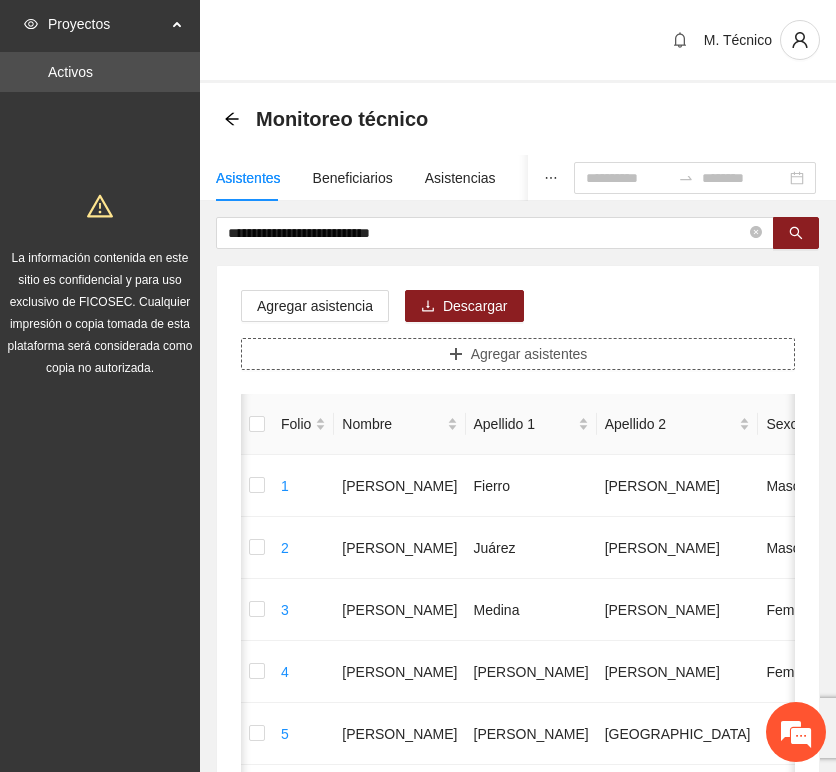 scroll, scrollTop: 0, scrollLeft: 0, axis: both 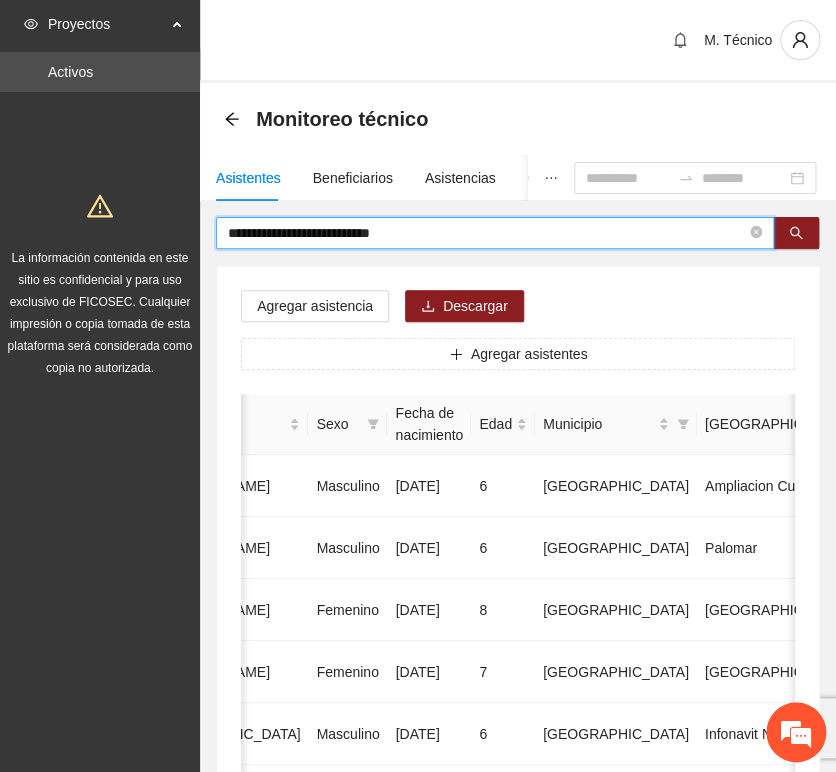 drag, startPoint x: 433, startPoint y: 223, endPoint x: -17, endPoint y: 218, distance: 450.02777 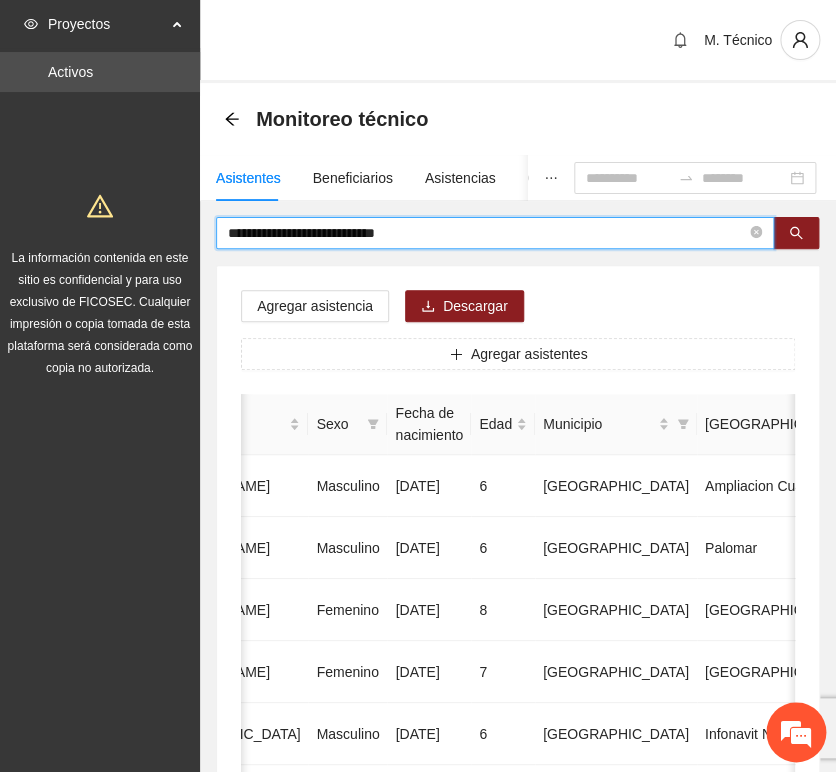 type on "**********" 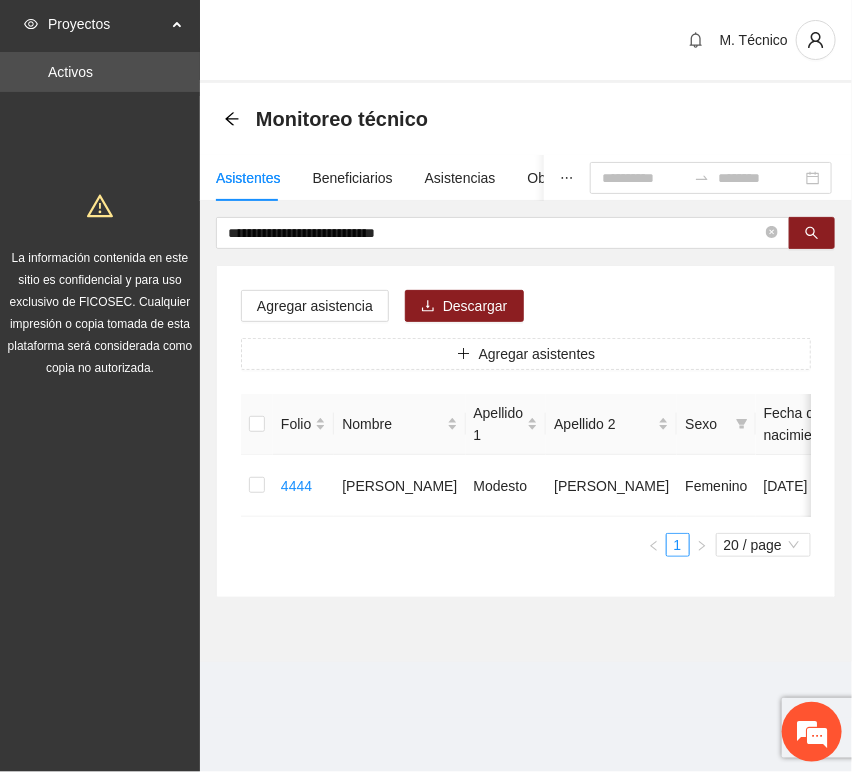 scroll, scrollTop: 0, scrollLeft: 450, axis: horizontal 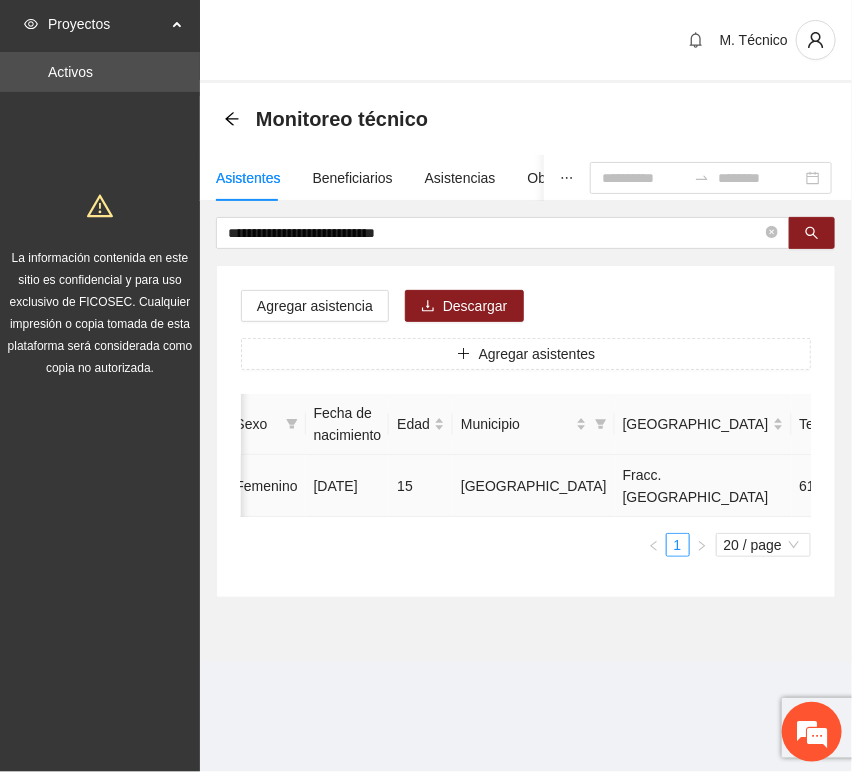 click 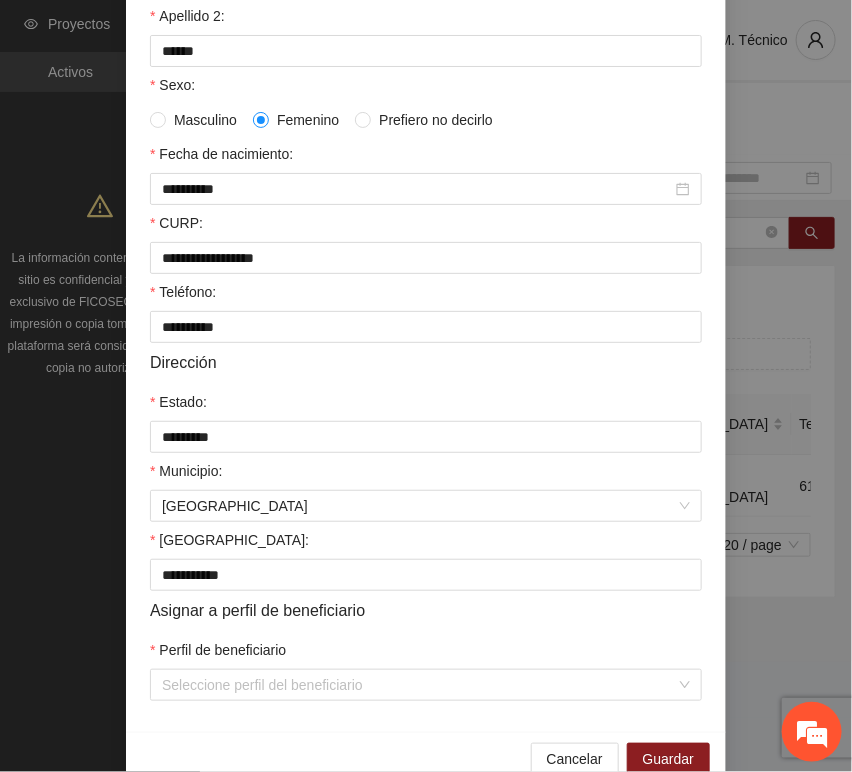 scroll, scrollTop: 394, scrollLeft: 0, axis: vertical 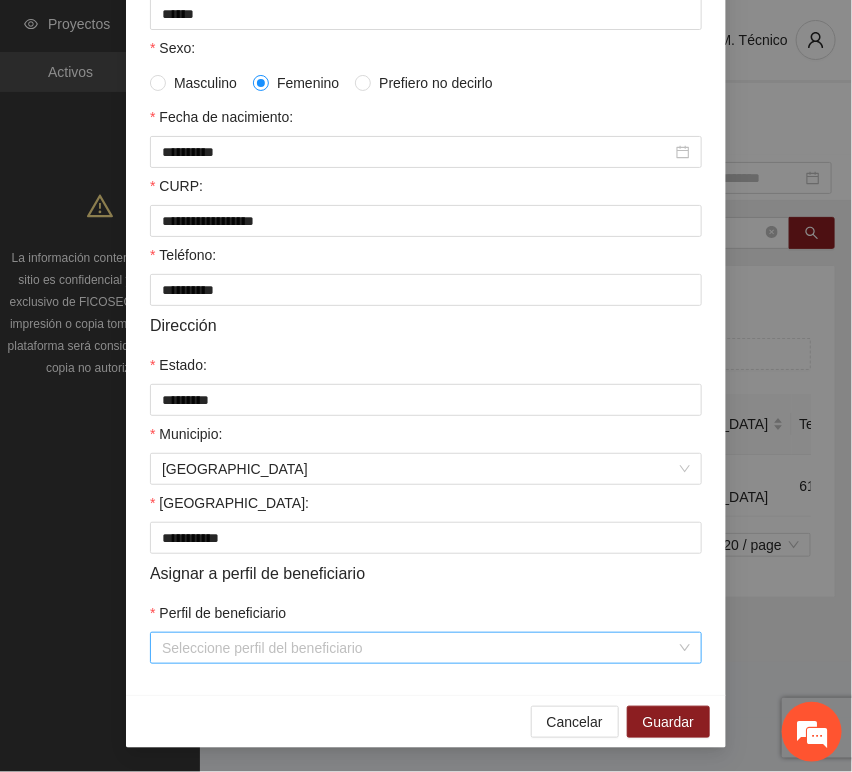 click on "Perfil de beneficiario" at bounding box center [419, 648] 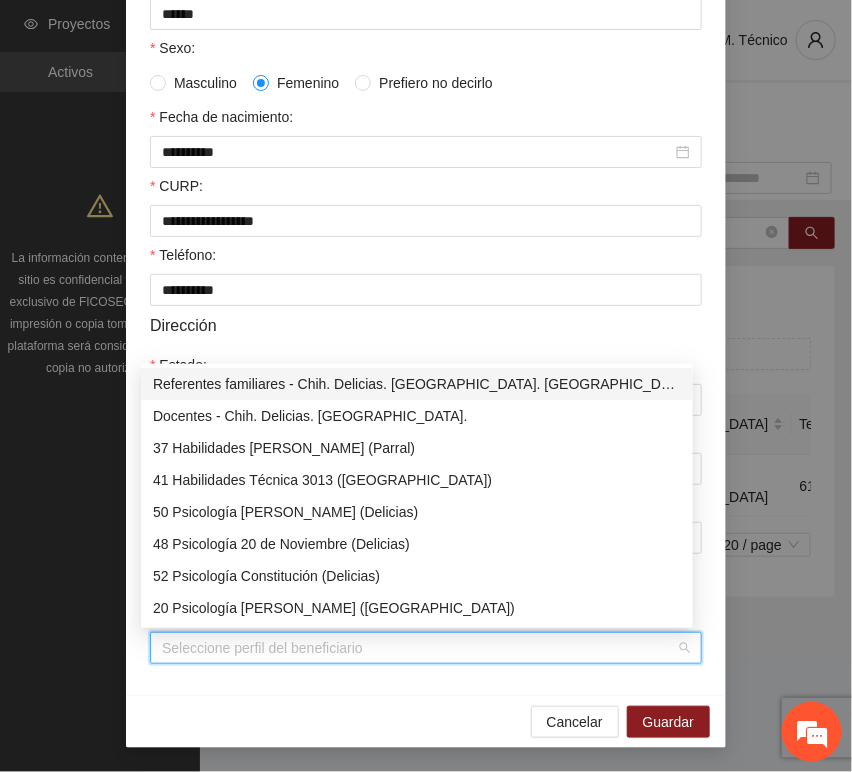 type on "*" 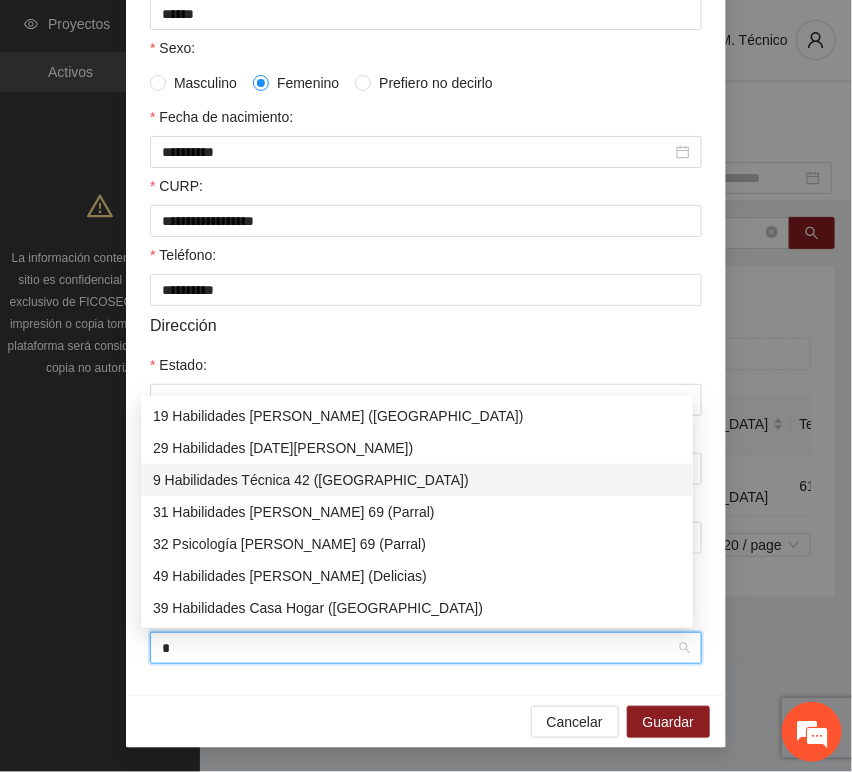 click on "9 Habilidades Técnica 42 ([GEOGRAPHIC_DATA])" at bounding box center [417, 480] 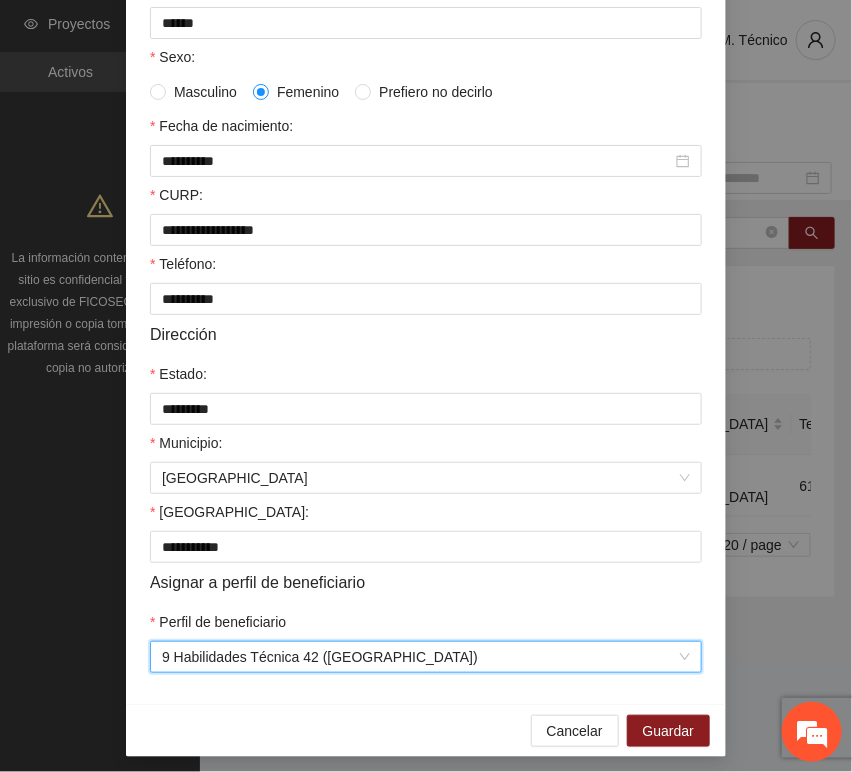 scroll, scrollTop: 394, scrollLeft: 0, axis: vertical 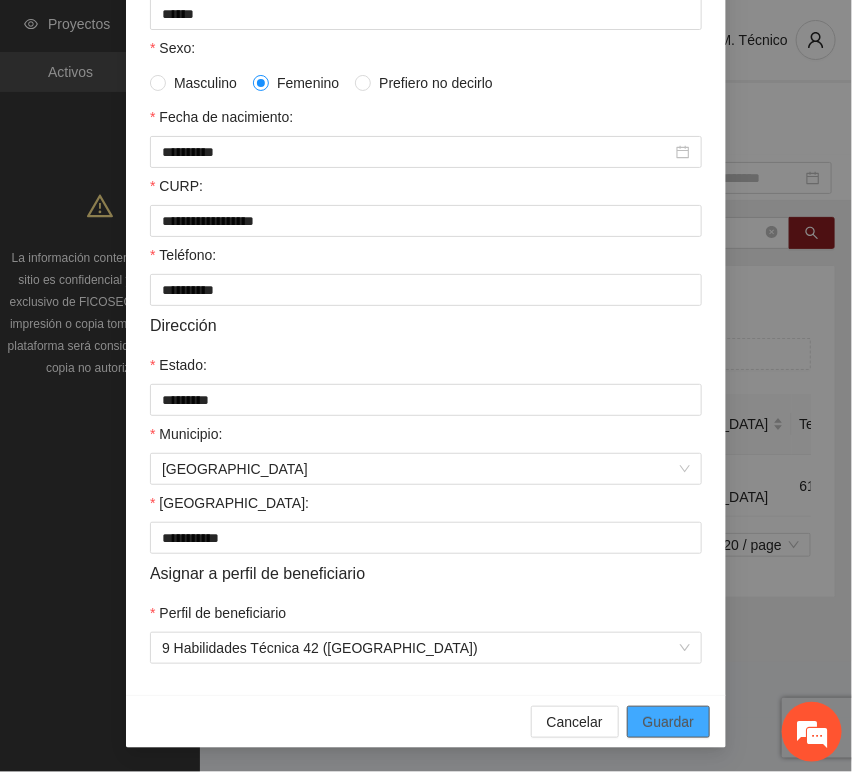 click on "Guardar" at bounding box center [668, 722] 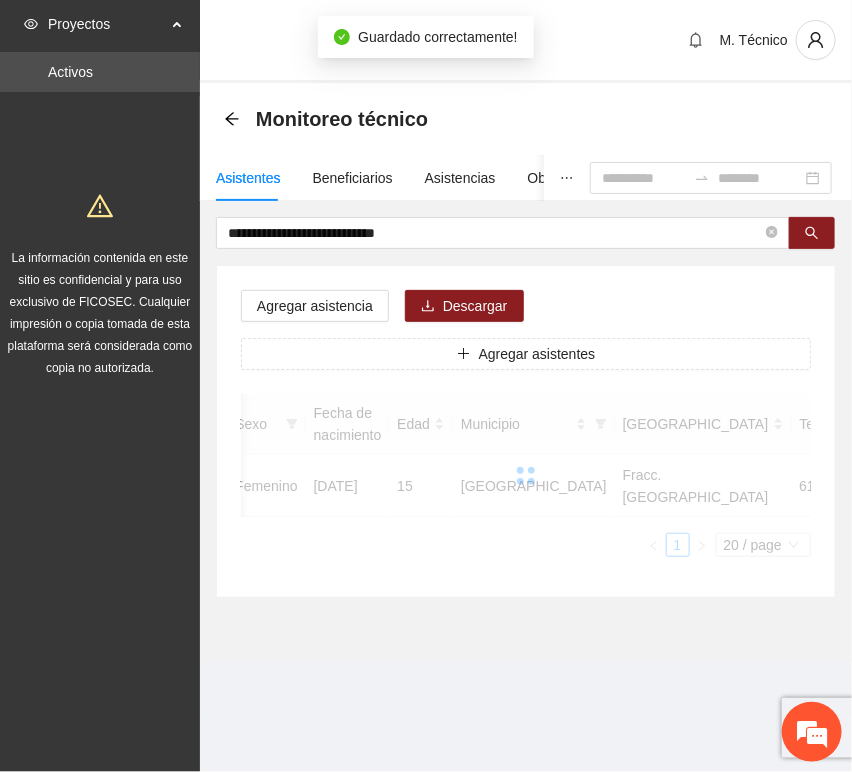 scroll, scrollTop: 294, scrollLeft: 0, axis: vertical 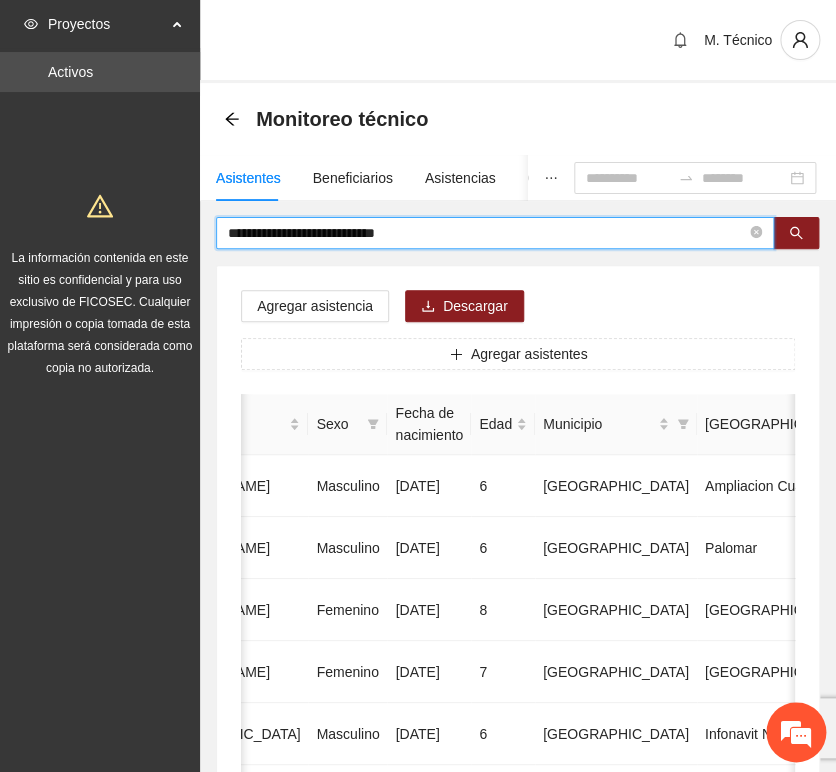 drag, startPoint x: 439, startPoint y: 238, endPoint x: -122, endPoint y: 204, distance: 562.02936 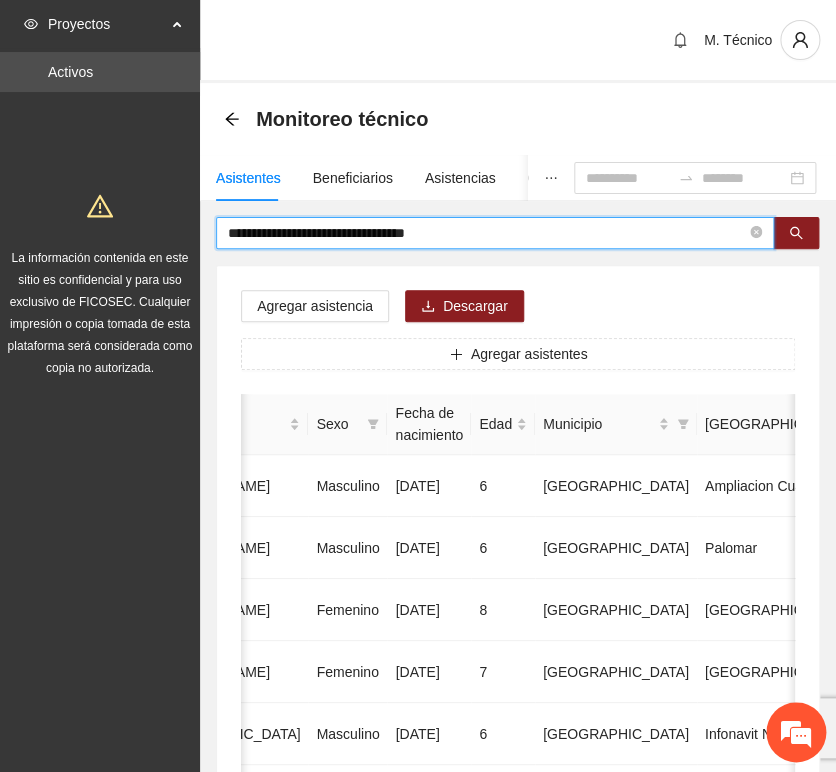 type on "**********" 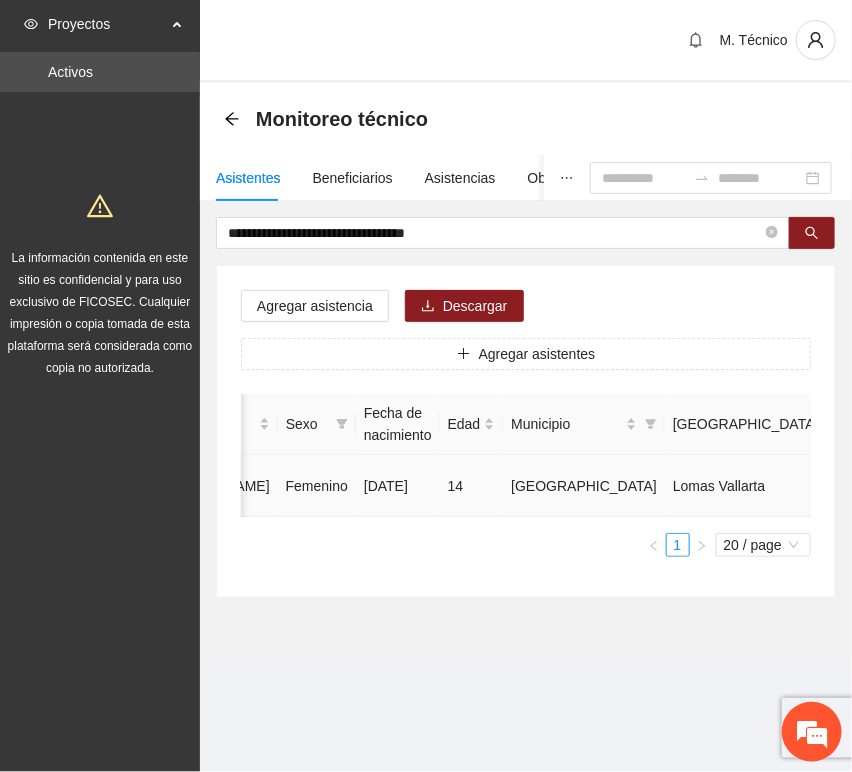 click on "1 20 / page" at bounding box center (526, 545) 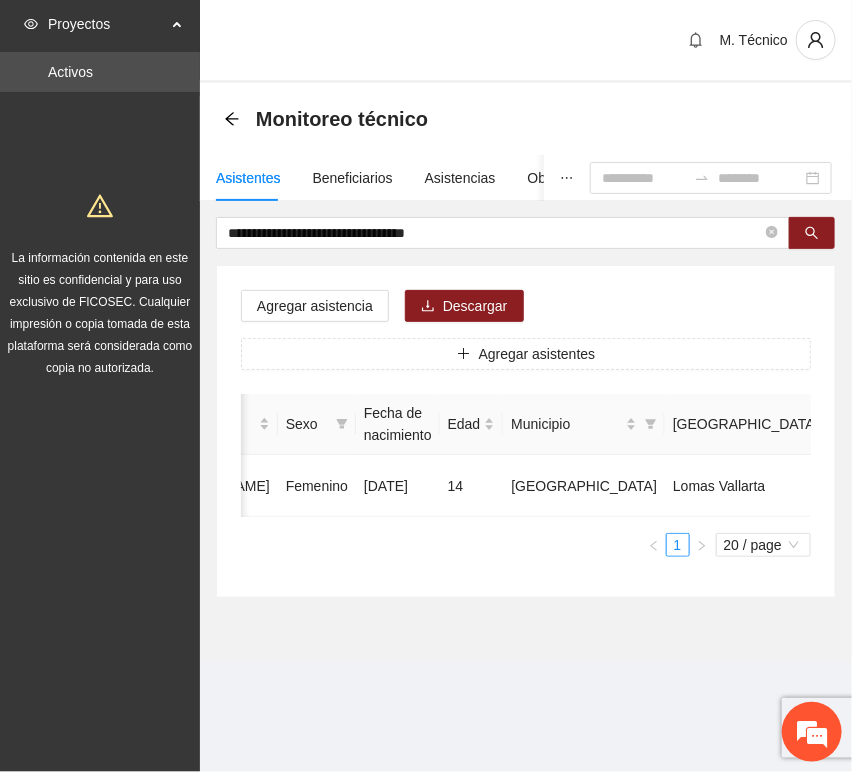 scroll, scrollTop: 0, scrollLeft: 0, axis: both 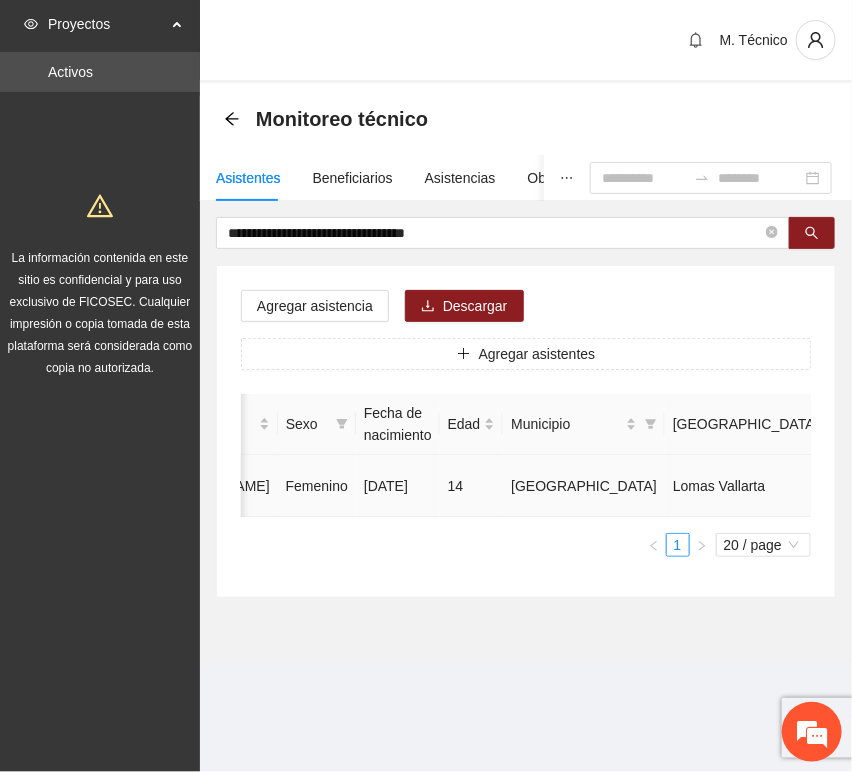 click 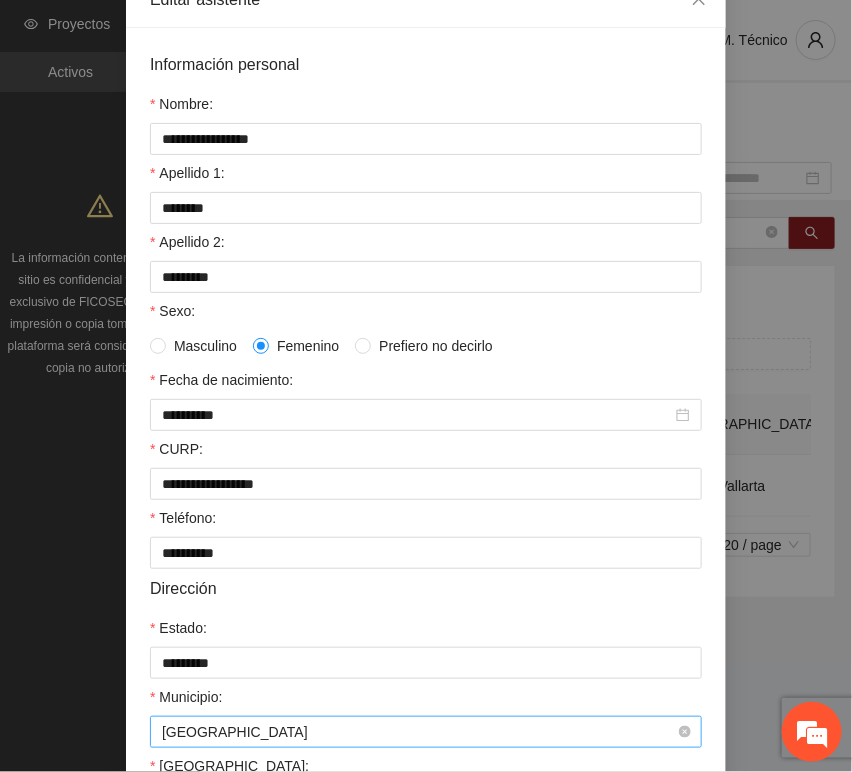 scroll, scrollTop: 394, scrollLeft: 0, axis: vertical 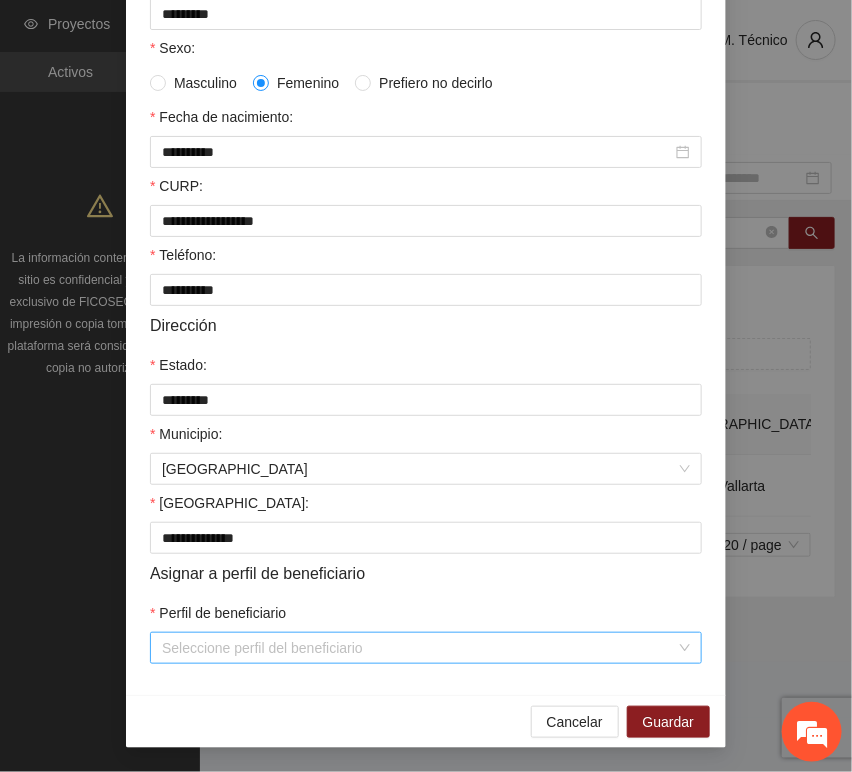 click on "Perfil de beneficiario" at bounding box center [419, 648] 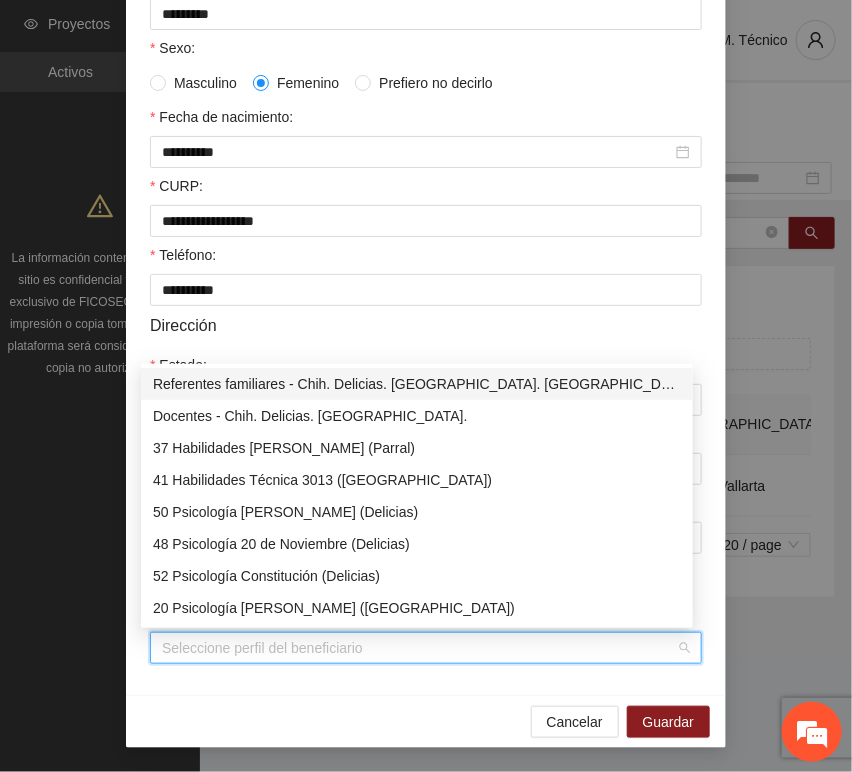 type on "*" 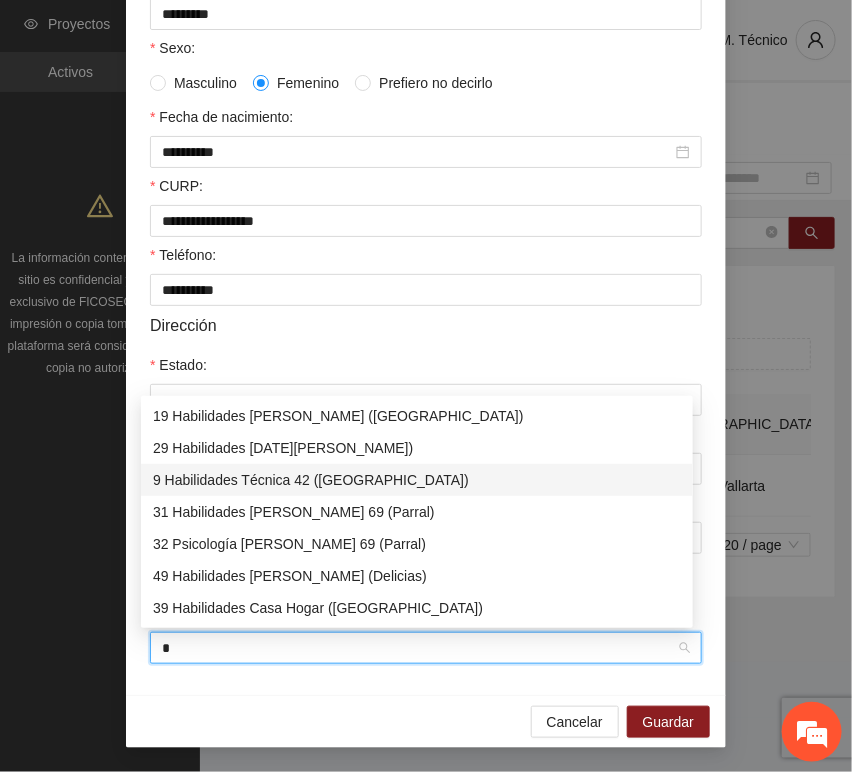 click on "9 Habilidades Técnica 42 ([GEOGRAPHIC_DATA])" at bounding box center [417, 480] 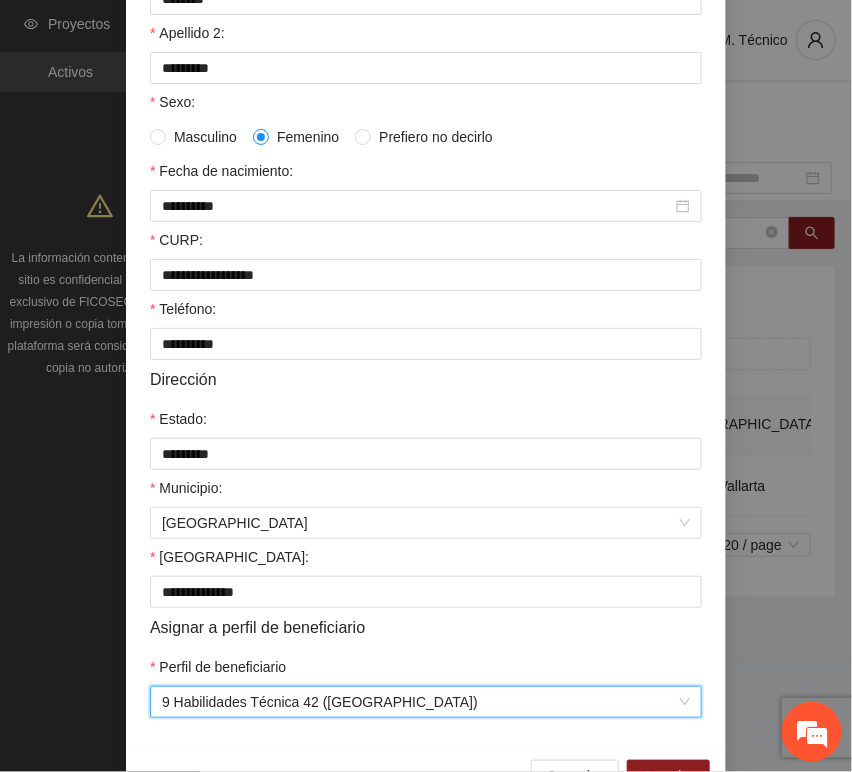 scroll, scrollTop: 394, scrollLeft: 0, axis: vertical 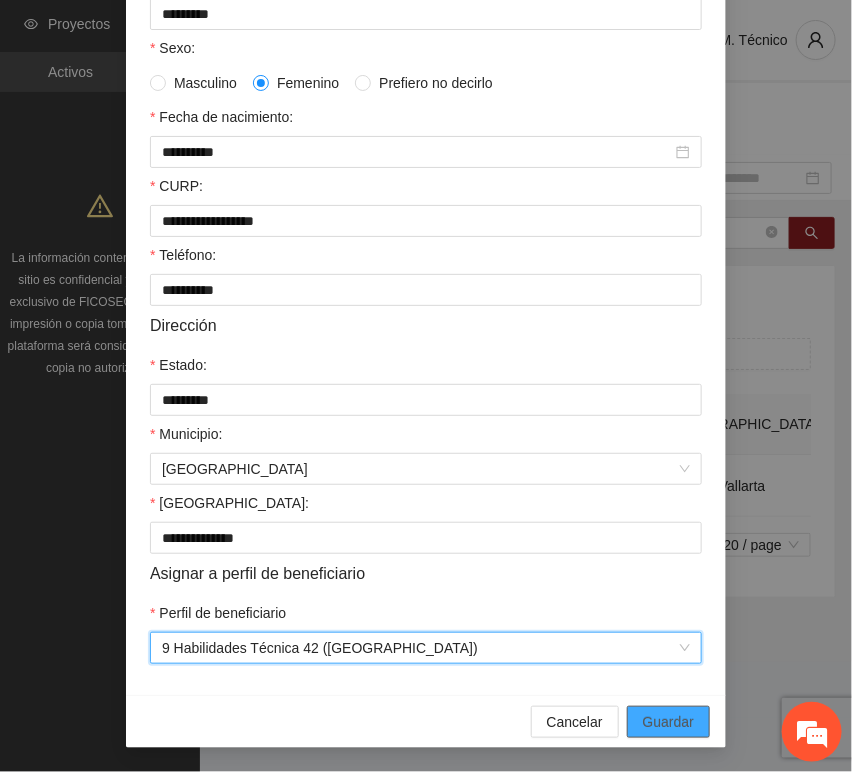 click on "Guardar" at bounding box center (668, 722) 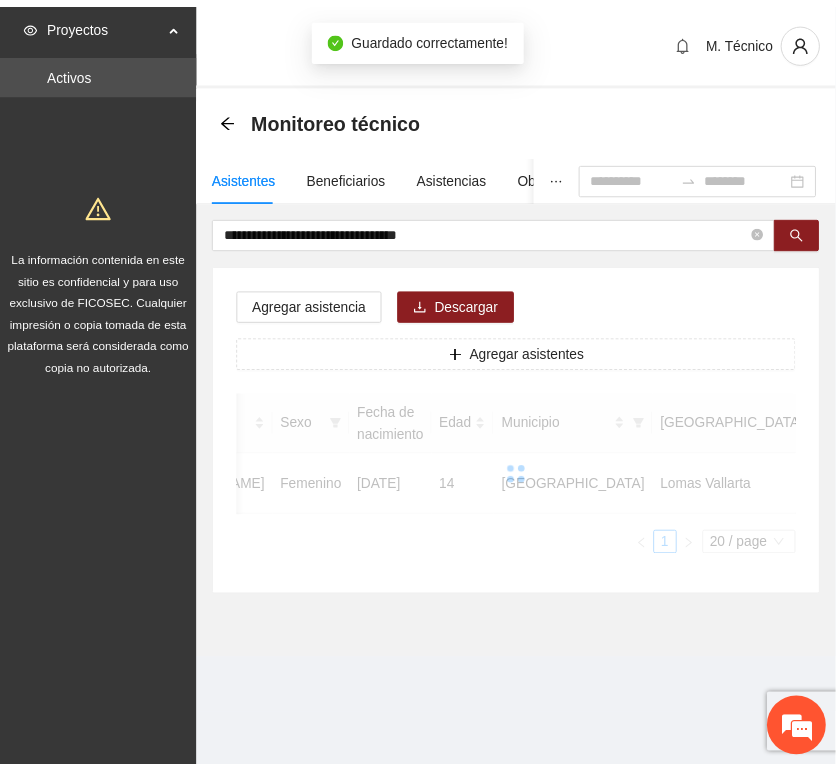 scroll, scrollTop: 294, scrollLeft: 0, axis: vertical 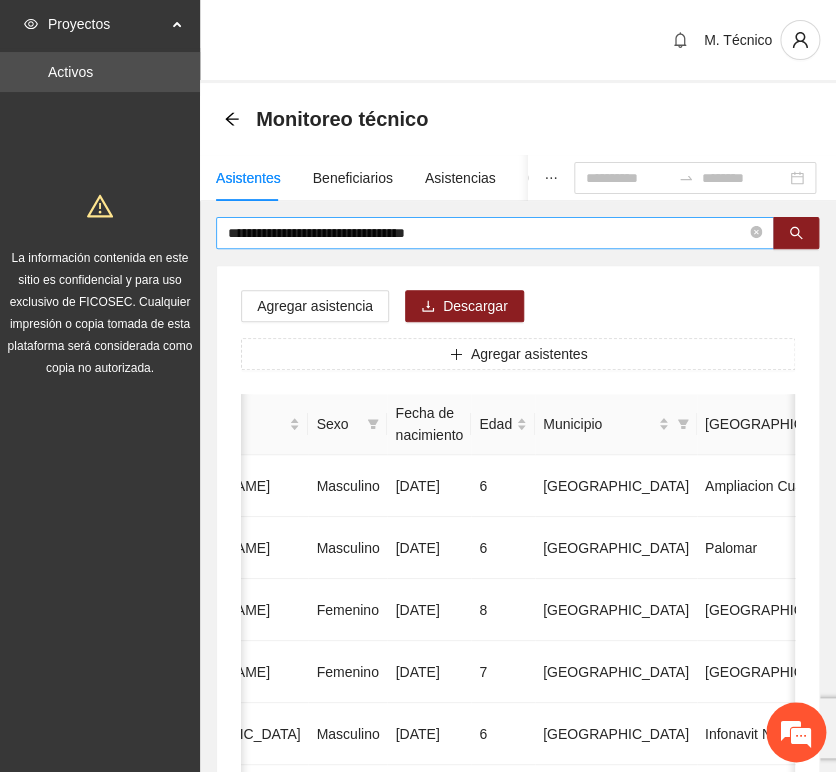 drag, startPoint x: 357, startPoint y: 266, endPoint x: 422, endPoint y: 247, distance: 67.72001 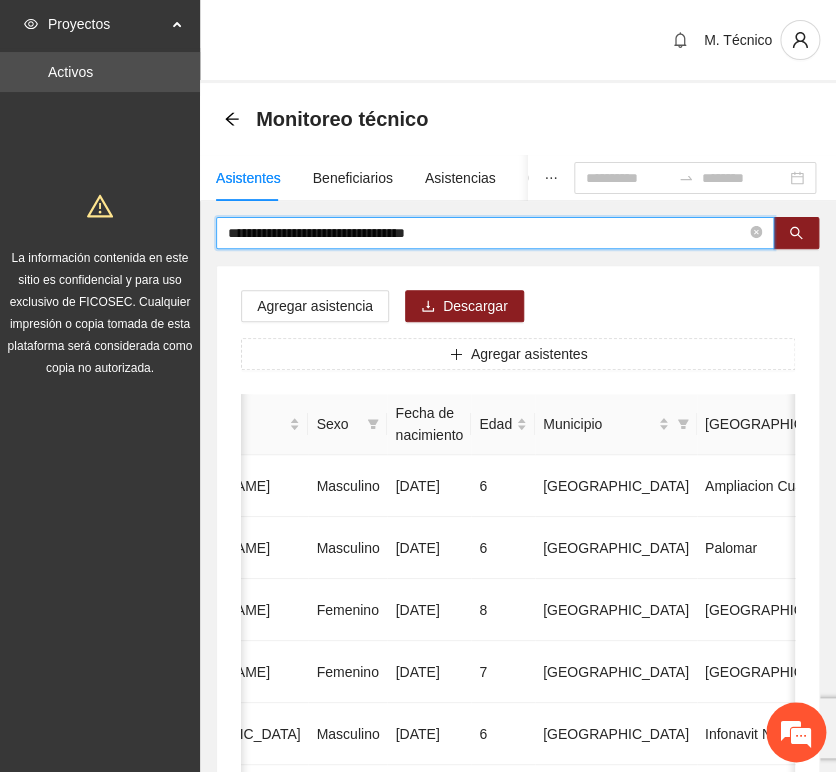 drag, startPoint x: 469, startPoint y: 238, endPoint x: -1, endPoint y: 213, distance: 470.66443 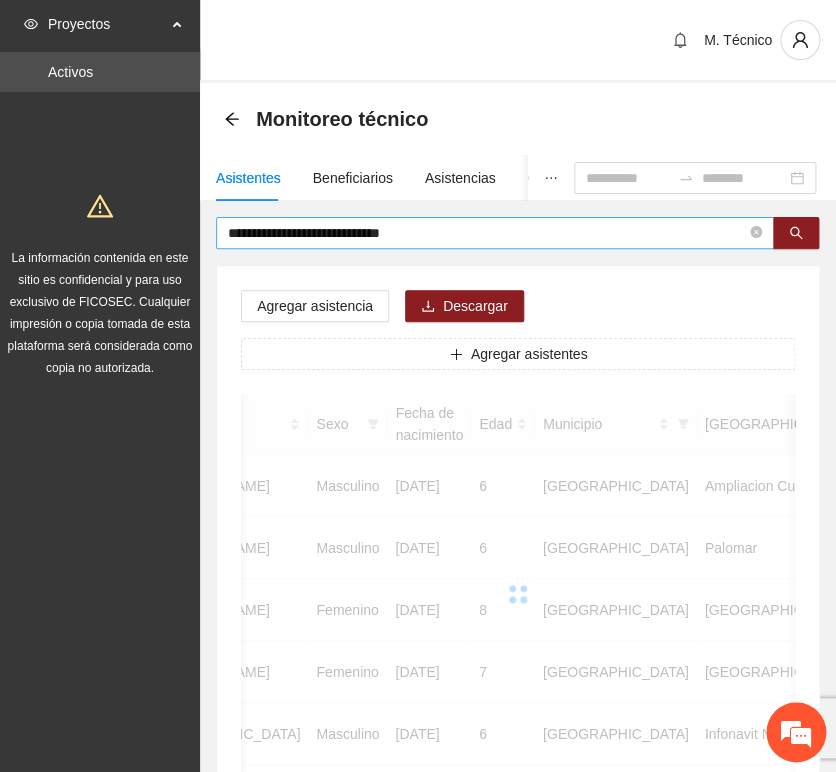 click on "**********" at bounding box center [495, 233] 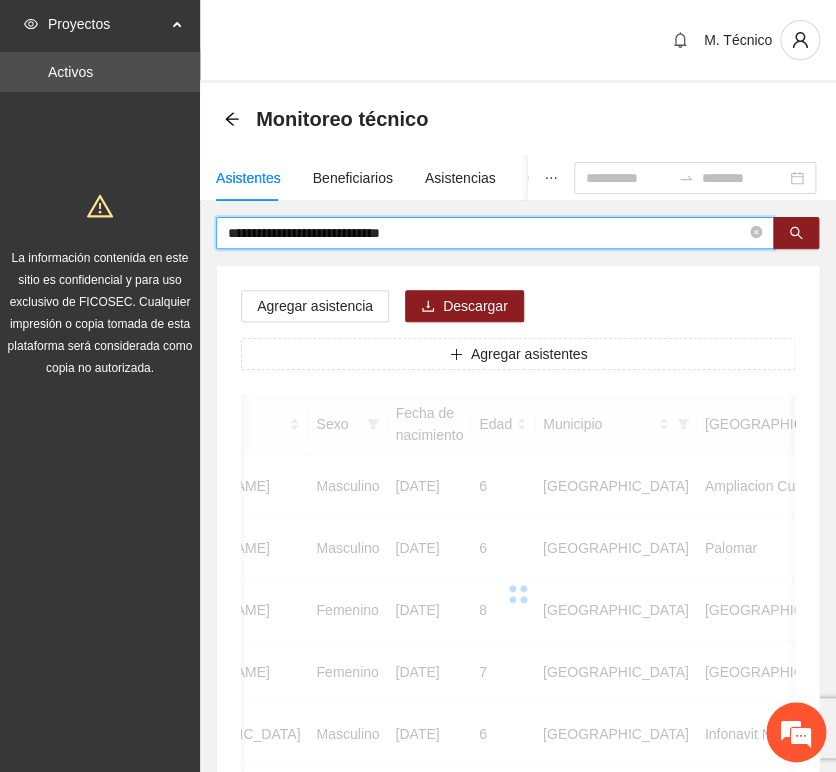 click on "**********" at bounding box center [487, 233] 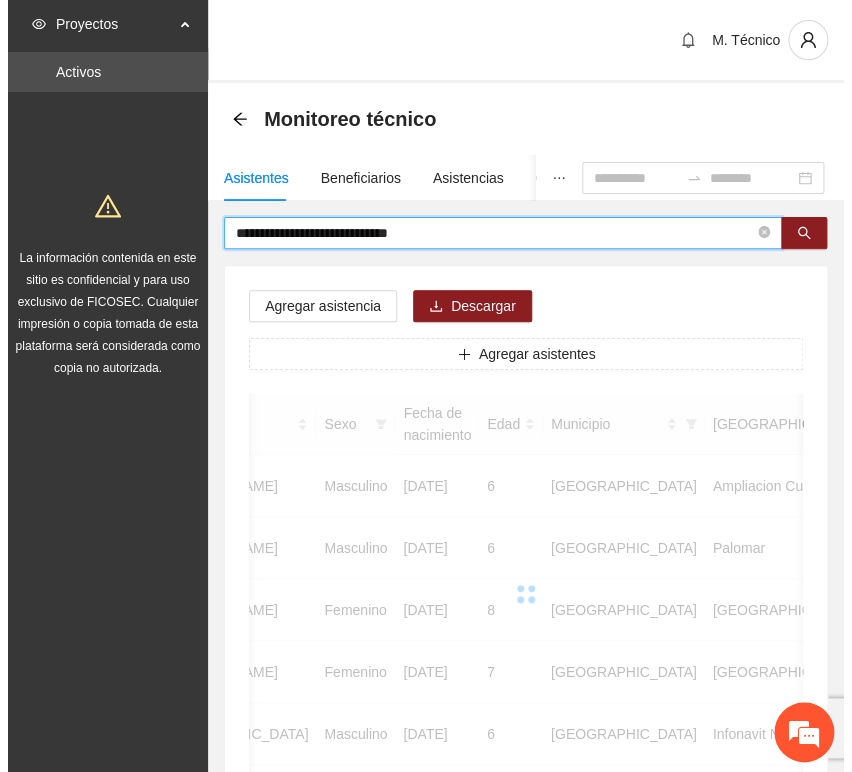 scroll, scrollTop: 0, scrollLeft: 363, axis: horizontal 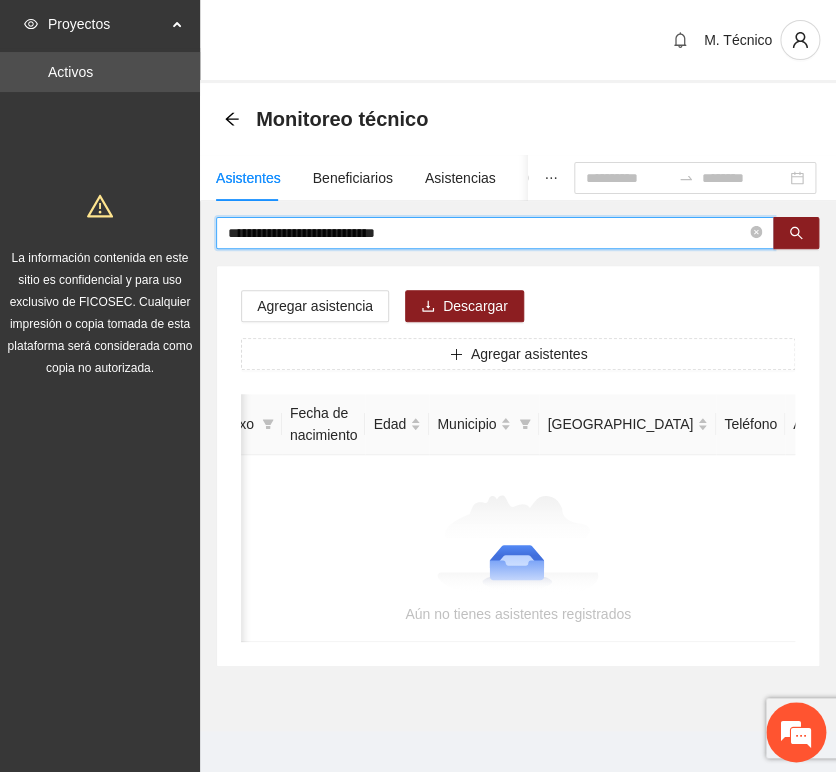 type on "**********" 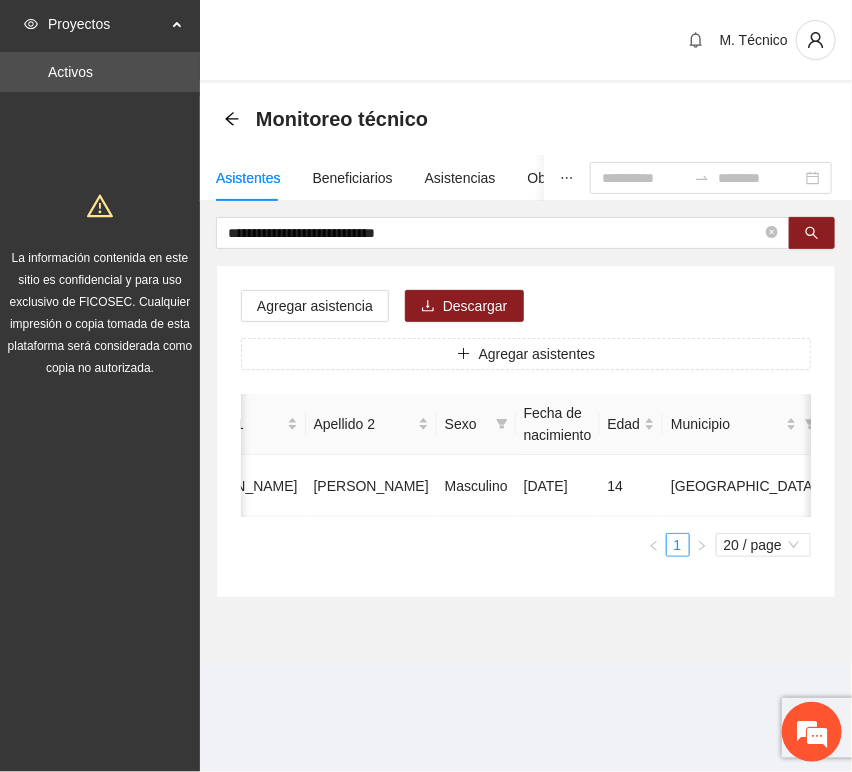 scroll, scrollTop: 0, scrollLeft: 452, axis: horizontal 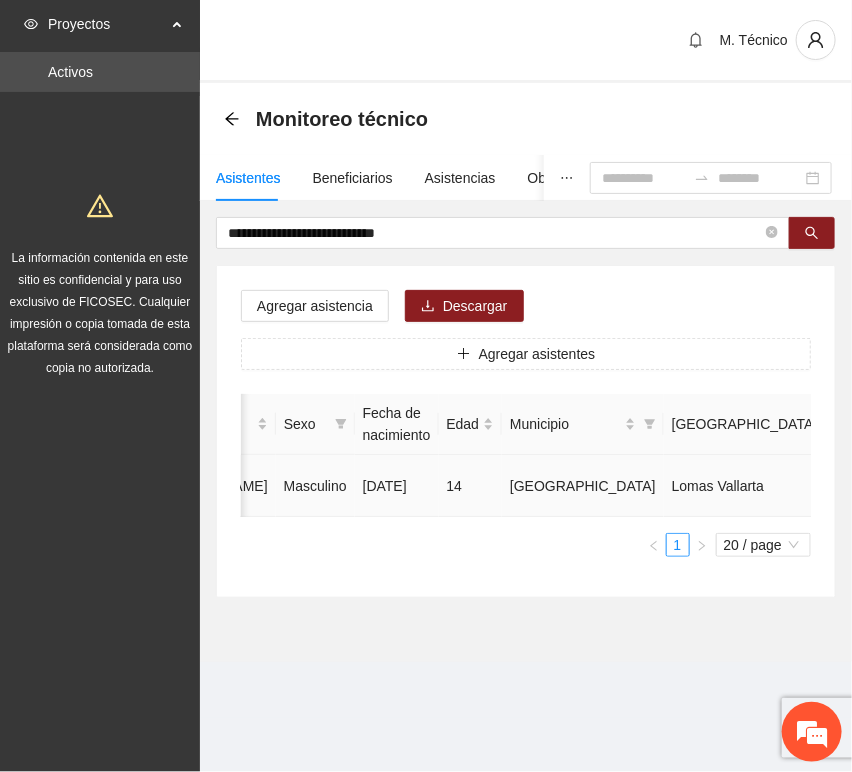 click 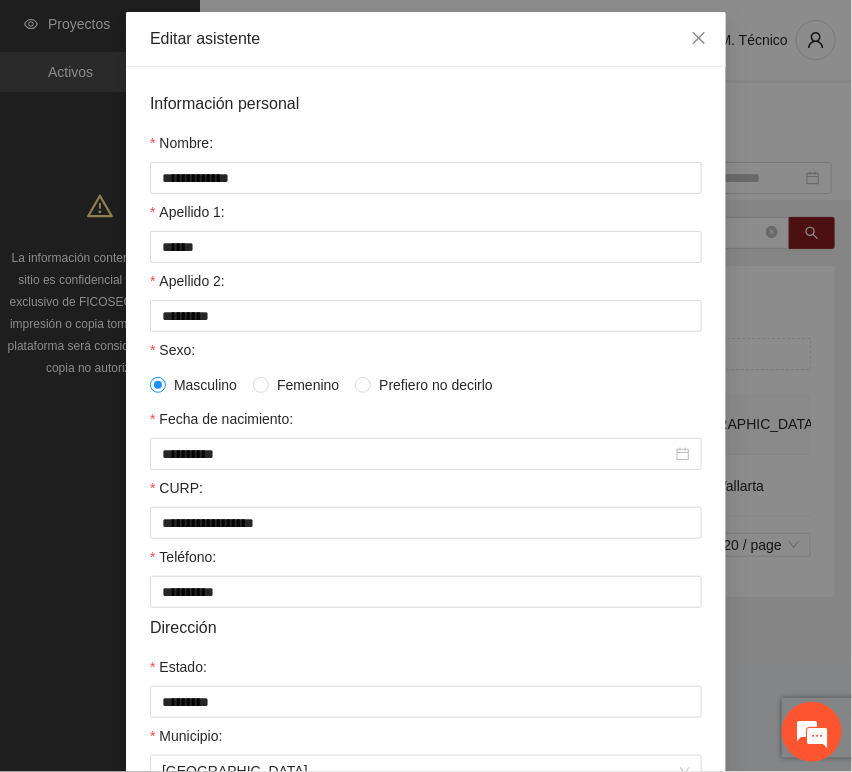 scroll, scrollTop: 394, scrollLeft: 0, axis: vertical 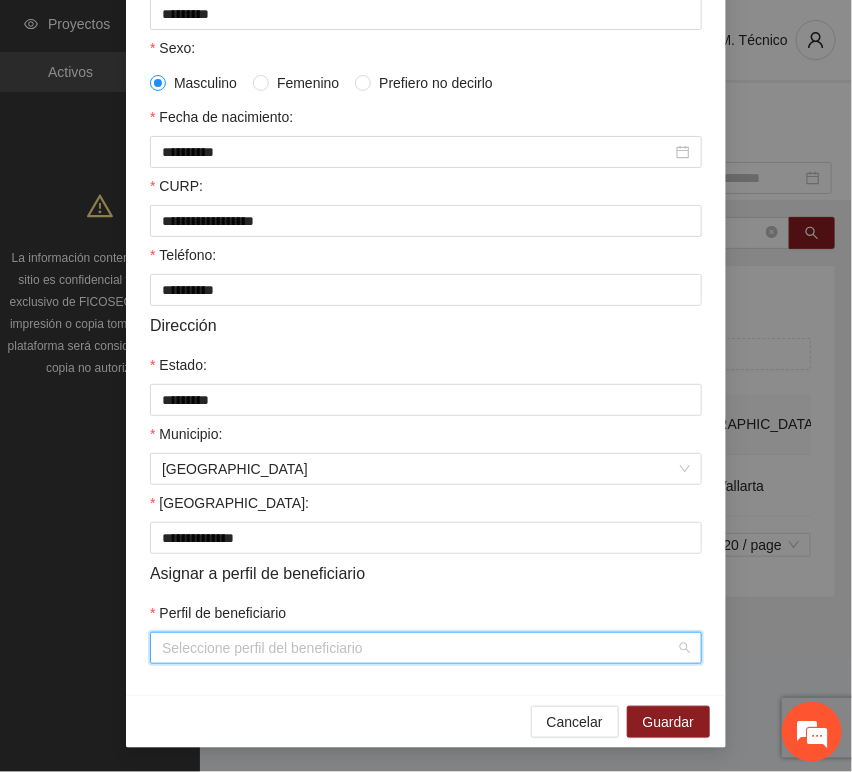 click on "Perfil de beneficiario" at bounding box center [419, 648] 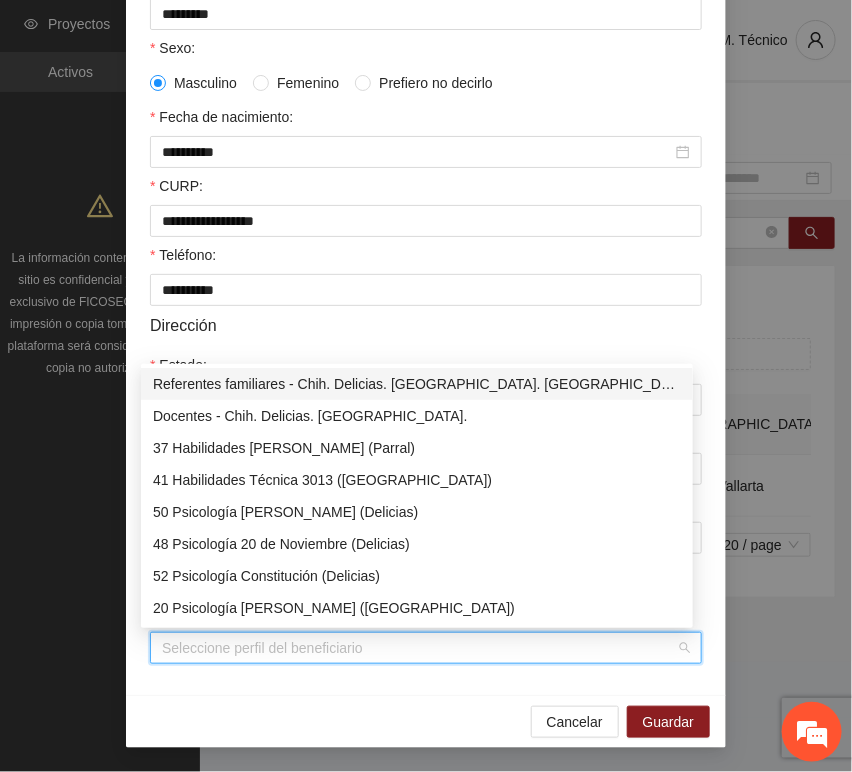 type on "*" 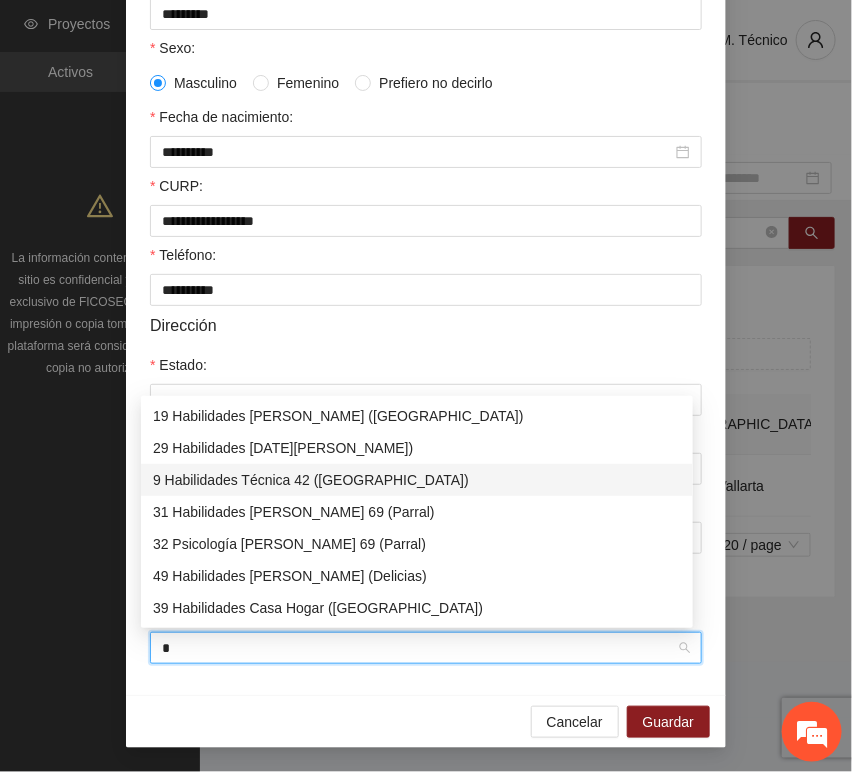click on "9 Habilidades Técnica 42 ([GEOGRAPHIC_DATA])" at bounding box center [417, 480] 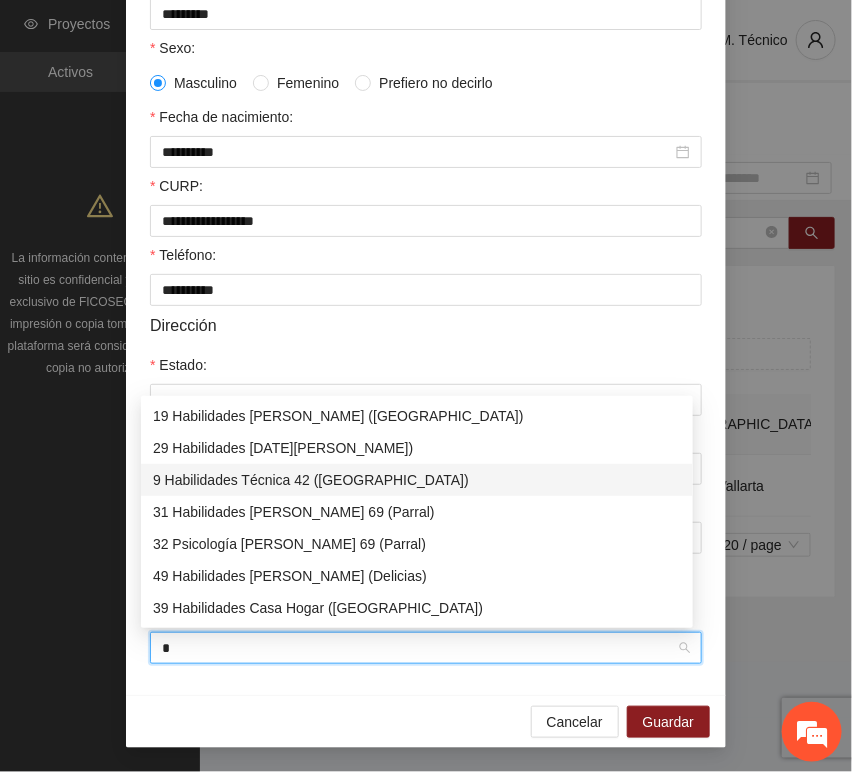 type 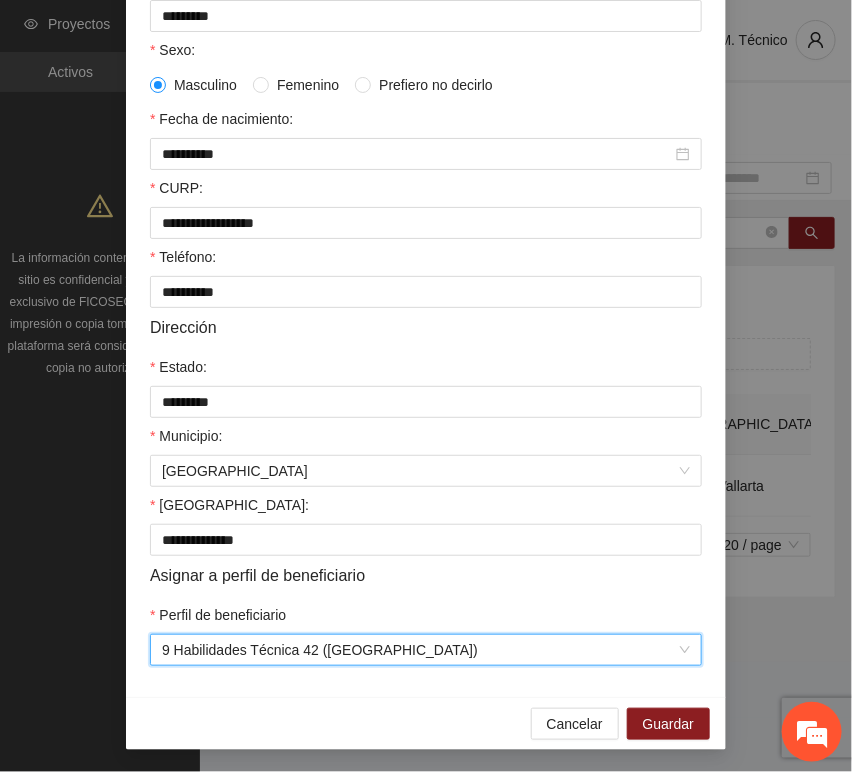 scroll, scrollTop: 394, scrollLeft: 0, axis: vertical 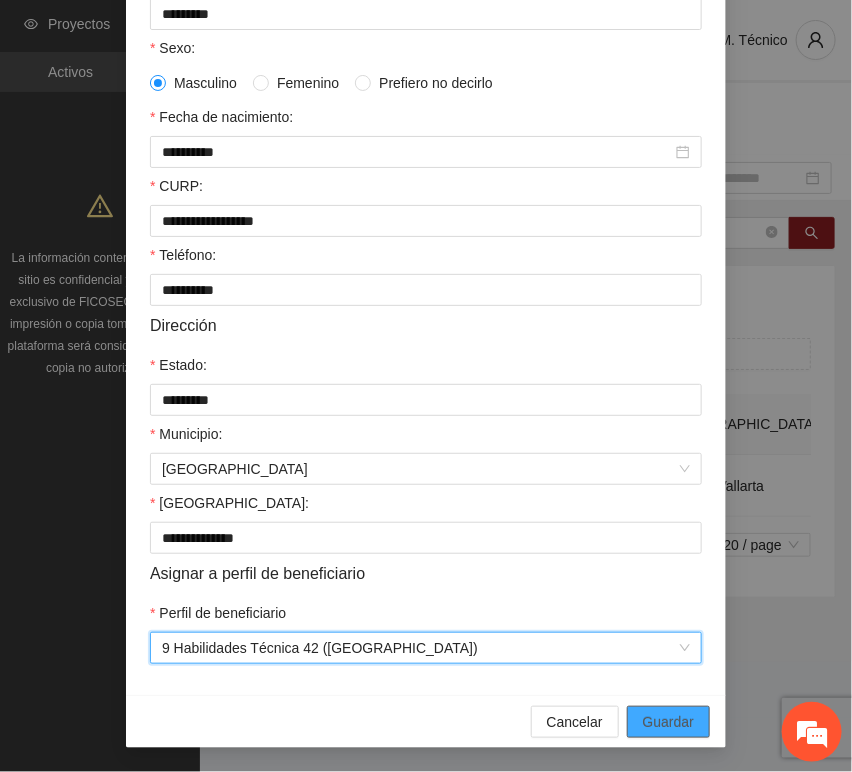 click on "Guardar" at bounding box center (668, 722) 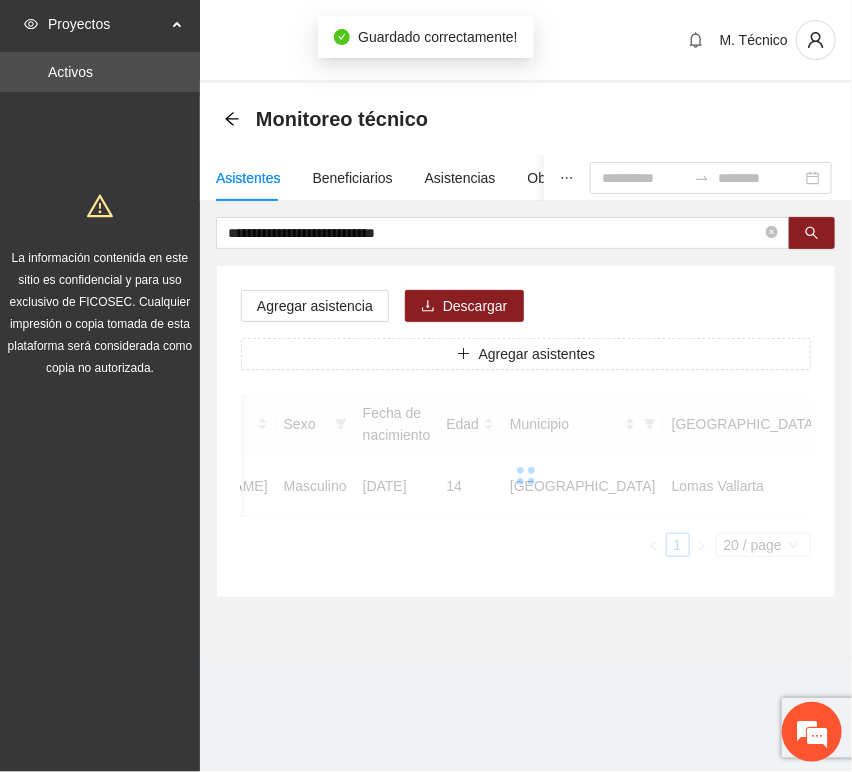 scroll, scrollTop: 294, scrollLeft: 0, axis: vertical 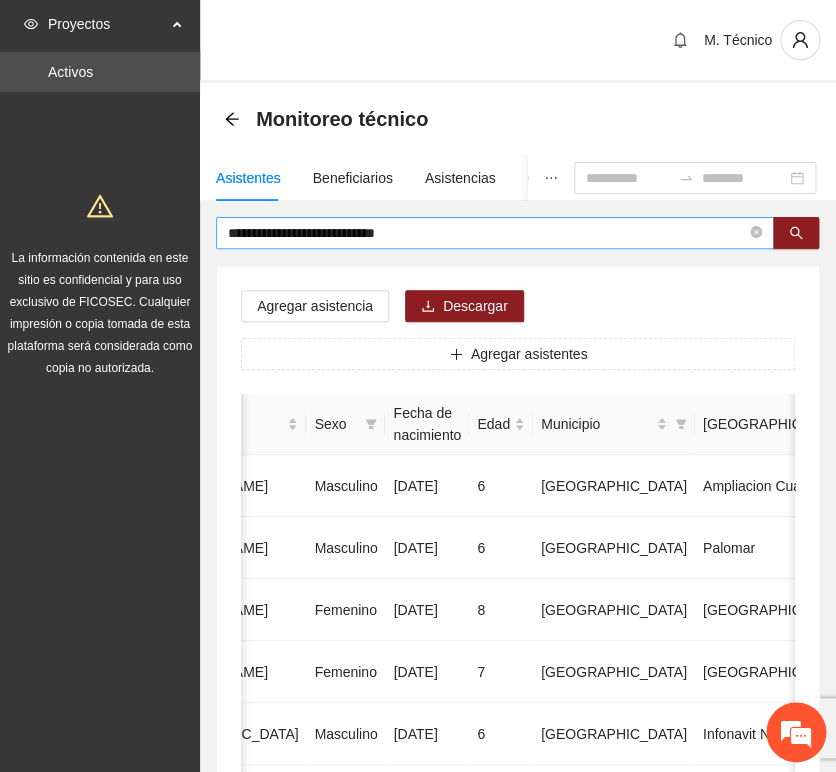 drag, startPoint x: 488, startPoint y: 247, endPoint x: 486, endPoint y: 231, distance: 16.124516 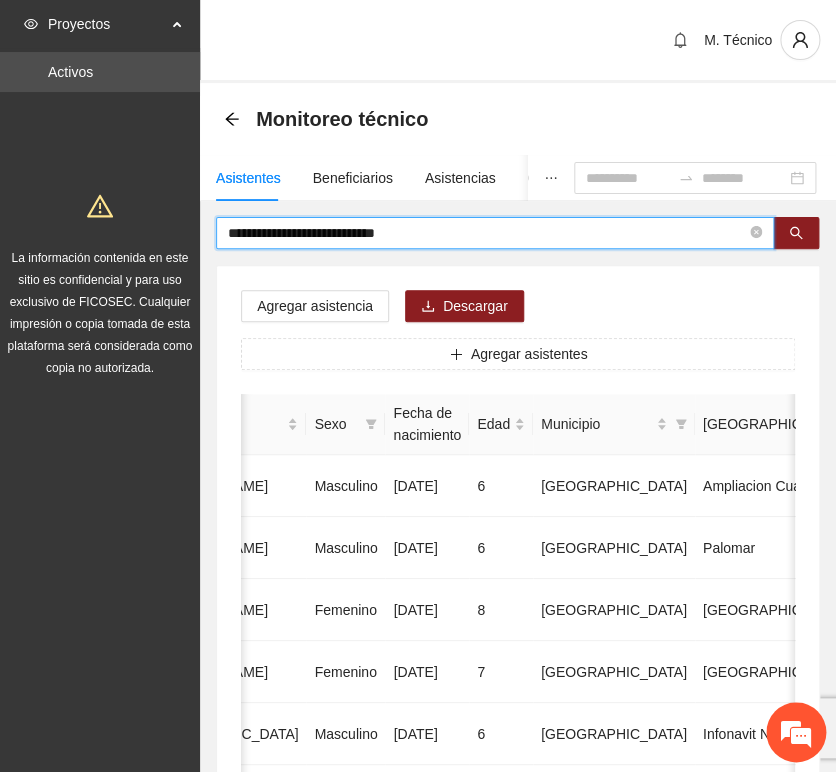 drag, startPoint x: 359, startPoint y: 226, endPoint x: -67, endPoint y: 213, distance: 426.1983 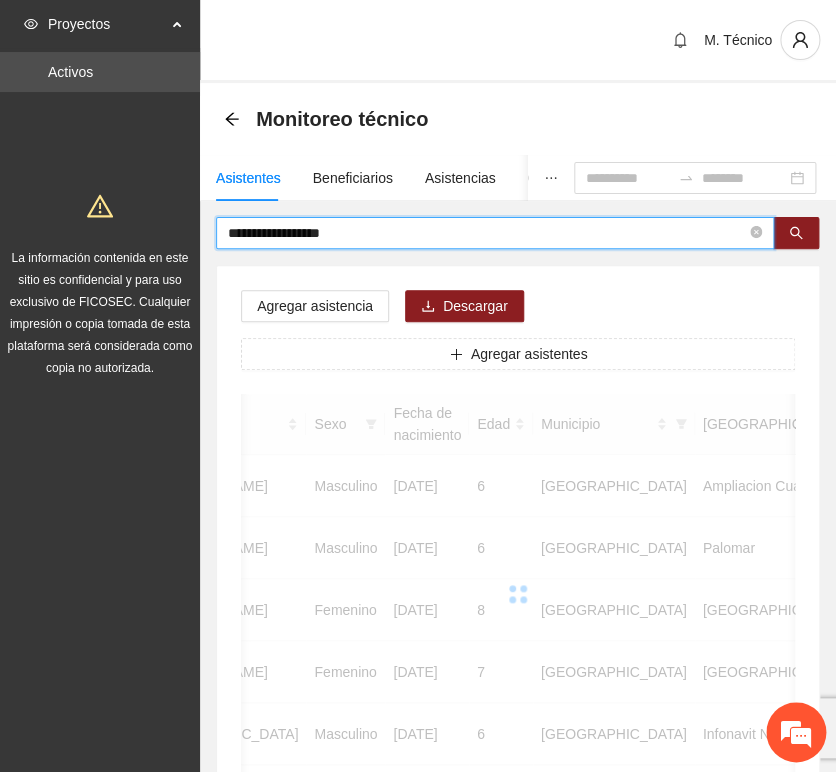 type on "**********" 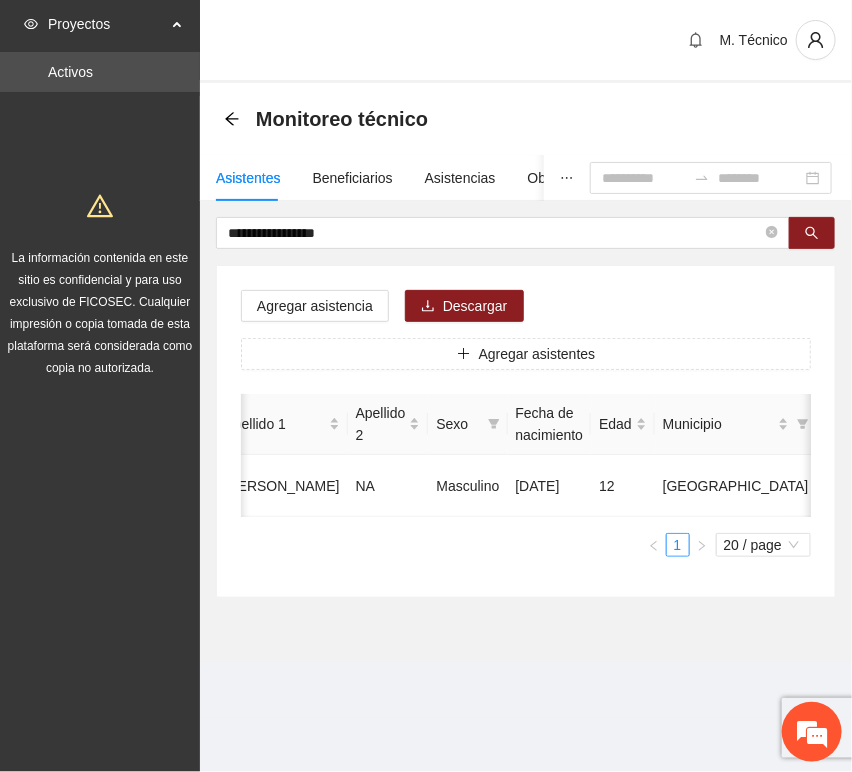 scroll, scrollTop: 0, scrollLeft: 452, axis: horizontal 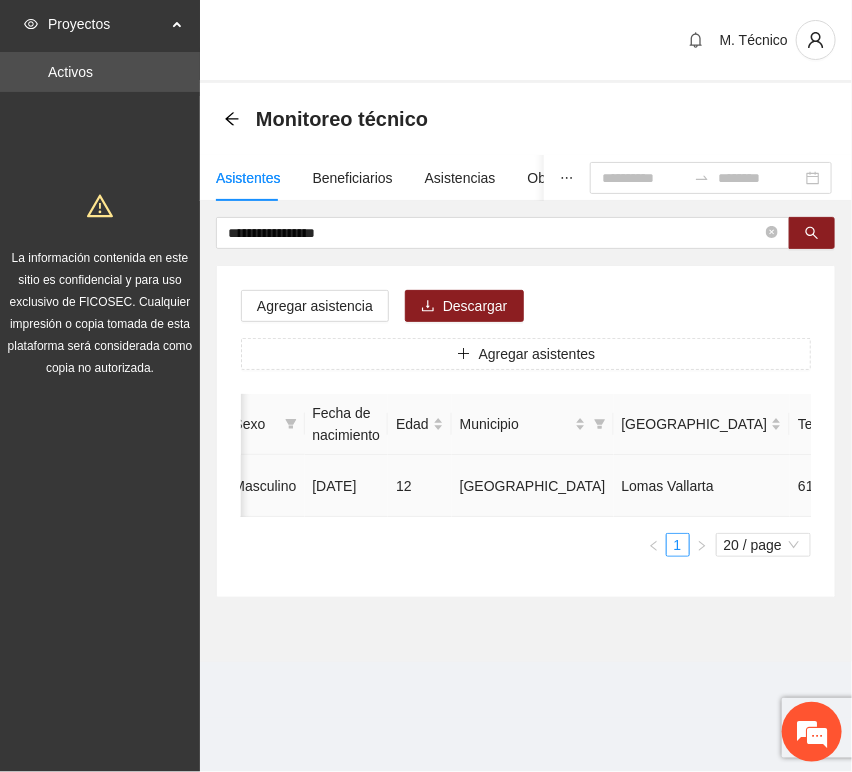 click at bounding box center (981, 486) 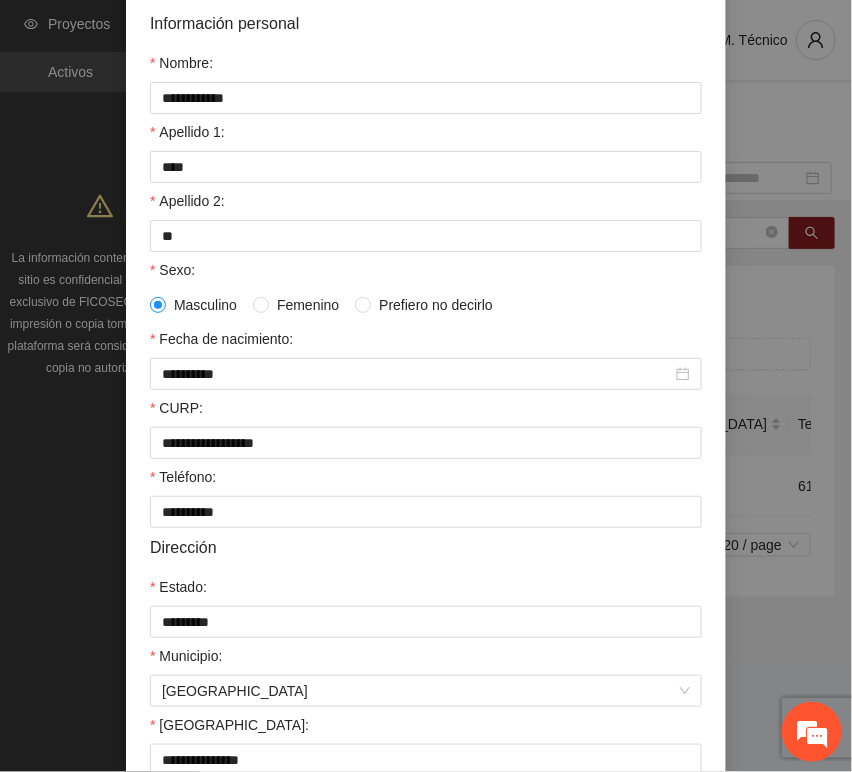 scroll, scrollTop: 394, scrollLeft: 0, axis: vertical 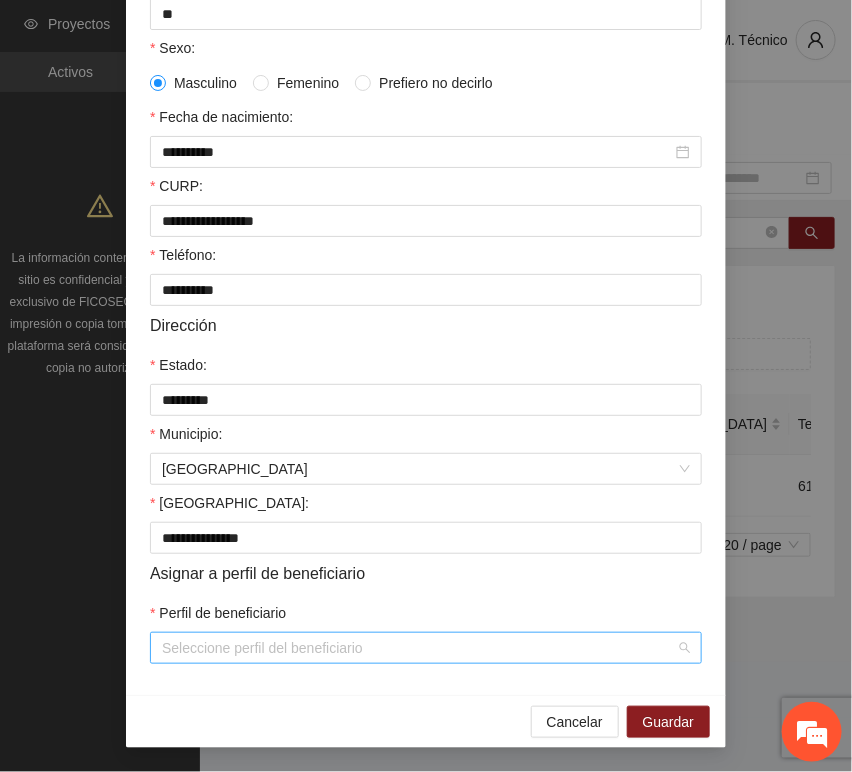 click on "Perfil de beneficiario" at bounding box center (419, 648) 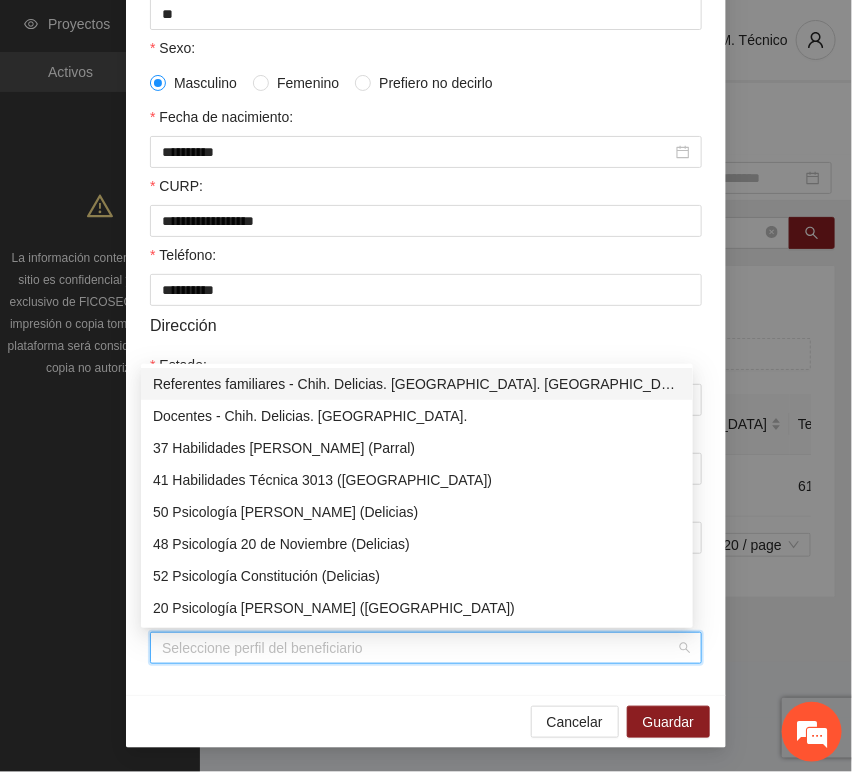 type on "*" 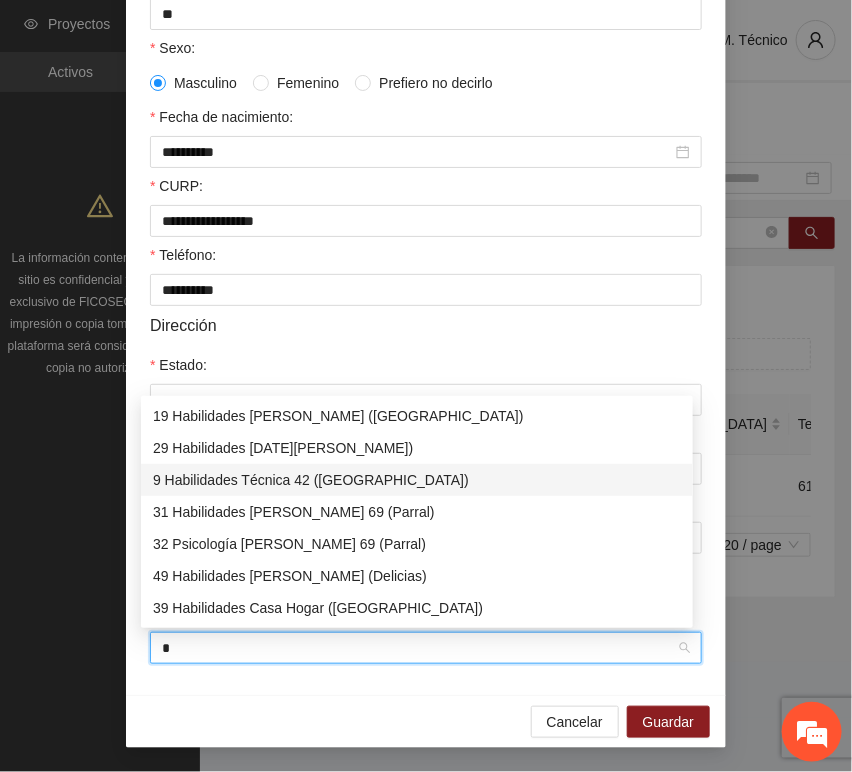 click on "9 Habilidades Técnica 42 ([GEOGRAPHIC_DATA])" at bounding box center (417, 480) 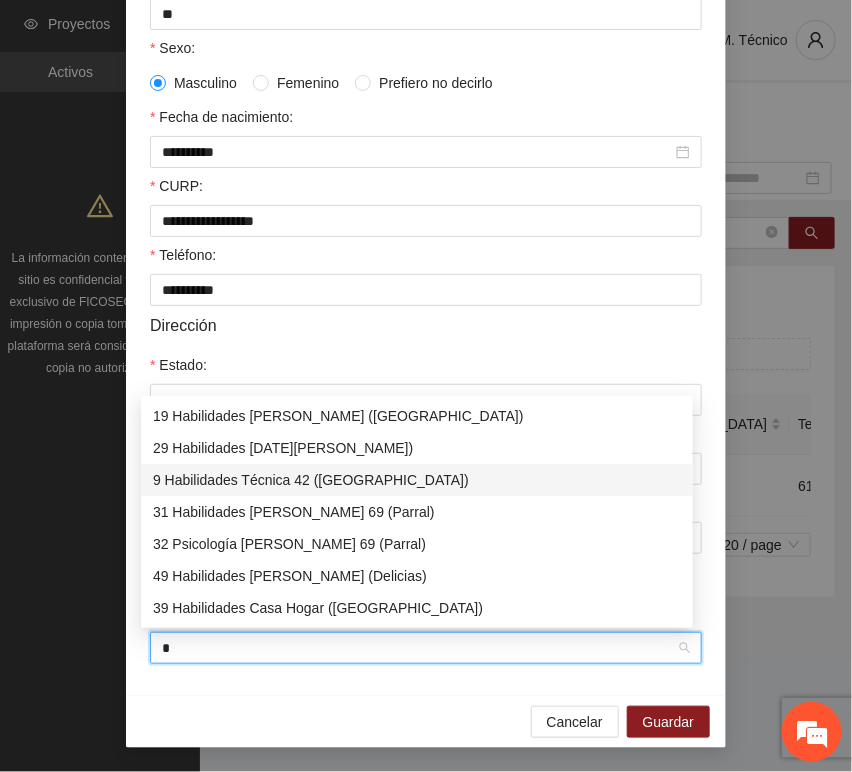type 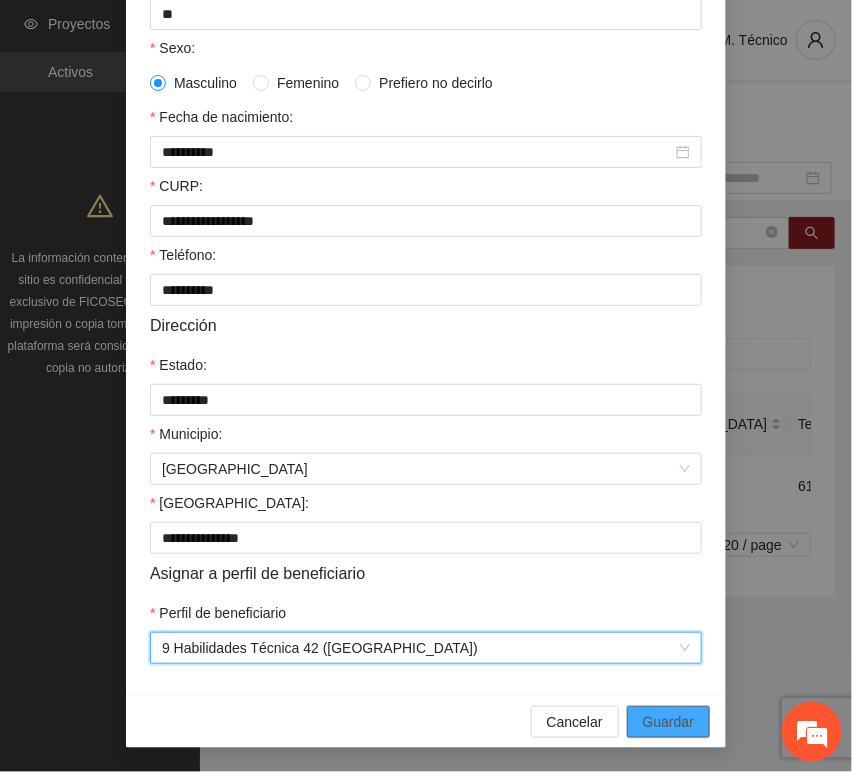 click on "Guardar" at bounding box center [668, 722] 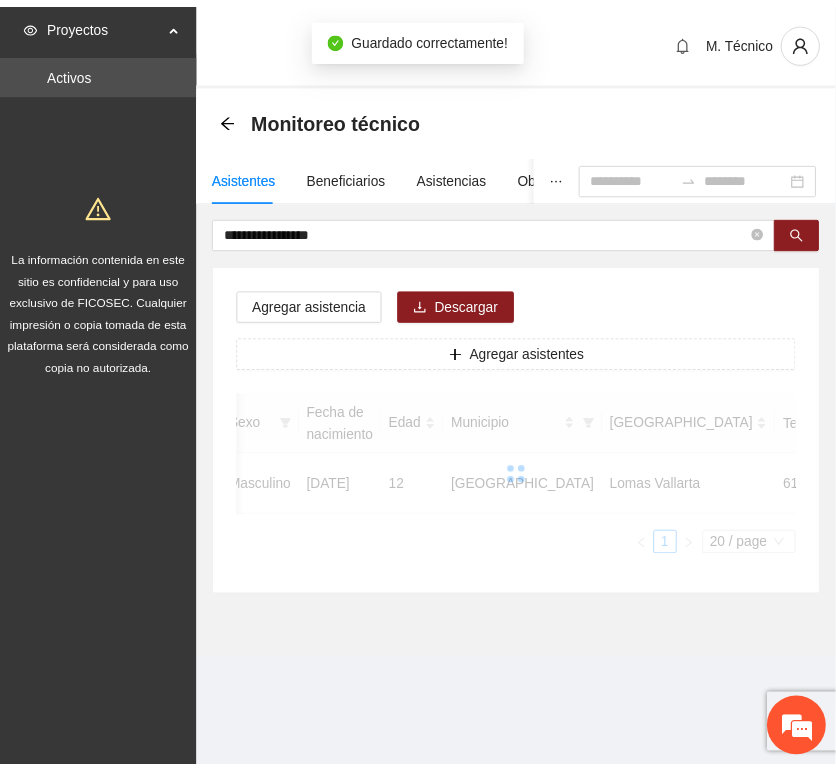 scroll, scrollTop: 294, scrollLeft: 0, axis: vertical 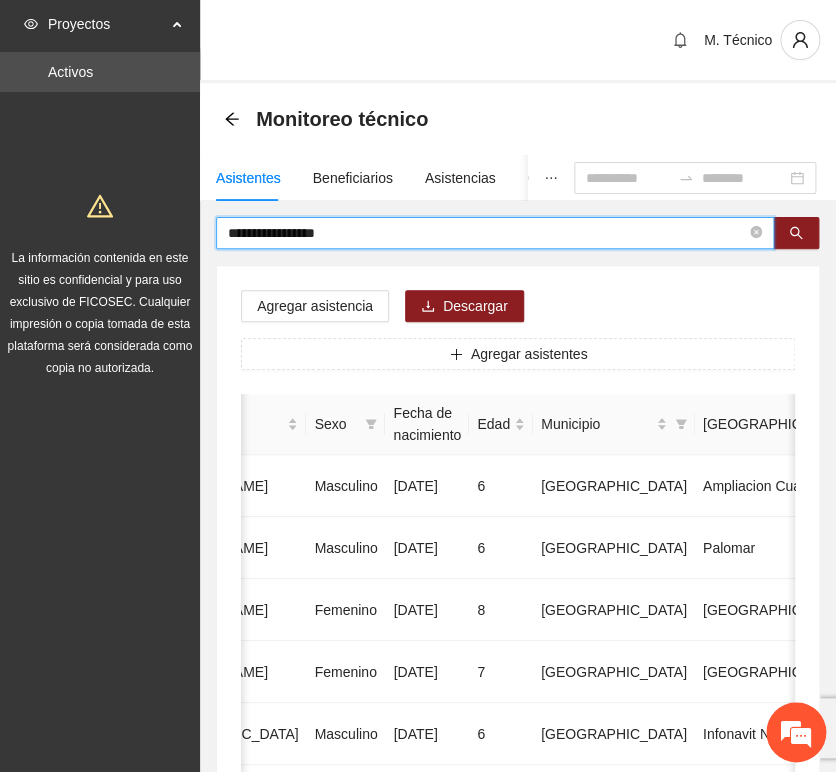 drag, startPoint x: 344, startPoint y: 227, endPoint x: 88, endPoint y: 224, distance: 256.01758 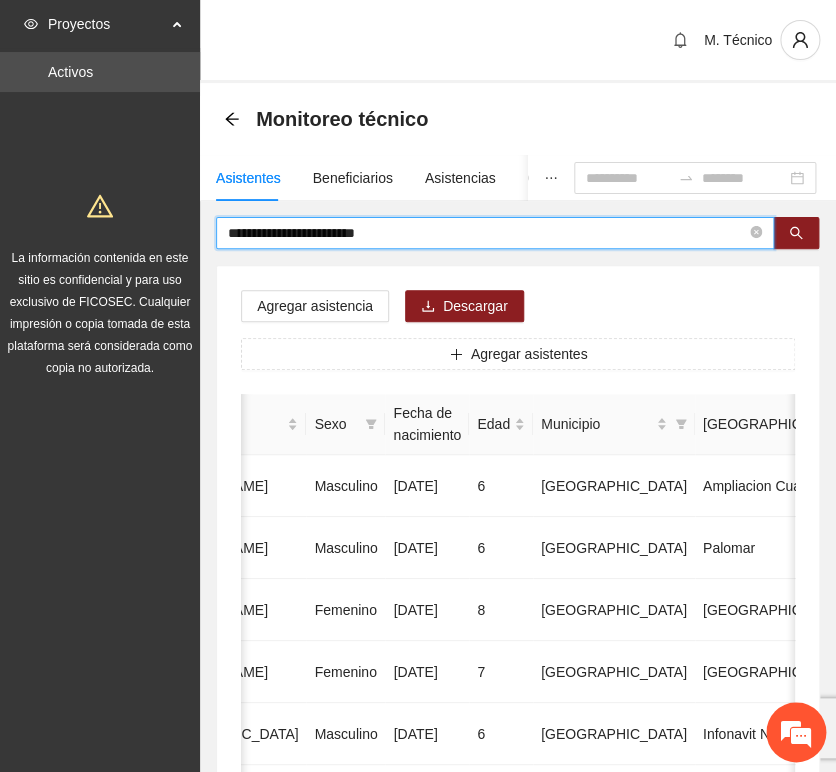 type on "**********" 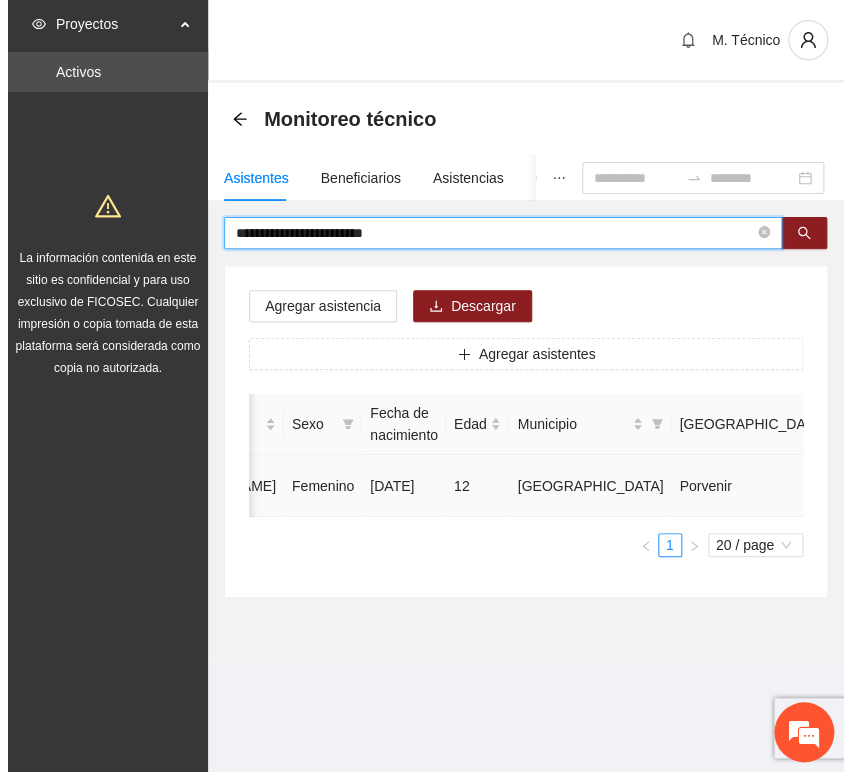 scroll, scrollTop: 0, scrollLeft: 0, axis: both 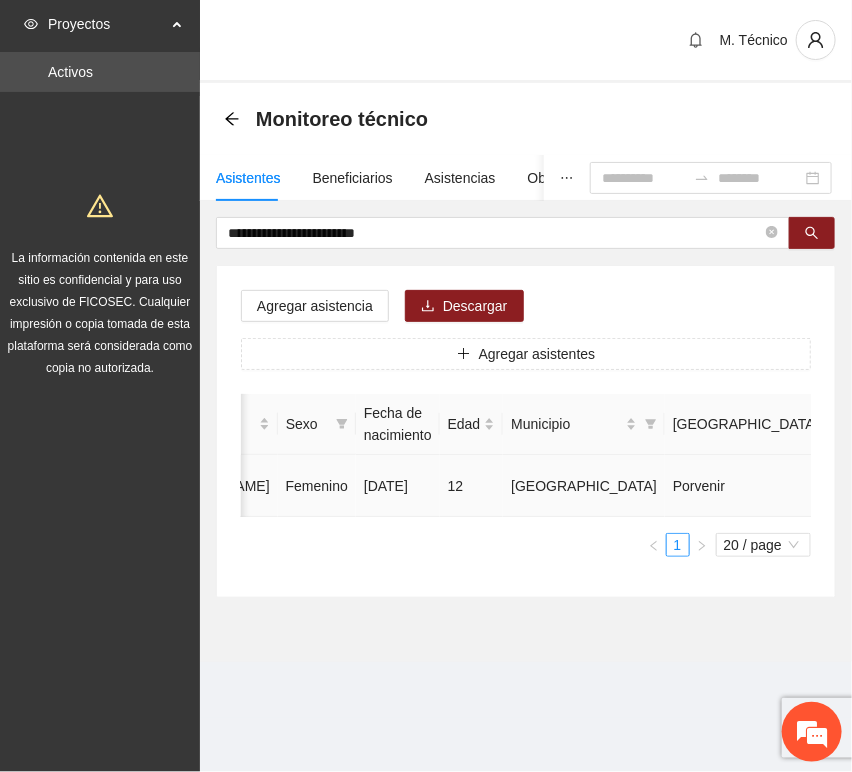 click 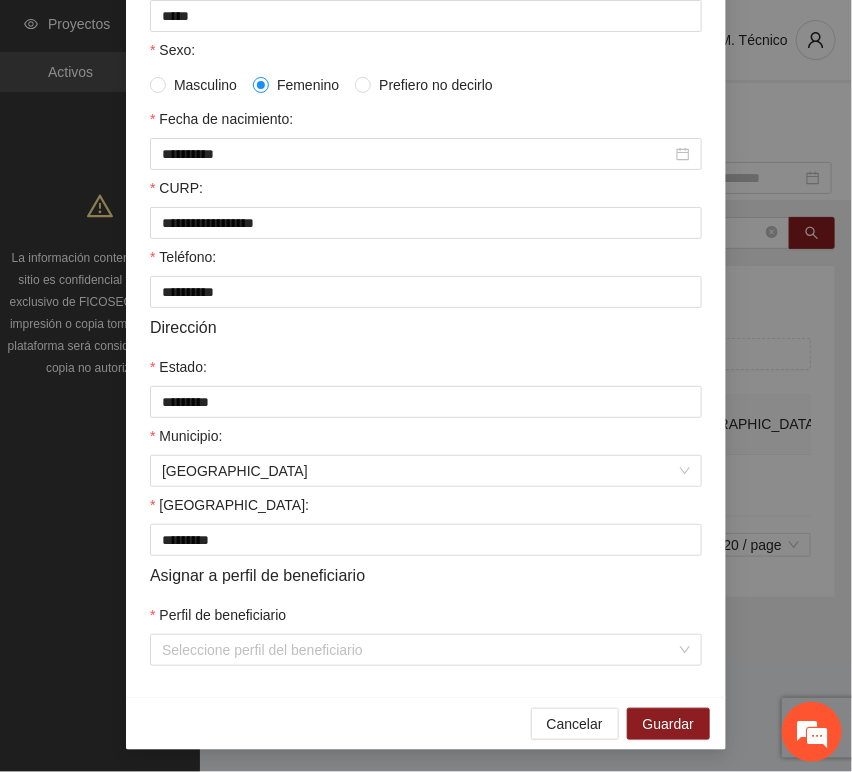 scroll, scrollTop: 394, scrollLeft: 0, axis: vertical 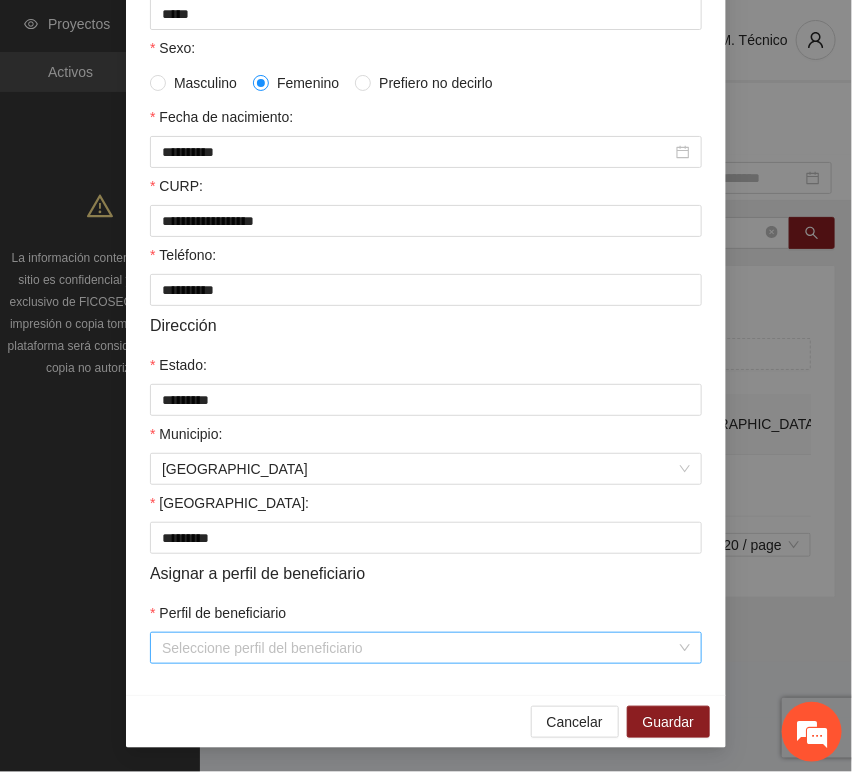 click on "Perfil de beneficiario" at bounding box center [419, 648] 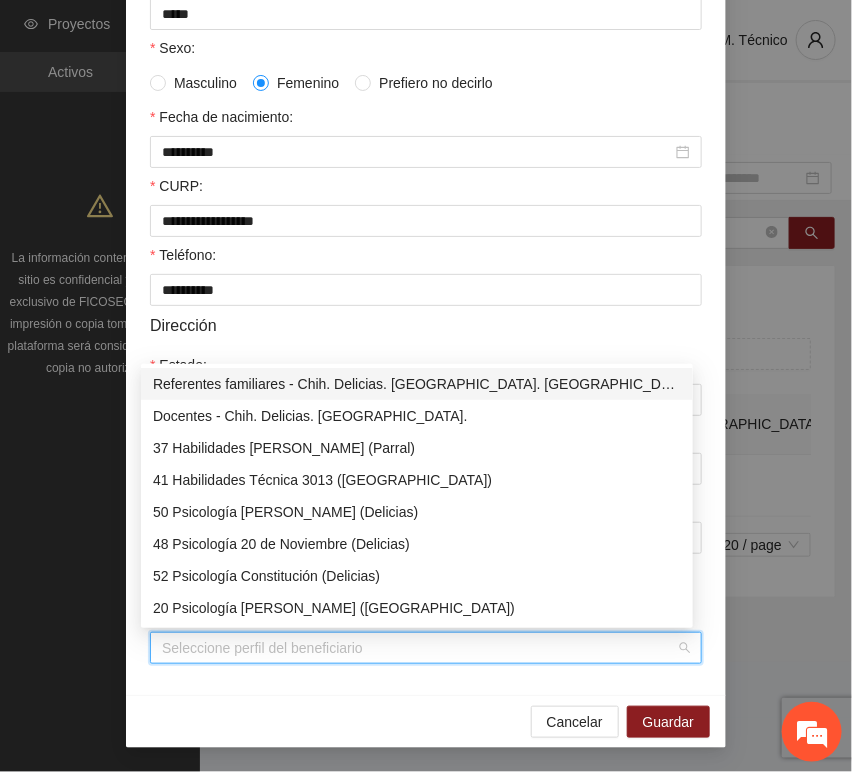 type on "*" 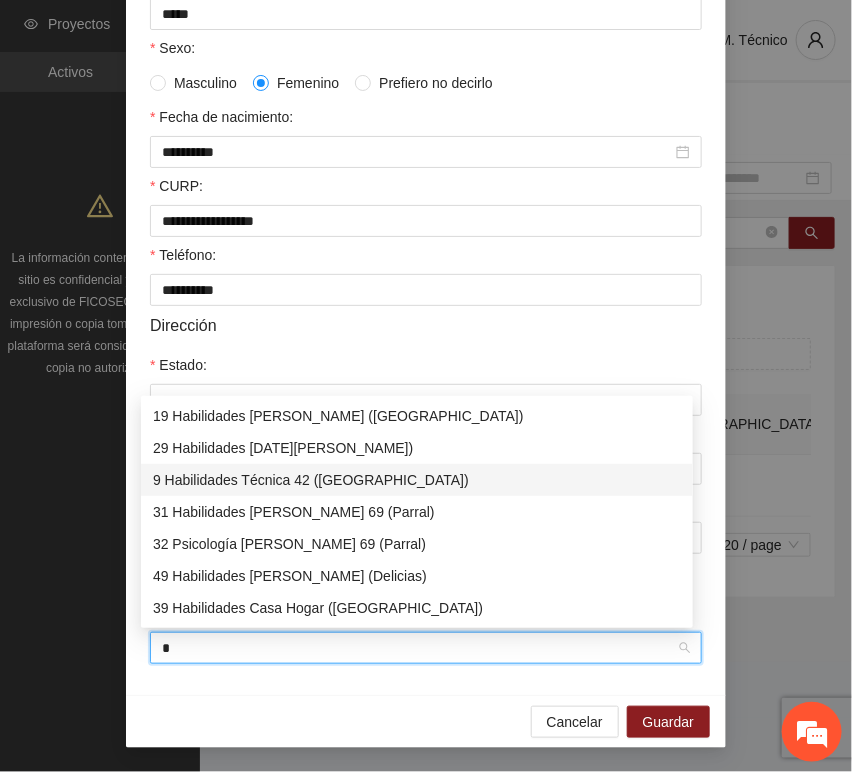 click on "9 Habilidades Técnica 42 ([GEOGRAPHIC_DATA])" at bounding box center [417, 480] 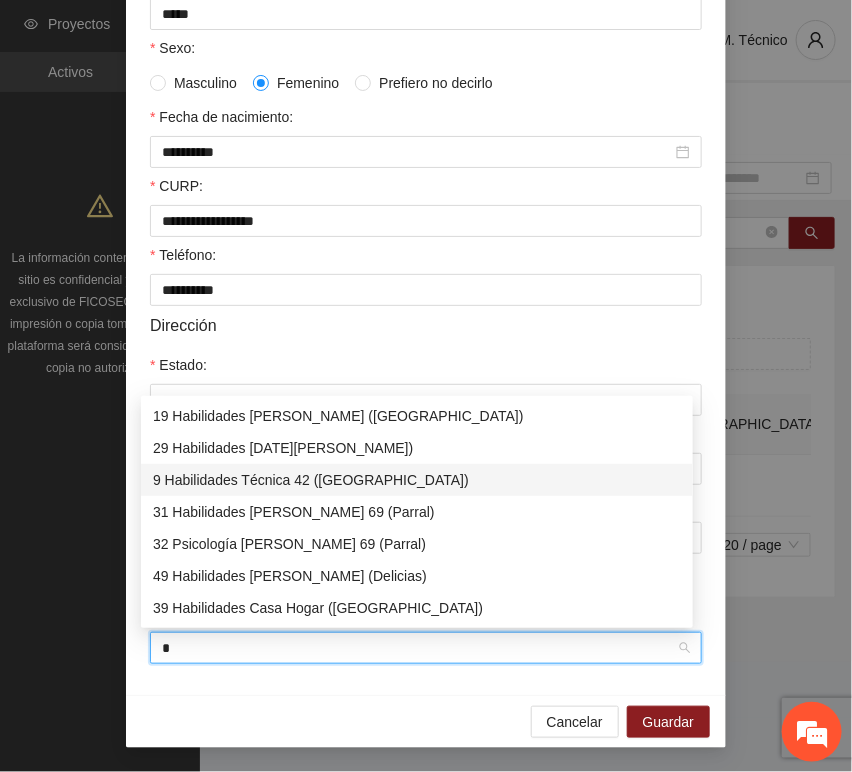 type 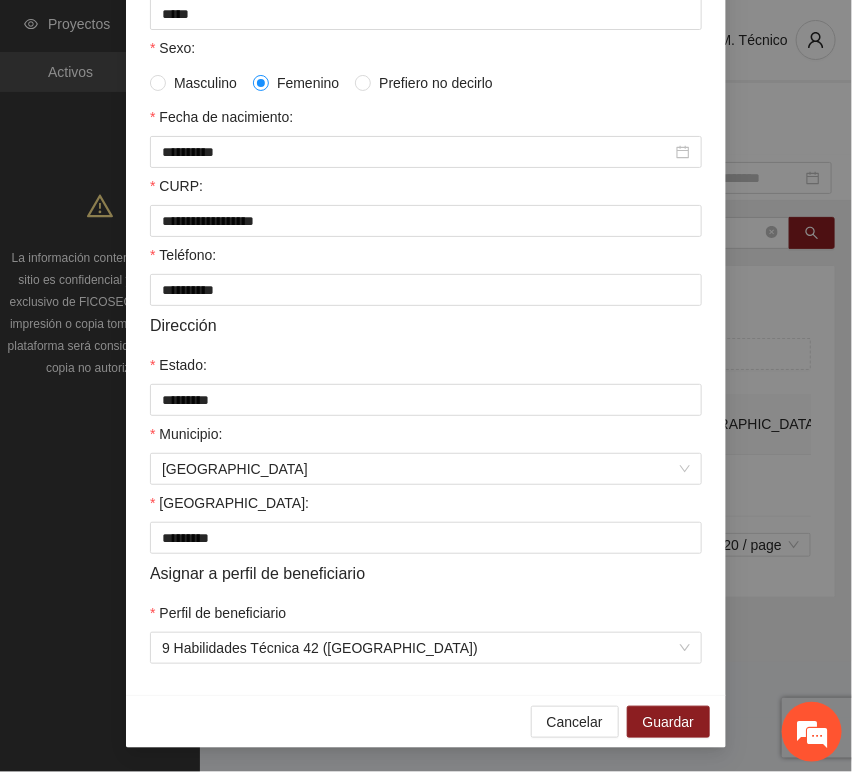 click on "**********" at bounding box center (426, 230) 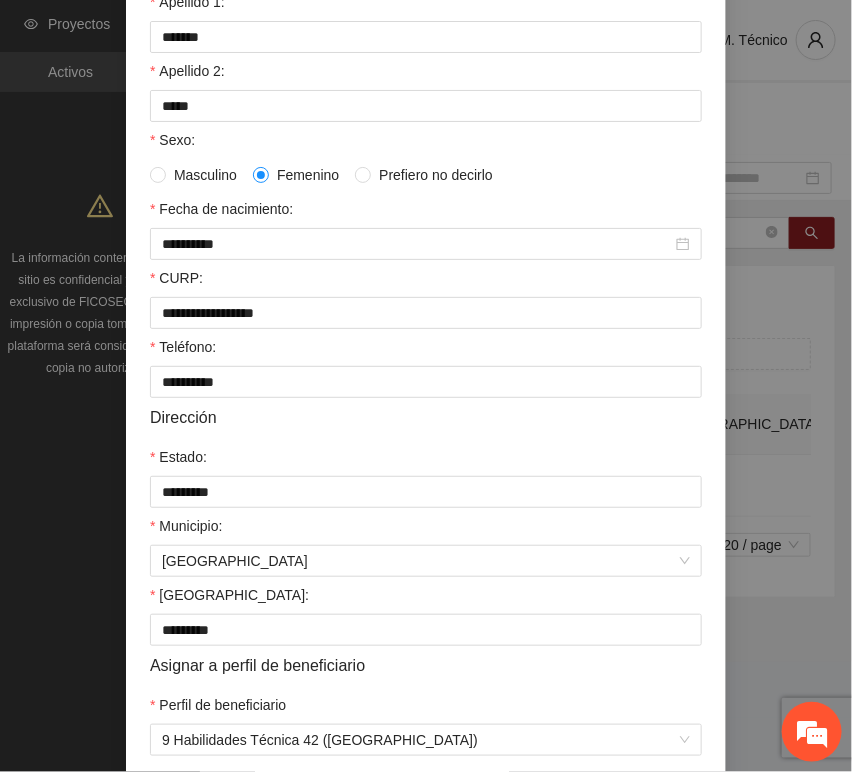 scroll, scrollTop: 394, scrollLeft: 0, axis: vertical 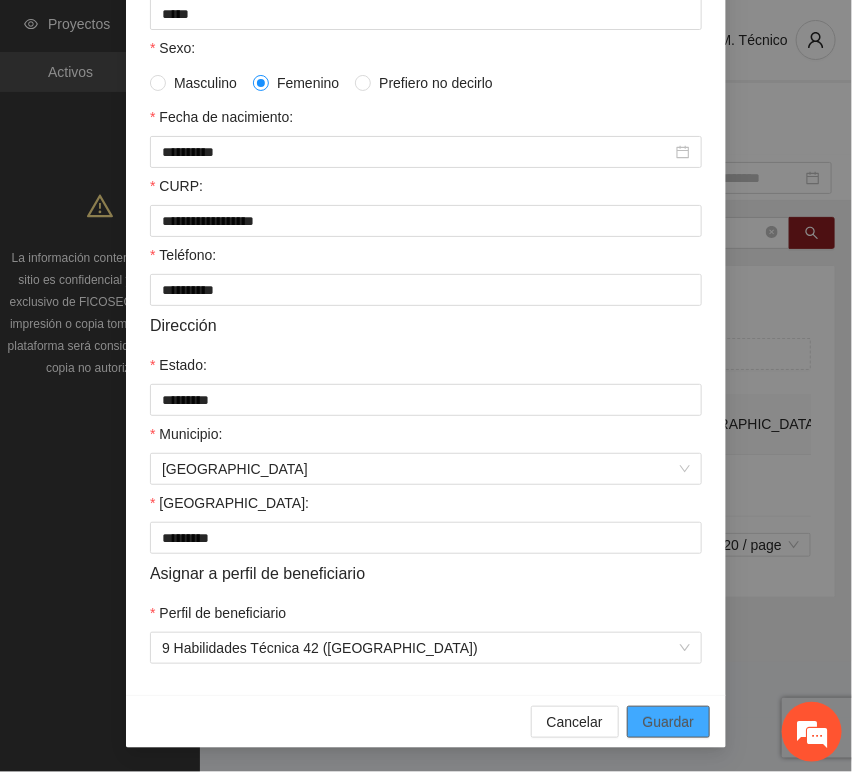 click on "Guardar" at bounding box center (668, 722) 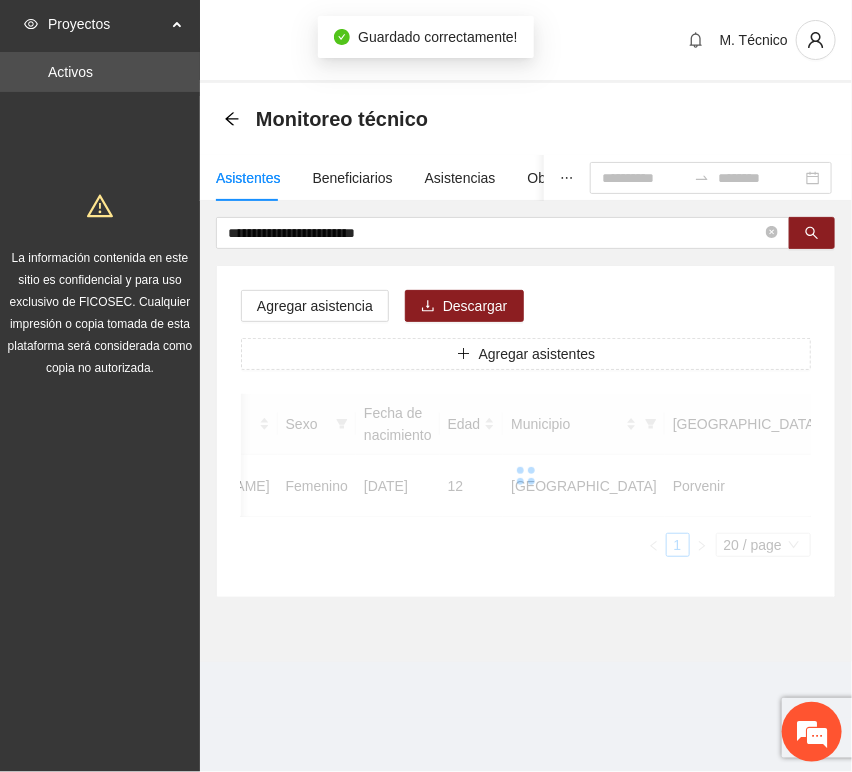 scroll, scrollTop: 294, scrollLeft: 0, axis: vertical 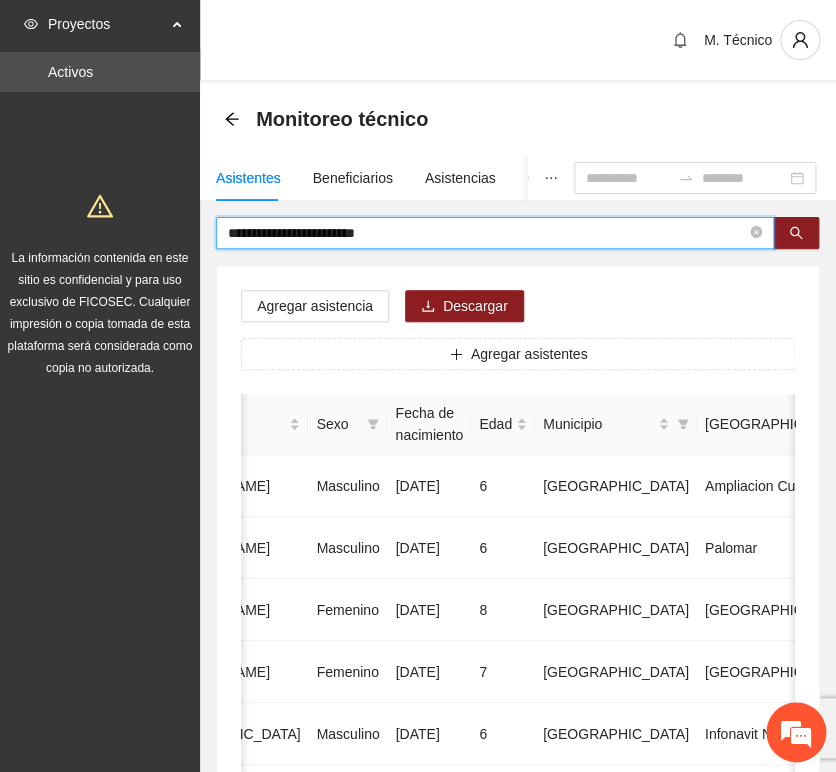 drag, startPoint x: 412, startPoint y: 239, endPoint x: -154, endPoint y: 189, distance: 568.20416 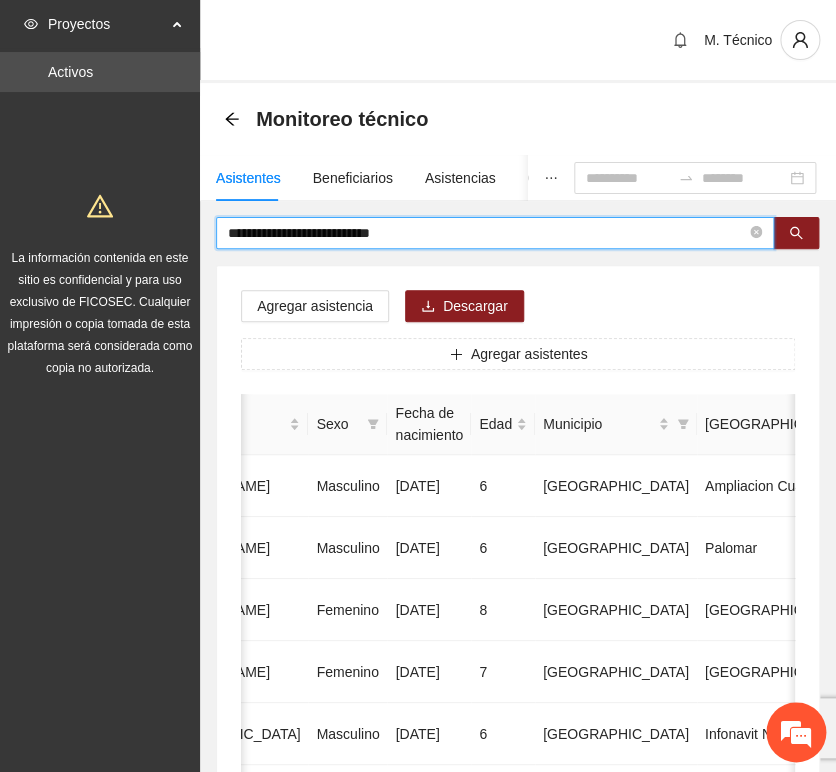 type on "**********" 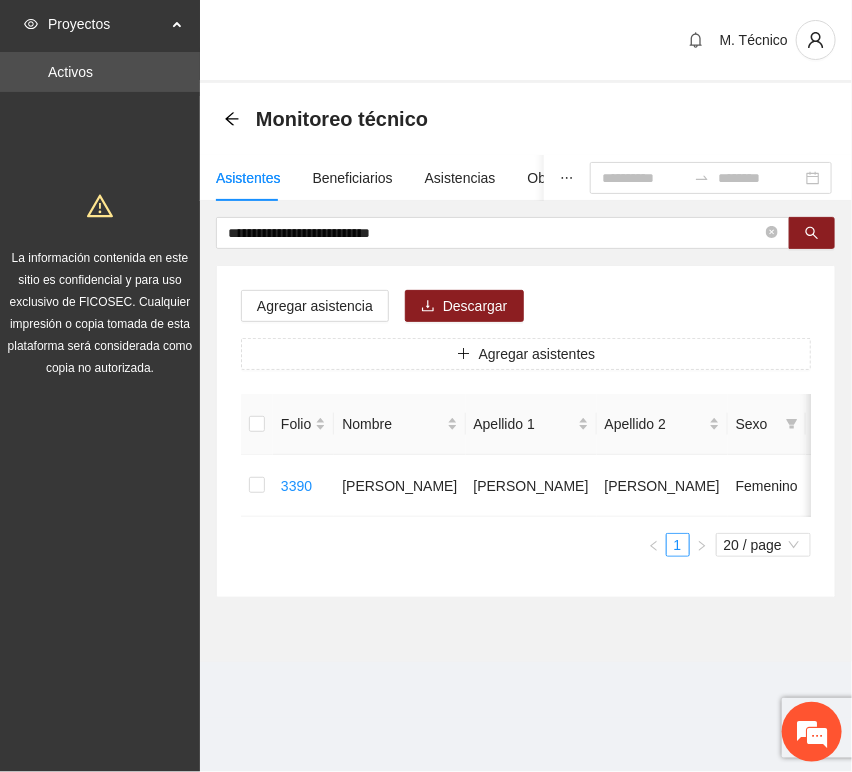 scroll, scrollTop: 0, scrollLeft: 450, axis: horizontal 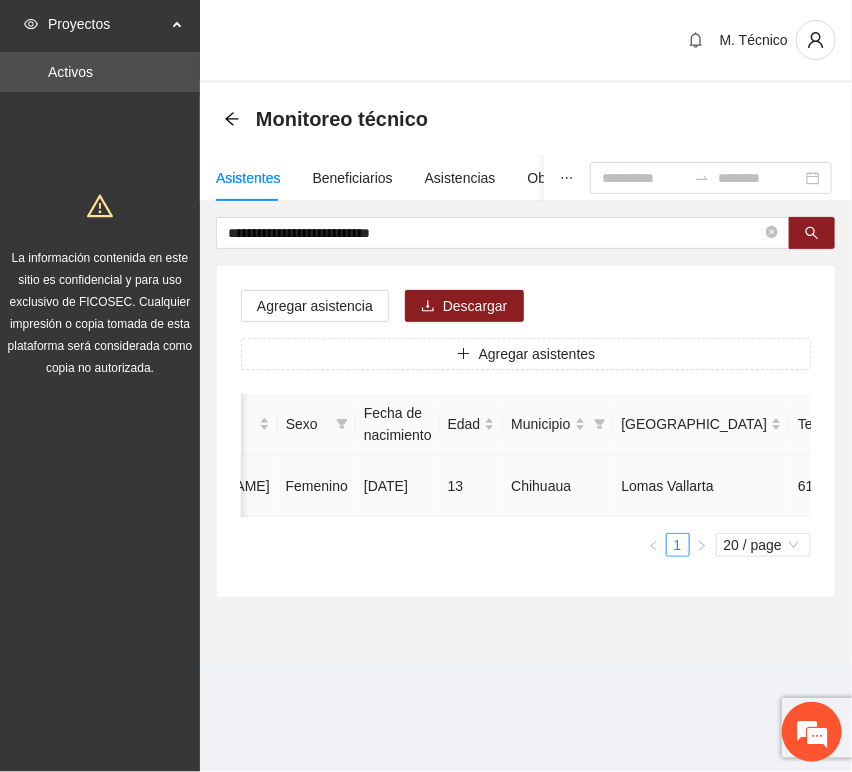 click at bounding box center (981, 486) 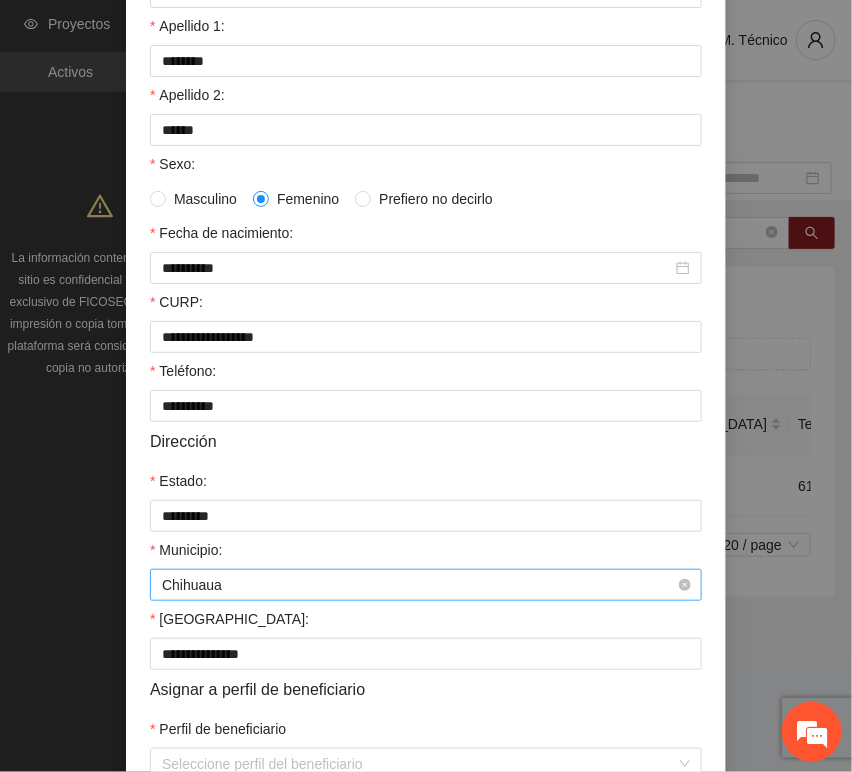 scroll, scrollTop: 394, scrollLeft: 0, axis: vertical 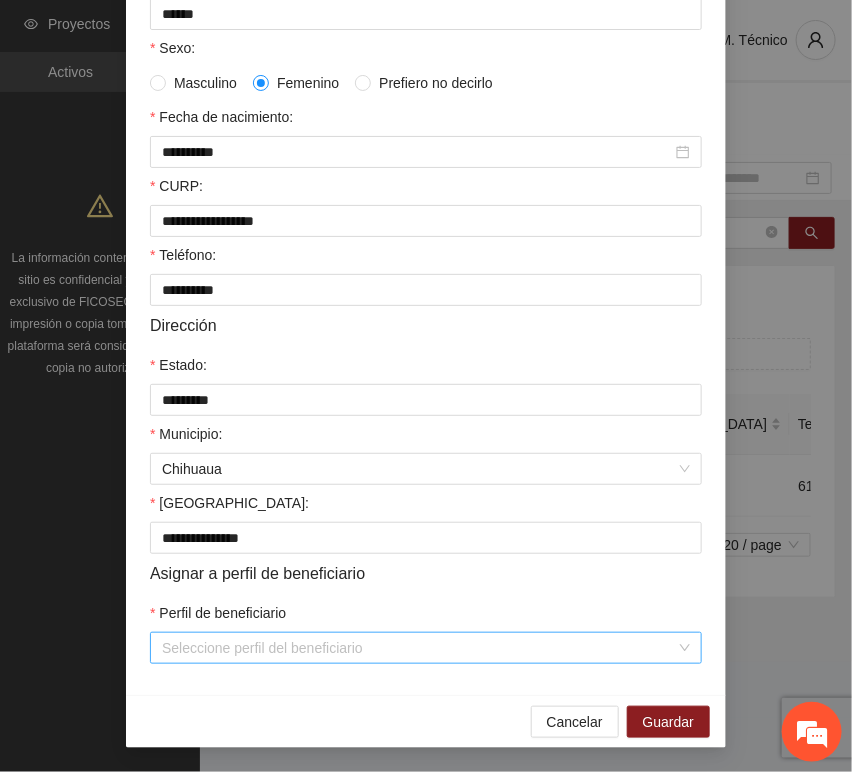 click on "Perfil de beneficiario" at bounding box center [419, 648] 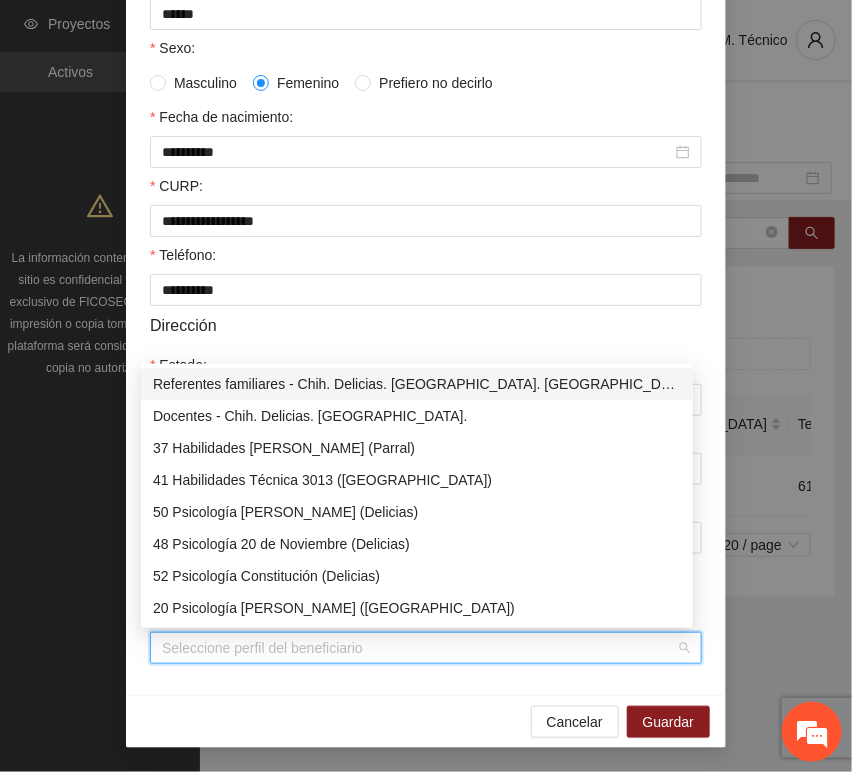 type on "*" 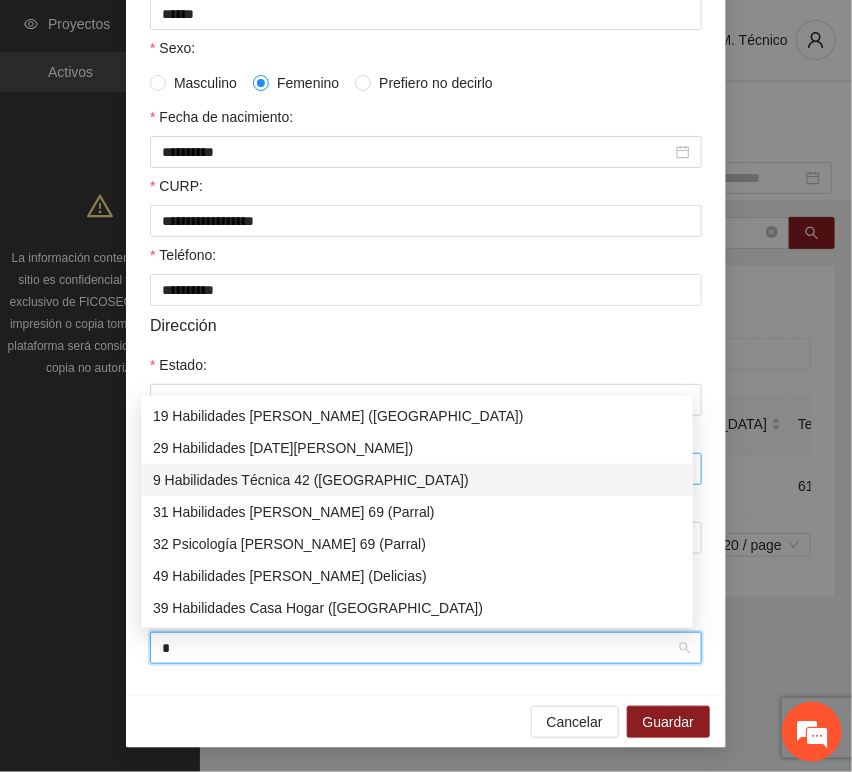 drag, startPoint x: 223, startPoint y: 475, endPoint x: 248, endPoint y: 470, distance: 25.495098 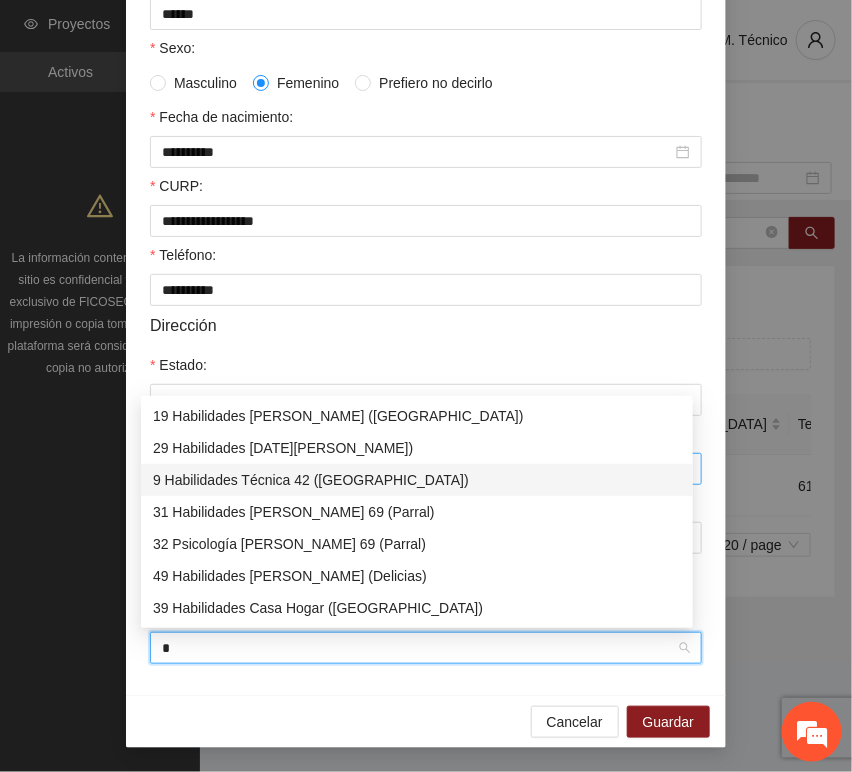 click on "9 Habilidades Técnica 42 ([GEOGRAPHIC_DATA])" at bounding box center [417, 480] 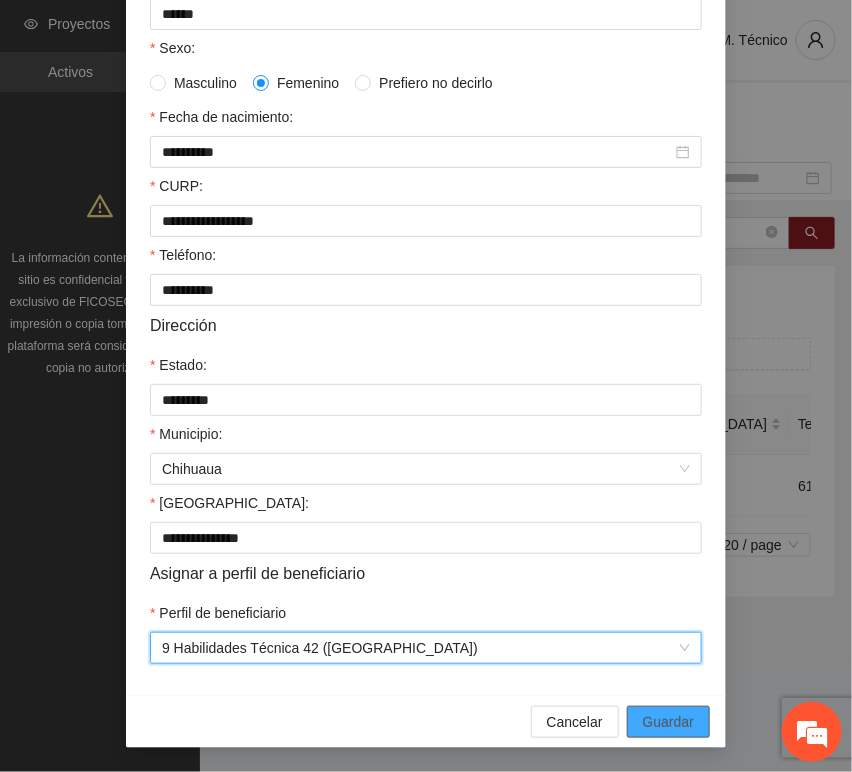 click on "Guardar" at bounding box center (668, 722) 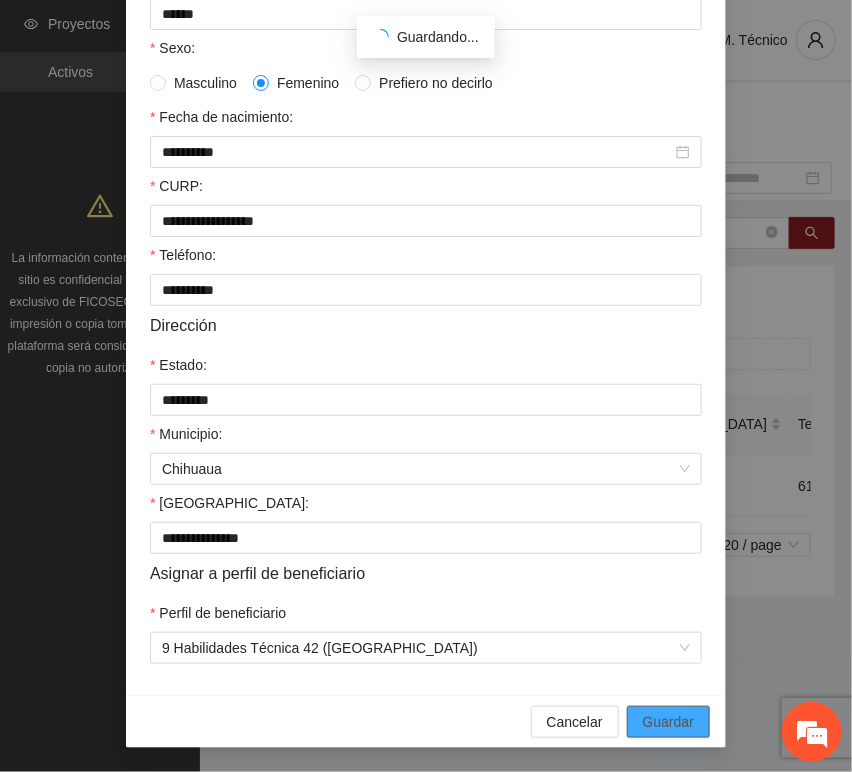 scroll, scrollTop: 294, scrollLeft: 0, axis: vertical 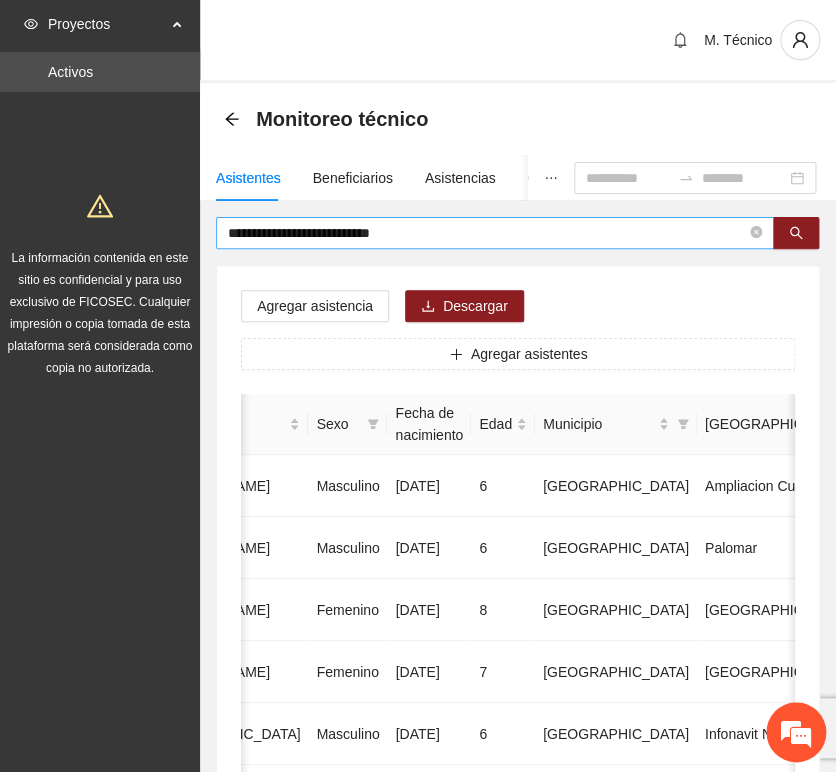 drag, startPoint x: 404, startPoint y: 261, endPoint x: 416, endPoint y: 246, distance: 19.209373 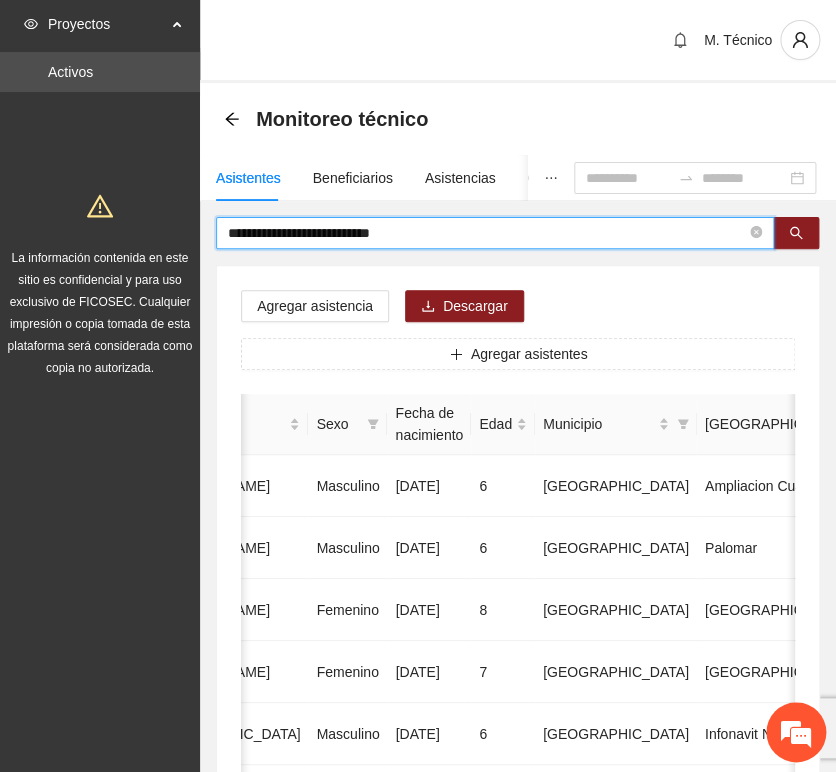 drag, startPoint x: 407, startPoint y: 228, endPoint x: -122, endPoint y: 202, distance: 529.63855 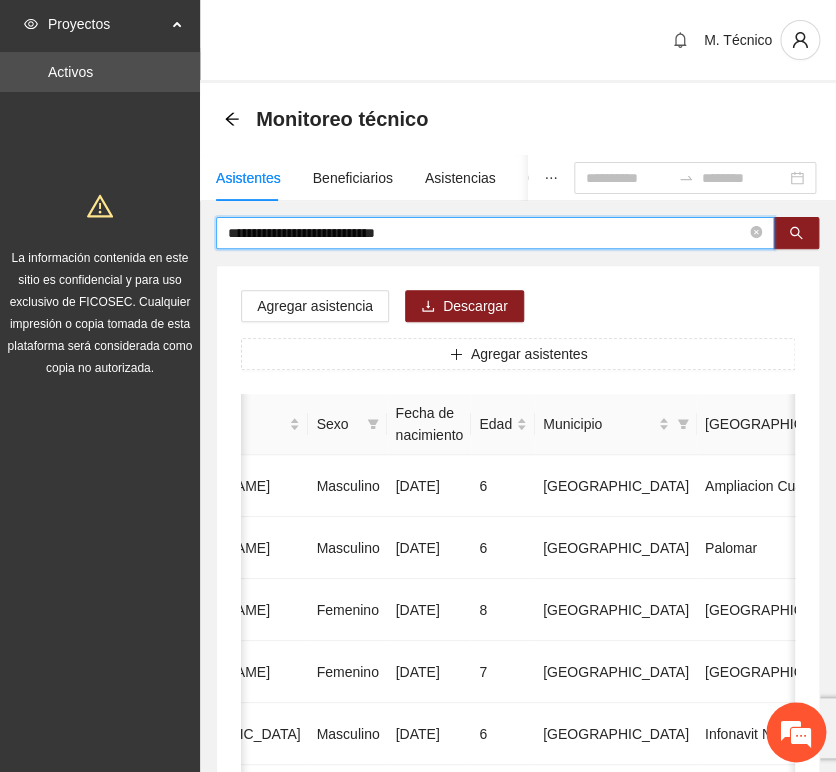 type on "**********" 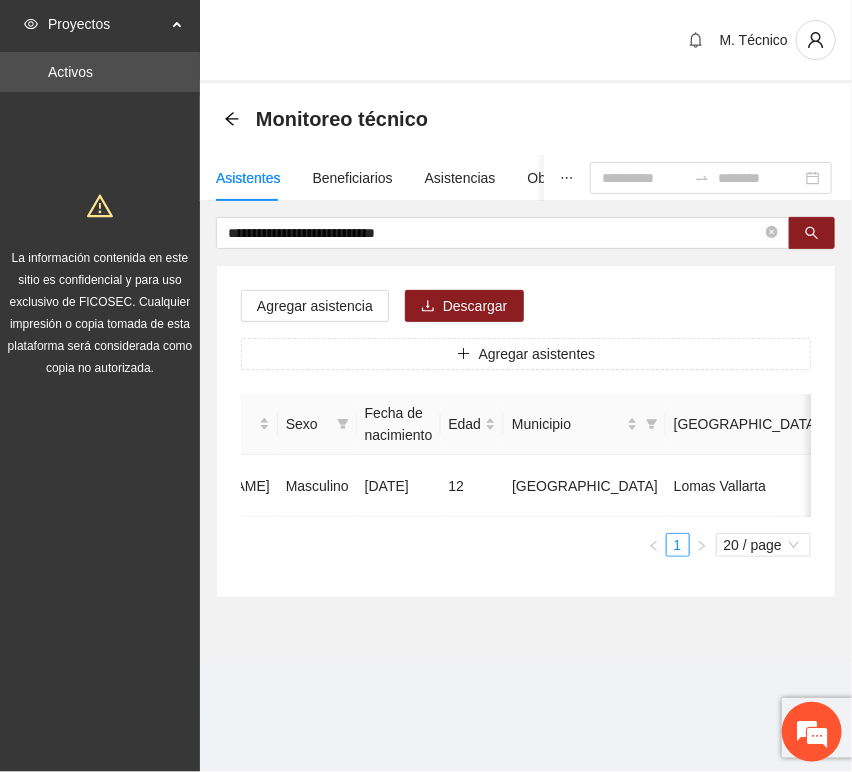 scroll, scrollTop: 0, scrollLeft: 0, axis: both 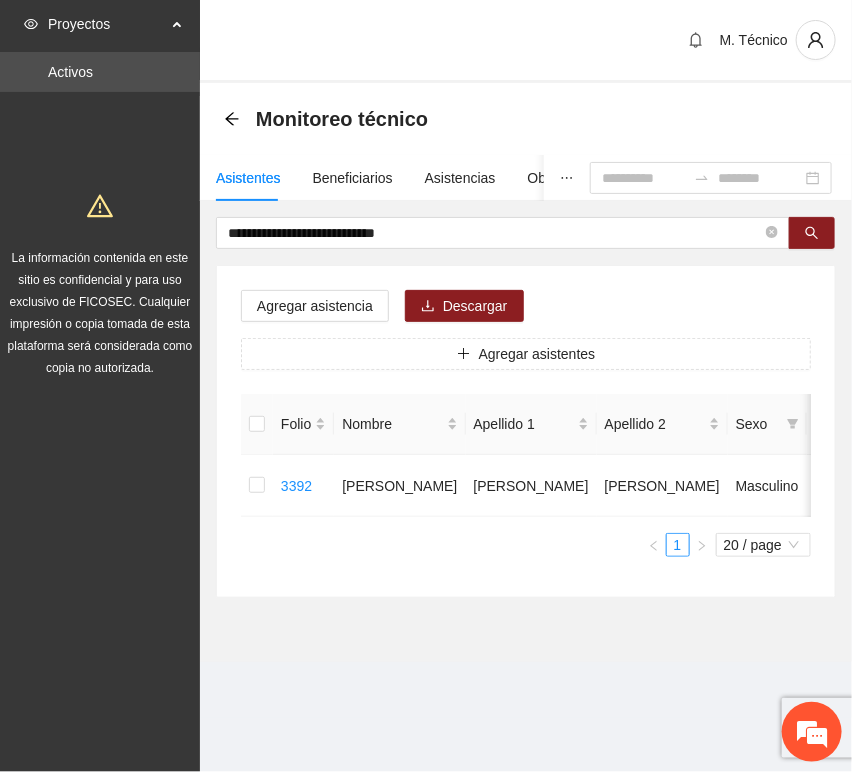 drag, startPoint x: 364, startPoint y: 678, endPoint x: 428, endPoint y: 549, distance: 144.00348 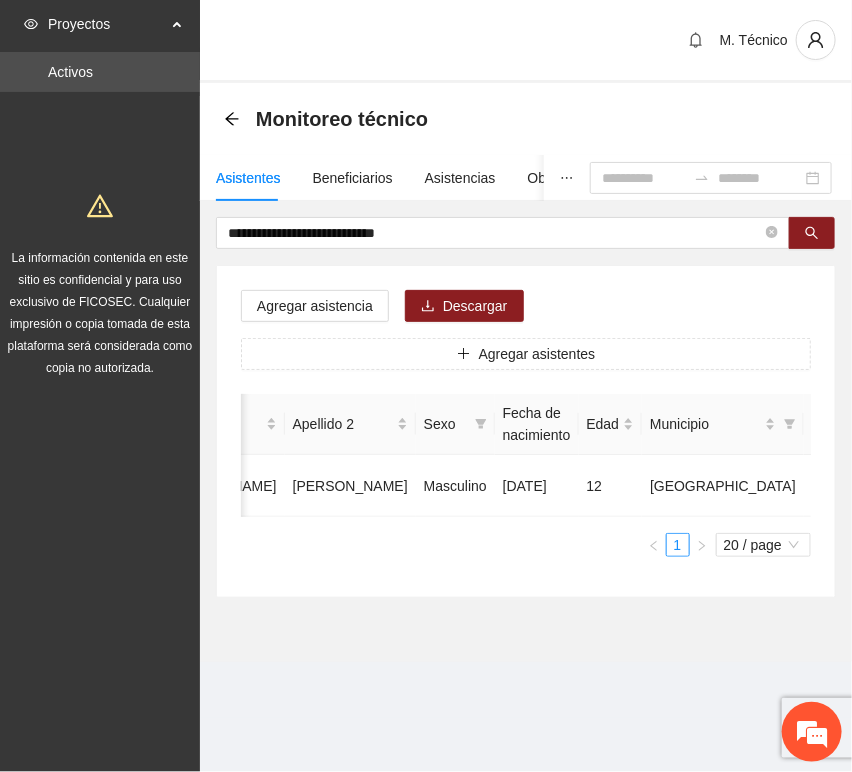 scroll, scrollTop: 0, scrollLeft: 452, axis: horizontal 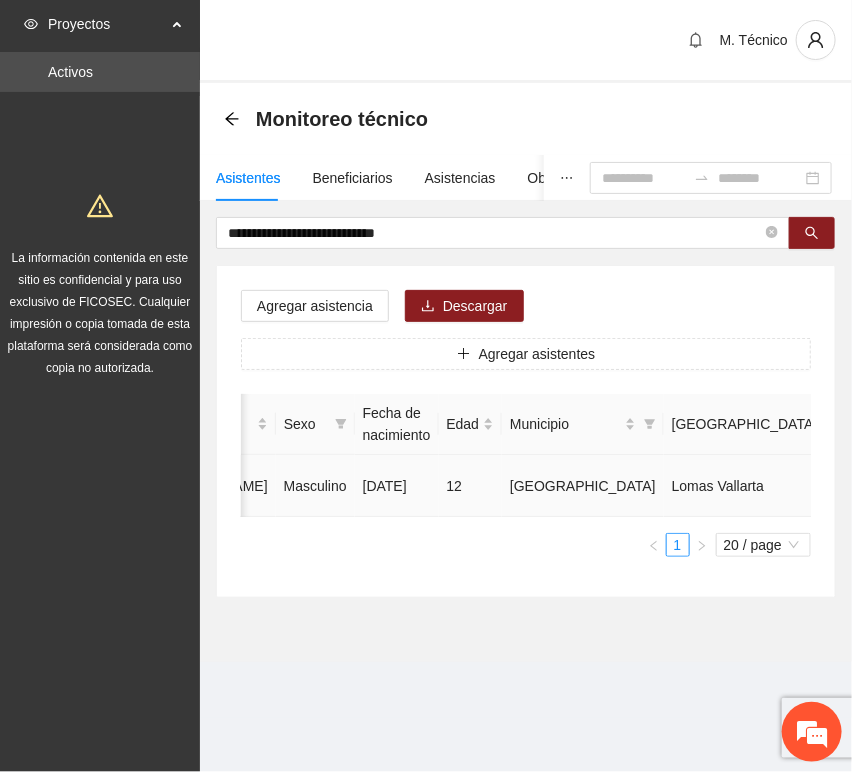 click 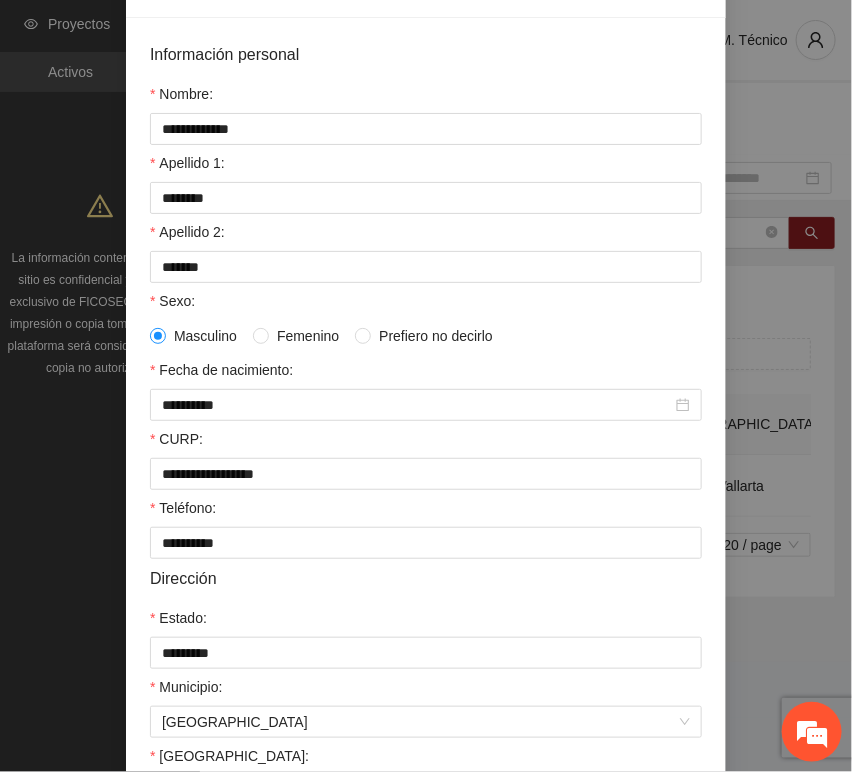 scroll, scrollTop: 394, scrollLeft: 0, axis: vertical 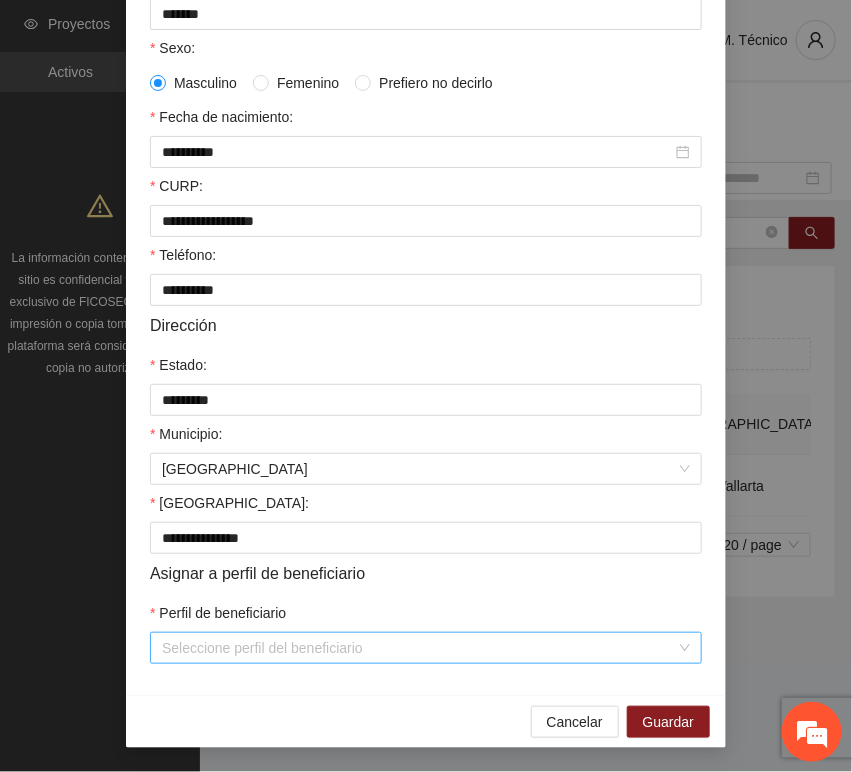 click on "Perfil de beneficiario" at bounding box center [419, 648] 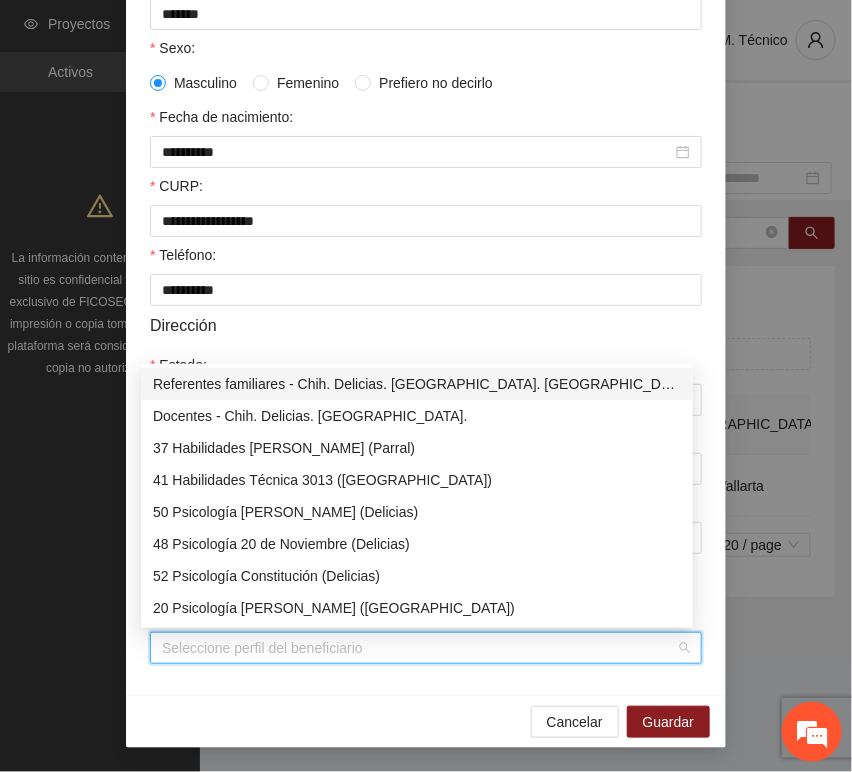 type on "*" 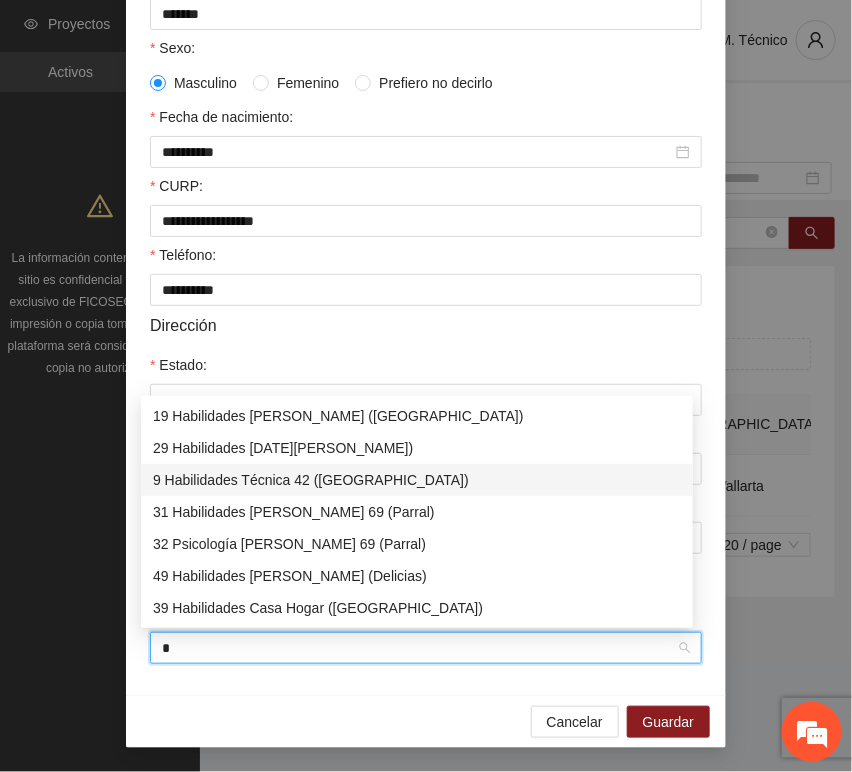 click on "9 Habilidades Técnica 42 ([GEOGRAPHIC_DATA])" at bounding box center [417, 480] 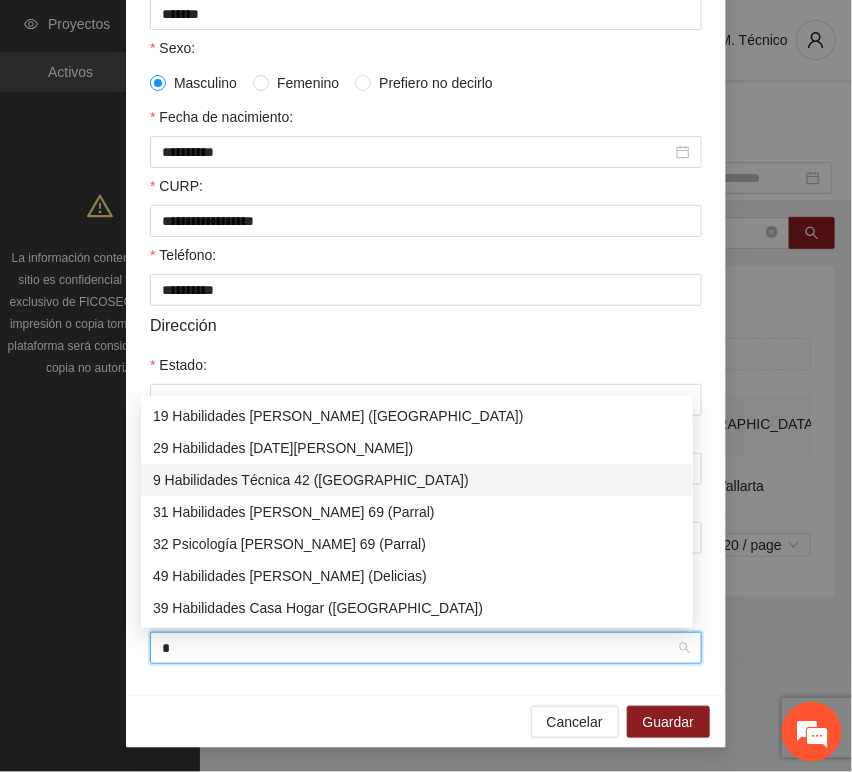type 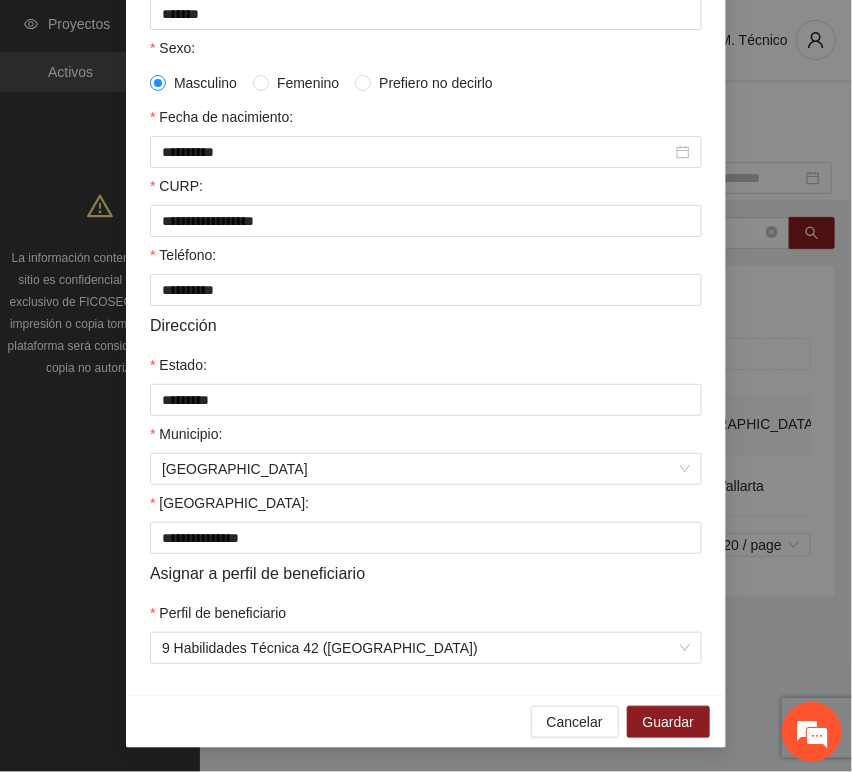 click on "Cancelar Guardar" at bounding box center (426, 721) 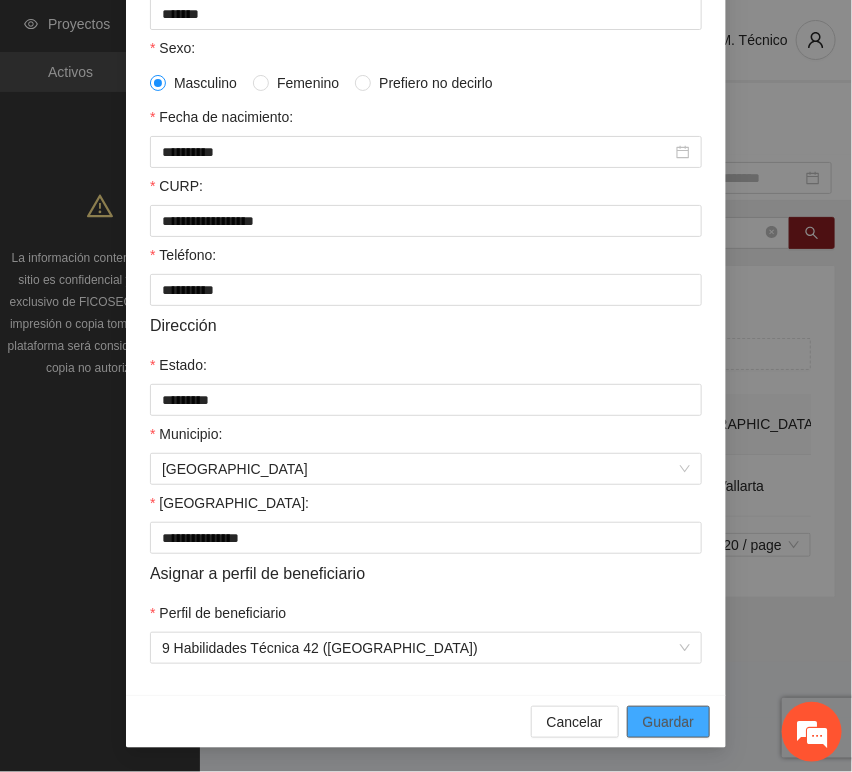 click on "Guardar" at bounding box center (668, 722) 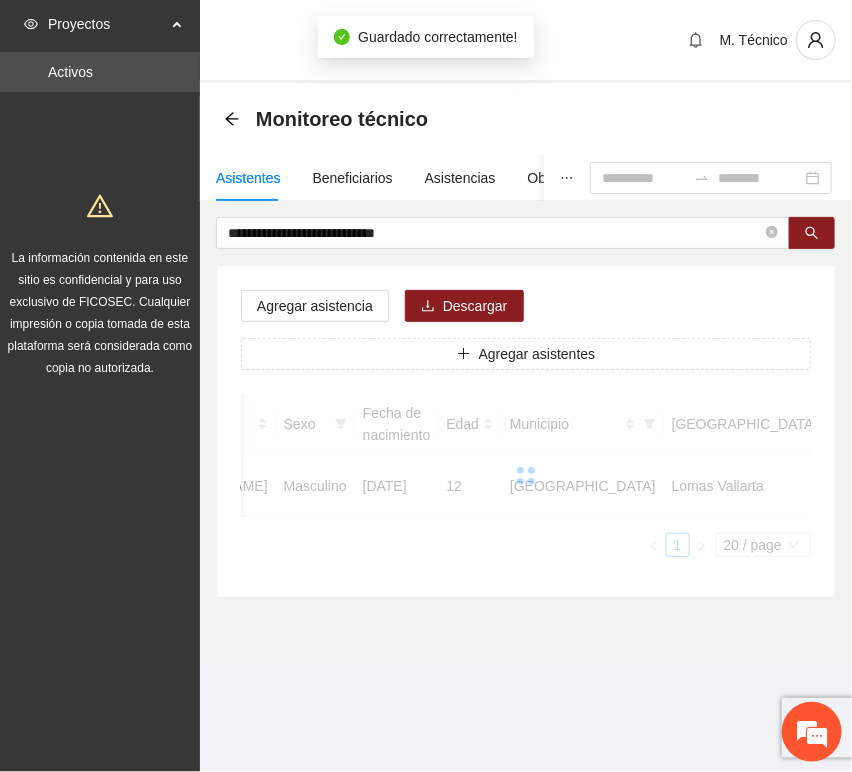 scroll, scrollTop: 294, scrollLeft: 0, axis: vertical 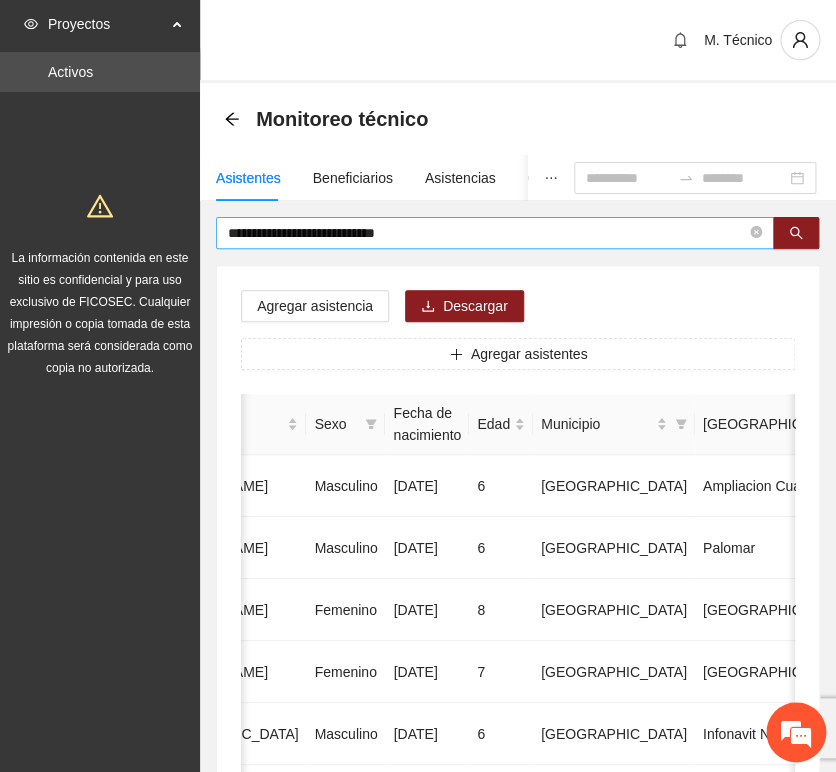 drag, startPoint x: 468, startPoint y: 250, endPoint x: 461, endPoint y: 238, distance: 13.892444 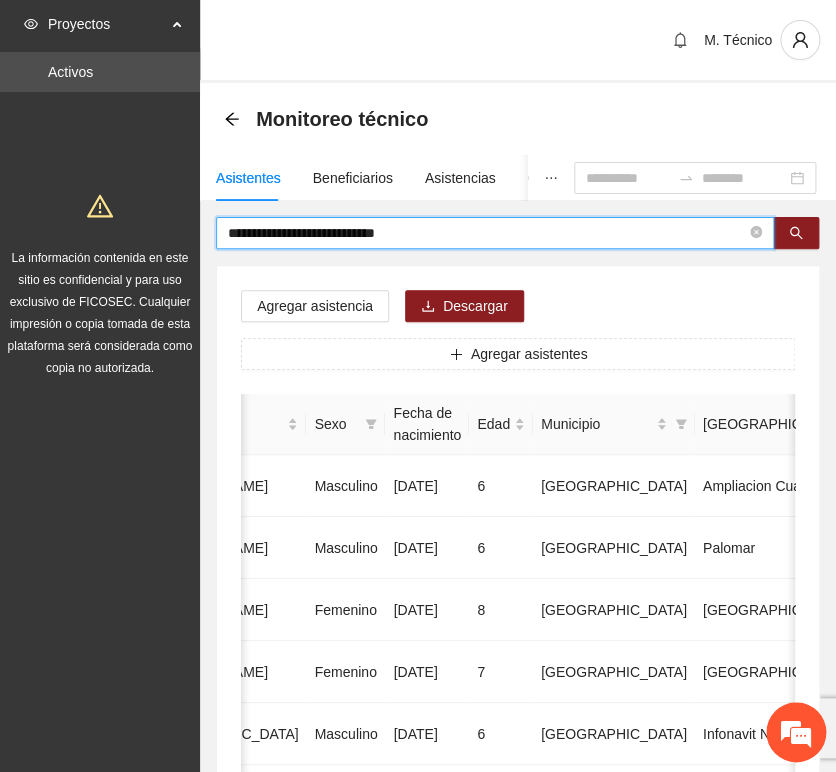 drag, startPoint x: 424, startPoint y: 227, endPoint x: -172, endPoint y: 174, distance: 598.3519 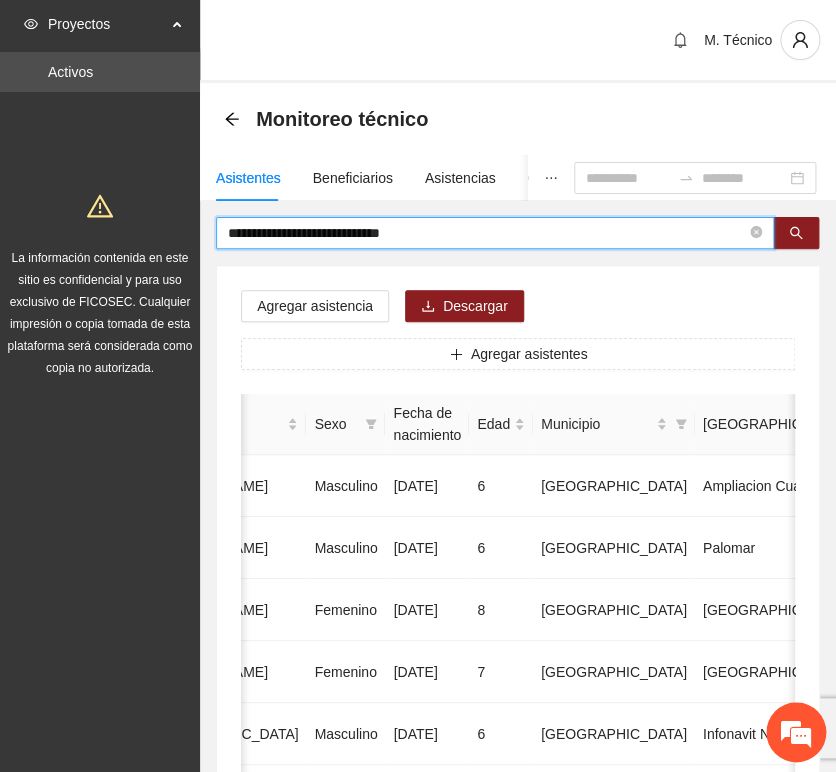 type on "**********" 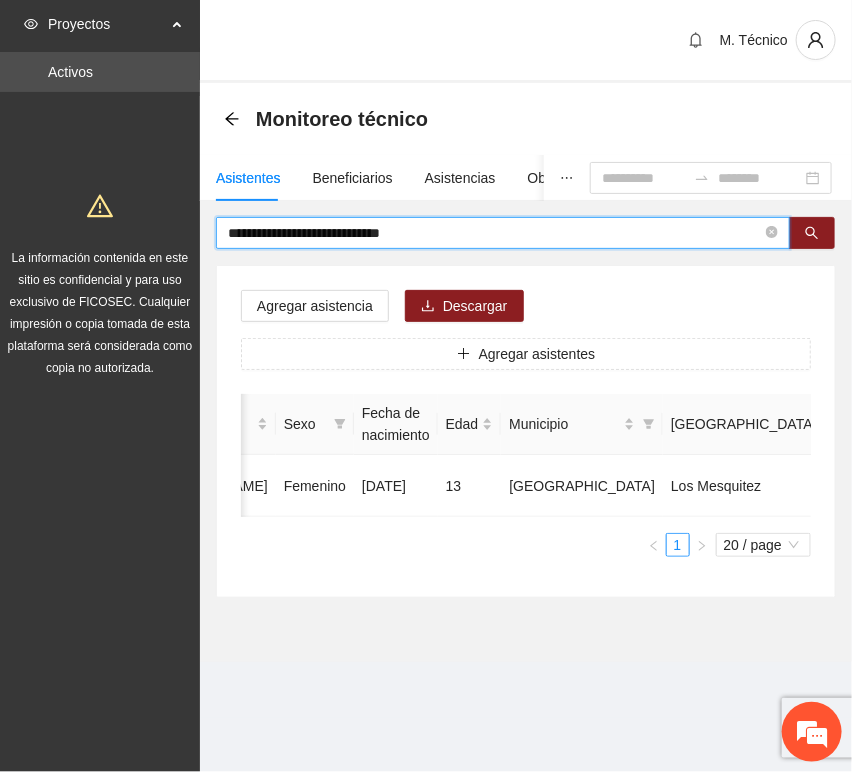 scroll, scrollTop: 0, scrollLeft: 451, axis: horizontal 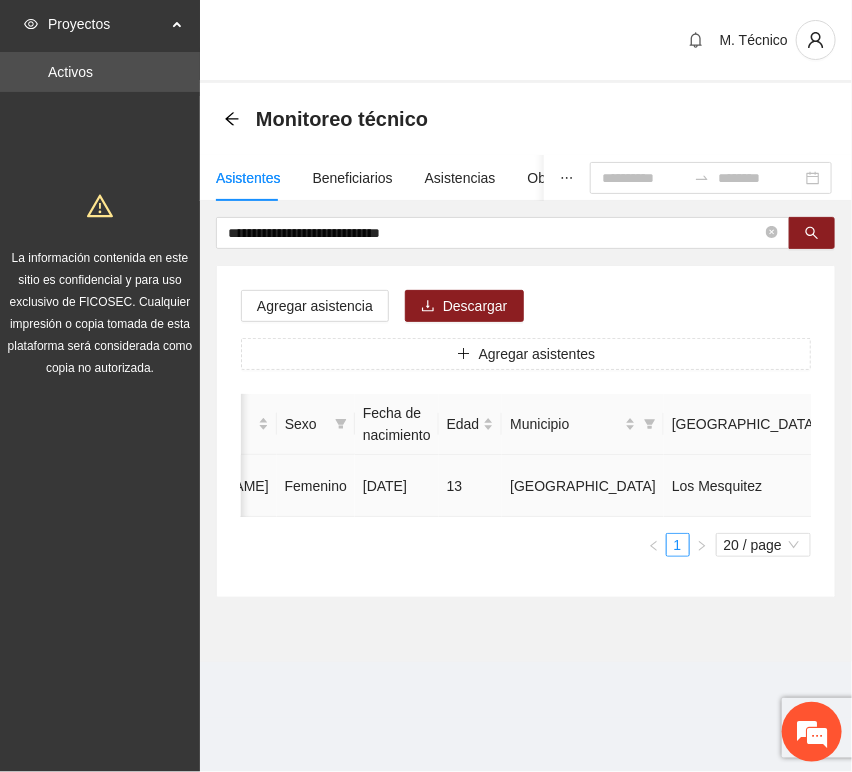 click 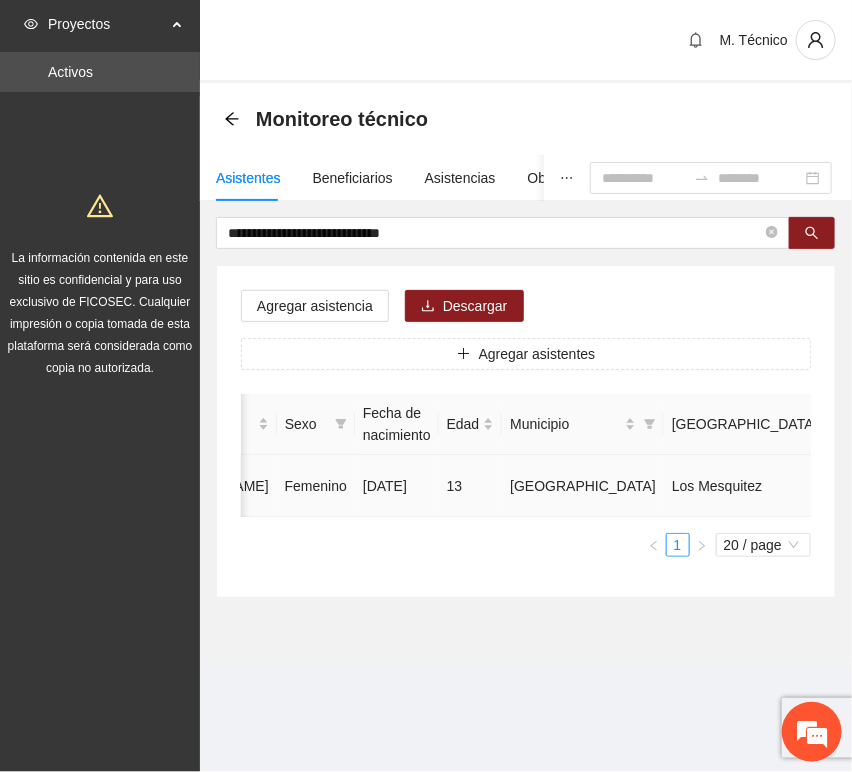 type on "**********" 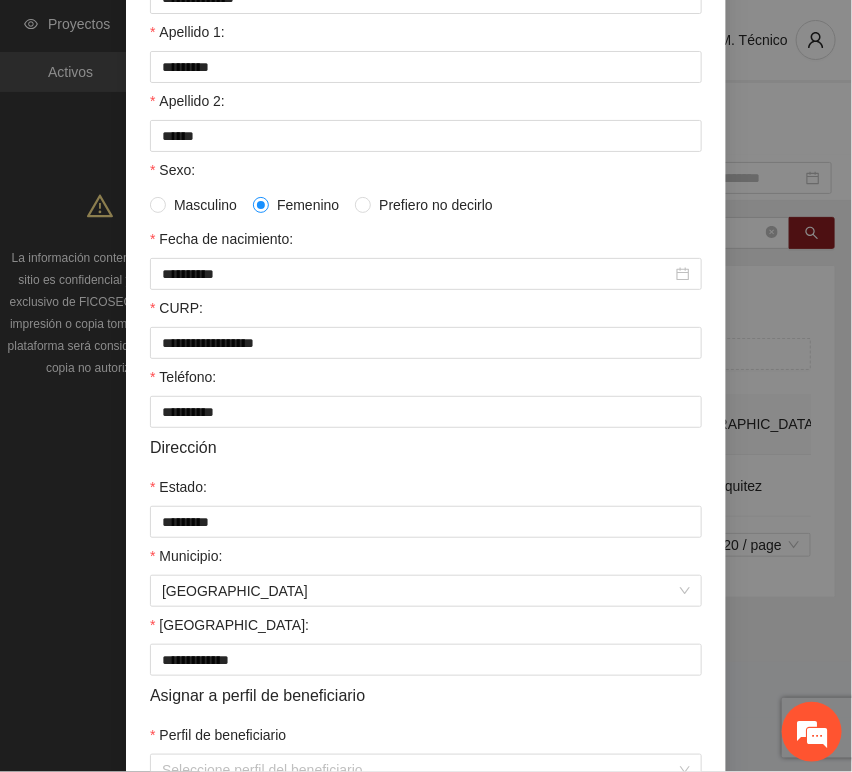 scroll, scrollTop: 394, scrollLeft: 0, axis: vertical 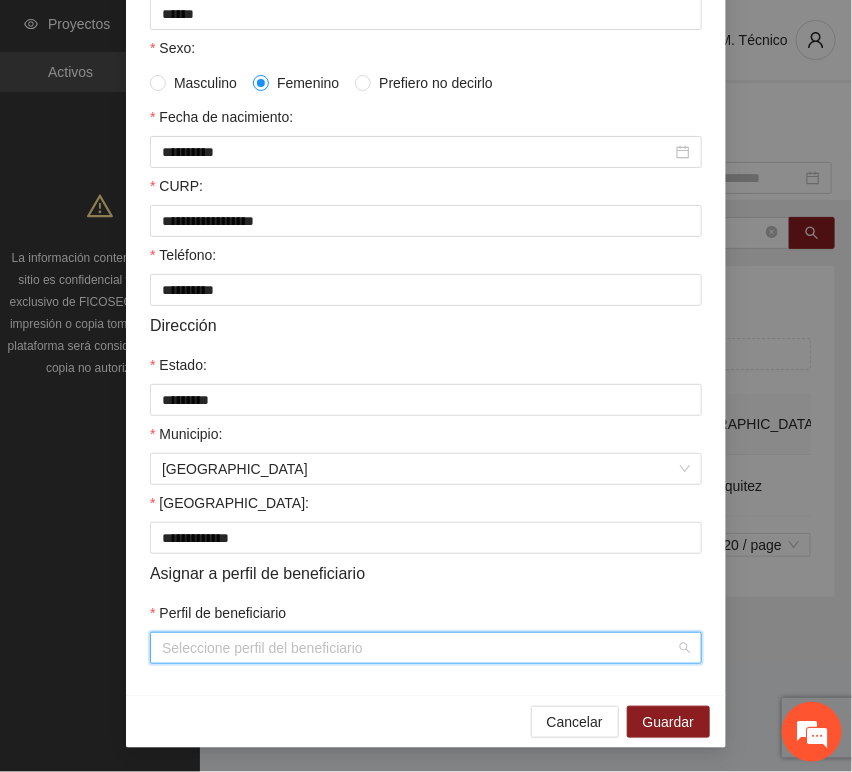 click on "Perfil de beneficiario" at bounding box center [419, 648] 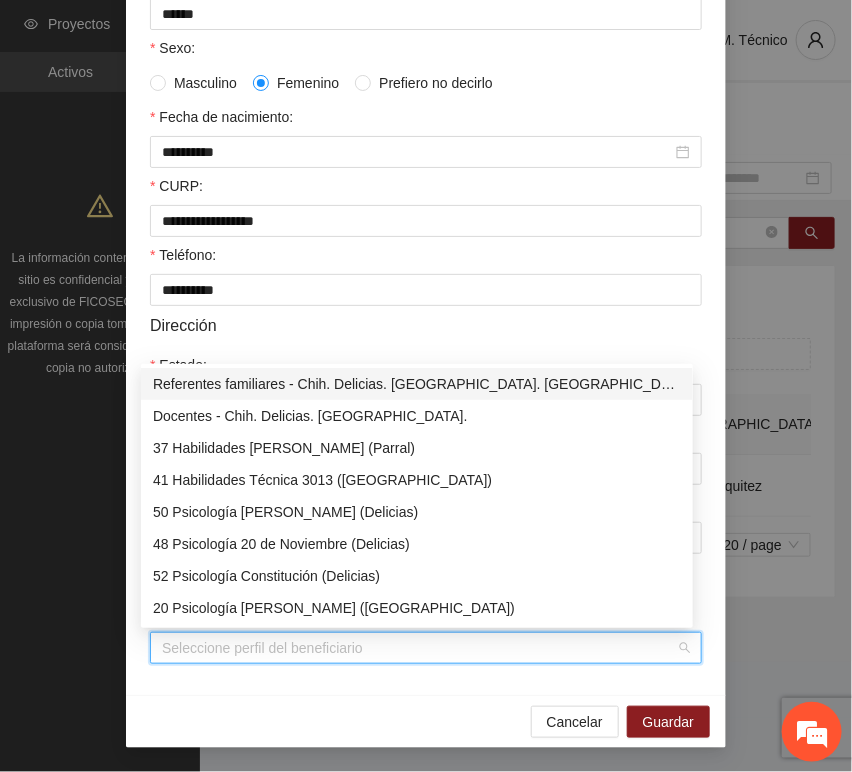 type on "*" 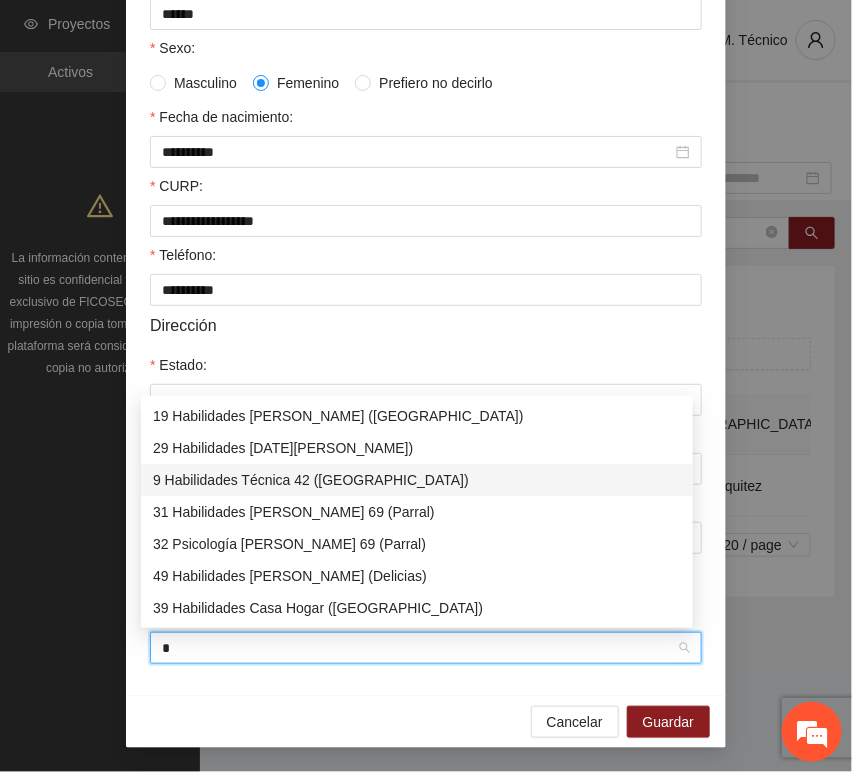 click on "9 Habilidades Técnica 42 ([GEOGRAPHIC_DATA])" at bounding box center [417, 480] 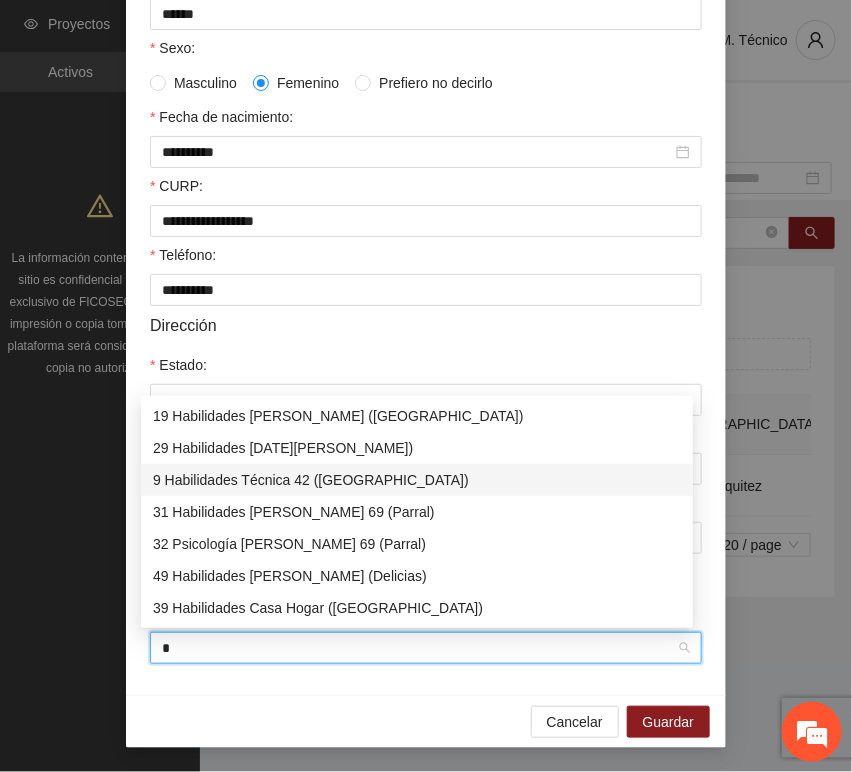 type 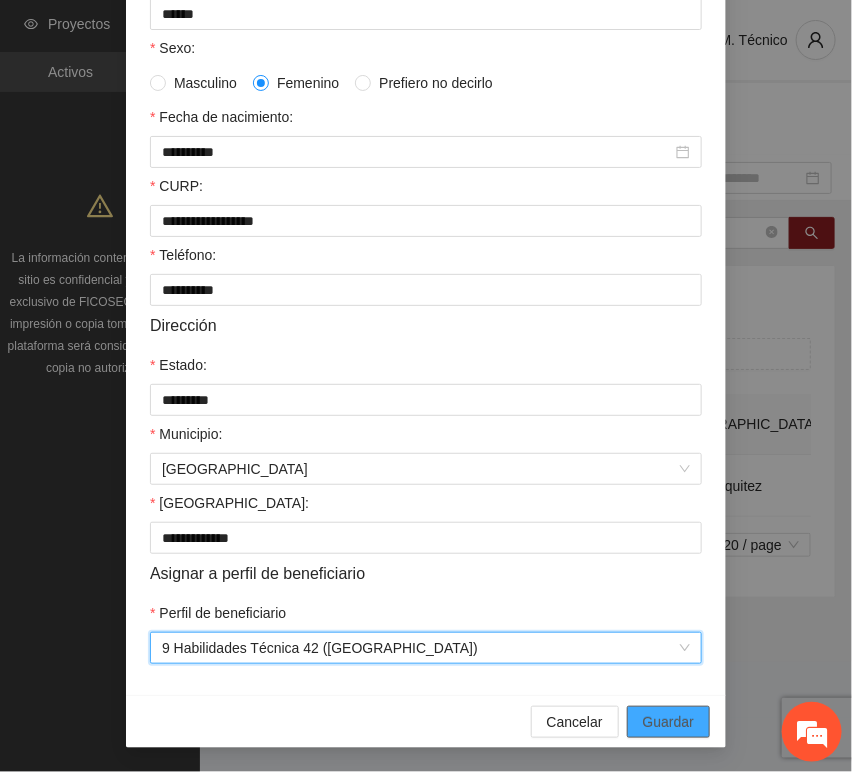 click on "Guardar" at bounding box center (668, 722) 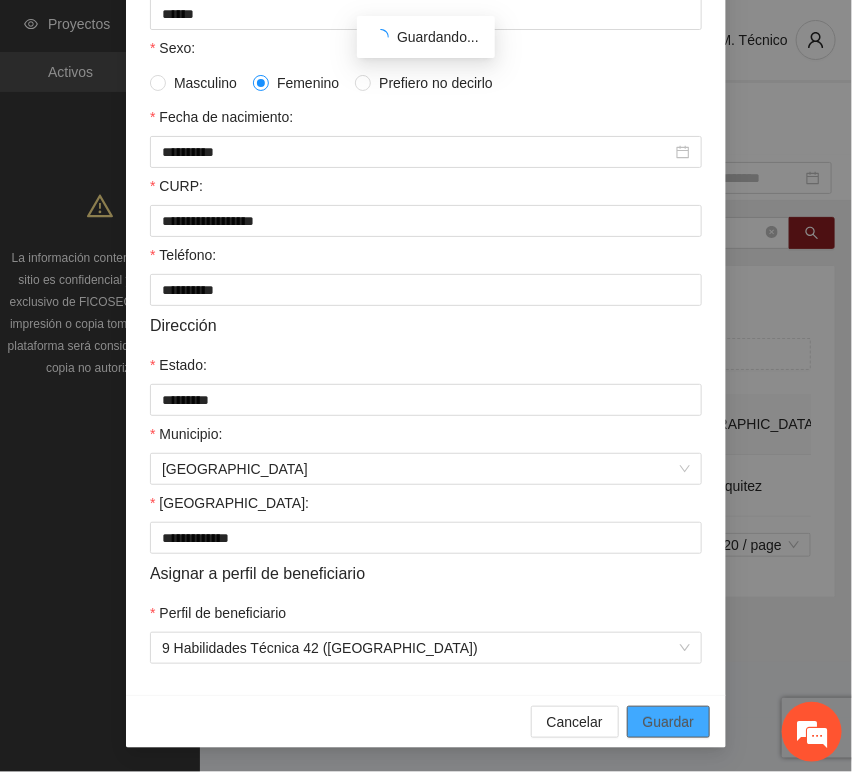 scroll, scrollTop: 294, scrollLeft: 0, axis: vertical 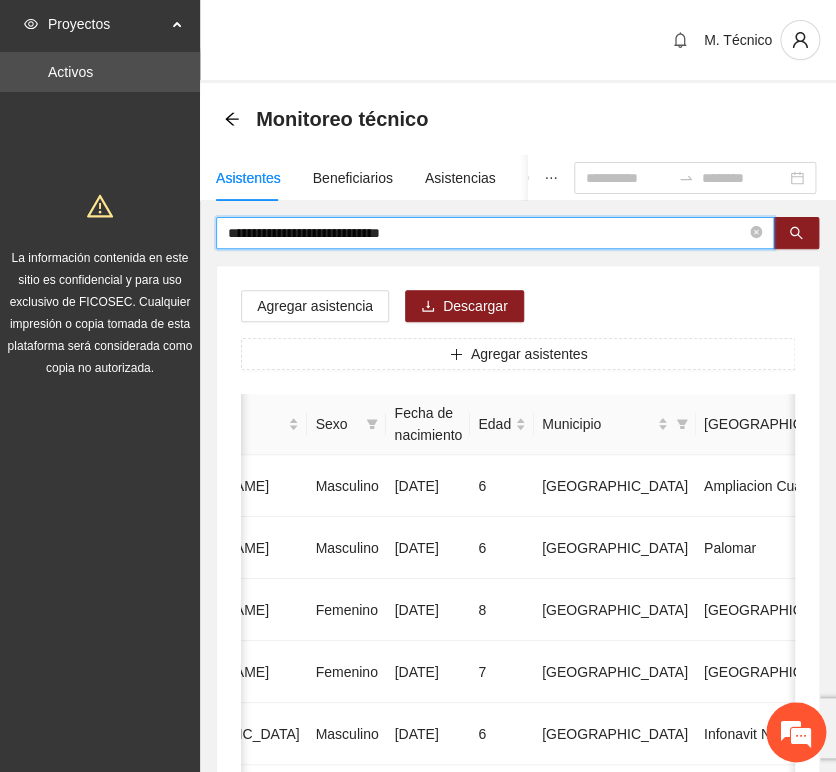 drag, startPoint x: 474, startPoint y: 233, endPoint x: -66, endPoint y: 212, distance: 540.4082 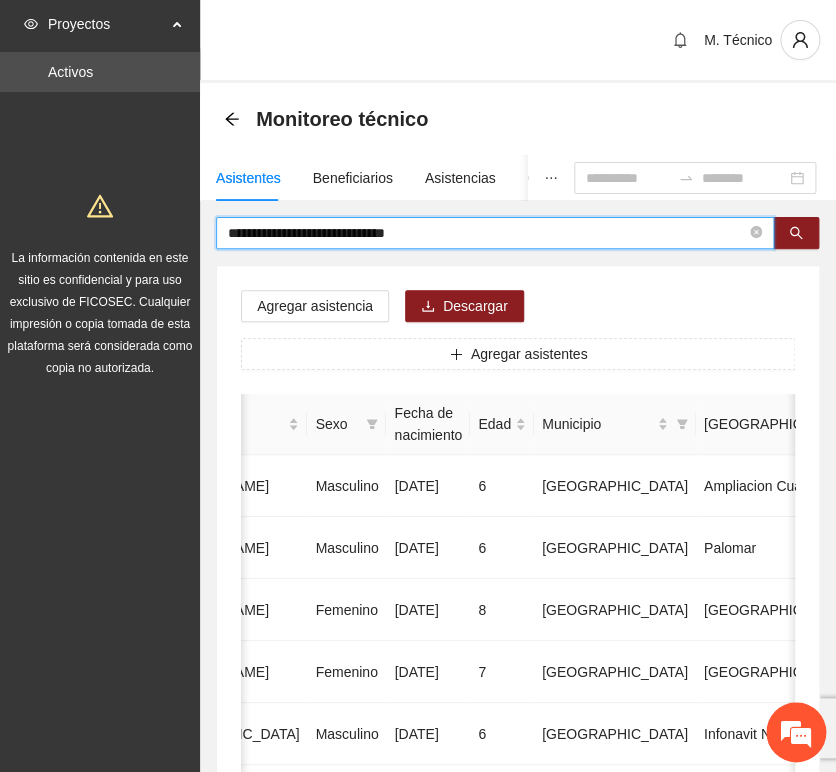 type on "**********" 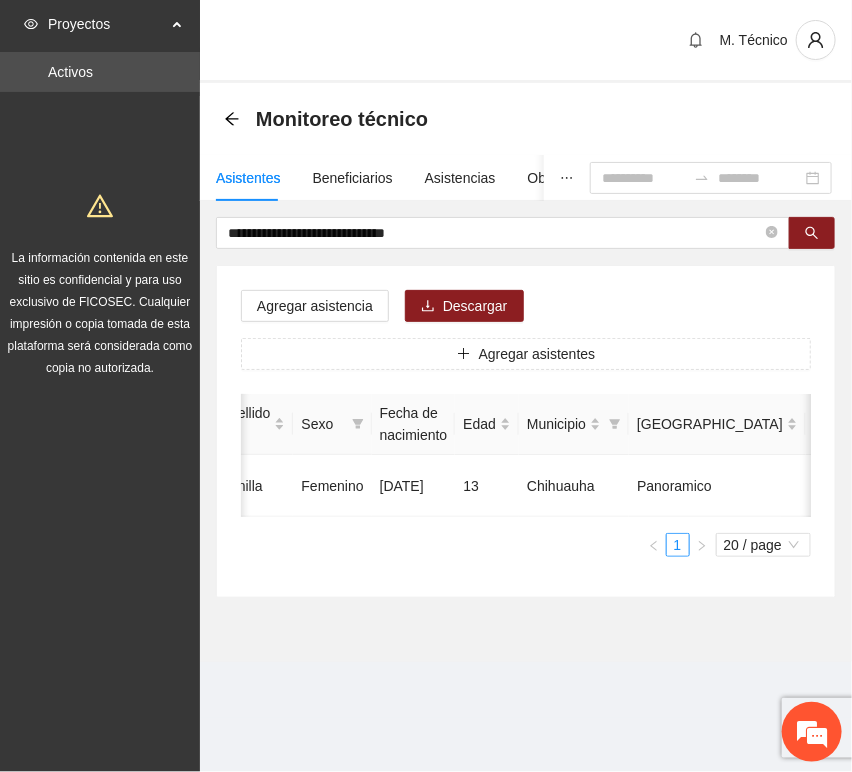 scroll, scrollTop: 0, scrollLeft: 460, axis: horizontal 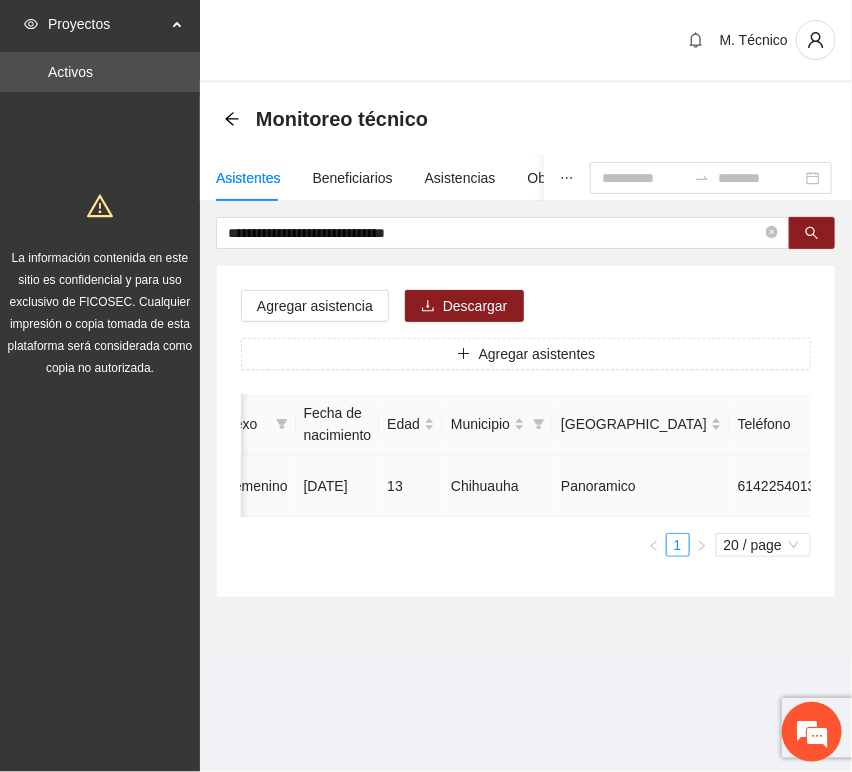 click 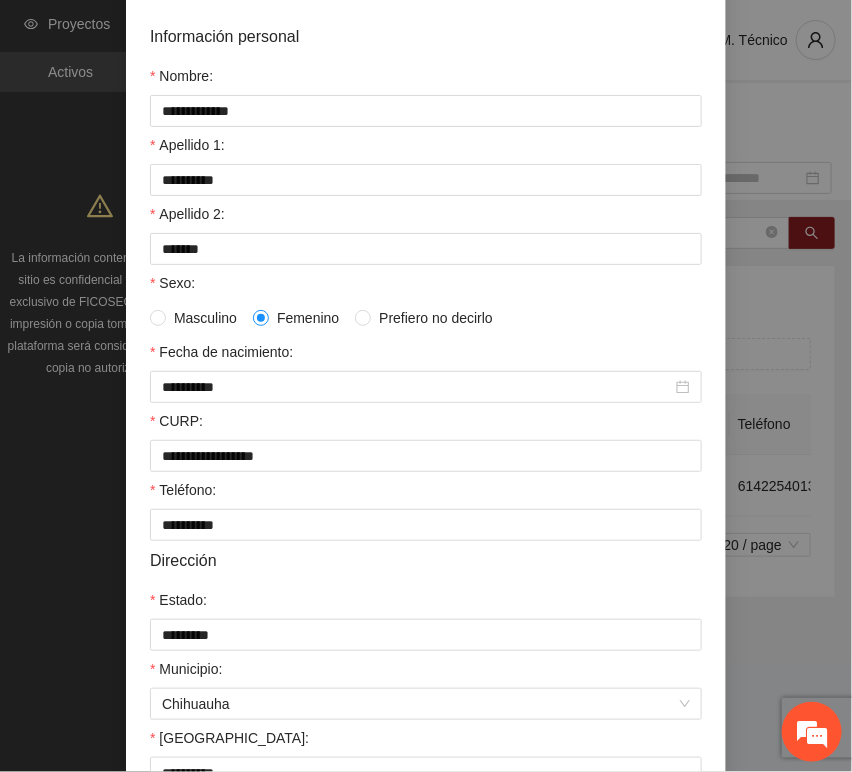 scroll, scrollTop: 394, scrollLeft: 0, axis: vertical 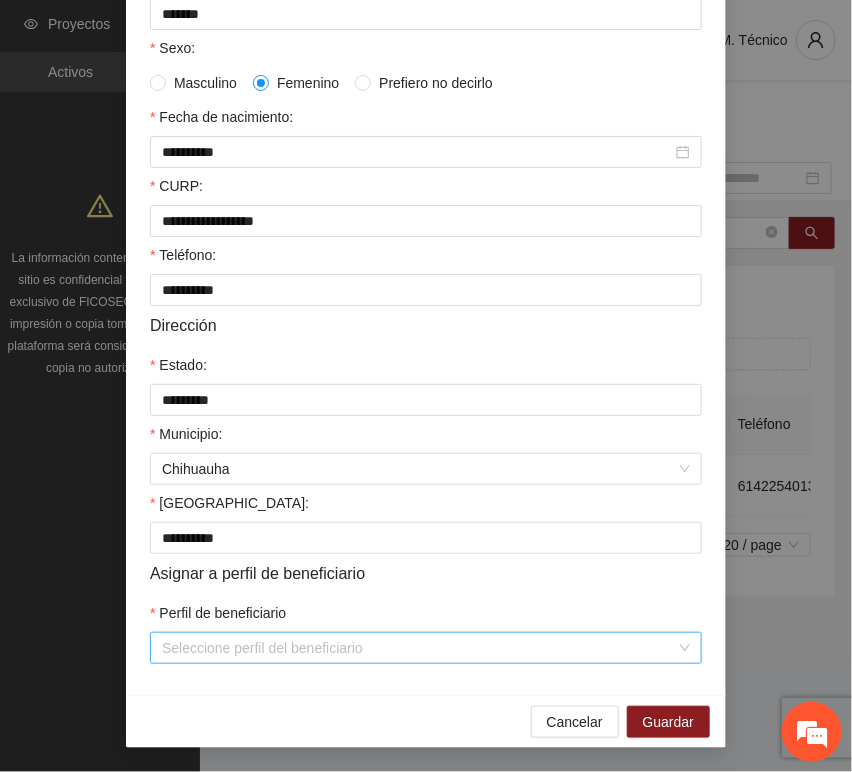 click on "Perfil de beneficiario" at bounding box center [419, 648] 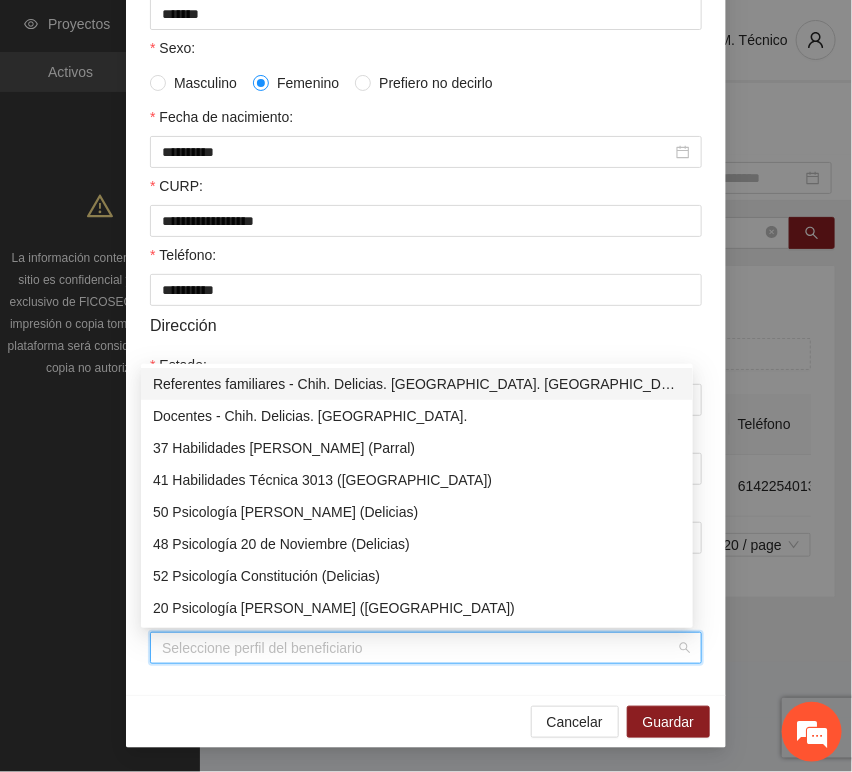type on "*" 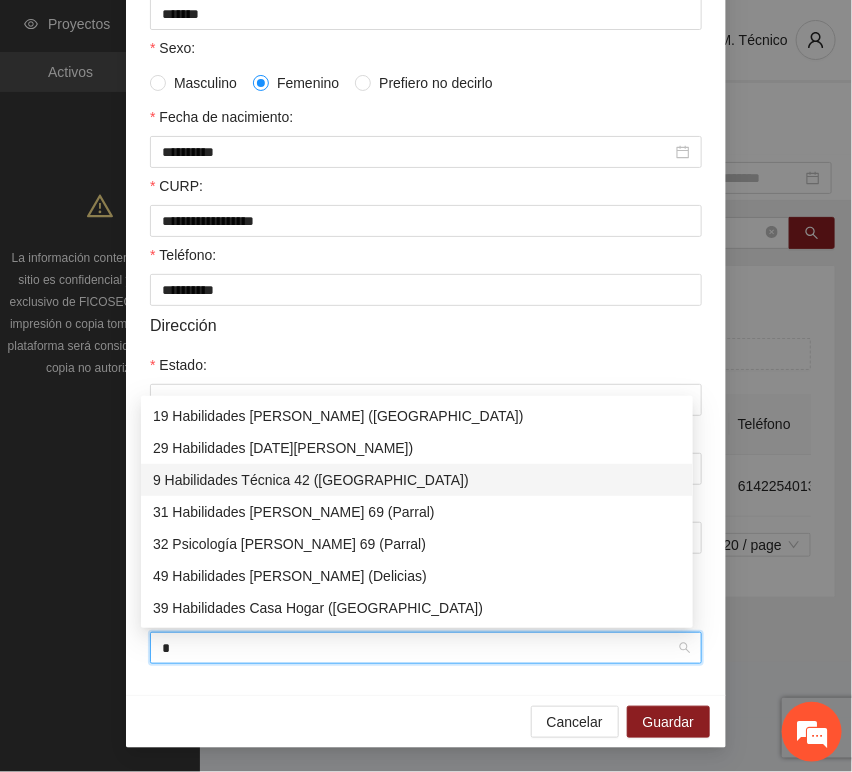 click on "9 Habilidades Técnica 42 ([GEOGRAPHIC_DATA])" at bounding box center [417, 480] 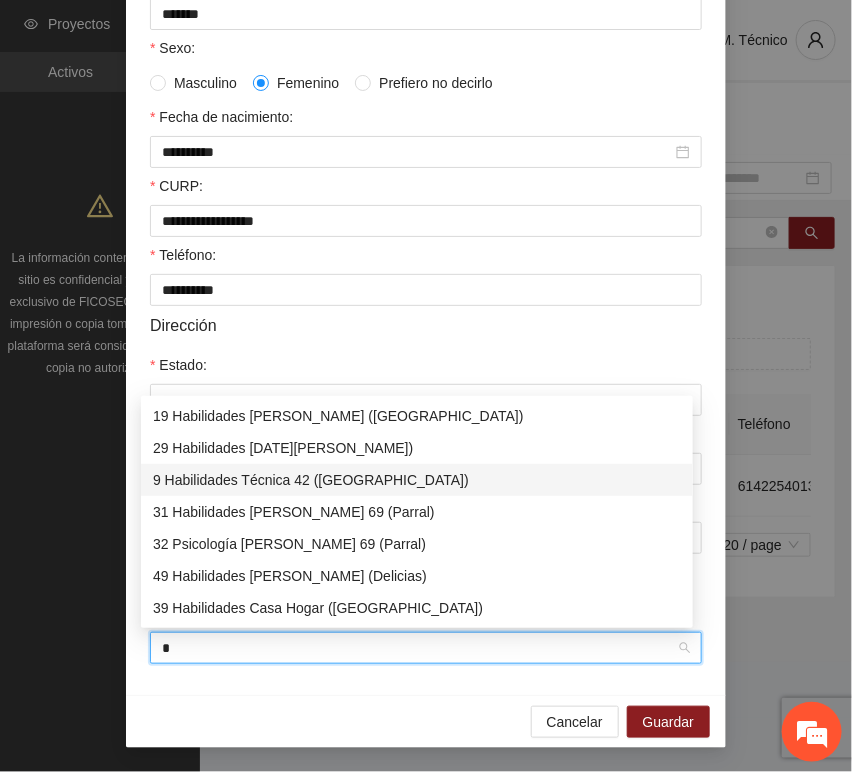 type 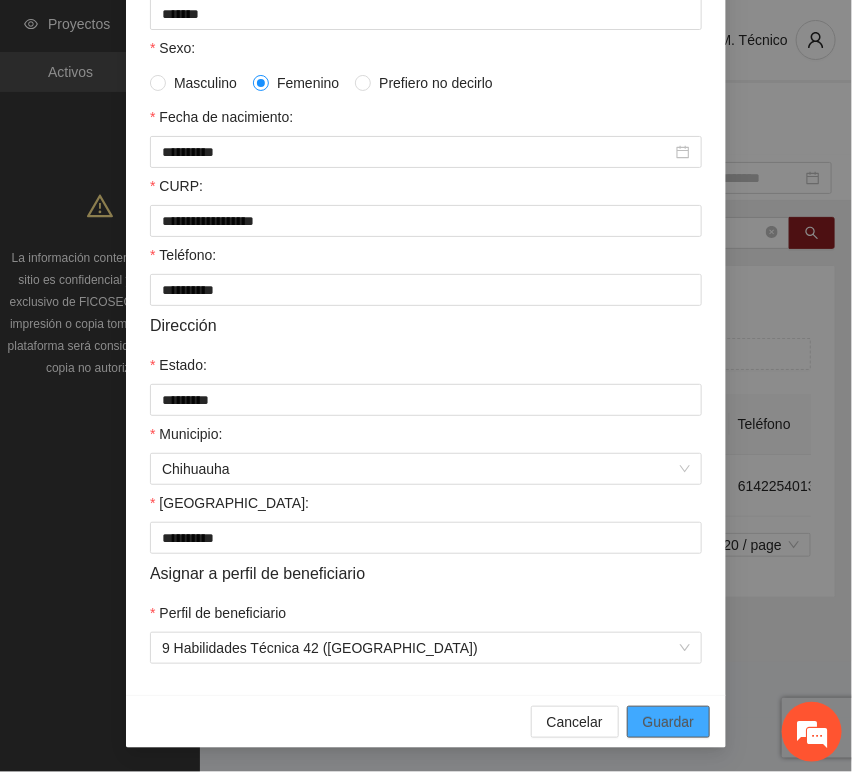 click on "Guardar" at bounding box center [668, 722] 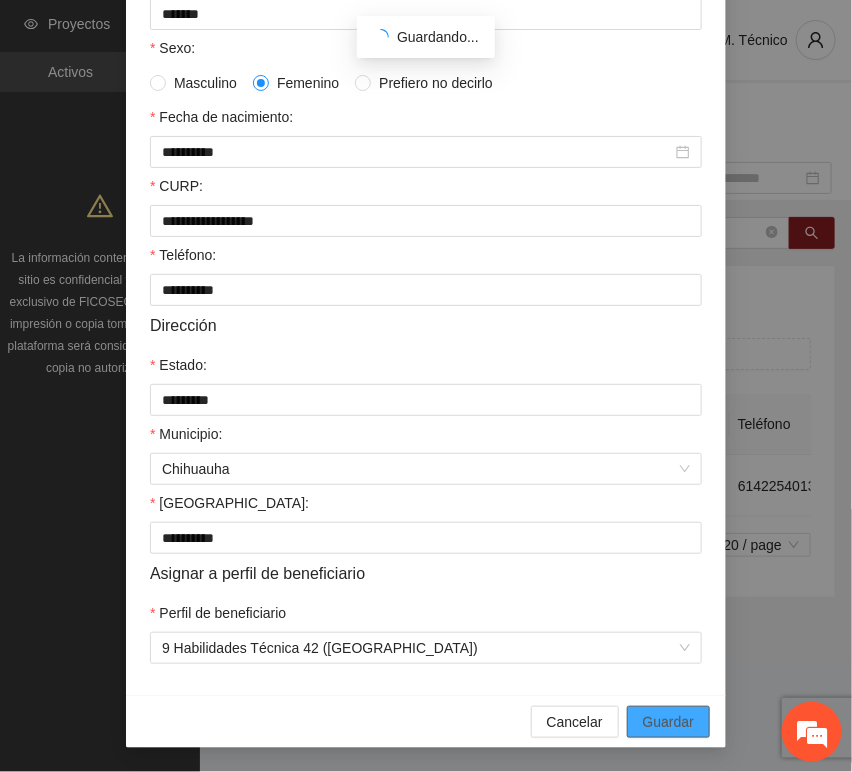 scroll, scrollTop: 294, scrollLeft: 0, axis: vertical 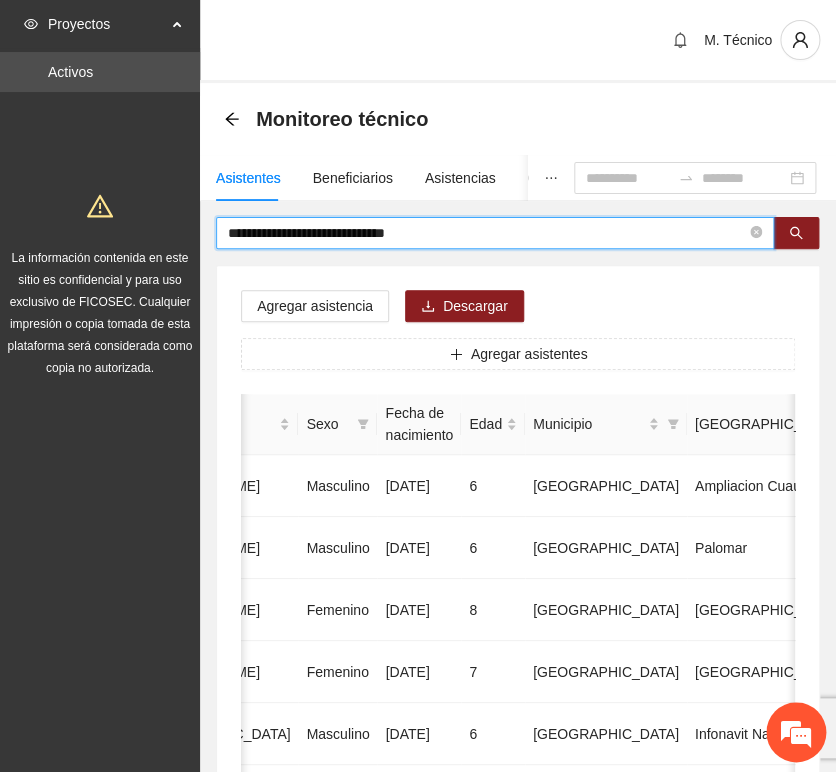 drag, startPoint x: 445, startPoint y: 230, endPoint x: -233, endPoint y: 206, distance: 678.4246 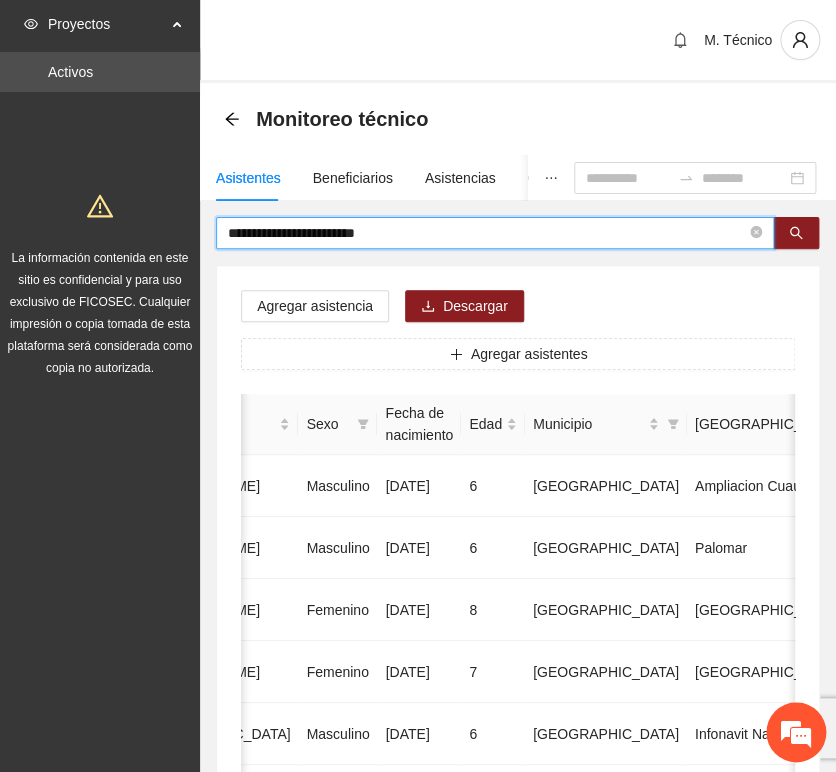 type on "**********" 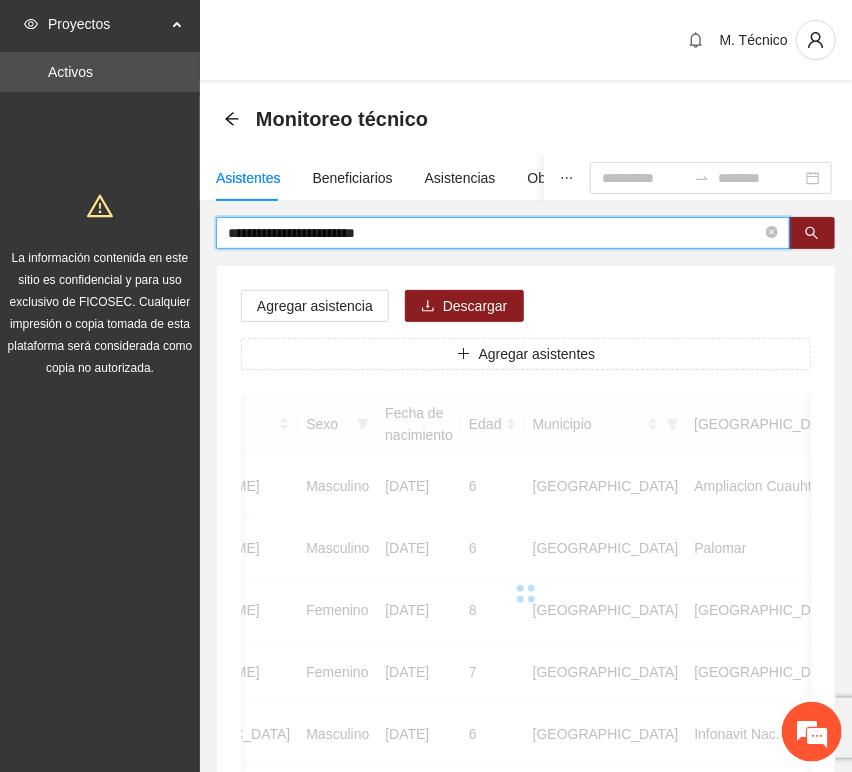 scroll, scrollTop: 0, scrollLeft: 452, axis: horizontal 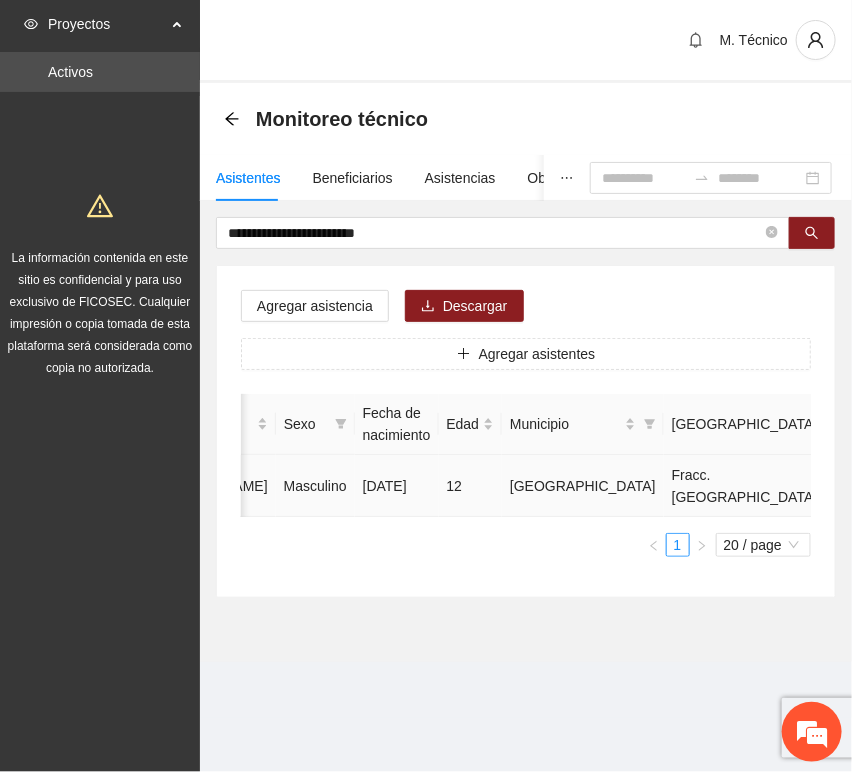 click 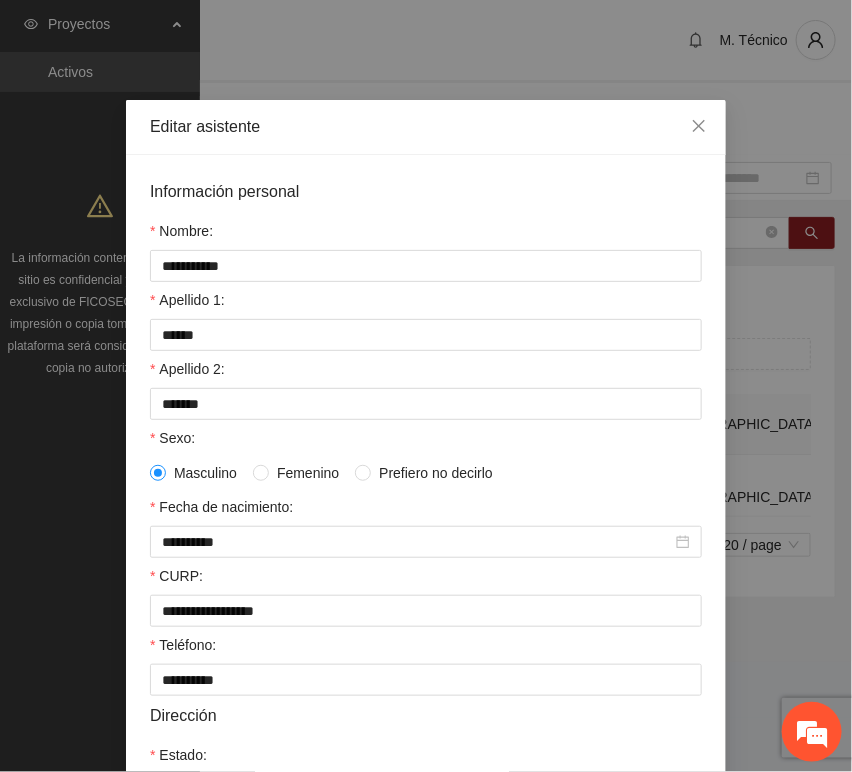 scroll, scrollTop: 394, scrollLeft: 0, axis: vertical 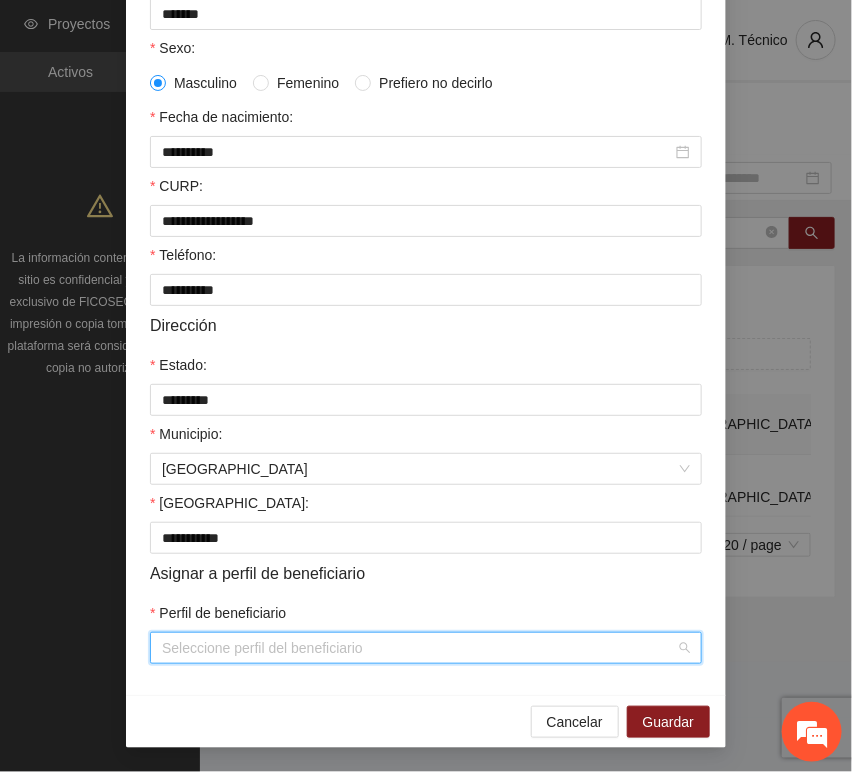 click on "Perfil de beneficiario" at bounding box center (419, 648) 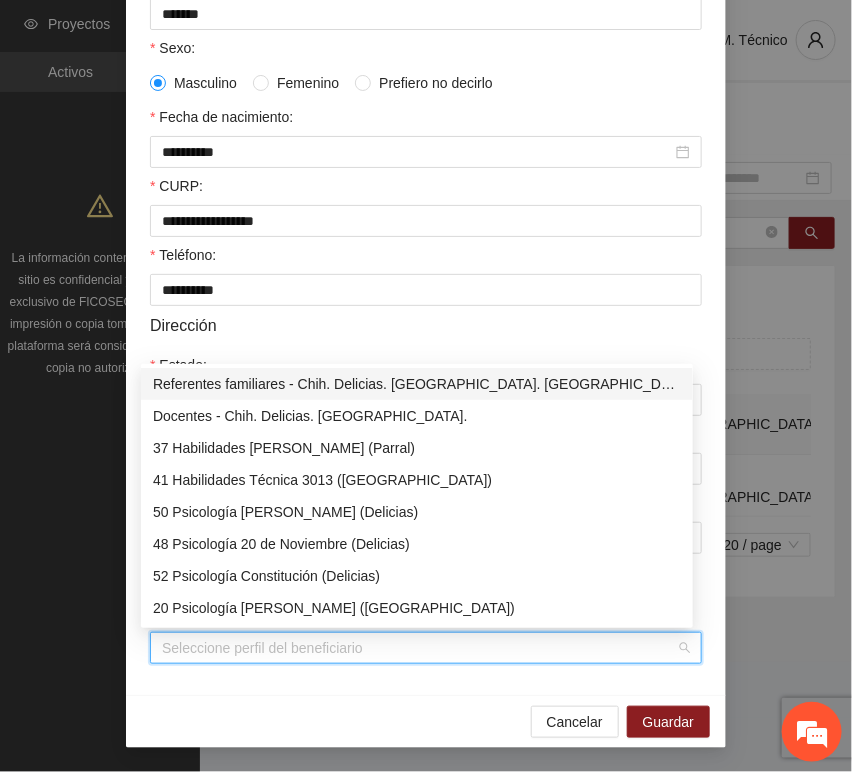 type on "*" 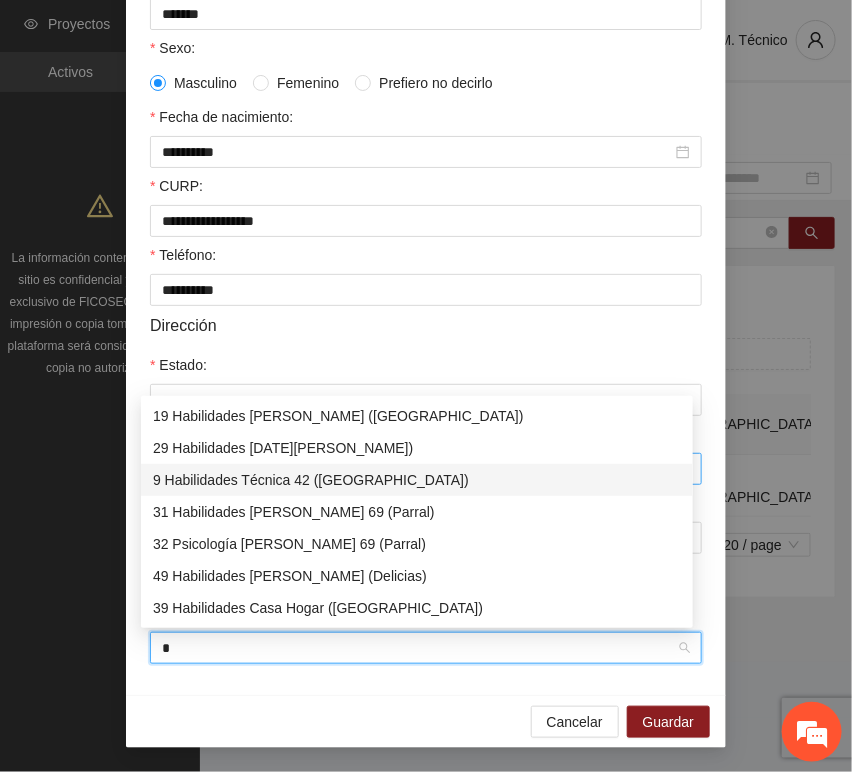 click on "9 Habilidades Técnica 42 ([GEOGRAPHIC_DATA])" at bounding box center [417, 480] 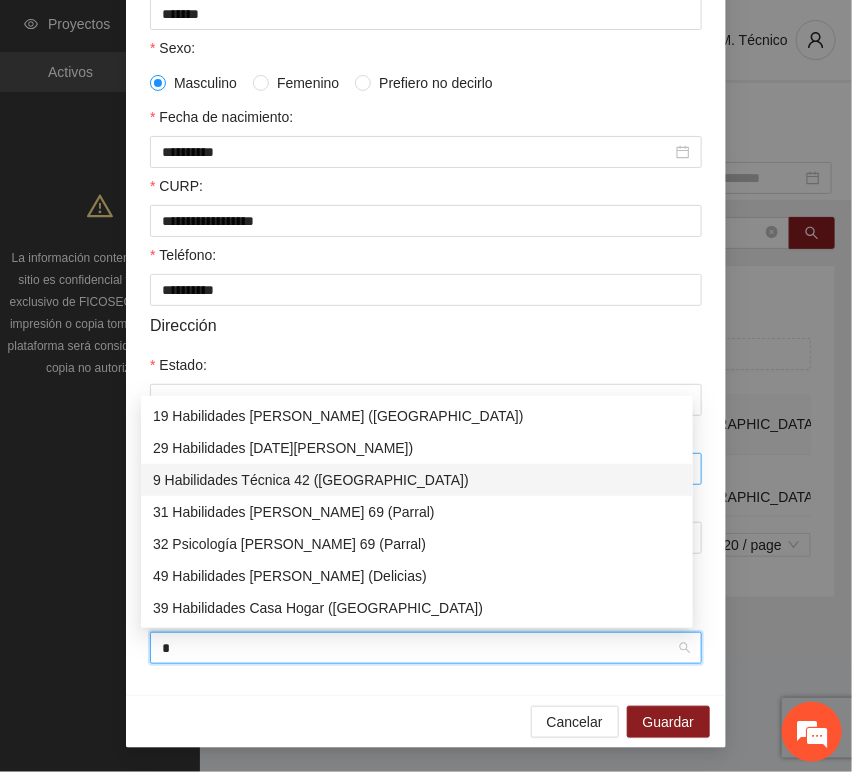 type 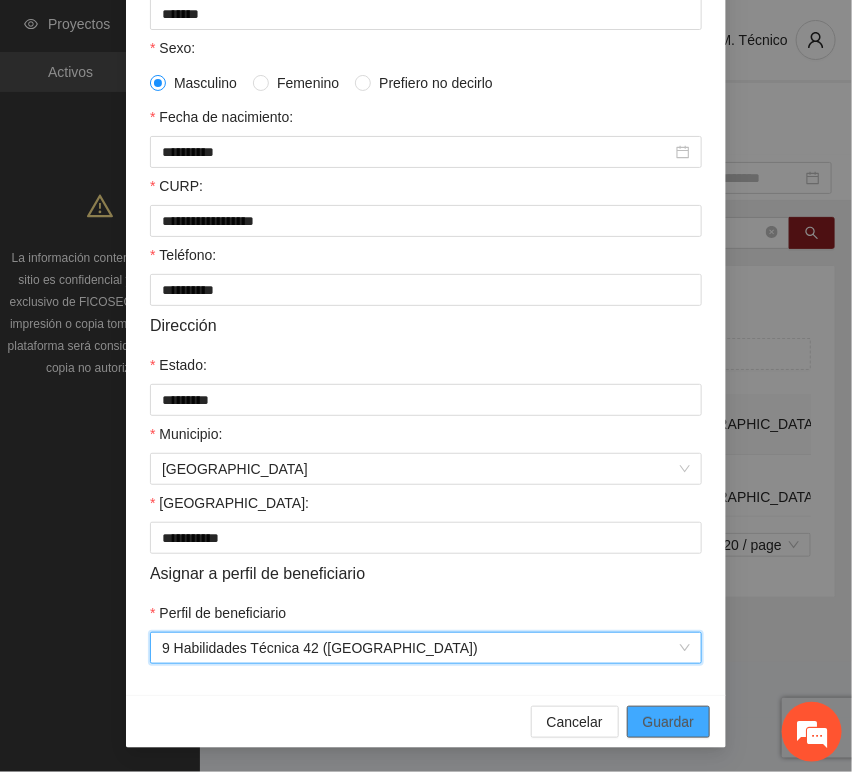 click on "Guardar" at bounding box center [668, 722] 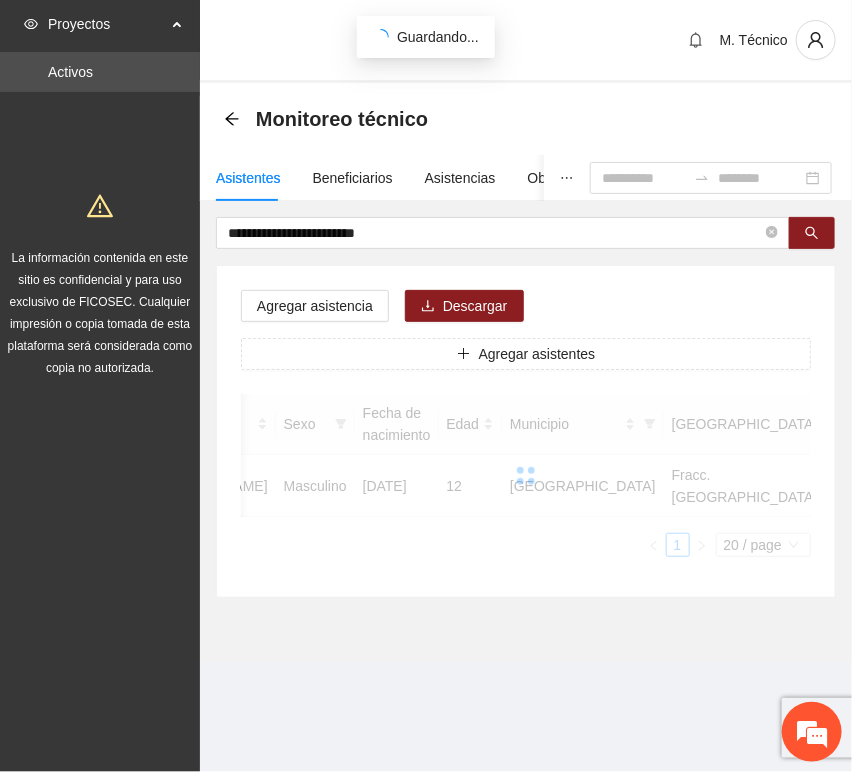 scroll, scrollTop: 294, scrollLeft: 0, axis: vertical 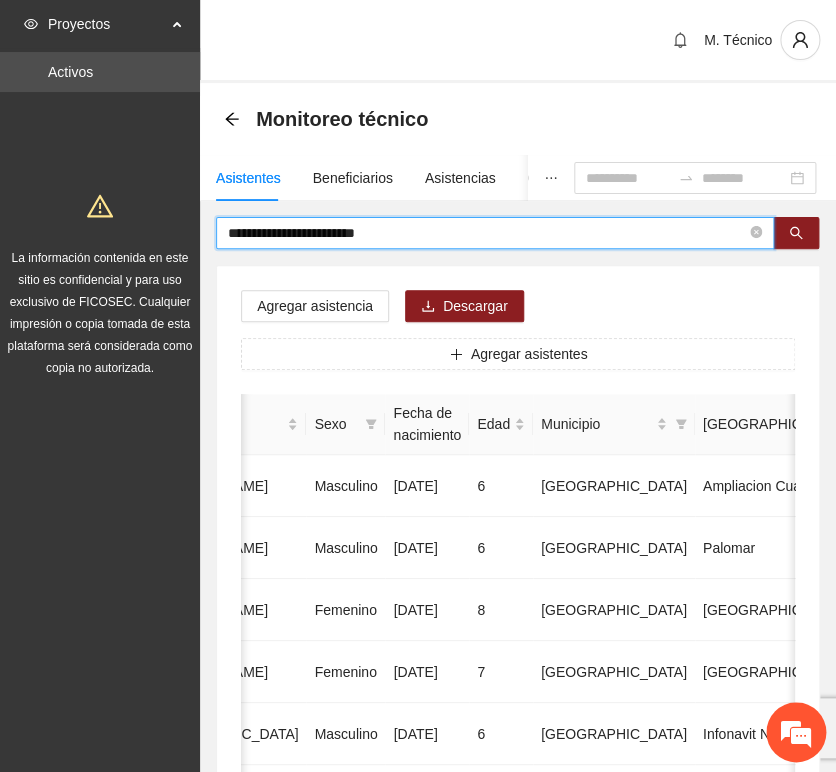 drag, startPoint x: 416, startPoint y: 233, endPoint x: -144, endPoint y: 211, distance: 560.43195 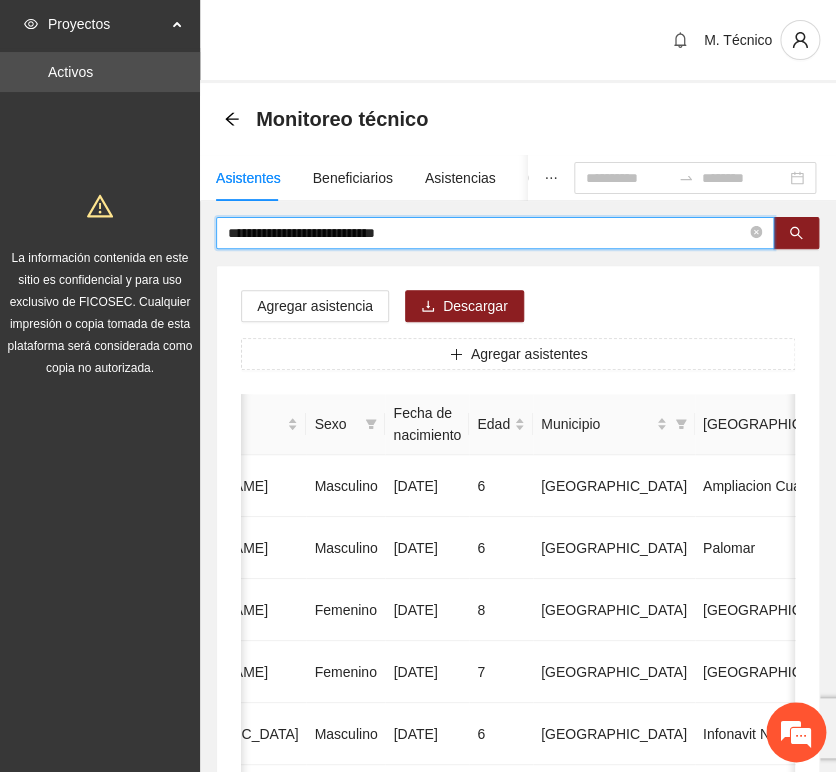 type on "**********" 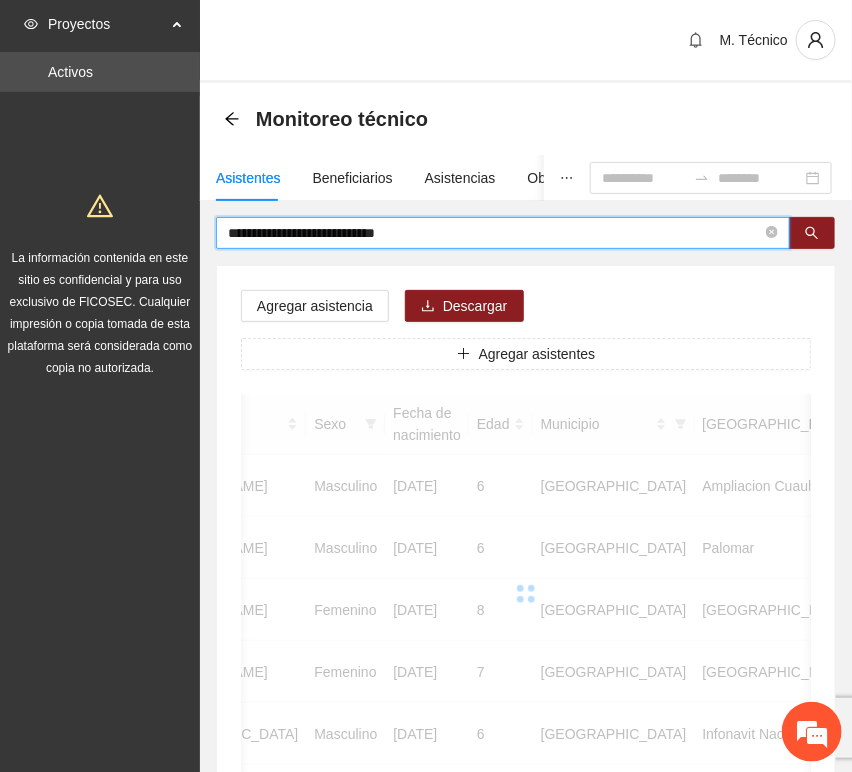 scroll, scrollTop: 0, scrollLeft: 450, axis: horizontal 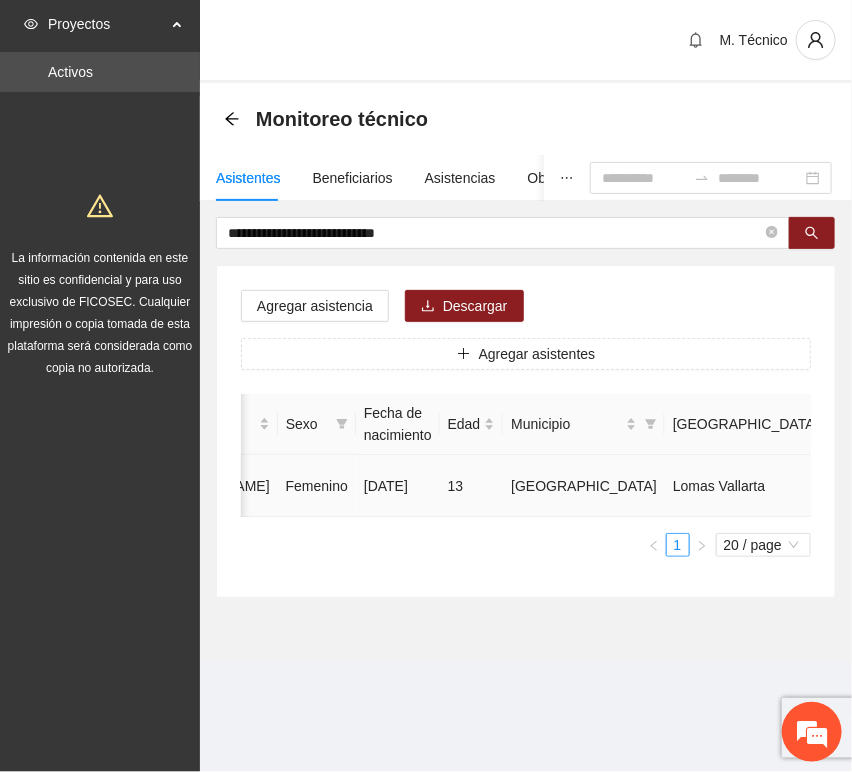 click 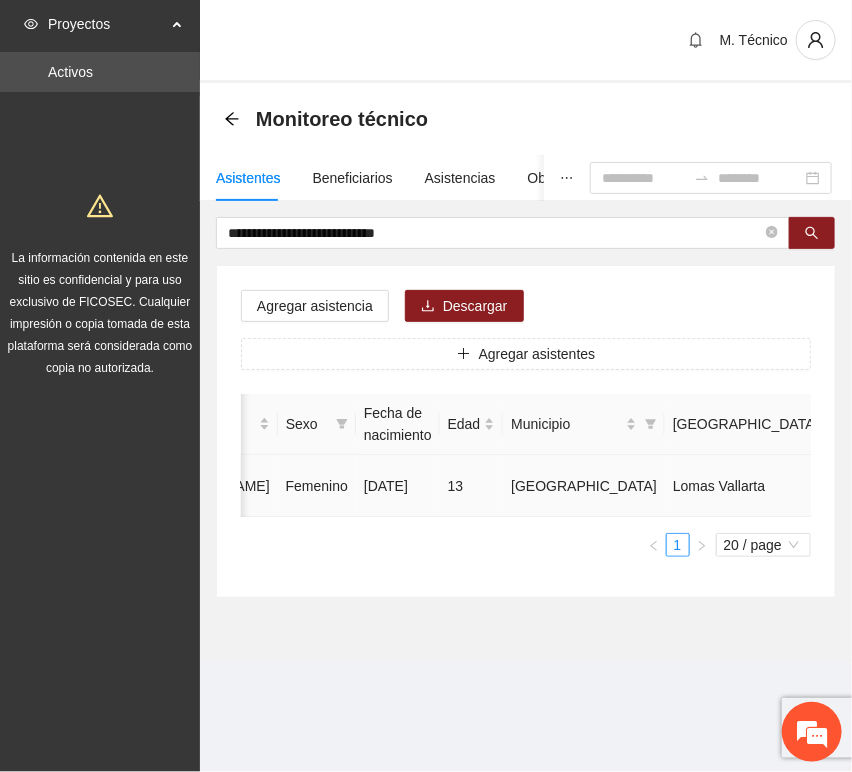 type on "**********" 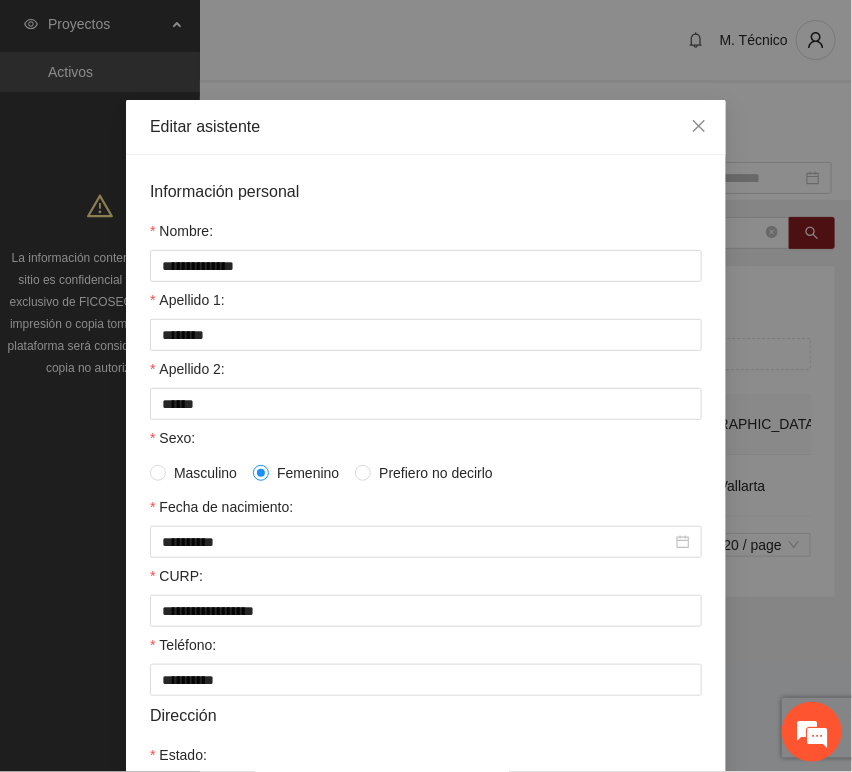 scroll, scrollTop: 394, scrollLeft: 0, axis: vertical 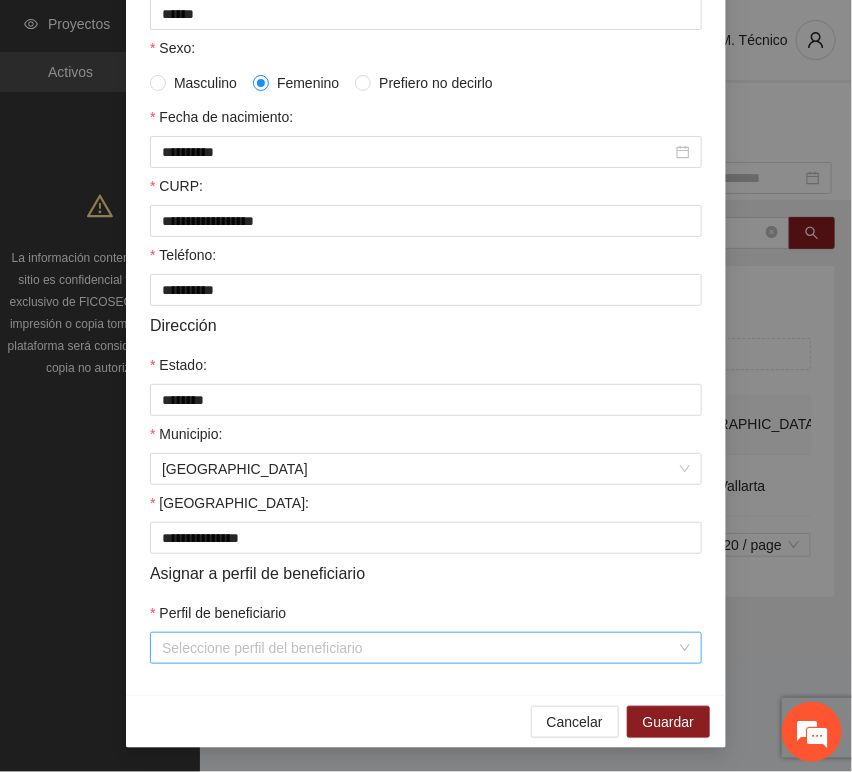 click on "Perfil de beneficiario" at bounding box center (419, 648) 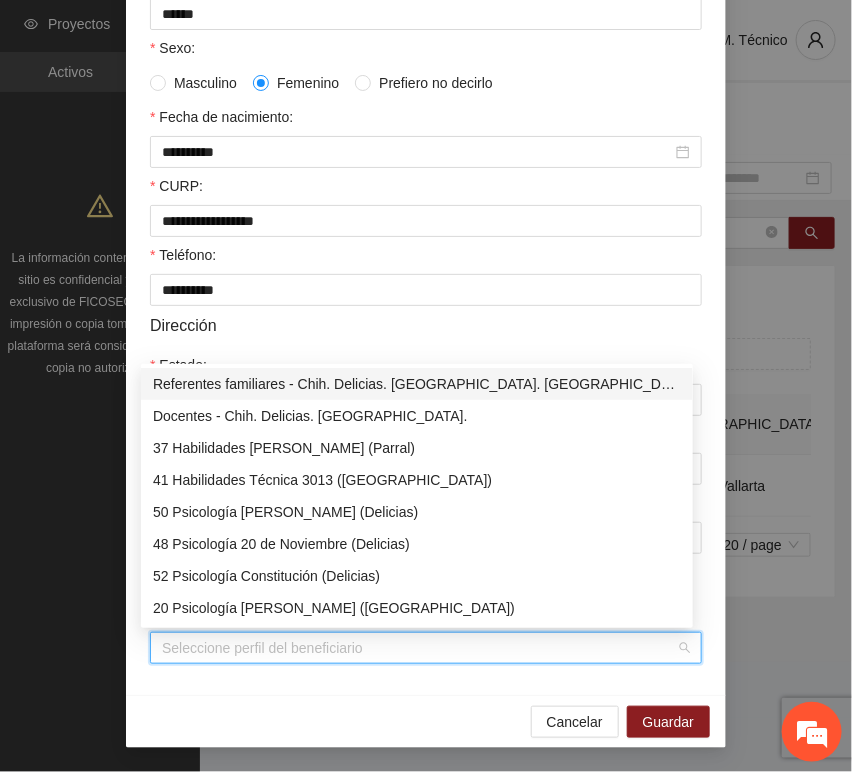 type on "*" 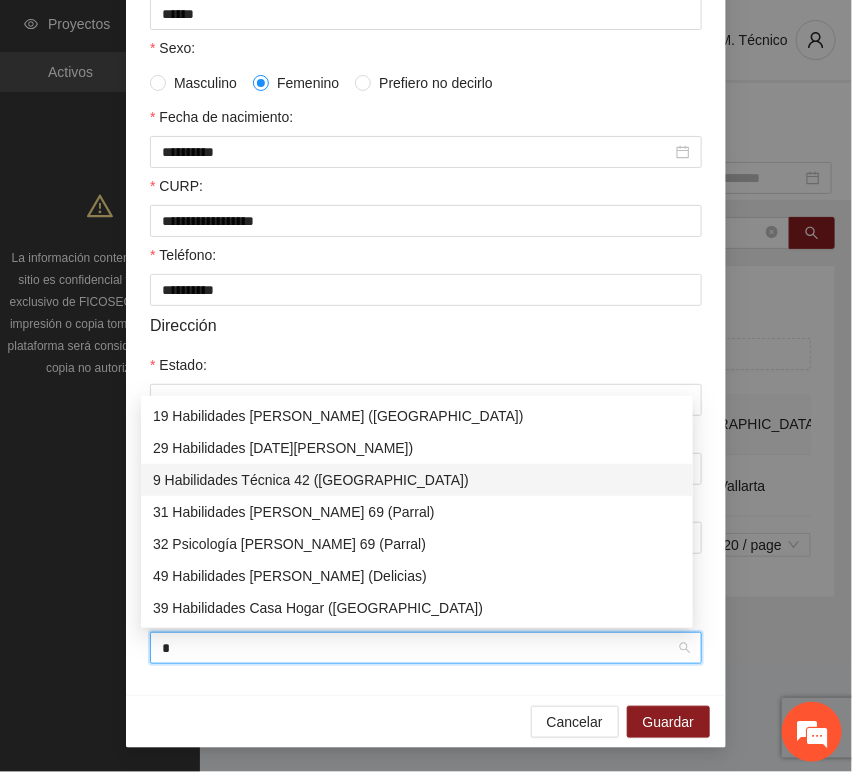 click on "9 Habilidades Técnica 42 ([GEOGRAPHIC_DATA])" at bounding box center (417, 480) 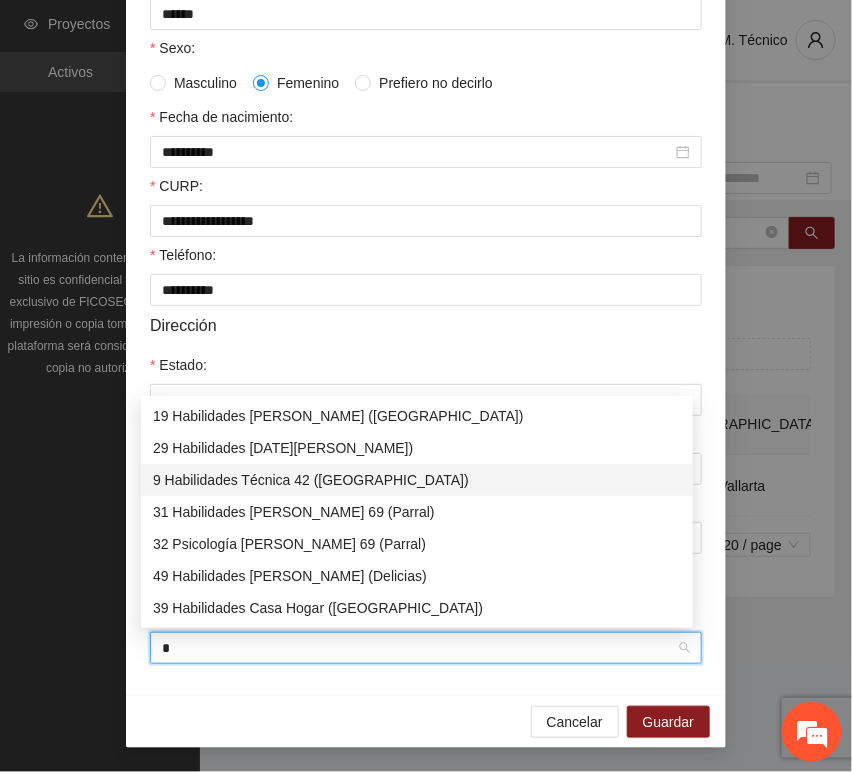 type 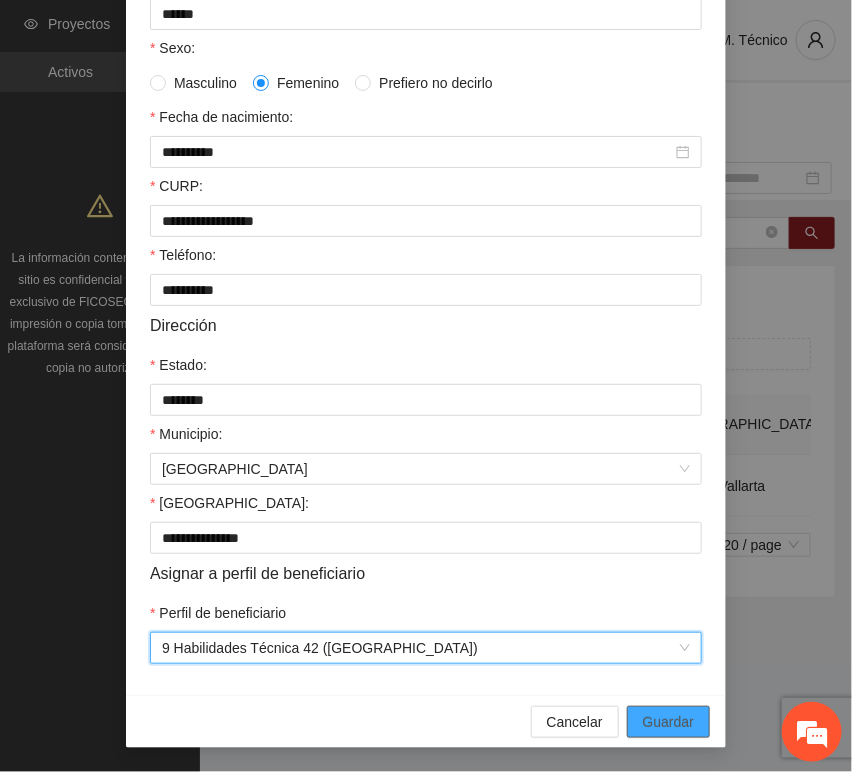 click on "Guardar" at bounding box center [668, 722] 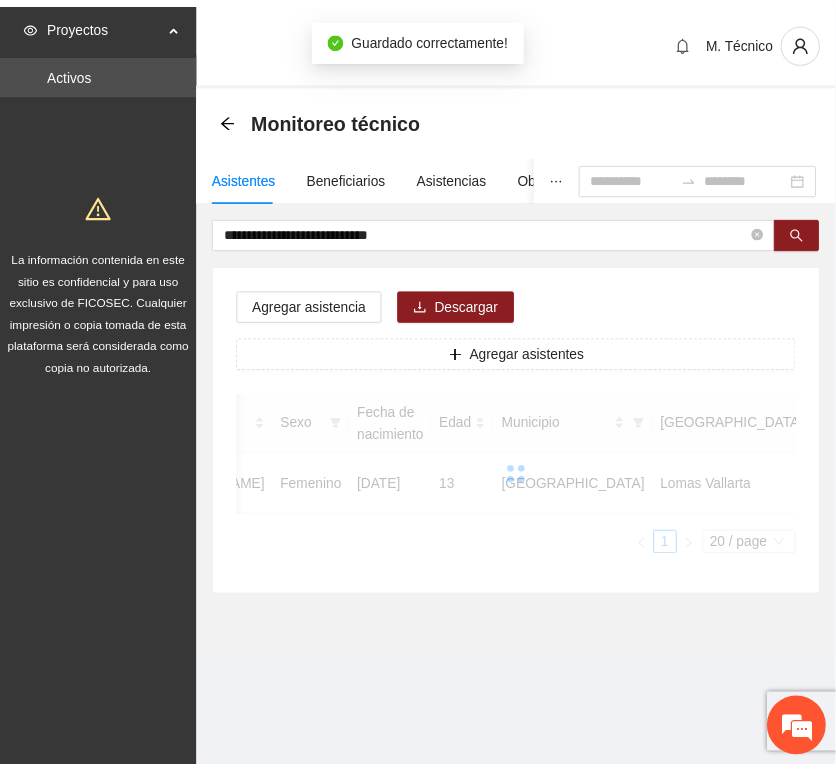 scroll, scrollTop: 294, scrollLeft: 0, axis: vertical 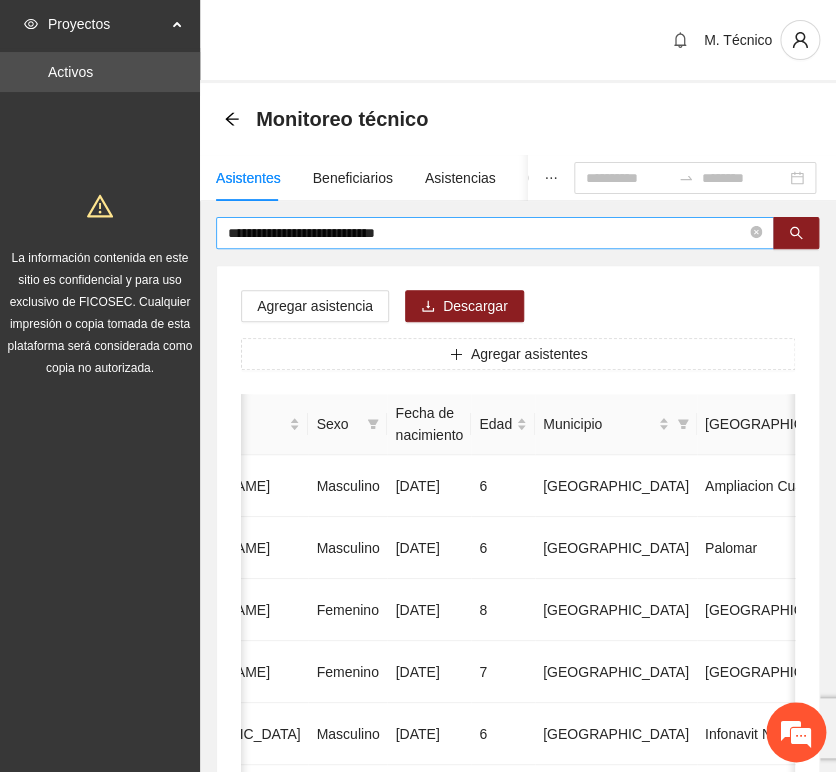 click on "**********" at bounding box center [487, 233] 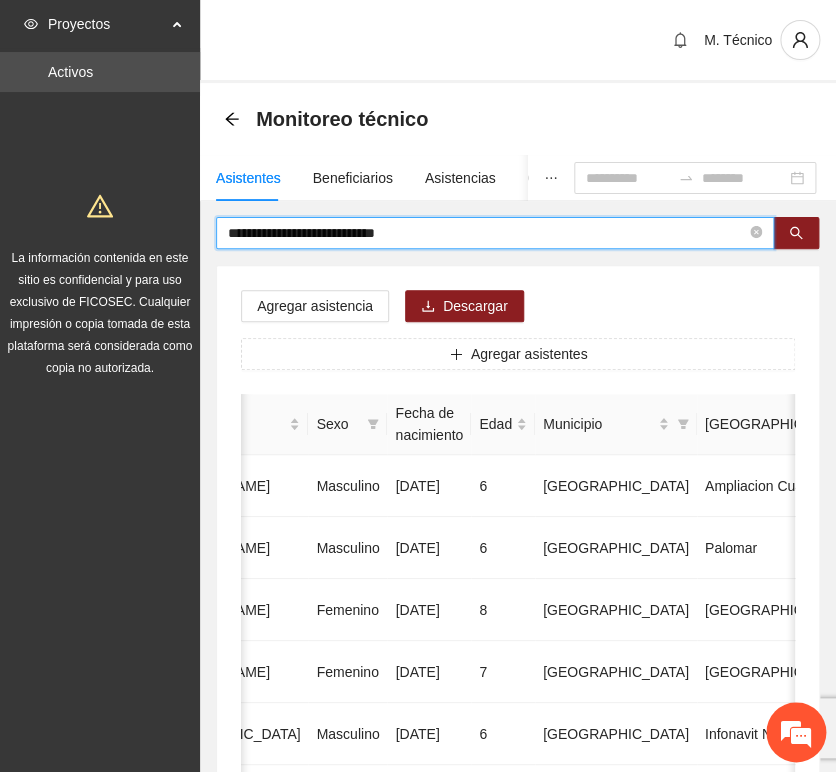 drag, startPoint x: 428, startPoint y: 236, endPoint x: -33, endPoint y: 222, distance: 461.21252 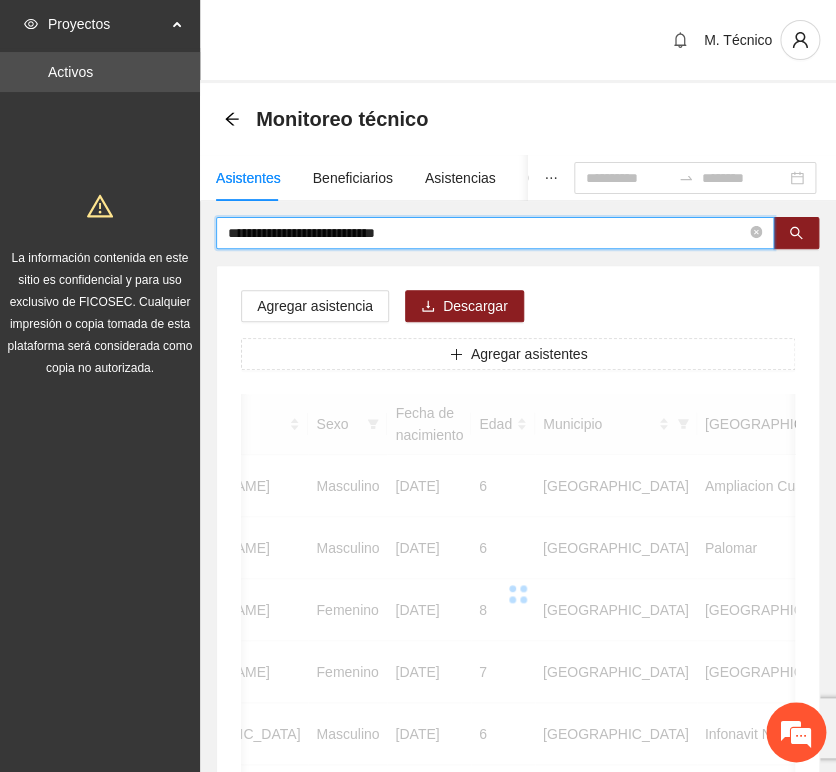 scroll, scrollTop: 0, scrollLeft: 363, axis: horizontal 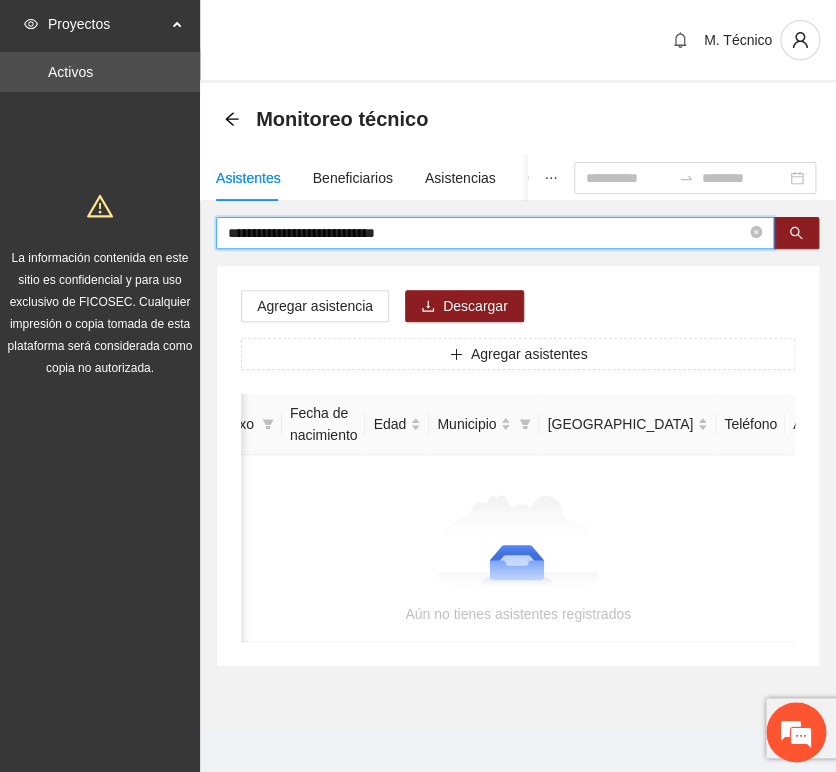 click on "**********" at bounding box center [418, 393] 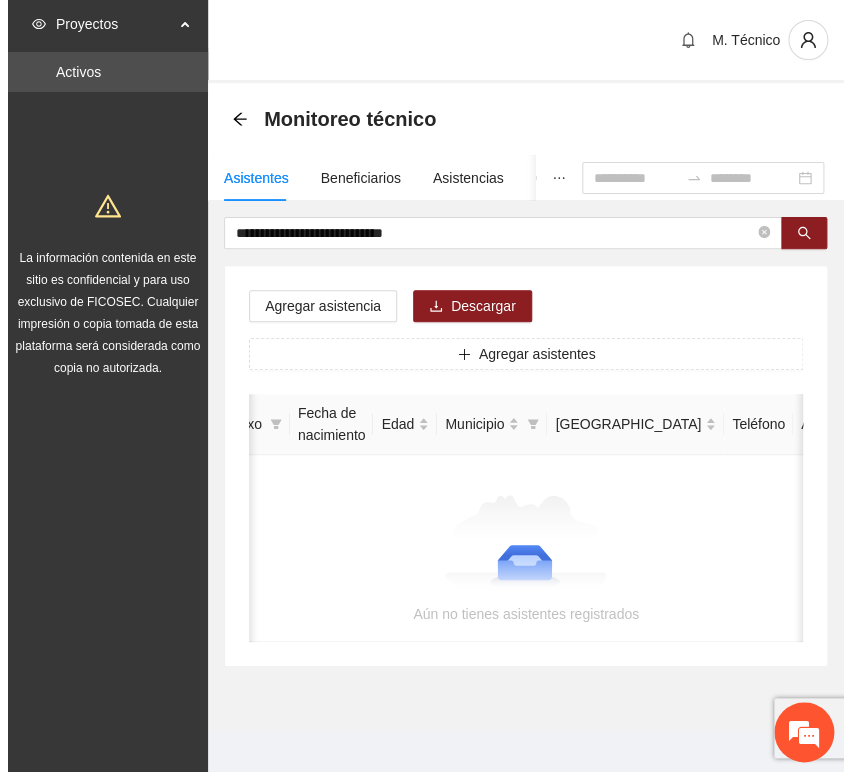 scroll, scrollTop: 0, scrollLeft: 0, axis: both 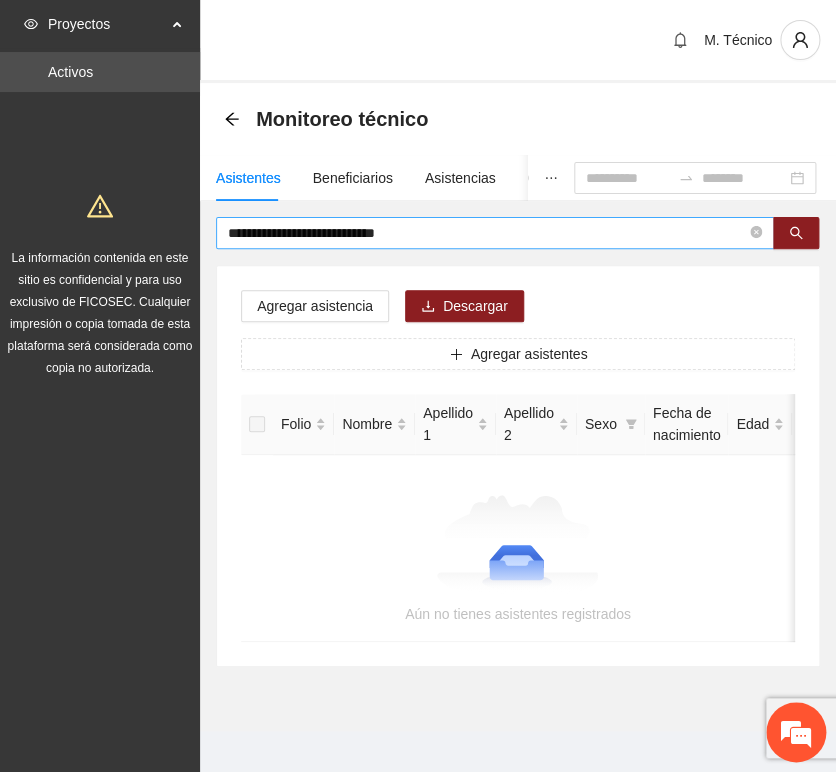 click on "**********" at bounding box center (487, 233) 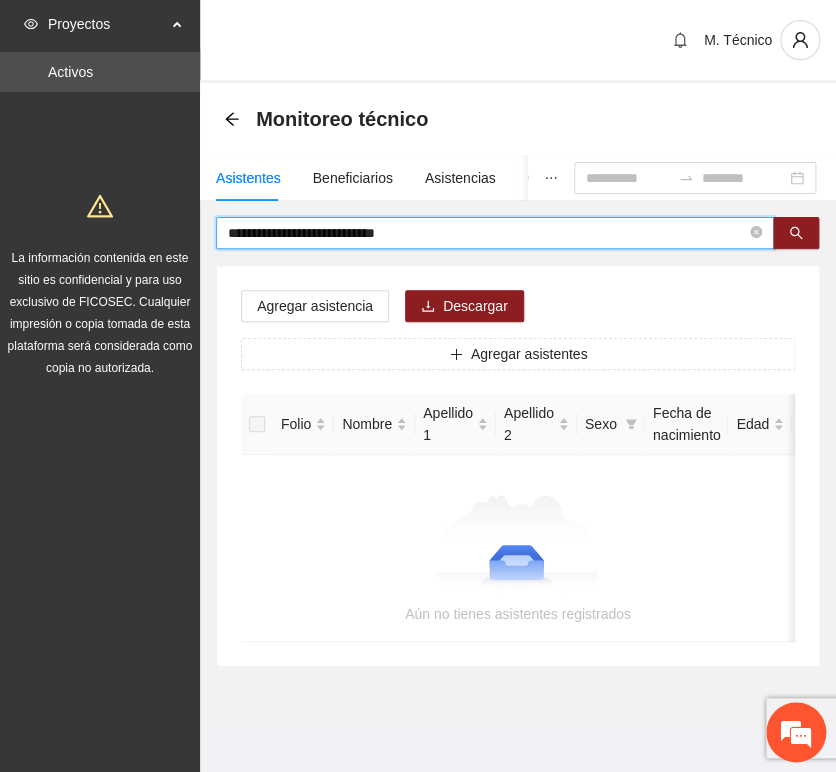 type on "**********" 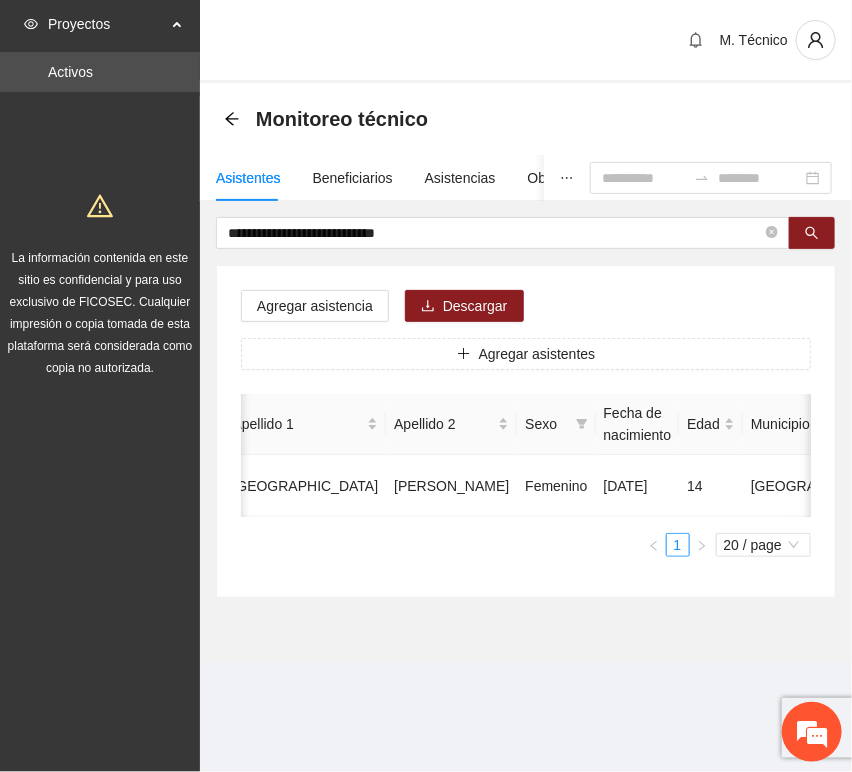scroll, scrollTop: 0, scrollLeft: 450, axis: horizontal 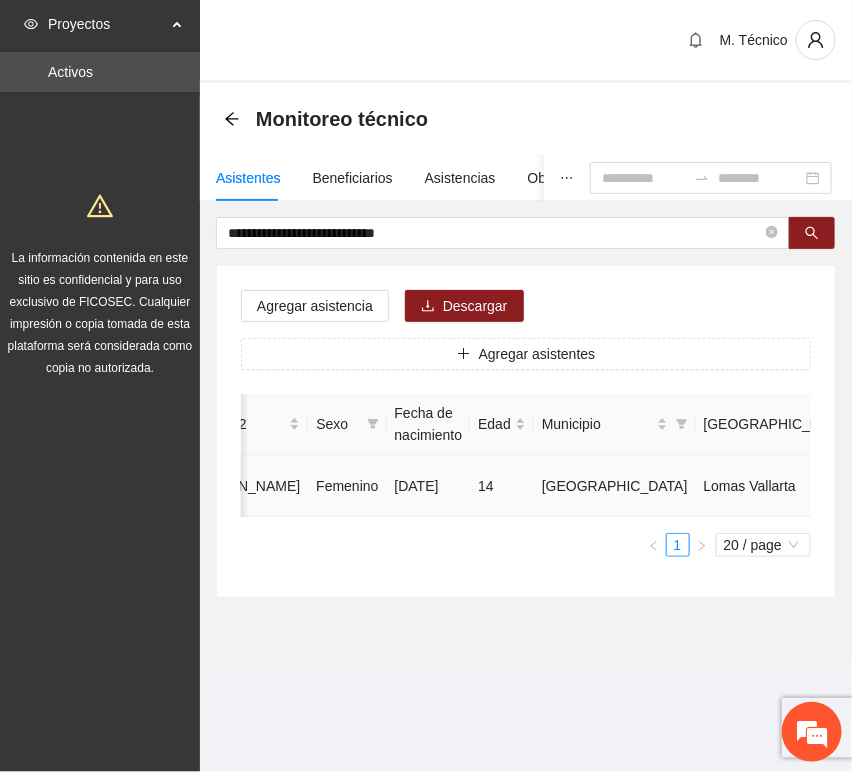 click 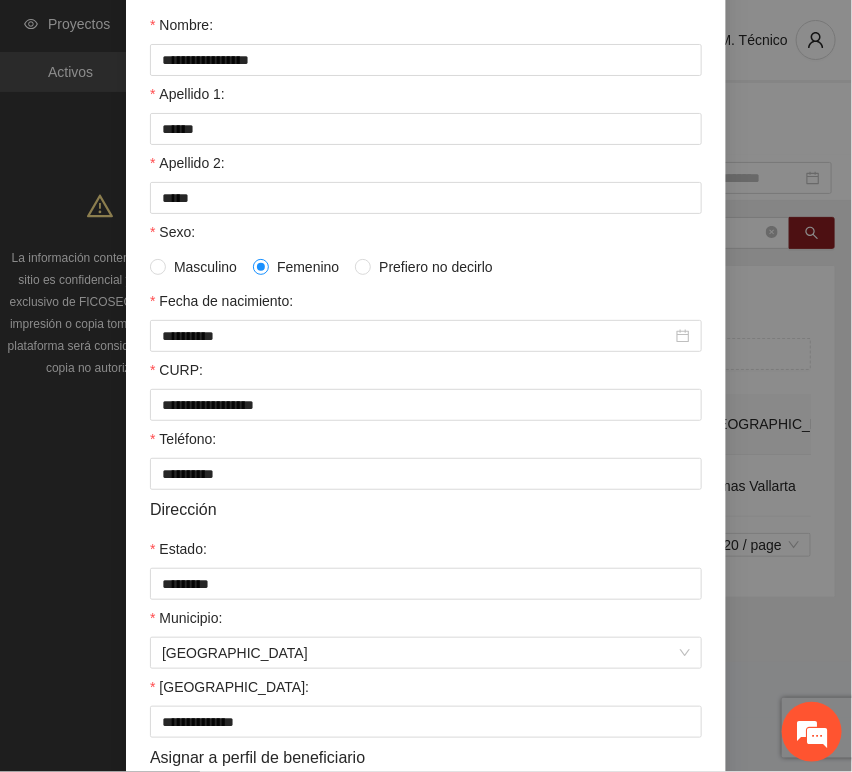 scroll, scrollTop: 394, scrollLeft: 0, axis: vertical 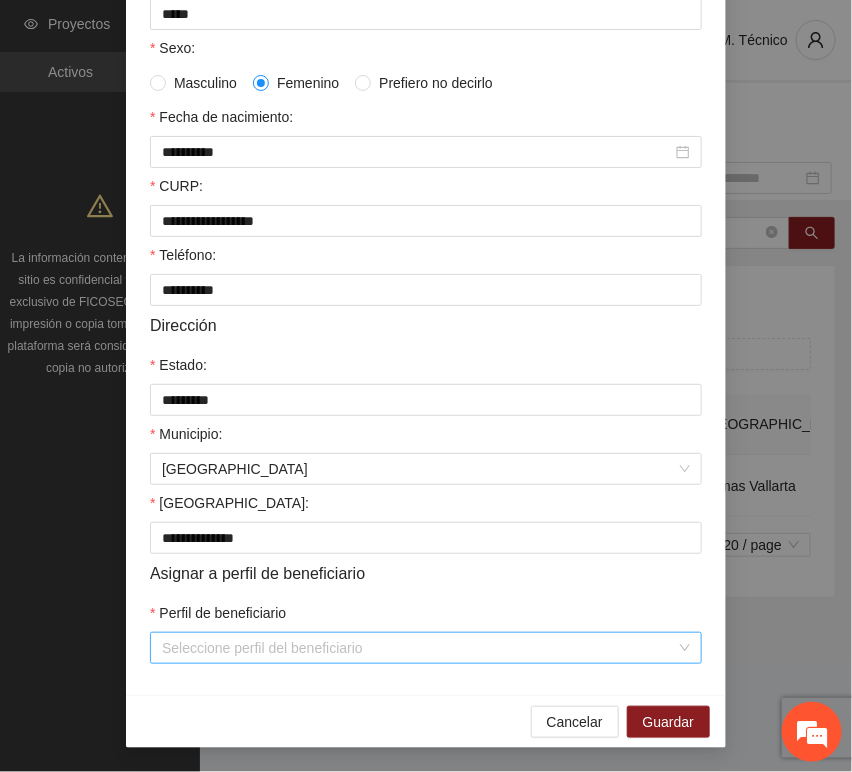 click on "Perfil de beneficiario" at bounding box center [419, 648] 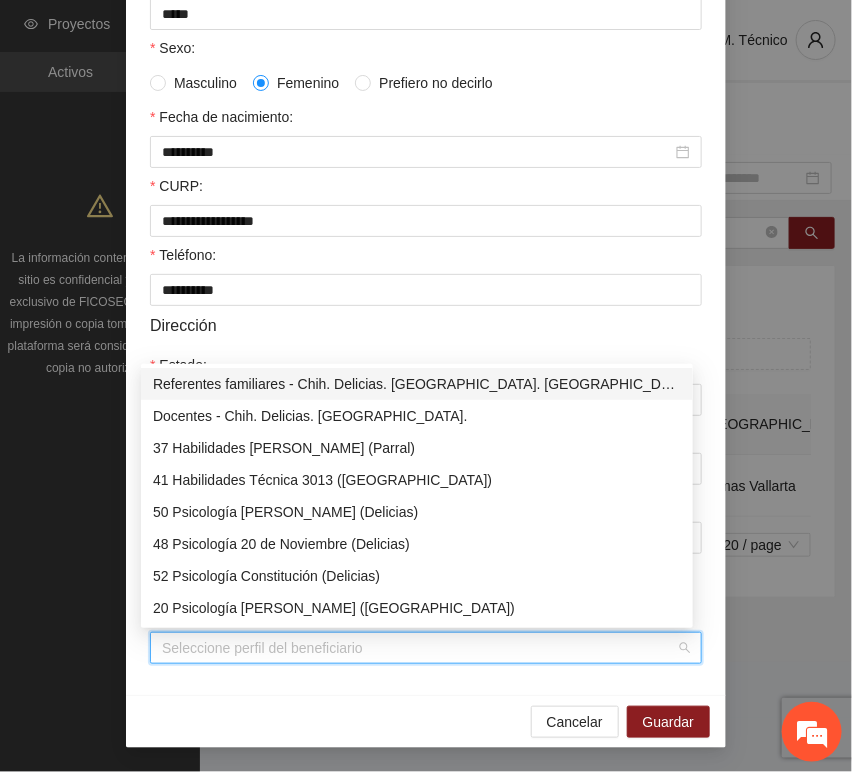 type on "*" 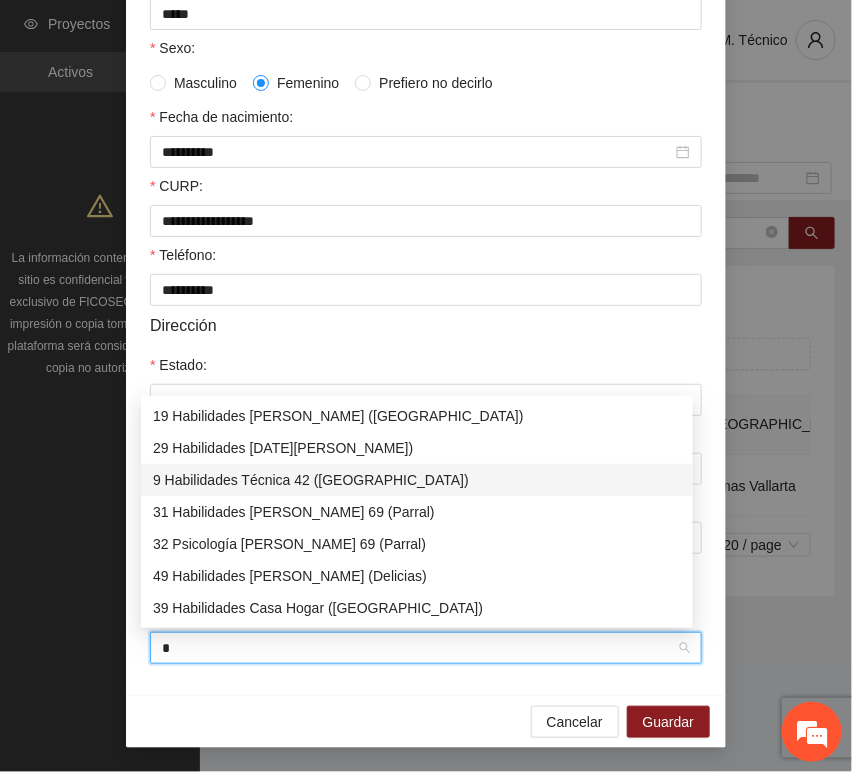 click on "9 Habilidades Técnica 42 ([GEOGRAPHIC_DATA])" at bounding box center (417, 480) 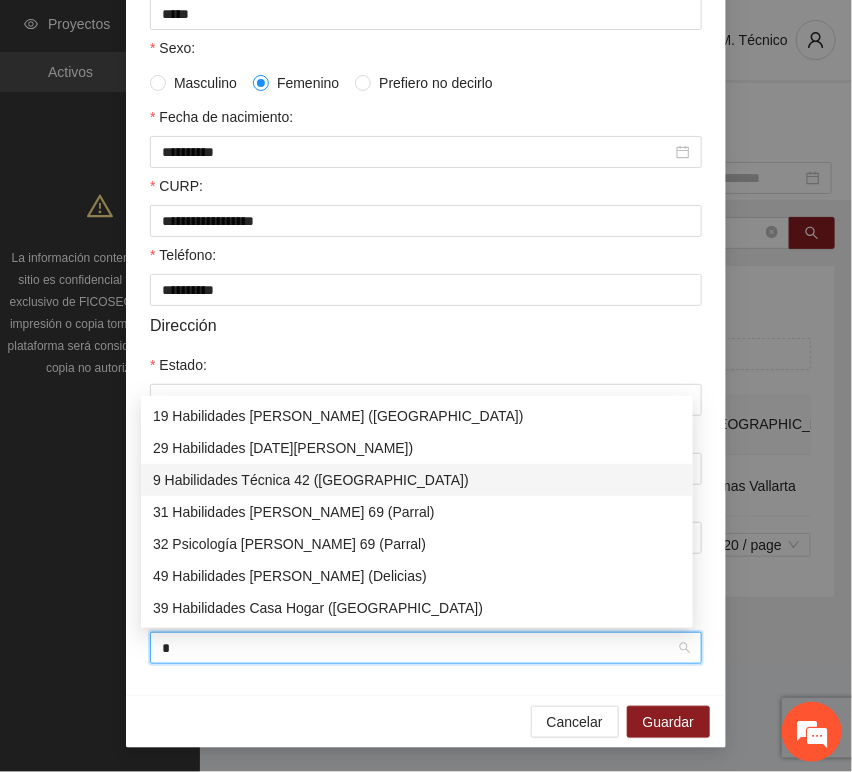 type 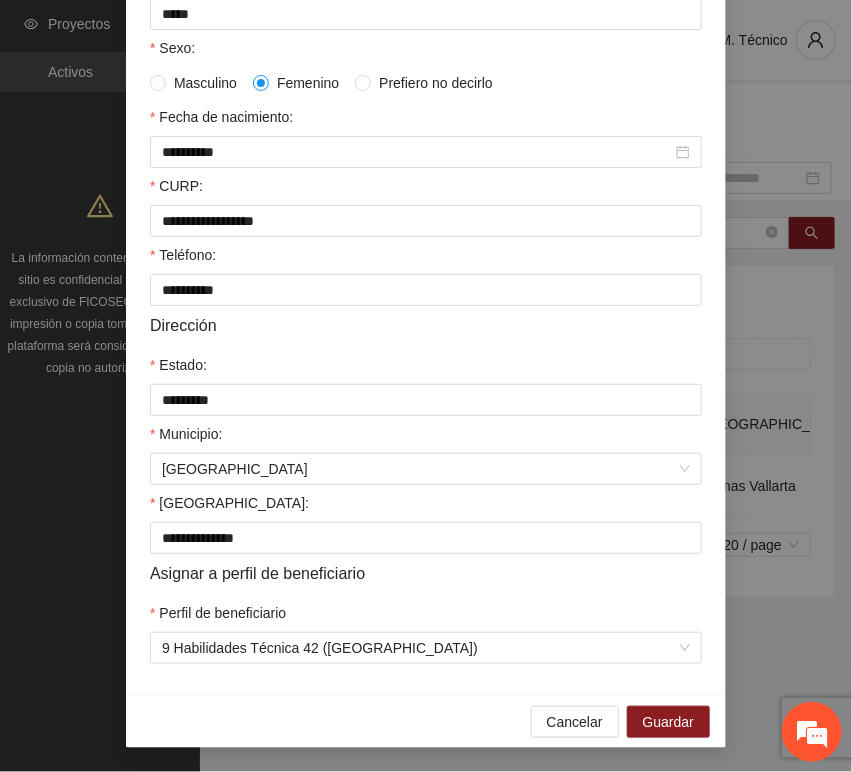 click on "Cancelar Guardar" at bounding box center [426, 721] 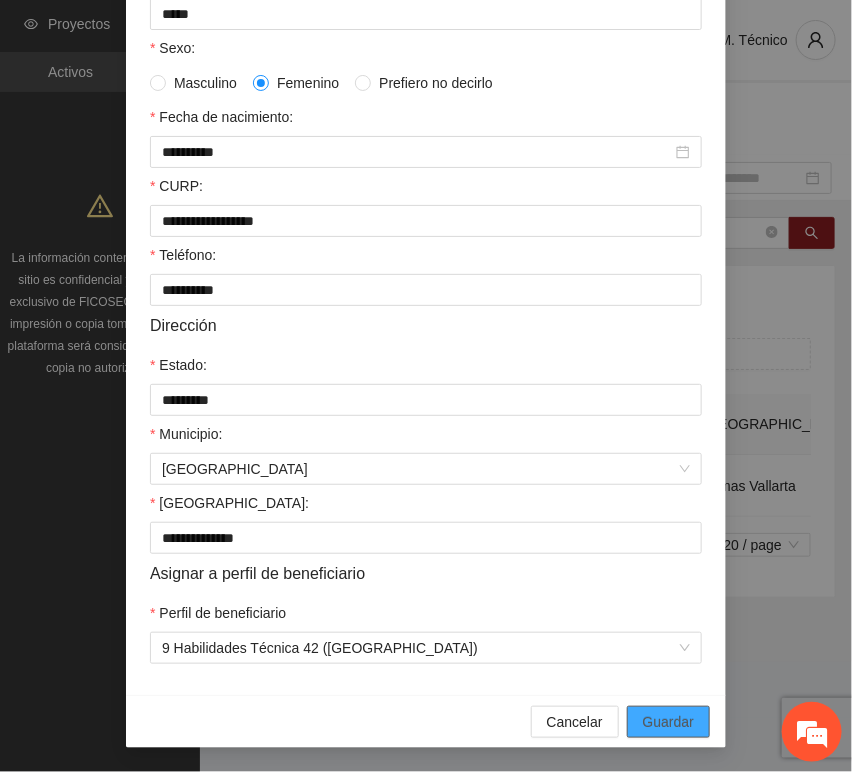 click on "Guardar" at bounding box center [668, 722] 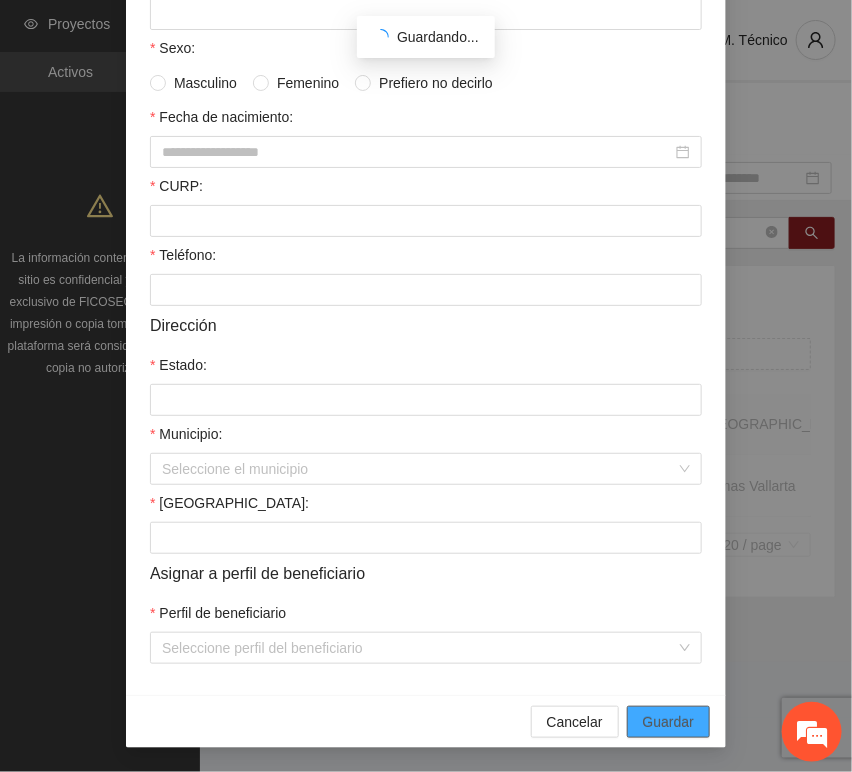 scroll, scrollTop: 294, scrollLeft: 0, axis: vertical 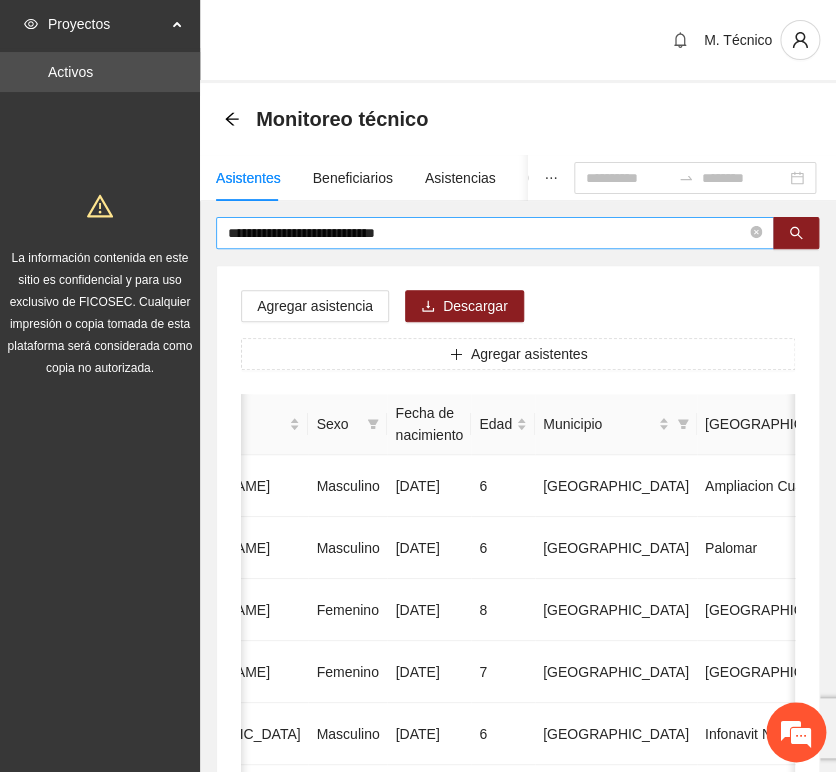 drag, startPoint x: 463, startPoint y: 239, endPoint x: 265, endPoint y: 230, distance: 198.20444 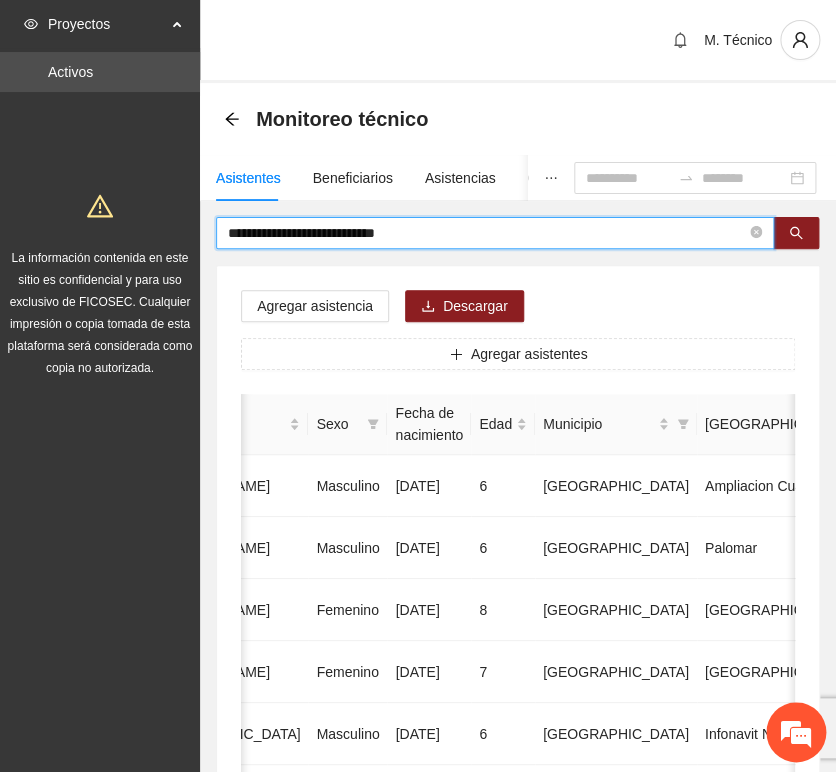 click on "**********" at bounding box center [518, 996] 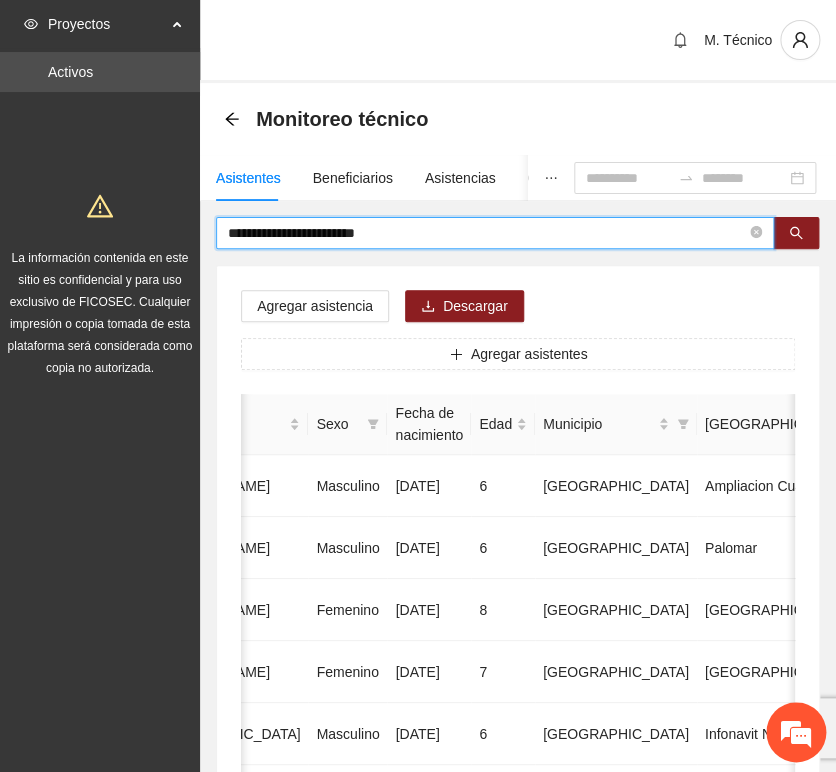 type on "**********" 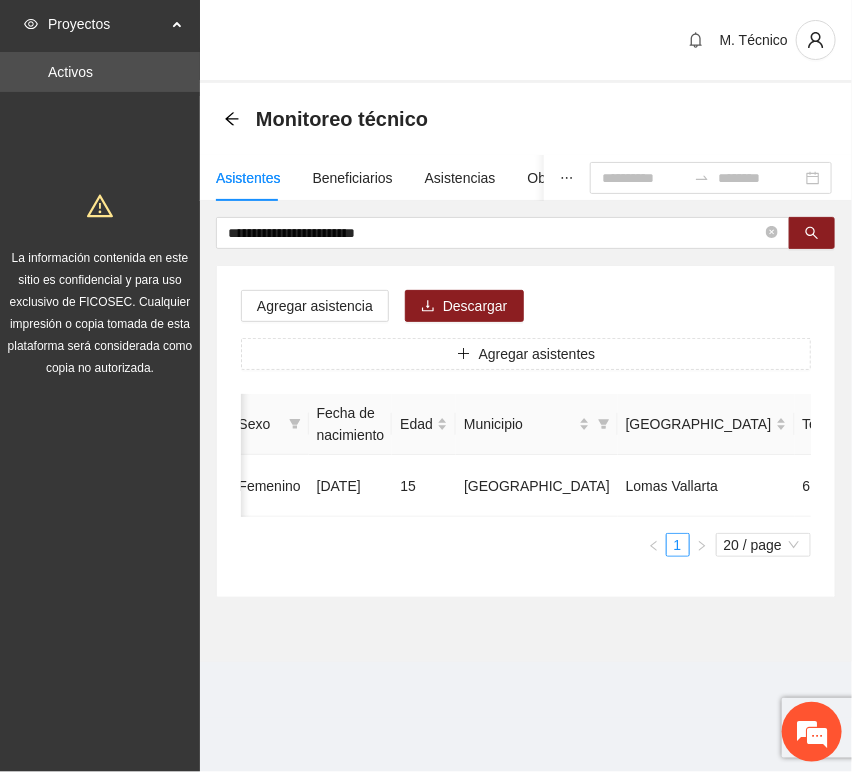 scroll, scrollTop: 0, scrollLeft: 450, axis: horizontal 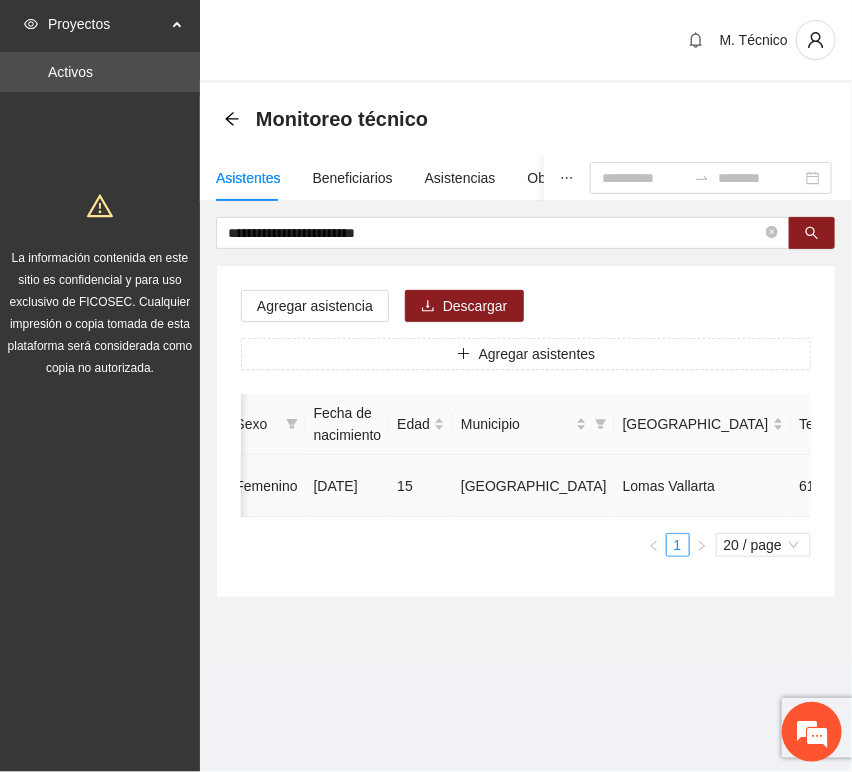 click at bounding box center (982, 486) 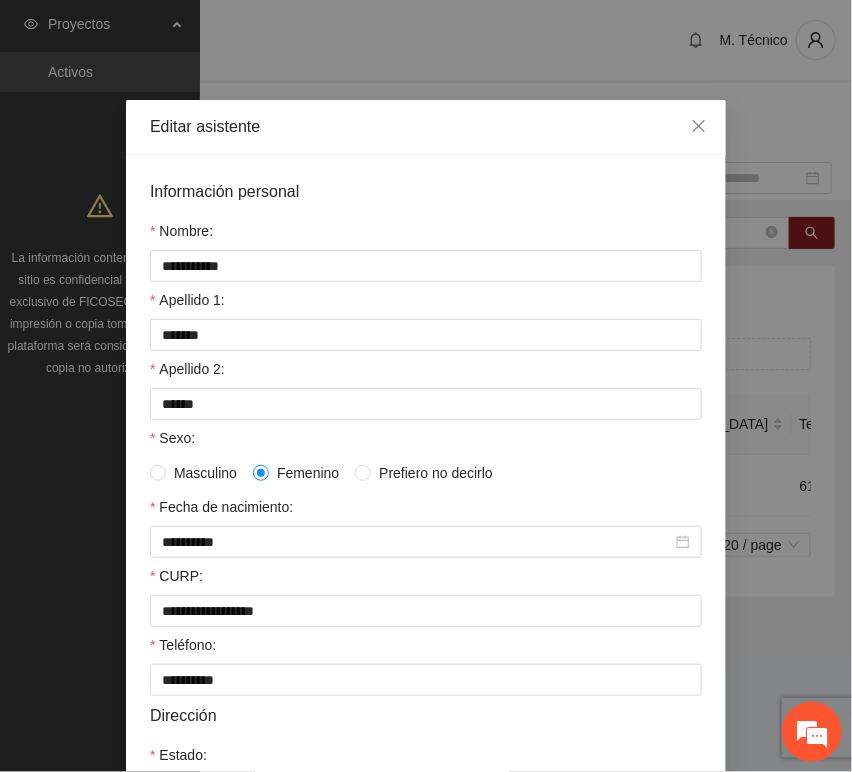 scroll, scrollTop: 394, scrollLeft: 0, axis: vertical 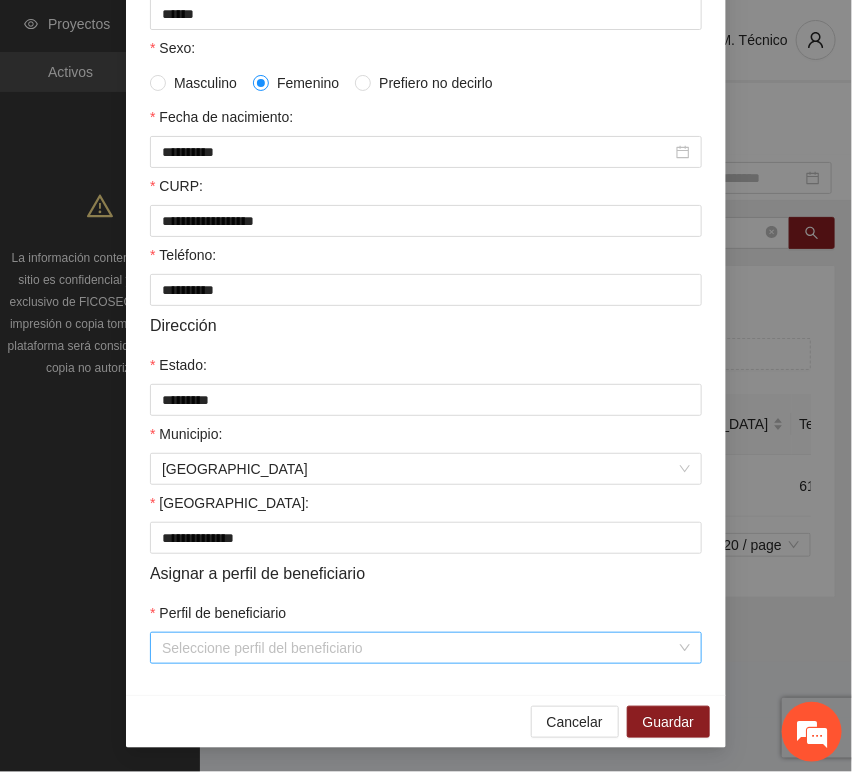 click on "Perfil de beneficiario" at bounding box center [419, 648] 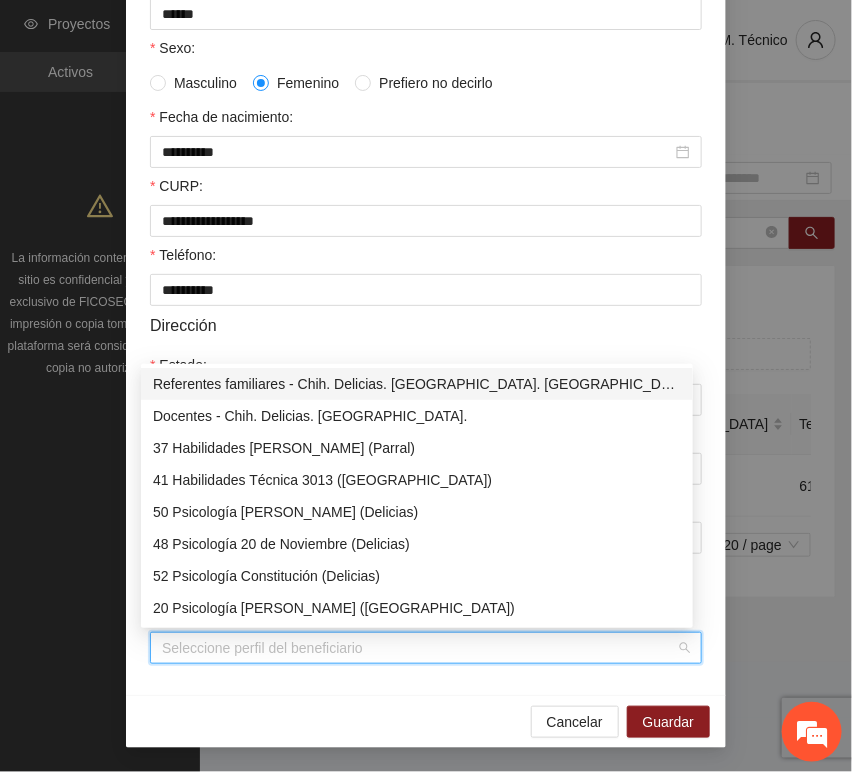 type on "*" 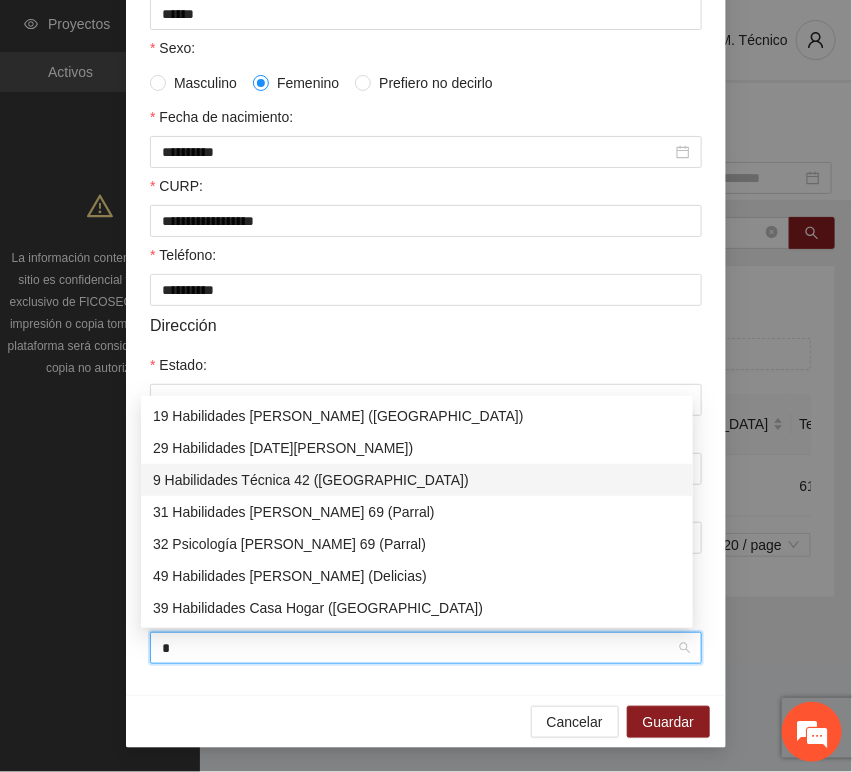click on "9 Habilidades Técnica 42 ([GEOGRAPHIC_DATA])" at bounding box center [417, 480] 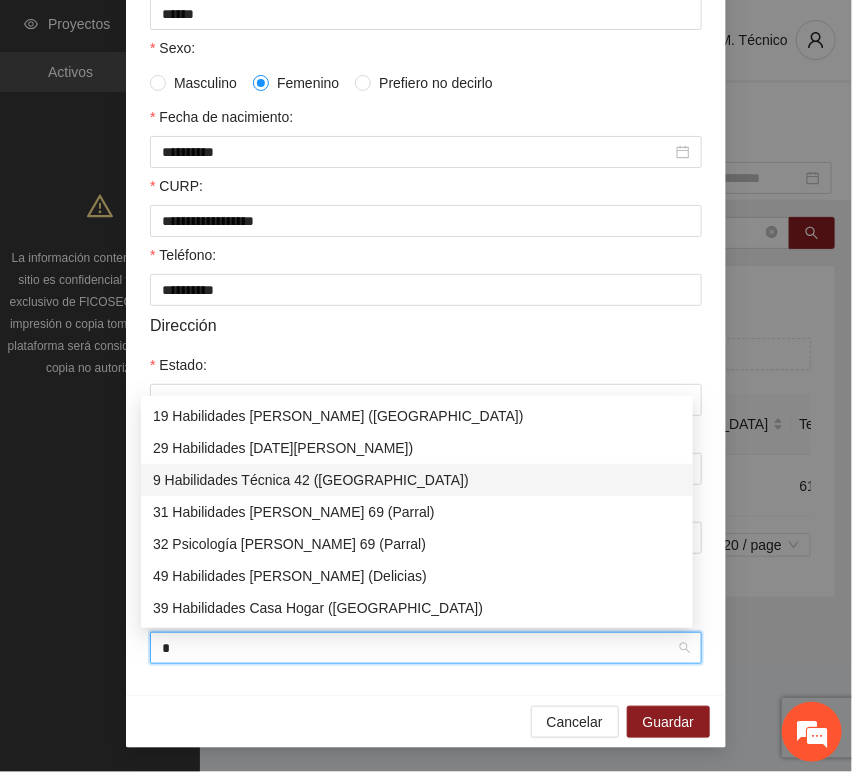 type 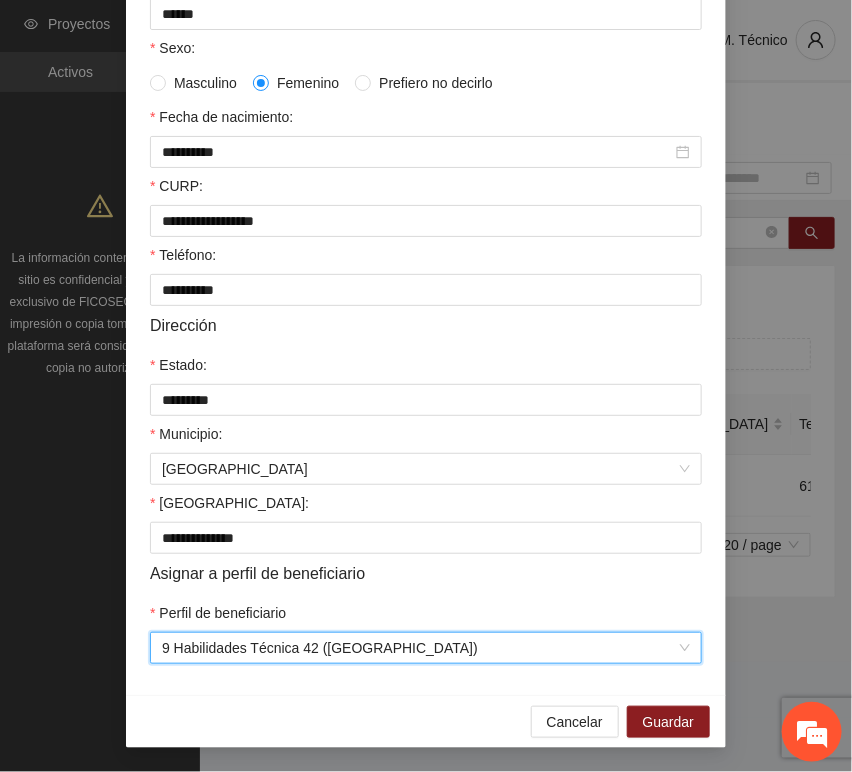 drag, startPoint x: 281, startPoint y: 695, endPoint x: 344, endPoint y: 674, distance: 66.40783 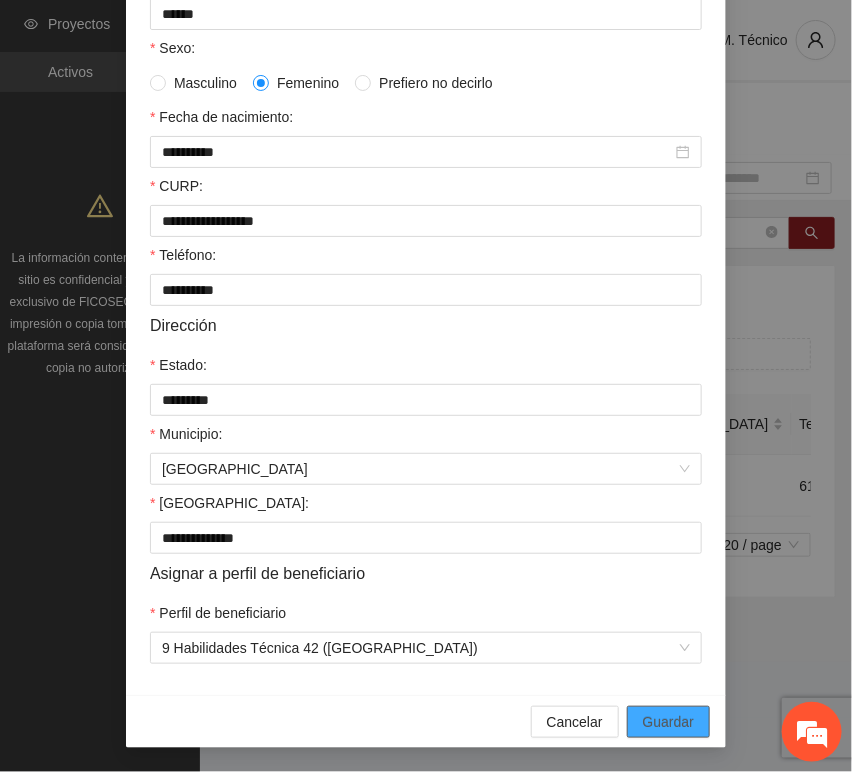 click on "Guardar" at bounding box center (668, 722) 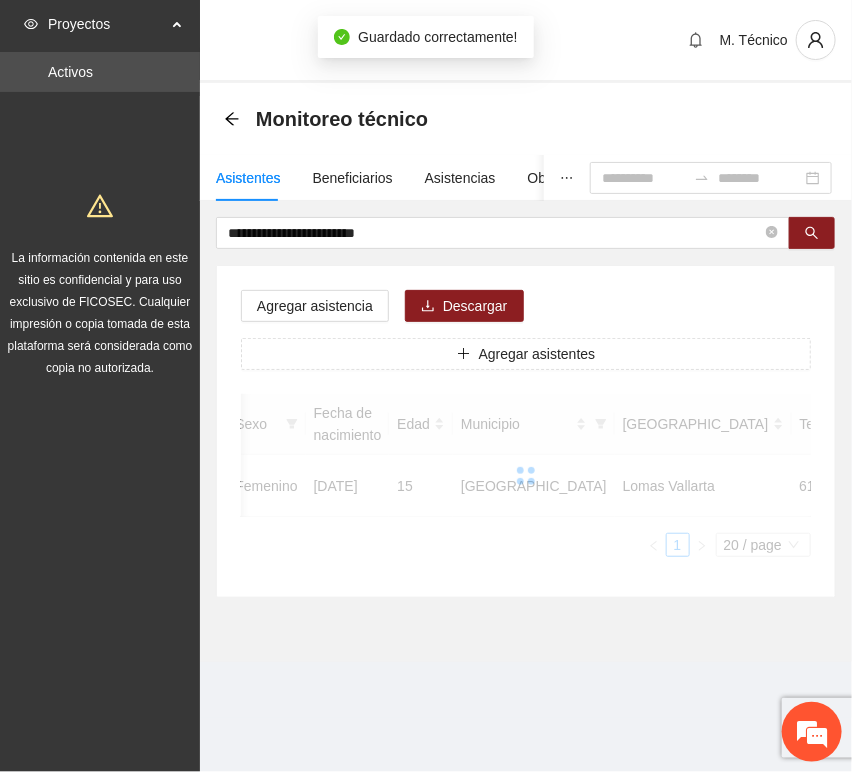 scroll, scrollTop: 294, scrollLeft: 0, axis: vertical 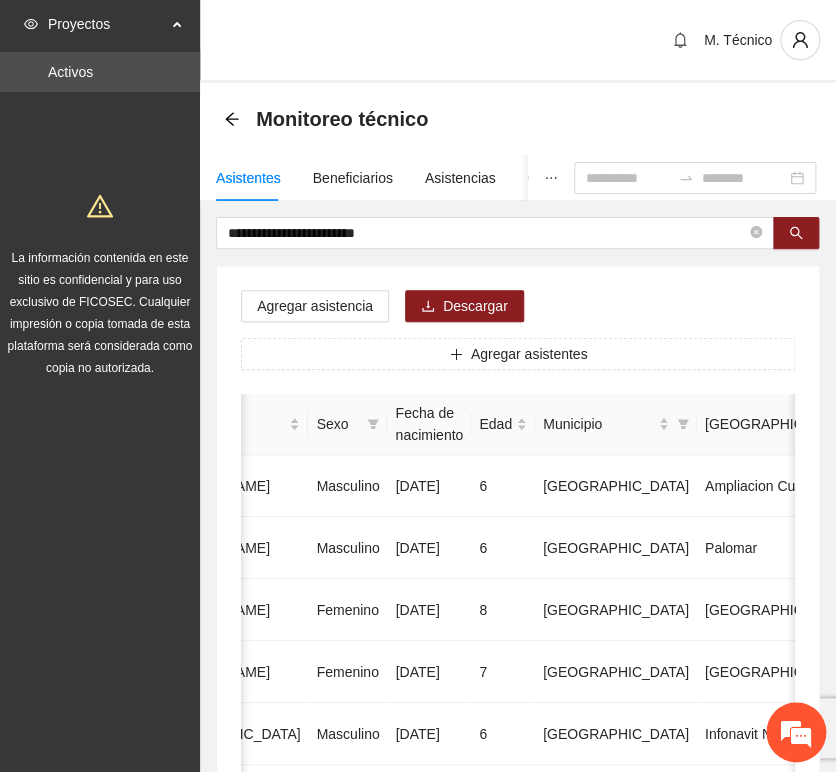 click on "Agregar asistencia Descargar Agregar asistentes Folio Nombre Apellido 1 Apellido 2 Sexo Fecha de nacimiento Edad Municipio Colonia Teléfono Actividad                           1 [PERSON_NAME] [DATE] 6 Chihuahua Ampliacion [PERSON_NAME] 6146098808 U P +11 2 [PERSON_NAME] Masculino [DATE] 6 [GEOGRAPHIC_DATA] [GEOGRAPHIC_DATA] 6142685790 U P +4 3 [PERSON_NAME] [DATE] 8 Chihuahua [GEOGRAPHIC_DATA] U P +6 4 [PERSON_NAME] [DATE] 7 [GEOGRAPHIC_DATA] U P +4 5 [PERSON_NAME]  Madrid Masculino [DATE] 6 Chihuahua Infonavit Nac.  6141246855 U P +4 6 [PERSON_NAME] Masculino [DATE] 8 Chihuahua [PERSON_NAME] 6141225744 U P +6 7 [PERSON_NAME][DATE] Femenino [DATE] 8 Chihuahua Paseos [PERSON_NAME] 6142154187 U P +7 8 [PERSON_NAME] [DATE] 9 Chihuahua Popular 6142434364 U P +3 9 [PERSON_NAME]  Madrid Femenino [DATE] 7 U P +8" at bounding box center [518, 1020] 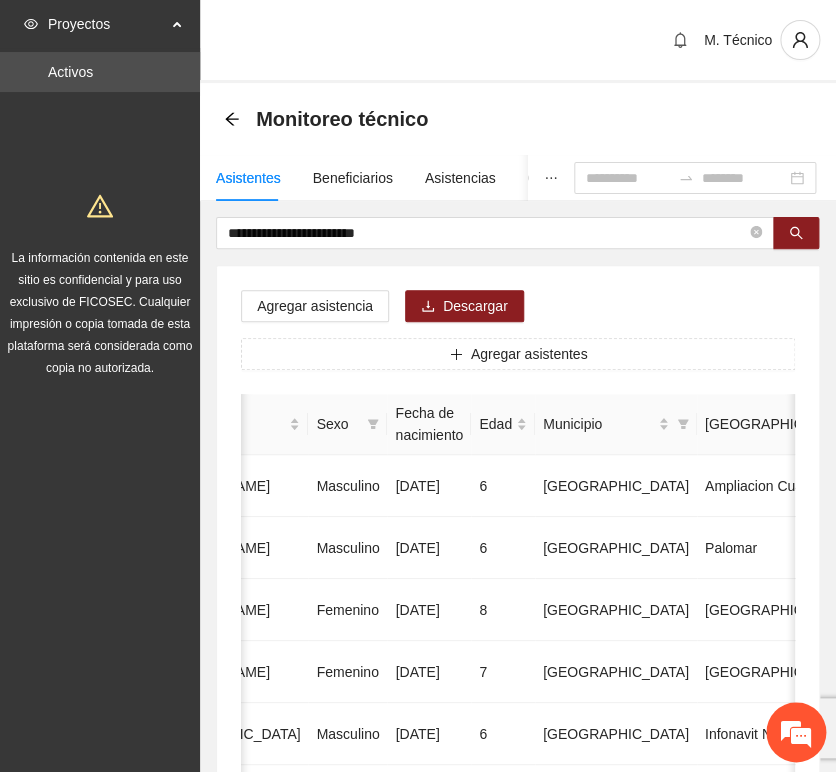 drag, startPoint x: 368, startPoint y: 221, endPoint x: 95, endPoint y: 195, distance: 274.2353 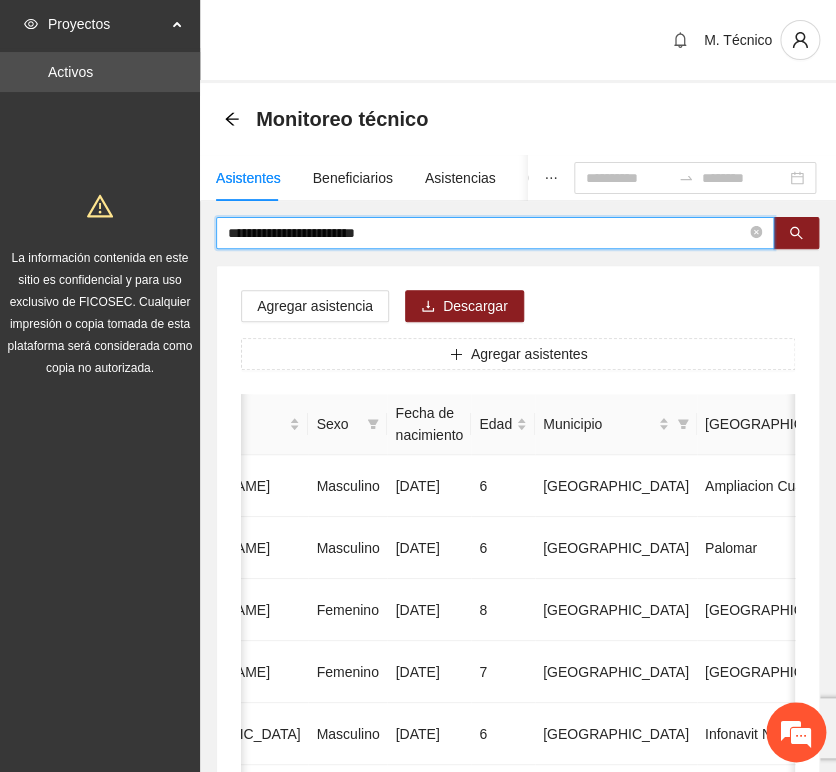 paste on "**********" 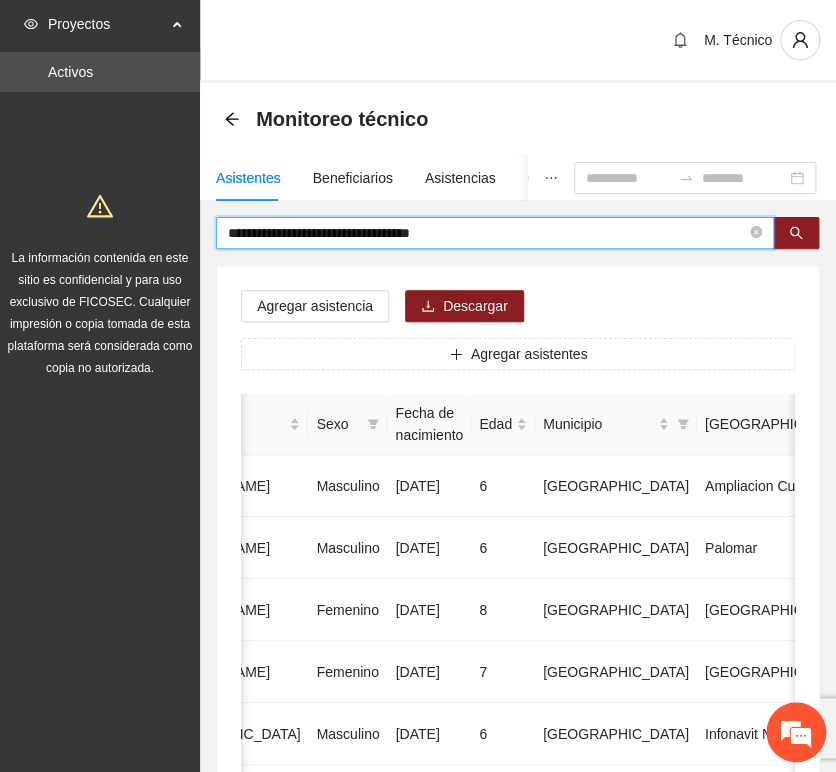 type on "**********" 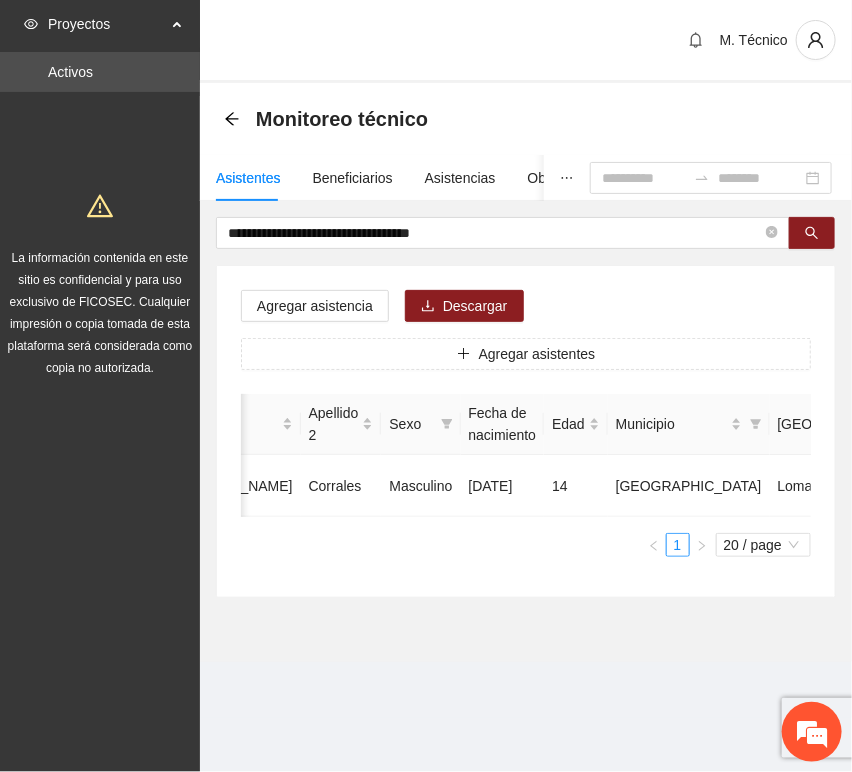 scroll, scrollTop: 0, scrollLeft: 452, axis: horizontal 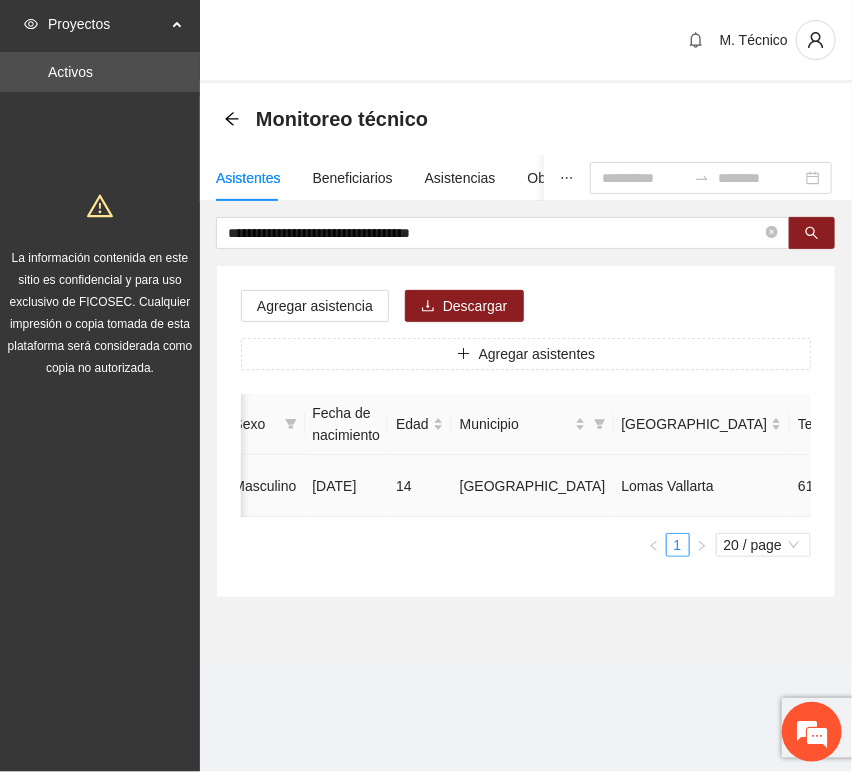 click 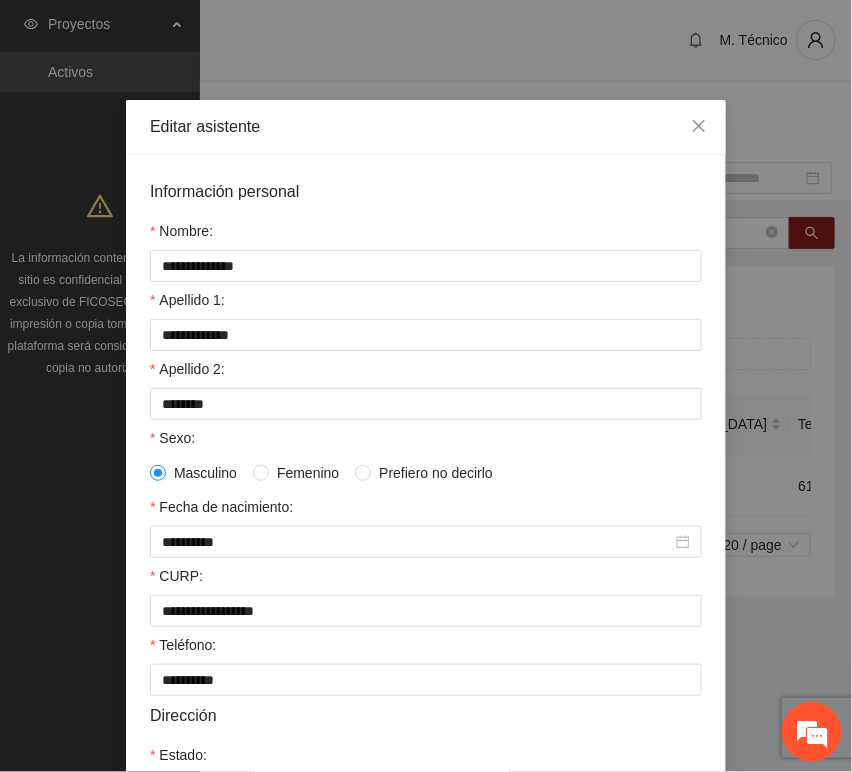 scroll, scrollTop: 394, scrollLeft: 0, axis: vertical 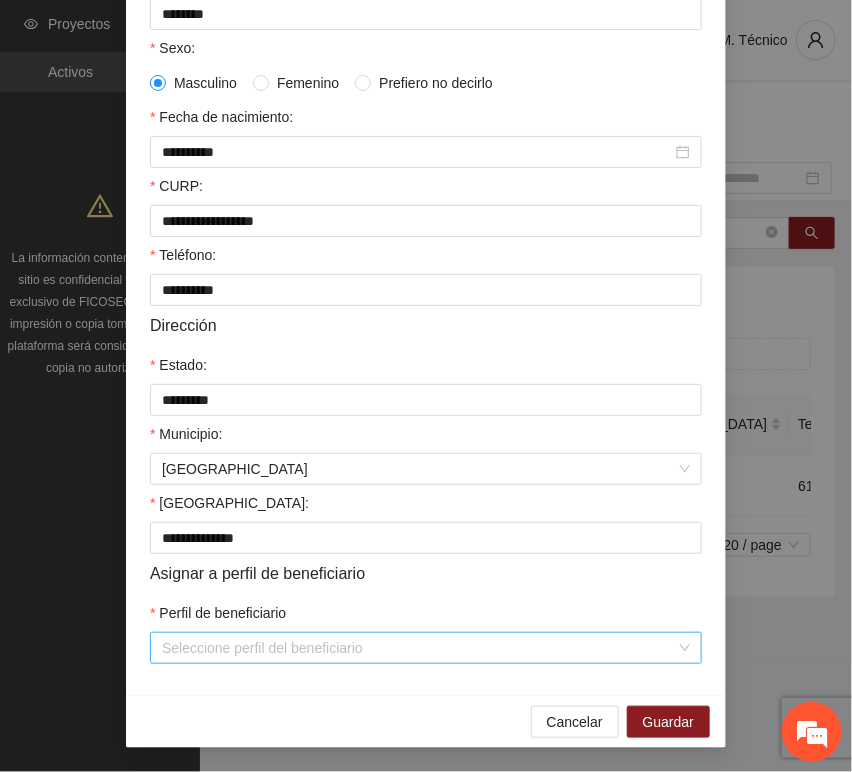 click on "Perfil de beneficiario" at bounding box center (419, 648) 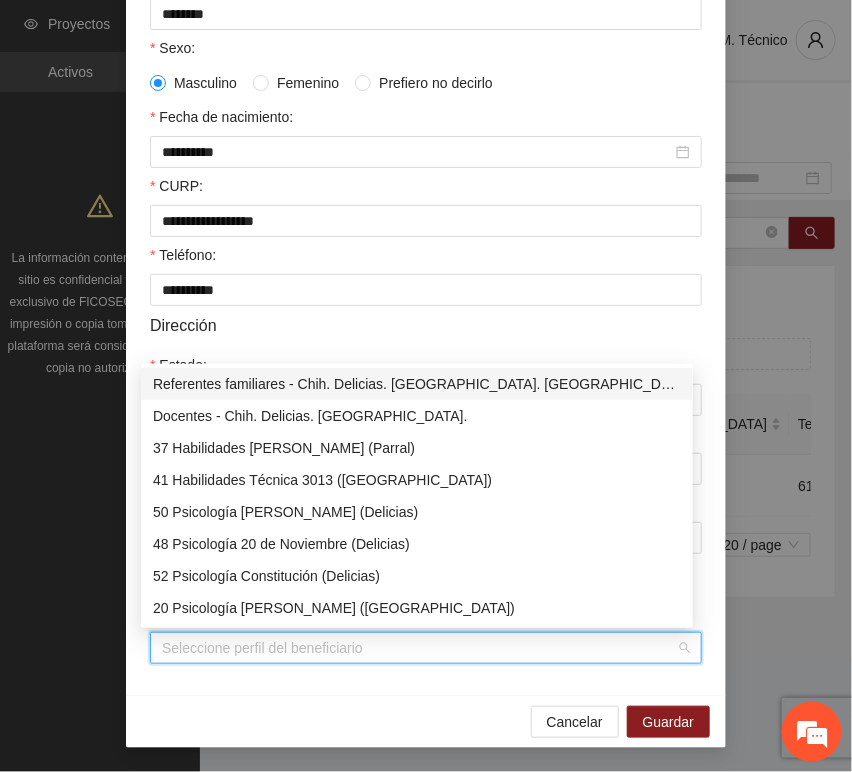 type on "*" 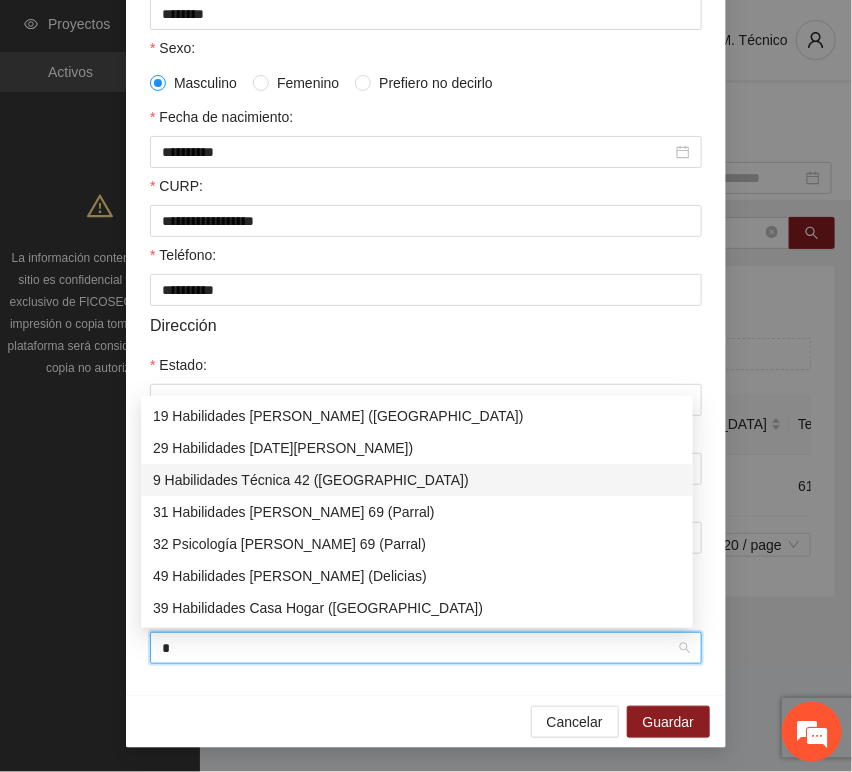 click on "9 Habilidades Técnica 42 ([GEOGRAPHIC_DATA])" at bounding box center (417, 480) 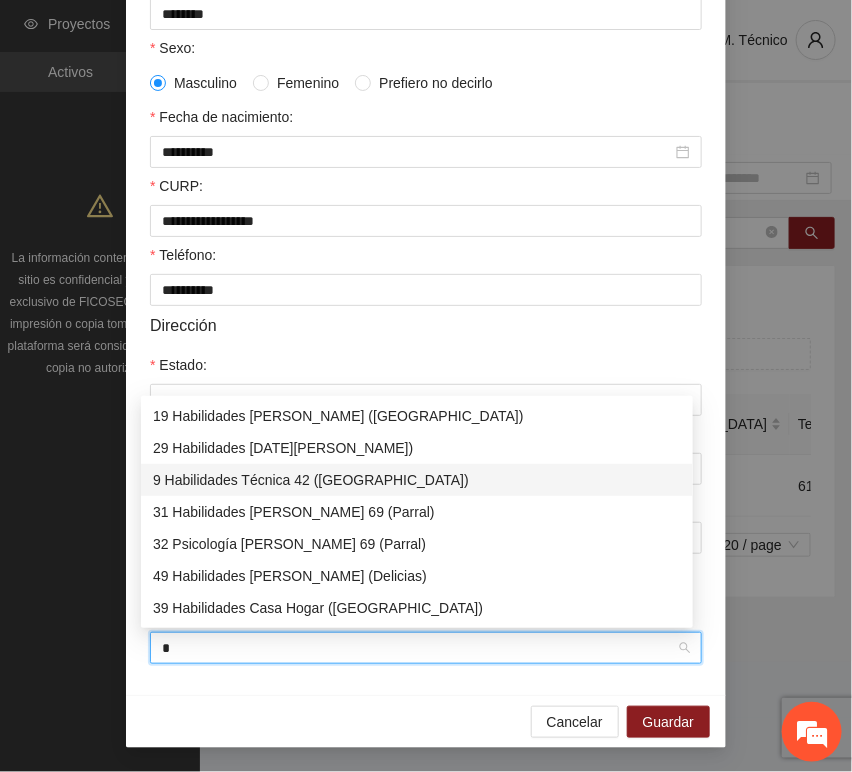 type 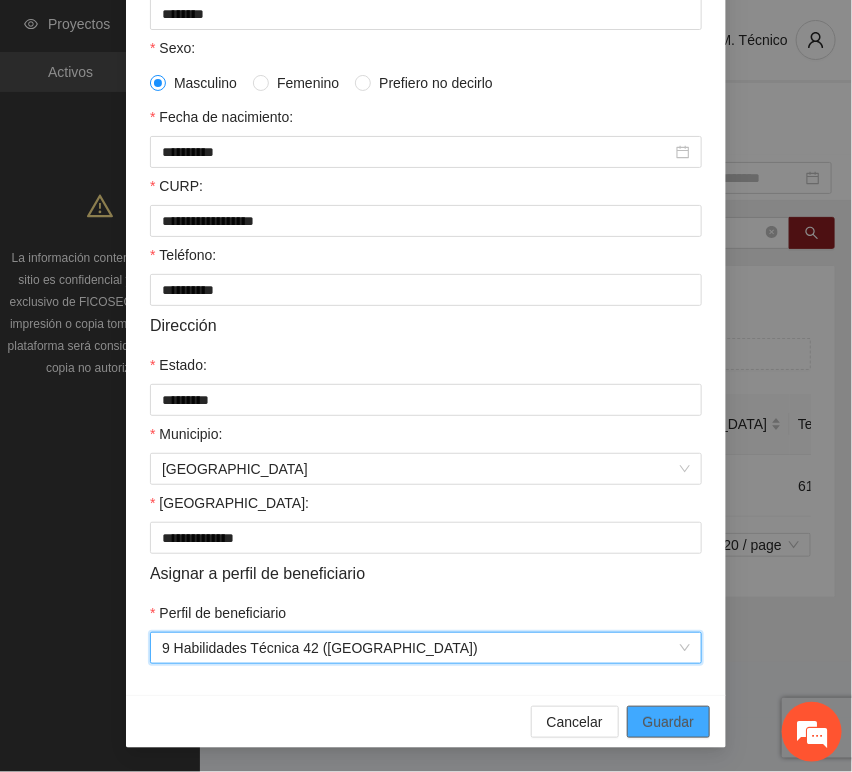 click on "Guardar" at bounding box center (668, 722) 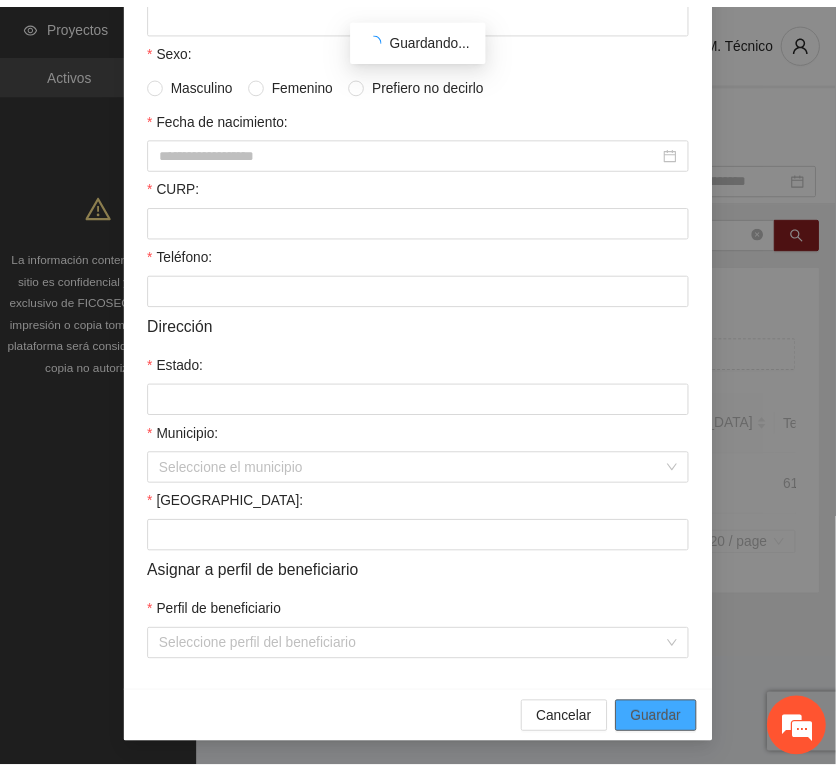 scroll, scrollTop: 294, scrollLeft: 0, axis: vertical 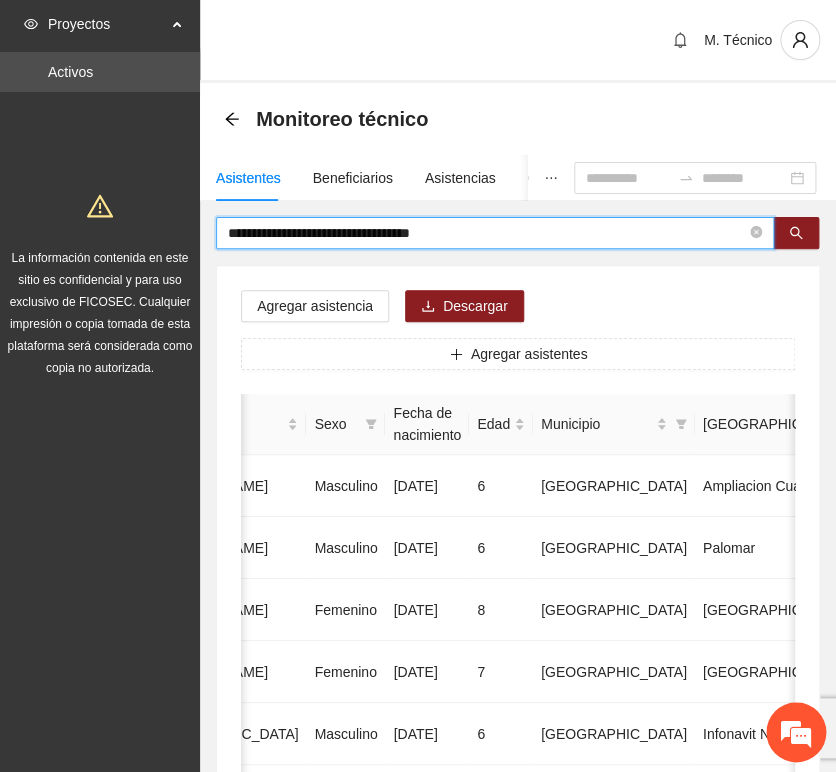 drag, startPoint x: 479, startPoint y: 233, endPoint x: -84, endPoint y: 197, distance: 564.1498 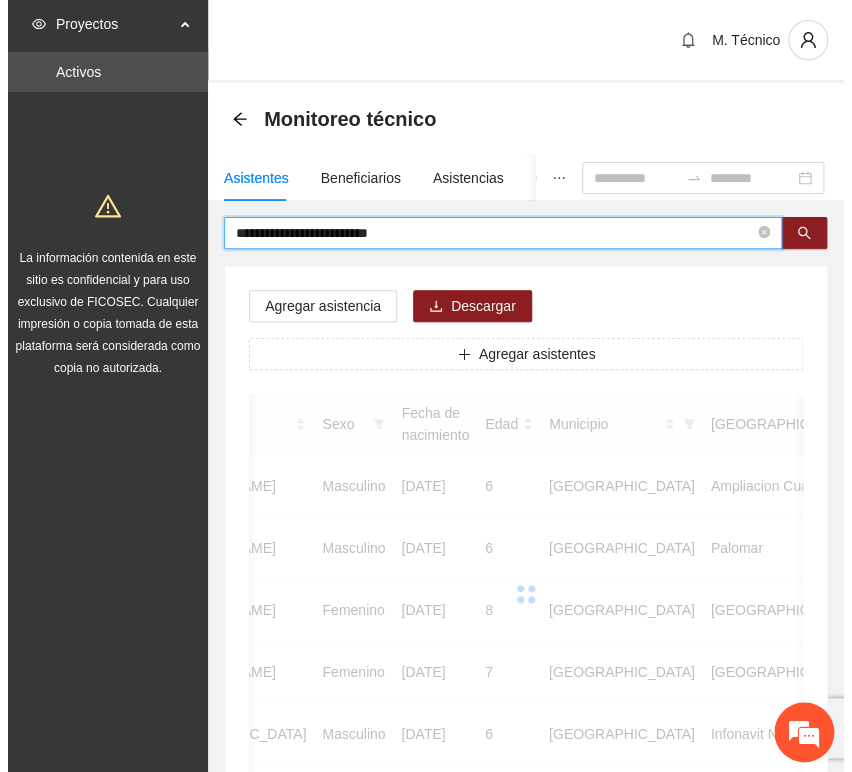 scroll, scrollTop: 0, scrollLeft: 363, axis: horizontal 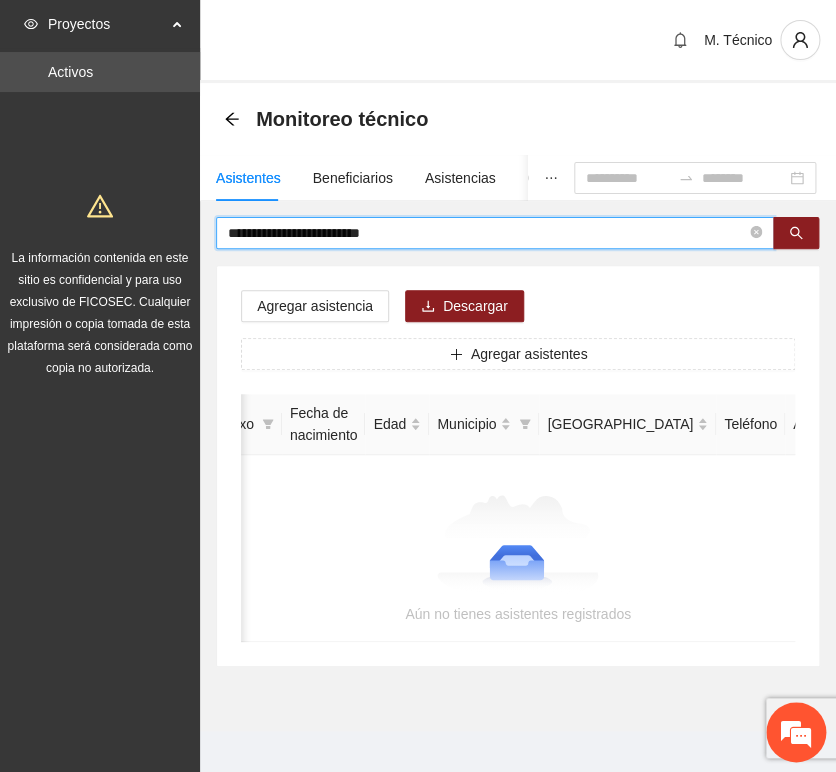 click on "**********" at bounding box center (487, 233) 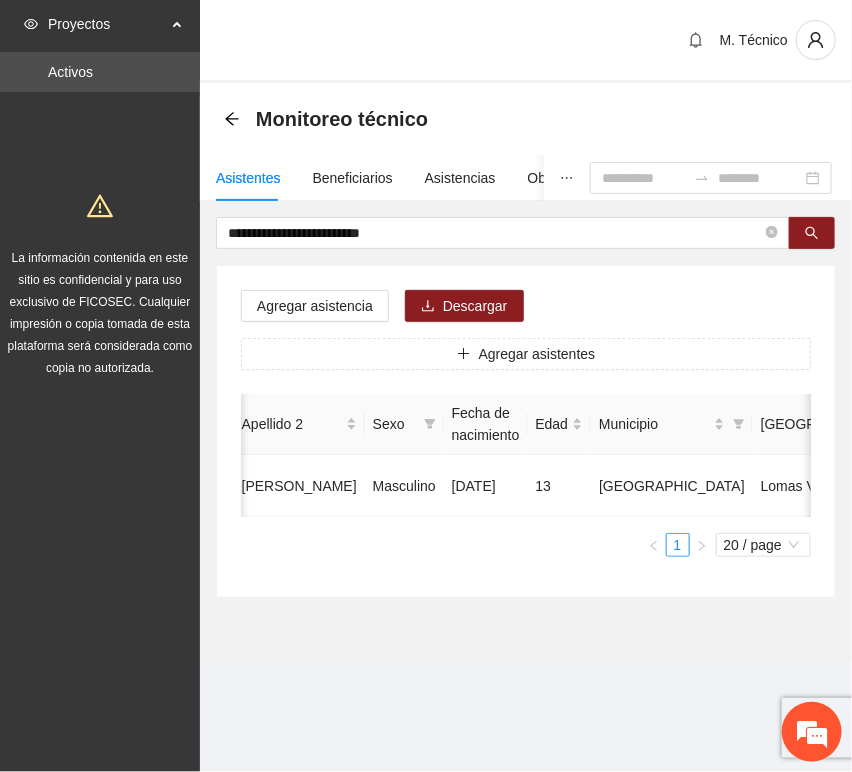 scroll, scrollTop: 0, scrollLeft: 0, axis: both 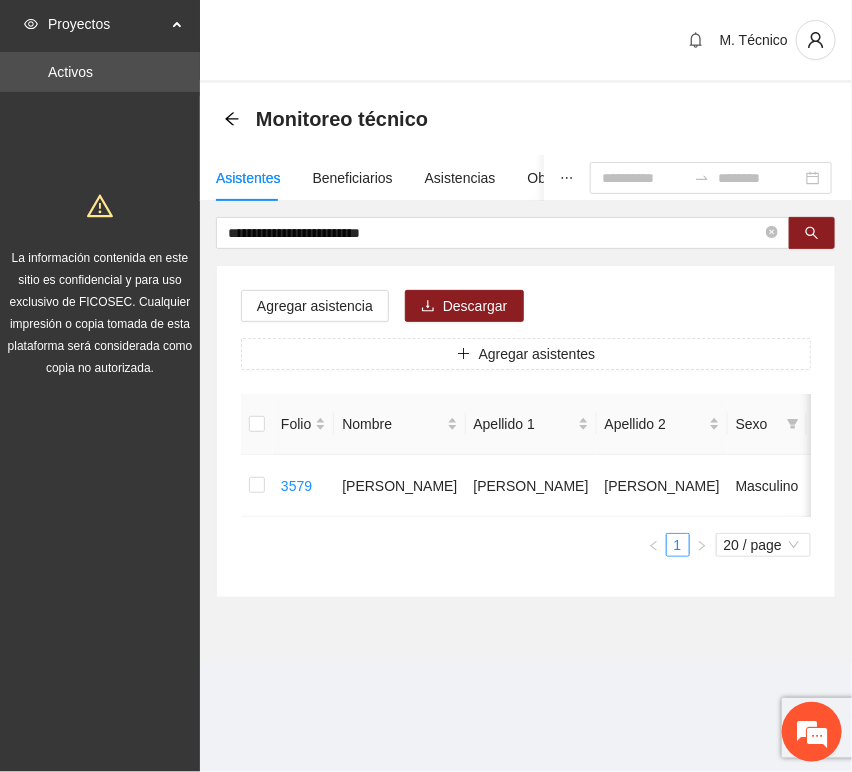 drag, startPoint x: 306, startPoint y: 613, endPoint x: 374, endPoint y: 569, distance: 80.99383 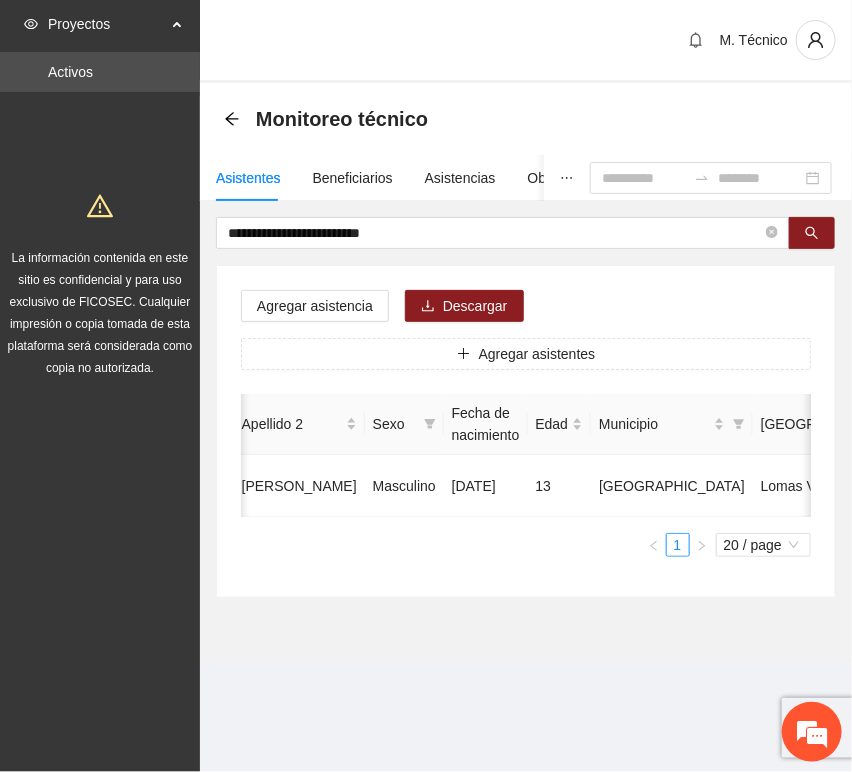 scroll, scrollTop: 0, scrollLeft: 452, axis: horizontal 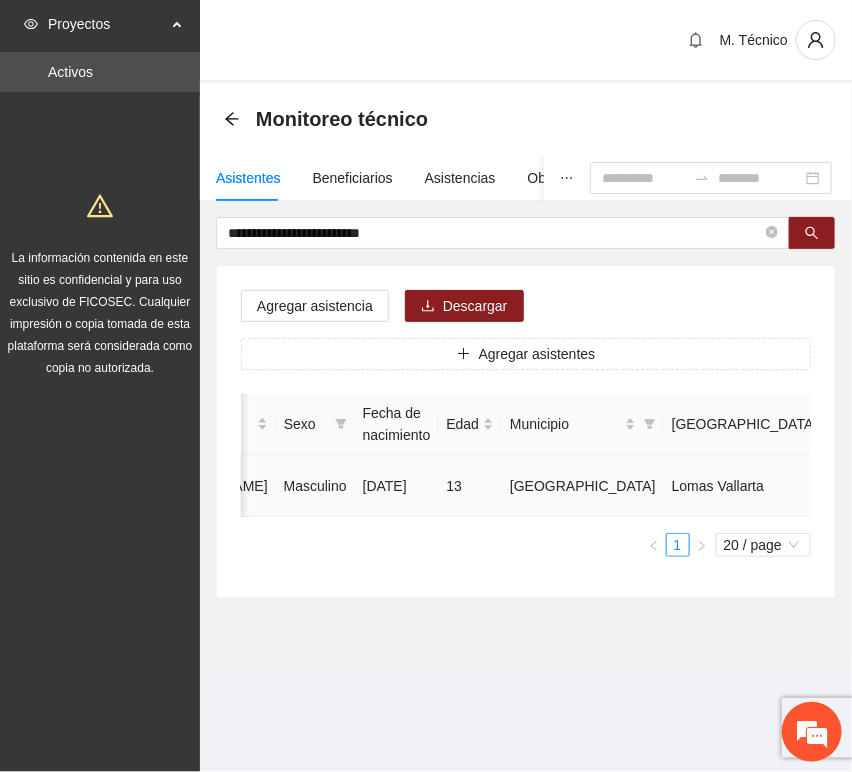 click 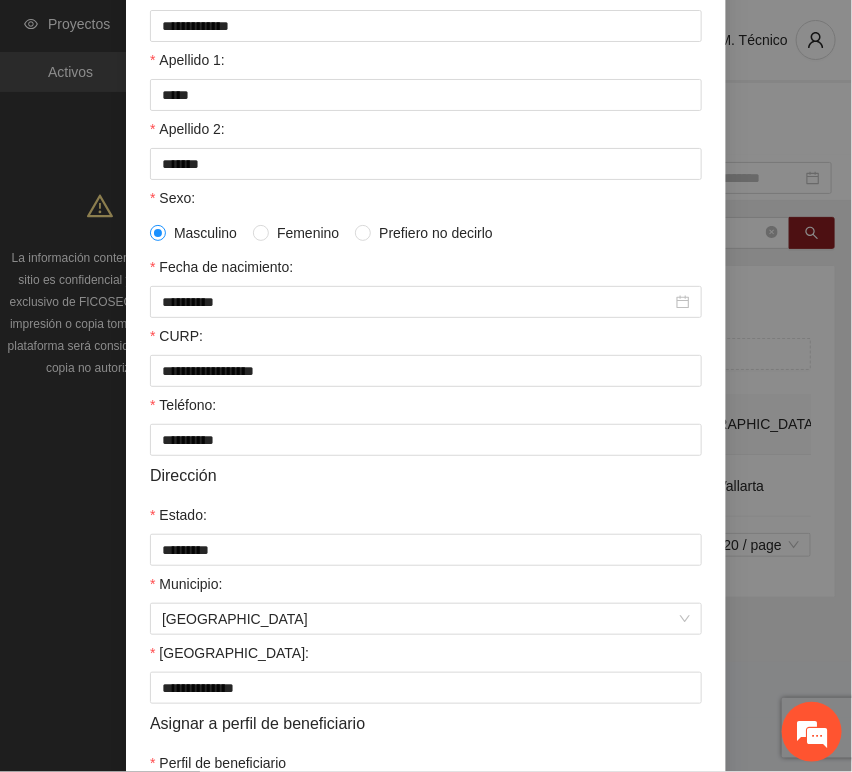 scroll, scrollTop: 394, scrollLeft: 0, axis: vertical 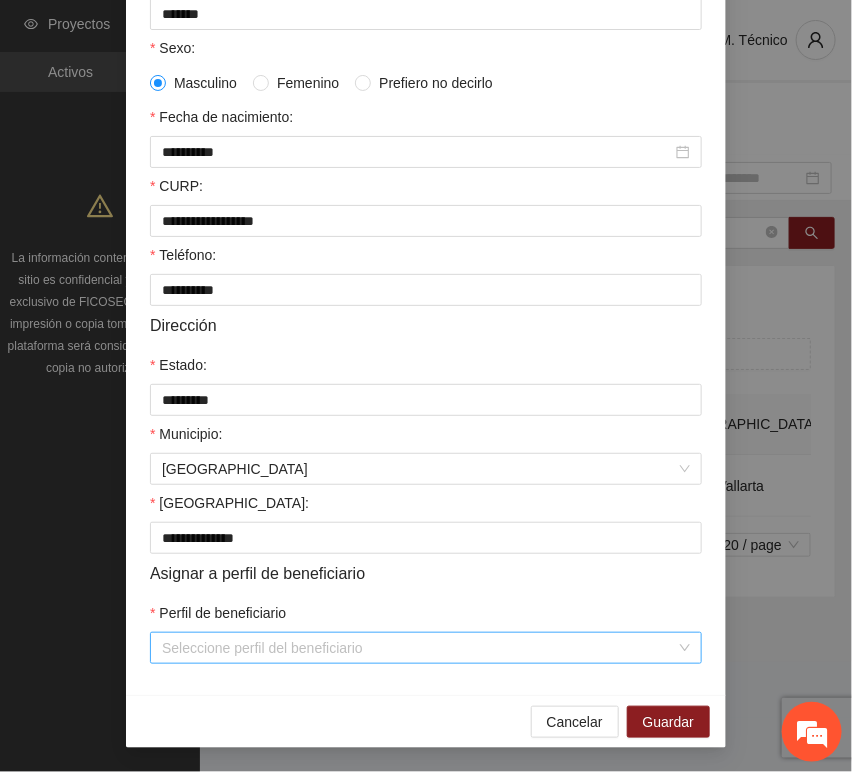 click on "Perfil de beneficiario" at bounding box center [419, 648] 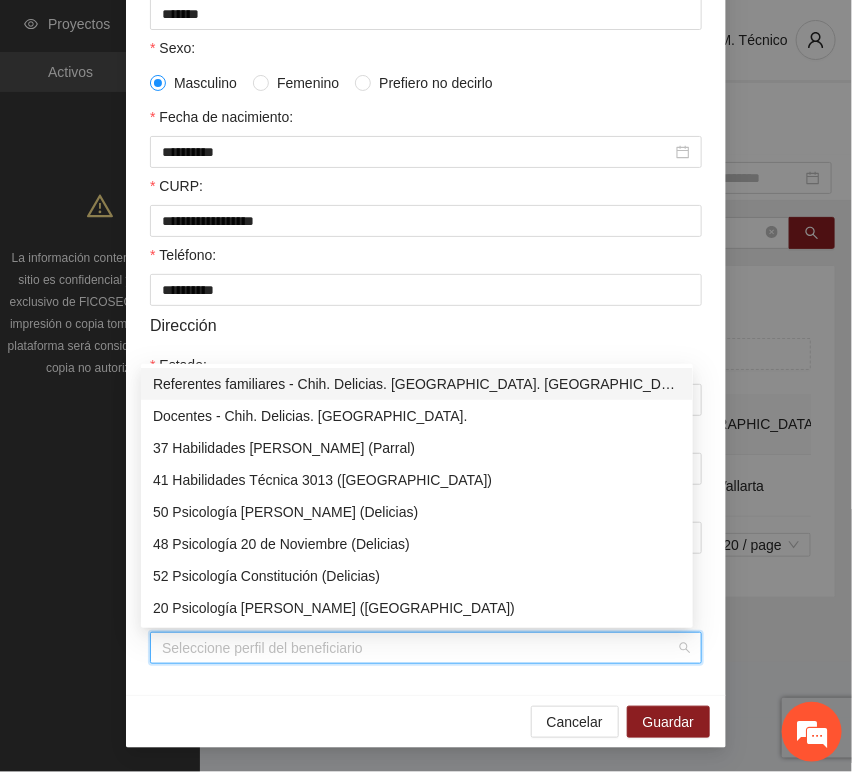 type on "*" 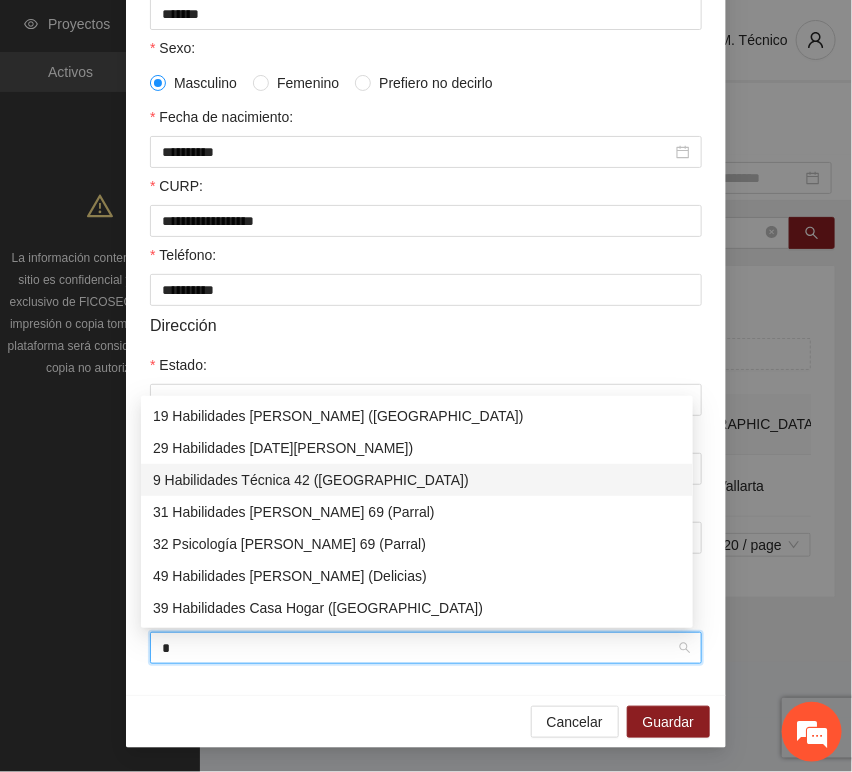 click on "9 Habilidades Técnica 42 ([GEOGRAPHIC_DATA])" at bounding box center (417, 480) 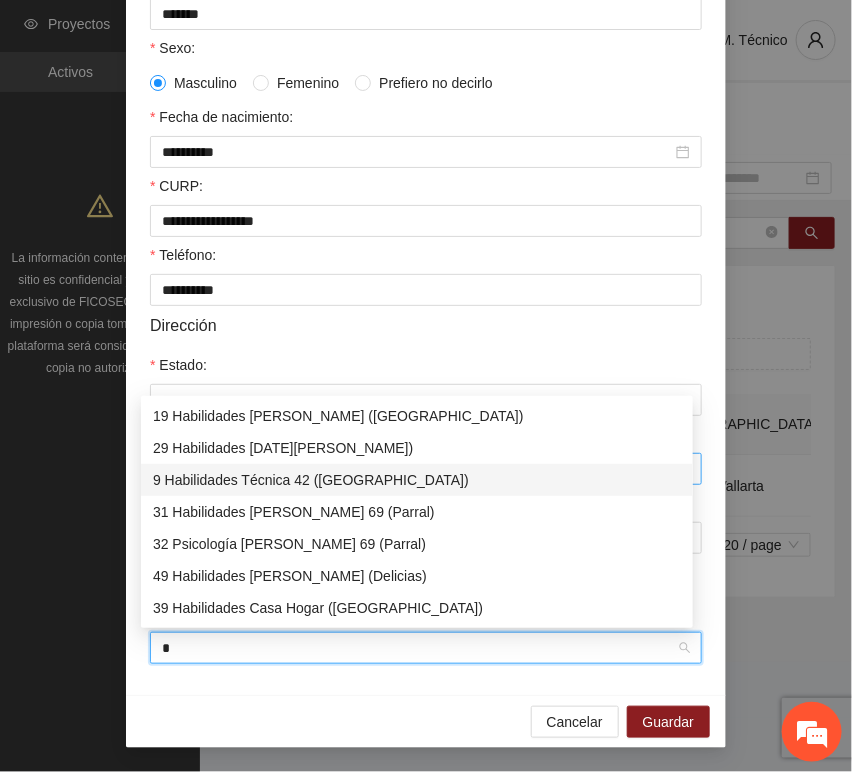 type 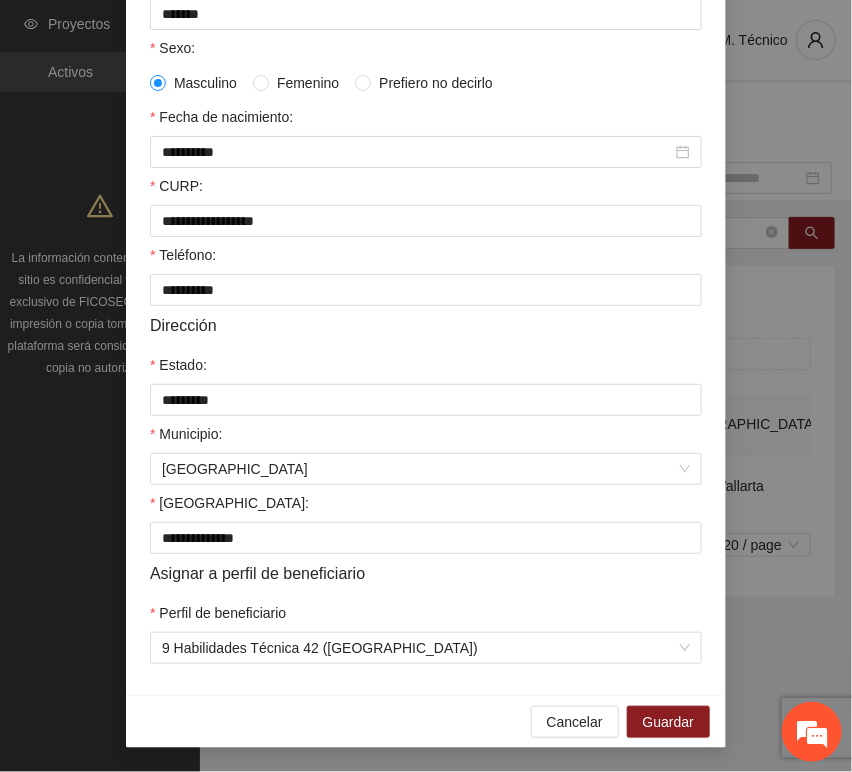 click on "Cancelar Guardar" at bounding box center (426, 721) 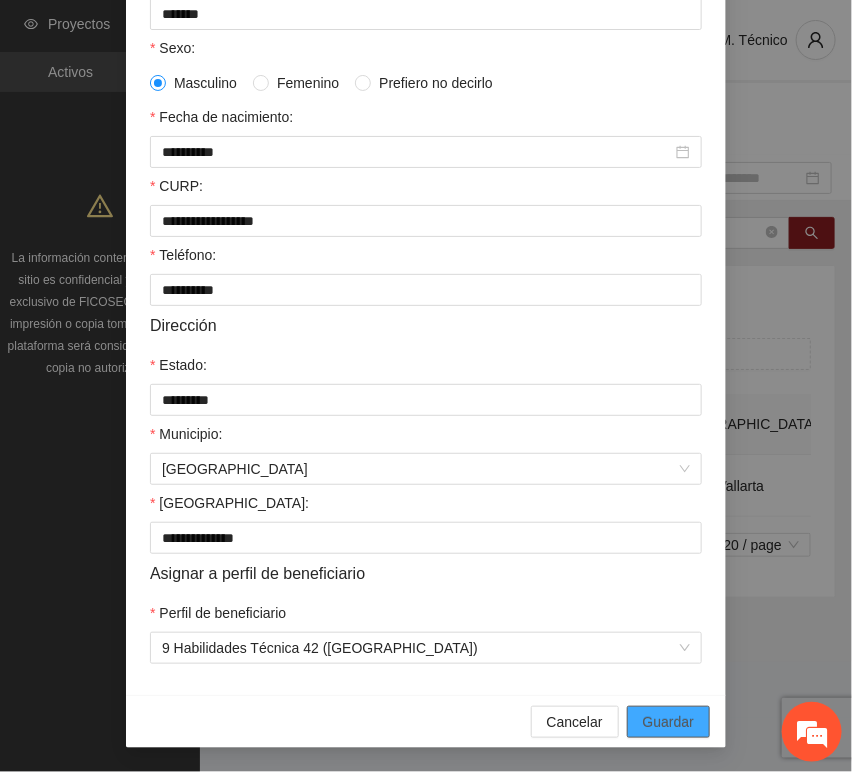 click on "Guardar" at bounding box center (668, 722) 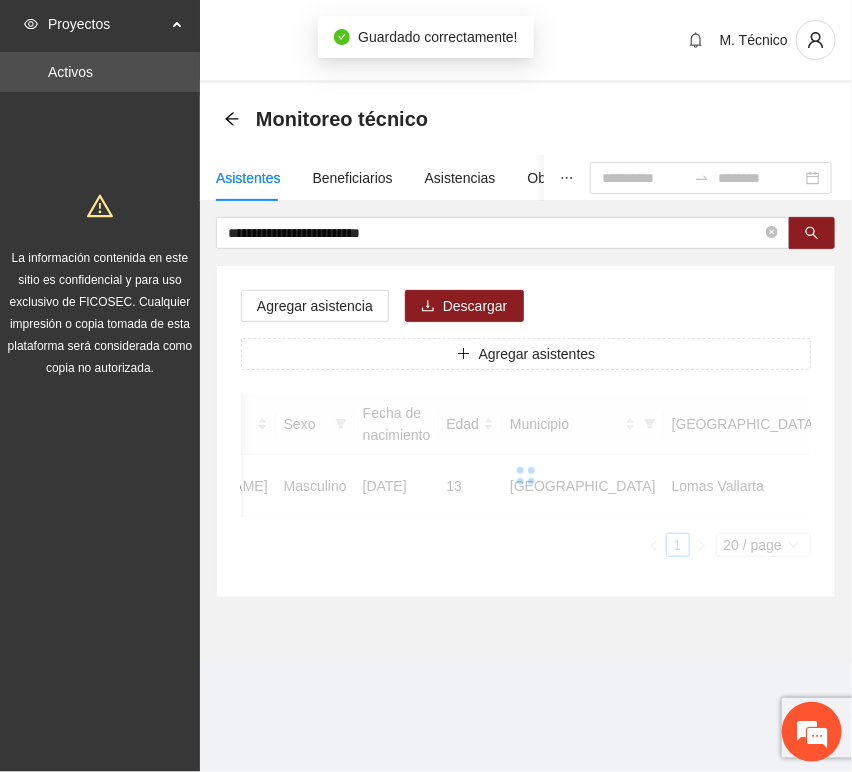scroll, scrollTop: 294, scrollLeft: 0, axis: vertical 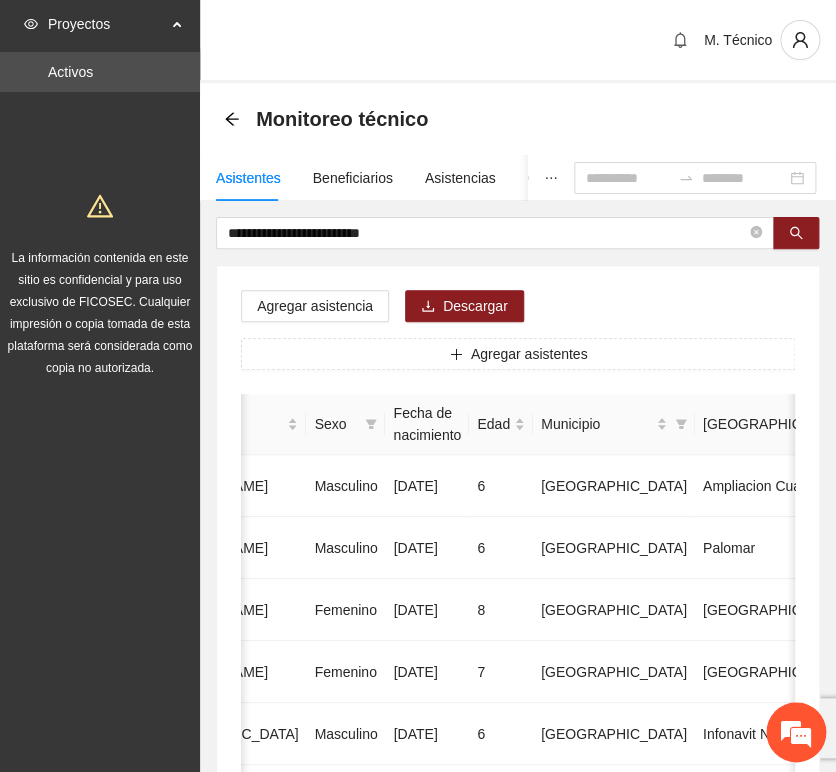 click on "**********" at bounding box center (518, 996) 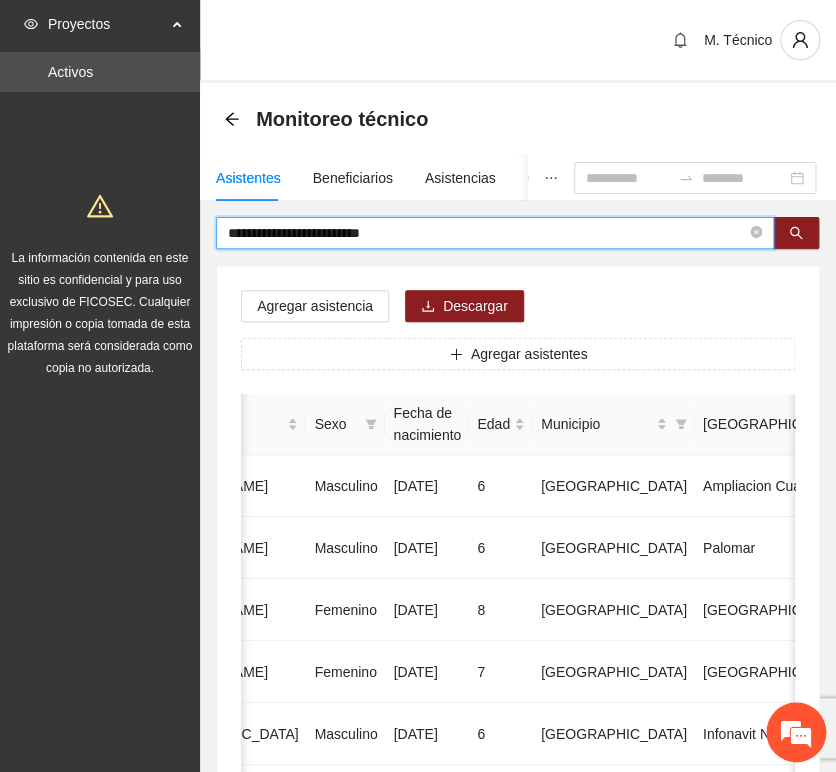 drag, startPoint x: 429, startPoint y: 237, endPoint x: 163, endPoint y: 202, distance: 268.29276 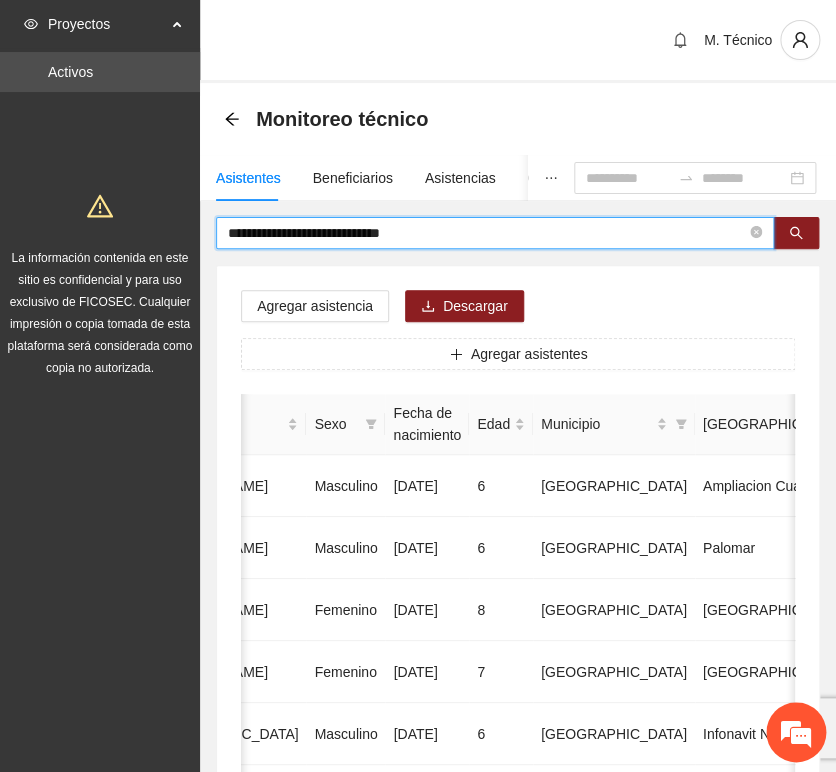 type on "**********" 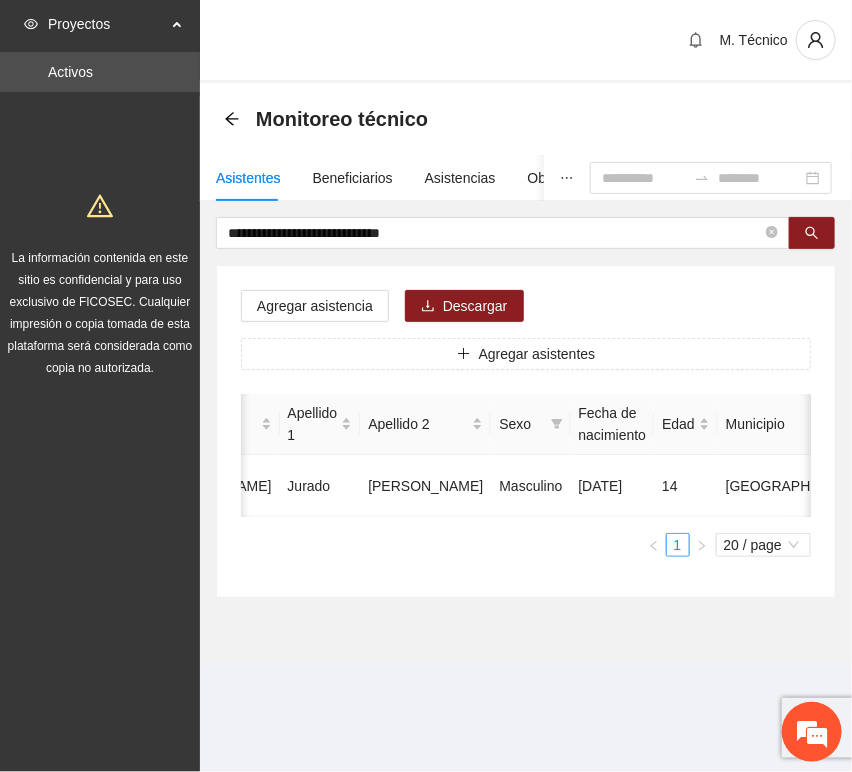 scroll, scrollTop: 0, scrollLeft: 452, axis: horizontal 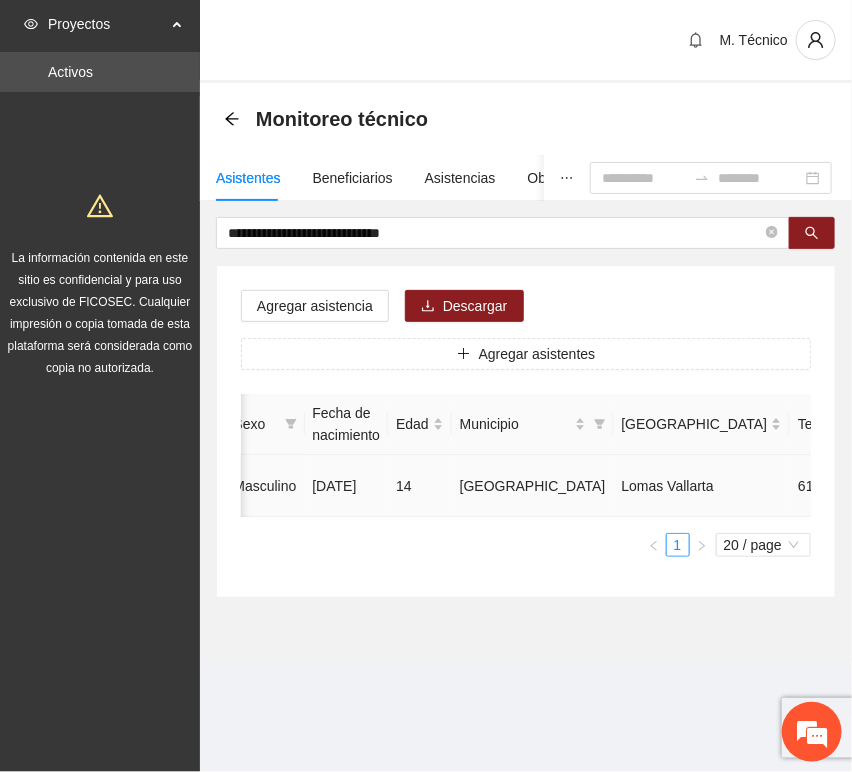 click at bounding box center (1001, 486) 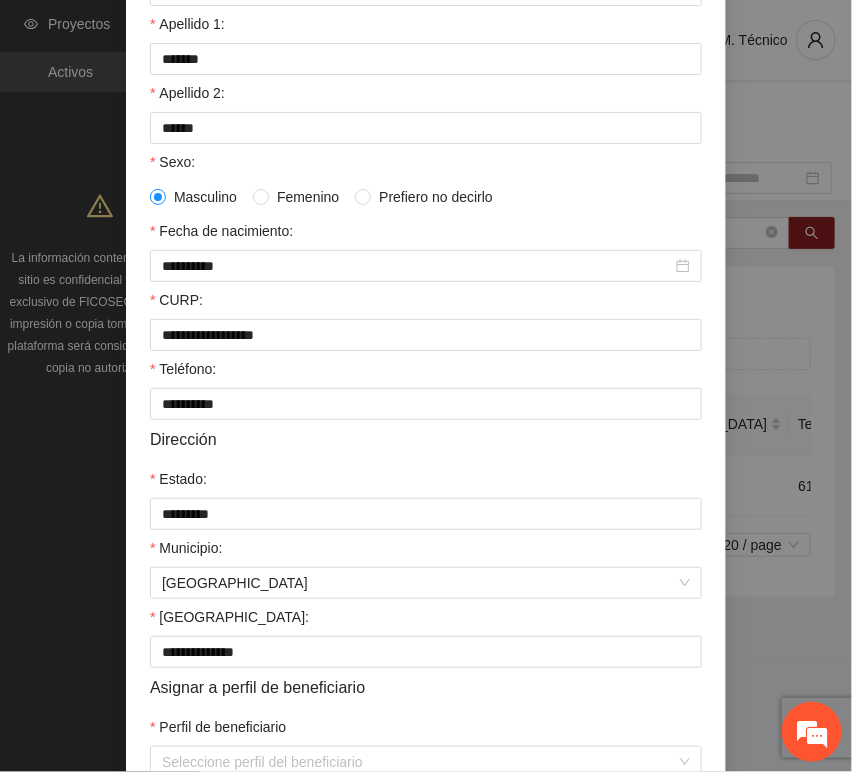 scroll, scrollTop: 394, scrollLeft: 0, axis: vertical 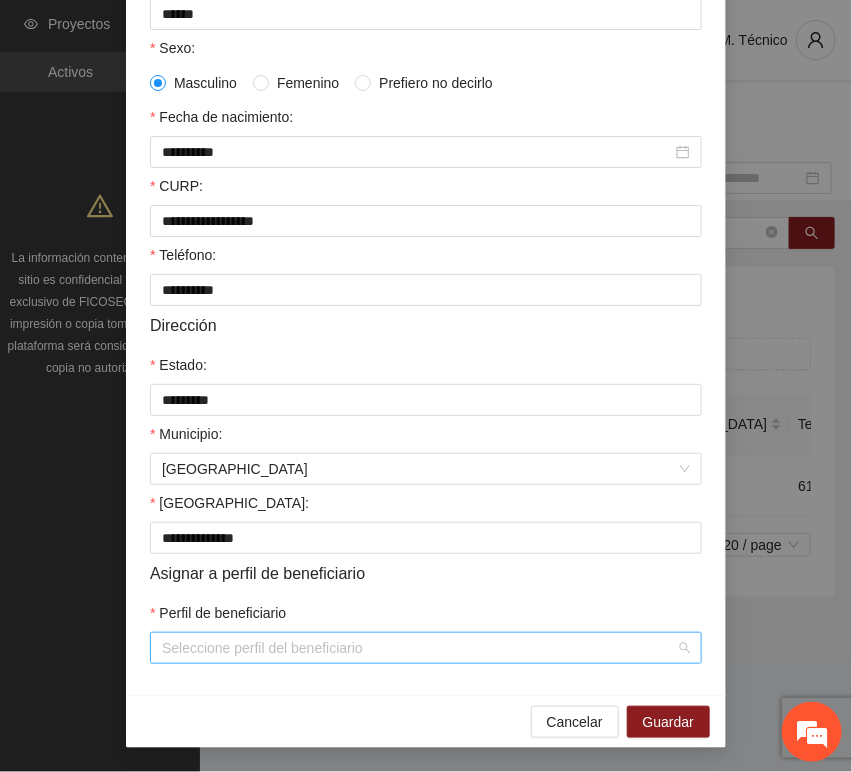 click on "Perfil de beneficiario" at bounding box center (419, 648) 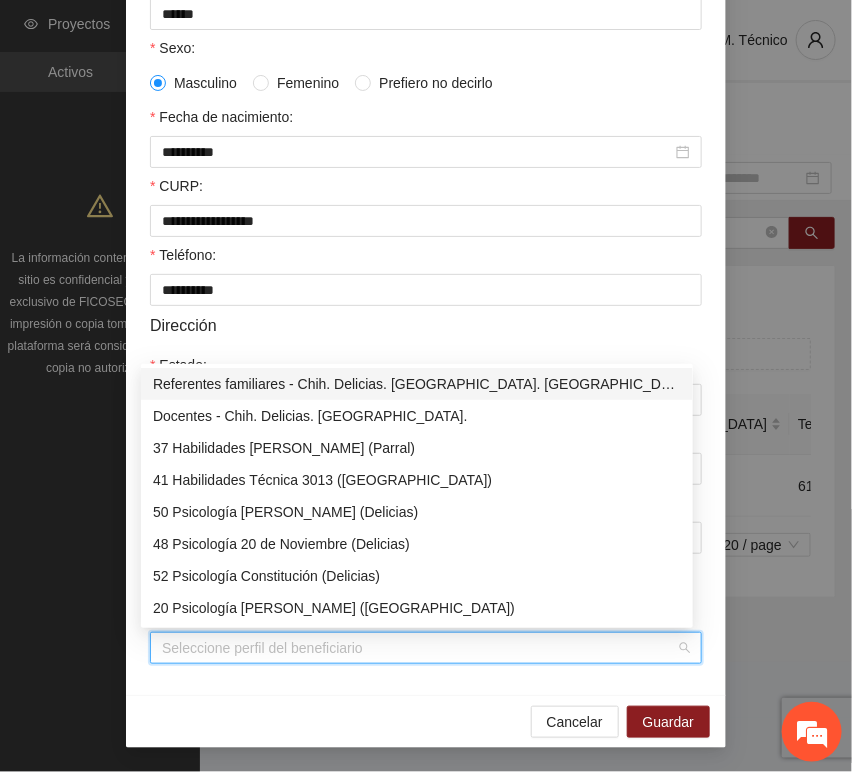 type on "*" 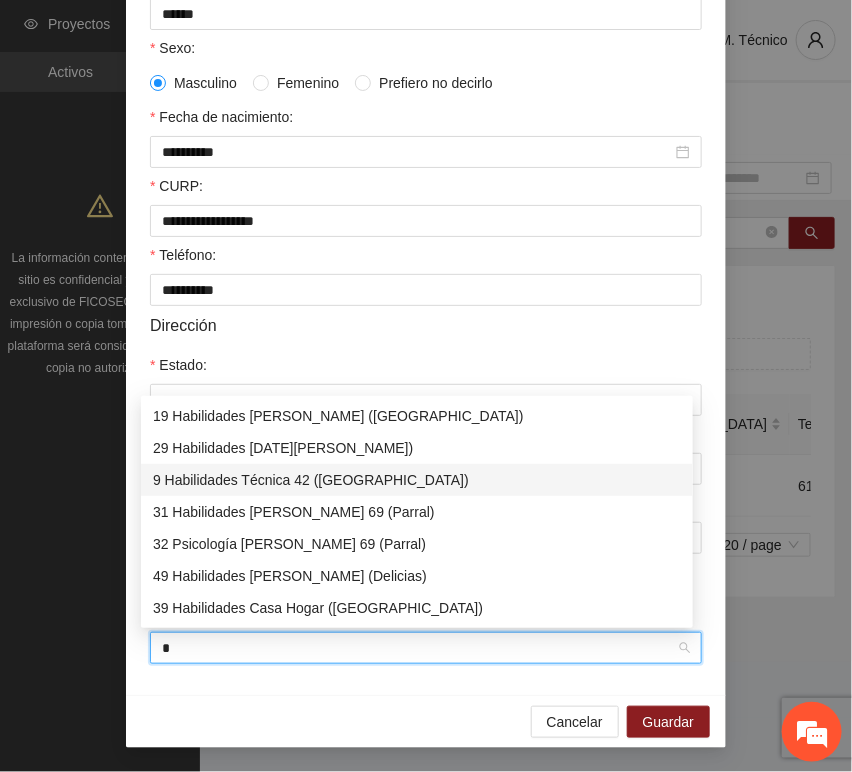 click on "9 Habilidades Técnica 42 ([GEOGRAPHIC_DATA])" at bounding box center (417, 480) 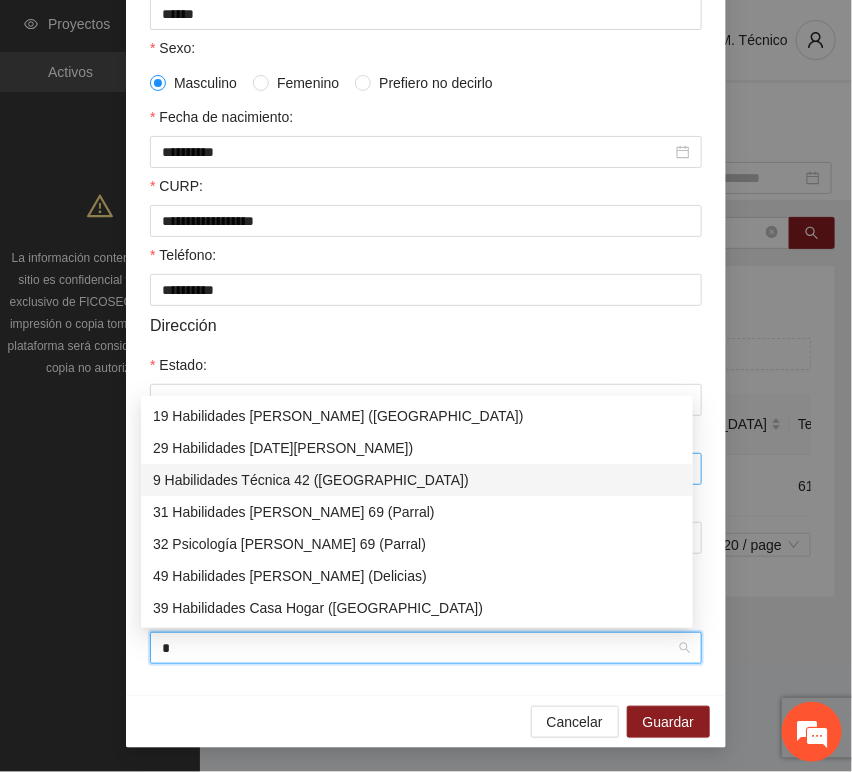 type 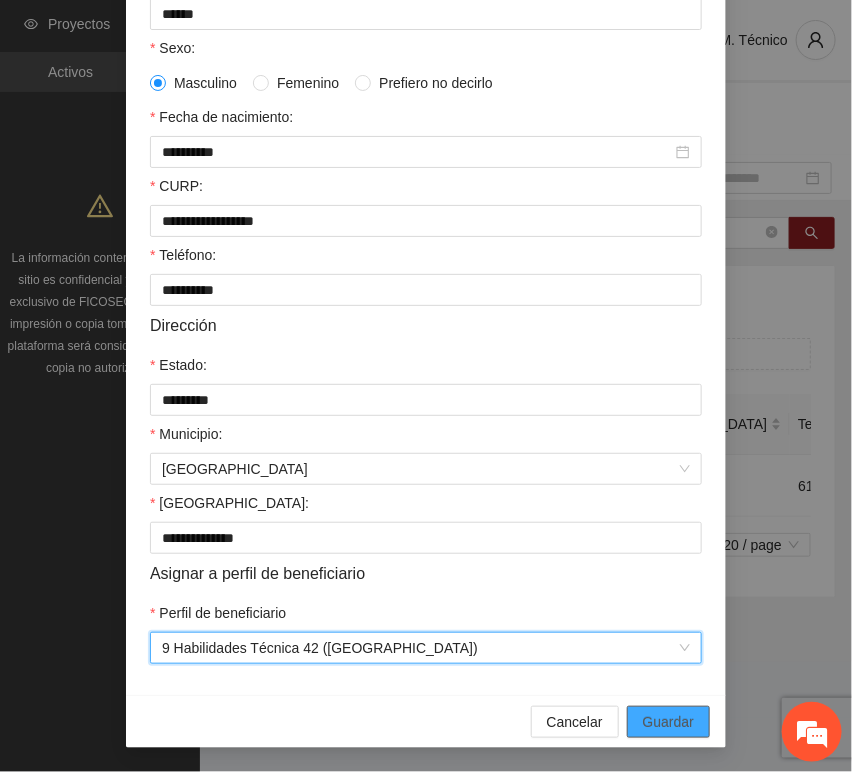 click on "Guardar" at bounding box center (668, 722) 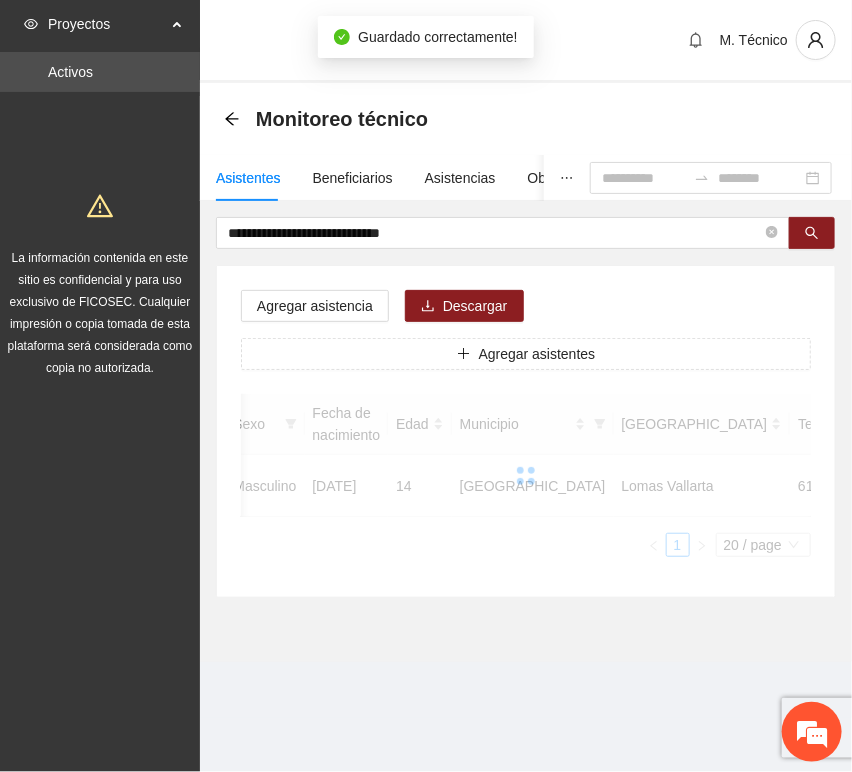 scroll, scrollTop: 294, scrollLeft: 0, axis: vertical 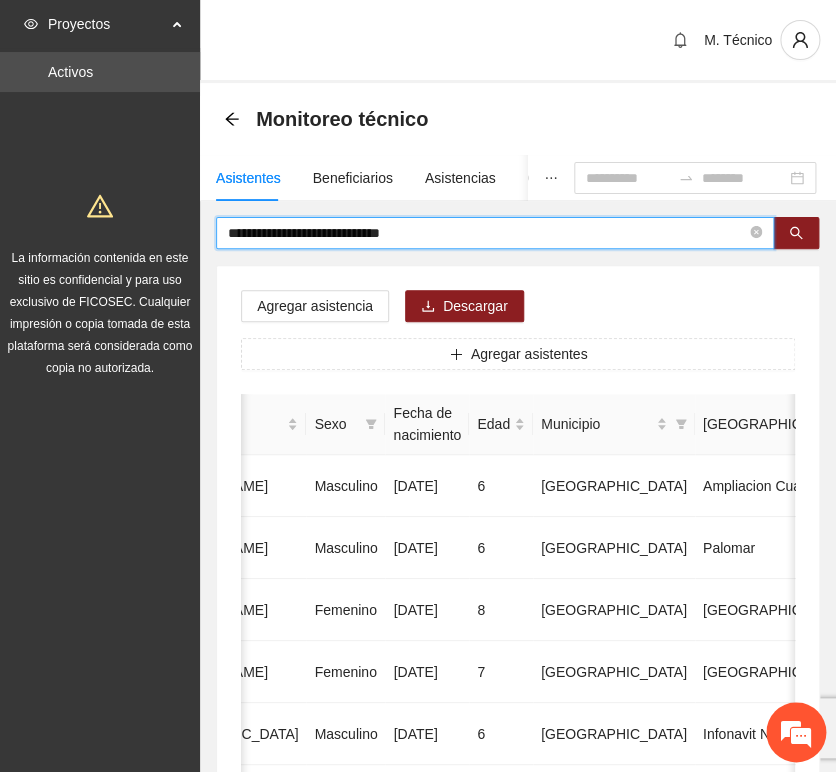 drag, startPoint x: 97, startPoint y: 206, endPoint x: -63, endPoint y: 192, distance: 160.61133 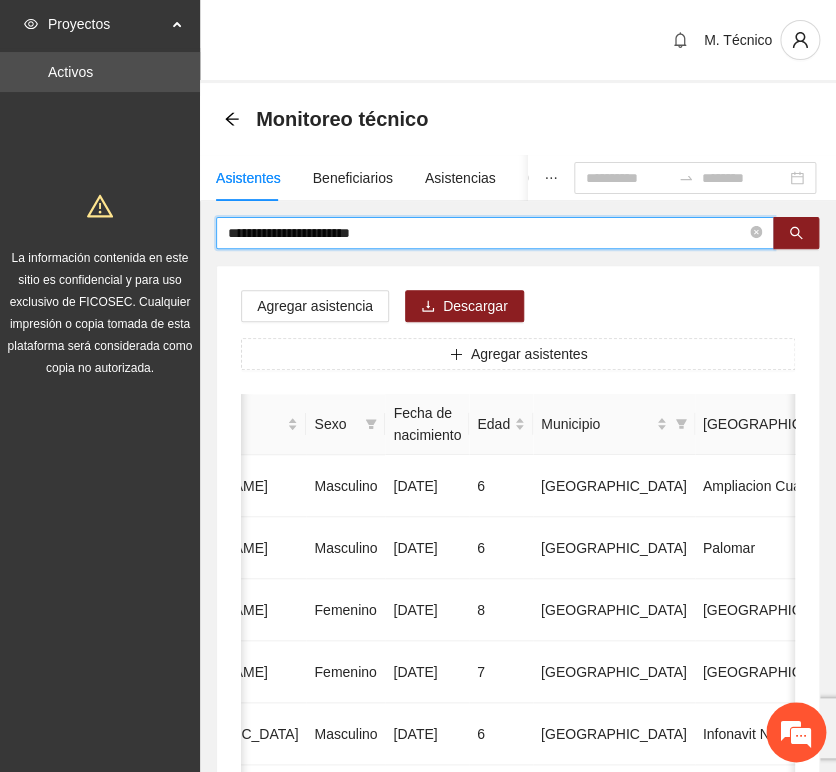 click on "**********" at bounding box center [487, 233] 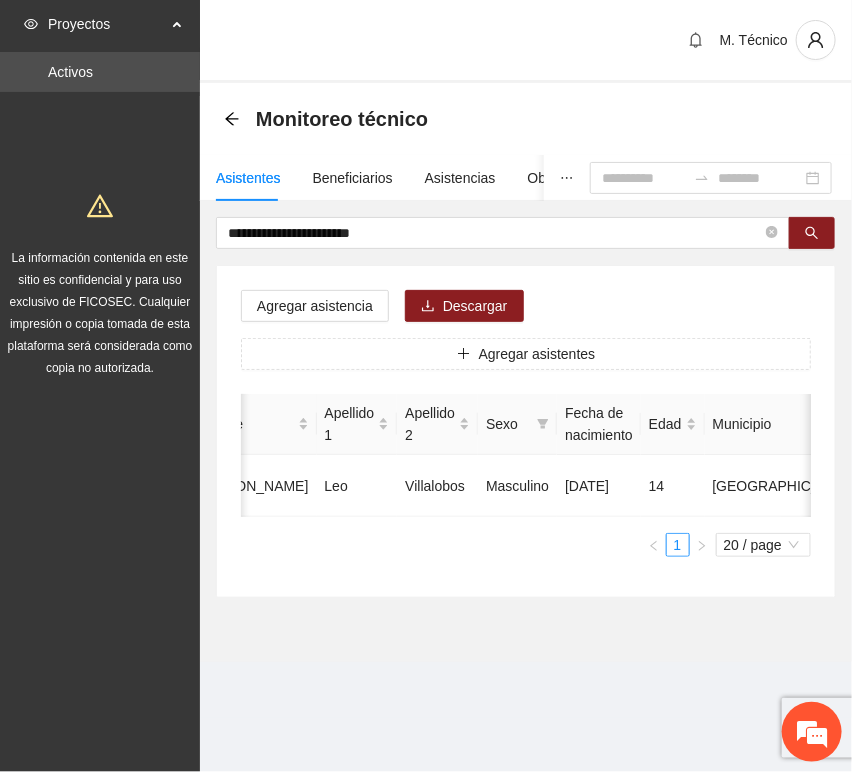 scroll, scrollTop: 0, scrollLeft: 452, axis: horizontal 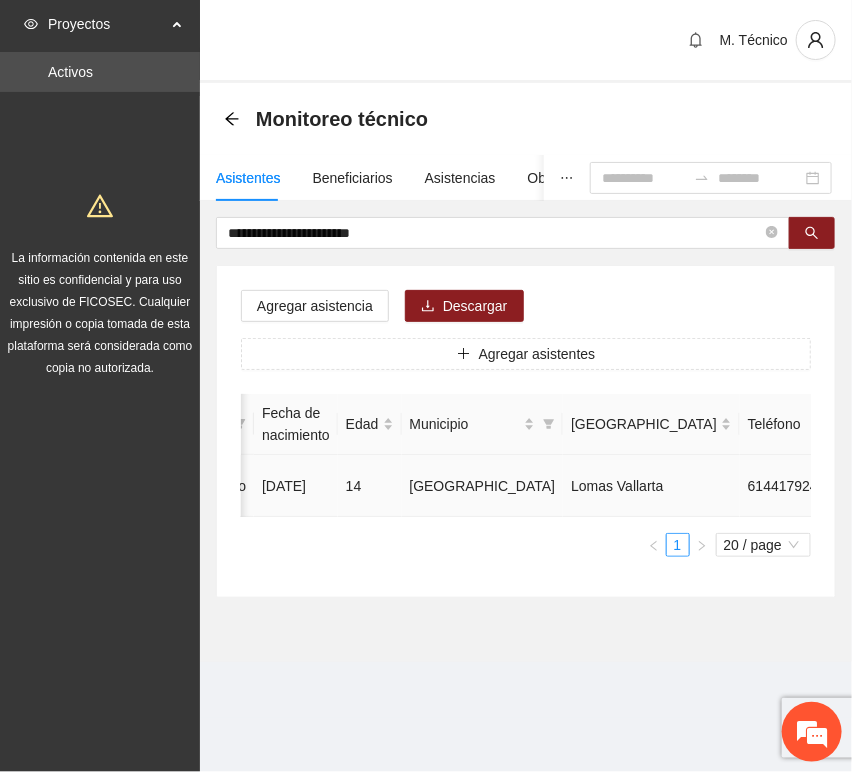 click at bounding box center (931, 486) 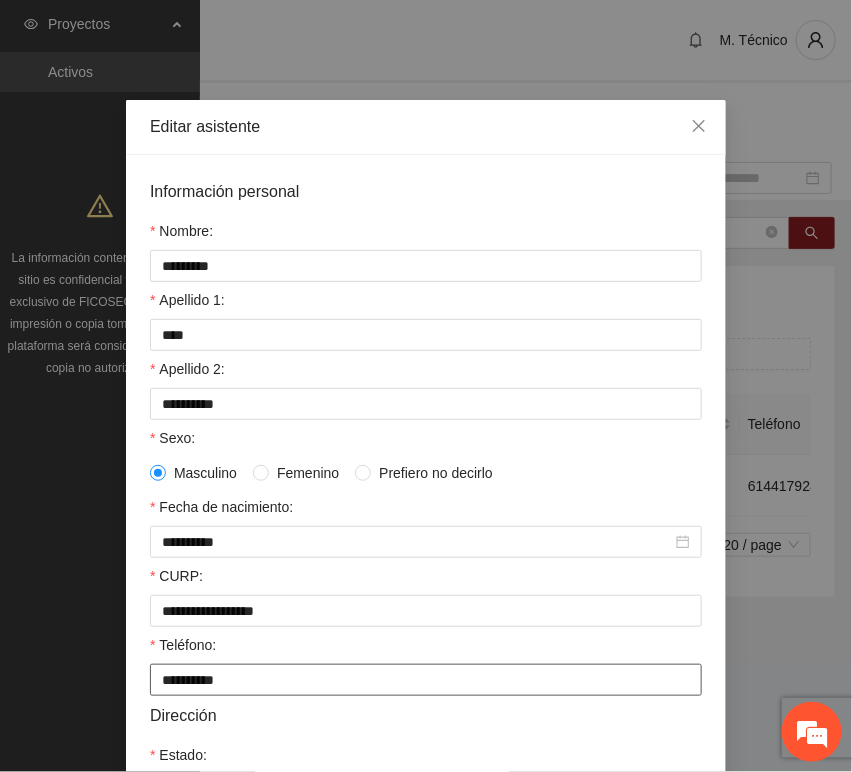scroll, scrollTop: 394, scrollLeft: 0, axis: vertical 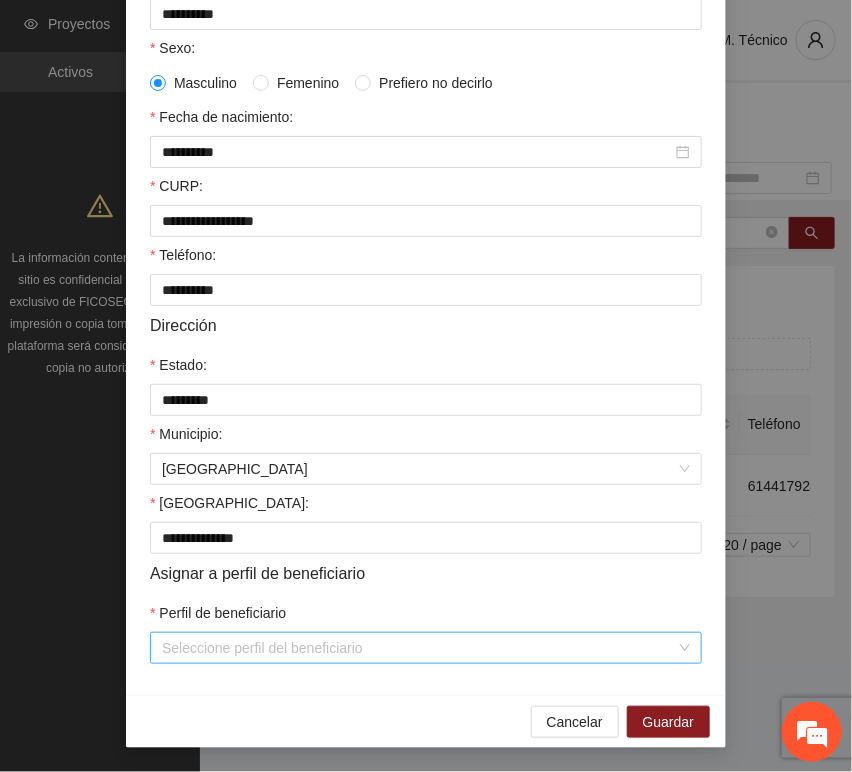 click on "Perfil de beneficiario" at bounding box center [419, 648] 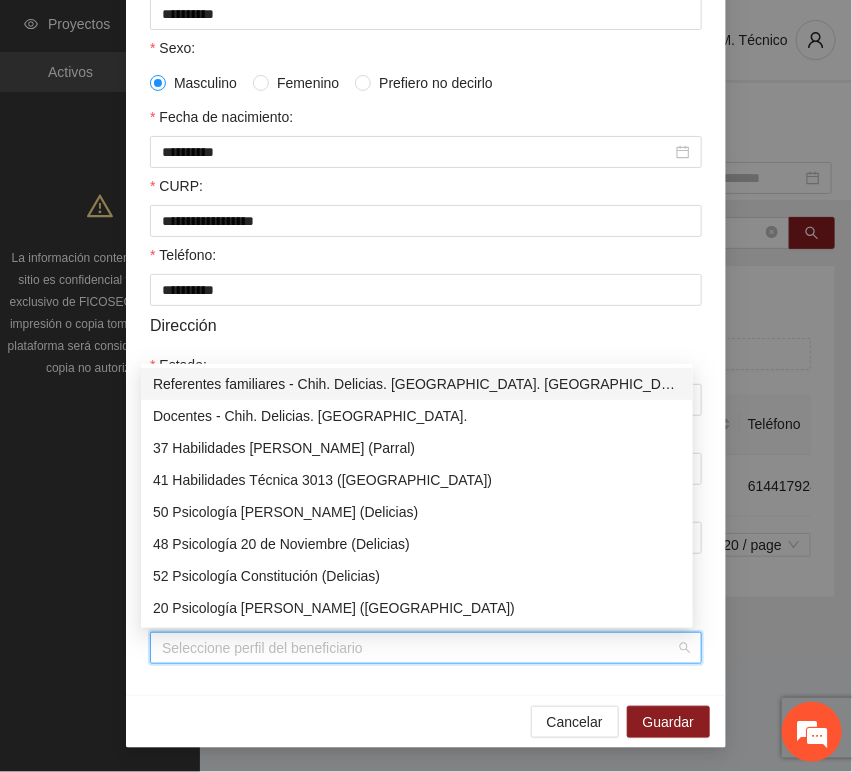 type on "*" 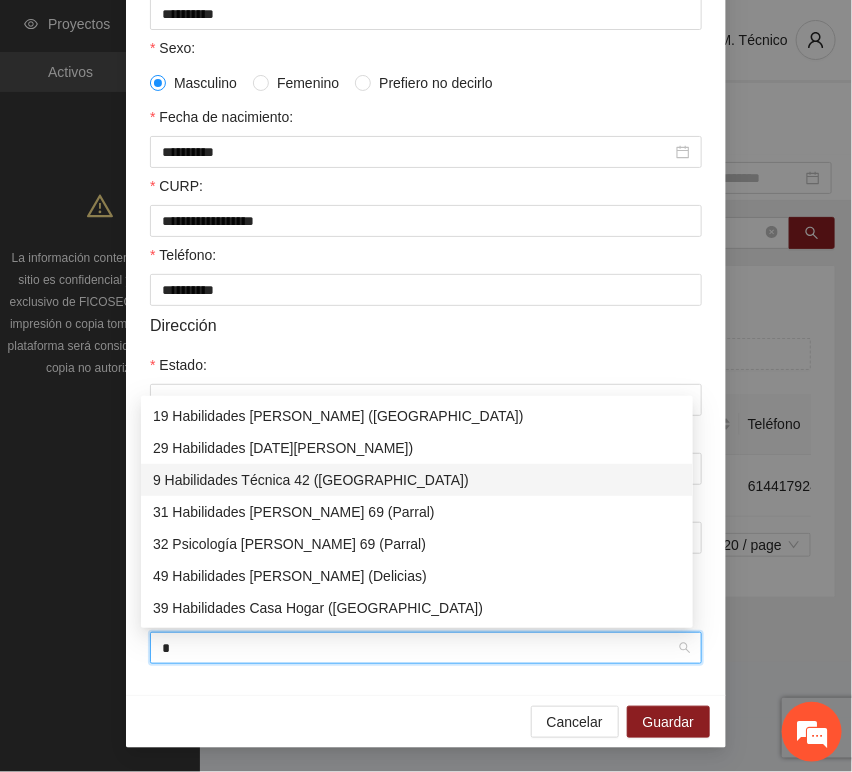 click on "9 Habilidades Técnica 42 ([GEOGRAPHIC_DATA])" at bounding box center [417, 480] 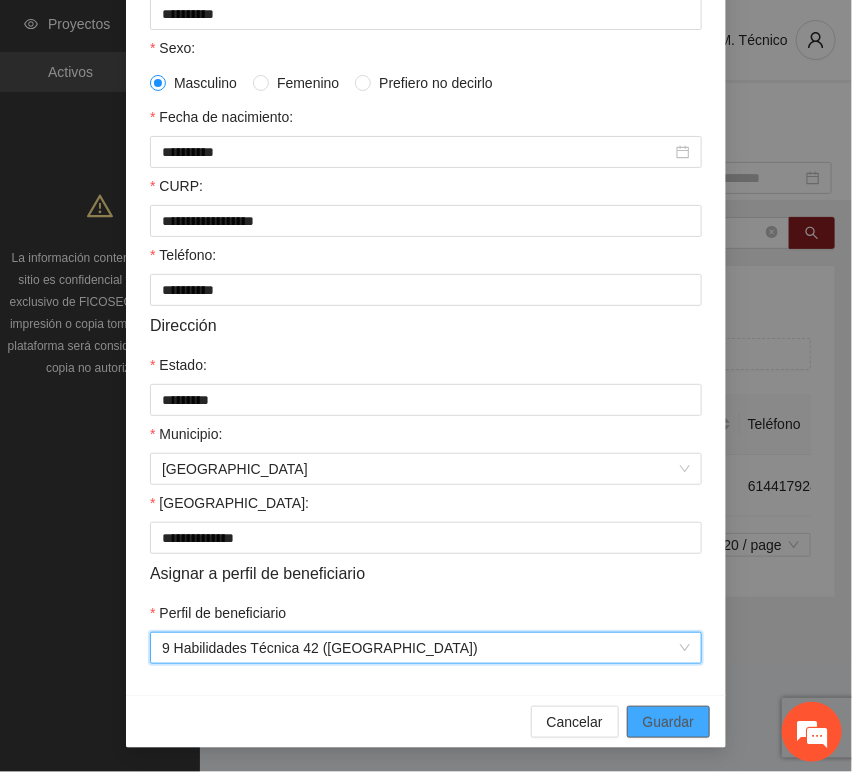 click on "Guardar" at bounding box center (668, 722) 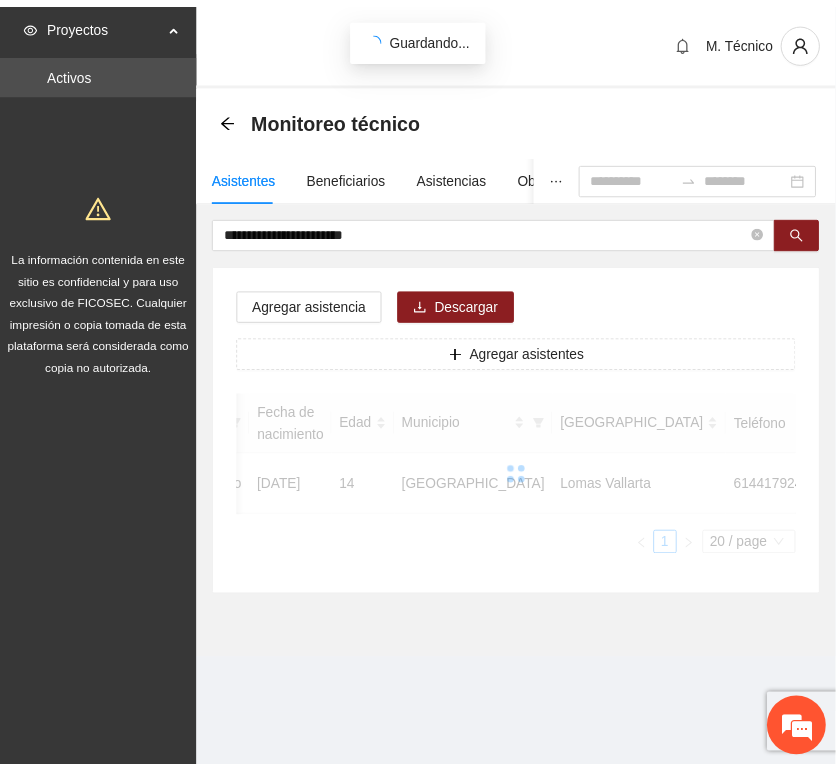scroll, scrollTop: 294, scrollLeft: 0, axis: vertical 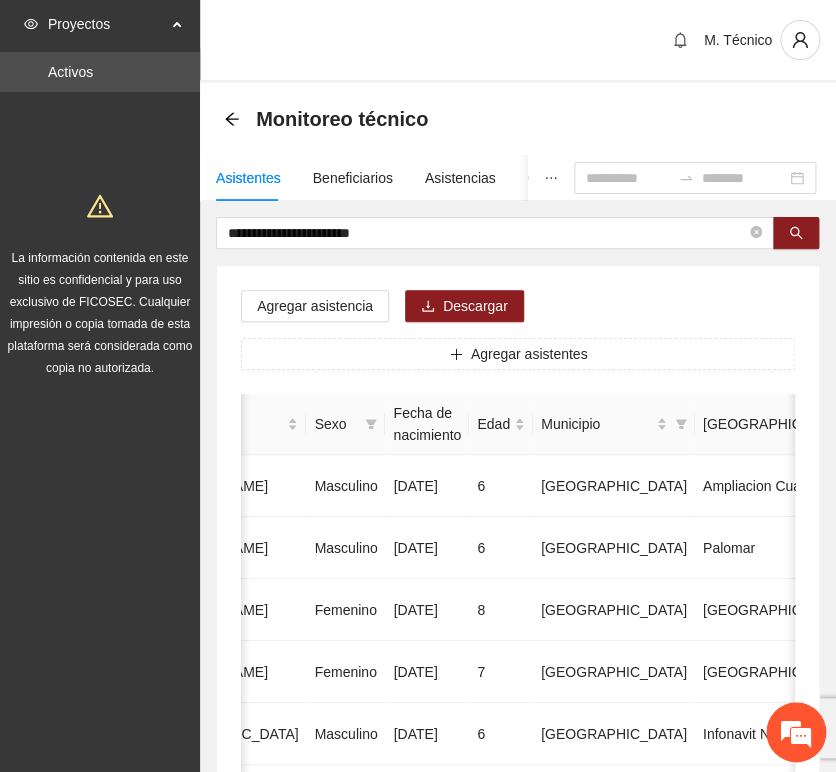 drag, startPoint x: 364, startPoint y: 258, endPoint x: 399, endPoint y: 237, distance: 40.81666 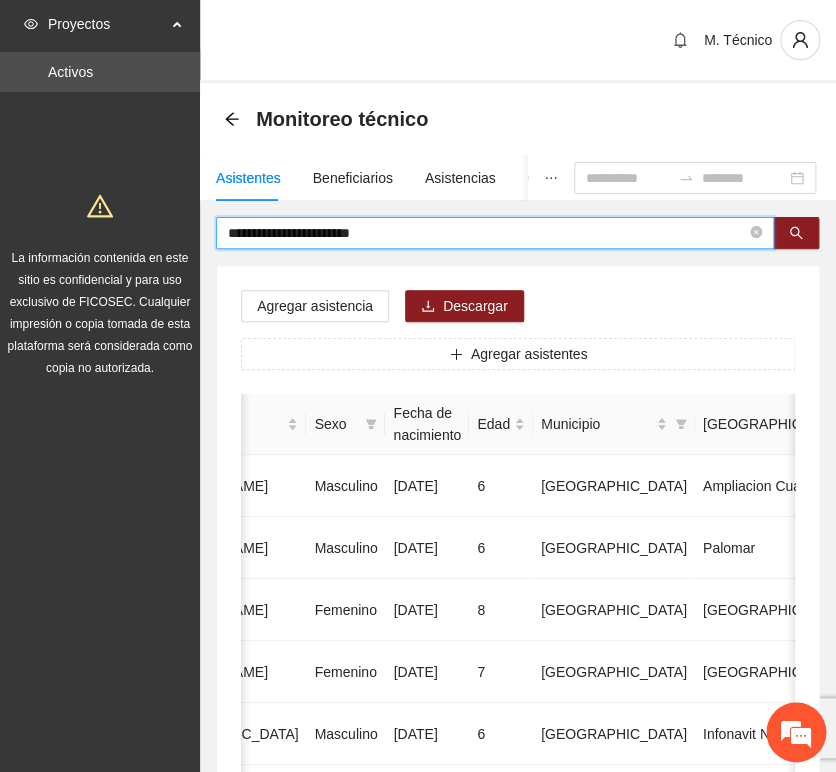 drag, startPoint x: 241, startPoint y: 230, endPoint x: -233, endPoint y: 214, distance: 474.26996 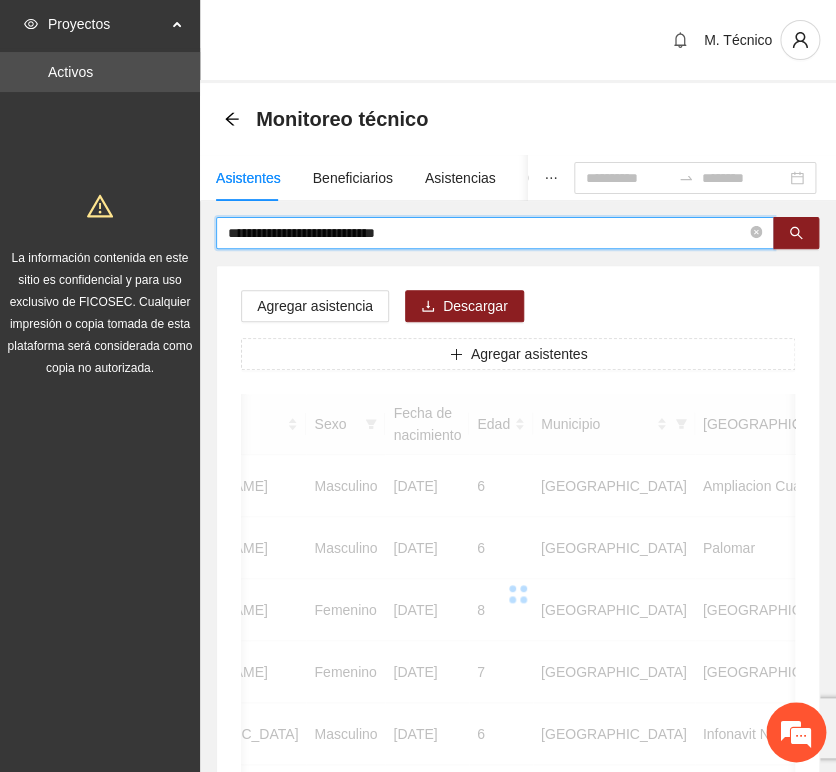 click on "**********" at bounding box center [487, 233] 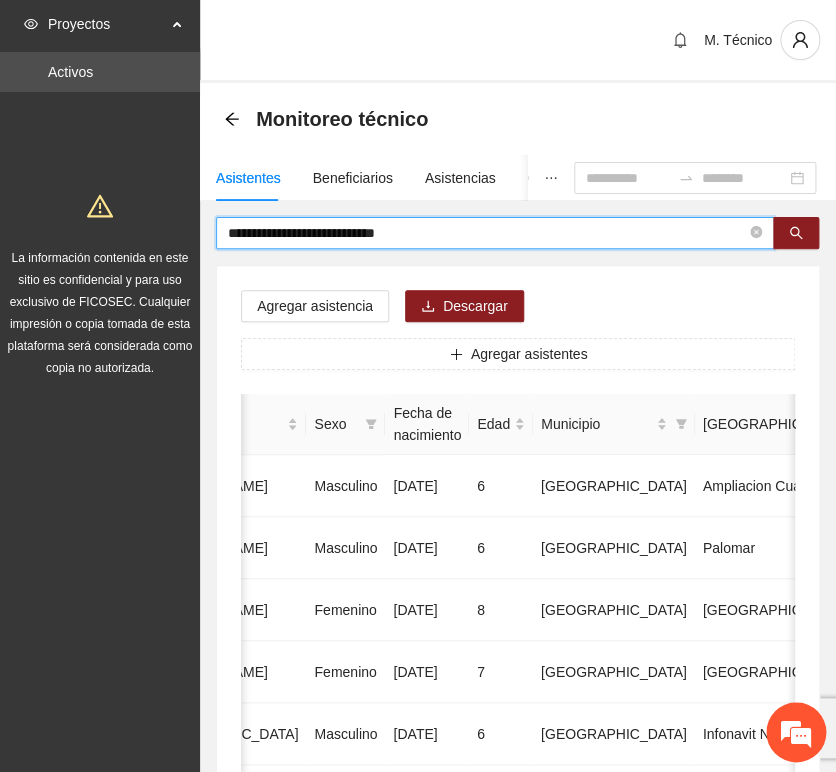 click on "**********" at bounding box center (487, 233) 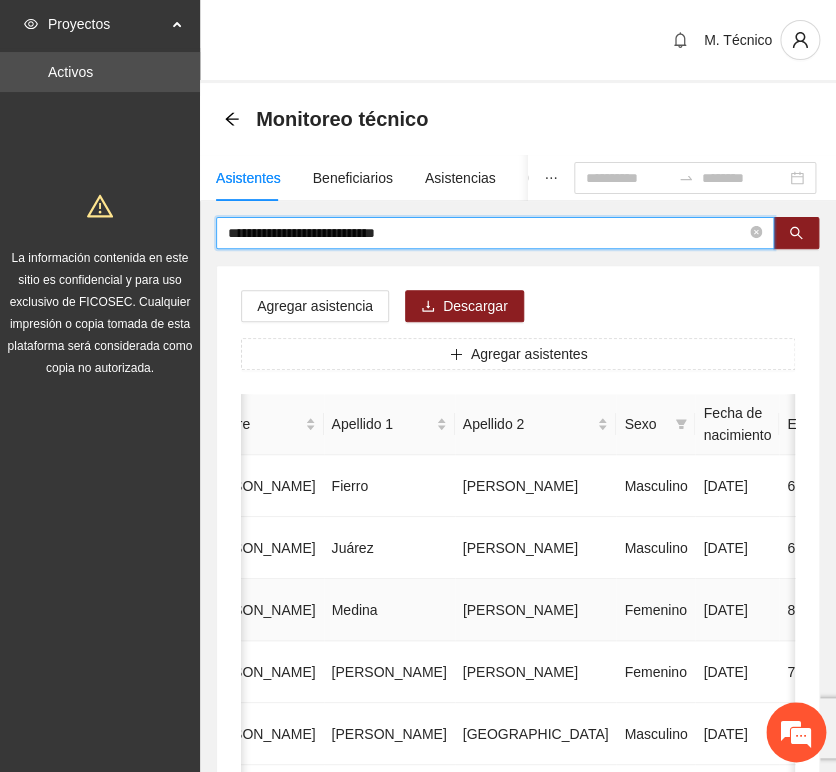 scroll, scrollTop: 0, scrollLeft: 0, axis: both 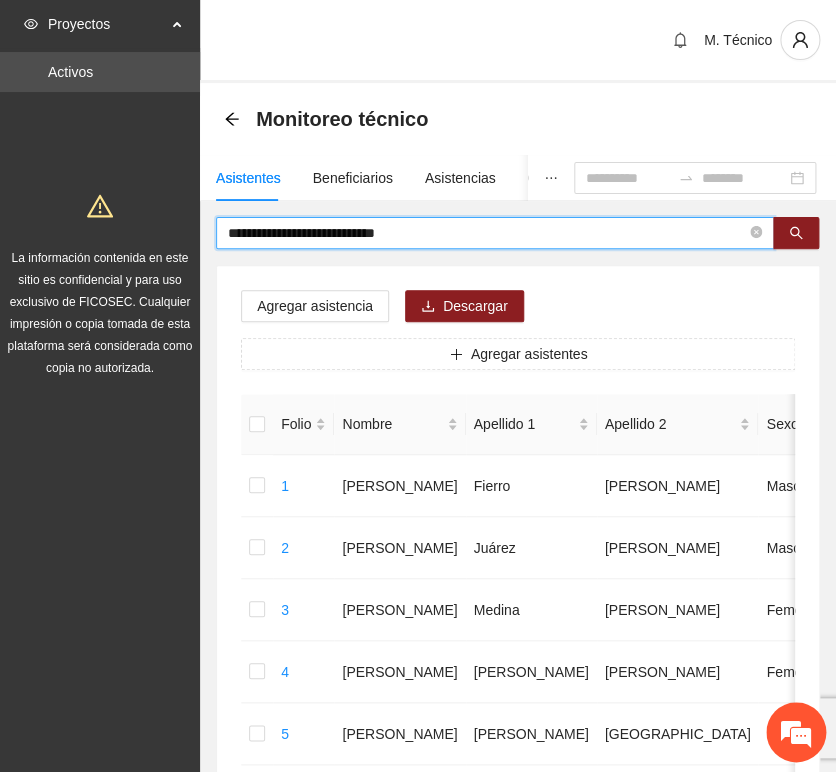 drag, startPoint x: 387, startPoint y: 237, endPoint x: 504, endPoint y: 239, distance: 117.01709 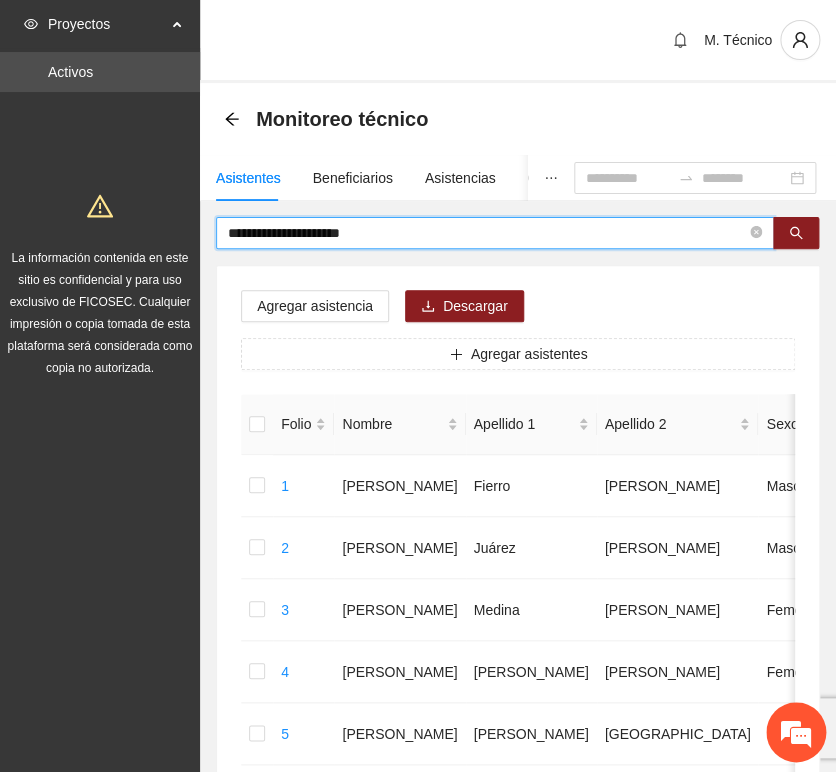 type on "**********" 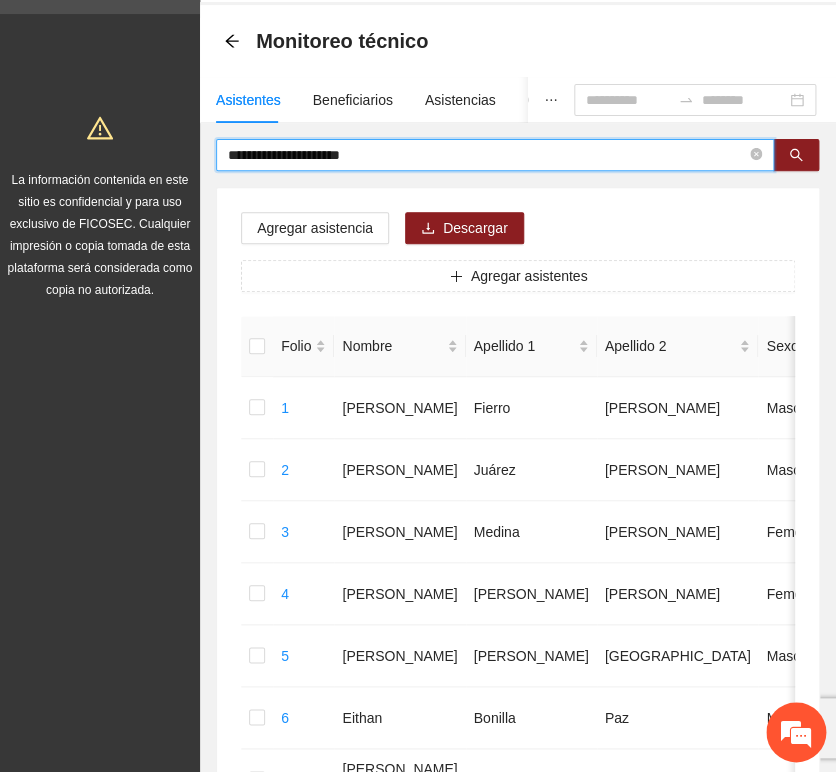 scroll, scrollTop: 0, scrollLeft: 0, axis: both 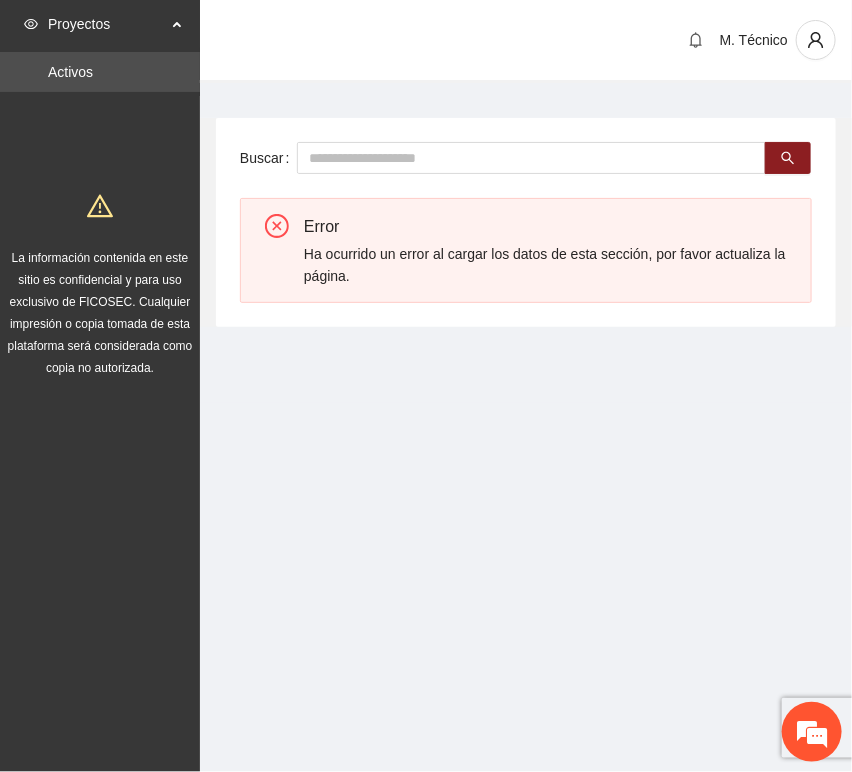 click on "M. Técnico Buscar Error Ha ocurrido un error al cargar los datos de esta sección, por favor actualiza la página." at bounding box center [526, 201] 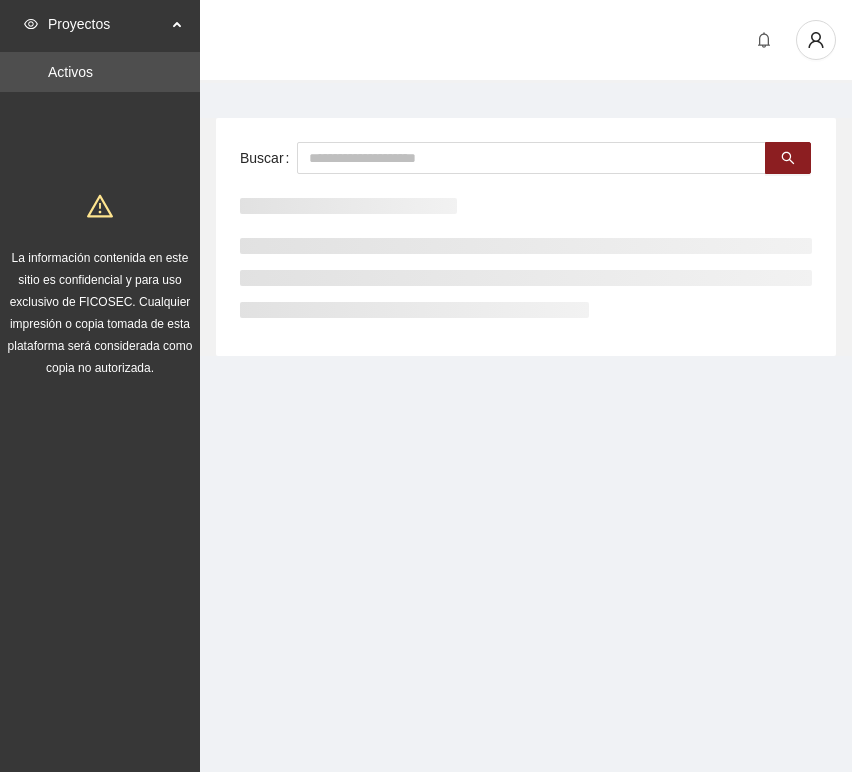 scroll, scrollTop: 0, scrollLeft: 0, axis: both 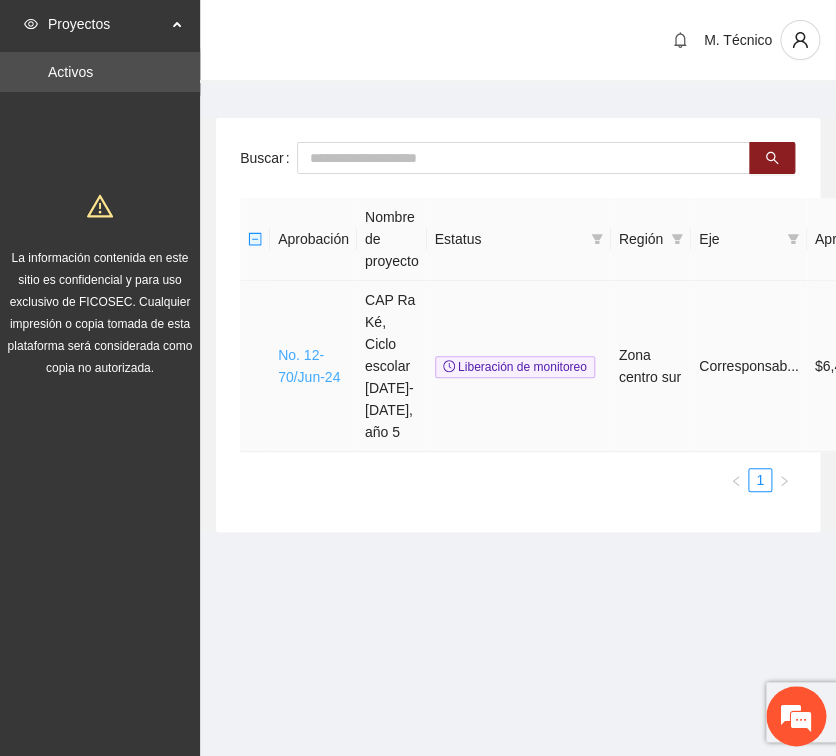 click on "No. 12-70/Jun-24" at bounding box center (309, 366) 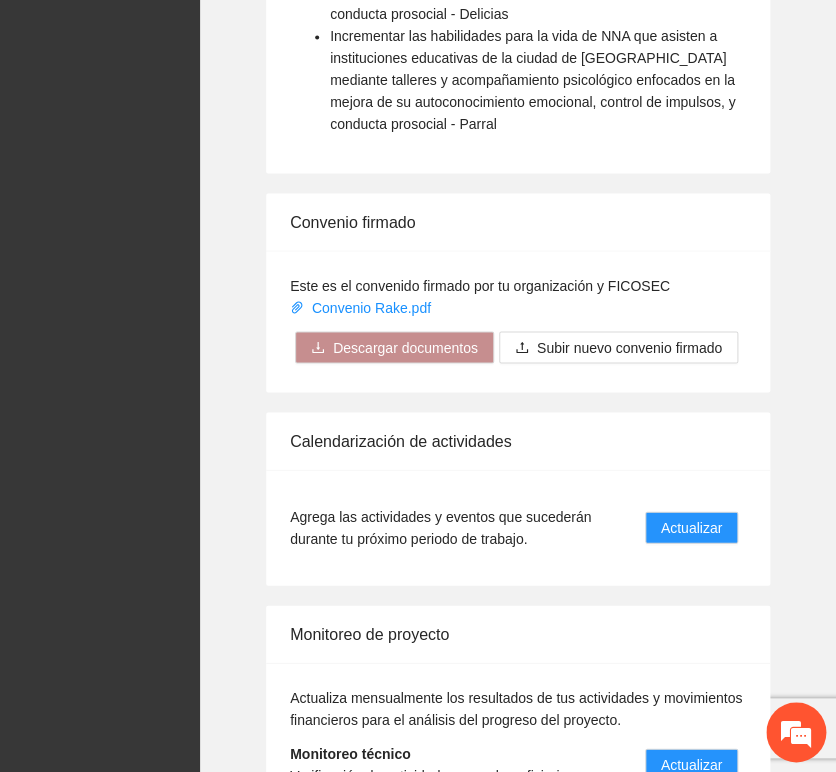 scroll, scrollTop: 2718, scrollLeft: 0, axis: vertical 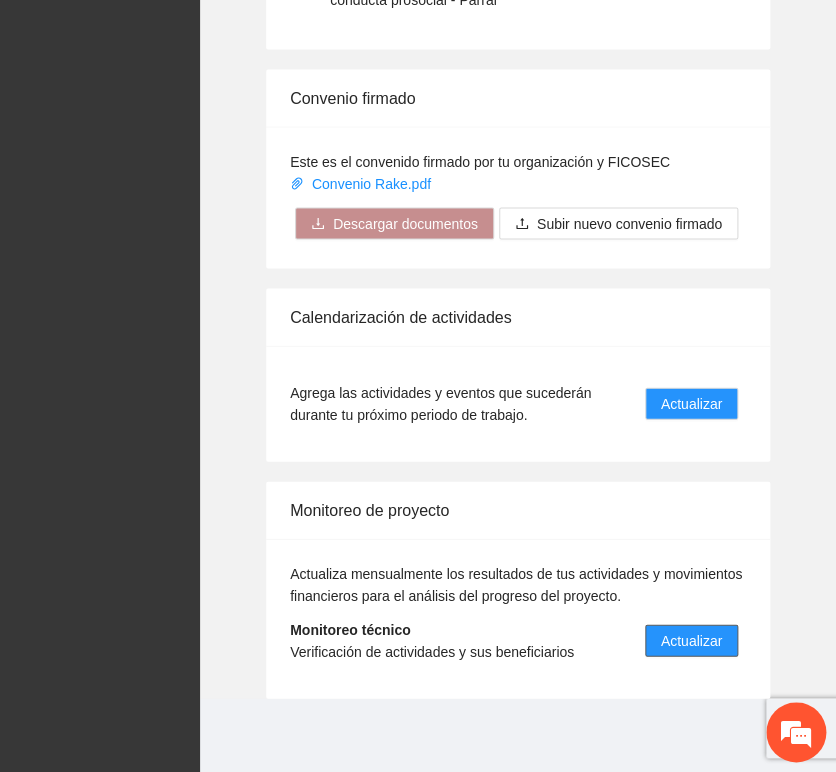 click on "Actualizar" at bounding box center (691, 640) 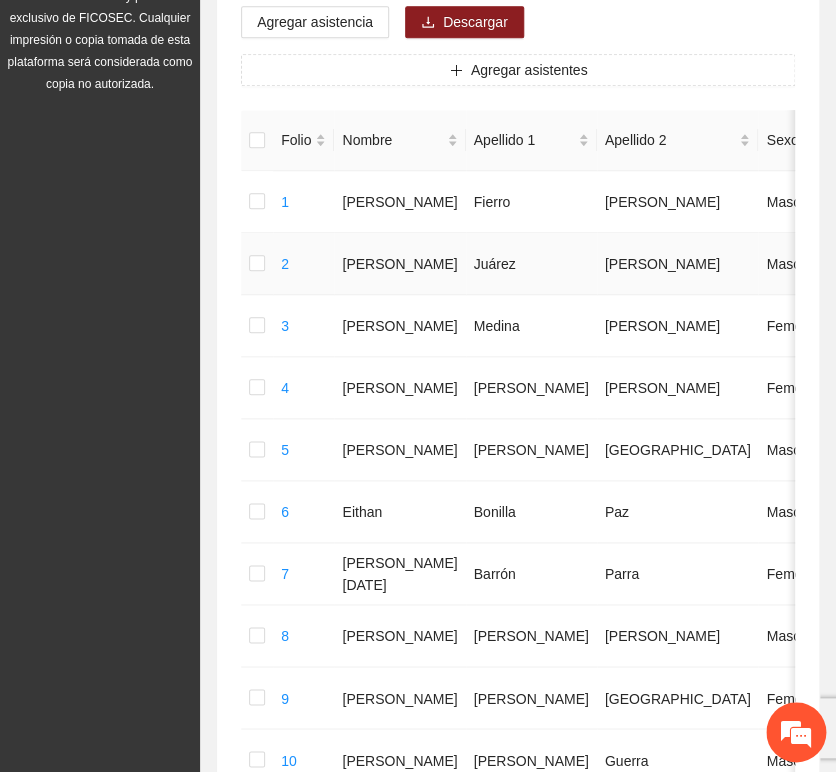 scroll, scrollTop: 333, scrollLeft: 0, axis: vertical 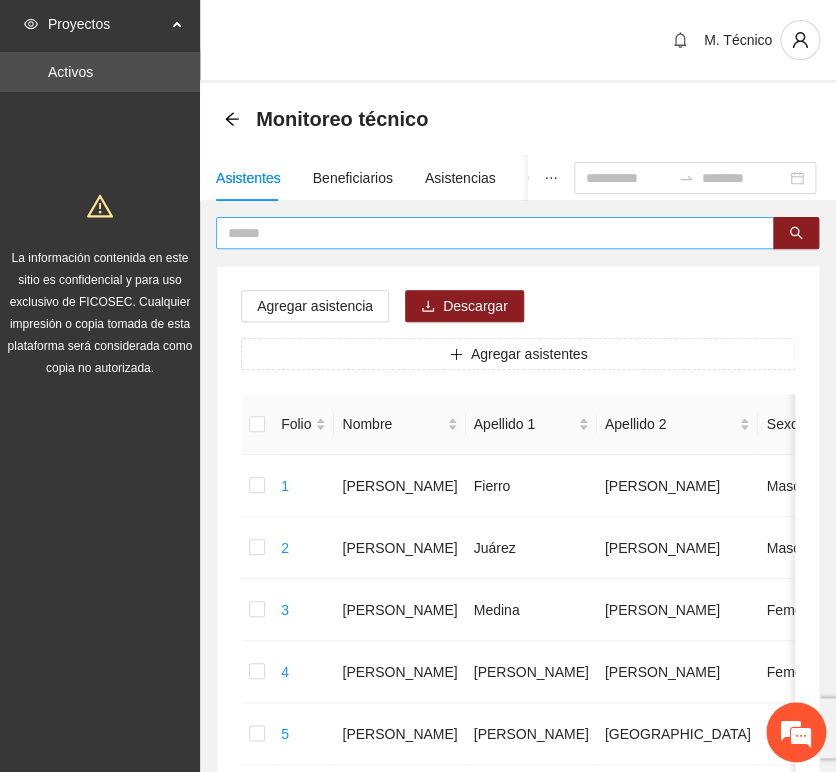 click at bounding box center (487, 233) 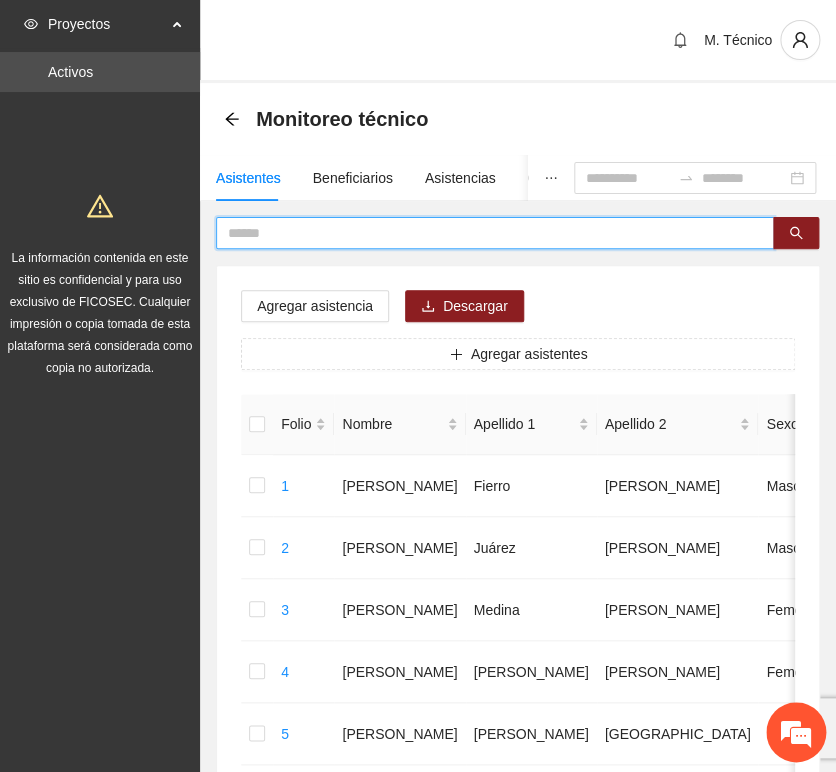 paste on "**********" 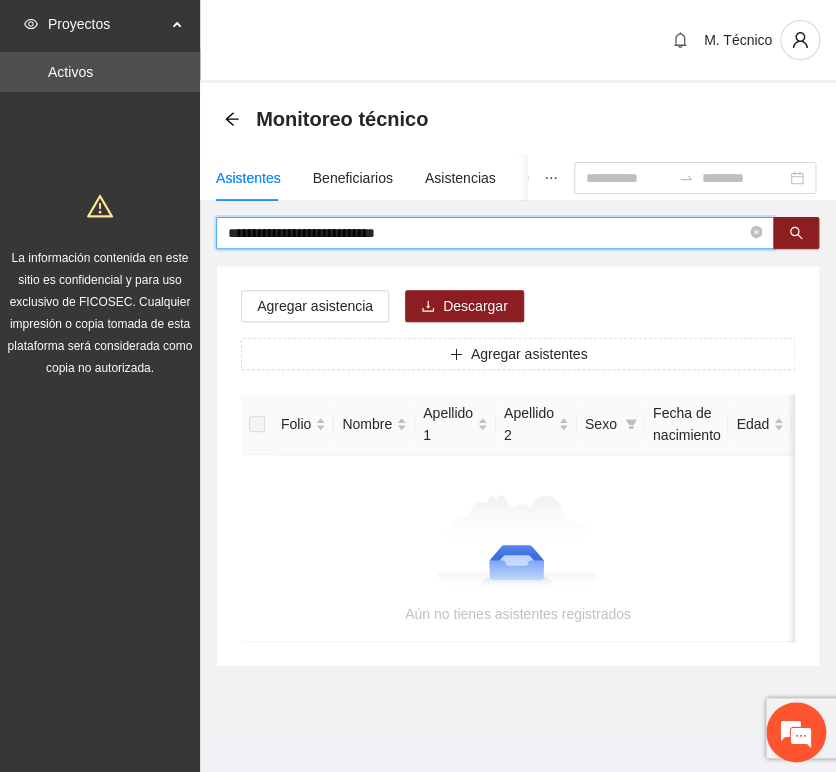 drag, startPoint x: 396, startPoint y: 235, endPoint x: 439, endPoint y: 239, distance: 43.185646 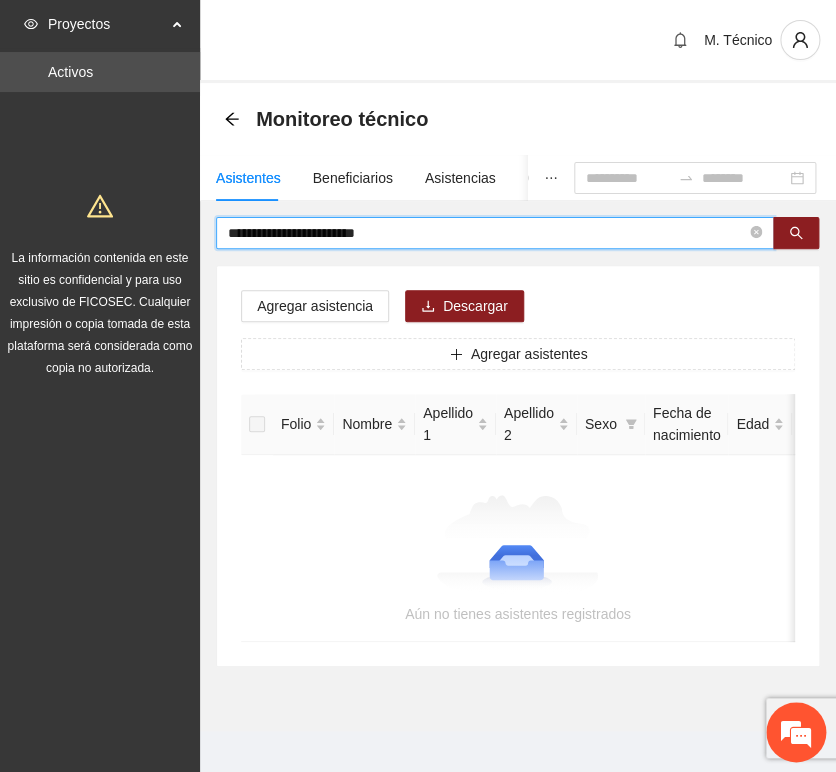 type on "**********" 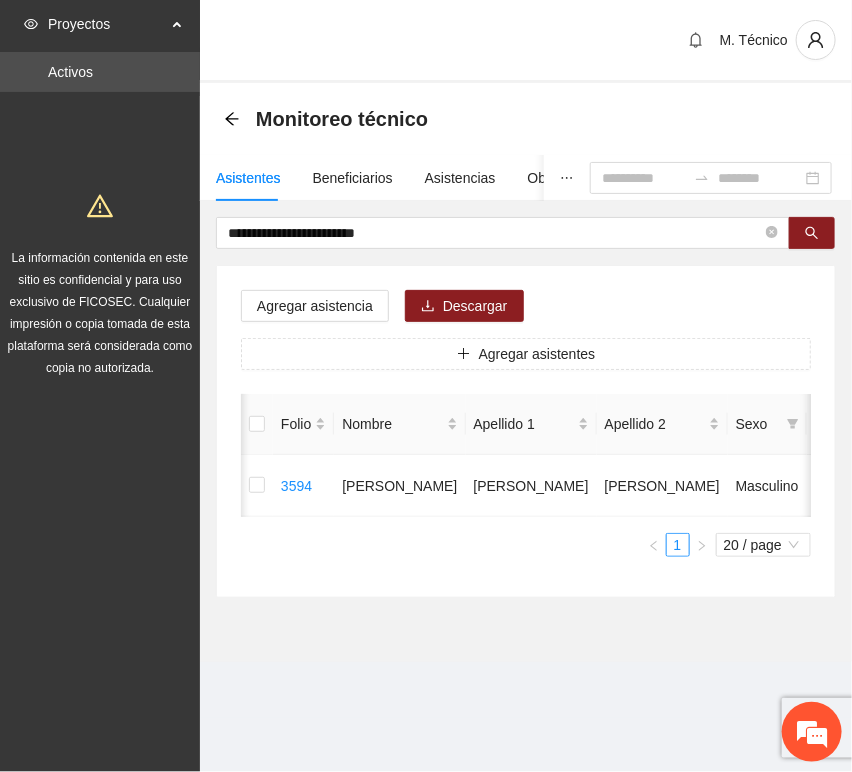 scroll, scrollTop: 0, scrollLeft: 452, axis: horizontal 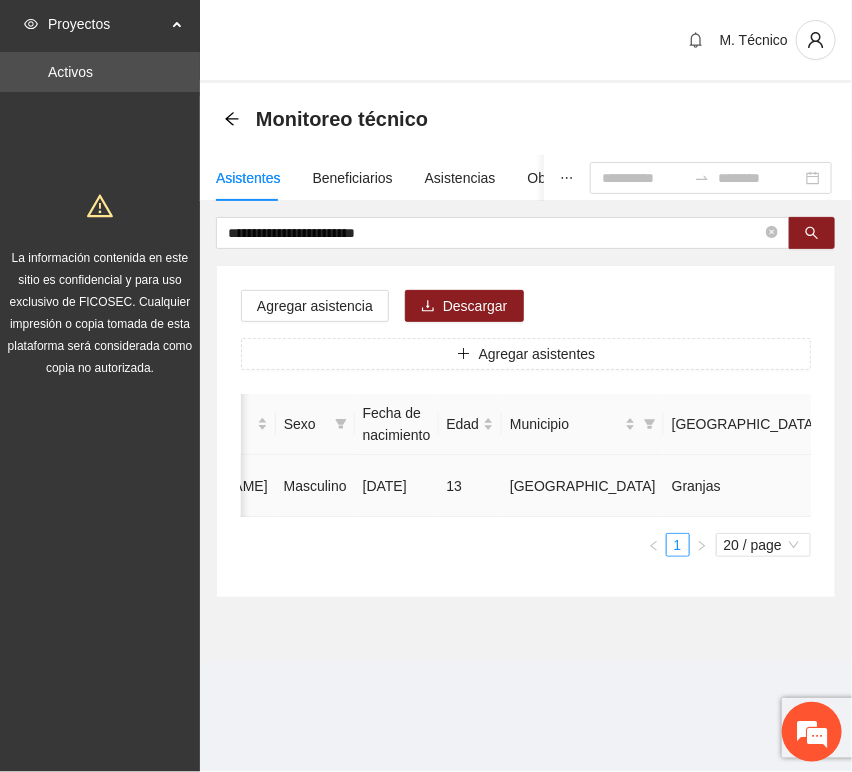 click at bounding box center [1031, 486] 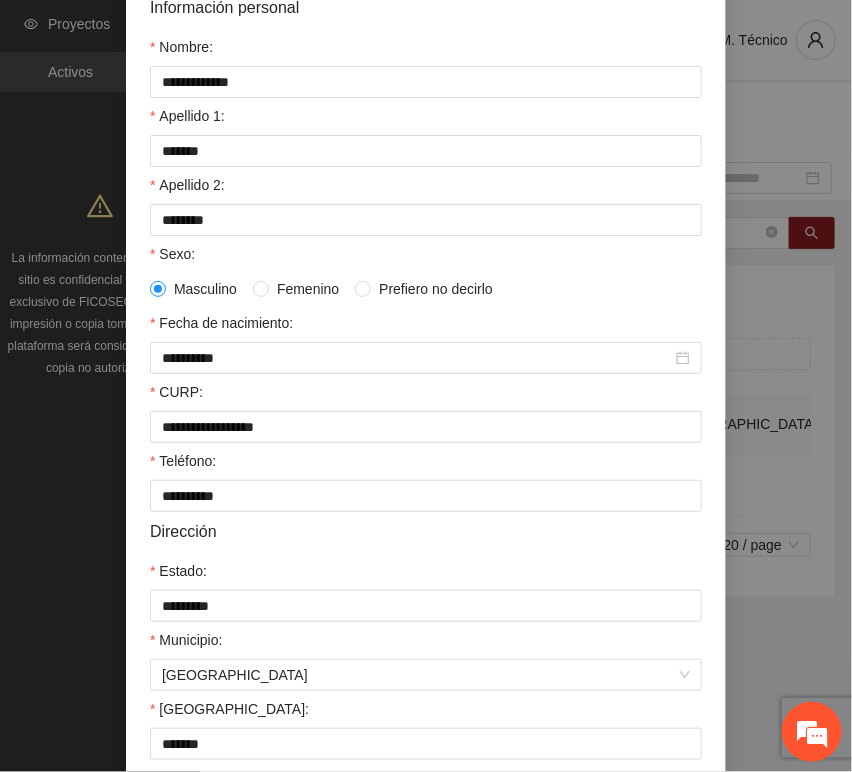 scroll, scrollTop: 394, scrollLeft: 0, axis: vertical 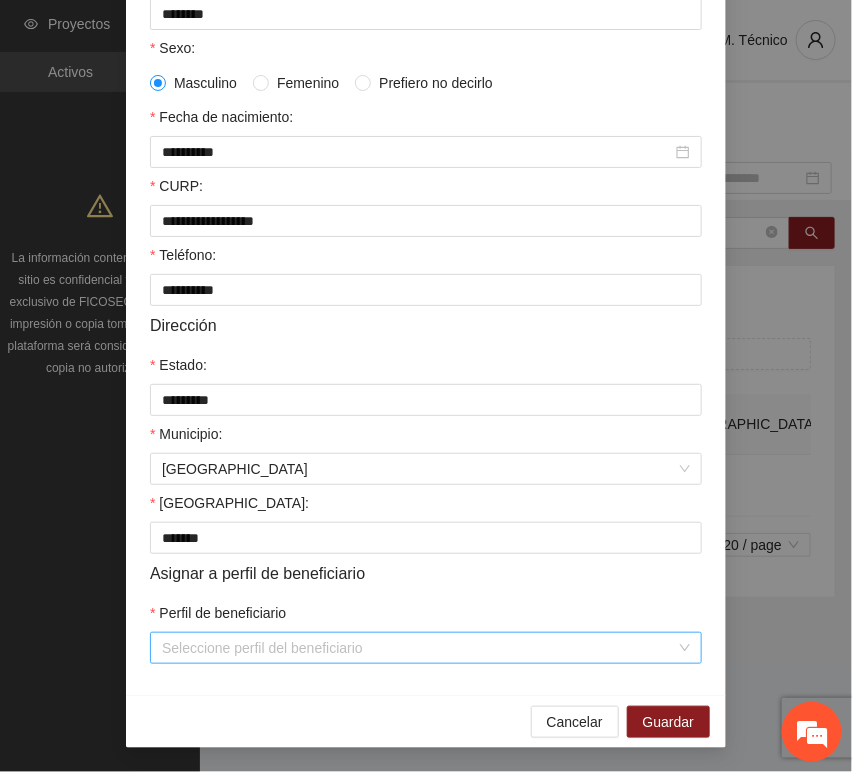 click on "Perfil de beneficiario" at bounding box center (419, 648) 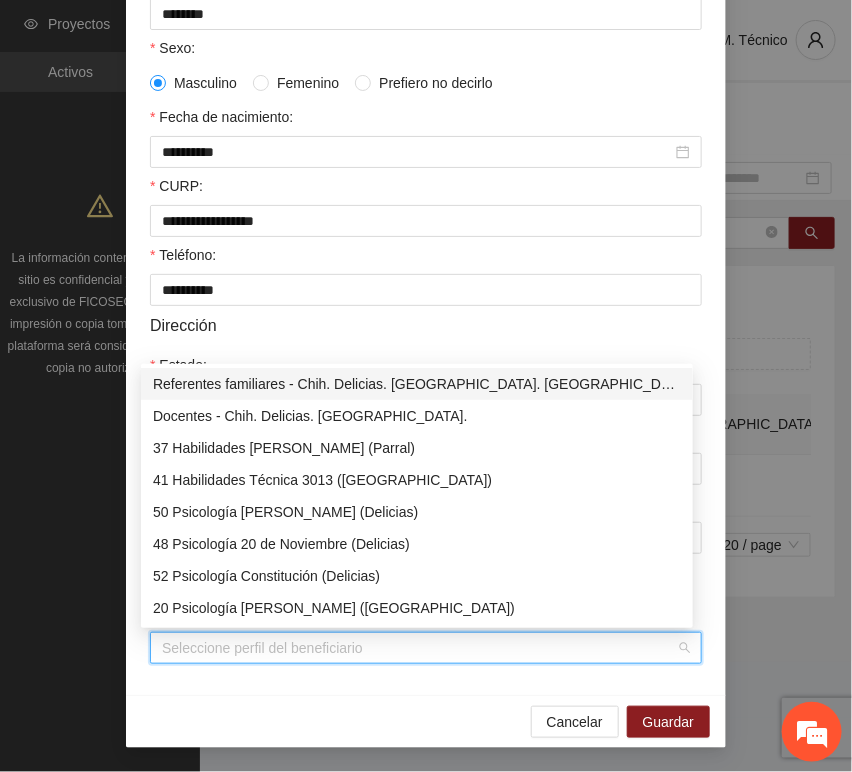 type on "*" 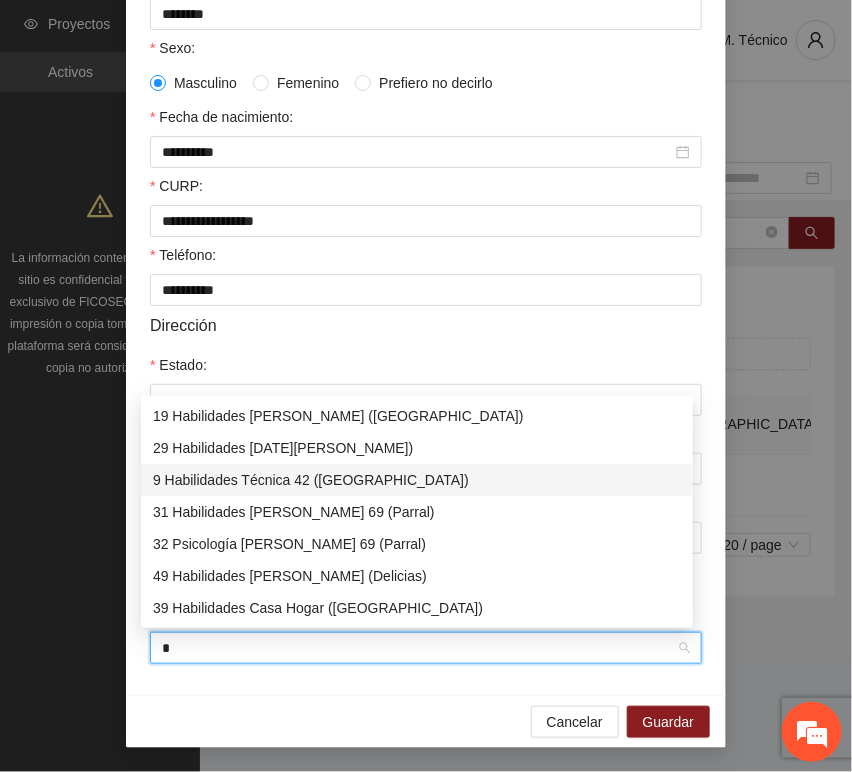 click on "9 Habilidades Técnica 42 ([GEOGRAPHIC_DATA])" at bounding box center [417, 480] 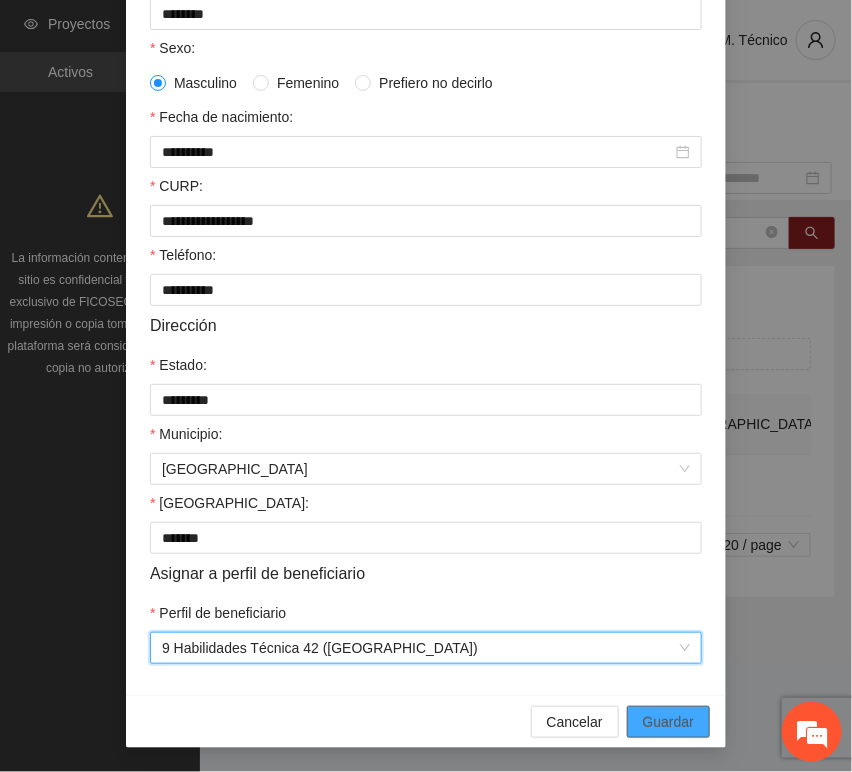 click on "Guardar" at bounding box center (668, 722) 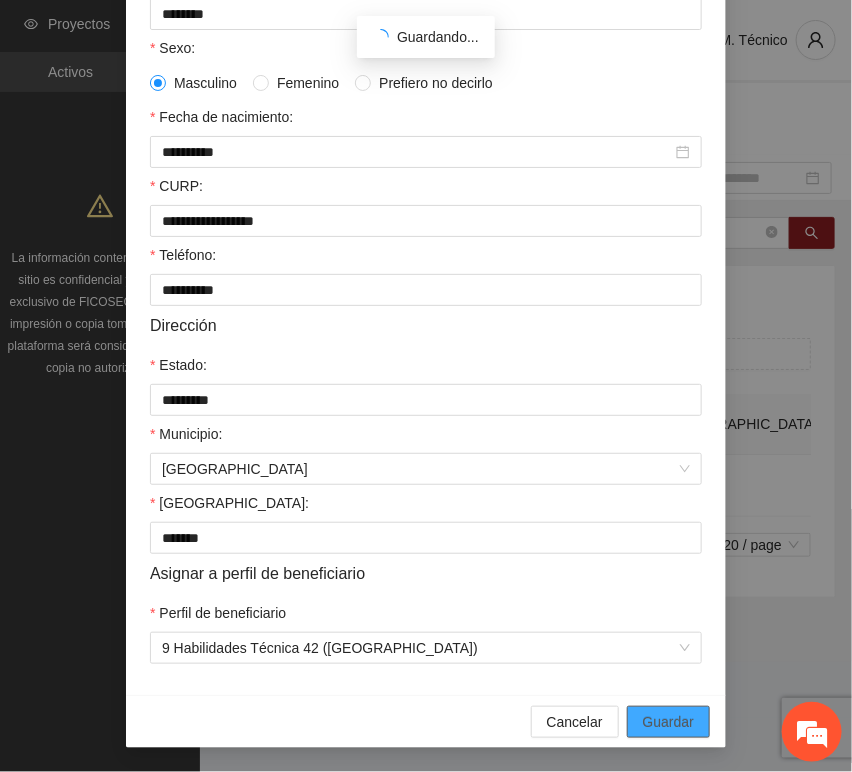 scroll, scrollTop: 294, scrollLeft: 0, axis: vertical 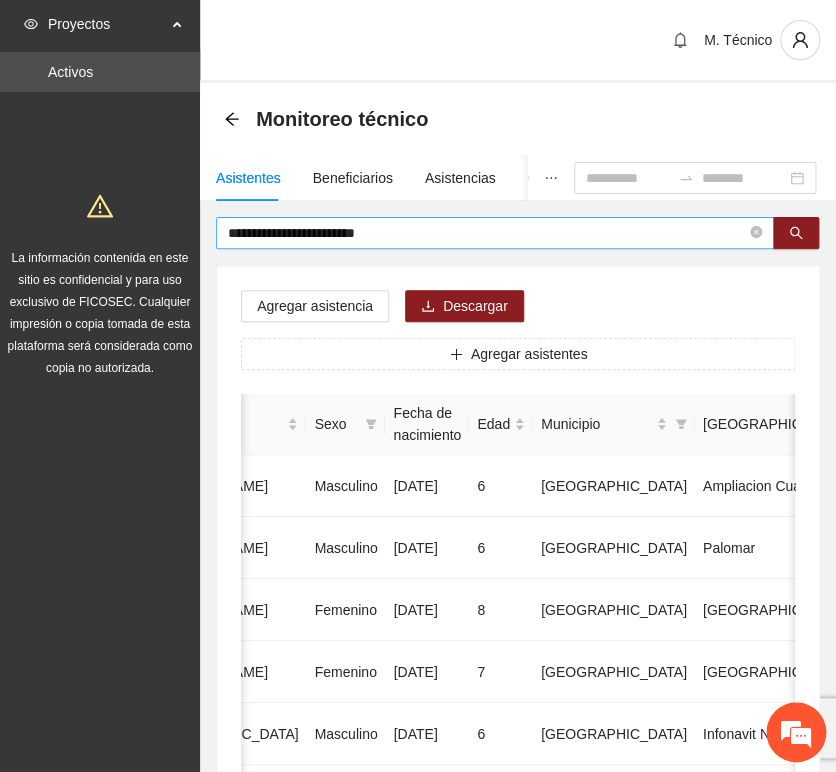 drag, startPoint x: 430, startPoint y: 245, endPoint x: 277, endPoint y: 233, distance: 153.46986 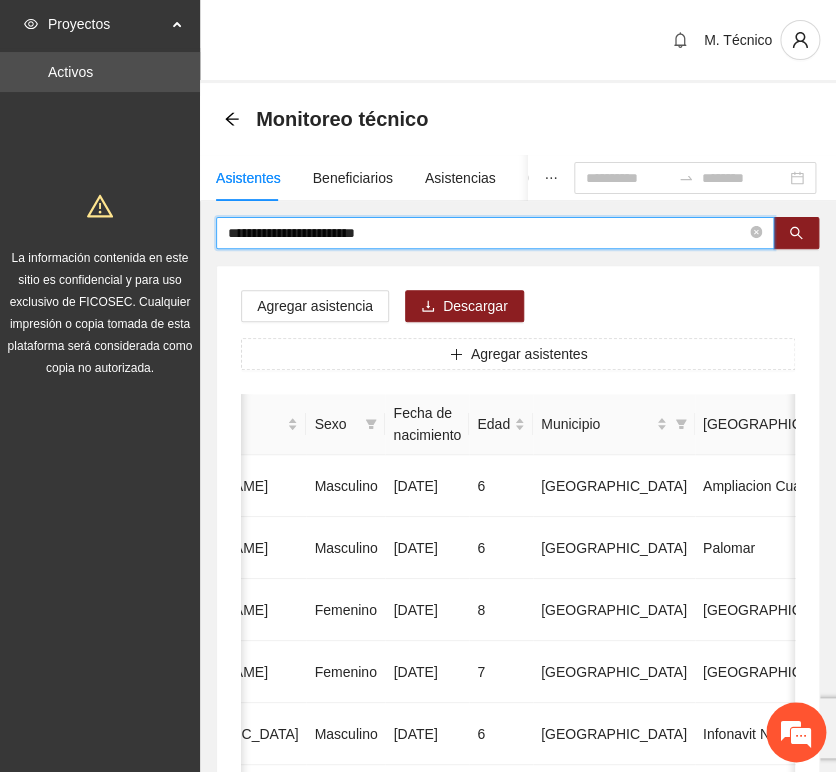 drag, startPoint x: 413, startPoint y: 232, endPoint x: -282, endPoint y: 170, distance: 697.76 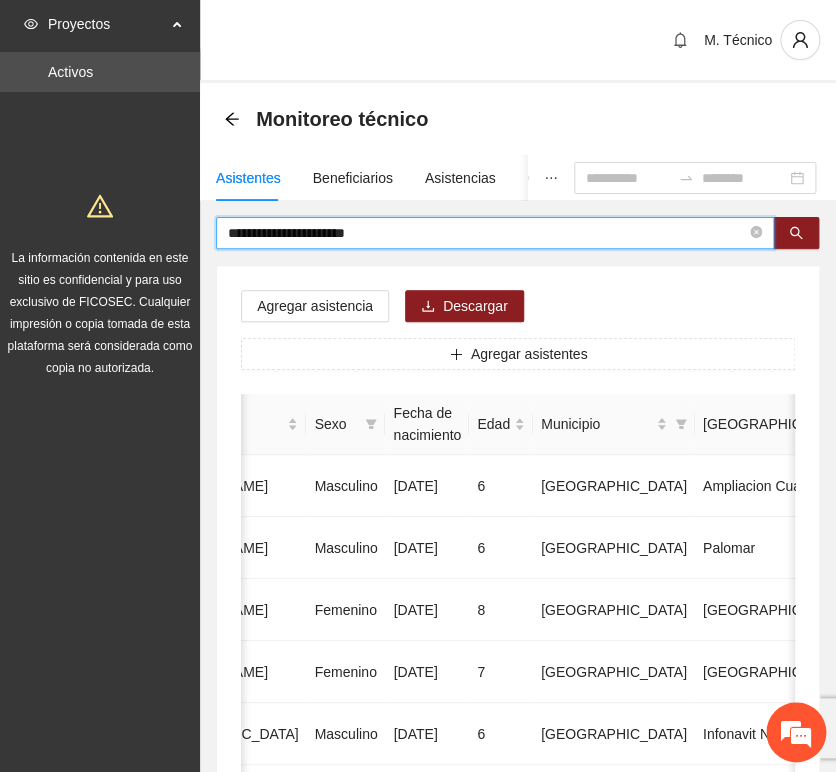 type on "**********" 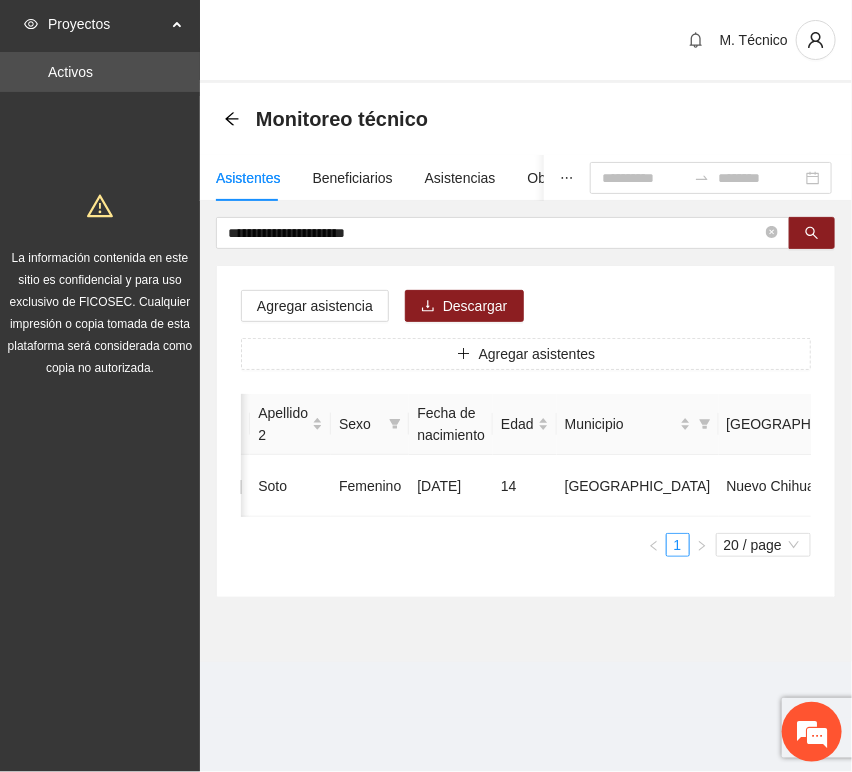 scroll, scrollTop: 0, scrollLeft: 453, axis: horizontal 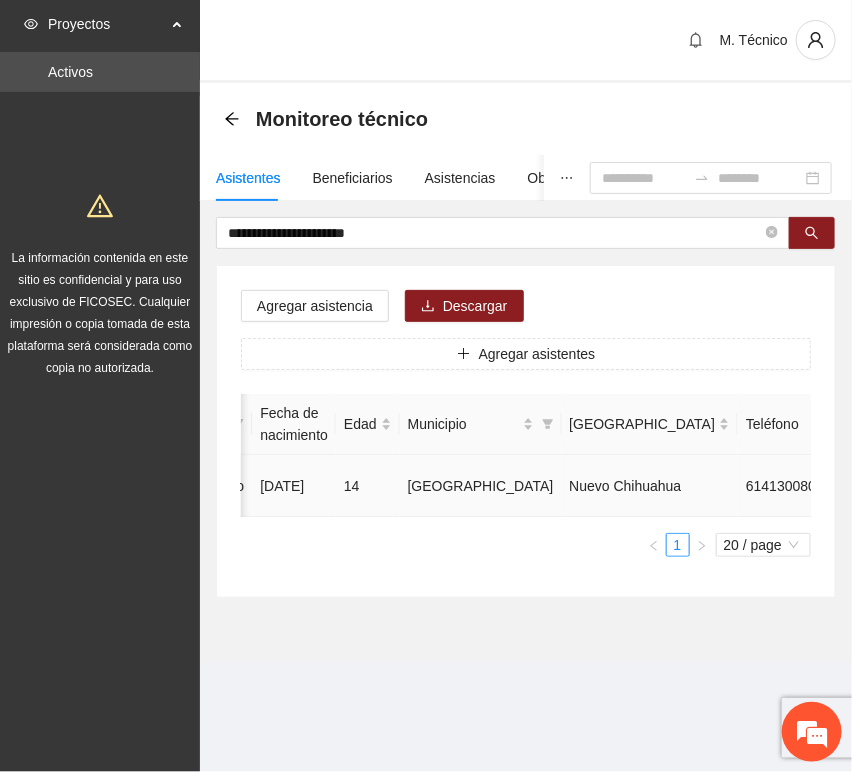 click 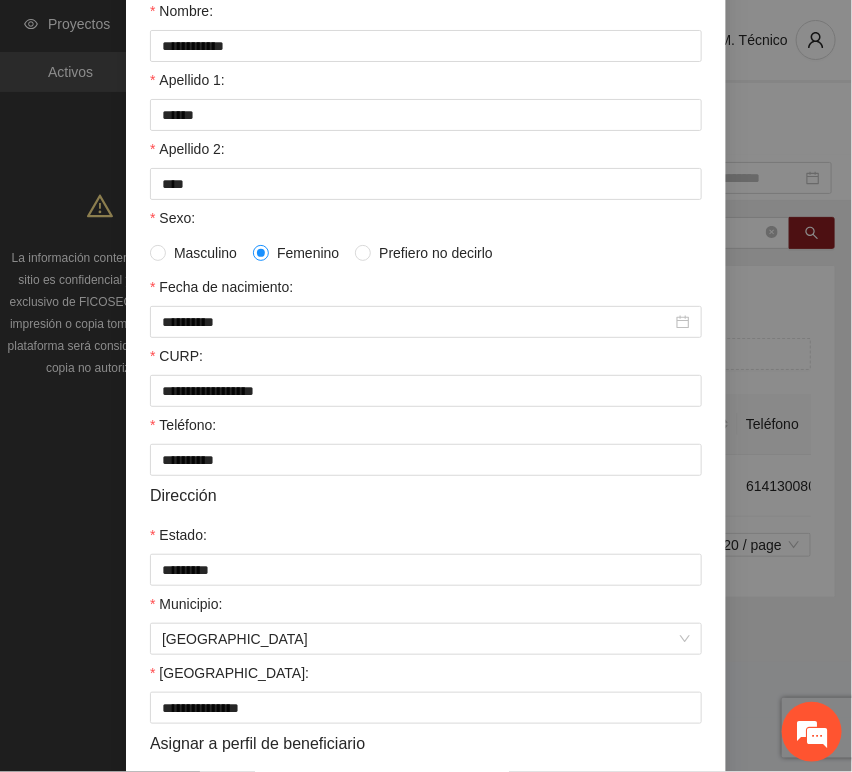 scroll, scrollTop: 394, scrollLeft: 0, axis: vertical 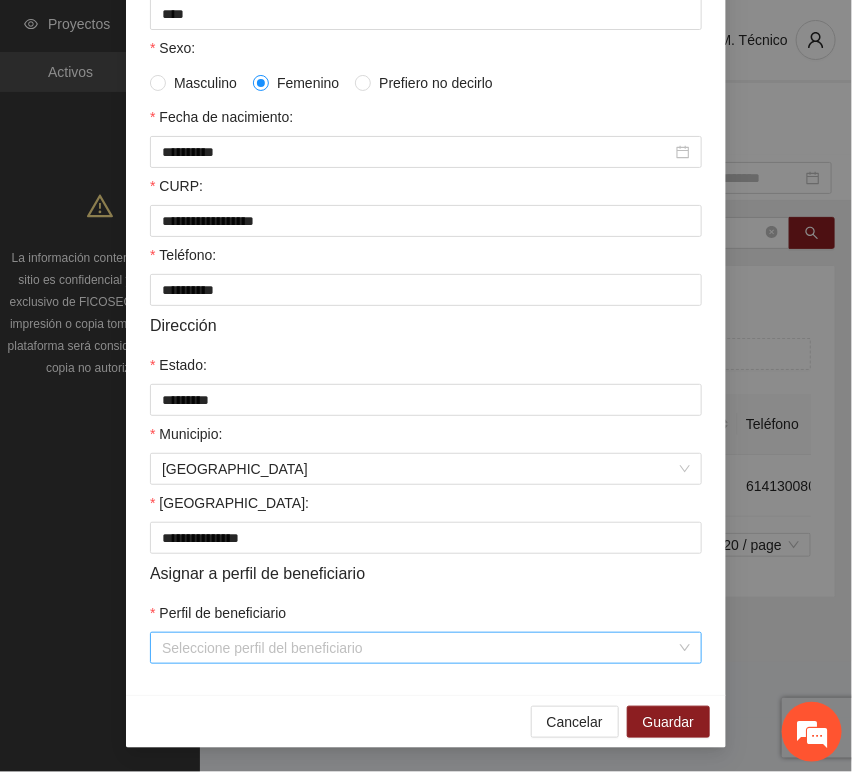 click on "Perfil de beneficiario" at bounding box center [419, 648] 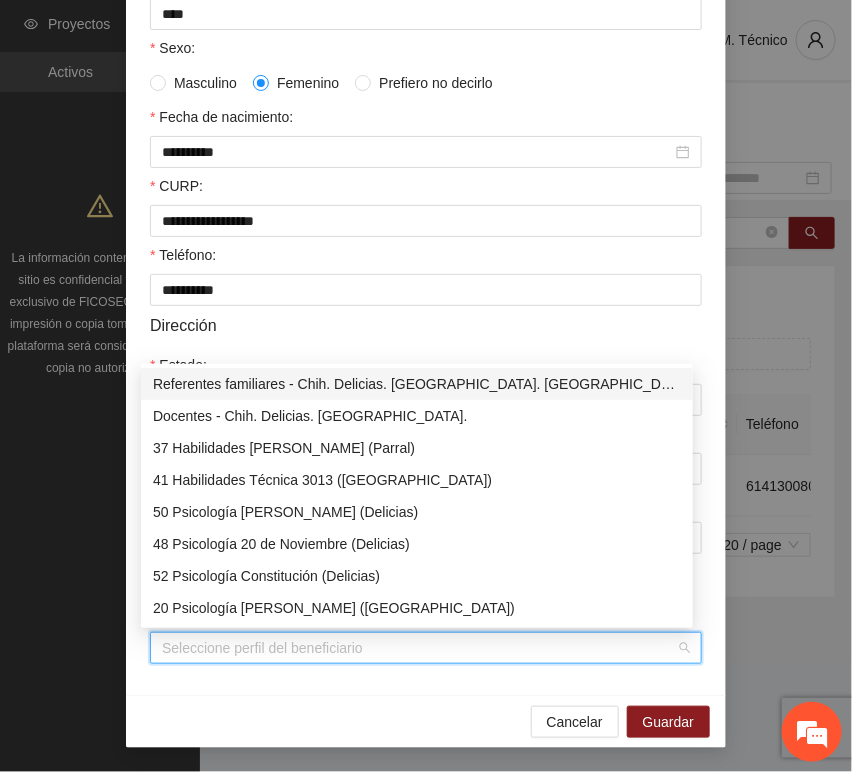 type on "*" 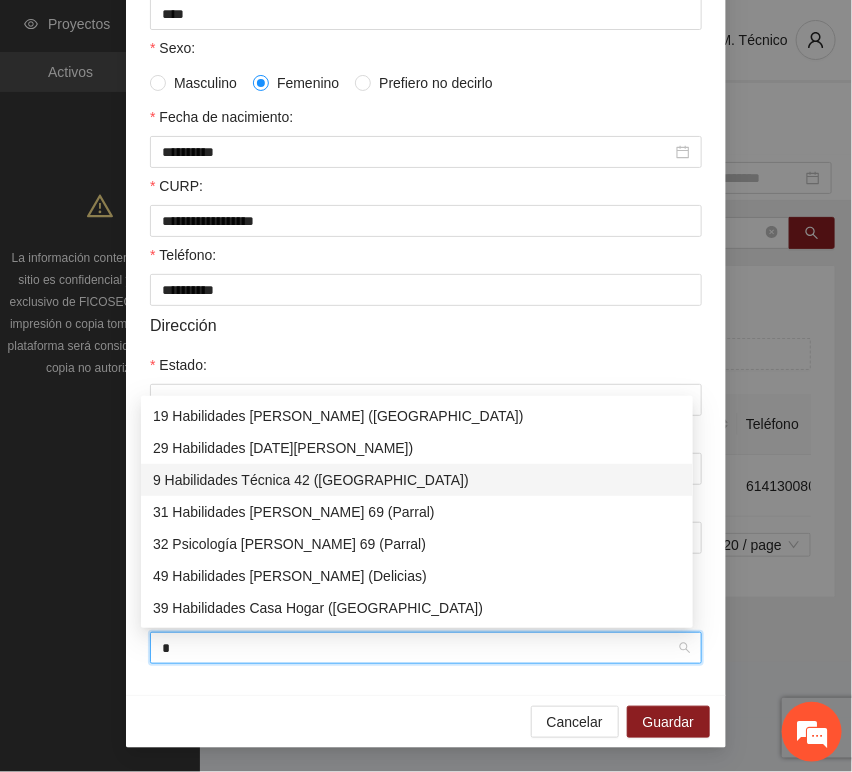 click on "9 Habilidades Técnica 42 ([GEOGRAPHIC_DATA])" at bounding box center (417, 480) 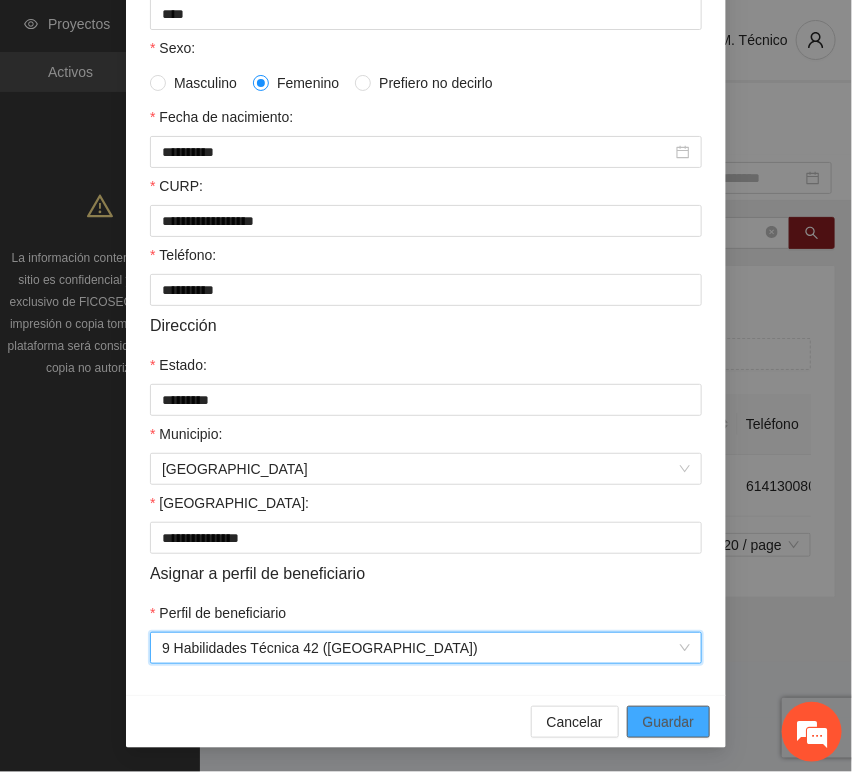 click on "Guardar" at bounding box center (668, 722) 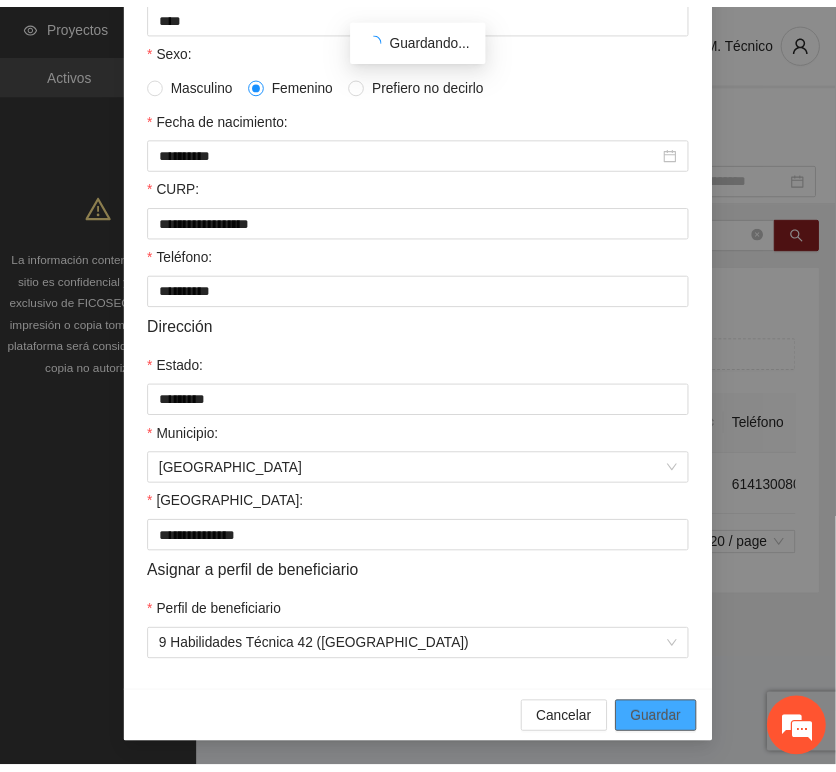 scroll, scrollTop: 294, scrollLeft: 0, axis: vertical 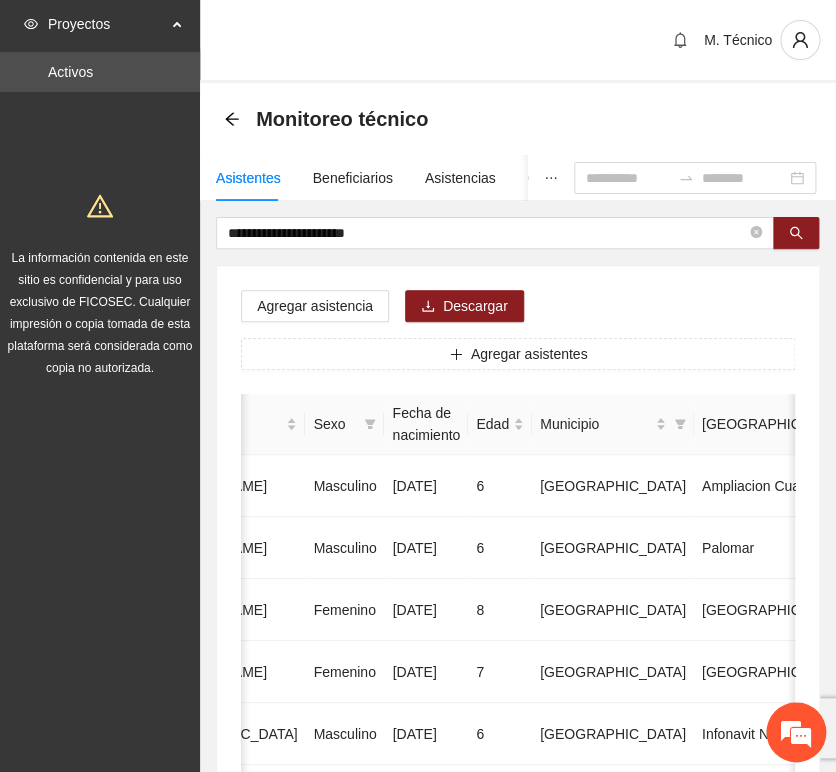 click on "**********" at bounding box center (518, 996) 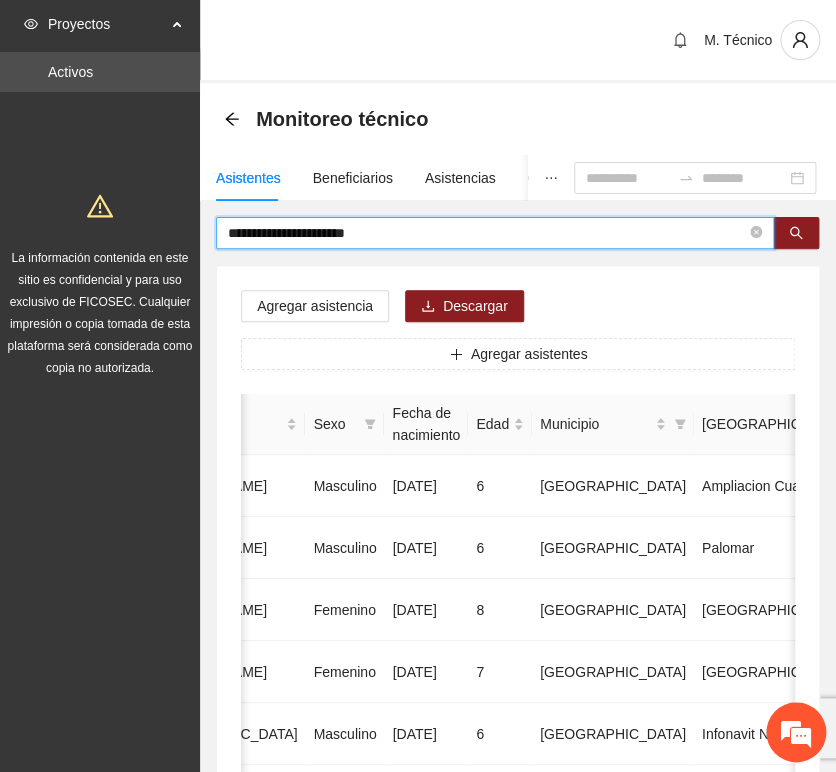 drag, startPoint x: 431, startPoint y: 233, endPoint x: 25, endPoint y: 238, distance: 406.0308 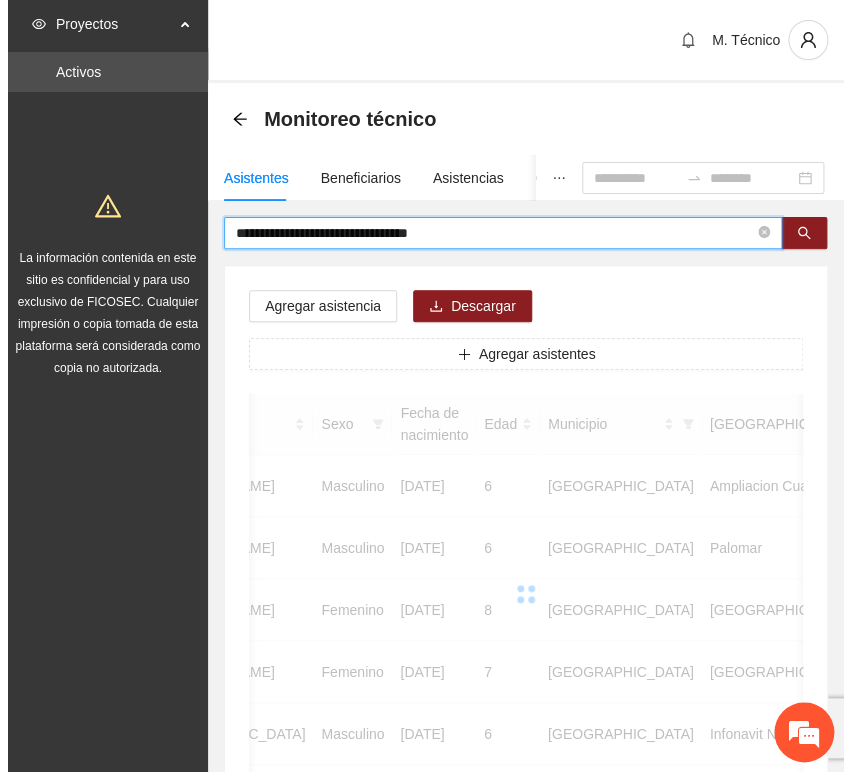 scroll, scrollTop: 0, scrollLeft: 363, axis: horizontal 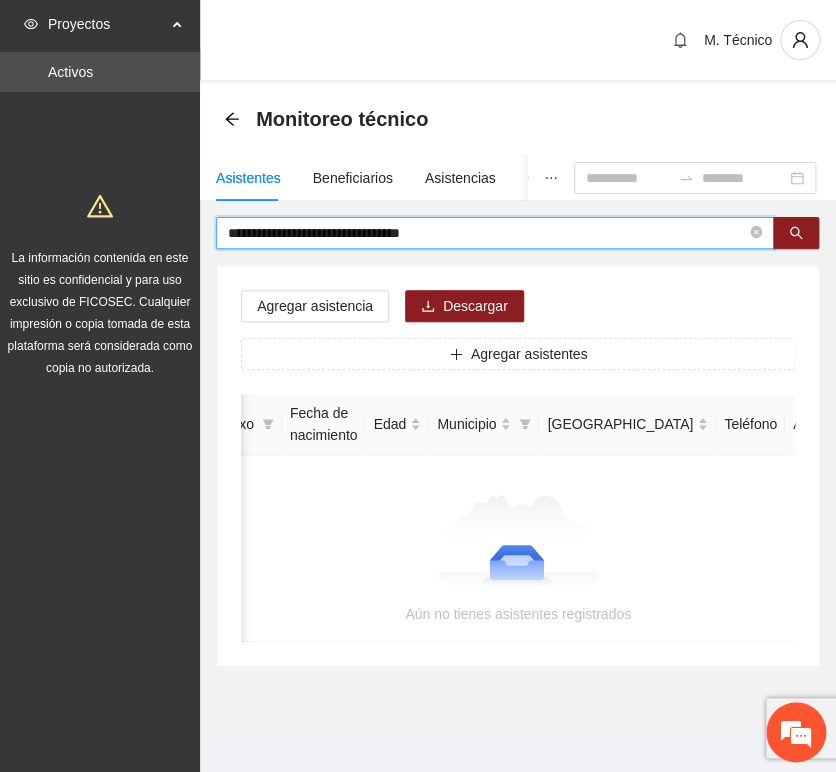 click on "**********" at bounding box center [487, 233] 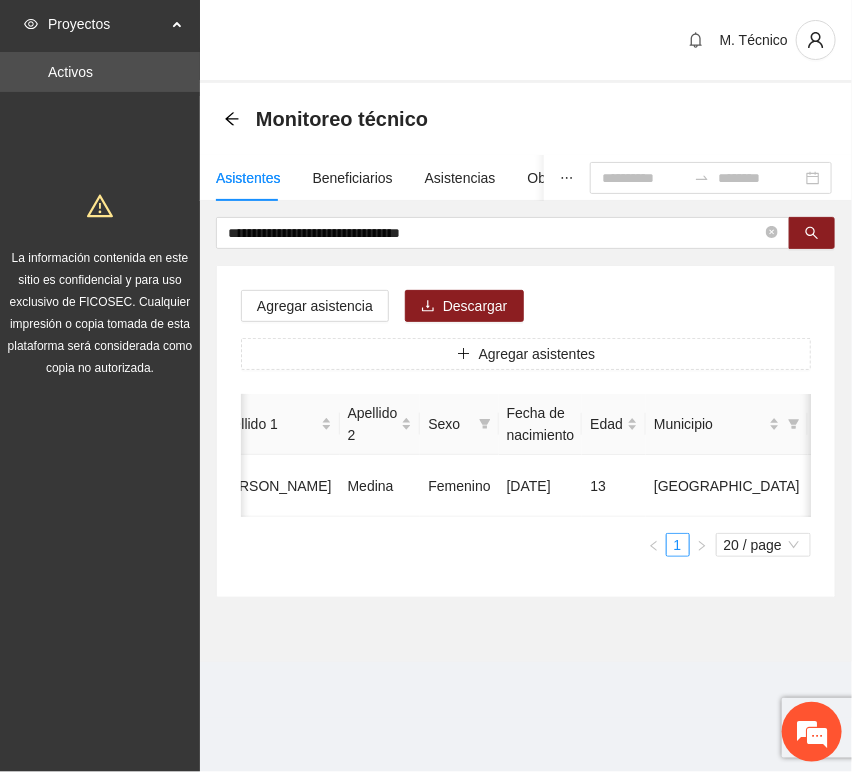 scroll, scrollTop: 0, scrollLeft: 549, axis: horizontal 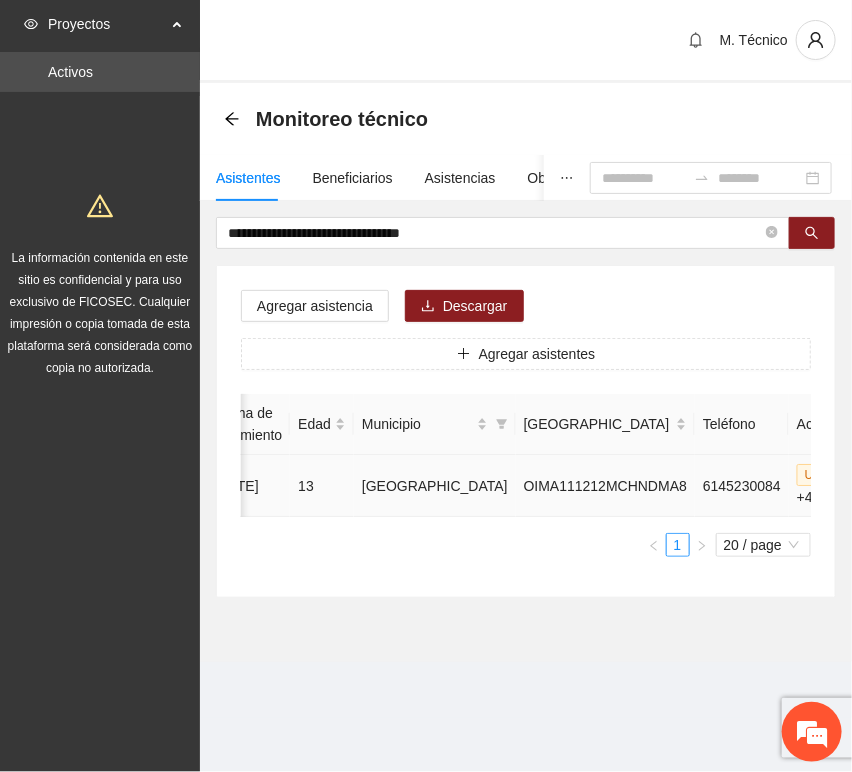 click at bounding box center [906, 486] 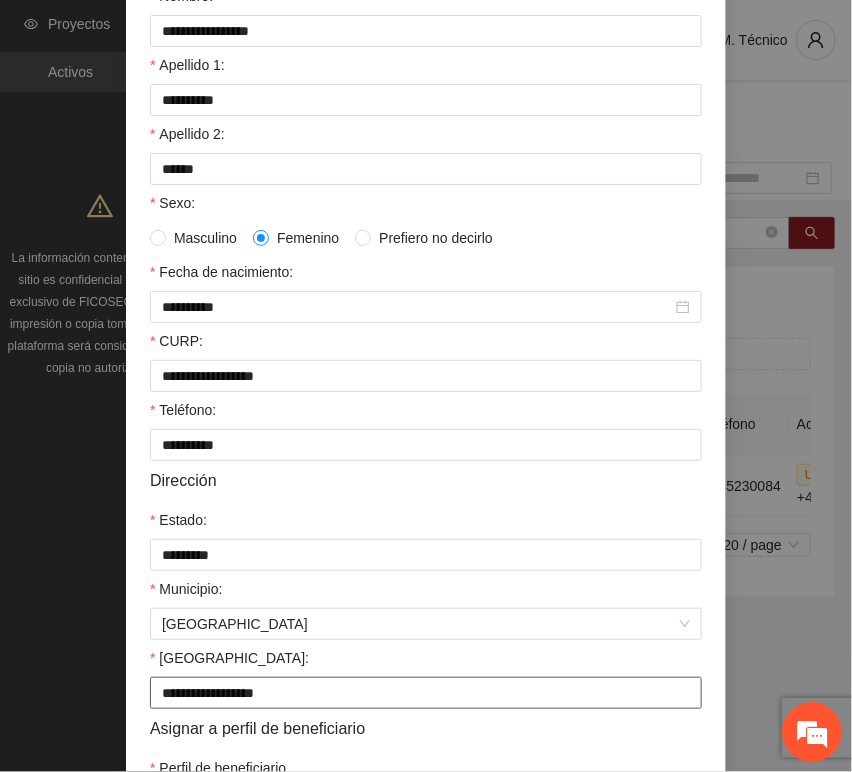 scroll, scrollTop: 394, scrollLeft: 0, axis: vertical 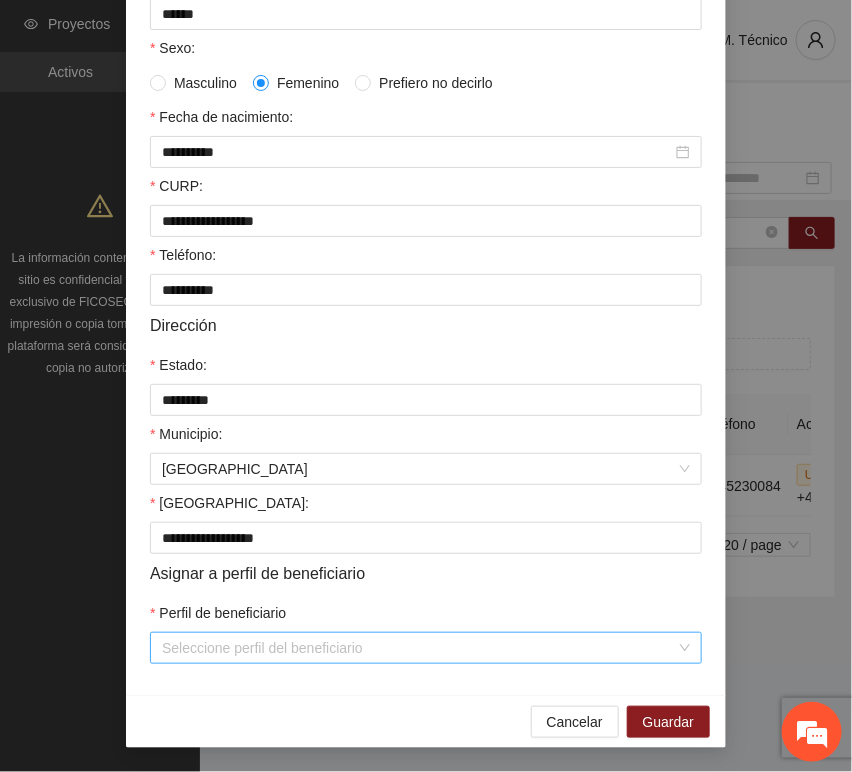 click on "Perfil de beneficiario" at bounding box center [419, 648] 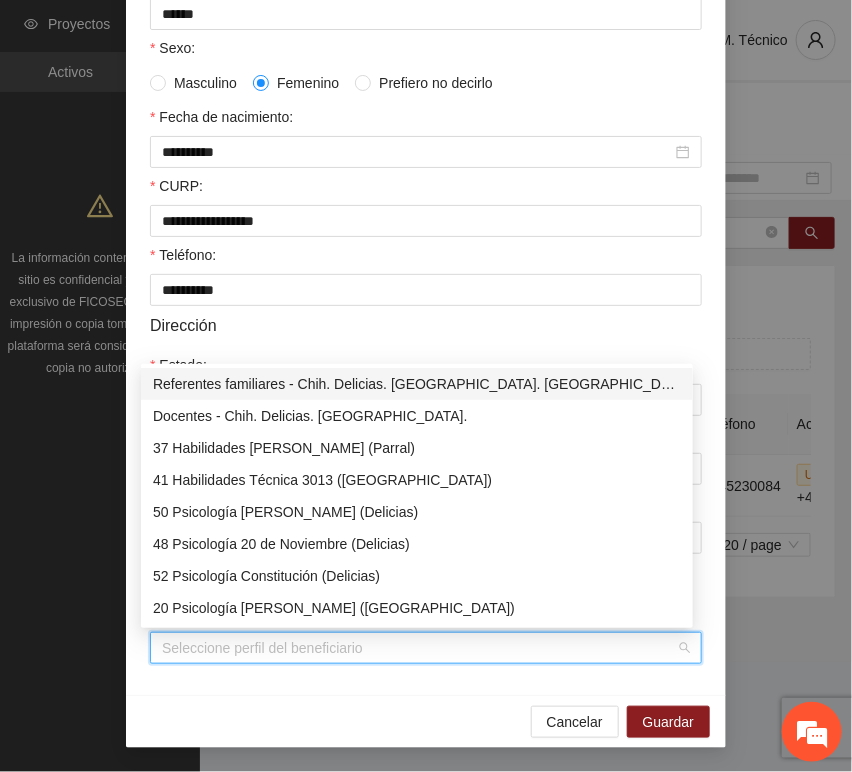 type on "*" 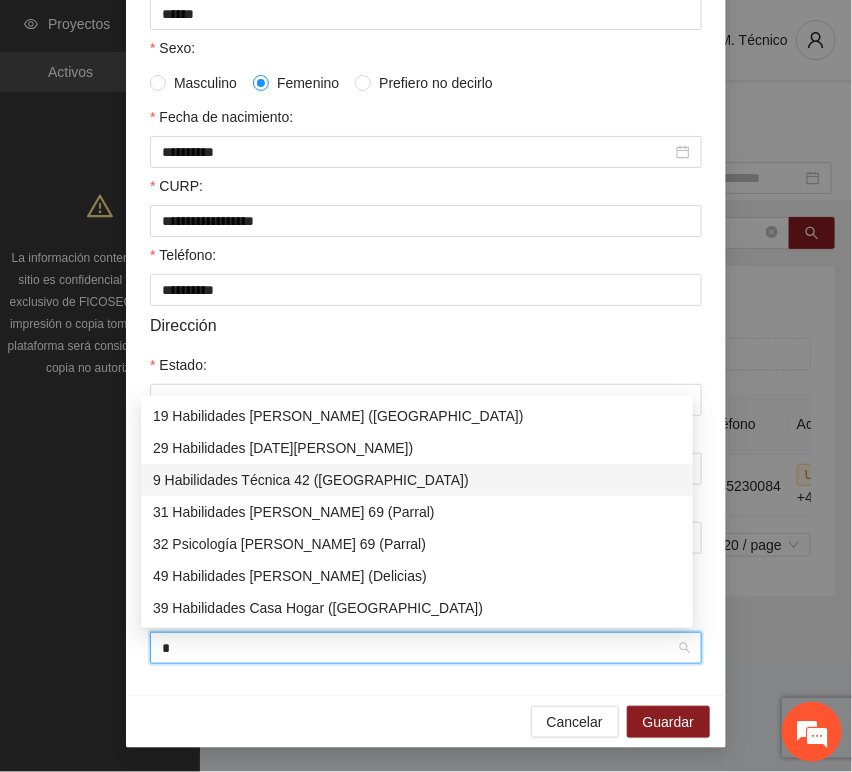 click on "9 Habilidades Técnica 42 ([GEOGRAPHIC_DATA])" at bounding box center [417, 480] 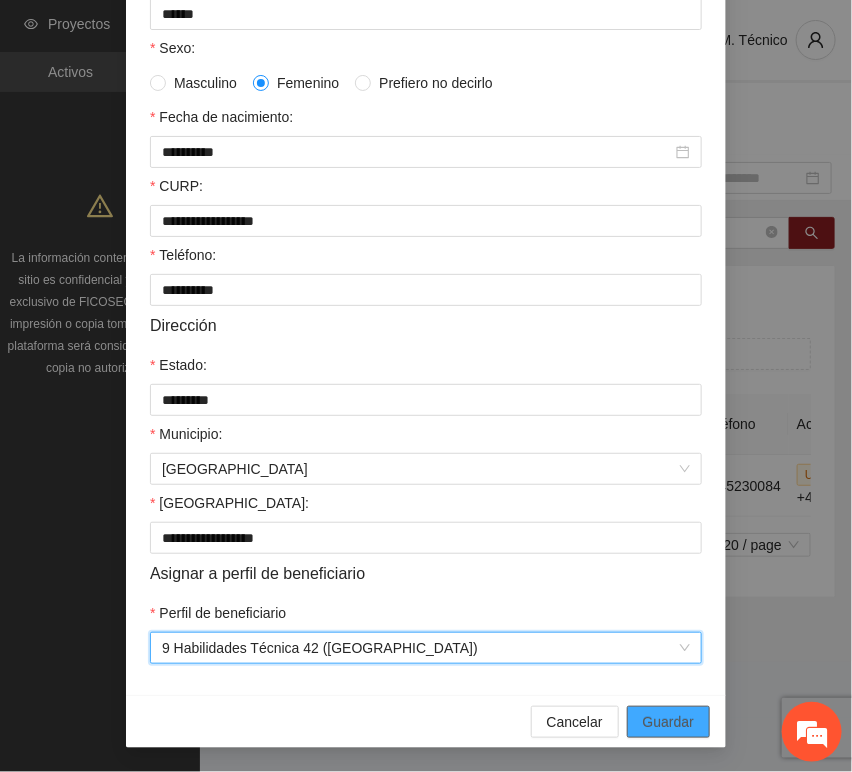 click on "Guardar" at bounding box center (668, 722) 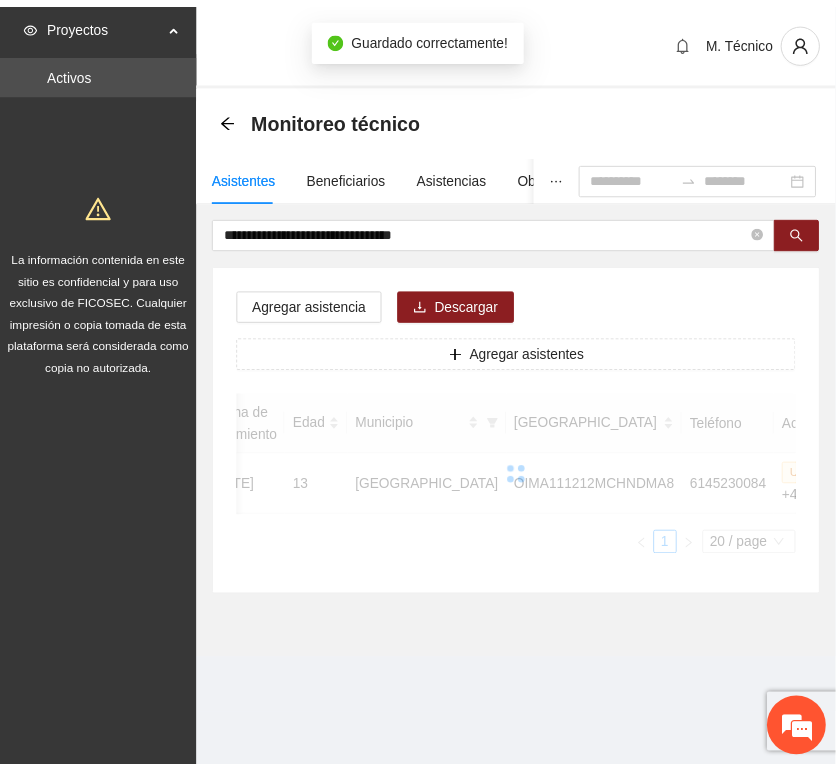 scroll, scrollTop: 294, scrollLeft: 0, axis: vertical 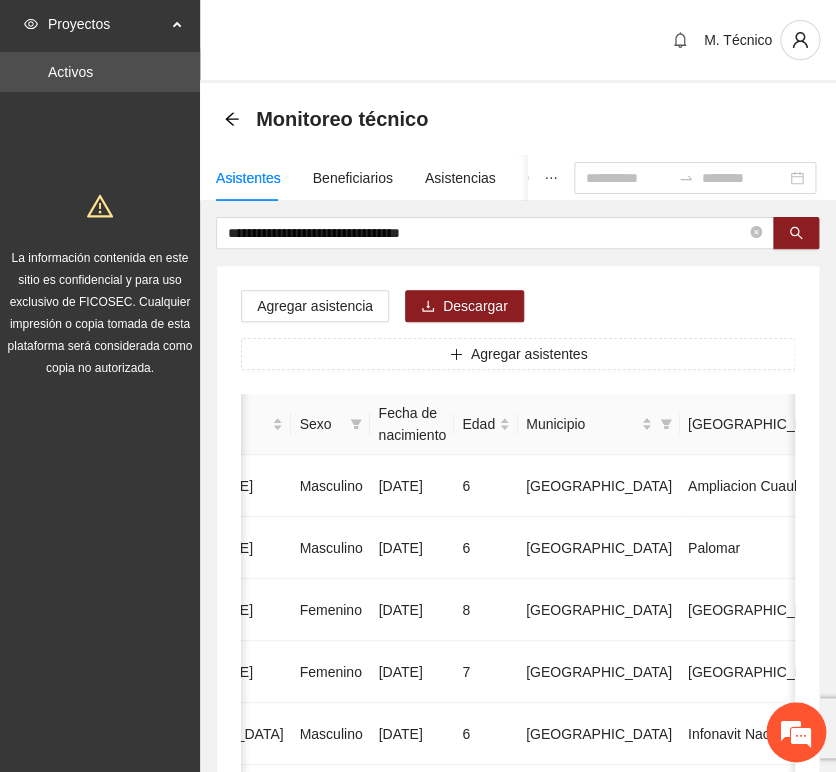 click on "**********" at bounding box center (518, 996) 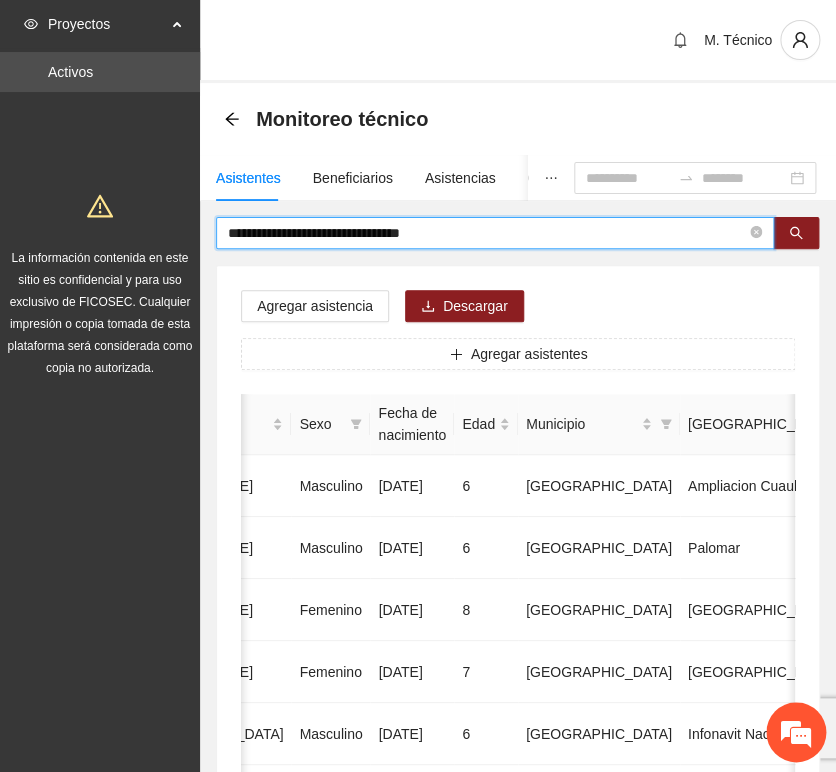 drag, startPoint x: 517, startPoint y: 242, endPoint x: 7, endPoint y: 189, distance: 512.7465 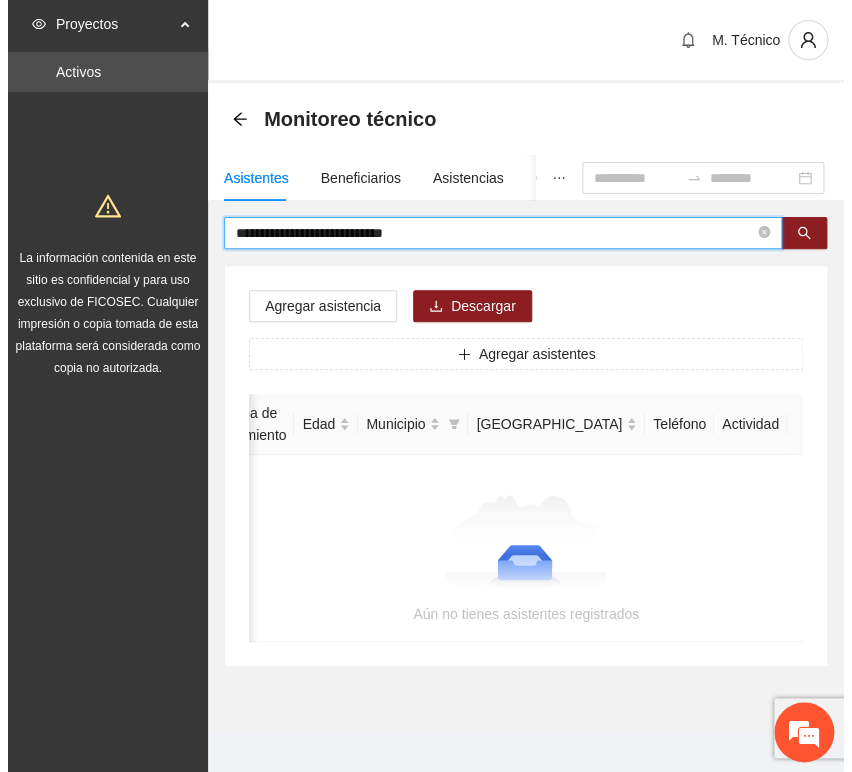 scroll, scrollTop: 0, scrollLeft: 363, axis: horizontal 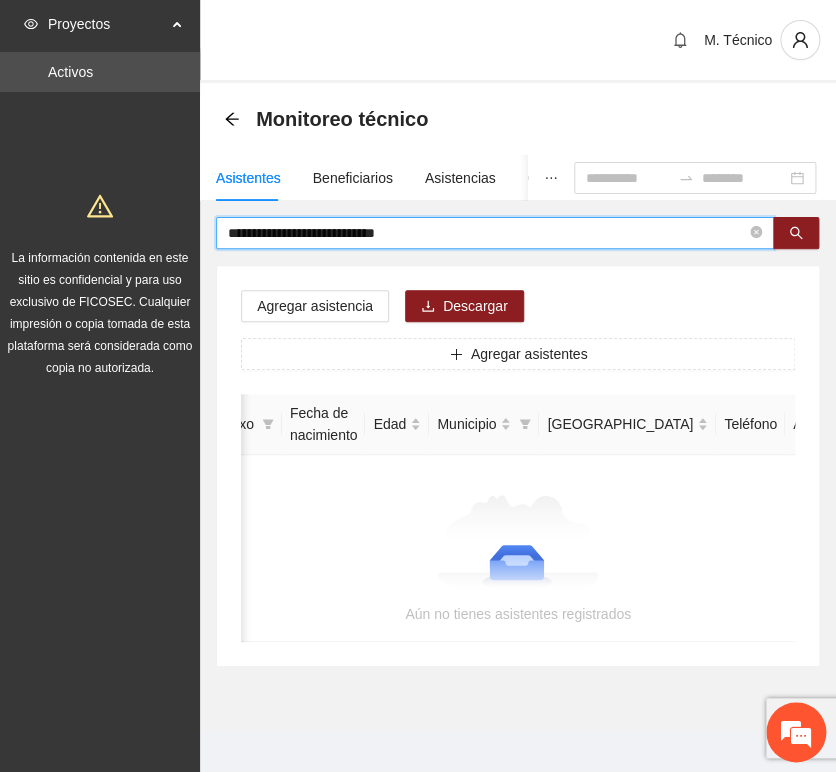 click on "**********" at bounding box center (487, 233) 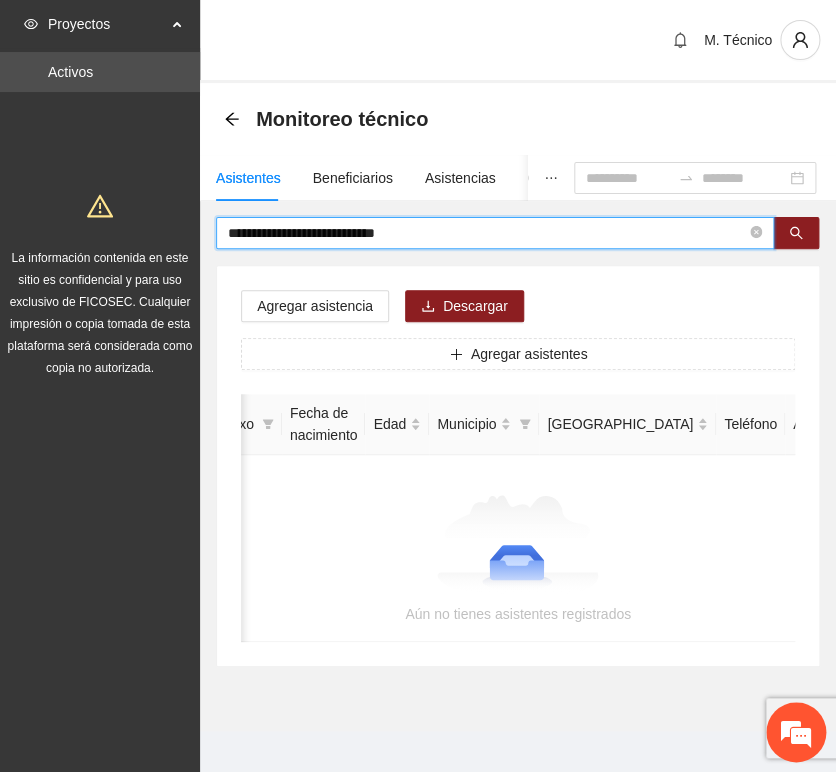 drag, startPoint x: 426, startPoint y: 230, endPoint x: 84, endPoint y: 230, distance: 342 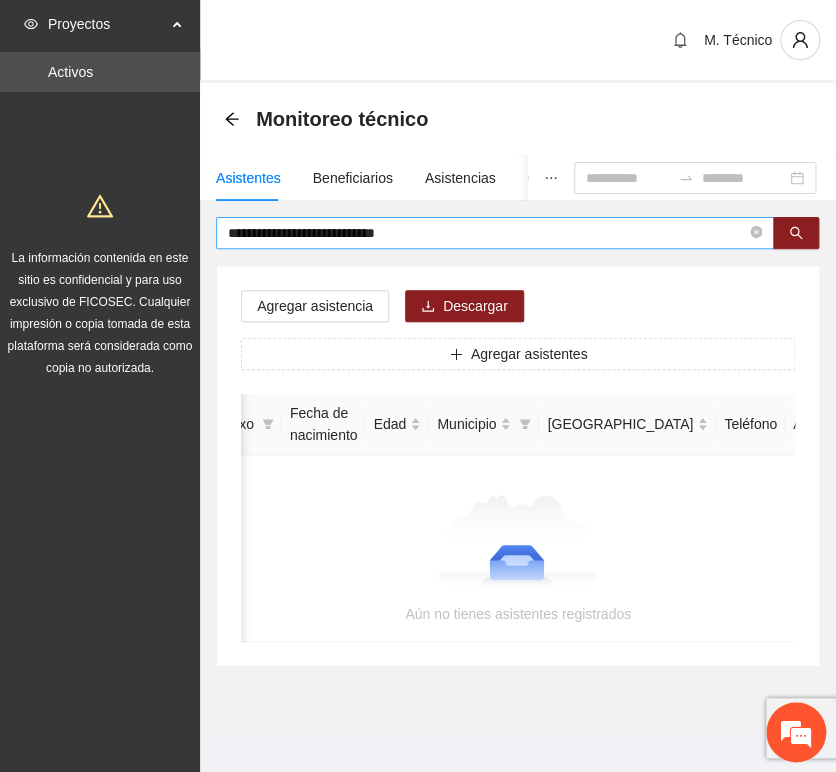 click on "**********" at bounding box center [487, 233] 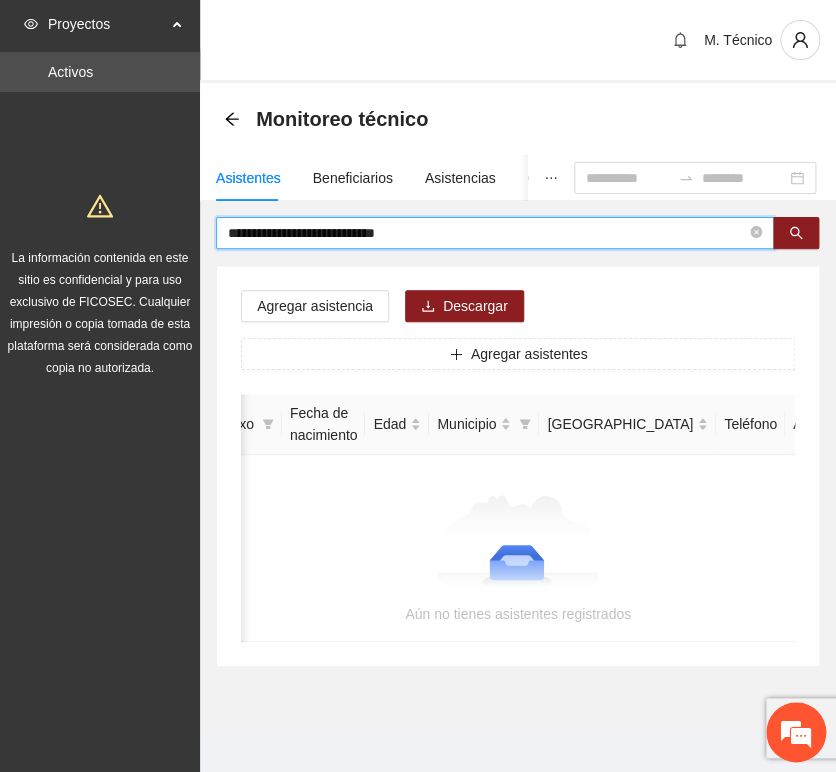 click on "**********" at bounding box center (487, 233) 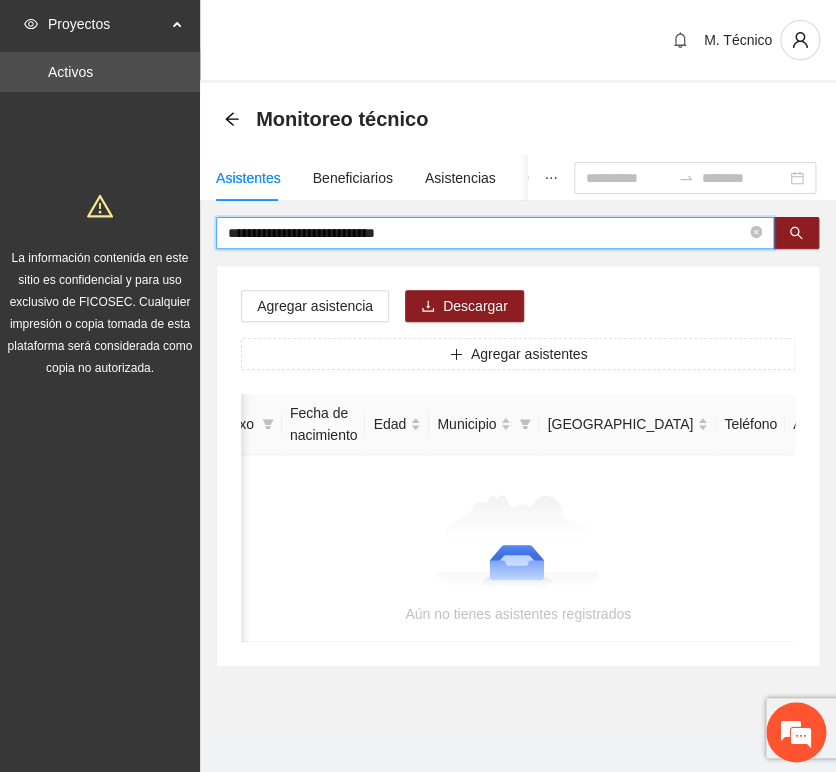 drag, startPoint x: 376, startPoint y: 231, endPoint x: 127, endPoint y: 238, distance: 249.09837 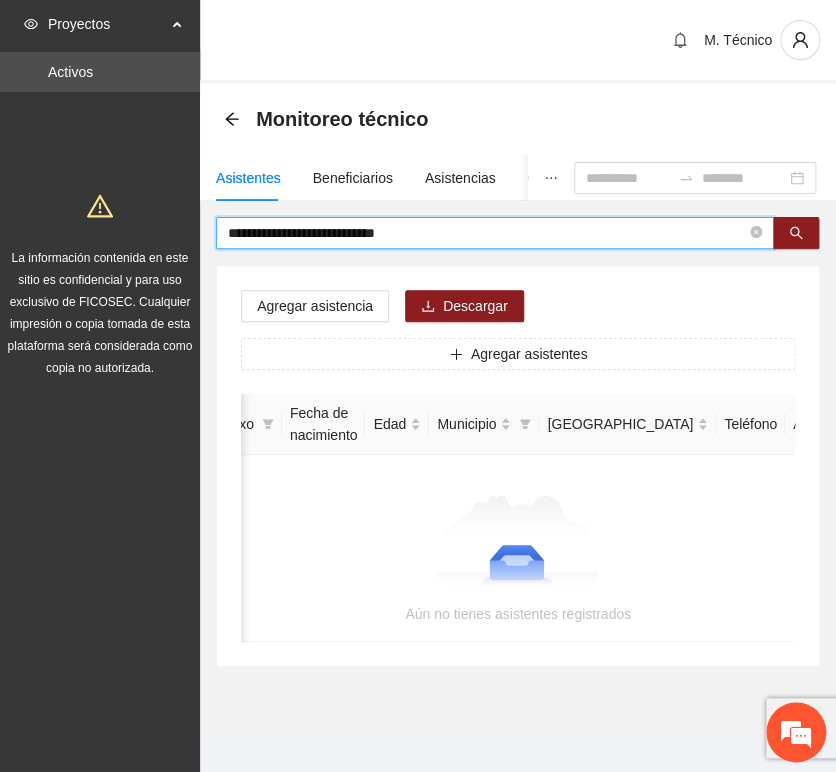 click on "**********" at bounding box center [487, 233] 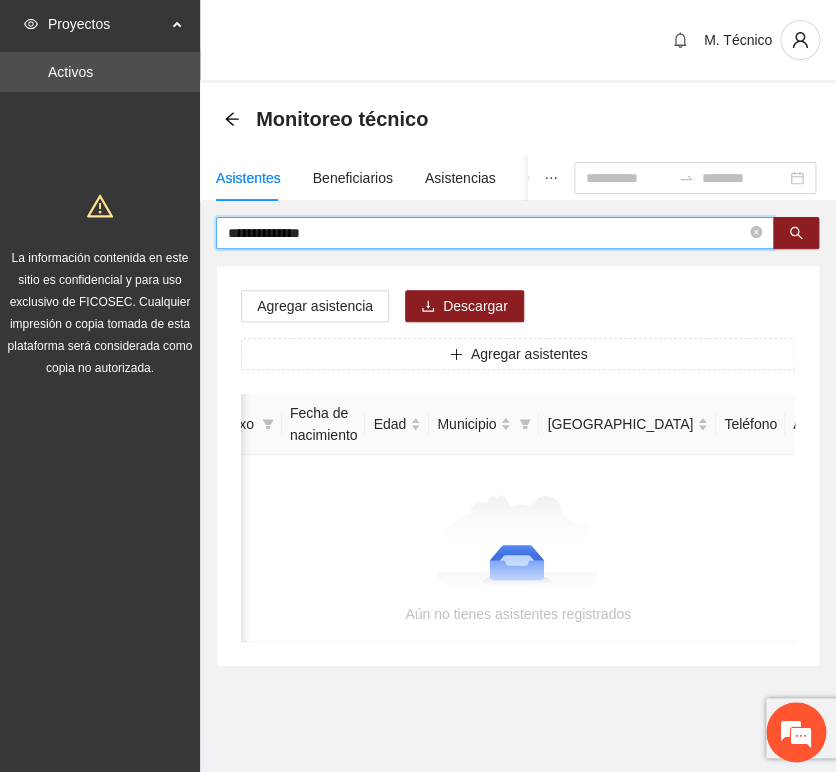 type on "**********" 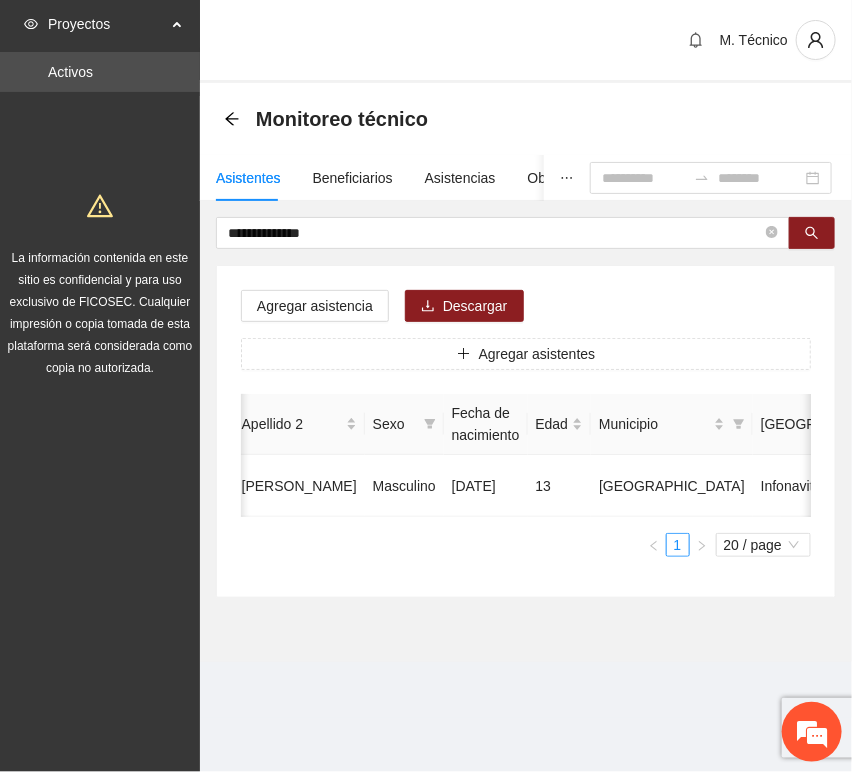 scroll, scrollTop: 0, scrollLeft: 0, axis: both 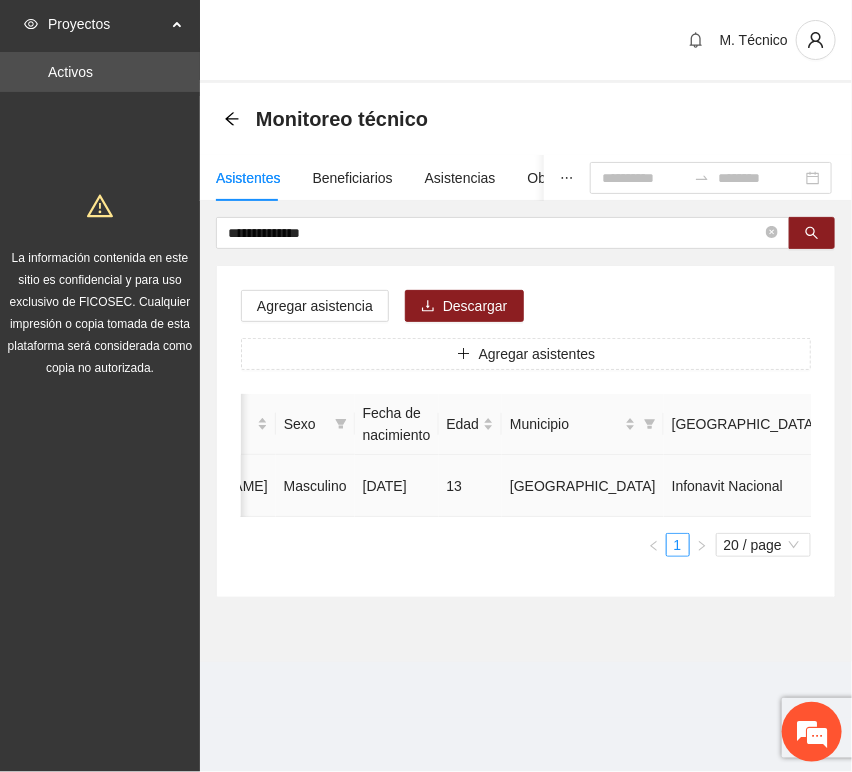 click 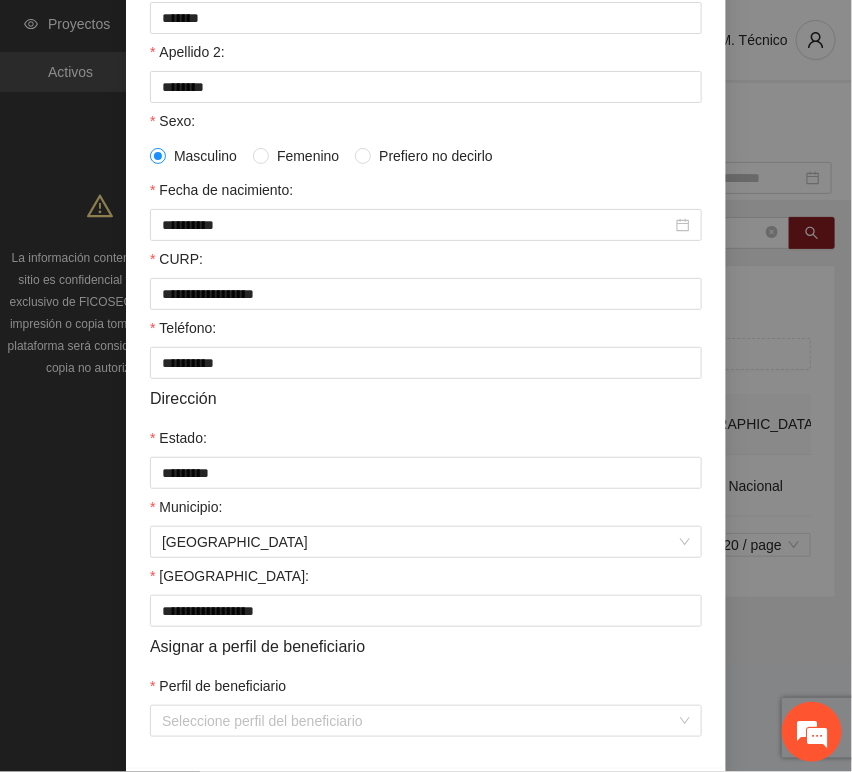 scroll, scrollTop: 394, scrollLeft: 0, axis: vertical 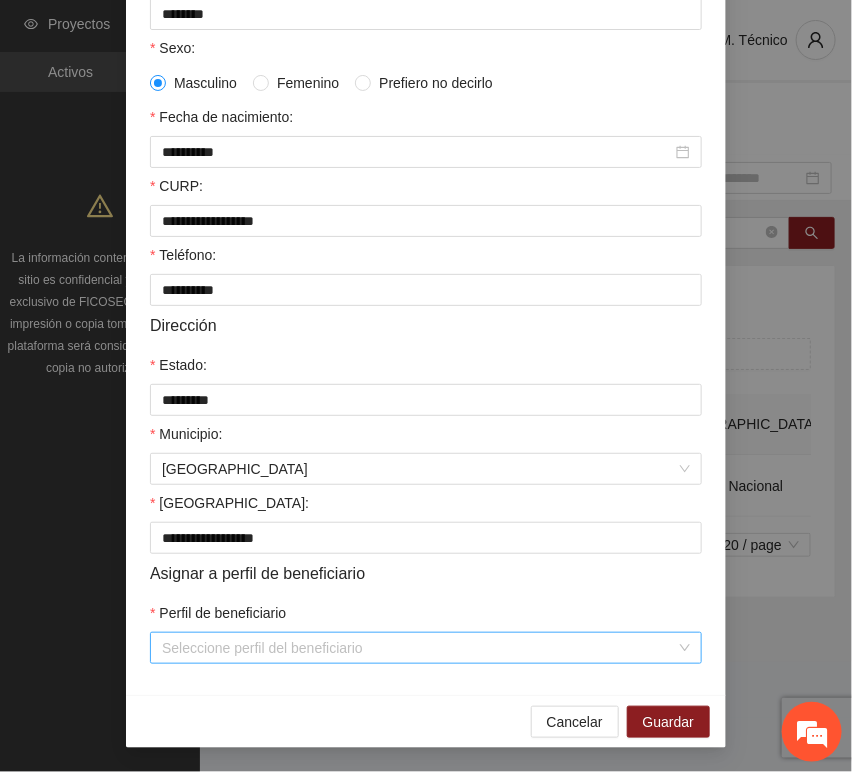 click on "Perfil de beneficiario" at bounding box center (419, 648) 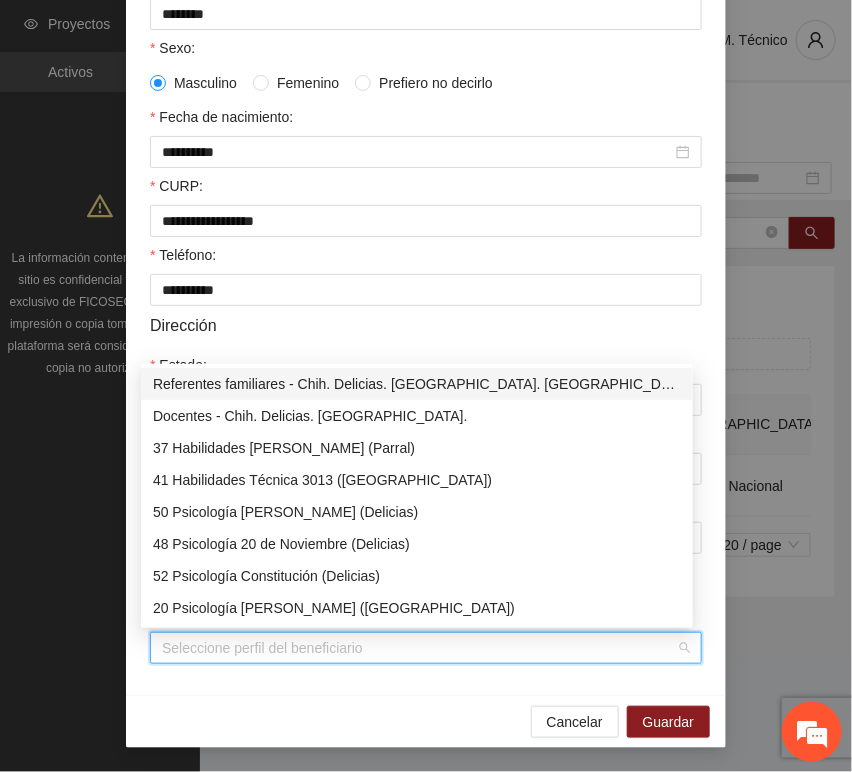 type on "*" 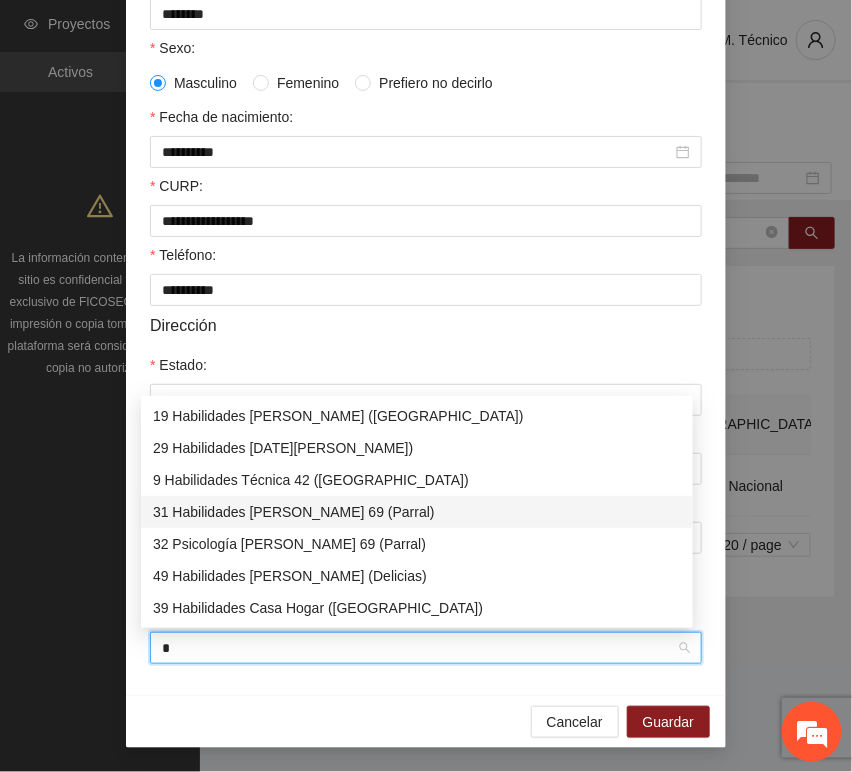 click on "9 Habilidades Técnica 42 ([GEOGRAPHIC_DATA])" at bounding box center [417, 480] 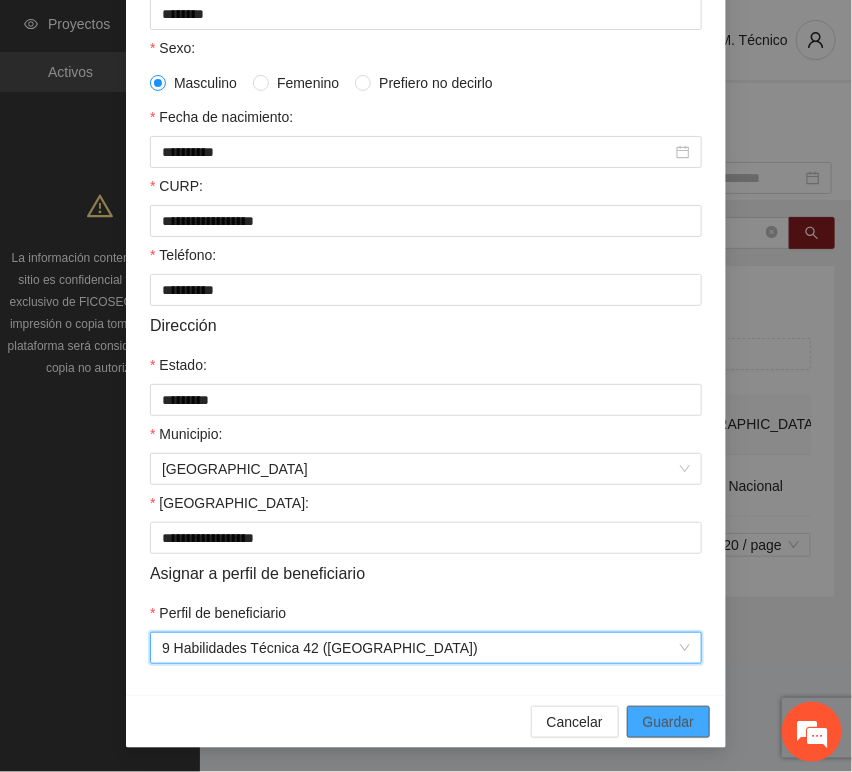 click on "Guardar" at bounding box center (668, 722) 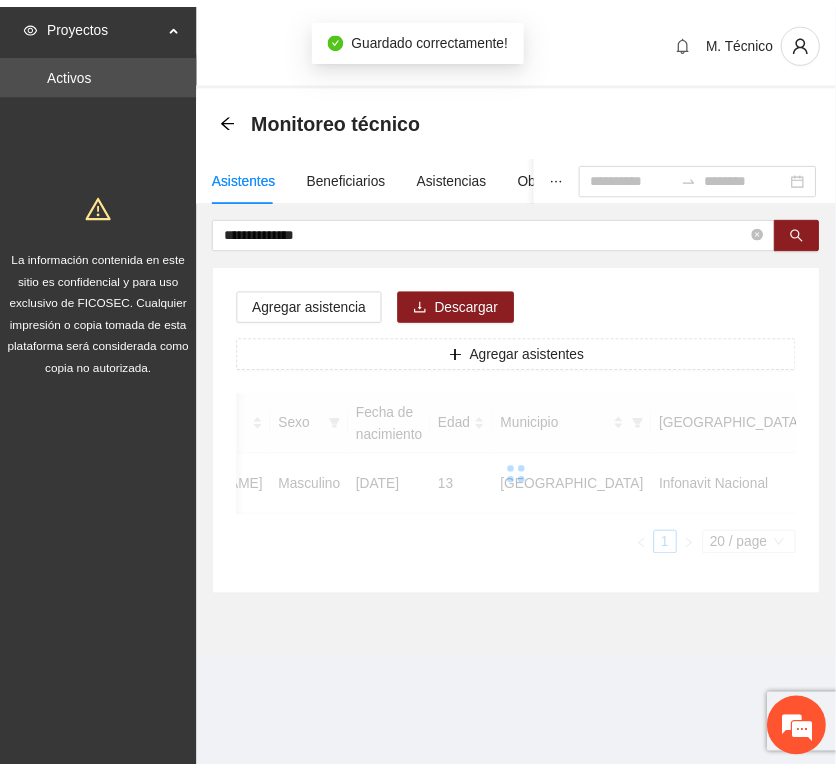 scroll, scrollTop: 294, scrollLeft: 0, axis: vertical 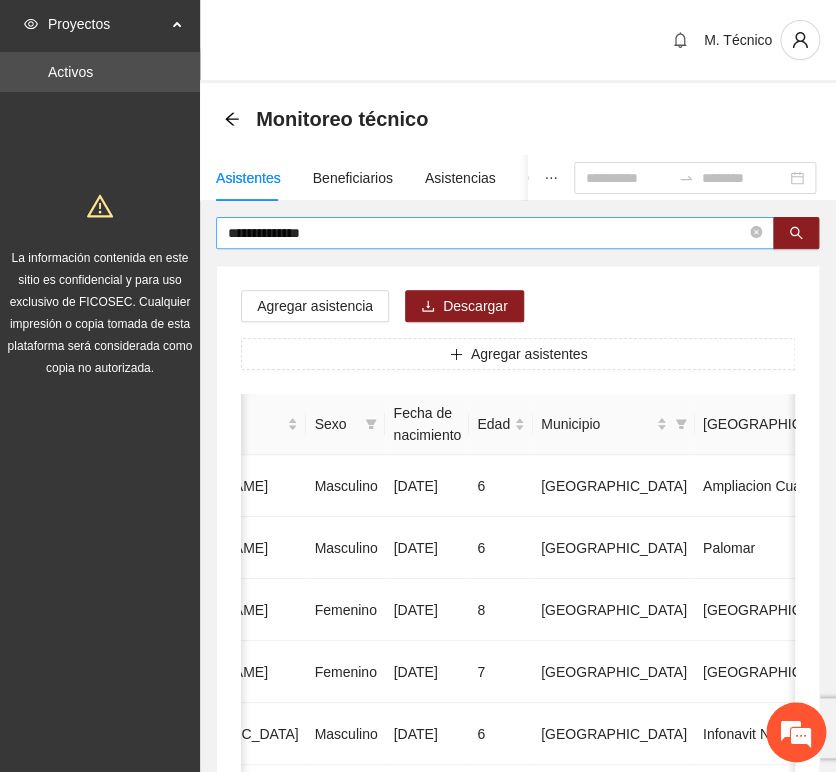 click on "**********" at bounding box center (495, 233) 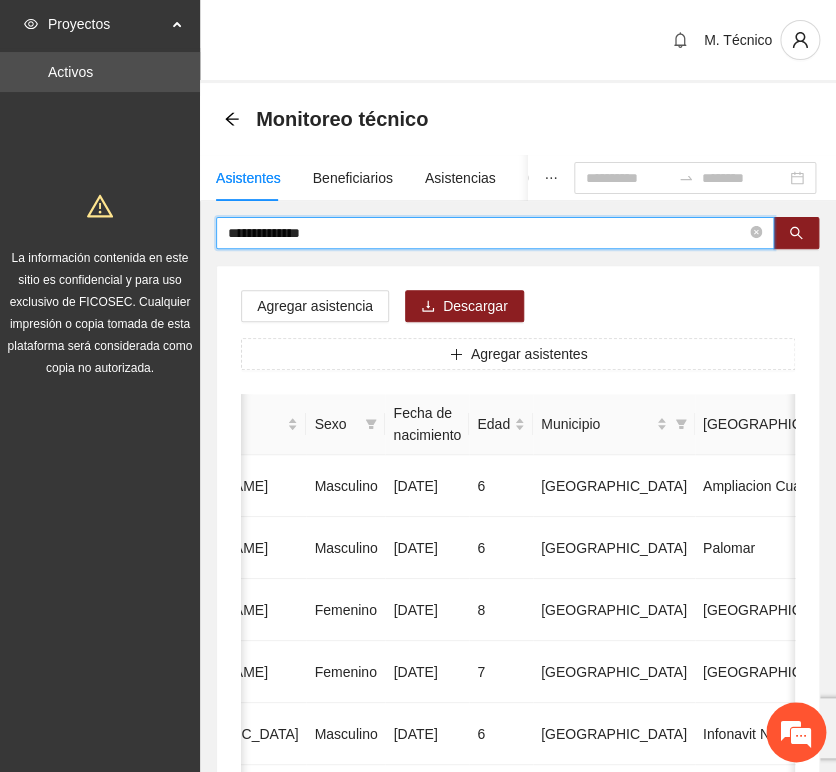 drag, startPoint x: 376, startPoint y: 227, endPoint x: 41, endPoint y: 236, distance: 335.12088 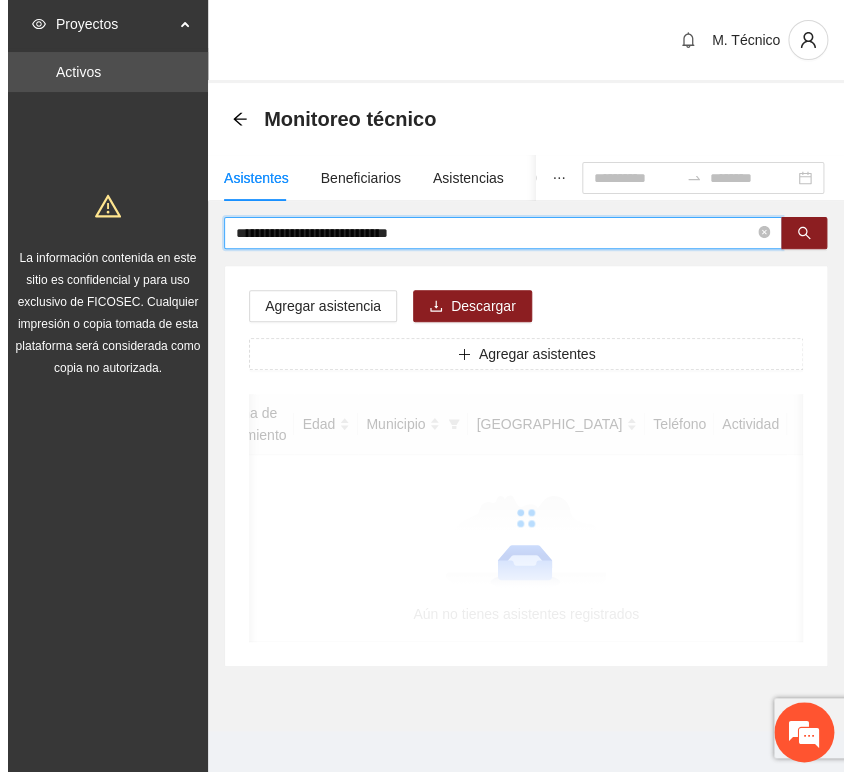 scroll, scrollTop: 0, scrollLeft: 363, axis: horizontal 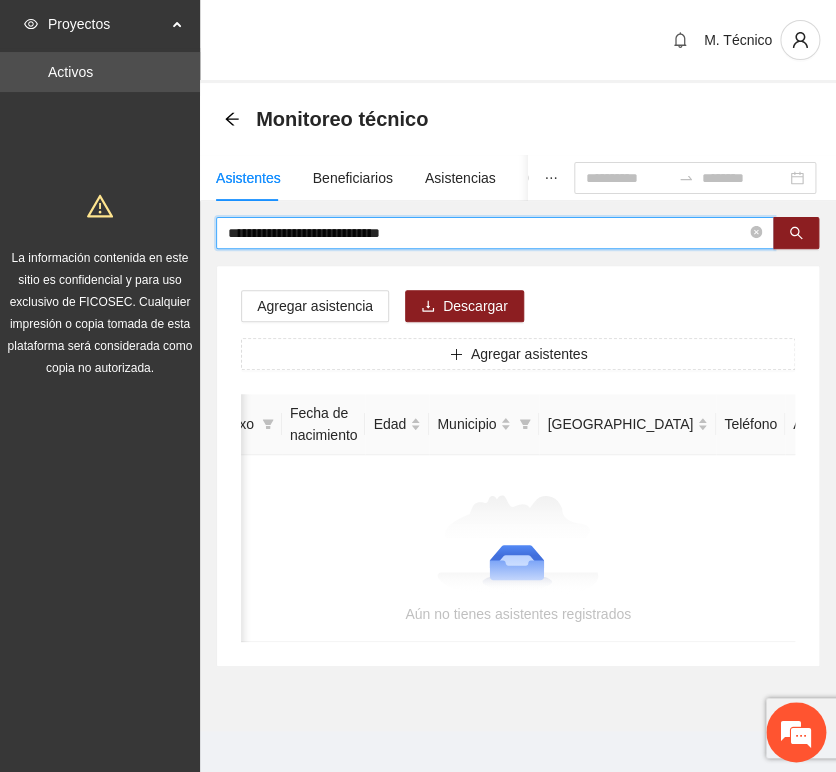 drag, startPoint x: 246, startPoint y: 232, endPoint x: 270, endPoint y: 230, distance: 24.083189 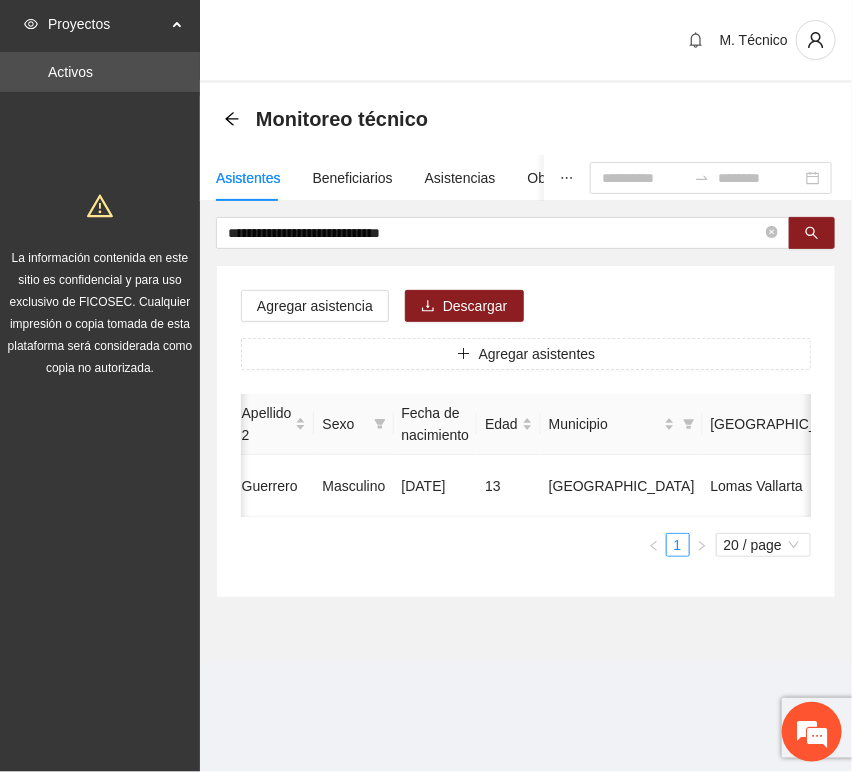 drag, startPoint x: 501, startPoint y: 534, endPoint x: 402, endPoint y: 534, distance: 99 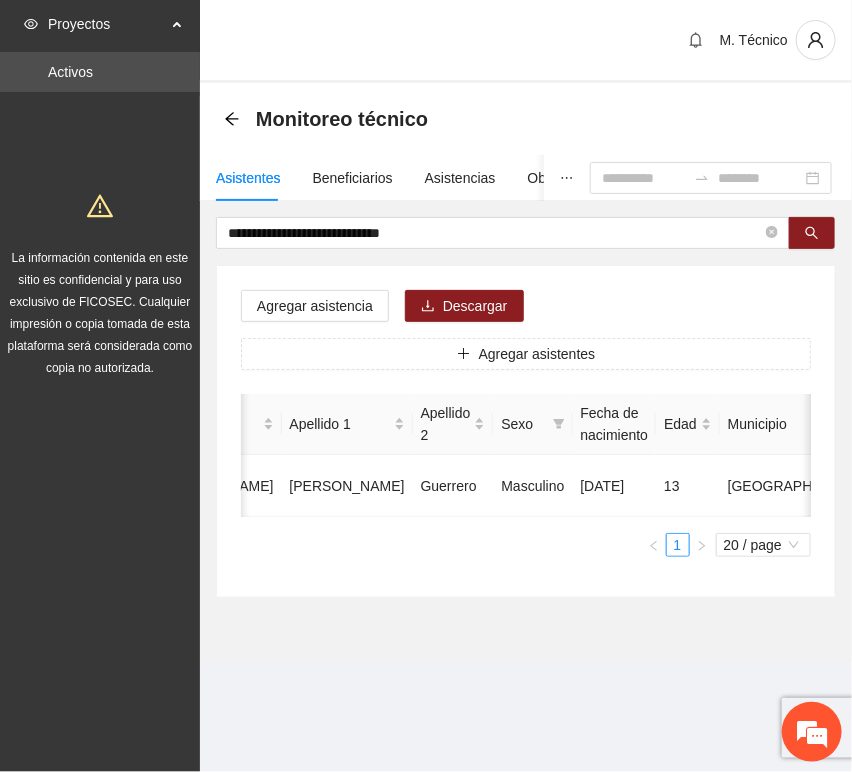 scroll, scrollTop: 0, scrollLeft: 452, axis: horizontal 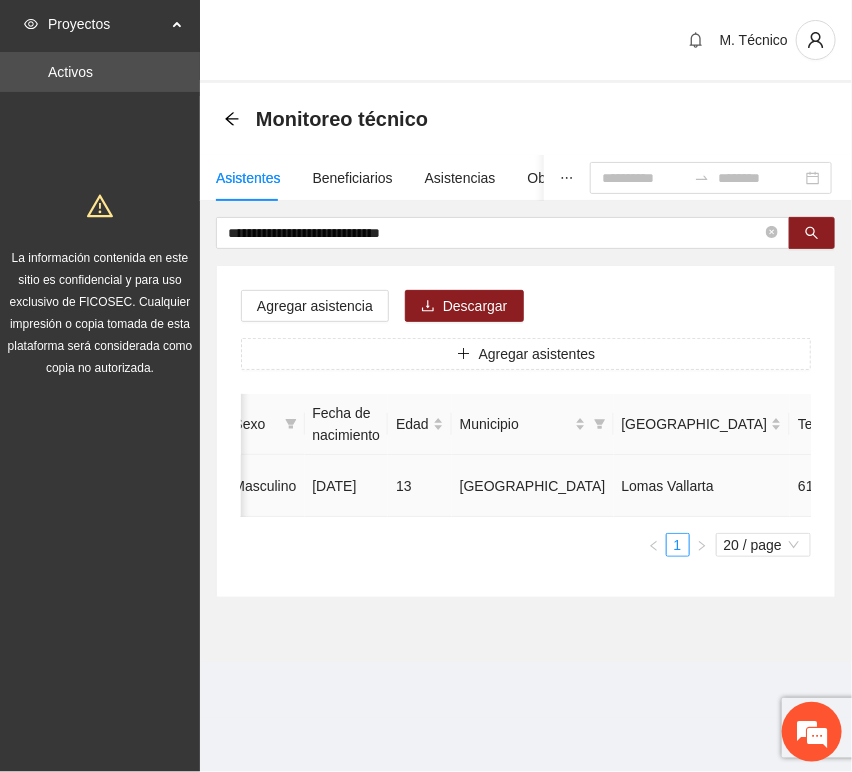 click at bounding box center (981, 486) 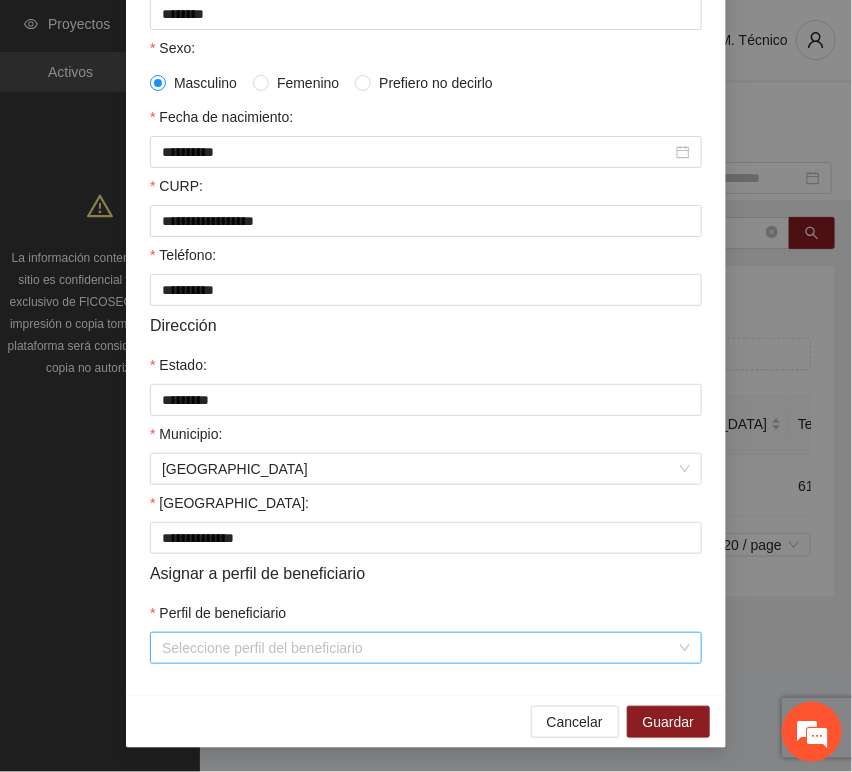 scroll, scrollTop: 394, scrollLeft: 0, axis: vertical 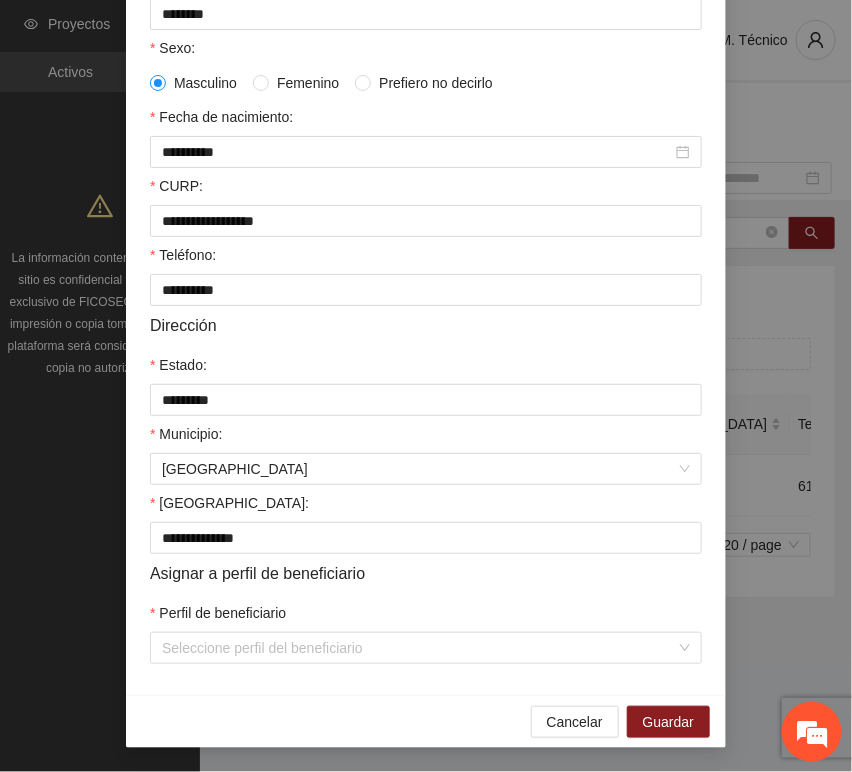 click on "**********" at bounding box center [426, 230] 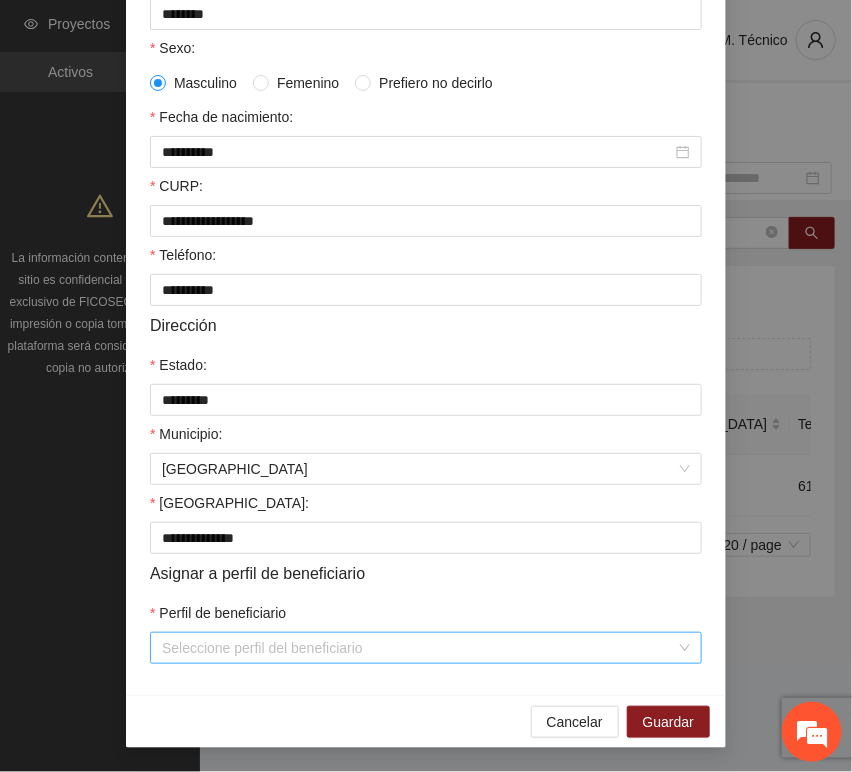 click on "Perfil de beneficiario" at bounding box center [419, 648] 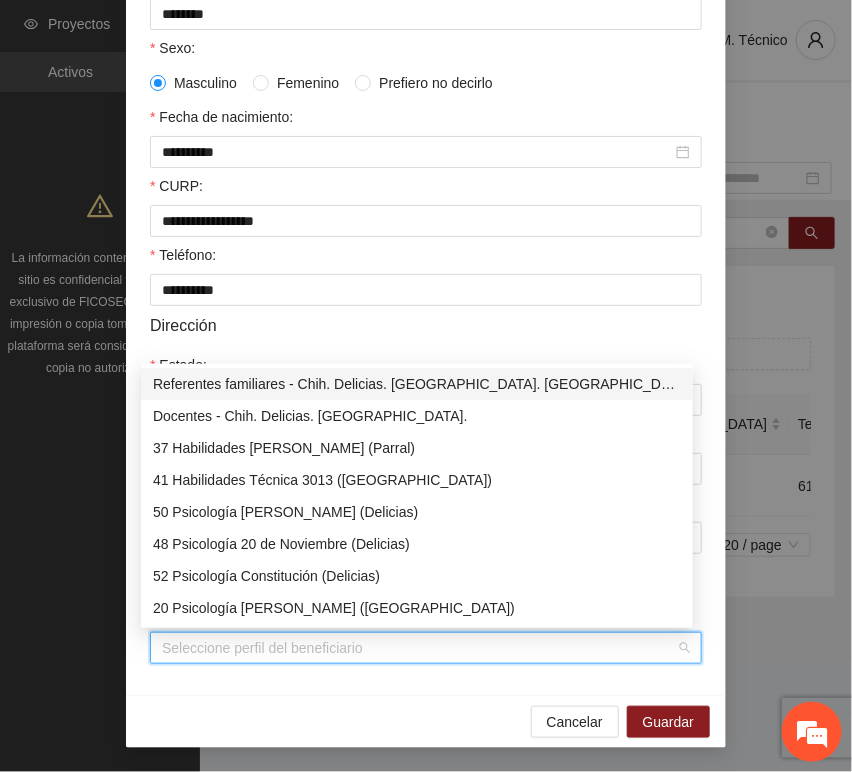 type on "*" 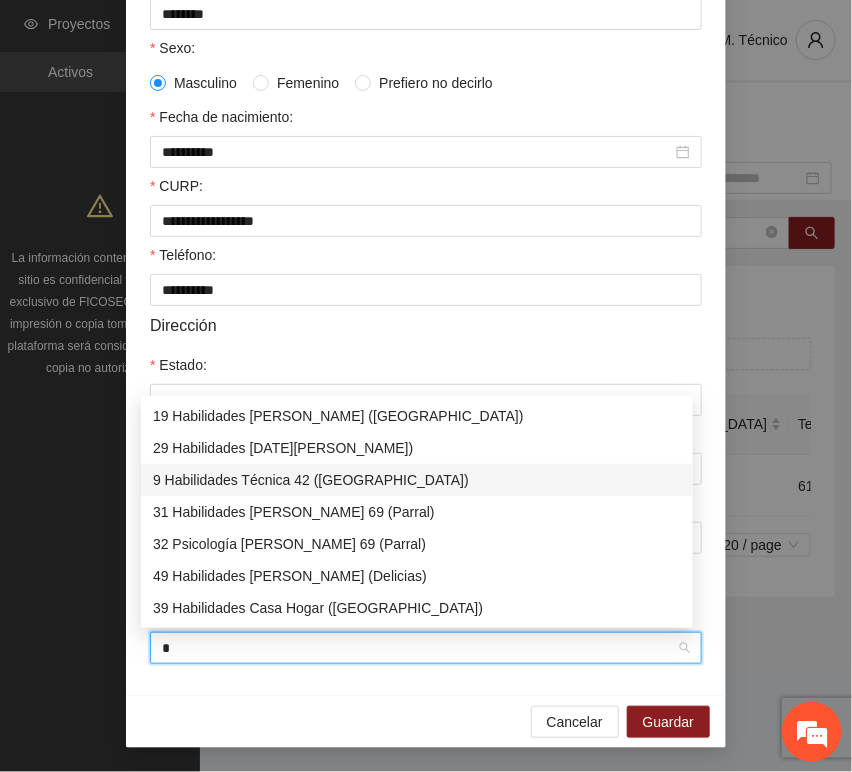 click on "9 Habilidades Técnica 42 ([GEOGRAPHIC_DATA])" at bounding box center (417, 480) 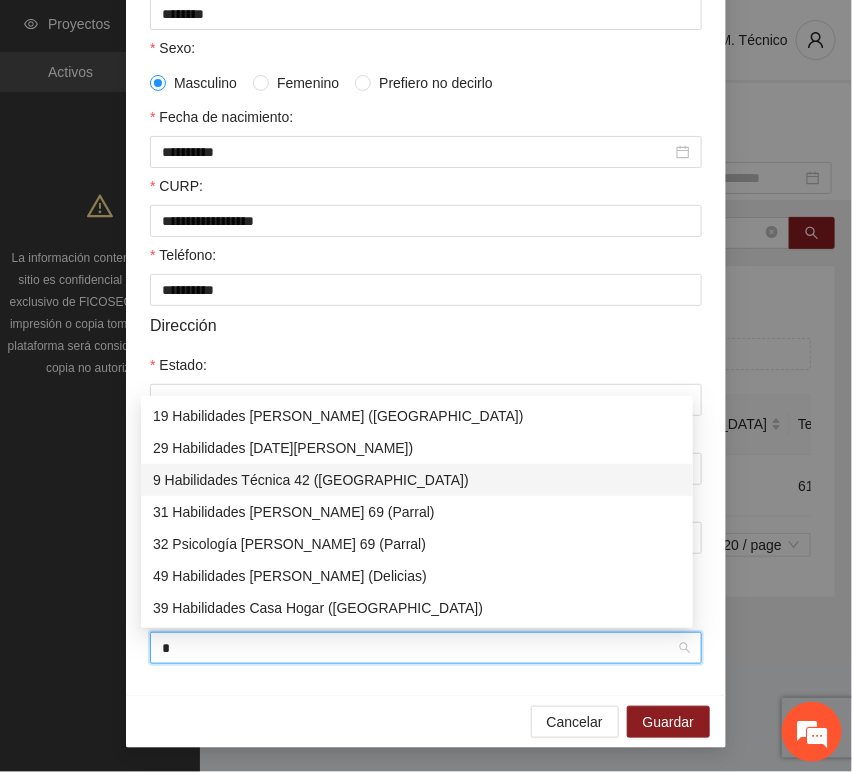 type 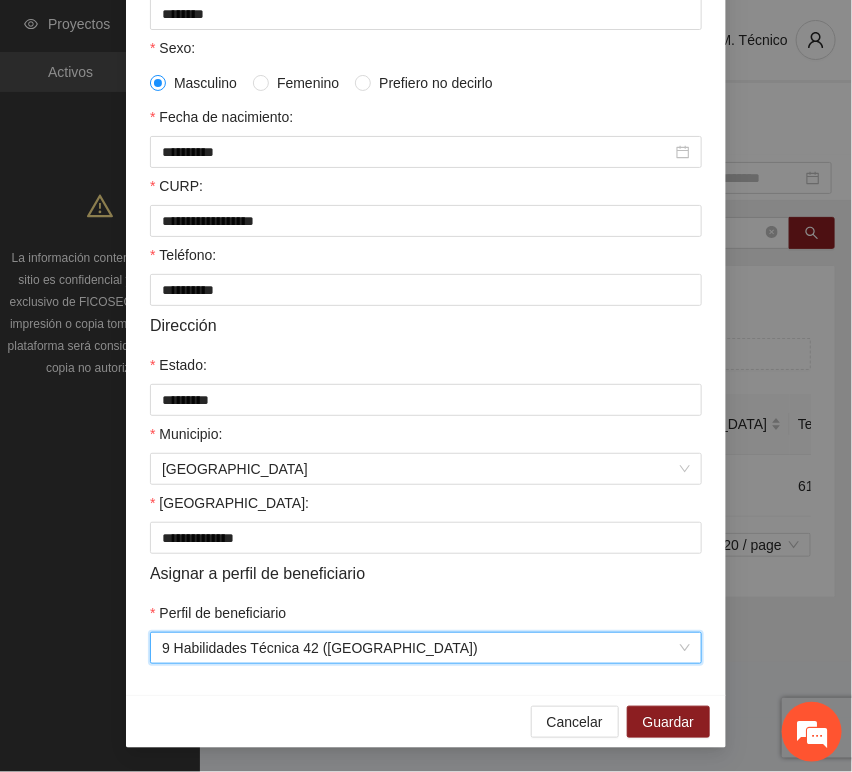 click on "**********" at bounding box center (426, 230) 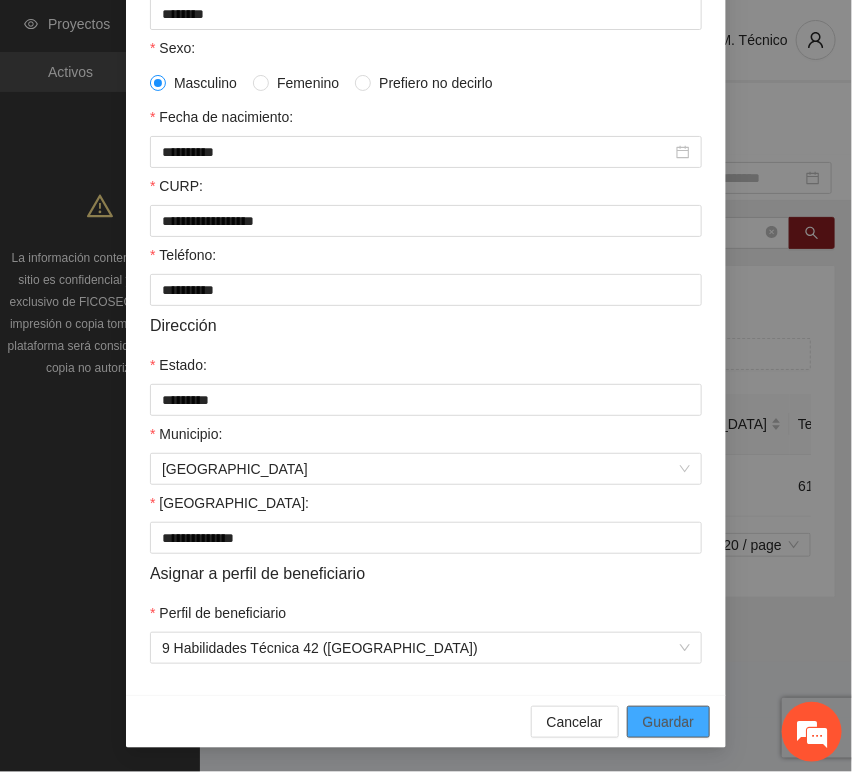 click on "Guardar" at bounding box center [668, 722] 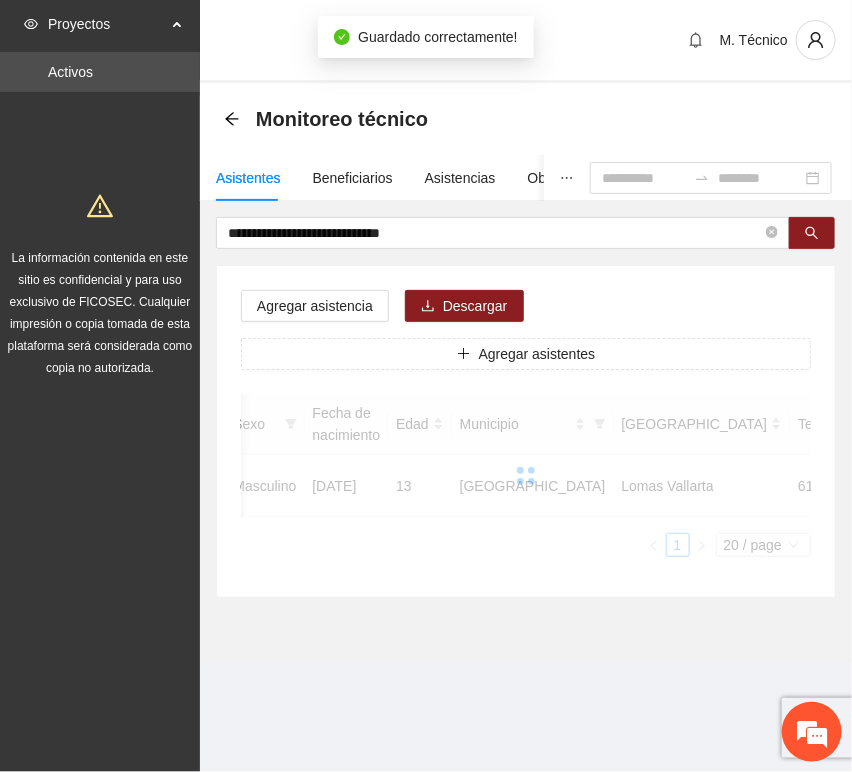 scroll, scrollTop: 294, scrollLeft: 0, axis: vertical 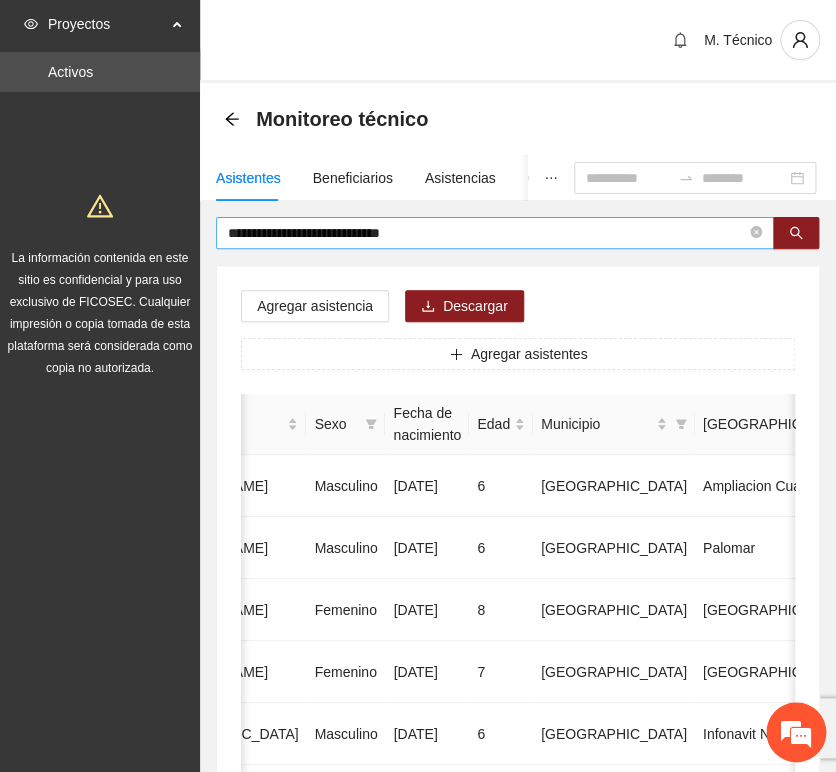click on "**********" at bounding box center (495, 233) 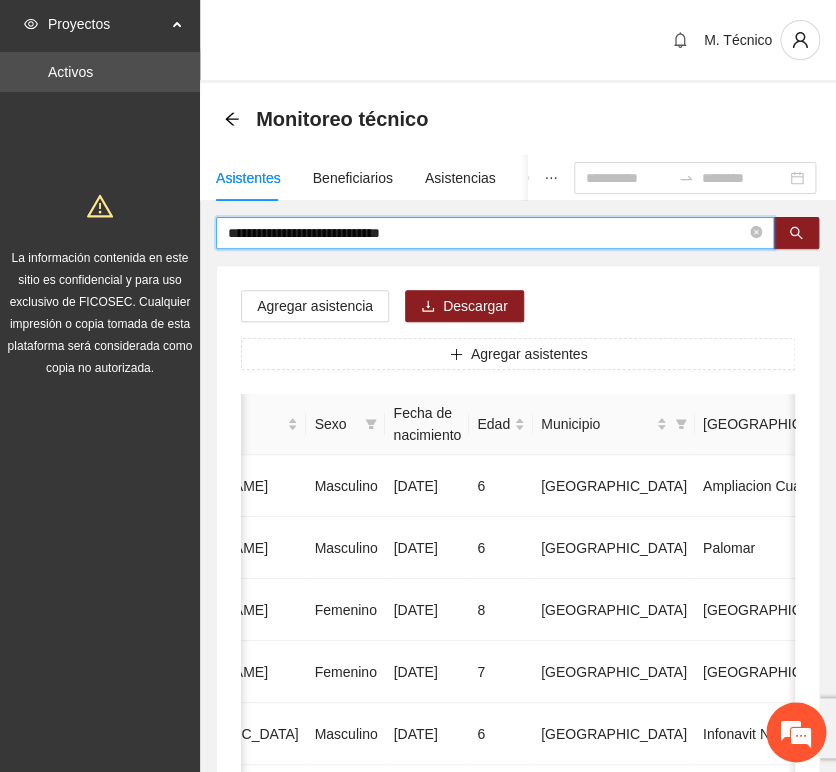 drag, startPoint x: 352, startPoint y: 231, endPoint x: 16, endPoint y: 230, distance: 336.0015 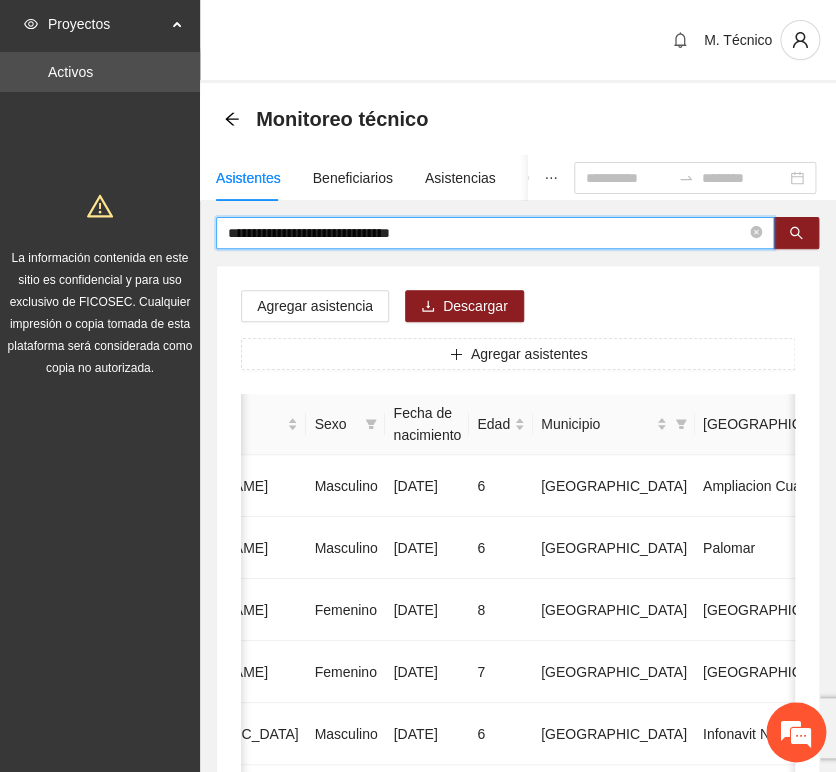 type on "**********" 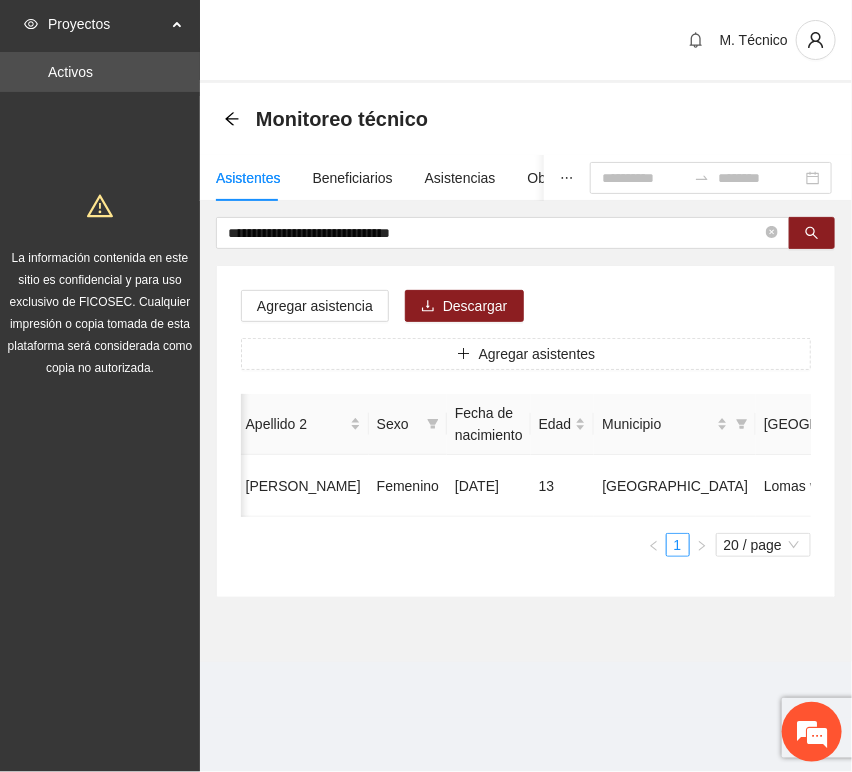 scroll, scrollTop: 0, scrollLeft: 453, axis: horizontal 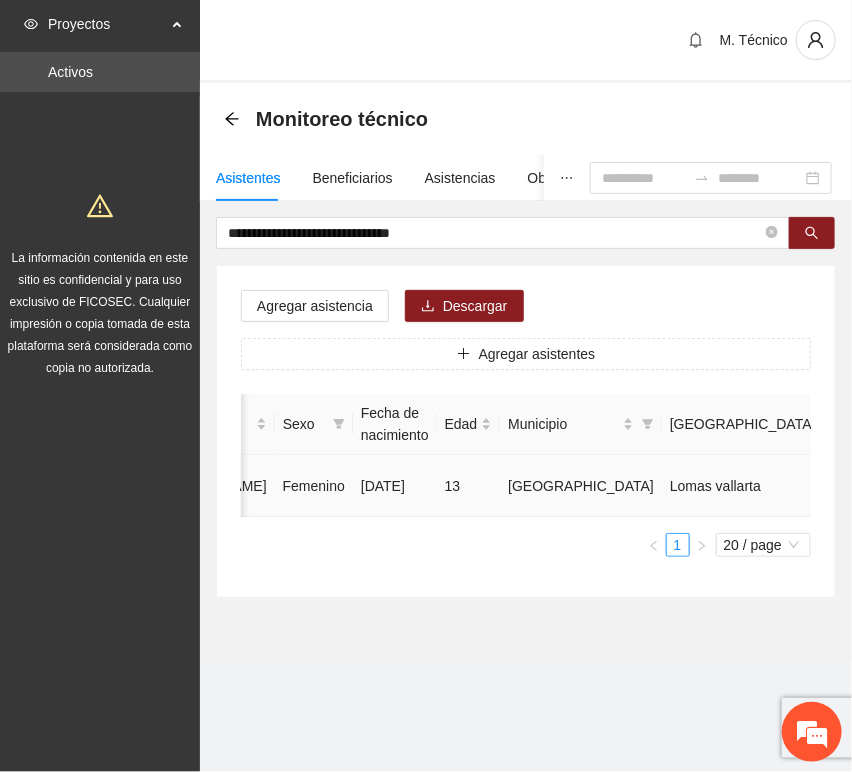 click 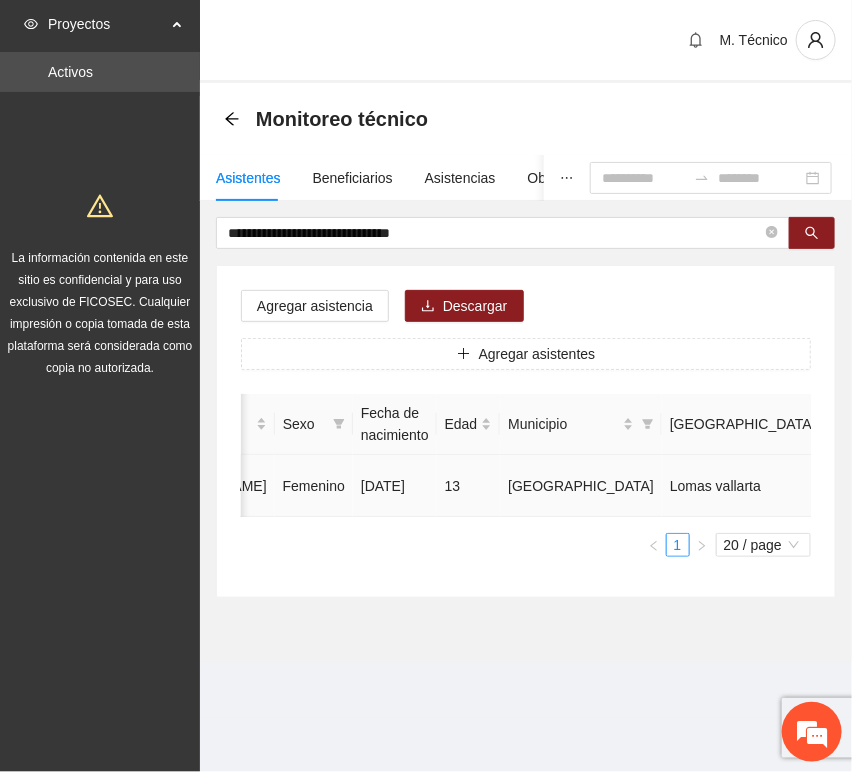 type on "**********" 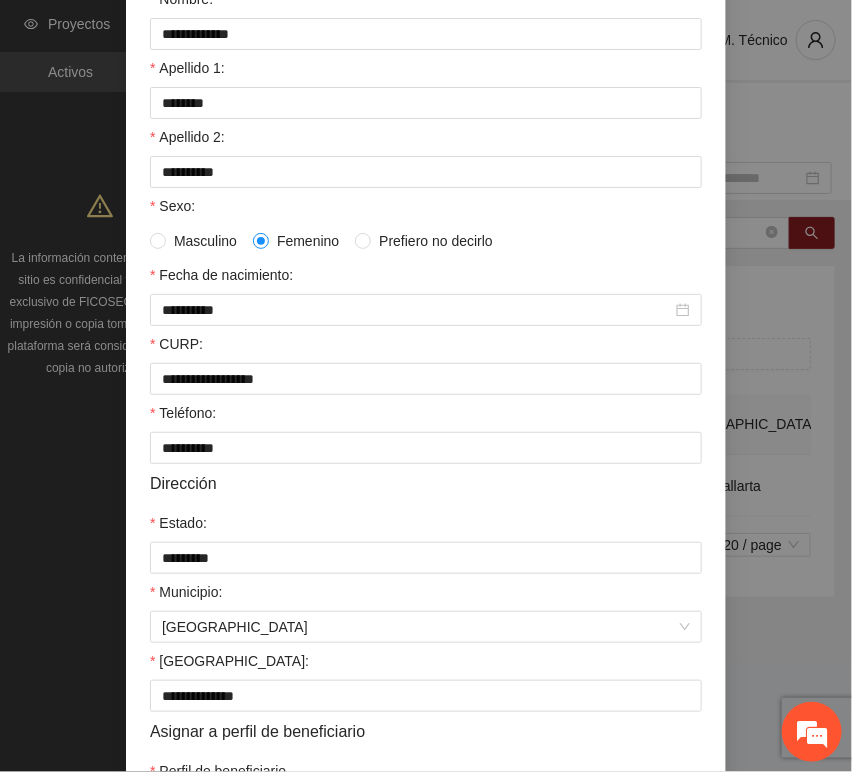scroll, scrollTop: 394, scrollLeft: 0, axis: vertical 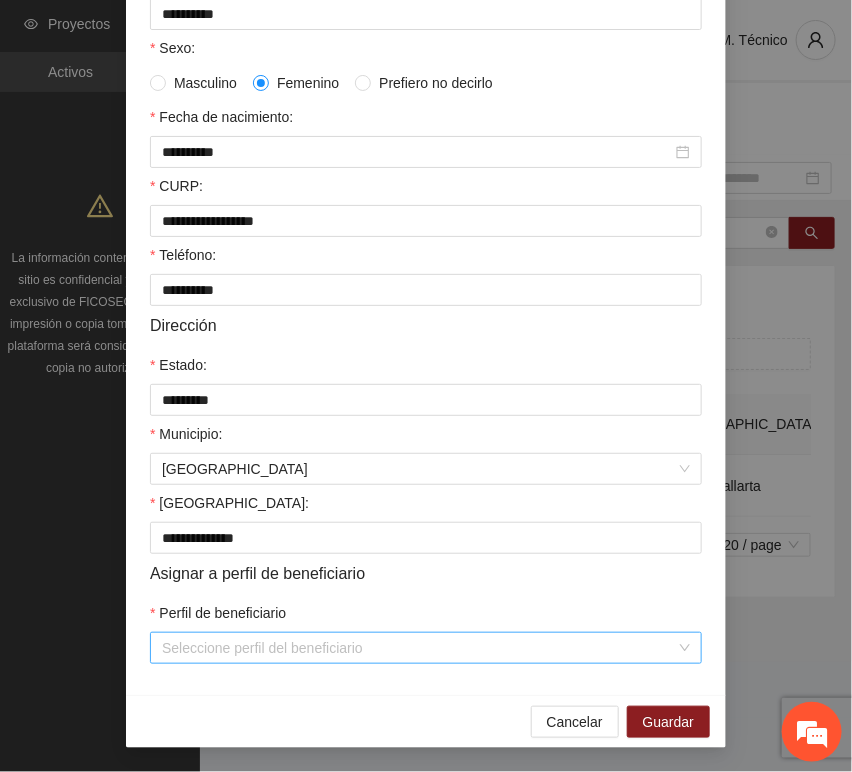 click on "Perfil de beneficiario" at bounding box center (419, 648) 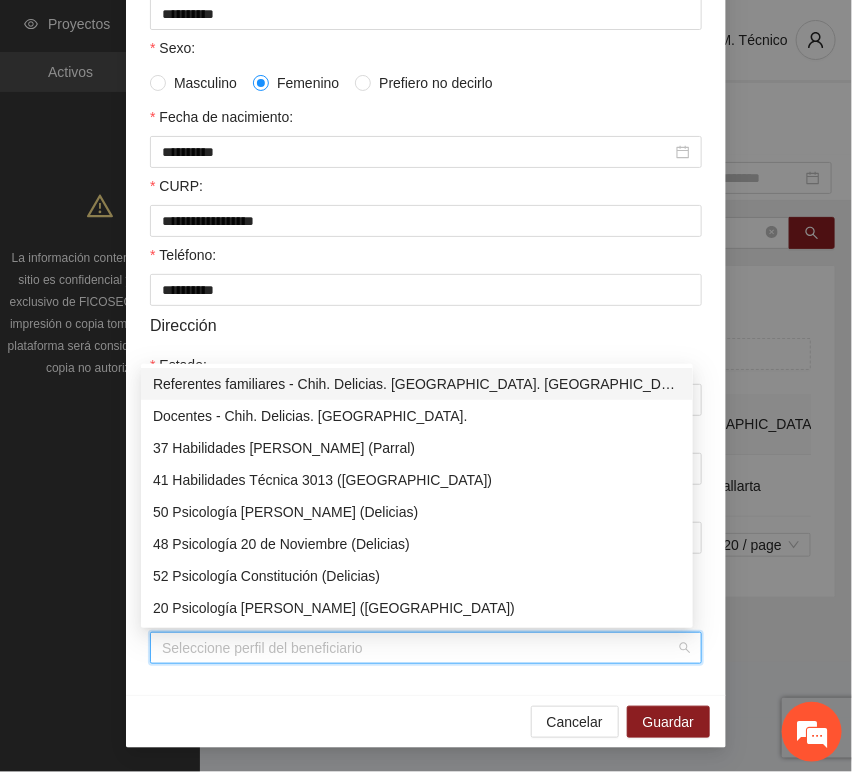 type on "*" 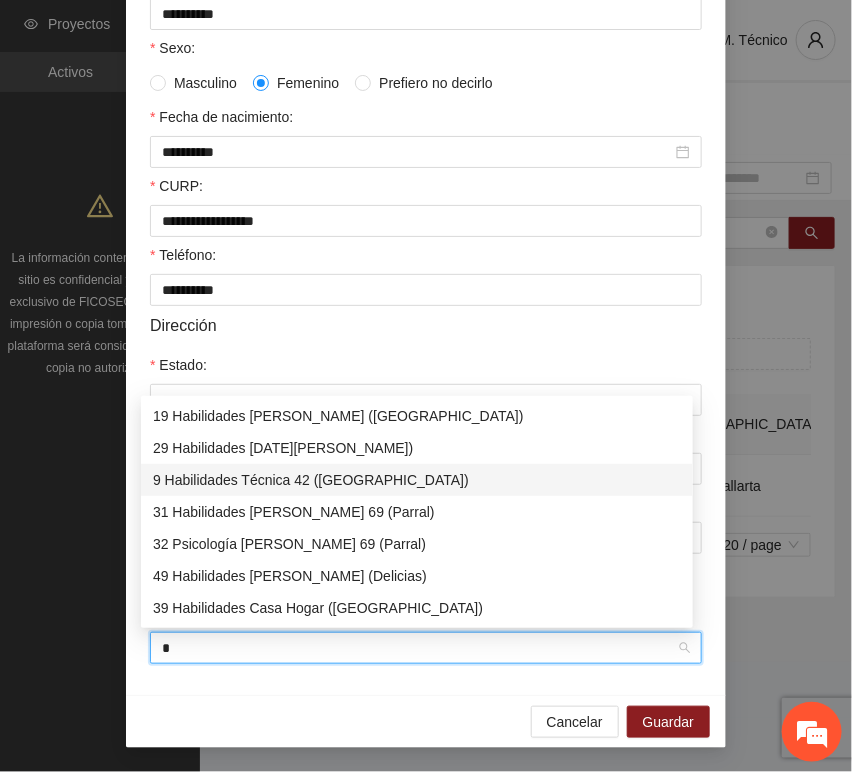 click on "9 Habilidades Técnica 42 ([GEOGRAPHIC_DATA])" at bounding box center (417, 480) 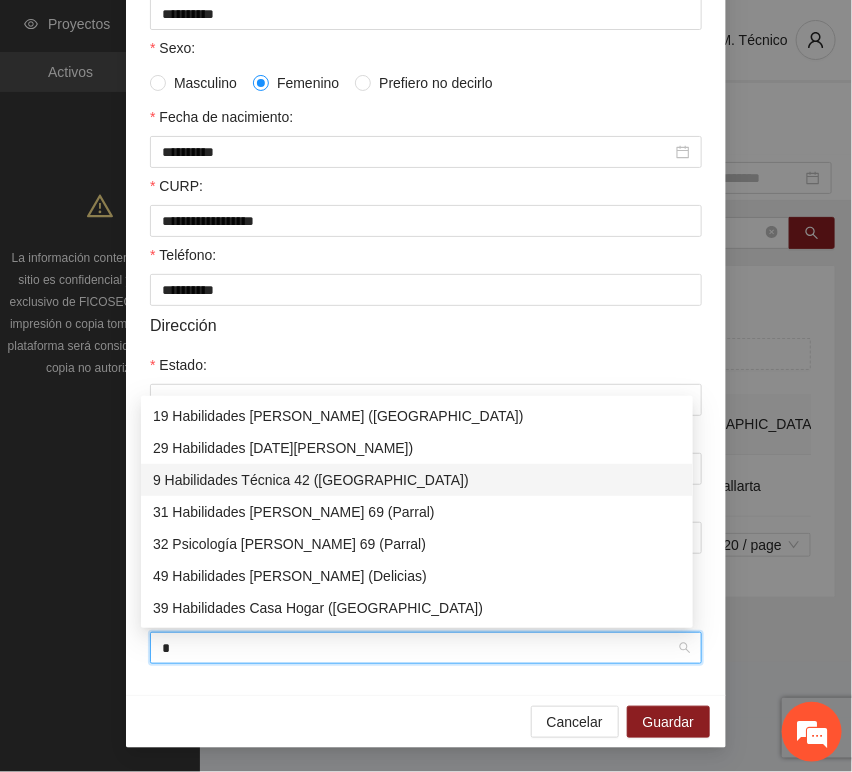 type 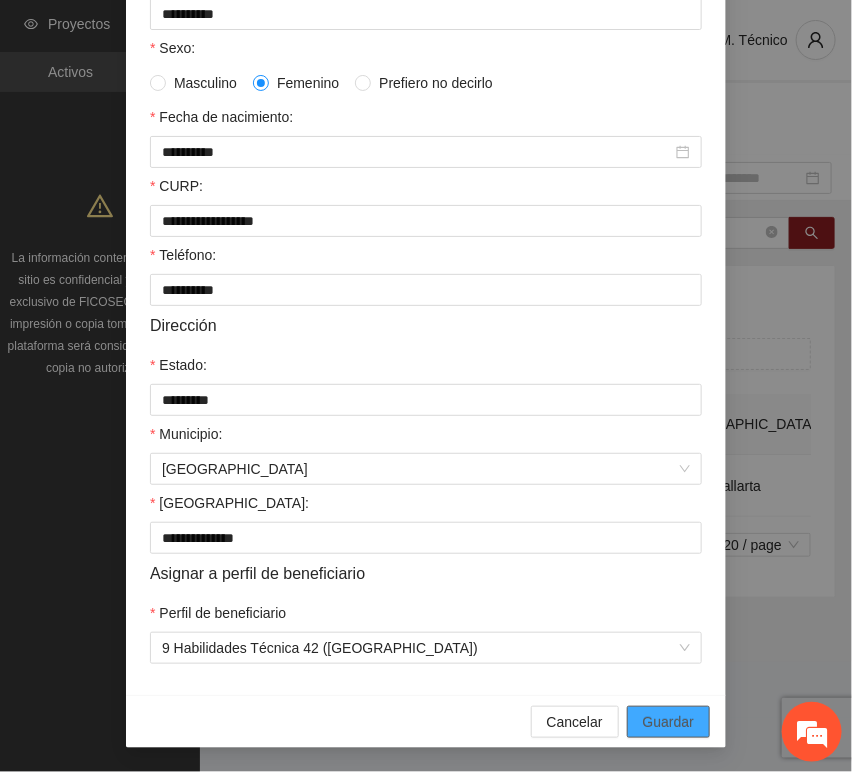 click on "Guardar" at bounding box center (668, 722) 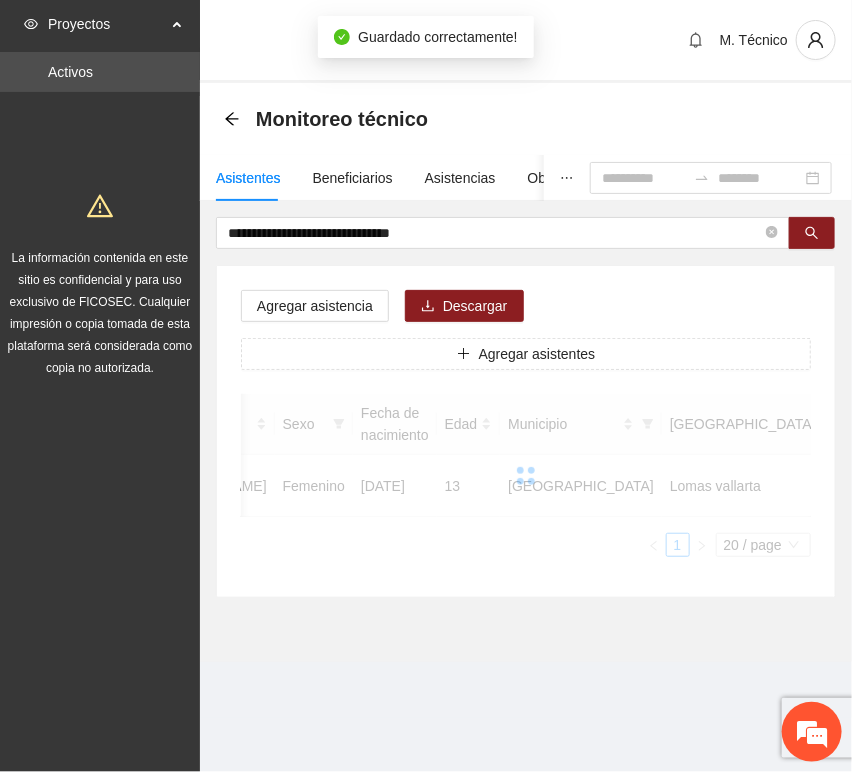 scroll, scrollTop: 294, scrollLeft: 0, axis: vertical 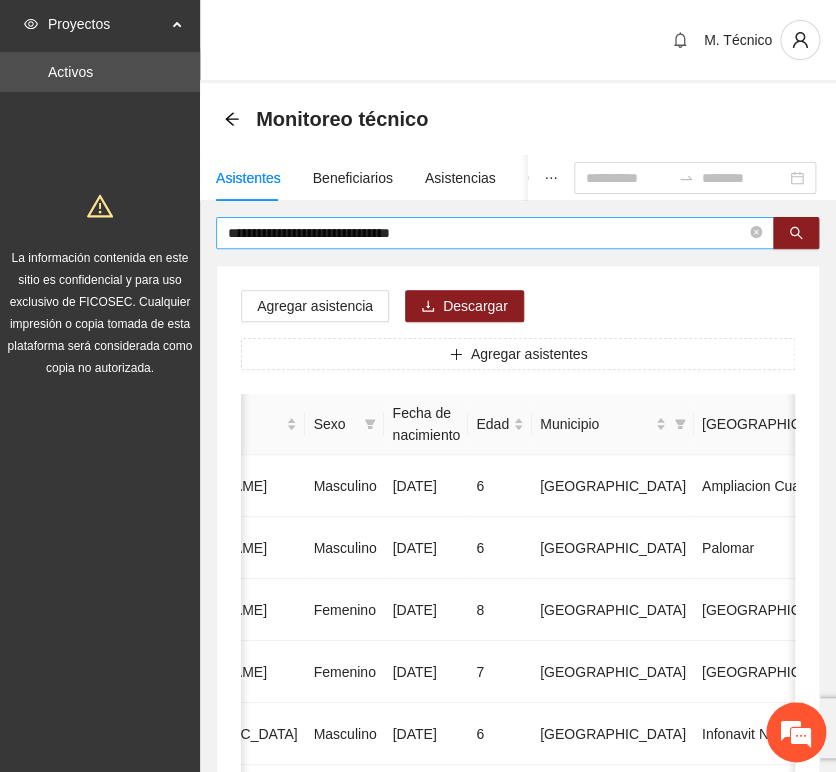 drag, startPoint x: 506, startPoint y: 253, endPoint x: 497, endPoint y: 247, distance: 10.816654 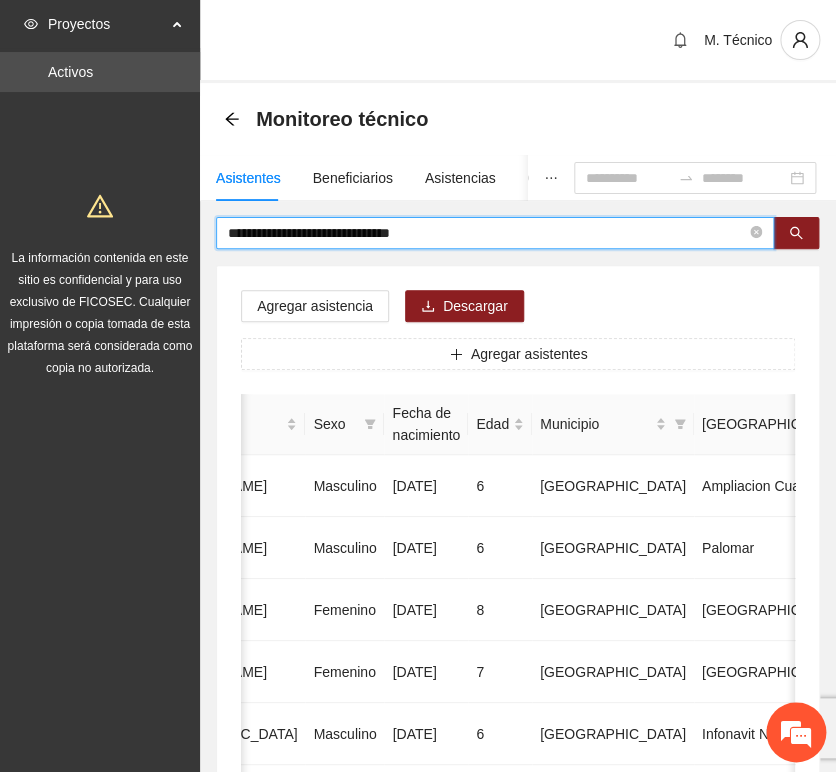 drag, startPoint x: 488, startPoint y: 239, endPoint x: 65, endPoint y: 218, distance: 423.52097 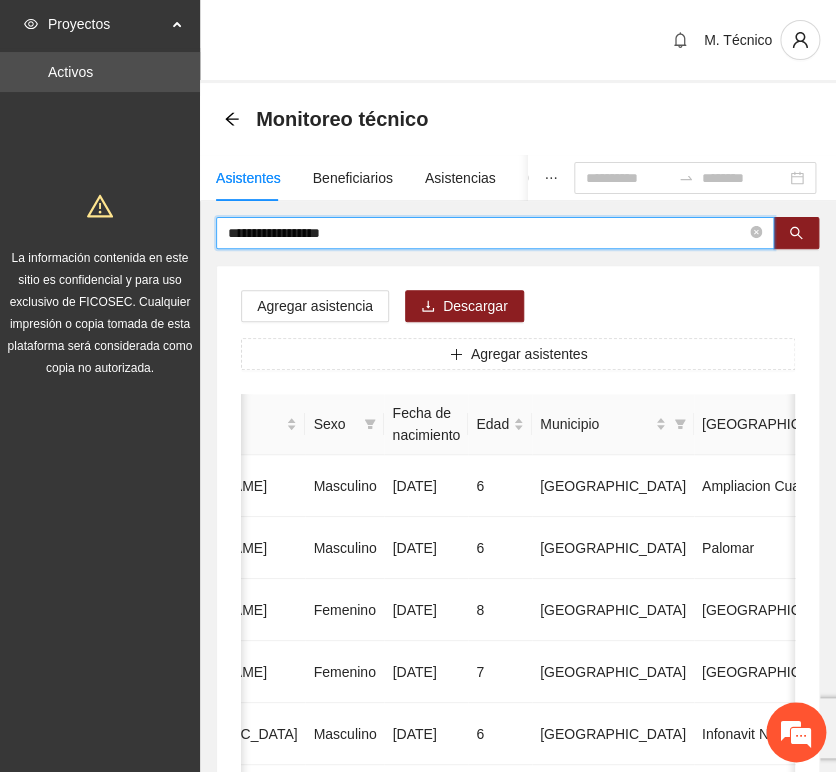 type on "**********" 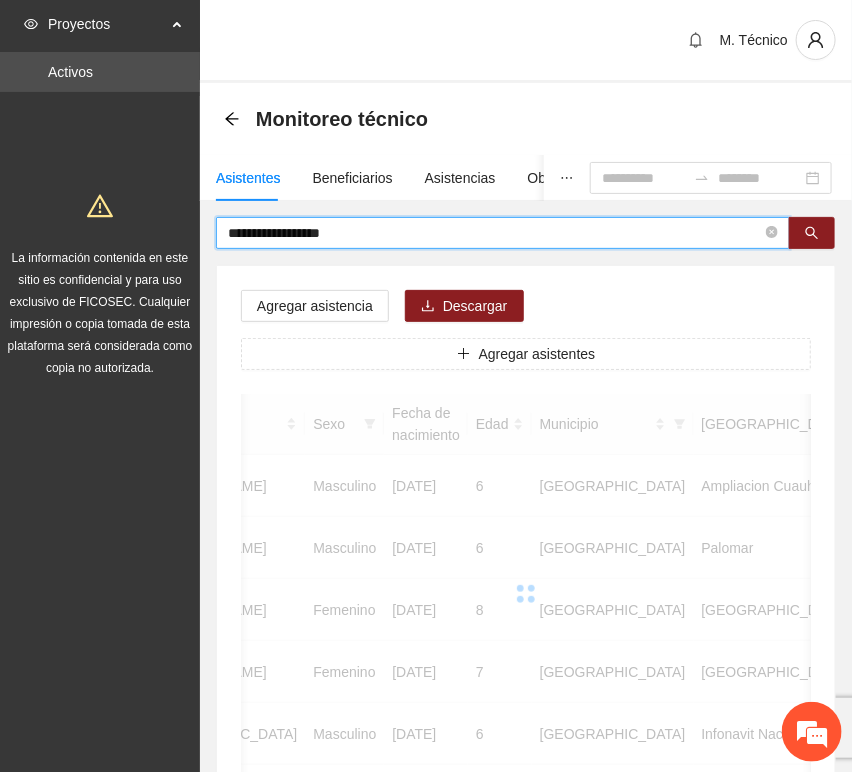 scroll, scrollTop: 0, scrollLeft: 452, axis: horizontal 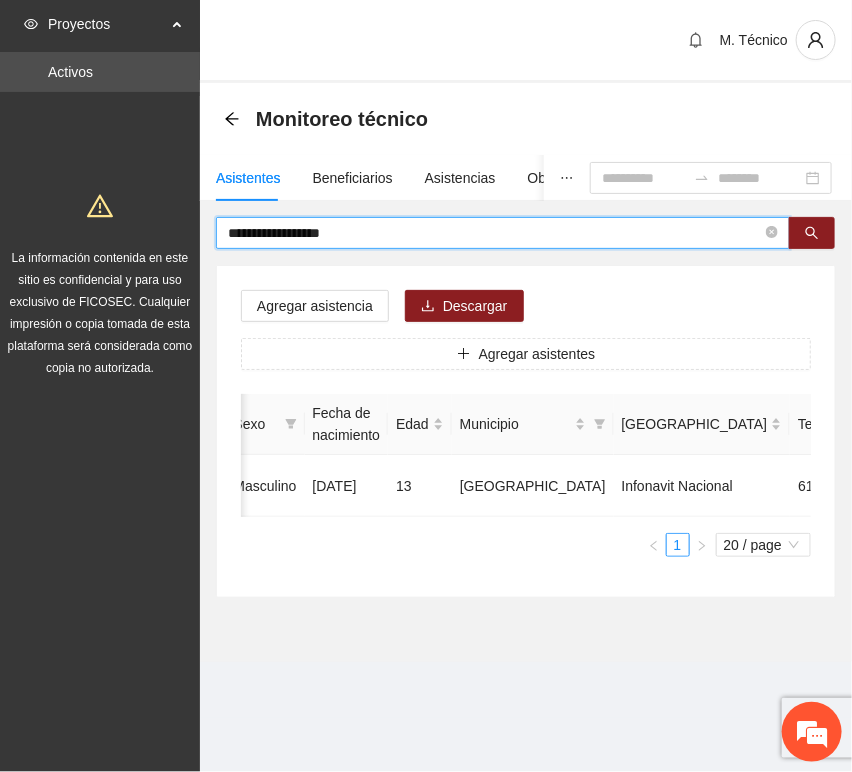 click on "**********" at bounding box center (495, 233) 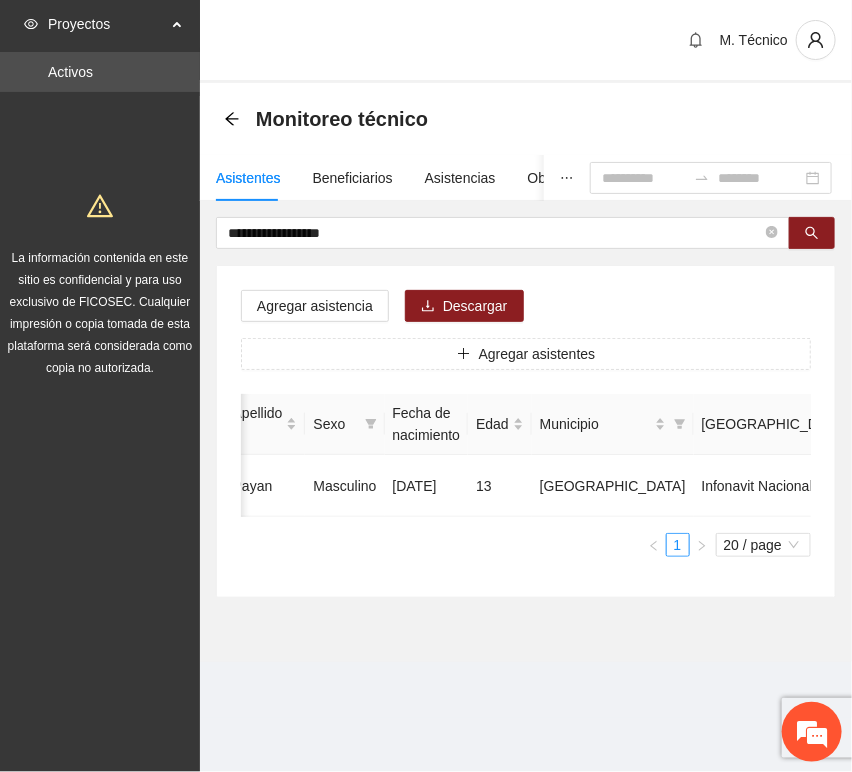 scroll, scrollTop: 0, scrollLeft: 452, axis: horizontal 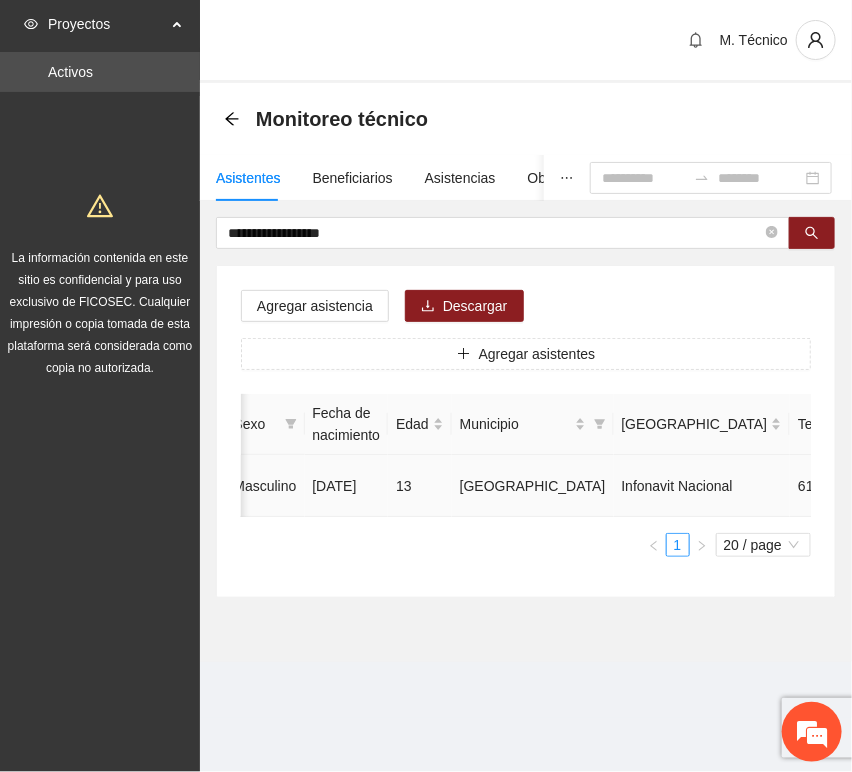 click 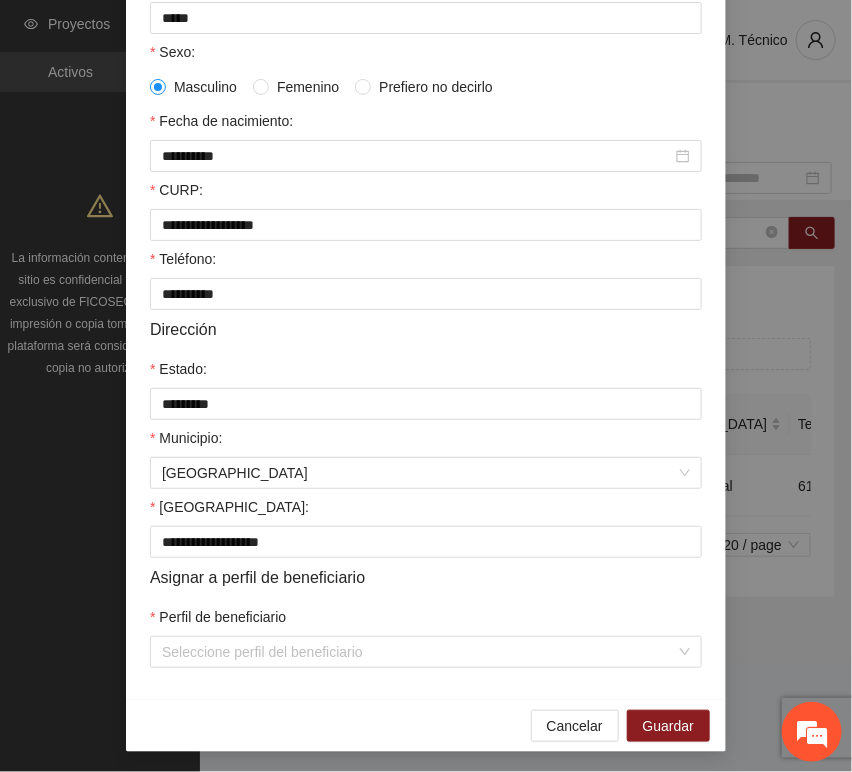 scroll, scrollTop: 394, scrollLeft: 0, axis: vertical 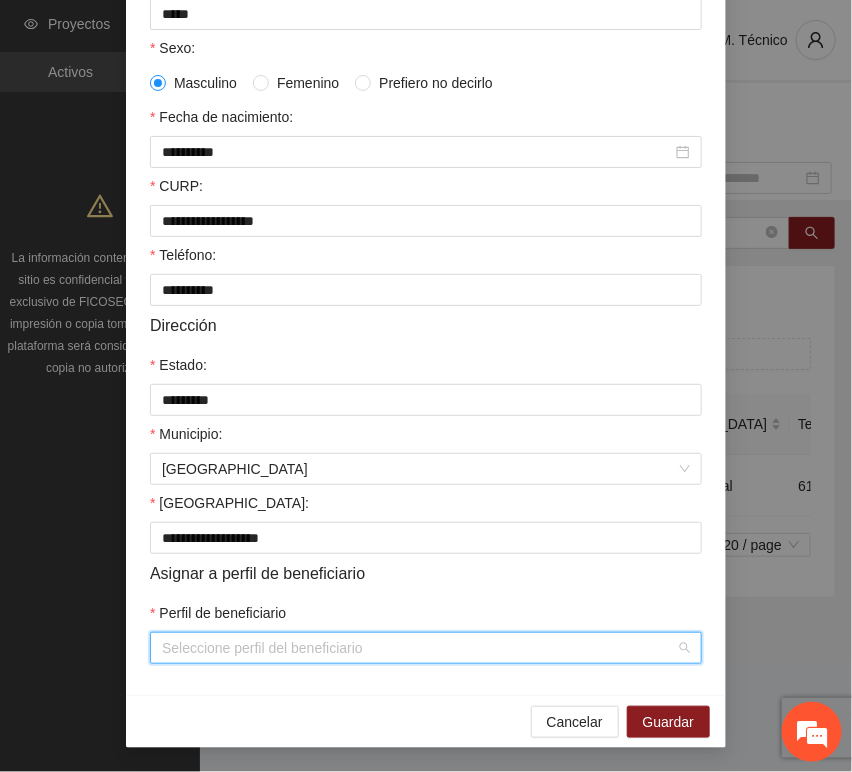 click on "Perfil de beneficiario" at bounding box center (419, 648) 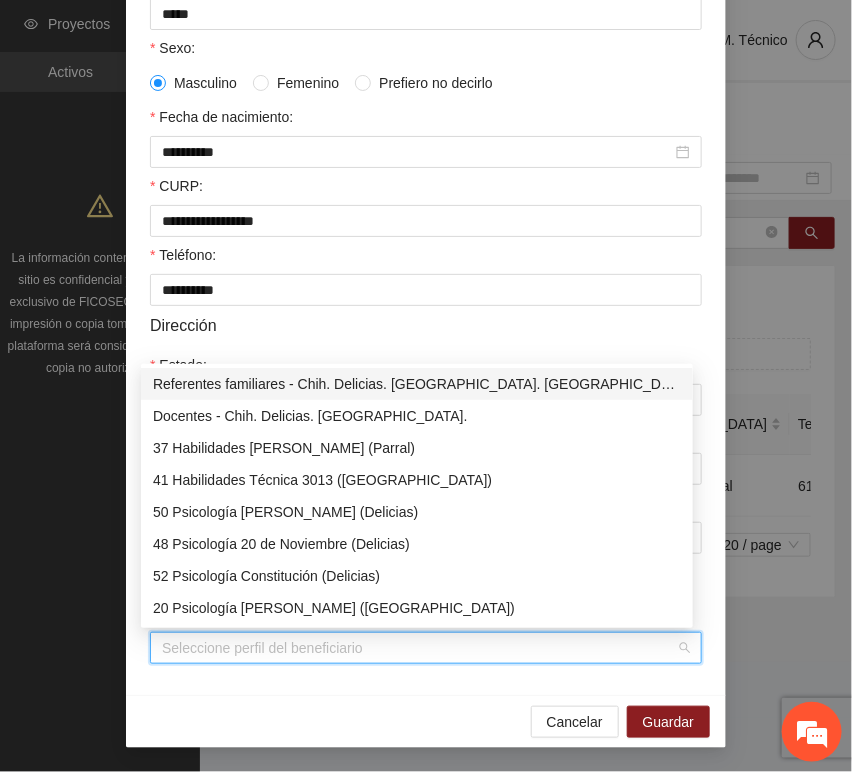 type on "*" 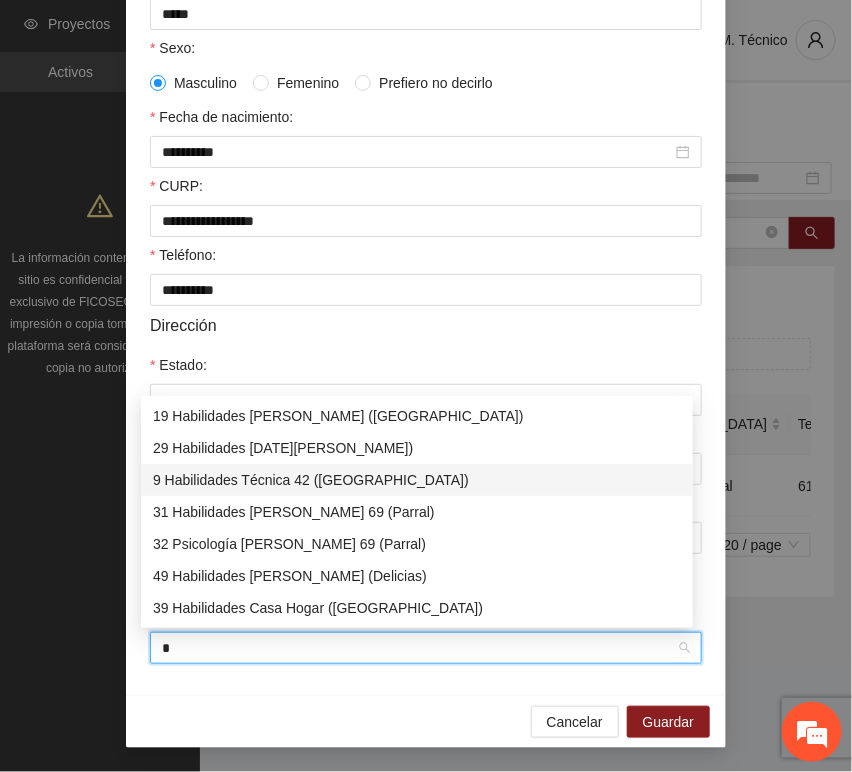 click on "9 Habilidades Técnica 42 ([GEOGRAPHIC_DATA])" at bounding box center (417, 480) 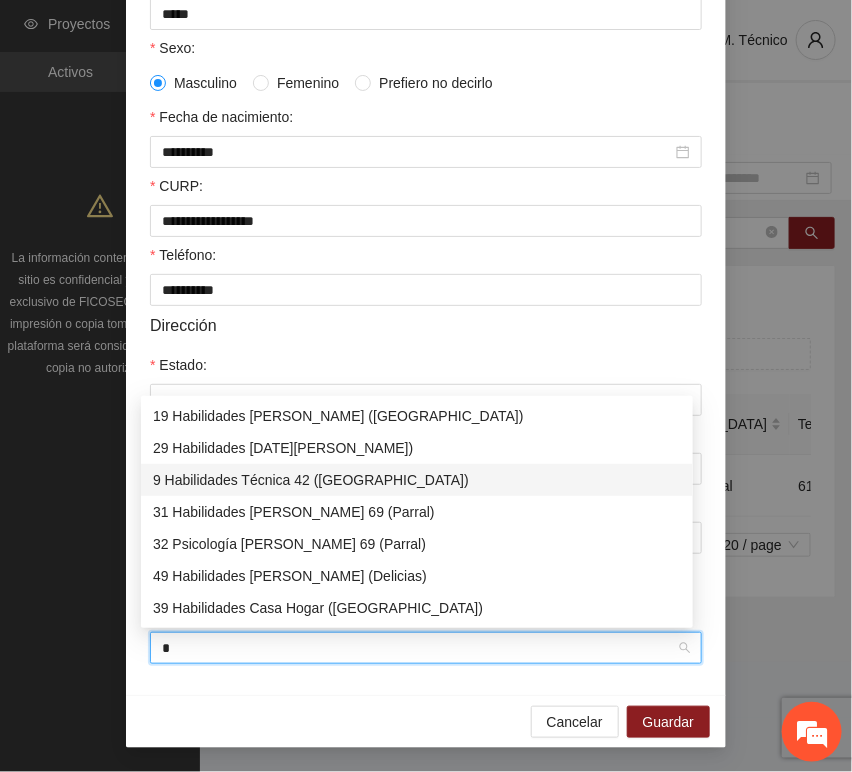 type 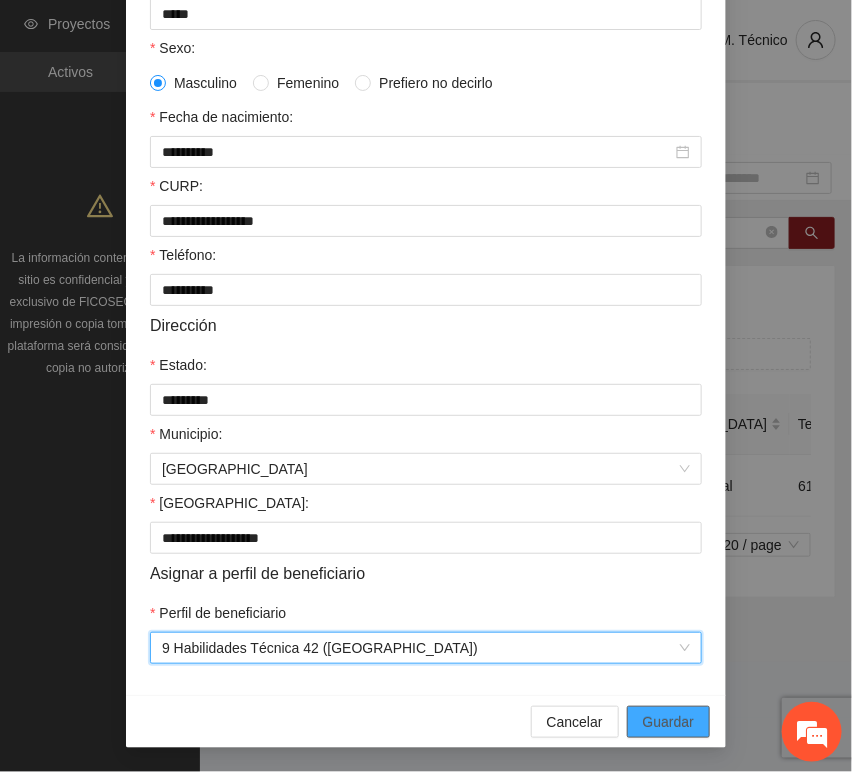 click on "Guardar" at bounding box center [668, 722] 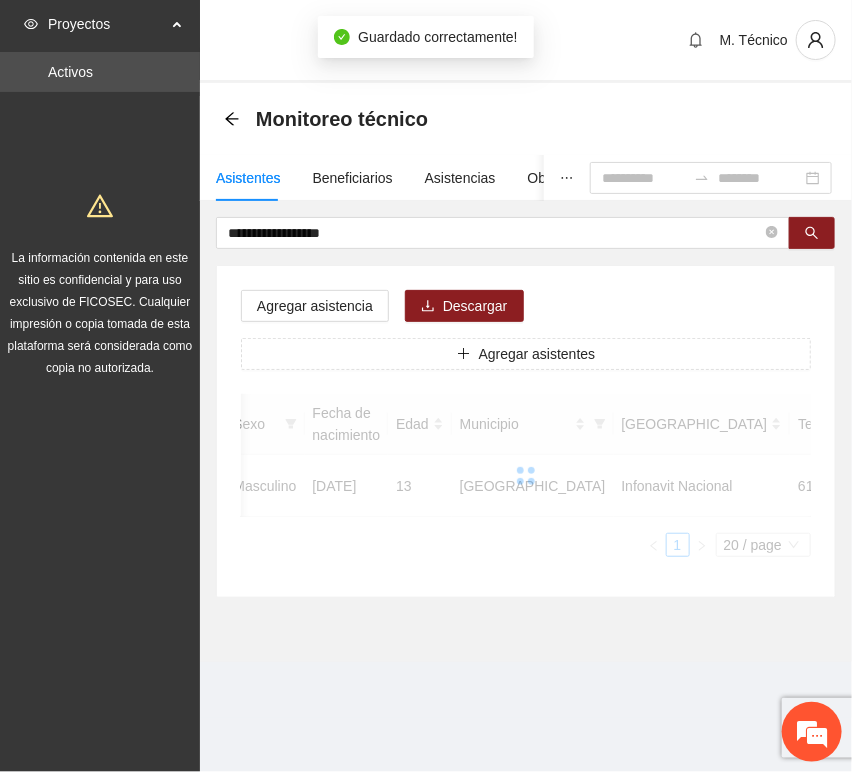 scroll, scrollTop: 294, scrollLeft: 0, axis: vertical 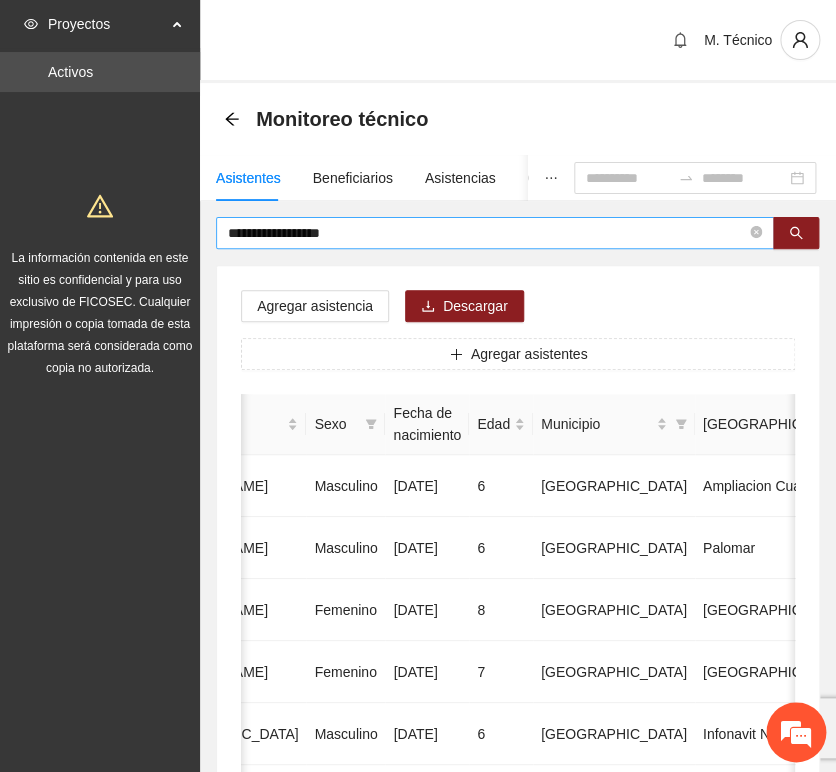 click on "**********" at bounding box center [495, 233] 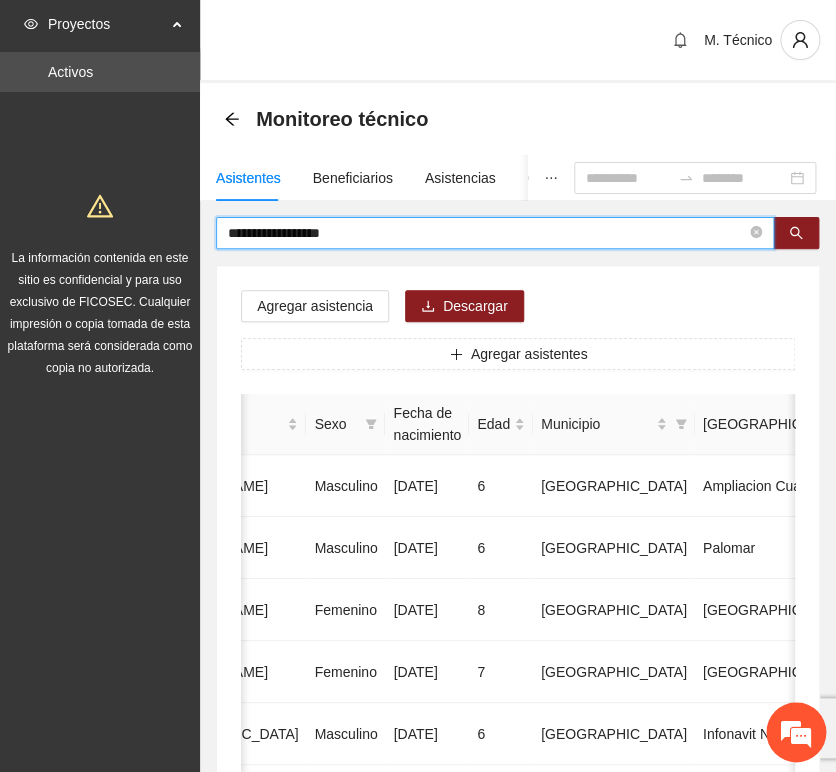 drag, startPoint x: 354, startPoint y: 233, endPoint x: 53, endPoint y: 214, distance: 301.59906 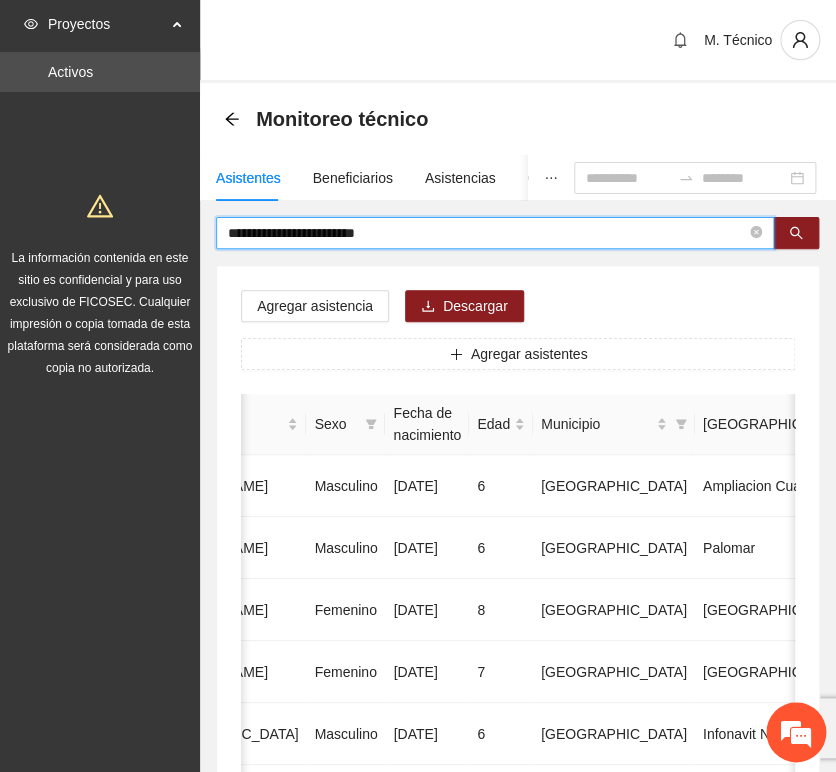 type on "**********" 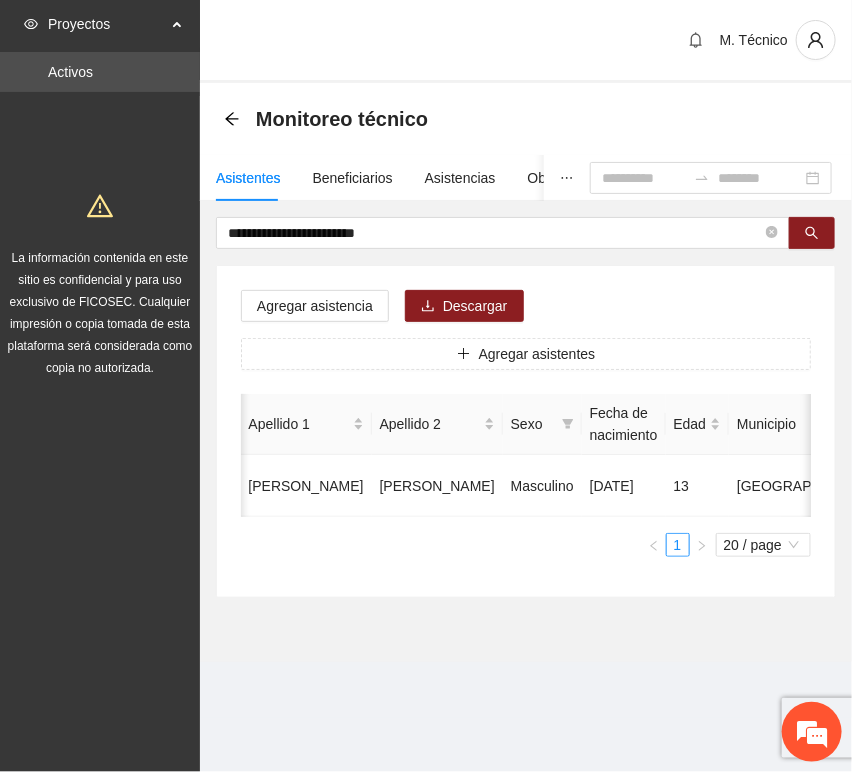 scroll, scrollTop: 0, scrollLeft: 452, axis: horizontal 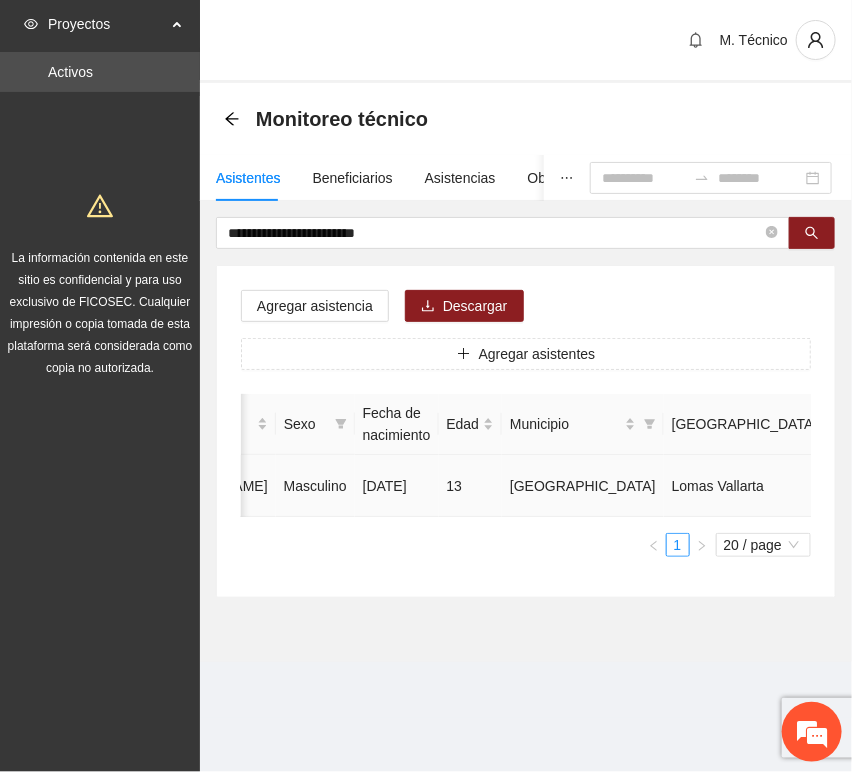 click 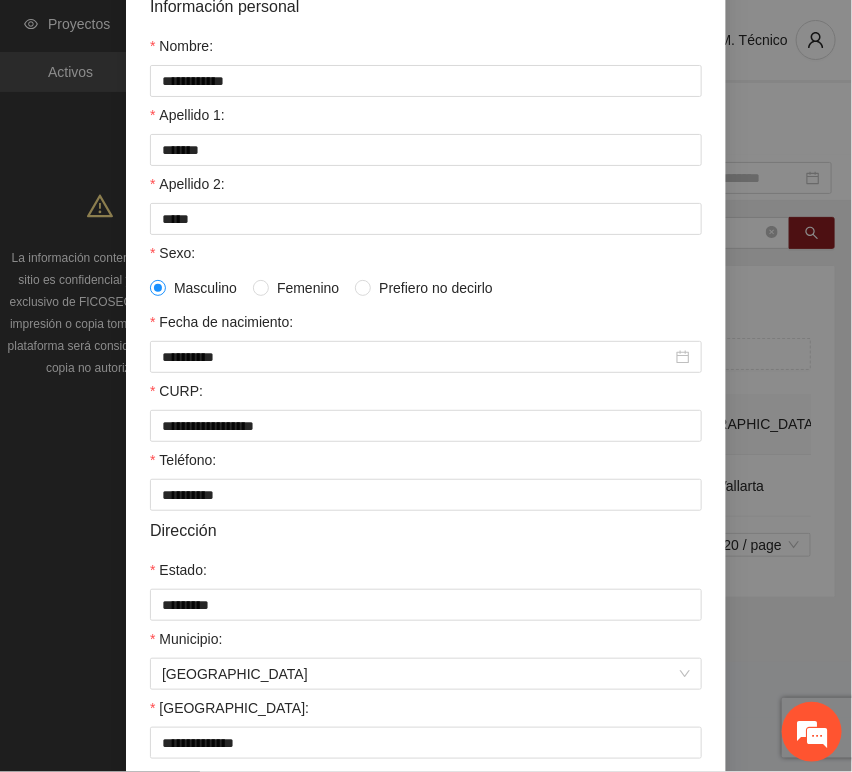 scroll, scrollTop: 394, scrollLeft: 0, axis: vertical 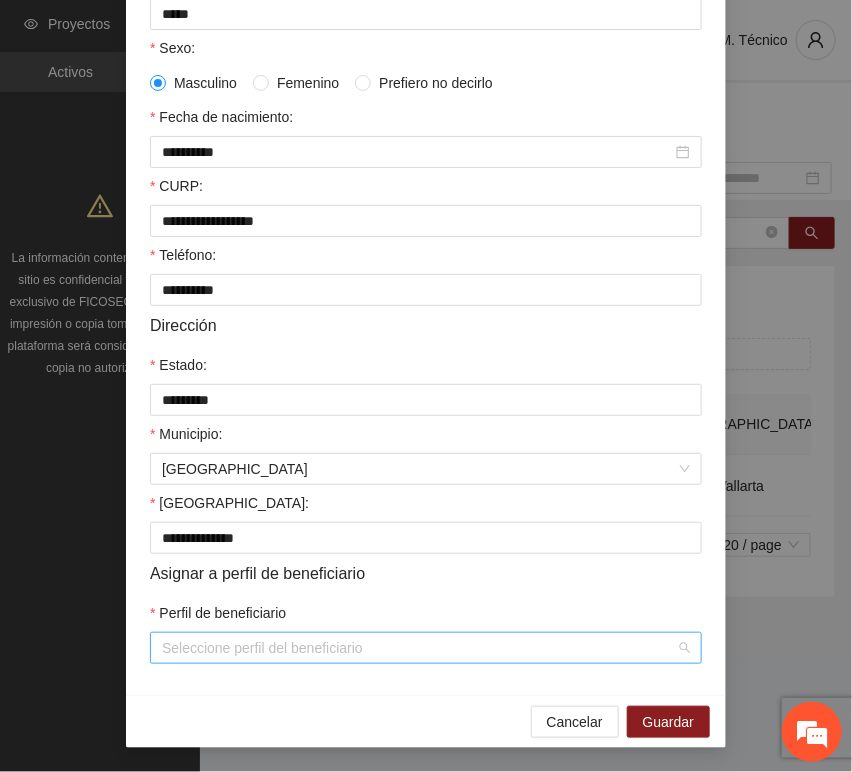 click on "Perfil de beneficiario" at bounding box center (419, 648) 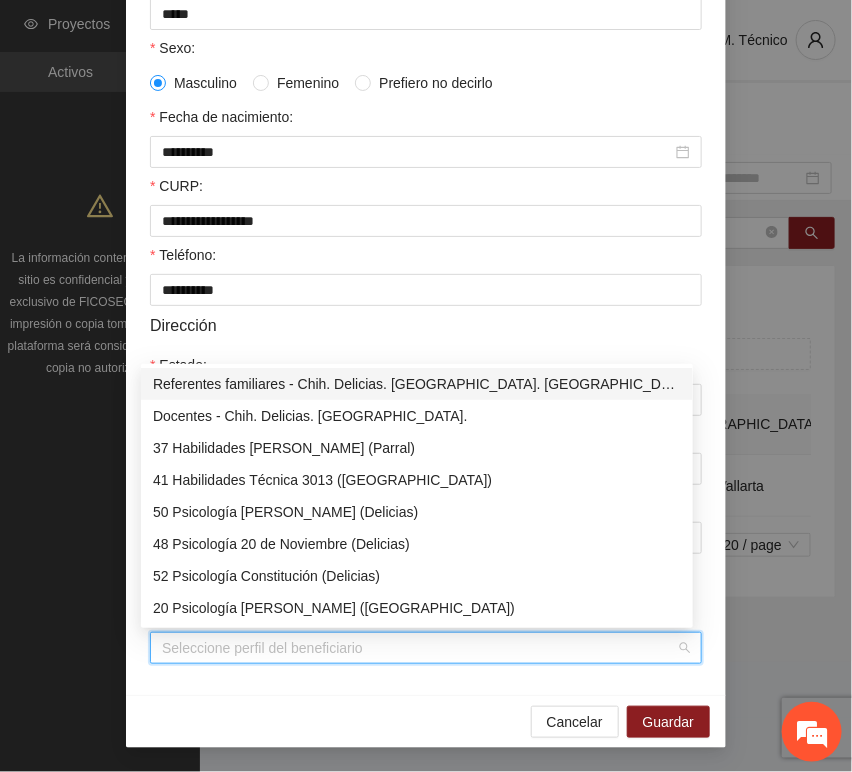 type on "*" 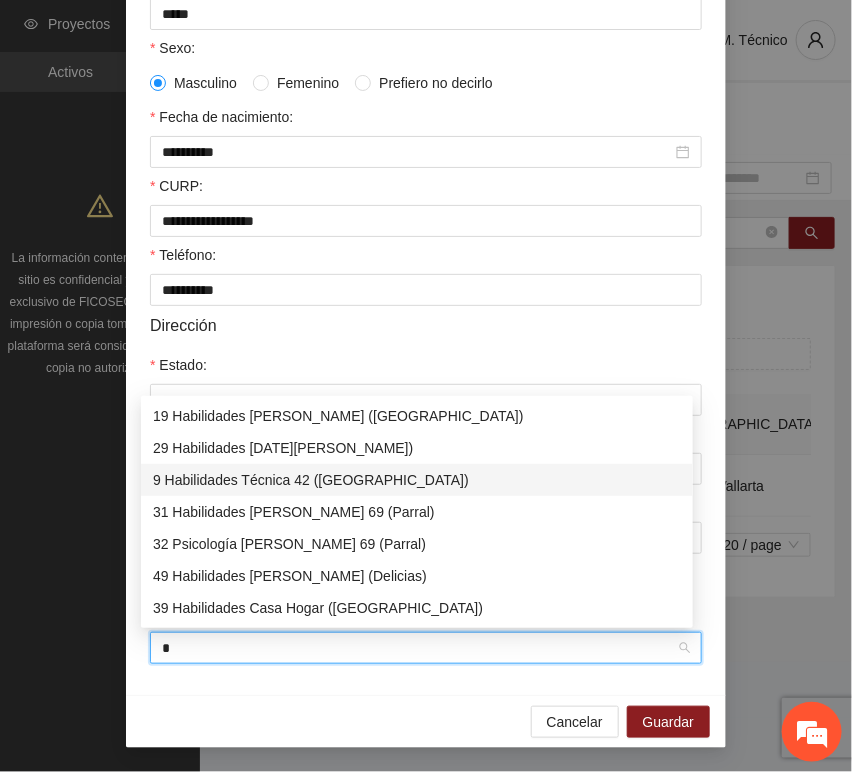 click on "9 Habilidades Técnica 42 ([GEOGRAPHIC_DATA])" at bounding box center [417, 480] 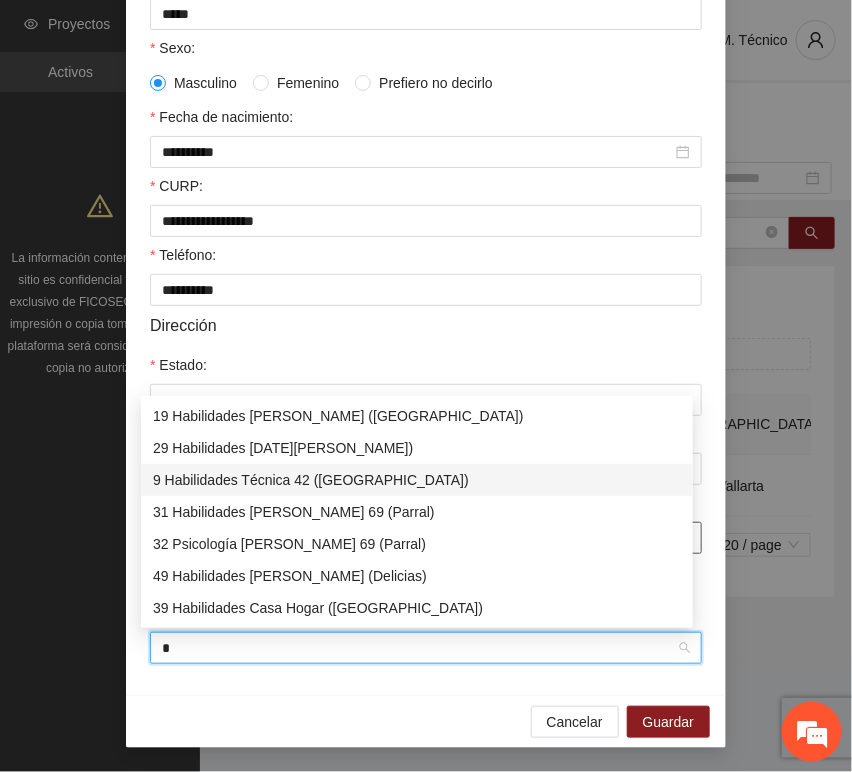 type 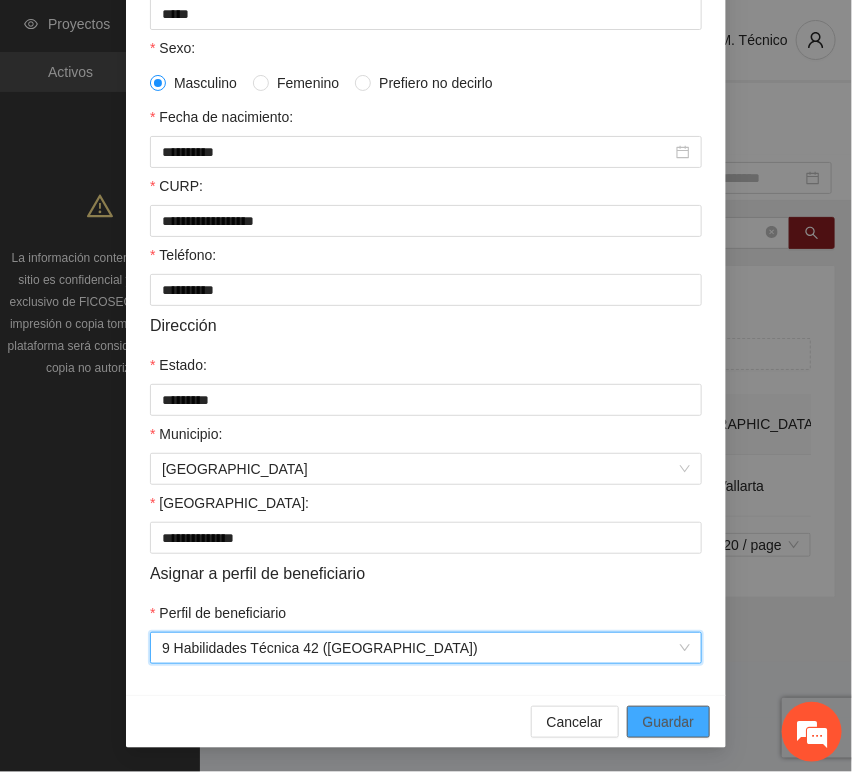click on "Guardar" at bounding box center [668, 722] 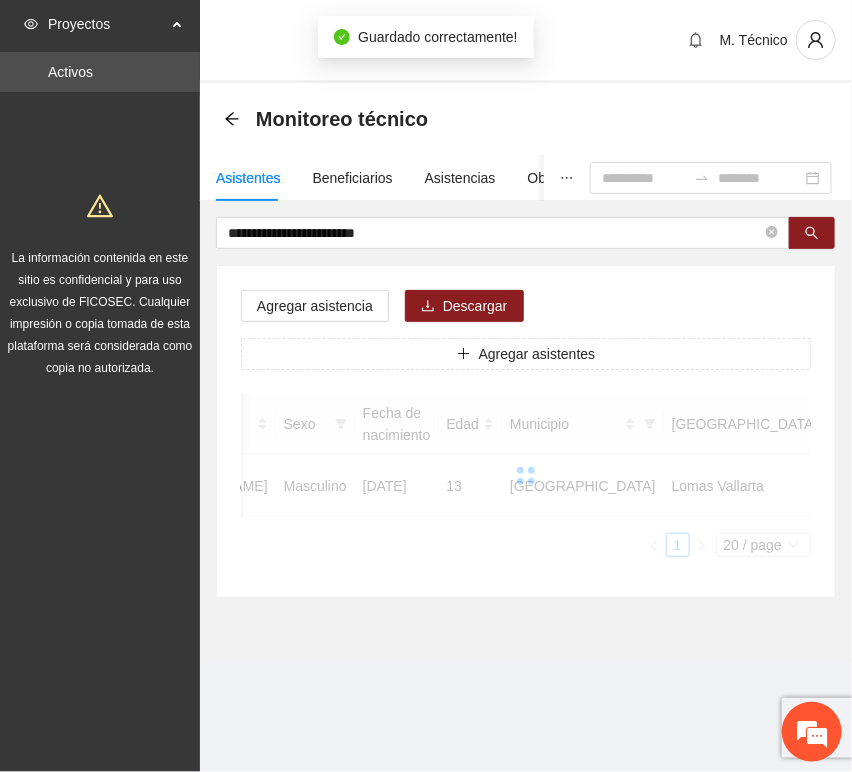 scroll, scrollTop: 294, scrollLeft: 0, axis: vertical 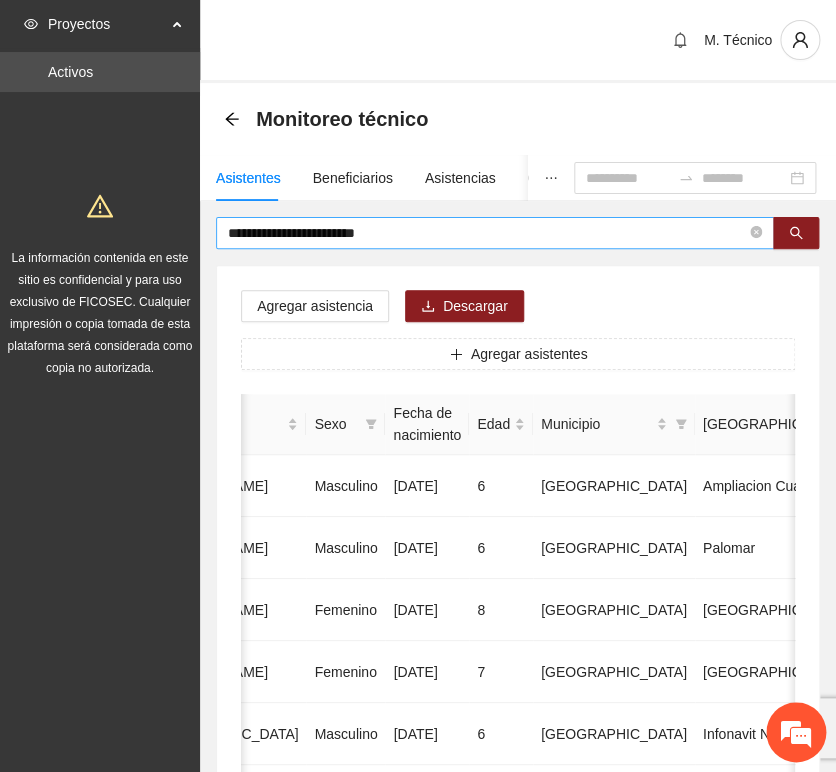 click on "**********" at bounding box center (487, 233) 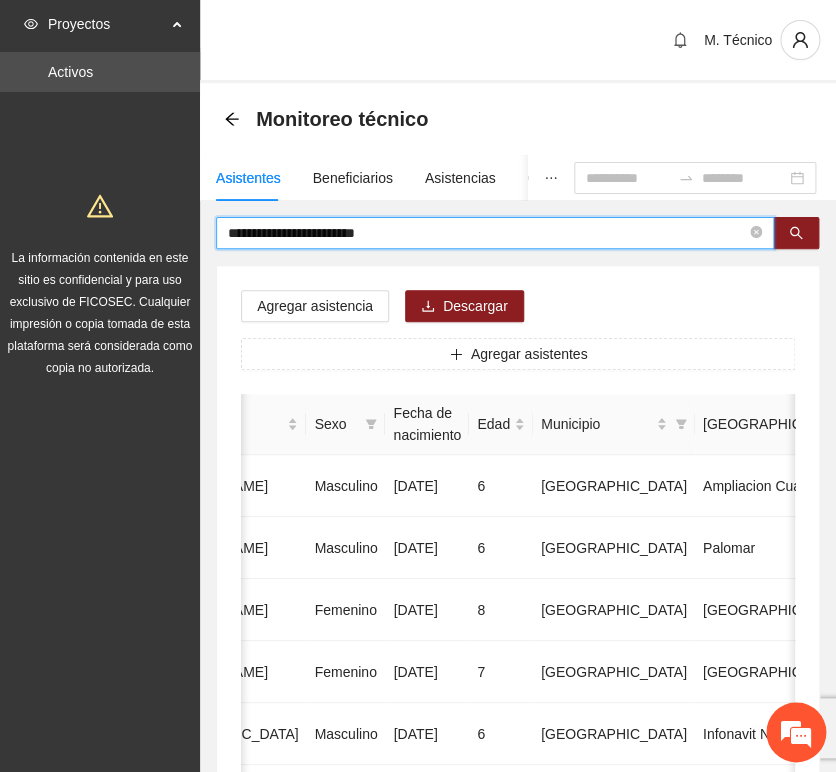 drag, startPoint x: 463, startPoint y: 235, endPoint x: 24, endPoint y: 231, distance: 439.01822 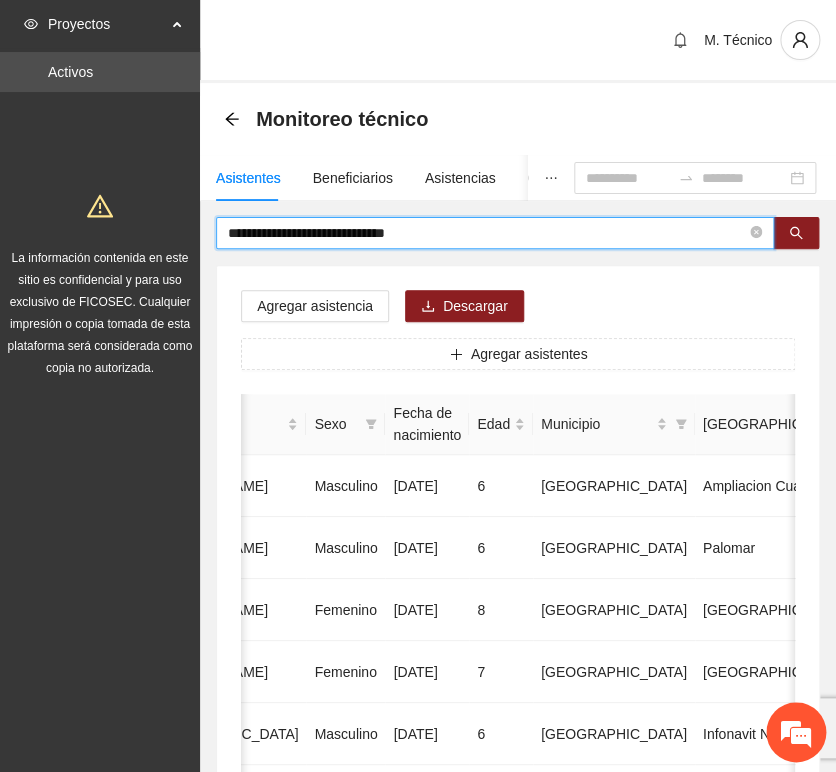 type on "**********" 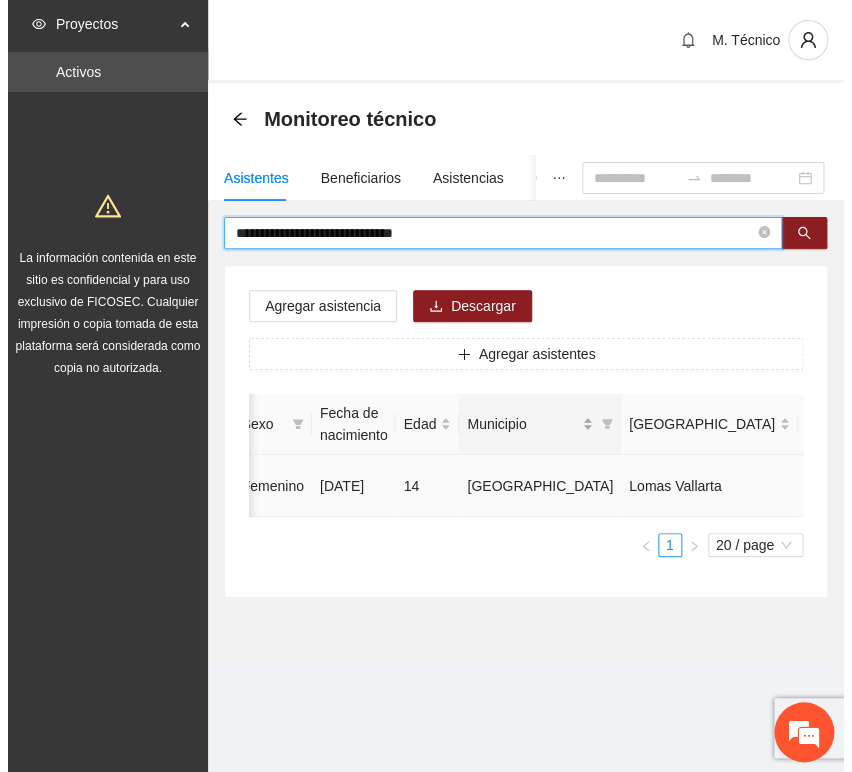 scroll, scrollTop: 0, scrollLeft: 450, axis: horizontal 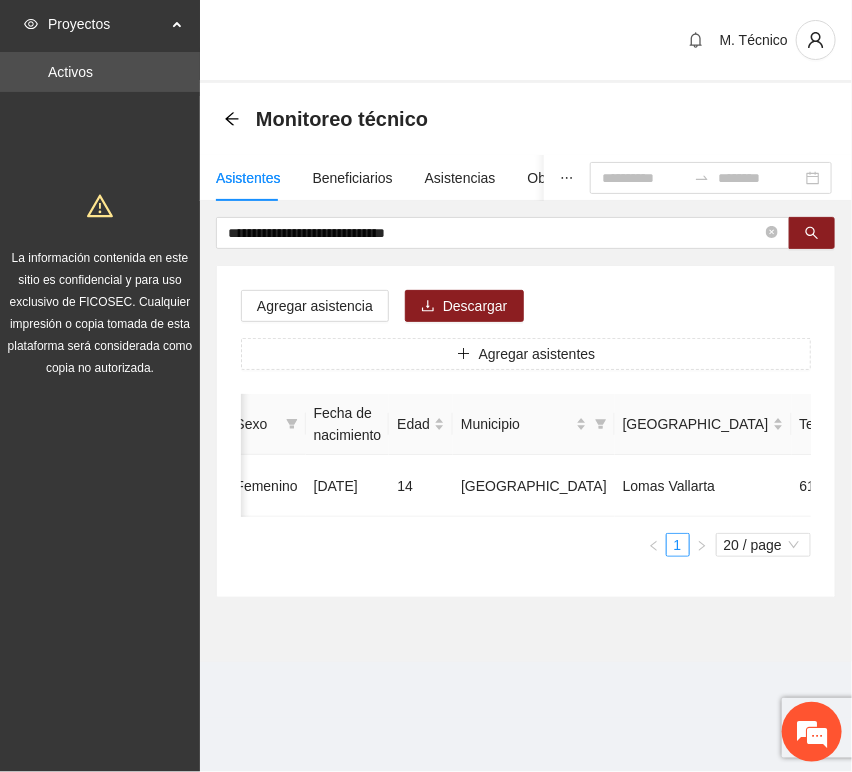 click on "Agregar asistencia Descargar Agregar asistentes Folio Nombre Apellido 1 Apellido 2 Sexo Fecha de nacimiento Edad Municipio Colonia Teléfono Actividad                           4184 [PERSON_NAME] Femenino [DATE] 14 Chihuahua [PERSON_NAME] Vallarta 6141060045 U P +4 1 20 / page" at bounding box center (526, 431) 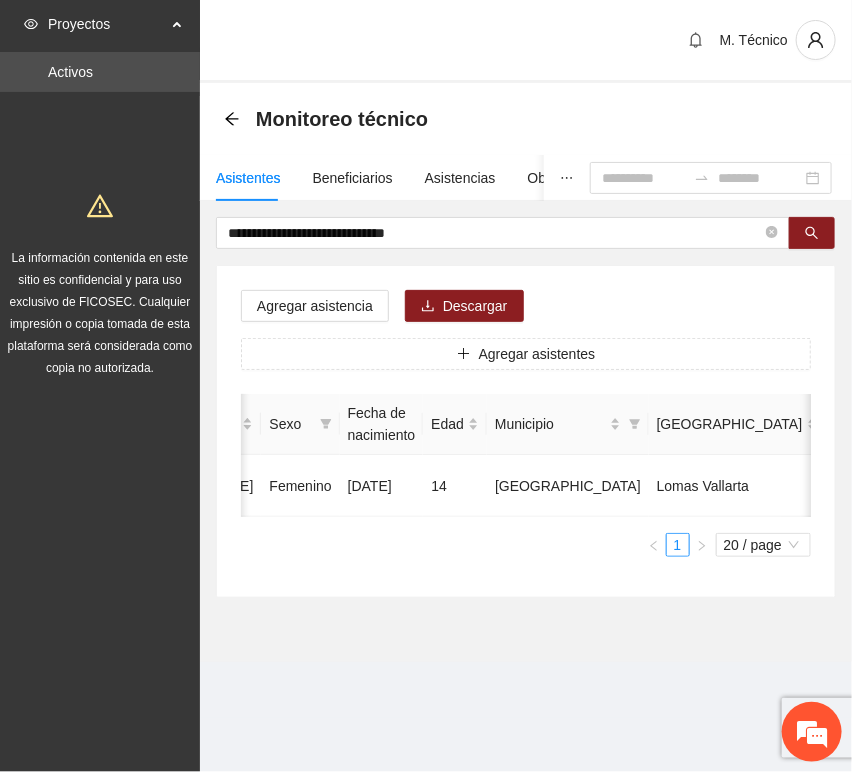 scroll, scrollTop: 0, scrollLeft: 450, axis: horizontal 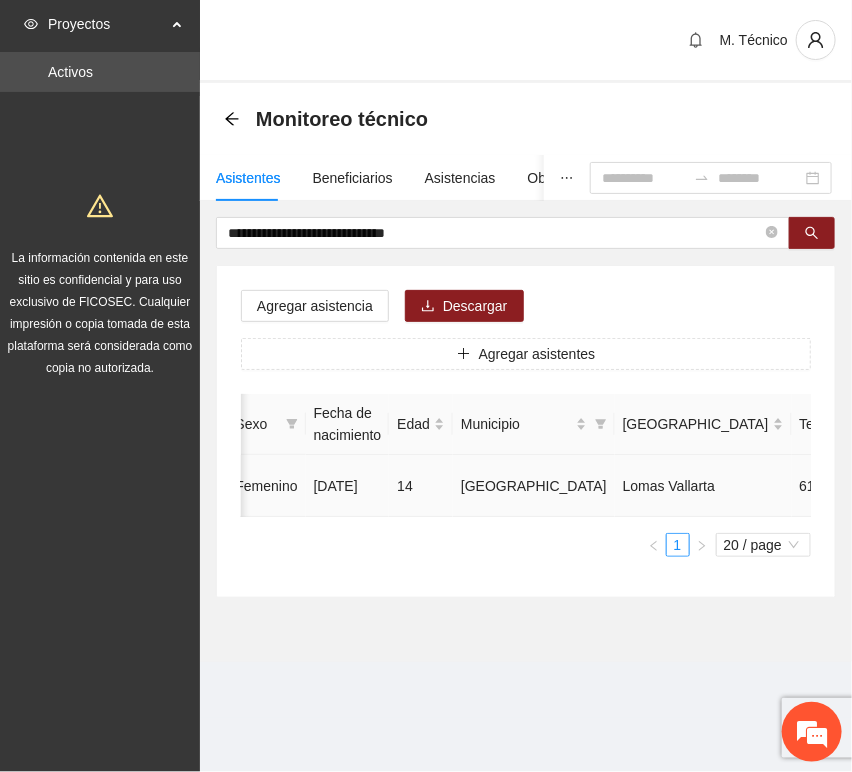 click 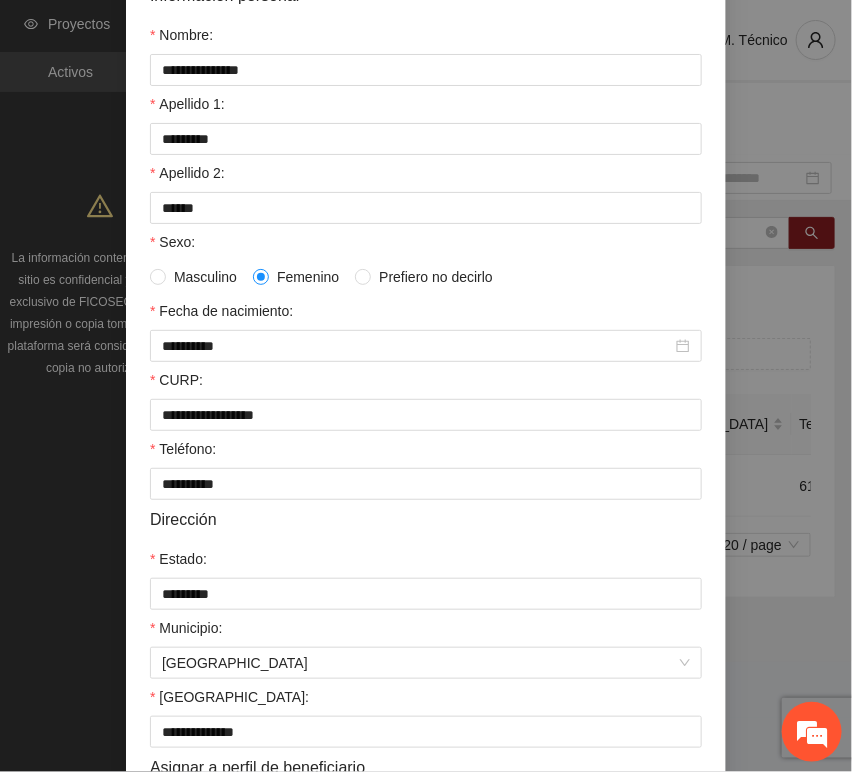scroll, scrollTop: 394, scrollLeft: 0, axis: vertical 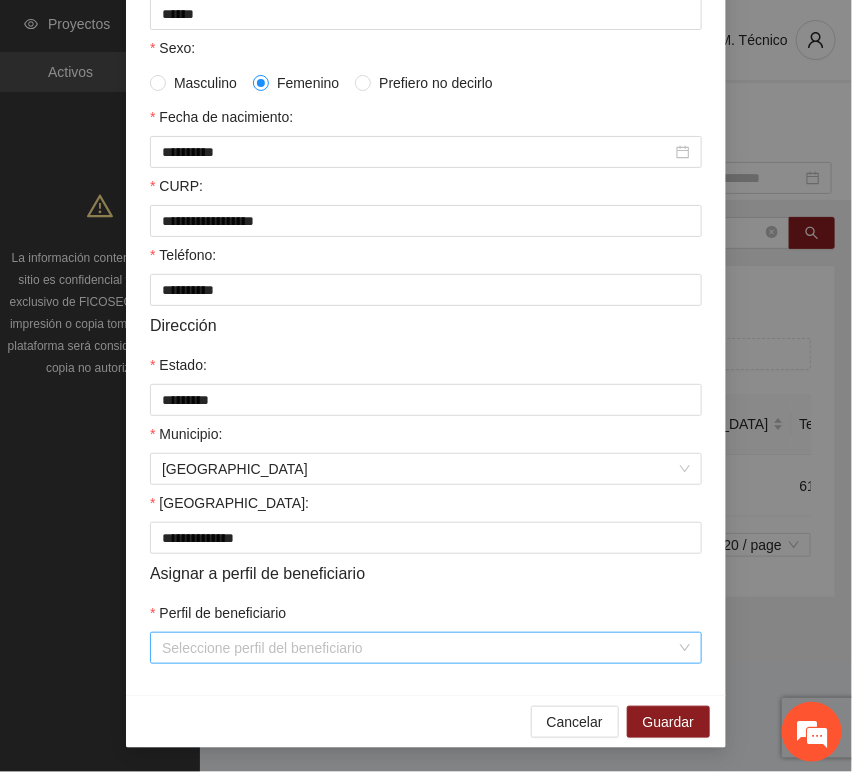 click on "Perfil de beneficiario" at bounding box center (419, 648) 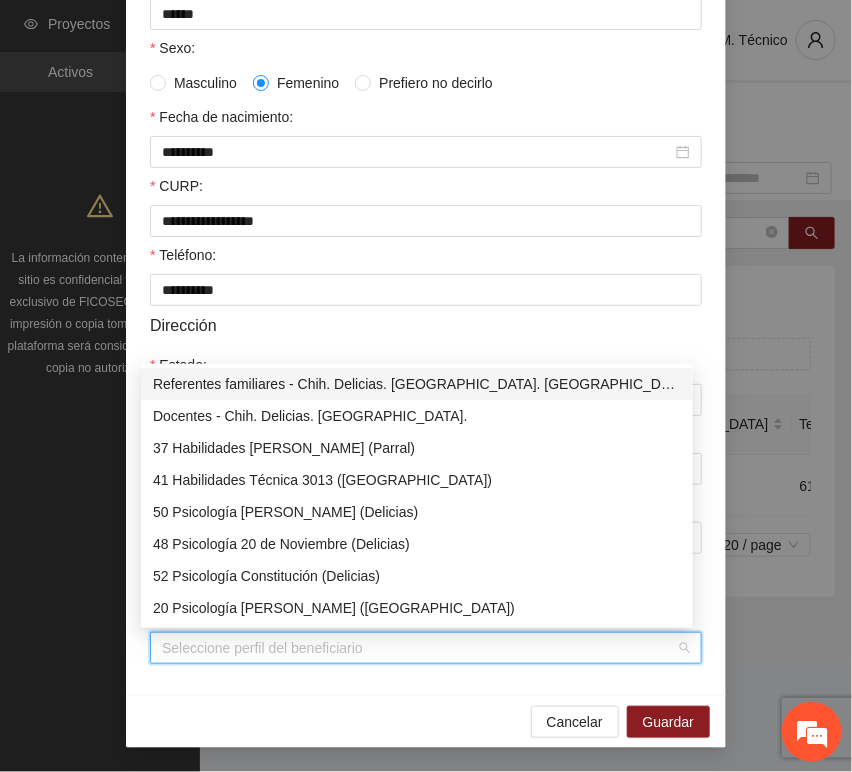 type on "*" 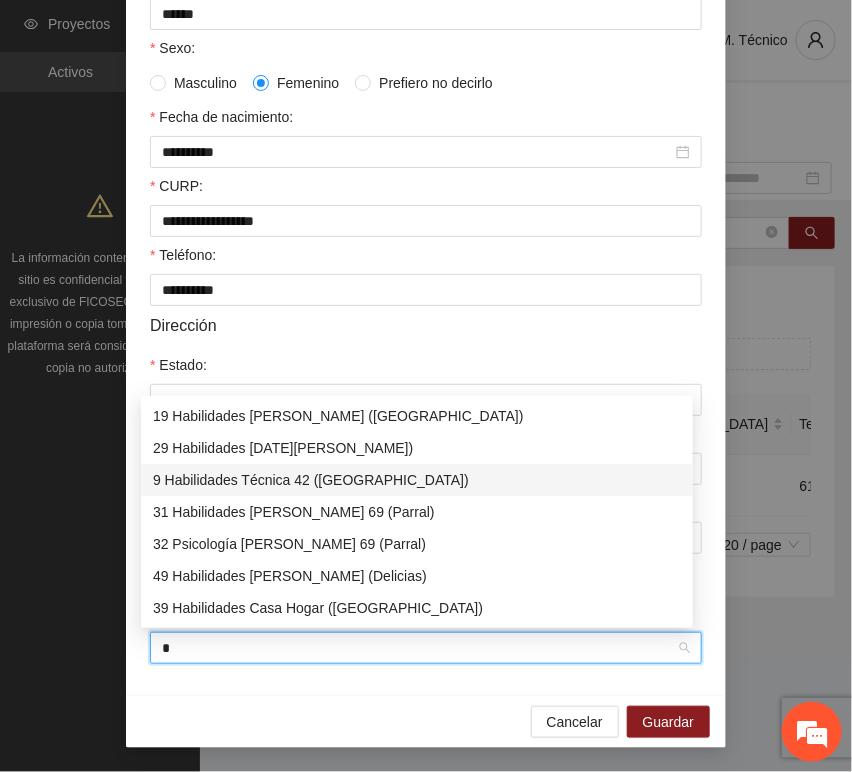 click on "9 Habilidades Técnica 42 ([GEOGRAPHIC_DATA])" at bounding box center [417, 480] 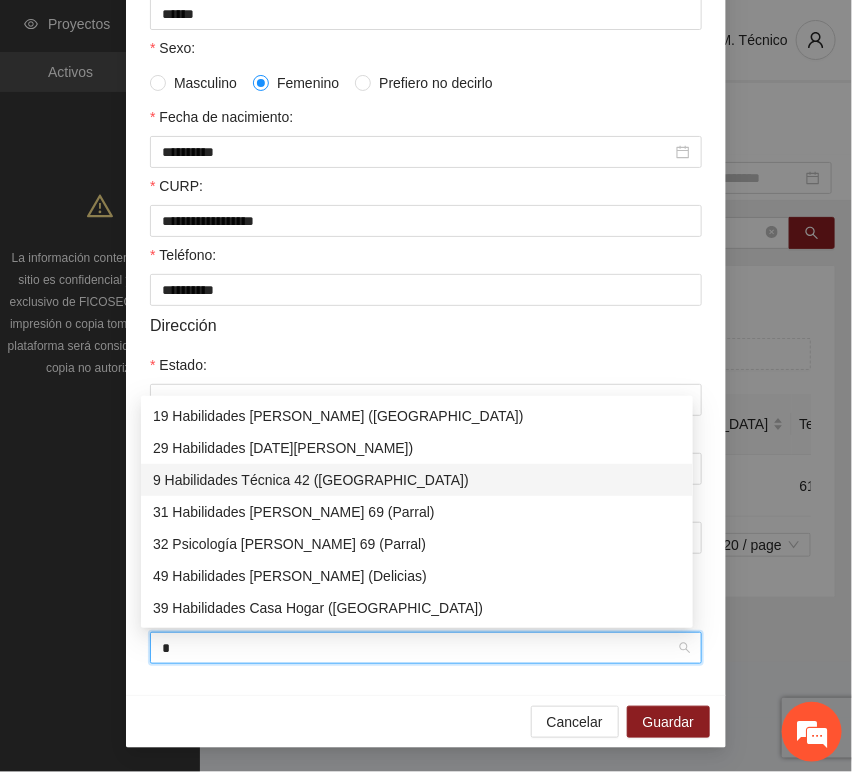 type 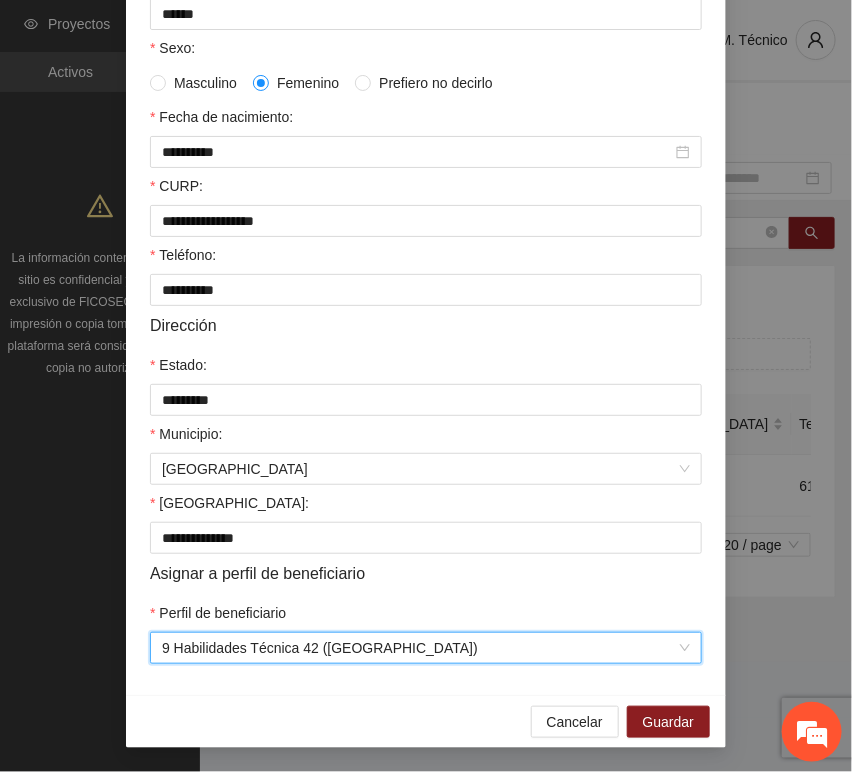 click on "Cancelar Guardar" at bounding box center [426, 721] 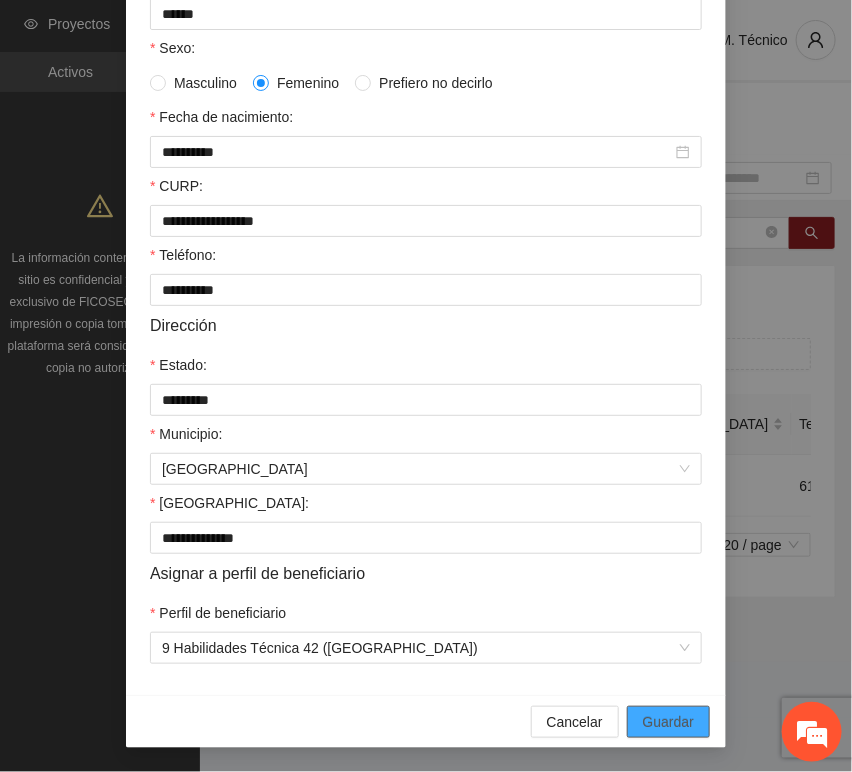 click on "Guardar" at bounding box center [668, 722] 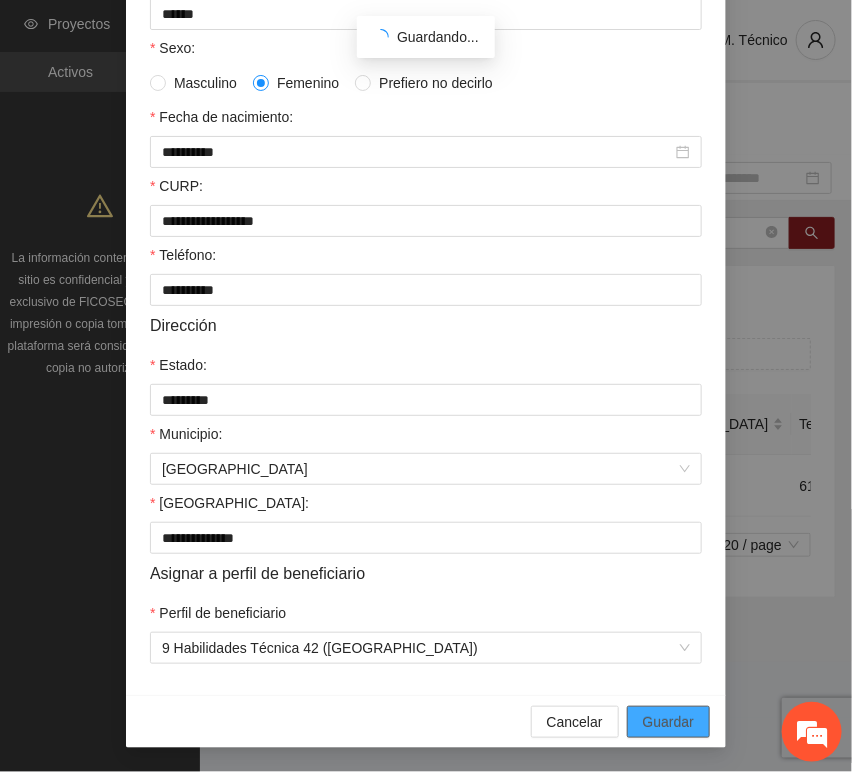 scroll, scrollTop: 294, scrollLeft: 0, axis: vertical 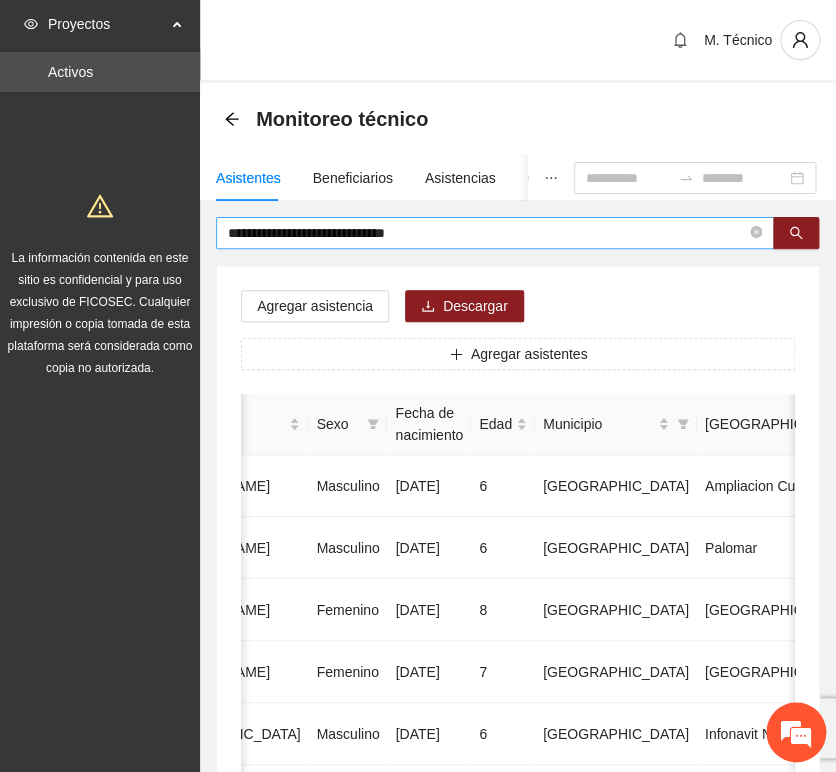 click on "**********" at bounding box center (487, 233) 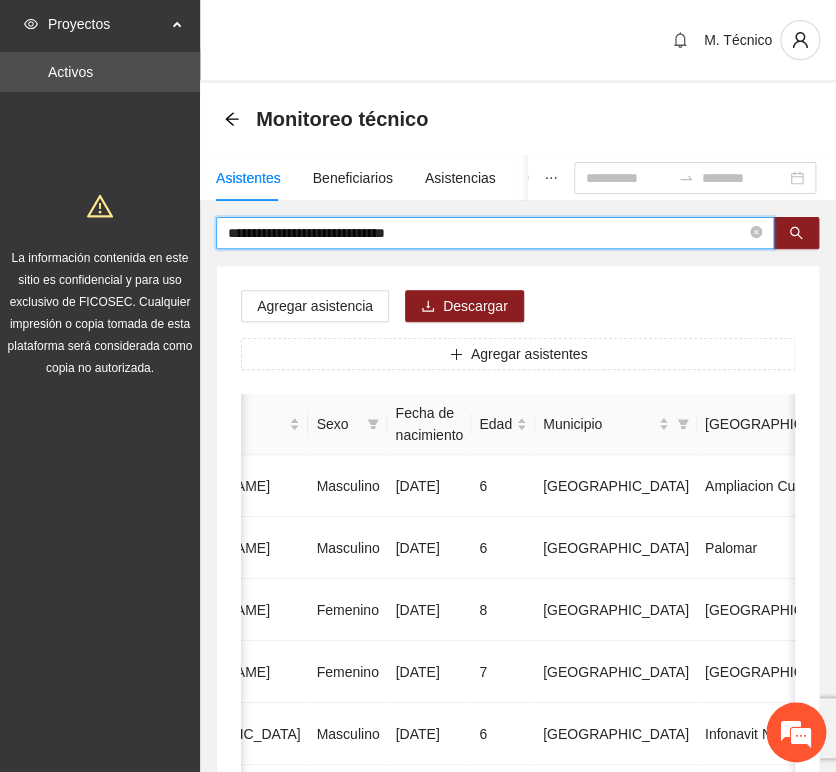 drag, startPoint x: 456, startPoint y: 239, endPoint x: 79, endPoint y: 232, distance: 377.06497 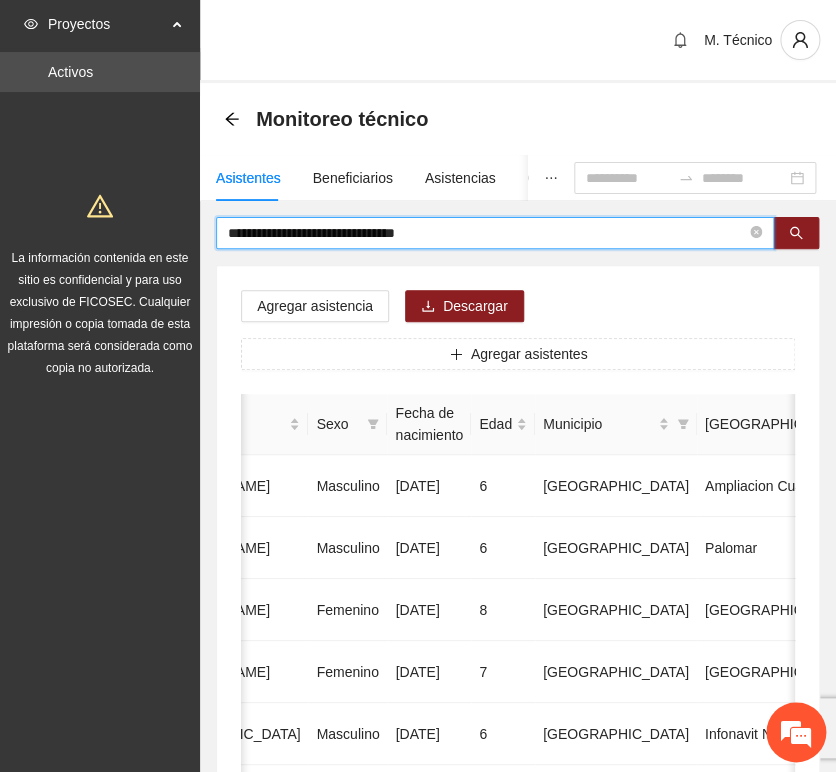 type on "**********" 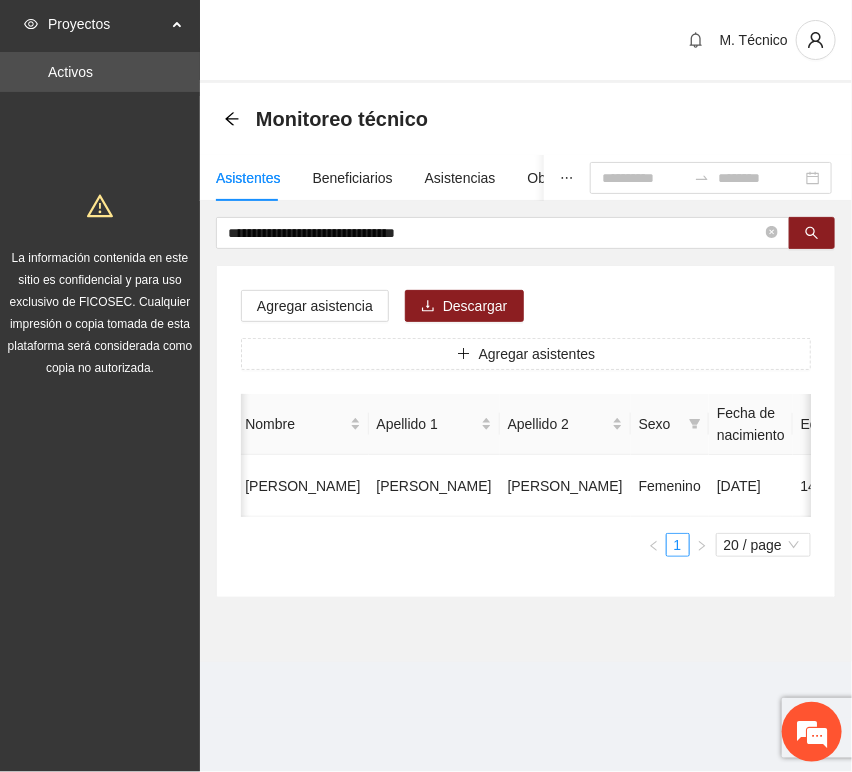 scroll, scrollTop: 0, scrollLeft: 450, axis: horizontal 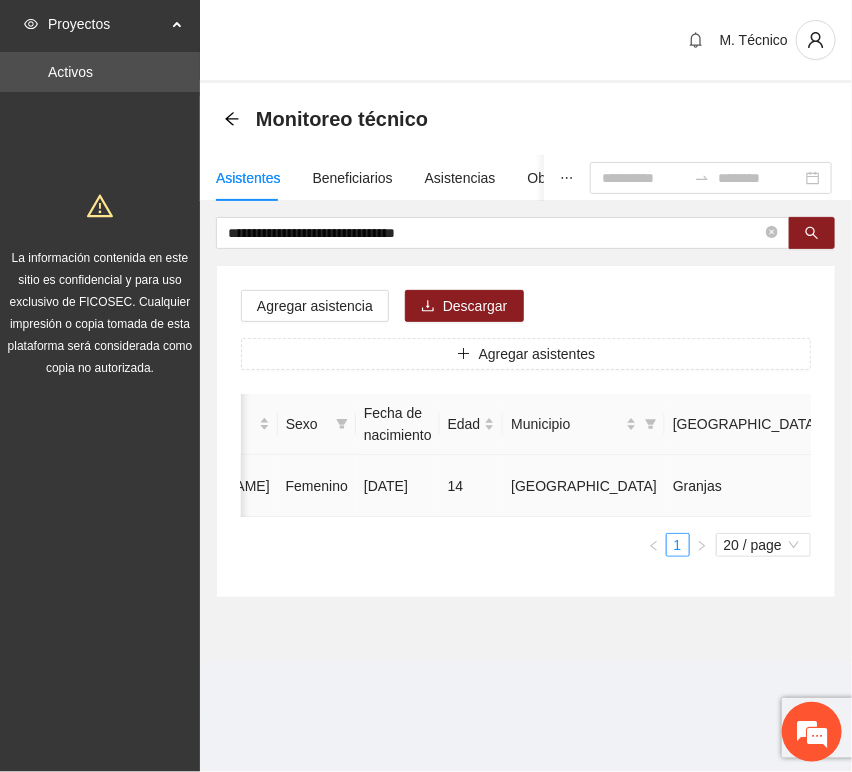 click 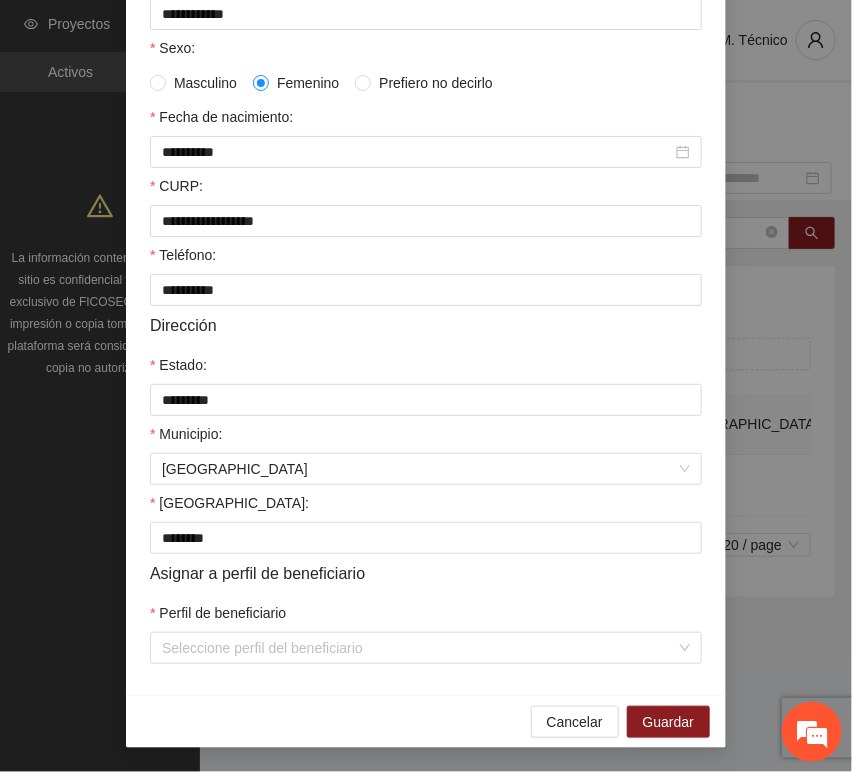 scroll, scrollTop: 394, scrollLeft: 0, axis: vertical 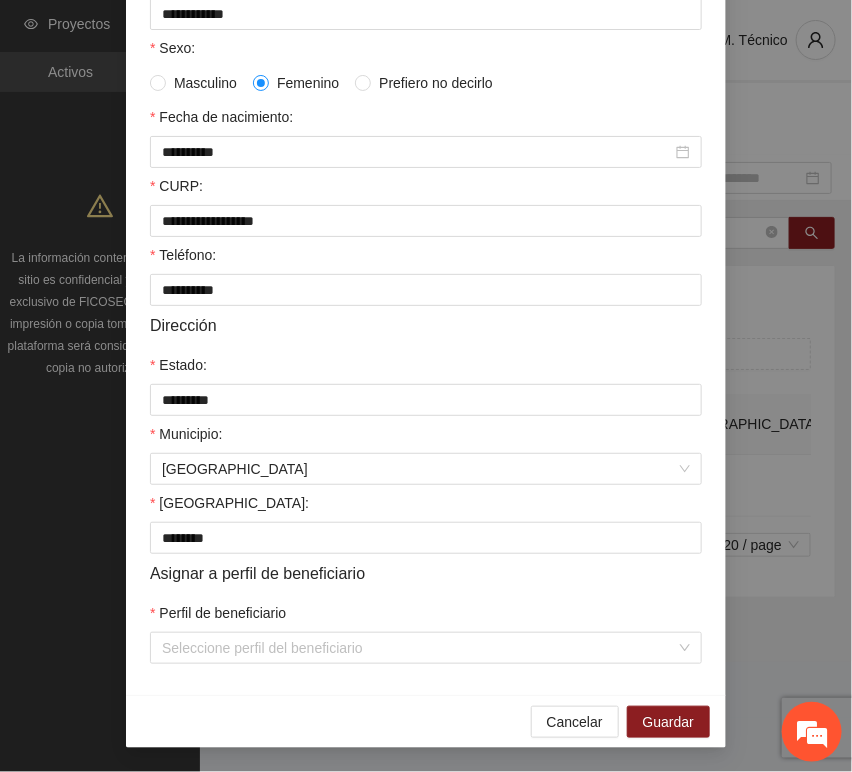 click on "Perfil de beneficiario" at bounding box center [426, 617] 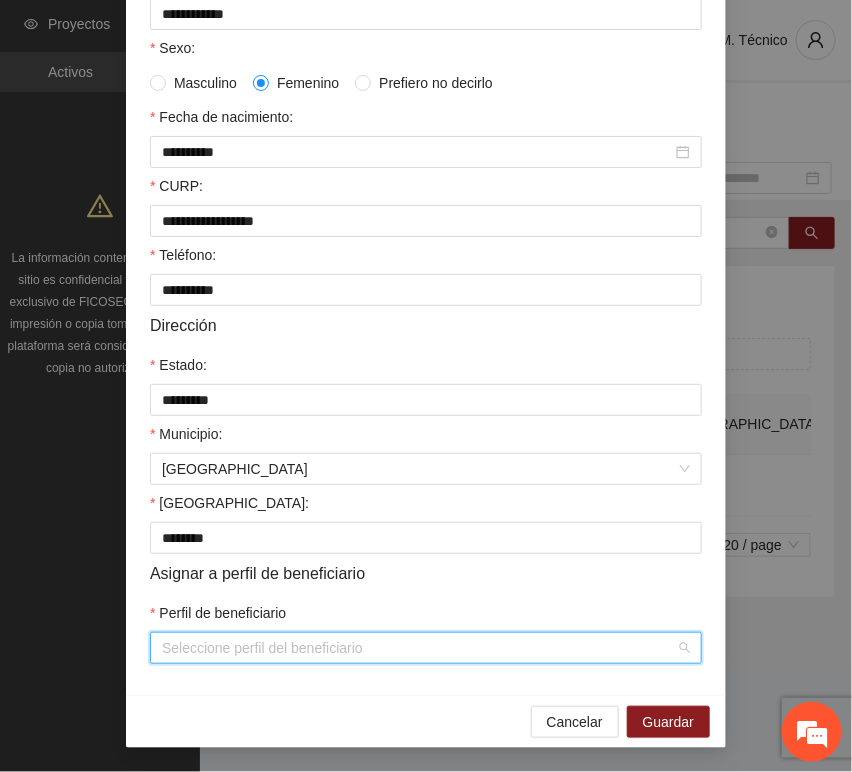 click on "Perfil de beneficiario" at bounding box center (419, 648) 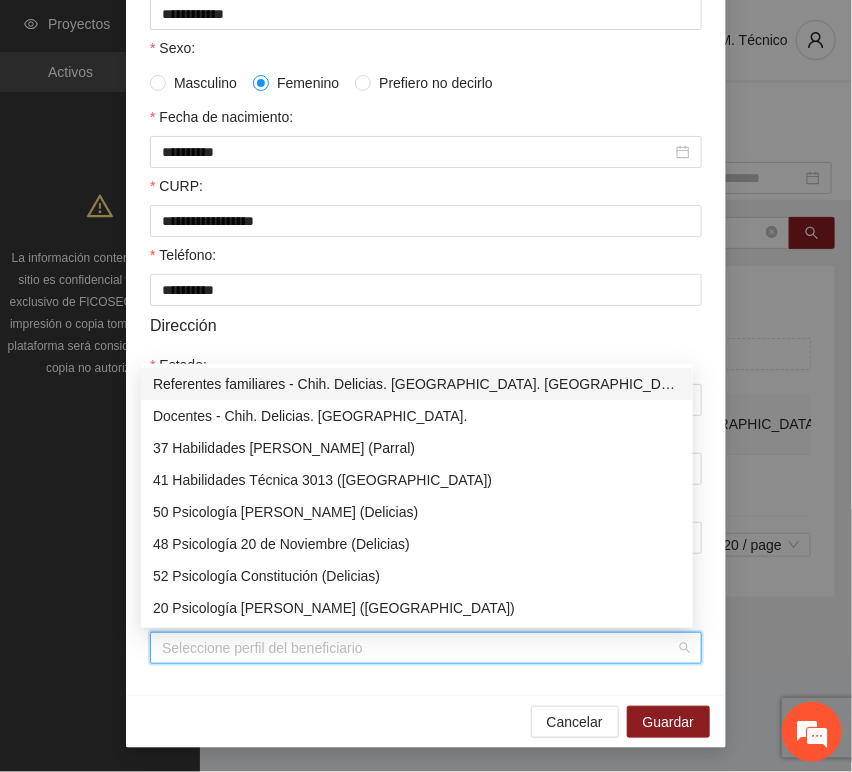 type on "*" 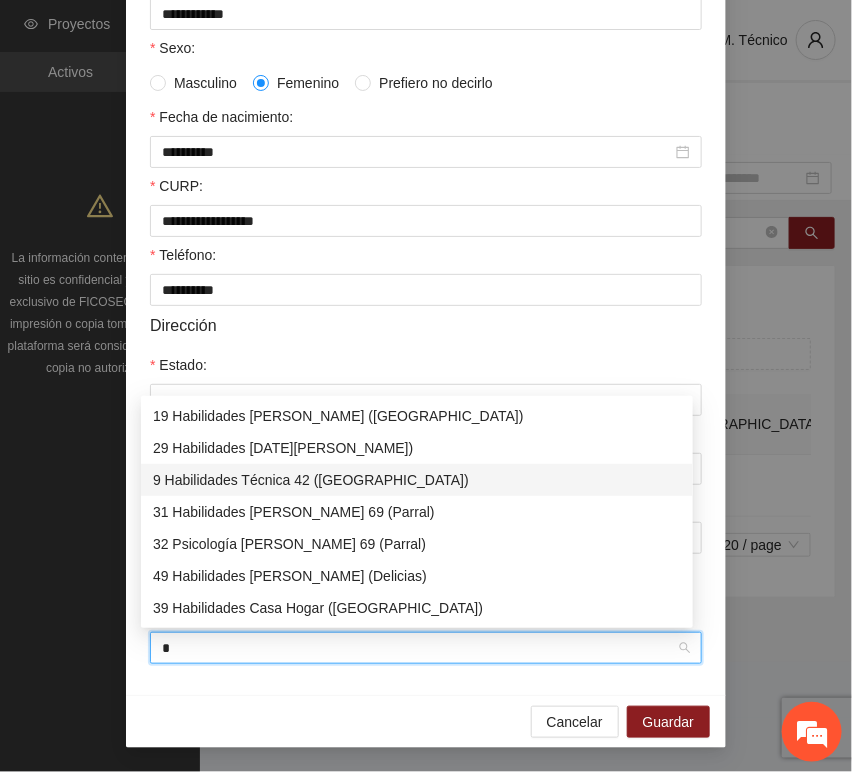 click on "9 Habilidades Técnica 42 ([GEOGRAPHIC_DATA])" at bounding box center [417, 480] 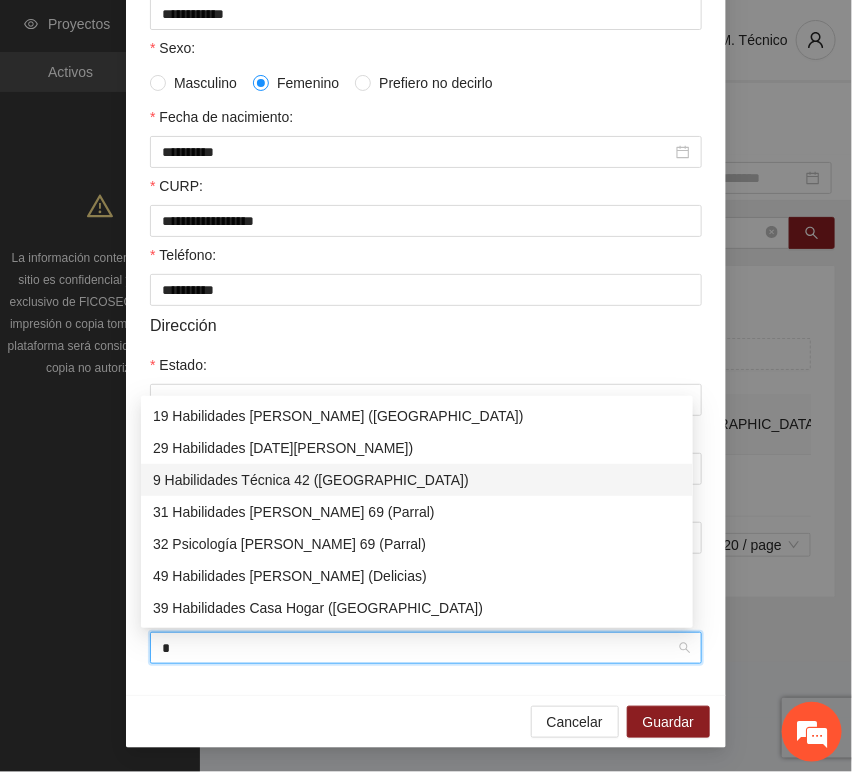 type 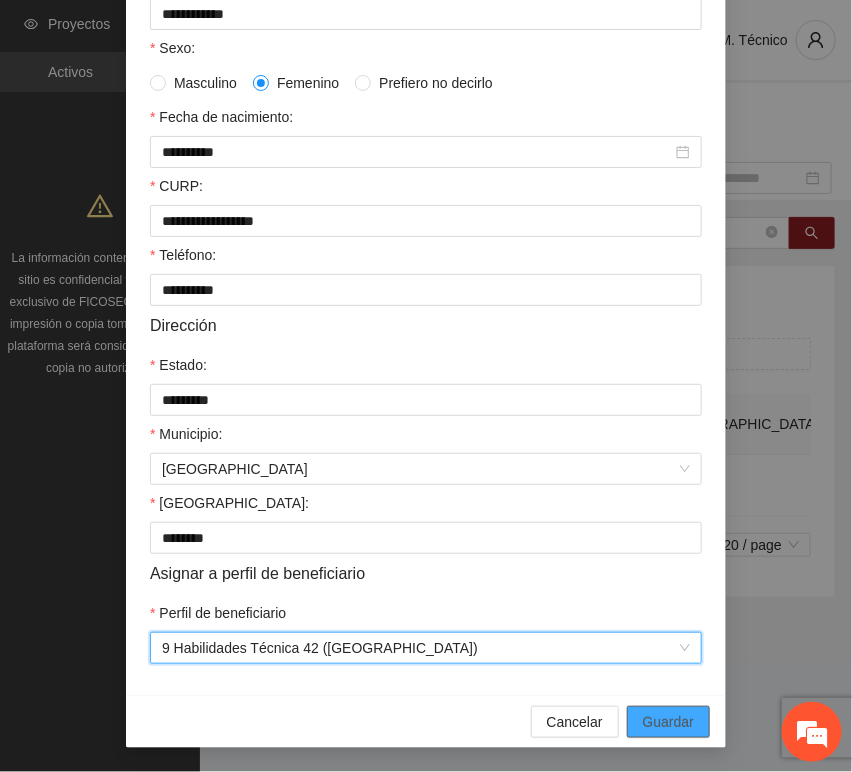 click on "Guardar" at bounding box center [668, 722] 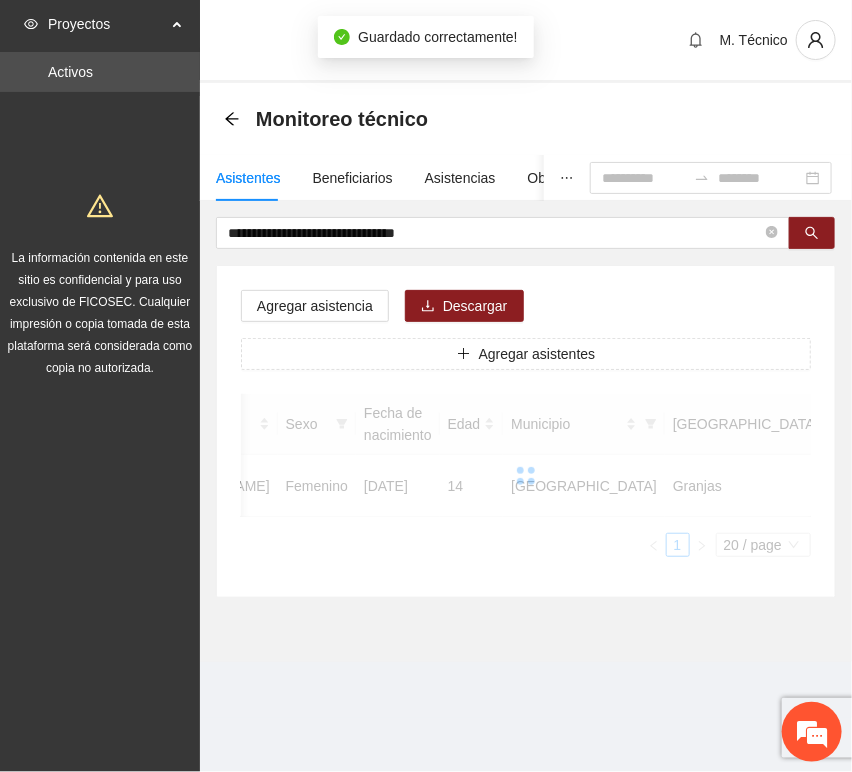 scroll, scrollTop: 294, scrollLeft: 0, axis: vertical 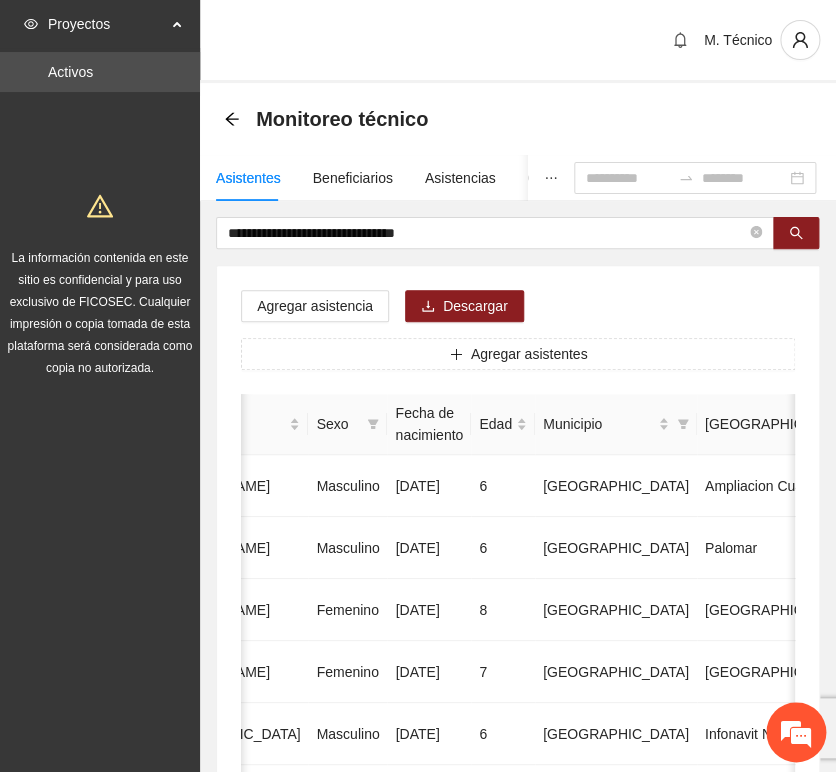 click on "**********" at bounding box center [518, 996] 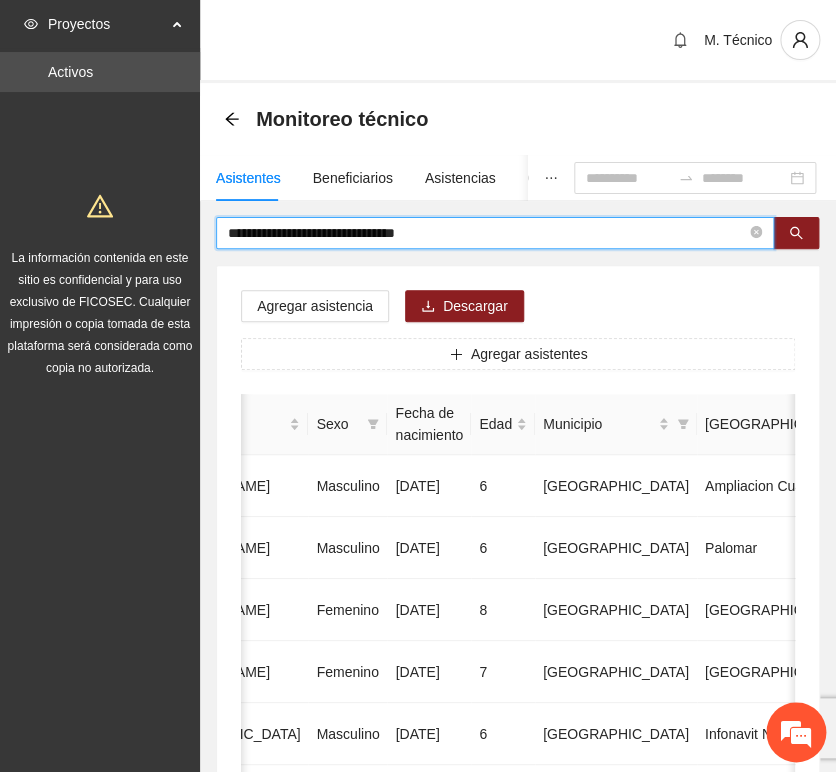 drag, startPoint x: 377, startPoint y: 214, endPoint x: 173, endPoint y: 198, distance: 204.6265 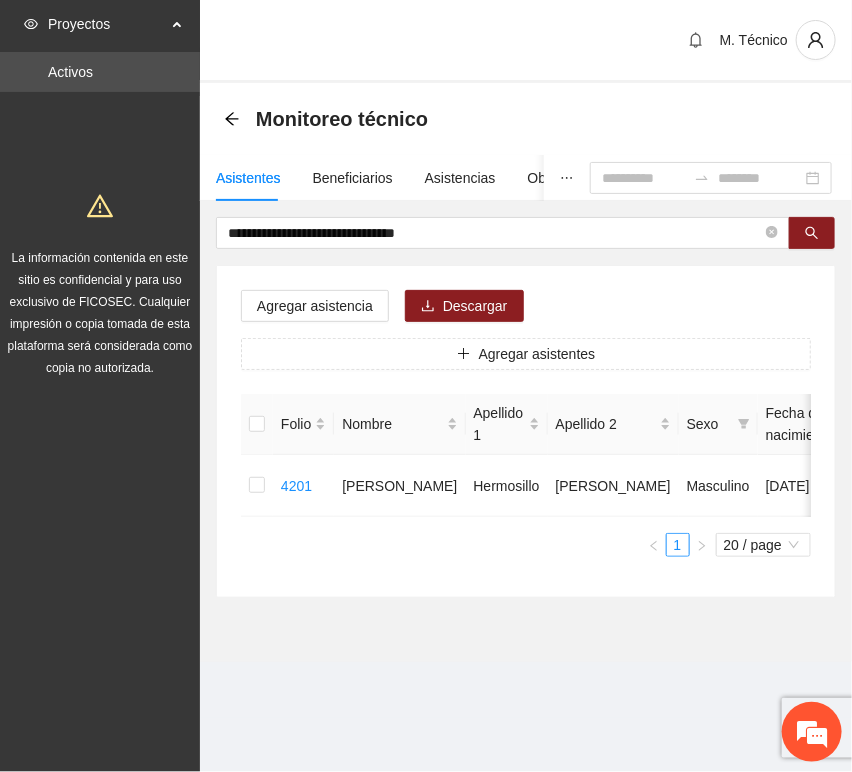 scroll, scrollTop: 0, scrollLeft: 452, axis: horizontal 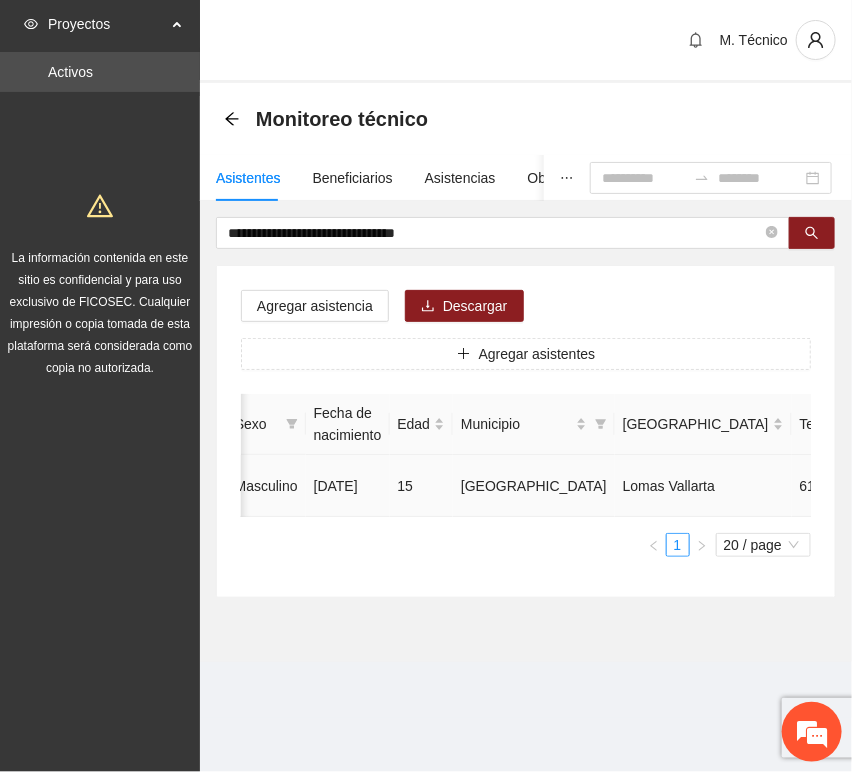 click at bounding box center [982, 486] 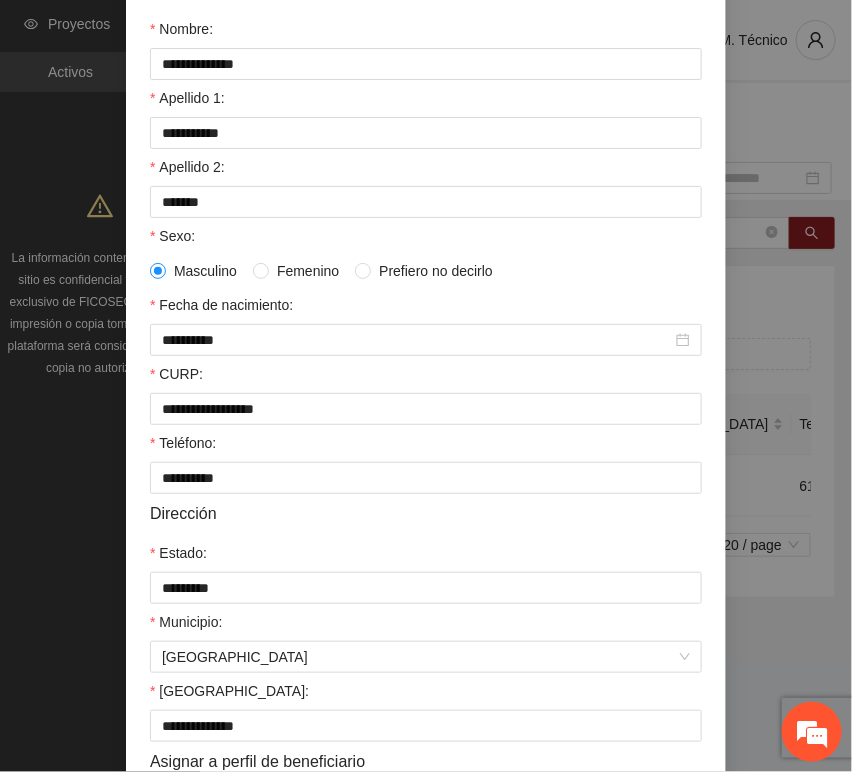 scroll, scrollTop: 394, scrollLeft: 0, axis: vertical 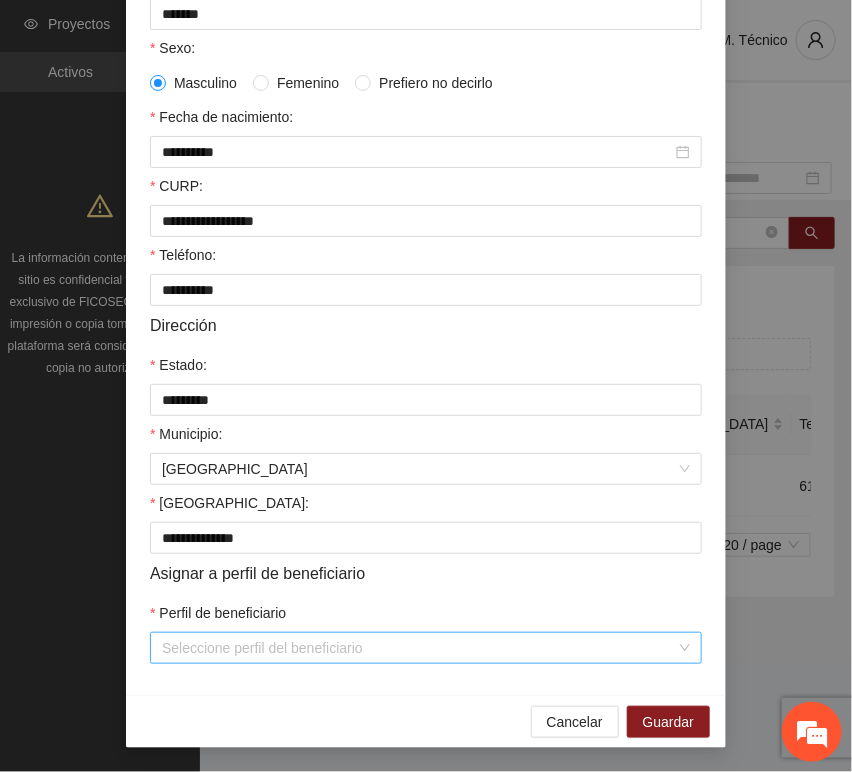 click on "Perfil de beneficiario" at bounding box center (419, 648) 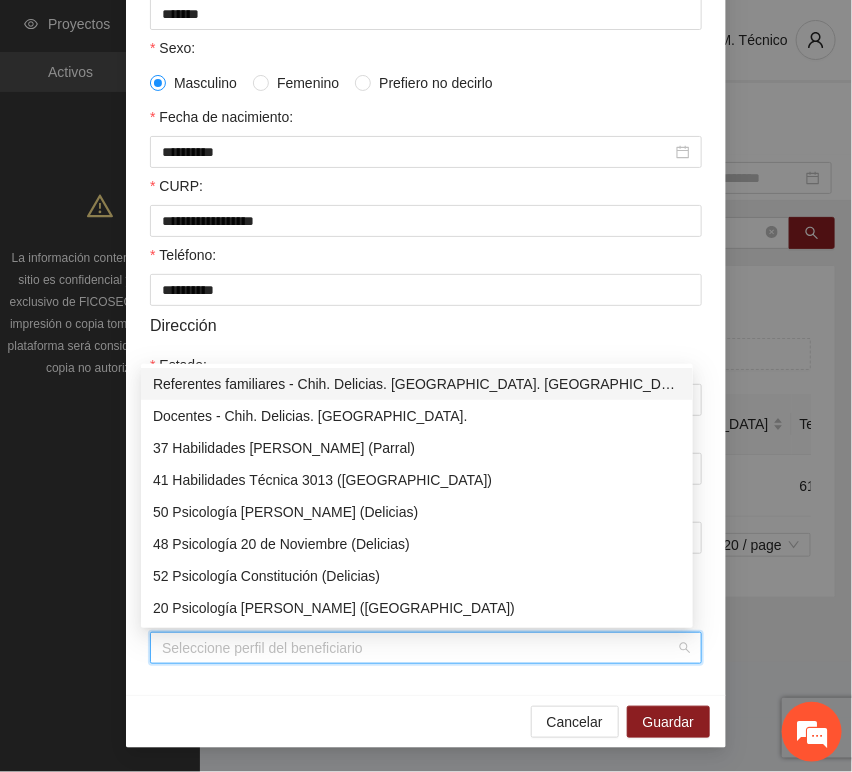 type on "*" 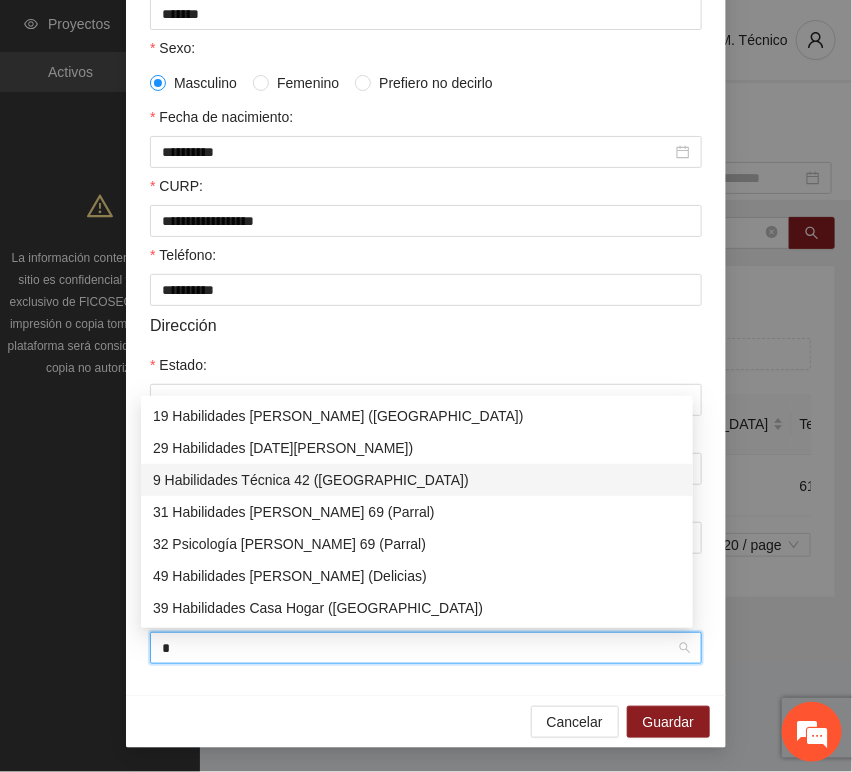 click on "9 Habilidades Técnica 42 ([GEOGRAPHIC_DATA])" at bounding box center [417, 480] 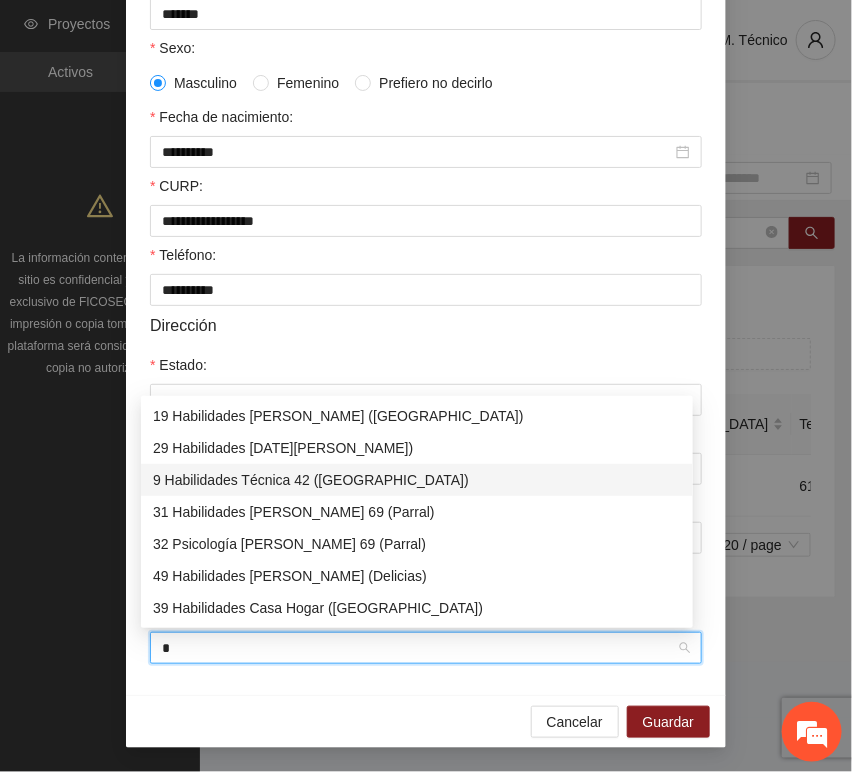 type 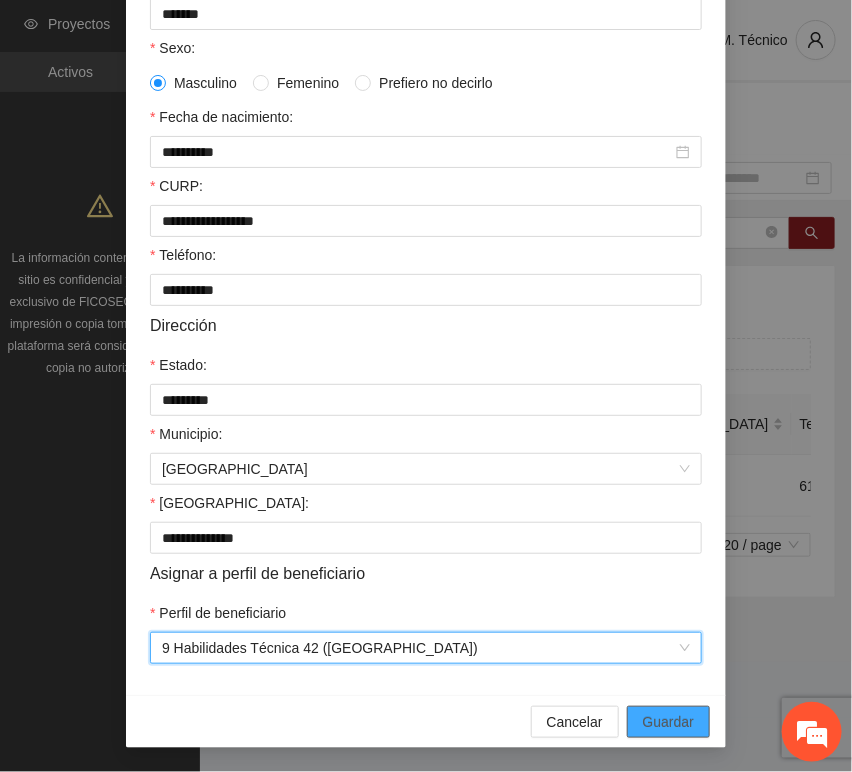 click on "Guardar" at bounding box center (668, 722) 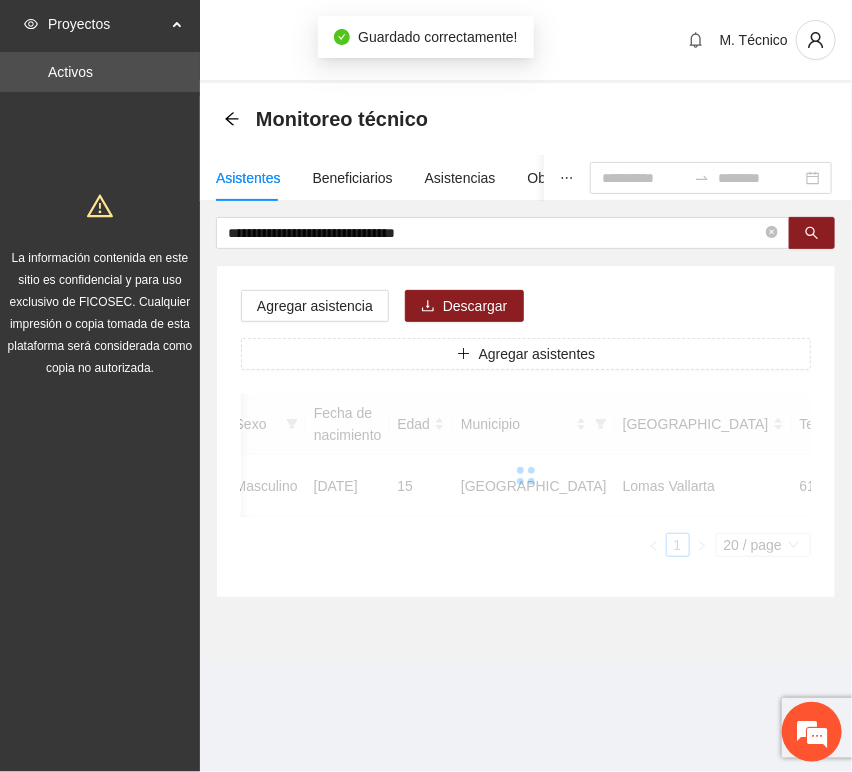 scroll, scrollTop: 294, scrollLeft: 0, axis: vertical 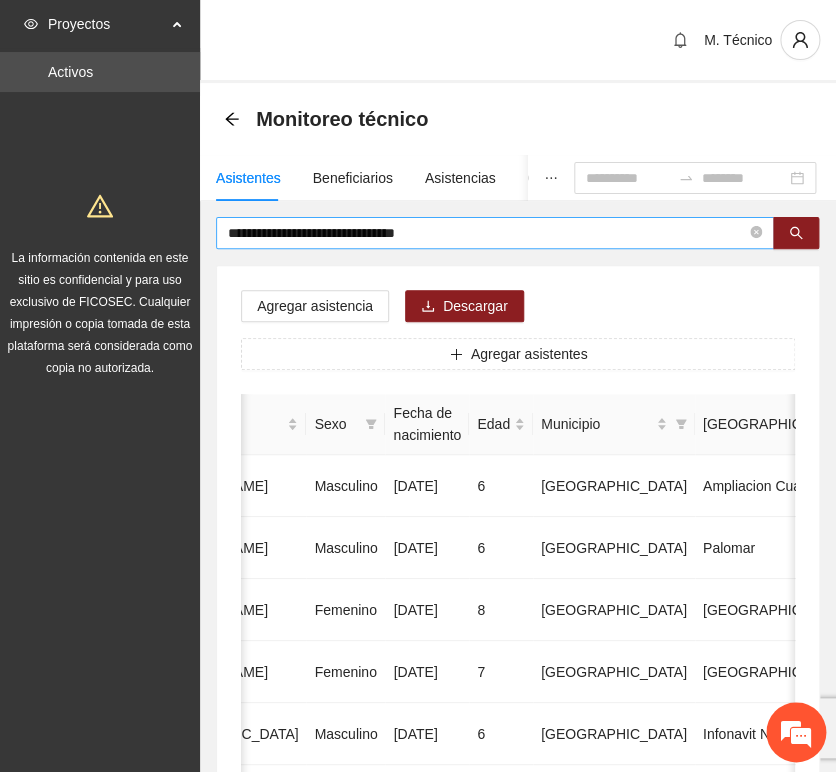 click on "**********" at bounding box center [495, 233] 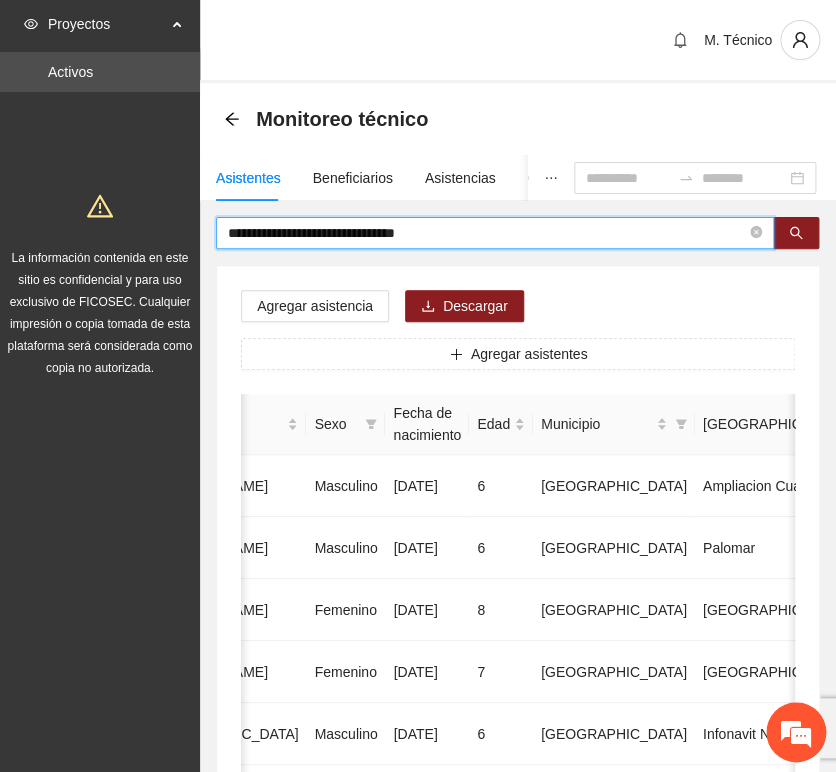 drag, startPoint x: 463, startPoint y: 223, endPoint x: -71, endPoint y: 214, distance: 534.07587 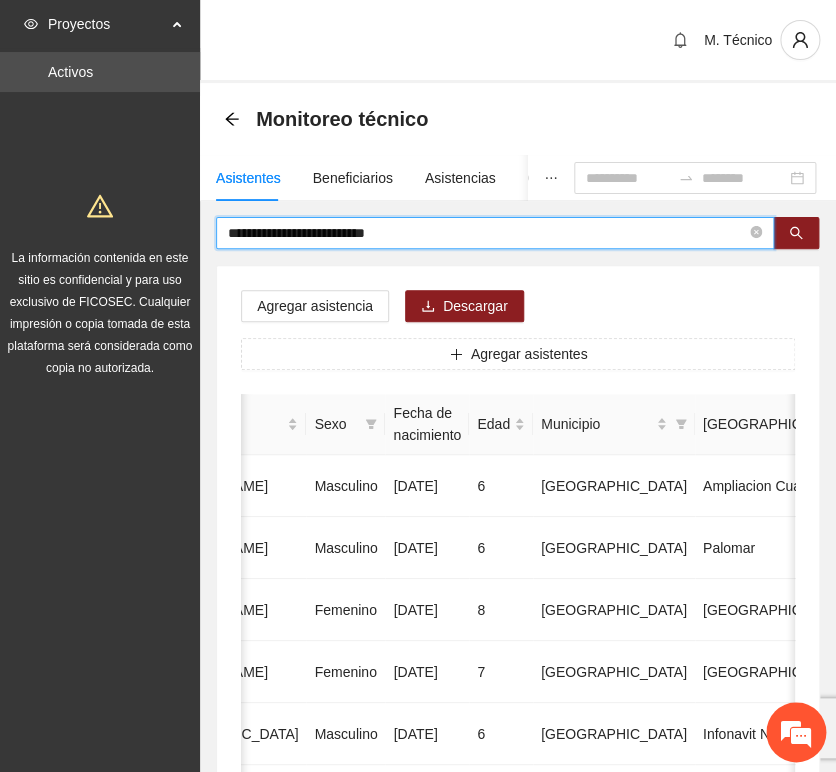 type on "**********" 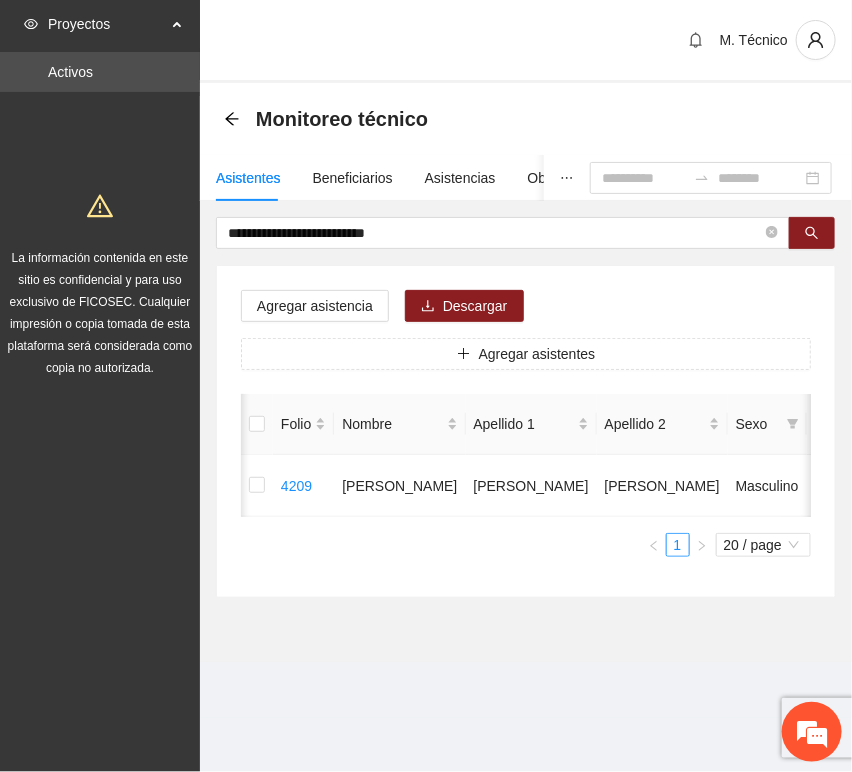 scroll, scrollTop: 0, scrollLeft: 452, axis: horizontal 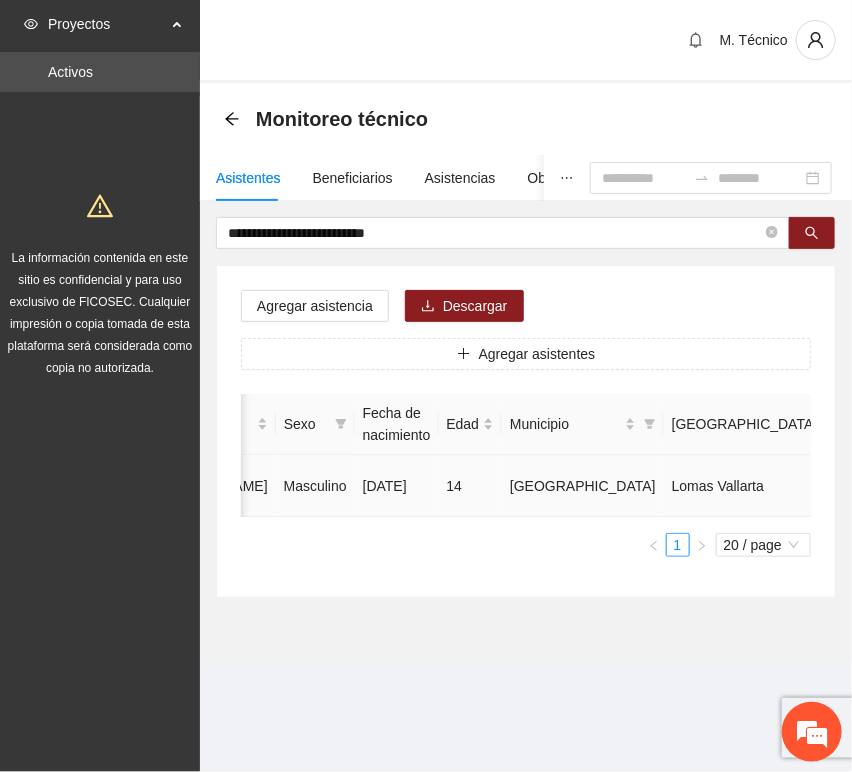 click at bounding box center [1031, 486] 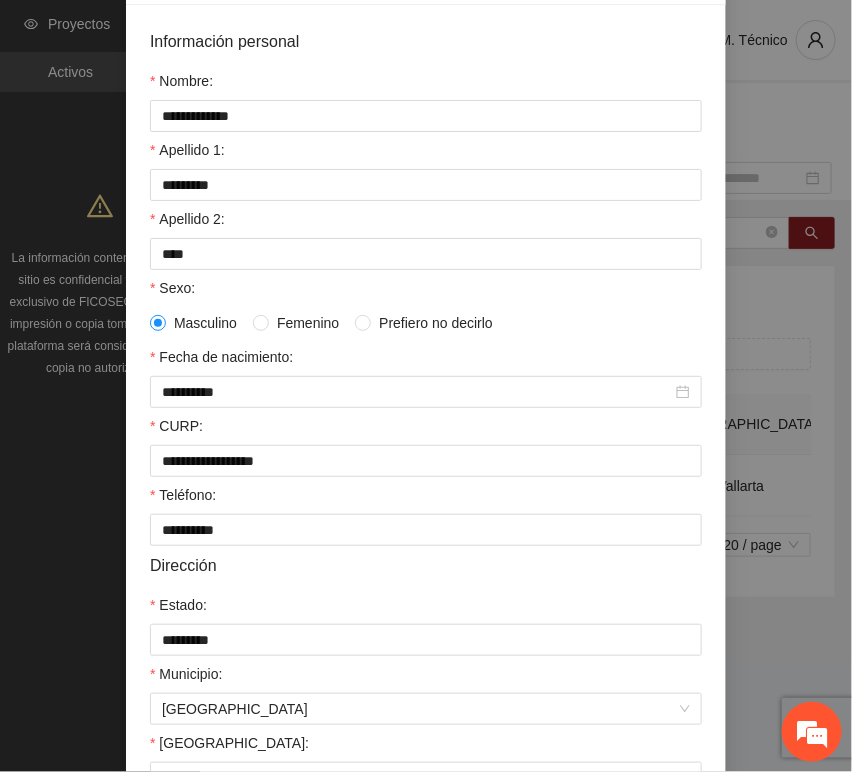 scroll, scrollTop: 394, scrollLeft: 0, axis: vertical 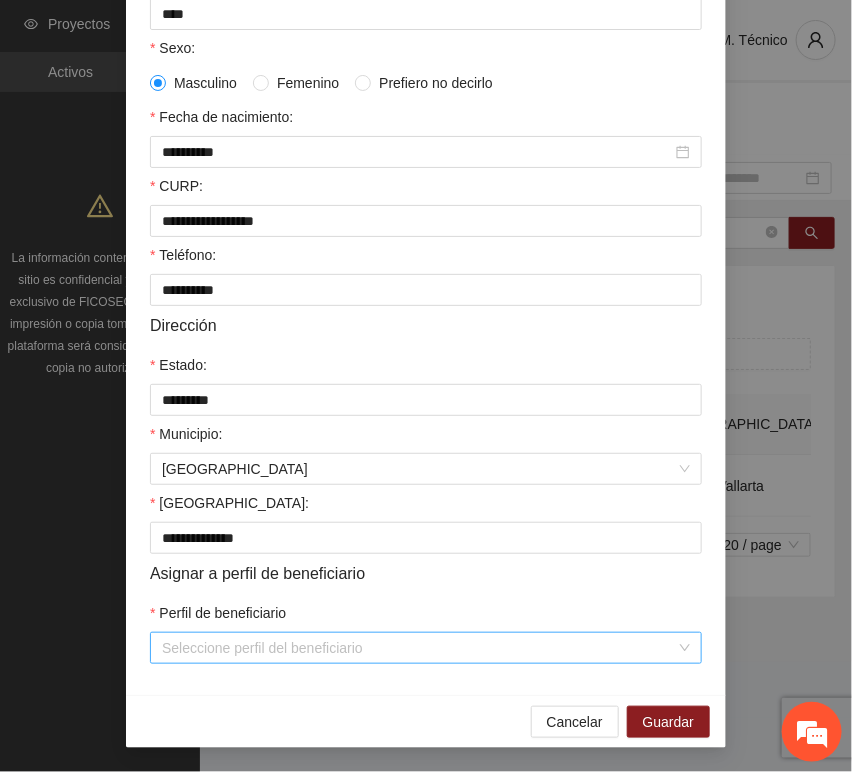 click on "Perfil de beneficiario" at bounding box center [419, 648] 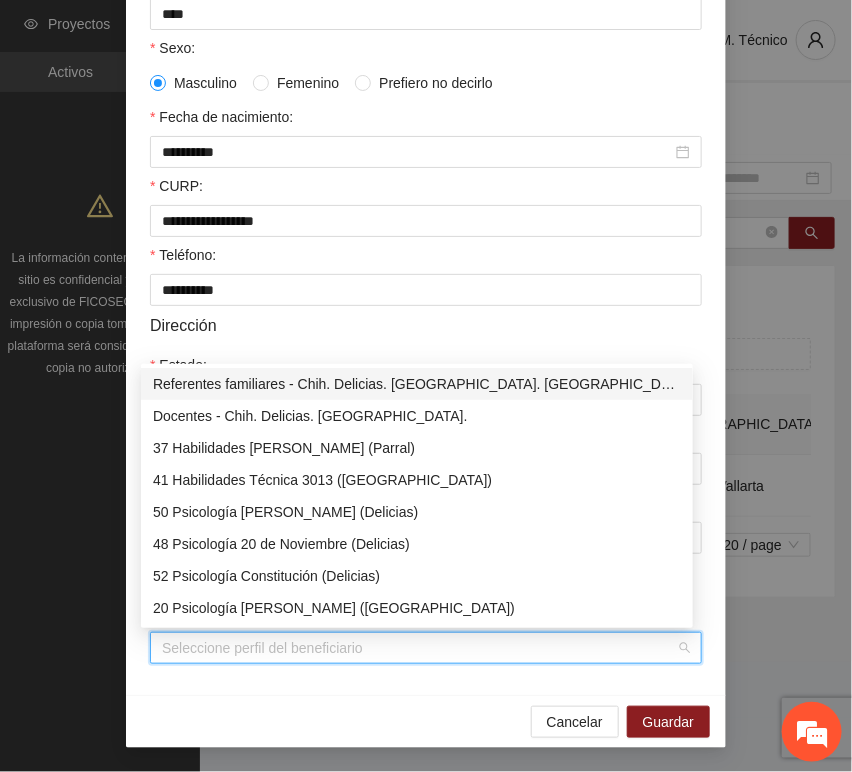 type on "*" 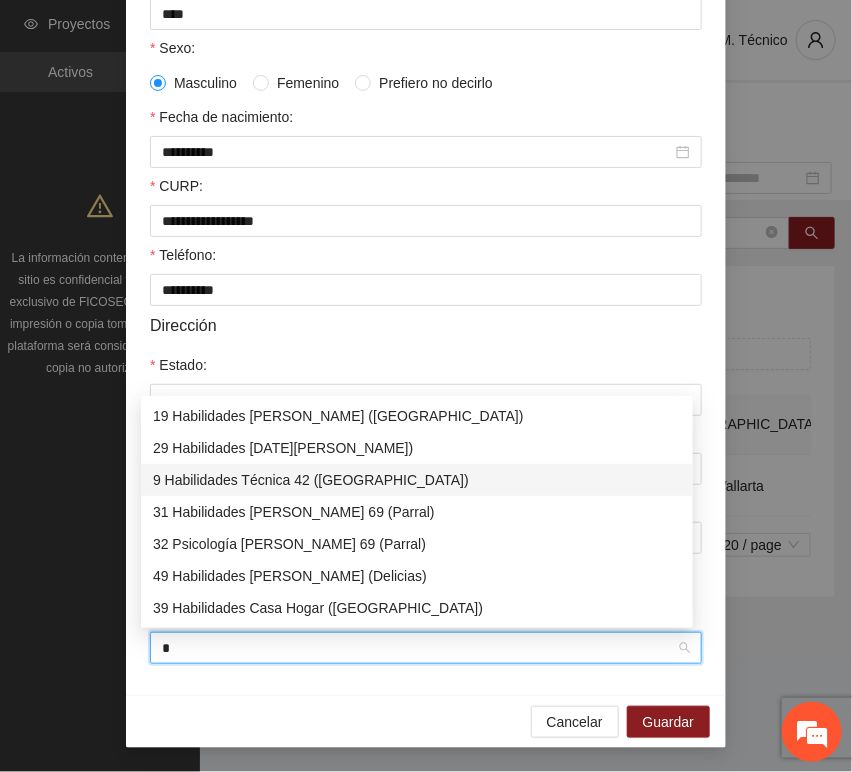click on "9 Habilidades Técnica 42 ([GEOGRAPHIC_DATA])" at bounding box center (417, 480) 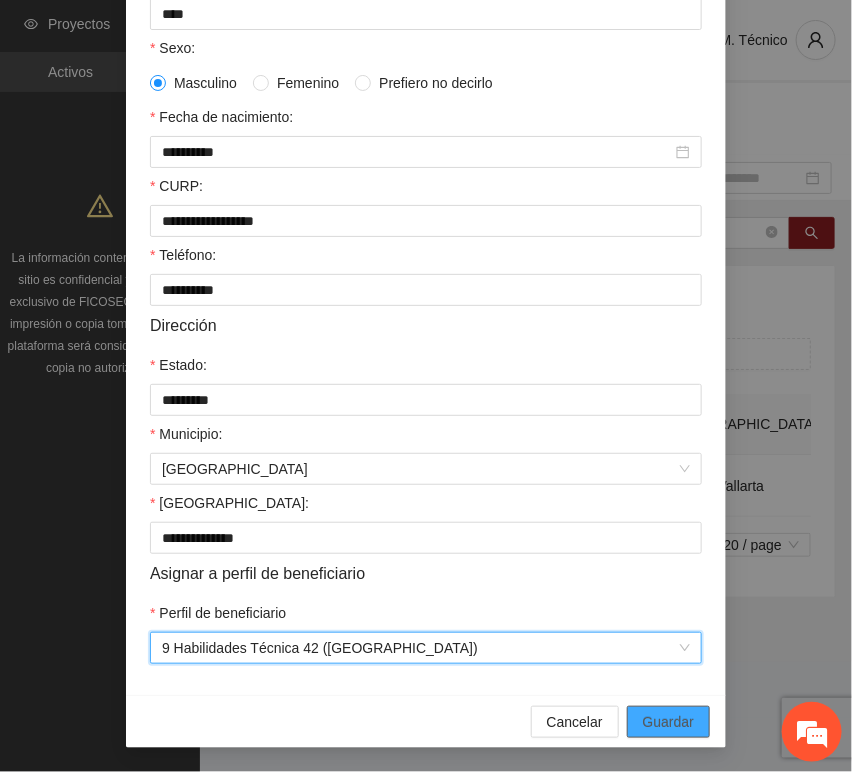 click on "Guardar" at bounding box center [668, 722] 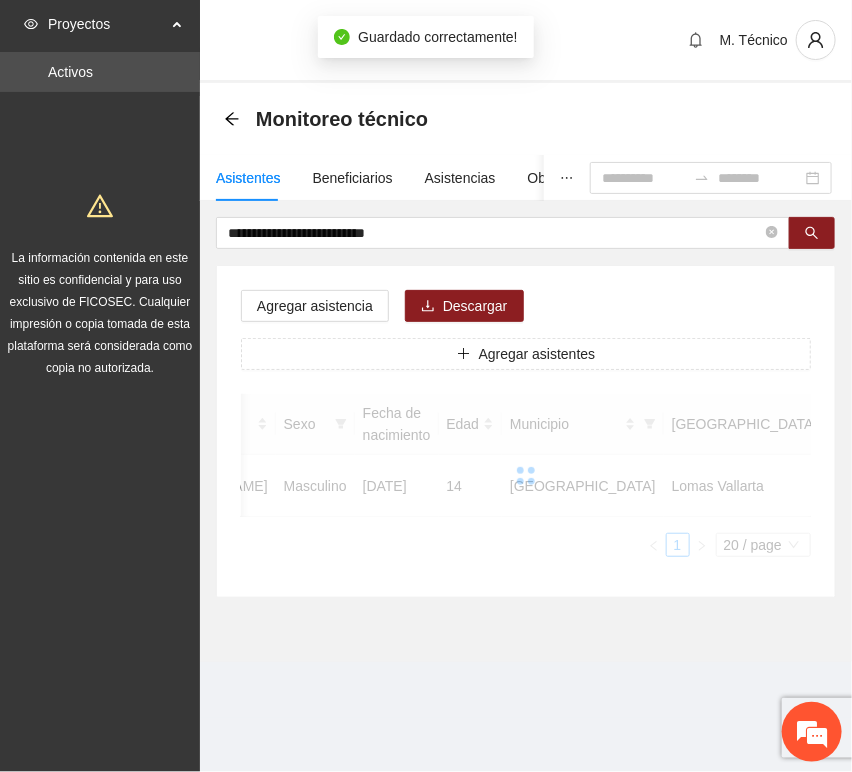 scroll, scrollTop: 294, scrollLeft: 0, axis: vertical 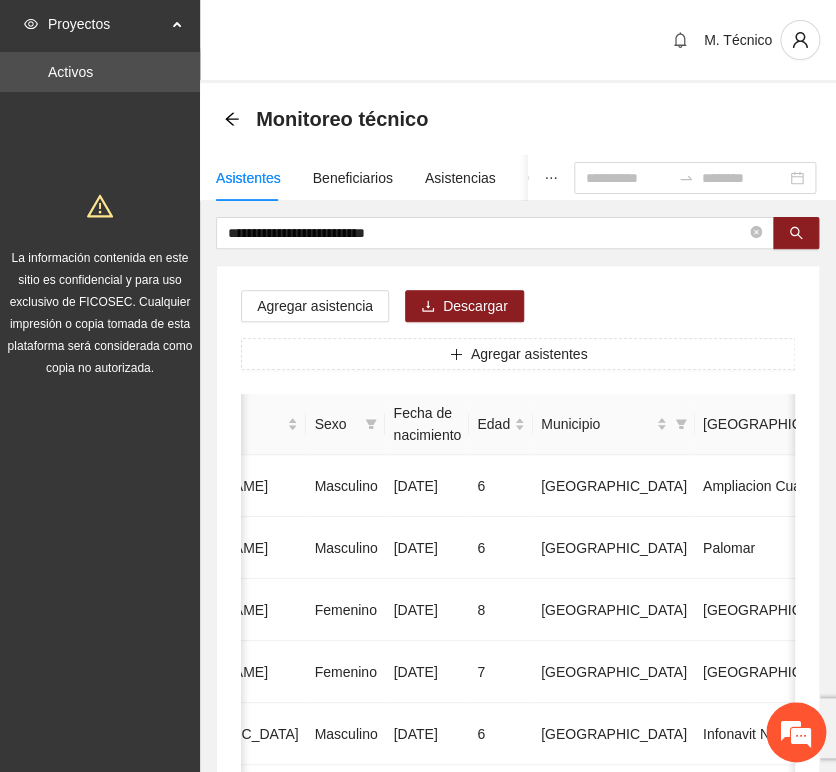 click on "**********" at bounding box center (518, 996) 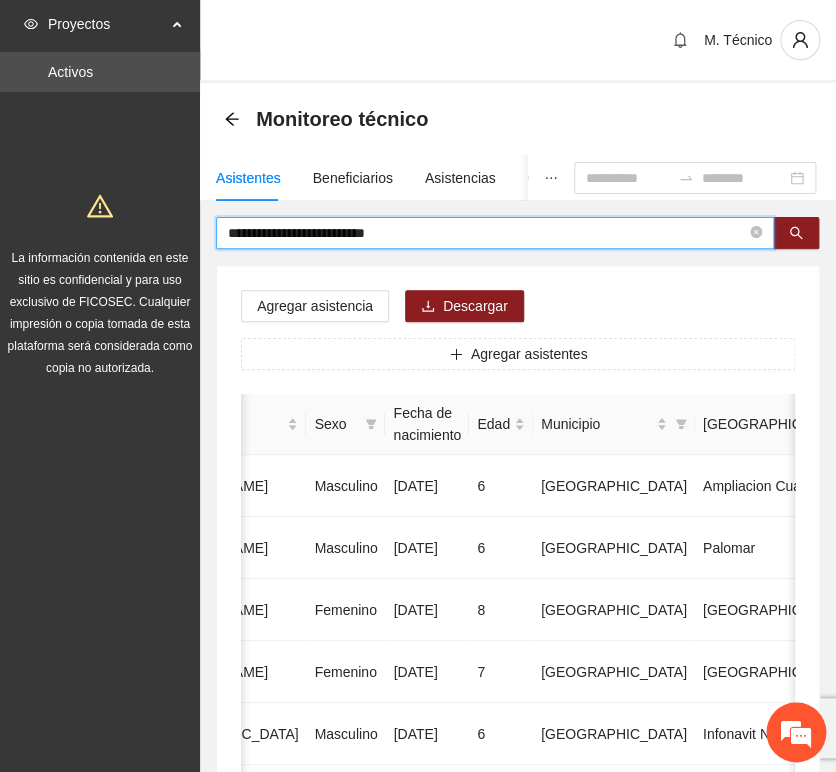 drag, startPoint x: 449, startPoint y: 224, endPoint x: -64, endPoint y: 214, distance: 513.0975 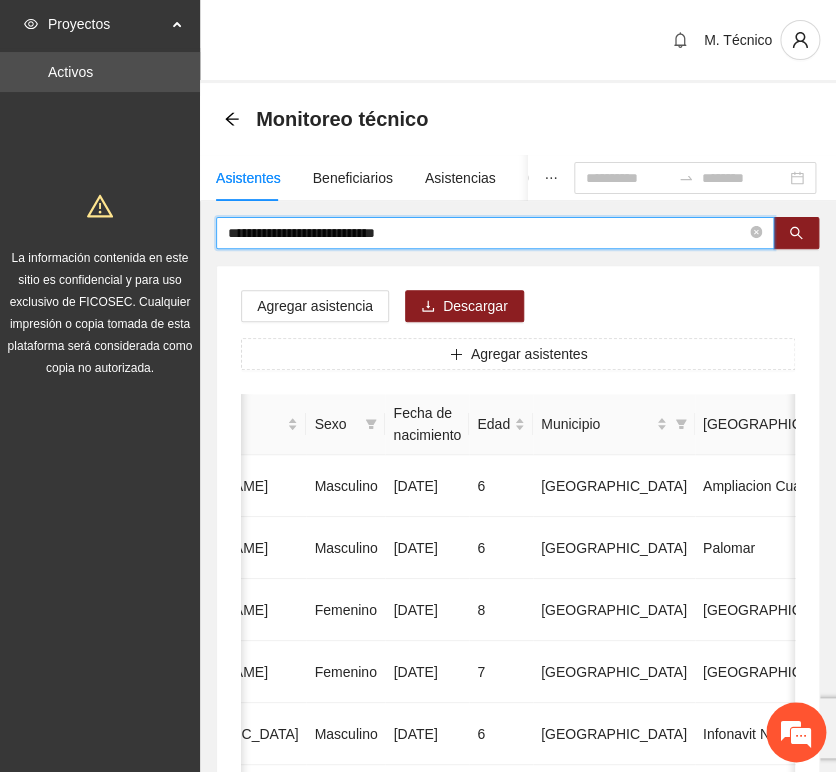type on "**********" 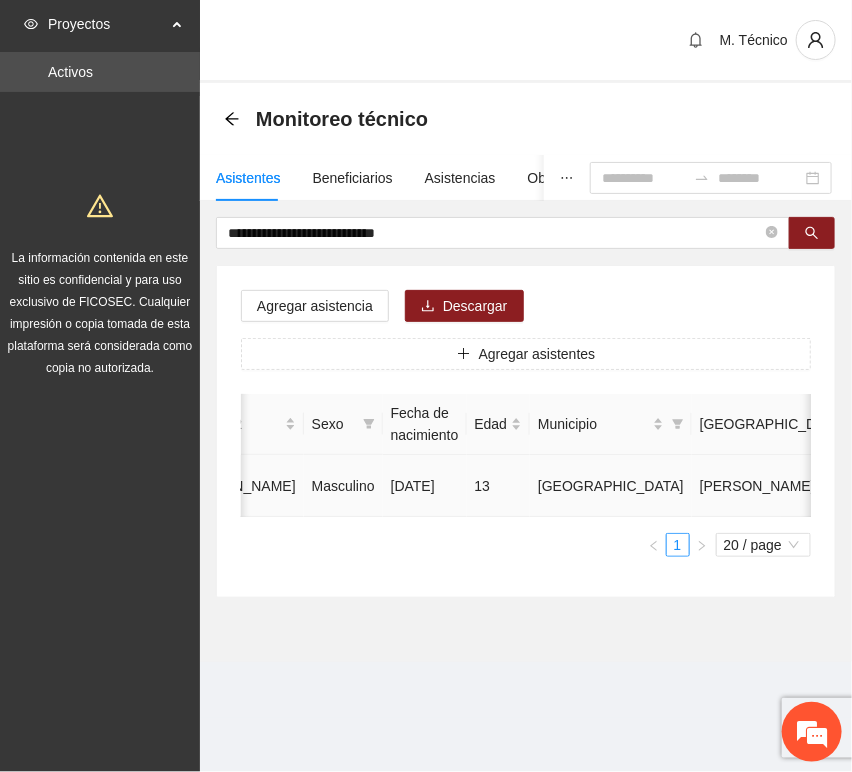 scroll, scrollTop: 0, scrollLeft: 452, axis: horizontal 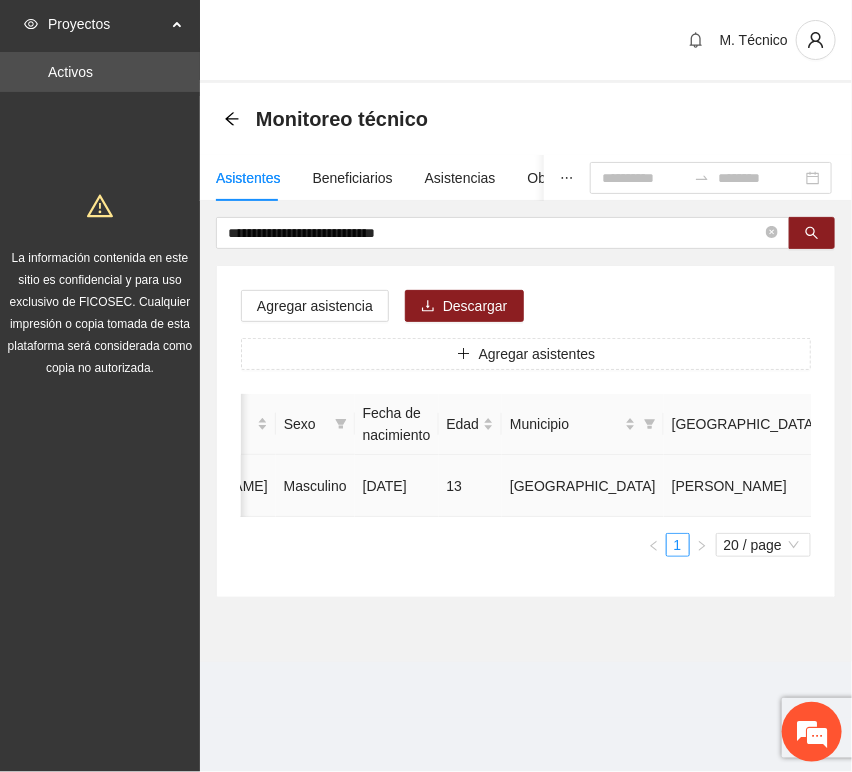 drag, startPoint x: 725, startPoint y: 482, endPoint x: 740, endPoint y: 488, distance: 16.155495 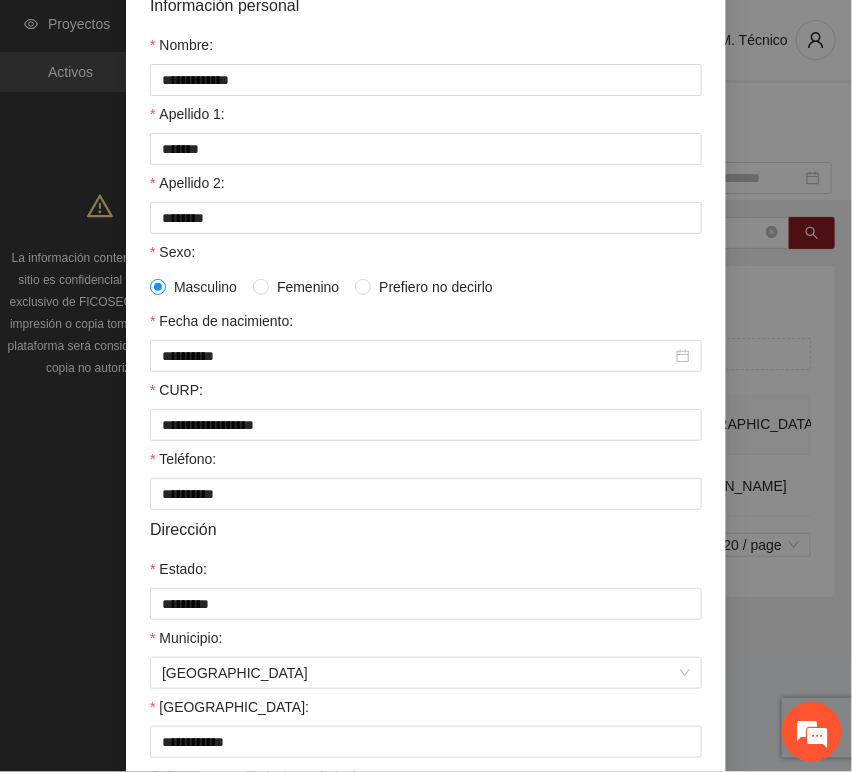 scroll, scrollTop: 394, scrollLeft: 0, axis: vertical 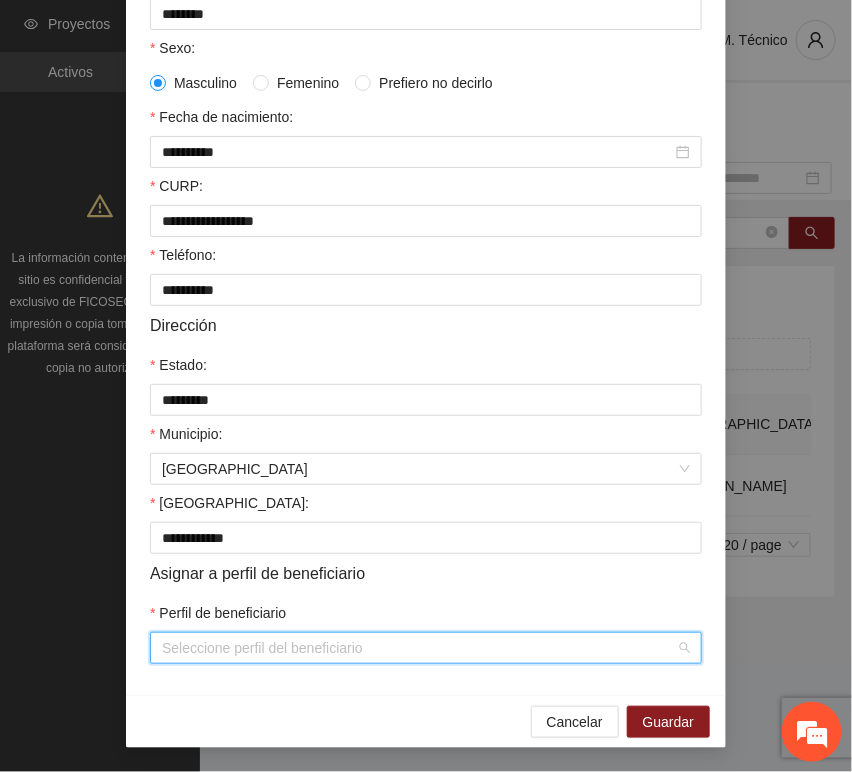 click on "Perfil de beneficiario" at bounding box center (419, 648) 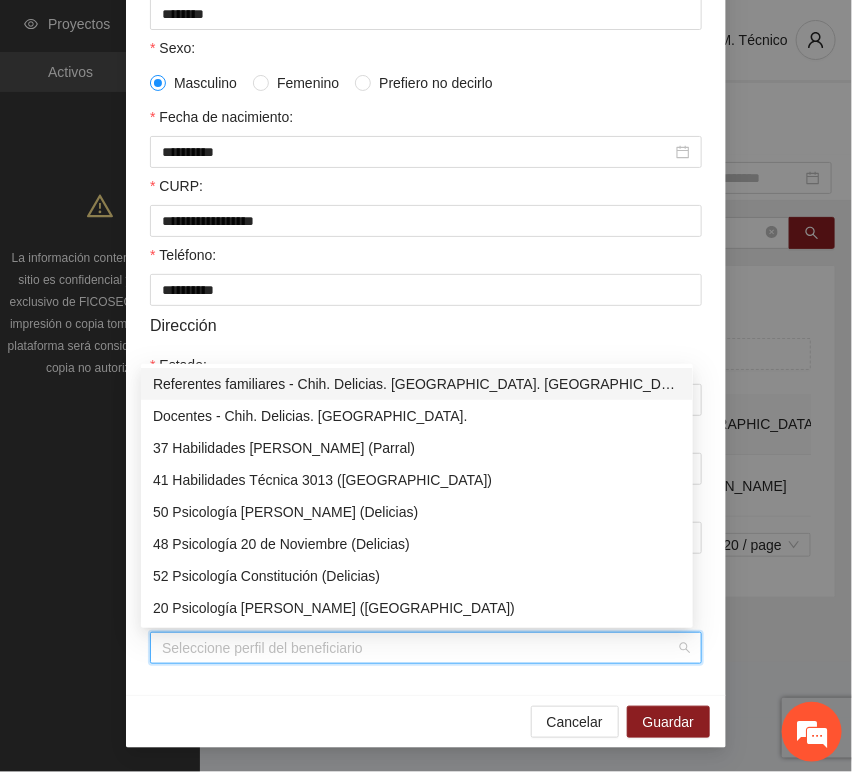 type on "*" 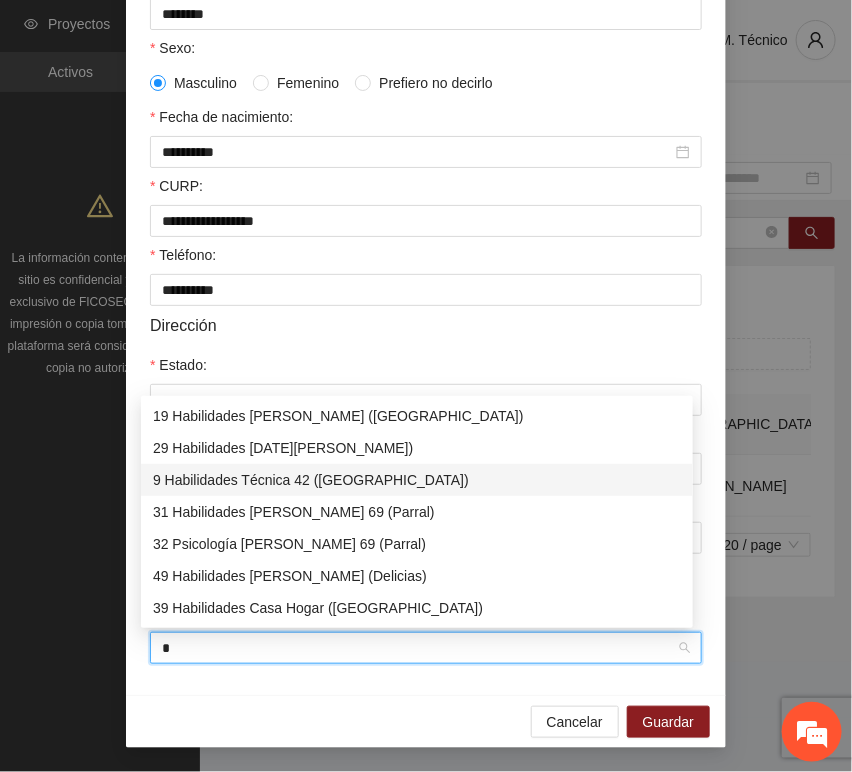 click on "9 Habilidades Técnica 42 ([GEOGRAPHIC_DATA])" at bounding box center (417, 480) 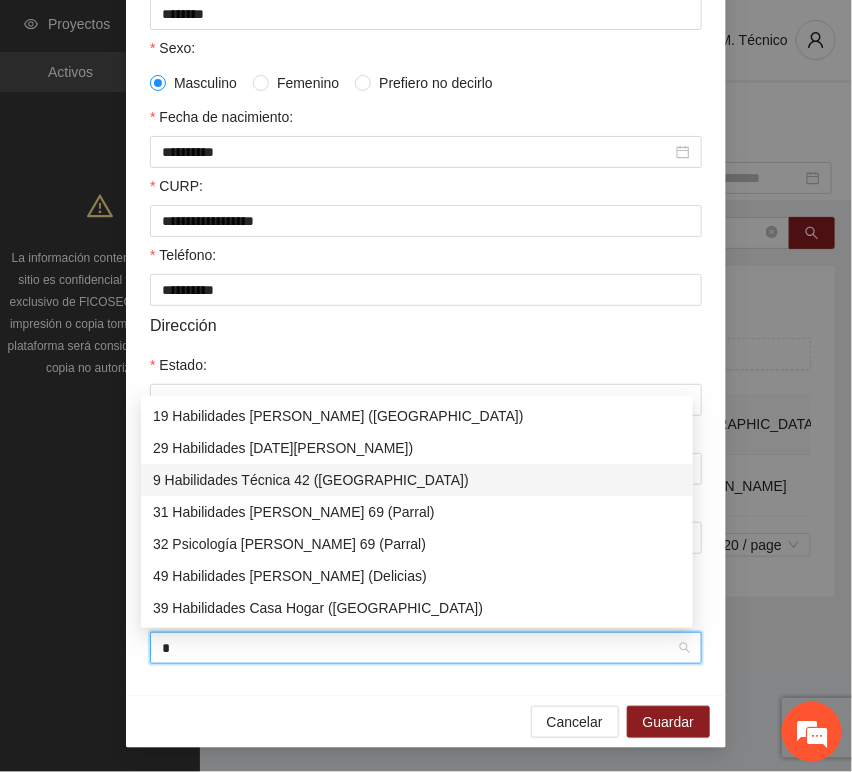 type 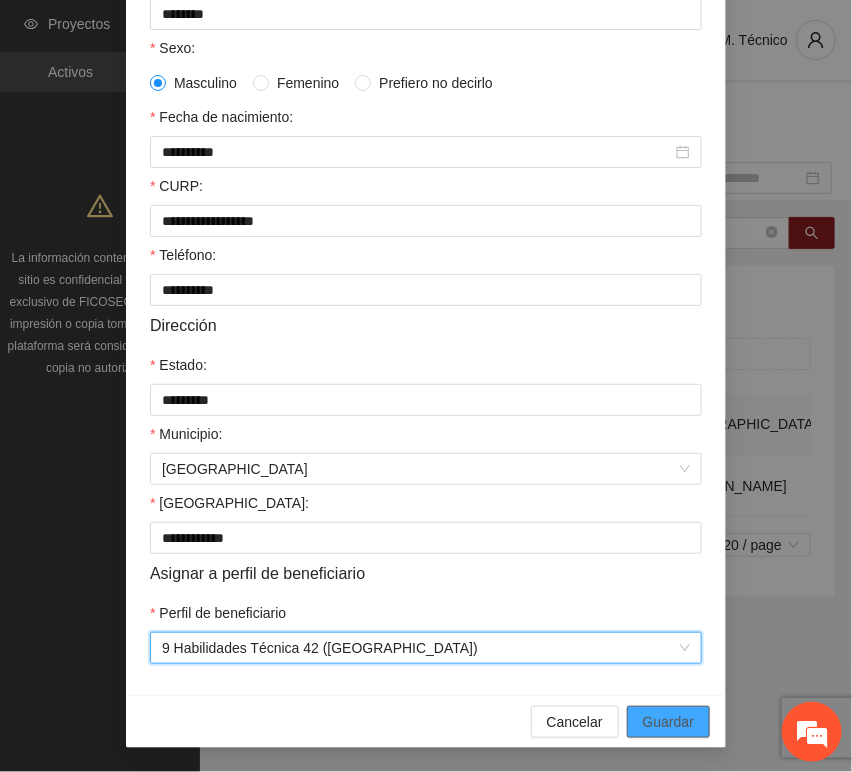 click on "Guardar" at bounding box center (668, 722) 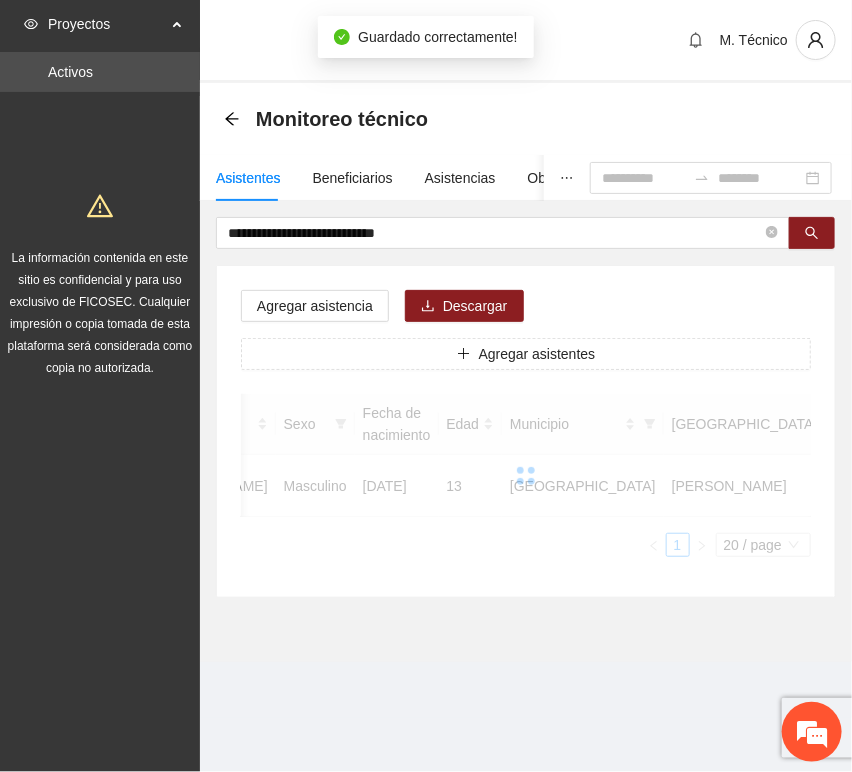 scroll, scrollTop: 294, scrollLeft: 0, axis: vertical 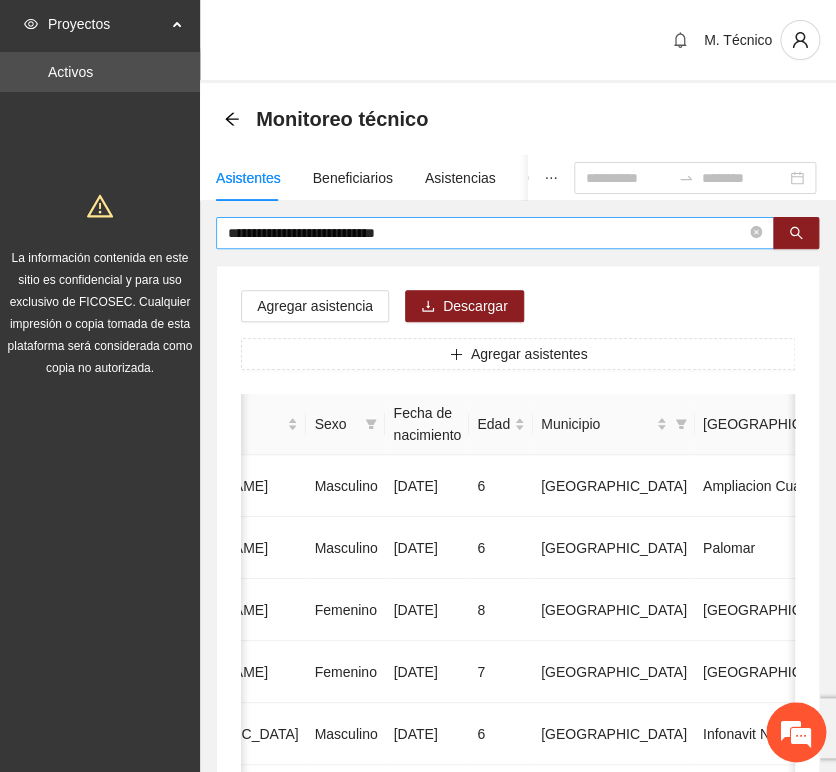 click on "**********" at bounding box center (487, 233) 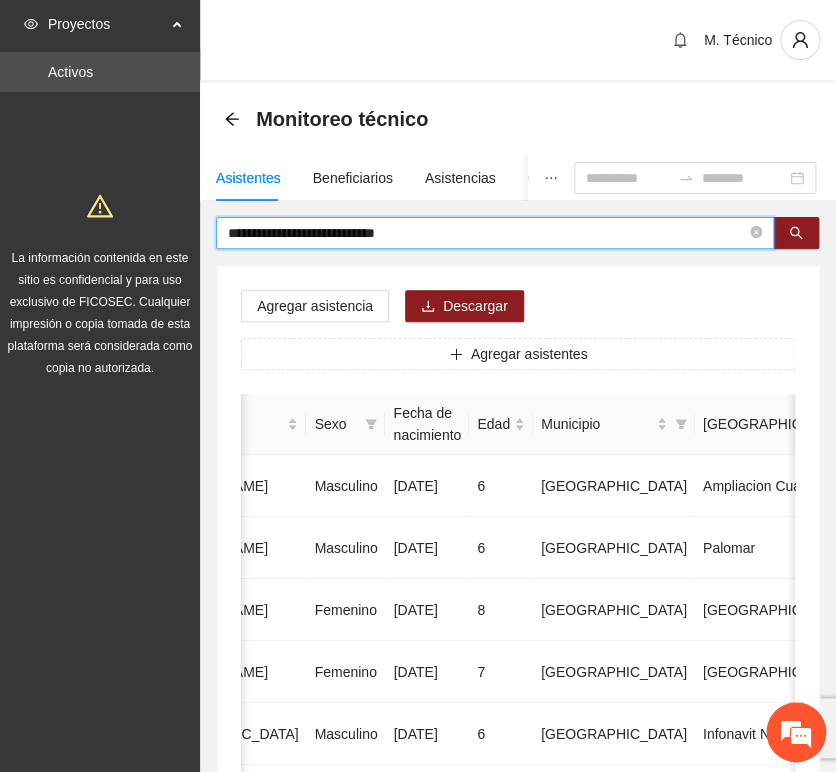 drag, startPoint x: 115, startPoint y: 222, endPoint x: -78, endPoint y: 221, distance: 193.0026 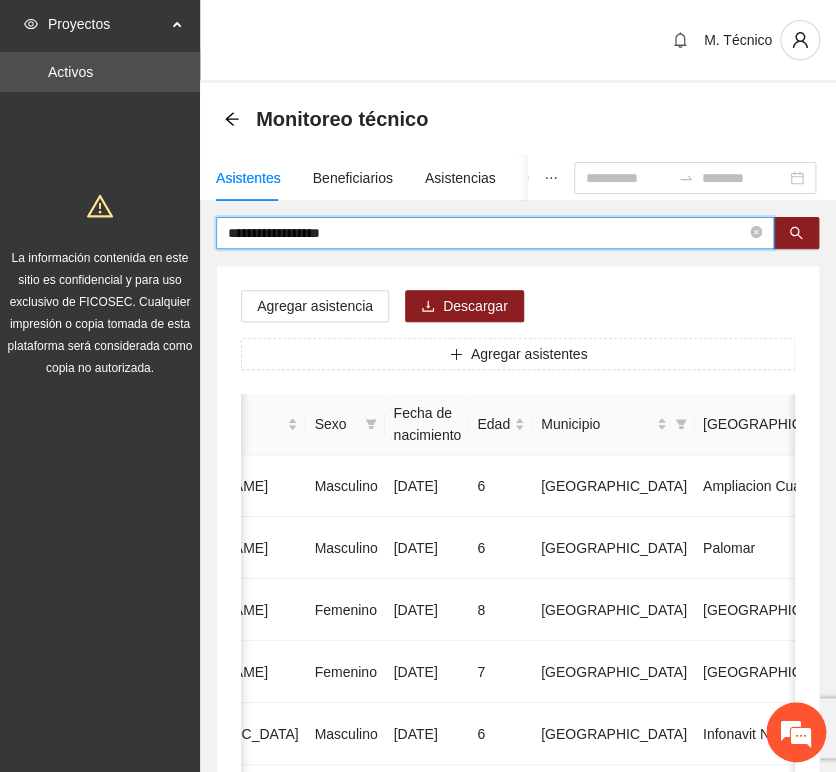 type on "**********" 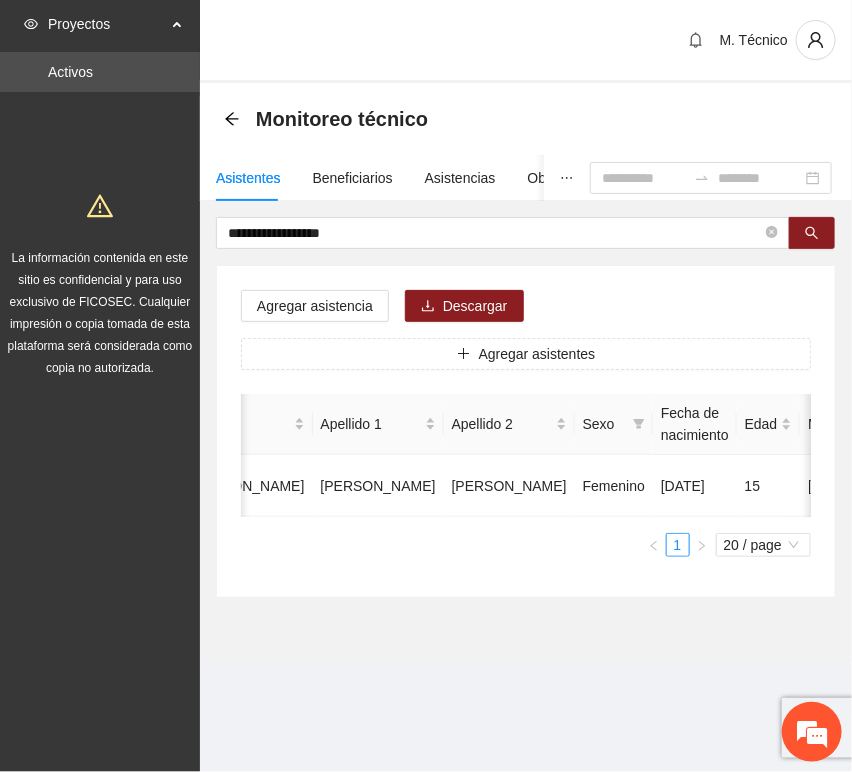 scroll, scrollTop: 0, scrollLeft: 0, axis: both 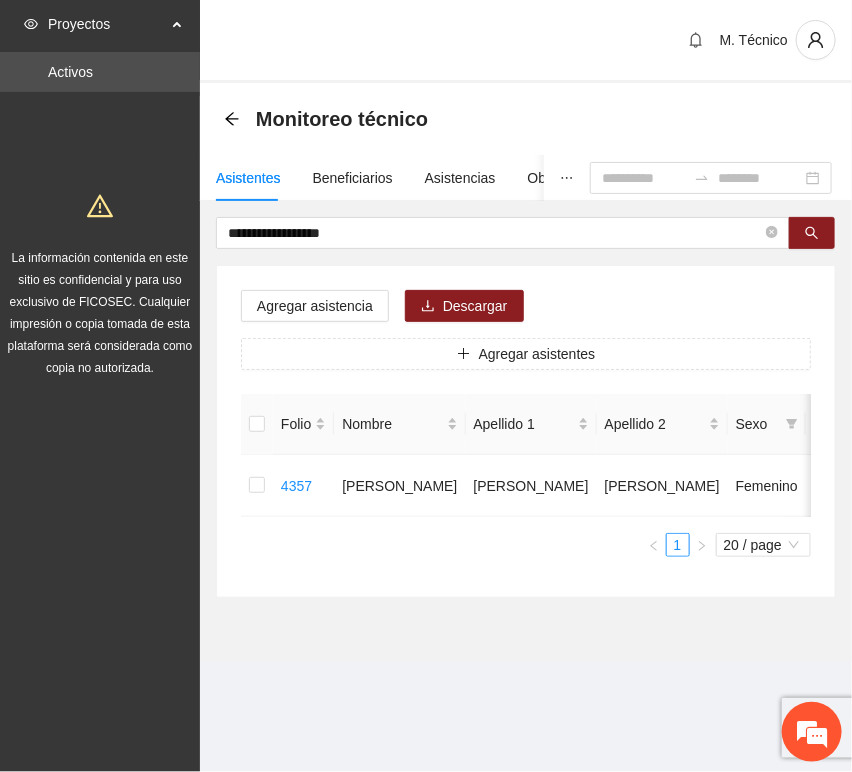 click on "**********" at bounding box center [526, 372] 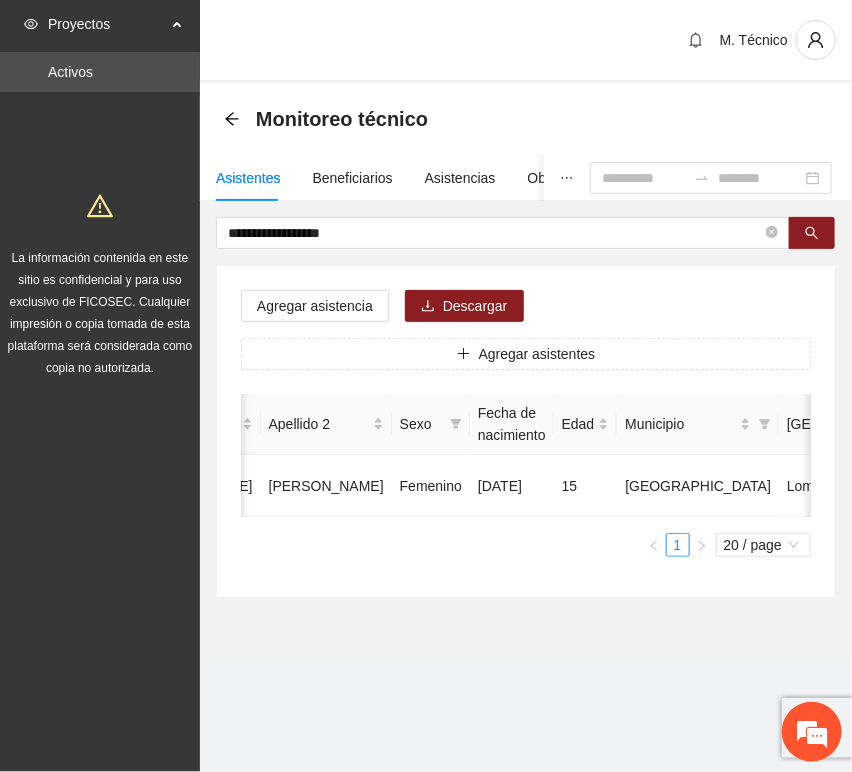 scroll, scrollTop: 0, scrollLeft: 450, axis: horizontal 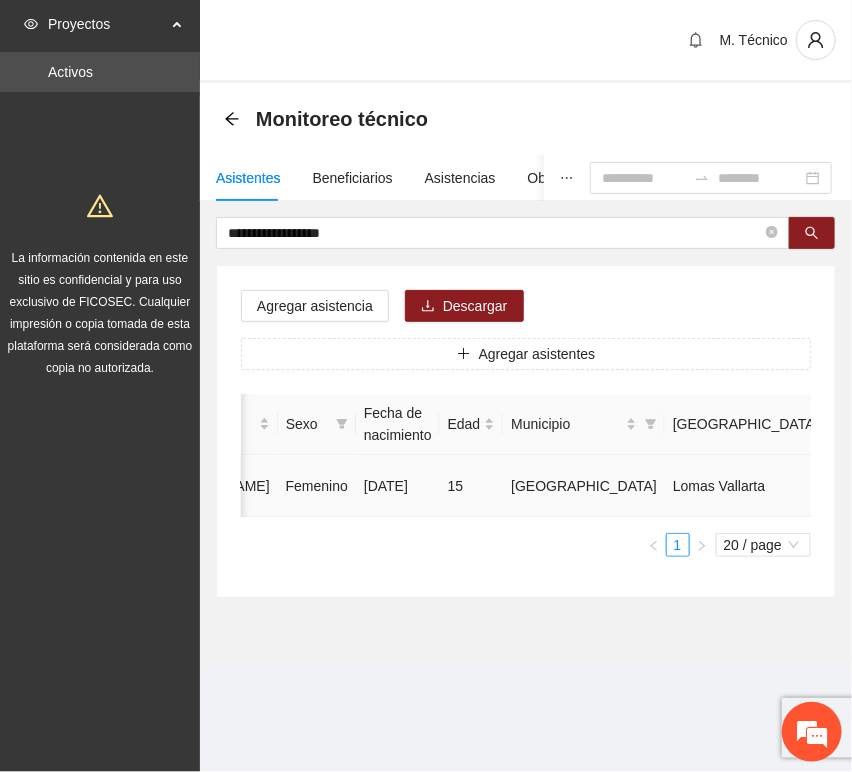 click at bounding box center (1053, 486) 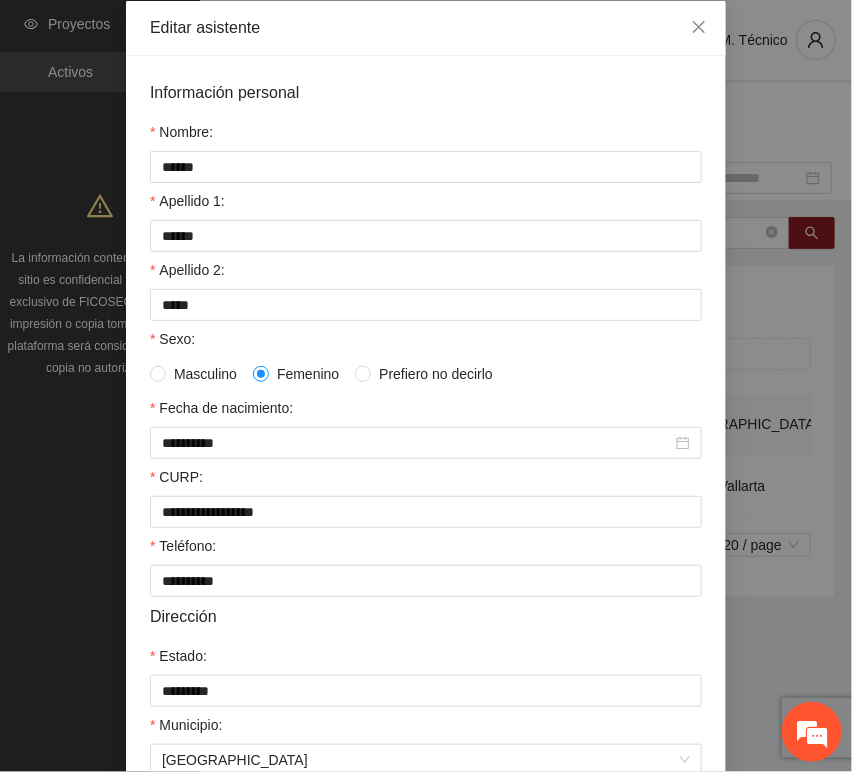 scroll, scrollTop: 394, scrollLeft: 0, axis: vertical 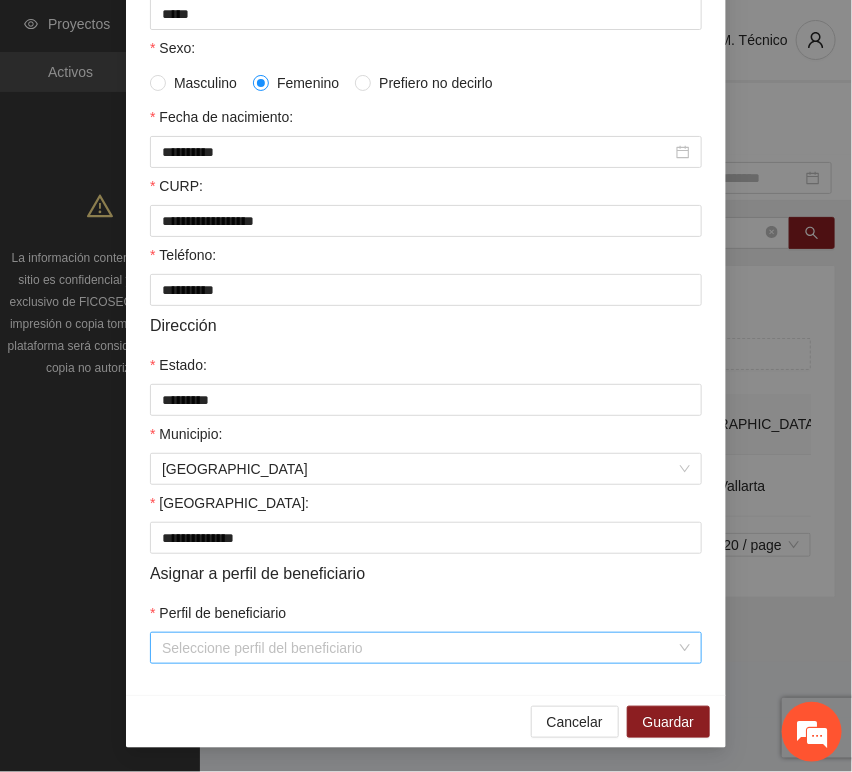 click on "Perfil de beneficiario" at bounding box center (419, 648) 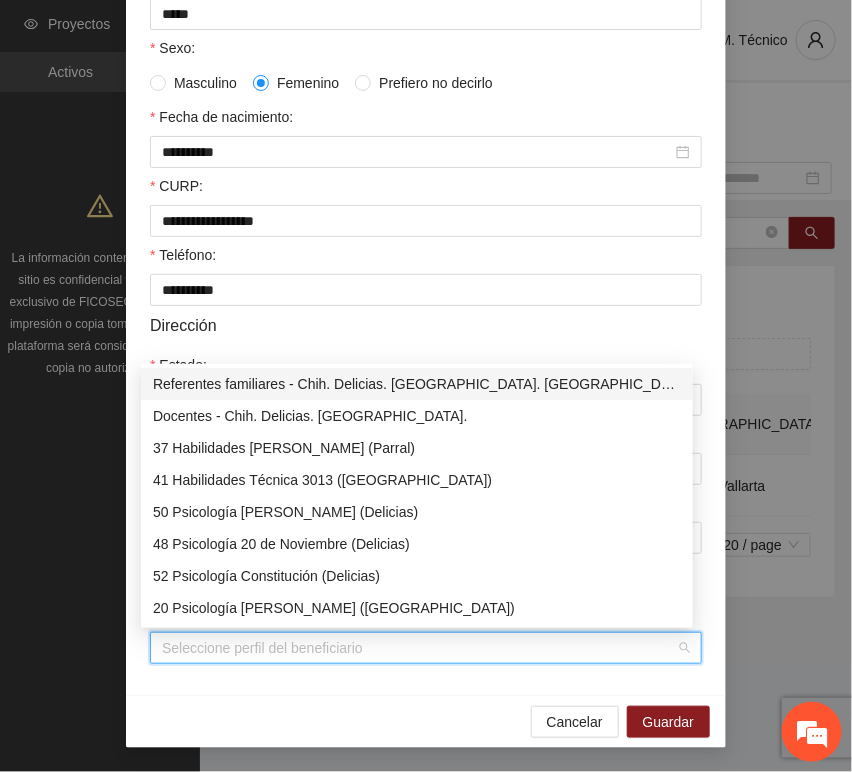 type on "*" 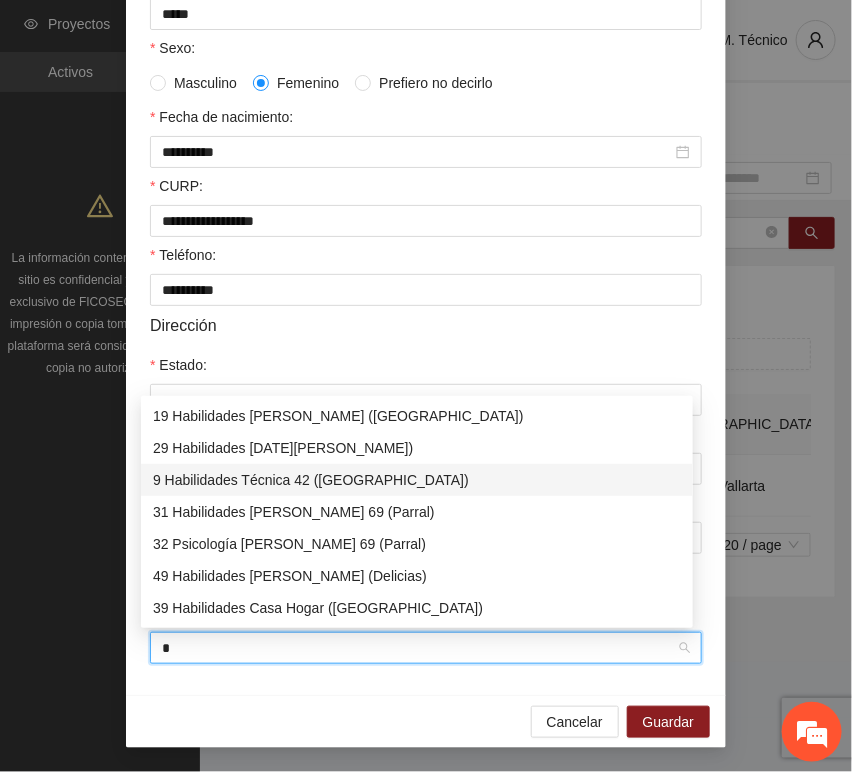 click on "9 Habilidades Técnica 42 ([GEOGRAPHIC_DATA])" at bounding box center [417, 480] 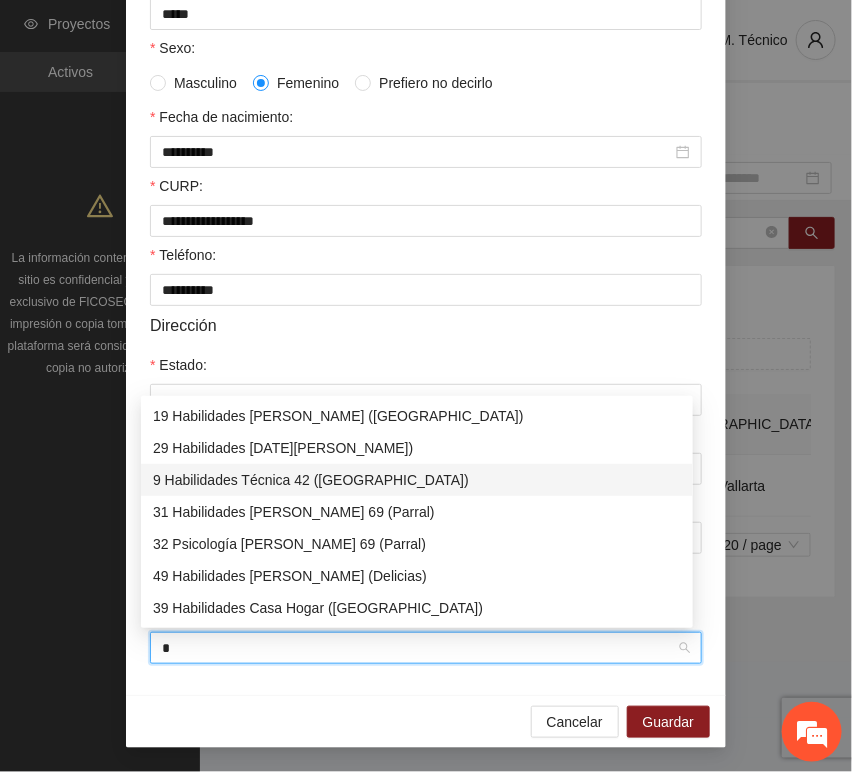 type 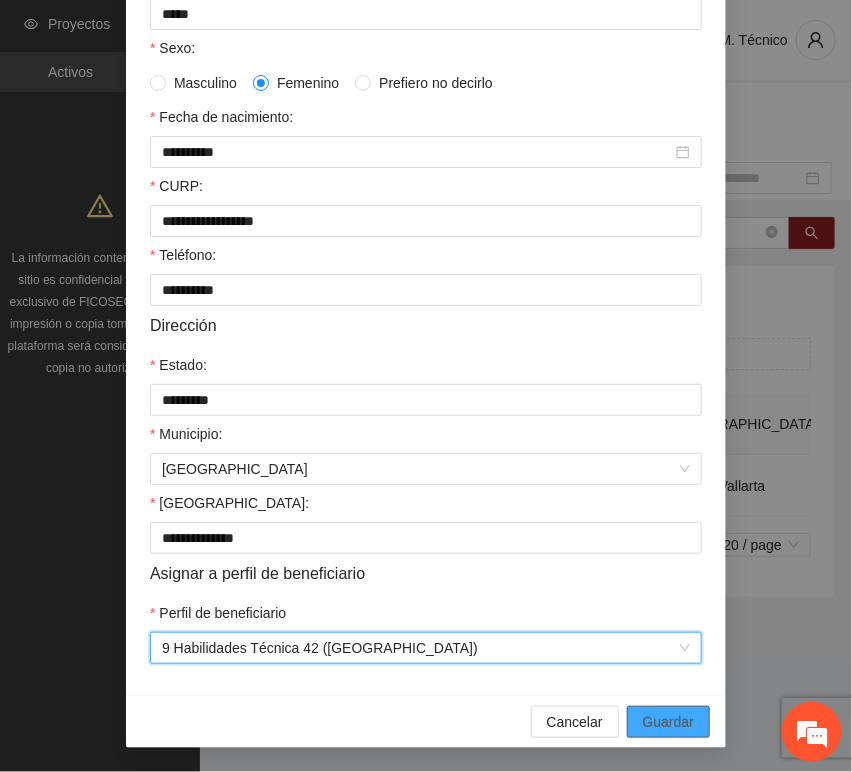 click on "Guardar" at bounding box center [668, 722] 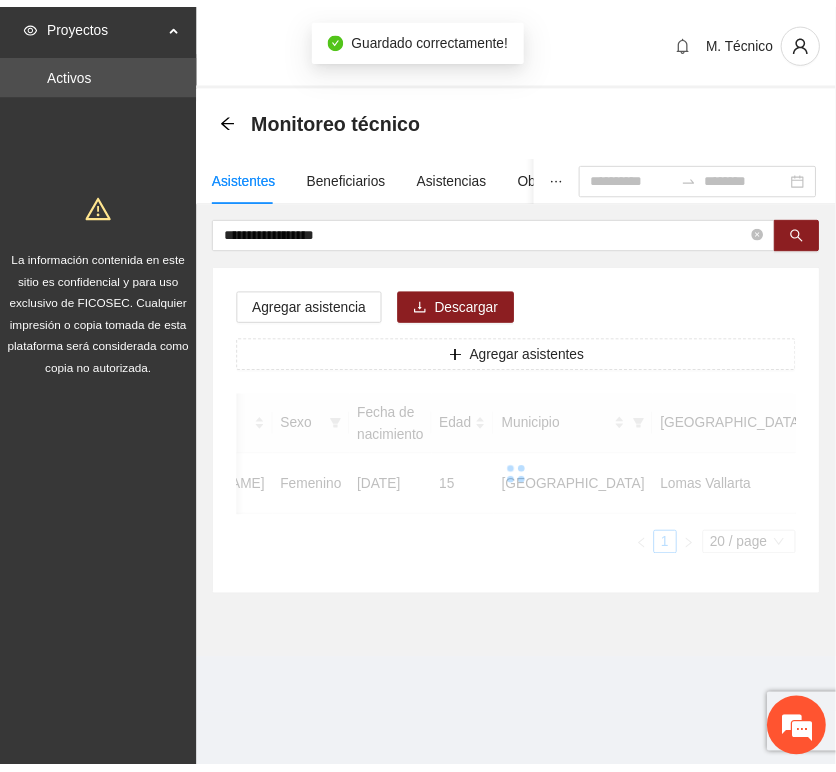 scroll, scrollTop: 294, scrollLeft: 0, axis: vertical 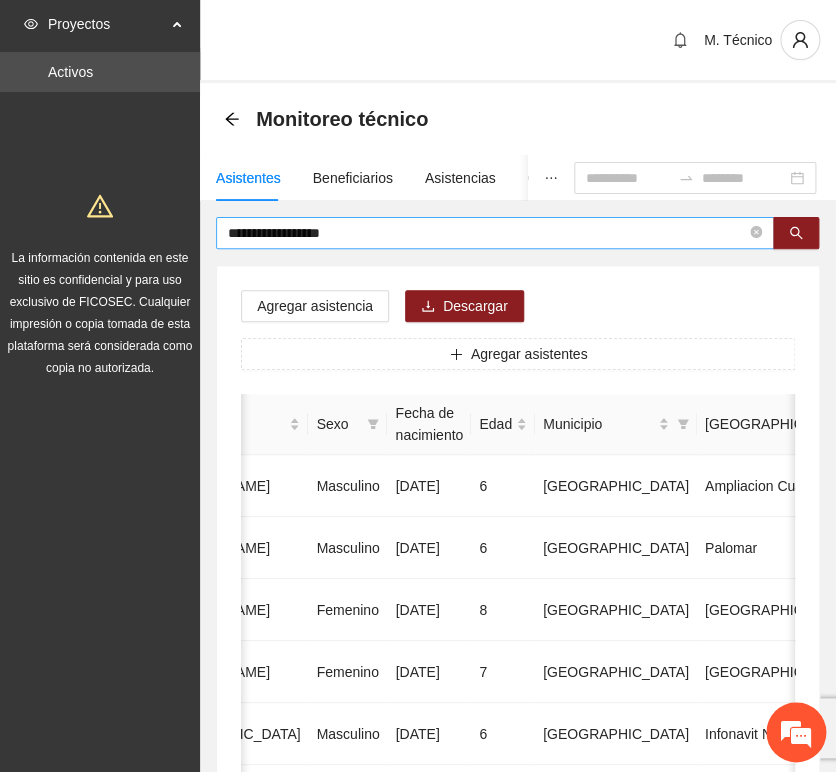 click on "**********" at bounding box center (495, 233) 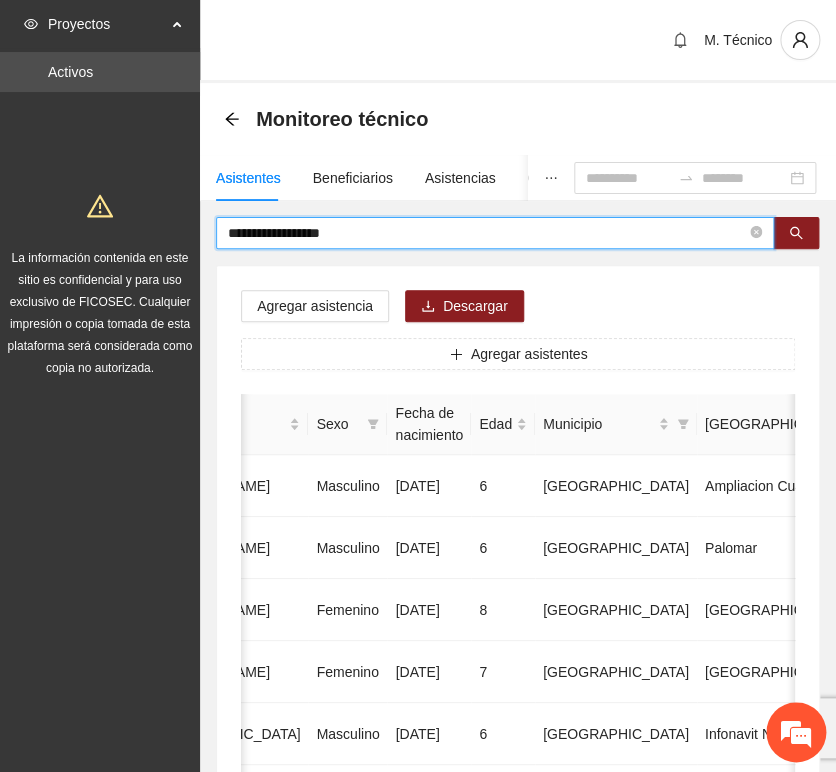 drag, startPoint x: 359, startPoint y: 230, endPoint x: 108, endPoint y: 196, distance: 253.29233 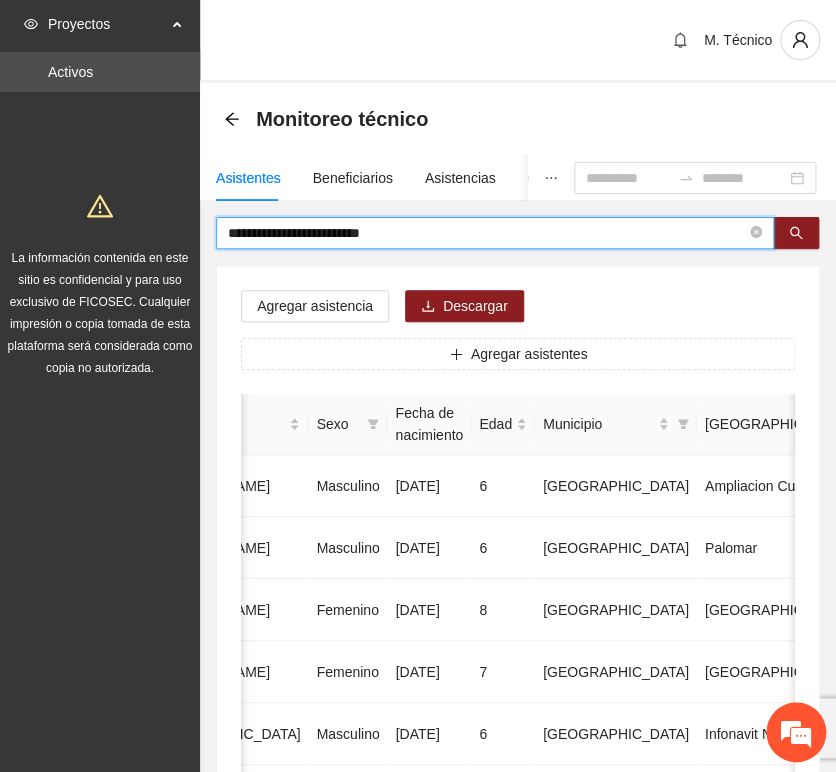 type on "**********" 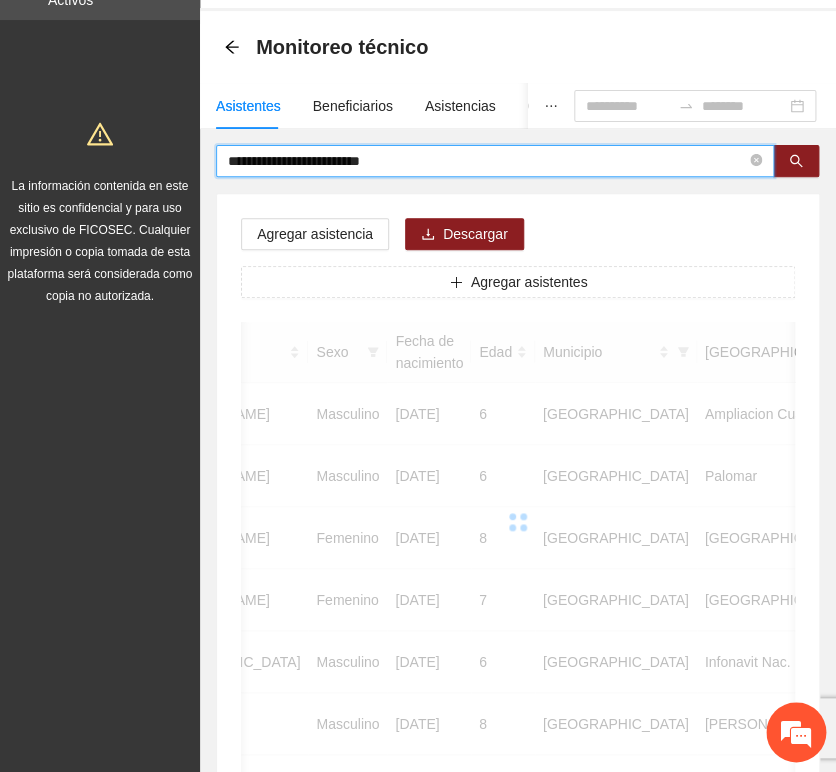 scroll, scrollTop: 111, scrollLeft: 0, axis: vertical 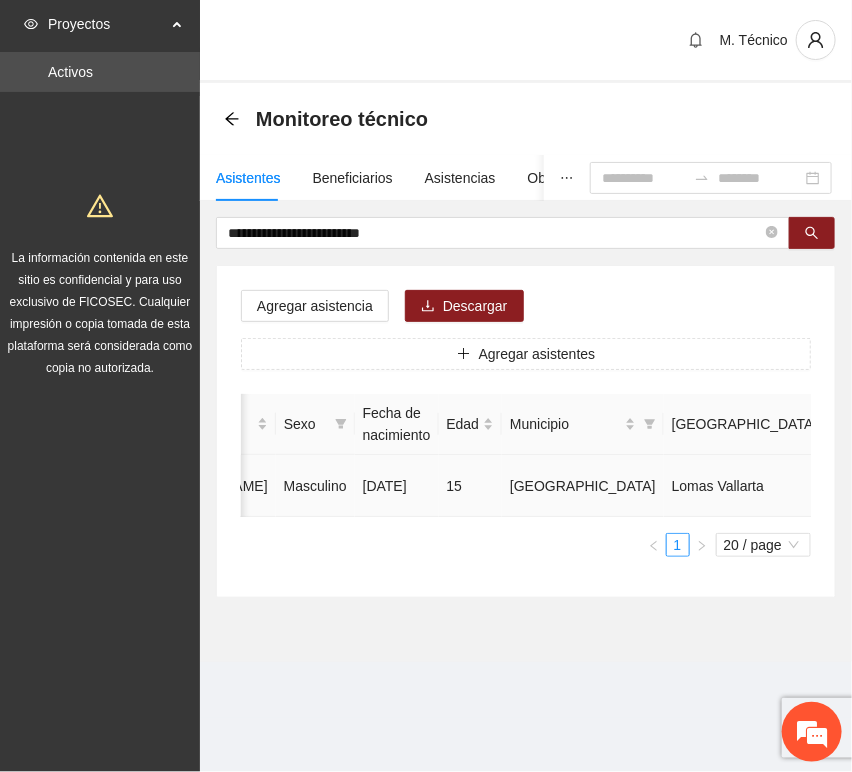 click at bounding box center [1031, 486] 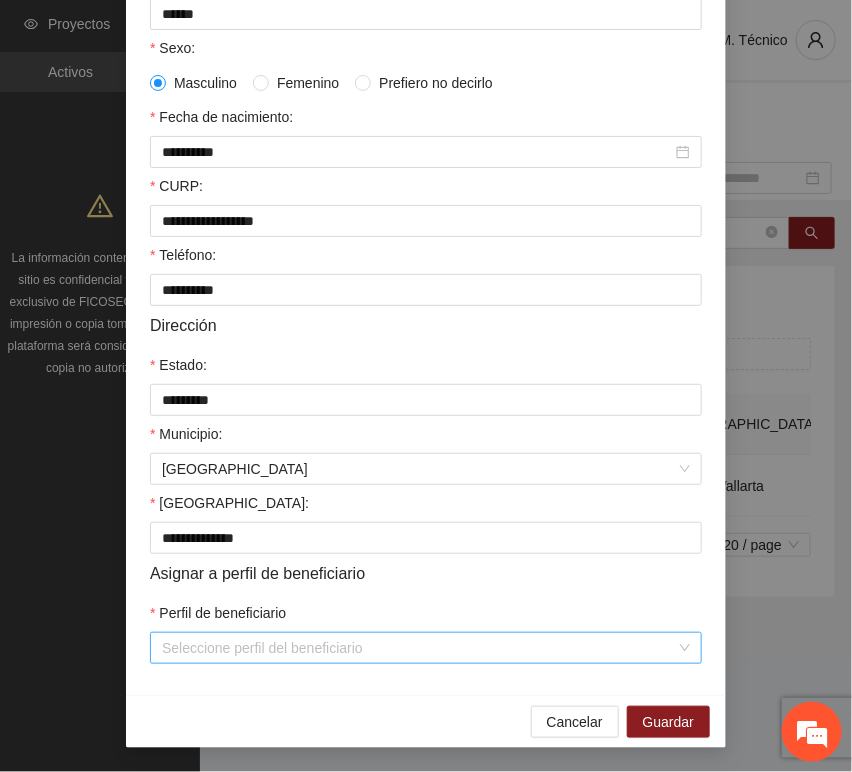 scroll, scrollTop: 394, scrollLeft: 0, axis: vertical 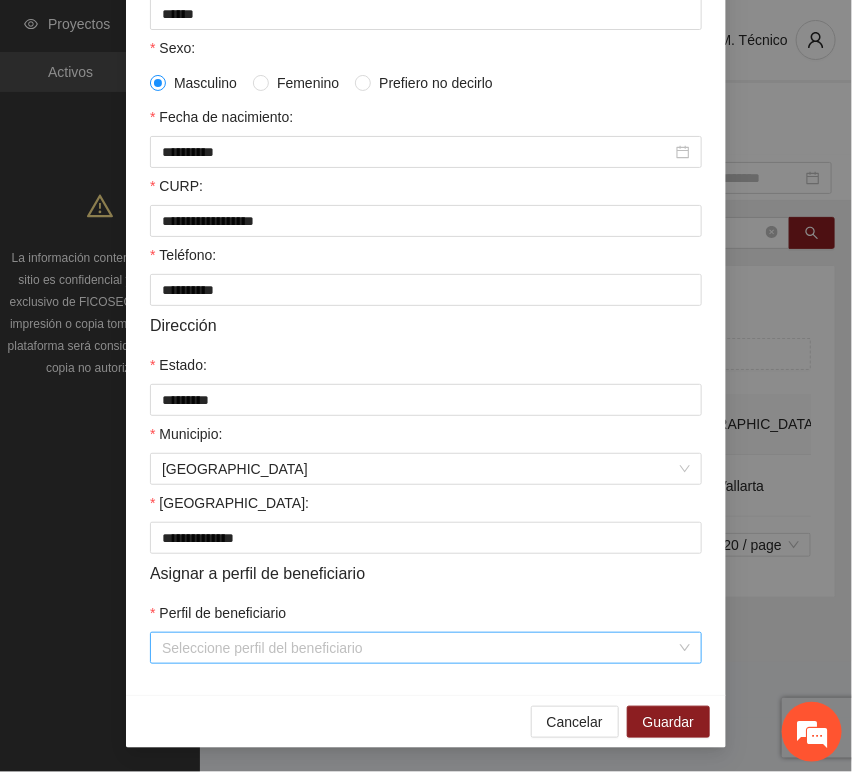 click on "Perfil de beneficiario" at bounding box center [419, 648] 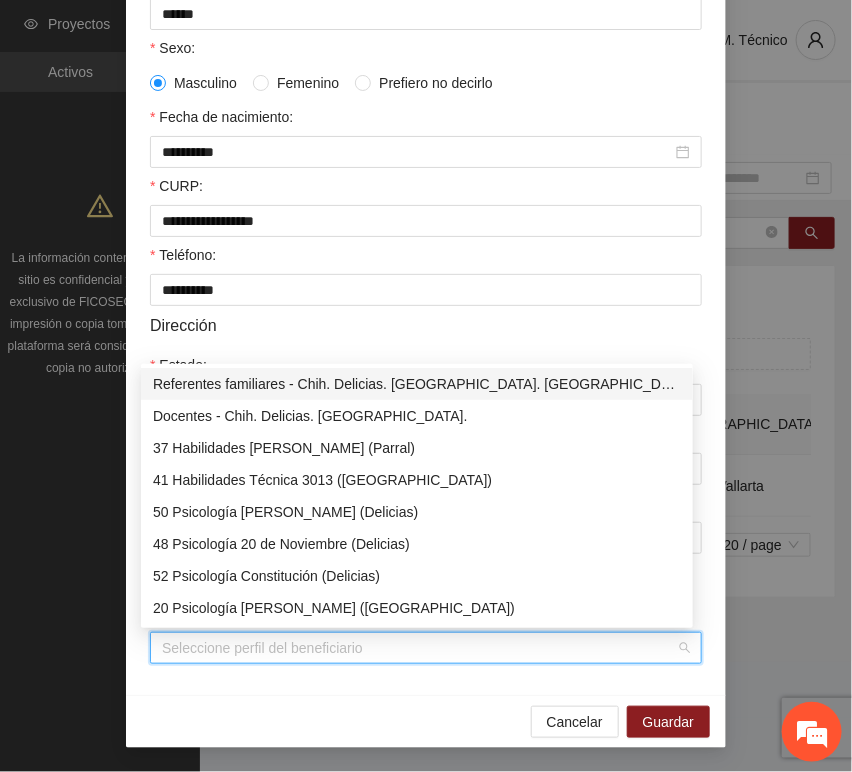 type on "*" 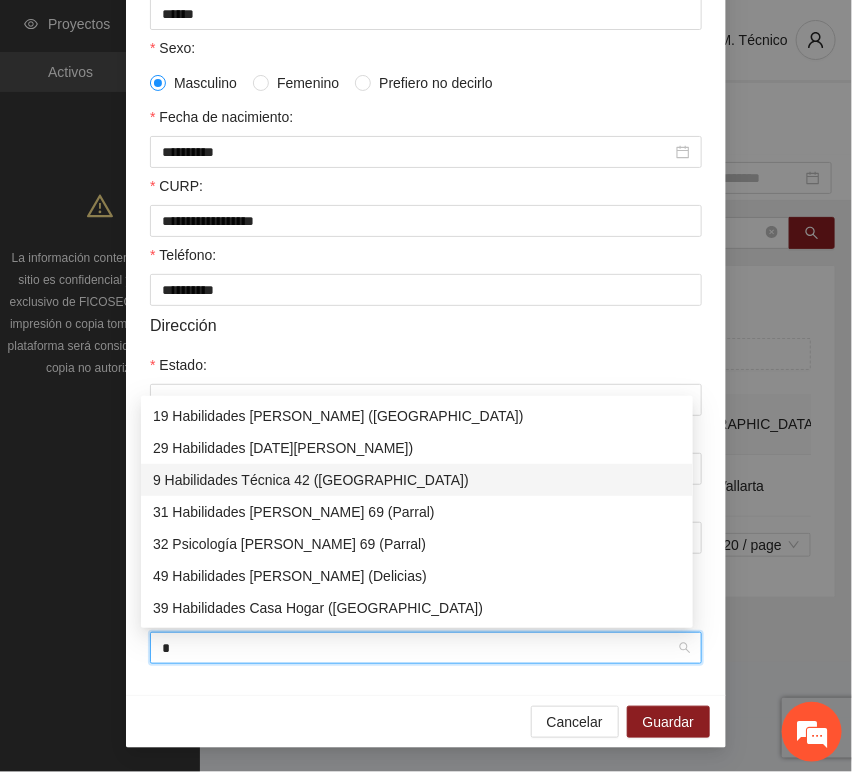 click on "9 Habilidades Técnica 42 ([GEOGRAPHIC_DATA])" at bounding box center (417, 480) 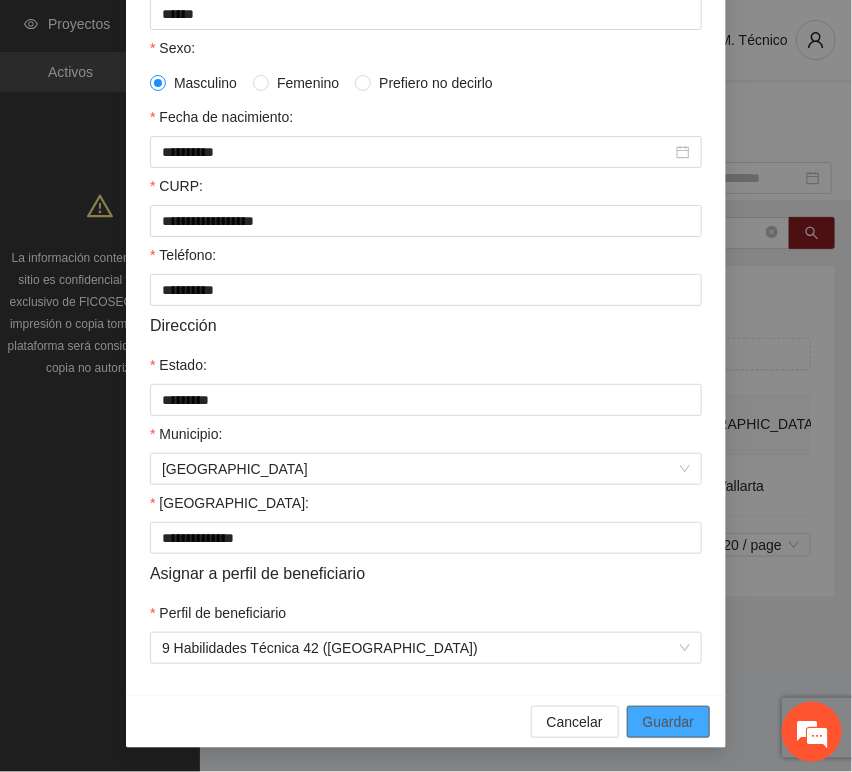 click on "Guardar" at bounding box center [668, 722] 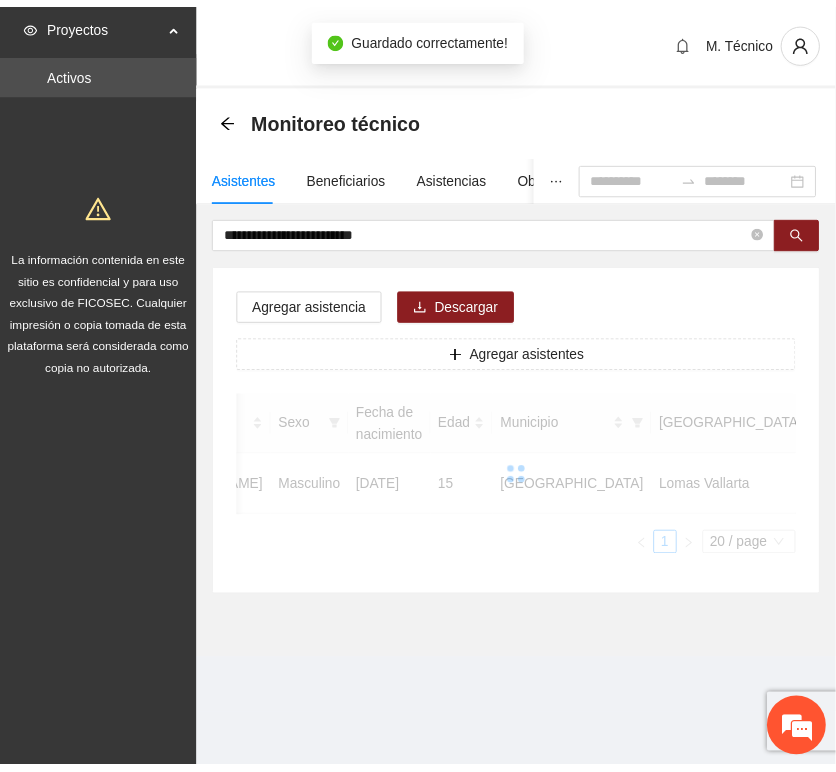 scroll, scrollTop: 294, scrollLeft: 0, axis: vertical 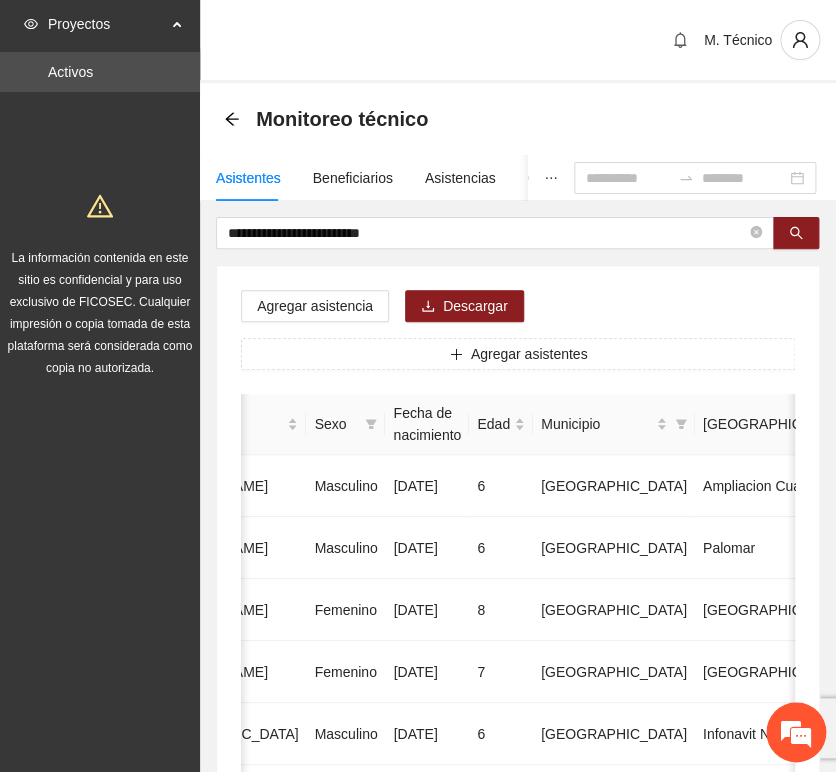 click on "**********" at bounding box center (518, 996) 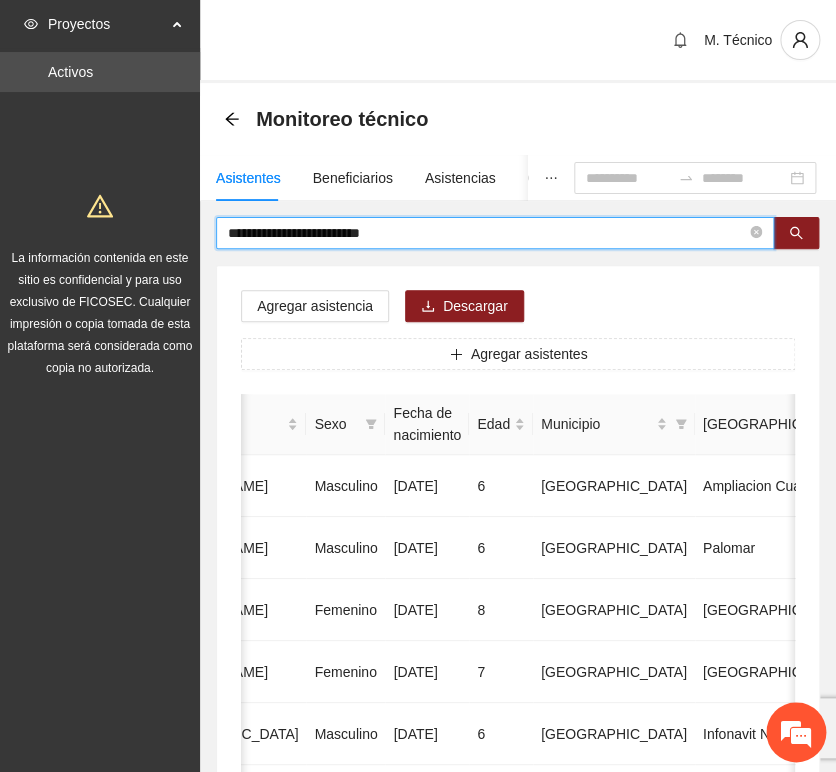 drag, startPoint x: 409, startPoint y: 221, endPoint x: 52, endPoint y: 211, distance: 357.14 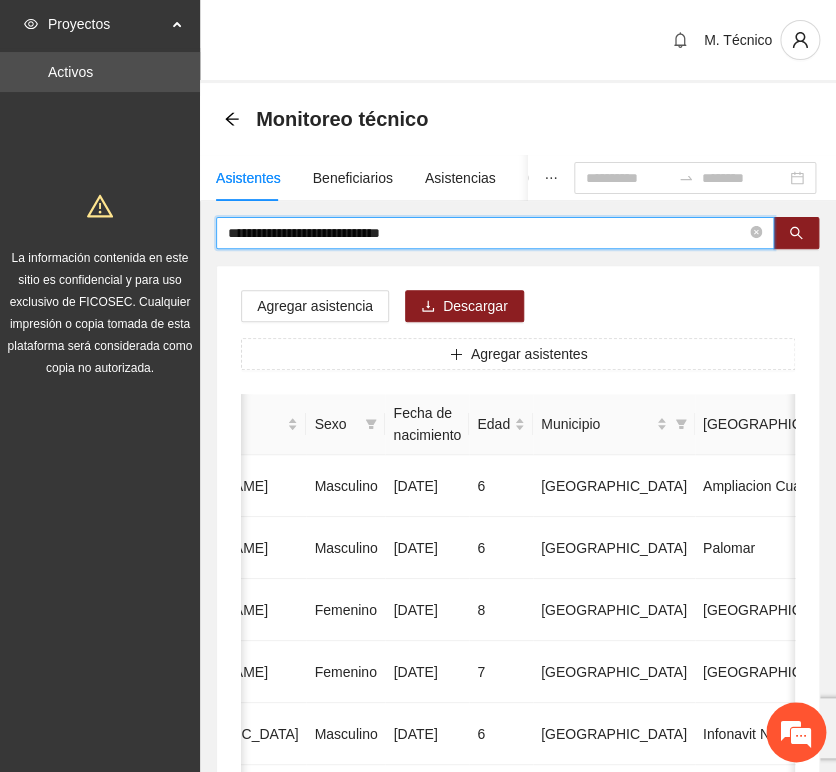 type on "**********" 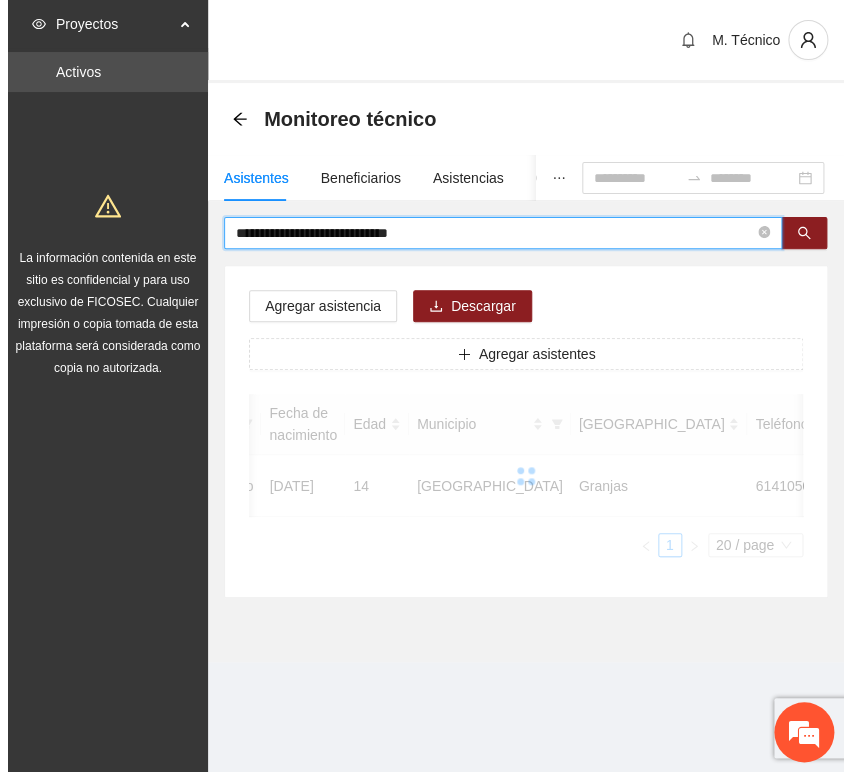scroll, scrollTop: 0, scrollLeft: 0, axis: both 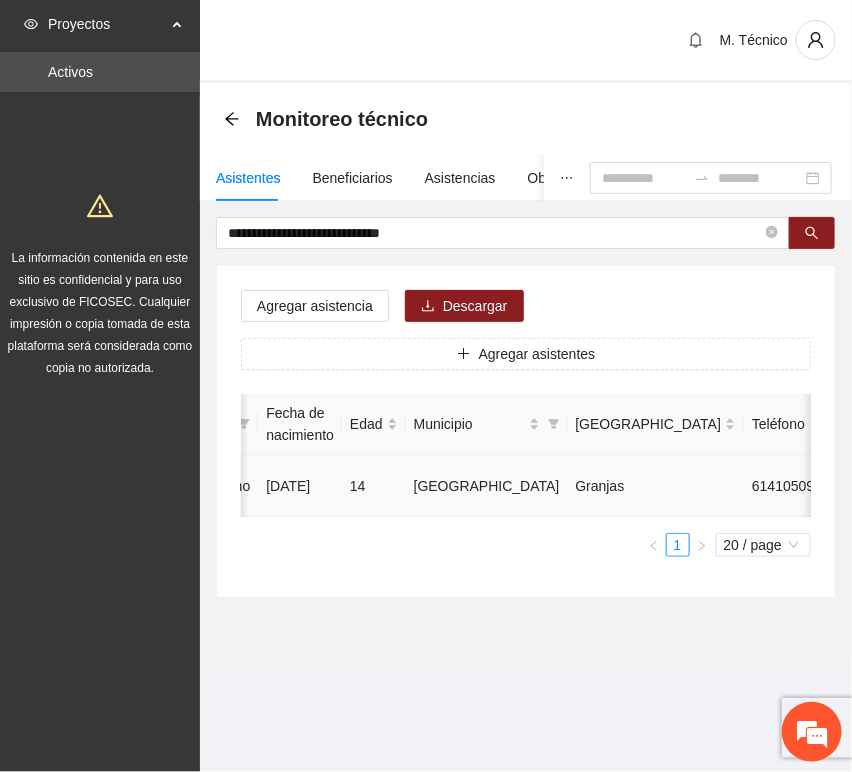 click at bounding box center (935, 486) 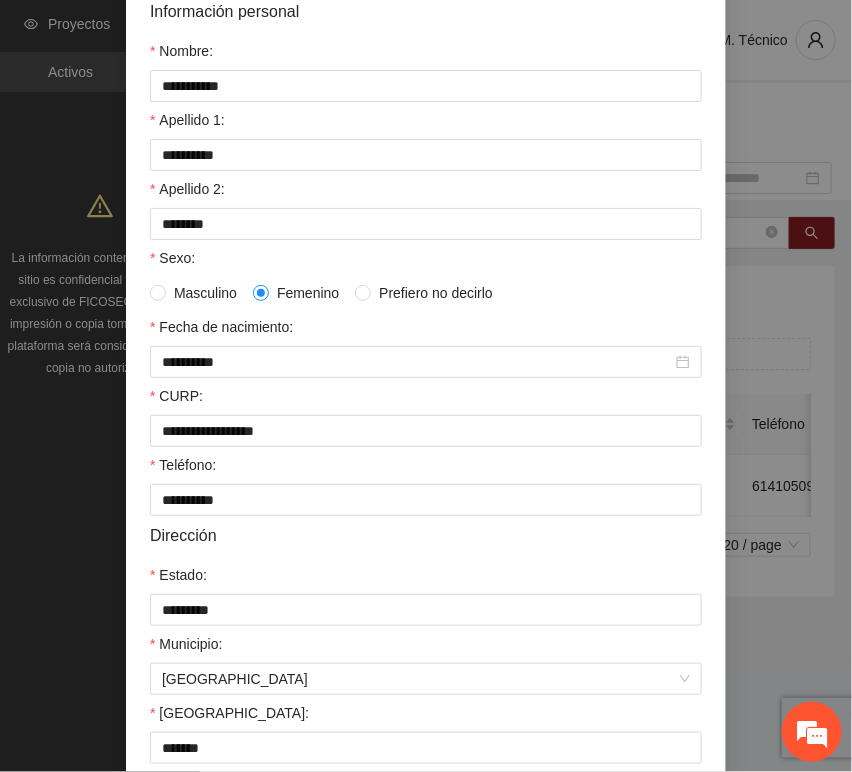 scroll, scrollTop: 394, scrollLeft: 0, axis: vertical 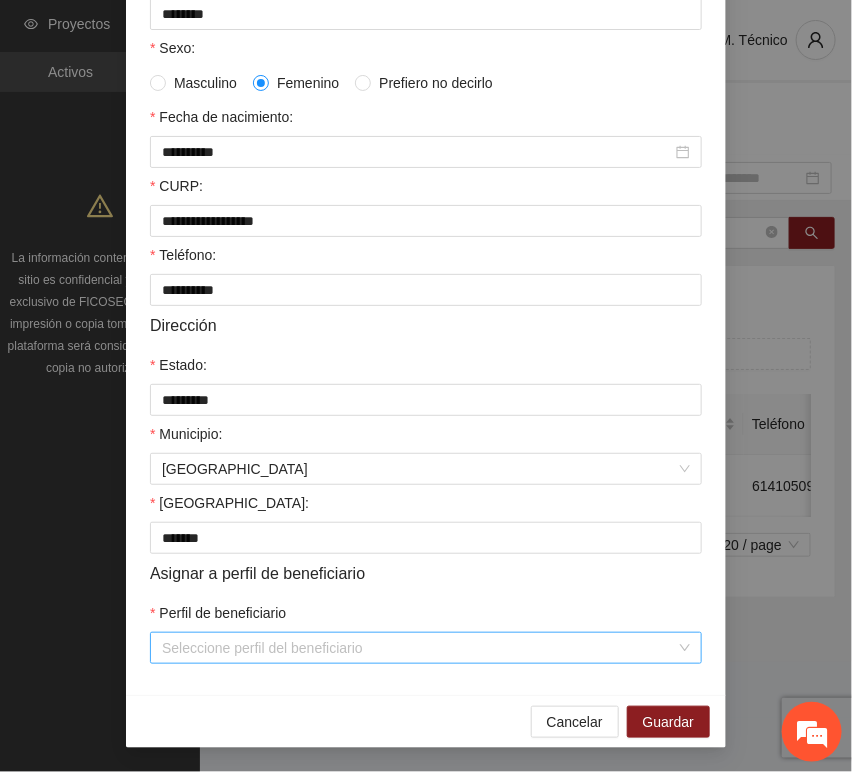 click on "Seleccione perfil del beneficiario" at bounding box center (426, 648) 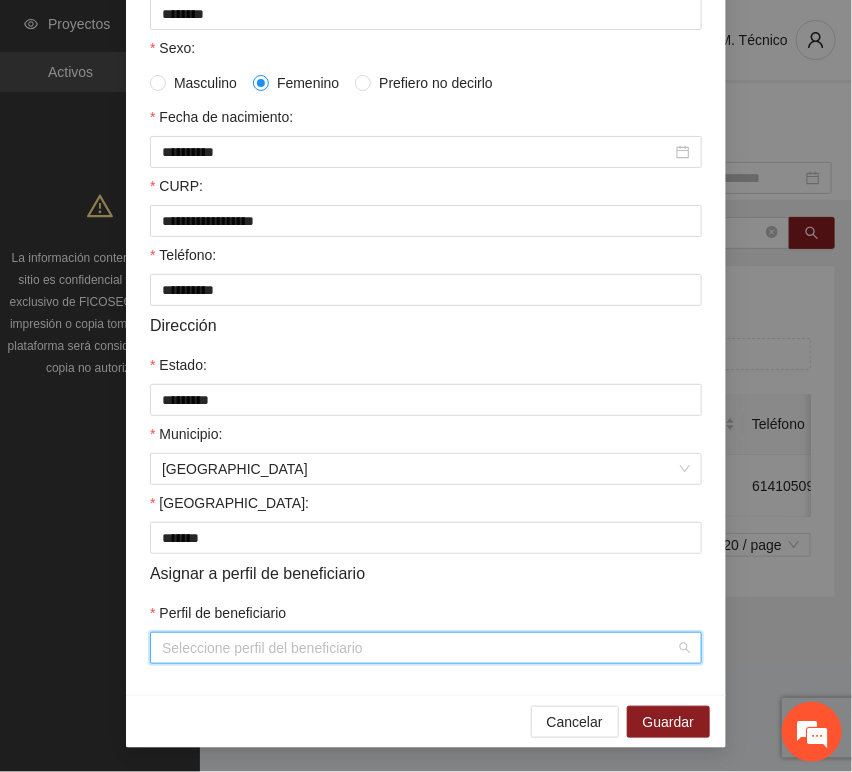click on "Perfil de beneficiario" at bounding box center [419, 648] 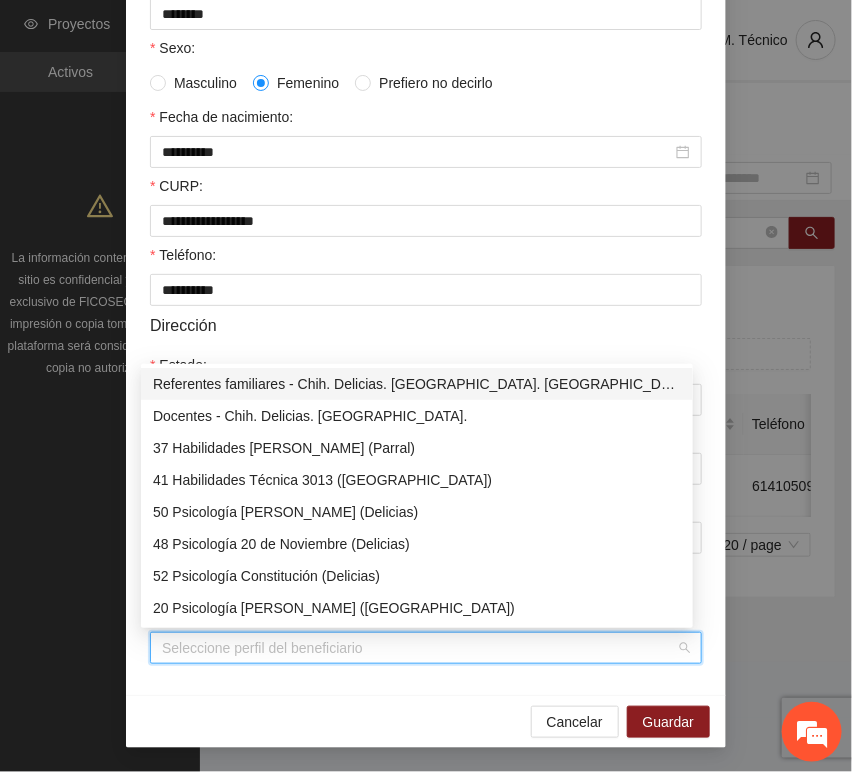 type on "*" 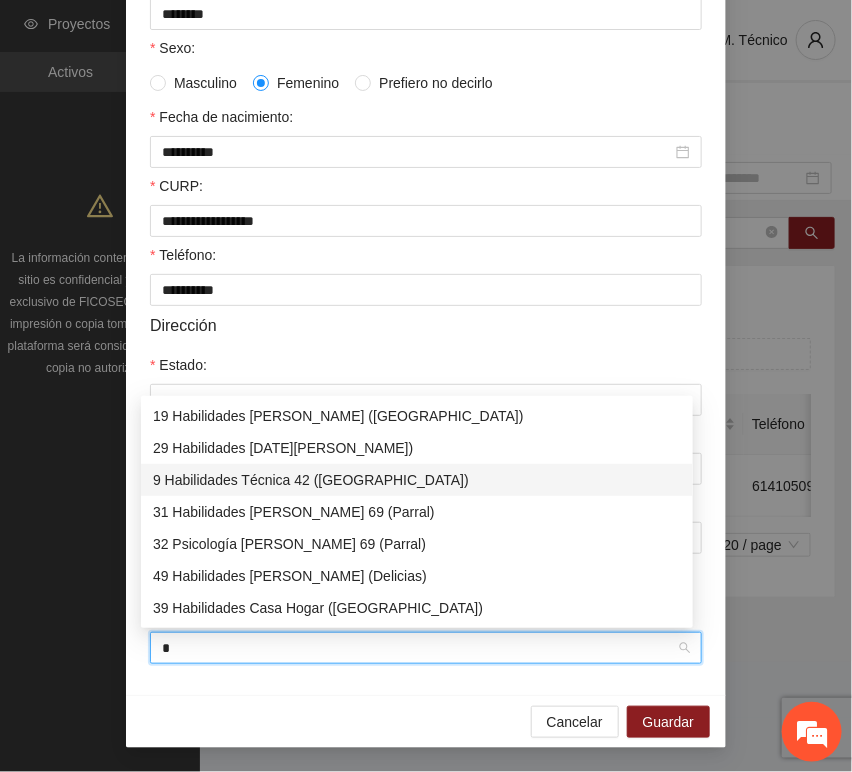 click on "9 Habilidades Técnica 42 ([GEOGRAPHIC_DATA])" at bounding box center [417, 480] 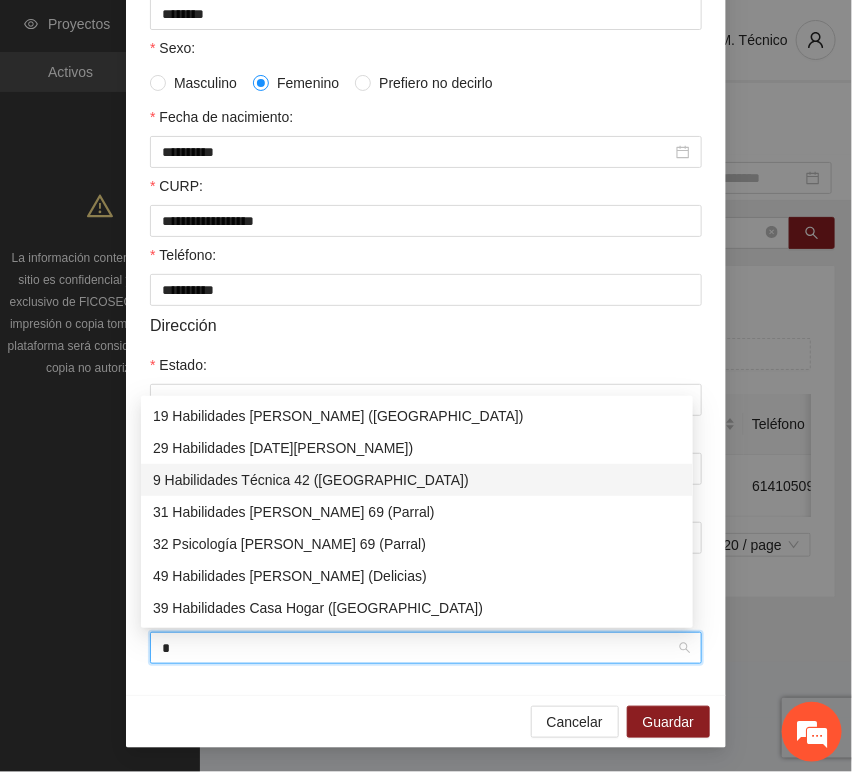 type 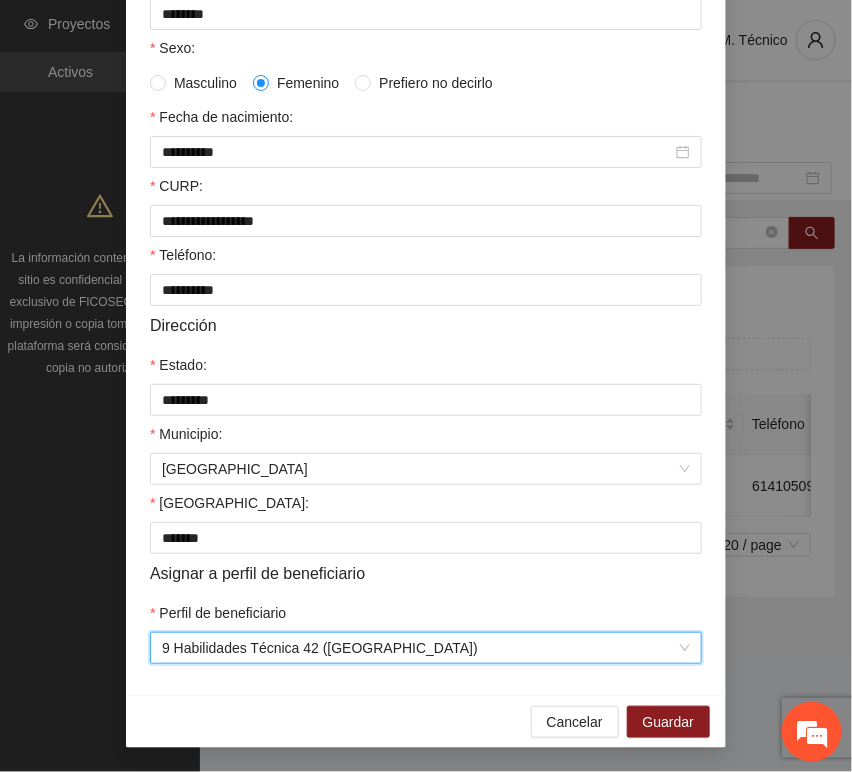 click on "Cancelar Guardar" at bounding box center (426, 721) 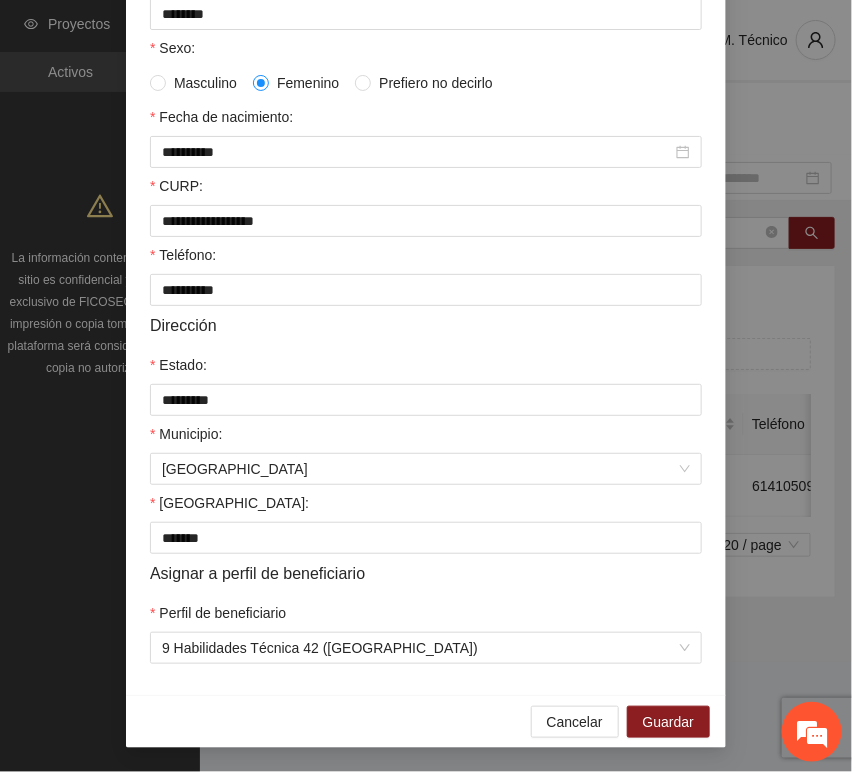 click on "Cancelar Guardar" at bounding box center (426, 721) 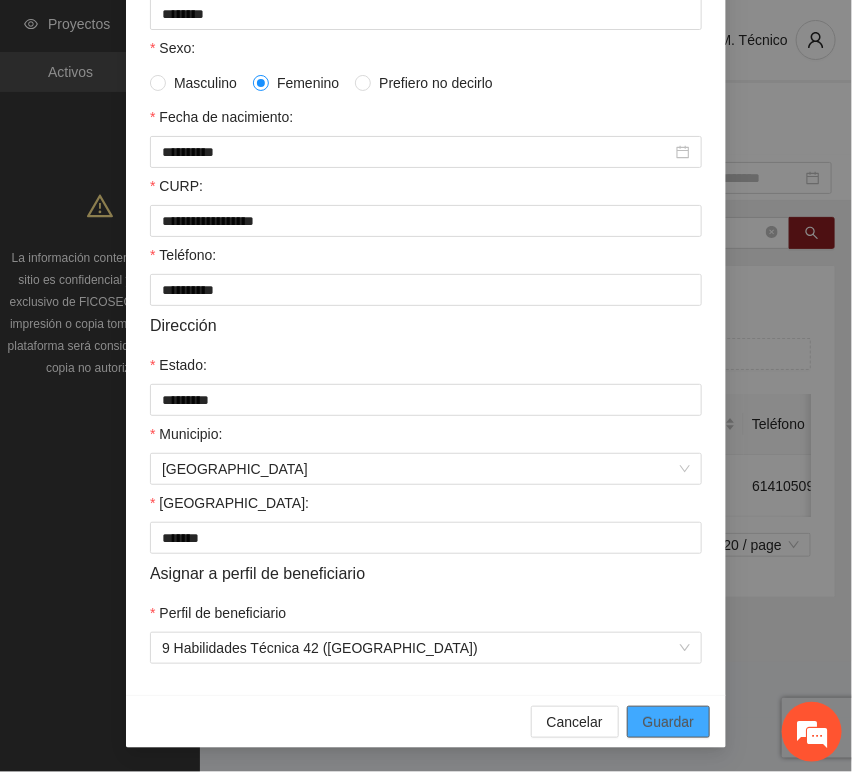 click on "Guardar" at bounding box center (668, 722) 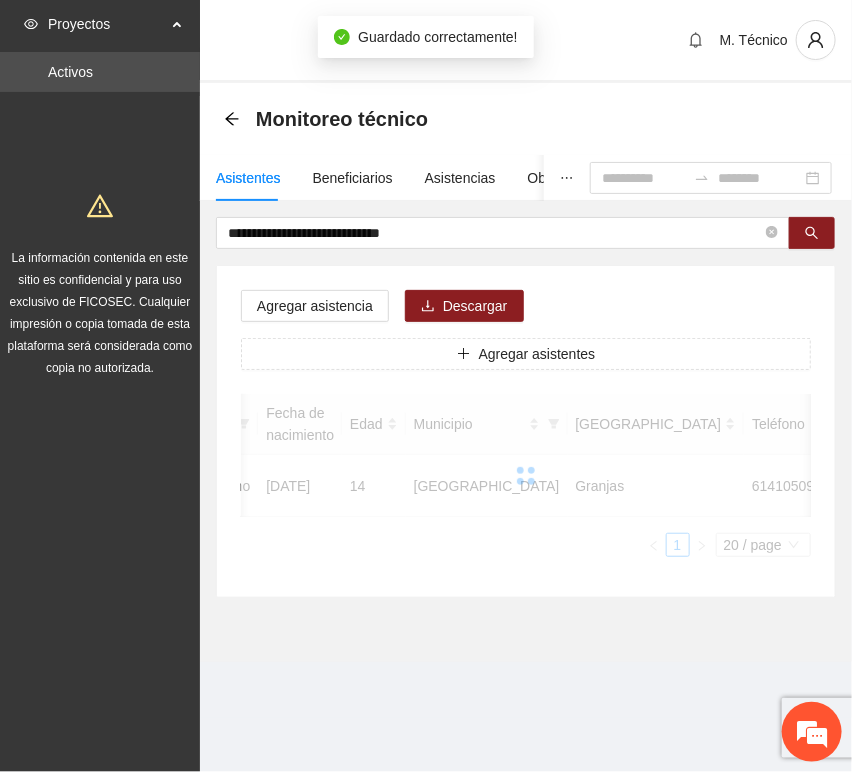 scroll, scrollTop: 294, scrollLeft: 0, axis: vertical 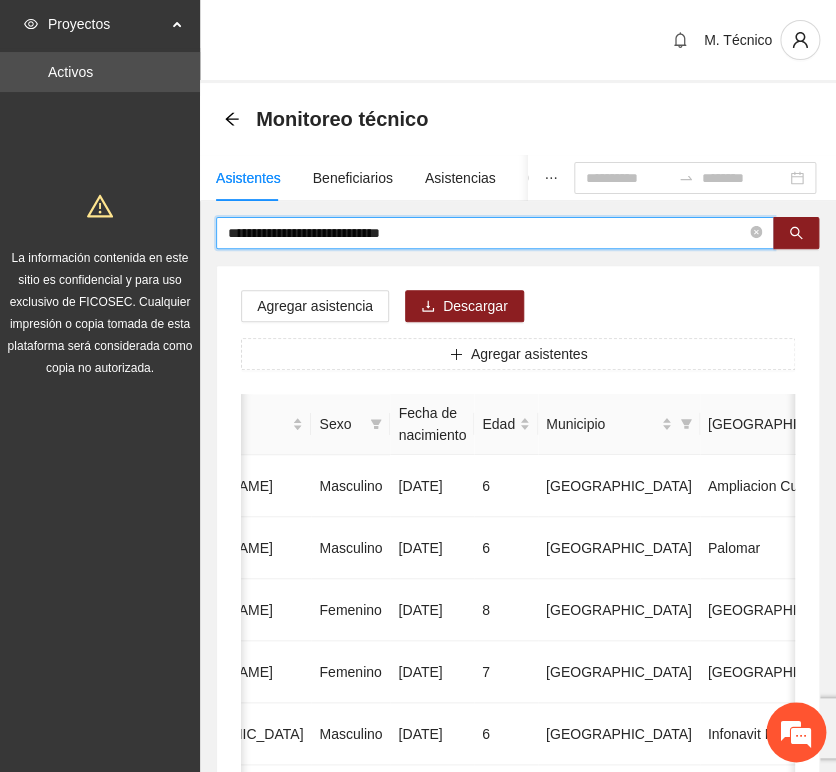click on "**********" at bounding box center (487, 233) 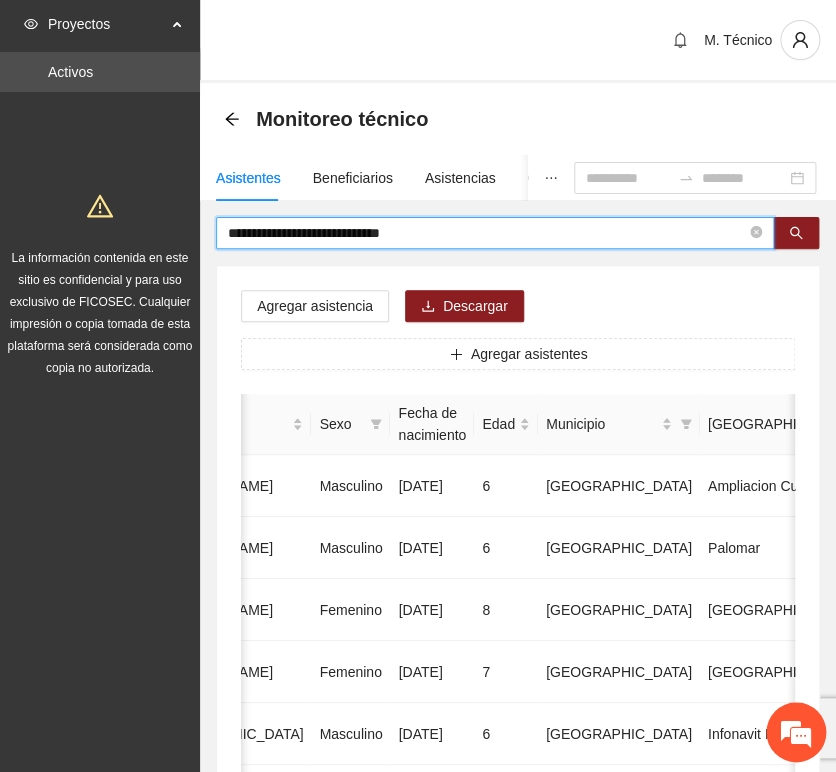 drag, startPoint x: 475, startPoint y: 235, endPoint x: -3, endPoint y: 218, distance: 478.30222 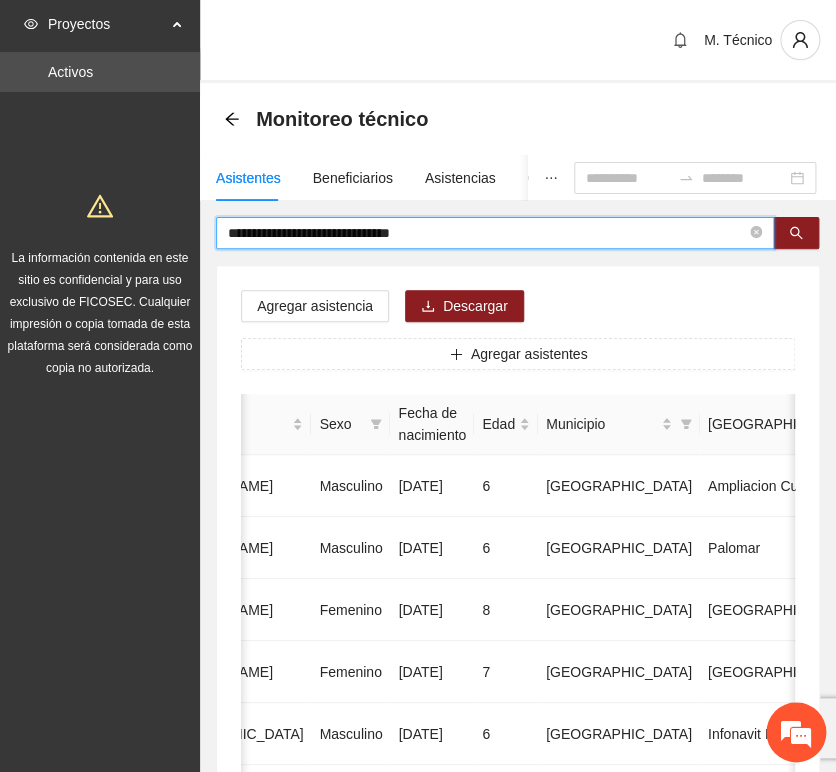 type on "**********" 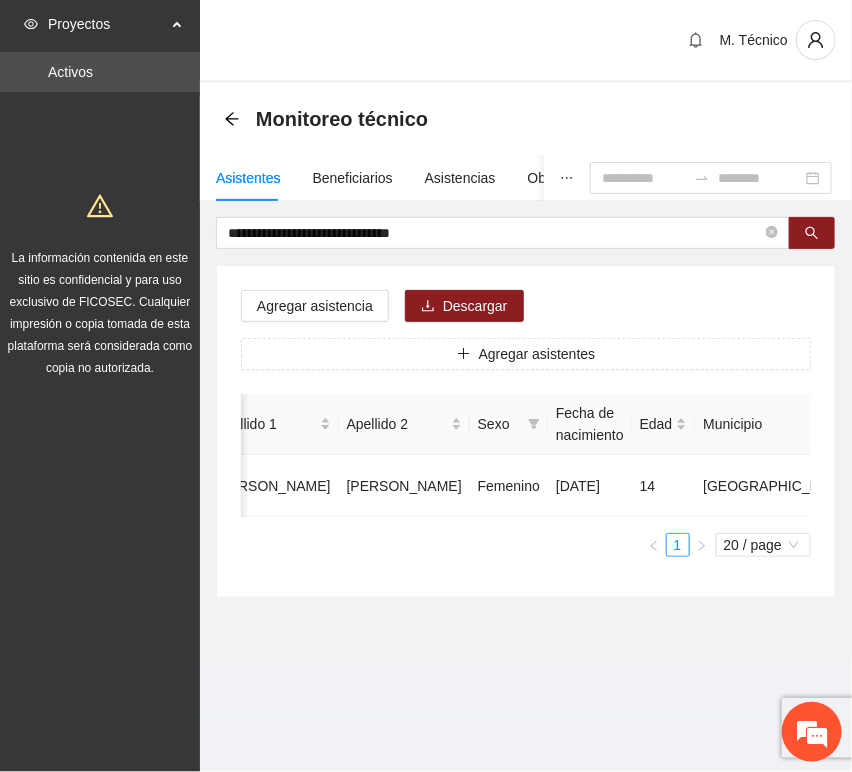 scroll, scrollTop: 0, scrollLeft: 452, axis: horizontal 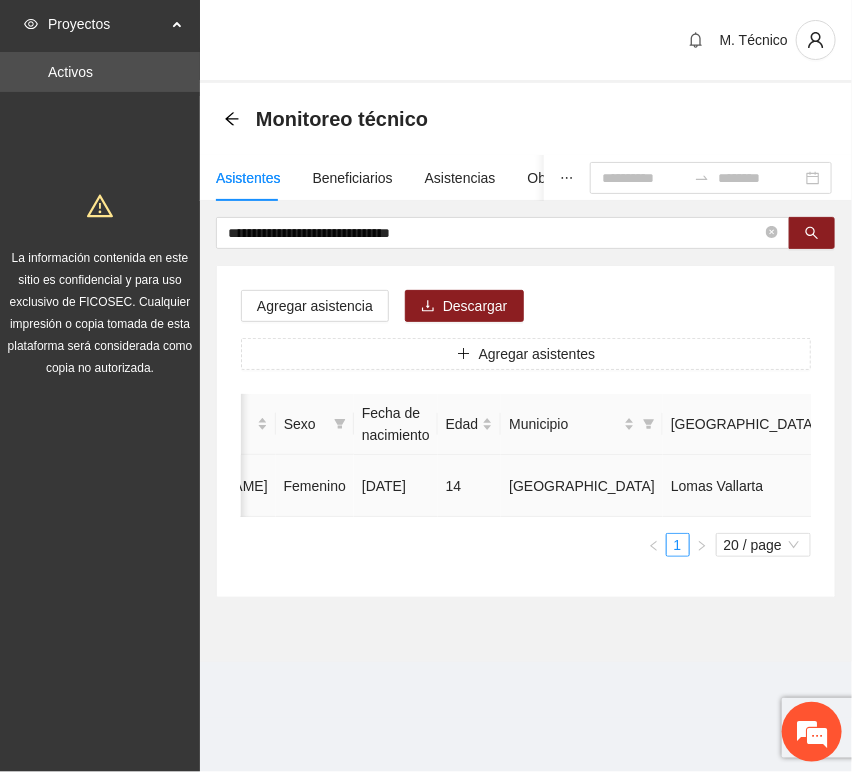 click 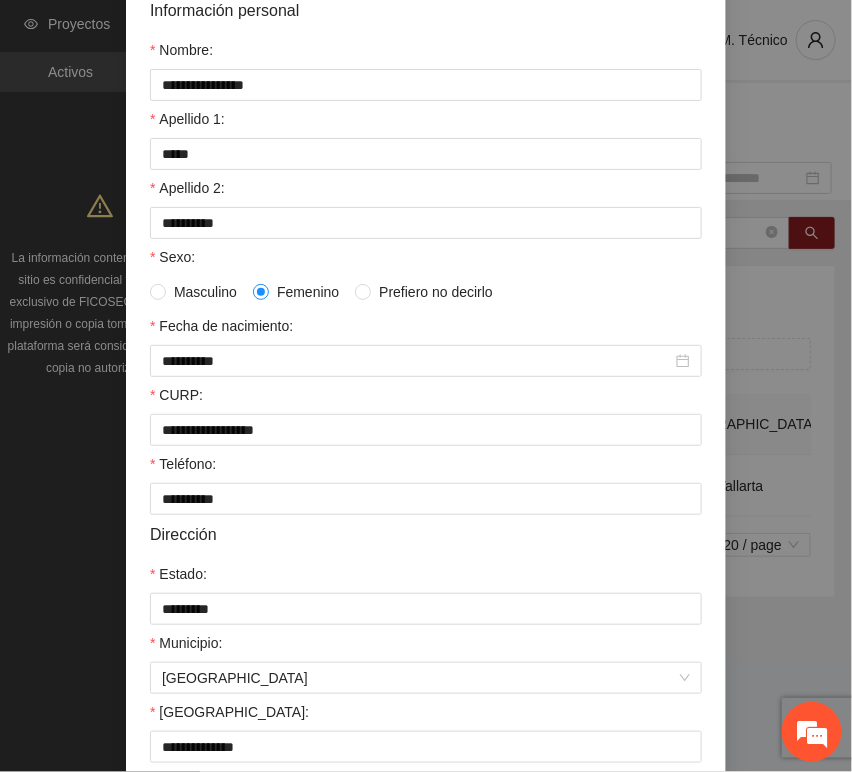 scroll, scrollTop: 394, scrollLeft: 0, axis: vertical 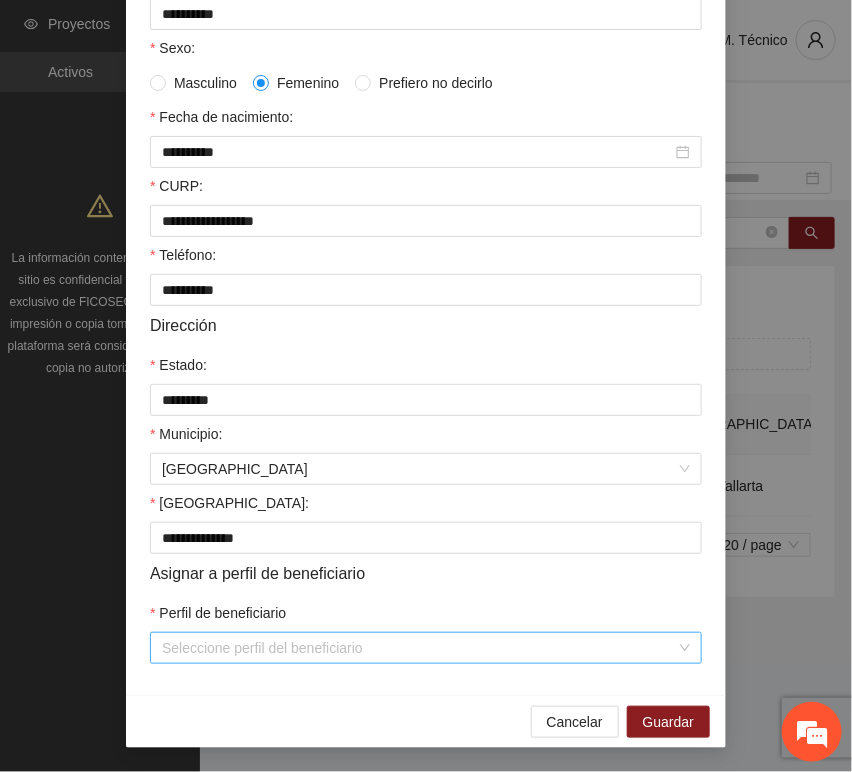 click on "Perfil de beneficiario" at bounding box center [419, 648] 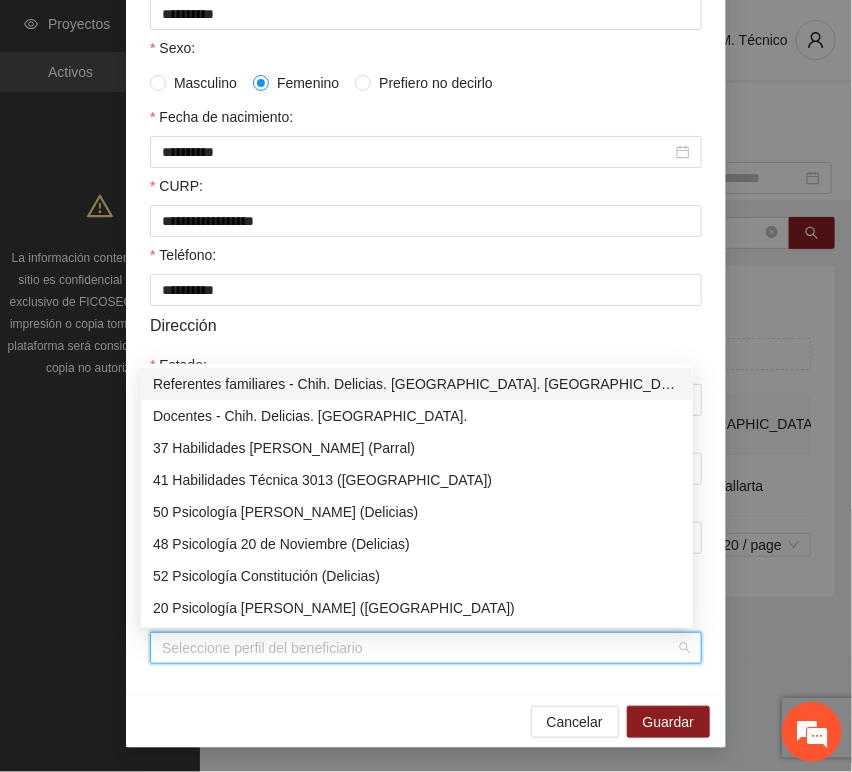 type on "*" 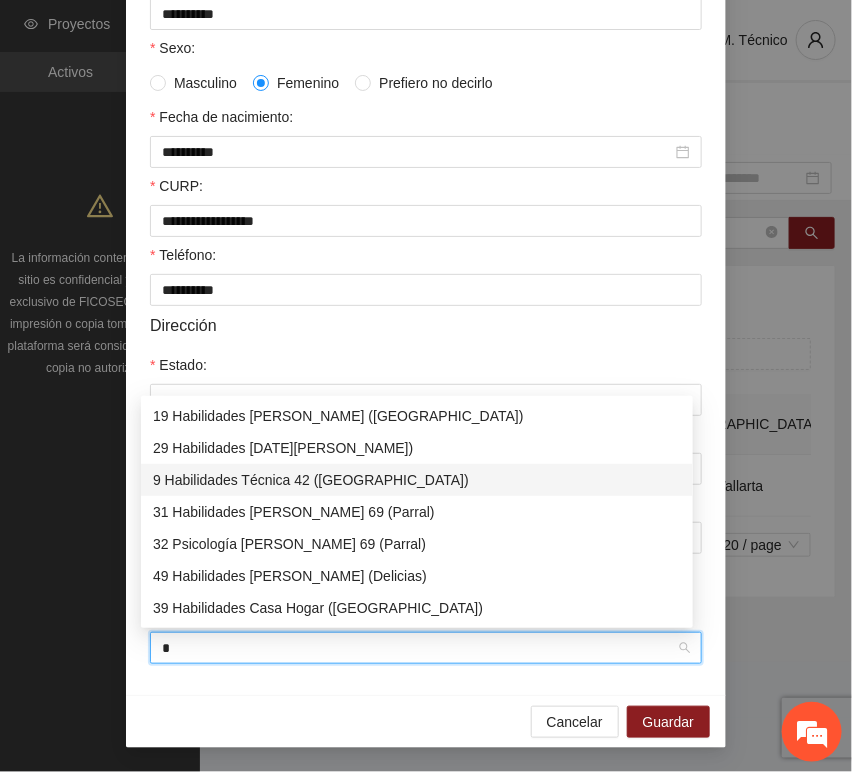 click on "9 Habilidades Técnica 42 ([GEOGRAPHIC_DATA])" at bounding box center [417, 480] 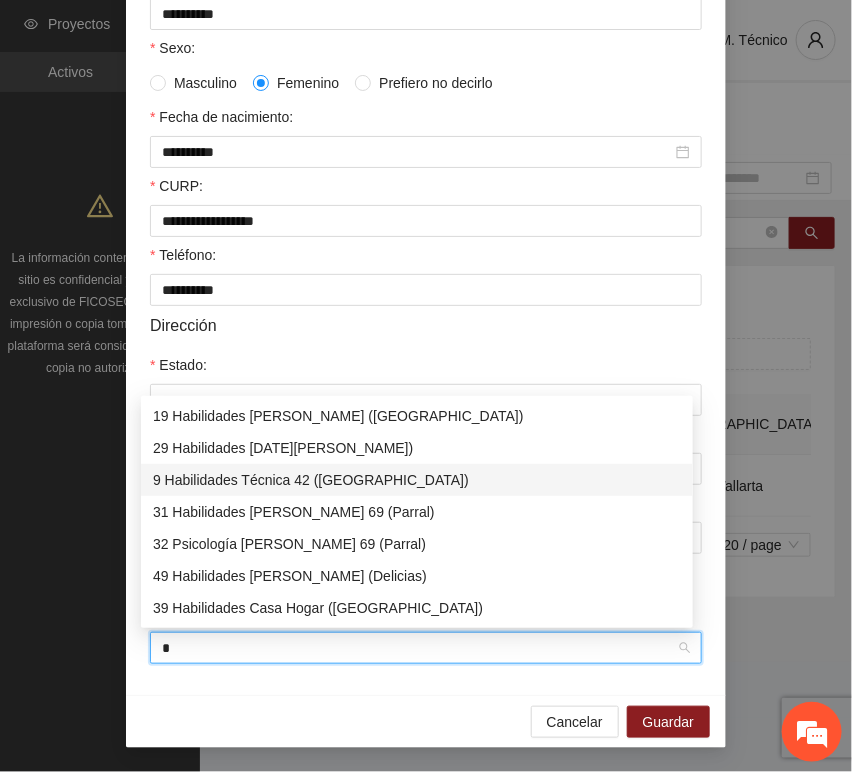 type 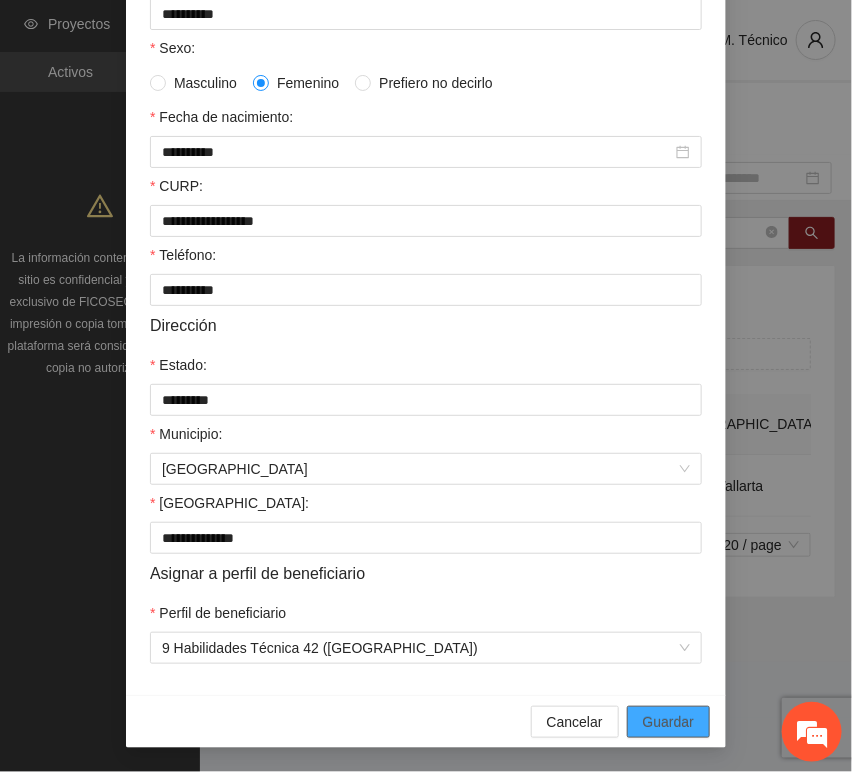 click on "Guardar" at bounding box center [668, 722] 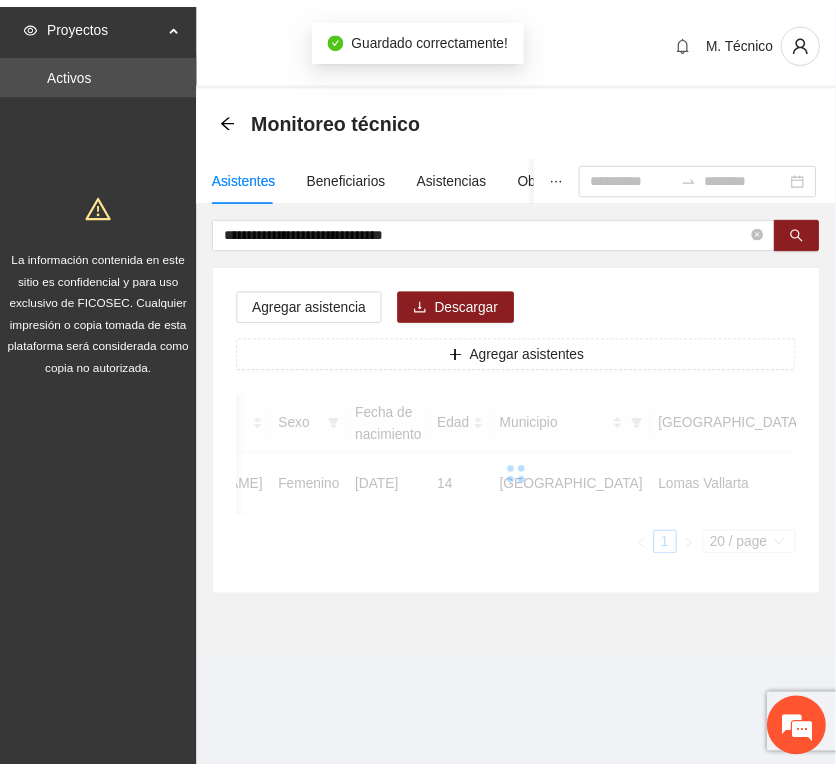 scroll, scrollTop: 294, scrollLeft: 0, axis: vertical 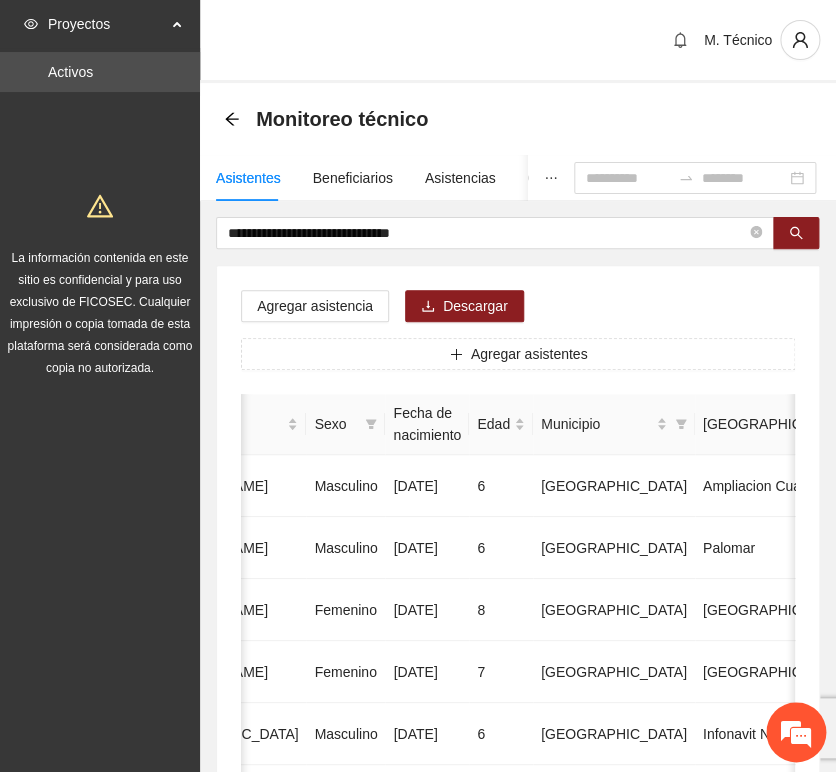 click on "**********" at bounding box center [518, 996] 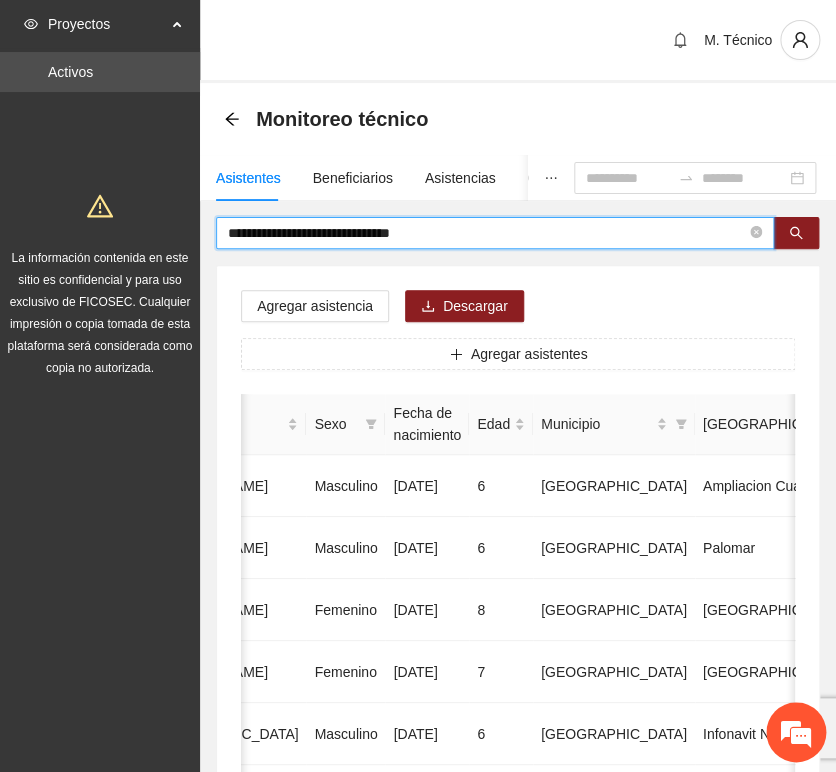 drag, startPoint x: 424, startPoint y: 231, endPoint x: 29, endPoint y: 221, distance: 395.12656 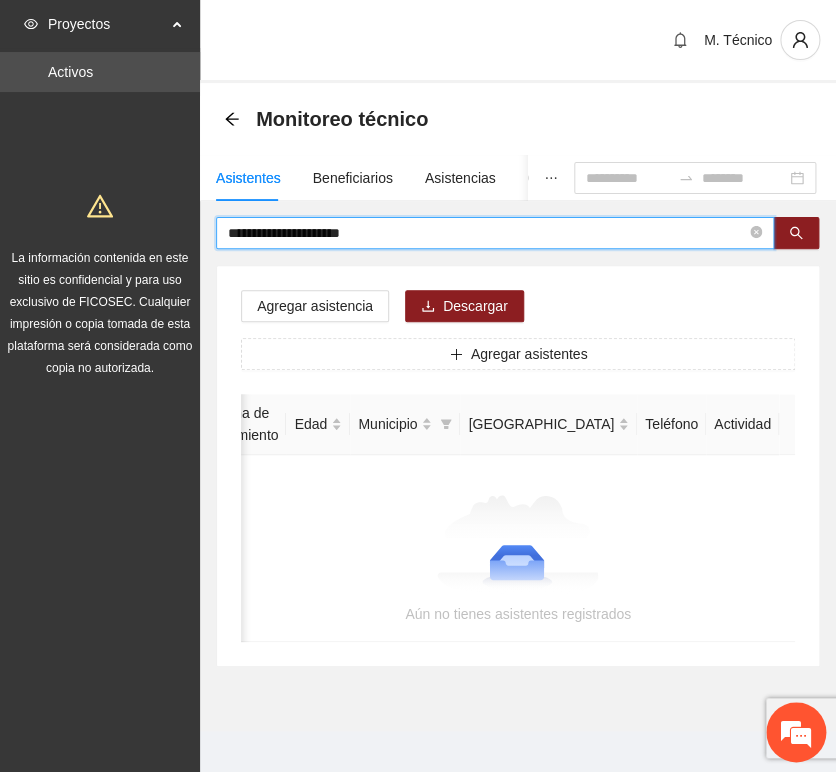 scroll, scrollTop: 0, scrollLeft: 363, axis: horizontal 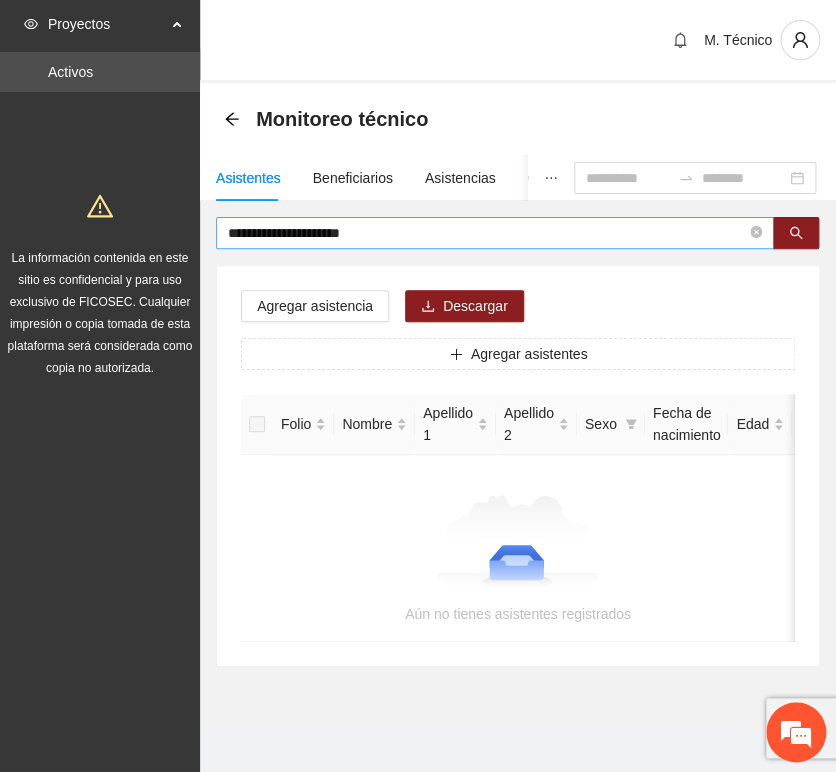 drag, startPoint x: 294, startPoint y: 232, endPoint x: 324, endPoint y: 230, distance: 30.066593 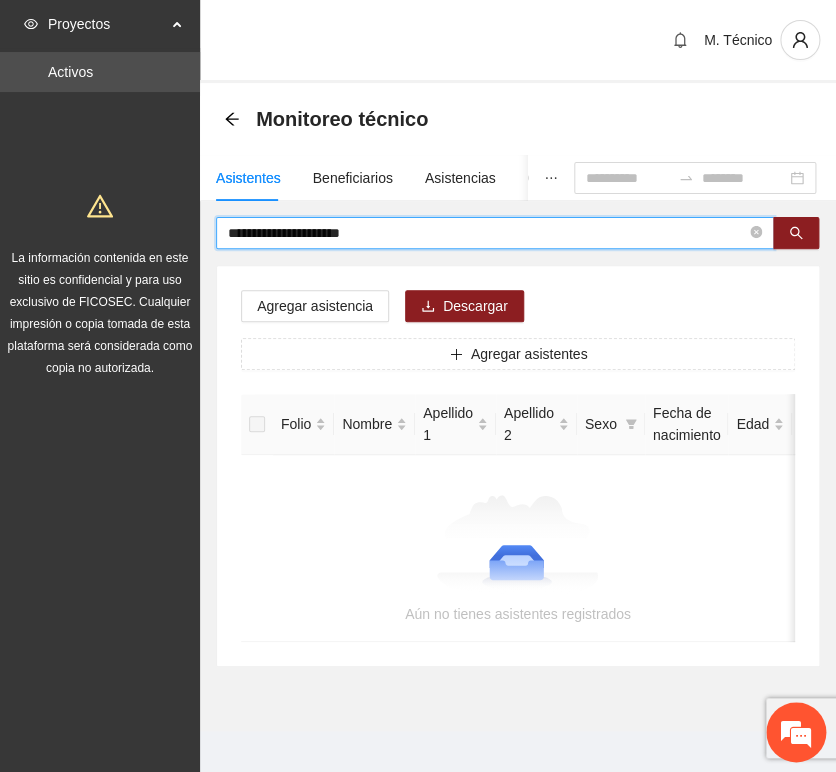 type on "**********" 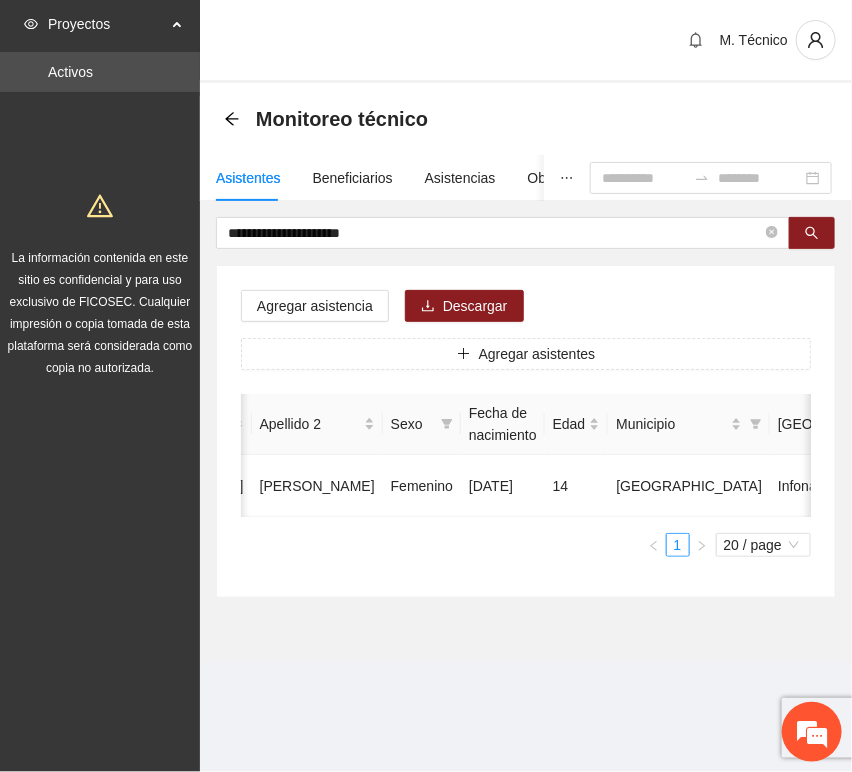 scroll, scrollTop: 0, scrollLeft: 450, axis: horizontal 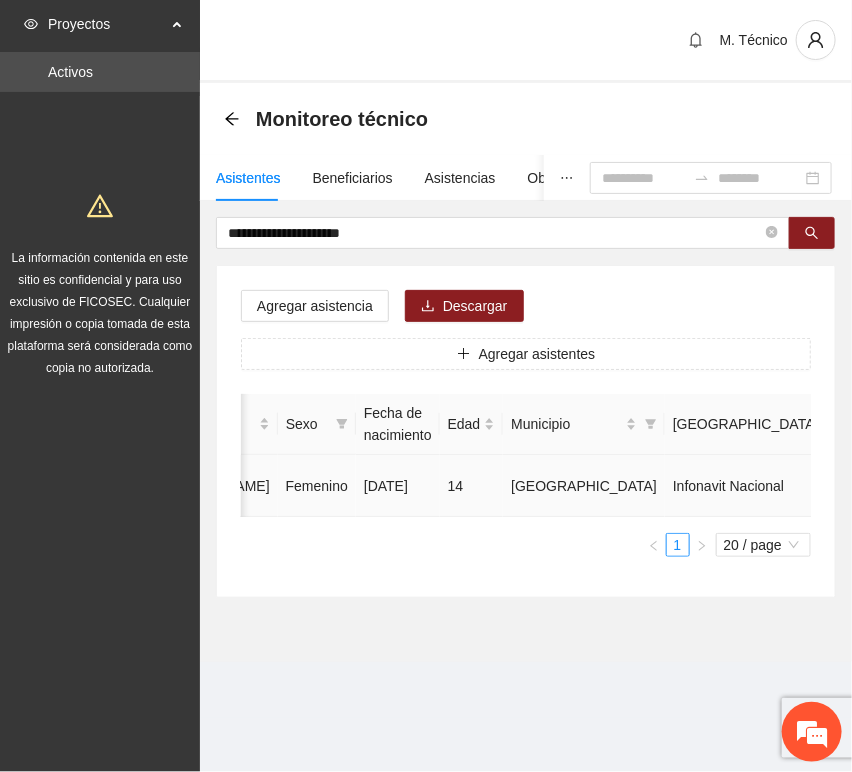 click 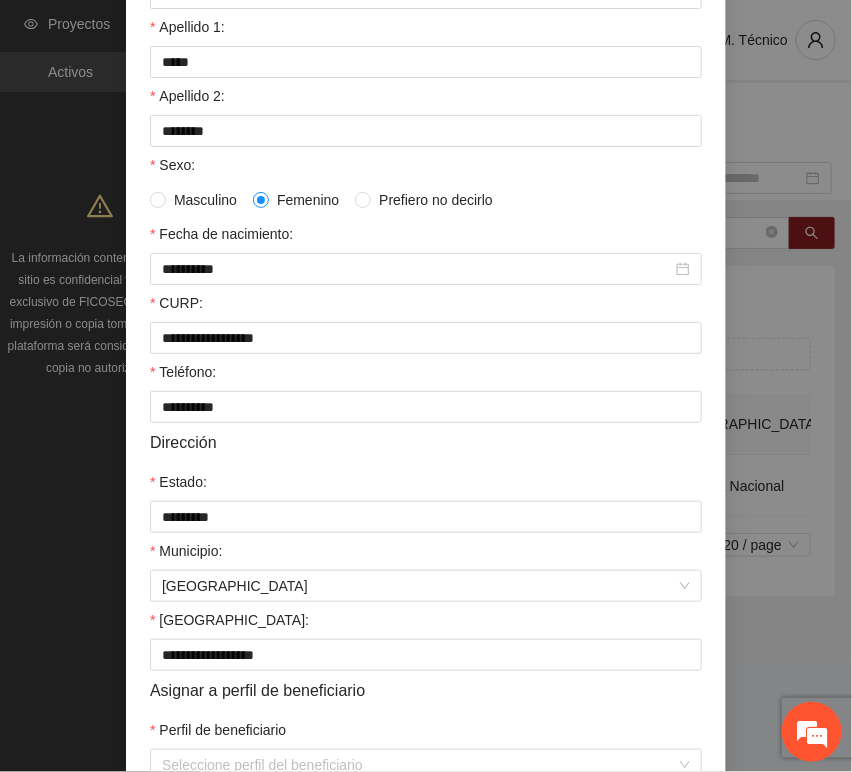 scroll, scrollTop: 394, scrollLeft: 0, axis: vertical 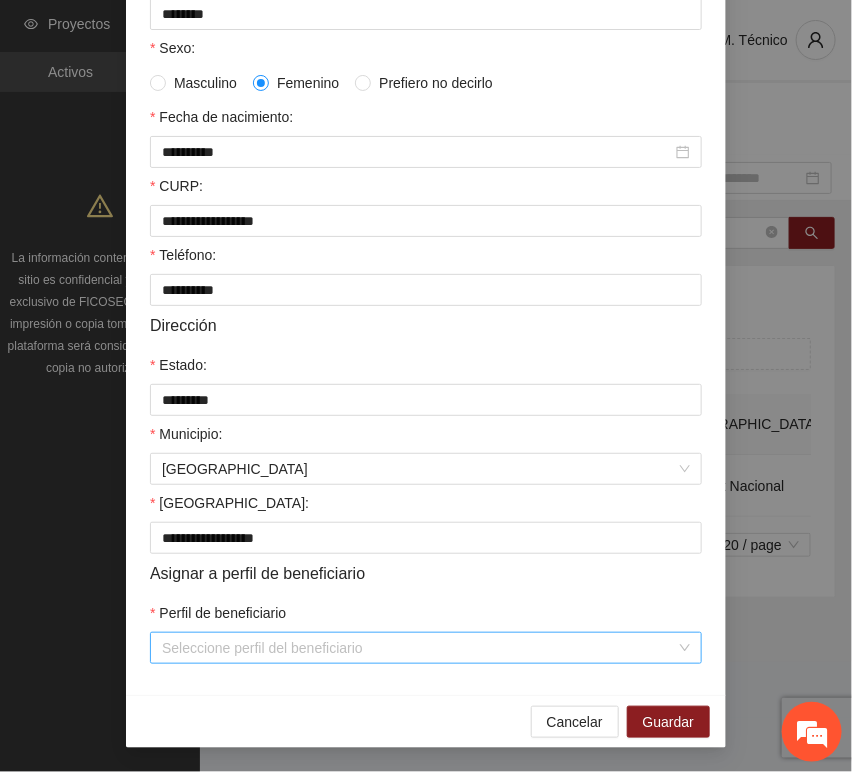 click on "Perfil de beneficiario" at bounding box center (419, 648) 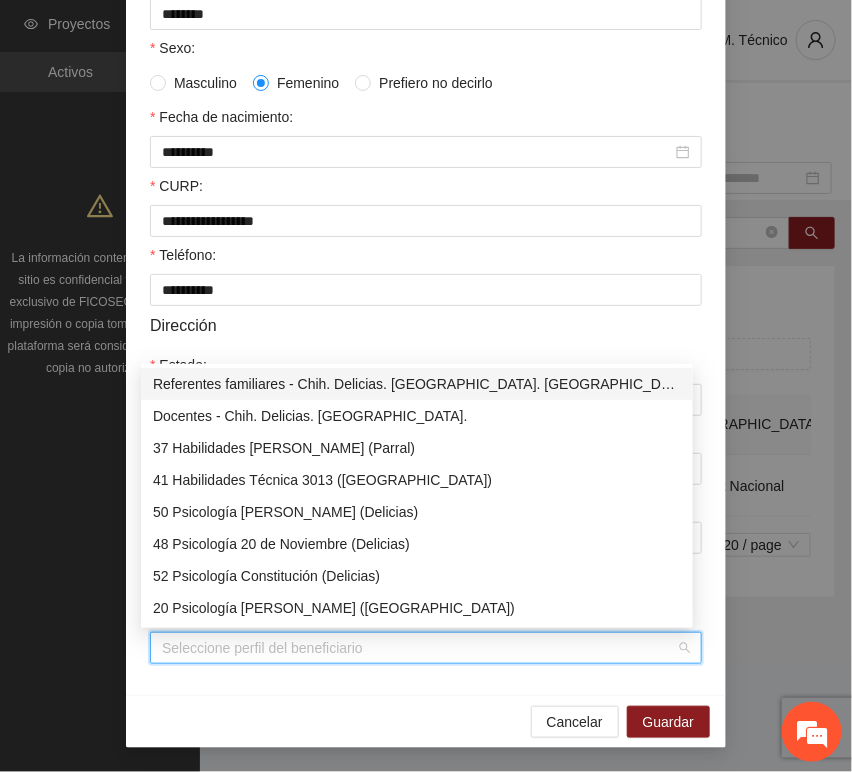type on "*" 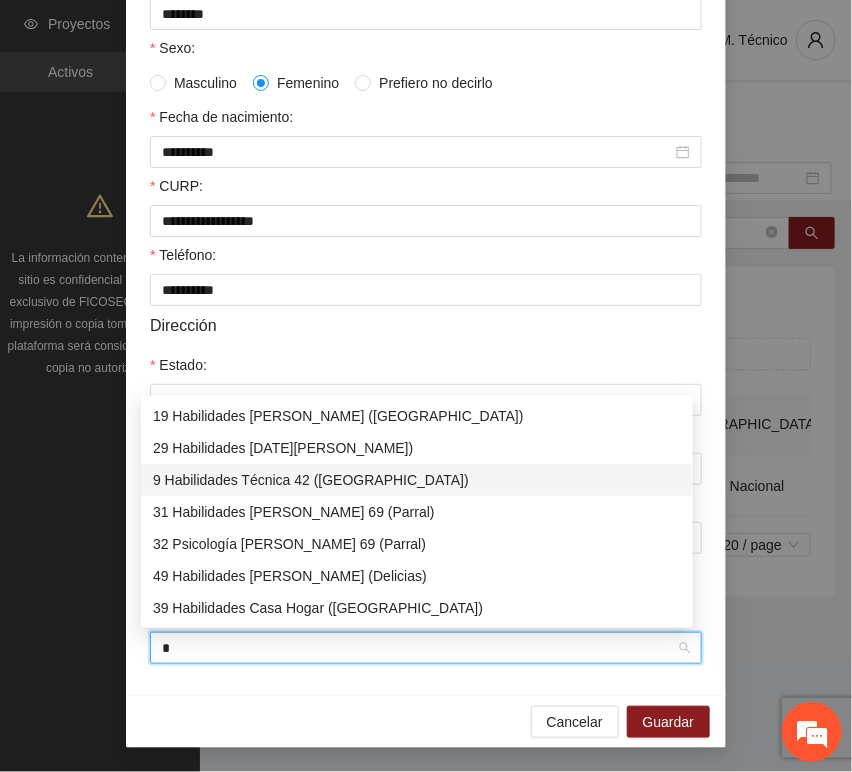 click on "9 Habilidades Técnica 42 ([GEOGRAPHIC_DATA])" at bounding box center (417, 480) 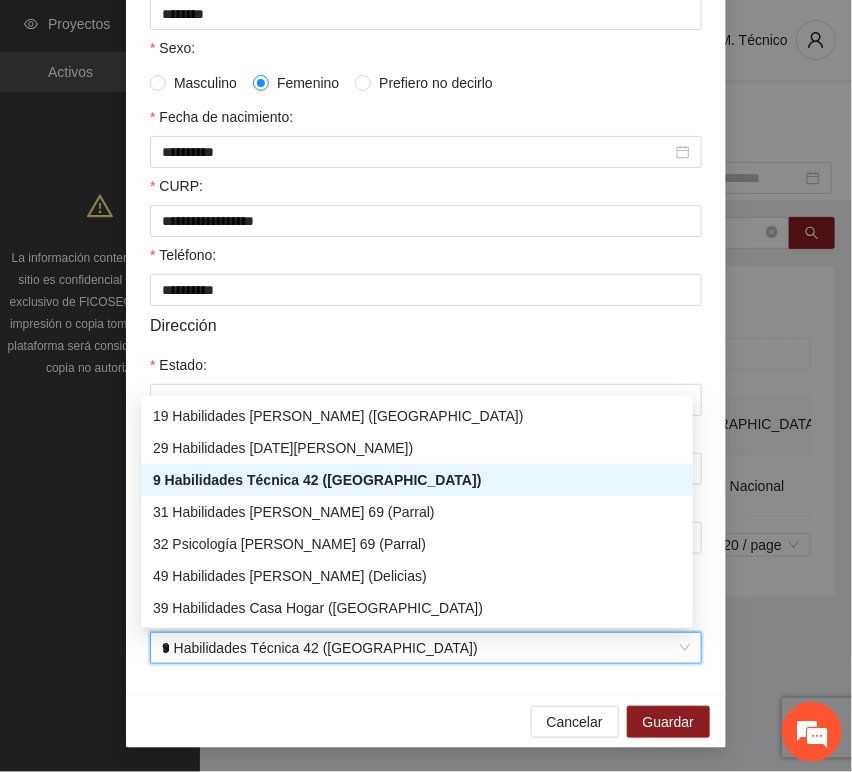 type 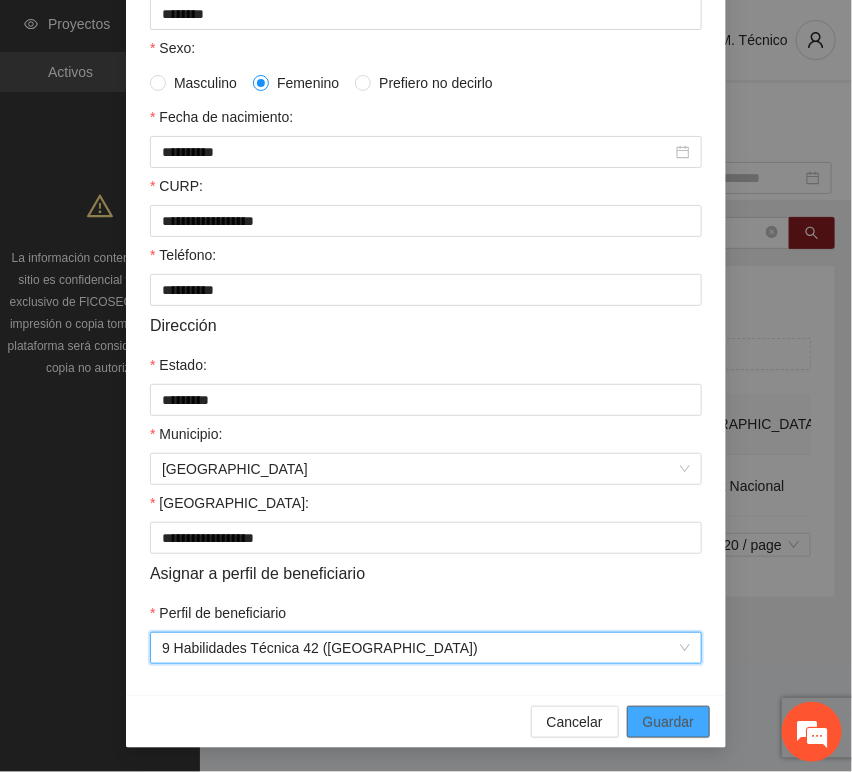 click on "Guardar" at bounding box center [668, 722] 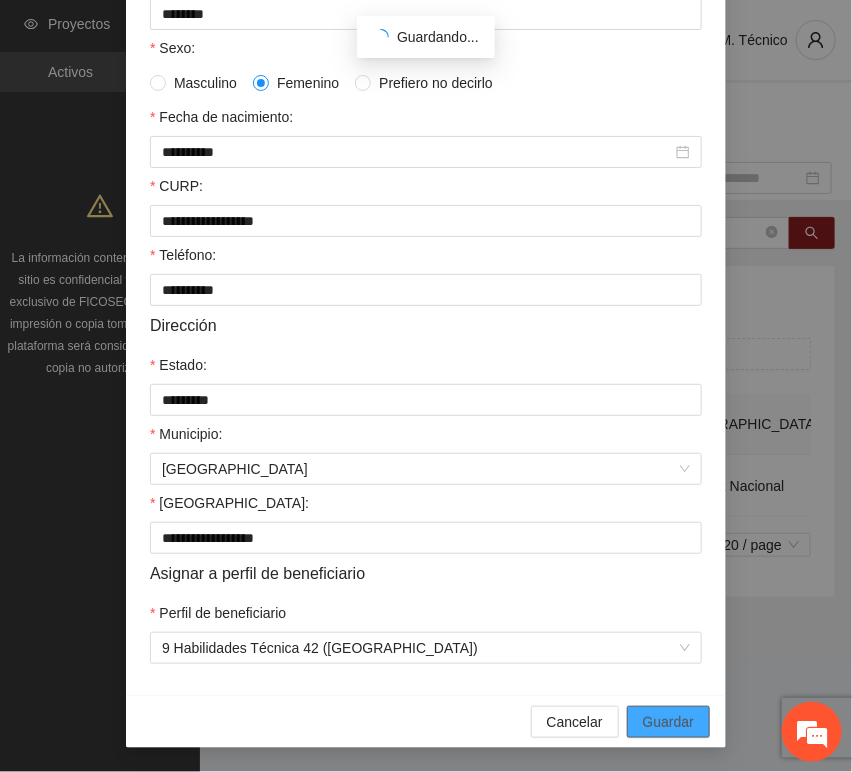 scroll, scrollTop: 294, scrollLeft: 0, axis: vertical 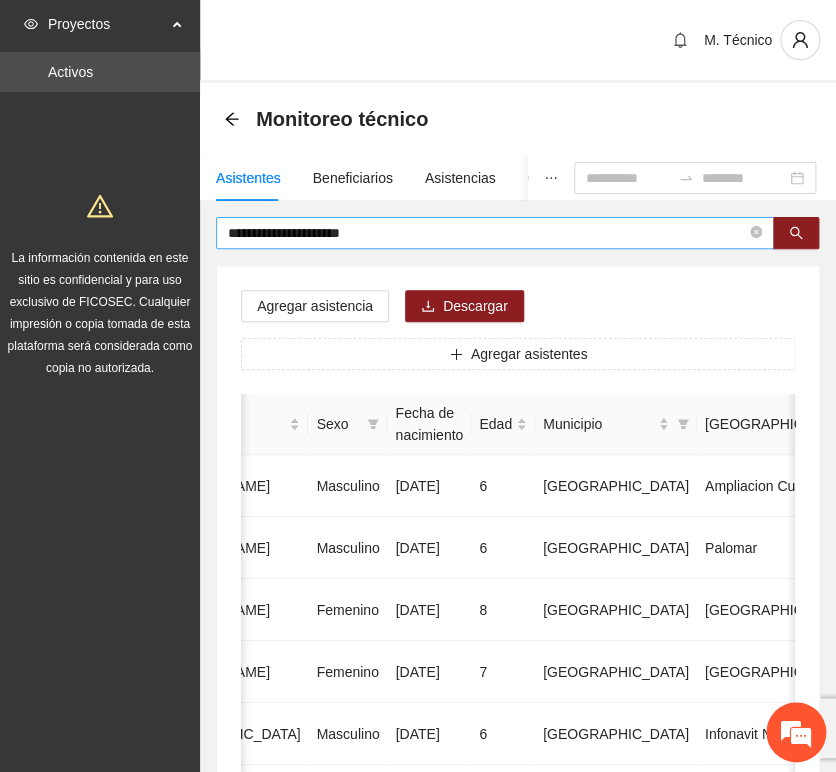 click on "**********" at bounding box center [487, 233] 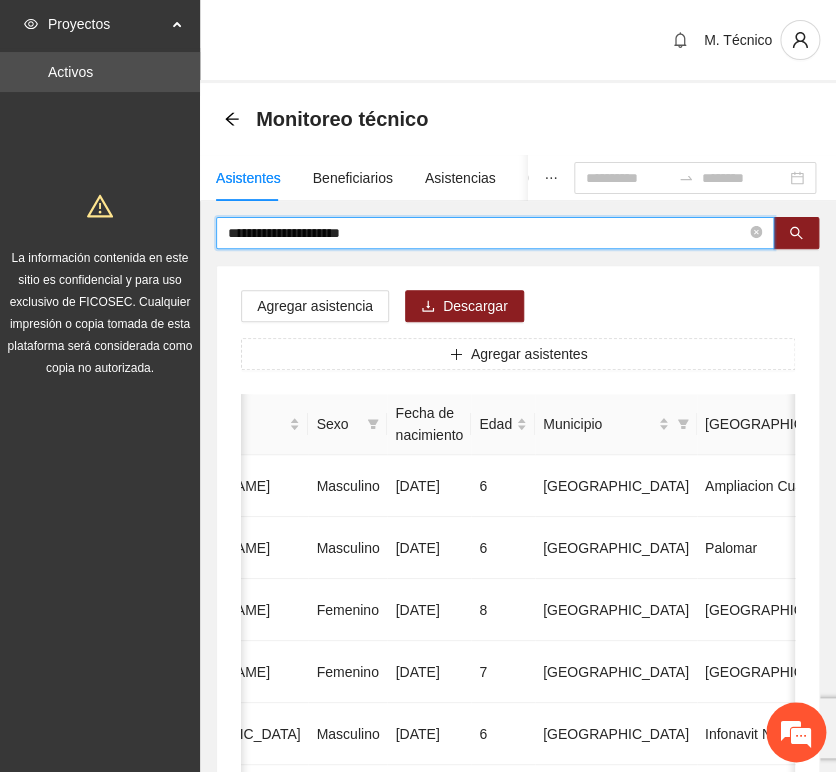 drag, startPoint x: 88, startPoint y: 224, endPoint x: -15, endPoint y: 223, distance: 103.00485 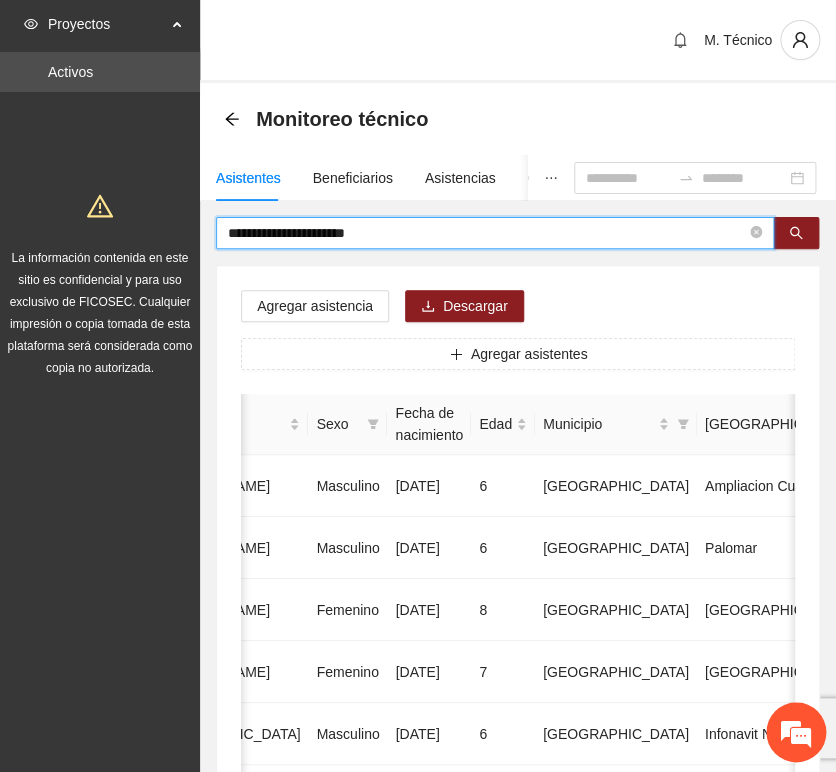 type on "**********" 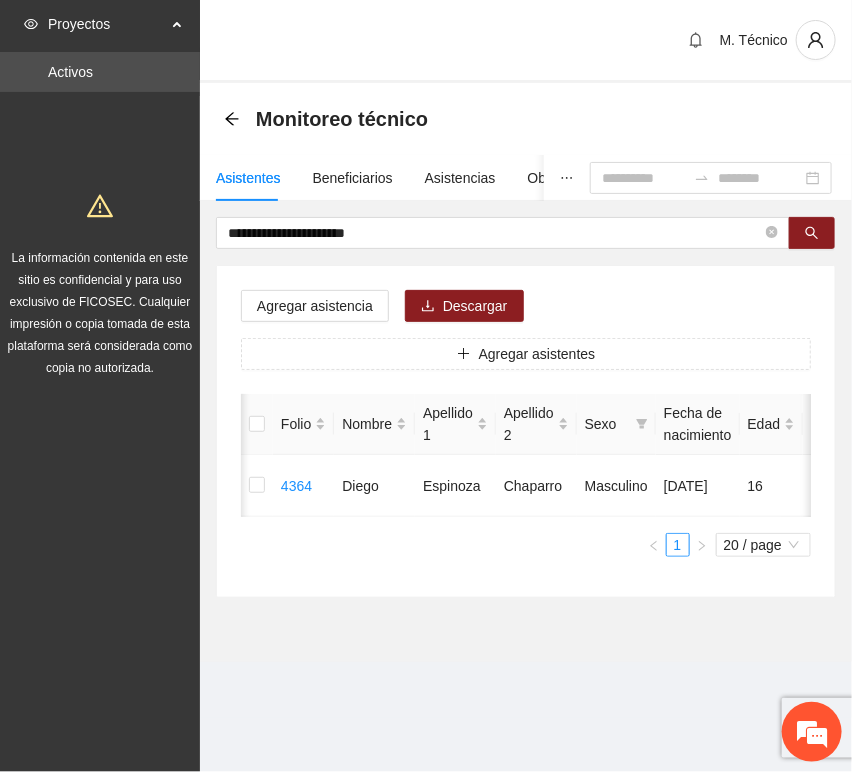 scroll, scrollTop: 0, scrollLeft: 452, axis: horizontal 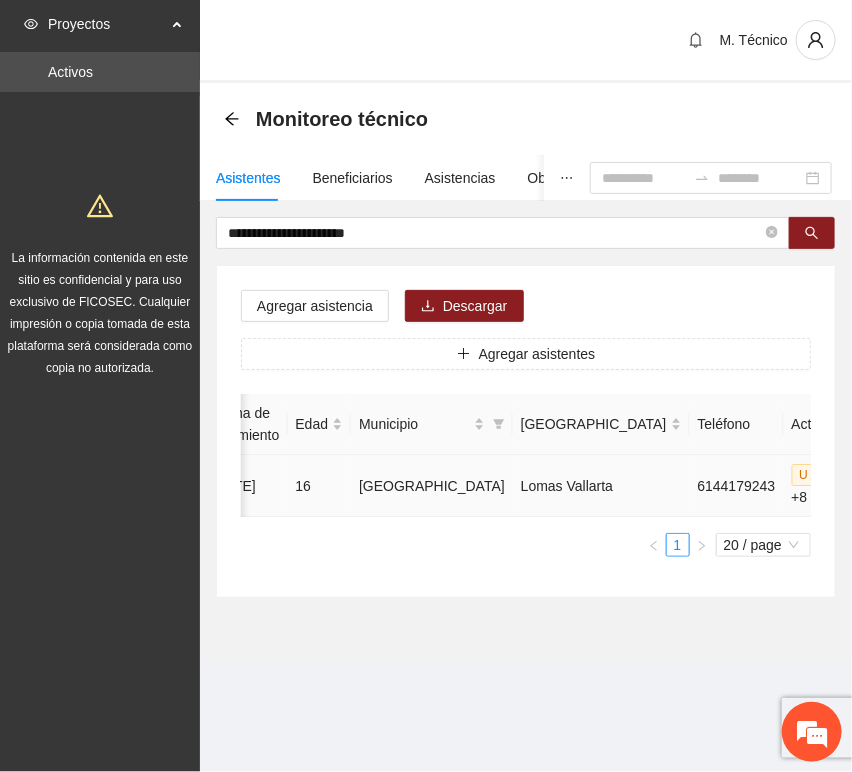 click 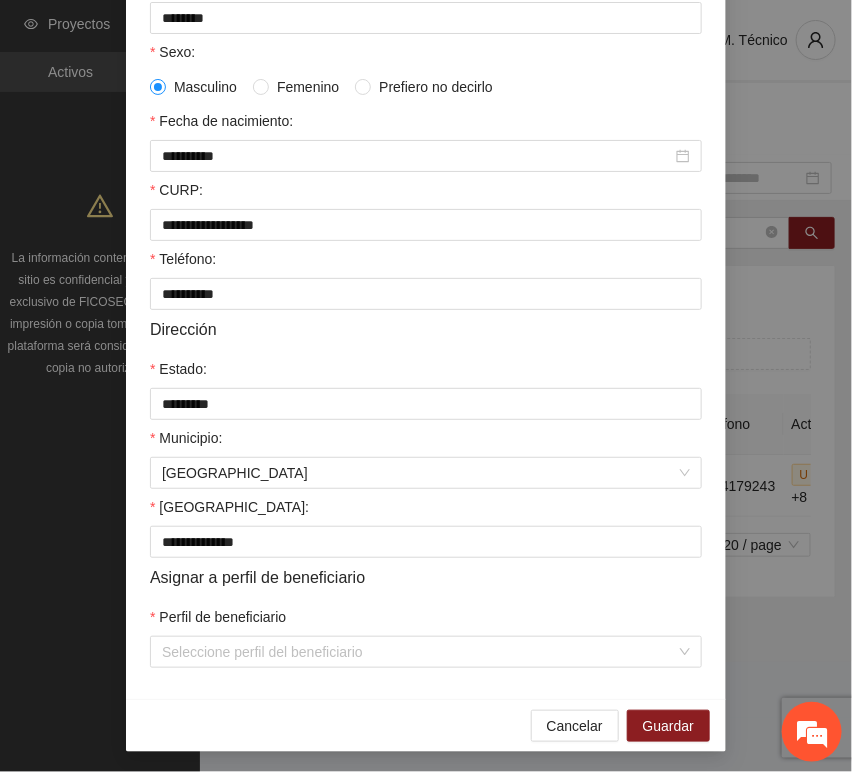 scroll, scrollTop: 394, scrollLeft: 0, axis: vertical 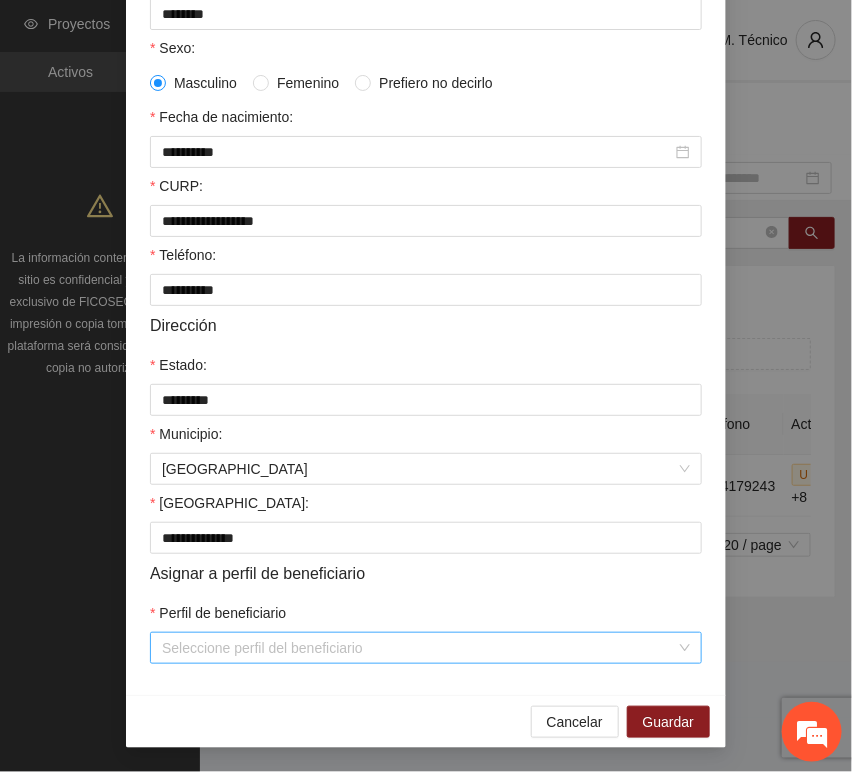 click on "Perfil de beneficiario" at bounding box center (419, 648) 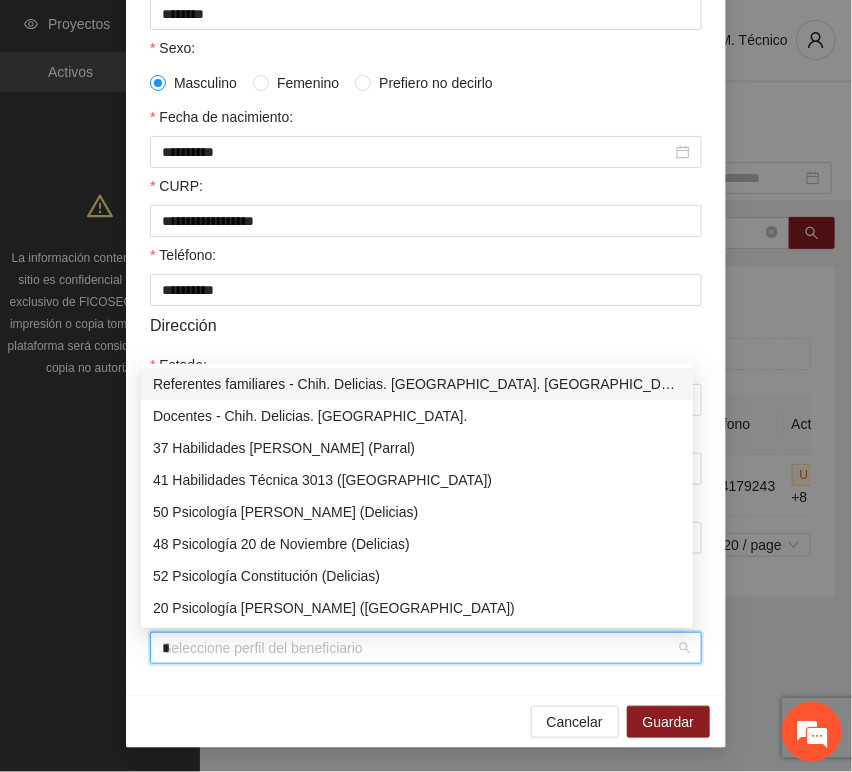 type on "**" 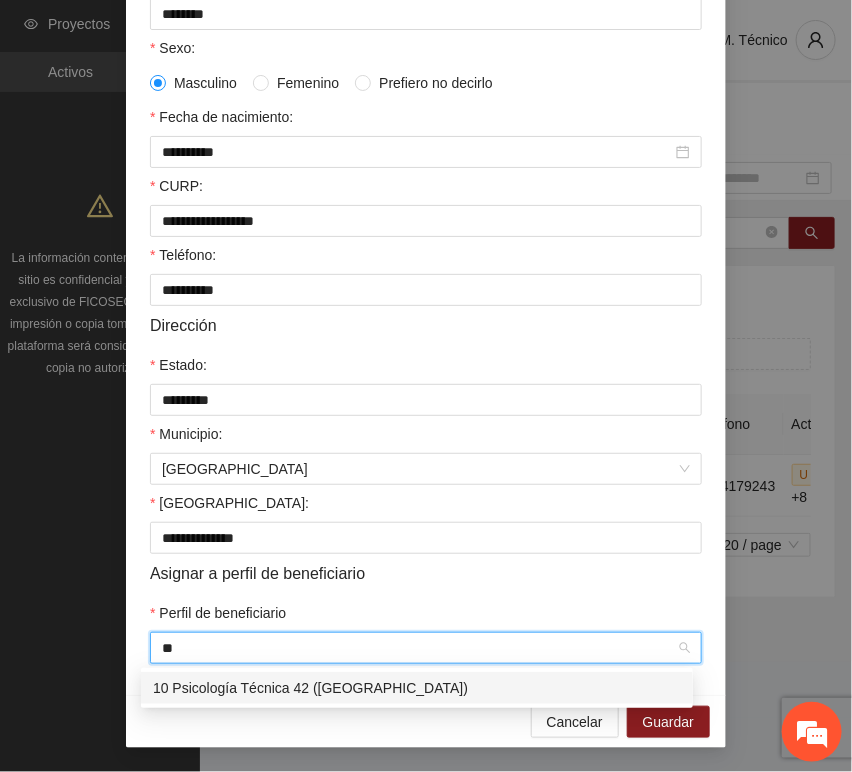 click on "10 Psicología Técnica 42 ([GEOGRAPHIC_DATA])" at bounding box center (417, 688) 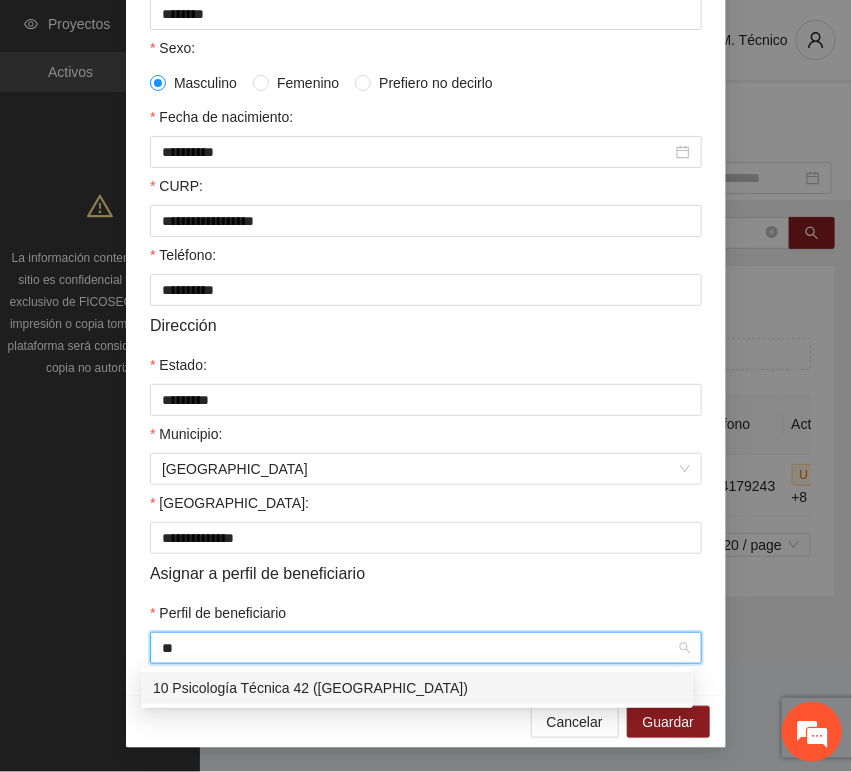 type 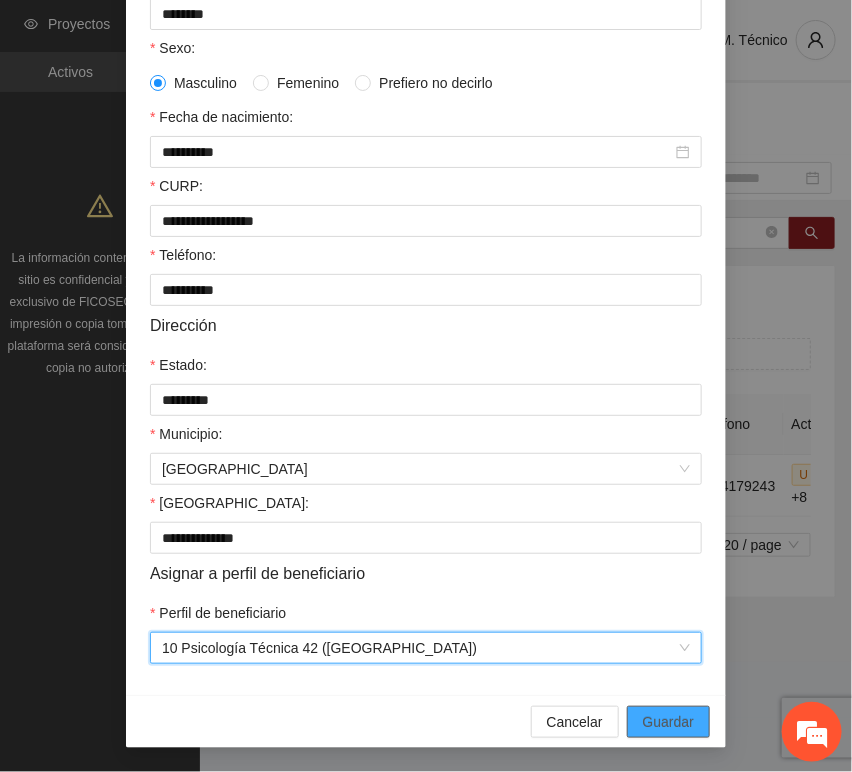 click on "Guardar" at bounding box center (668, 722) 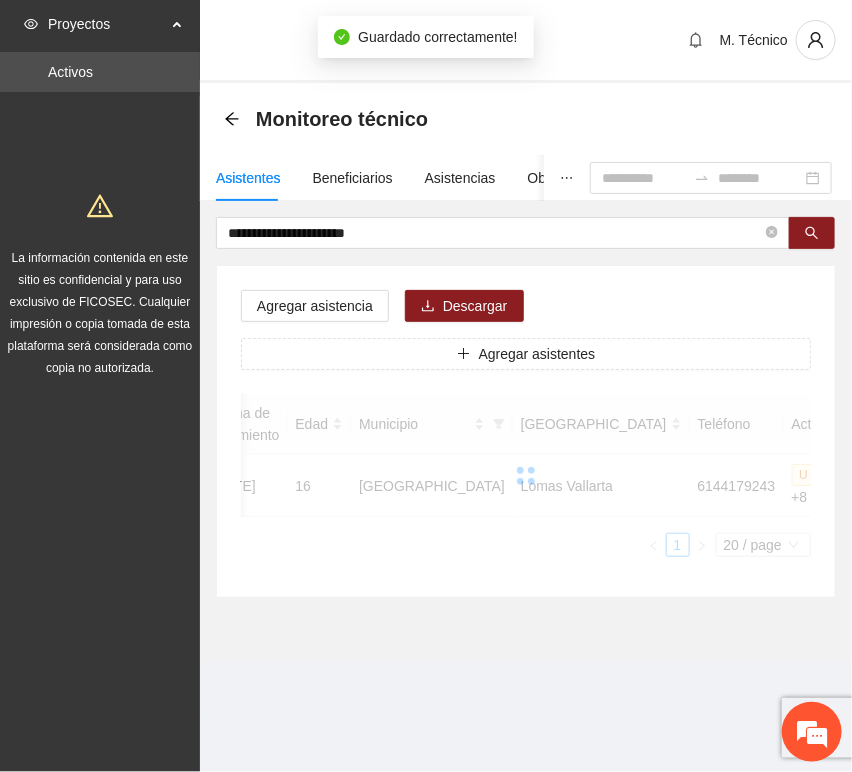 scroll, scrollTop: 294, scrollLeft: 0, axis: vertical 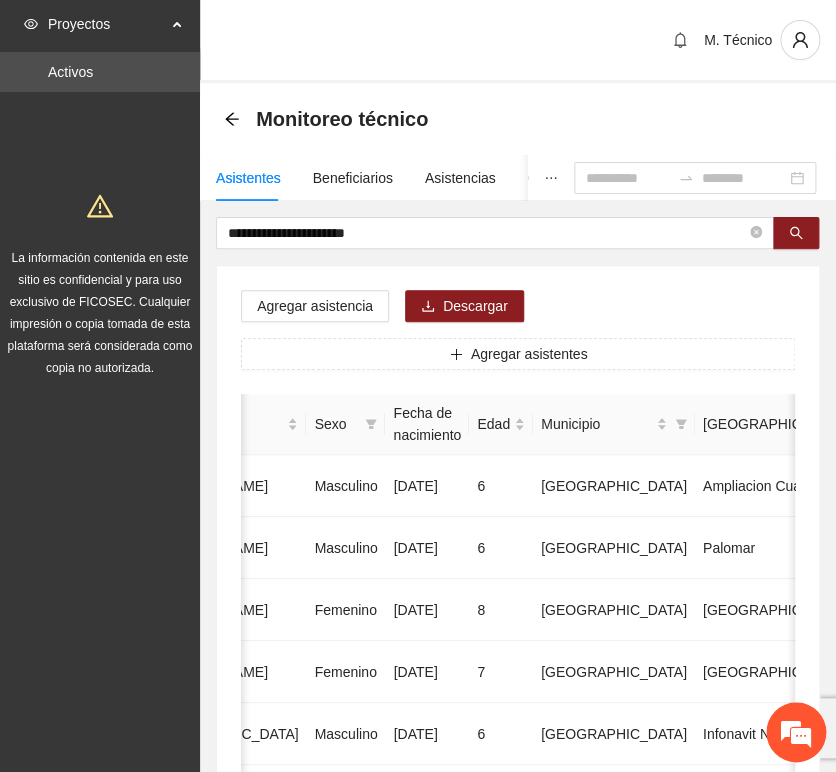 click on "**********" at bounding box center [418, 386] 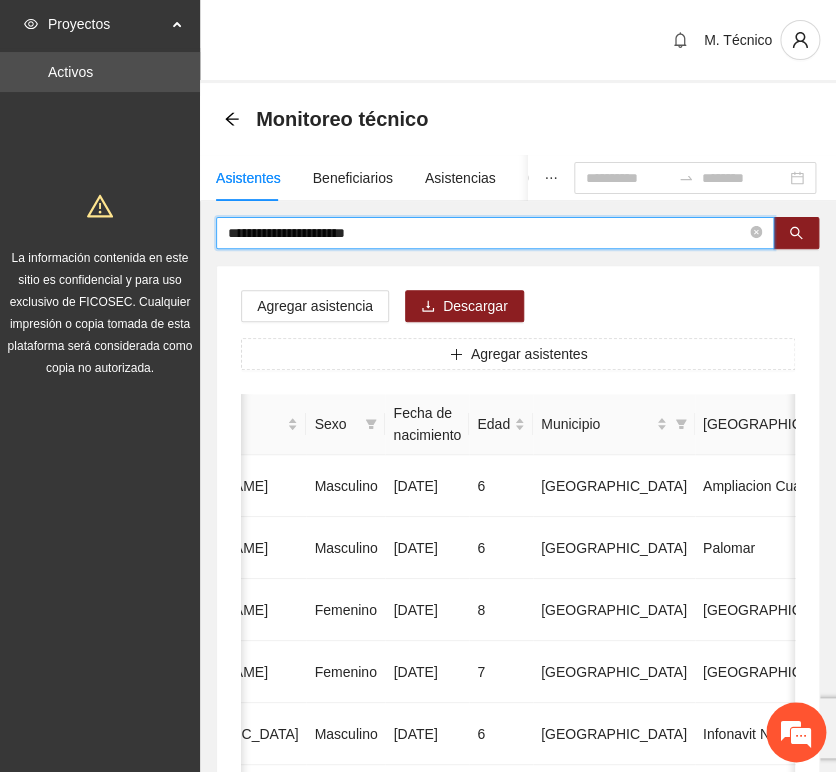 paste on "****" 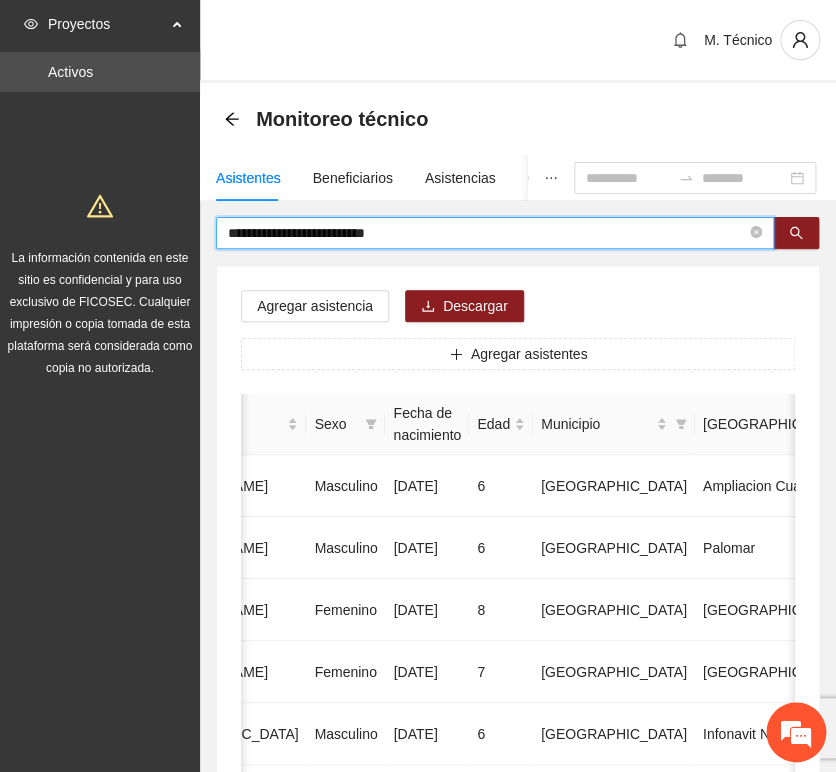 type on "**********" 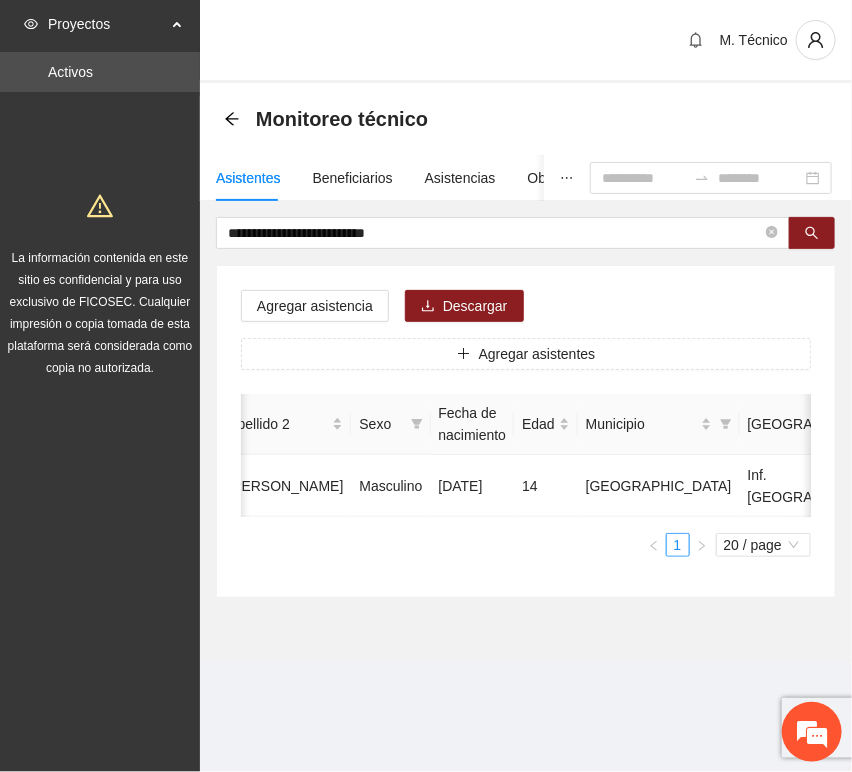 scroll, scrollTop: 0, scrollLeft: 0, axis: both 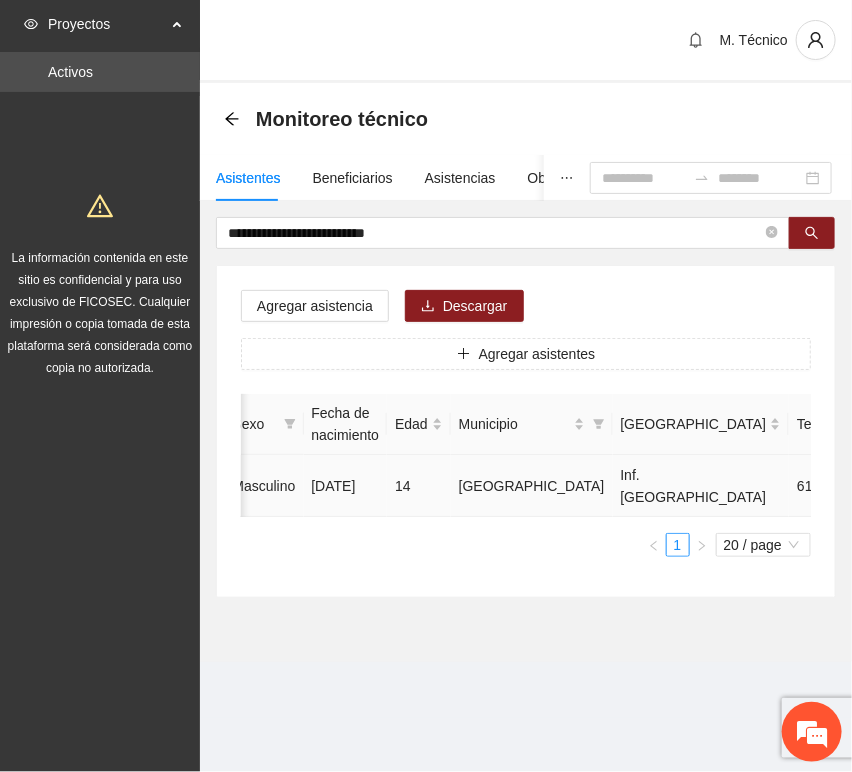 click at bounding box center [980, 486] 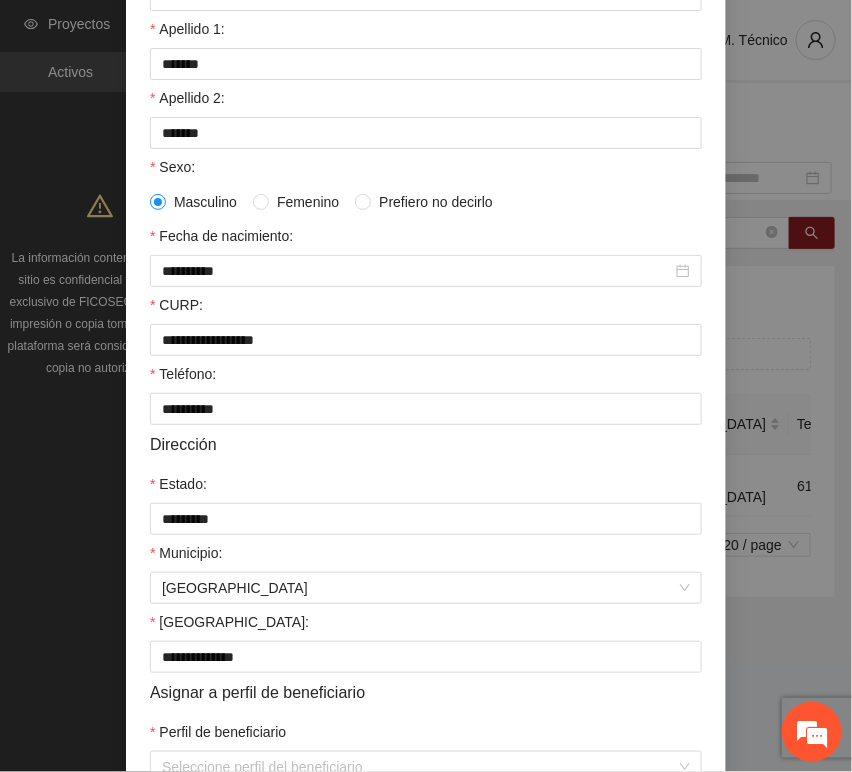 scroll, scrollTop: 394, scrollLeft: 0, axis: vertical 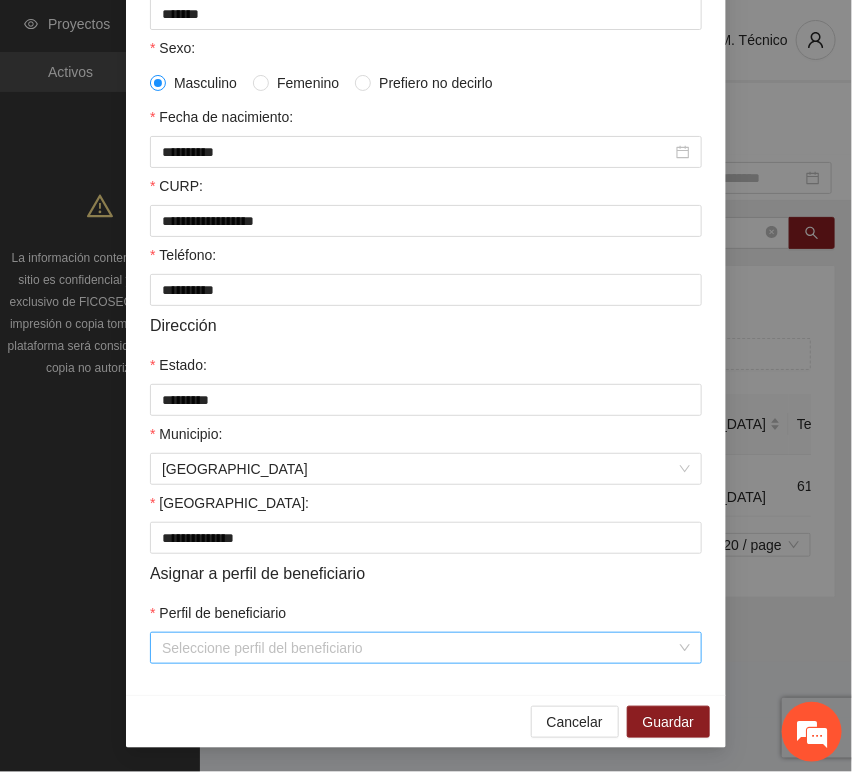 click on "Perfil de beneficiario" at bounding box center (419, 648) 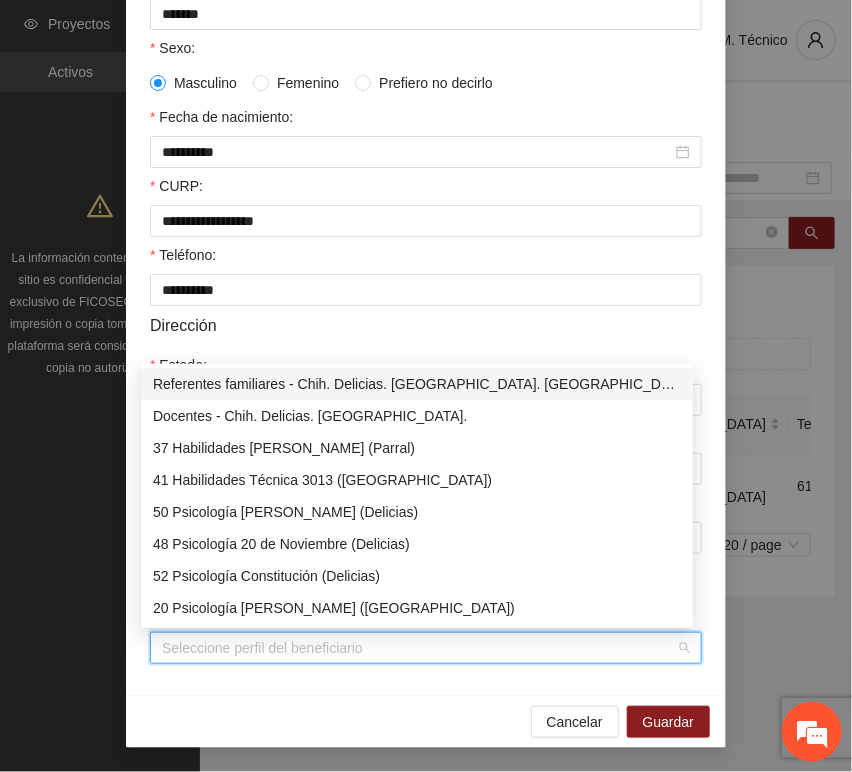 type on "*" 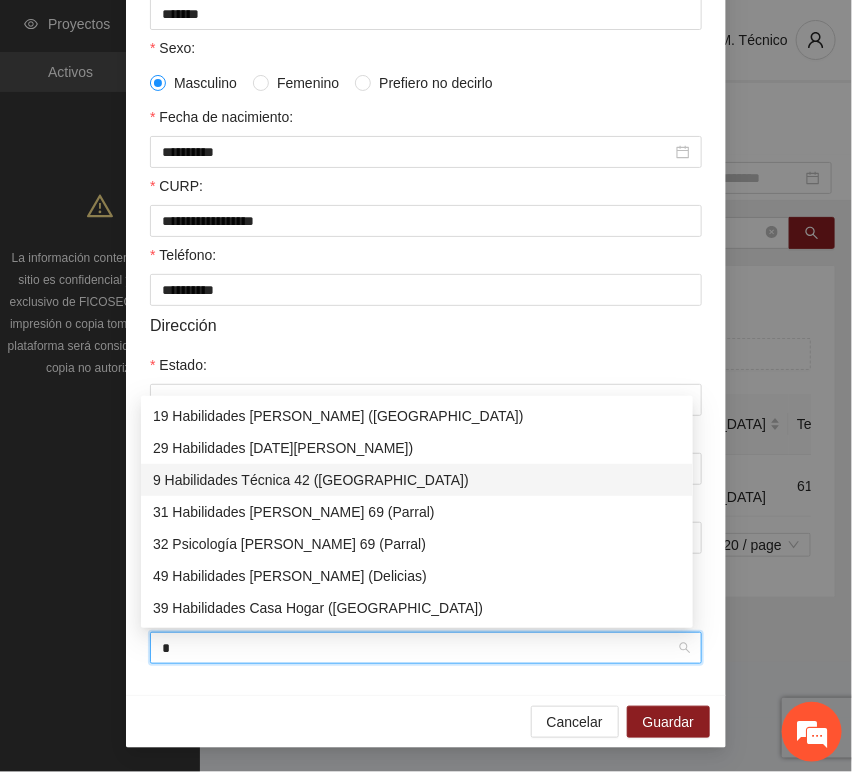 click on "9 Habilidades Técnica 42 ([GEOGRAPHIC_DATA])" at bounding box center [417, 480] 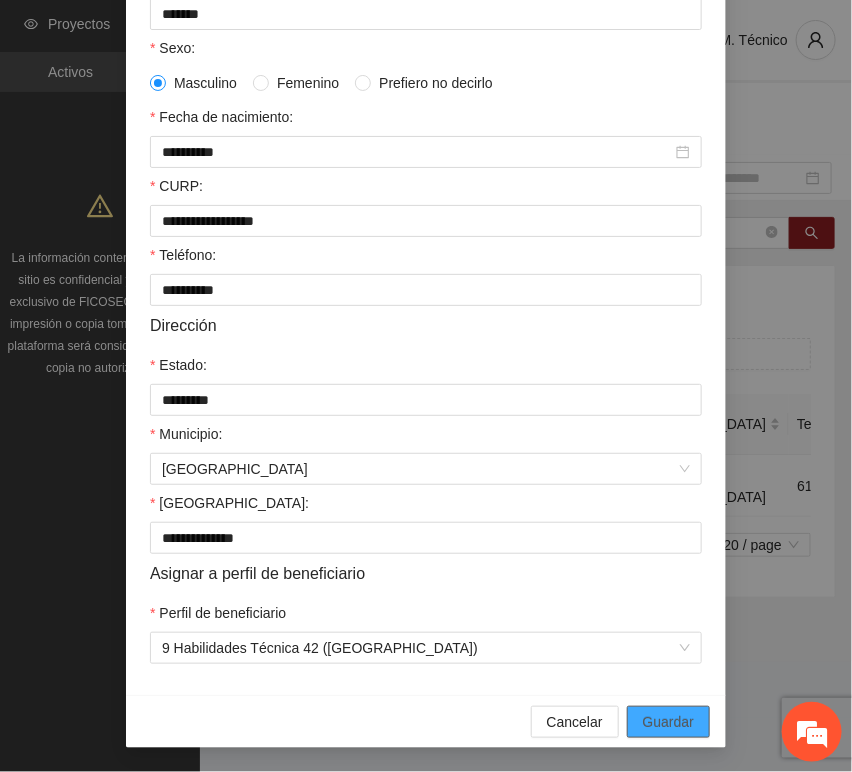click on "Guardar" at bounding box center (668, 722) 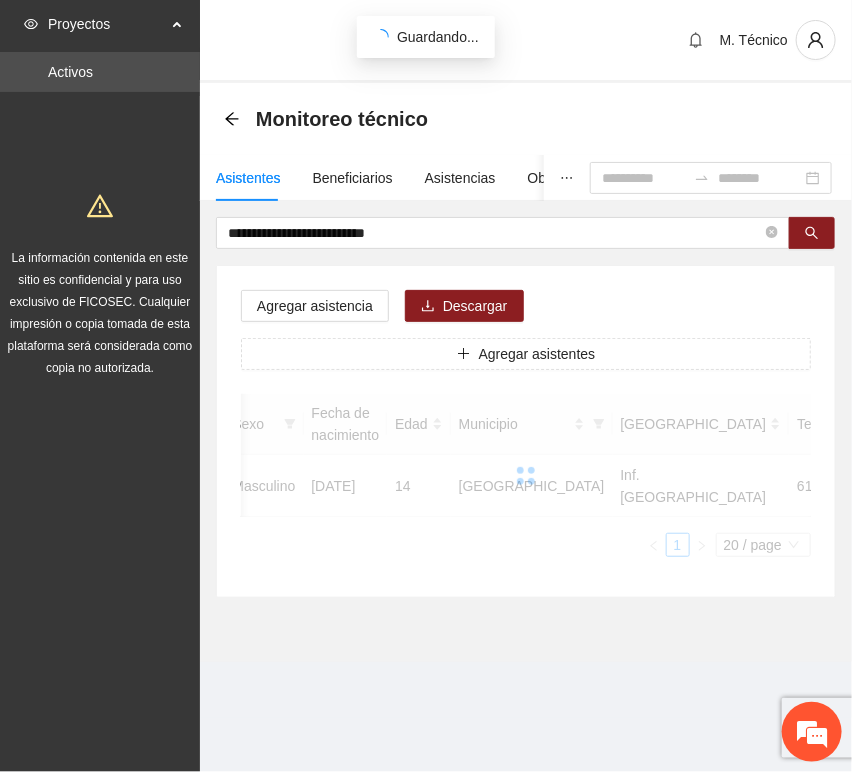 scroll, scrollTop: 294, scrollLeft: 0, axis: vertical 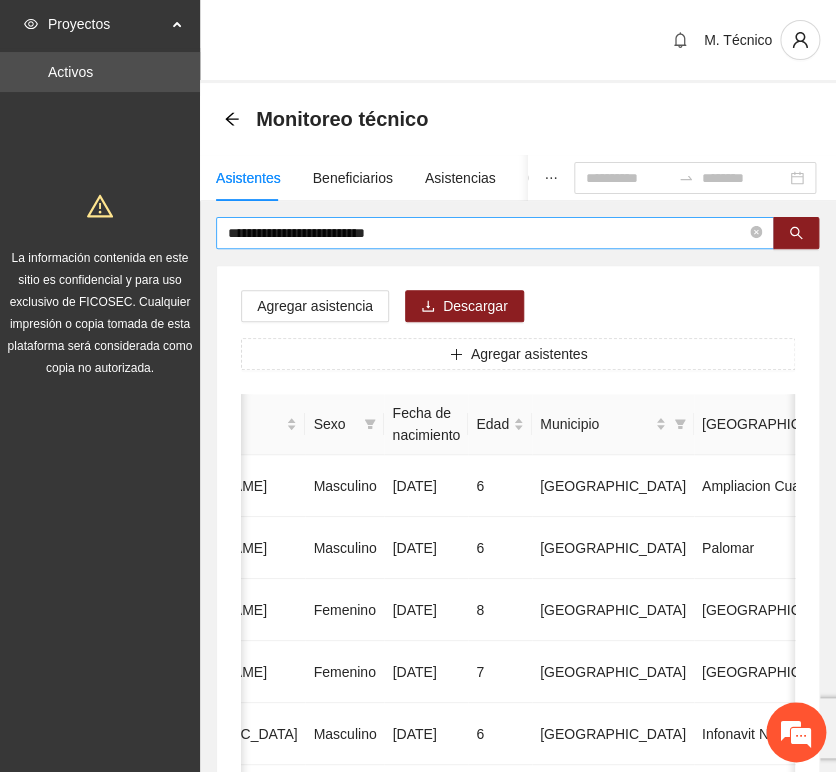 click on "**********" at bounding box center [487, 233] 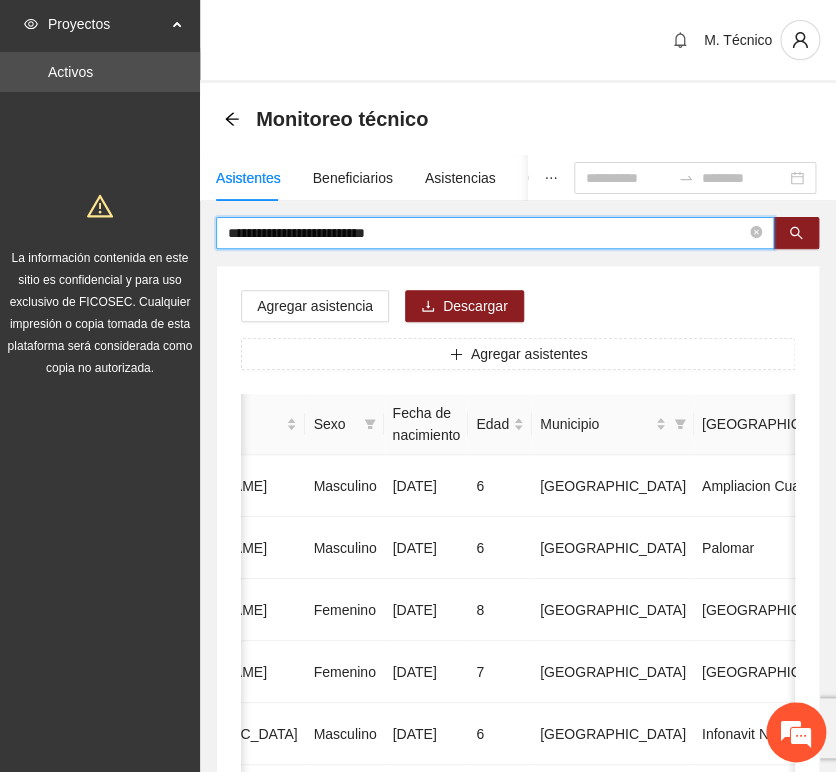 drag, startPoint x: 63, startPoint y: 224, endPoint x: 10, endPoint y: 220, distance: 53.15073 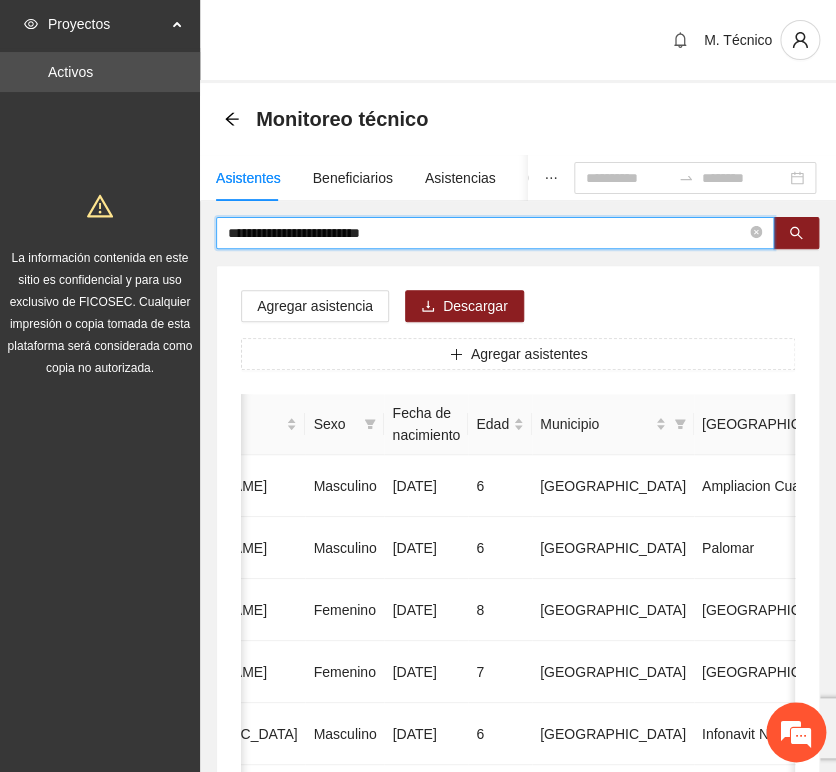 type on "**********" 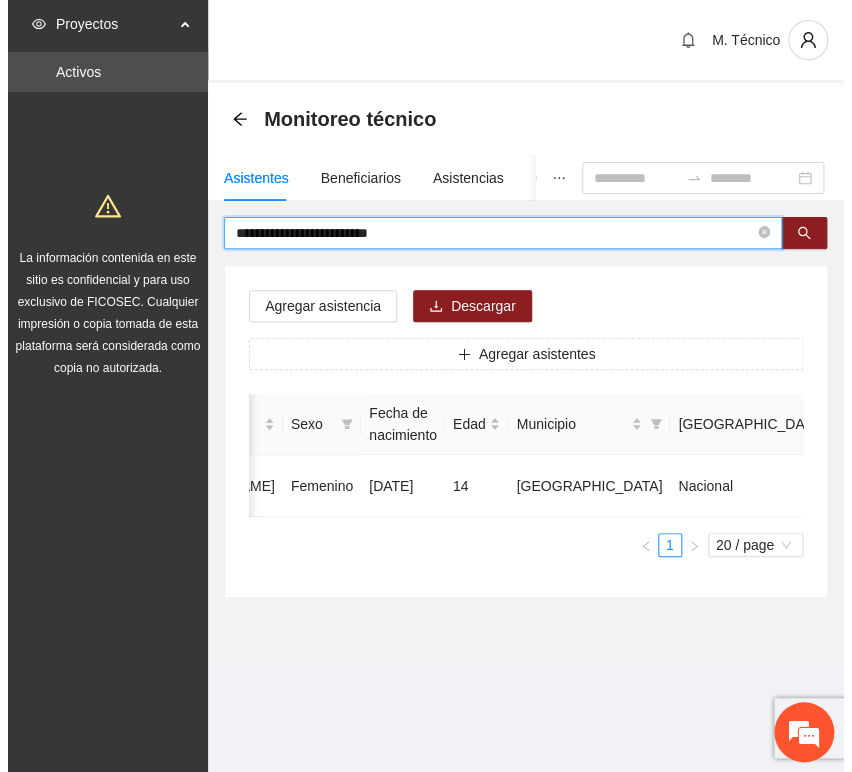 scroll, scrollTop: 0, scrollLeft: 450, axis: horizontal 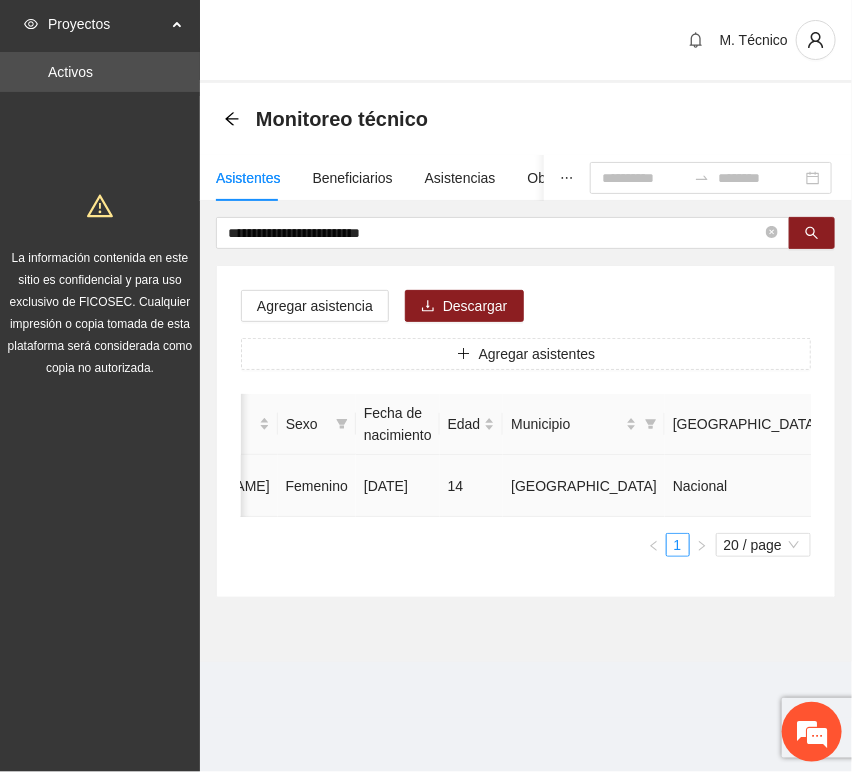 click 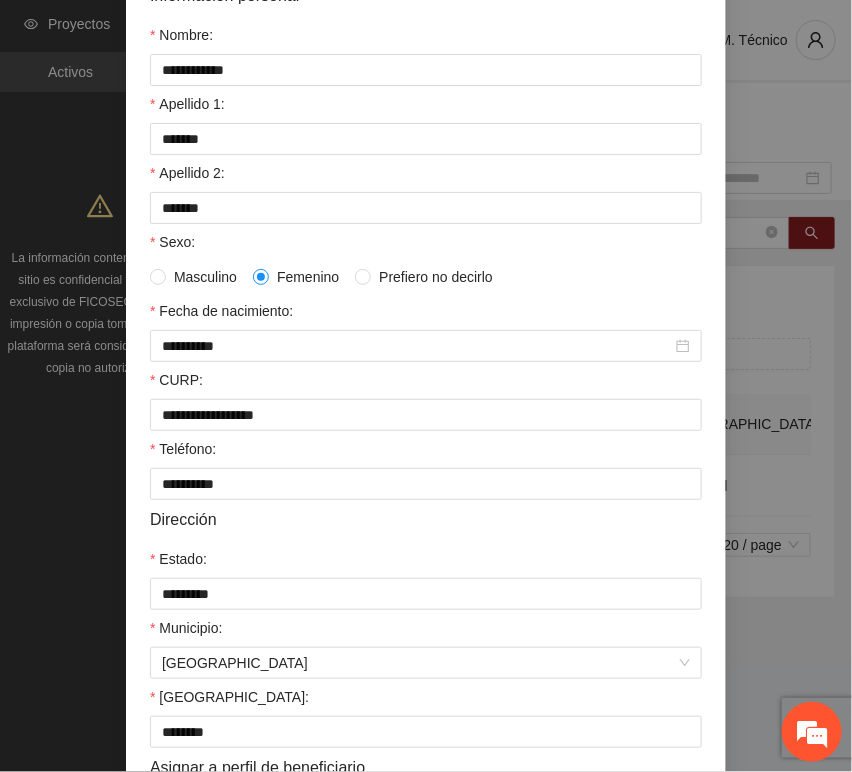 scroll, scrollTop: 394, scrollLeft: 0, axis: vertical 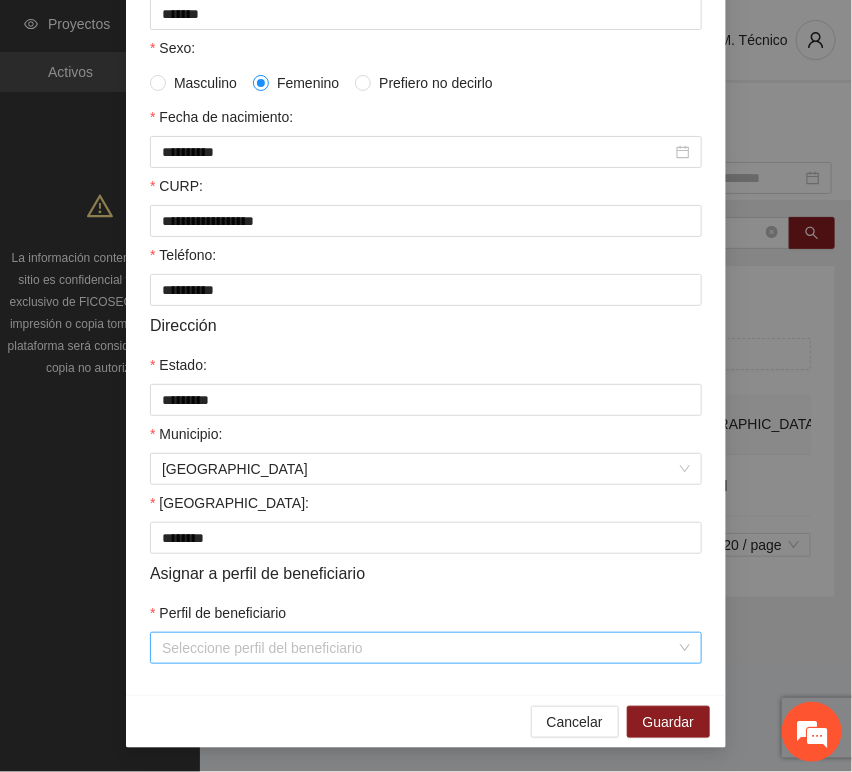 click on "Perfil de beneficiario" at bounding box center (419, 648) 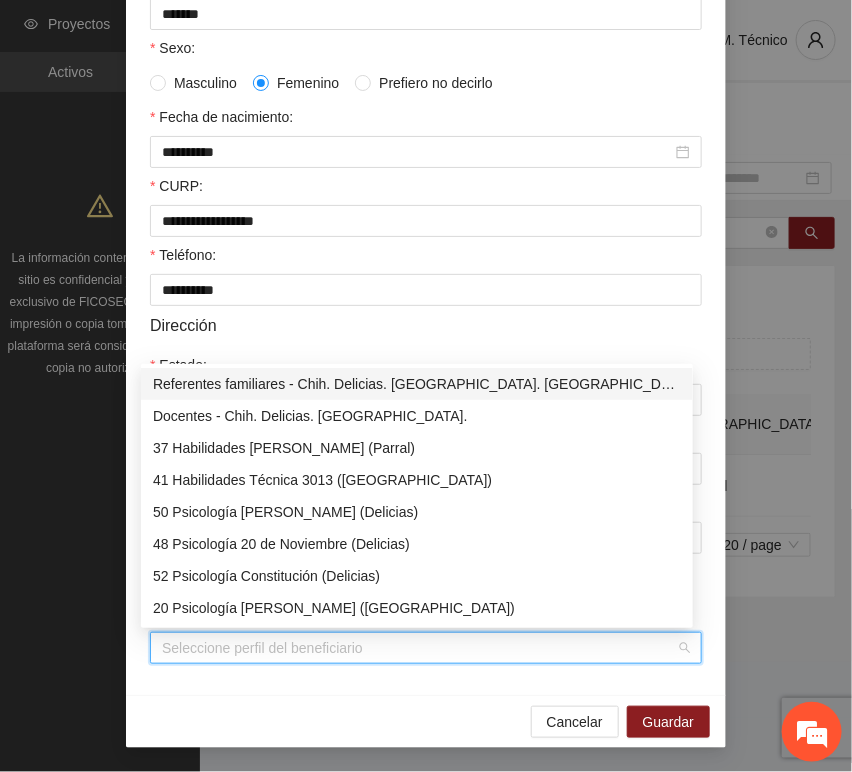 type on "*" 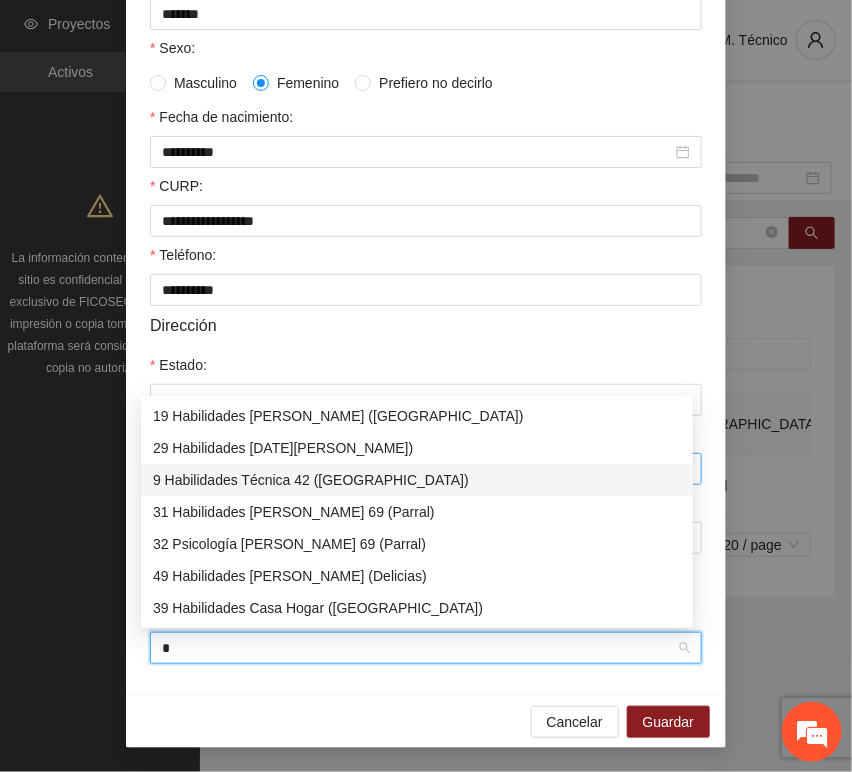 drag, startPoint x: 176, startPoint y: 475, endPoint x: 309, endPoint y: 479, distance: 133.06013 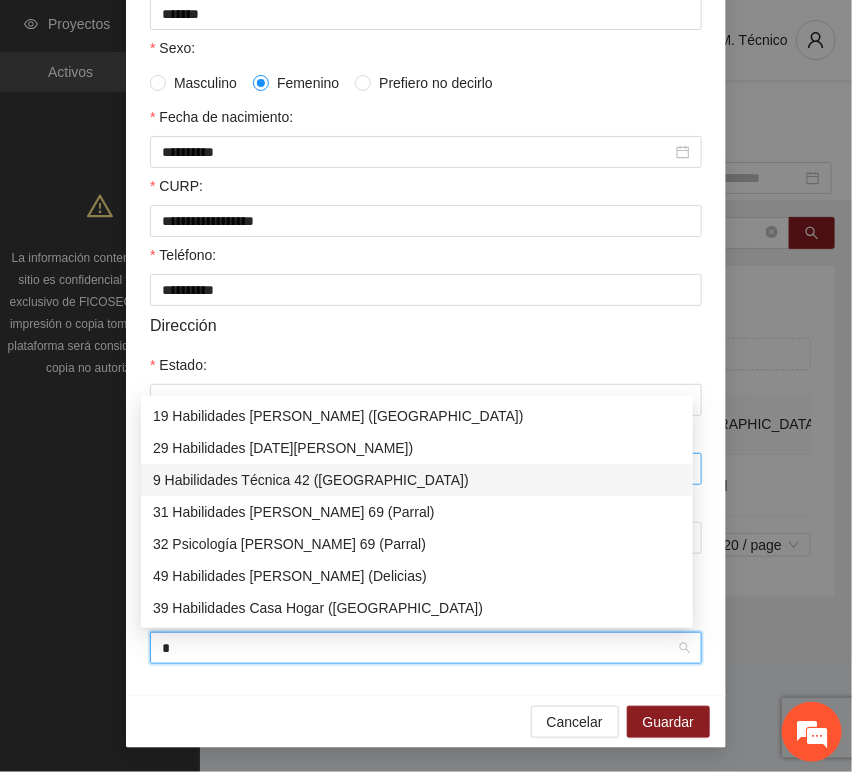click on "9 Habilidades Técnica 42 ([GEOGRAPHIC_DATA])" at bounding box center (417, 480) 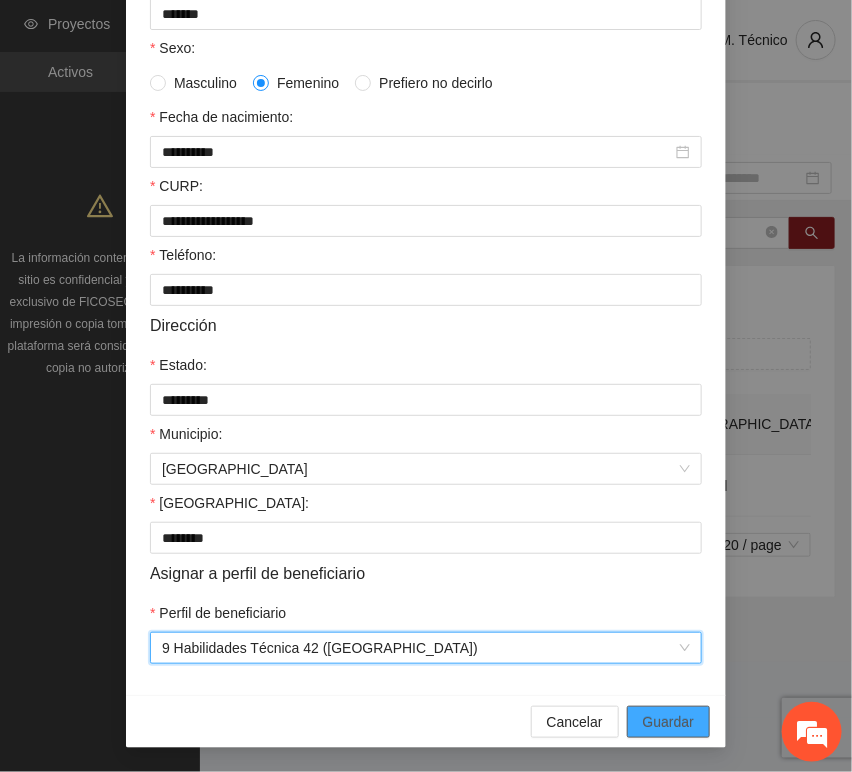 click on "Guardar" at bounding box center (668, 722) 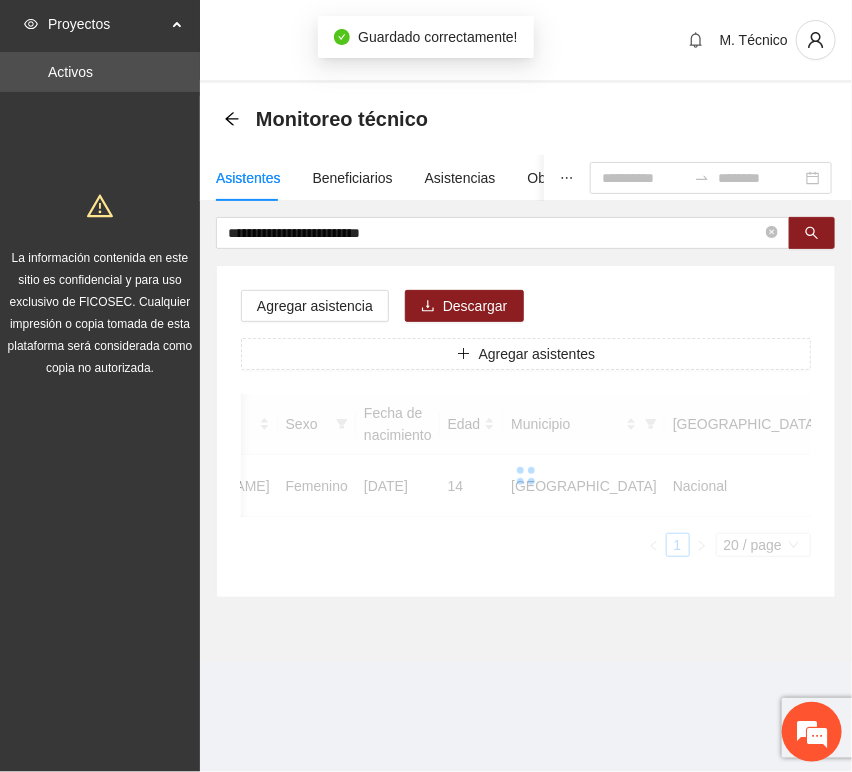 scroll, scrollTop: 294, scrollLeft: 0, axis: vertical 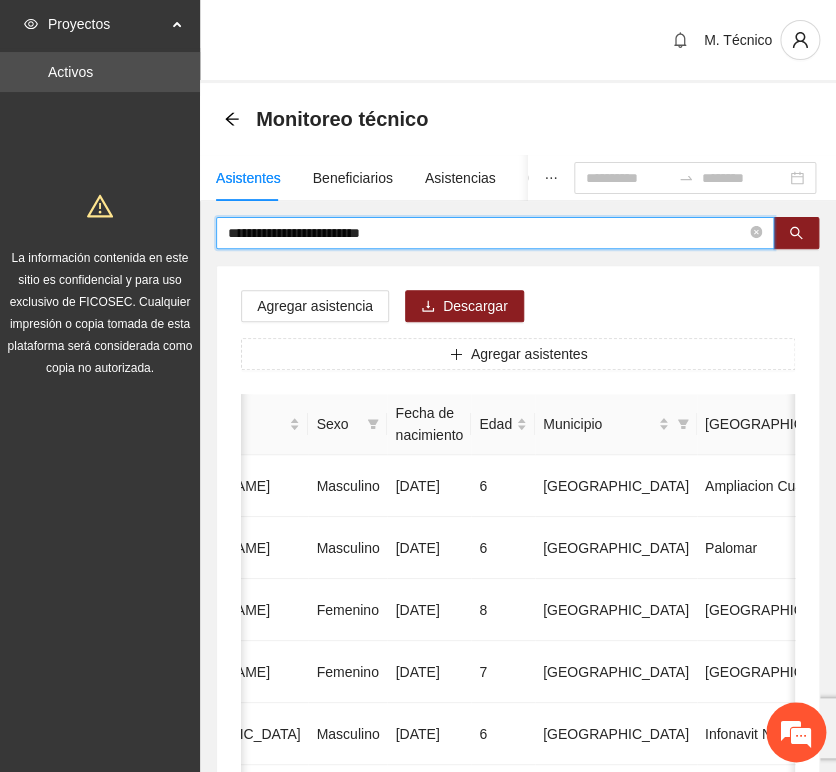 drag, startPoint x: 387, startPoint y: 222, endPoint x: -264, endPoint y: 177, distance: 652.55347 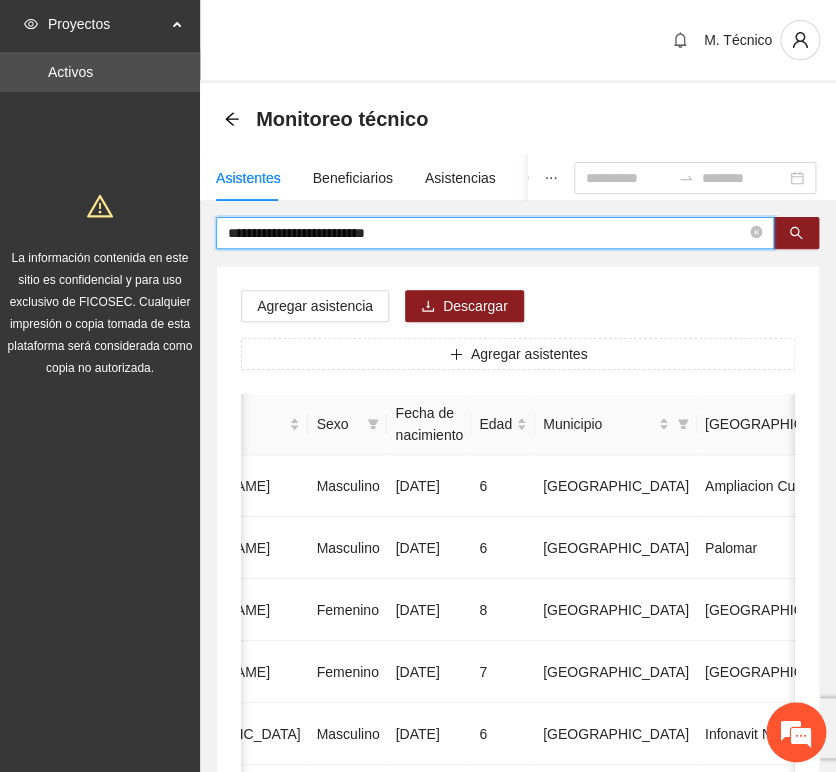 type on "**********" 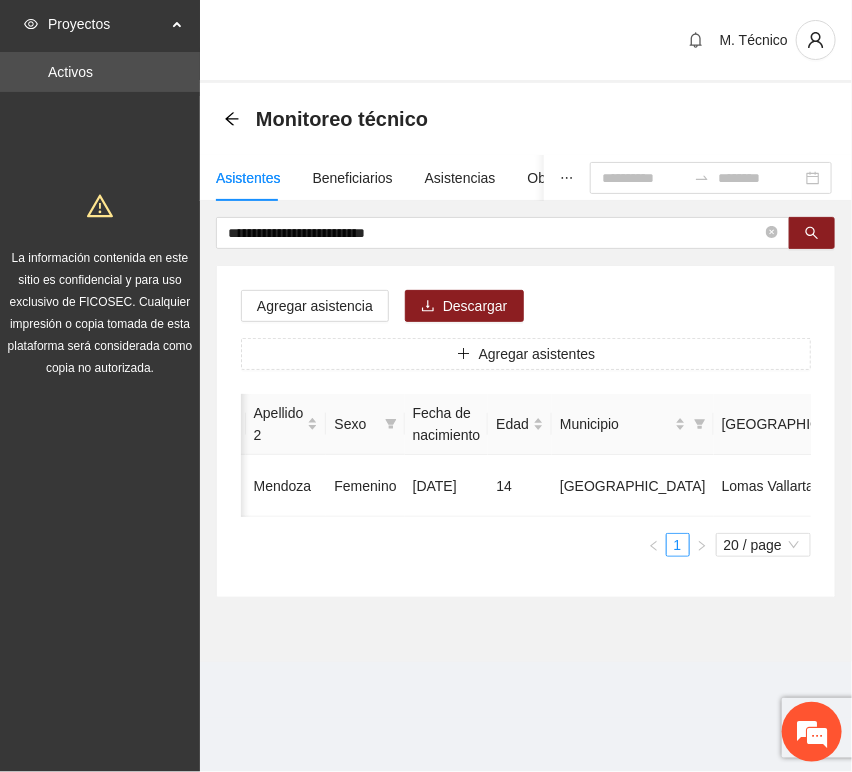 scroll, scrollTop: 0, scrollLeft: 450, axis: horizontal 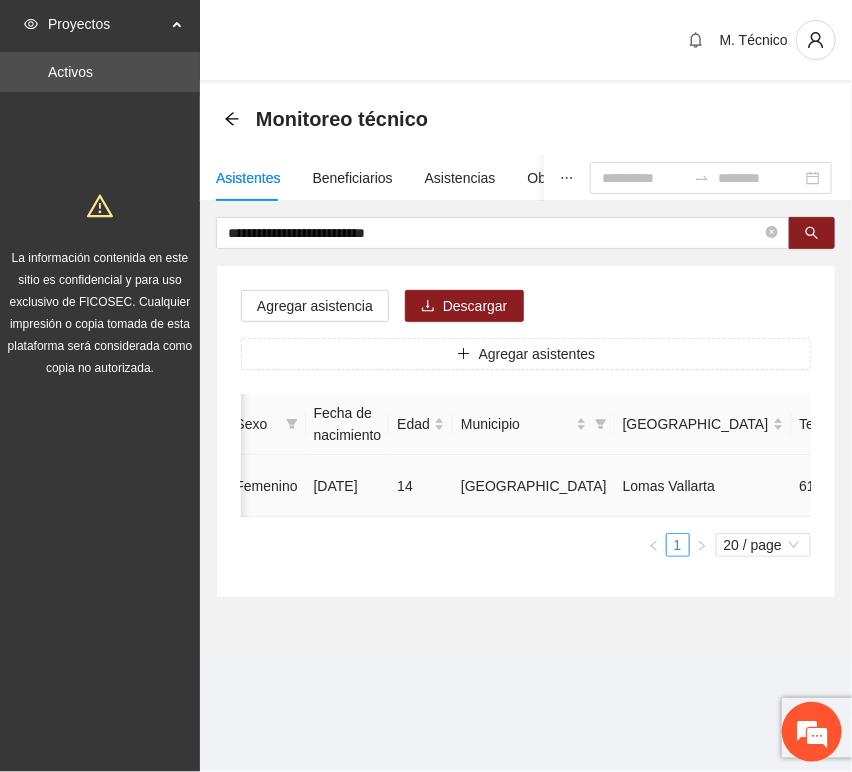 click 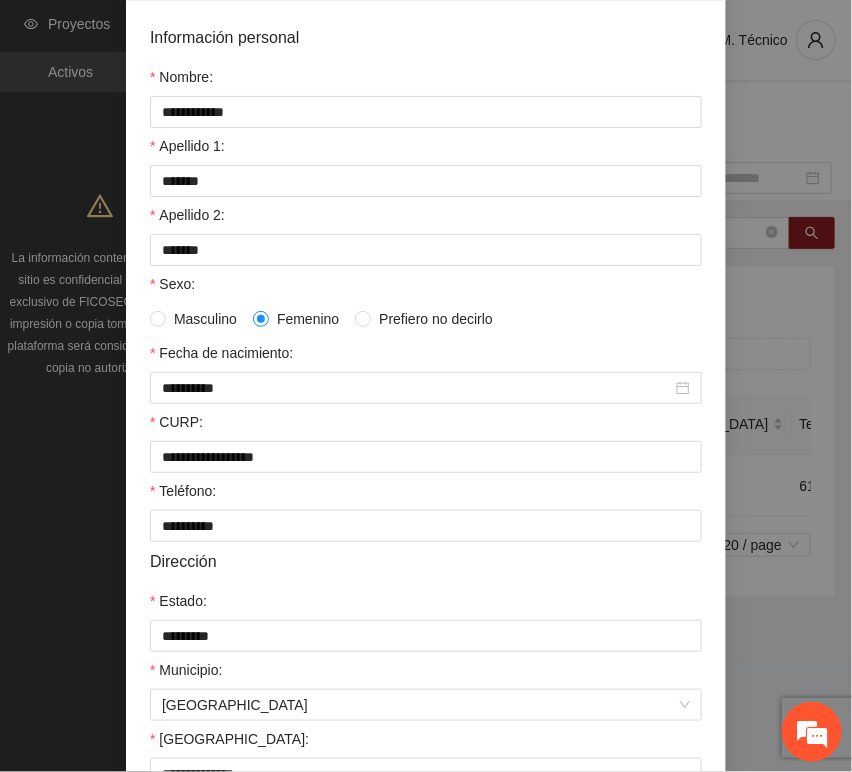 scroll, scrollTop: 394, scrollLeft: 0, axis: vertical 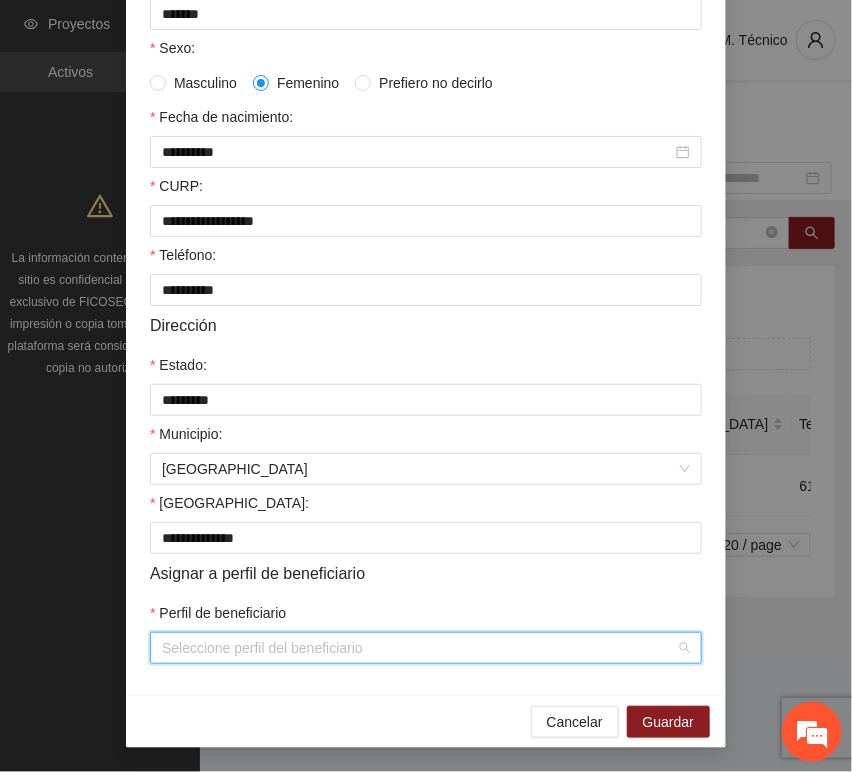 click on "Perfil de beneficiario" at bounding box center (419, 648) 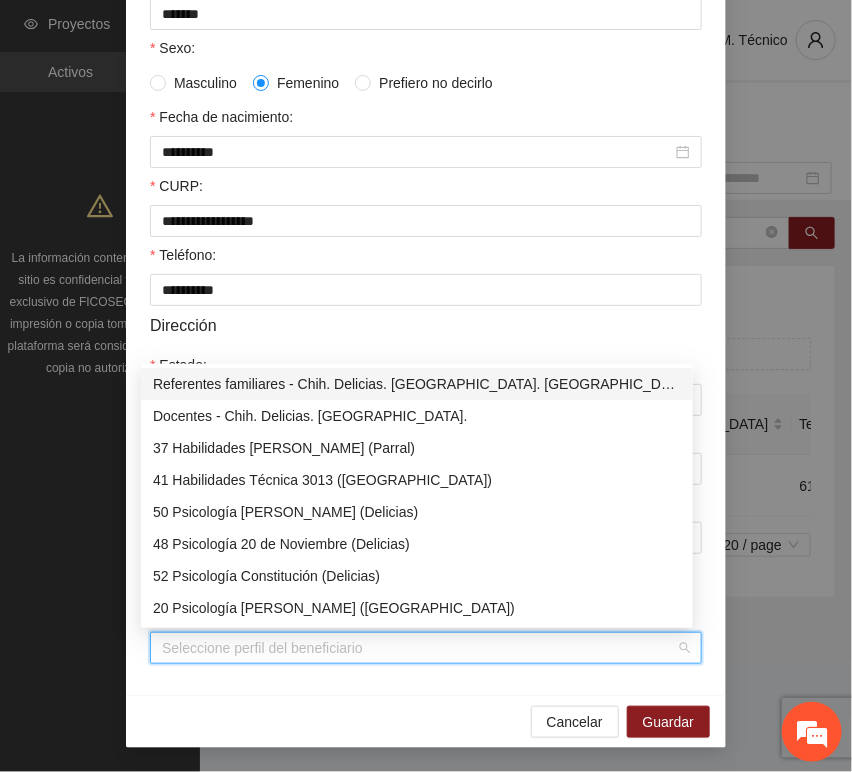 type on "*" 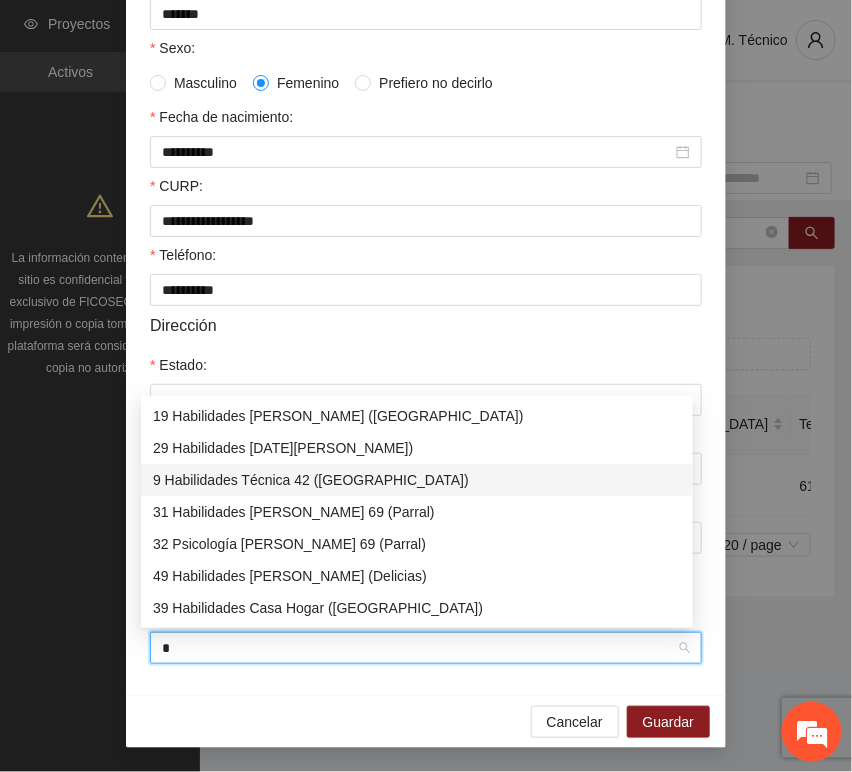 click on "9 Habilidades Técnica 42 ([GEOGRAPHIC_DATA])" at bounding box center [417, 480] 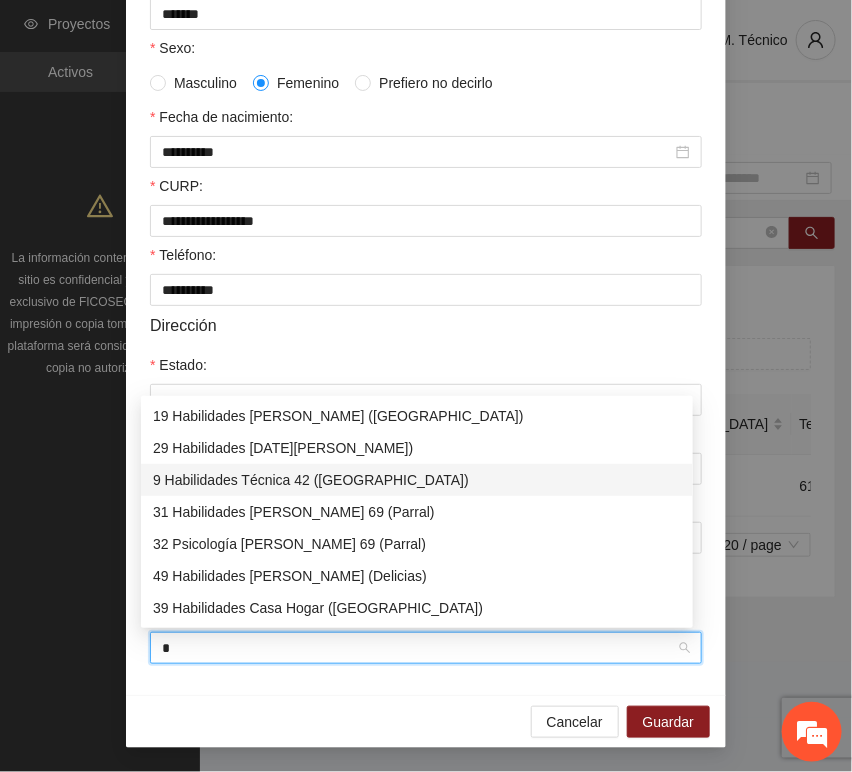 type 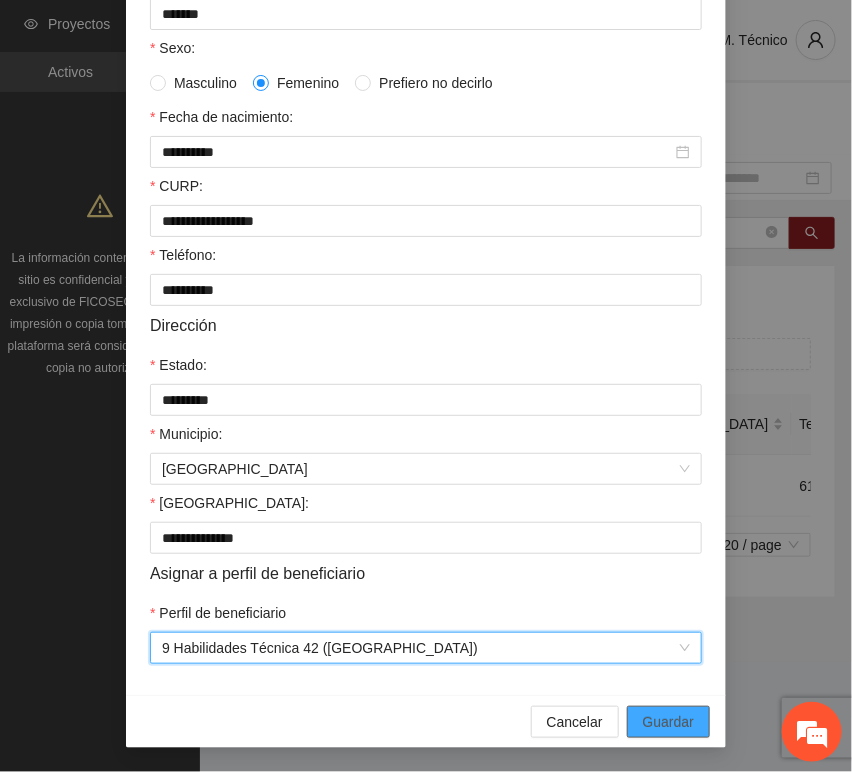 click on "Guardar" at bounding box center [668, 722] 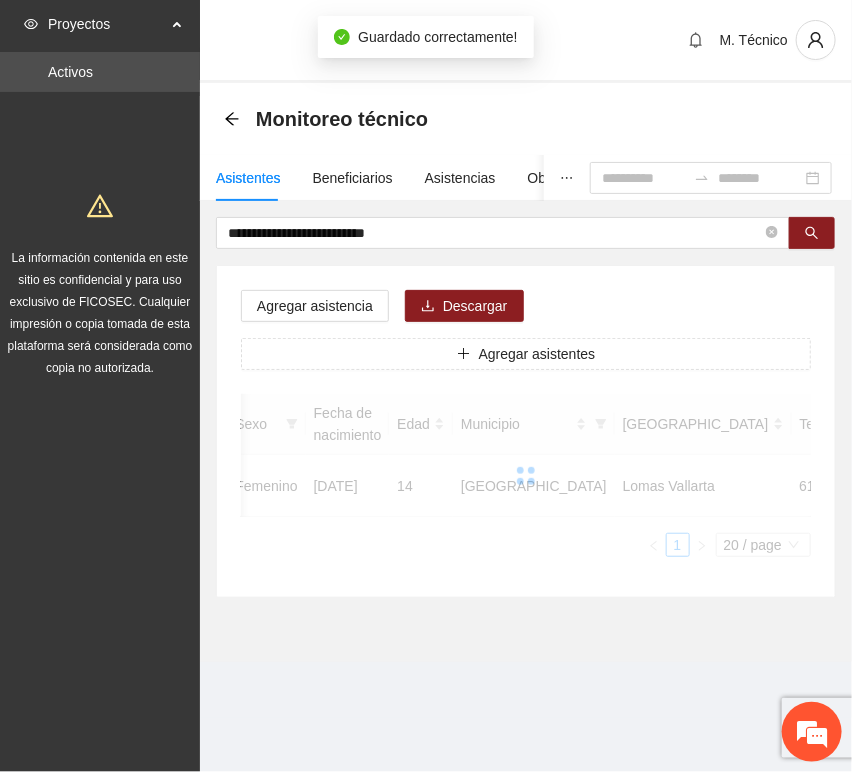 scroll, scrollTop: 294, scrollLeft: 0, axis: vertical 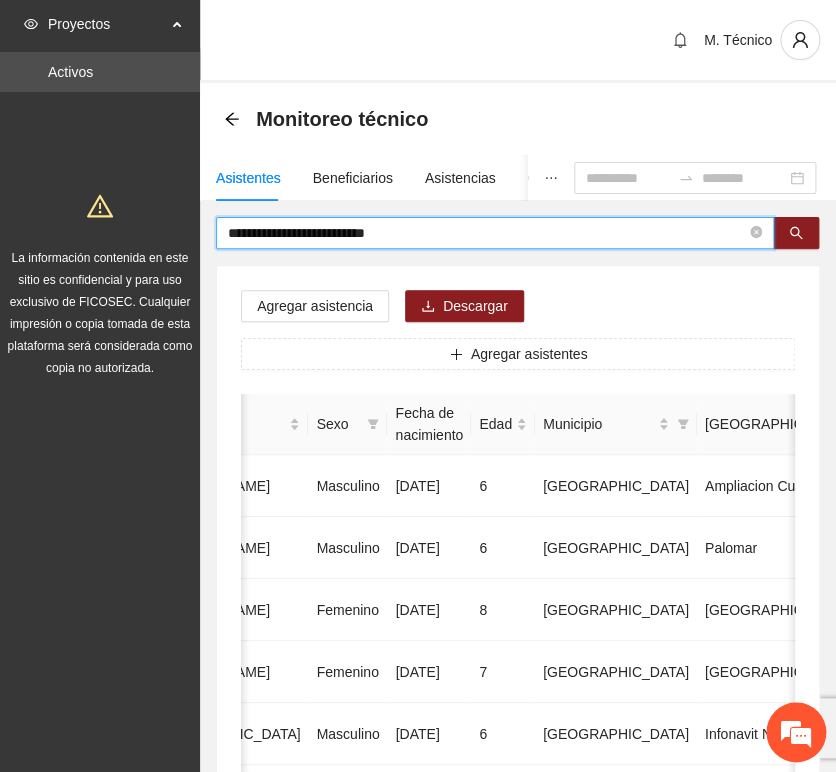 drag, startPoint x: 441, startPoint y: 236, endPoint x: 92, endPoint y: 223, distance: 349.24203 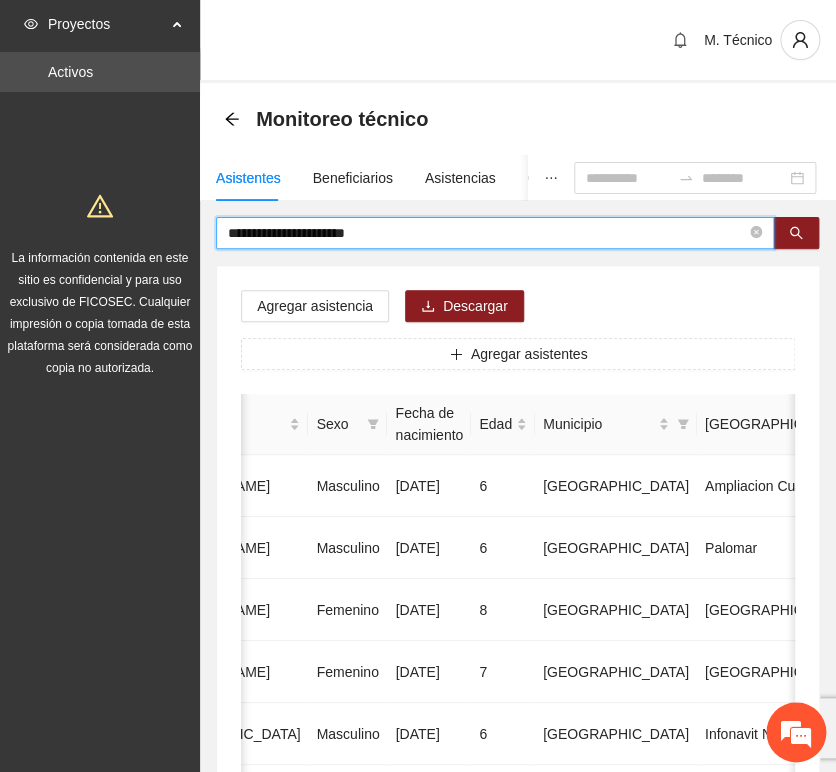 type on "**********" 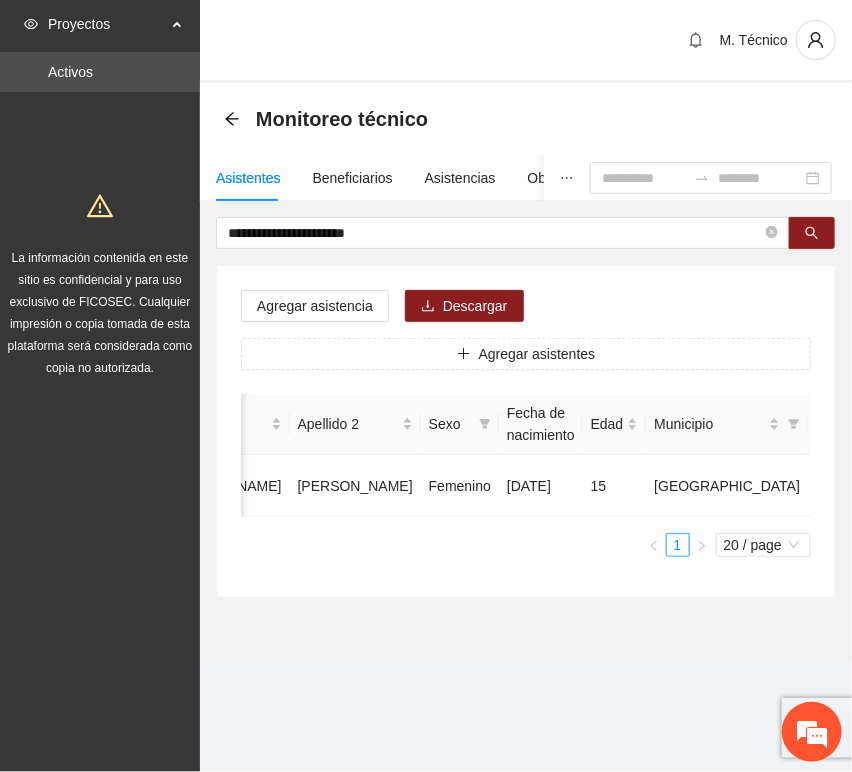 scroll, scrollTop: 0, scrollLeft: 450, axis: horizontal 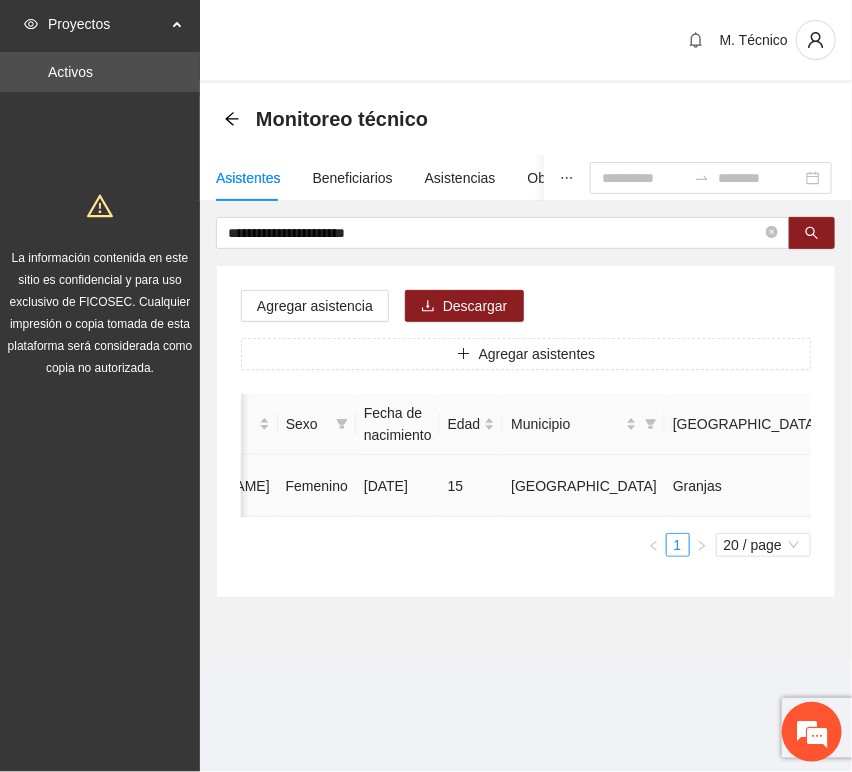 click 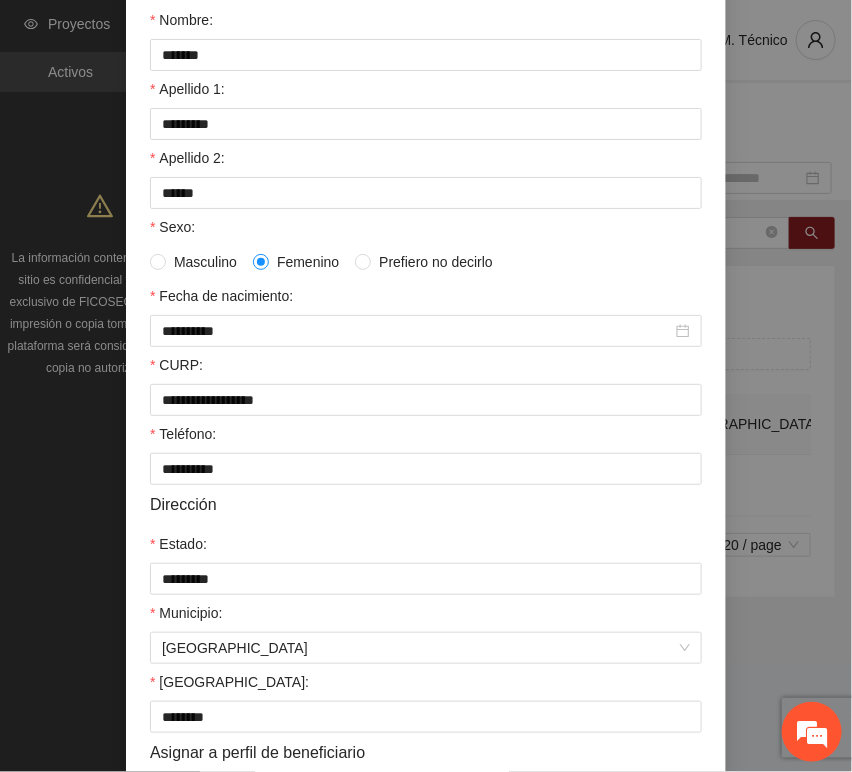 scroll, scrollTop: 394, scrollLeft: 0, axis: vertical 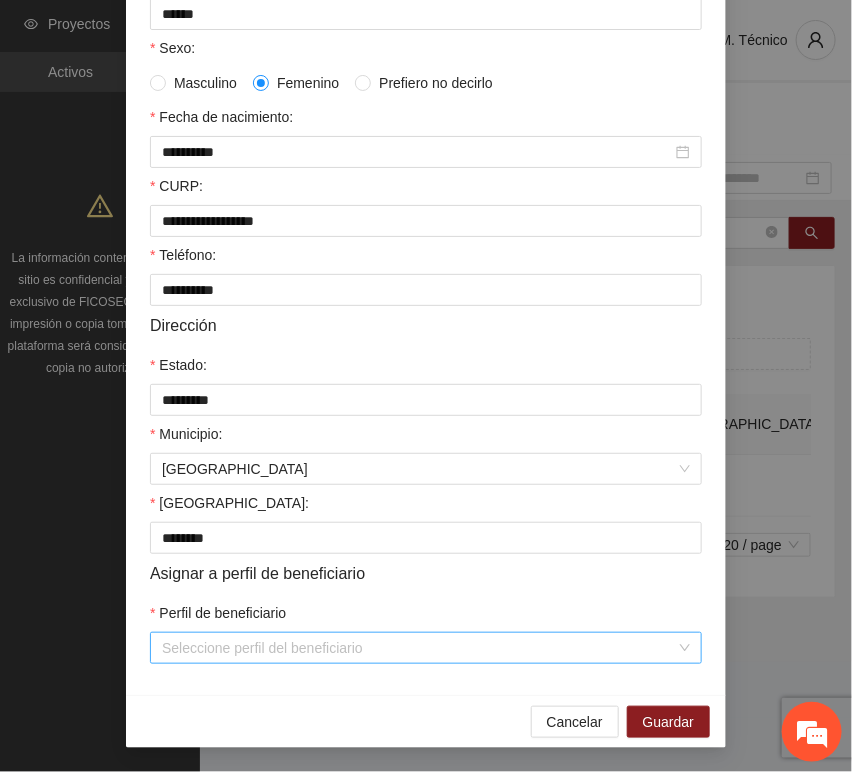 click on "Perfil de beneficiario" at bounding box center (419, 648) 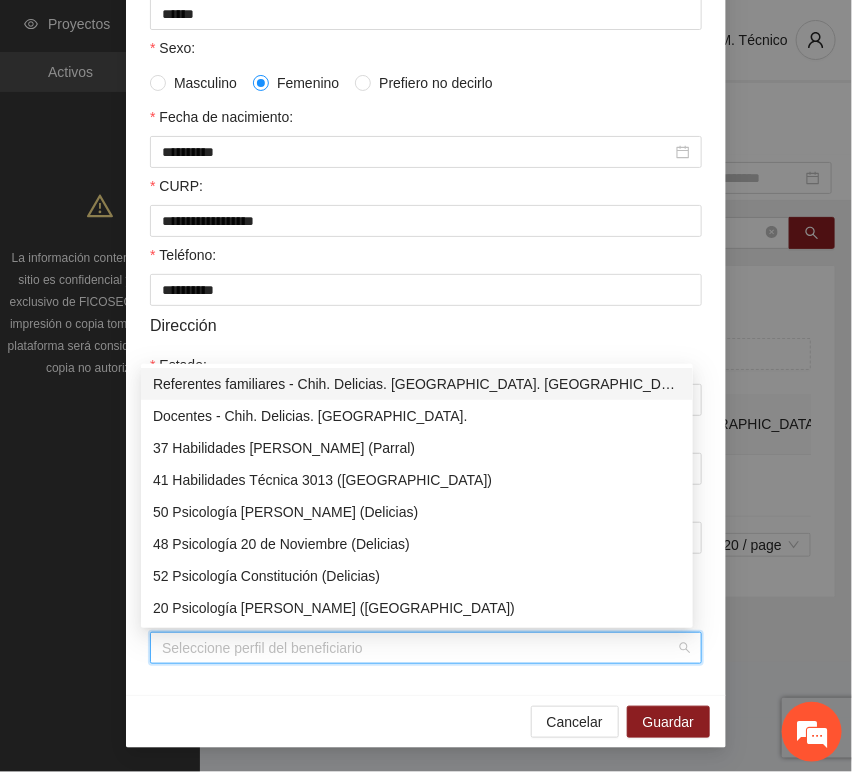 type on "*" 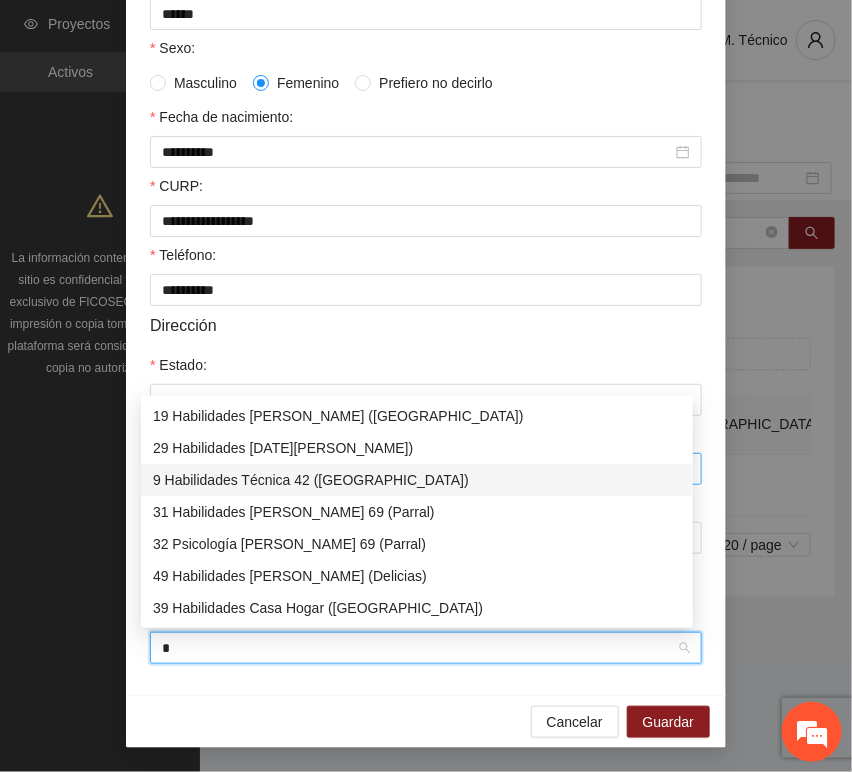 click on "9 Habilidades Técnica 42 ([GEOGRAPHIC_DATA])" at bounding box center (417, 480) 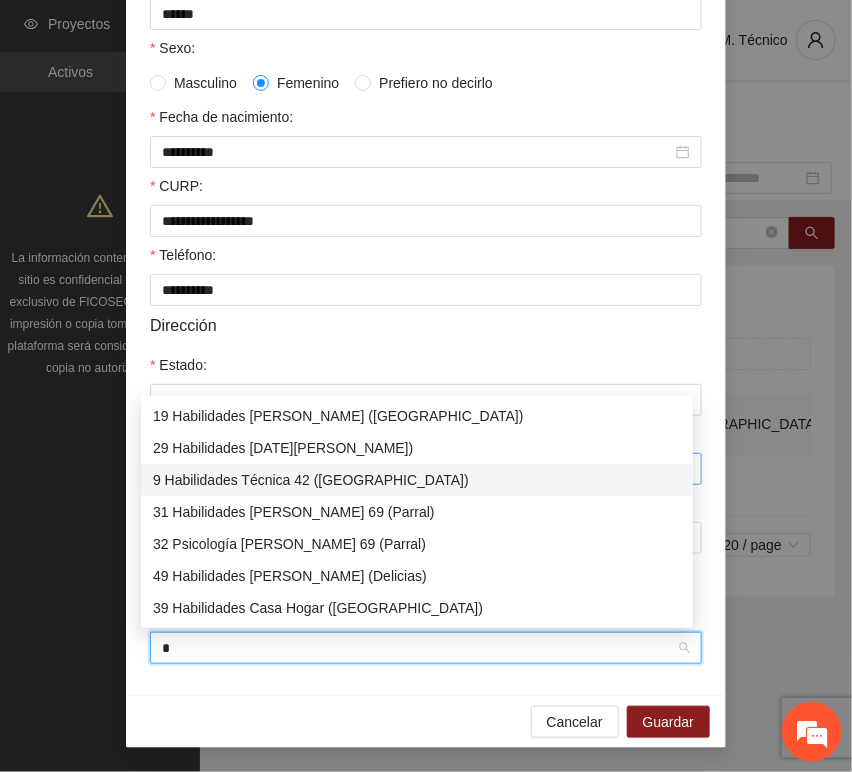 type 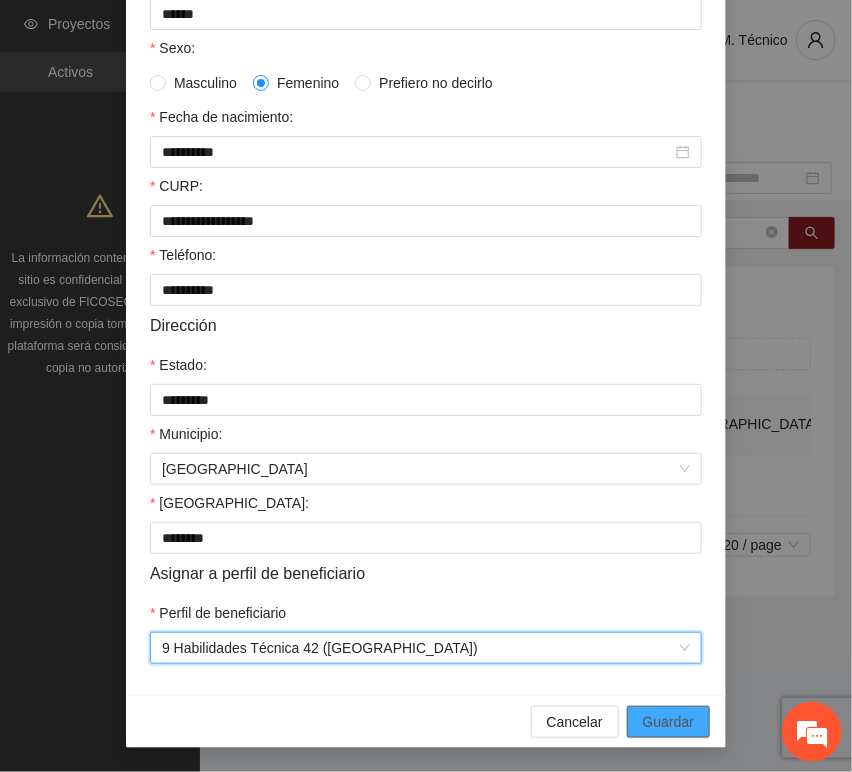 click on "Guardar" at bounding box center (668, 722) 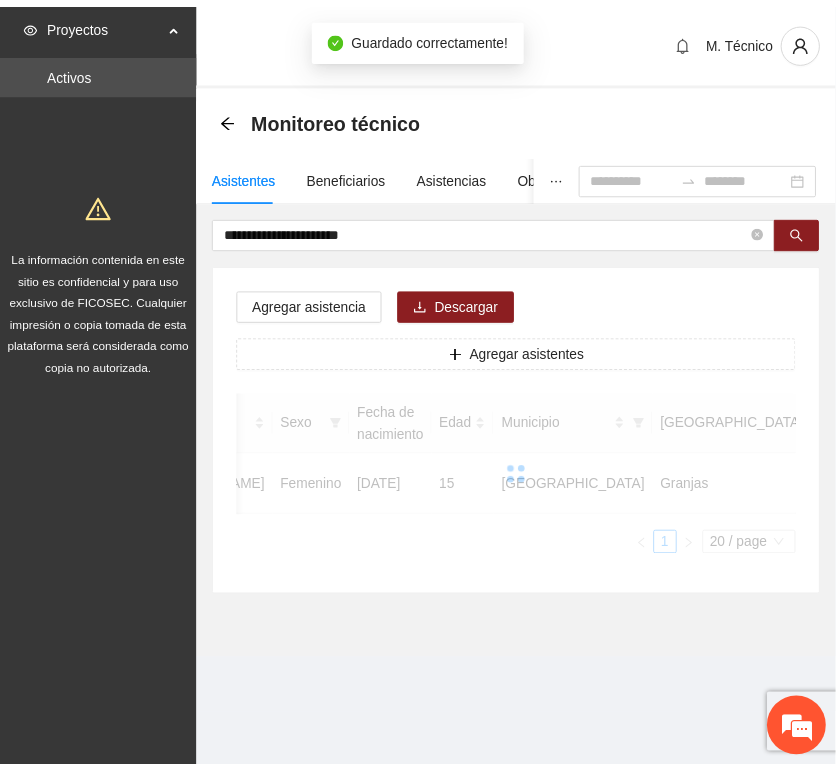 scroll, scrollTop: 294, scrollLeft: 0, axis: vertical 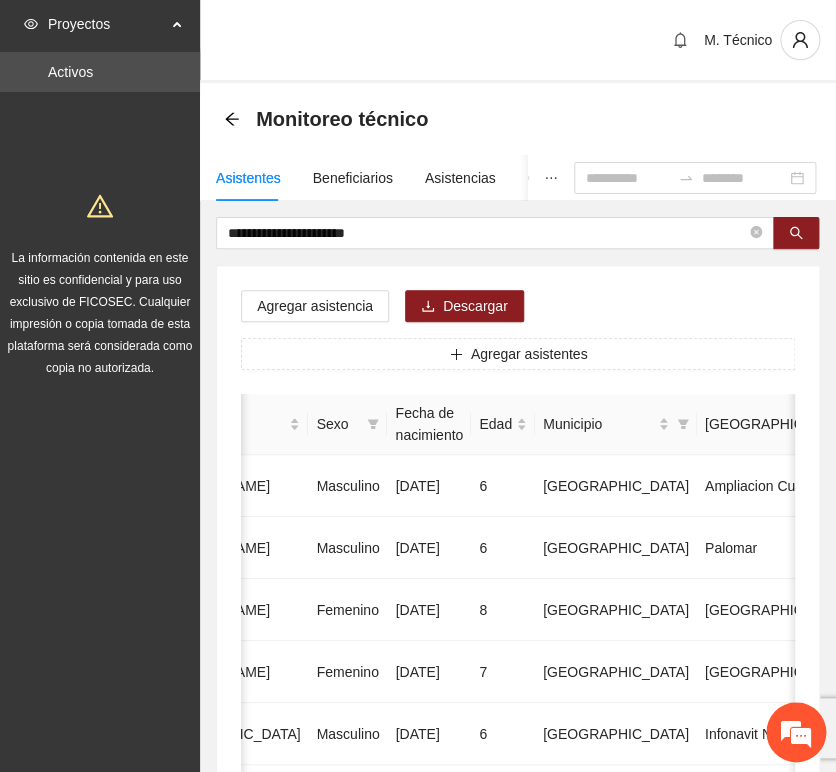 click on "Agregar asistencia Descargar Agregar asistentes Folio Nombre Apellido 1 Apellido 2 Sexo Fecha de nacimiento Edad Municipio Colonia Teléfono Actividad                           1 [PERSON_NAME] [DATE] 6 Chihuahua Ampliacion [PERSON_NAME] 6146098808 U P +11 2 [PERSON_NAME] Masculino [DATE] 6 [GEOGRAPHIC_DATA] [GEOGRAPHIC_DATA] 6142685790 U P +4 3 [PERSON_NAME] [DATE] 8 Chihuahua [GEOGRAPHIC_DATA] U P +6 4 [PERSON_NAME] [DATE] 7 [GEOGRAPHIC_DATA] U P +4 5 [PERSON_NAME]  Madrid Masculino [DATE] 6 Chihuahua Infonavit Nac.  6141246855 U P +4 6 [PERSON_NAME] Masculino [DATE] 8 Chihuahua [PERSON_NAME] 6141225744 U P +6 7 [PERSON_NAME][DATE] Femenino [DATE] 8 Chihuahua Paseos [PERSON_NAME] 6142154187 U P +7 8 [PERSON_NAME] [DATE] 9 Chihuahua Popular 6142434364 U P +3 9 [PERSON_NAME]  Madrid Femenino [DATE] 7 U P +8" at bounding box center (518, 1020) 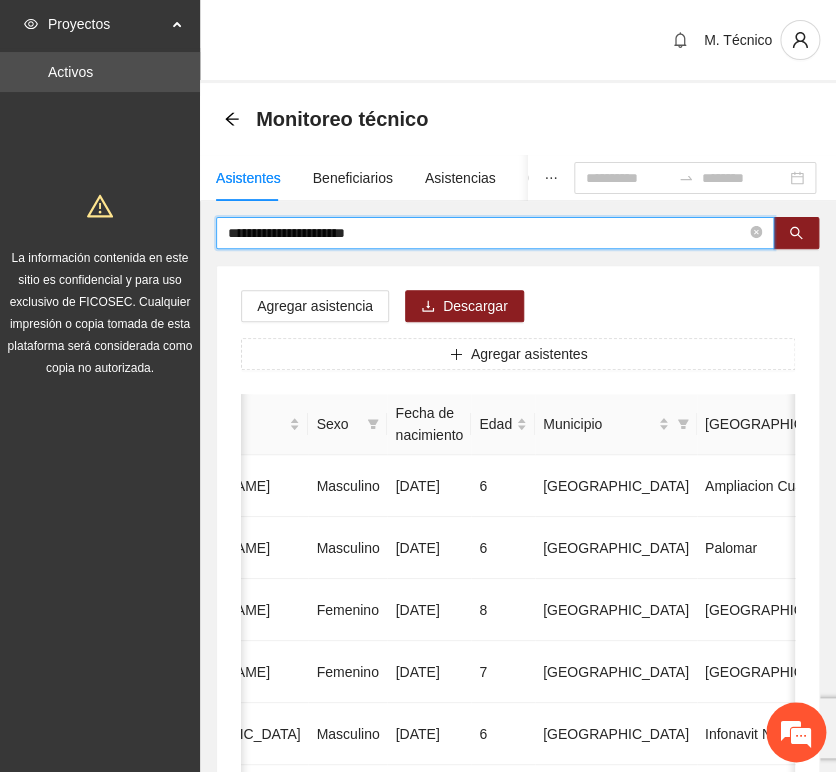 drag, startPoint x: 301, startPoint y: 214, endPoint x: 210, endPoint y: 201, distance: 91.92388 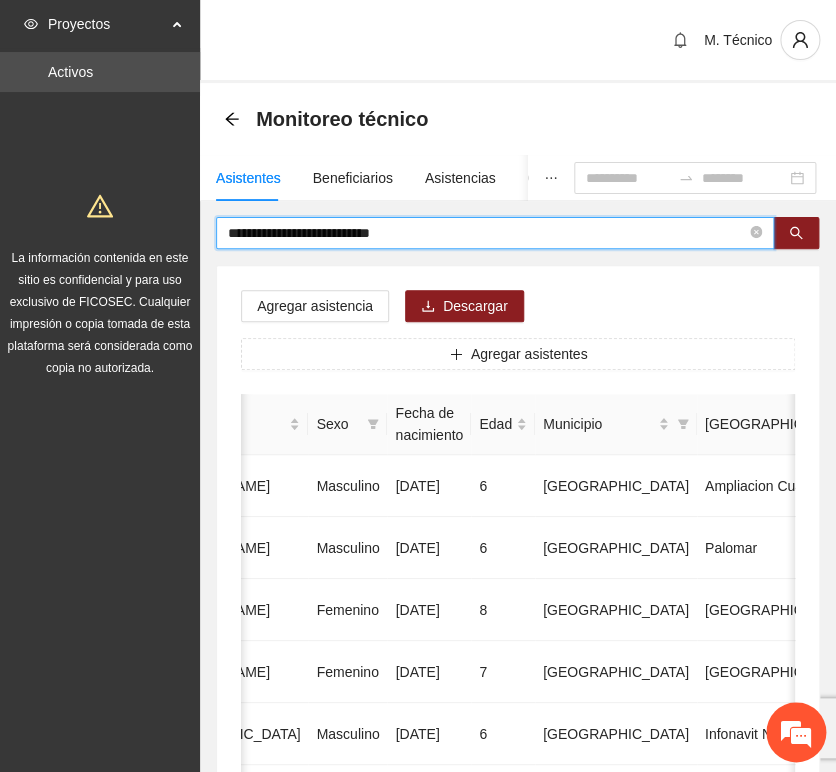 type on "**********" 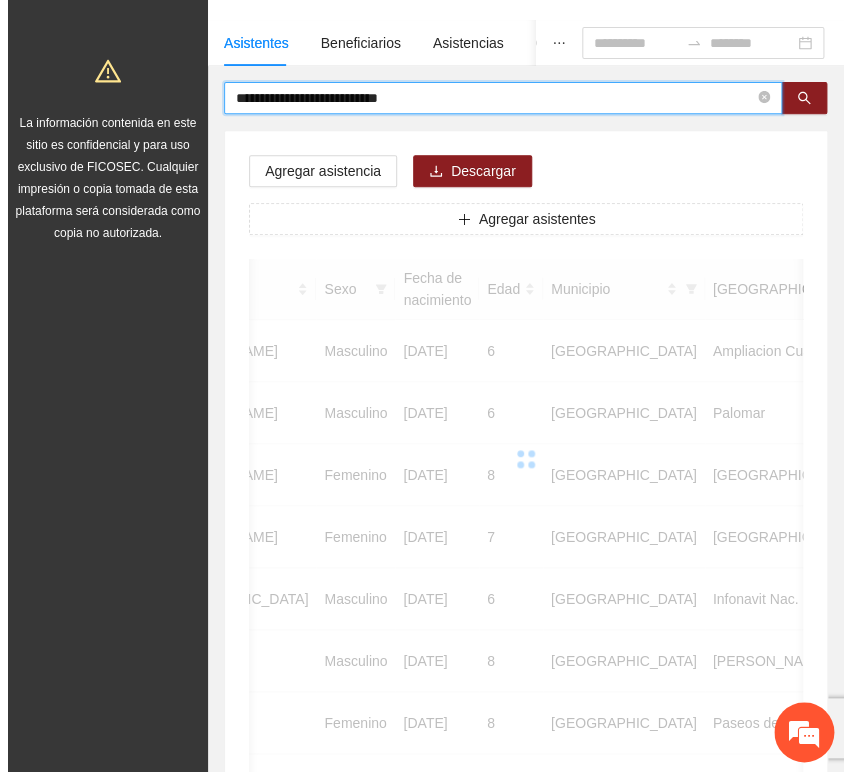 scroll, scrollTop: 0, scrollLeft: 0, axis: both 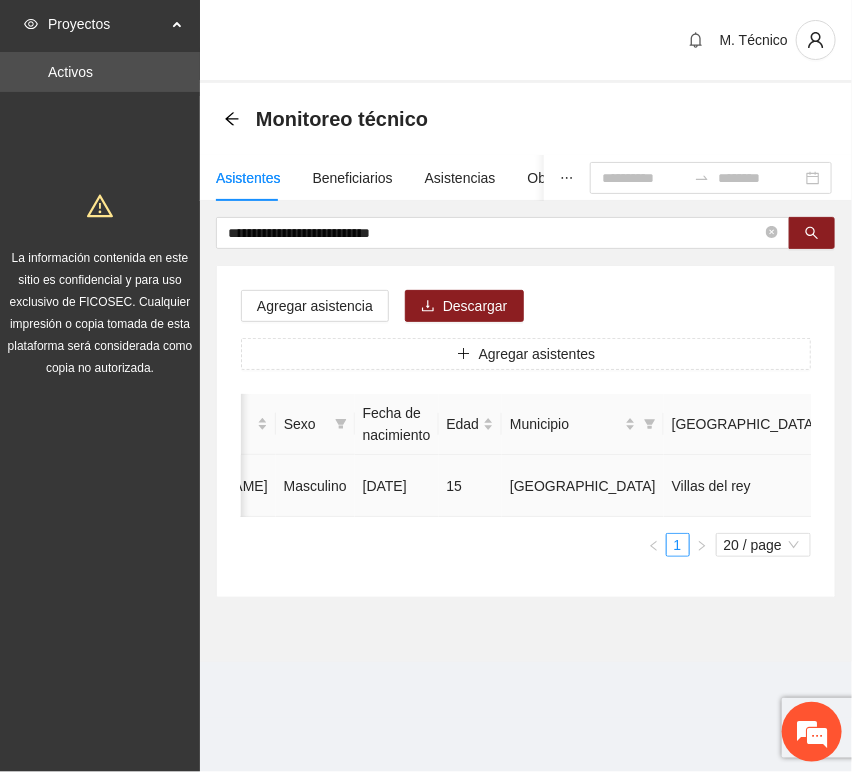 click 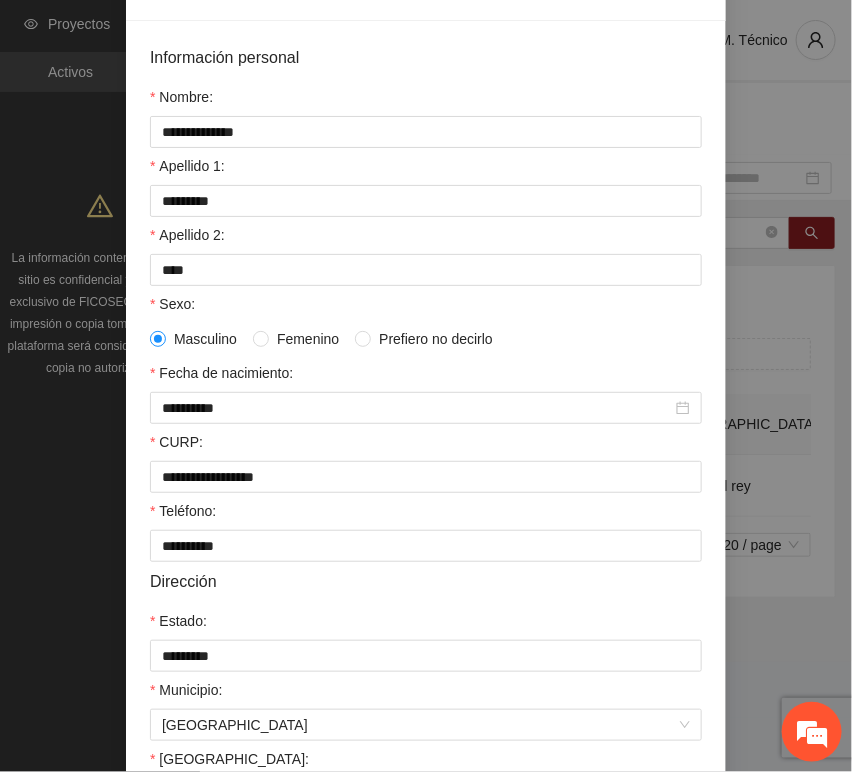 scroll, scrollTop: 394, scrollLeft: 0, axis: vertical 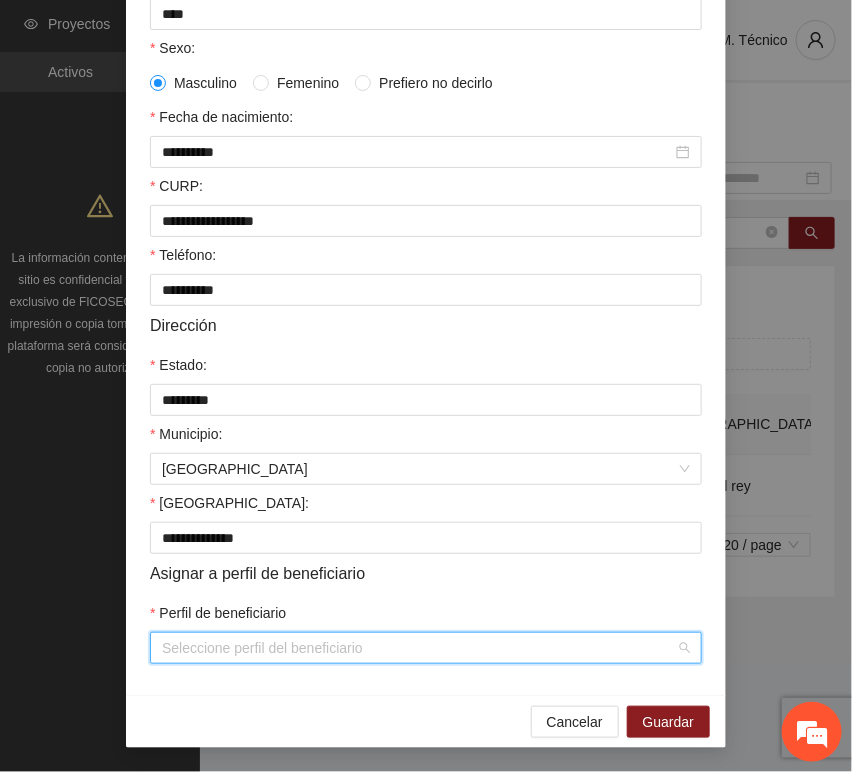click on "Perfil de beneficiario" at bounding box center (419, 648) 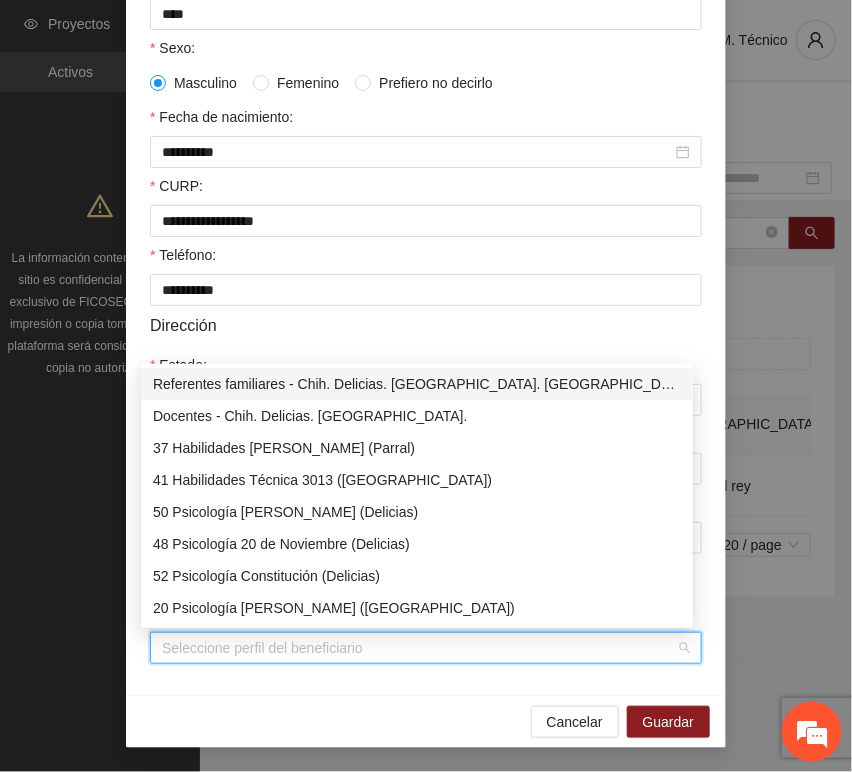 type on "*" 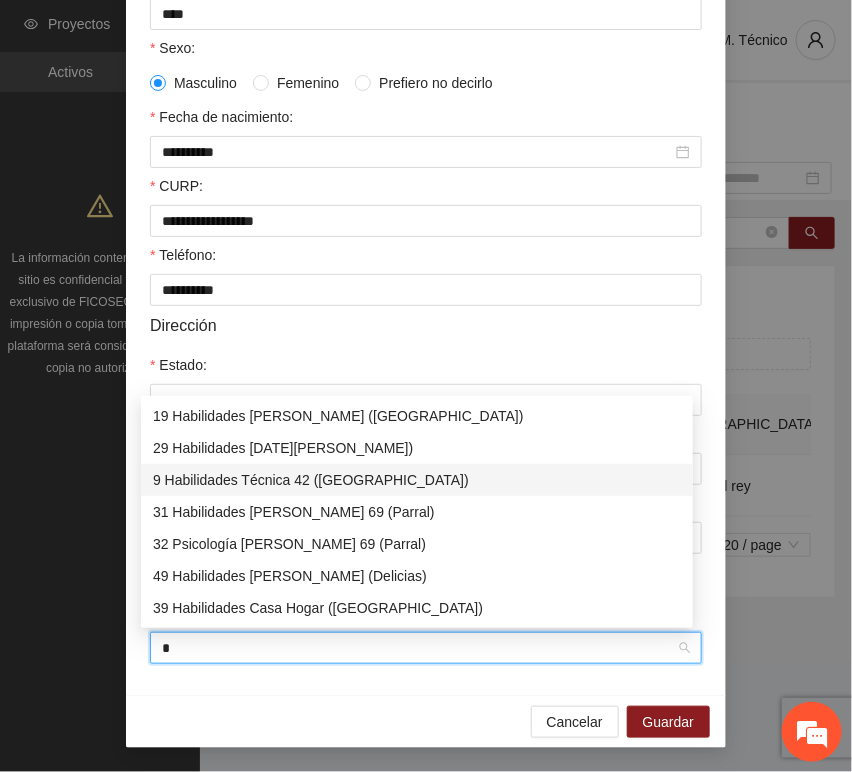 click on "9 Habilidades Técnica 42 ([GEOGRAPHIC_DATA])" at bounding box center (417, 480) 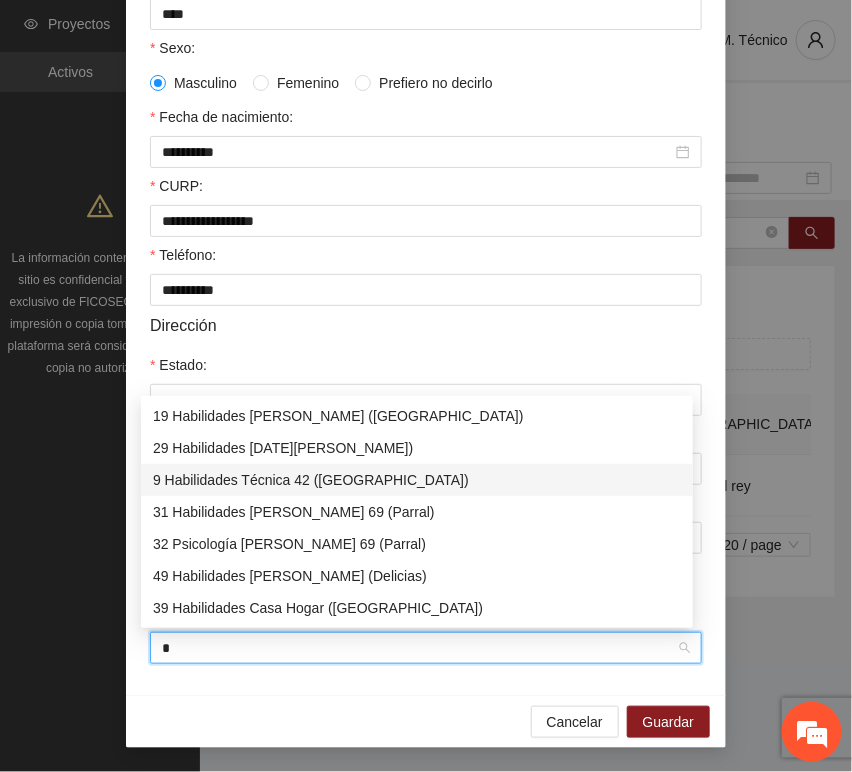 type 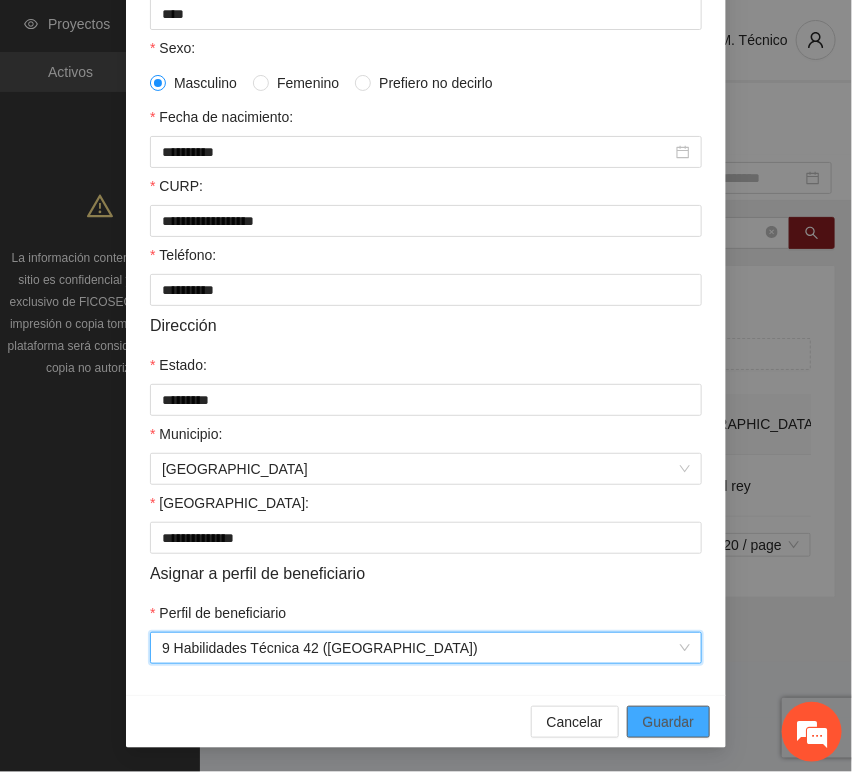click on "Guardar" at bounding box center (668, 722) 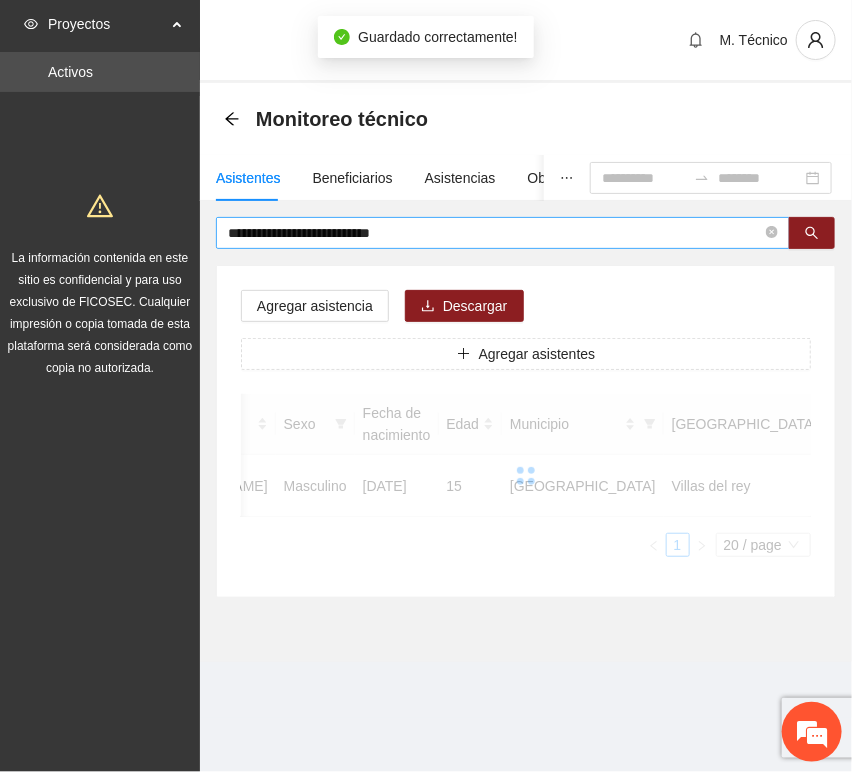 scroll, scrollTop: 294, scrollLeft: 0, axis: vertical 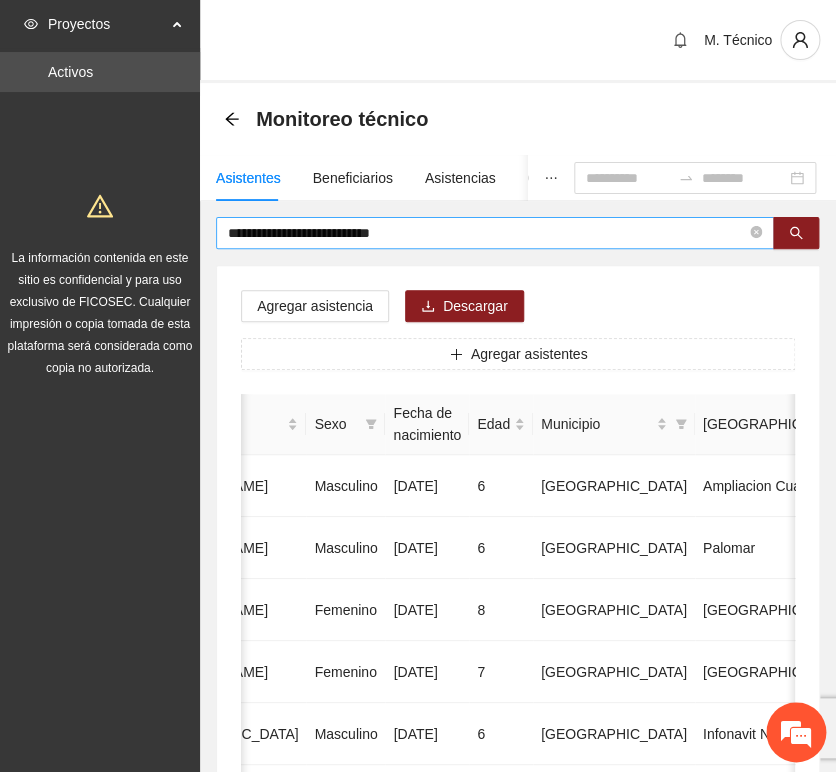 drag, startPoint x: 394, startPoint y: 250, endPoint x: 456, endPoint y: 232, distance: 64.56005 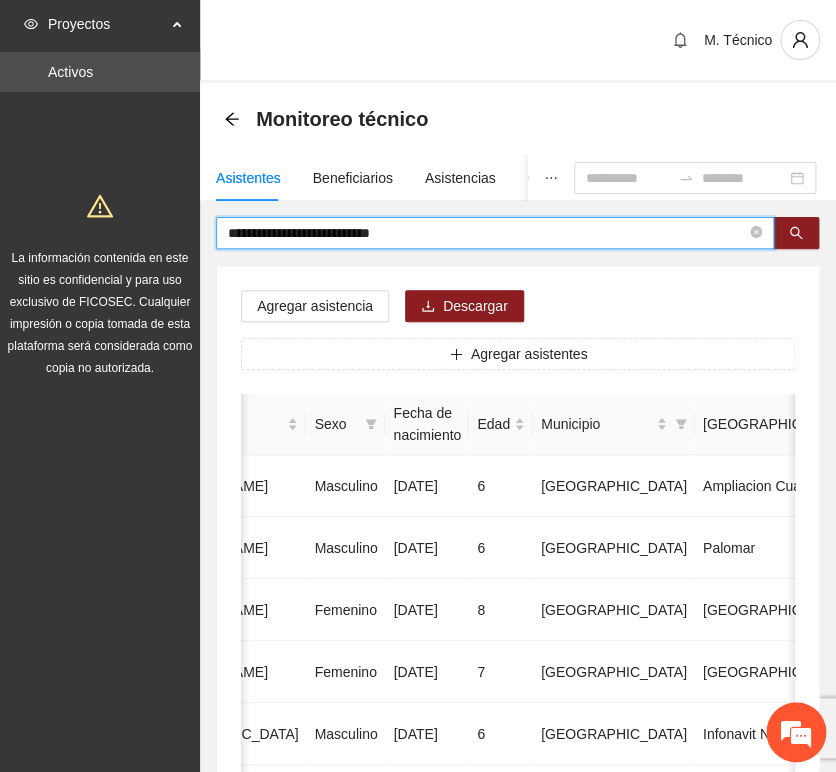 drag, startPoint x: 456, startPoint y: 232, endPoint x: 34, endPoint y: 184, distance: 424.7211 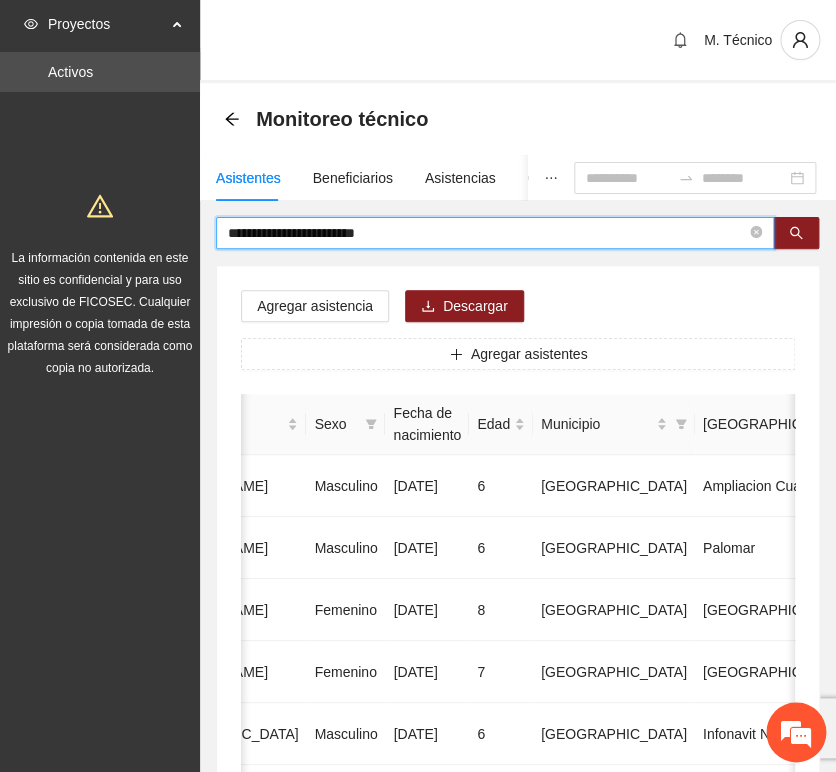 type on "**********" 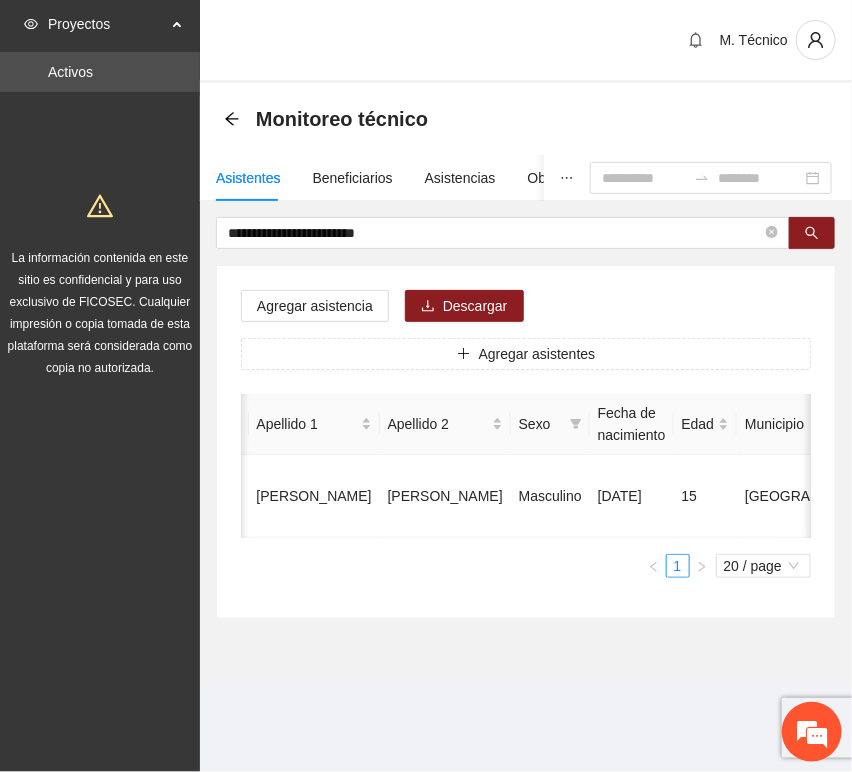 scroll, scrollTop: 0, scrollLeft: 452, axis: horizontal 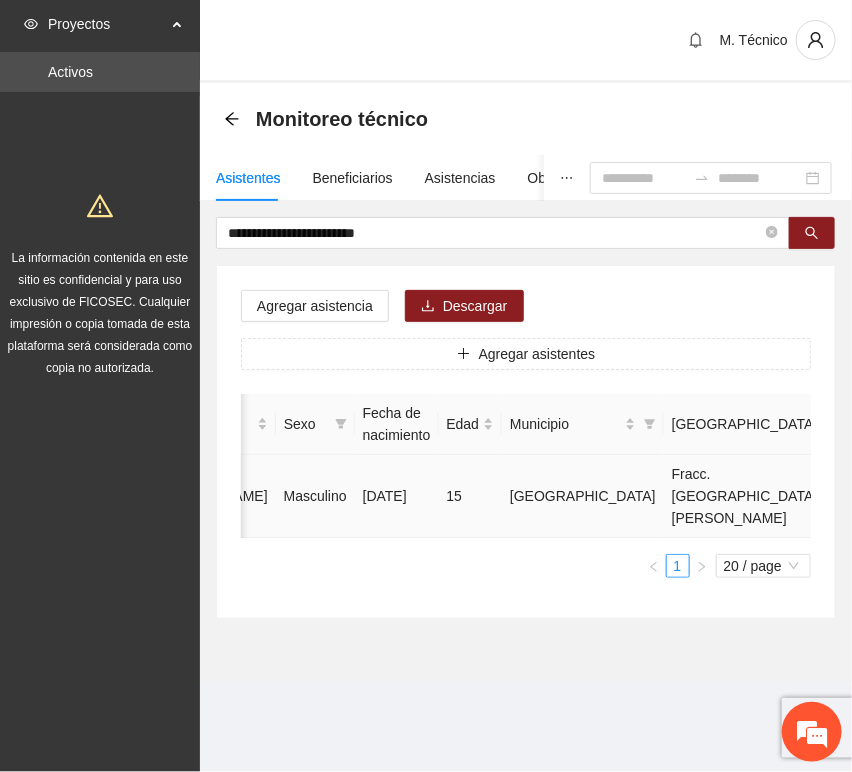 click 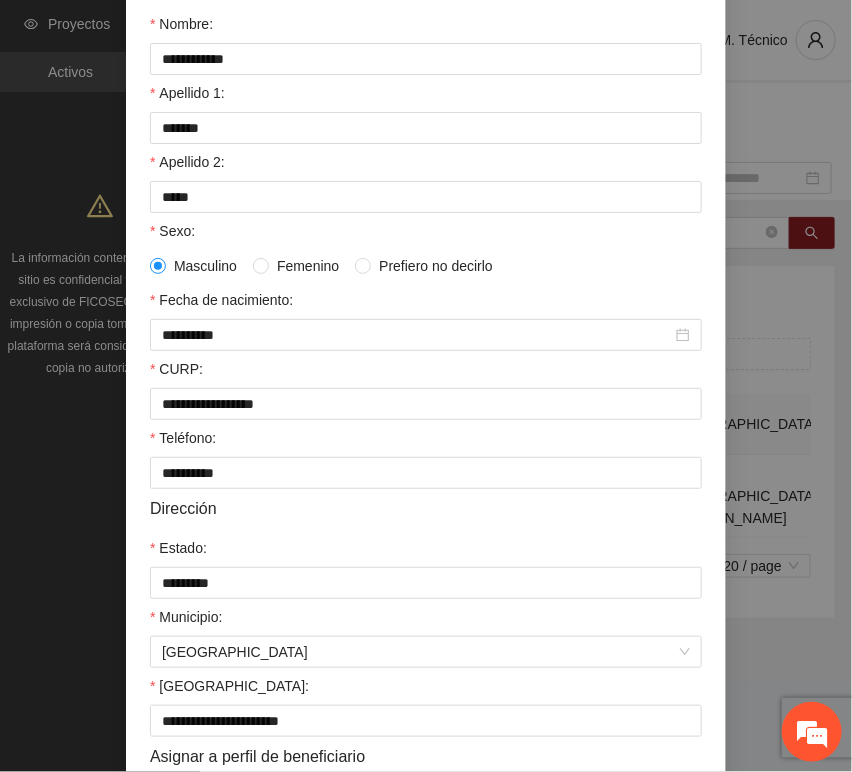 scroll, scrollTop: 394, scrollLeft: 0, axis: vertical 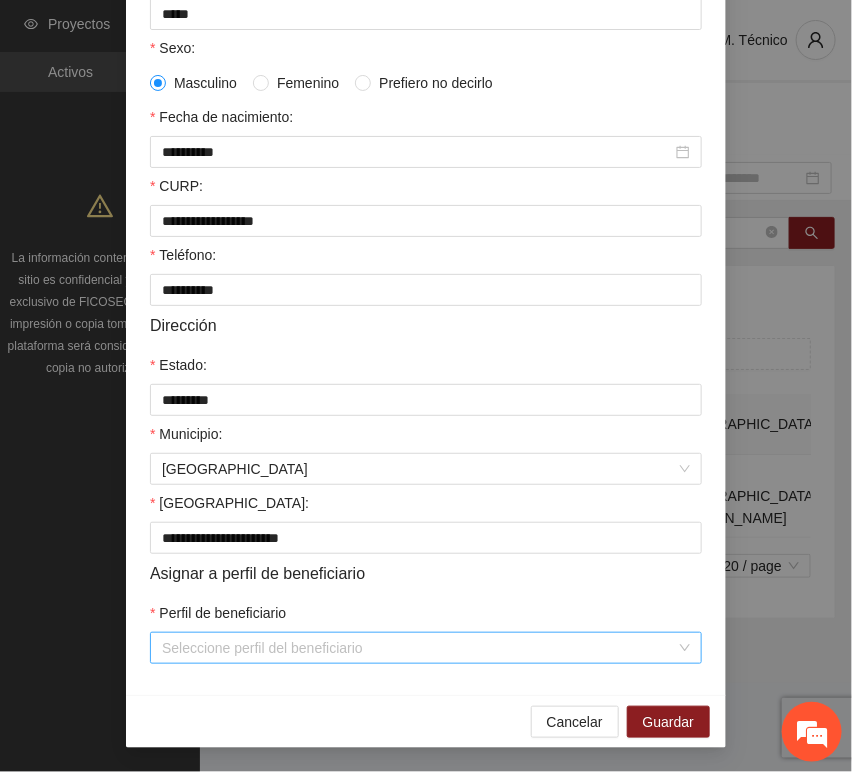 click on "Perfil de beneficiario" at bounding box center [419, 648] 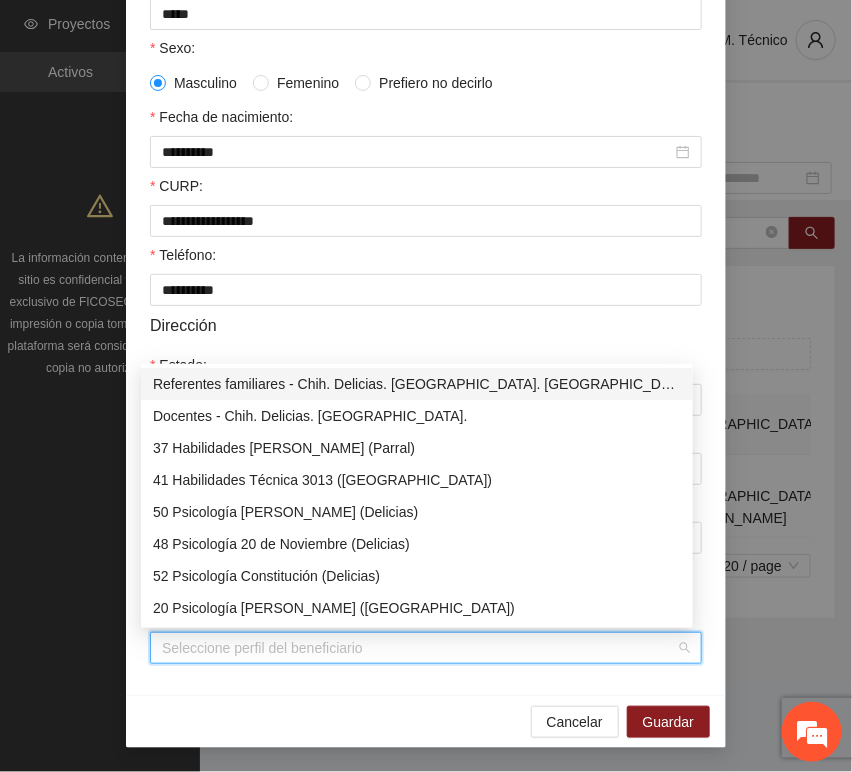 type on "*" 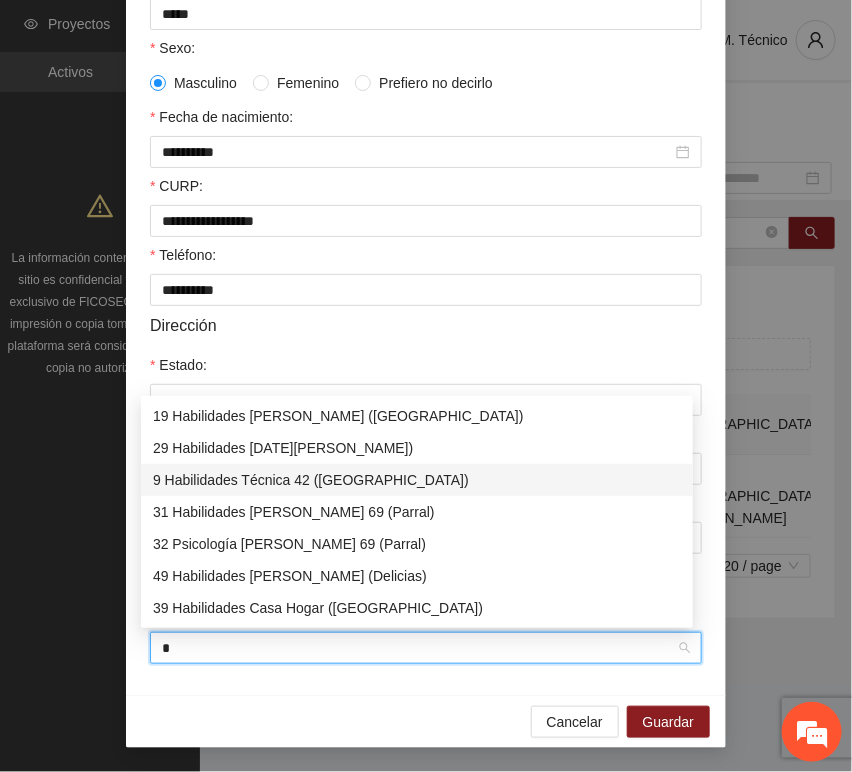 click on "9 Habilidades Técnica 42 ([GEOGRAPHIC_DATA])" at bounding box center [417, 480] 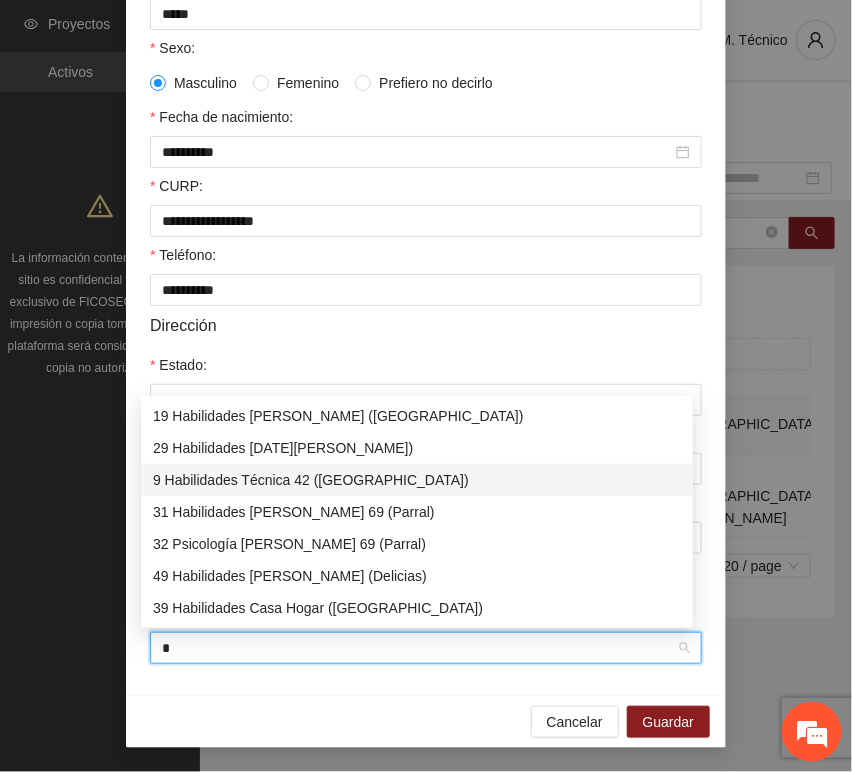 type 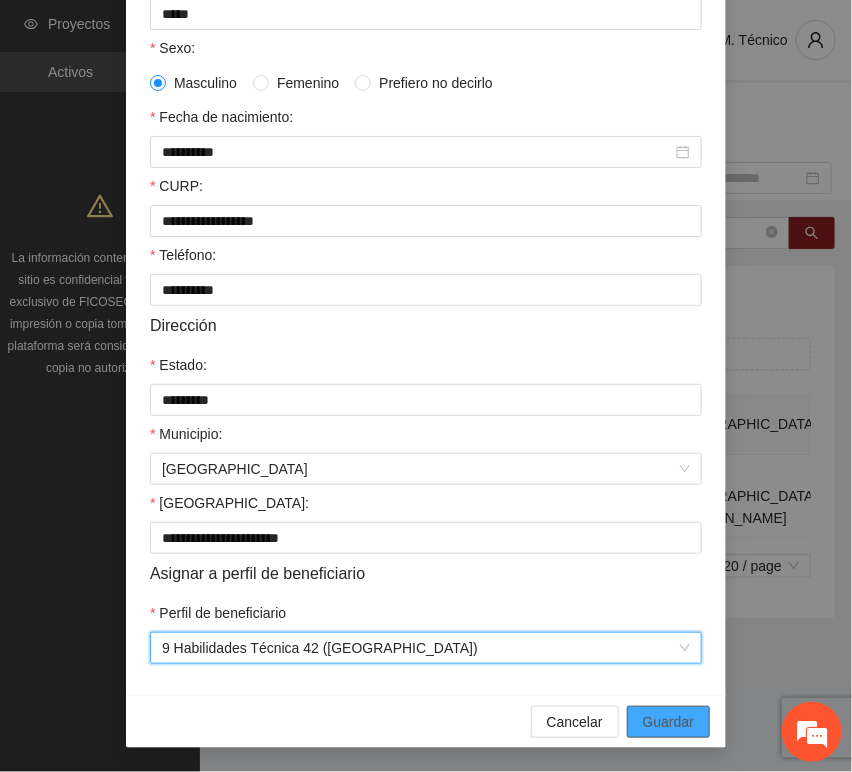 click on "Guardar" at bounding box center (668, 722) 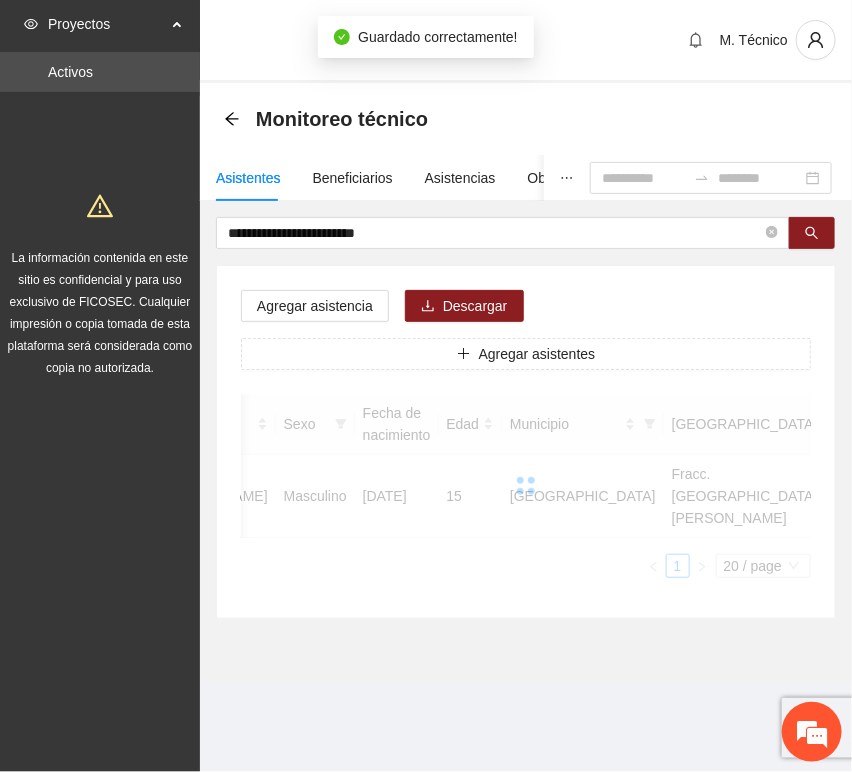 scroll, scrollTop: 294, scrollLeft: 0, axis: vertical 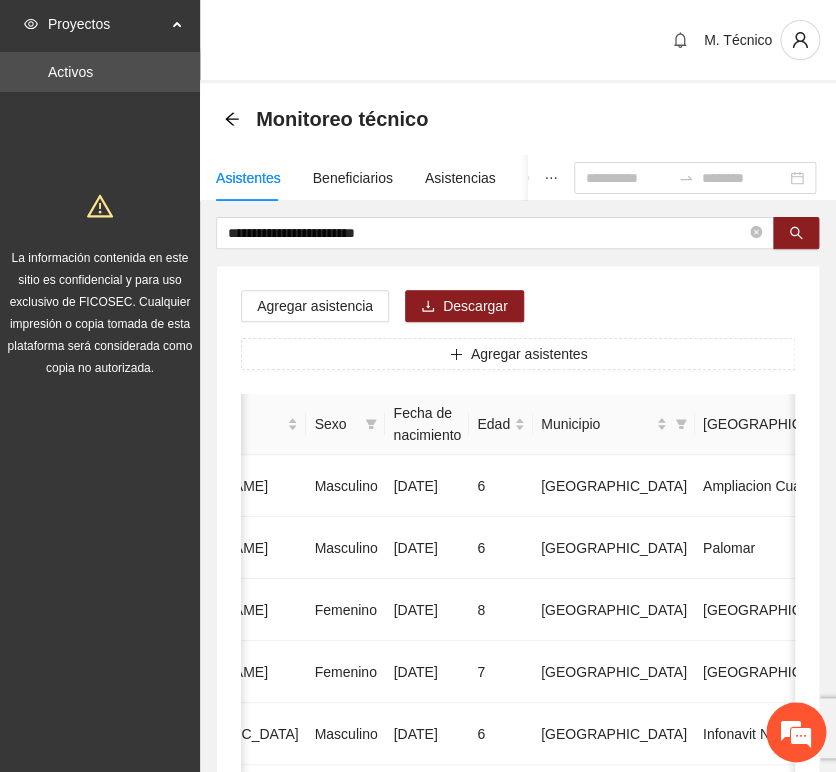 drag, startPoint x: 432, startPoint y: 266, endPoint x: 430, endPoint y: 251, distance: 15.132746 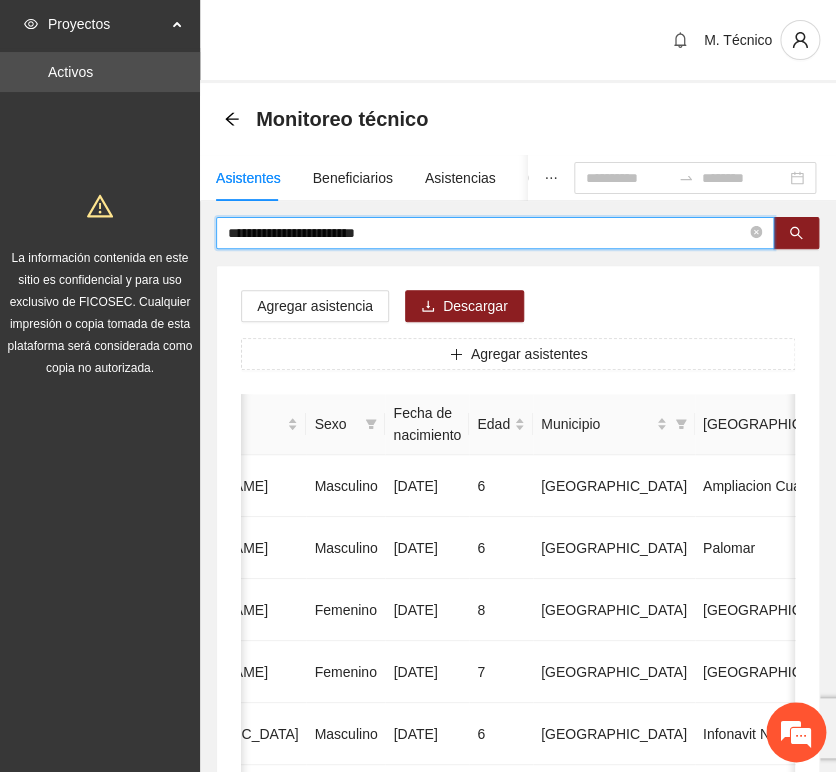 drag, startPoint x: 180, startPoint y: 206, endPoint x: 47, endPoint y: 199, distance: 133.18408 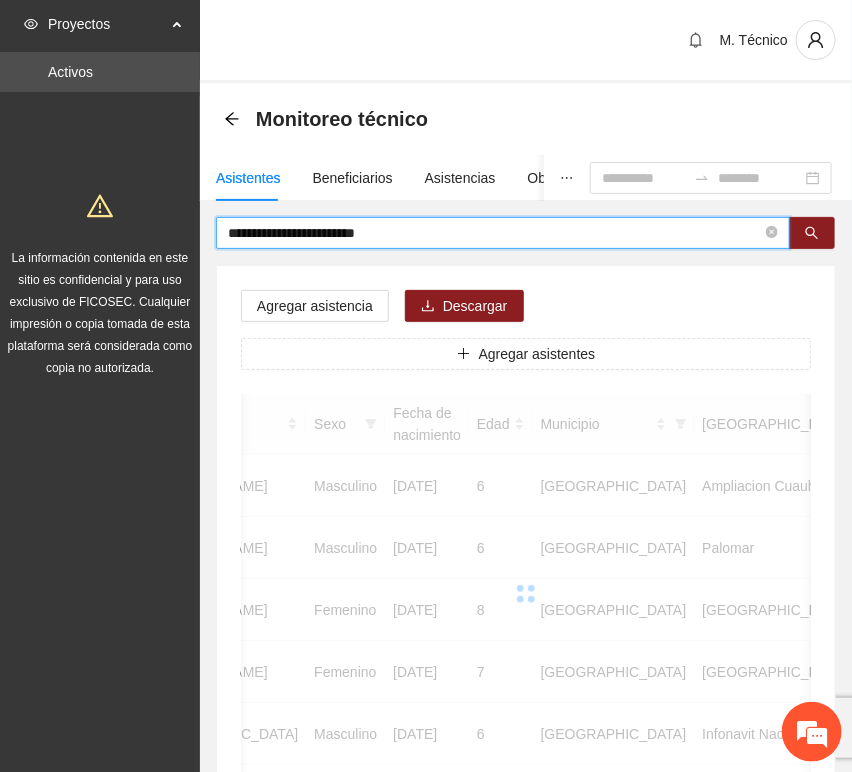 scroll, scrollTop: 0, scrollLeft: 450, axis: horizontal 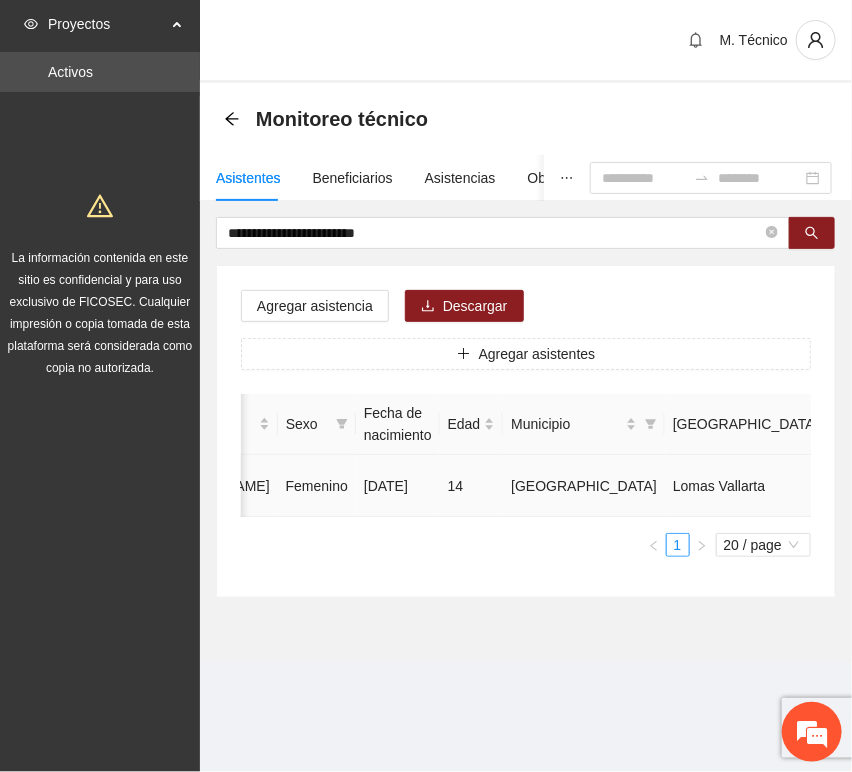 click at bounding box center [1033, 486] 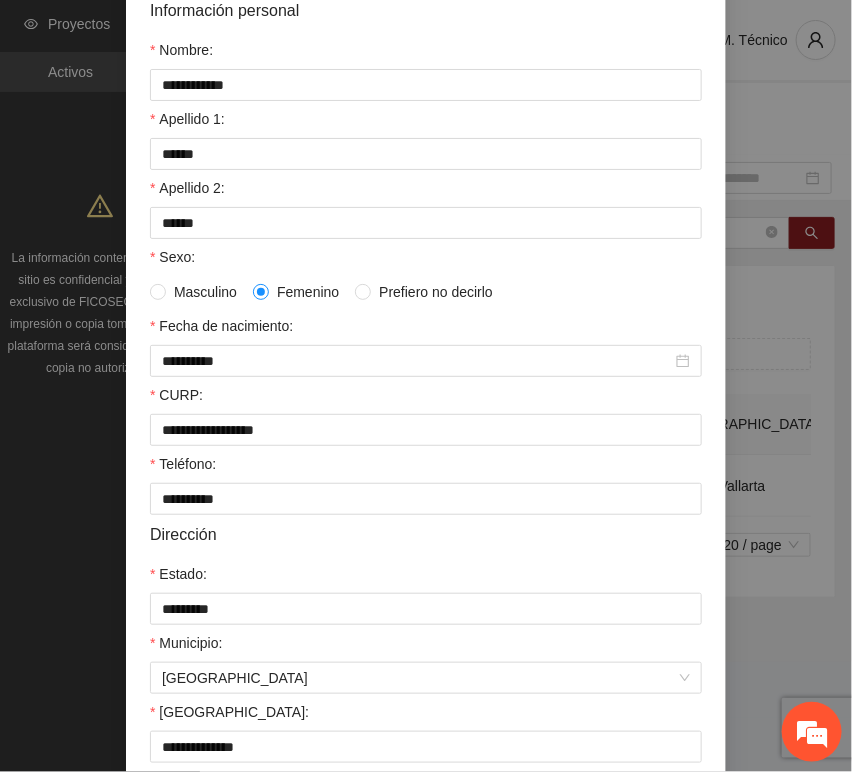 scroll, scrollTop: 394, scrollLeft: 0, axis: vertical 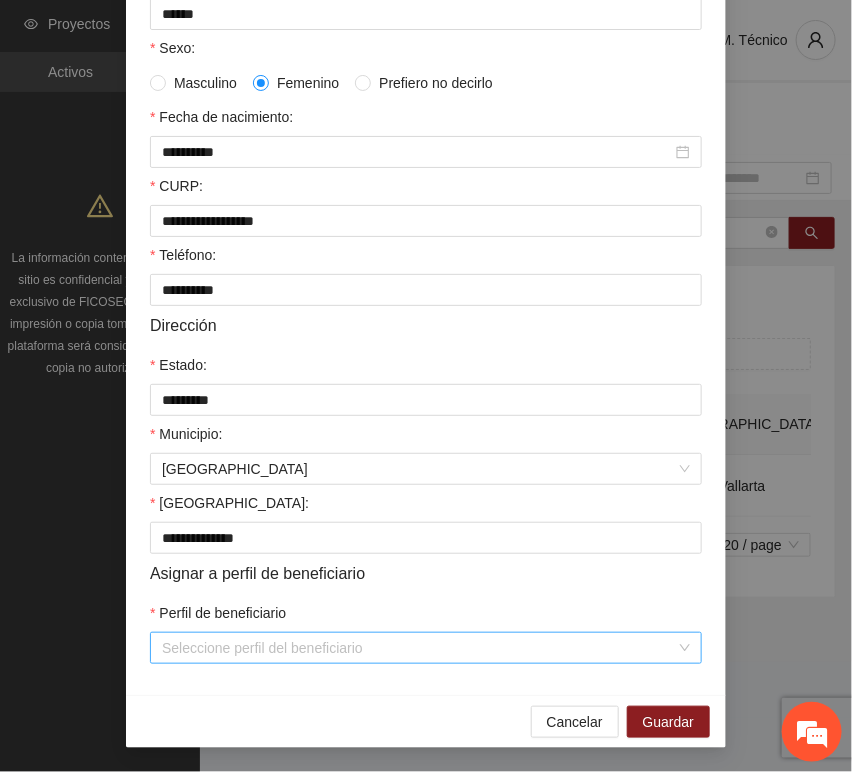 click on "Perfil de beneficiario" at bounding box center [419, 648] 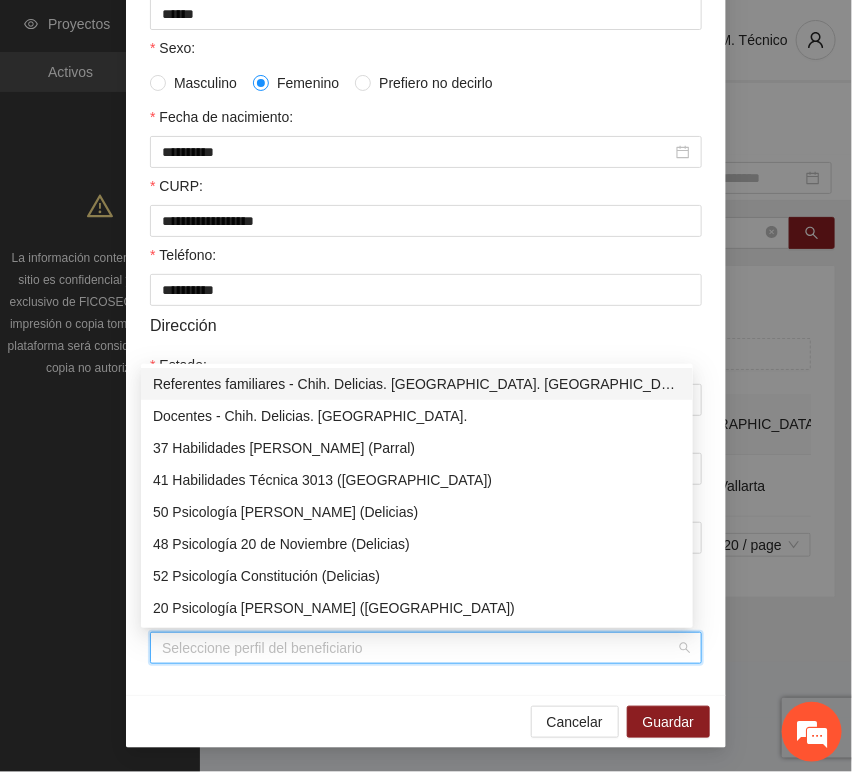 type on "*" 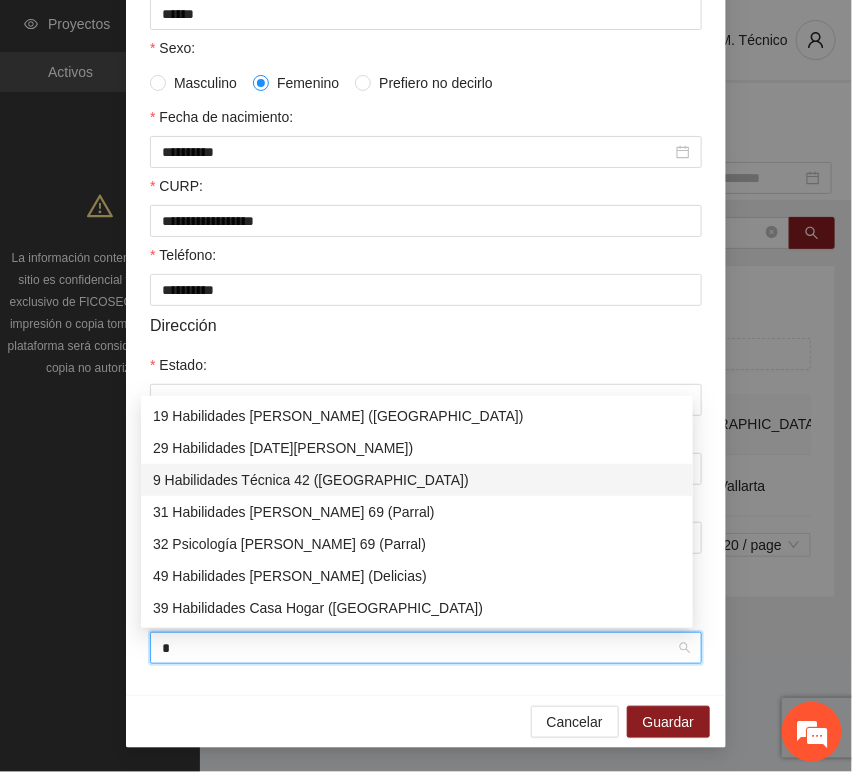 click on "9 Habilidades Técnica 42 ([GEOGRAPHIC_DATA])" at bounding box center [417, 480] 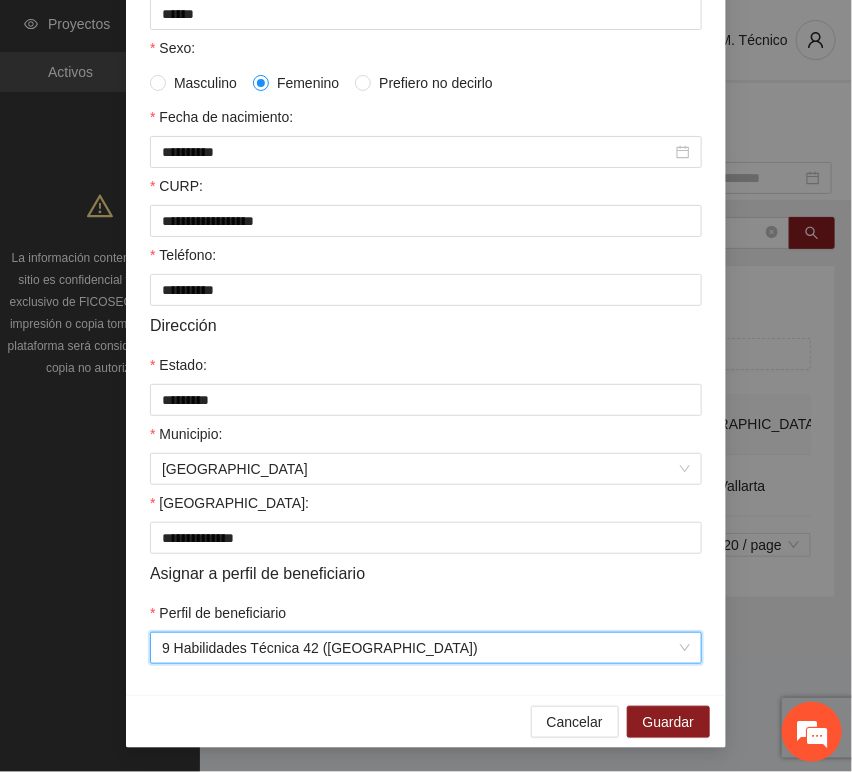 drag, startPoint x: 472, startPoint y: 699, endPoint x: 485, endPoint y: 696, distance: 13.341664 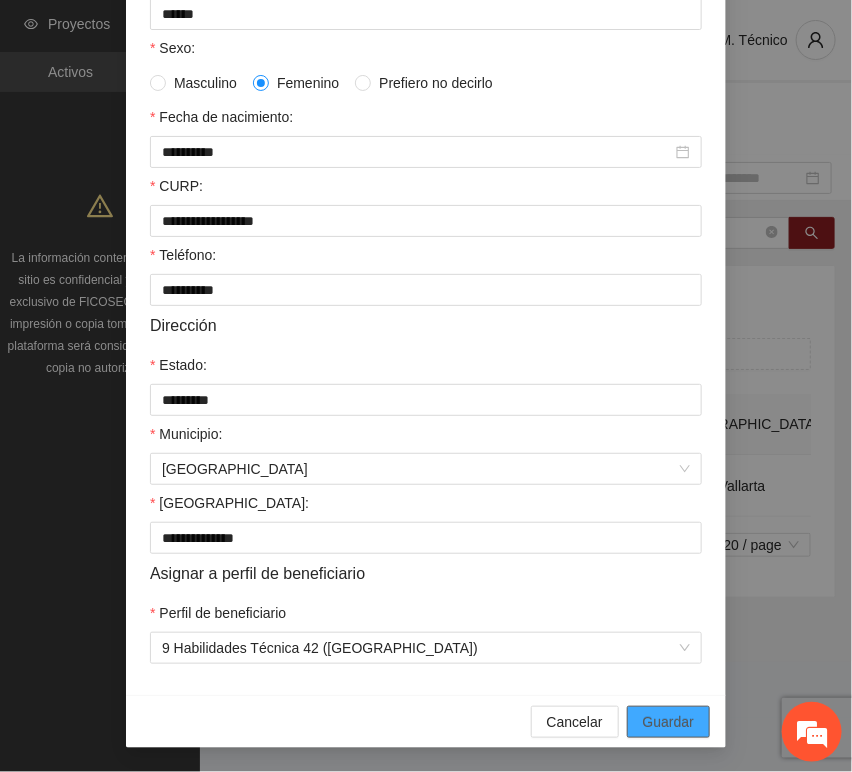 click on "Guardar" at bounding box center [668, 722] 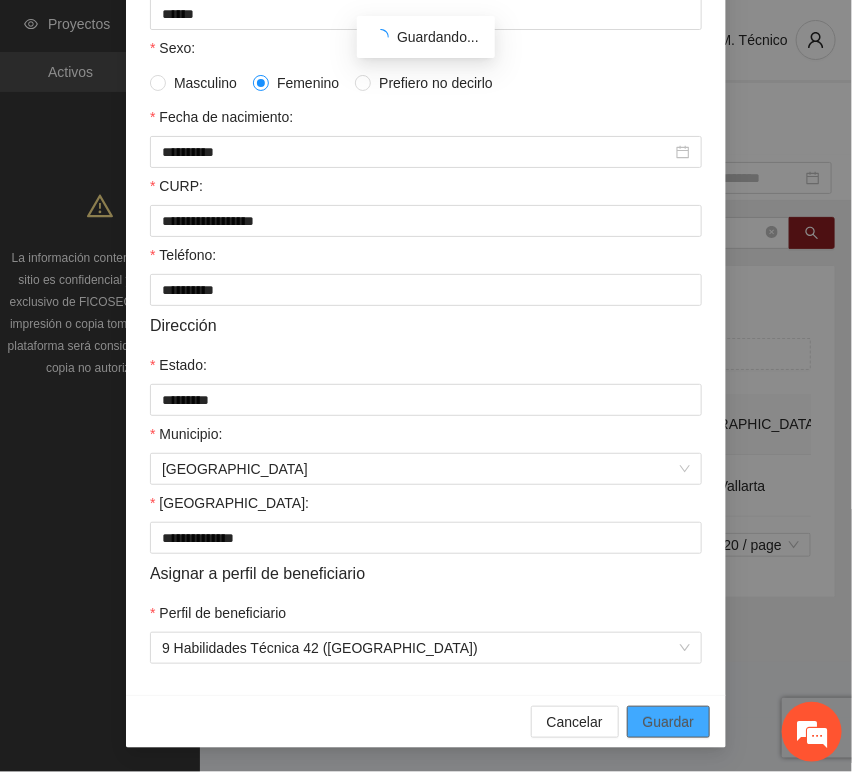 scroll, scrollTop: 294, scrollLeft: 0, axis: vertical 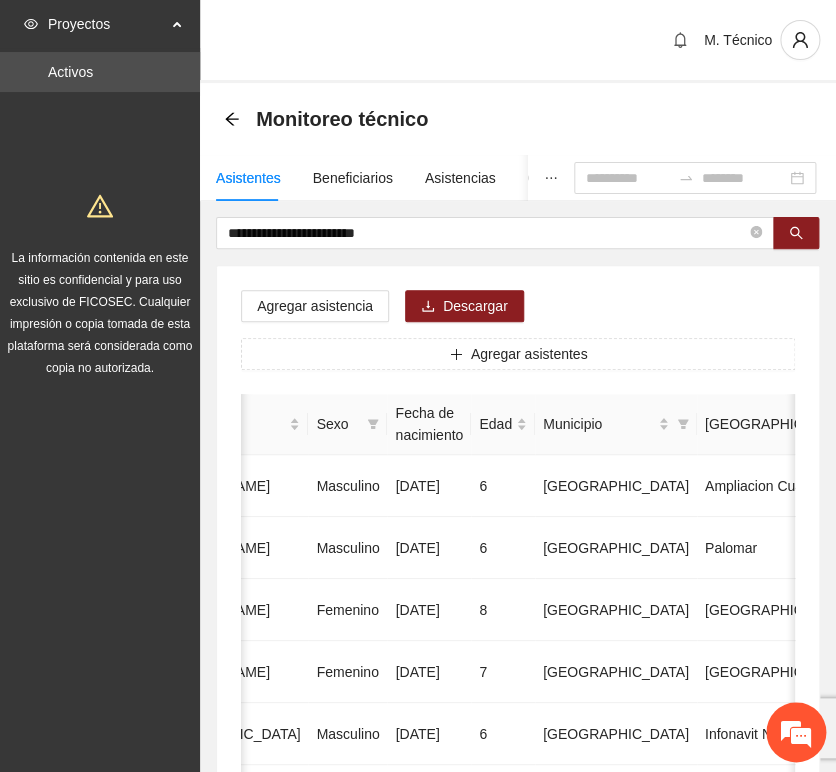 click on "Agregar asistencia Descargar Agregar asistentes Folio Nombre Apellido 1 Apellido 2 Sexo Fecha de nacimiento Edad Municipio Colonia Teléfono Actividad                           1 [PERSON_NAME] [DATE] 6 Chihuahua Ampliacion [PERSON_NAME] 6146098808 U P +11 2 [PERSON_NAME] Masculino [DATE] 6 [GEOGRAPHIC_DATA] [GEOGRAPHIC_DATA] 6142685790 U P +4 3 [PERSON_NAME] [DATE] 8 Chihuahua [GEOGRAPHIC_DATA] U P +6 4 [PERSON_NAME] [DATE] 7 [GEOGRAPHIC_DATA] U P +4 5 [PERSON_NAME]  Madrid Masculino [DATE] 6 Chihuahua Infonavit Nac.  6141246855 U P +4 6 [PERSON_NAME] Masculino [DATE] 8 Chihuahua [PERSON_NAME] 6141225744 U P +6 7 [PERSON_NAME][DATE] Femenino [DATE] 8 Chihuahua Paseos [PERSON_NAME] 6142154187 U P +7 8 [PERSON_NAME] [DATE] 9 Chihuahua Popular 6142434364 U P +3 9 [PERSON_NAME]  Madrid Femenino [DATE] 7 U P +8" at bounding box center (518, 1020) 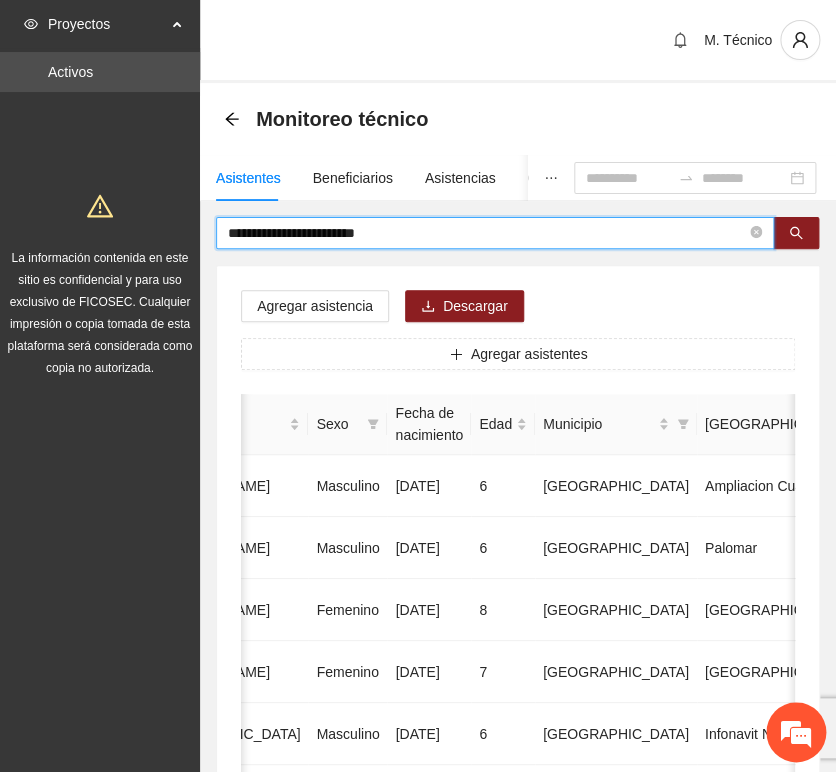 drag, startPoint x: 424, startPoint y: 236, endPoint x: 145, endPoint y: 197, distance: 281.71262 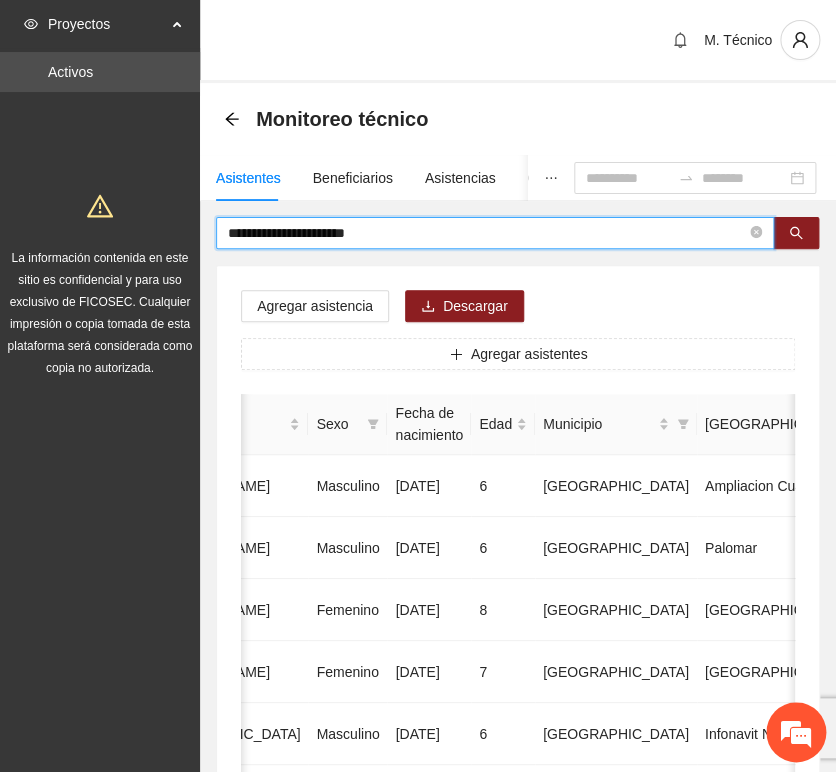 type on "**********" 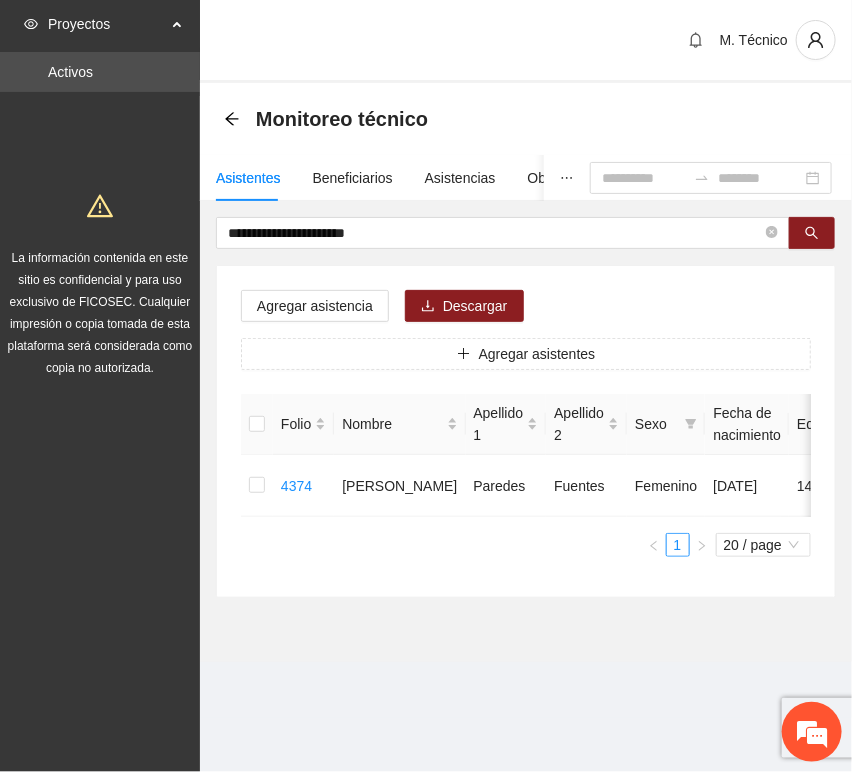 scroll, scrollTop: 0, scrollLeft: 450, axis: horizontal 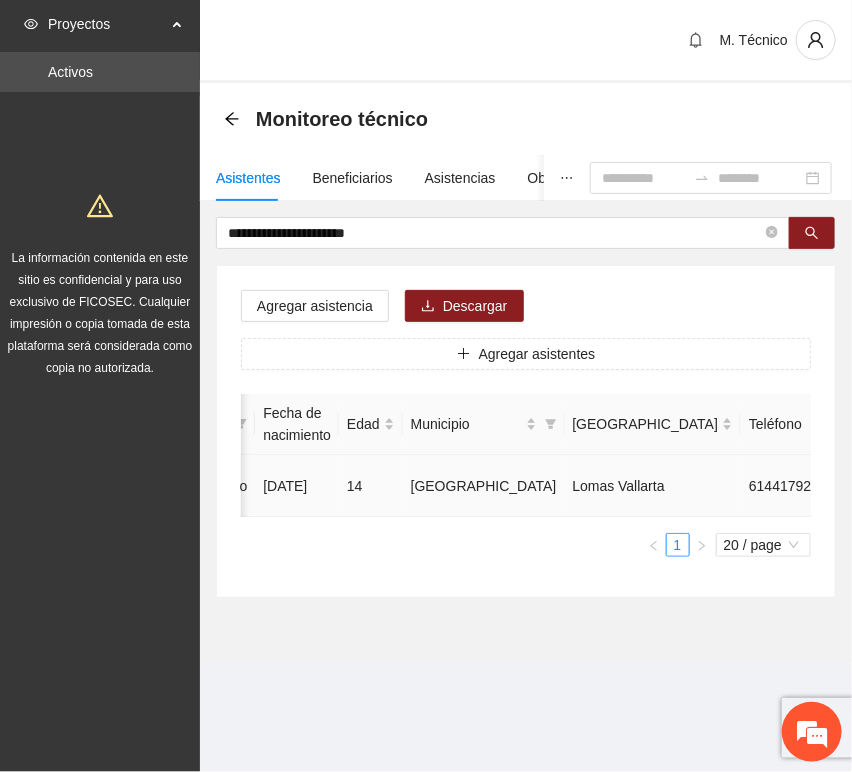 click 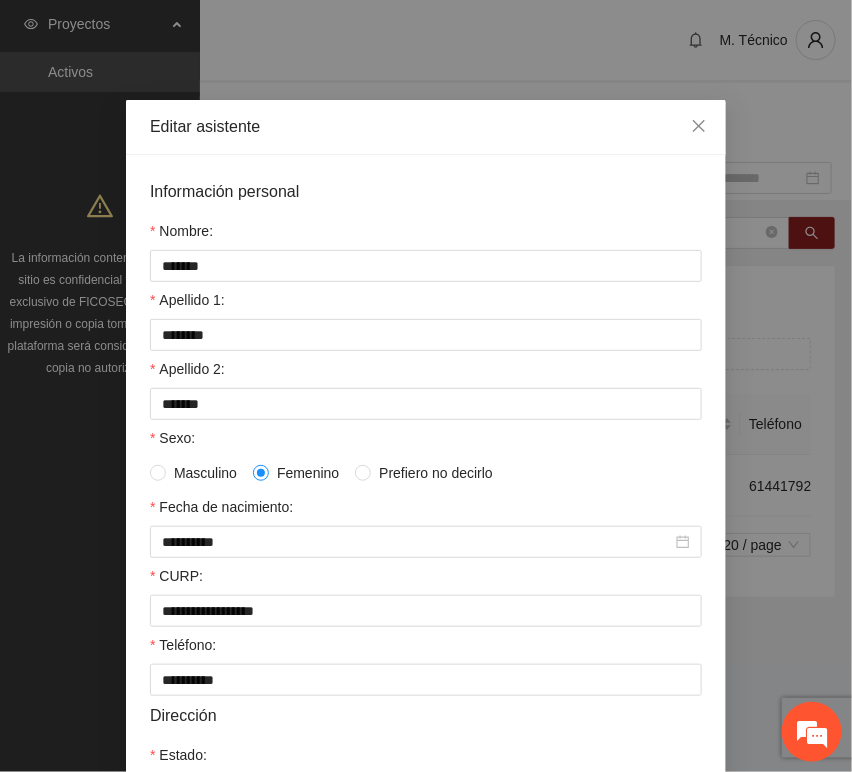 scroll, scrollTop: 394, scrollLeft: 0, axis: vertical 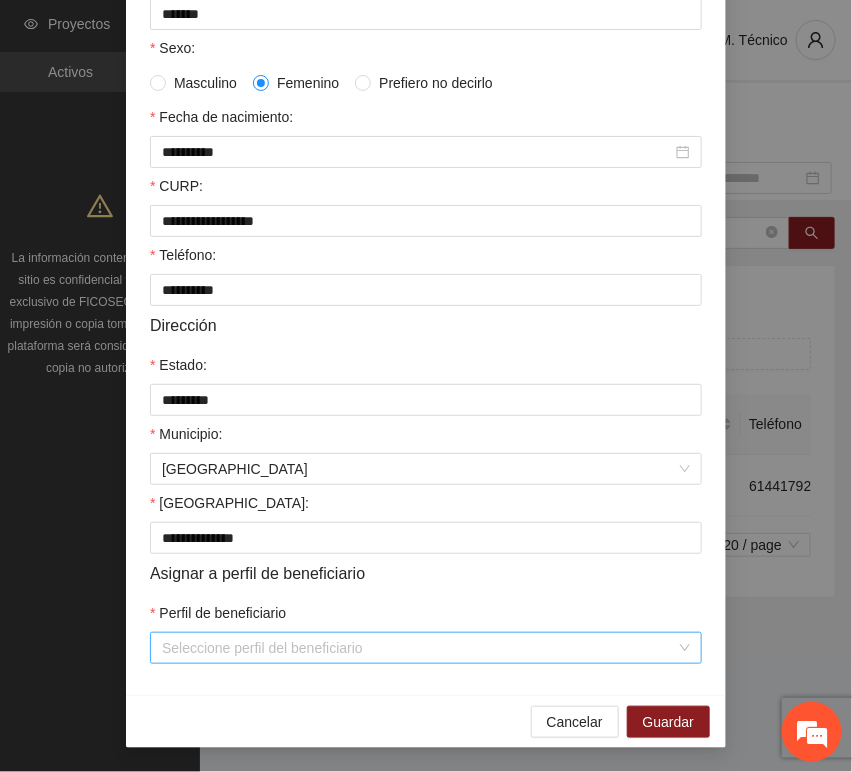 click on "Perfil de beneficiario" at bounding box center (419, 648) 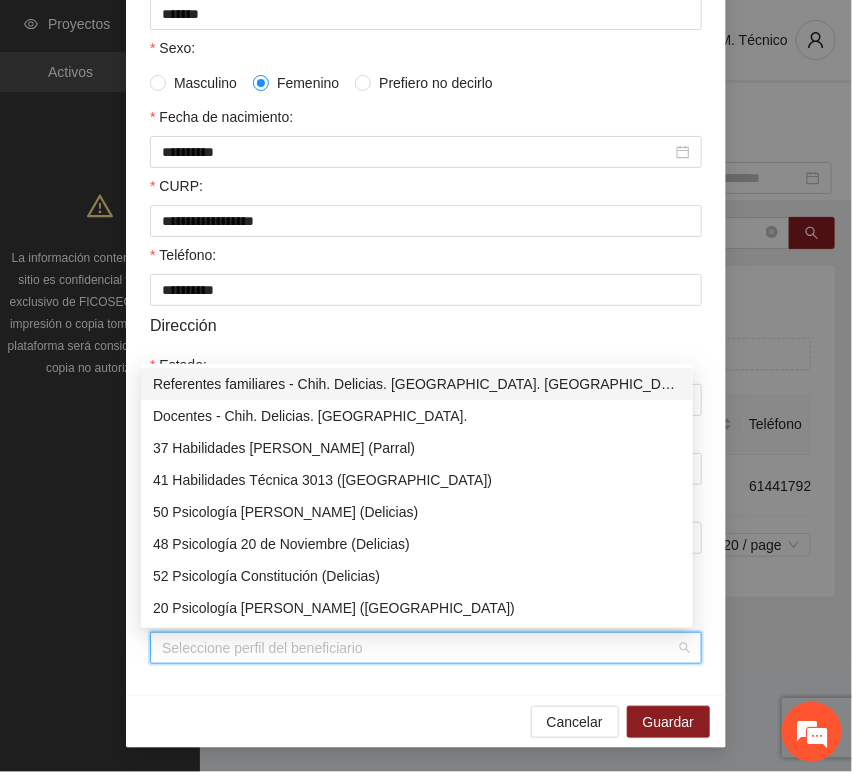type on "*" 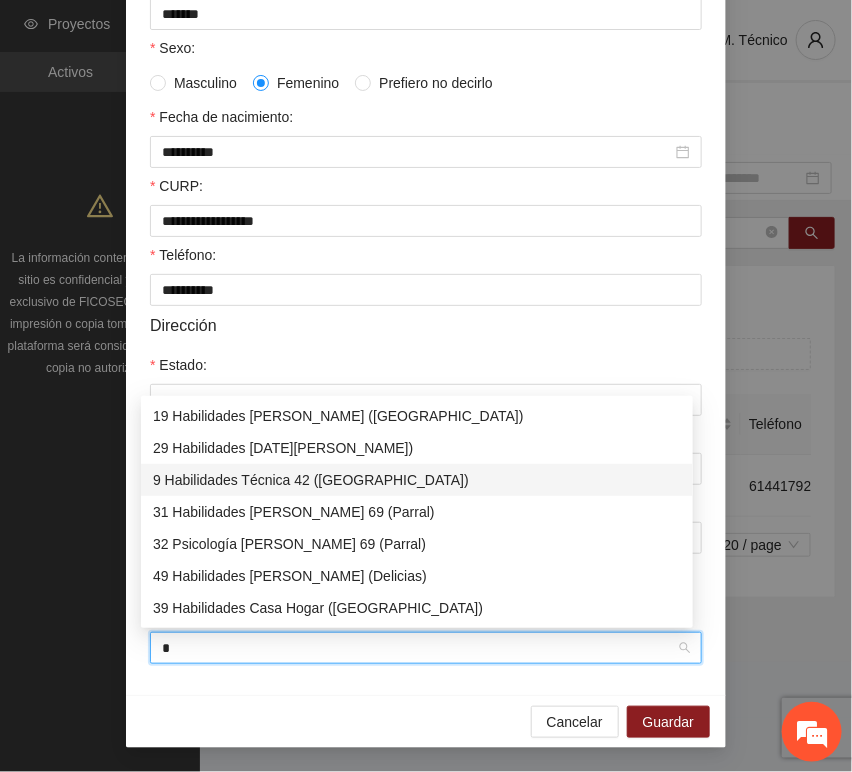 click on "9 Habilidades Técnica 42 ([GEOGRAPHIC_DATA])" at bounding box center (417, 480) 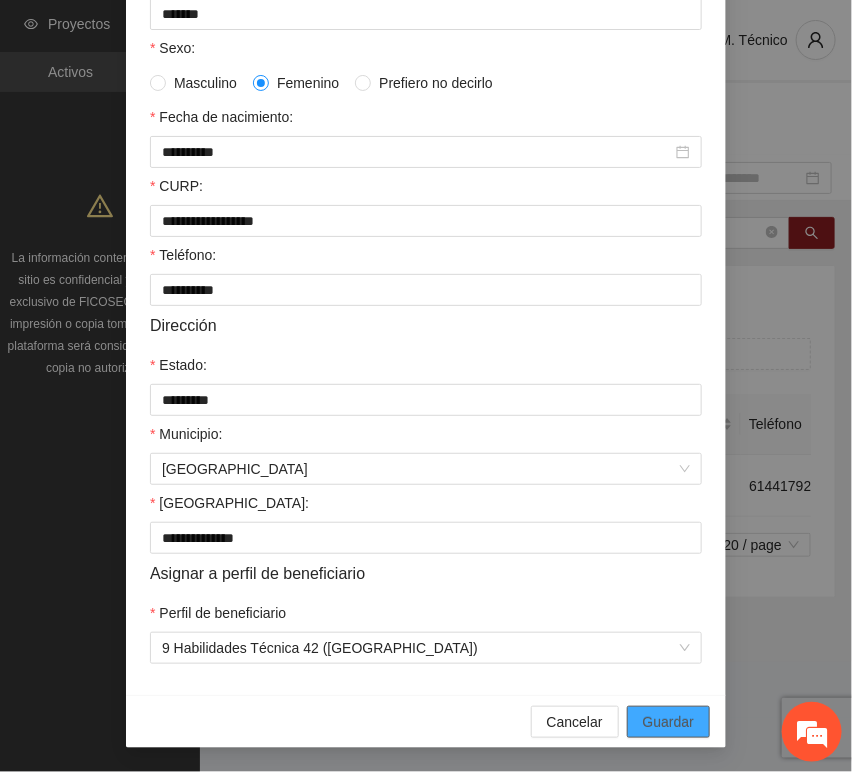 click on "Guardar" at bounding box center (668, 722) 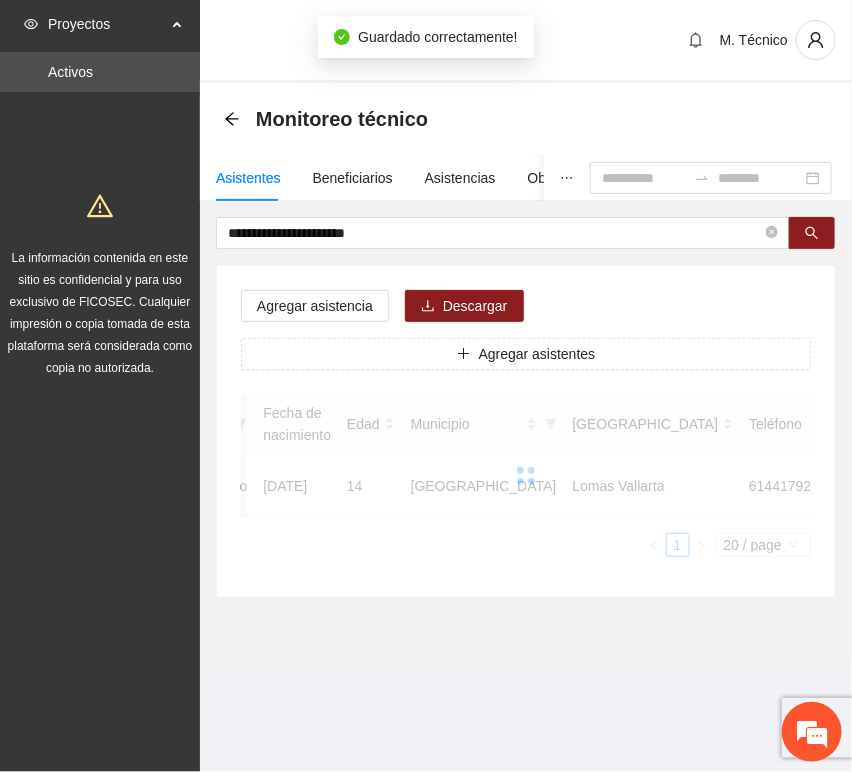 scroll, scrollTop: 294, scrollLeft: 0, axis: vertical 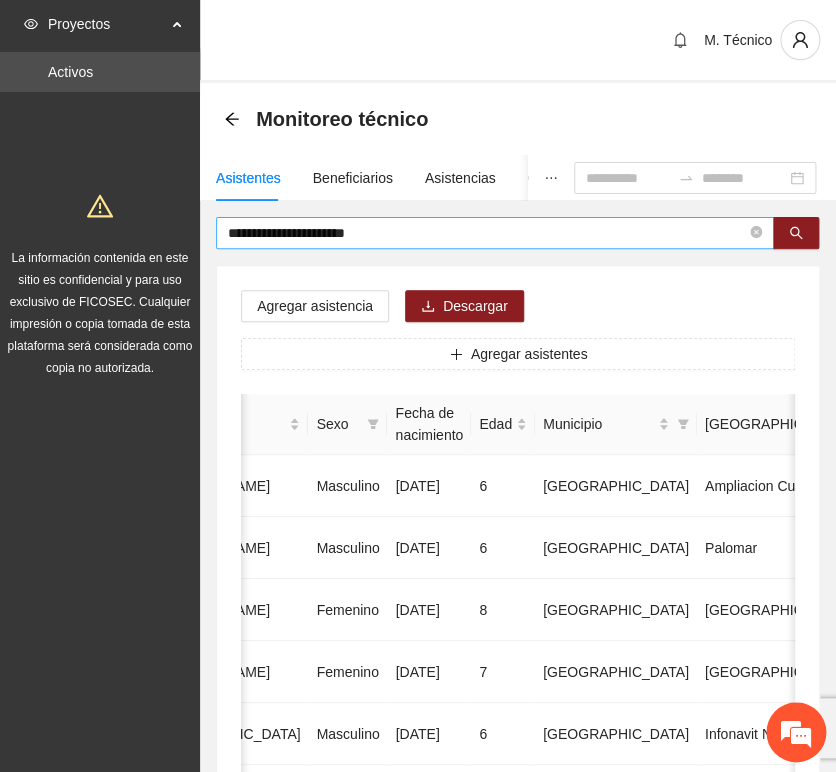 click on "**********" at bounding box center (495, 233) 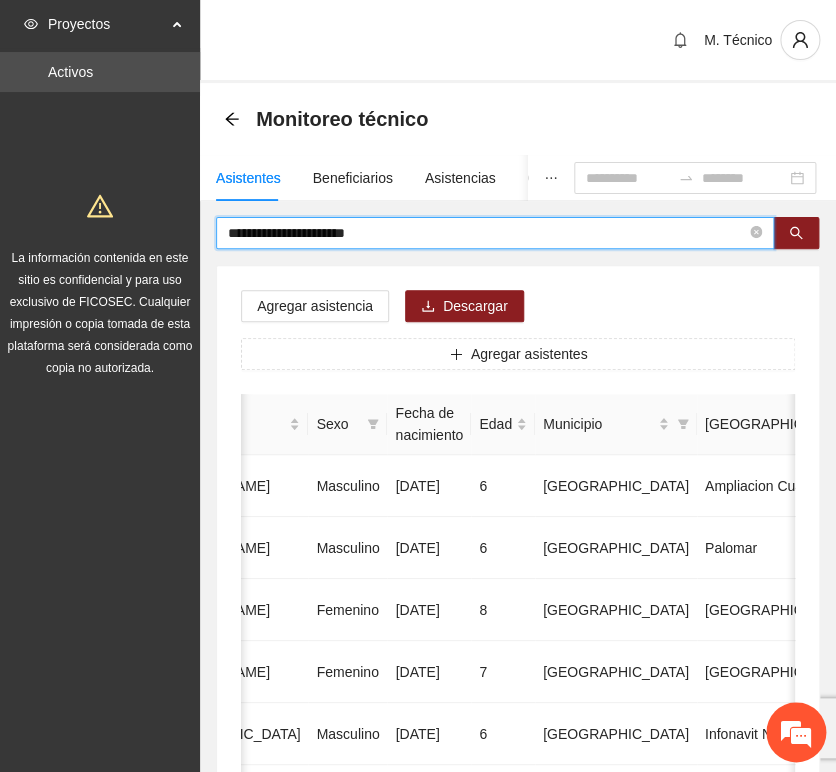 drag, startPoint x: 397, startPoint y: 237, endPoint x: 90, endPoint y: 200, distance: 309.2216 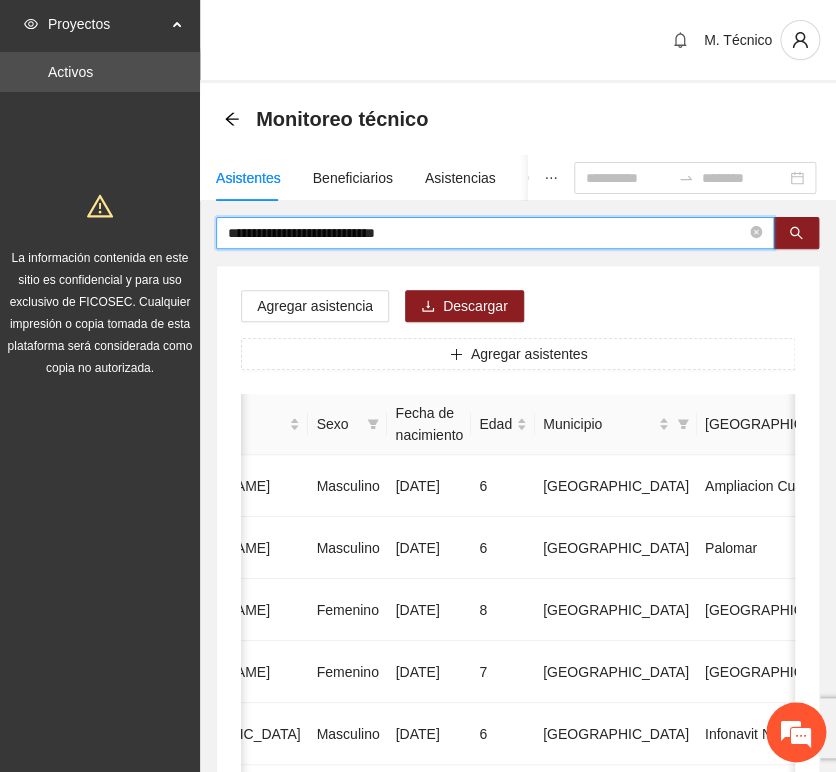 type on "**********" 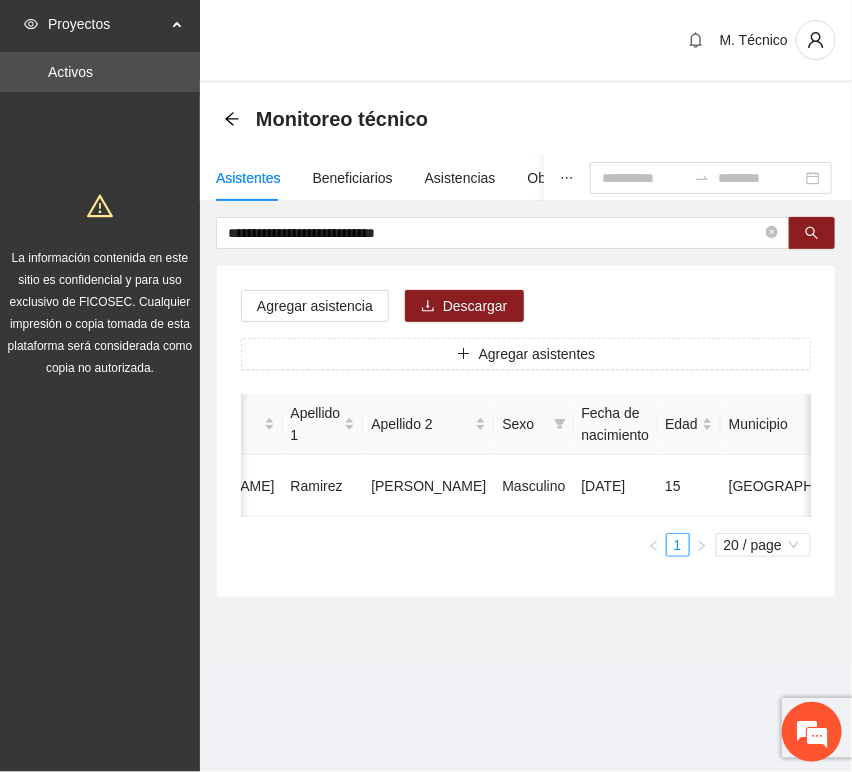 scroll, scrollTop: 0, scrollLeft: 452, axis: horizontal 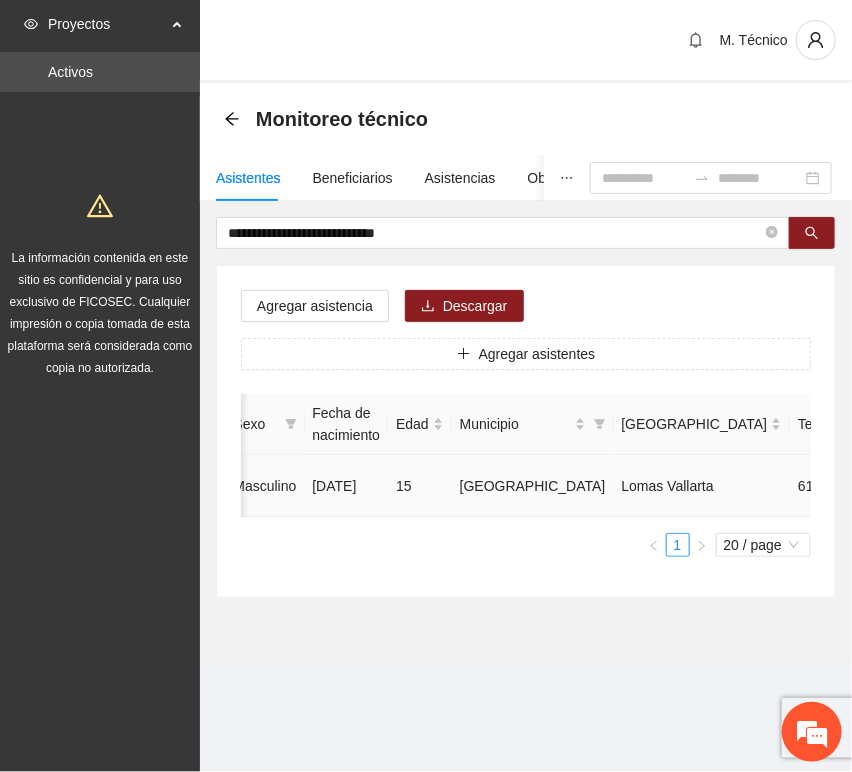 click 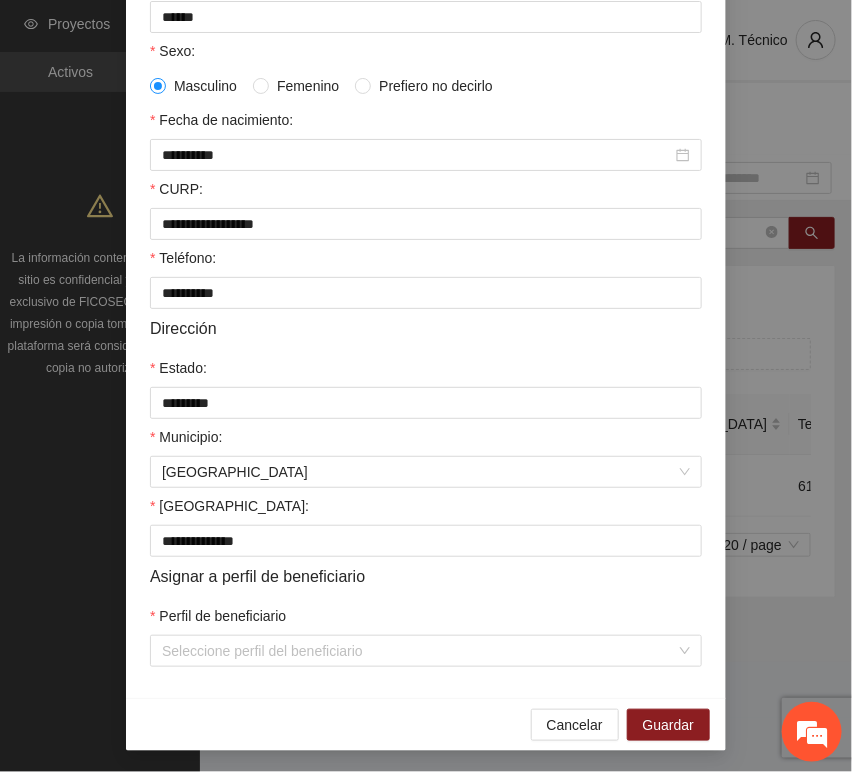 scroll, scrollTop: 394, scrollLeft: 0, axis: vertical 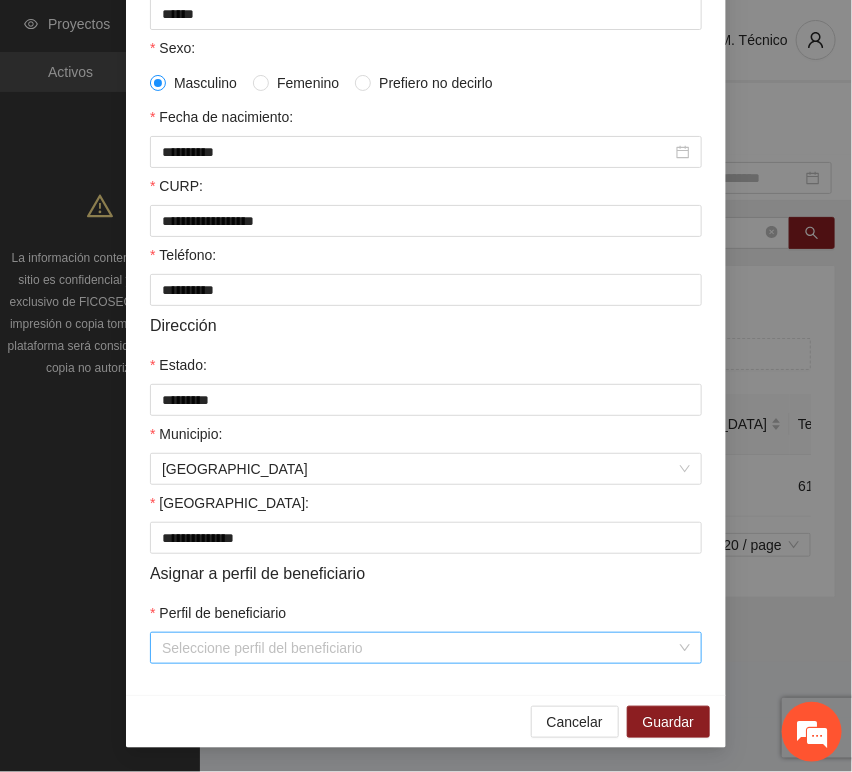 click on "Perfil de beneficiario" at bounding box center (419, 648) 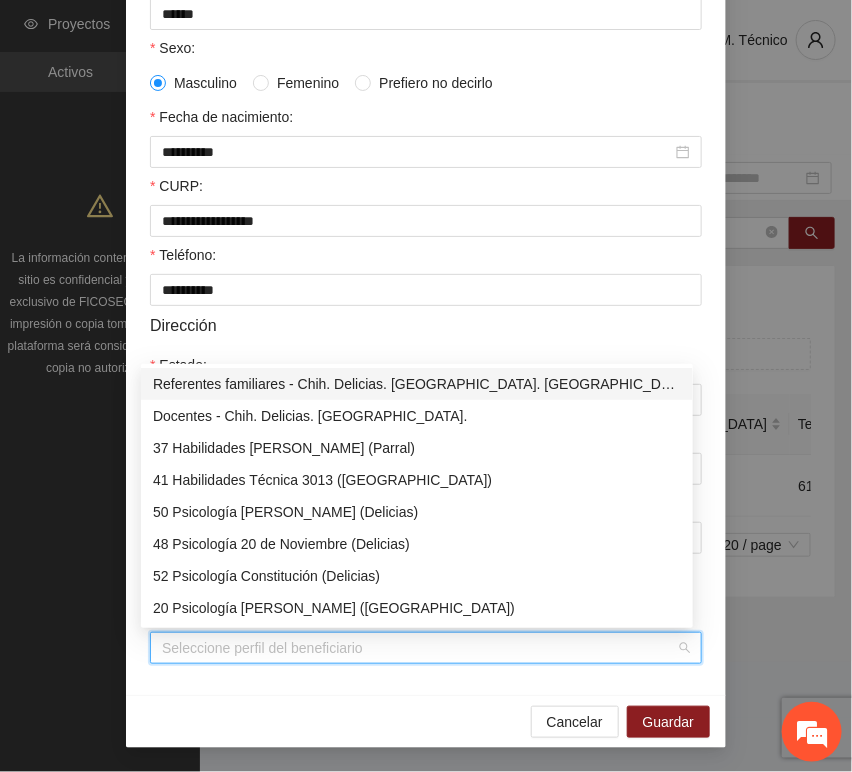 type on "*" 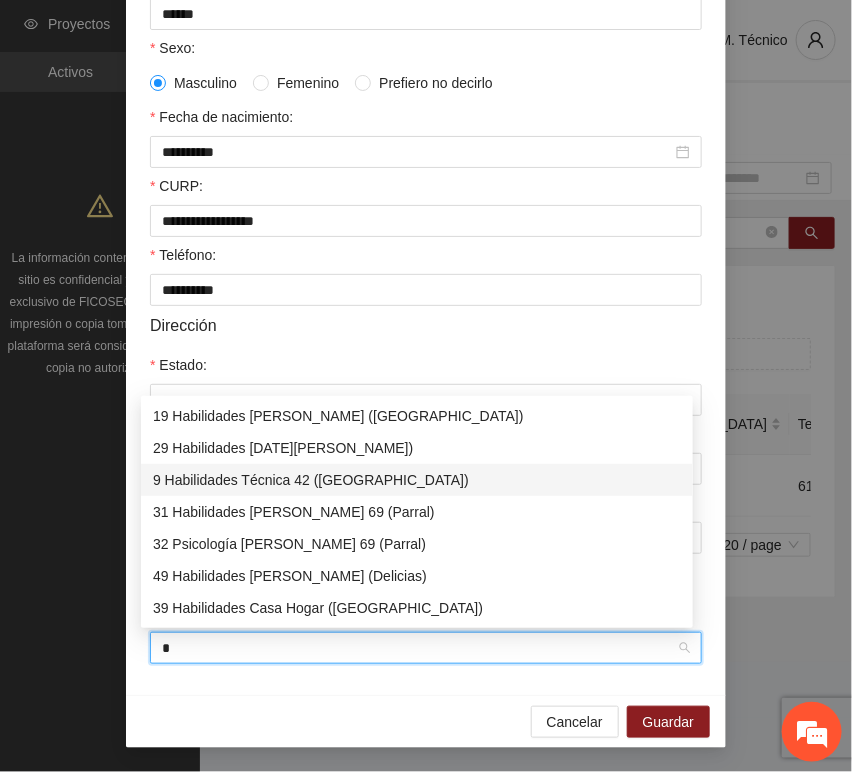 click on "9 Habilidades Técnica 42 ([GEOGRAPHIC_DATA])" at bounding box center (417, 480) 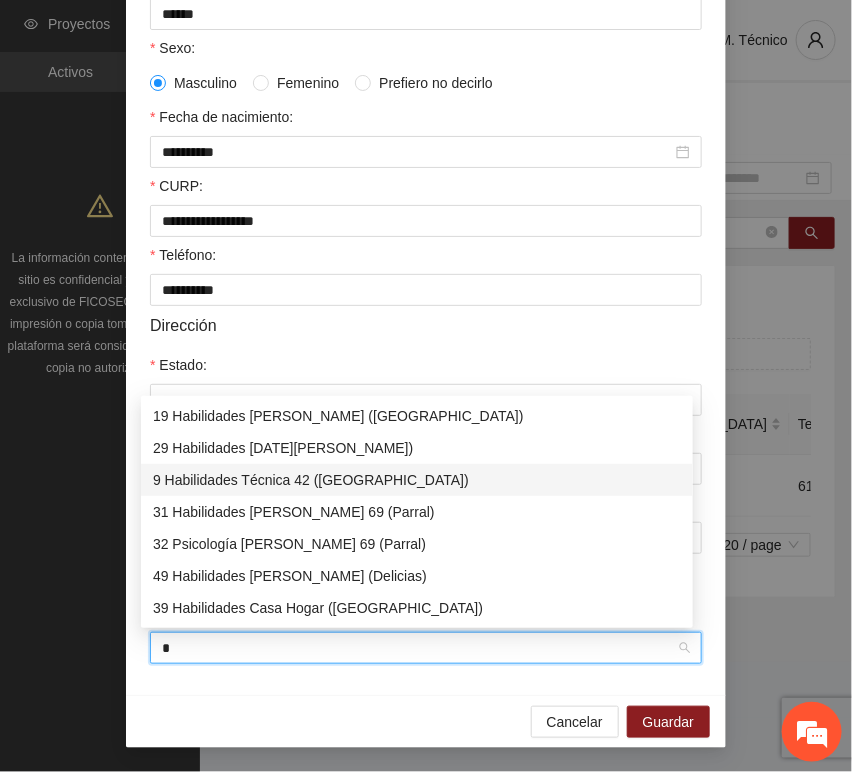 type 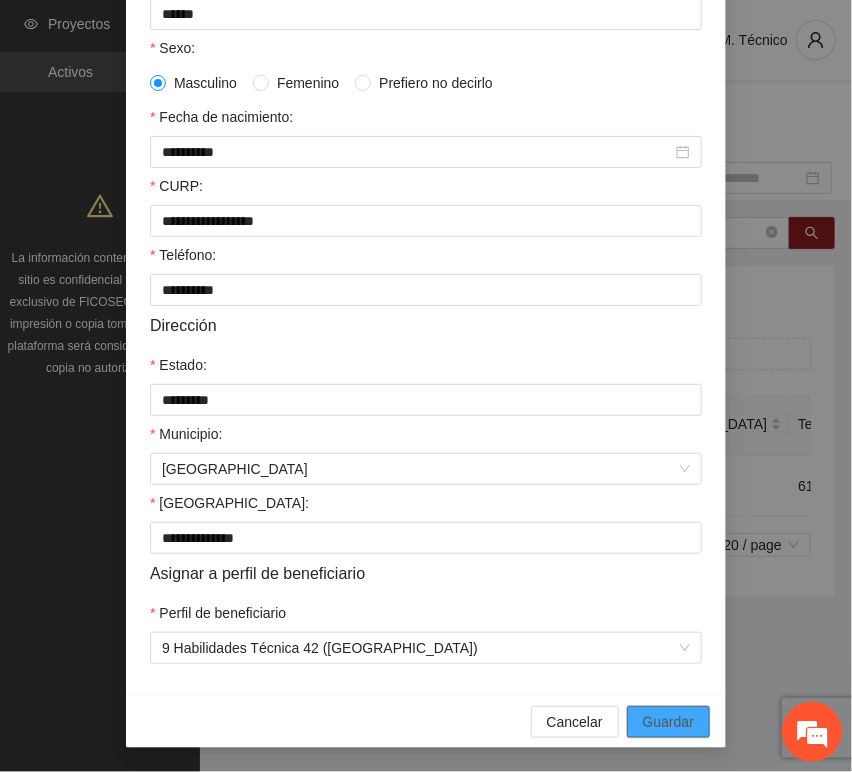 drag, startPoint x: 655, startPoint y: 723, endPoint x: 648, endPoint y: 712, distance: 13.038404 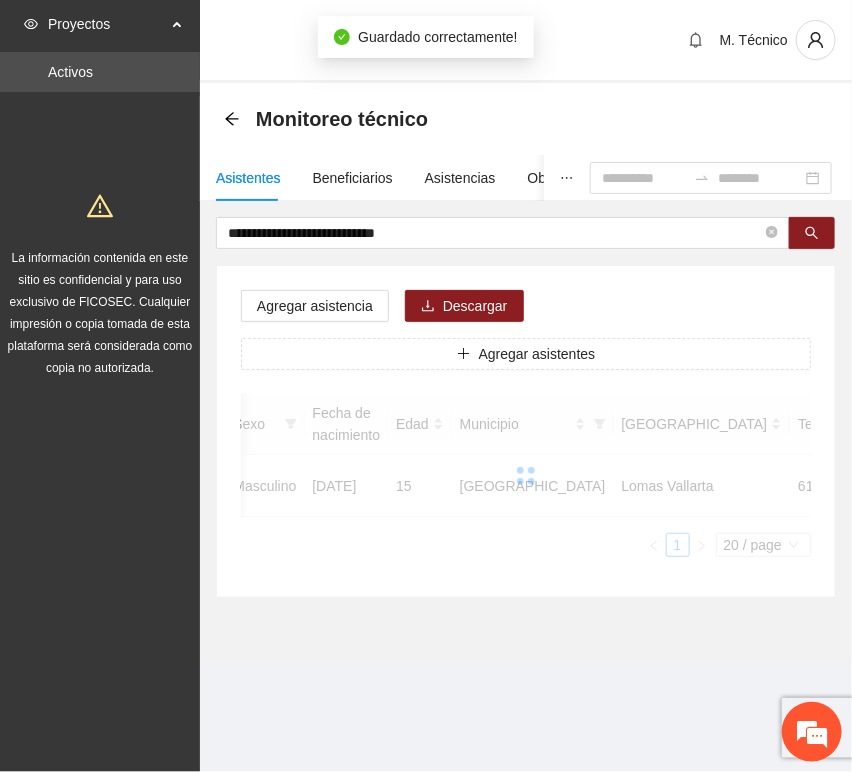 scroll, scrollTop: 294, scrollLeft: 0, axis: vertical 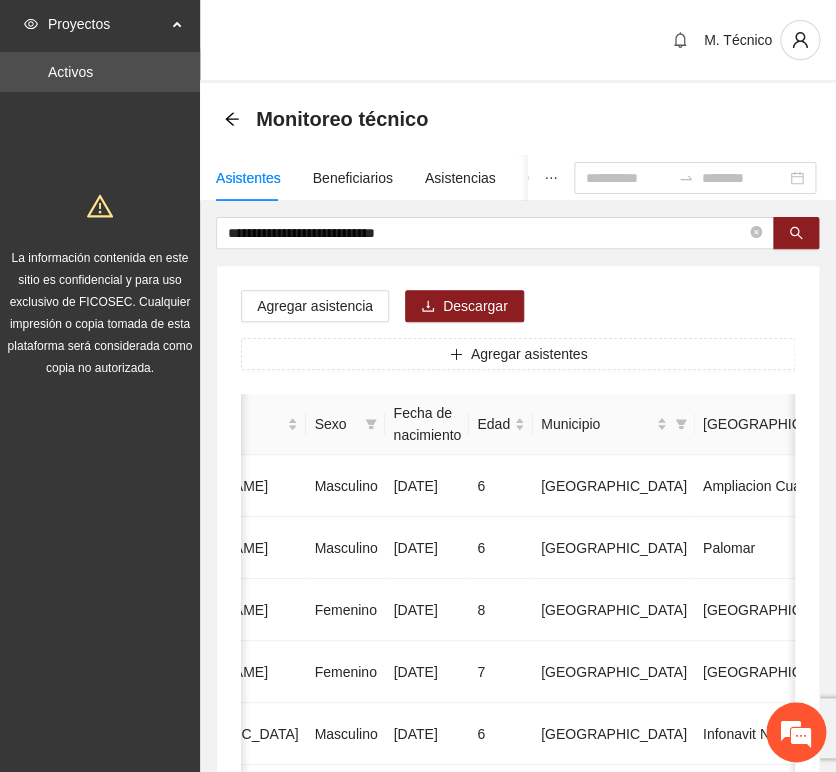 click on "**********" at bounding box center (518, 996) 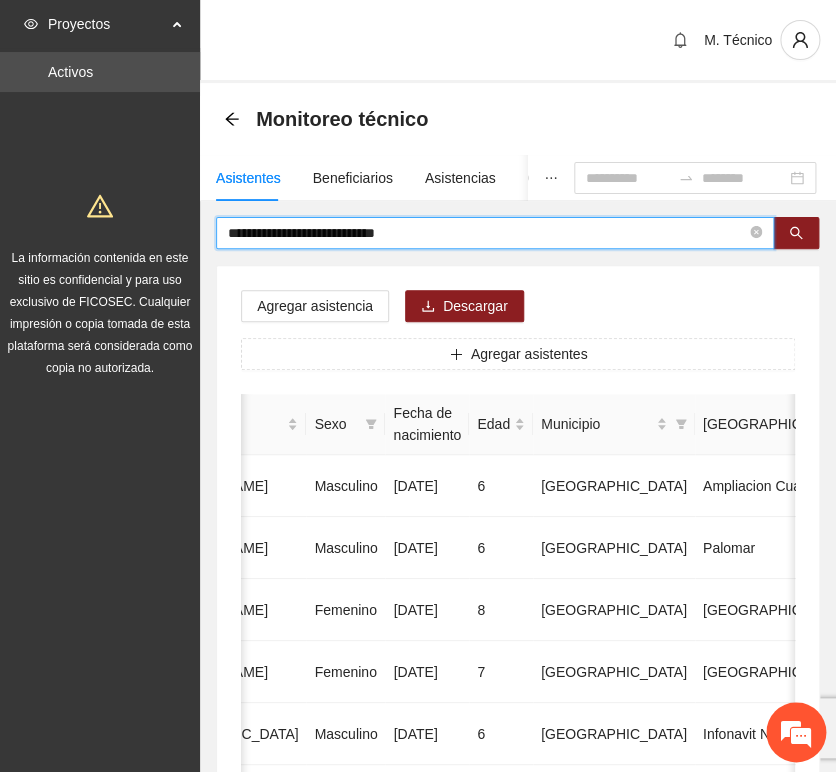 drag, startPoint x: 175, startPoint y: 207, endPoint x: 26, endPoint y: 205, distance: 149.01343 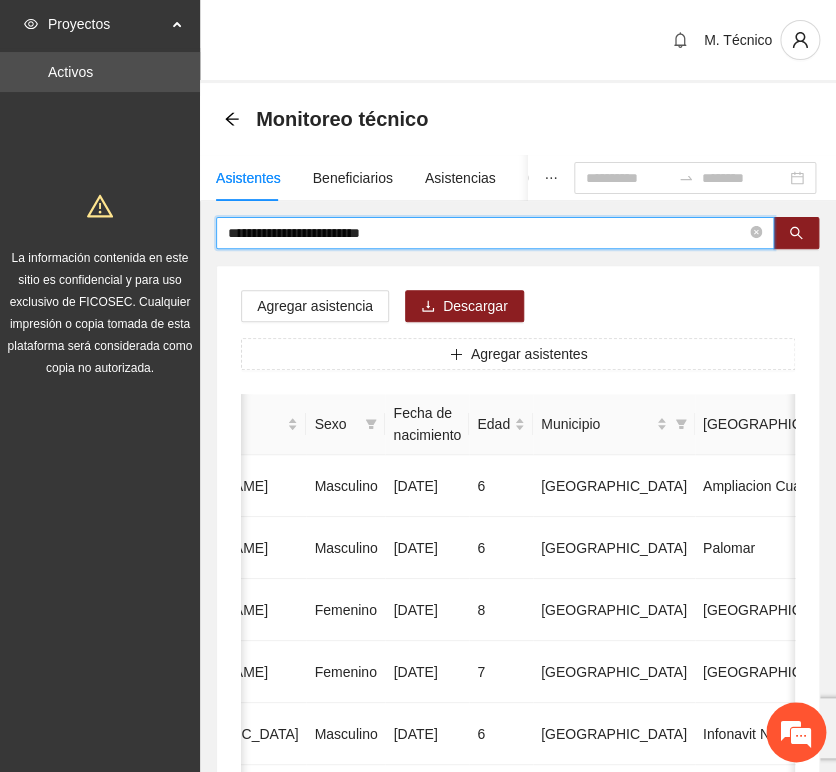 type on "**********" 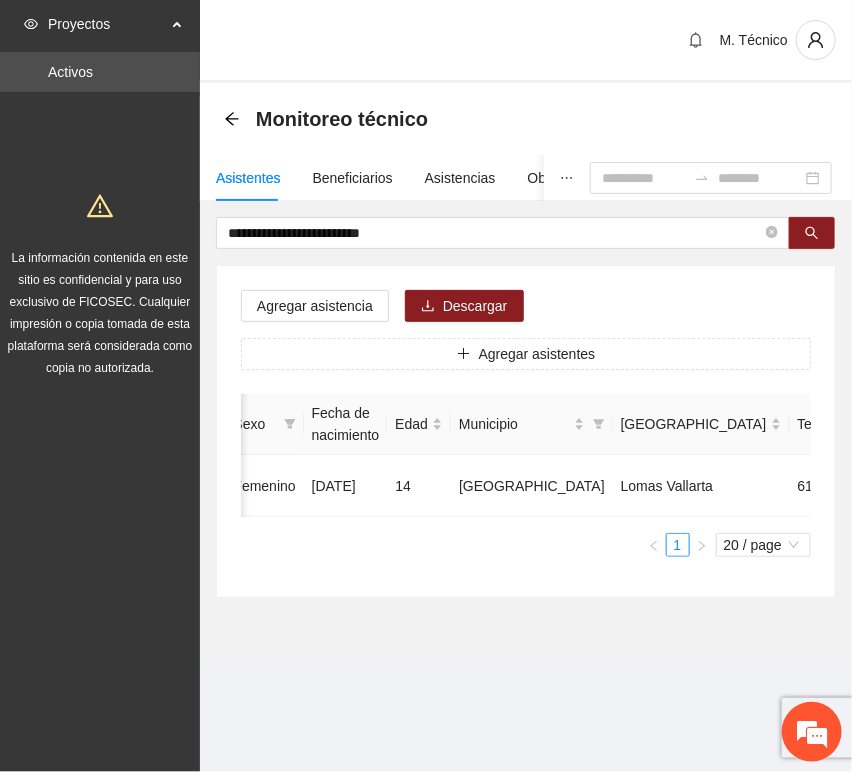 scroll, scrollTop: 0, scrollLeft: 450, axis: horizontal 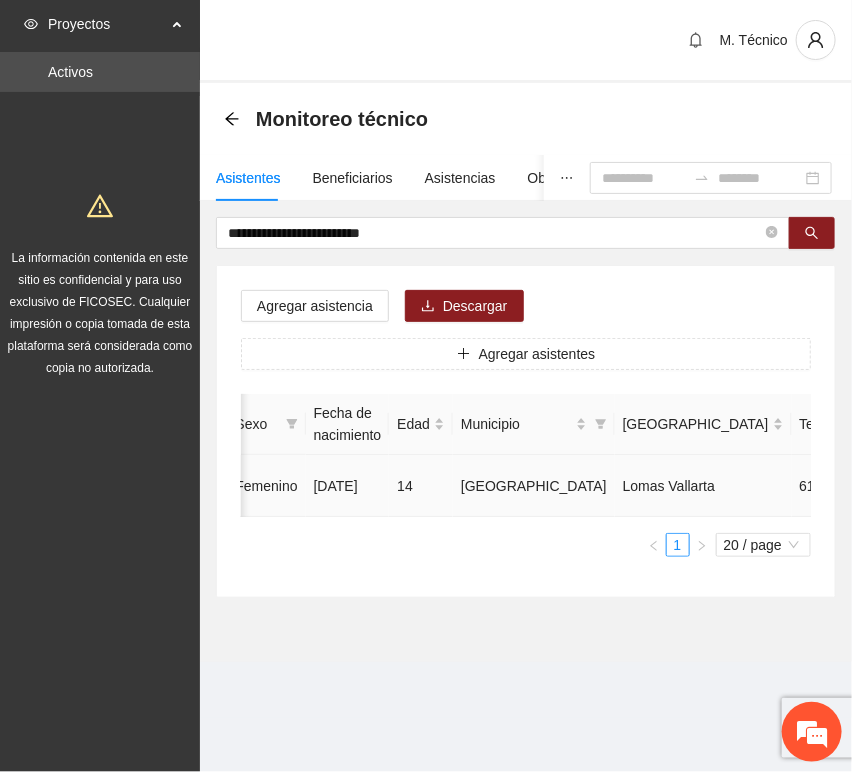 click 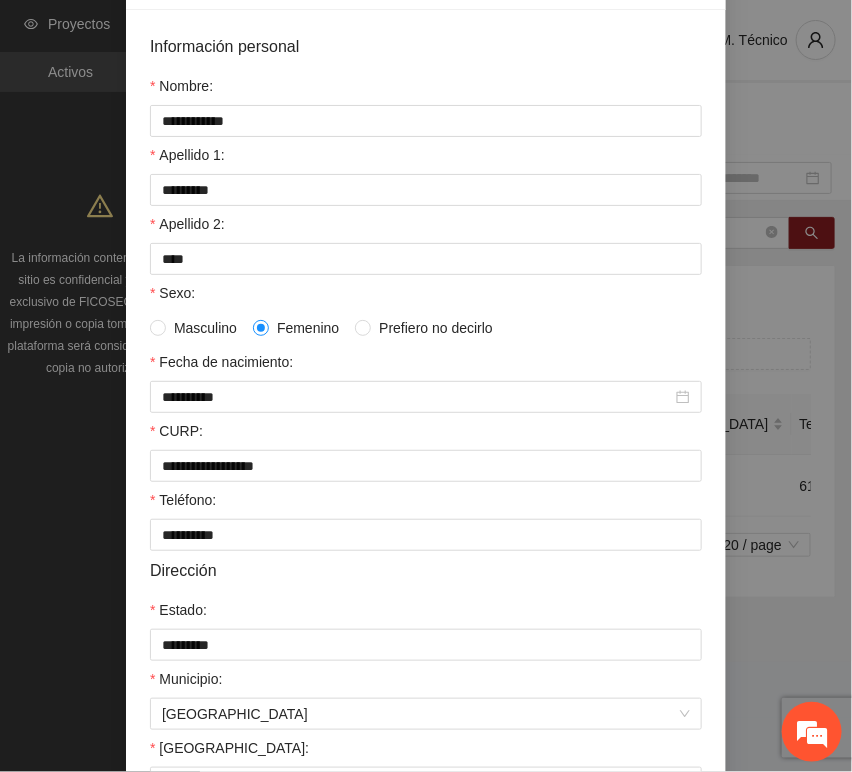 scroll, scrollTop: 394, scrollLeft: 0, axis: vertical 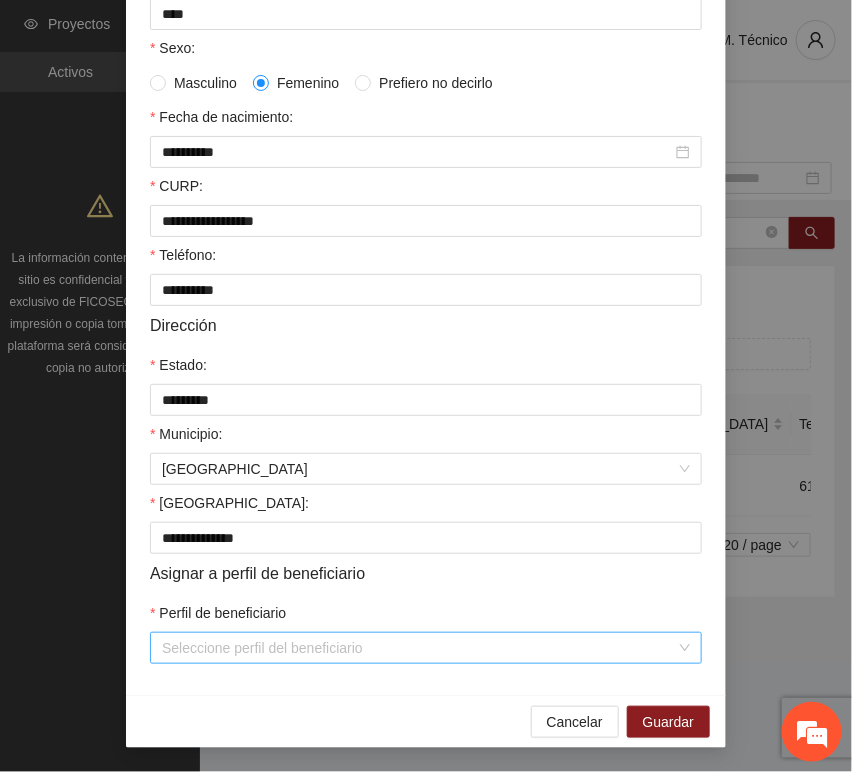 click on "Perfil de beneficiario" at bounding box center (419, 648) 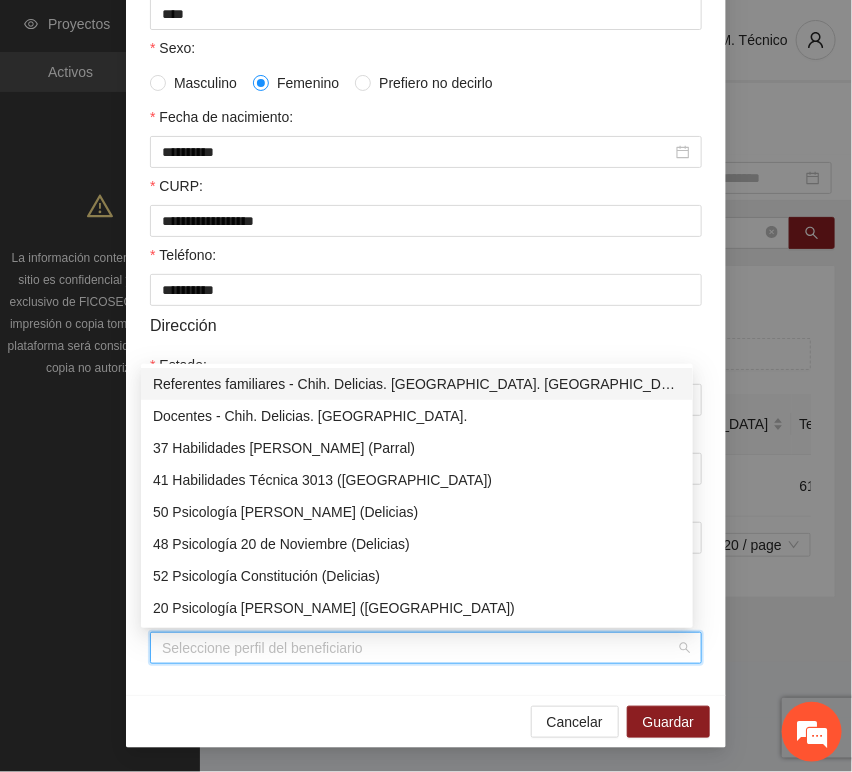 type on "*" 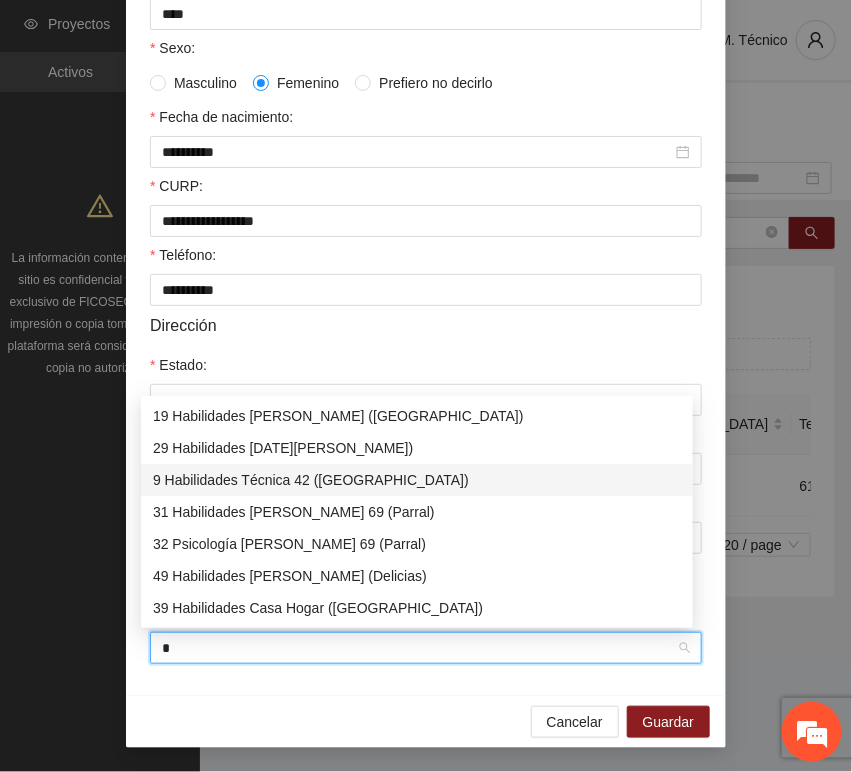 click on "9 Habilidades Técnica 42 ([GEOGRAPHIC_DATA])" at bounding box center [417, 480] 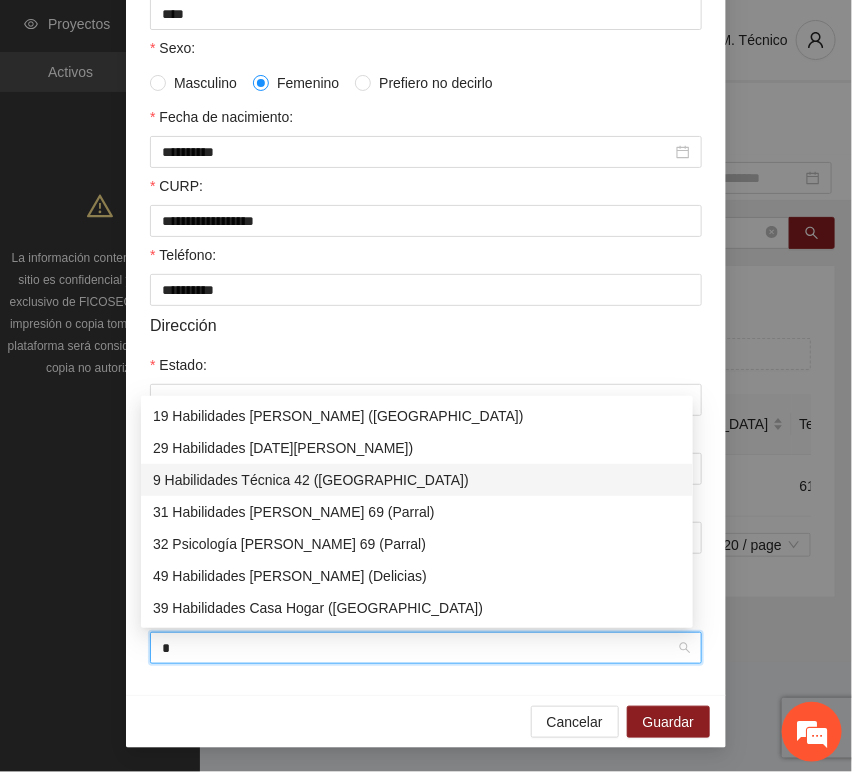 type 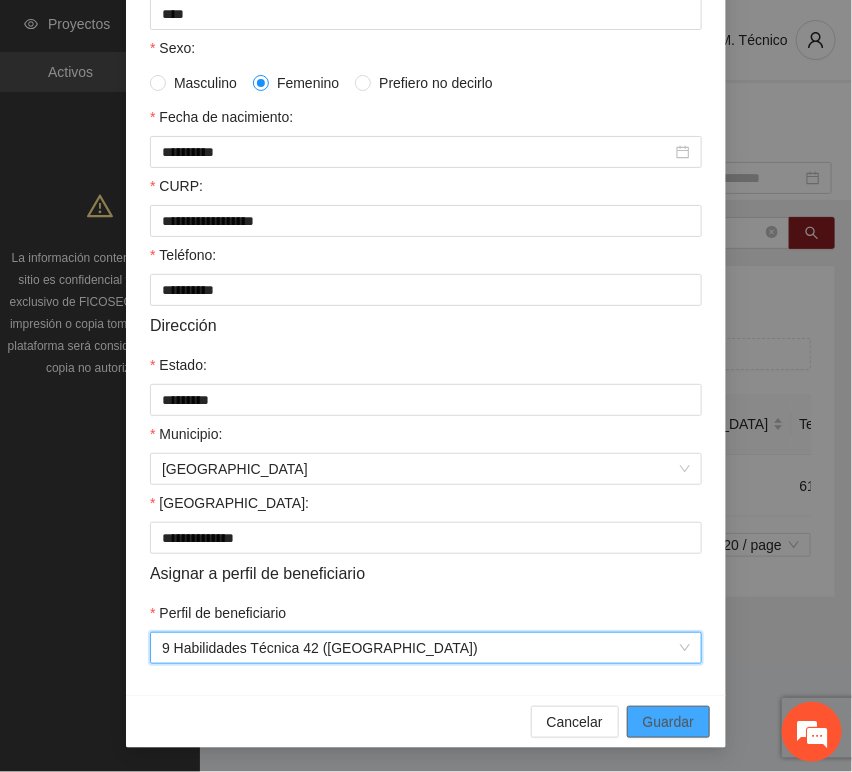 click on "Guardar" at bounding box center (668, 722) 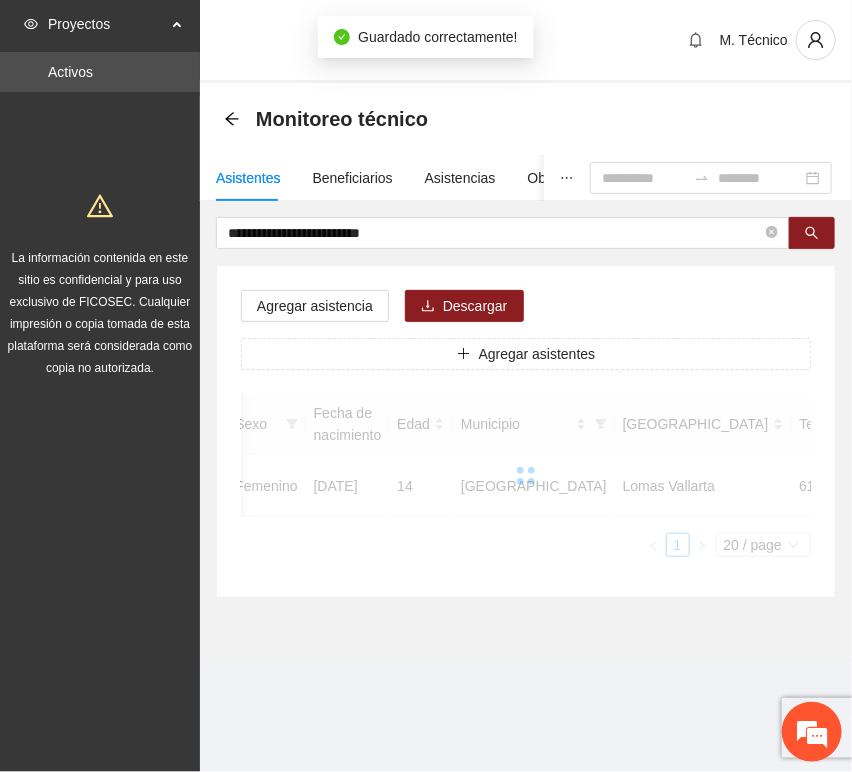 scroll, scrollTop: 294, scrollLeft: 0, axis: vertical 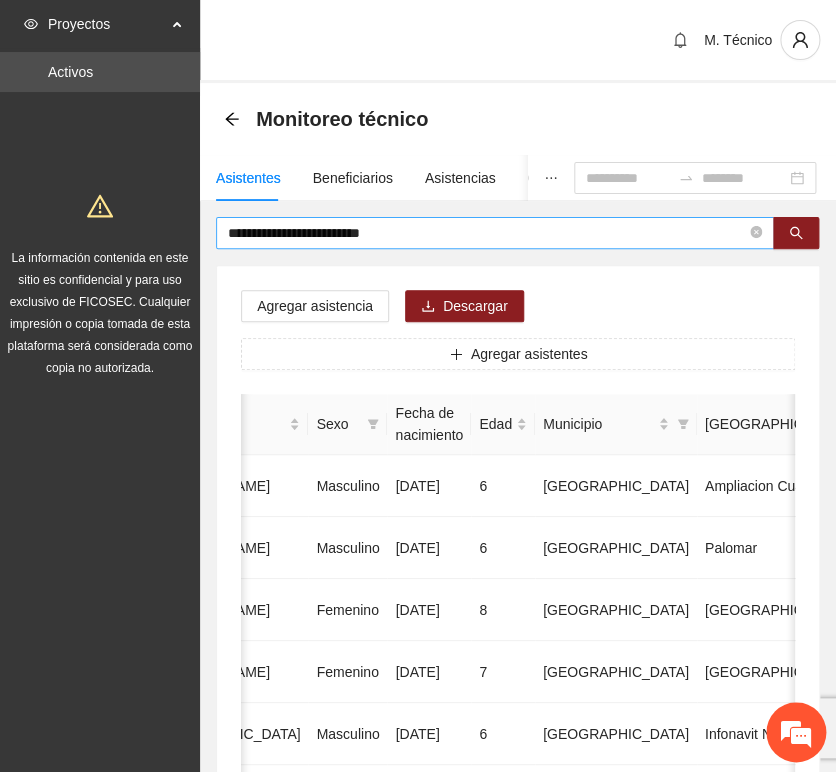 drag, startPoint x: 365, startPoint y: 273, endPoint x: 426, endPoint y: 237, distance: 70.83079 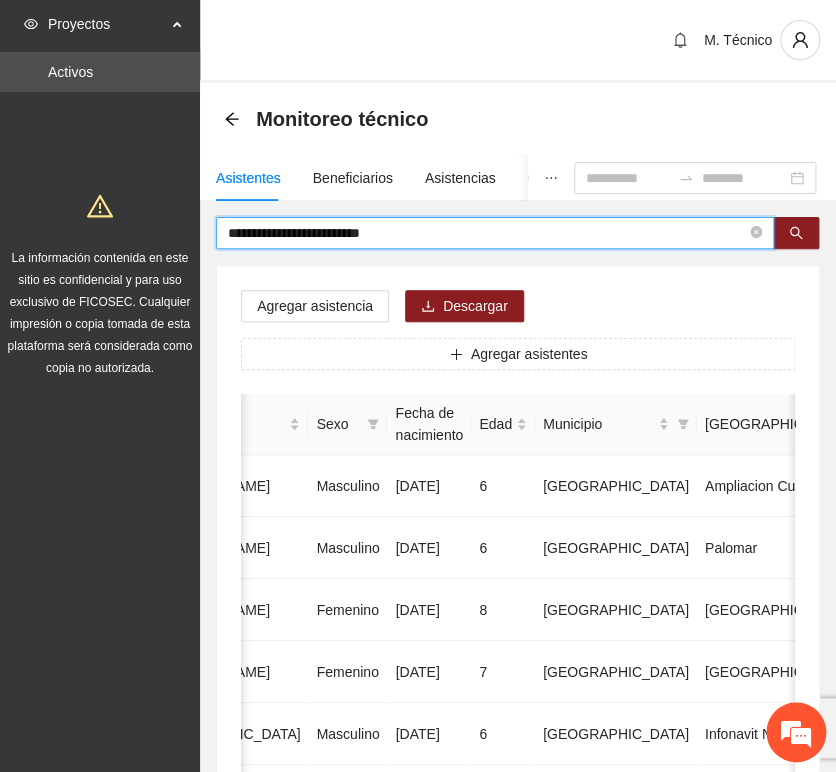 drag, startPoint x: 431, startPoint y: 228, endPoint x: 115, endPoint y: 201, distance: 317.1514 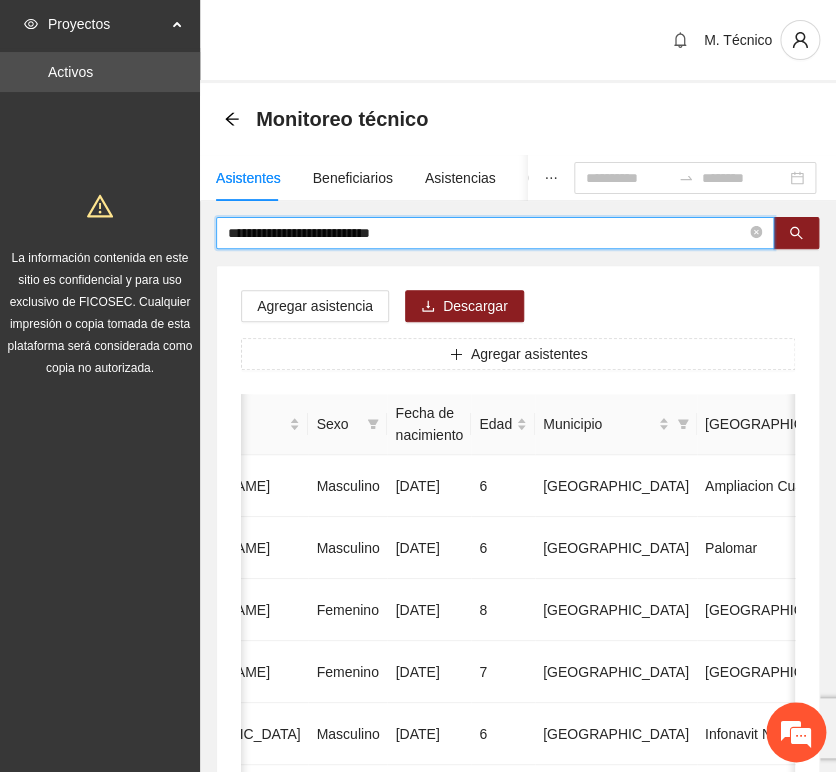 type on "**********" 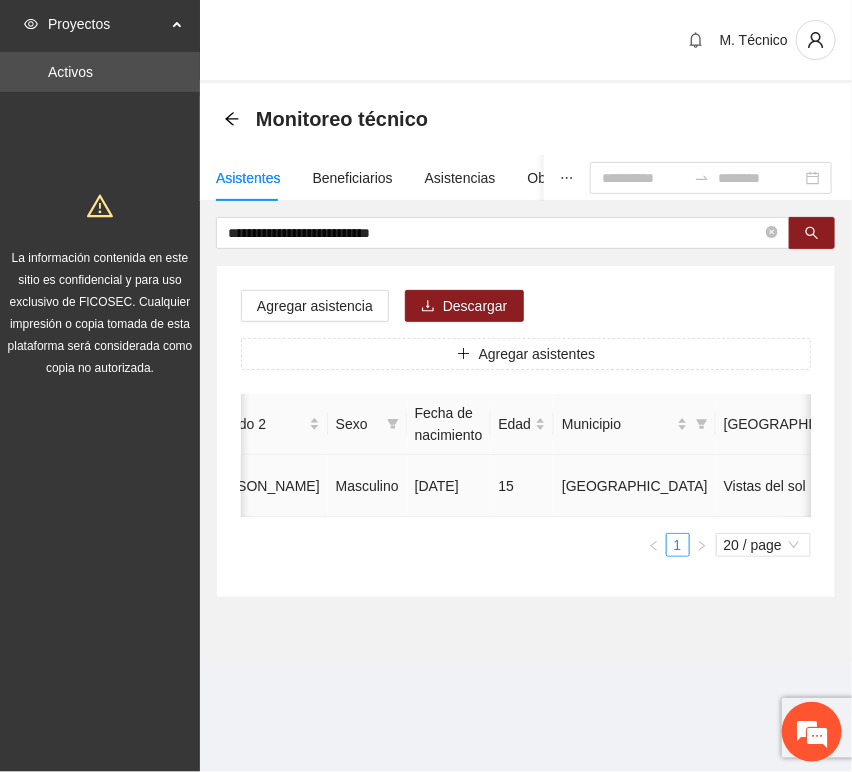 scroll, scrollTop: 0, scrollLeft: 402, axis: horizontal 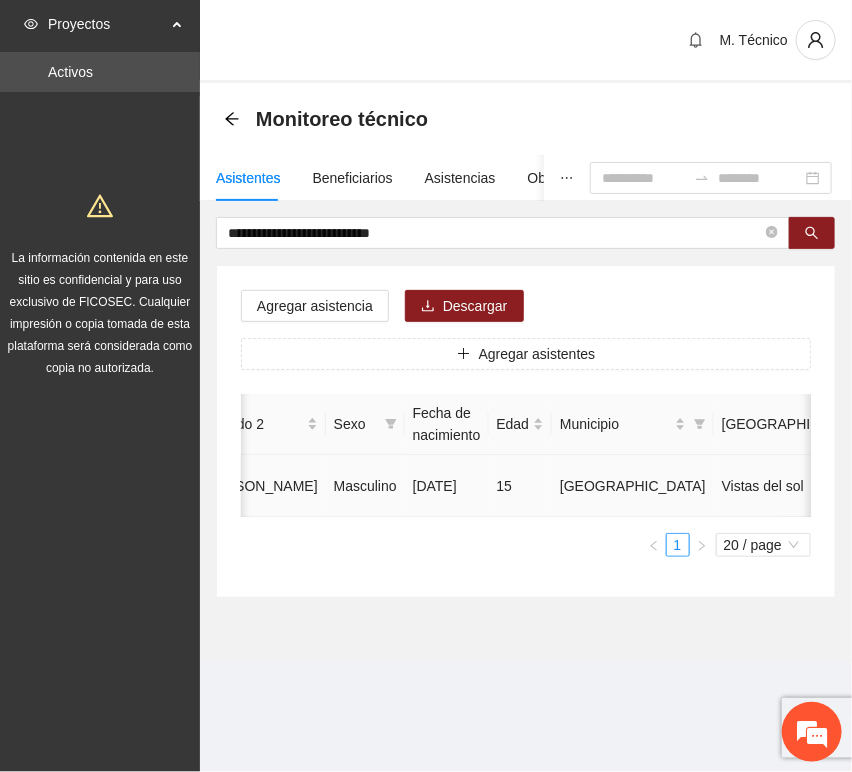 click 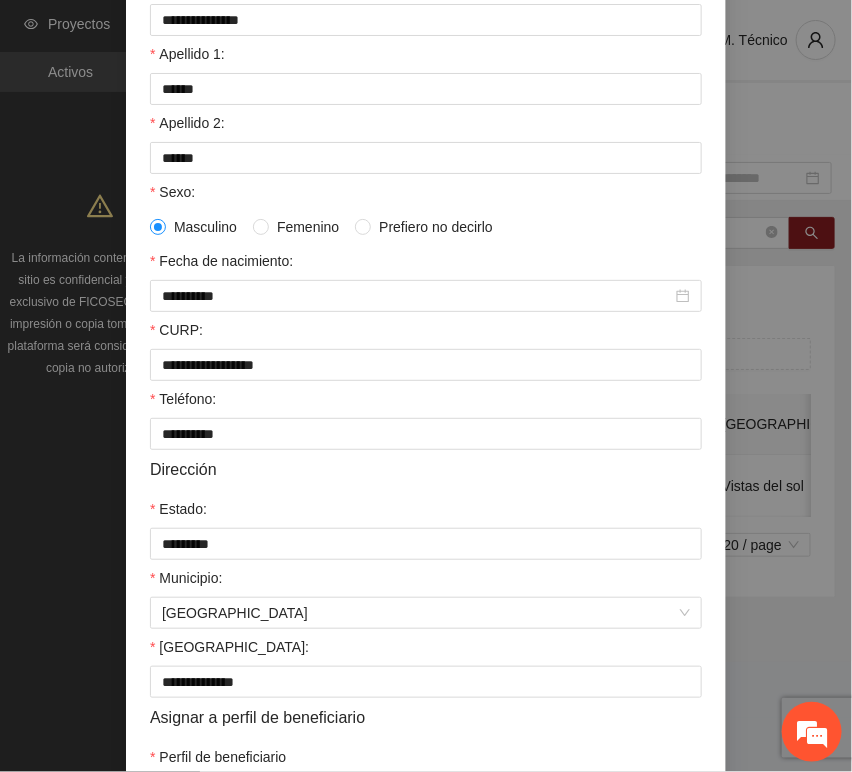 scroll, scrollTop: 394, scrollLeft: 0, axis: vertical 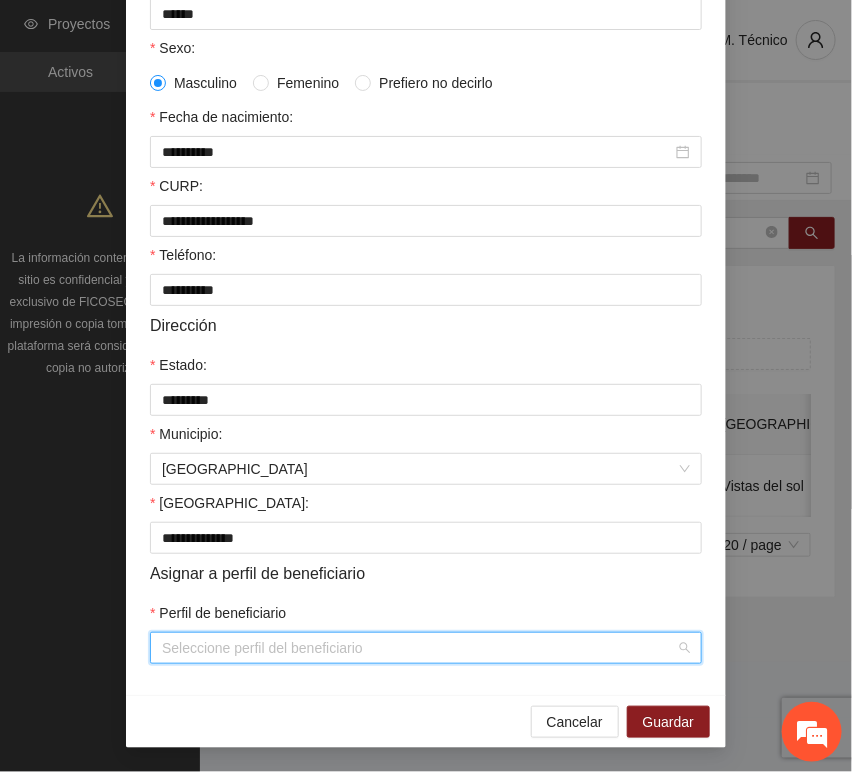 click on "Perfil de beneficiario" at bounding box center (419, 648) 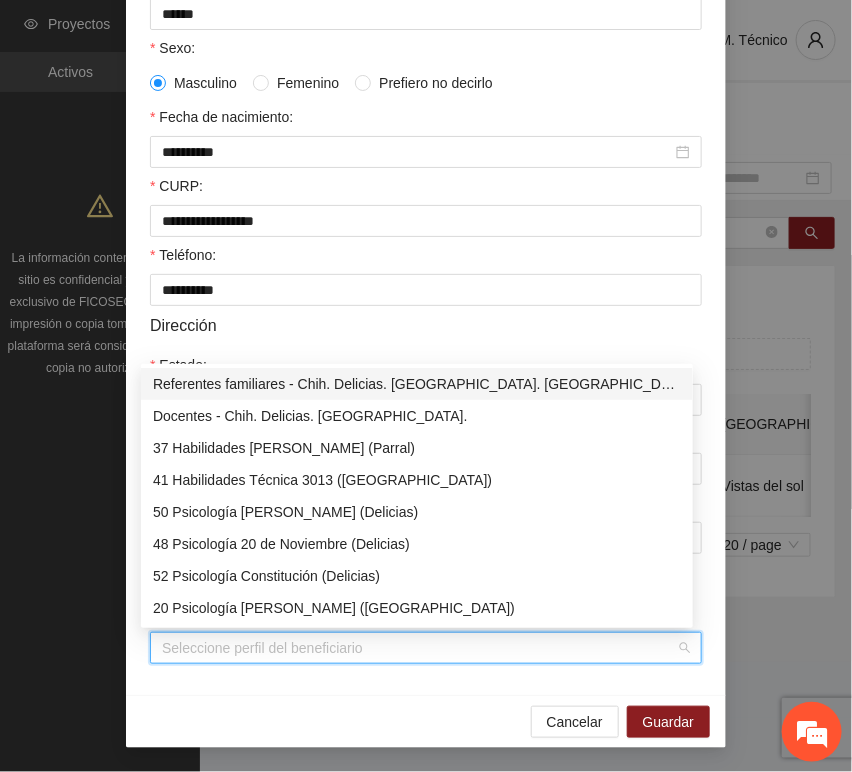 type on "*" 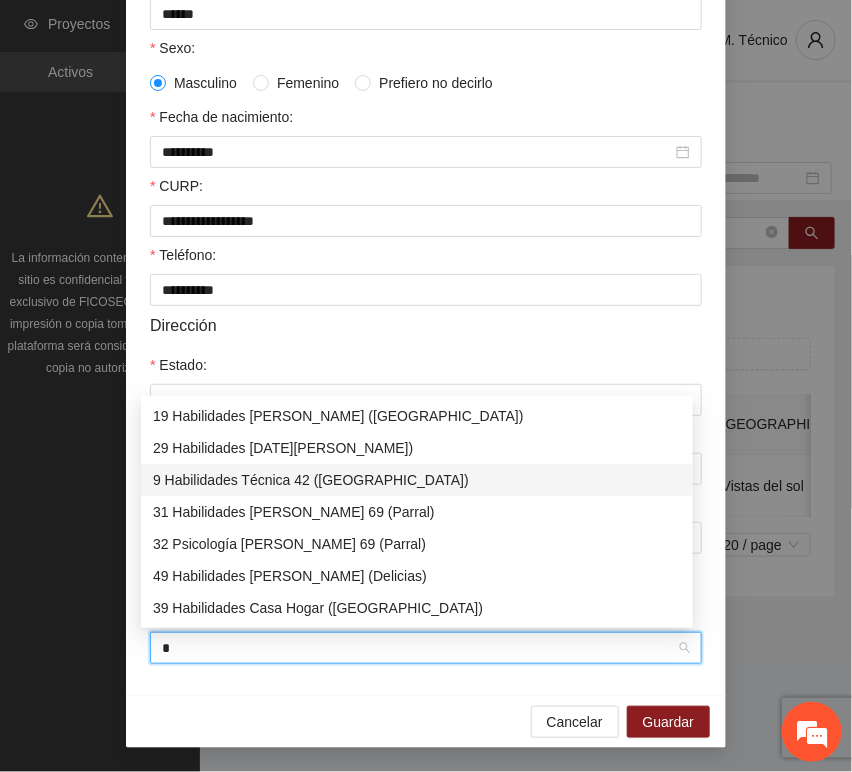 click on "9 Habilidades Técnica 42 ([GEOGRAPHIC_DATA])" at bounding box center [417, 480] 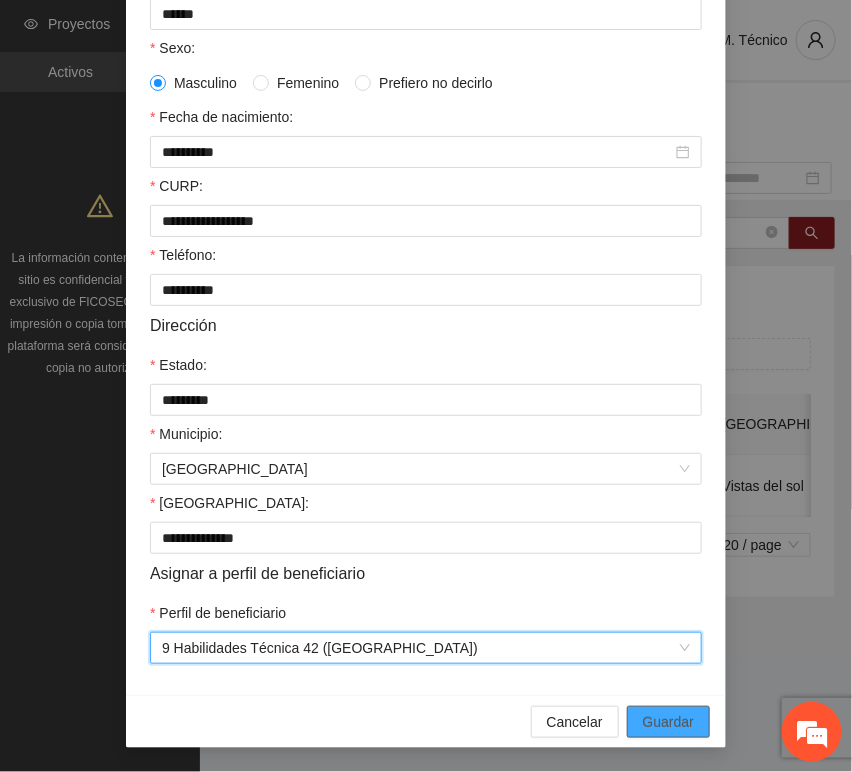 click on "Guardar" at bounding box center (668, 722) 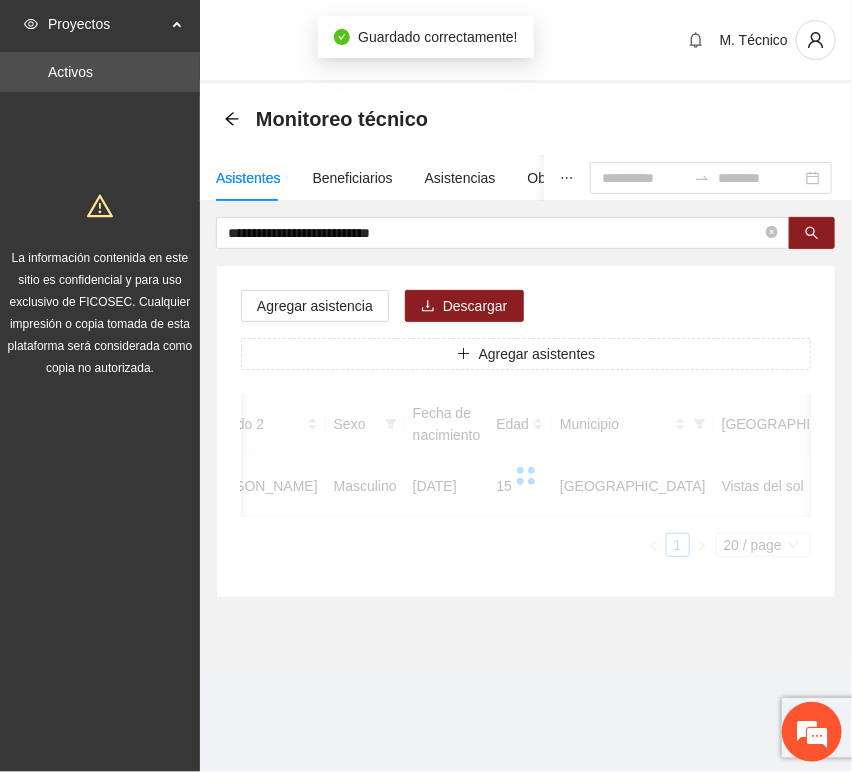 scroll, scrollTop: 294, scrollLeft: 0, axis: vertical 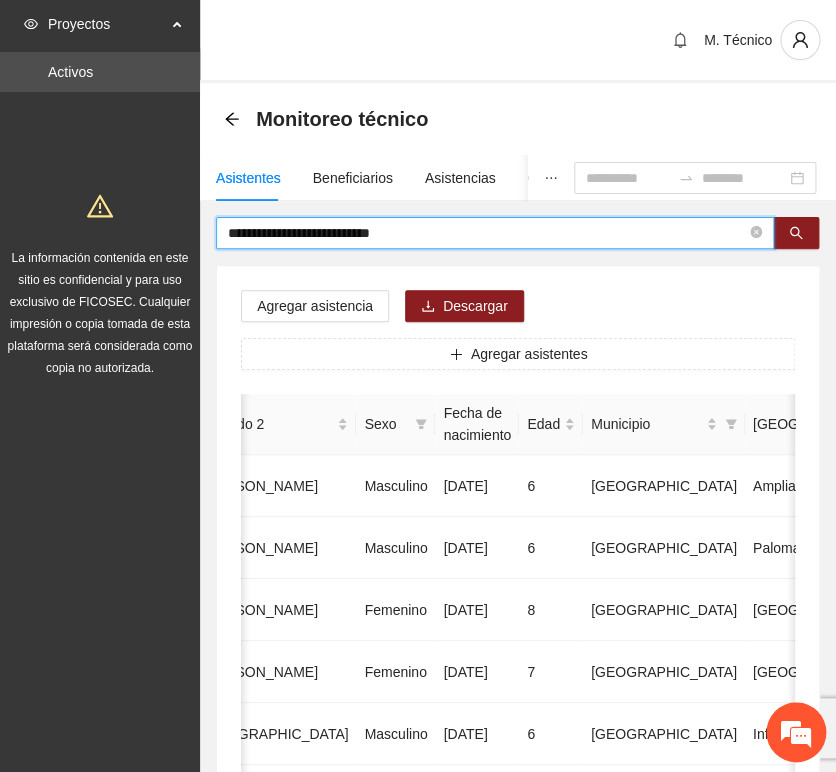 drag, startPoint x: 419, startPoint y: 227, endPoint x: -155, endPoint y: 256, distance: 574.7321 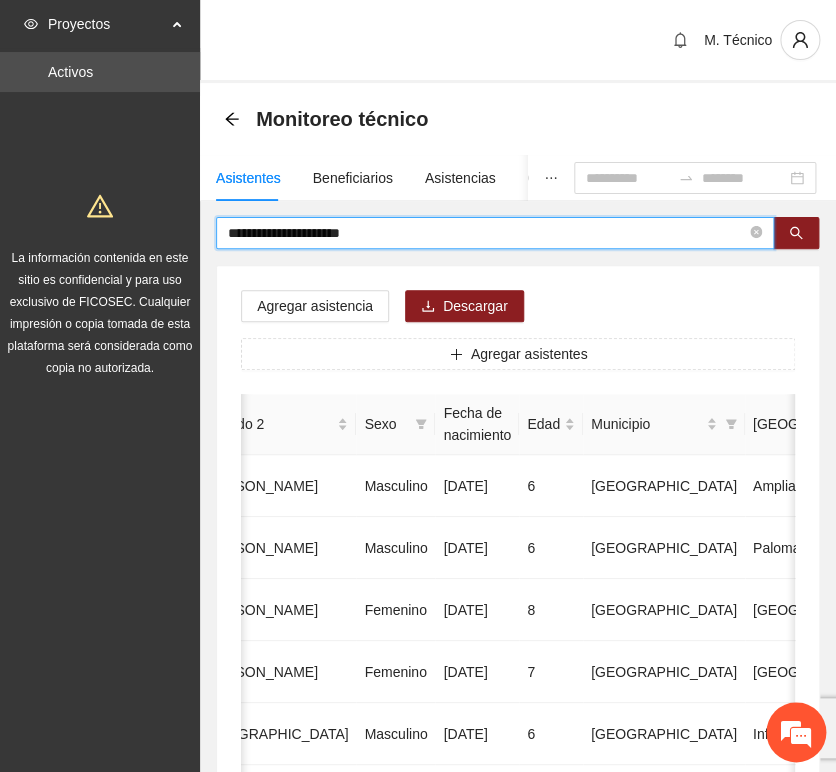 type on "**********" 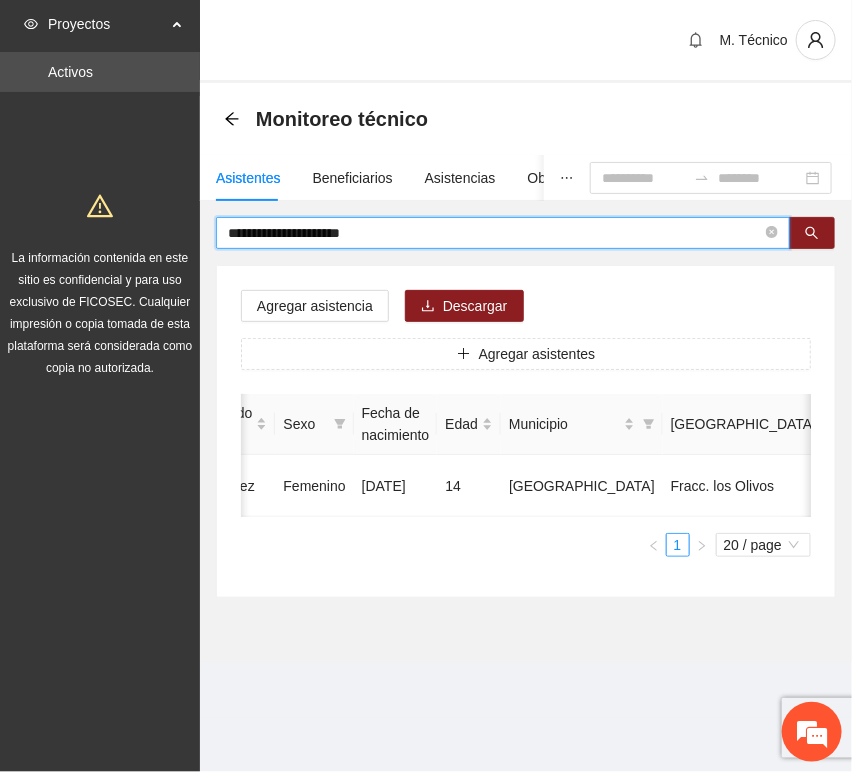 click on "Folio Nombre Apellido 1 Apellido 2 Sexo Fecha de nacimiento Edad Municipio Colonia Teléfono Actividad                           4383 [PERSON_NAME] [DATE] 14 Chihuahua Fracc. los Olivos  6142550022 U P +4 1 20 / page" at bounding box center [526, 475] 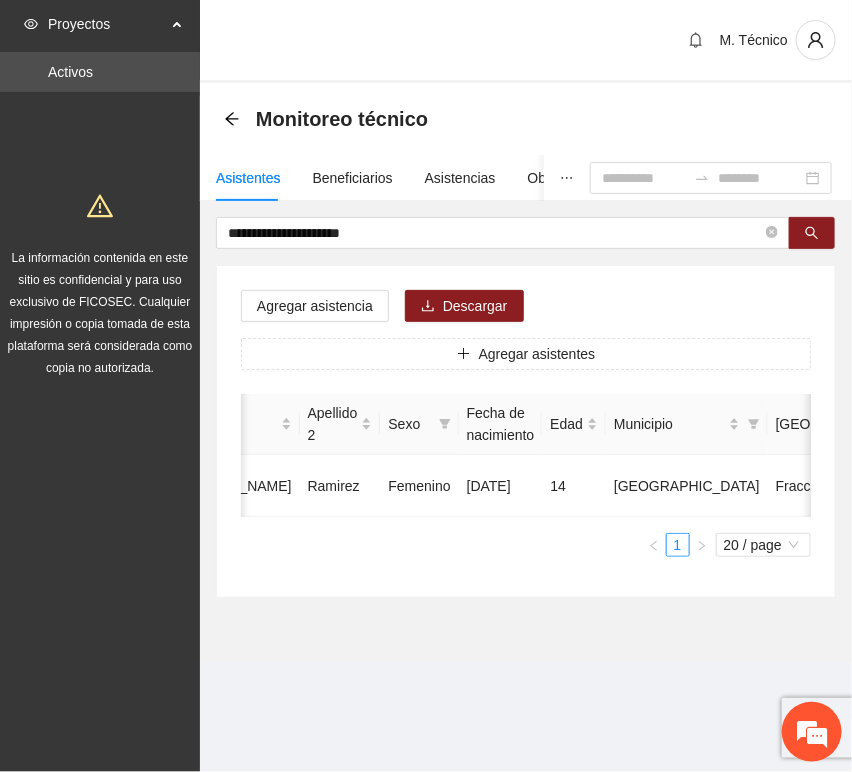 scroll, scrollTop: 0, scrollLeft: 450, axis: horizontal 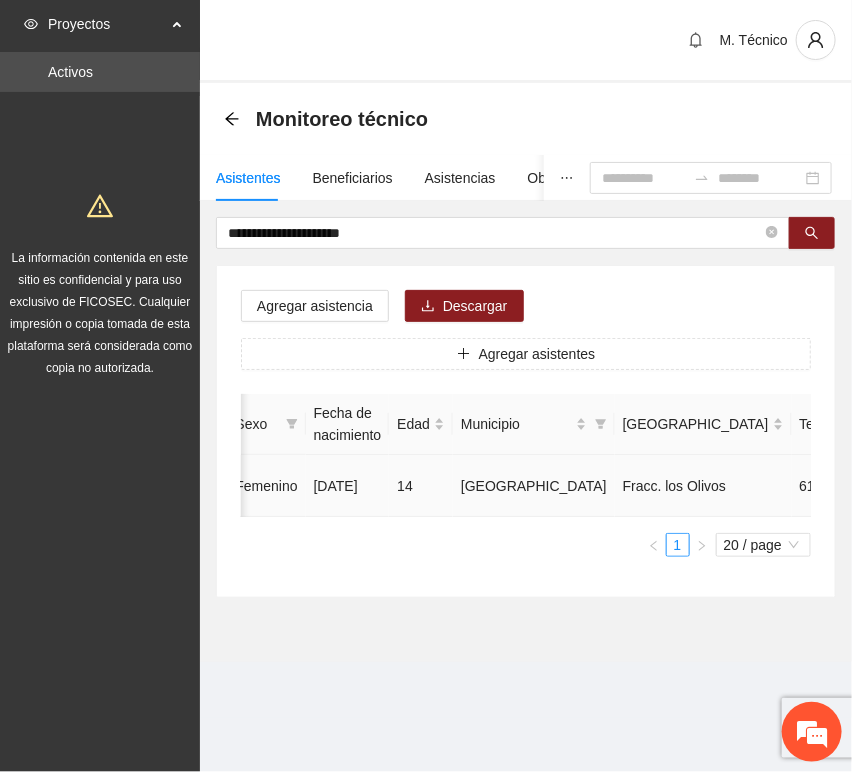 click 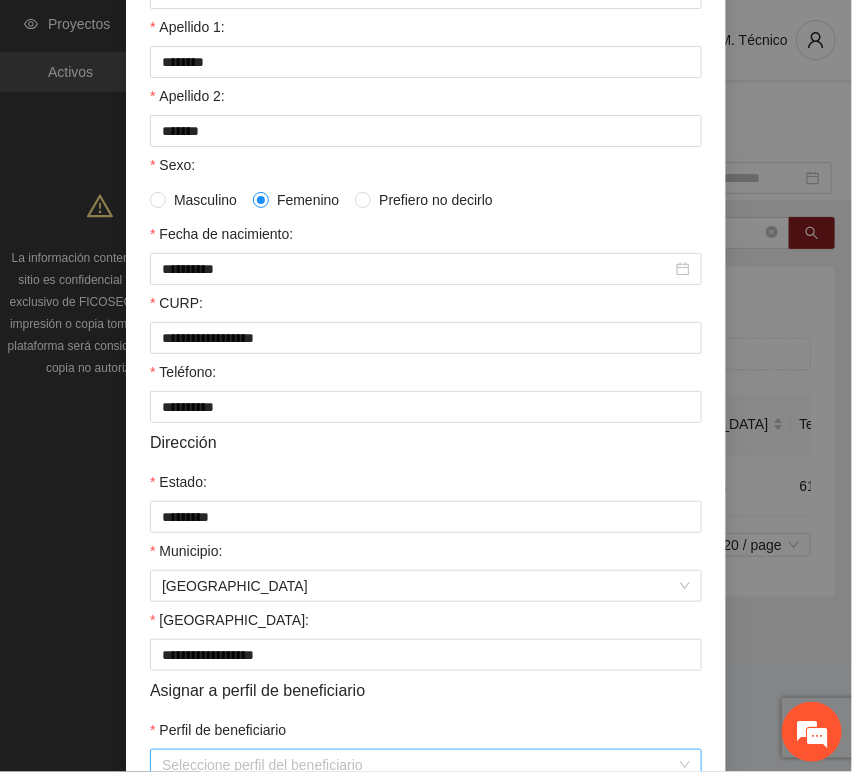 scroll, scrollTop: 394, scrollLeft: 0, axis: vertical 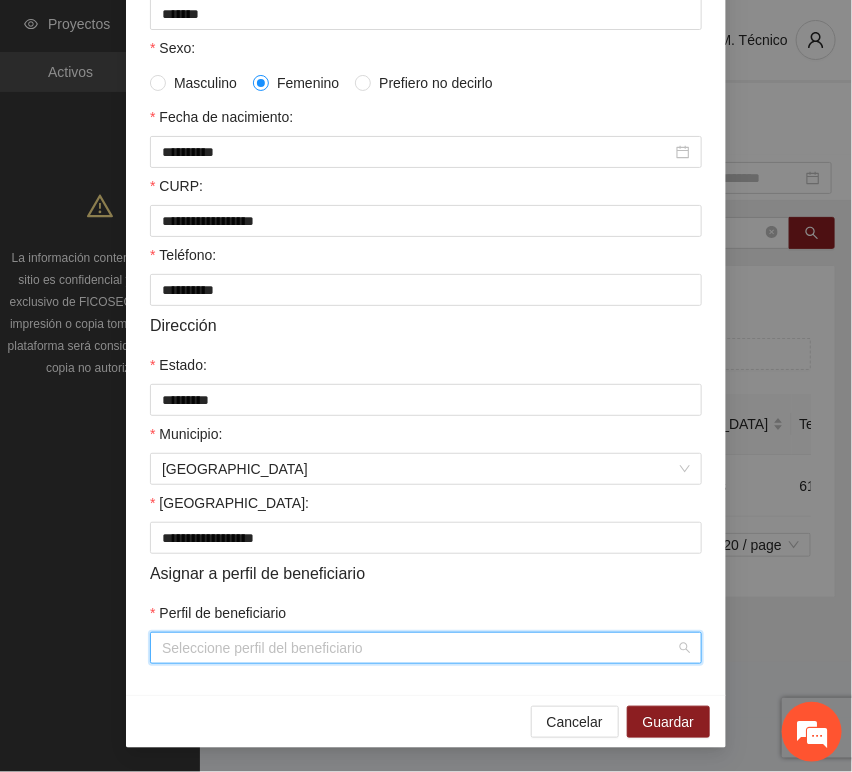 click on "Perfil de beneficiario" at bounding box center [419, 648] 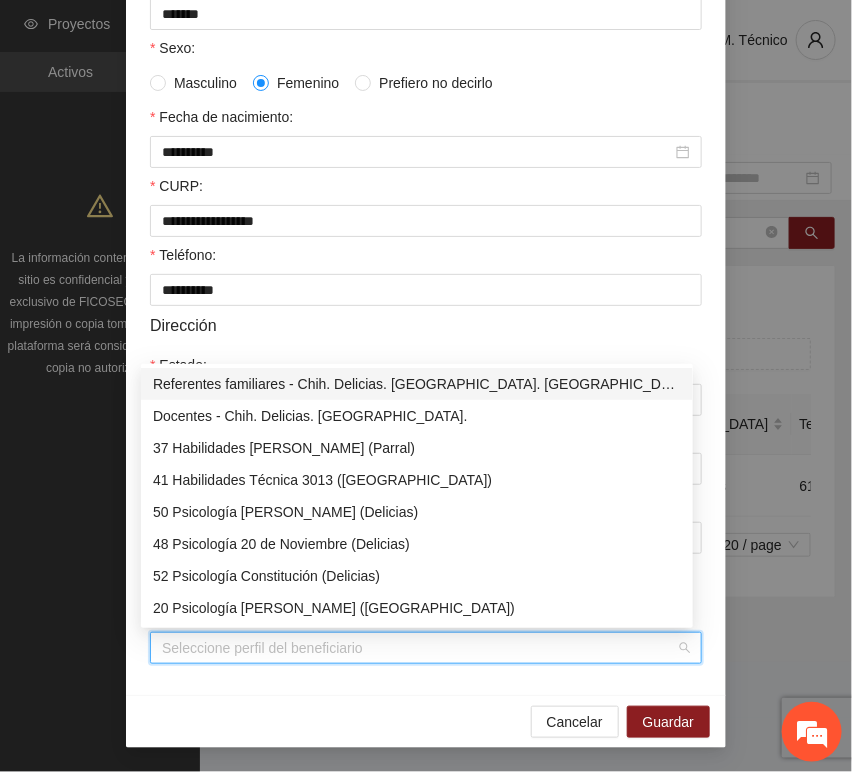 type on "*" 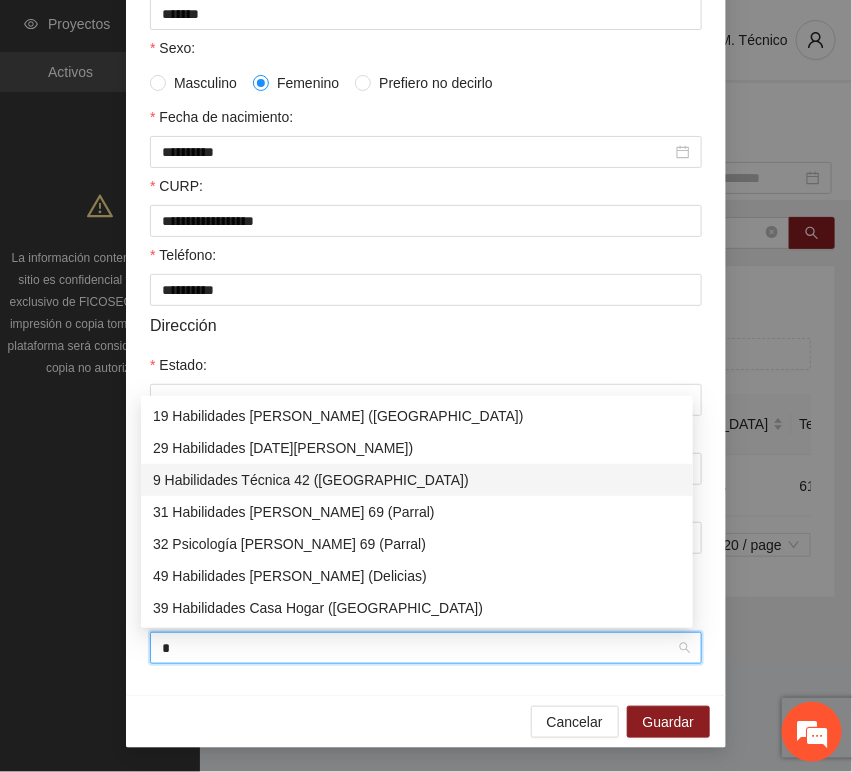 click on "9 Habilidades Técnica 42 ([GEOGRAPHIC_DATA])" at bounding box center [417, 480] 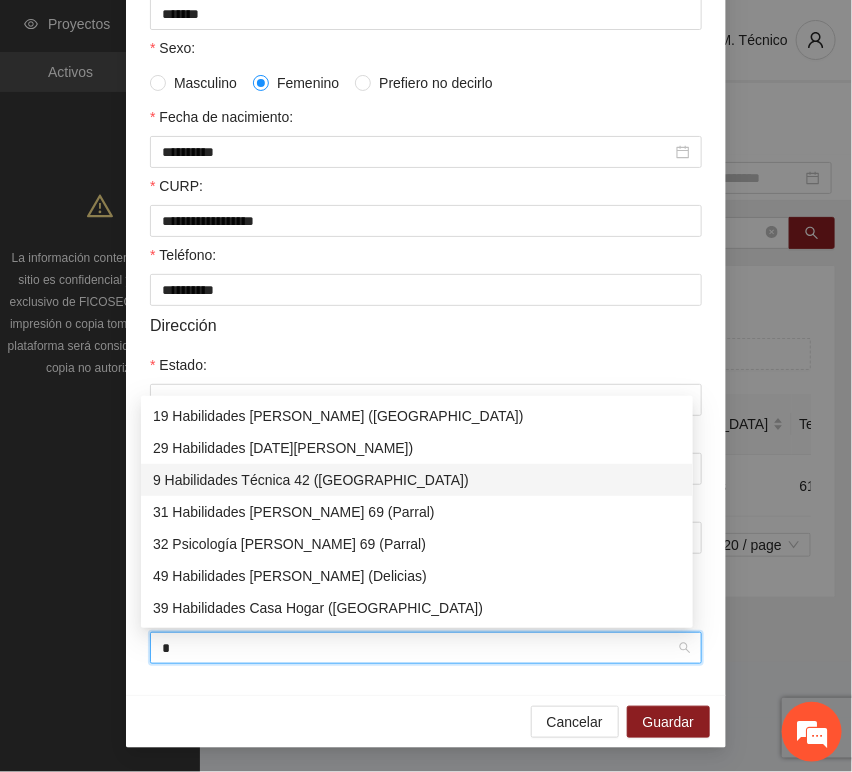 type 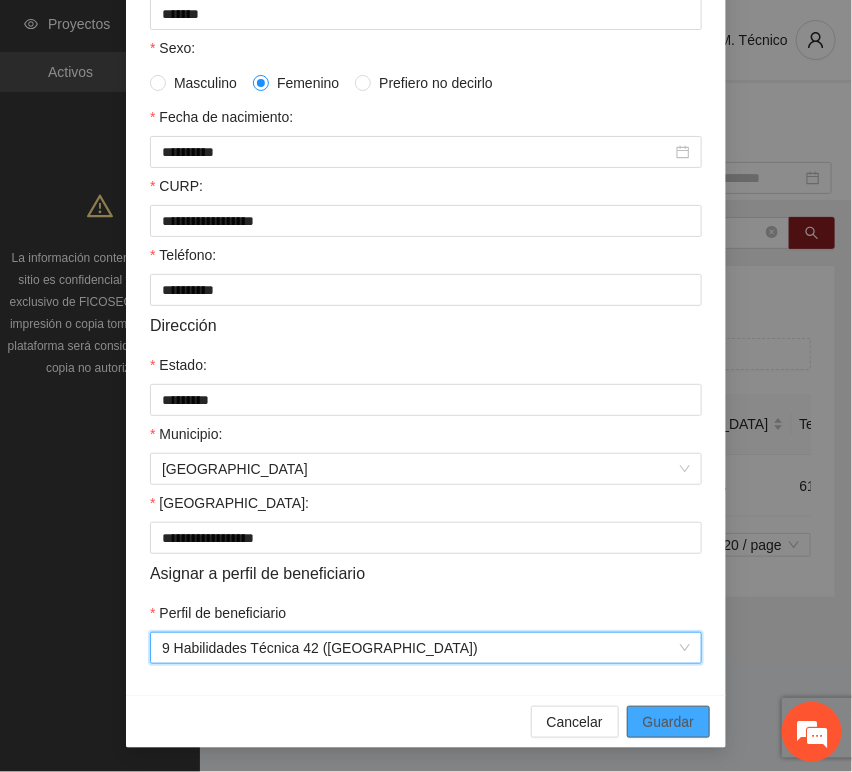 scroll, scrollTop: 600, scrollLeft: 0, axis: vertical 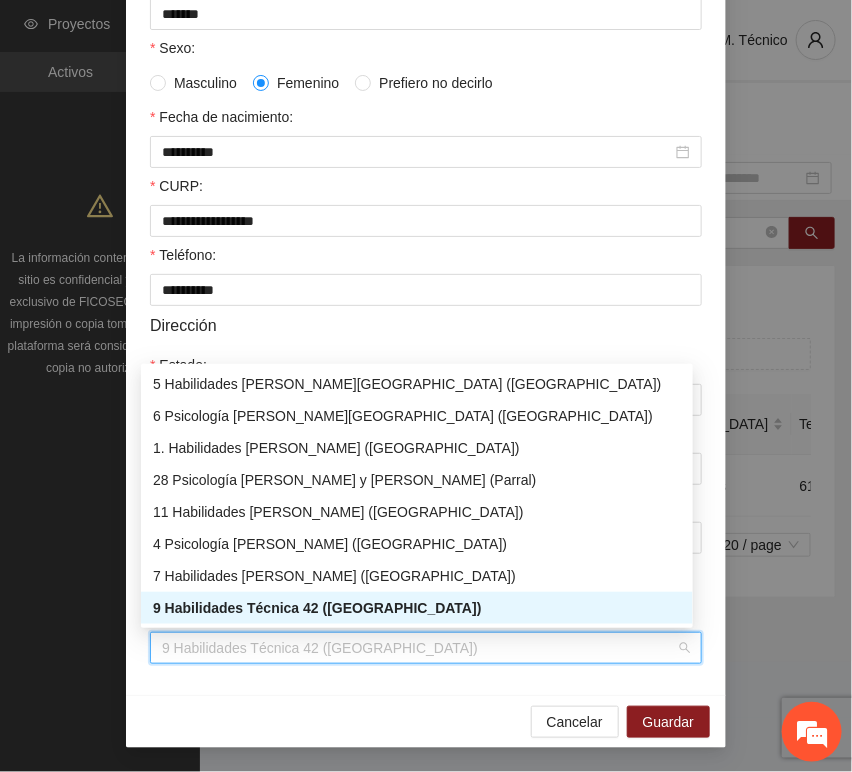 click on "9 Habilidades Técnica 42 ([GEOGRAPHIC_DATA])" at bounding box center [417, 608] 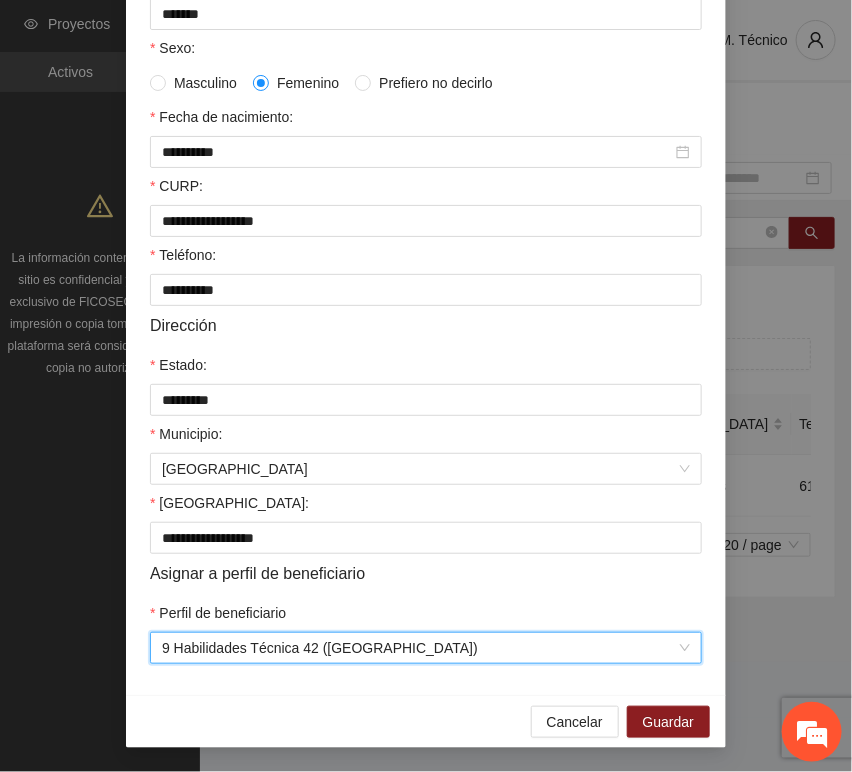 click on "Cancelar Guardar" at bounding box center (426, 721) 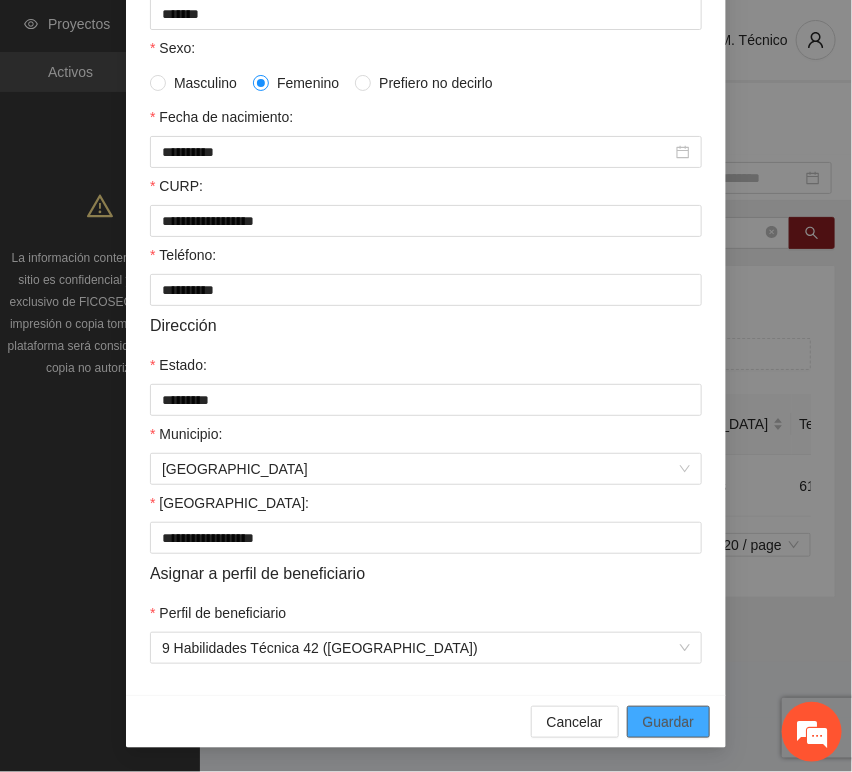 click on "Guardar" at bounding box center (668, 722) 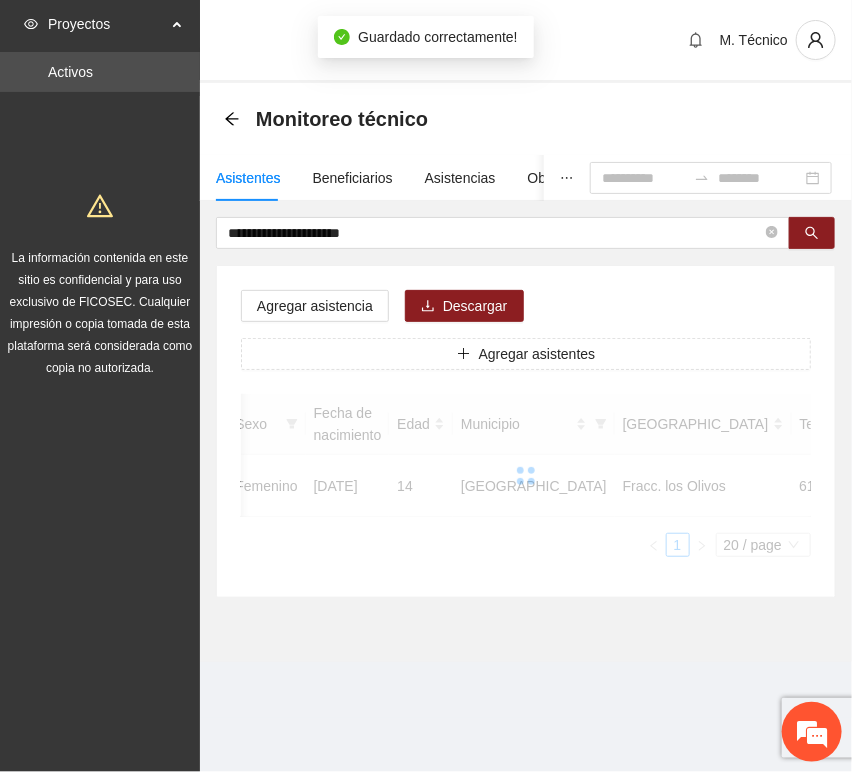 scroll, scrollTop: 294, scrollLeft: 0, axis: vertical 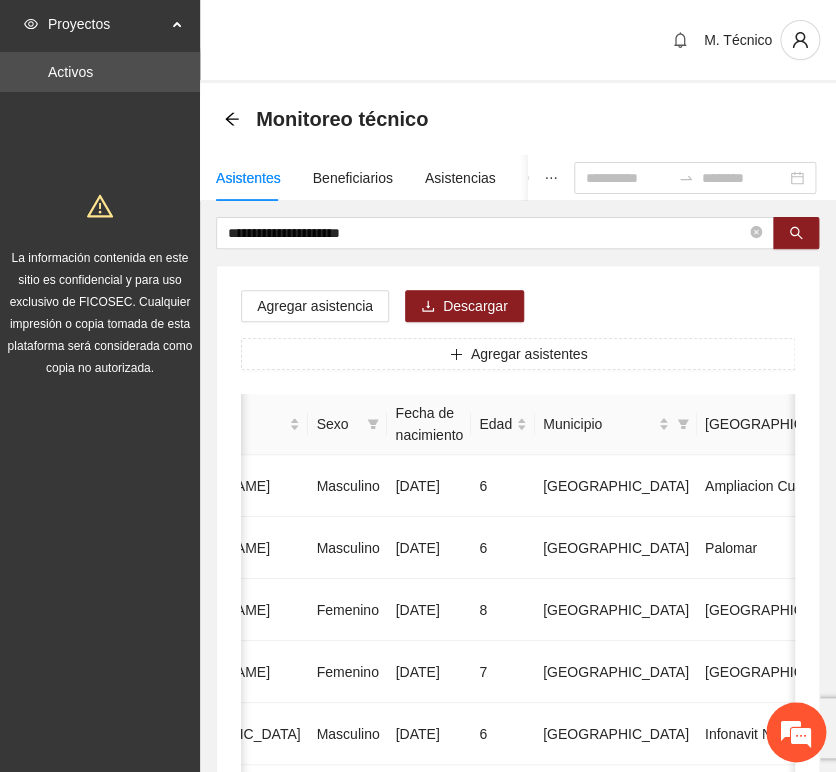 click on "**********" at bounding box center [518, 996] 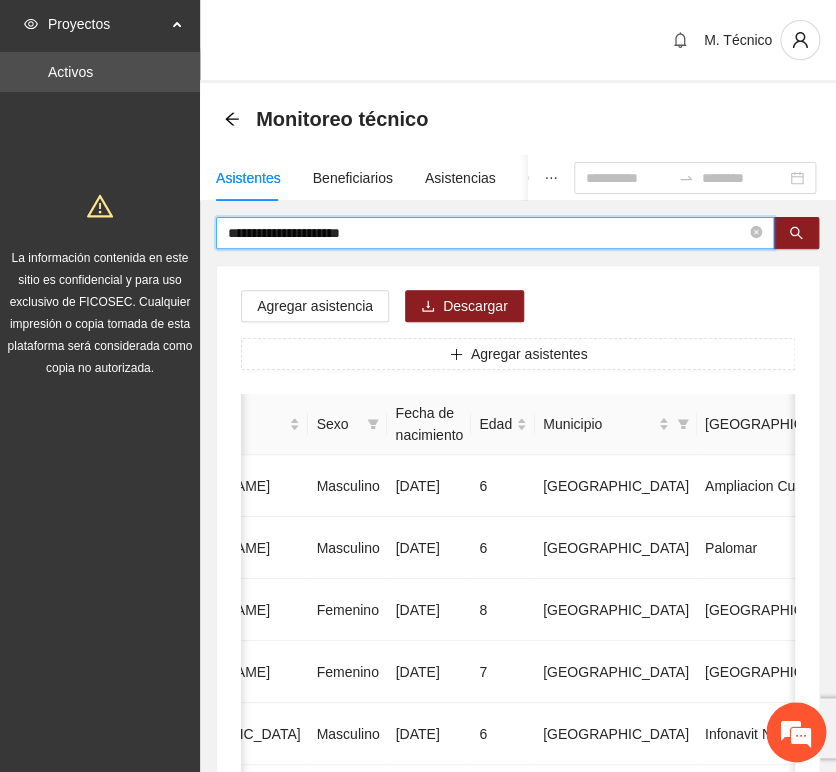 drag, startPoint x: 395, startPoint y: 230, endPoint x: -88, endPoint y: 164, distance: 487.48846 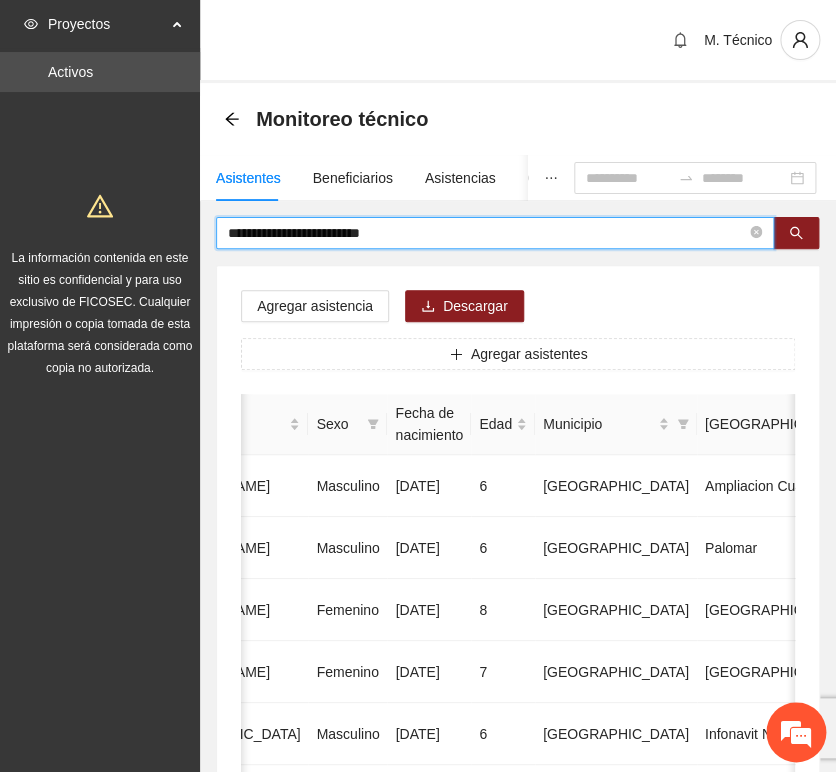 type on "**********" 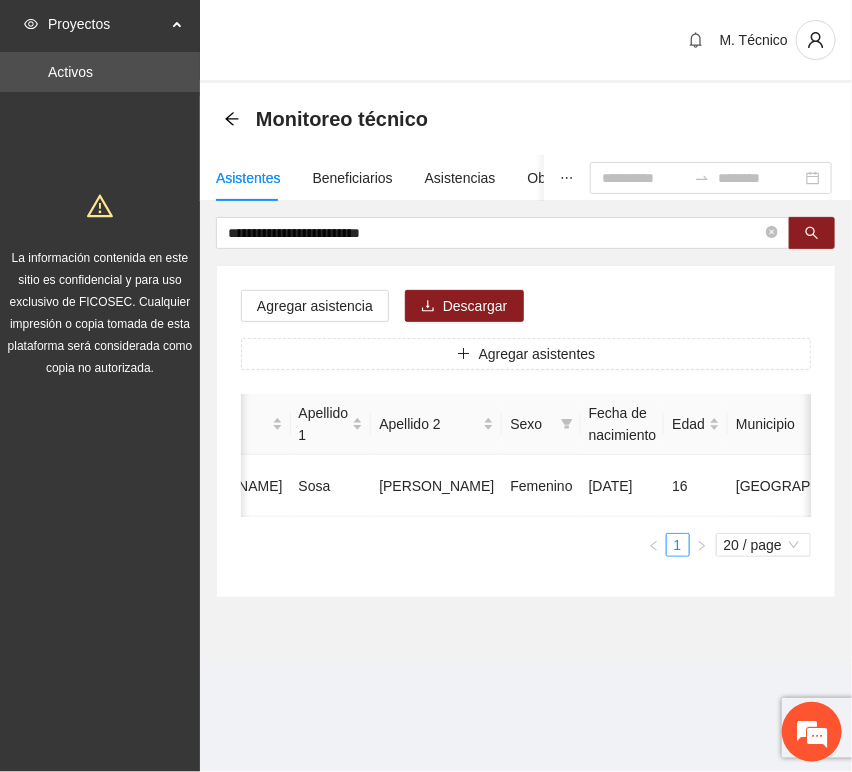 scroll, scrollTop: 0, scrollLeft: 450, axis: horizontal 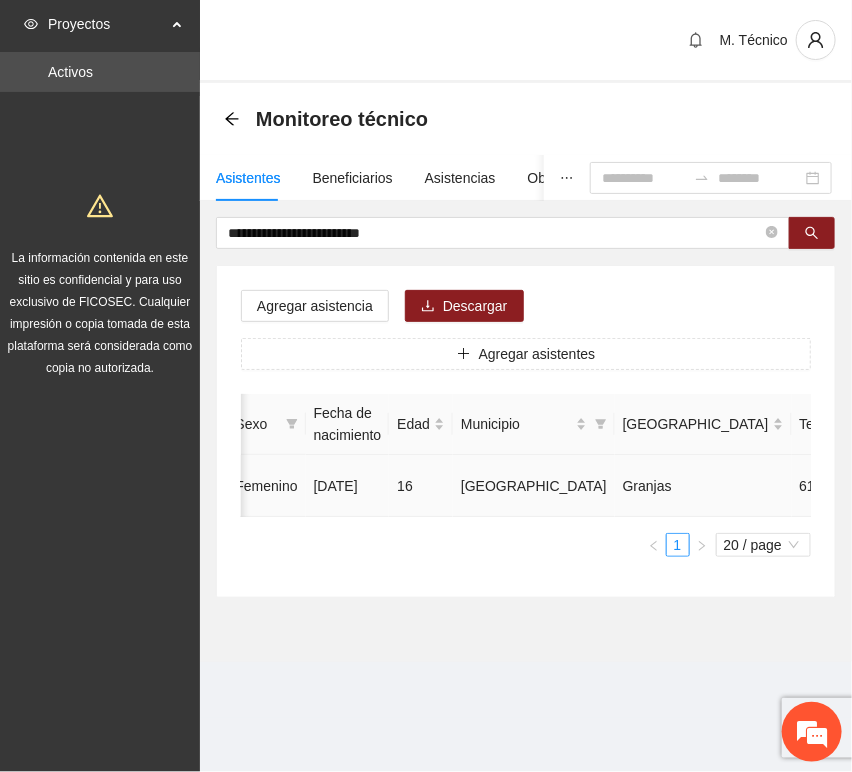 click 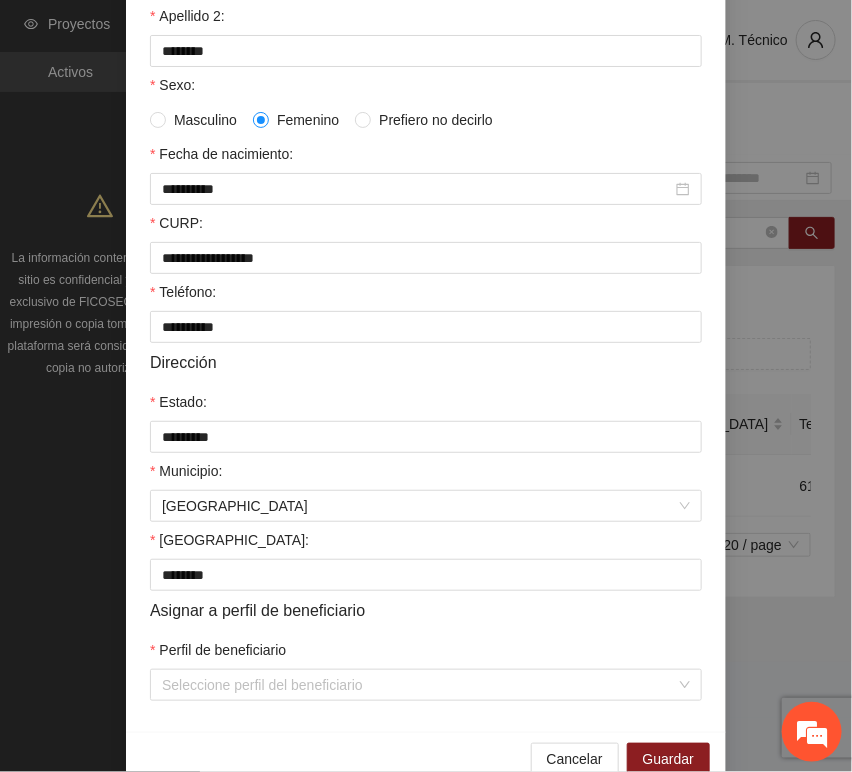 scroll, scrollTop: 394, scrollLeft: 0, axis: vertical 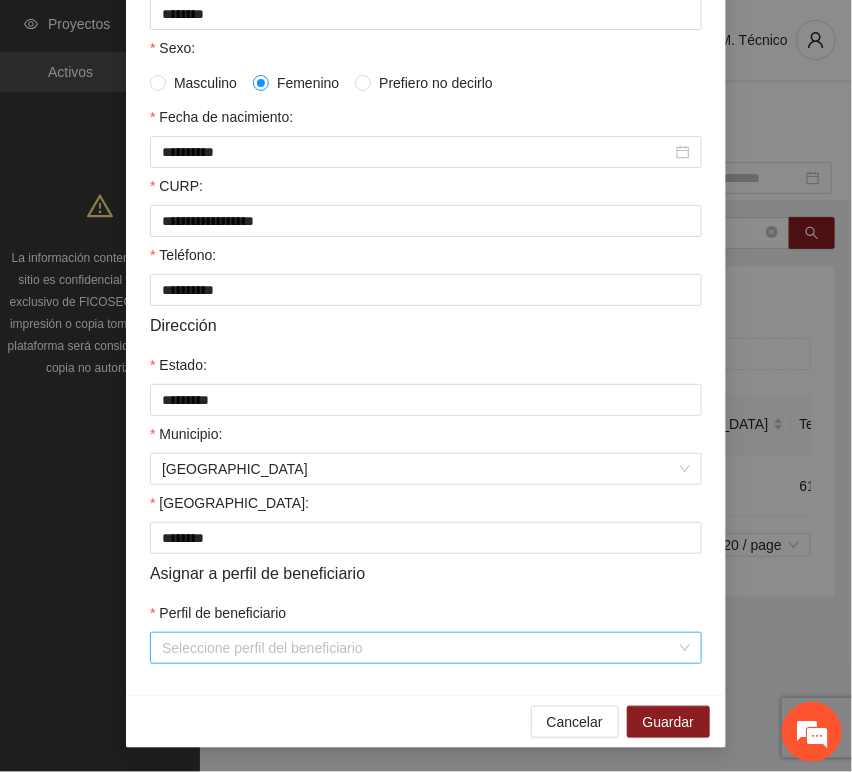 click on "Perfil de beneficiario" at bounding box center [419, 648] 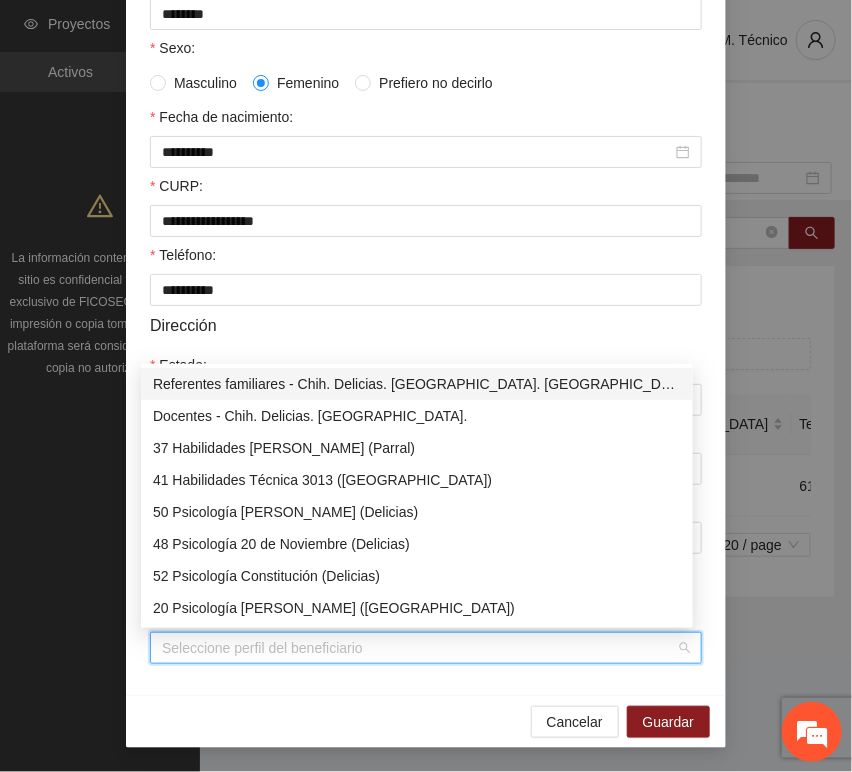 type on "*" 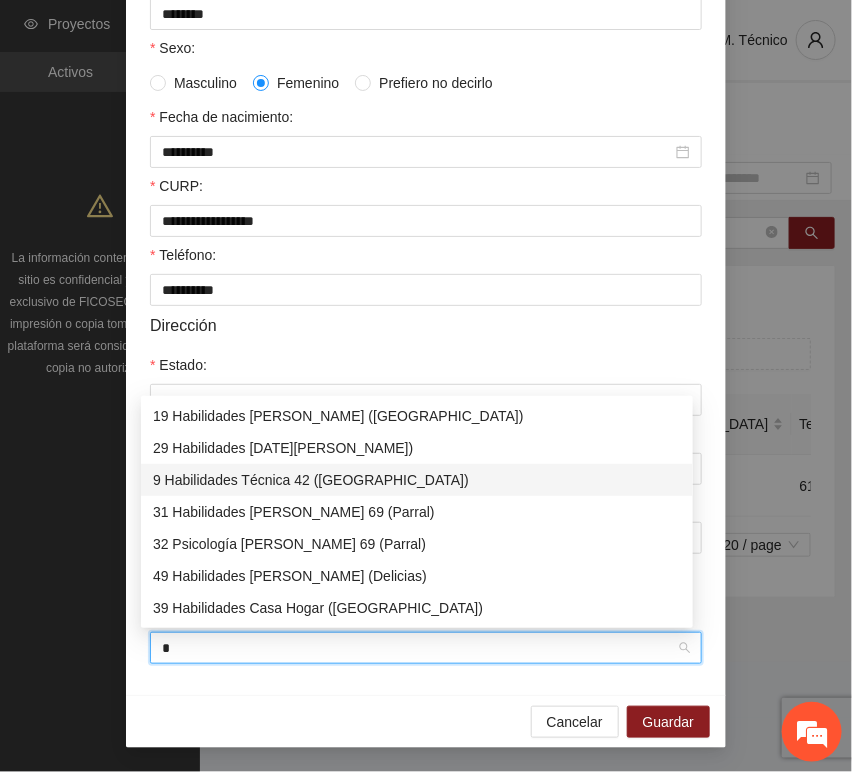 click on "9 Habilidades Técnica 42 ([GEOGRAPHIC_DATA])" at bounding box center (417, 480) 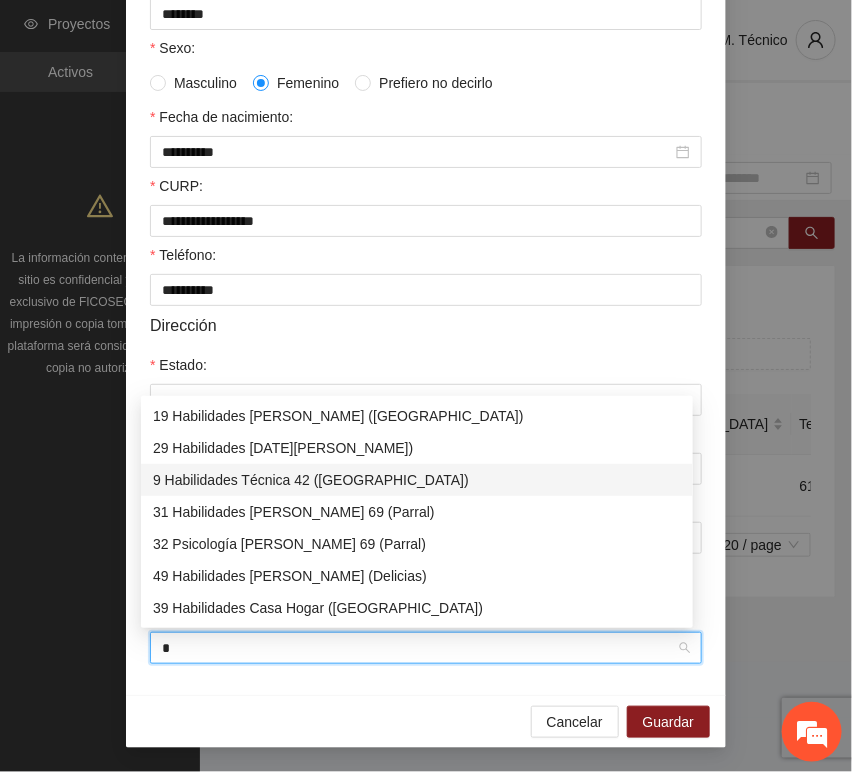 type 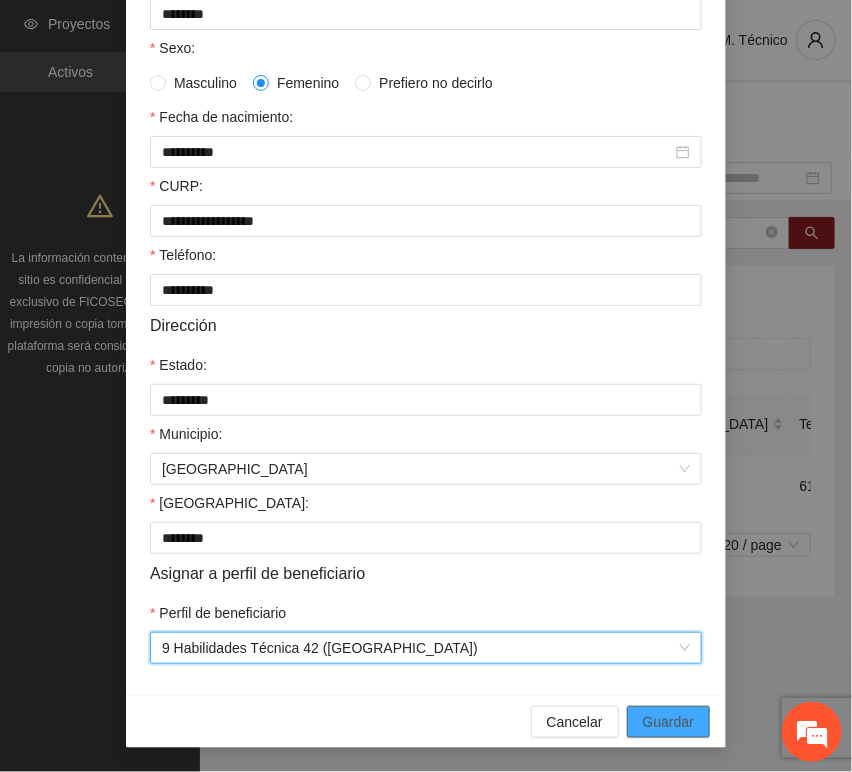 click on "Guardar" at bounding box center [668, 722] 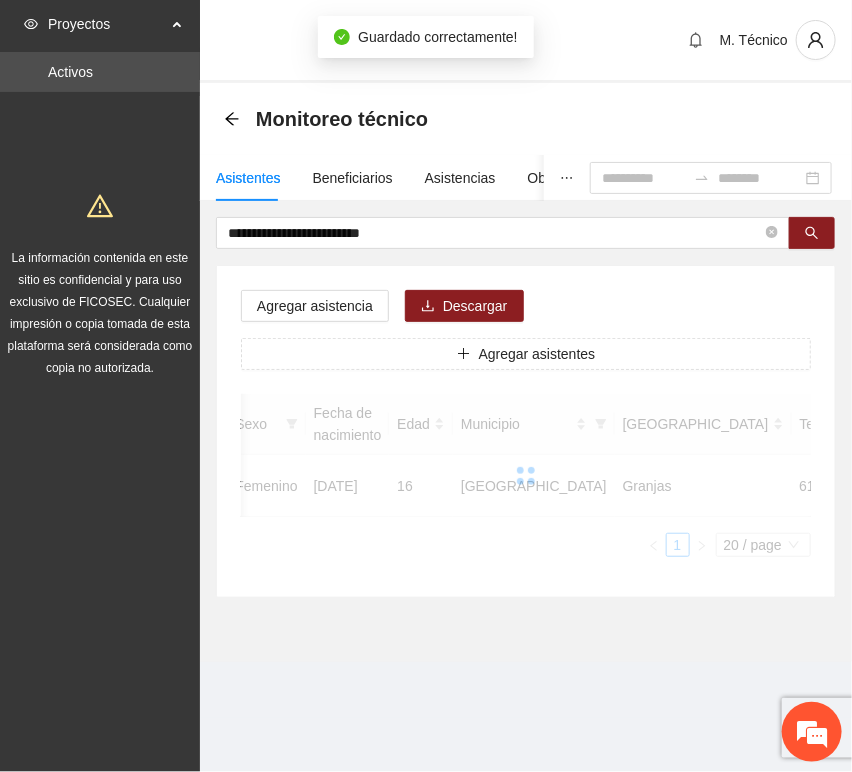 scroll, scrollTop: 294, scrollLeft: 0, axis: vertical 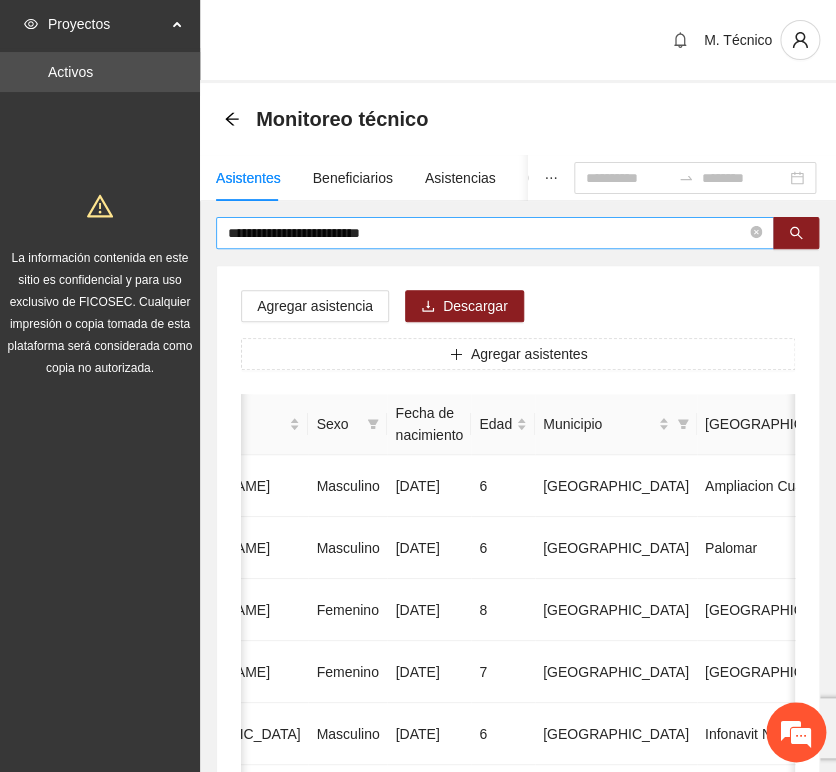 click on "**********" at bounding box center [487, 233] 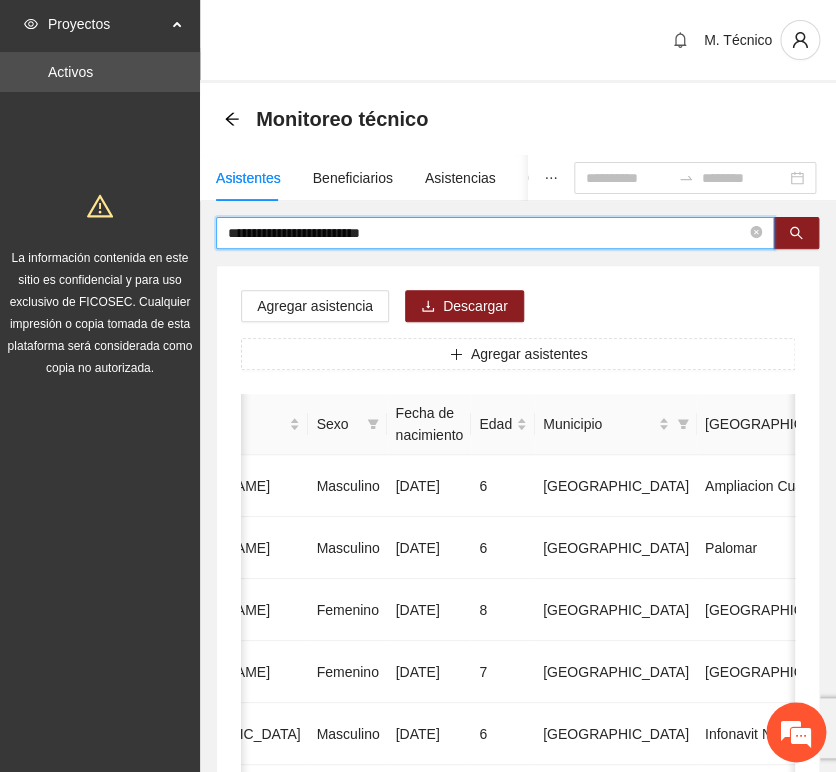 drag, startPoint x: 323, startPoint y: 223, endPoint x: 72, endPoint y: 214, distance: 251.1613 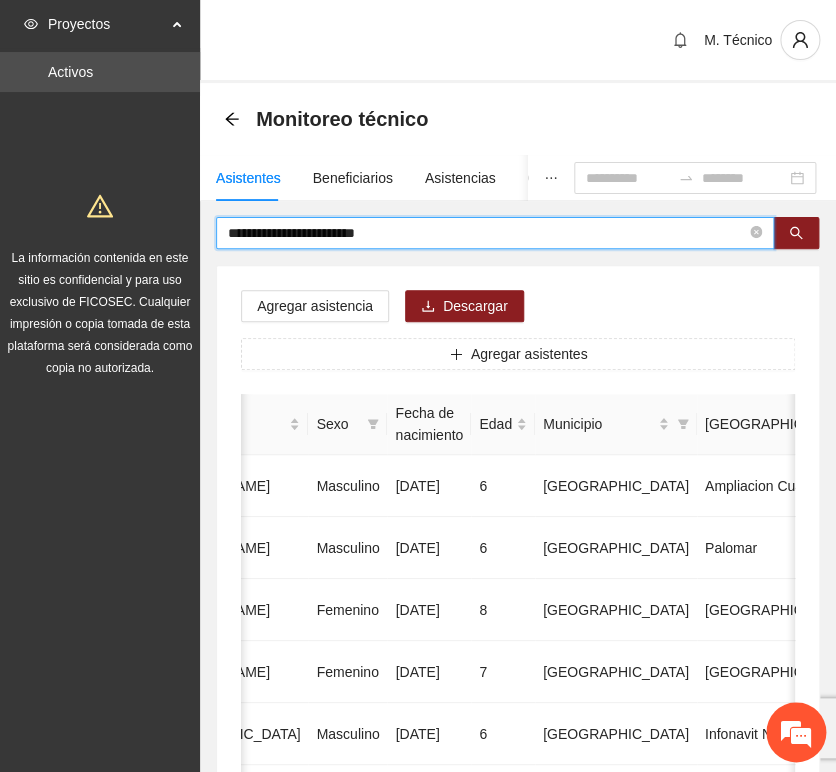 type on "**********" 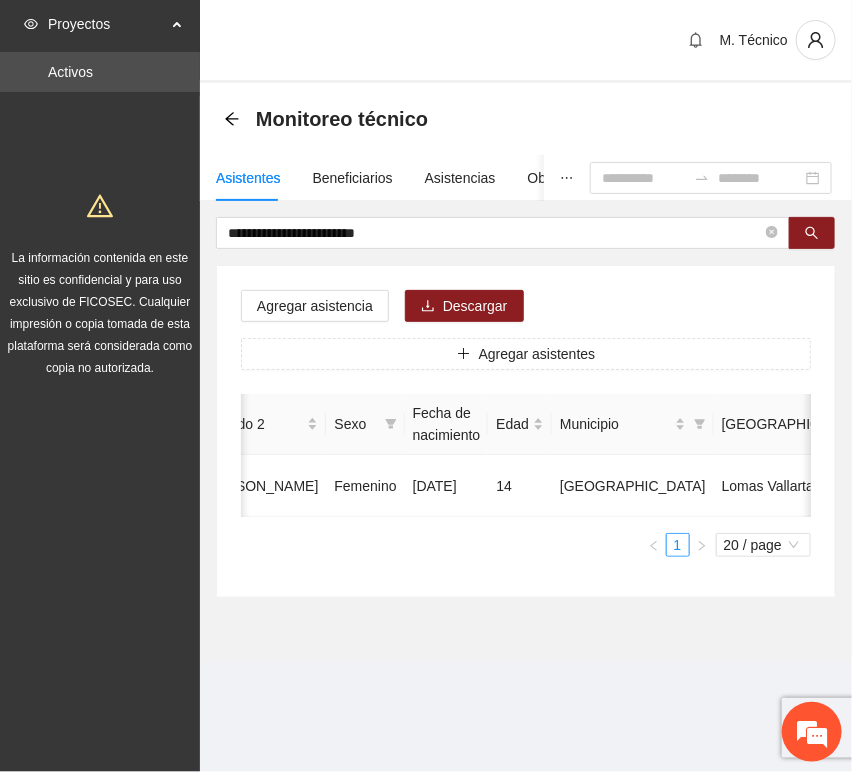scroll, scrollTop: 0, scrollLeft: 450, axis: horizontal 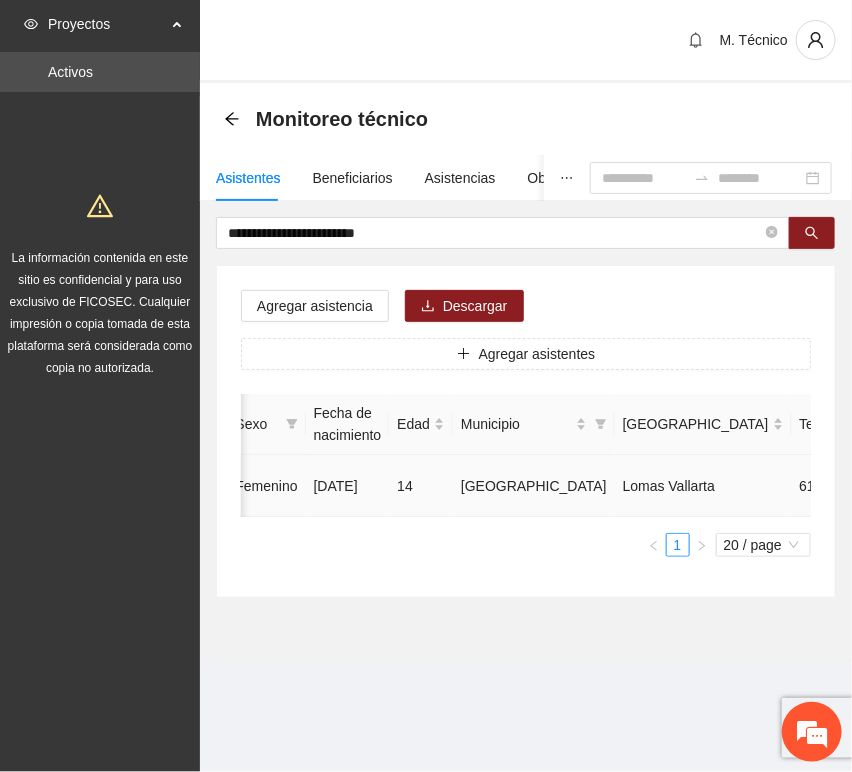 click 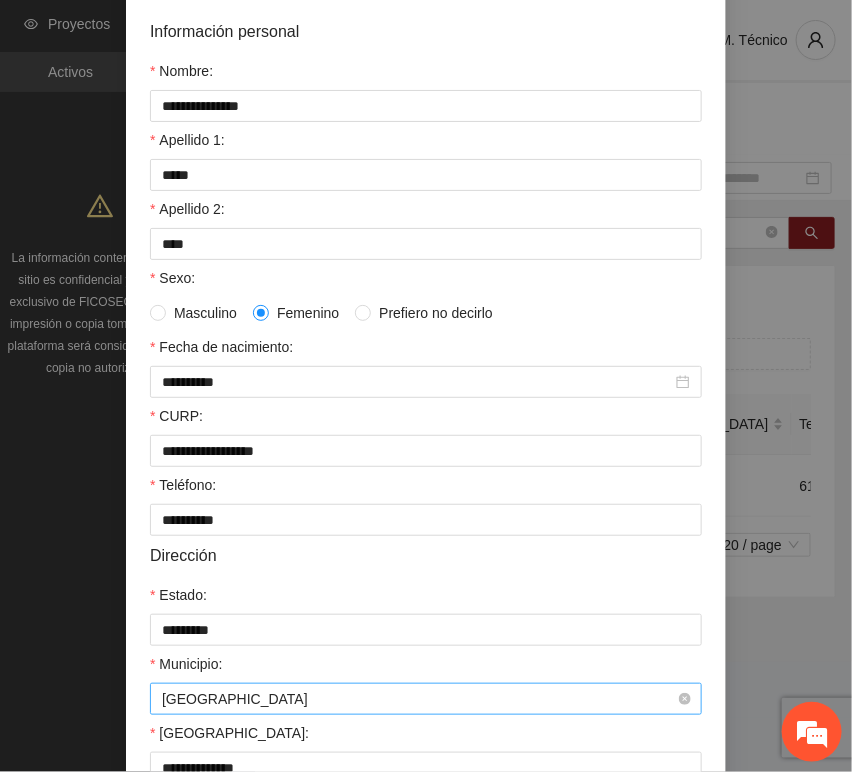 scroll, scrollTop: 394, scrollLeft: 0, axis: vertical 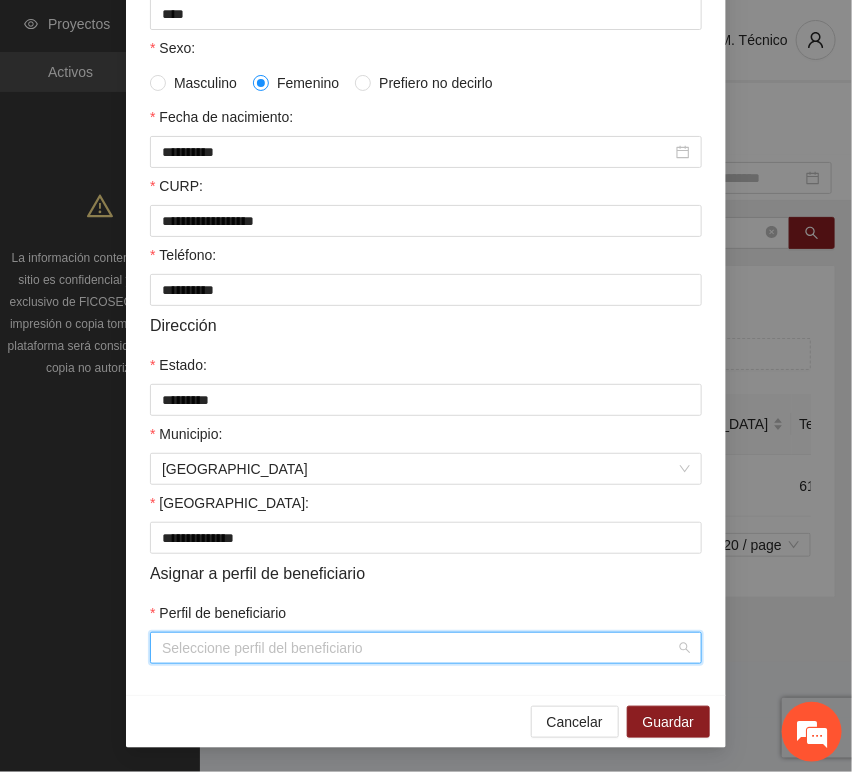click on "Perfil de beneficiario" at bounding box center (419, 648) 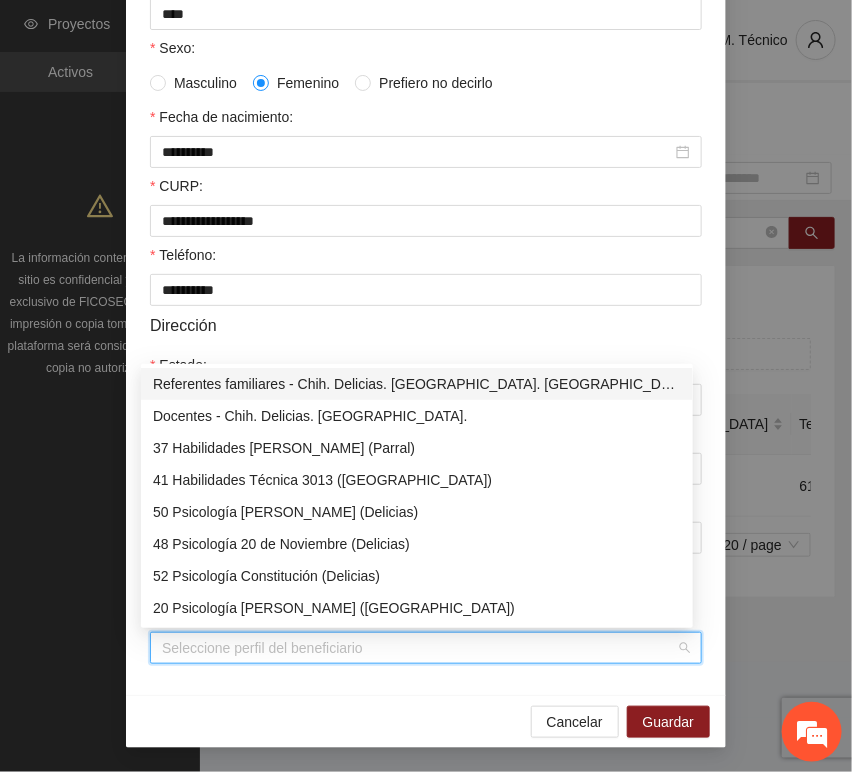 type on "*" 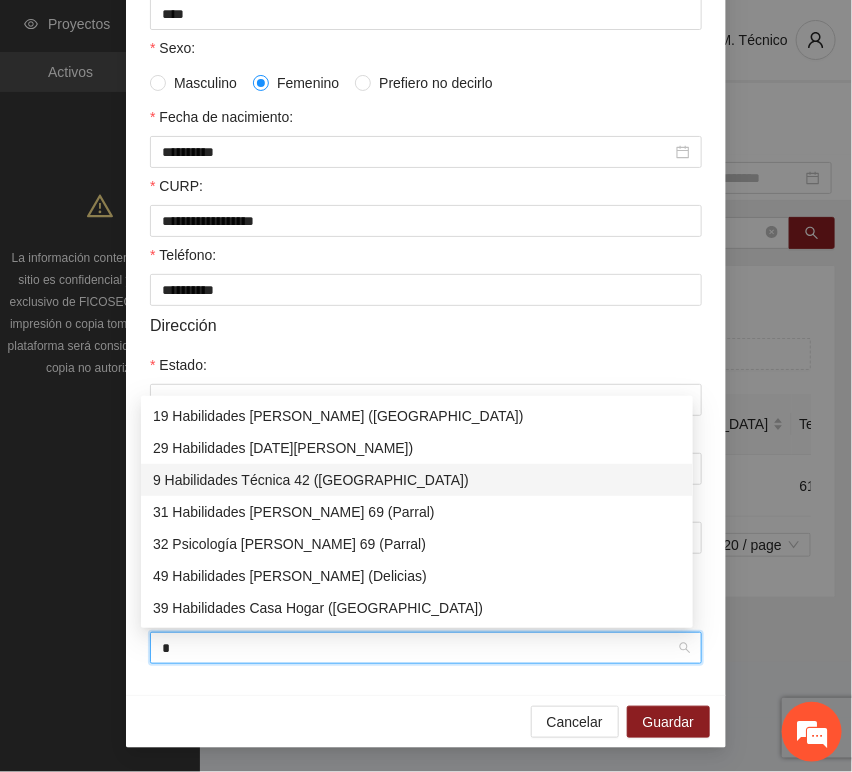 click on "9 Habilidades Técnica 42 ([GEOGRAPHIC_DATA])" at bounding box center (417, 480) 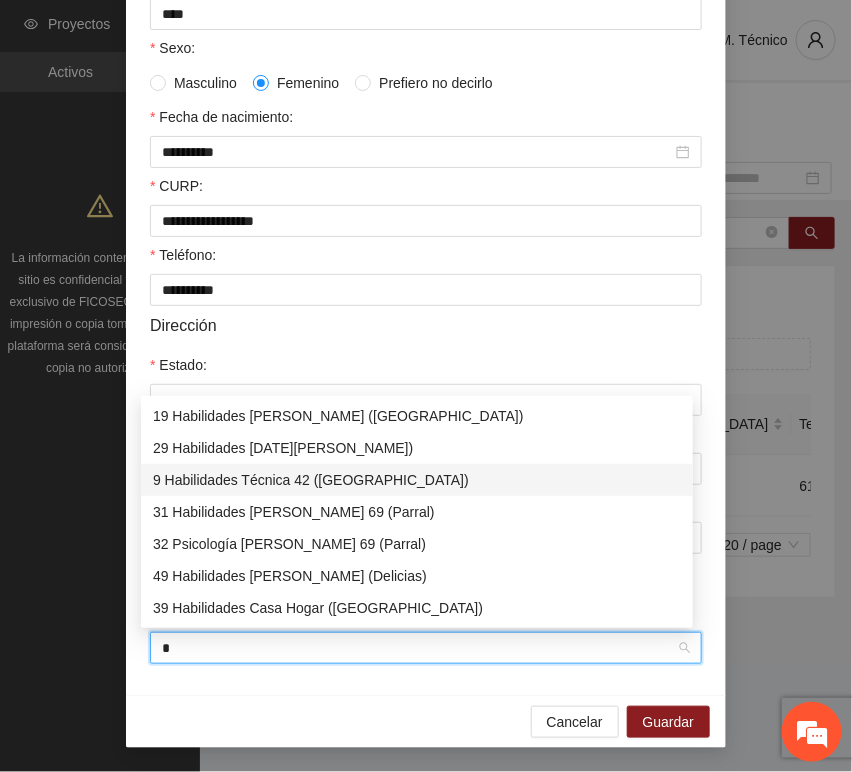 type 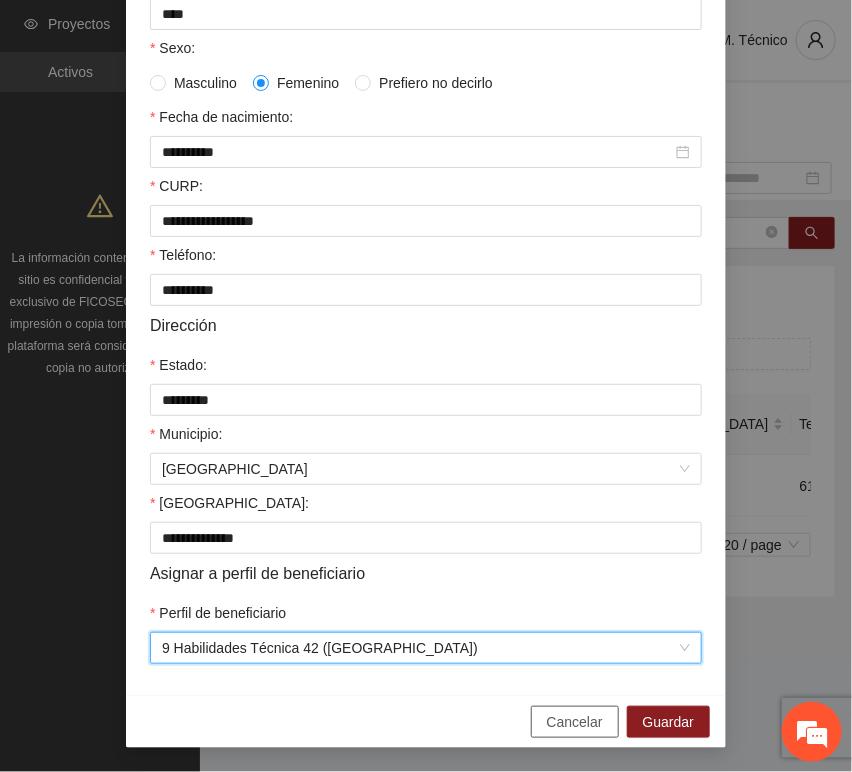 drag, startPoint x: 470, startPoint y: 676, endPoint x: 605, endPoint y: 714, distance: 140.24622 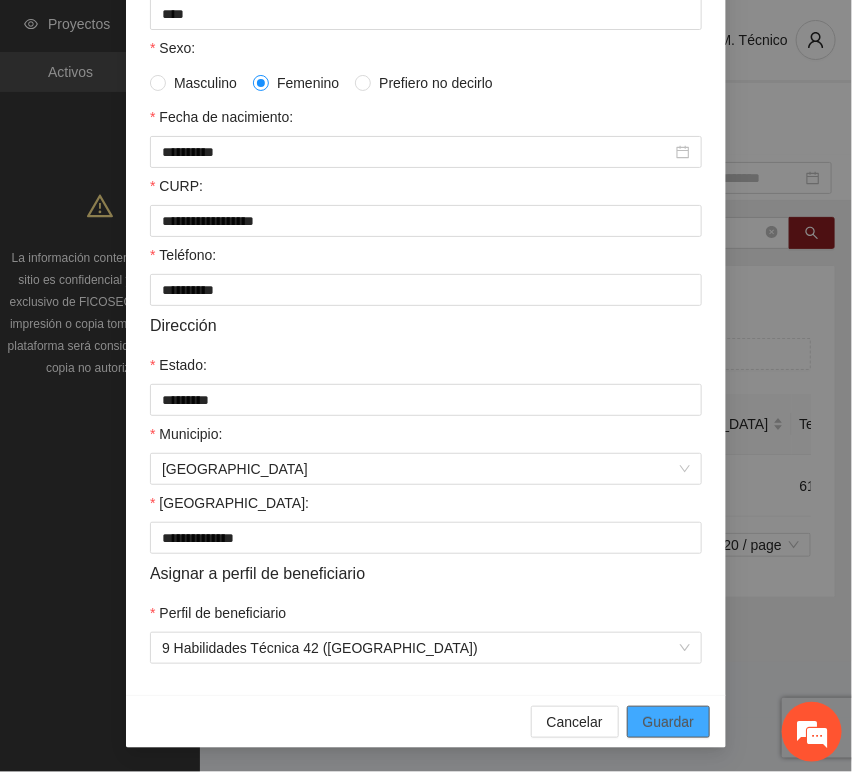click on "Guardar" at bounding box center [668, 722] 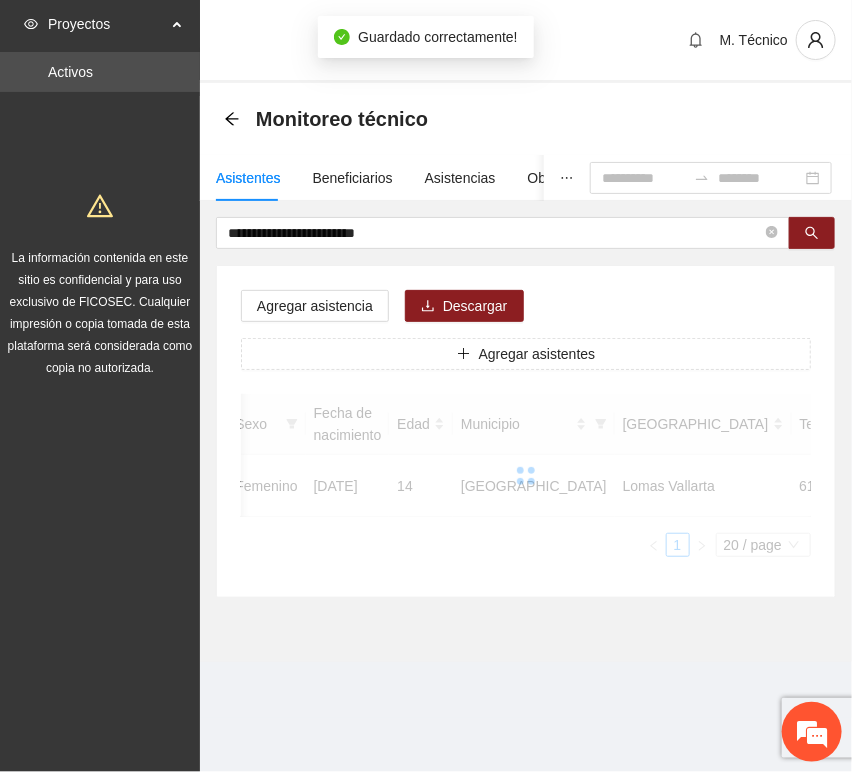 scroll, scrollTop: 294, scrollLeft: 0, axis: vertical 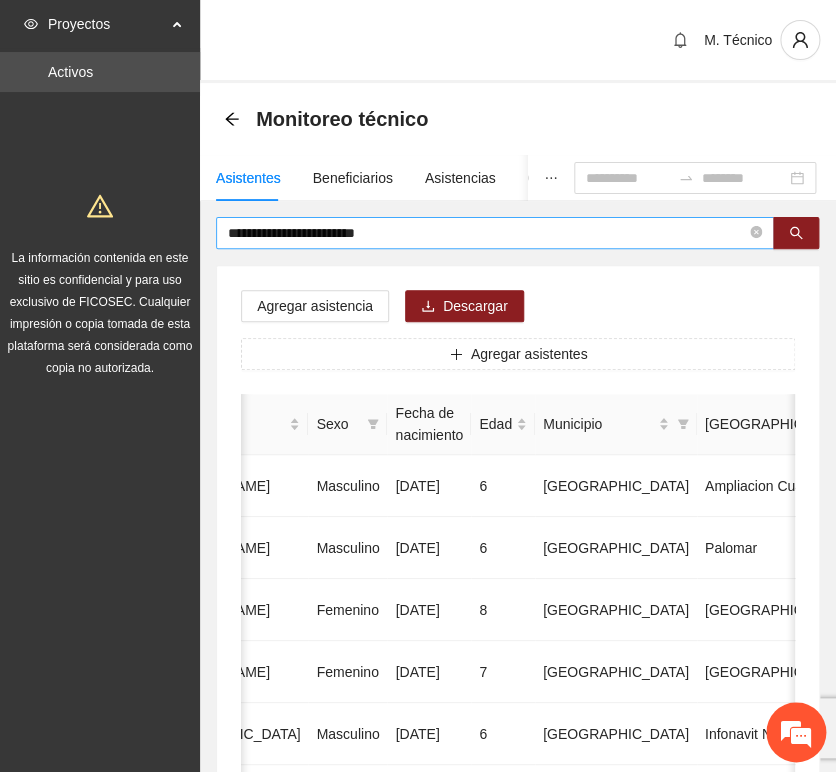 click on "**********" at bounding box center (487, 233) 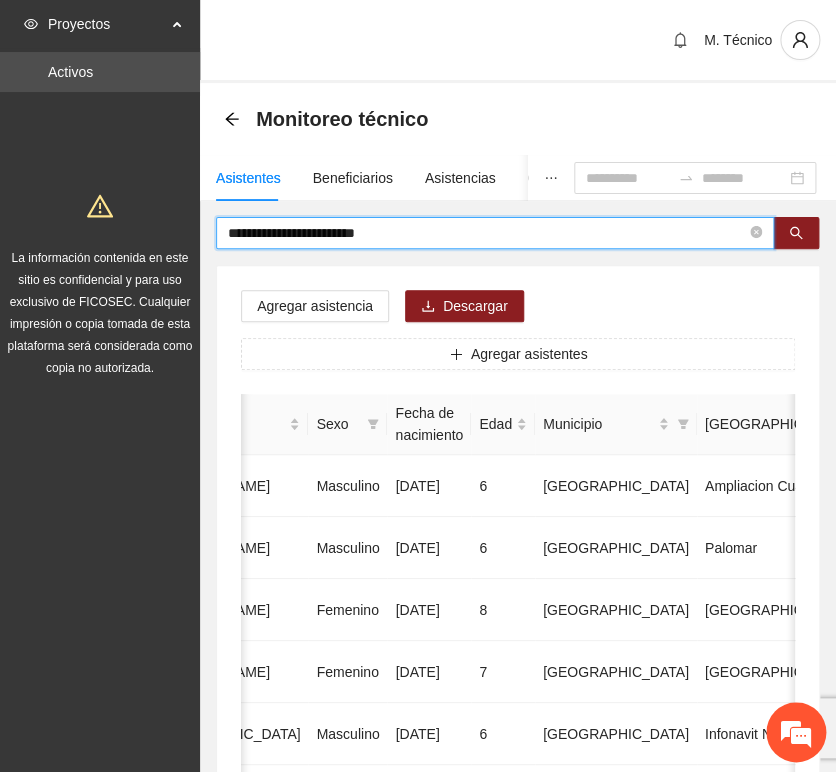 drag, startPoint x: 416, startPoint y: 232, endPoint x: 54, endPoint y: 222, distance: 362.1381 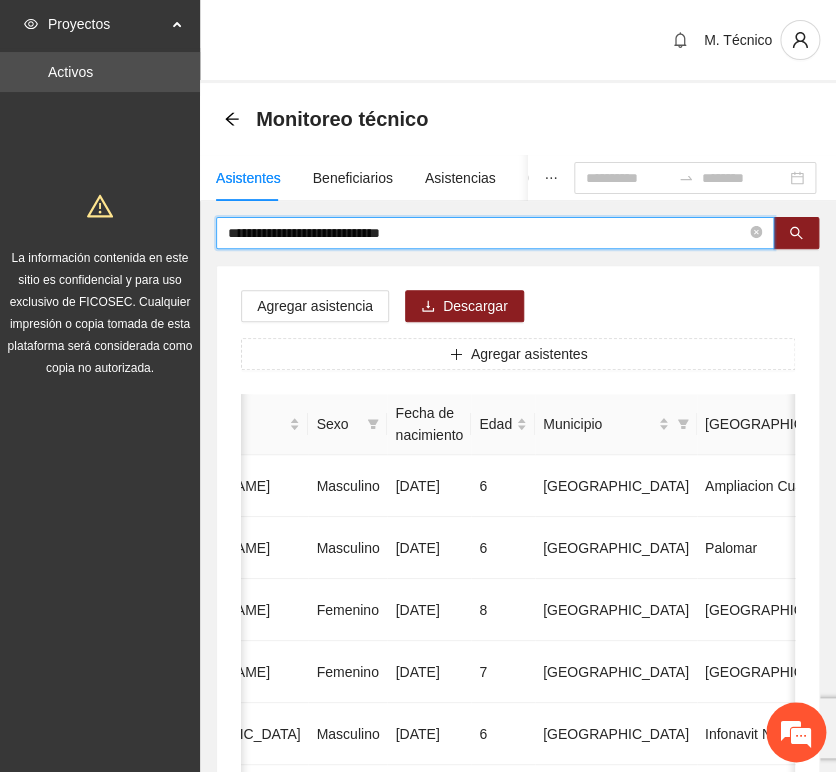 type on "**********" 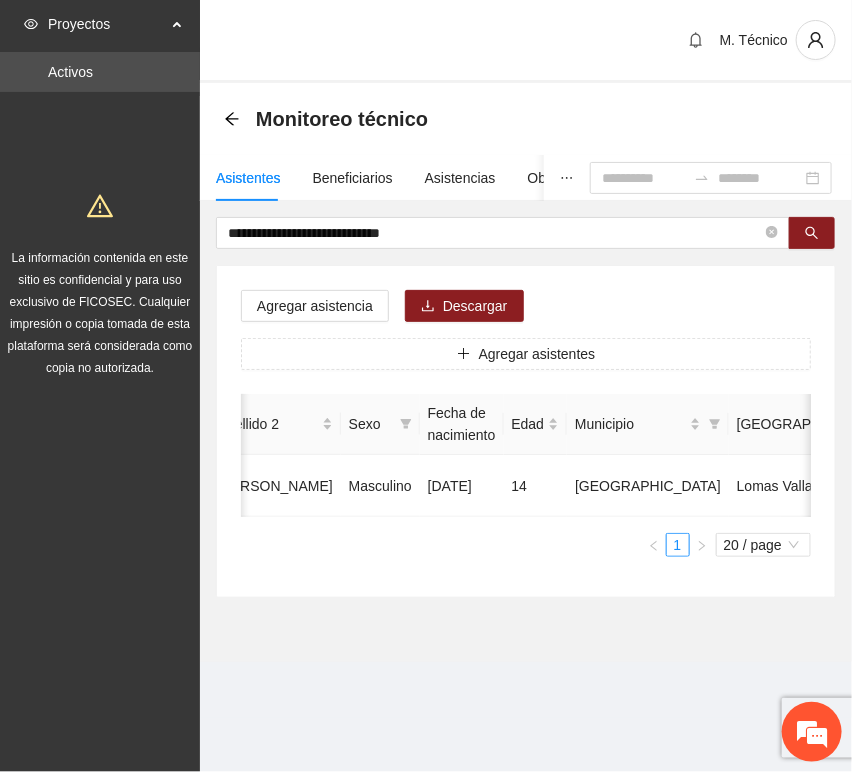 scroll, scrollTop: 0, scrollLeft: 452, axis: horizontal 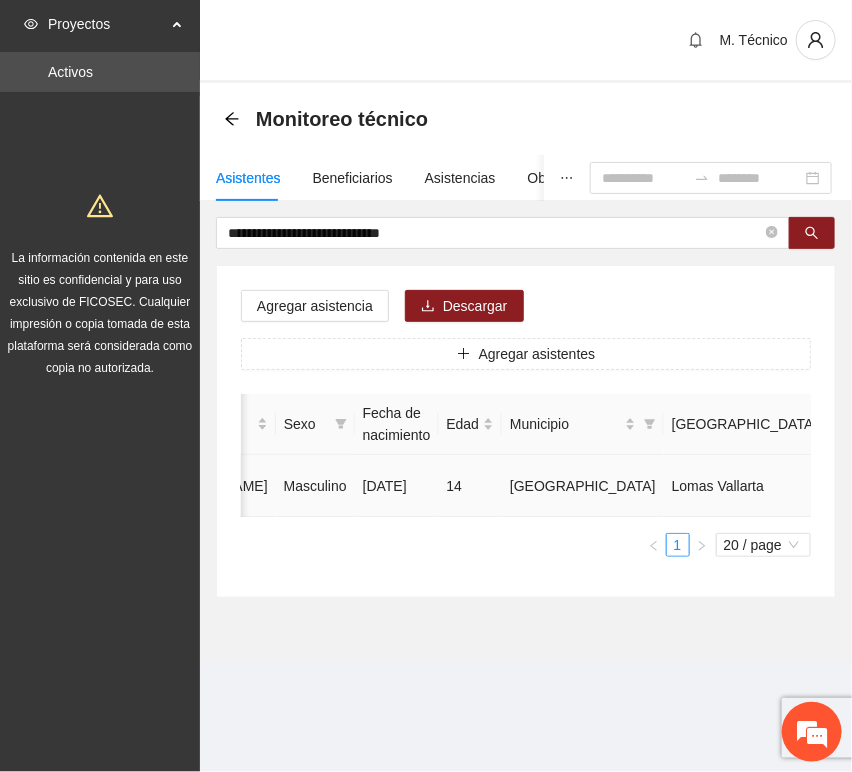 click 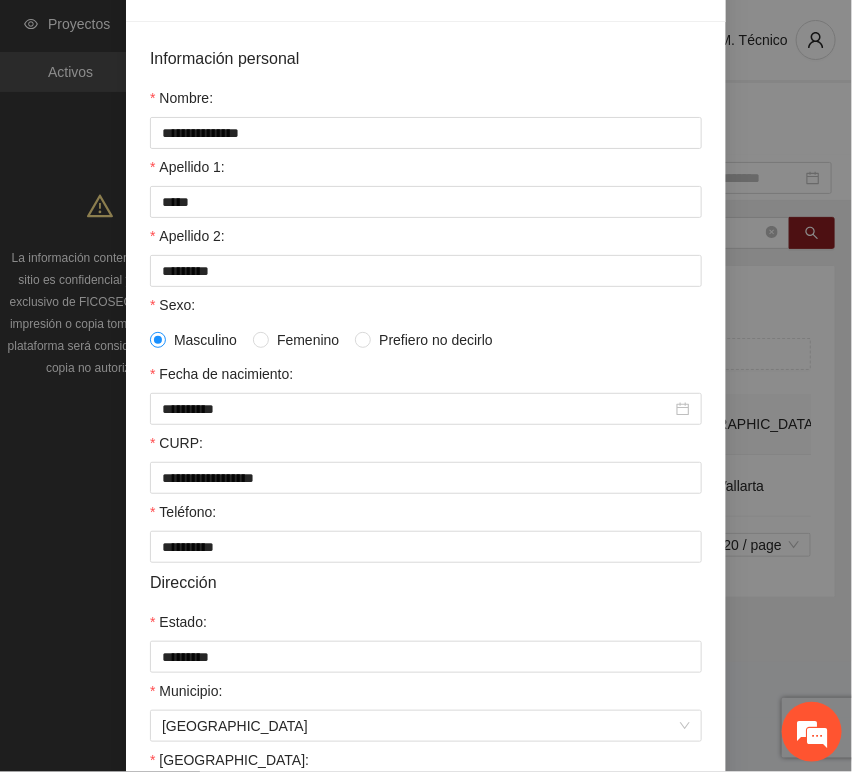 scroll, scrollTop: 394, scrollLeft: 0, axis: vertical 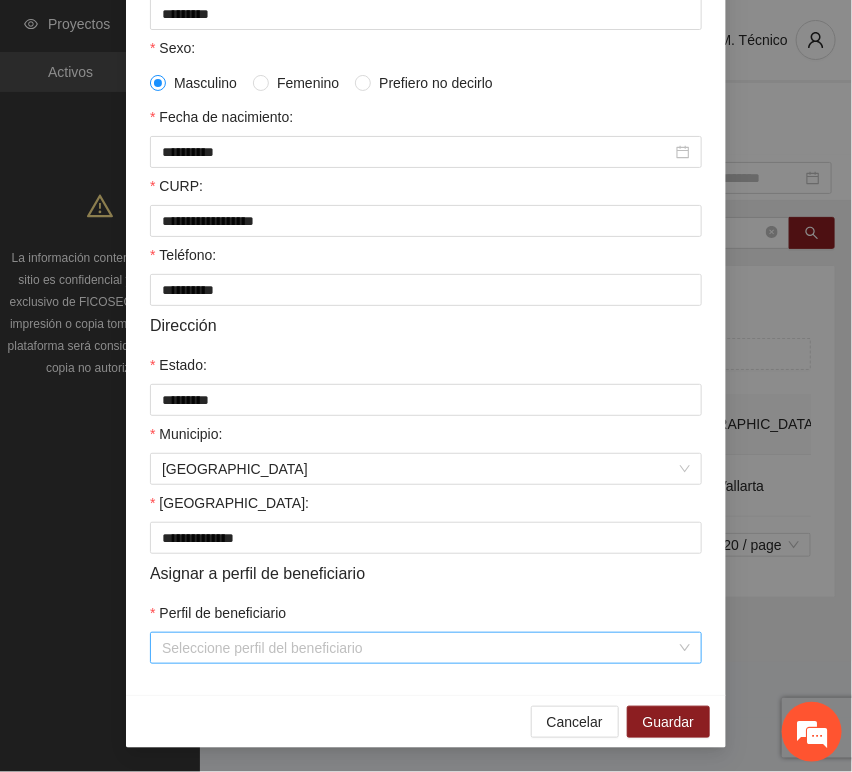 click on "Perfil de beneficiario" at bounding box center (419, 648) 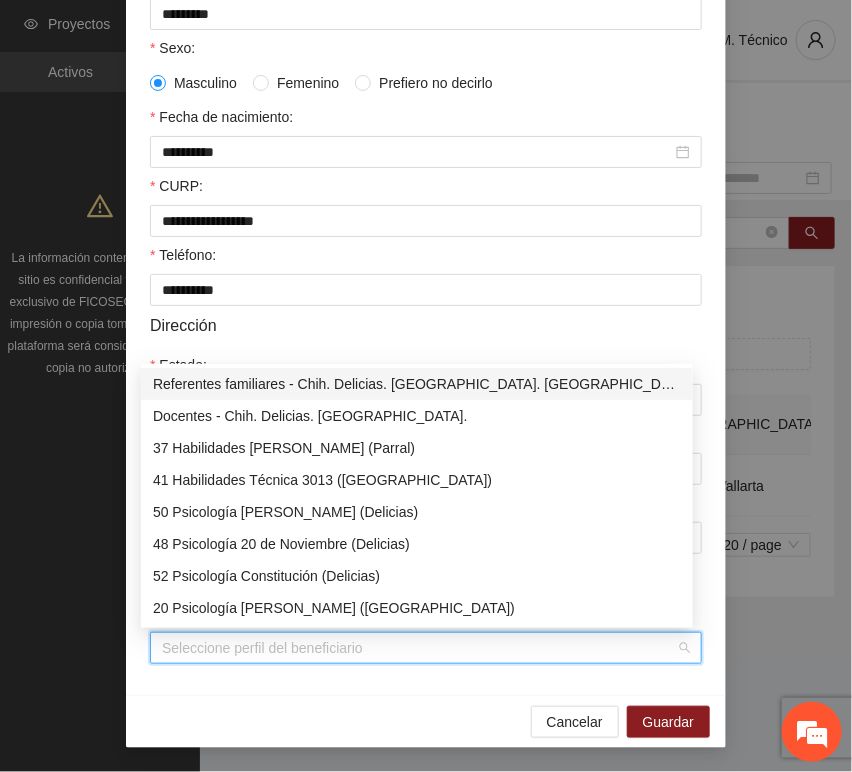 type on "*" 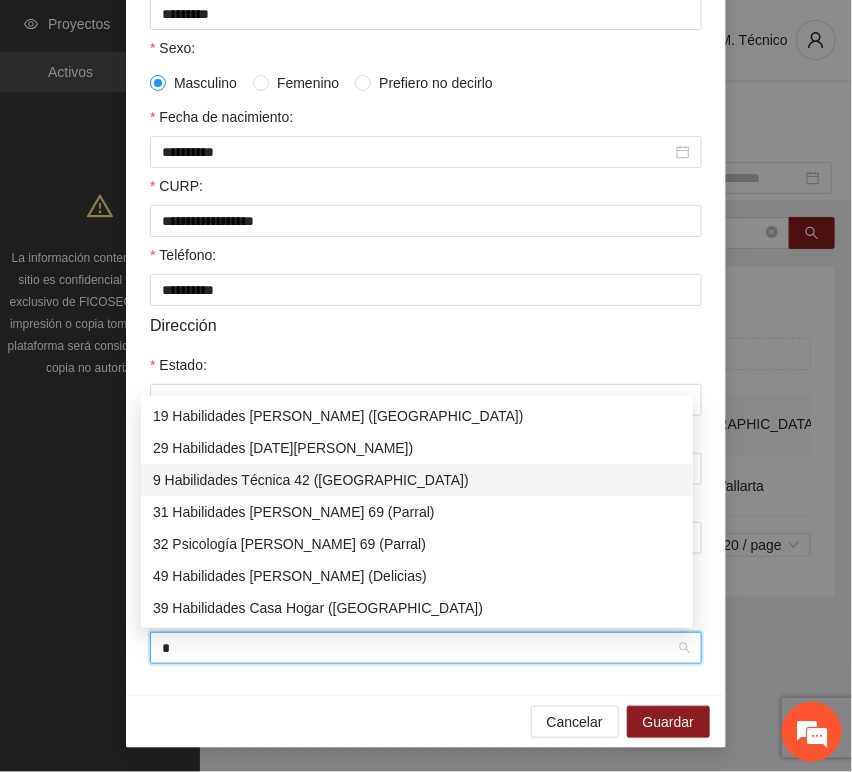 click on "9 Habilidades Técnica 42 ([GEOGRAPHIC_DATA])" at bounding box center (417, 480) 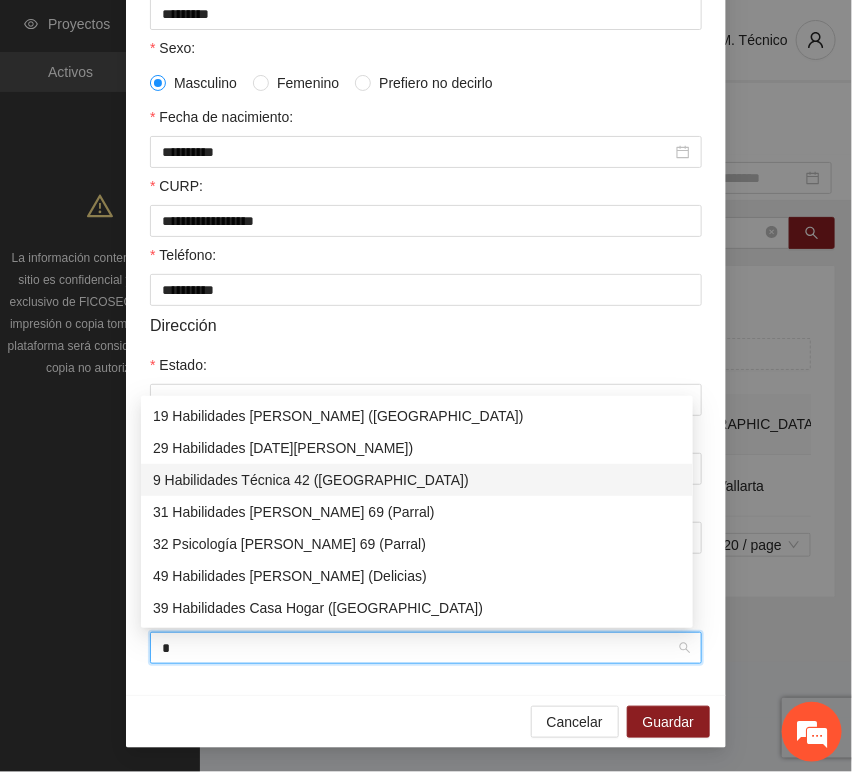 type 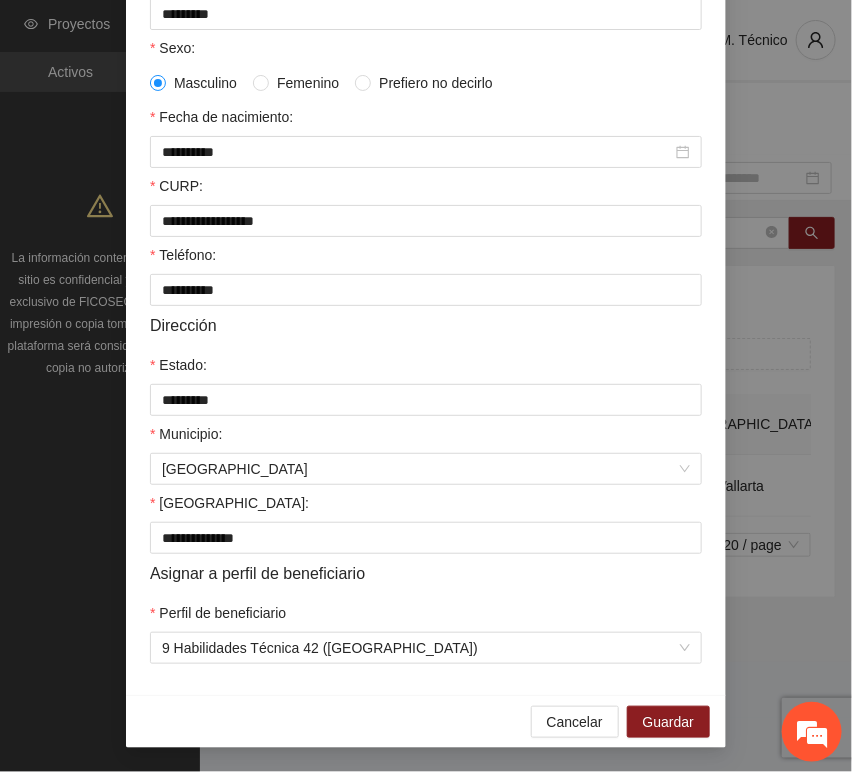 drag, startPoint x: 305, startPoint y: 699, endPoint x: 491, endPoint y: 731, distance: 188.73262 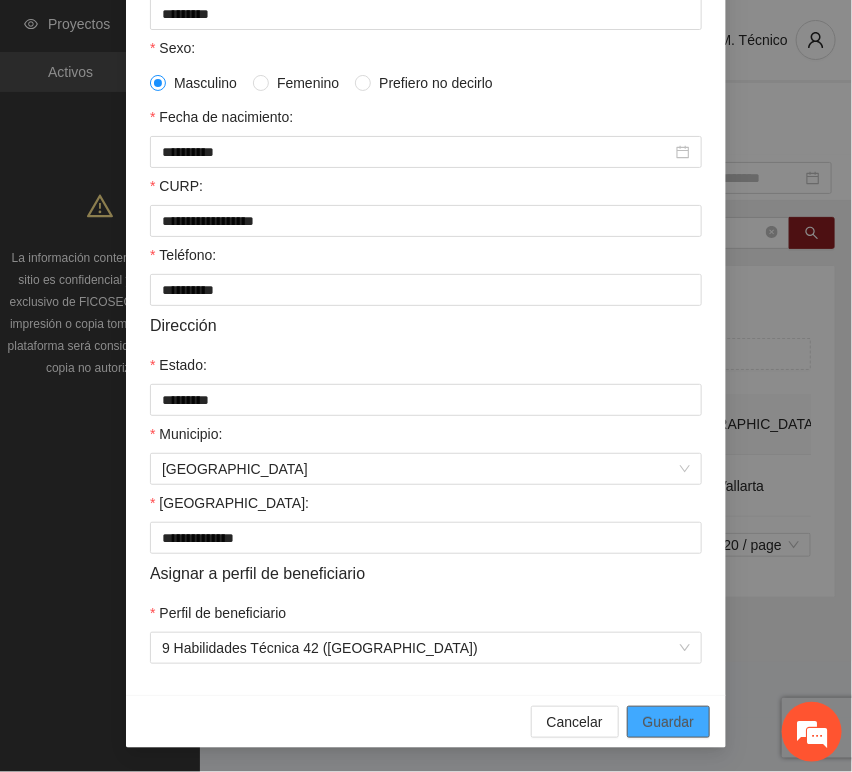 click on "Guardar" at bounding box center (668, 722) 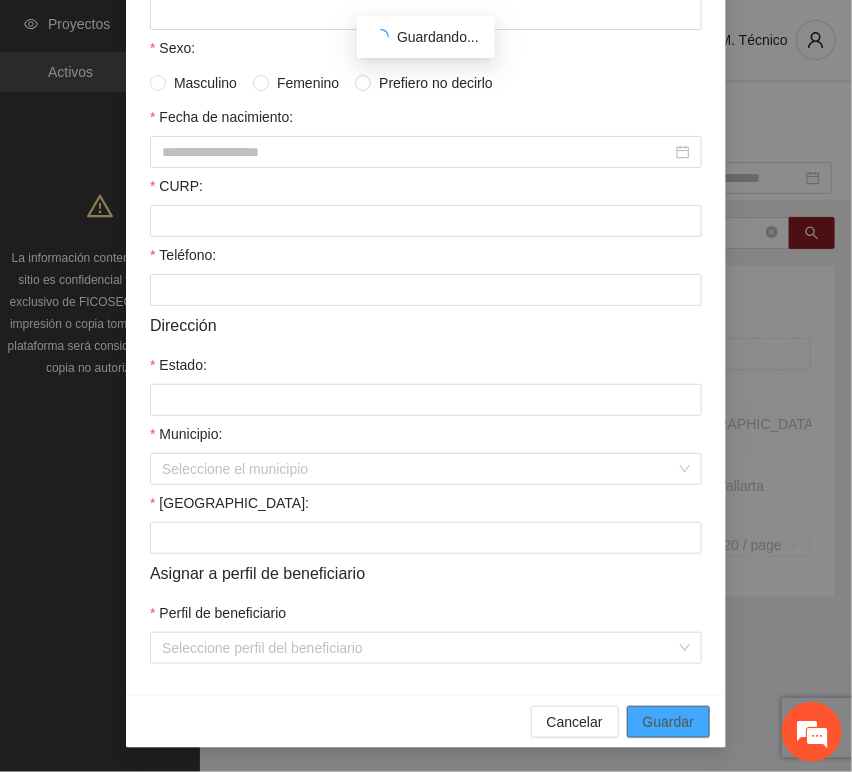 scroll, scrollTop: 294, scrollLeft: 0, axis: vertical 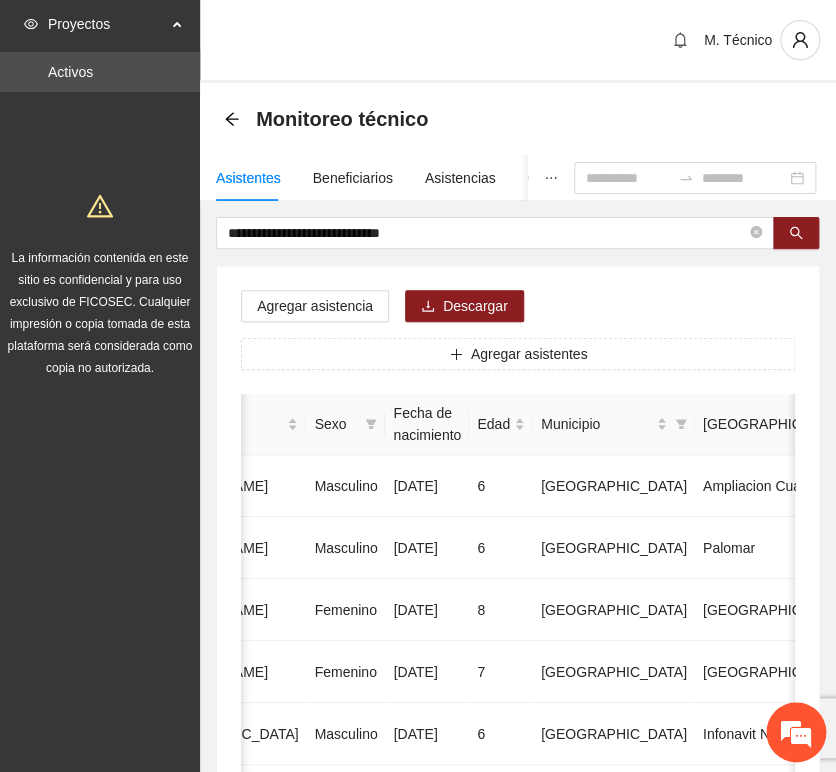 click on "**********" at bounding box center [518, 996] 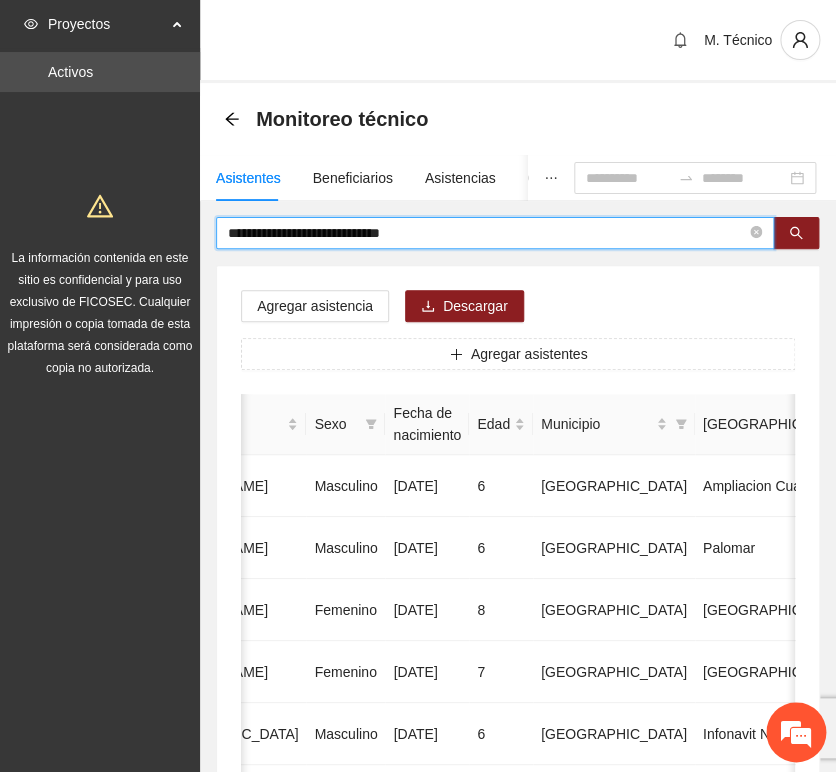 drag, startPoint x: 433, startPoint y: 235, endPoint x: -43, endPoint y: 219, distance: 476.26883 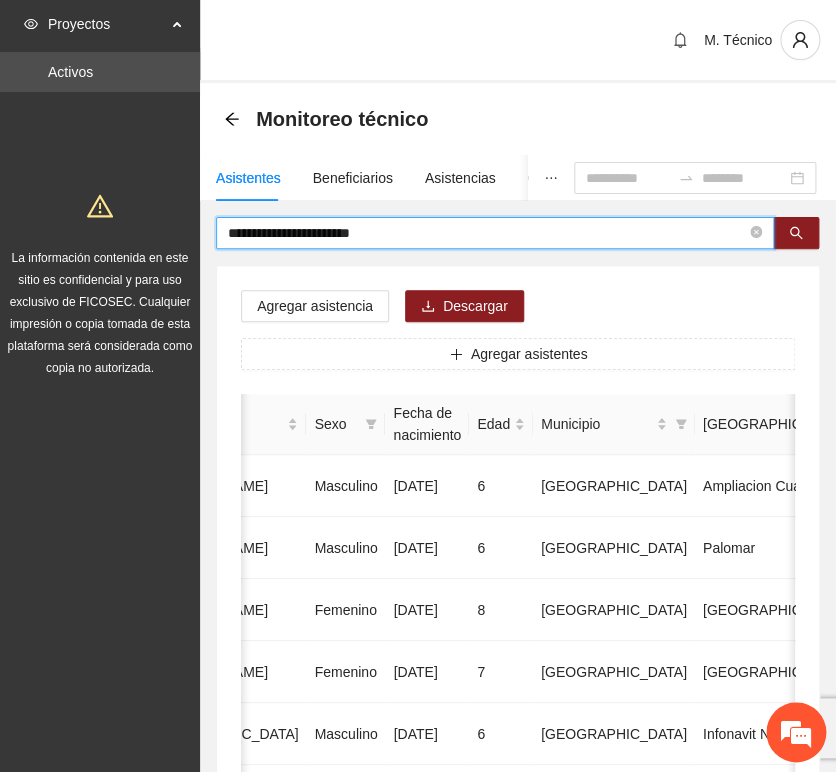 type on "**********" 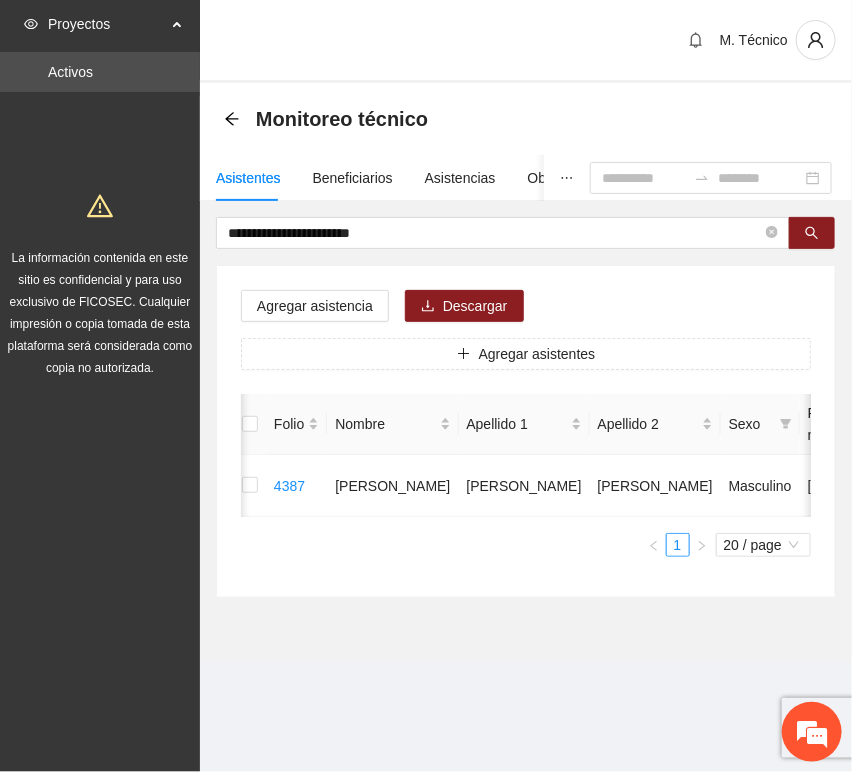 scroll, scrollTop: 0, scrollLeft: 0, axis: both 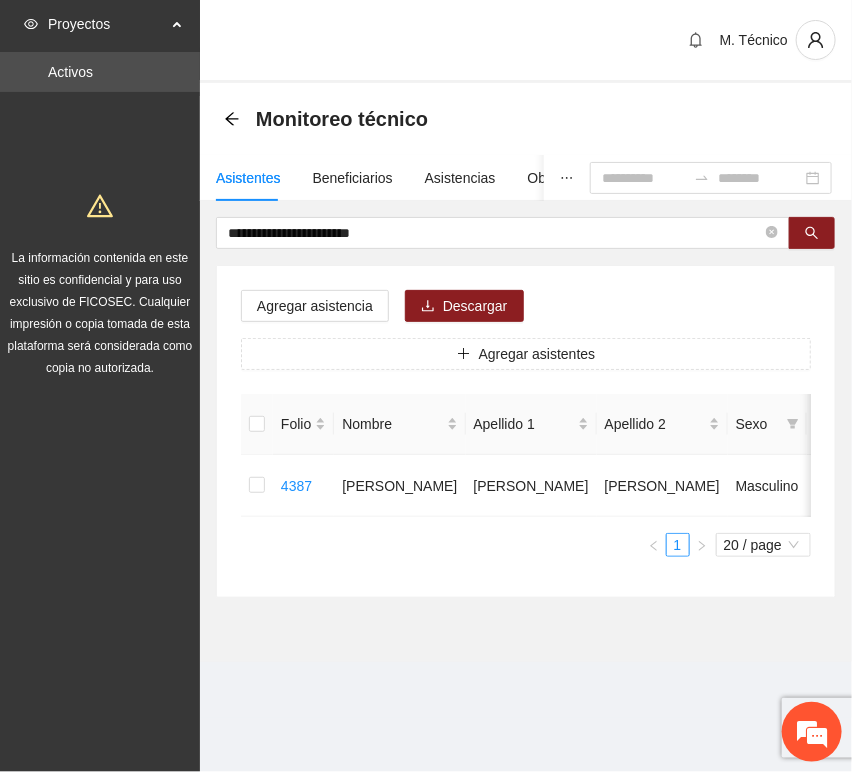 drag, startPoint x: 336, startPoint y: 533, endPoint x: 427, endPoint y: 533, distance: 91 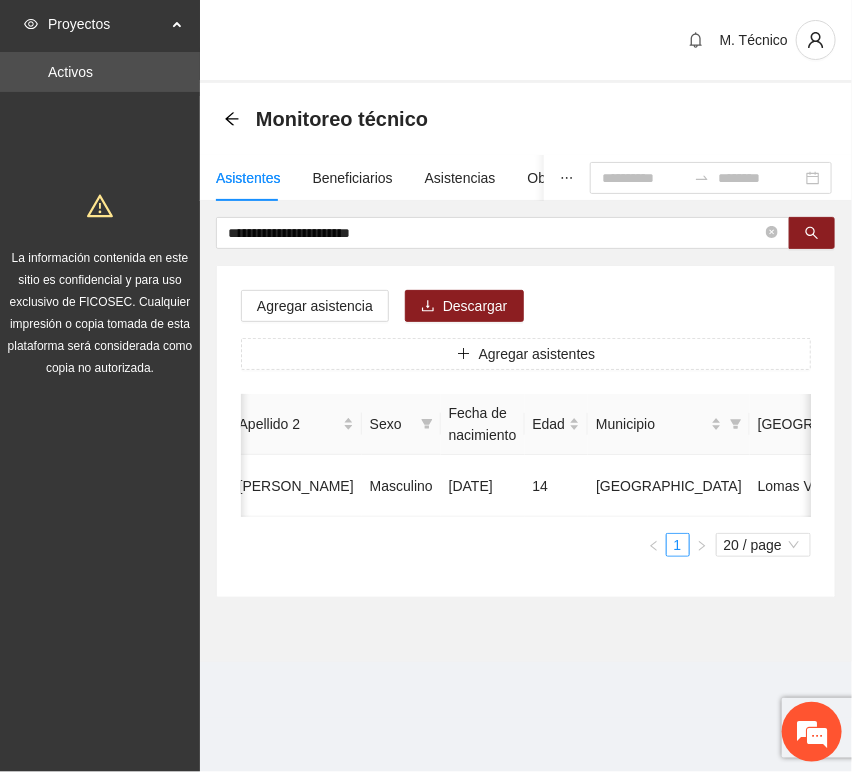 scroll, scrollTop: 0, scrollLeft: 452, axis: horizontal 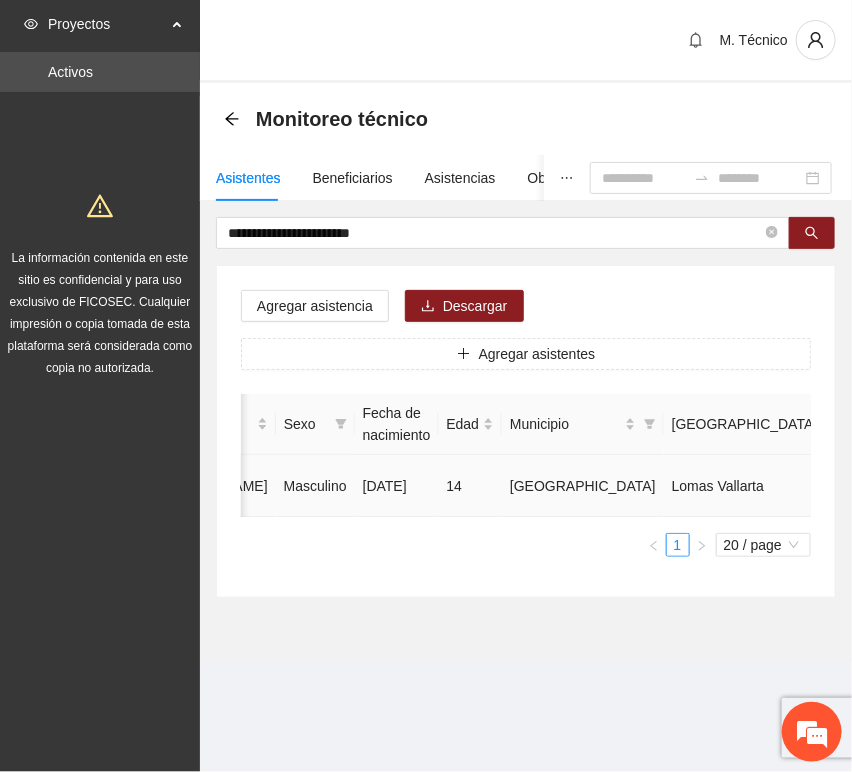 click 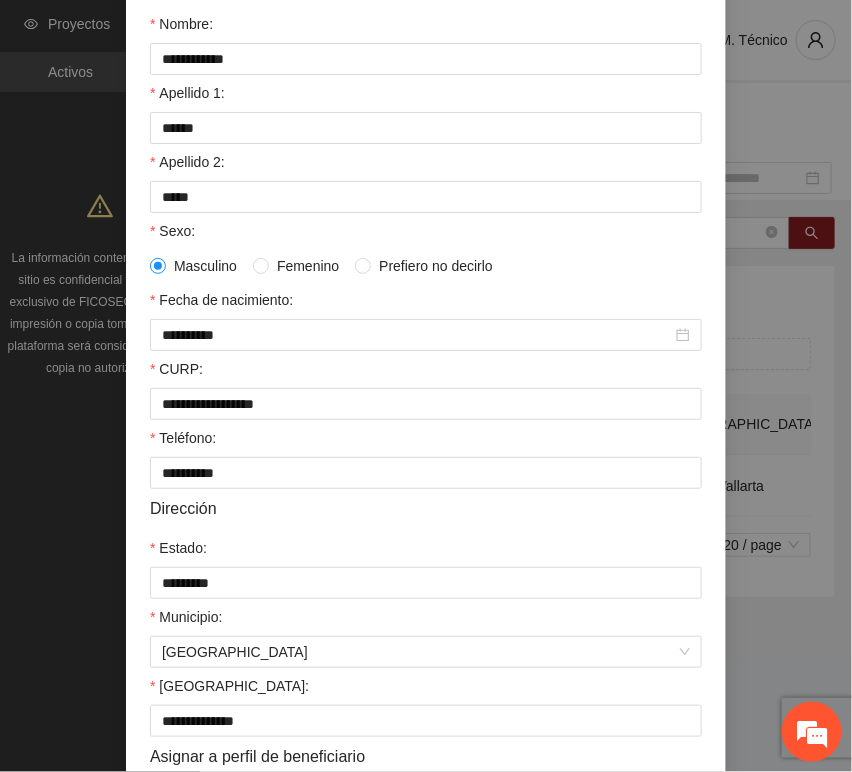 scroll, scrollTop: 394, scrollLeft: 0, axis: vertical 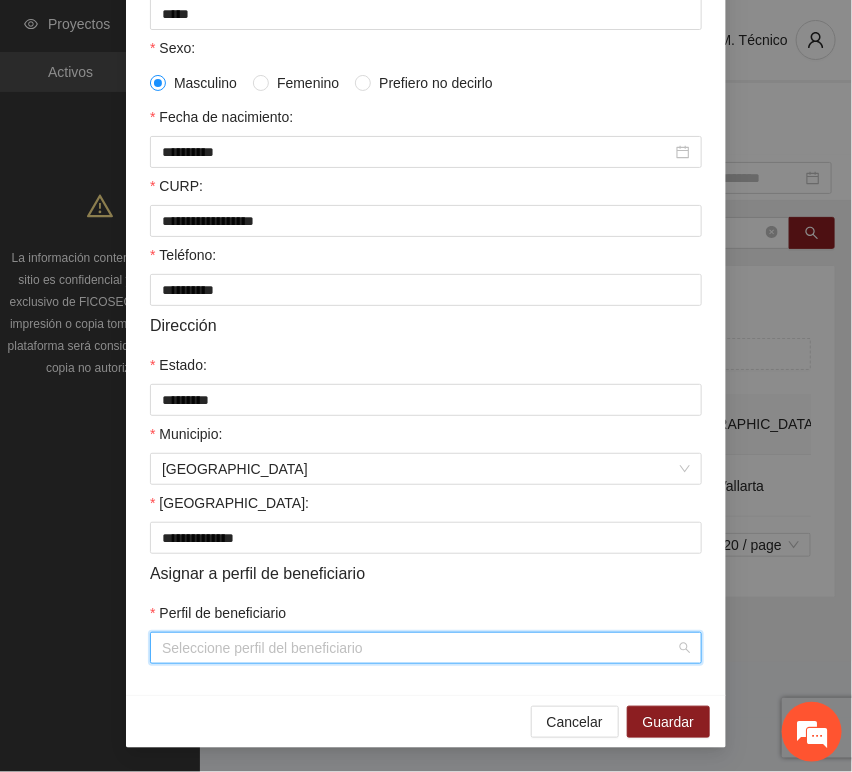 click on "Perfil de beneficiario" at bounding box center [419, 648] 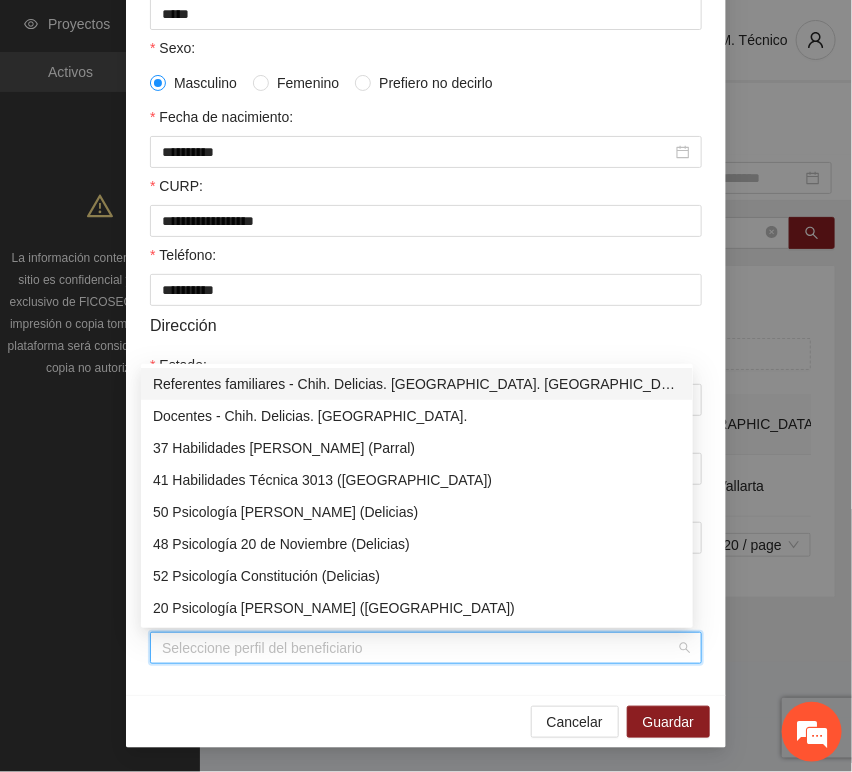 type on "*" 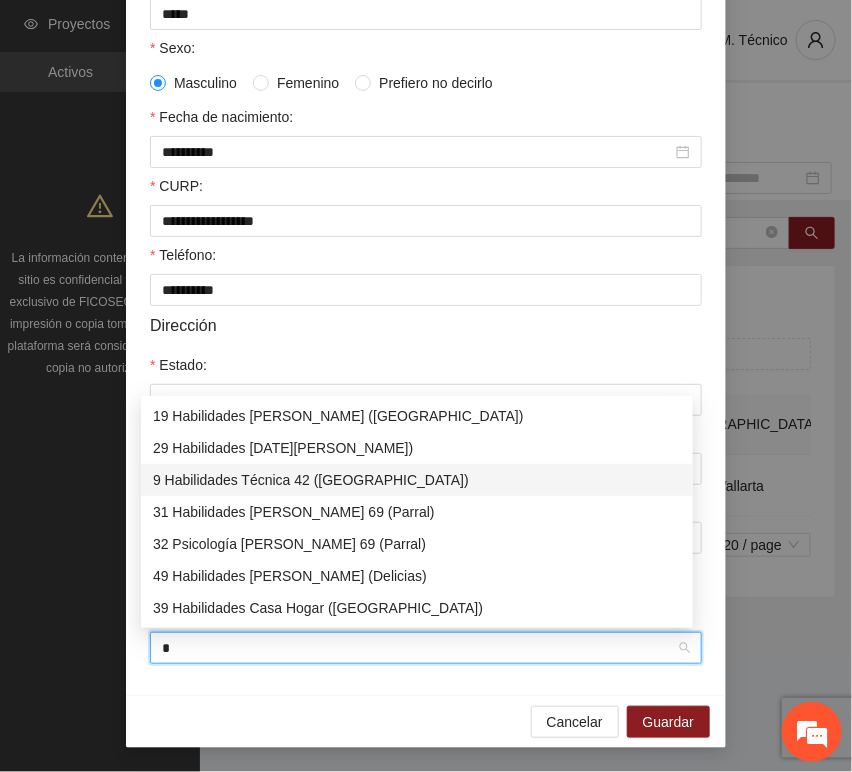 click on "9 Habilidades Técnica 42 ([GEOGRAPHIC_DATA])" at bounding box center (417, 480) 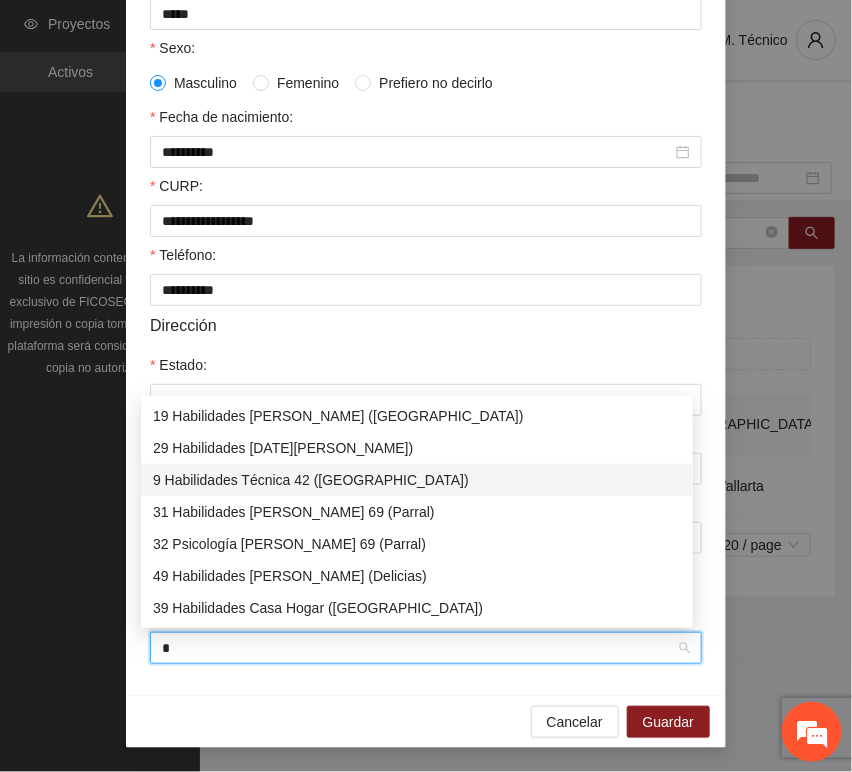 type 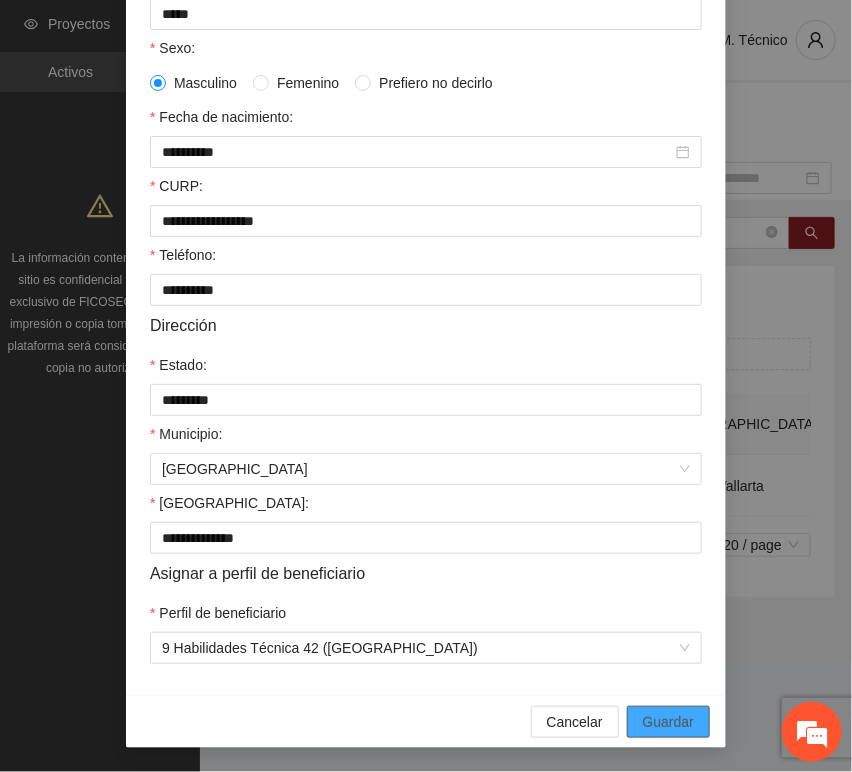 click on "Guardar" at bounding box center [668, 722] 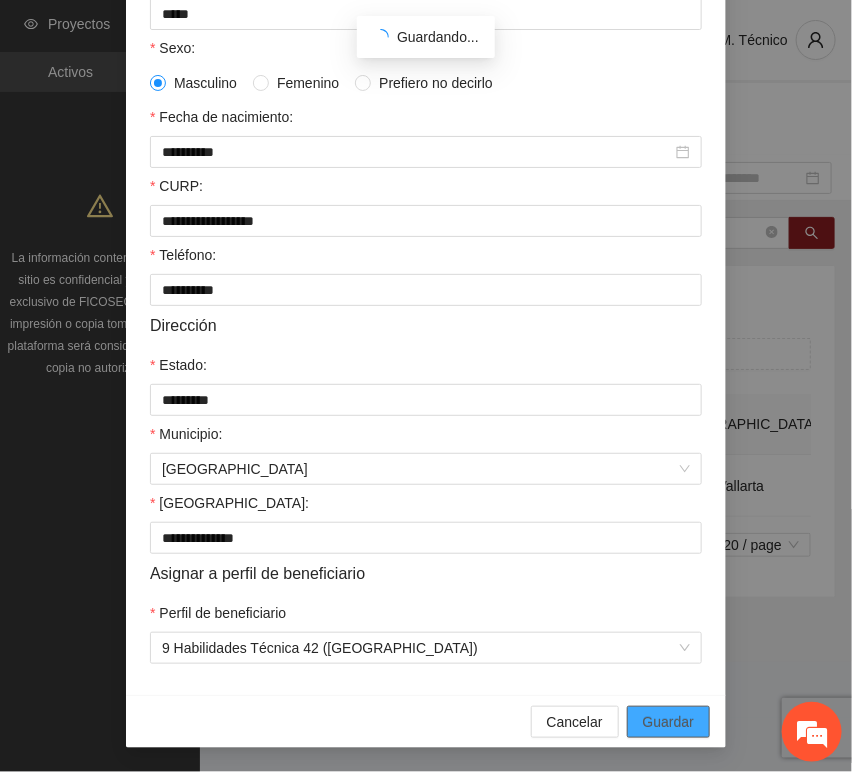 scroll, scrollTop: 294, scrollLeft: 0, axis: vertical 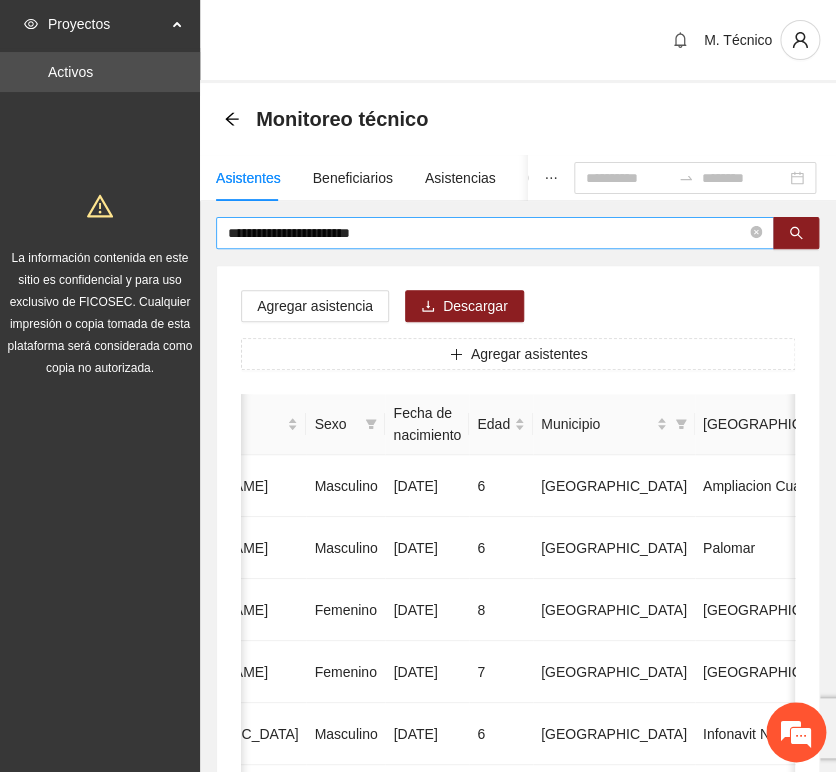 click on "**********" at bounding box center [518, 996] 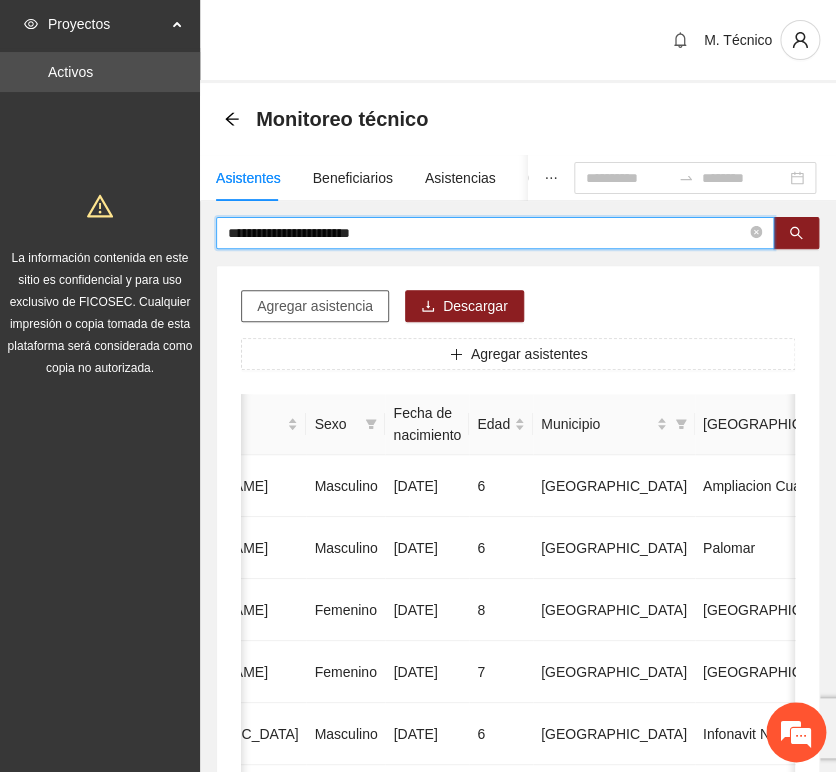 drag, startPoint x: 436, startPoint y: 224, endPoint x: 312, endPoint y: 295, distance: 142.88806 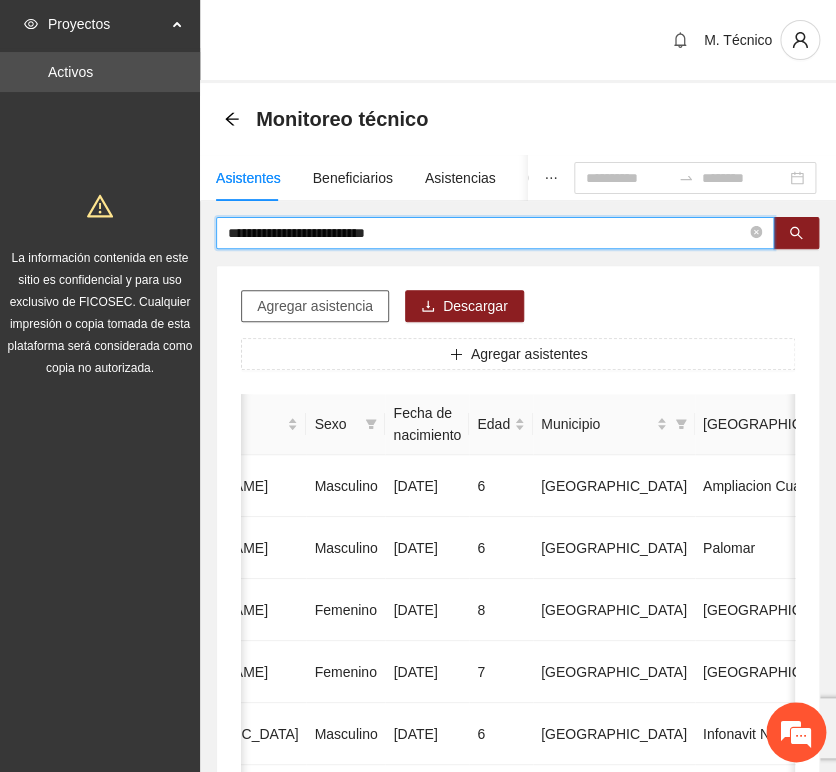 type on "**********" 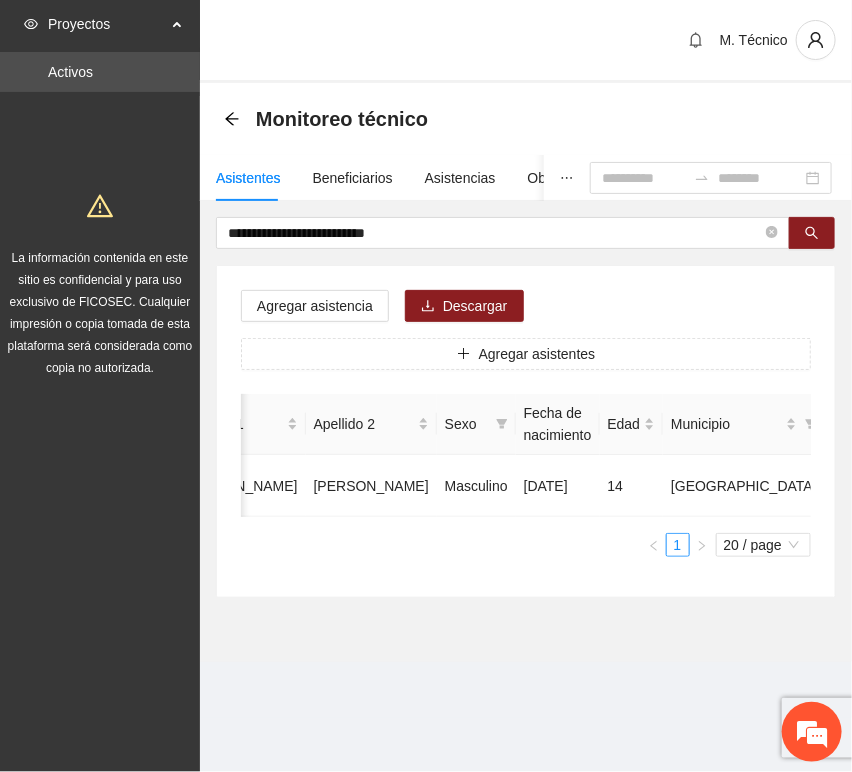 scroll, scrollTop: 0, scrollLeft: 452, axis: horizontal 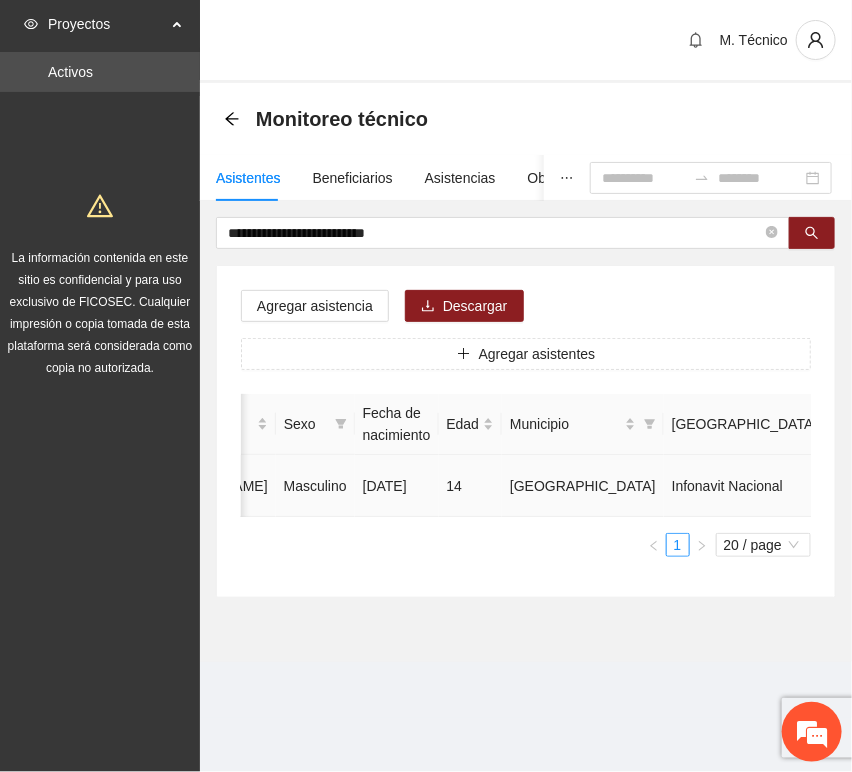 click 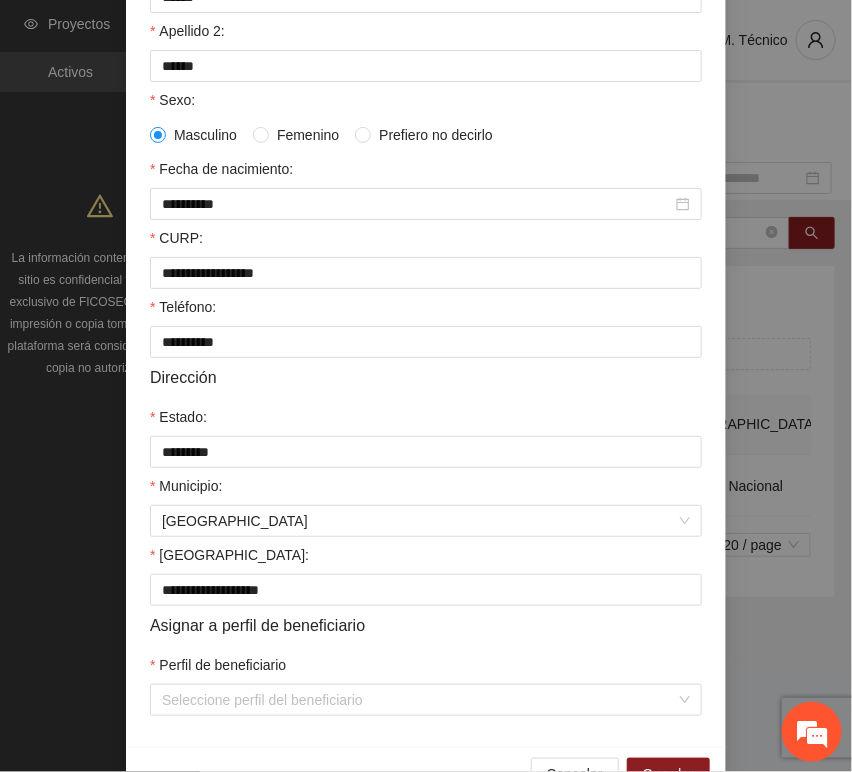 scroll, scrollTop: 394, scrollLeft: 0, axis: vertical 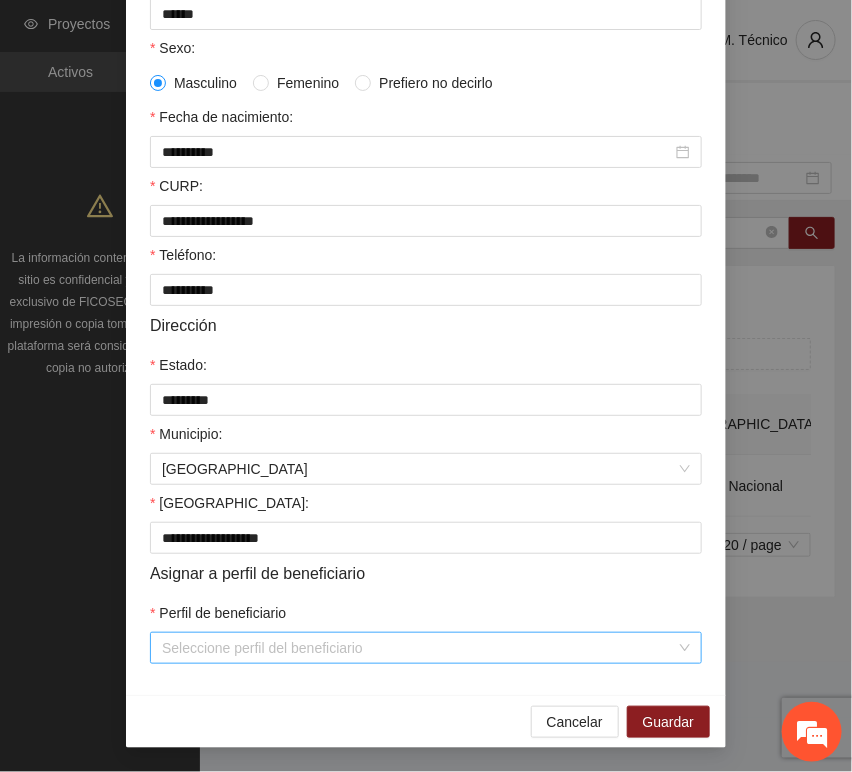 click on "Perfil de beneficiario" at bounding box center [419, 648] 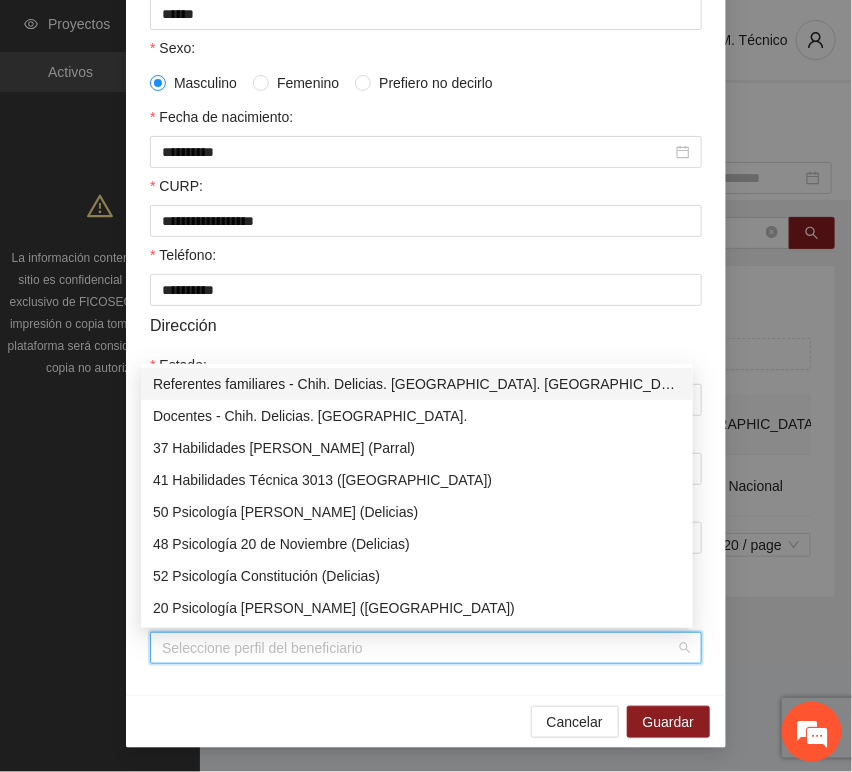 type on "*" 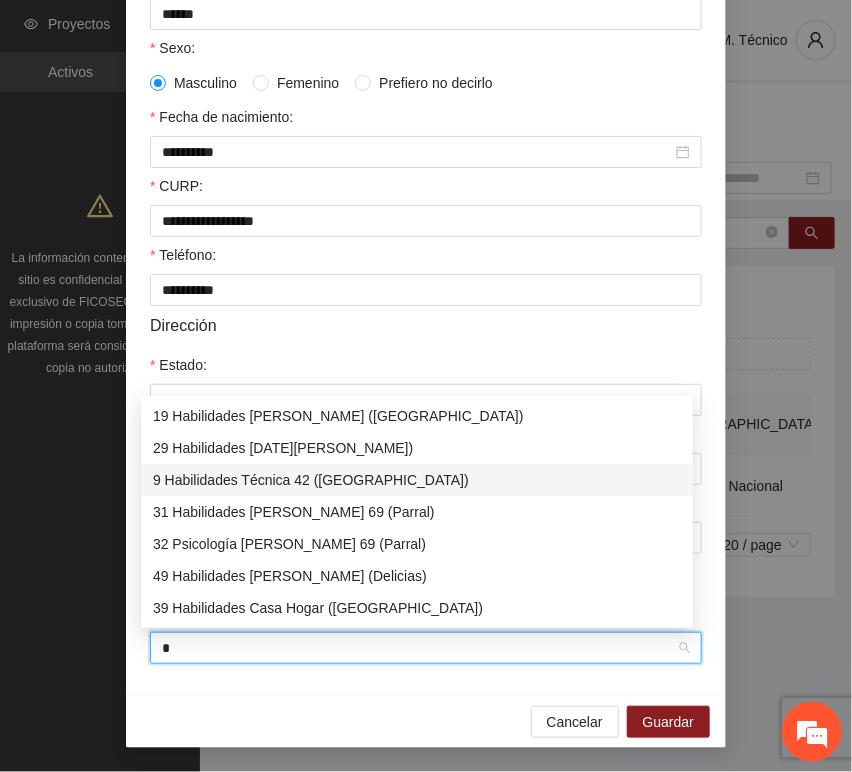 click on "9 Habilidades Técnica 42 ([GEOGRAPHIC_DATA])" at bounding box center [417, 480] 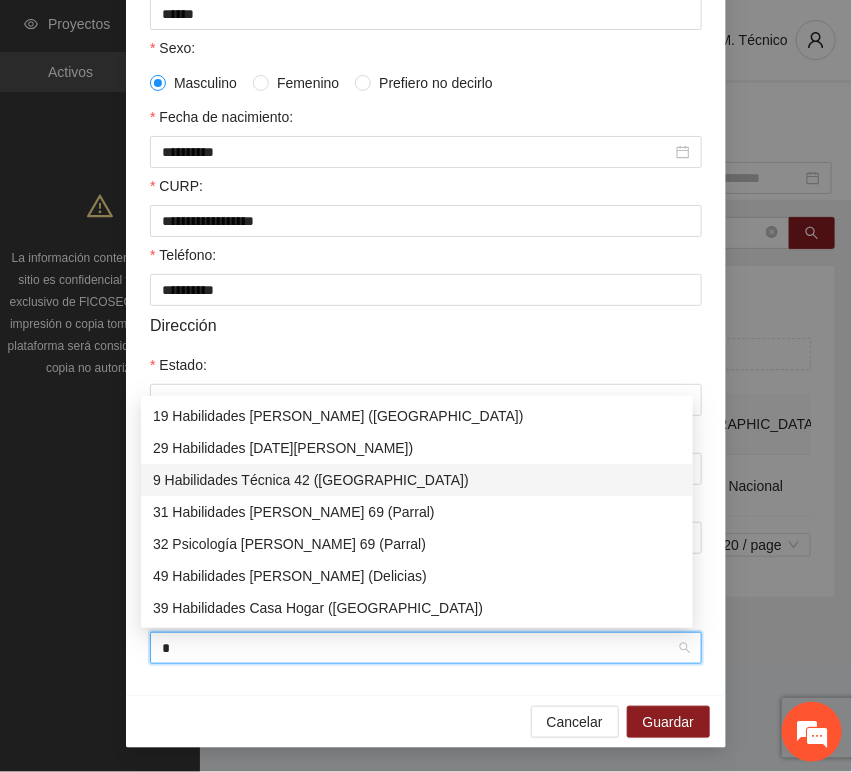 type 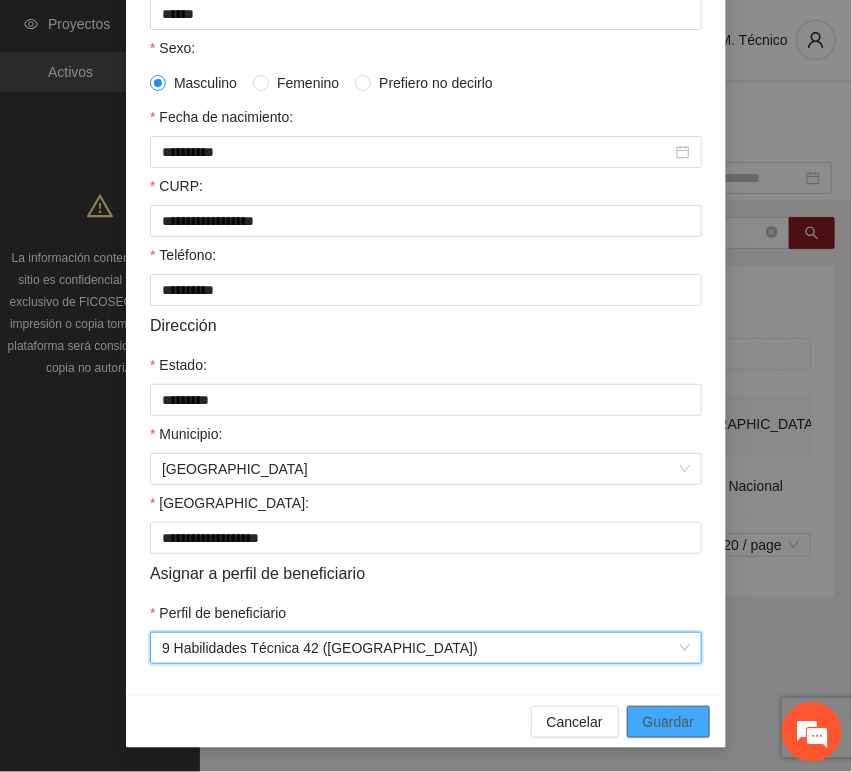 click on "Guardar" at bounding box center (668, 722) 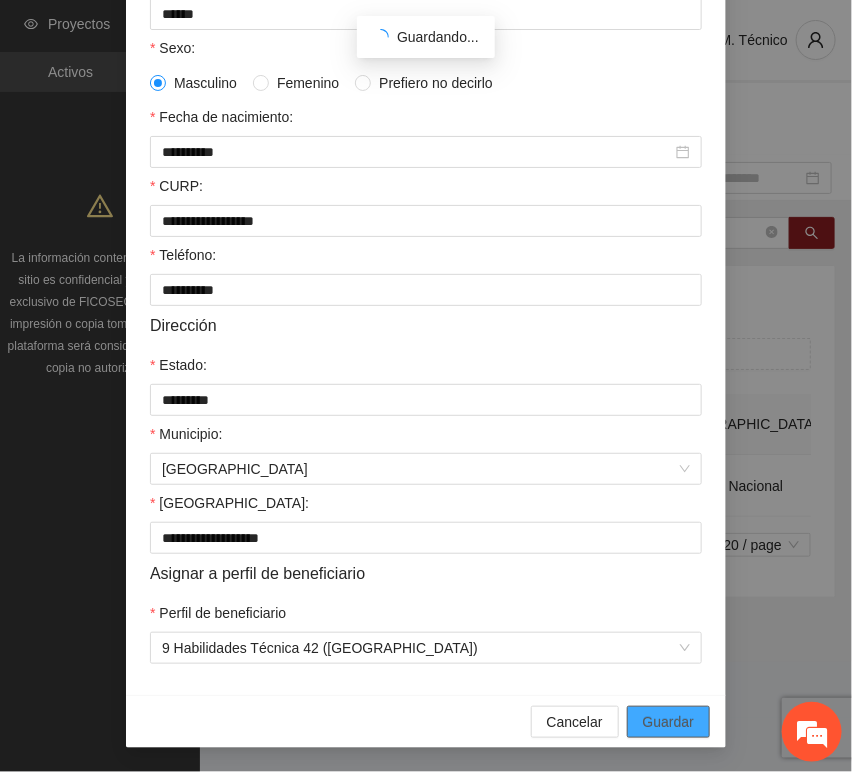 scroll, scrollTop: 294, scrollLeft: 0, axis: vertical 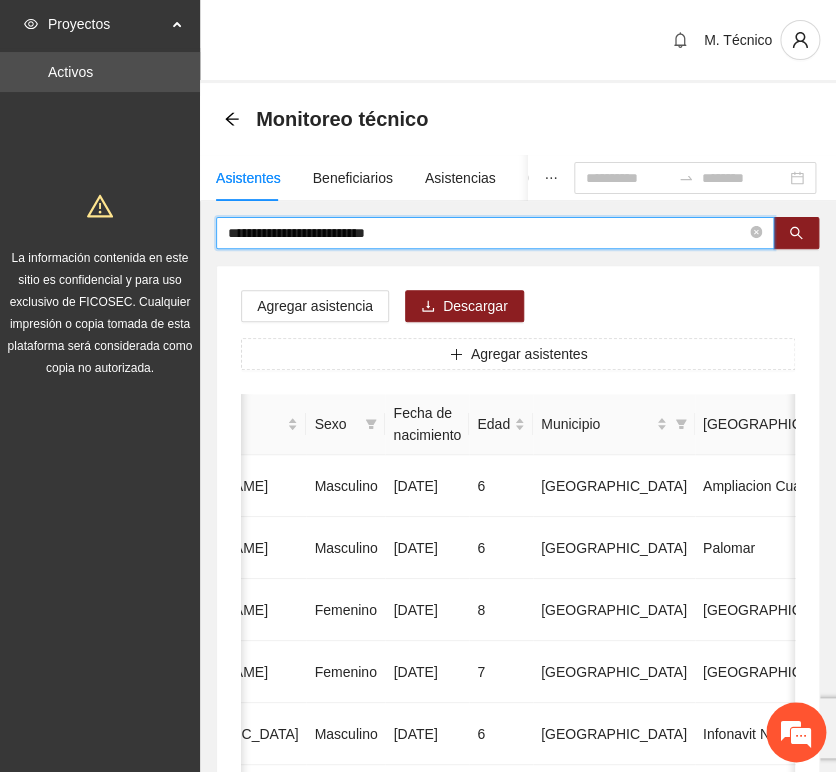 drag, startPoint x: 525, startPoint y: 224, endPoint x: -52, endPoint y: 222, distance: 577.0035 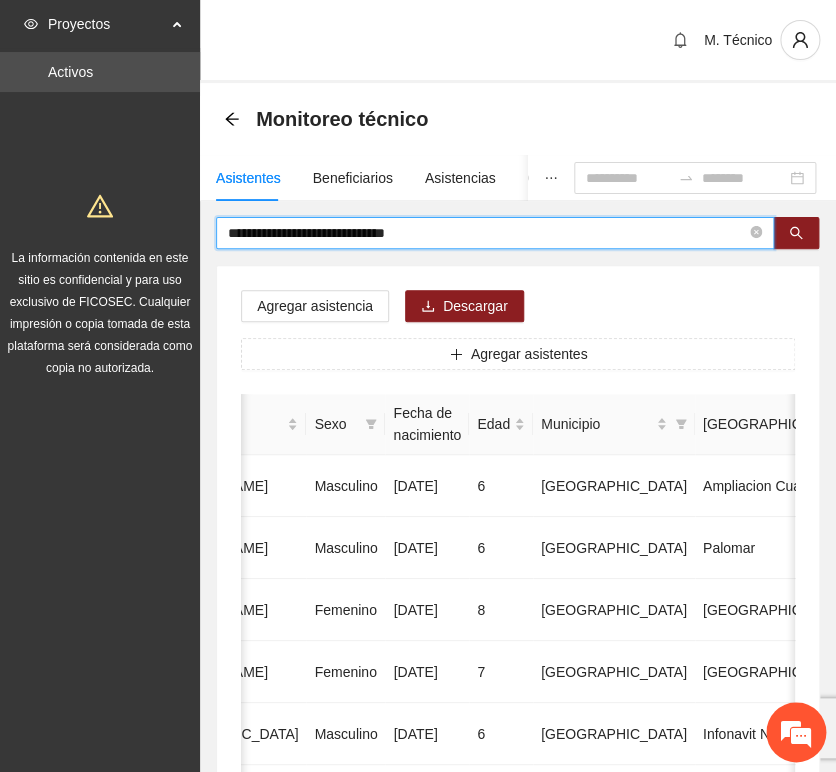 type on "**********" 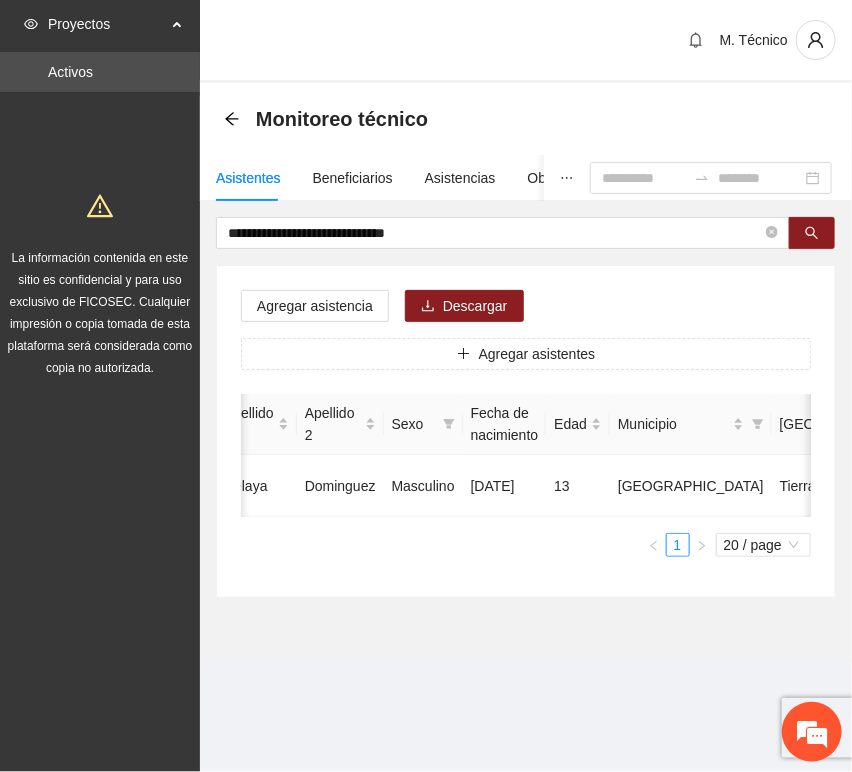 scroll, scrollTop: 0, scrollLeft: 456, axis: horizontal 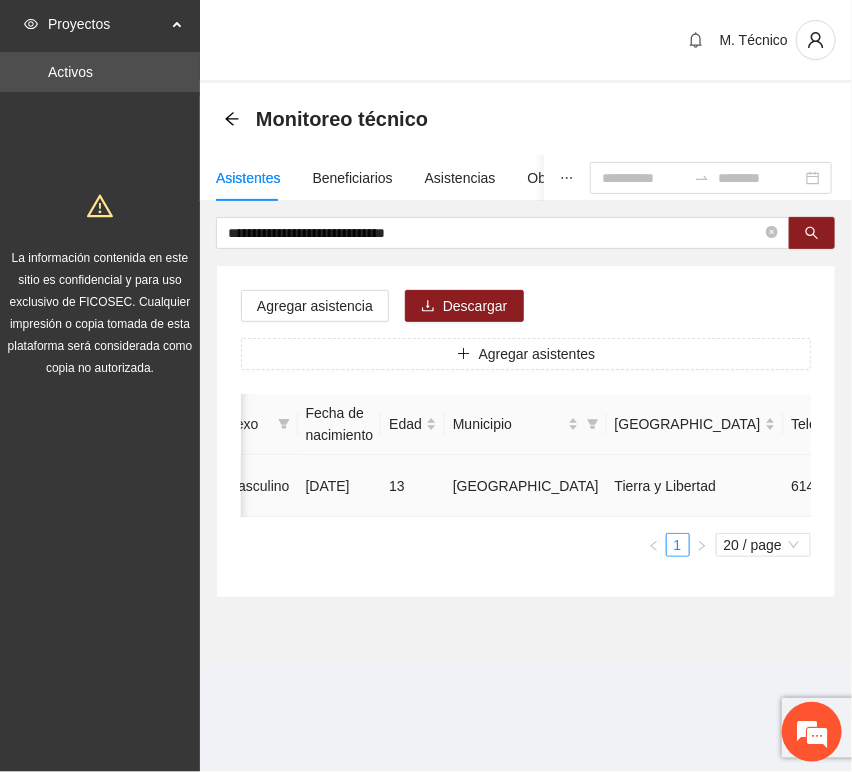click 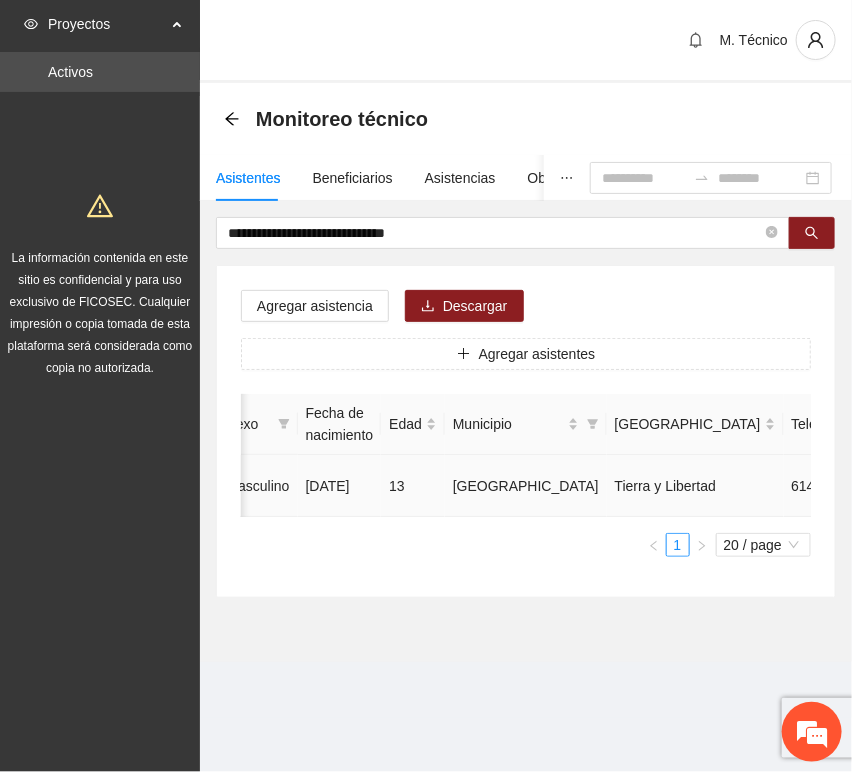 type on "**********" 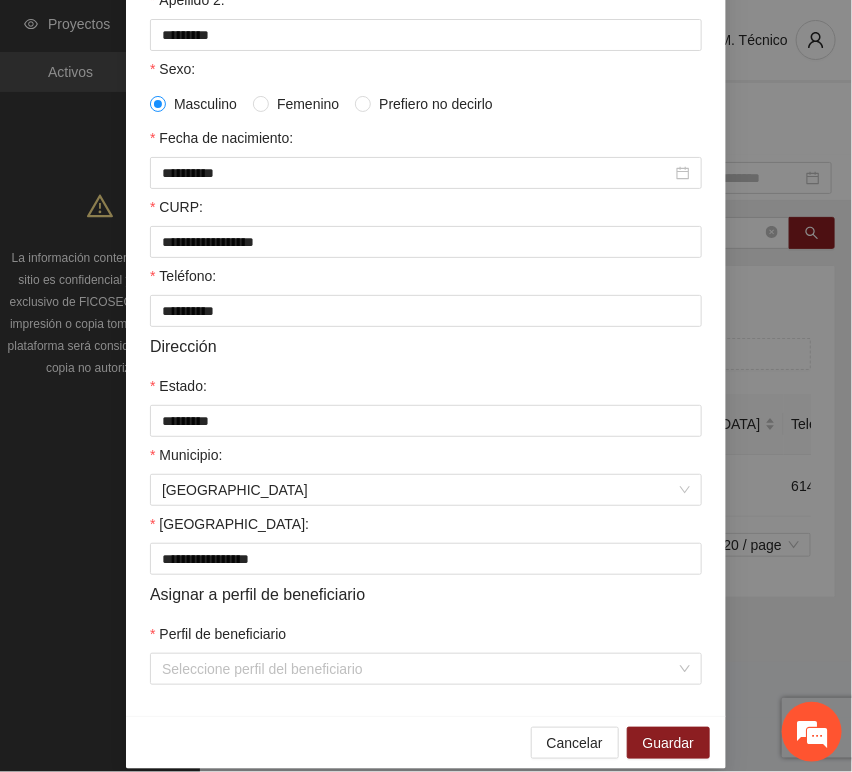 scroll, scrollTop: 394, scrollLeft: 0, axis: vertical 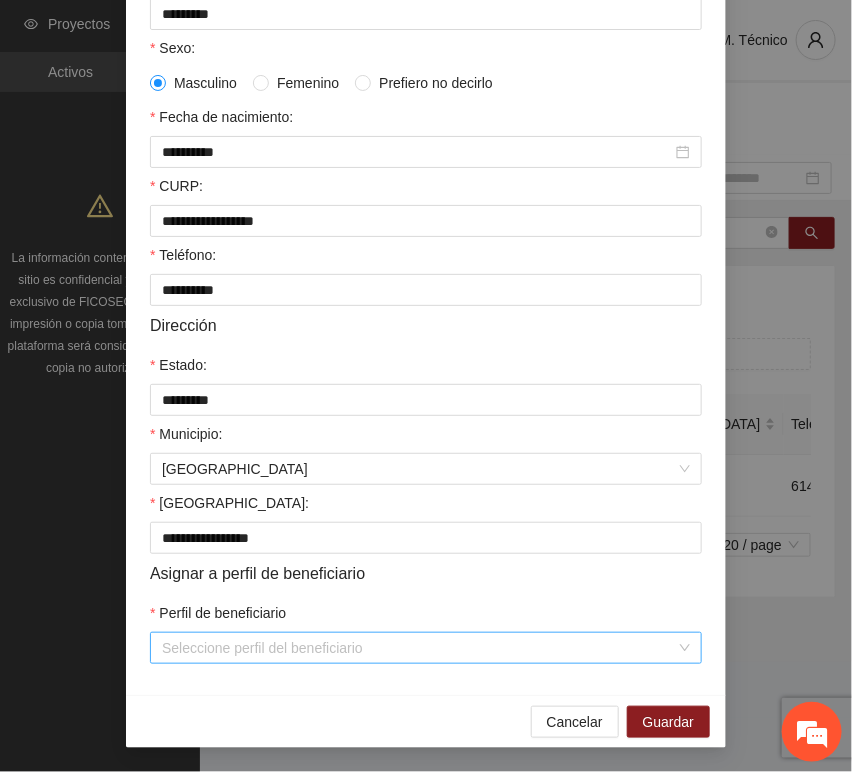 click on "Perfil de beneficiario" at bounding box center [419, 648] 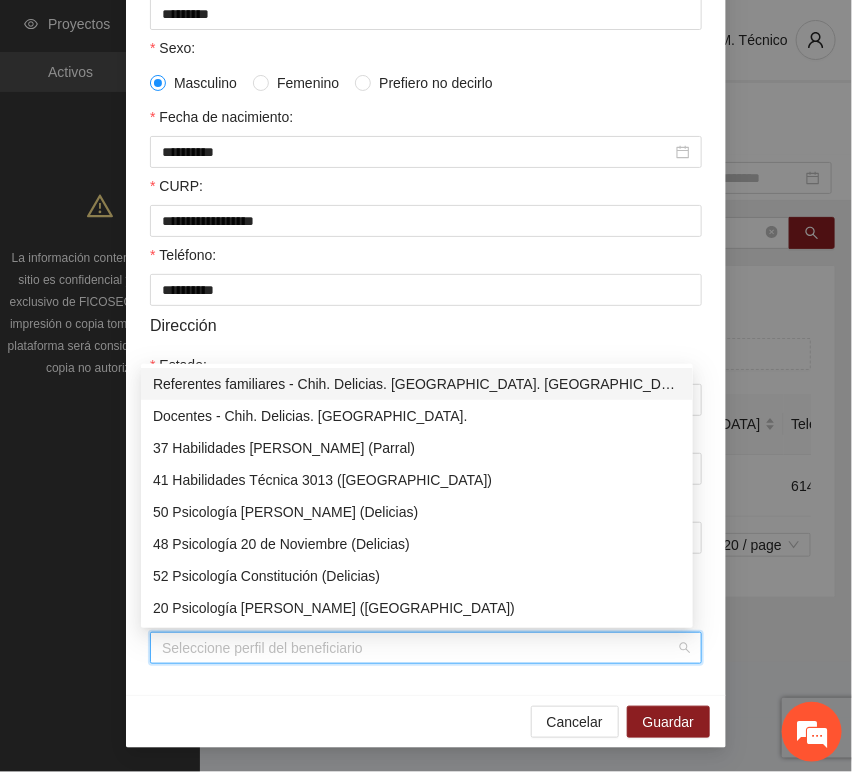 type on "*" 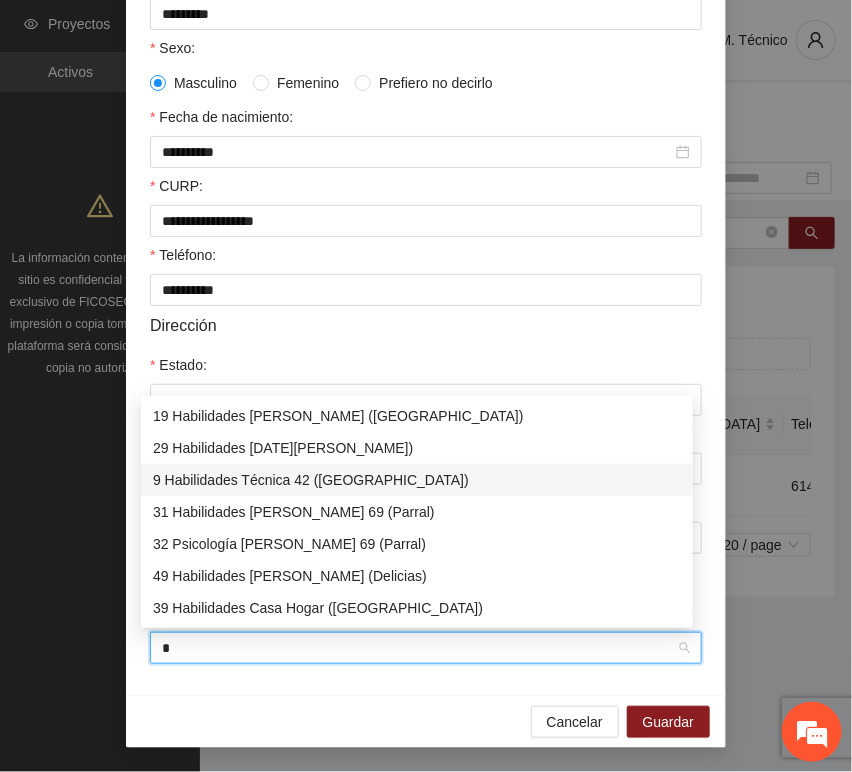 click on "9 Habilidades Técnica 42 ([GEOGRAPHIC_DATA])" at bounding box center [417, 480] 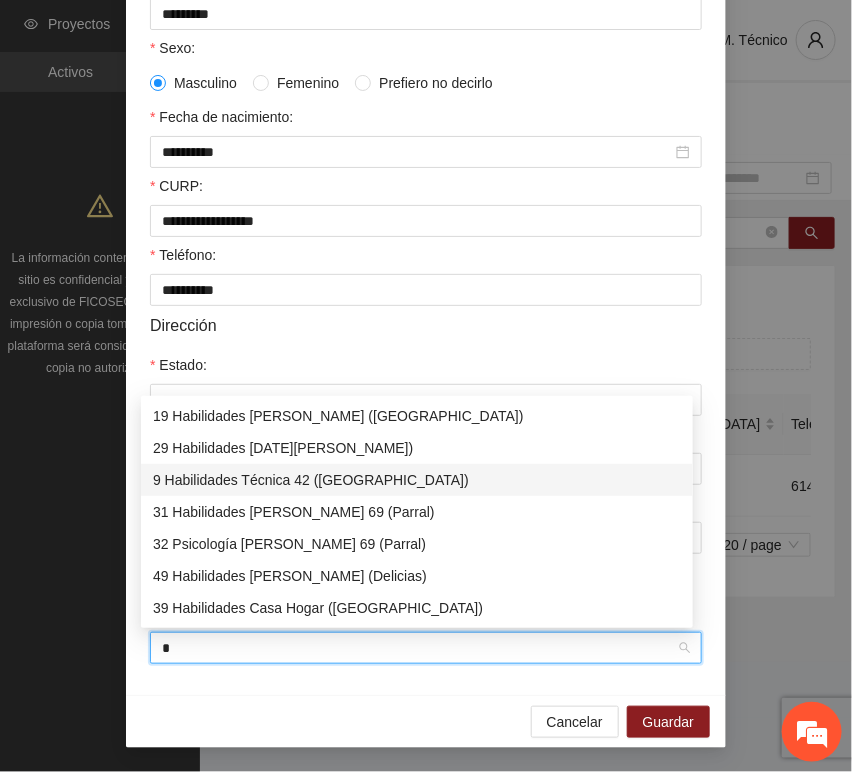 type 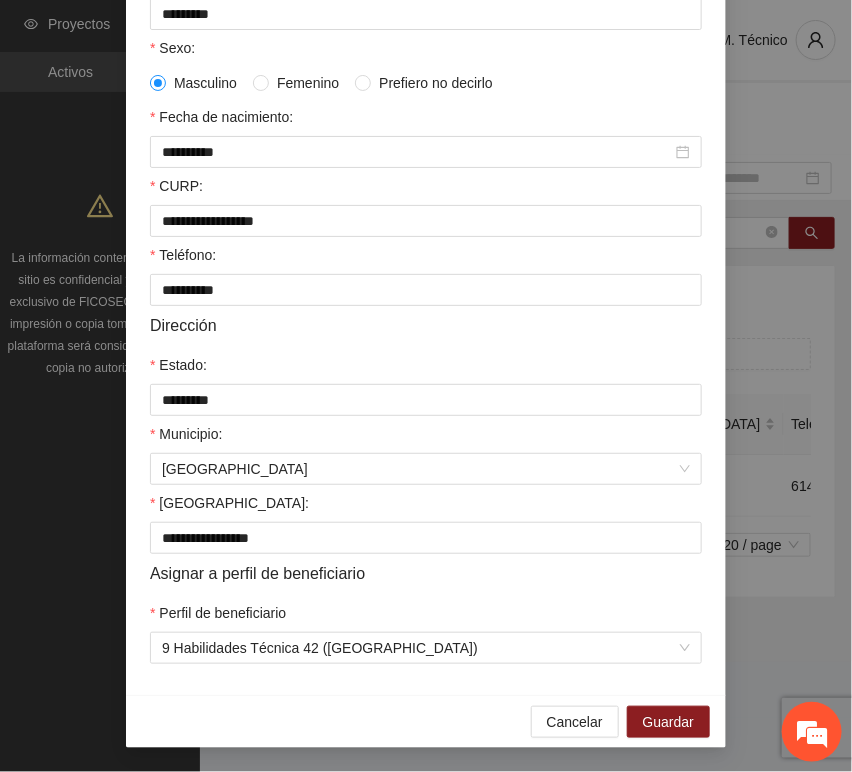 click on "Cancelar Guardar" at bounding box center (426, 721) 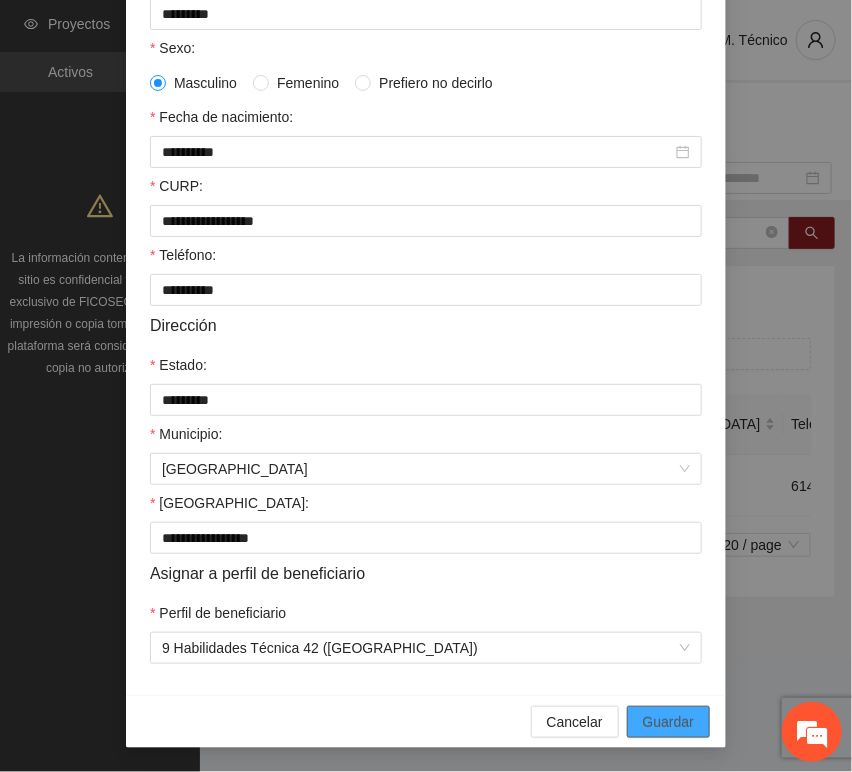 click on "Guardar" at bounding box center [668, 722] 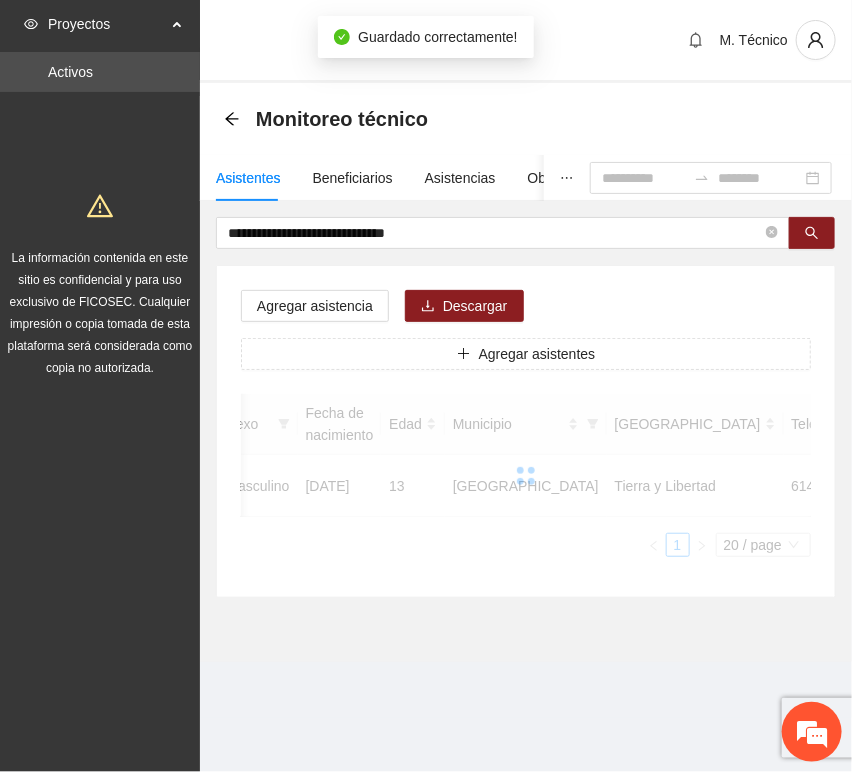 scroll, scrollTop: 294, scrollLeft: 0, axis: vertical 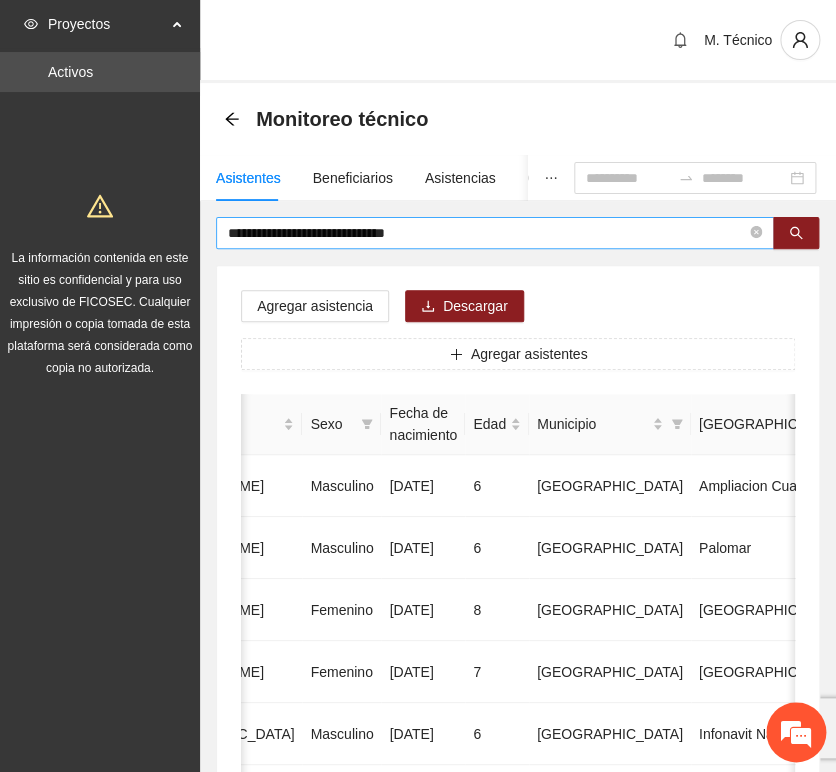 click on "**********" at bounding box center [495, 233] 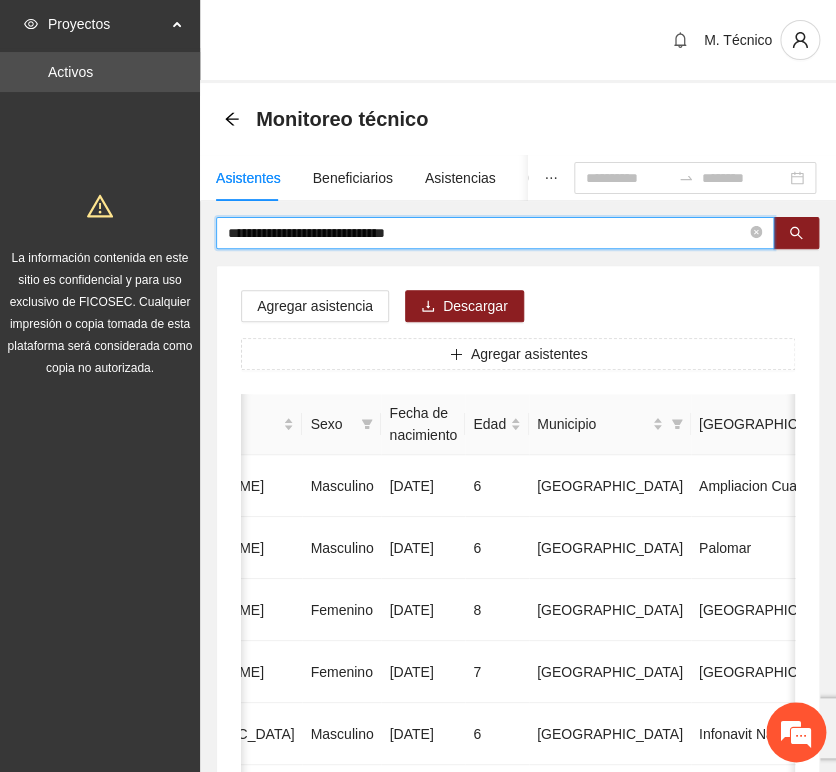 drag, startPoint x: 446, startPoint y: 233, endPoint x: -149, endPoint y: 218, distance: 595.189 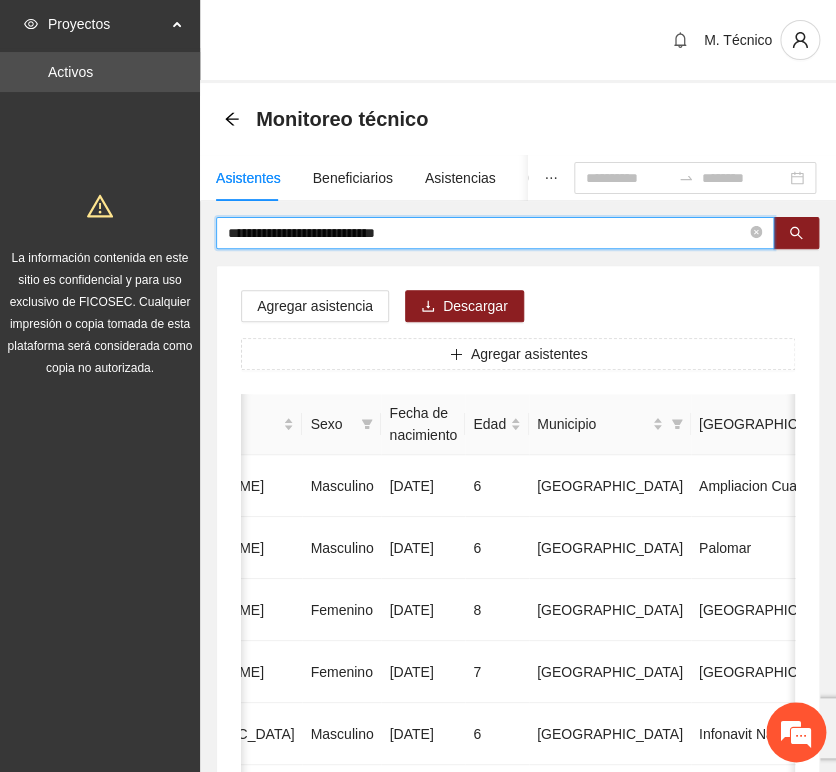 type on "**********" 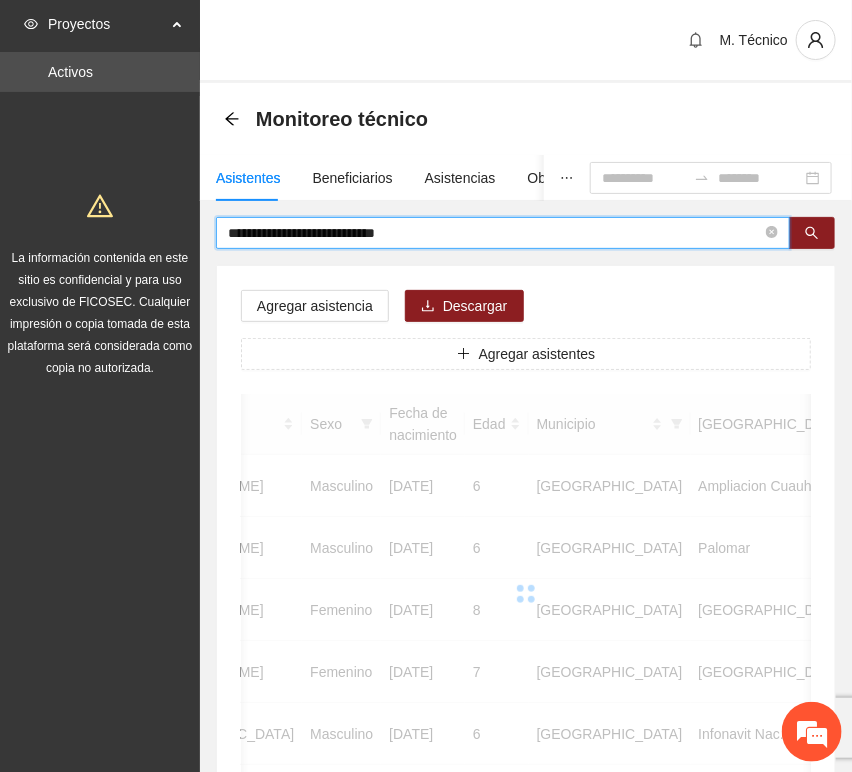 scroll, scrollTop: 0, scrollLeft: 452, axis: horizontal 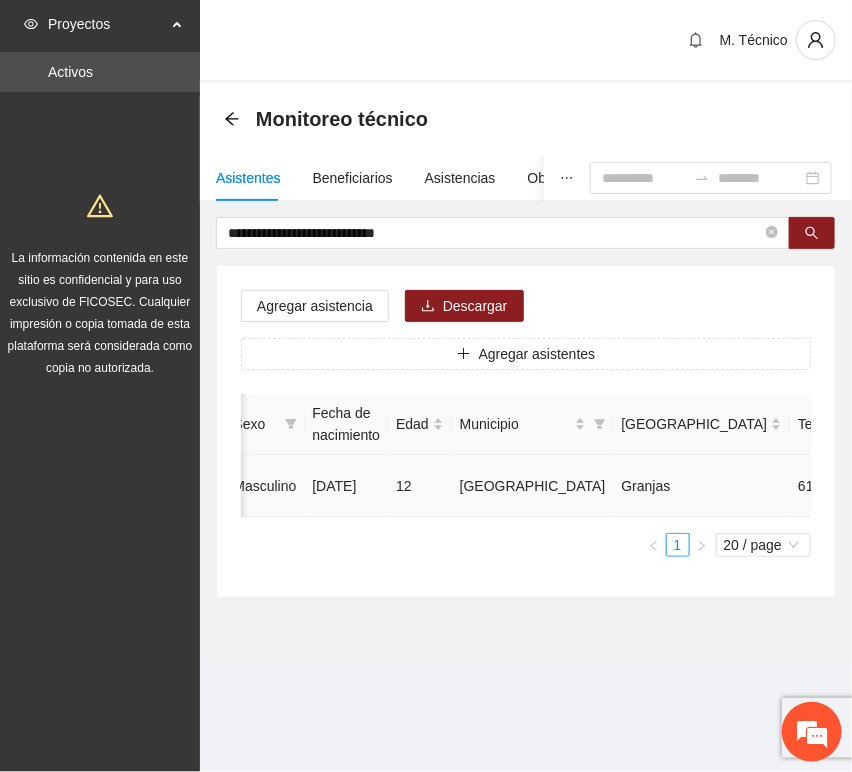 click at bounding box center [981, 486] 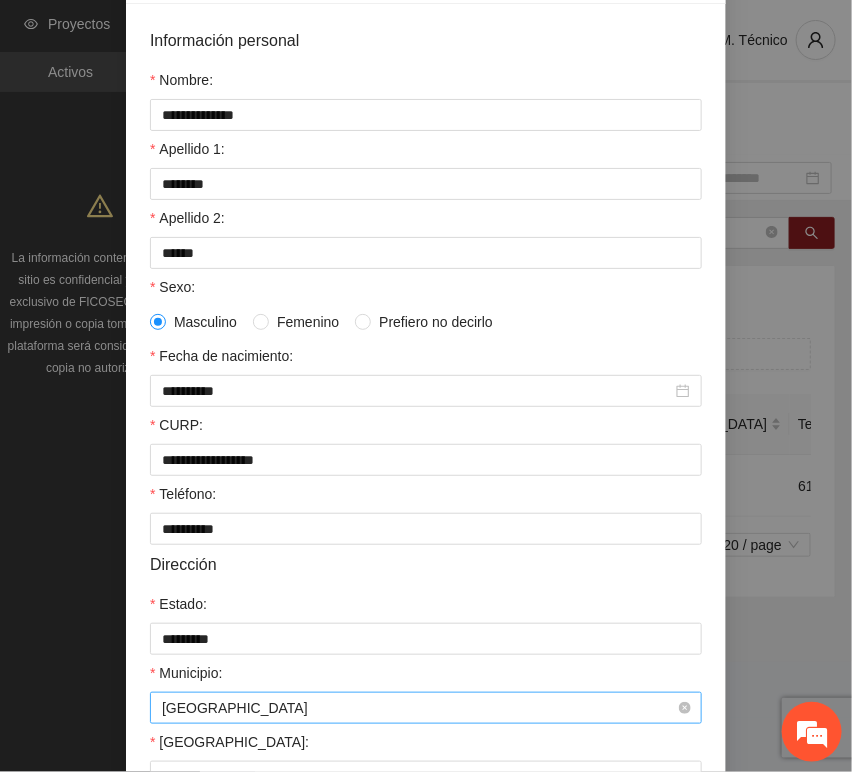 scroll, scrollTop: 394, scrollLeft: 0, axis: vertical 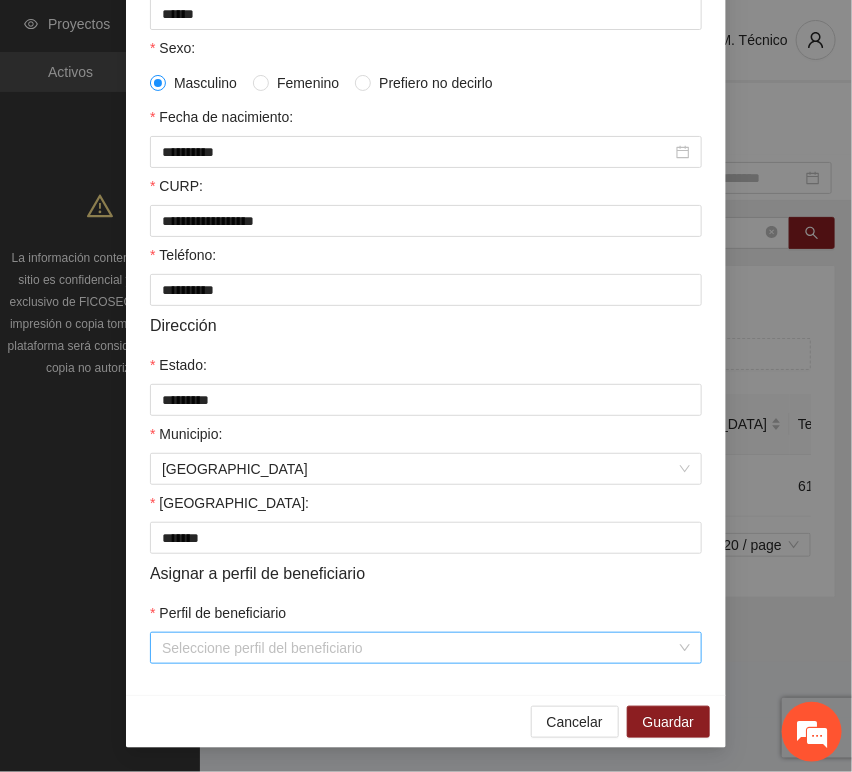 click on "Perfil de beneficiario" at bounding box center (419, 648) 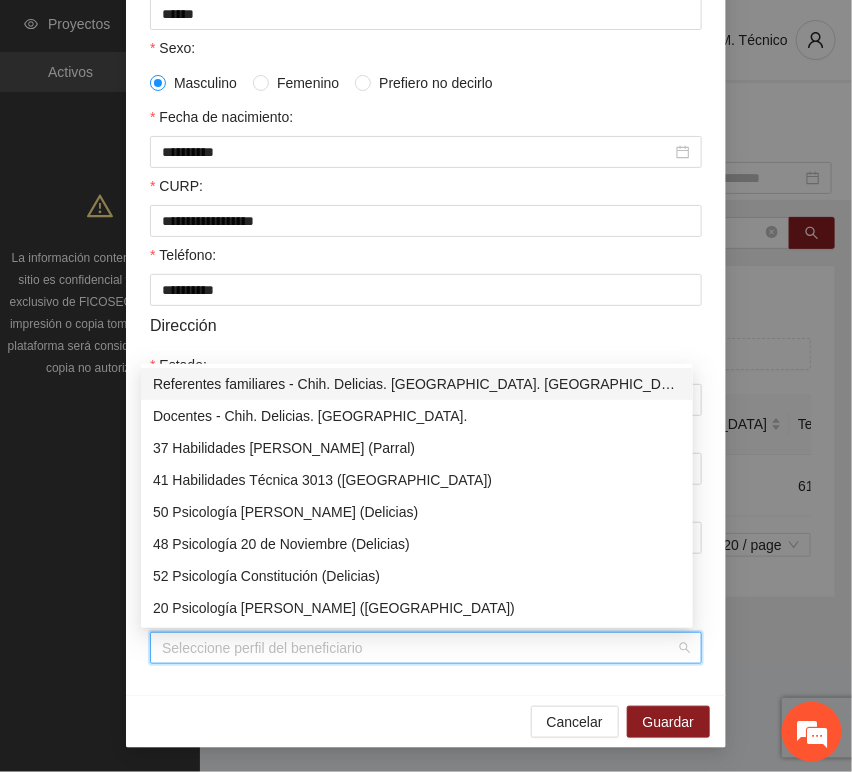 type on "*" 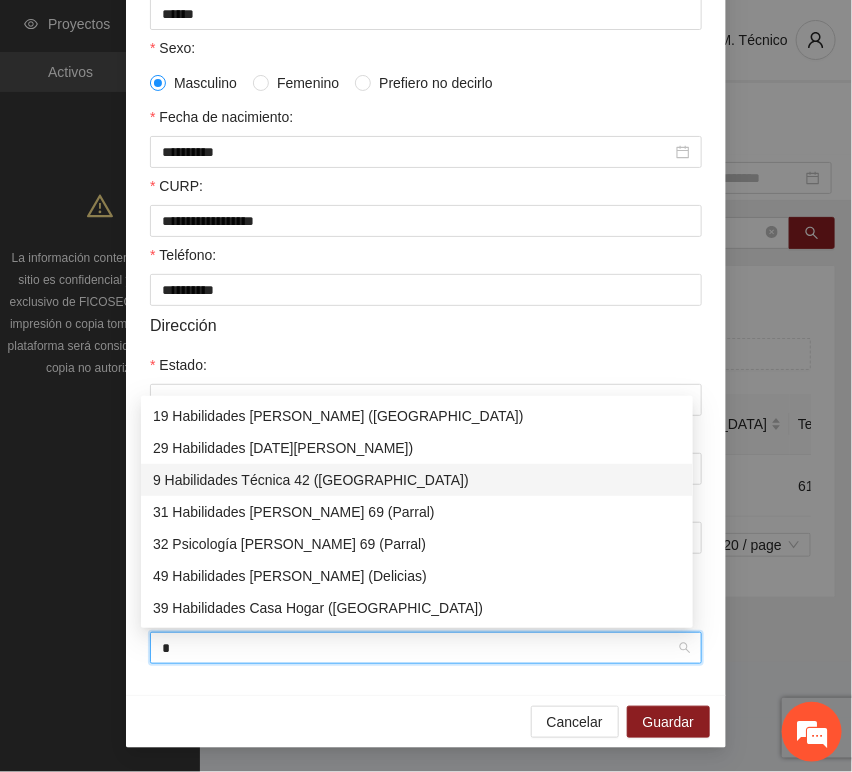 click on "9 Habilidades Técnica 42 ([GEOGRAPHIC_DATA])" at bounding box center (417, 480) 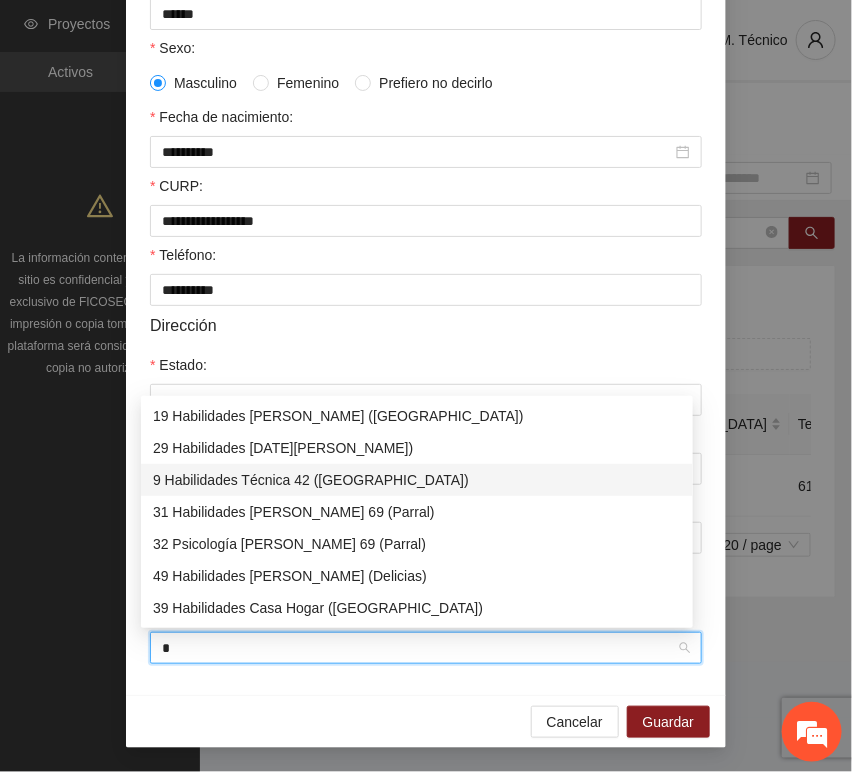 type 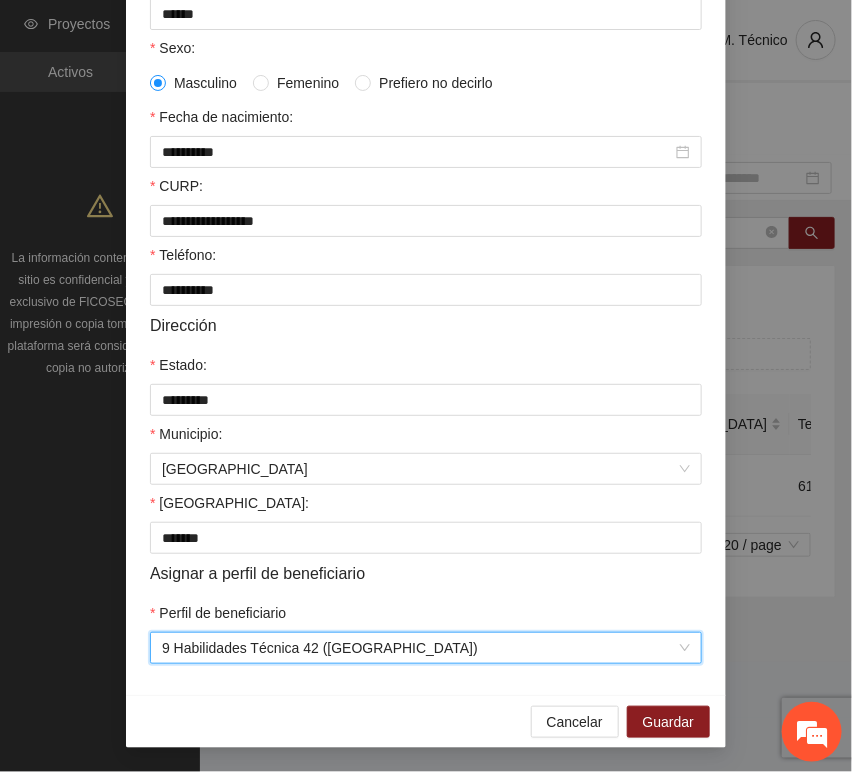 drag, startPoint x: 417, startPoint y: 700, endPoint x: 461, endPoint y: 702, distance: 44.04543 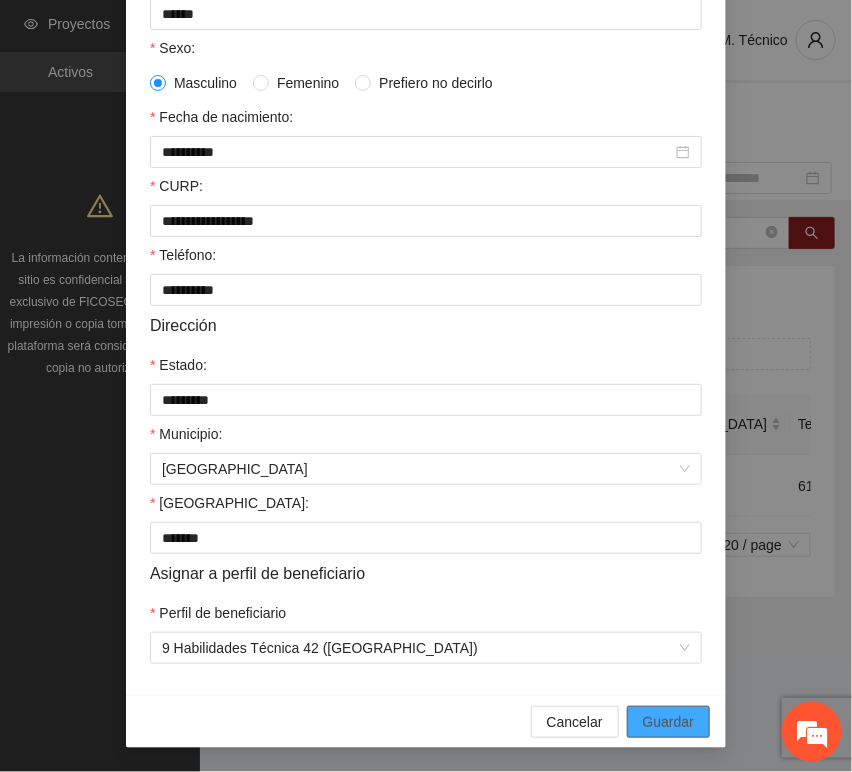 click on "Guardar" at bounding box center (668, 722) 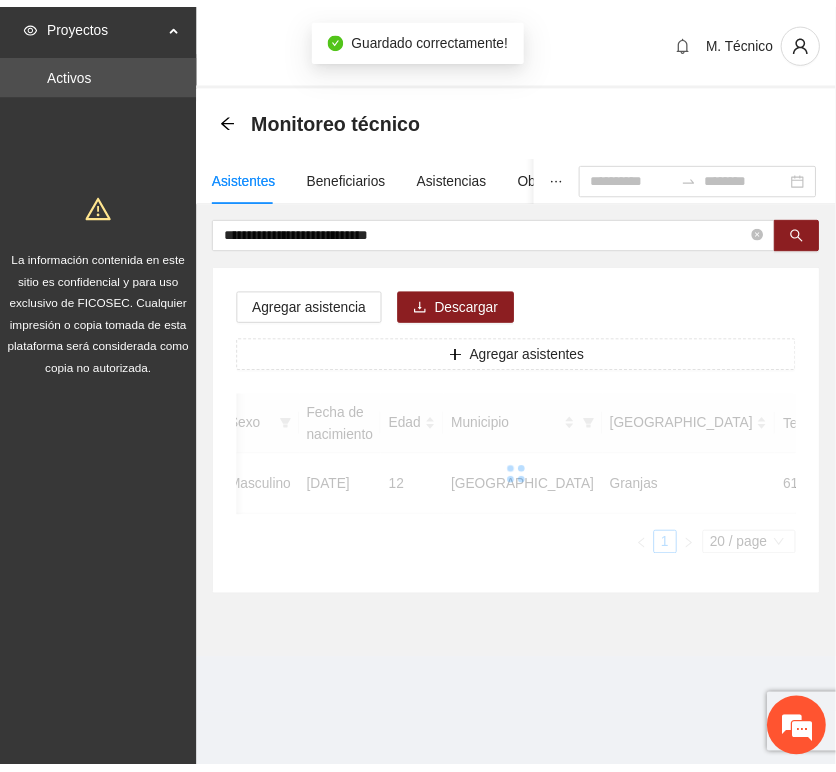 scroll, scrollTop: 294, scrollLeft: 0, axis: vertical 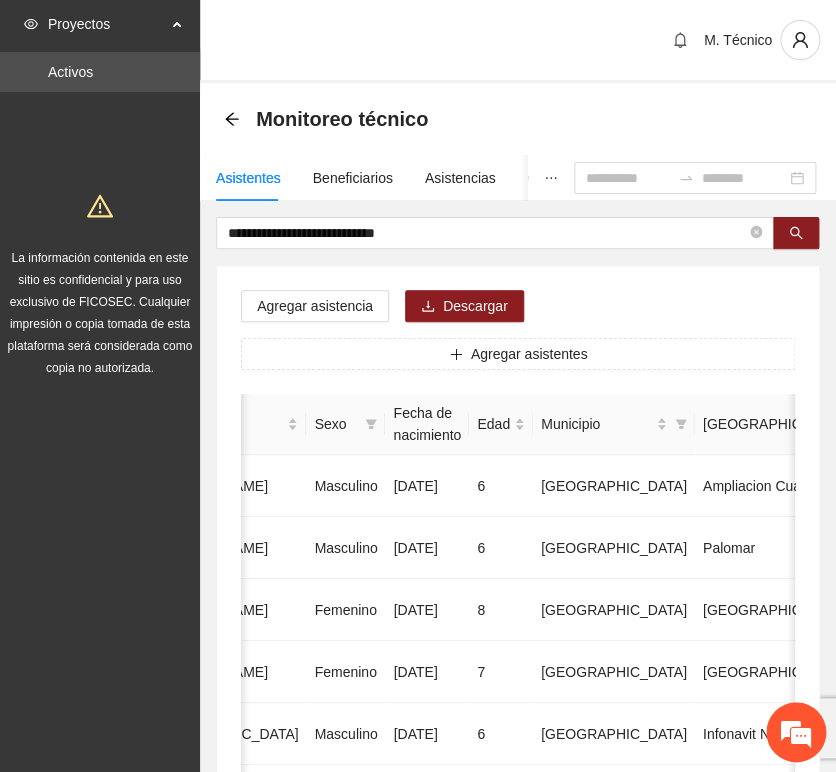 click on "**********" at bounding box center (518, 996) 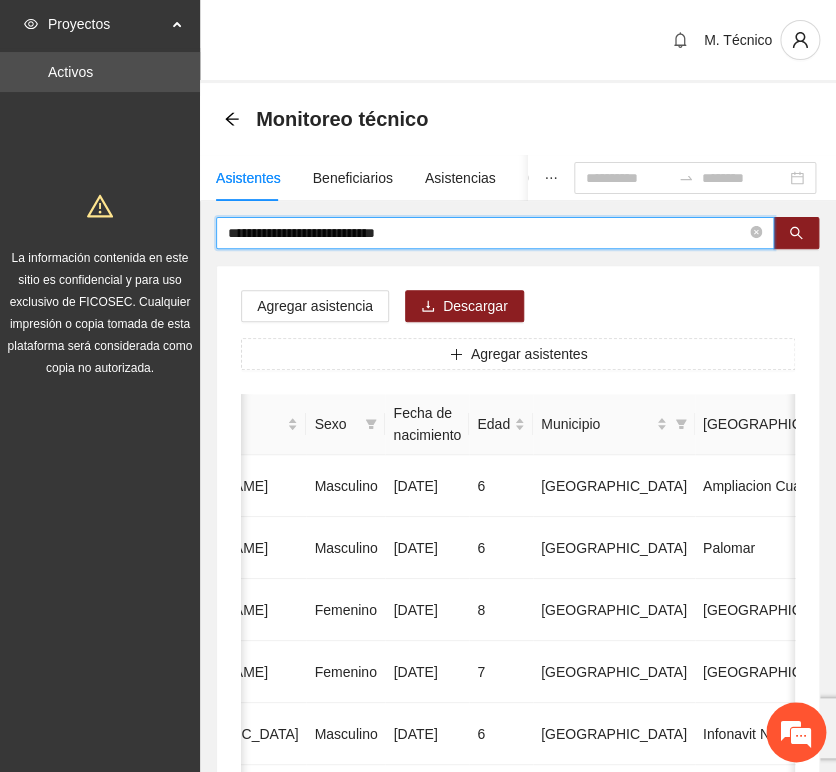 drag, startPoint x: 154, startPoint y: 230, endPoint x: -82, endPoint y: 223, distance: 236.10379 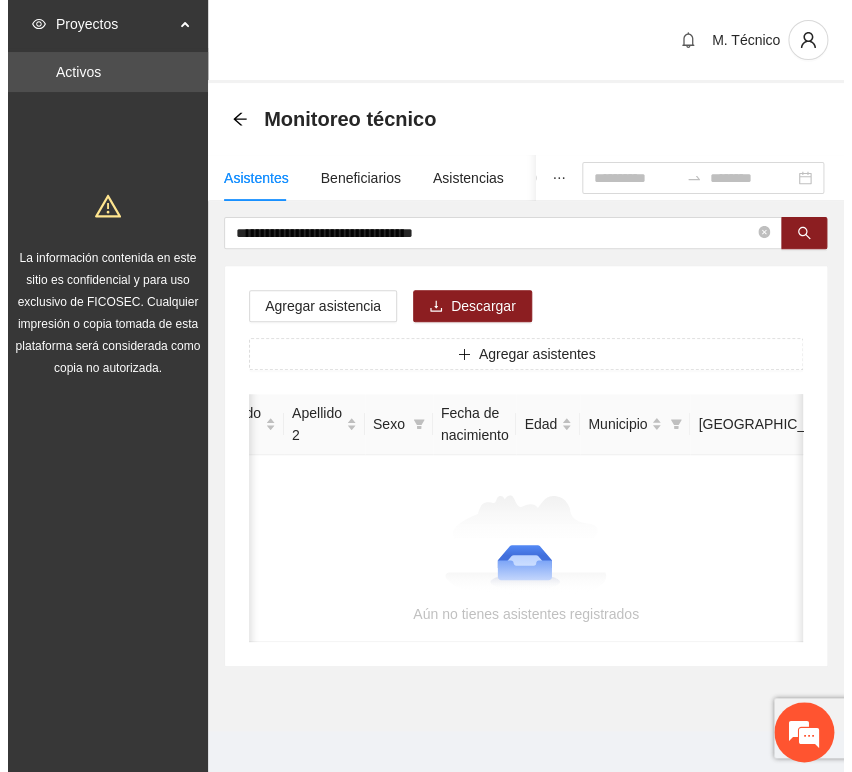 scroll, scrollTop: 0, scrollLeft: 0, axis: both 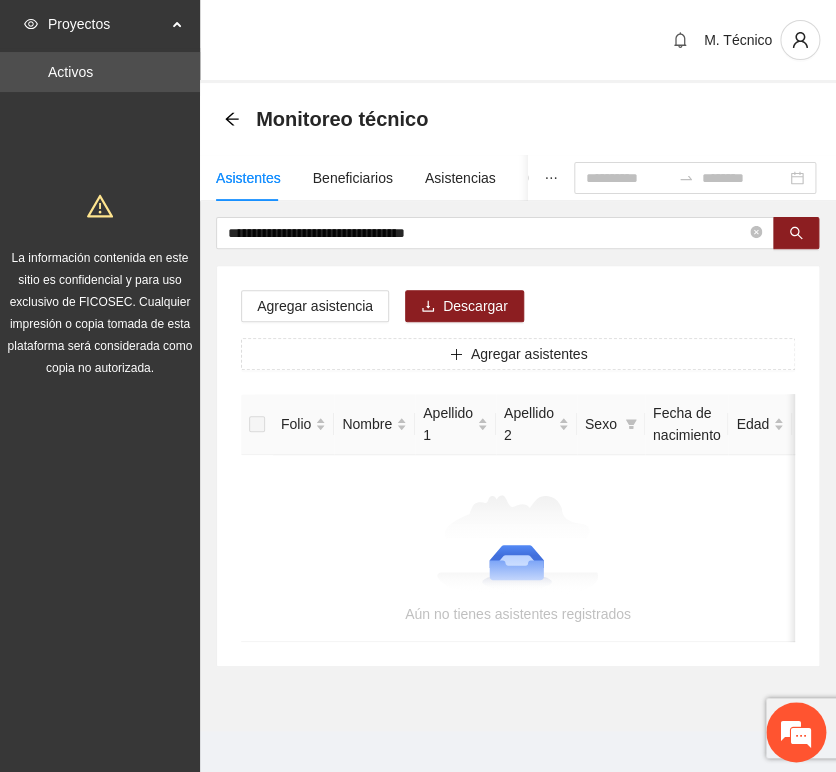 drag, startPoint x: 487, startPoint y: 246, endPoint x: 663, endPoint y: 256, distance: 176.28386 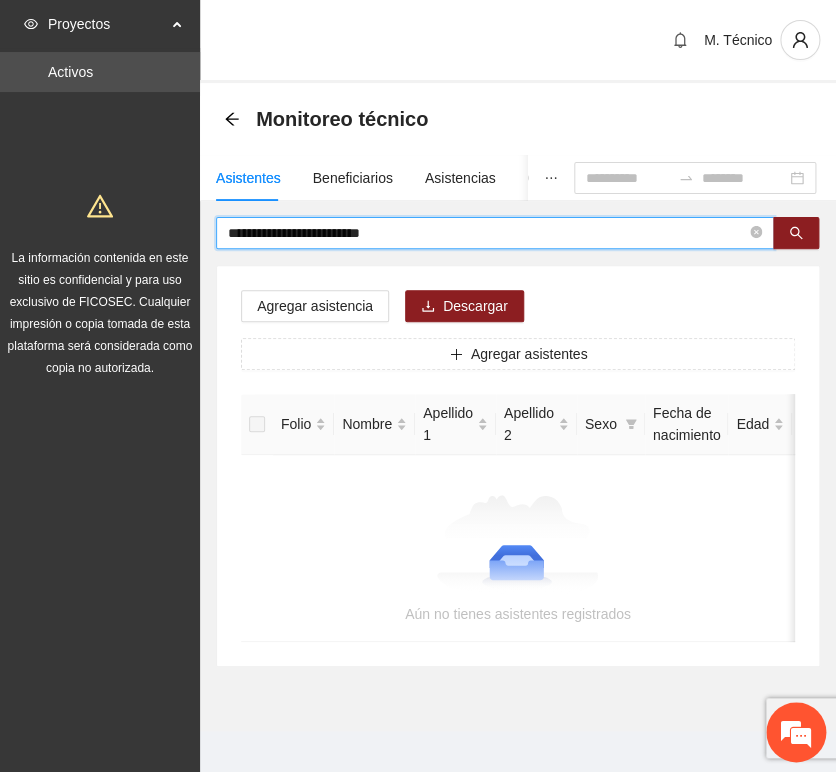 click on "**********" at bounding box center (487, 233) 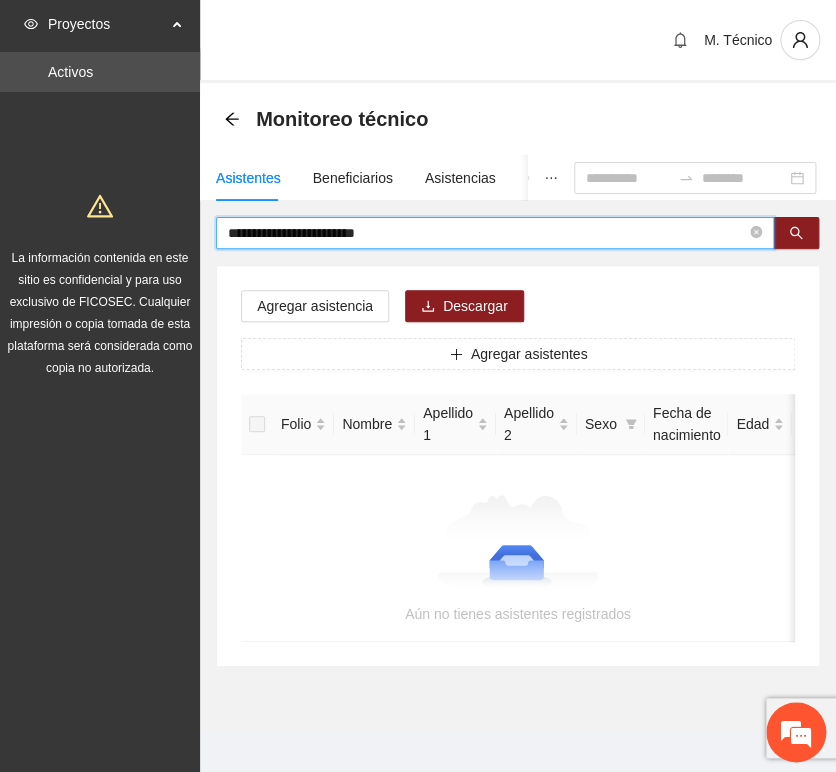 drag, startPoint x: 432, startPoint y: 234, endPoint x: 48, endPoint y: 187, distance: 386.8656 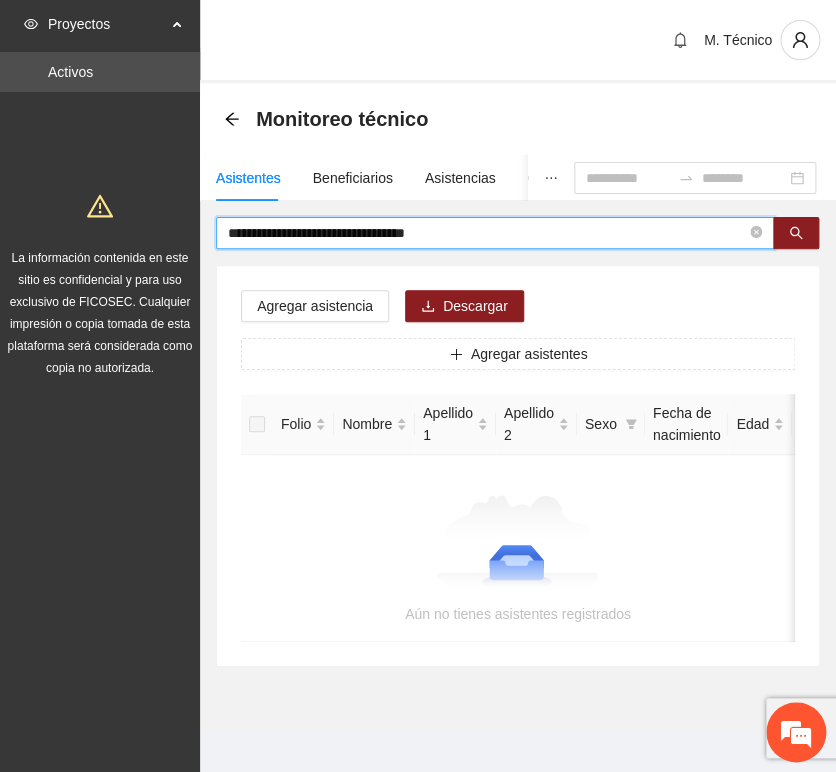 click on "**********" at bounding box center [487, 233] 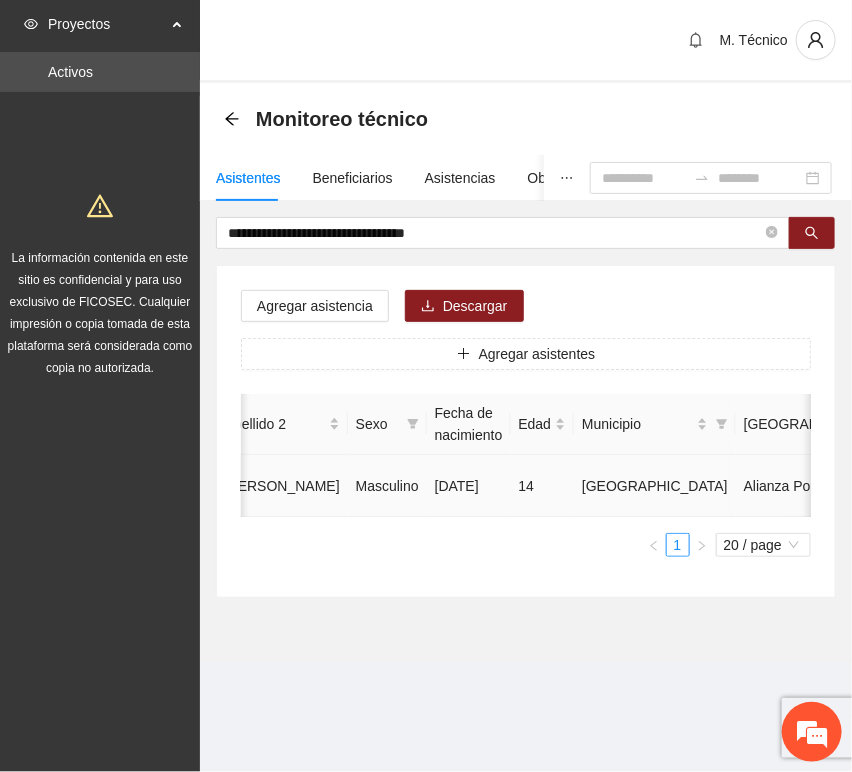 scroll, scrollTop: 0, scrollLeft: 395, axis: horizontal 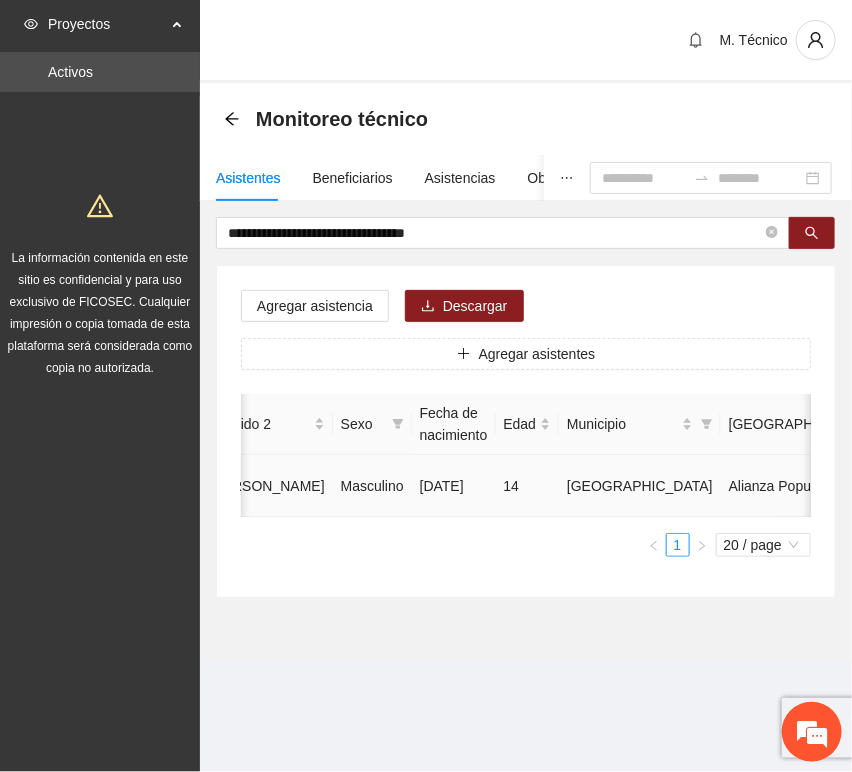 click at bounding box center (1088, 486) 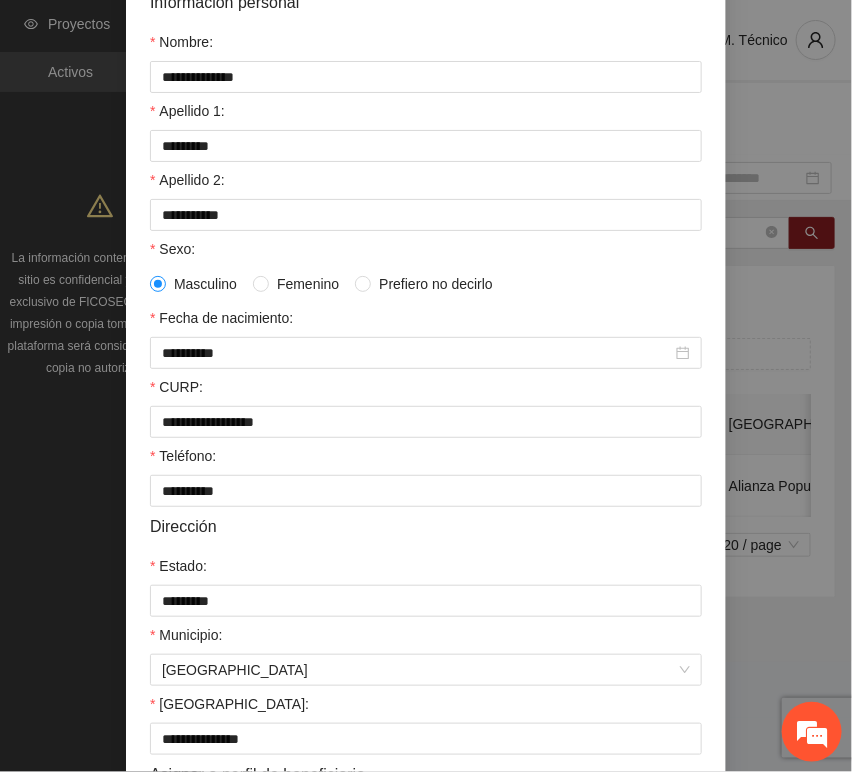 scroll, scrollTop: 394, scrollLeft: 0, axis: vertical 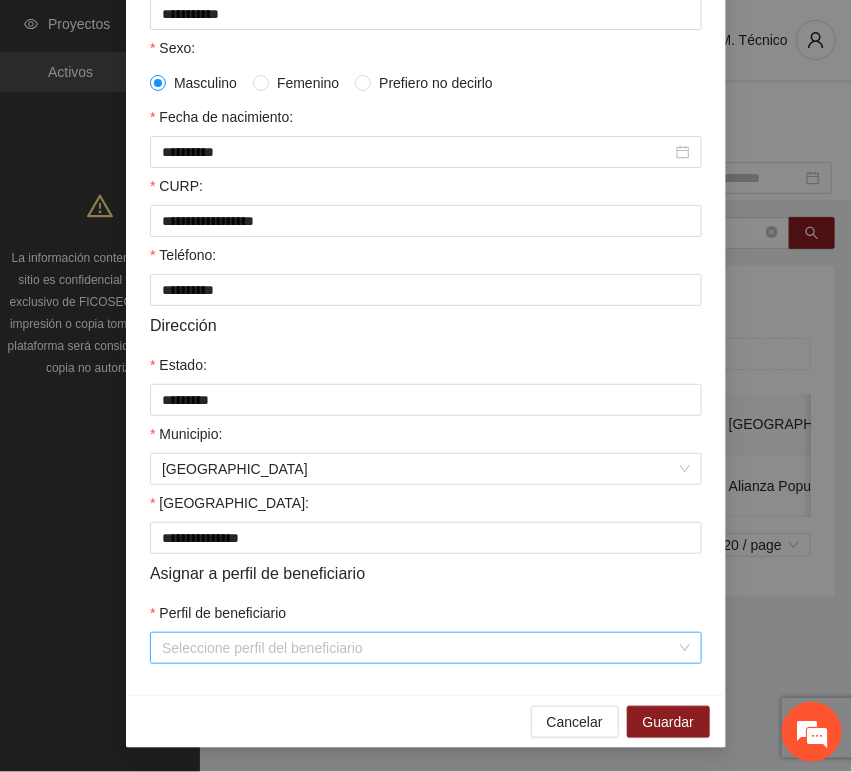 click on "Perfil de beneficiario" at bounding box center [419, 648] 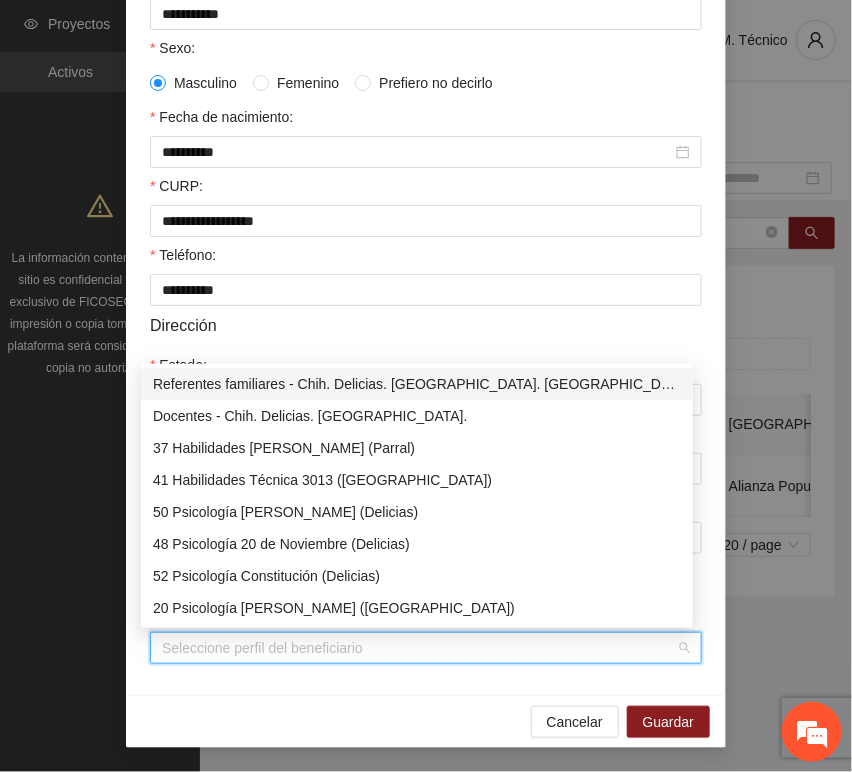 type on "*" 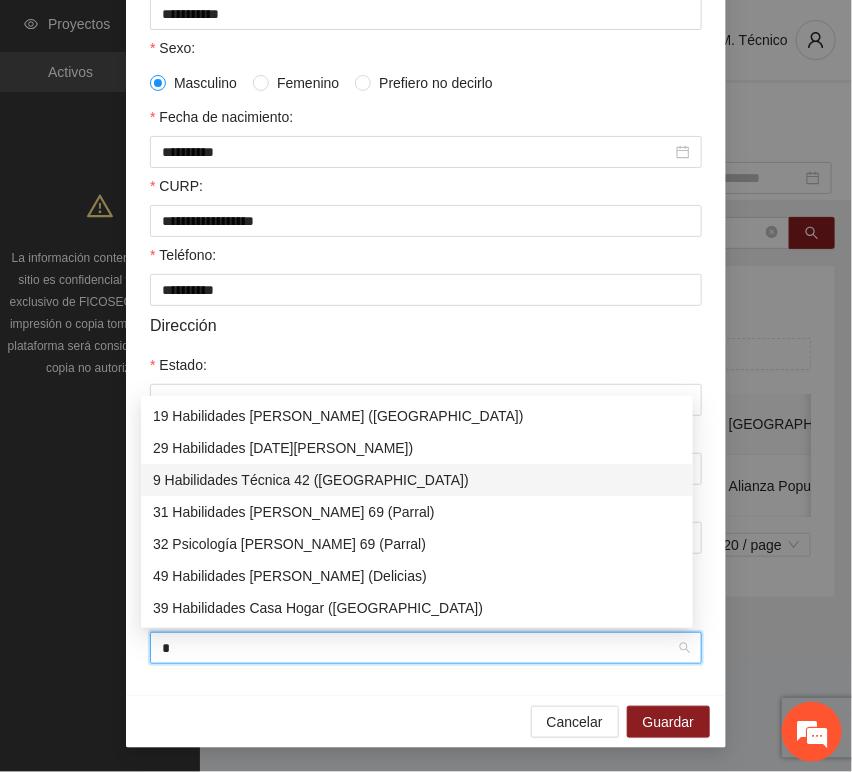 click on "9 Habilidades Técnica 42 ([GEOGRAPHIC_DATA])" at bounding box center [417, 480] 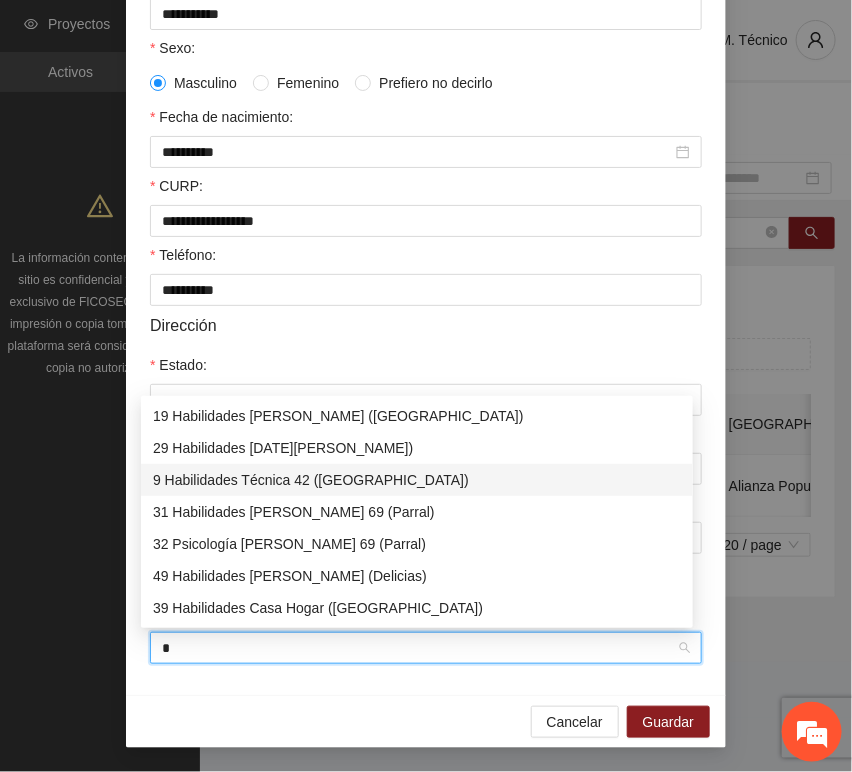 type 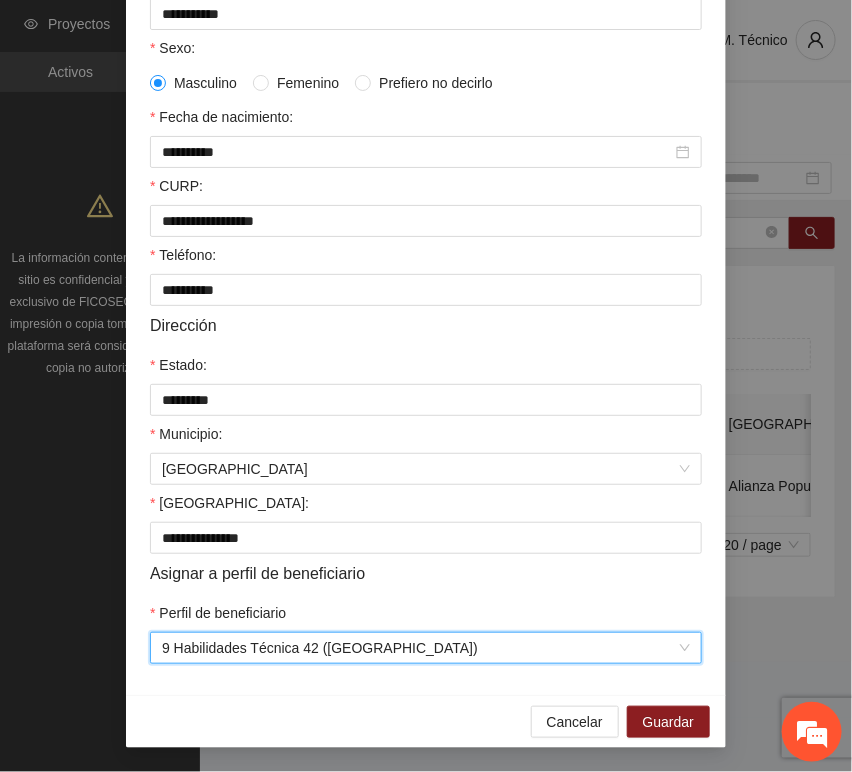 click on "**********" at bounding box center [426, 230] 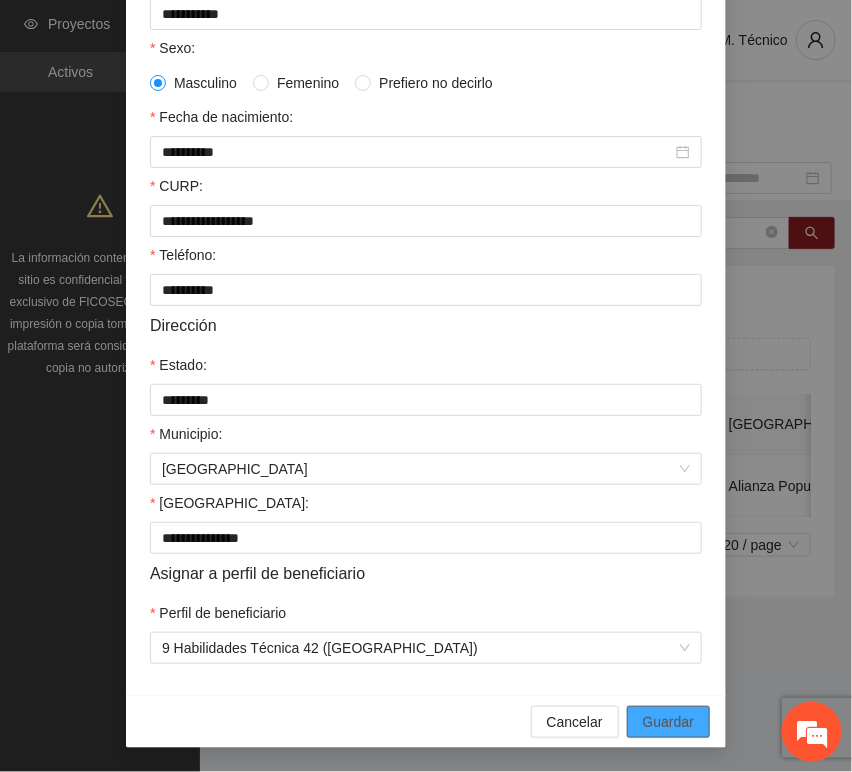 click on "Guardar" at bounding box center (668, 722) 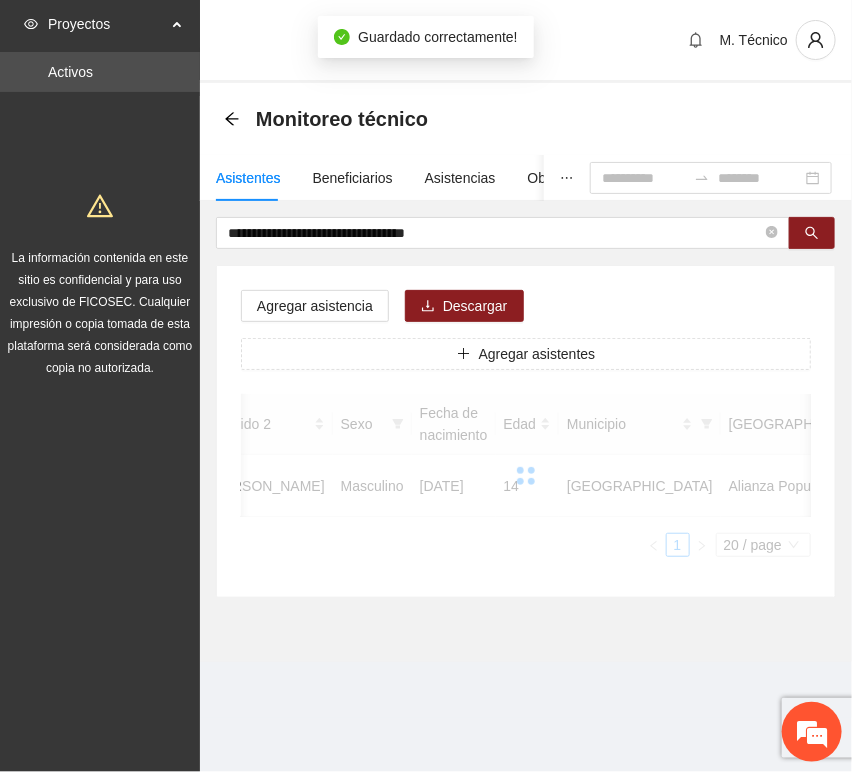 scroll, scrollTop: 294, scrollLeft: 0, axis: vertical 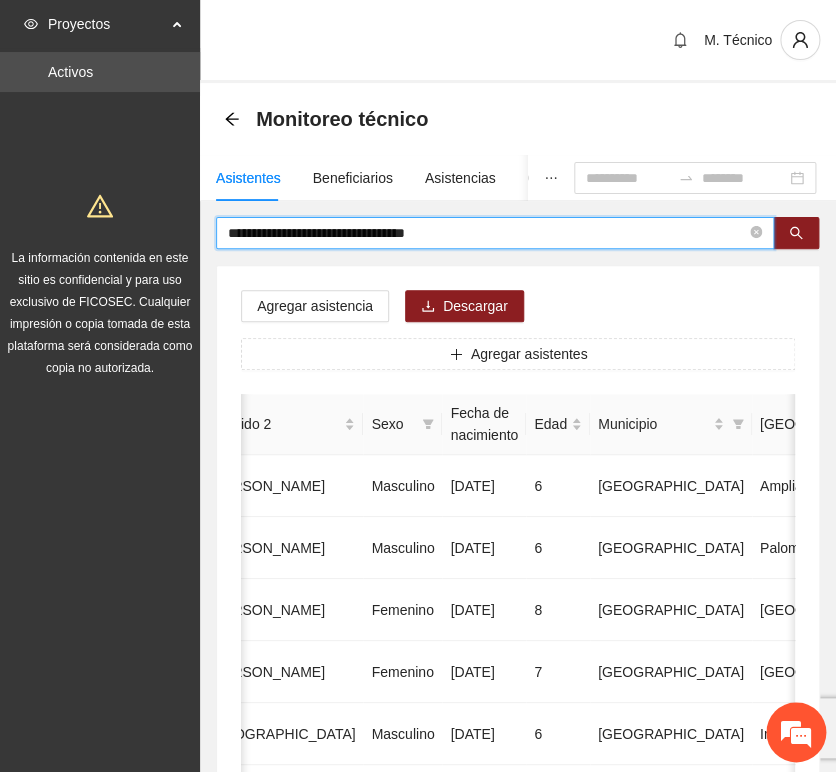 drag, startPoint x: 525, startPoint y: 223, endPoint x: -50, endPoint y: 169, distance: 577.5301 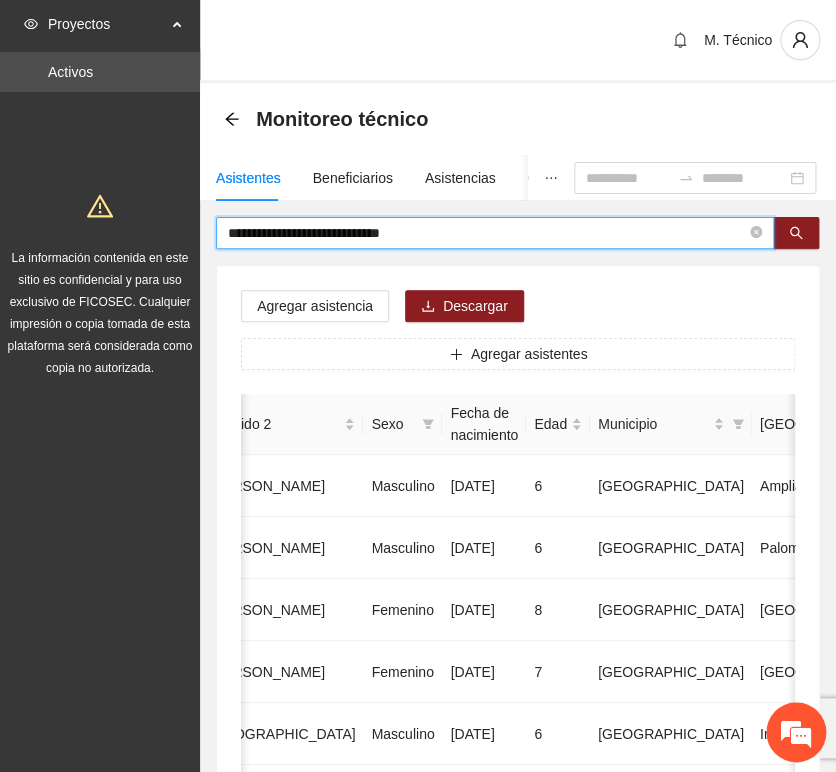 type on "**********" 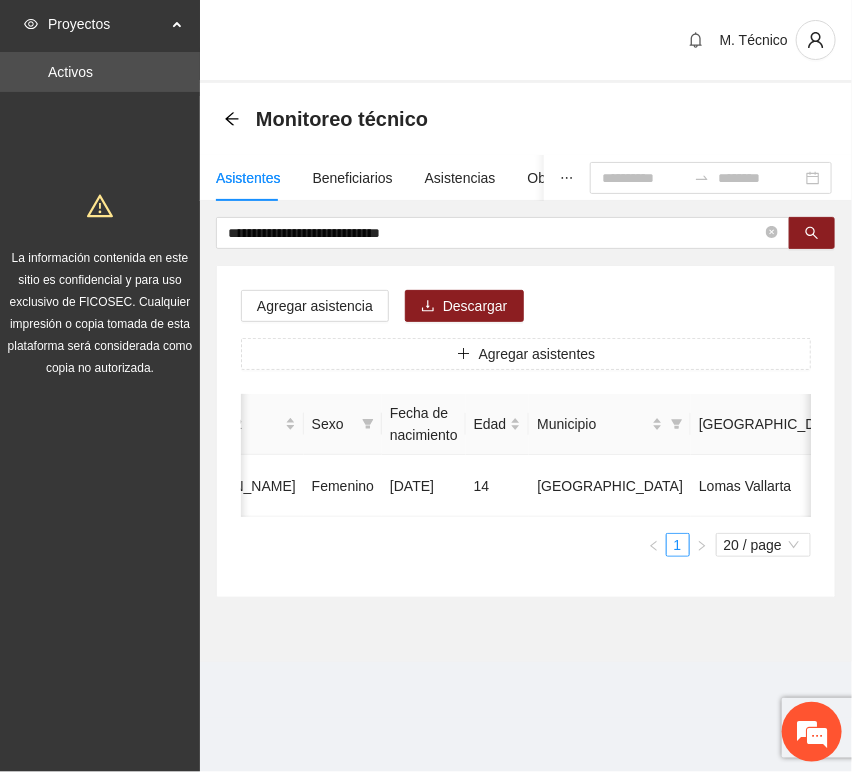 scroll, scrollTop: 0, scrollLeft: 450, axis: horizontal 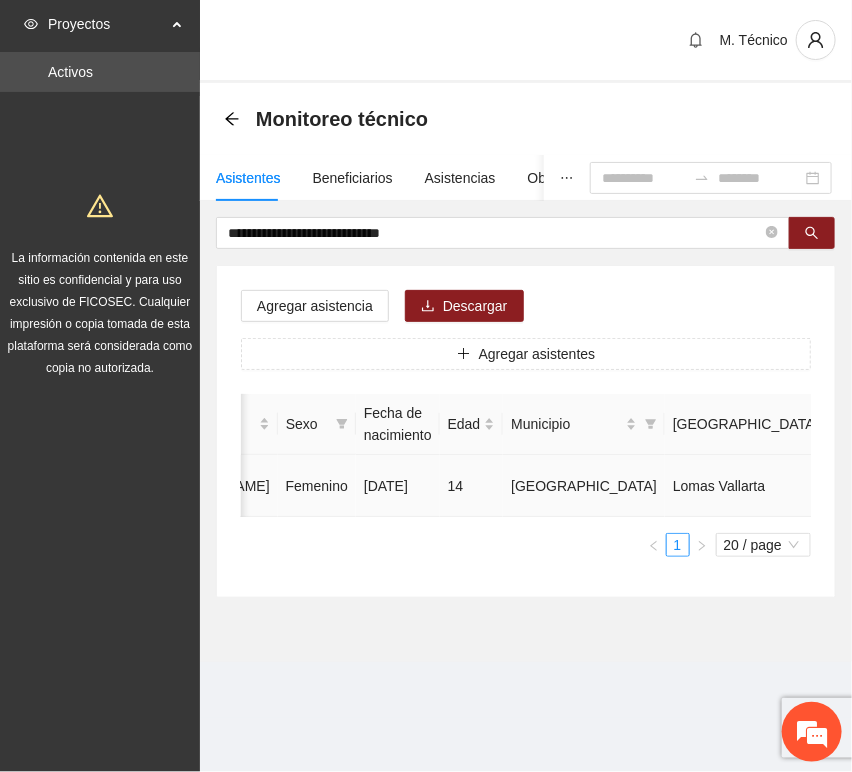 click 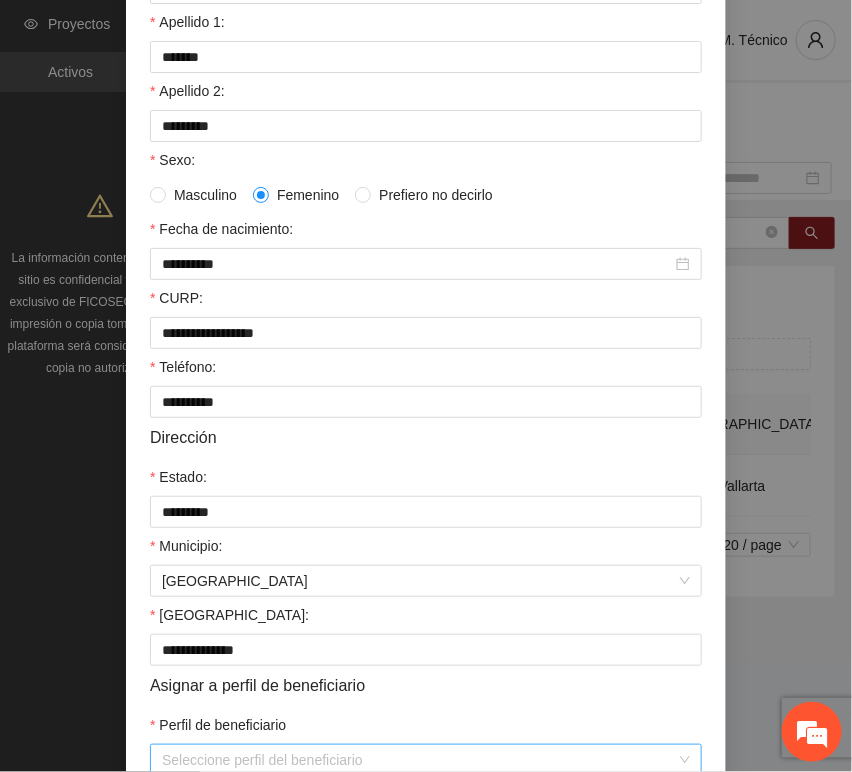 scroll, scrollTop: 394, scrollLeft: 0, axis: vertical 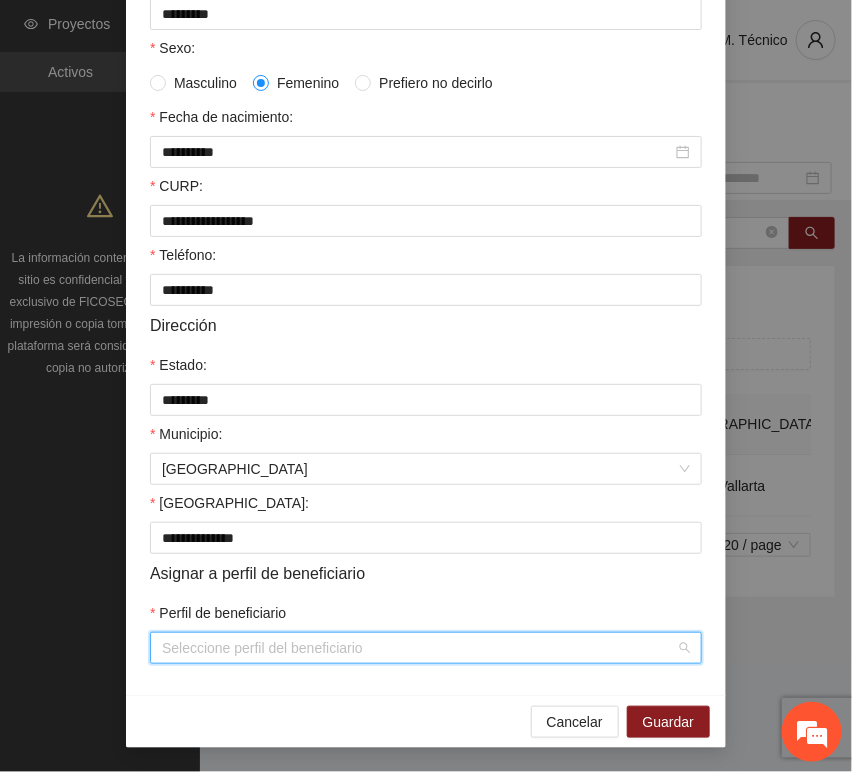 click on "Perfil de beneficiario" at bounding box center (419, 648) 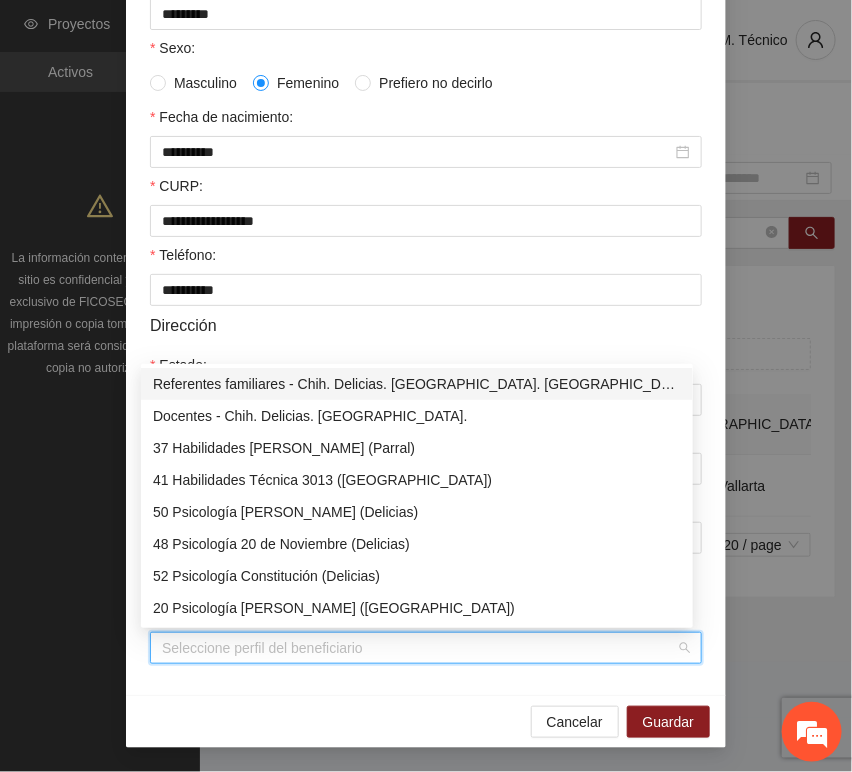 type on "*" 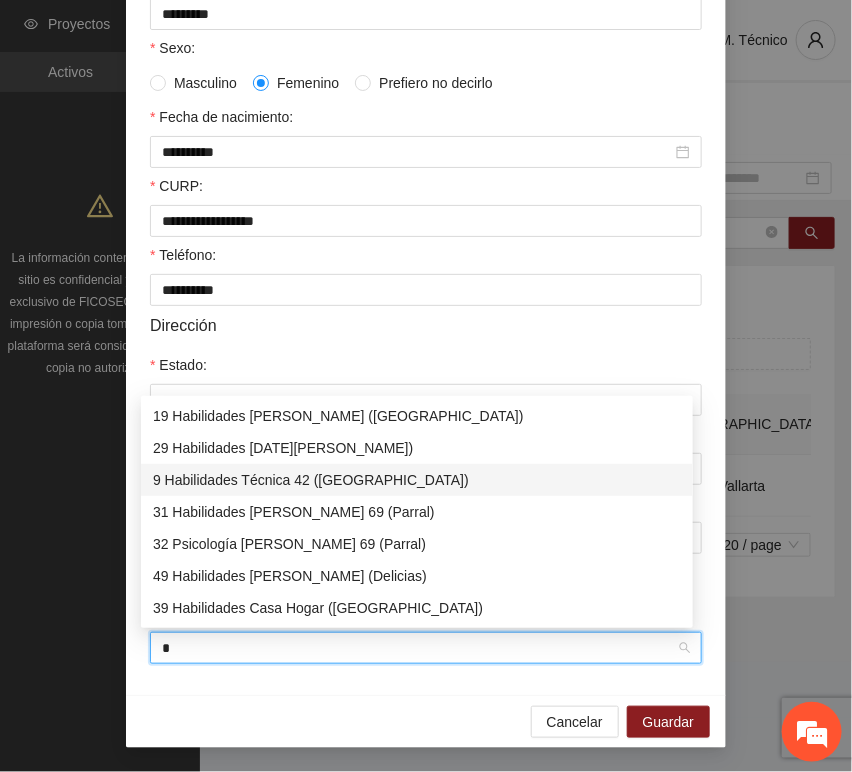 click on "9 Habilidades Técnica 42 ([GEOGRAPHIC_DATA])" at bounding box center [417, 480] 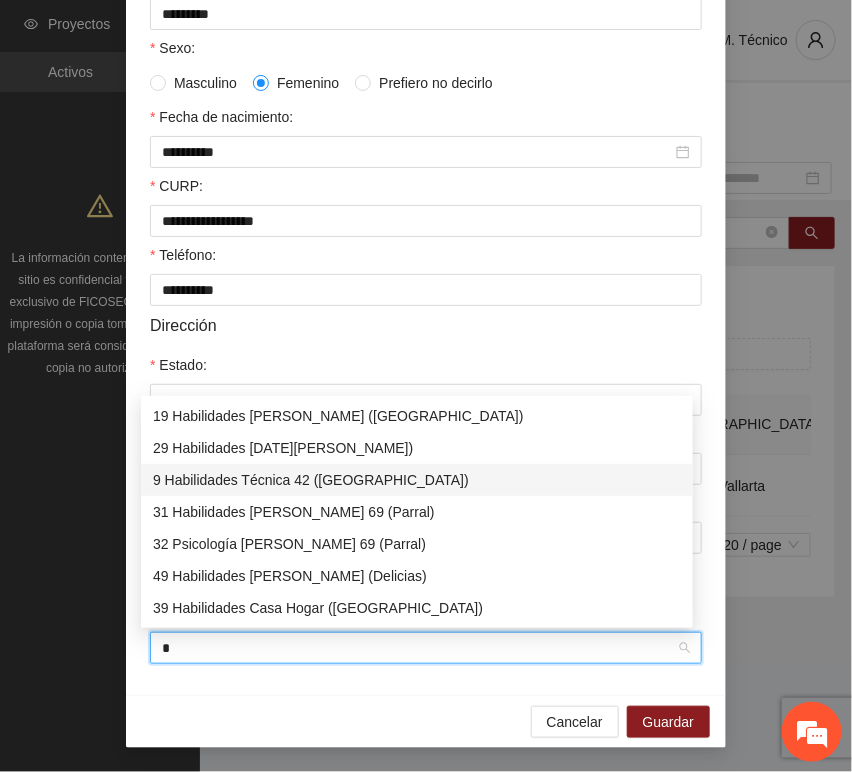 type 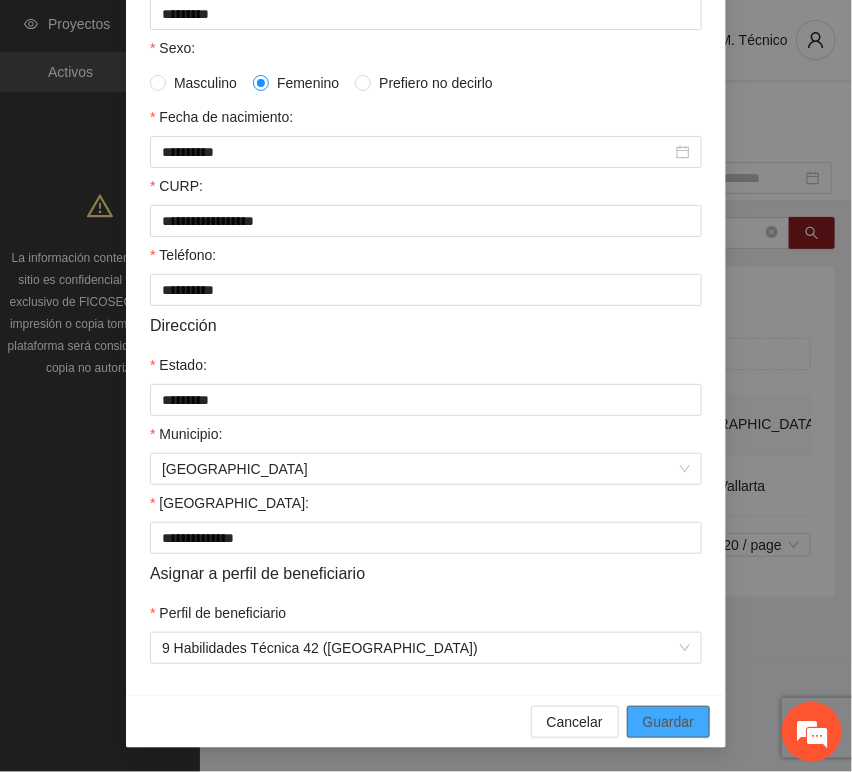 click on "Guardar" at bounding box center (668, 722) 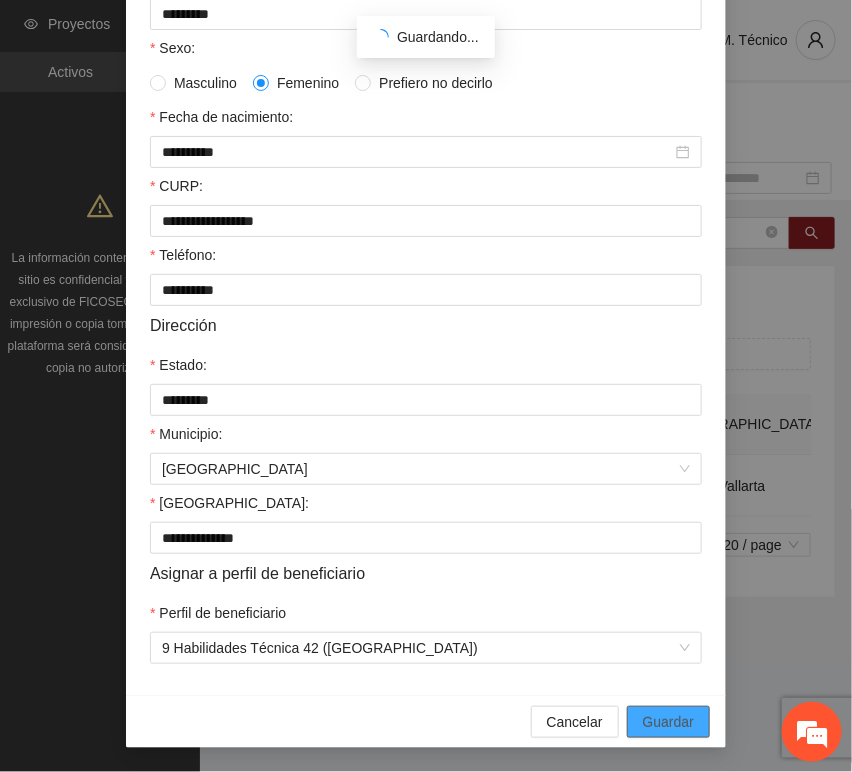 scroll, scrollTop: 294, scrollLeft: 0, axis: vertical 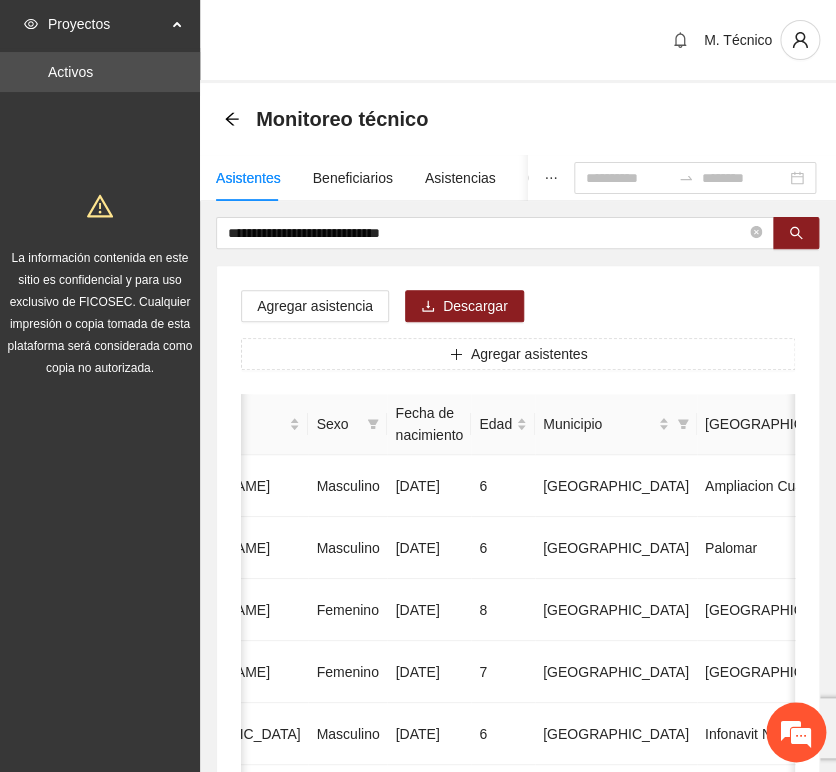 click on "Agregar asistencia Descargar Agregar asistentes Folio Nombre Apellido 1 Apellido 2 Sexo Fecha de nacimiento Edad Municipio Colonia Teléfono Actividad                           1 [PERSON_NAME] [DATE] 6 Chihuahua Ampliacion [PERSON_NAME] 6146098808 U P +11 2 [PERSON_NAME] Masculino [DATE] 6 [GEOGRAPHIC_DATA] [GEOGRAPHIC_DATA] 6142685790 U P +4 3 [PERSON_NAME] [DATE] 8 Chihuahua [GEOGRAPHIC_DATA] U P +6 4 [PERSON_NAME] [DATE] 7 [GEOGRAPHIC_DATA] U P +4 5 [PERSON_NAME]  Madrid Masculino [DATE] 6 Chihuahua Infonavit Nac.  6141246855 U P +4 6 [PERSON_NAME] Masculino [DATE] 8 Chihuahua [PERSON_NAME] 6141225744 U P +6 7 [PERSON_NAME][DATE] Femenino [DATE] 8 Chihuahua Paseos [PERSON_NAME] 6142154187 U P +7 8 [PERSON_NAME] [DATE] 9 Chihuahua Popular 6142434364 U P +3 9 [PERSON_NAME]  Madrid Femenino [DATE] 7 U P +8" at bounding box center [518, 1020] 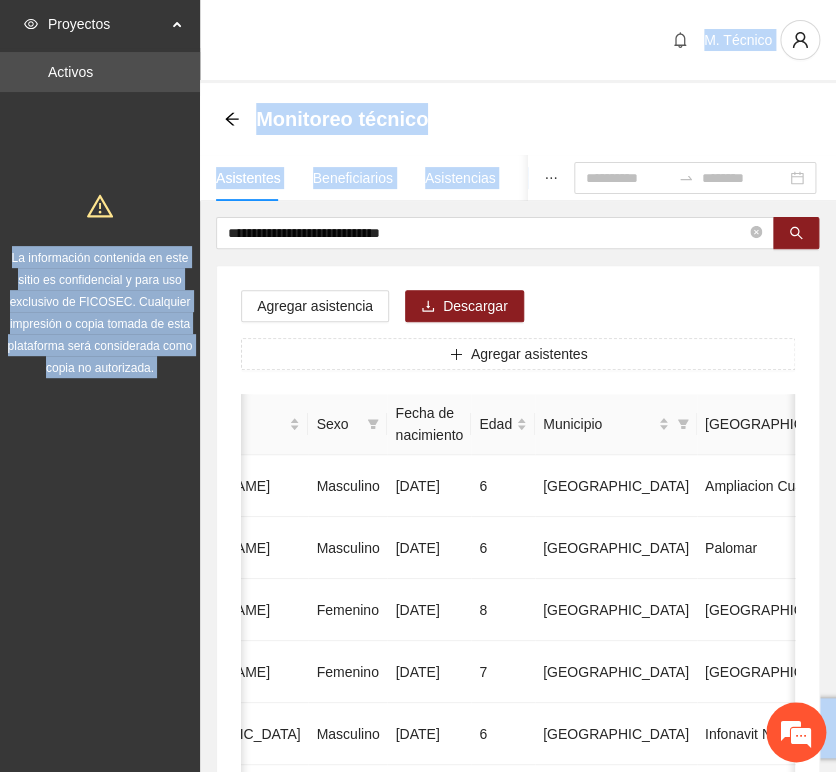 drag, startPoint x: 462, startPoint y: 218, endPoint x: -93, endPoint y: 218, distance: 555 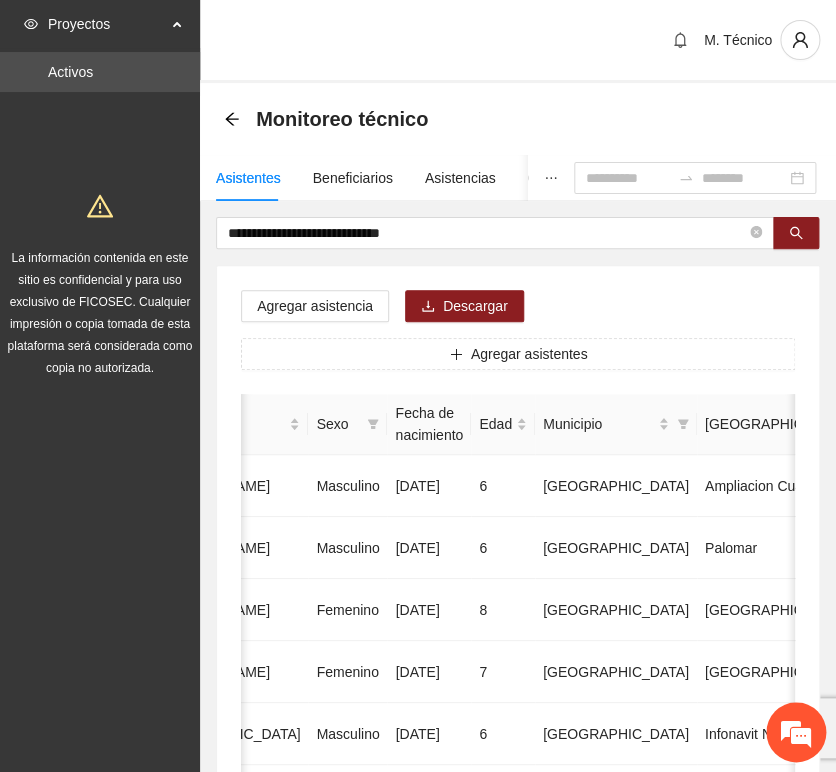 click on "**********" at bounding box center [518, 996] 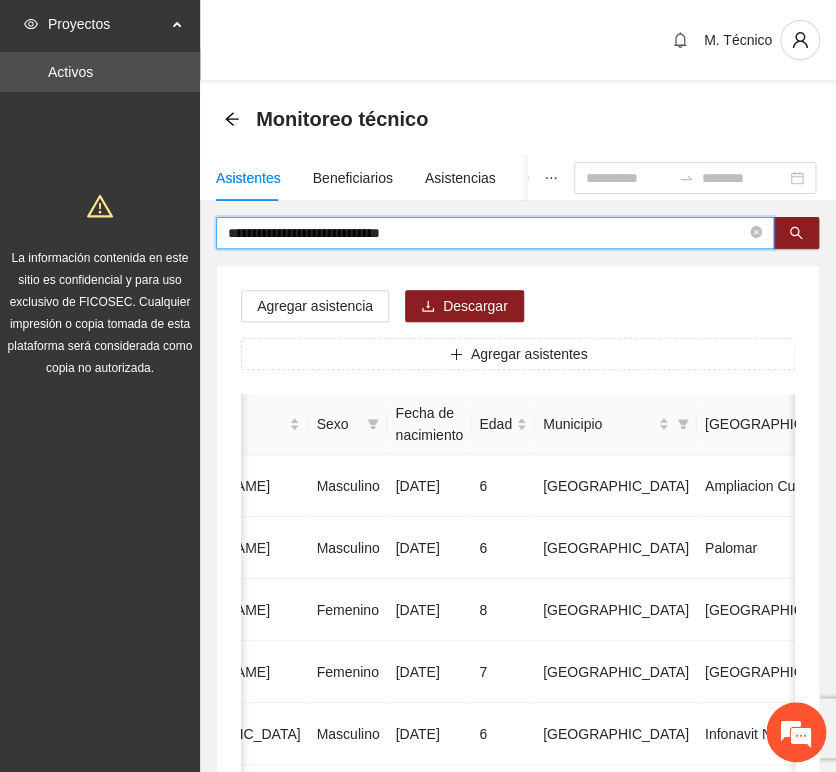drag, startPoint x: 365, startPoint y: 214, endPoint x: 154, endPoint y: 209, distance: 211.05923 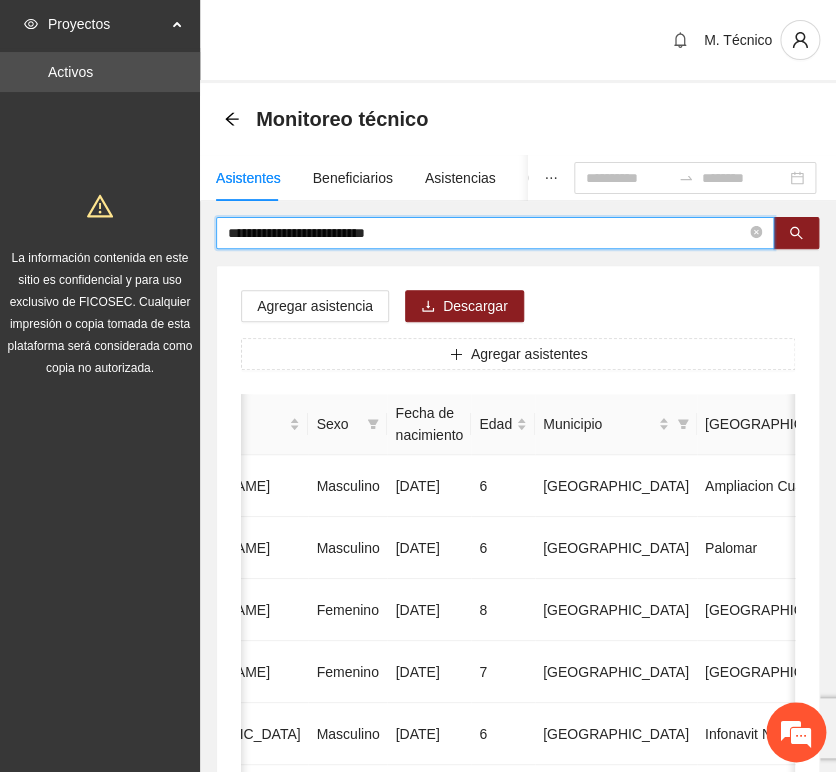 type on "**********" 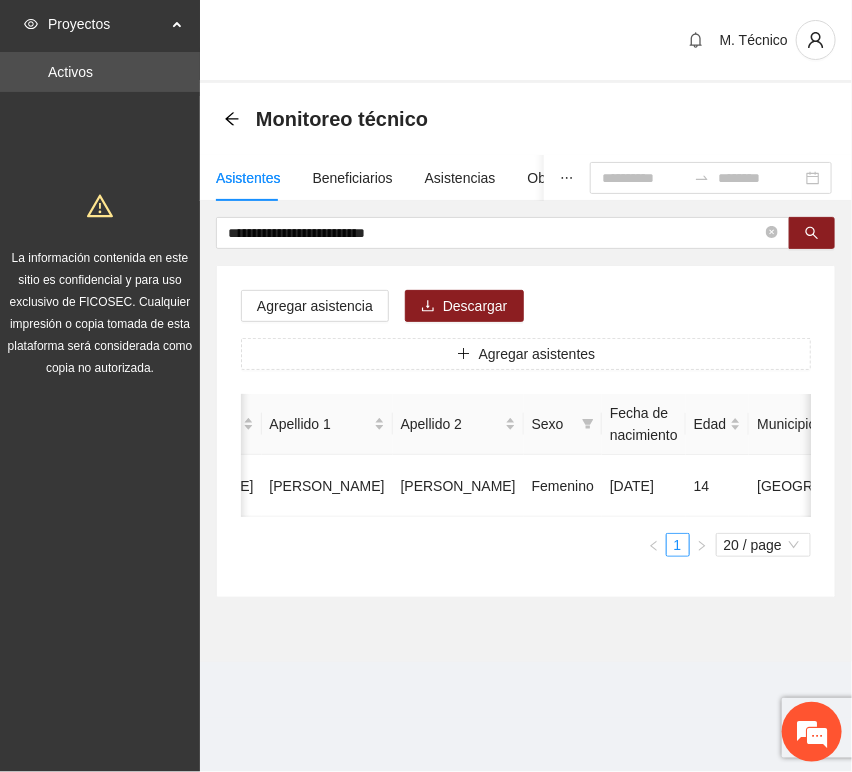 scroll, scrollTop: 0, scrollLeft: 461, axis: horizontal 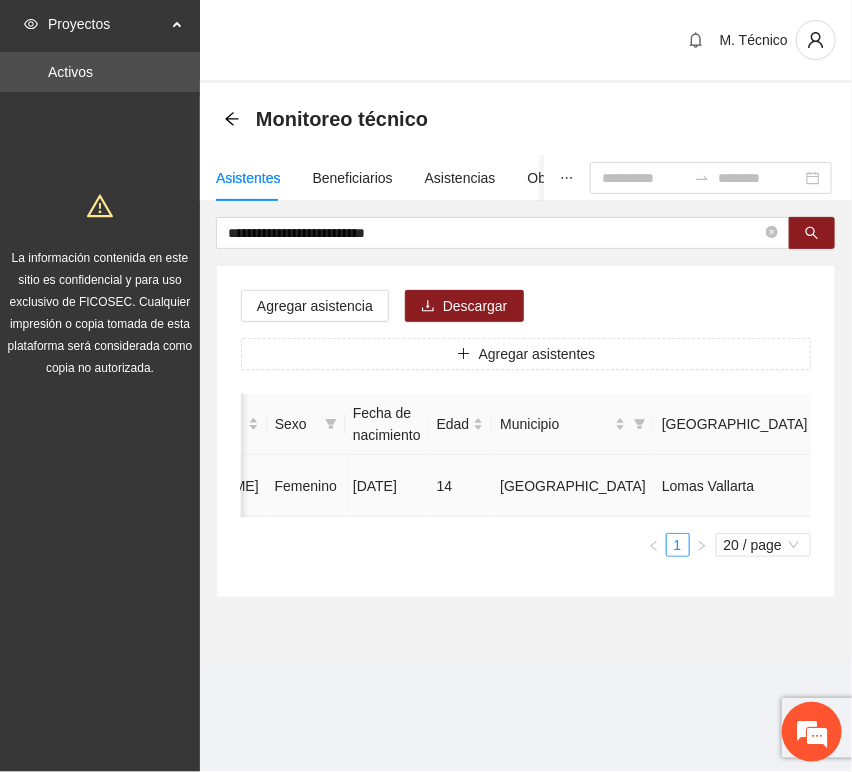 click 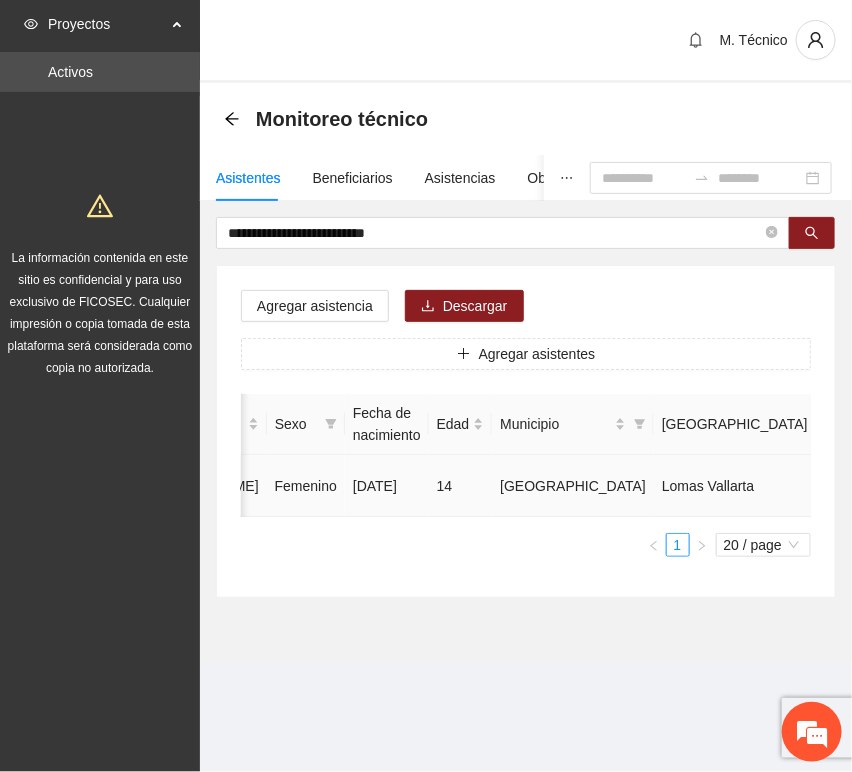 type on "**********" 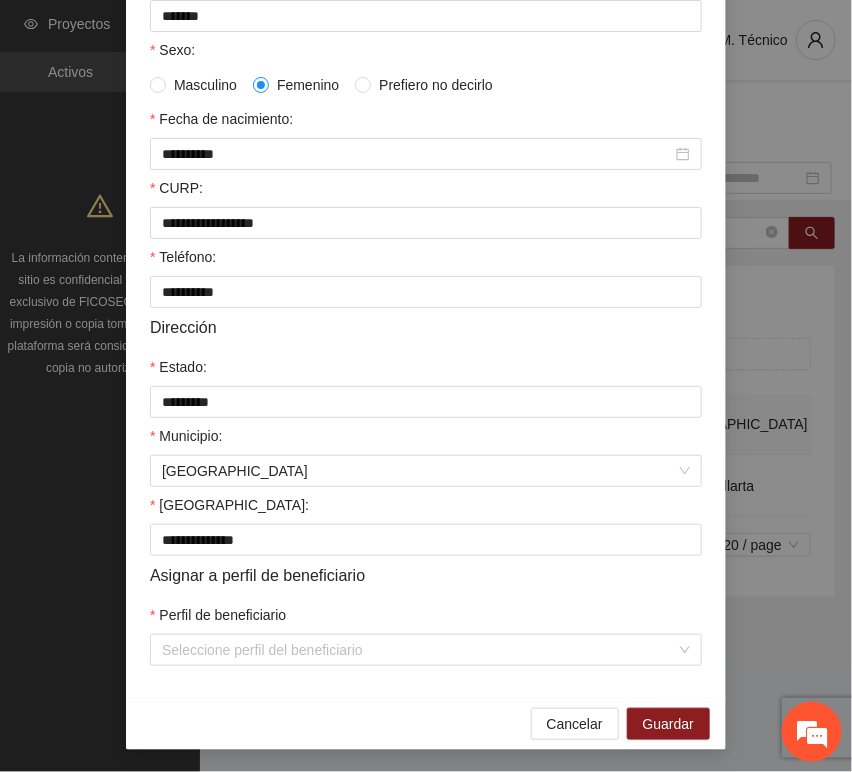 scroll, scrollTop: 394, scrollLeft: 0, axis: vertical 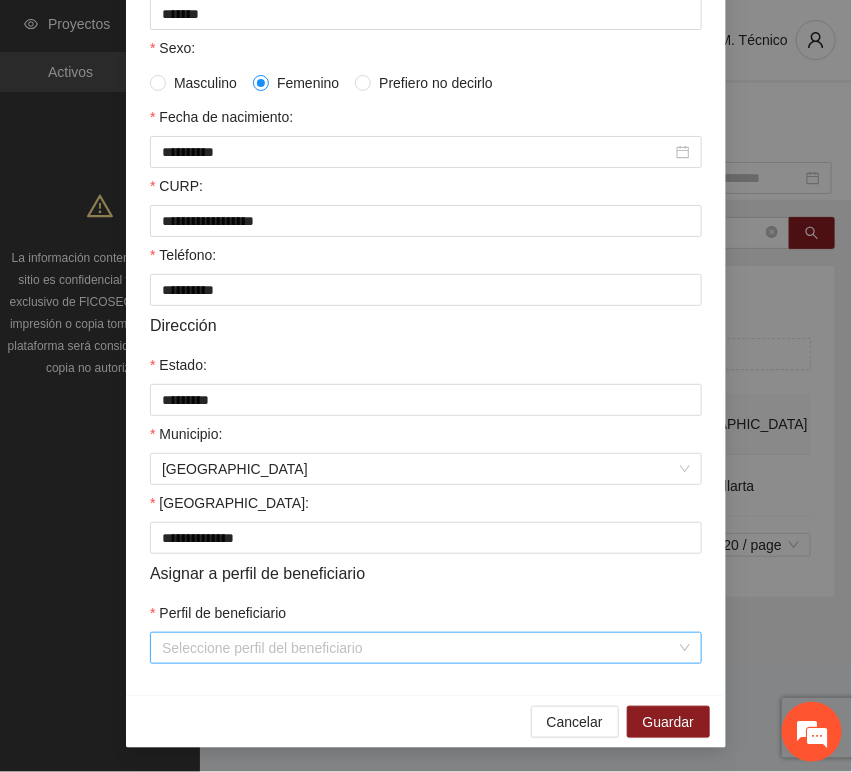 click on "Perfil de beneficiario" at bounding box center [419, 648] 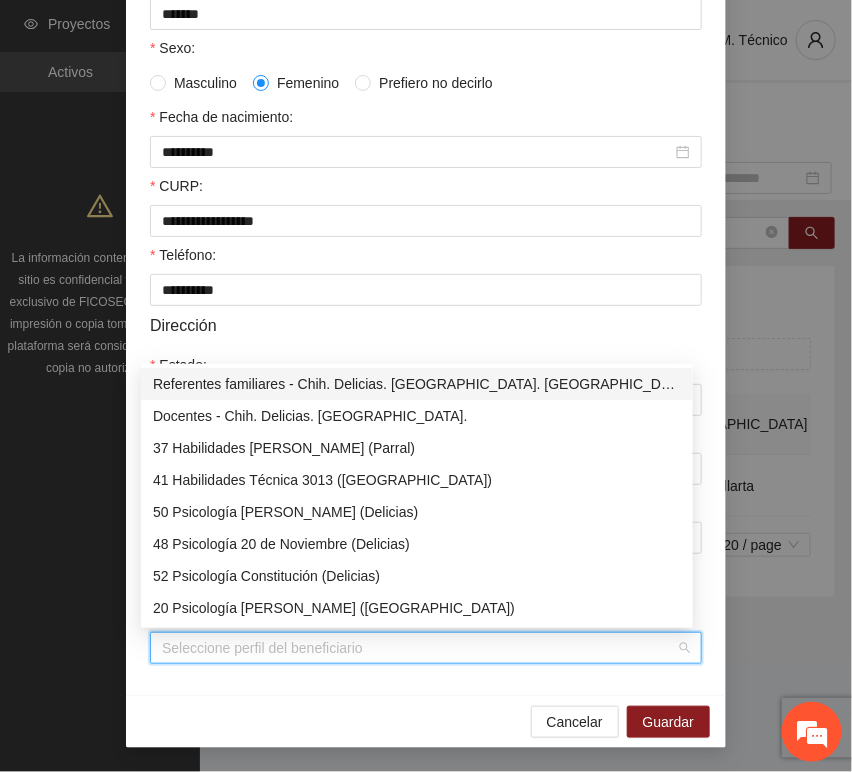 type on "*" 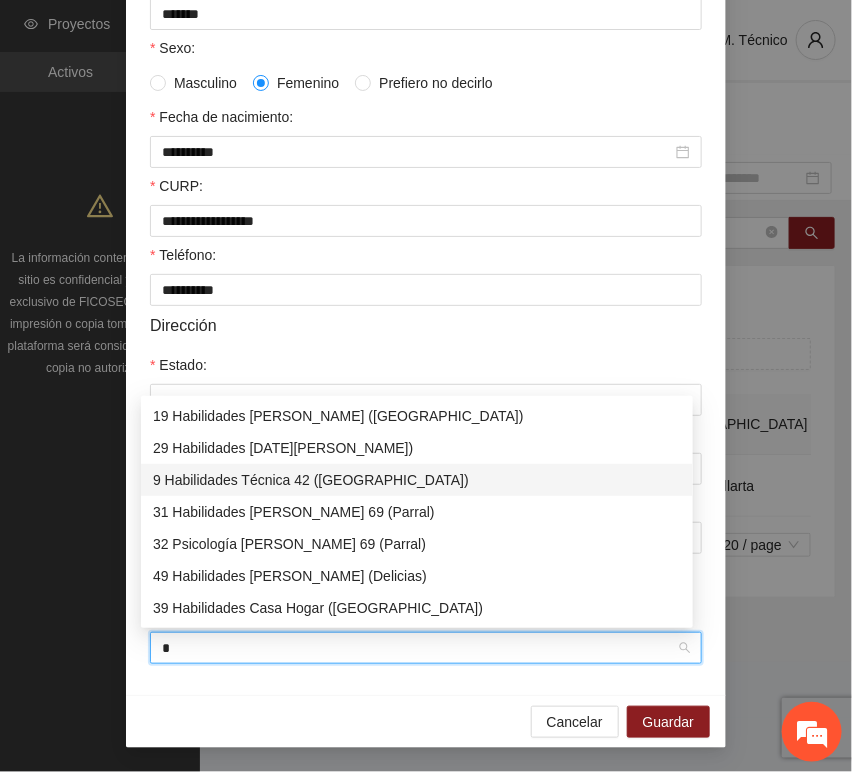 click on "9 Habilidades Técnica 42 ([GEOGRAPHIC_DATA])" at bounding box center (417, 480) 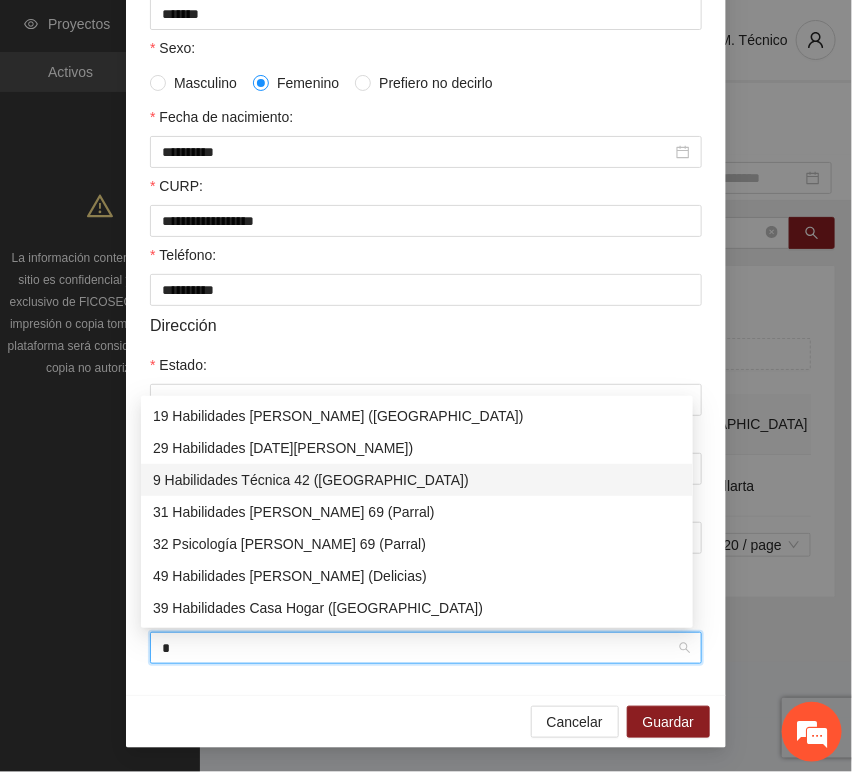 type 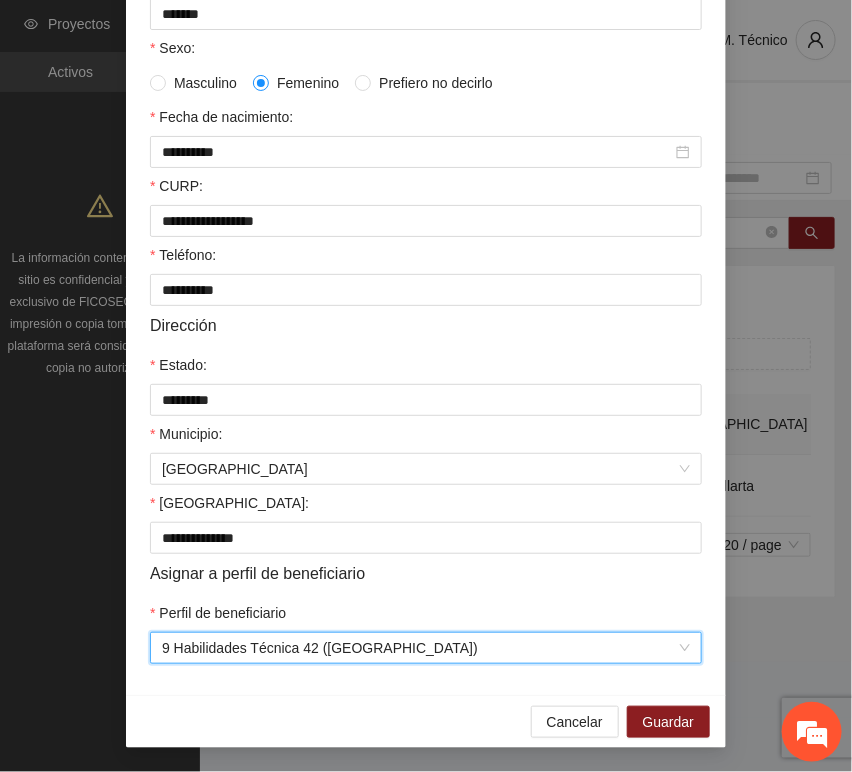 click on "Cancelar Guardar" at bounding box center (426, 721) 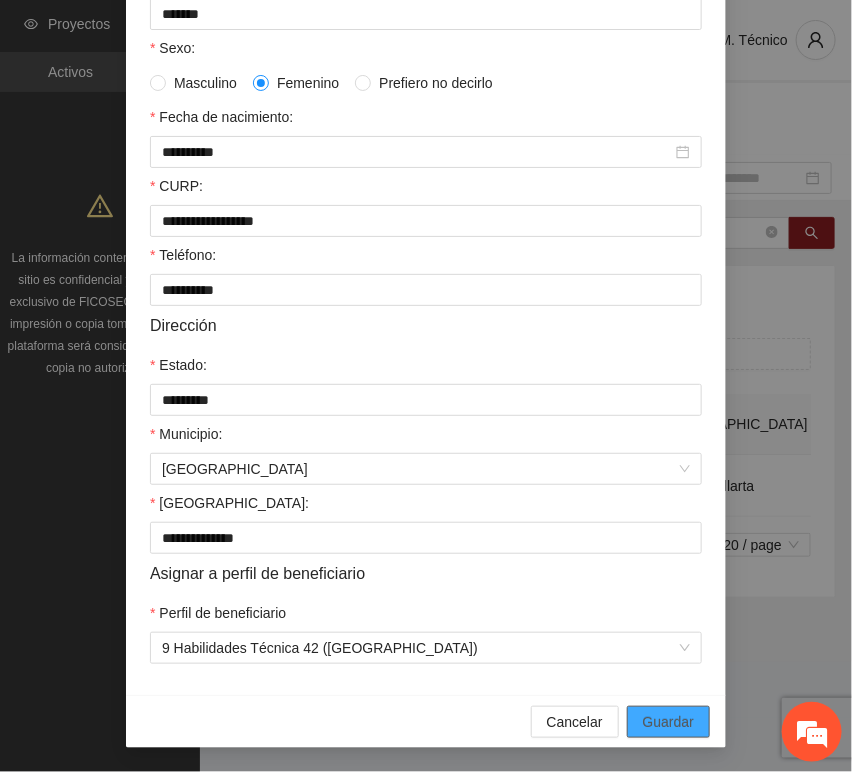 click on "Guardar" at bounding box center (668, 722) 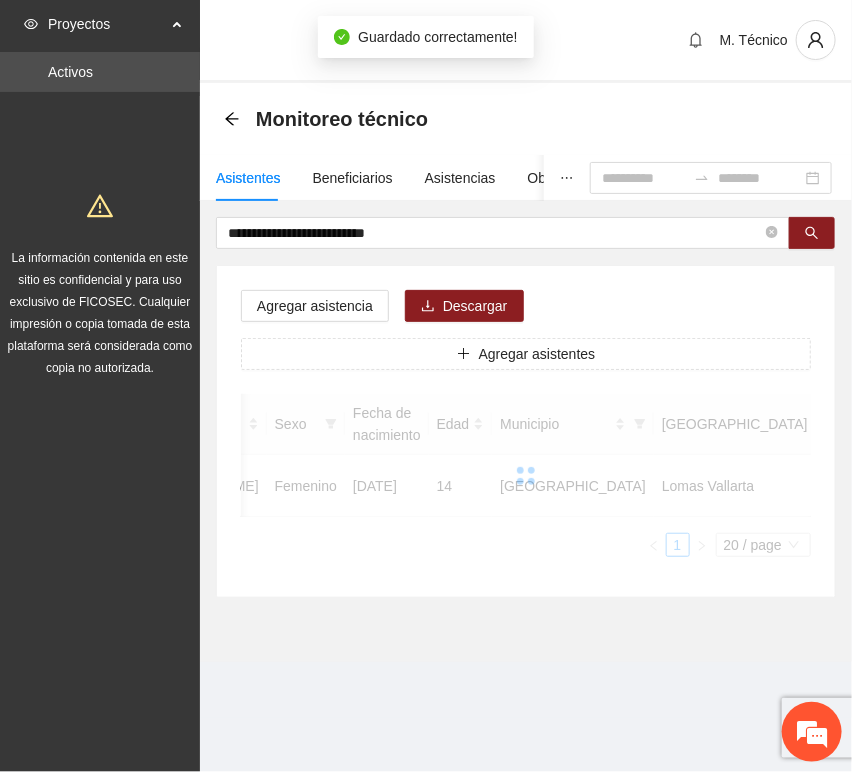 scroll, scrollTop: 294, scrollLeft: 0, axis: vertical 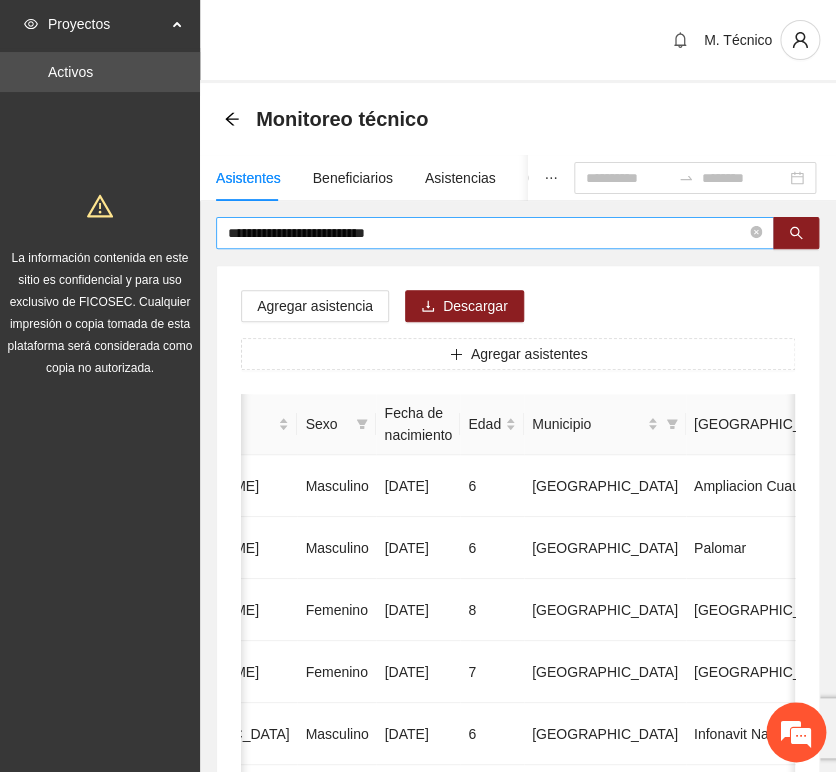 drag, startPoint x: 381, startPoint y: 250, endPoint x: 441, endPoint y: 231, distance: 62.936478 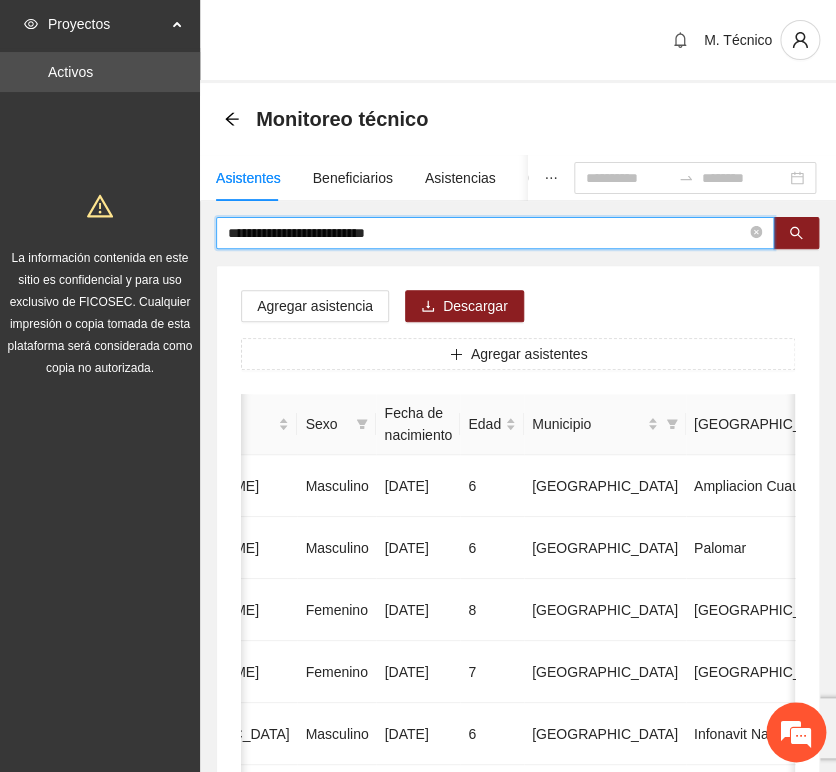 drag, startPoint x: 382, startPoint y: 220, endPoint x: 148, endPoint y: 207, distance: 234.36084 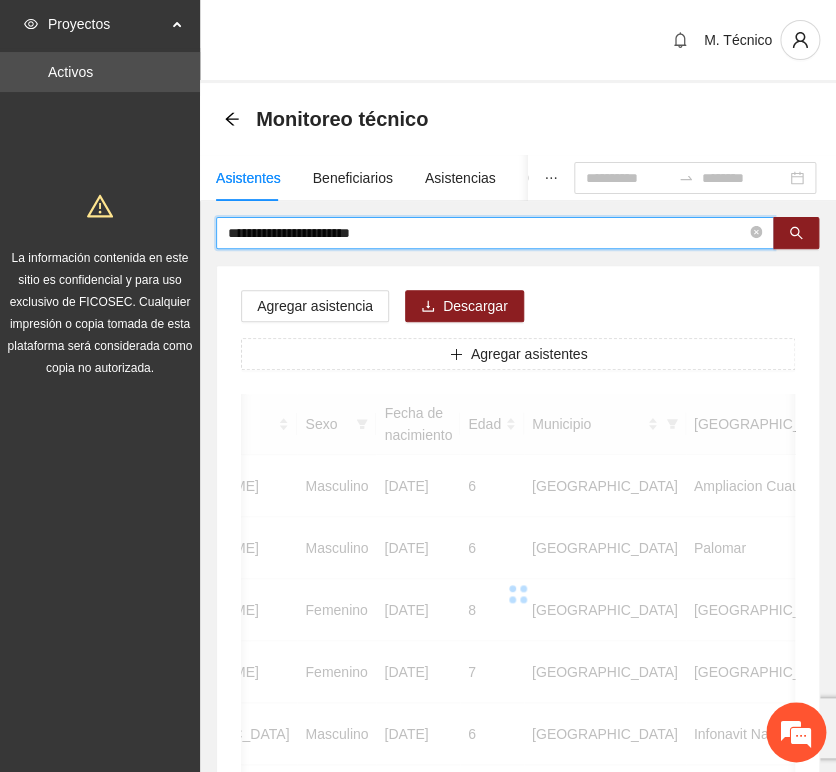 type on "**********" 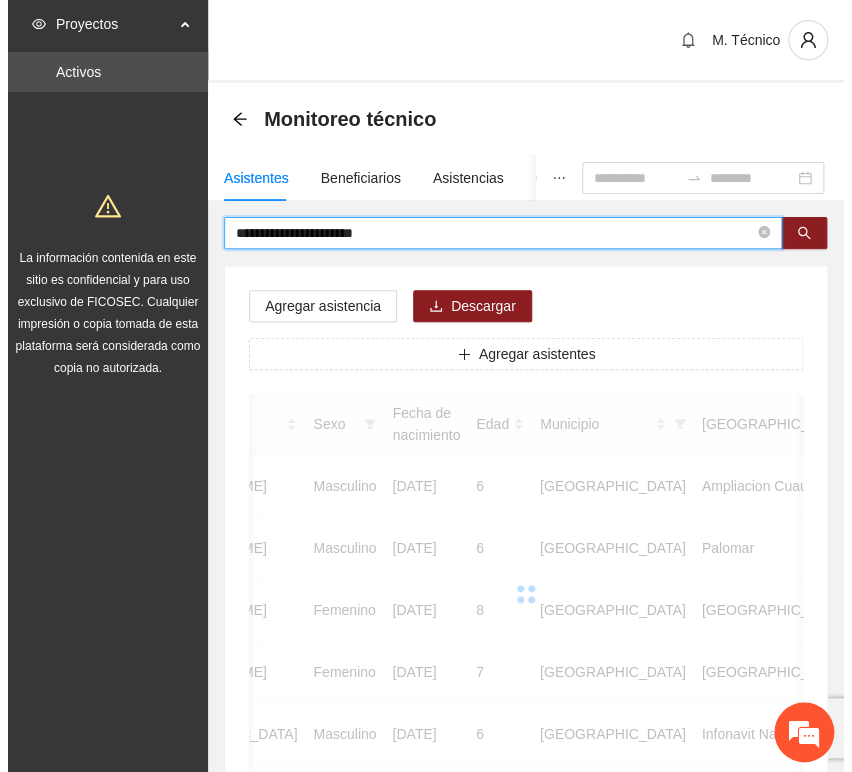 scroll, scrollTop: 0, scrollLeft: 452, axis: horizontal 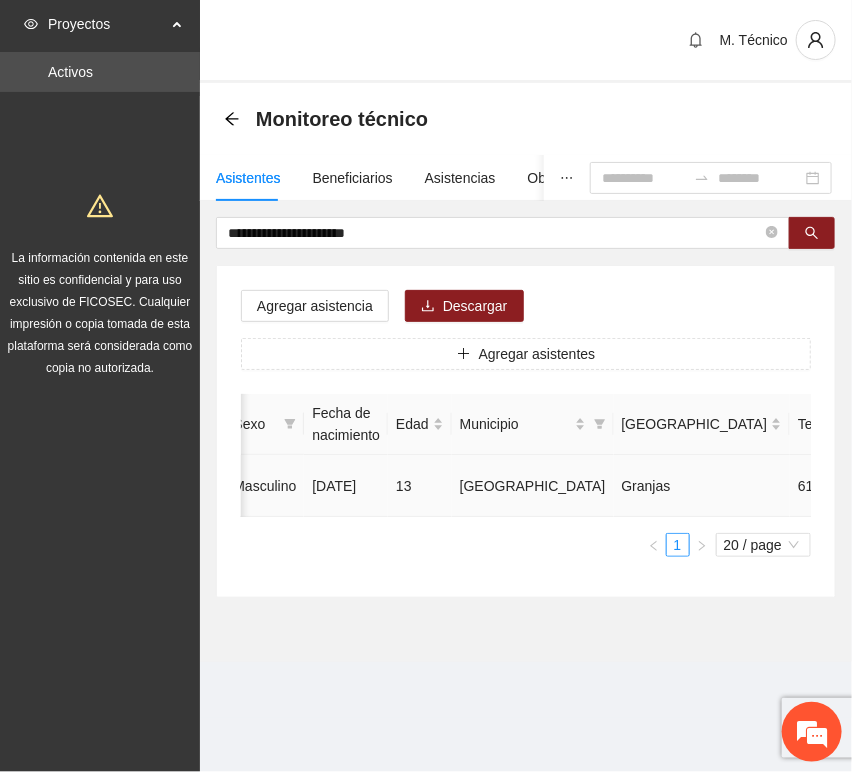 click at bounding box center (981, 486) 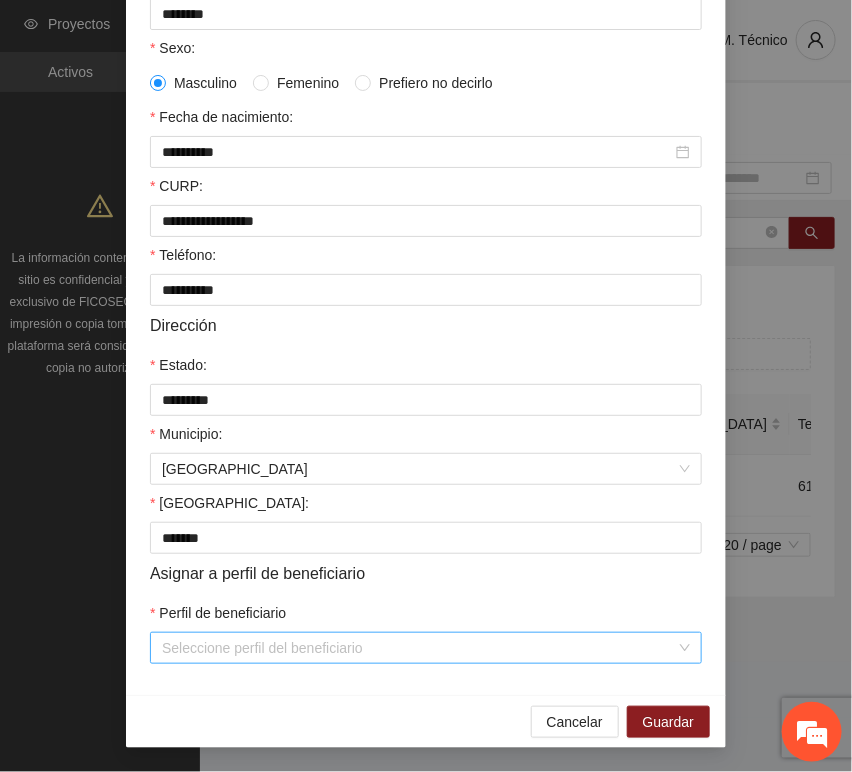 scroll, scrollTop: 394, scrollLeft: 0, axis: vertical 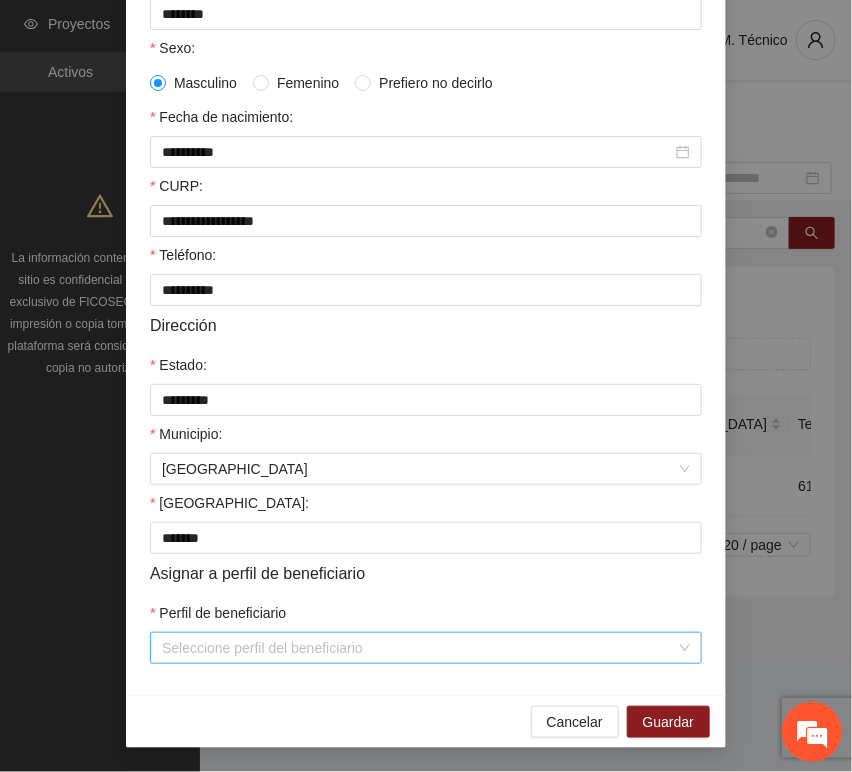click on "Perfil de beneficiario" at bounding box center [419, 648] 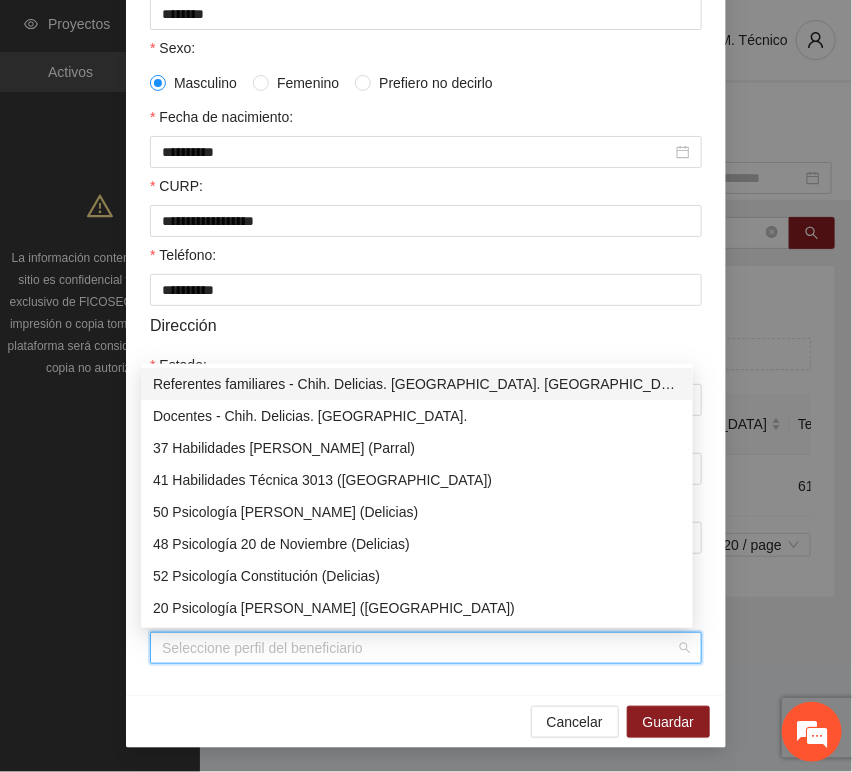 type on "*" 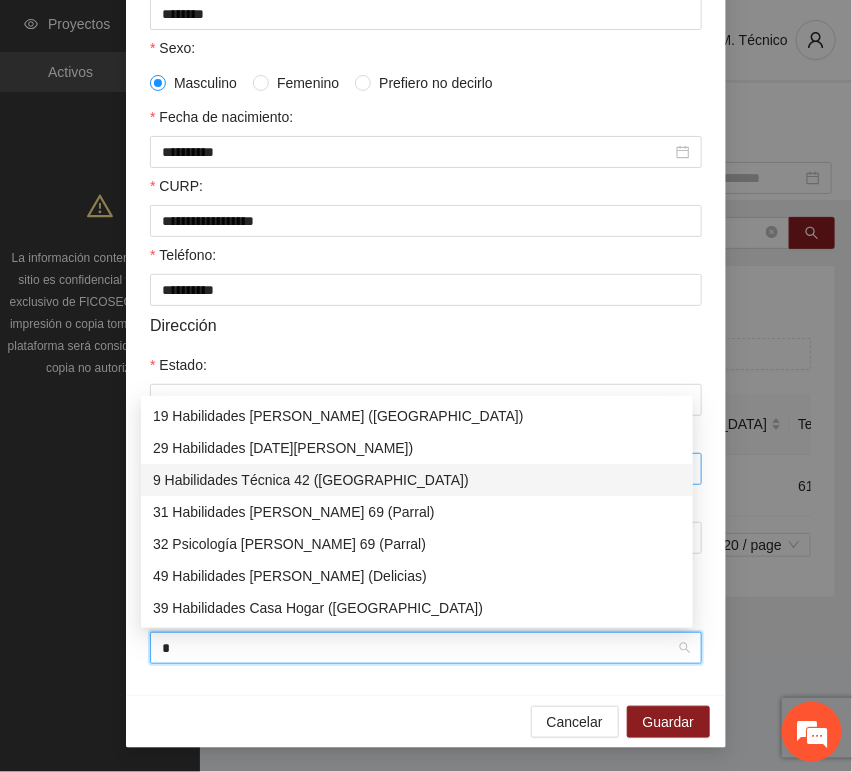 drag, startPoint x: 208, startPoint y: 475, endPoint x: 249, endPoint y: 478, distance: 41.109608 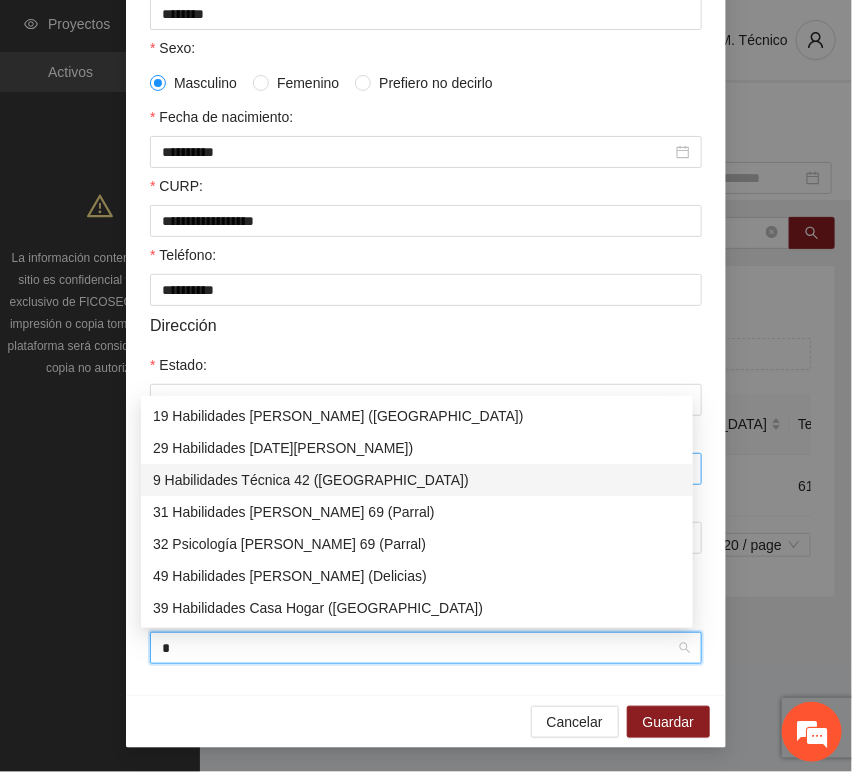 click on "9 Habilidades Técnica 42 ([GEOGRAPHIC_DATA])" at bounding box center [417, 480] 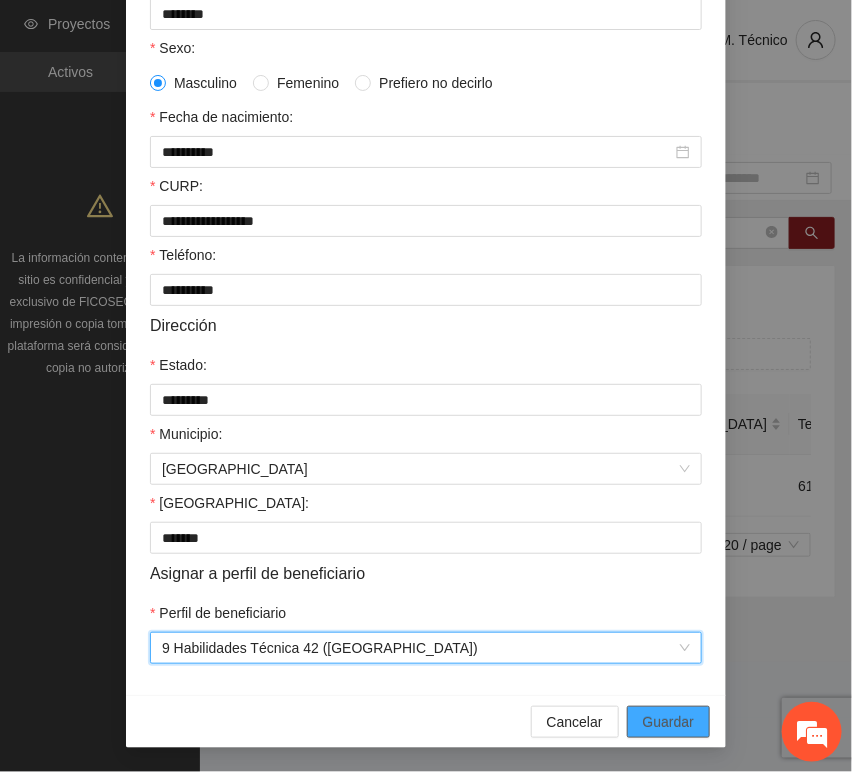click on "Guardar" at bounding box center [668, 722] 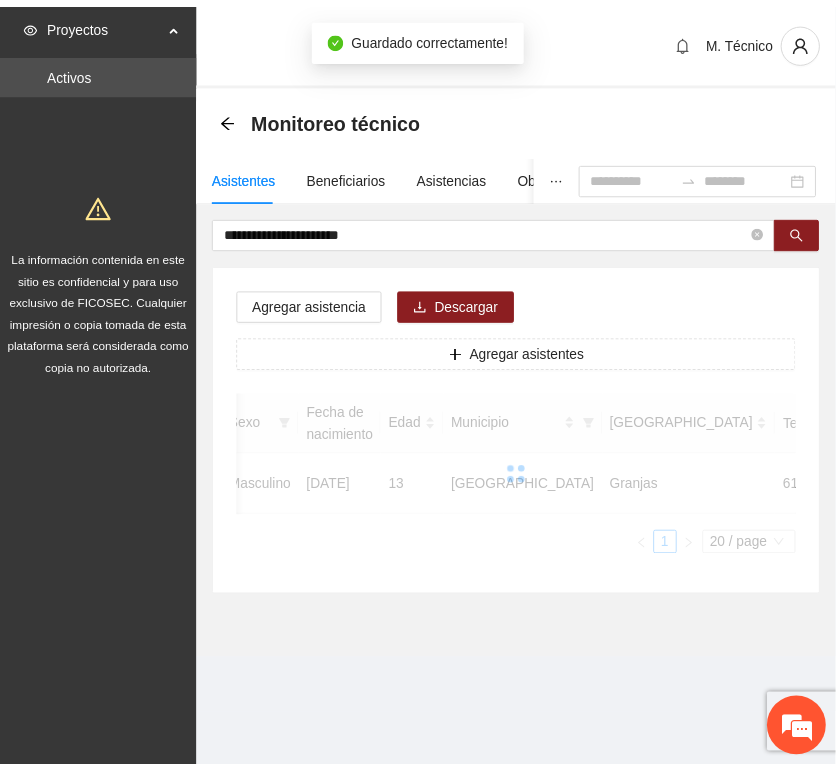 scroll, scrollTop: 294, scrollLeft: 0, axis: vertical 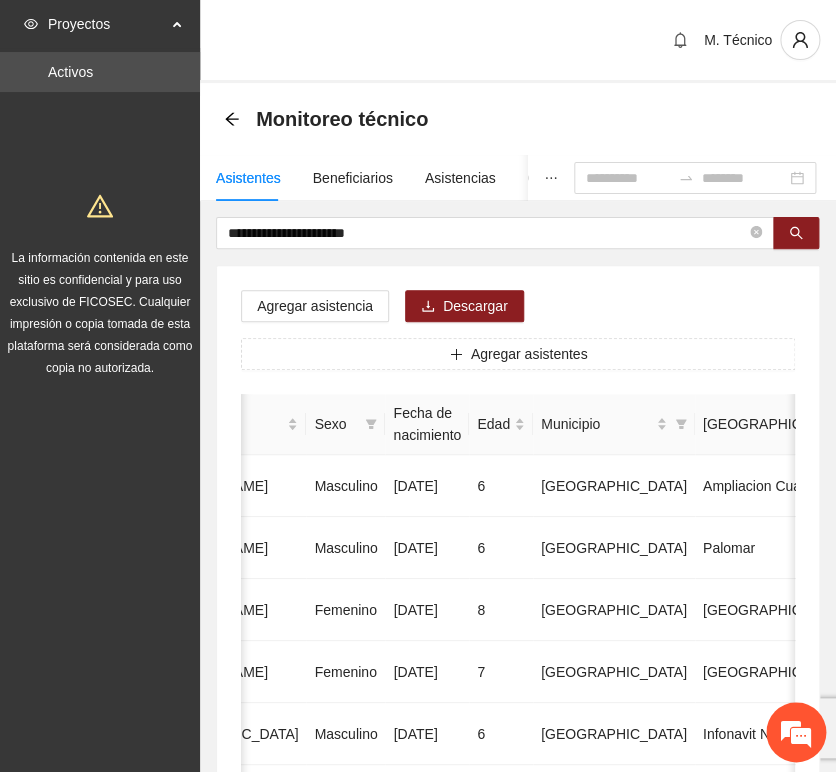 click on "Agregar asistencia Descargar Agregar asistentes Folio Nombre Apellido 1 Apellido 2 Sexo Fecha de nacimiento Edad Municipio Colonia Teléfono Actividad                           1 [PERSON_NAME] [DATE] 6 Chihuahua Ampliacion [PERSON_NAME] 6146098808 U P +11 2 [PERSON_NAME] Masculino [DATE] 6 [GEOGRAPHIC_DATA] [GEOGRAPHIC_DATA] 6142685790 U P +4 3 [PERSON_NAME] [DATE] 8 Chihuahua [GEOGRAPHIC_DATA] U P +6 4 [PERSON_NAME] [DATE] 7 [GEOGRAPHIC_DATA] U P +4 5 [PERSON_NAME]  Madrid Masculino [DATE] 6 Chihuahua Infonavit Nac.  6141246855 U P +4 6 [PERSON_NAME] Masculino [DATE] 8 Chihuahua [PERSON_NAME] 6141225744 U P +6 7 [PERSON_NAME][DATE] Femenino [DATE] 8 Chihuahua Paseos [PERSON_NAME] 6142154187 U P +7 8 [PERSON_NAME] [DATE] 9 Chihuahua Popular 6142434364 U P +3 9 [PERSON_NAME]  Madrid Femenino [DATE] 7 U P +8" at bounding box center [518, 1020] 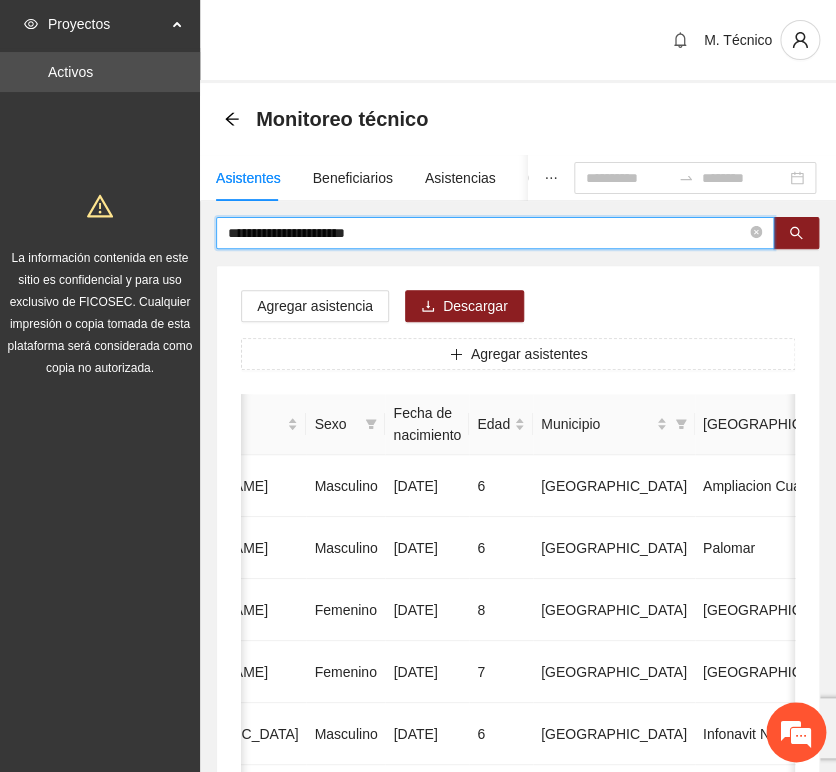 drag, startPoint x: 440, startPoint y: 236, endPoint x: 80, endPoint y: 205, distance: 361.33224 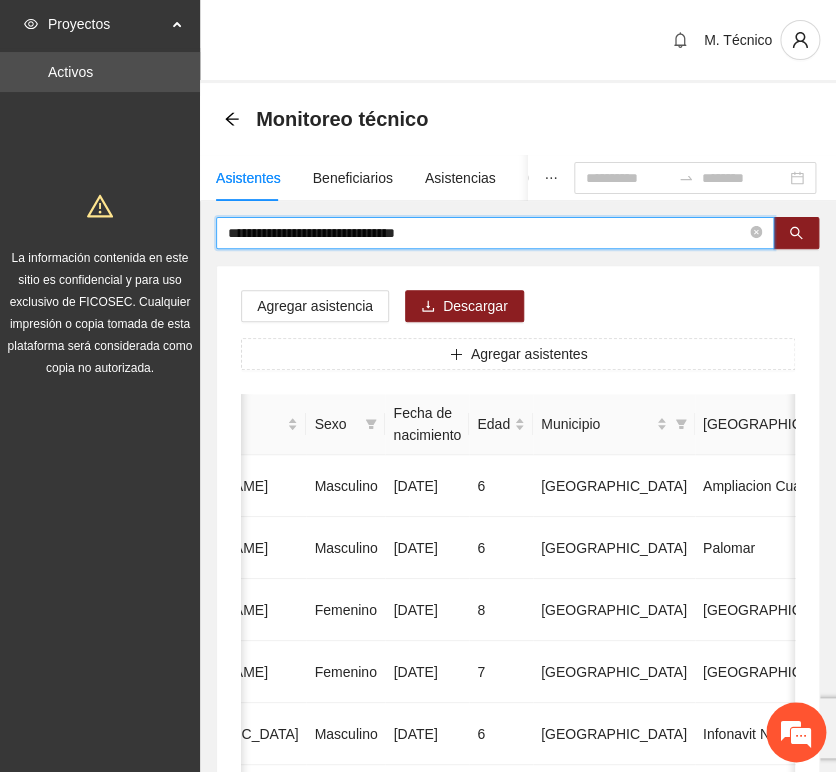 type on "**********" 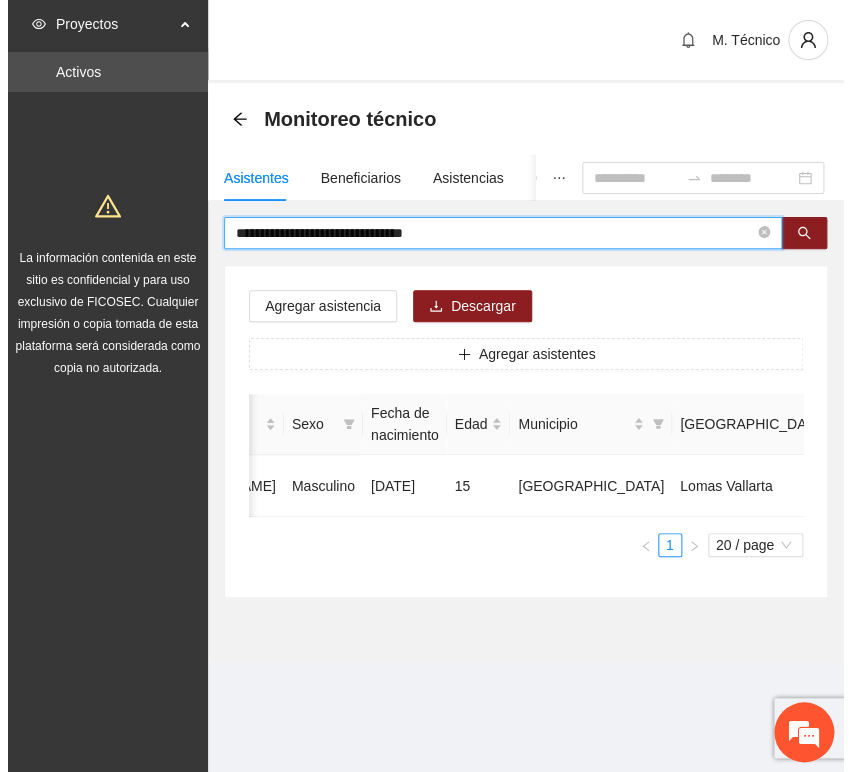 scroll, scrollTop: 0, scrollLeft: 0, axis: both 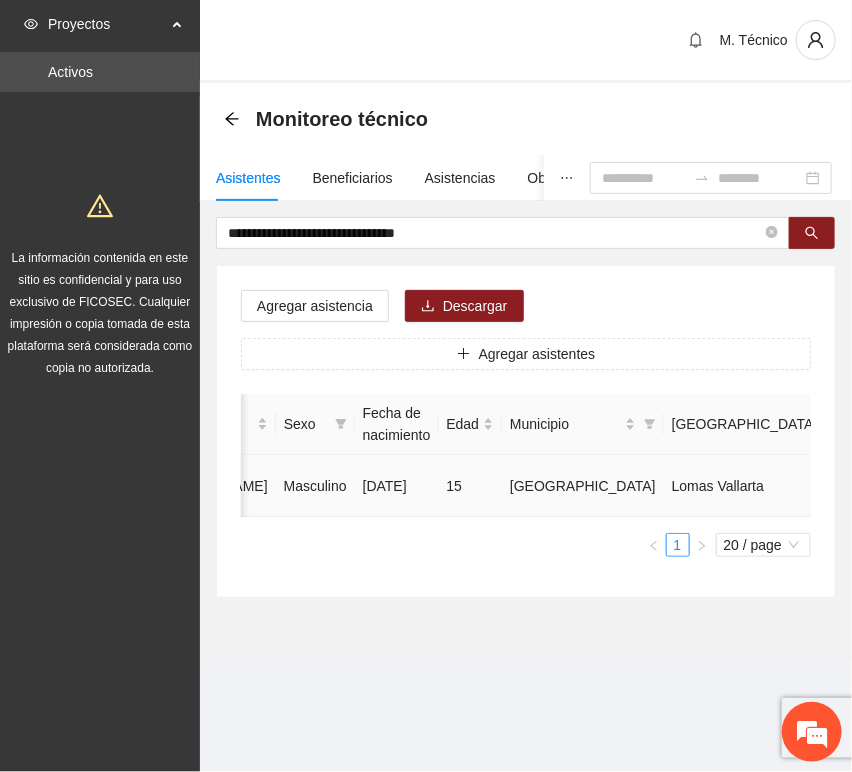 click 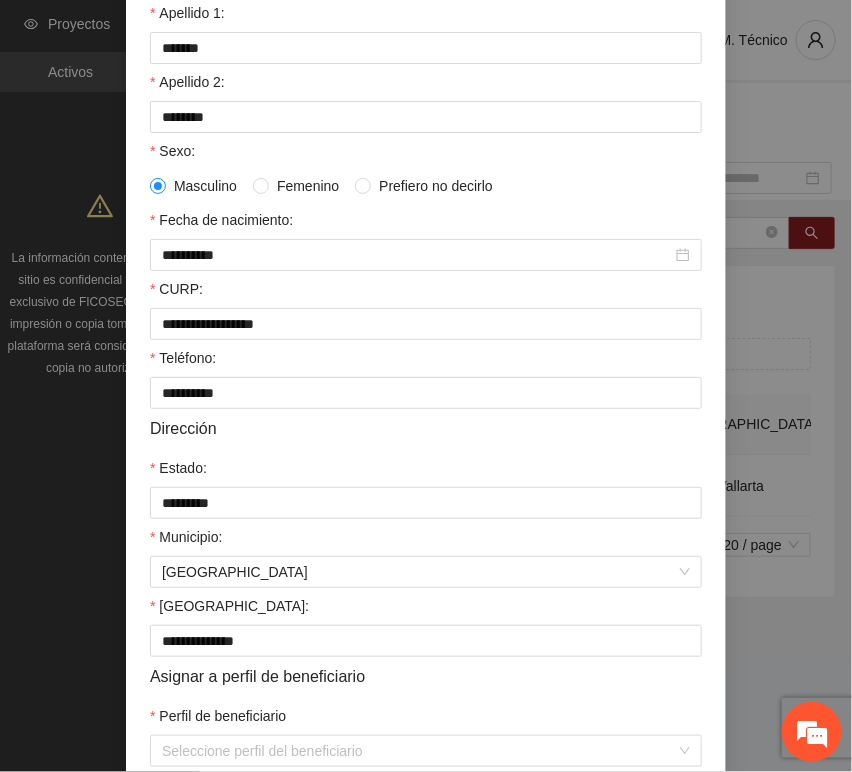 scroll, scrollTop: 394, scrollLeft: 0, axis: vertical 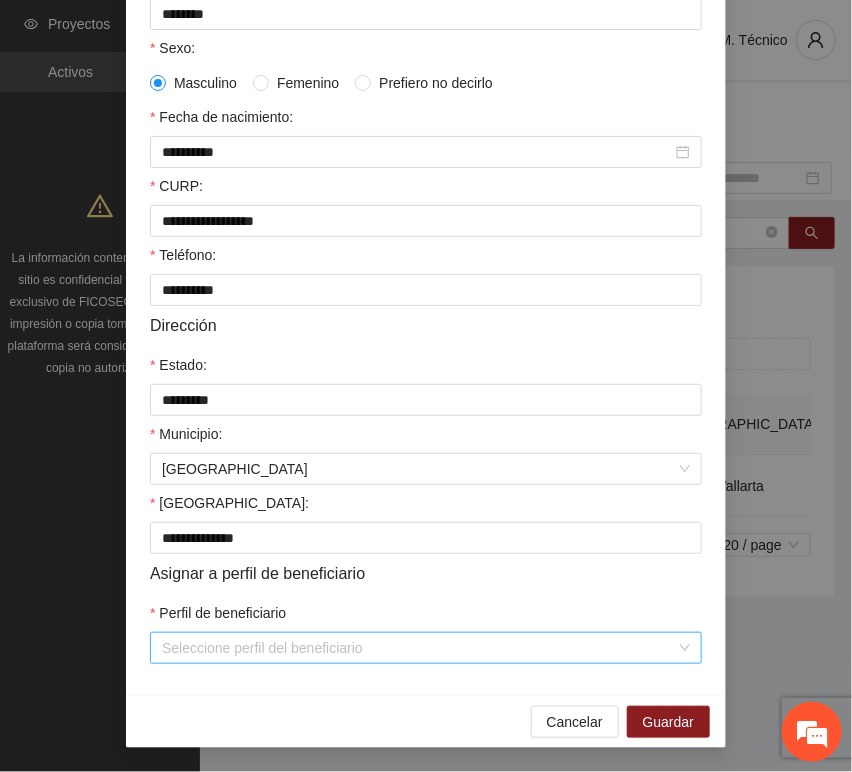 click on "Perfil de beneficiario" at bounding box center [419, 648] 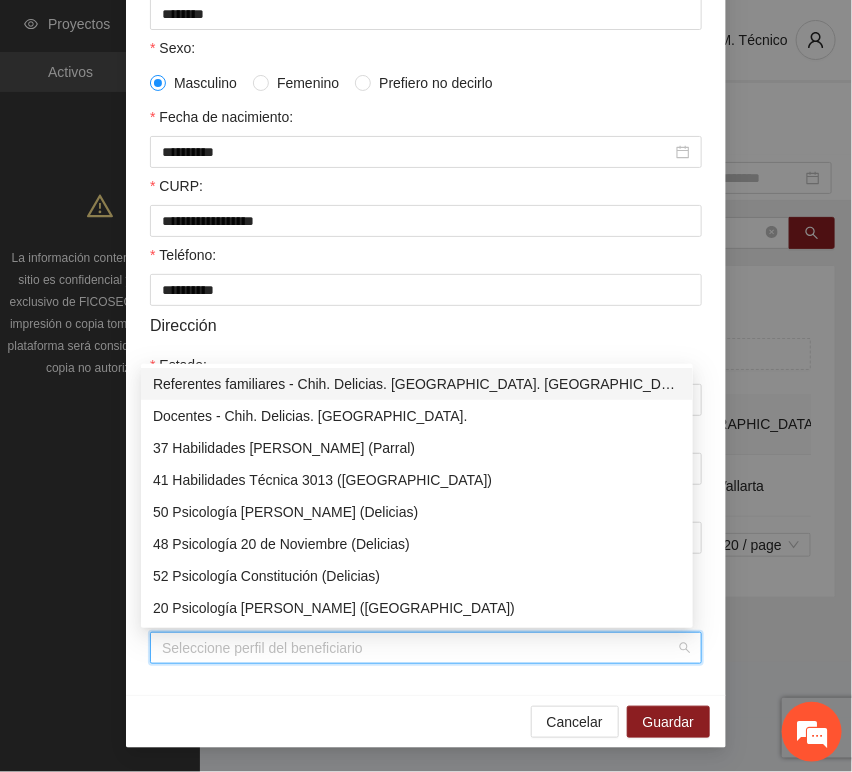 type on "*" 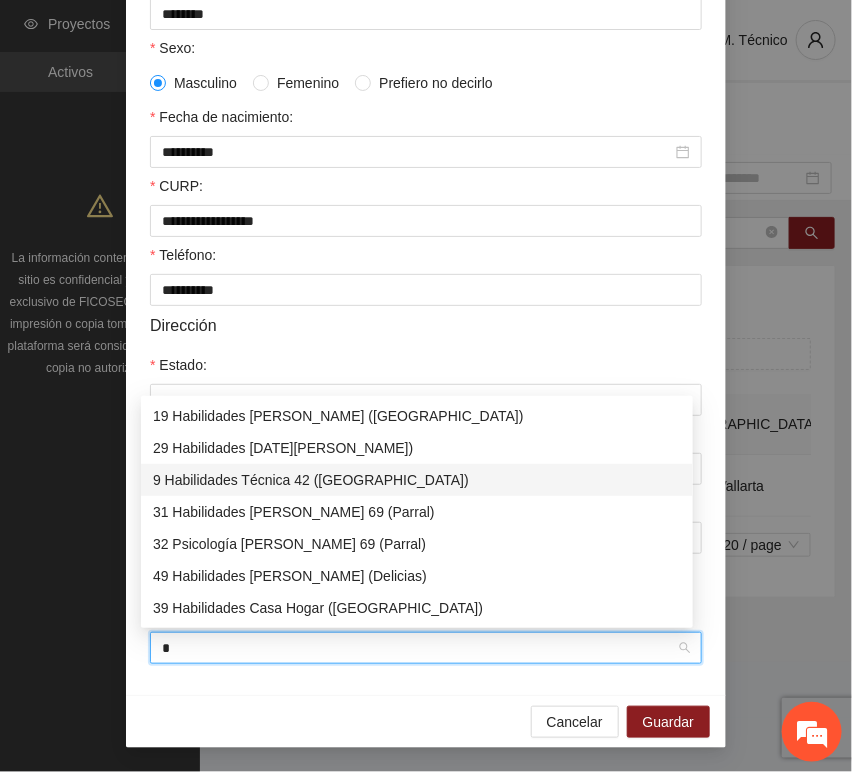 click on "9 Habilidades Técnica 42 ([GEOGRAPHIC_DATA])" at bounding box center (417, 480) 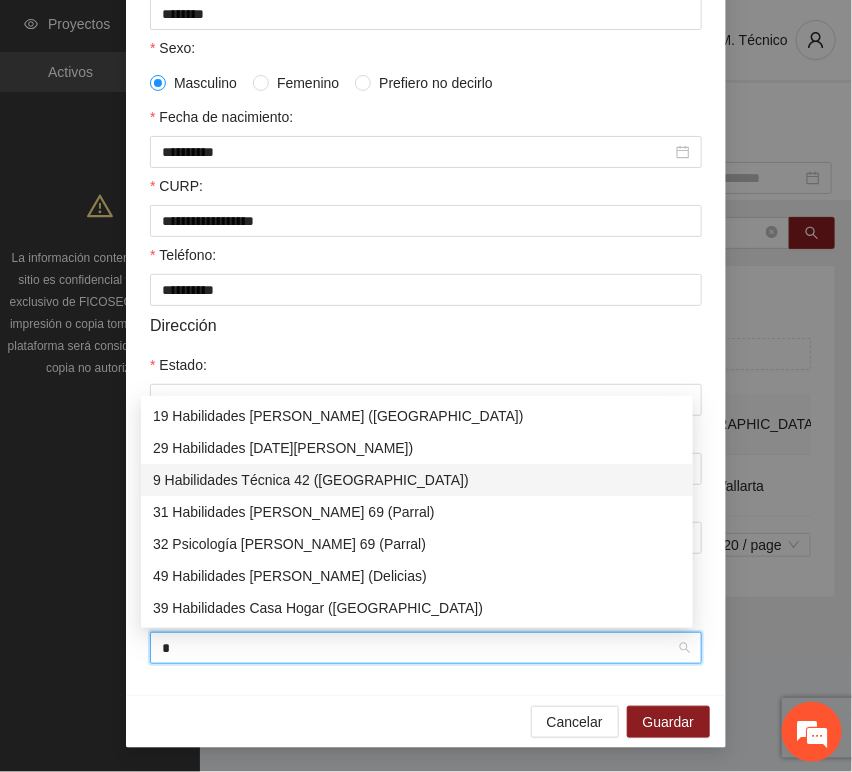 type 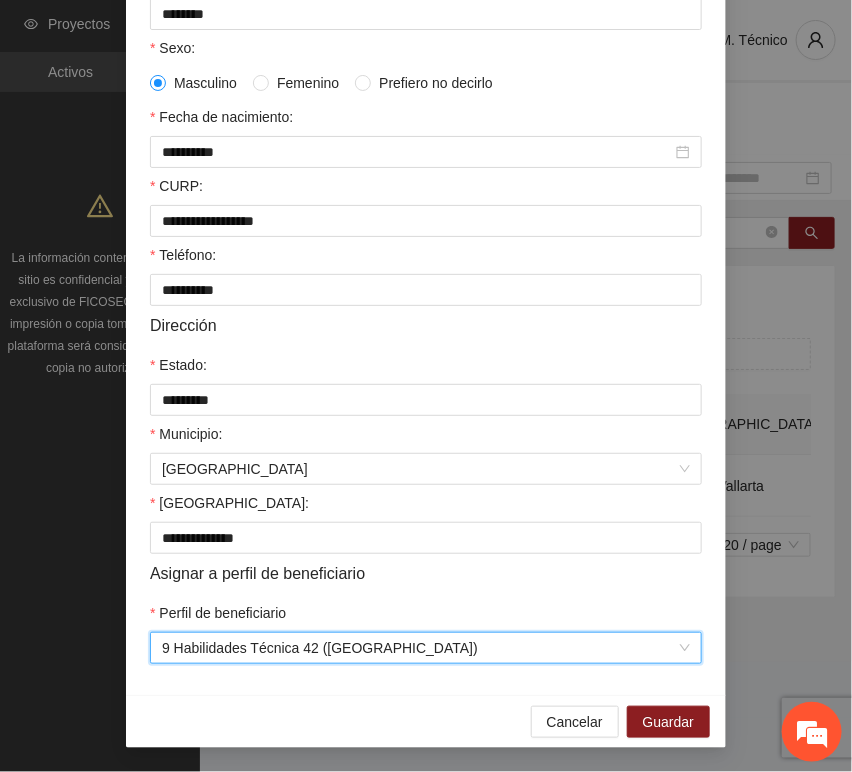 drag, startPoint x: 270, startPoint y: 705, endPoint x: 392, endPoint y: 704, distance: 122.0041 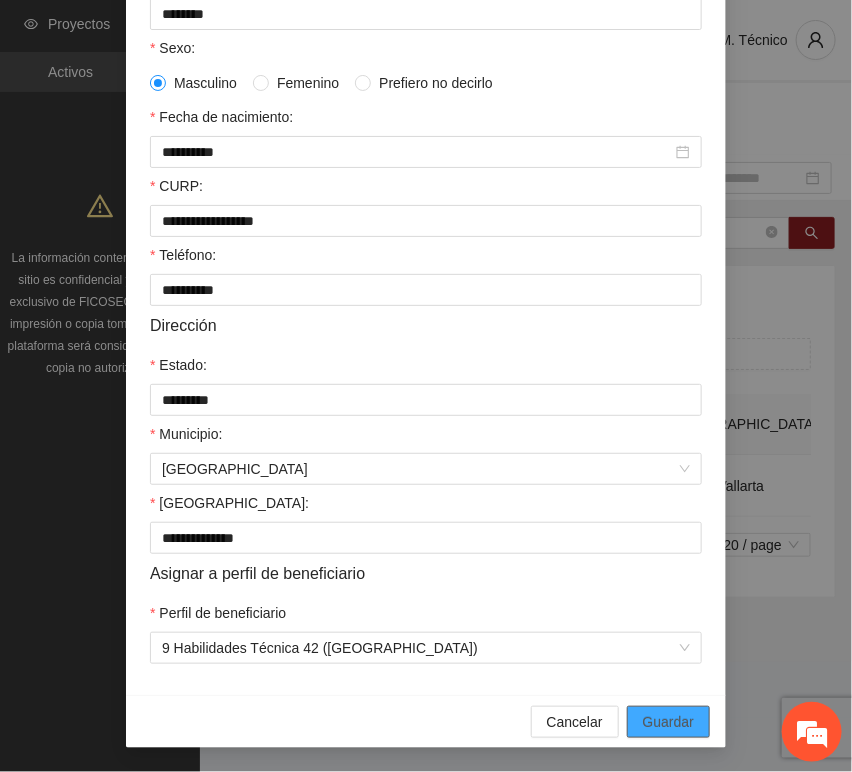 click on "Guardar" at bounding box center [668, 722] 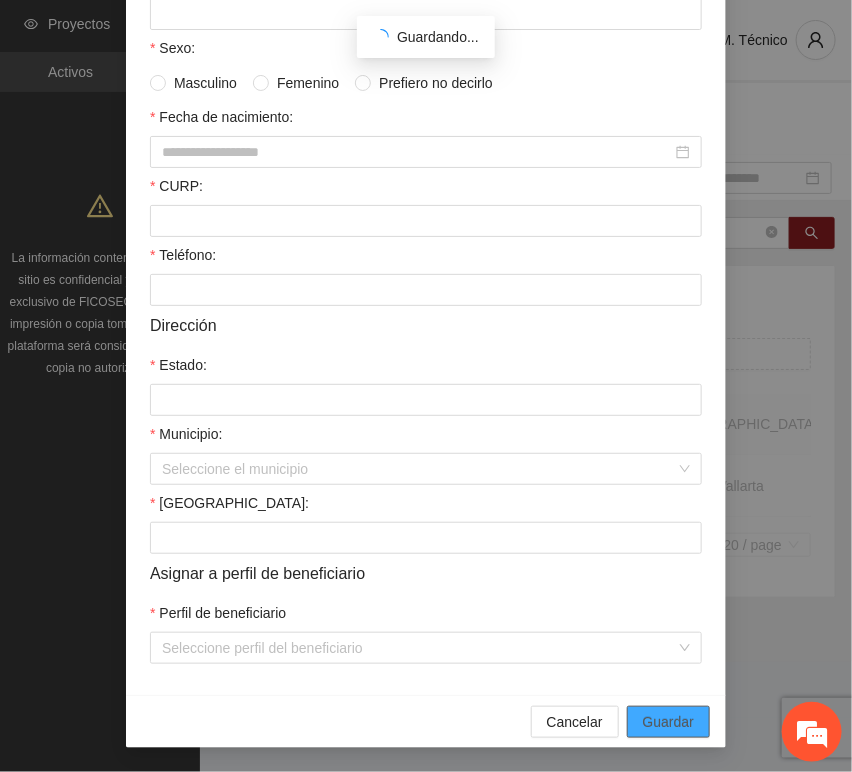 scroll, scrollTop: 294, scrollLeft: 0, axis: vertical 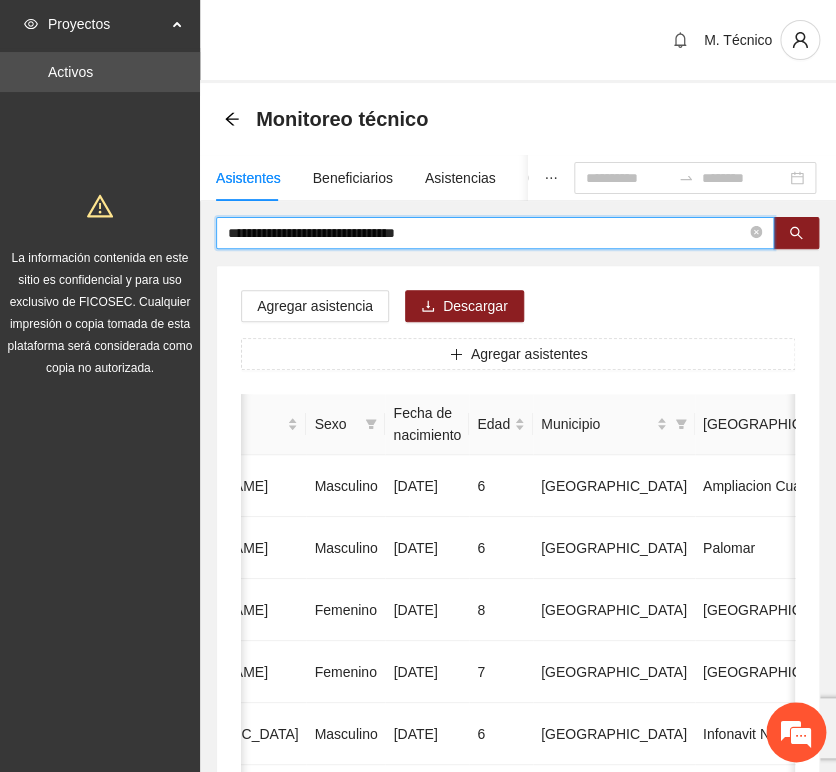 drag, startPoint x: 466, startPoint y: 235, endPoint x: -104, endPoint y: 225, distance: 570.0877 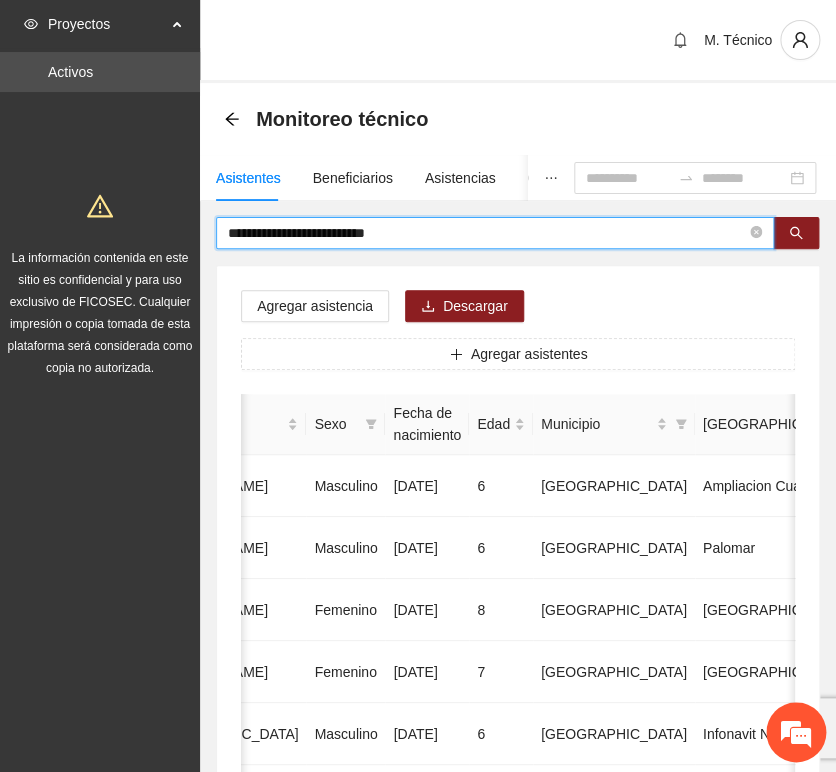 type on "**********" 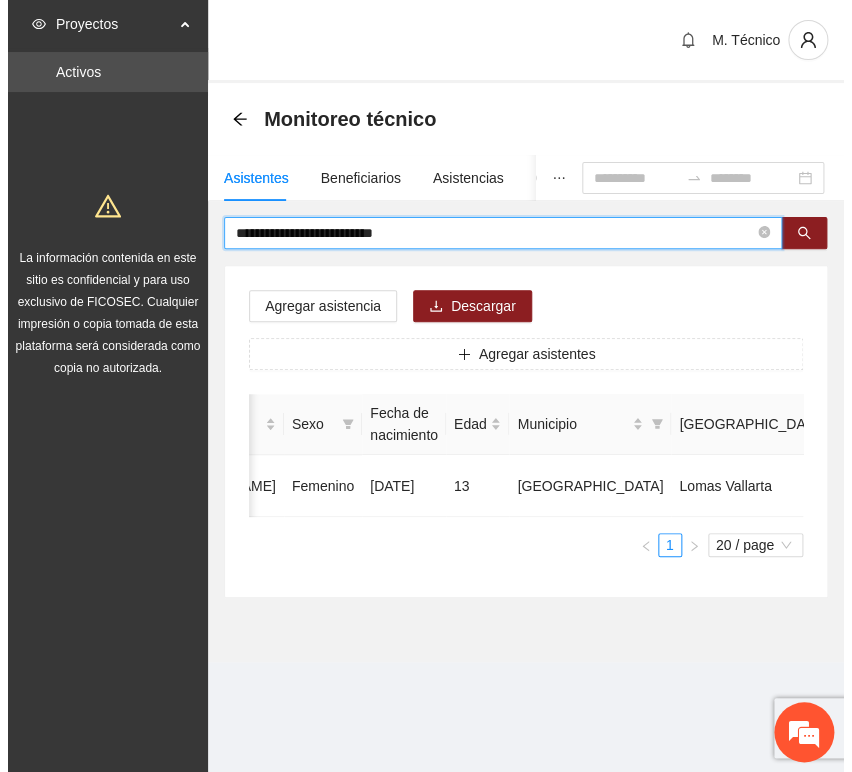 scroll, scrollTop: 0, scrollLeft: 450, axis: horizontal 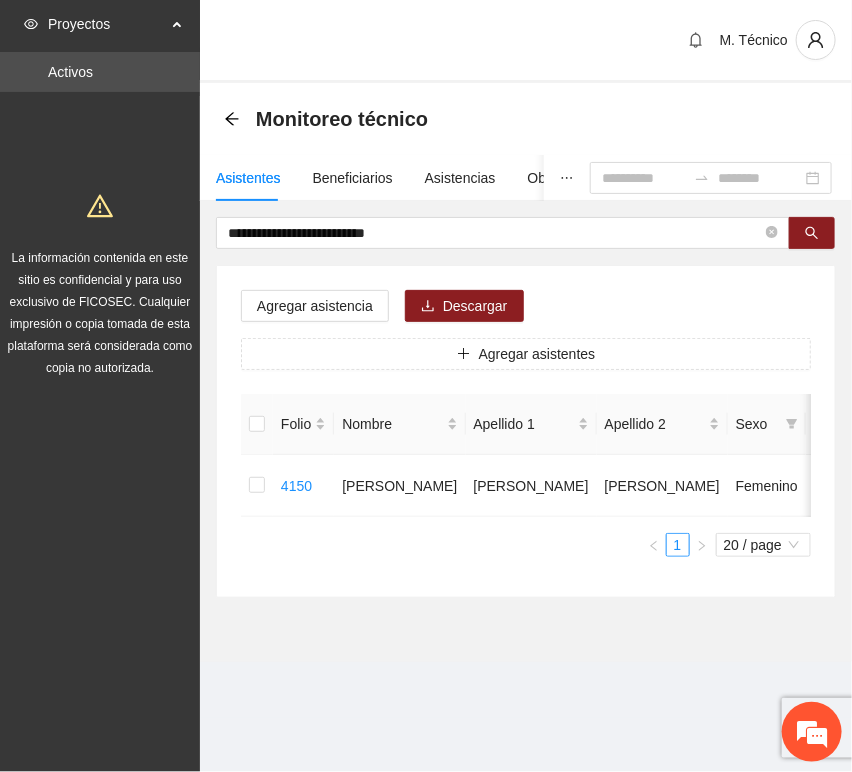 drag, startPoint x: 398, startPoint y: 669, endPoint x: 440, endPoint y: 560, distance: 116.81181 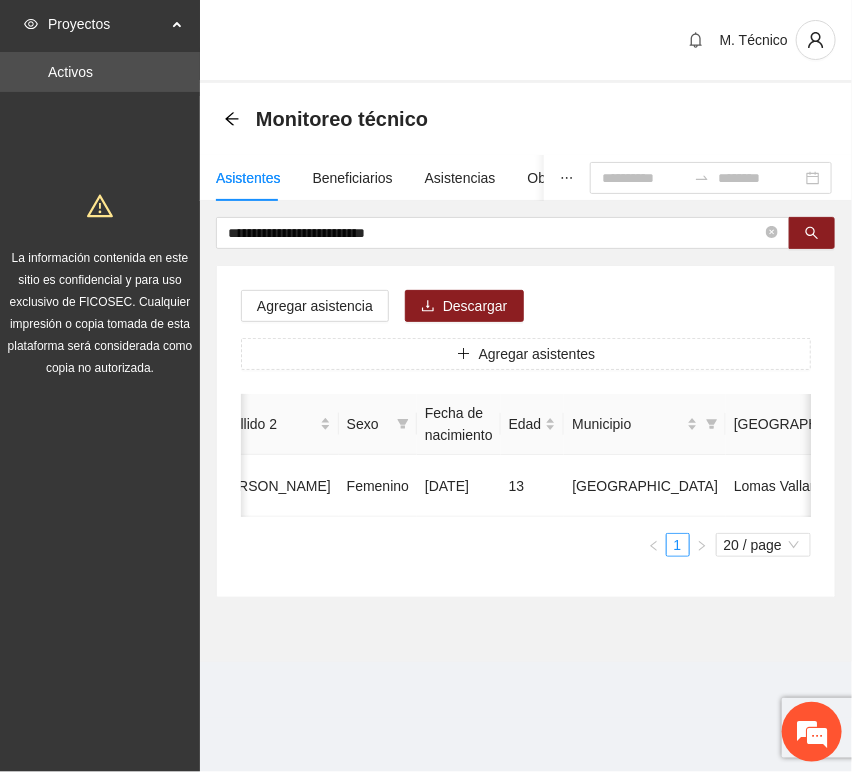 scroll, scrollTop: 0, scrollLeft: 450, axis: horizontal 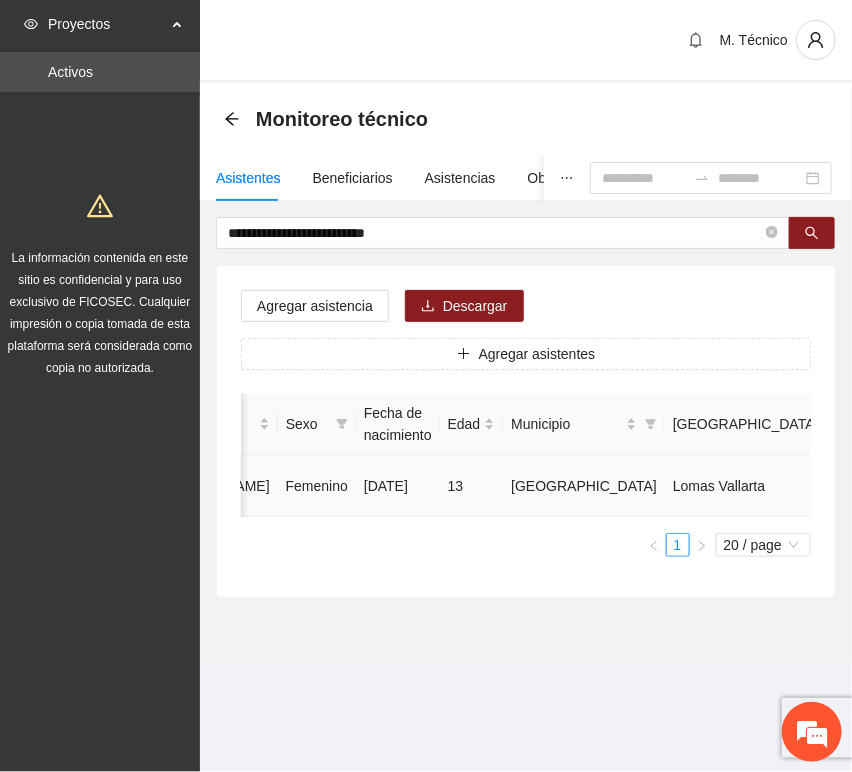 click at bounding box center [1033, 486] 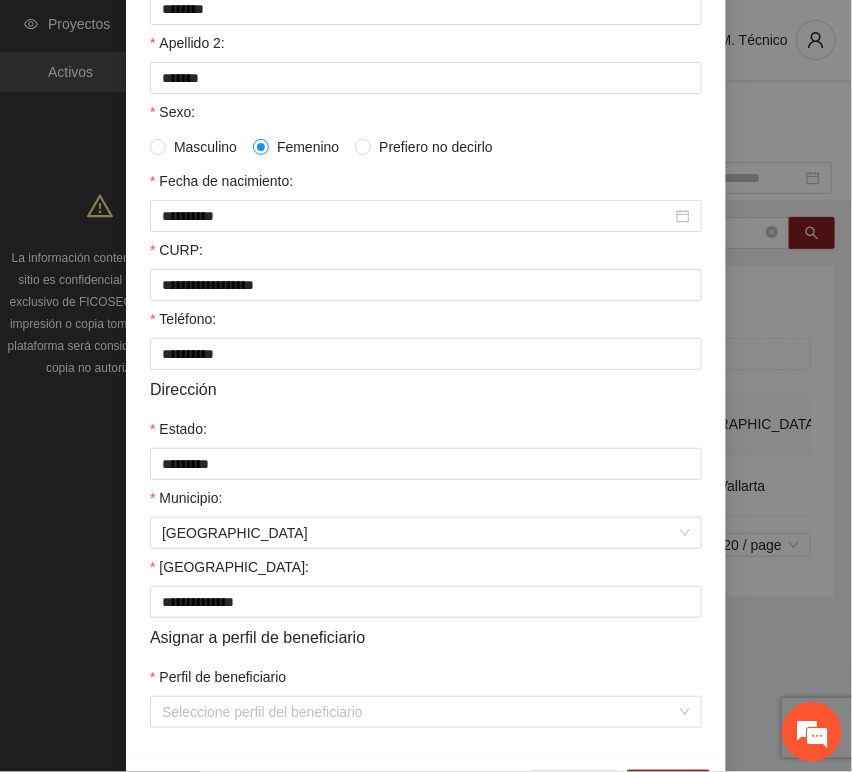 scroll, scrollTop: 394, scrollLeft: 0, axis: vertical 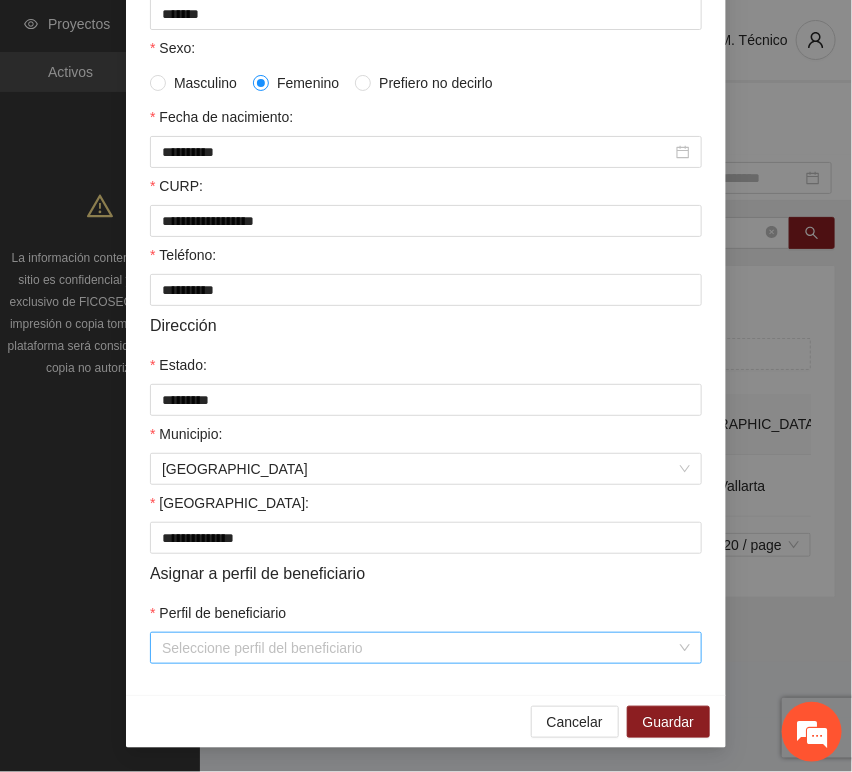 click on "Perfil de beneficiario" at bounding box center (419, 648) 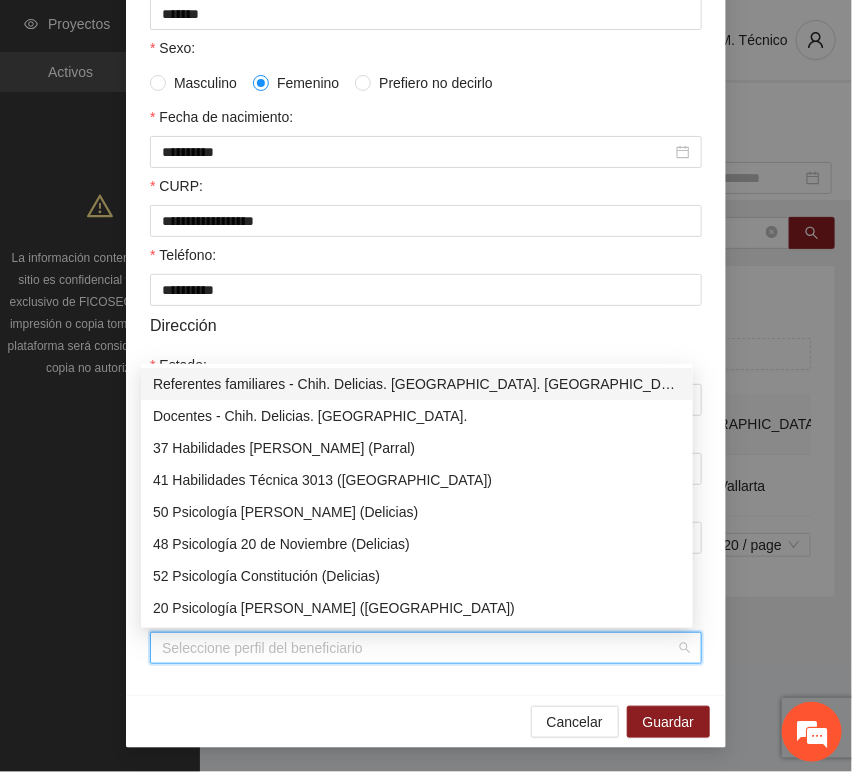 type on "*" 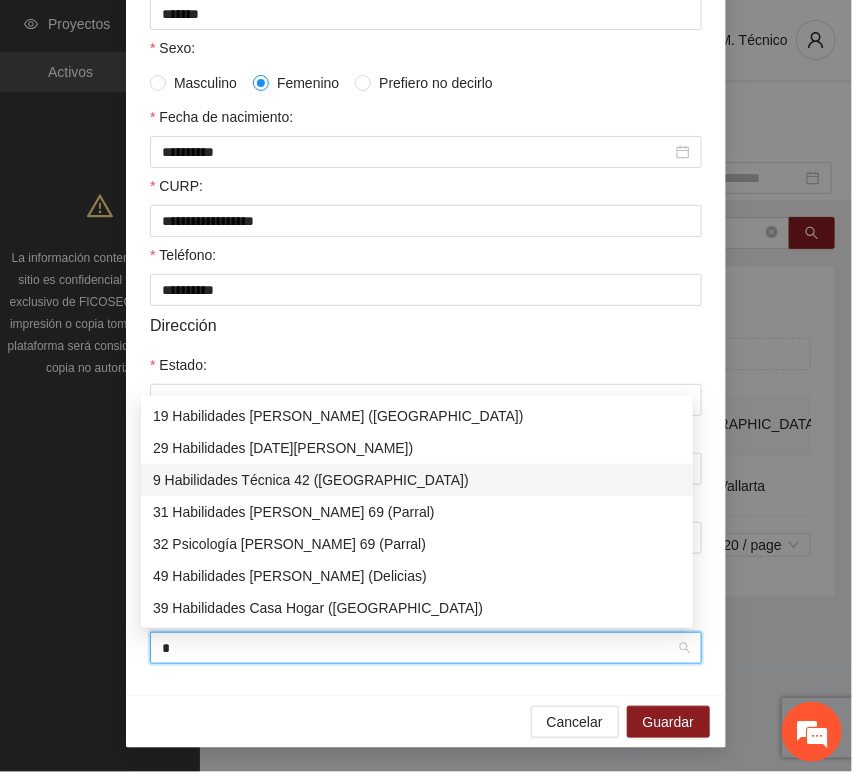 click on "9 Habilidades Técnica 42 ([GEOGRAPHIC_DATA])" at bounding box center [417, 480] 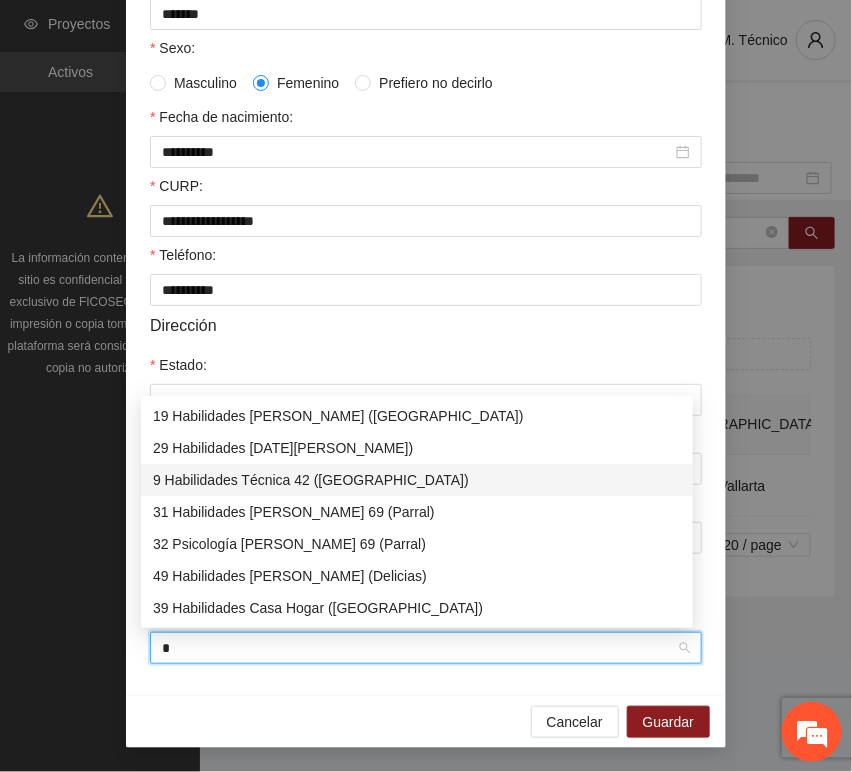 type 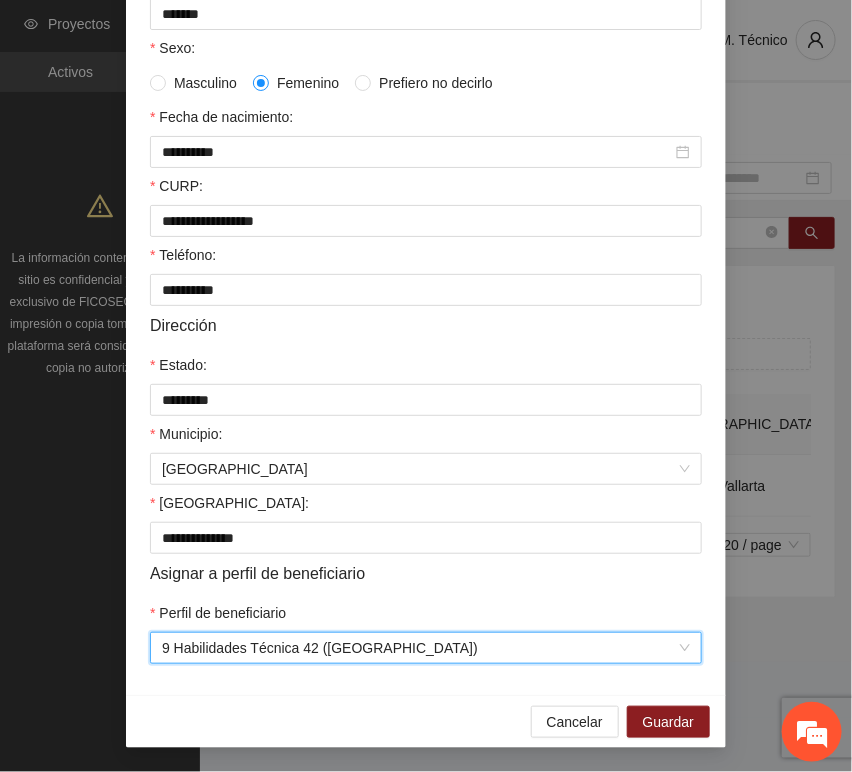click on "Cancelar Guardar" at bounding box center [426, 721] 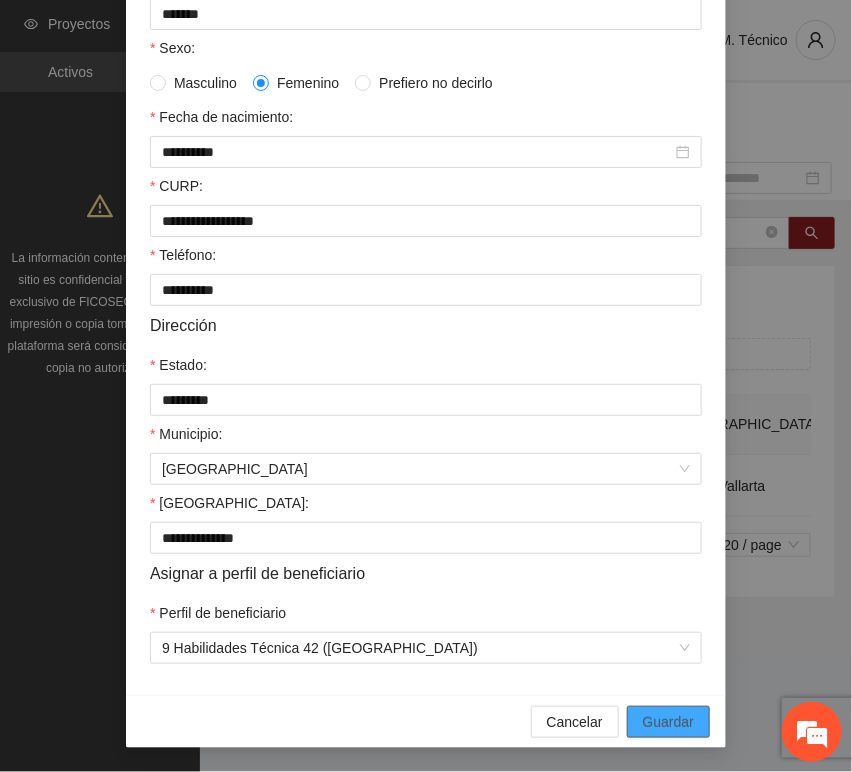 click on "Guardar" at bounding box center [668, 722] 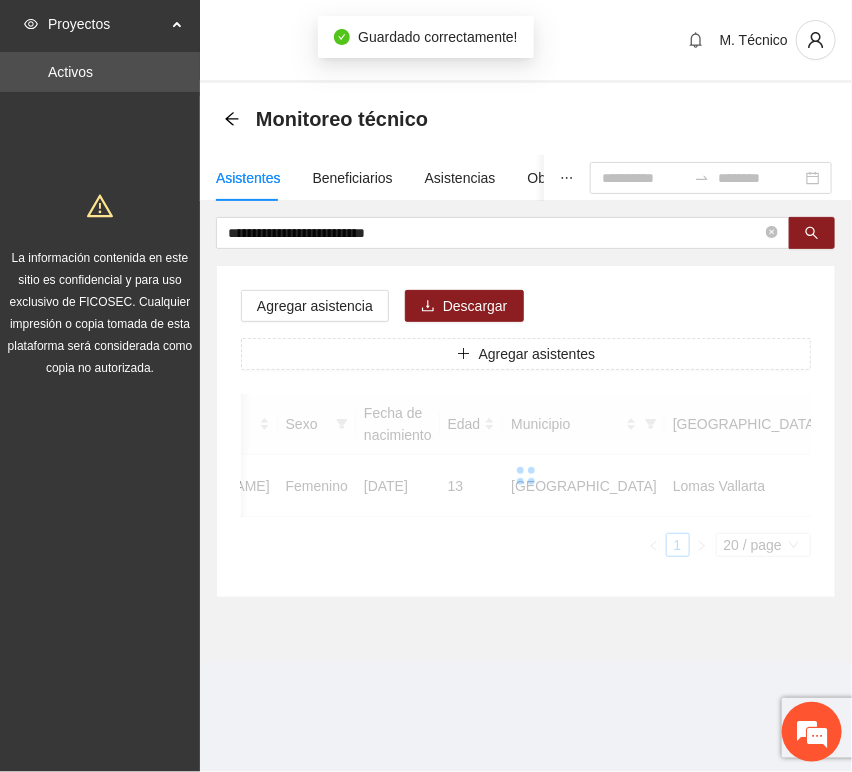 scroll, scrollTop: 294, scrollLeft: 0, axis: vertical 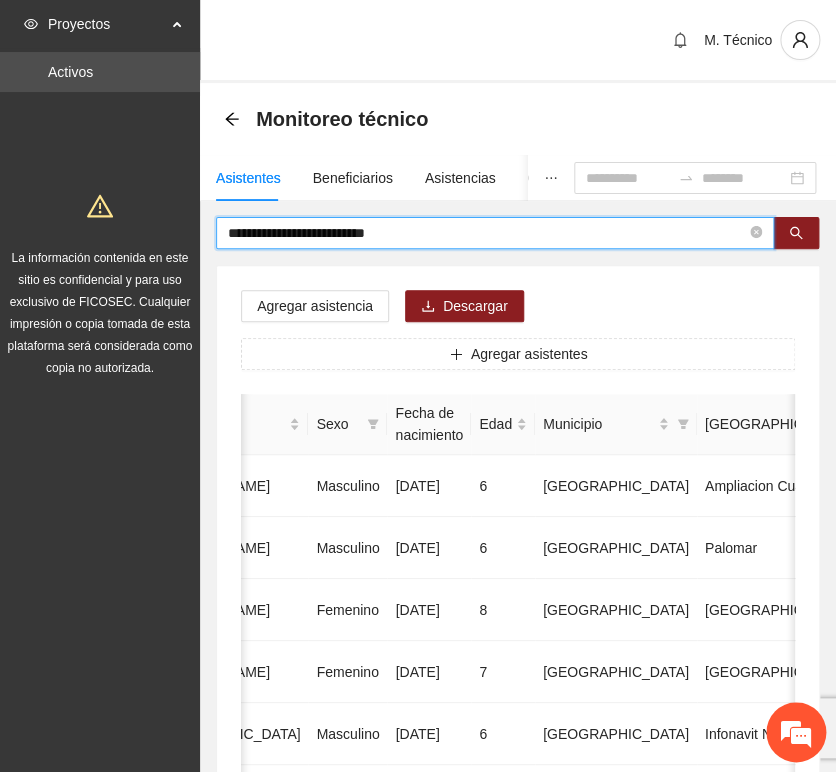 drag, startPoint x: 441, startPoint y: 231, endPoint x: -126, endPoint y: 228, distance: 567.00793 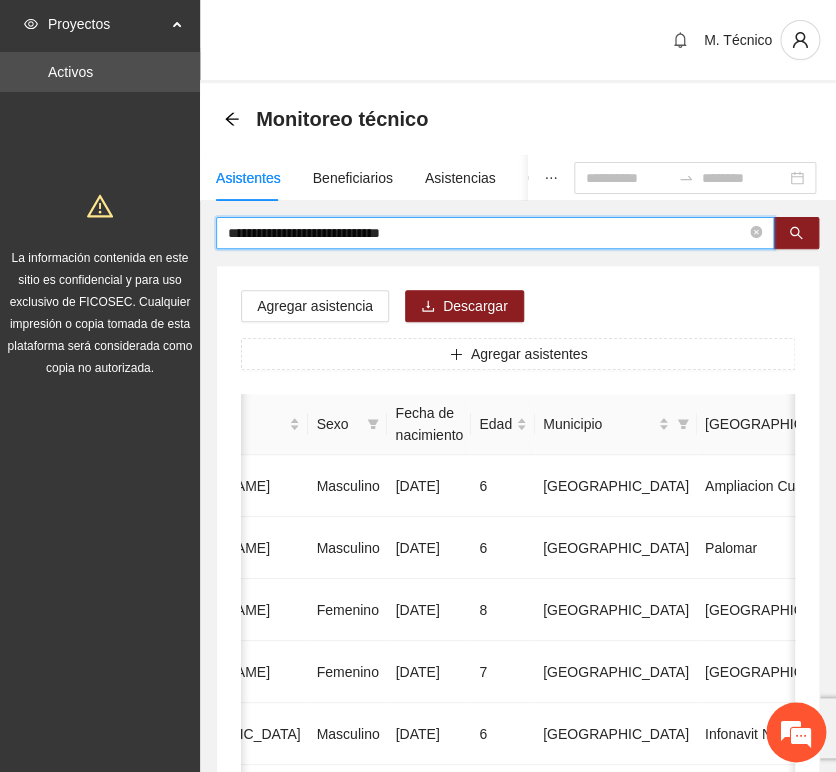 type on "**********" 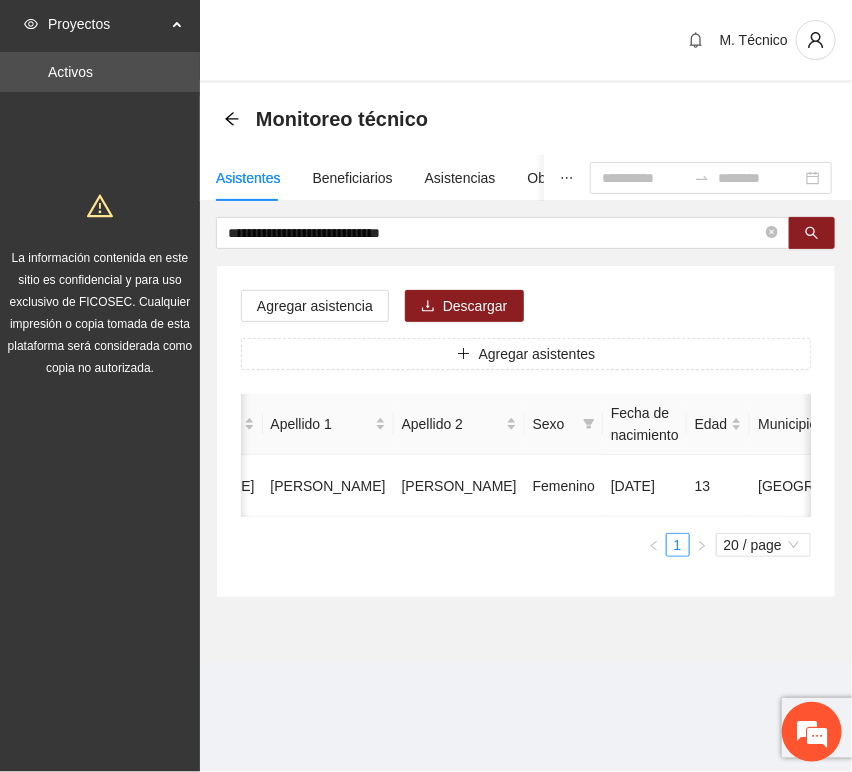 scroll, scrollTop: 0, scrollLeft: 450, axis: horizontal 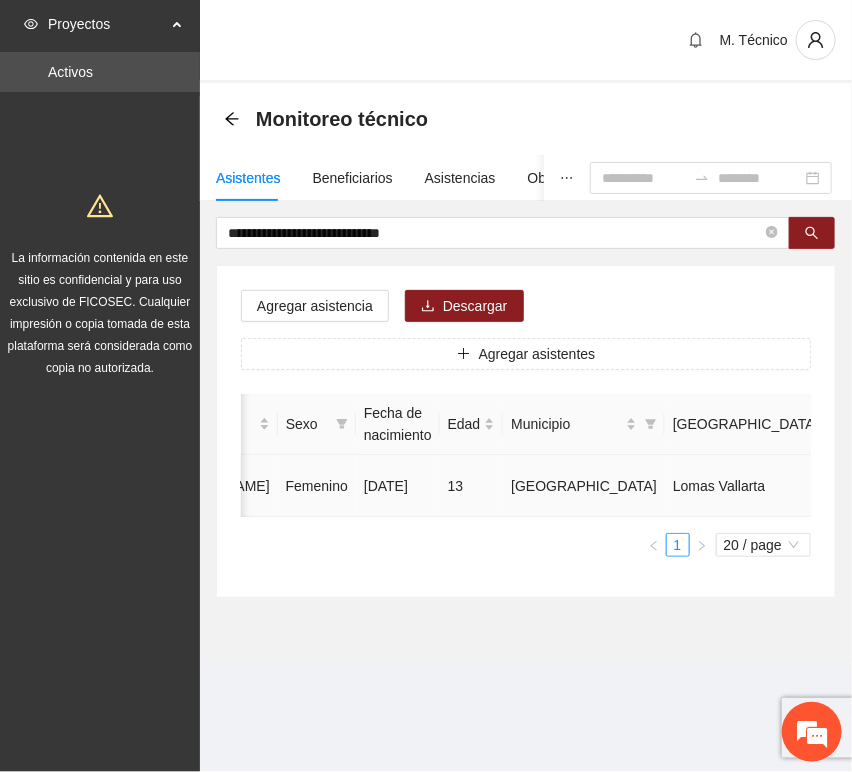 click 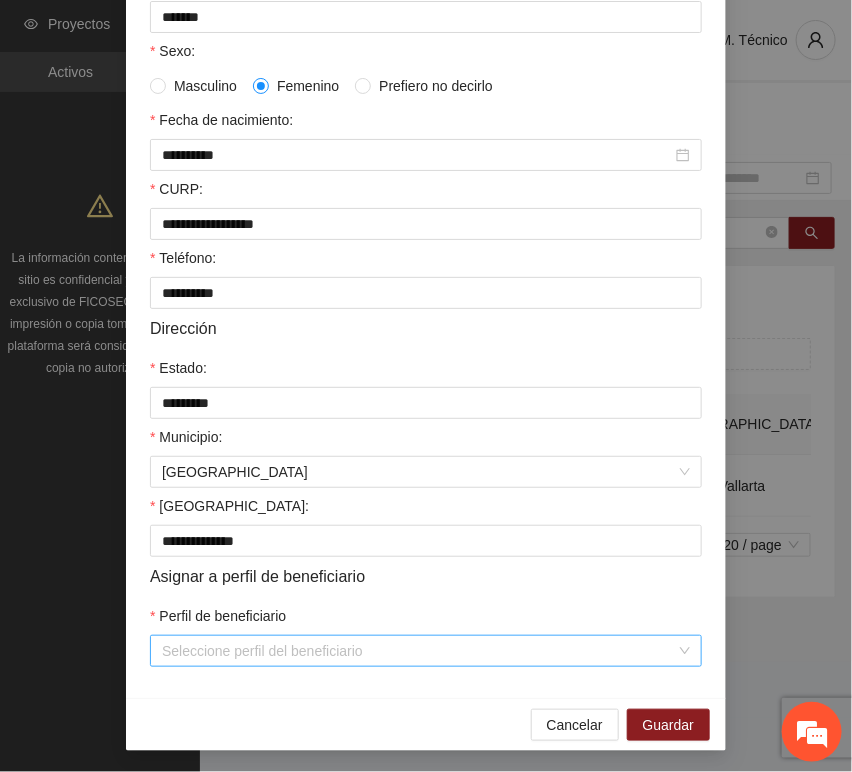 scroll, scrollTop: 394, scrollLeft: 0, axis: vertical 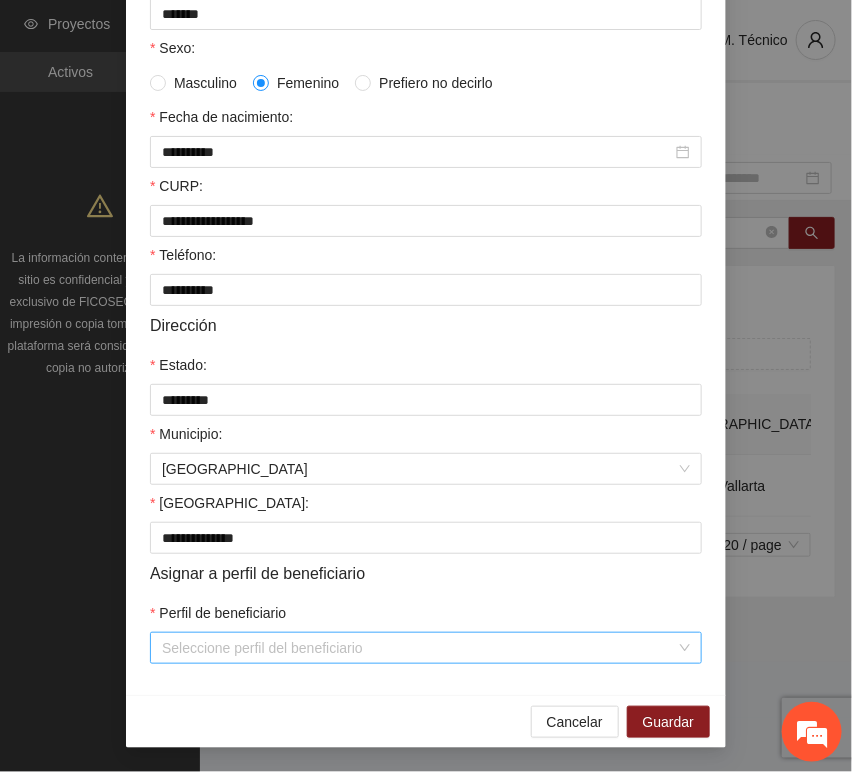 click on "Perfil de beneficiario" at bounding box center (419, 648) 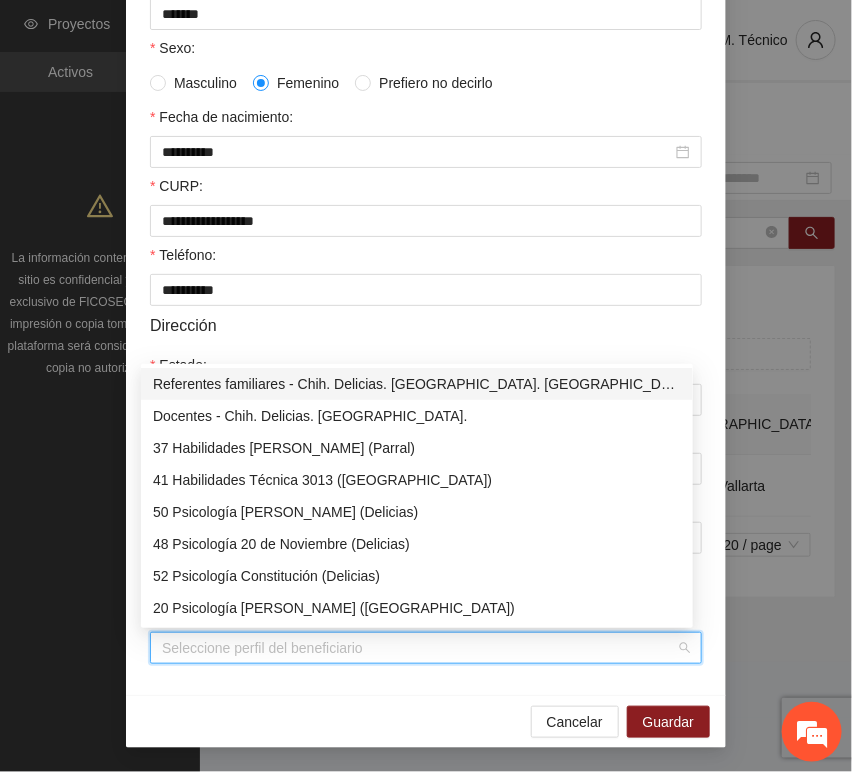 type on "*" 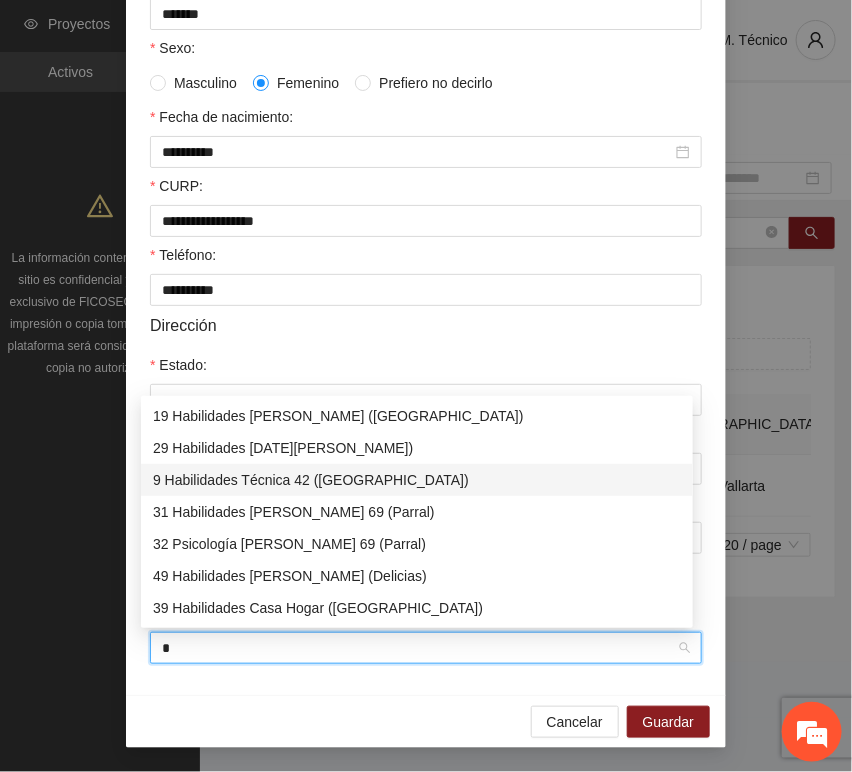 click on "9 Habilidades Técnica 42 ([GEOGRAPHIC_DATA])" at bounding box center [417, 480] 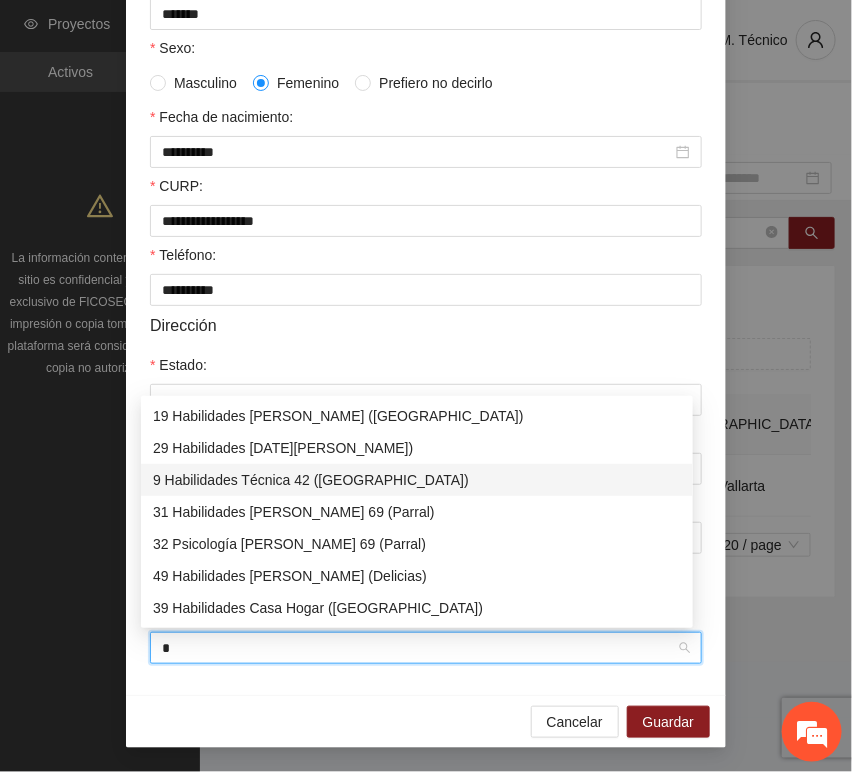type 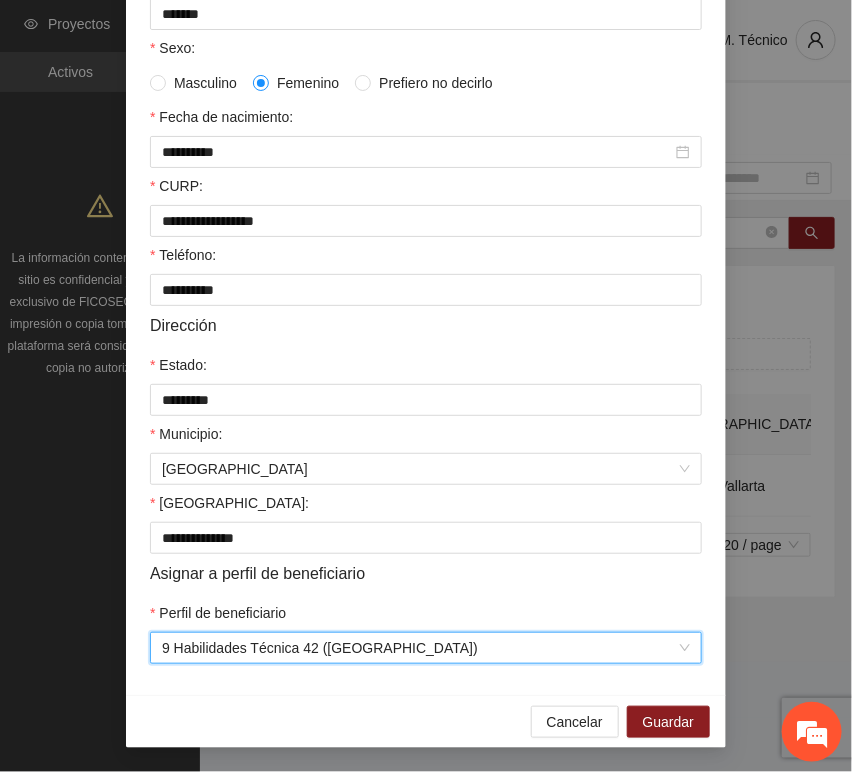 click on "Cancelar Guardar" at bounding box center (426, 721) 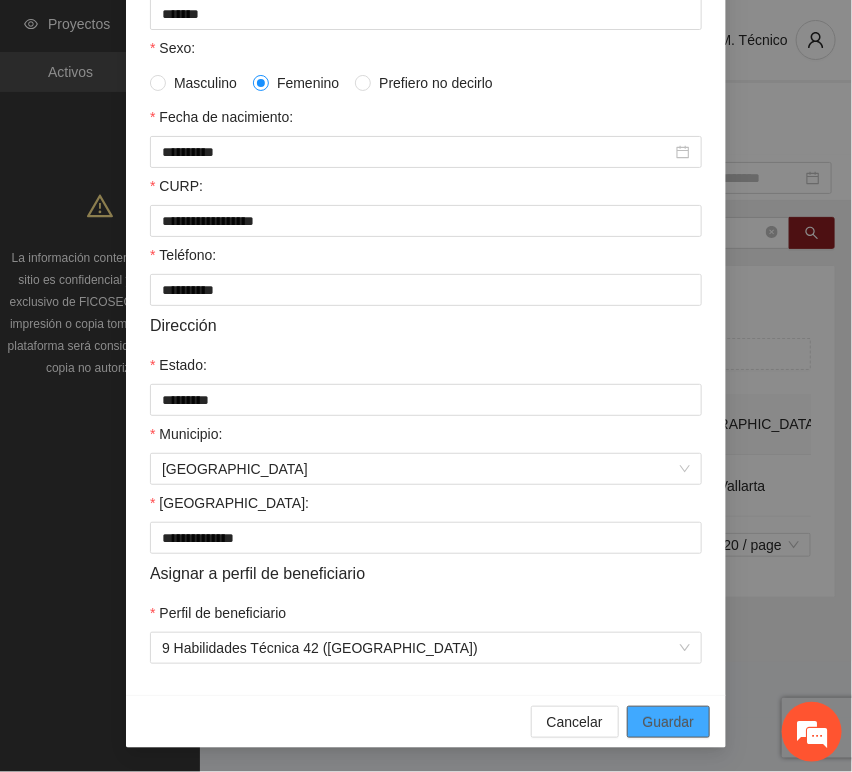 click on "Guardar" at bounding box center (668, 722) 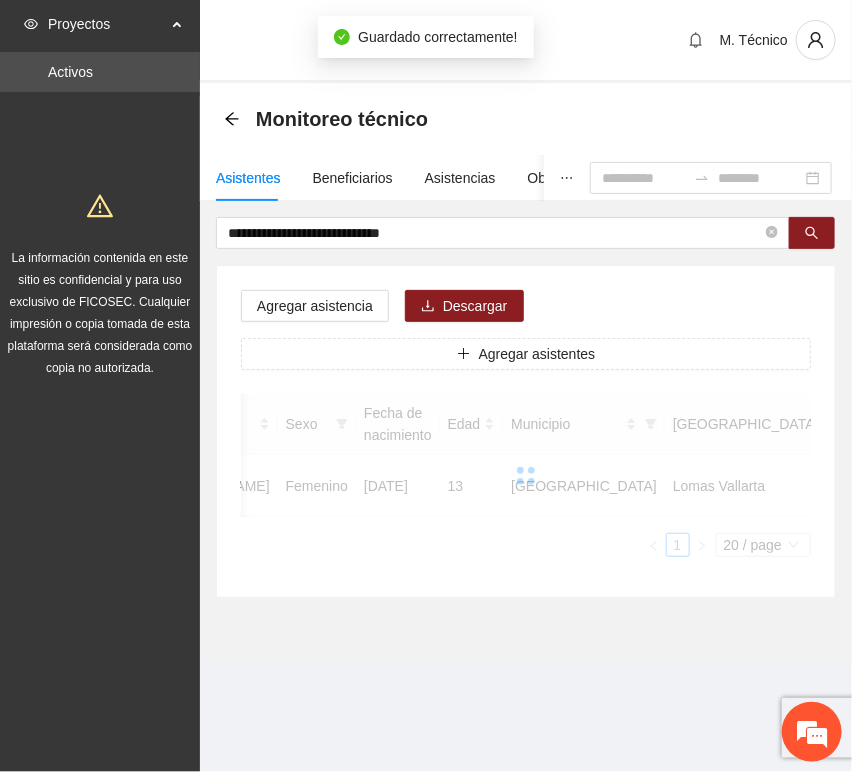 scroll, scrollTop: 294, scrollLeft: 0, axis: vertical 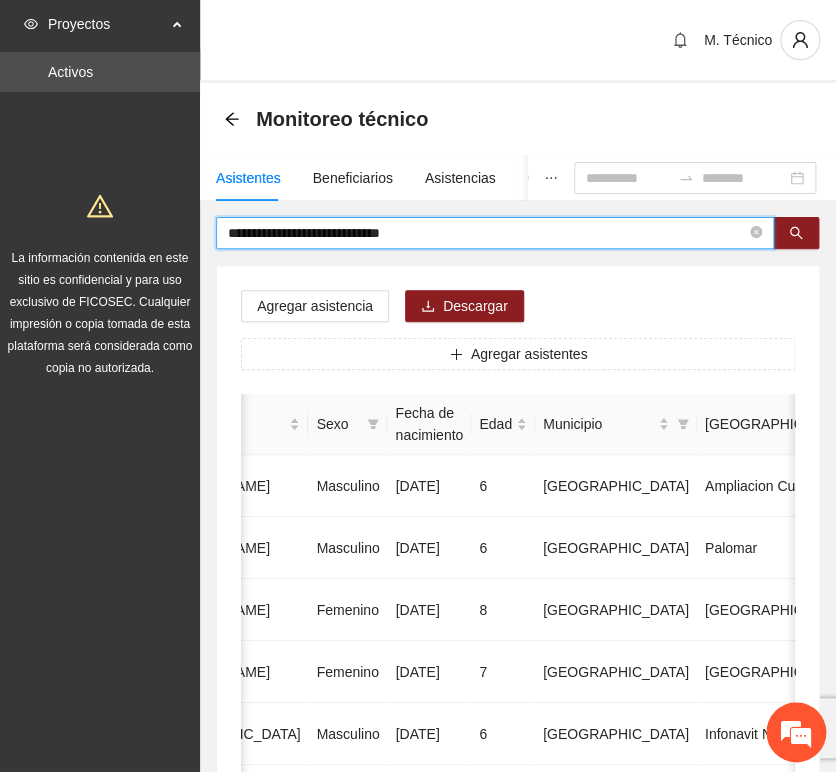 drag, startPoint x: 438, startPoint y: 238, endPoint x: 23, endPoint y: 237, distance: 415.0012 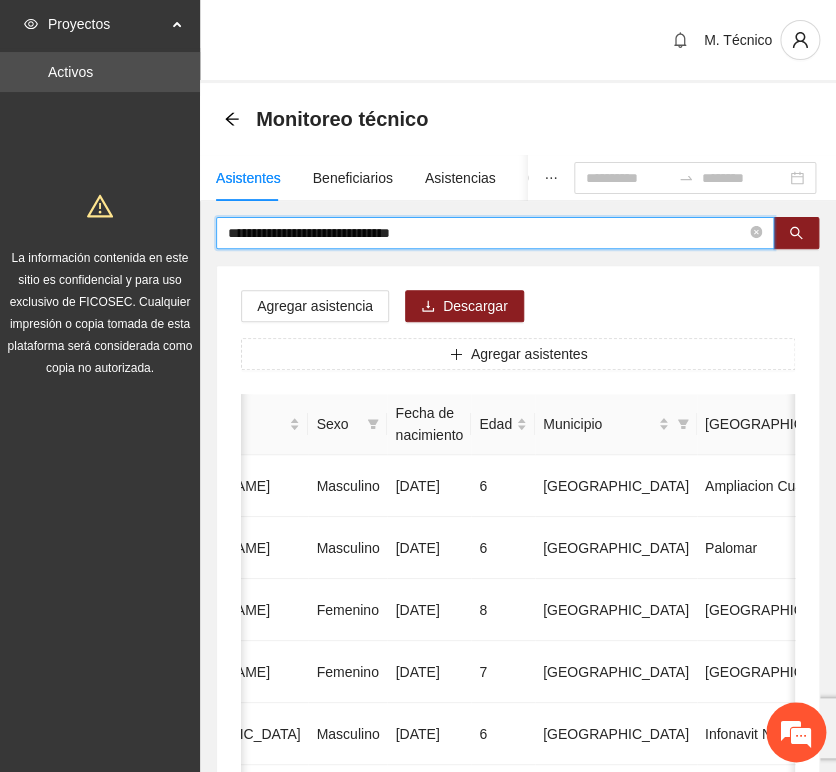 type on "**********" 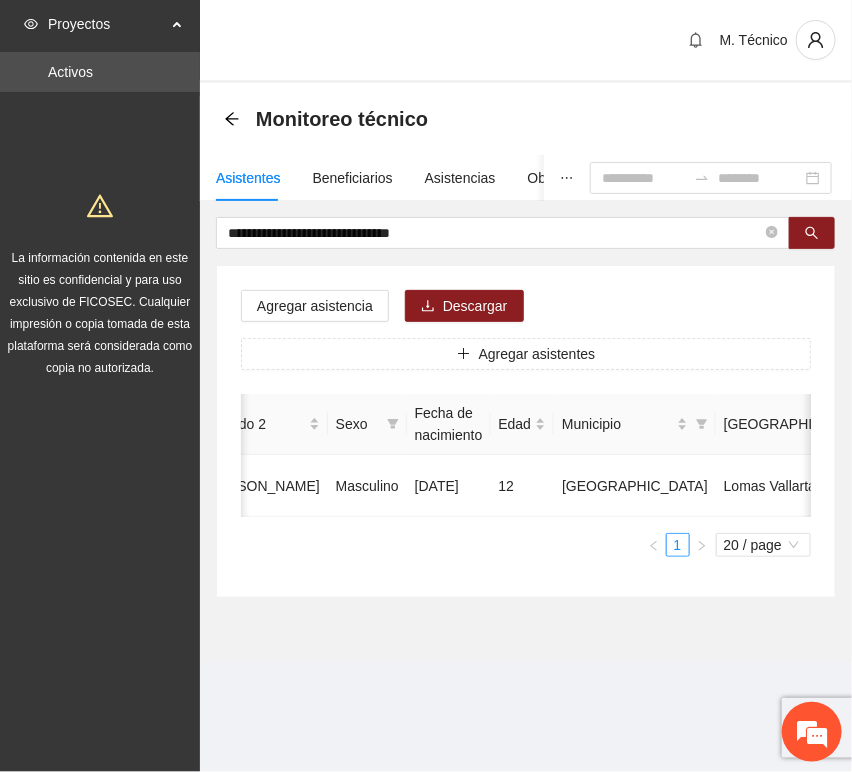 scroll, scrollTop: 0, scrollLeft: 452, axis: horizontal 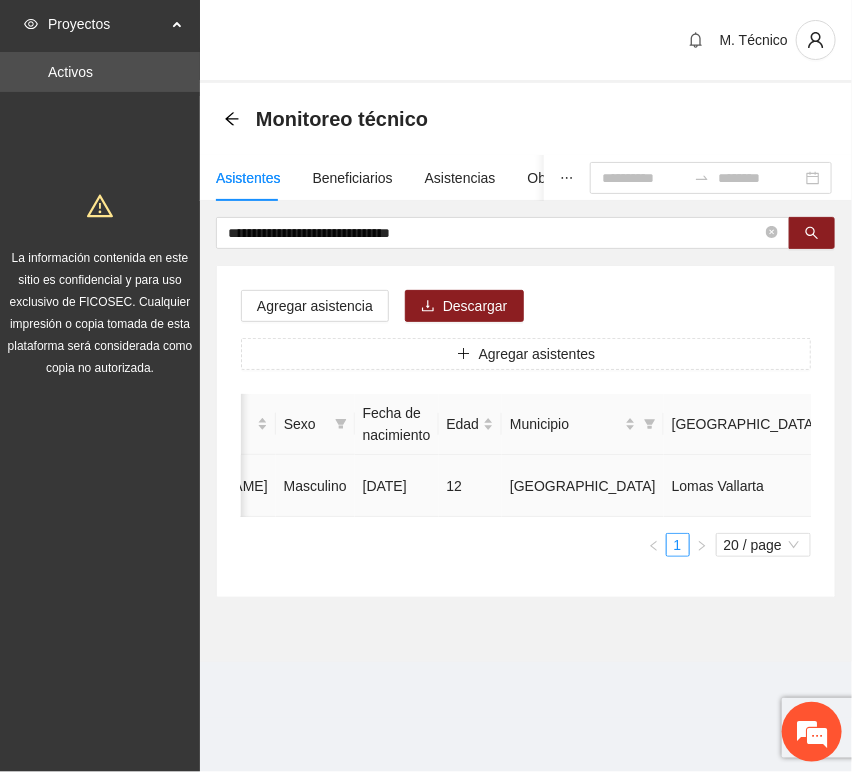 click at bounding box center [1031, 486] 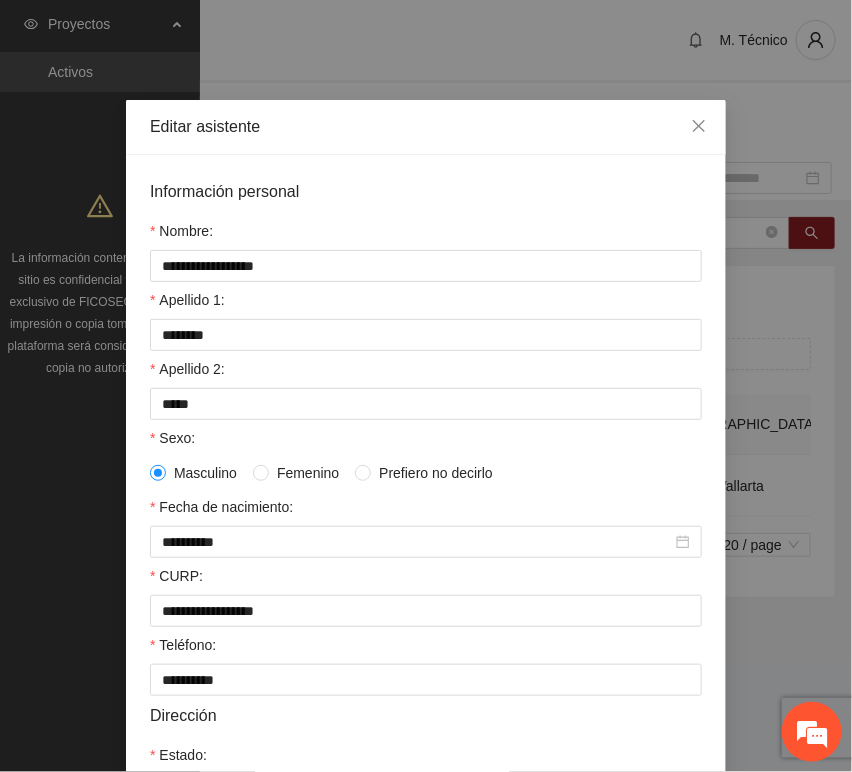 scroll, scrollTop: 394, scrollLeft: 0, axis: vertical 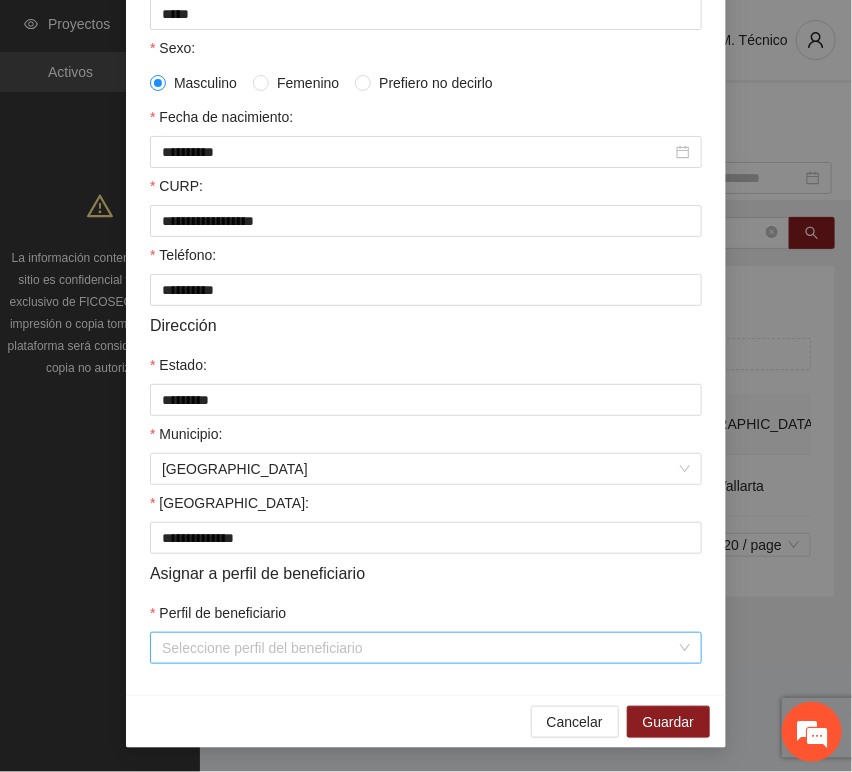 click on "Perfil de beneficiario" at bounding box center [419, 648] 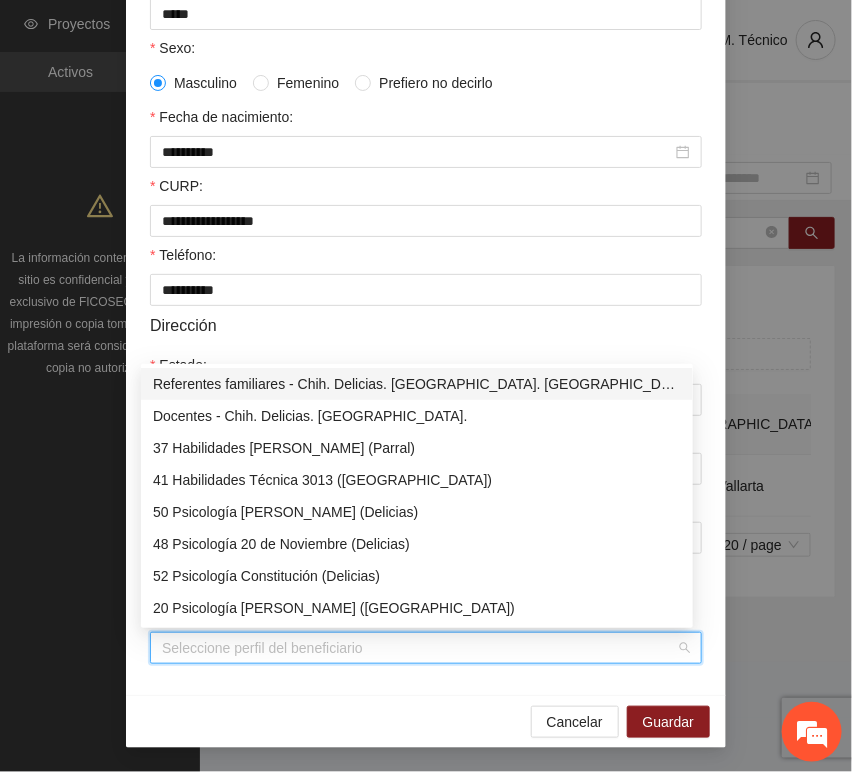 type on "*" 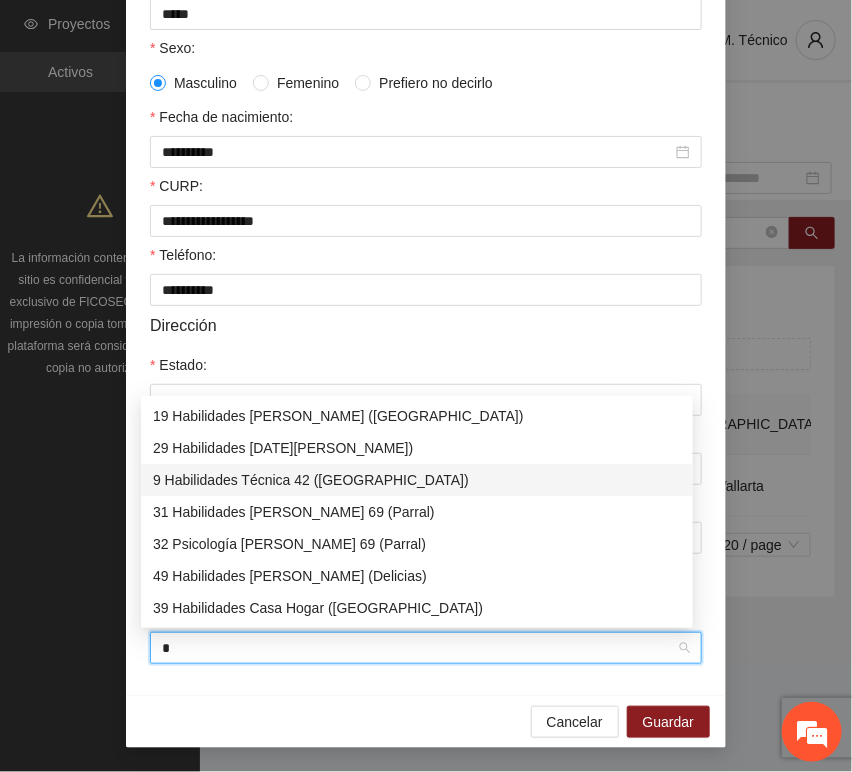 click on "9 Habilidades Técnica 42 ([GEOGRAPHIC_DATA])" at bounding box center (417, 480) 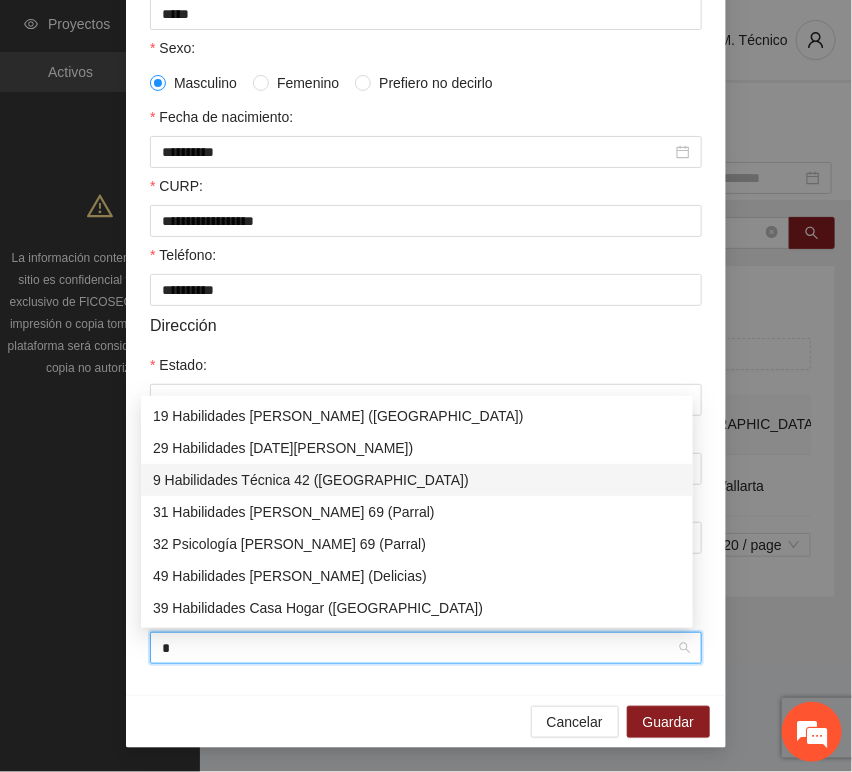 type 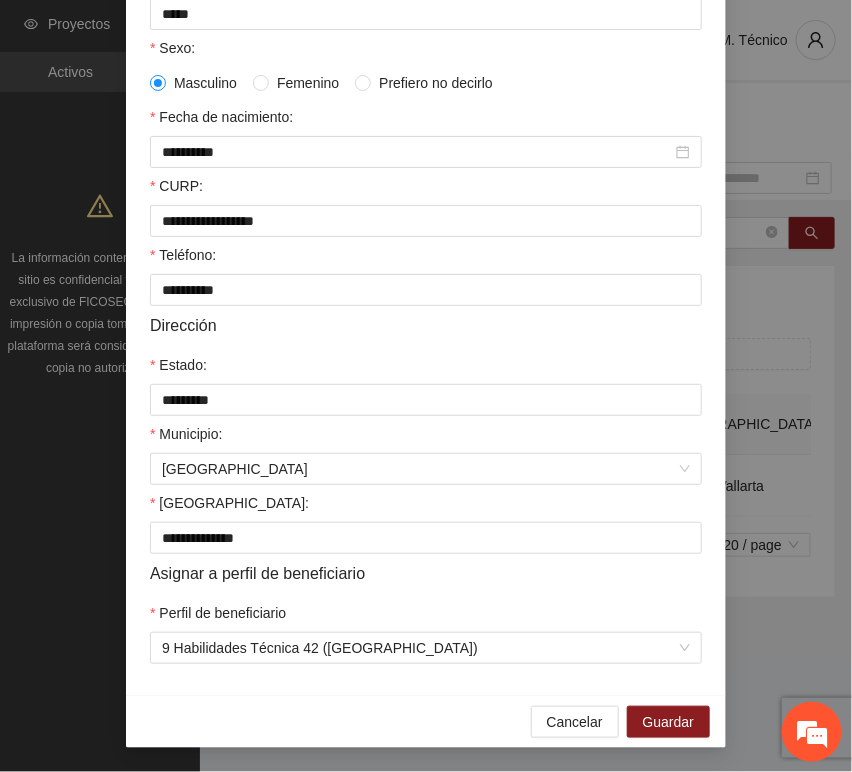 click on "Cancelar Guardar" at bounding box center [426, 721] 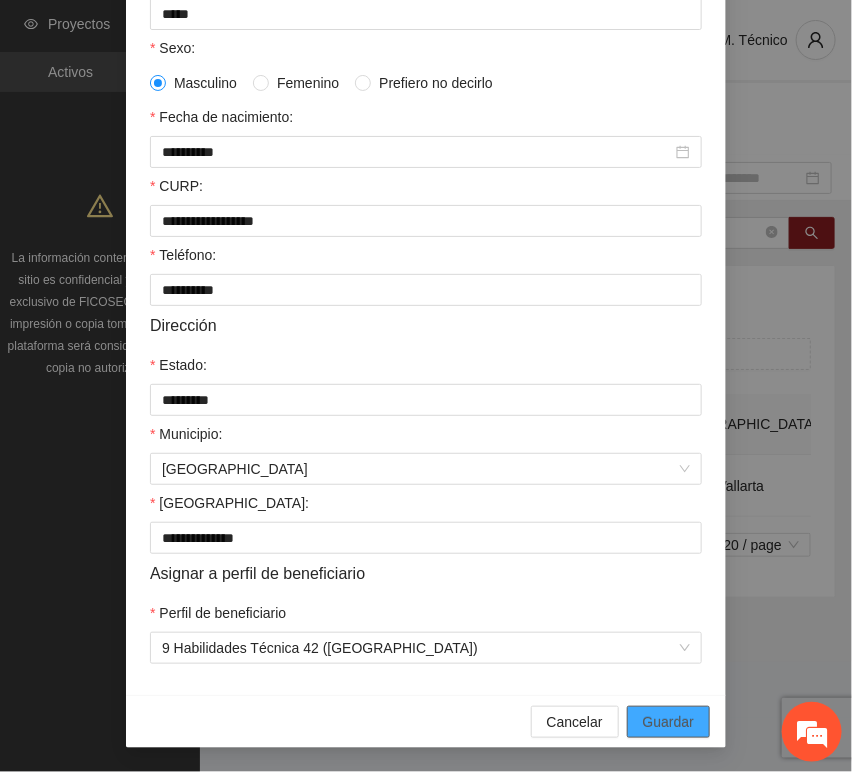 click on "Guardar" at bounding box center [668, 722] 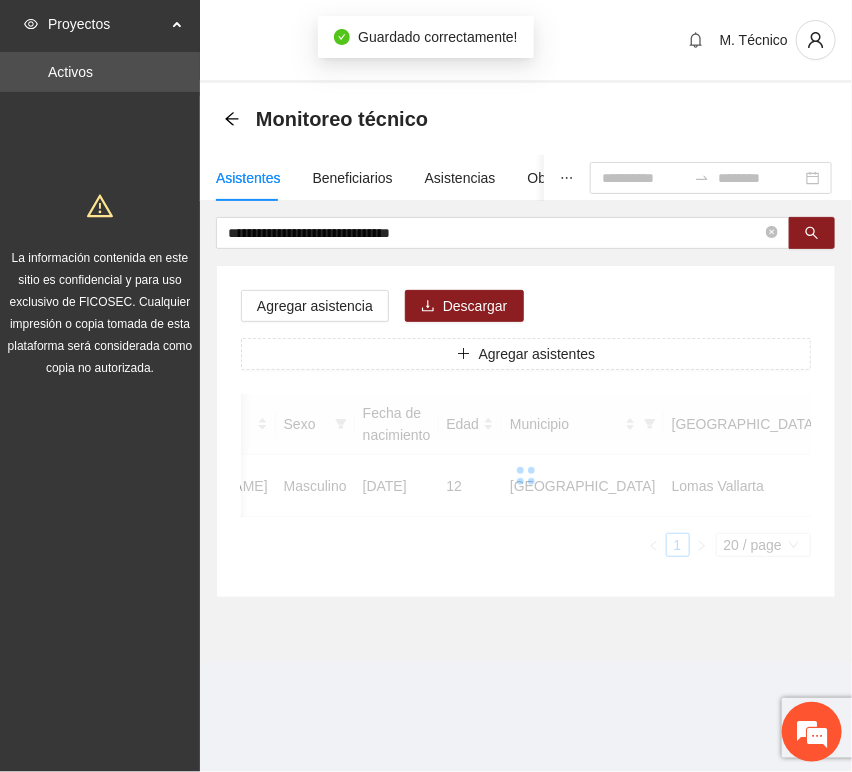 scroll, scrollTop: 294, scrollLeft: 0, axis: vertical 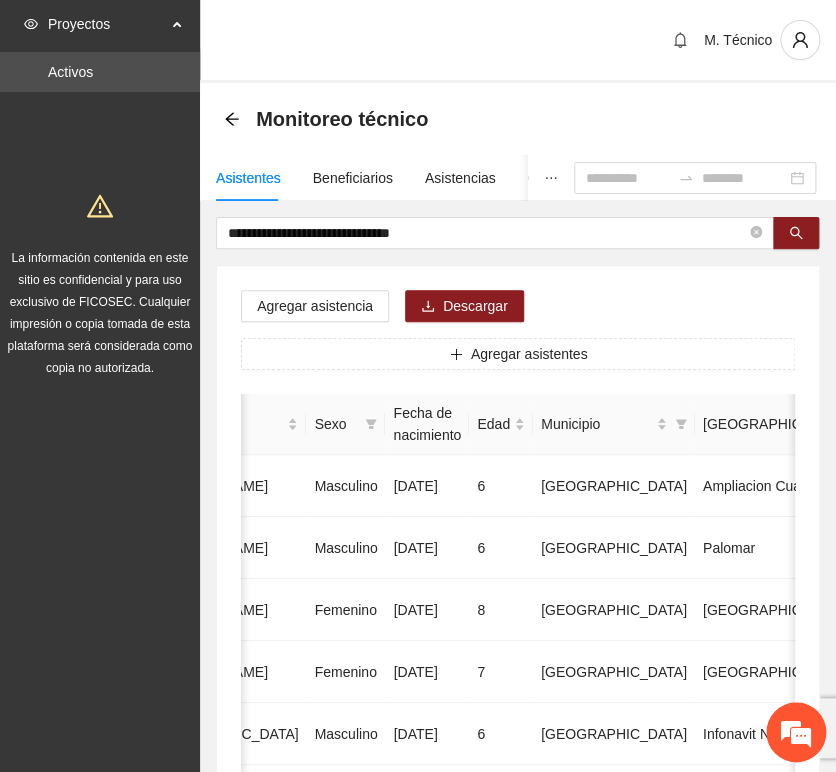 click on "**********" at bounding box center (518, 996) 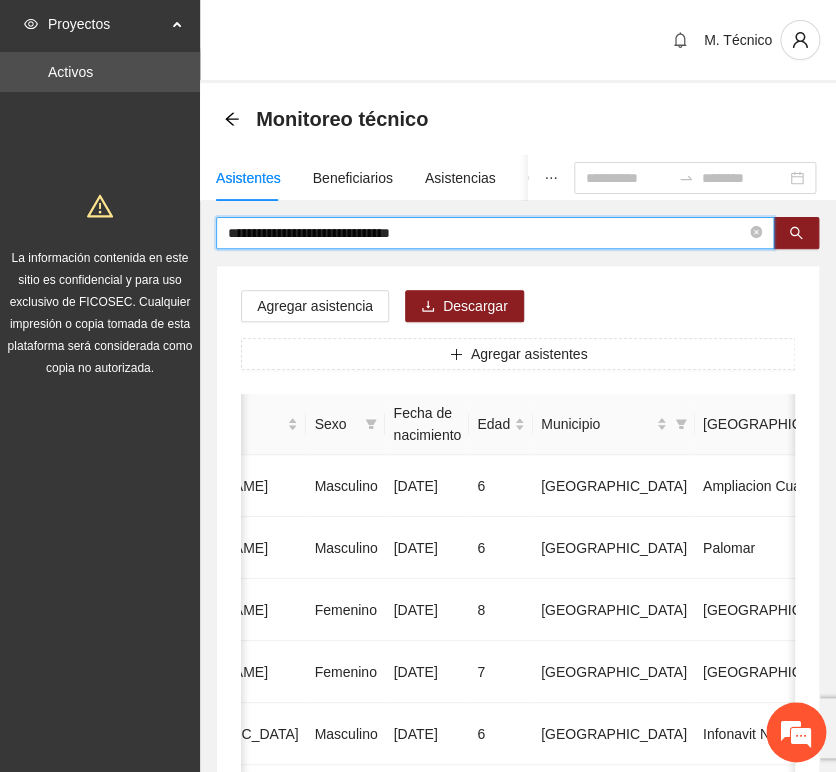 drag, startPoint x: 479, startPoint y: 234, endPoint x: 204, endPoint y: 165, distance: 283.52426 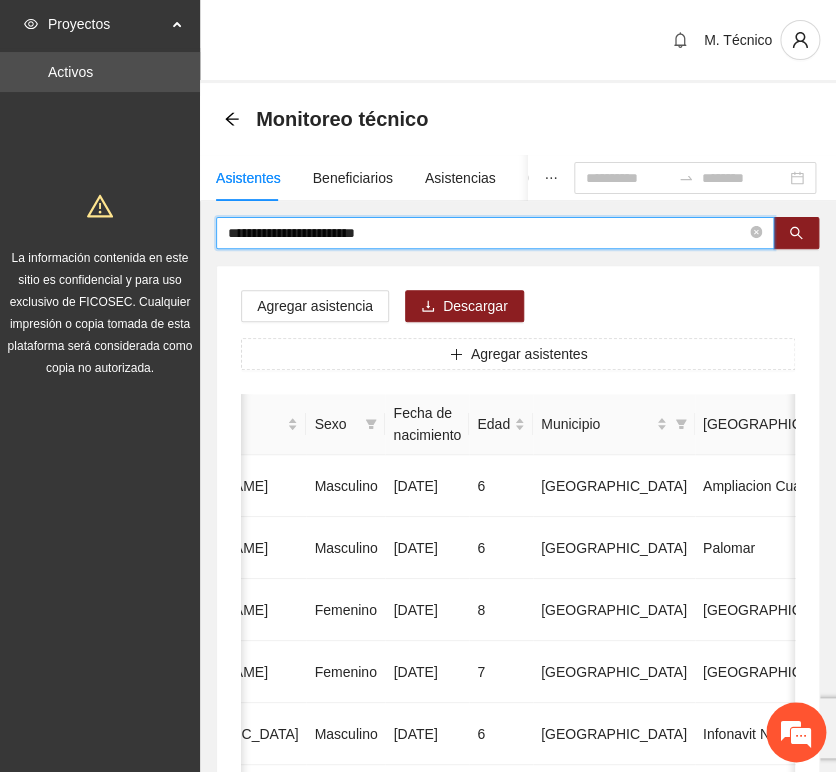type on "**********" 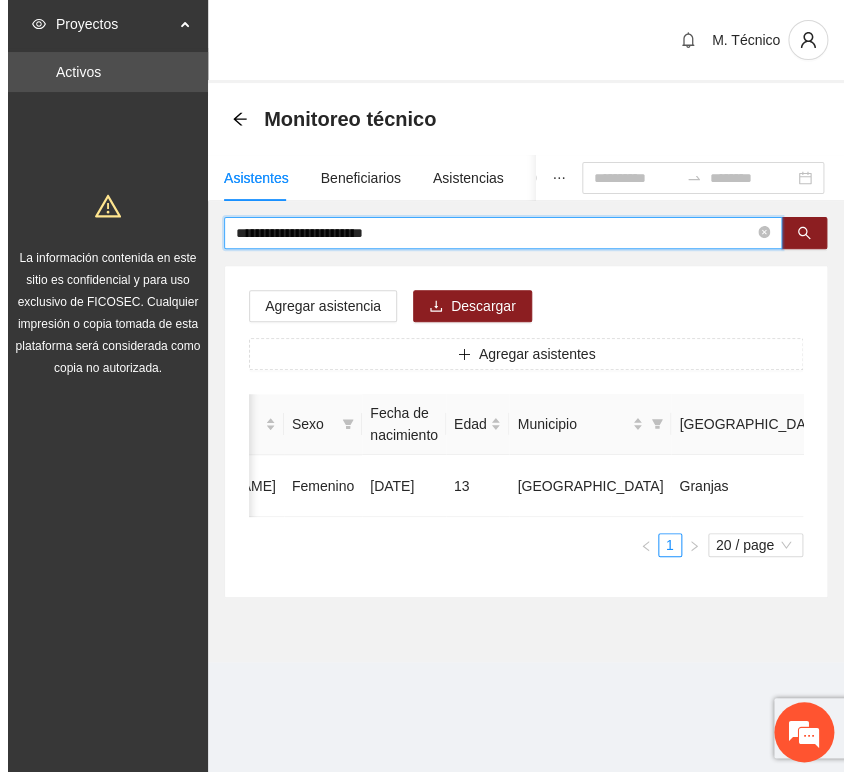 scroll, scrollTop: 0, scrollLeft: 450, axis: horizontal 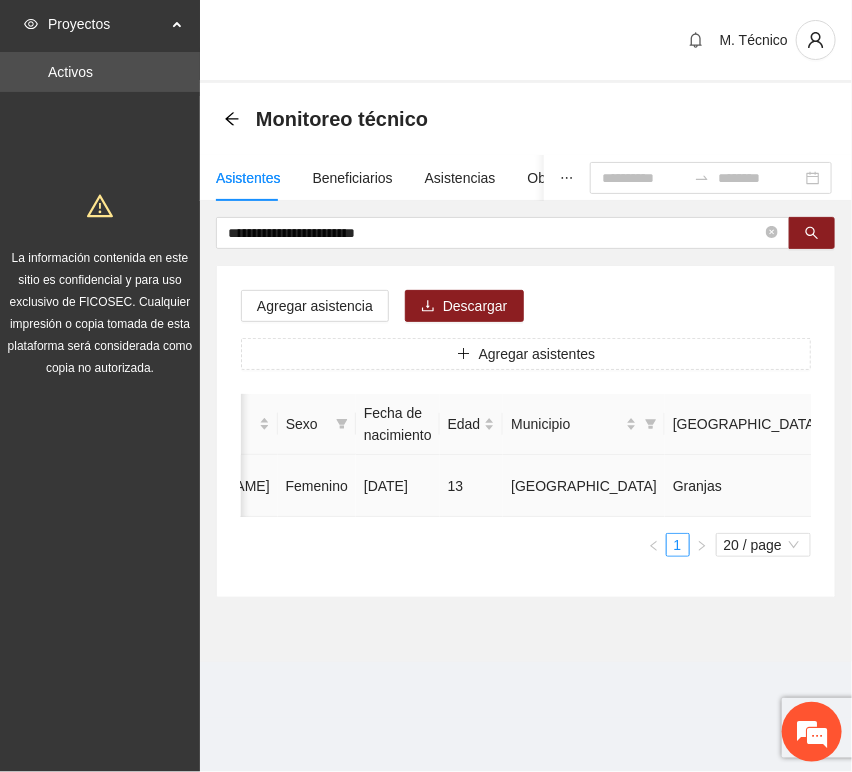 click 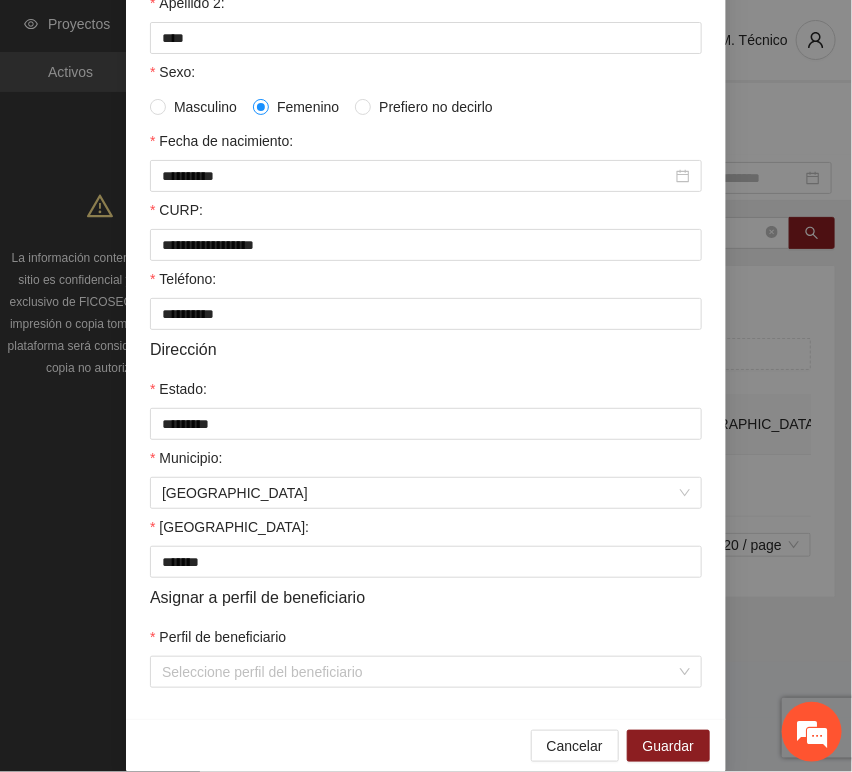 scroll, scrollTop: 394, scrollLeft: 0, axis: vertical 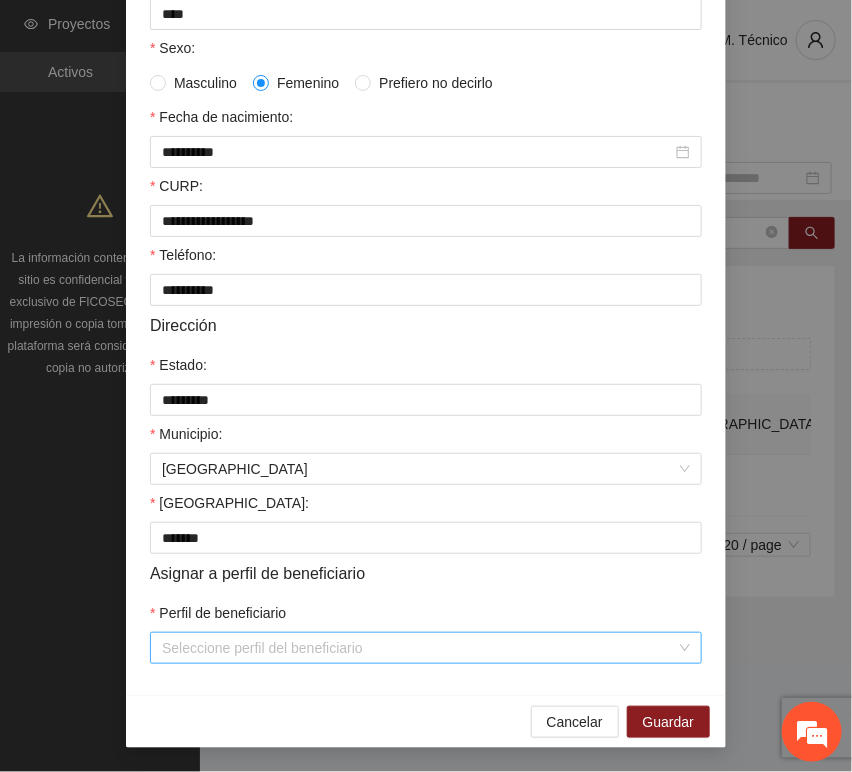 click on "Perfil de beneficiario" at bounding box center (419, 648) 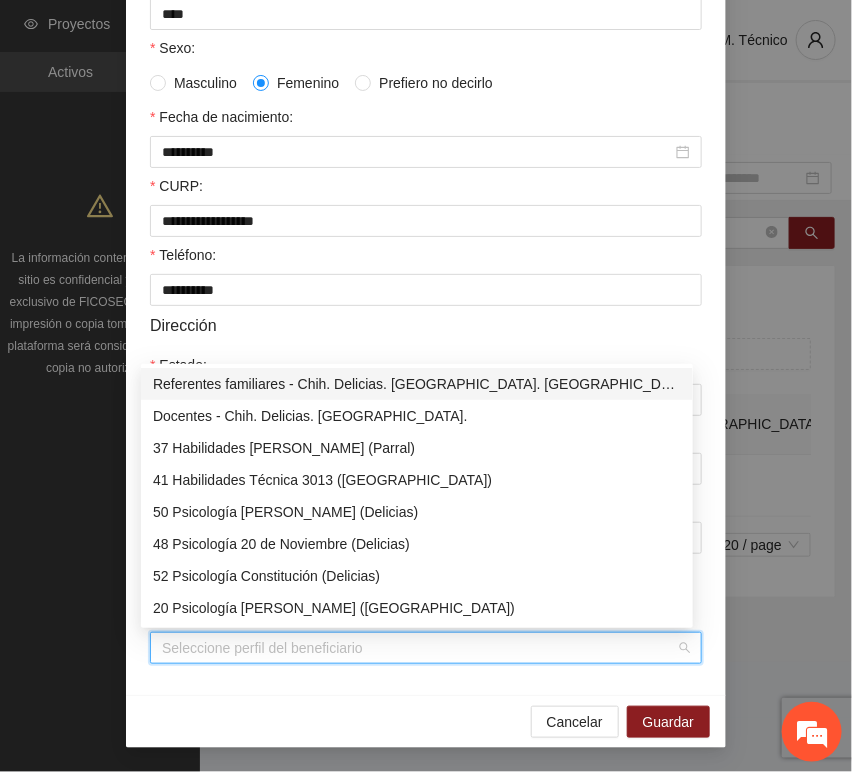 type on "*" 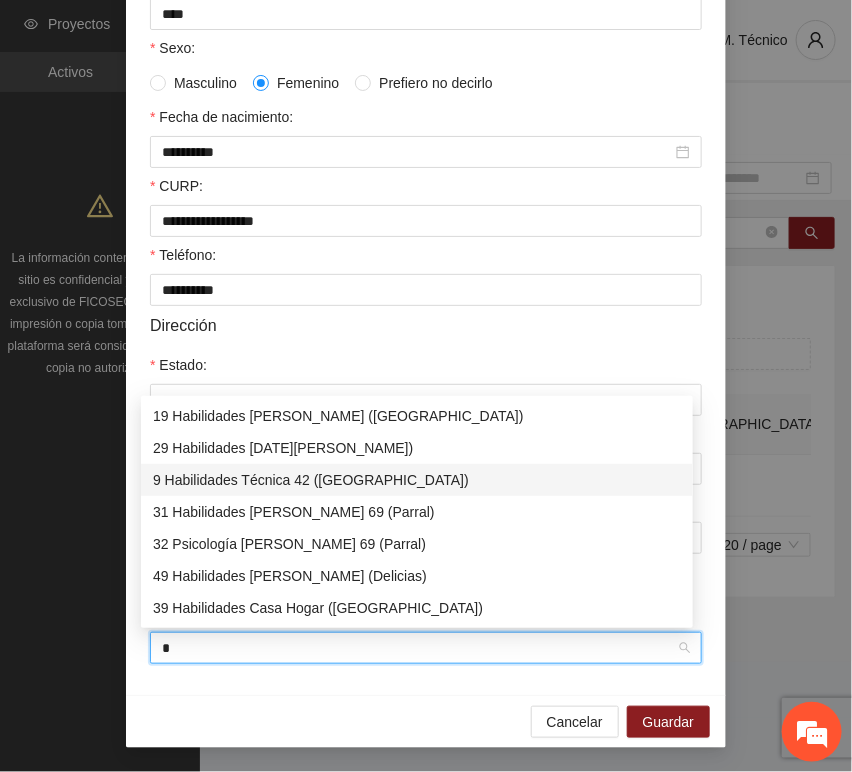 click on "9 Habilidades Técnica 42 ([GEOGRAPHIC_DATA])" at bounding box center (417, 480) 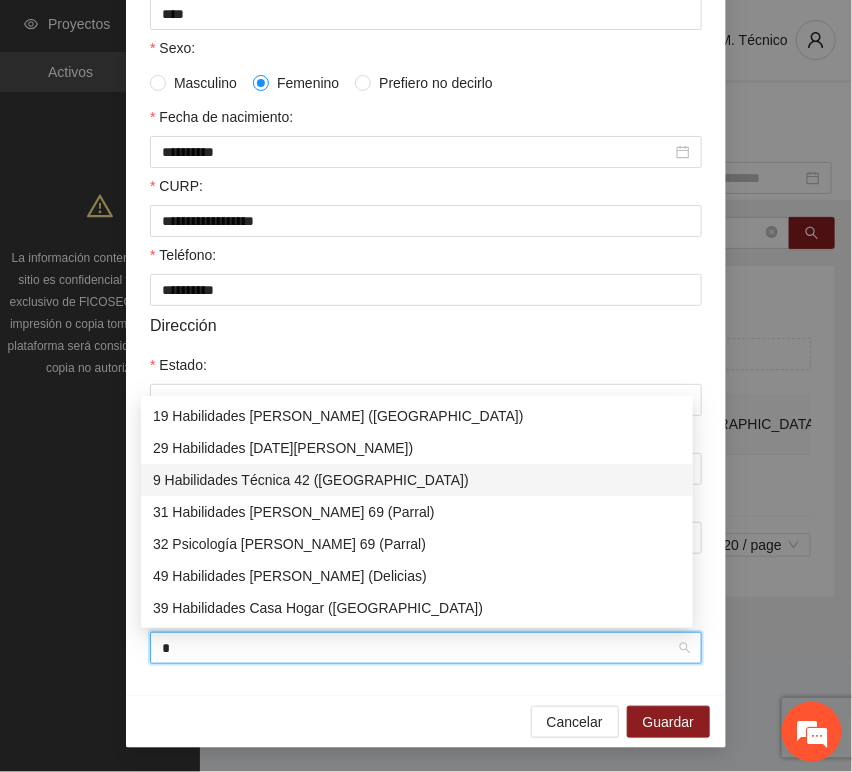 type 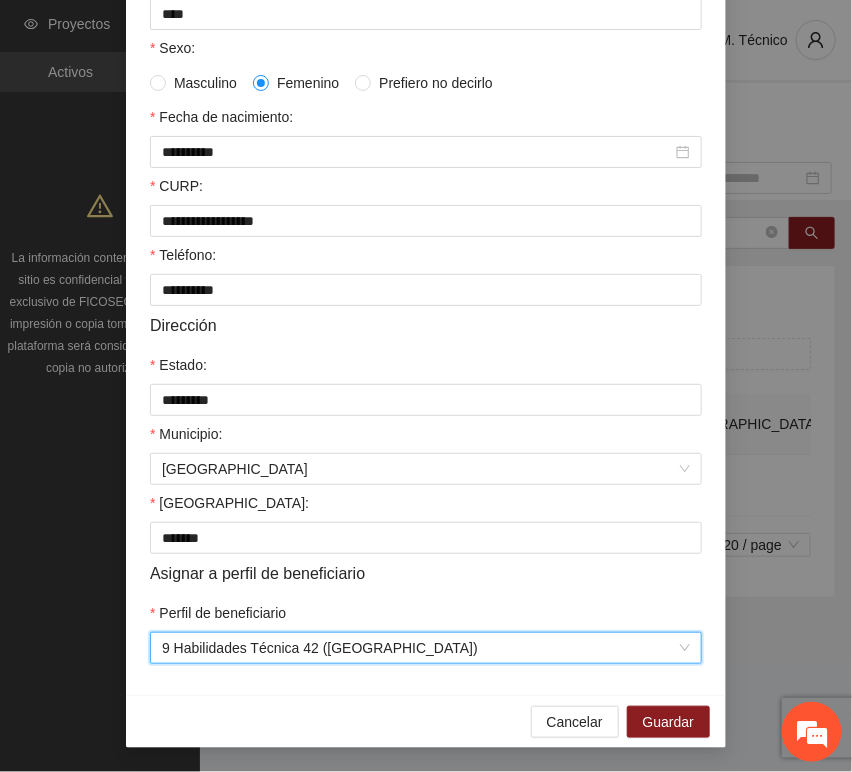 click on "**********" at bounding box center [426, 230] 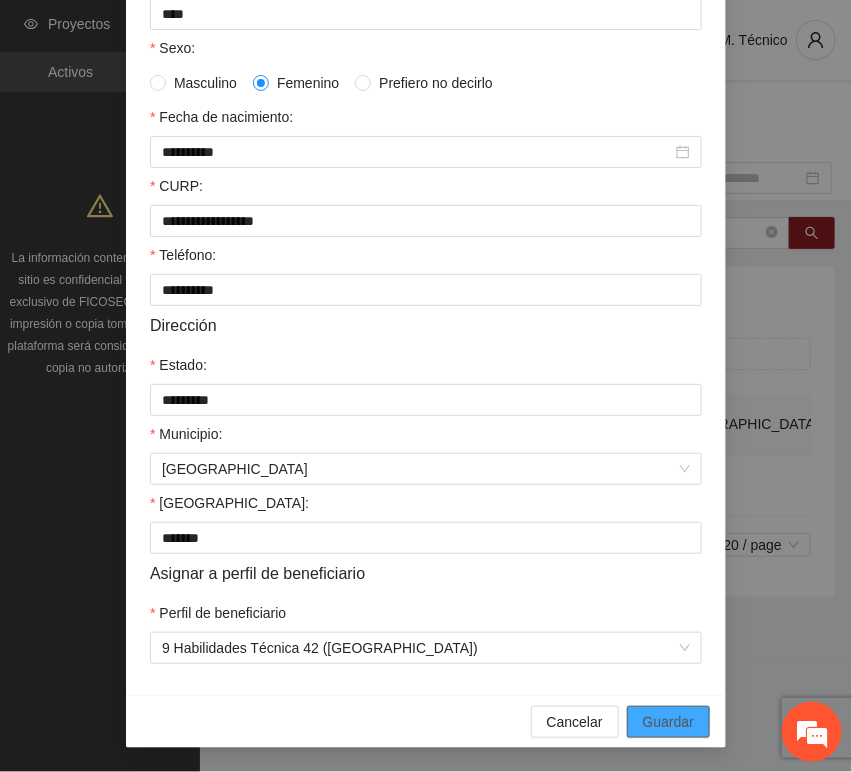 click on "Guardar" at bounding box center [668, 722] 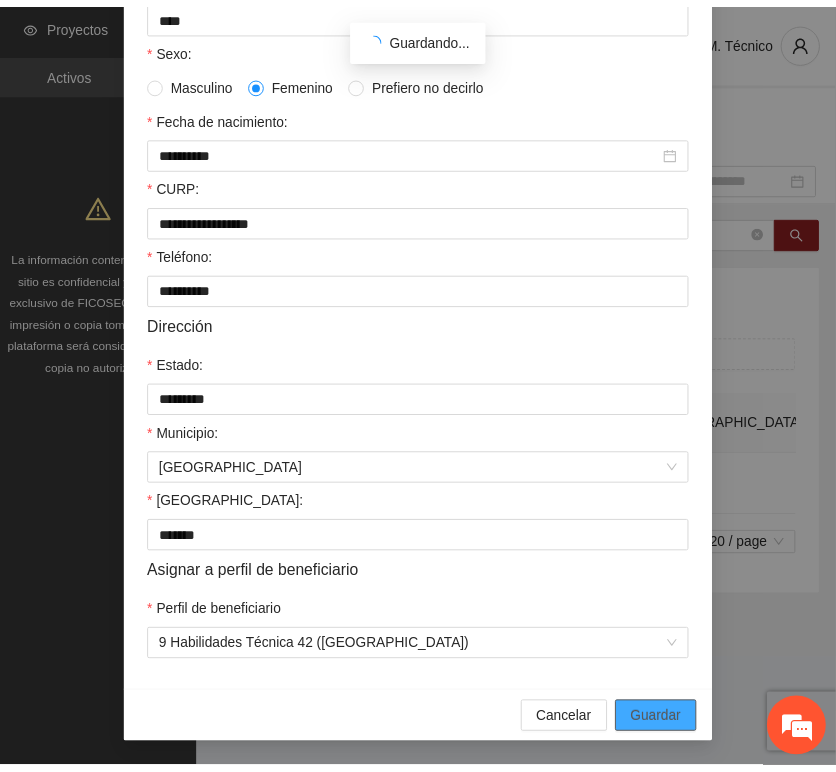 scroll, scrollTop: 294, scrollLeft: 0, axis: vertical 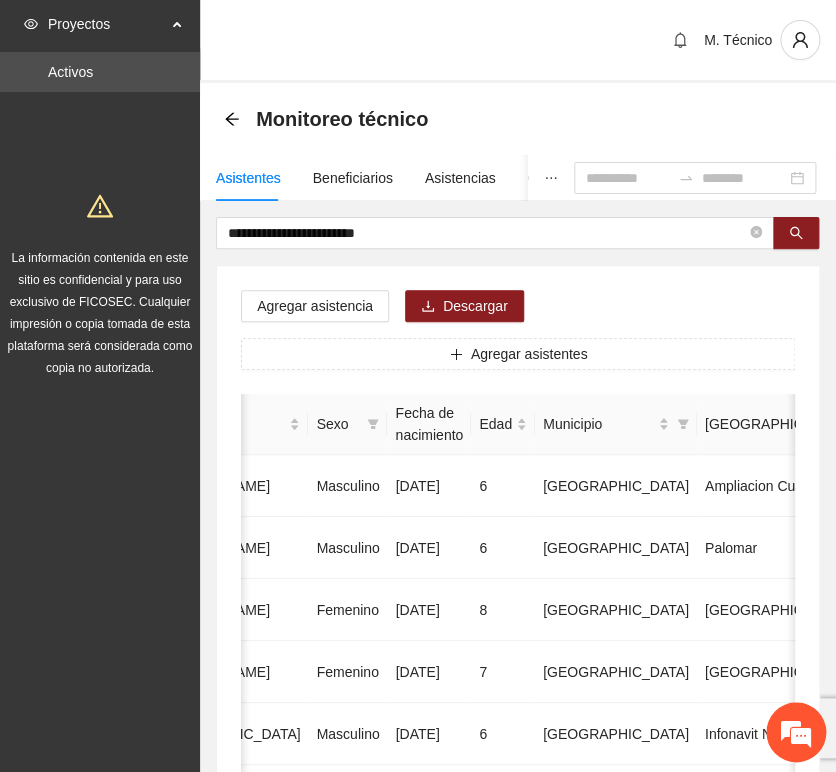 click on "**********" at bounding box center (518, 996) 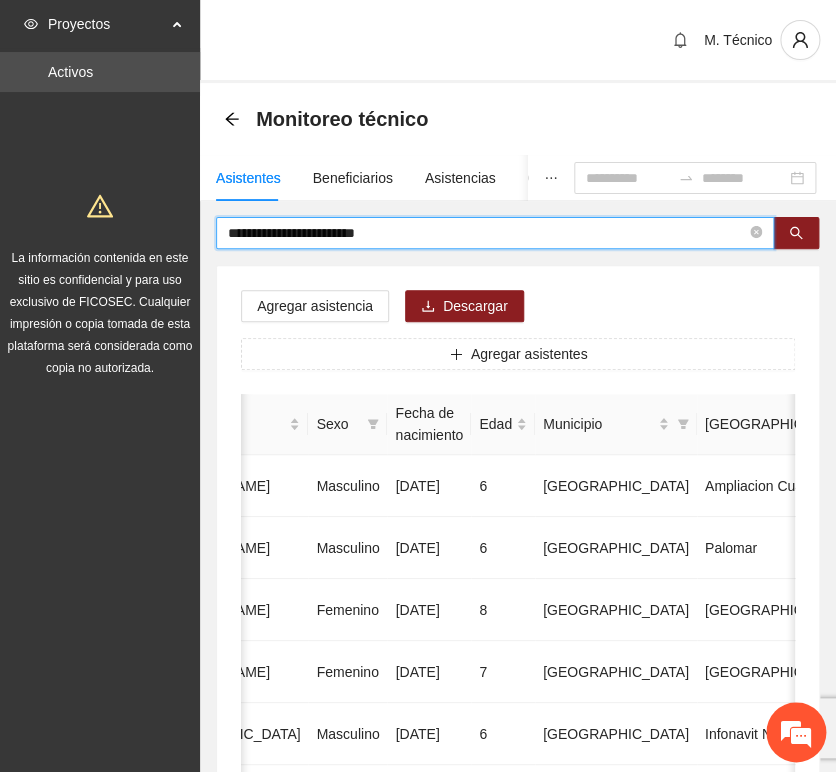 drag, startPoint x: 429, startPoint y: 236, endPoint x: -2, endPoint y: 216, distance: 431.46378 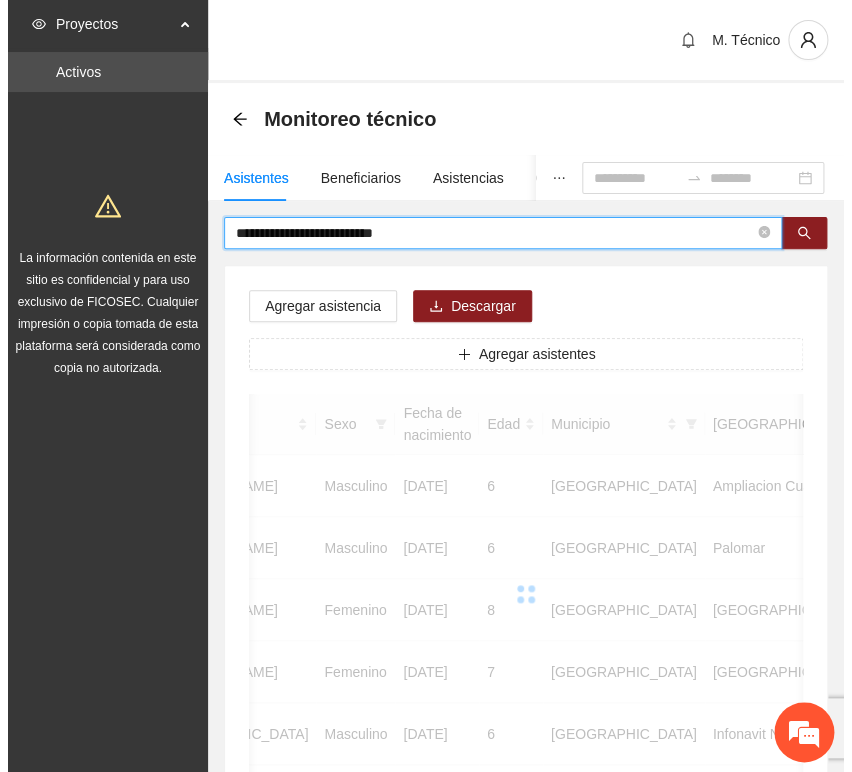 scroll, scrollTop: 0, scrollLeft: 363, axis: horizontal 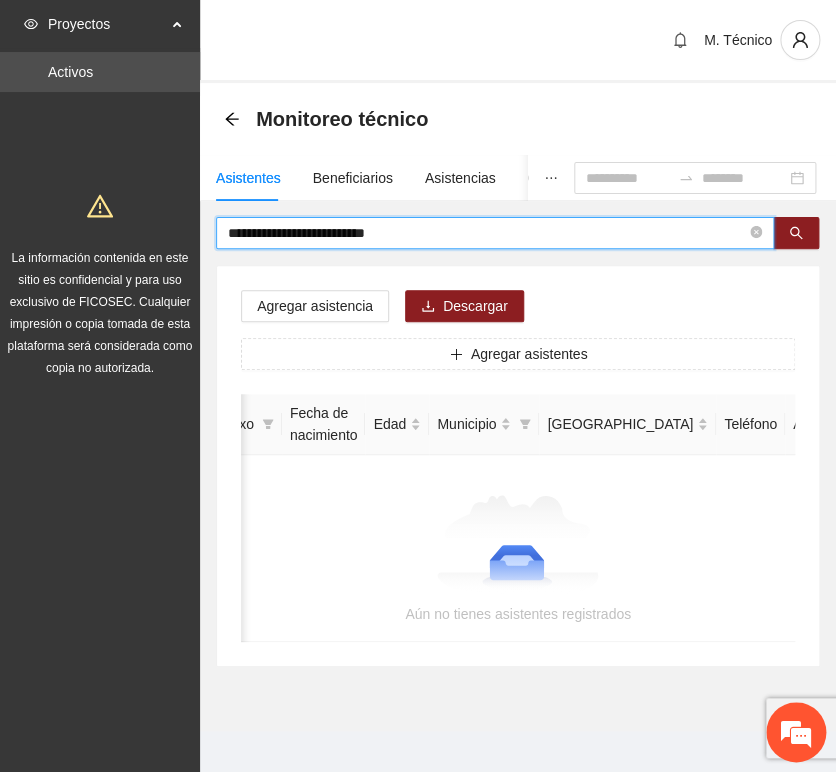 drag, startPoint x: 398, startPoint y: 267, endPoint x: 384, endPoint y: 238, distance: 32.202484 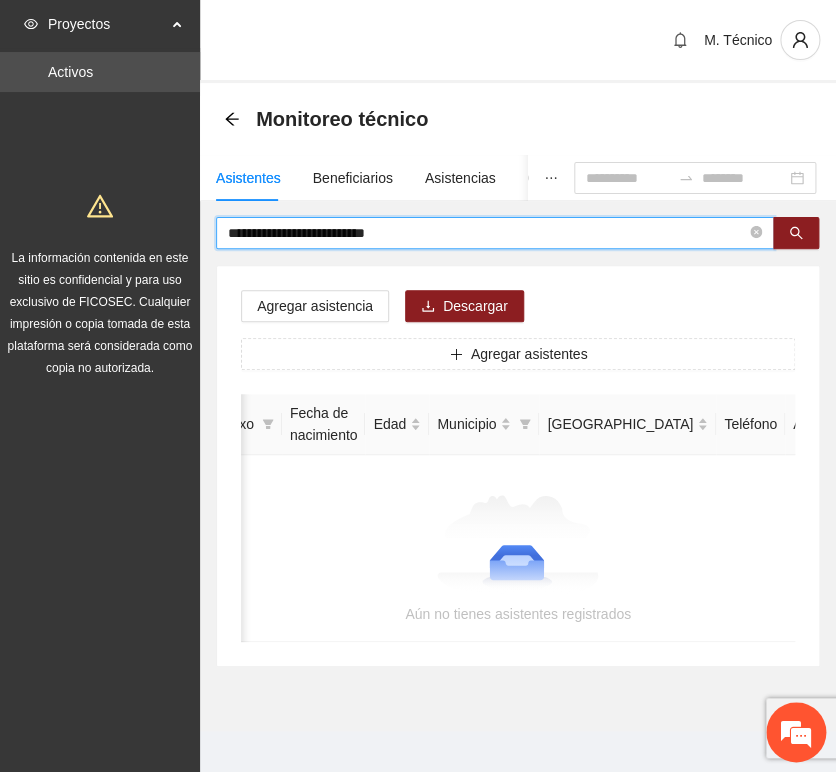 click on "Agregar asistencia Descargar Agregar asistentes Folio Nombre Apellido 1 Apellido 2 Sexo Fecha de nacimiento Edad Municipio Colonia Teléfono Actividad                           Aún no tienes asistentes registrados" at bounding box center (518, 466) 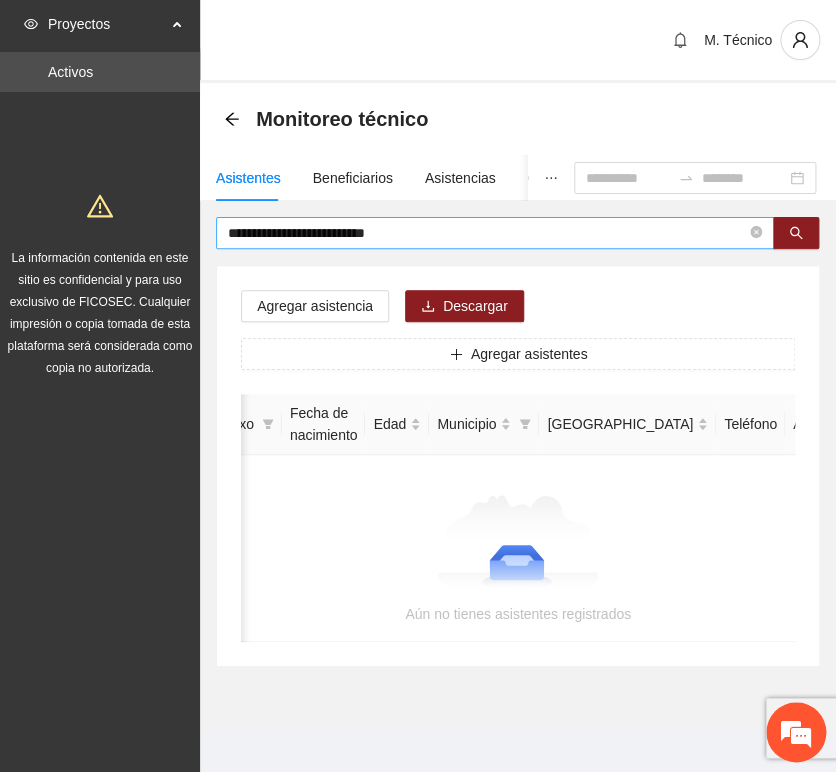 drag, startPoint x: 369, startPoint y: 232, endPoint x: 390, endPoint y: 227, distance: 21.587032 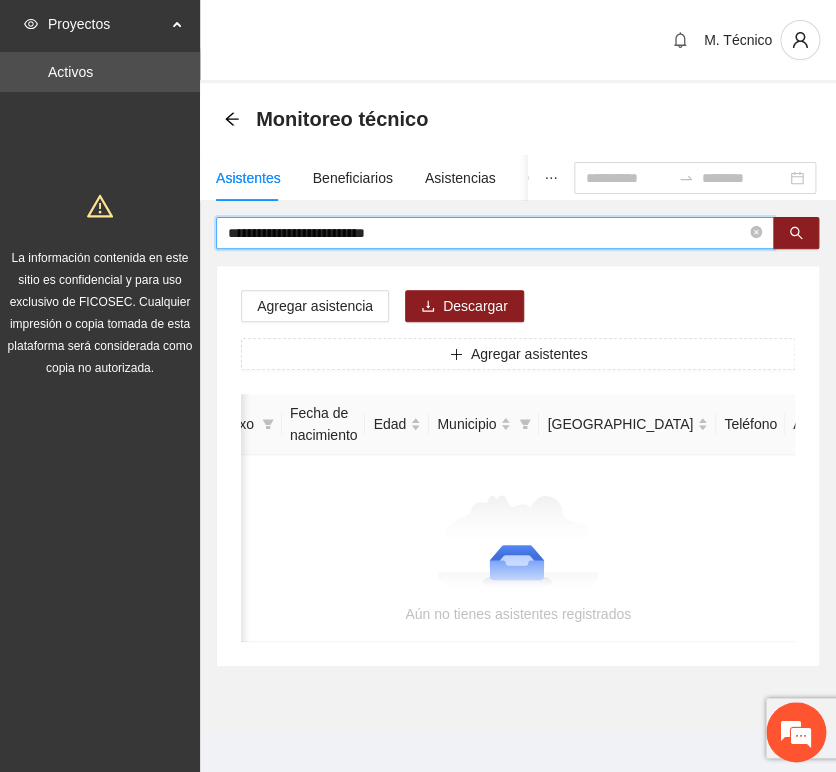 type on "**********" 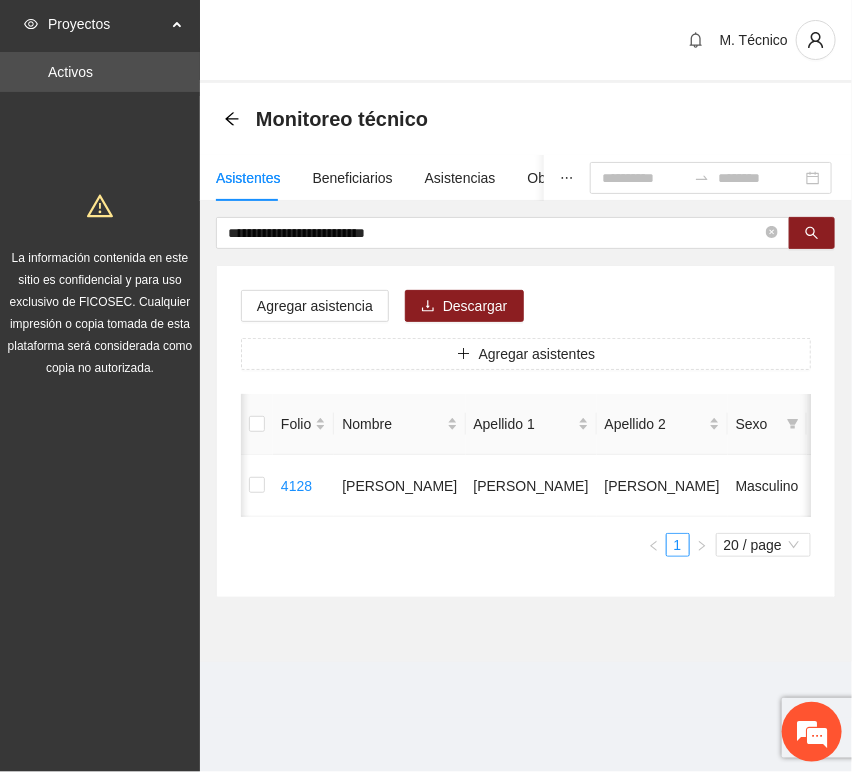 scroll, scrollTop: 0, scrollLeft: 452, axis: horizontal 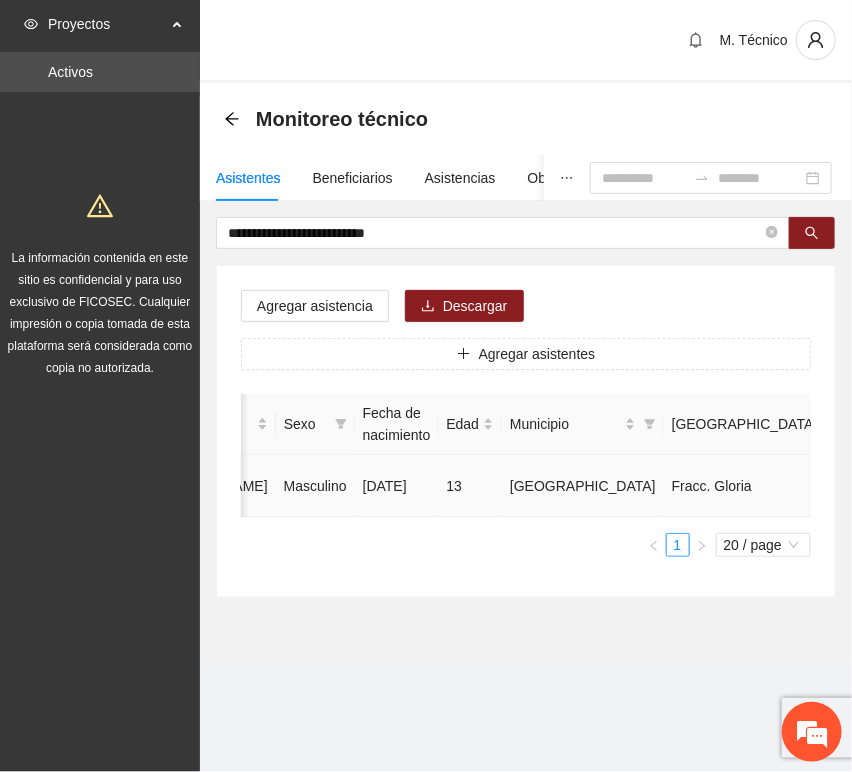 click 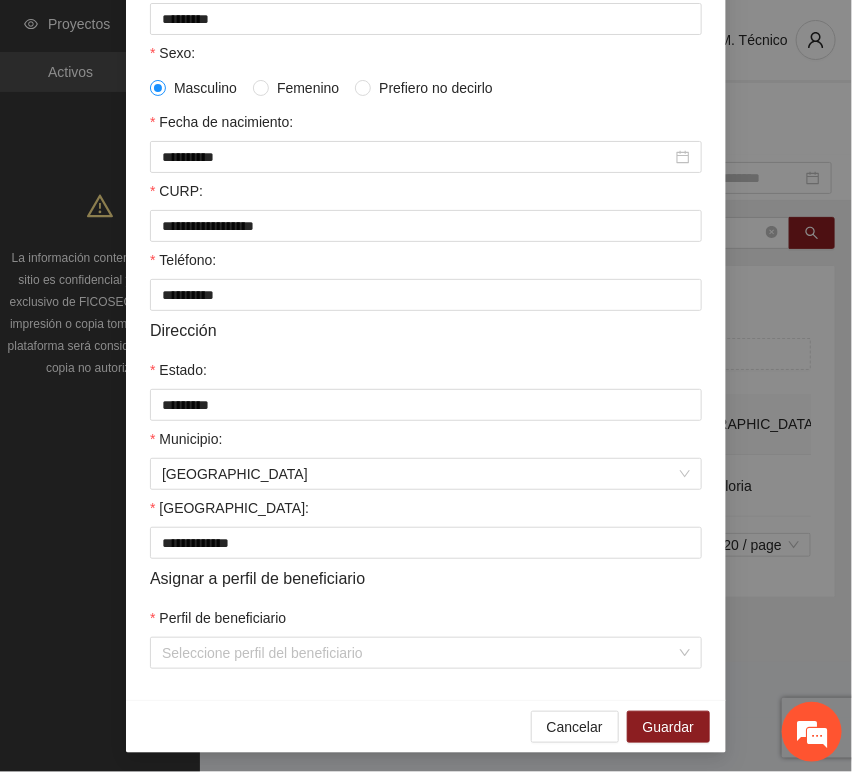 scroll, scrollTop: 394, scrollLeft: 0, axis: vertical 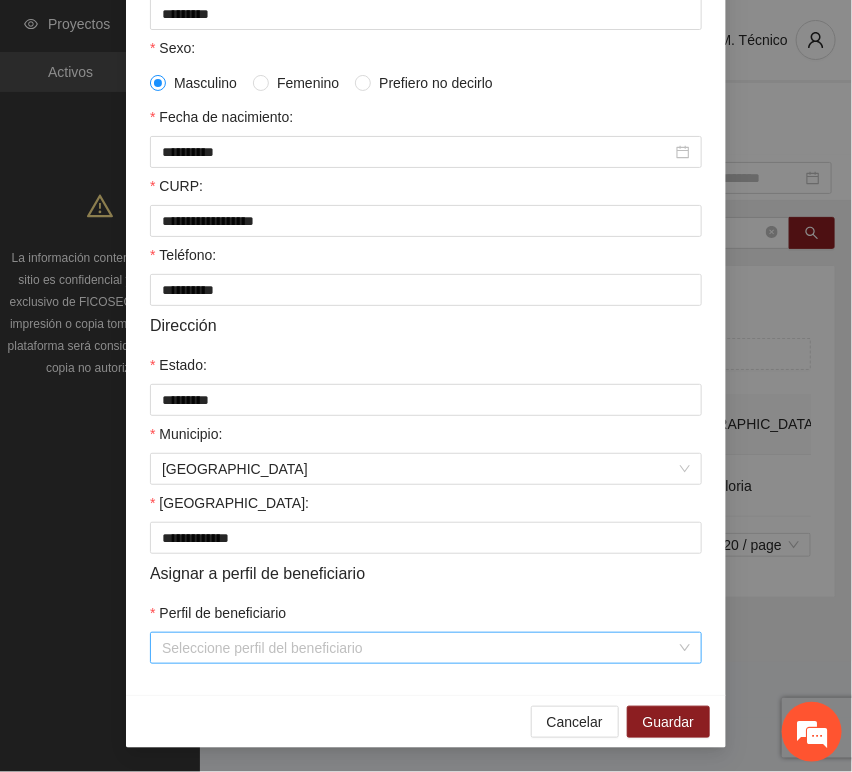 drag, startPoint x: 359, startPoint y: 617, endPoint x: 347, endPoint y: 640, distance: 25.942244 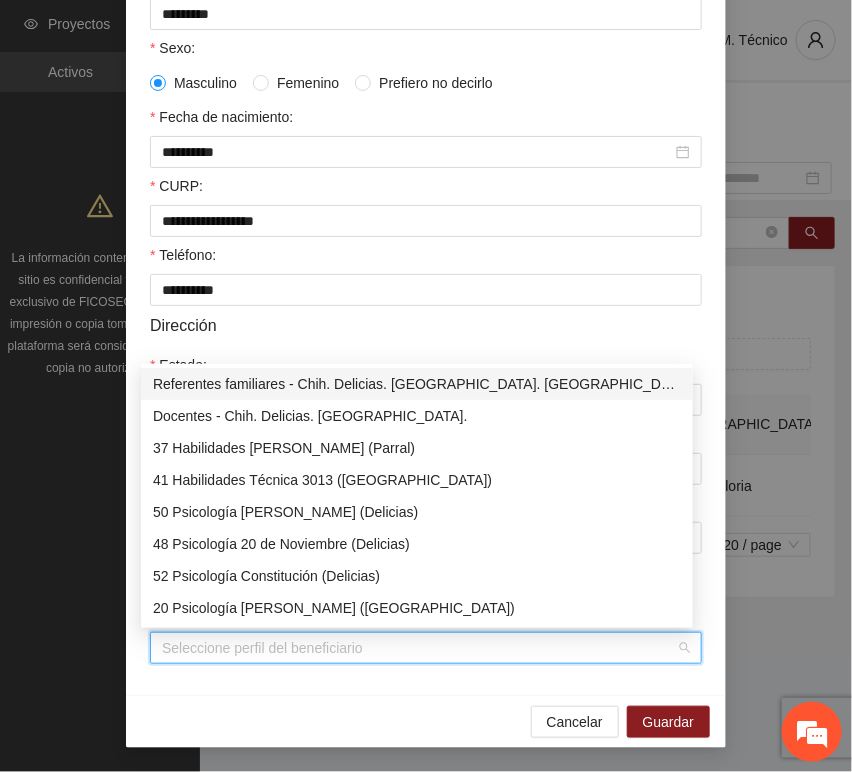 type on "*" 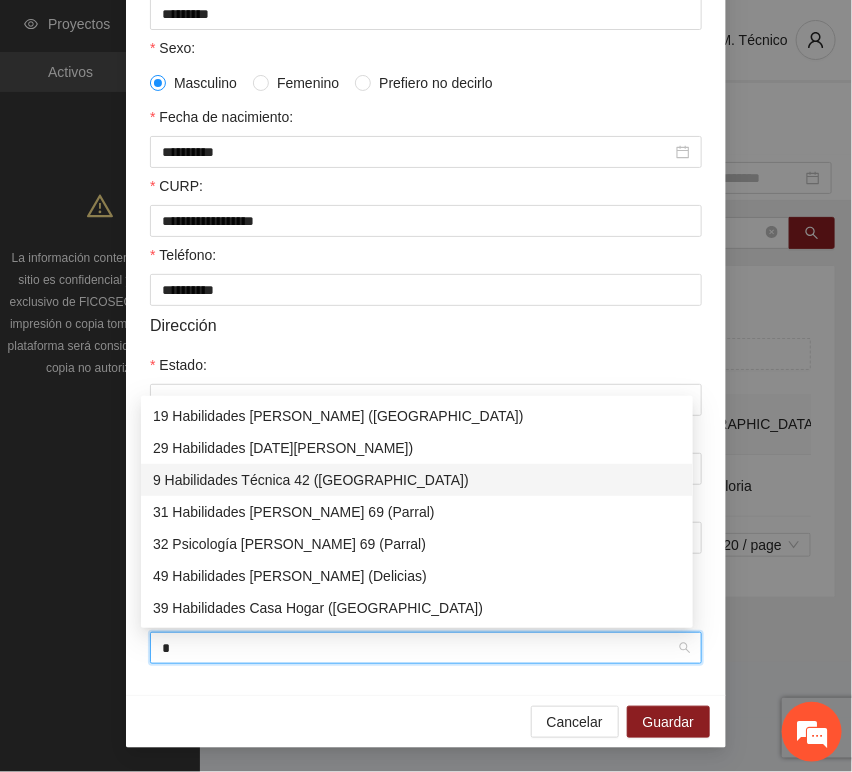 click on "9 Habilidades Técnica 42 ([GEOGRAPHIC_DATA])" at bounding box center [417, 480] 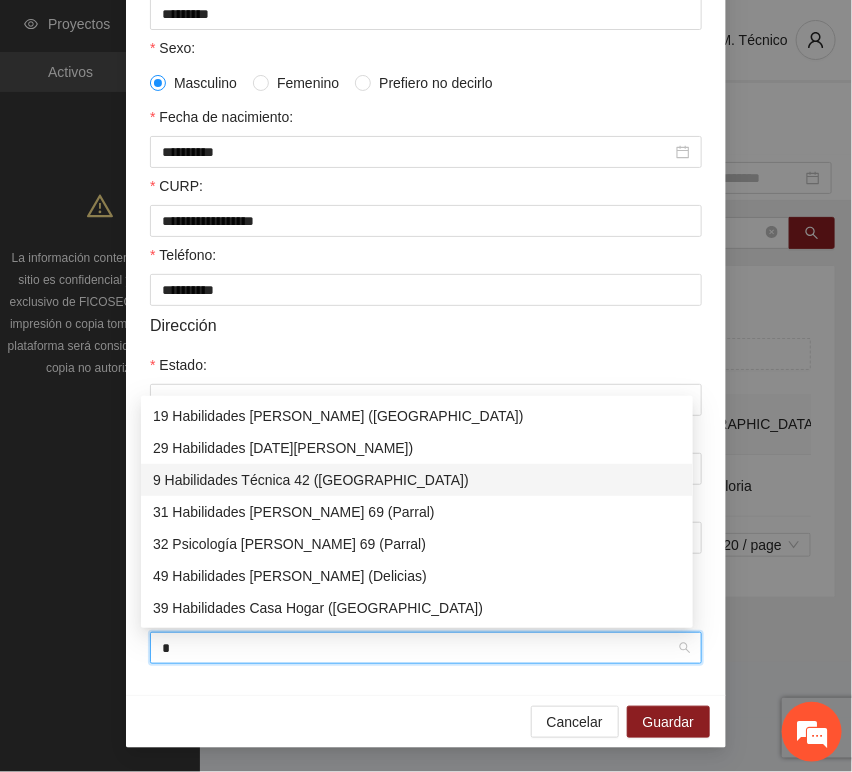 type 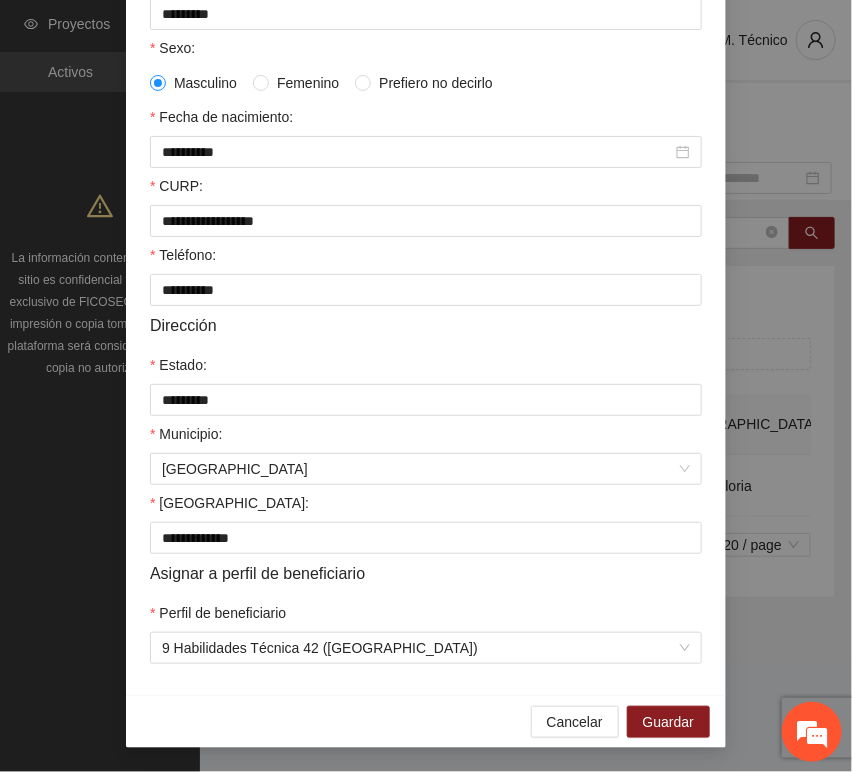 click on "**********" at bounding box center [426, 230] 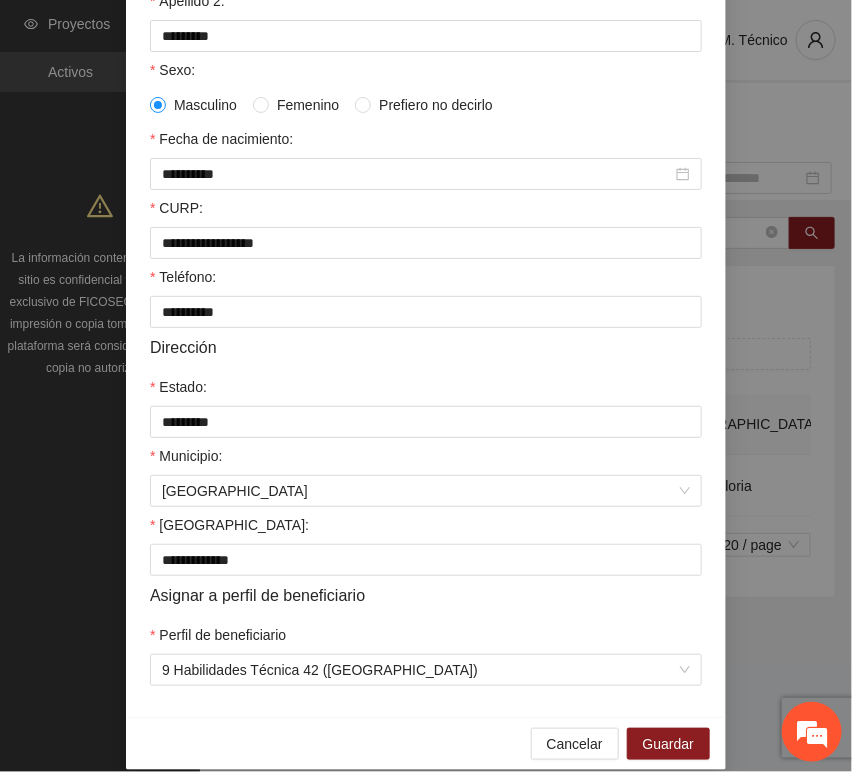 scroll, scrollTop: 394, scrollLeft: 0, axis: vertical 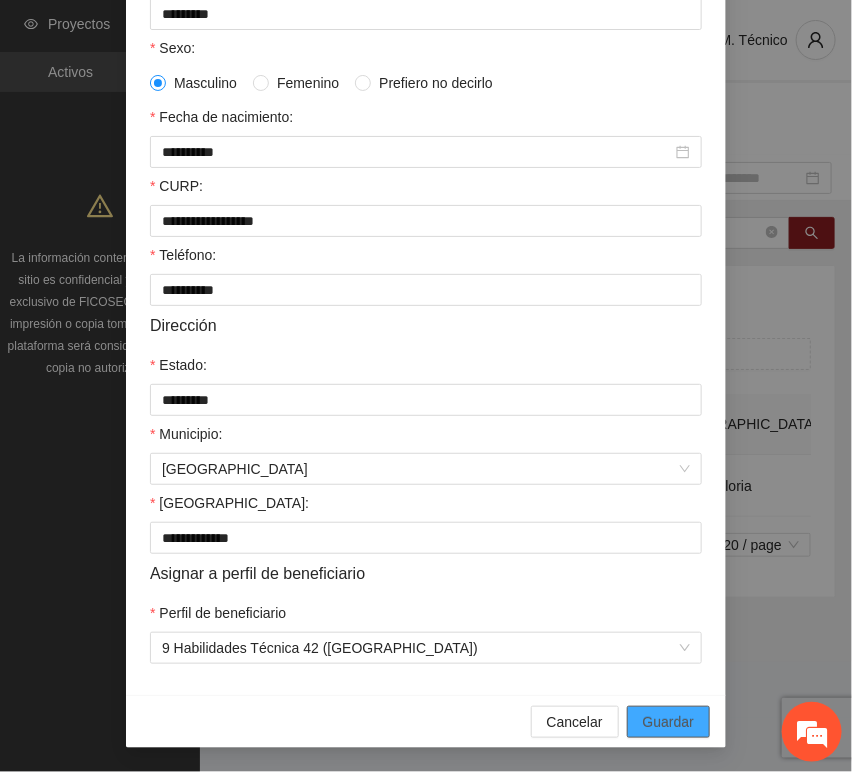 click on "Guardar" at bounding box center (668, 722) 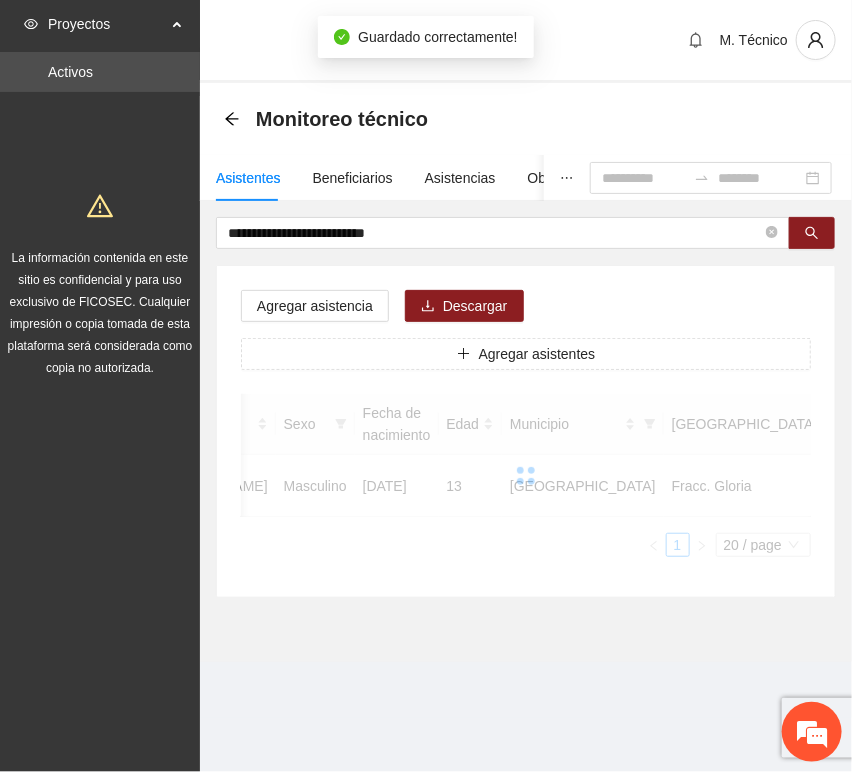 scroll, scrollTop: 294, scrollLeft: 0, axis: vertical 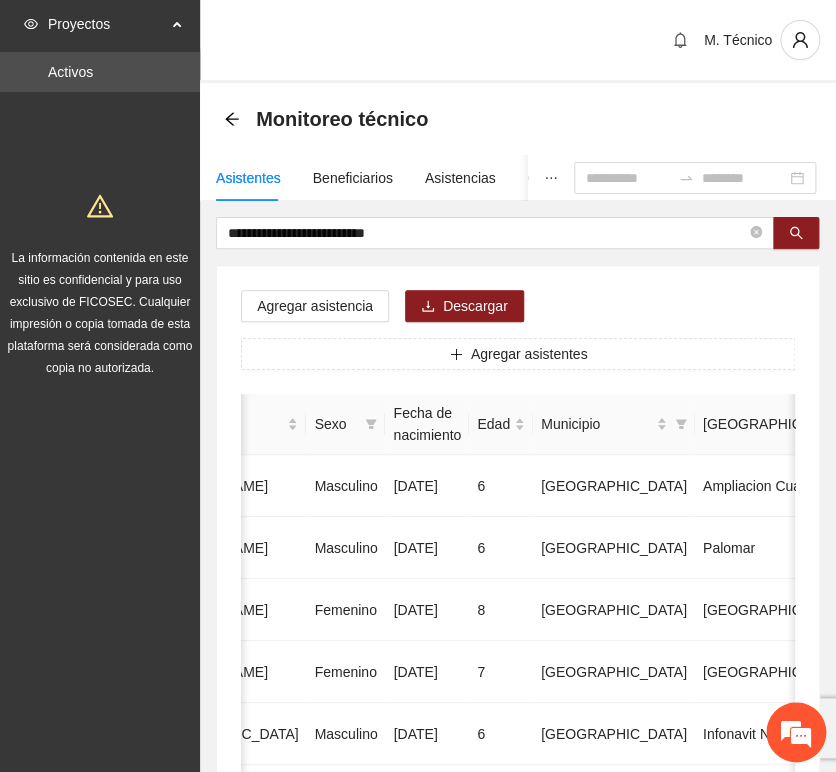 click on "**********" at bounding box center [518, 996] 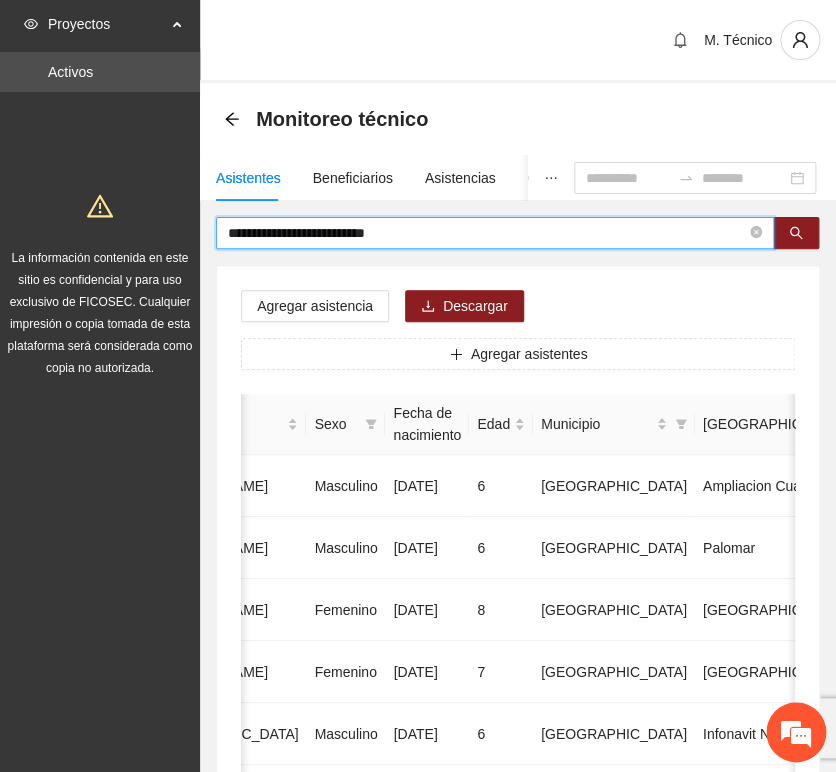 drag, startPoint x: 414, startPoint y: 235, endPoint x: -23, endPoint y: 232, distance: 437.01028 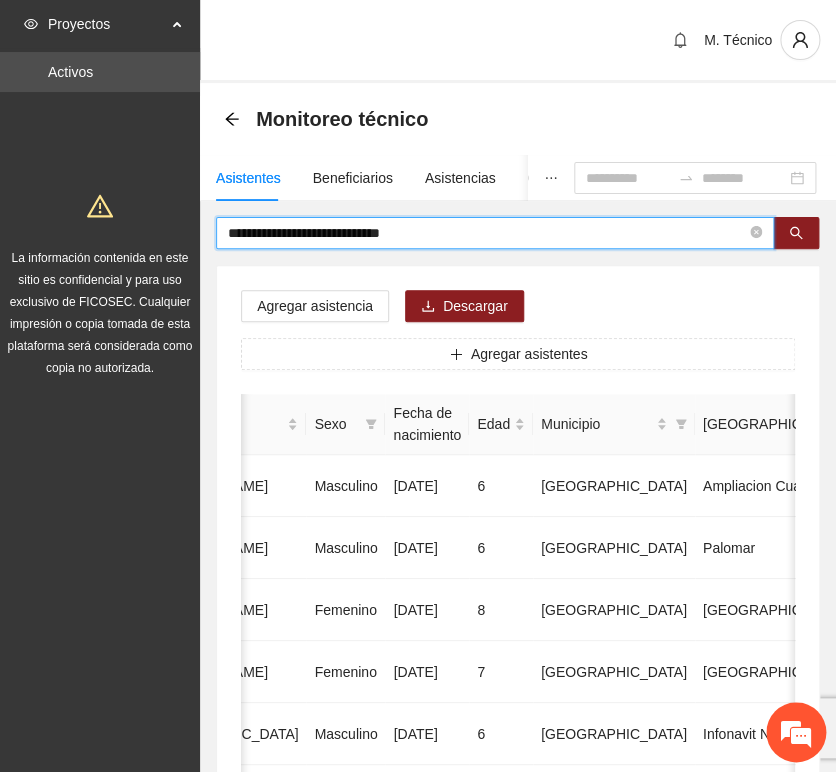 type on "**********" 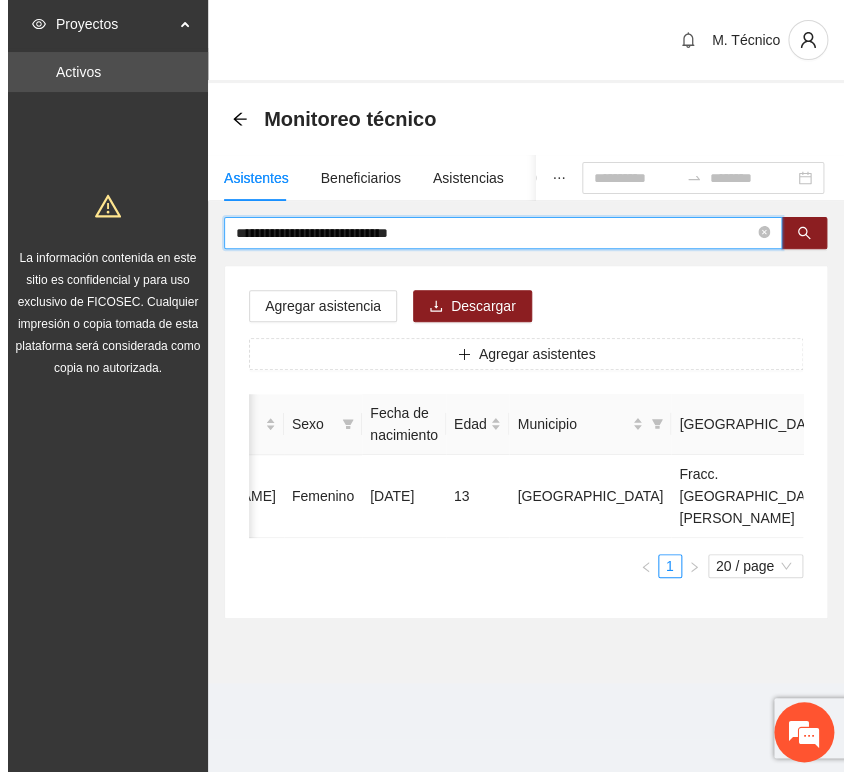 scroll, scrollTop: 0, scrollLeft: 450, axis: horizontal 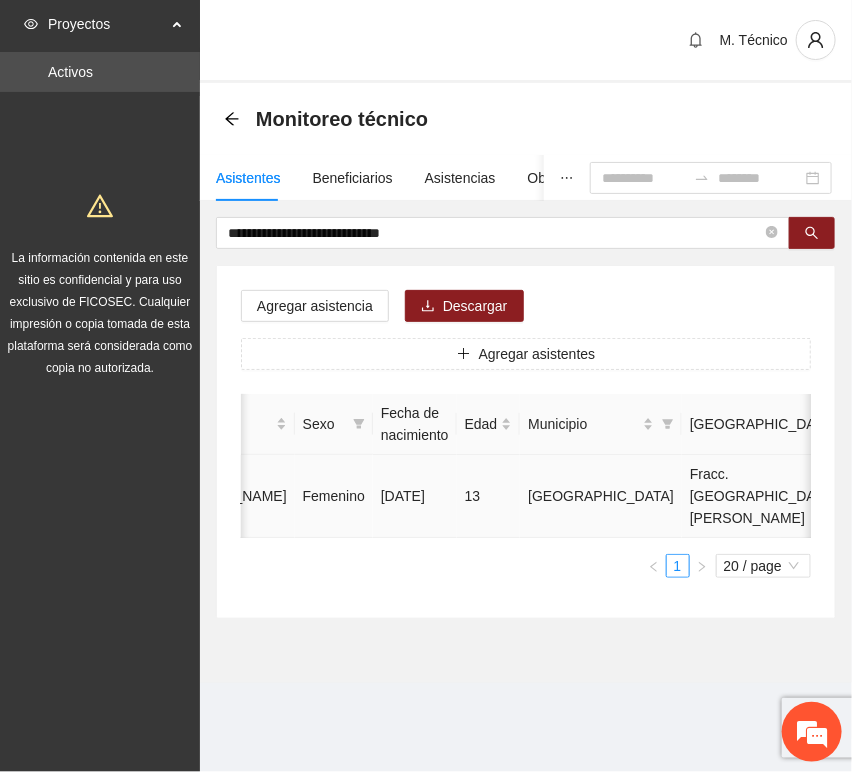click 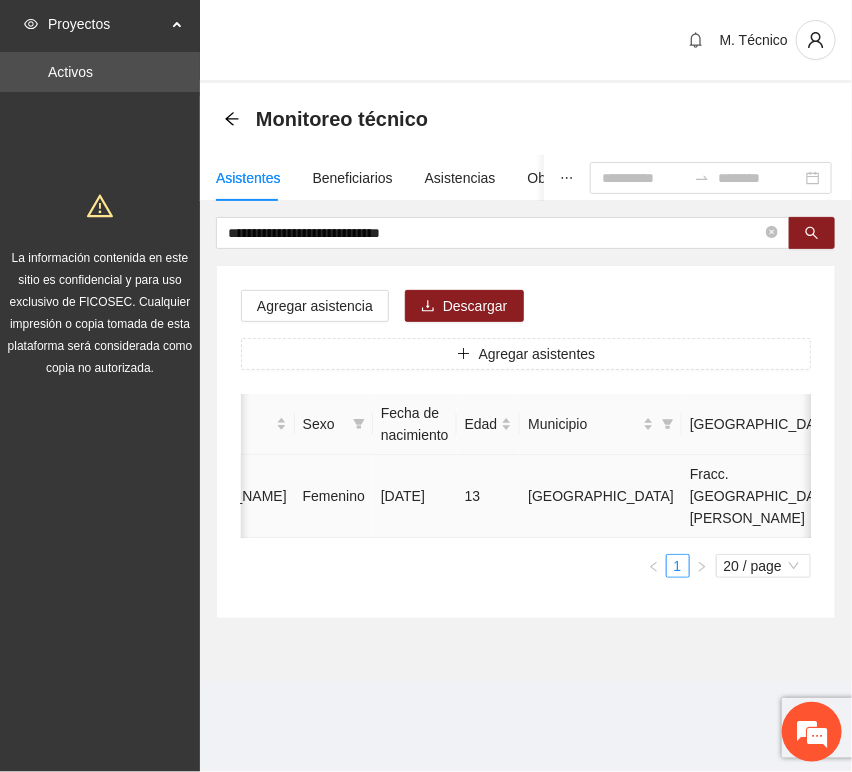 type on "**********" 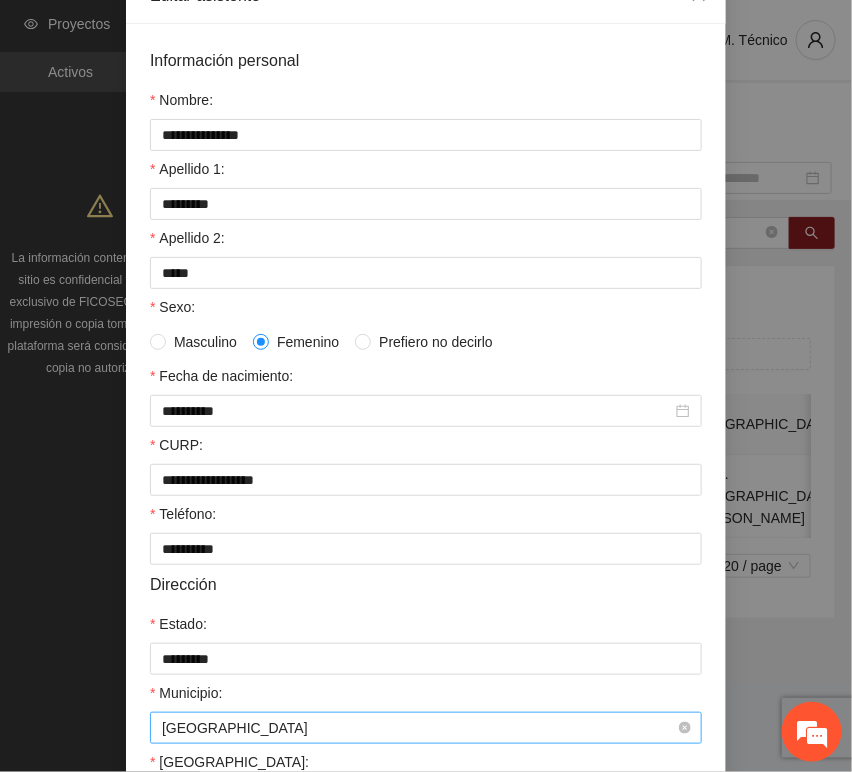 scroll, scrollTop: 394, scrollLeft: 0, axis: vertical 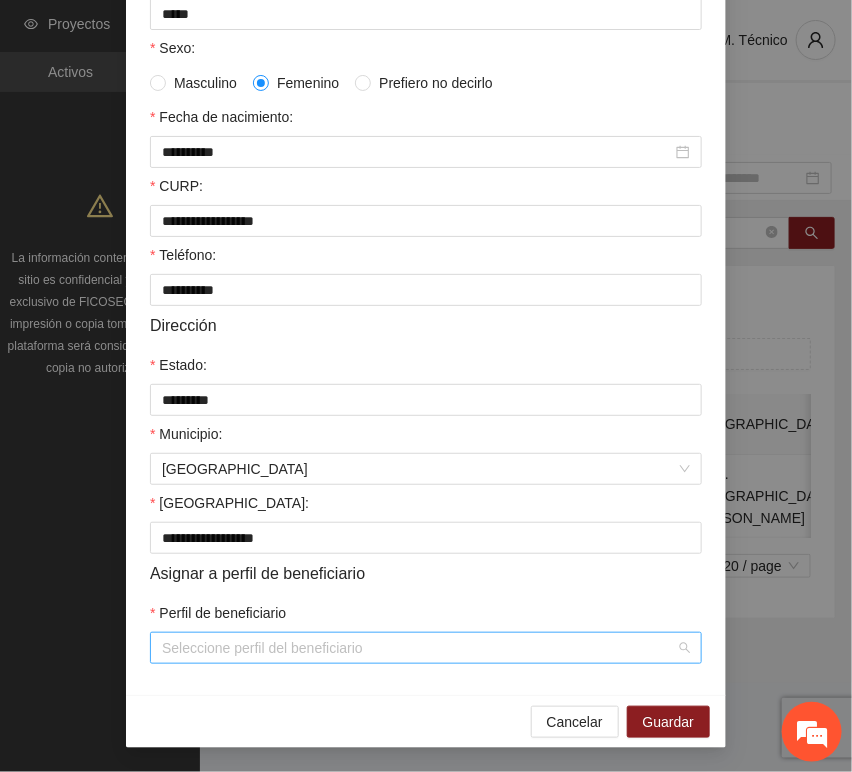 click on "Perfil de beneficiario" at bounding box center (419, 648) 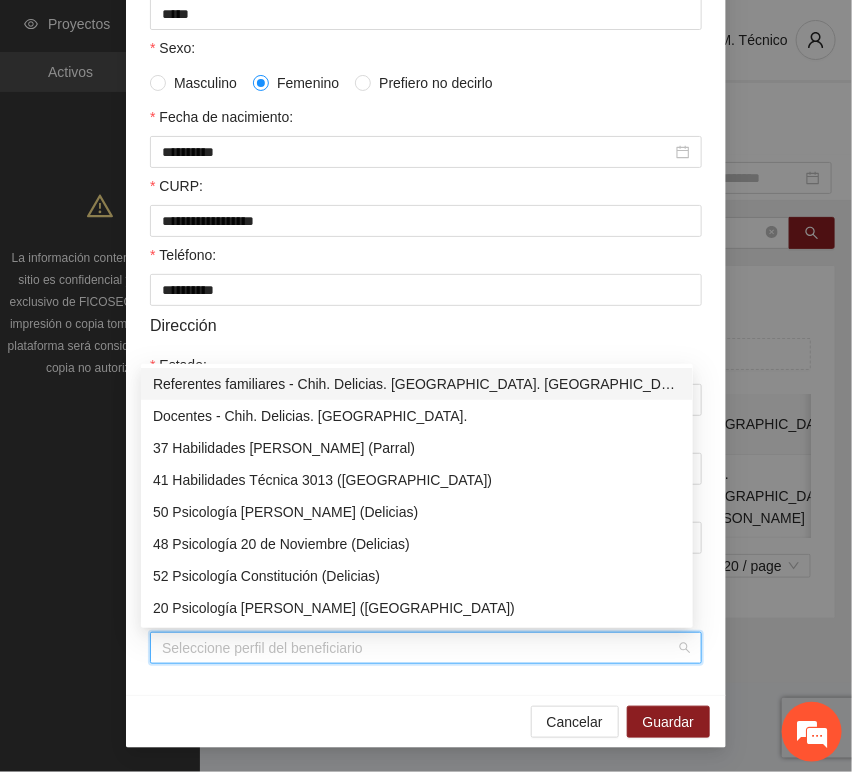 type on "*" 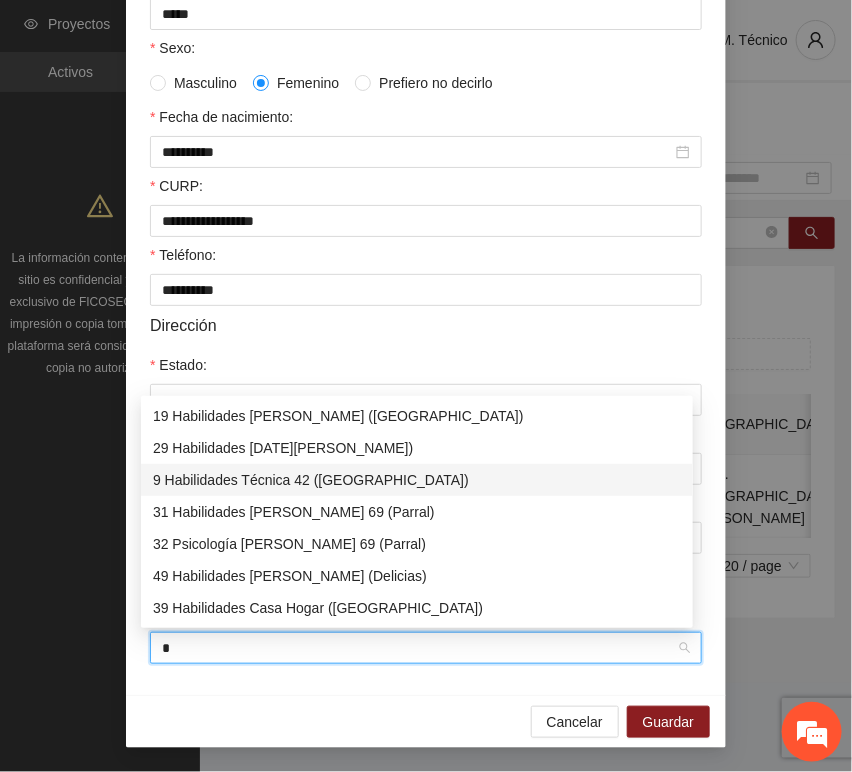 click on "9 Habilidades Técnica 42 ([GEOGRAPHIC_DATA])" at bounding box center [417, 480] 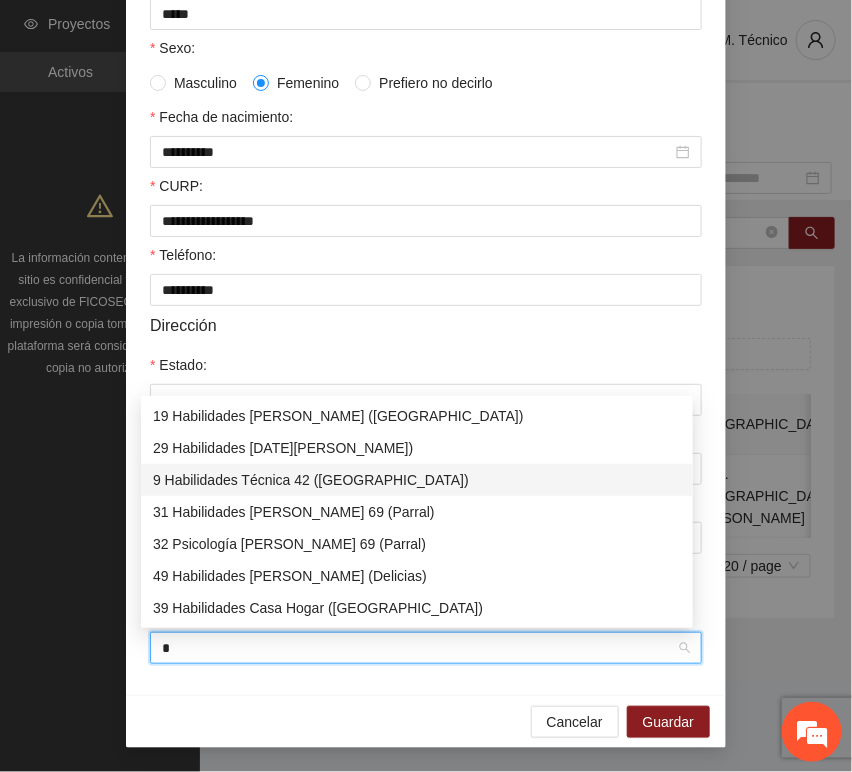 type 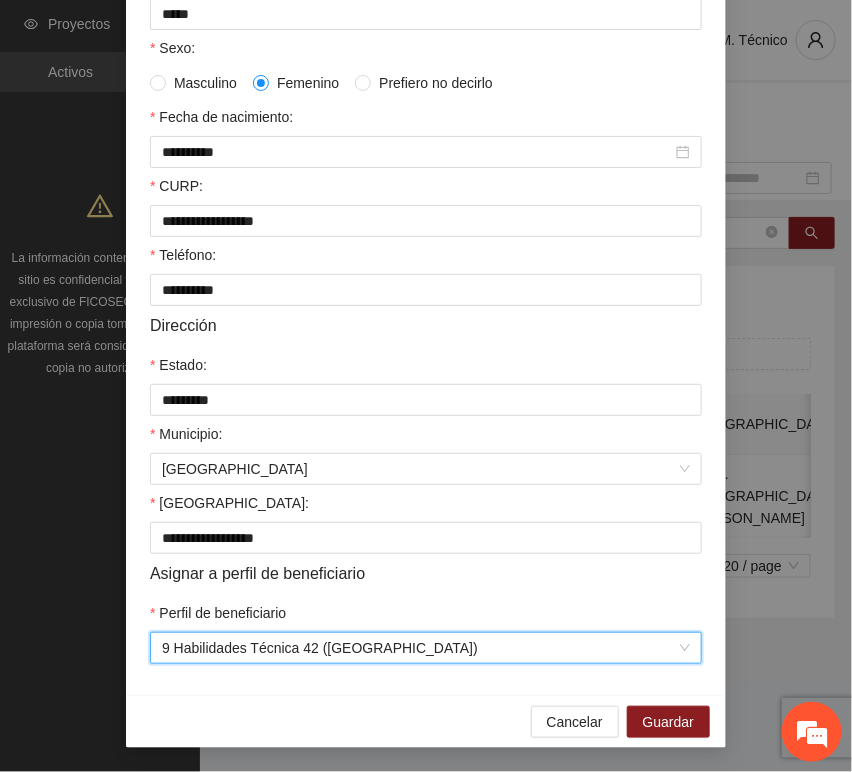 click on "**********" at bounding box center [426, 230] 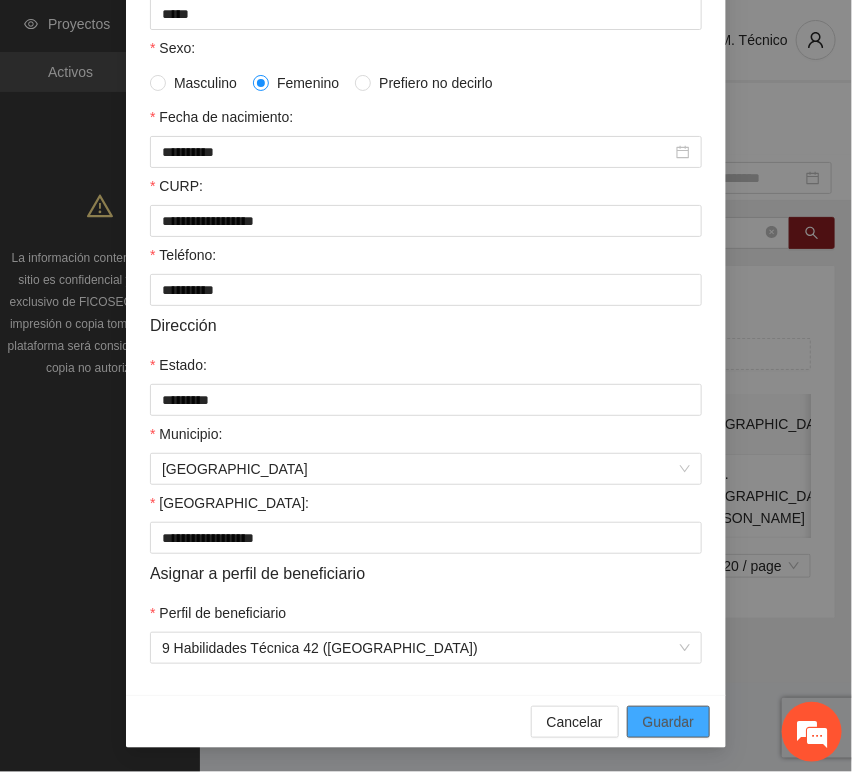 click on "Guardar" at bounding box center (668, 722) 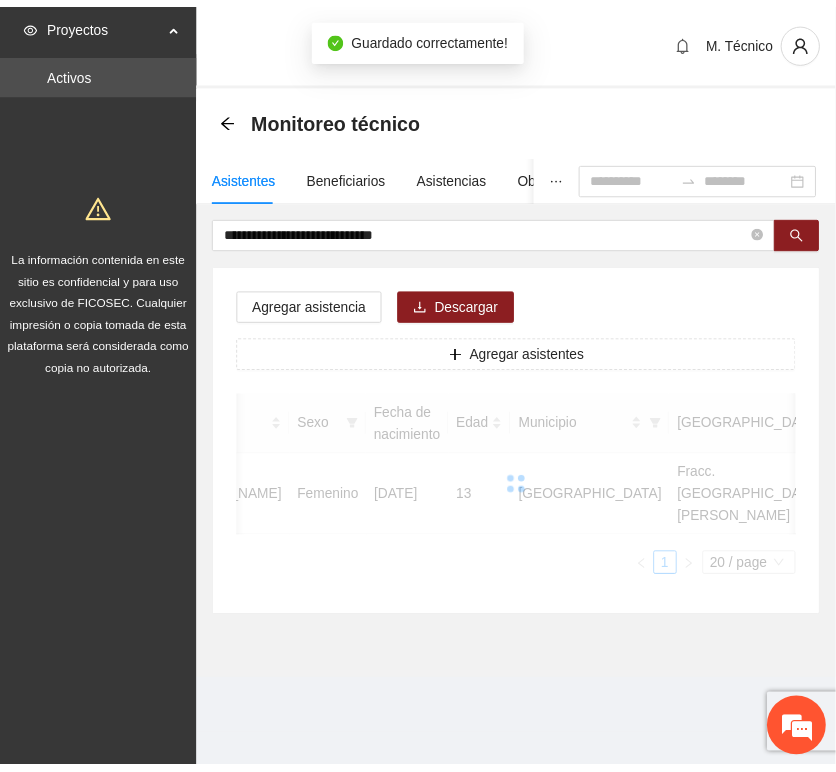 scroll, scrollTop: 294, scrollLeft: 0, axis: vertical 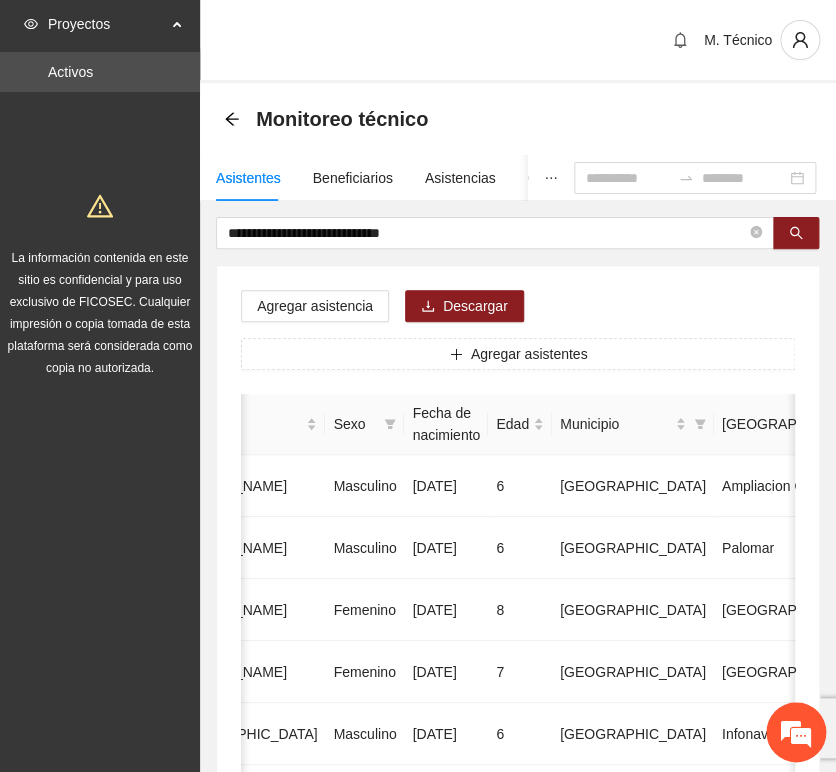 click on "Agregar asistencia Descargar Agregar asistentes Folio Nombre Apellido 1 Apellido 2 Sexo Fecha de nacimiento Edad Municipio Colonia Teléfono Actividad                           1 [PERSON_NAME] [DATE] 6 Chihuahua Ampliacion [PERSON_NAME] 6146098808 U P +11 2 [PERSON_NAME] Masculino [DATE] 6 [GEOGRAPHIC_DATA] [GEOGRAPHIC_DATA] 6142685790 U P +4 3 [PERSON_NAME] [DATE] 8 Chihuahua [GEOGRAPHIC_DATA] U P +6 4 [PERSON_NAME] [DATE] 7 [GEOGRAPHIC_DATA] U P +4 5 [PERSON_NAME]  Madrid Masculino [DATE] 6 Chihuahua Infonavit Nac.  6141246855 U P +4 6 [PERSON_NAME] Masculino [DATE] 8 Chihuahua [PERSON_NAME] 6141225744 U P +6 7 [PERSON_NAME][DATE] Femenino [DATE] 8 Chihuahua Paseos [PERSON_NAME] 6142154187 U P +7 8 [PERSON_NAME] [DATE] 9 Chihuahua Popular 6142434364 U P +3 9 [PERSON_NAME]  Madrid Femenino [DATE] 7 U P +8" at bounding box center [518, 1020] 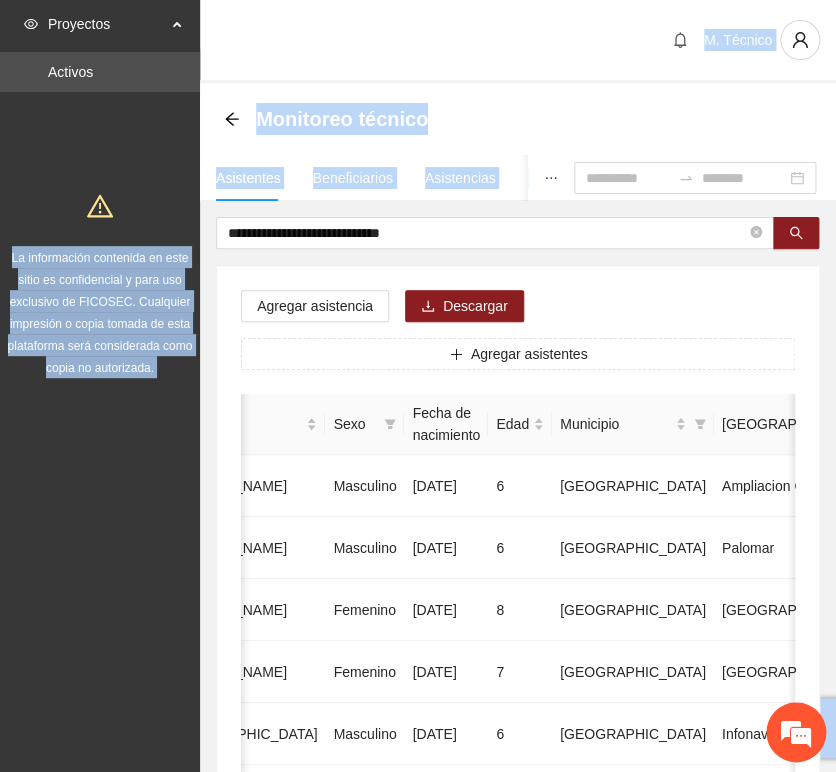 drag, startPoint x: 439, startPoint y: 217, endPoint x: 135, endPoint y: 223, distance: 304.0592 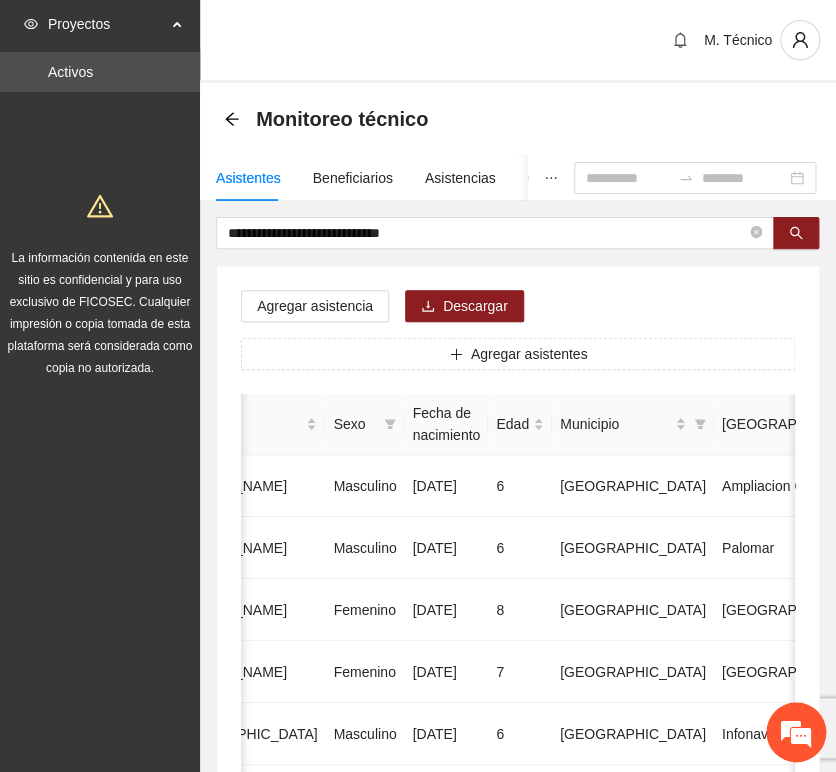 click on "**********" at bounding box center (518, 996) 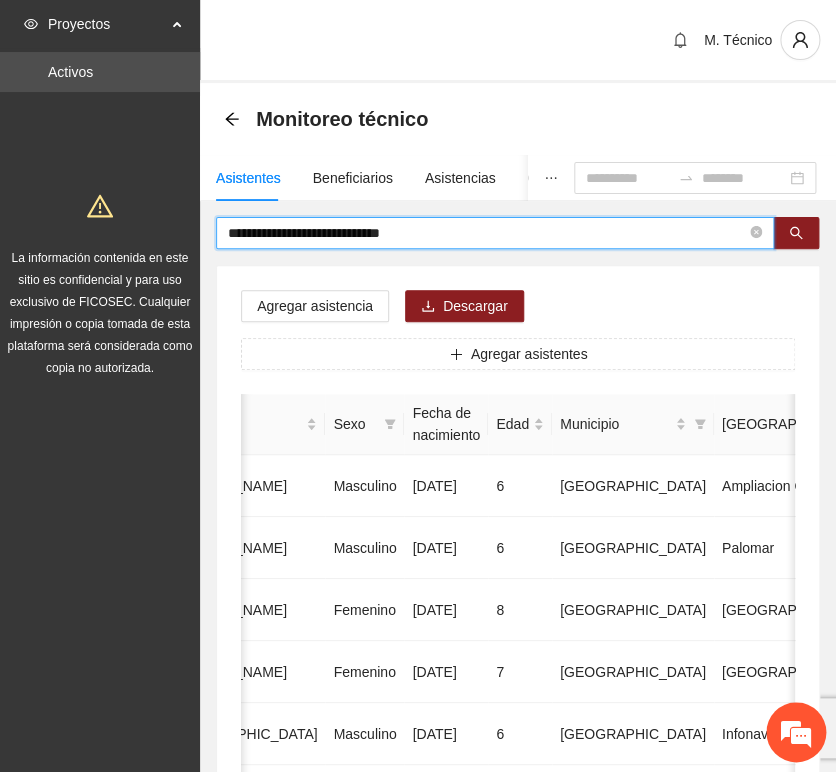 drag, startPoint x: 384, startPoint y: 222, endPoint x: 207, endPoint y: 216, distance: 177.10167 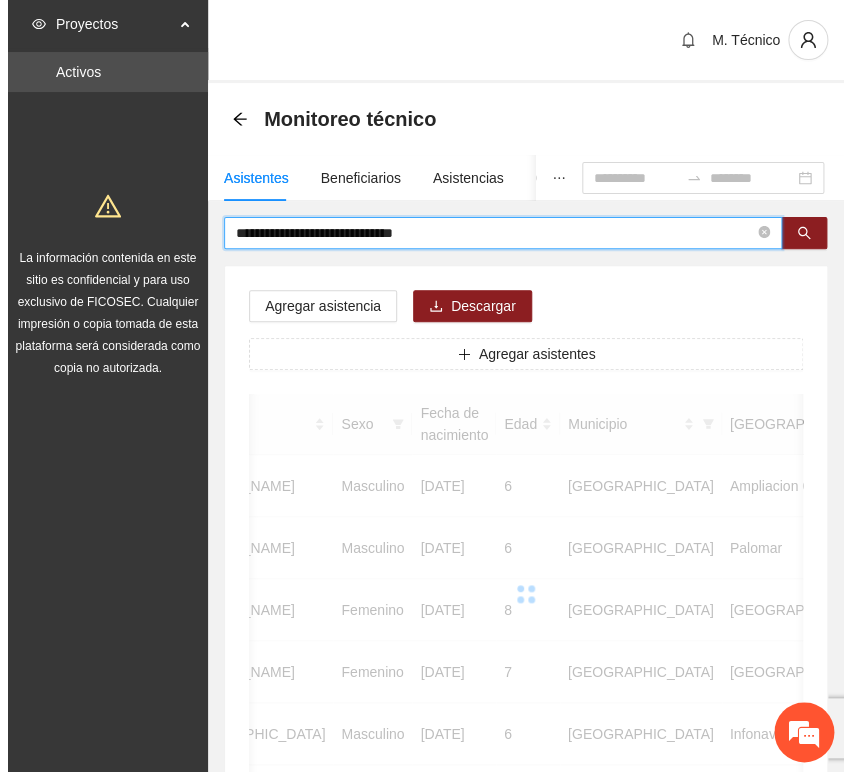 scroll, scrollTop: 0, scrollLeft: 363, axis: horizontal 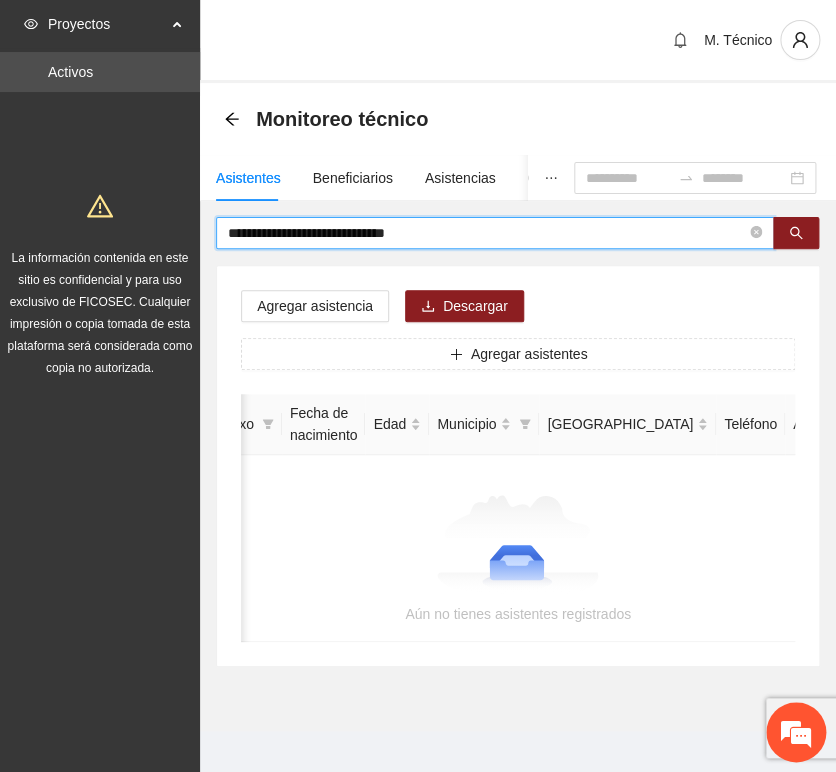 click on "**********" at bounding box center [487, 233] 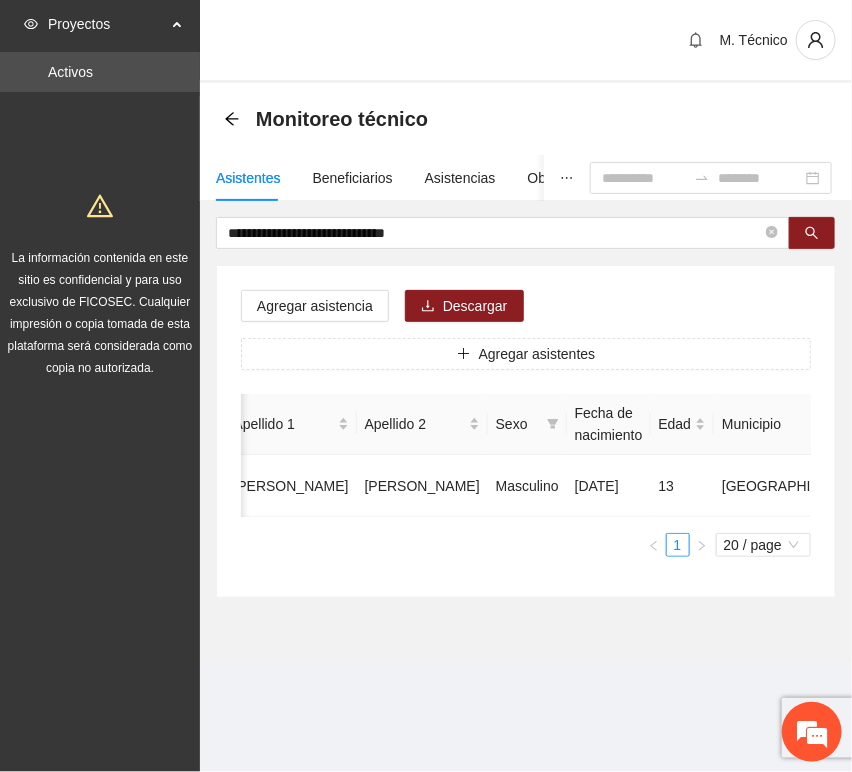 scroll, scrollTop: 0, scrollLeft: 456, axis: horizontal 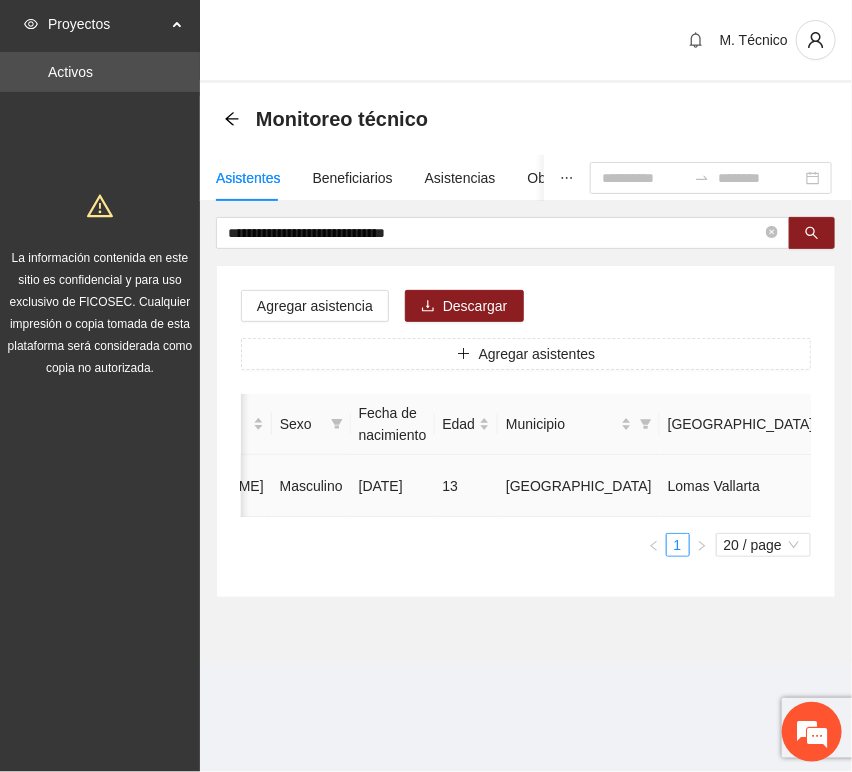 click 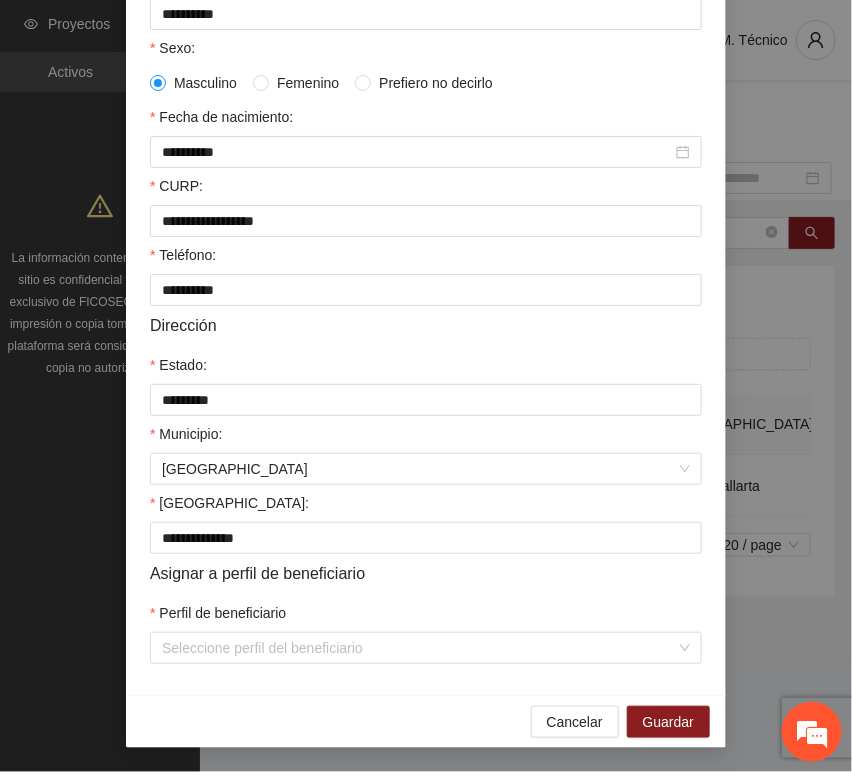 scroll, scrollTop: 394, scrollLeft: 0, axis: vertical 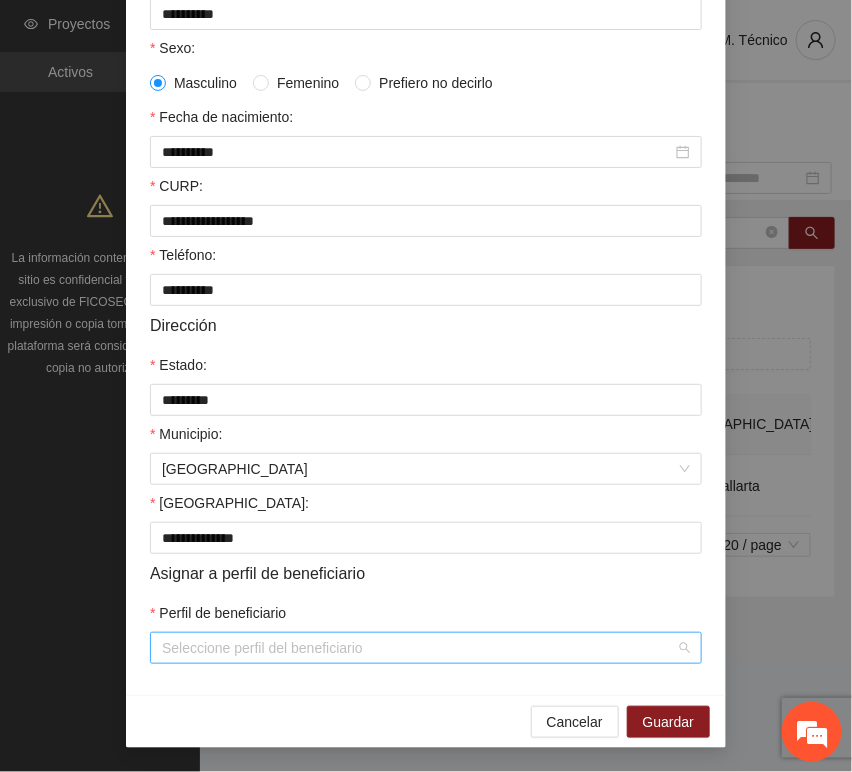 click on "Perfil de beneficiario" at bounding box center (419, 648) 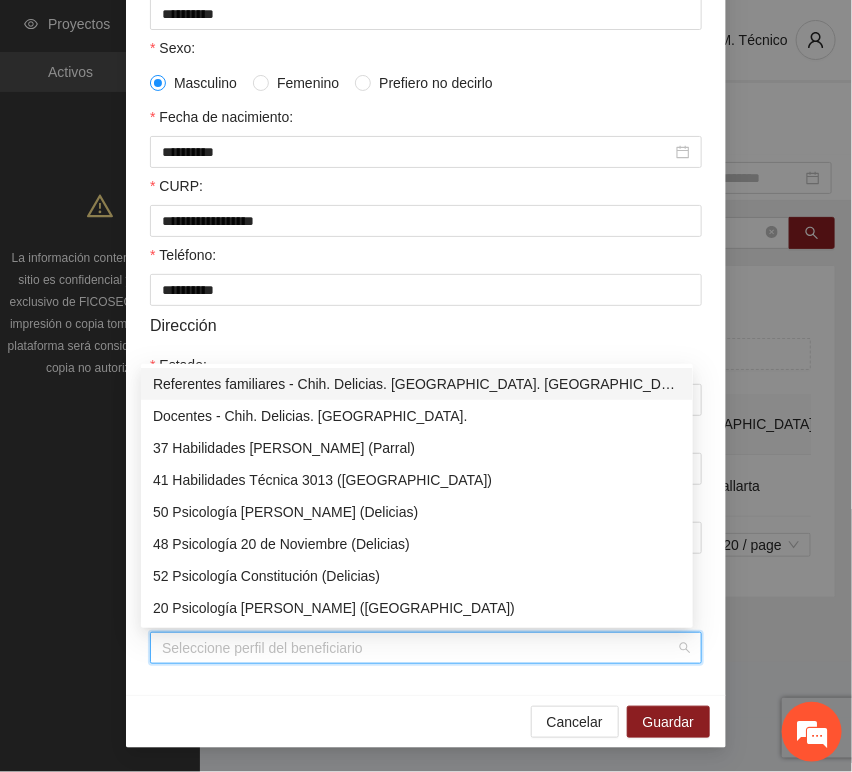 type on "*" 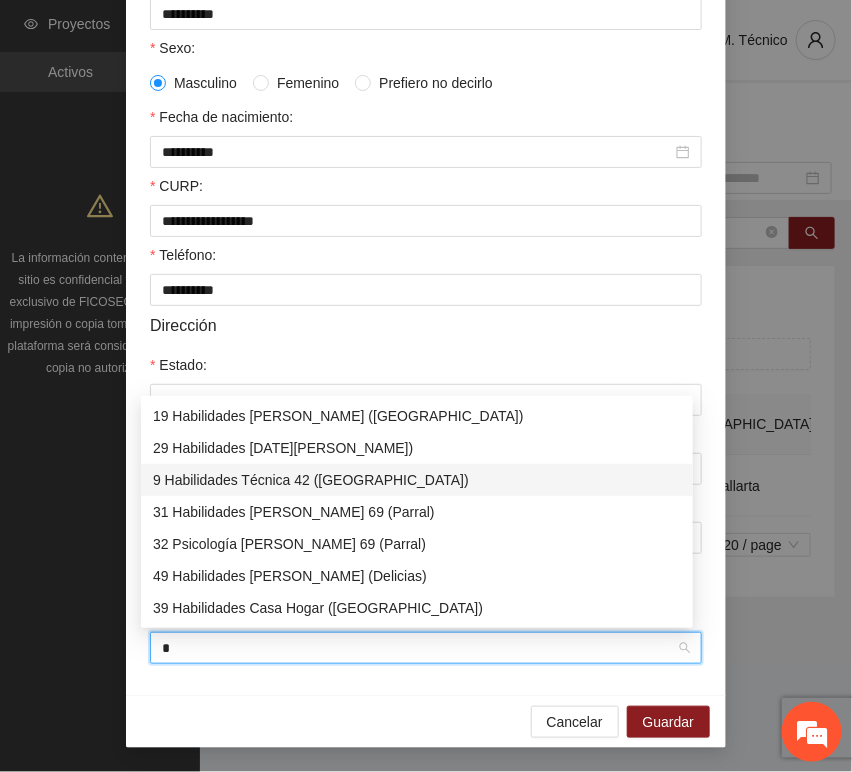 click on "9 Habilidades Técnica 42 ([GEOGRAPHIC_DATA])" at bounding box center [417, 480] 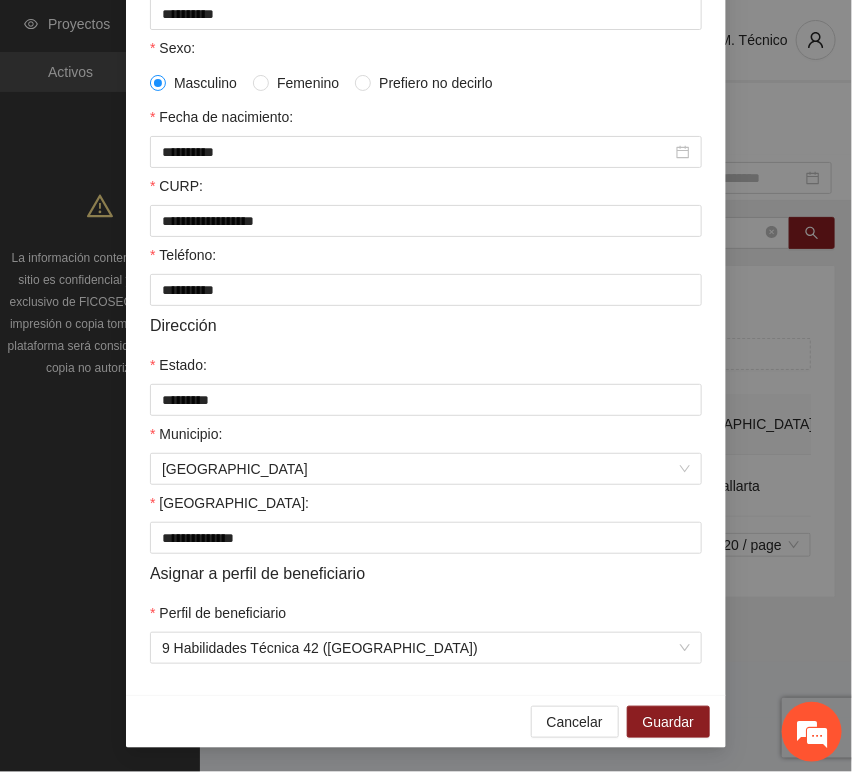 drag, startPoint x: 322, startPoint y: 697, endPoint x: 635, endPoint y: 721, distance: 313.9188 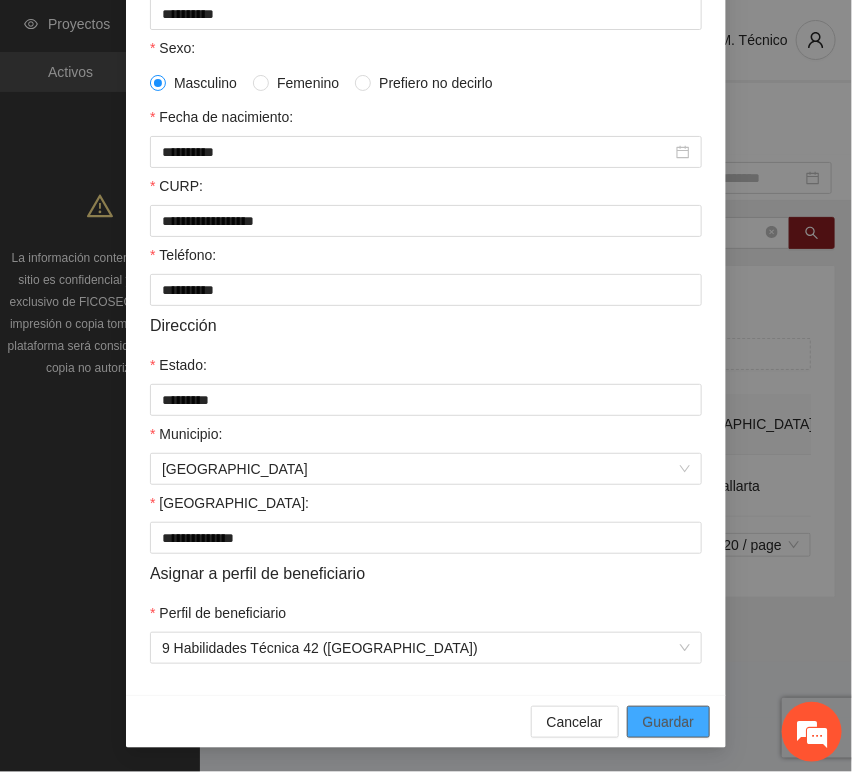 click on "Guardar" at bounding box center [668, 722] 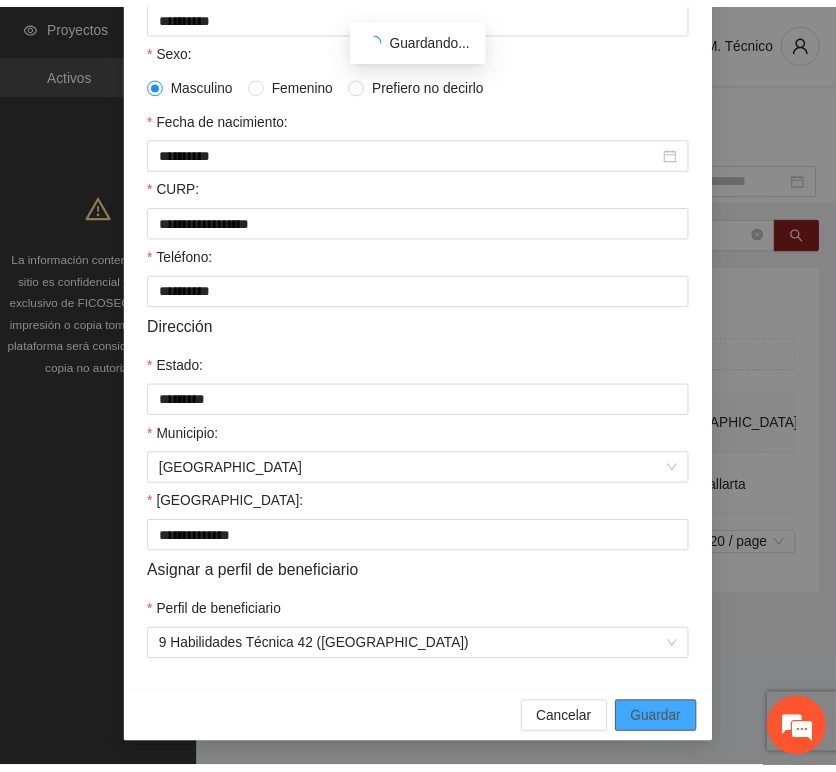 scroll, scrollTop: 294, scrollLeft: 0, axis: vertical 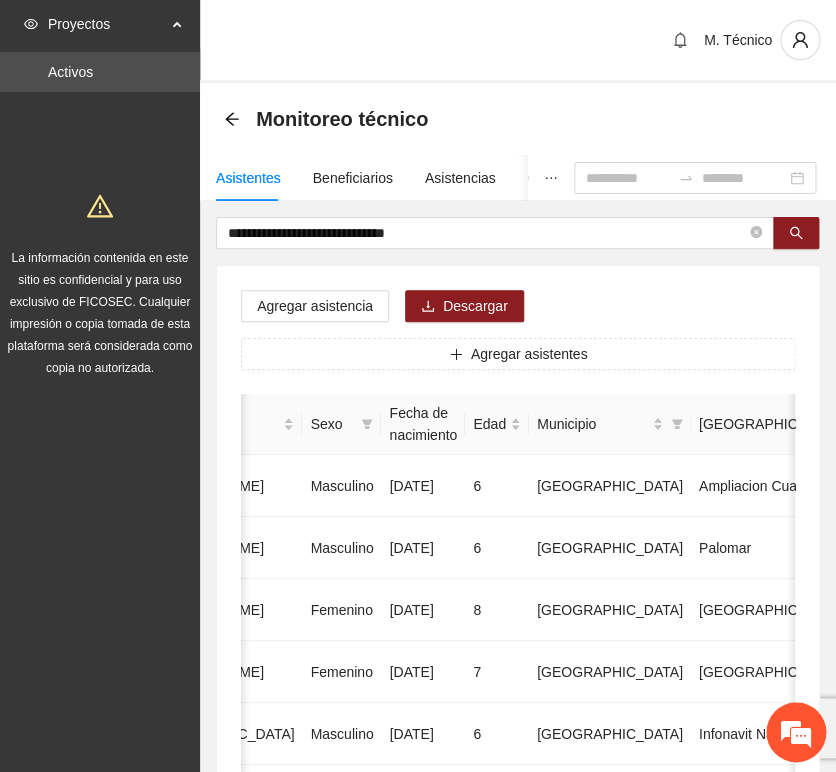 click on "**********" at bounding box center (518, 996) 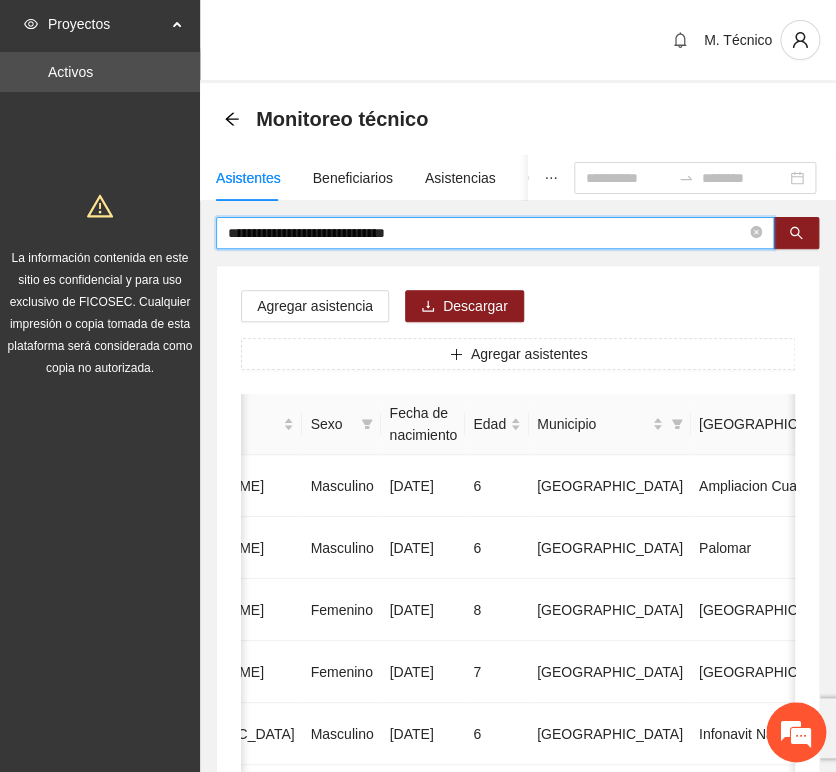 drag, startPoint x: 435, startPoint y: 235, endPoint x: 159, endPoint y: 200, distance: 278.21036 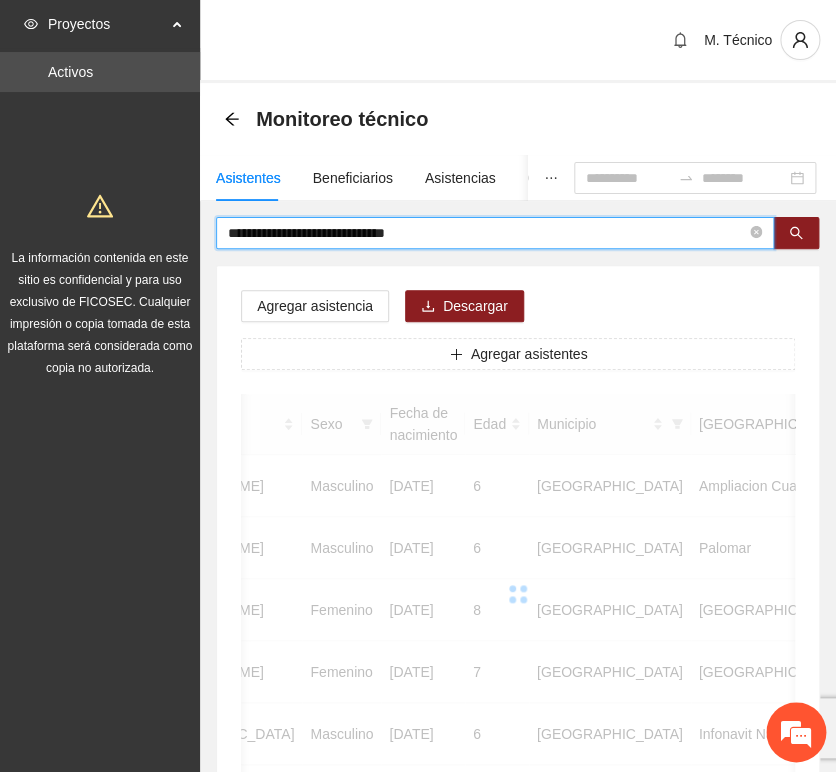 scroll, scrollTop: 0, scrollLeft: 363, axis: horizontal 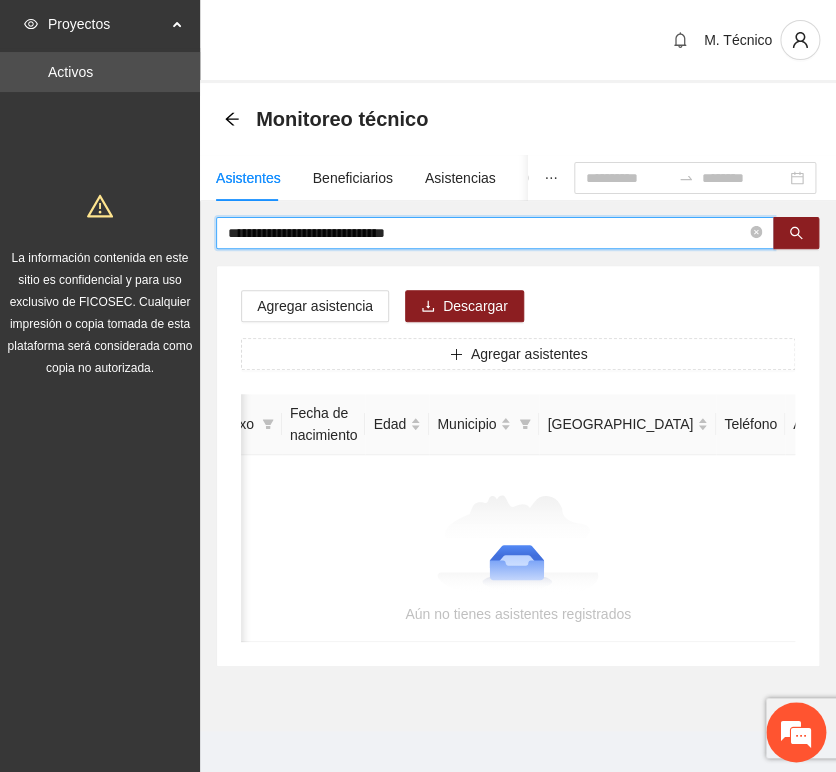 click on "**********" at bounding box center [487, 233] 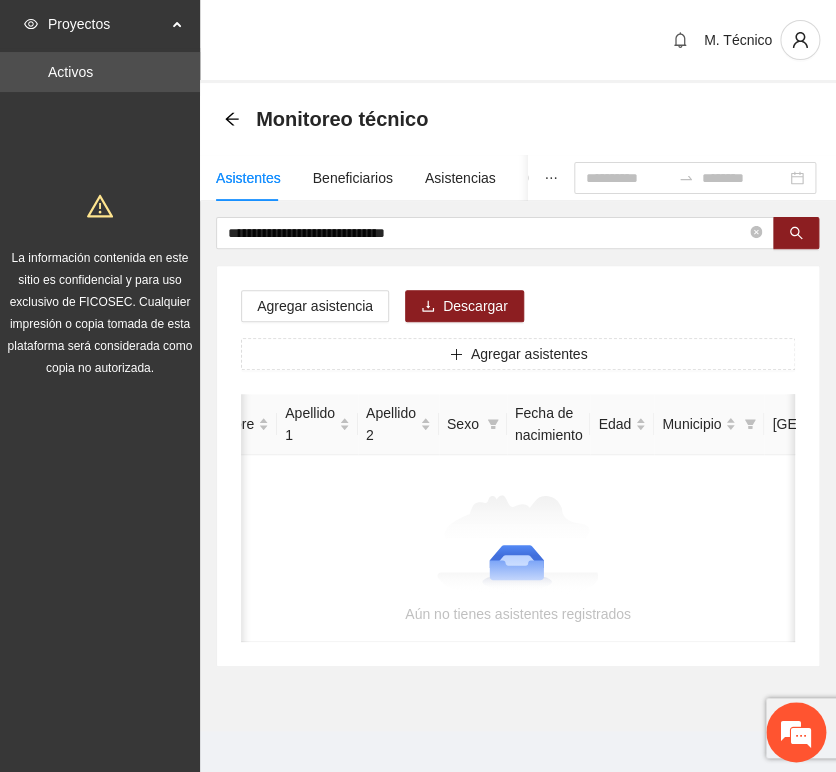 scroll, scrollTop: 0, scrollLeft: 0, axis: both 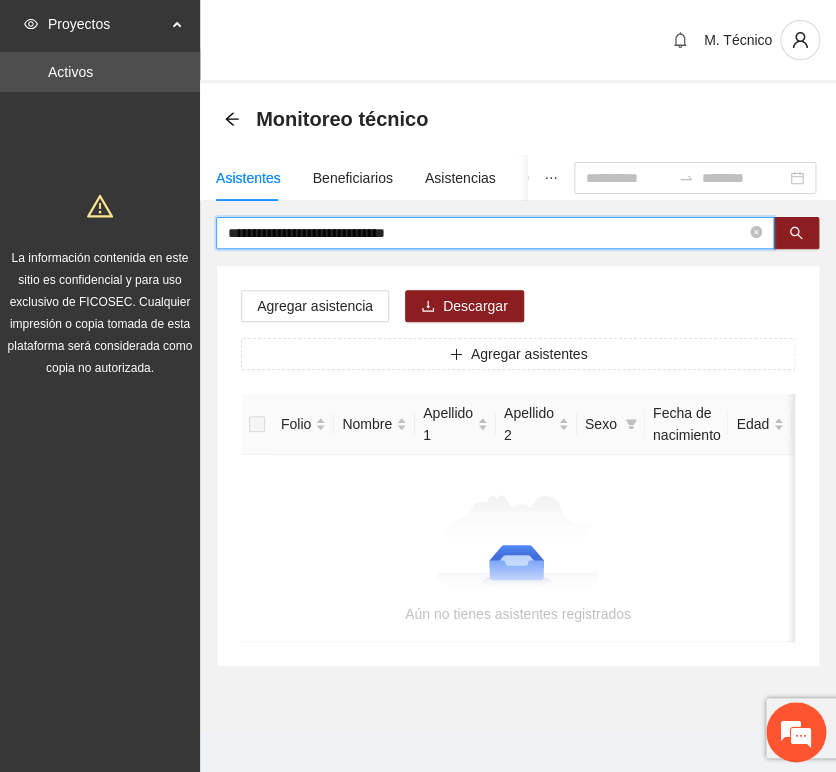 drag, startPoint x: 359, startPoint y: 234, endPoint x: 639, endPoint y: 256, distance: 280.86295 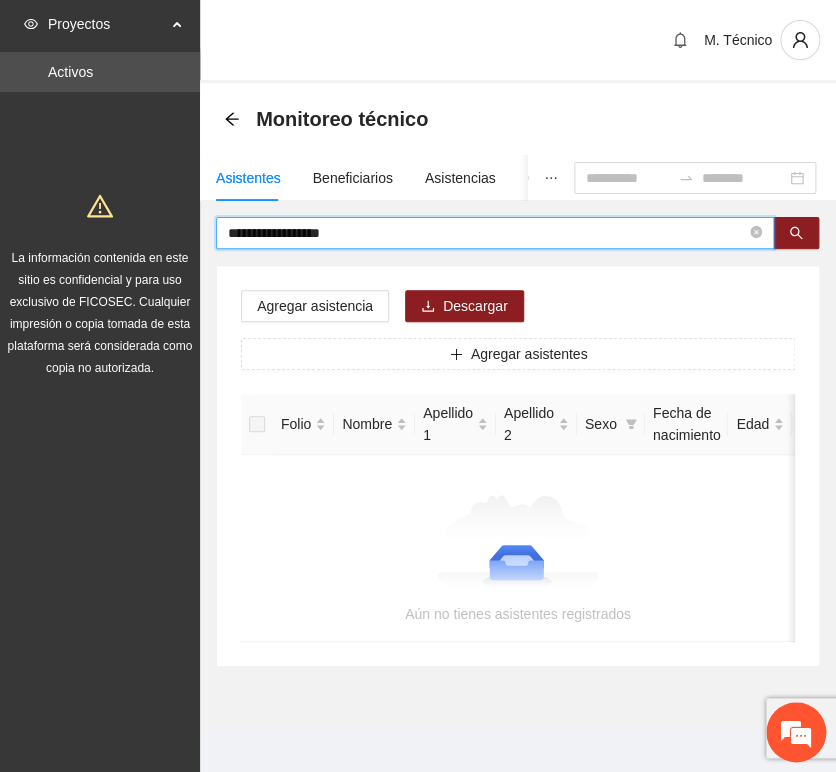 drag, startPoint x: 376, startPoint y: 231, endPoint x: 88, endPoint y: 213, distance: 288.56195 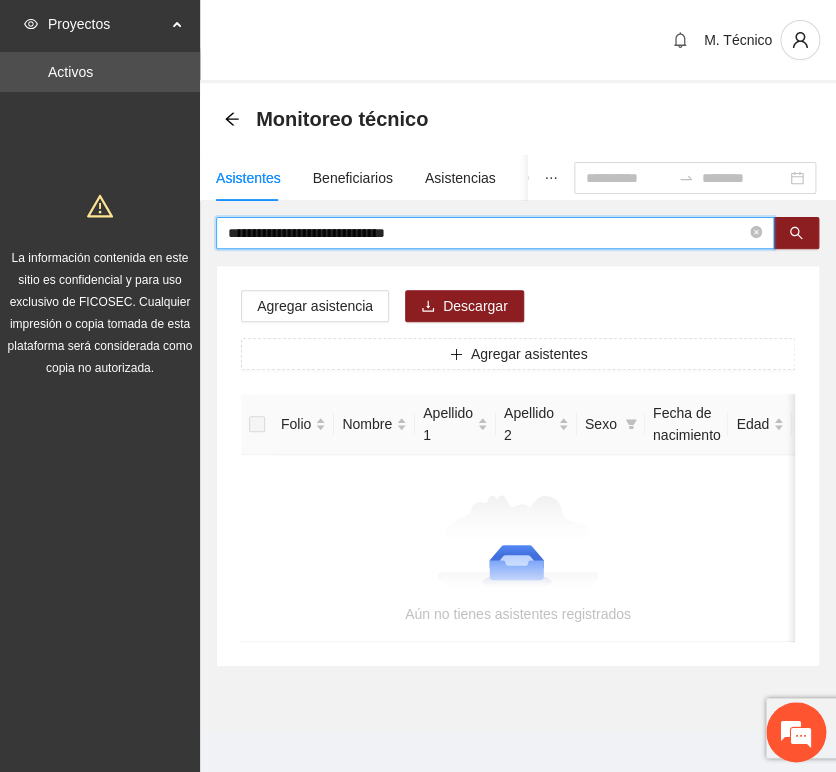 drag, startPoint x: 343, startPoint y: 232, endPoint x: 19, endPoint y: 205, distance: 325.12305 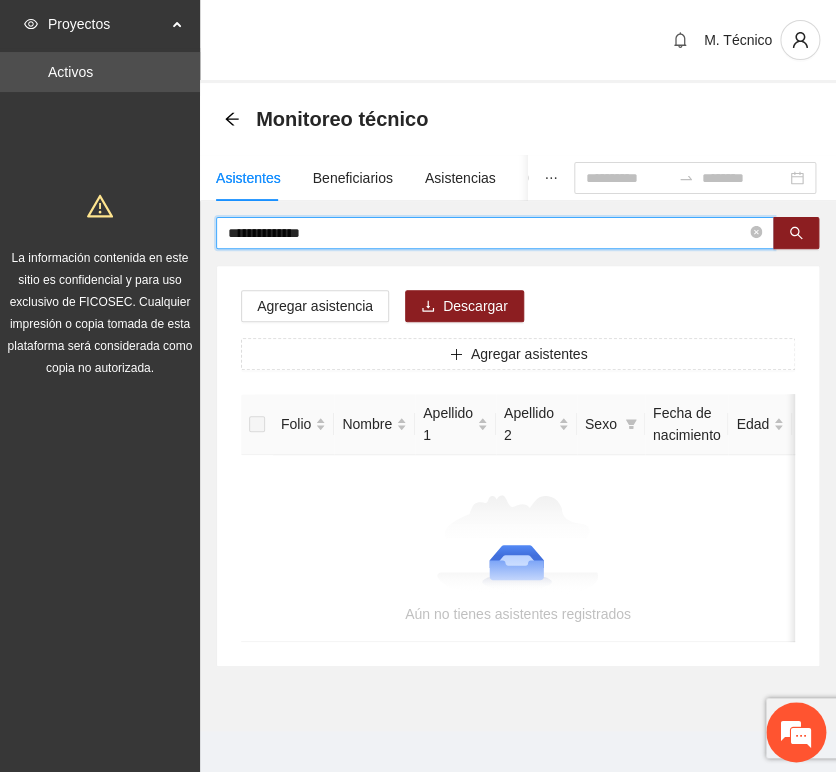 click on "**********" at bounding box center (487, 233) 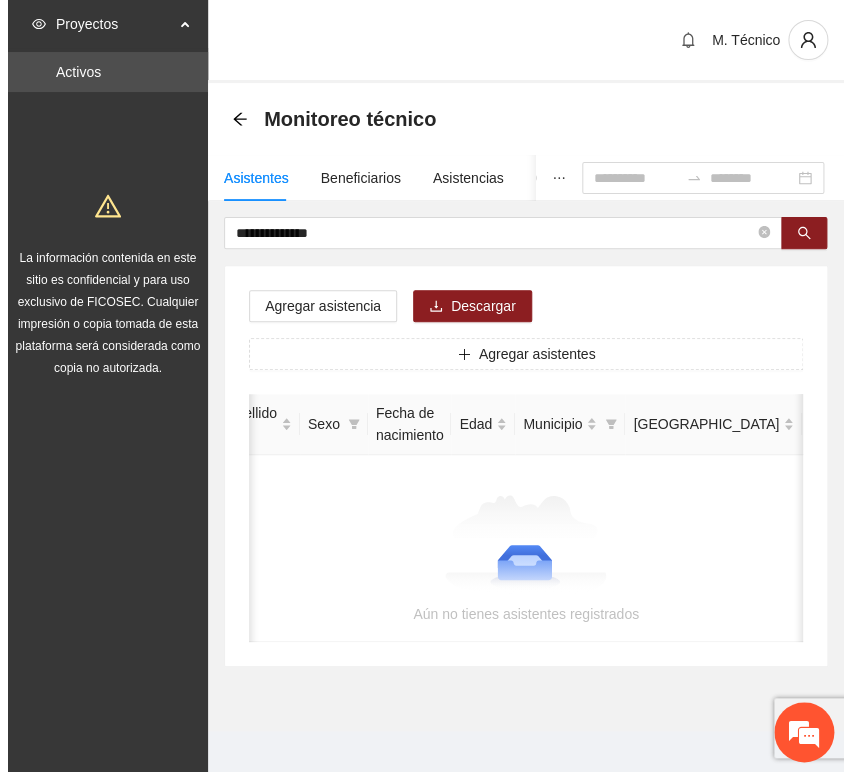 scroll, scrollTop: 0, scrollLeft: 0, axis: both 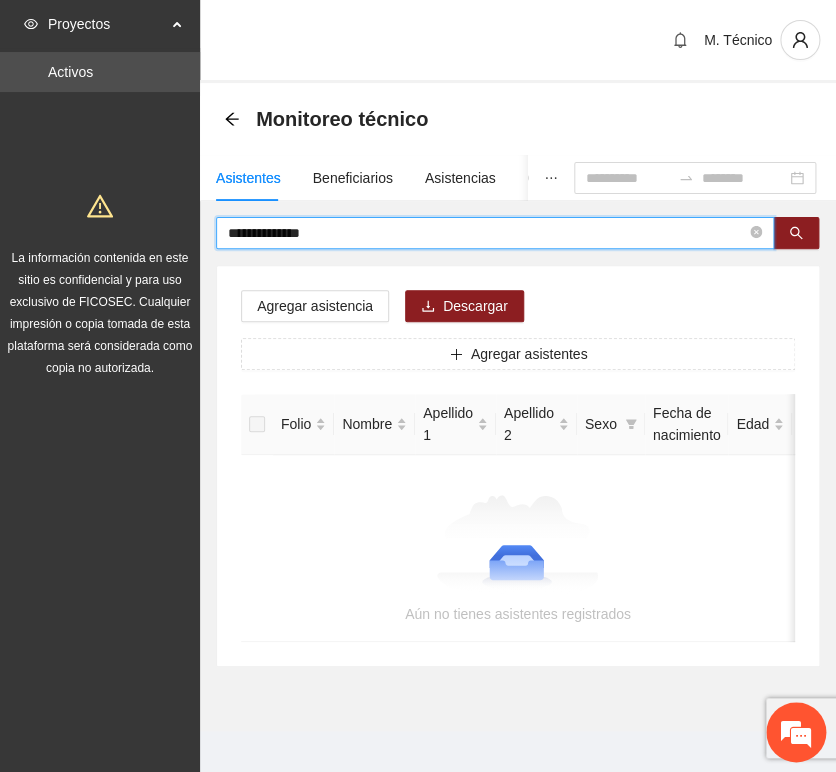 drag, startPoint x: 375, startPoint y: 228, endPoint x: -33, endPoint y: 218, distance: 408.12253 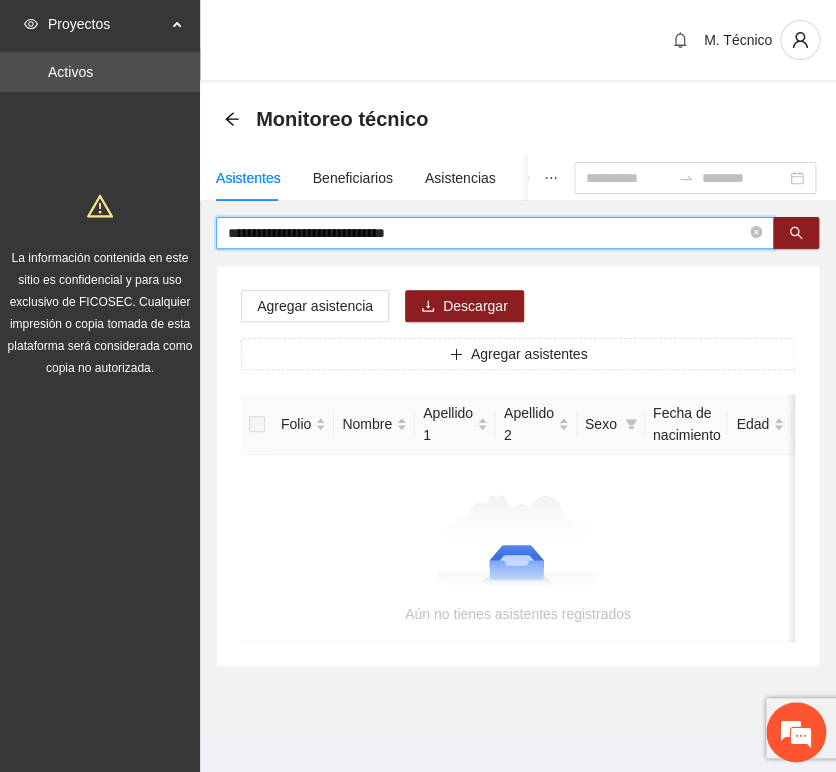drag, startPoint x: 344, startPoint y: 228, endPoint x: 570, endPoint y: 244, distance: 226.56566 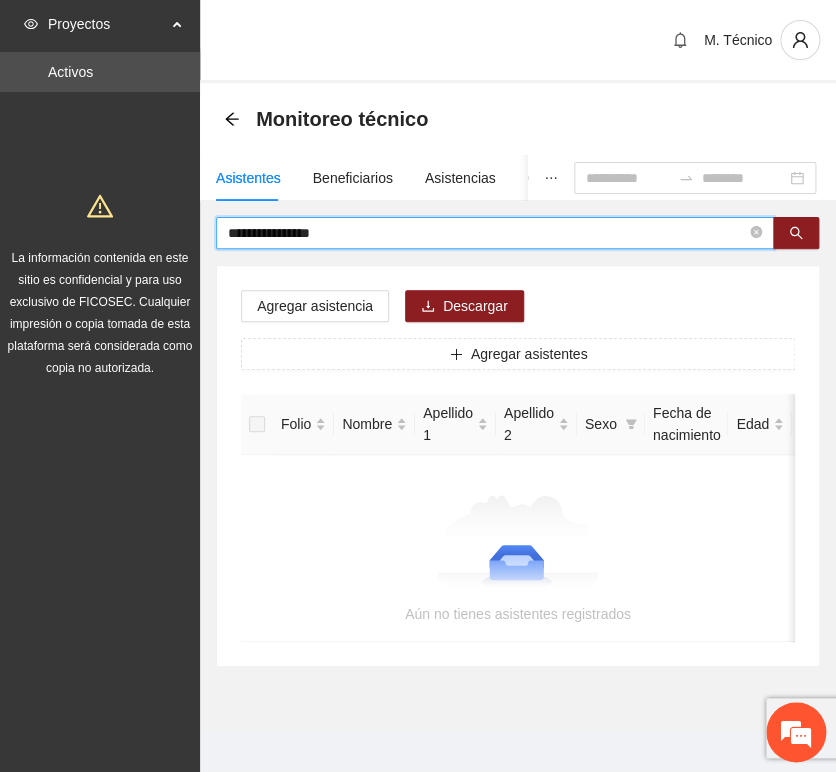 type on "**********" 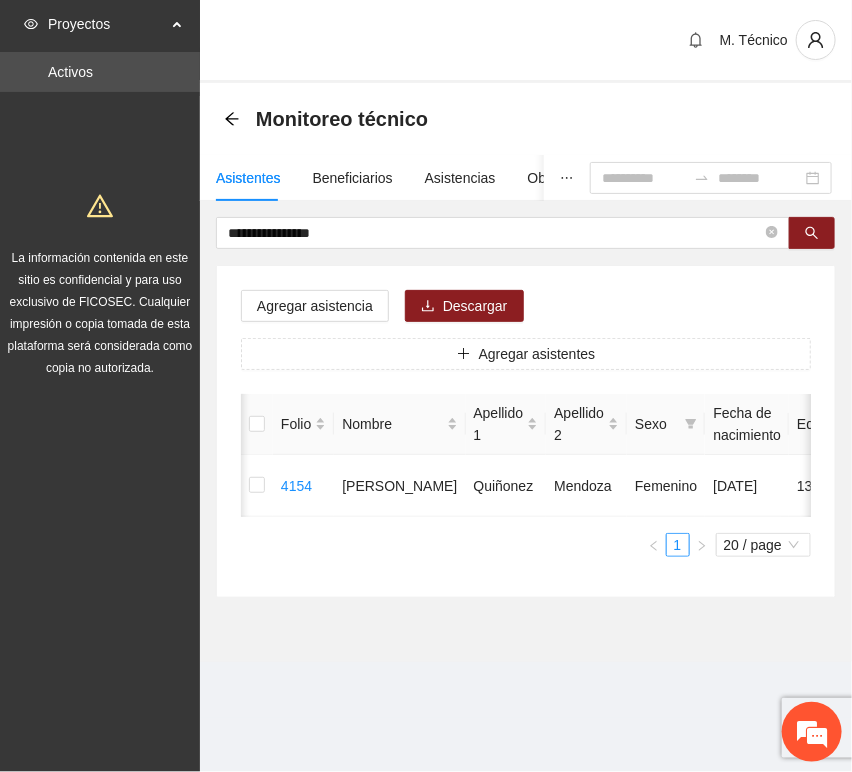 scroll, scrollTop: 0, scrollLeft: 452, axis: horizontal 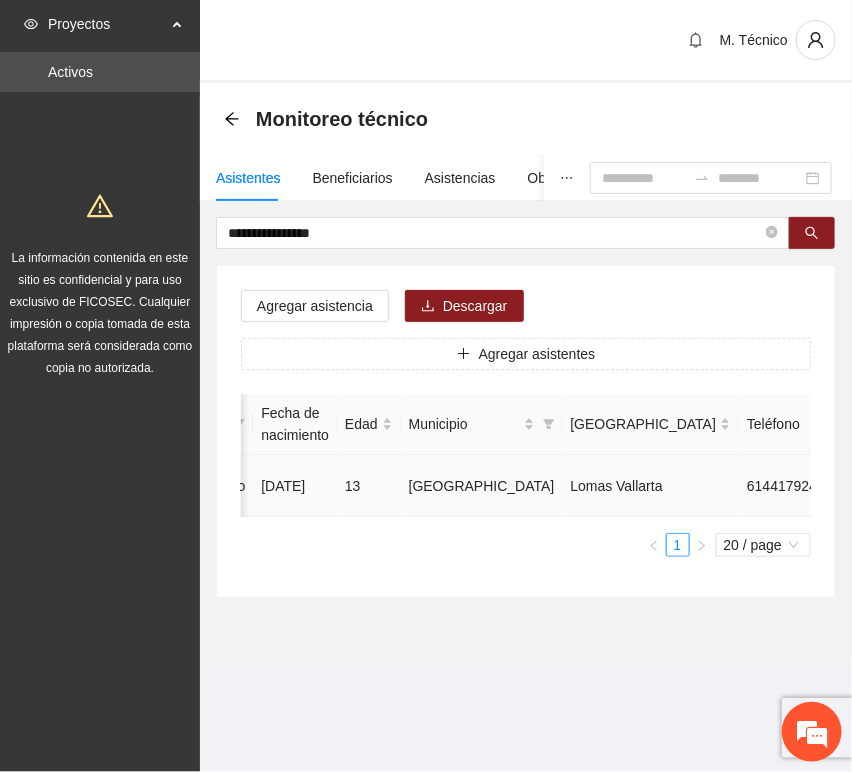 click at bounding box center (930, 486) 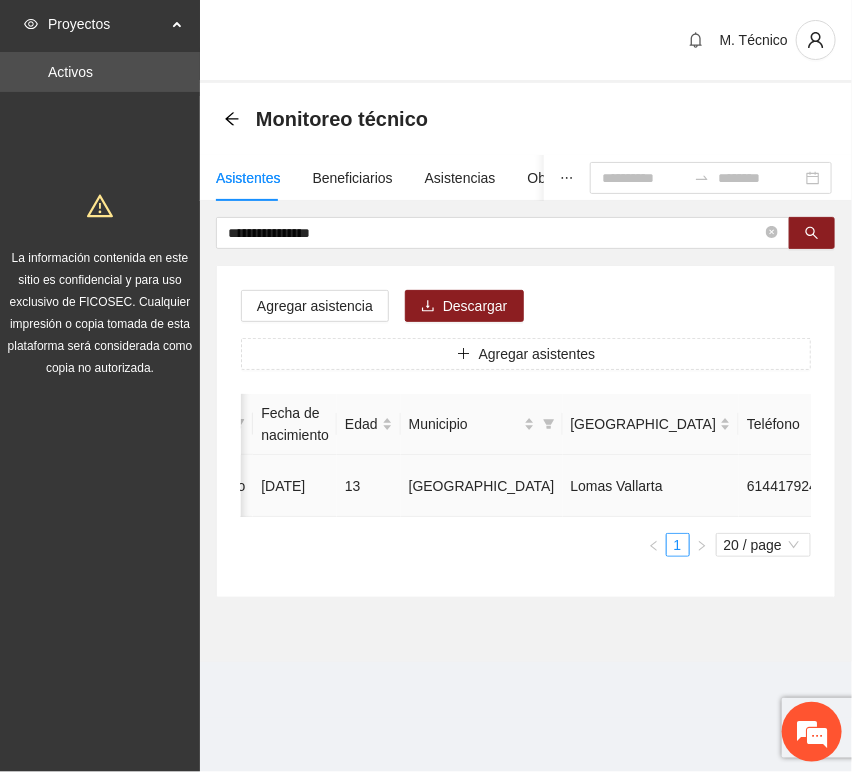 type on "**********" 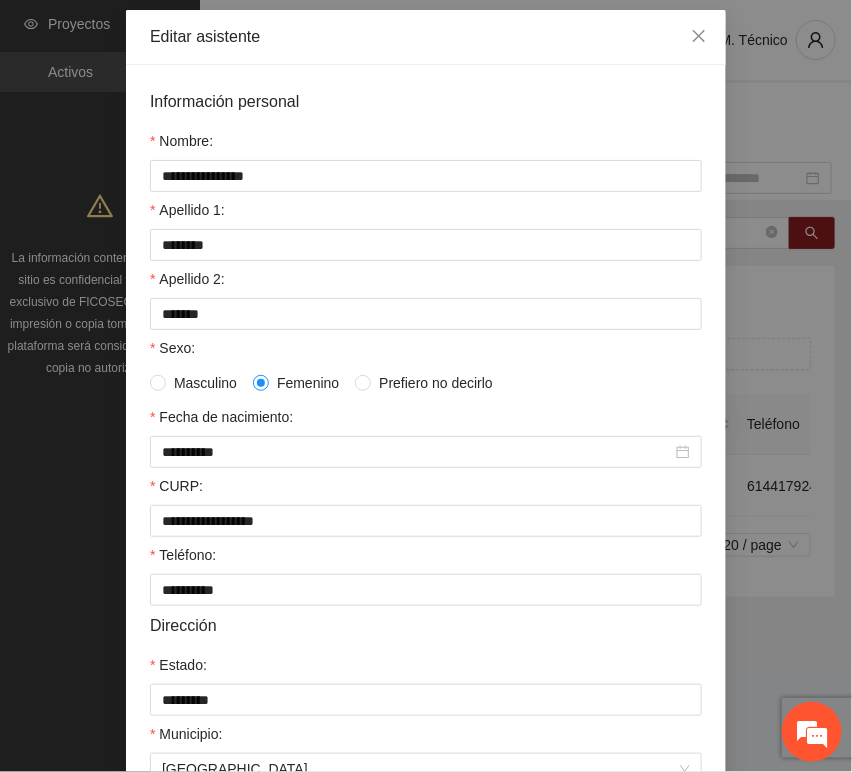 scroll, scrollTop: 394, scrollLeft: 0, axis: vertical 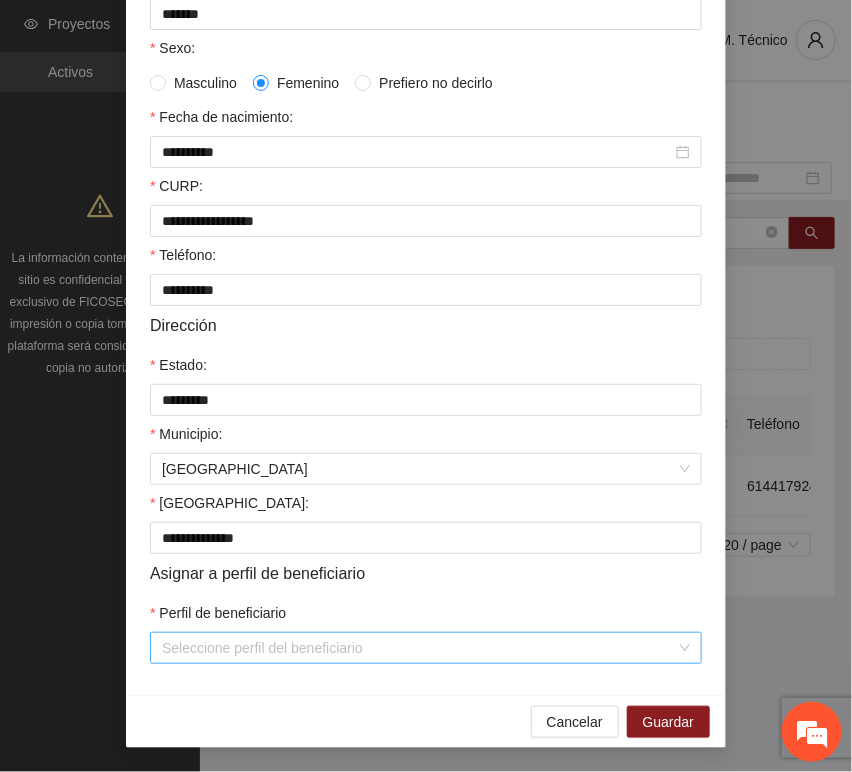 click on "Perfil de beneficiario" at bounding box center (419, 648) 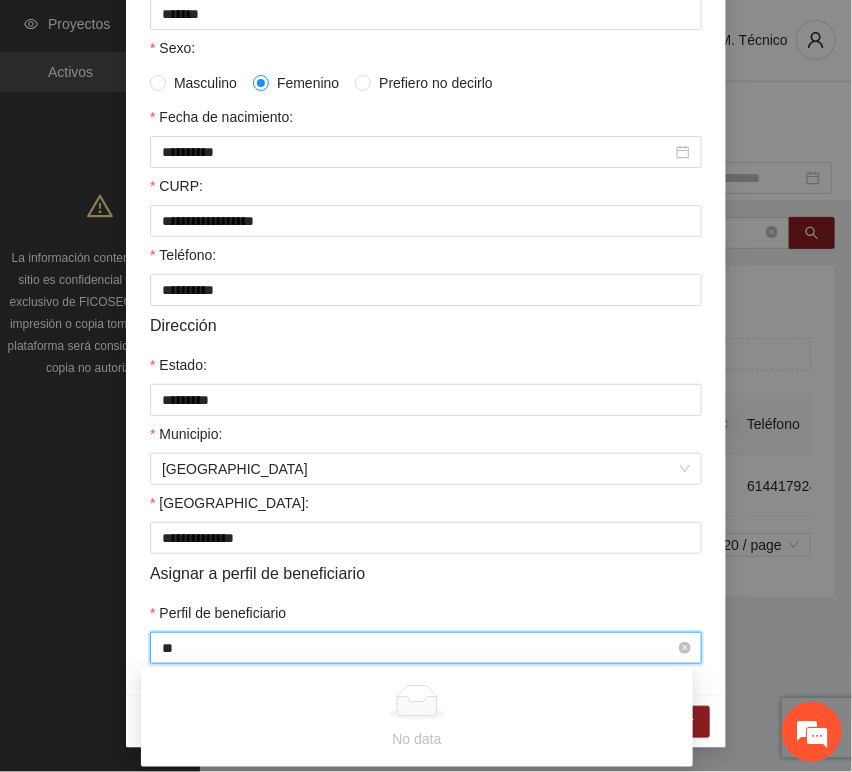 type on "*" 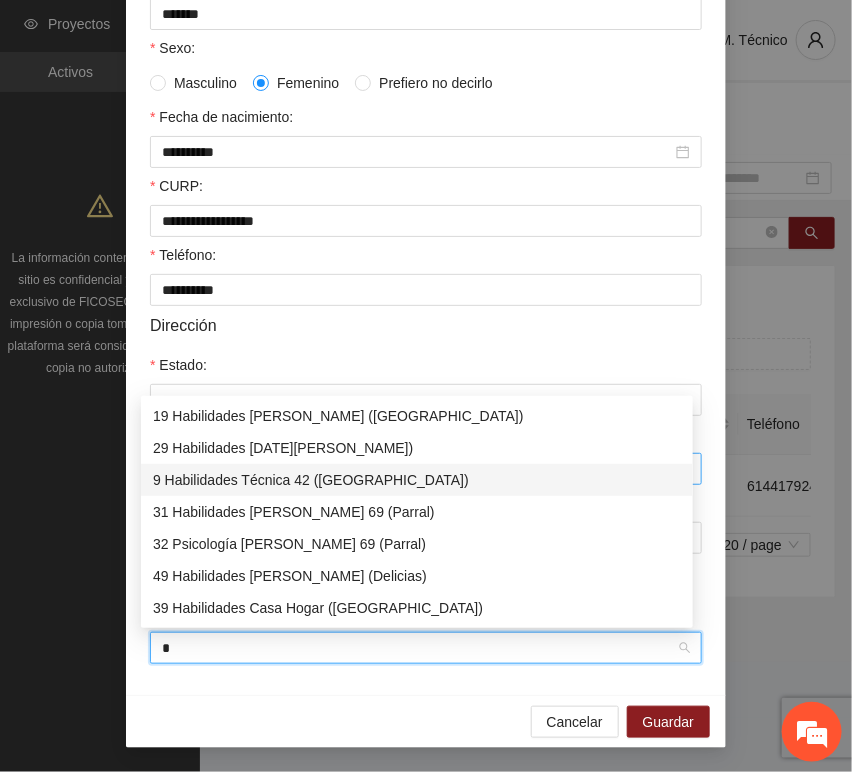 drag, startPoint x: 190, startPoint y: 484, endPoint x: 222, endPoint y: 473, distance: 33.83785 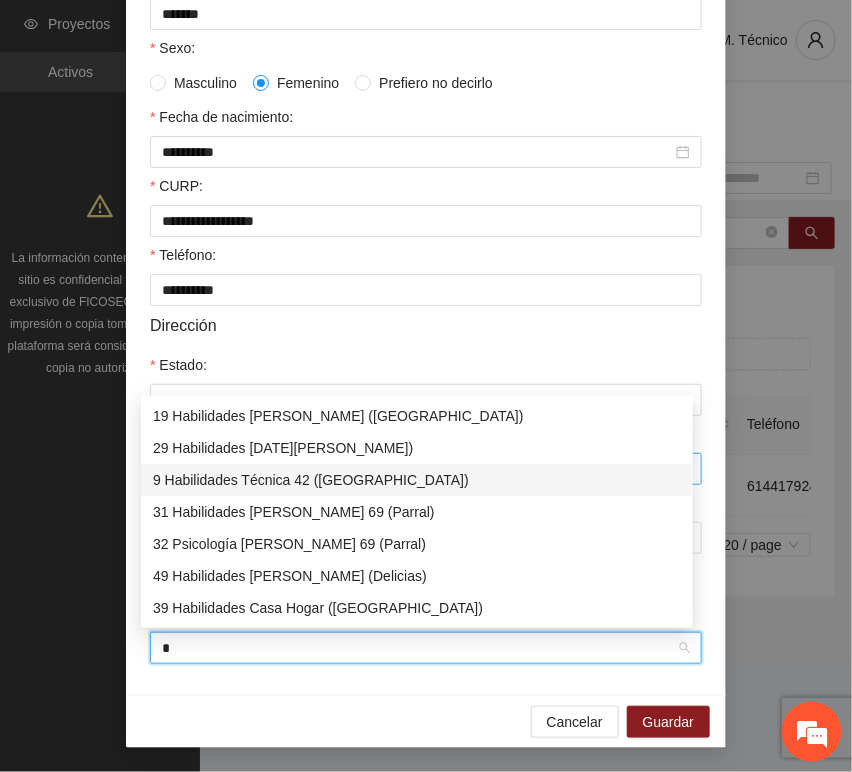 click on "9 Habilidades Técnica 42 ([GEOGRAPHIC_DATA])" at bounding box center (417, 480) 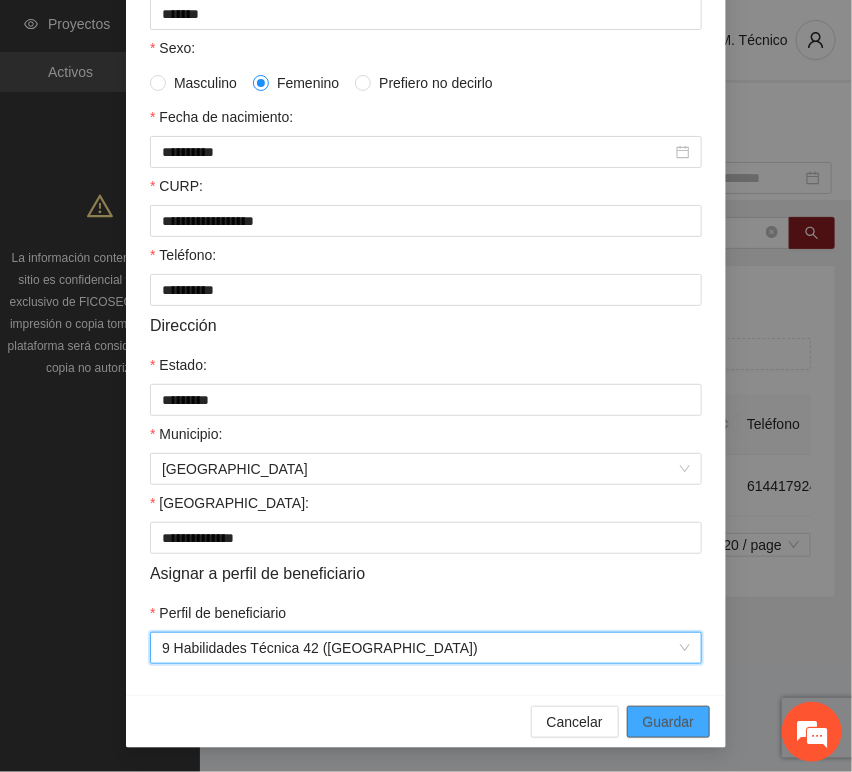 click on "Guardar" at bounding box center (668, 722) 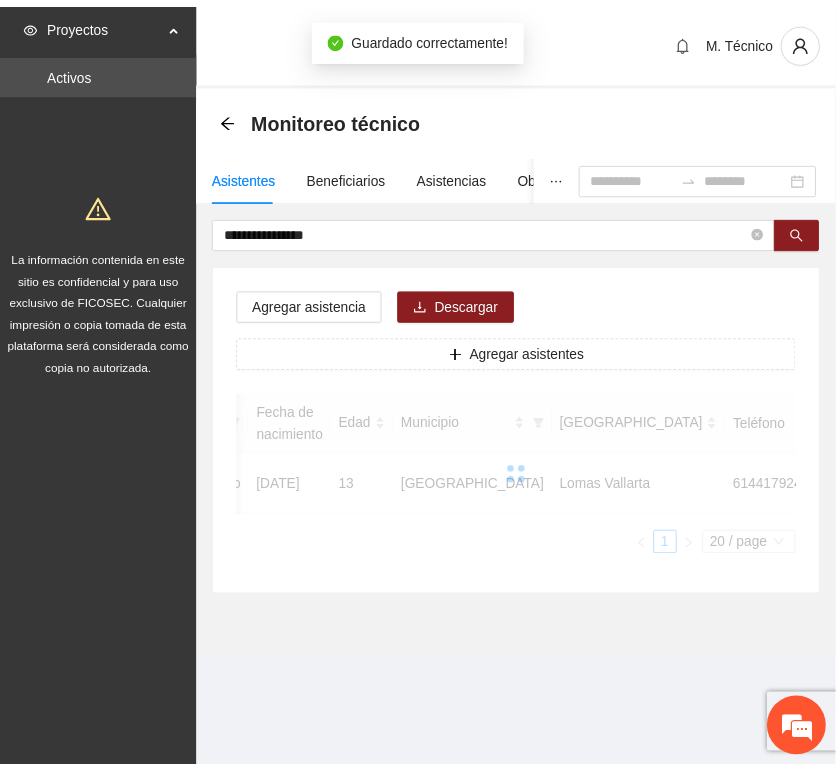 scroll, scrollTop: 294, scrollLeft: 0, axis: vertical 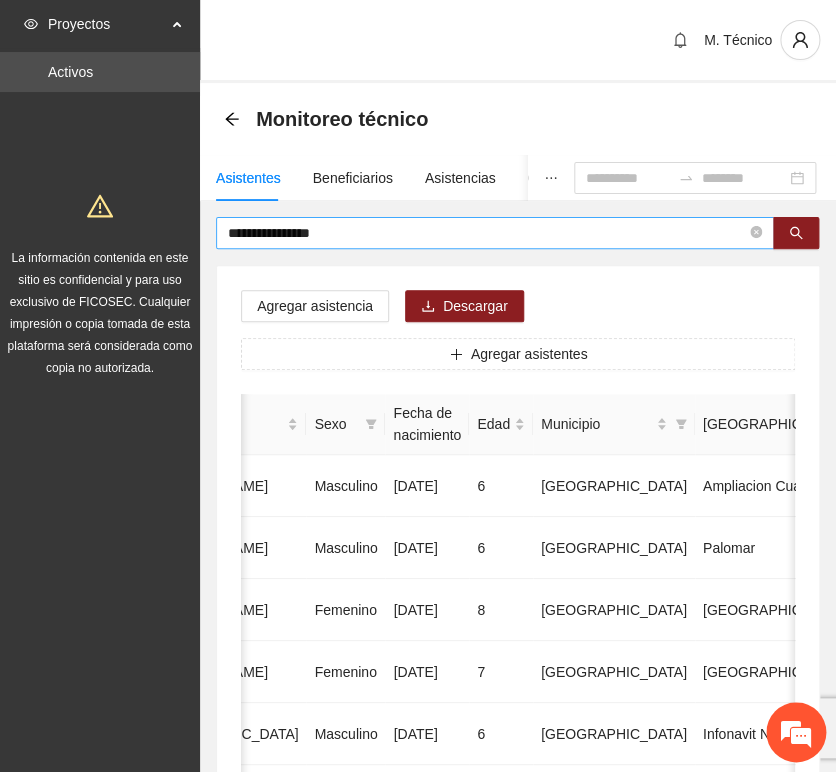 drag, startPoint x: 396, startPoint y: 215, endPoint x: 387, endPoint y: 223, distance: 12.0415945 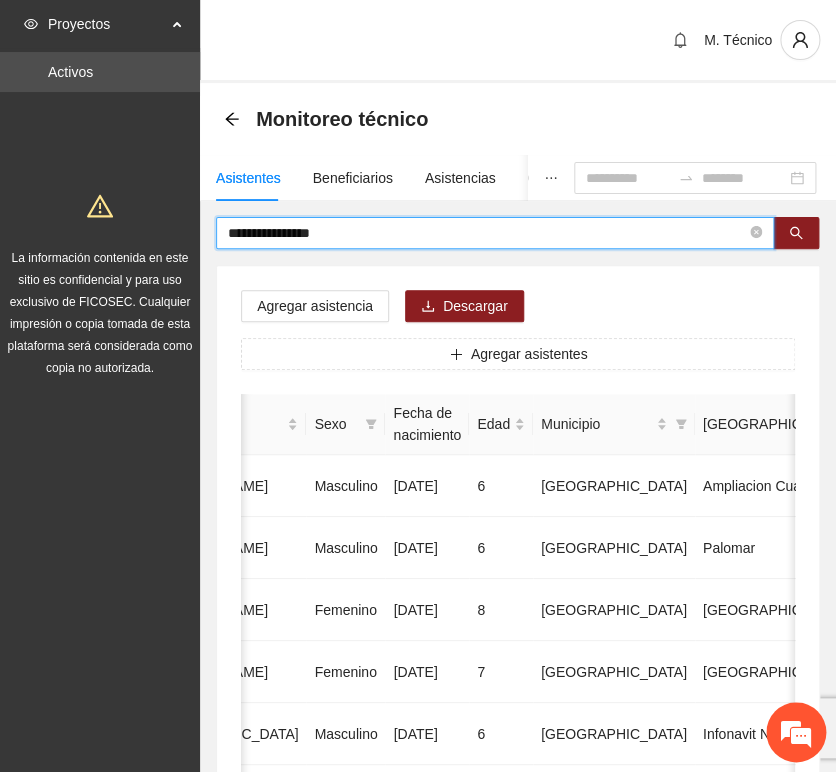 drag, startPoint x: 308, startPoint y: 226, endPoint x: 167, endPoint y: 218, distance: 141.22676 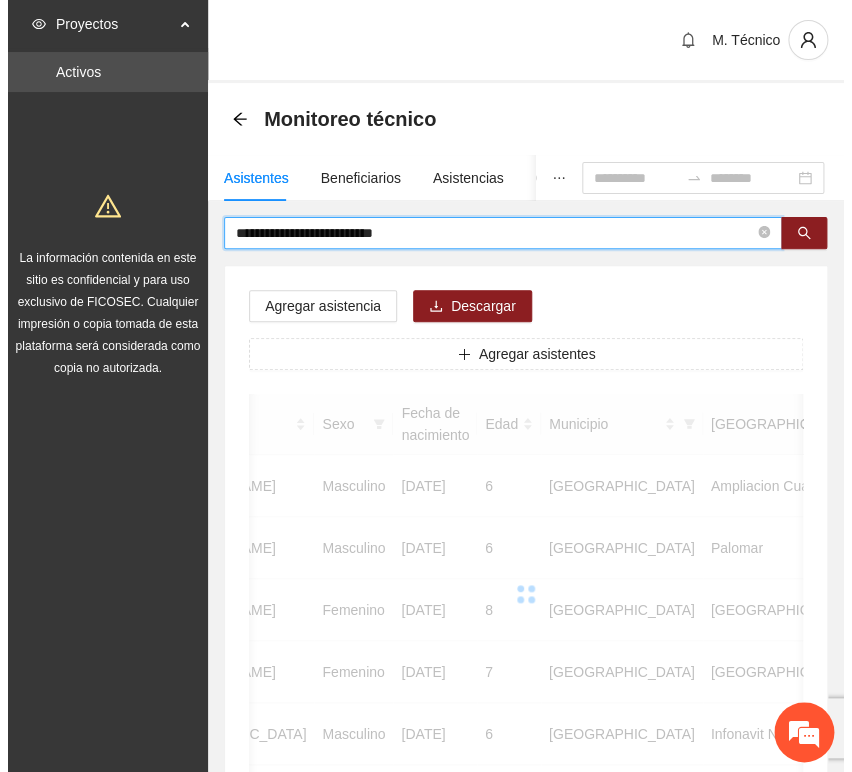 scroll, scrollTop: 0, scrollLeft: 363, axis: horizontal 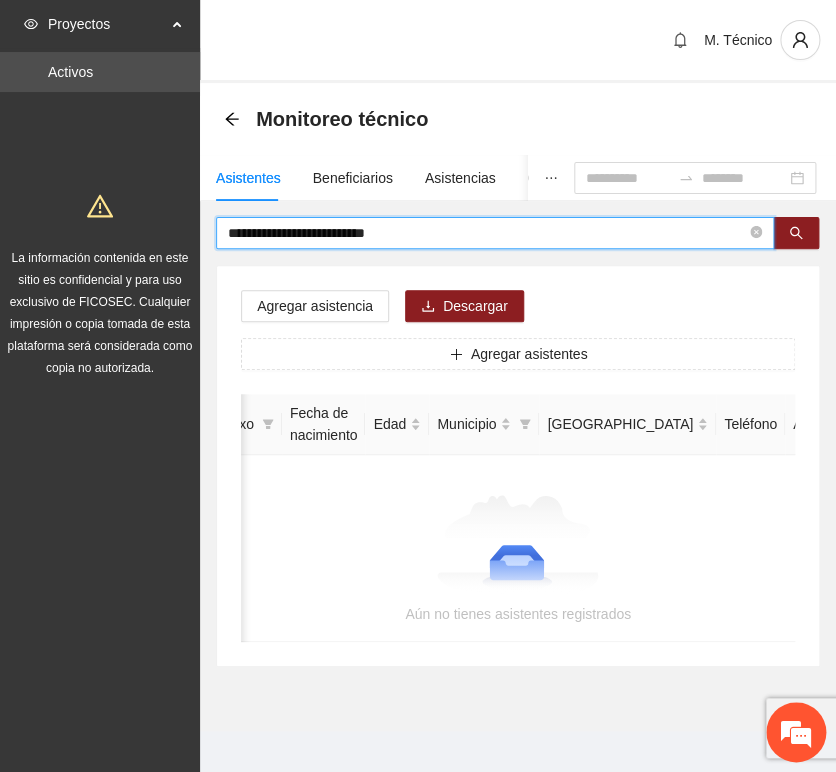 drag, startPoint x: 368, startPoint y: 230, endPoint x: 524, endPoint y: 259, distance: 158.67262 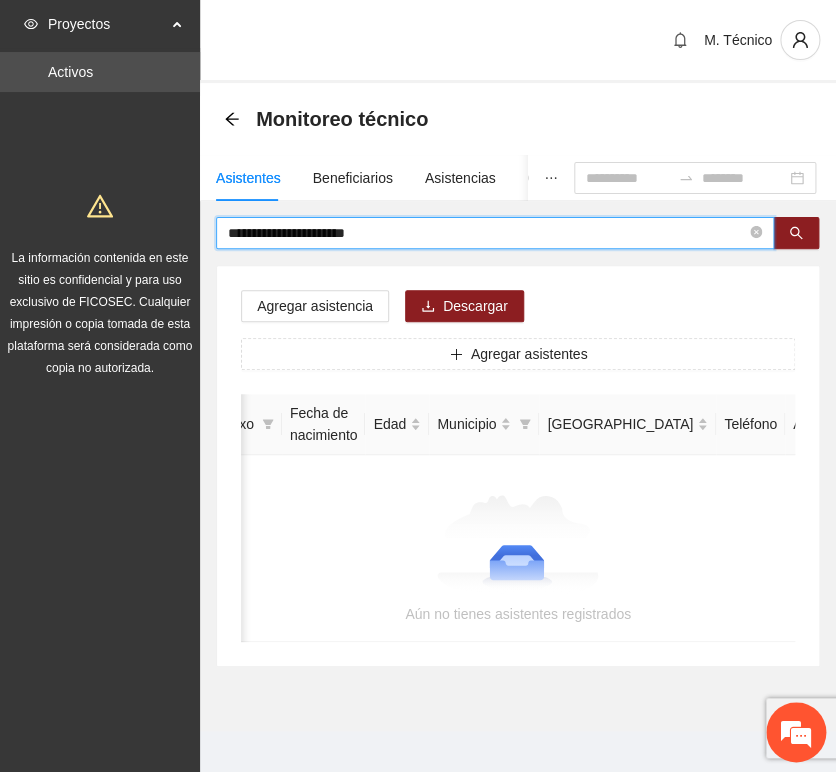 type on "**********" 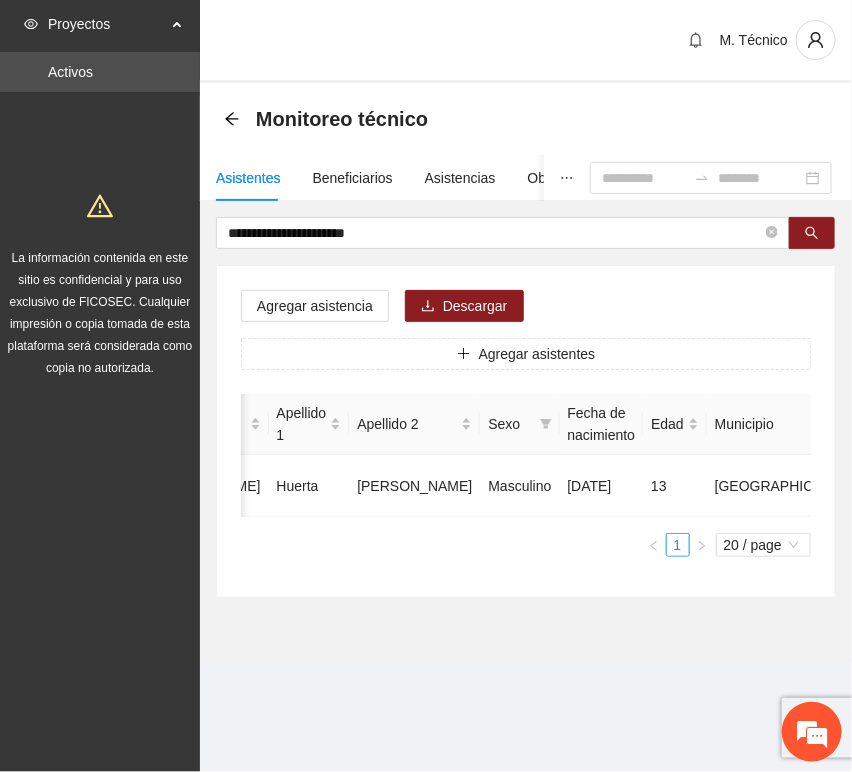 scroll, scrollTop: 0, scrollLeft: 452, axis: horizontal 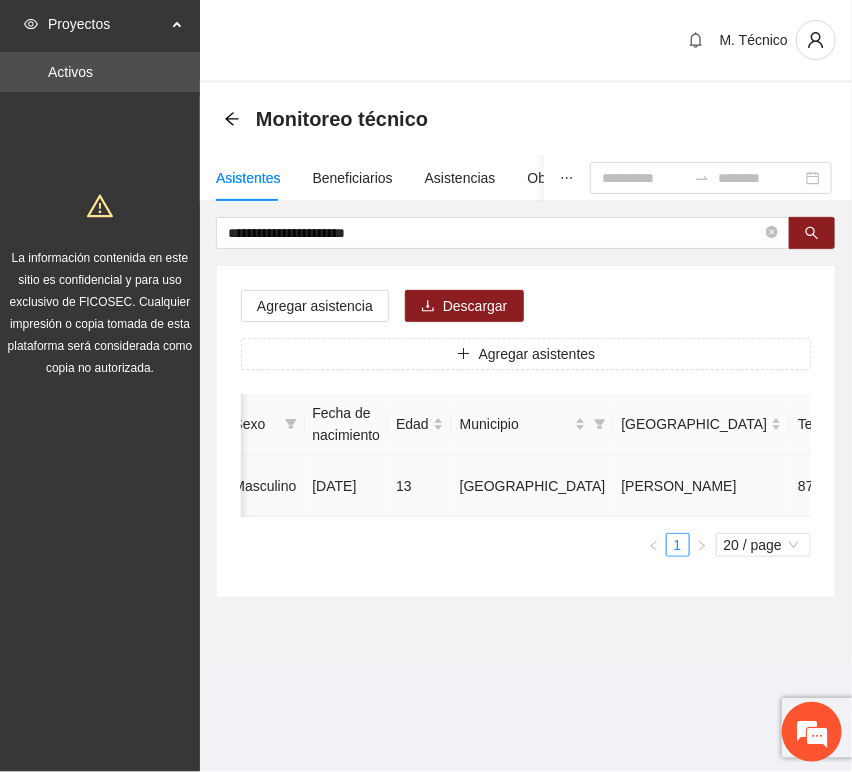 click at bounding box center (981, 486) 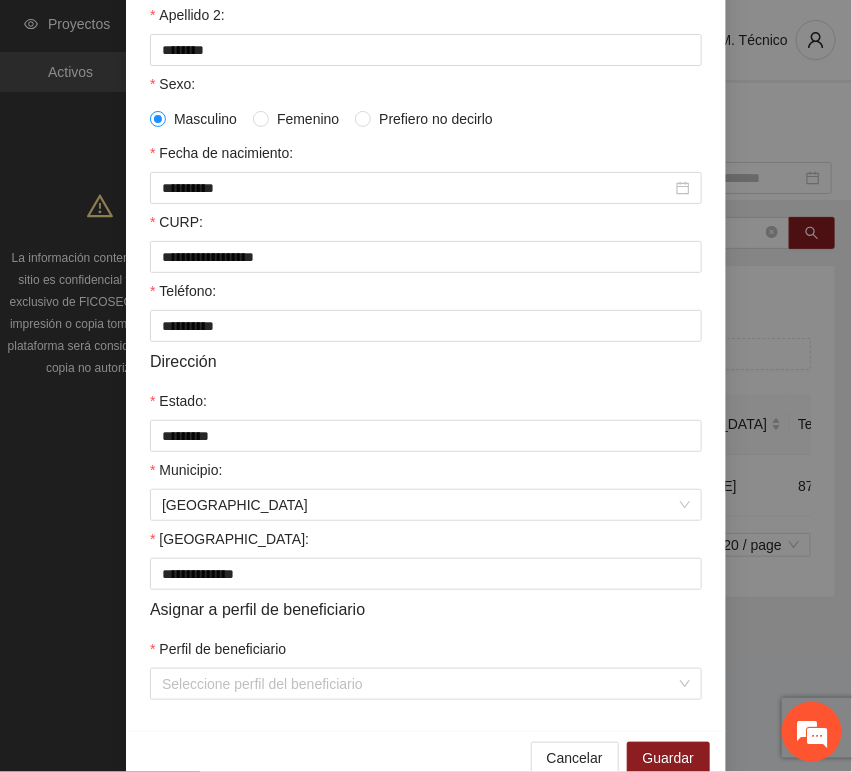 scroll, scrollTop: 394, scrollLeft: 0, axis: vertical 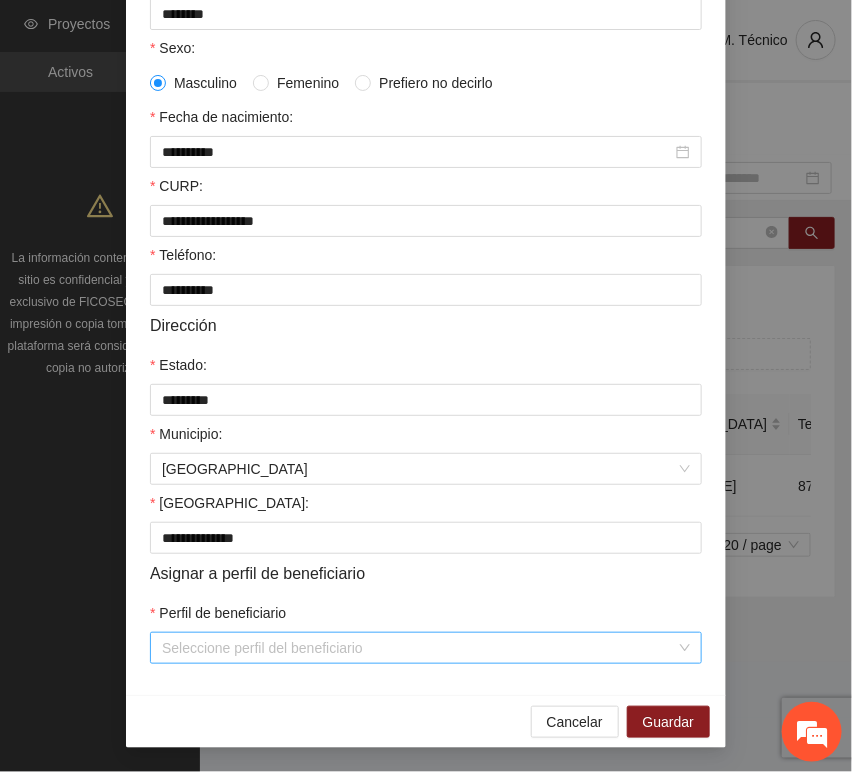 click on "Perfil de beneficiario" at bounding box center [419, 648] 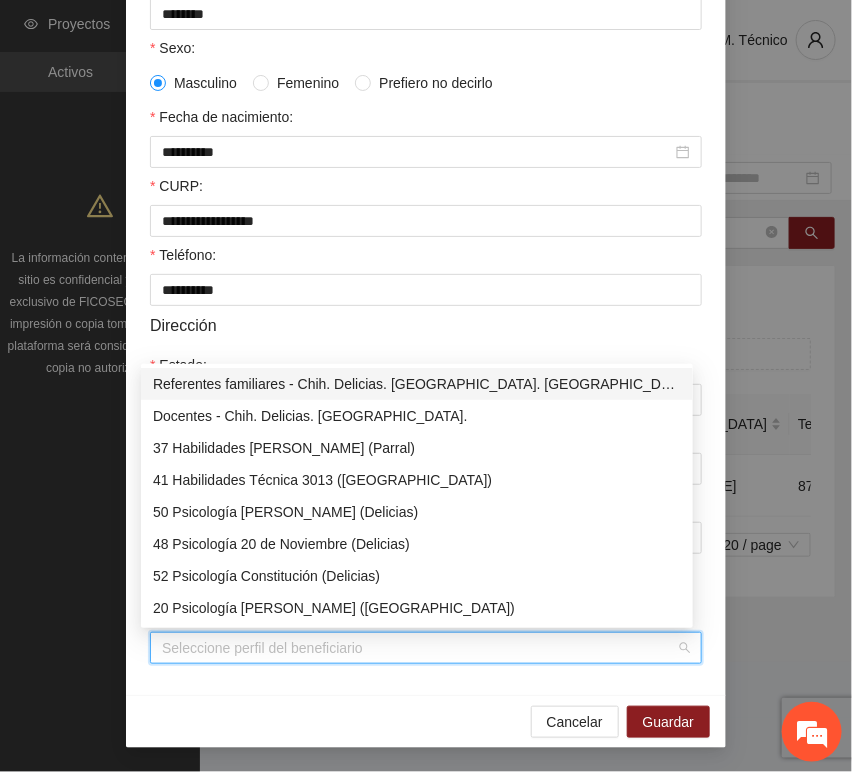 type on "*" 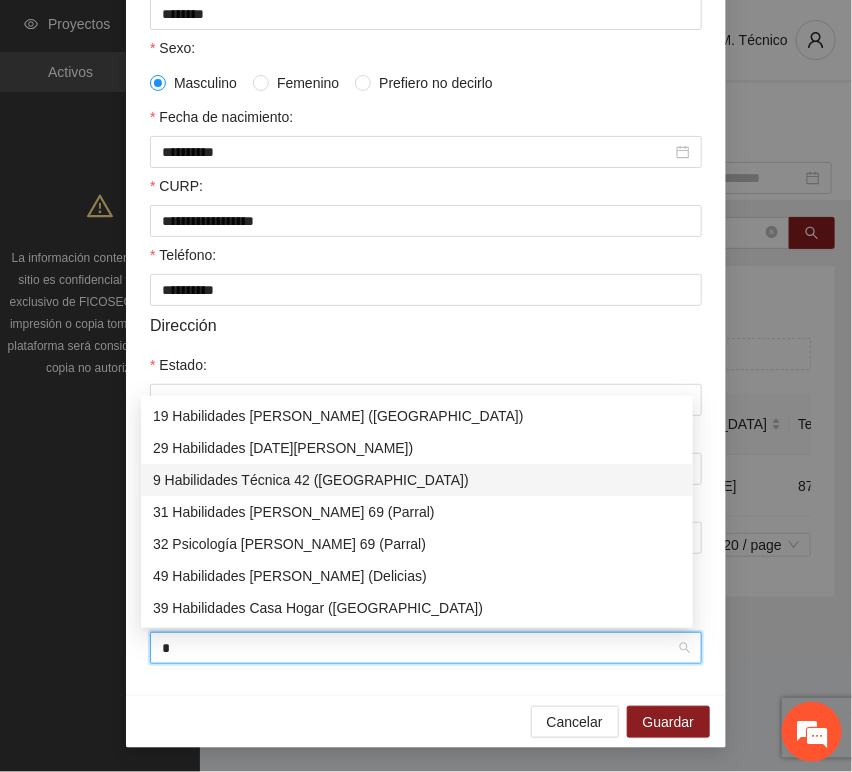 click on "9 Habilidades Técnica 42 ([GEOGRAPHIC_DATA])" at bounding box center [417, 480] 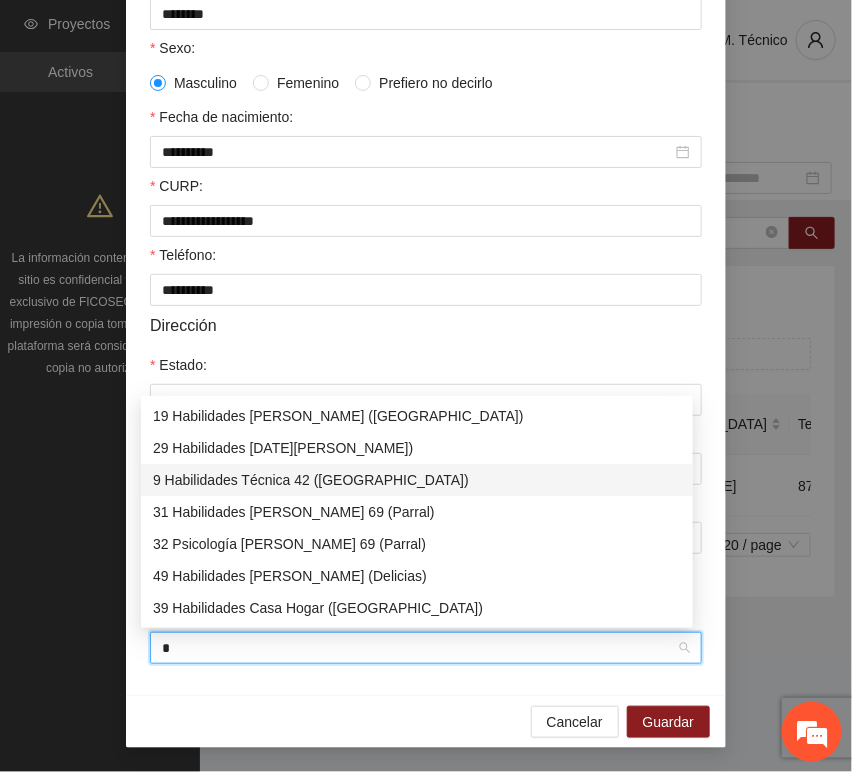 type 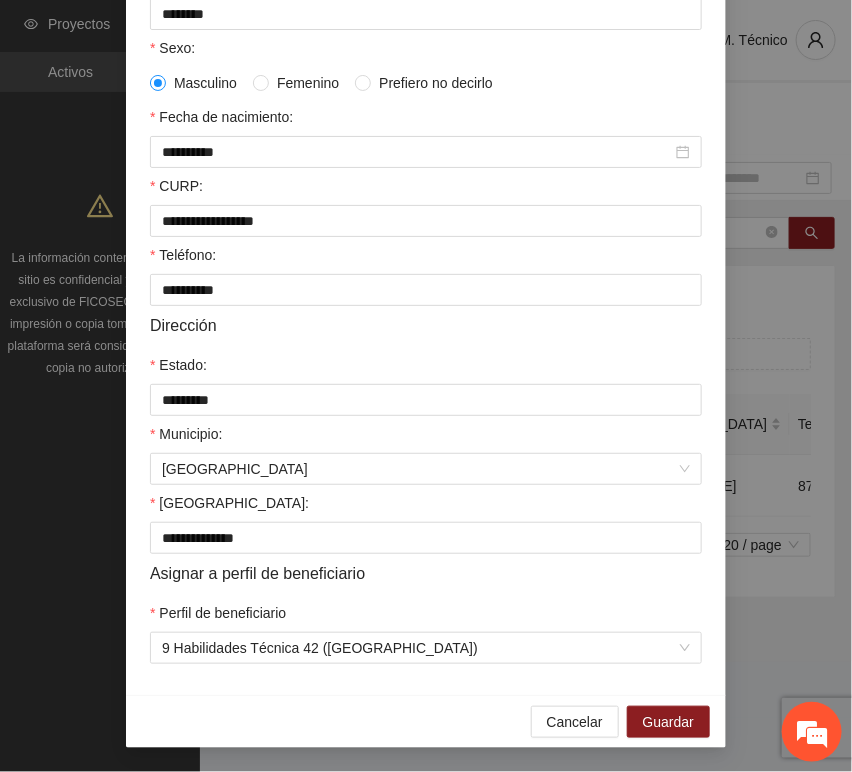 click on "Cancelar Guardar" at bounding box center [426, 721] 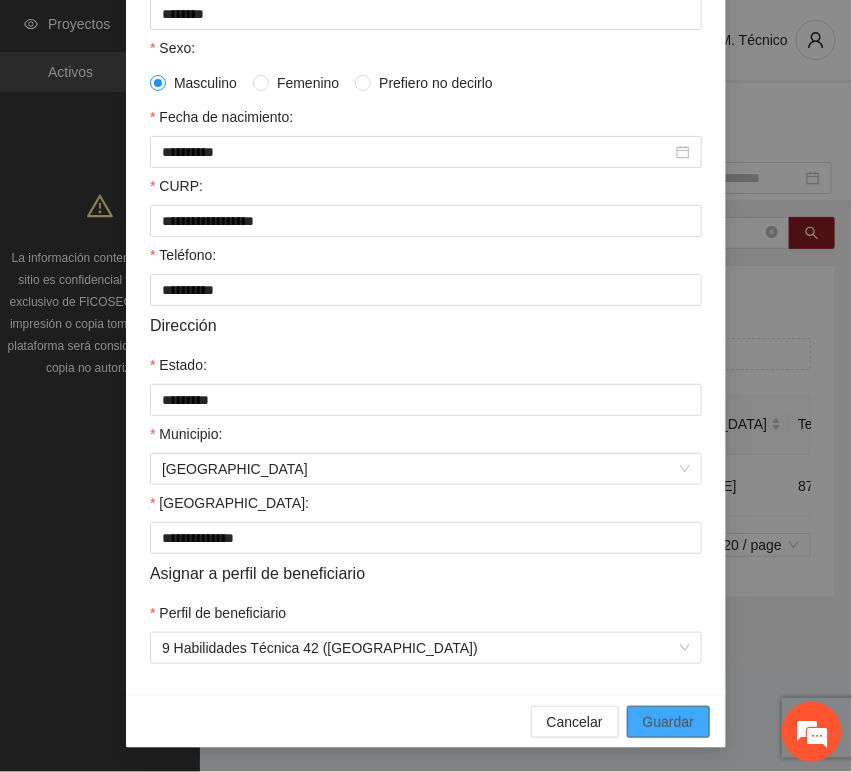 click on "Guardar" at bounding box center (668, 722) 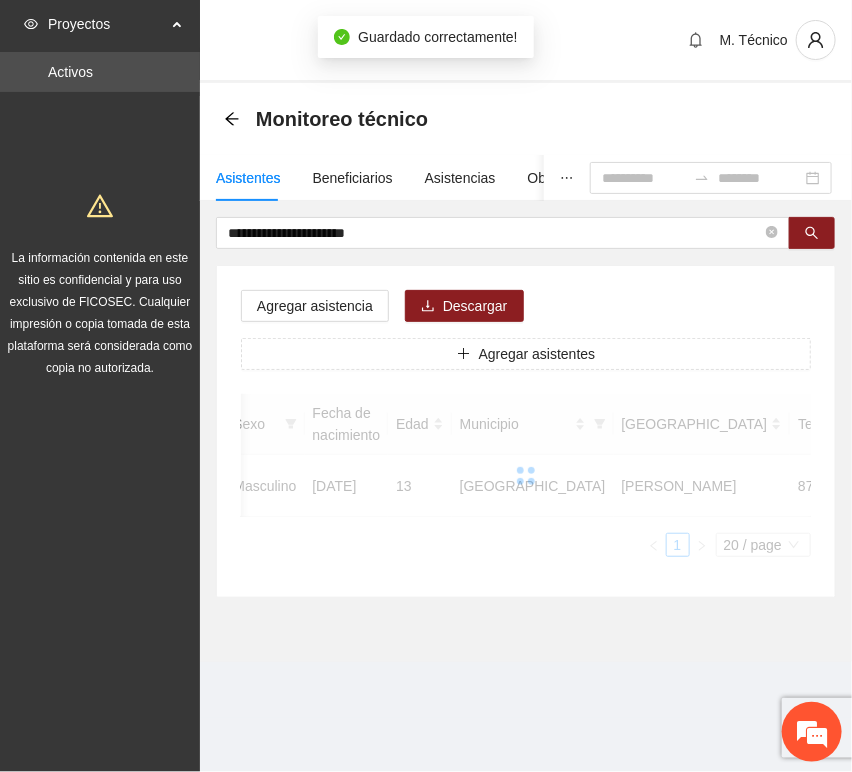 scroll, scrollTop: 294, scrollLeft: 0, axis: vertical 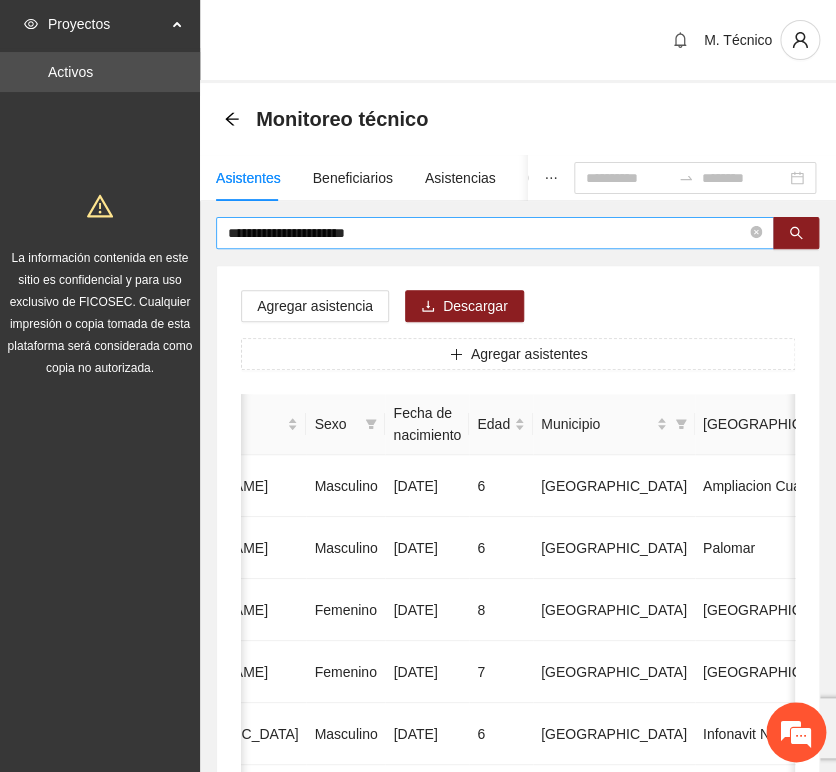 click on "**********" at bounding box center [495, 233] 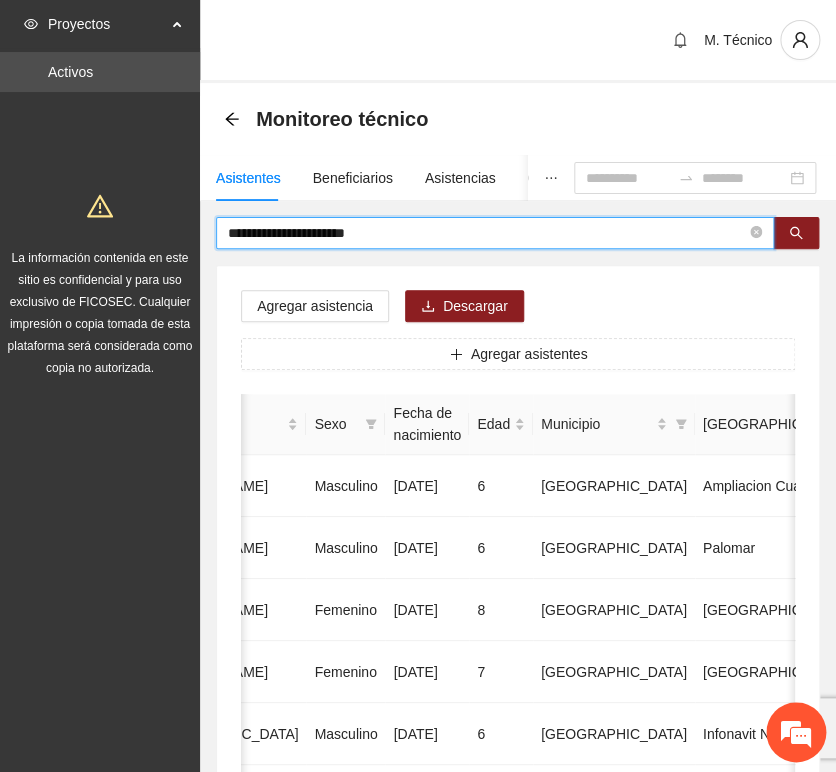 drag, startPoint x: 416, startPoint y: 231, endPoint x: 141, endPoint y: 230, distance: 275.00183 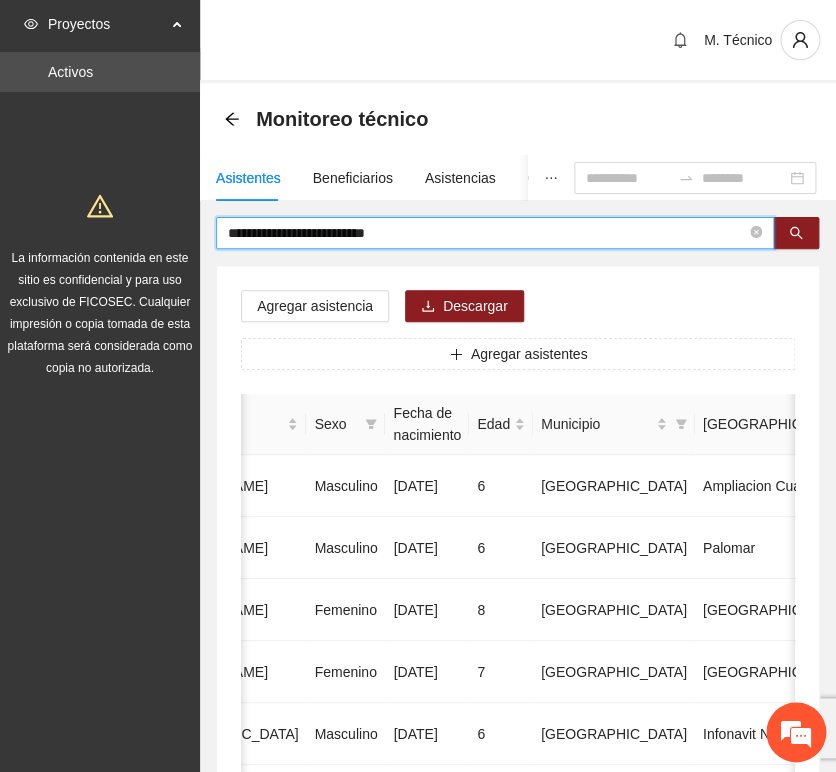 type on "**********" 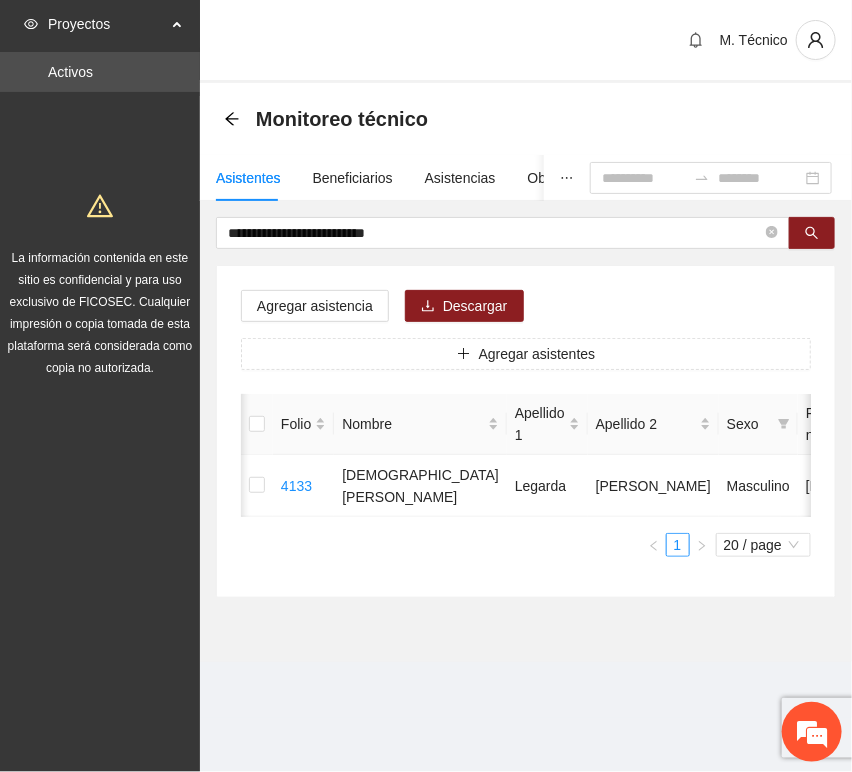 scroll, scrollTop: 0, scrollLeft: 452, axis: horizontal 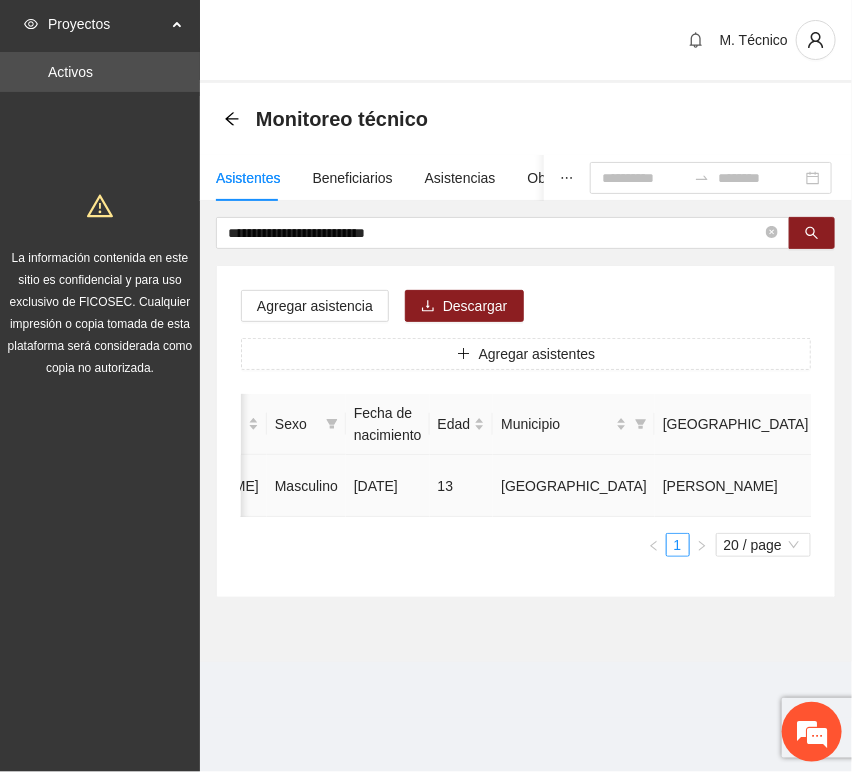 click 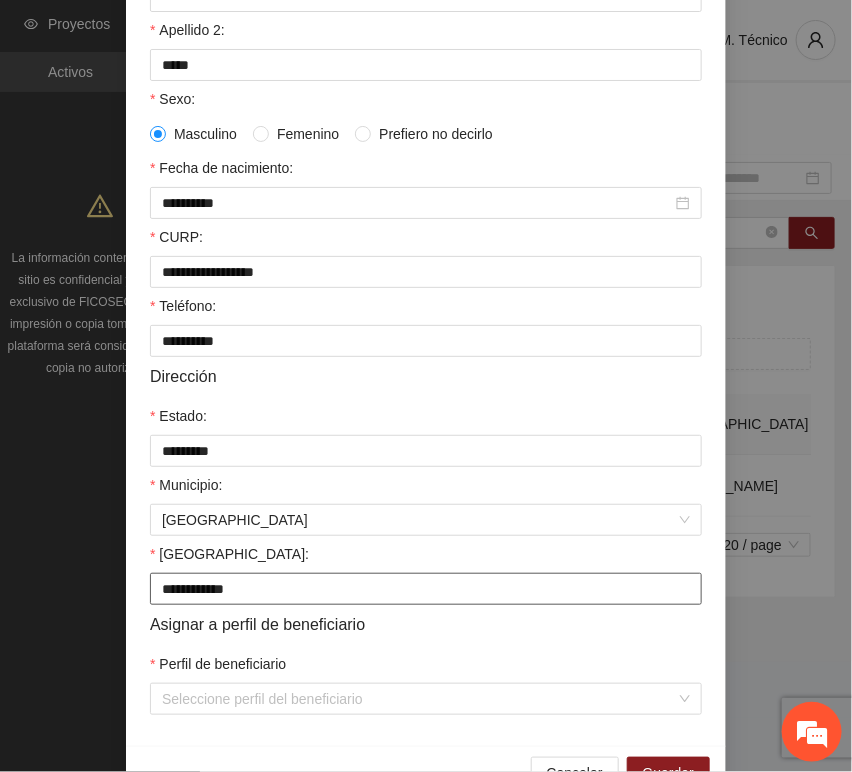 scroll, scrollTop: 394, scrollLeft: 0, axis: vertical 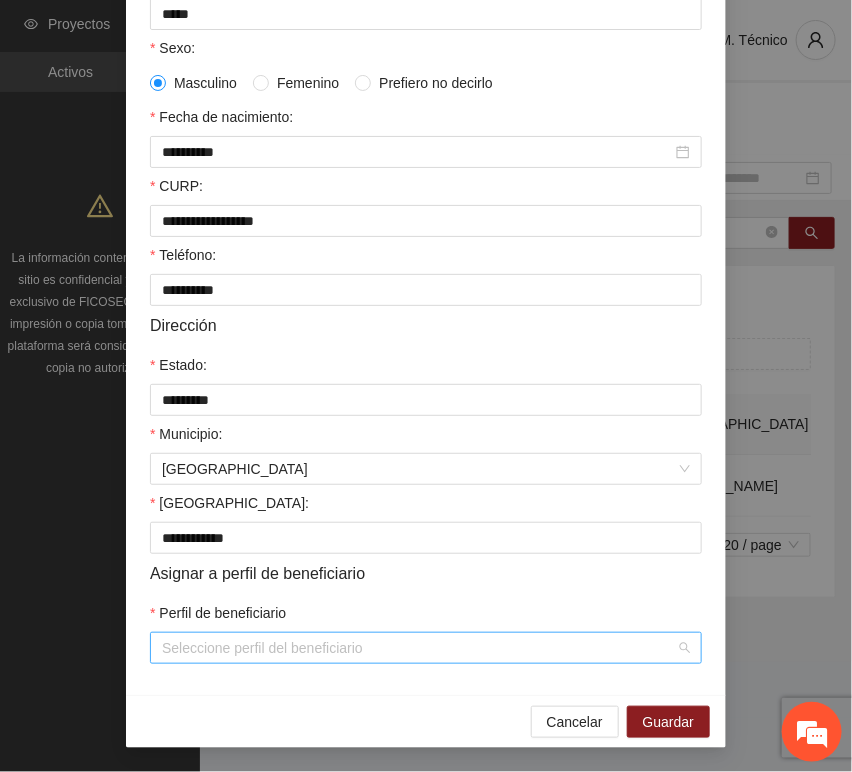 click on "Perfil de beneficiario" at bounding box center (419, 648) 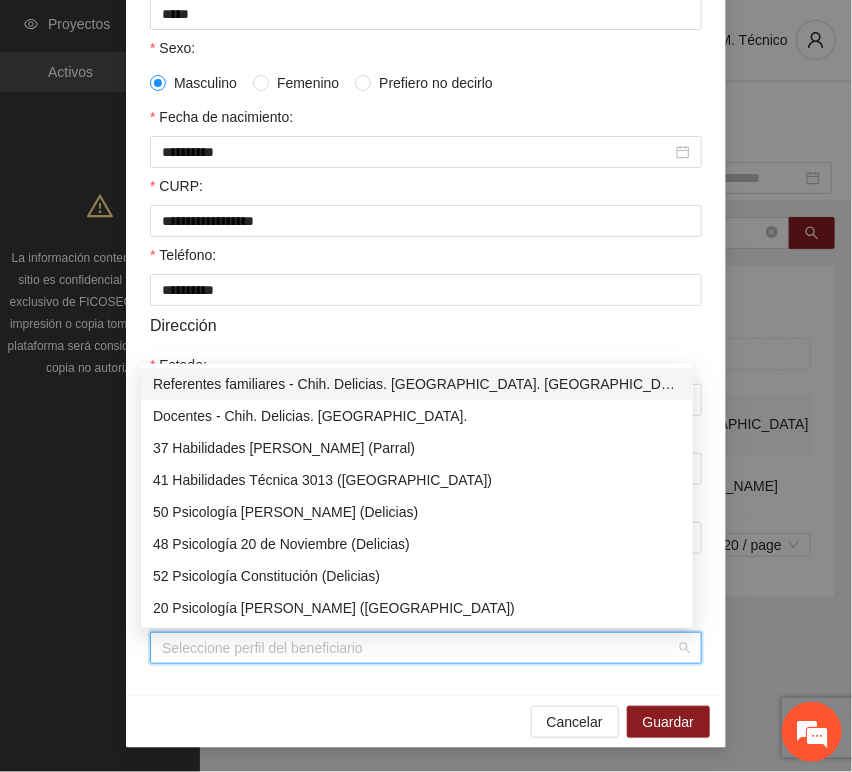 type on "*" 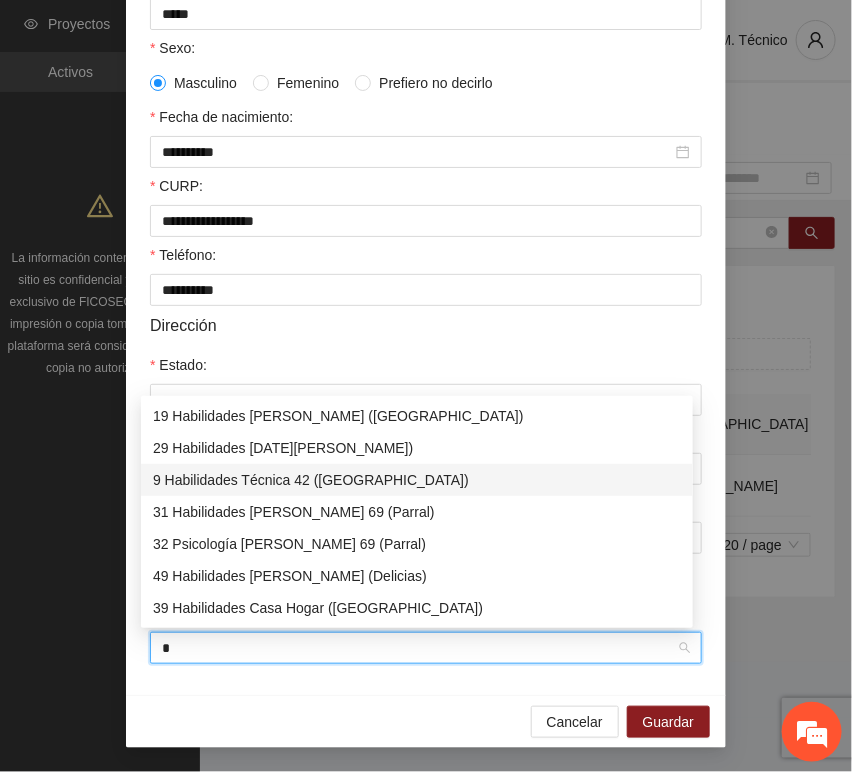 click on "9 Habilidades Técnica 42 ([GEOGRAPHIC_DATA])" at bounding box center (417, 480) 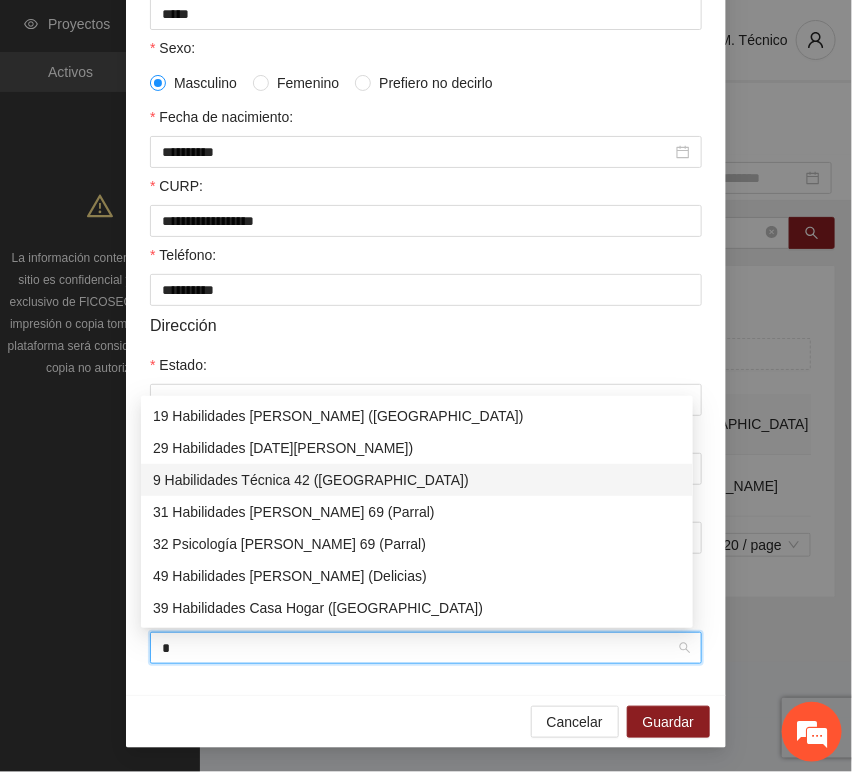 type 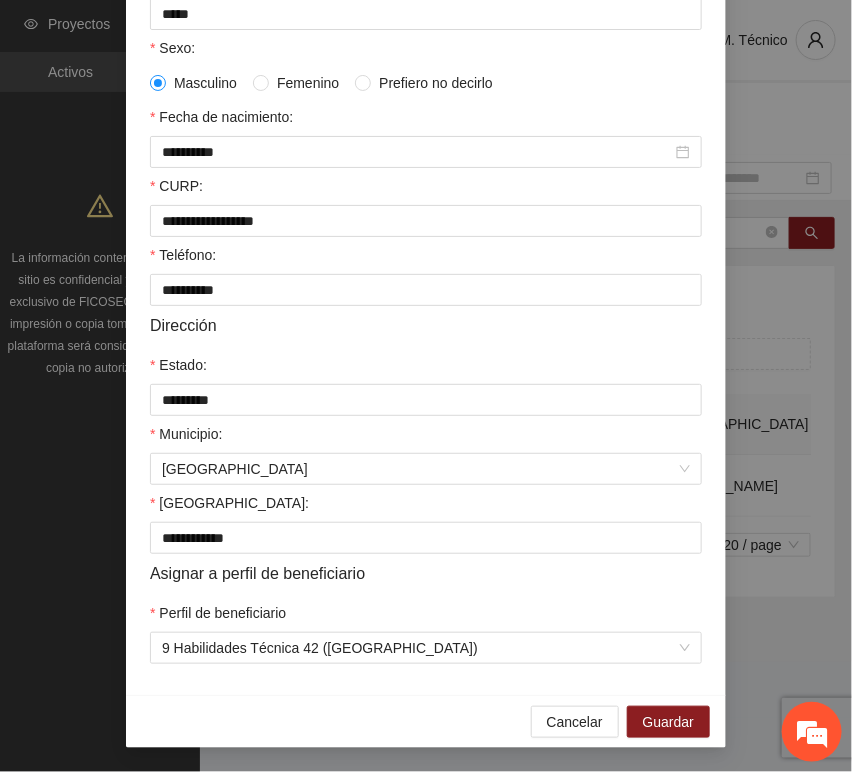 click on "Cancelar Guardar" at bounding box center [426, 721] 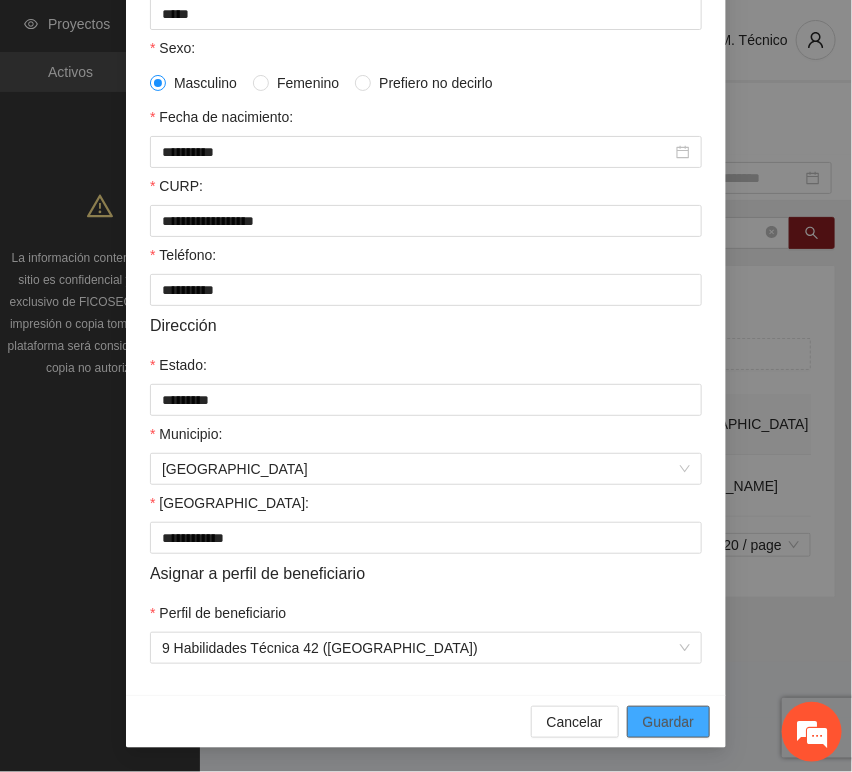 click on "Guardar" at bounding box center (668, 722) 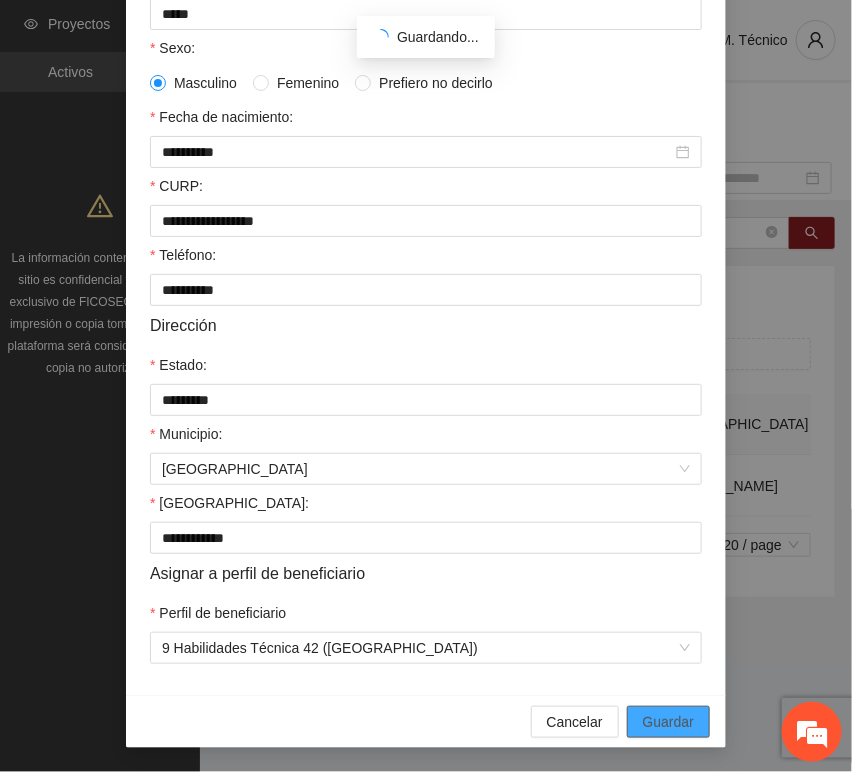 scroll, scrollTop: 294, scrollLeft: 0, axis: vertical 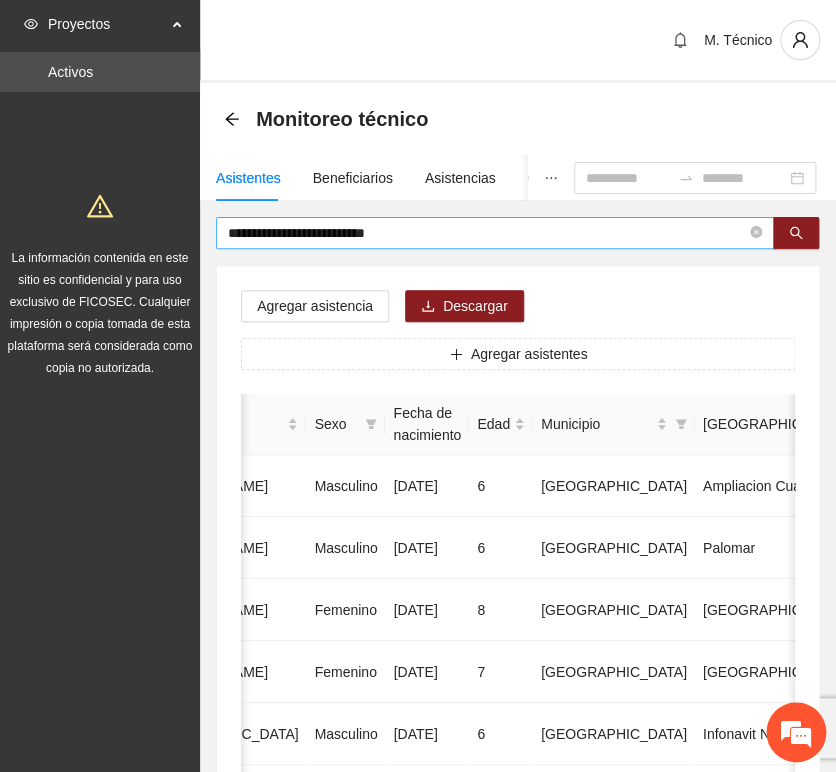 click on "**********" at bounding box center [487, 233] 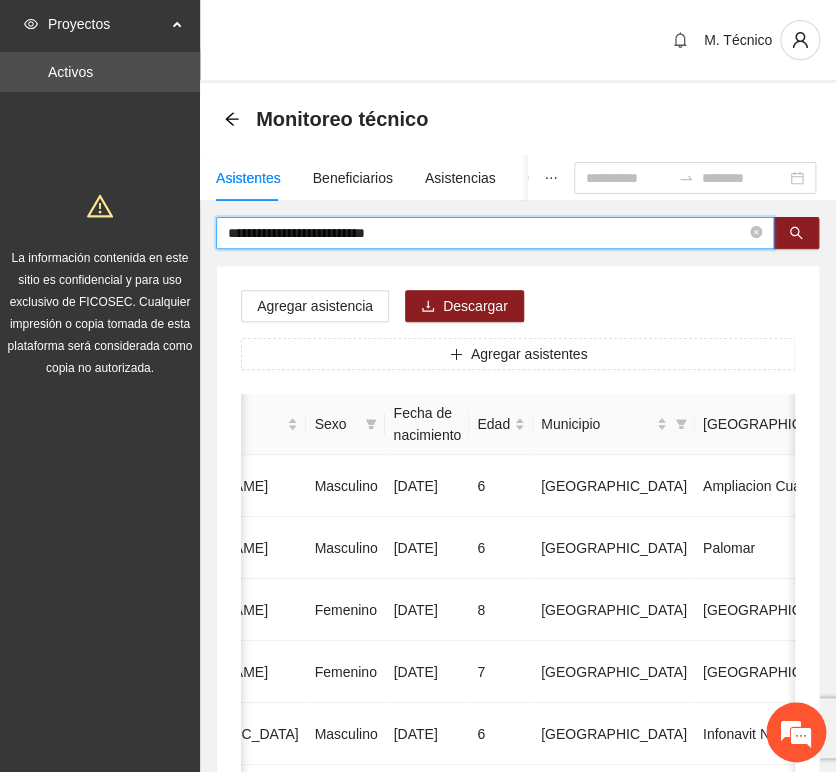 drag, startPoint x: 450, startPoint y: 237, endPoint x: 73, endPoint y: 214, distance: 377.70093 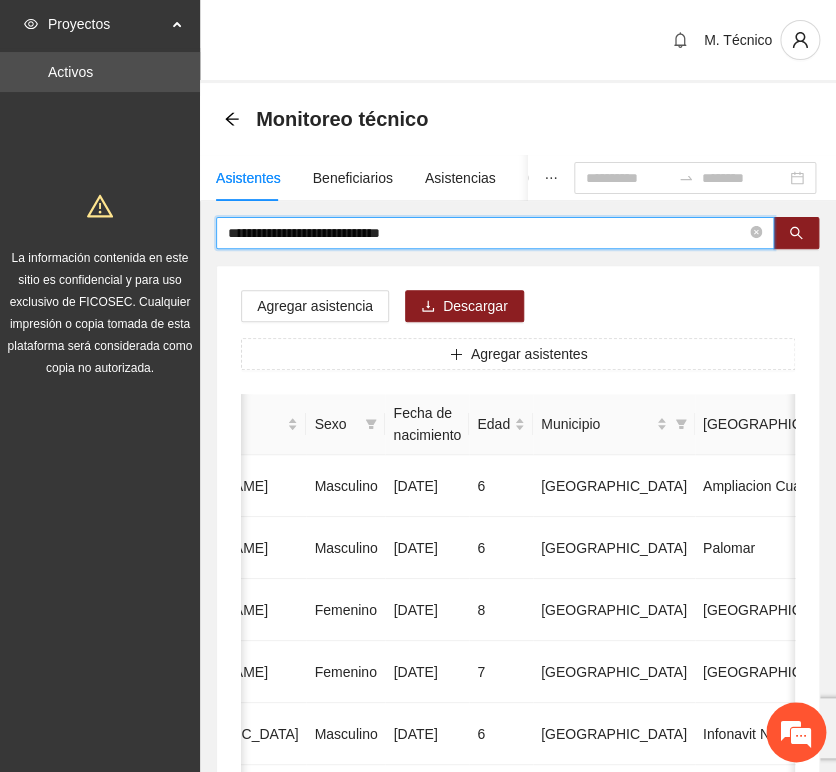 type on "**********" 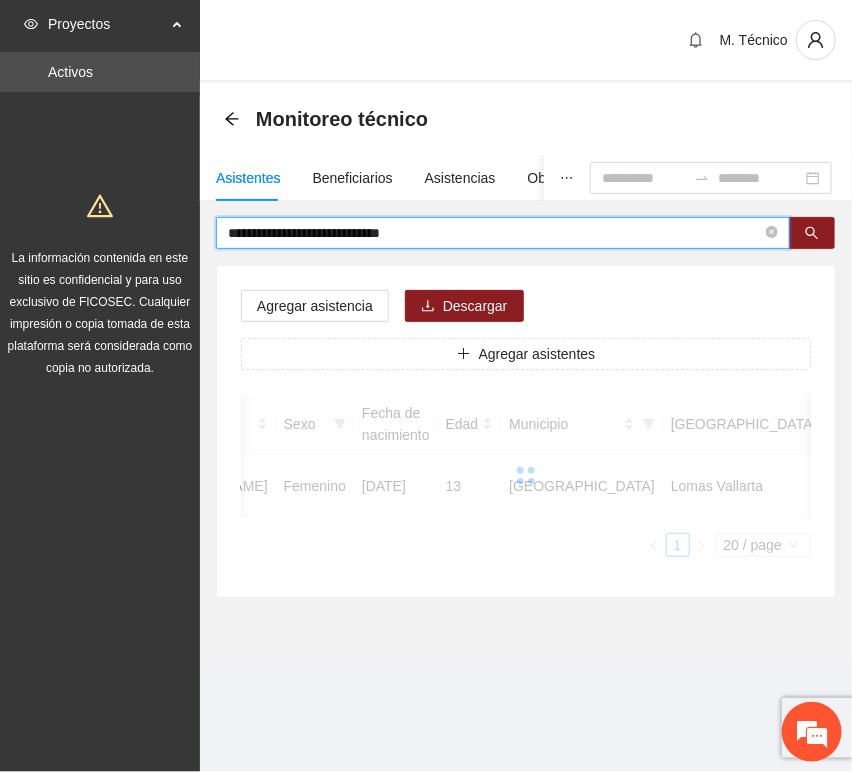 scroll, scrollTop: 0, scrollLeft: 450, axis: horizontal 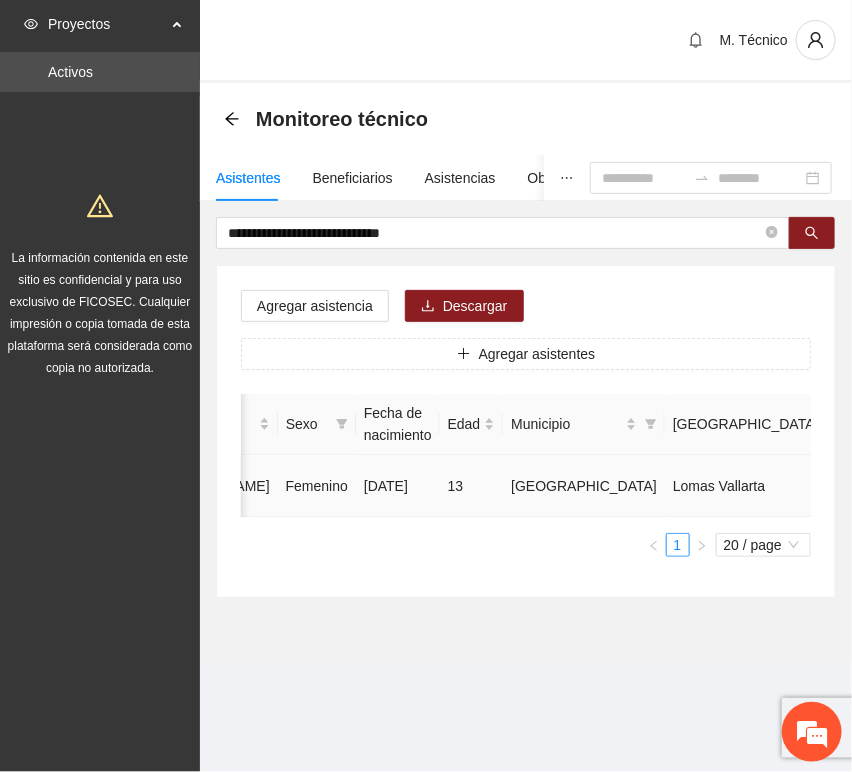 click at bounding box center [1033, 486] 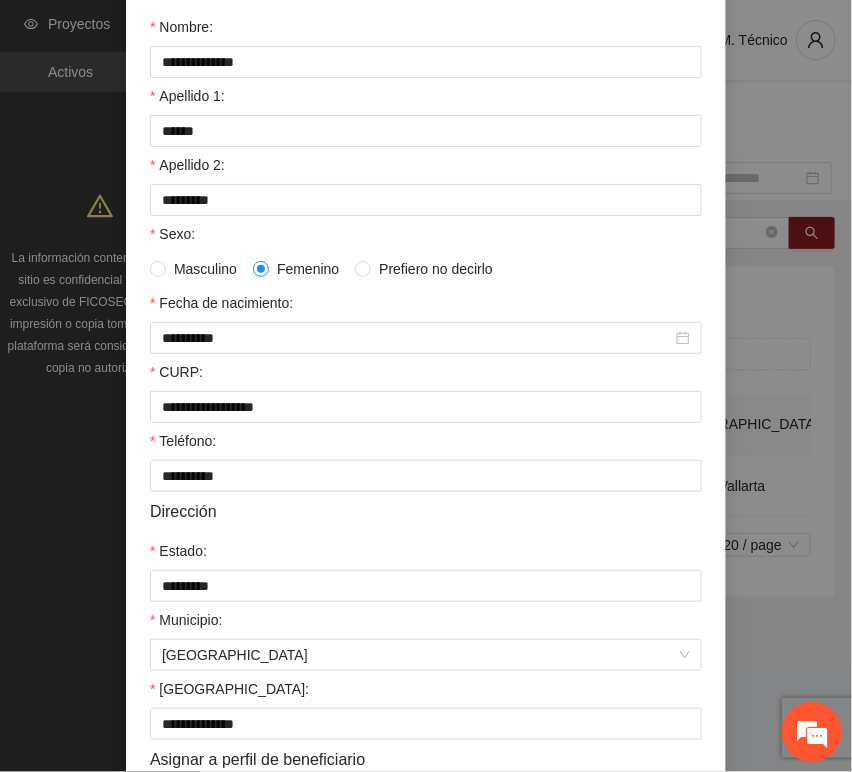 scroll, scrollTop: 394, scrollLeft: 0, axis: vertical 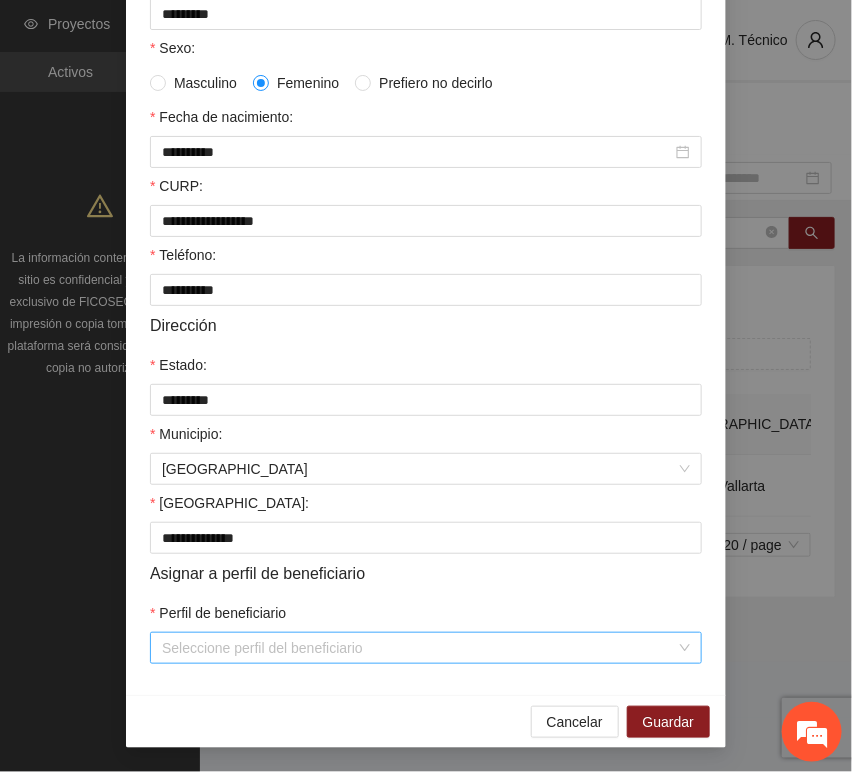drag, startPoint x: 475, startPoint y: 666, endPoint x: 476, endPoint y: 653, distance: 13.038404 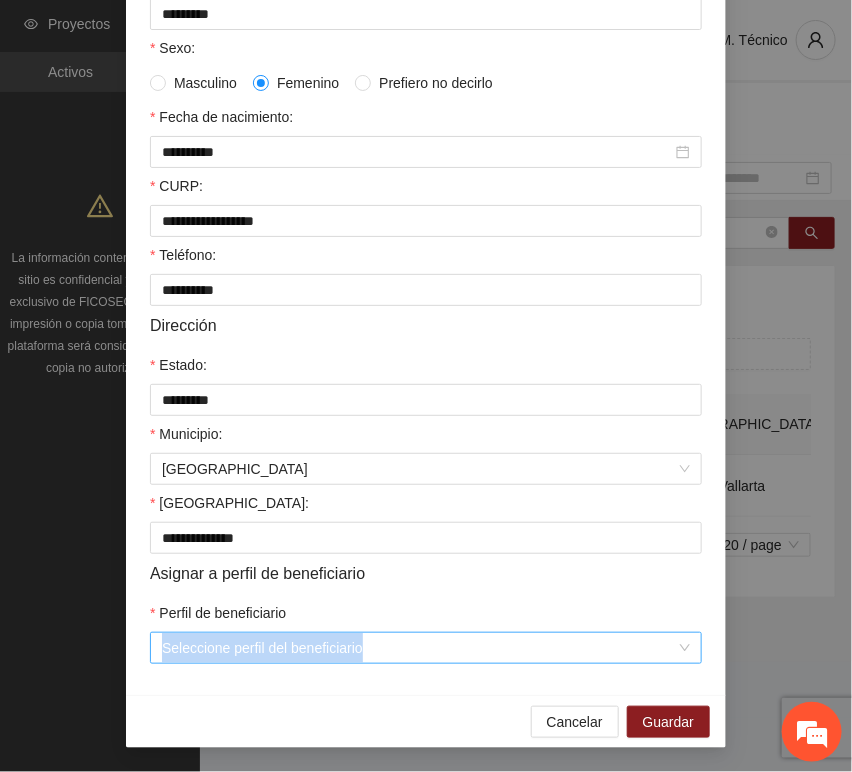 click on "Perfil de beneficiario" at bounding box center (419, 648) 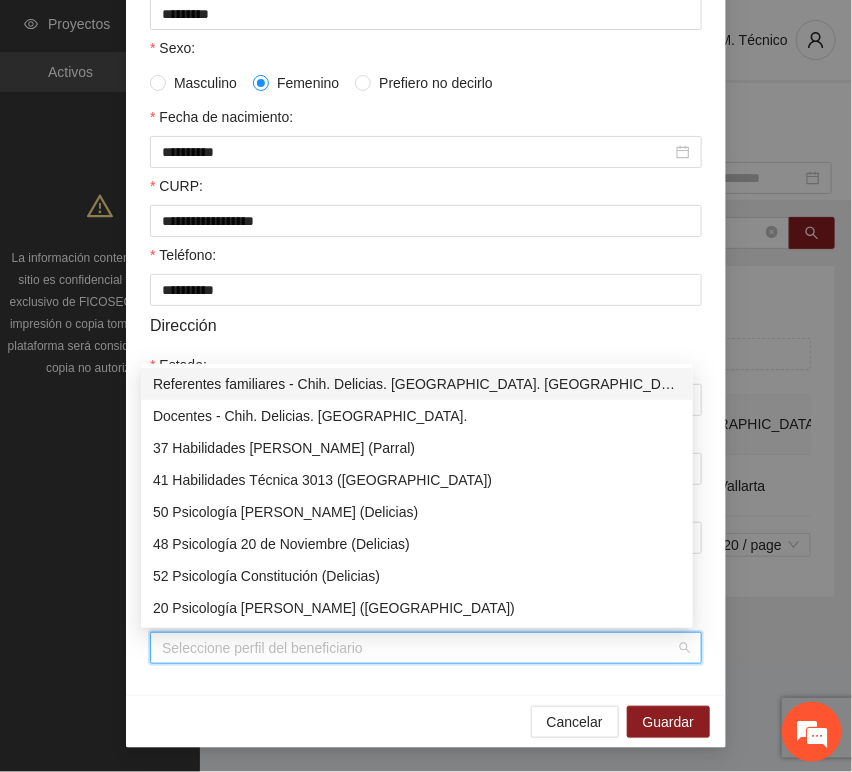 type on "*" 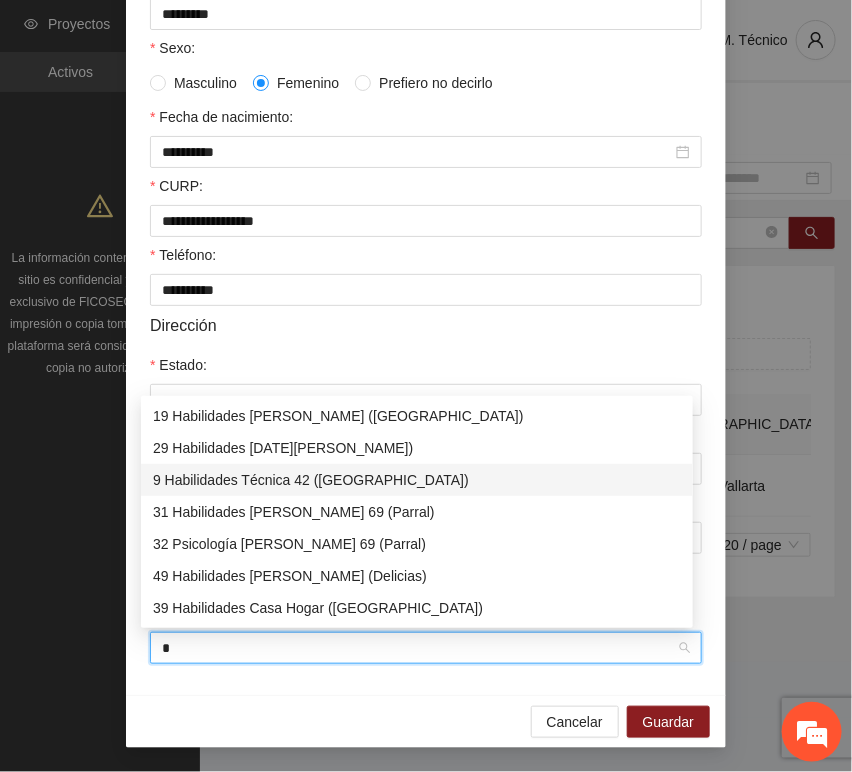 click on "9 Habilidades Técnica 42 ([GEOGRAPHIC_DATA])" at bounding box center [417, 480] 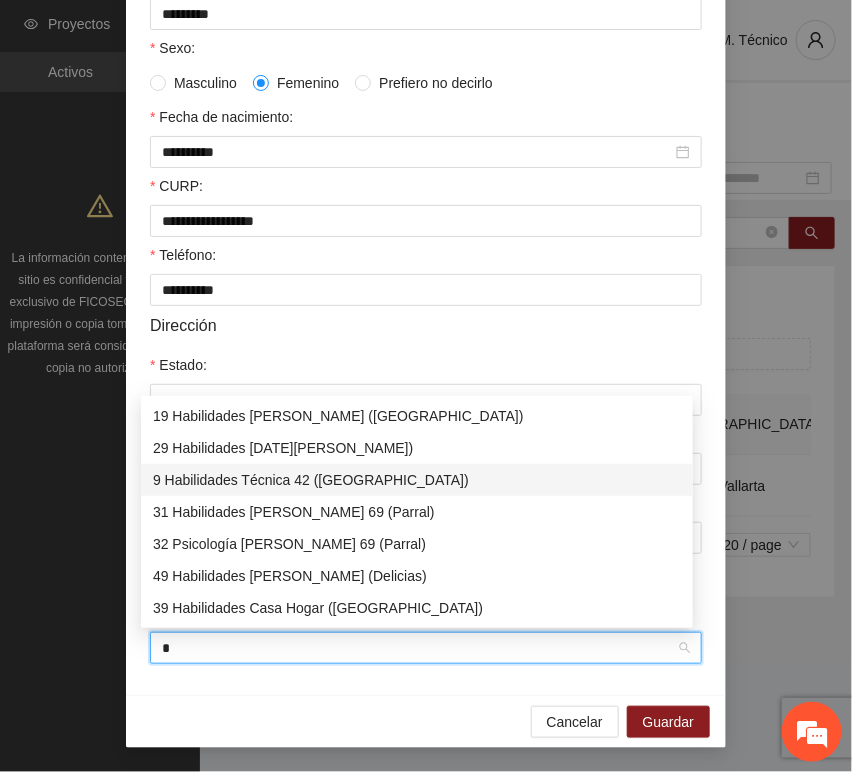 type 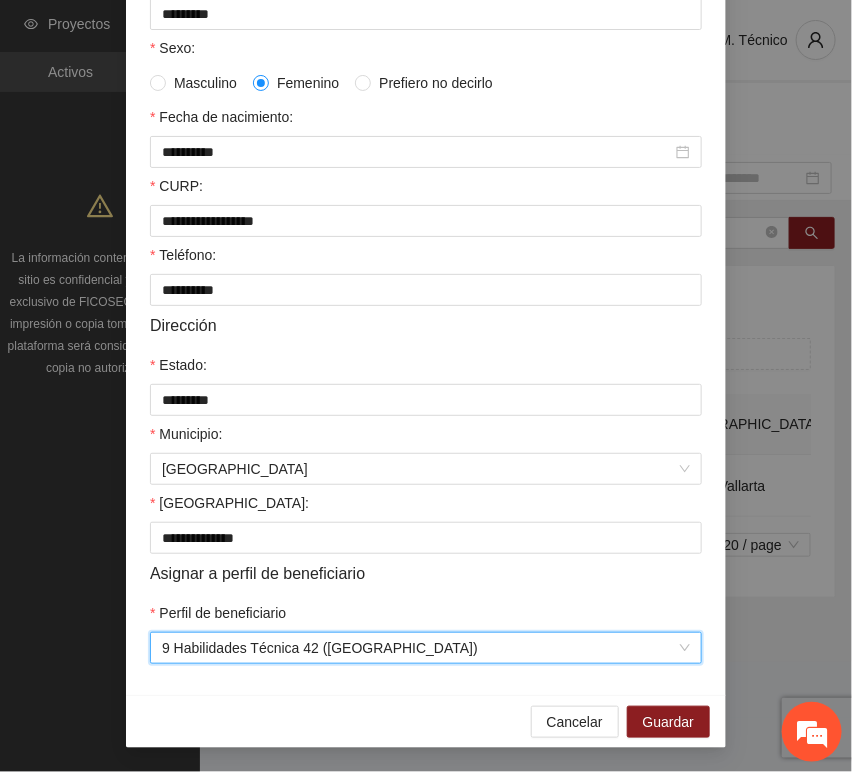 click on "Cancelar Guardar" at bounding box center [426, 721] 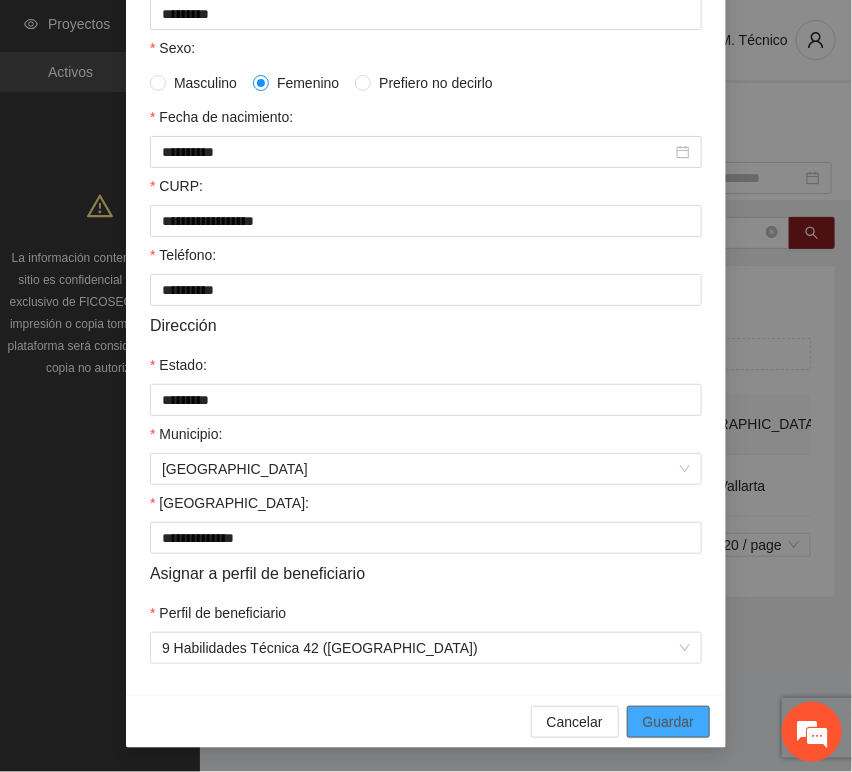 click on "Guardar" at bounding box center (668, 722) 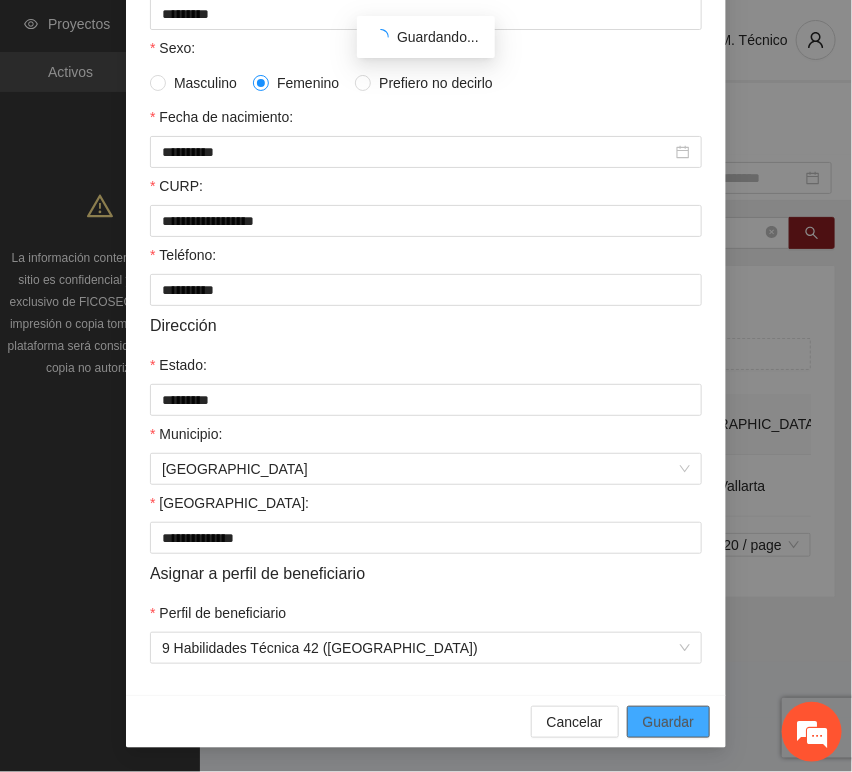 scroll, scrollTop: 294, scrollLeft: 0, axis: vertical 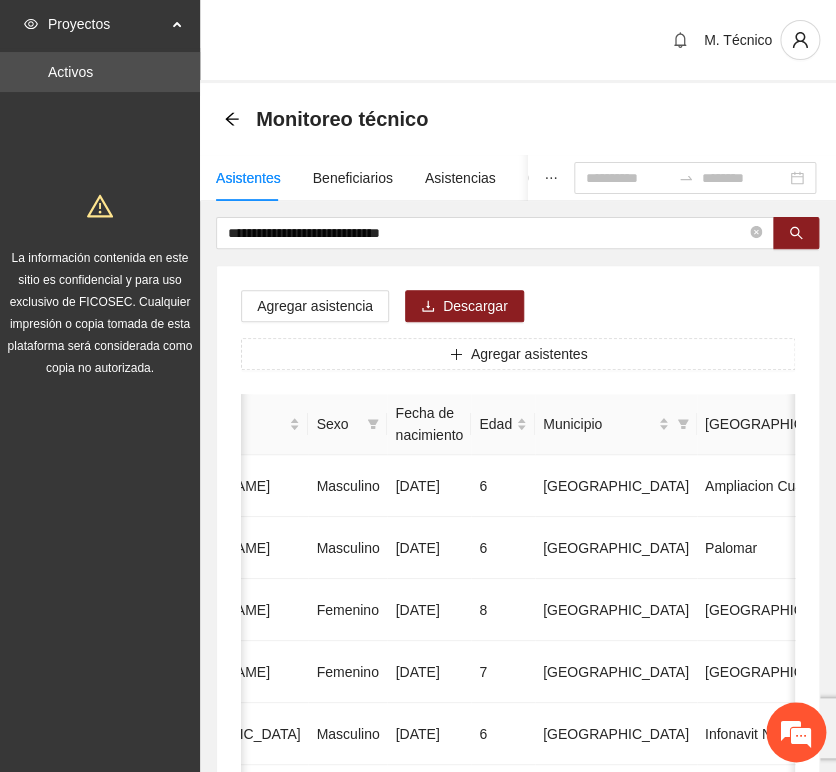 click on "**********" at bounding box center (518, 996) 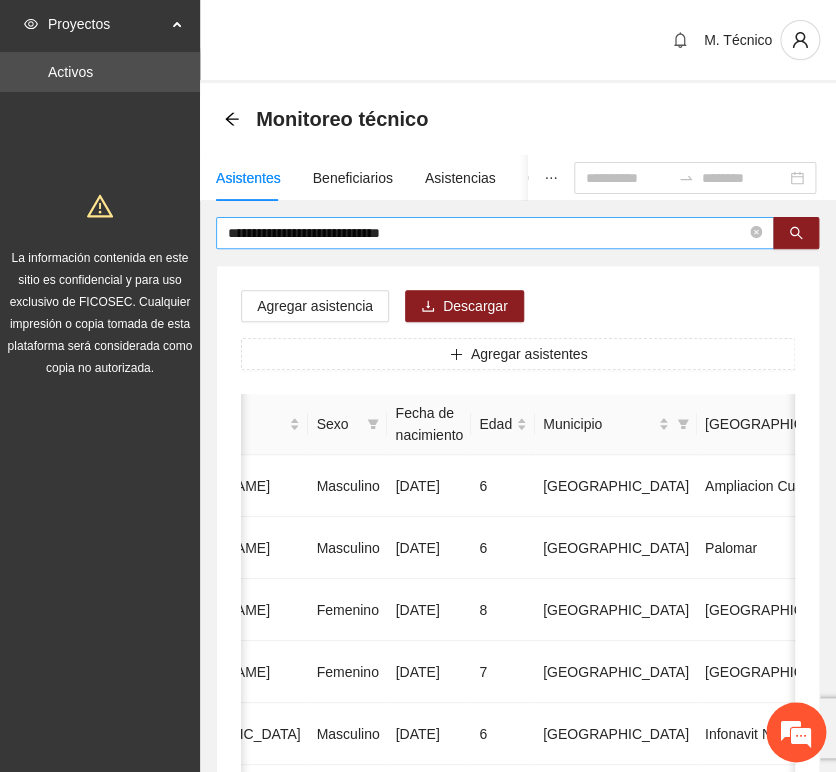 click on "**********" at bounding box center (418, 948) 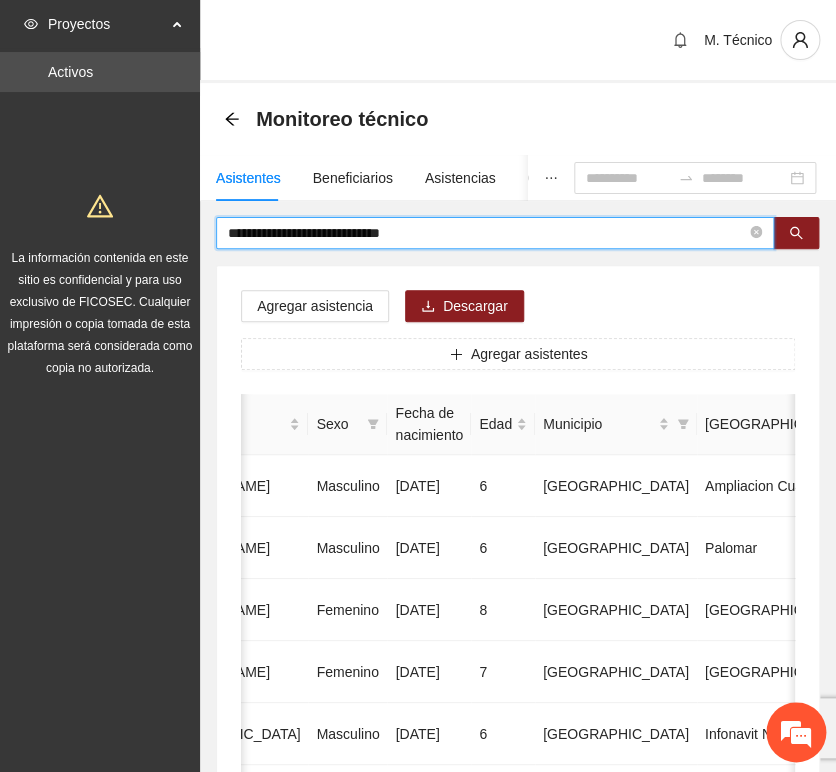 drag, startPoint x: 440, startPoint y: 233, endPoint x: 81, endPoint y: 220, distance: 359.2353 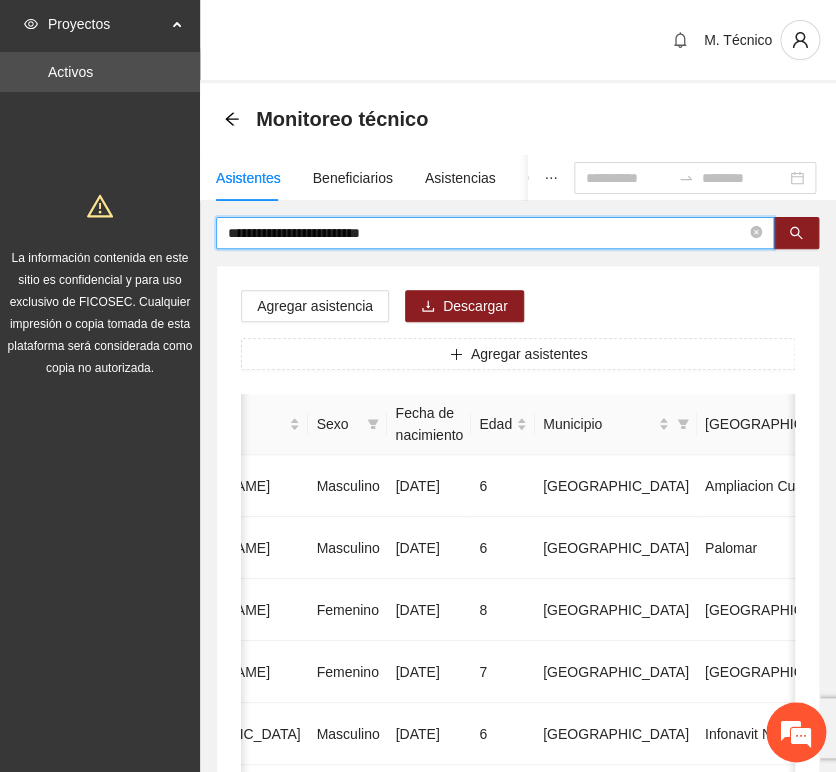 type on "**********" 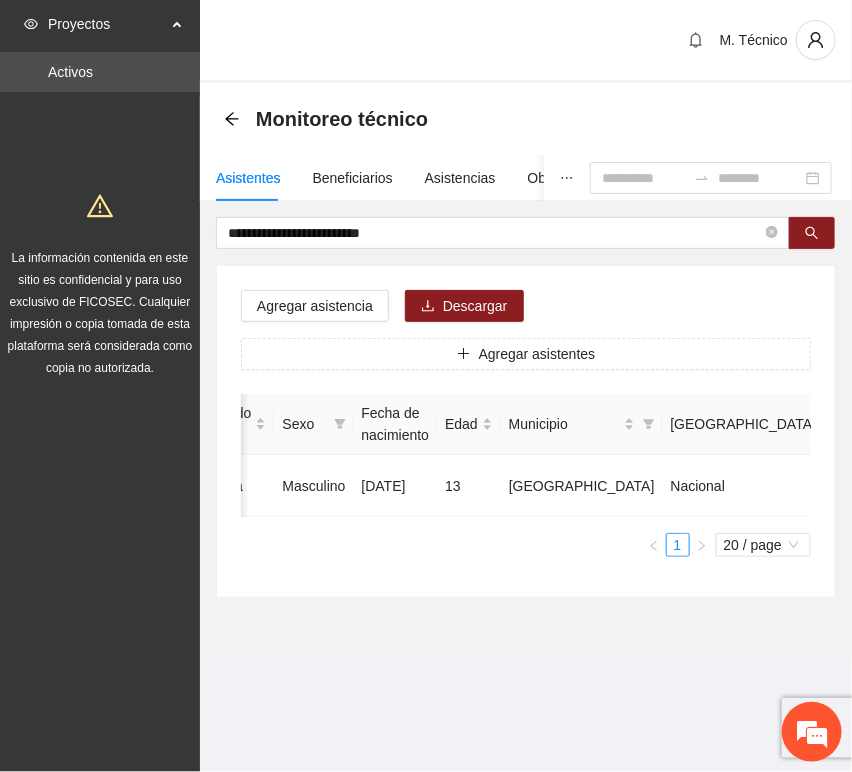 scroll, scrollTop: 0, scrollLeft: 452, axis: horizontal 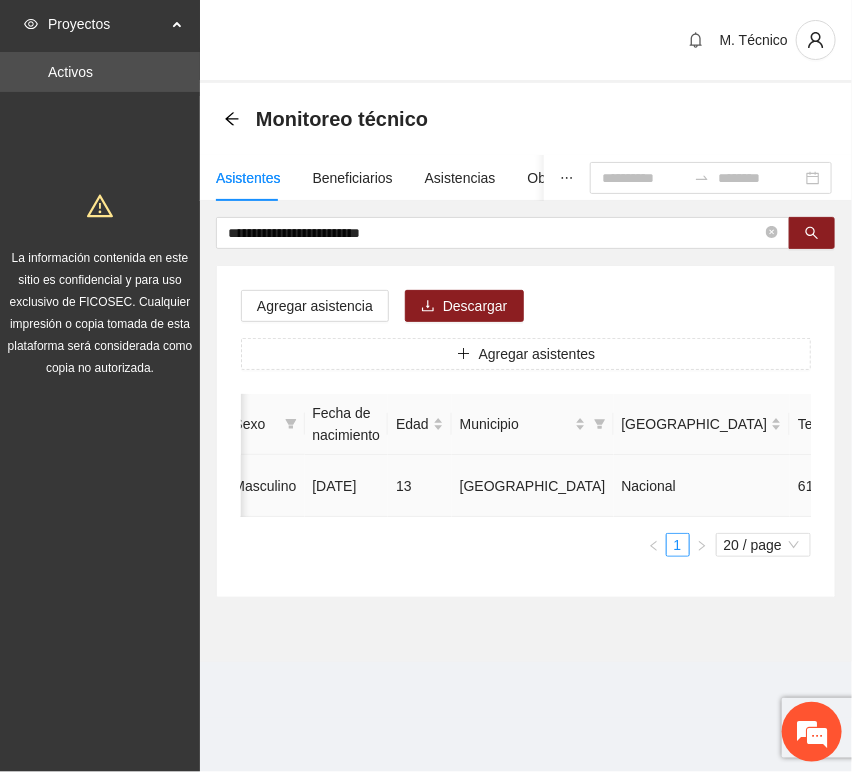 click 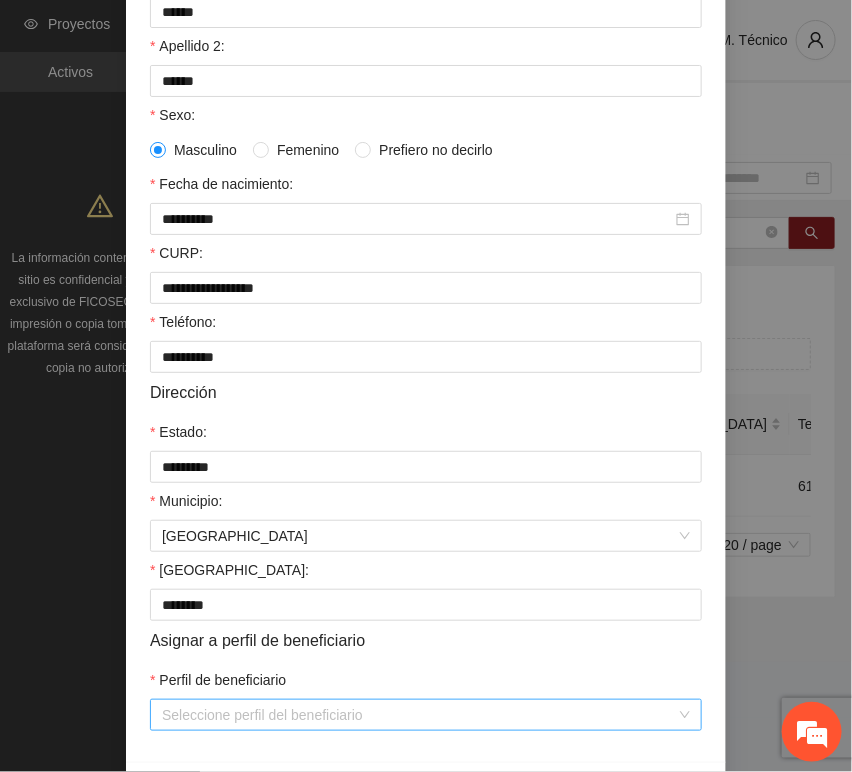 scroll, scrollTop: 394, scrollLeft: 0, axis: vertical 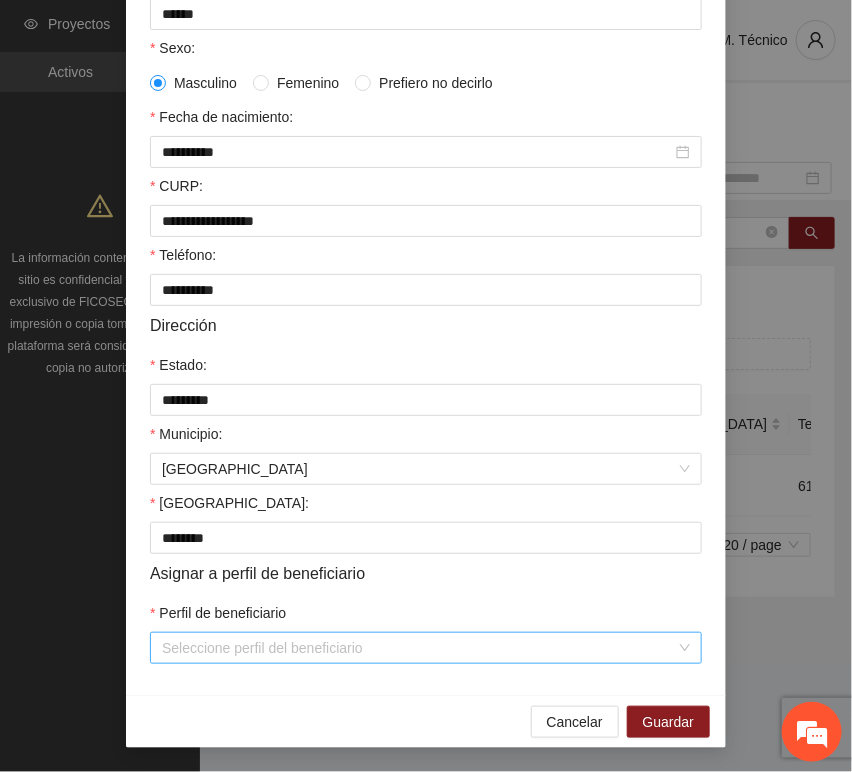 click on "Perfil de beneficiario" at bounding box center (419, 648) 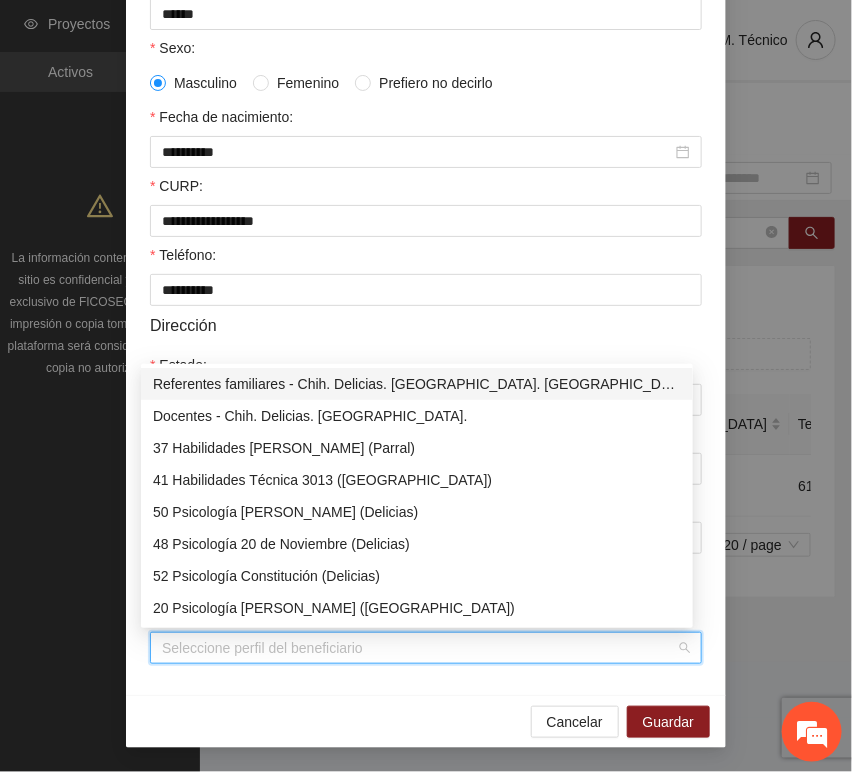 type on "*" 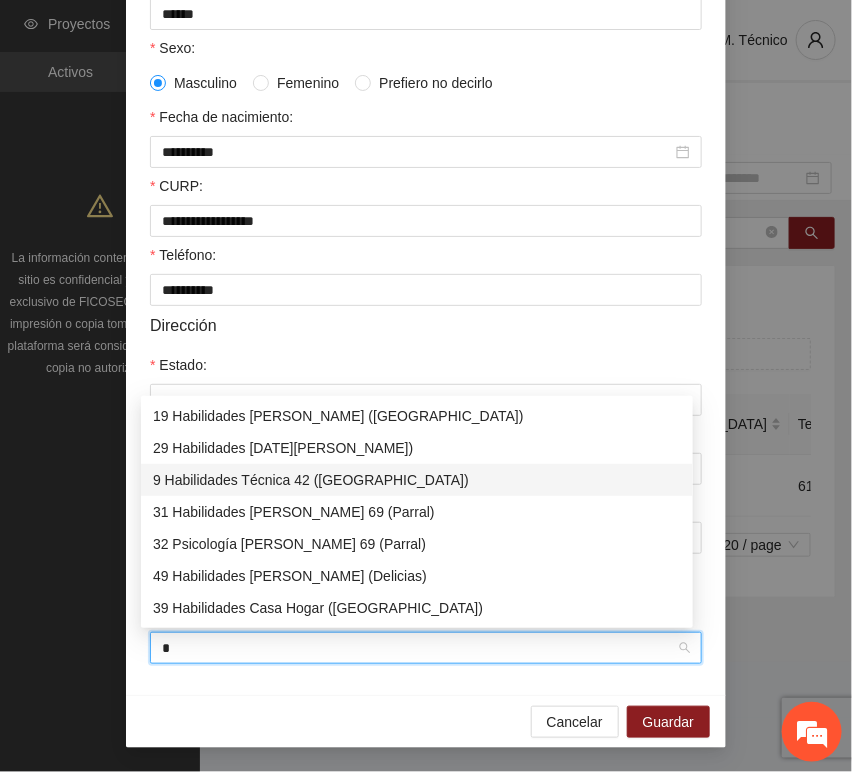 click on "9 Habilidades Técnica 42 ([GEOGRAPHIC_DATA])" at bounding box center [417, 480] 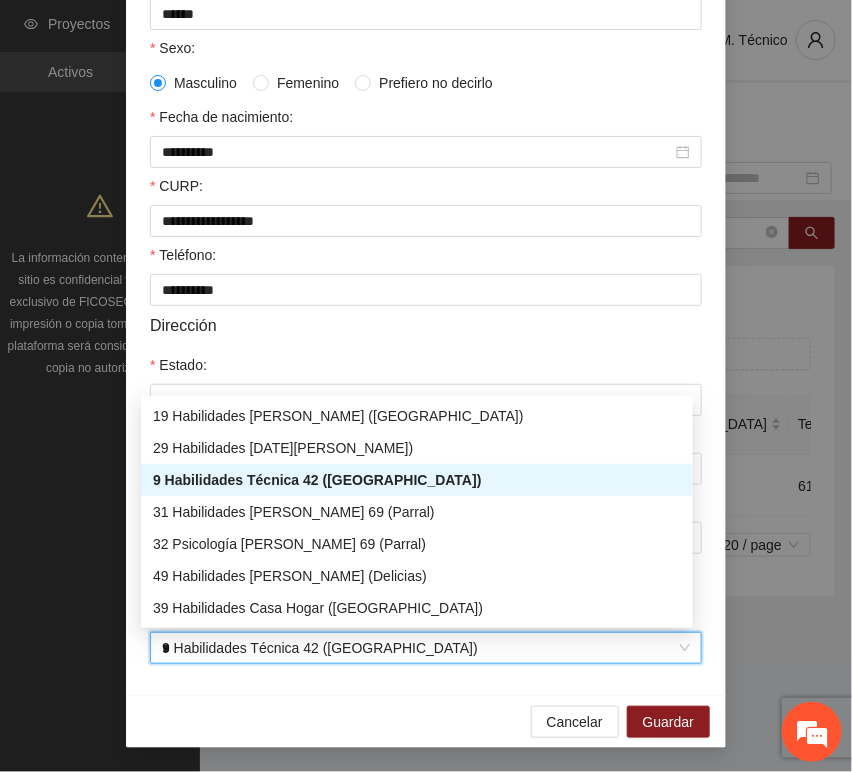 type 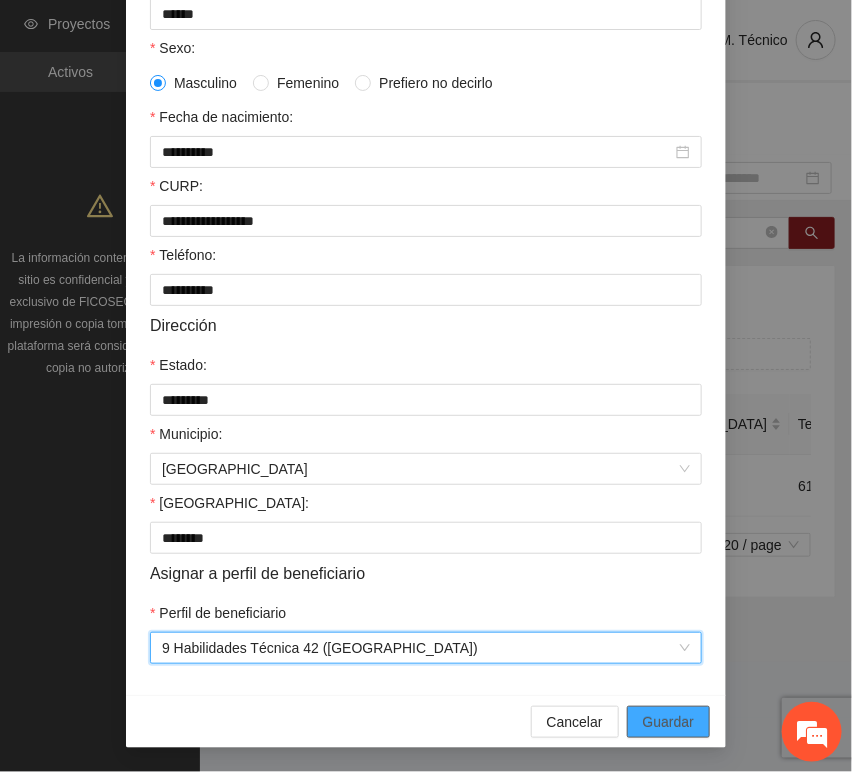 click on "Guardar" at bounding box center [668, 722] 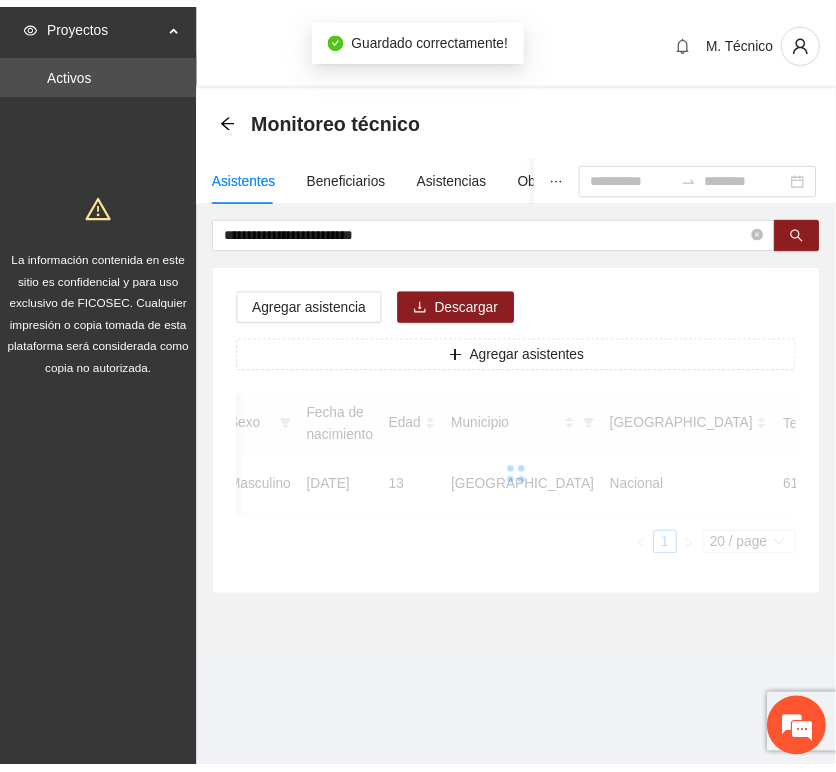 scroll, scrollTop: 294, scrollLeft: 0, axis: vertical 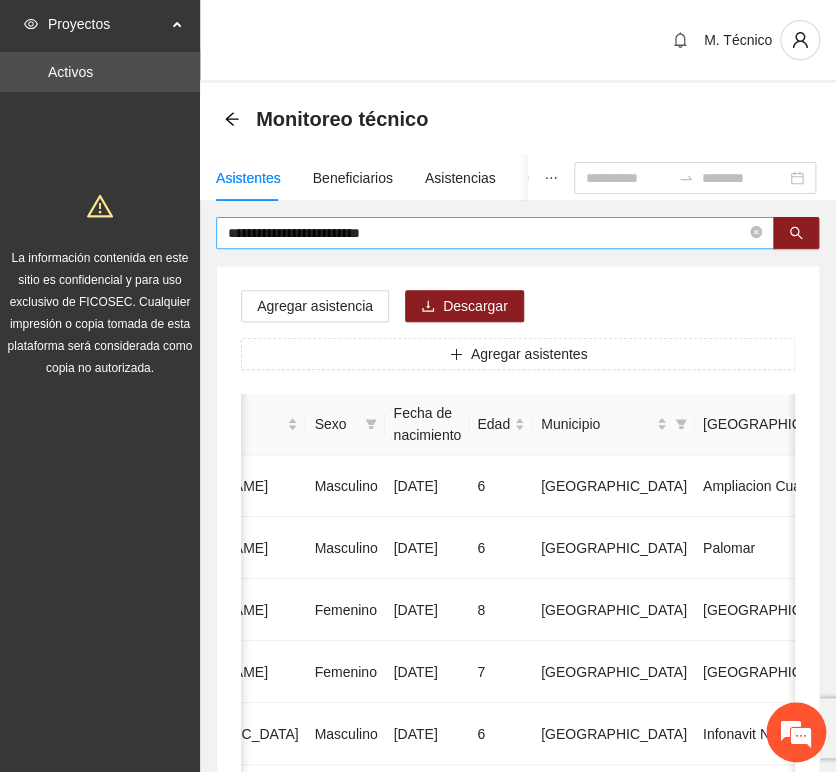 click on "**********" at bounding box center (518, 996) 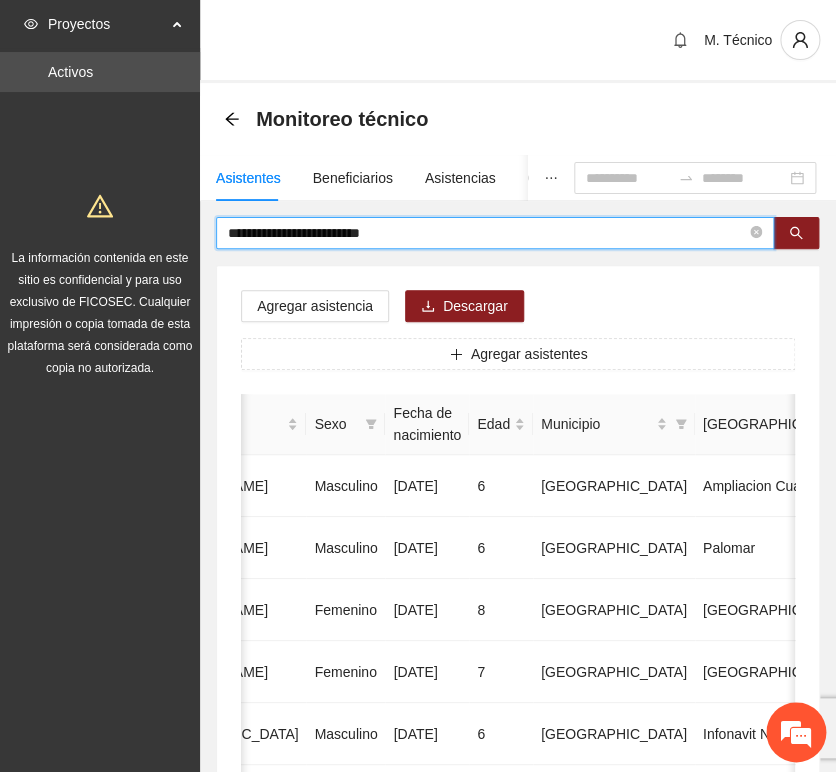 drag, startPoint x: 423, startPoint y: 233, endPoint x: 38, endPoint y: 208, distance: 385.81082 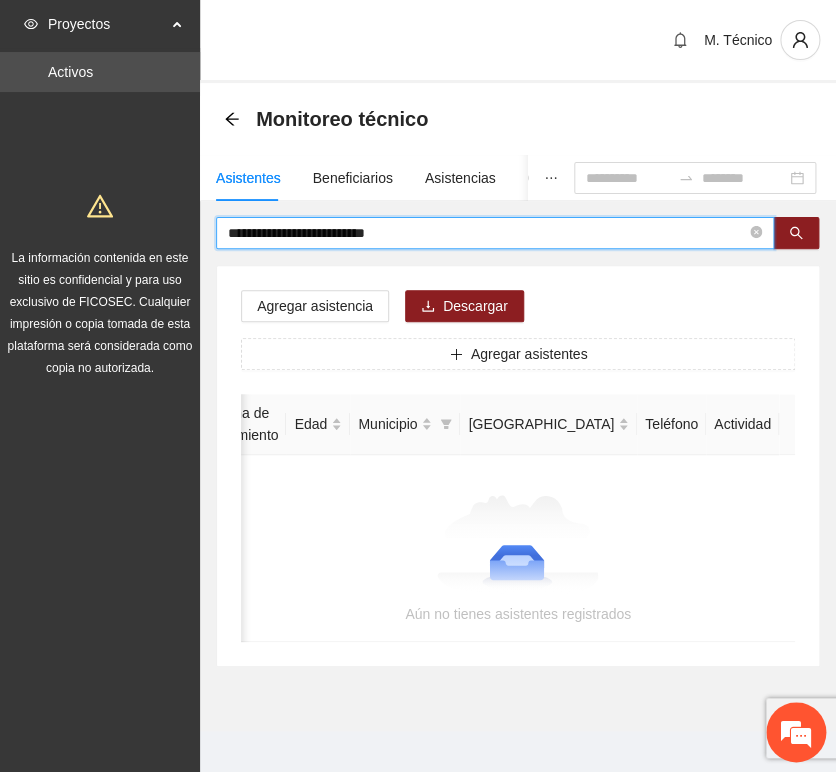 scroll, scrollTop: 0, scrollLeft: 363, axis: horizontal 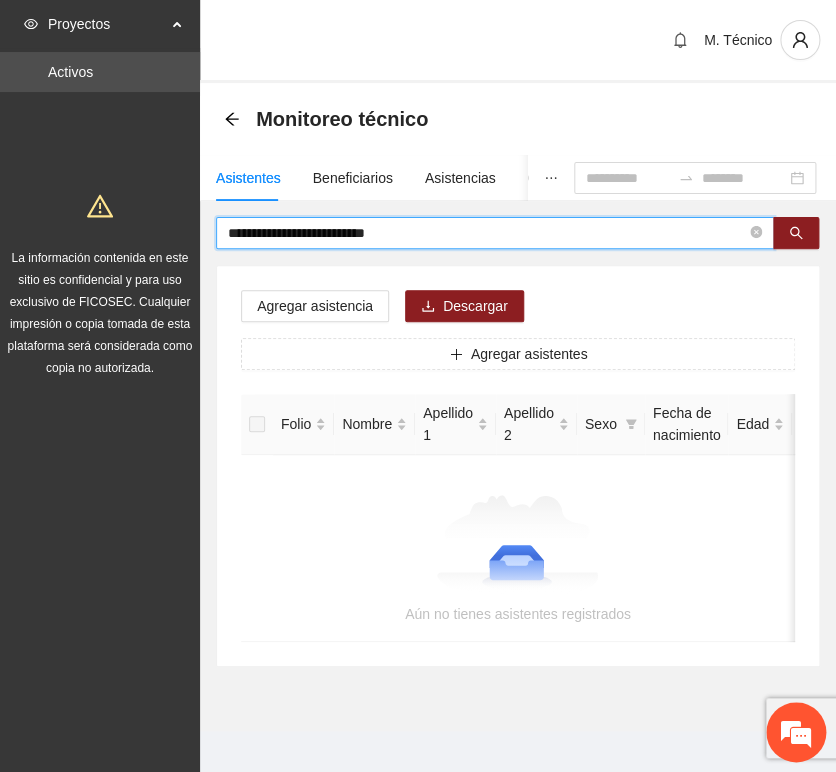 click on "**********" at bounding box center (487, 233) 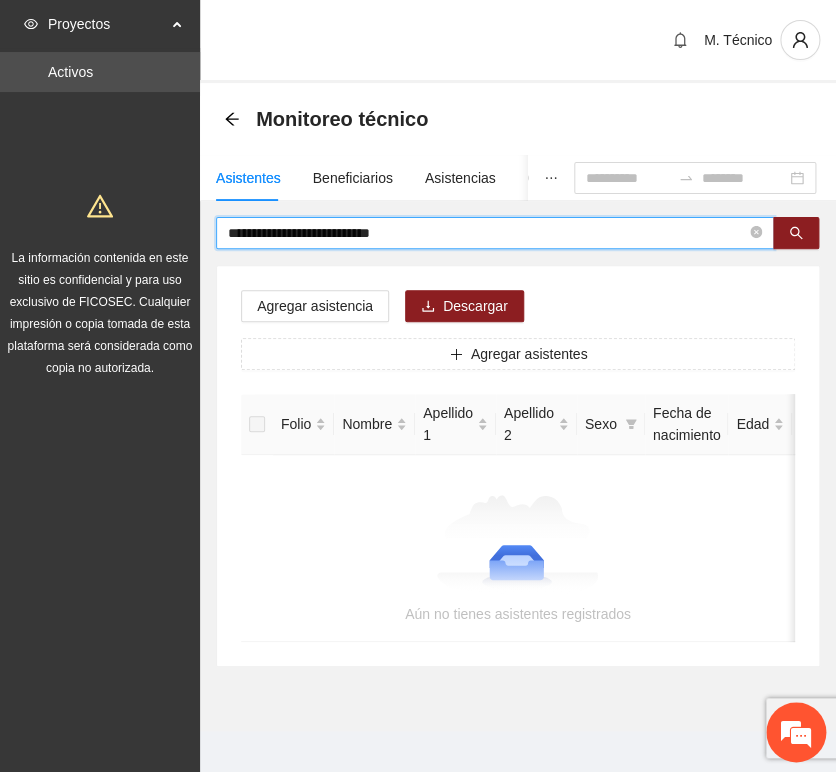 click on "**********" at bounding box center (487, 233) 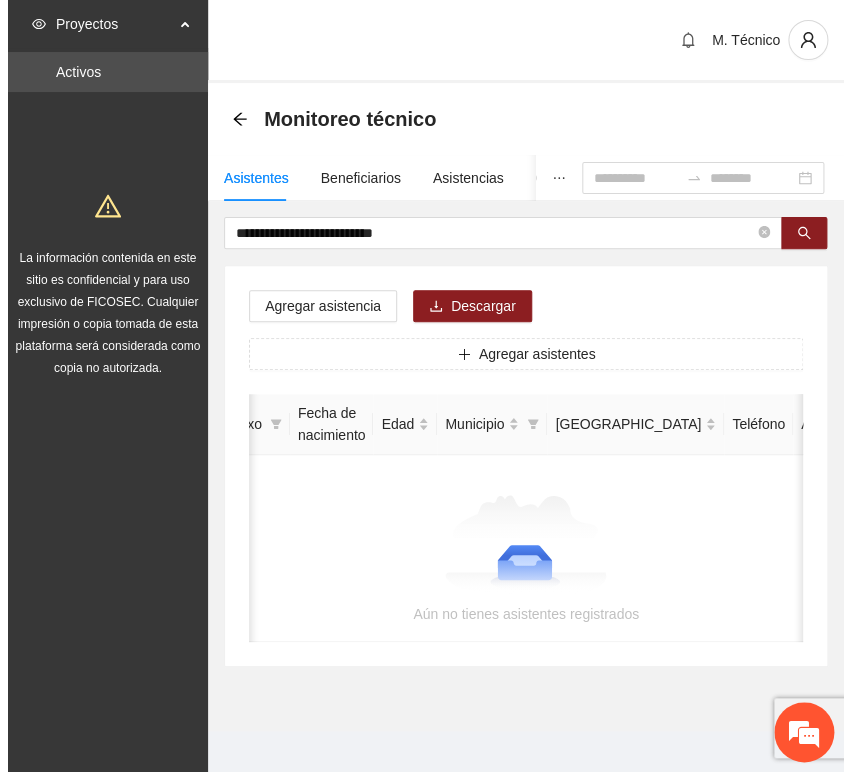 scroll, scrollTop: 0, scrollLeft: 0, axis: both 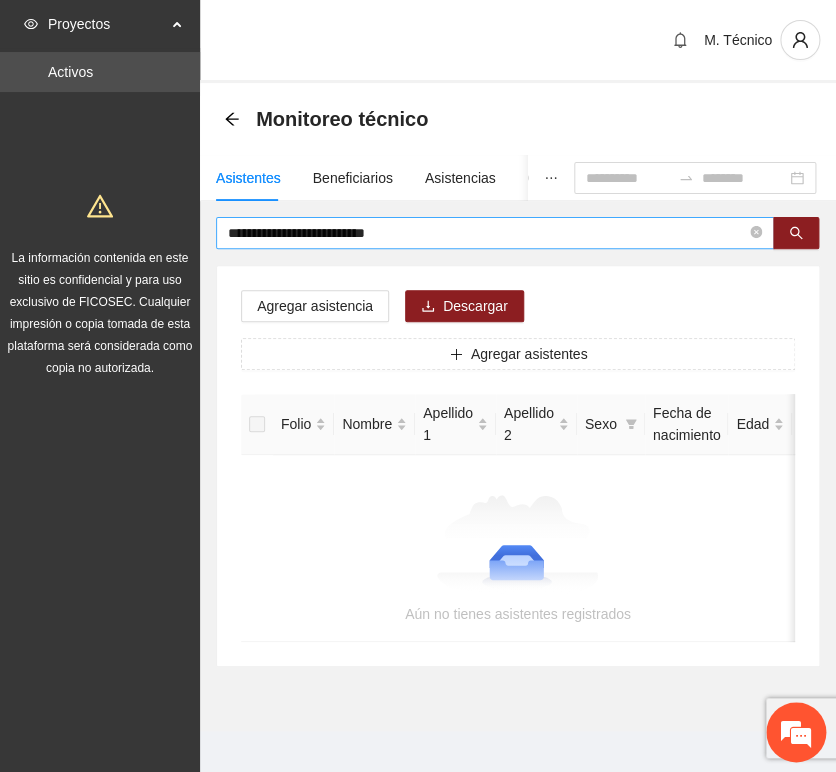 click on "**********" at bounding box center (487, 233) 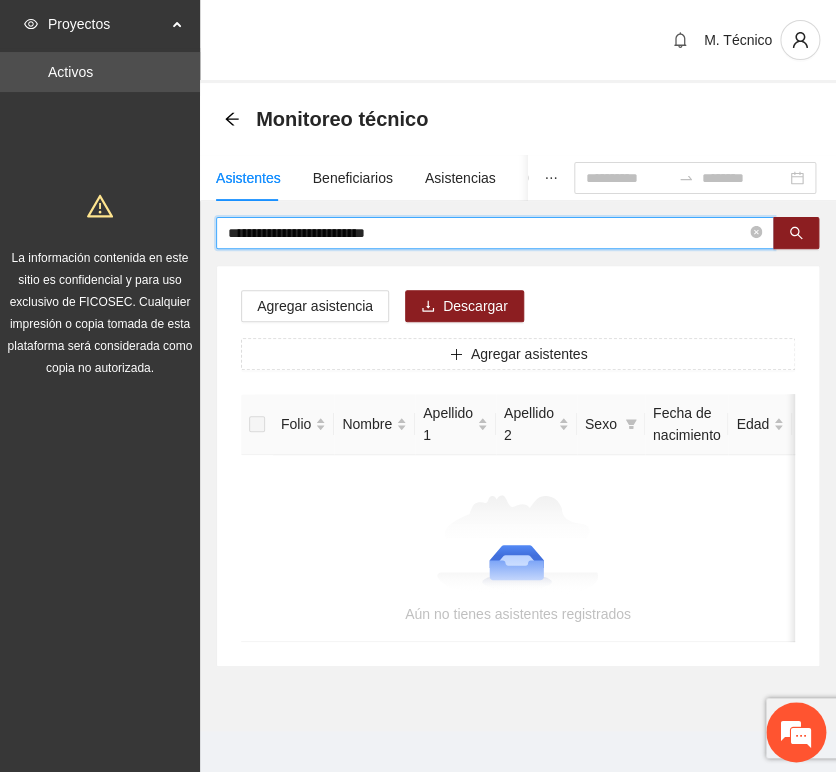 drag, startPoint x: 378, startPoint y: 235, endPoint x: 428, endPoint y: 231, distance: 50.159744 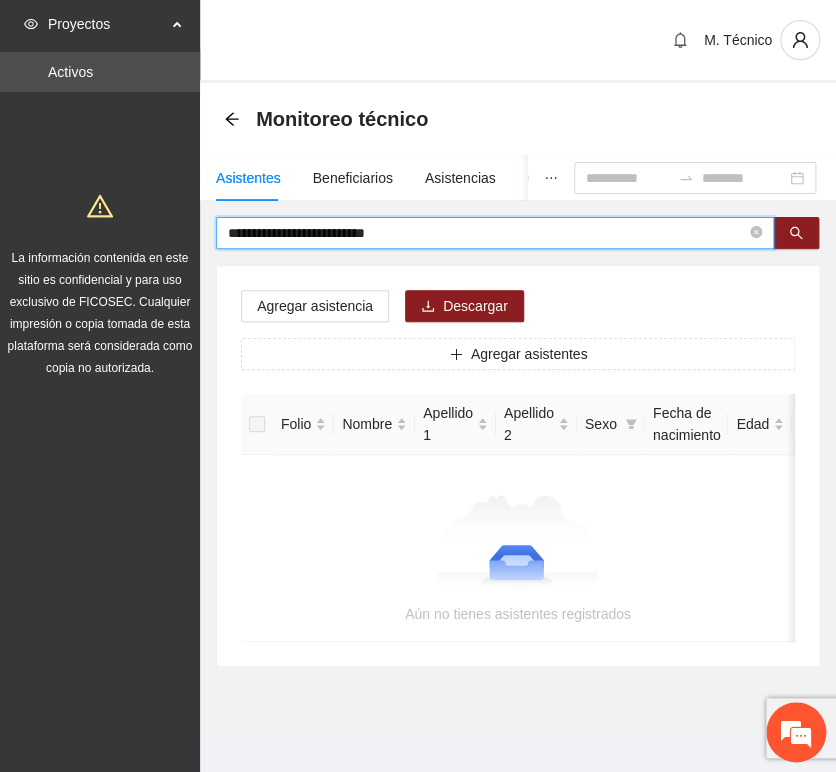 drag, startPoint x: 443, startPoint y: 231, endPoint x: 89, endPoint y: 209, distance: 354.68295 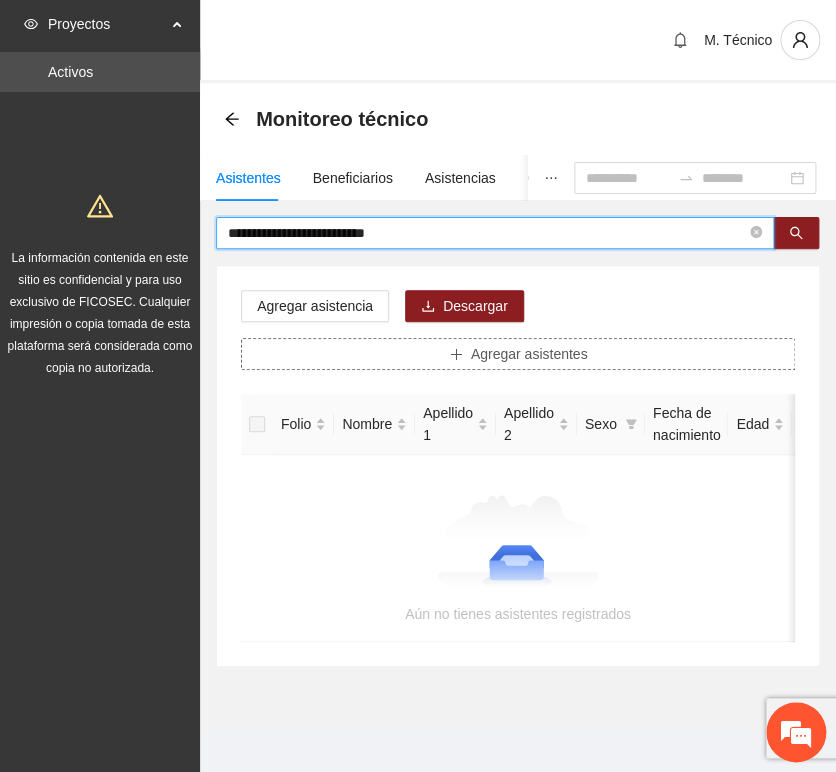 drag, startPoint x: 456, startPoint y: 255, endPoint x: 731, endPoint y: 362, distance: 295.08304 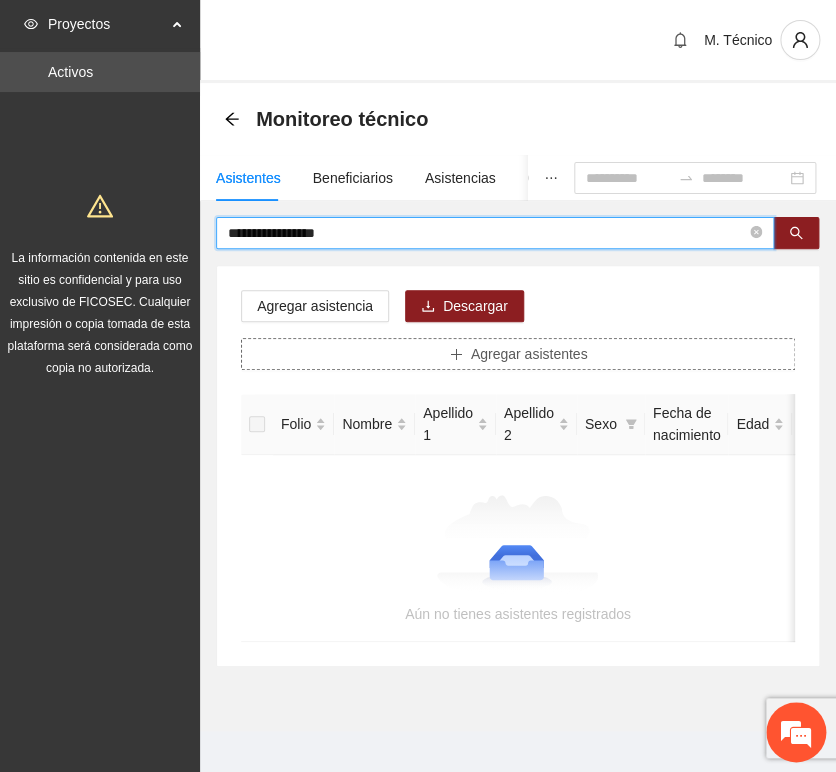 type on "**********" 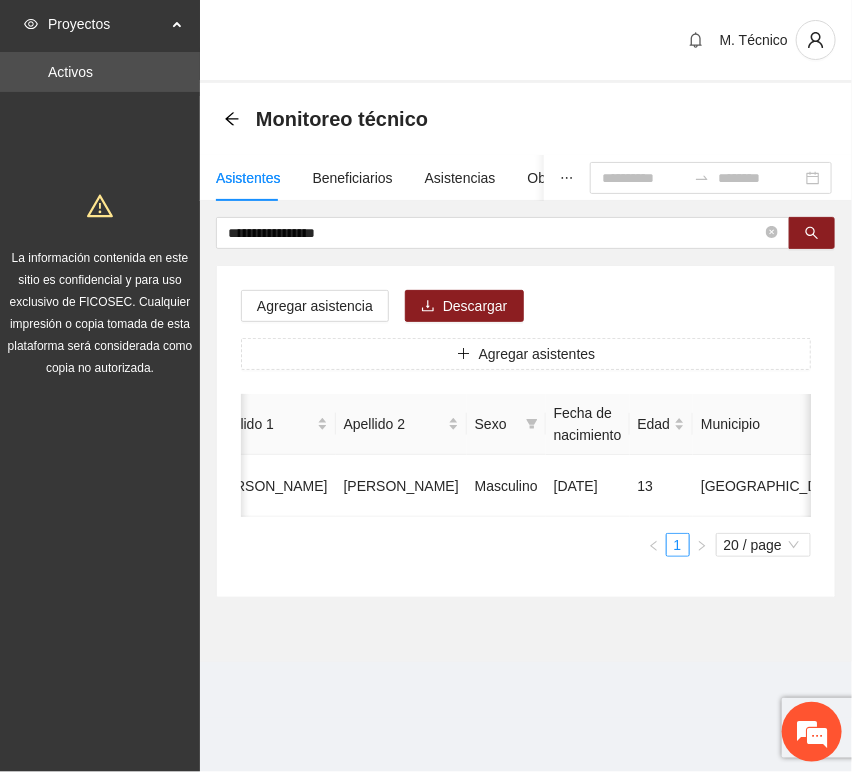 scroll, scrollTop: 0, scrollLeft: 456, axis: horizontal 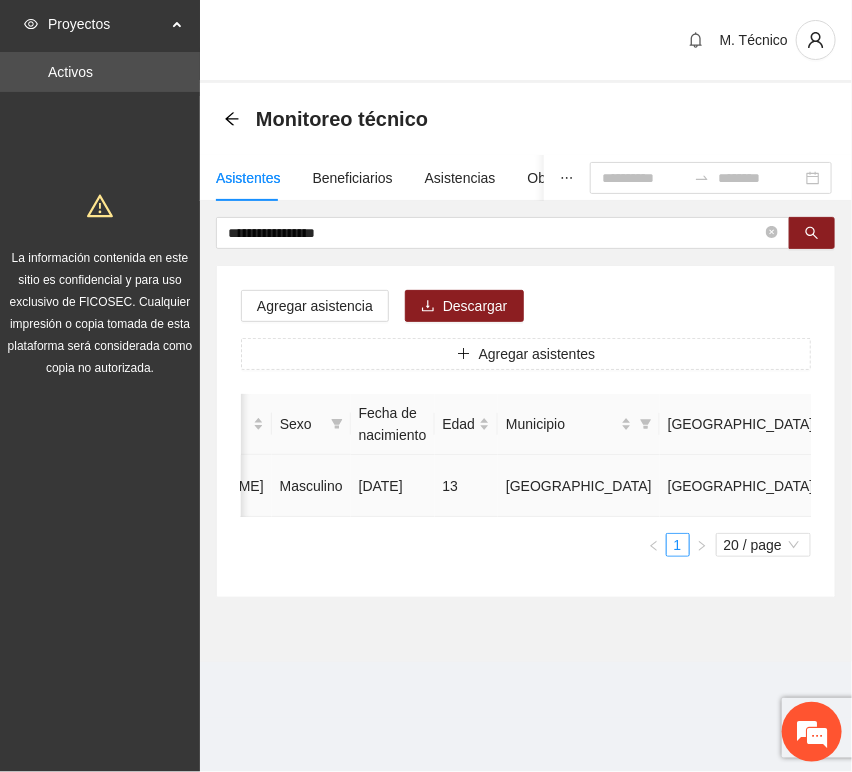 click 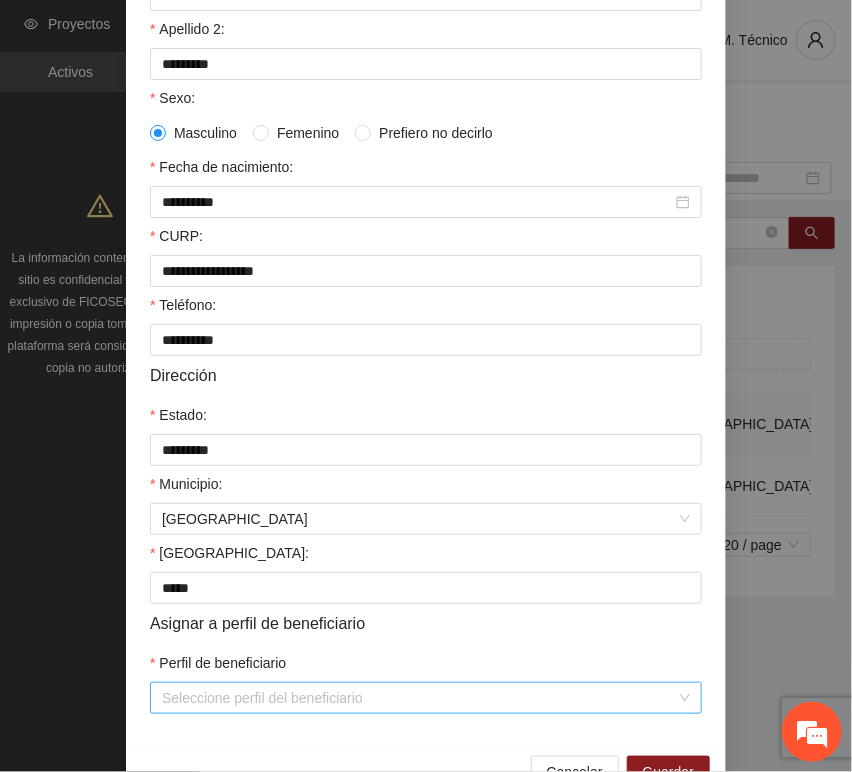 scroll, scrollTop: 394, scrollLeft: 0, axis: vertical 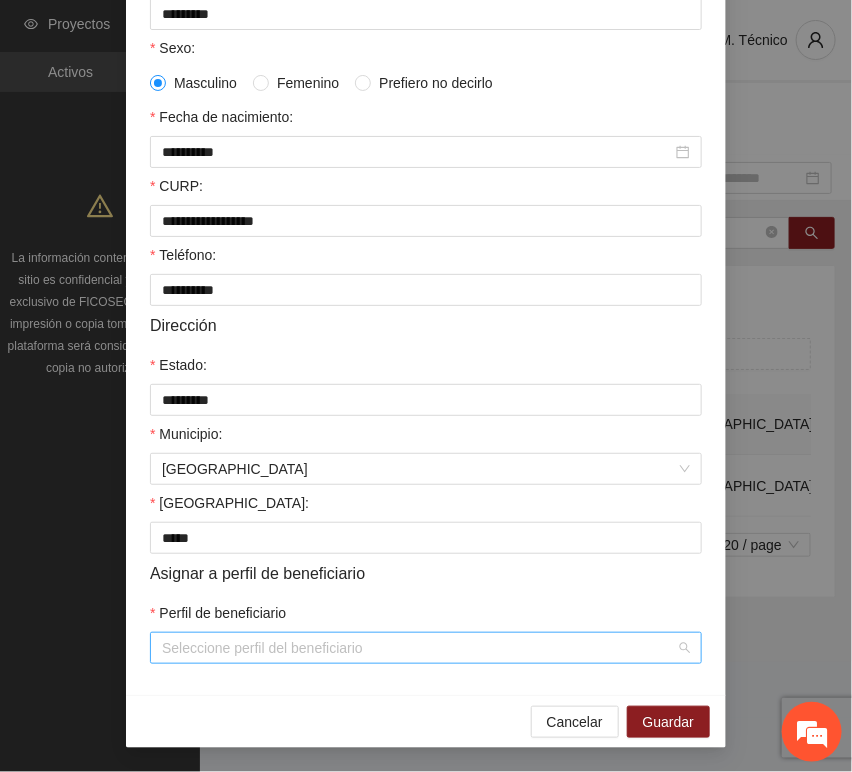 click on "Perfil de beneficiario" at bounding box center (419, 648) 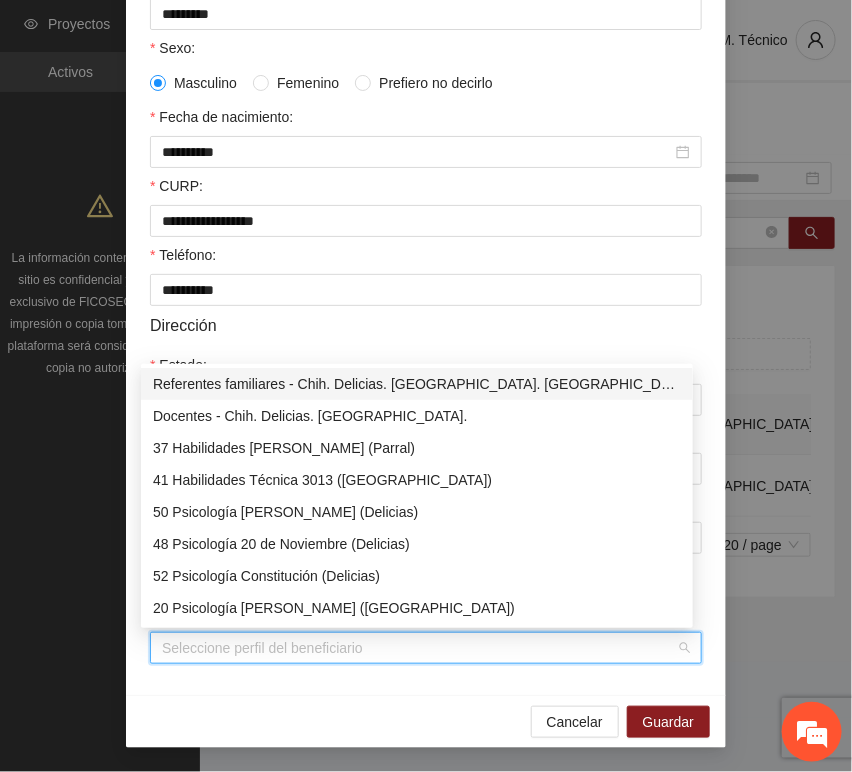 type on "*" 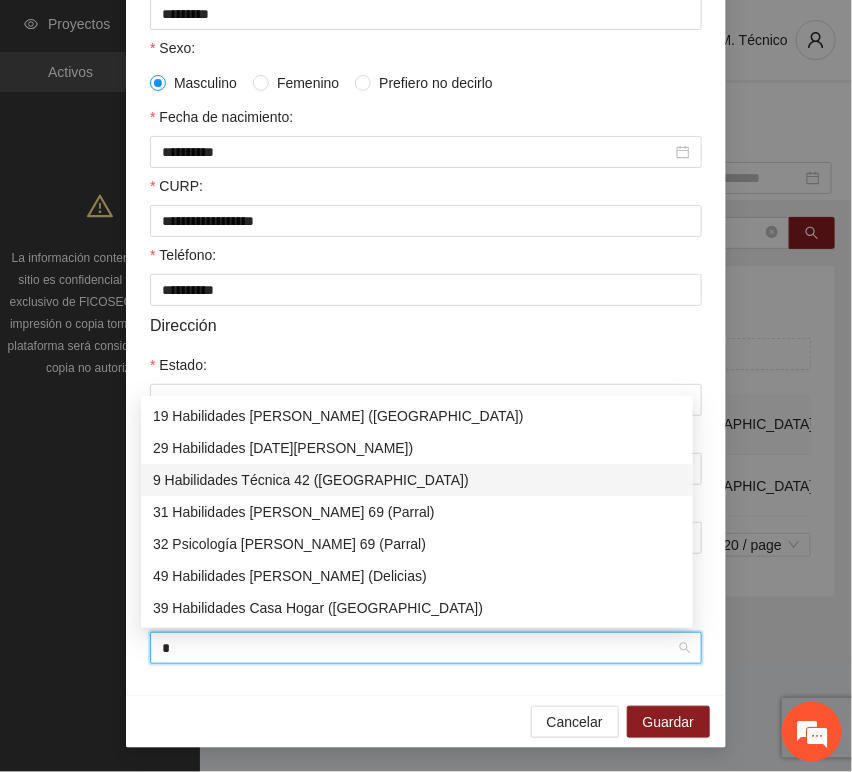 click on "9 Habilidades Técnica 42 ([GEOGRAPHIC_DATA])" at bounding box center [417, 480] 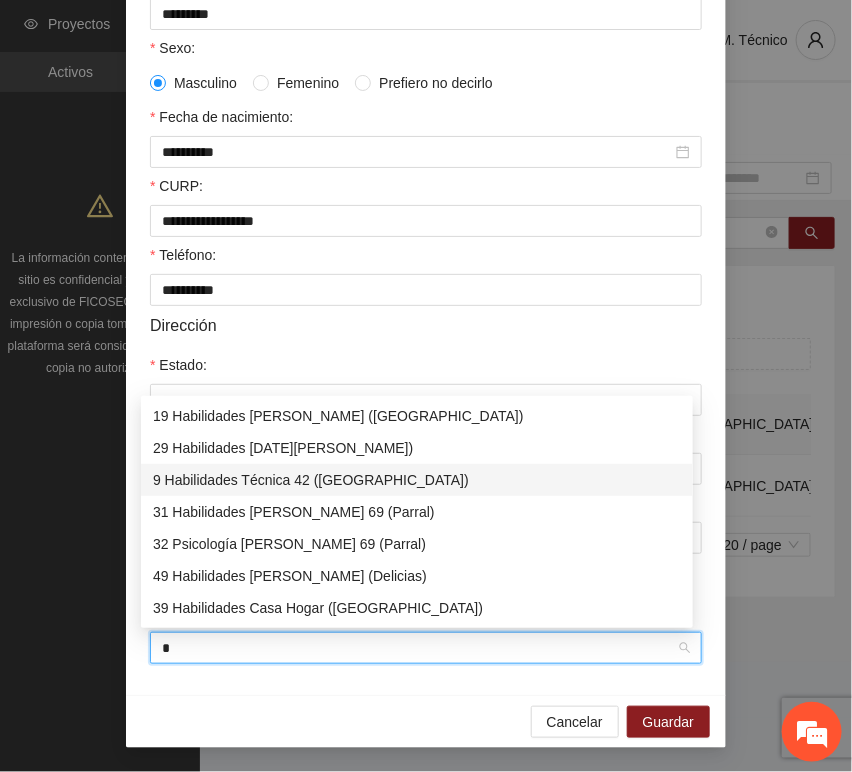 type 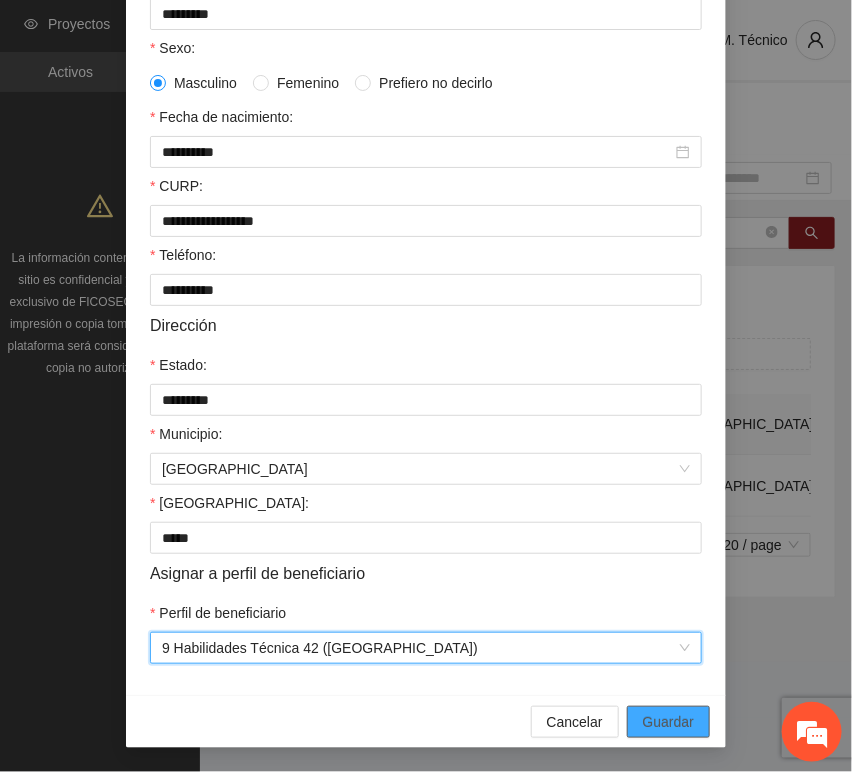 click on "Guardar" at bounding box center (668, 722) 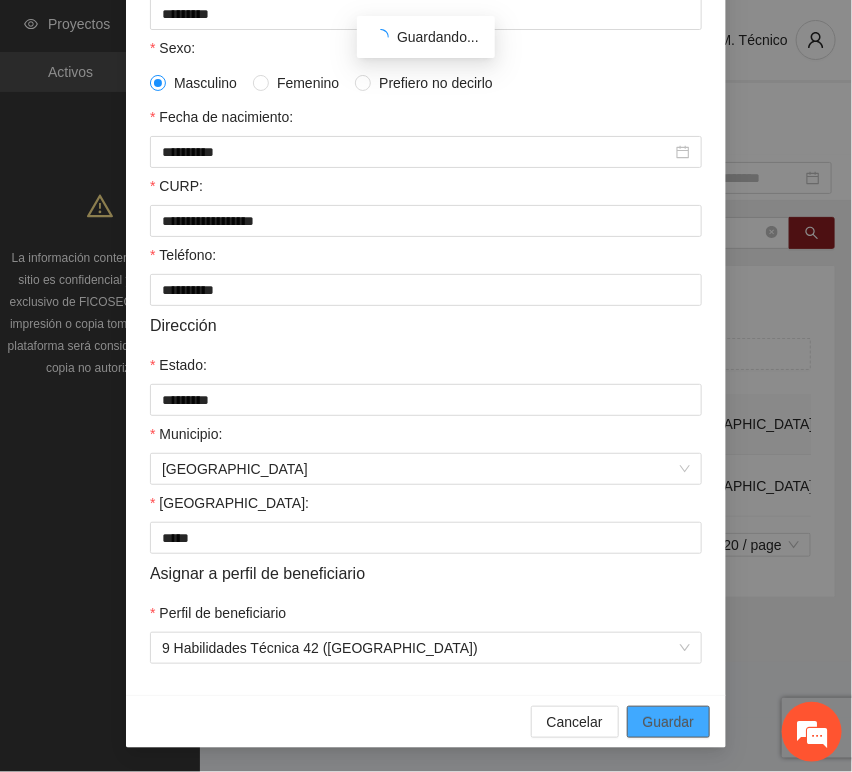 scroll, scrollTop: 294, scrollLeft: 0, axis: vertical 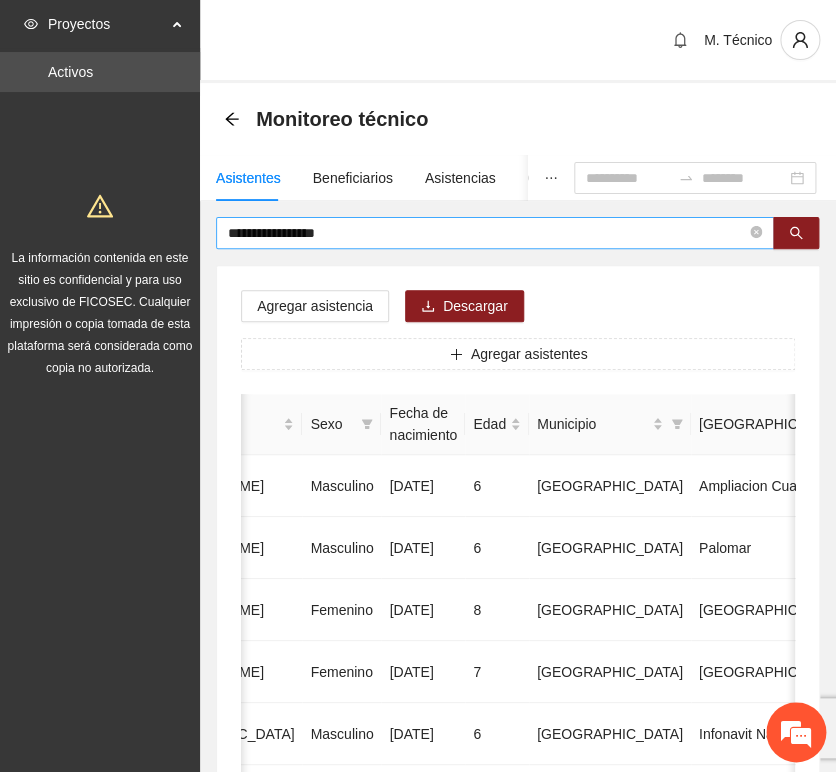 click on "**********" at bounding box center (487, 233) 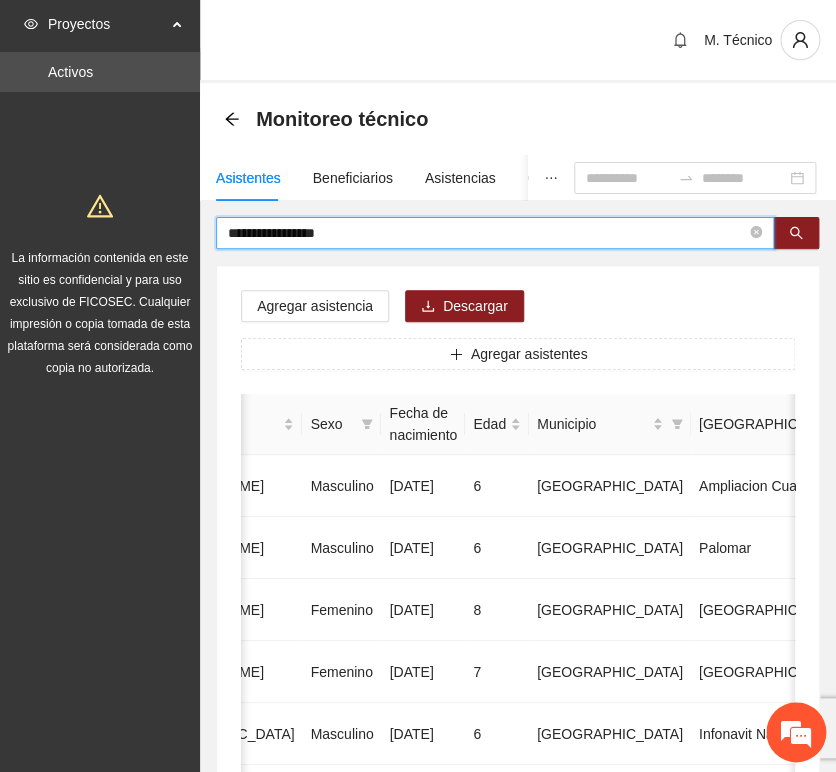 drag, startPoint x: 282, startPoint y: 229, endPoint x: 154, endPoint y: 218, distance: 128.47179 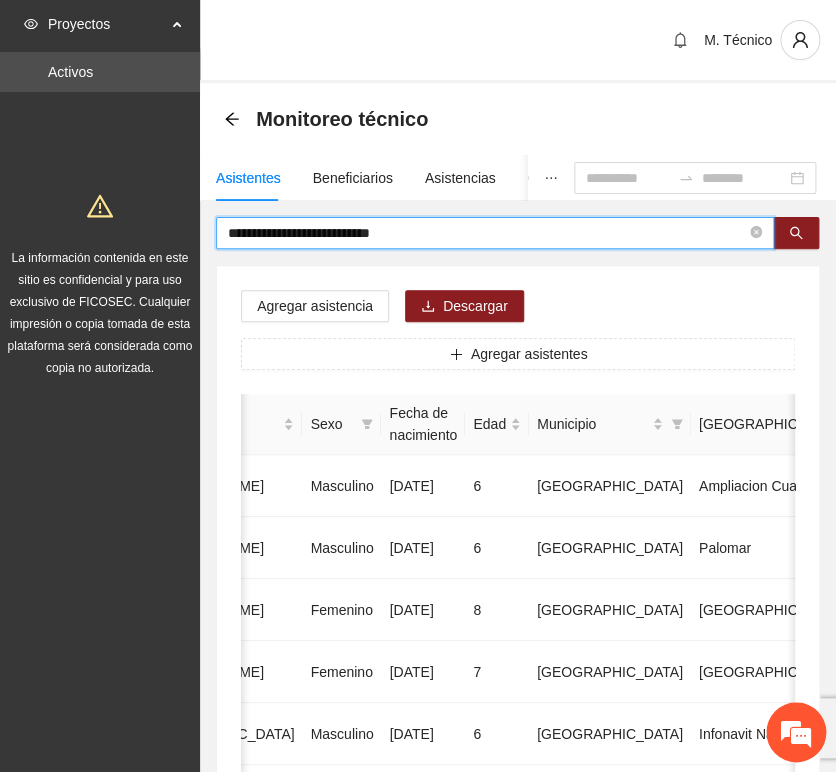 type on "**********" 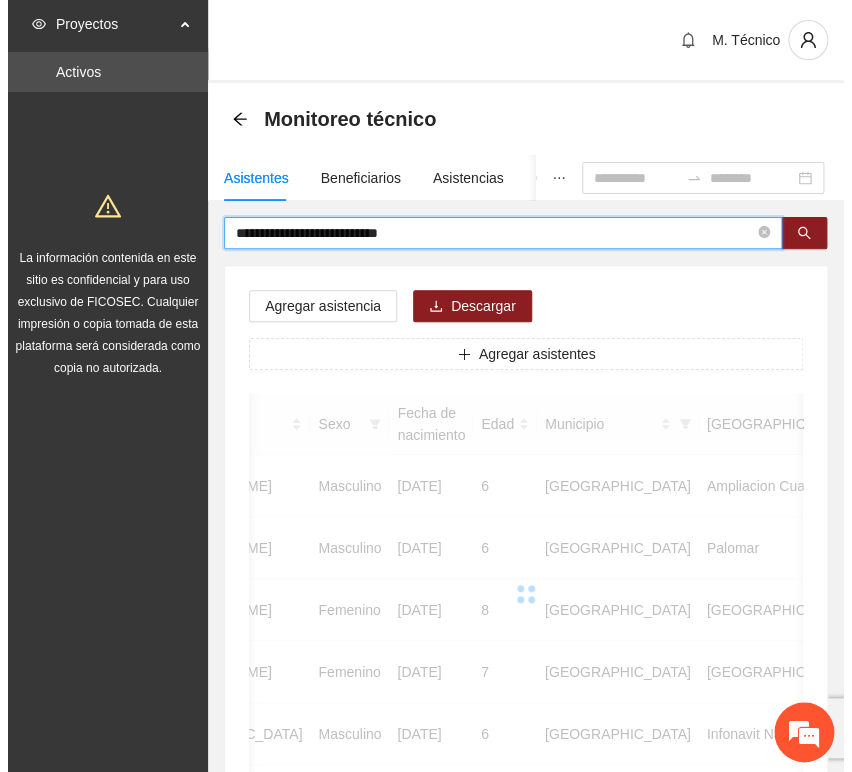 scroll, scrollTop: 0, scrollLeft: 450, axis: horizontal 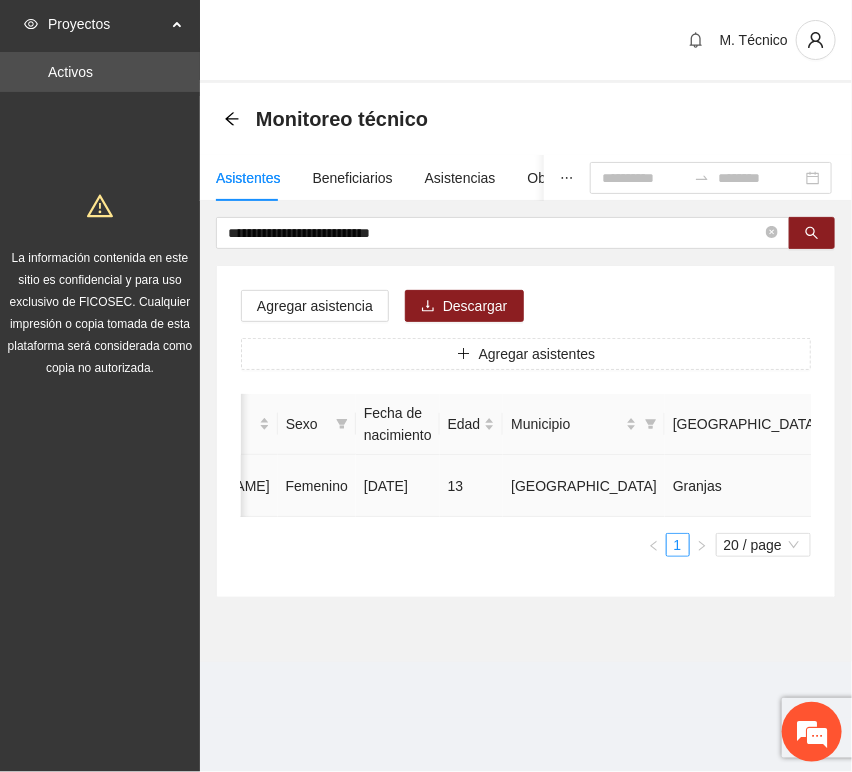 click 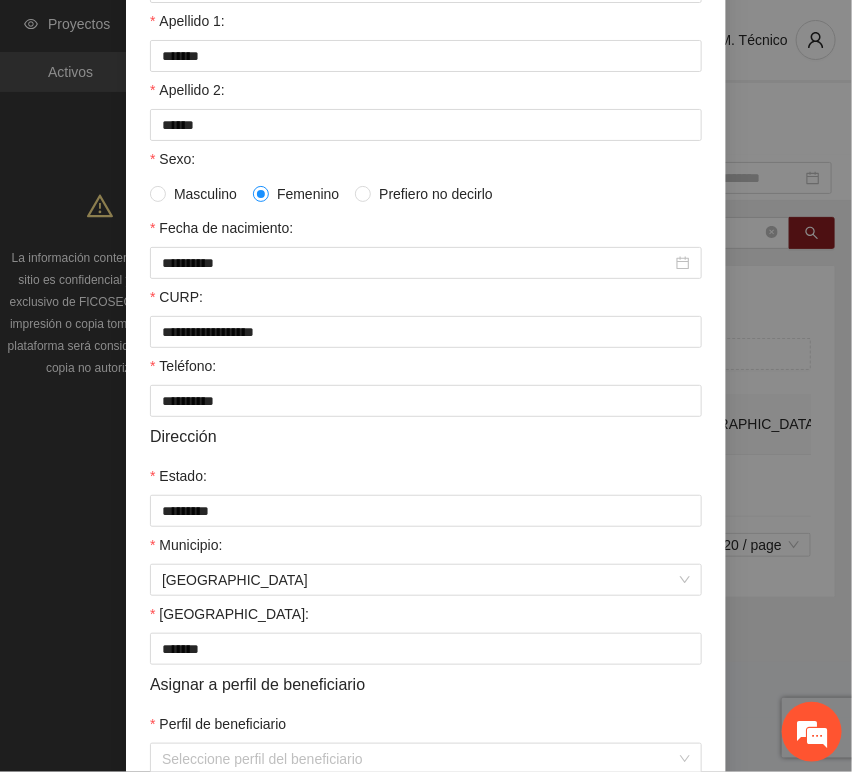 scroll, scrollTop: 394, scrollLeft: 0, axis: vertical 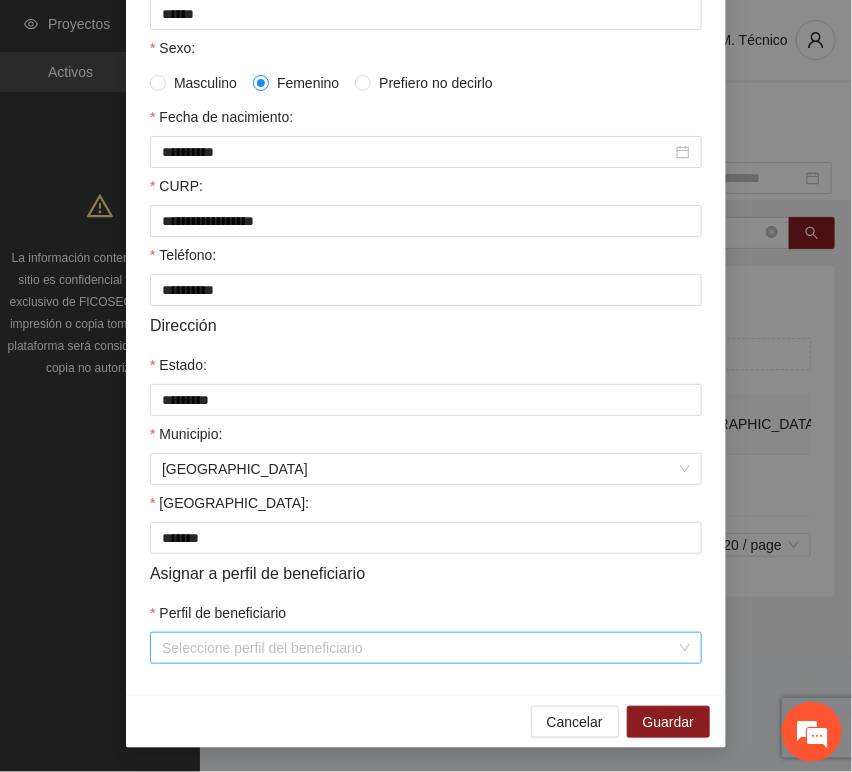 click on "Perfil de beneficiario" at bounding box center [419, 648] 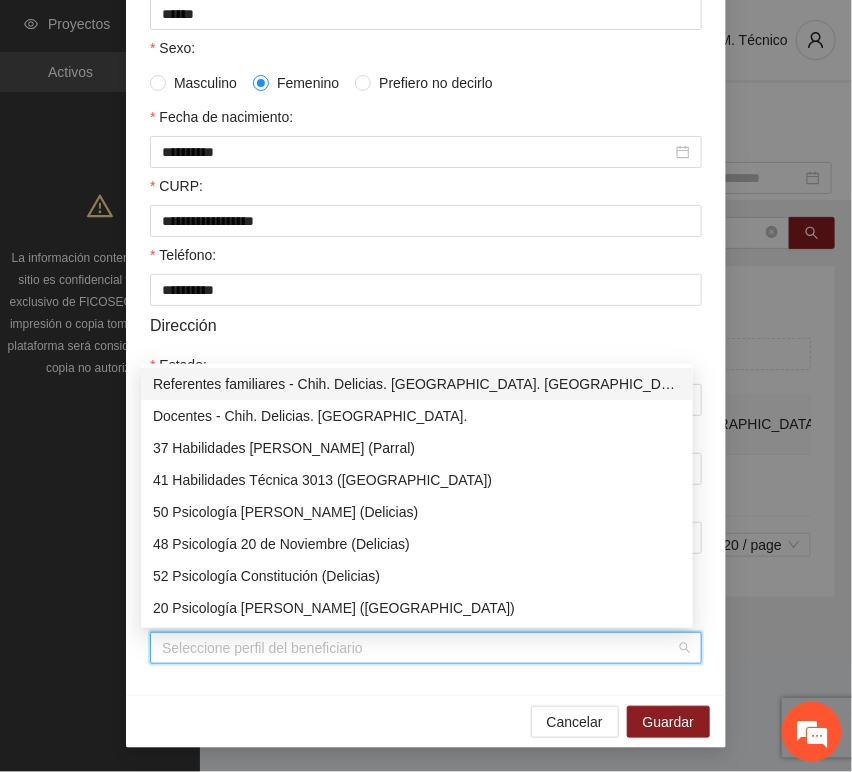 type on "*" 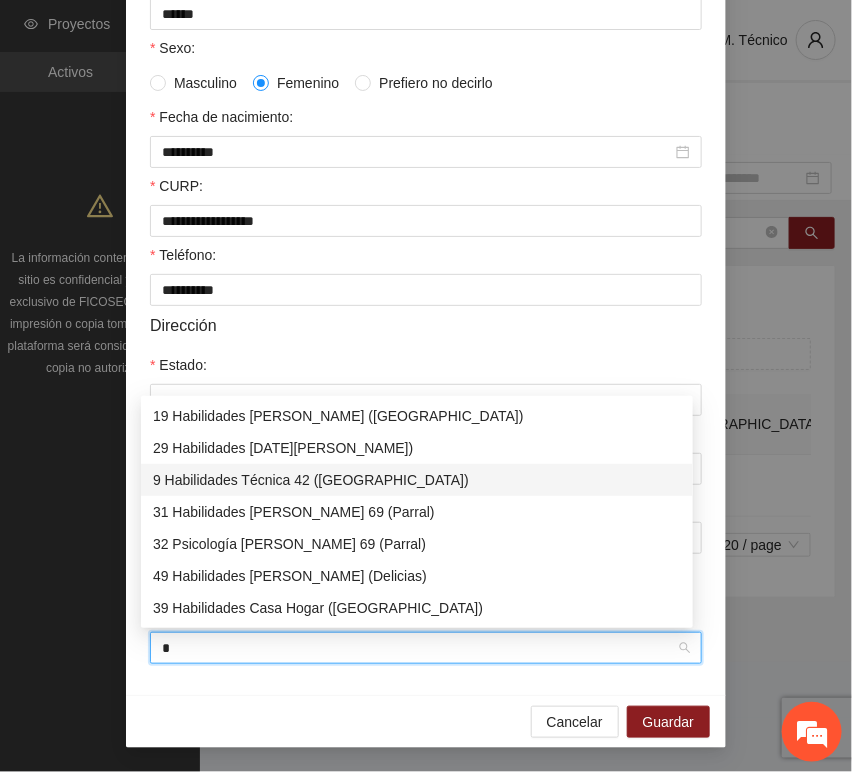 click on "9 Habilidades Técnica 42 ([GEOGRAPHIC_DATA])" at bounding box center [417, 480] 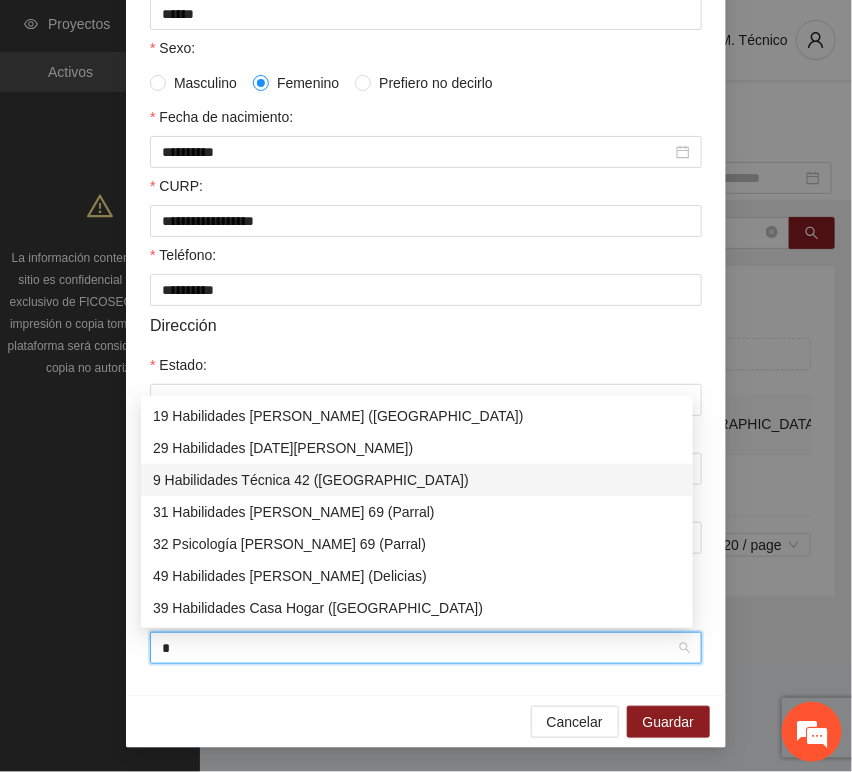 type 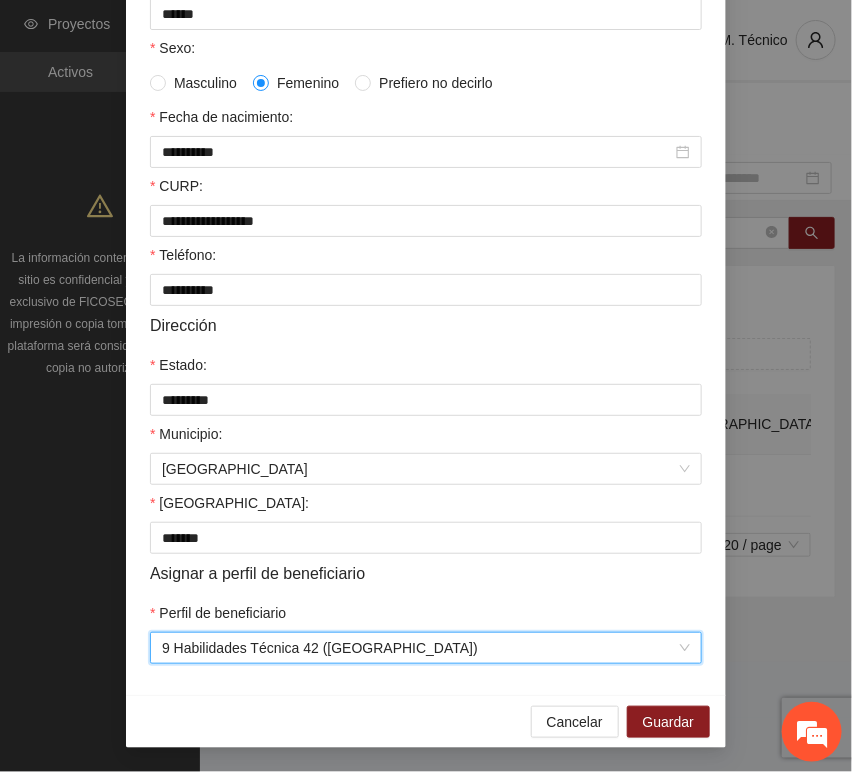 click on "Cancelar Guardar" at bounding box center [426, 721] 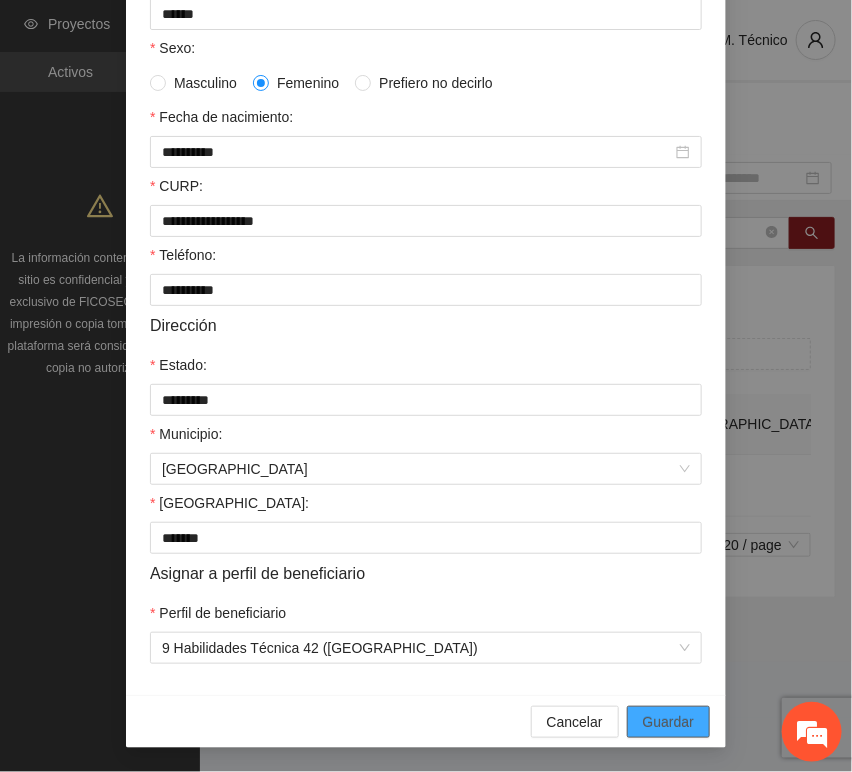 click on "Guardar" at bounding box center [668, 722] 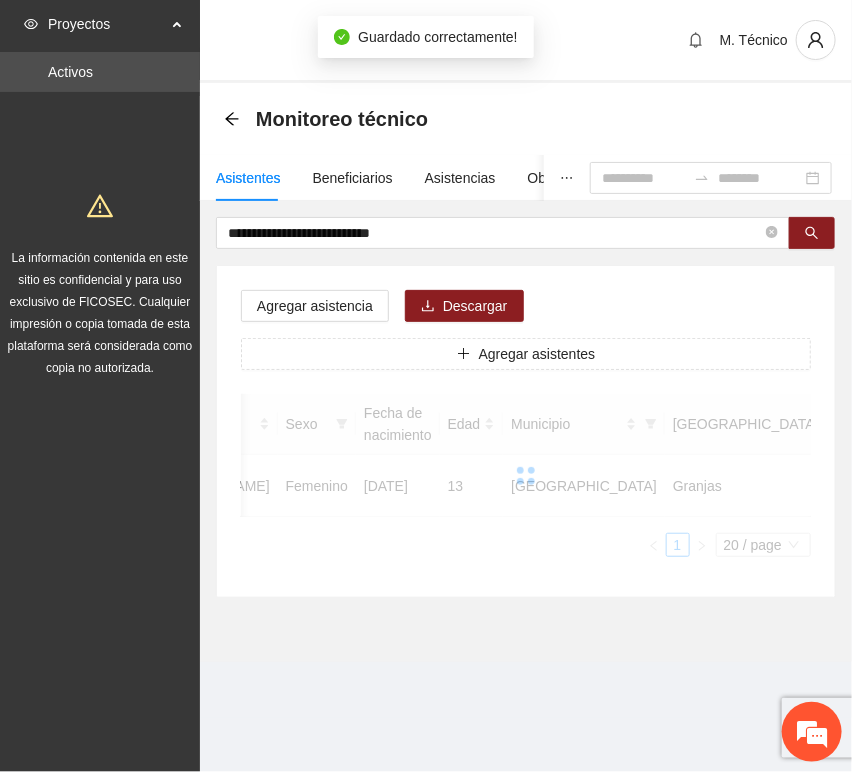 scroll, scrollTop: 294, scrollLeft: 0, axis: vertical 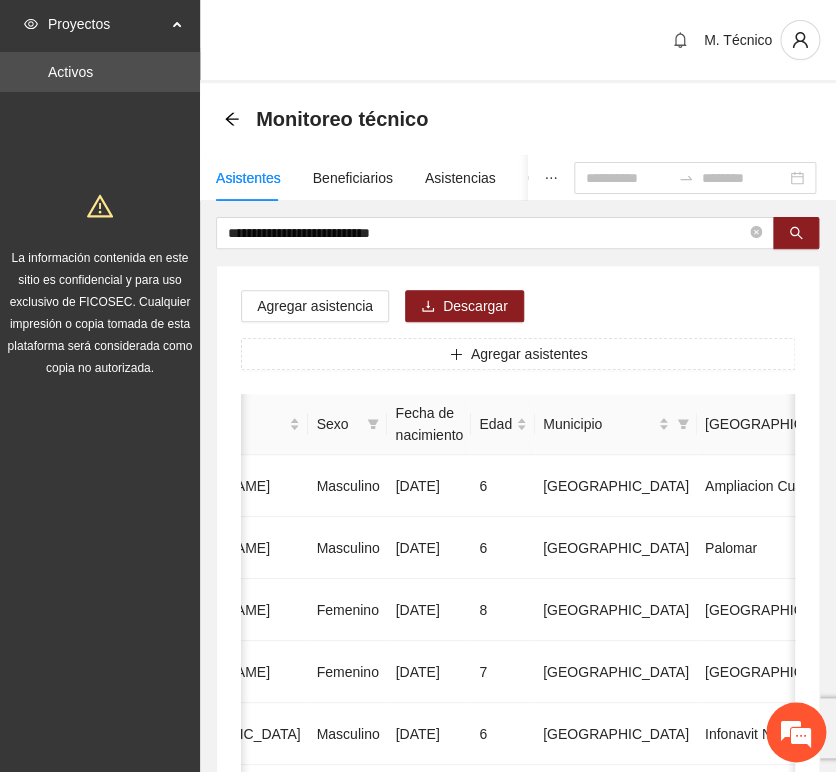 click on "Agregar asistencia Descargar Agregar asistentes Folio Nombre Apellido 1 Apellido 2 Sexo Fecha de nacimiento Edad Municipio Colonia Teléfono Actividad                           1 [PERSON_NAME] [DATE] 6 Chihuahua Ampliacion [PERSON_NAME] 6146098808 U P +11 2 [PERSON_NAME] Masculino [DATE] 6 [GEOGRAPHIC_DATA] [GEOGRAPHIC_DATA] 6142685790 U P +4 3 [PERSON_NAME] [DATE] 8 Chihuahua [GEOGRAPHIC_DATA] U P +6 4 [PERSON_NAME] [DATE] 7 [GEOGRAPHIC_DATA] U P +4 5 [PERSON_NAME]  Madrid Masculino [DATE] 6 Chihuahua Infonavit Nac.  6141246855 U P +4 6 [PERSON_NAME] Masculino [DATE] 8 Chihuahua [PERSON_NAME] 6141225744 U P +6 7 [PERSON_NAME][DATE] Femenino [DATE] 8 Chihuahua Paseos [PERSON_NAME] 6142154187 U P +7 8 [PERSON_NAME] [DATE] 9 Chihuahua Popular 6142434364 U P +3 9 [PERSON_NAME]  Madrid Femenino [DATE] 7 U P +8" at bounding box center (518, 1020) 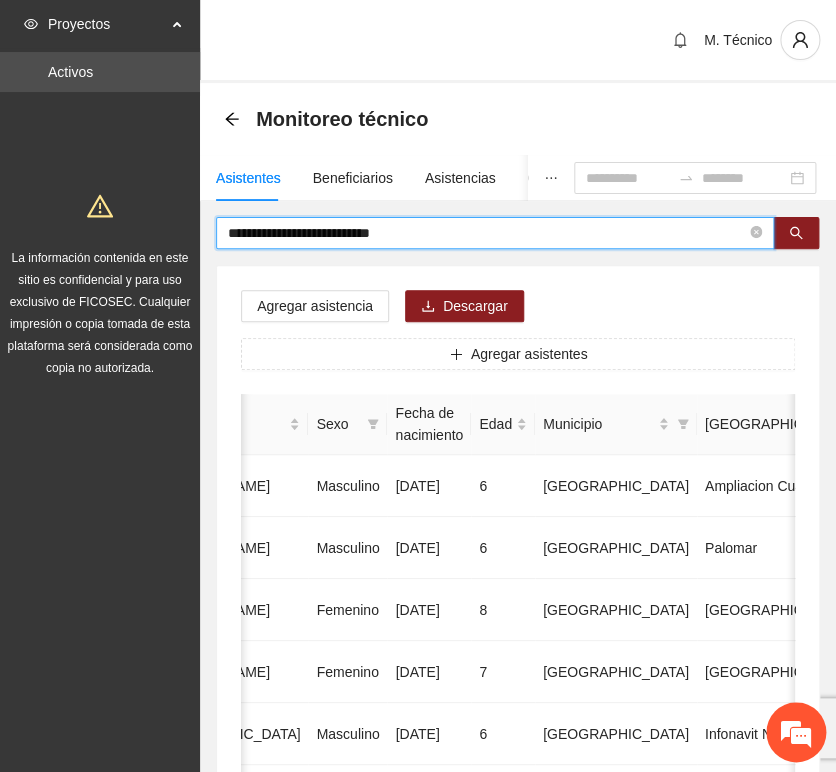 drag, startPoint x: 414, startPoint y: 227, endPoint x: 197, endPoint y: 214, distance: 217.38905 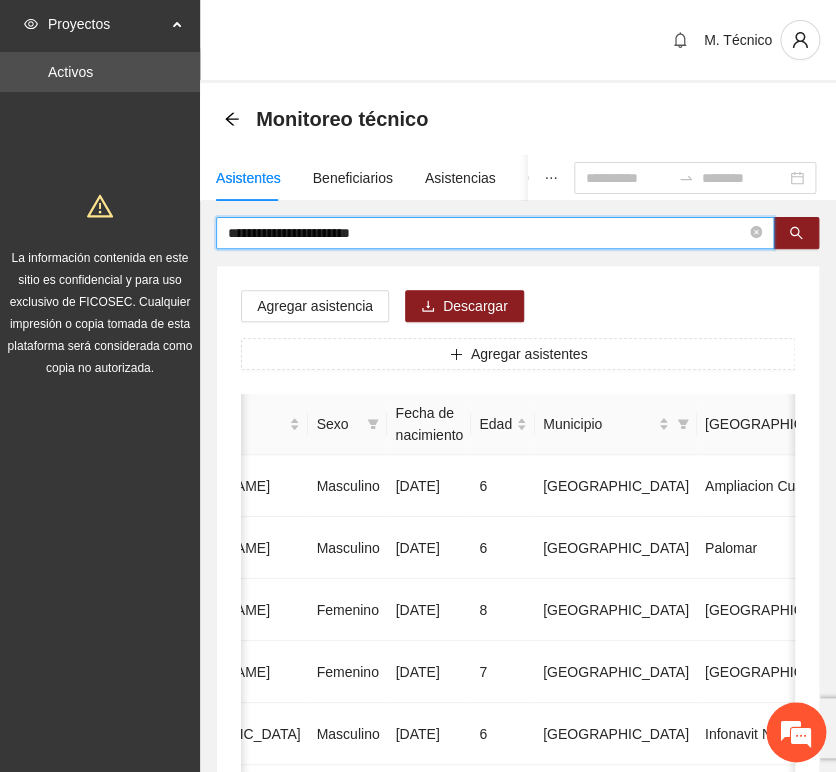 type on "**********" 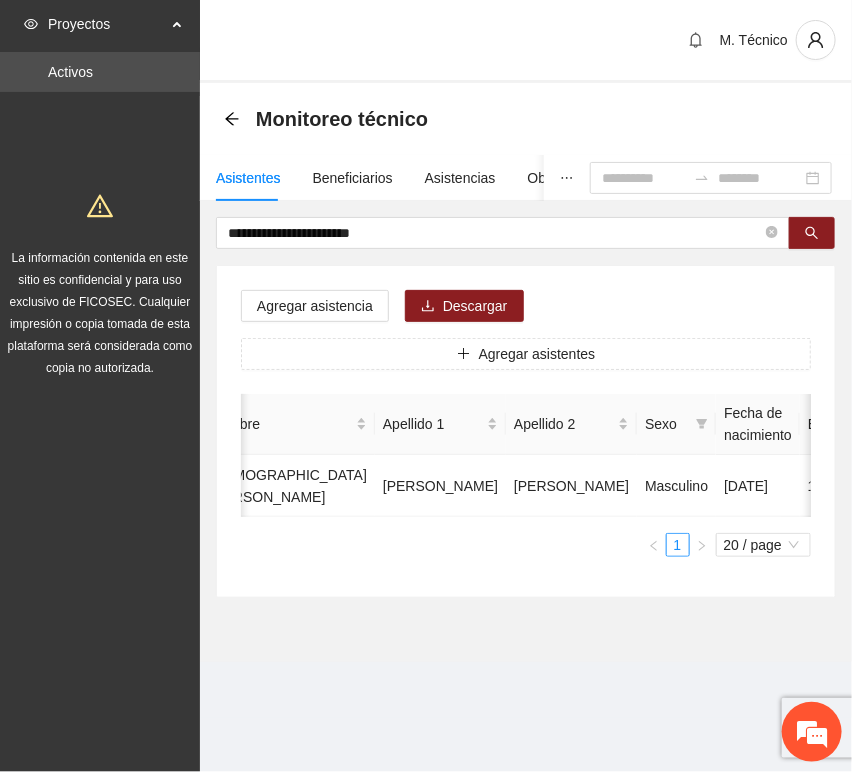scroll, scrollTop: 0, scrollLeft: 452, axis: horizontal 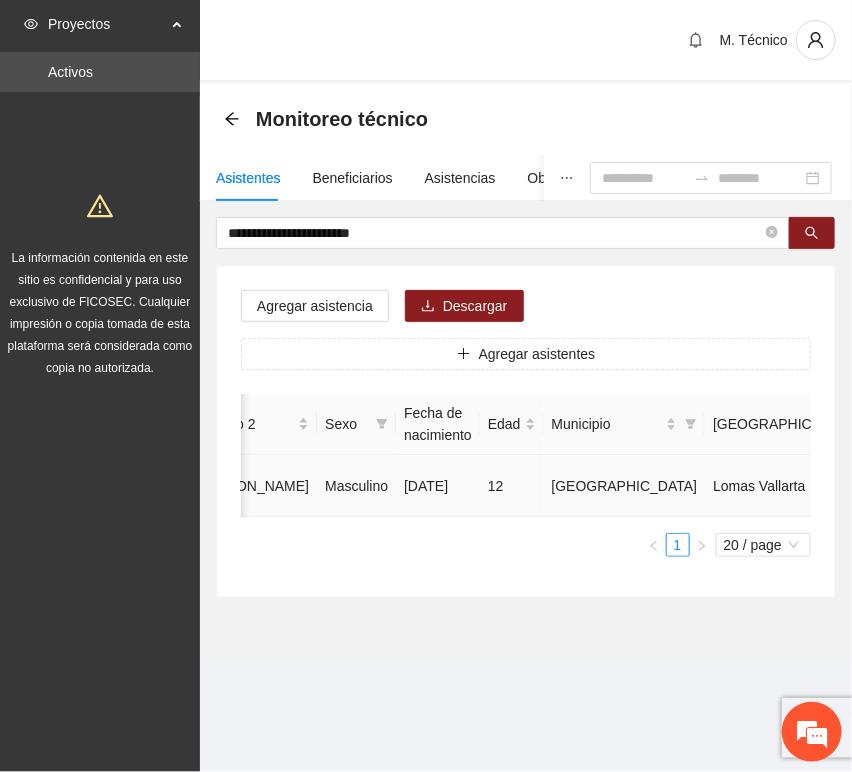 click 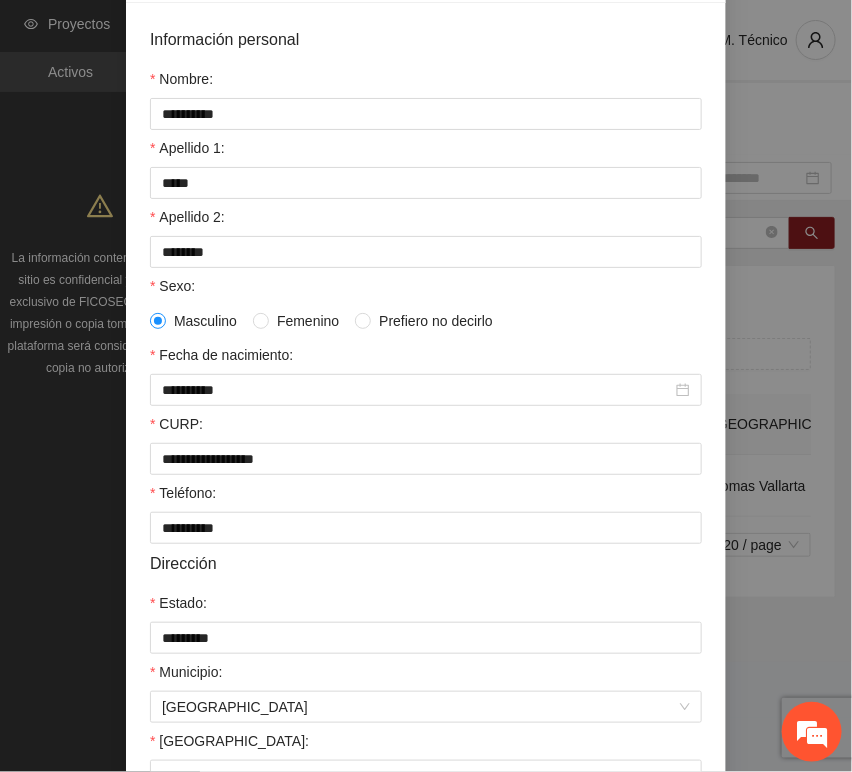 scroll, scrollTop: 394, scrollLeft: 0, axis: vertical 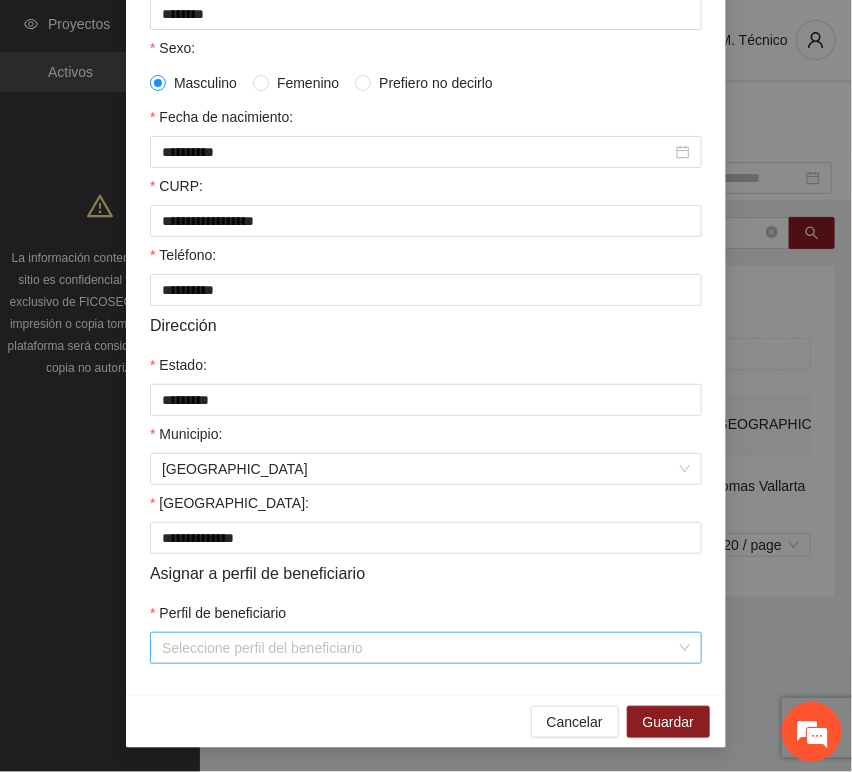 click on "Perfil de beneficiario" at bounding box center [419, 648] 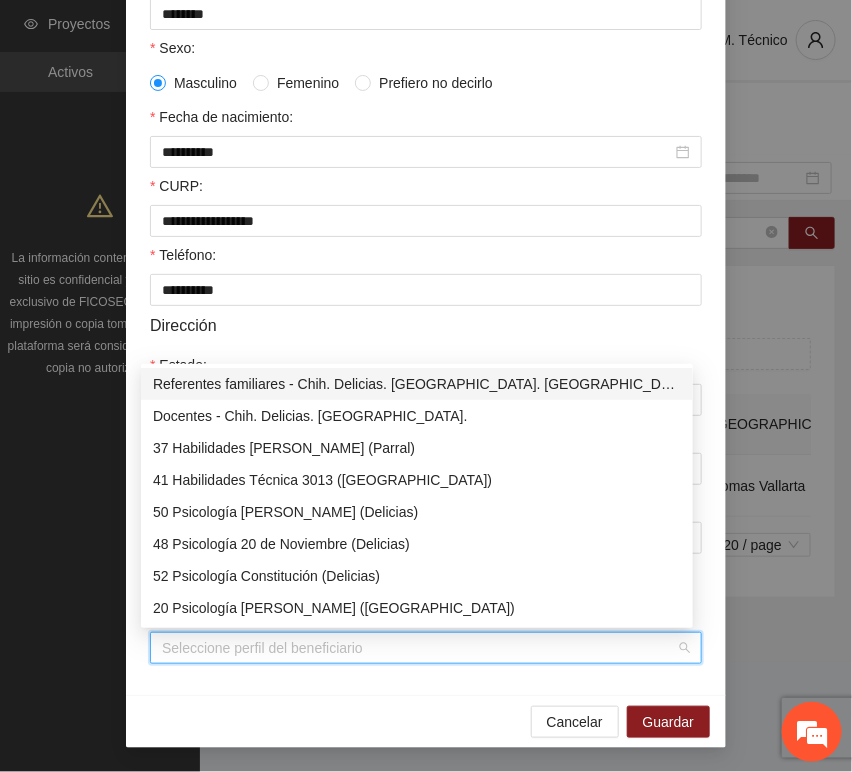 type on "*" 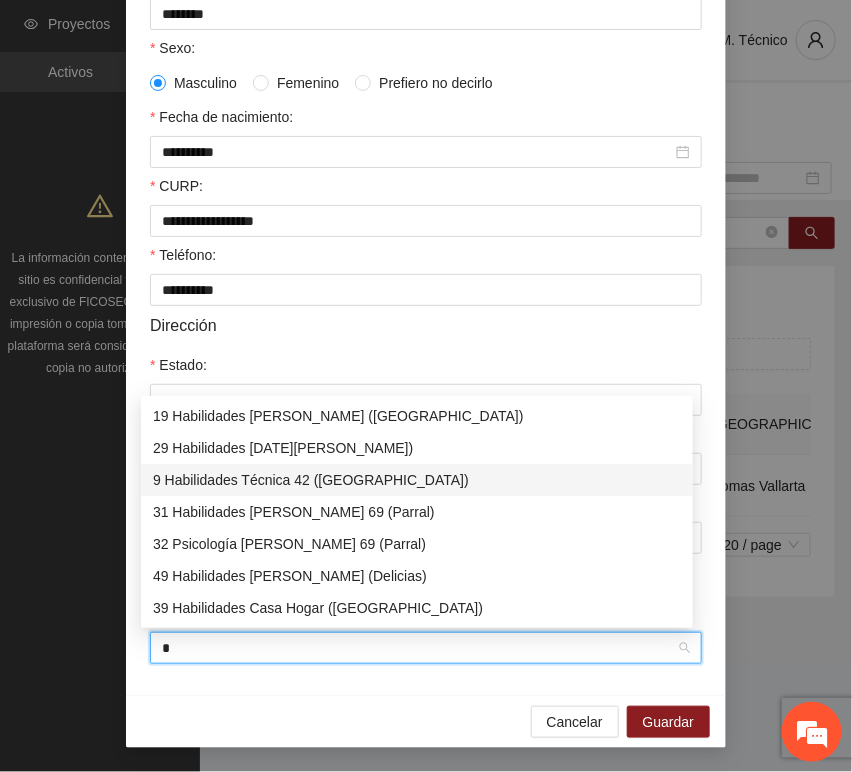 click on "9 Habilidades Técnica 42 ([GEOGRAPHIC_DATA])" at bounding box center [417, 480] 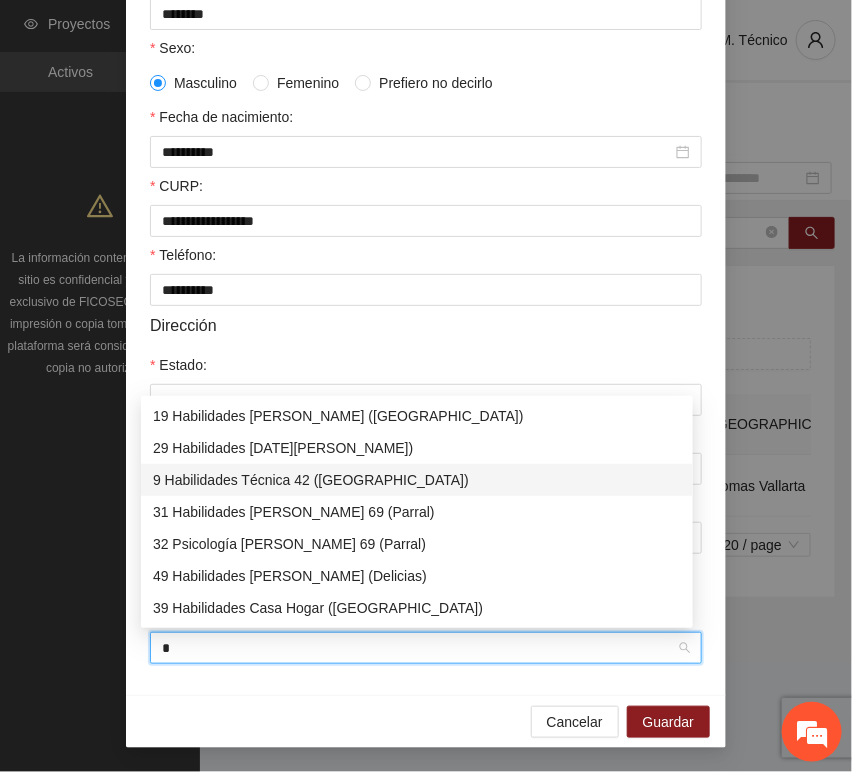 type 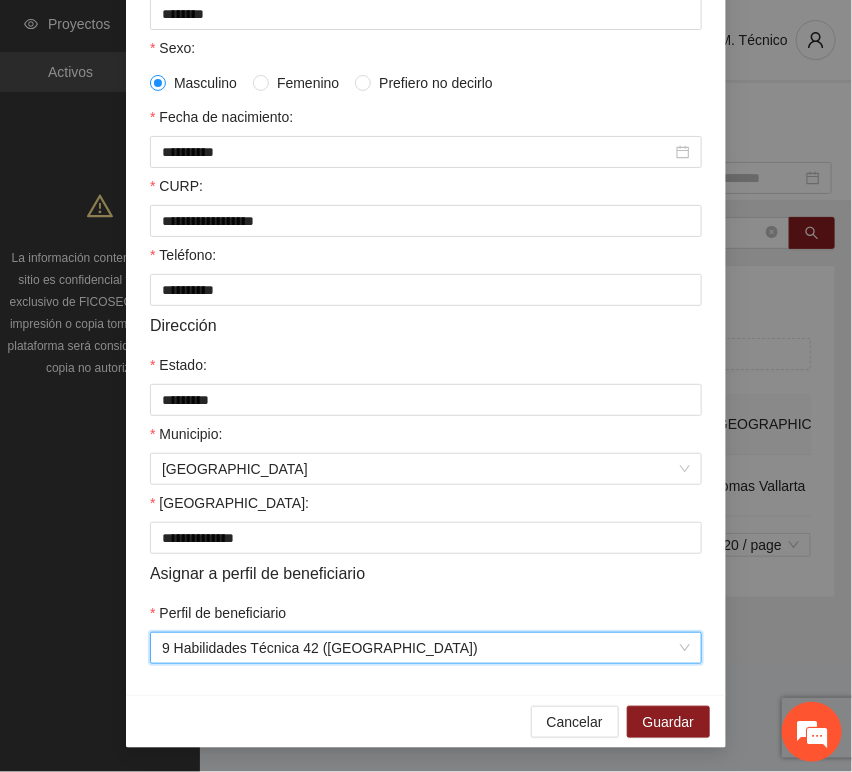 click on "Cancelar Guardar" at bounding box center [426, 721] 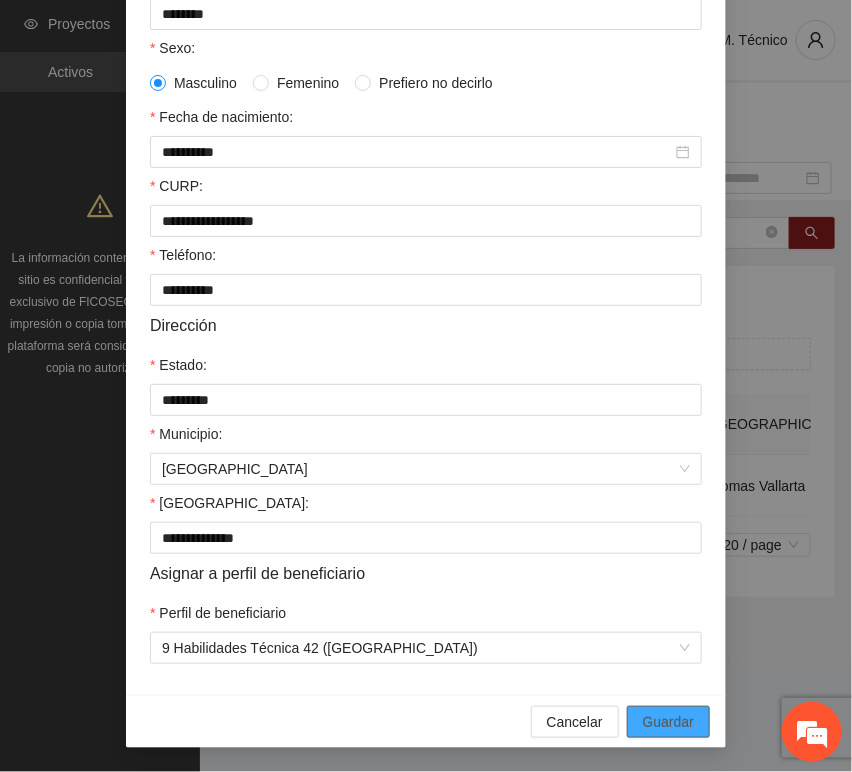 click on "Guardar" at bounding box center (668, 722) 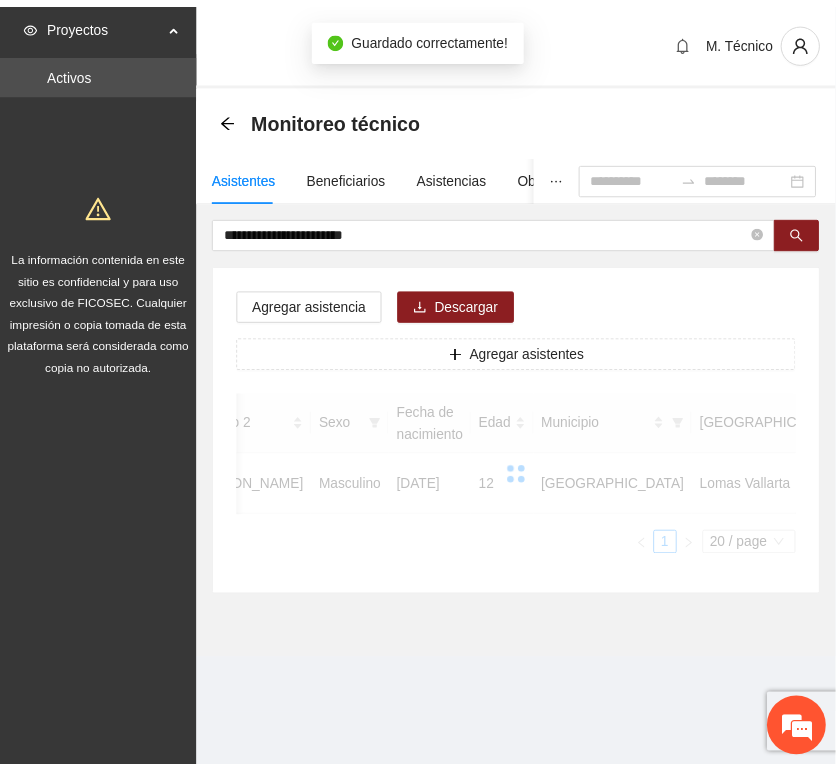 scroll, scrollTop: 294, scrollLeft: 0, axis: vertical 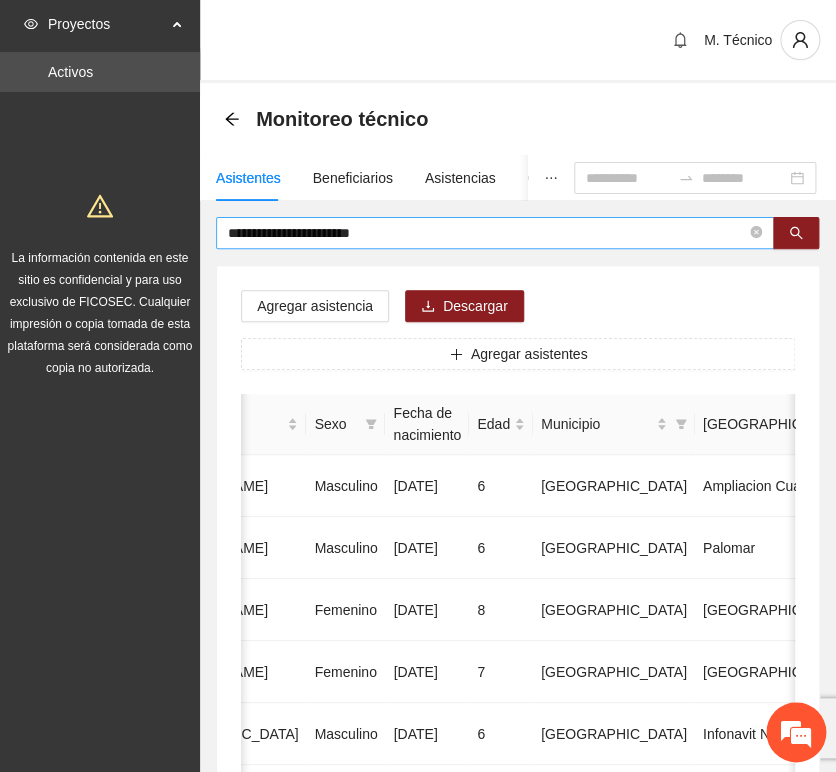 click on "**********" at bounding box center [487, 233] 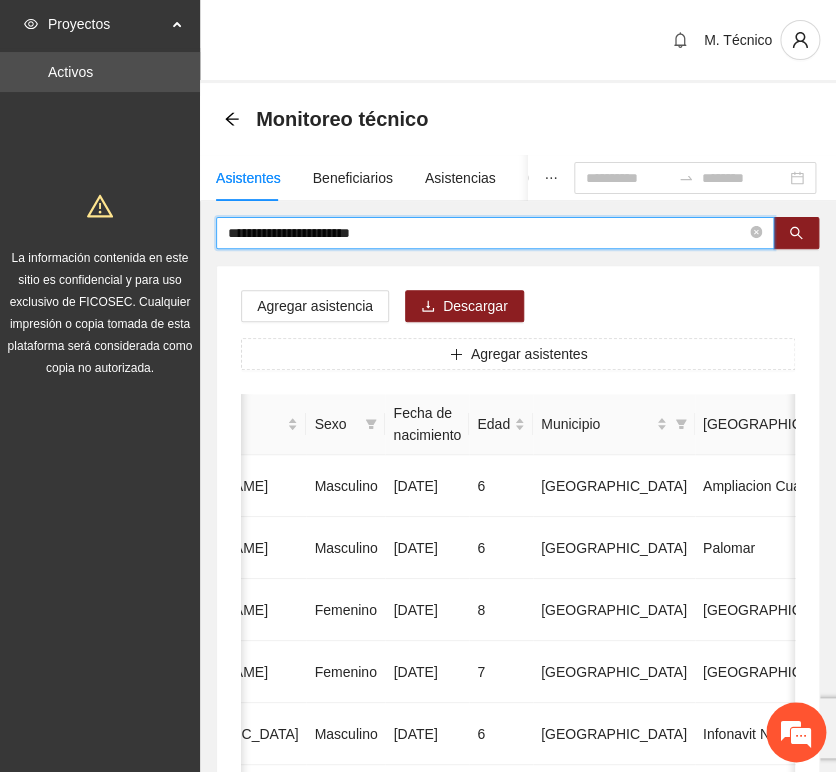 drag, startPoint x: 415, startPoint y: 233, endPoint x: 113, endPoint y: 233, distance: 302 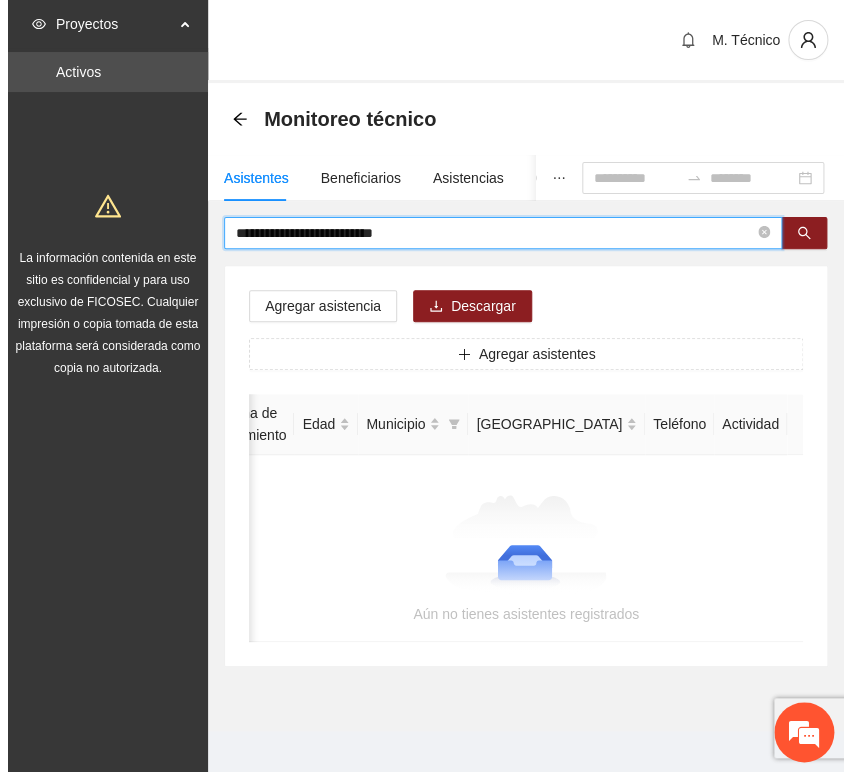 scroll, scrollTop: 0, scrollLeft: 363, axis: horizontal 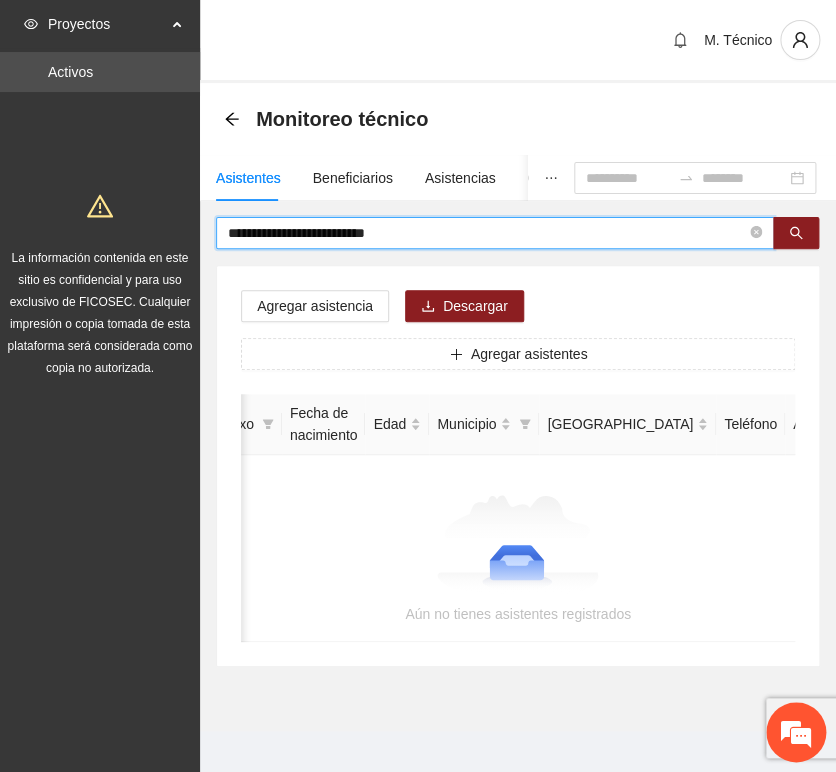 click on "**********" at bounding box center (487, 233) 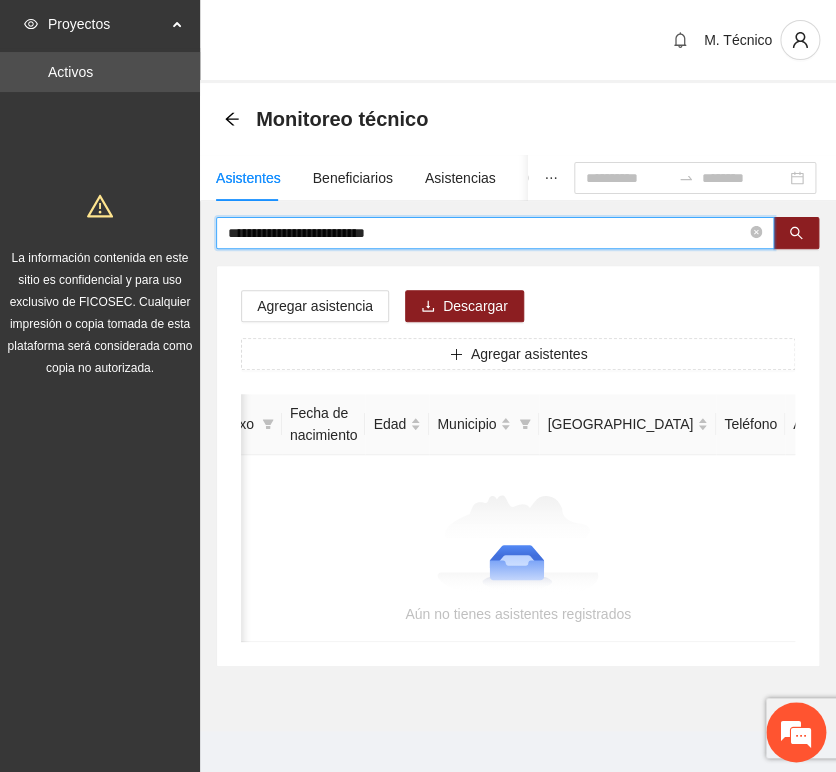 drag, startPoint x: 285, startPoint y: 230, endPoint x: 104, endPoint y: 201, distance: 183.30849 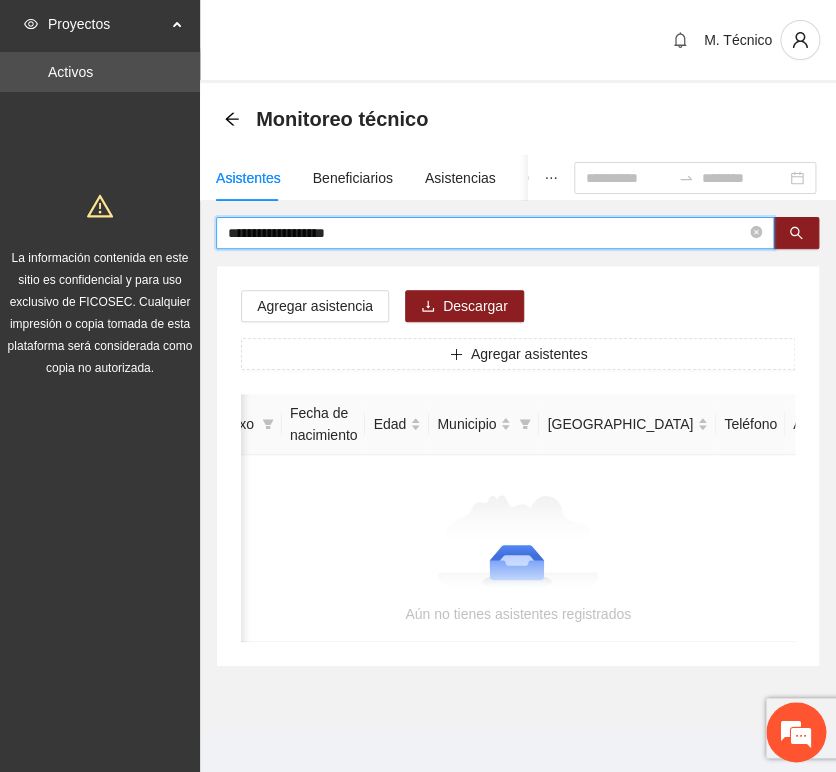 type on "**********" 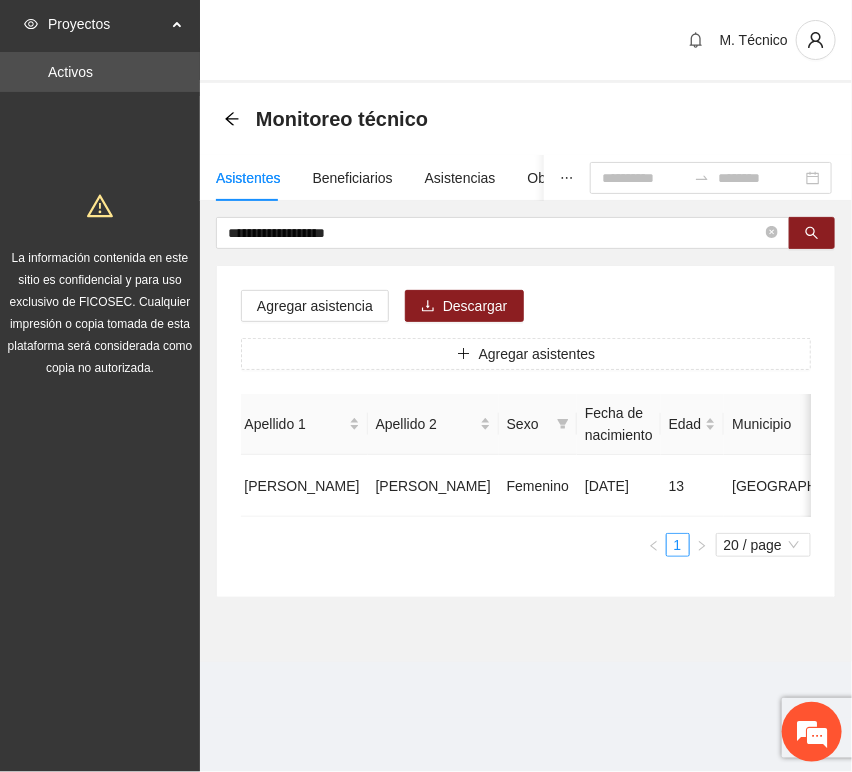 scroll, scrollTop: 0, scrollLeft: 0, axis: both 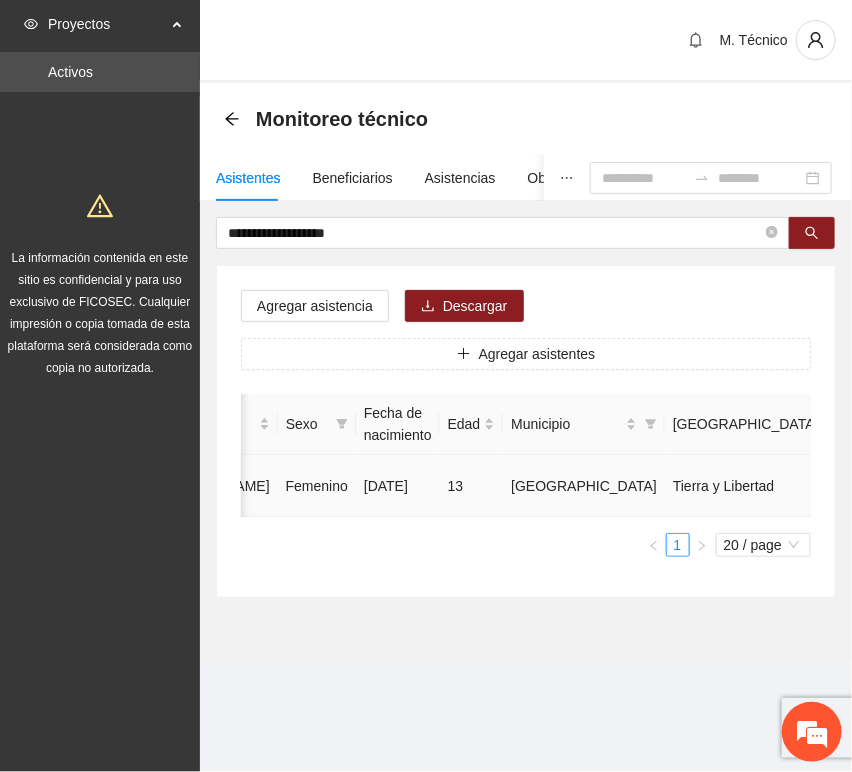 click at bounding box center [1033, 486] 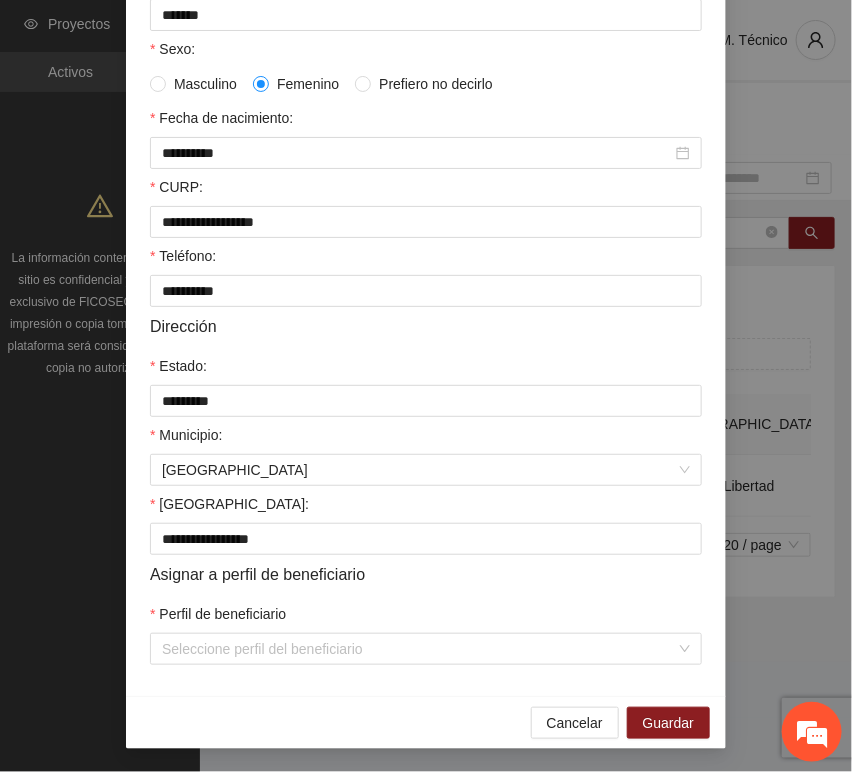 scroll, scrollTop: 394, scrollLeft: 0, axis: vertical 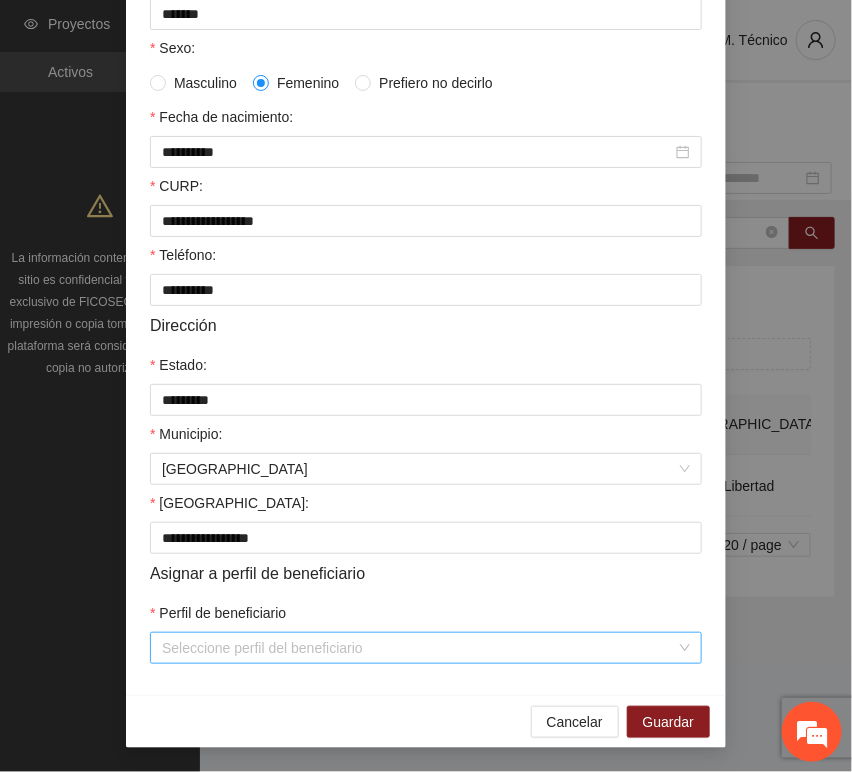 drag, startPoint x: 498, startPoint y: 668, endPoint x: 501, endPoint y: 644, distance: 24.186773 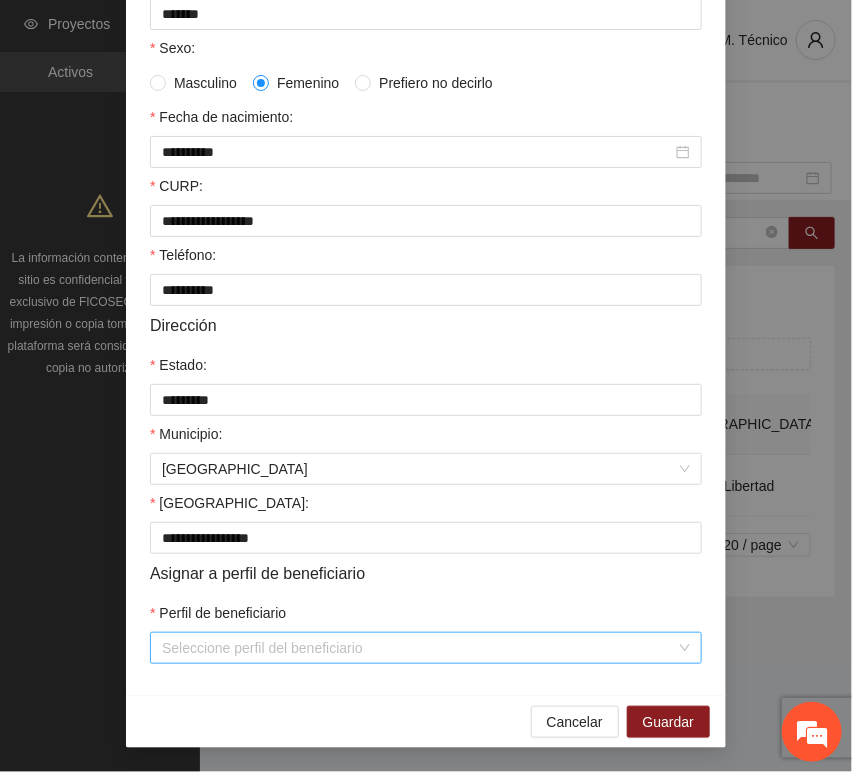 click on "**********" at bounding box center [426, 230] 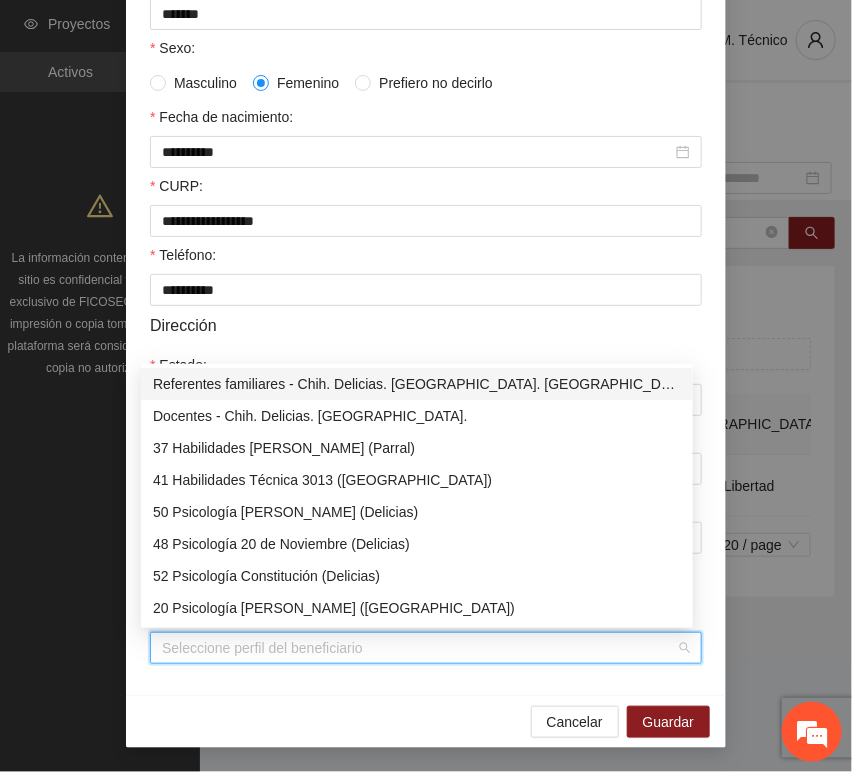 type on "*" 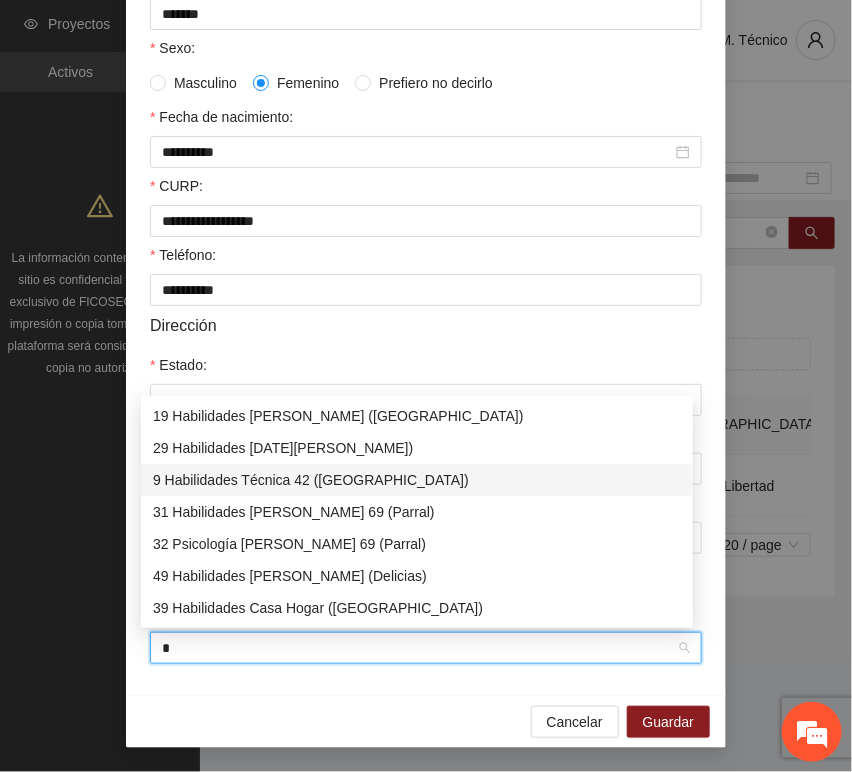 click on "9 Habilidades Técnica 42 ([GEOGRAPHIC_DATA])" at bounding box center [417, 480] 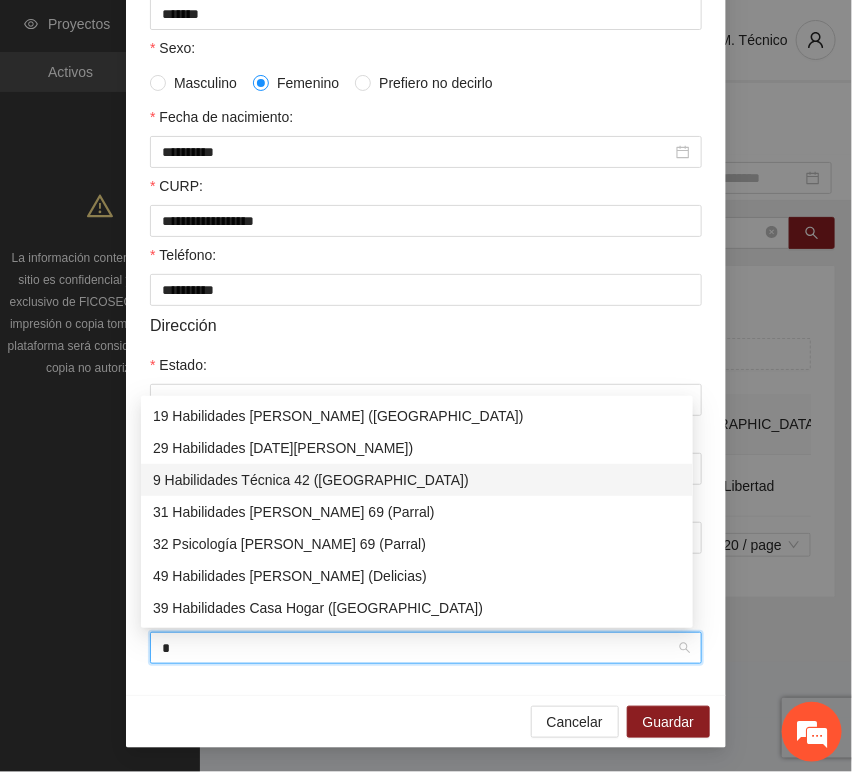 type 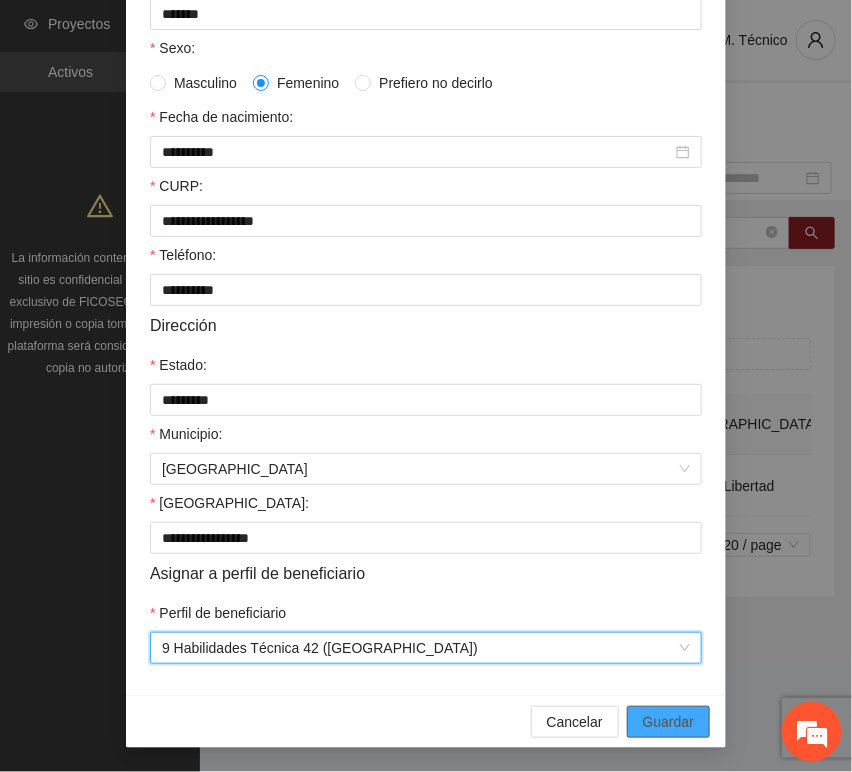click on "Guardar" at bounding box center (668, 722) 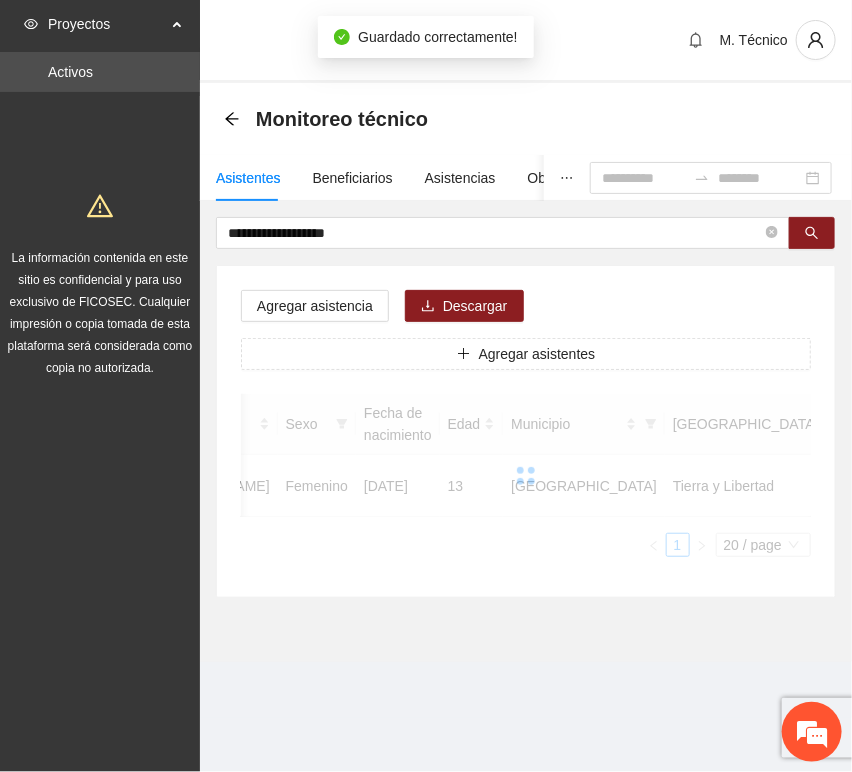 scroll, scrollTop: 294, scrollLeft: 0, axis: vertical 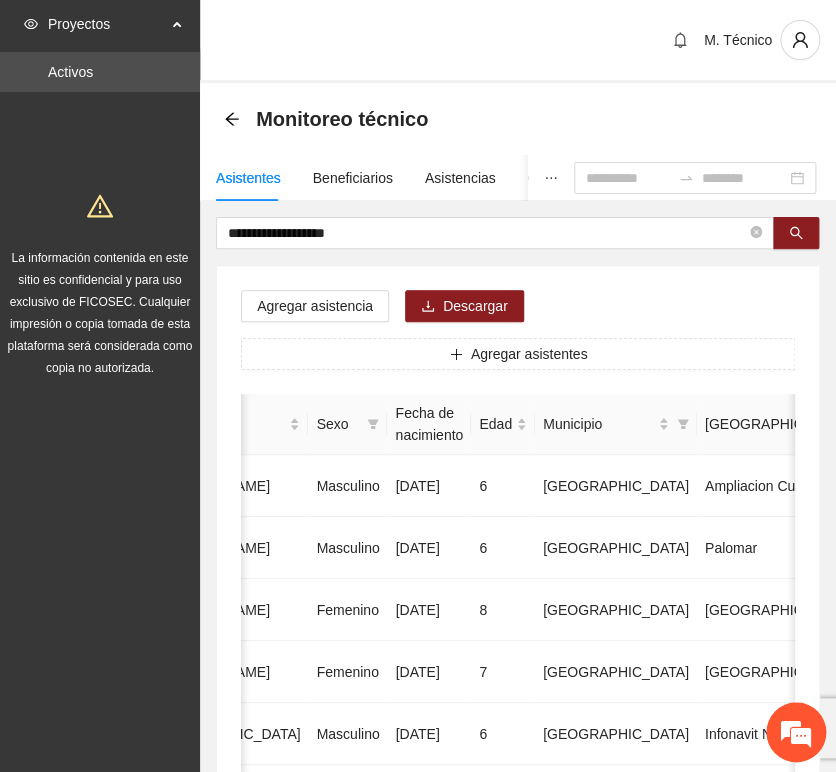 click on "**********" at bounding box center (518, 996) 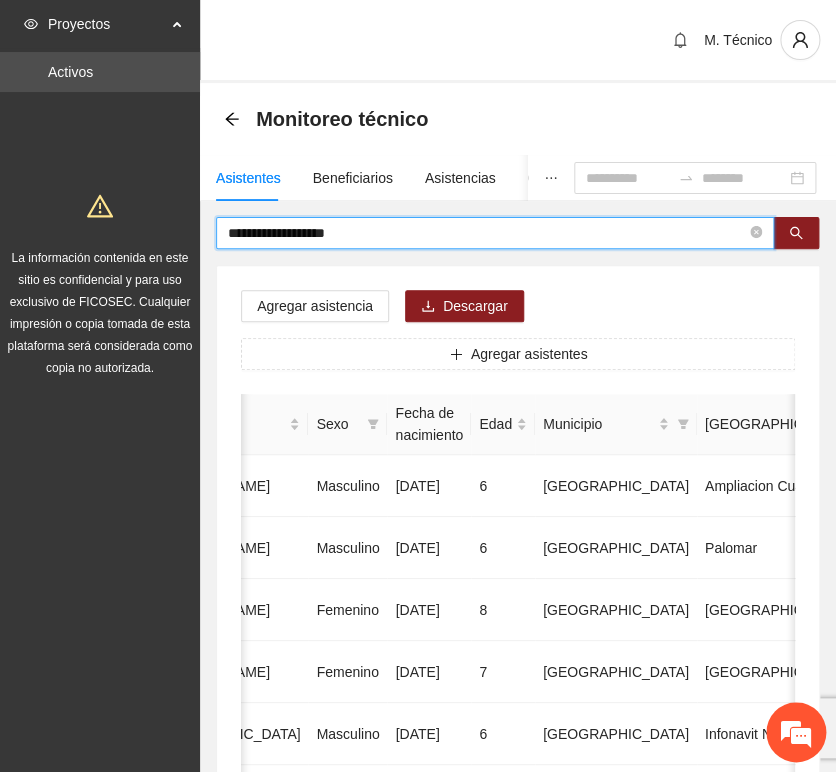 drag, startPoint x: 367, startPoint y: 235, endPoint x: 24, endPoint y: 226, distance: 343.11804 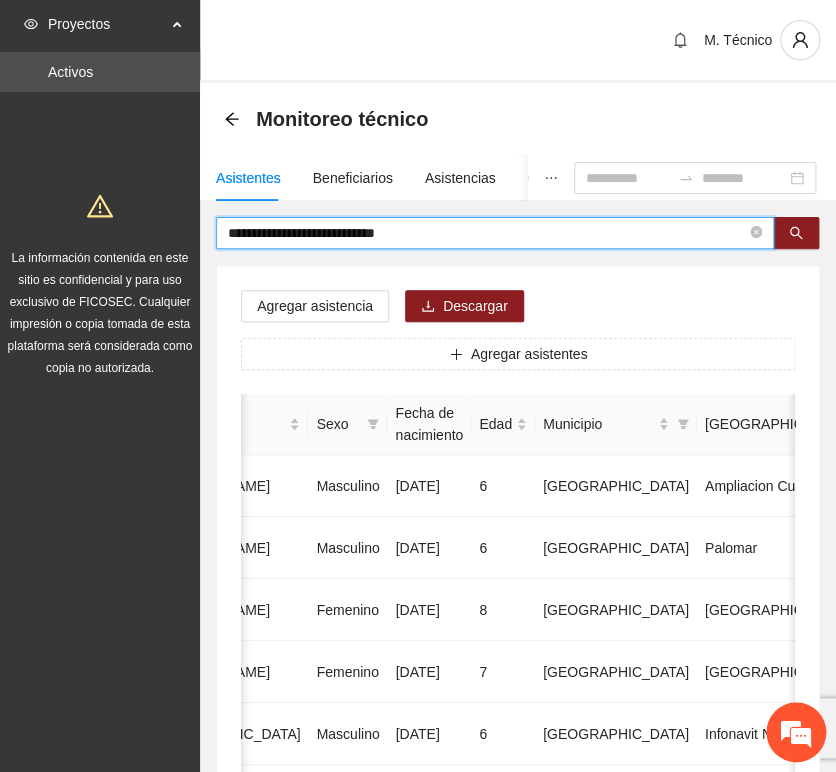 type on "**********" 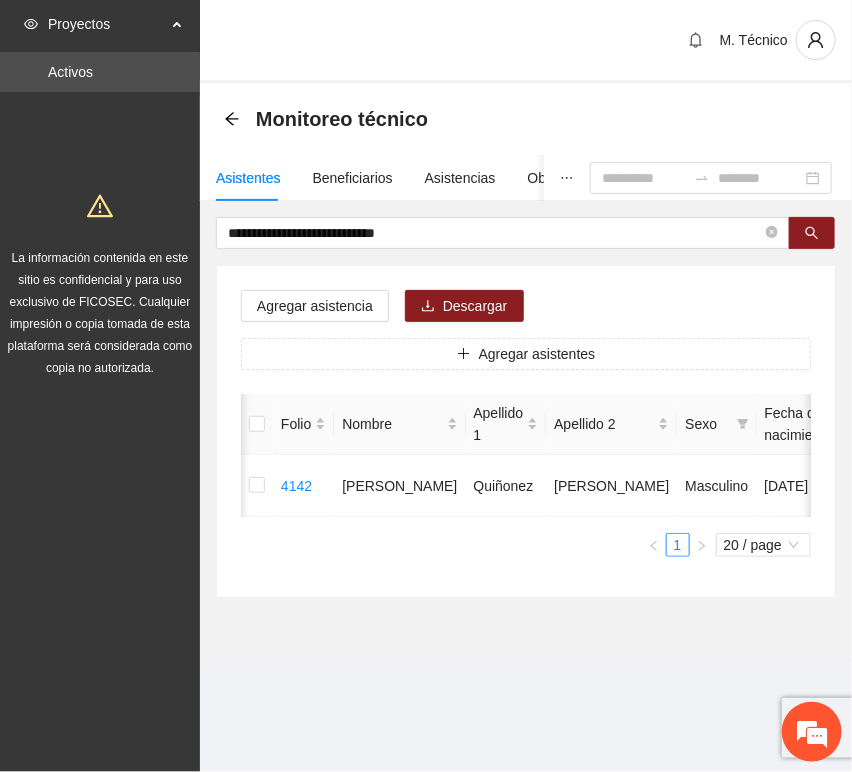 scroll, scrollTop: 0, scrollLeft: 452, axis: horizontal 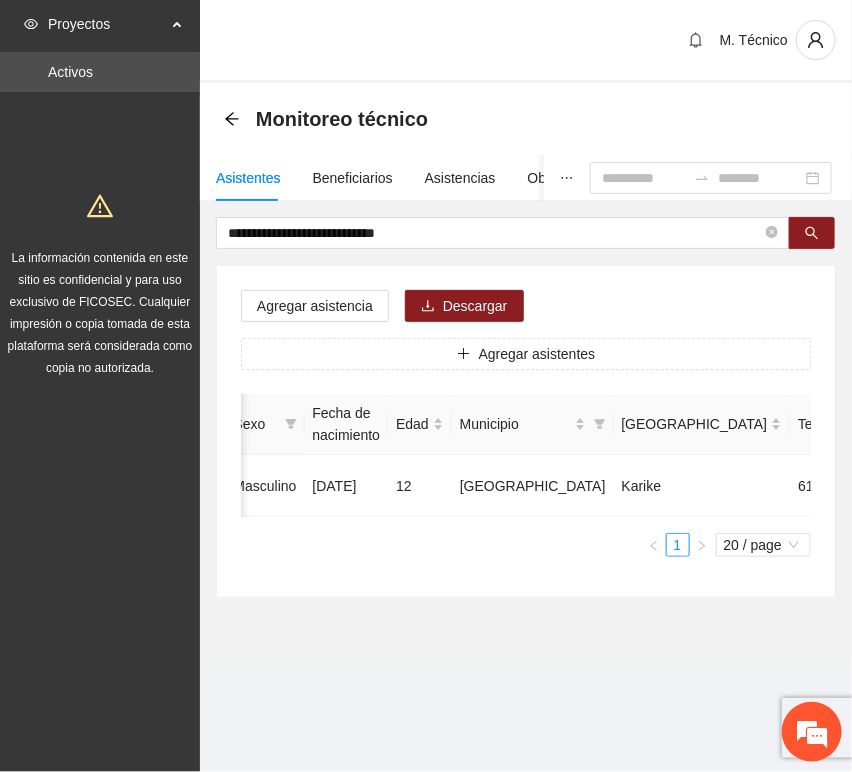 click on "Folio Nombre Apellido 1 Apellido 2 Sexo Fecha de nacimiento Edad Municipio Colonia Teléfono Actividad                           4142 [PERSON_NAME] Masculino [DATE] 12 Chihuahua Karike 6141744924 U P +7 1 20 / page" at bounding box center (526, 483) 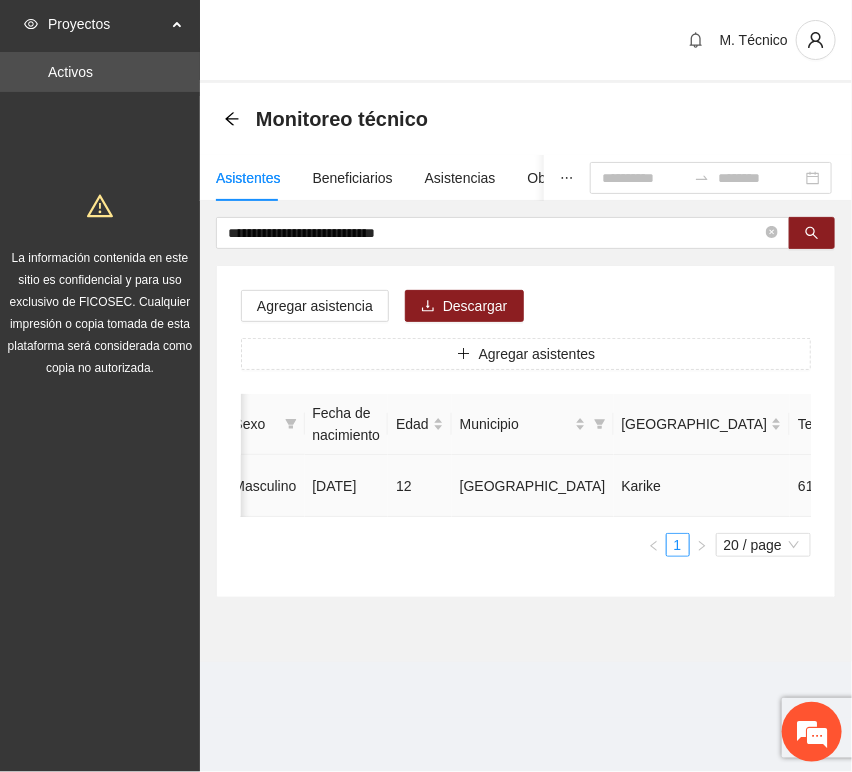 click 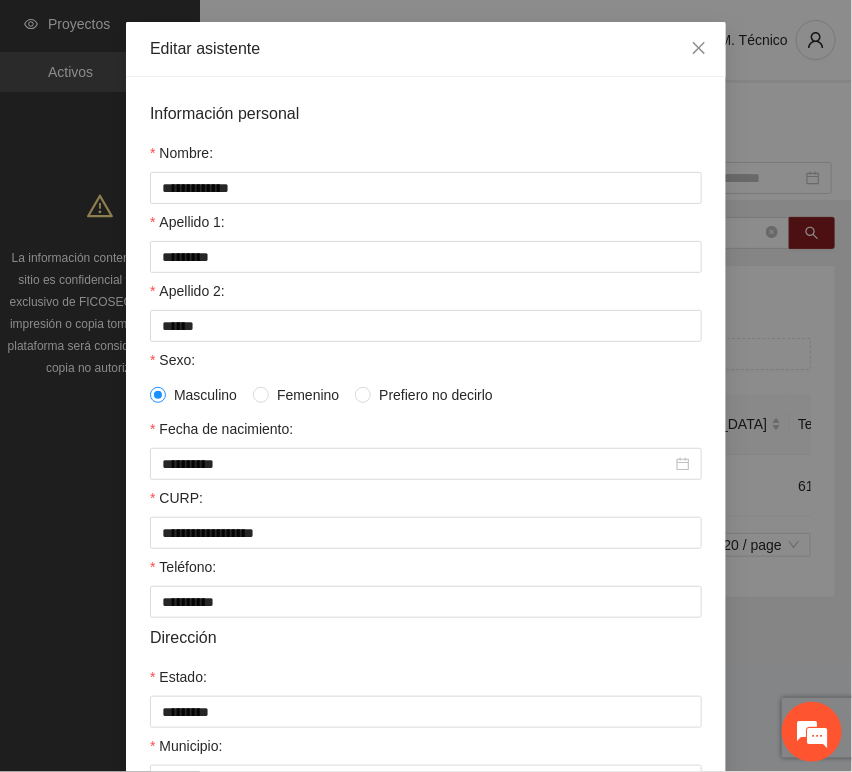 scroll, scrollTop: 394, scrollLeft: 0, axis: vertical 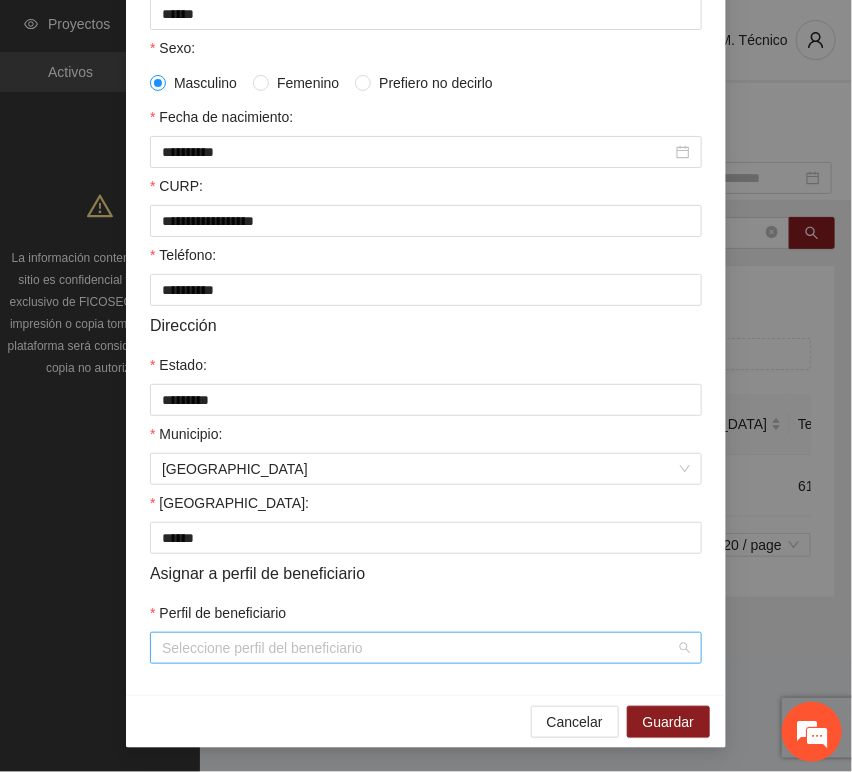 click on "Perfil de beneficiario" at bounding box center (419, 648) 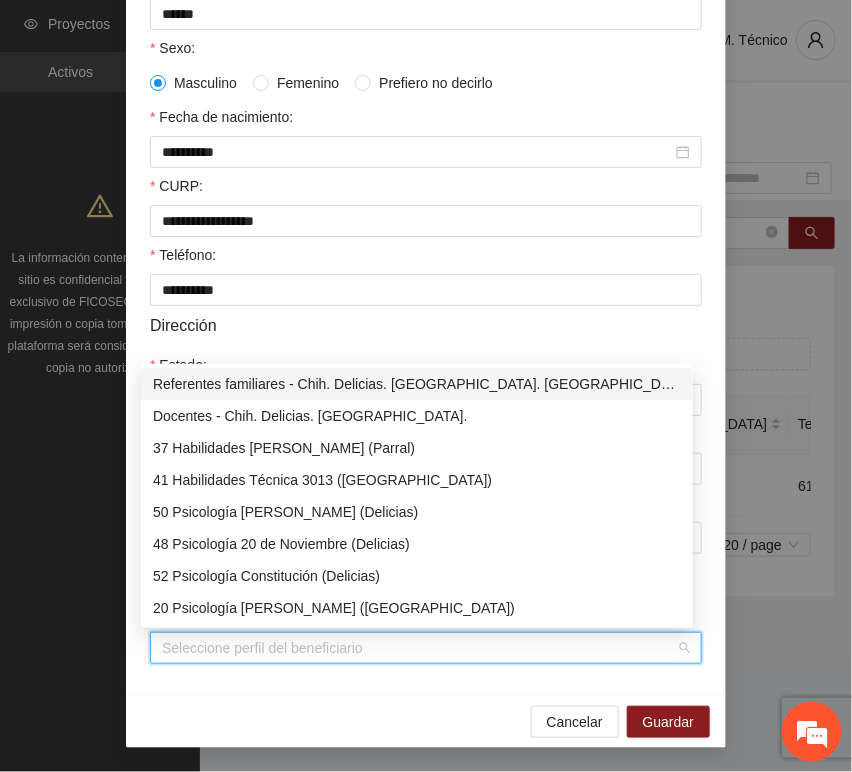 type on "*" 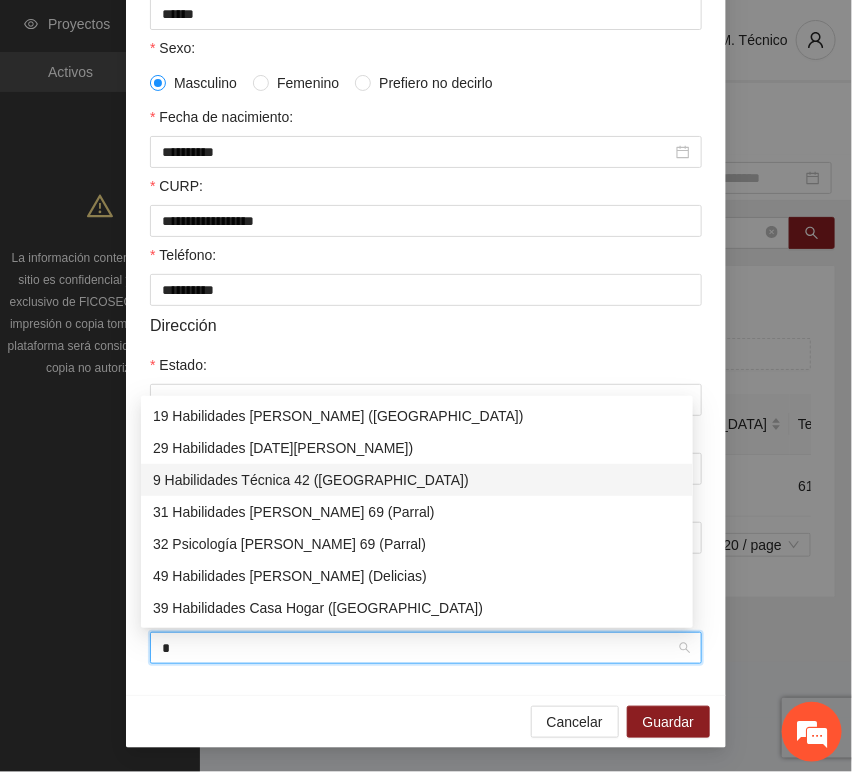 click on "9 Habilidades Técnica 42 ([GEOGRAPHIC_DATA])" at bounding box center (417, 480) 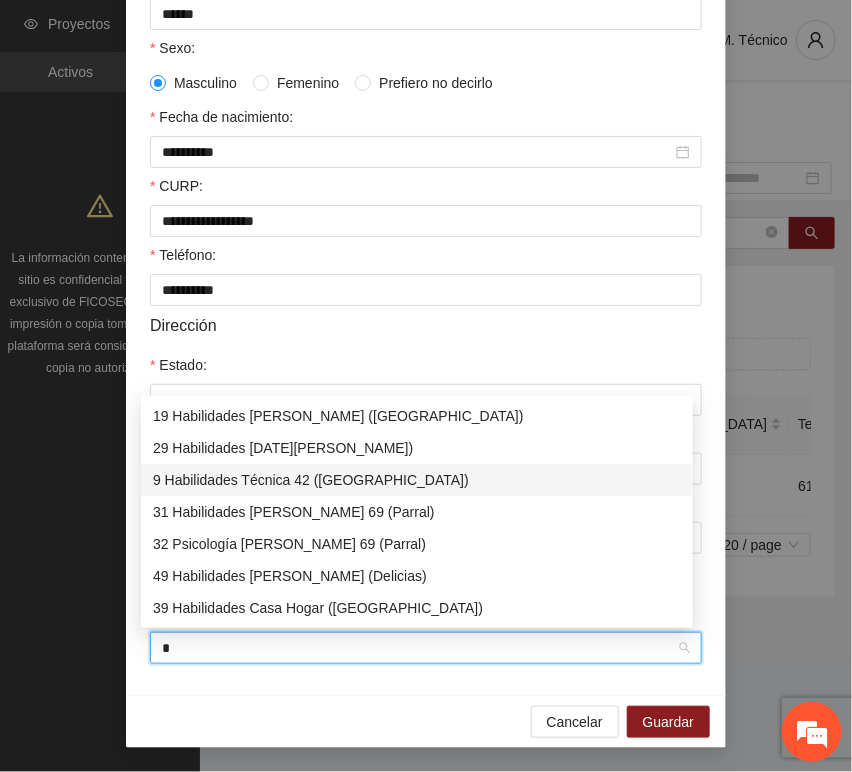 type 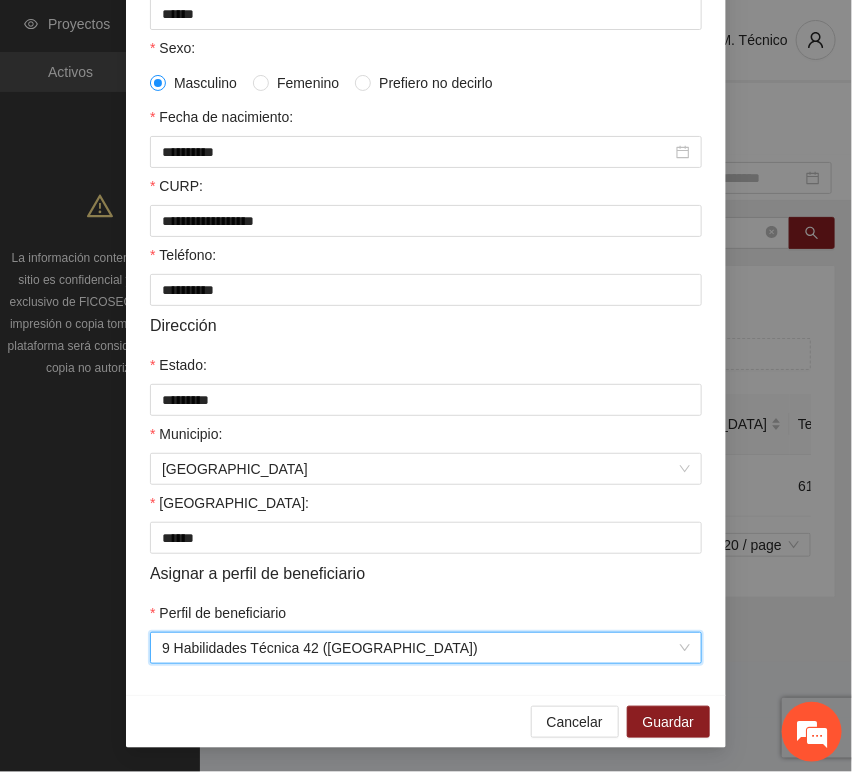 click on "Cancelar Guardar" at bounding box center (426, 721) 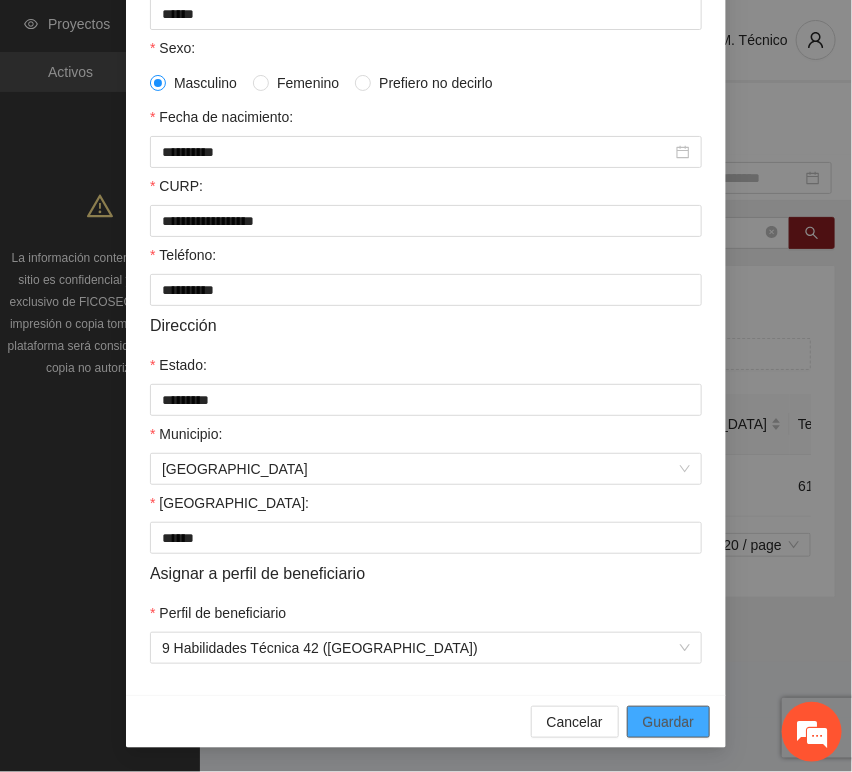 click on "Guardar" at bounding box center [668, 722] 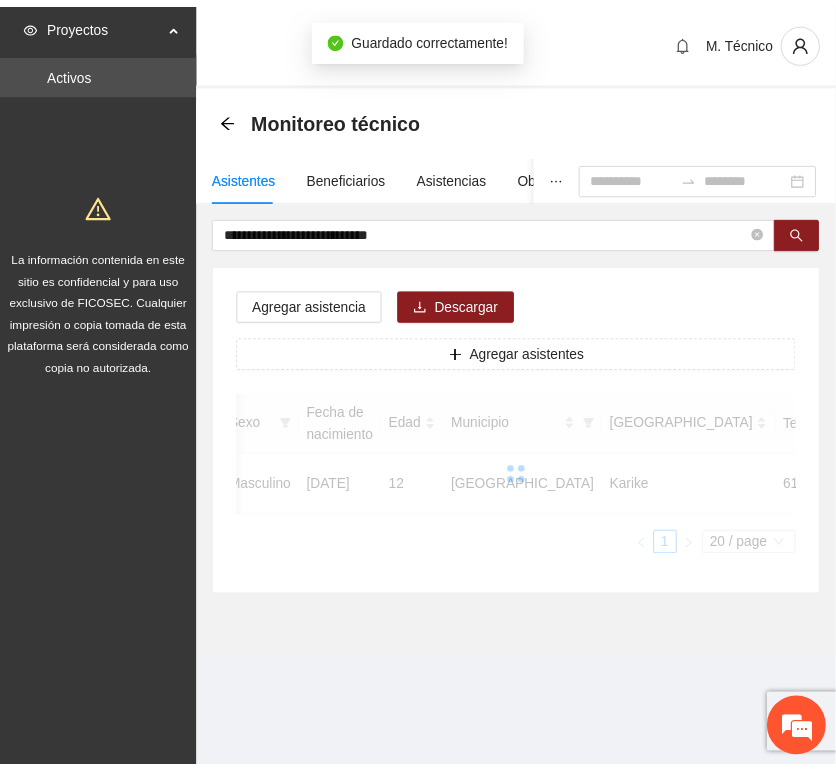 scroll, scrollTop: 294, scrollLeft: 0, axis: vertical 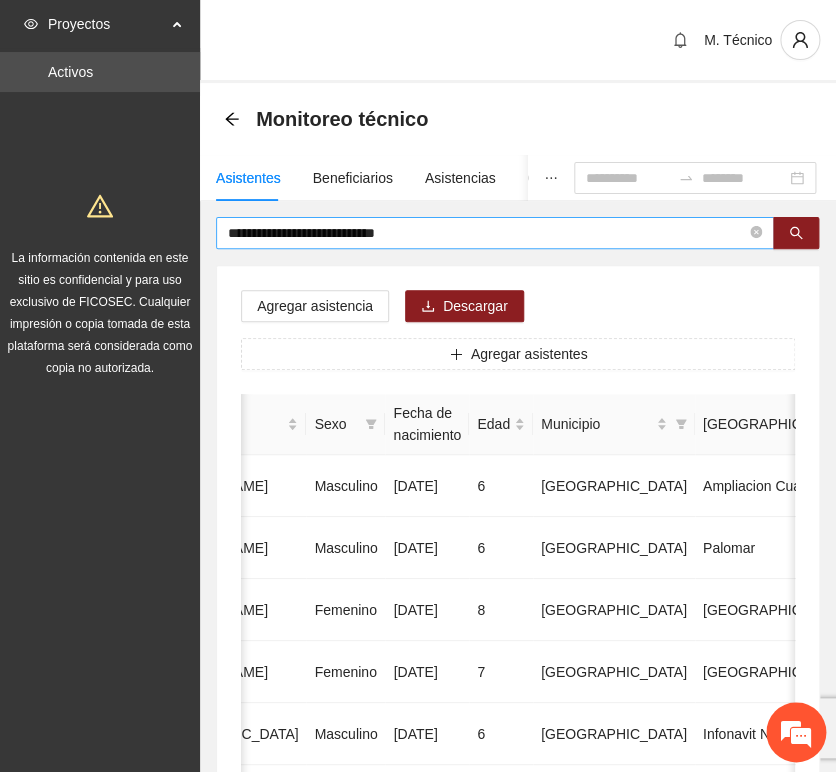 drag, startPoint x: 402, startPoint y: 250, endPoint x: 429, endPoint y: 247, distance: 27.166155 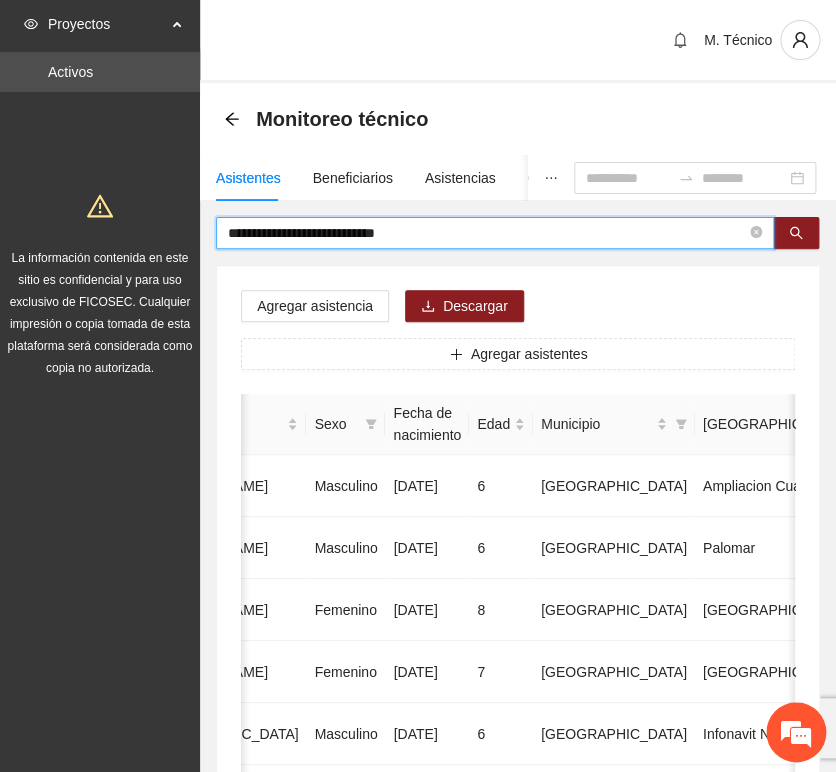 drag, startPoint x: 434, startPoint y: 241, endPoint x: 146, endPoint y: 220, distance: 288.76462 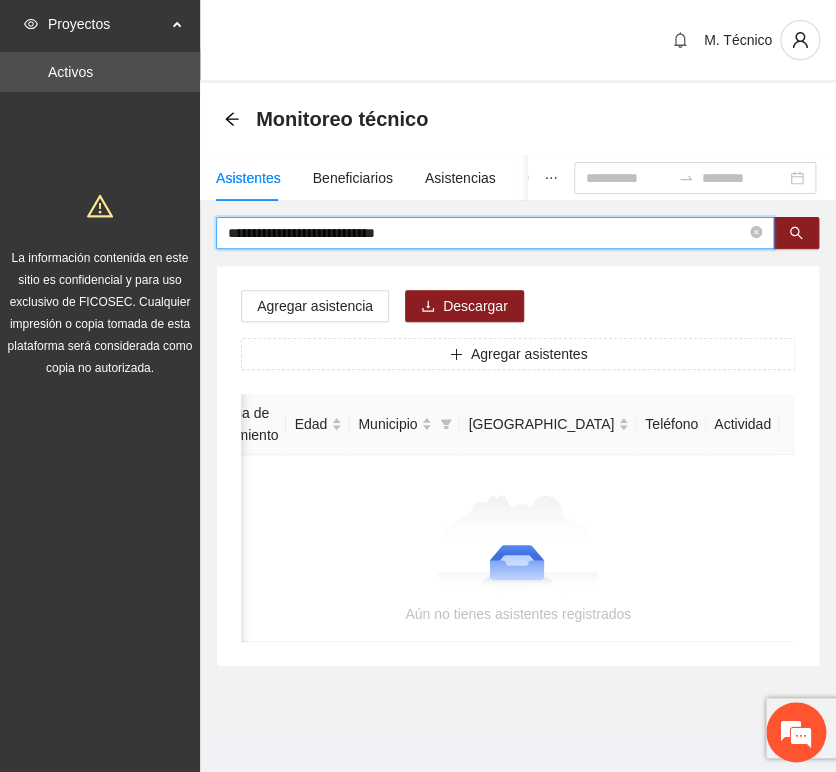 scroll, scrollTop: 0, scrollLeft: 363, axis: horizontal 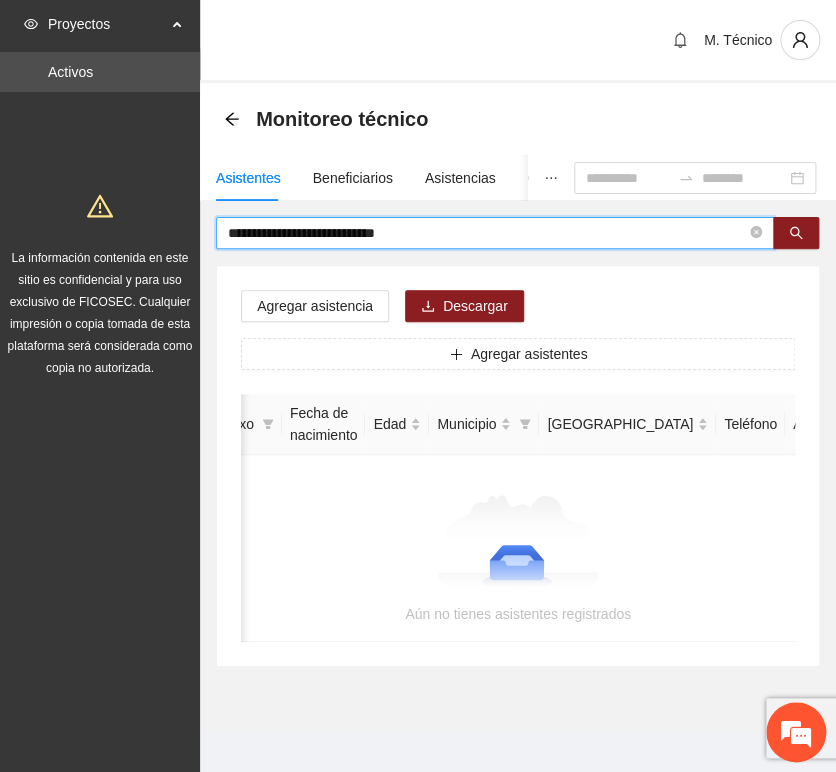click on "**********" at bounding box center [487, 233] 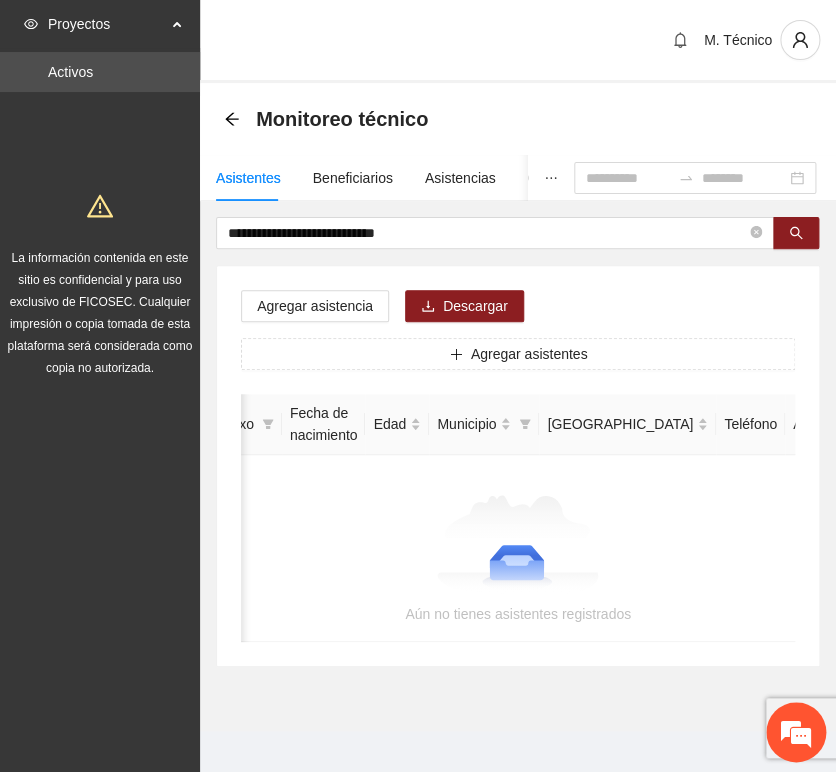 scroll, scrollTop: 0, scrollLeft: 0, axis: both 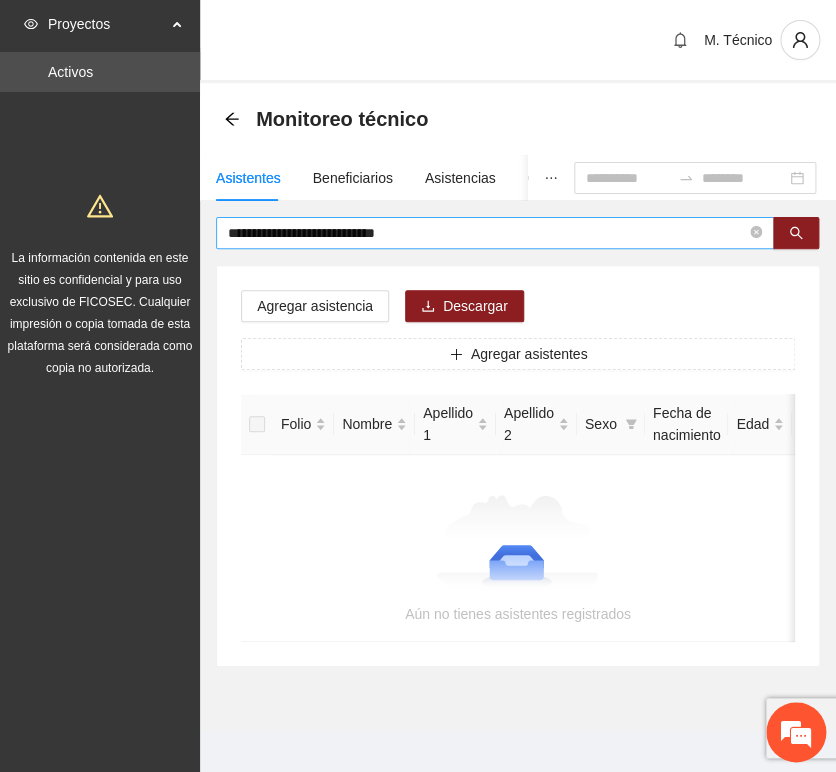 drag, startPoint x: 352, startPoint y: 232, endPoint x: 461, endPoint y: 236, distance: 109.07337 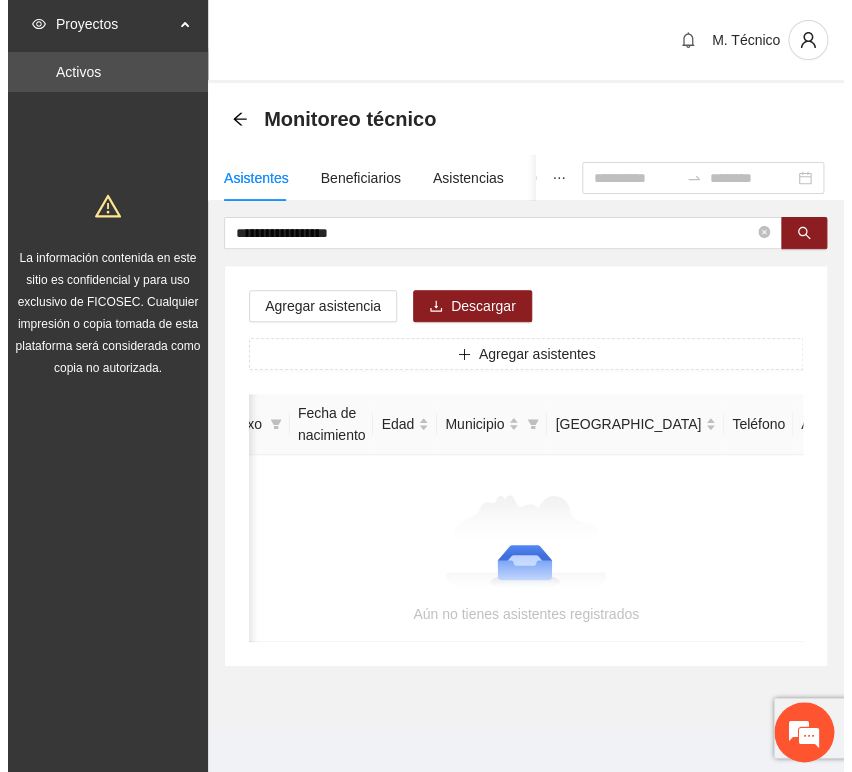 scroll, scrollTop: 0, scrollLeft: 0, axis: both 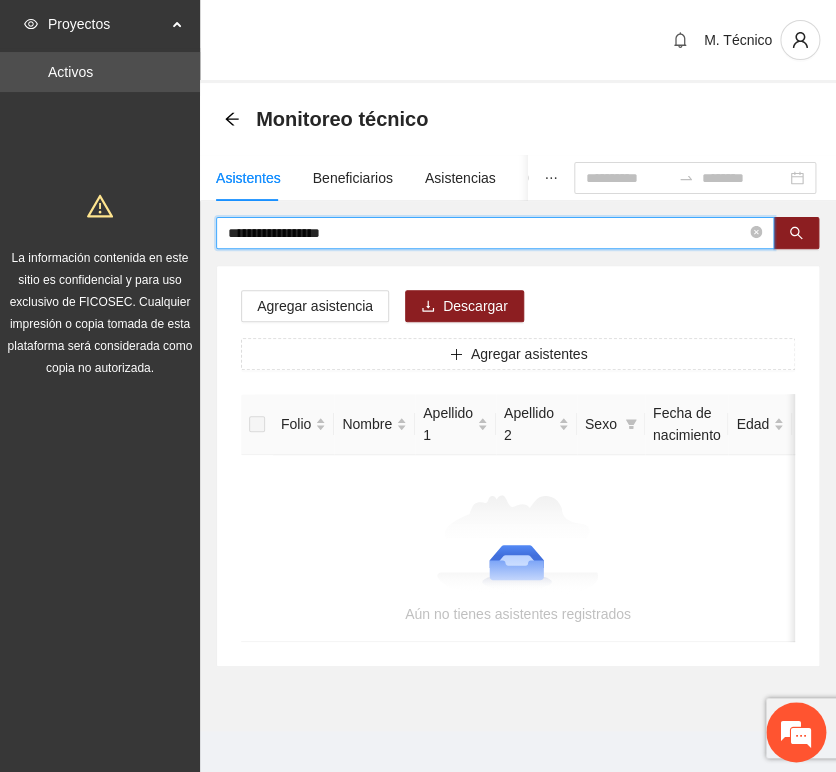 drag, startPoint x: 373, startPoint y: 235, endPoint x: -205, endPoint y: 214, distance: 578.38135 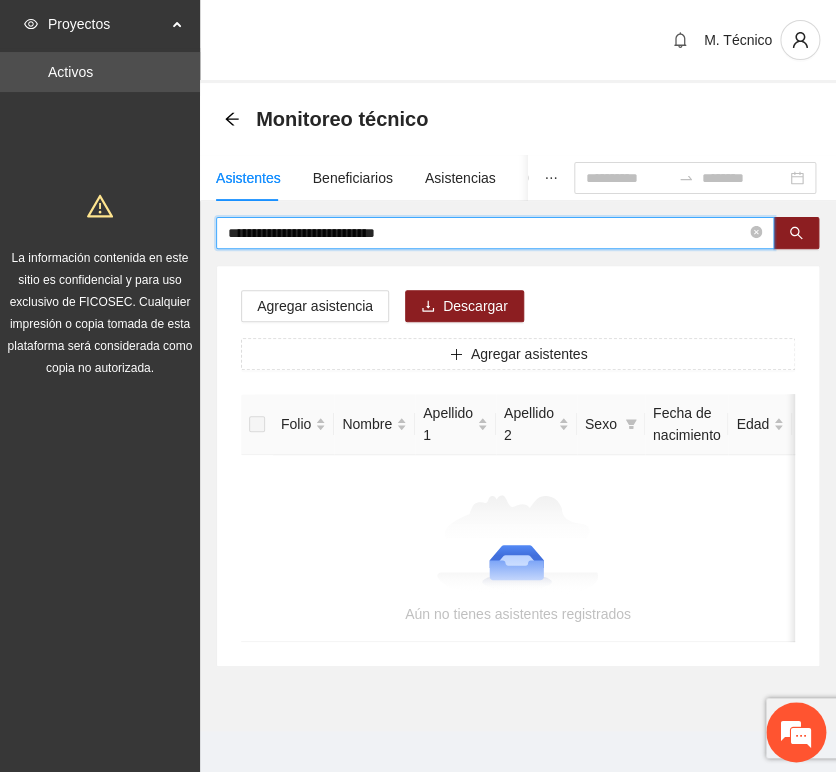 drag, startPoint x: 326, startPoint y: 235, endPoint x: -231, endPoint y: 230, distance: 557.02246 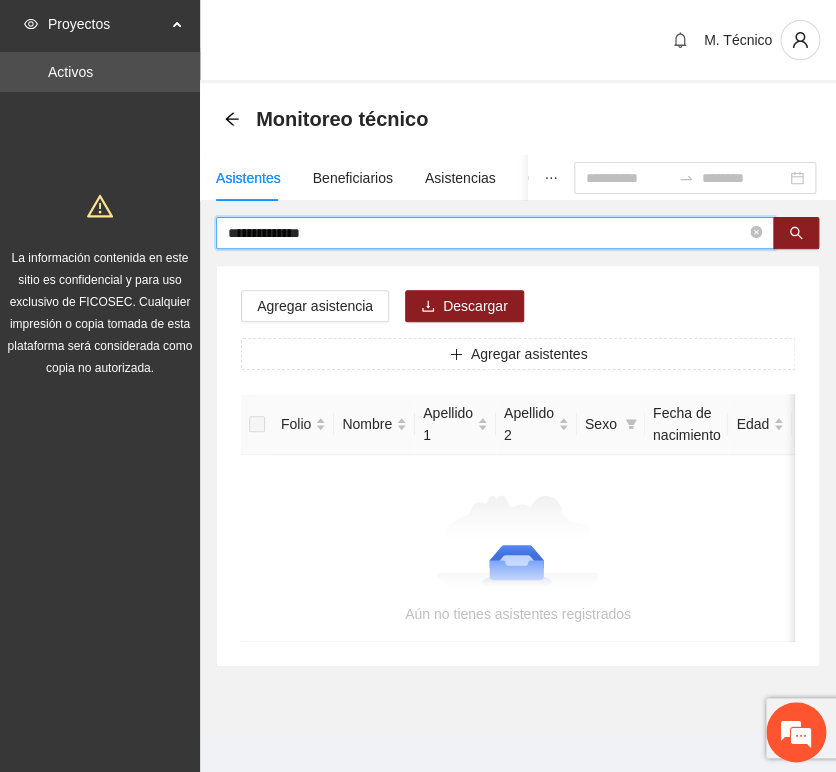 click on "**********" at bounding box center (487, 233) 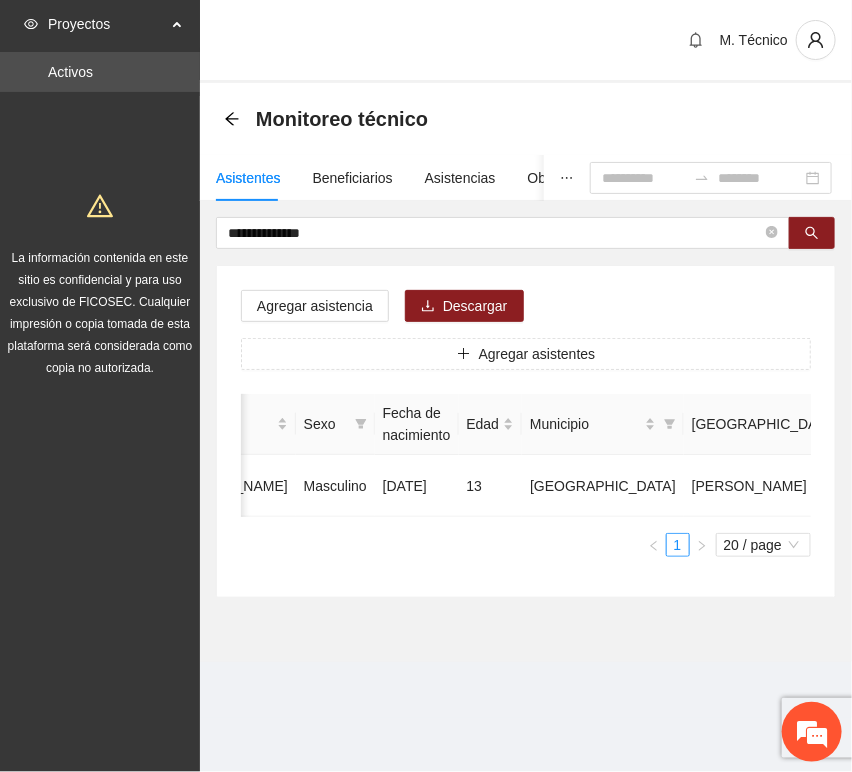 scroll, scrollTop: 0, scrollLeft: 452, axis: horizontal 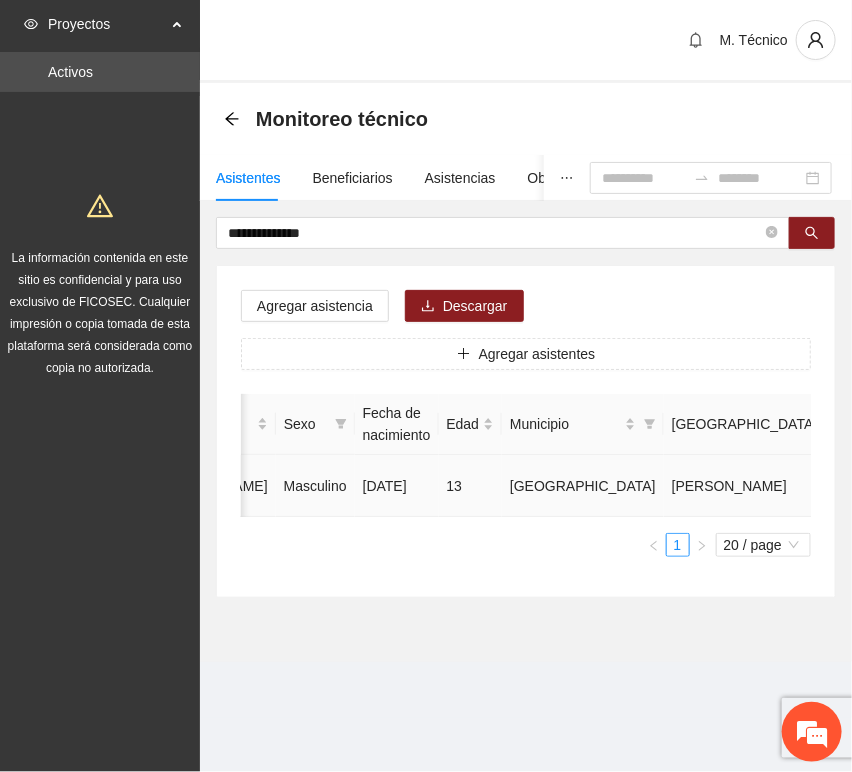click at bounding box center (1031, 486) 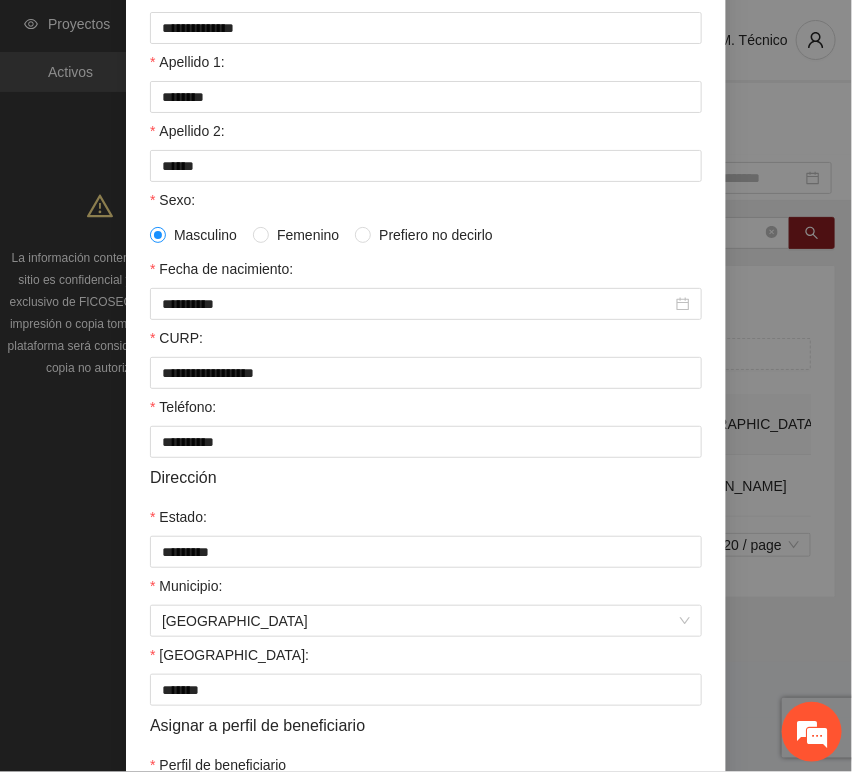 scroll, scrollTop: 394, scrollLeft: 0, axis: vertical 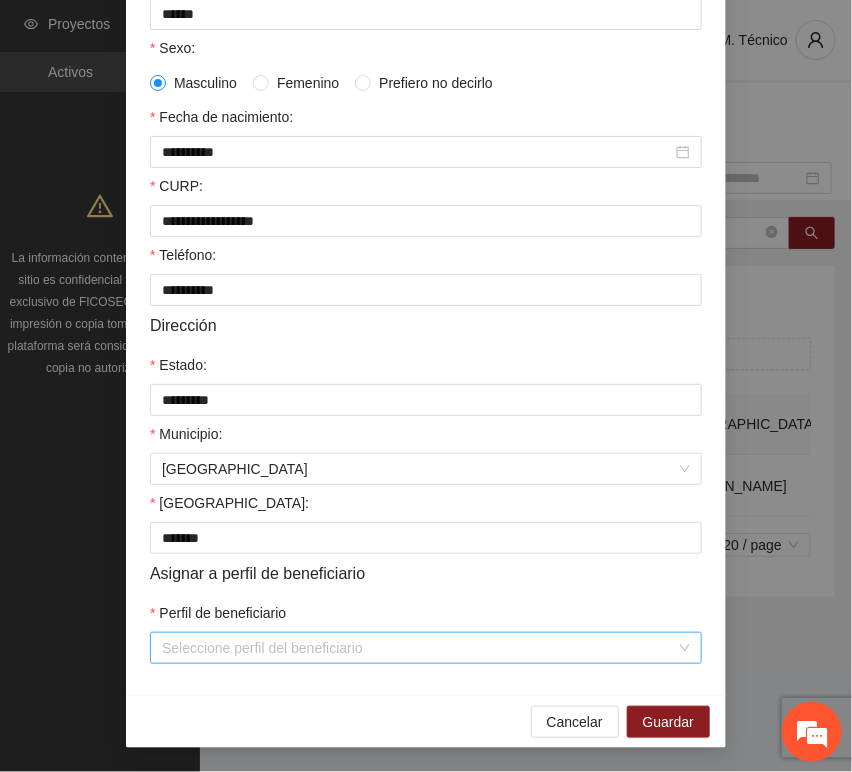 click on "Perfil de beneficiario" at bounding box center [419, 648] 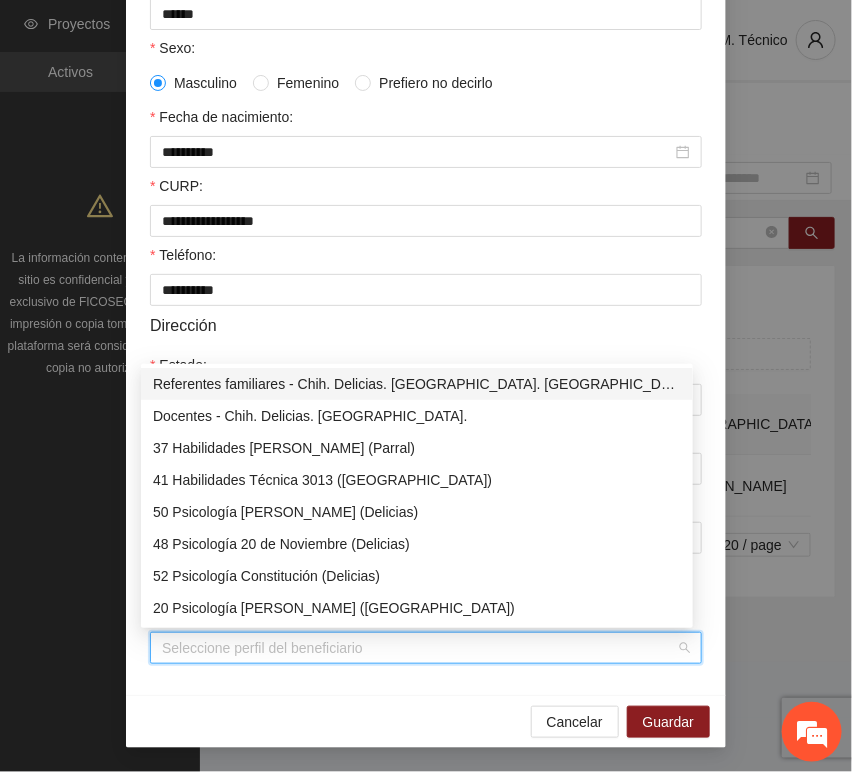 type on "*" 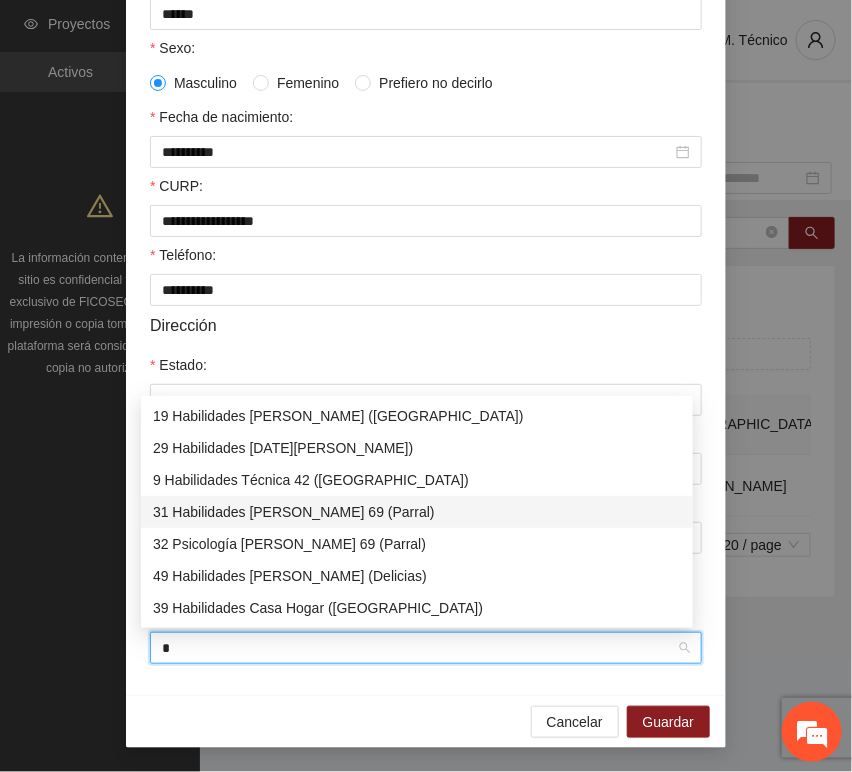 click on "9 Habilidades Técnica 42 ([GEOGRAPHIC_DATA])" at bounding box center (417, 480) 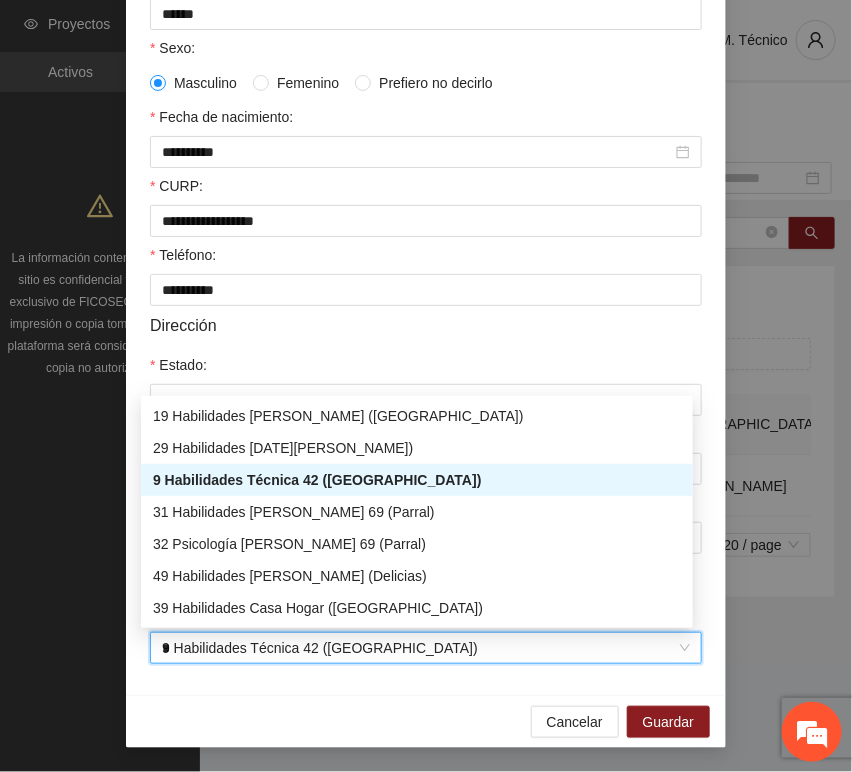 type 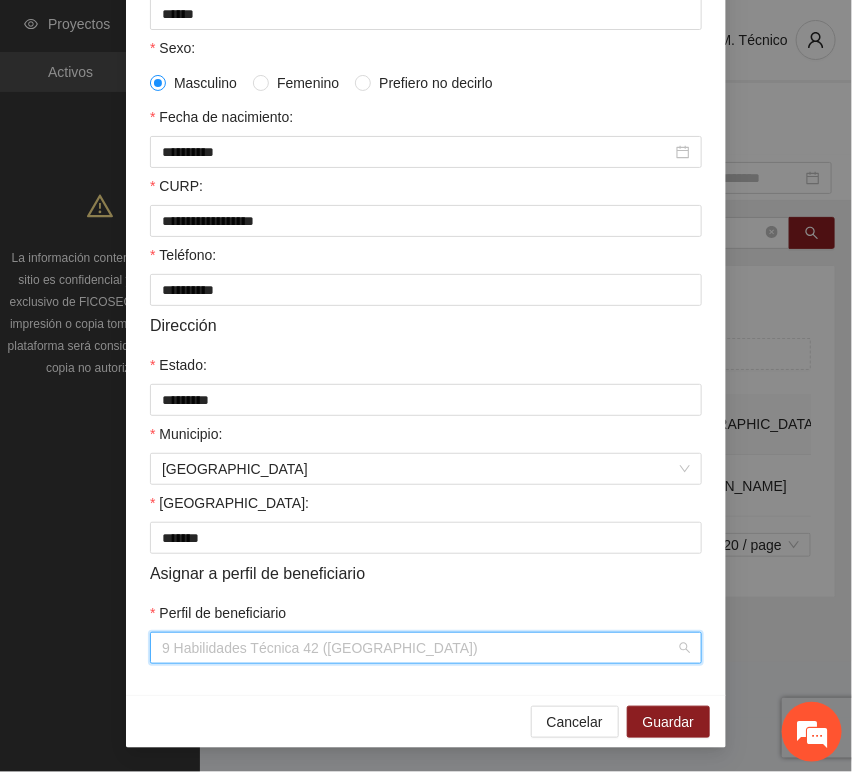 scroll, scrollTop: 600, scrollLeft: 0, axis: vertical 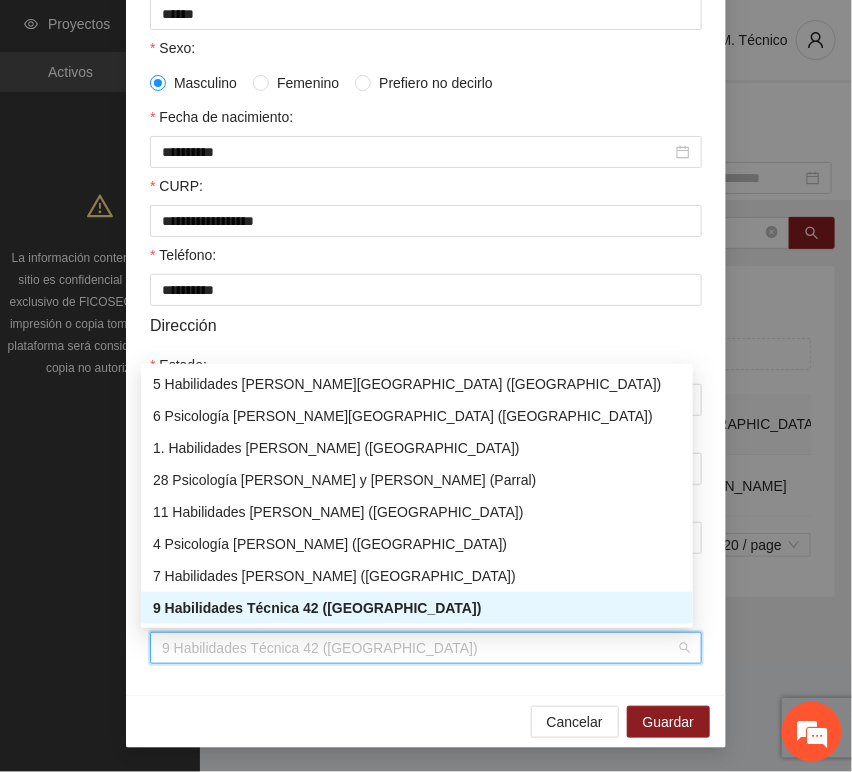 click on "9 Habilidades Técnica 42 ([GEOGRAPHIC_DATA])" at bounding box center [417, 608] 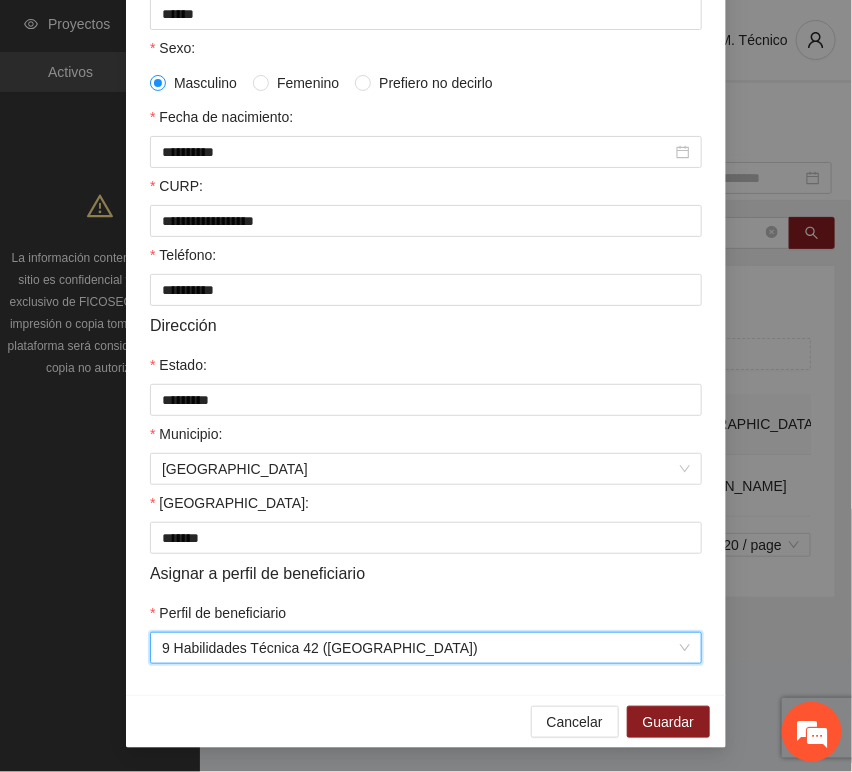 click on "Cancelar Guardar" at bounding box center [426, 721] 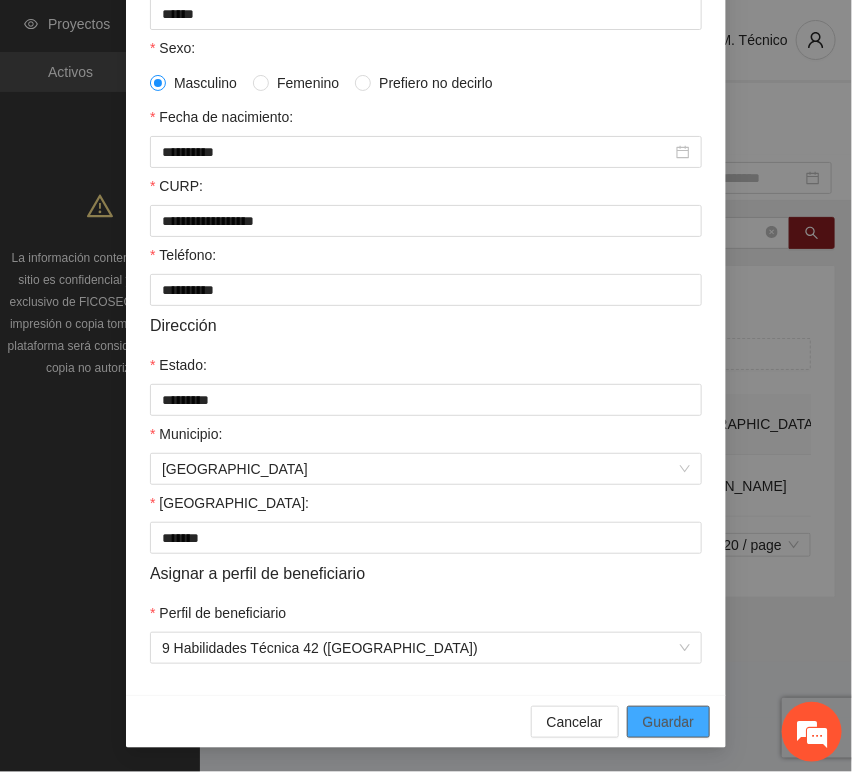 click on "Guardar" at bounding box center (668, 722) 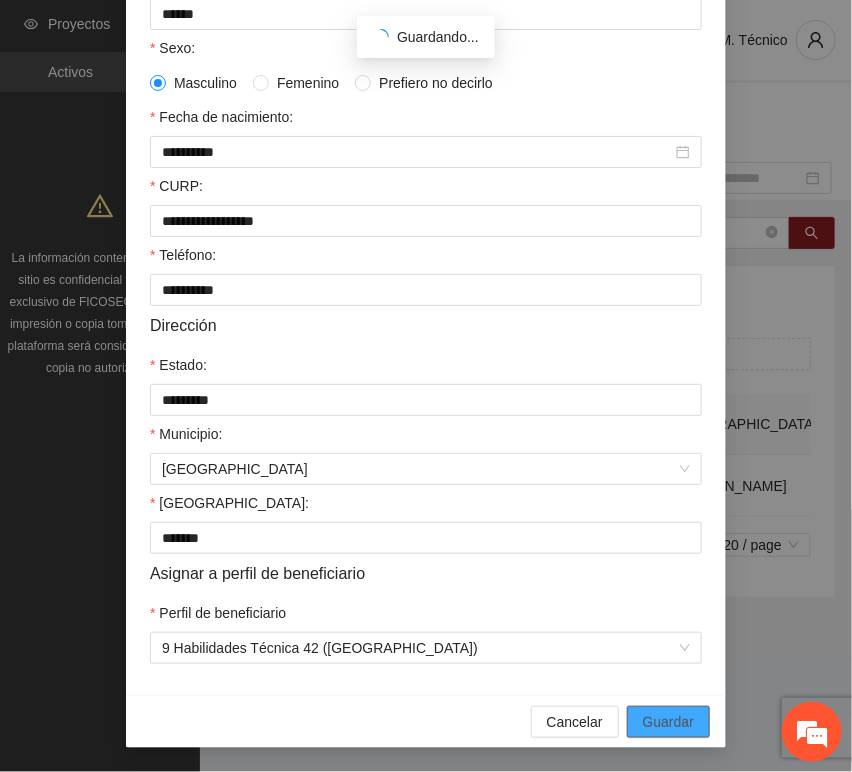 scroll, scrollTop: 294, scrollLeft: 0, axis: vertical 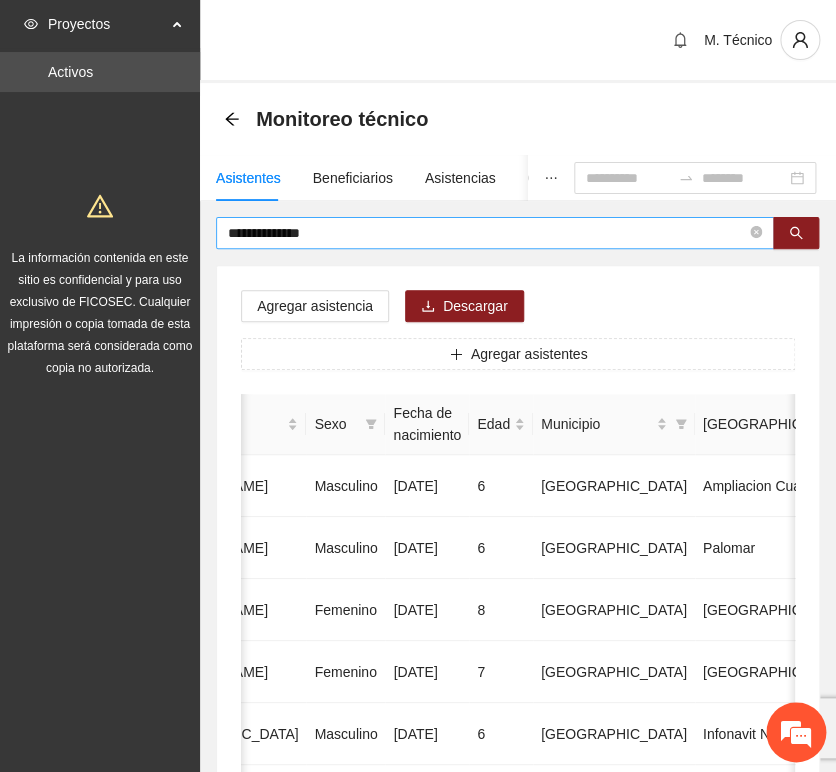 drag, startPoint x: 384, startPoint y: 249, endPoint x: 367, endPoint y: 241, distance: 18.788294 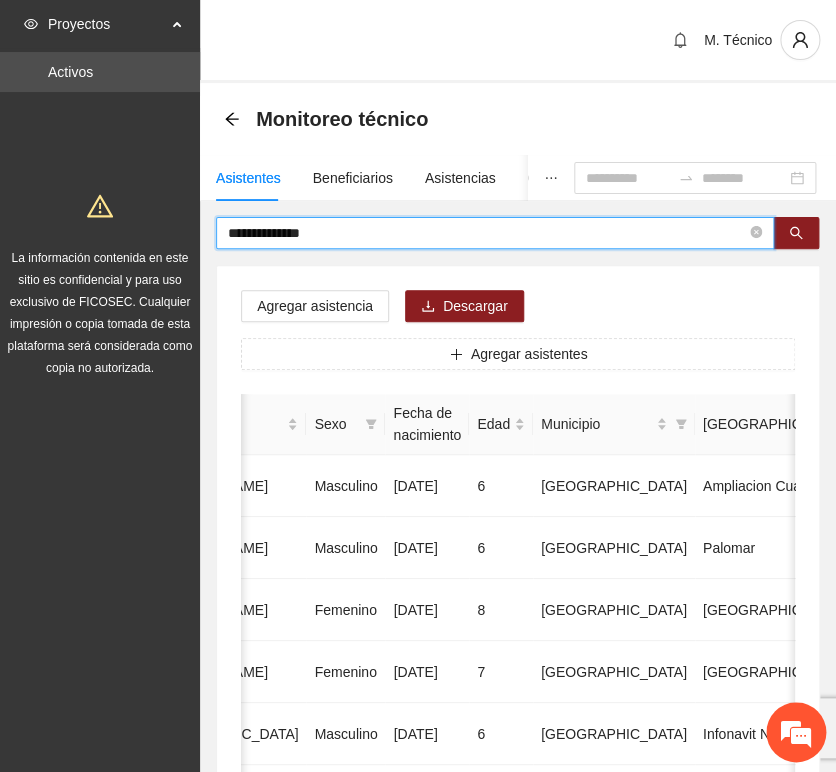 drag, startPoint x: 348, startPoint y: 229, endPoint x: 88, endPoint y: 199, distance: 261.72504 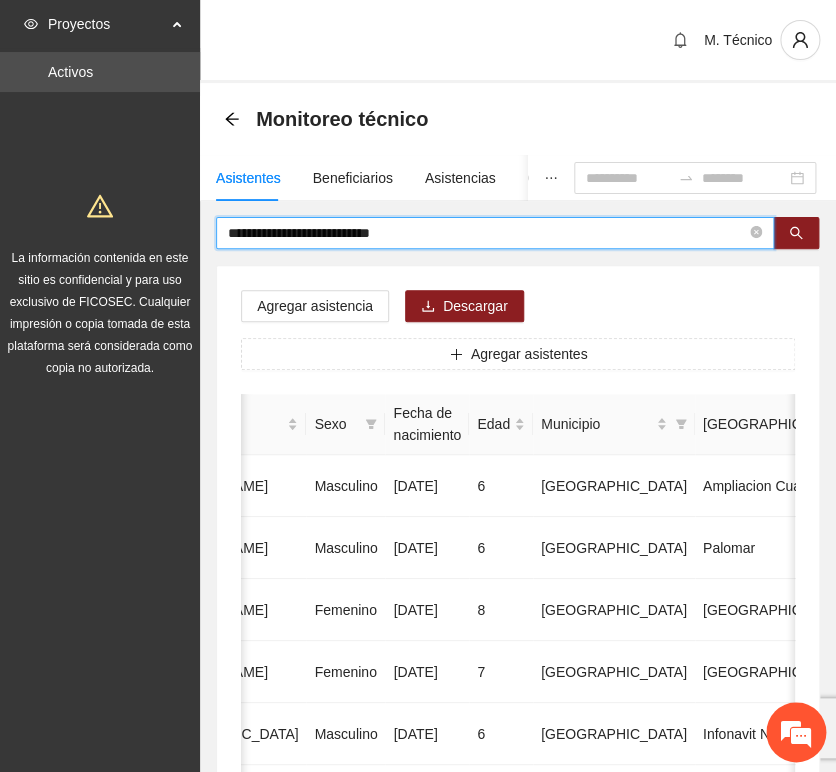 type on "**********" 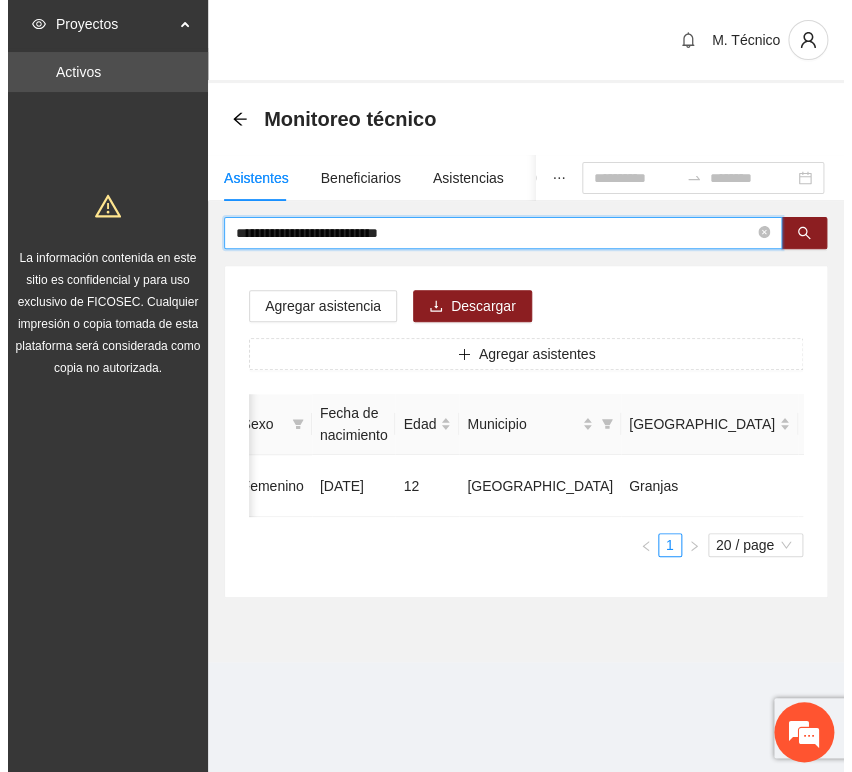 scroll, scrollTop: 0, scrollLeft: 450, axis: horizontal 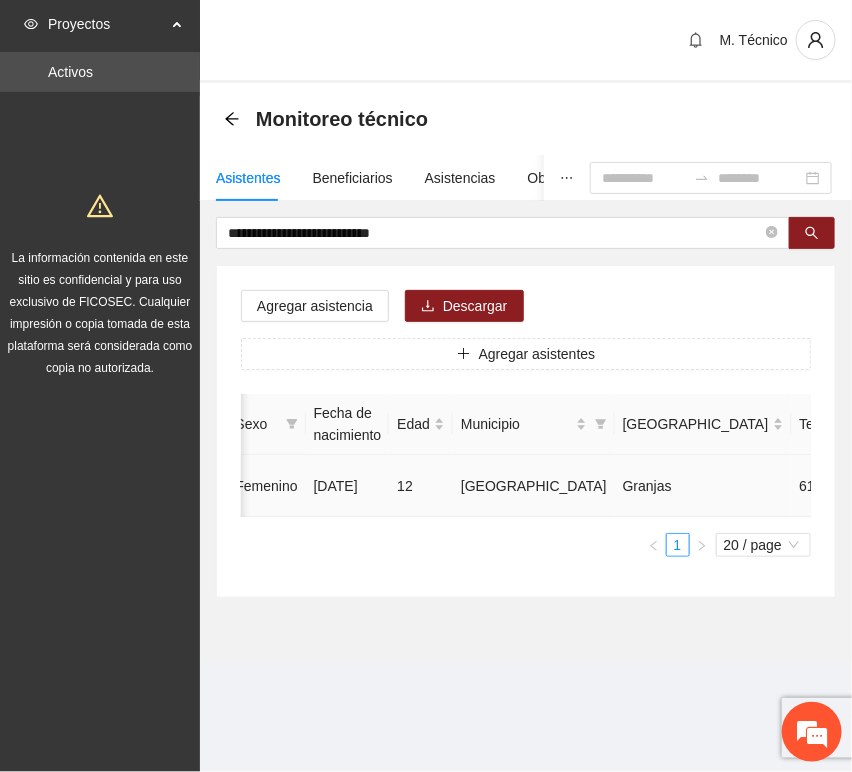 click 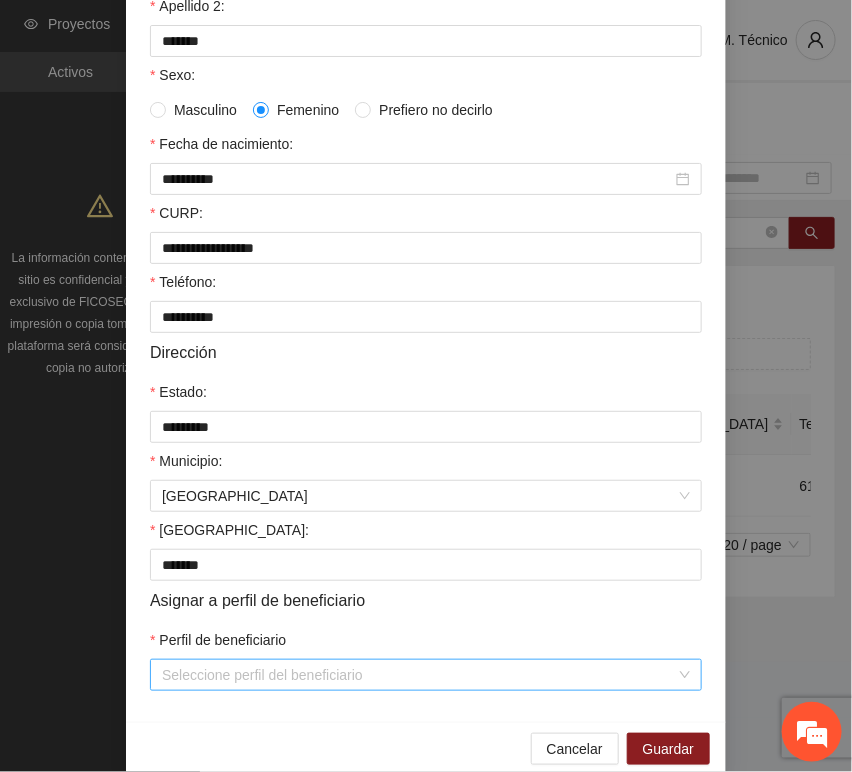 scroll, scrollTop: 394, scrollLeft: 0, axis: vertical 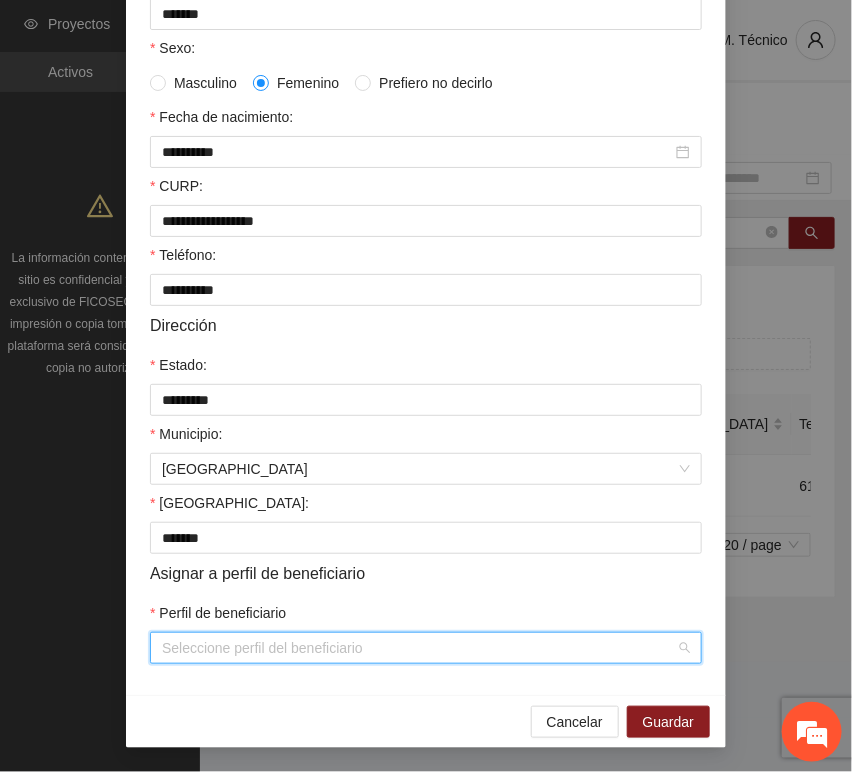 click on "Perfil de beneficiario" at bounding box center [419, 648] 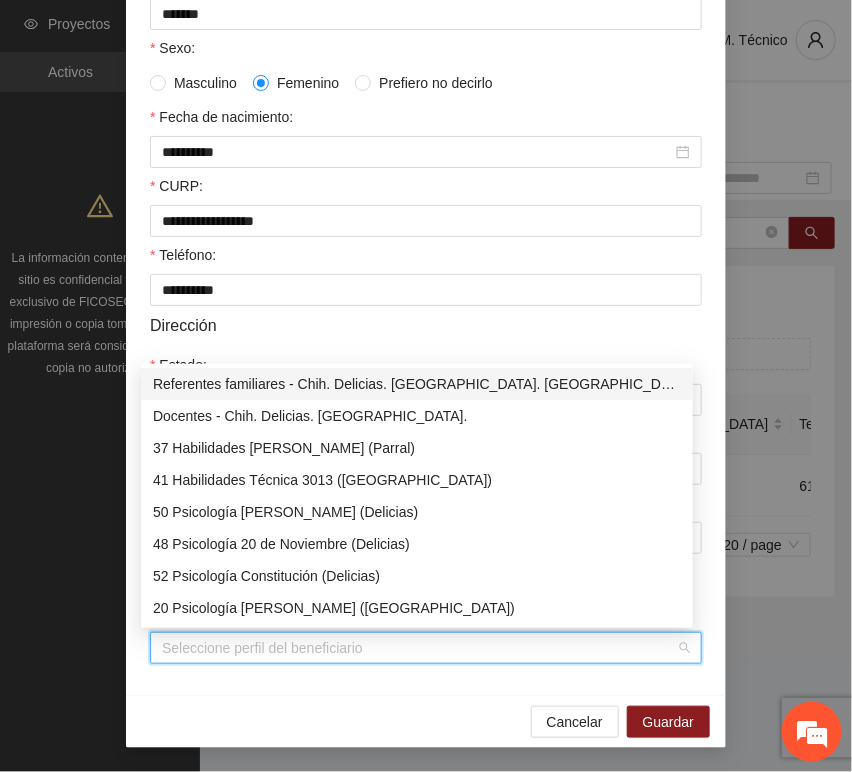 type on "*" 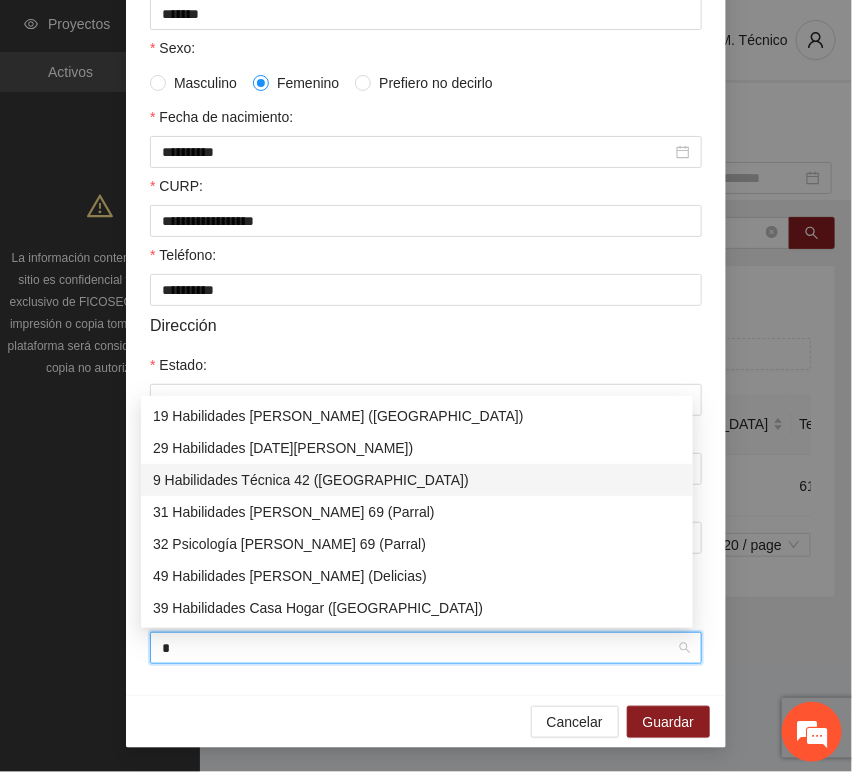 click on "9 Habilidades Técnica 42 ([GEOGRAPHIC_DATA])" at bounding box center [417, 480] 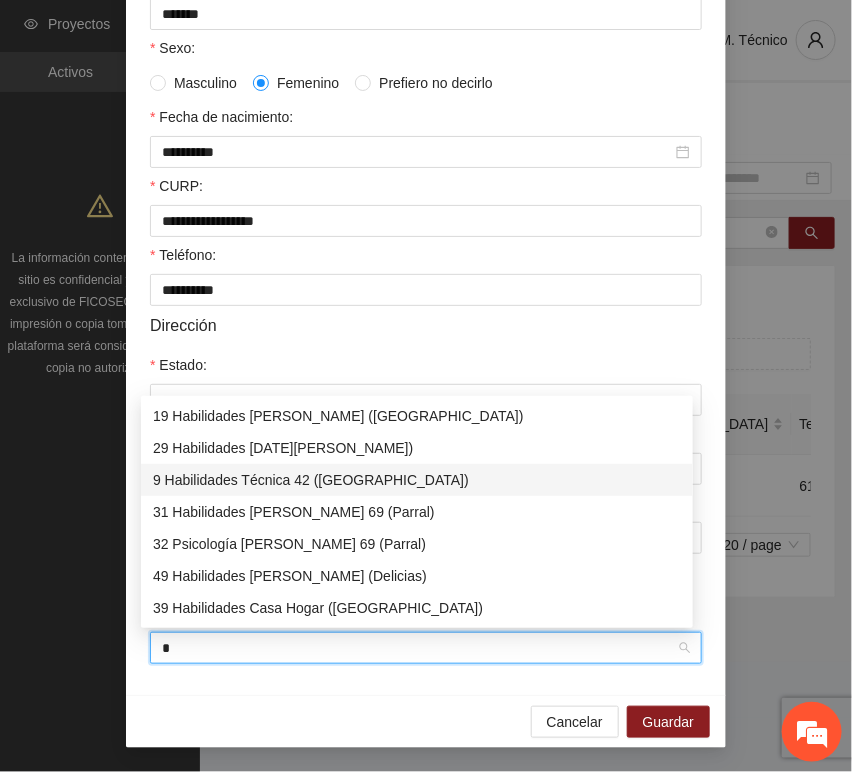 type 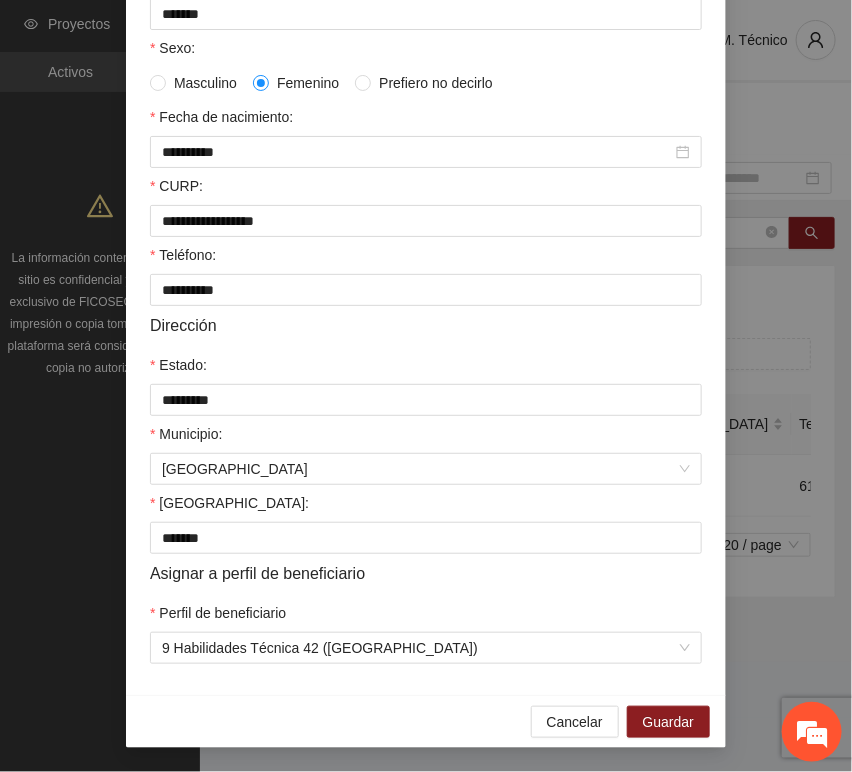 click on "**********" at bounding box center (426, 230) 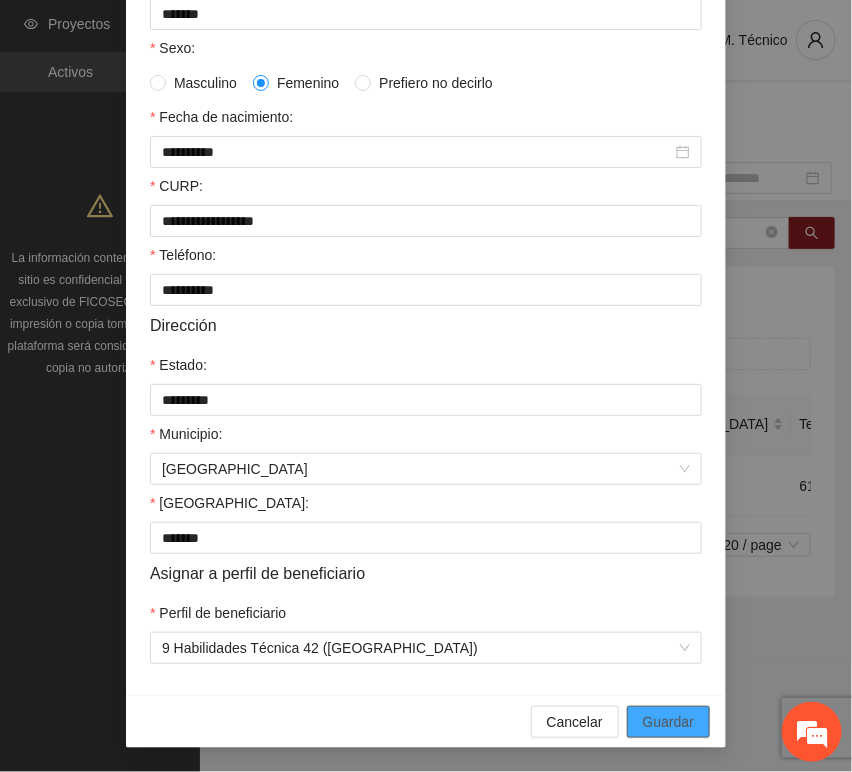 click on "Guardar" at bounding box center (668, 722) 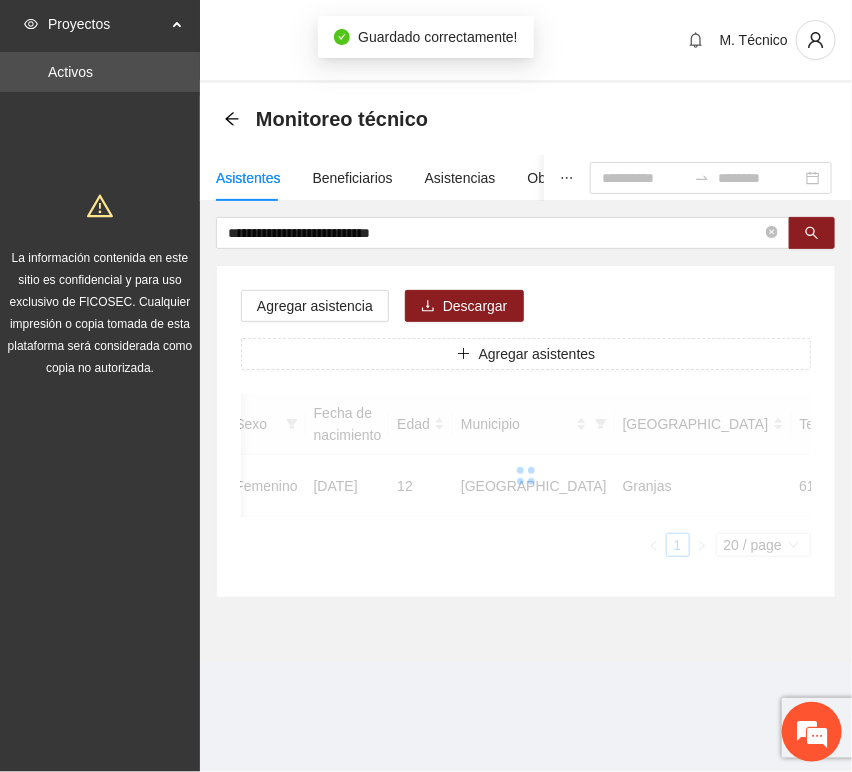 scroll, scrollTop: 294, scrollLeft: 0, axis: vertical 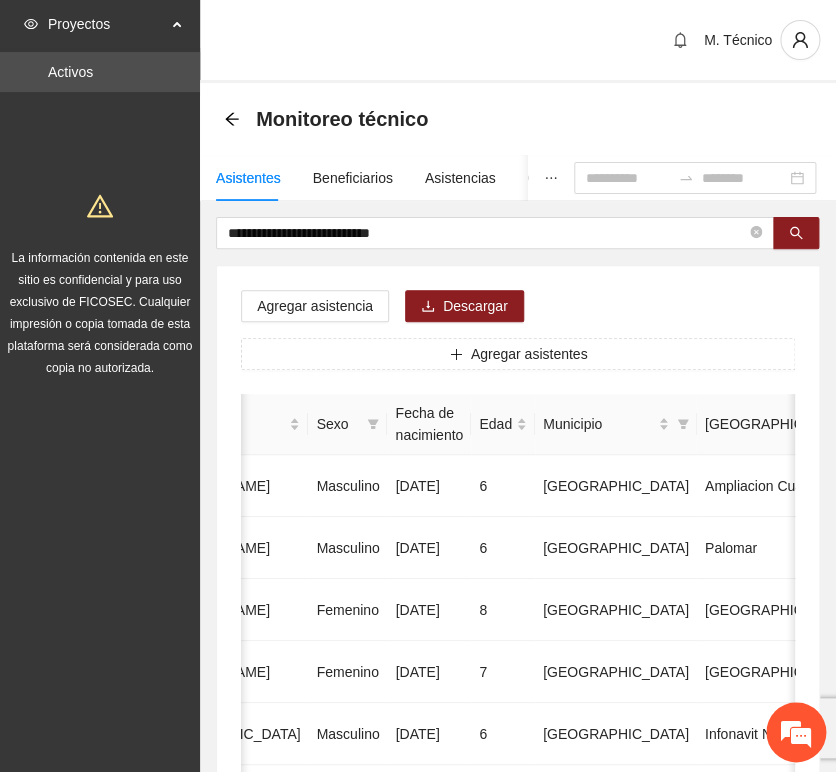 click on "**********" at bounding box center [518, 996] 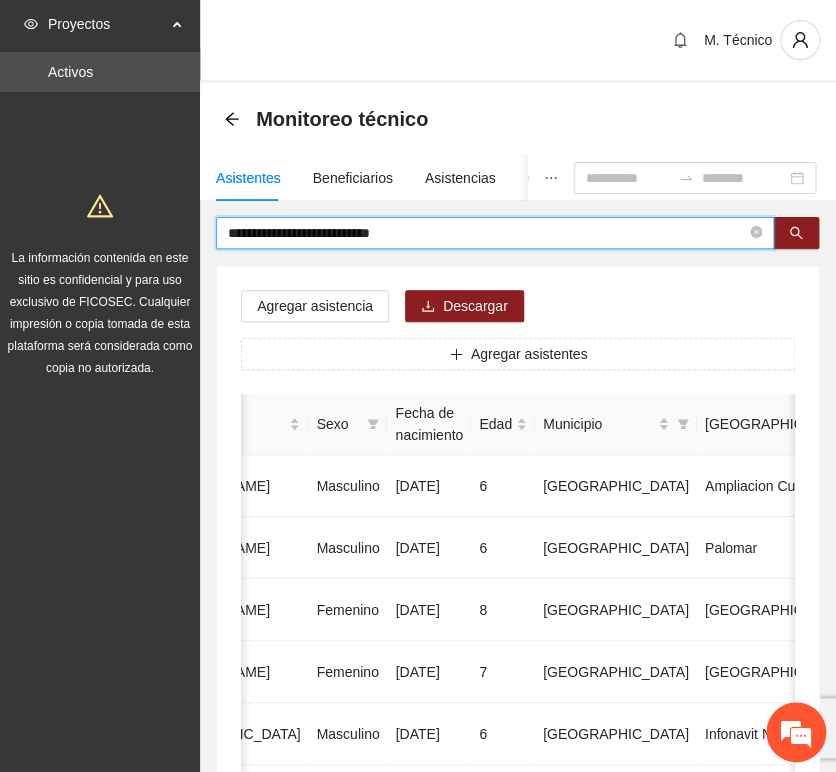 drag, startPoint x: 432, startPoint y: 238, endPoint x: -4, endPoint y: 214, distance: 436.66006 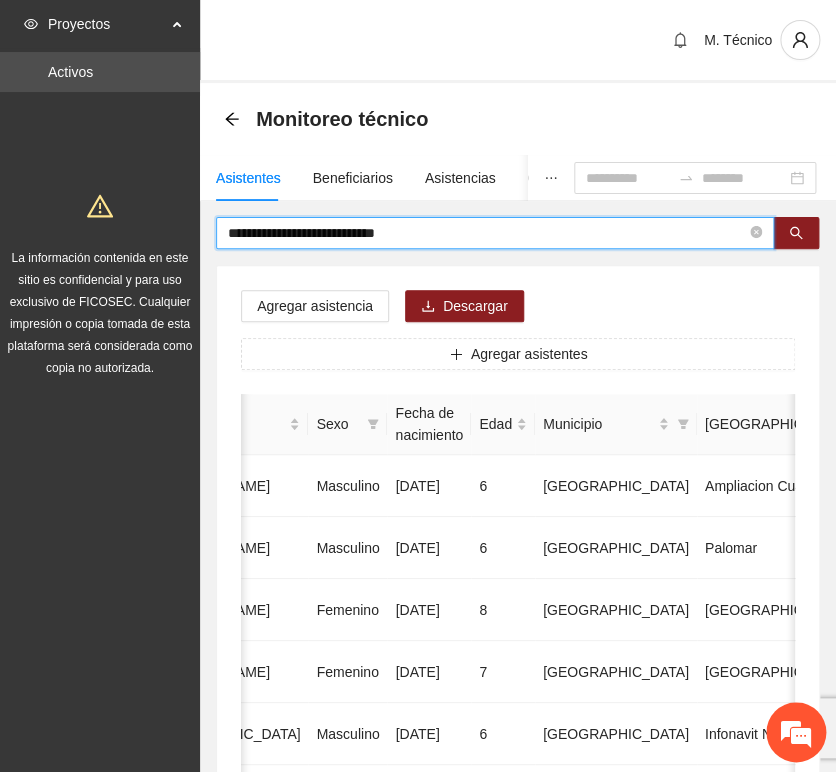 type on "**********" 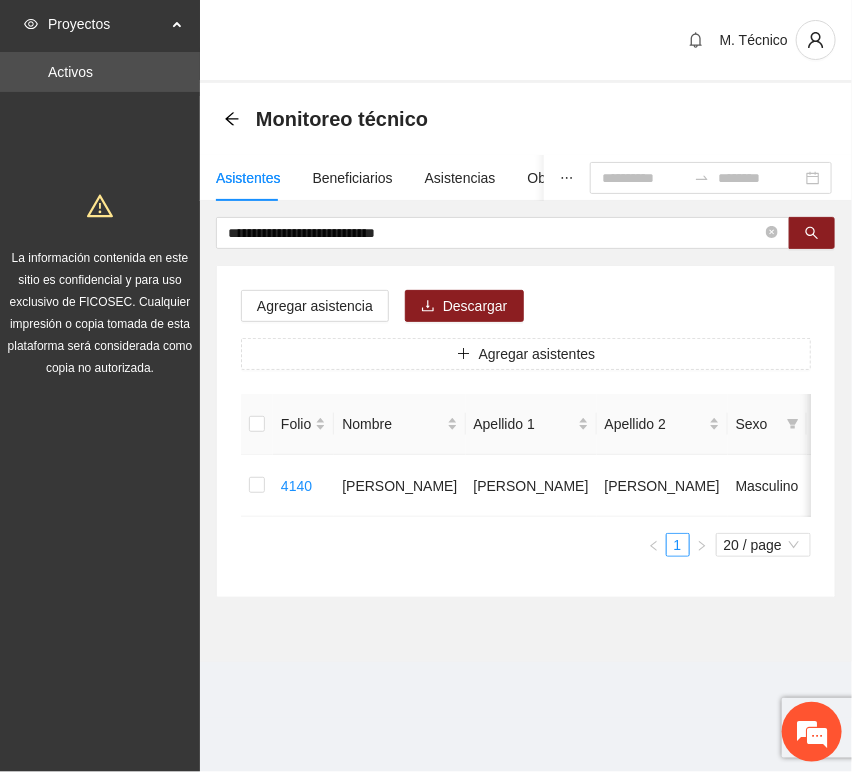 scroll, scrollTop: 0, scrollLeft: 452, axis: horizontal 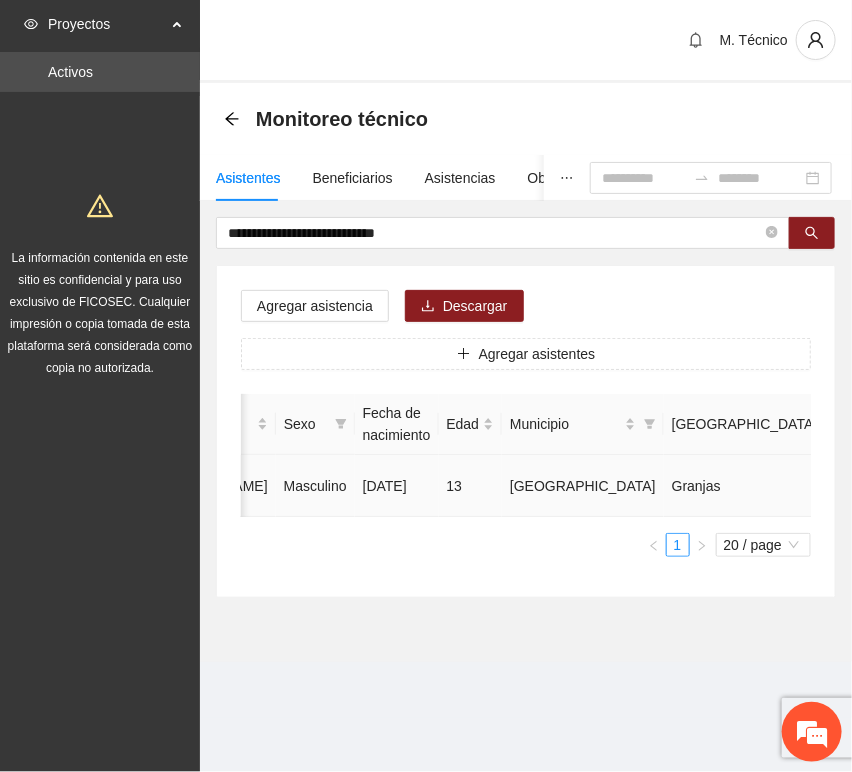 click at bounding box center [1031, 486] 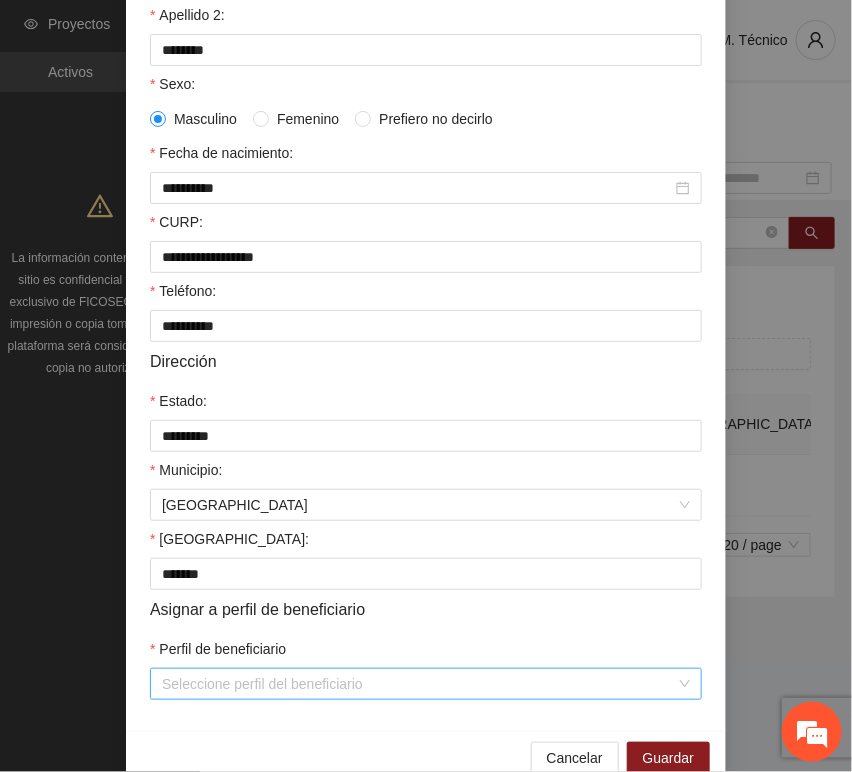 scroll, scrollTop: 394, scrollLeft: 0, axis: vertical 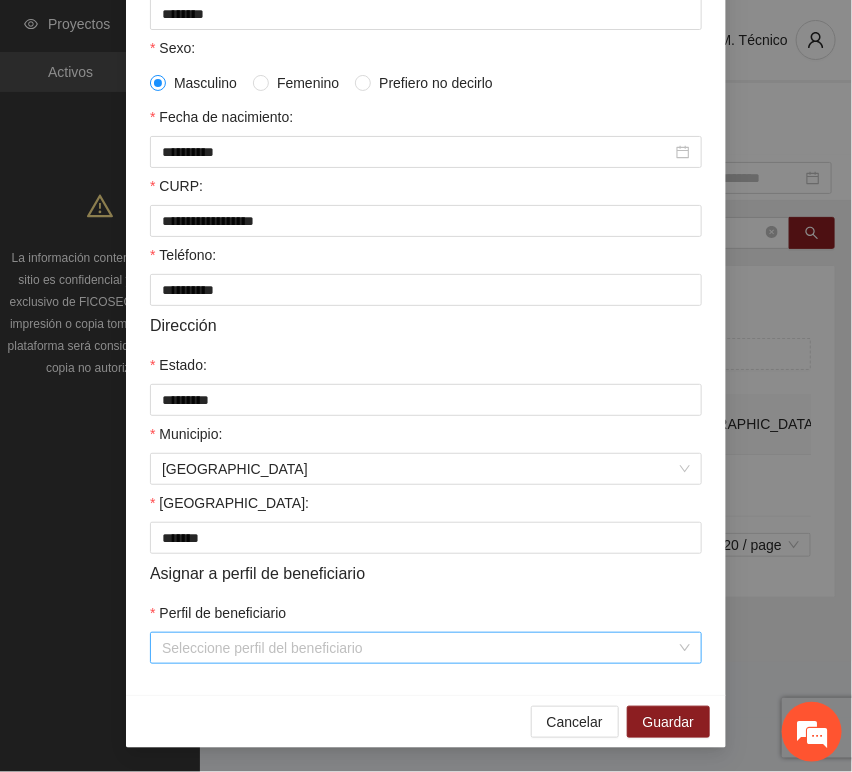 click on "Perfil de beneficiario" at bounding box center (419, 648) 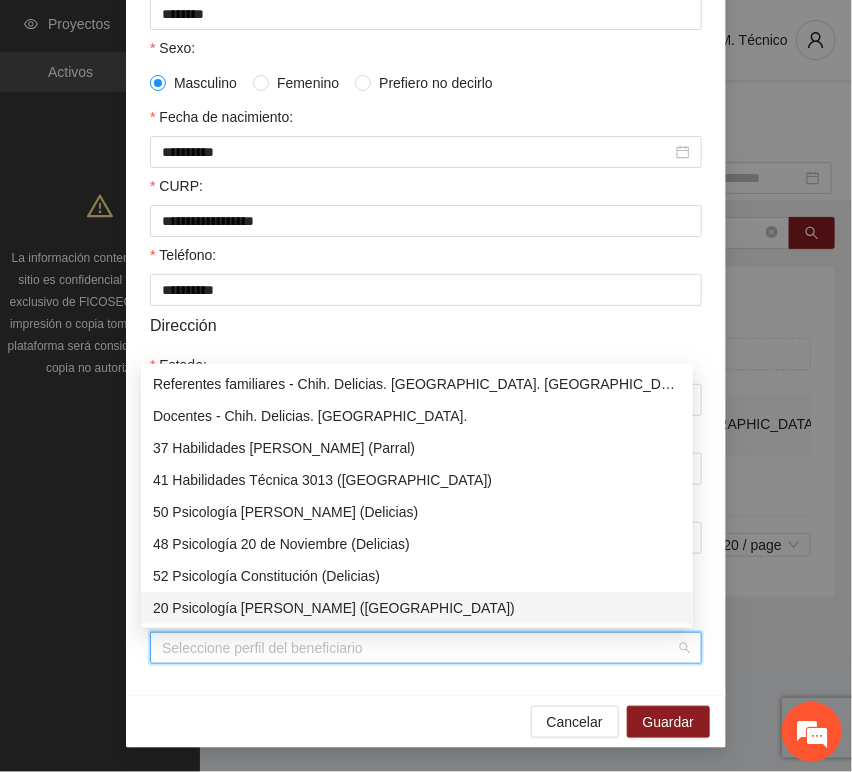 click on "Perfil de beneficiario" at bounding box center [419, 648] 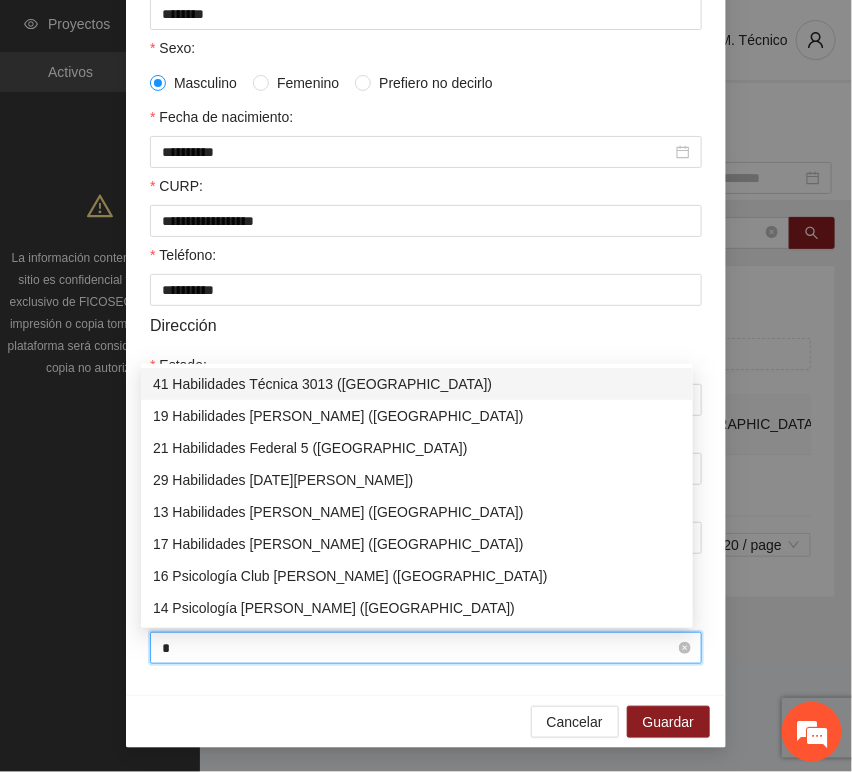 type on "**" 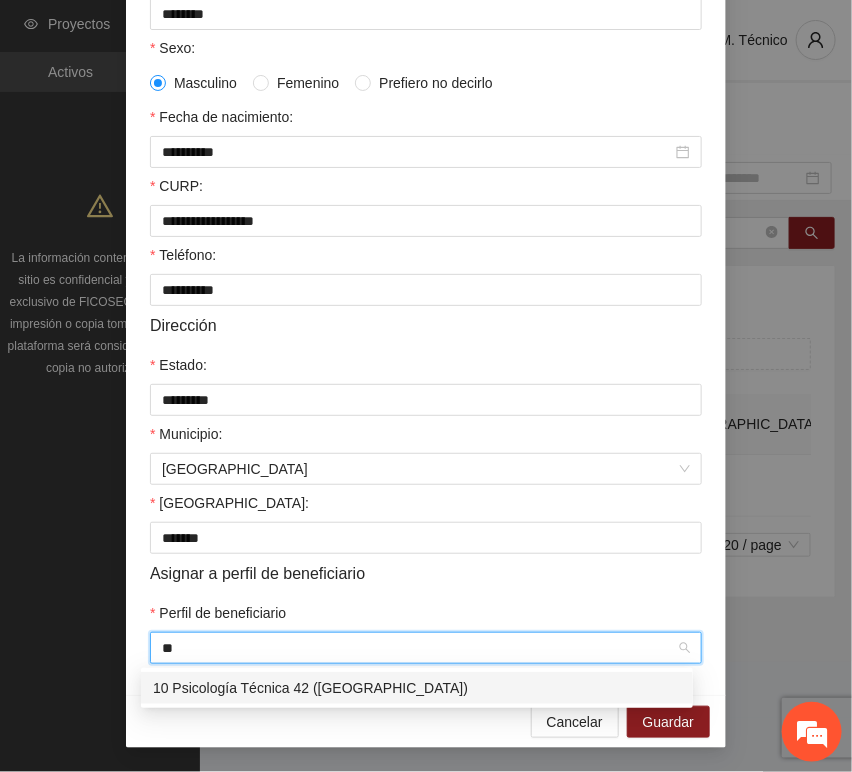 click on "10 Psicología Técnica 42 ([GEOGRAPHIC_DATA])" at bounding box center (417, 688) 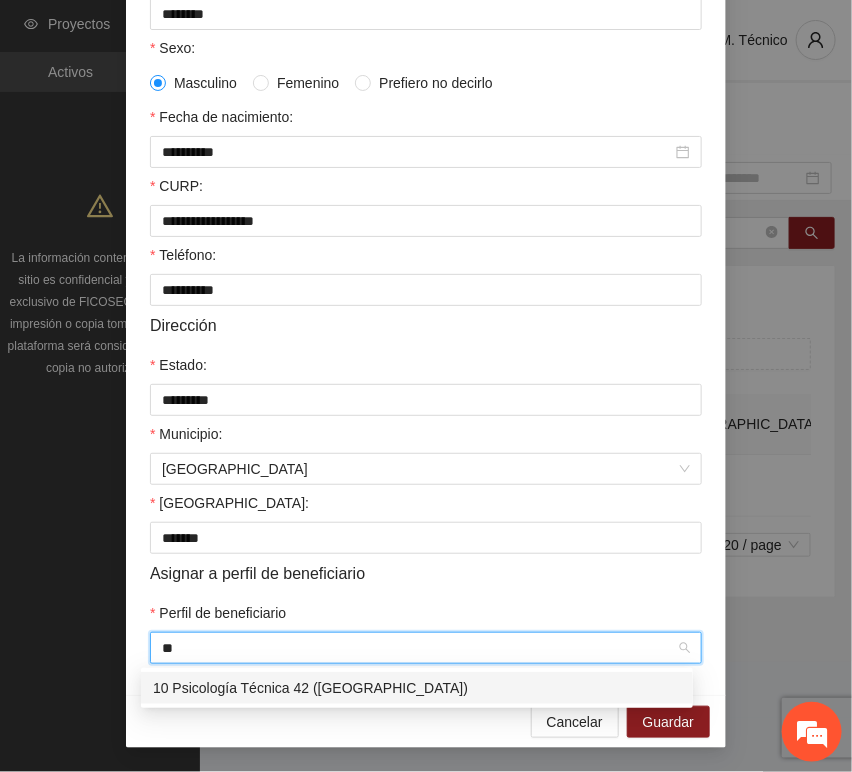 type 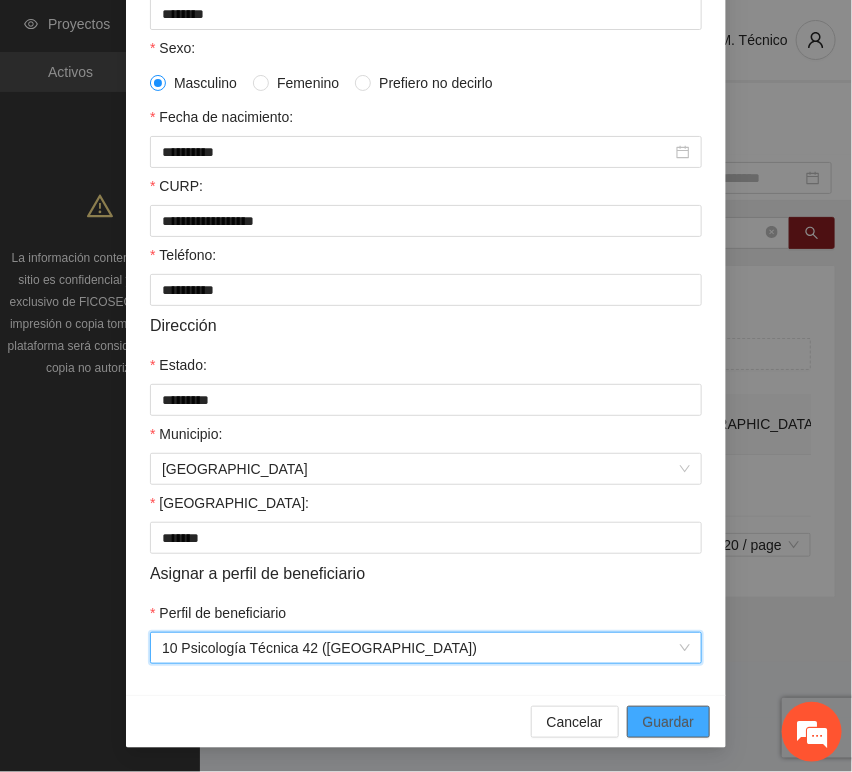 click on "Guardar" at bounding box center [668, 722] 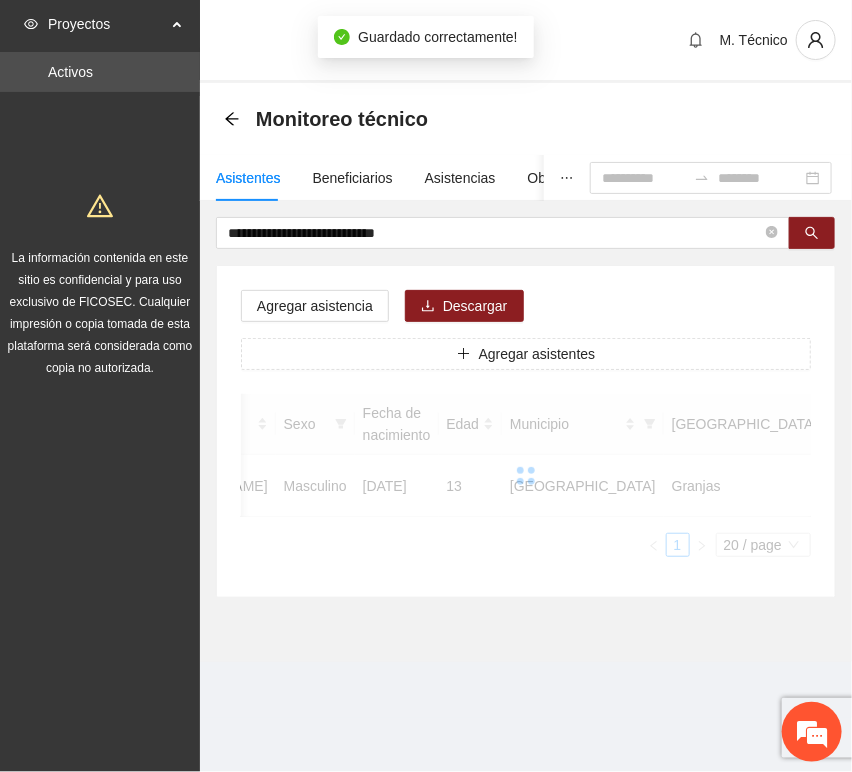 scroll, scrollTop: 294, scrollLeft: 0, axis: vertical 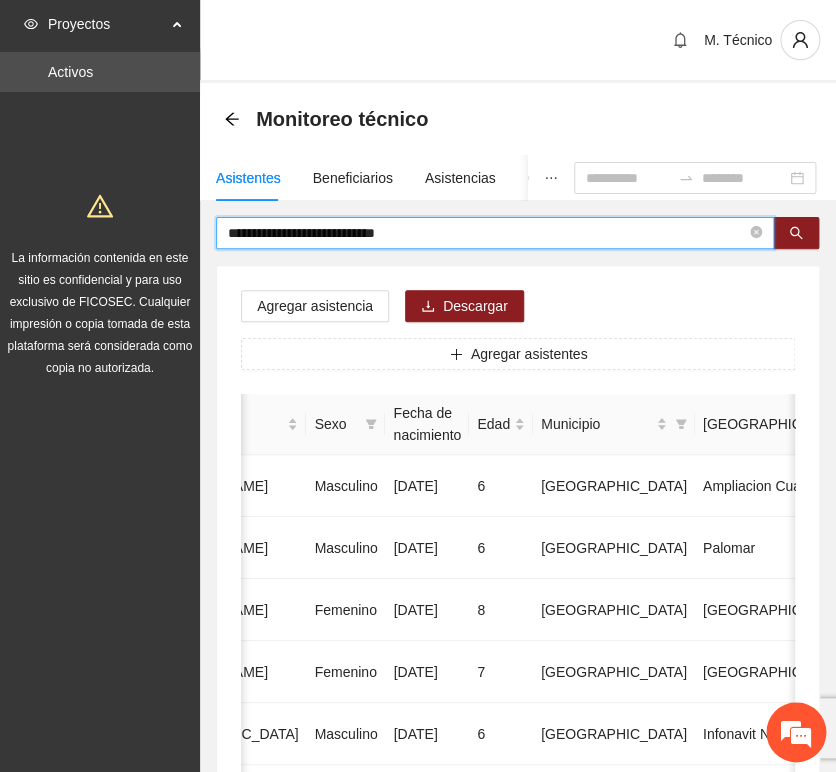 drag, startPoint x: 413, startPoint y: 233, endPoint x: -140, endPoint y: 229, distance: 553.01447 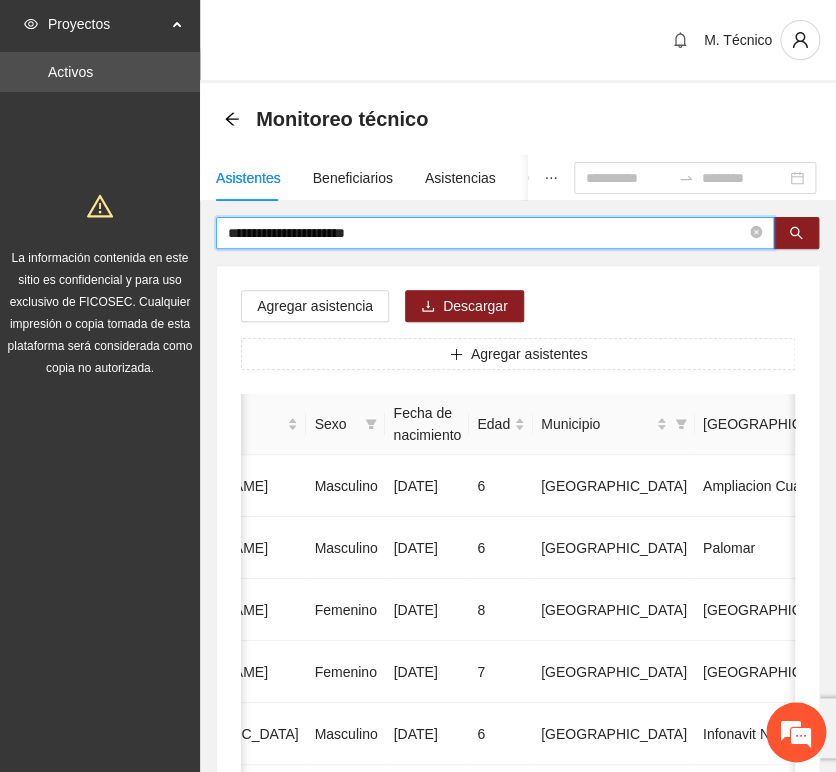 type on "**********" 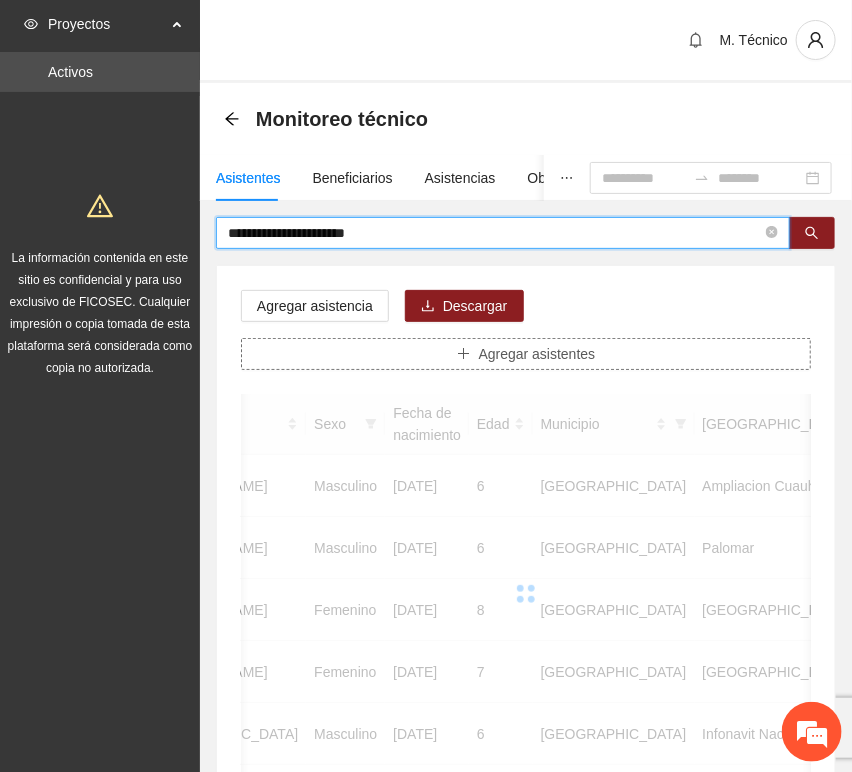 scroll, scrollTop: 0, scrollLeft: 450, axis: horizontal 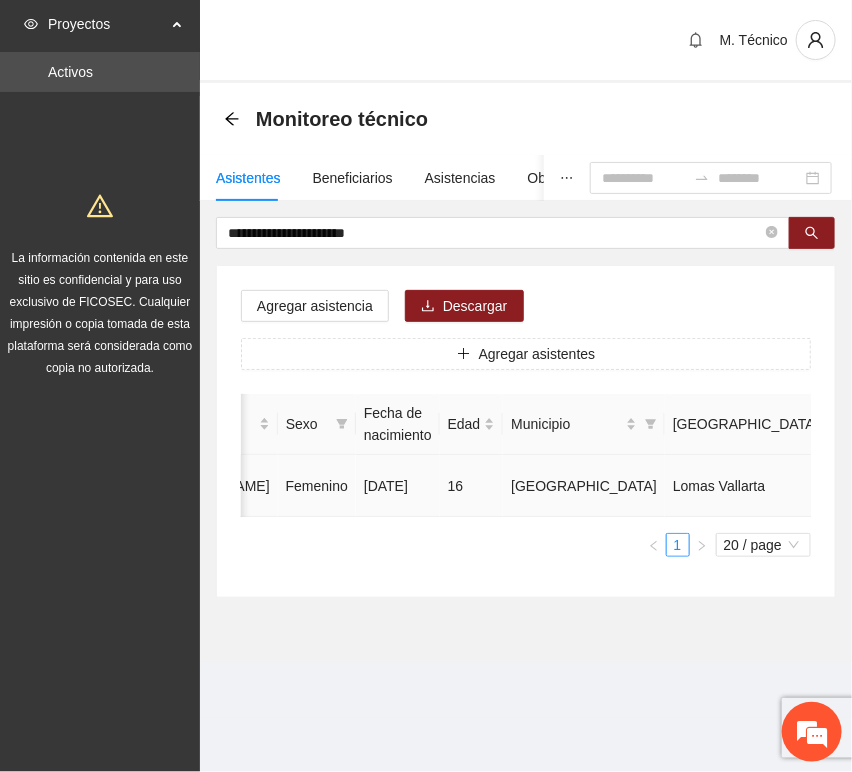 click 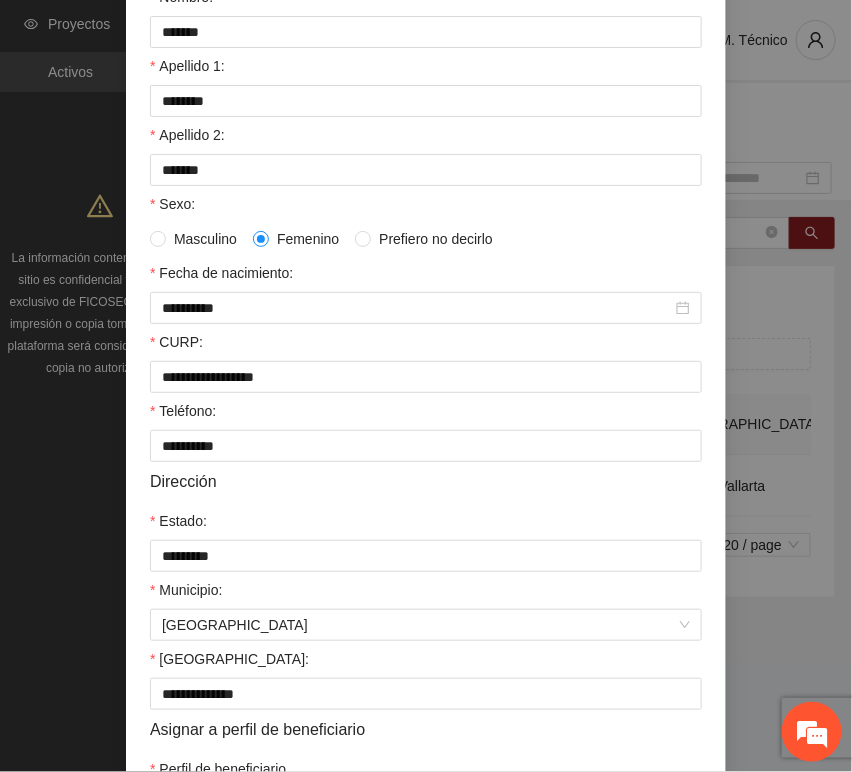 scroll, scrollTop: 394, scrollLeft: 0, axis: vertical 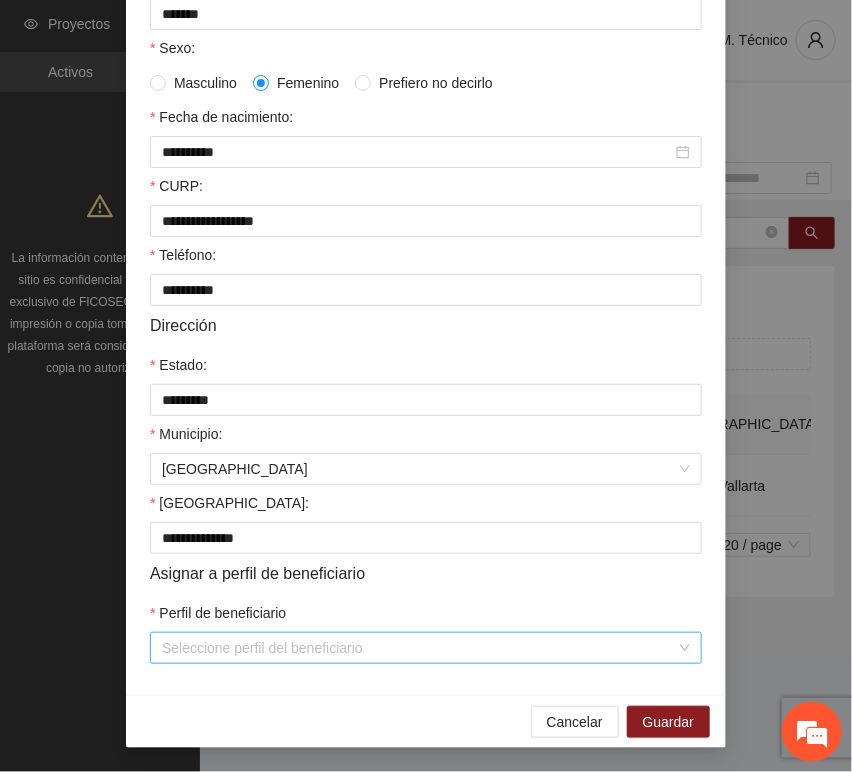 click on "Perfil de beneficiario" at bounding box center (419, 648) 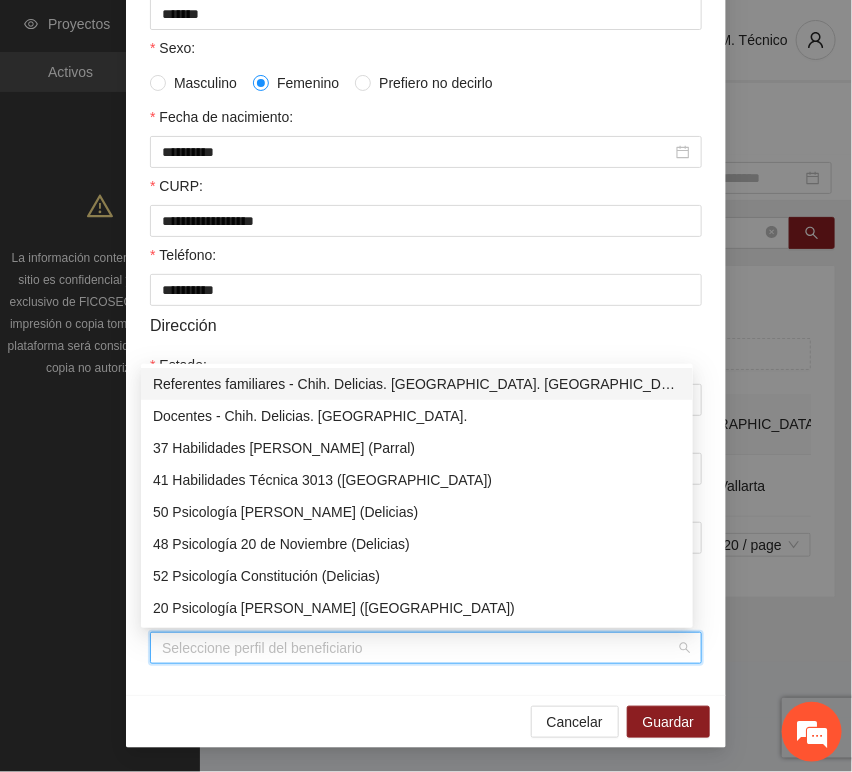 type on "*" 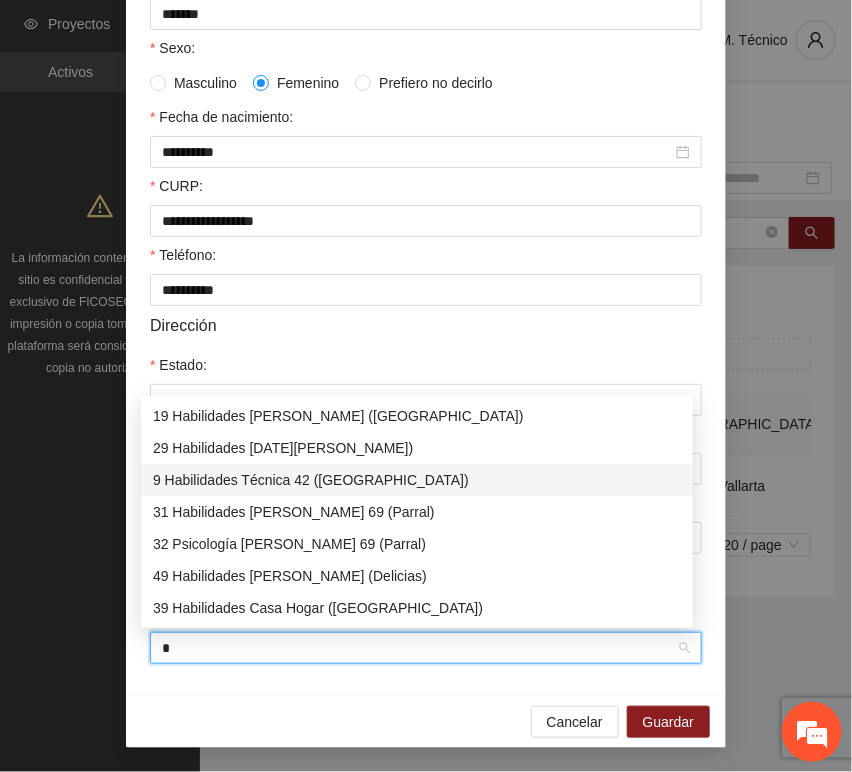 click on "9 Habilidades Técnica 42 ([GEOGRAPHIC_DATA])" at bounding box center [417, 480] 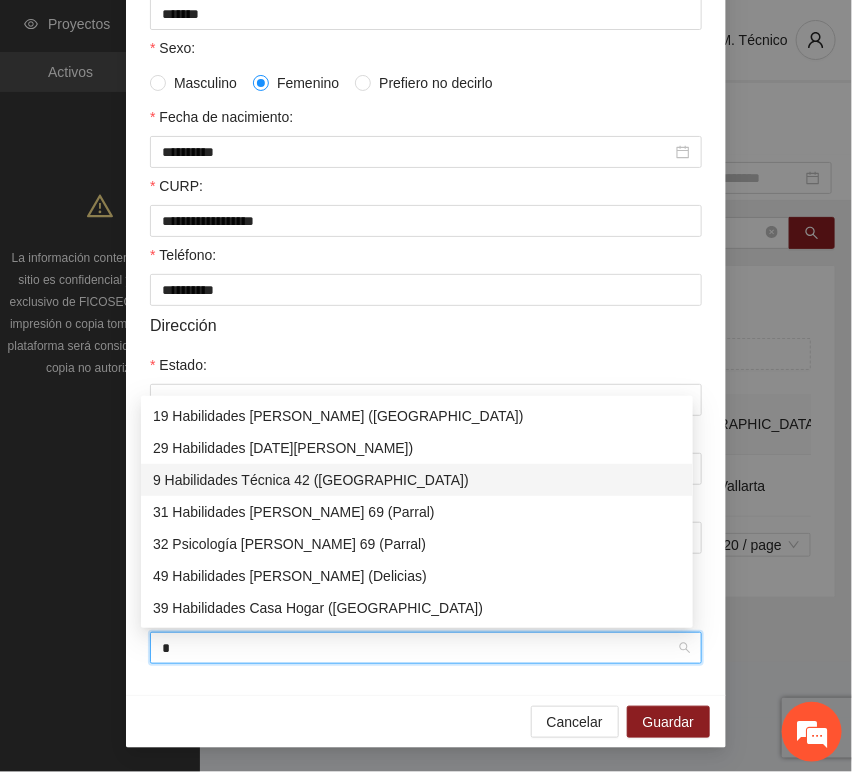 type 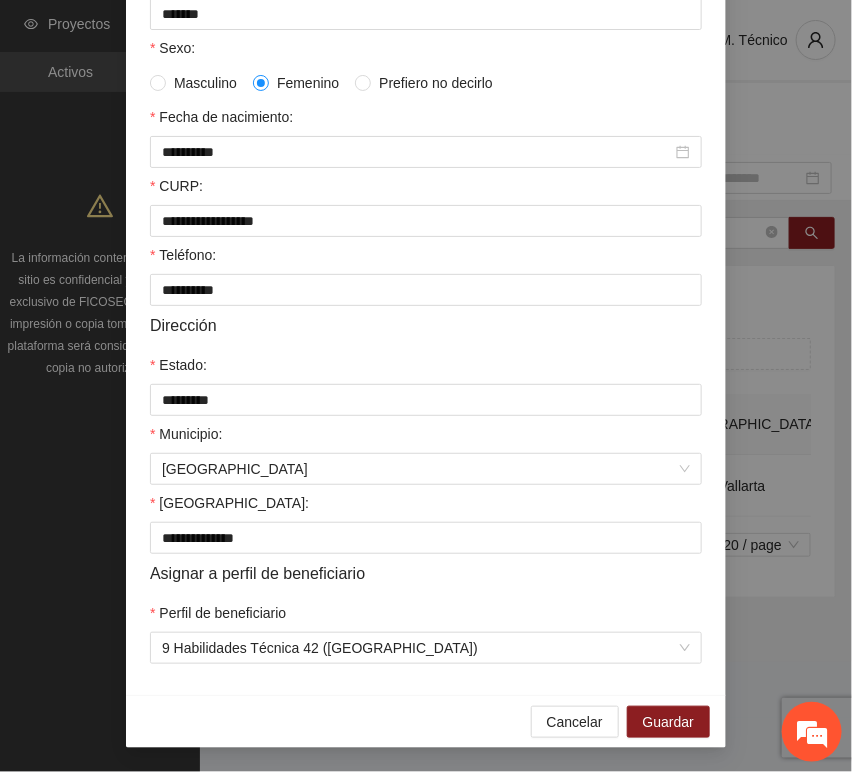 click on "Cancelar Guardar" at bounding box center (426, 721) 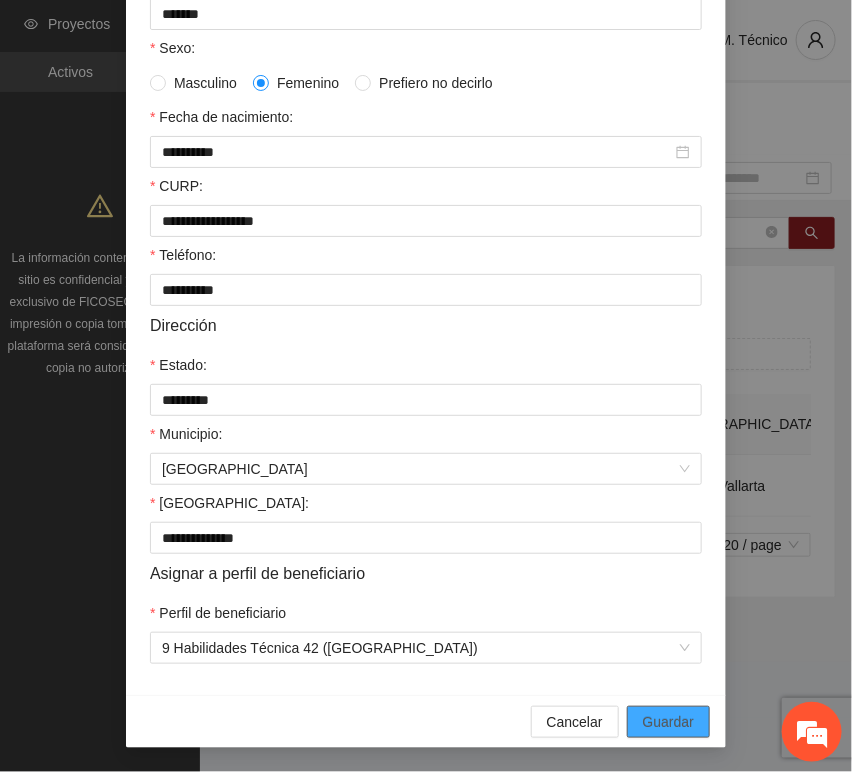 click on "Guardar" at bounding box center [668, 722] 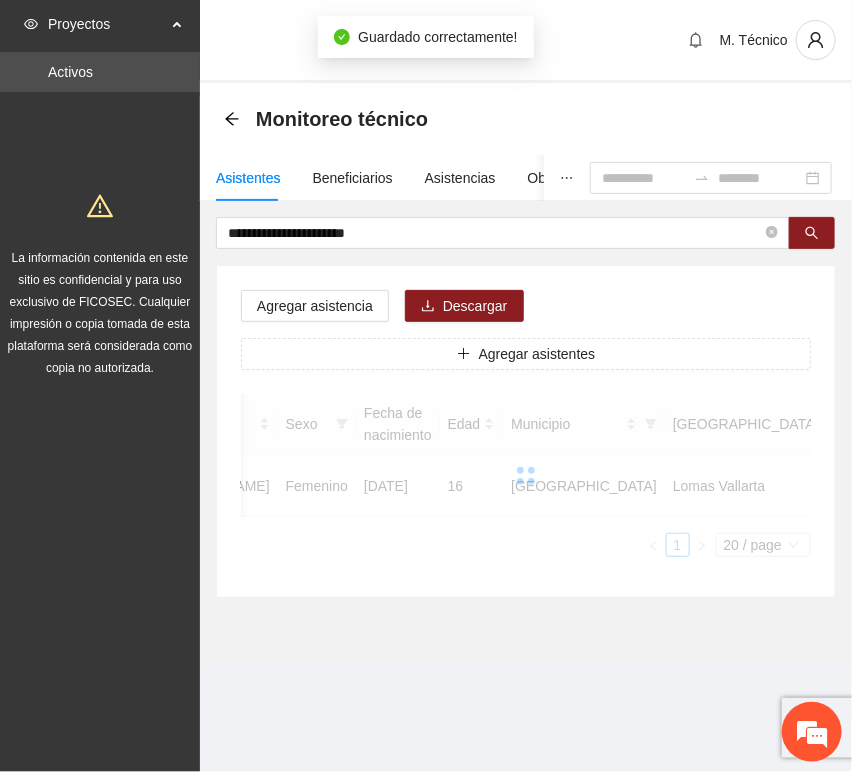 scroll, scrollTop: 294, scrollLeft: 0, axis: vertical 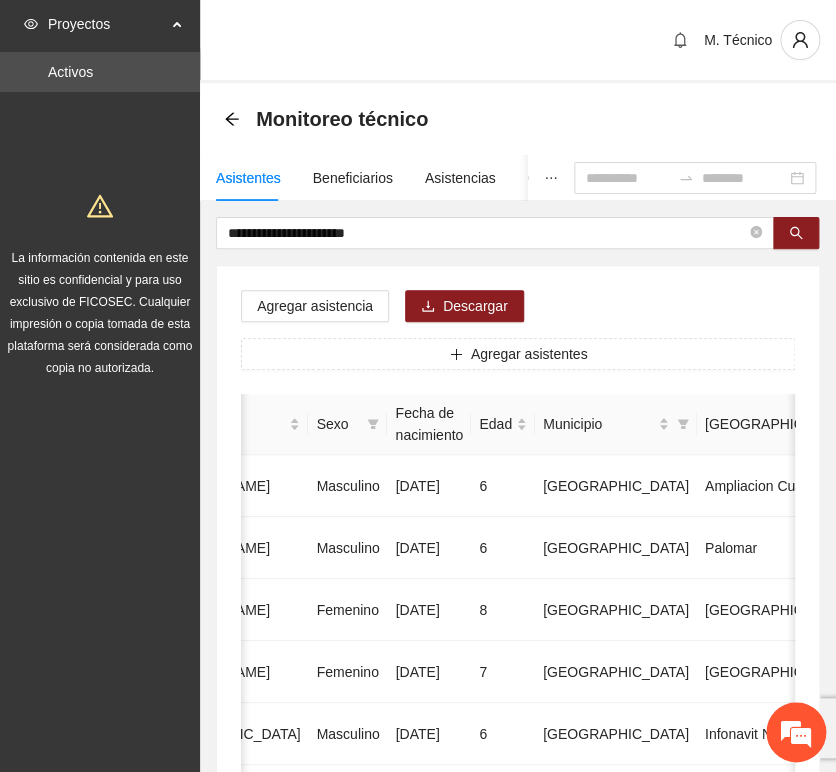 click on "**********" at bounding box center (518, 996) 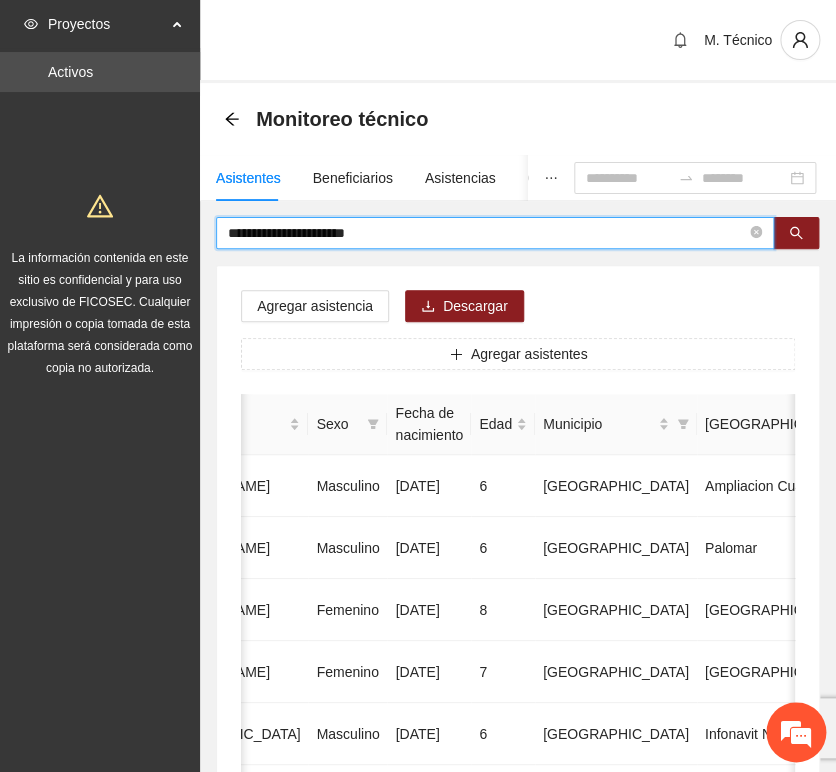 drag, startPoint x: 395, startPoint y: 230, endPoint x: 62, endPoint y: 213, distance: 333.43365 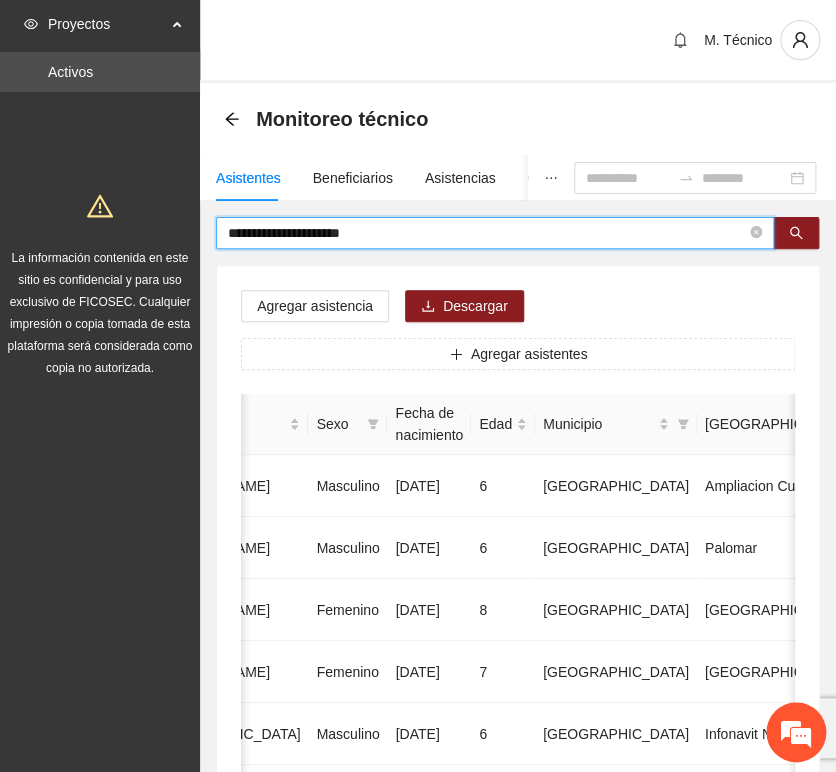 type on "**********" 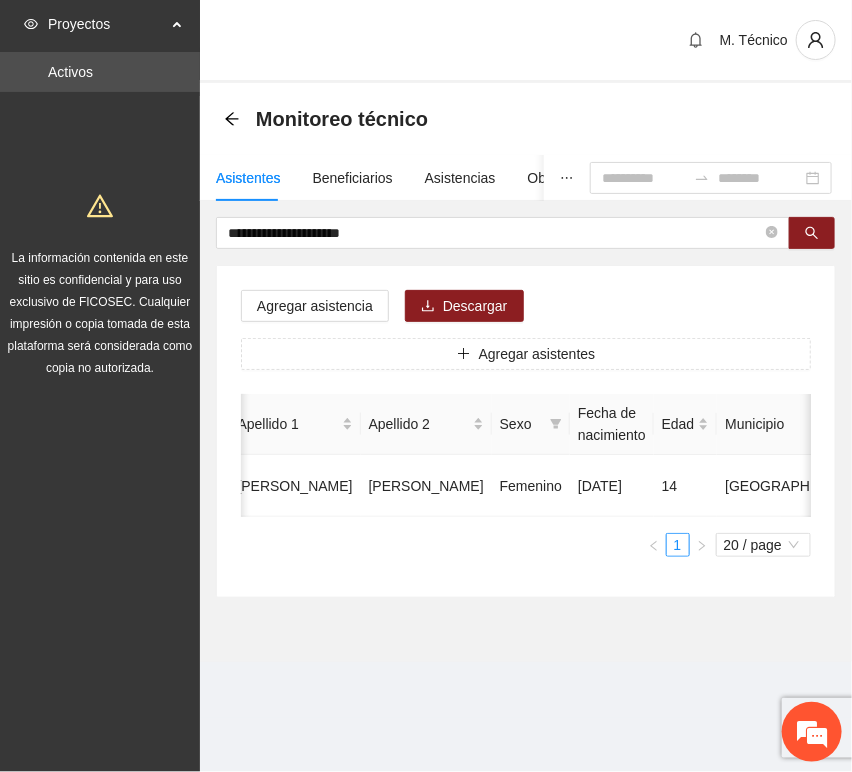 scroll, scrollTop: 0, scrollLeft: 450, axis: horizontal 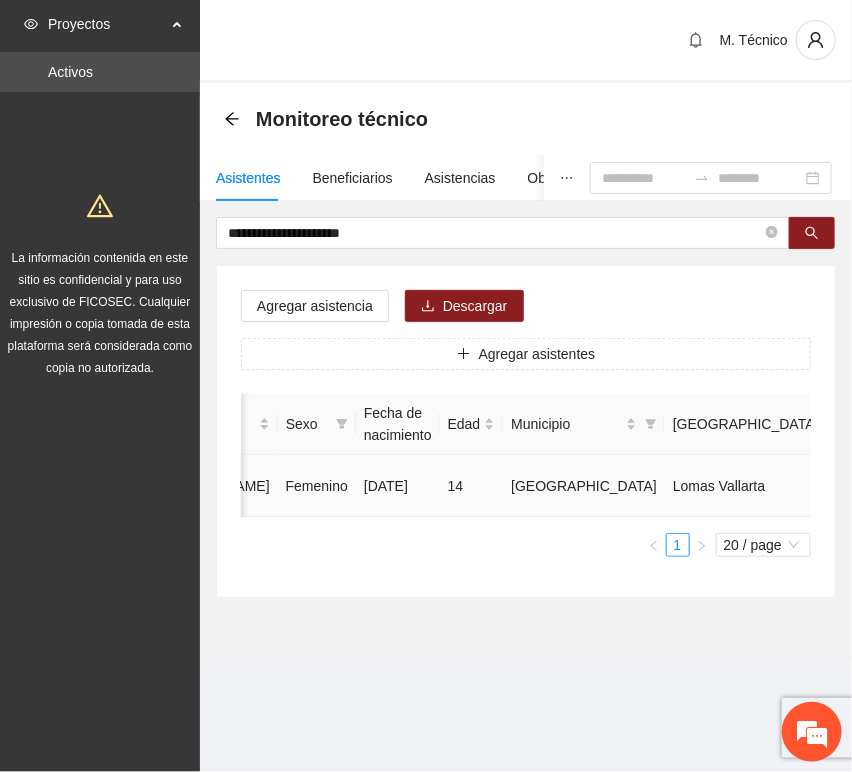 click 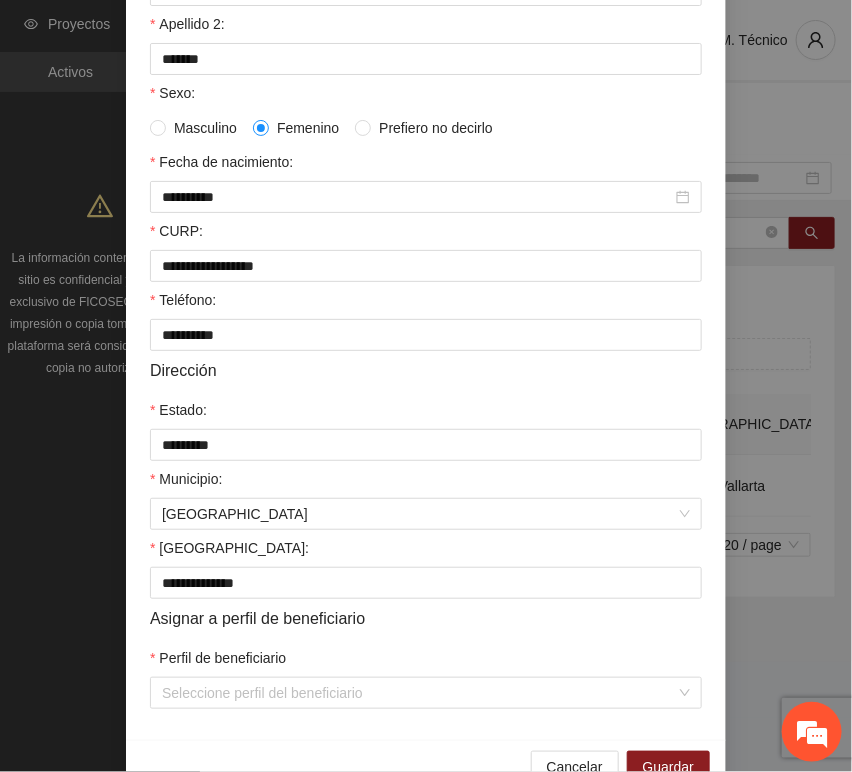 scroll, scrollTop: 394, scrollLeft: 0, axis: vertical 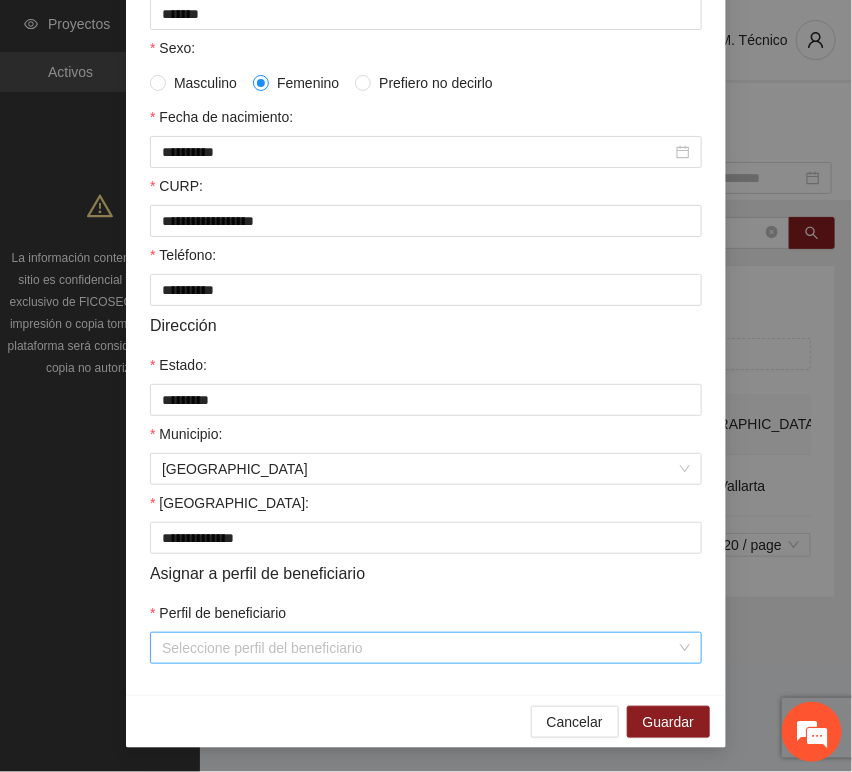 click on "Perfil de beneficiario" at bounding box center (419, 648) 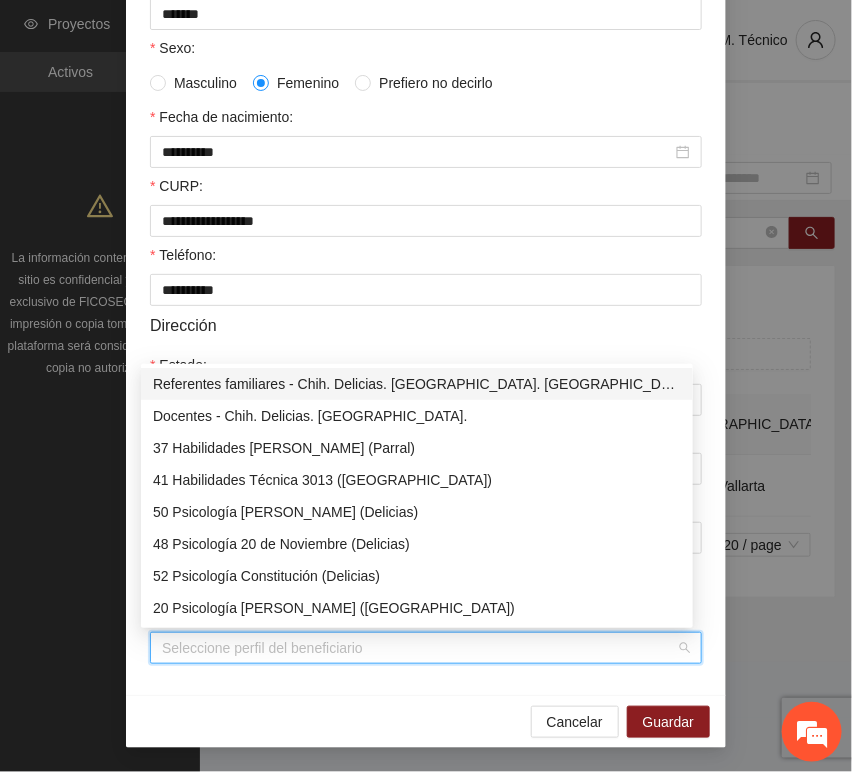 type on "*" 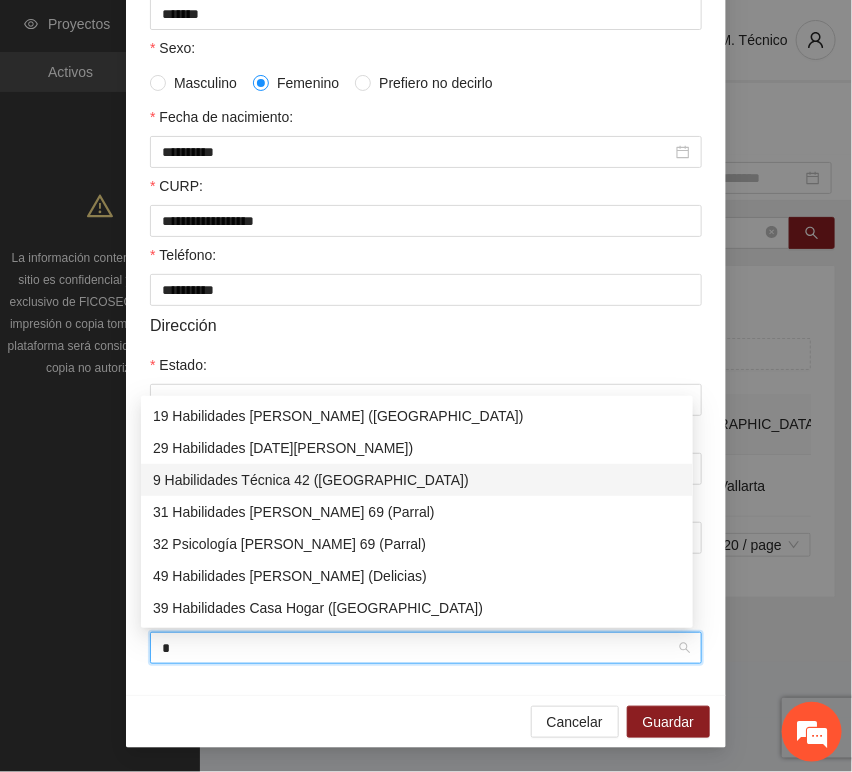 click on "9 Habilidades Técnica 42 ([GEOGRAPHIC_DATA])" at bounding box center [417, 480] 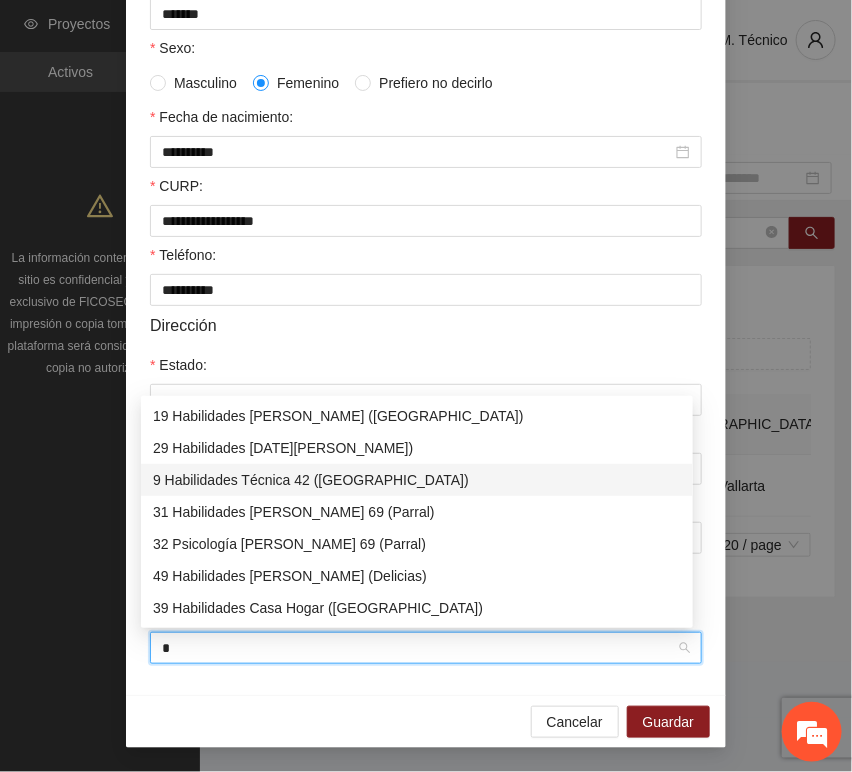 type 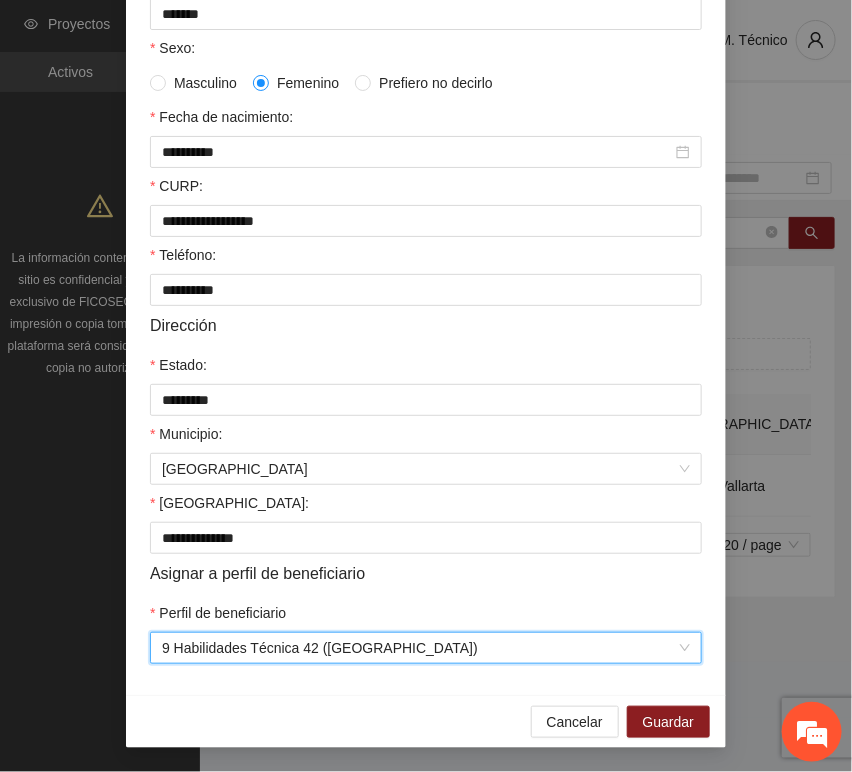 click on "**********" at bounding box center [426, 230] 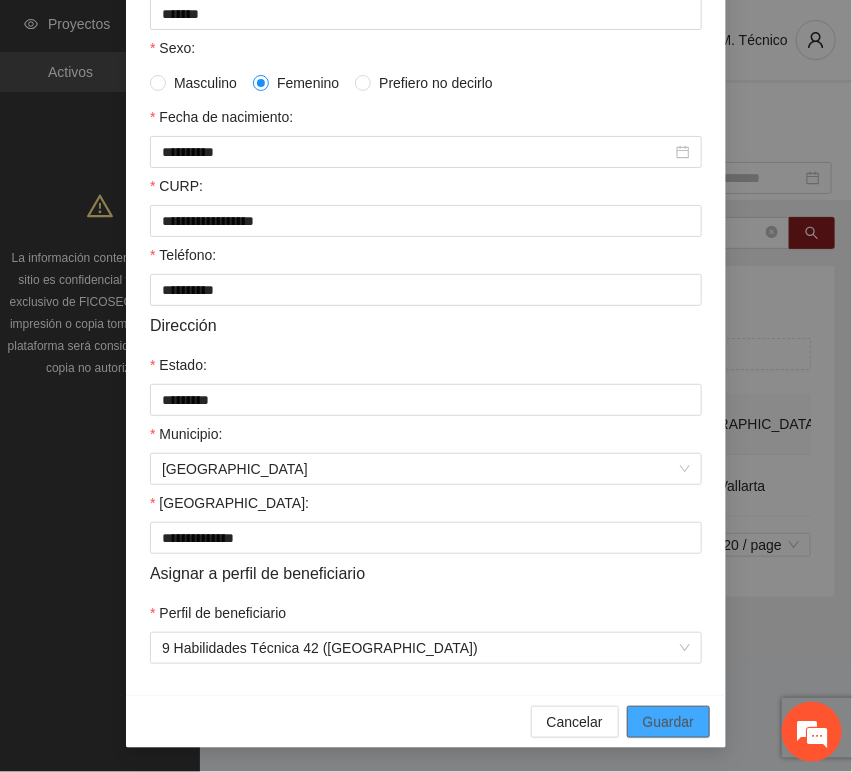 click on "Guardar" at bounding box center [668, 722] 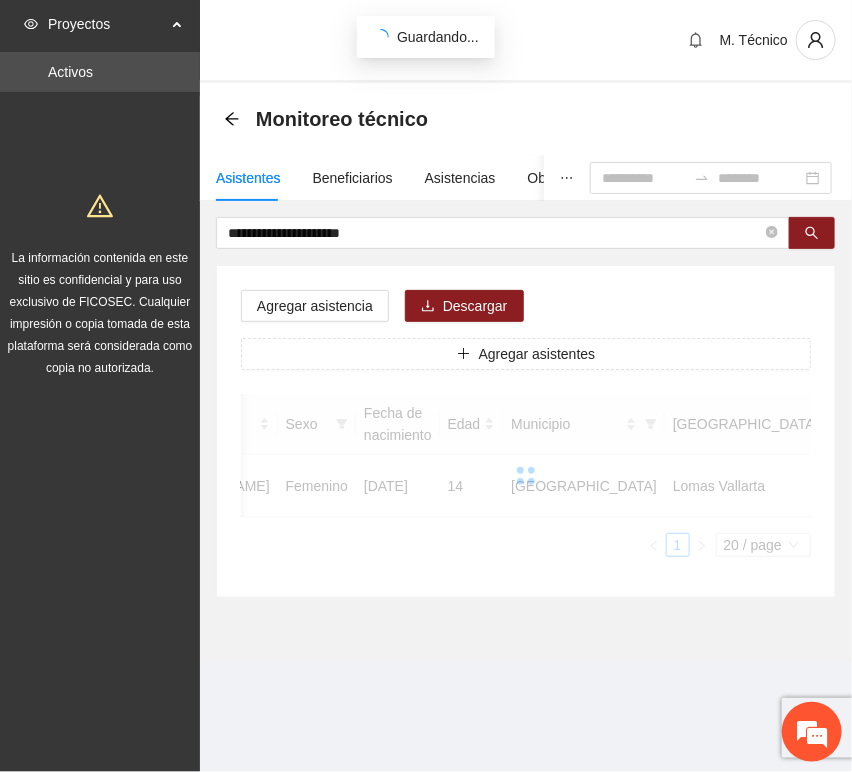 scroll, scrollTop: 294, scrollLeft: 0, axis: vertical 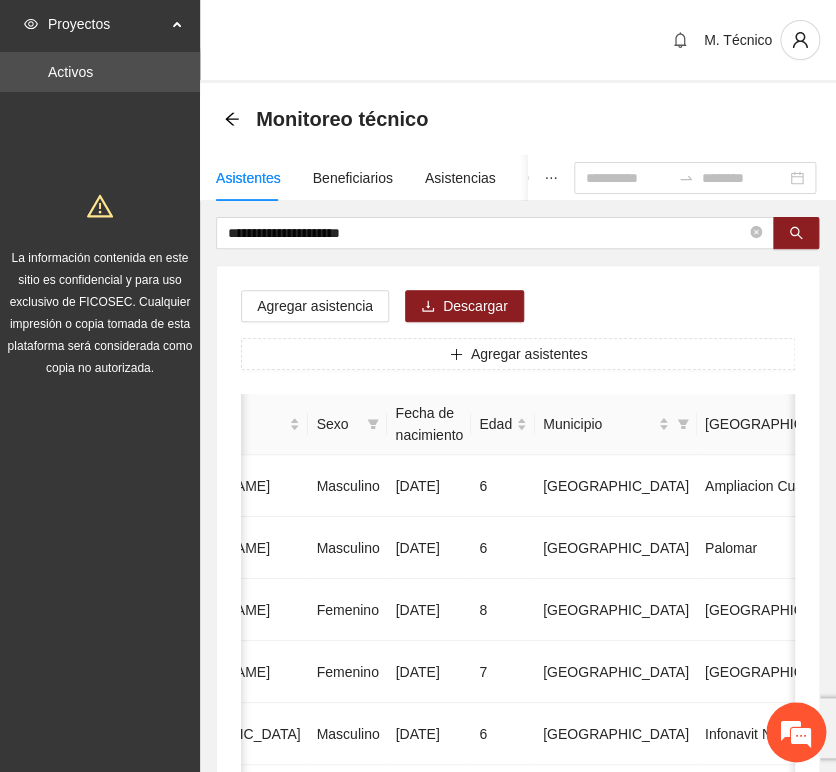 click on "Agregar asistencia Descargar Agregar asistentes Folio Nombre Apellido 1 Apellido 2 Sexo Fecha de nacimiento Edad Municipio Colonia Teléfono Actividad                           1 [PERSON_NAME] [DATE] 6 Chihuahua Ampliacion [PERSON_NAME] 6146098808 U P +11 2 [PERSON_NAME] Masculino [DATE] 6 [GEOGRAPHIC_DATA] [GEOGRAPHIC_DATA] 6142685790 U P +4 3 [PERSON_NAME] [DATE] 8 Chihuahua [GEOGRAPHIC_DATA] U P +6 4 [PERSON_NAME] [DATE] 7 [GEOGRAPHIC_DATA] U P +4 5 [PERSON_NAME]  Madrid Masculino [DATE] 6 Chihuahua Infonavit Nac.  6141246855 U P +4 6 [PERSON_NAME] Masculino [DATE] 8 Chihuahua [PERSON_NAME] 6141225744 U P +6 7 [PERSON_NAME][DATE] Femenino [DATE] 8 Chihuahua Paseos [PERSON_NAME] 6142154187 U P +7 8 [PERSON_NAME] [DATE] 9 Chihuahua Popular 6142434364 U P +3 9 [PERSON_NAME]  Madrid Femenino [DATE] 7 U P +8" at bounding box center (518, 1020) 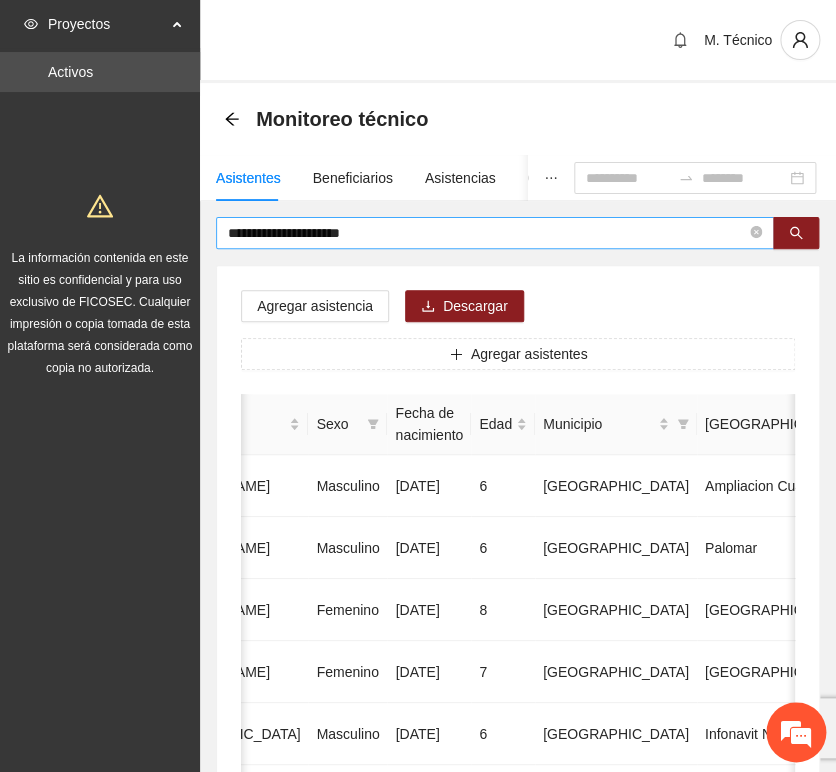 drag, startPoint x: 468, startPoint y: 244, endPoint x: 393, endPoint y: 232, distance: 75.95393 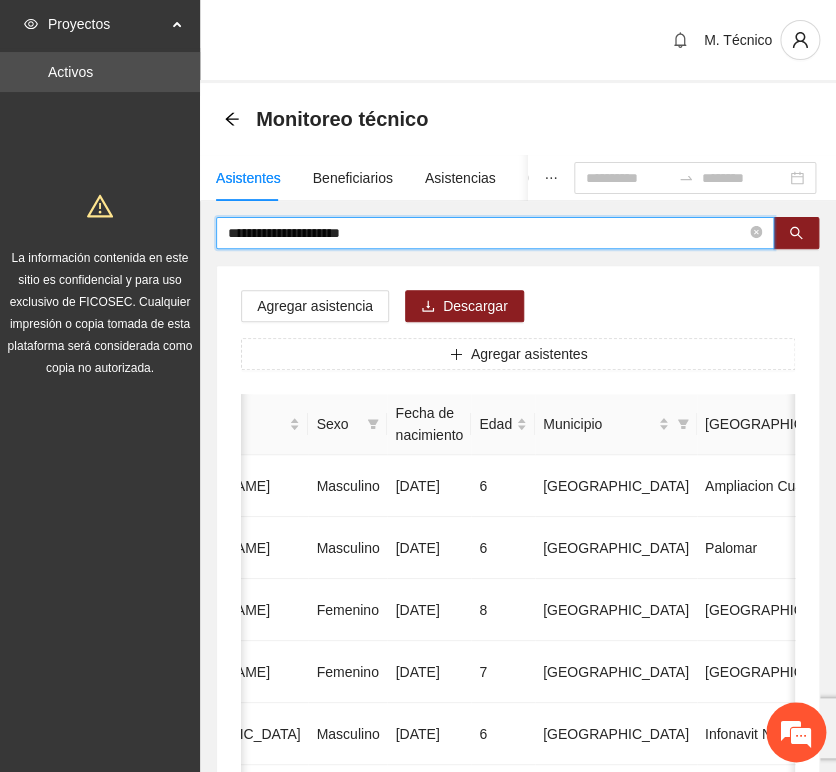 drag, startPoint x: 364, startPoint y: 228, endPoint x: 94, endPoint y: 222, distance: 270.06665 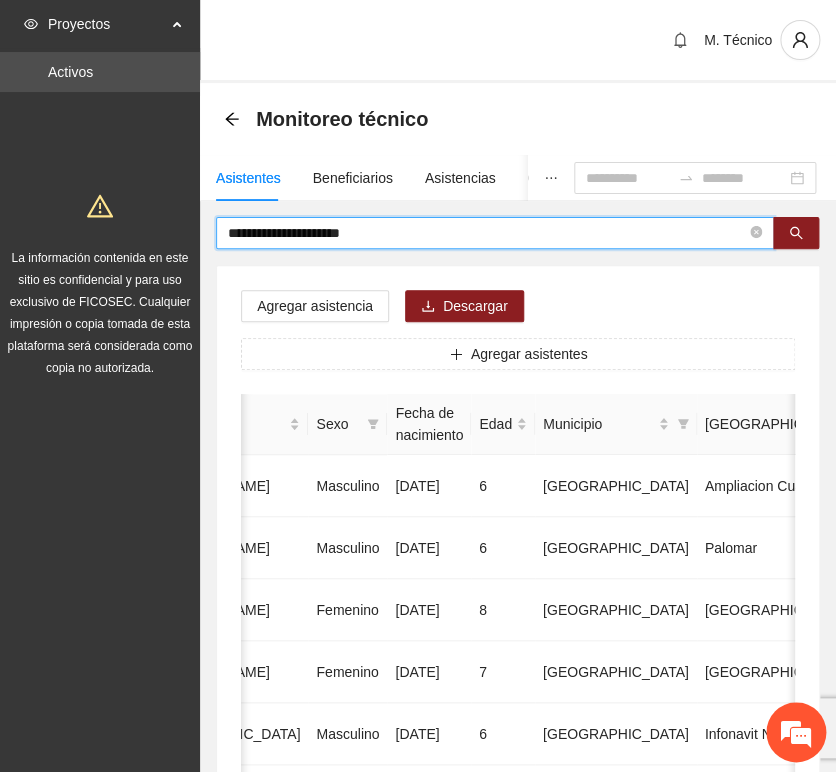 drag, startPoint x: 351, startPoint y: 266, endPoint x: 383, endPoint y: 242, distance: 40 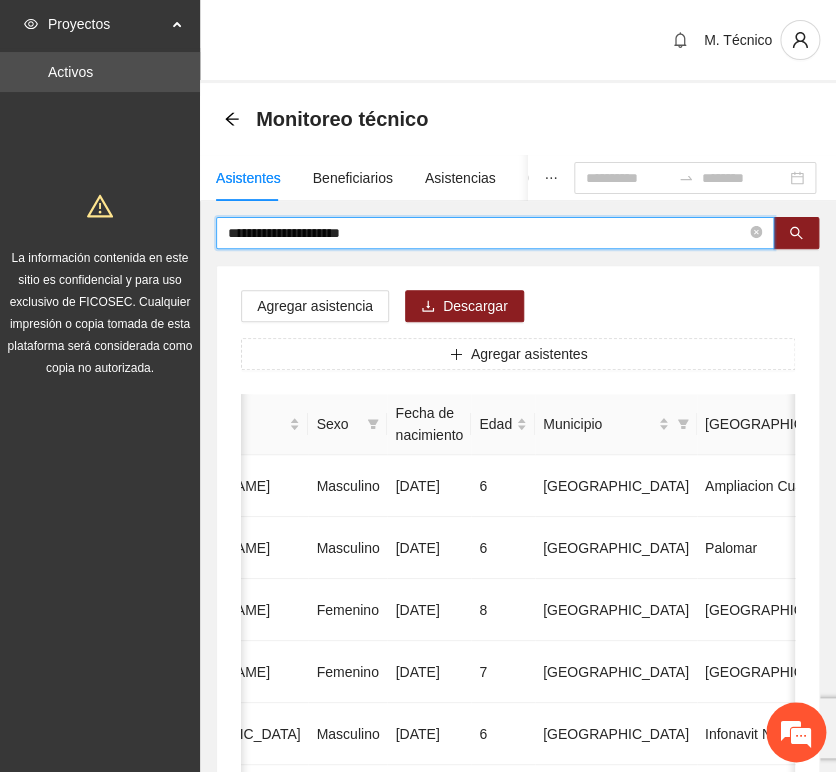 drag, startPoint x: 384, startPoint y: 234, endPoint x: 135, endPoint y: 200, distance: 251.31056 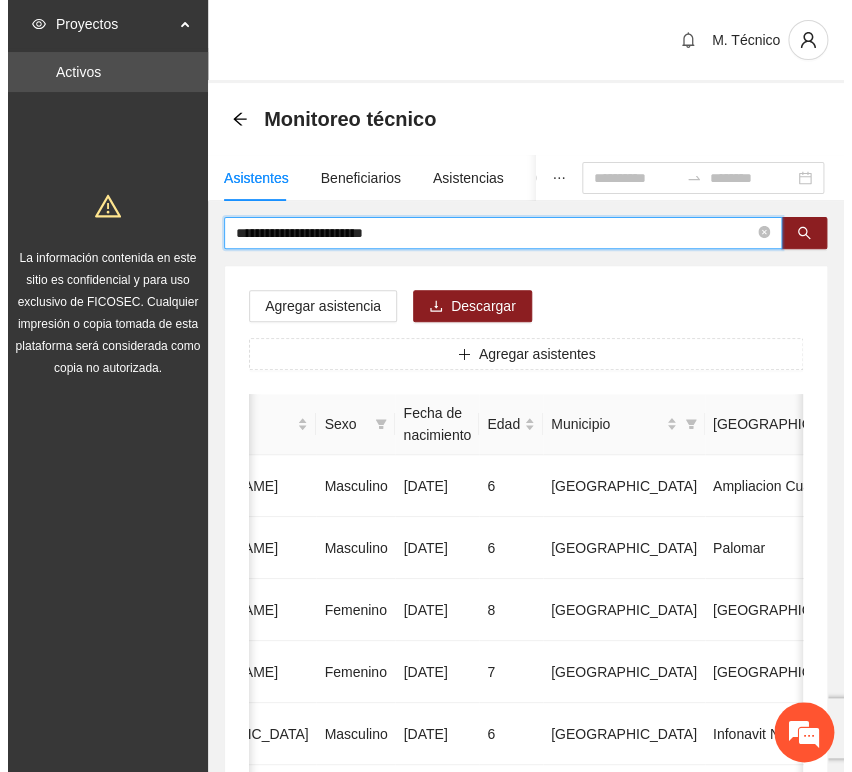 type 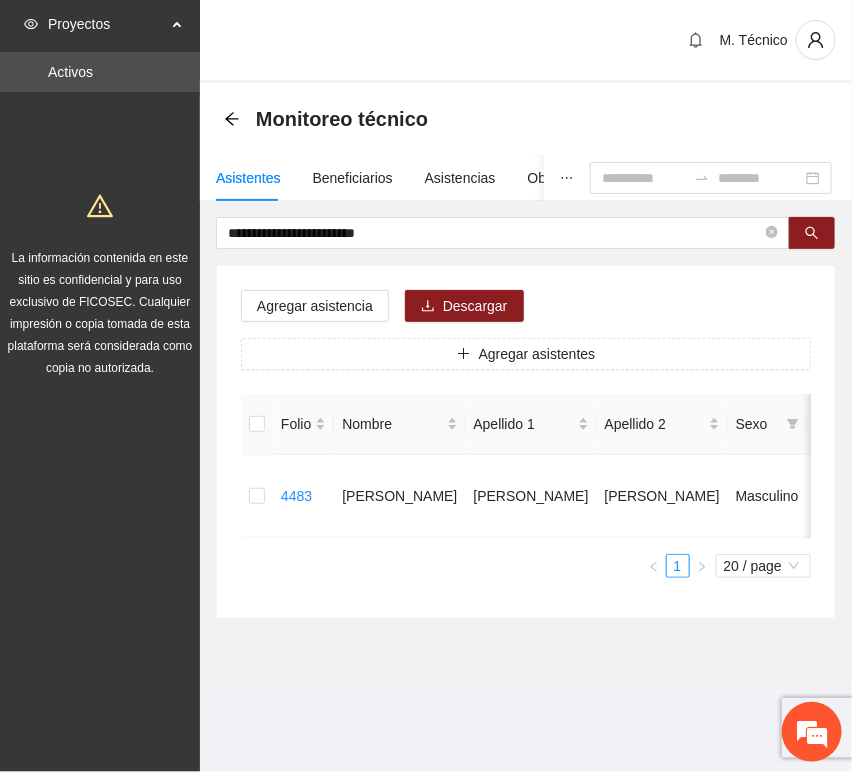 scroll, scrollTop: 0, scrollLeft: 452, axis: horizontal 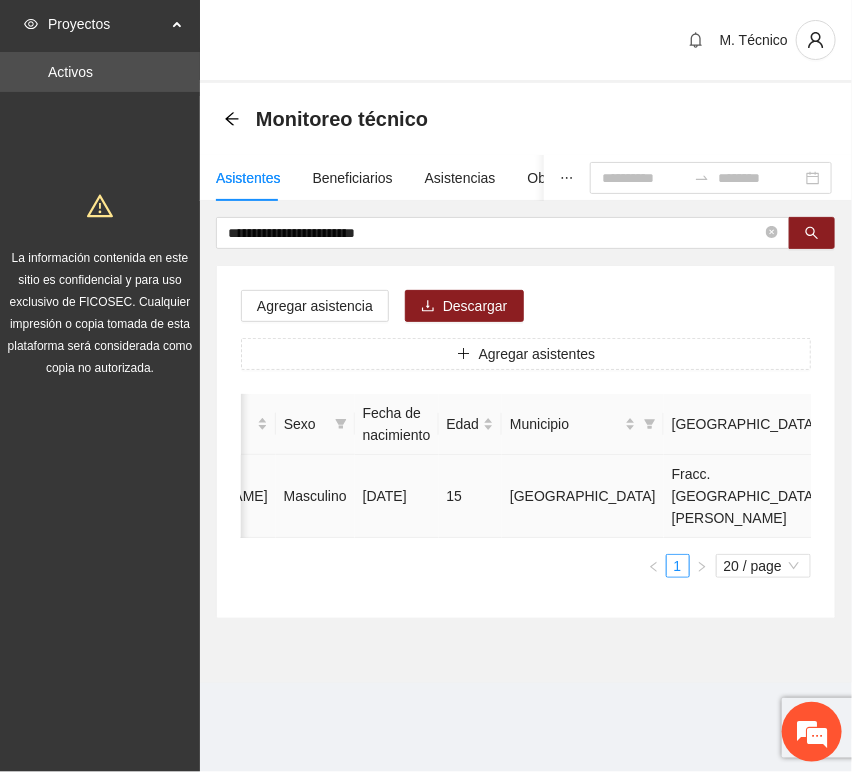 click 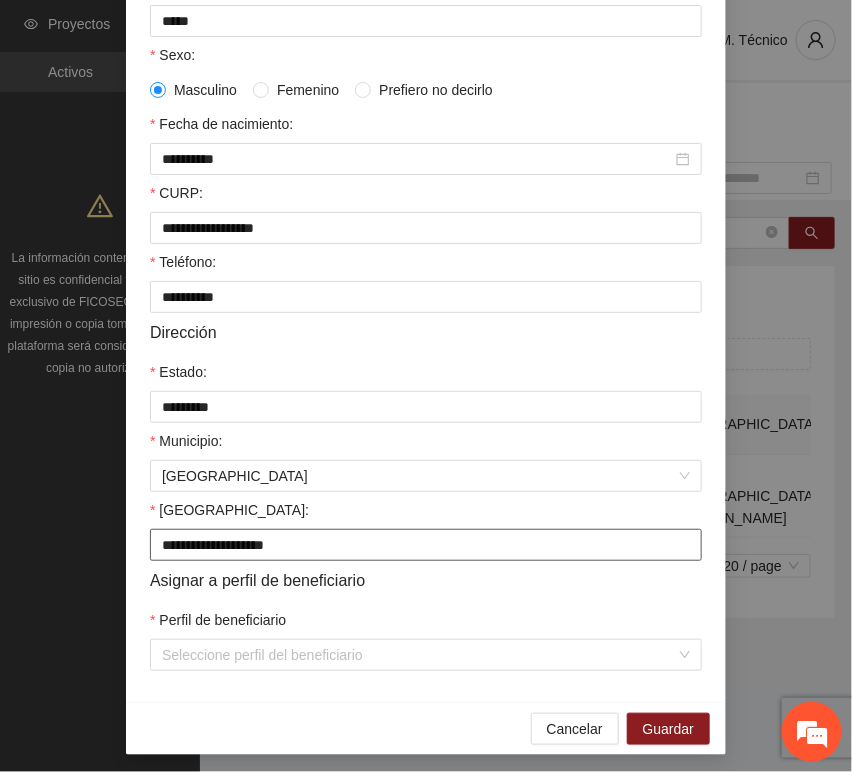 scroll, scrollTop: 394, scrollLeft: 0, axis: vertical 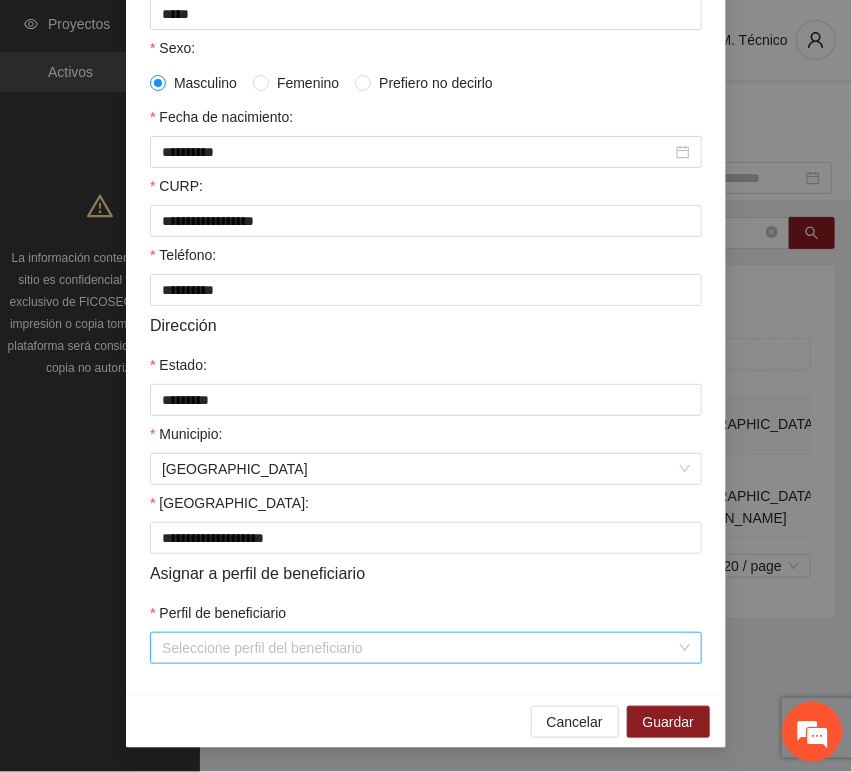 click on "Perfil de beneficiario" at bounding box center [419, 648] 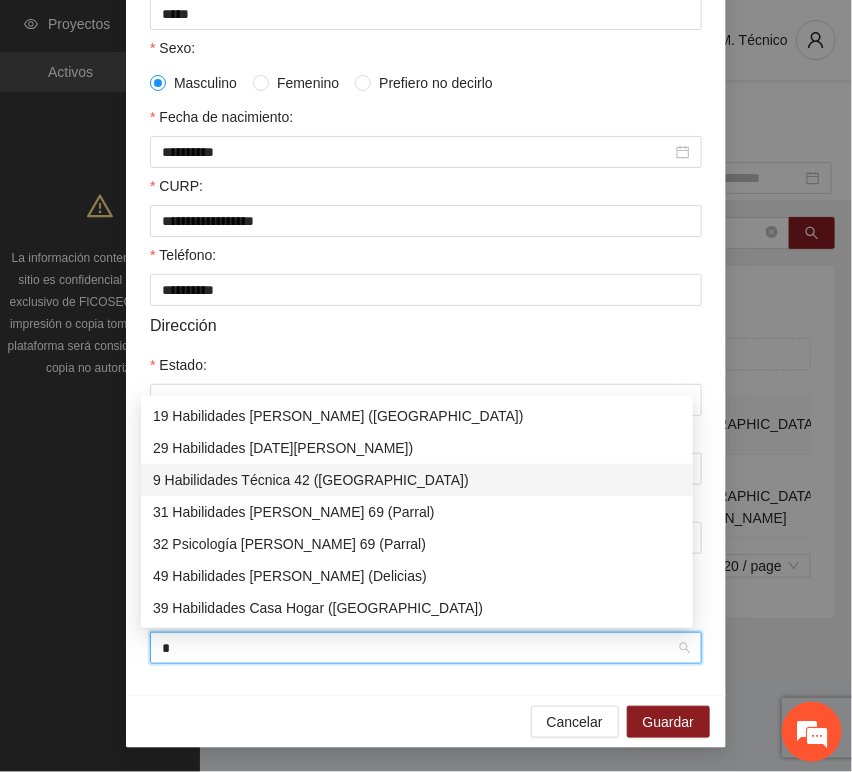 click on "9 Habilidades Técnica 42 ([GEOGRAPHIC_DATA])" at bounding box center [417, 480] 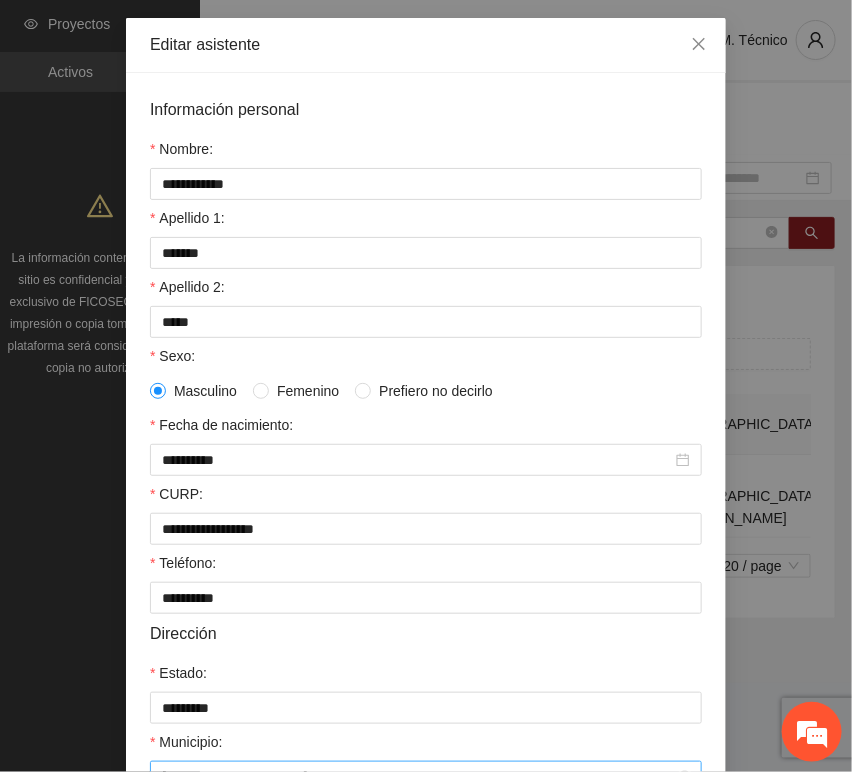 scroll, scrollTop: 394, scrollLeft: 0, axis: vertical 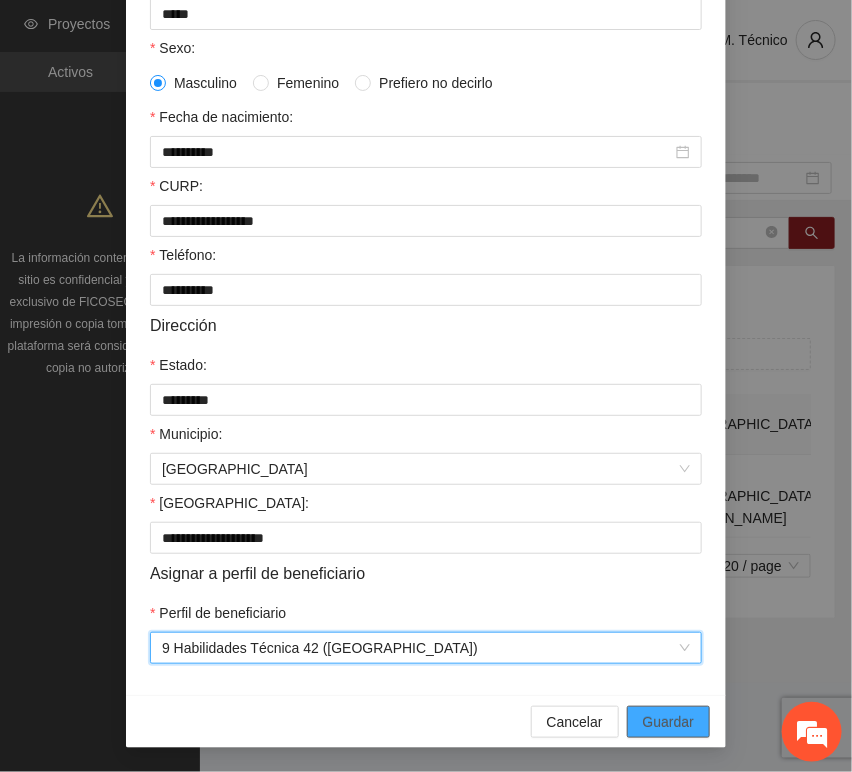 click on "Guardar" at bounding box center [668, 722] 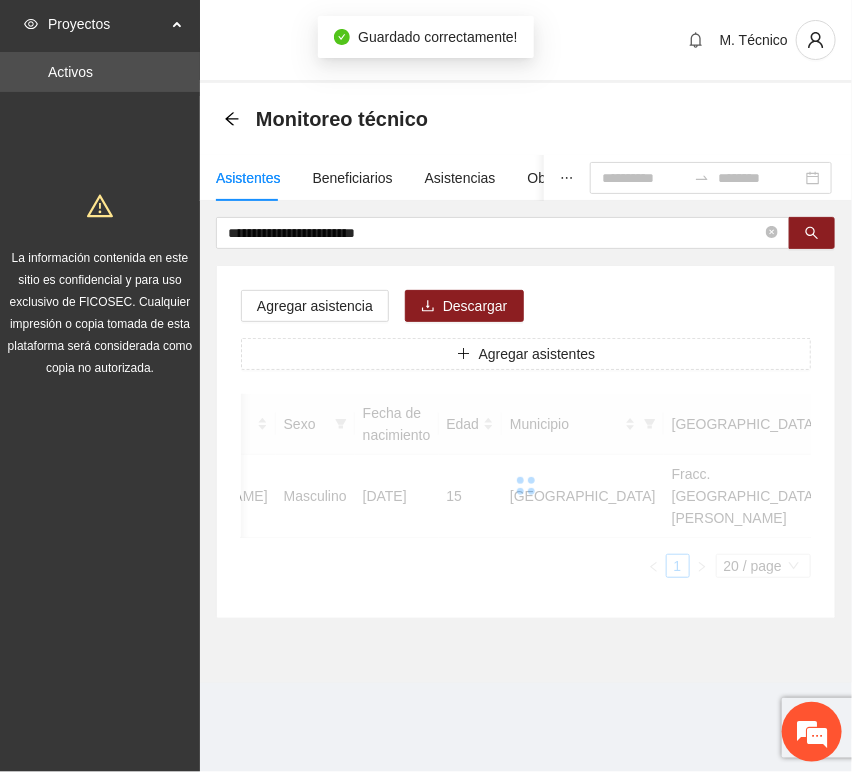 scroll, scrollTop: 294, scrollLeft: 0, axis: vertical 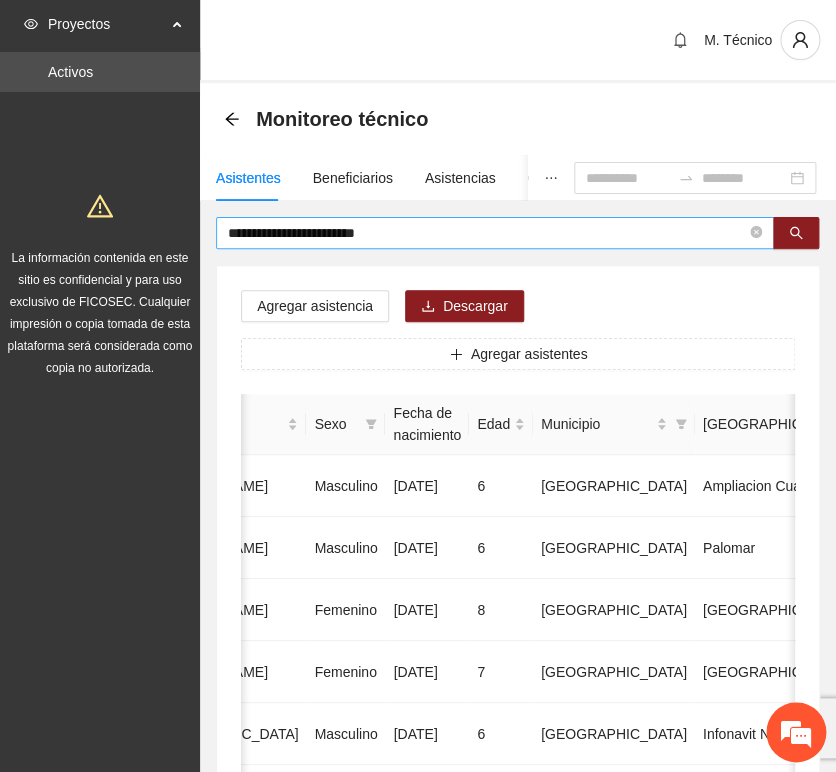 drag, startPoint x: 369, startPoint y: 256, endPoint x: 401, endPoint y: 240, distance: 35.77709 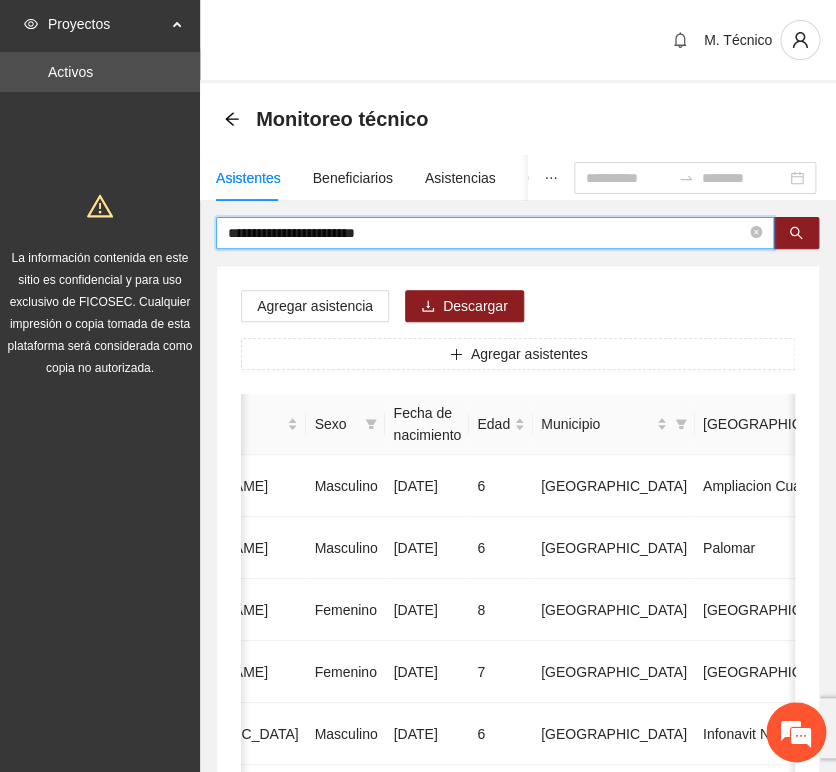 drag, startPoint x: 410, startPoint y: 233, endPoint x: 114, endPoint y: 194, distance: 298.5582 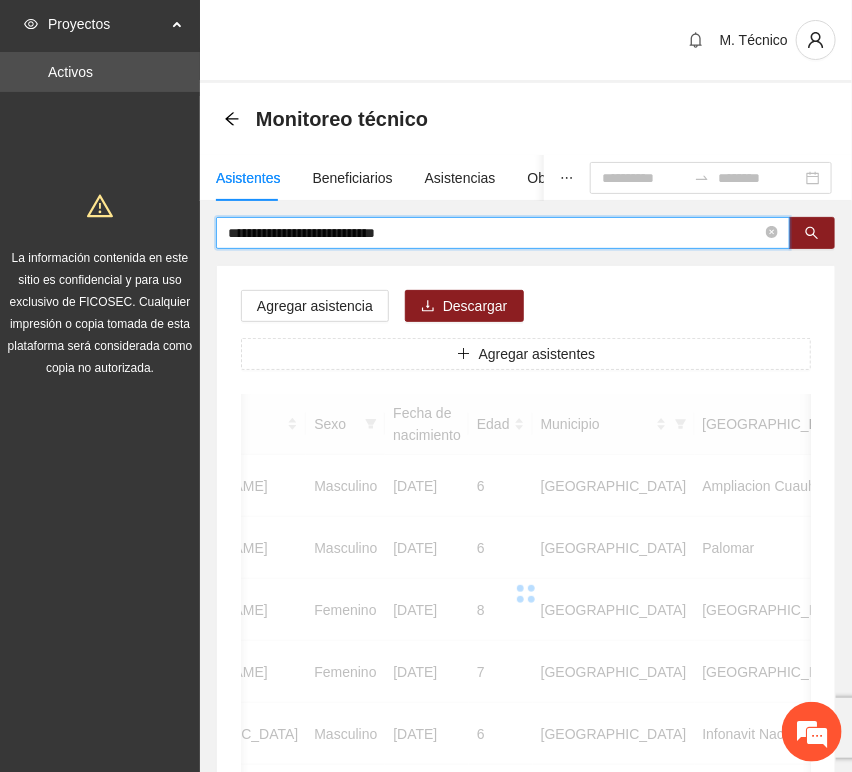 scroll, scrollTop: 0, scrollLeft: 450, axis: horizontal 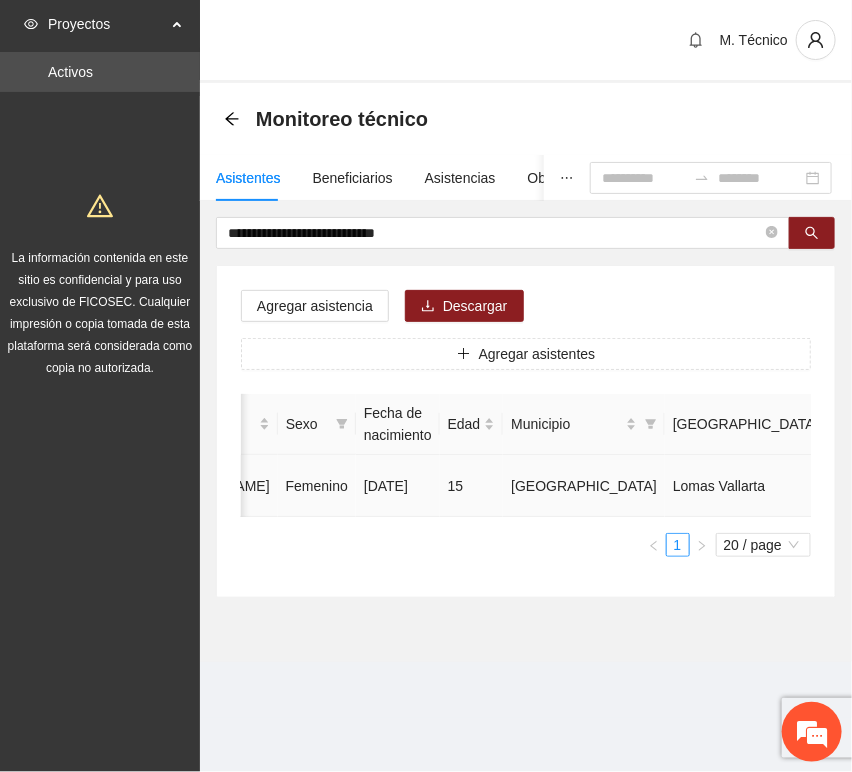 click at bounding box center [1033, 486] 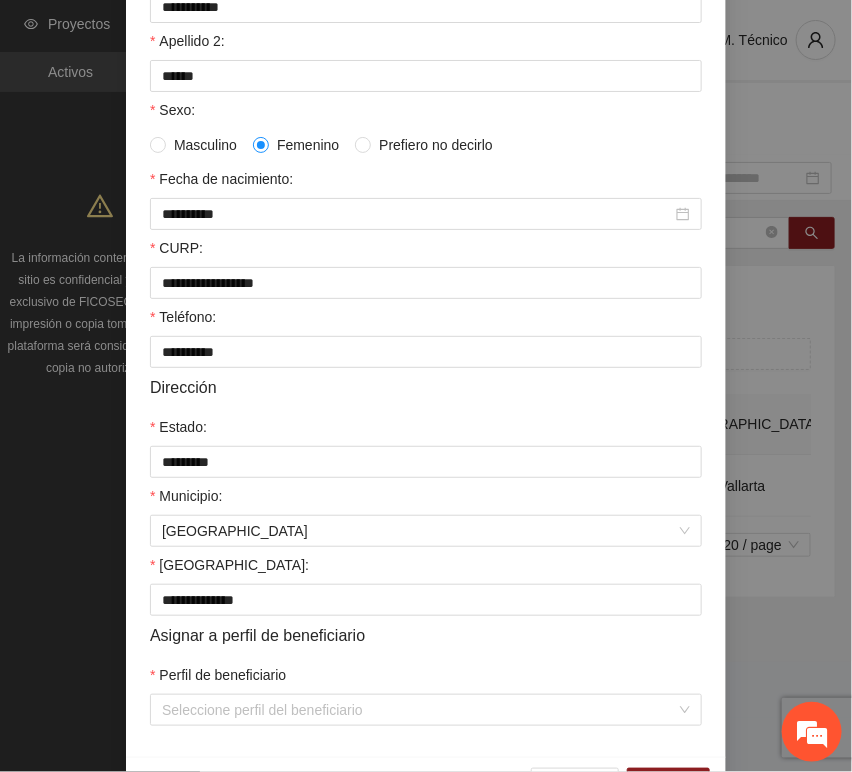 scroll, scrollTop: 394, scrollLeft: 0, axis: vertical 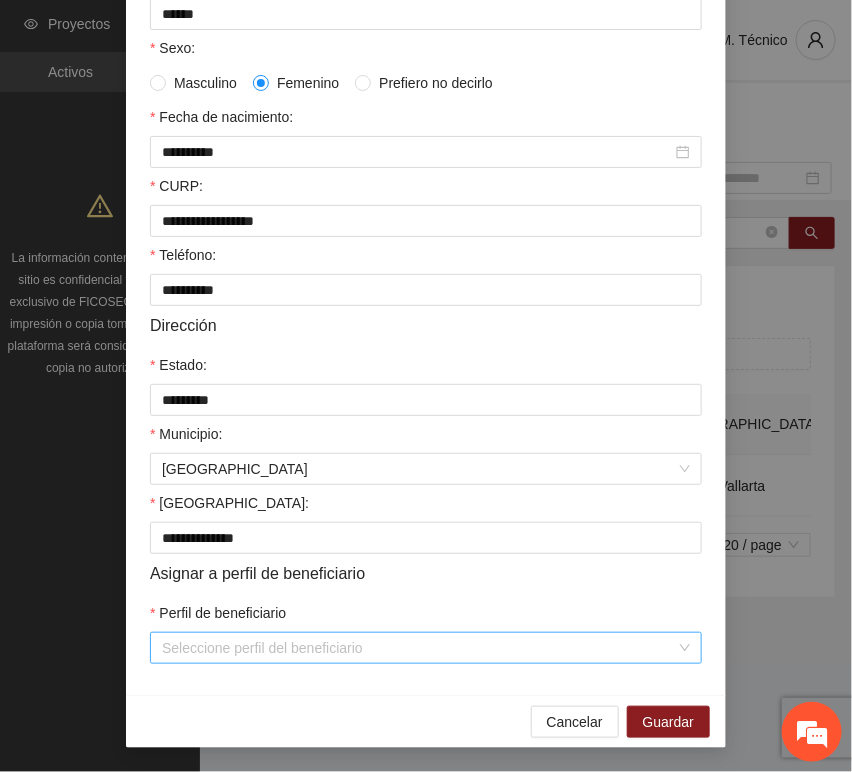 click on "Perfil de beneficiario" at bounding box center (419, 648) 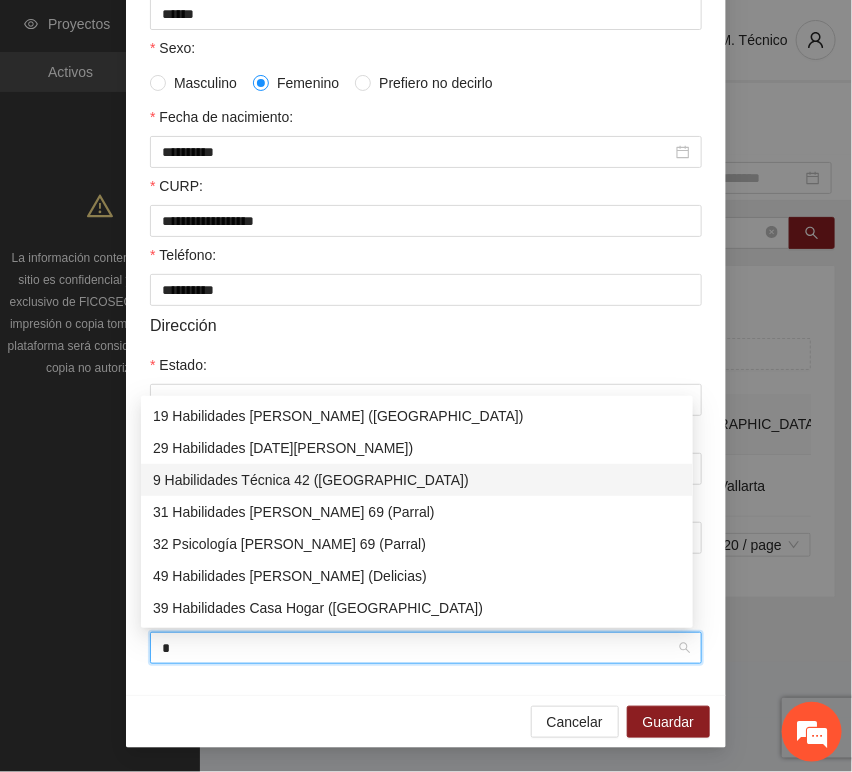 click on "9 Habilidades Técnica 42 ([GEOGRAPHIC_DATA])" at bounding box center [417, 480] 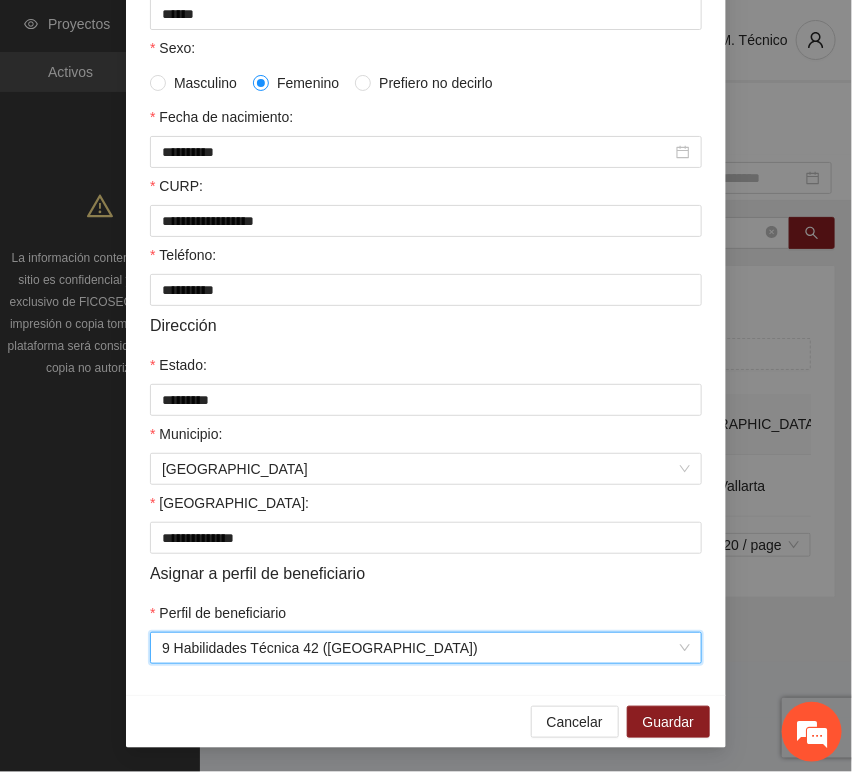 click on "**********" at bounding box center [426, 230] 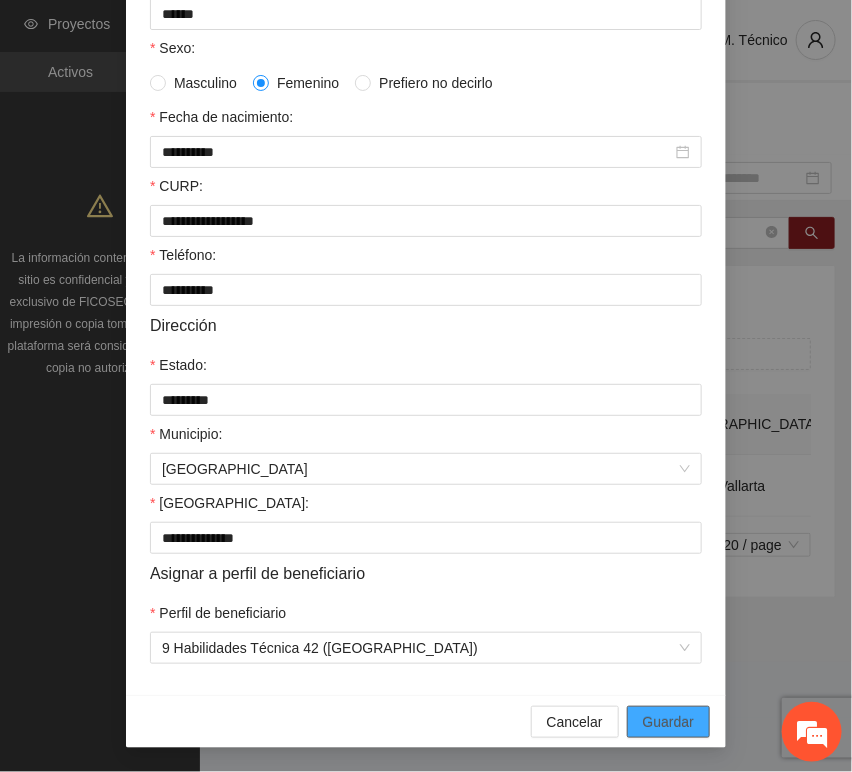 click on "Guardar" at bounding box center [668, 722] 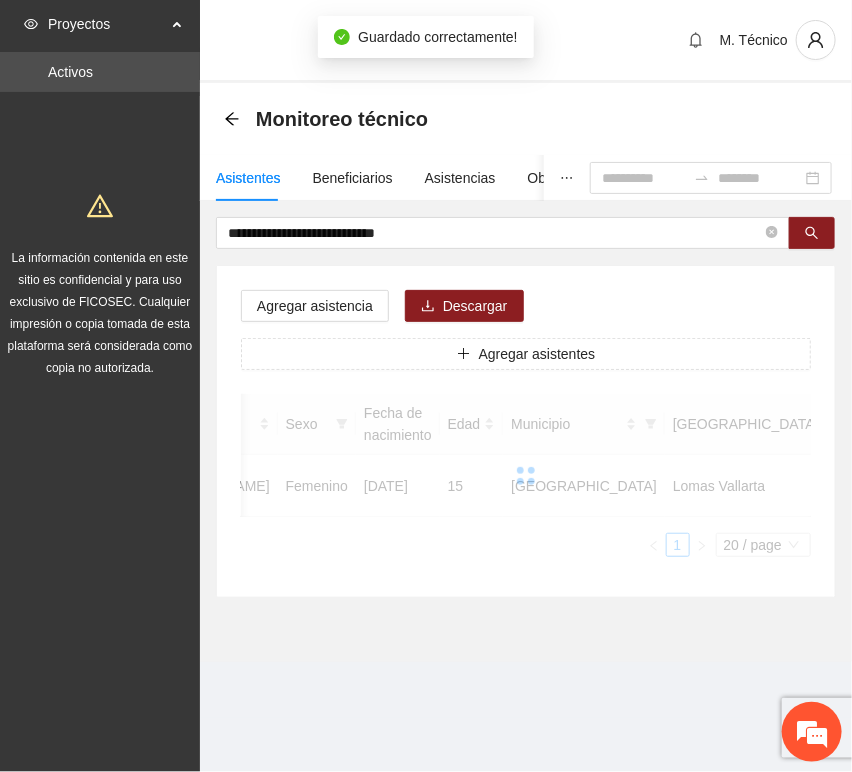 scroll, scrollTop: 294, scrollLeft: 0, axis: vertical 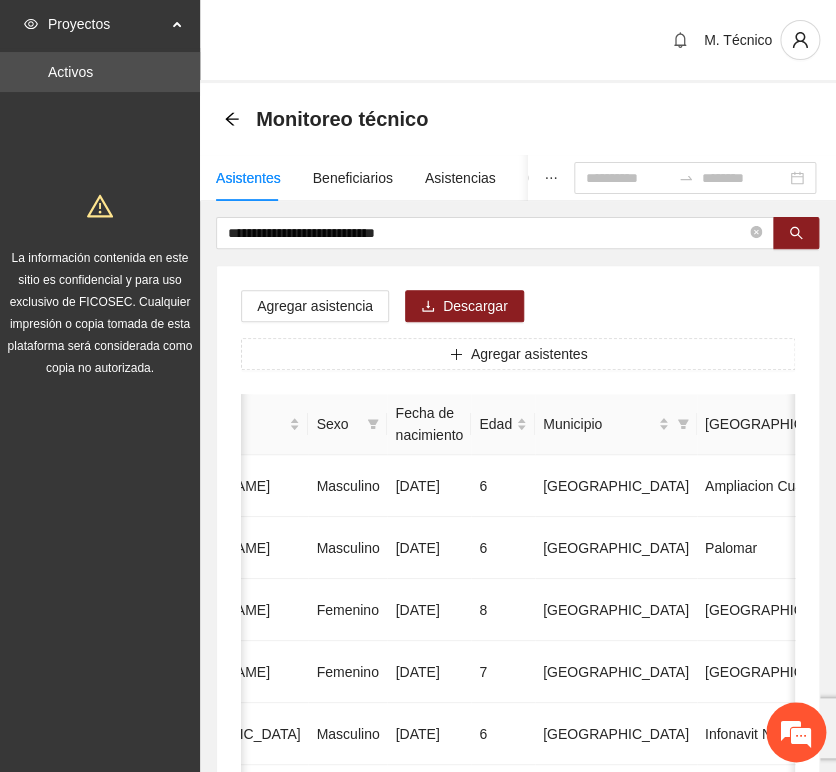click on "**********" at bounding box center [518, 996] 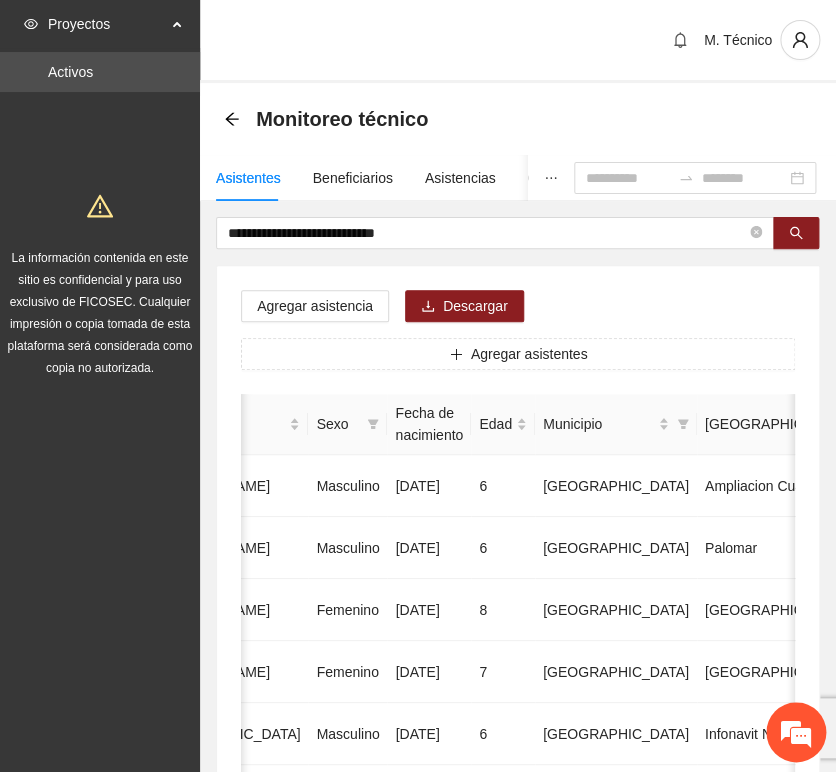 click on "**********" at bounding box center [418, 948] 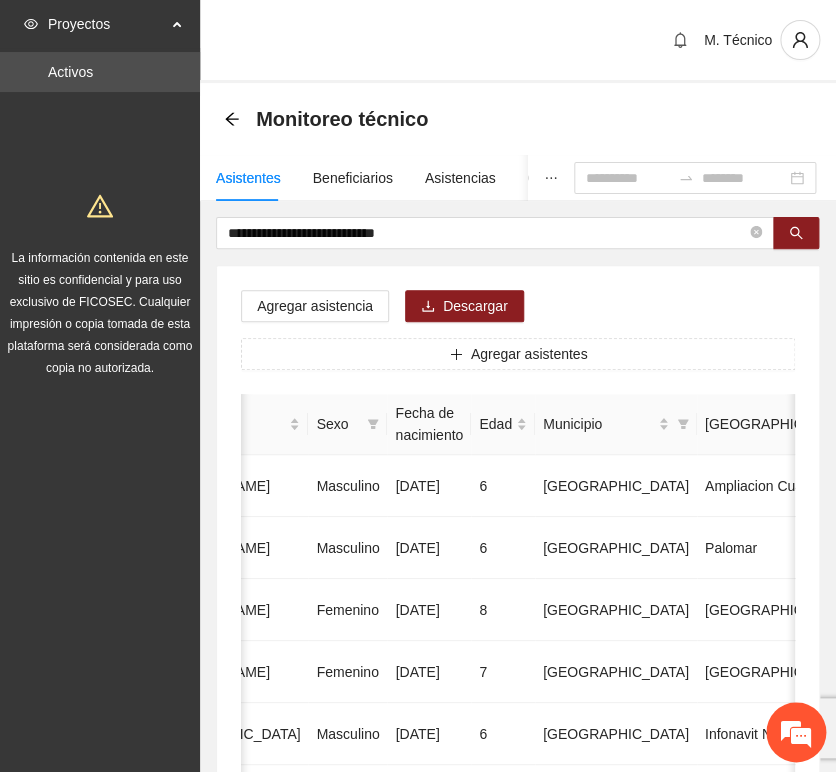 click on "Agregar asistencia Descargar Agregar asistentes Folio Nombre Apellido 1 Apellido 2 Sexo Fecha de nacimiento Edad Municipio Colonia Teléfono Actividad                           1 [PERSON_NAME] [DATE] 6 Chihuahua Ampliacion [PERSON_NAME] 6146098808 U P +11 2 [PERSON_NAME] Masculino [DATE] 6 [GEOGRAPHIC_DATA] [GEOGRAPHIC_DATA] 6142685790 U P +4 3 [PERSON_NAME] [DATE] 8 Chihuahua [GEOGRAPHIC_DATA] U P +6 4 [PERSON_NAME] [DATE] 7 [GEOGRAPHIC_DATA] U P +4 5 [PERSON_NAME]  Madrid Masculino [DATE] 6 Chihuahua Infonavit Nac.  6141246855 U P +4 6 [PERSON_NAME] Masculino [DATE] 8 Chihuahua [PERSON_NAME] 6141225744 U P +6 7 [PERSON_NAME][DATE] Femenino [DATE] 8 Chihuahua Paseos [PERSON_NAME] 6142154187 U P +7 8 [PERSON_NAME] [DATE] 9 Chihuahua Popular 6142434364 U P +3 9 [PERSON_NAME]  Madrid Femenino [DATE] 7 U P +8" at bounding box center (518, 1020) 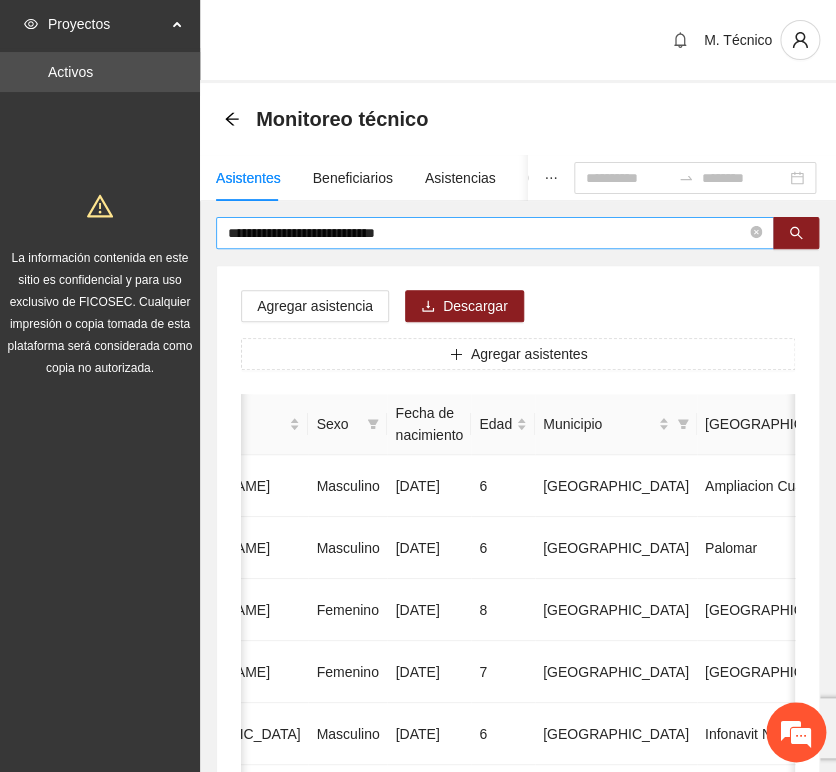 drag, startPoint x: 397, startPoint y: 257, endPoint x: 412, endPoint y: 241, distance: 21.931713 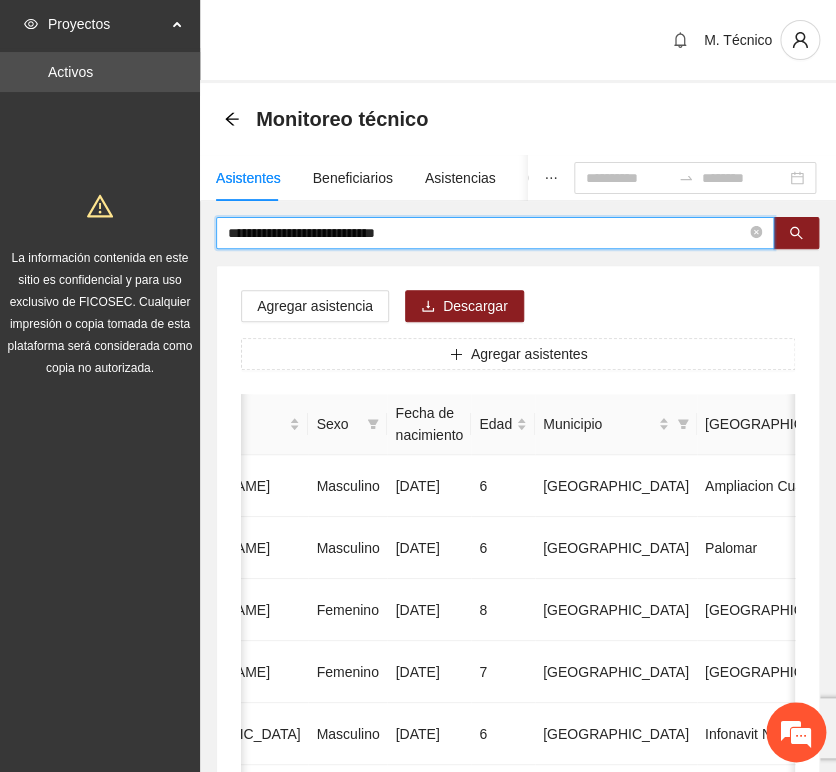 drag, startPoint x: 414, startPoint y: 238, endPoint x: 176, endPoint y: 198, distance: 241.33794 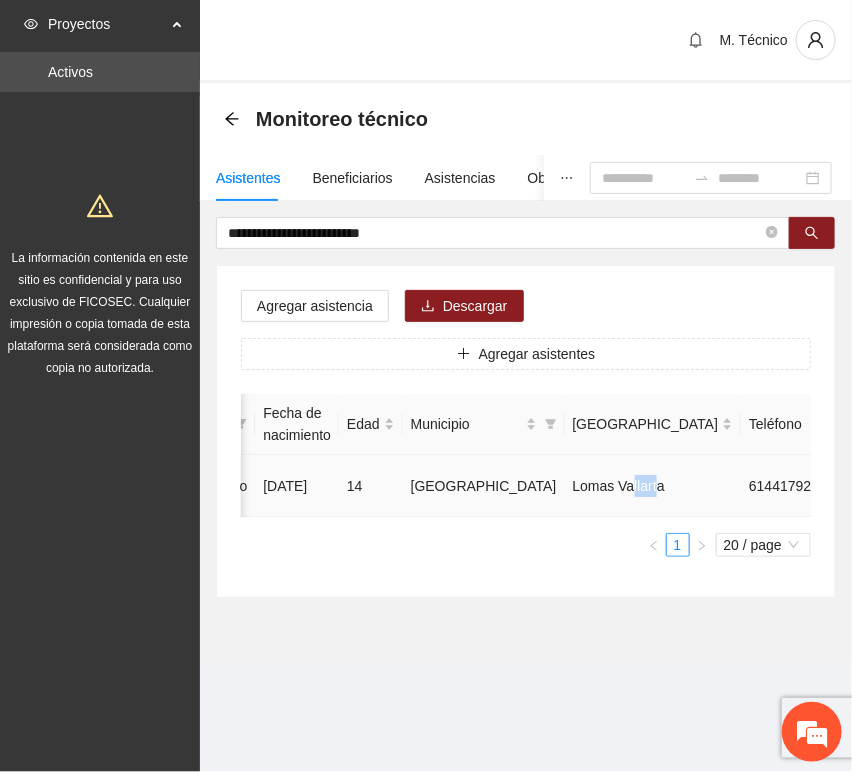 drag, startPoint x: 524, startPoint y: 513, endPoint x: 514, endPoint y: 524, distance: 14.866069 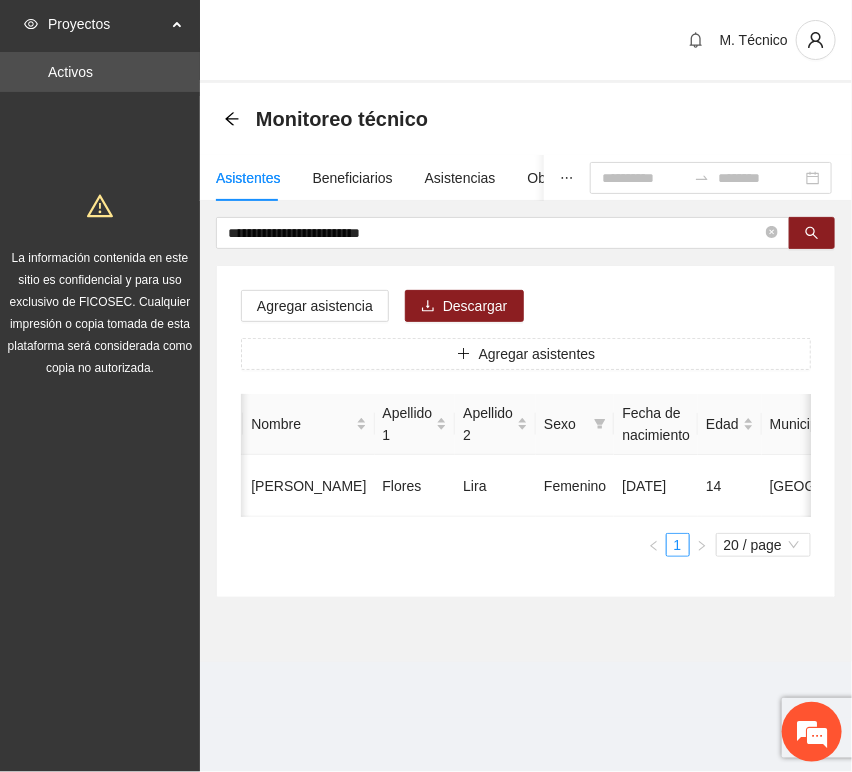 scroll, scrollTop: 0, scrollLeft: 450, axis: horizontal 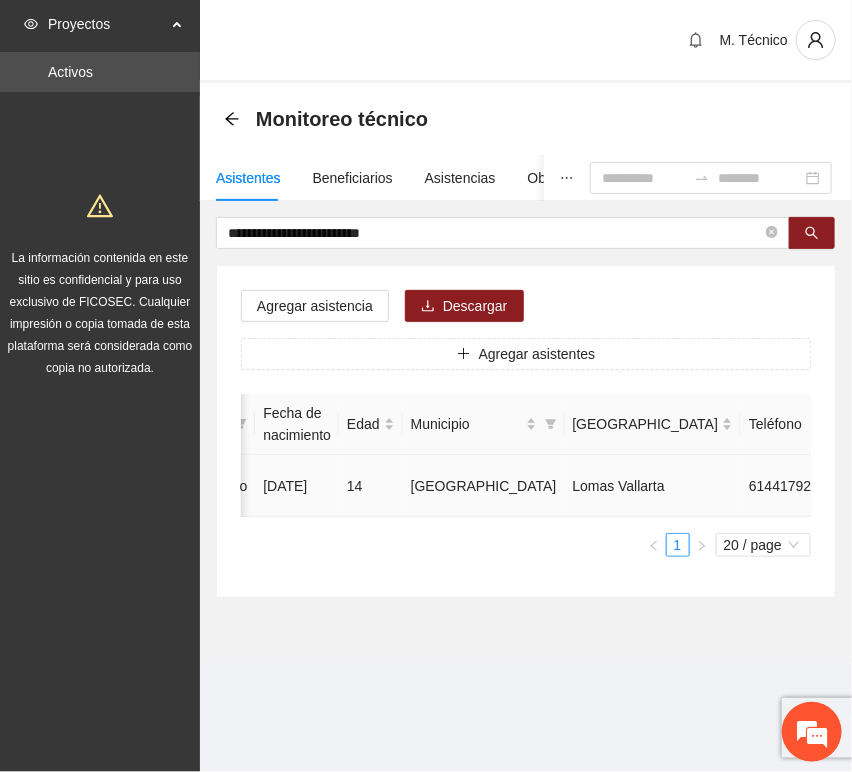 click on "1 20 / page" at bounding box center (526, 545) 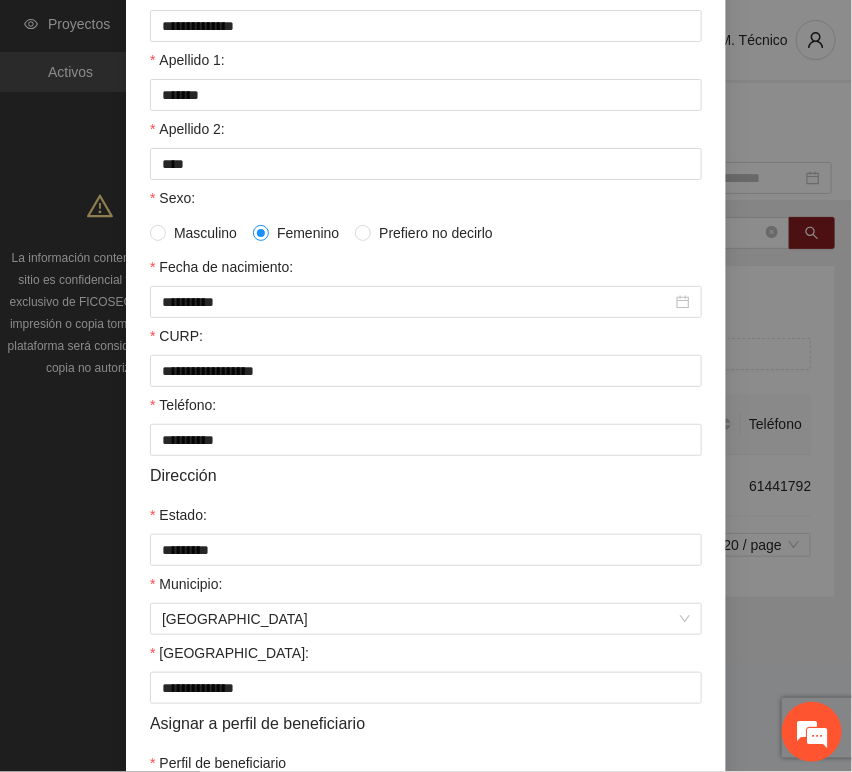 scroll, scrollTop: 394, scrollLeft: 0, axis: vertical 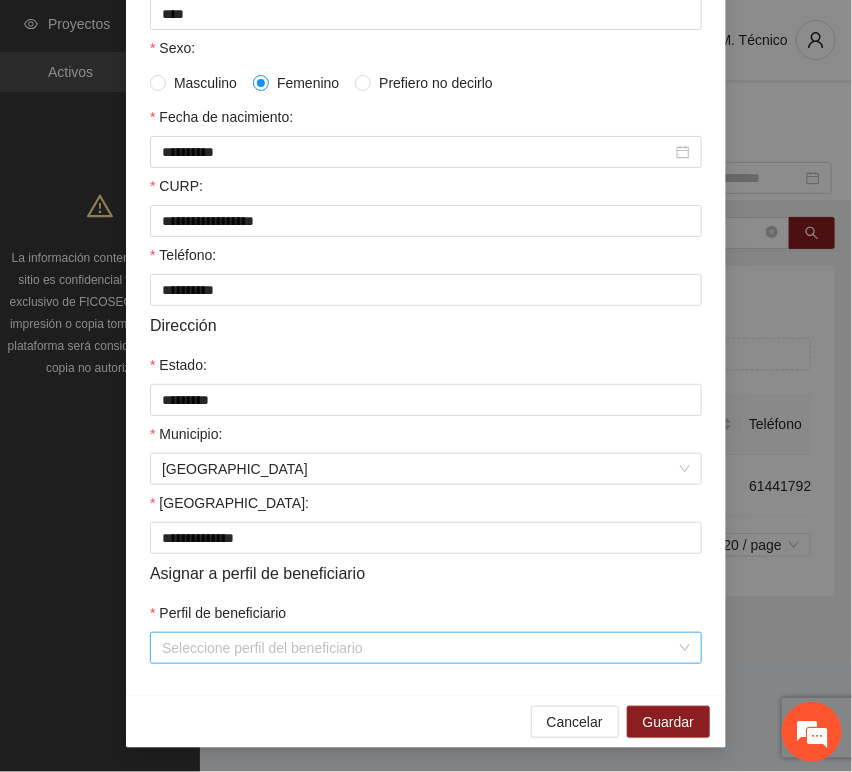 click on "Perfil de beneficiario" at bounding box center (419, 648) 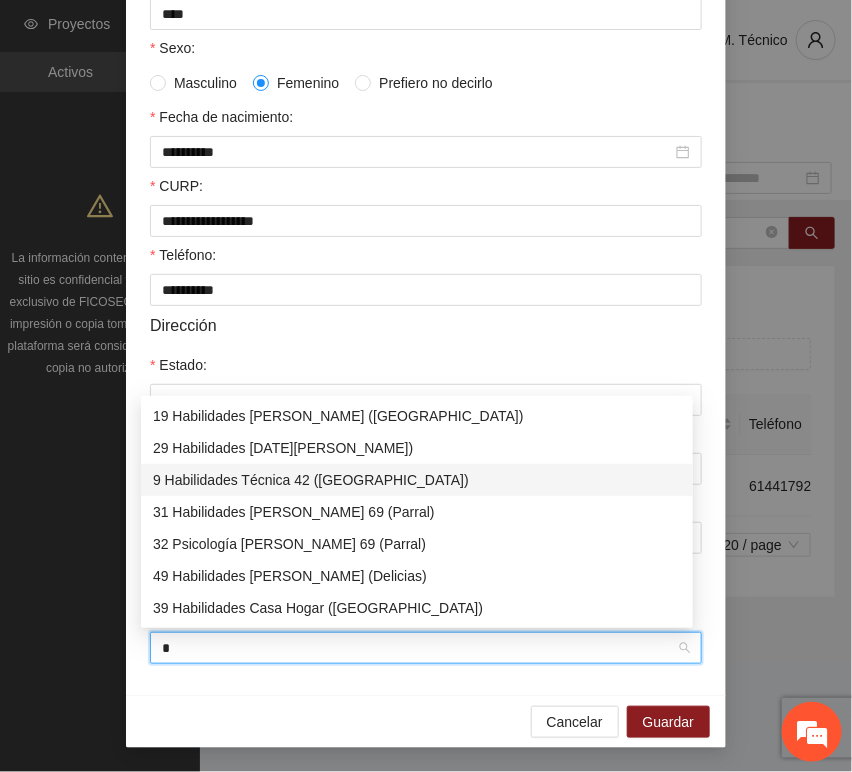 click on "9 Habilidades Técnica 42 ([GEOGRAPHIC_DATA])" at bounding box center (417, 480) 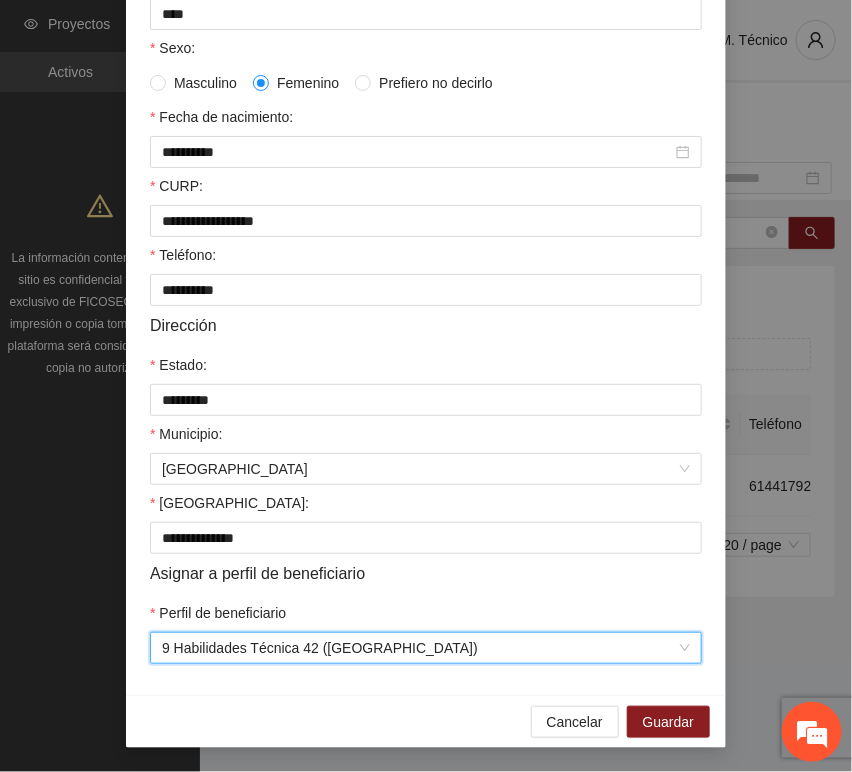 click on "**********" at bounding box center (426, 230) 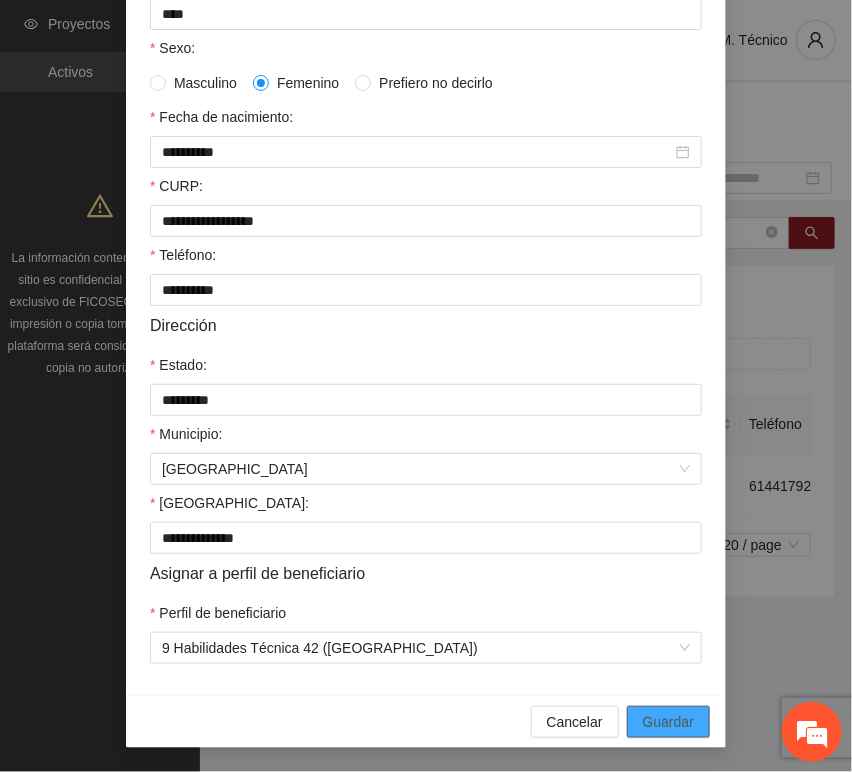 click on "Guardar" at bounding box center (668, 722) 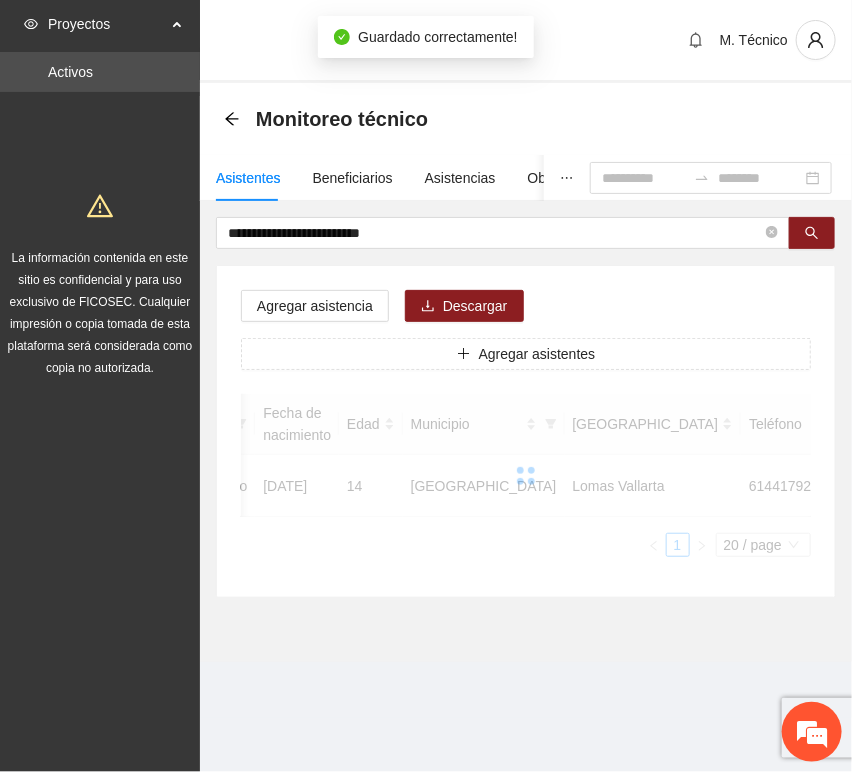 scroll, scrollTop: 294, scrollLeft: 0, axis: vertical 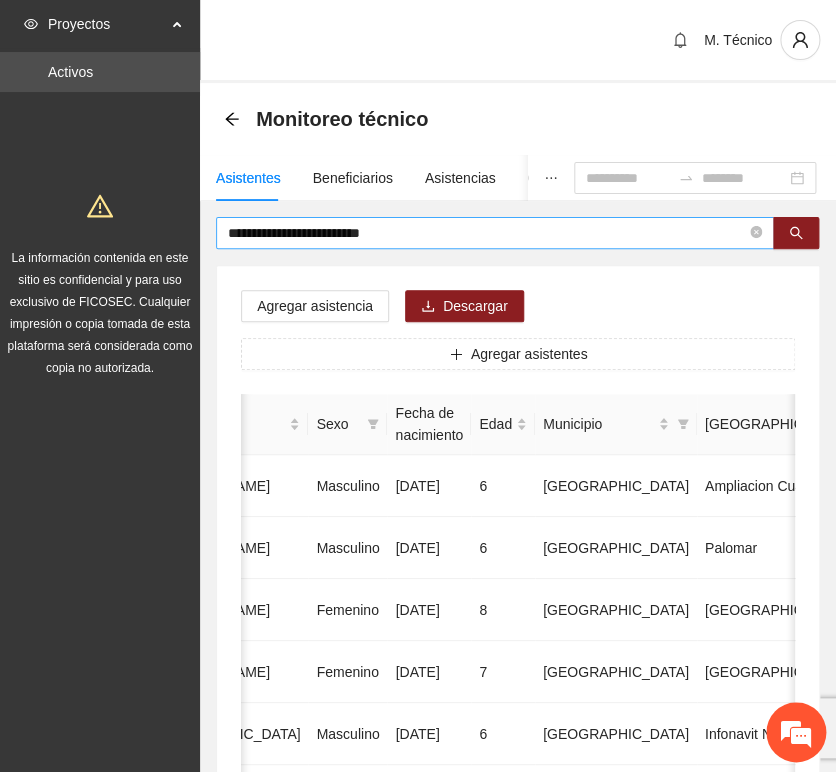 click on "**********" at bounding box center [495, 233] 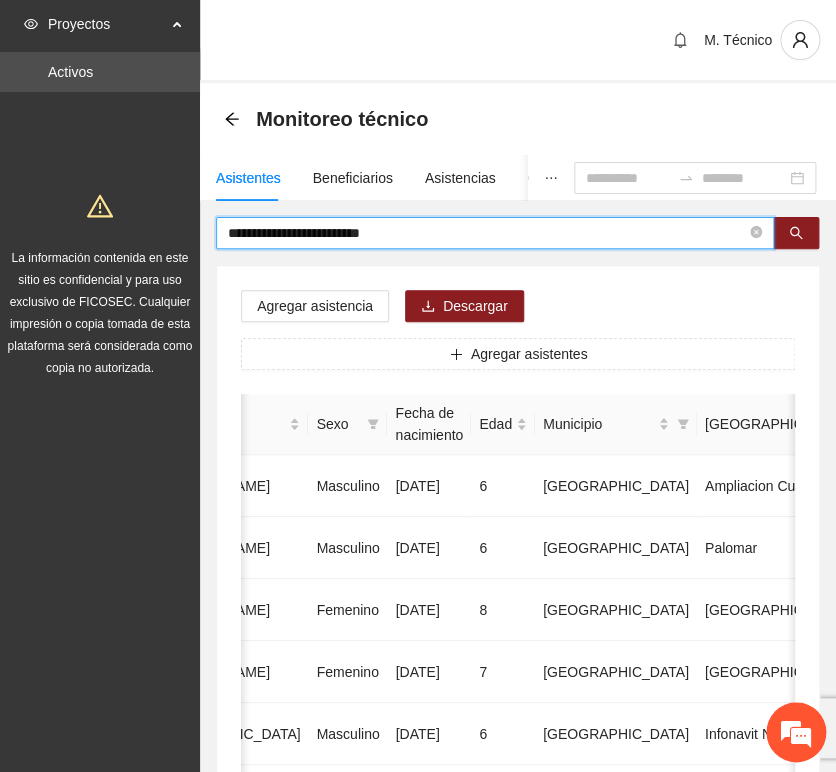 drag, startPoint x: 440, startPoint y: 237, endPoint x: 0, endPoint y: 231, distance: 440.0409 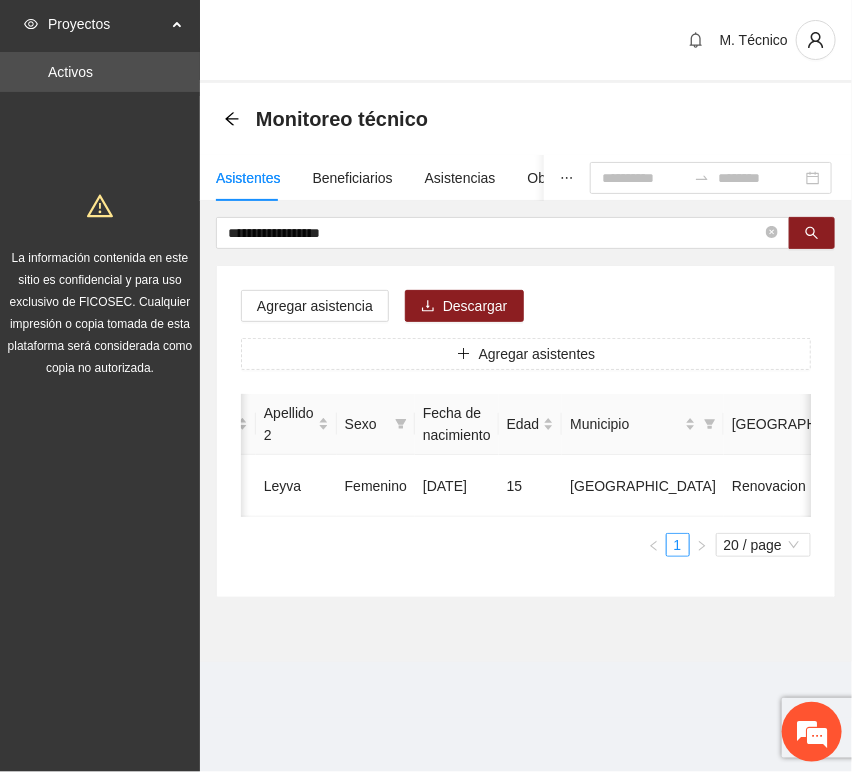 scroll, scrollTop: 0, scrollLeft: 458, axis: horizontal 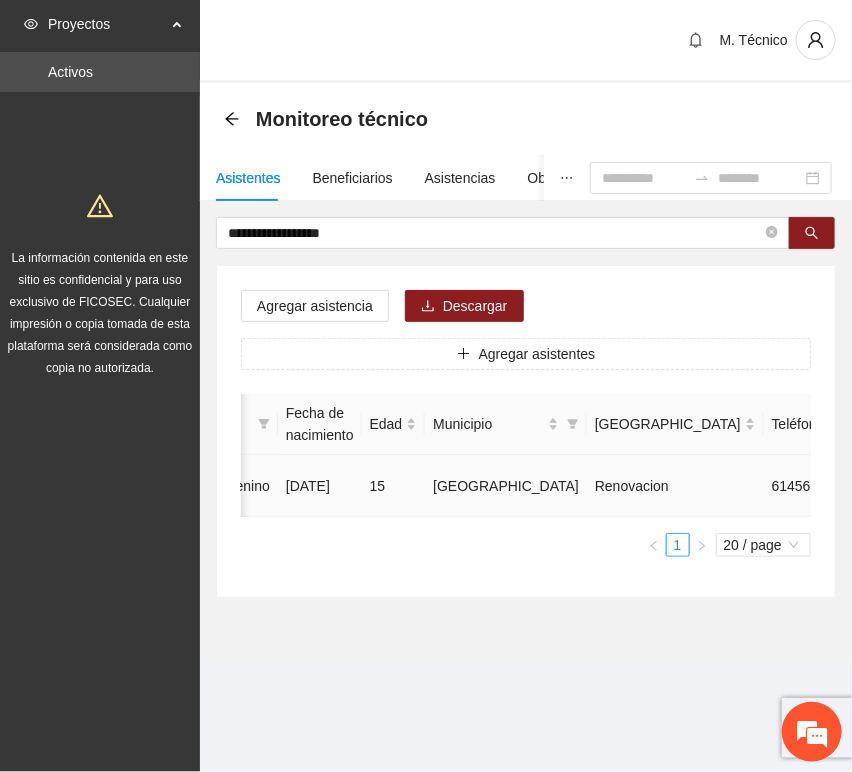 click 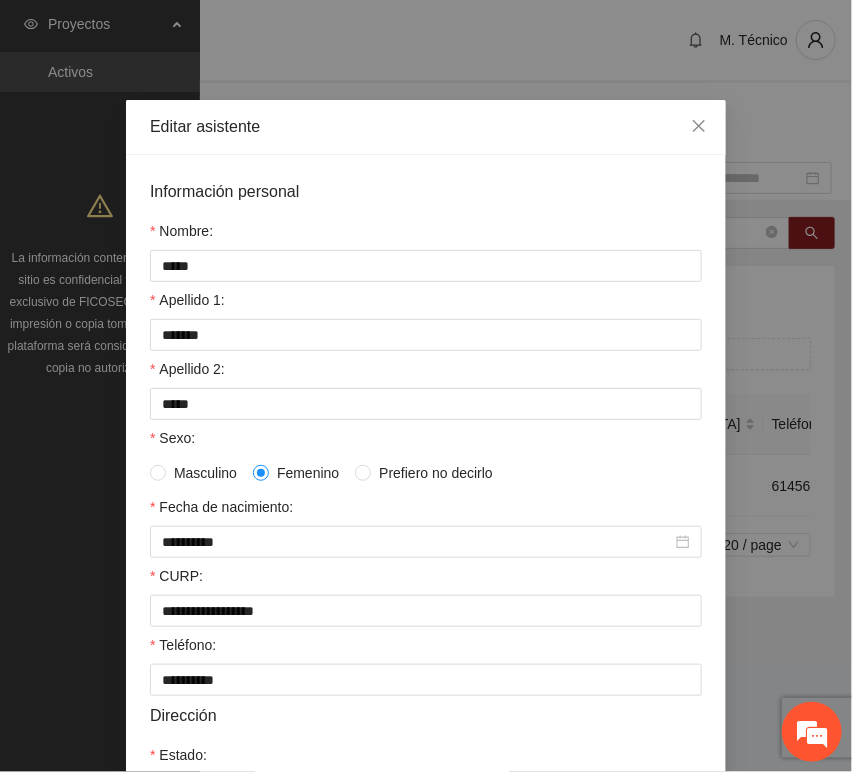 scroll, scrollTop: 394, scrollLeft: 0, axis: vertical 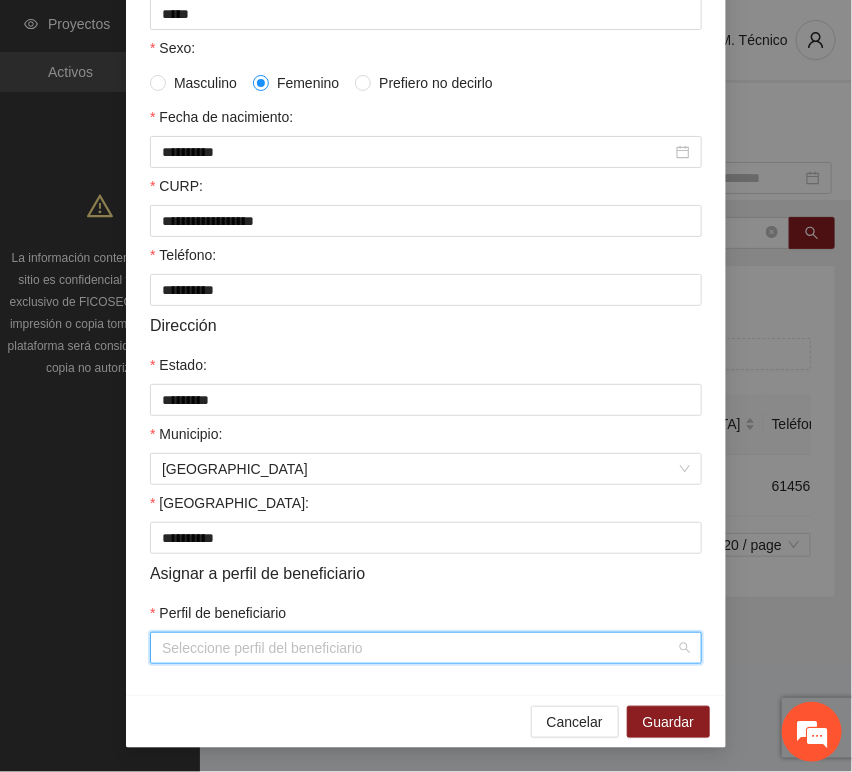 click on "Perfil de beneficiario" at bounding box center (419, 648) 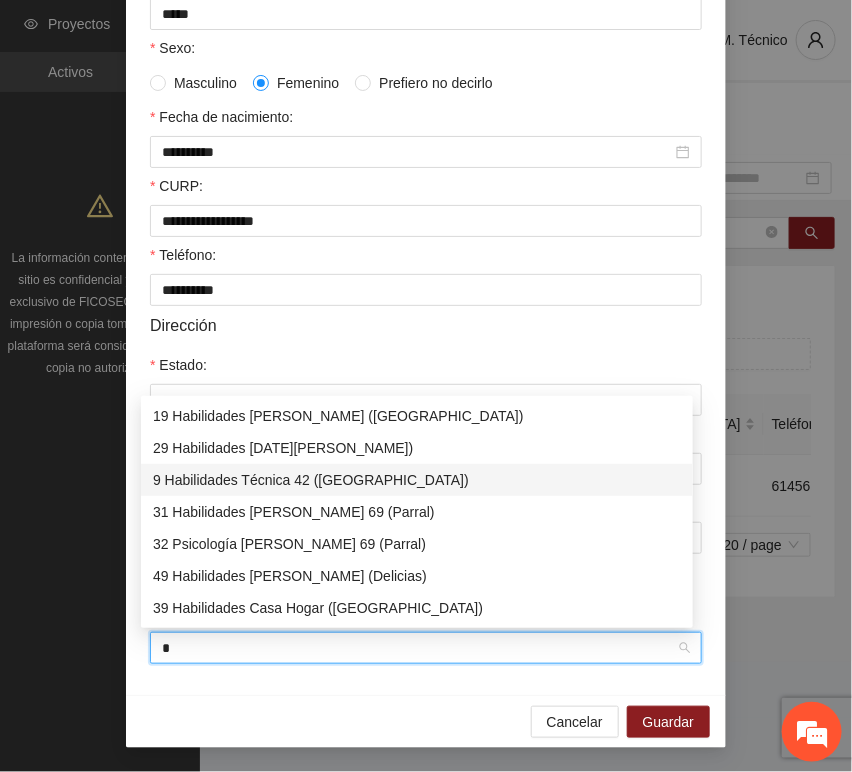 click on "9 Habilidades Técnica 42 ([GEOGRAPHIC_DATA])" at bounding box center (417, 480) 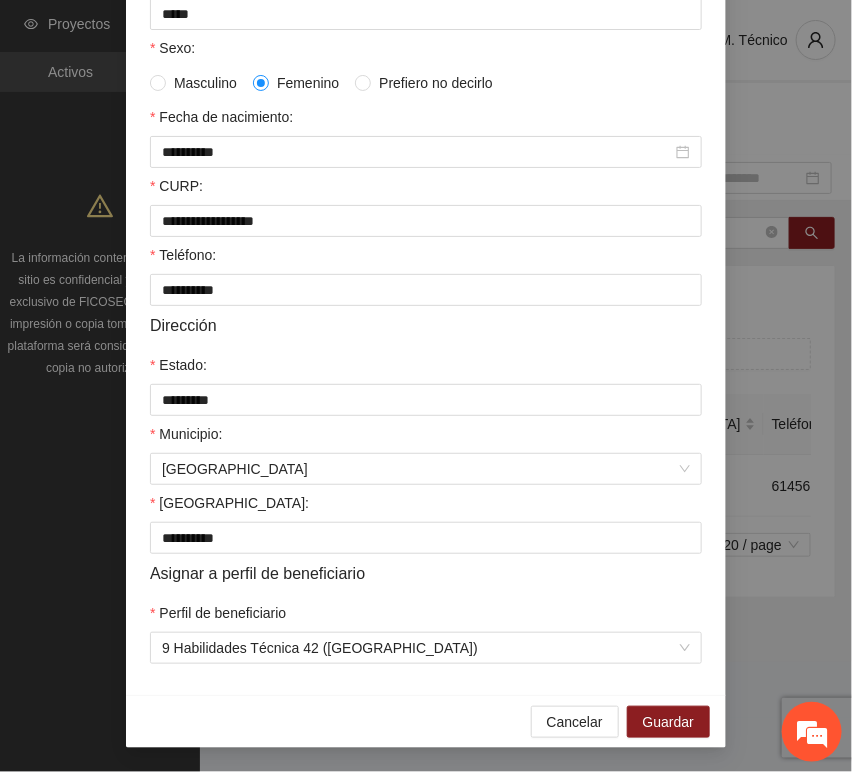 click on "Cancelar Guardar" at bounding box center (426, 721) 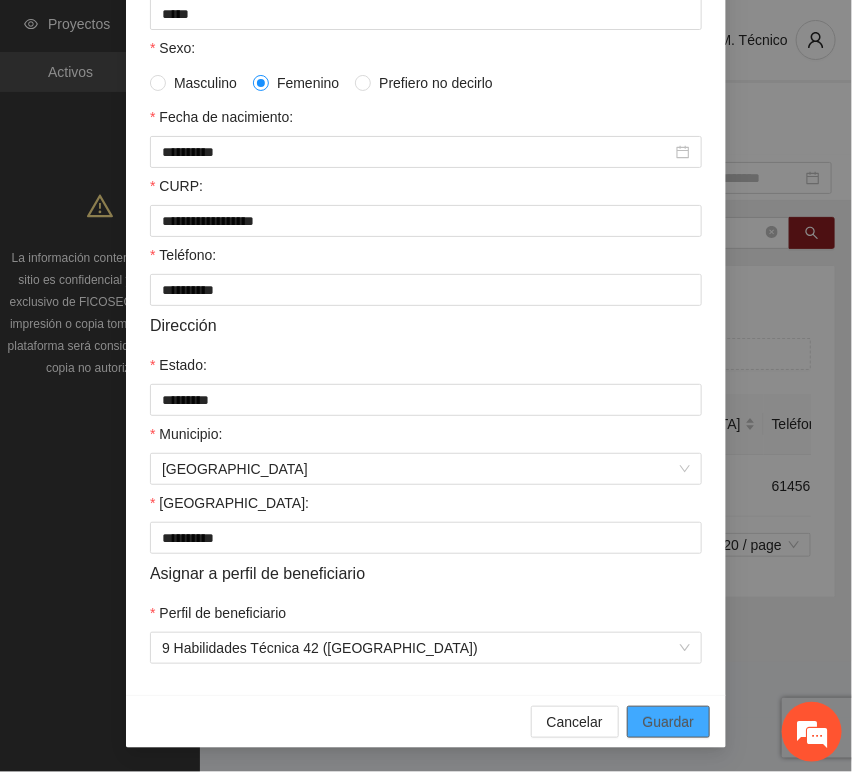 click on "Guardar" at bounding box center [668, 722] 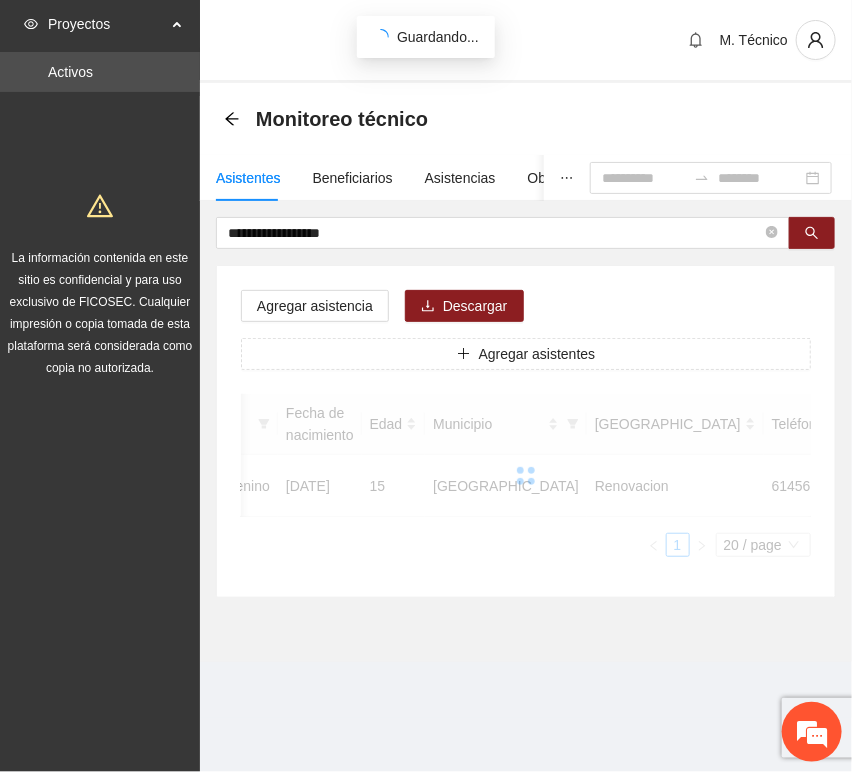 scroll, scrollTop: 294, scrollLeft: 0, axis: vertical 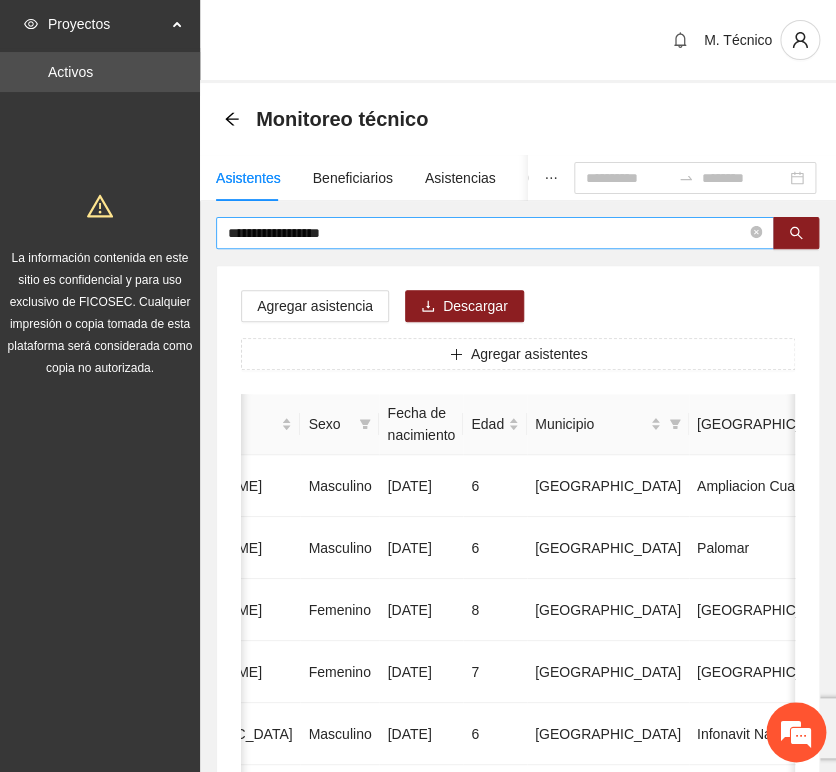 drag, startPoint x: 396, startPoint y: 241, endPoint x: 394, endPoint y: 231, distance: 10.198039 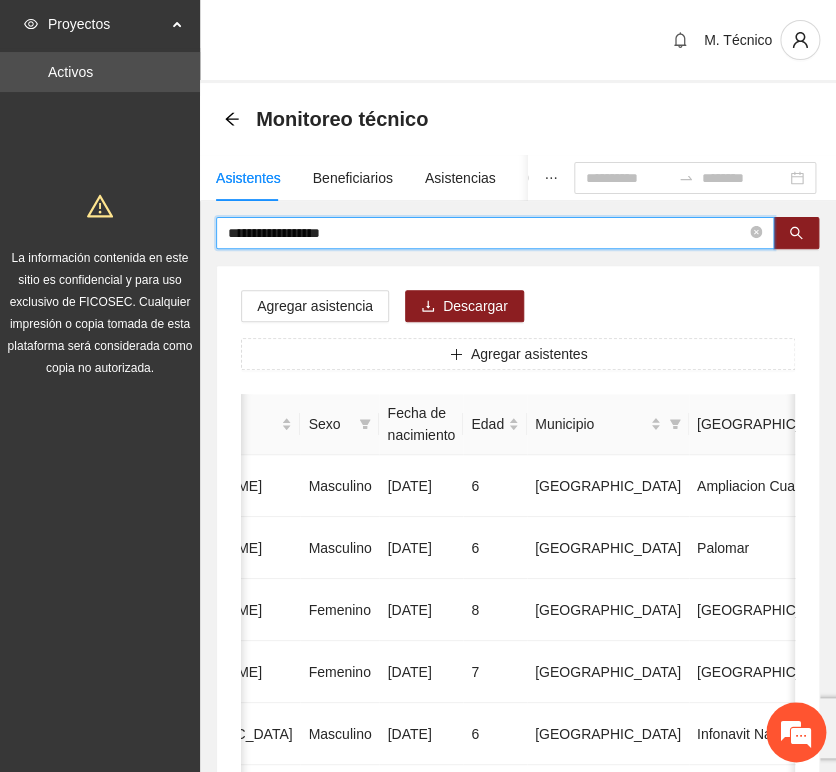 drag, startPoint x: 325, startPoint y: 213, endPoint x: 139, endPoint y: 202, distance: 186.32498 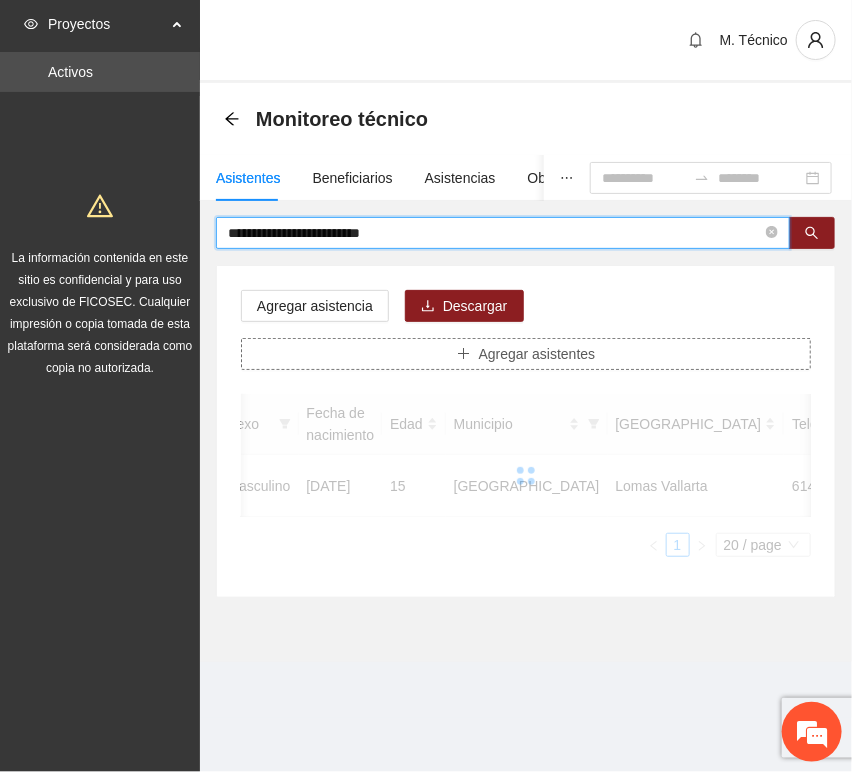 scroll, scrollTop: 0, scrollLeft: 452, axis: horizontal 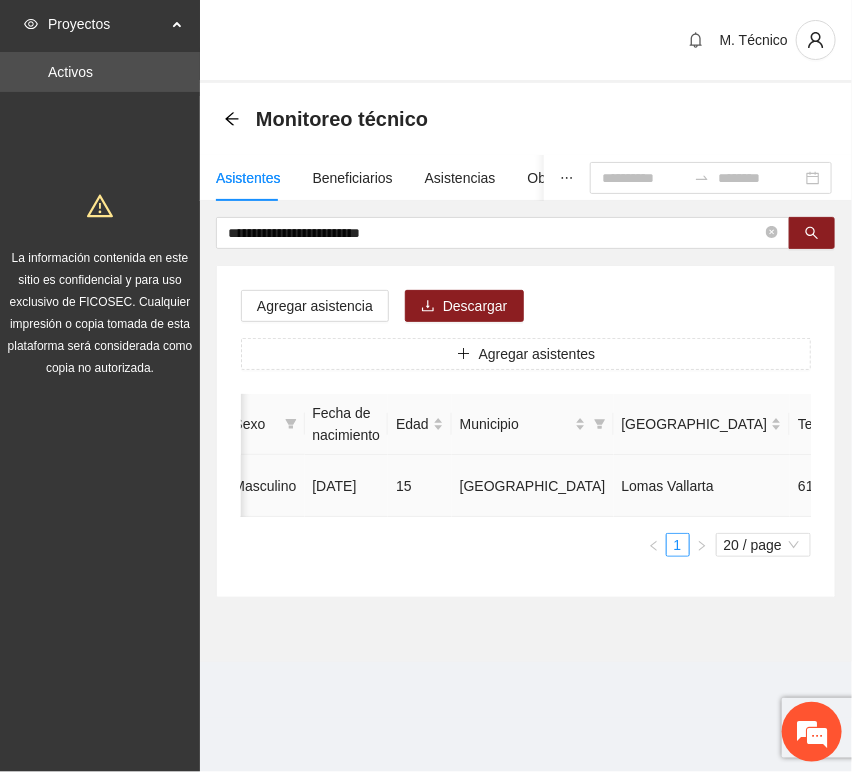 click 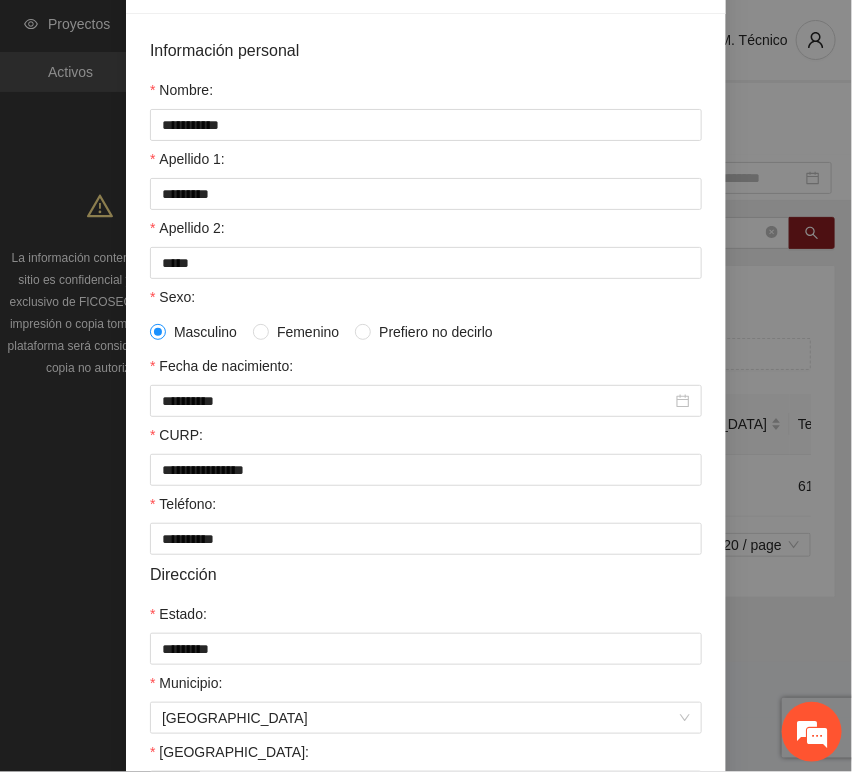 scroll, scrollTop: 394, scrollLeft: 0, axis: vertical 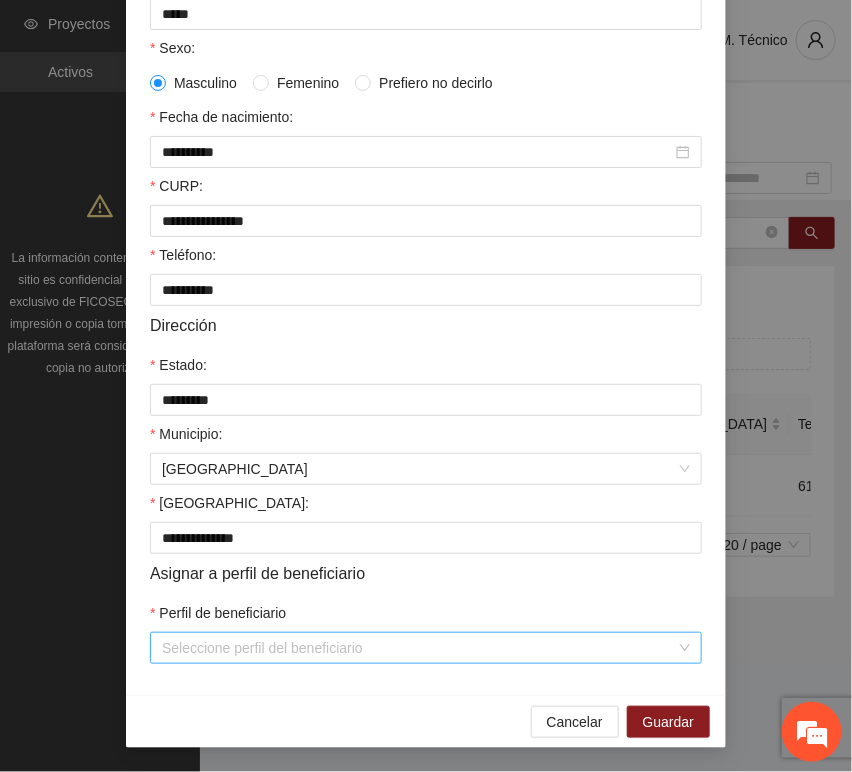click on "Perfil de beneficiario" at bounding box center [419, 648] 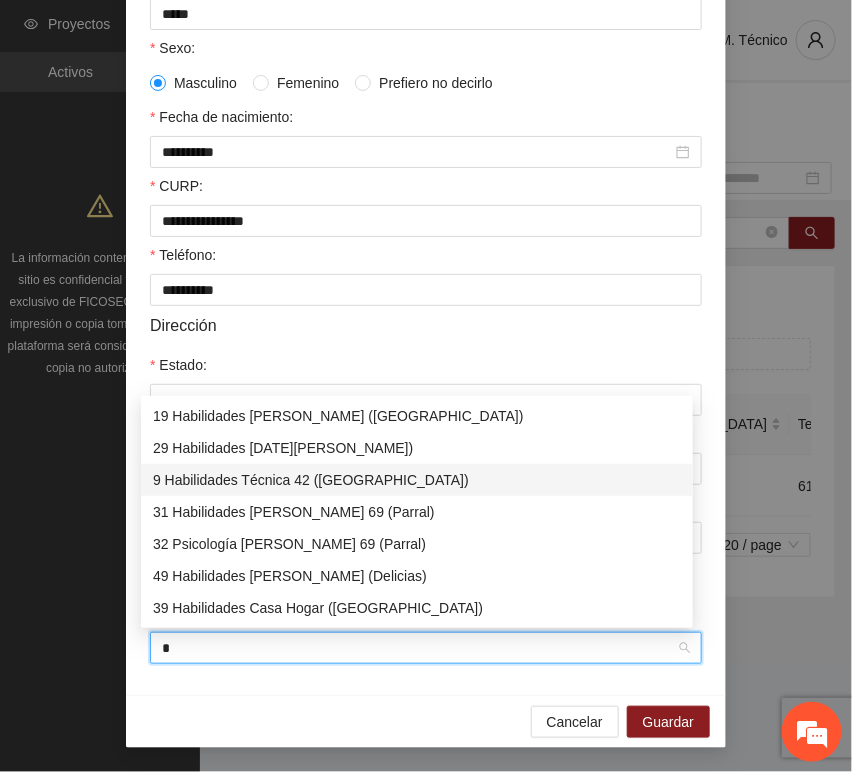click on "9 Habilidades Técnica 42 ([GEOGRAPHIC_DATA])" at bounding box center (417, 480) 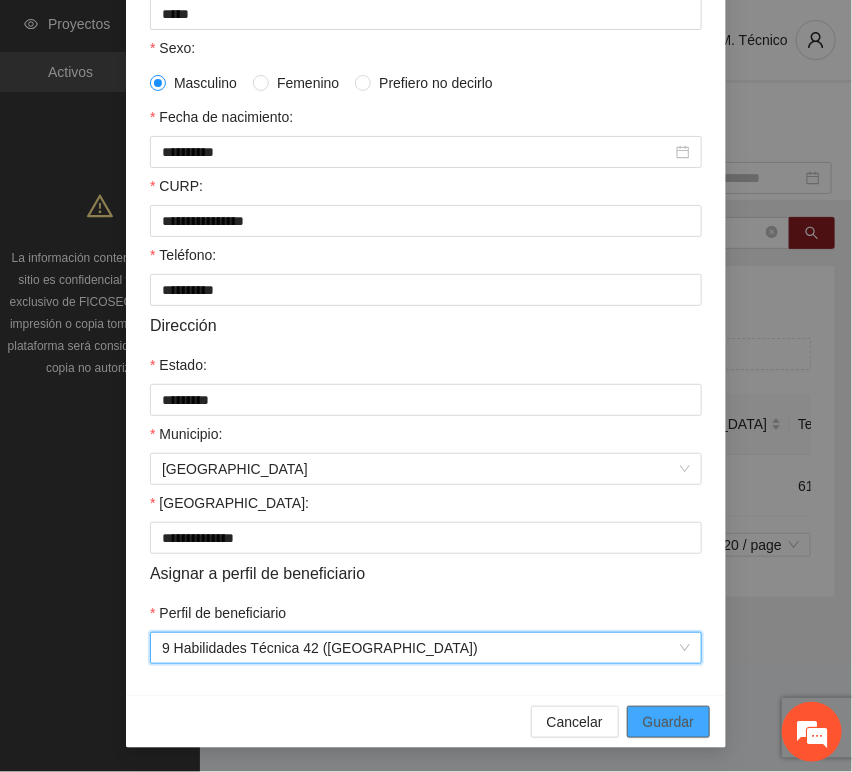 click on "Guardar" at bounding box center (668, 722) 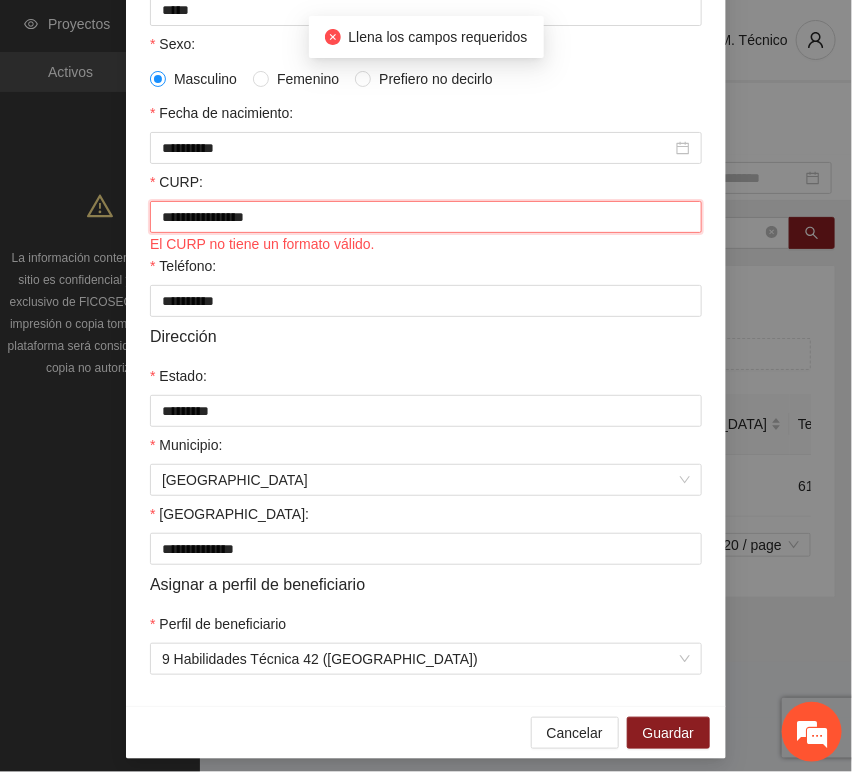 click on "**********" at bounding box center [426, 217] 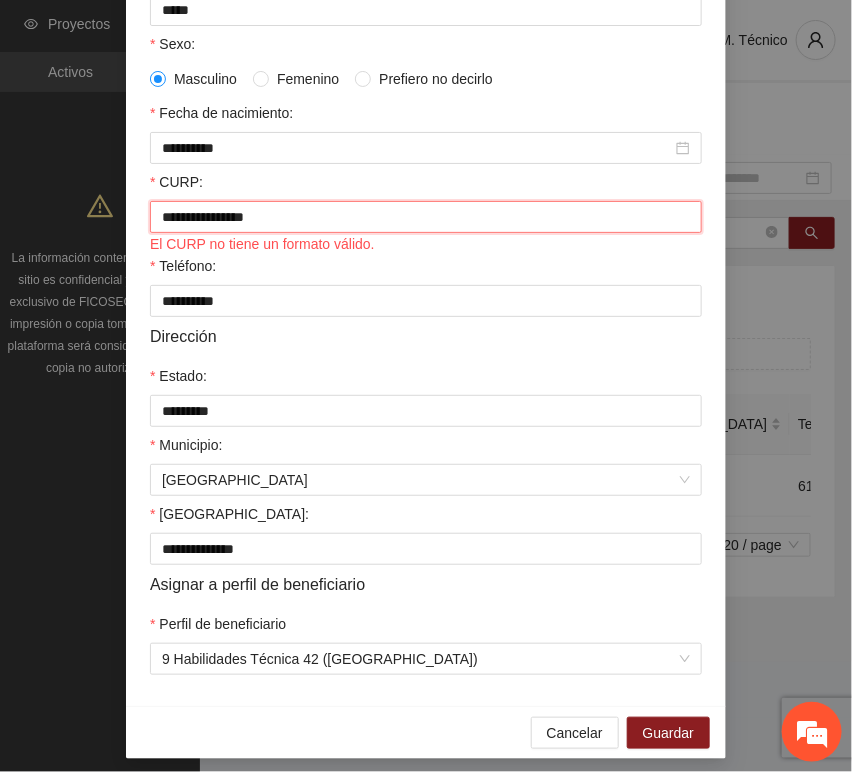 drag, startPoint x: 320, startPoint y: 224, endPoint x: 14, endPoint y: 155, distance: 313.68295 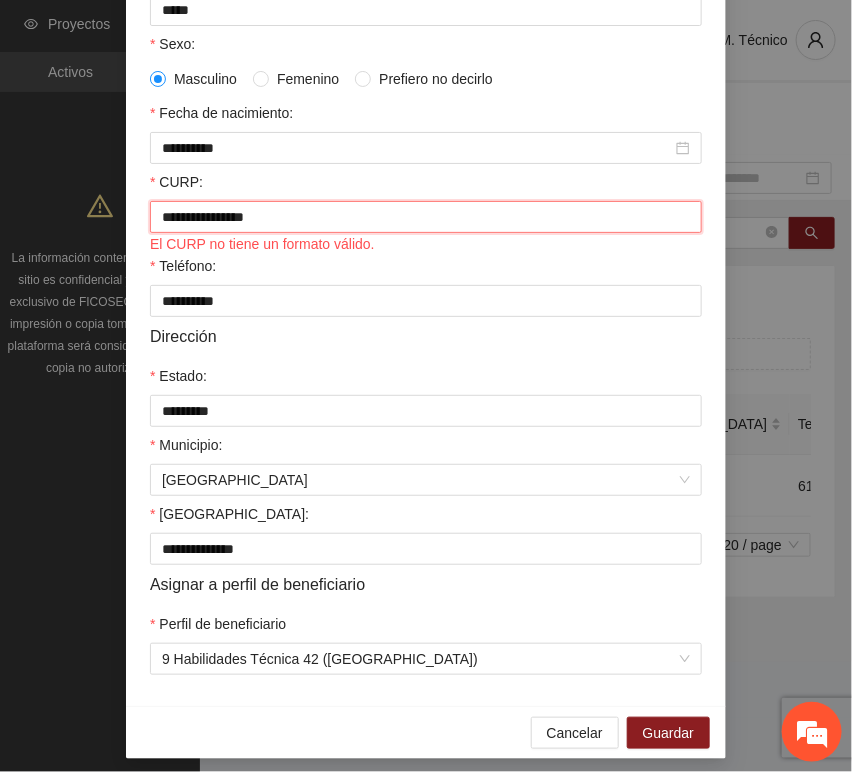 click on "**********" at bounding box center (426, 386) 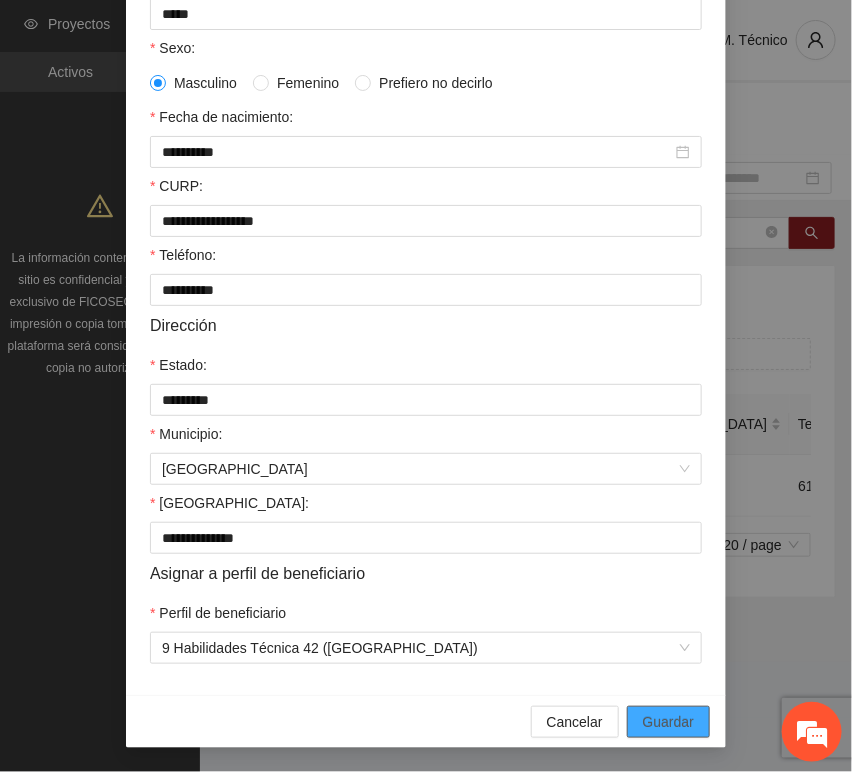 click on "Guardar" at bounding box center (668, 722) 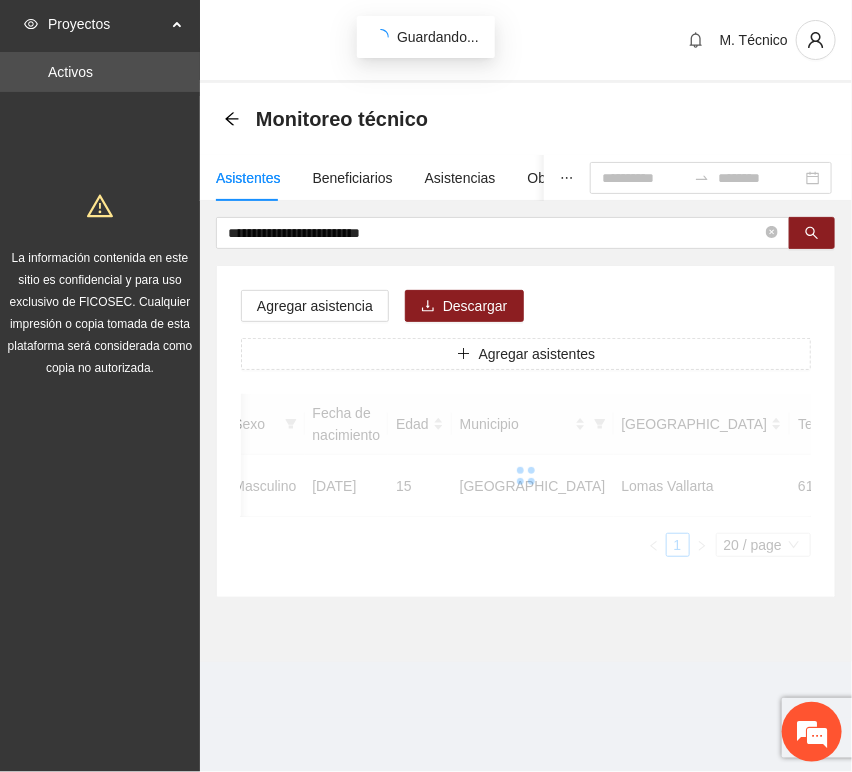 scroll, scrollTop: 294, scrollLeft: 0, axis: vertical 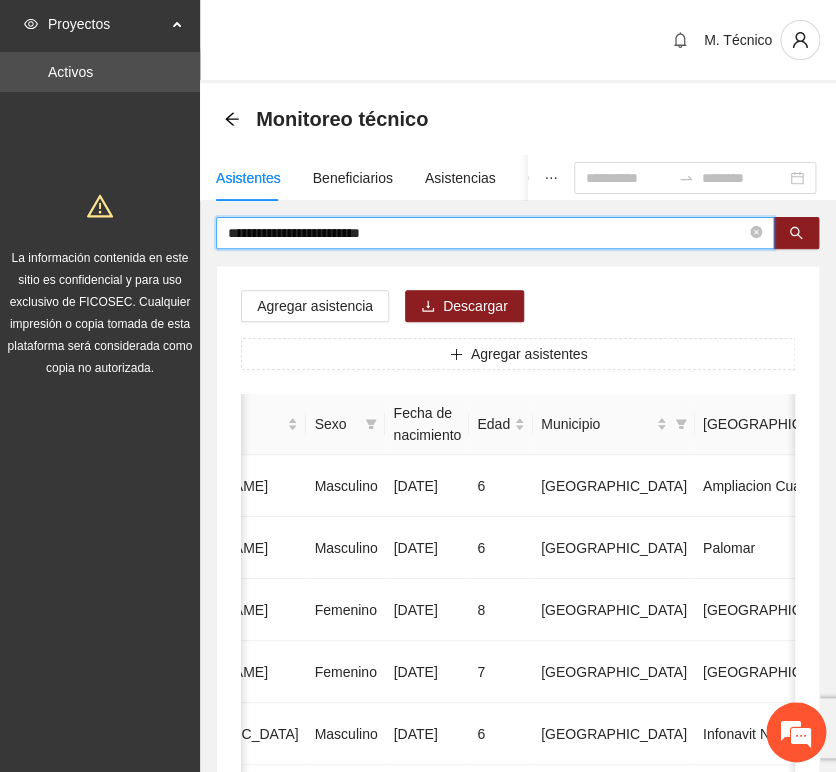 drag, startPoint x: 403, startPoint y: 230, endPoint x: 179, endPoint y: 190, distance: 227.5434 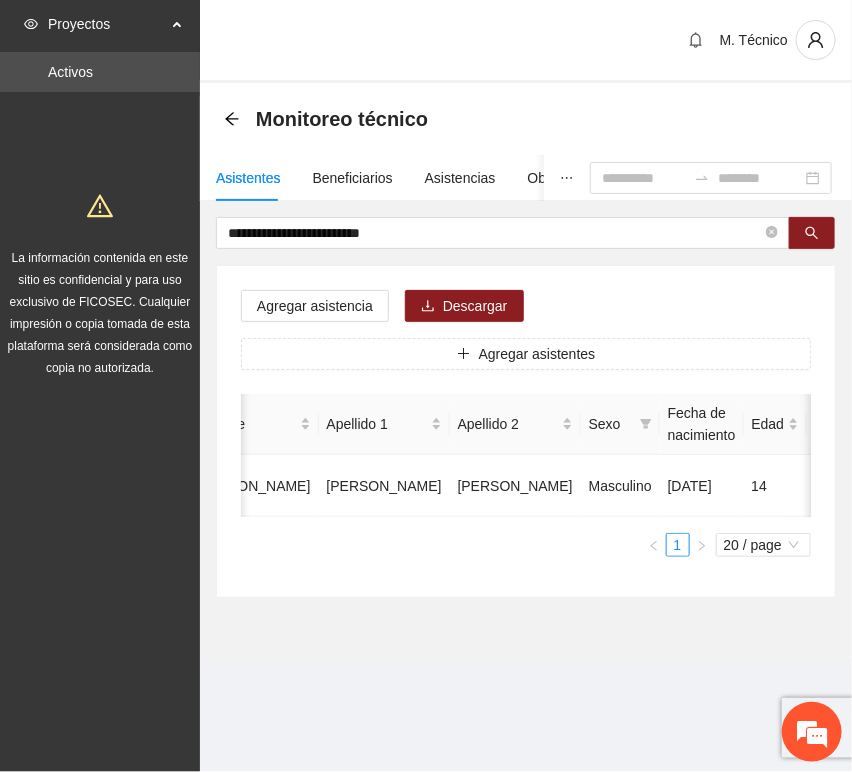 scroll, scrollTop: 0, scrollLeft: 452, axis: horizontal 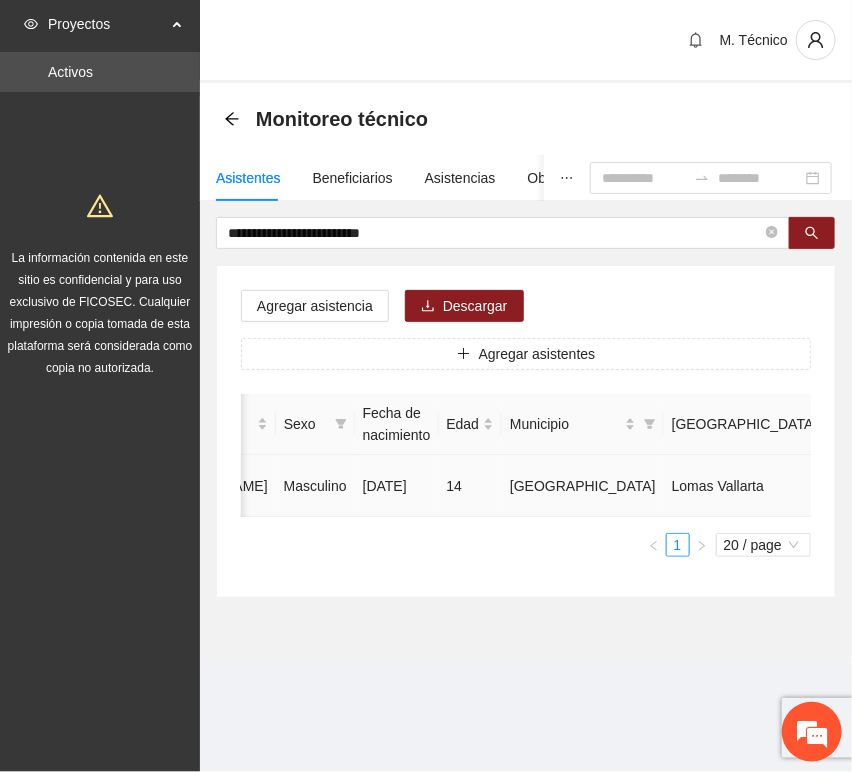 click 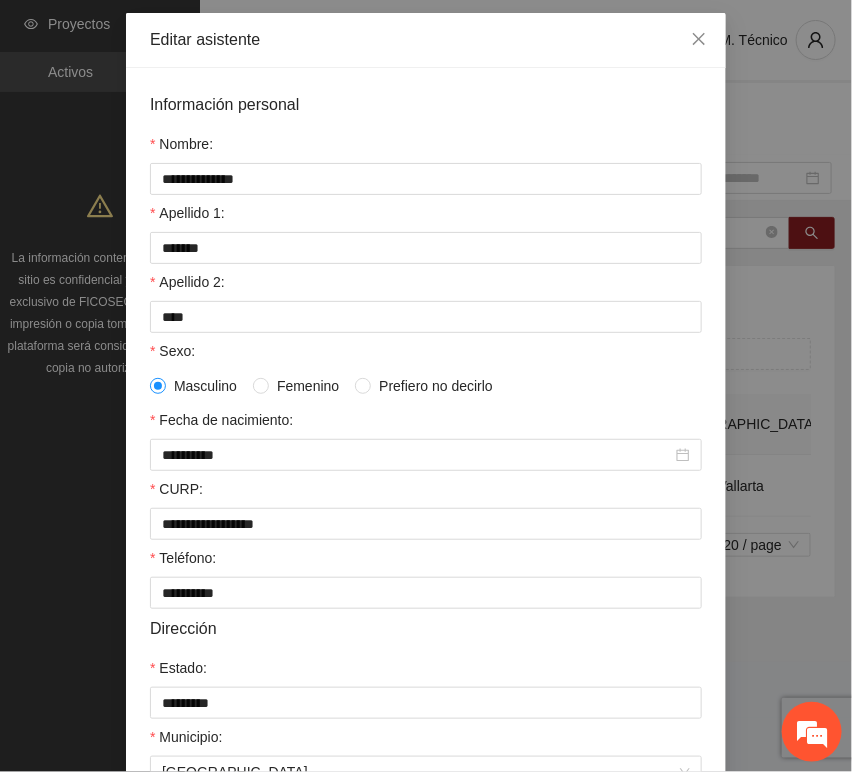 scroll, scrollTop: 394, scrollLeft: 0, axis: vertical 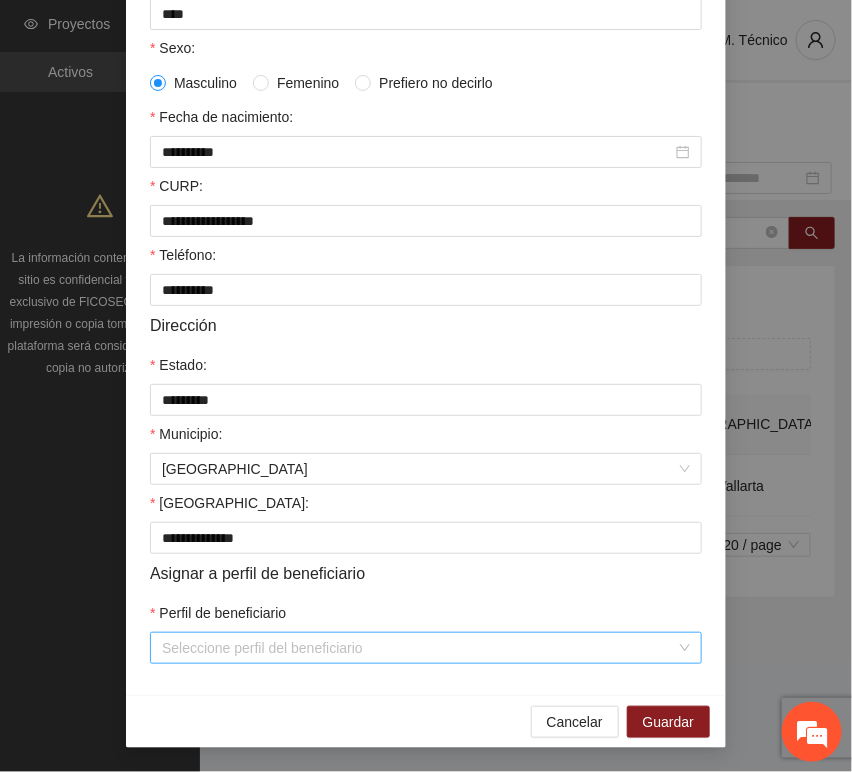 click on "Perfil de beneficiario" at bounding box center [419, 648] 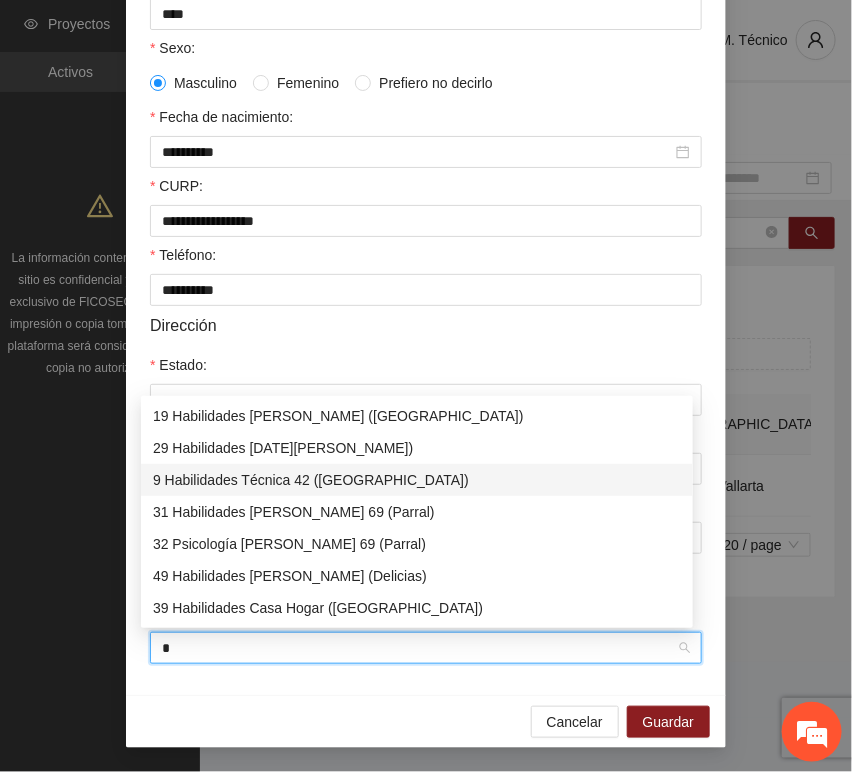click on "9 Habilidades Técnica 42 ([GEOGRAPHIC_DATA])" at bounding box center (417, 480) 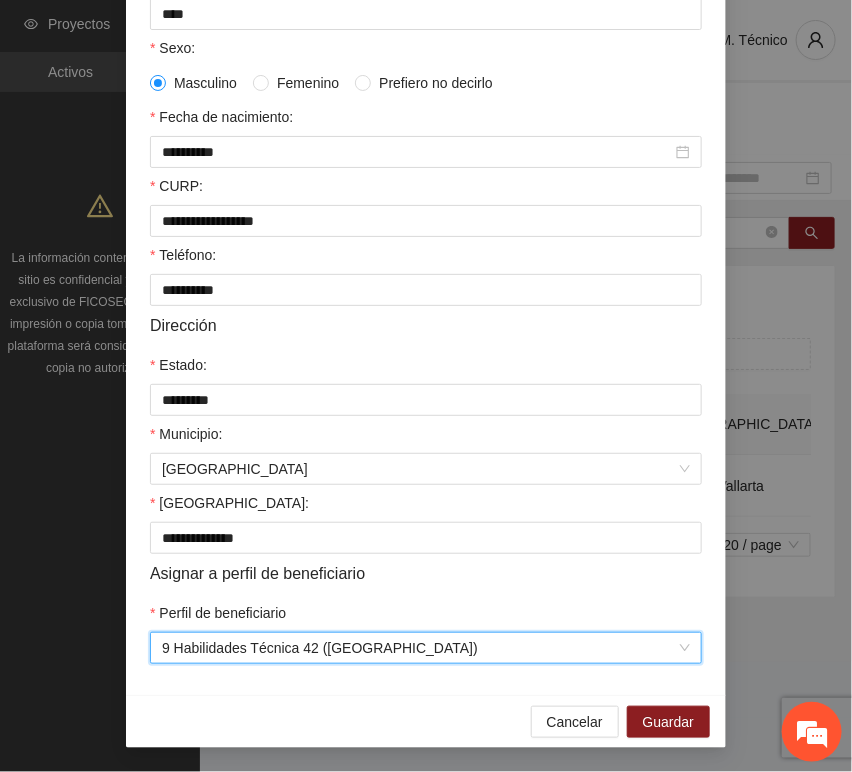 click on "Cancelar Guardar" at bounding box center (426, 721) 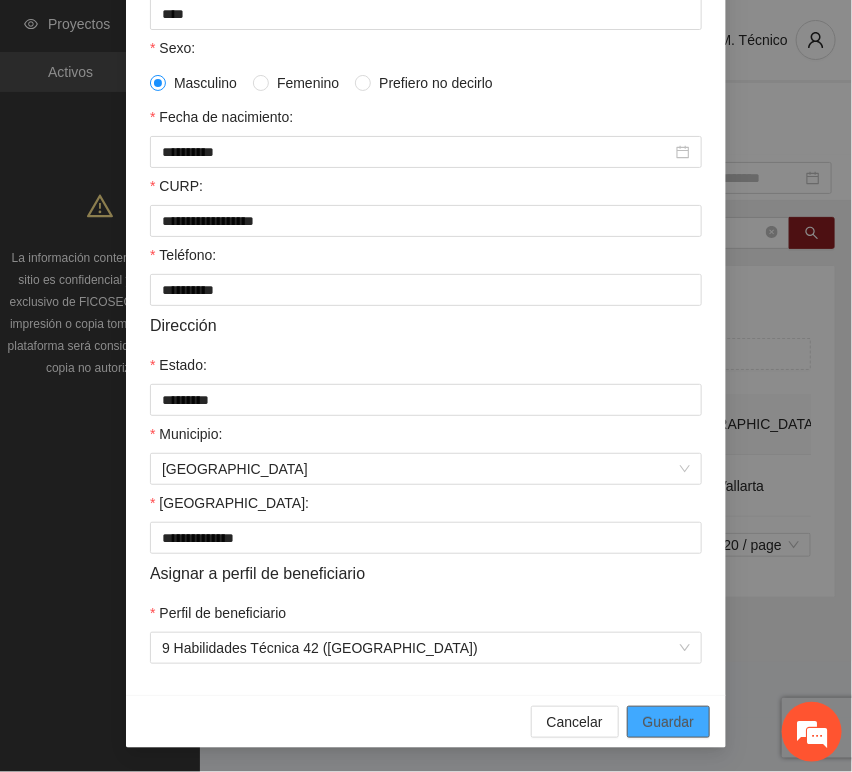 click on "Guardar" at bounding box center (668, 722) 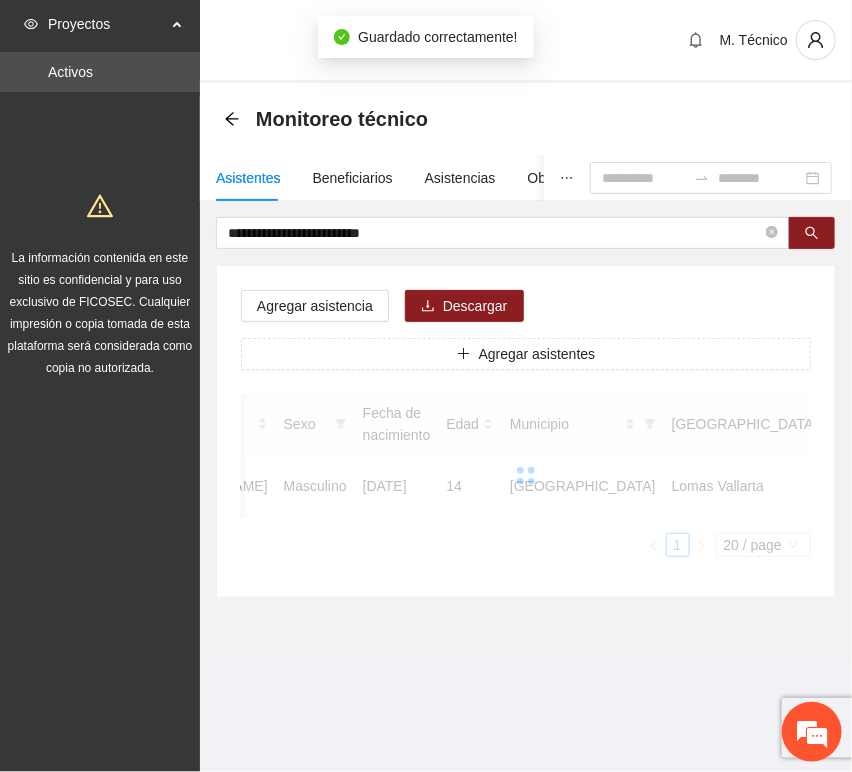 scroll, scrollTop: 294, scrollLeft: 0, axis: vertical 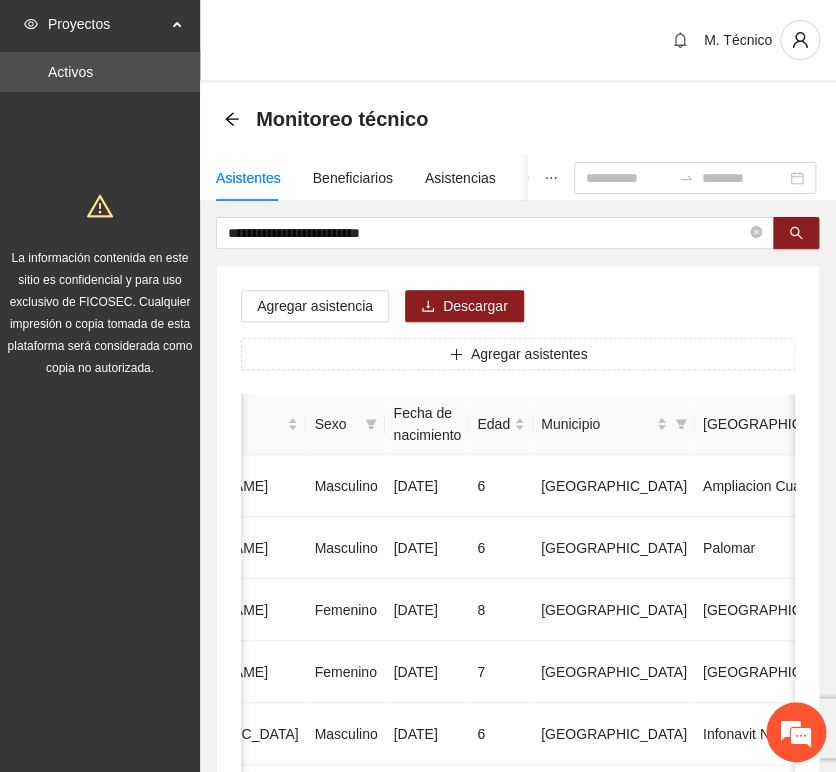 click on "**********" at bounding box center [518, 996] 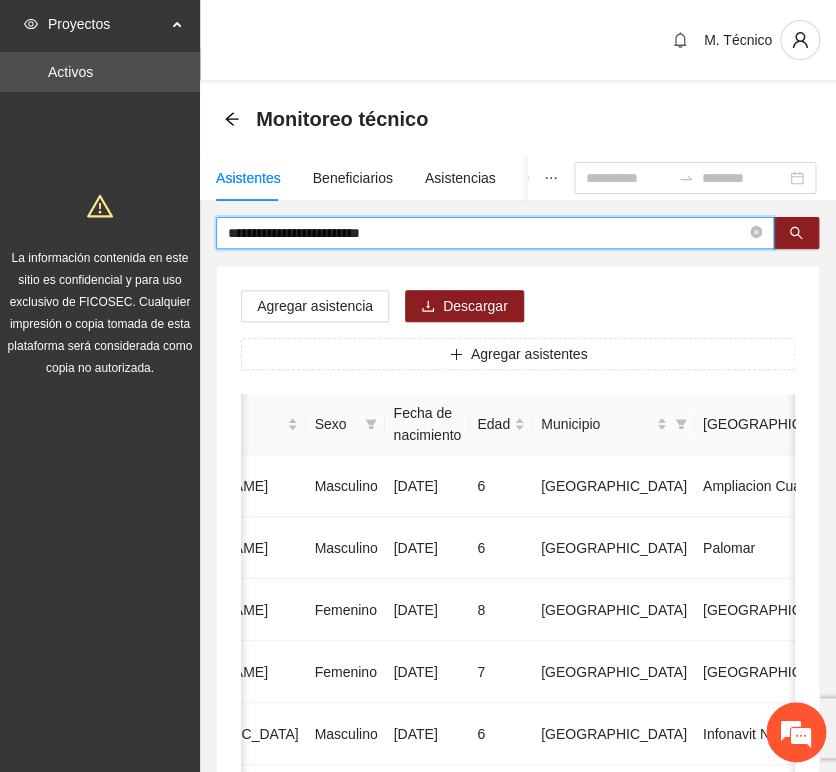 drag, startPoint x: 422, startPoint y: 235, endPoint x: 37, endPoint y: 220, distance: 385.29208 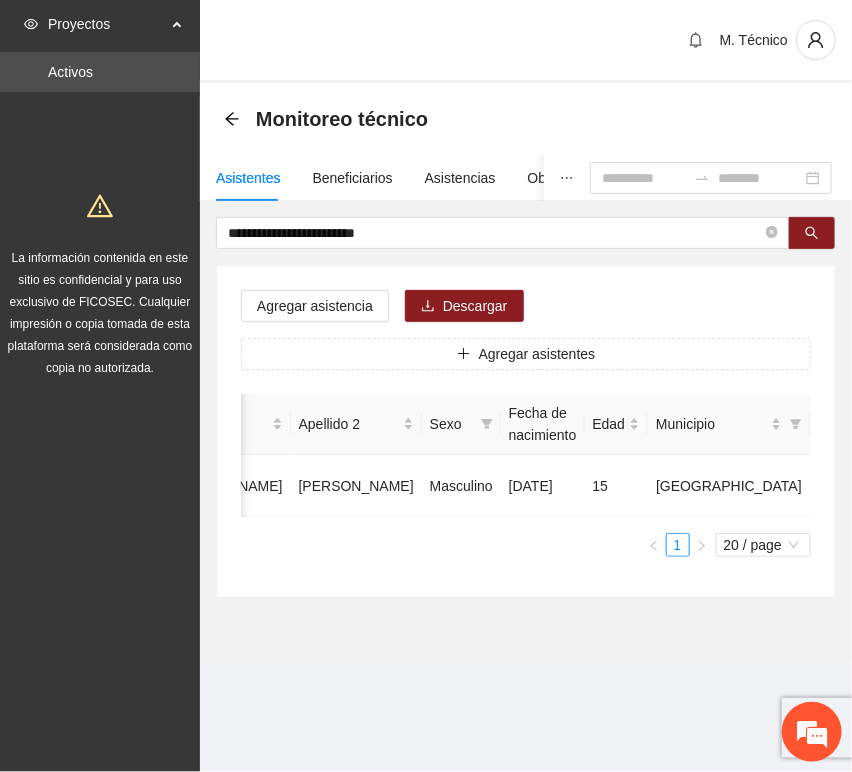 scroll, scrollTop: 0, scrollLeft: 452, axis: horizontal 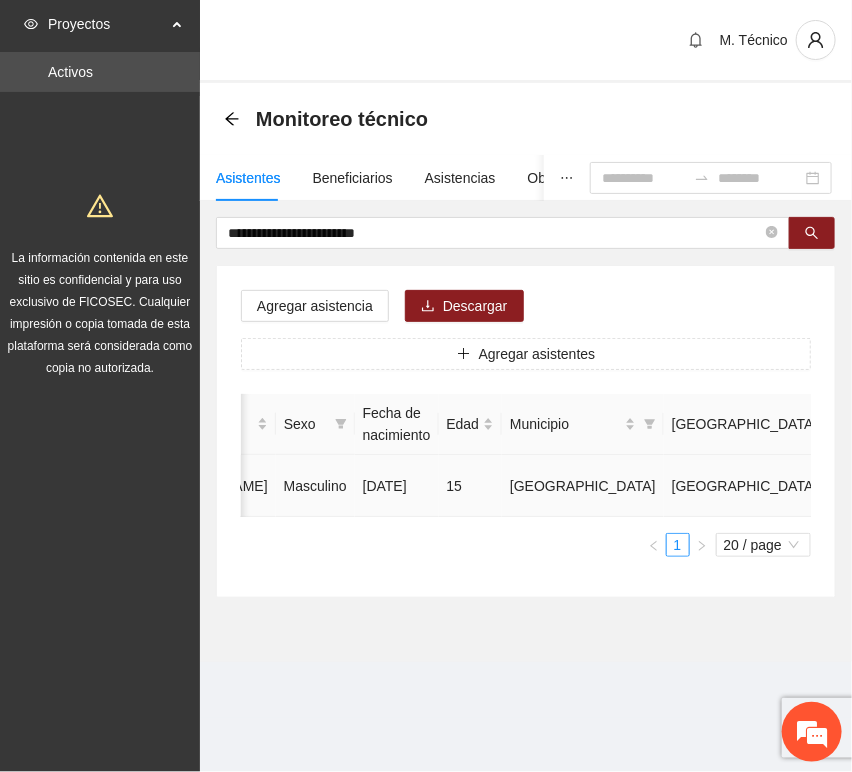 click at bounding box center (1031, 486) 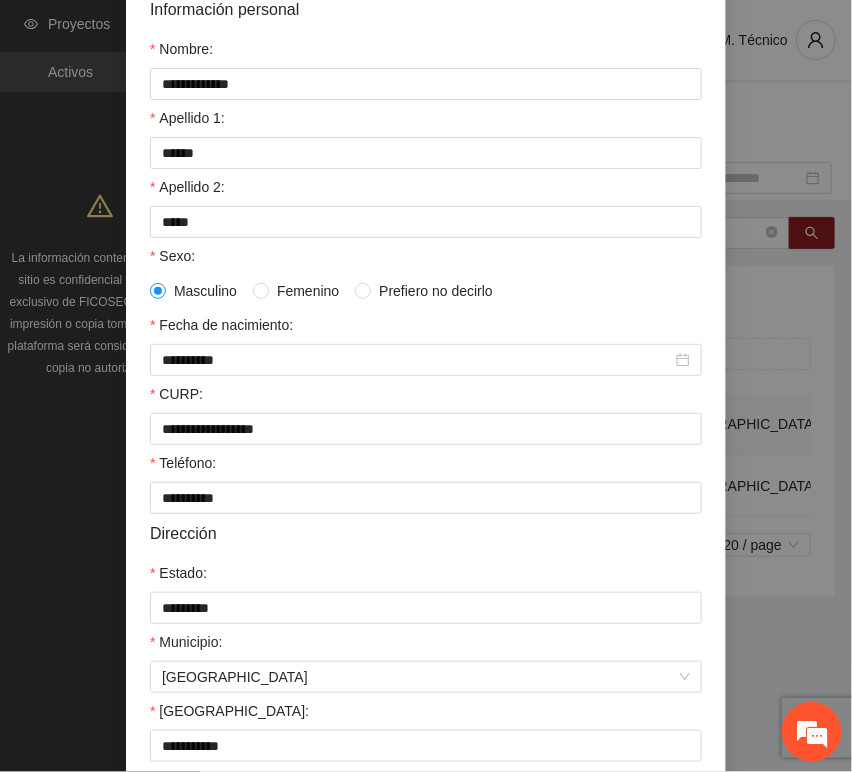 scroll, scrollTop: 394, scrollLeft: 0, axis: vertical 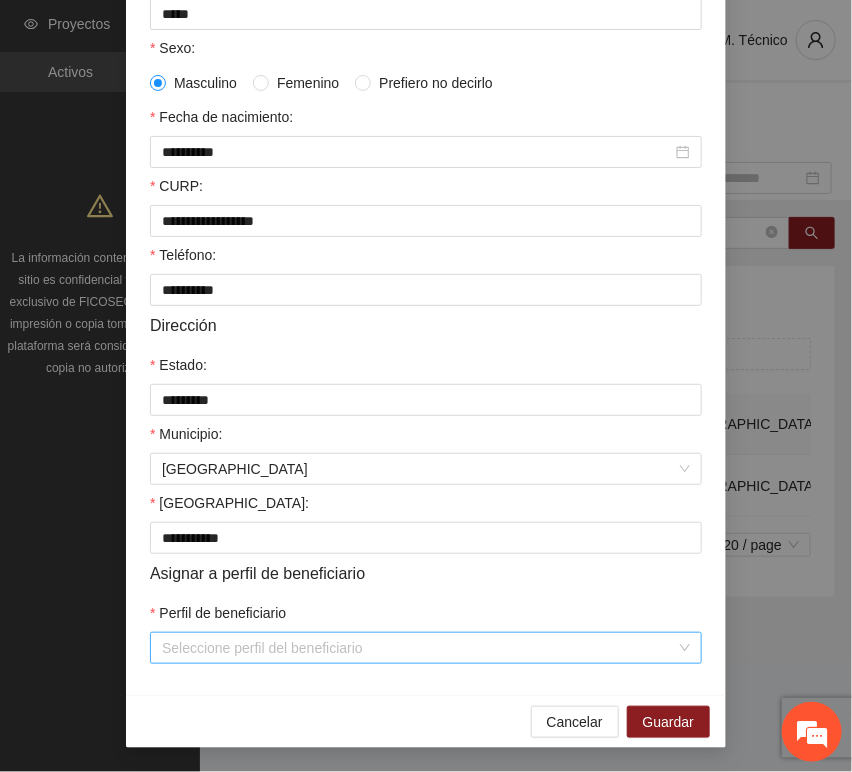 click on "Perfil de beneficiario" at bounding box center [419, 648] 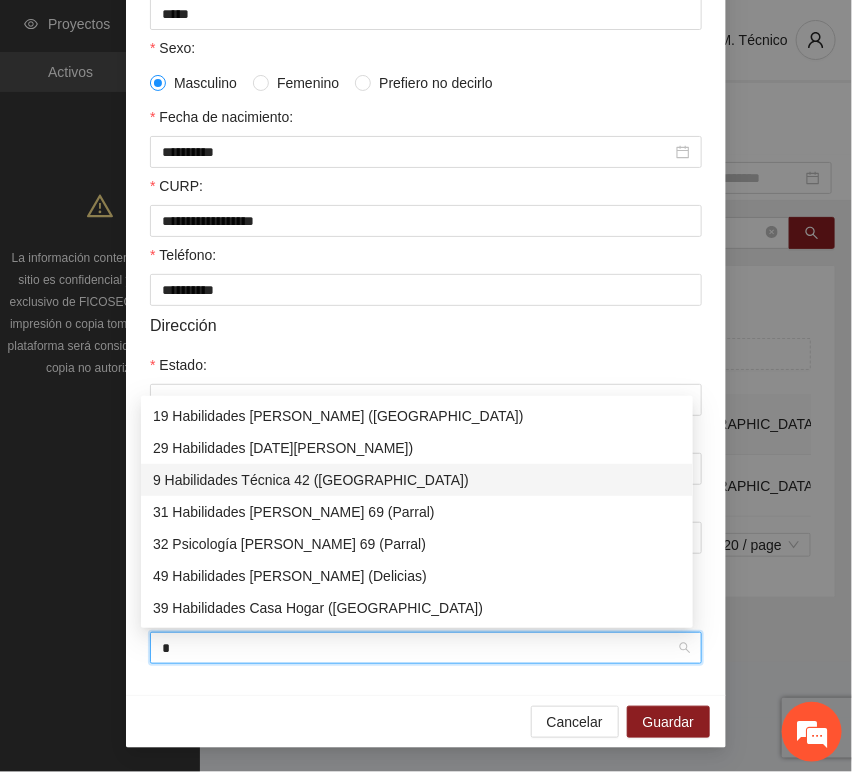 click on "9 Habilidades Técnica 42 ([GEOGRAPHIC_DATA])" at bounding box center (417, 480) 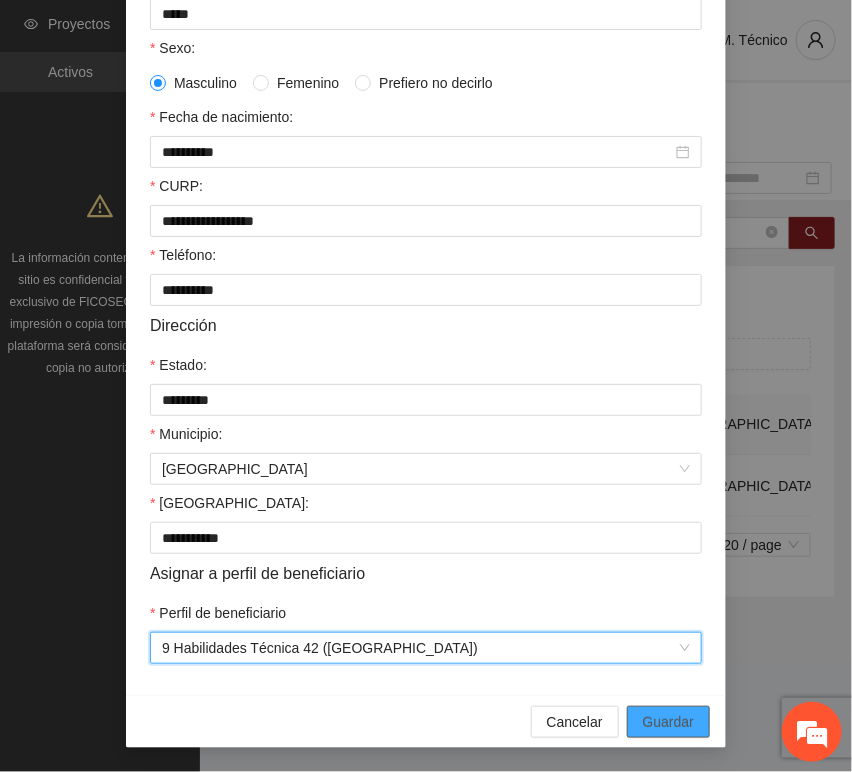 click on "Guardar" at bounding box center [668, 722] 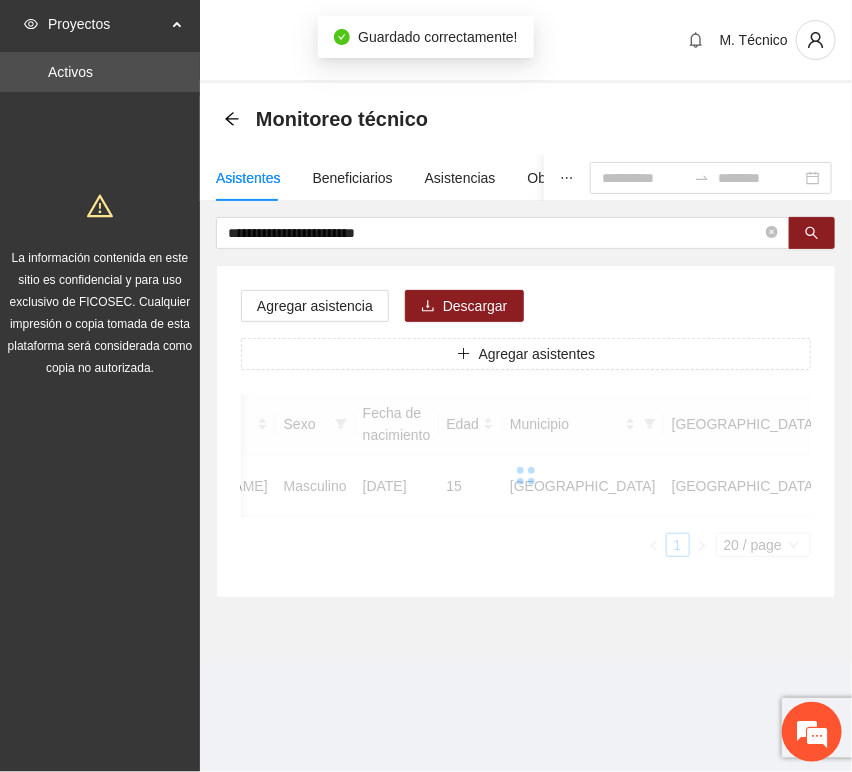 scroll, scrollTop: 294, scrollLeft: 0, axis: vertical 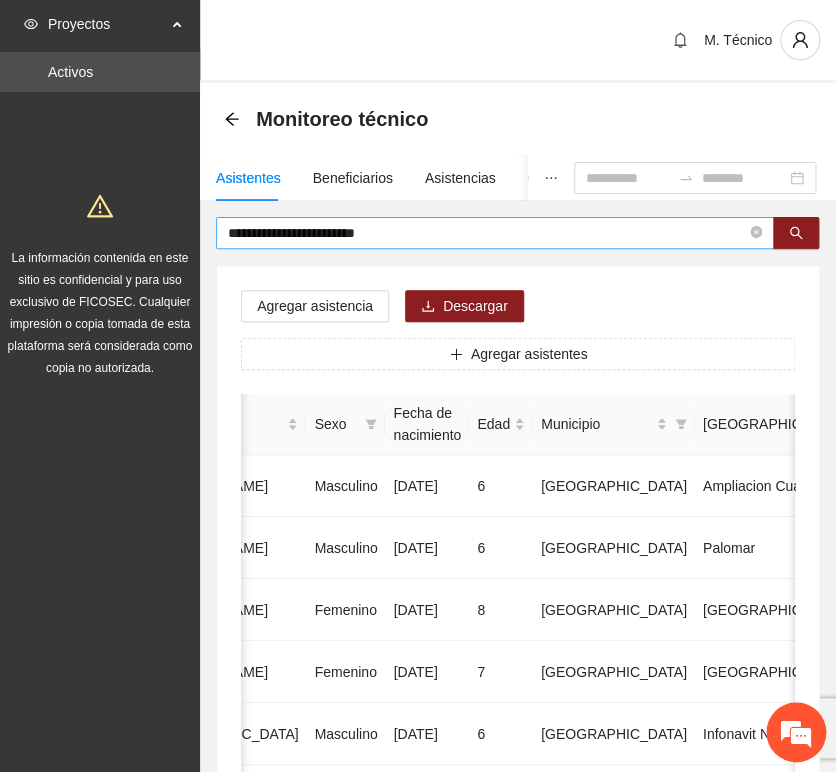 click on "**********" at bounding box center [487, 233] 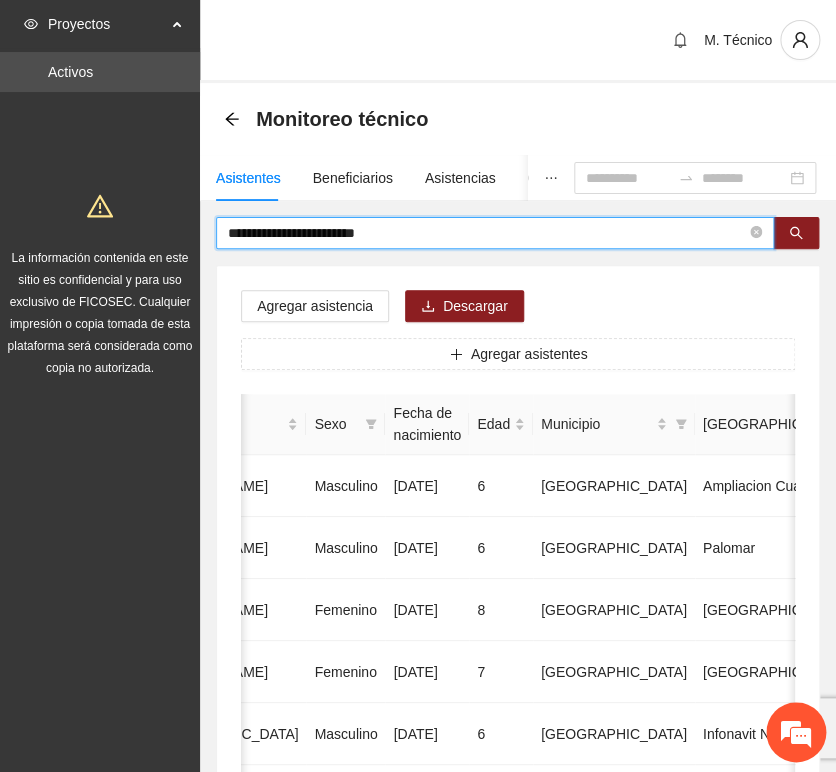 drag, startPoint x: 405, startPoint y: 231, endPoint x: 5, endPoint y: 219, distance: 400.17996 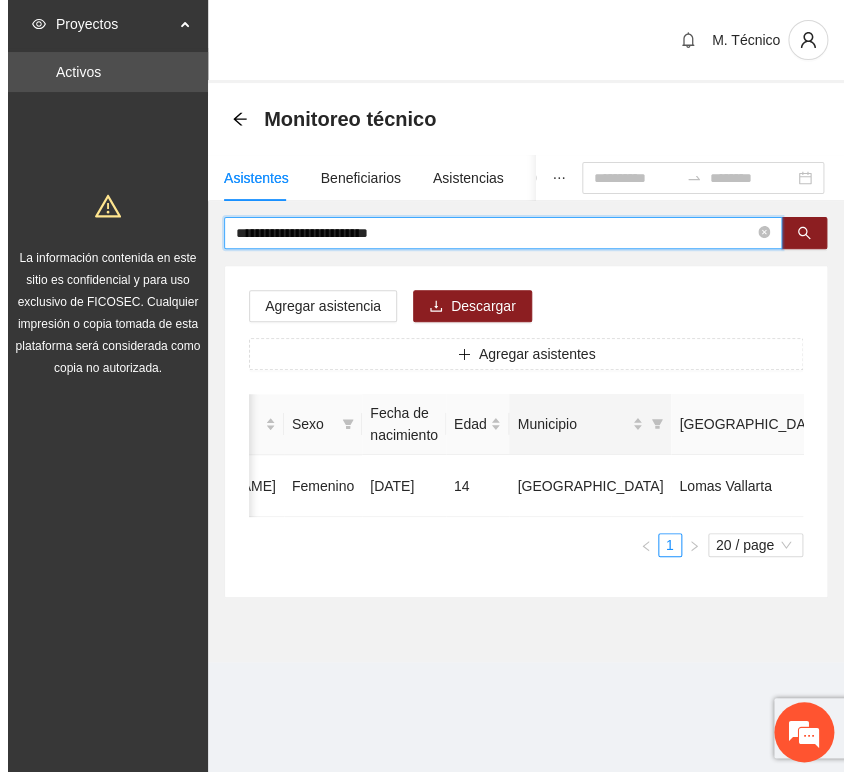 scroll, scrollTop: 0, scrollLeft: 450, axis: horizontal 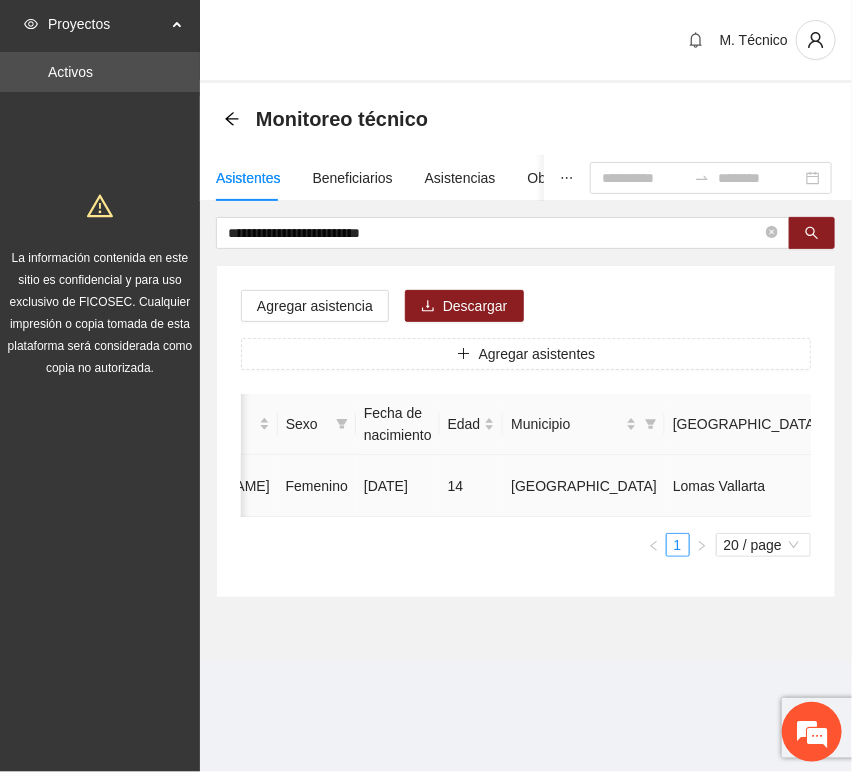 click at bounding box center (1033, 486) 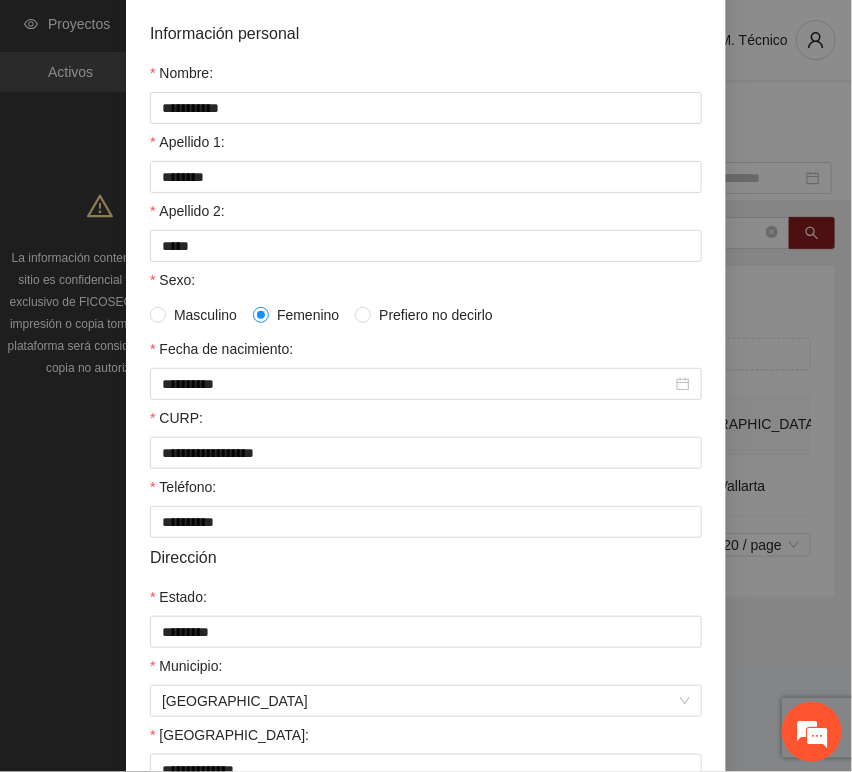 scroll, scrollTop: 394, scrollLeft: 0, axis: vertical 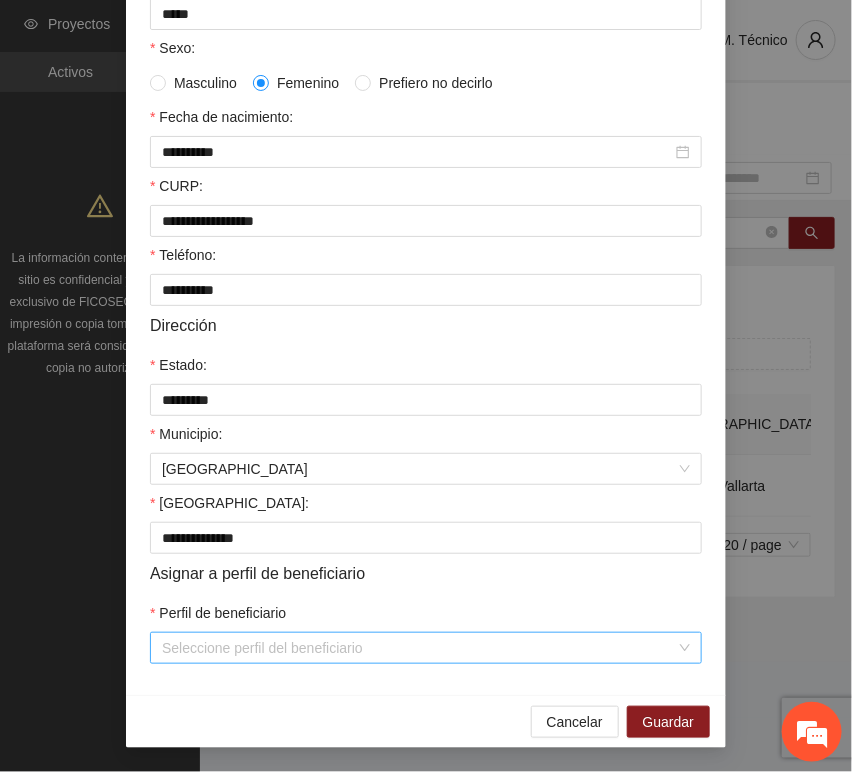 click on "Perfil de beneficiario" at bounding box center [419, 648] 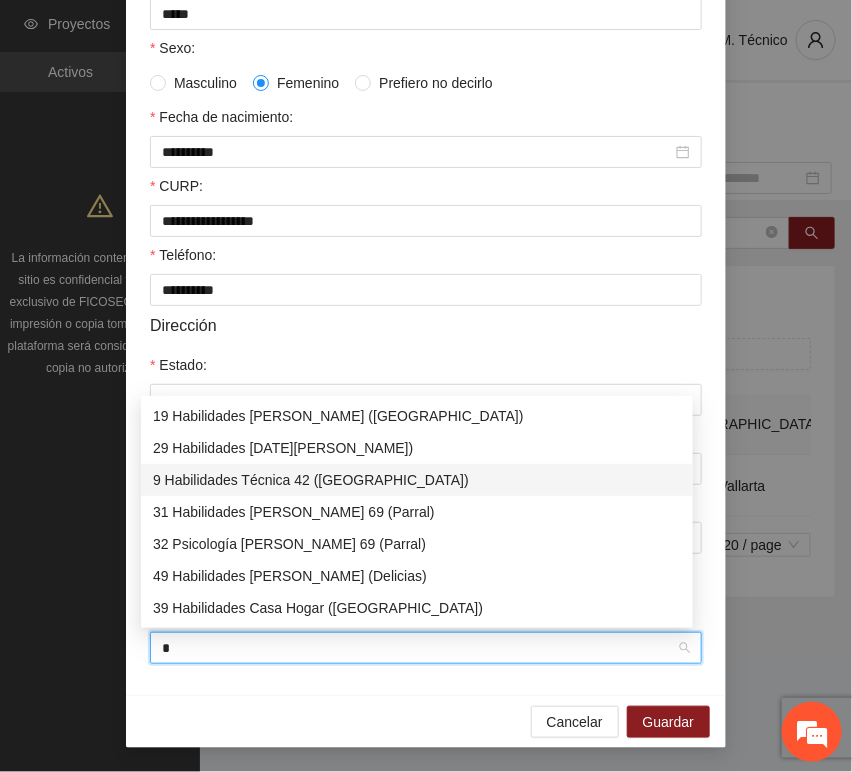click on "9 Habilidades Técnica 42 ([GEOGRAPHIC_DATA])" at bounding box center (417, 480) 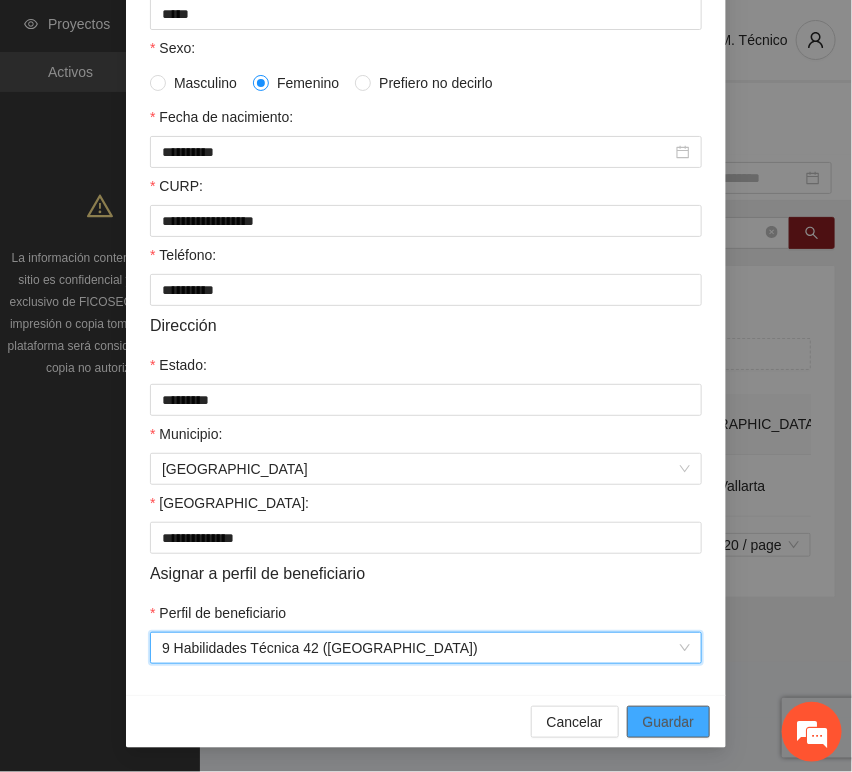 click on "Guardar" at bounding box center (668, 722) 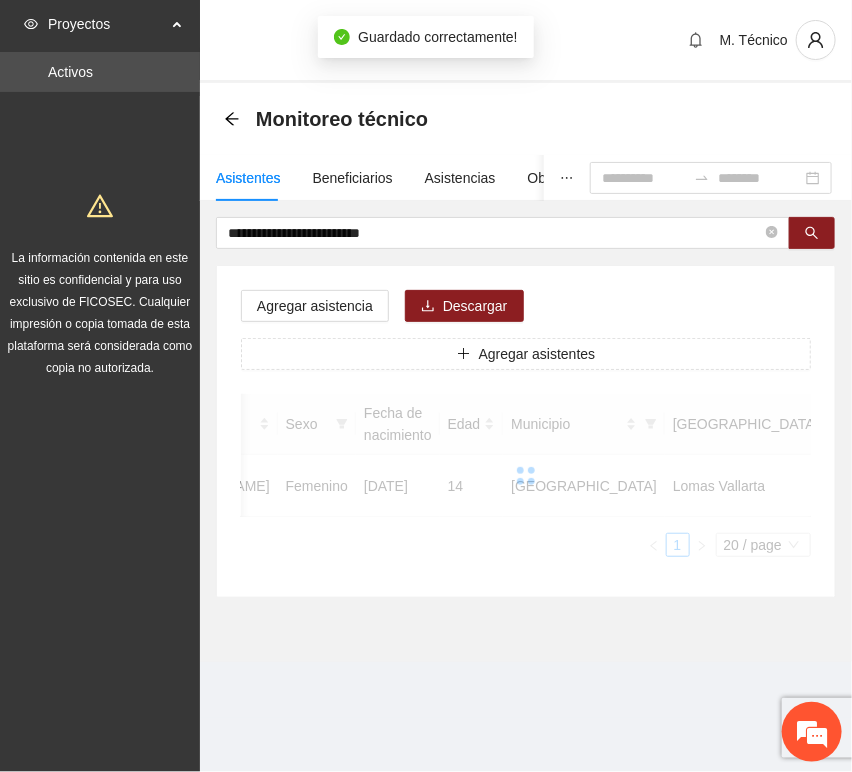 scroll, scrollTop: 294, scrollLeft: 0, axis: vertical 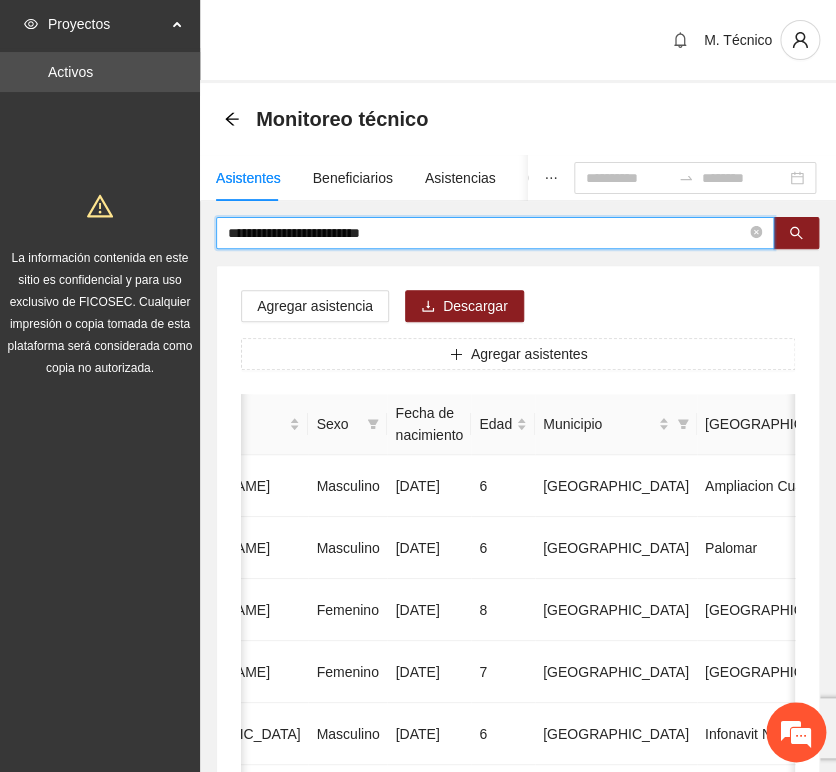 drag, startPoint x: 419, startPoint y: 233, endPoint x: 174, endPoint y: 182, distance: 250.25188 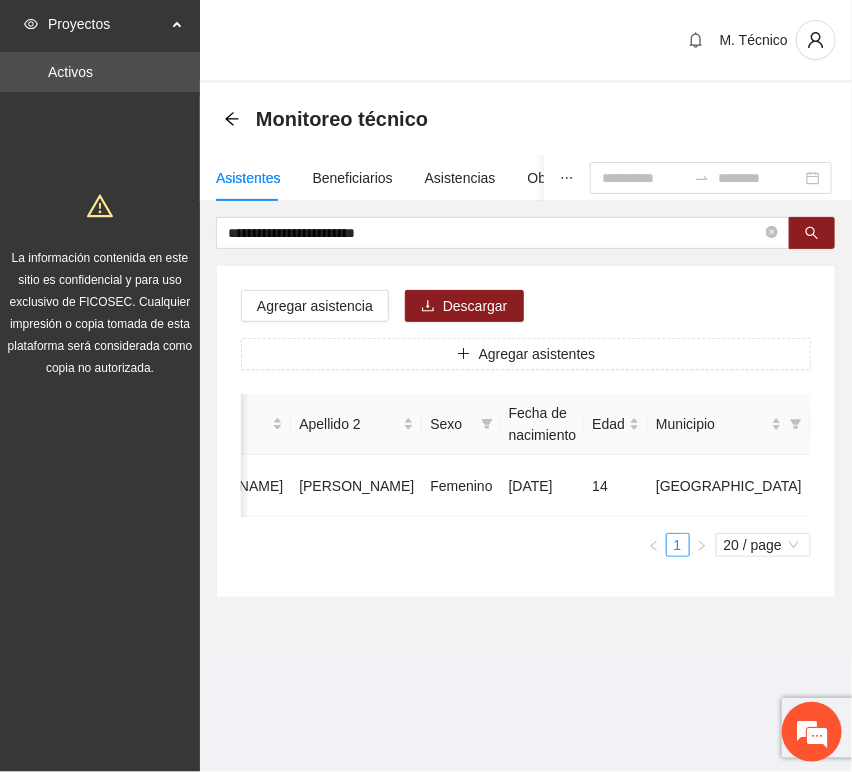 scroll, scrollTop: 0, scrollLeft: 450, axis: horizontal 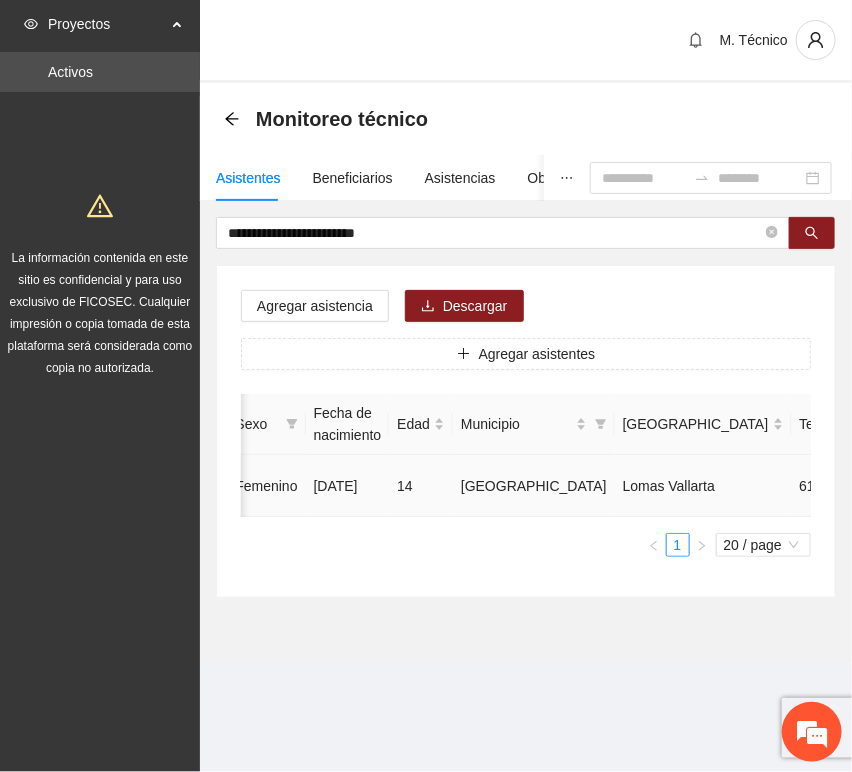 click at bounding box center [982, 486] 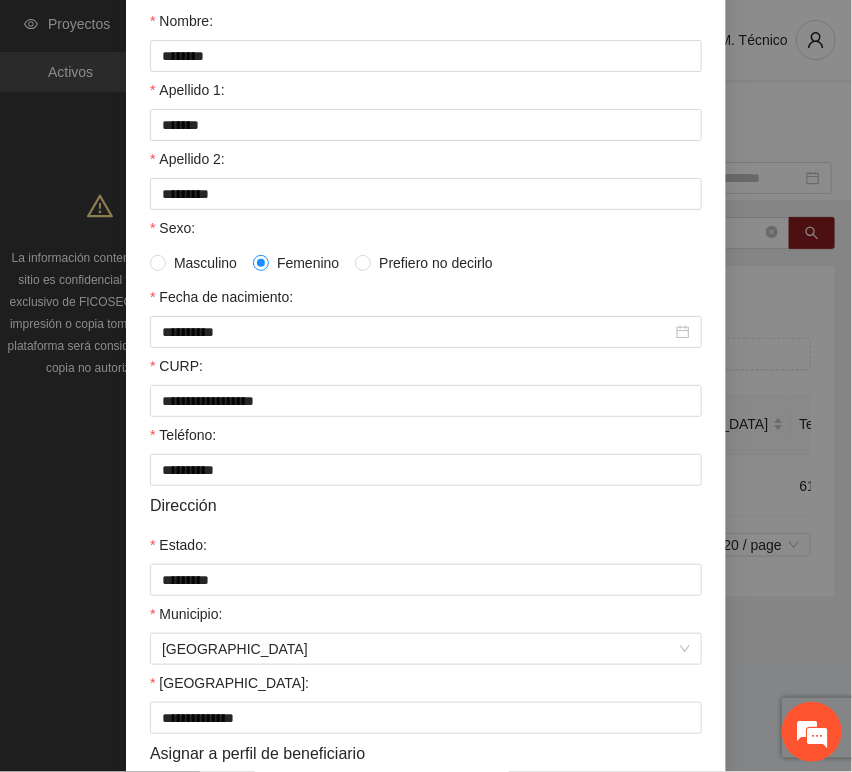 scroll, scrollTop: 394, scrollLeft: 0, axis: vertical 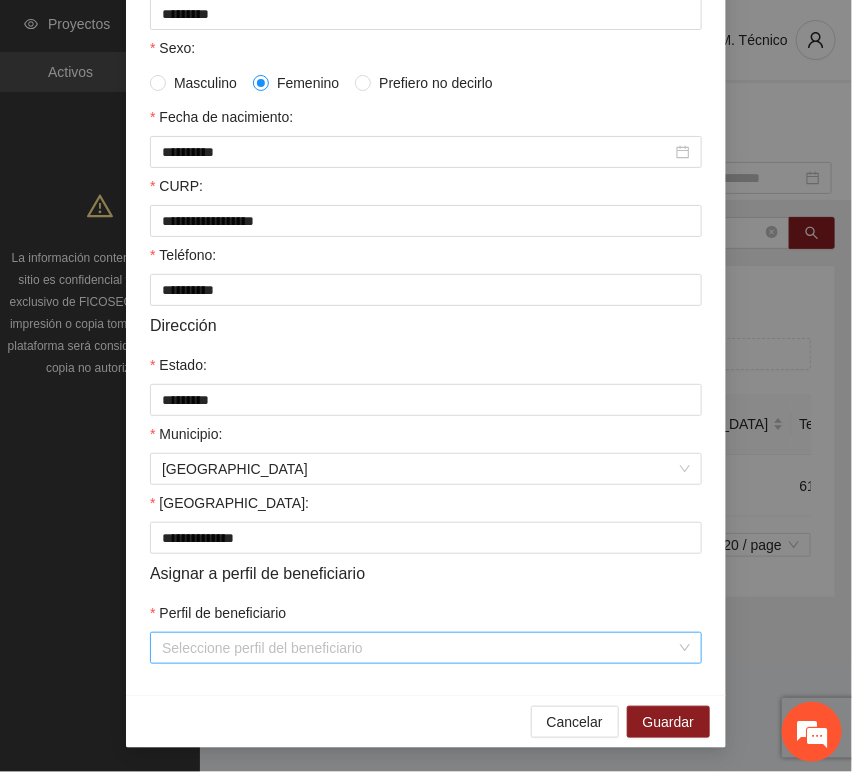 click on "Perfil de beneficiario" at bounding box center (419, 648) 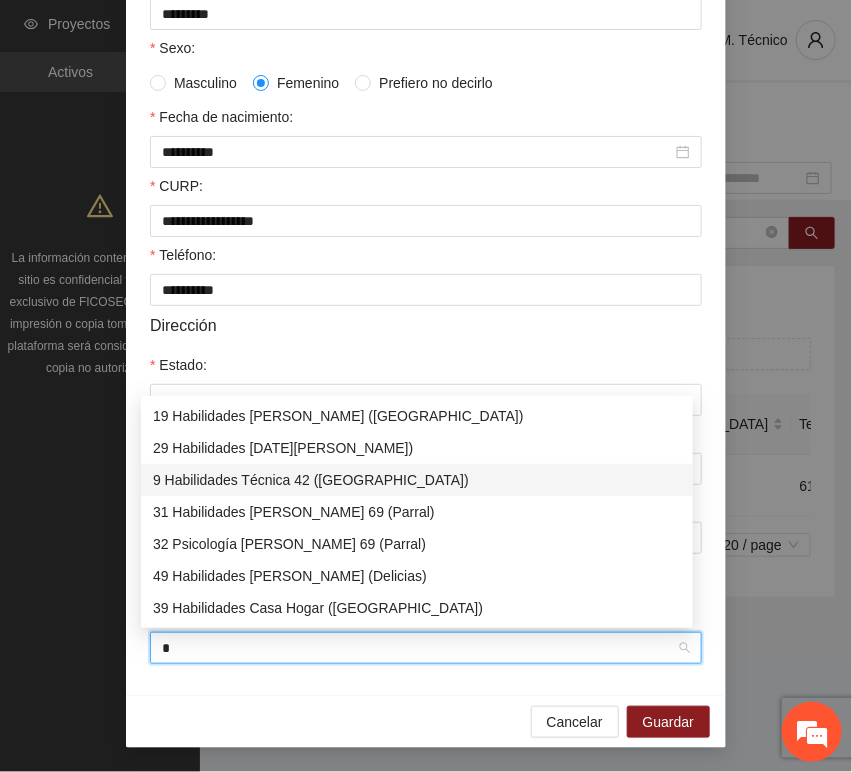 click on "9 Habilidades Técnica 42 ([GEOGRAPHIC_DATA])" at bounding box center (417, 480) 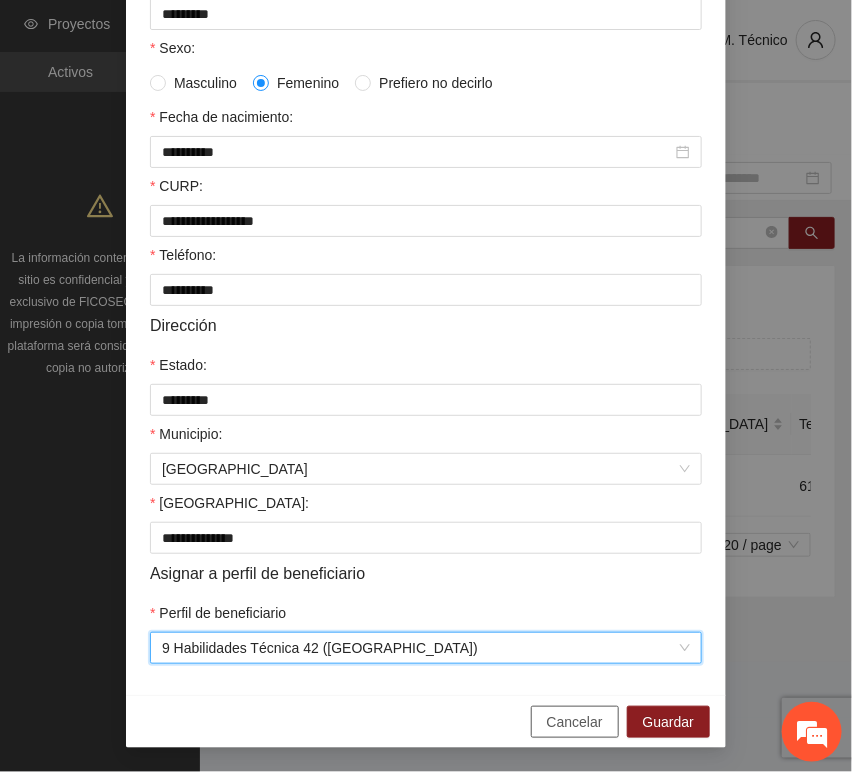 drag, startPoint x: 435, startPoint y: 680, endPoint x: 550, endPoint y: 709, distance: 118.60017 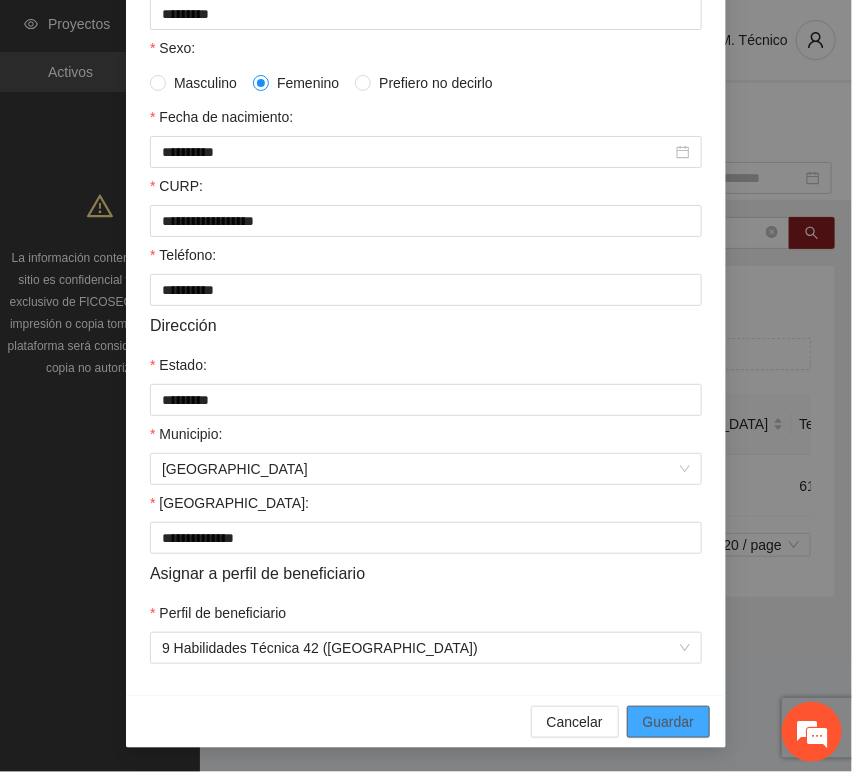 click on "Guardar" at bounding box center (668, 722) 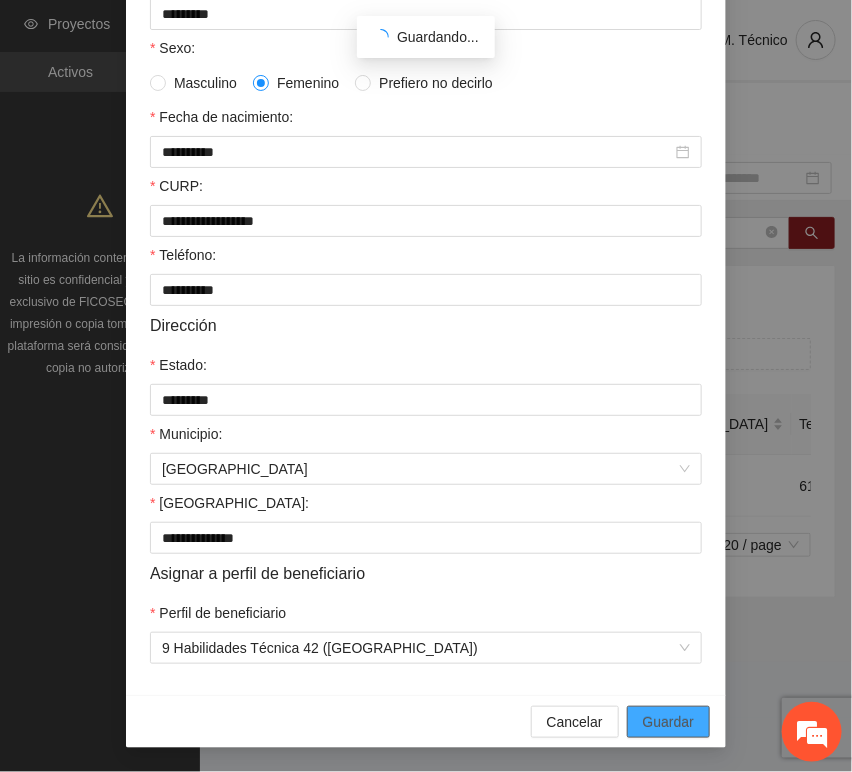 scroll, scrollTop: 294, scrollLeft: 0, axis: vertical 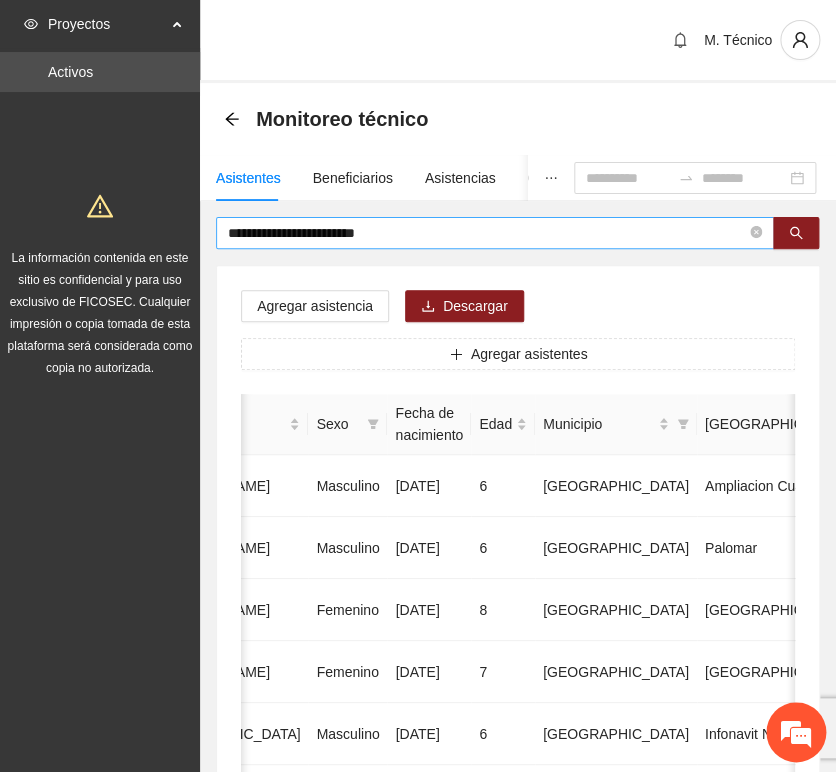 drag, startPoint x: 453, startPoint y: 257, endPoint x: 448, endPoint y: 238, distance: 19.646883 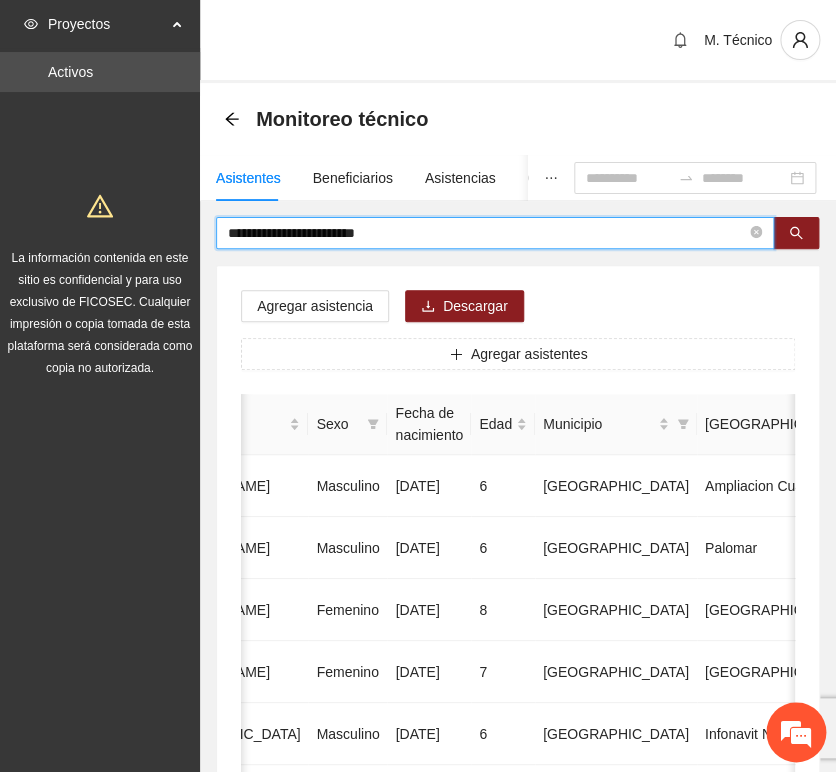 drag, startPoint x: 432, startPoint y: 230, endPoint x: 77, endPoint y: 200, distance: 356.26535 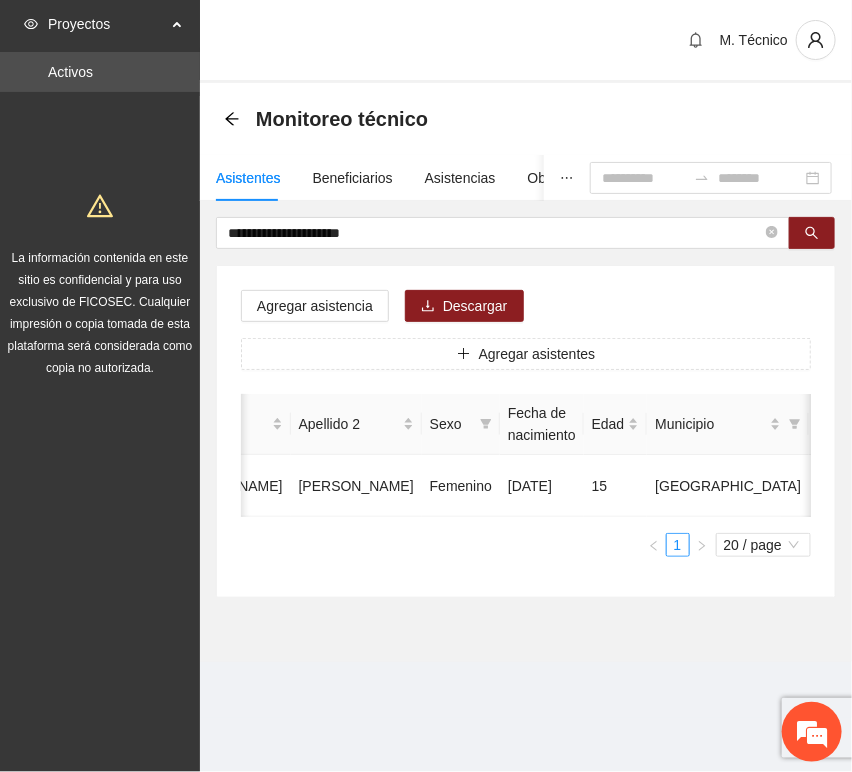 scroll, scrollTop: 0, scrollLeft: 450, axis: horizontal 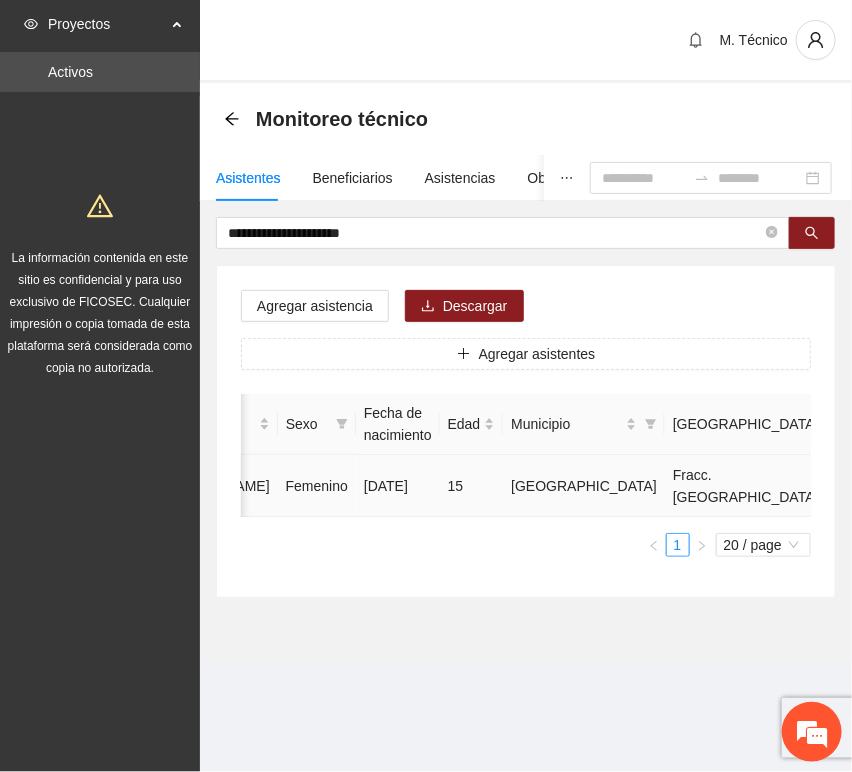 click 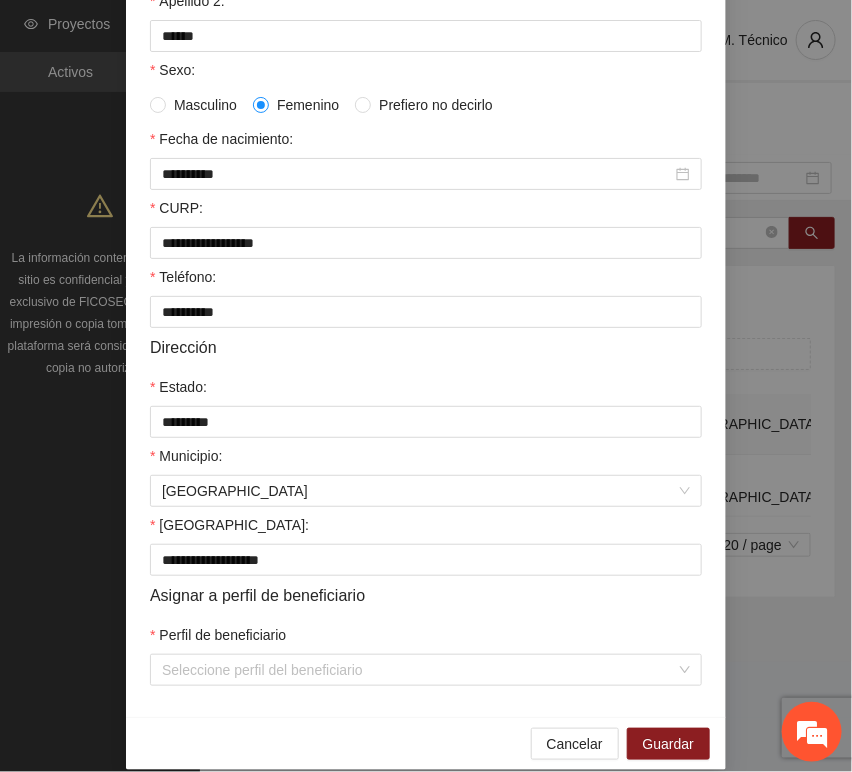 scroll, scrollTop: 394, scrollLeft: 0, axis: vertical 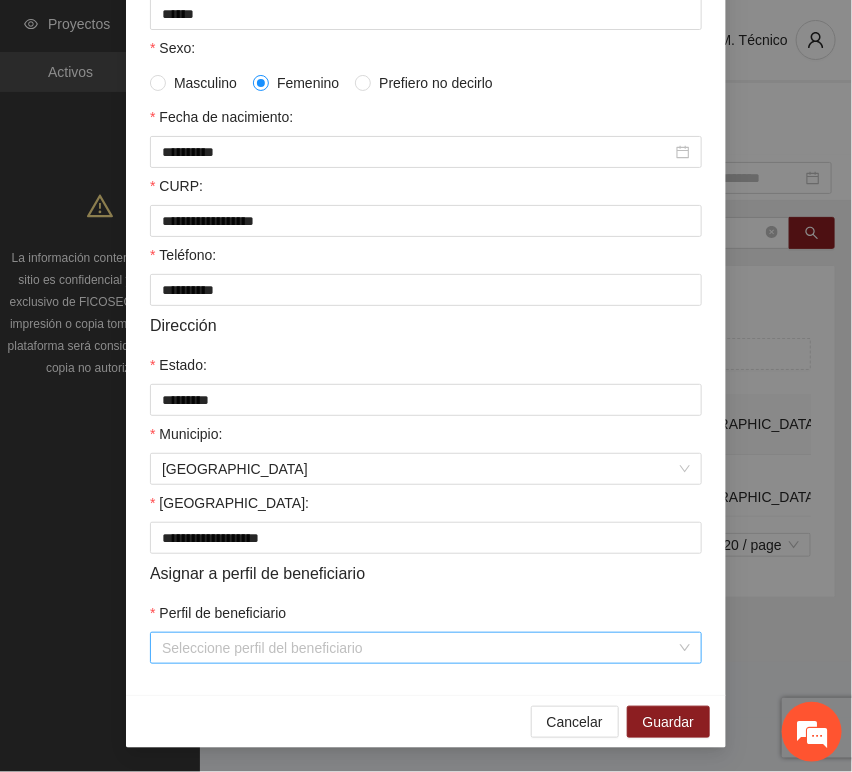 click on "Perfil de beneficiario" at bounding box center (419, 648) 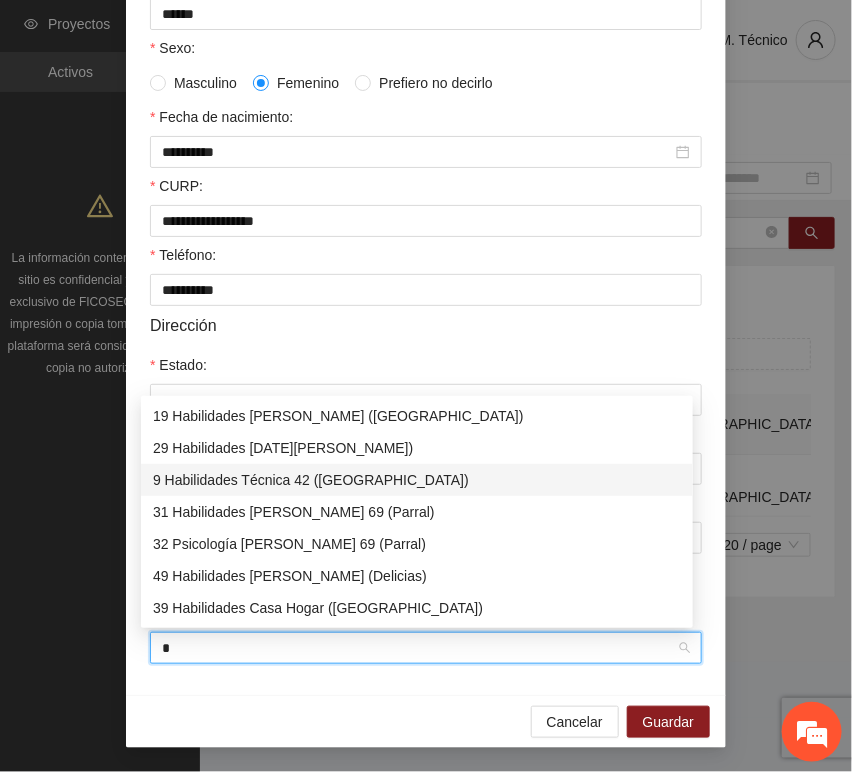 click on "9 Habilidades Técnica 42 ([GEOGRAPHIC_DATA])" at bounding box center [417, 480] 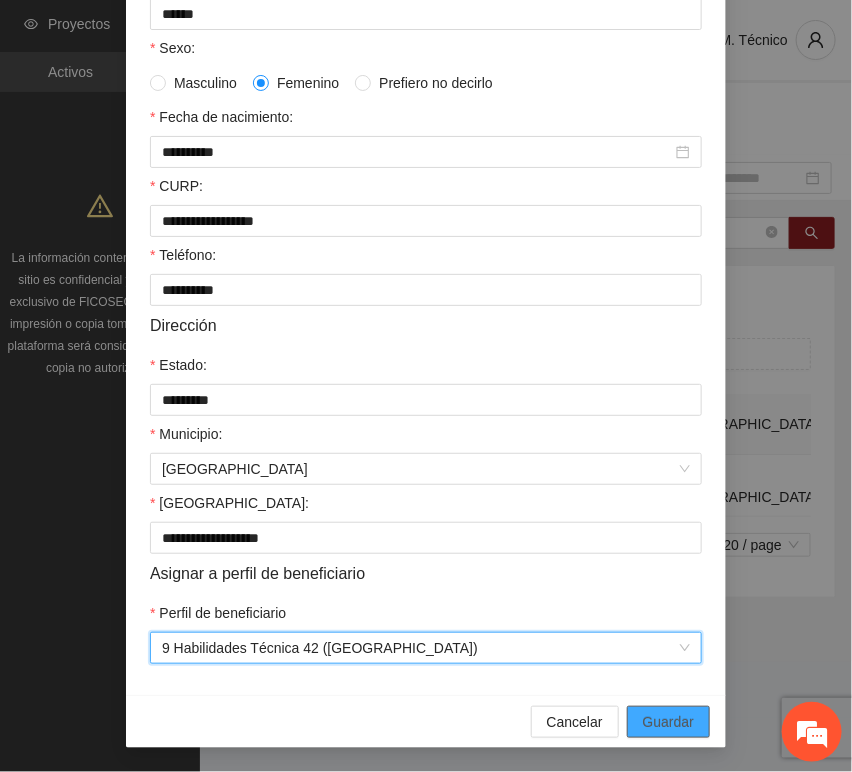 click on "Guardar" at bounding box center [668, 722] 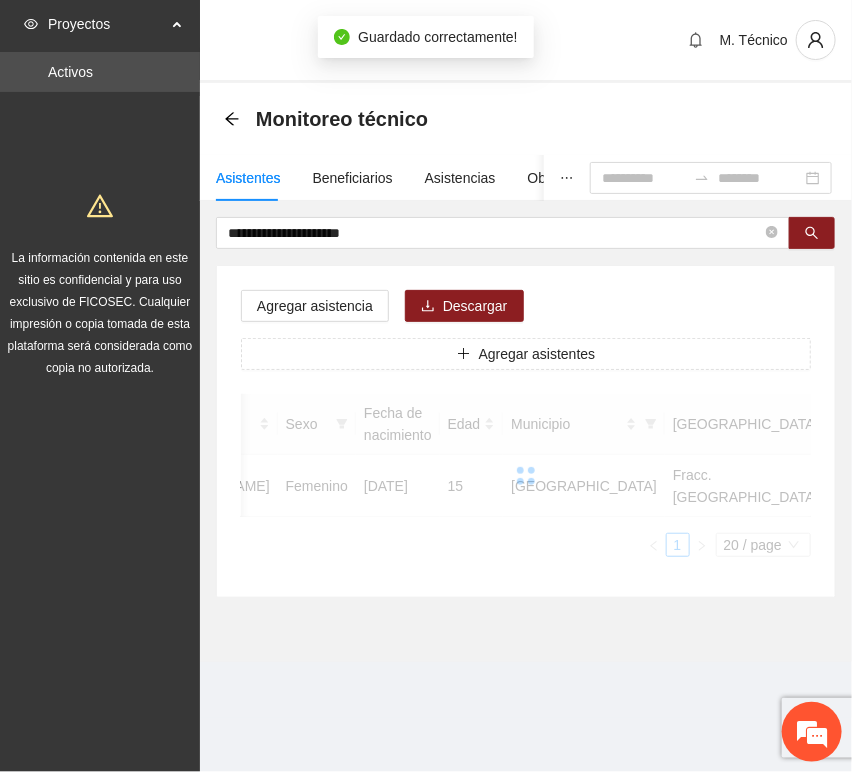 scroll, scrollTop: 294, scrollLeft: 0, axis: vertical 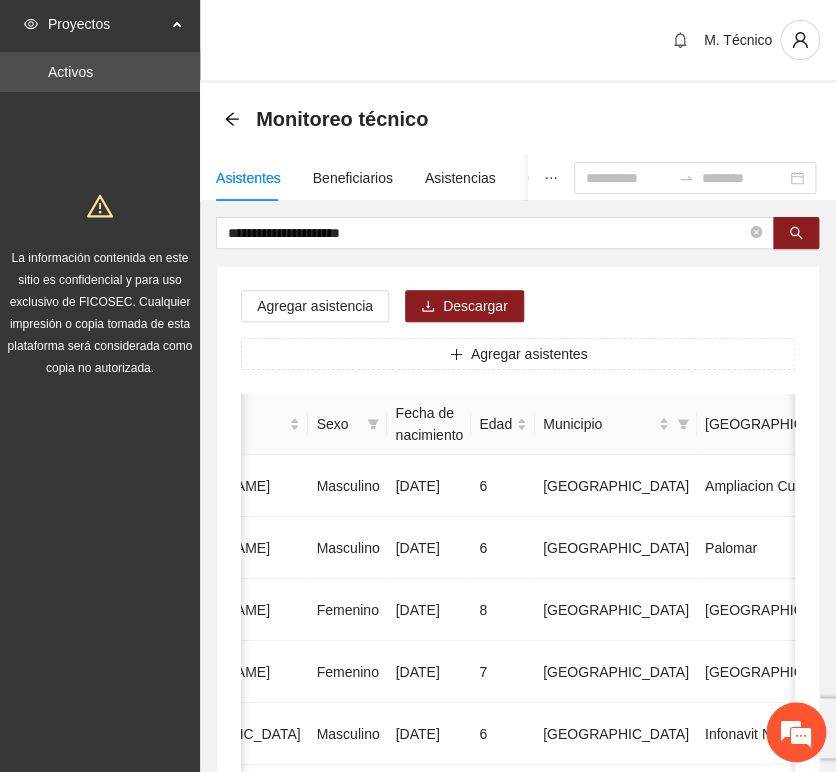 click on "Agregar asistencia Descargar Agregar asistentes Folio Nombre Apellido 1 Apellido 2 Sexo Fecha de nacimiento Edad Municipio Colonia Teléfono Actividad                           1 [PERSON_NAME] [DATE] 6 Chihuahua Ampliacion [PERSON_NAME] 6146098808 U P +11 2 [PERSON_NAME] Masculino [DATE] 6 [GEOGRAPHIC_DATA] [GEOGRAPHIC_DATA] 6142685790 U P +4 3 [PERSON_NAME] [DATE] 8 Chihuahua [GEOGRAPHIC_DATA] U P +6 4 [PERSON_NAME] [DATE] 7 [GEOGRAPHIC_DATA] U P +4 5 [PERSON_NAME]  Madrid Masculino [DATE] 6 Chihuahua Infonavit Nac.  6141246855 U P +4 6 [PERSON_NAME] Masculino [DATE] 8 Chihuahua [PERSON_NAME] 6141225744 U P +6 7 [PERSON_NAME][DATE] Femenino [DATE] 8 Chihuahua Paseos [PERSON_NAME] 6142154187 U P +7 8 [PERSON_NAME] [DATE] 9 Chihuahua Popular 6142434364 U P +3 9 [PERSON_NAME]  Madrid Femenino [DATE] 7 U P +8" at bounding box center (518, 1020) 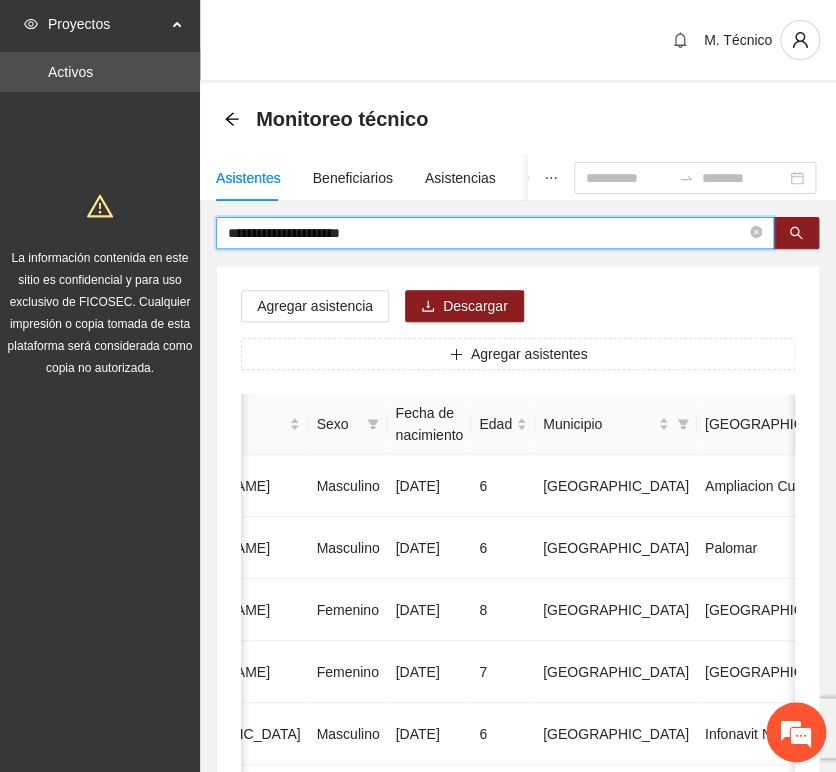 drag, startPoint x: 428, startPoint y: 224, endPoint x: 103, endPoint y: 187, distance: 327.09937 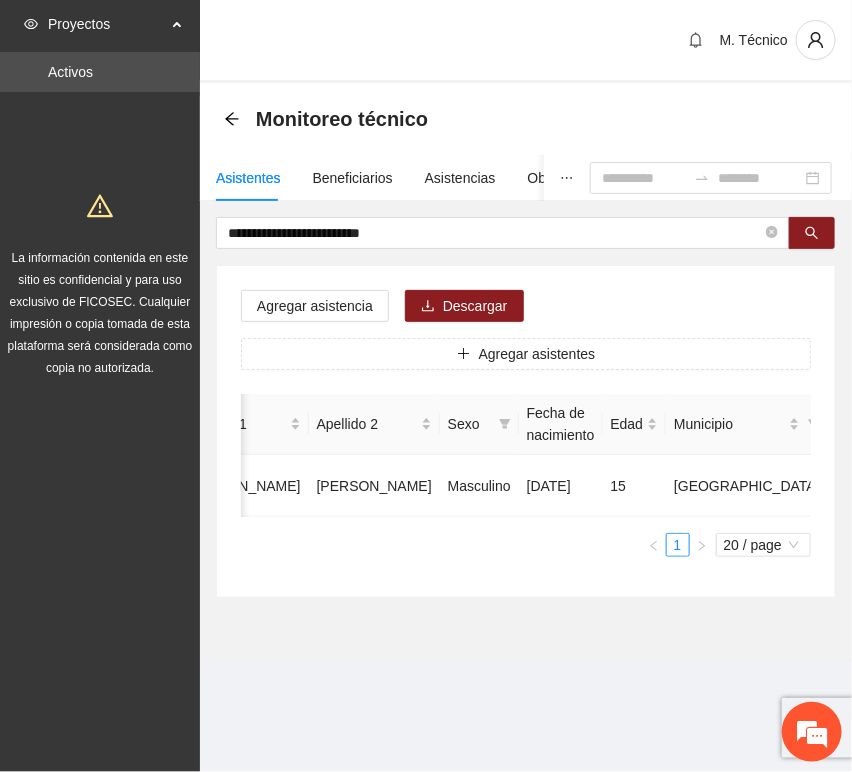 scroll, scrollTop: 0, scrollLeft: 464, axis: horizontal 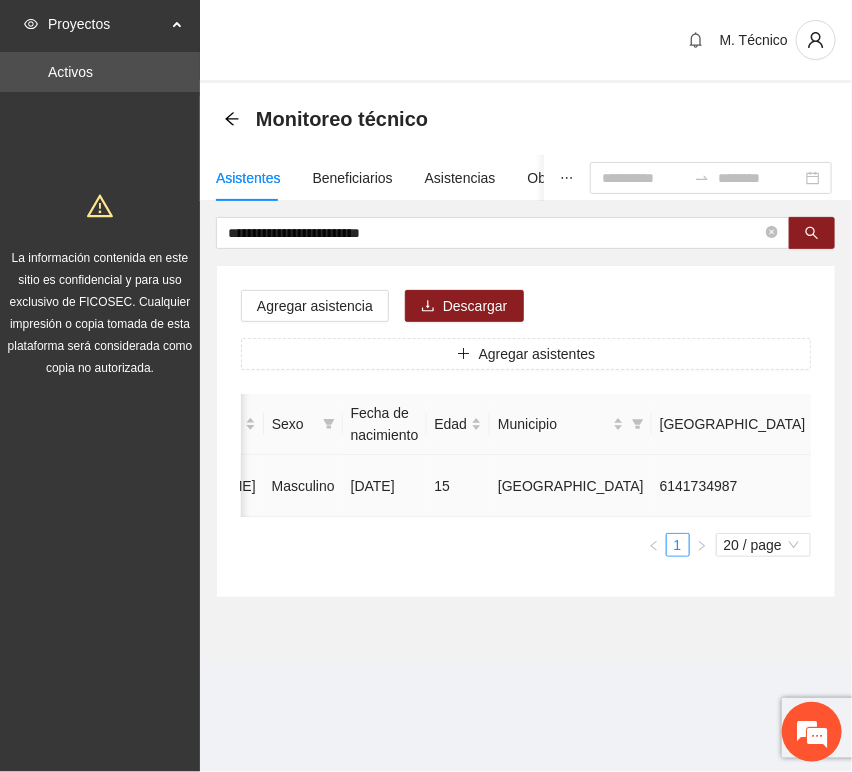 click 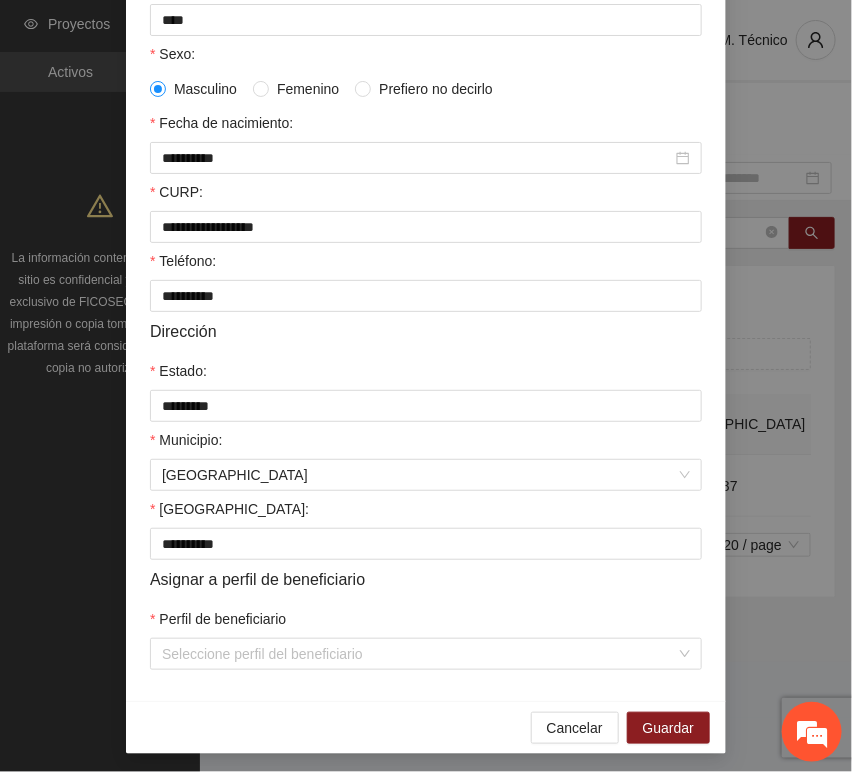 scroll, scrollTop: 394, scrollLeft: 0, axis: vertical 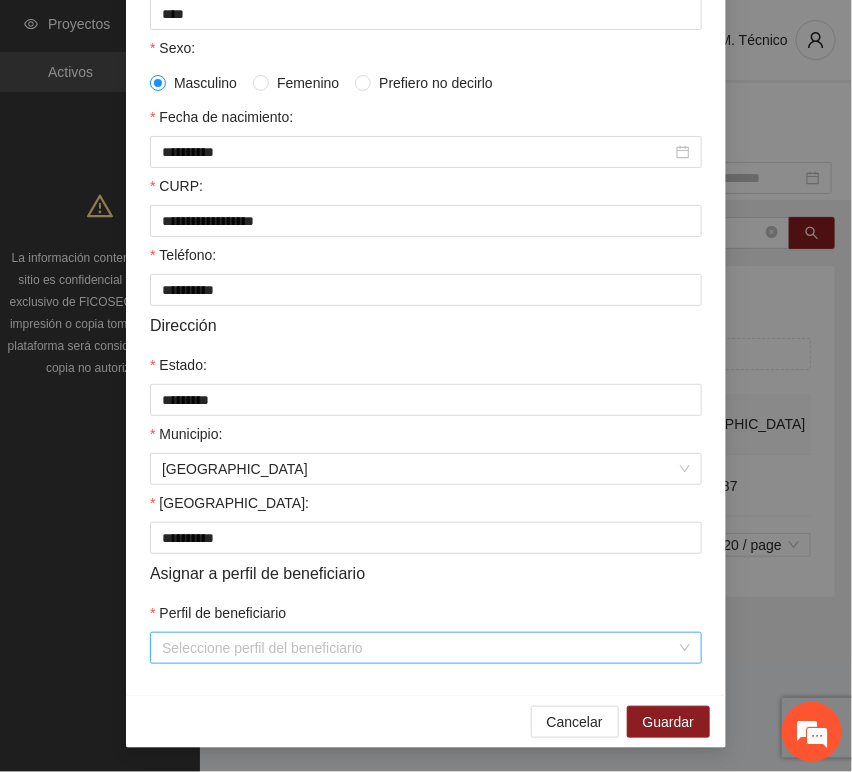 click on "Perfil de beneficiario" at bounding box center (419, 648) 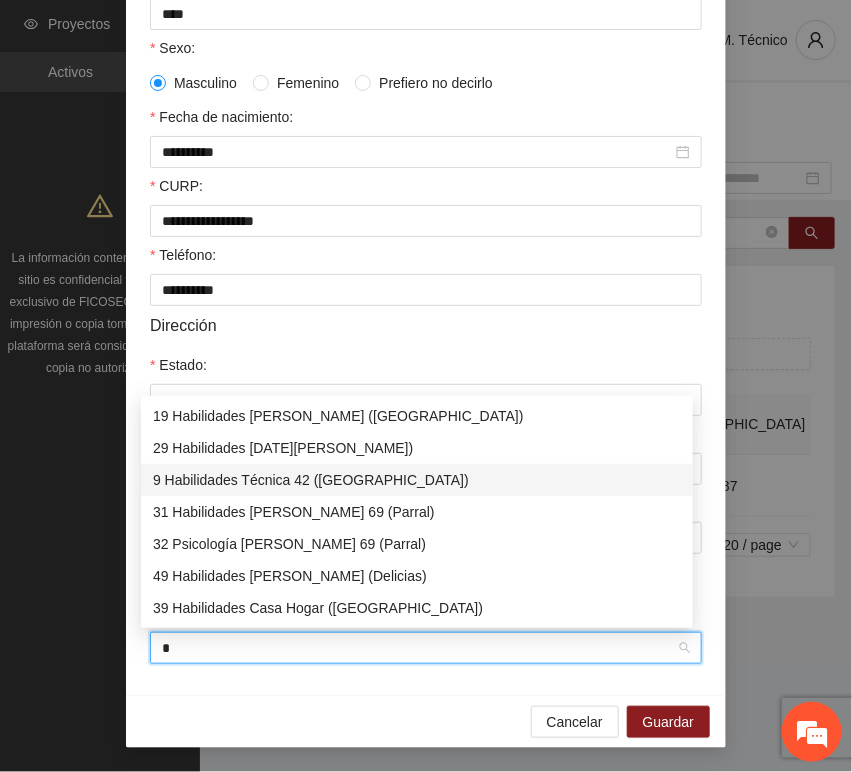 click on "9 Habilidades Técnica 42 ([GEOGRAPHIC_DATA])" at bounding box center [417, 480] 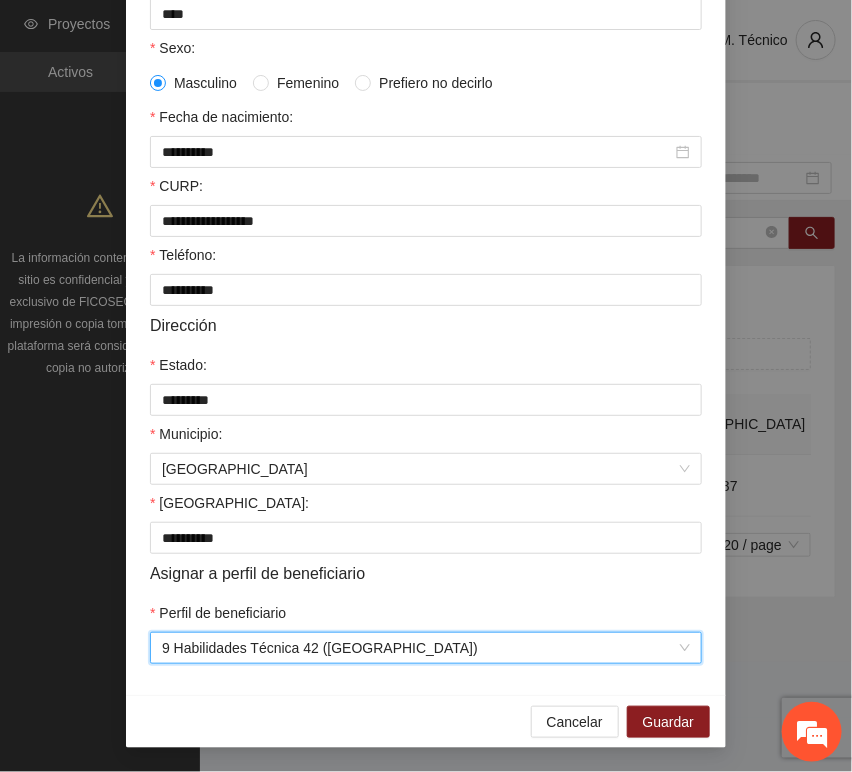 drag, startPoint x: 405, startPoint y: 717, endPoint x: 630, endPoint y: 726, distance: 225.17993 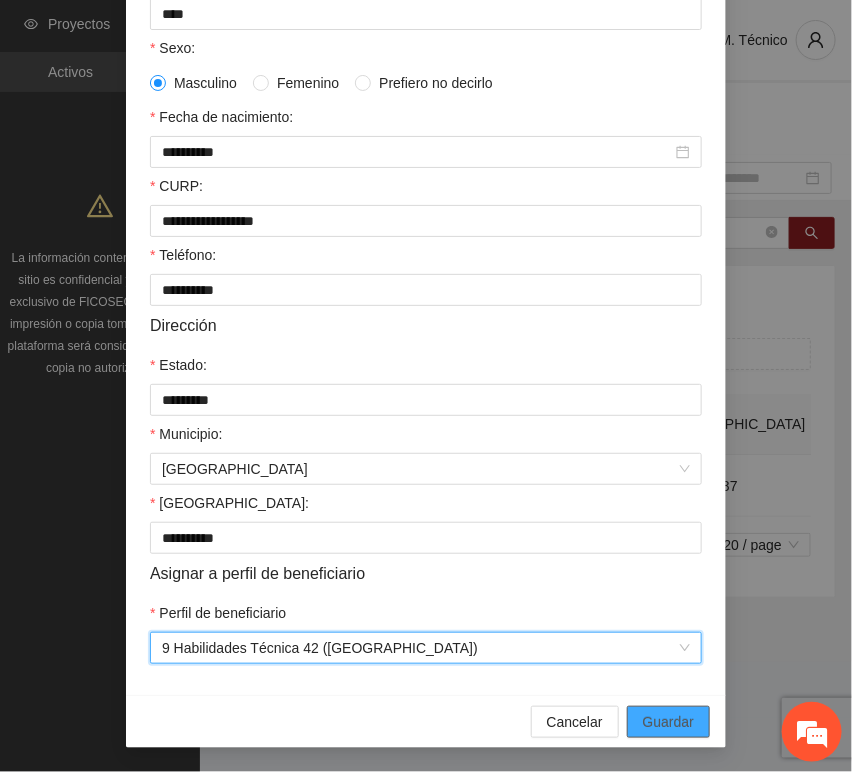 click on "Cancelar Guardar" at bounding box center [426, 721] 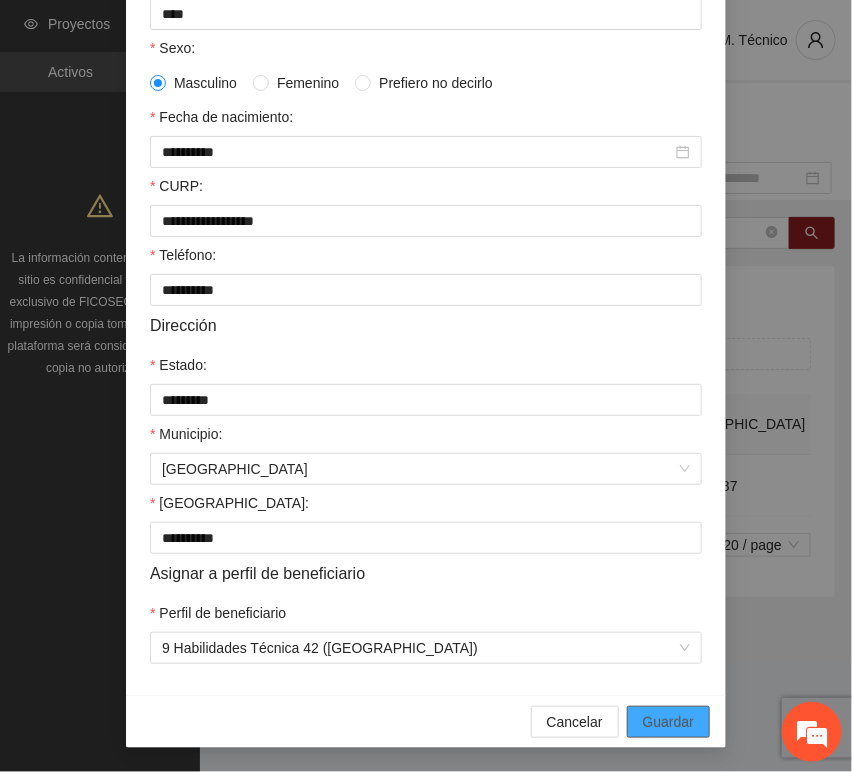 click on "Guardar" at bounding box center [668, 722] 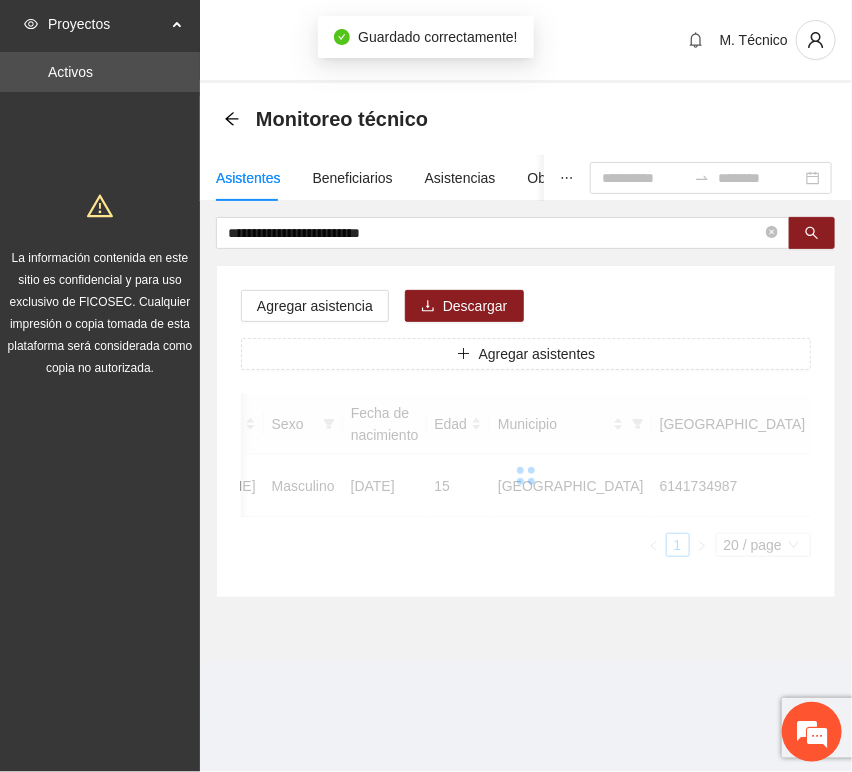 scroll, scrollTop: 294, scrollLeft: 0, axis: vertical 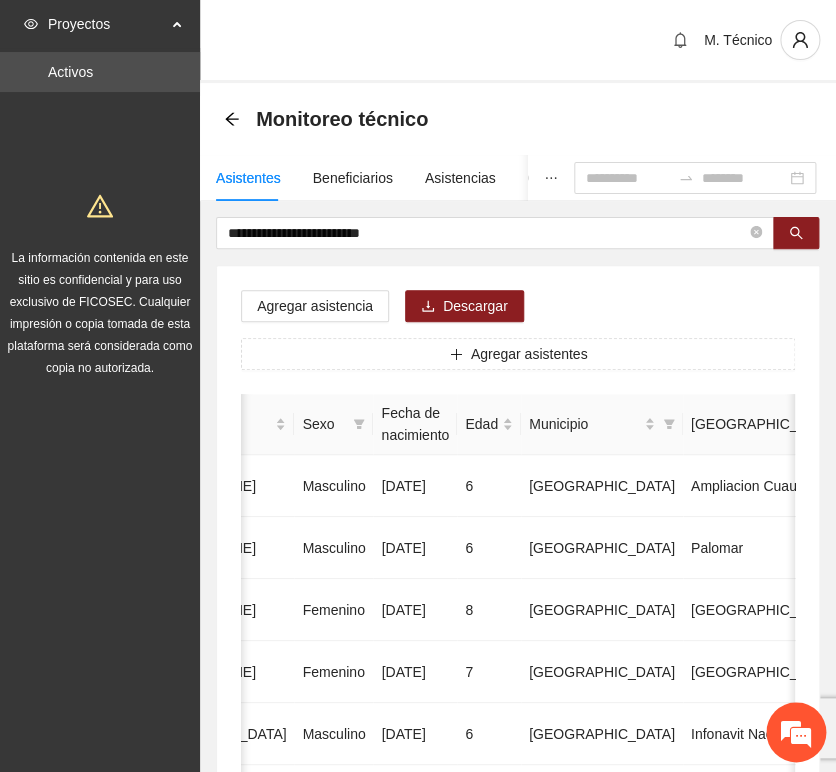 click on "**********" at bounding box center (518, 996) 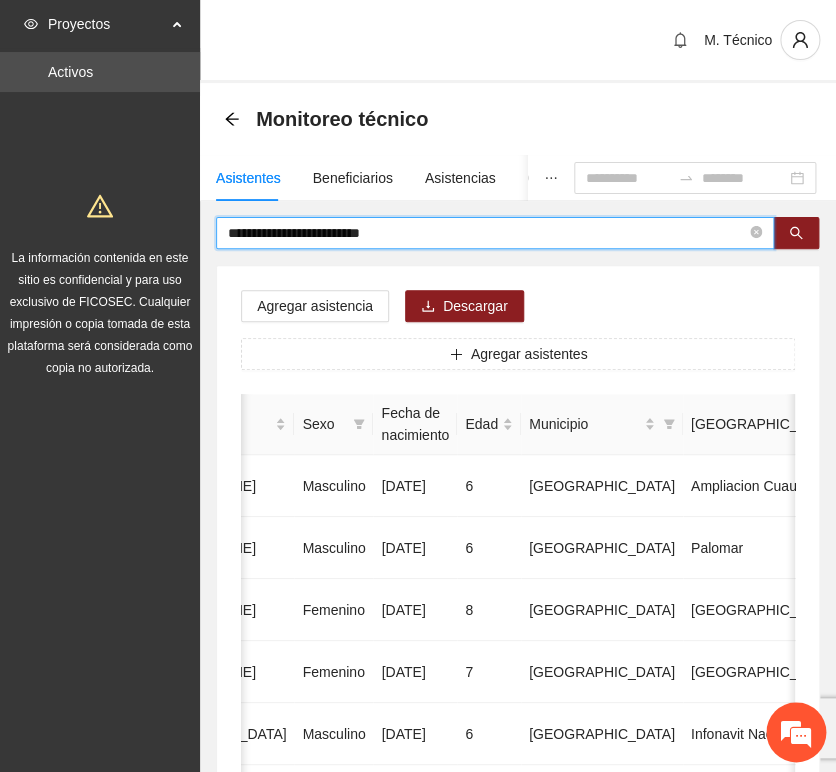 drag, startPoint x: 432, startPoint y: 233, endPoint x: 110, endPoint y: 198, distance: 323.89658 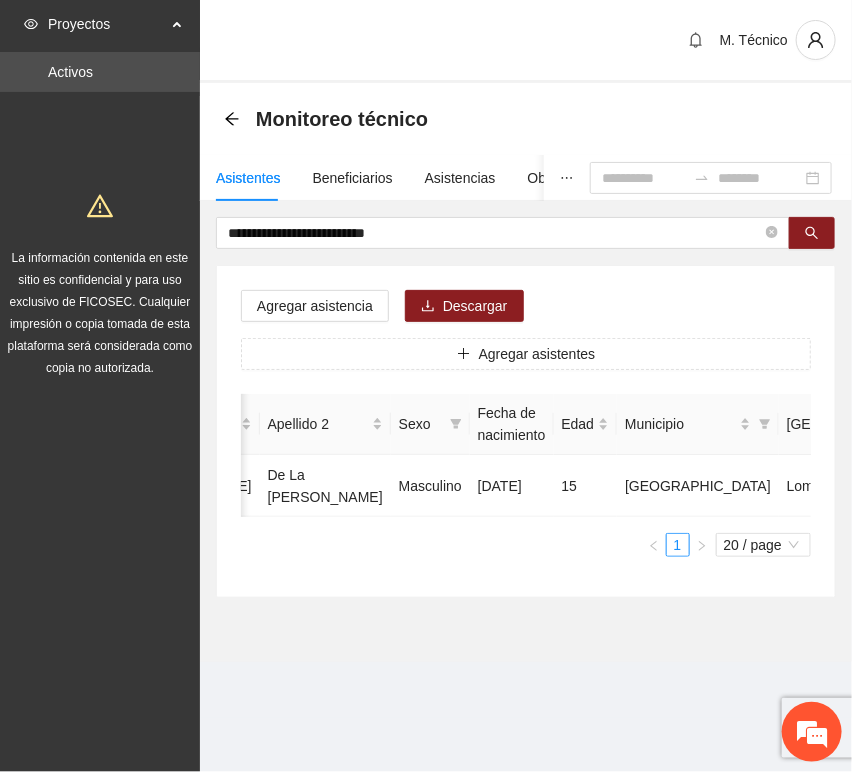 scroll, scrollTop: 0, scrollLeft: 452, axis: horizontal 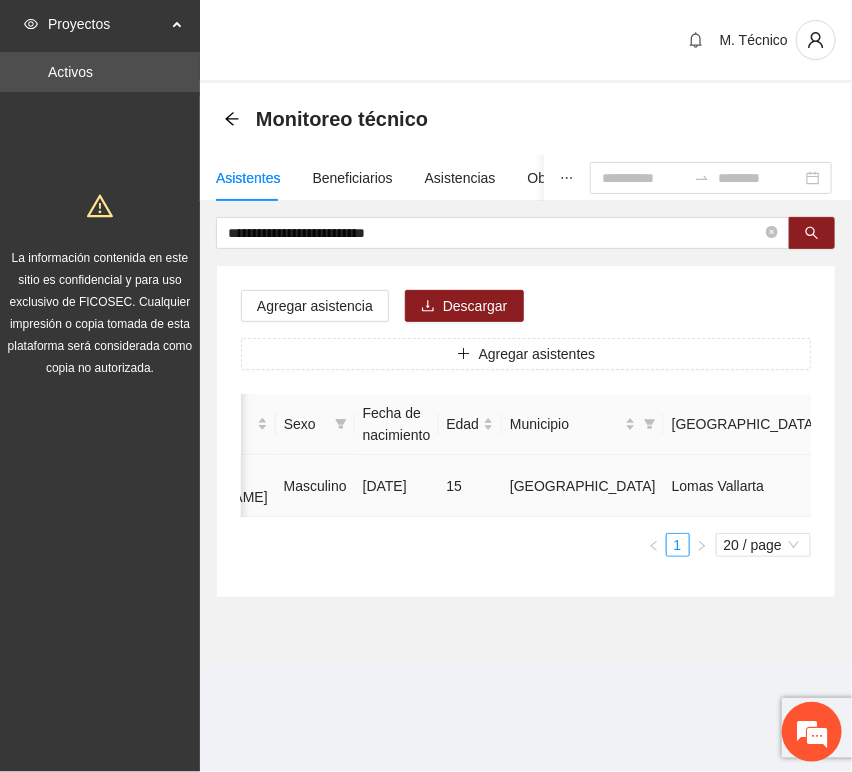 click at bounding box center (1031, 486) 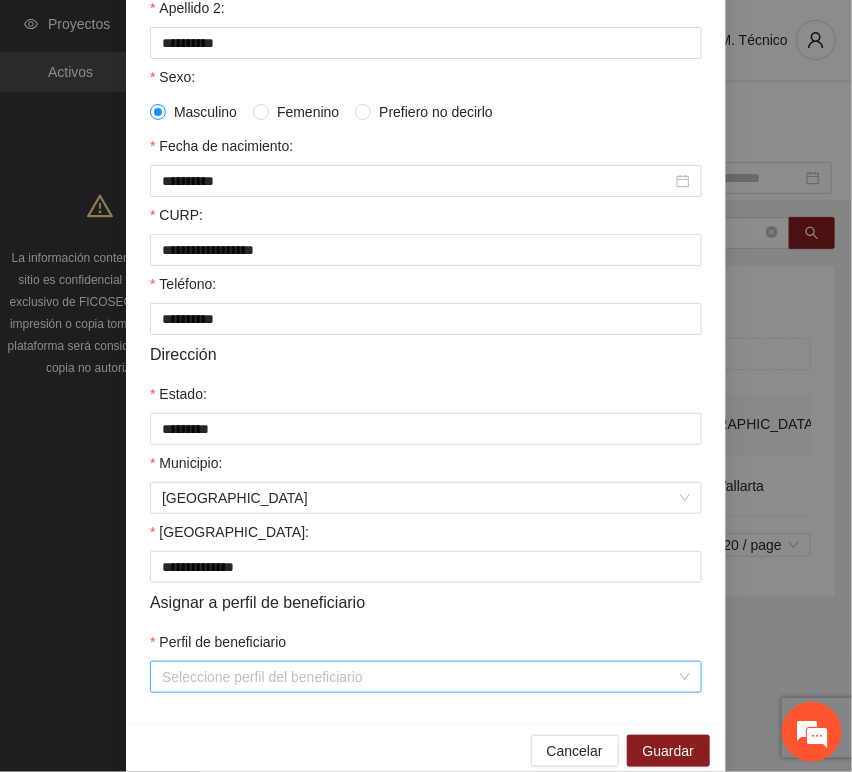 scroll, scrollTop: 394, scrollLeft: 0, axis: vertical 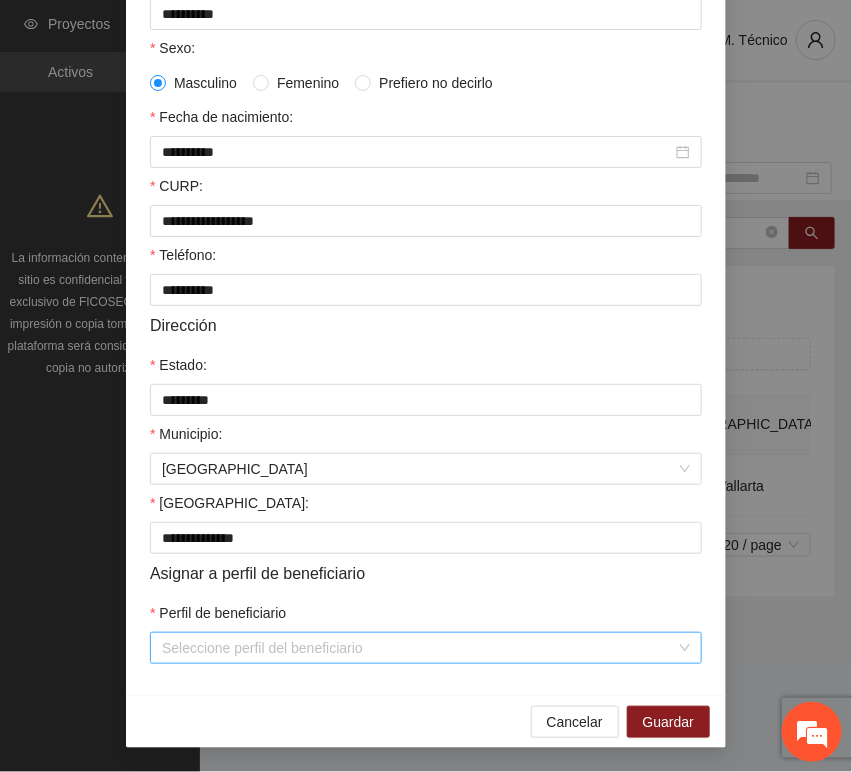click on "Perfil de beneficiario" at bounding box center [419, 648] 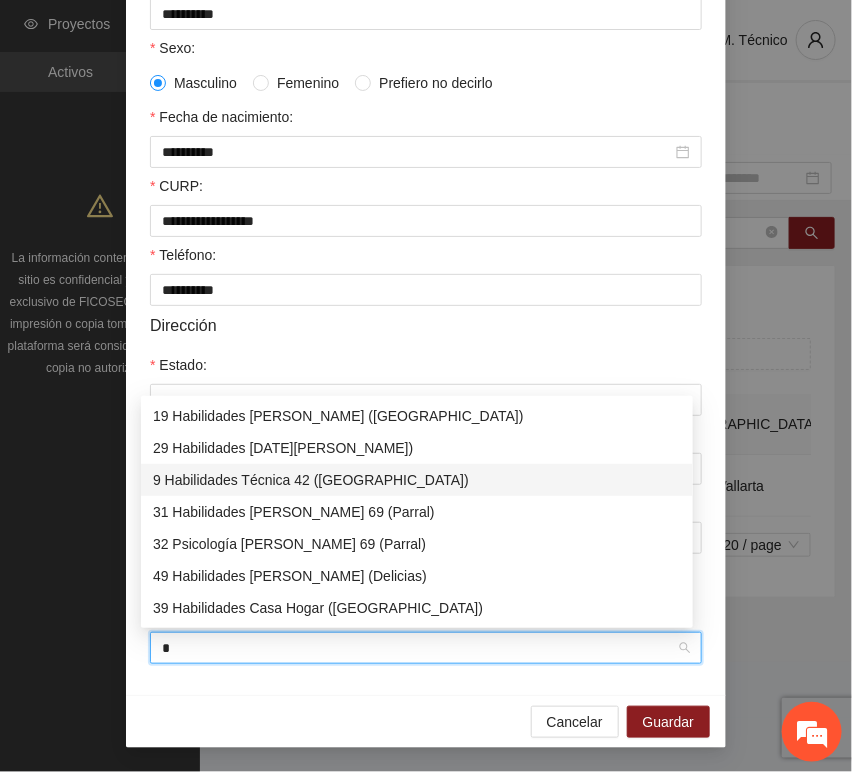 click on "9 Habilidades Técnica 42 ([GEOGRAPHIC_DATA])" at bounding box center (417, 480) 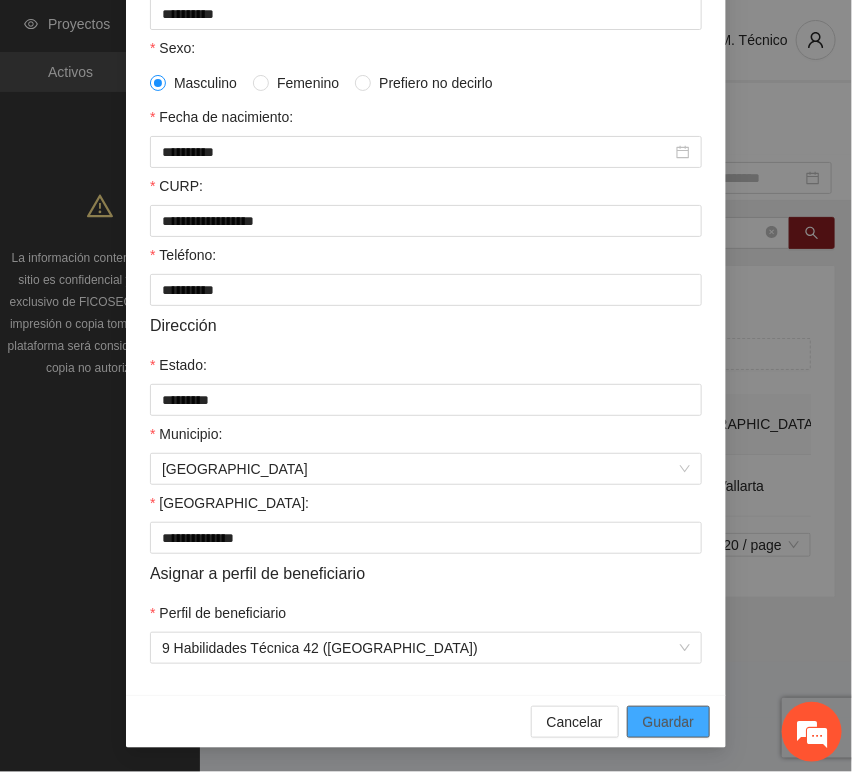 click on "Guardar" at bounding box center [668, 722] 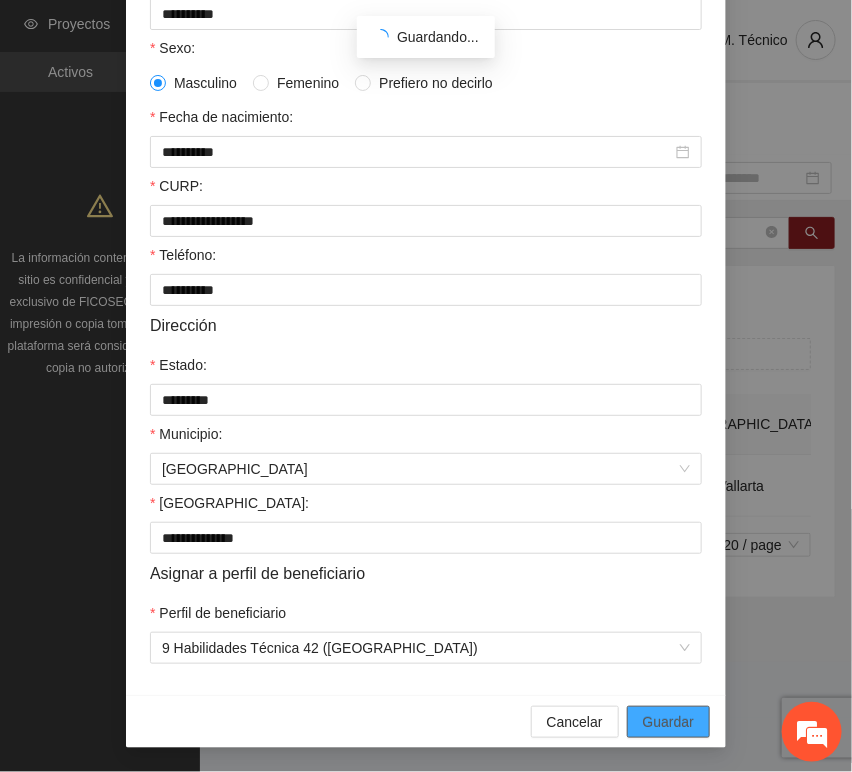 scroll, scrollTop: 294, scrollLeft: 0, axis: vertical 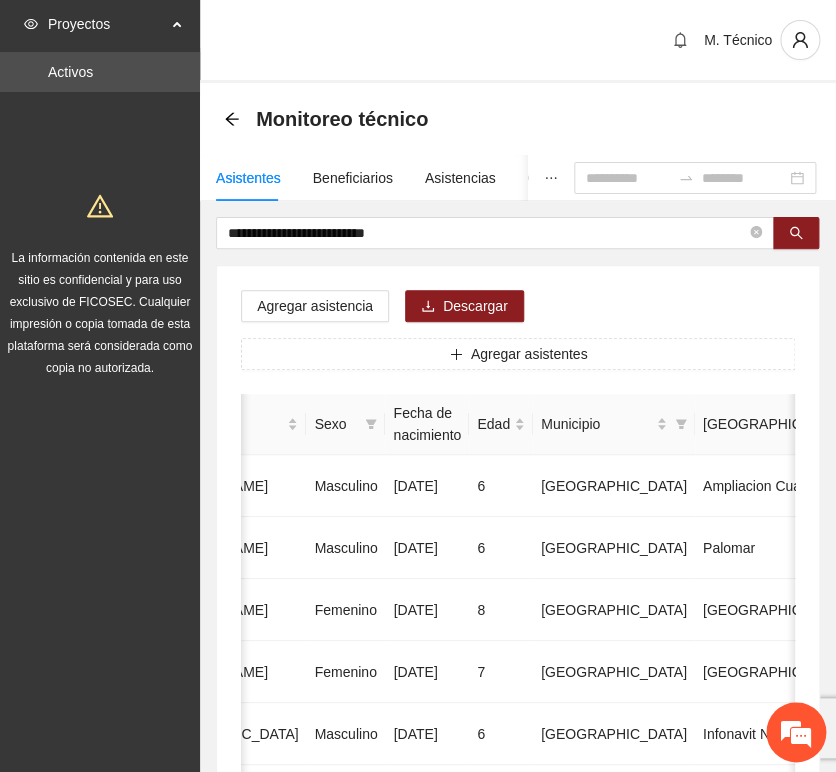 click on "Agregar asistencia Descargar Agregar asistentes Folio Nombre Apellido 1 Apellido 2 Sexo Fecha de nacimiento Edad Municipio Colonia Teléfono Actividad                           1 [PERSON_NAME] [DATE] 6 Chihuahua Ampliacion [PERSON_NAME] 6146098808 U P +11 2 [PERSON_NAME] Masculino [DATE] 6 [GEOGRAPHIC_DATA] [GEOGRAPHIC_DATA] 6142685790 U P +4 3 [PERSON_NAME] [DATE] 8 Chihuahua [GEOGRAPHIC_DATA] U P +6 4 [PERSON_NAME] [DATE] 7 [GEOGRAPHIC_DATA] U P +4 5 [PERSON_NAME]  Madrid Masculino [DATE] 6 Chihuahua Infonavit Nac.  6141246855 U P +4 6 [PERSON_NAME] Masculino [DATE] 8 Chihuahua [PERSON_NAME] 6141225744 U P +6 7 [PERSON_NAME][DATE] Femenino [DATE] 8 Chihuahua Paseos [PERSON_NAME] 6142154187 U P +7 8 [PERSON_NAME] [DATE] 9 Chihuahua Popular 6142434364 U P +3 9 [PERSON_NAME]  Madrid Femenino [DATE] 7 U P +8" at bounding box center (518, 1020) 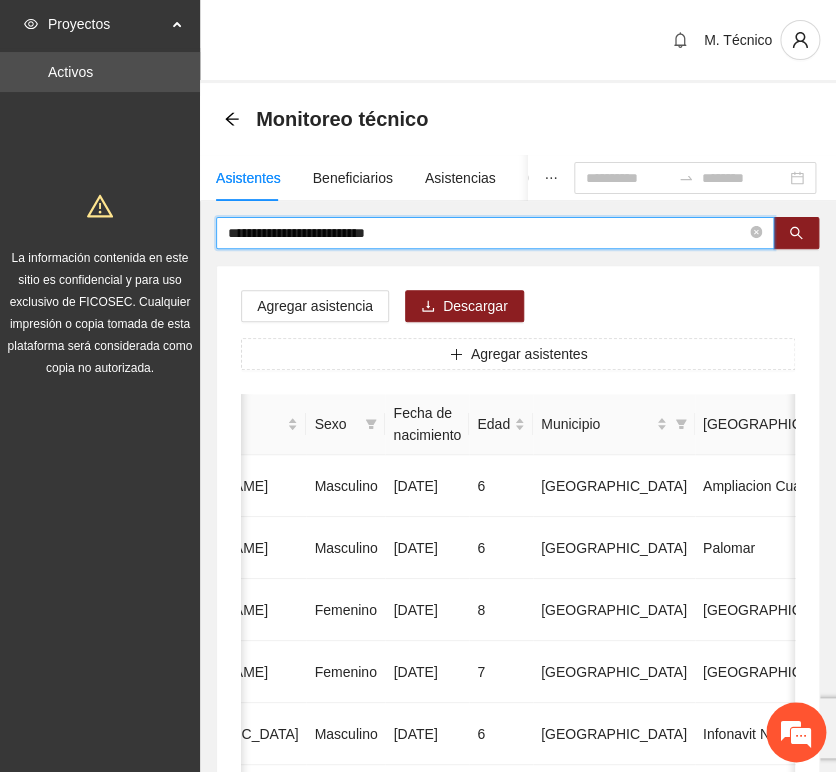 drag, startPoint x: 416, startPoint y: 237, endPoint x: 44, endPoint y: 223, distance: 372.26334 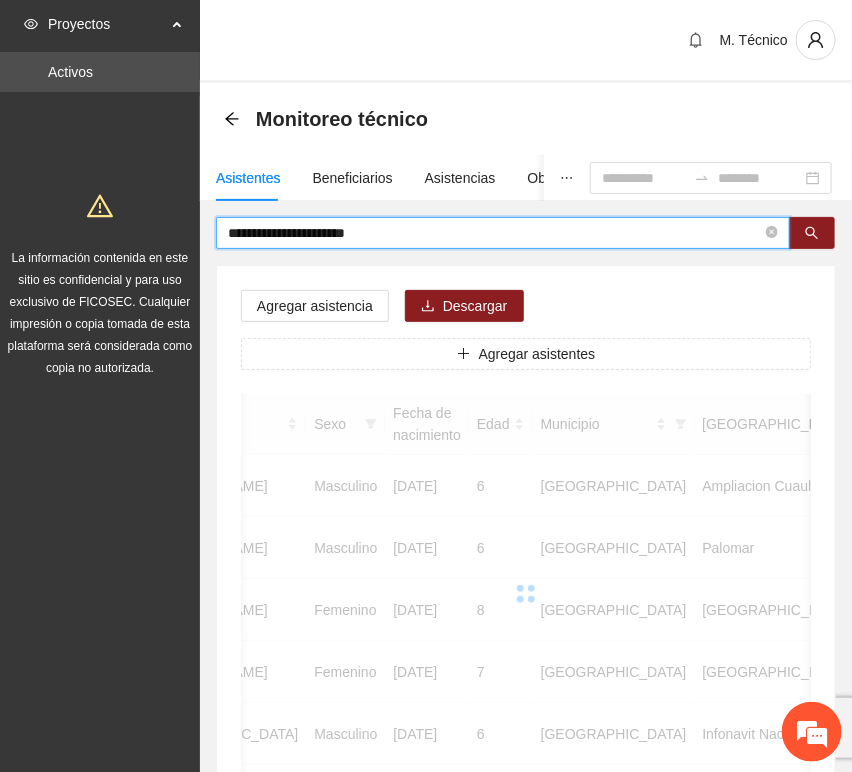 scroll, scrollTop: 0, scrollLeft: 450, axis: horizontal 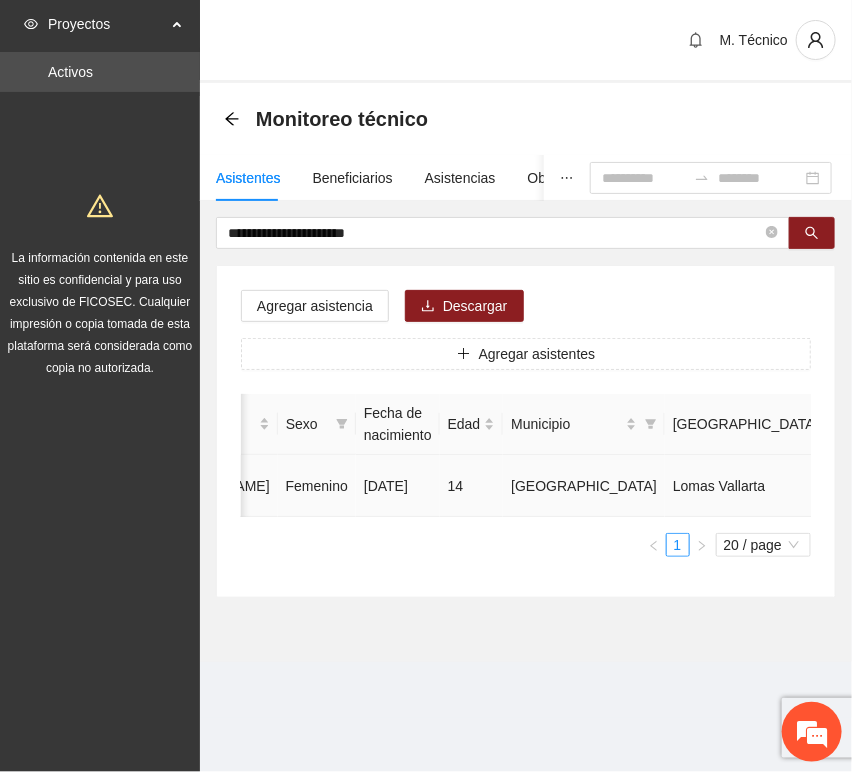 click 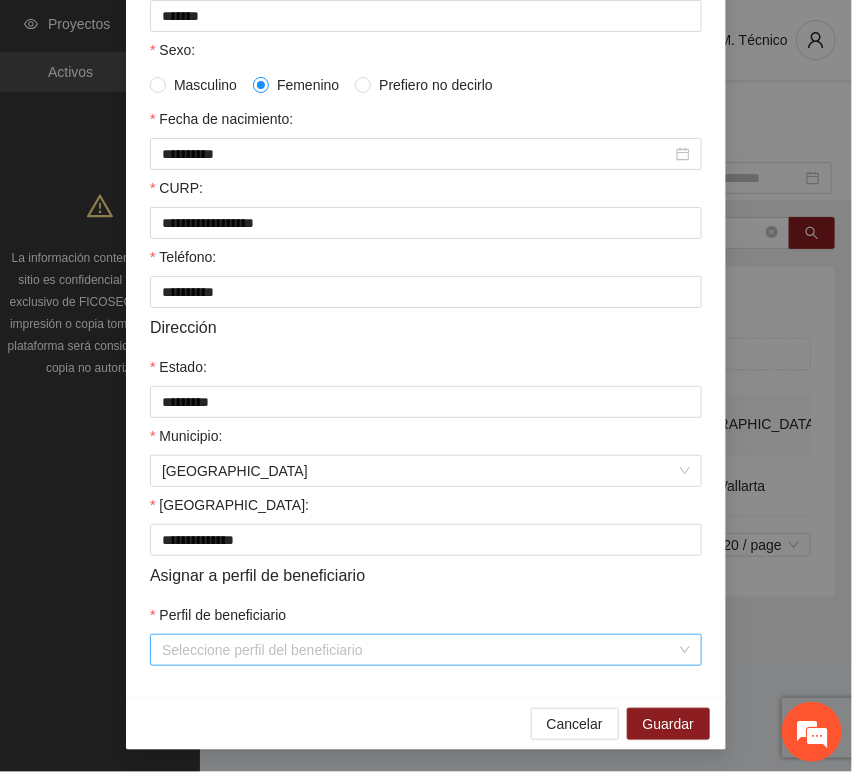 scroll, scrollTop: 394, scrollLeft: 0, axis: vertical 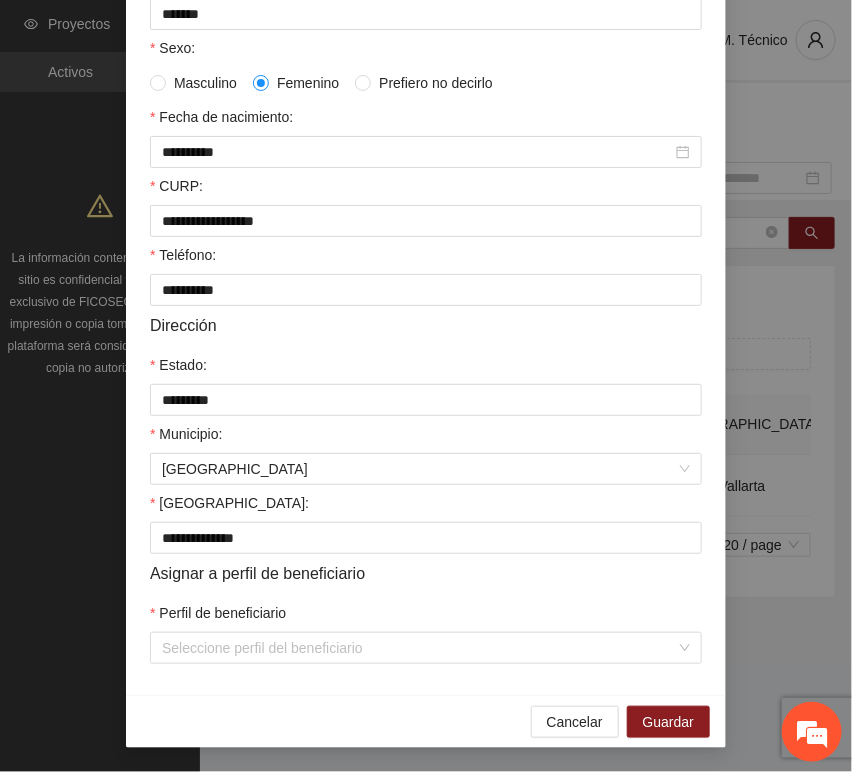click on "**********" at bounding box center [426, 230] 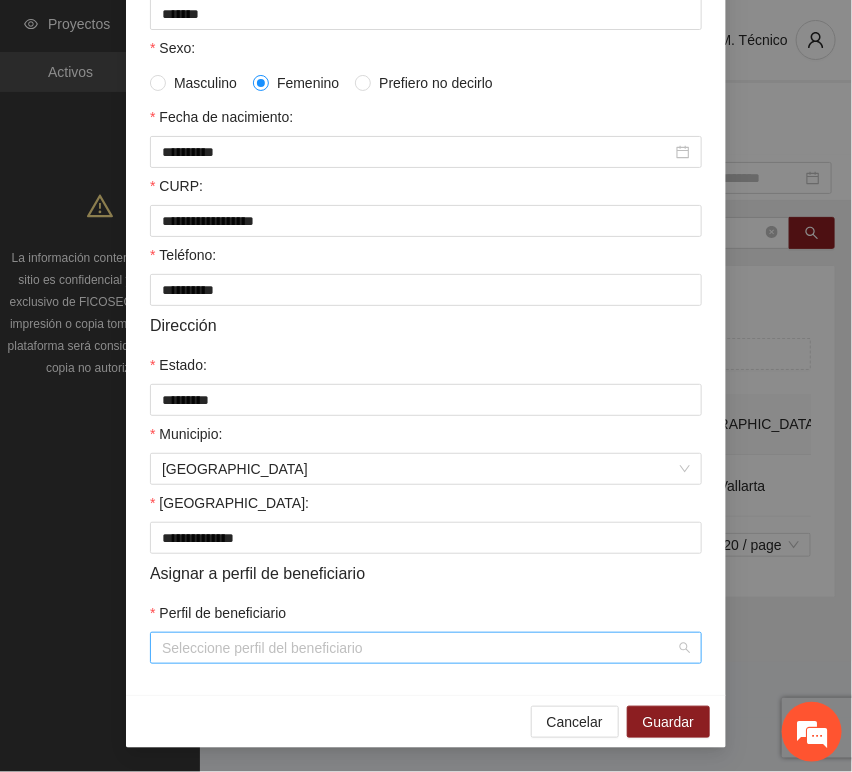 click on "Perfil de beneficiario" at bounding box center [419, 648] 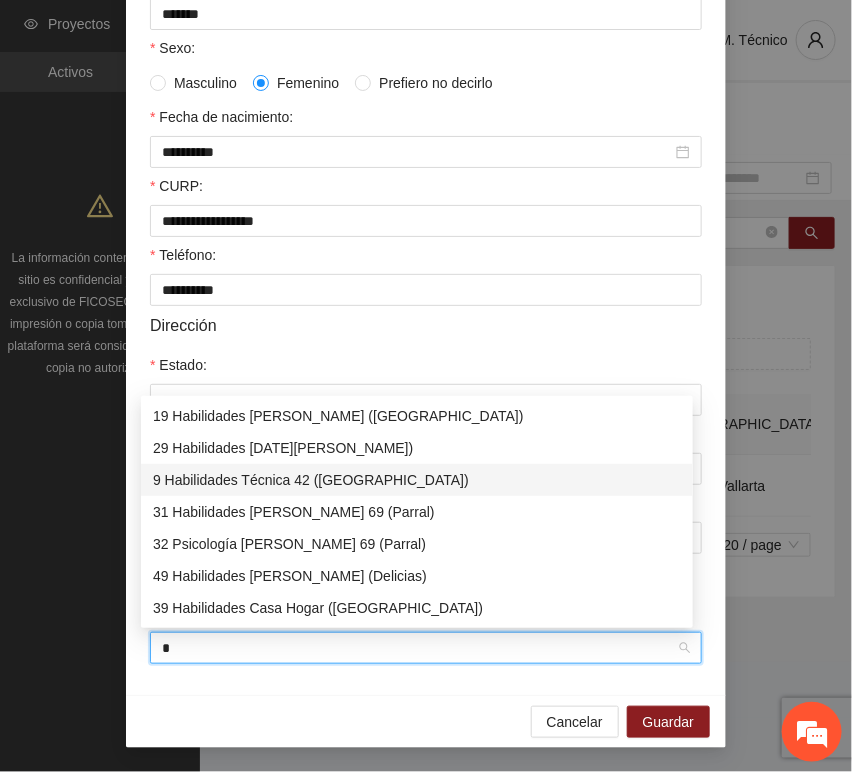 click on "9 Habilidades Técnica 42 ([GEOGRAPHIC_DATA])" at bounding box center (417, 480) 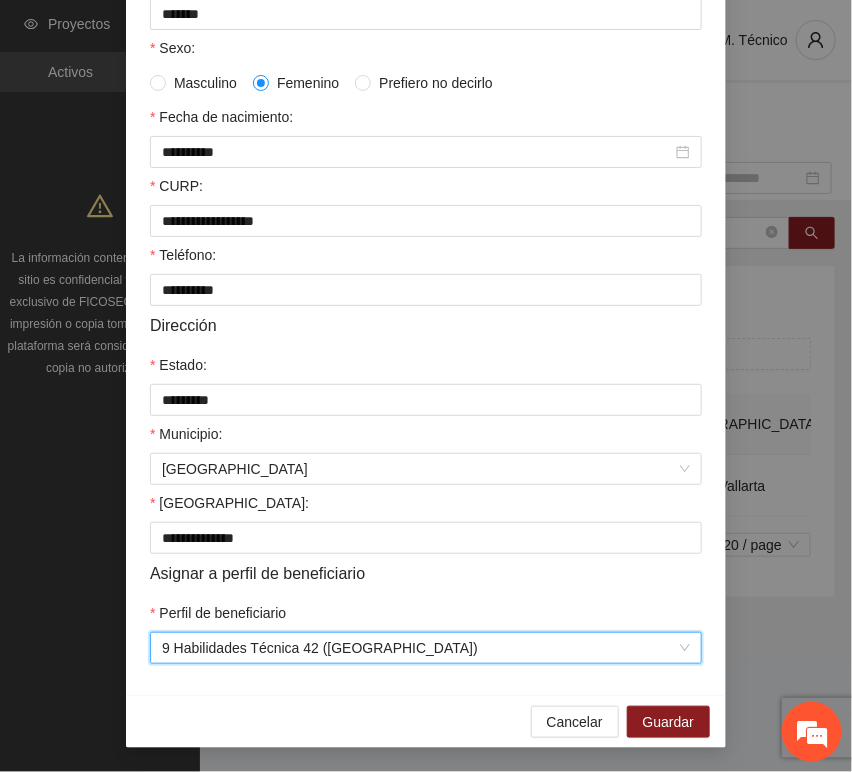 click on "**********" at bounding box center [426, 230] 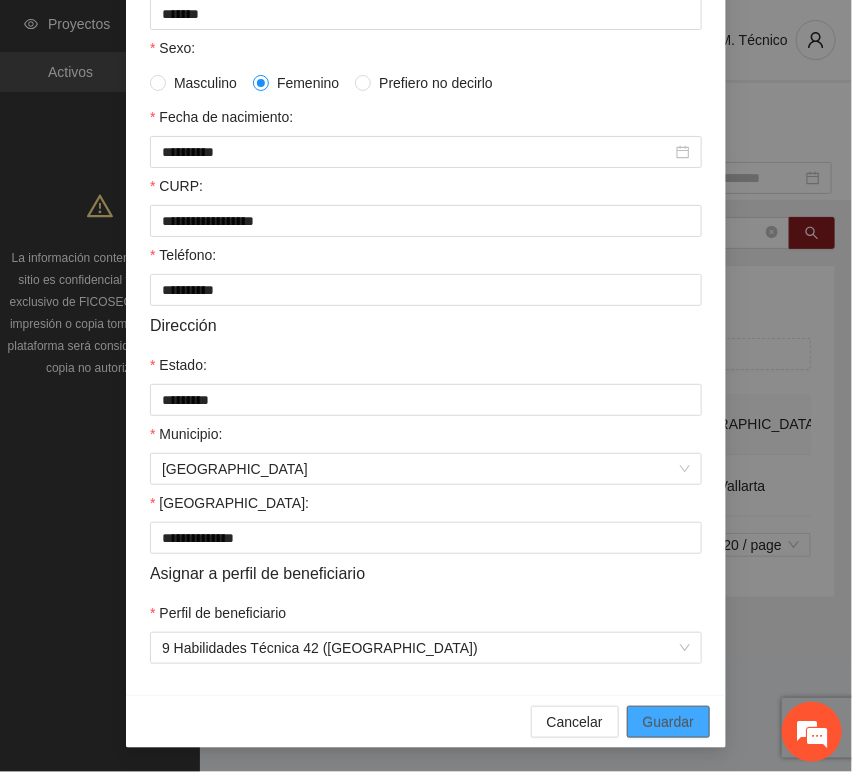 click on "Guardar" at bounding box center (668, 722) 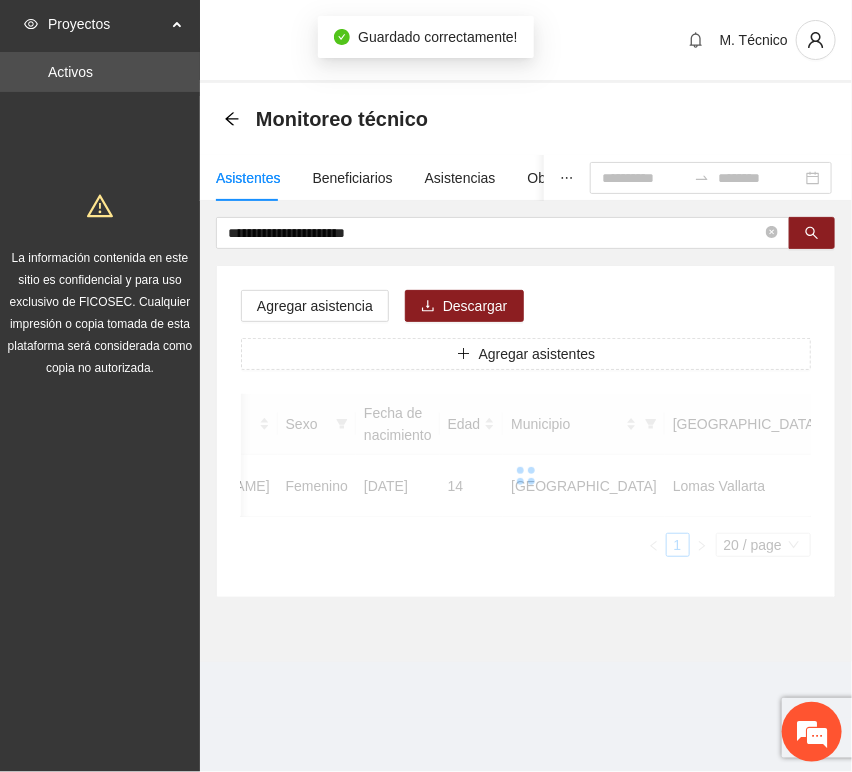 scroll, scrollTop: 294, scrollLeft: 0, axis: vertical 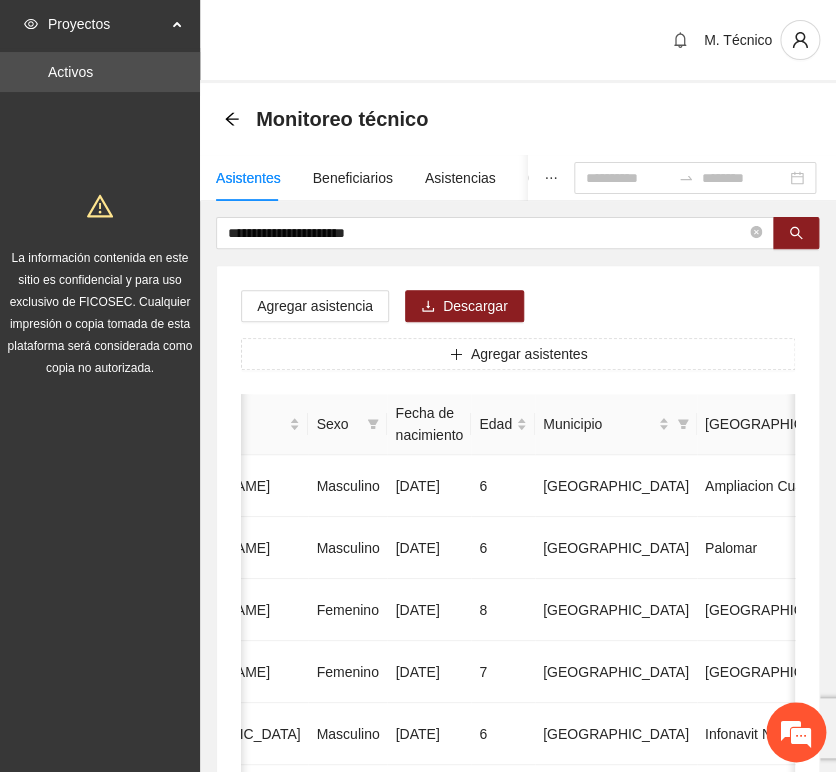 drag, startPoint x: 338, startPoint y: 281, endPoint x: 361, endPoint y: 264, distance: 28.600698 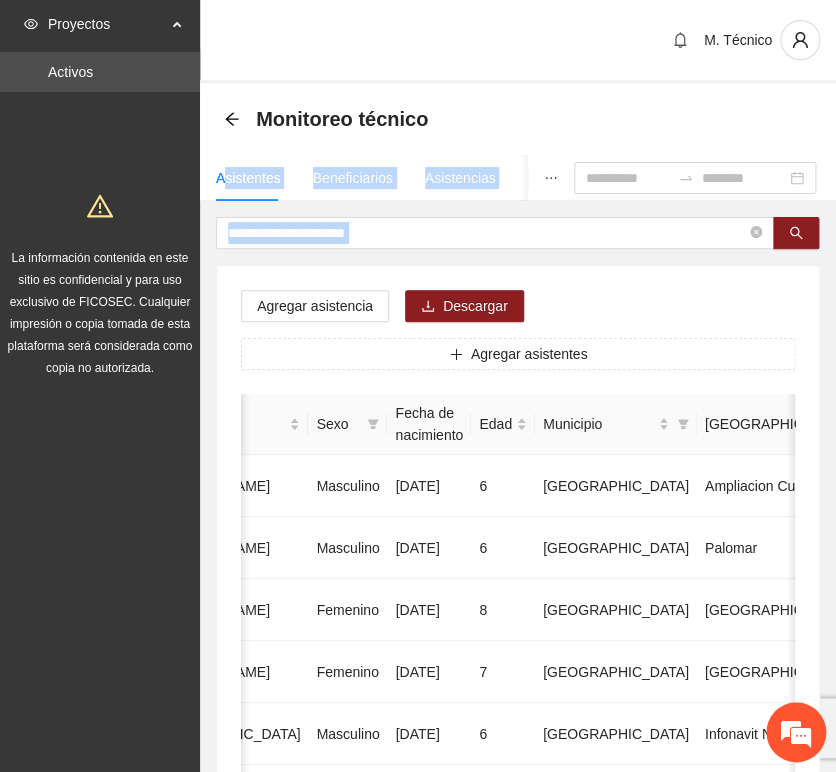 drag, startPoint x: 385, startPoint y: 251, endPoint x: 226, endPoint y: 199, distance: 167.28719 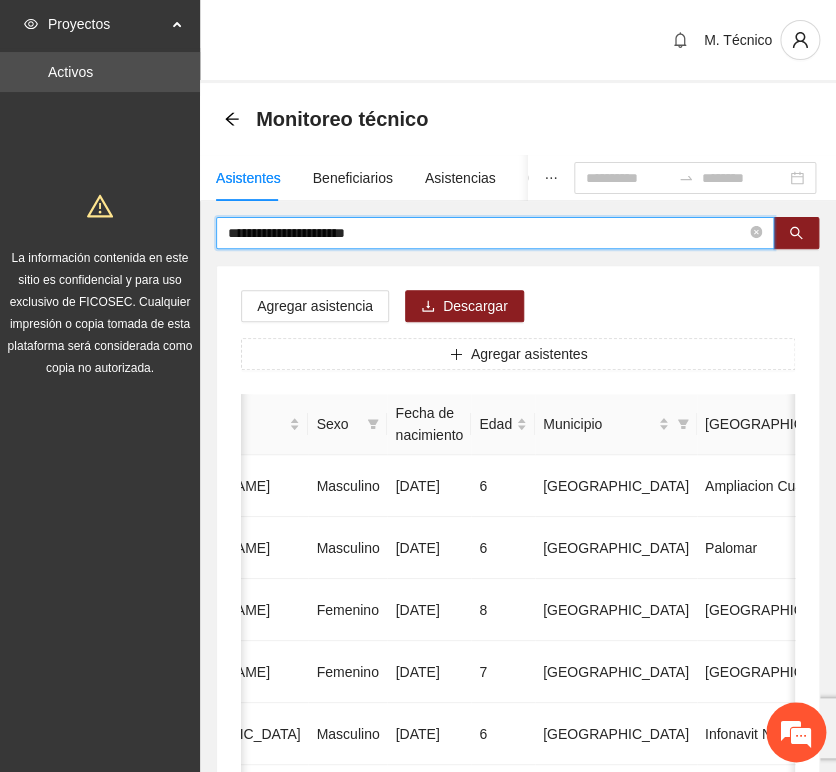 drag, startPoint x: 380, startPoint y: 235, endPoint x: 138, endPoint y: 236, distance: 242.00206 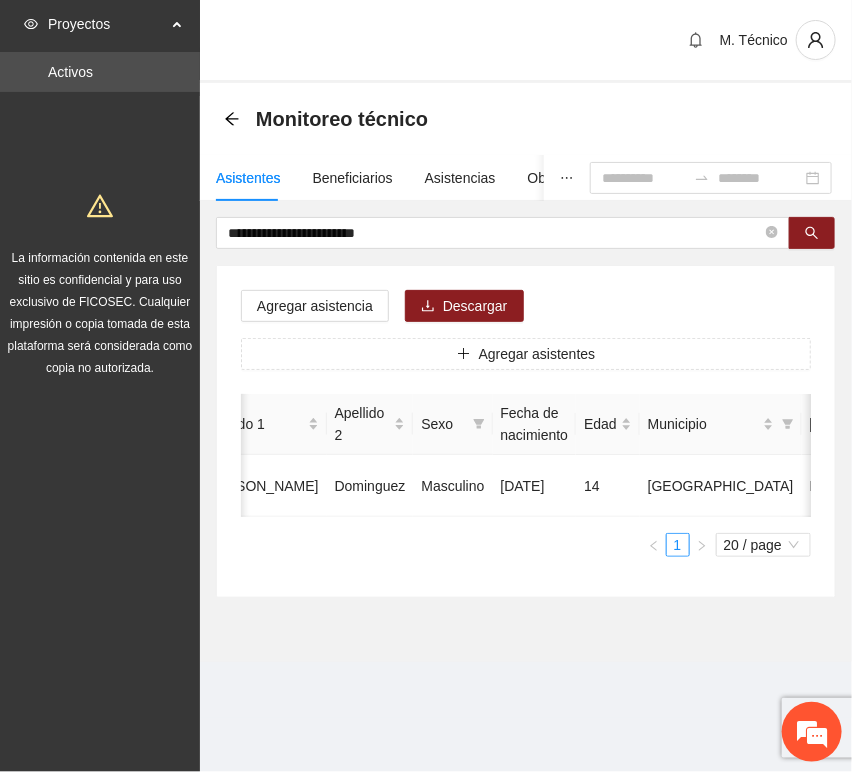 scroll, scrollTop: 0, scrollLeft: 456, axis: horizontal 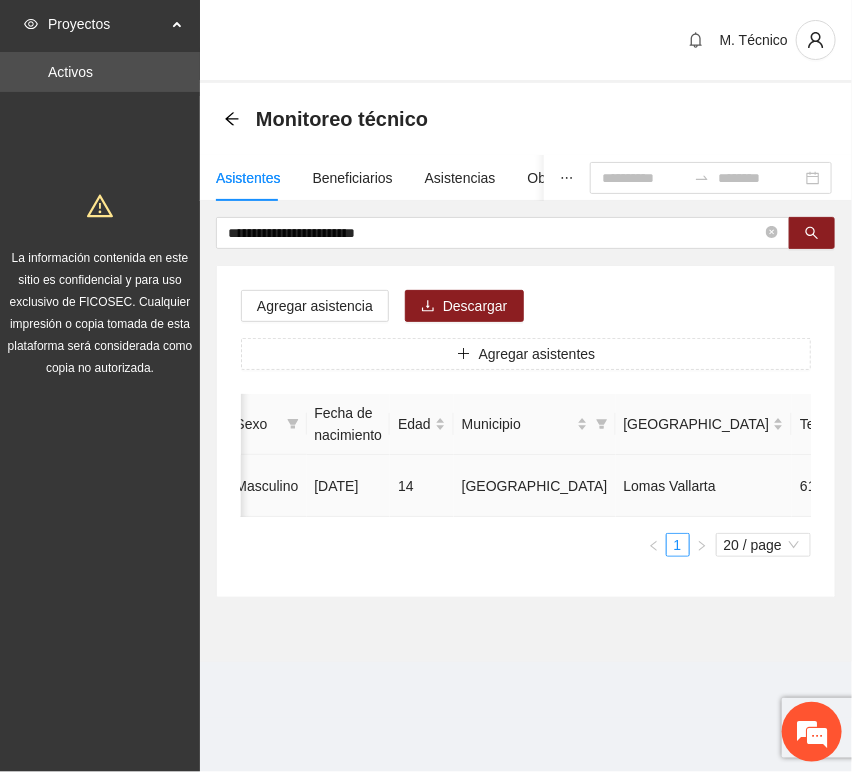 click 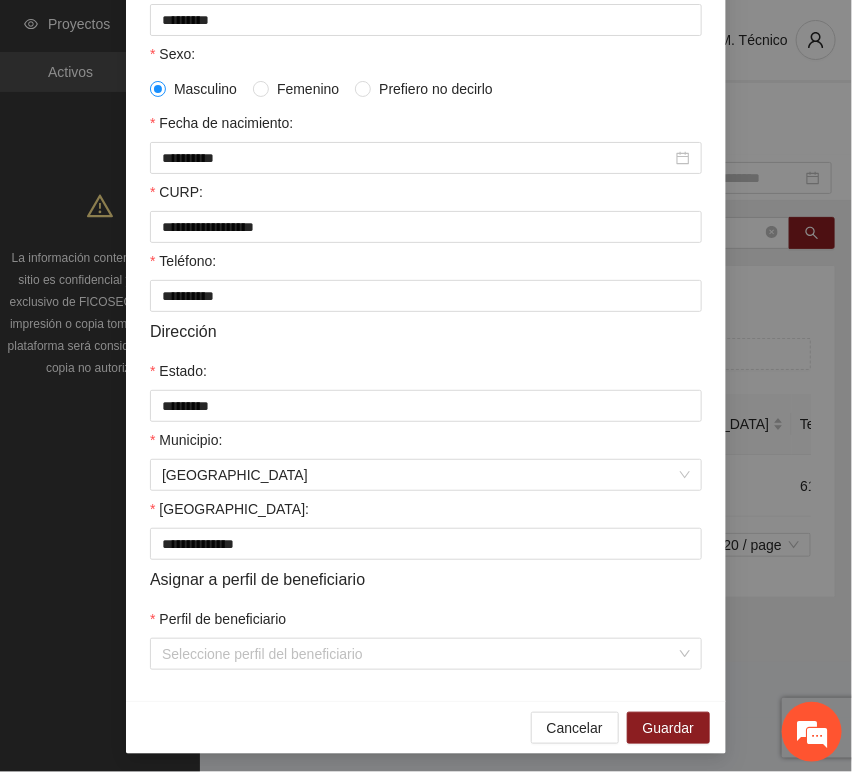 scroll, scrollTop: 394, scrollLeft: 0, axis: vertical 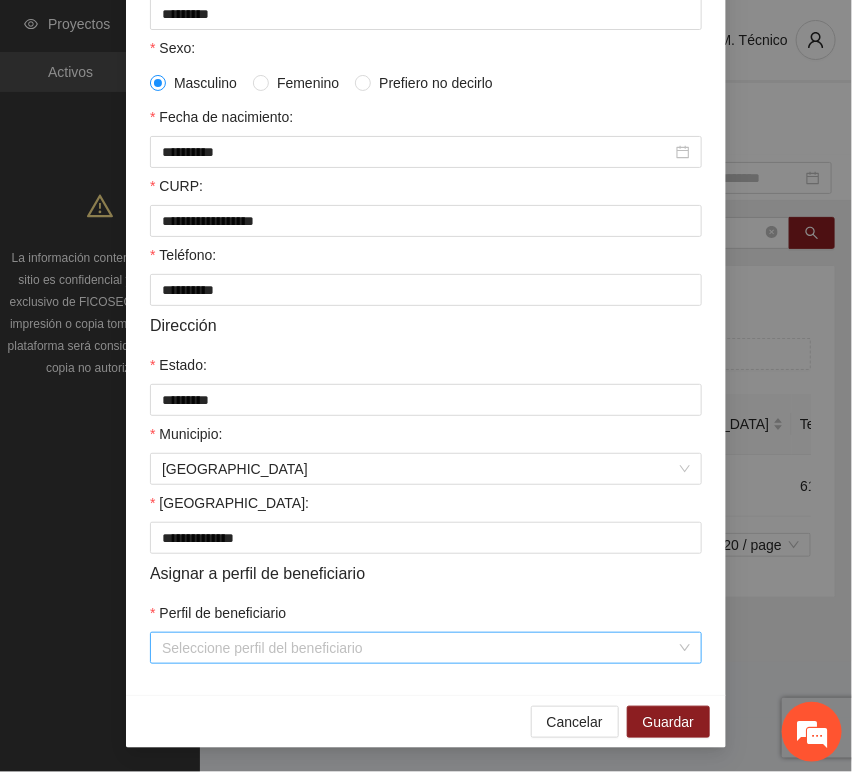 click on "Perfil de beneficiario" at bounding box center (419, 648) 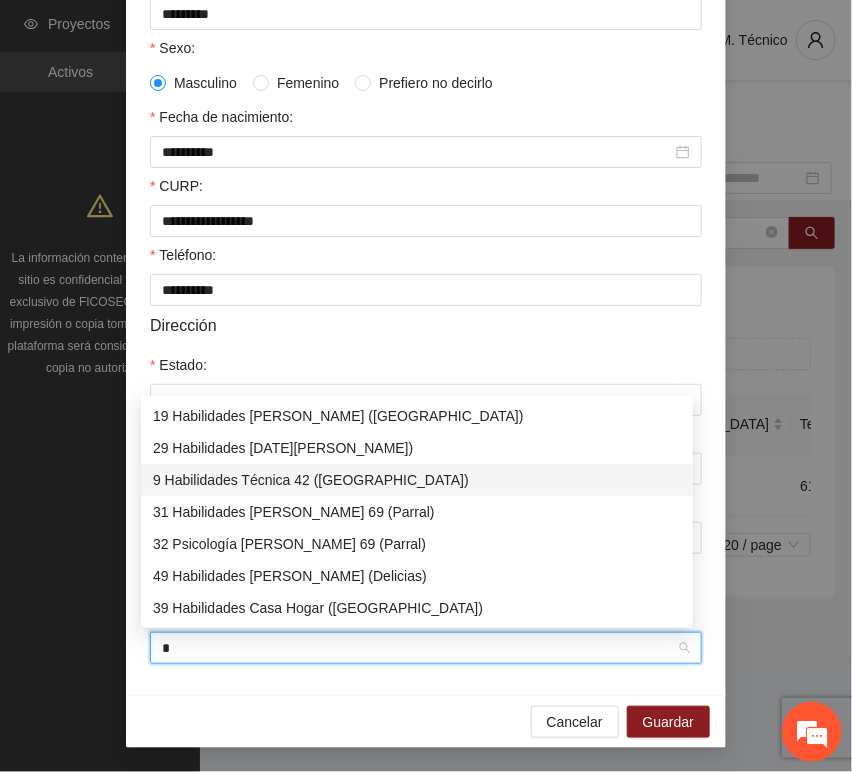 click on "9 Habilidades Técnica 42 ([GEOGRAPHIC_DATA])" at bounding box center (417, 480) 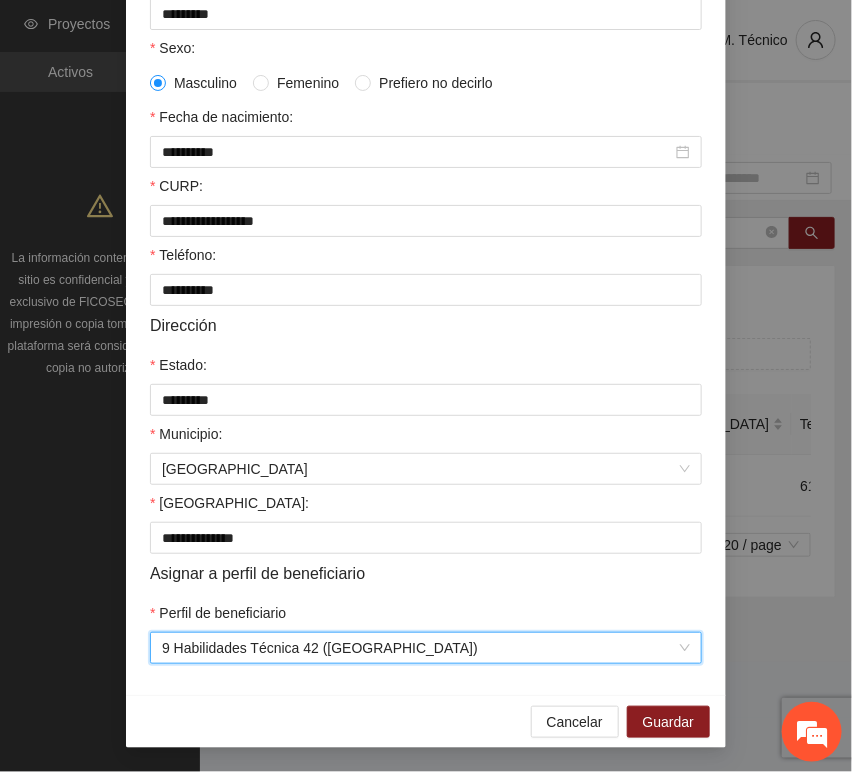 drag, startPoint x: 326, startPoint y: 704, endPoint x: 363, endPoint y: 699, distance: 37.336308 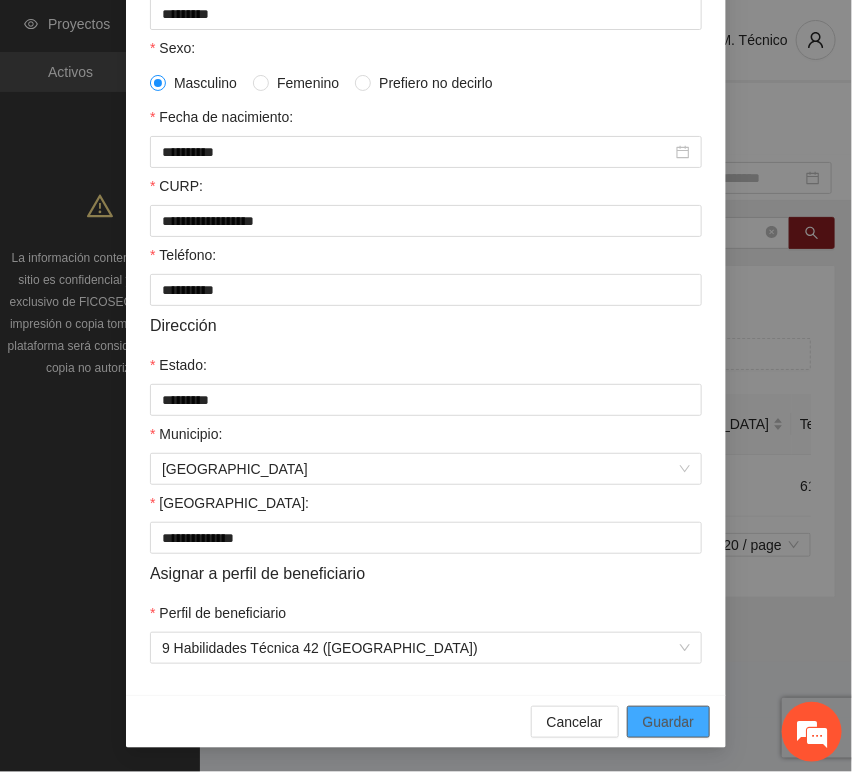 click on "Guardar" at bounding box center (668, 722) 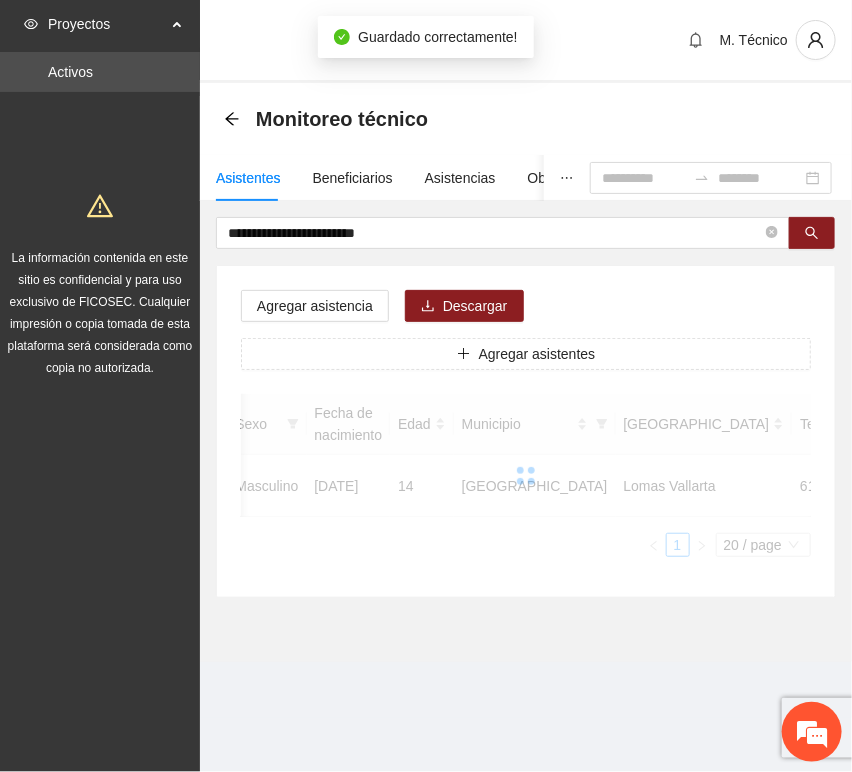 scroll, scrollTop: 294, scrollLeft: 0, axis: vertical 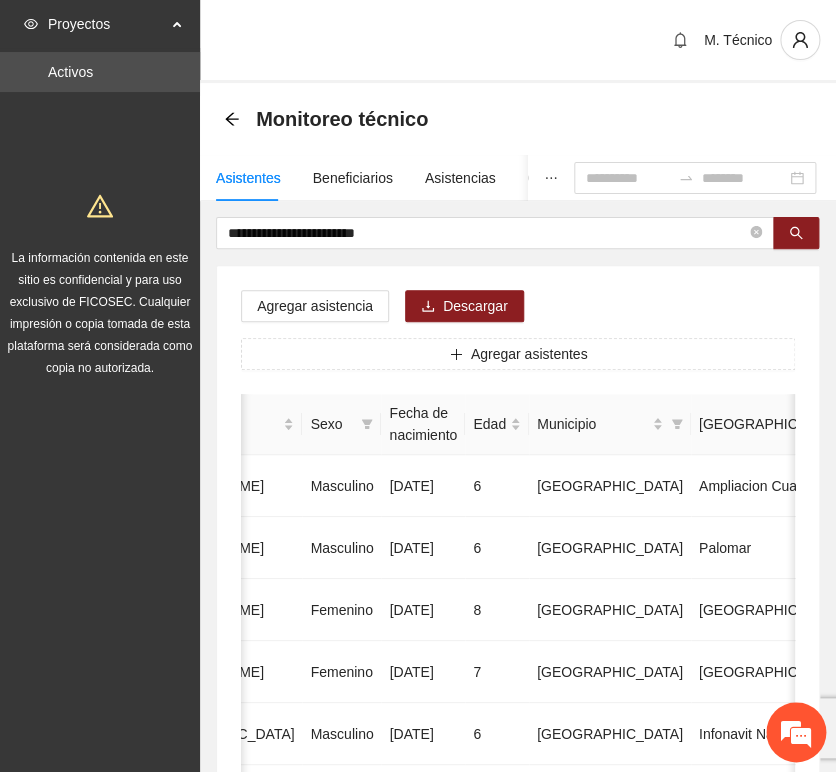 click on "**********" at bounding box center (518, 996) 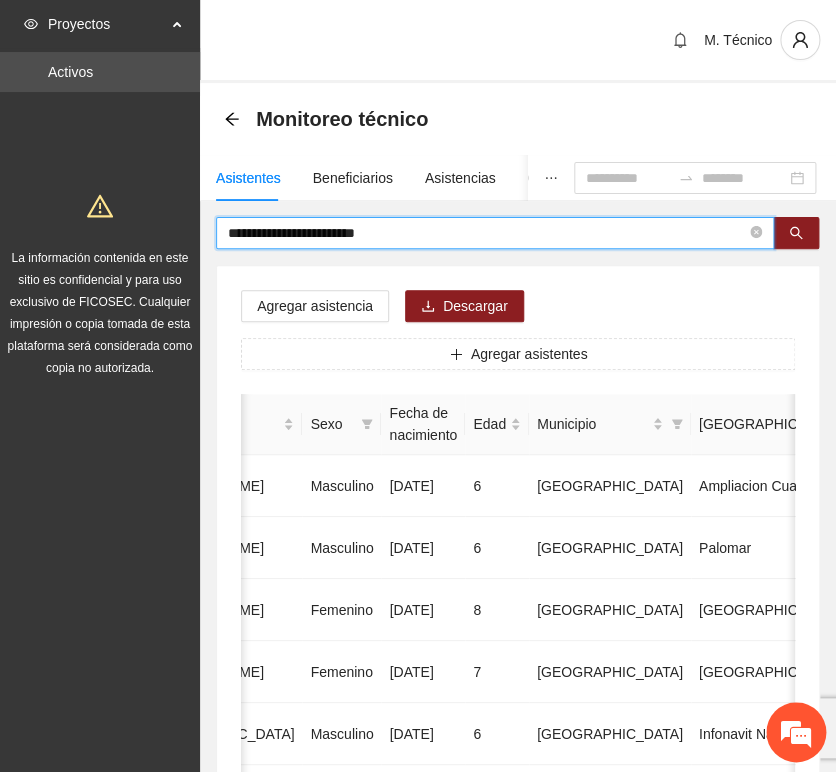 drag, startPoint x: 389, startPoint y: 222, endPoint x: 1, endPoint y: 221, distance: 388.00128 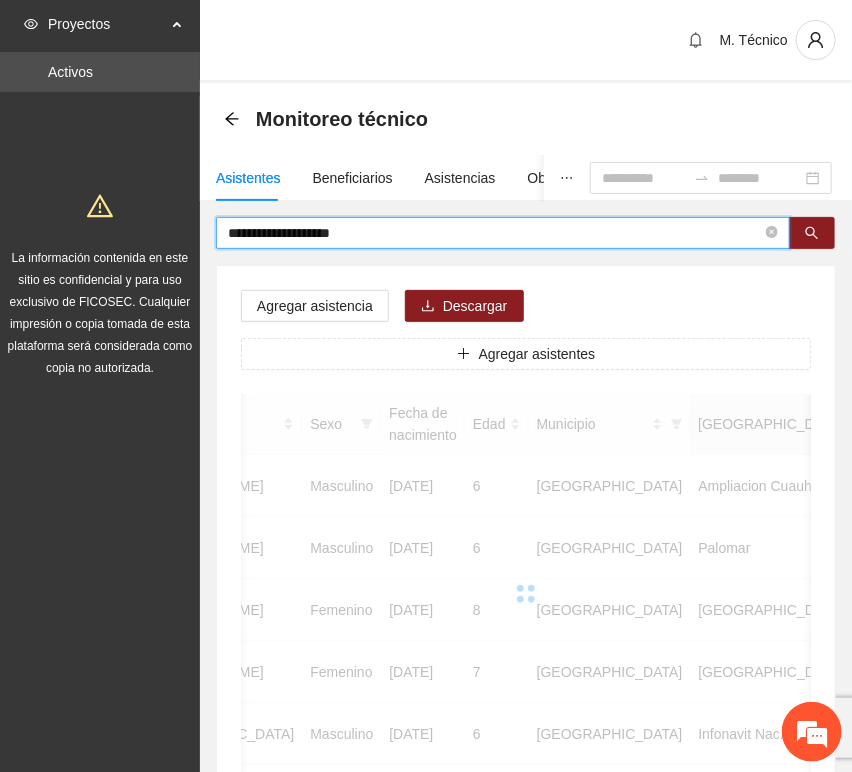 scroll, scrollTop: 0, scrollLeft: 450, axis: horizontal 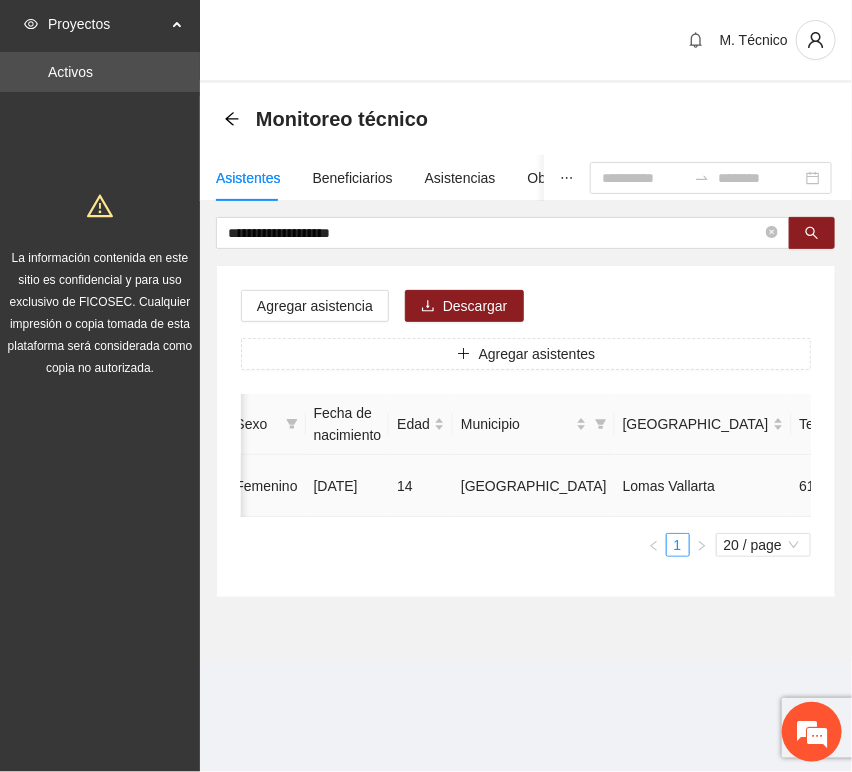 click 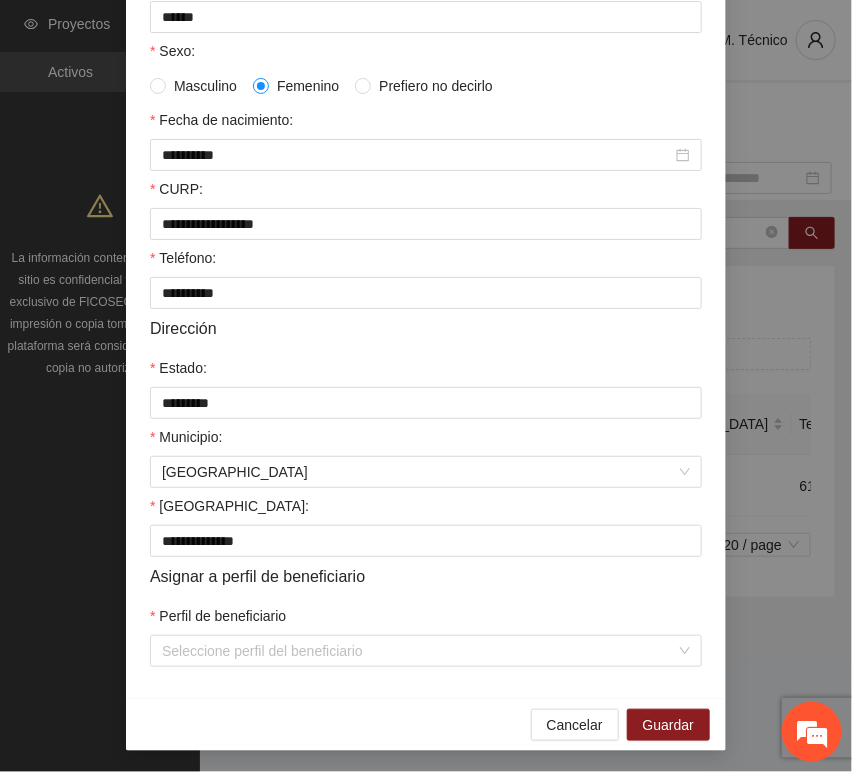 scroll, scrollTop: 394, scrollLeft: 0, axis: vertical 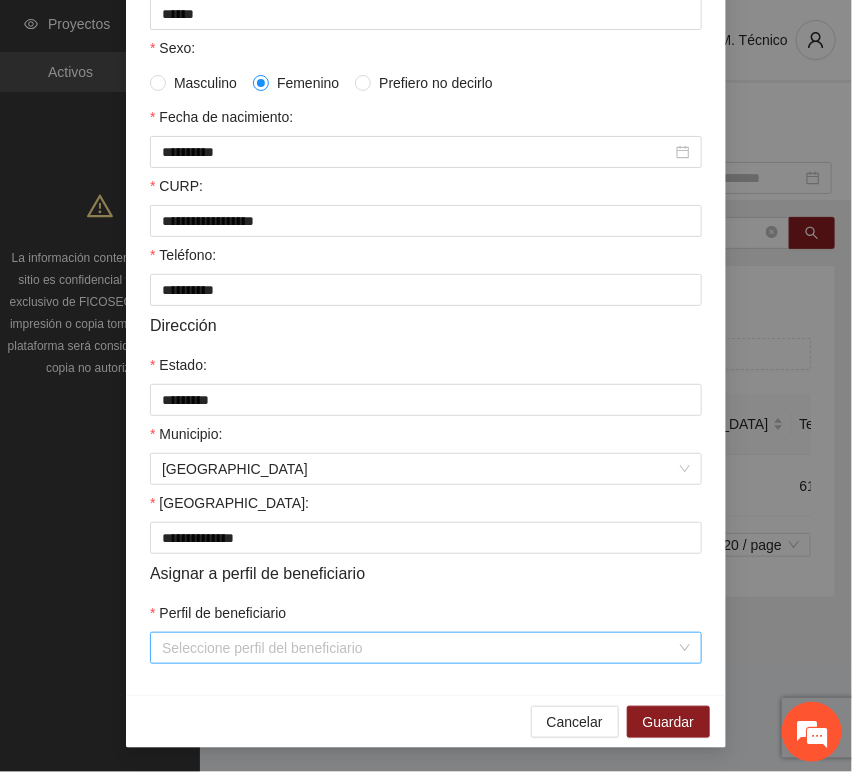 click on "Perfil de beneficiario" at bounding box center [419, 648] 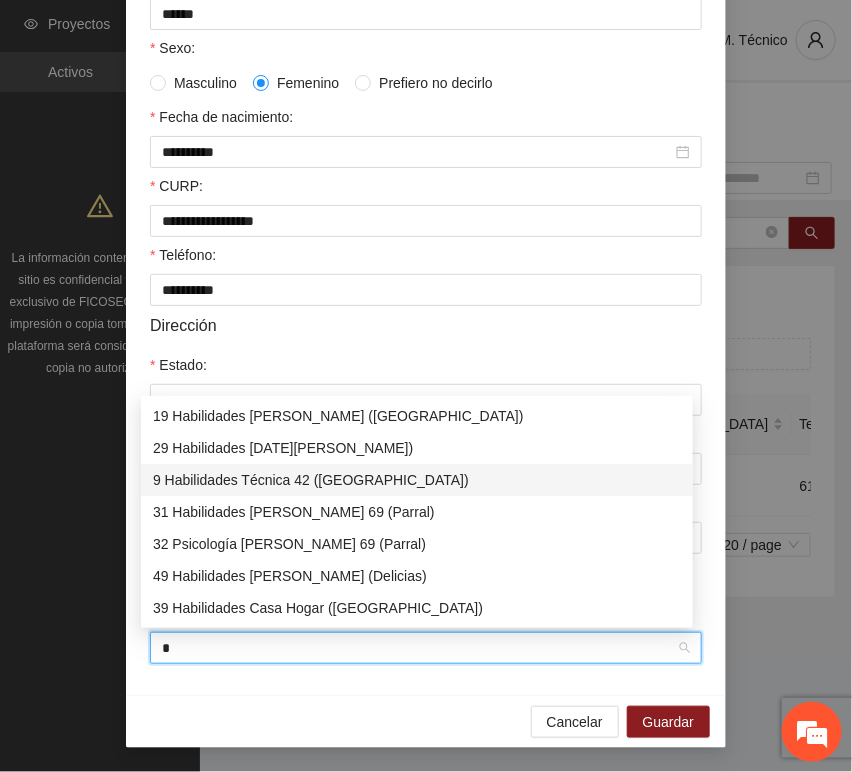 click on "9 Habilidades Técnica 42 ([GEOGRAPHIC_DATA])" at bounding box center (417, 480) 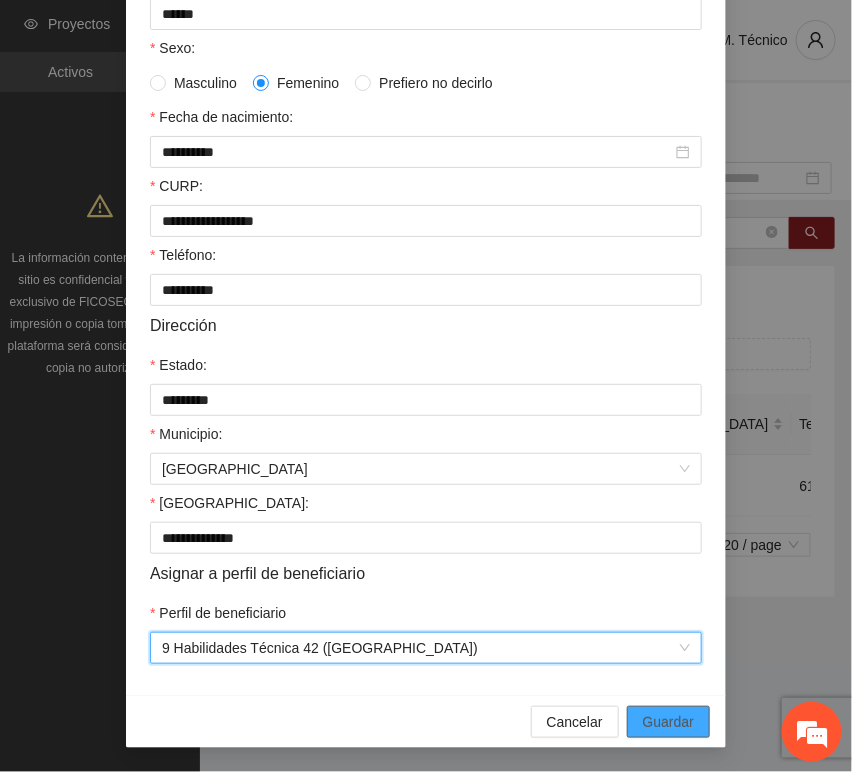 click on "Guardar" at bounding box center [668, 722] 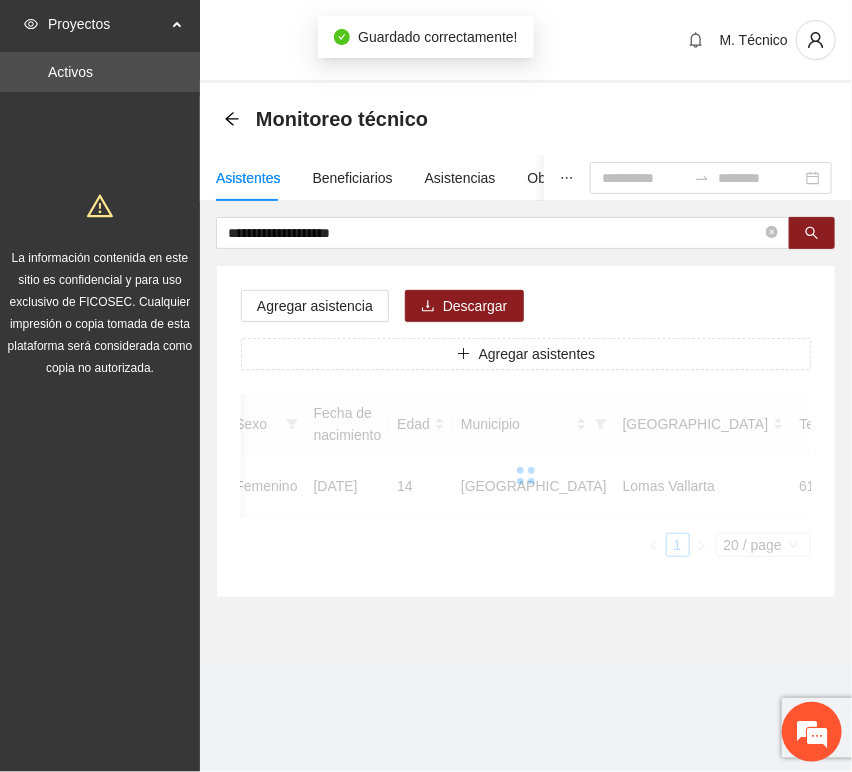 scroll, scrollTop: 294, scrollLeft: 0, axis: vertical 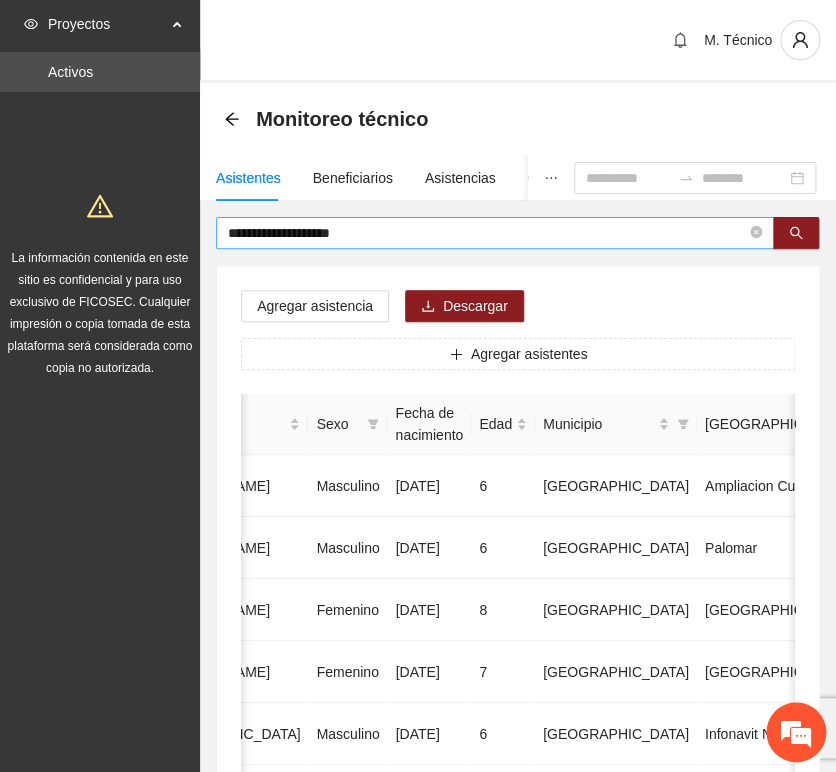 click on "**********" at bounding box center (495, 233) 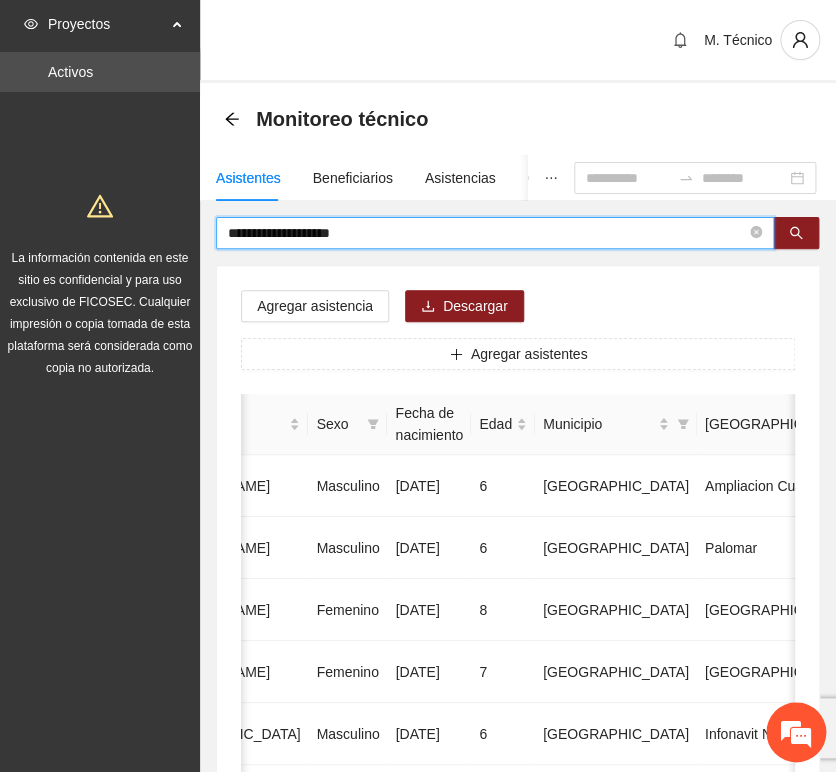 drag, startPoint x: 377, startPoint y: 230, endPoint x: 38, endPoint y: 187, distance: 341.71625 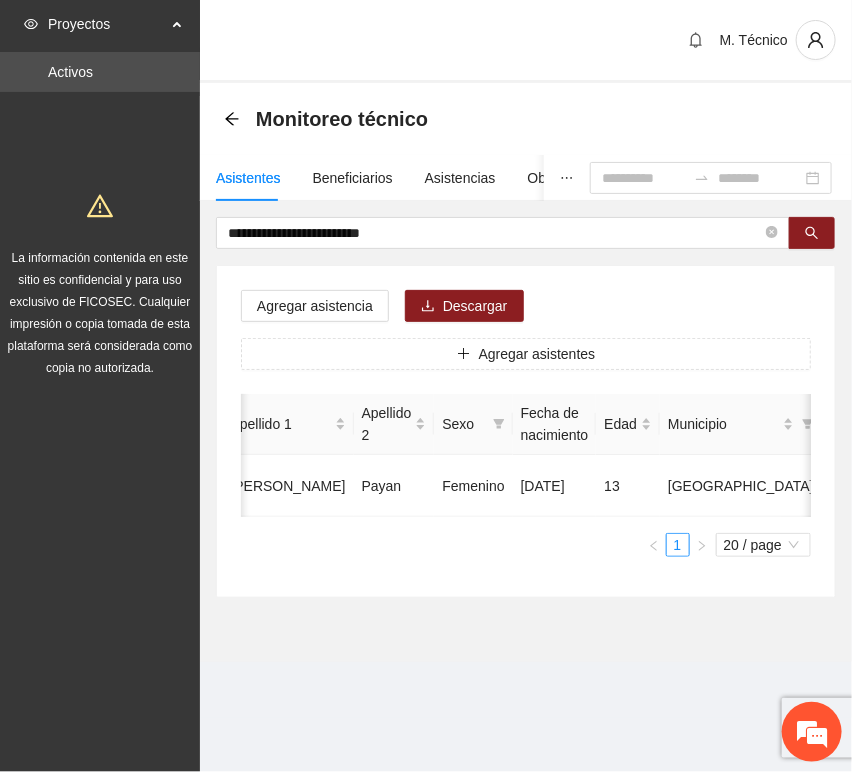 scroll, scrollTop: 0, scrollLeft: 450, axis: horizontal 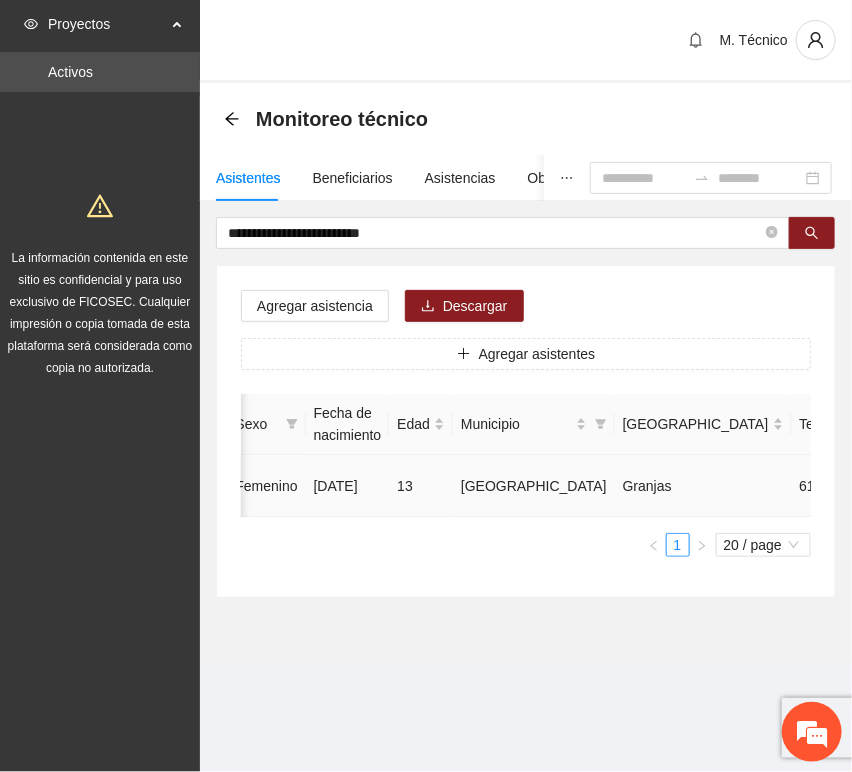 click 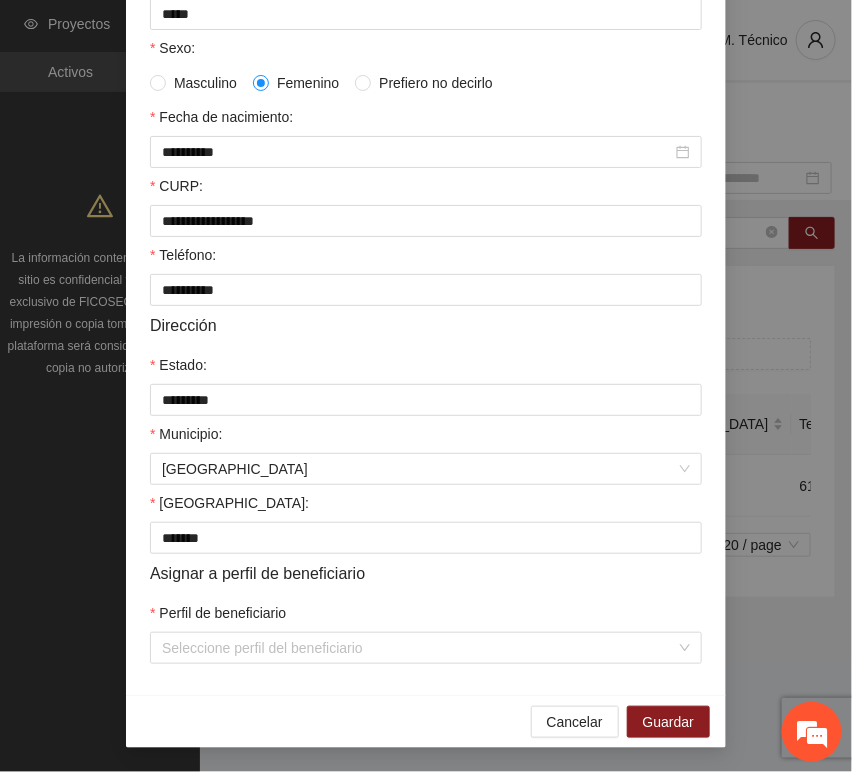 scroll, scrollTop: 394, scrollLeft: 0, axis: vertical 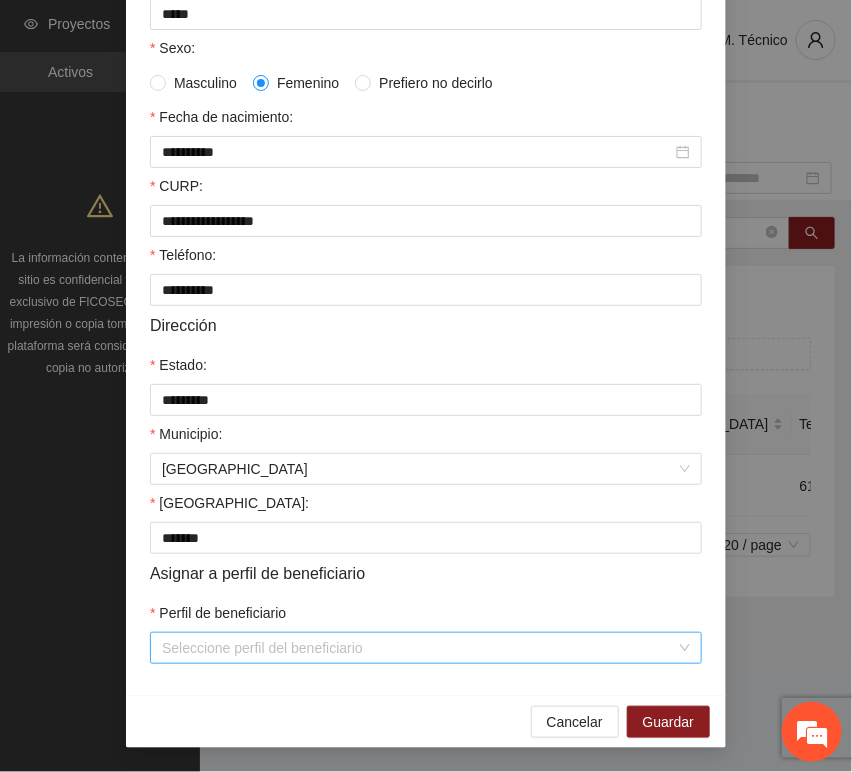 click on "Perfil de beneficiario" at bounding box center (419, 648) 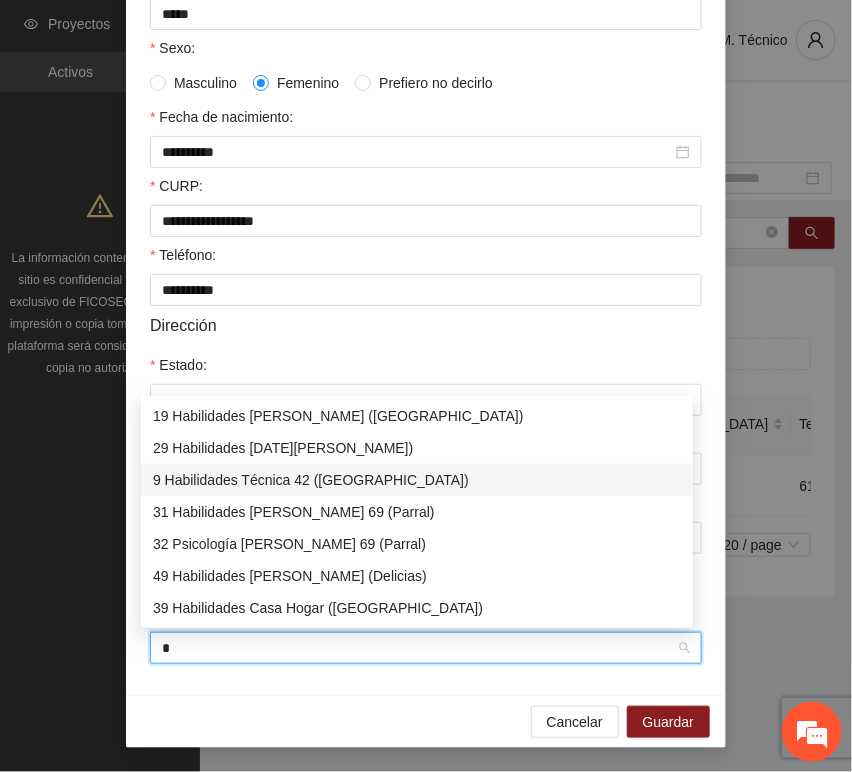 click on "9 Habilidades Técnica 42 ([GEOGRAPHIC_DATA])" at bounding box center (417, 480) 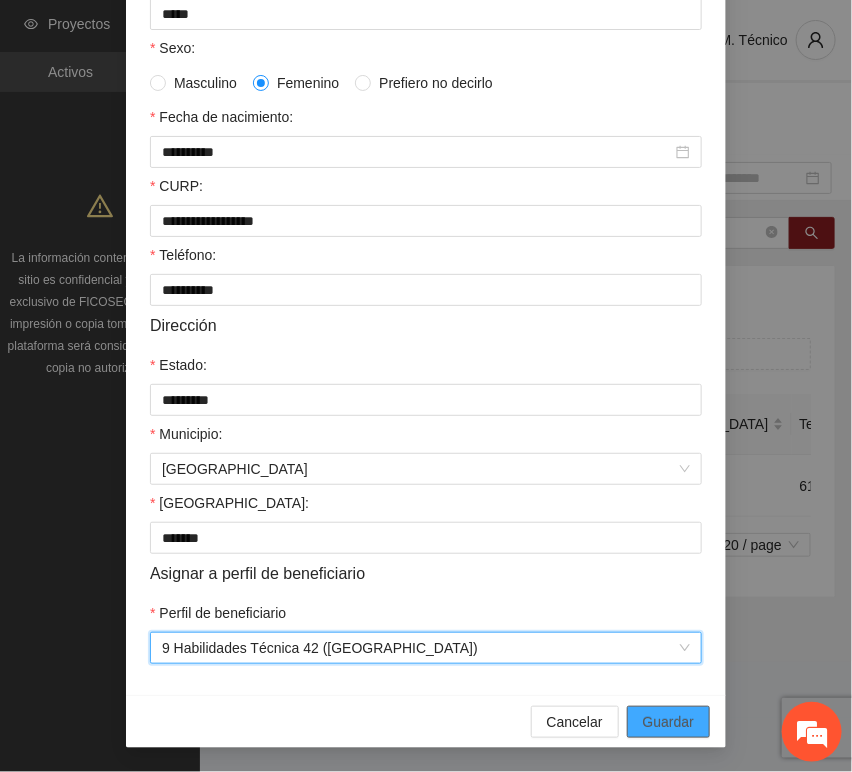 click on "Guardar" at bounding box center (668, 722) 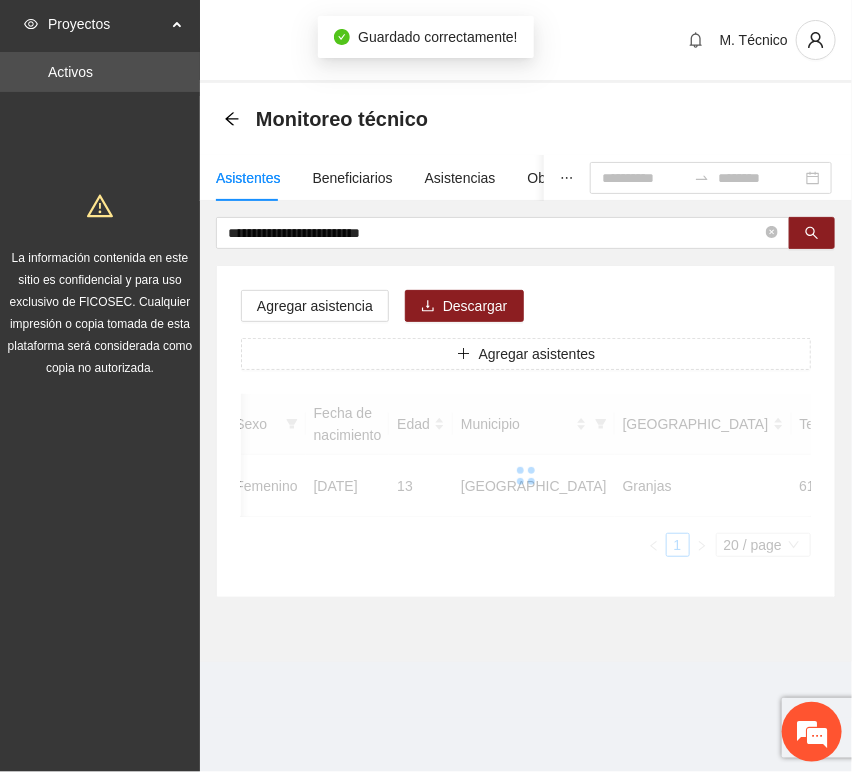 scroll, scrollTop: 294, scrollLeft: 0, axis: vertical 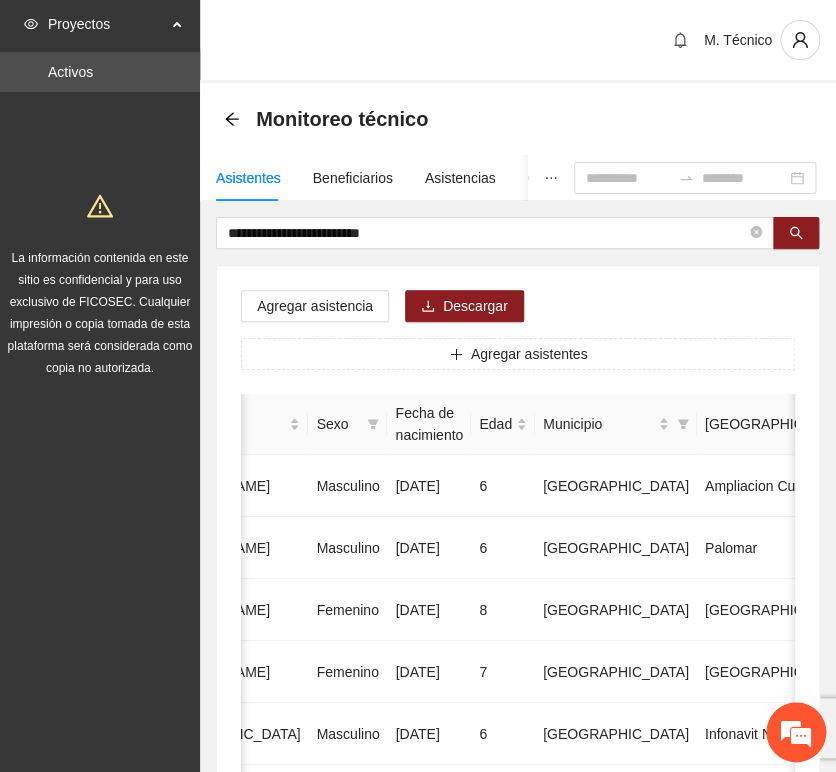 click on "**********" at bounding box center [518, 996] 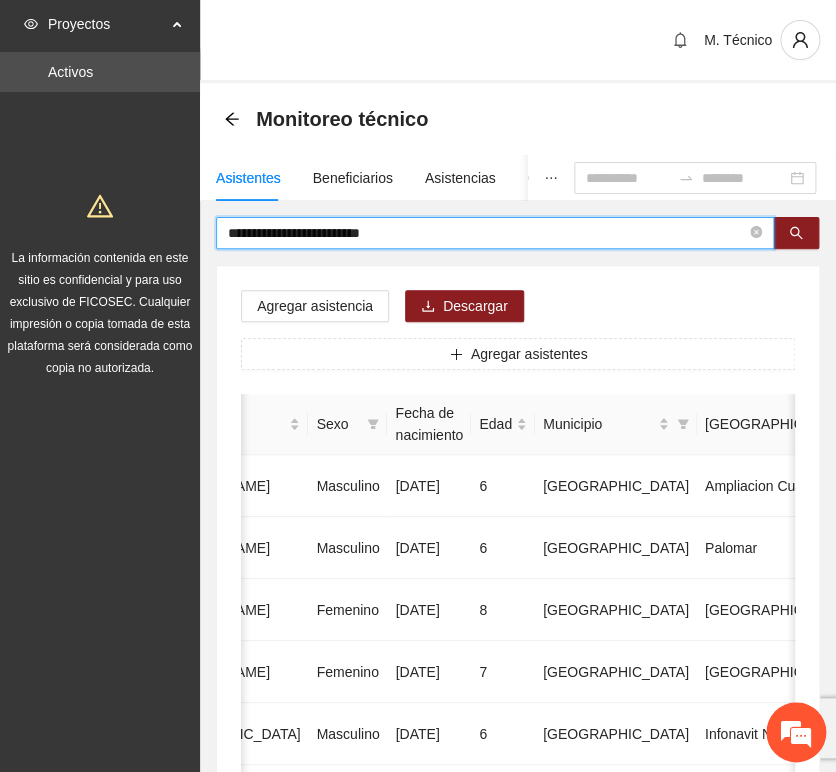 drag, startPoint x: 406, startPoint y: 236, endPoint x: 136, endPoint y: 182, distance: 275.34705 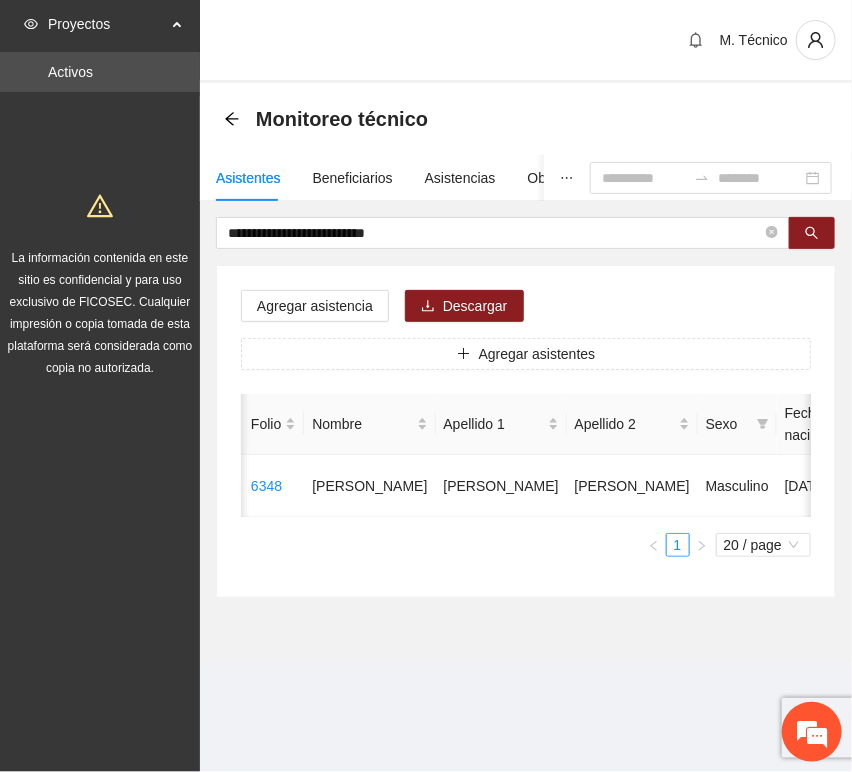 scroll, scrollTop: 0, scrollLeft: 452, axis: horizontal 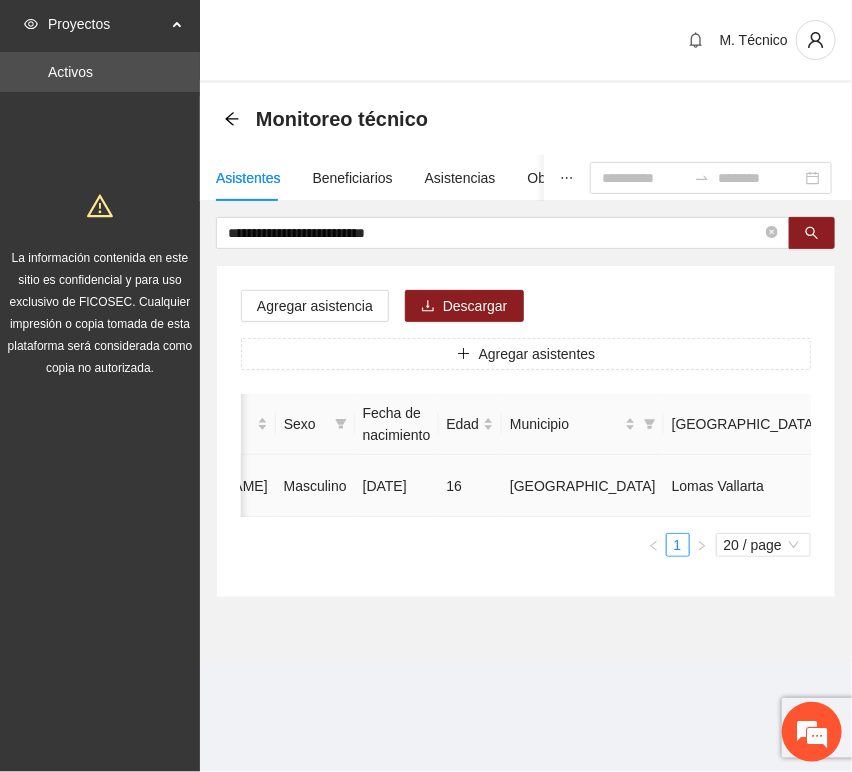 click at bounding box center [1031, 486] 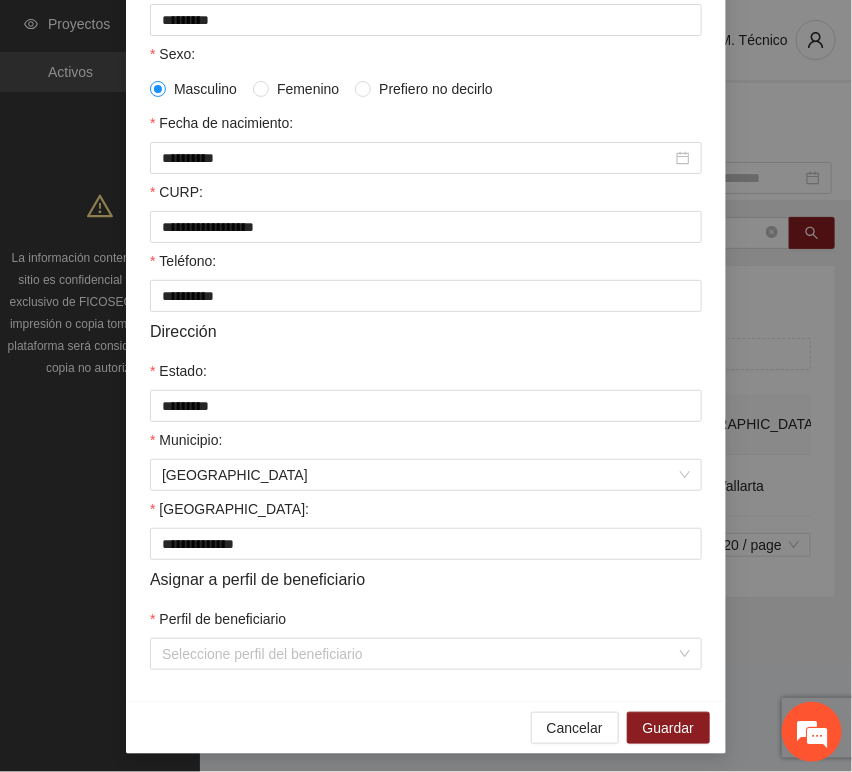 scroll, scrollTop: 394, scrollLeft: 0, axis: vertical 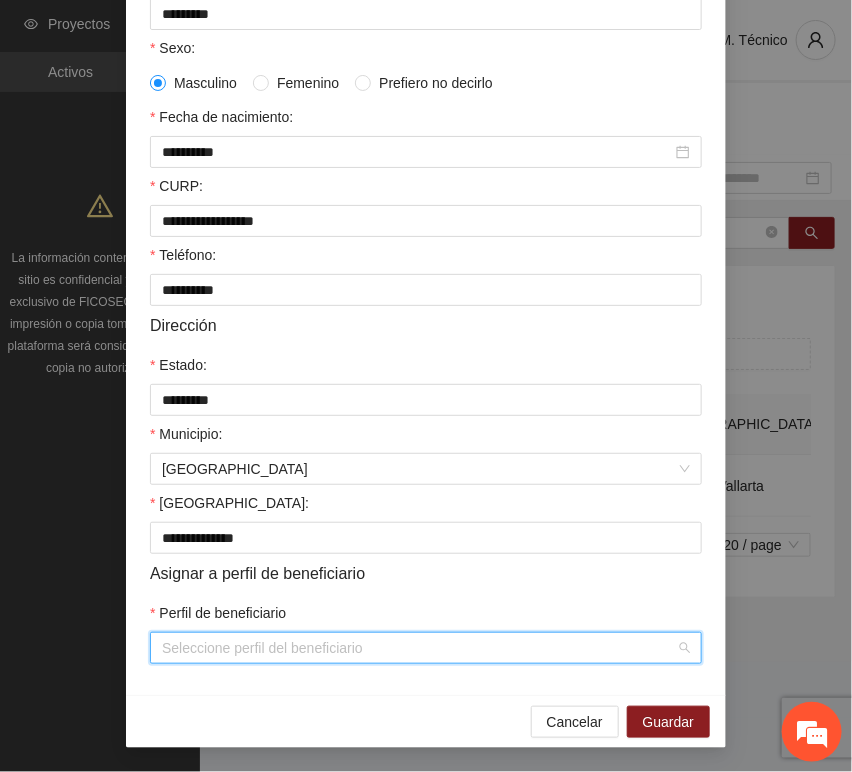 click on "Perfil de beneficiario" at bounding box center (419, 648) 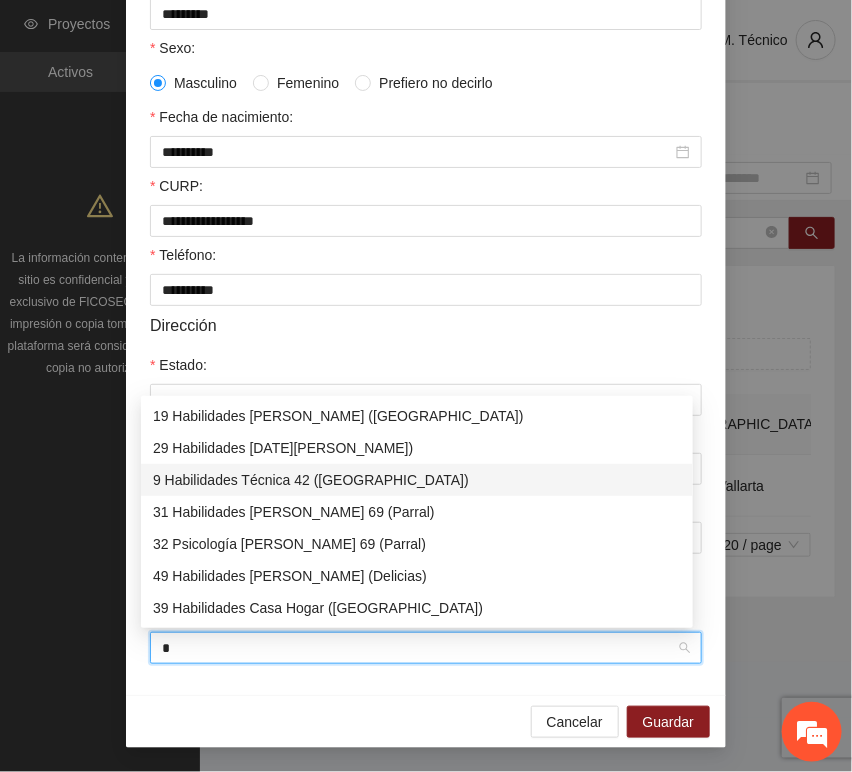 click on "9 Habilidades Técnica 42 ([GEOGRAPHIC_DATA])" at bounding box center (417, 480) 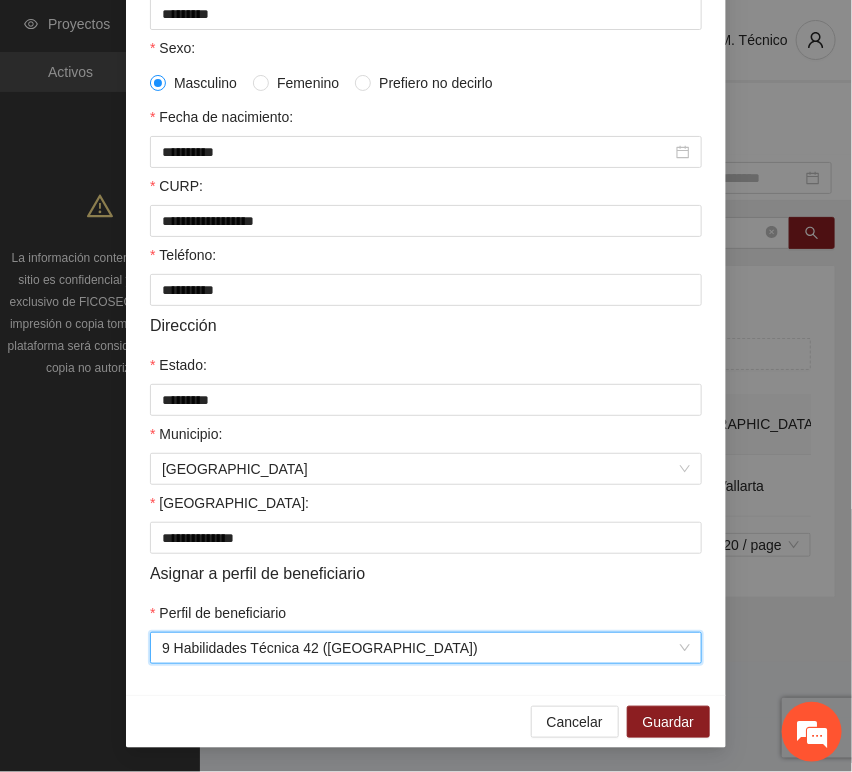 click on "Cancelar Guardar" at bounding box center (426, 721) 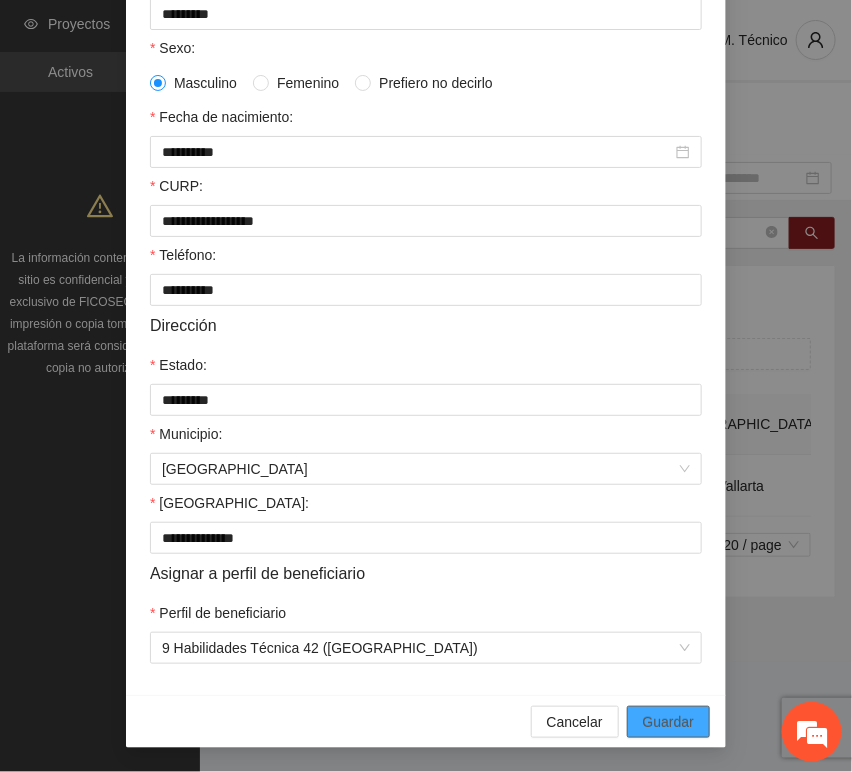 click on "Guardar" at bounding box center [668, 722] 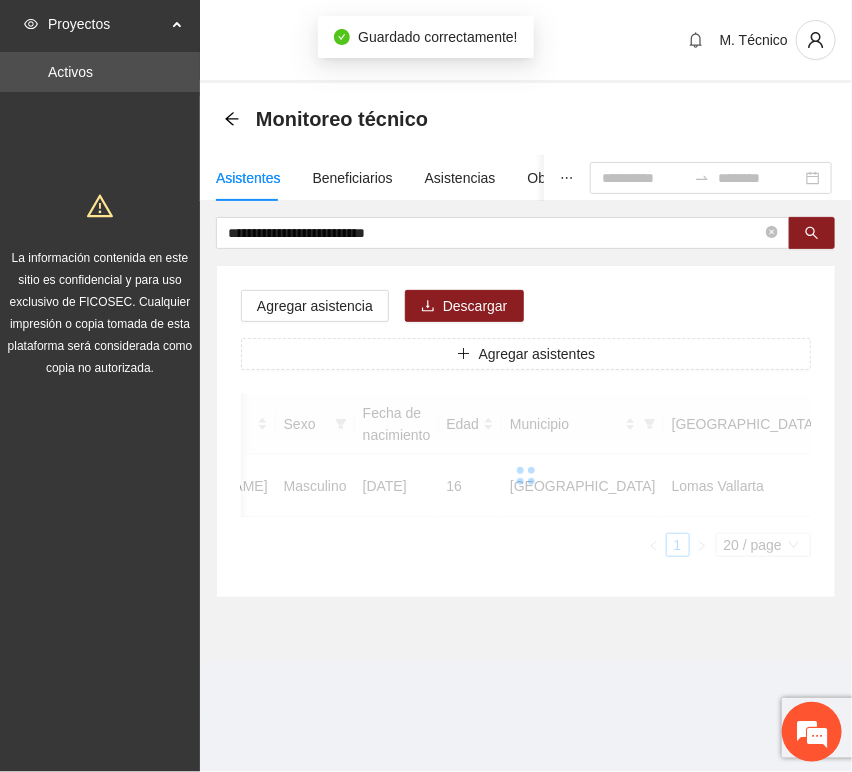 scroll, scrollTop: 294, scrollLeft: 0, axis: vertical 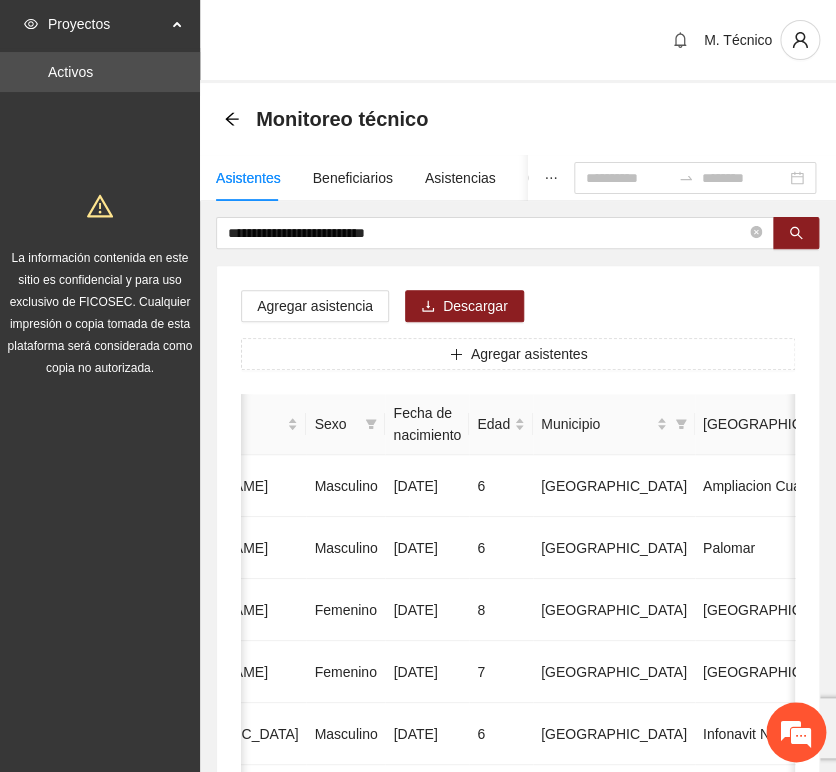drag, startPoint x: 492, startPoint y: 257, endPoint x: 483, endPoint y: 250, distance: 11.401754 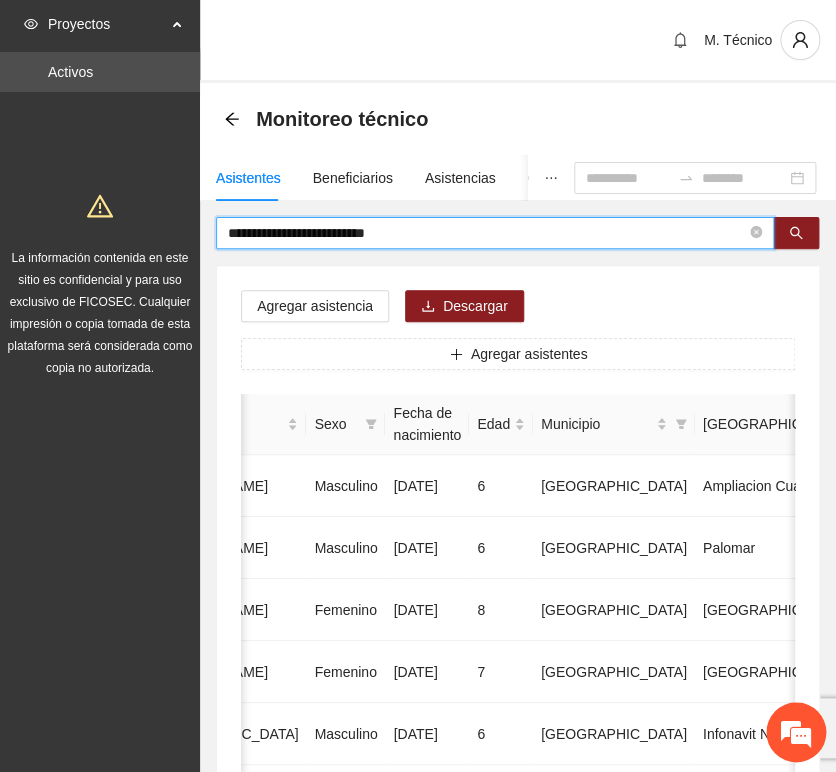 drag, startPoint x: 460, startPoint y: 240, endPoint x: 172, endPoint y: 212, distance: 289.3579 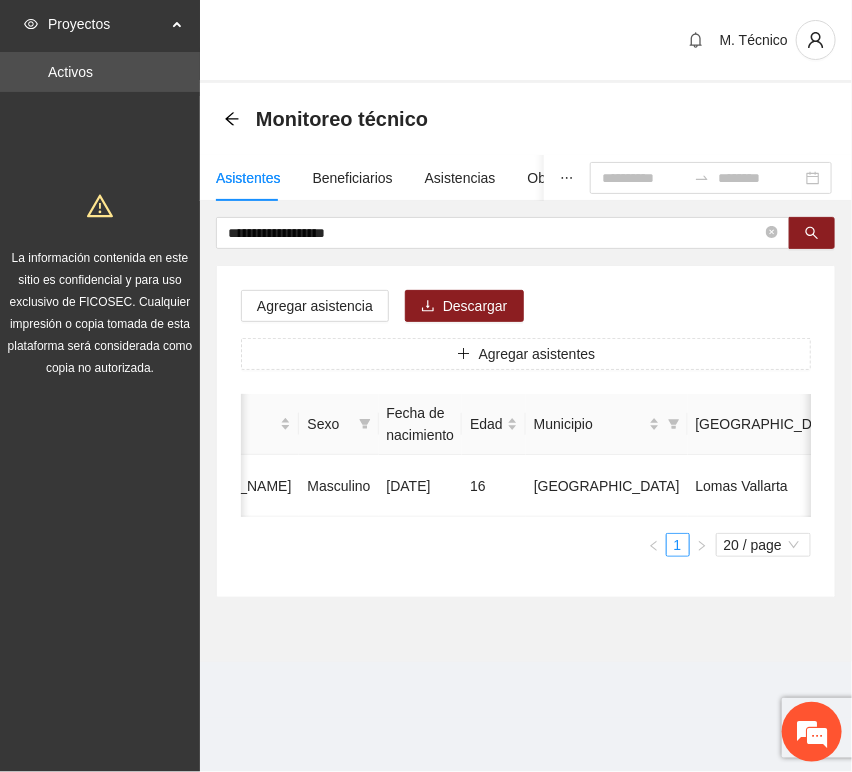 scroll, scrollTop: 0, scrollLeft: 452, axis: horizontal 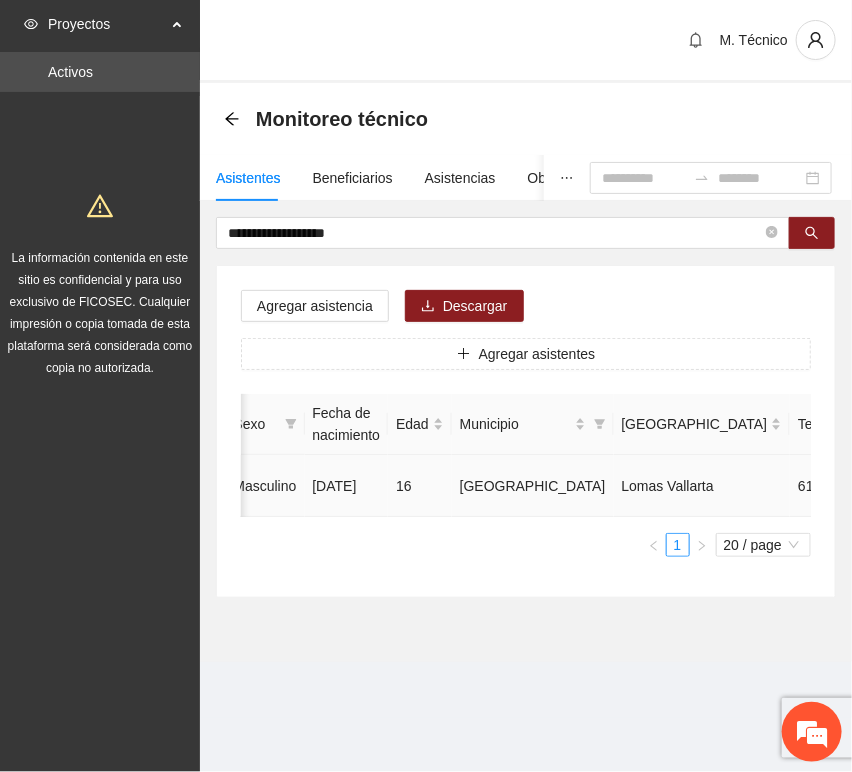click at bounding box center (981, 486) 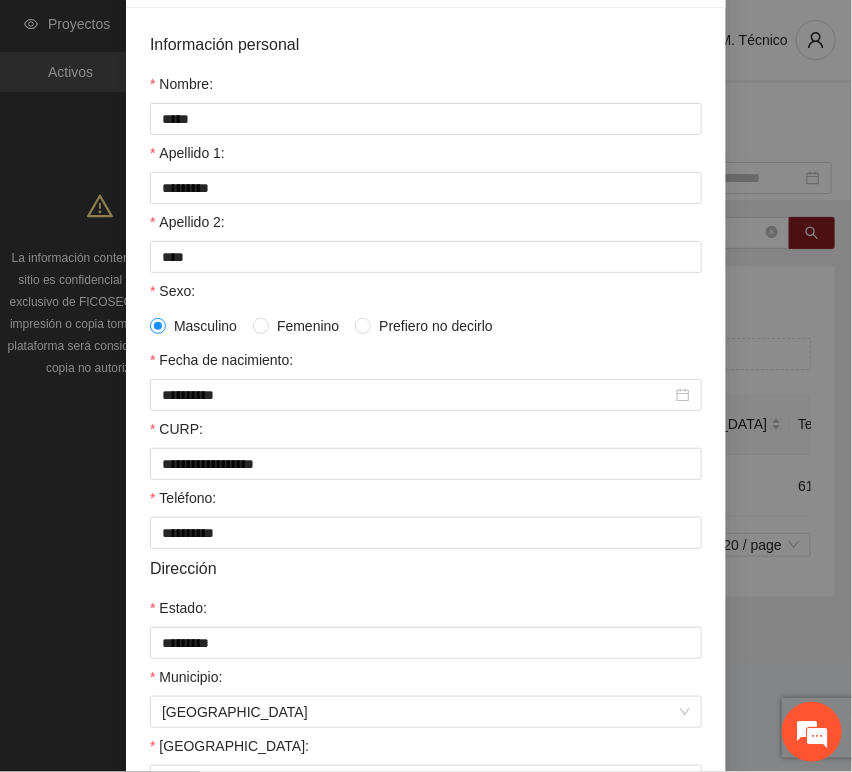 scroll, scrollTop: 394, scrollLeft: 0, axis: vertical 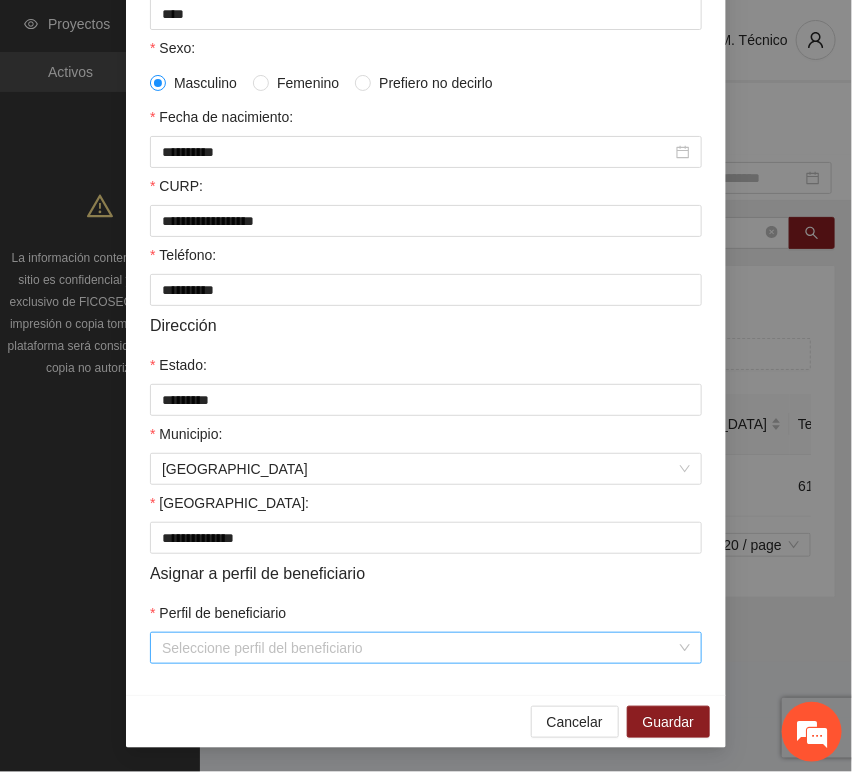 click on "Perfil de beneficiario" at bounding box center (419, 648) 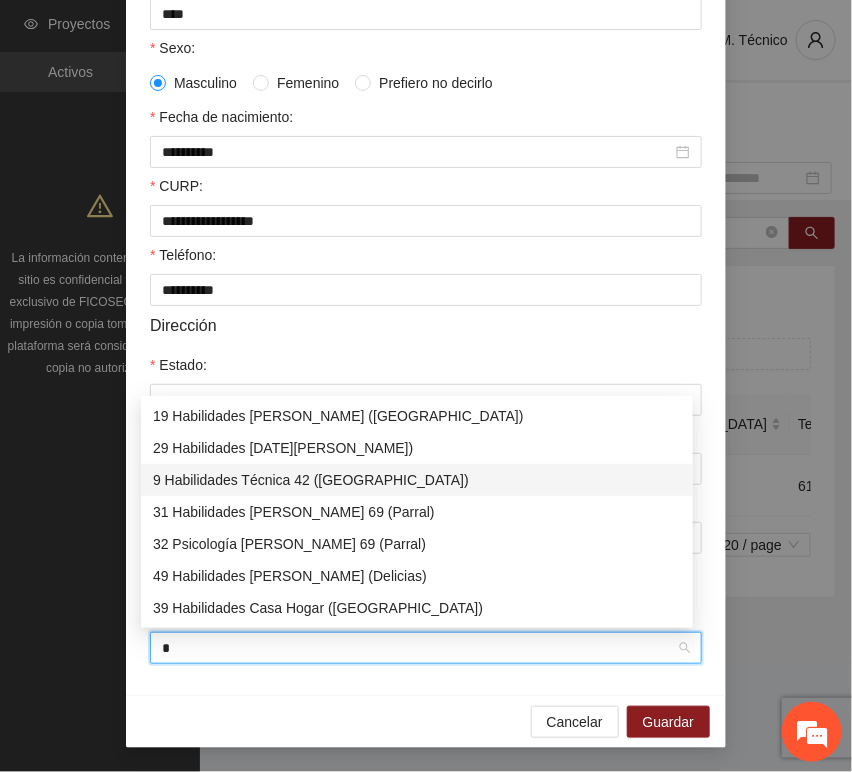 click on "9 Habilidades Técnica 42 ([GEOGRAPHIC_DATA])" at bounding box center [417, 480] 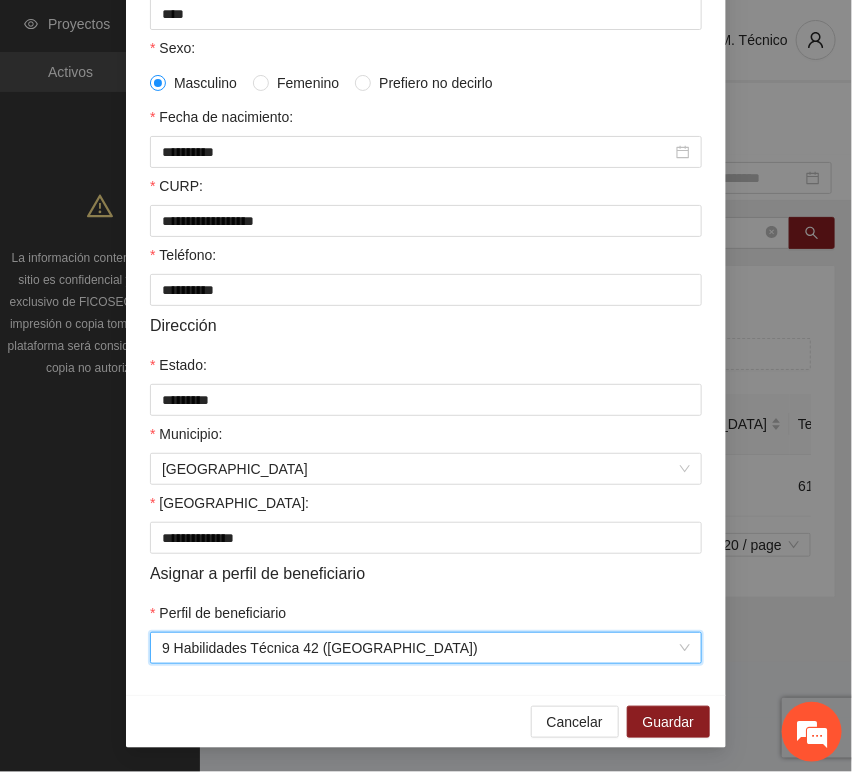 drag, startPoint x: 453, startPoint y: 718, endPoint x: 466, endPoint y: 715, distance: 13.341664 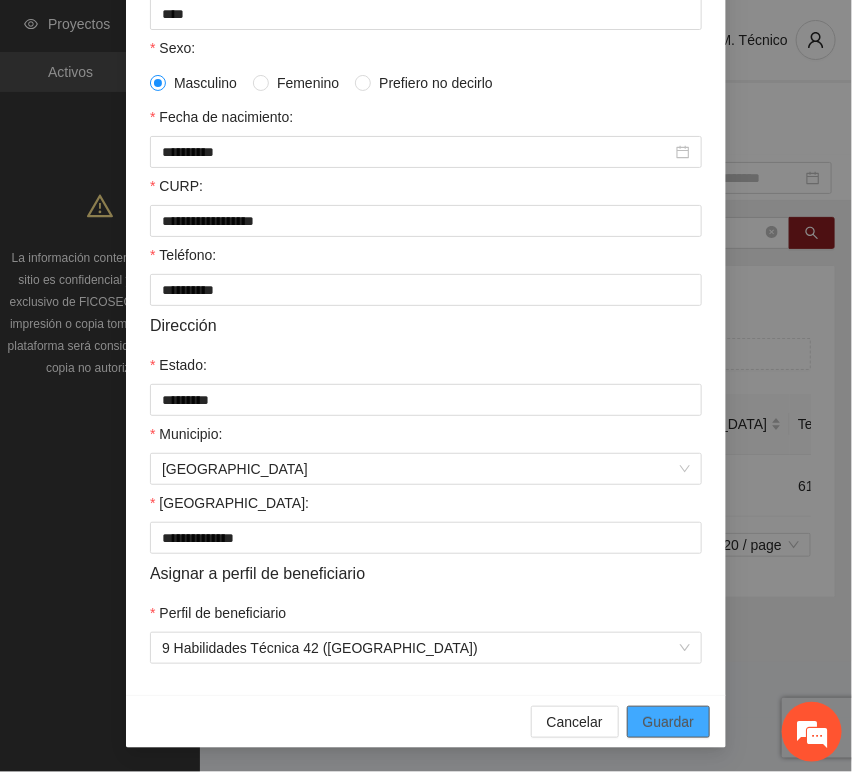 click on "Guardar" at bounding box center (668, 722) 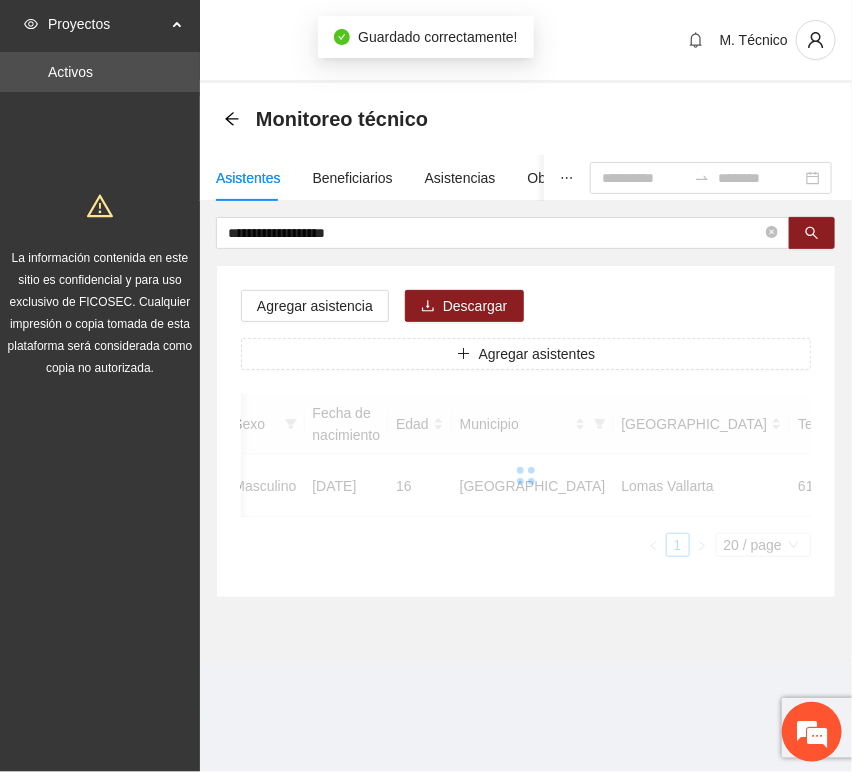 scroll, scrollTop: 294, scrollLeft: 0, axis: vertical 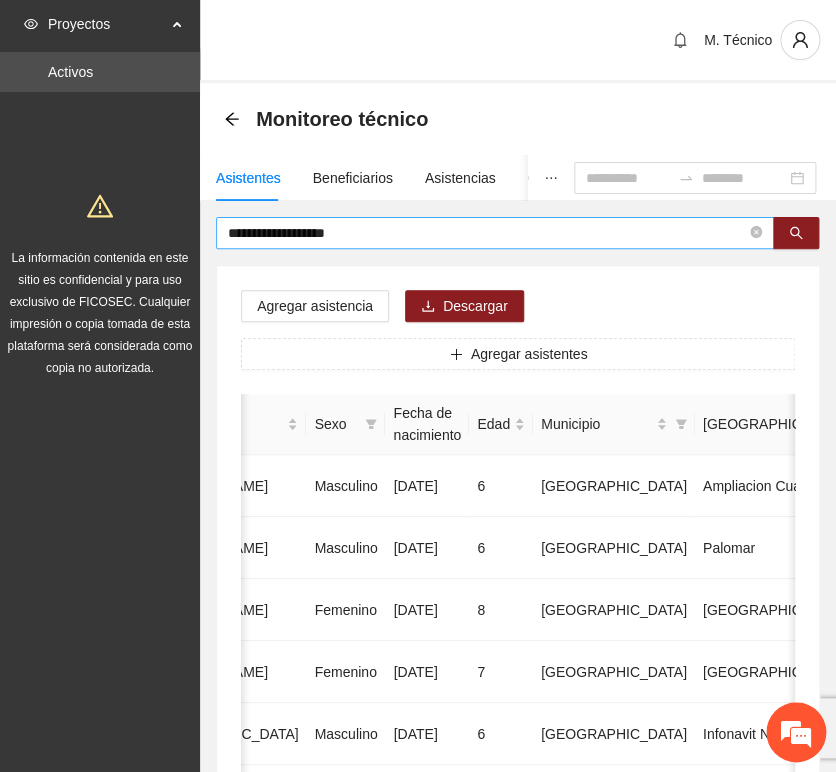 click on "**********" at bounding box center [487, 233] 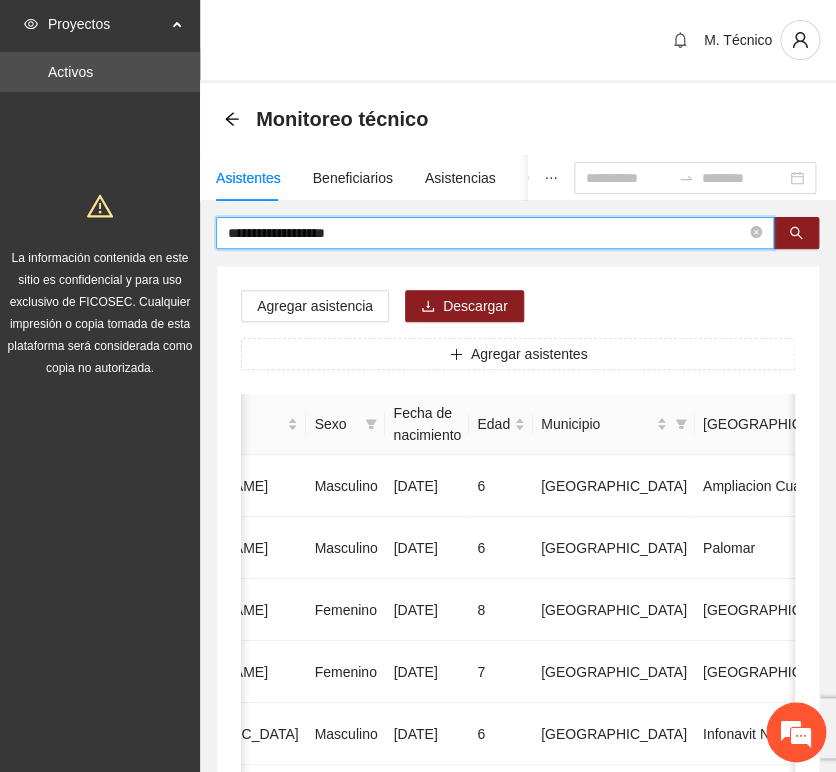 drag, startPoint x: 340, startPoint y: 232, endPoint x: 78, endPoint y: 207, distance: 263.19003 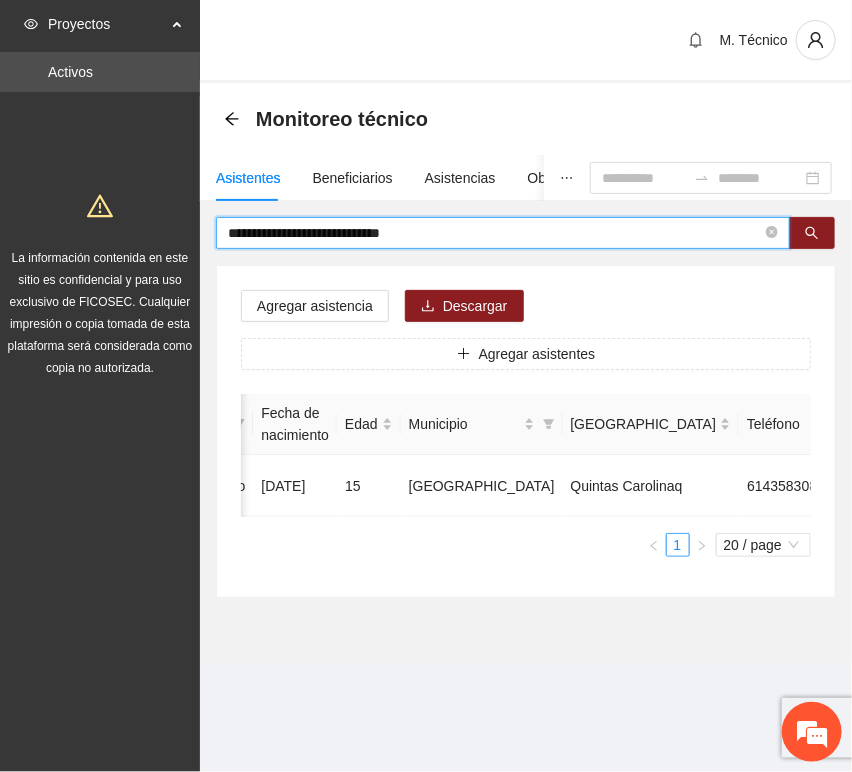 scroll, scrollTop: 0, scrollLeft: 450, axis: horizontal 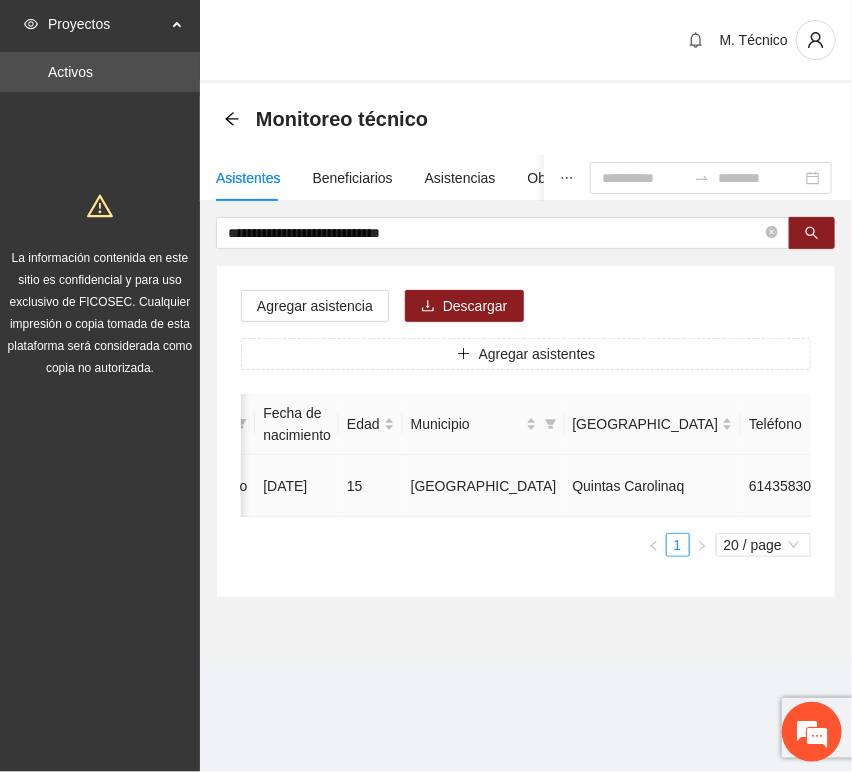 click at bounding box center (932, 486) 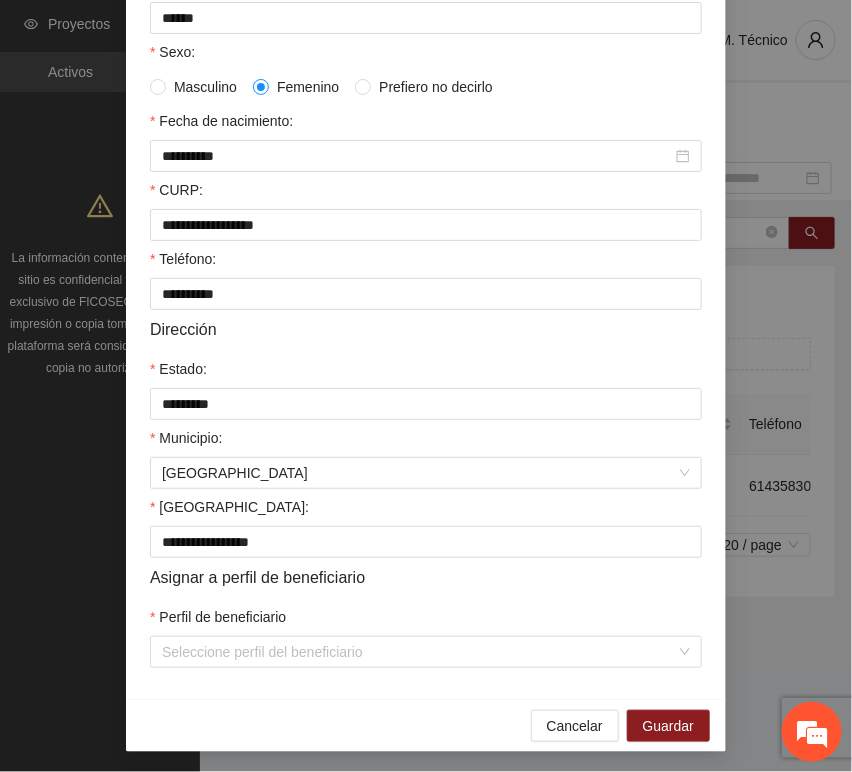 scroll, scrollTop: 394, scrollLeft: 0, axis: vertical 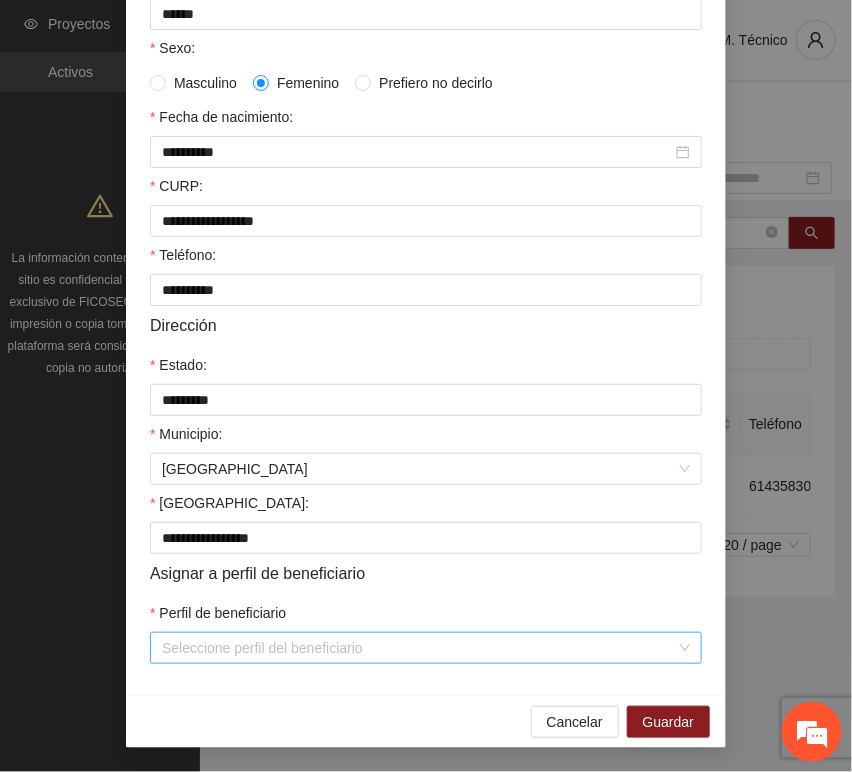 click on "Perfil de beneficiario" at bounding box center (419, 648) 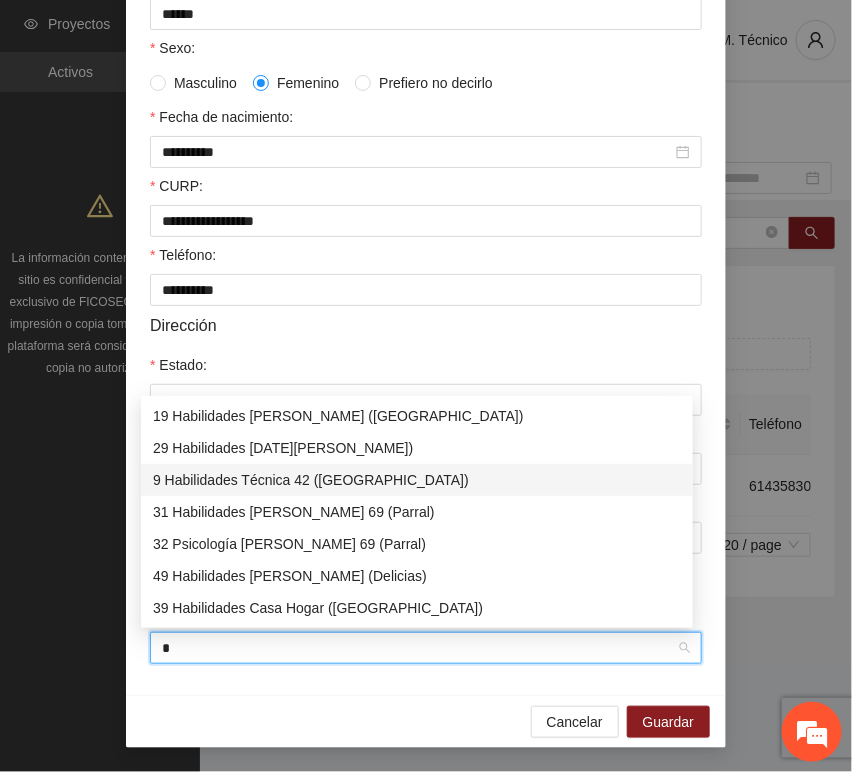 click on "9 Habilidades Técnica 42 ([GEOGRAPHIC_DATA])" at bounding box center (417, 480) 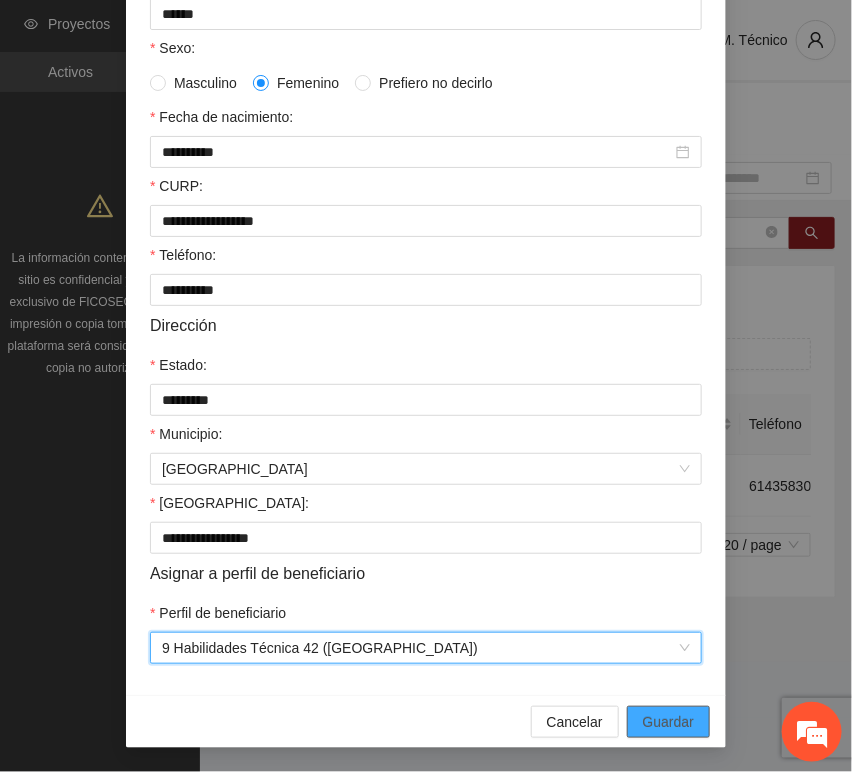 click on "Guardar" at bounding box center (668, 722) 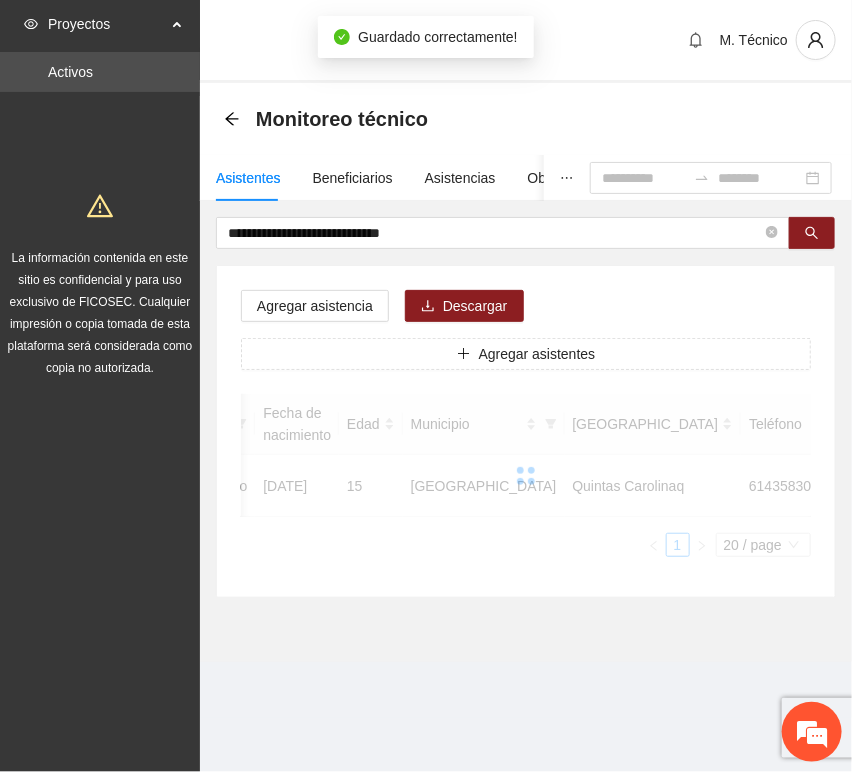 scroll, scrollTop: 294, scrollLeft: 0, axis: vertical 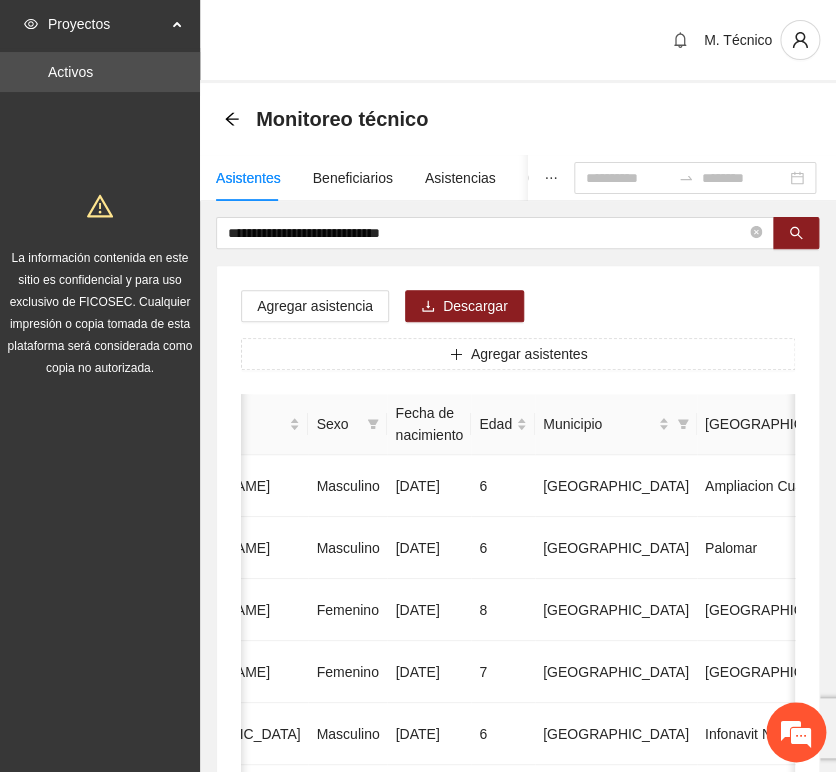 click on "**********" at bounding box center [518, 996] 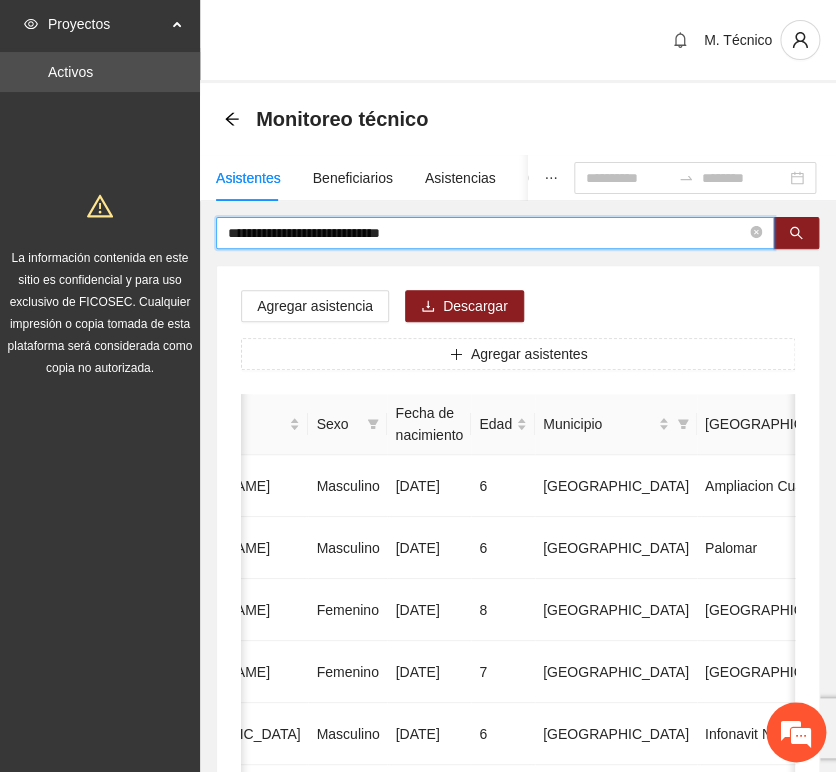 drag, startPoint x: 447, startPoint y: 239, endPoint x: 18, endPoint y: 209, distance: 430.04767 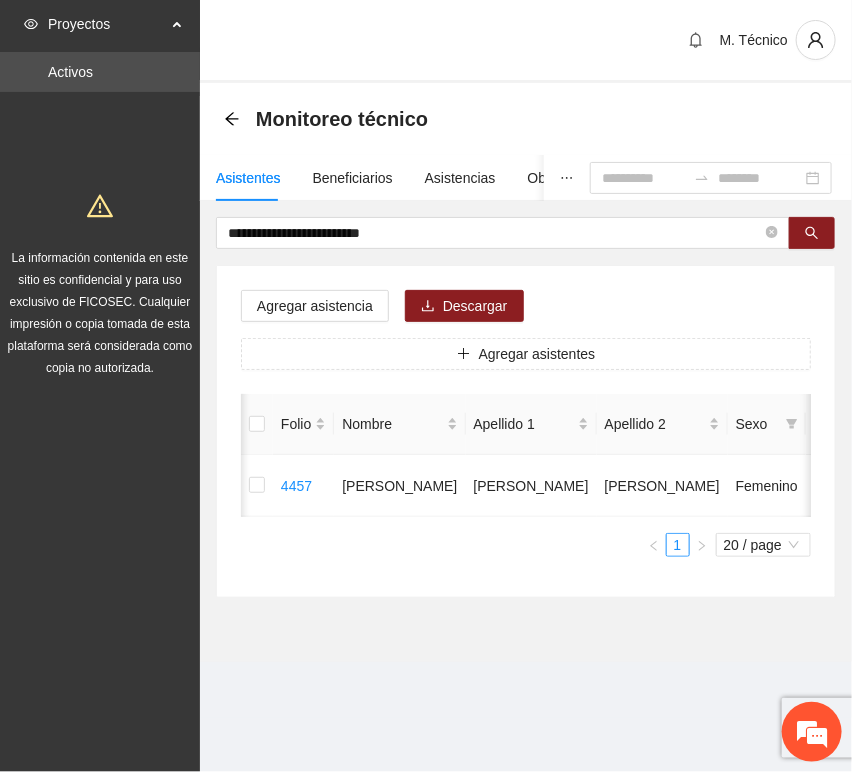 scroll, scrollTop: 0, scrollLeft: 450, axis: horizontal 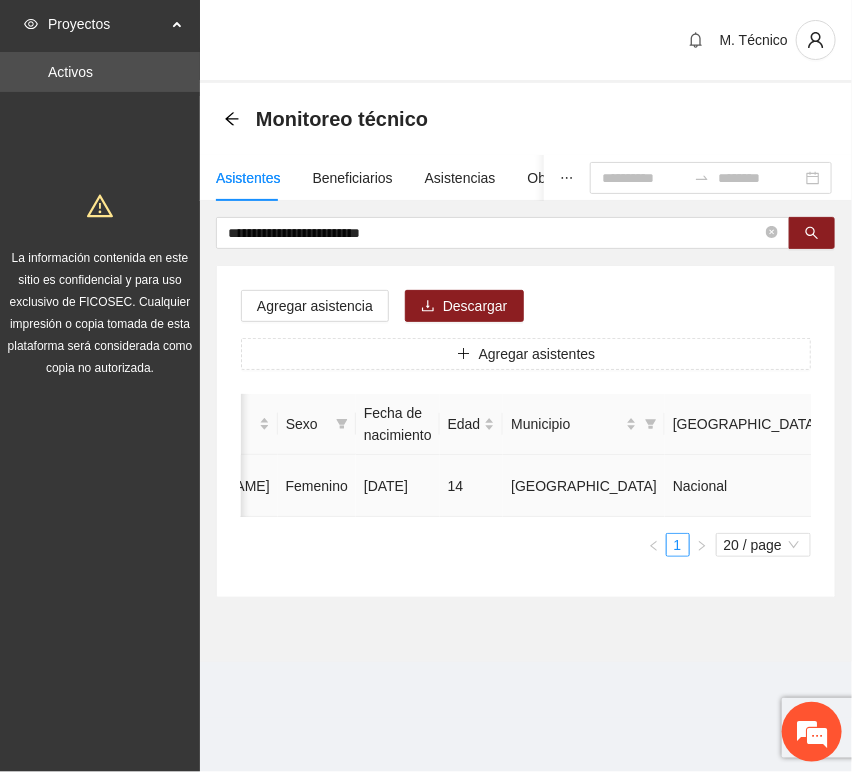click at bounding box center [1033, 486] 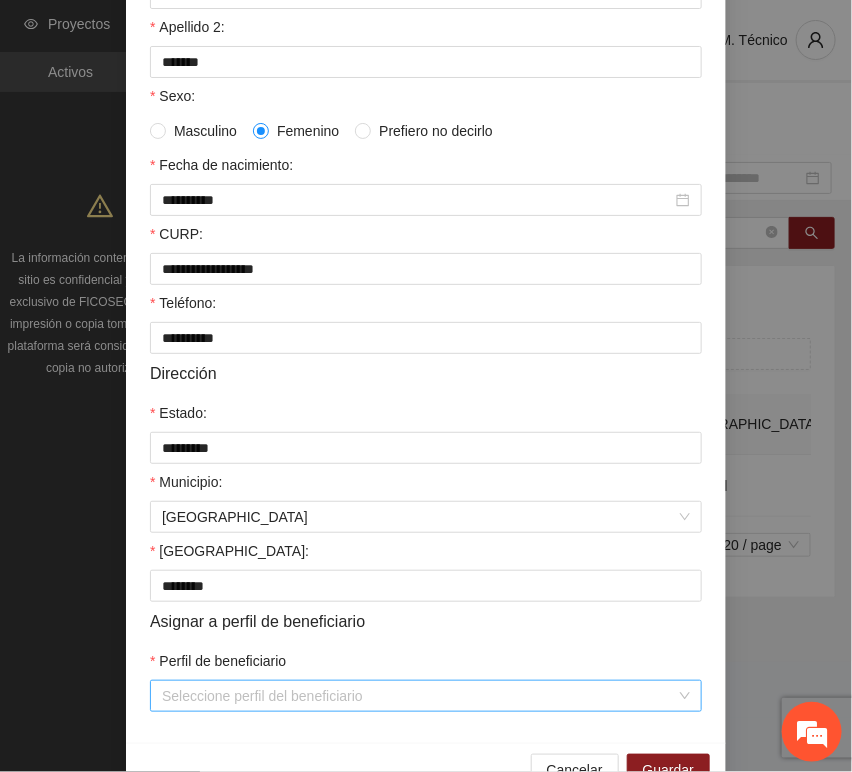 scroll, scrollTop: 394, scrollLeft: 0, axis: vertical 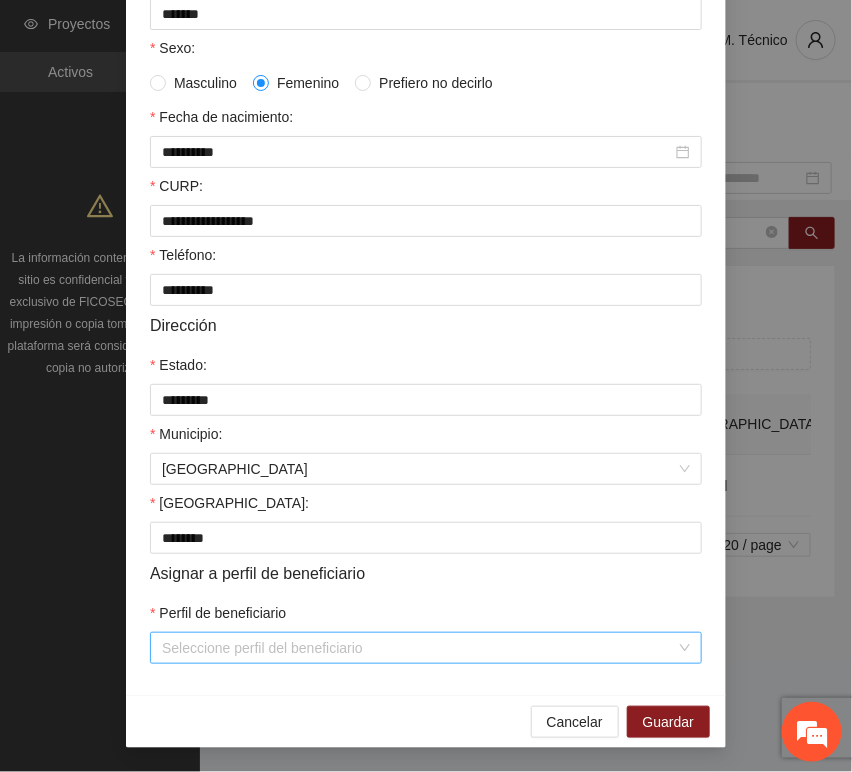click on "Perfil de beneficiario" at bounding box center (419, 648) 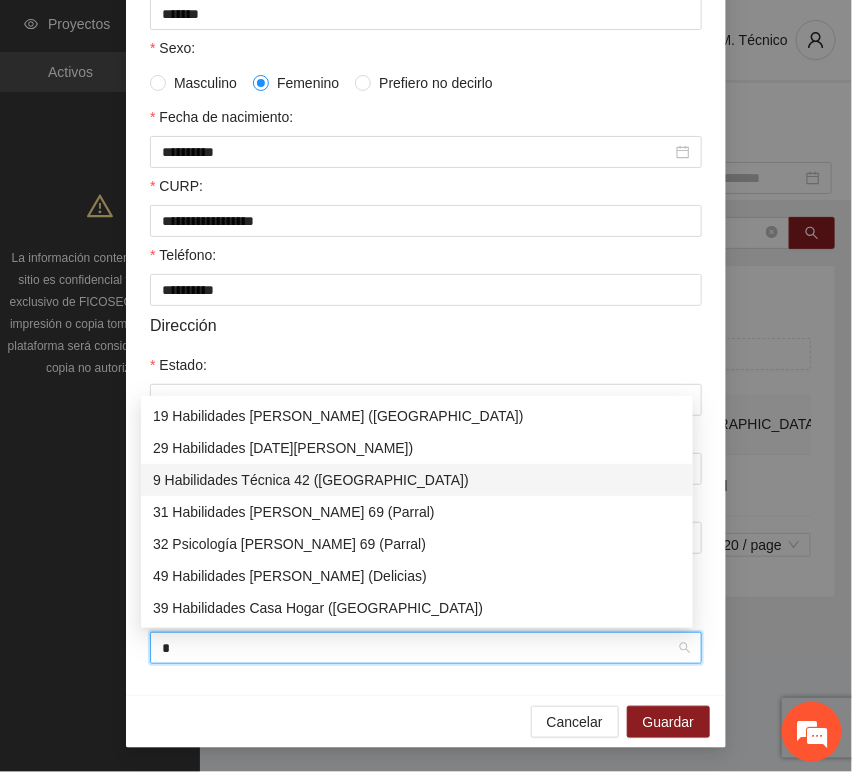 click on "9 Habilidades Técnica 42 ([GEOGRAPHIC_DATA])" at bounding box center (417, 480) 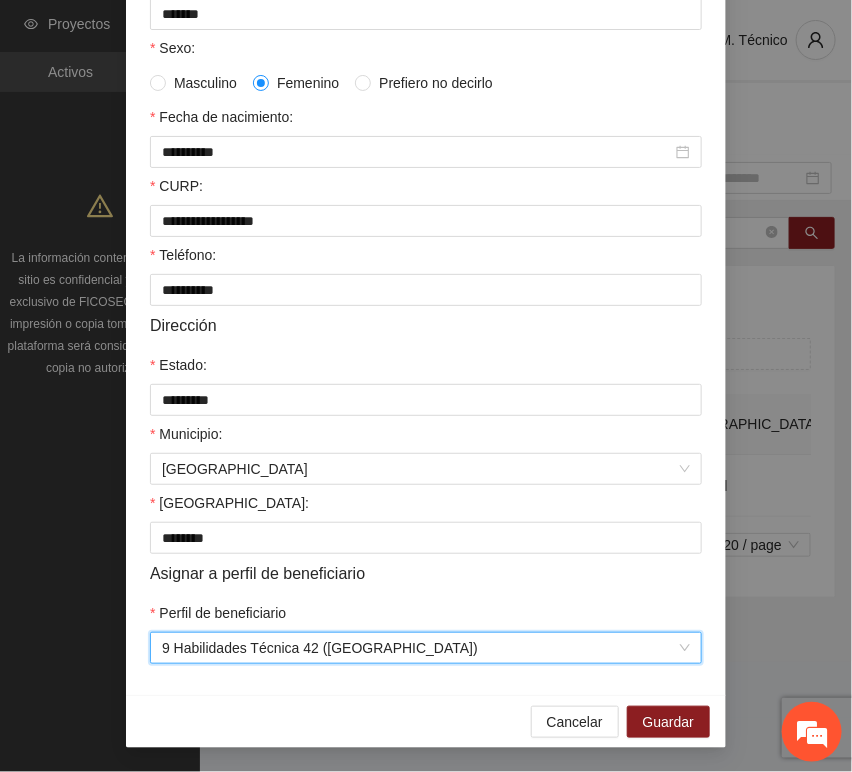 click on "Cancelar Guardar" at bounding box center (426, 721) 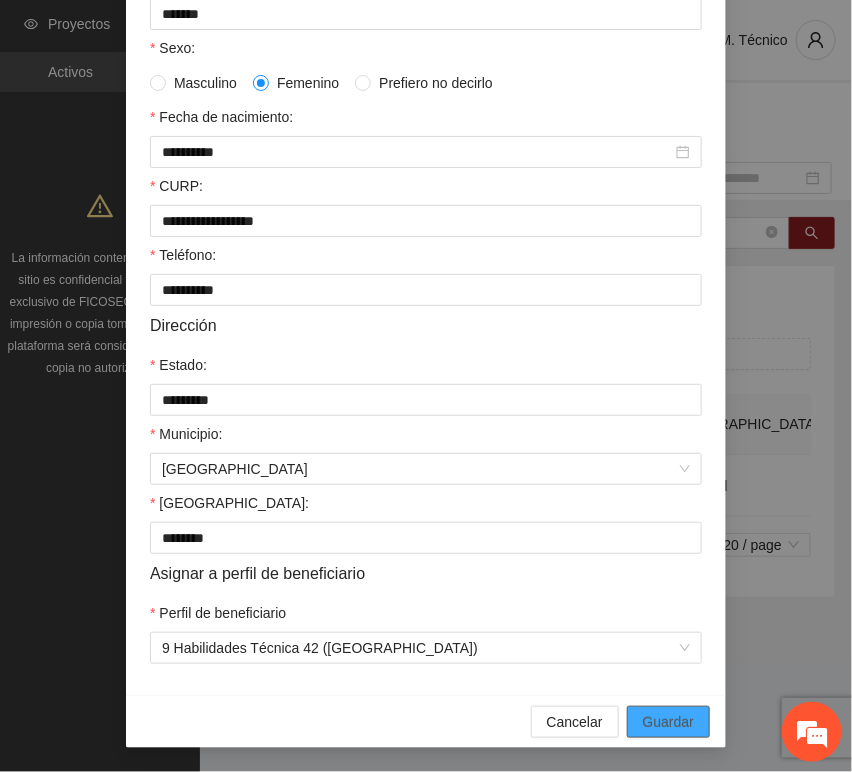 click on "Guardar" at bounding box center (668, 722) 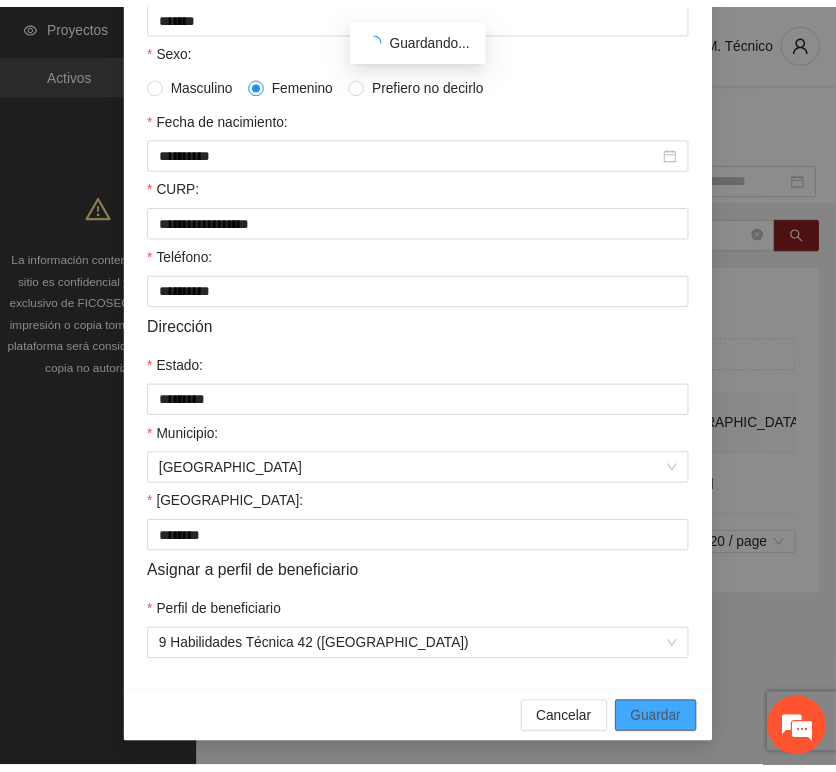 scroll, scrollTop: 294, scrollLeft: 0, axis: vertical 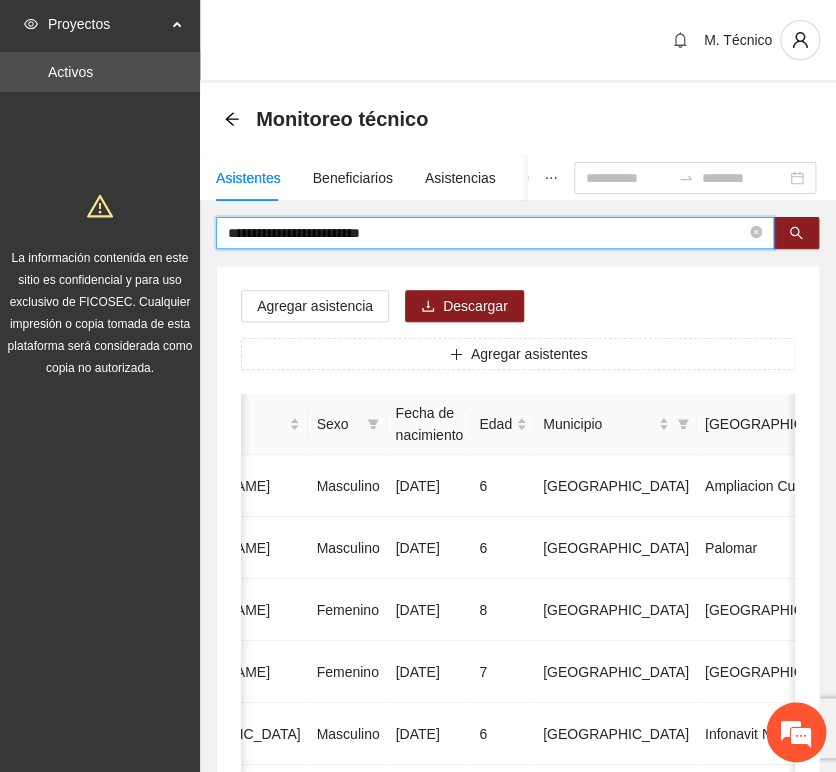 drag, startPoint x: 408, startPoint y: 223, endPoint x: -24, endPoint y: 188, distance: 433.4155 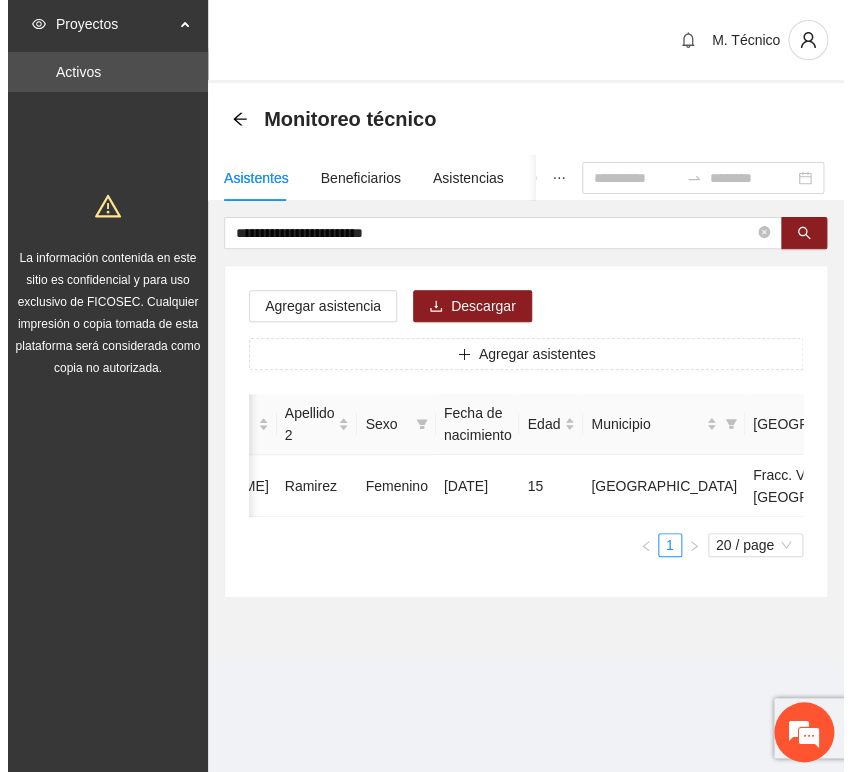 scroll, scrollTop: 0, scrollLeft: 467, axis: horizontal 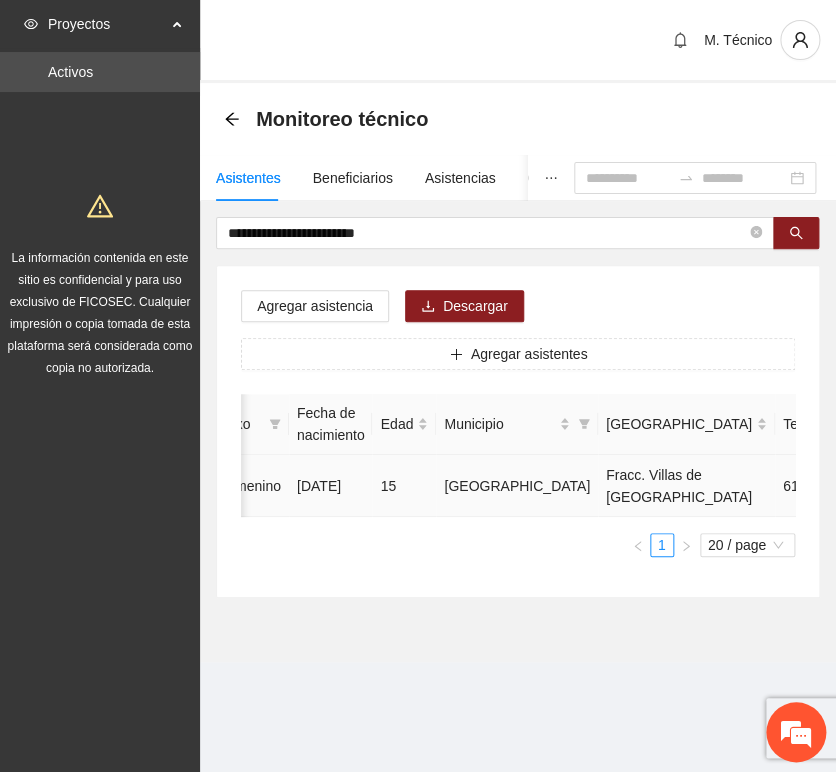click at bounding box center [965, 486] 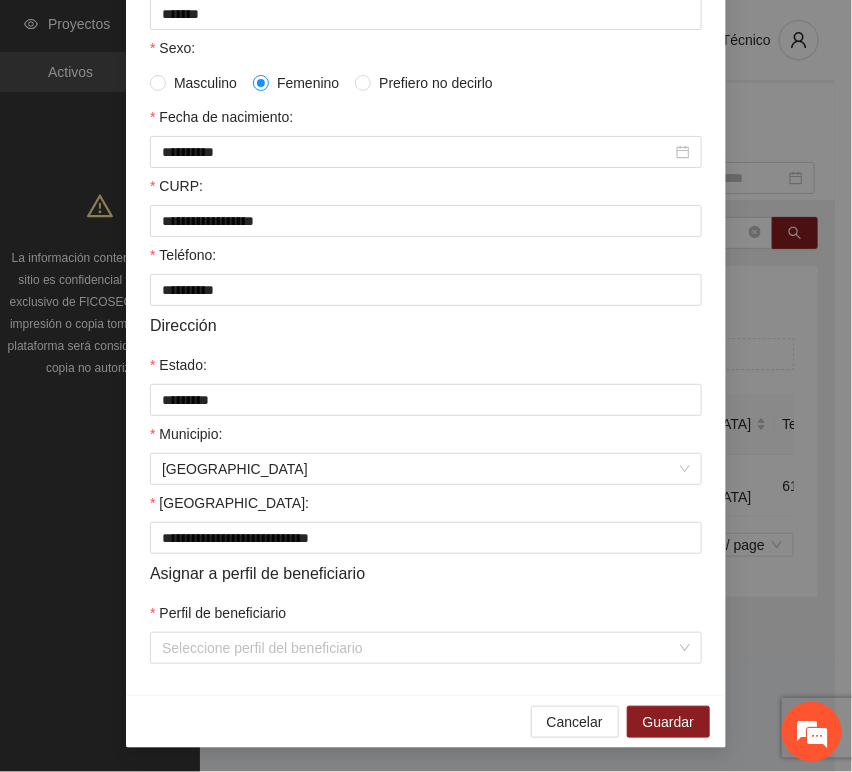 scroll, scrollTop: 394, scrollLeft: 0, axis: vertical 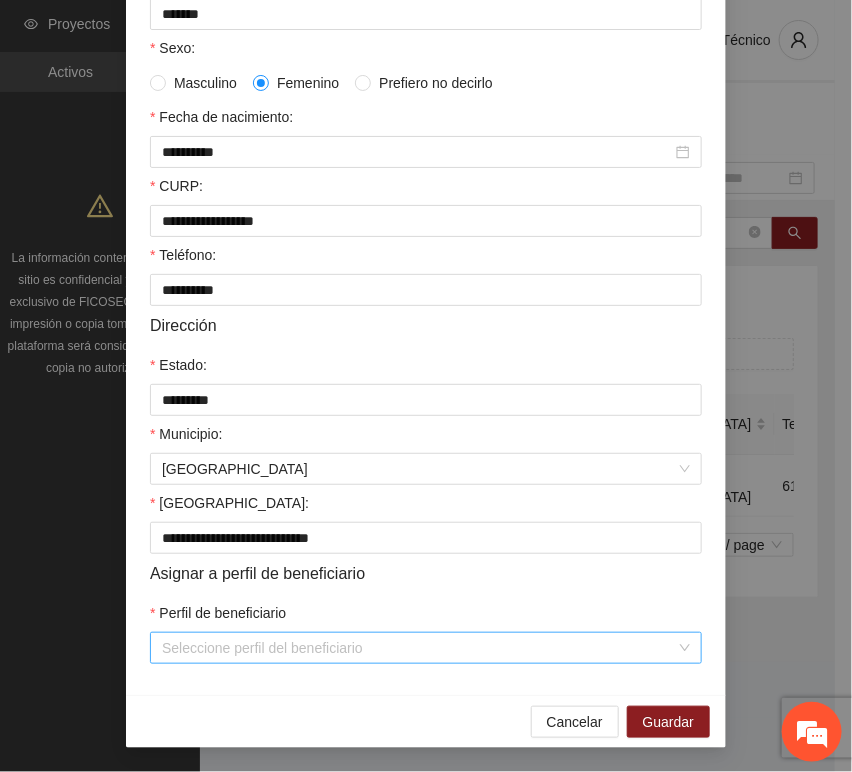 click on "Perfil de beneficiario" at bounding box center (419, 648) 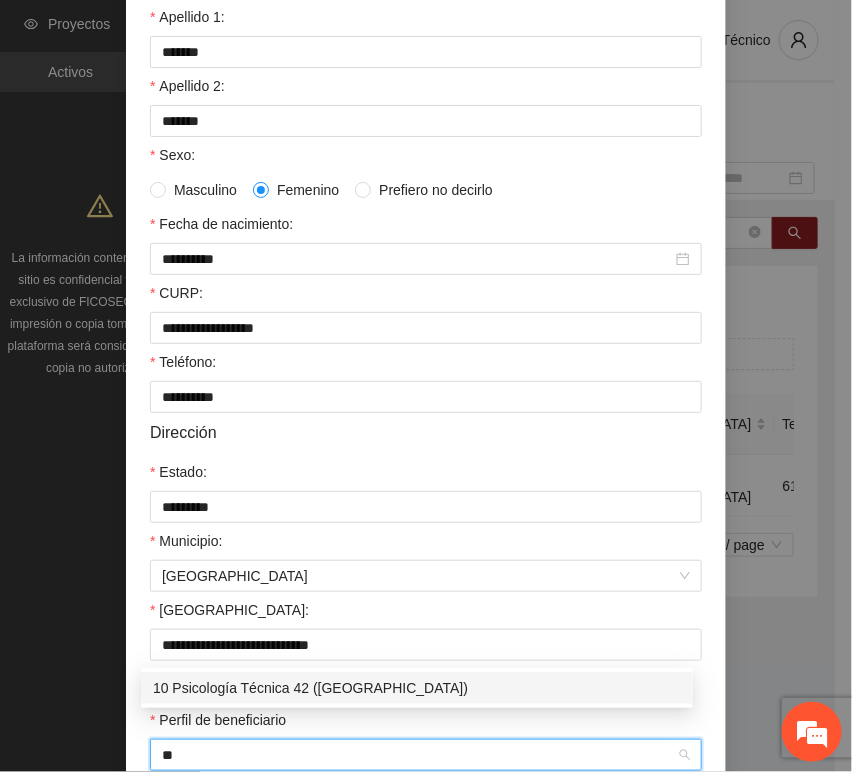 click on "10 Psicología Técnica 42 ([GEOGRAPHIC_DATA])" at bounding box center [417, 688] 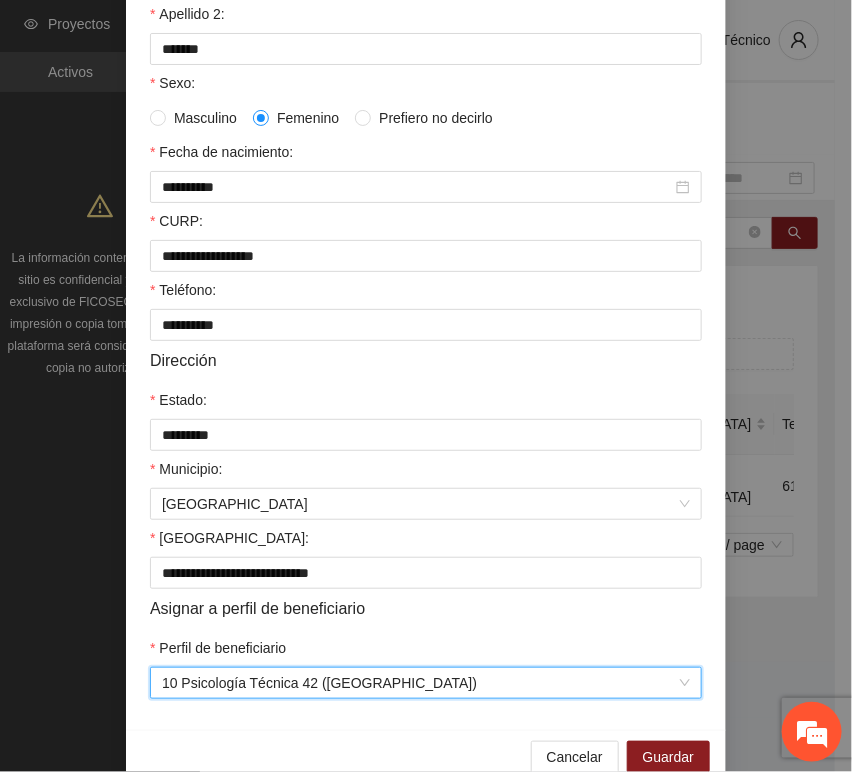 scroll, scrollTop: 394, scrollLeft: 0, axis: vertical 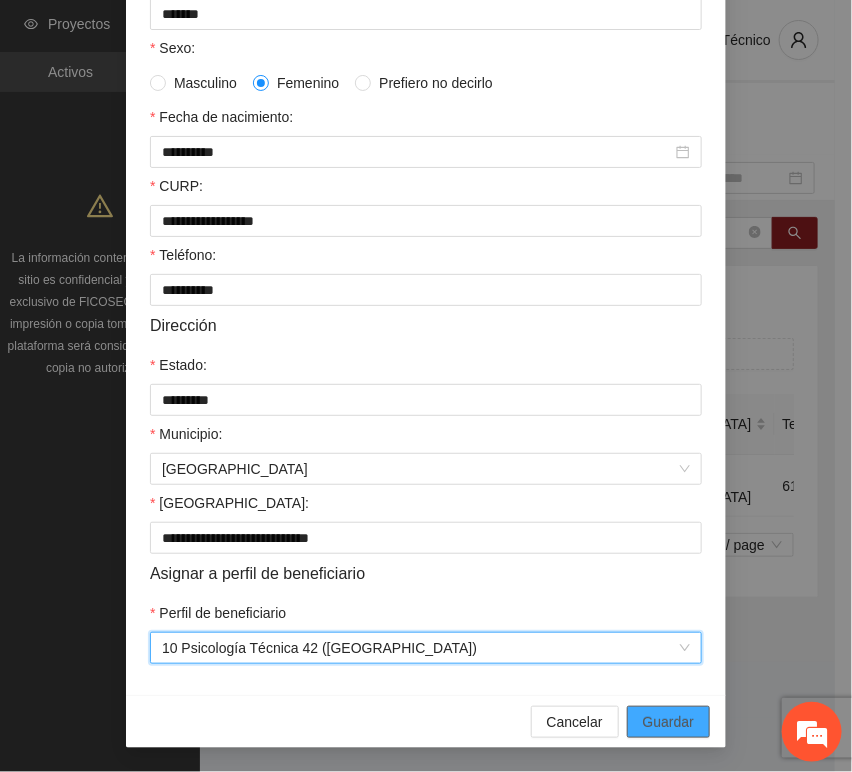 click on "Guardar" at bounding box center (668, 722) 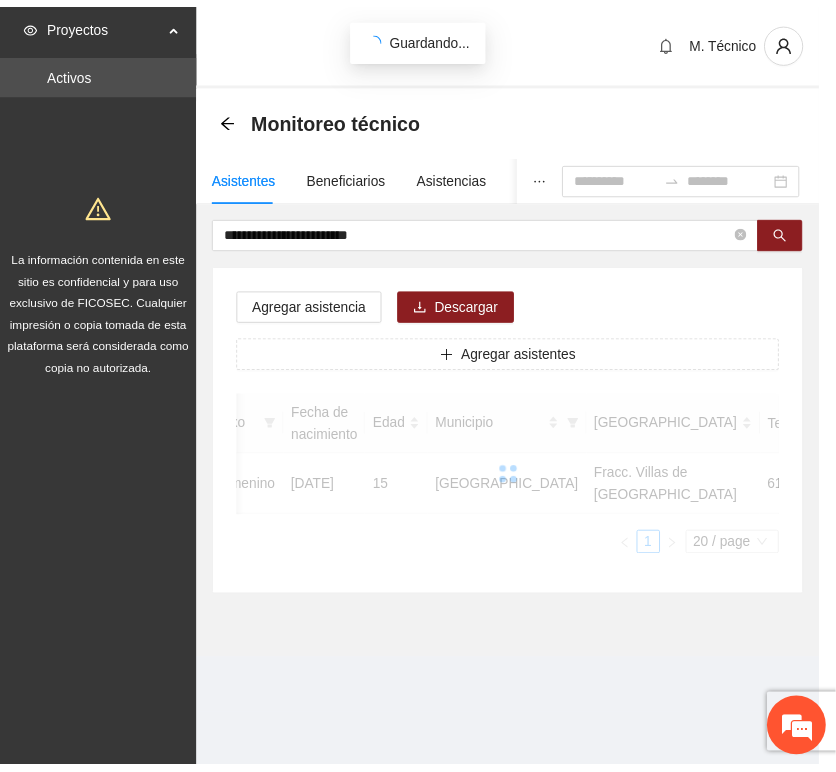 scroll, scrollTop: 294, scrollLeft: 0, axis: vertical 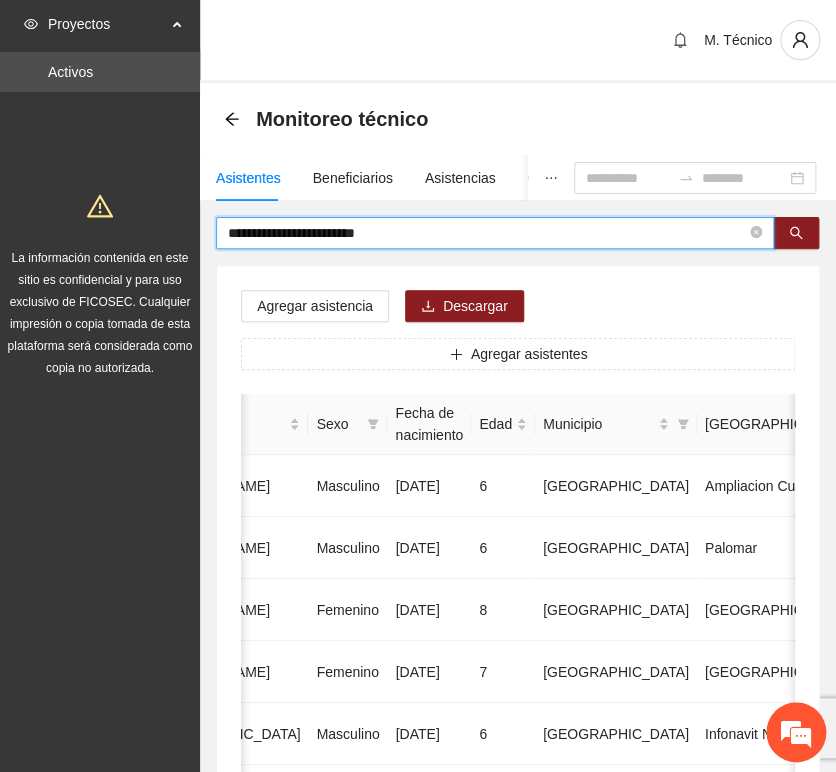 drag, startPoint x: 456, startPoint y: 235, endPoint x: 1, endPoint y: 156, distance: 461.8073 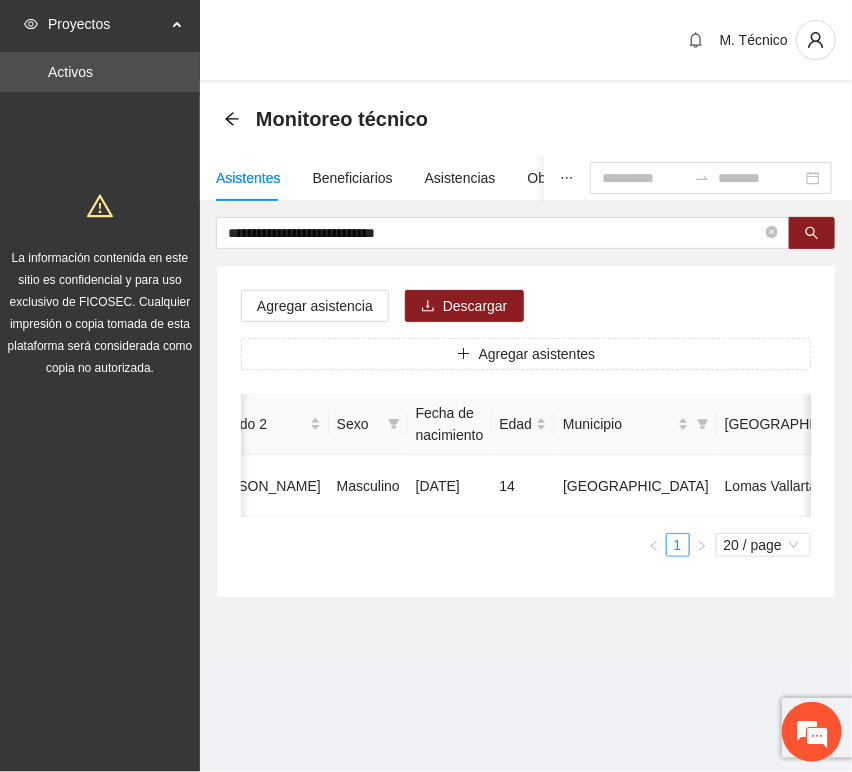 scroll, scrollTop: 0, scrollLeft: 452, axis: horizontal 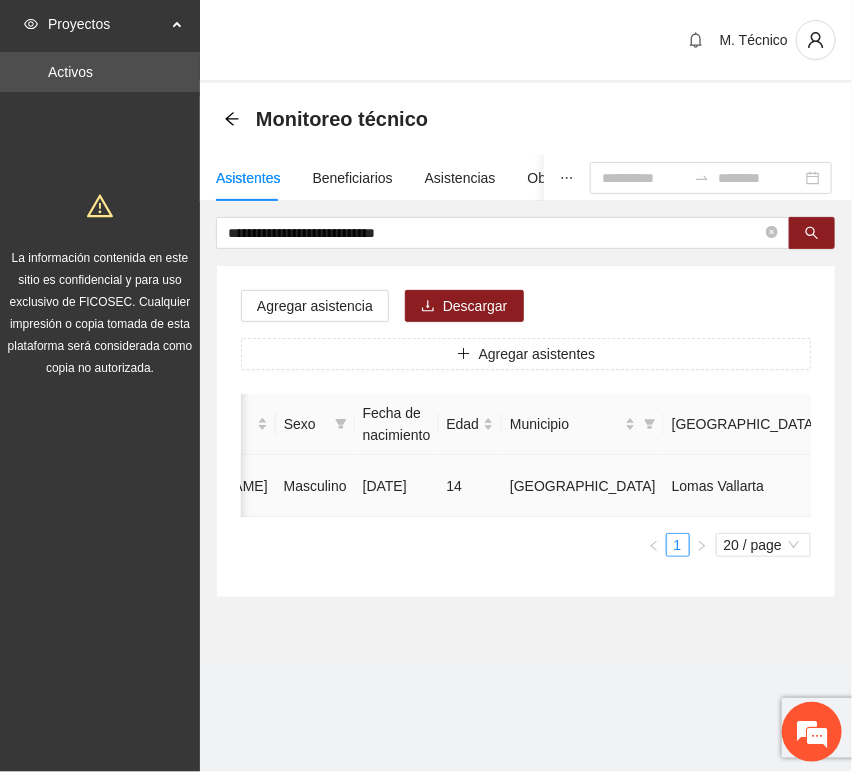 click 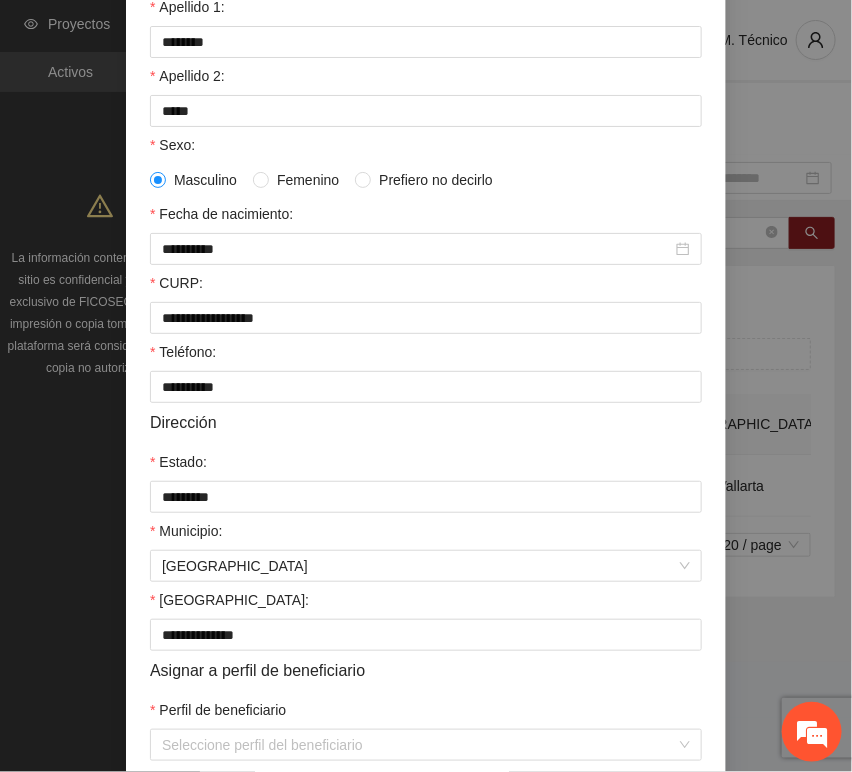 scroll, scrollTop: 333, scrollLeft: 0, axis: vertical 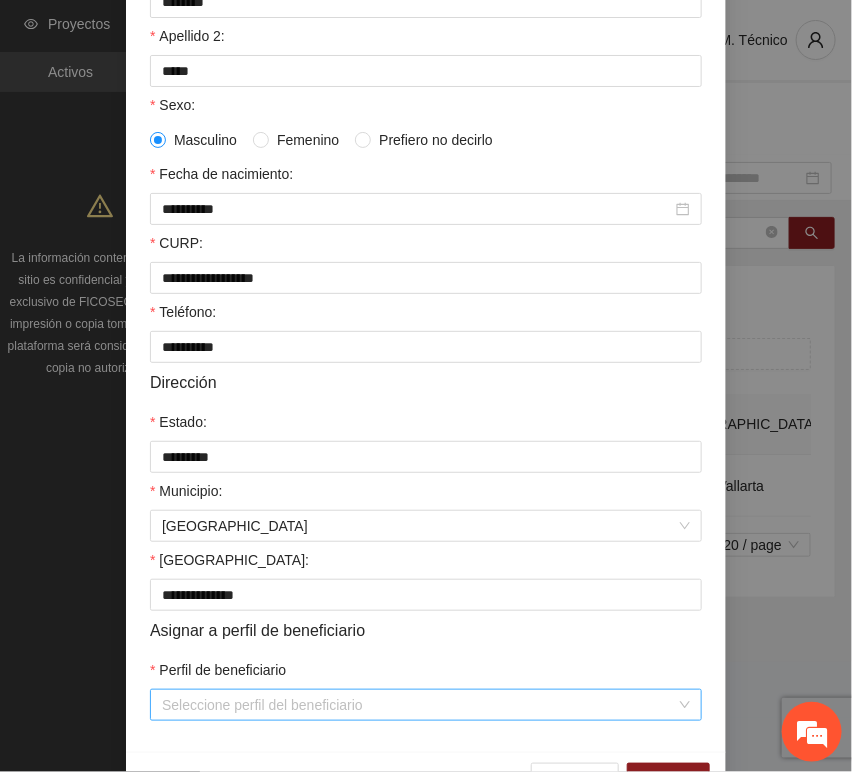 click on "Perfil de beneficiario" at bounding box center (419, 705) 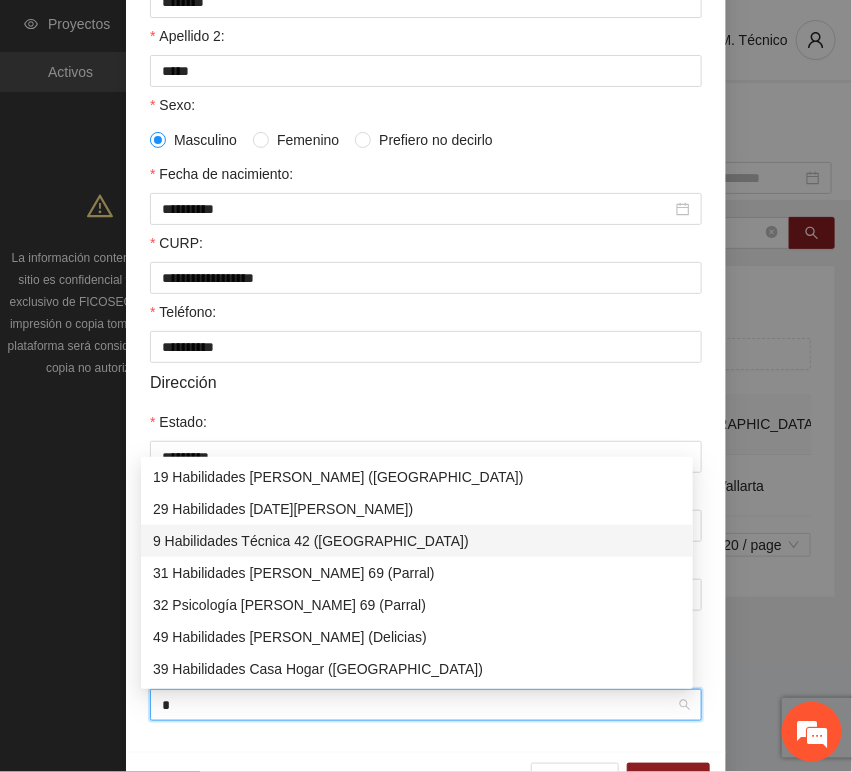 click on "9 Habilidades Técnica 42 ([GEOGRAPHIC_DATA])" at bounding box center [417, 541] 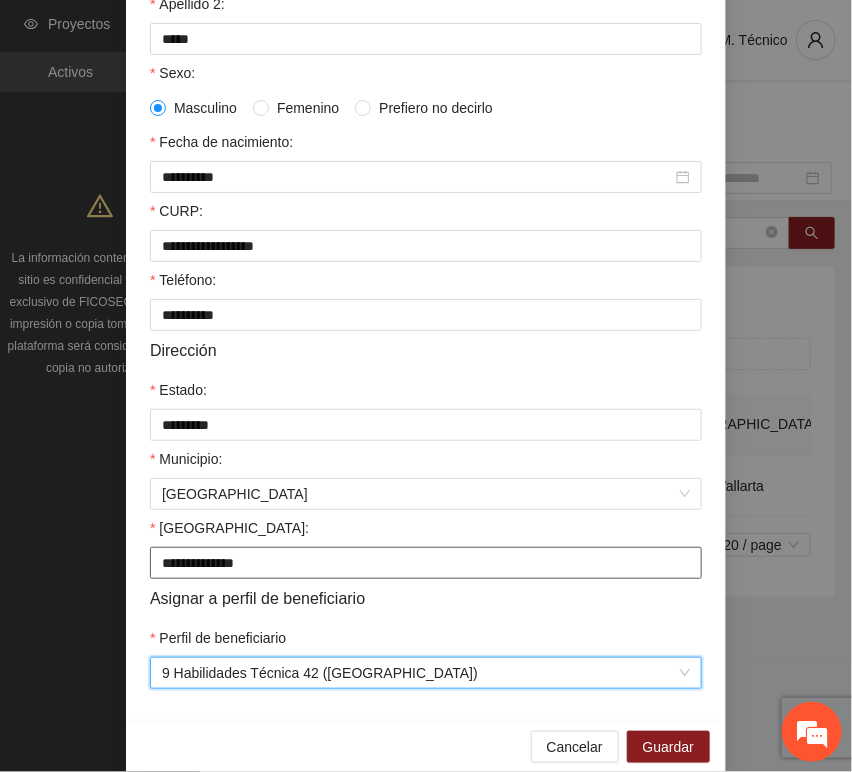 scroll, scrollTop: 394, scrollLeft: 0, axis: vertical 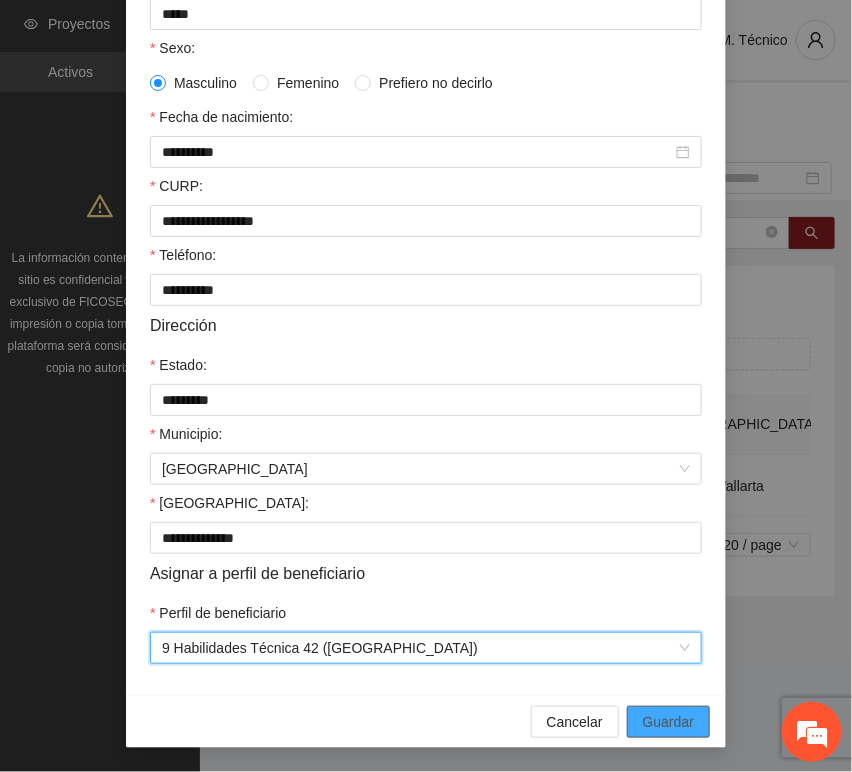 click on "Guardar" at bounding box center (668, 722) 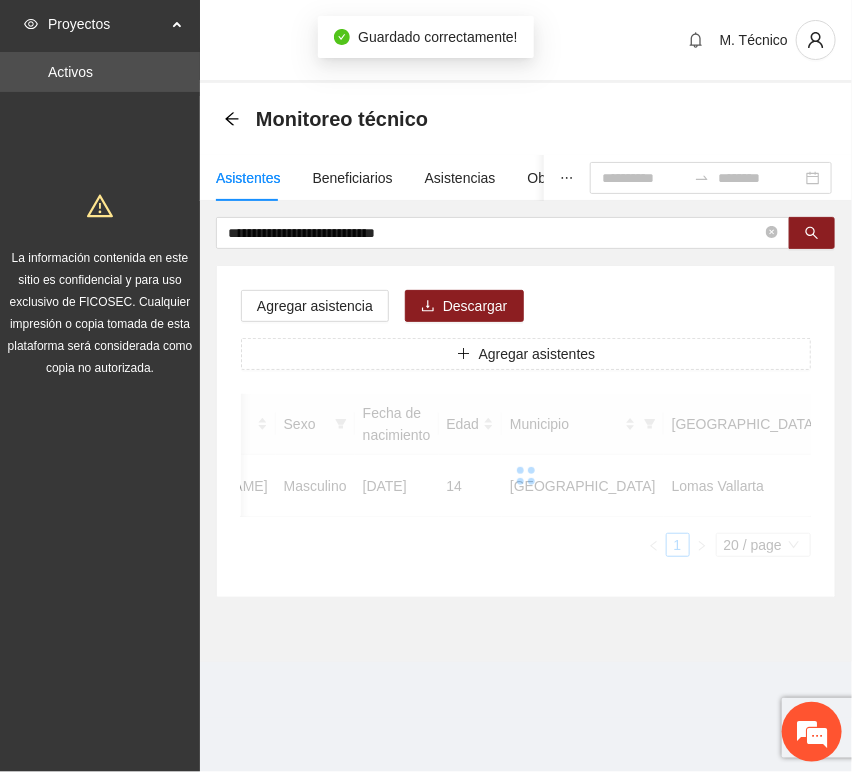 scroll, scrollTop: 294, scrollLeft: 0, axis: vertical 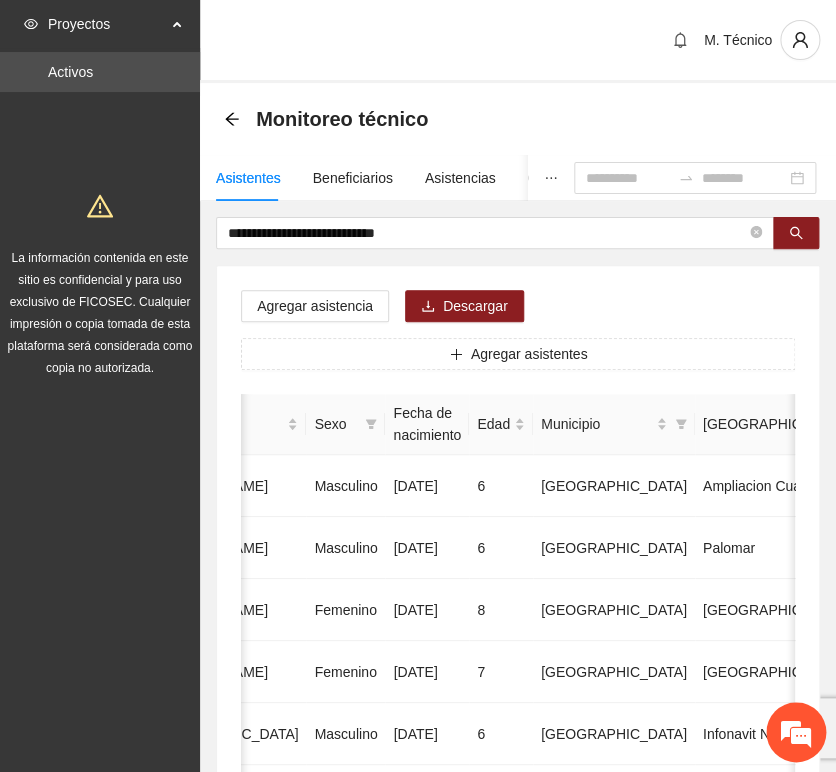 click on "**********" at bounding box center [518, 996] 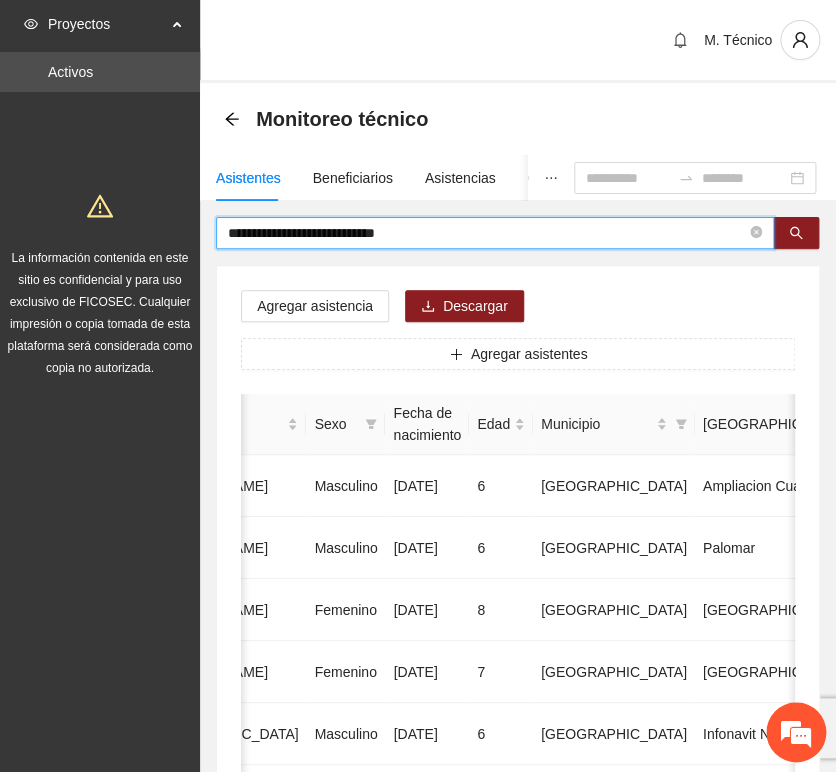 drag, startPoint x: 363, startPoint y: 221, endPoint x: 6, endPoint y: 214, distance: 357.06863 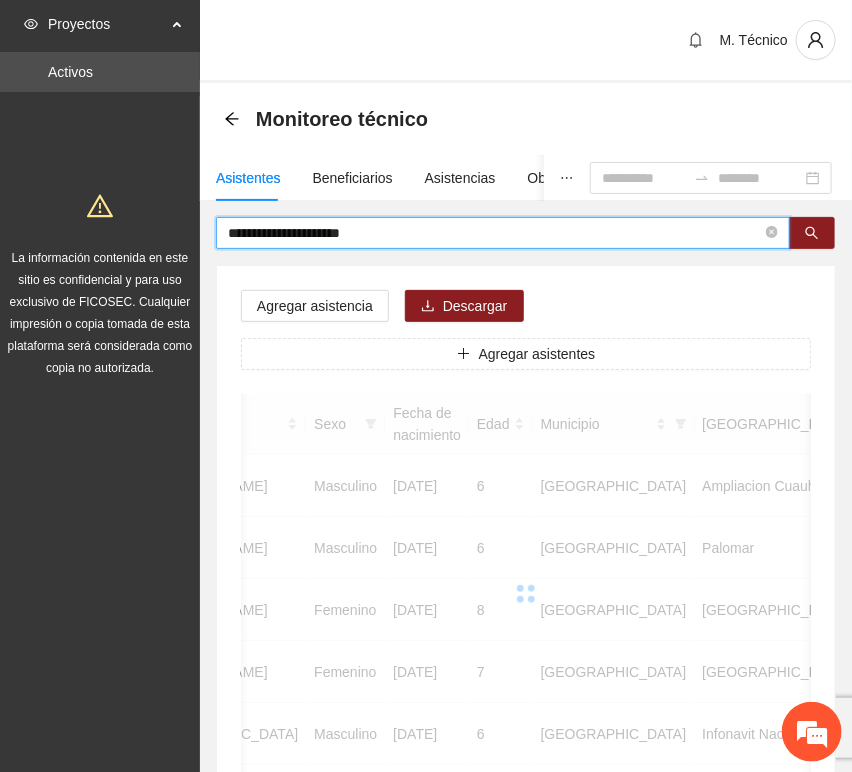 scroll, scrollTop: 0, scrollLeft: 450, axis: horizontal 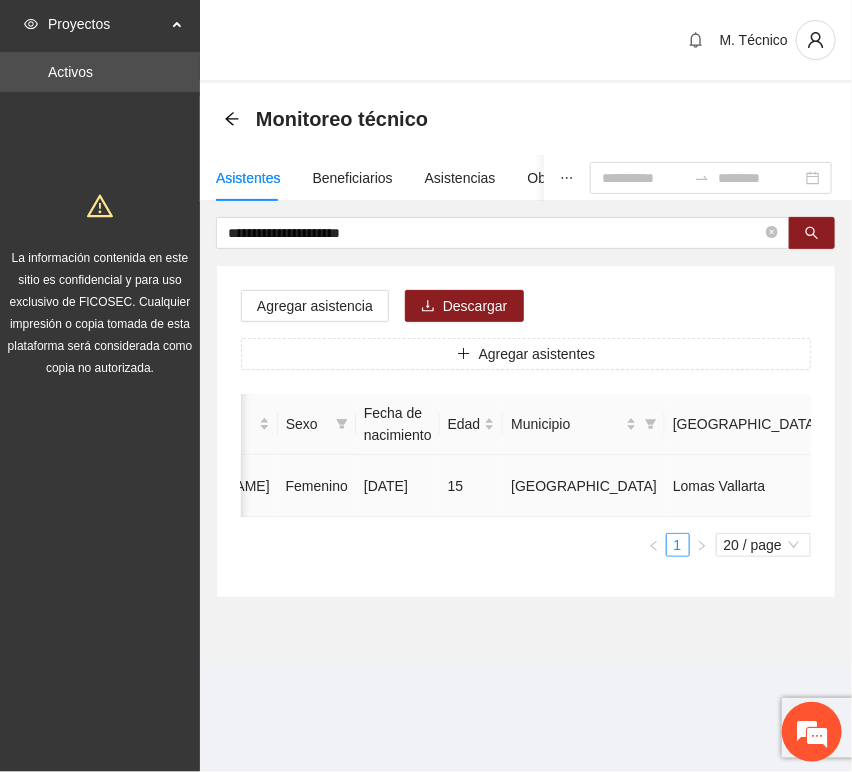 click 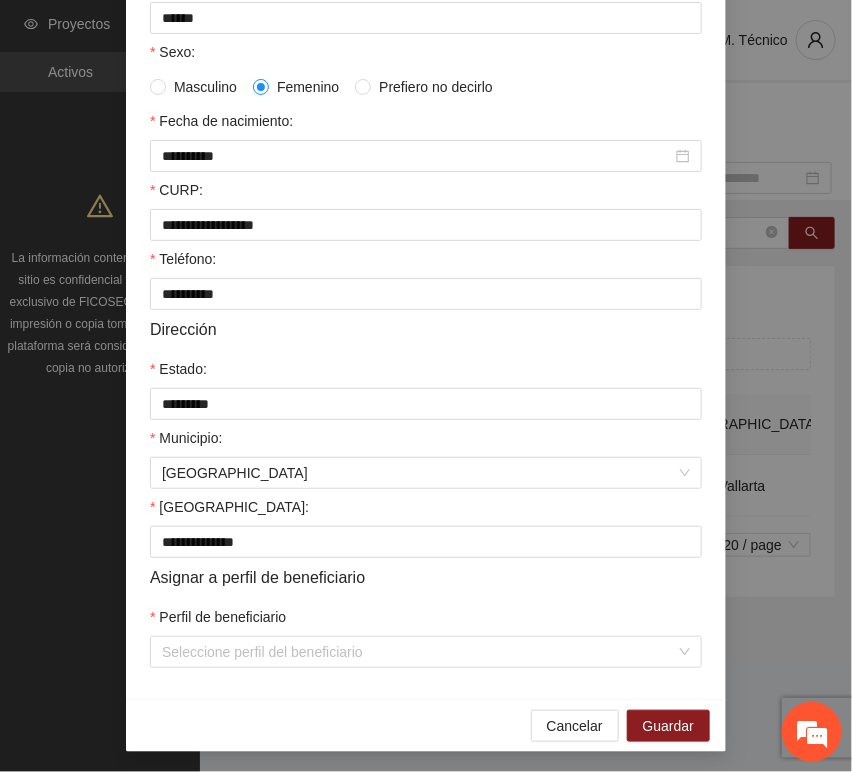 scroll, scrollTop: 394, scrollLeft: 0, axis: vertical 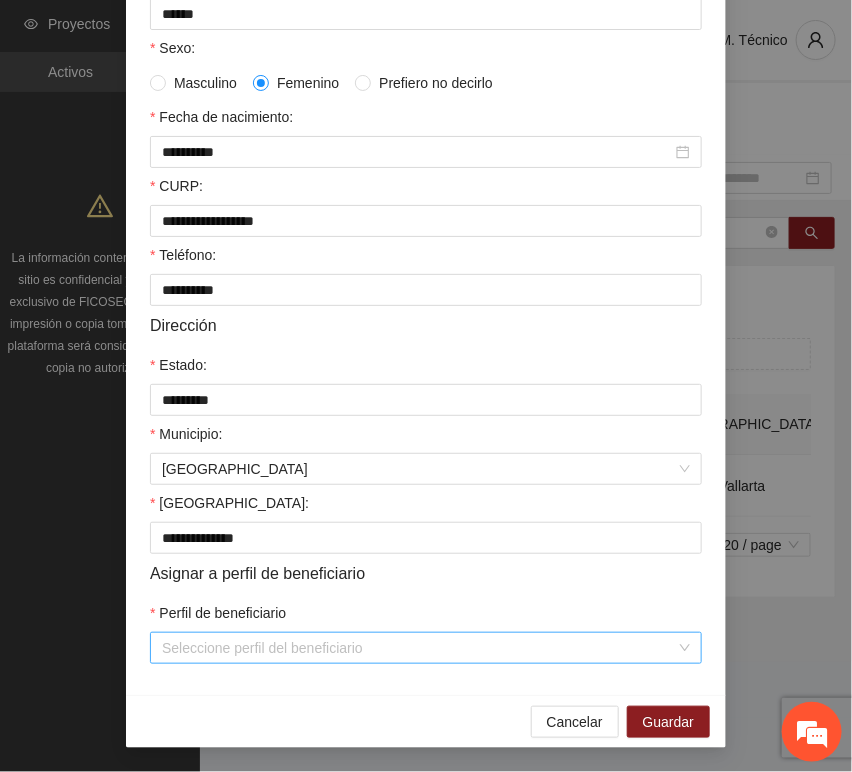click on "Perfil de beneficiario" at bounding box center [419, 648] 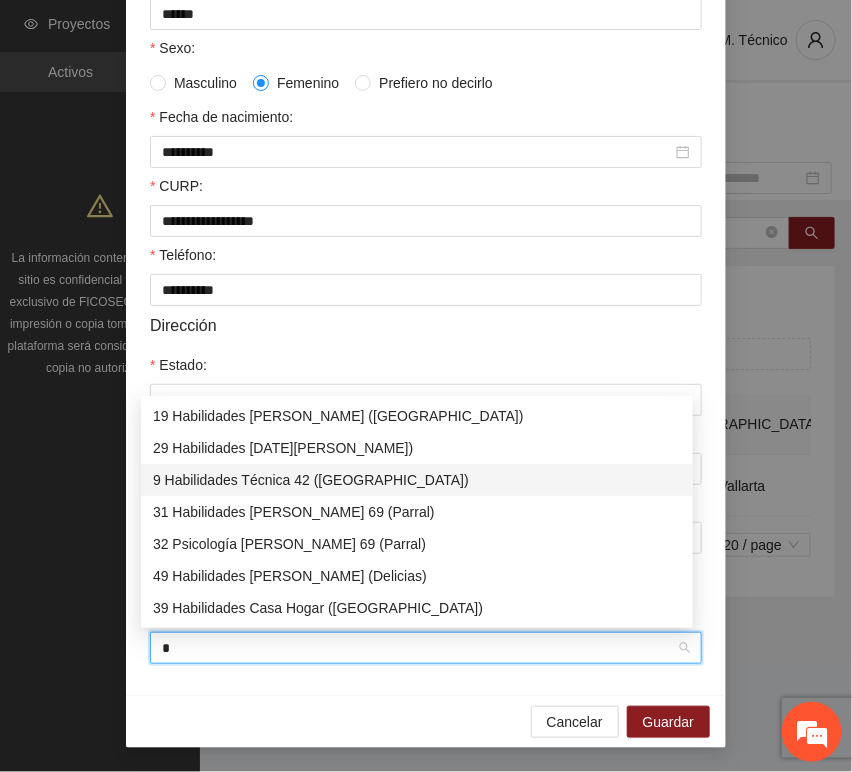 click on "9 Habilidades Técnica 42 ([GEOGRAPHIC_DATA])" at bounding box center (417, 480) 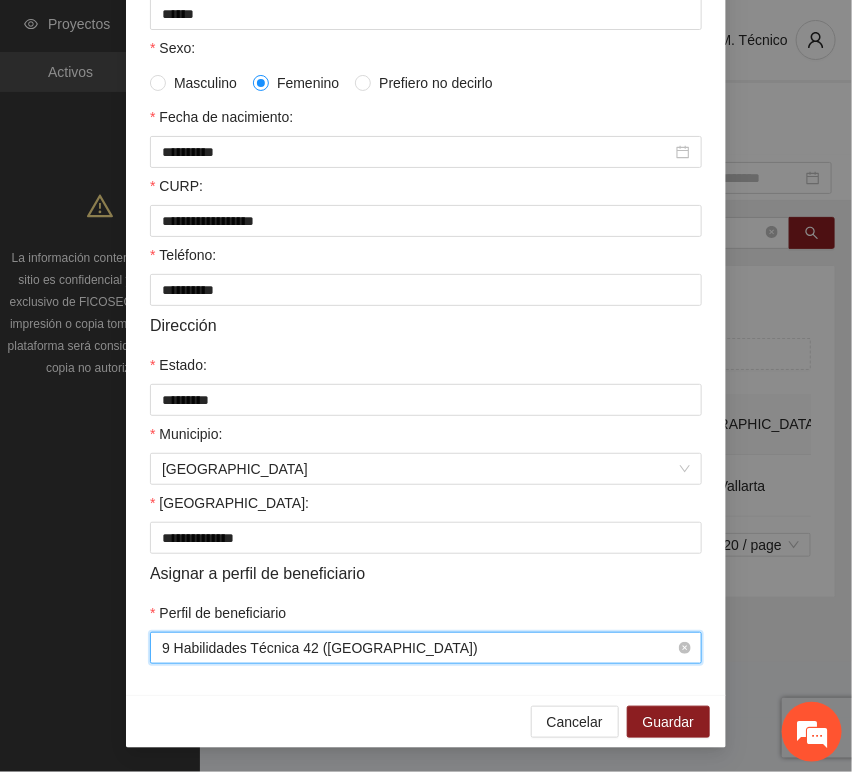 click on "9 Habilidades Técnica 42 ([GEOGRAPHIC_DATA])" at bounding box center (426, 648) 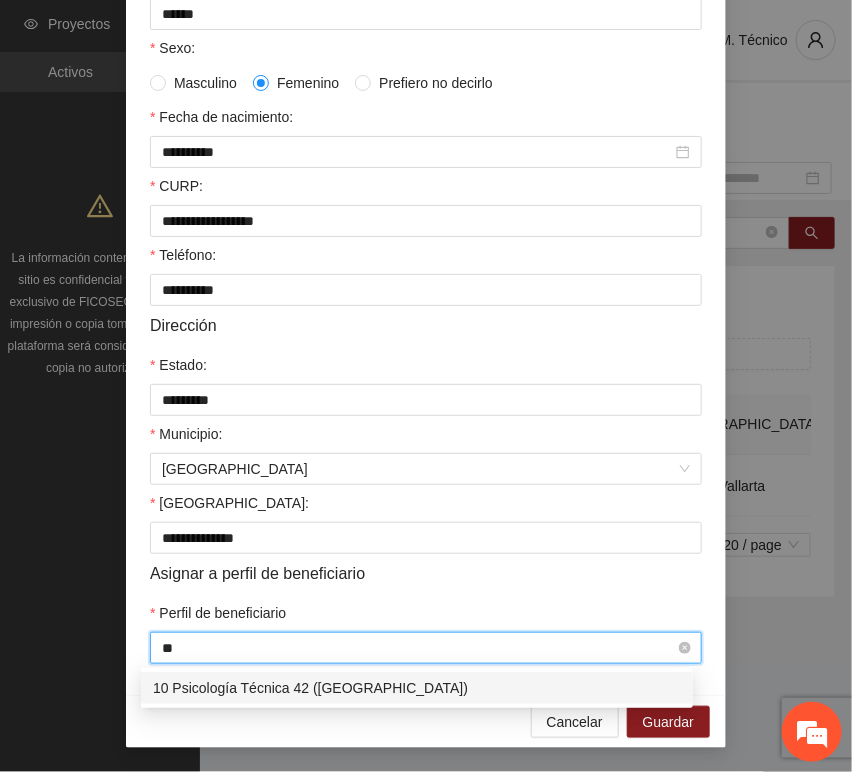 scroll, scrollTop: 0, scrollLeft: 0, axis: both 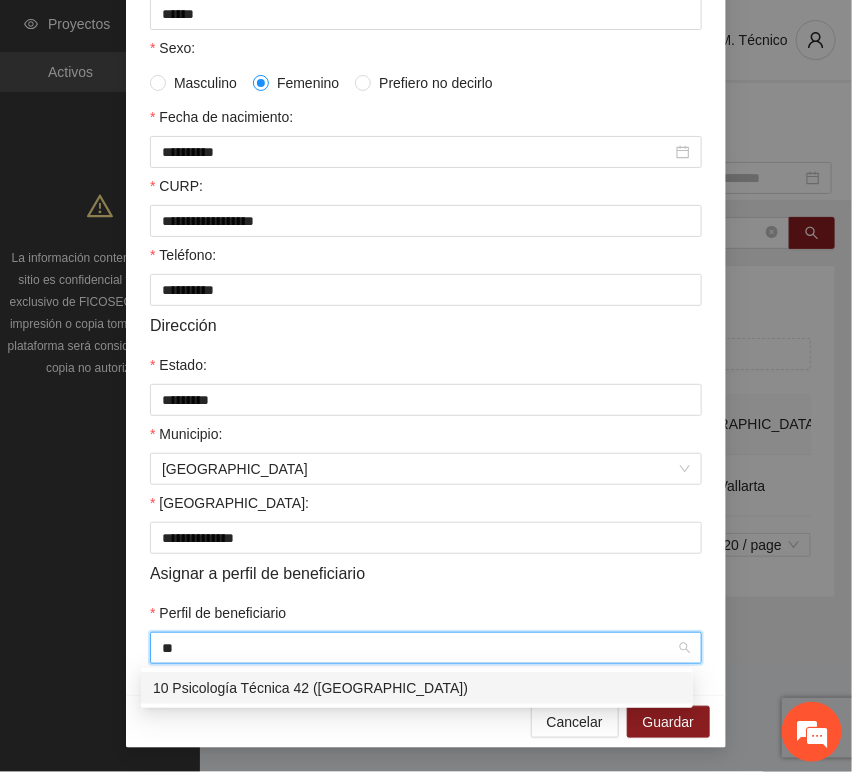 click on "10 Psicología Técnica 42 ([GEOGRAPHIC_DATA])" at bounding box center (417, 688) 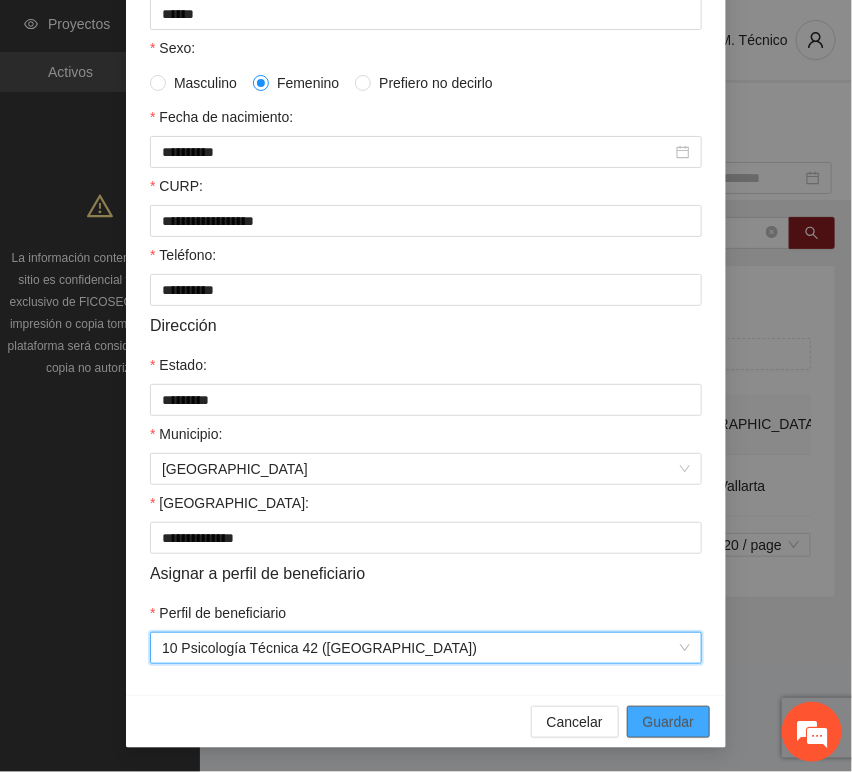 click on "Guardar" at bounding box center [668, 722] 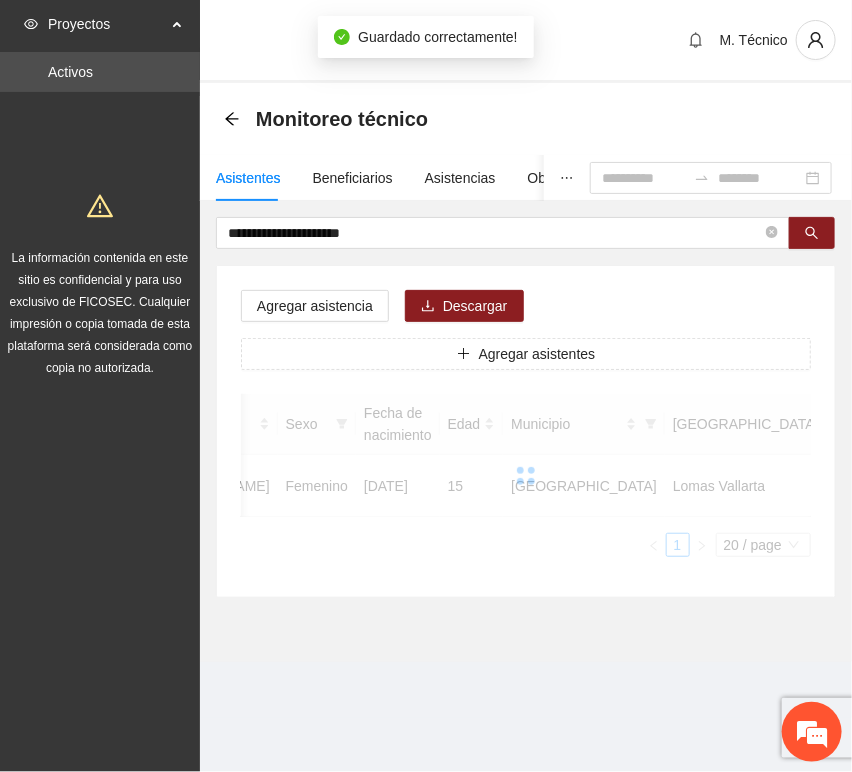 scroll, scrollTop: 294, scrollLeft: 0, axis: vertical 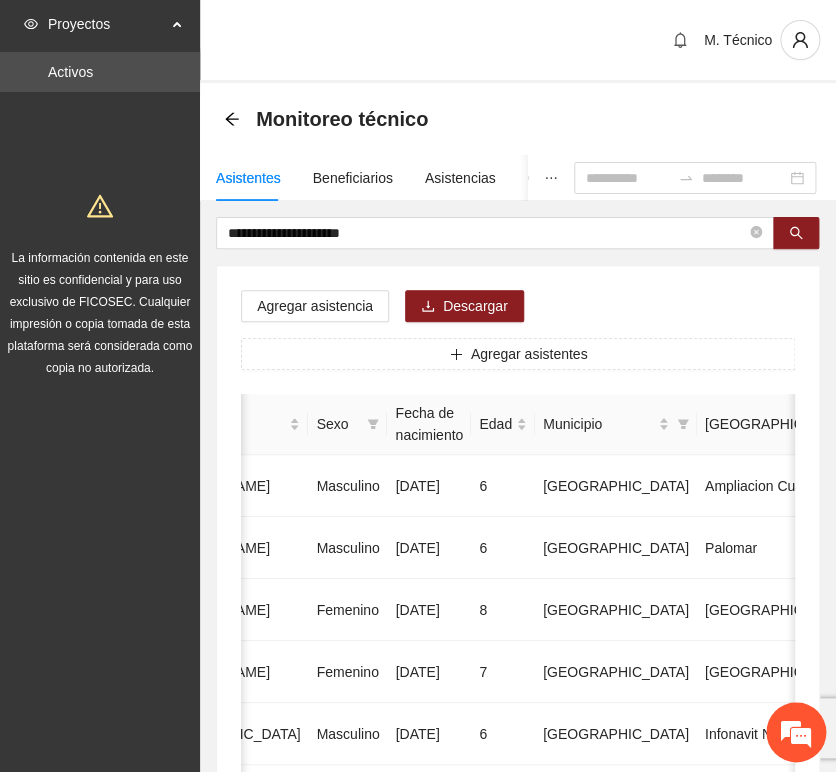 click on "**********" at bounding box center (518, 996) 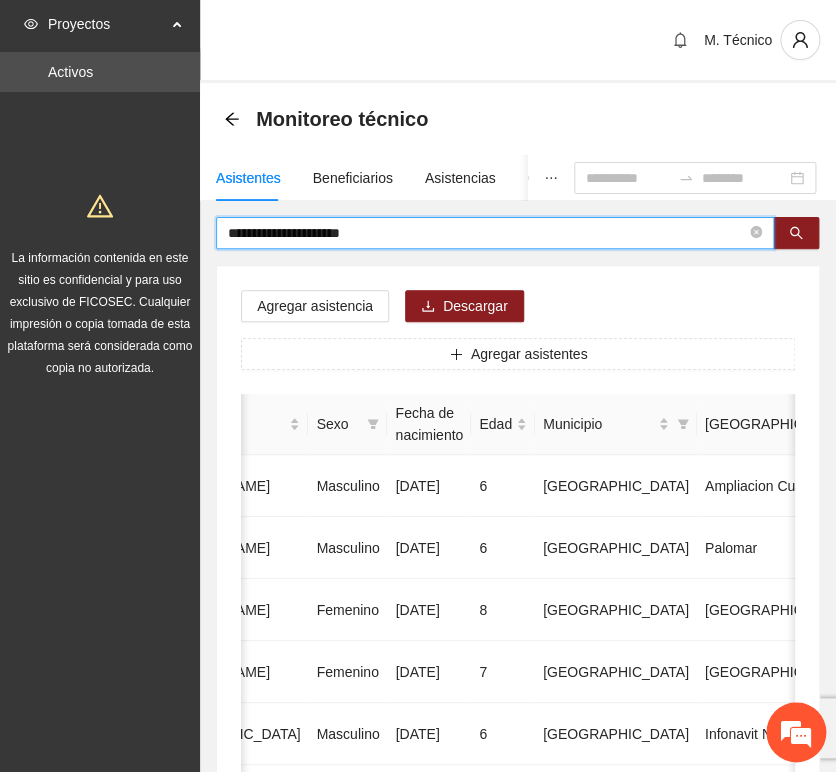 drag, startPoint x: 387, startPoint y: 239, endPoint x: 87, endPoint y: 216, distance: 300.88037 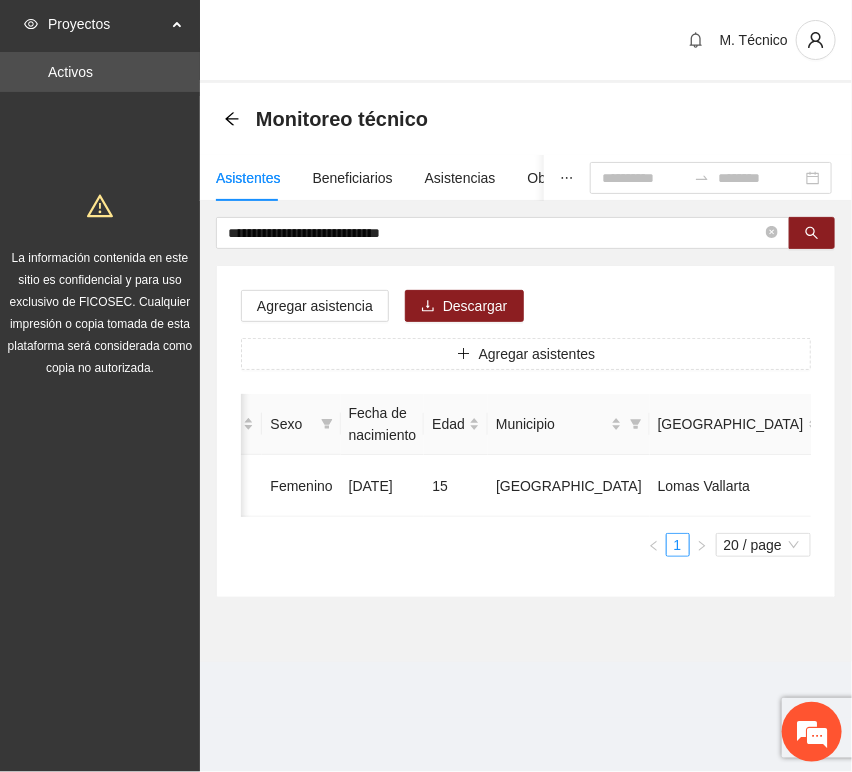scroll, scrollTop: 0, scrollLeft: 450, axis: horizontal 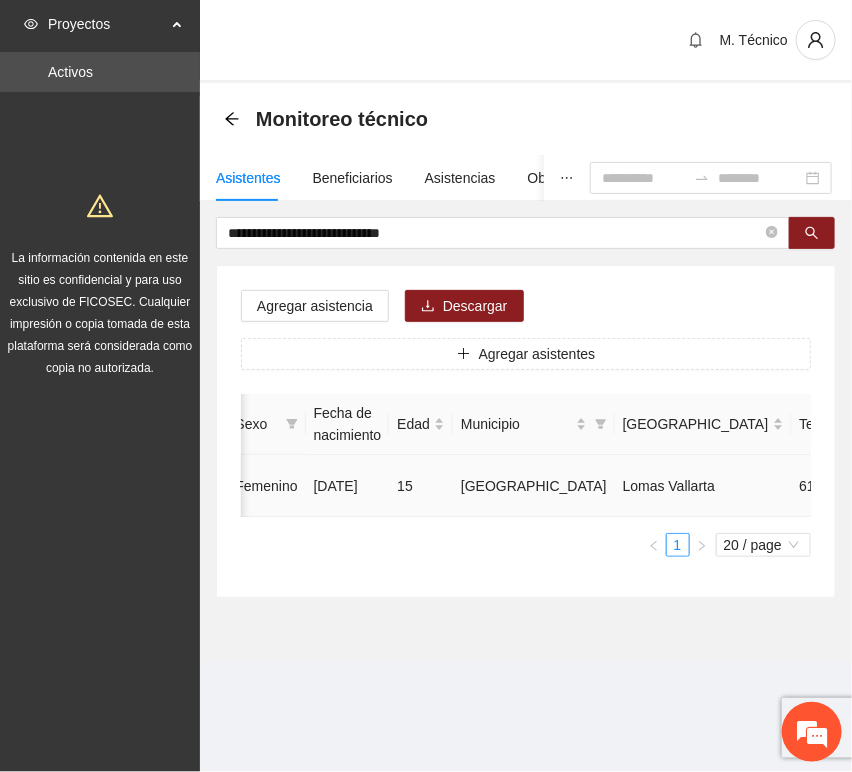 click 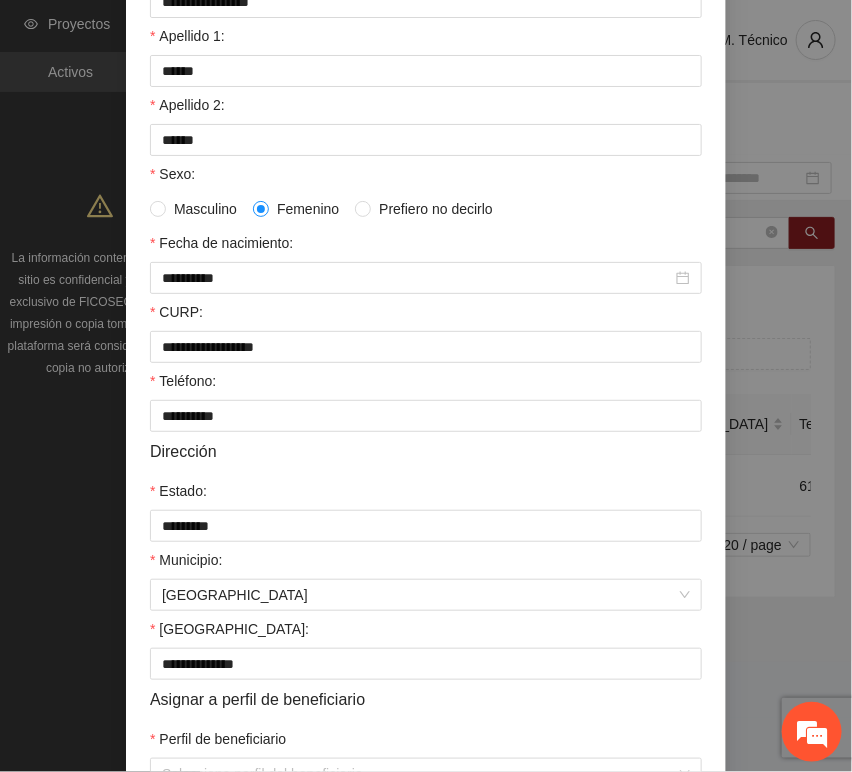 scroll, scrollTop: 394, scrollLeft: 0, axis: vertical 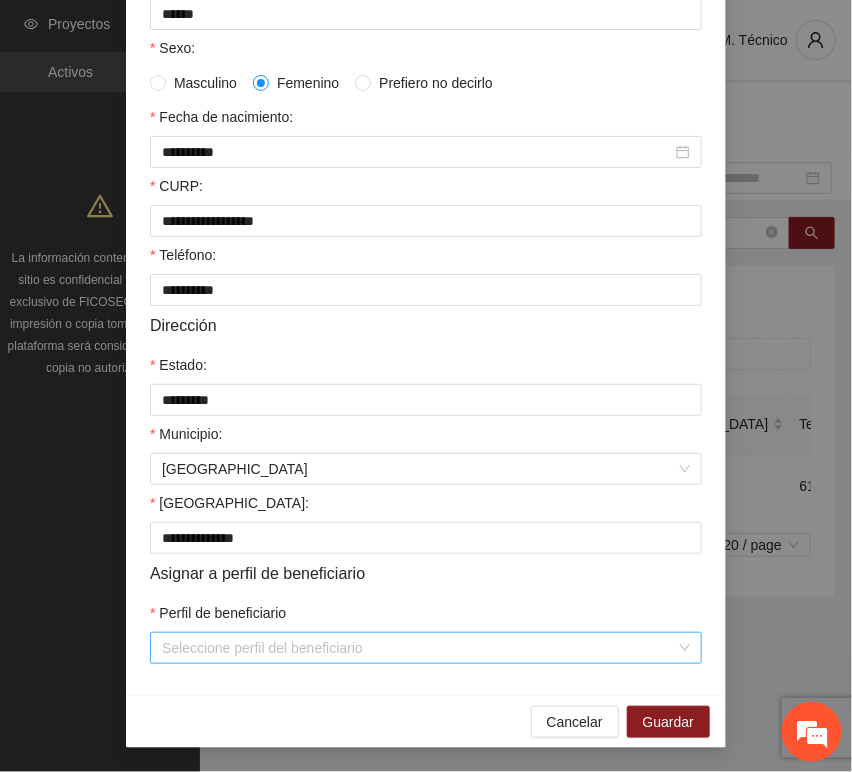 click on "Perfil de beneficiario" at bounding box center [419, 648] 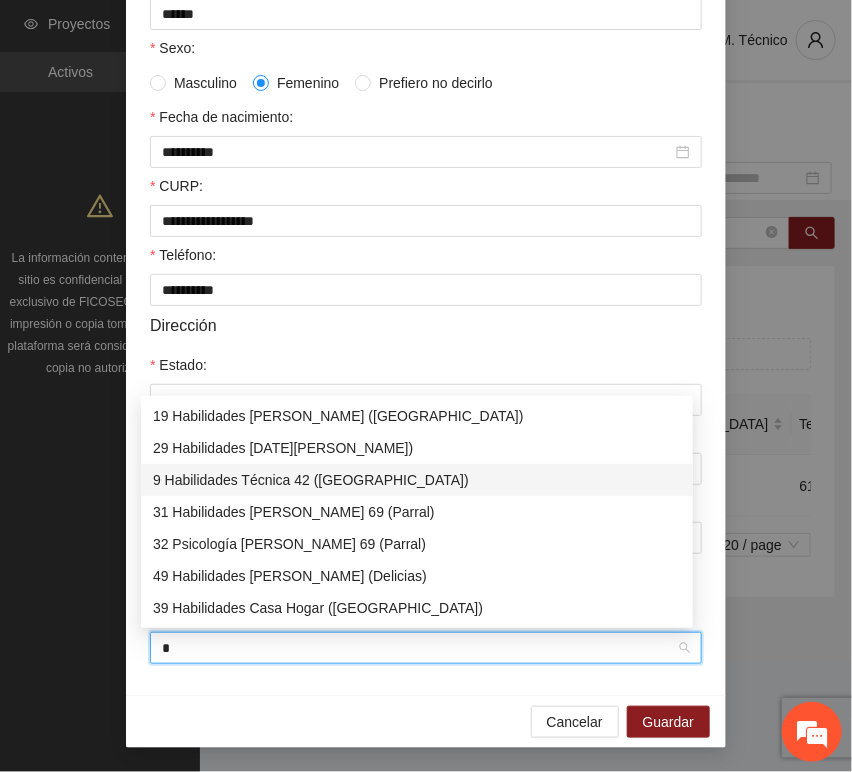 click on "9 Habilidades Técnica 42 ([GEOGRAPHIC_DATA])" at bounding box center (417, 480) 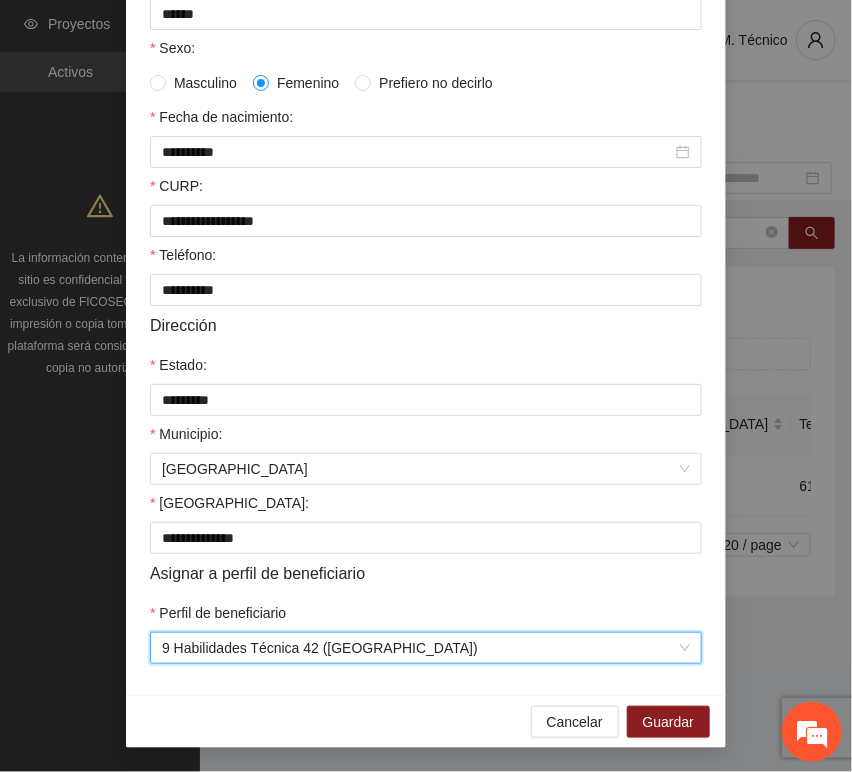 click on "Cancelar Guardar" at bounding box center [426, 721] 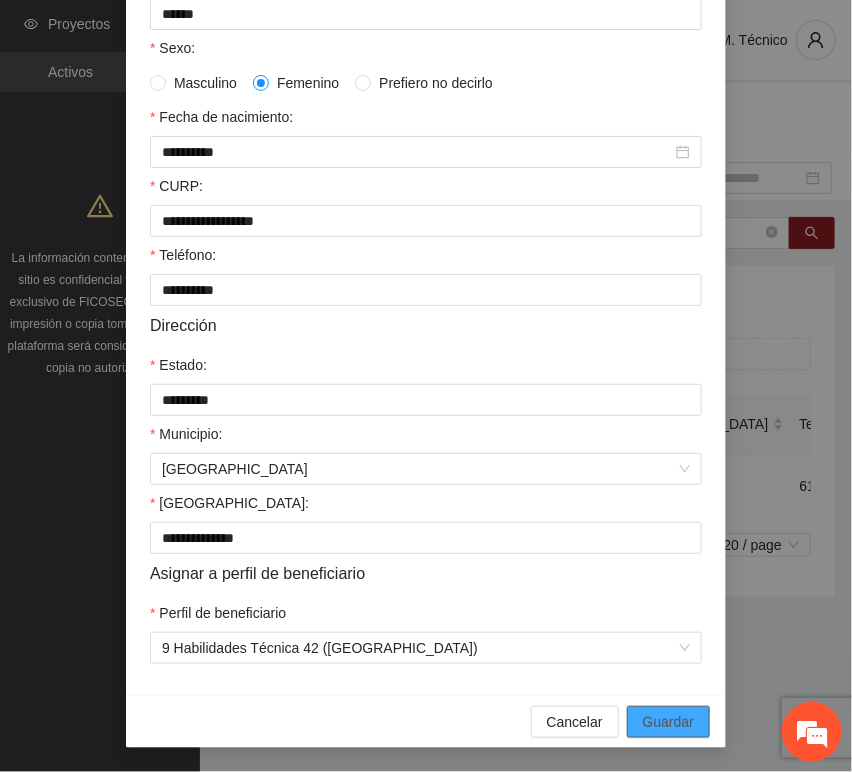 click on "Guardar" at bounding box center (668, 722) 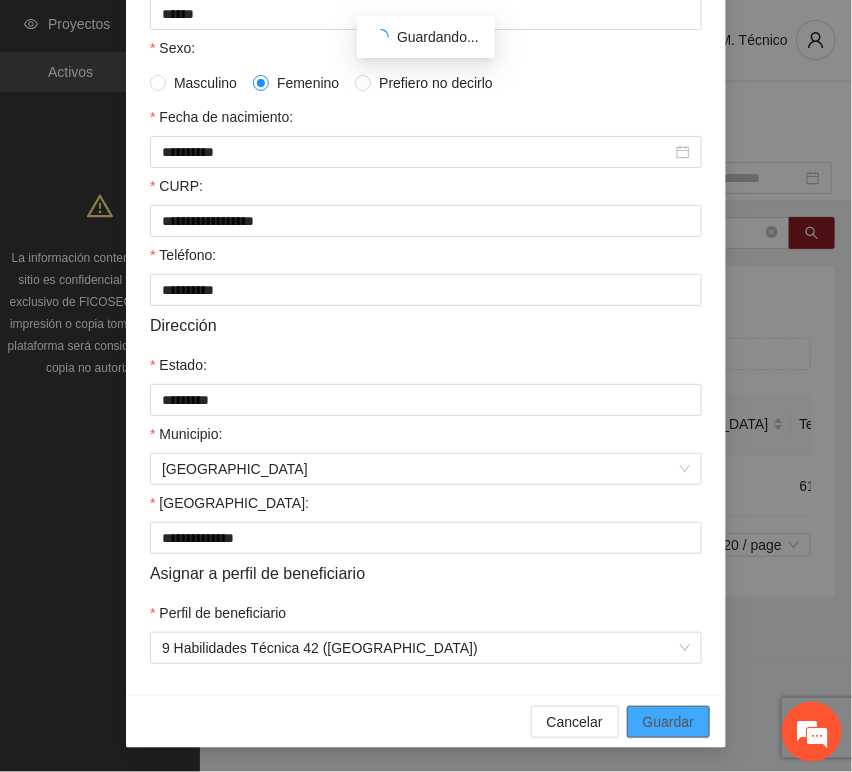 scroll, scrollTop: 294, scrollLeft: 0, axis: vertical 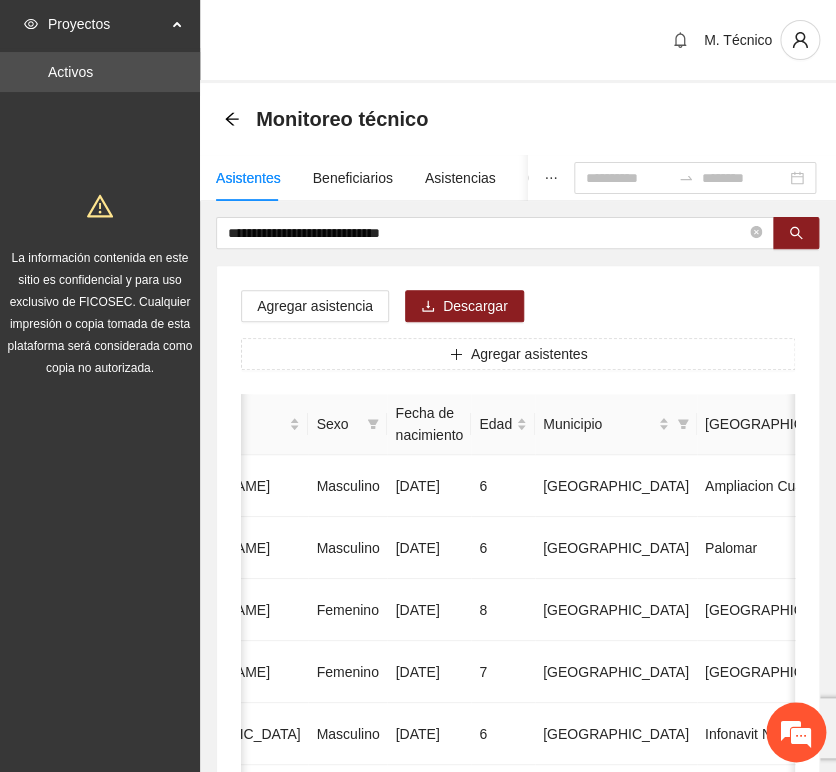 click on "**********" at bounding box center [518, 996] 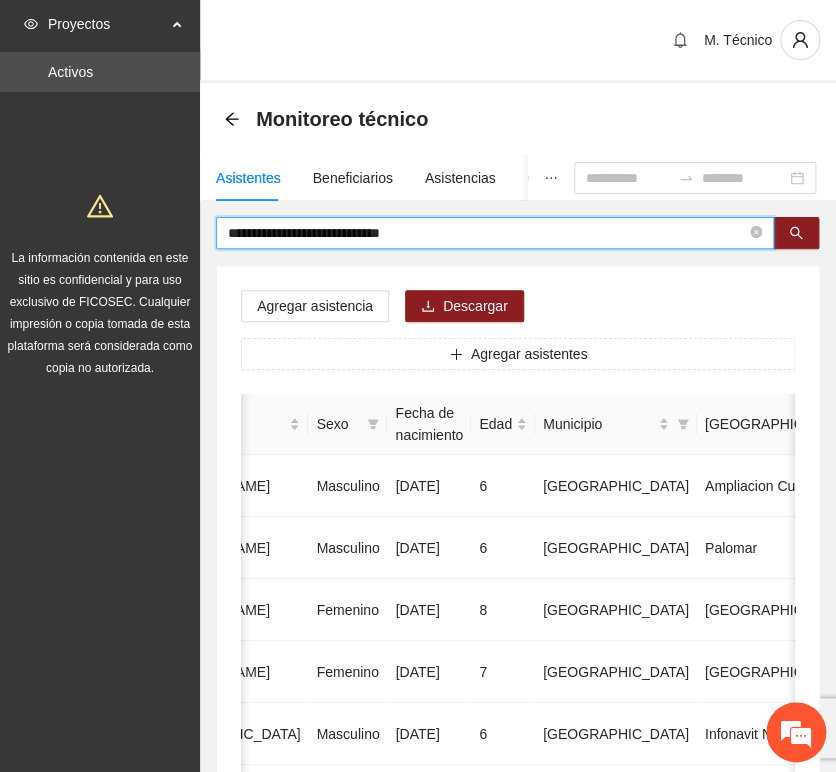 drag, startPoint x: 441, startPoint y: 239, endPoint x: 58, endPoint y: 213, distance: 383.8815 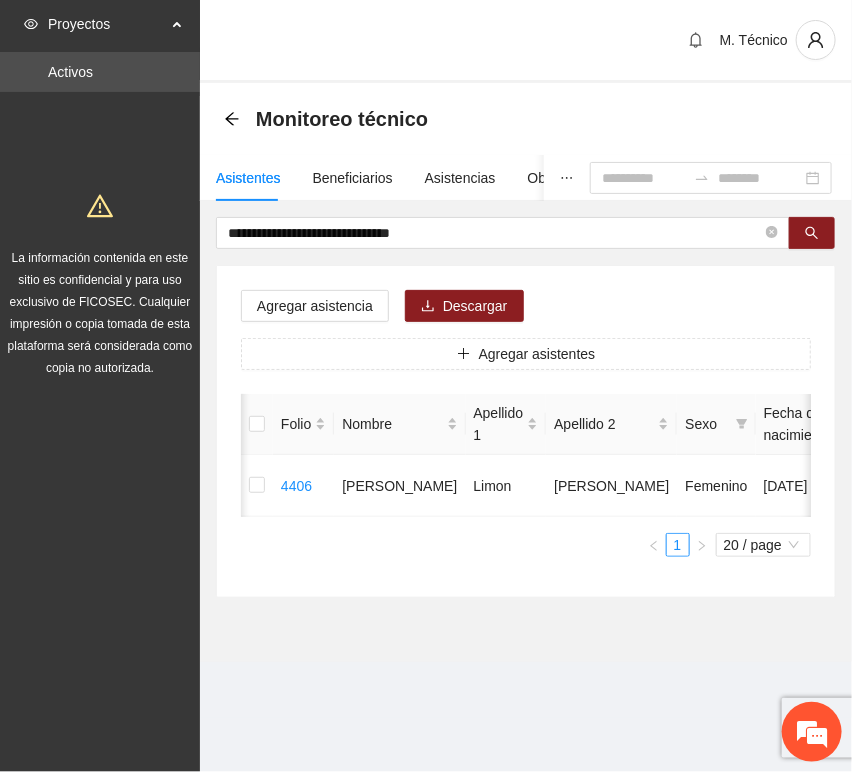 scroll, scrollTop: 0, scrollLeft: 450, axis: horizontal 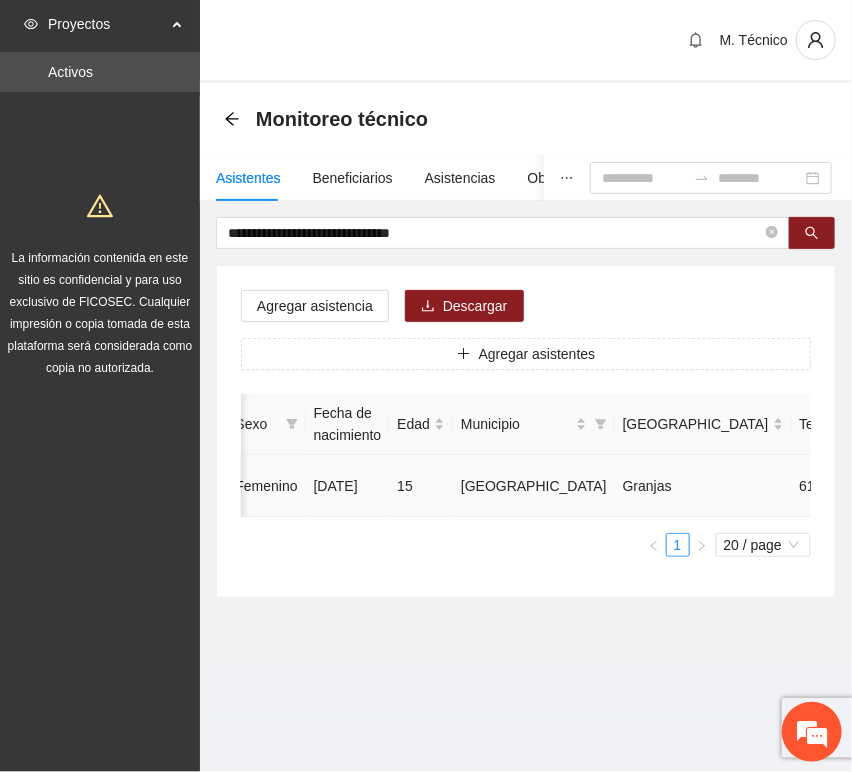 click at bounding box center [982, 486] 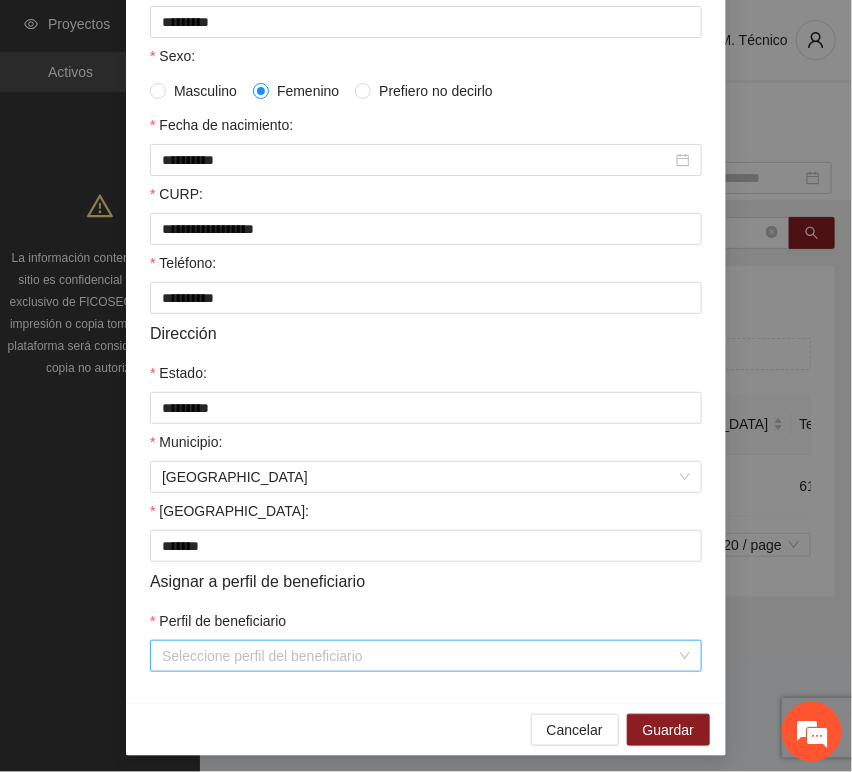 scroll, scrollTop: 394, scrollLeft: 0, axis: vertical 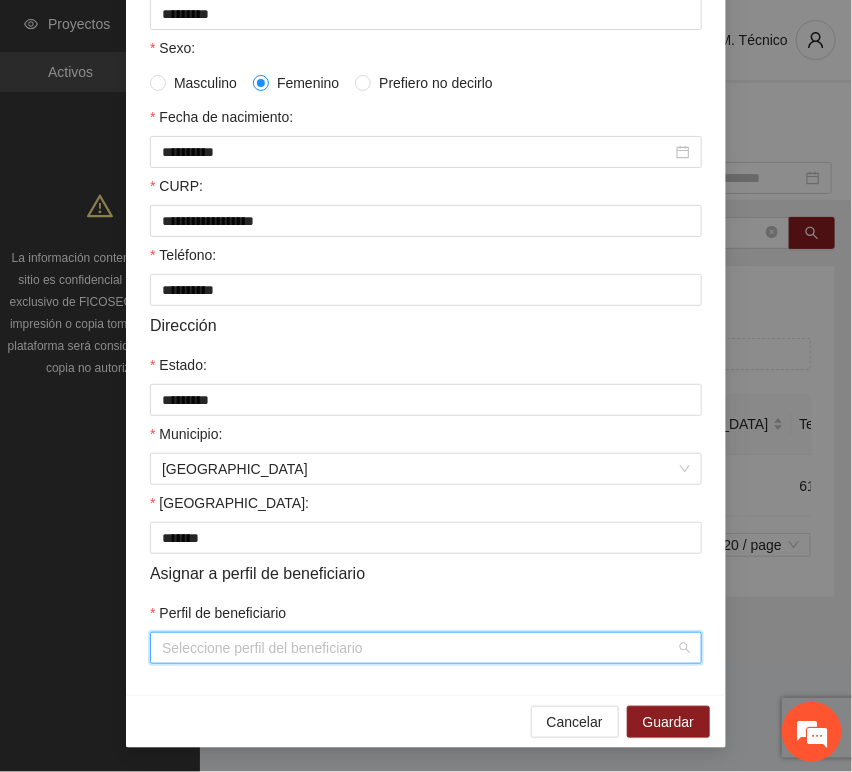 click on "Perfil de beneficiario" at bounding box center [419, 648] 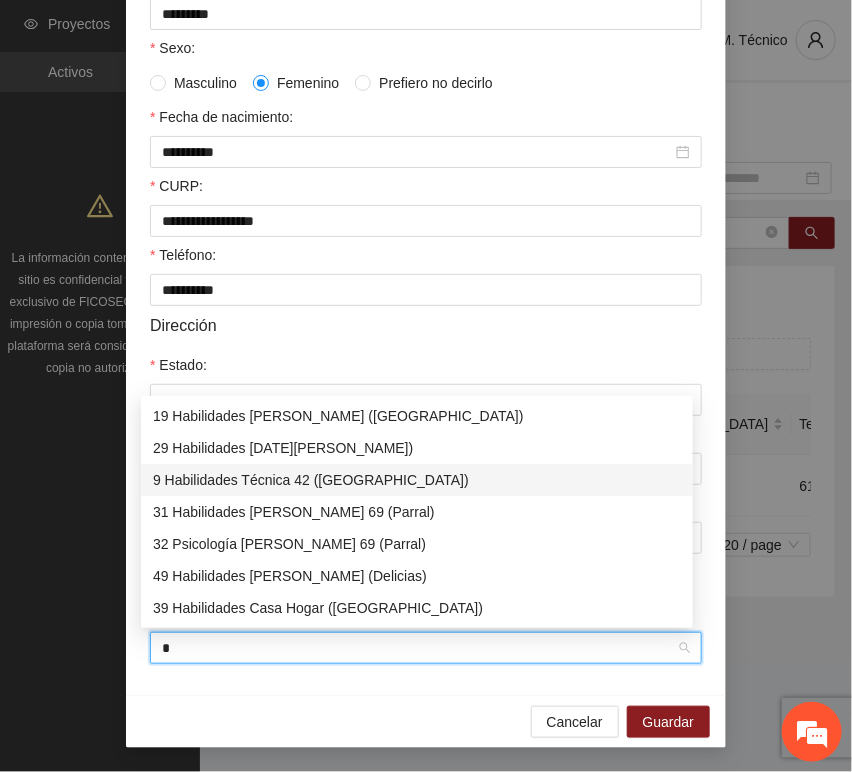 click on "9 Habilidades Técnica 42 ([GEOGRAPHIC_DATA])" at bounding box center [417, 480] 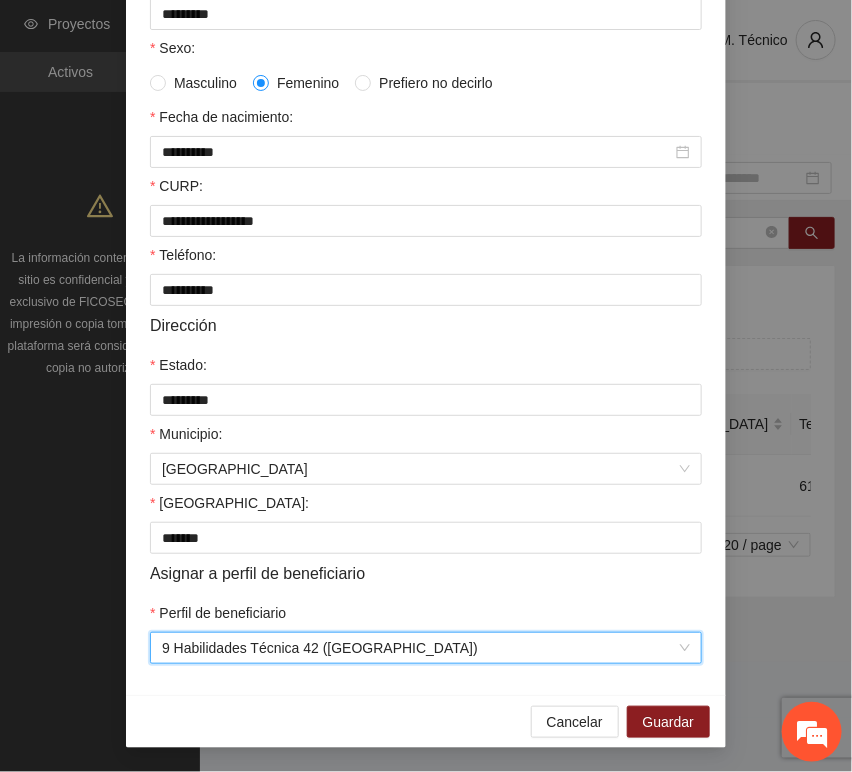 click on "**********" at bounding box center [426, 230] 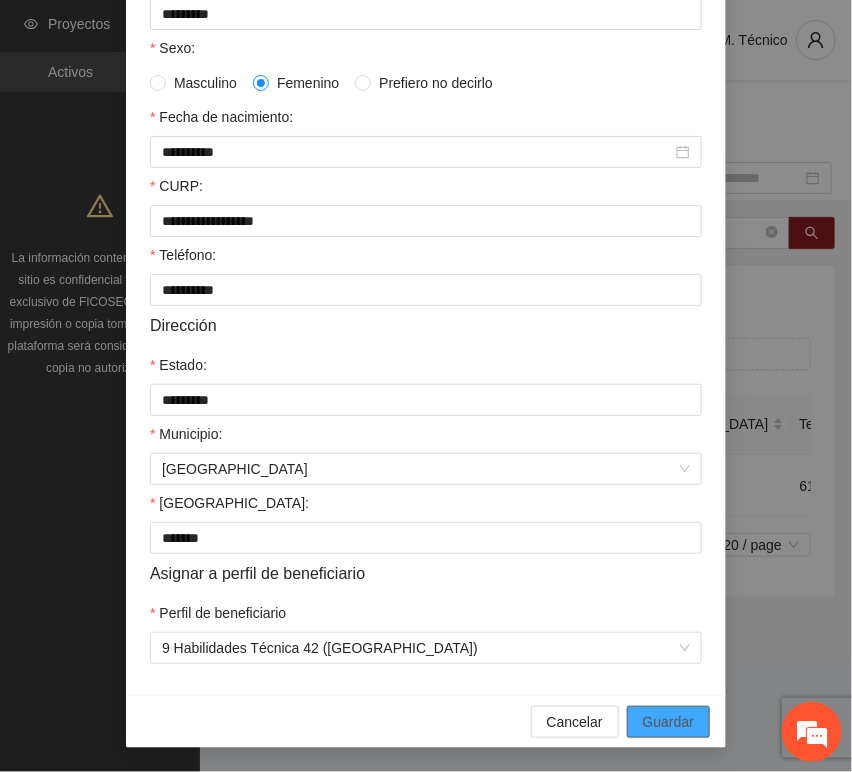 click on "Guardar" at bounding box center [668, 722] 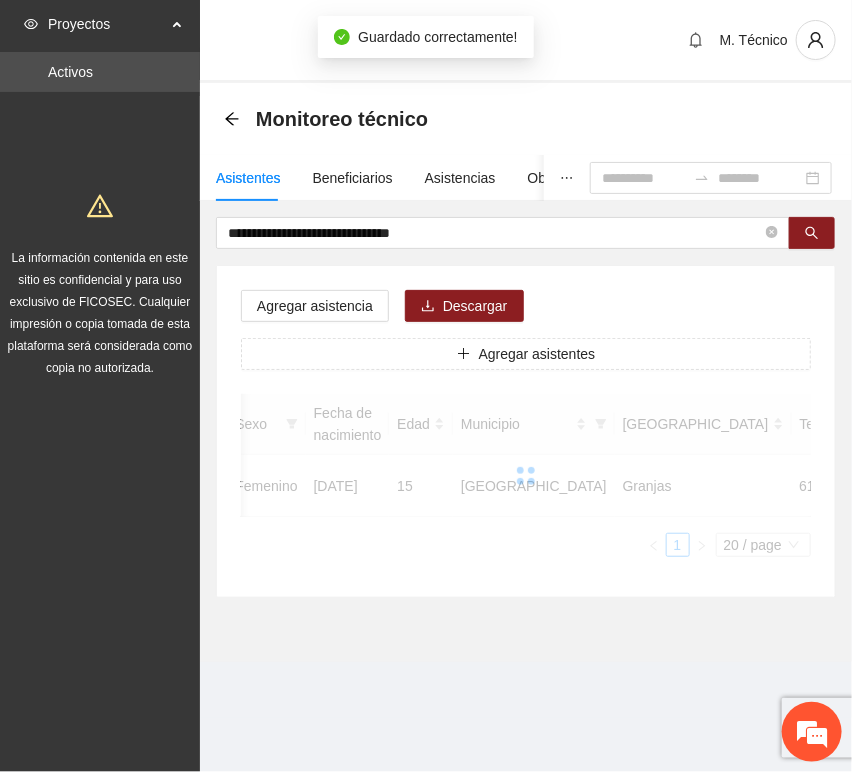 scroll, scrollTop: 294, scrollLeft: 0, axis: vertical 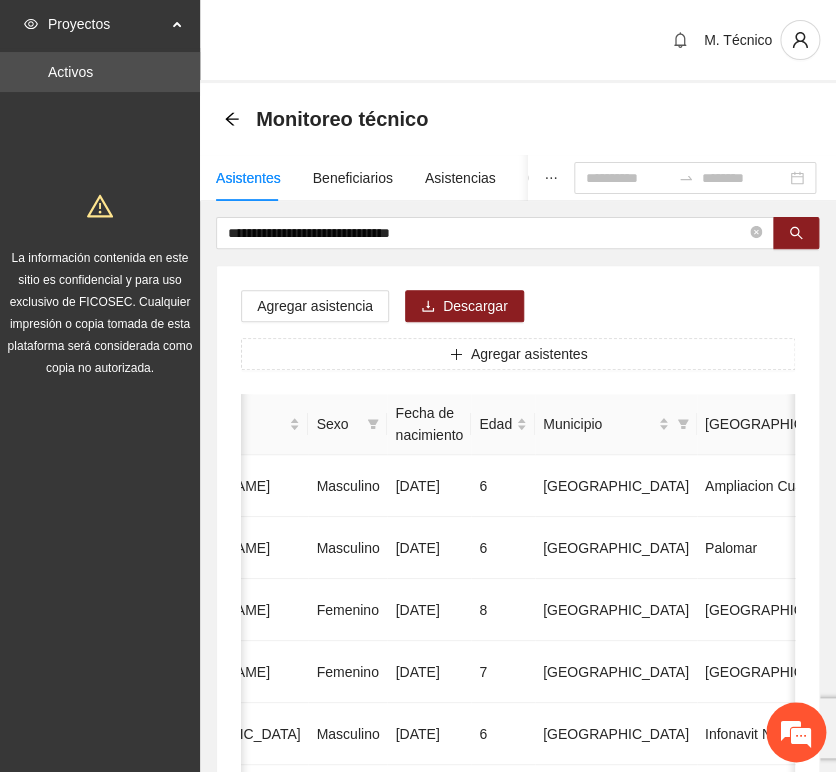 click on "**********" at bounding box center [518, 996] 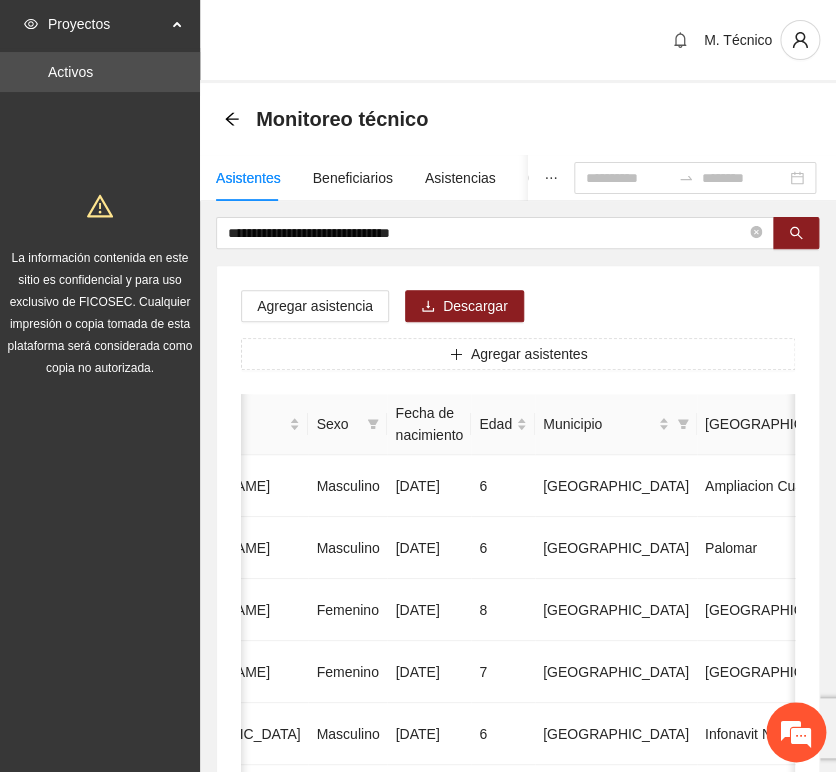 drag, startPoint x: 131, startPoint y: 191, endPoint x: -91, endPoint y: 167, distance: 223.29353 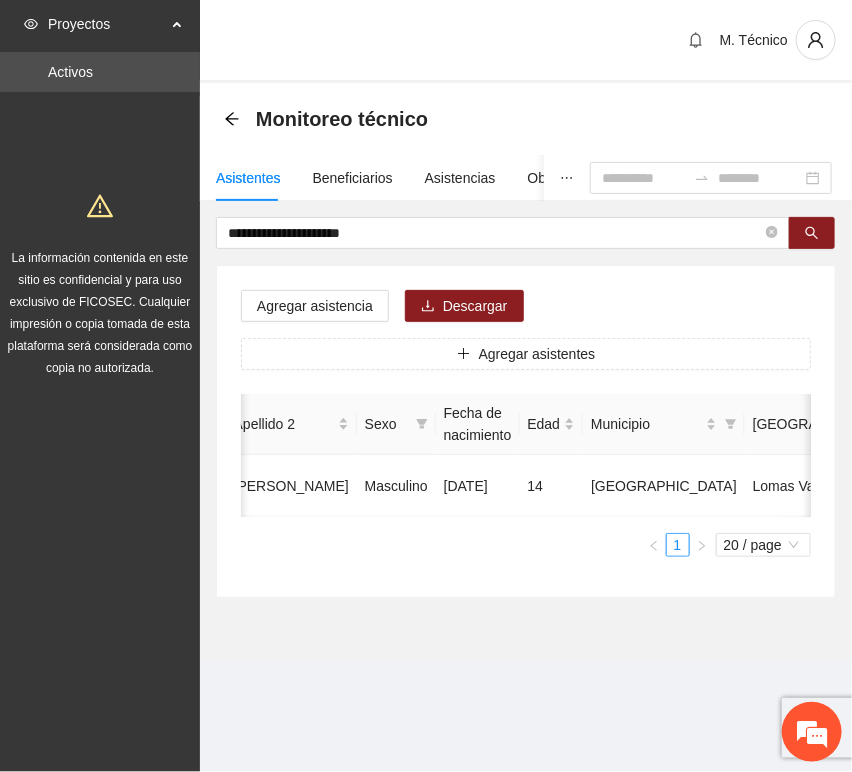 scroll, scrollTop: 0, scrollLeft: 452, axis: horizontal 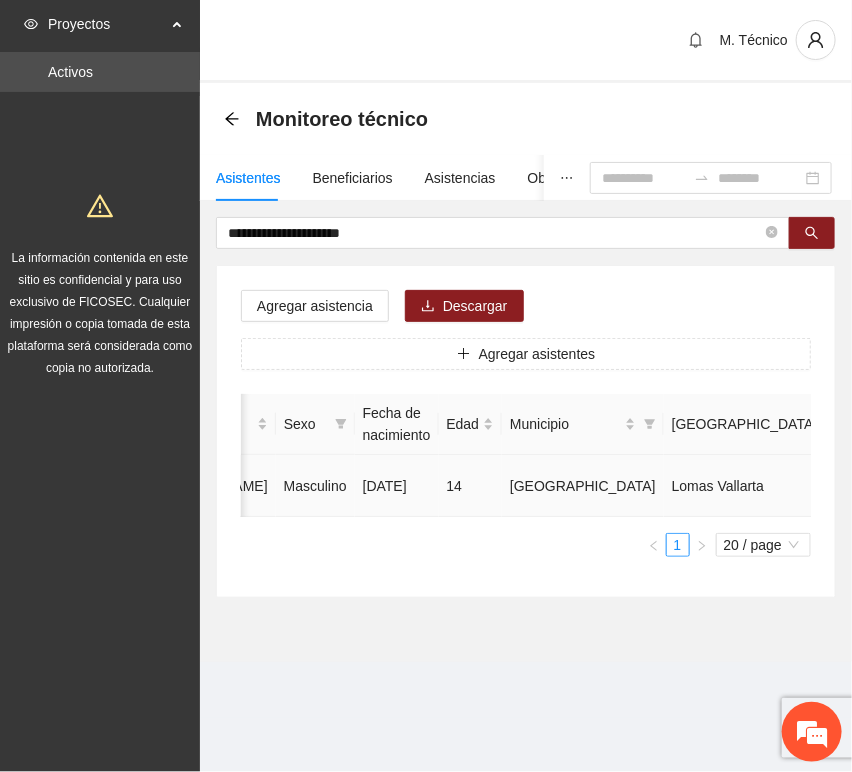 click 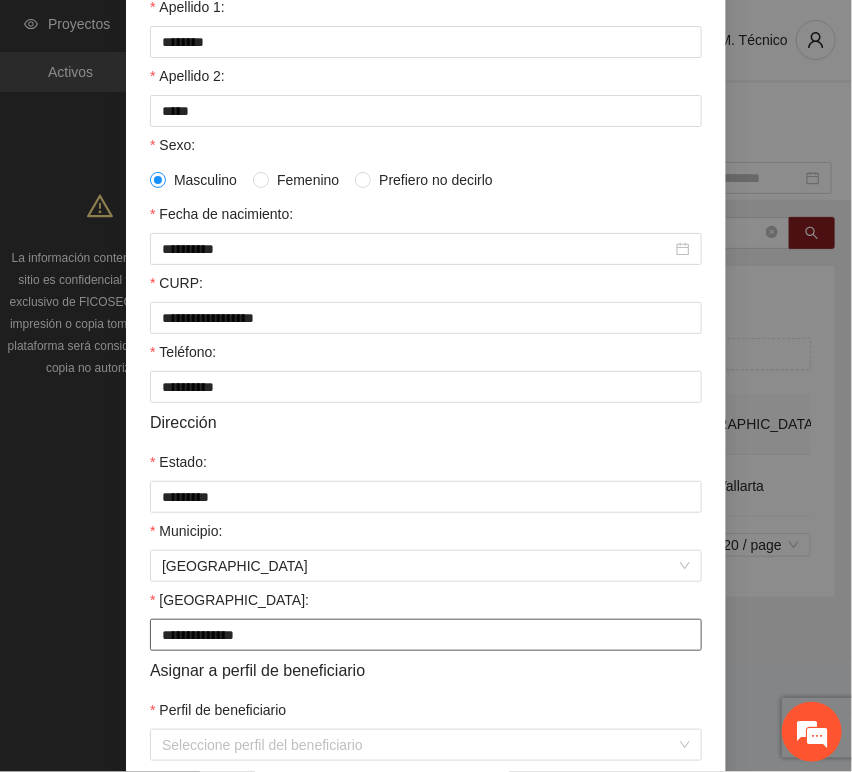 scroll, scrollTop: 394, scrollLeft: 0, axis: vertical 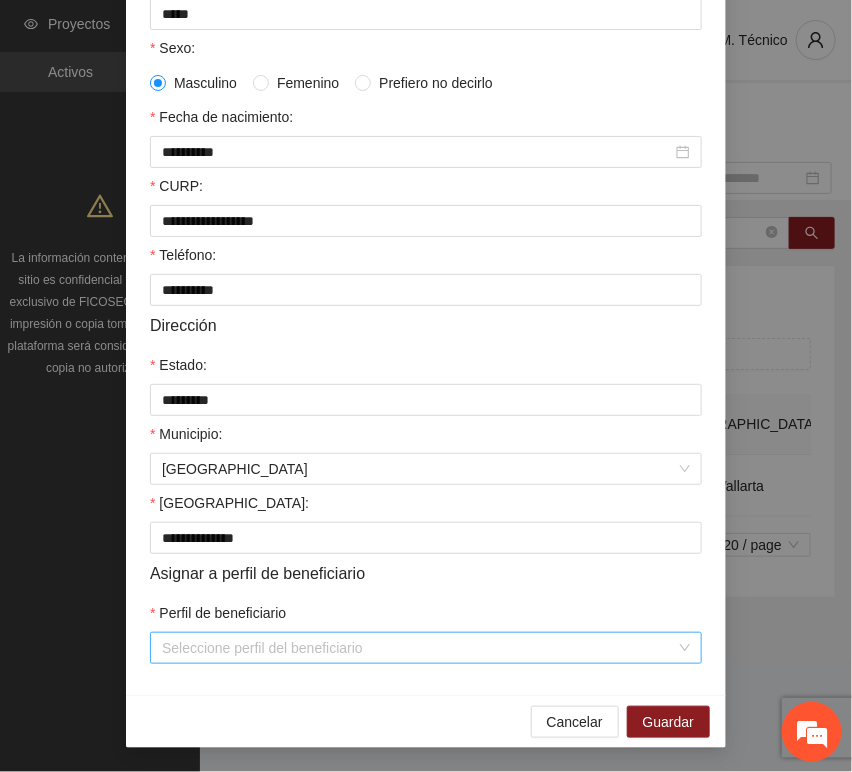 click on "Perfil de beneficiario" at bounding box center (419, 648) 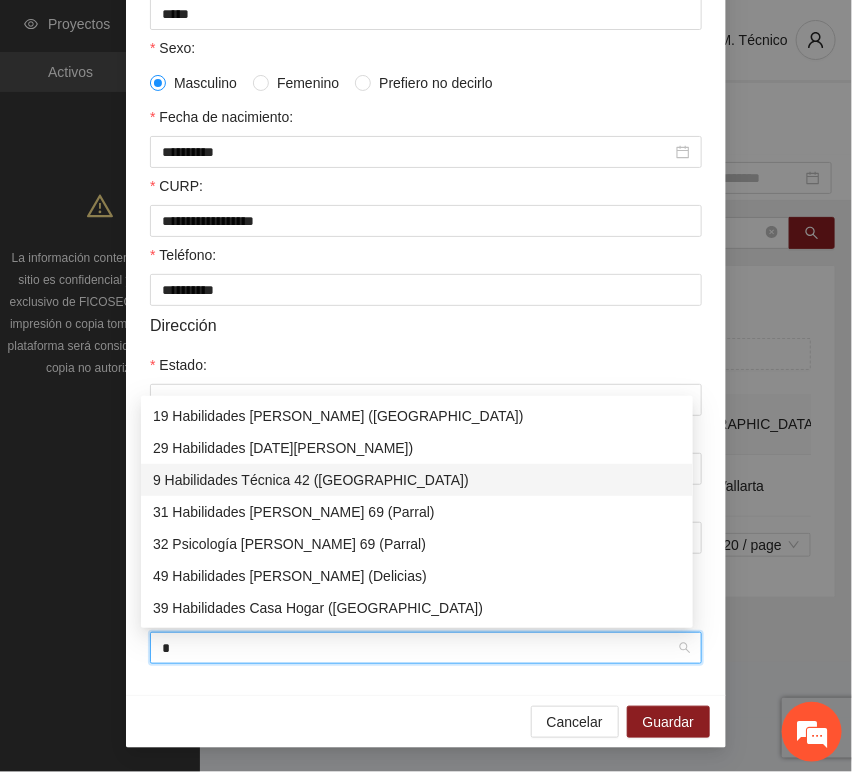 click on "9 Habilidades Técnica 42 ([GEOGRAPHIC_DATA])" at bounding box center [417, 480] 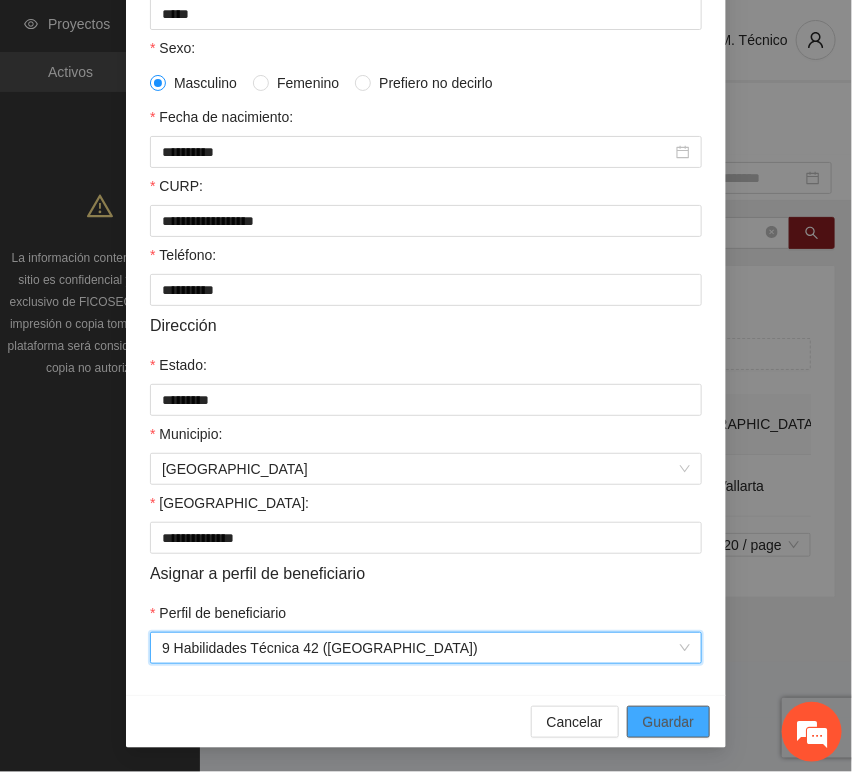 click on "Guardar" at bounding box center [668, 722] 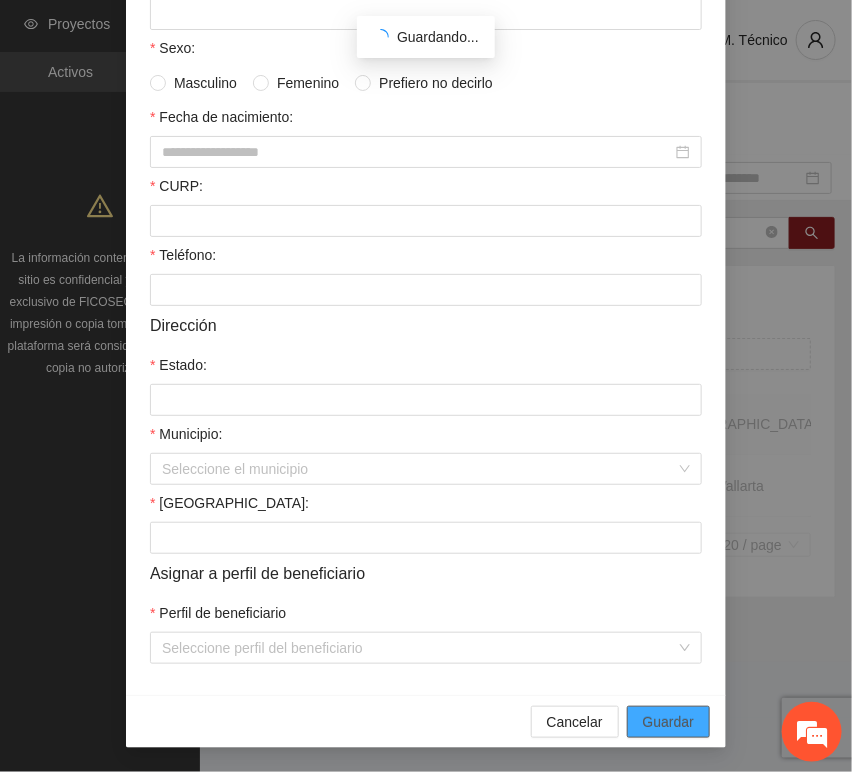 scroll, scrollTop: 294, scrollLeft: 0, axis: vertical 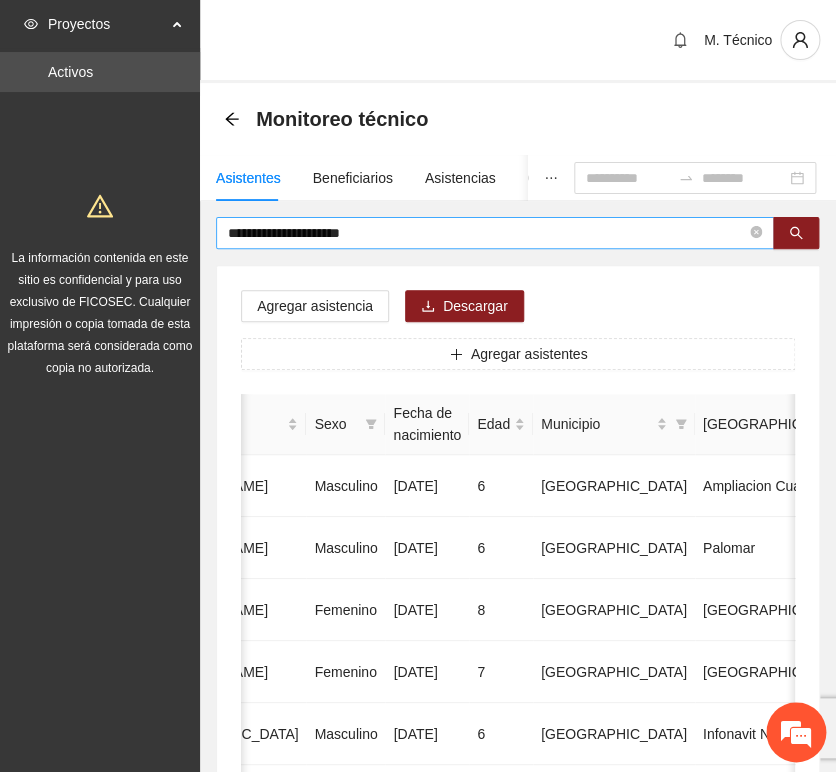 drag, startPoint x: 373, startPoint y: 245, endPoint x: 382, endPoint y: 236, distance: 12.727922 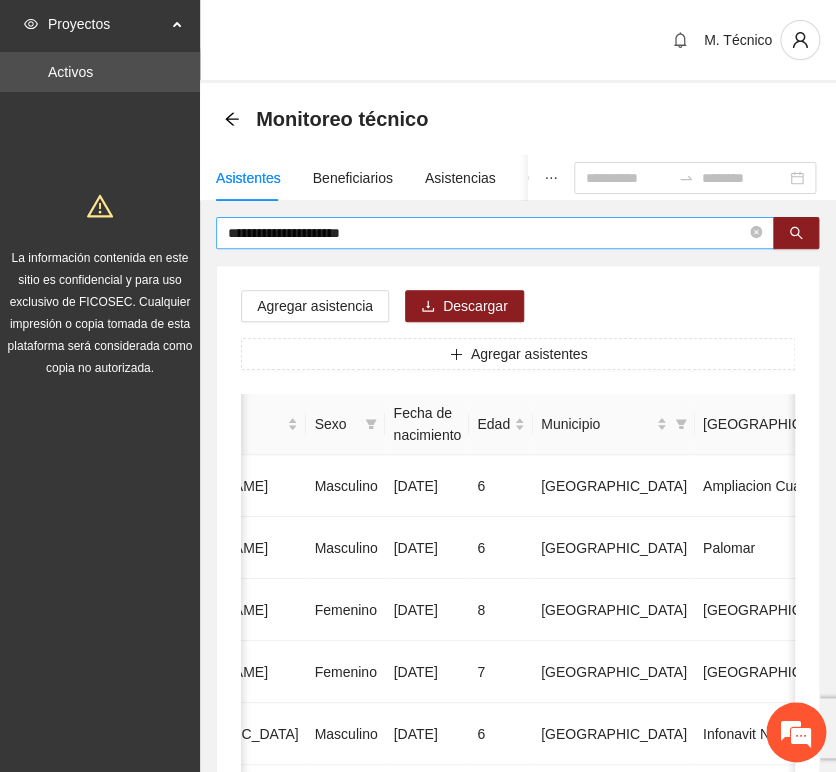 click on "**********" at bounding box center [495, 233] 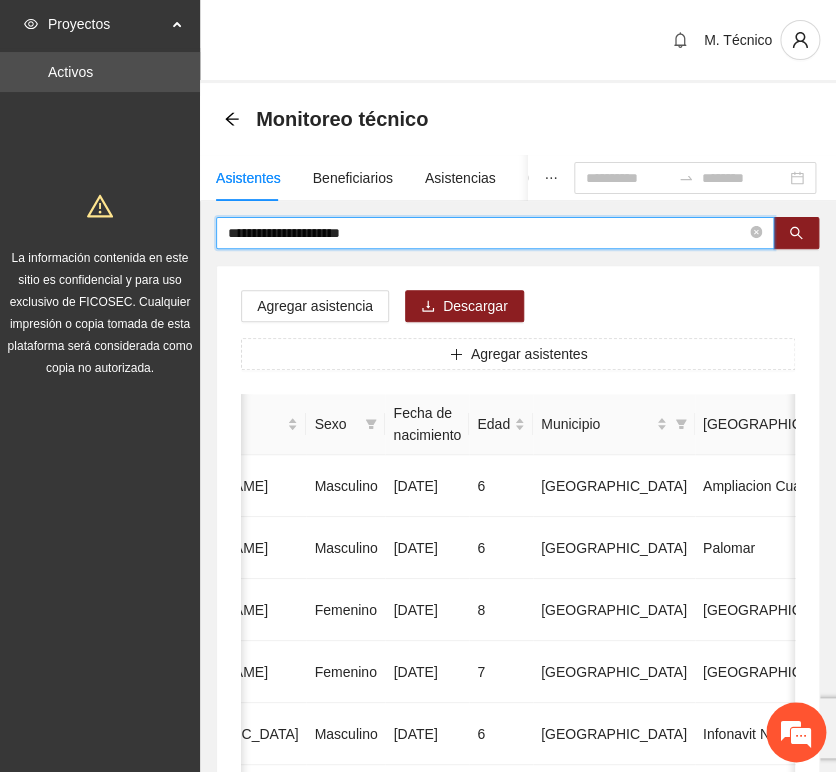 drag, startPoint x: 382, startPoint y: 236, endPoint x: -5, endPoint y: 189, distance: 389.84357 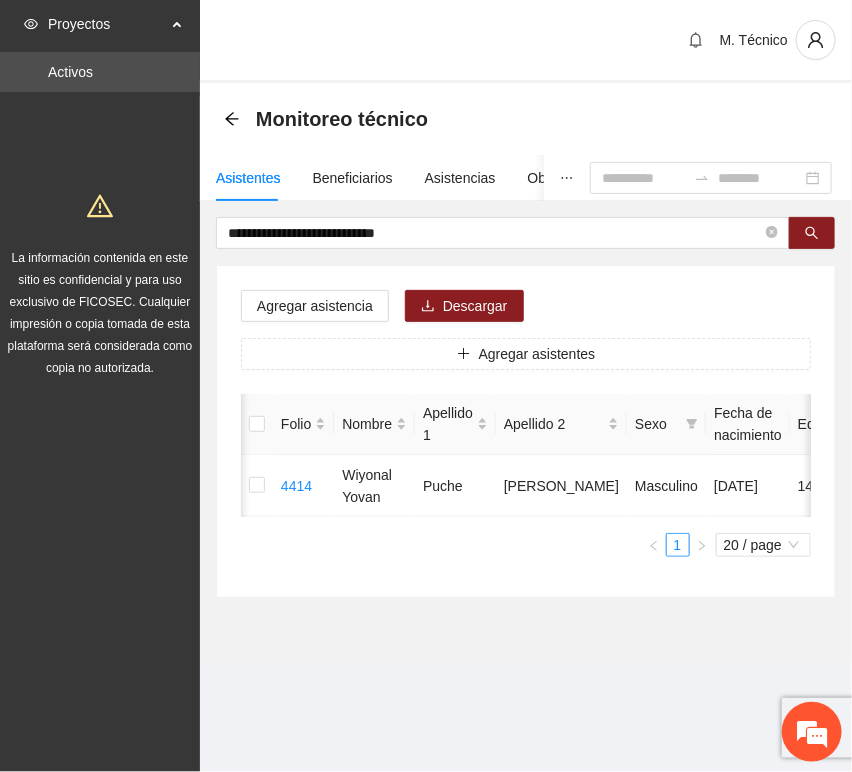 scroll, scrollTop: 0, scrollLeft: 452, axis: horizontal 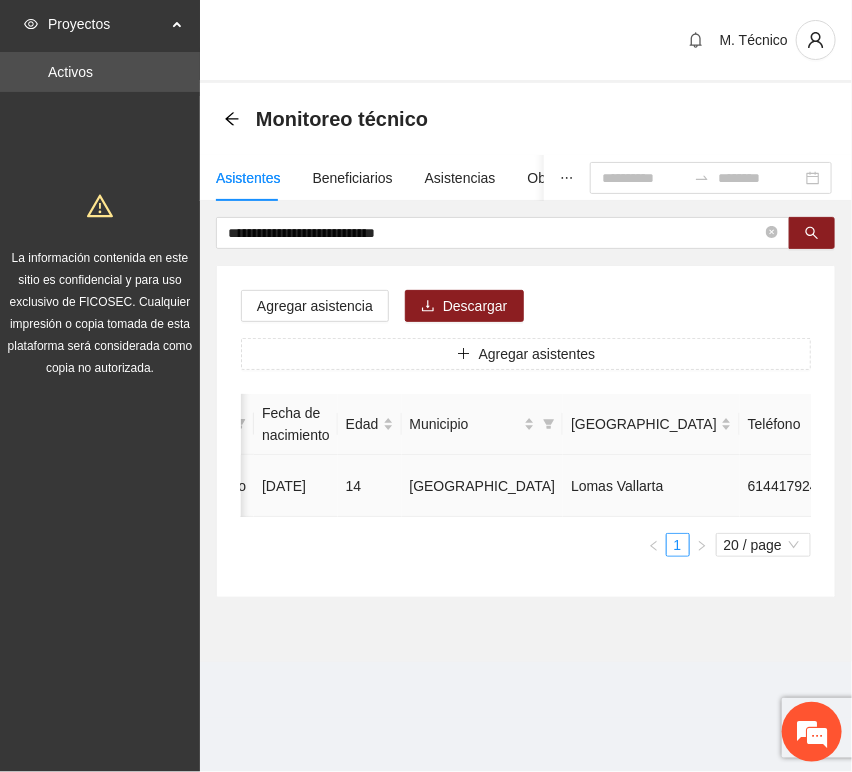 click 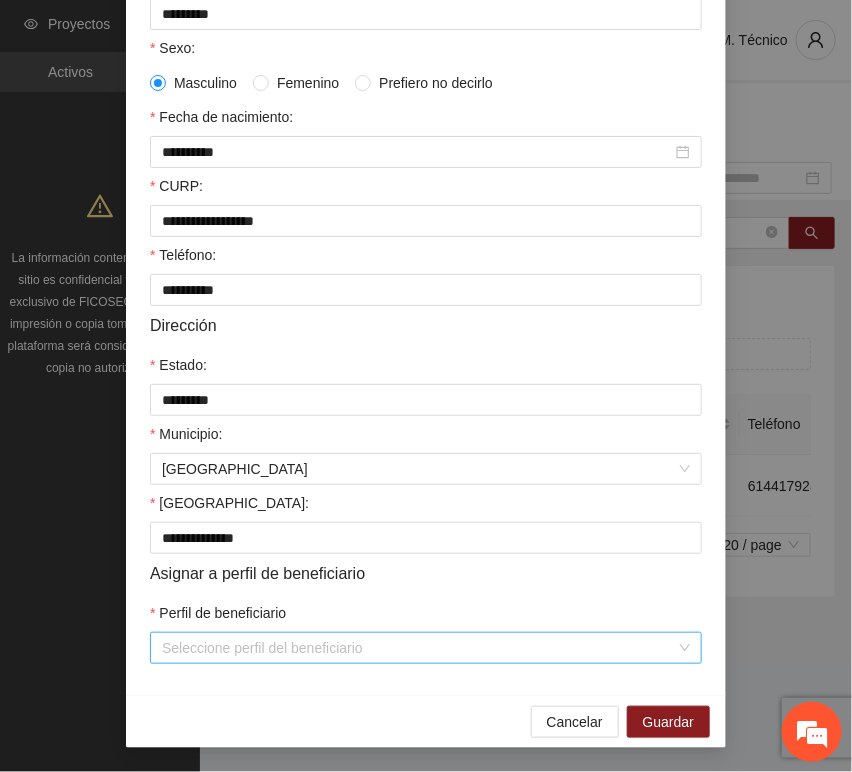 scroll, scrollTop: 394, scrollLeft: 0, axis: vertical 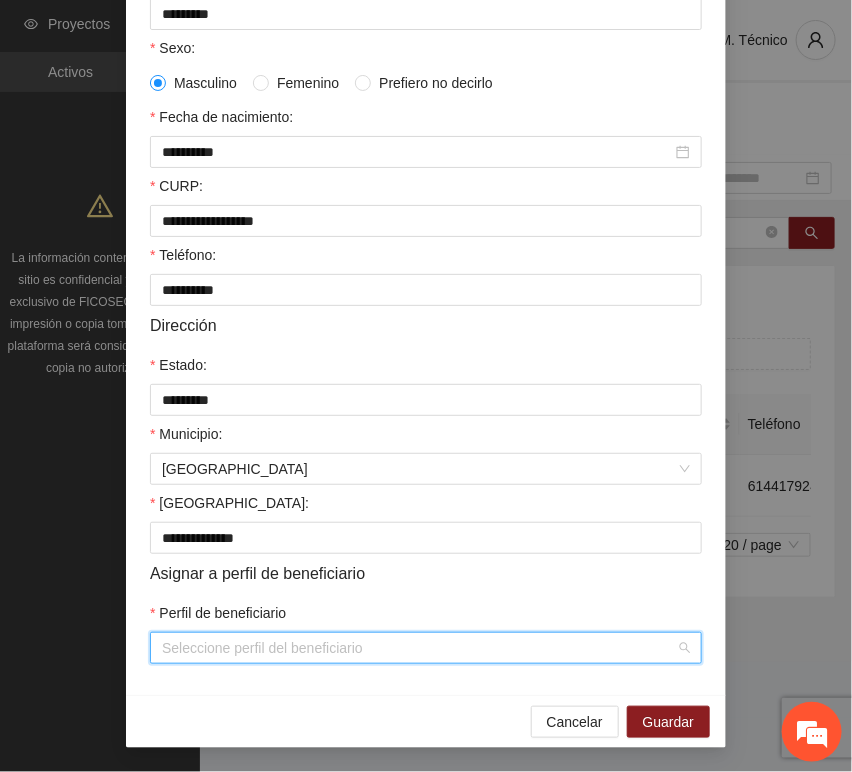 click on "Perfil de beneficiario" at bounding box center (419, 648) 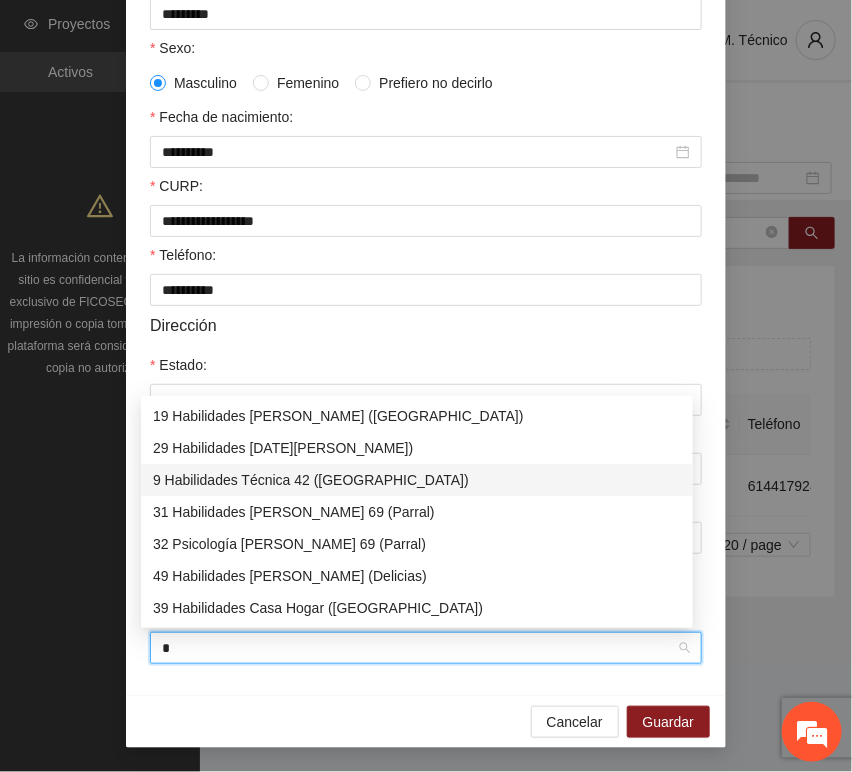 click on "9 Habilidades Técnica 42 ([GEOGRAPHIC_DATA])" at bounding box center (417, 480) 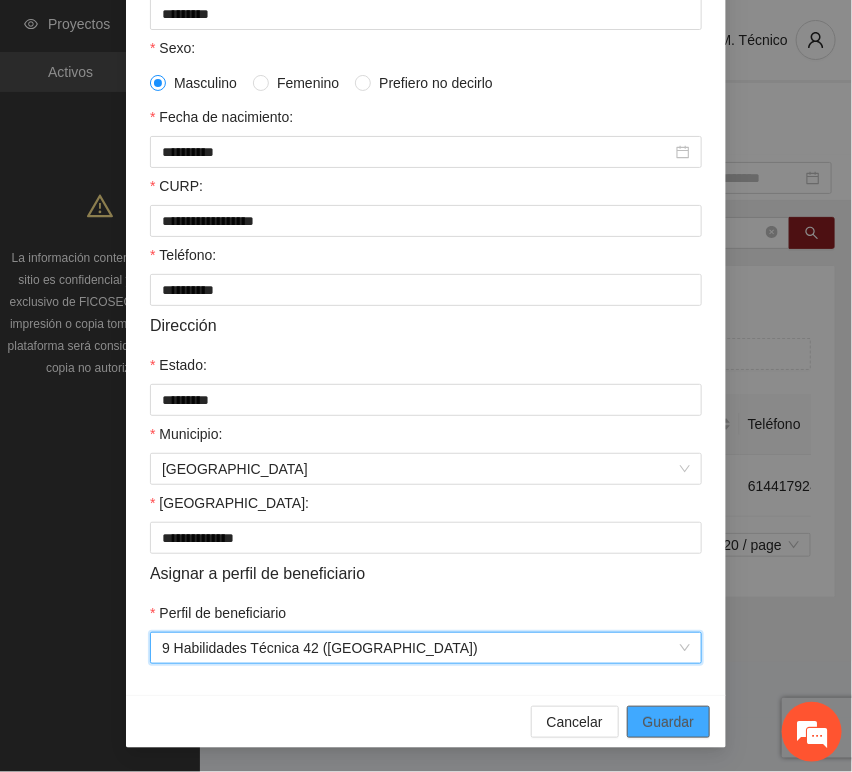 click on "Guardar" at bounding box center [668, 722] 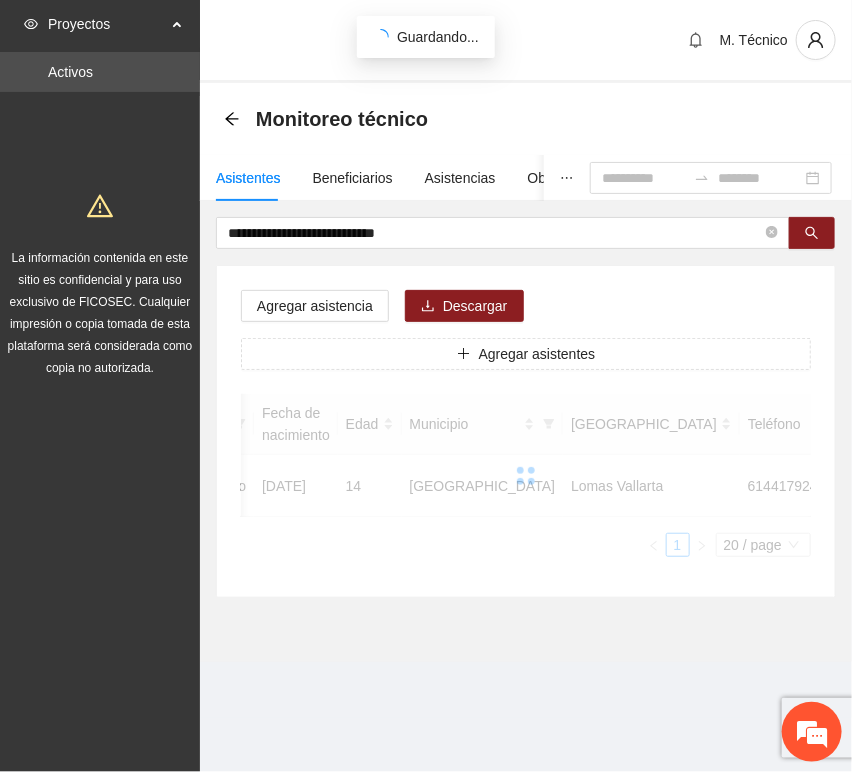 scroll, scrollTop: 294, scrollLeft: 0, axis: vertical 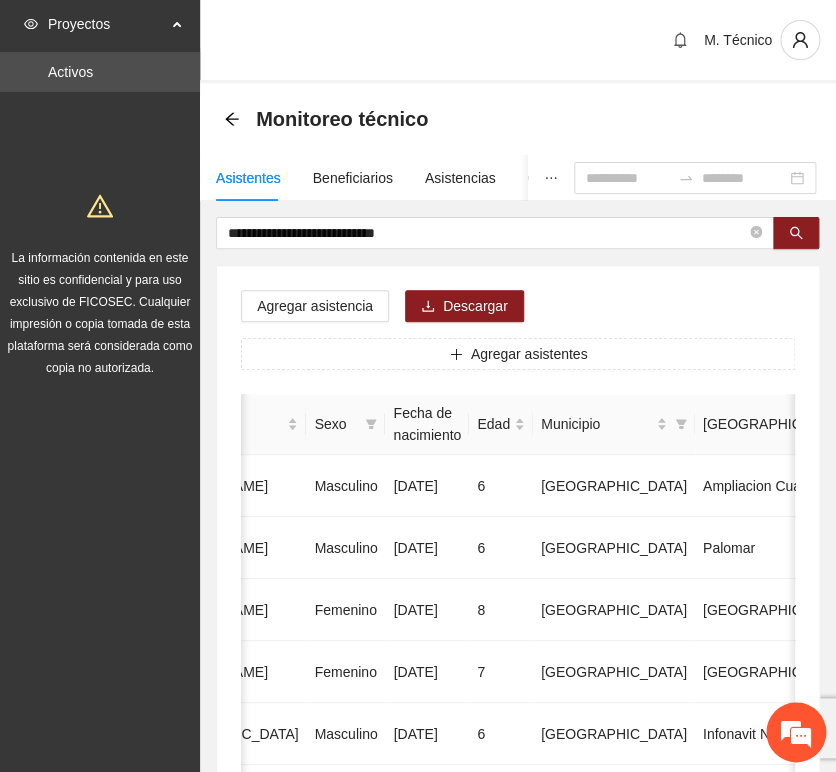 click on "**********" at bounding box center (518, 996) 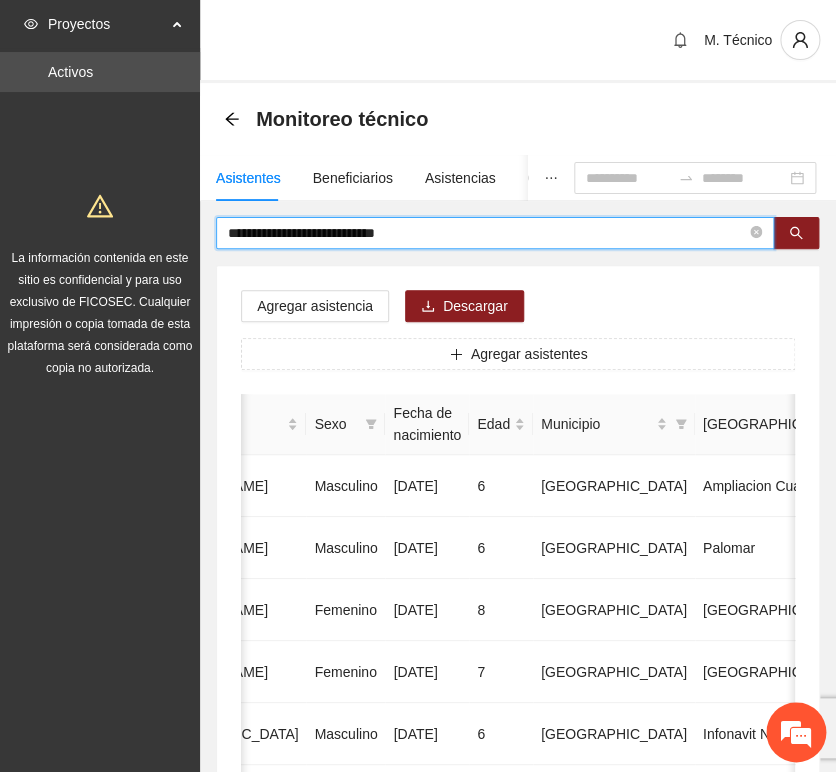 drag, startPoint x: 494, startPoint y: 228, endPoint x: 116, endPoint y: 172, distance: 382.12564 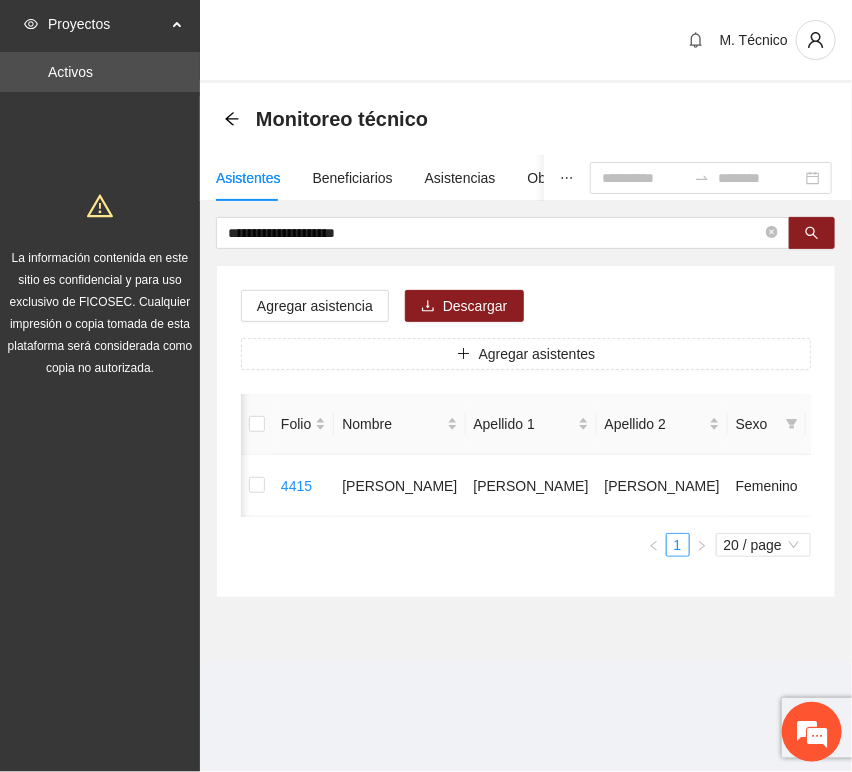 scroll, scrollTop: 0, scrollLeft: 460, axis: horizontal 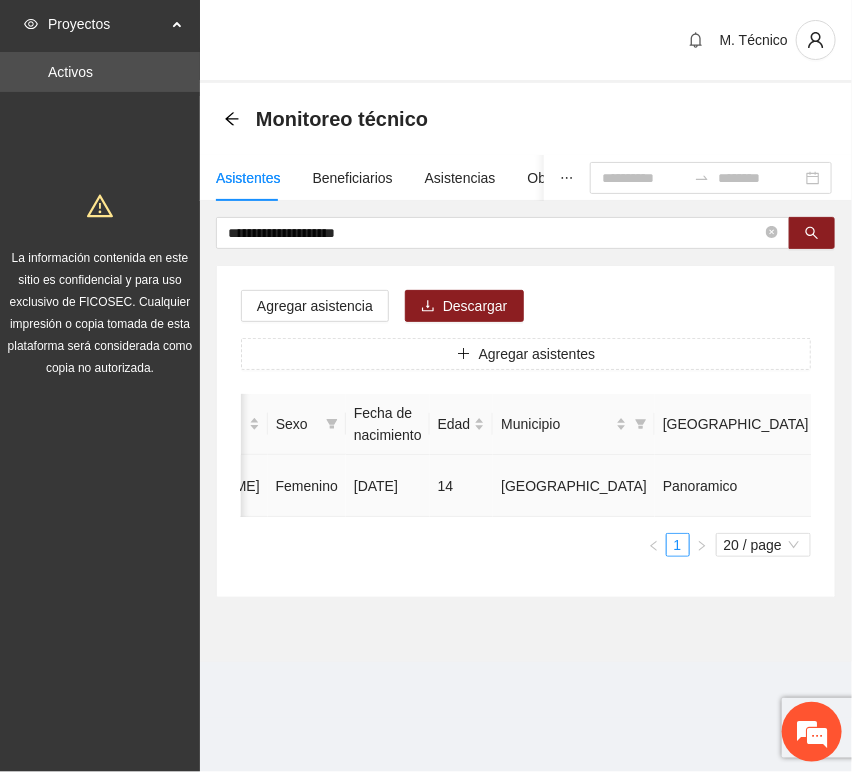 click 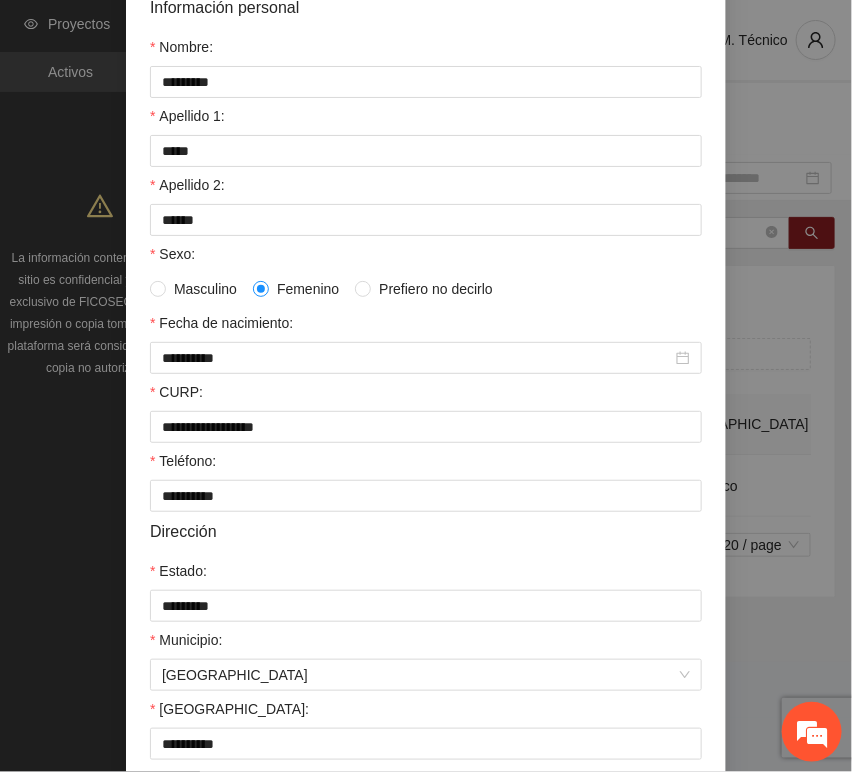 scroll, scrollTop: 394, scrollLeft: 0, axis: vertical 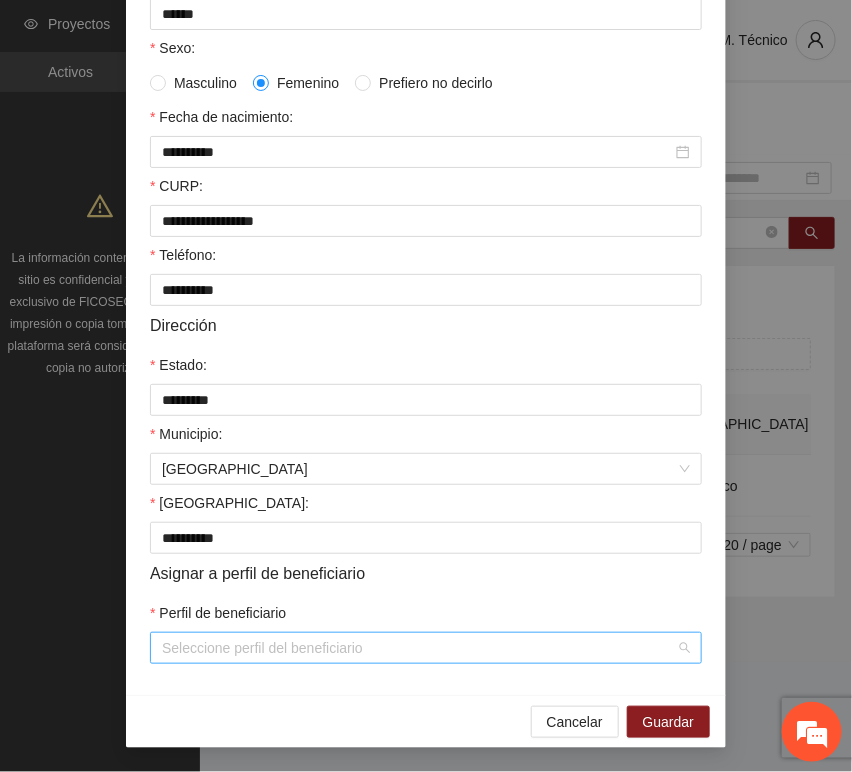 drag, startPoint x: 321, startPoint y: 640, endPoint x: 335, endPoint y: 641, distance: 14.035668 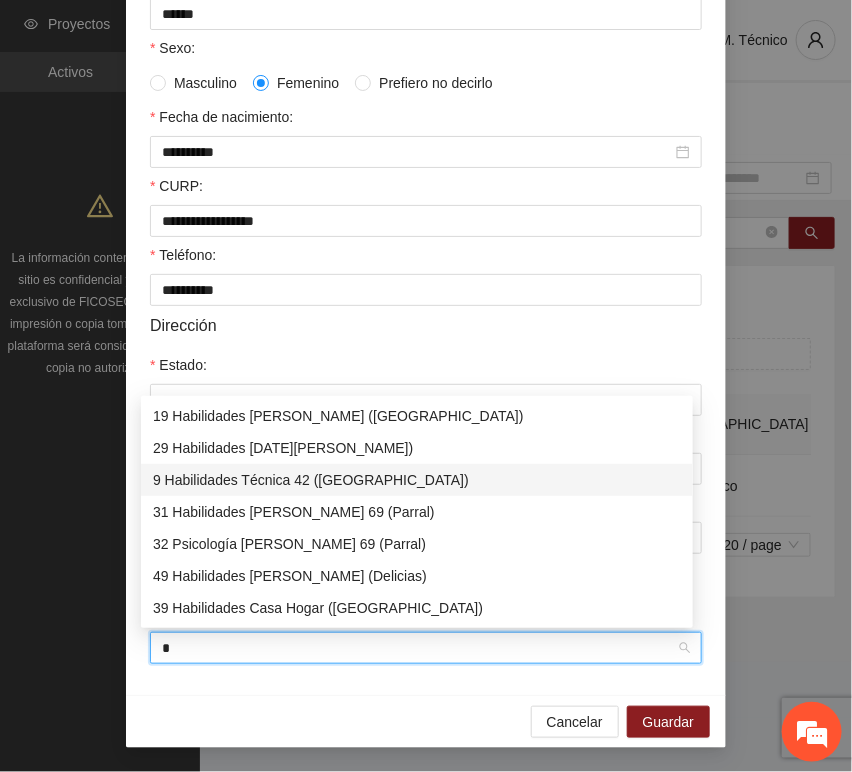 click on "9 Habilidades Técnica 42 ([GEOGRAPHIC_DATA])" at bounding box center (417, 480) 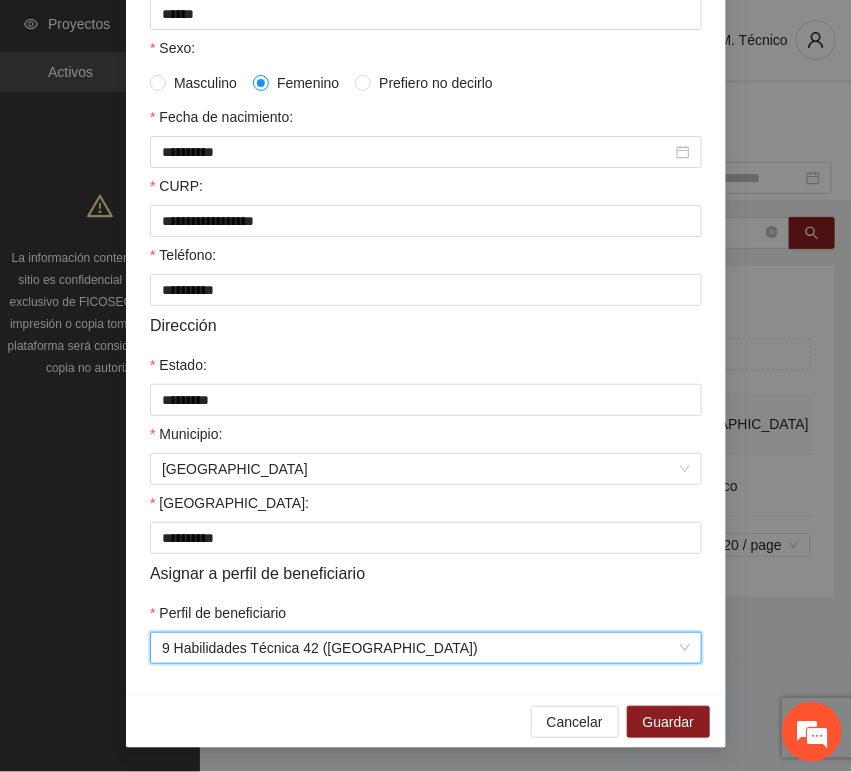 click on "Cancelar Guardar" at bounding box center (426, 721) 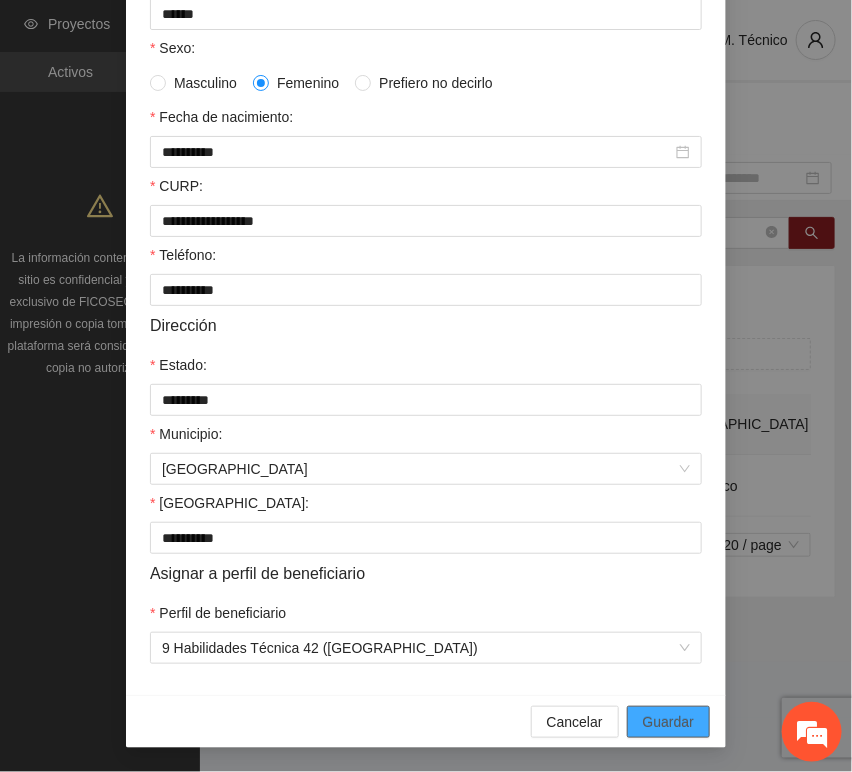 click on "Guardar" at bounding box center [668, 722] 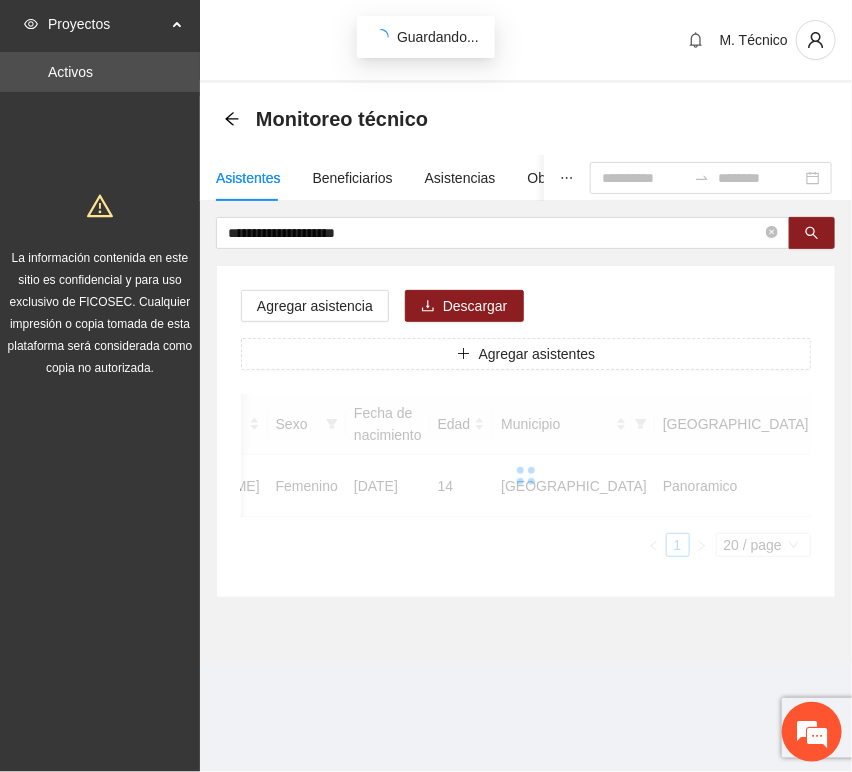 scroll, scrollTop: 294, scrollLeft: 0, axis: vertical 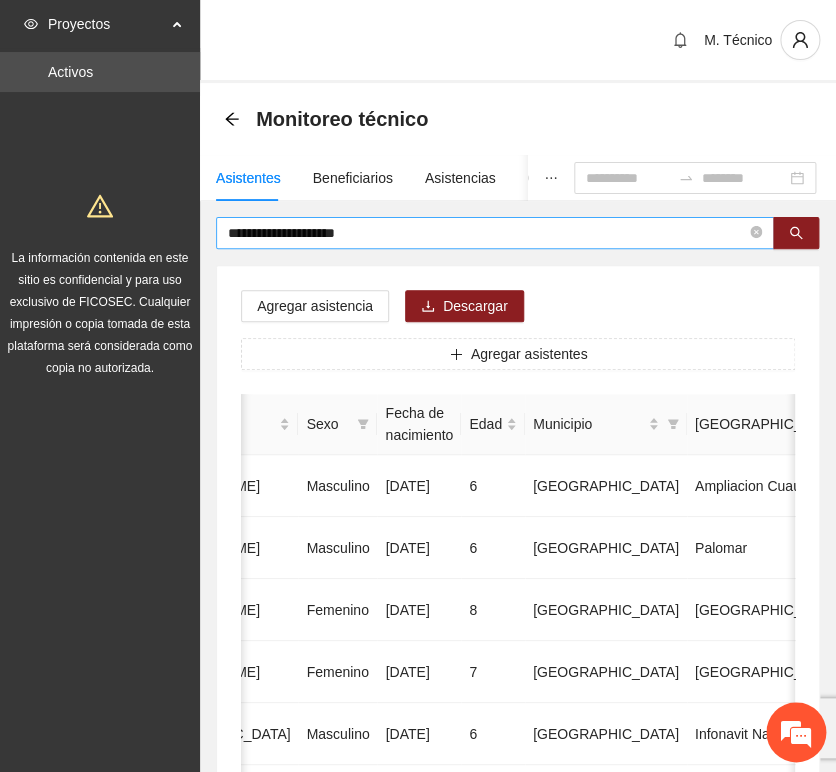 click on "**********" at bounding box center (487, 233) 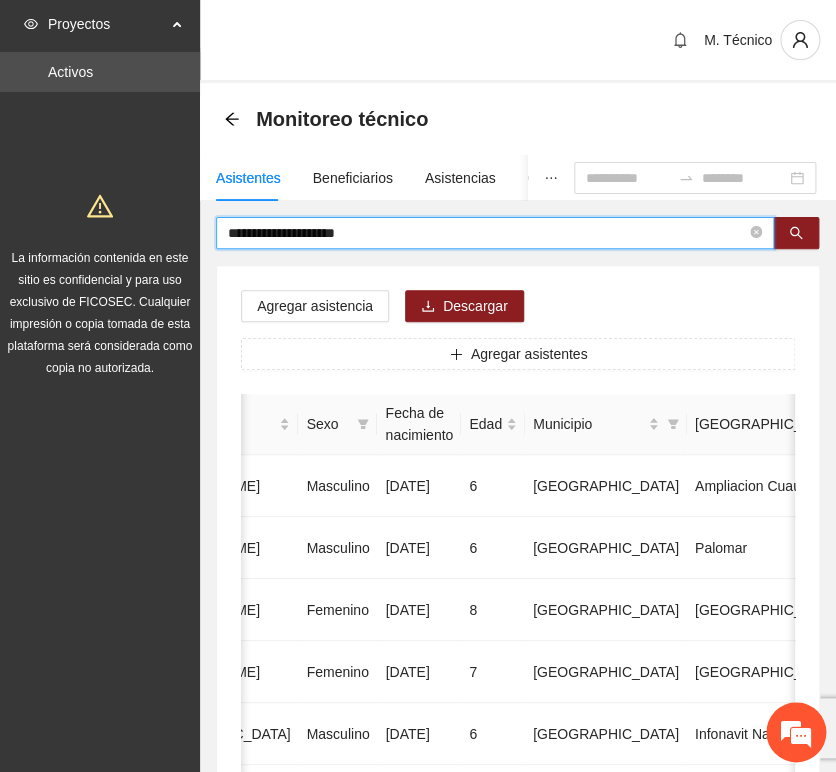 drag, startPoint x: 183, startPoint y: 200, endPoint x: 4, endPoint y: 175, distance: 180.73738 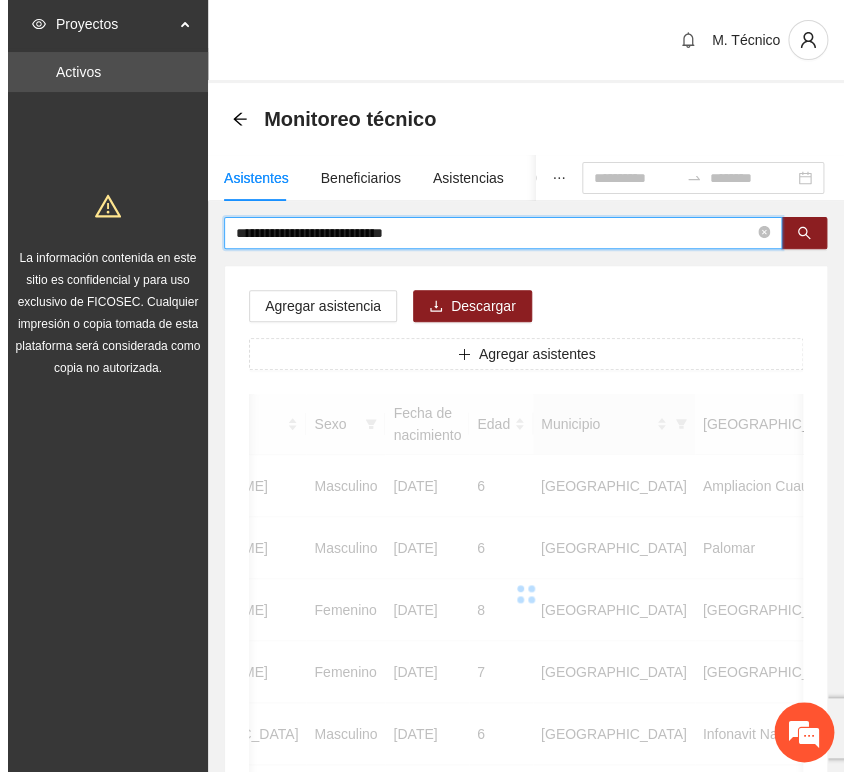 scroll, scrollTop: 0, scrollLeft: 452, axis: horizontal 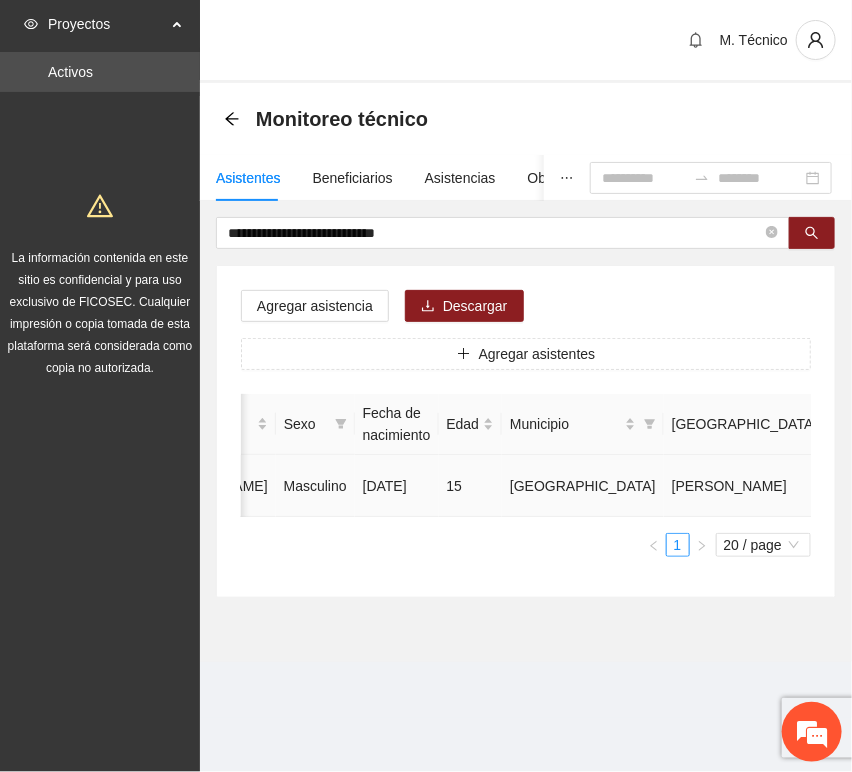 click 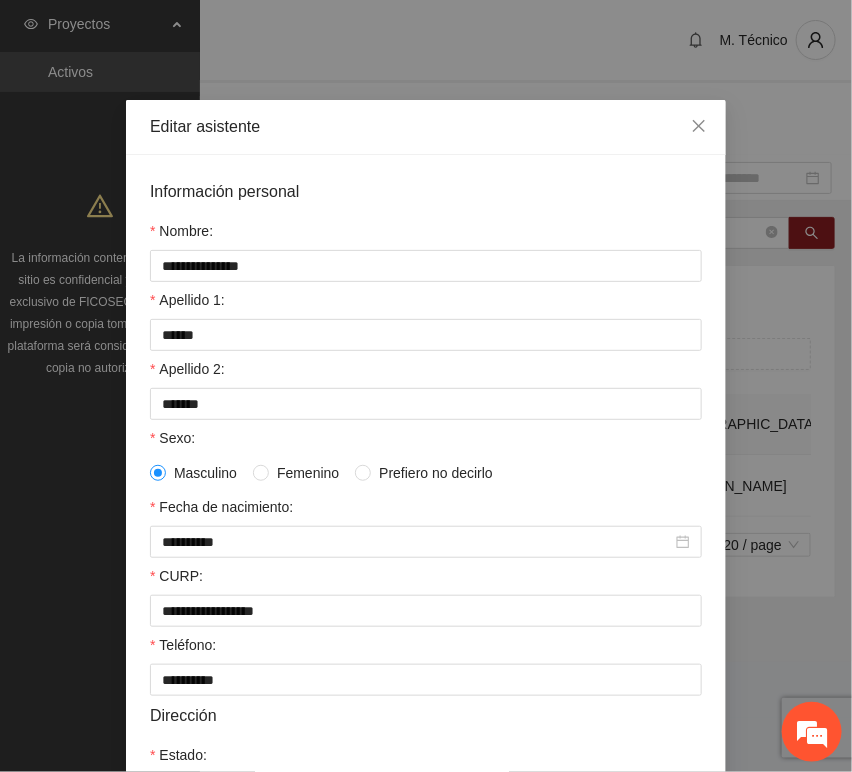 scroll, scrollTop: 394, scrollLeft: 0, axis: vertical 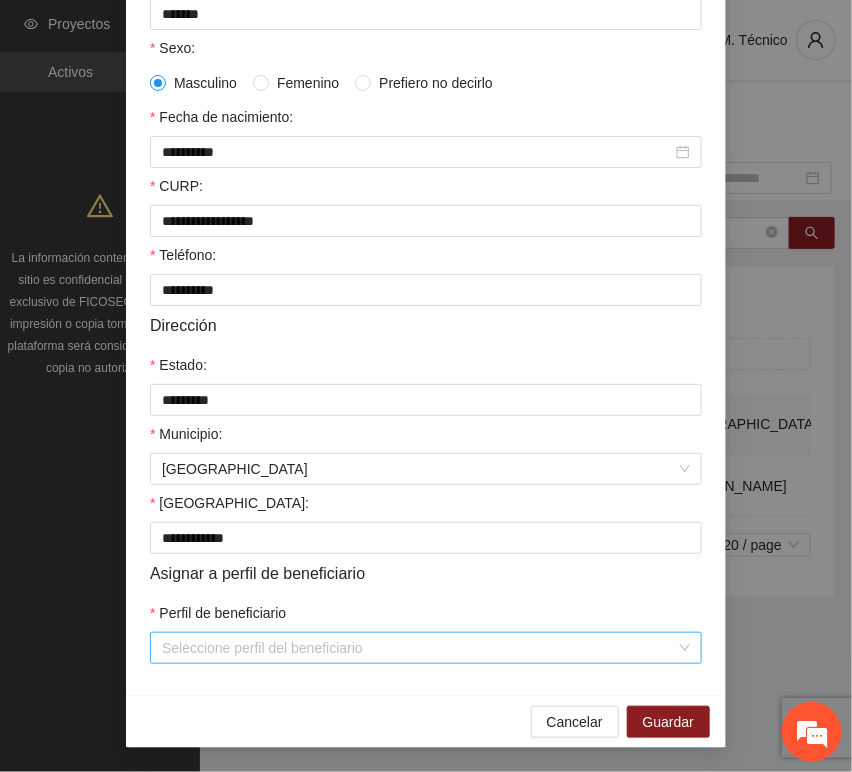 click on "Perfil de beneficiario" at bounding box center [419, 648] 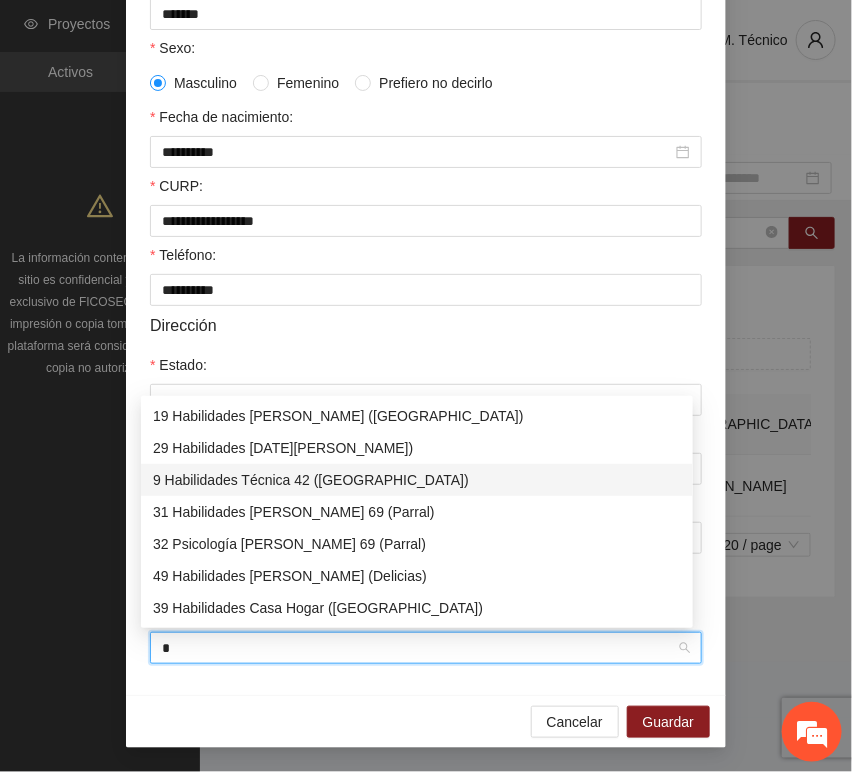 click on "9 Habilidades Técnica 42 ([GEOGRAPHIC_DATA])" at bounding box center [417, 480] 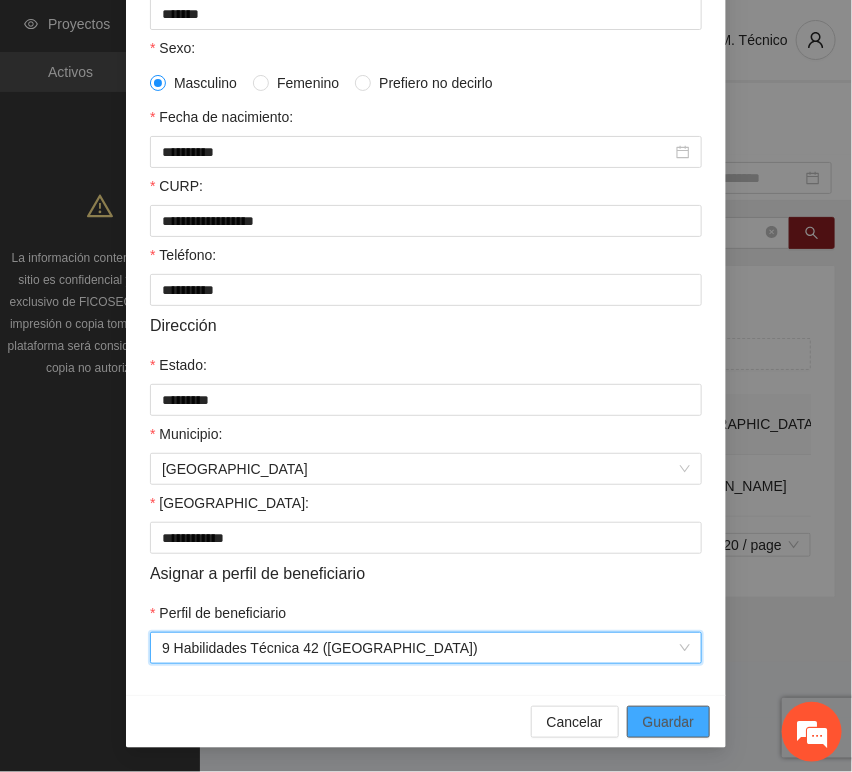 click on "Guardar" at bounding box center [668, 722] 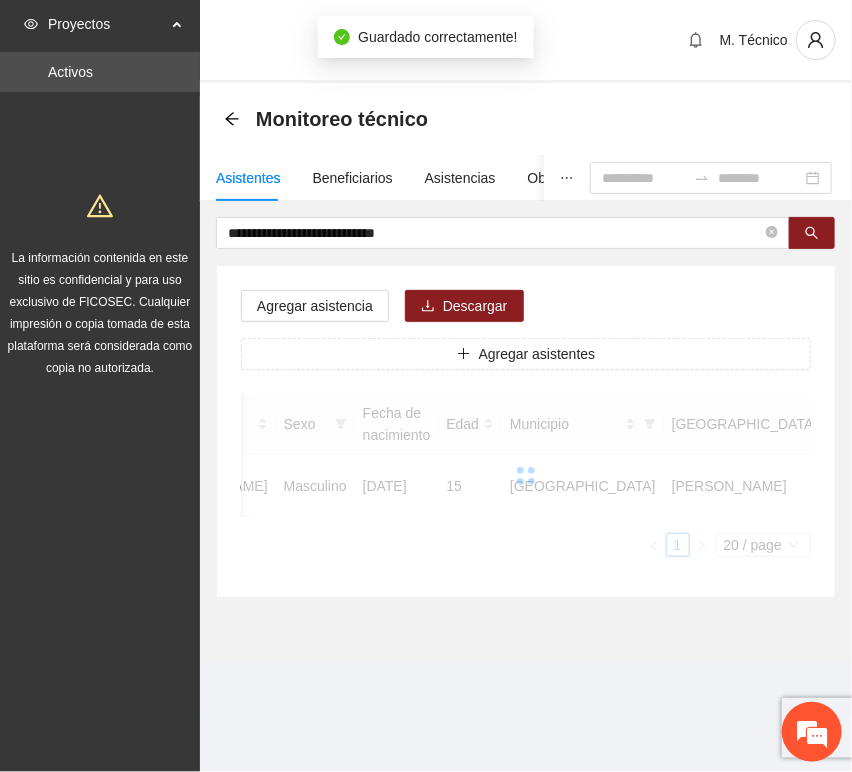scroll, scrollTop: 294, scrollLeft: 0, axis: vertical 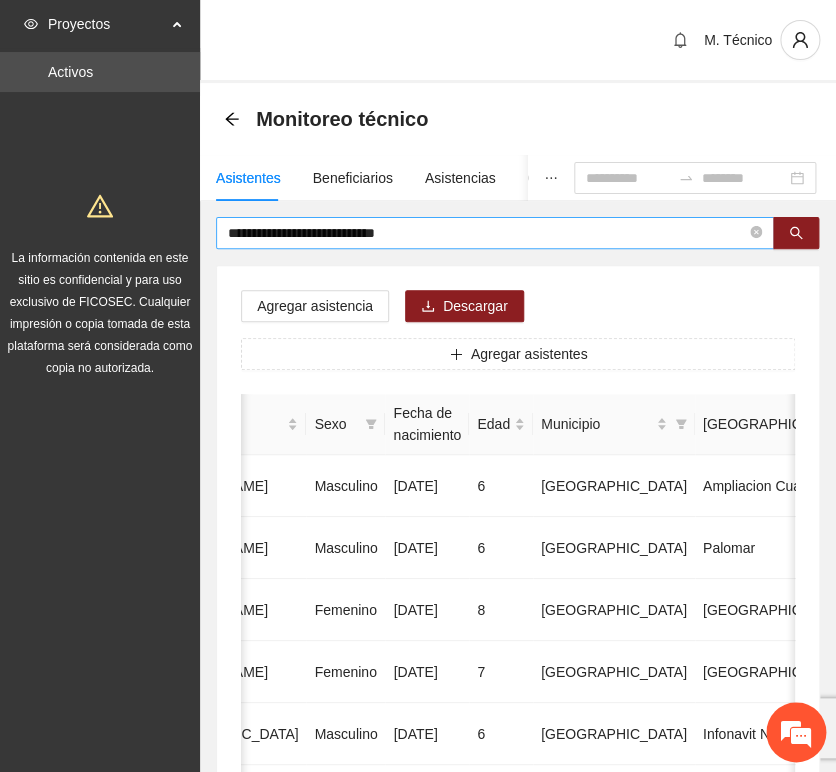 drag, startPoint x: 375, startPoint y: 246, endPoint x: 392, endPoint y: 238, distance: 18.788294 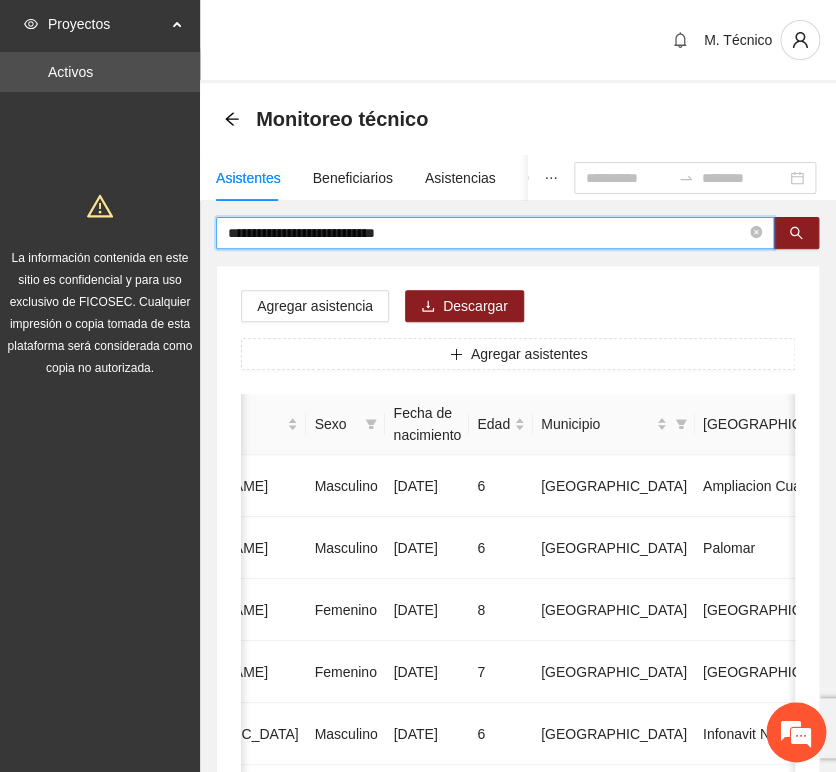 drag, startPoint x: 409, startPoint y: 222, endPoint x: 168, endPoint y: 193, distance: 242.73854 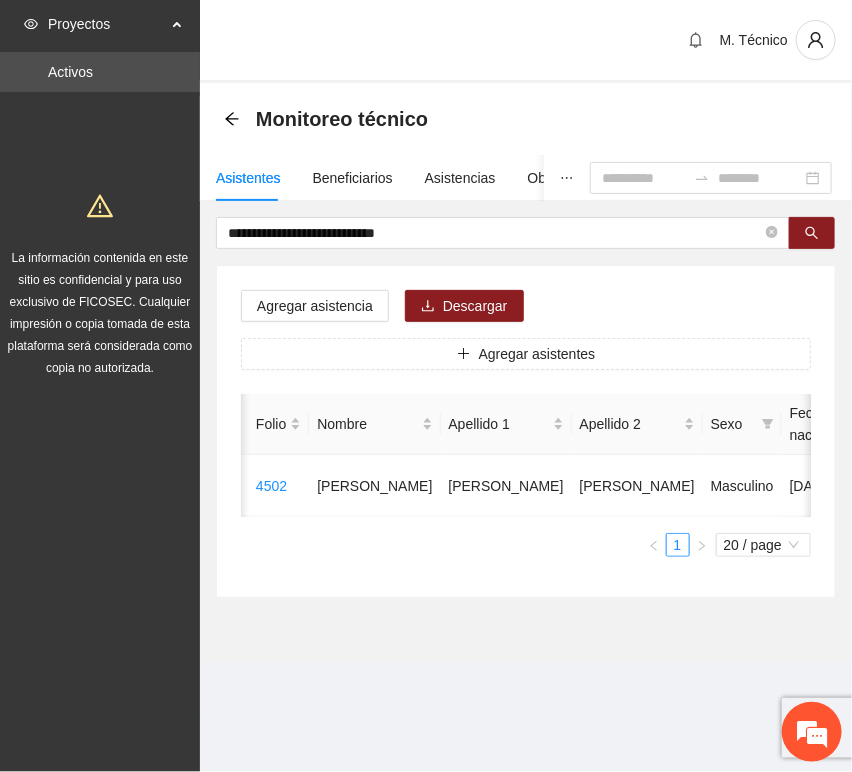 scroll, scrollTop: 0, scrollLeft: 452, axis: horizontal 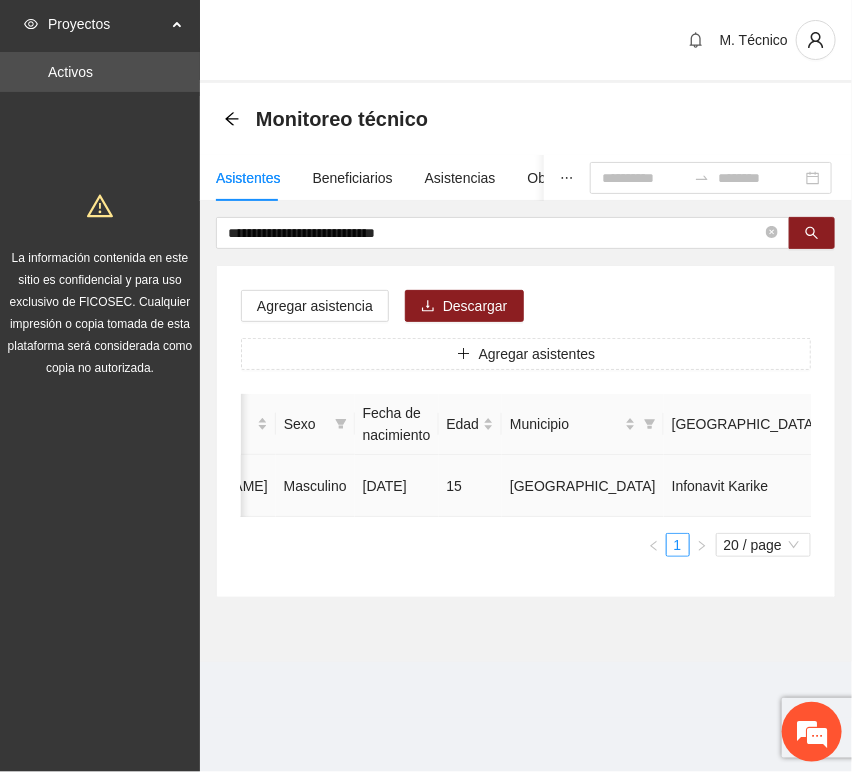 click 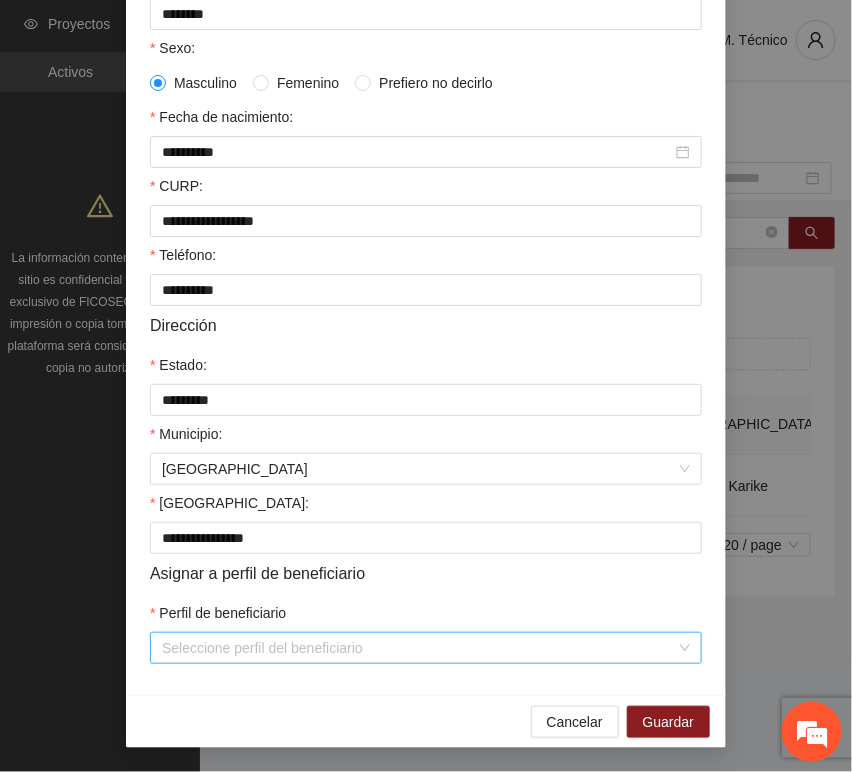 scroll, scrollTop: 394, scrollLeft: 0, axis: vertical 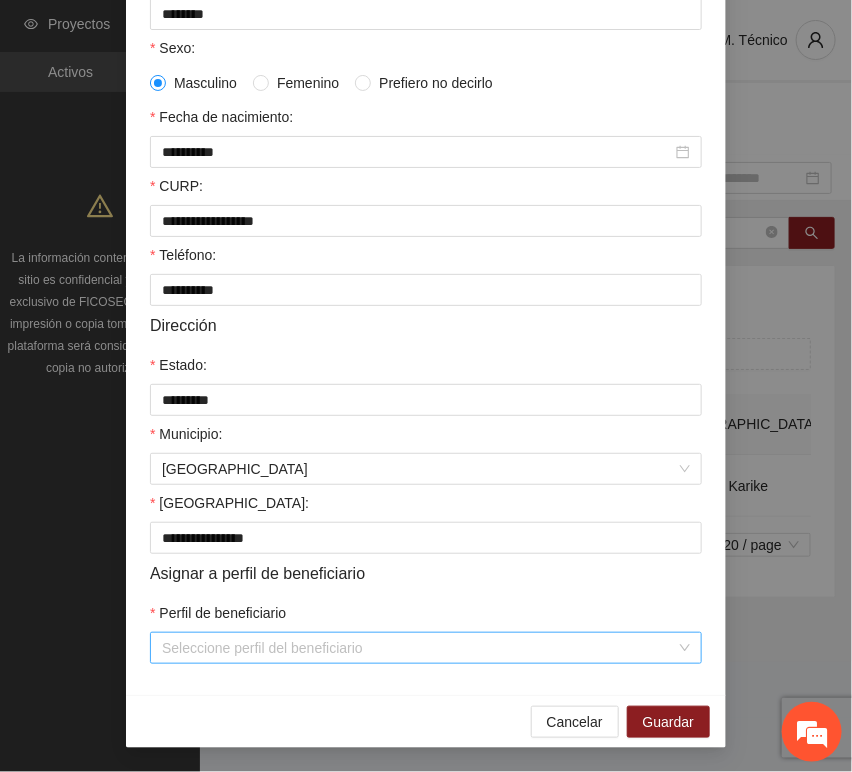 click on "Perfil de beneficiario" at bounding box center (419, 648) 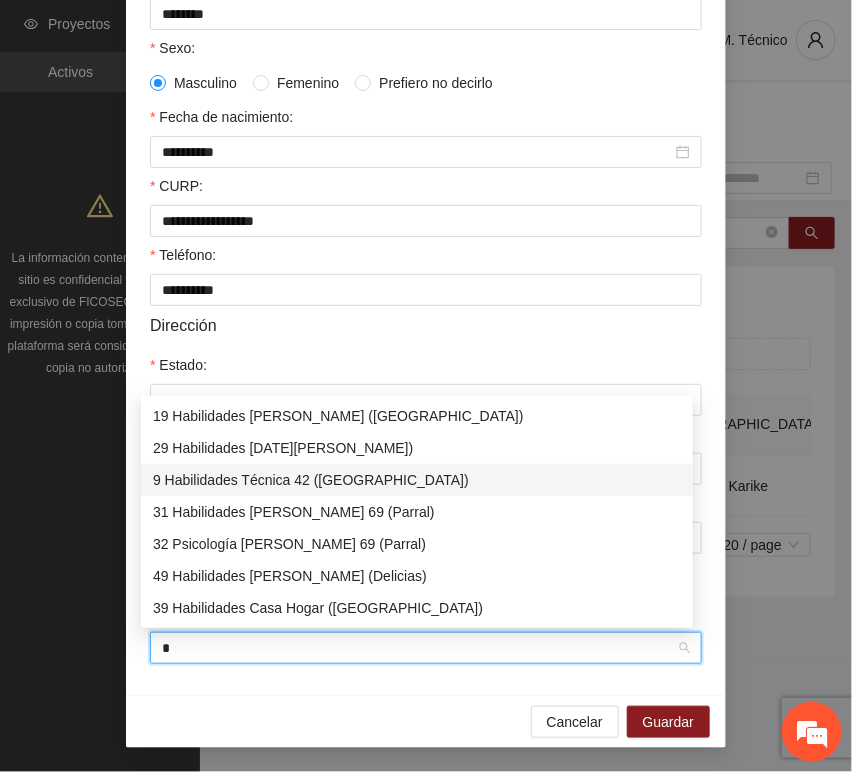 click on "9 Habilidades Técnica 42 ([GEOGRAPHIC_DATA])" at bounding box center (417, 480) 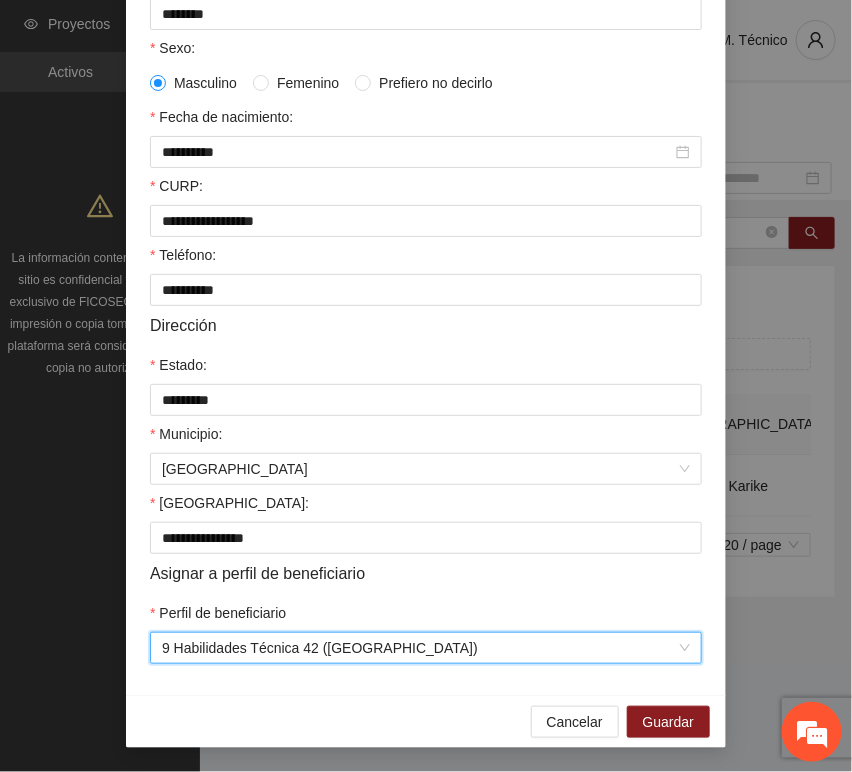 drag, startPoint x: 461, startPoint y: 700, endPoint x: 514, endPoint y: 699, distance: 53.009434 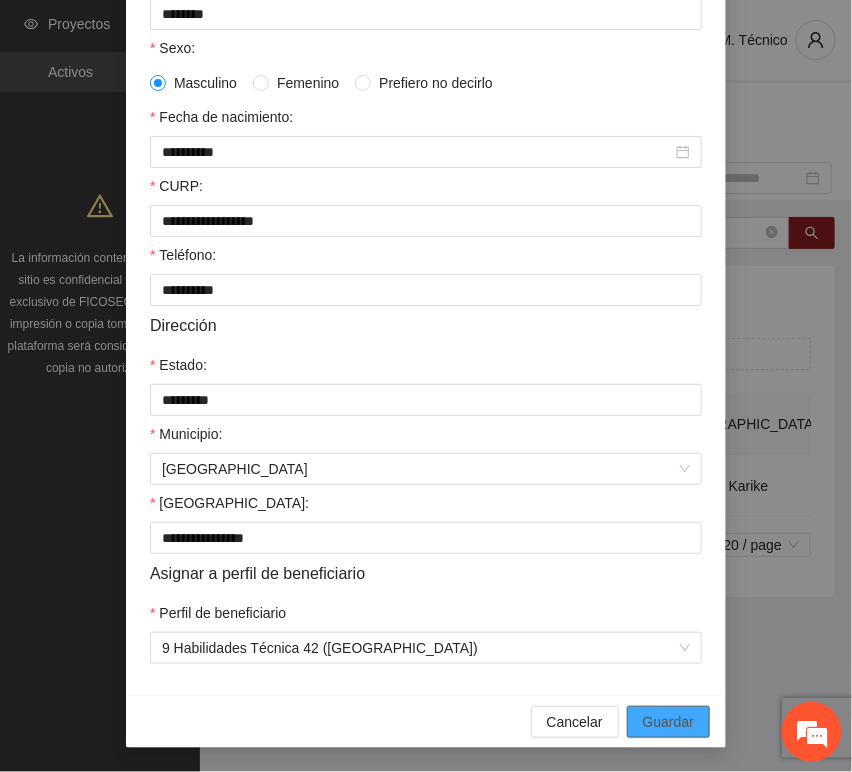 click on "Guardar" at bounding box center (668, 722) 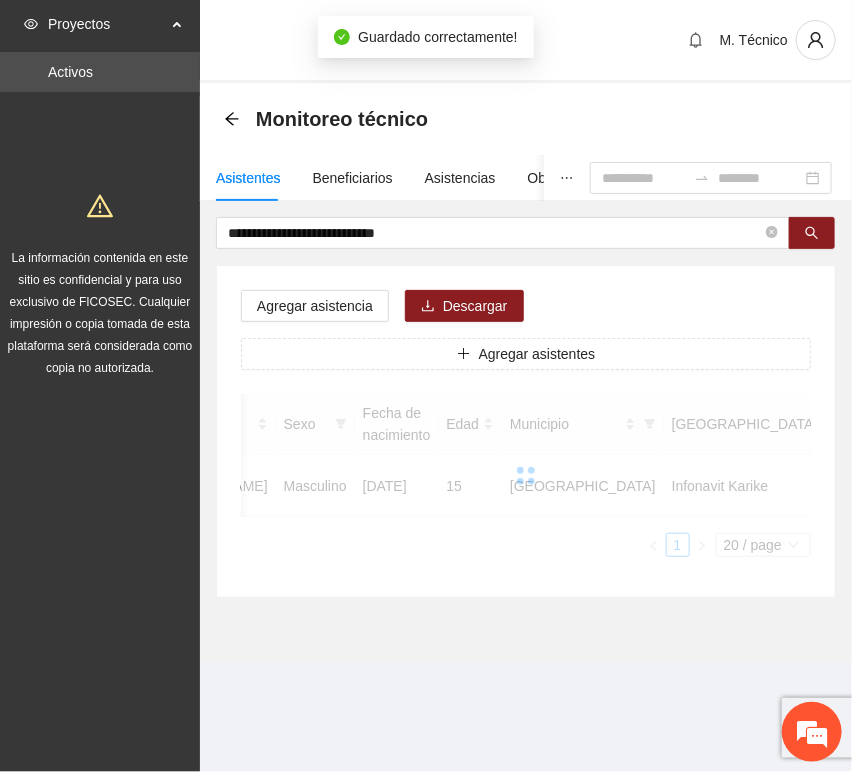 scroll, scrollTop: 294, scrollLeft: 0, axis: vertical 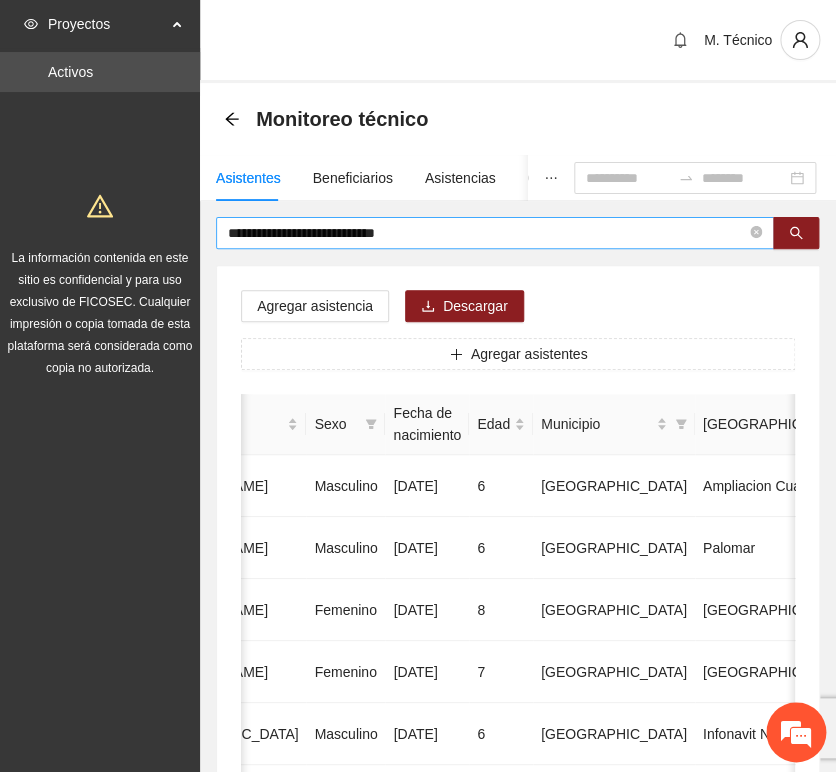 click on "**********" at bounding box center [487, 233] 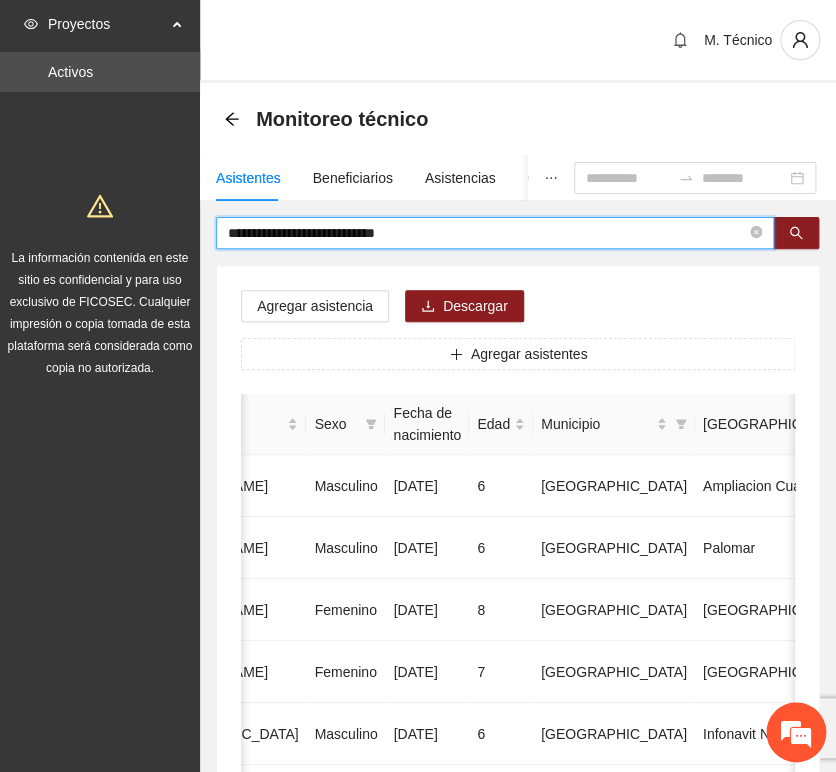 drag, startPoint x: 451, startPoint y: 237, endPoint x: 129, endPoint y: 185, distance: 326.17172 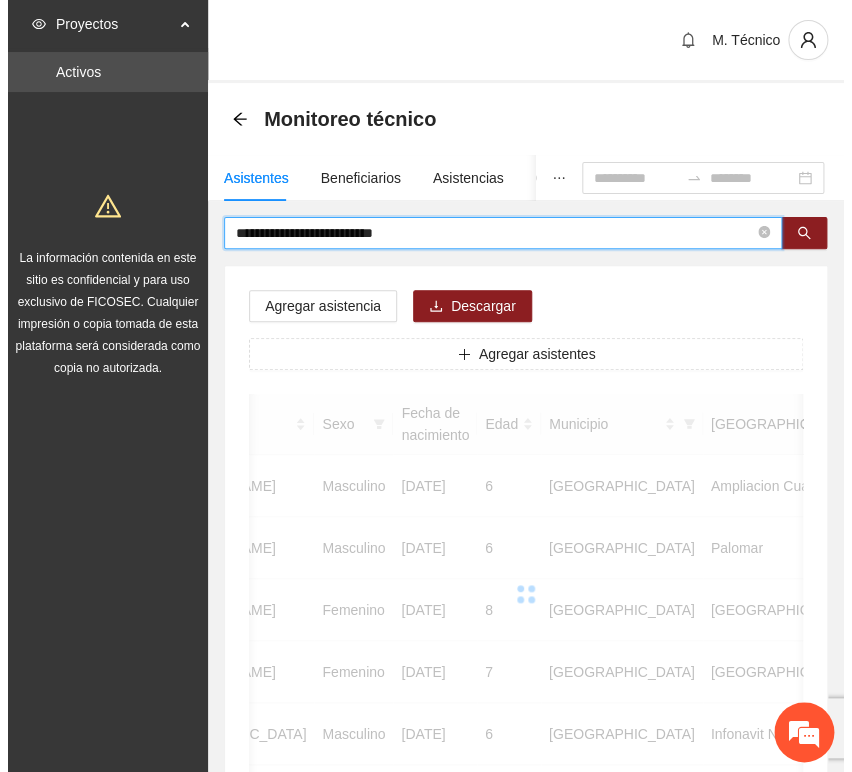scroll, scrollTop: 0, scrollLeft: 450, axis: horizontal 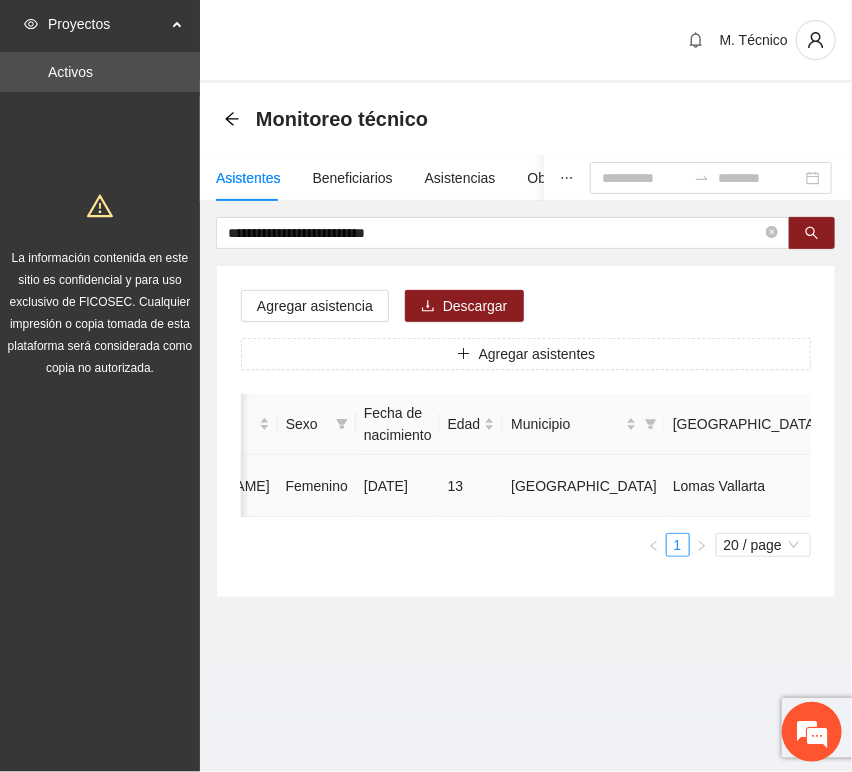 click at bounding box center [1033, 486] 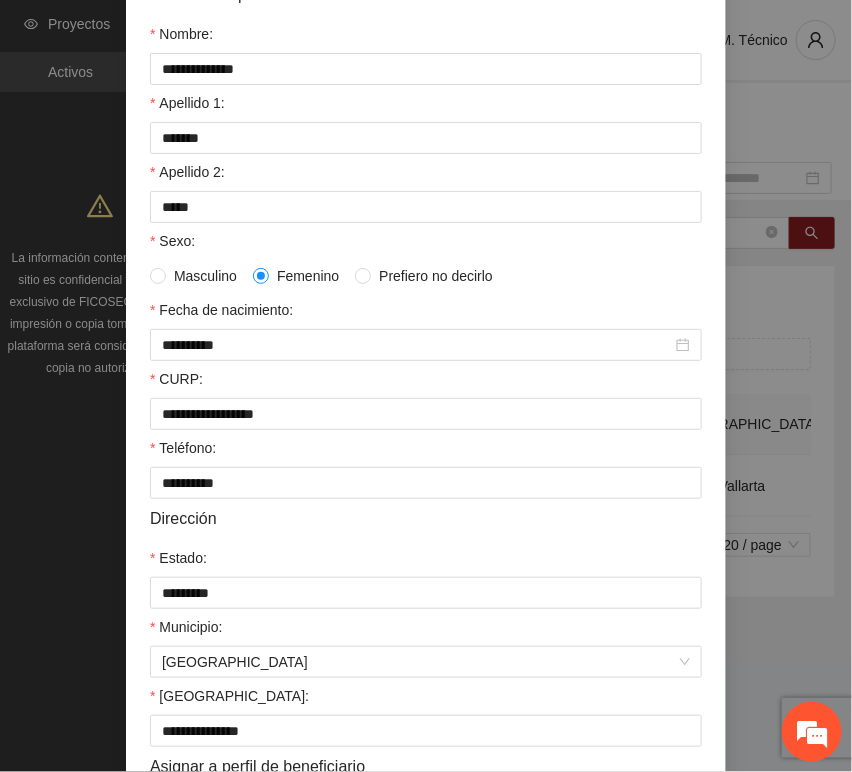 scroll, scrollTop: 394, scrollLeft: 0, axis: vertical 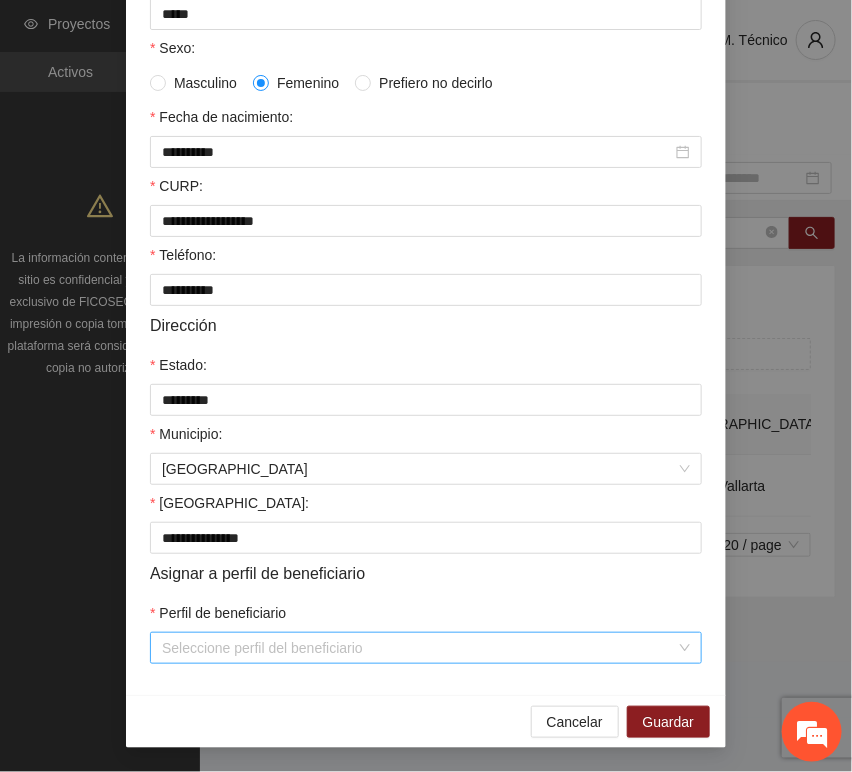 click on "Perfil de beneficiario" at bounding box center [419, 648] 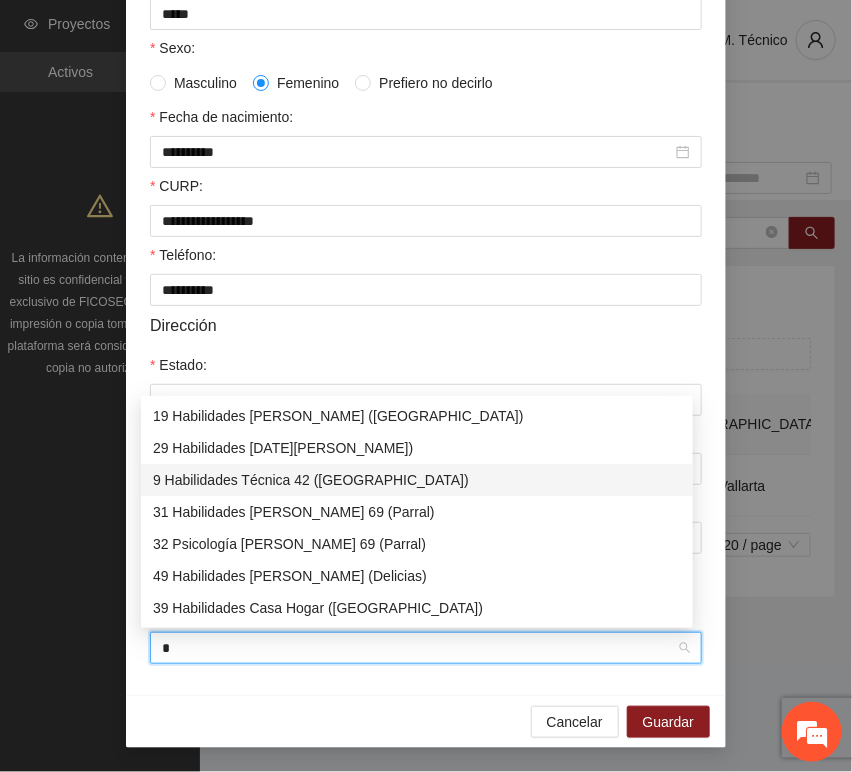 click on "9 Habilidades Técnica 42 ([GEOGRAPHIC_DATA])" at bounding box center [417, 480] 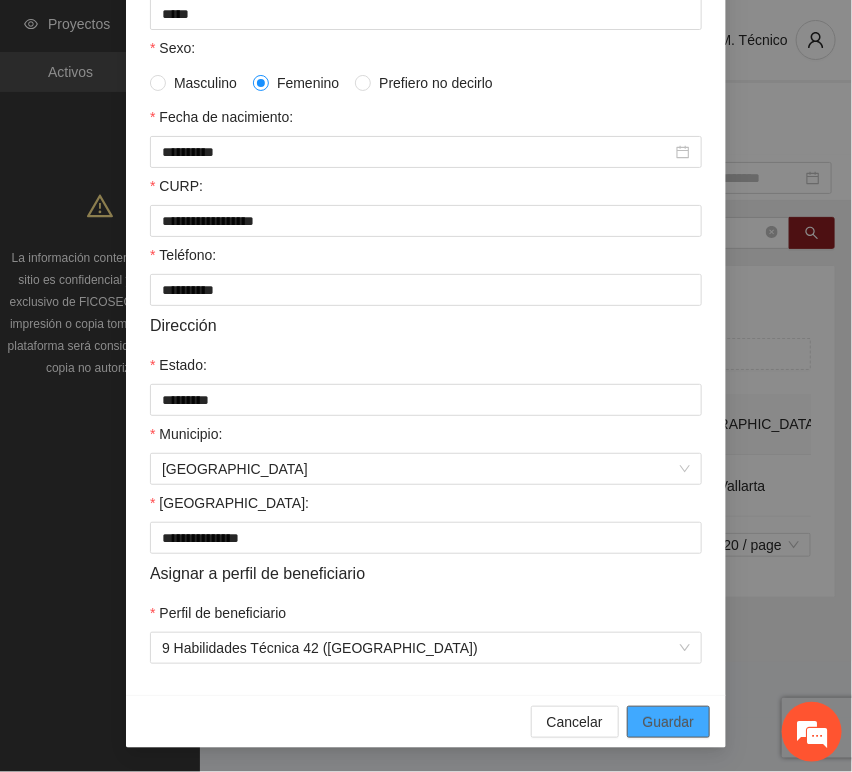 click on "Guardar" at bounding box center [668, 722] 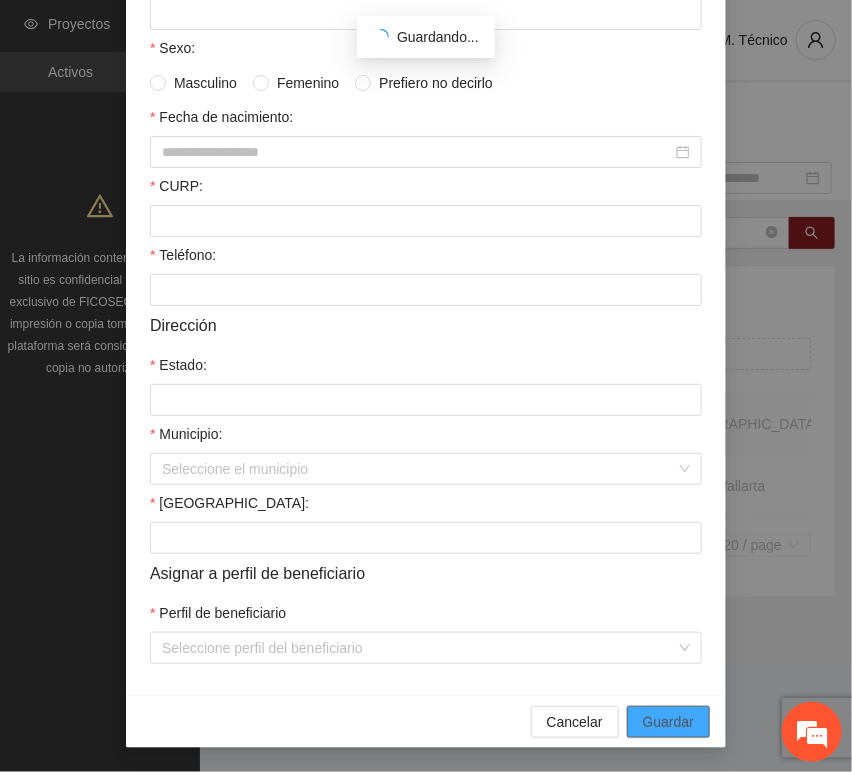 scroll, scrollTop: 294, scrollLeft: 0, axis: vertical 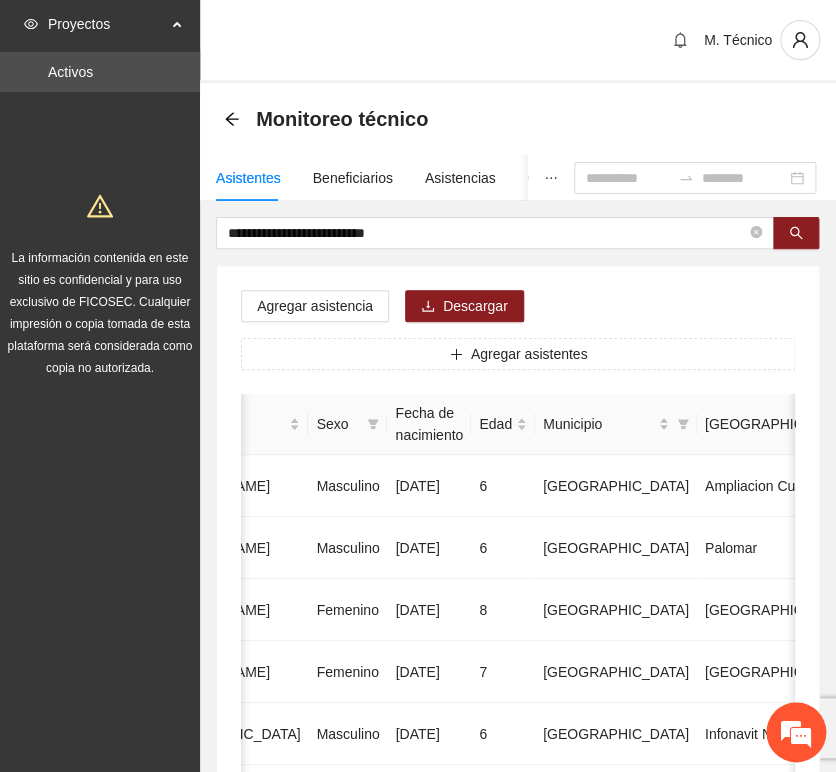 click on "Agregar asistencia Descargar Agregar asistentes Folio Nombre Apellido 1 Apellido 2 Sexo Fecha de nacimiento Edad Municipio Colonia Teléfono Actividad                           1 [PERSON_NAME] [DATE] 6 Chihuahua Ampliacion [PERSON_NAME] 6146098808 U P +11 2 [PERSON_NAME] Masculino [DATE] 6 [GEOGRAPHIC_DATA] [GEOGRAPHIC_DATA] 6142685790 U P +4 3 [PERSON_NAME] [DATE] 8 Chihuahua [GEOGRAPHIC_DATA] U P +6 4 [PERSON_NAME] [DATE] 7 [GEOGRAPHIC_DATA] U P +4 5 [PERSON_NAME]  Madrid Masculino [DATE] 6 Chihuahua Infonavit Nac.  6141246855 U P +4 6 [PERSON_NAME] Masculino [DATE] 8 Chihuahua [PERSON_NAME] 6141225744 U P +6 7 [PERSON_NAME][DATE] Femenino [DATE] 8 Chihuahua Paseos [PERSON_NAME] 6142154187 U P +7 8 [PERSON_NAME] [DATE] 9 Chihuahua Popular 6142434364 U P +3 9 [PERSON_NAME]  Madrid Femenino [DATE] 7 U P +8" at bounding box center (518, 1020) 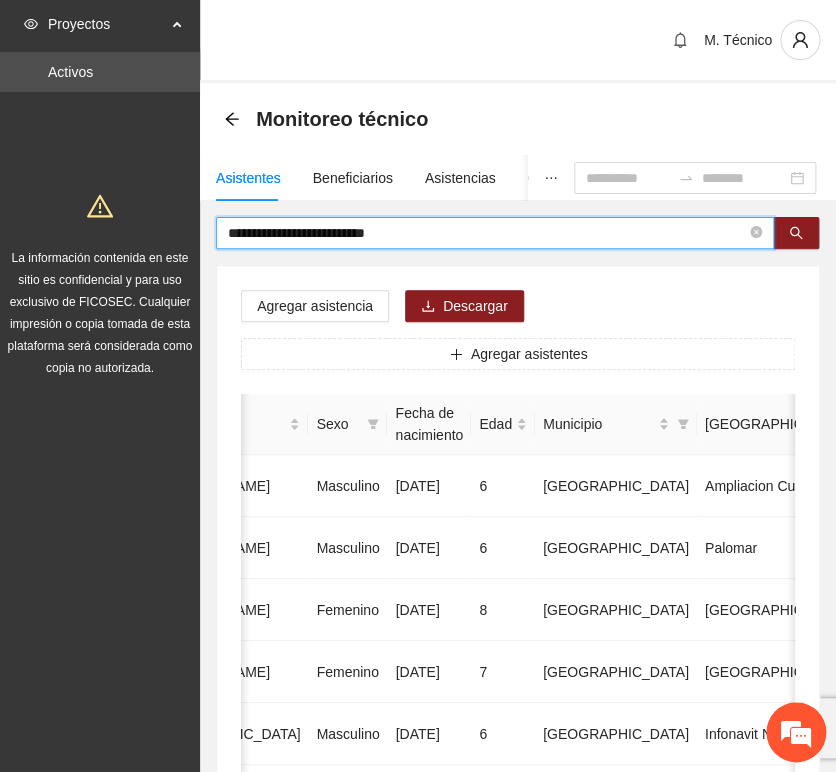 drag, startPoint x: 331, startPoint y: 208, endPoint x: -59, endPoint y: 161, distance: 392.82184 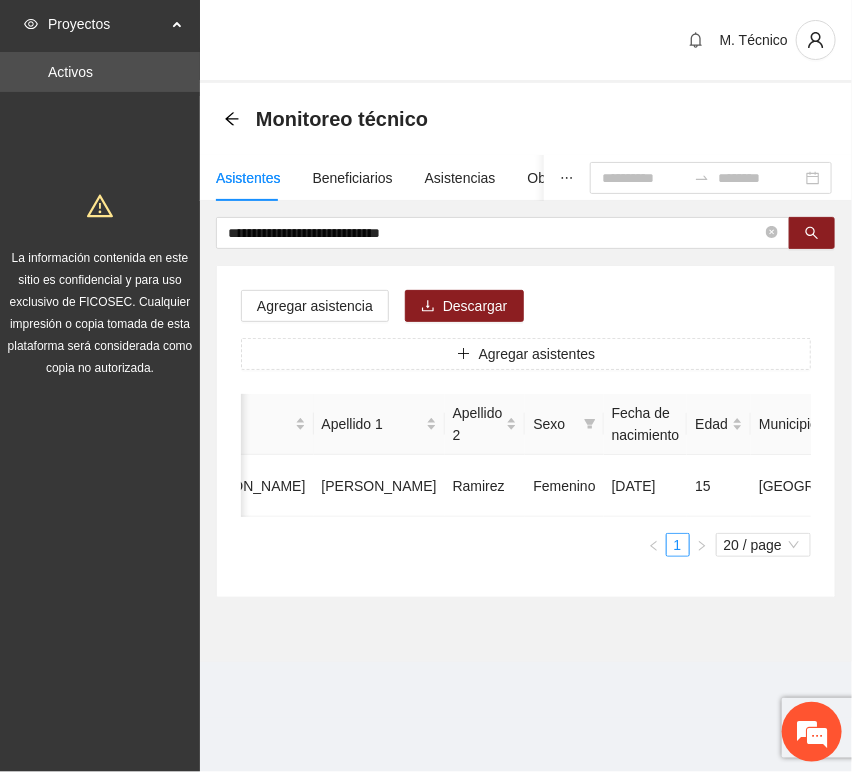 scroll, scrollTop: 0, scrollLeft: 450, axis: horizontal 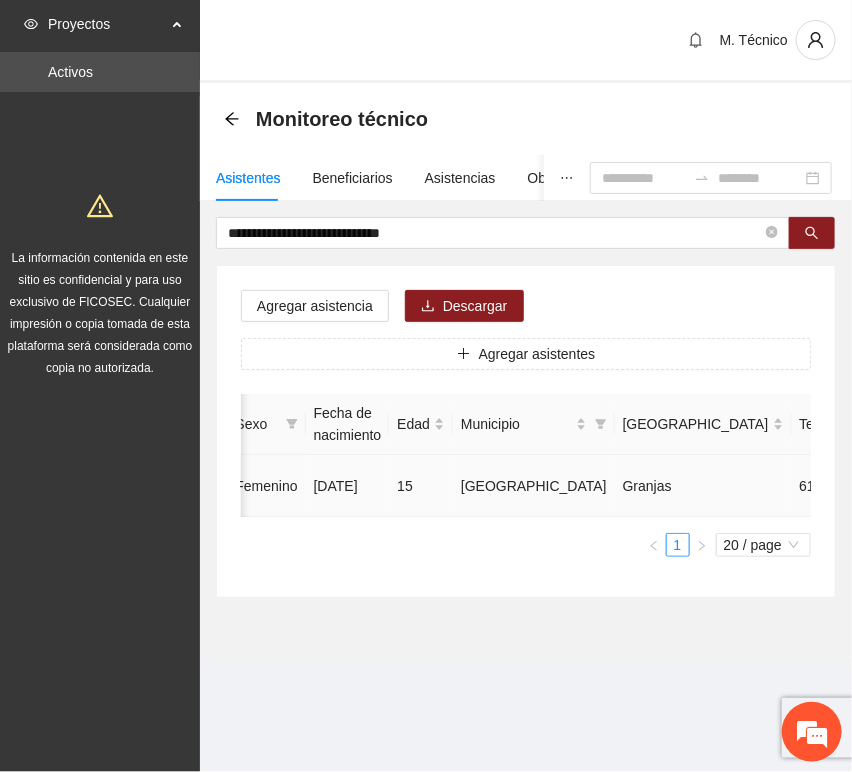 click 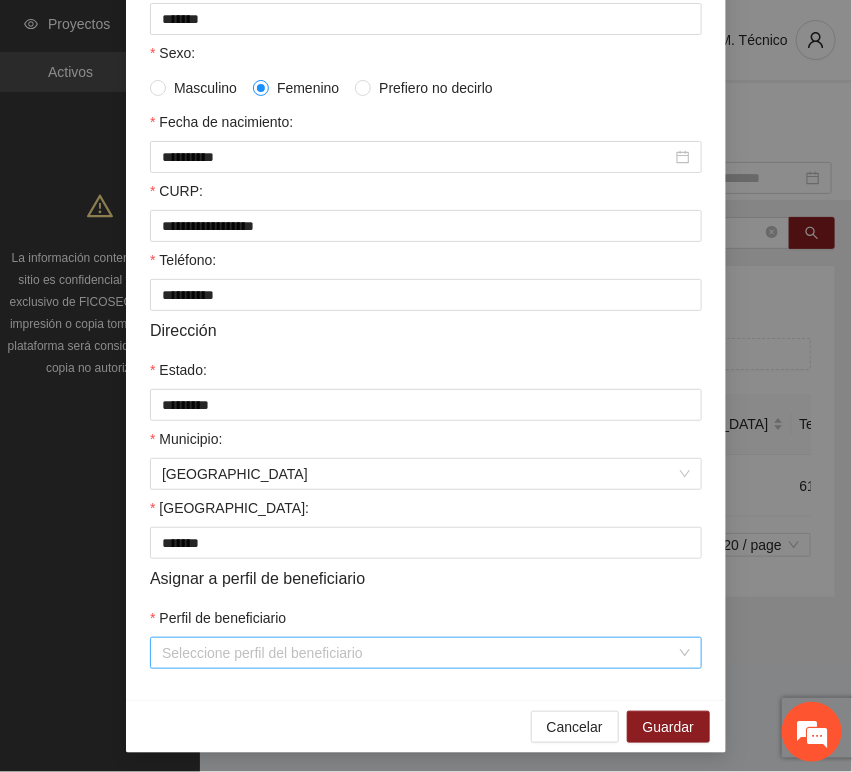 scroll, scrollTop: 394, scrollLeft: 0, axis: vertical 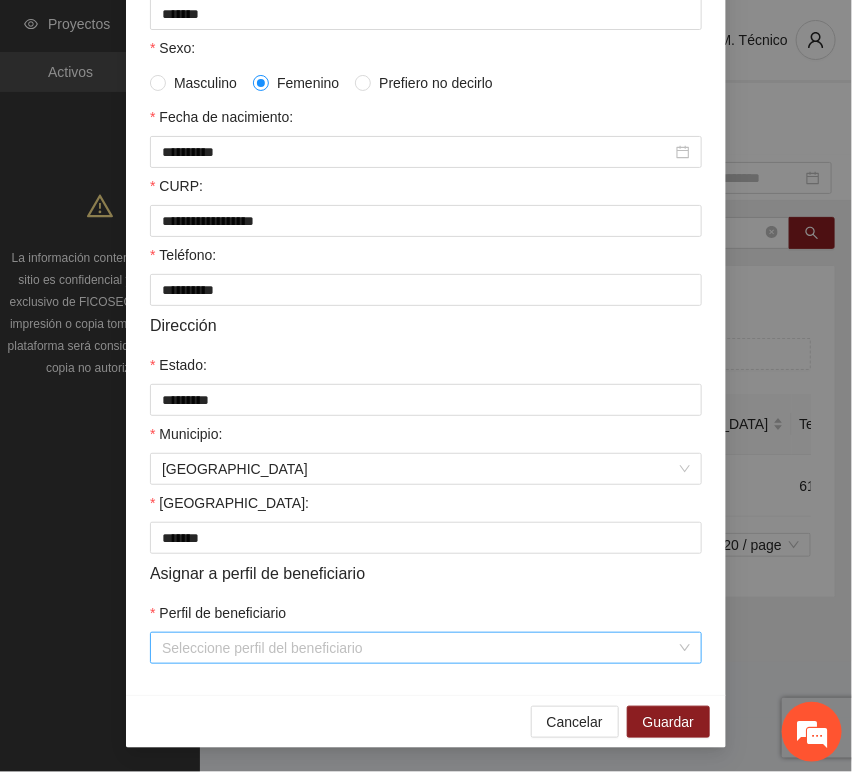 click on "Perfil de beneficiario" at bounding box center [419, 648] 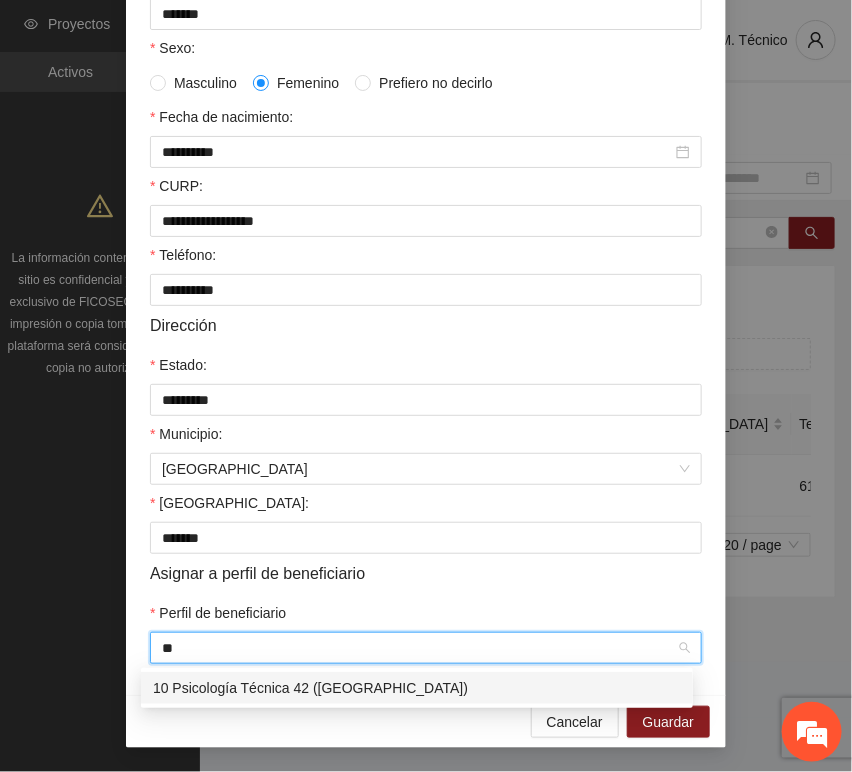 click on "10 Psicología Técnica 42 ([GEOGRAPHIC_DATA])" at bounding box center (417, 688) 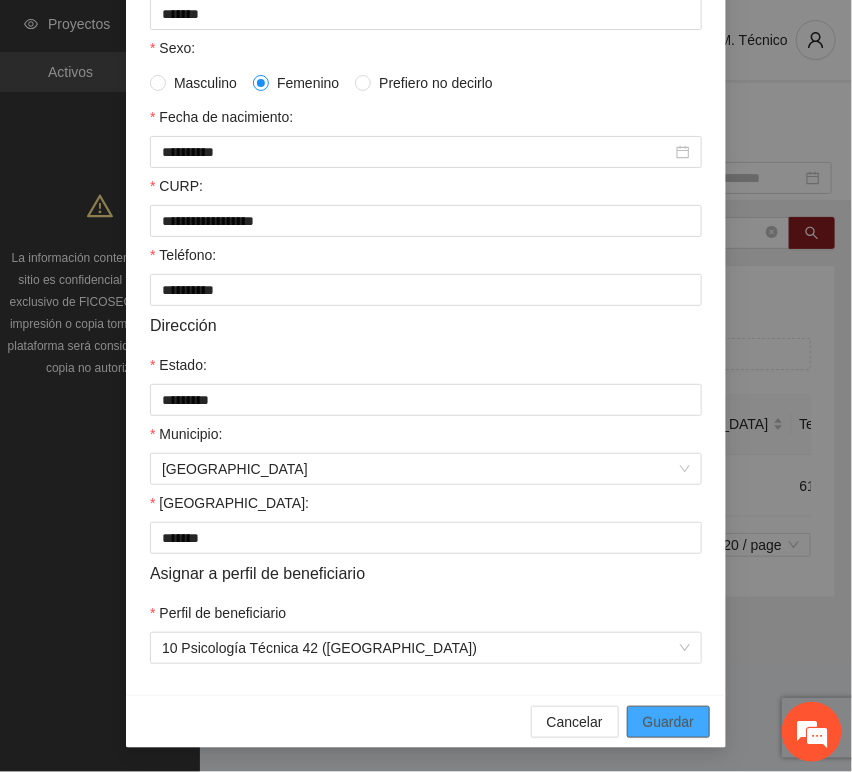 click on "Guardar" at bounding box center [668, 722] 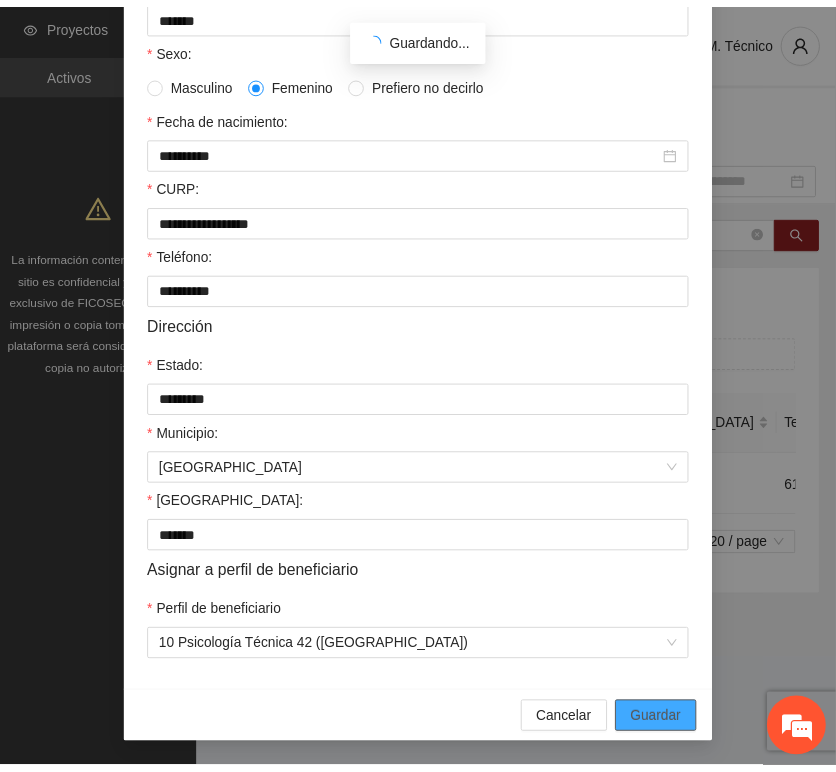 scroll, scrollTop: 294, scrollLeft: 0, axis: vertical 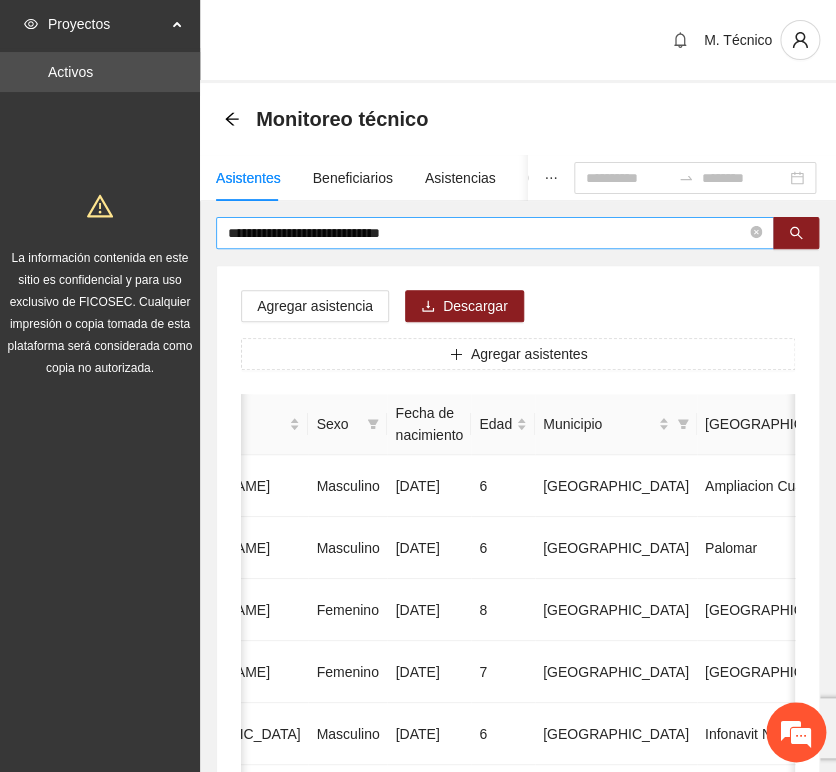 drag, startPoint x: 420, startPoint y: 255, endPoint x: 480, endPoint y: 230, distance: 65 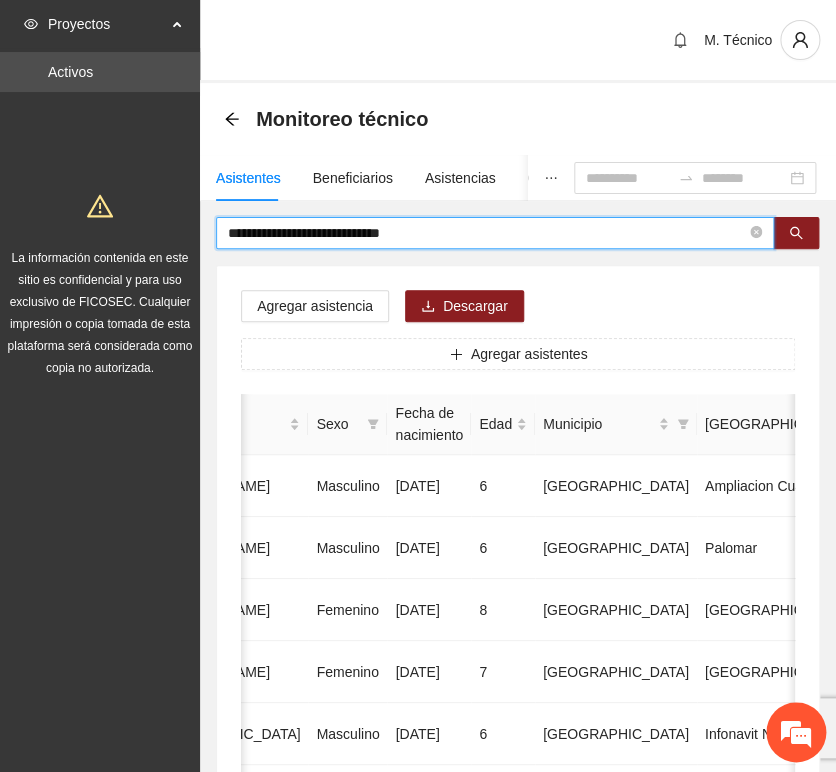 drag, startPoint x: 480, startPoint y: 230, endPoint x: -45, endPoint y: 212, distance: 525.3085 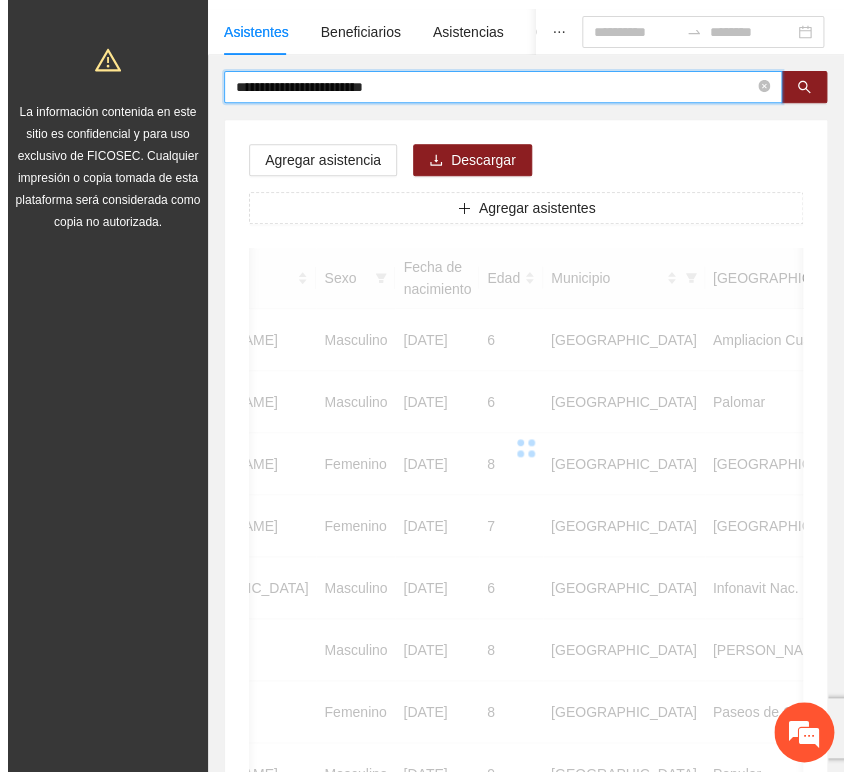 scroll, scrollTop: 0, scrollLeft: 0, axis: both 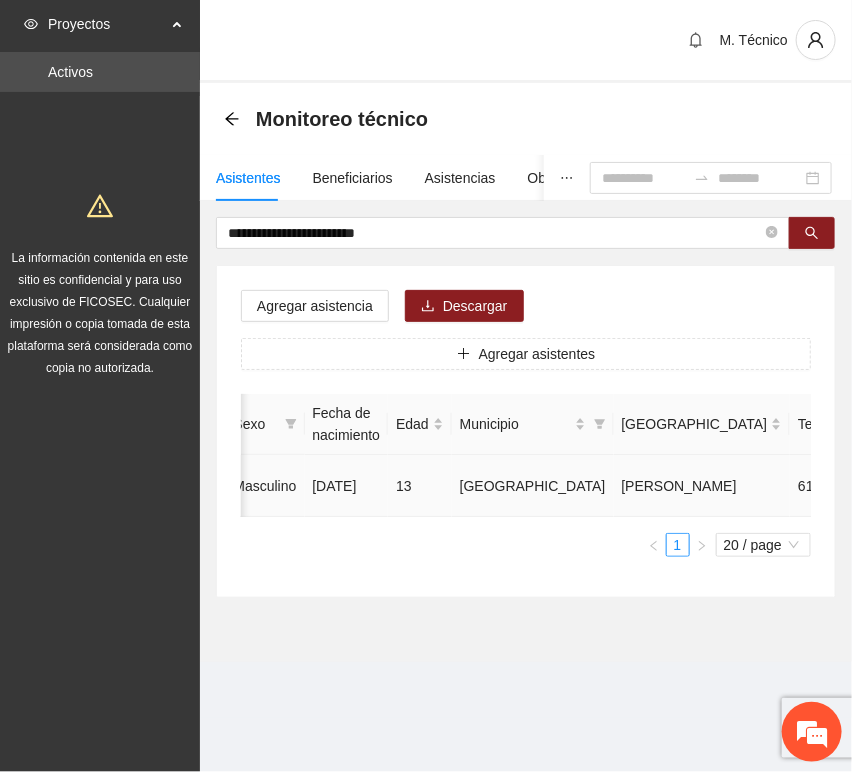 click 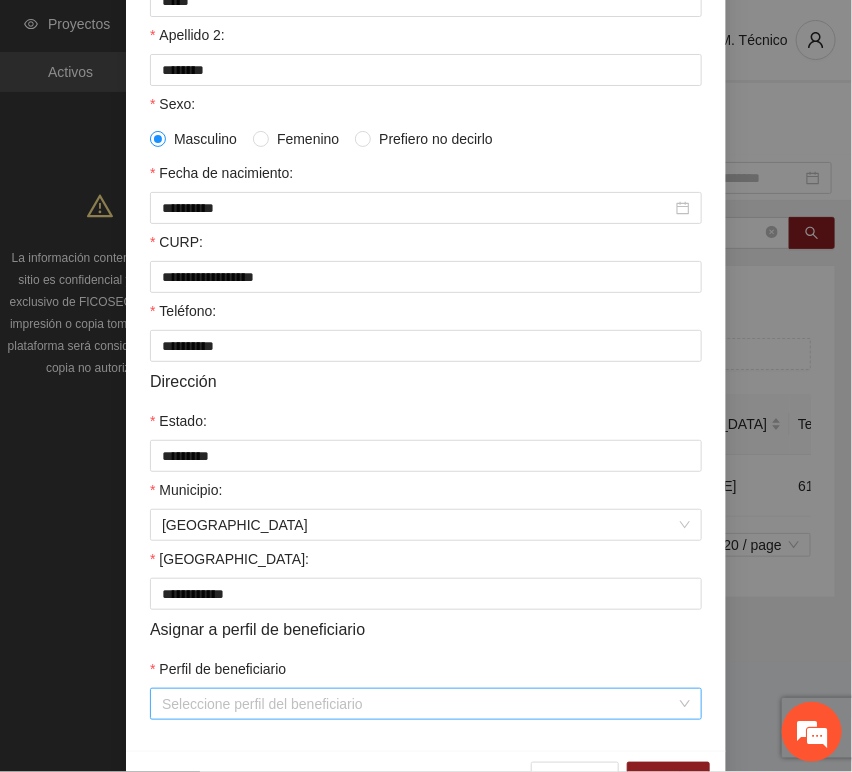 scroll, scrollTop: 394, scrollLeft: 0, axis: vertical 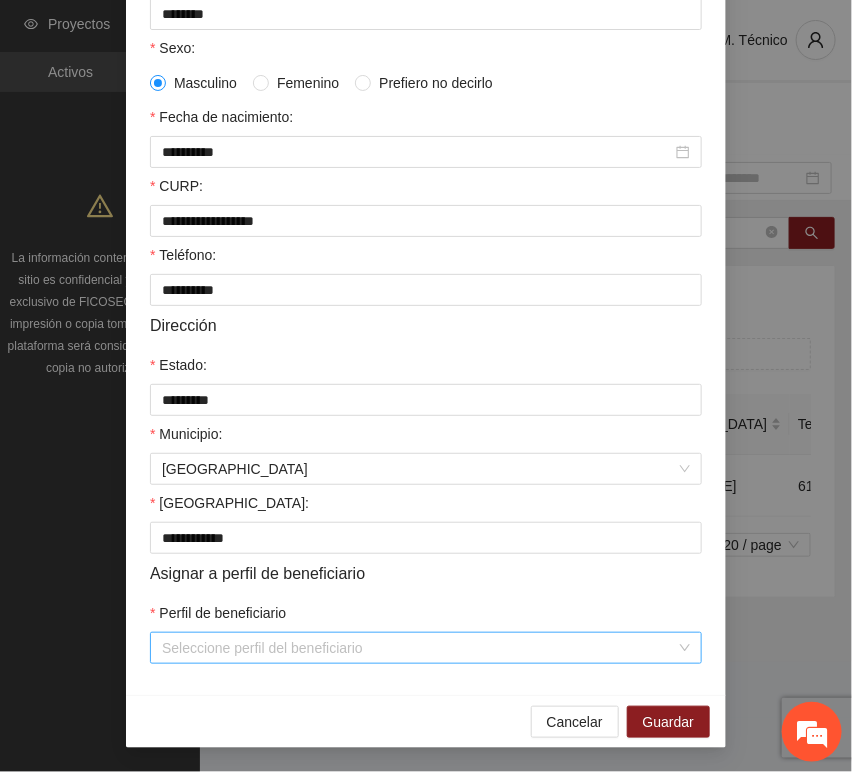 click on "Perfil de beneficiario" at bounding box center [419, 648] 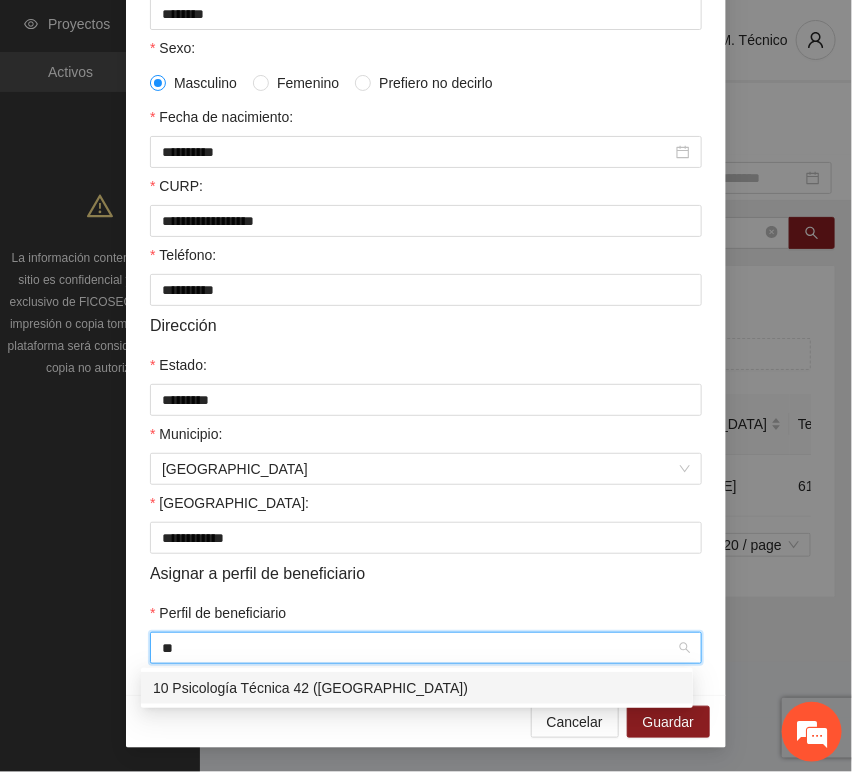 click on "10 Psicología Técnica 42 ([GEOGRAPHIC_DATA])" at bounding box center [417, 688] 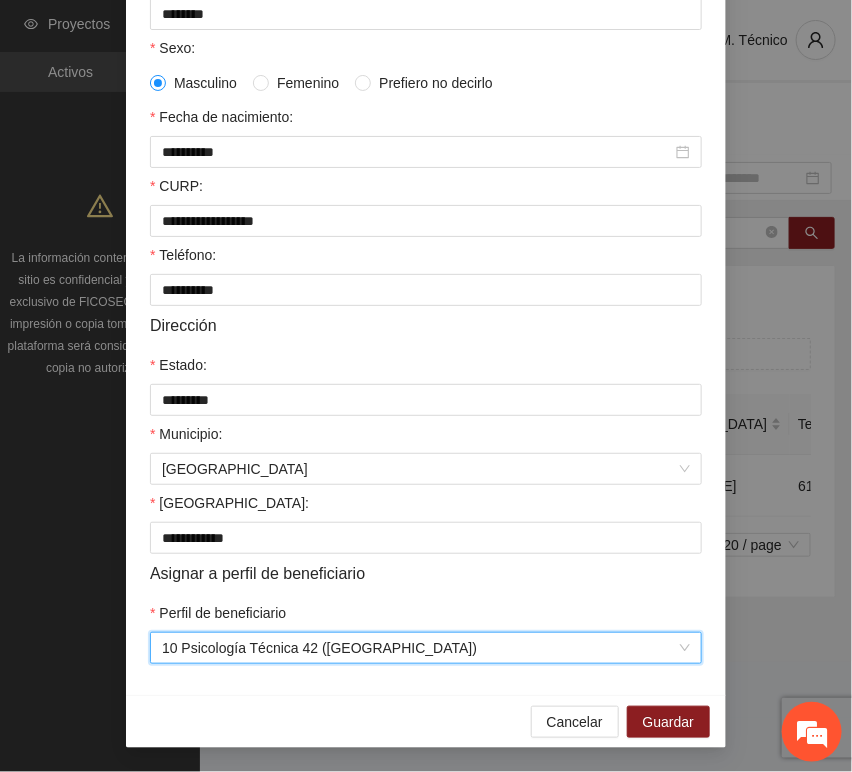 click on "Cancelar Guardar" at bounding box center [426, 721] 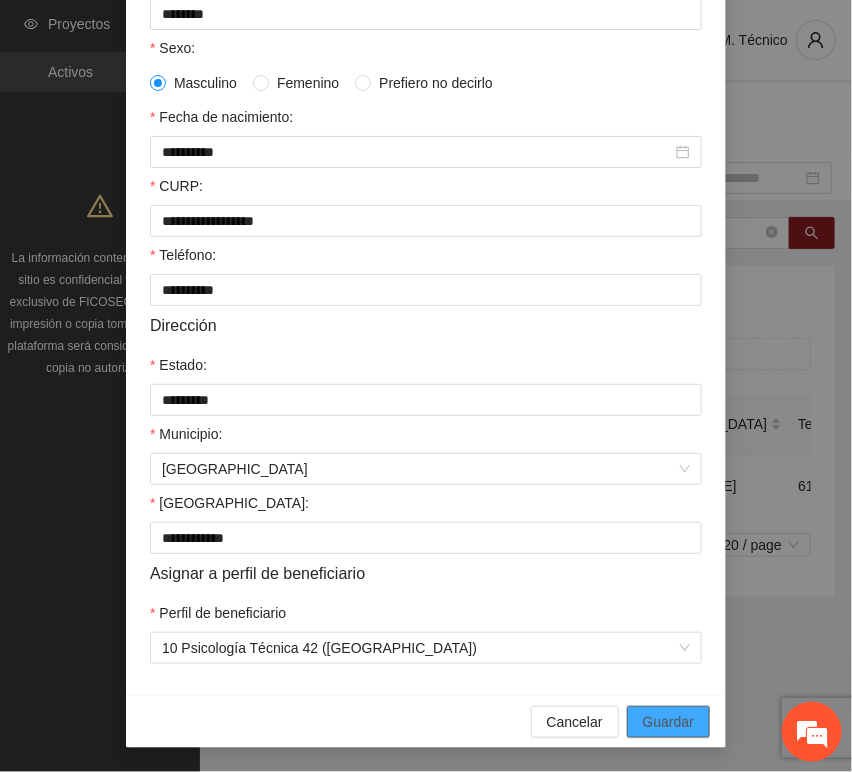 click on "Guardar" at bounding box center [668, 722] 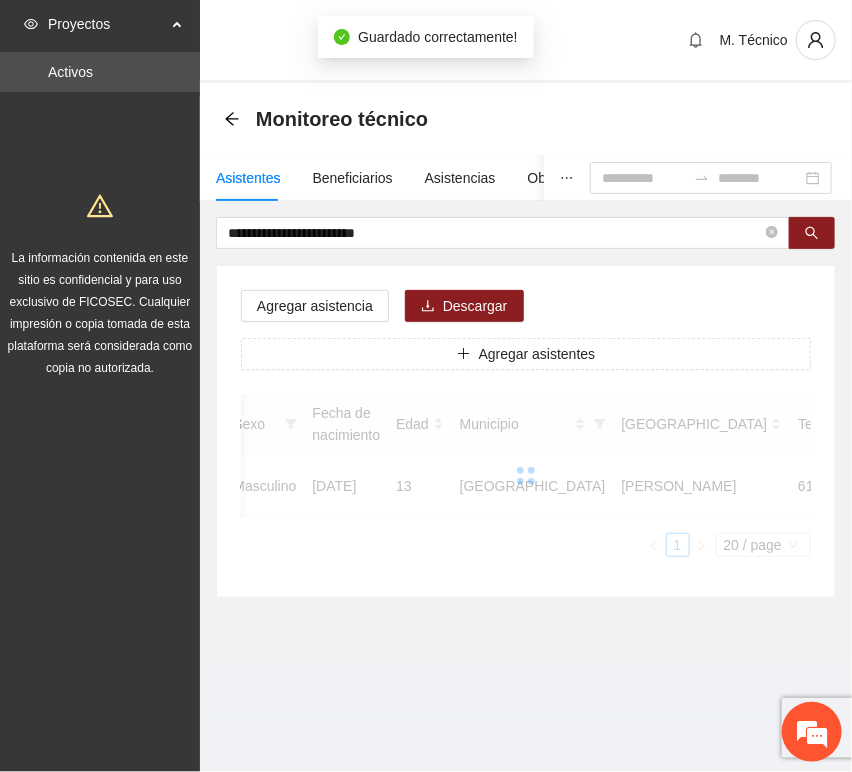 scroll, scrollTop: 294, scrollLeft: 0, axis: vertical 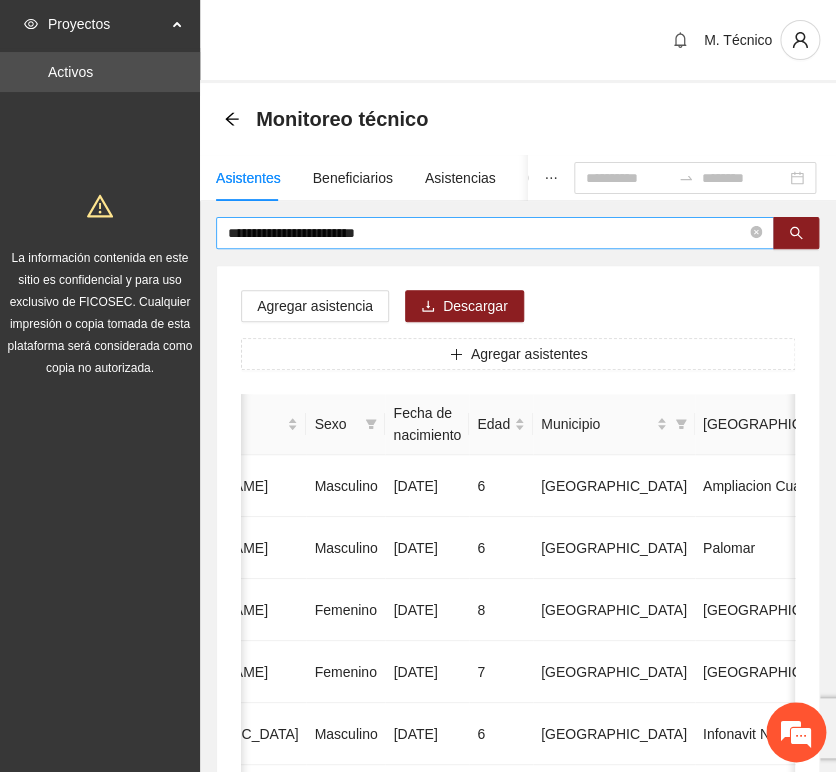 click on "**********" at bounding box center [487, 233] 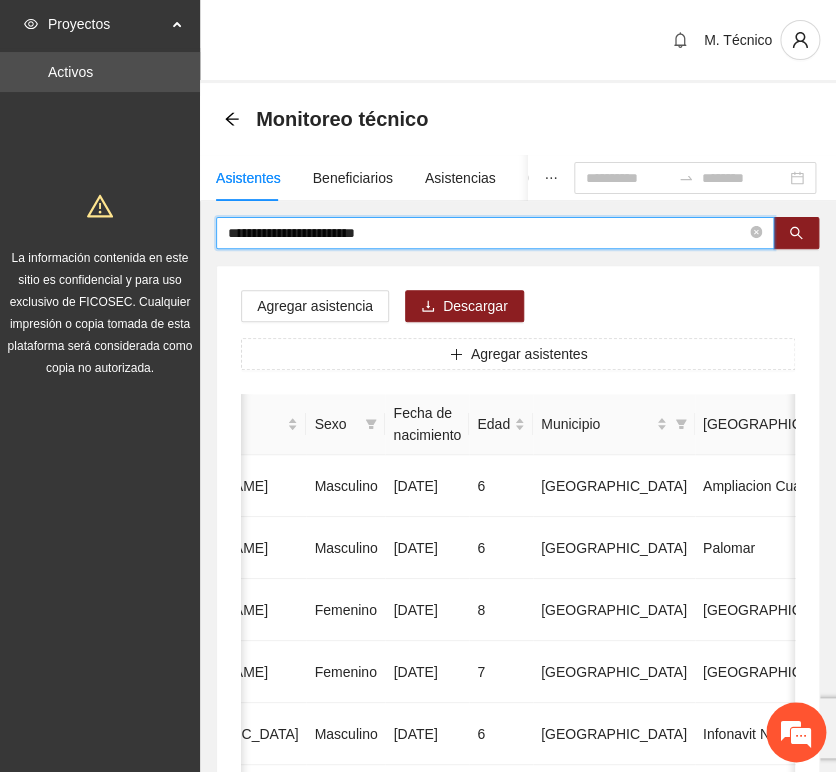 drag, startPoint x: 400, startPoint y: 231, endPoint x: 65, endPoint y: 199, distance: 336.5249 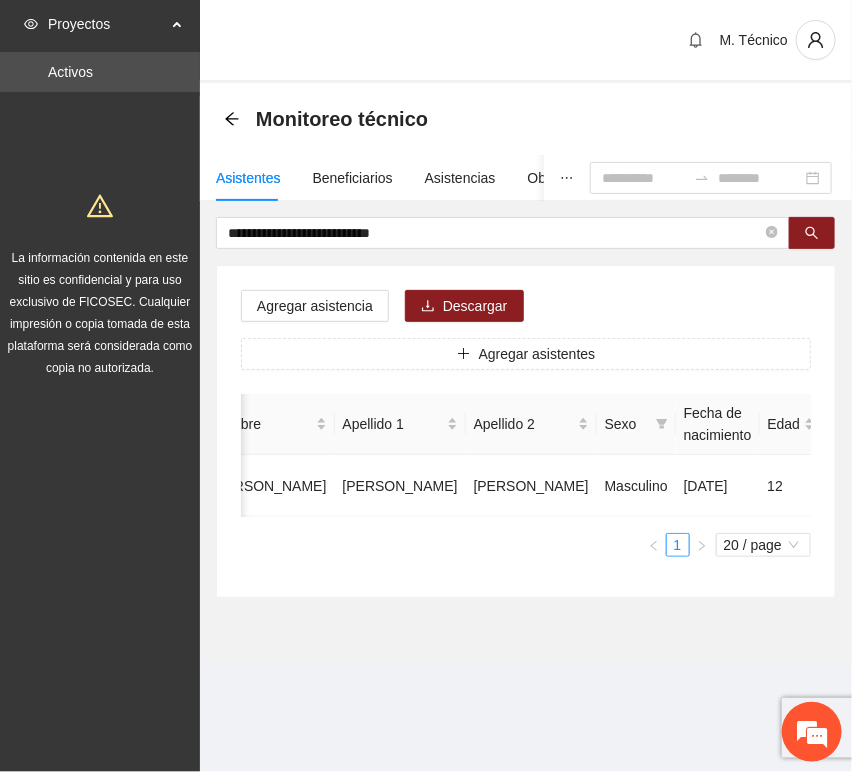 scroll, scrollTop: 0, scrollLeft: 452, axis: horizontal 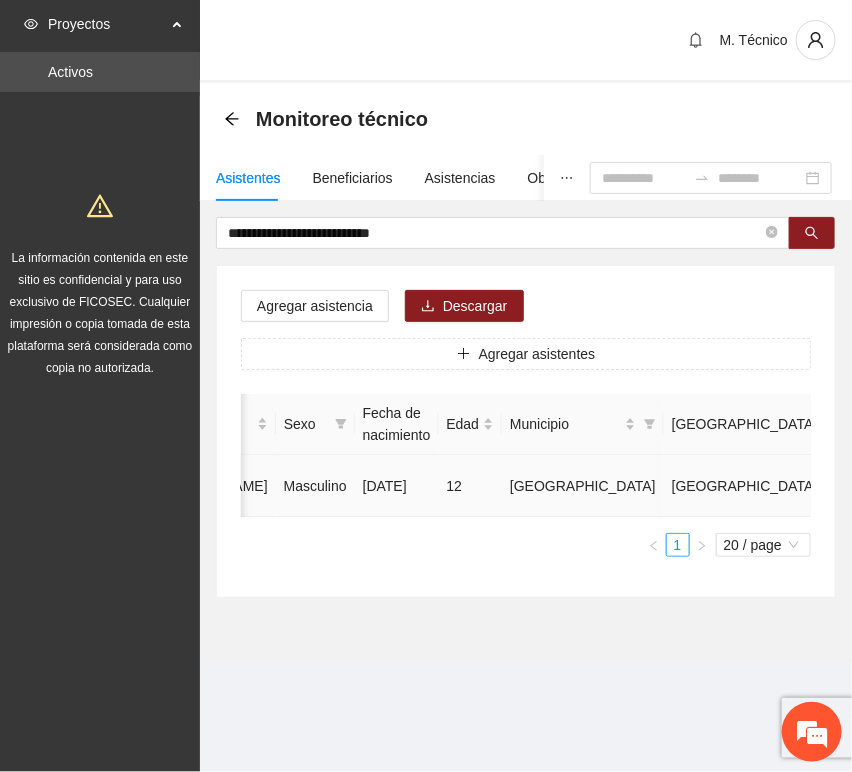 click 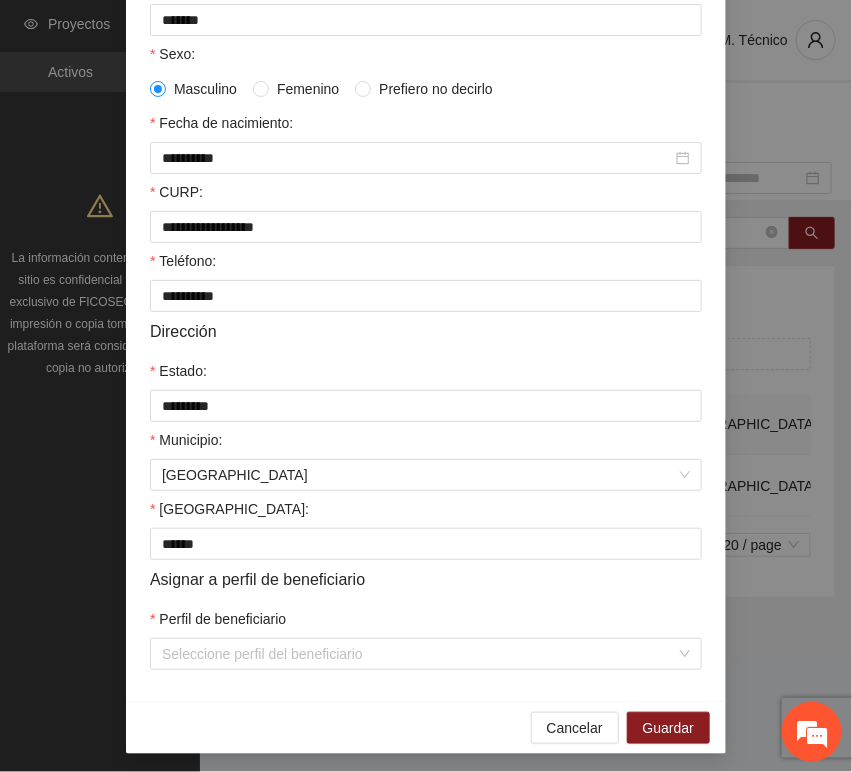 scroll, scrollTop: 394, scrollLeft: 0, axis: vertical 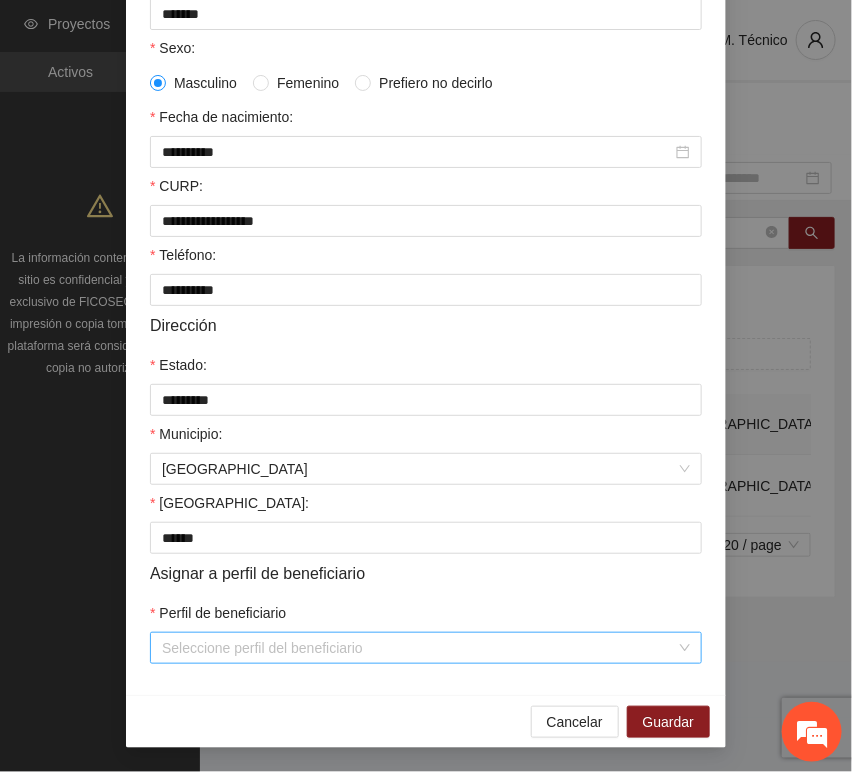 click on "Perfil de beneficiario" at bounding box center (419, 648) 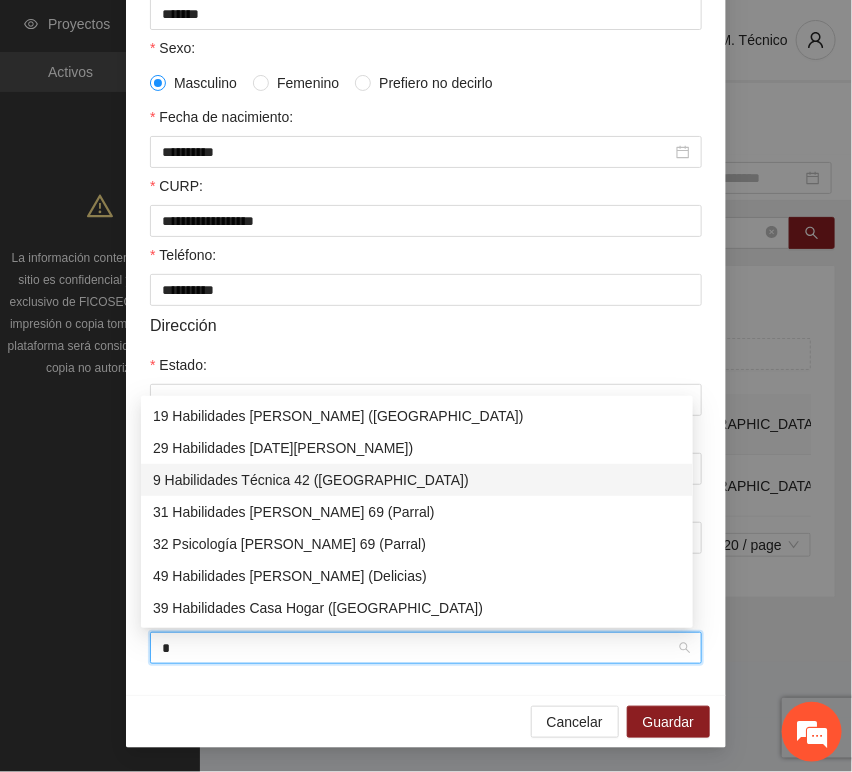 click on "9 Habilidades Técnica 42 ([GEOGRAPHIC_DATA])" at bounding box center (417, 480) 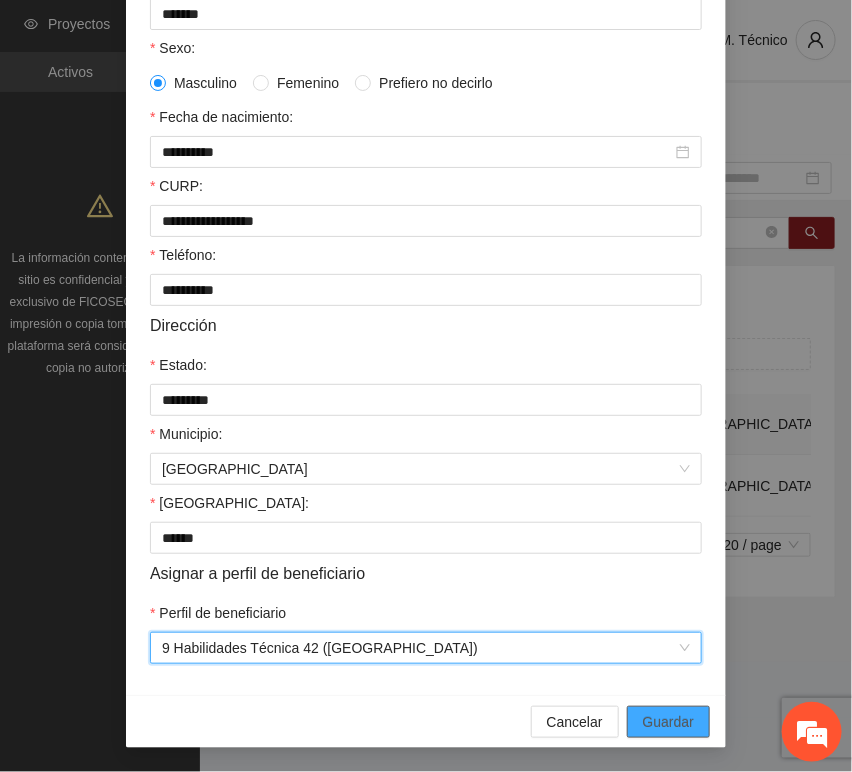 click on "Guardar" at bounding box center [668, 722] 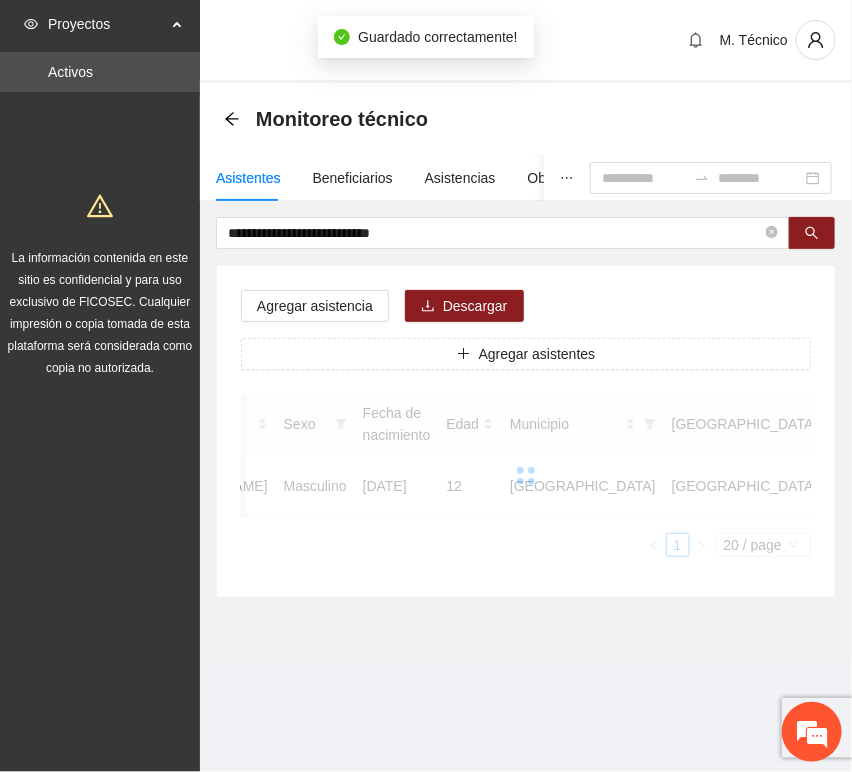 scroll, scrollTop: 294, scrollLeft: 0, axis: vertical 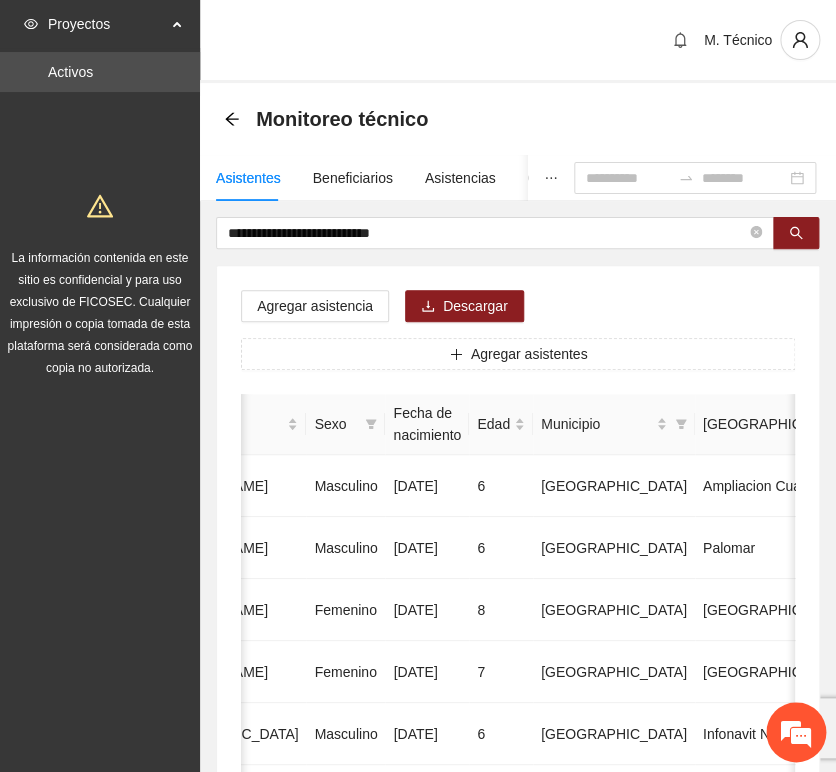 click on "**********" at bounding box center [518, 996] 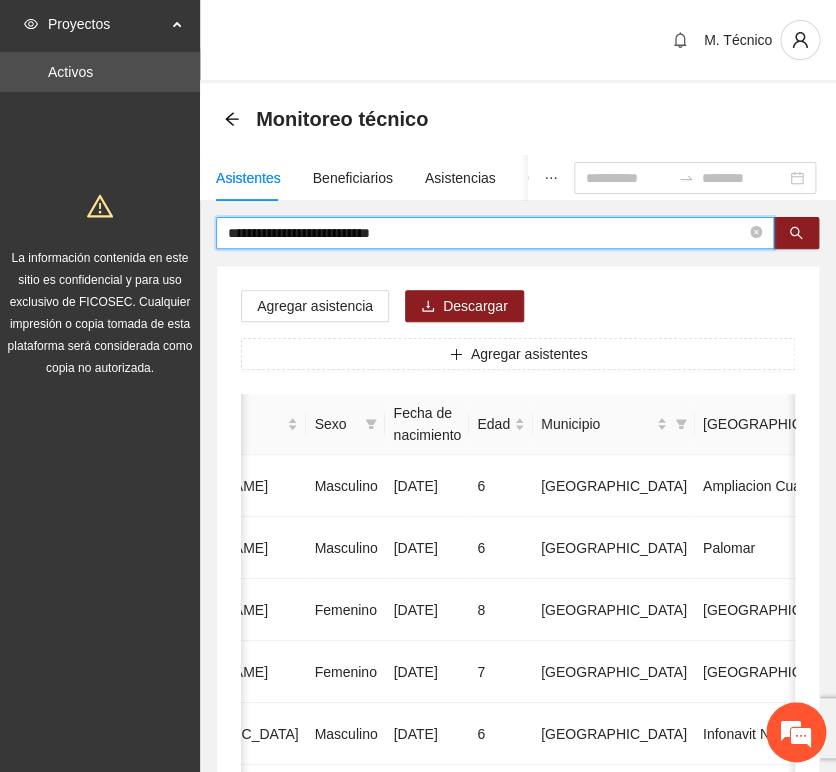 drag, startPoint x: 454, startPoint y: 238, endPoint x: 12, endPoint y: 175, distance: 446.46725 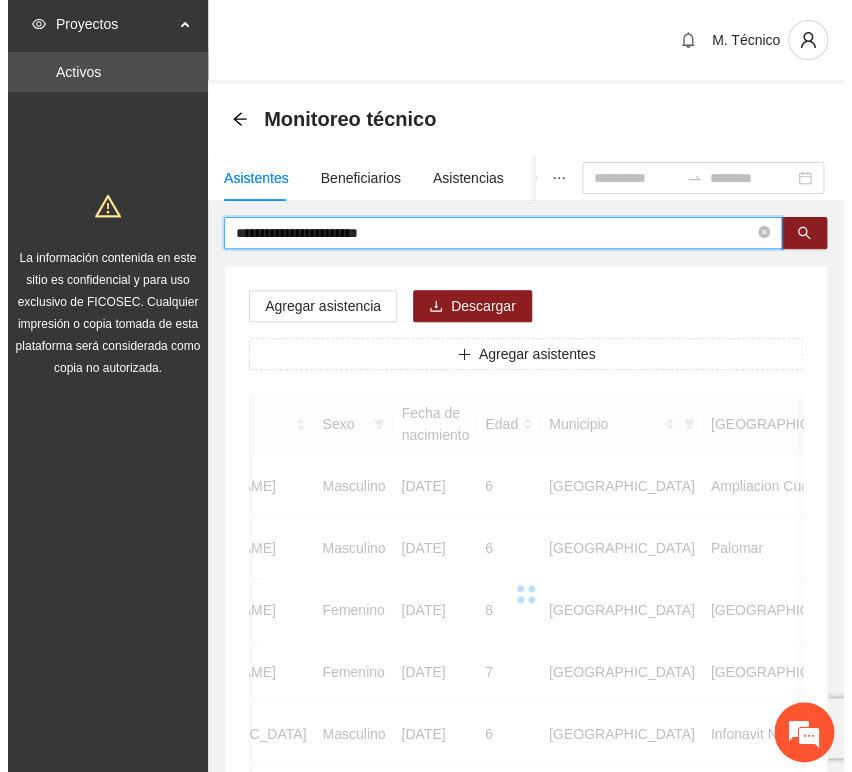 scroll, scrollTop: 0, scrollLeft: 450, axis: horizontal 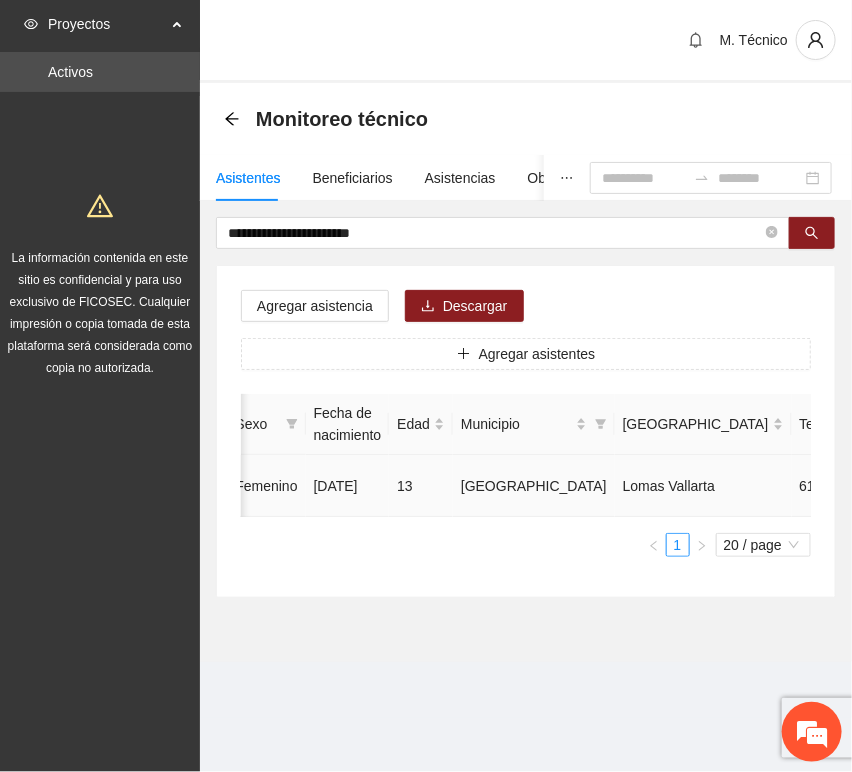 click 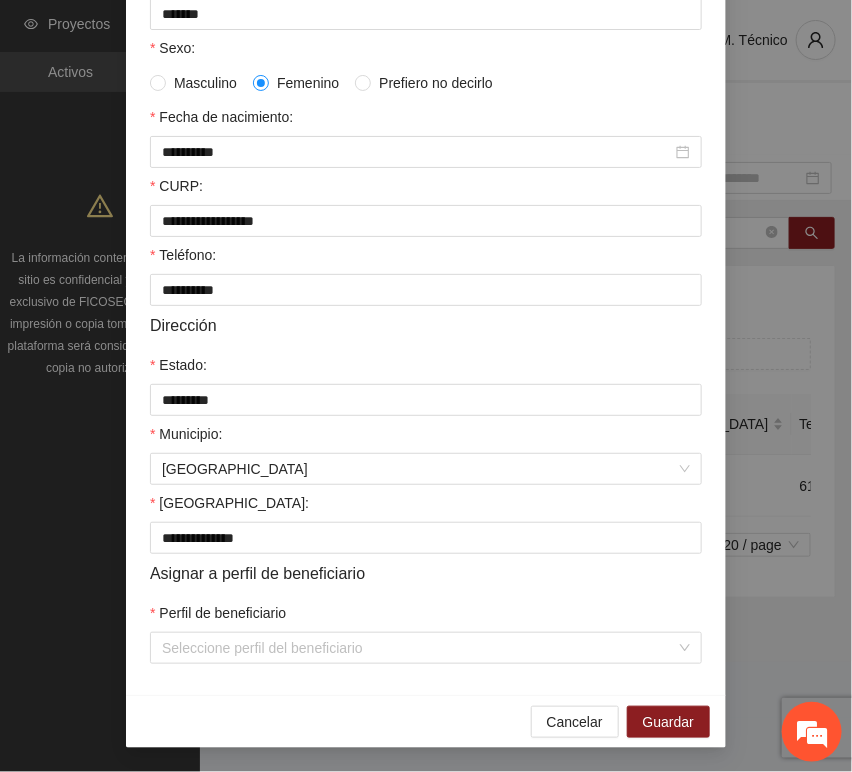 scroll, scrollTop: 394, scrollLeft: 0, axis: vertical 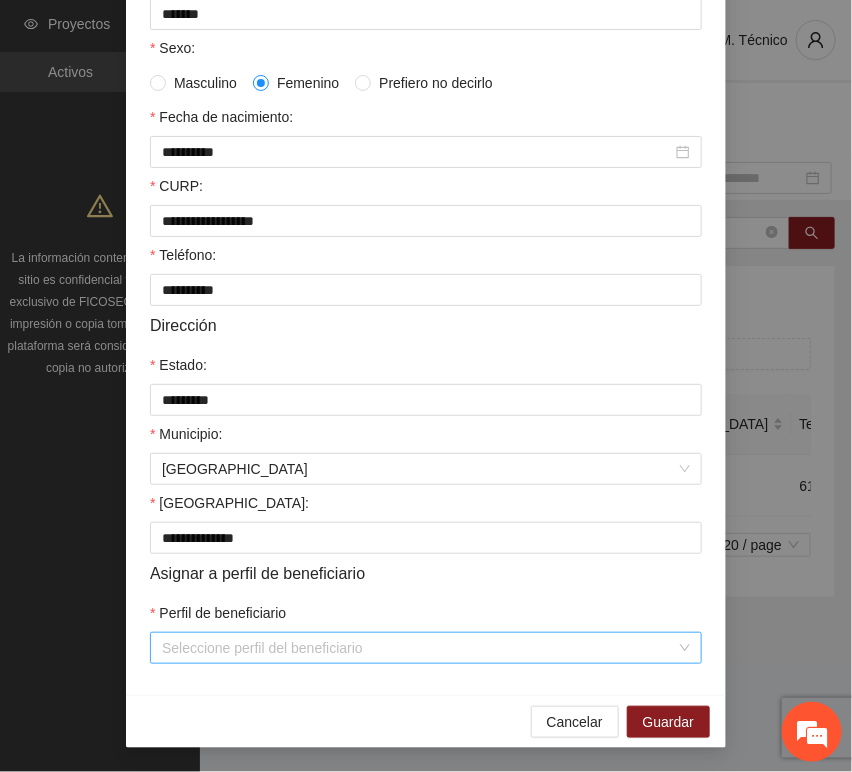 click on "Perfil de beneficiario" at bounding box center (419, 648) 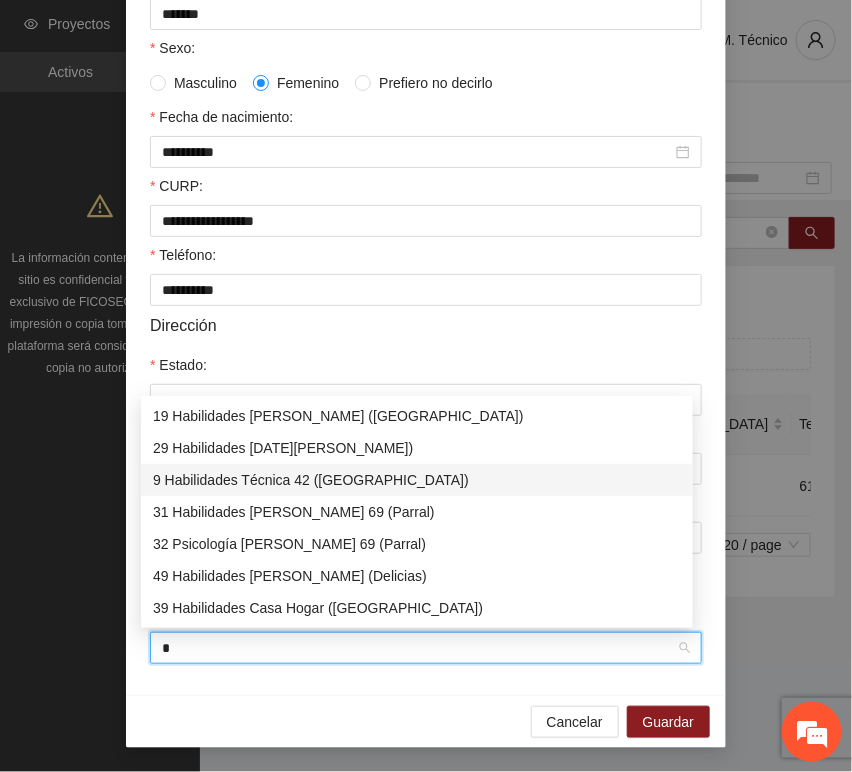 click on "9 Habilidades Técnica 42 ([GEOGRAPHIC_DATA])" at bounding box center (417, 480) 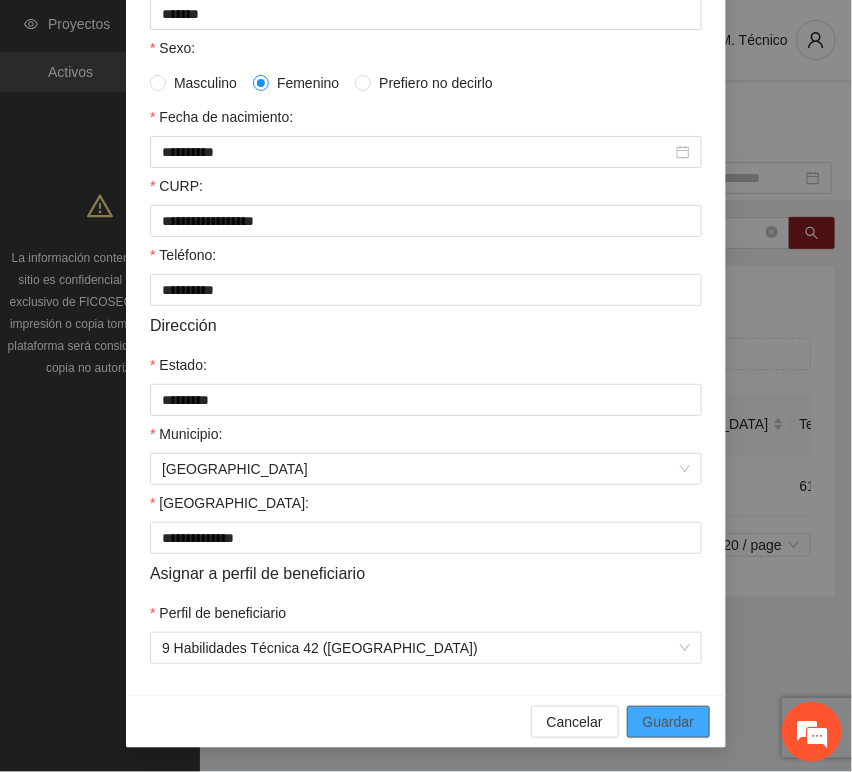 click on "Guardar" at bounding box center (668, 722) 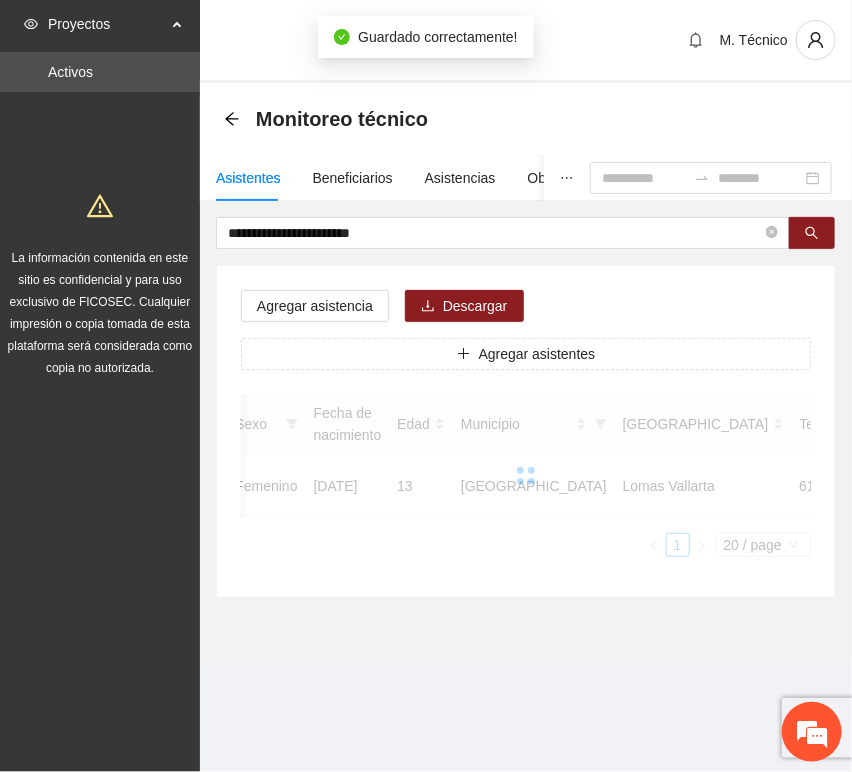 scroll, scrollTop: 294, scrollLeft: 0, axis: vertical 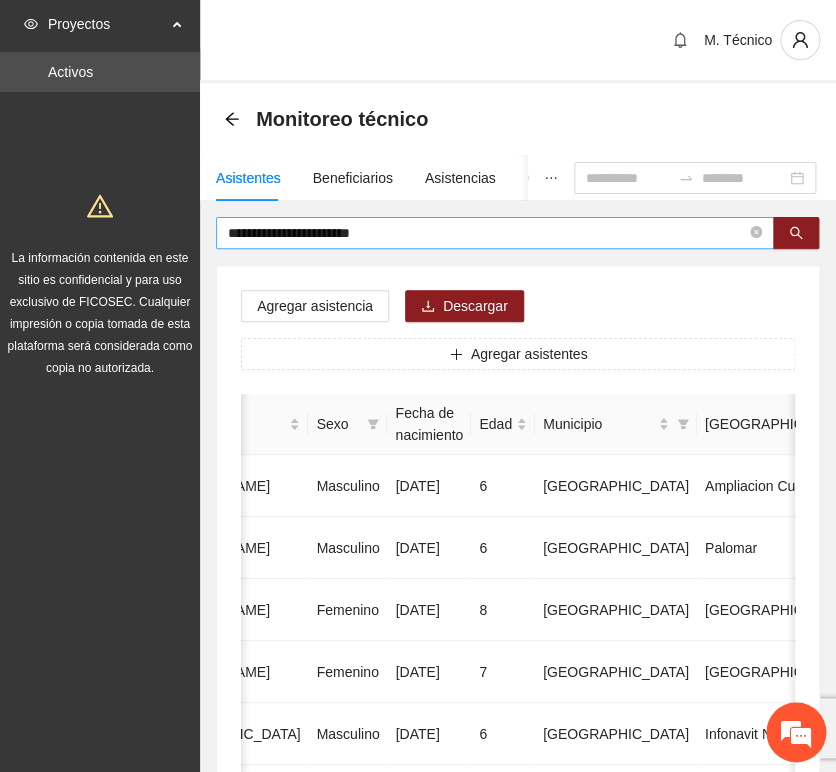 drag, startPoint x: 357, startPoint y: 244, endPoint x: 378, endPoint y: 239, distance: 21.587032 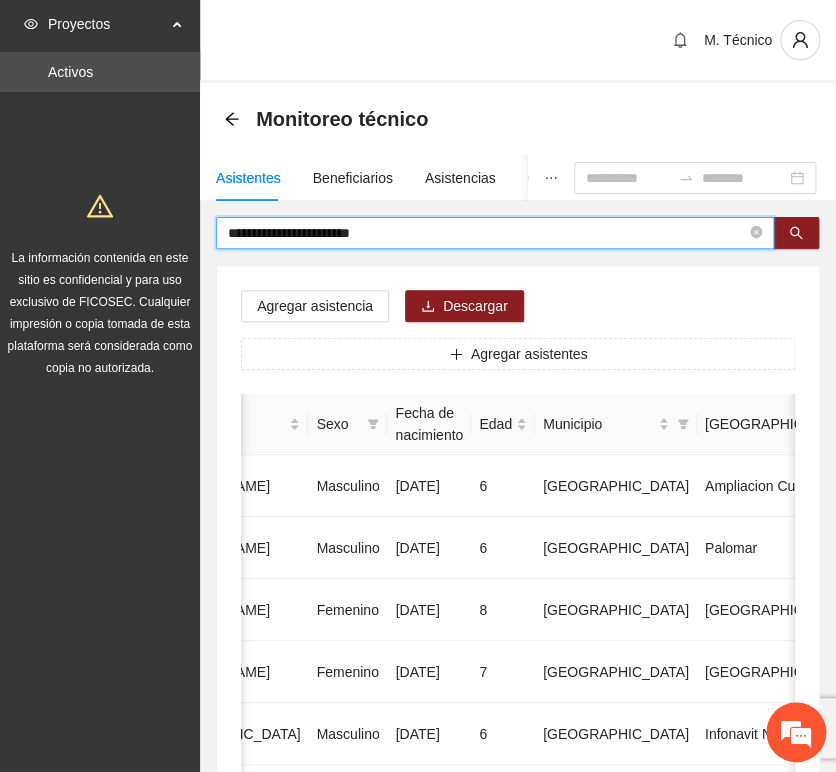 drag, startPoint x: 397, startPoint y: 235, endPoint x: 24, endPoint y: 211, distance: 373.77133 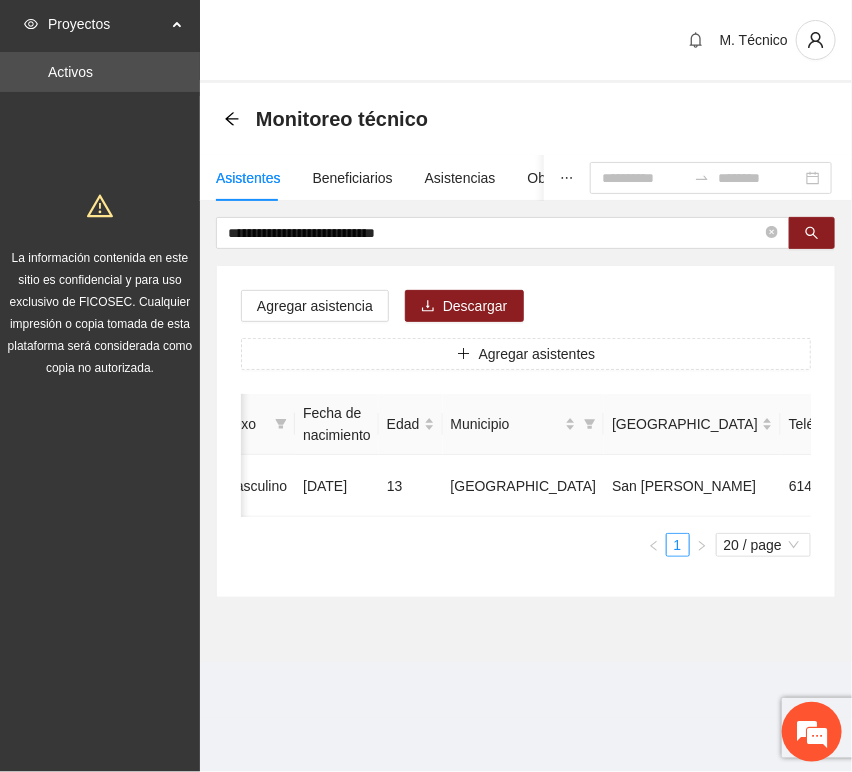 scroll, scrollTop: 0, scrollLeft: 456, axis: horizontal 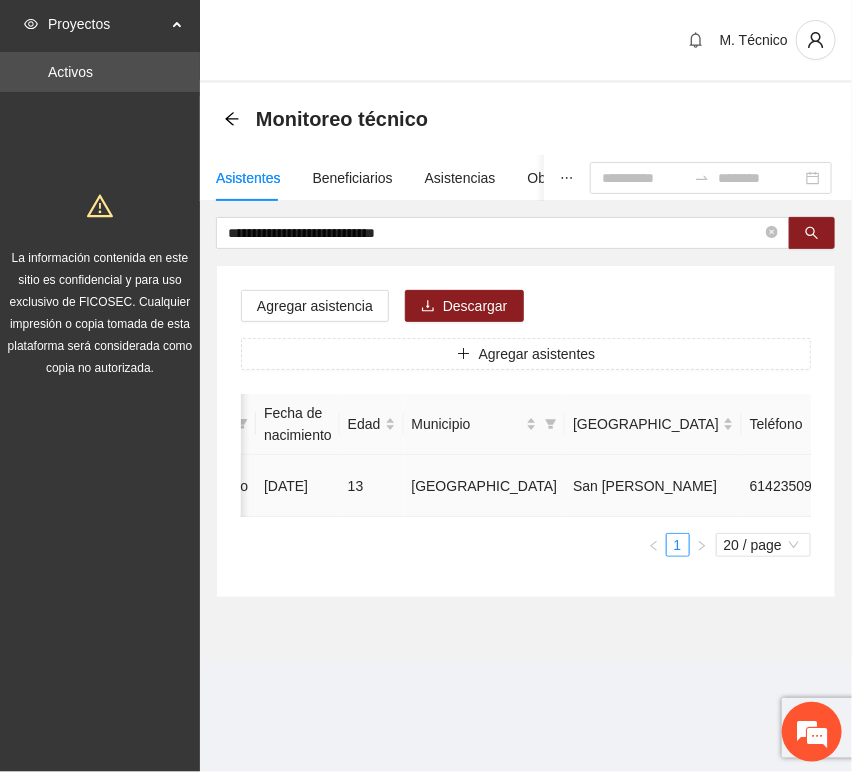 click 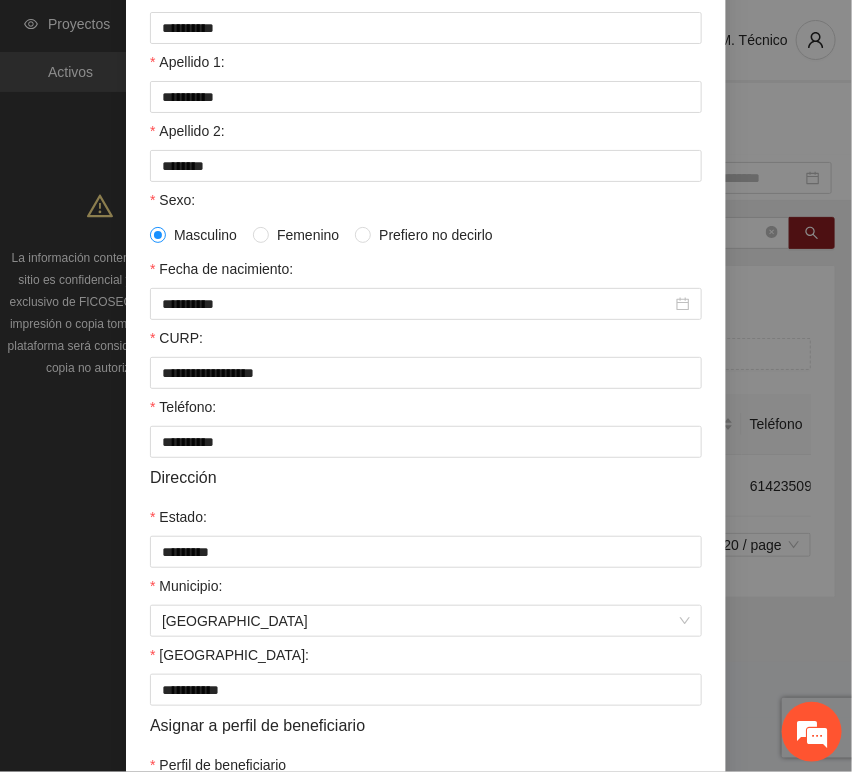 scroll, scrollTop: 394, scrollLeft: 0, axis: vertical 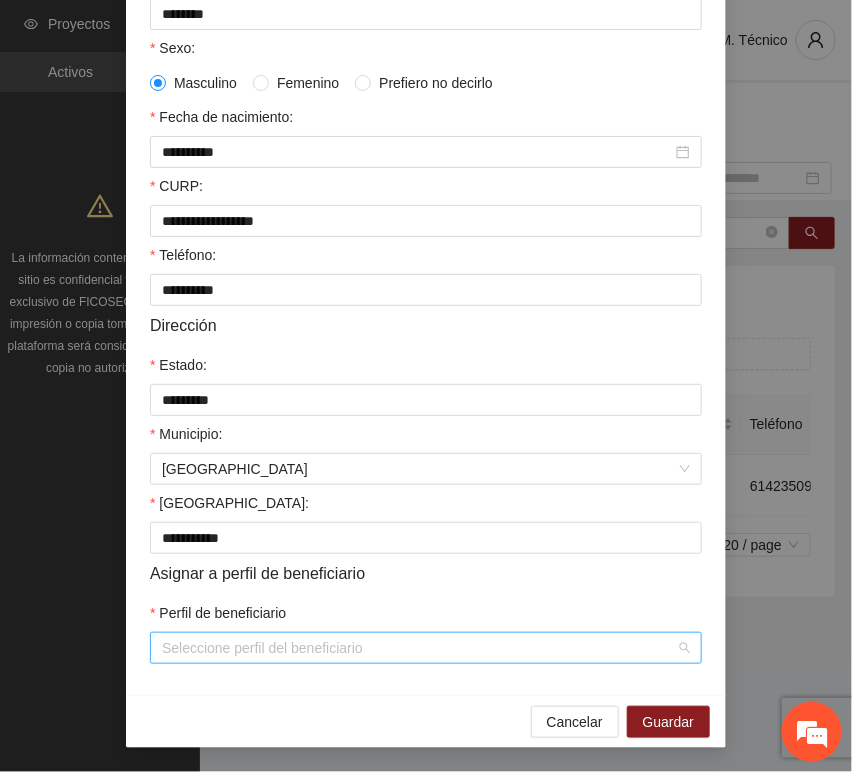 click on "Perfil de beneficiario" at bounding box center (419, 648) 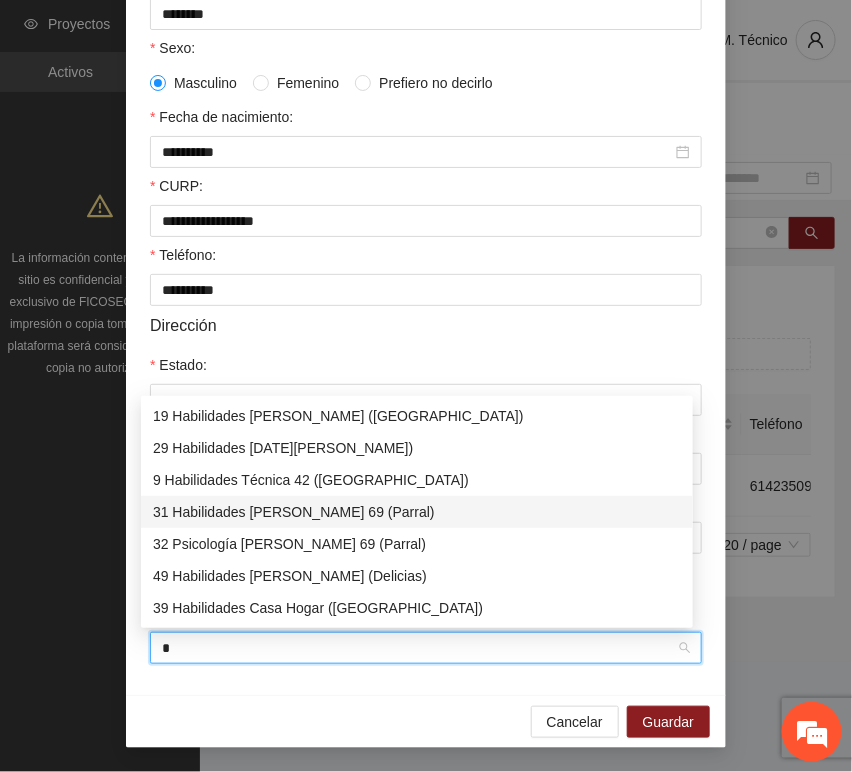 click on "9 Habilidades Técnica 42 ([GEOGRAPHIC_DATA])" at bounding box center [417, 480] 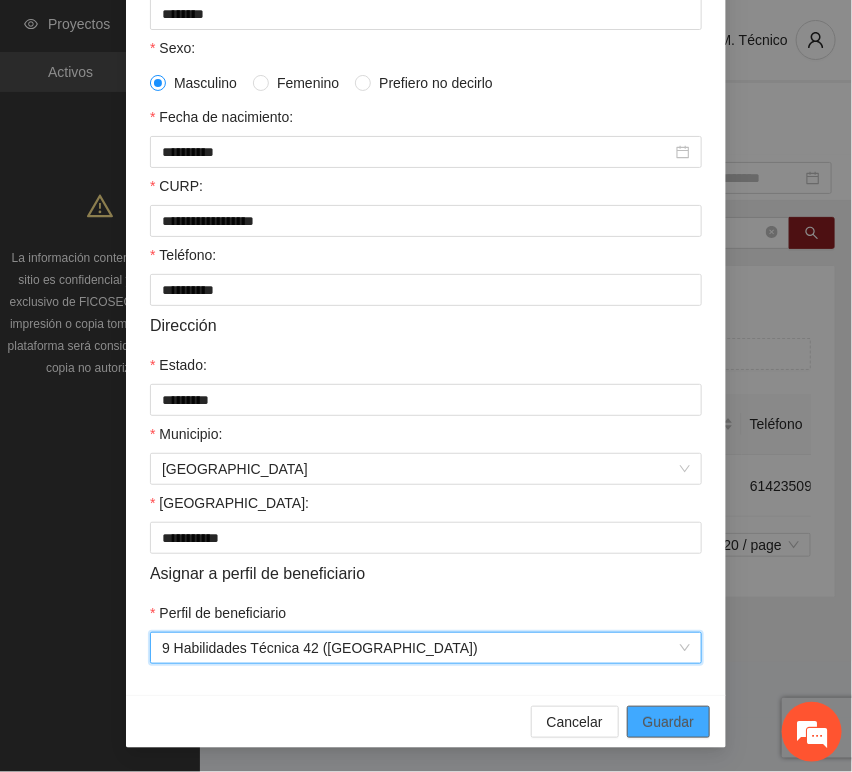 click on "Guardar" at bounding box center [668, 722] 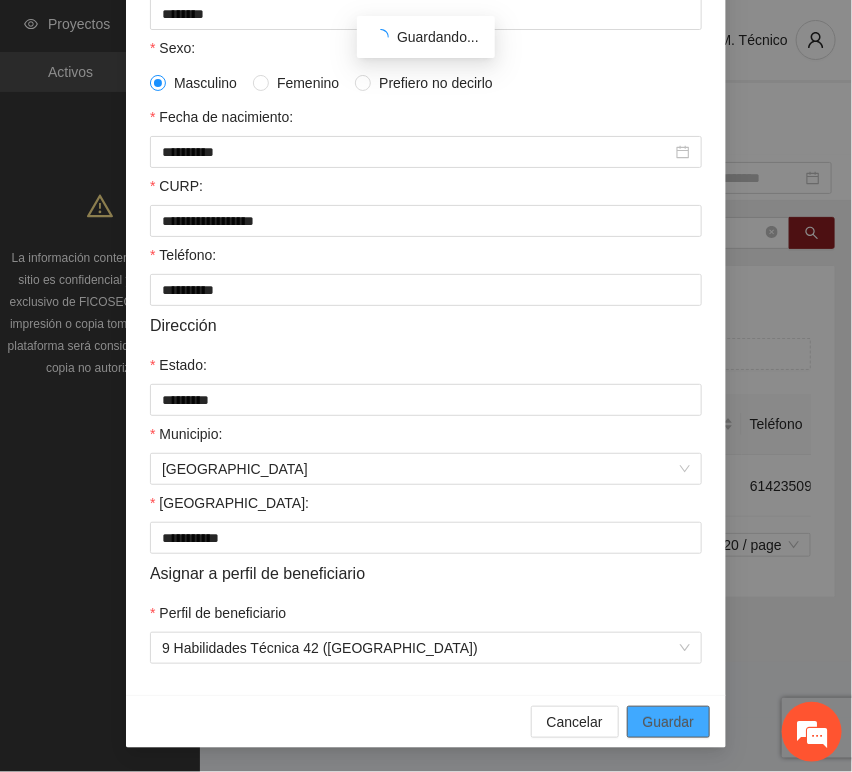 scroll, scrollTop: 294, scrollLeft: 0, axis: vertical 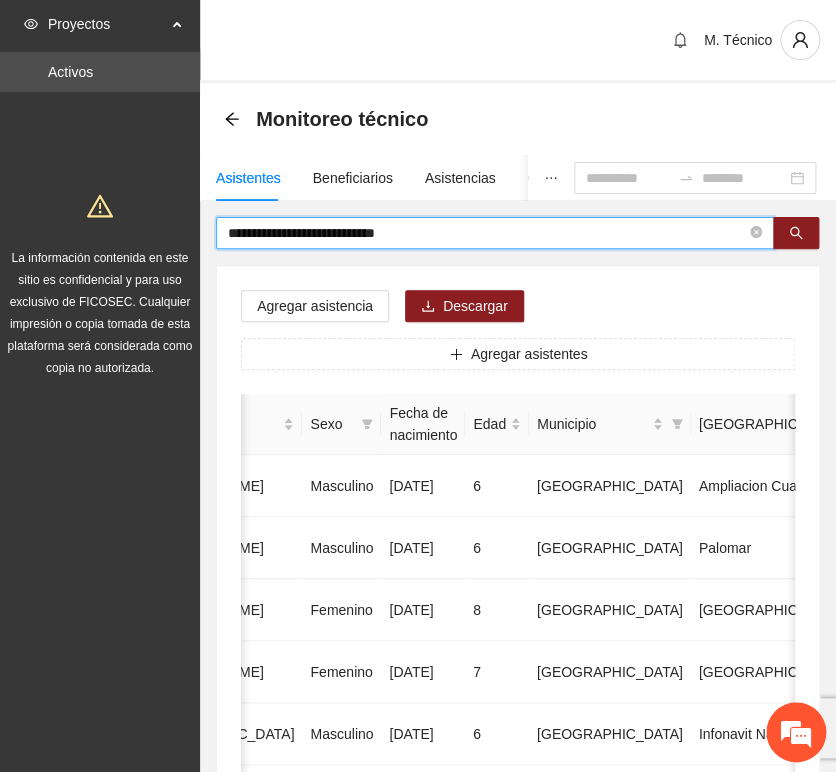 click on "**********" at bounding box center [487, 233] 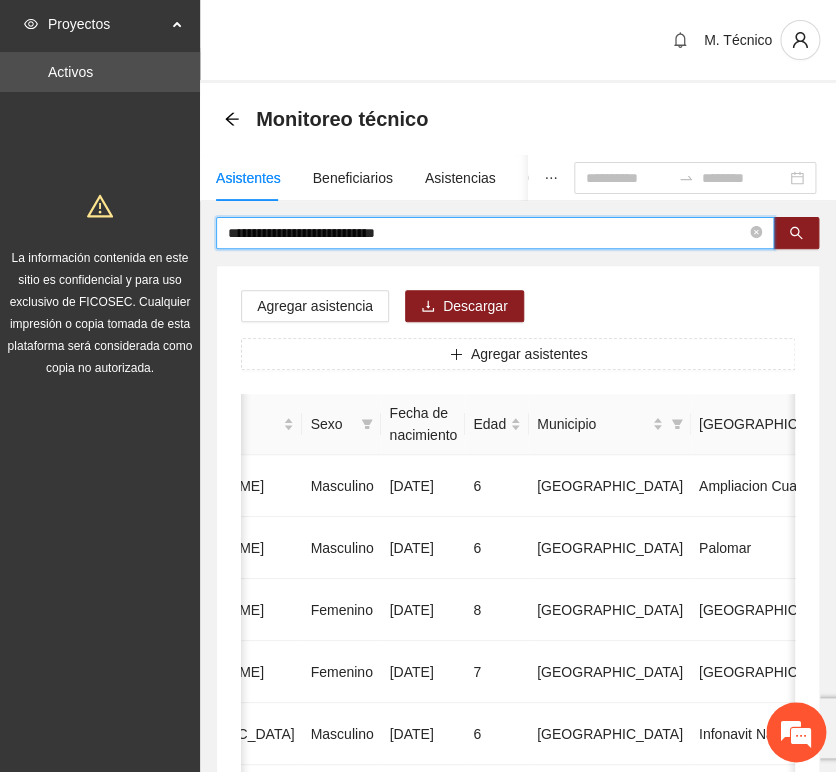 drag, startPoint x: 368, startPoint y: 223, endPoint x: 97, endPoint y: 203, distance: 271.737 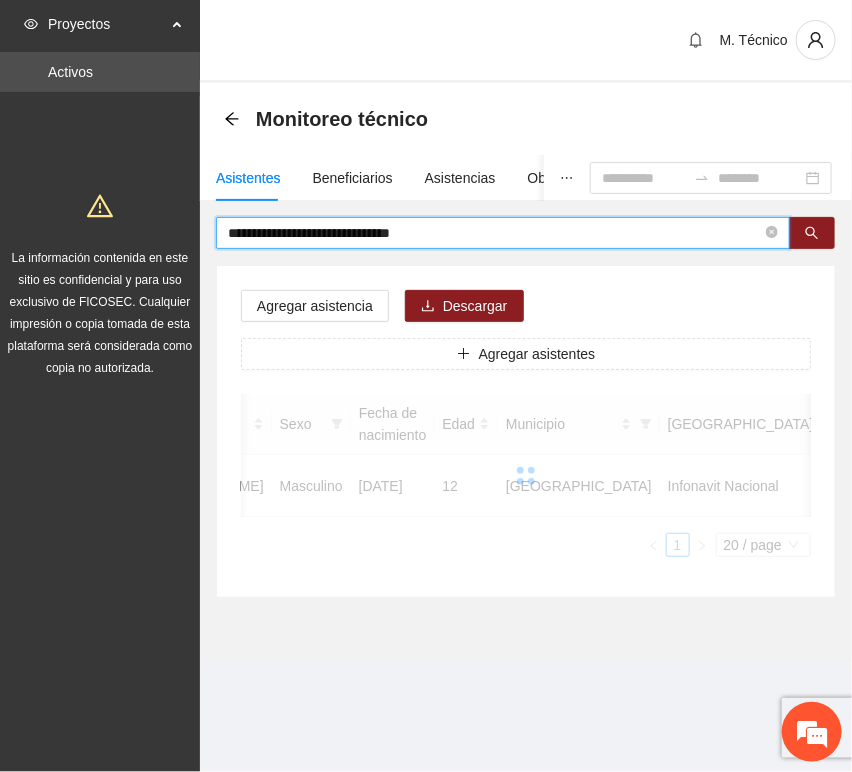 scroll, scrollTop: 0, scrollLeft: 452, axis: horizontal 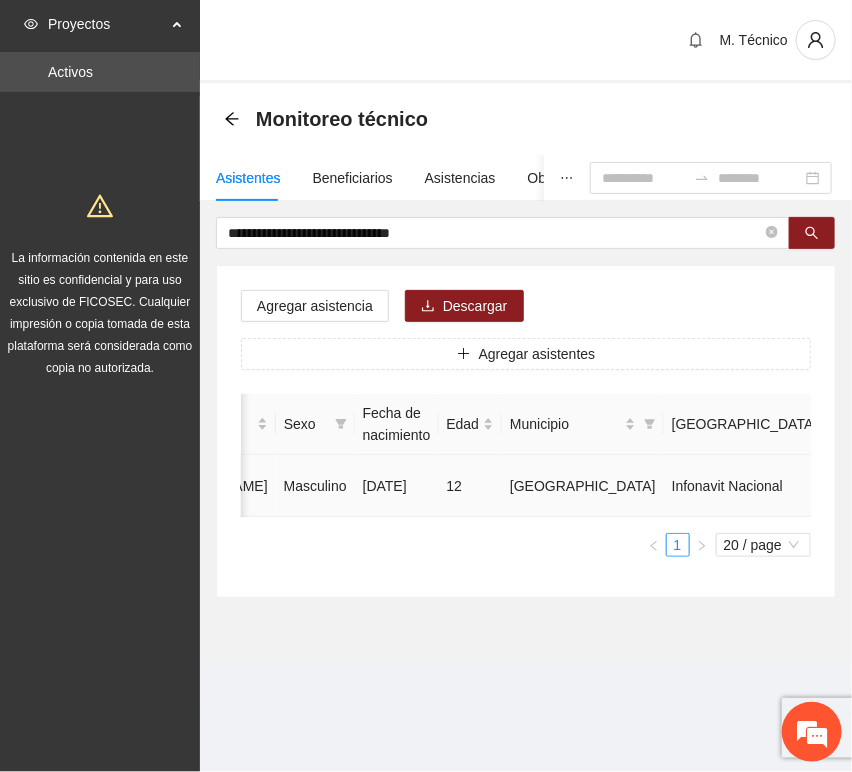 click 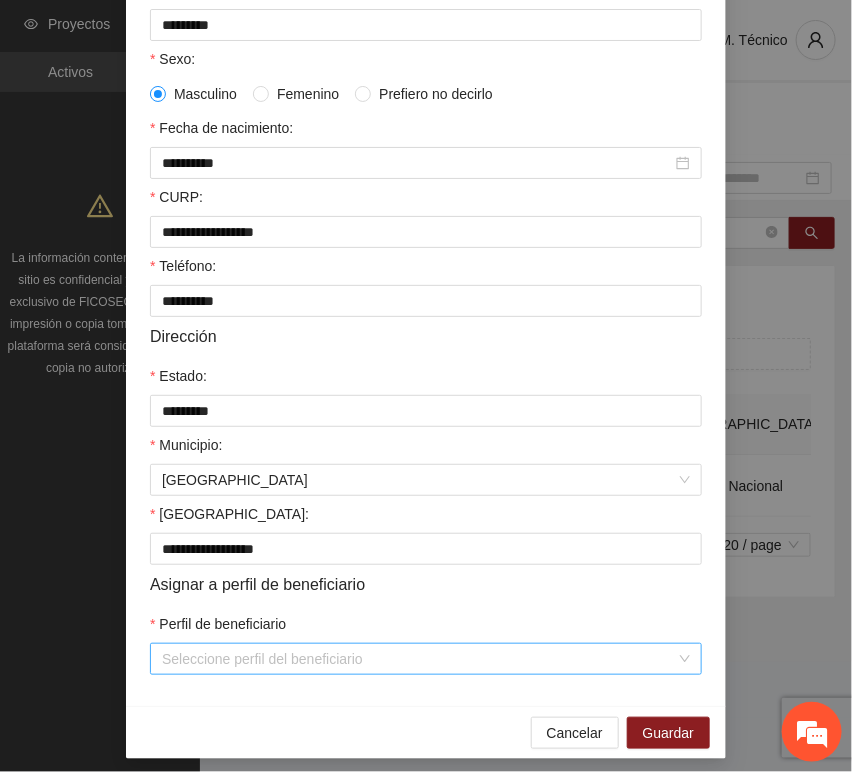scroll, scrollTop: 394, scrollLeft: 0, axis: vertical 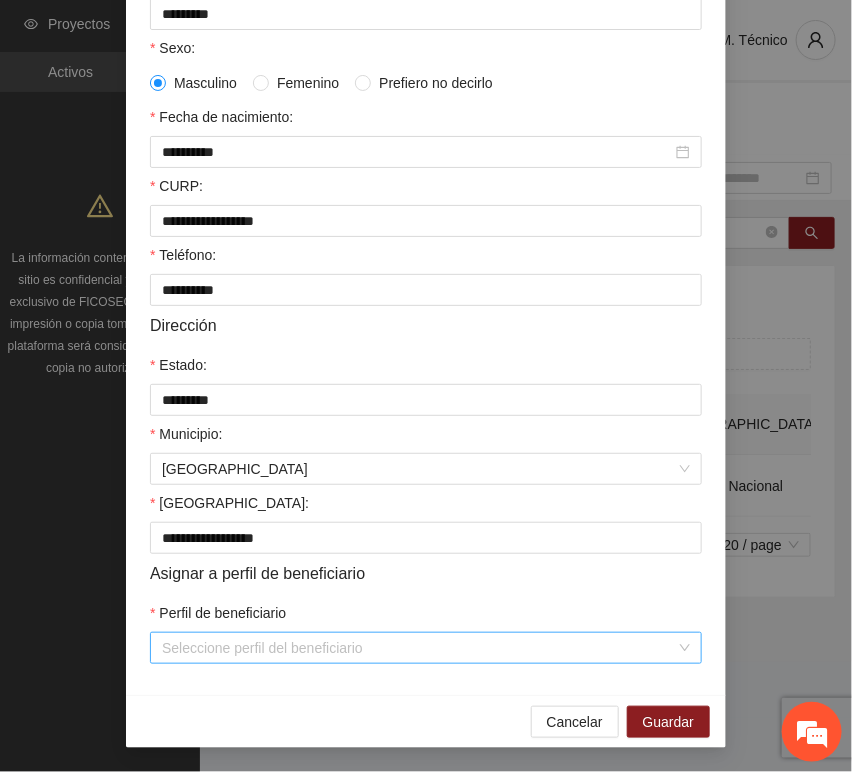 click on "Perfil de beneficiario" at bounding box center (419, 648) 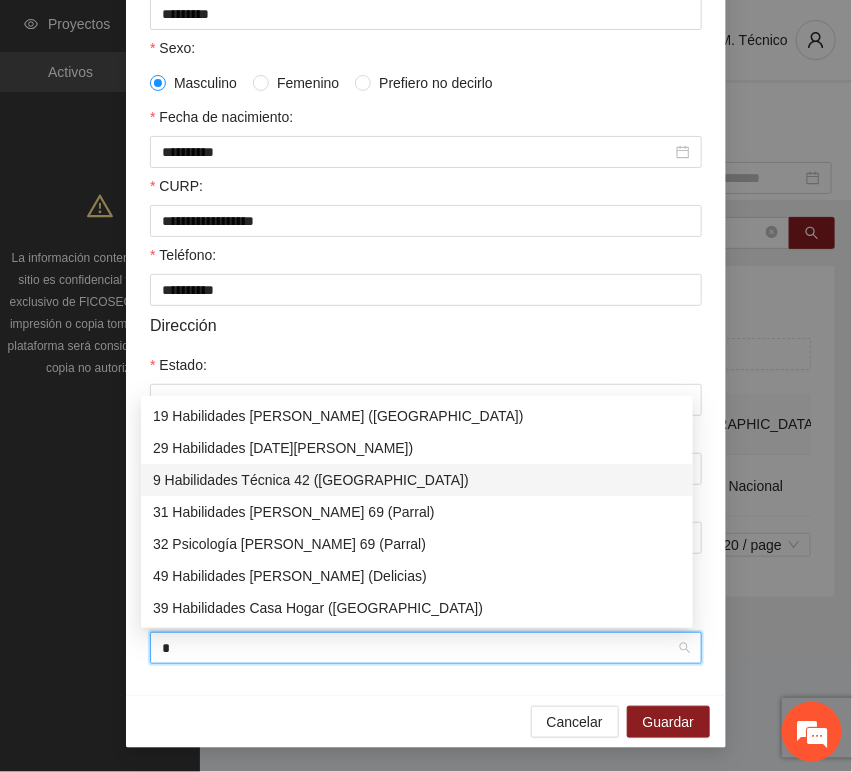 click on "9 Habilidades Técnica 42 ([GEOGRAPHIC_DATA])" at bounding box center (417, 480) 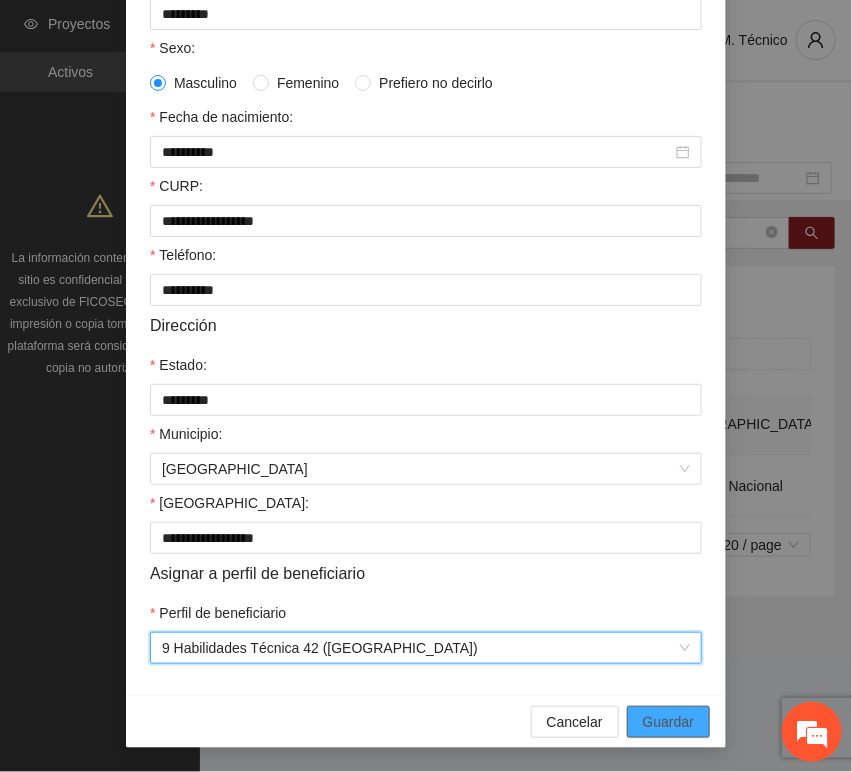 drag, startPoint x: 651, startPoint y: 717, endPoint x: 662, endPoint y: 706, distance: 15.556349 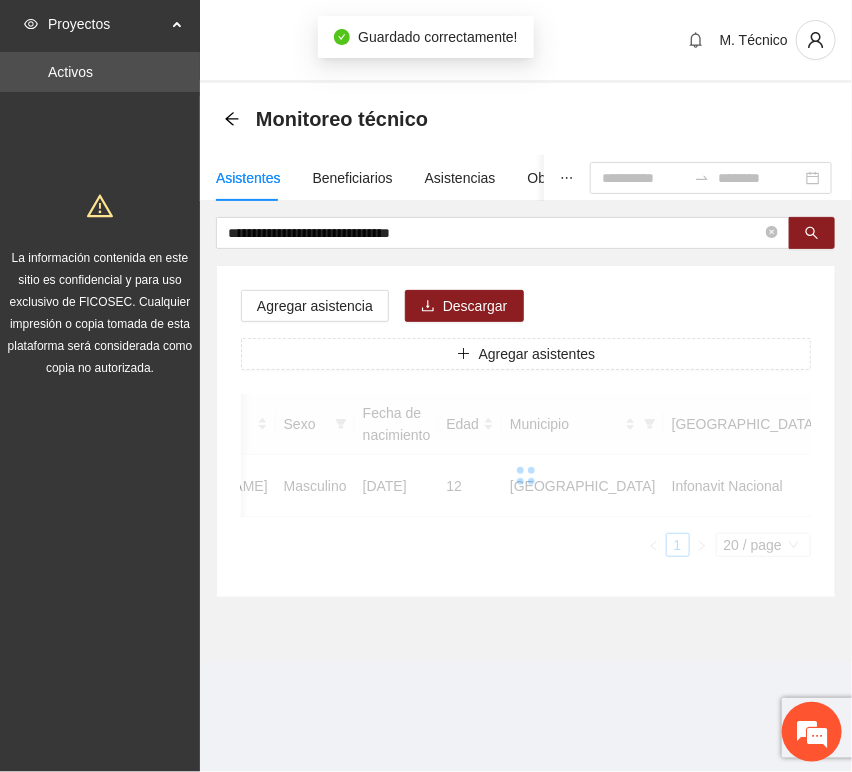 scroll, scrollTop: 294, scrollLeft: 0, axis: vertical 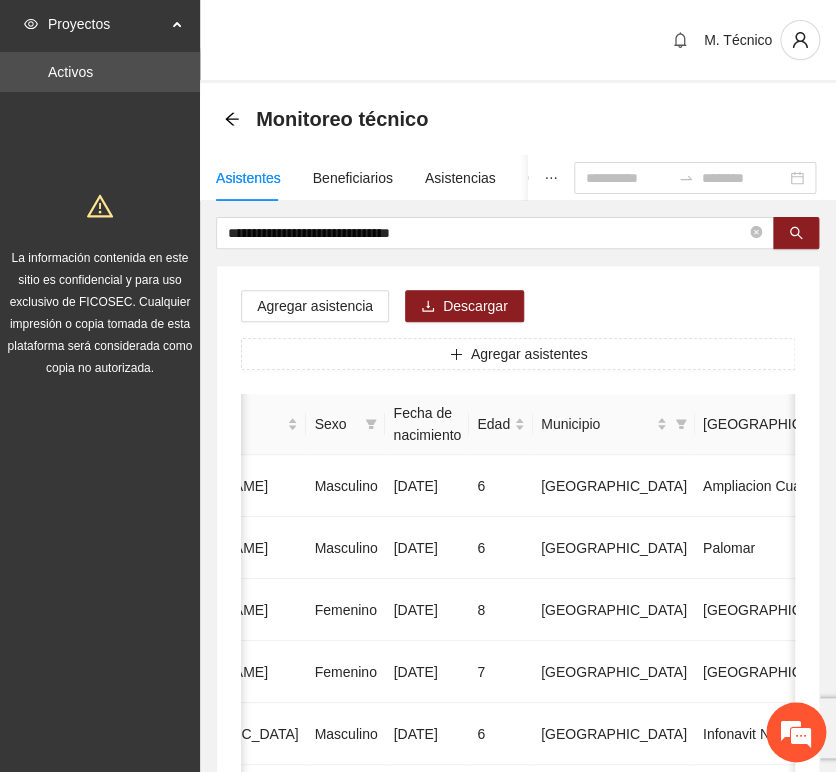 click on "Agregar asistencia Descargar Agregar asistentes Folio Nombre Apellido 1 Apellido 2 Sexo Fecha de nacimiento Edad Municipio Colonia Teléfono Actividad                           1 [PERSON_NAME] [DATE] 6 Chihuahua Ampliacion [PERSON_NAME] 6146098808 U P +11 2 [PERSON_NAME] Masculino [DATE] 6 [GEOGRAPHIC_DATA] [GEOGRAPHIC_DATA] 6142685790 U P +4 3 [PERSON_NAME] [DATE] 8 Chihuahua [GEOGRAPHIC_DATA] U P +6 4 [PERSON_NAME] [DATE] 7 [GEOGRAPHIC_DATA] U P +4 5 [PERSON_NAME]  Madrid Masculino [DATE] 6 Chihuahua Infonavit Nac.  6141246855 U P +4 6 [PERSON_NAME] Masculino [DATE] 8 Chihuahua [PERSON_NAME] 6141225744 U P +6 7 [PERSON_NAME][DATE] Femenino [DATE] 8 Chihuahua Paseos [PERSON_NAME] 6142154187 U P +7 8 [PERSON_NAME] [DATE] 9 Chihuahua Popular 6142434364 U P +3 9 [PERSON_NAME]  Madrid Femenino [DATE] 7 U P +8" at bounding box center [518, 1020] 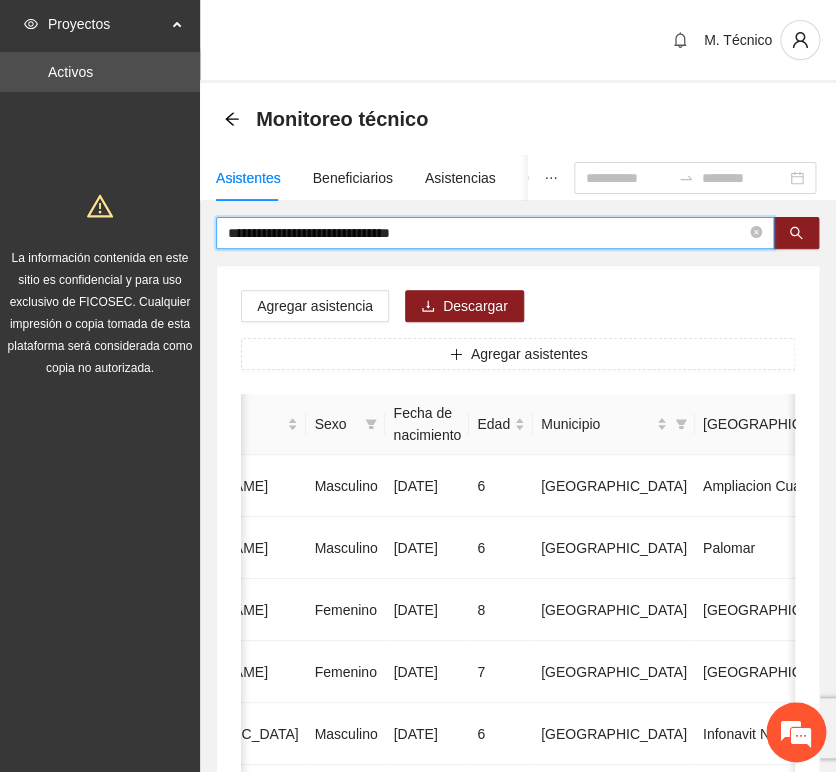 drag, startPoint x: 494, startPoint y: 236, endPoint x: -138, endPoint y: 216, distance: 632.3164 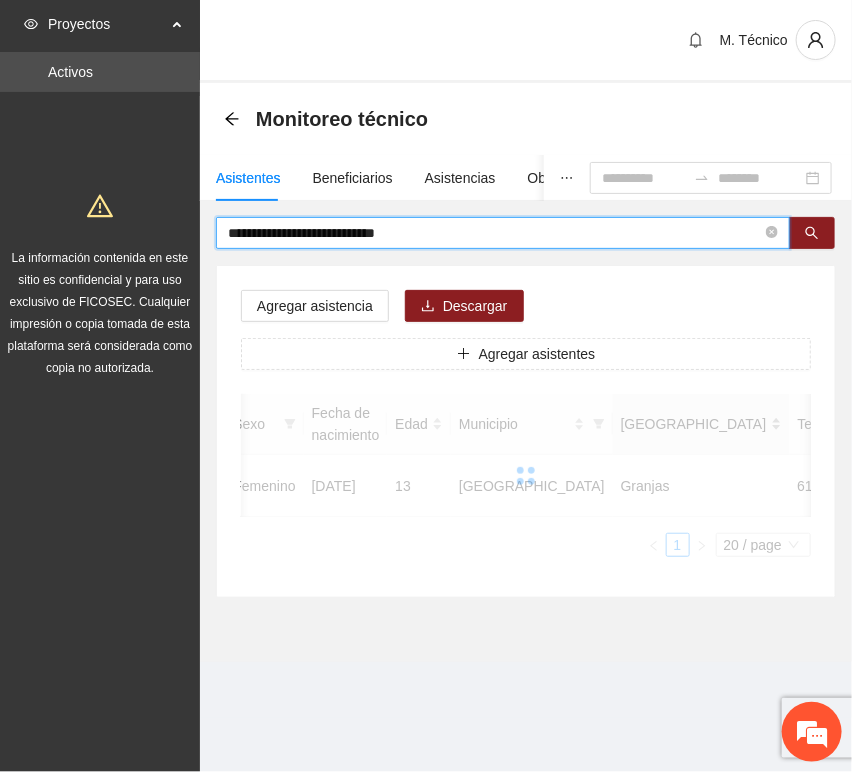 scroll, scrollTop: 0, scrollLeft: 450, axis: horizontal 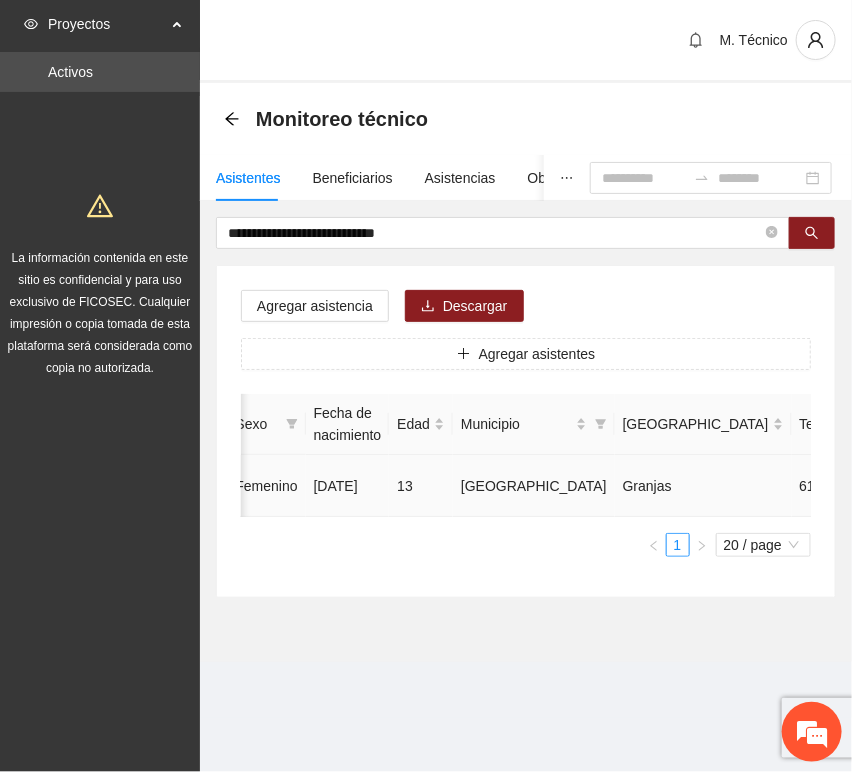 click 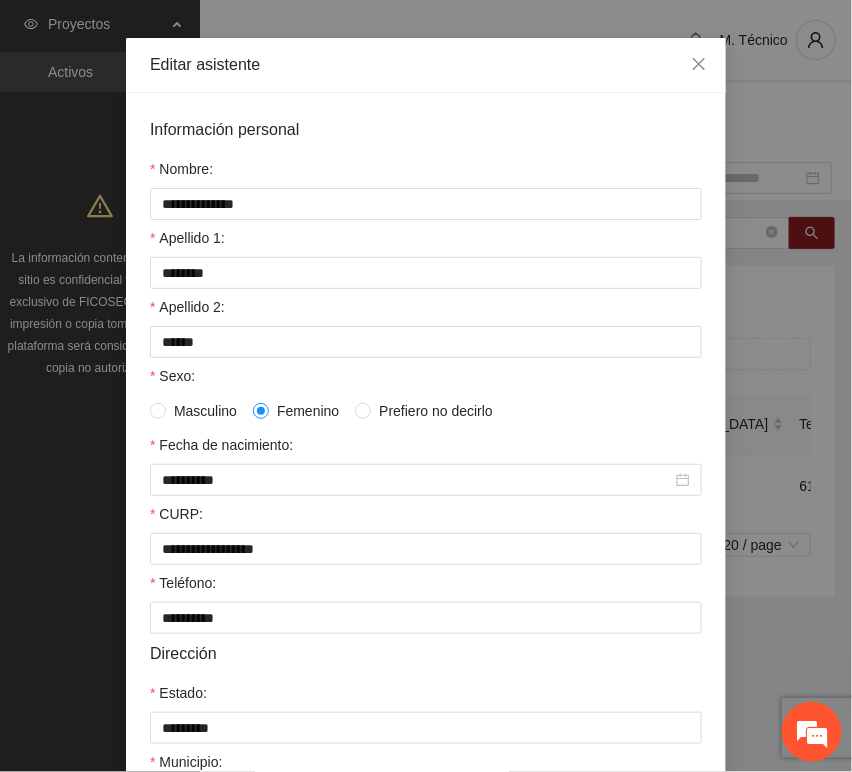 scroll, scrollTop: 394, scrollLeft: 0, axis: vertical 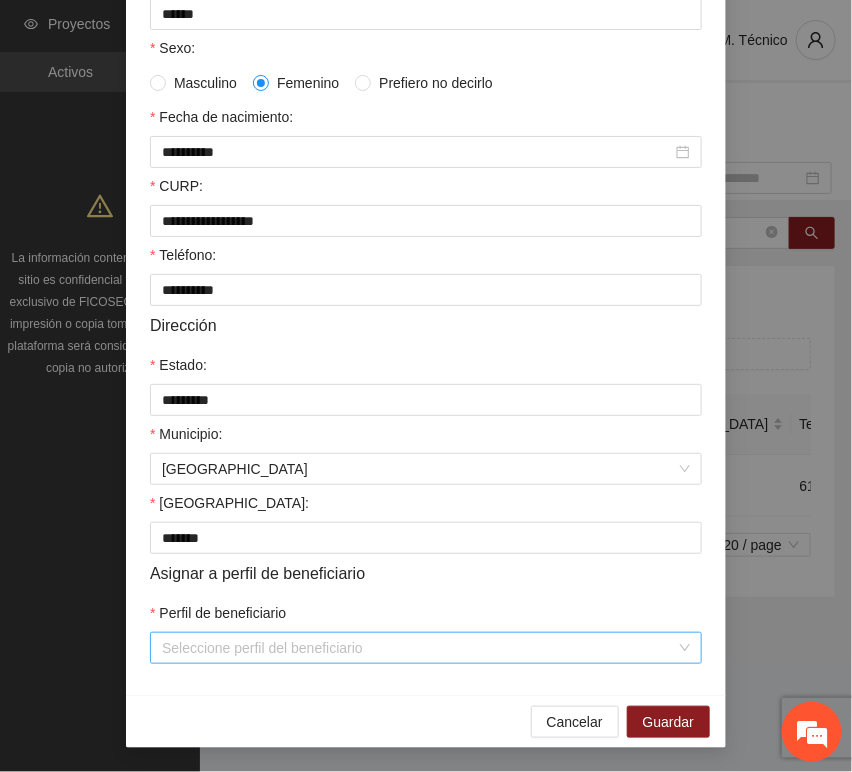 click on "Perfil de beneficiario" at bounding box center [419, 648] 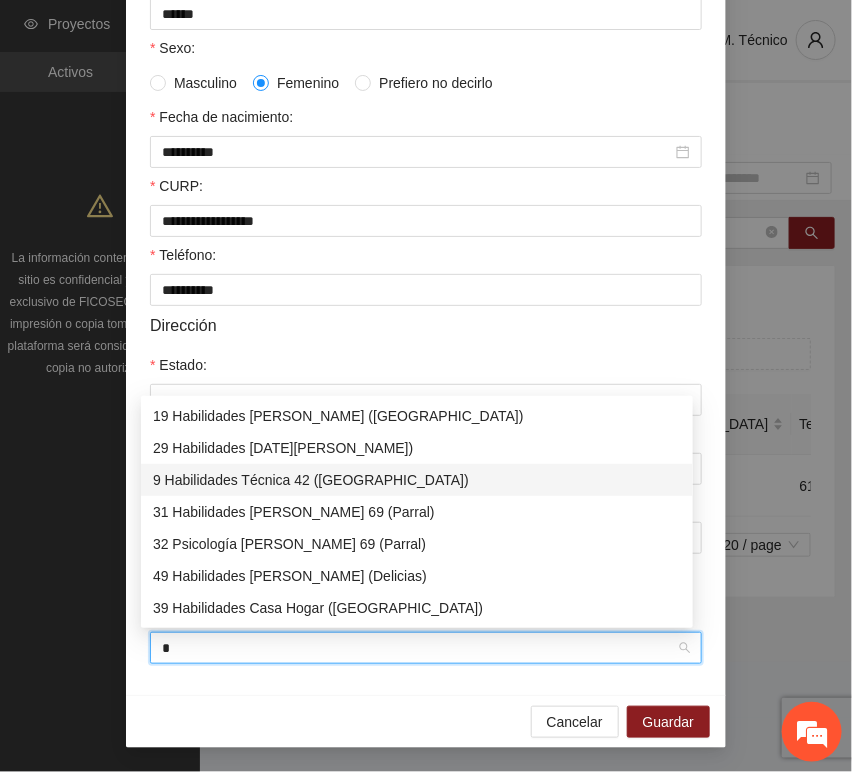 click on "9 Habilidades Técnica 42 ([GEOGRAPHIC_DATA])" at bounding box center [417, 480] 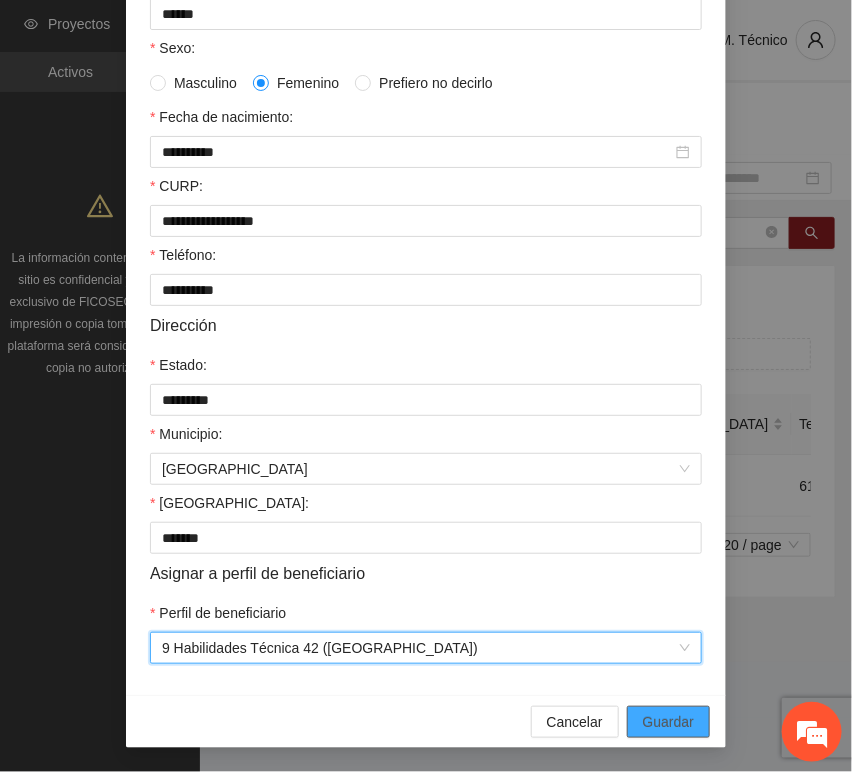 click on "Guardar" at bounding box center [668, 722] 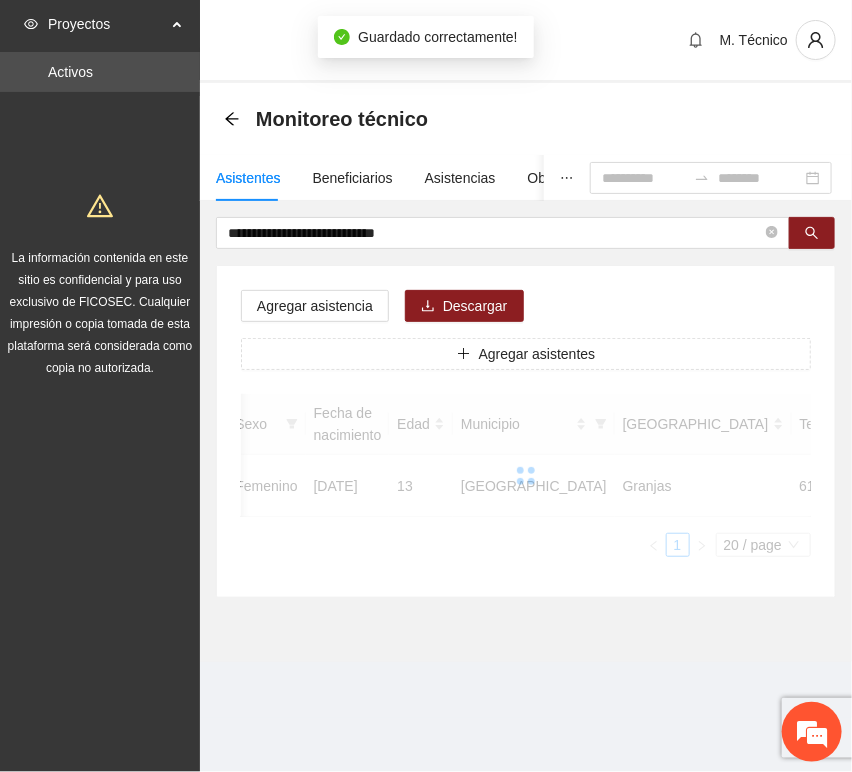scroll, scrollTop: 294, scrollLeft: 0, axis: vertical 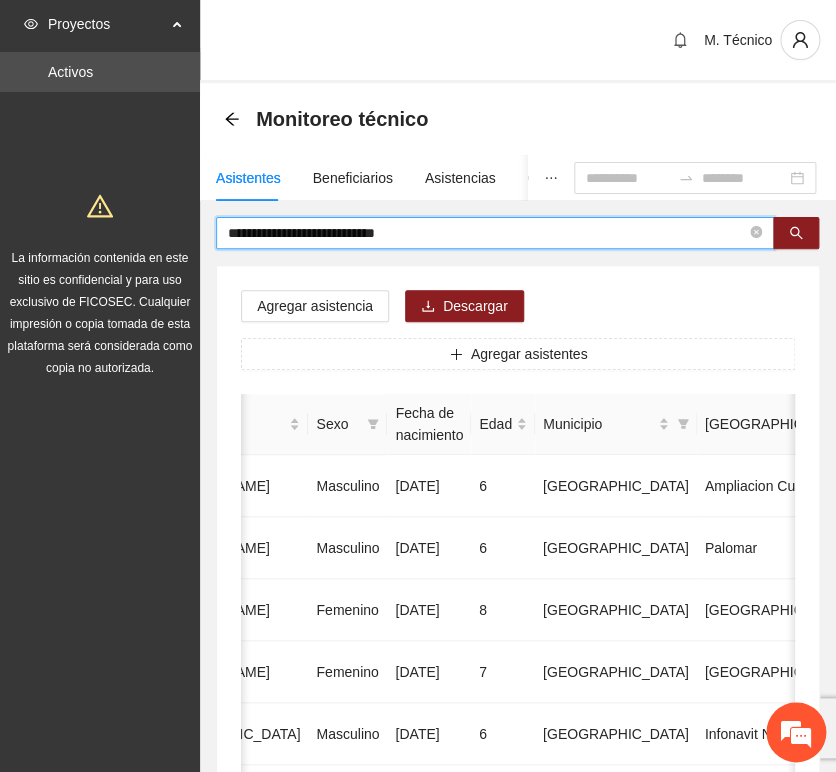 click on "**********" at bounding box center (487, 233) 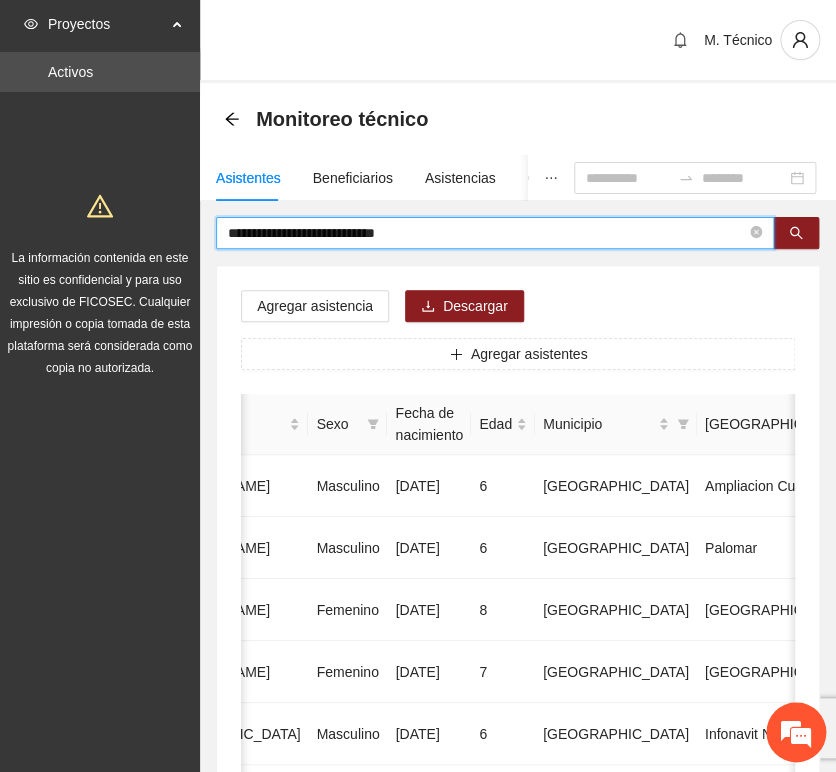 drag, startPoint x: 435, startPoint y: 232, endPoint x: -8, endPoint y: 217, distance: 443.25388 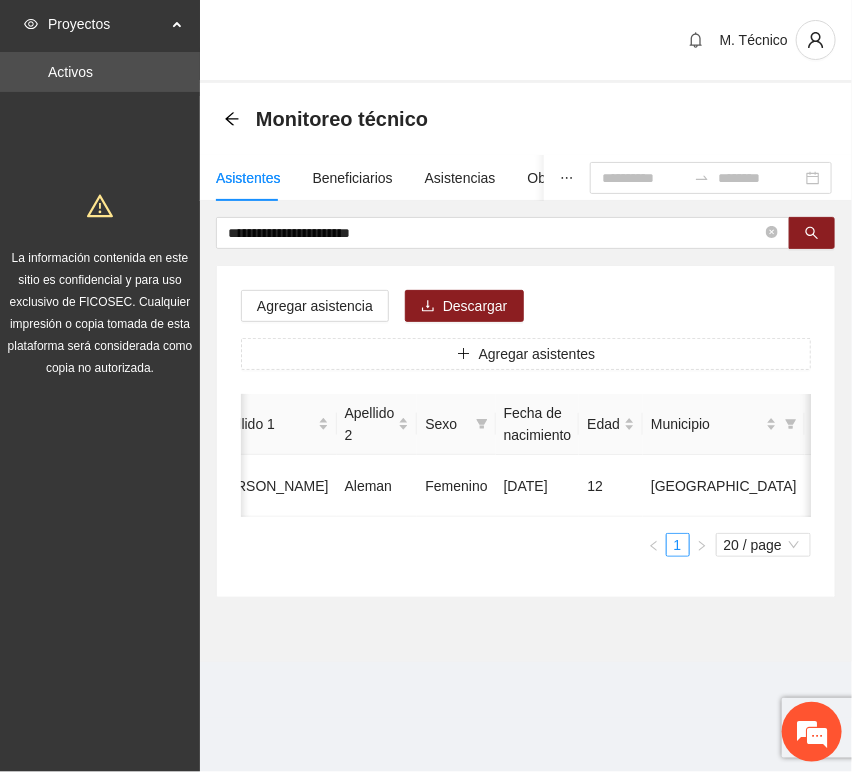 scroll, scrollTop: 0, scrollLeft: 450, axis: horizontal 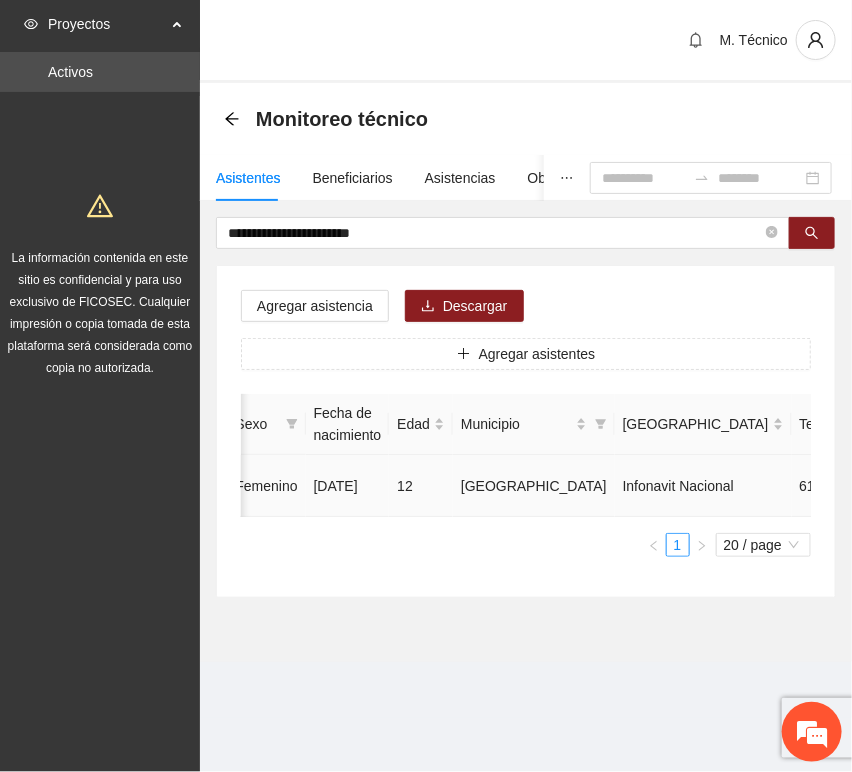 click 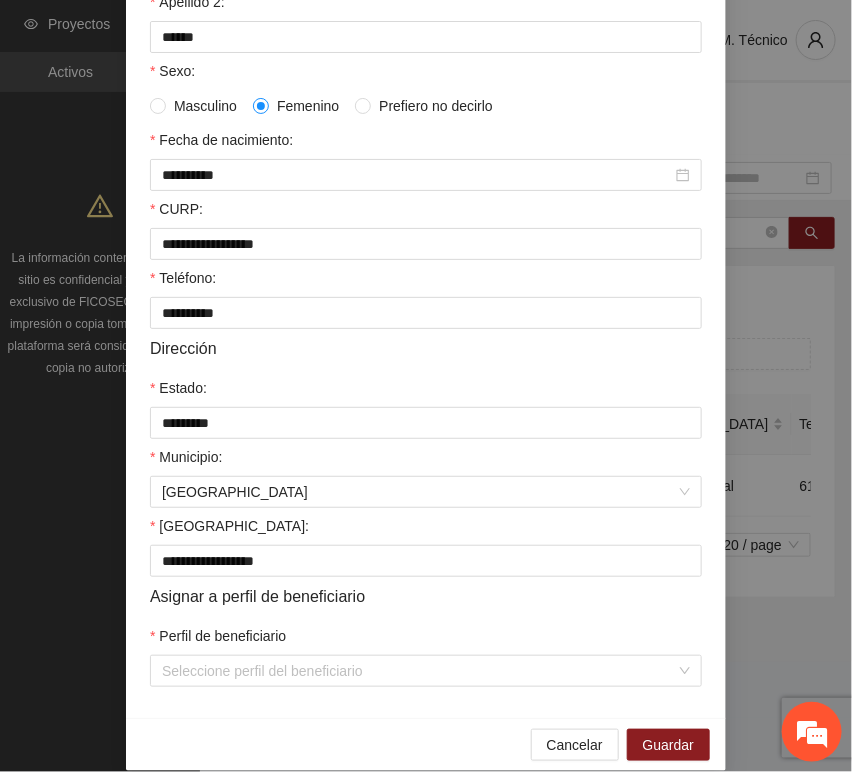 scroll, scrollTop: 394, scrollLeft: 0, axis: vertical 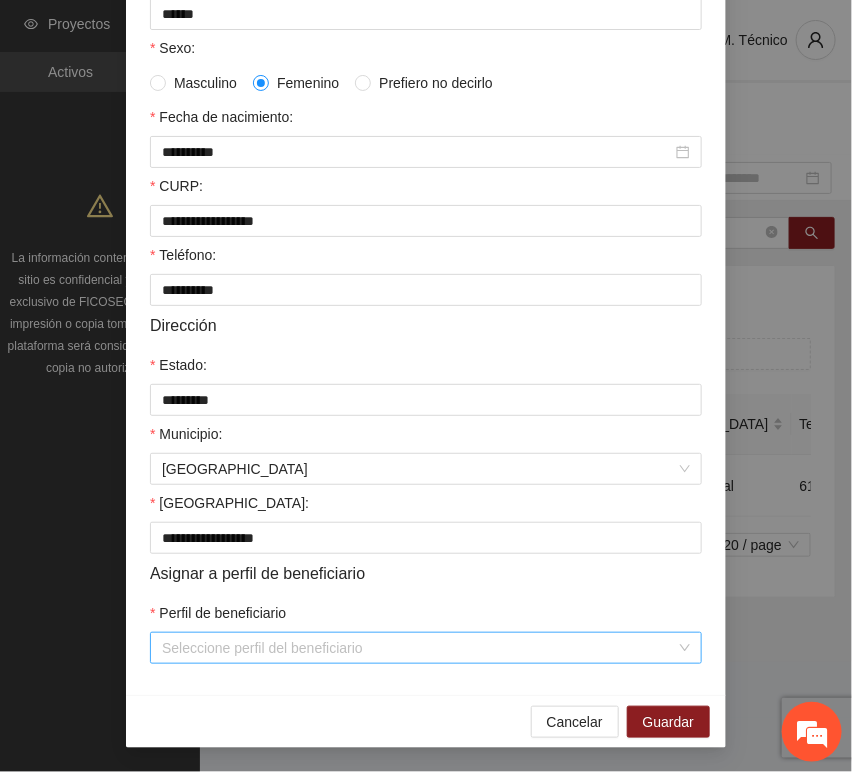 click on "Perfil de beneficiario" at bounding box center (419, 648) 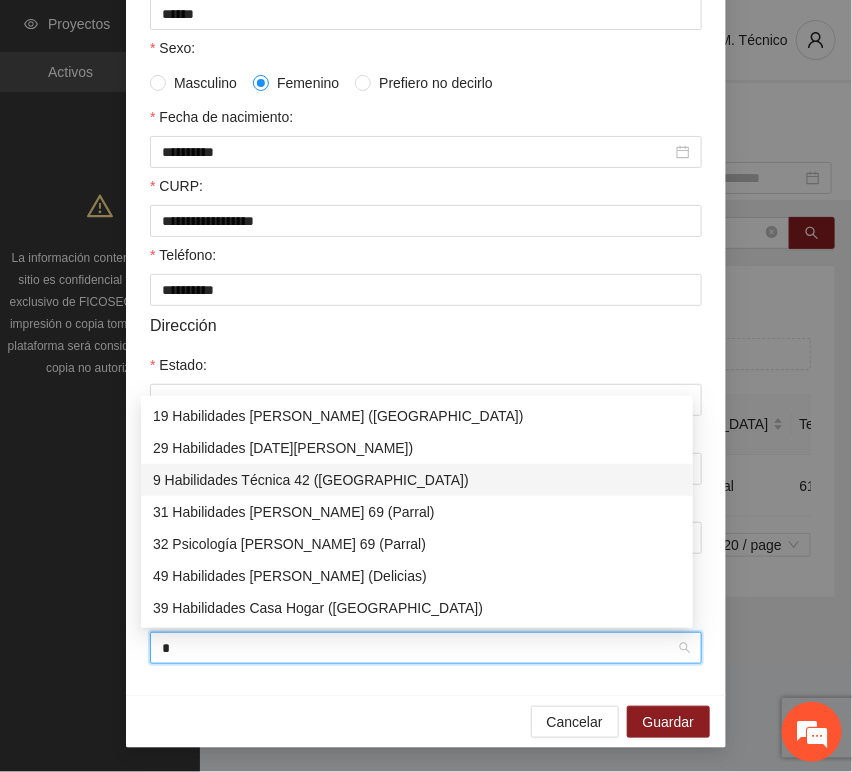 click on "9 Habilidades Técnica 42 ([GEOGRAPHIC_DATA])" at bounding box center (417, 480) 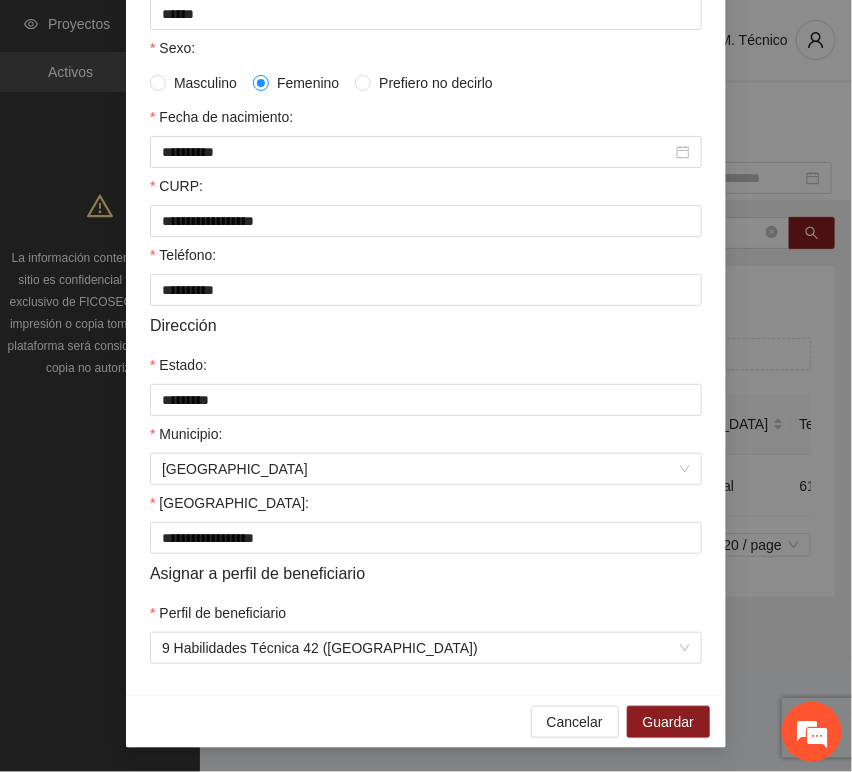 drag, startPoint x: 534, startPoint y: 703, endPoint x: 625, endPoint y: 704, distance: 91.00549 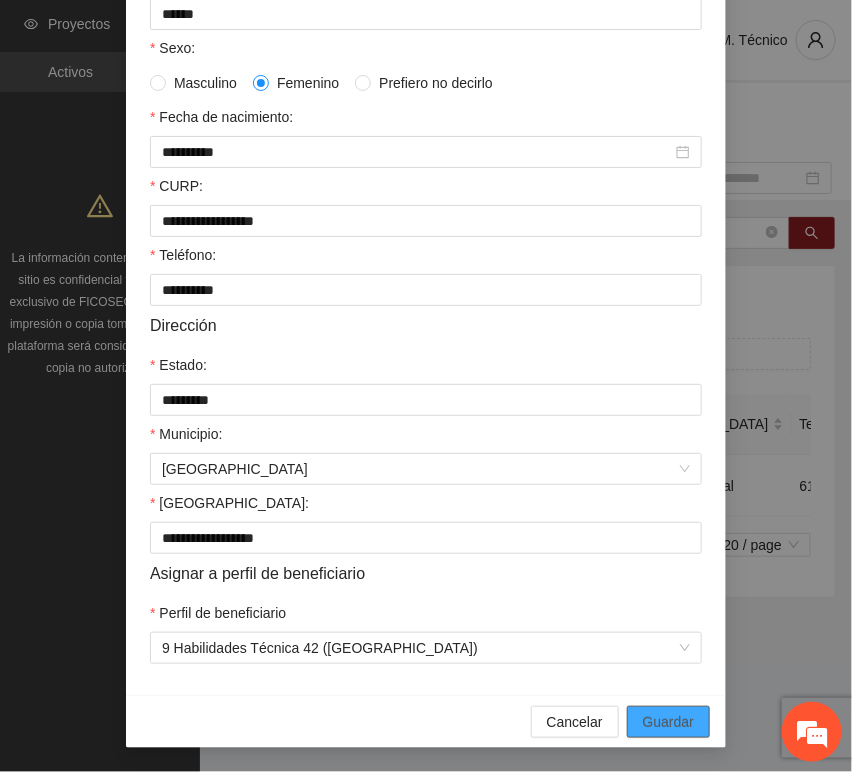 click on "Guardar" at bounding box center [668, 722] 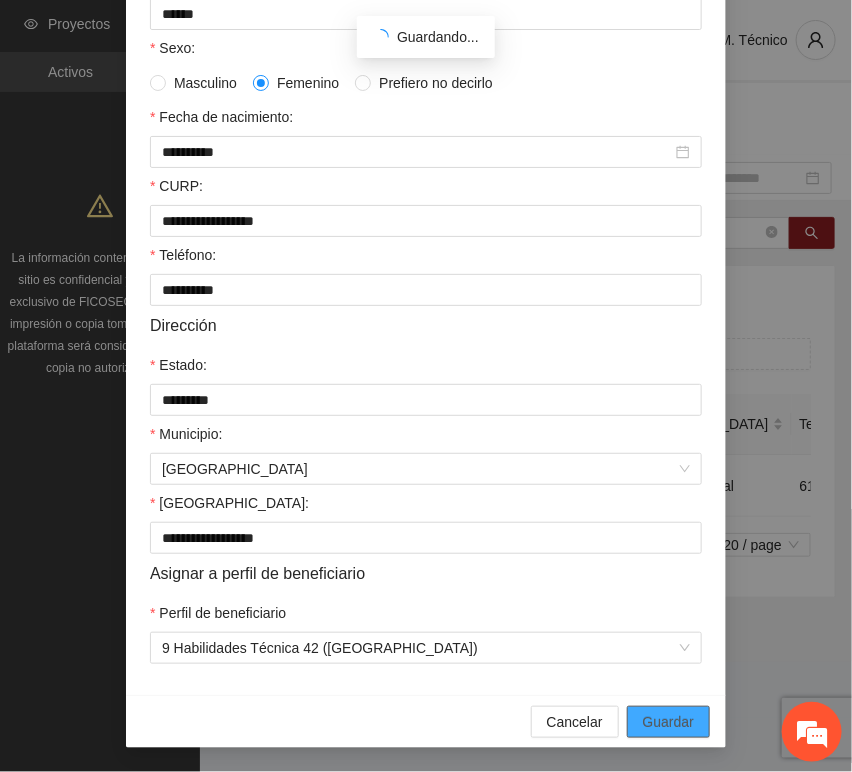 scroll, scrollTop: 294, scrollLeft: 0, axis: vertical 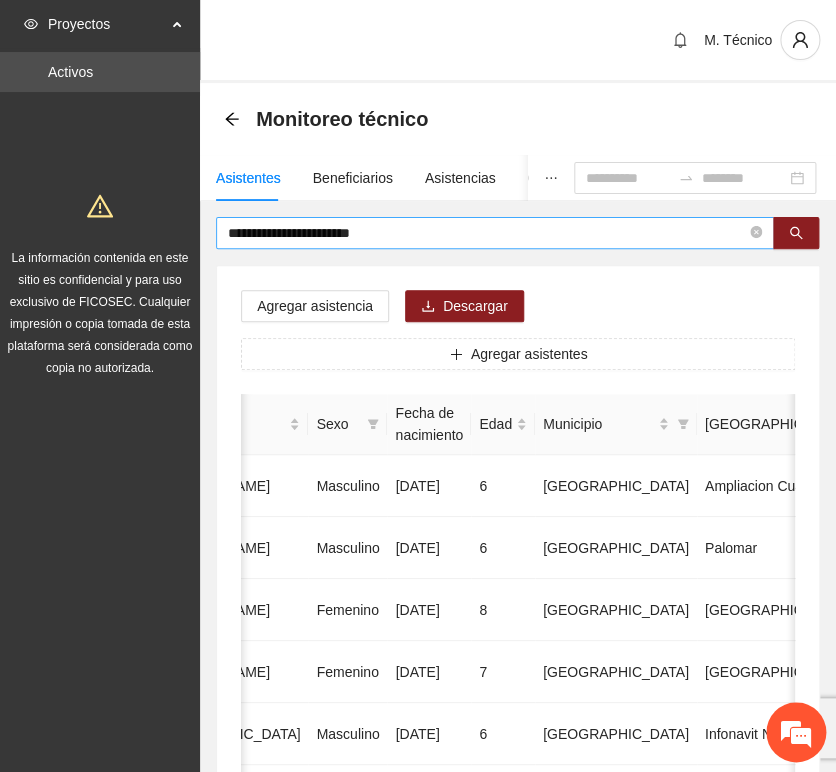 drag, startPoint x: 409, startPoint y: 246, endPoint x: 395, endPoint y: 235, distance: 17.804493 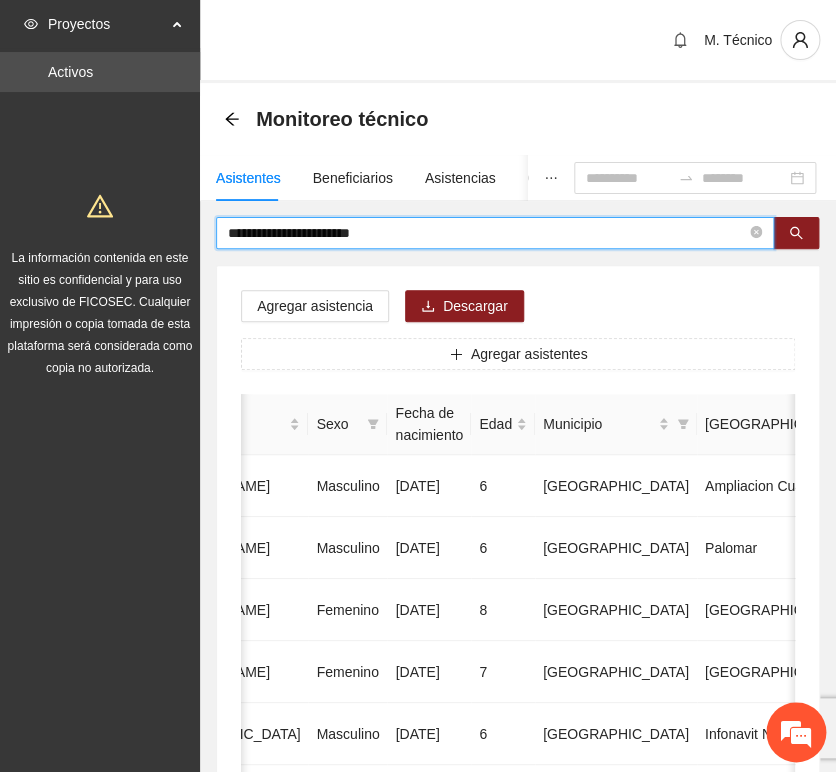 drag, startPoint x: 396, startPoint y: 233, endPoint x: 63, endPoint y: 222, distance: 333.18164 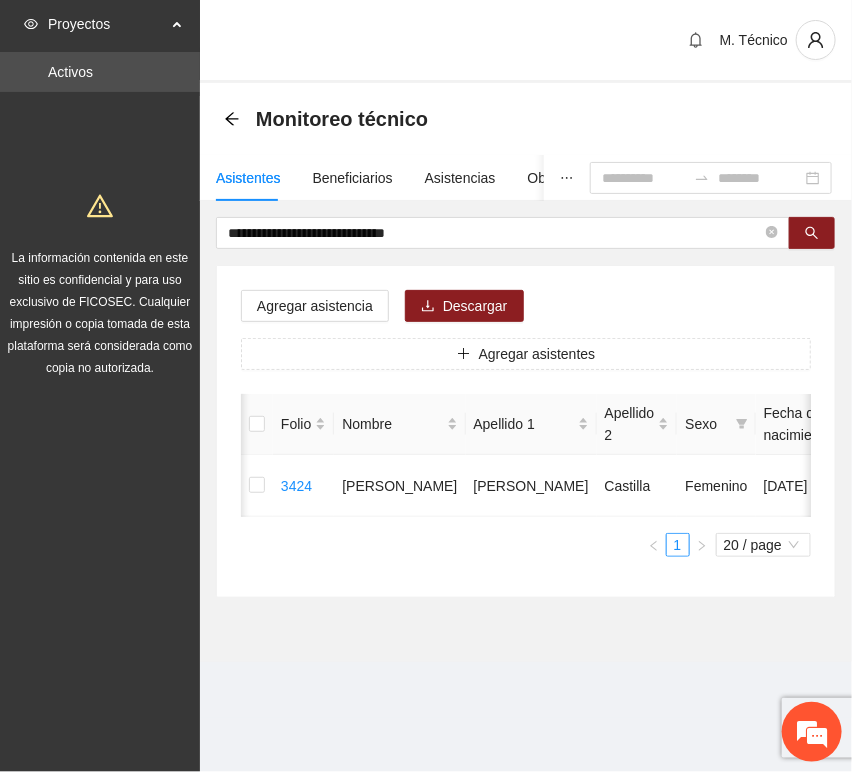 scroll, scrollTop: 0, scrollLeft: 453, axis: horizontal 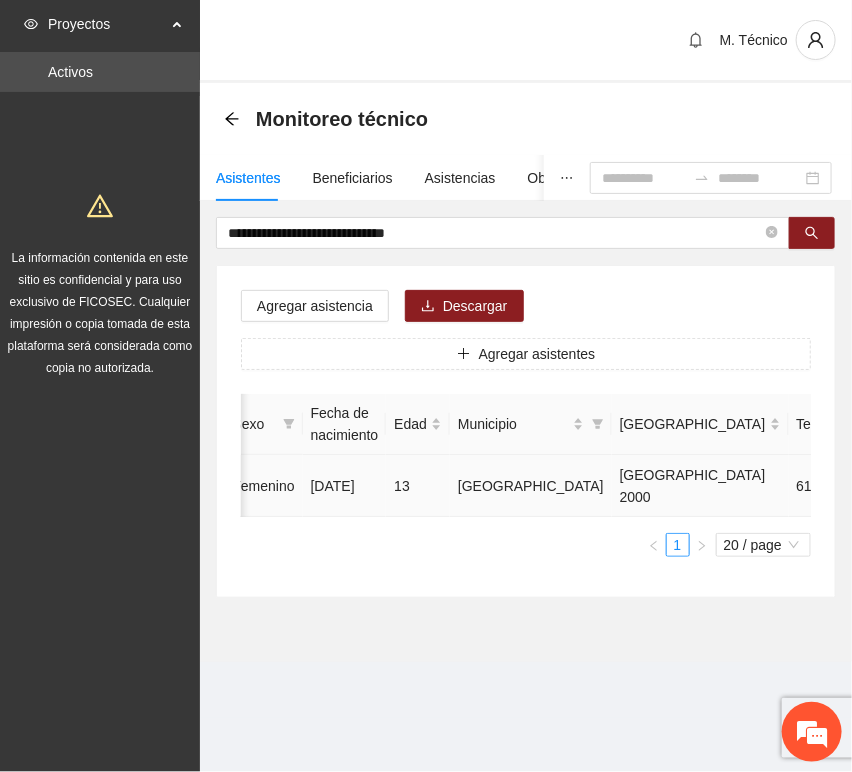 click at bounding box center [979, 486] 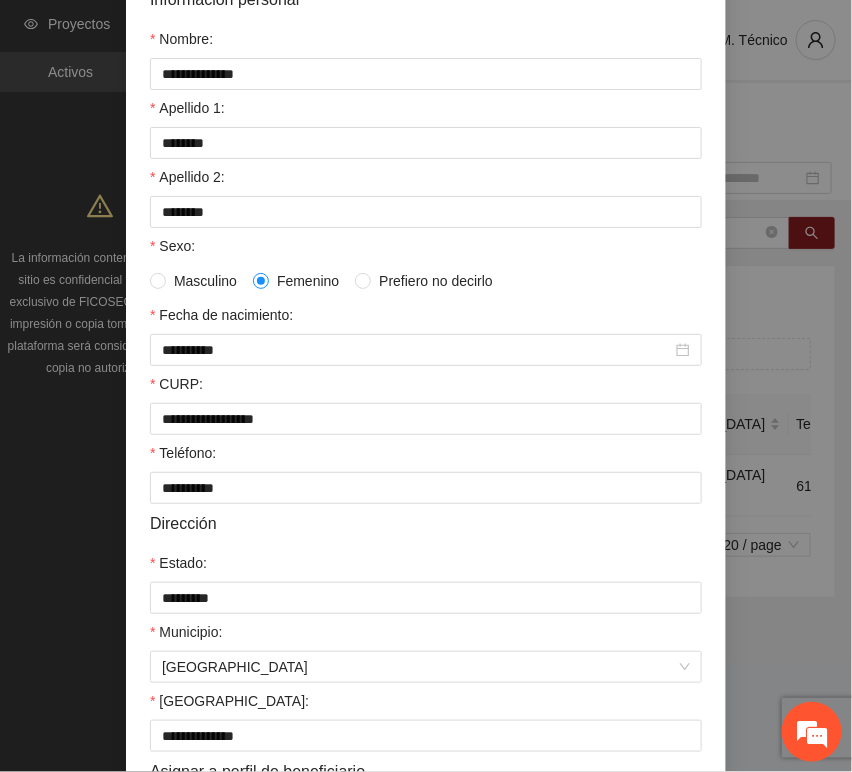 scroll, scrollTop: 394, scrollLeft: 0, axis: vertical 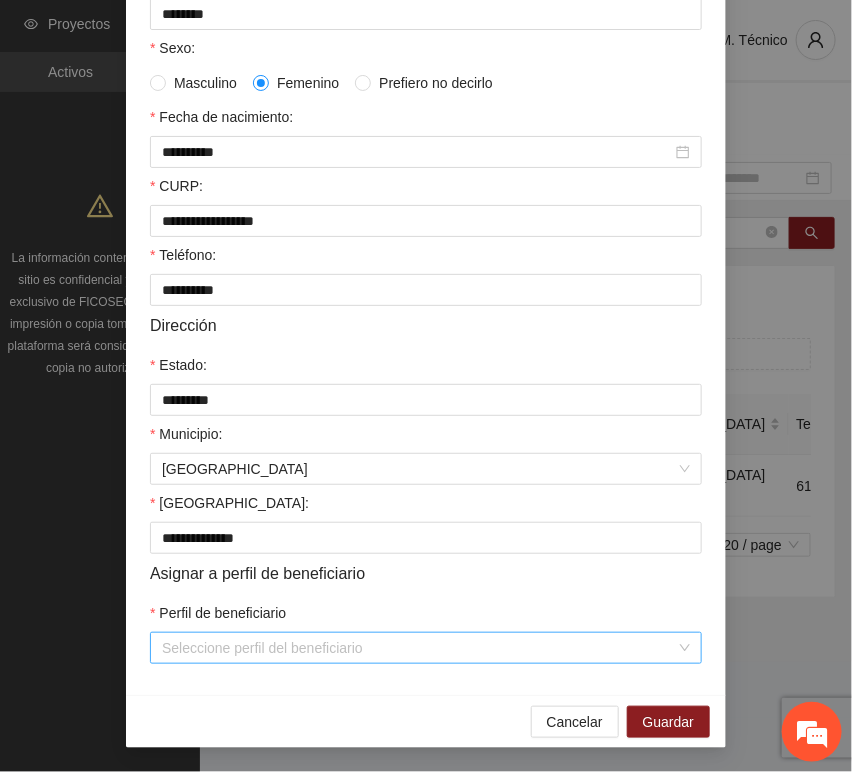 click on "Perfil de beneficiario" at bounding box center (419, 648) 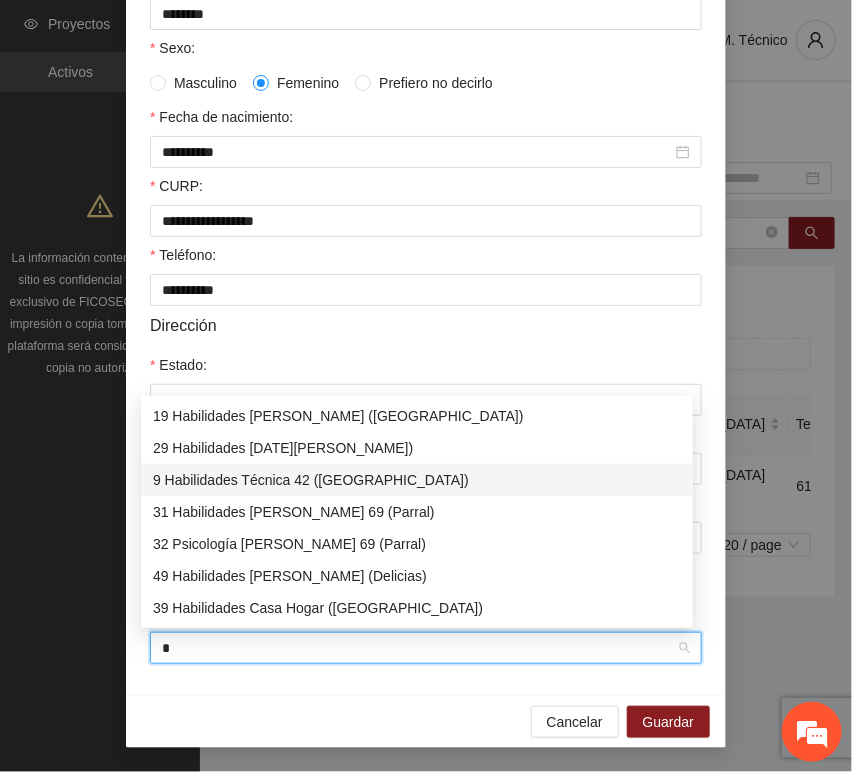 click on "9 Habilidades Técnica 42 ([GEOGRAPHIC_DATA])" at bounding box center (417, 480) 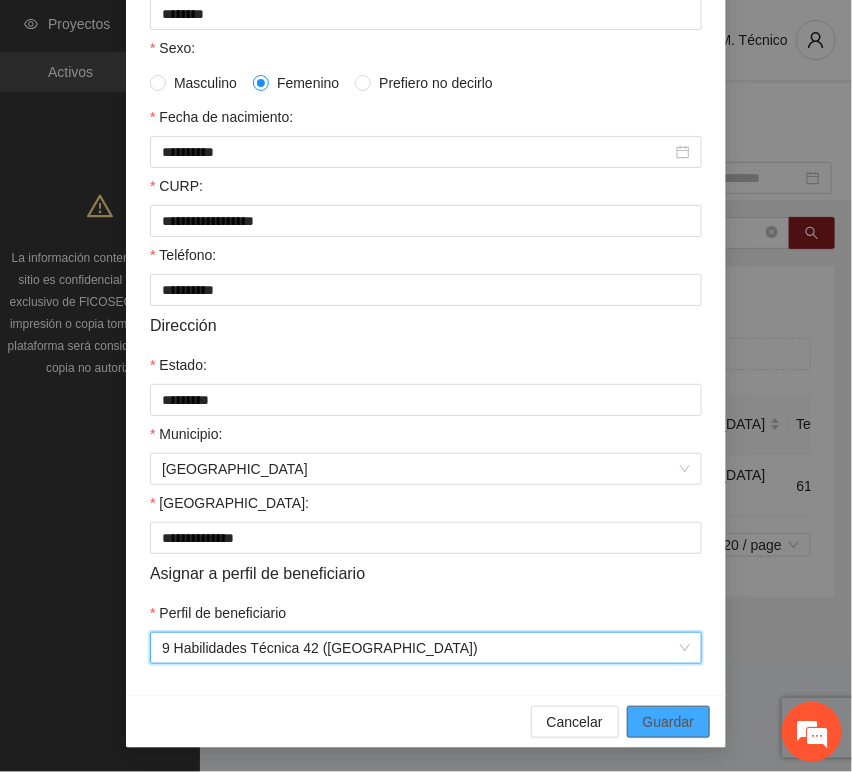 click on "Guardar" at bounding box center [668, 722] 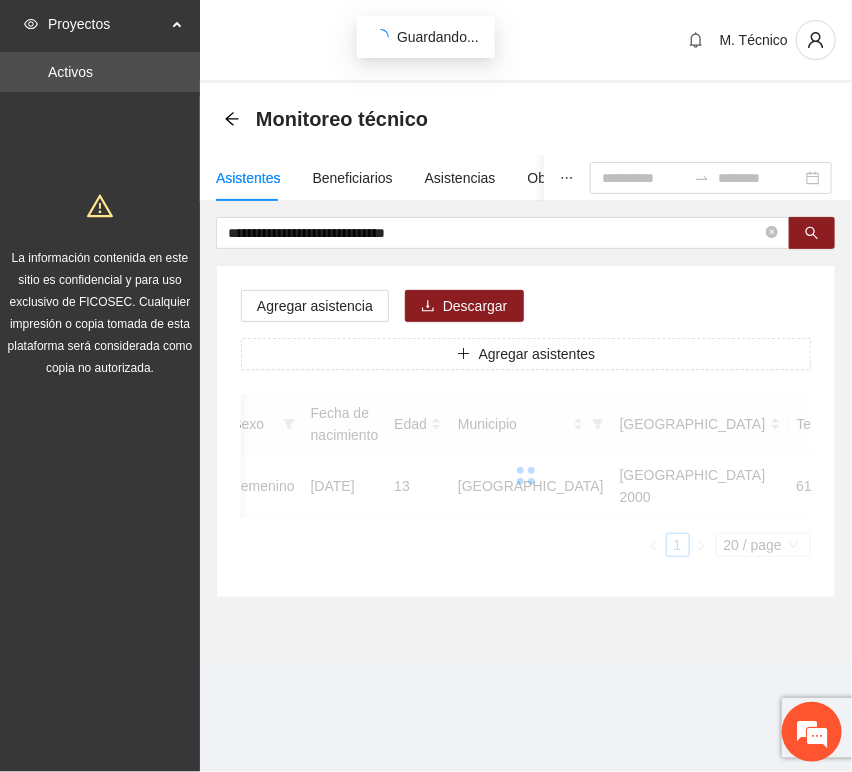 scroll, scrollTop: 294, scrollLeft: 0, axis: vertical 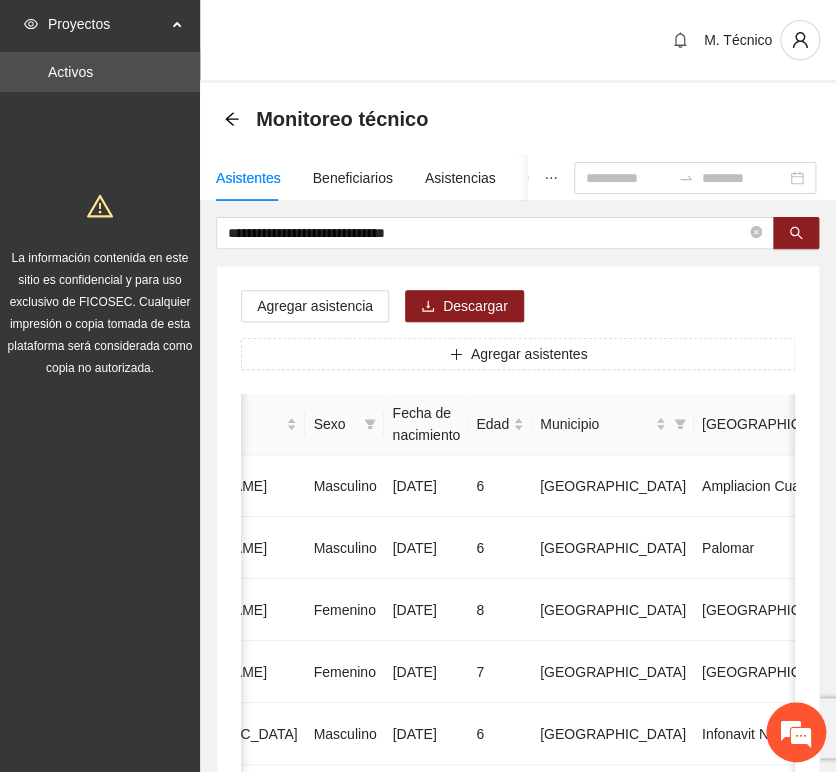 drag, startPoint x: 314, startPoint y: 270, endPoint x: 341, endPoint y: 269, distance: 27.018513 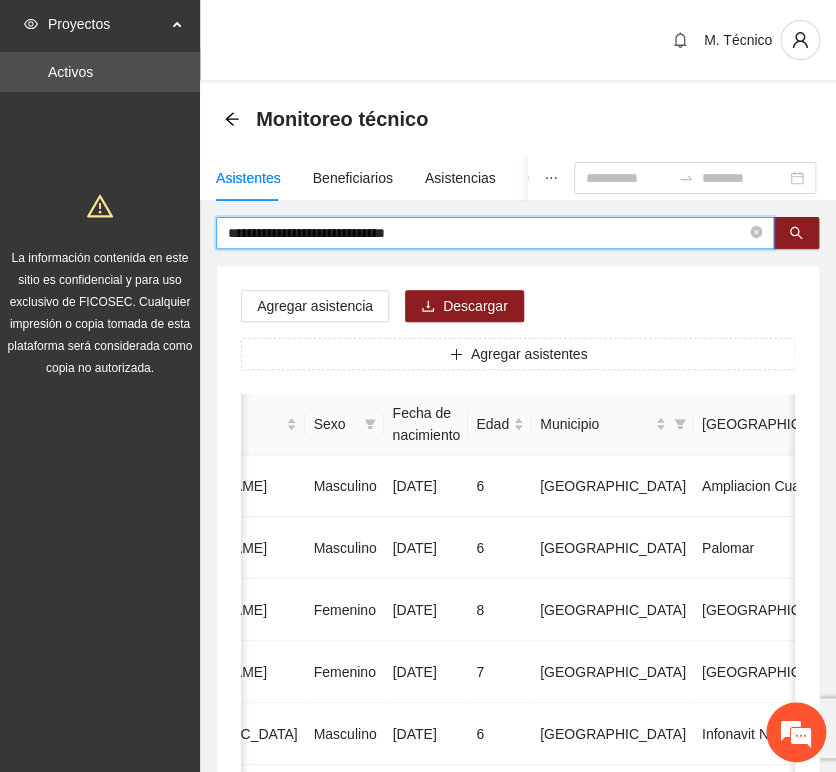 drag, startPoint x: 427, startPoint y: 222, endPoint x: 125, endPoint y: 208, distance: 302.32434 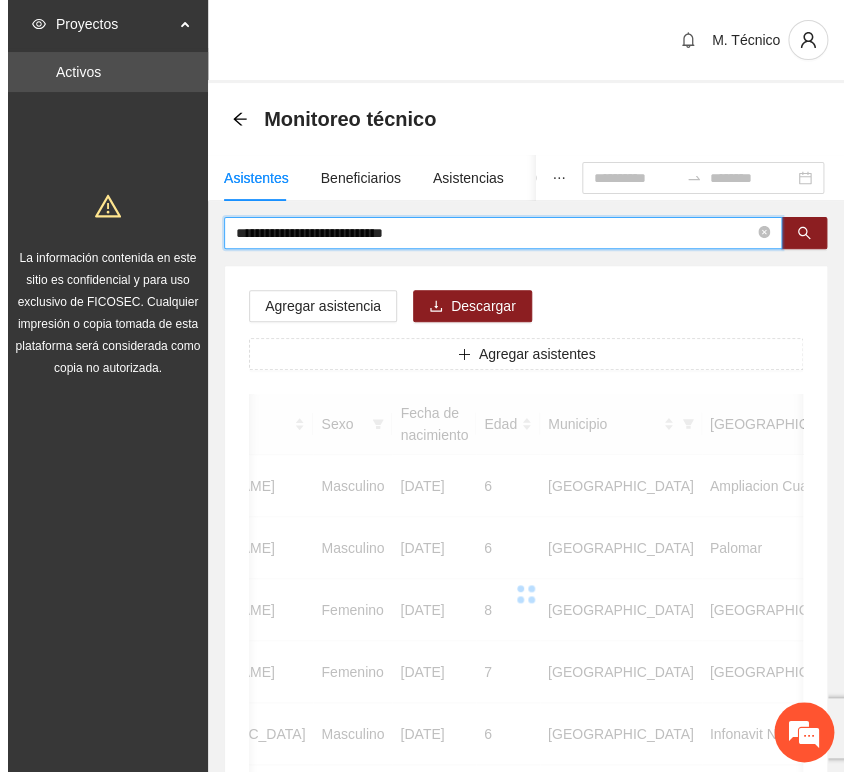 scroll, scrollTop: 0, scrollLeft: 450, axis: horizontal 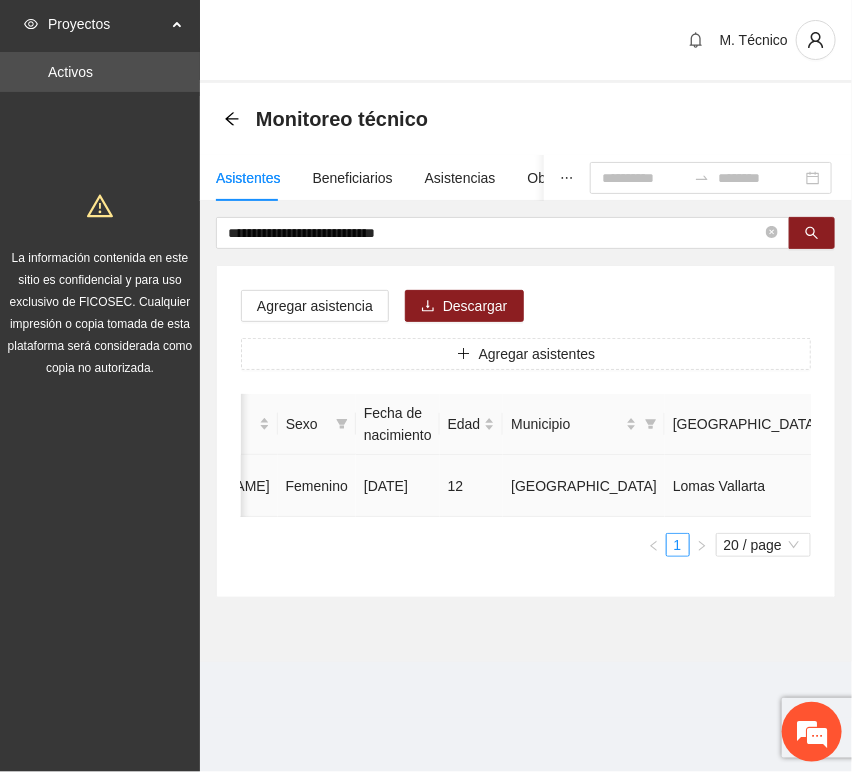 click 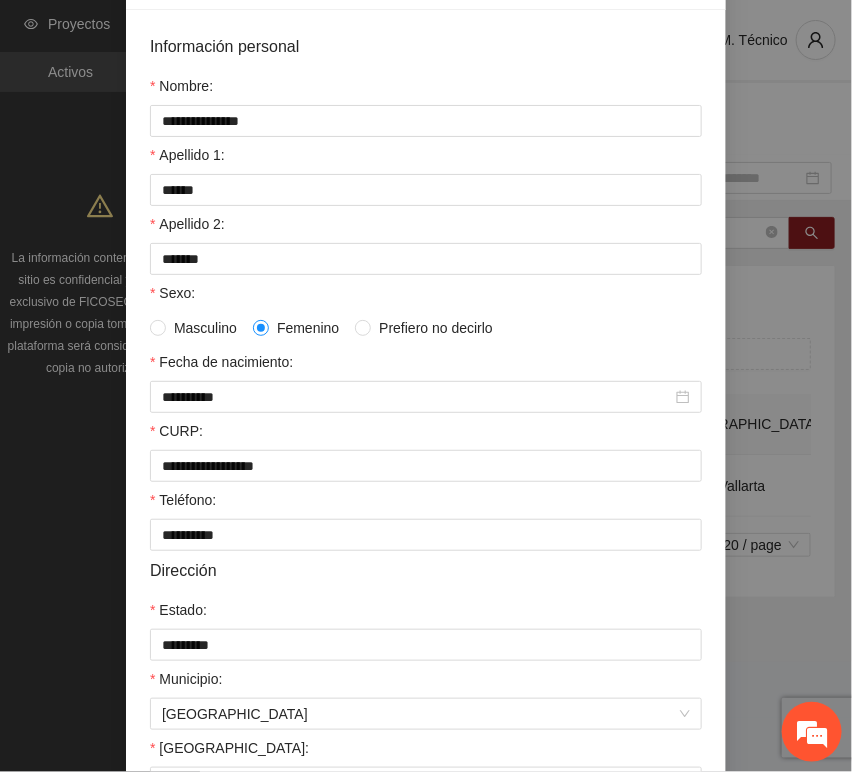 scroll, scrollTop: 394, scrollLeft: 0, axis: vertical 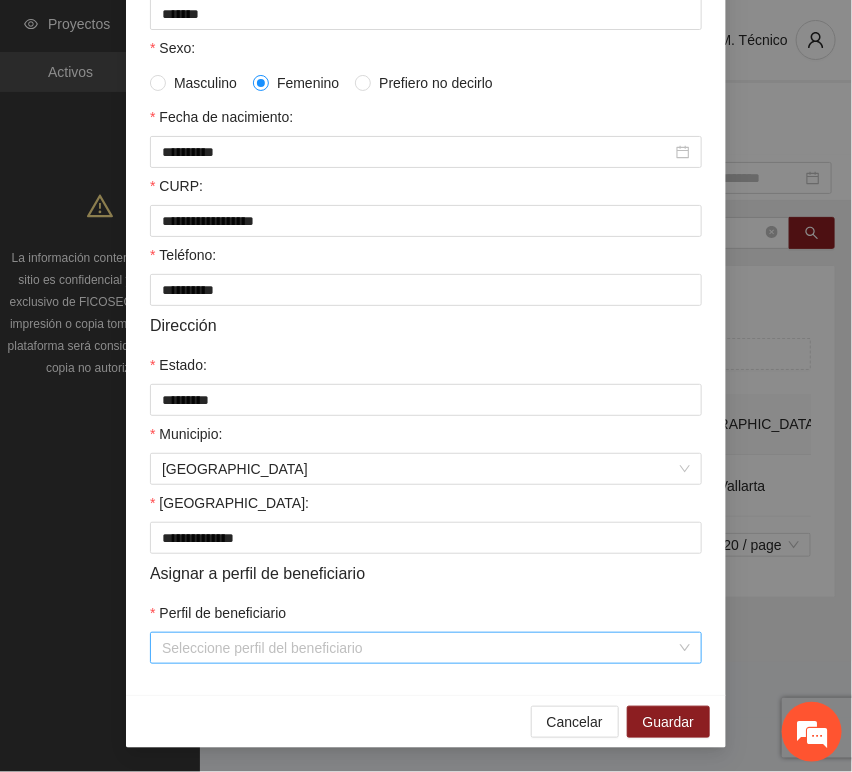 click on "Perfil de beneficiario" at bounding box center [419, 648] 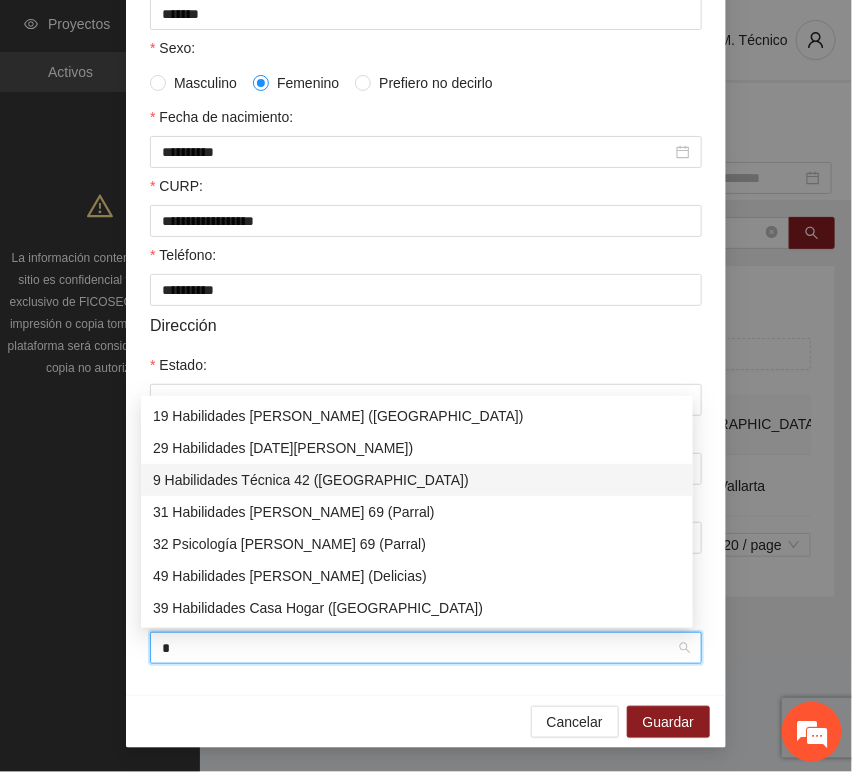 click on "9 Habilidades Técnica 42 ([GEOGRAPHIC_DATA])" at bounding box center [417, 480] 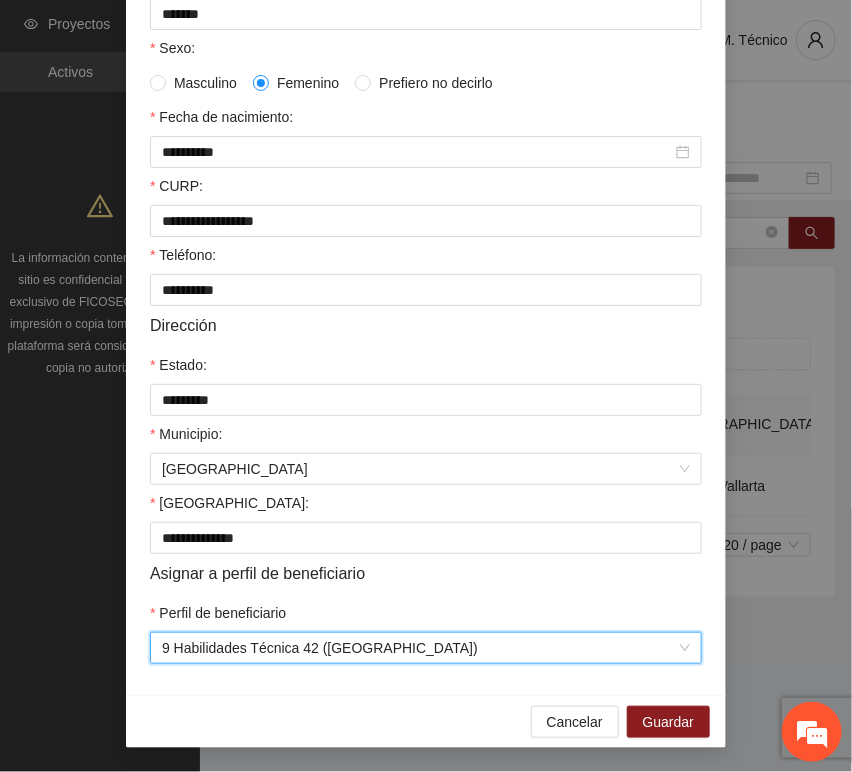 drag, startPoint x: 392, startPoint y: 712, endPoint x: 420, endPoint y: 711, distance: 28.01785 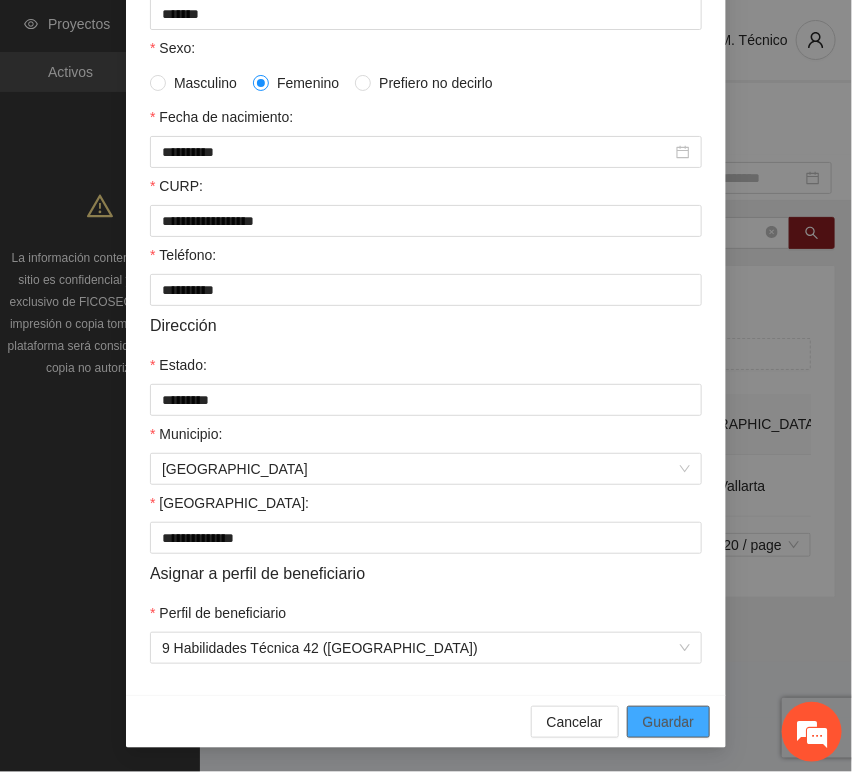click on "Guardar" at bounding box center [668, 722] 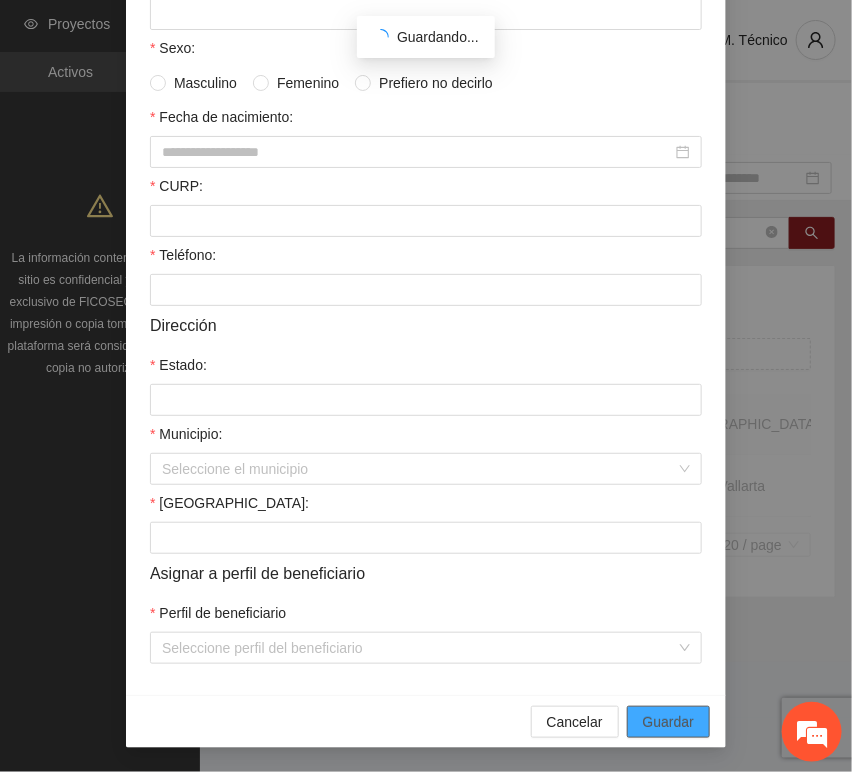 scroll, scrollTop: 294, scrollLeft: 0, axis: vertical 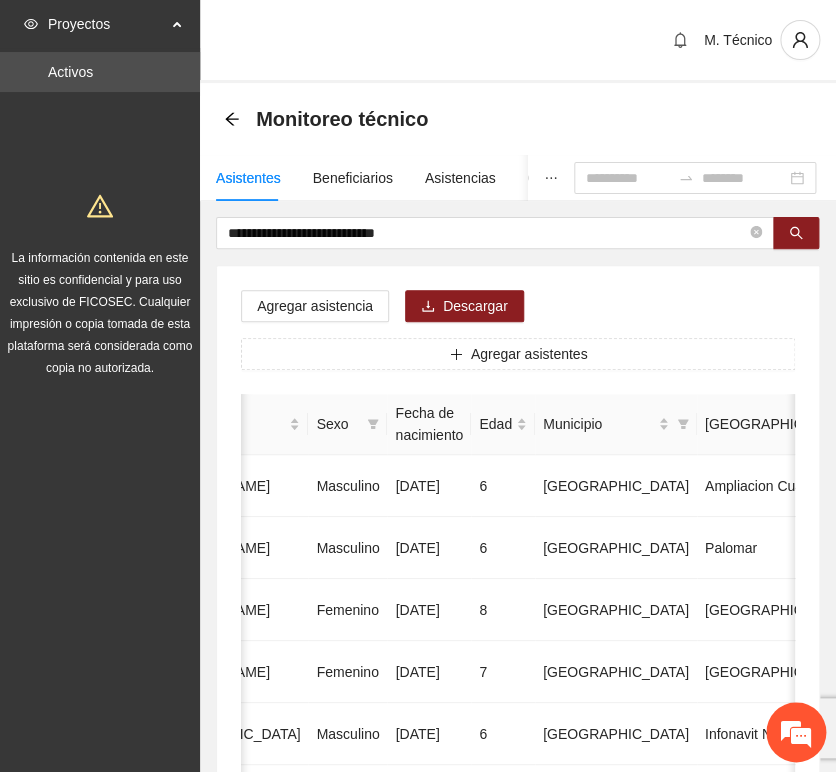click on "**********" at bounding box center [518, 996] 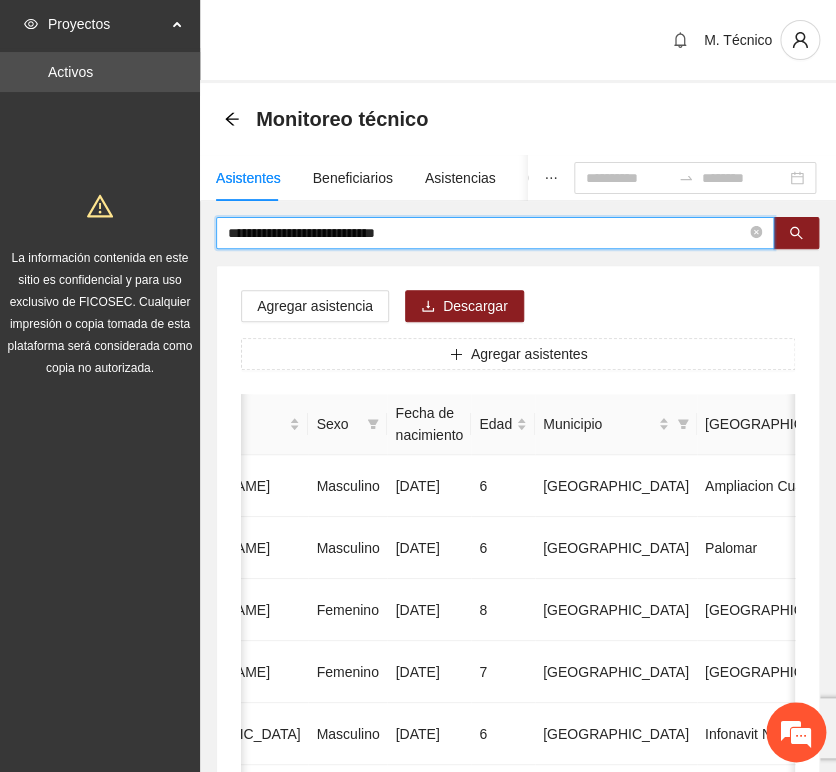 drag, startPoint x: 341, startPoint y: 220, endPoint x: -6, endPoint y: 221, distance: 347.00143 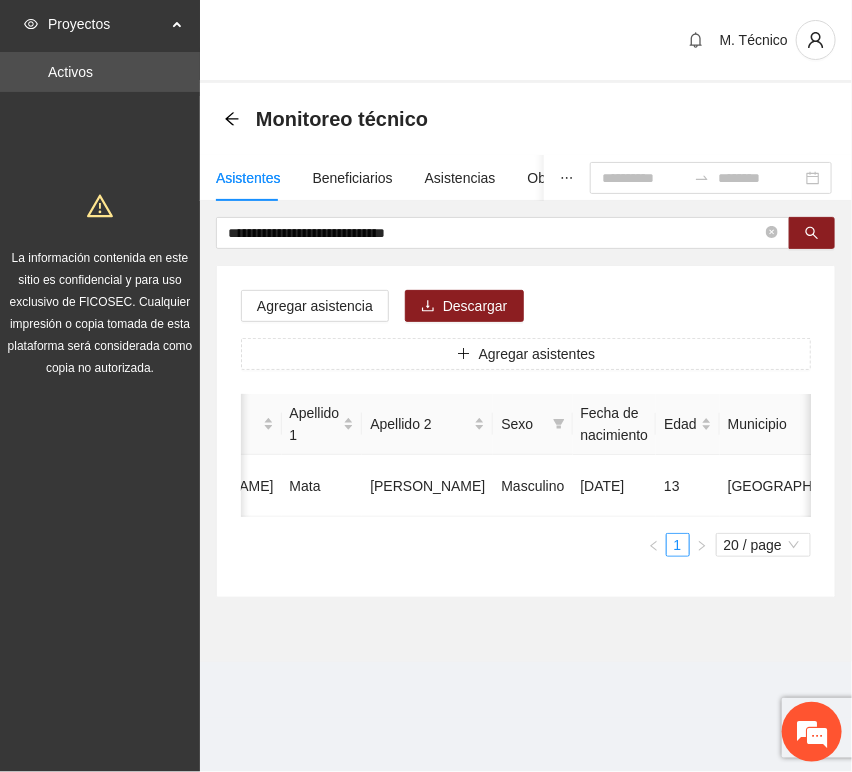 scroll, scrollTop: 0, scrollLeft: 452, axis: horizontal 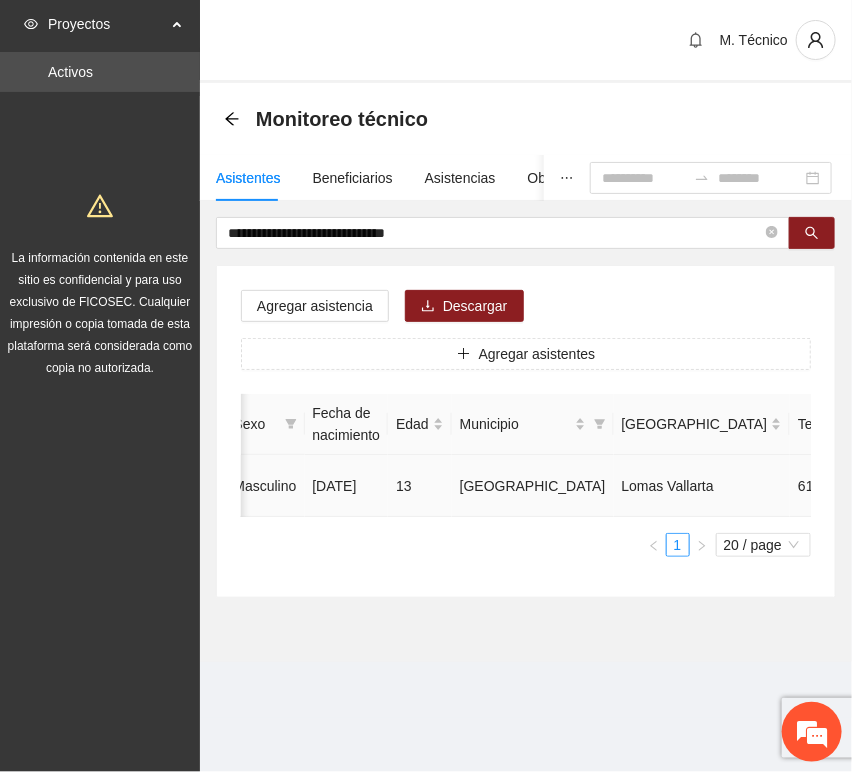 click 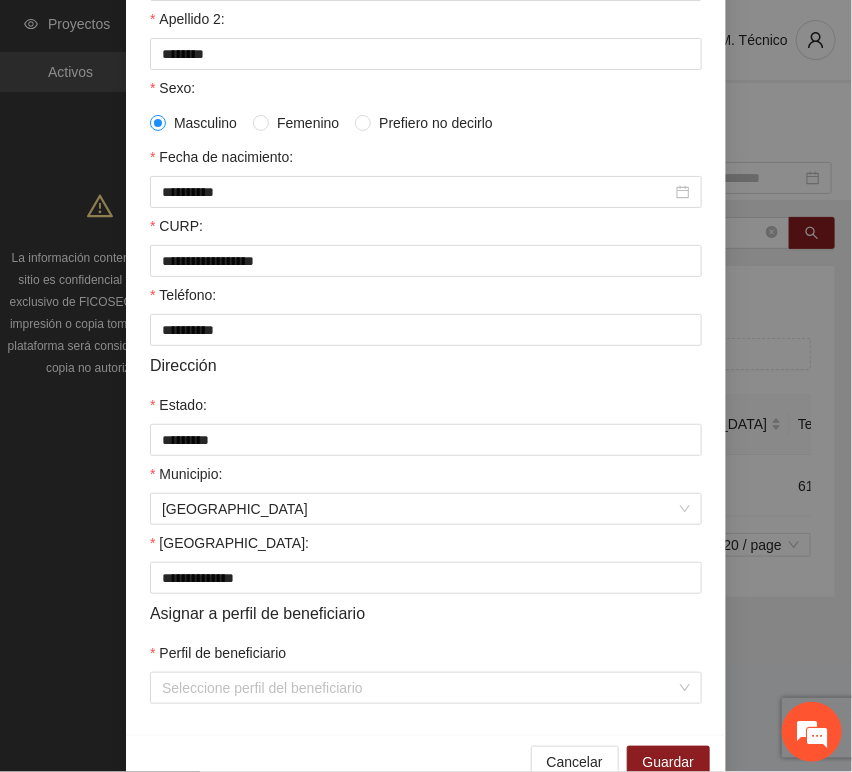 scroll, scrollTop: 394, scrollLeft: 0, axis: vertical 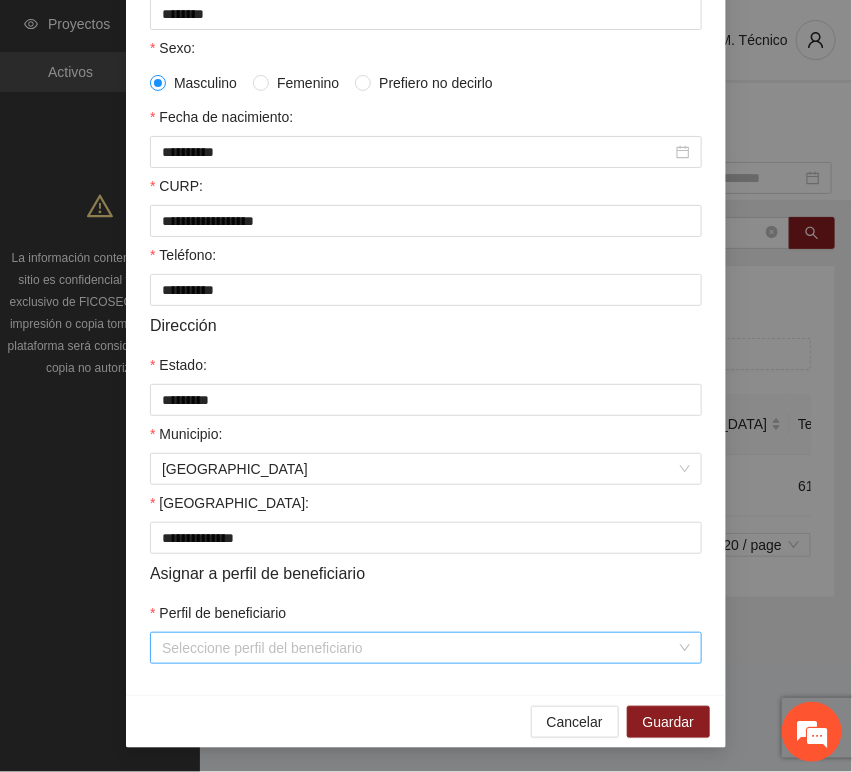 click on "Perfil de beneficiario" at bounding box center [419, 648] 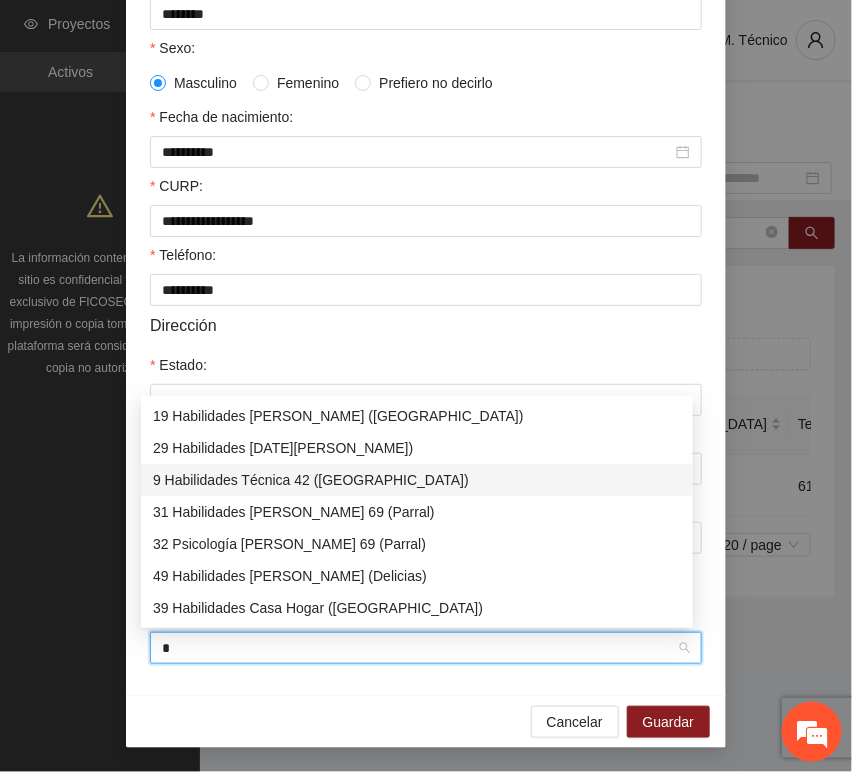 click on "9 Habilidades Técnica 42 ([GEOGRAPHIC_DATA])" at bounding box center (417, 480) 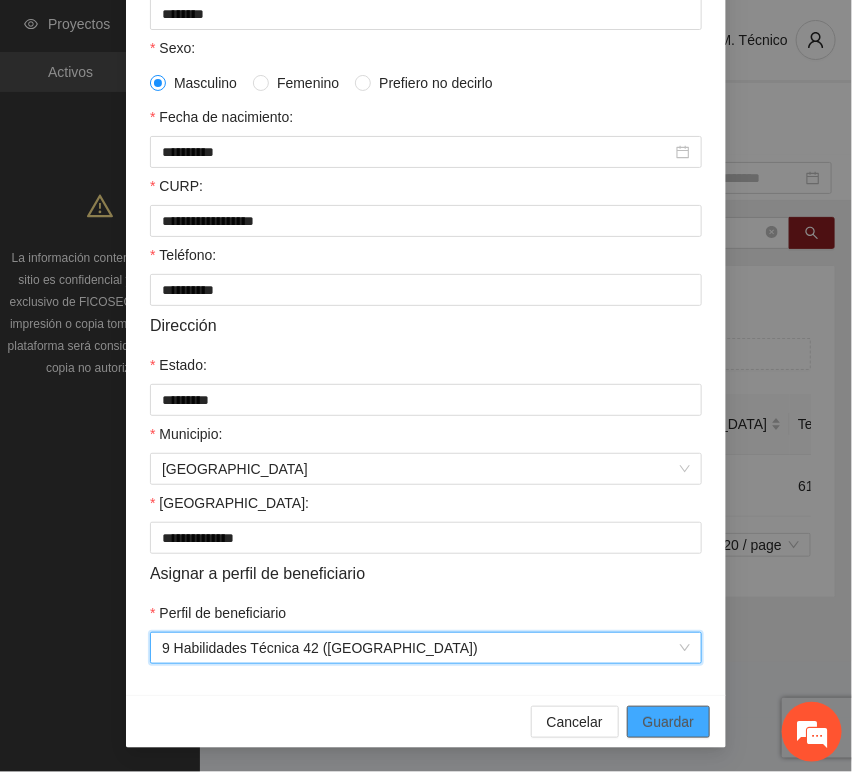 click on "Guardar" at bounding box center [668, 722] 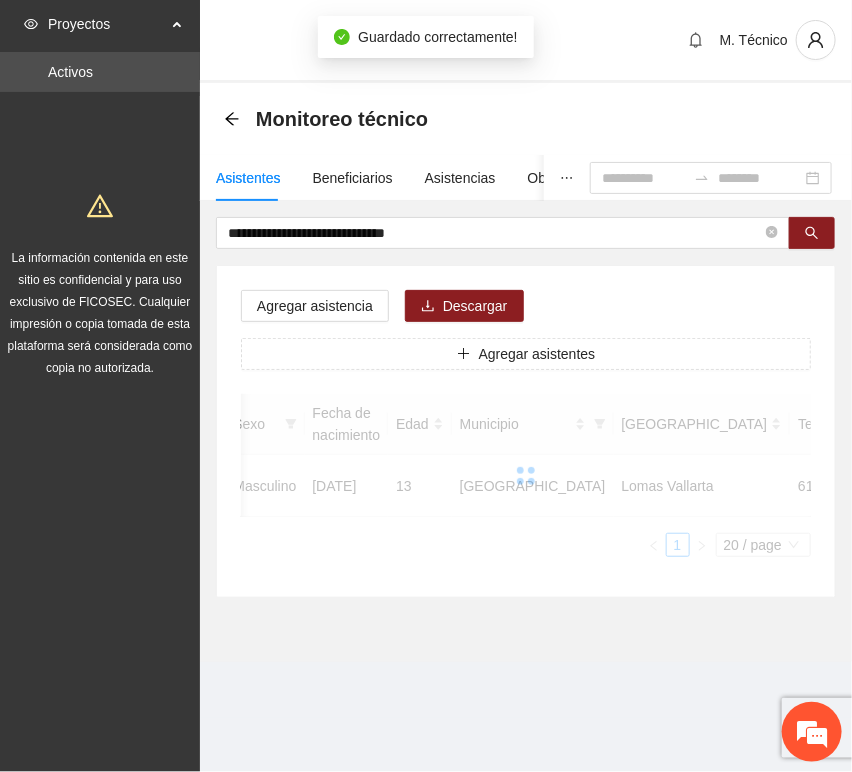 scroll, scrollTop: 294, scrollLeft: 0, axis: vertical 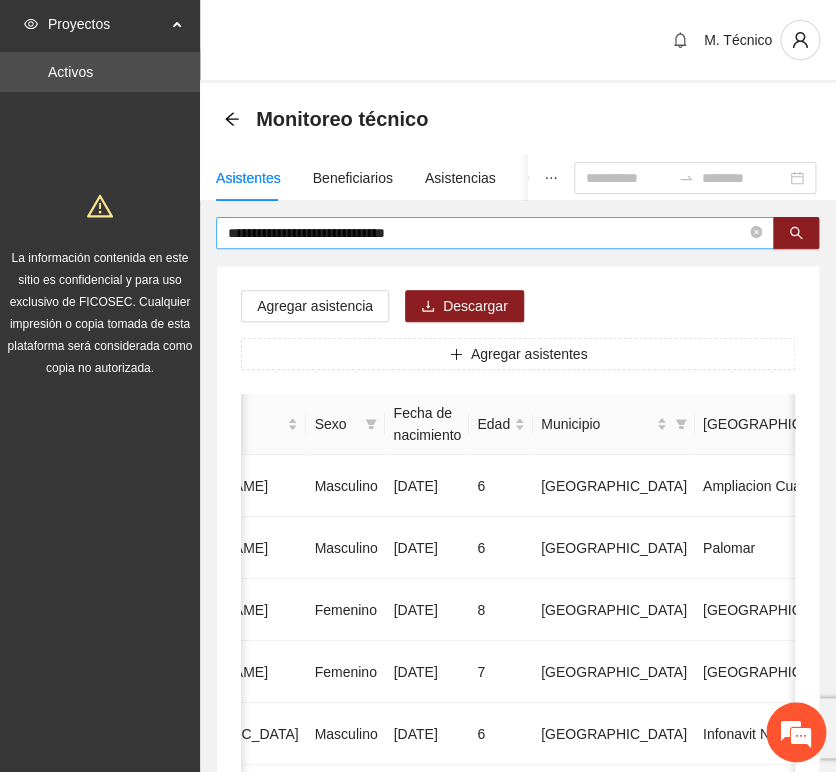 drag, startPoint x: 432, startPoint y: 253, endPoint x: 444, endPoint y: 237, distance: 20 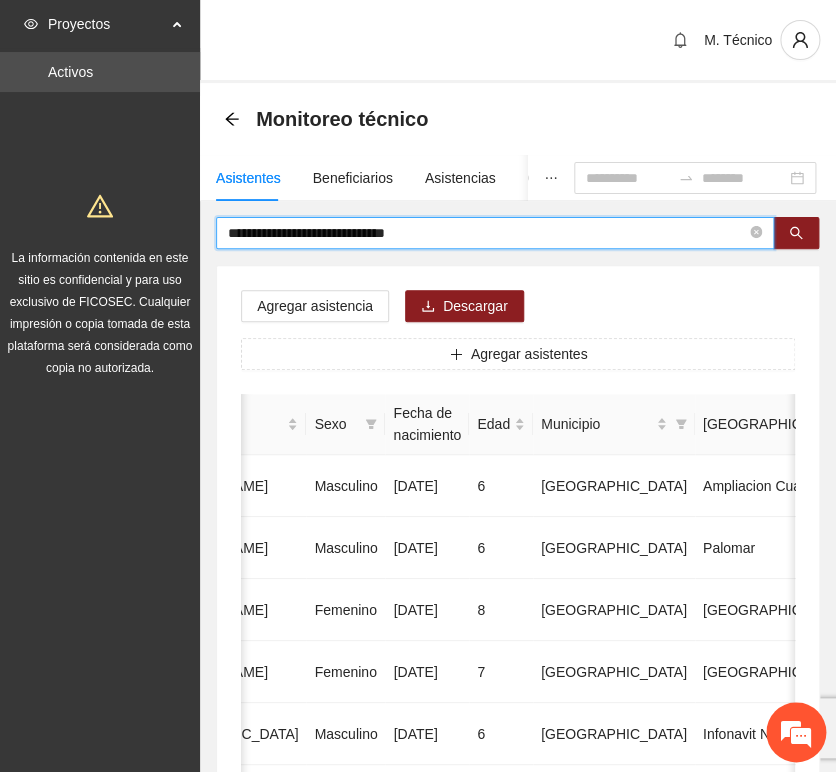 drag, startPoint x: 444, startPoint y: 237, endPoint x: 45, endPoint y: 200, distance: 400.71185 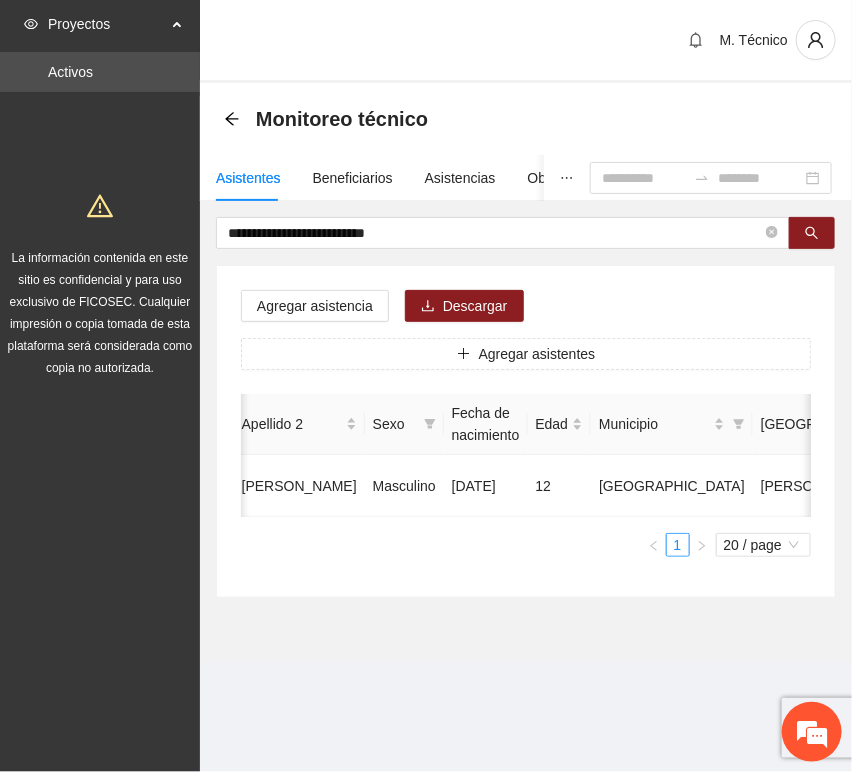 scroll, scrollTop: 0, scrollLeft: 452, axis: horizontal 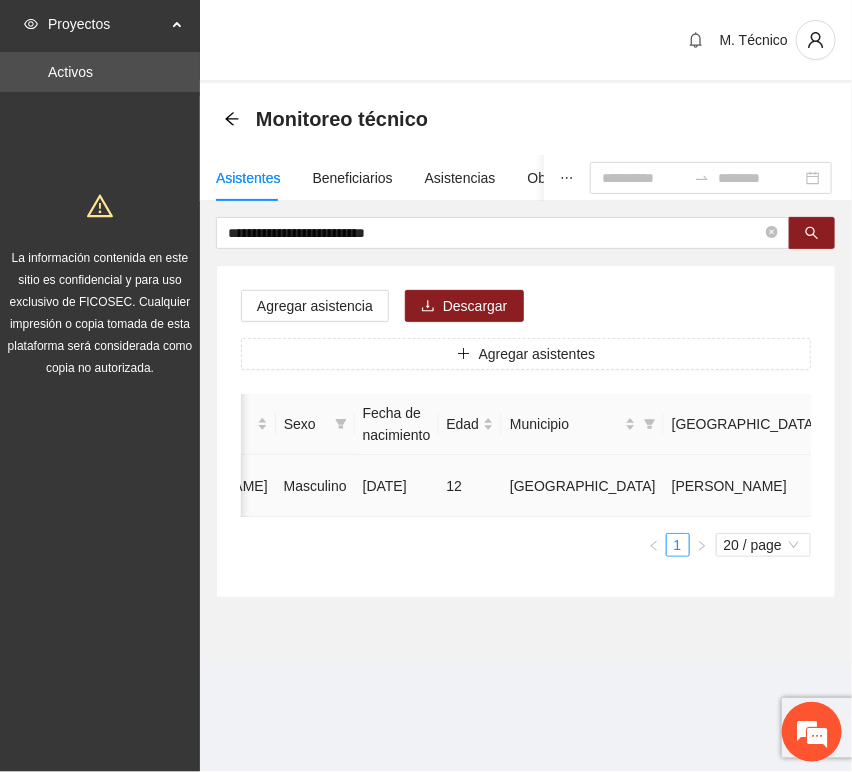 click 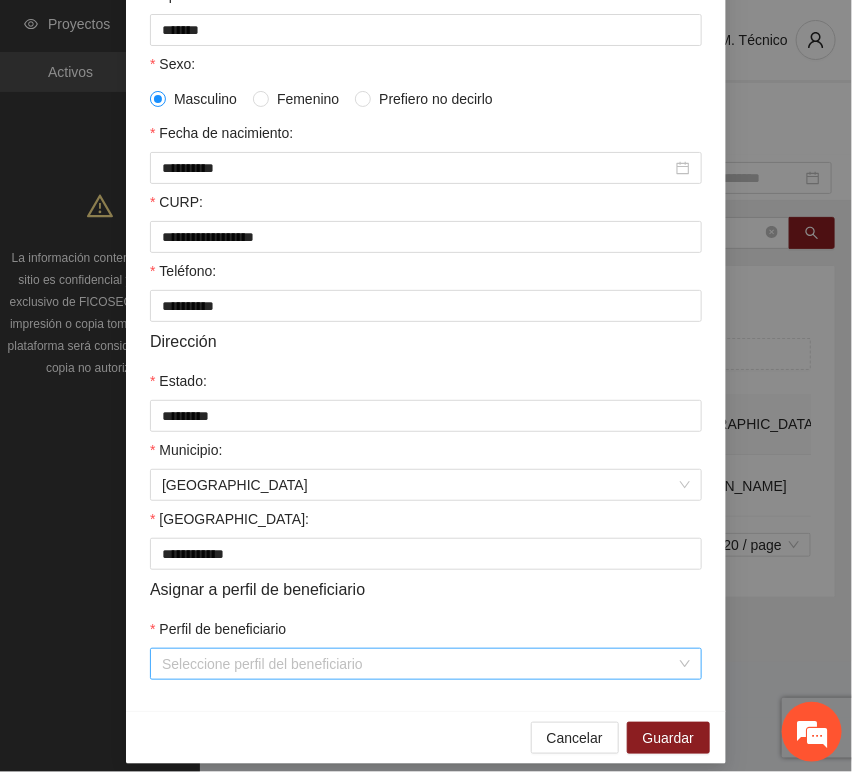 scroll, scrollTop: 394, scrollLeft: 0, axis: vertical 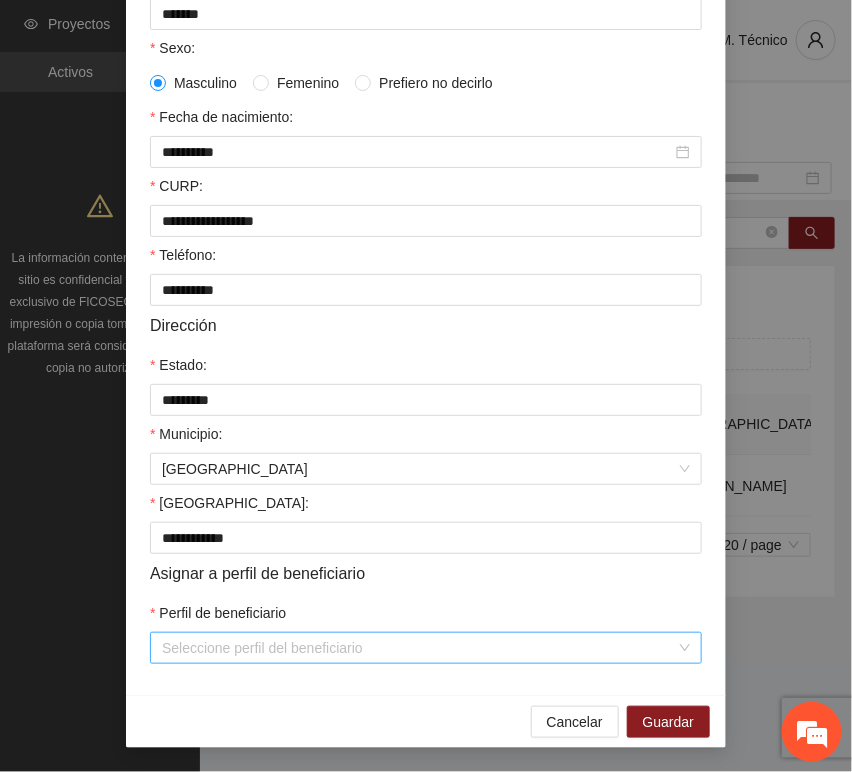 click on "Perfil de beneficiario" at bounding box center [419, 648] 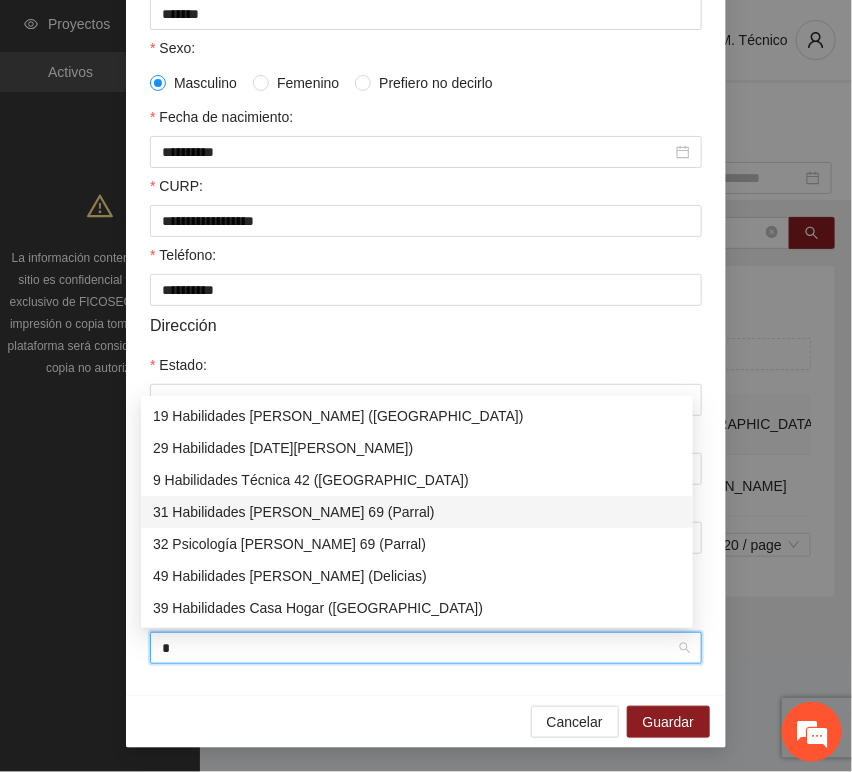 click on "9 Habilidades Técnica 42 ([GEOGRAPHIC_DATA])" at bounding box center [417, 480] 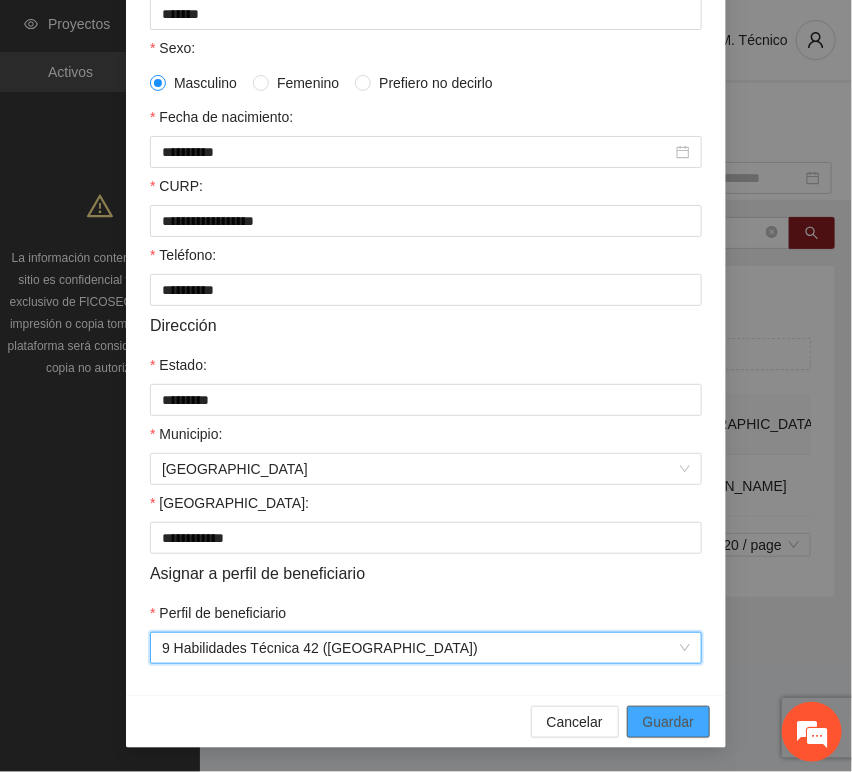 click on "Guardar" at bounding box center [668, 722] 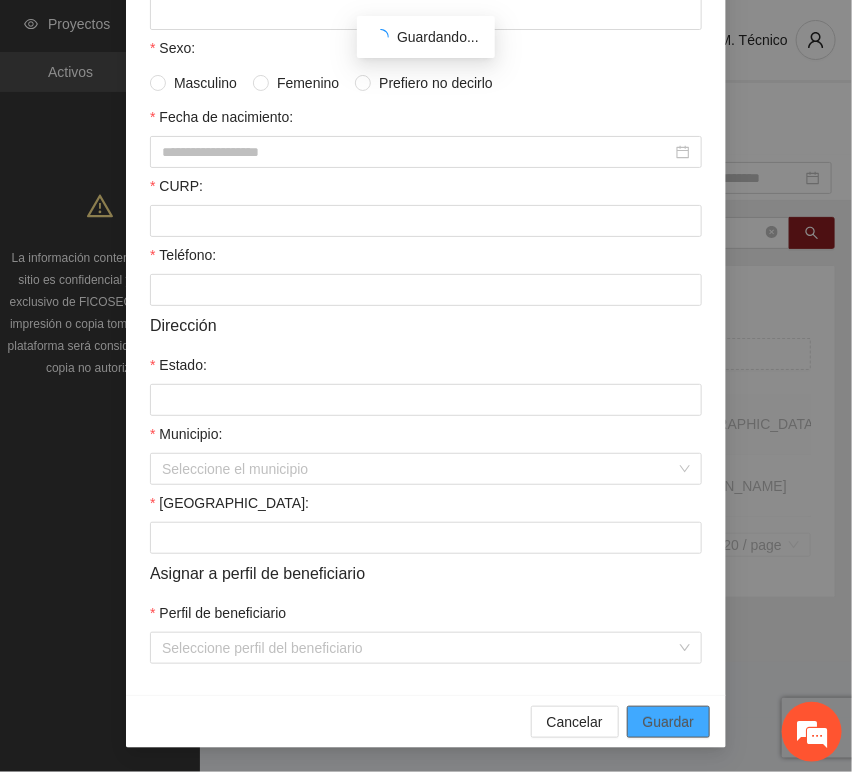 scroll, scrollTop: 294, scrollLeft: 0, axis: vertical 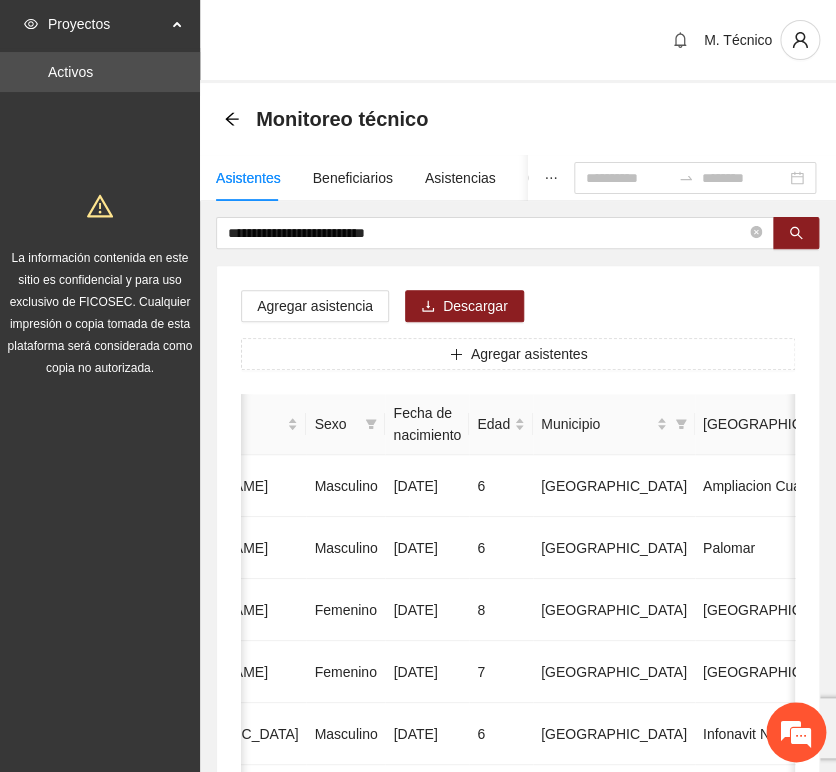 click on "**********" at bounding box center [518, 996] 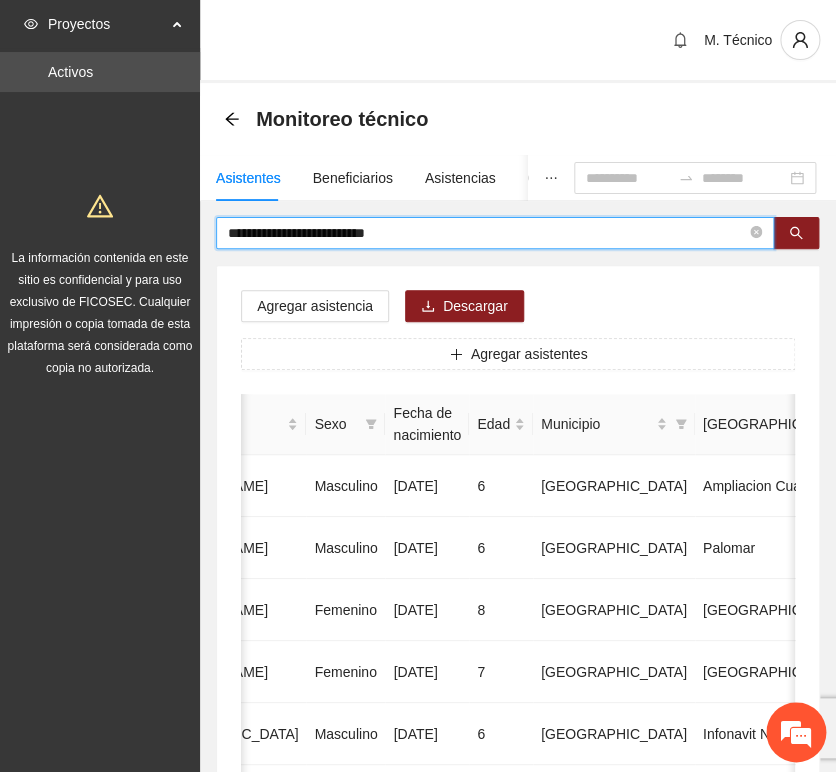 drag, startPoint x: 169, startPoint y: 178, endPoint x: 154, endPoint y: 174, distance: 15.524175 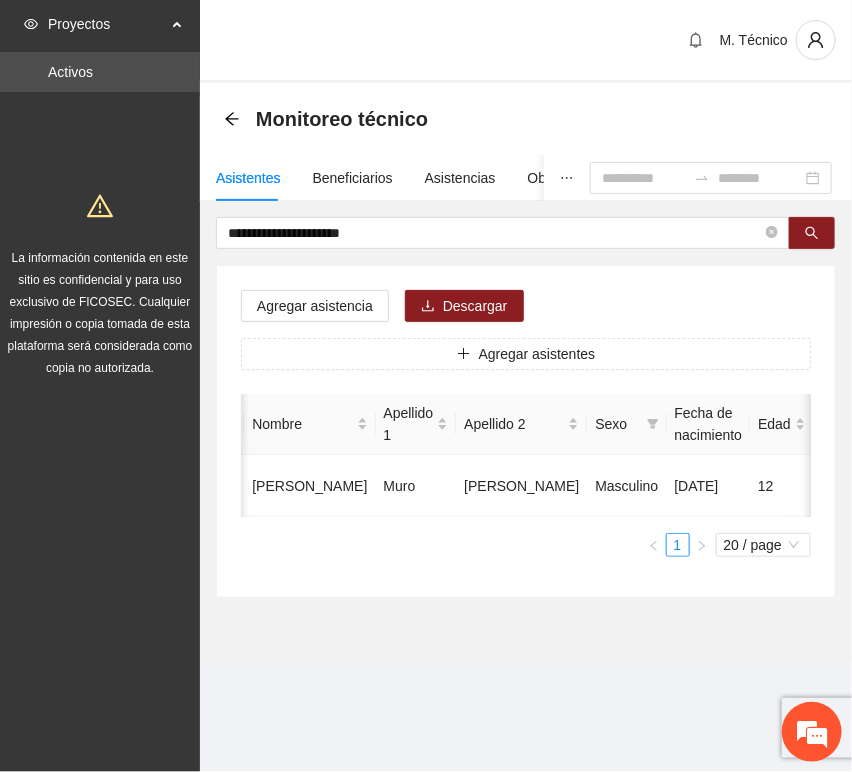 scroll, scrollTop: 0, scrollLeft: 452, axis: horizontal 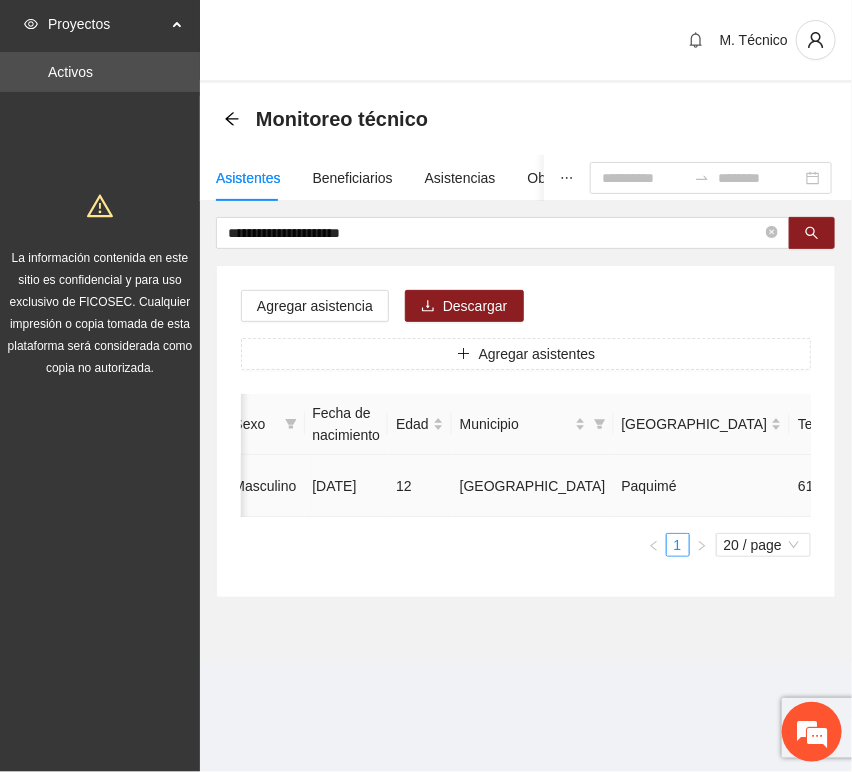 click at bounding box center (981, 486) 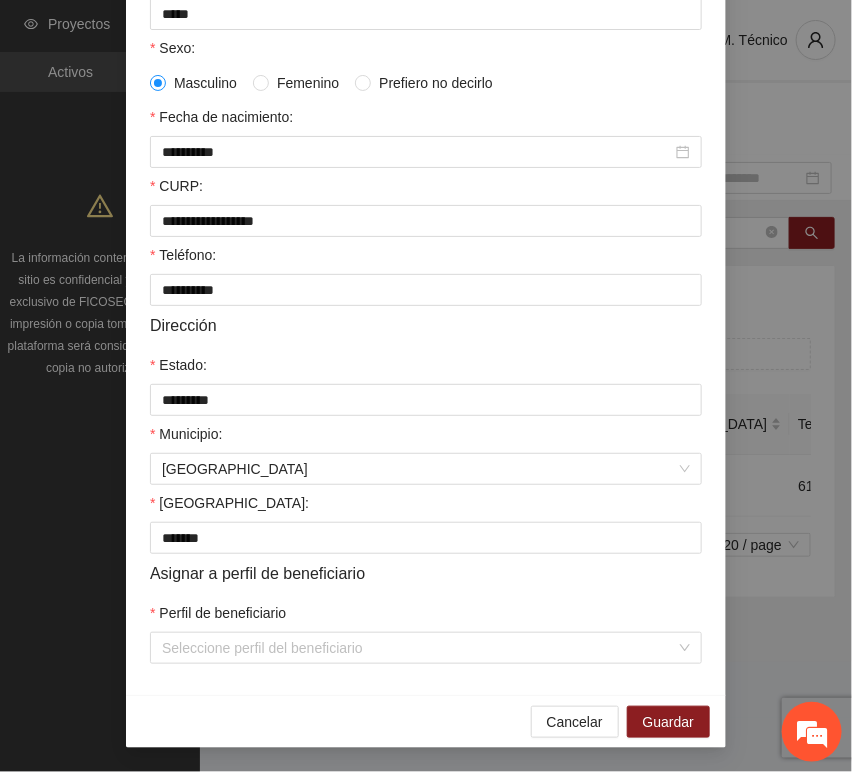 scroll, scrollTop: 394, scrollLeft: 0, axis: vertical 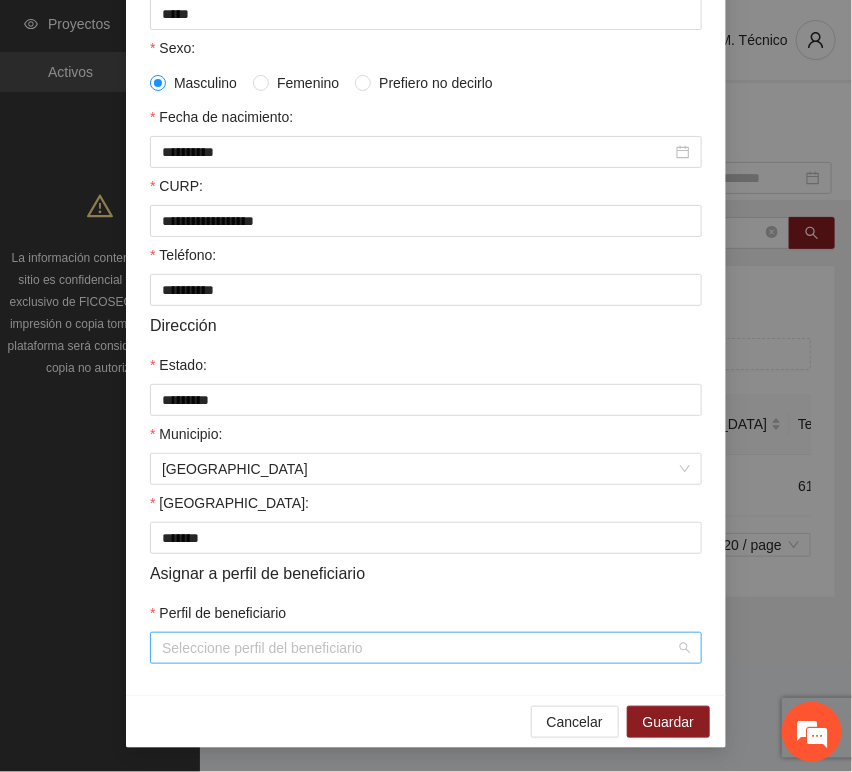 click on "Perfil de beneficiario" at bounding box center (419, 648) 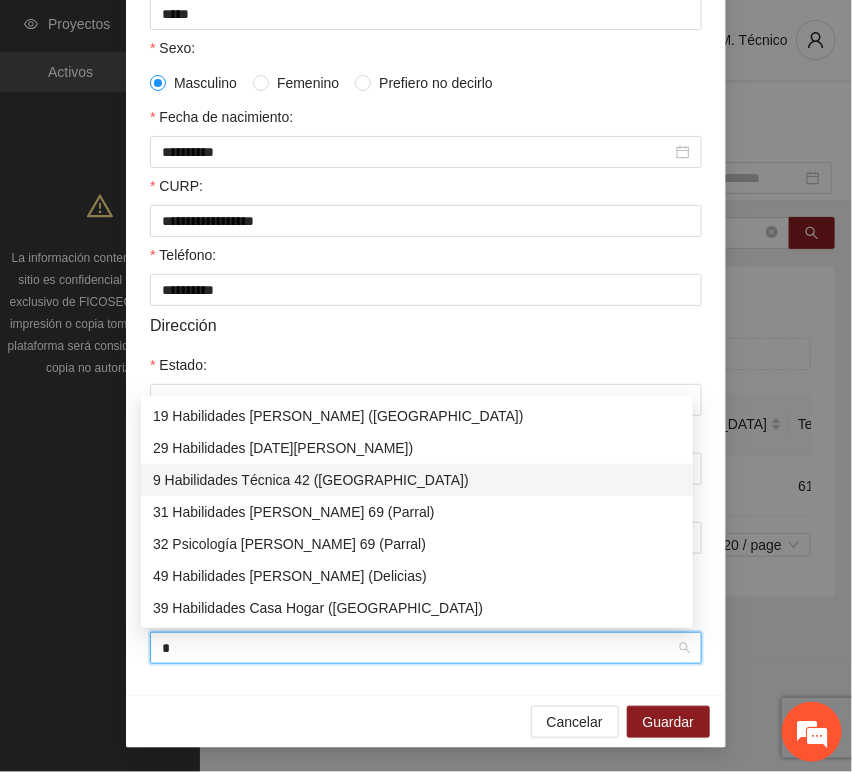 click on "9 Habilidades Técnica 42 ([GEOGRAPHIC_DATA])" at bounding box center (417, 480) 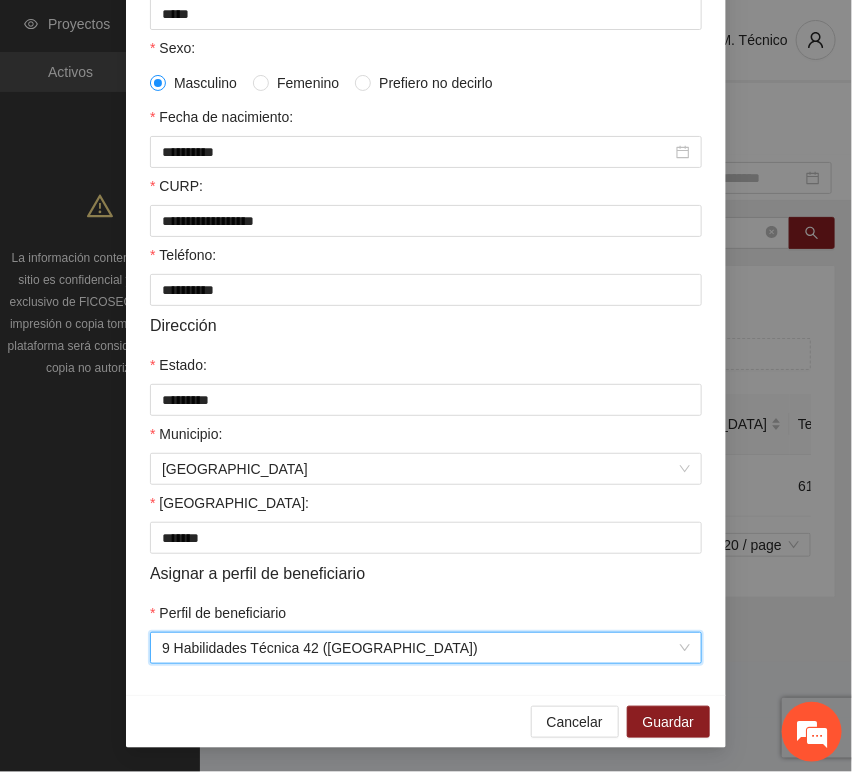 click on "**********" at bounding box center [426, 230] 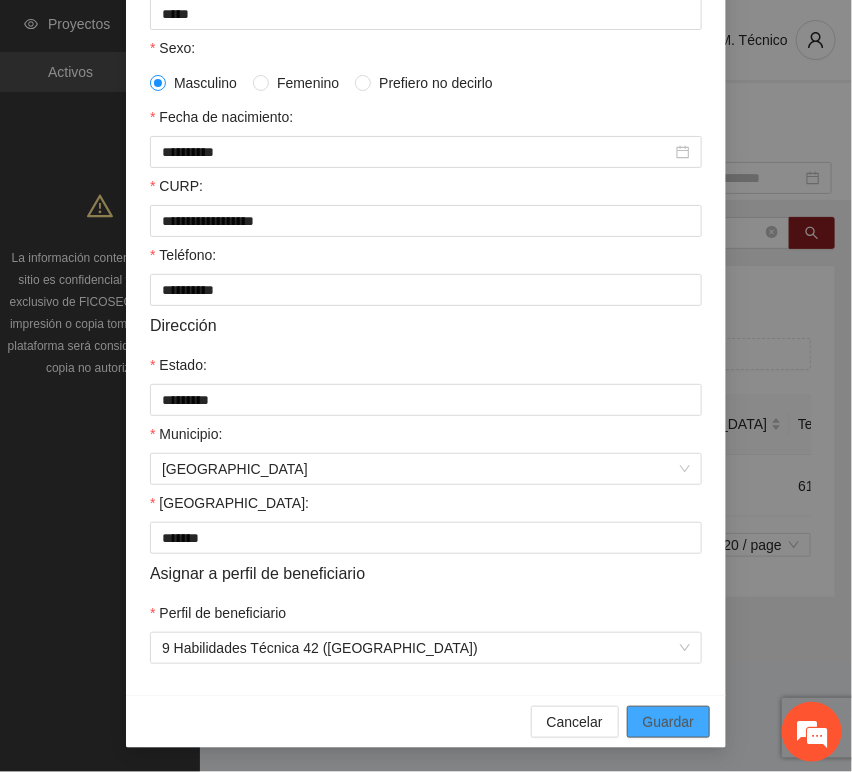 click on "Guardar" at bounding box center (668, 722) 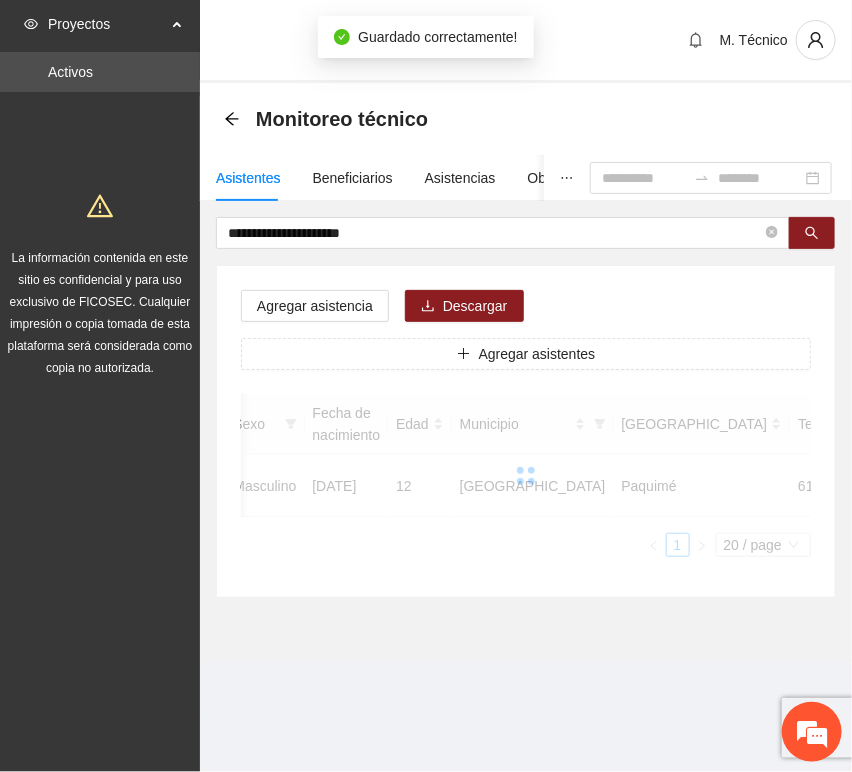 scroll, scrollTop: 294, scrollLeft: 0, axis: vertical 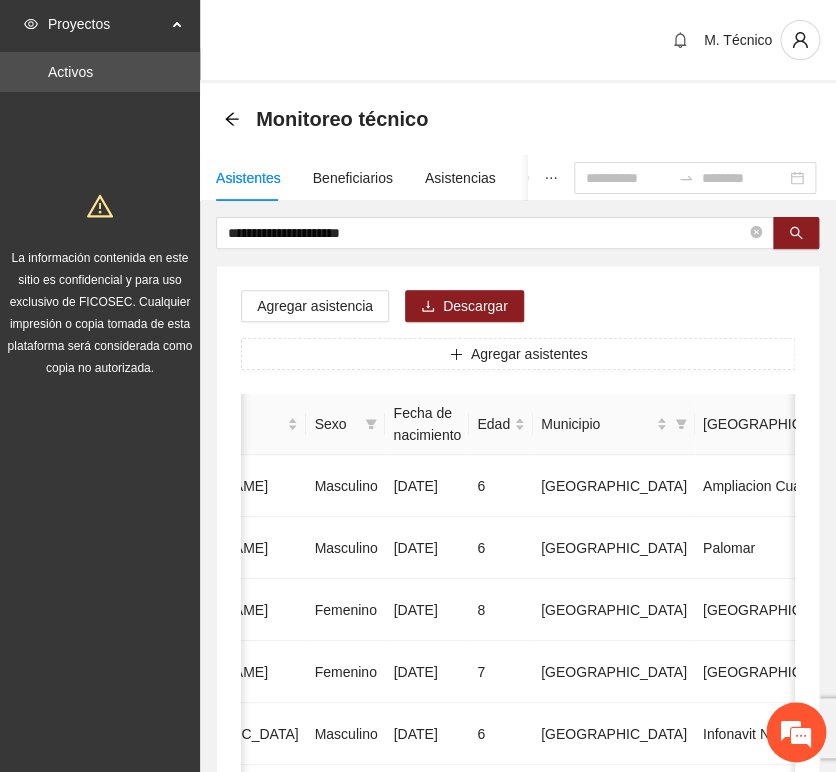 click on "**********" at bounding box center [518, 996] 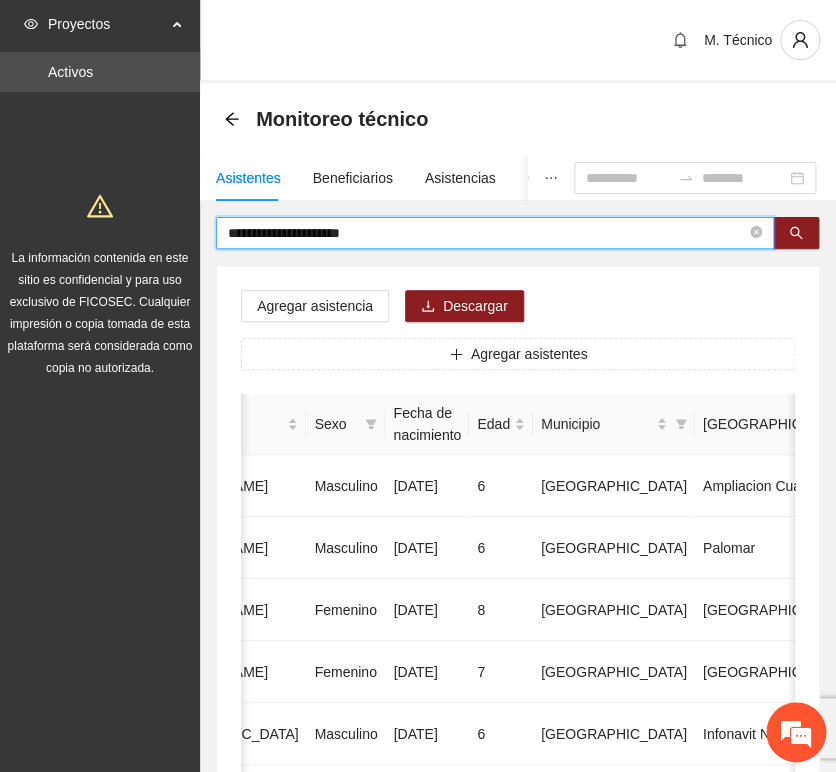 drag, startPoint x: 400, startPoint y: 231, endPoint x: 58, endPoint y: 201, distance: 343.31326 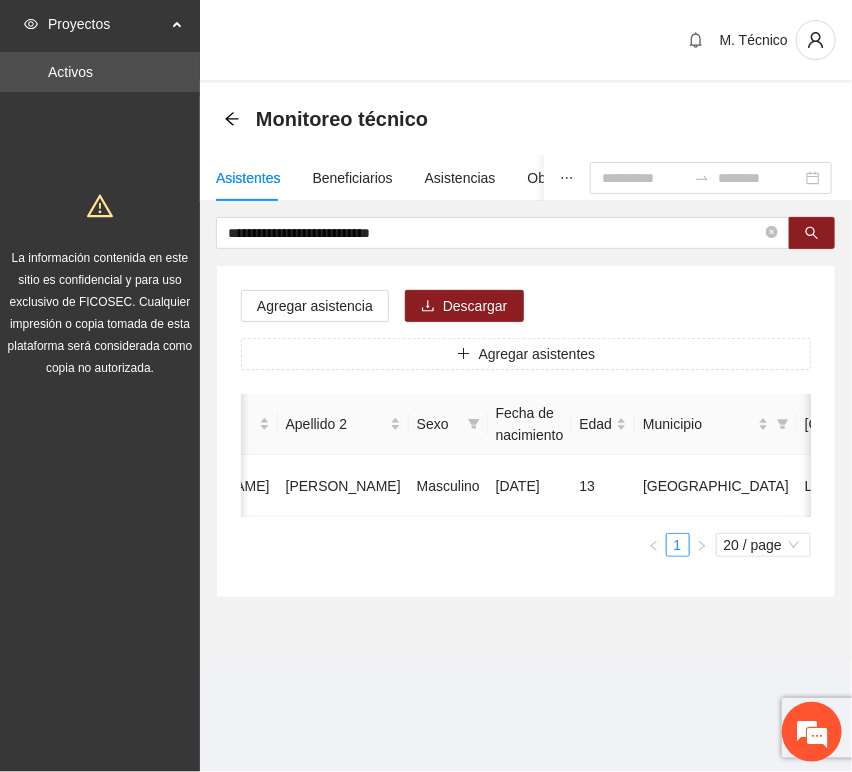 scroll, scrollTop: 0, scrollLeft: 452, axis: horizontal 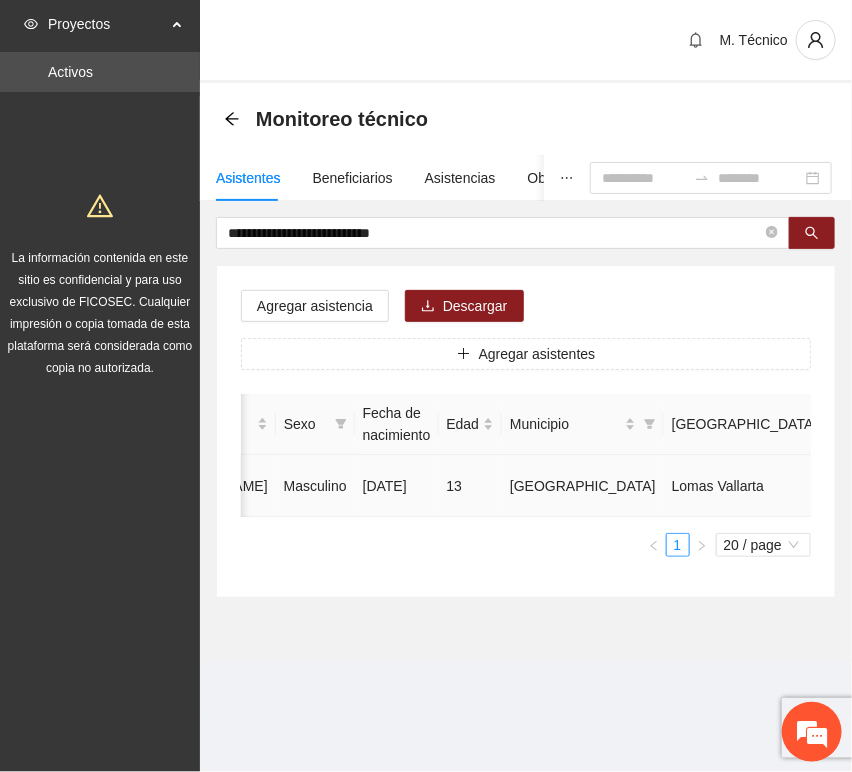 click at bounding box center (1031, 486) 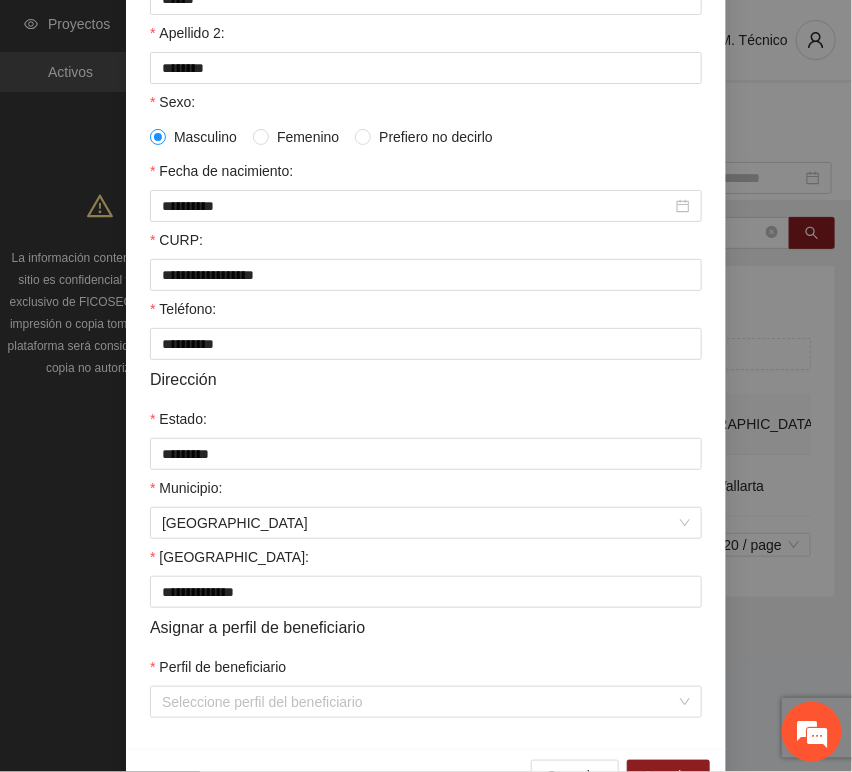 scroll, scrollTop: 394, scrollLeft: 0, axis: vertical 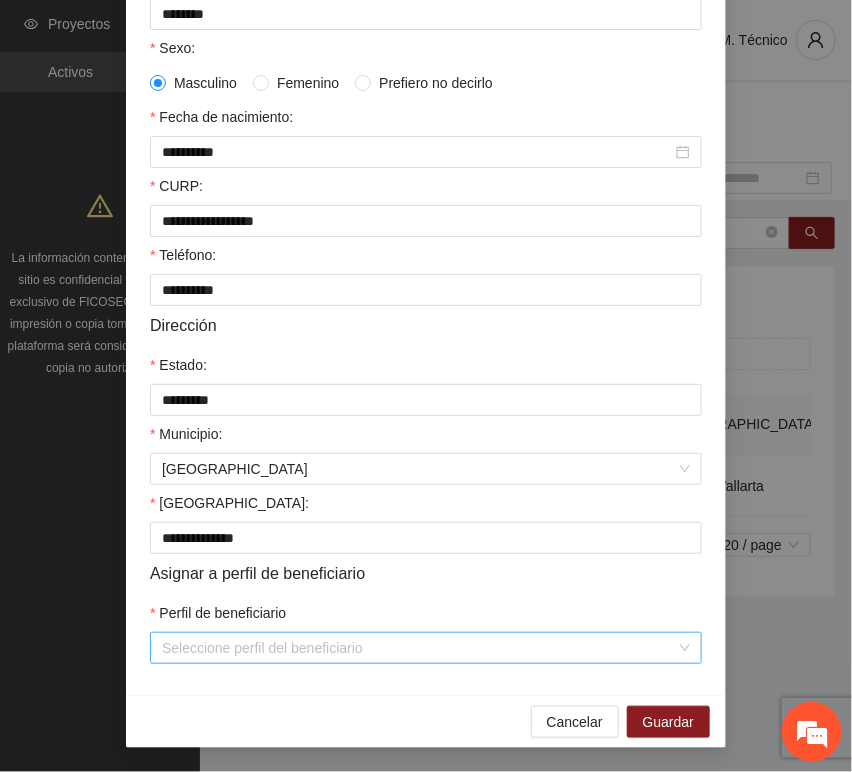click on "Seleccione perfil del beneficiario" at bounding box center [426, 648] 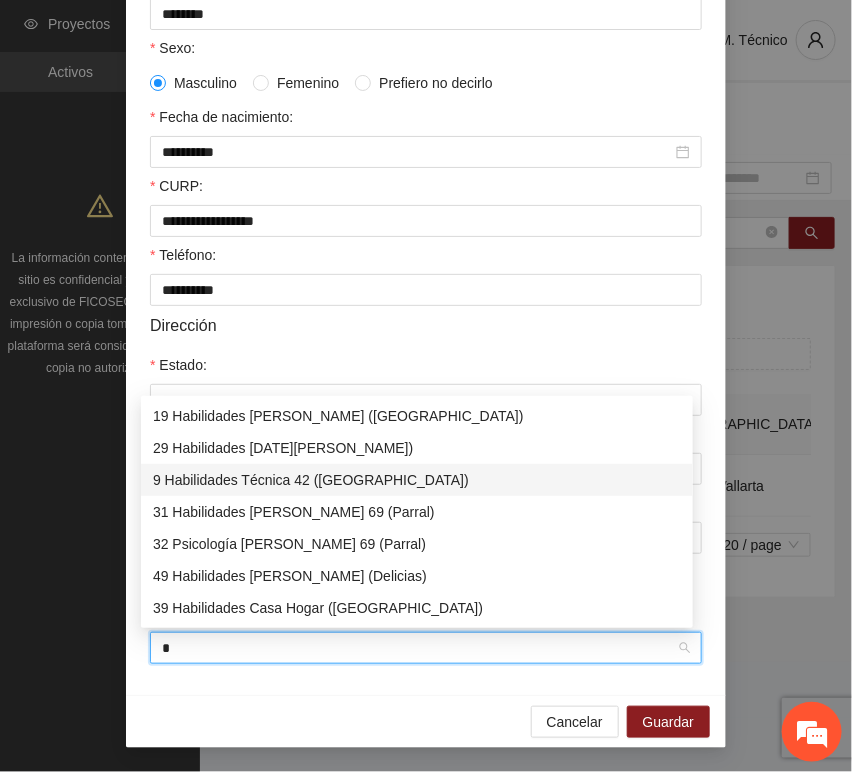 click on "9 Habilidades Técnica 42 ([GEOGRAPHIC_DATA])" at bounding box center (417, 480) 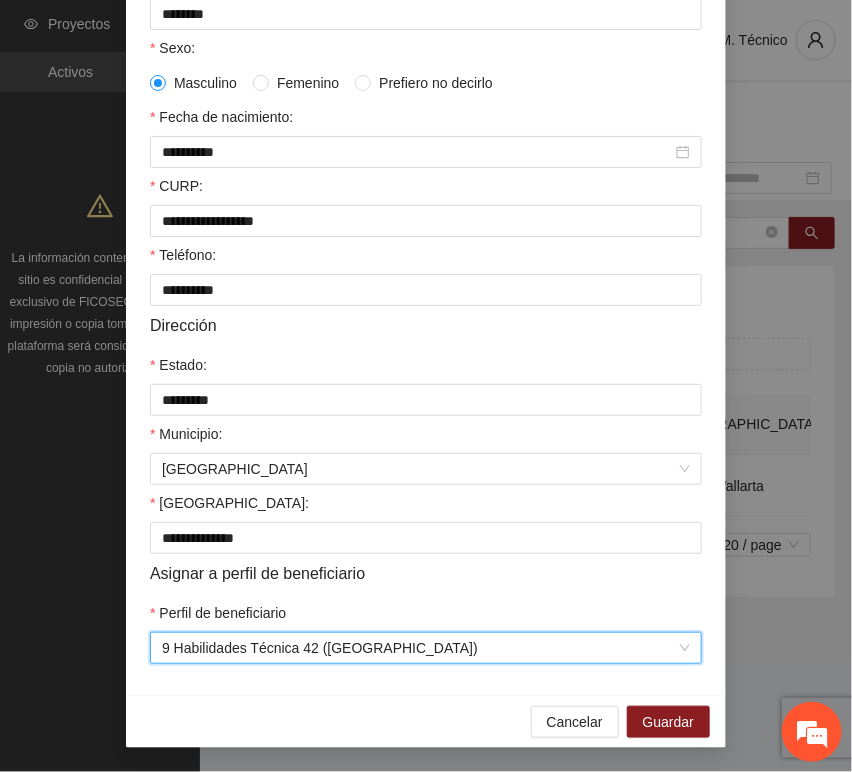 click on "Cancelar Guardar" at bounding box center [426, 721] 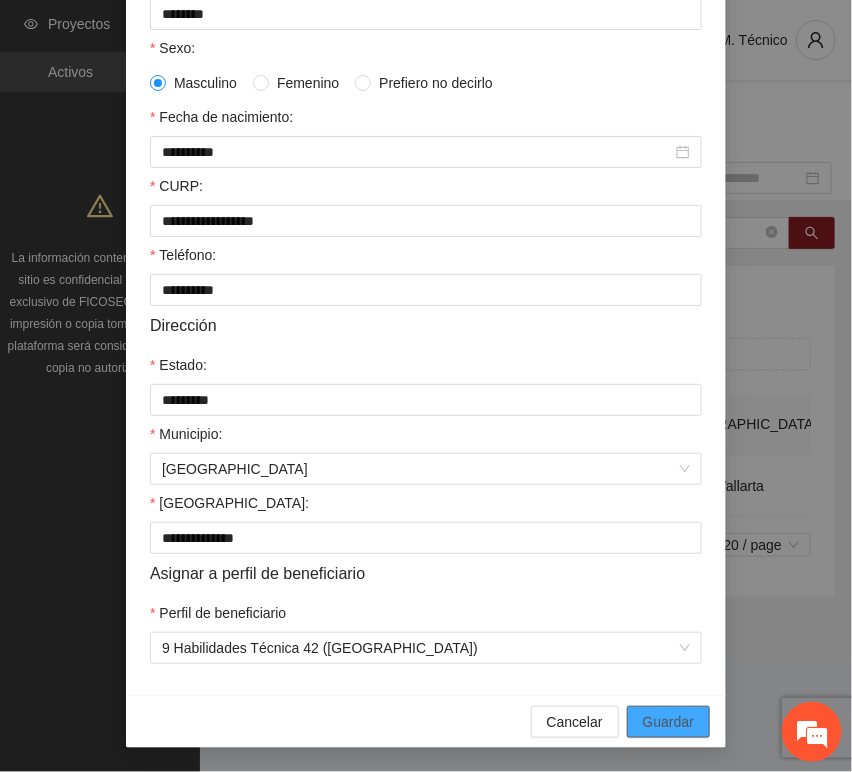 click on "Guardar" at bounding box center (668, 722) 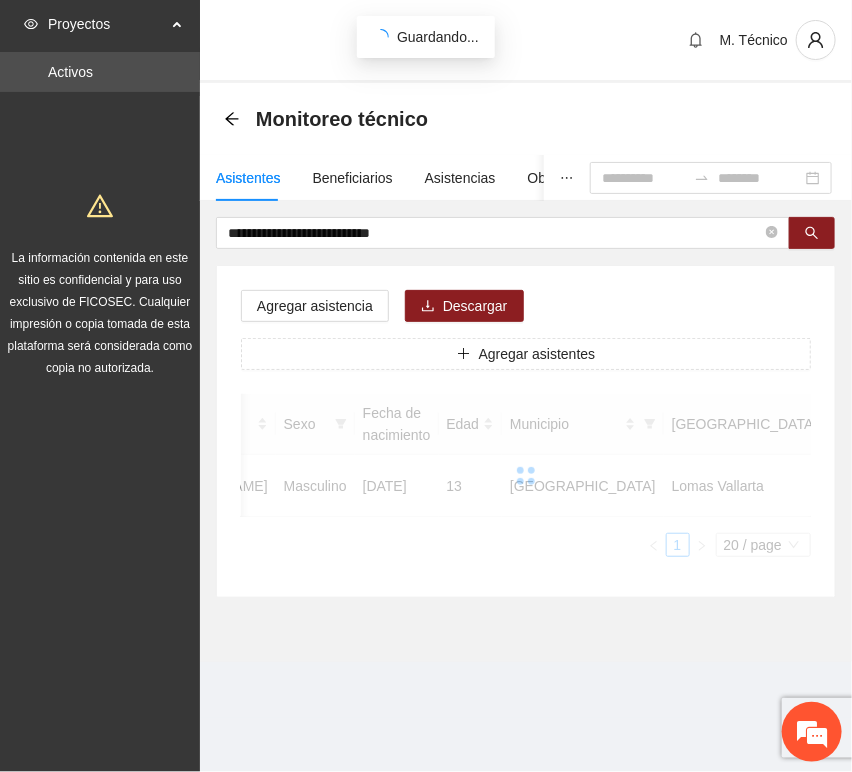 scroll, scrollTop: 294, scrollLeft: 0, axis: vertical 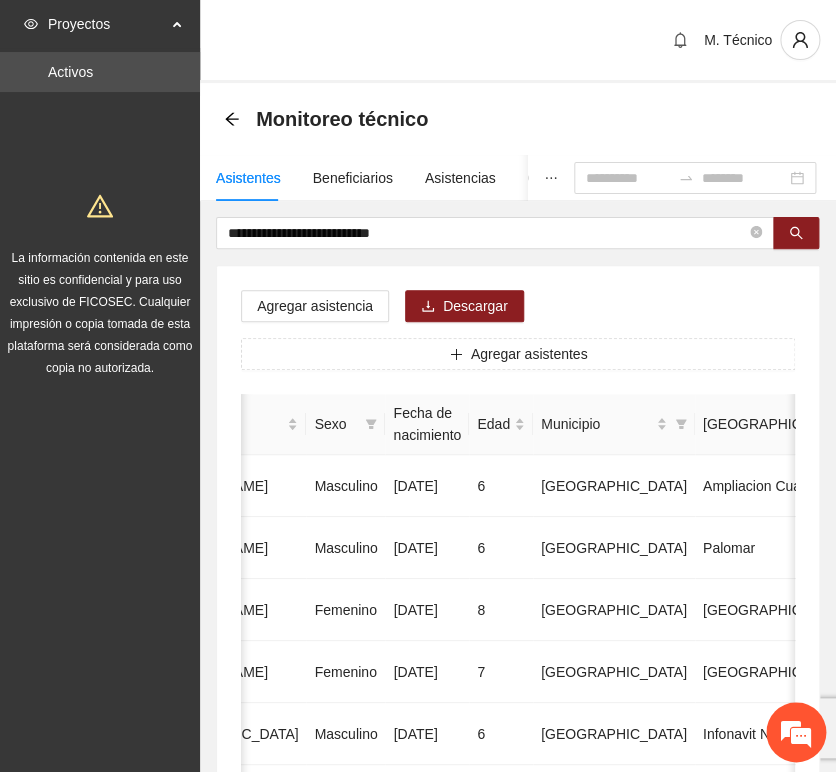 drag, startPoint x: 325, startPoint y: 270, endPoint x: 416, endPoint y: 261, distance: 91.44397 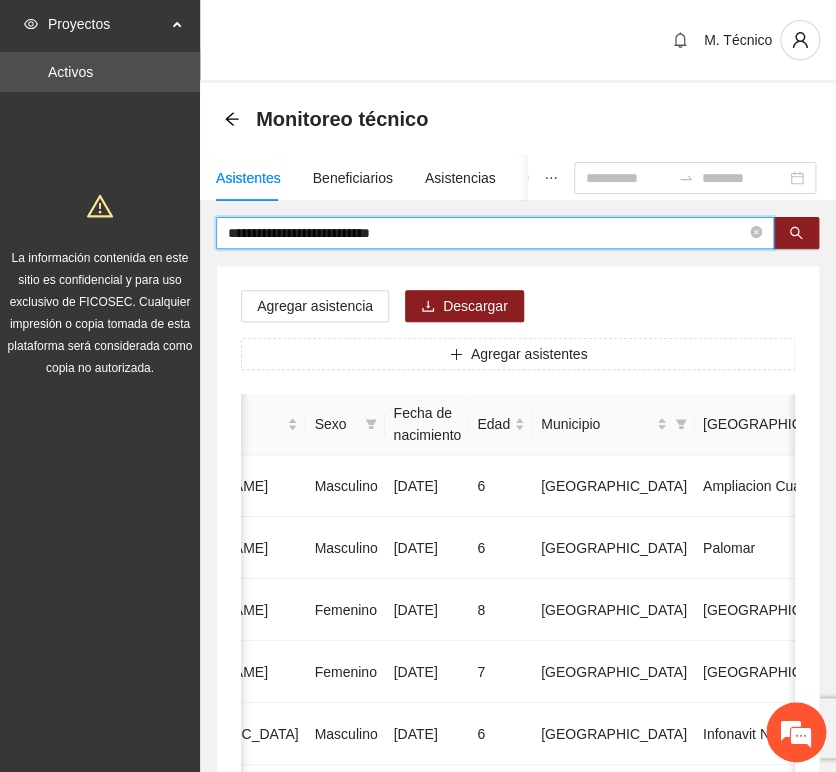 drag, startPoint x: 443, startPoint y: 229, endPoint x: -178, endPoint y: 164, distance: 624.3925 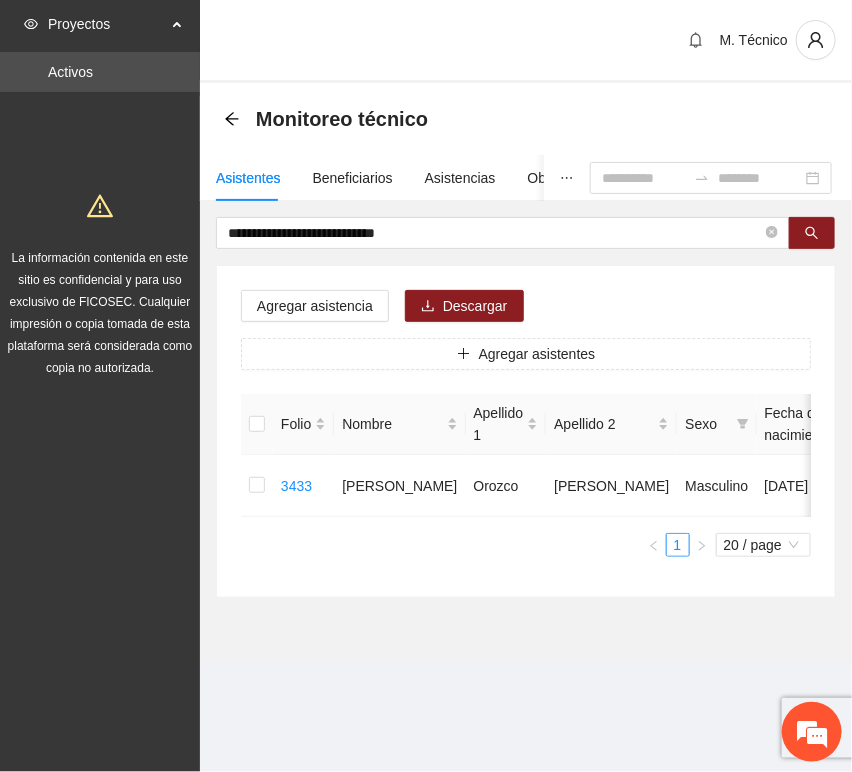 scroll, scrollTop: 0, scrollLeft: 452, axis: horizontal 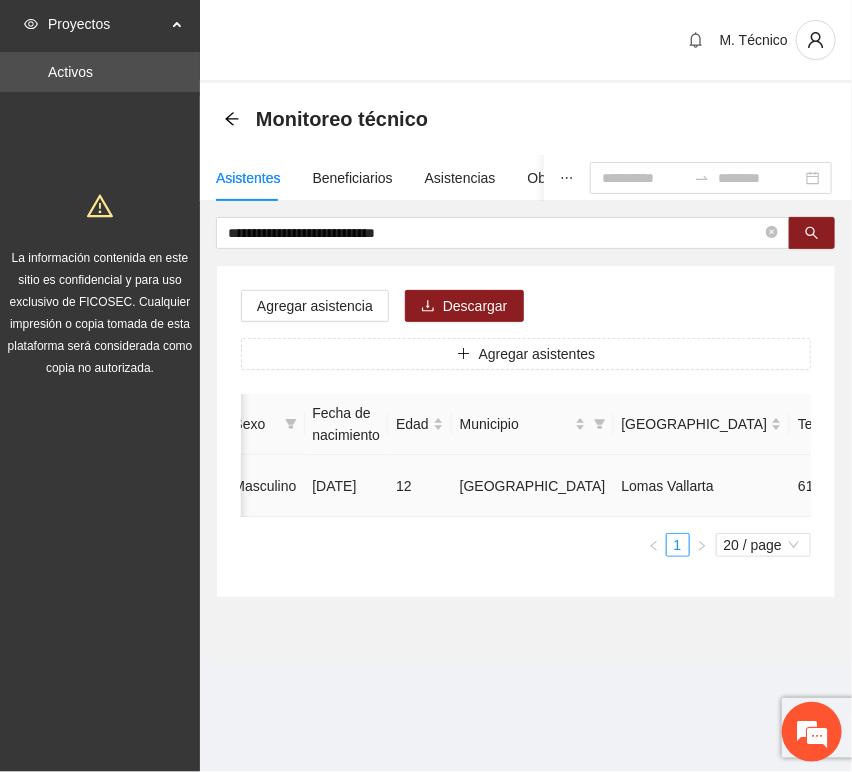 click 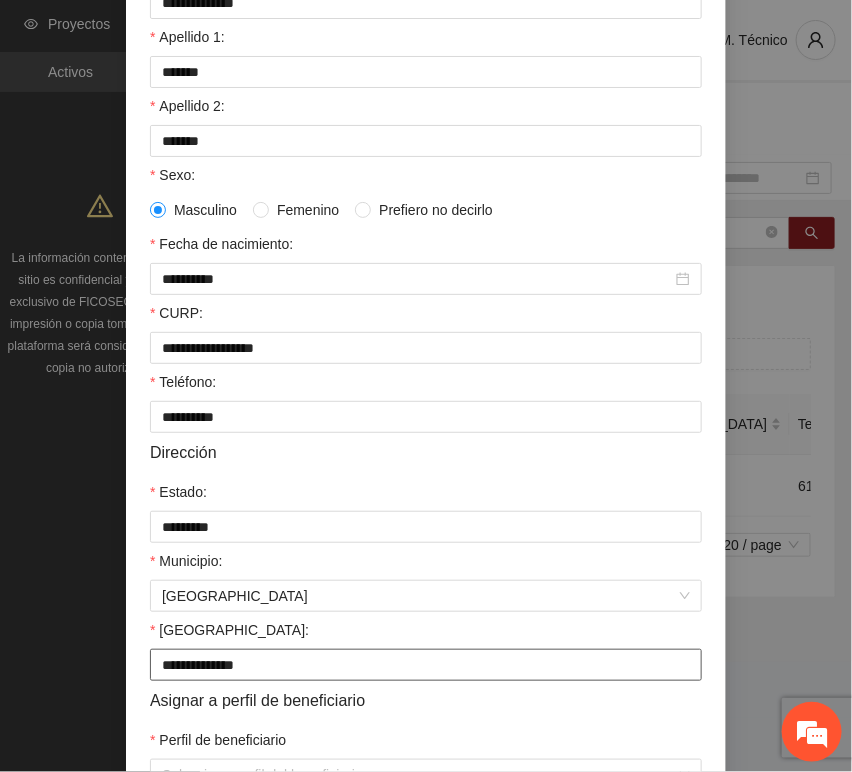 scroll, scrollTop: 394, scrollLeft: 0, axis: vertical 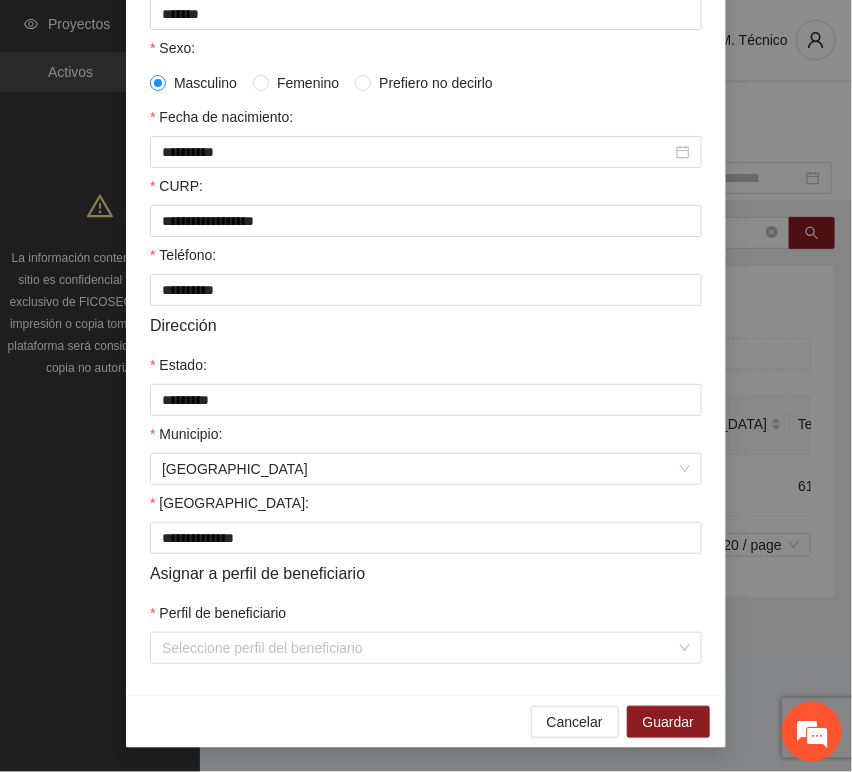 click on "Perfil de beneficiario" at bounding box center (426, 617) 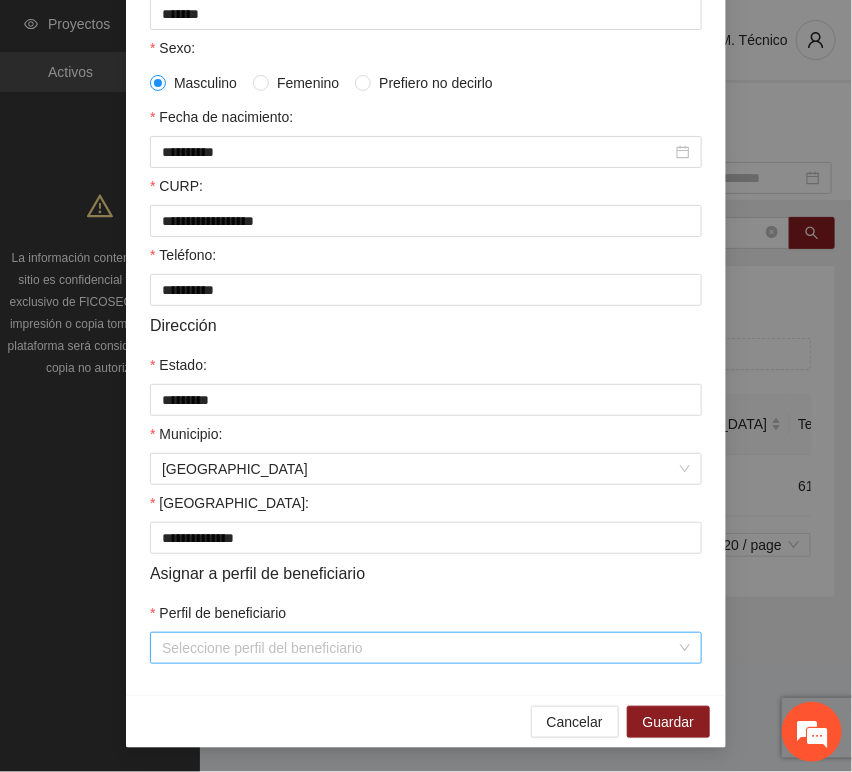 click on "Perfil de beneficiario" at bounding box center (419, 648) 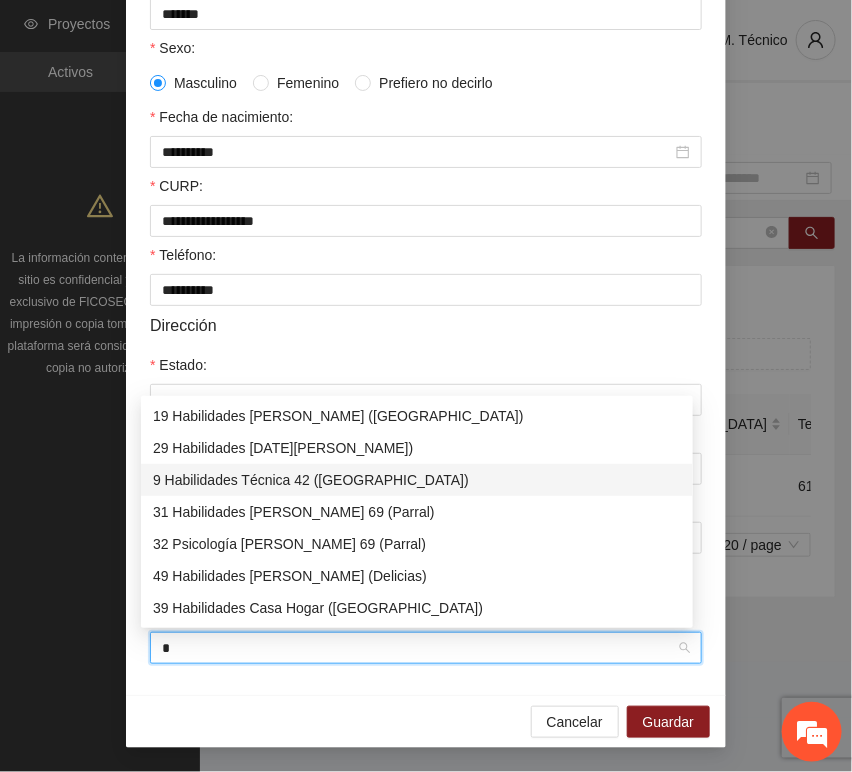 click on "9 Habilidades Técnica 42 ([GEOGRAPHIC_DATA])" at bounding box center (417, 480) 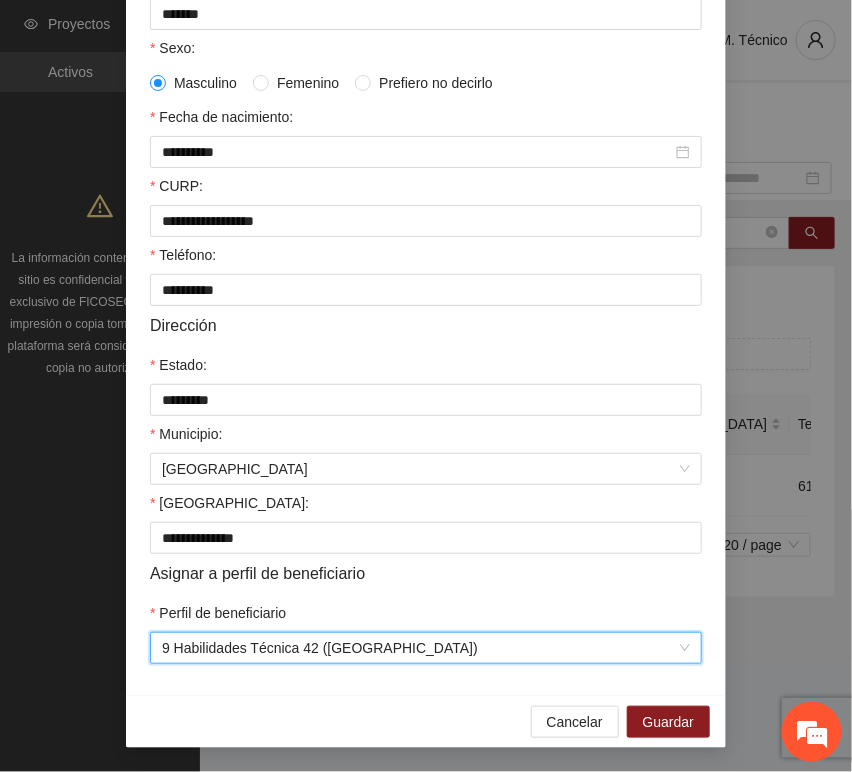click on "Cancelar Guardar" at bounding box center (426, 721) 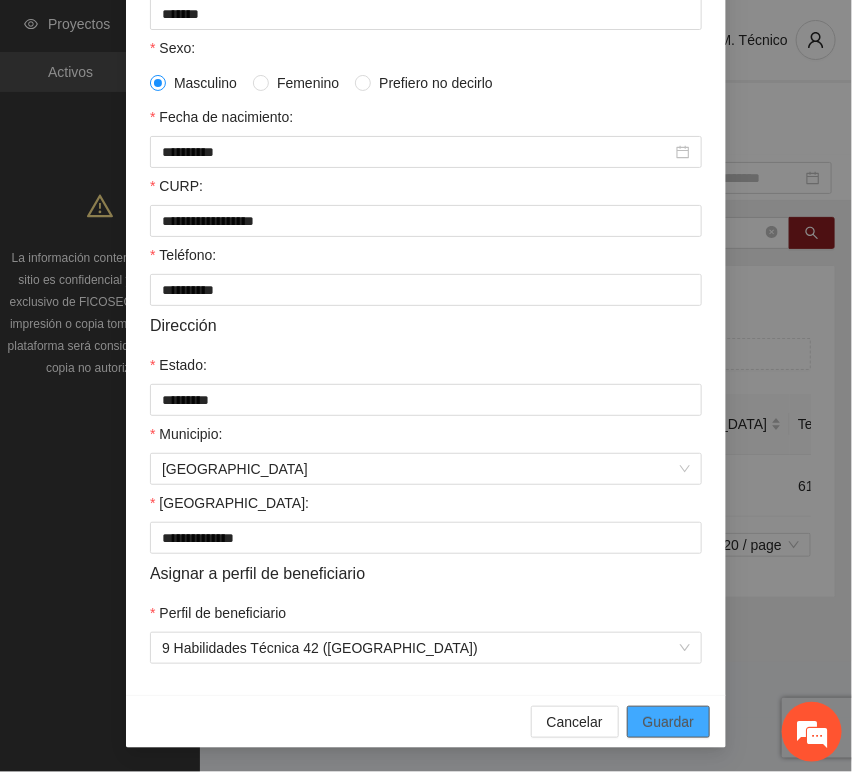 click on "Guardar" at bounding box center [668, 722] 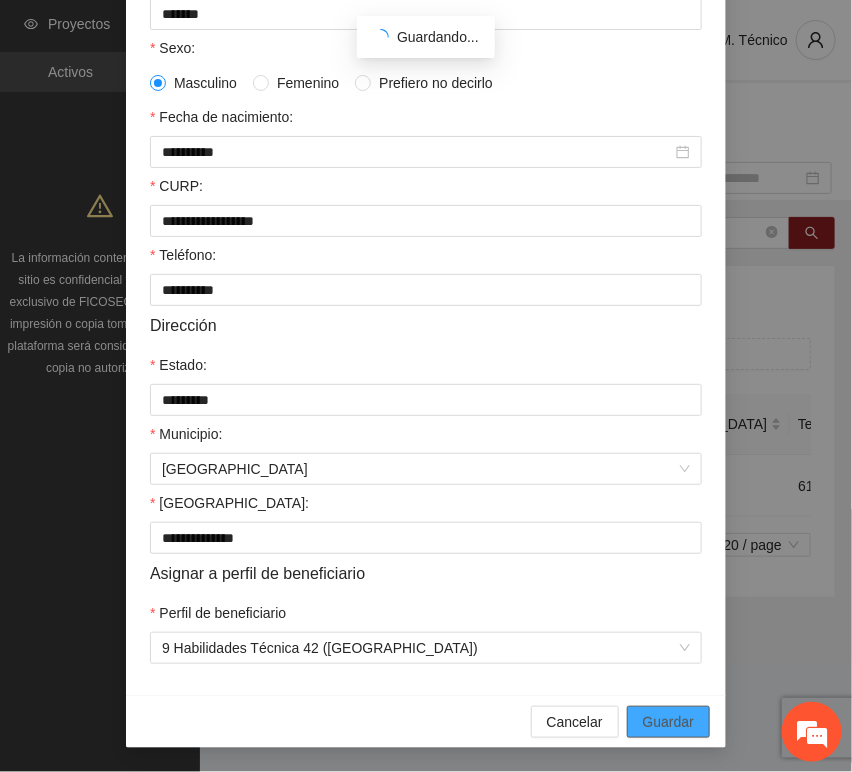 scroll, scrollTop: 294, scrollLeft: 0, axis: vertical 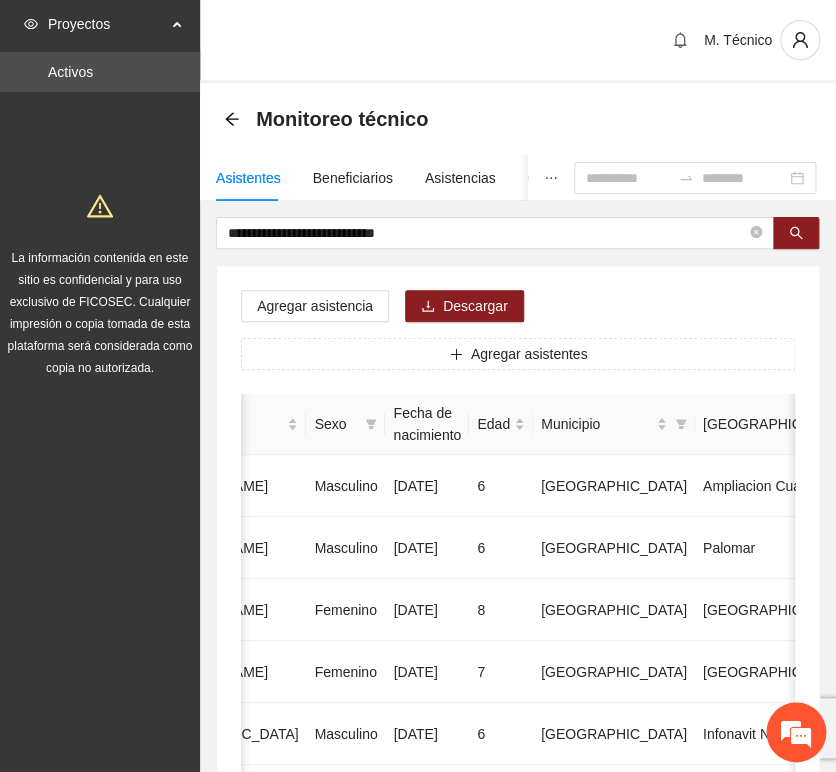 click on "**********" at bounding box center [518, 996] 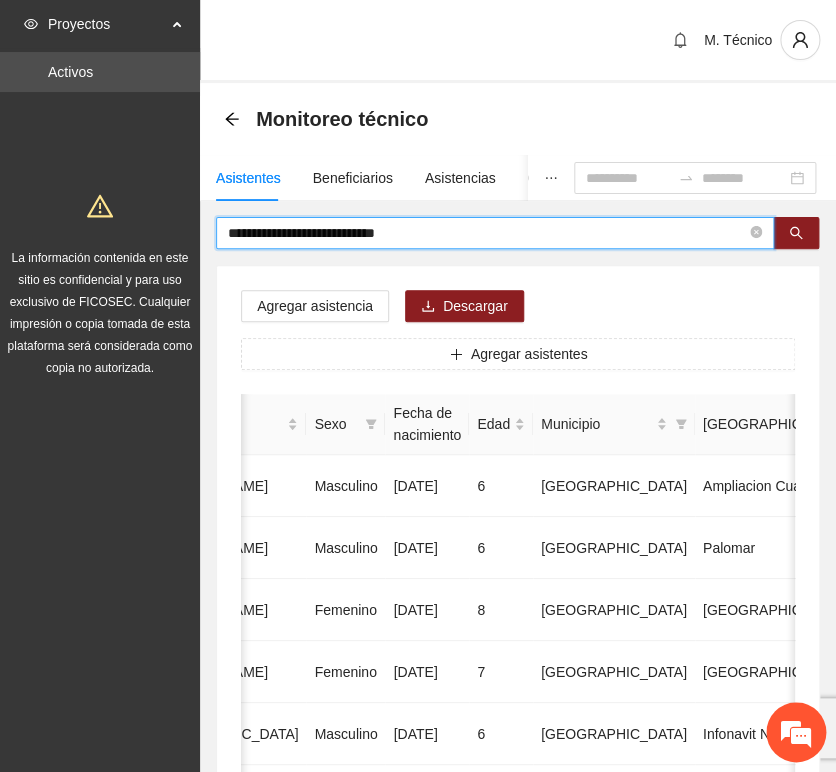 drag, startPoint x: 480, startPoint y: 241, endPoint x: 160, endPoint y: 183, distance: 325.21378 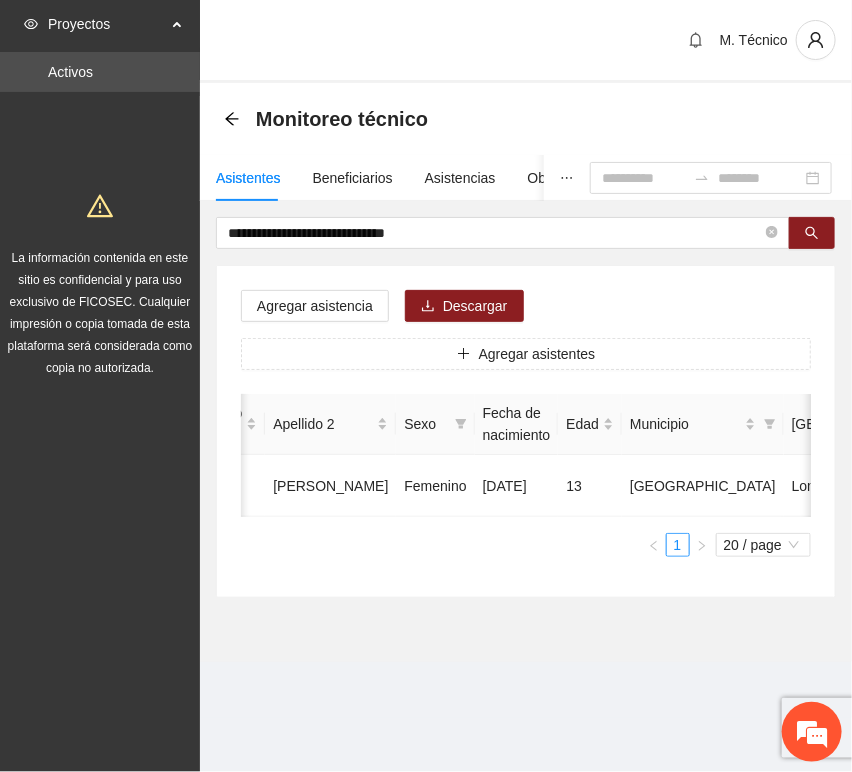 scroll, scrollTop: 0, scrollLeft: 450, axis: horizontal 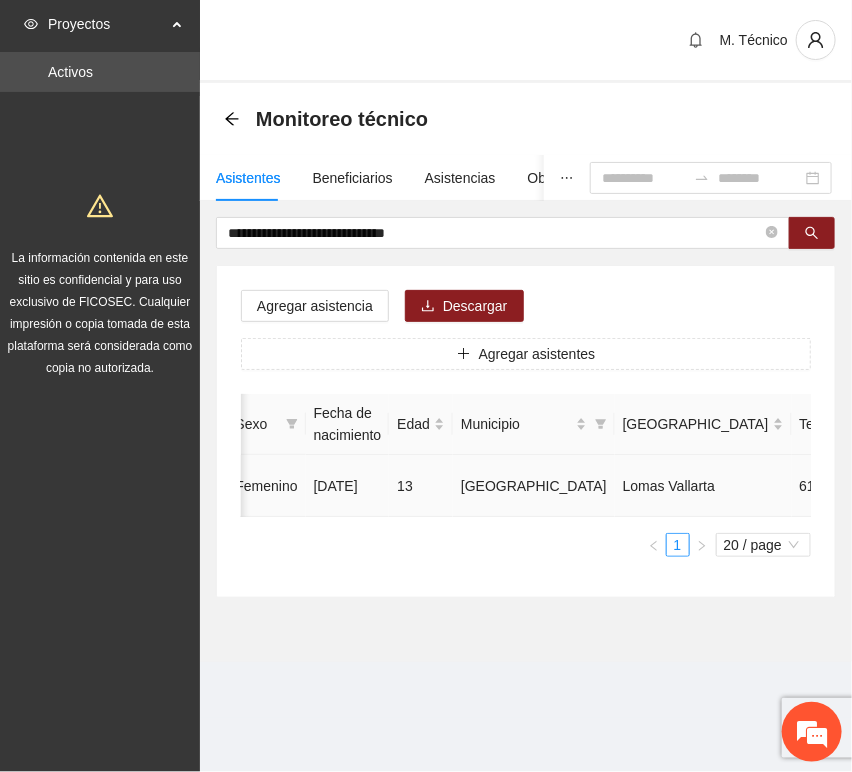click at bounding box center [982, 486] 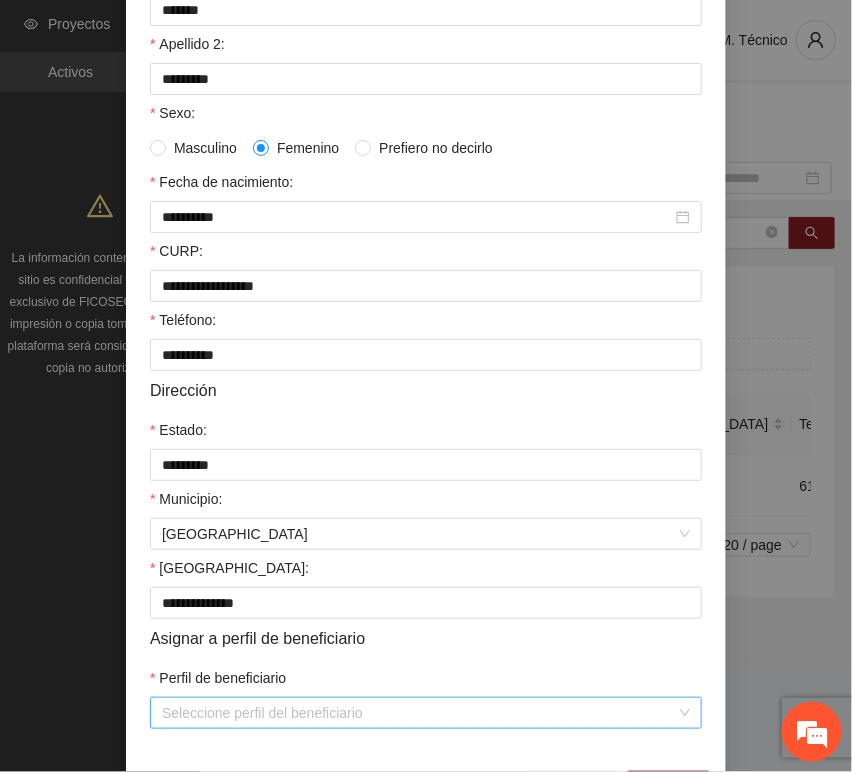 scroll, scrollTop: 394, scrollLeft: 0, axis: vertical 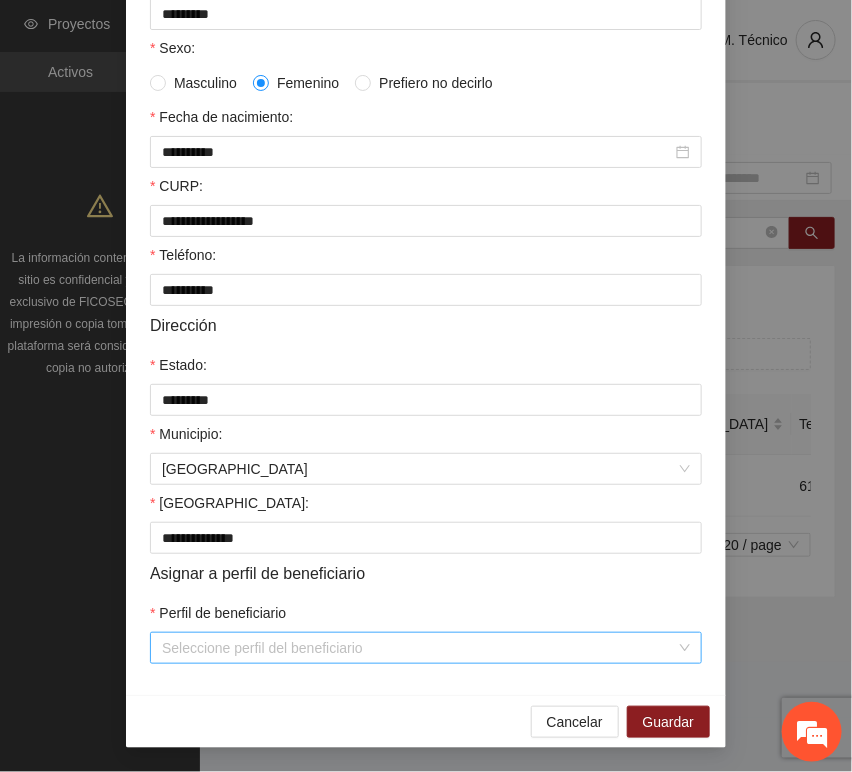 click on "Perfil de beneficiario" at bounding box center (419, 648) 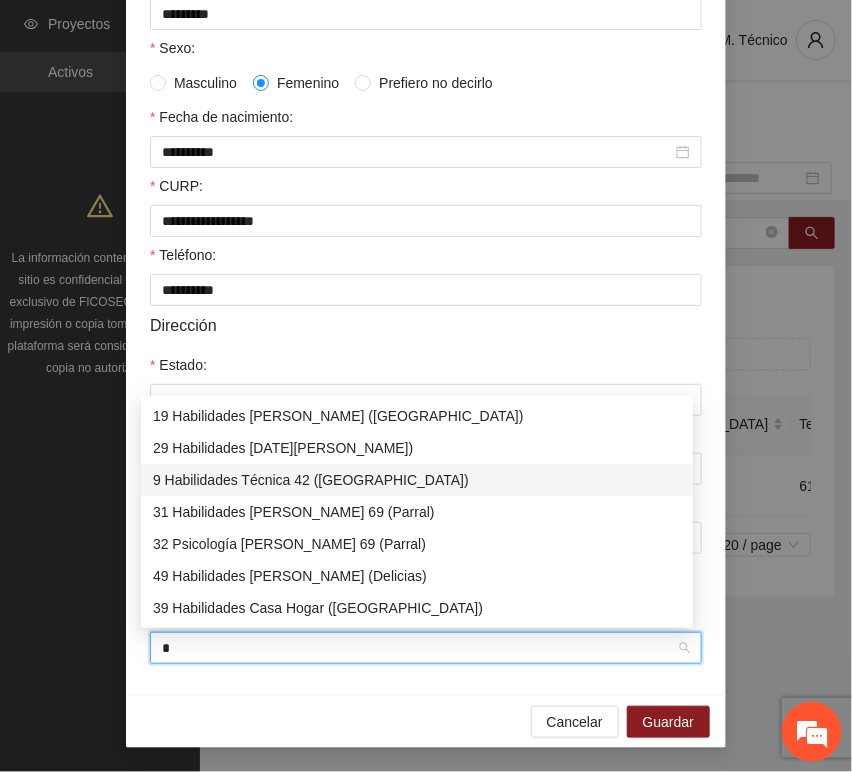 click on "9 Habilidades Técnica 42 ([GEOGRAPHIC_DATA])" at bounding box center [417, 480] 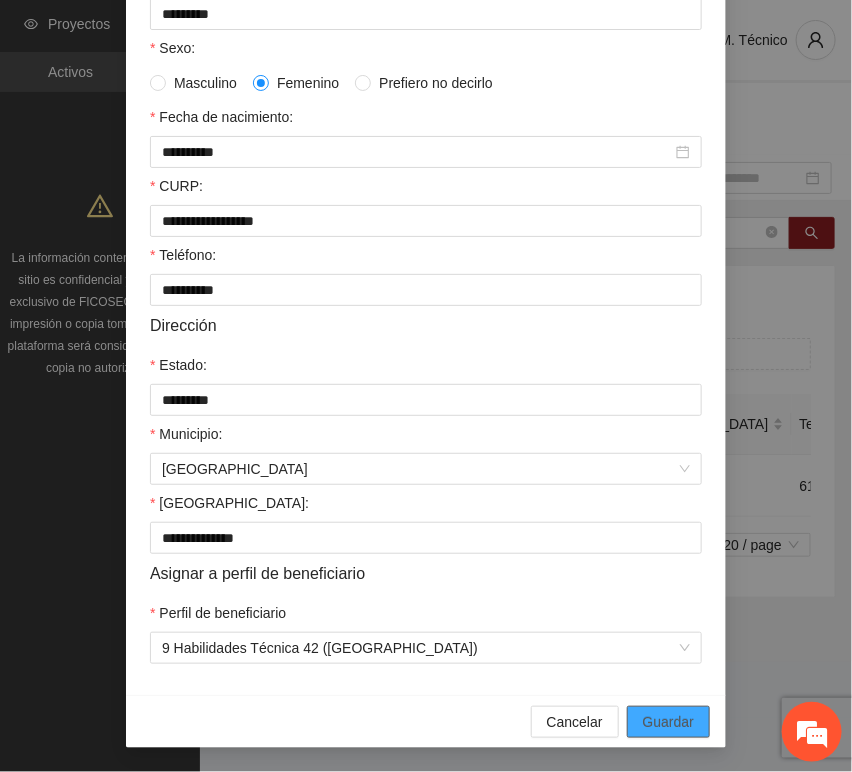 click on "Guardar" at bounding box center [668, 722] 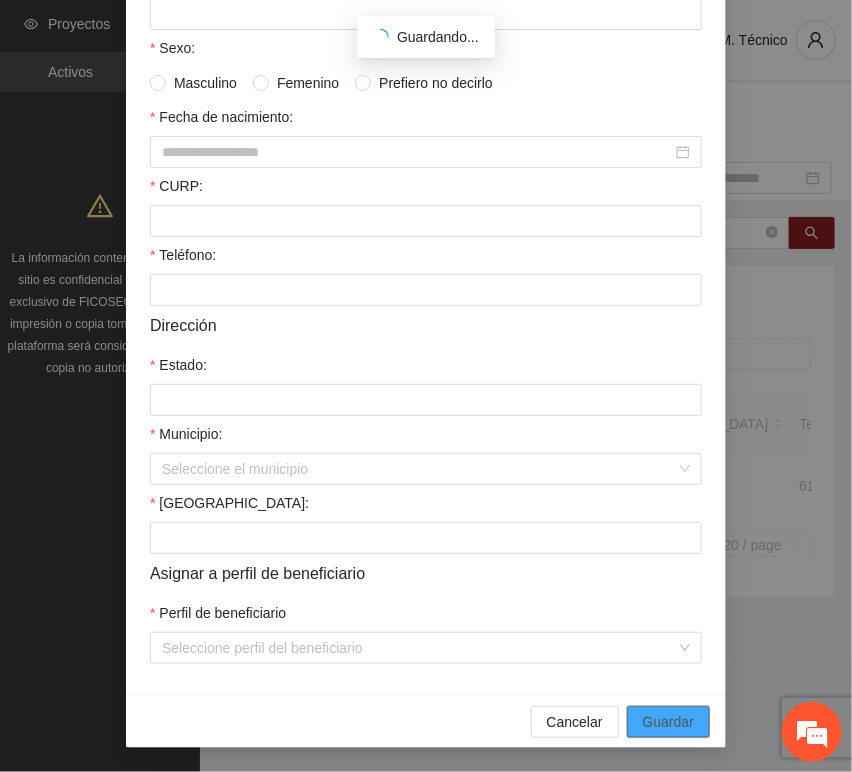 scroll, scrollTop: 294, scrollLeft: 0, axis: vertical 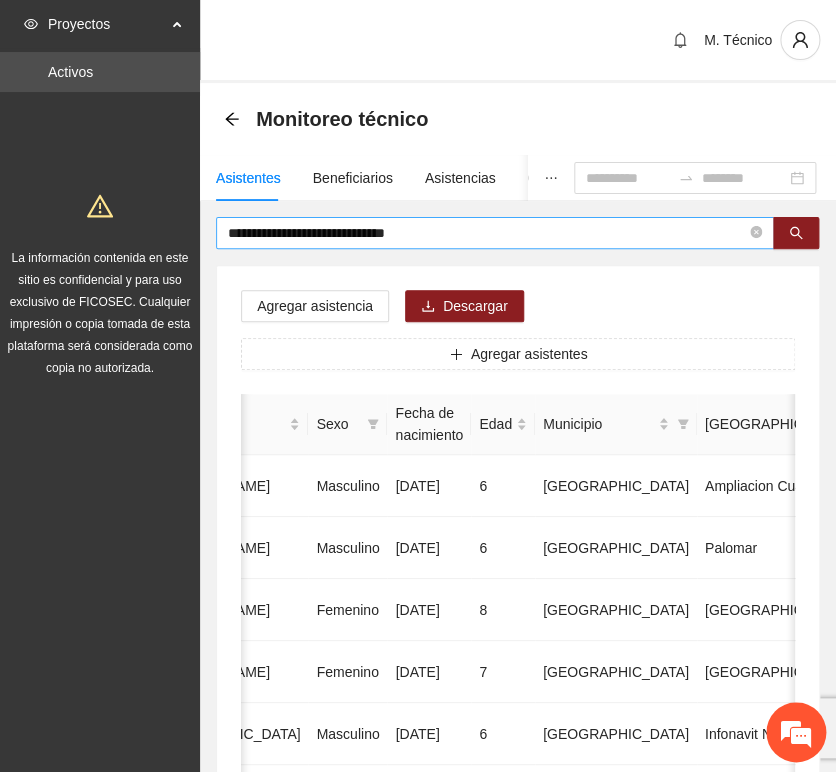 drag, startPoint x: 440, startPoint y: 268, endPoint x: 454, endPoint y: 246, distance: 26.076809 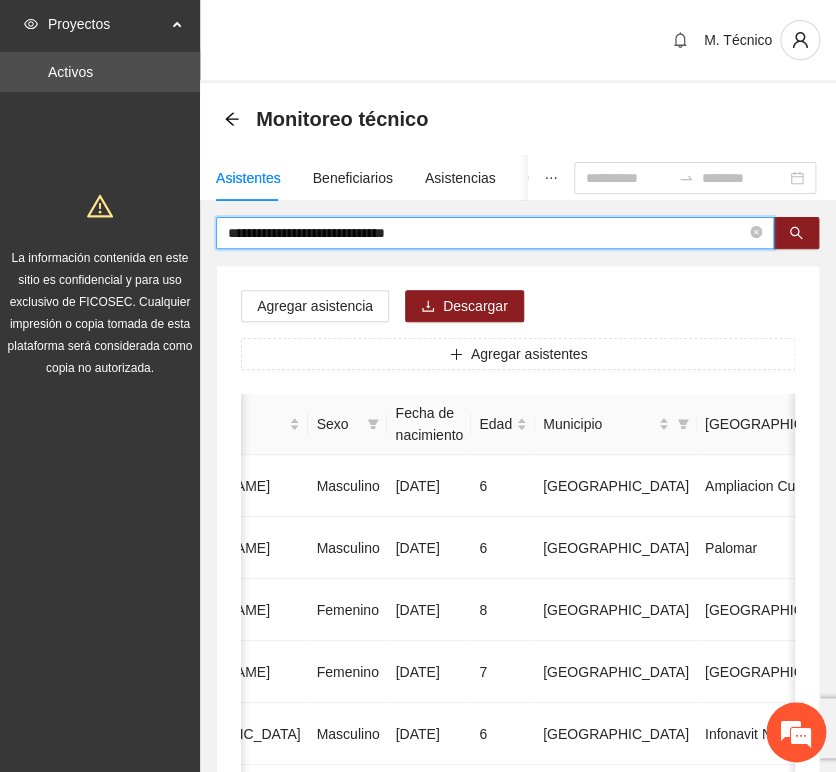 drag, startPoint x: 424, startPoint y: 235, endPoint x: 47, endPoint y: 190, distance: 379.67618 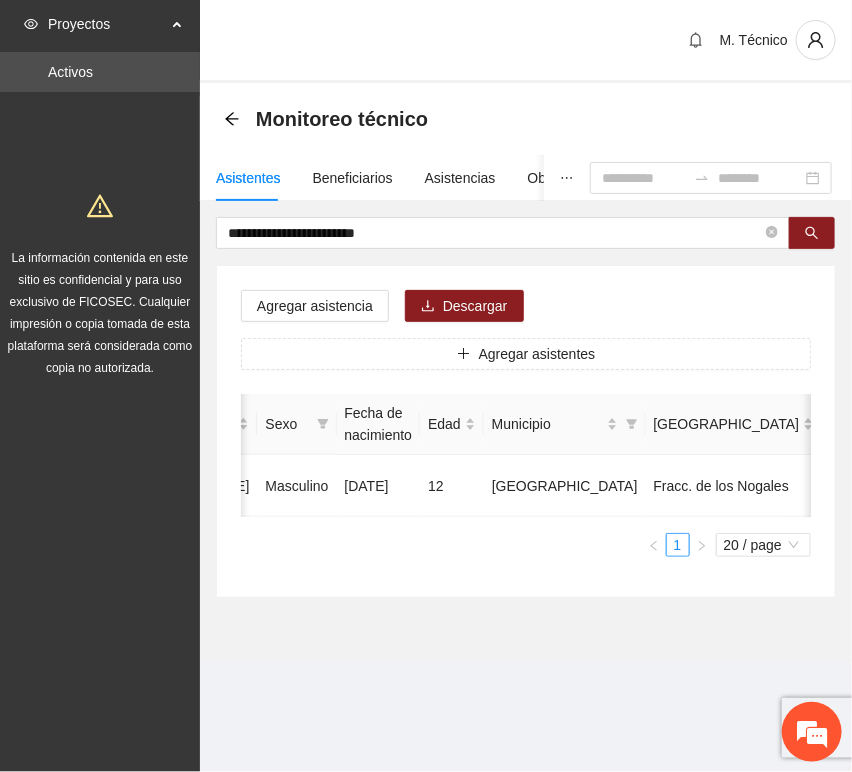 scroll, scrollTop: 0, scrollLeft: 452, axis: horizontal 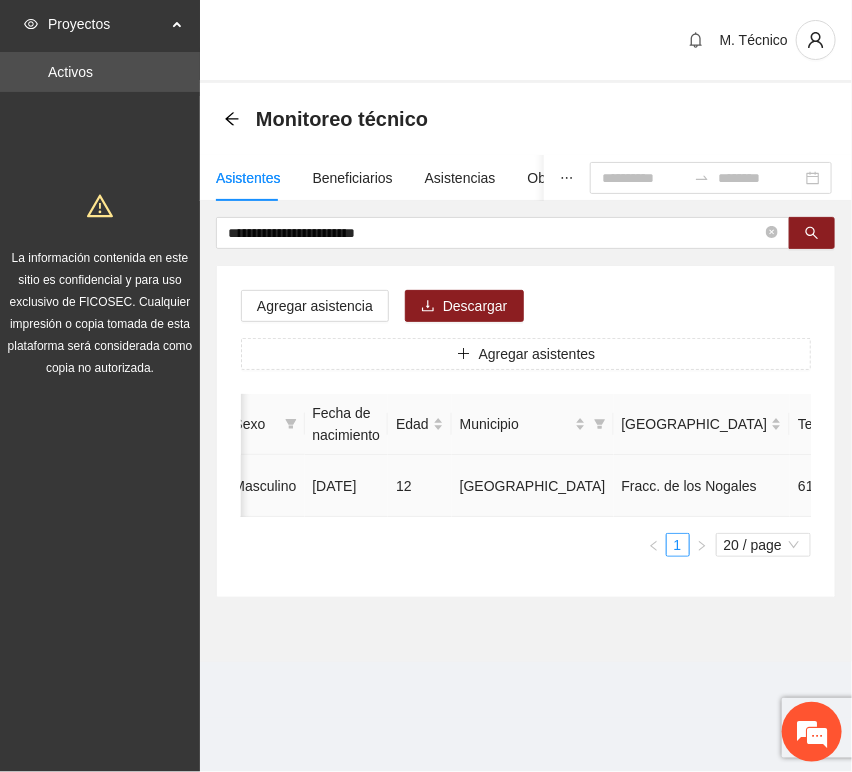 click 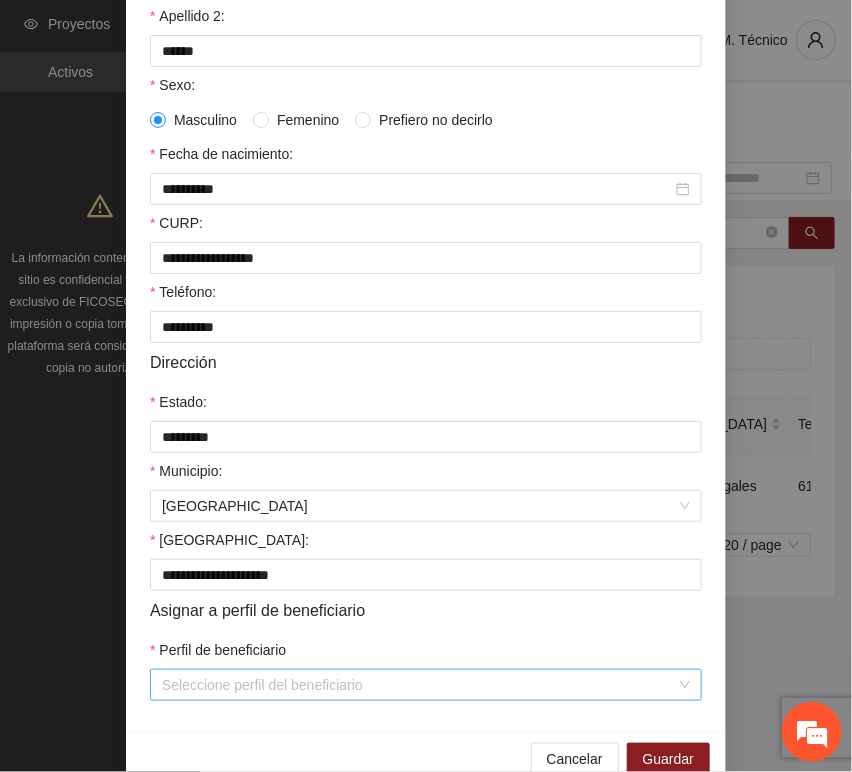 scroll, scrollTop: 394, scrollLeft: 0, axis: vertical 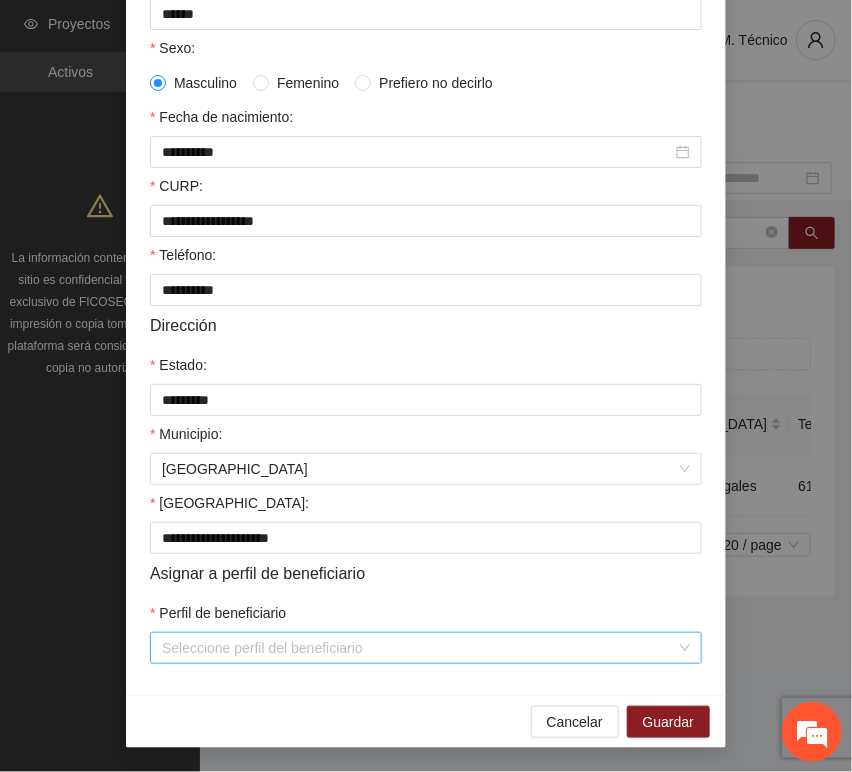 click on "Perfil de beneficiario" at bounding box center [419, 648] 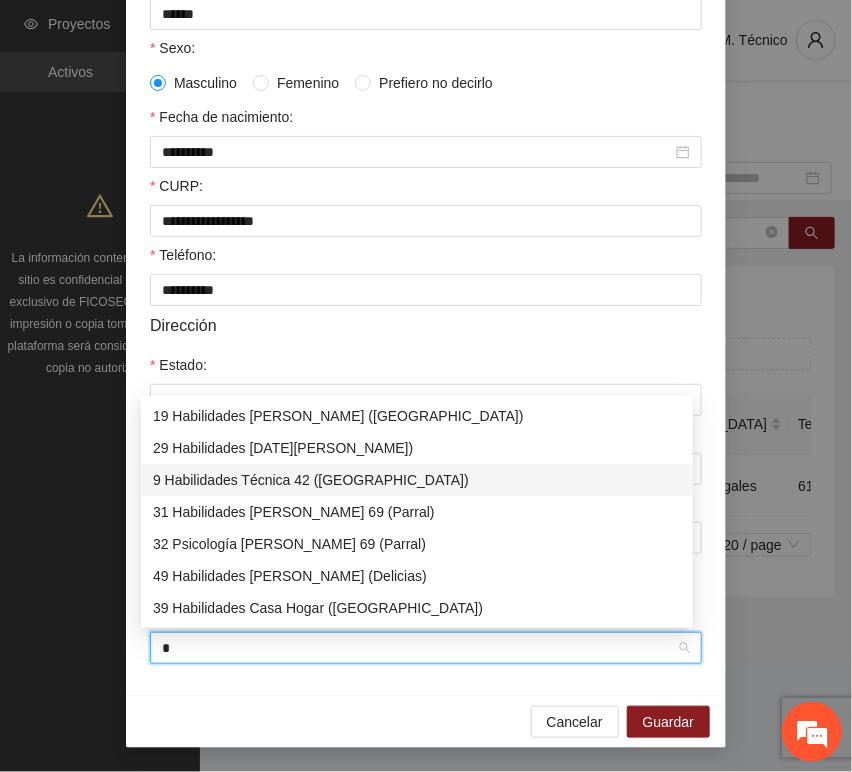 click on "9 Habilidades Técnica 42 ([GEOGRAPHIC_DATA])" at bounding box center (417, 480) 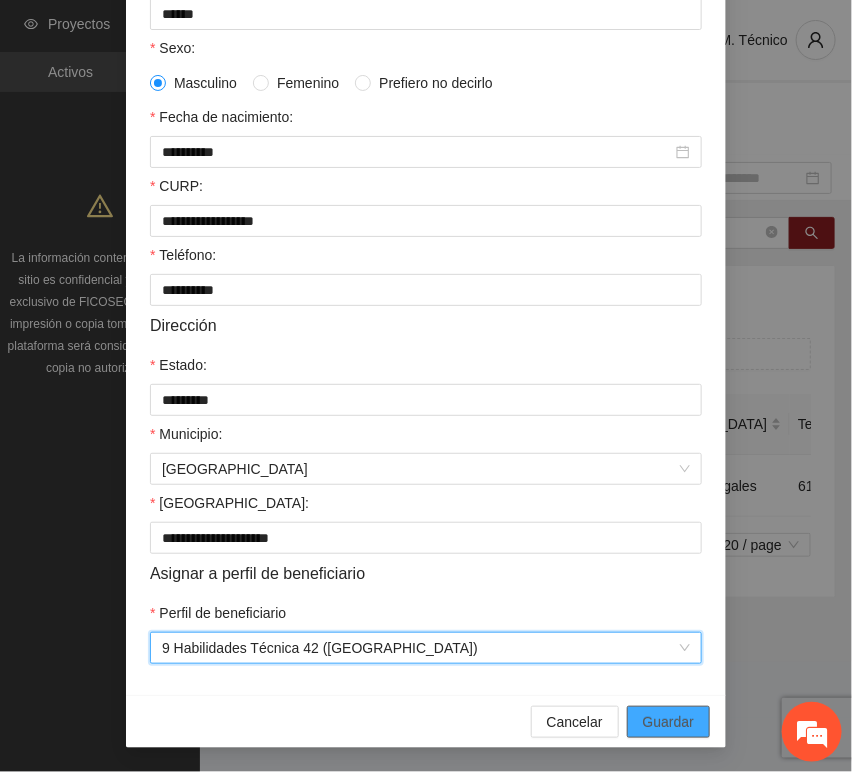 click on "Guardar" at bounding box center [668, 722] 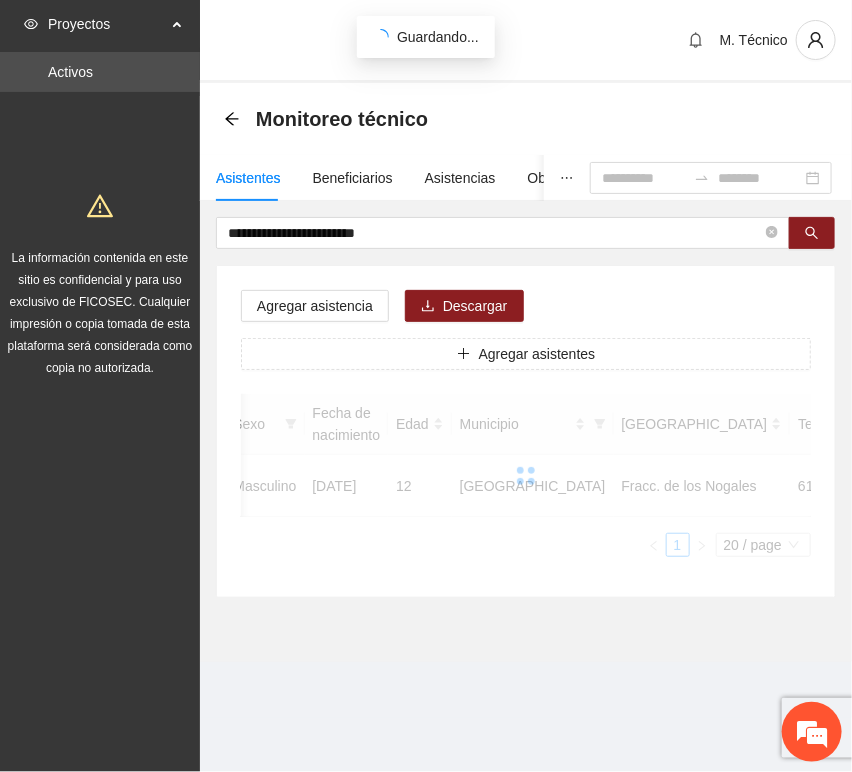 scroll, scrollTop: 294, scrollLeft: 0, axis: vertical 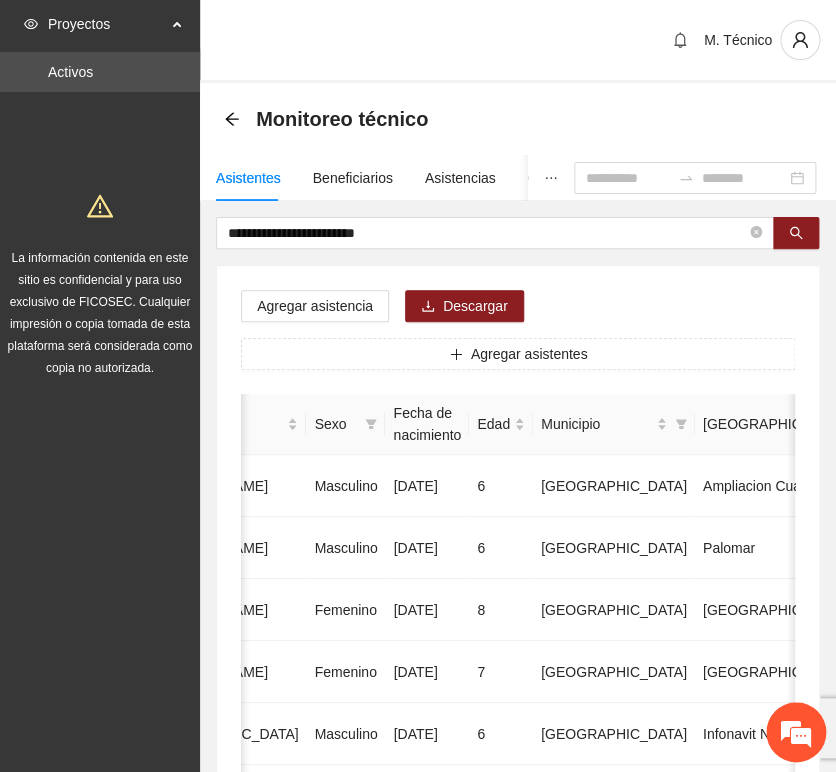 click on "Agregar asistencia Descargar Agregar asistentes Folio Nombre Apellido 1 Apellido 2 Sexo Fecha de nacimiento Edad Municipio Colonia Teléfono Actividad                           1 [PERSON_NAME] [DATE] 6 Chihuahua Ampliacion [PERSON_NAME] 6146098808 U P +11 2 [PERSON_NAME] Masculino [DATE] 6 [GEOGRAPHIC_DATA] [GEOGRAPHIC_DATA] 6142685790 U P +4 3 [PERSON_NAME] [DATE] 8 Chihuahua [GEOGRAPHIC_DATA] U P +6 4 [PERSON_NAME] [DATE] 7 [GEOGRAPHIC_DATA] U P +4 5 [PERSON_NAME]  Madrid Masculino [DATE] 6 Chihuahua Infonavit Nac.  6141246855 U P +4 6 [PERSON_NAME] Masculino [DATE] 8 Chihuahua [PERSON_NAME] 6141225744 U P +6 7 [PERSON_NAME][DATE] Femenino [DATE] 8 Chihuahua Paseos [PERSON_NAME] 6142154187 U P +7 8 [PERSON_NAME] [DATE] 9 Chihuahua Popular 6142434364 U P +3 9 [PERSON_NAME]  Madrid Femenino [DATE] 7 U P +8" at bounding box center (518, 1020) 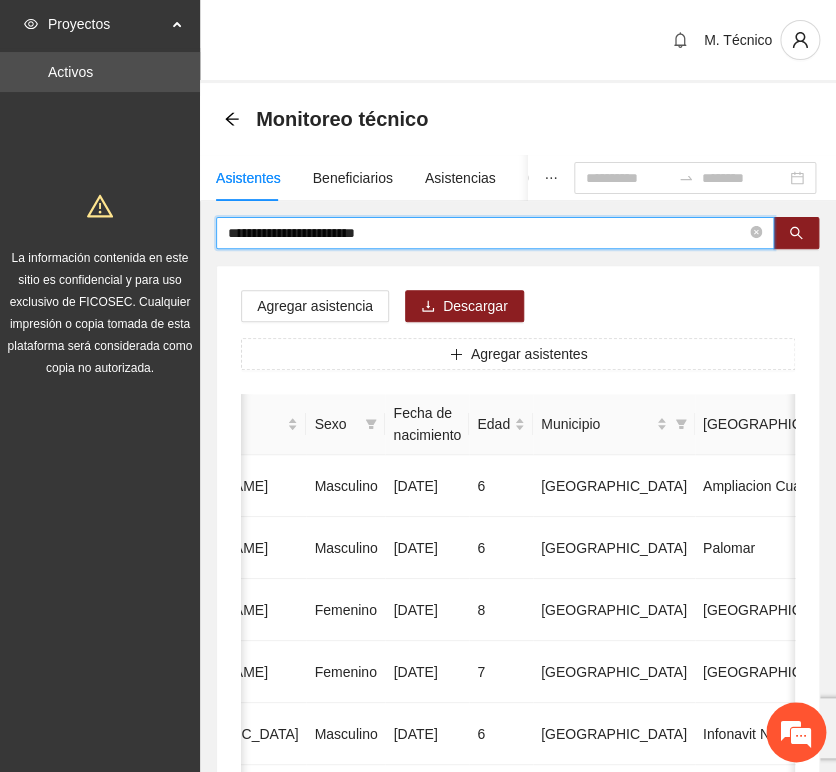 drag, startPoint x: 236, startPoint y: 188, endPoint x: 59, endPoint y: 165, distance: 178.4881 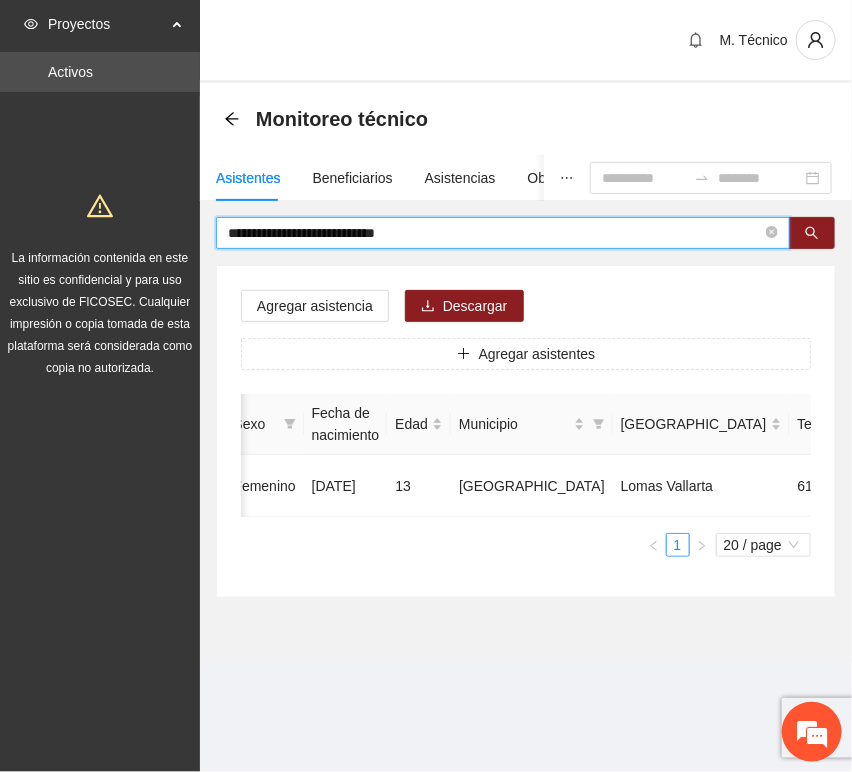 scroll, scrollTop: 0, scrollLeft: 450, axis: horizontal 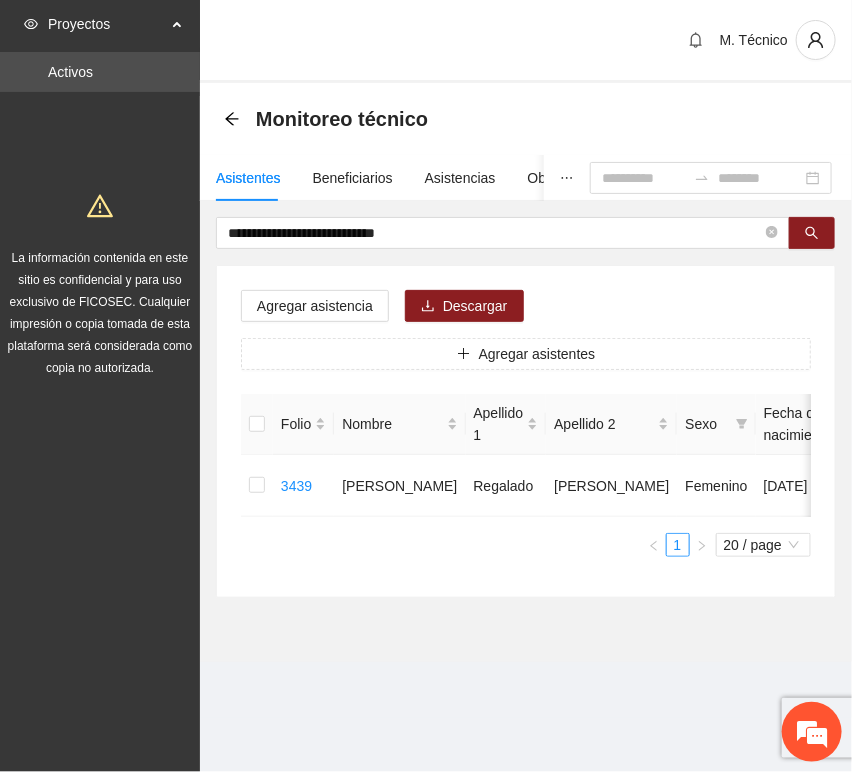 click on "Folio Nombre Apellido 1 Apellido 2 Sexo Fecha de nacimiento Edad Municipio Colonia Teléfono Actividad                           3439 [PERSON_NAME] Femenino [DATE] 13 [GEOGRAPHIC_DATA] [PERSON_NAME][GEOGRAPHIC_DATA] 6141388545 U P +4 1 20 / page" at bounding box center (526, 475) 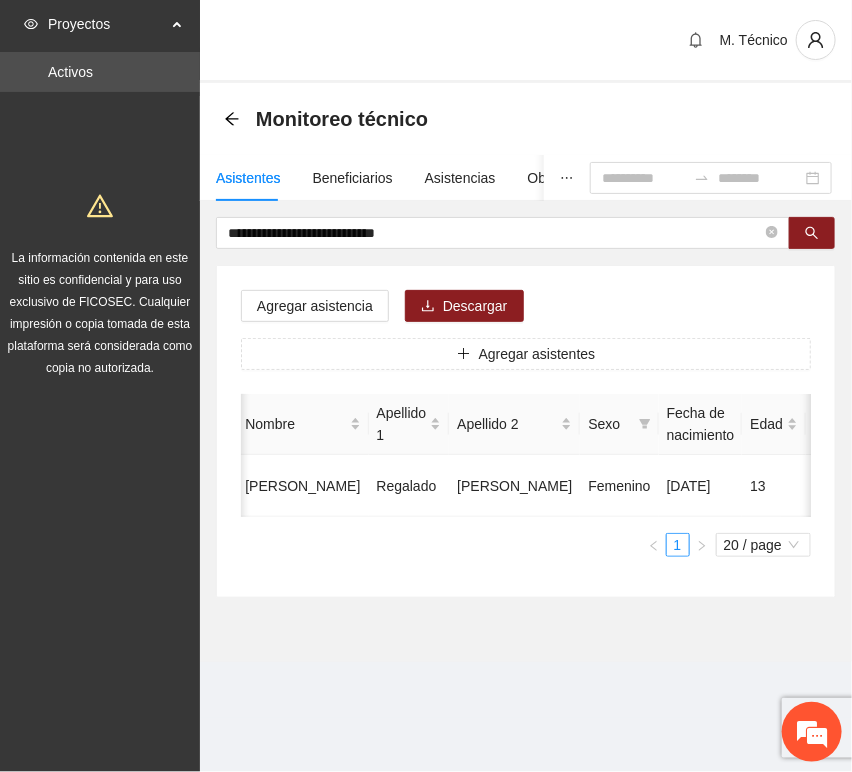scroll, scrollTop: 0, scrollLeft: 450, axis: horizontal 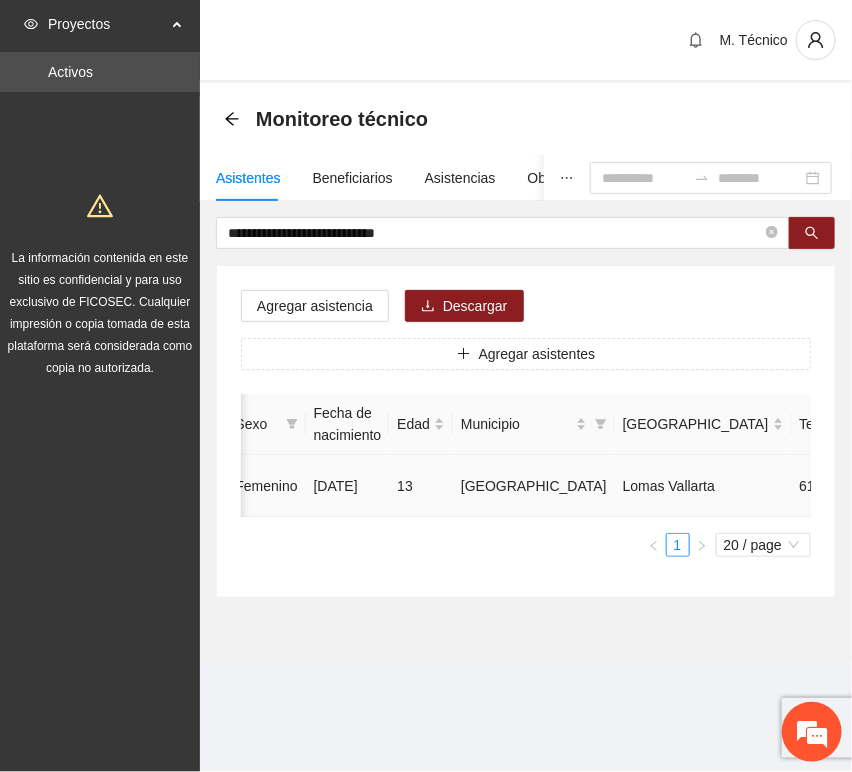 click 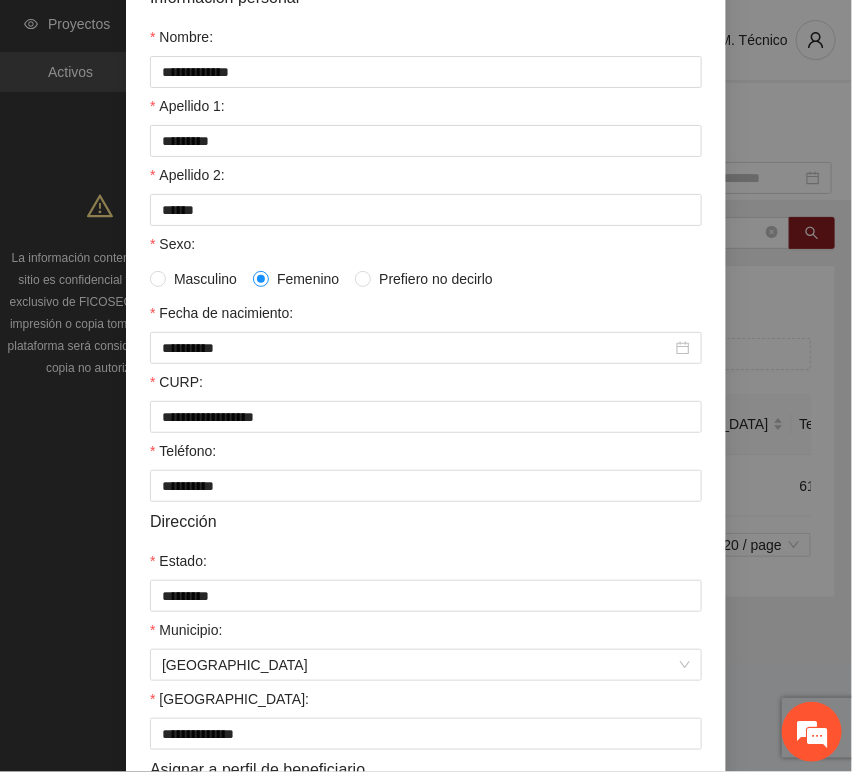 scroll, scrollTop: 394, scrollLeft: 0, axis: vertical 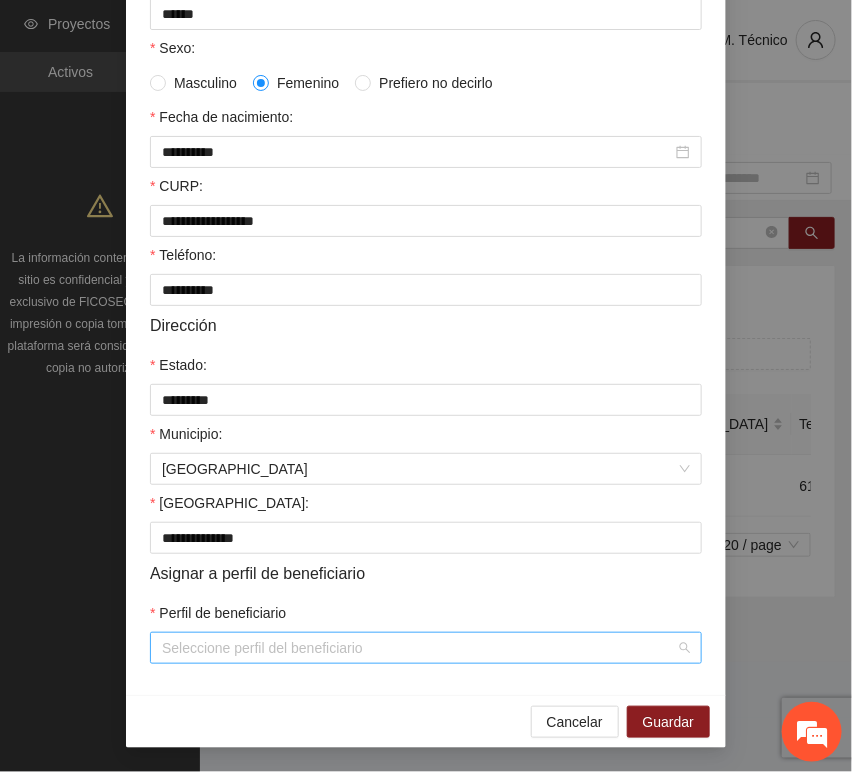 click on "Perfil de beneficiario" at bounding box center [419, 648] 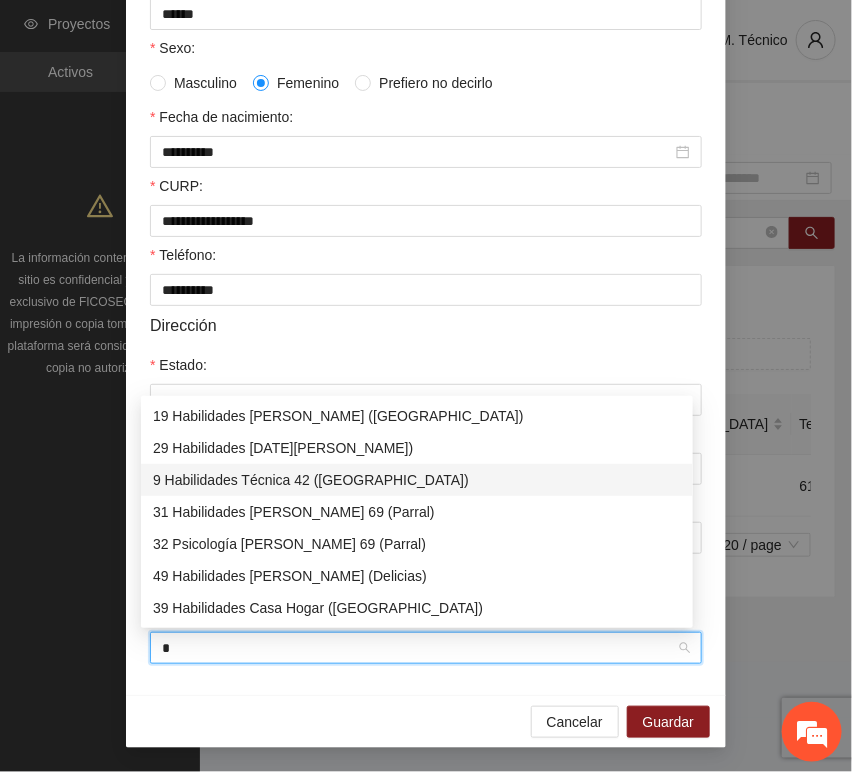 click on "9 Habilidades Técnica 42 ([GEOGRAPHIC_DATA])" at bounding box center [417, 480] 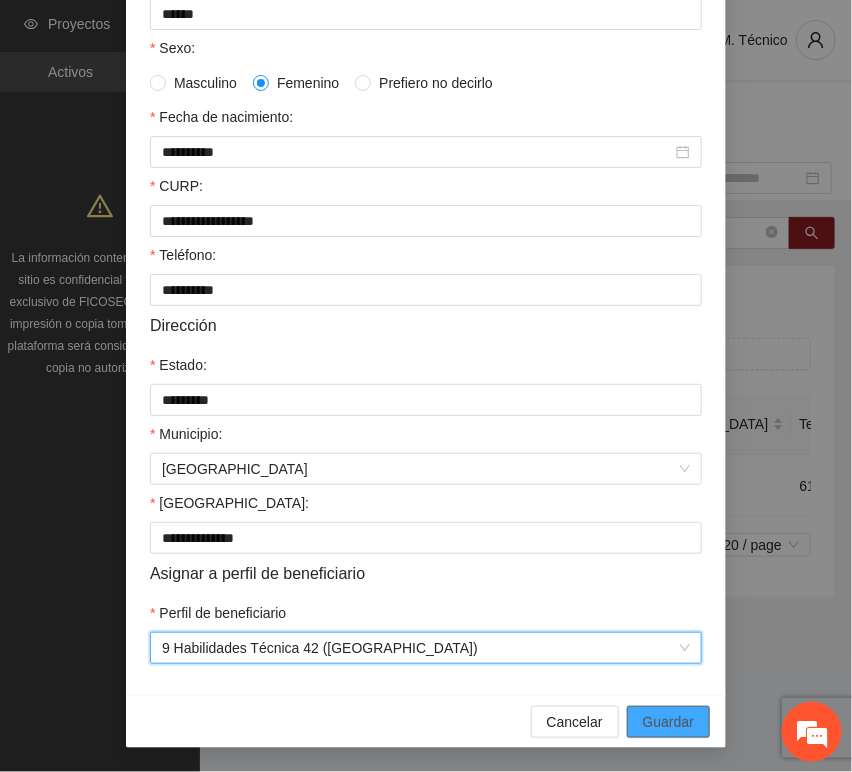 click on "Guardar" at bounding box center (668, 722) 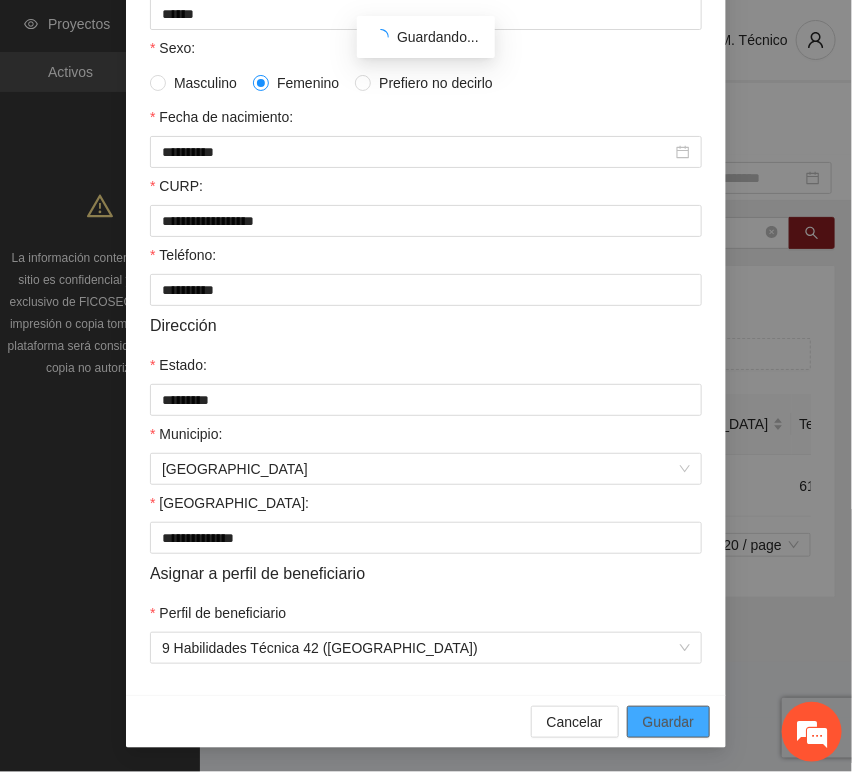 scroll, scrollTop: 294, scrollLeft: 0, axis: vertical 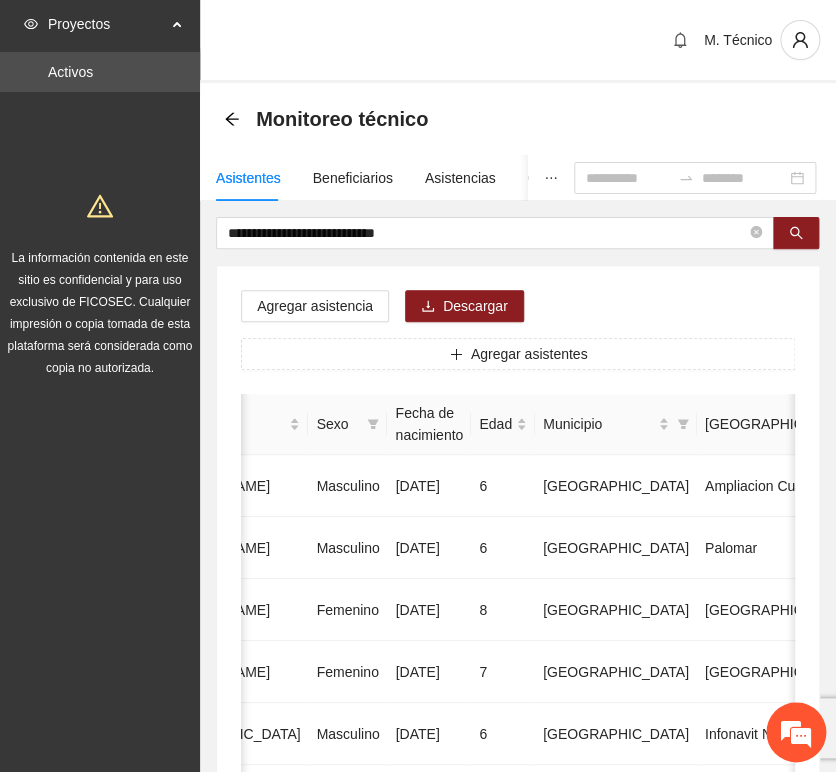 click on "**********" at bounding box center [518, 996] 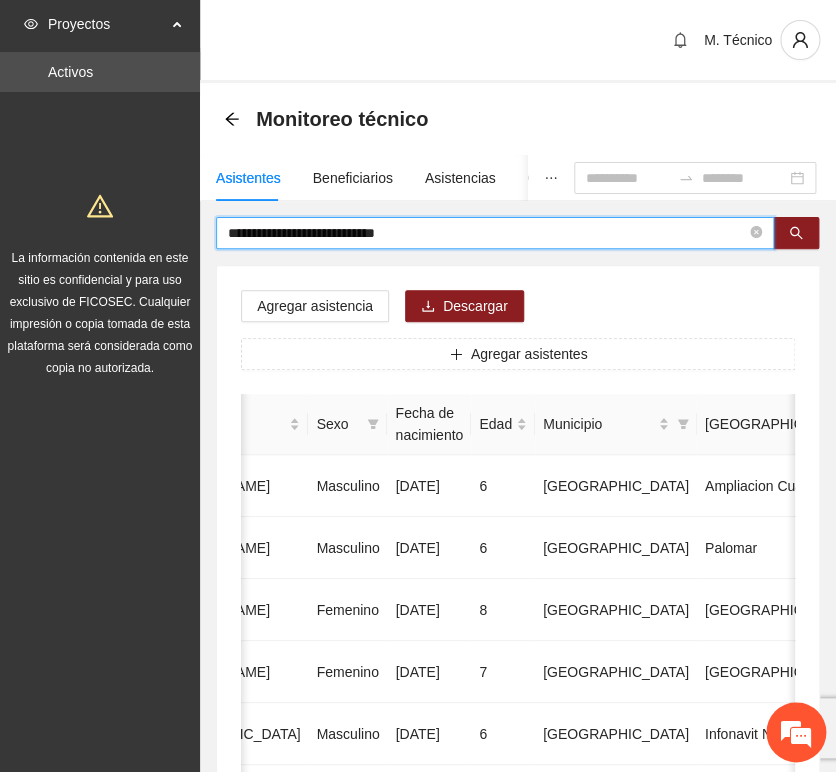 drag, startPoint x: 427, startPoint y: 244, endPoint x: 110, endPoint y: 196, distance: 320.61346 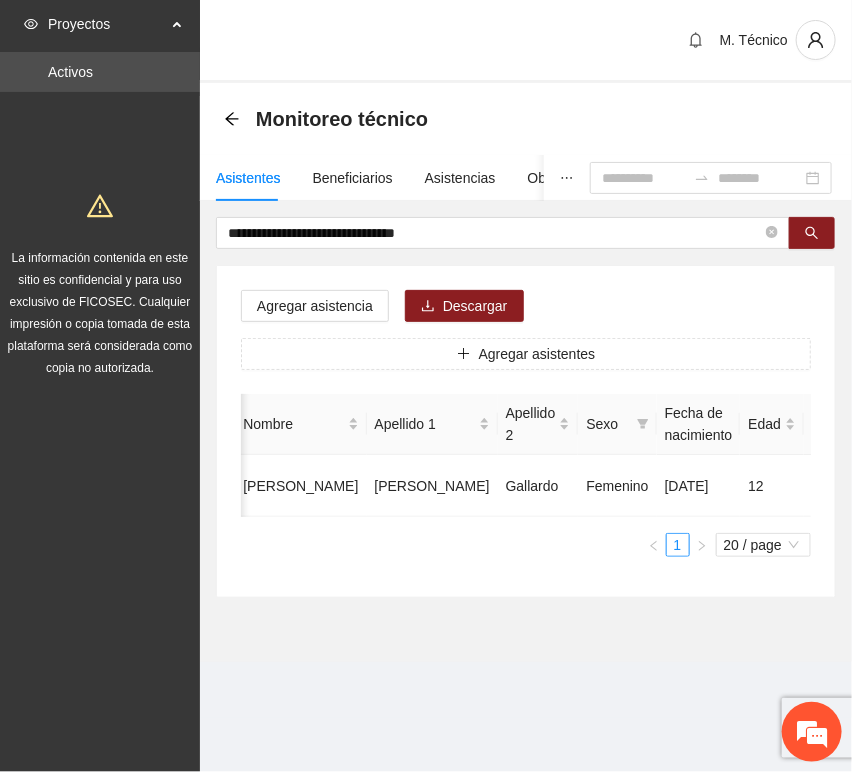 scroll, scrollTop: 0, scrollLeft: 450, axis: horizontal 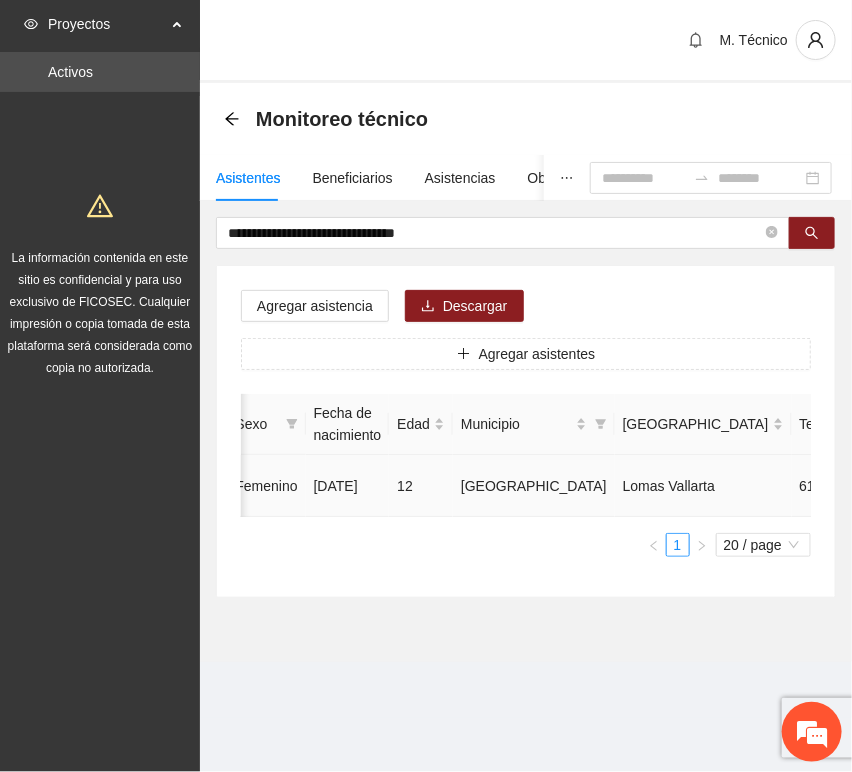 click 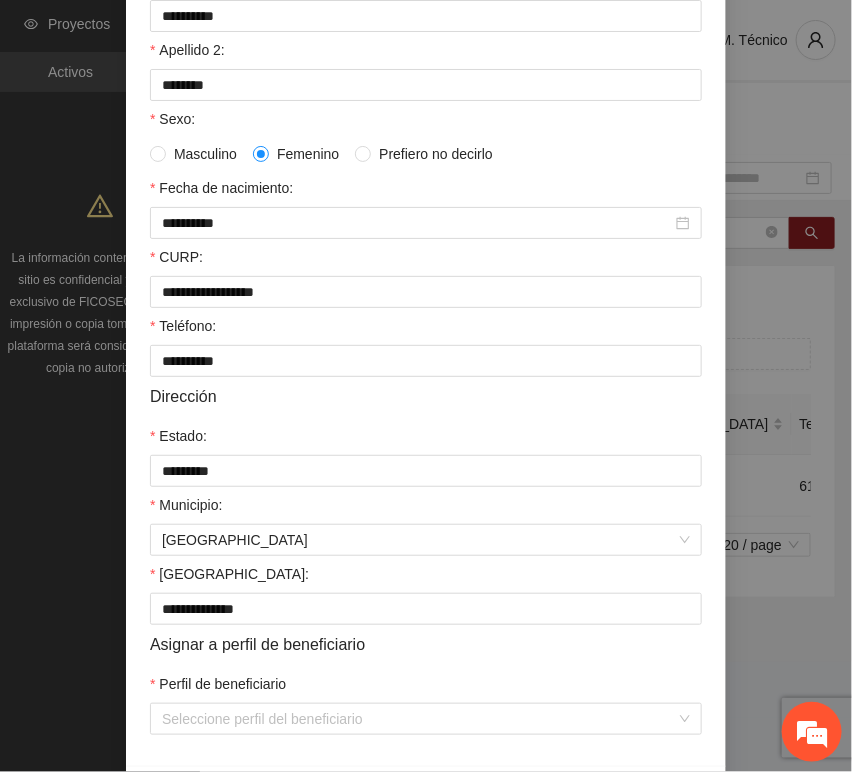 scroll, scrollTop: 394, scrollLeft: 0, axis: vertical 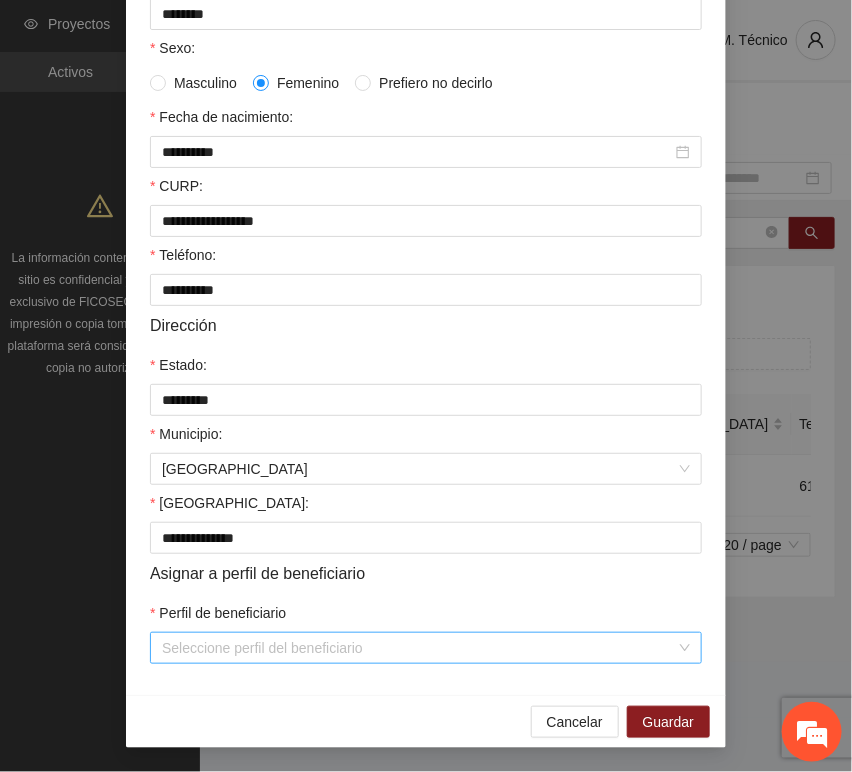 click on "Perfil de beneficiario" at bounding box center (419, 648) 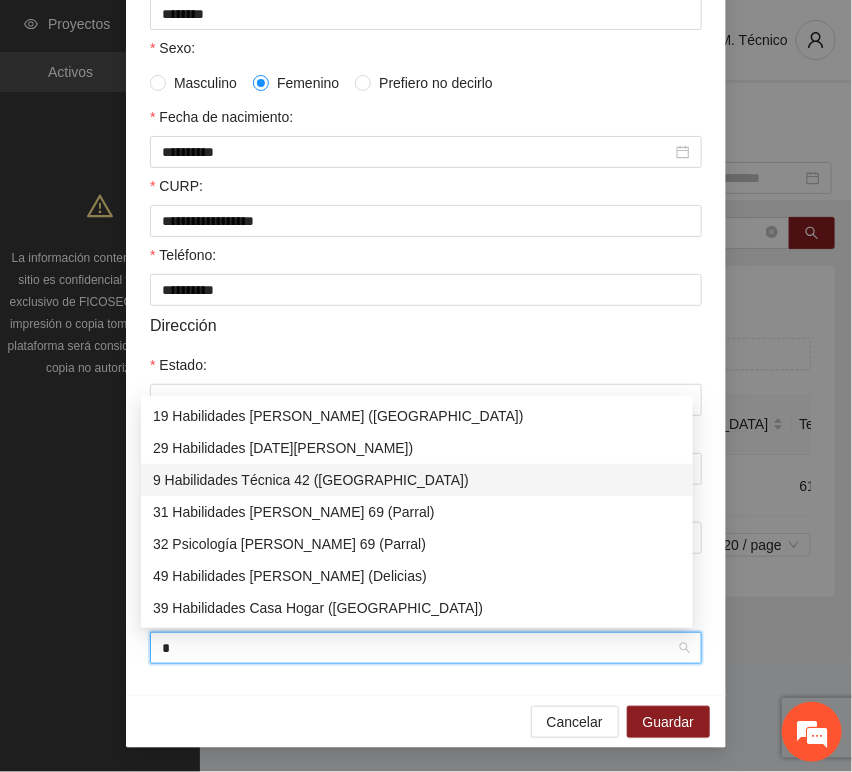 click on "9 Habilidades Técnica 42 ([GEOGRAPHIC_DATA])" at bounding box center [417, 480] 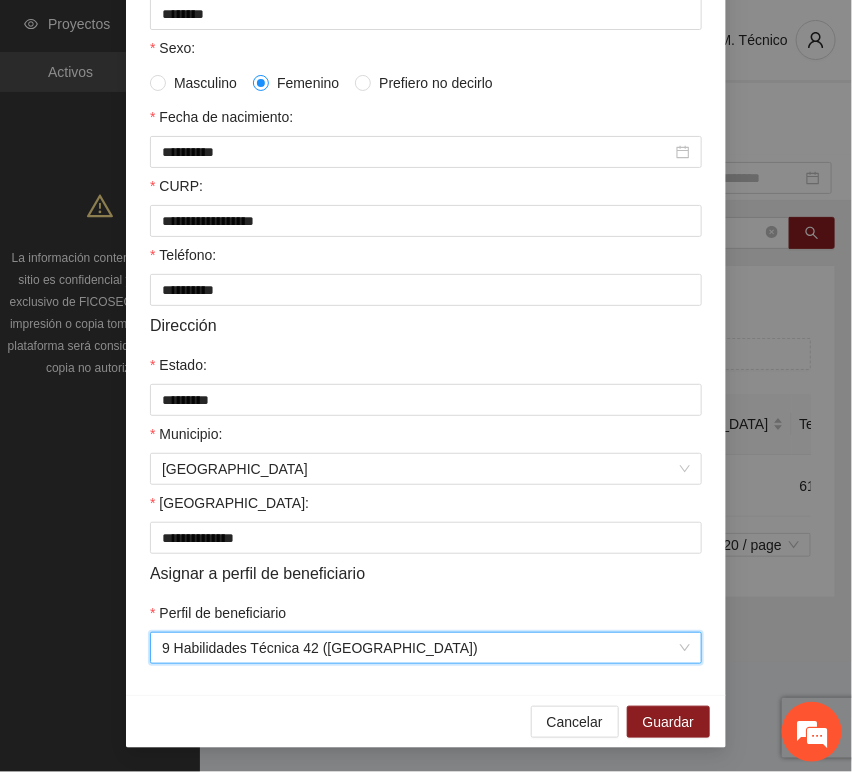 drag, startPoint x: 313, startPoint y: 686, endPoint x: 370, endPoint y: 692, distance: 57.31492 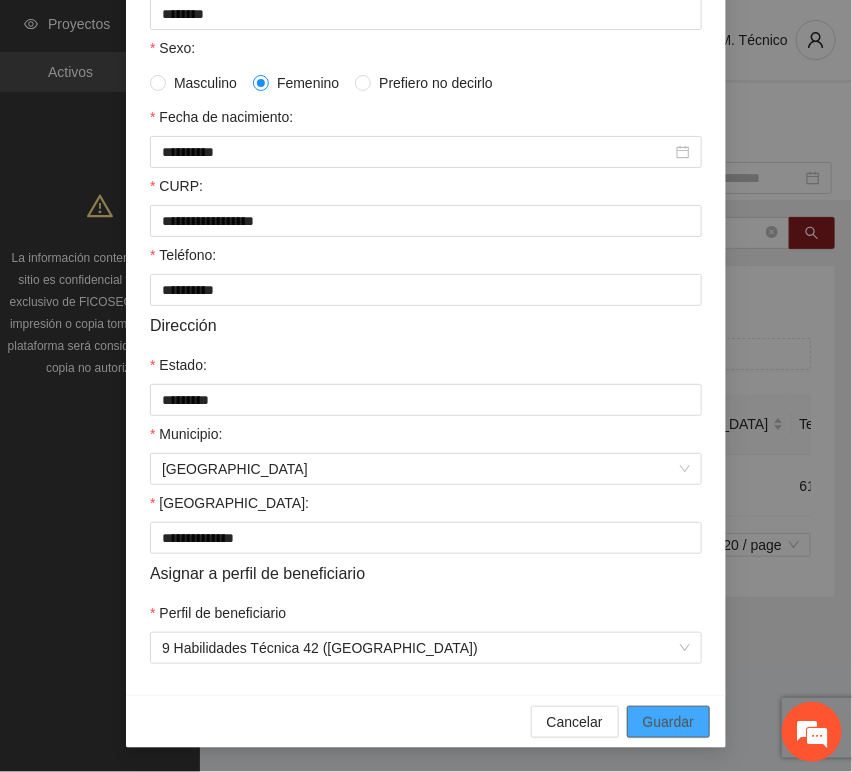 click on "Guardar" at bounding box center [668, 722] 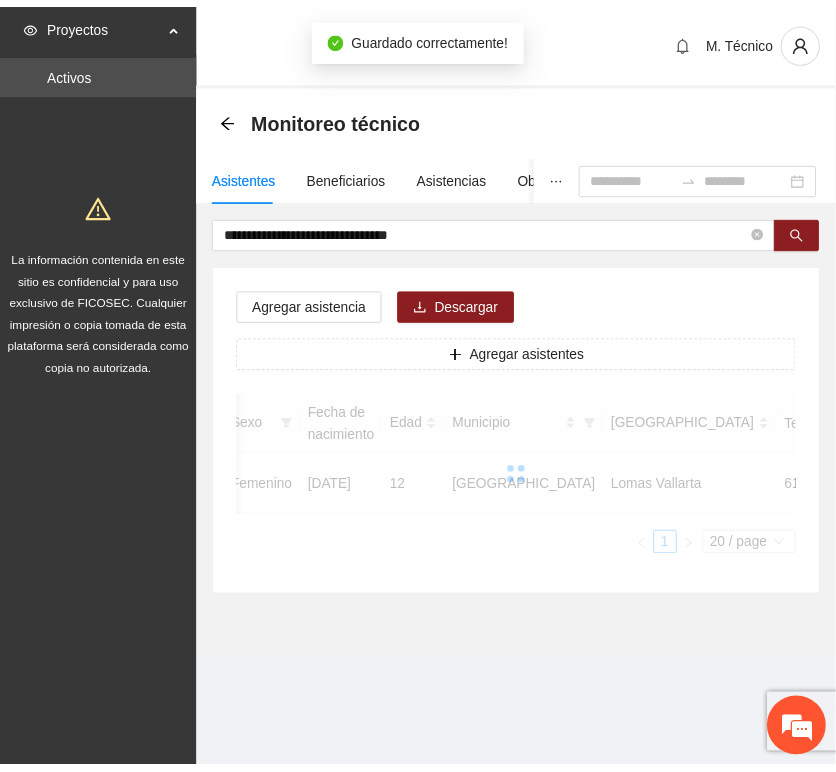 scroll, scrollTop: 294, scrollLeft: 0, axis: vertical 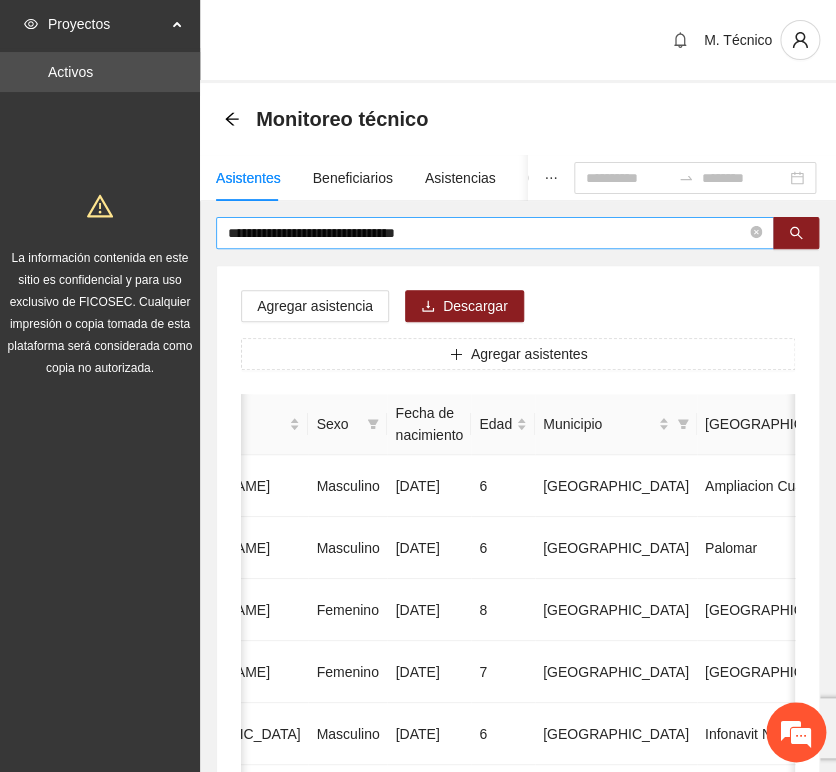 drag, startPoint x: 384, startPoint y: 246, endPoint x: 428, endPoint y: 239, distance: 44.553337 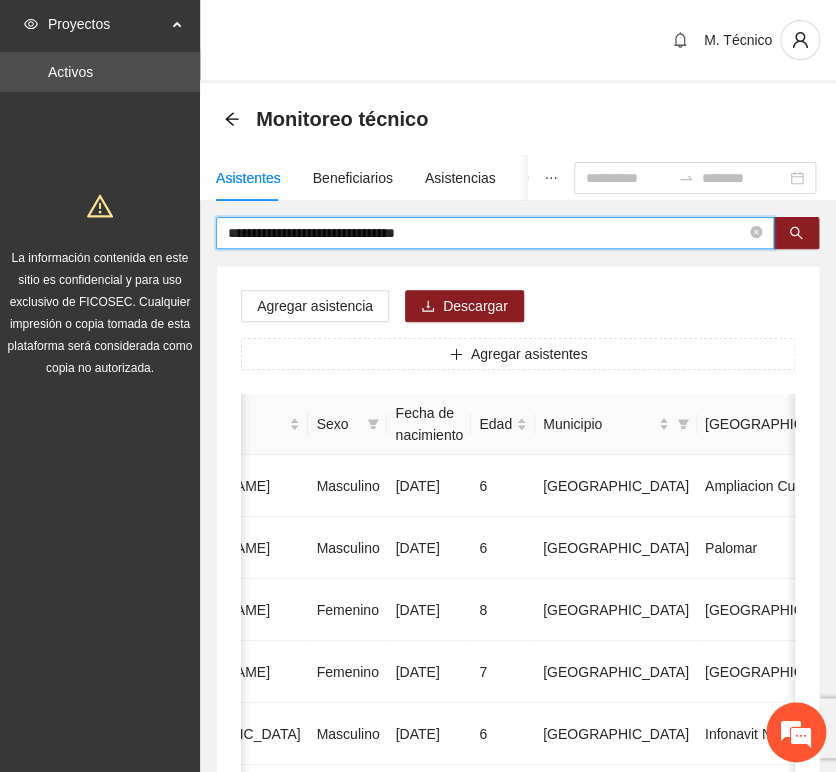 drag, startPoint x: 444, startPoint y: 231, endPoint x: -69, endPoint y: 201, distance: 513.87646 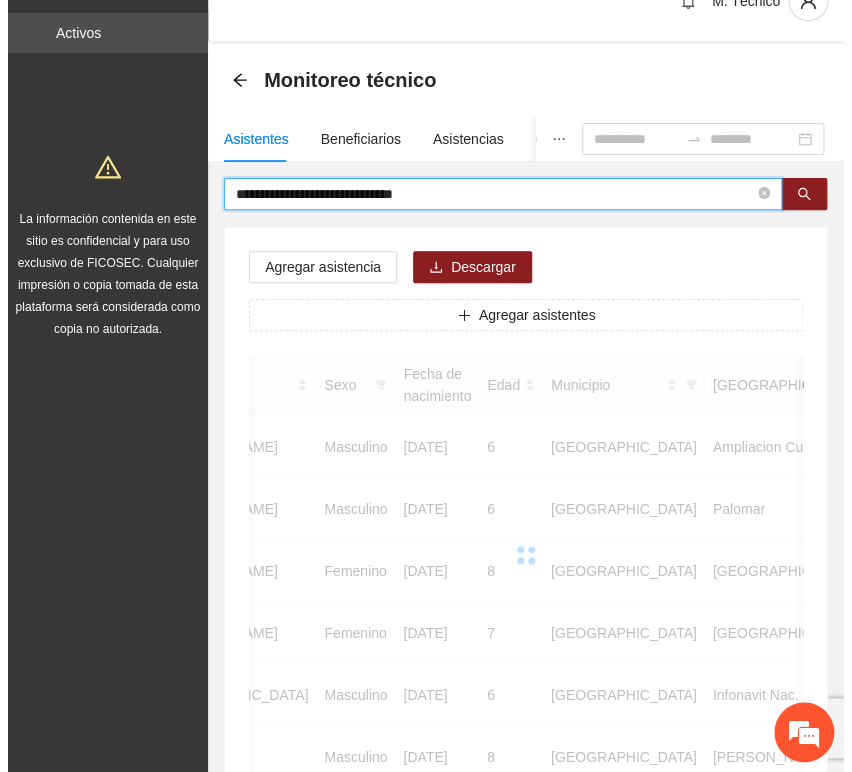 scroll, scrollTop: 0, scrollLeft: 0, axis: both 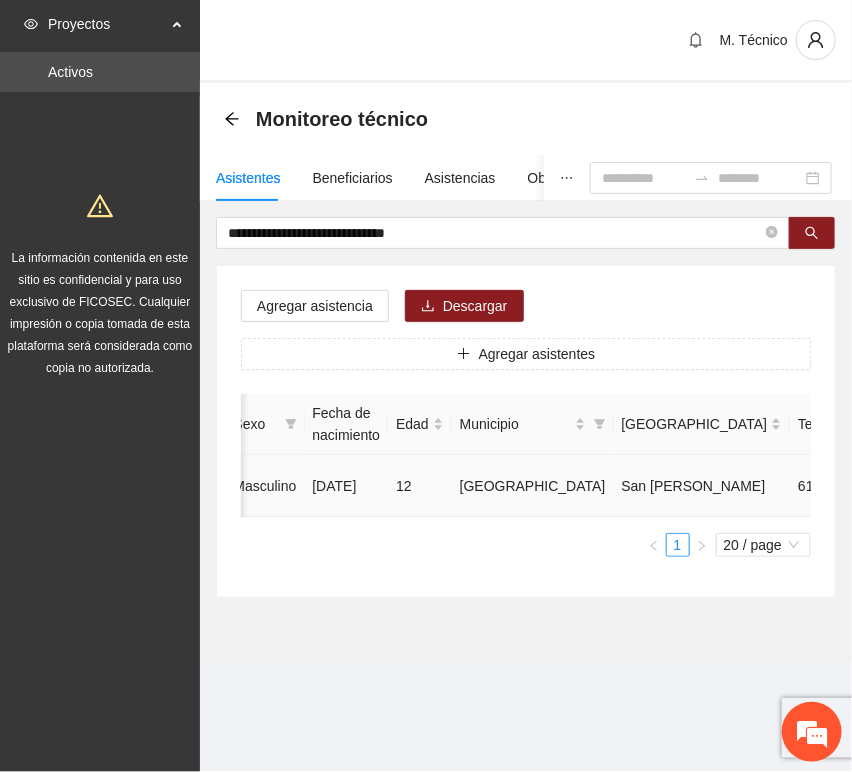 click at bounding box center (981, 486) 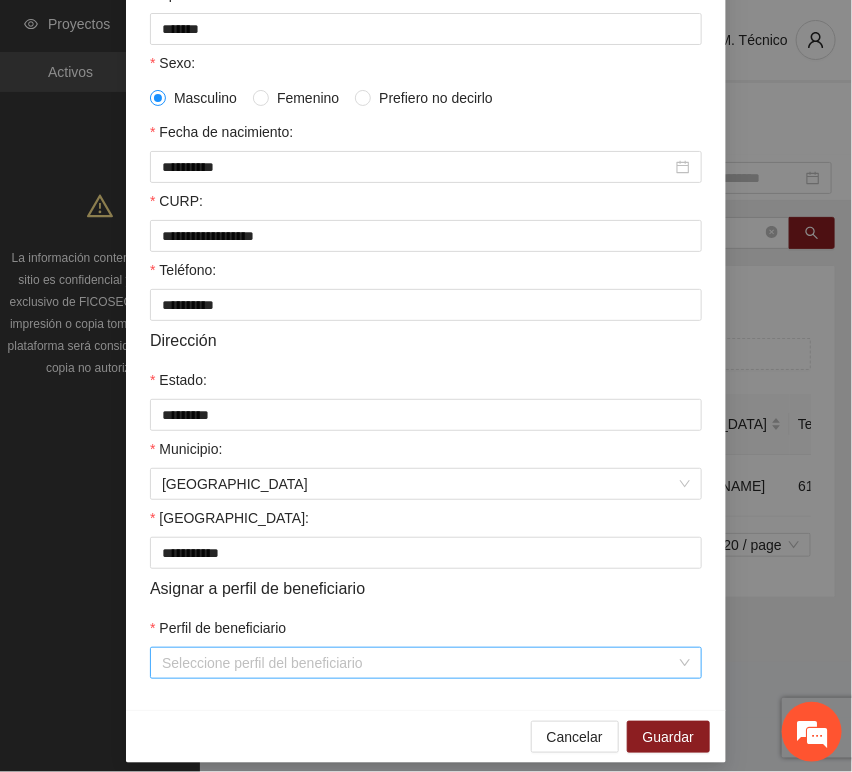 scroll, scrollTop: 394, scrollLeft: 0, axis: vertical 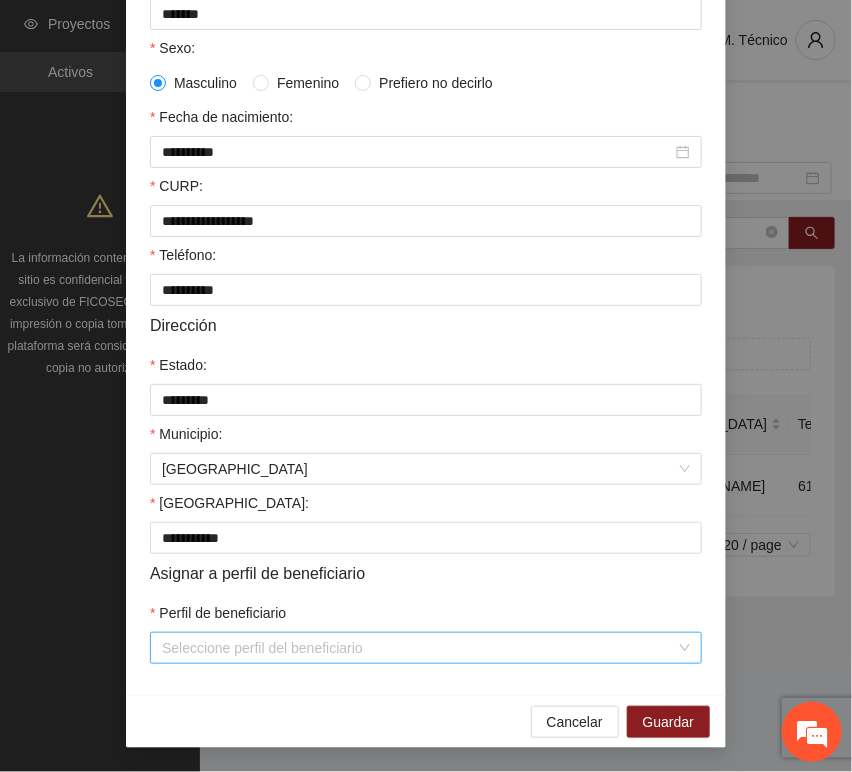 click on "Perfil de beneficiario" at bounding box center [419, 648] 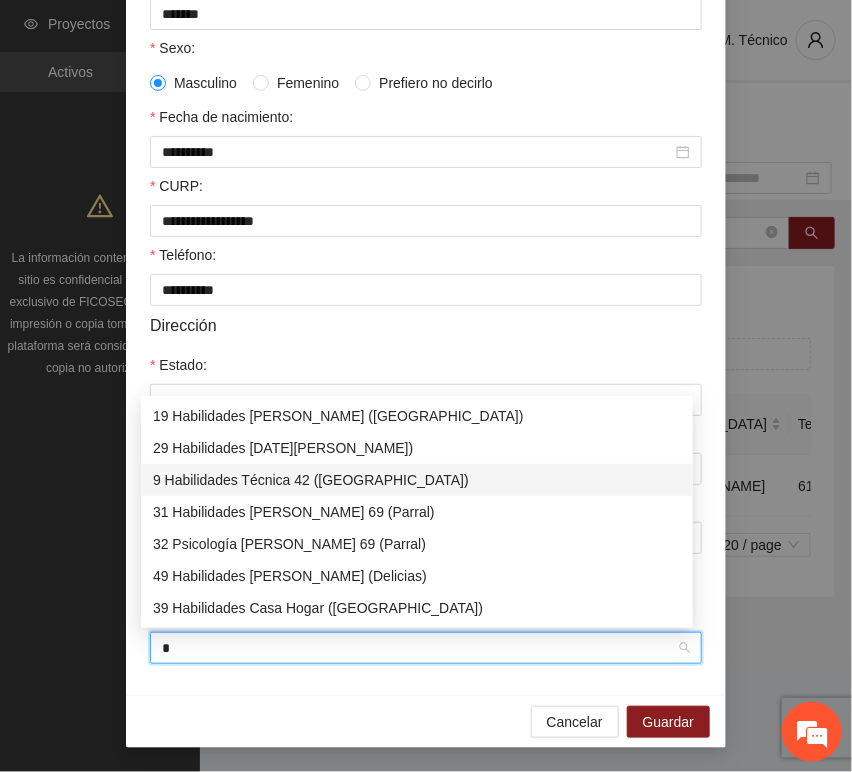 click on "9 Habilidades Técnica 42 ([GEOGRAPHIC_DATA])" at bounding box center [417, 480] 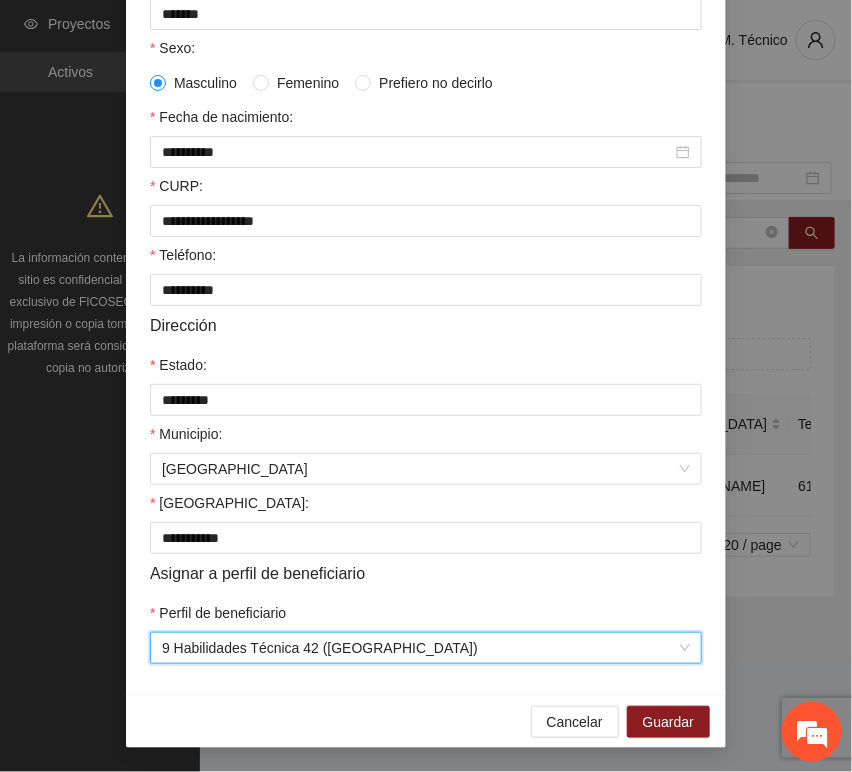 drag, startPoint x: 240, startPoint y: 695, endPoint x: 273, endPoint y: 693, distance: 33.06055 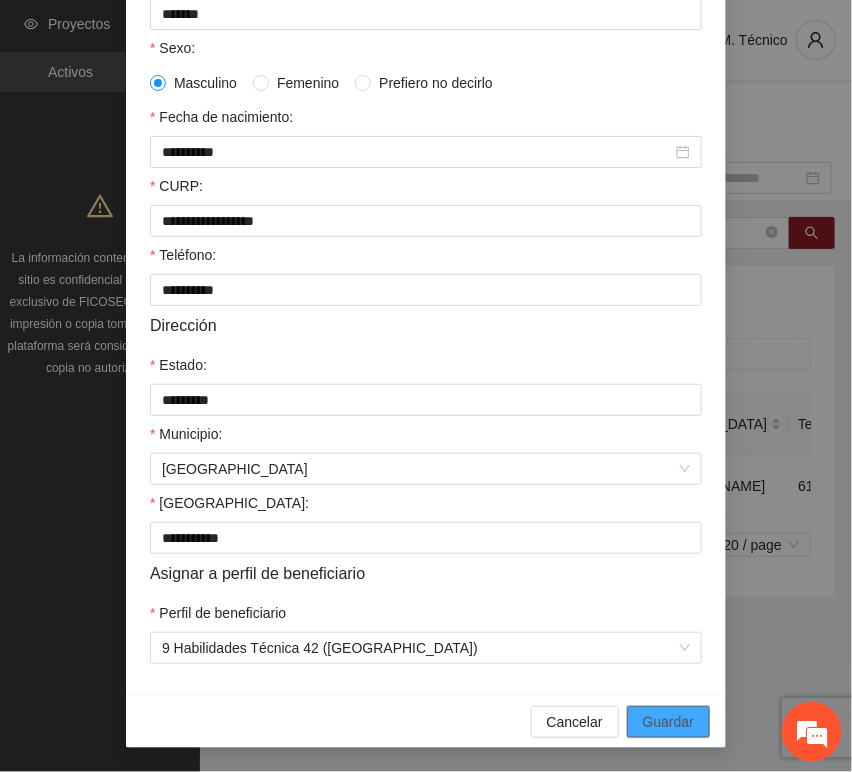 click on "Guardar" at bounding box center [668, 722] 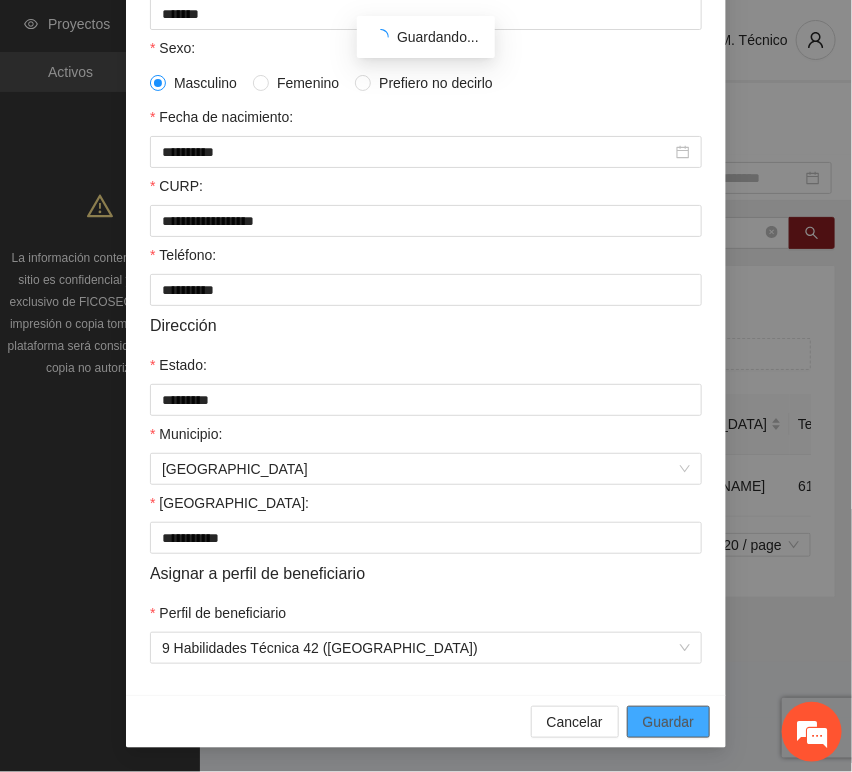scroll, scrollTop: 294, scrollLeft: 0, axis: vertical 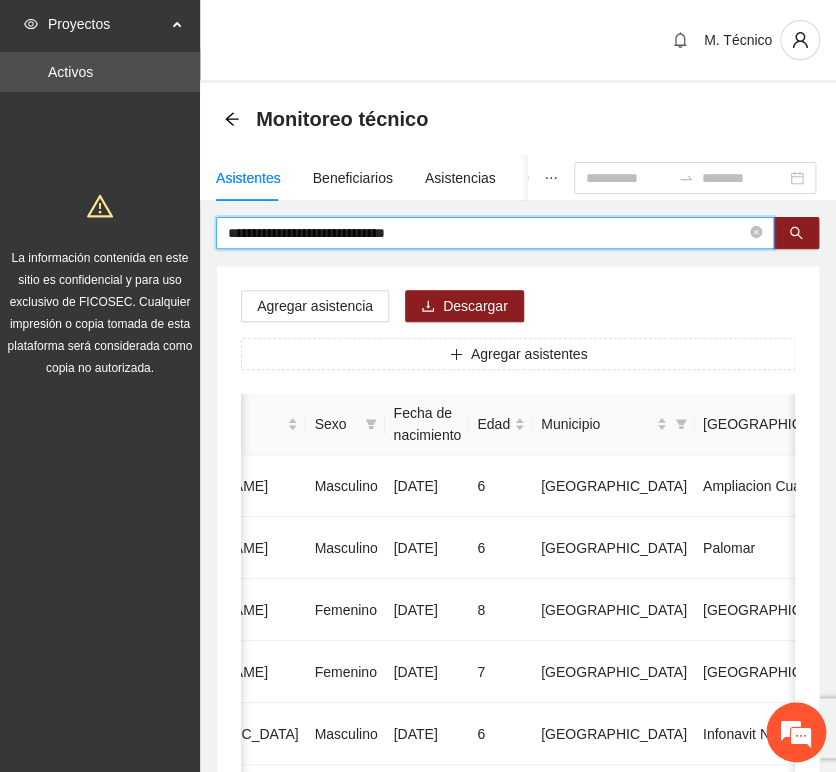 drag, startPoint x: 434, startPoint y: 230, endPoint x: -83, endPoint y: 222, distance: 517.0619 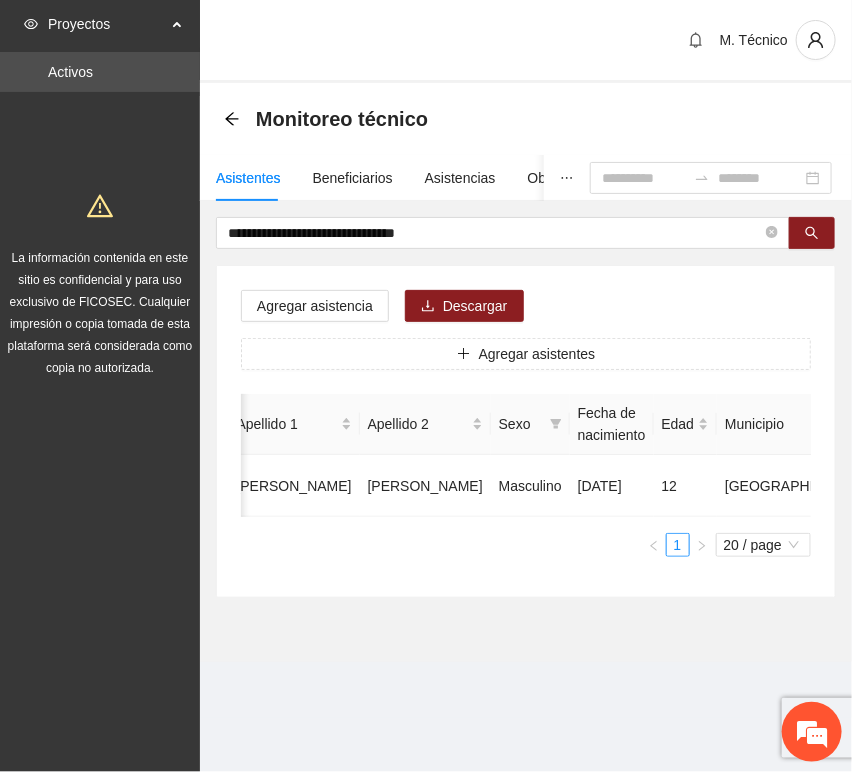 scroll, scrollTop: 0, scrollLeft: 453, axis: horizontal 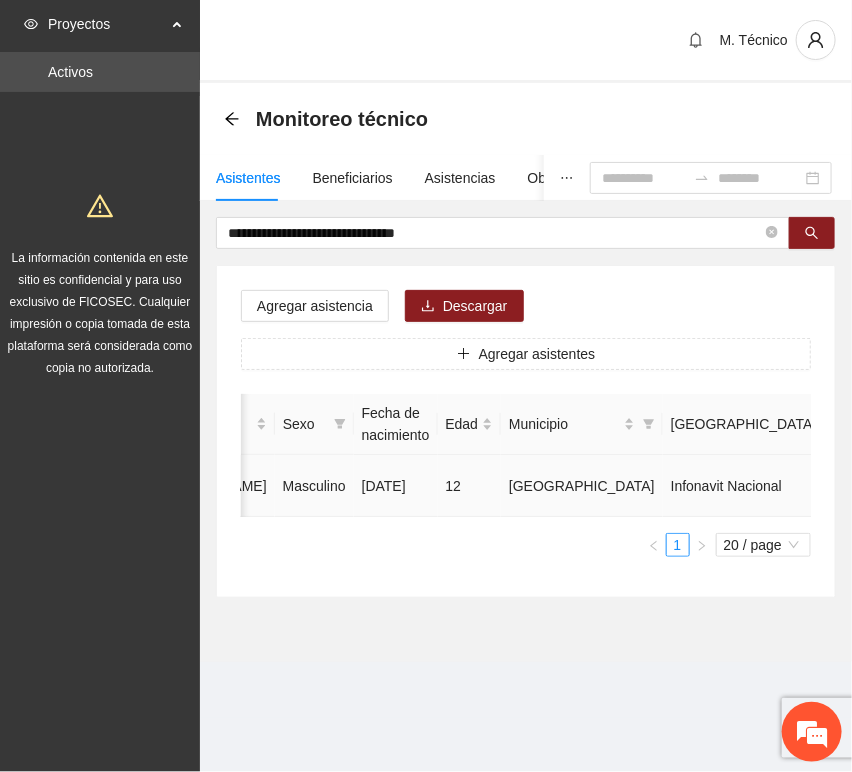 click 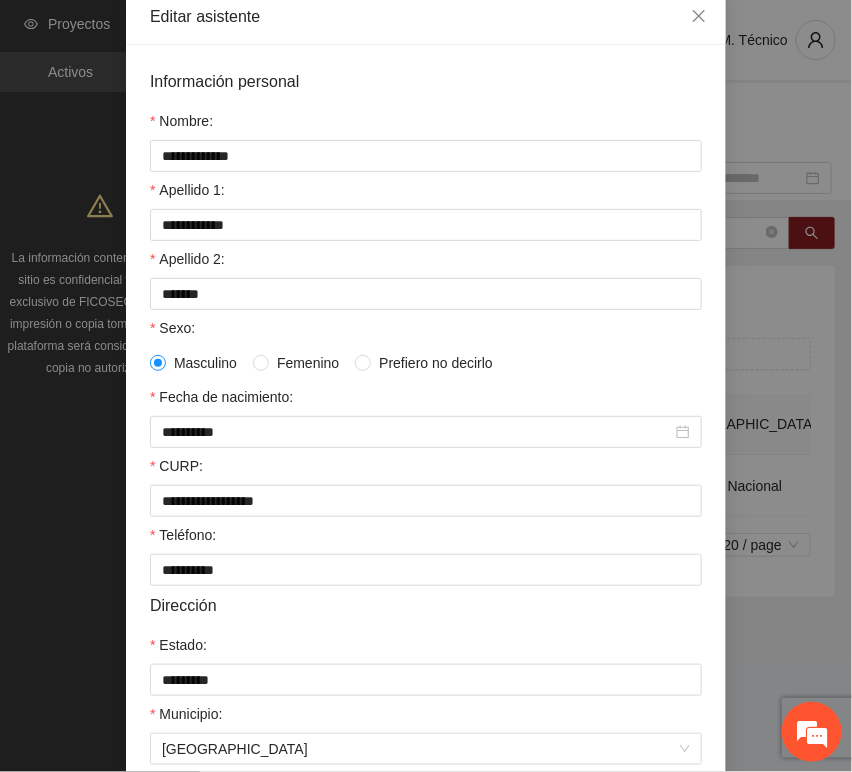 scroll, scrollTop: 333, scrollLeft: 0, axis: vertical 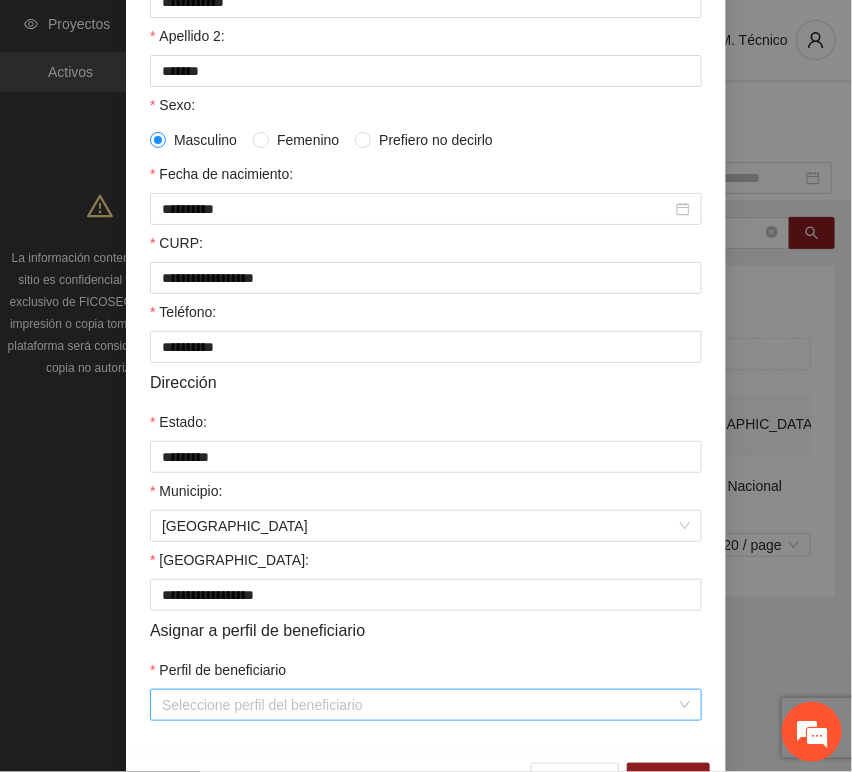 click on "Perfil de beneficiario" at bounding box center (419, 705) 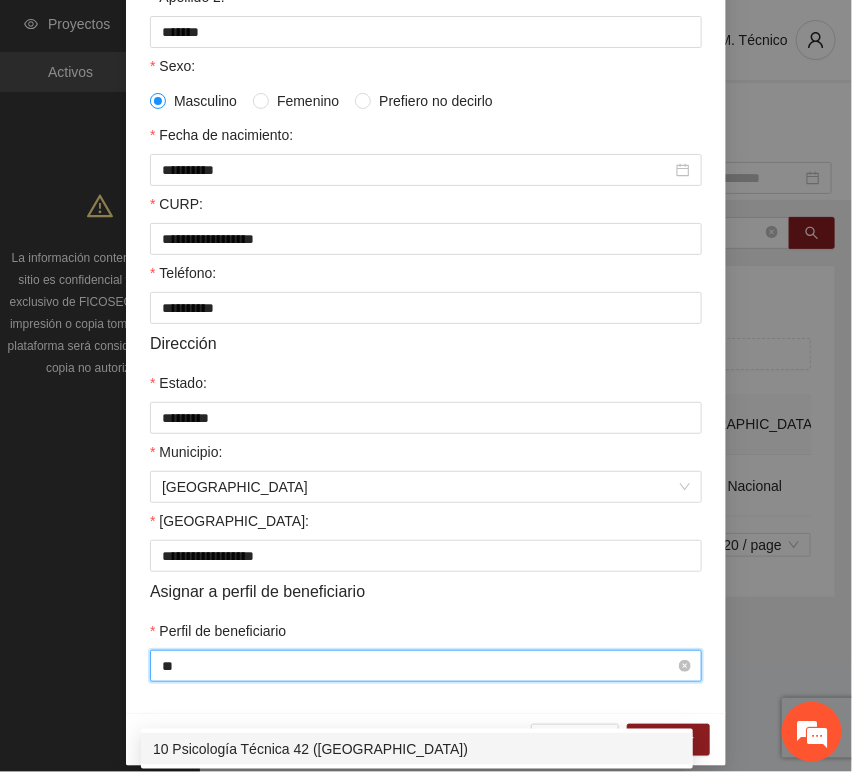 scroll, scrollTop: 394, scrollLeft: 0, axis: vertical 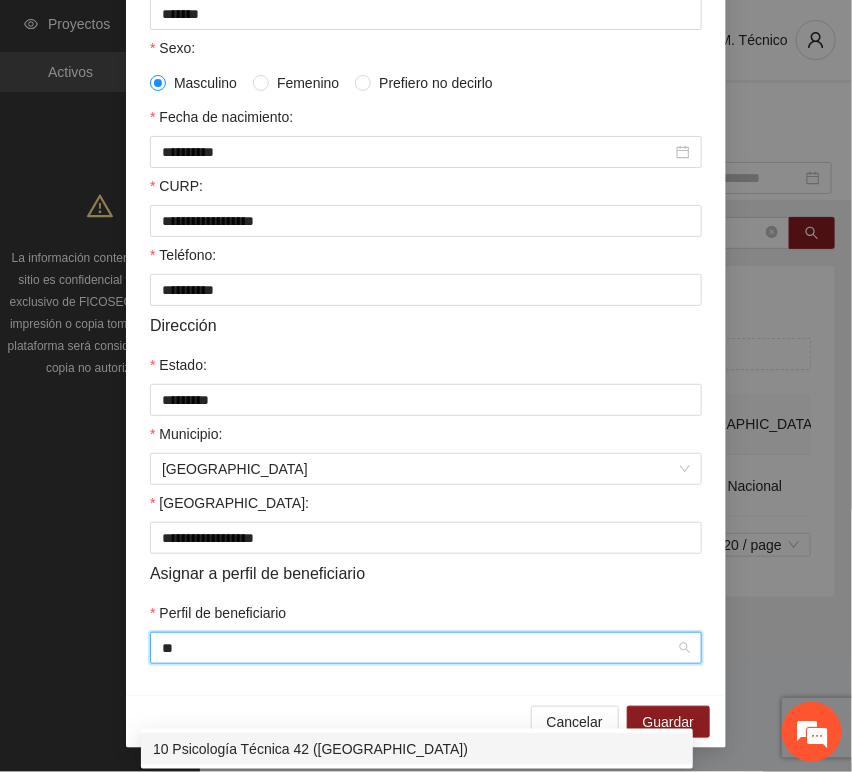 click on "10 Psicología Técnica 42 ([GEOGRAPHIC_DATA])" at bounding box center (417, 749) 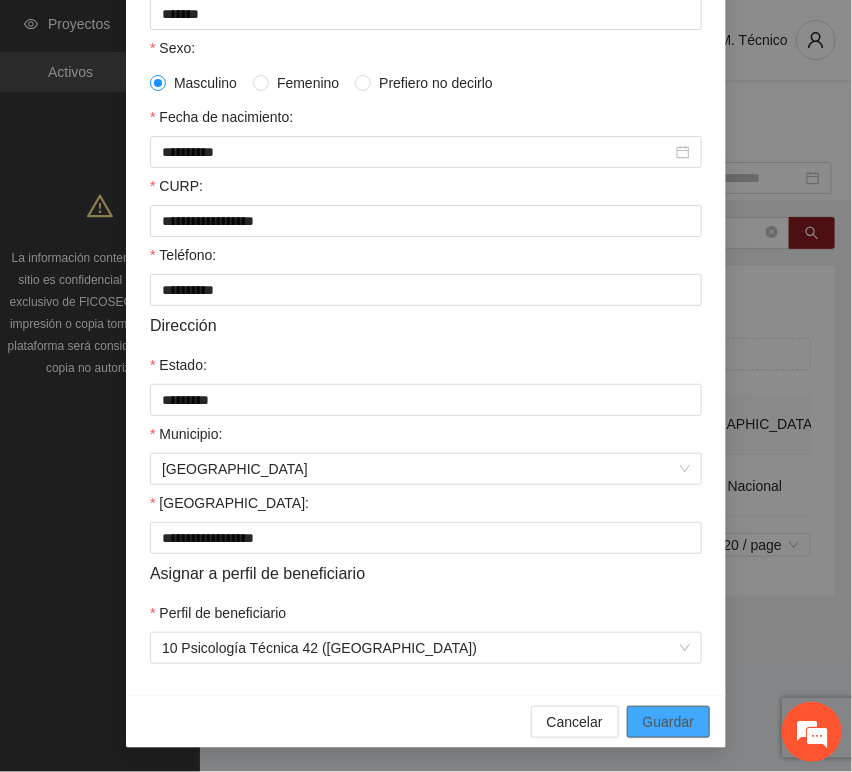 click on "Guardar" at bounding box center (668, 722) 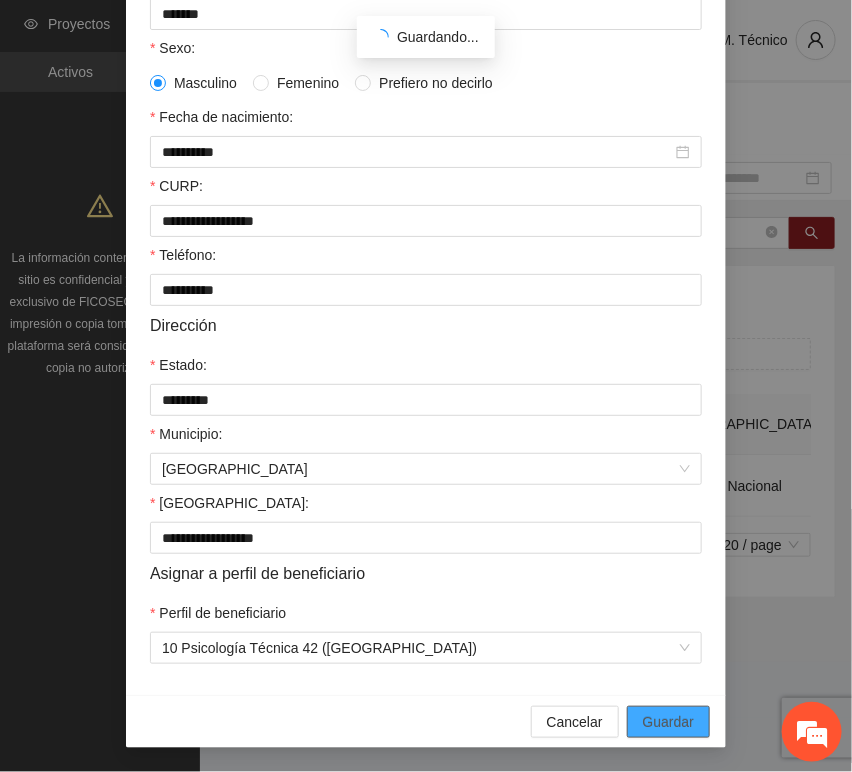 scroll, scrollTop: 294, scrollLeft: 0, axis: vertical 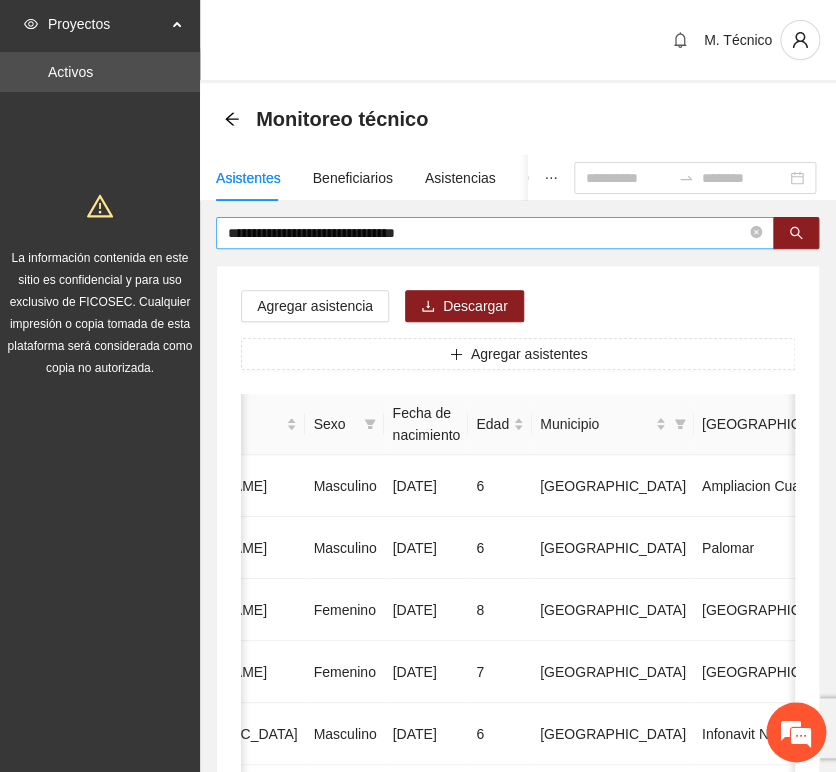 drag, startPoint x: 488, startPoint y: 262, endPoint x: 488, endPoint y: 246, distance: 16 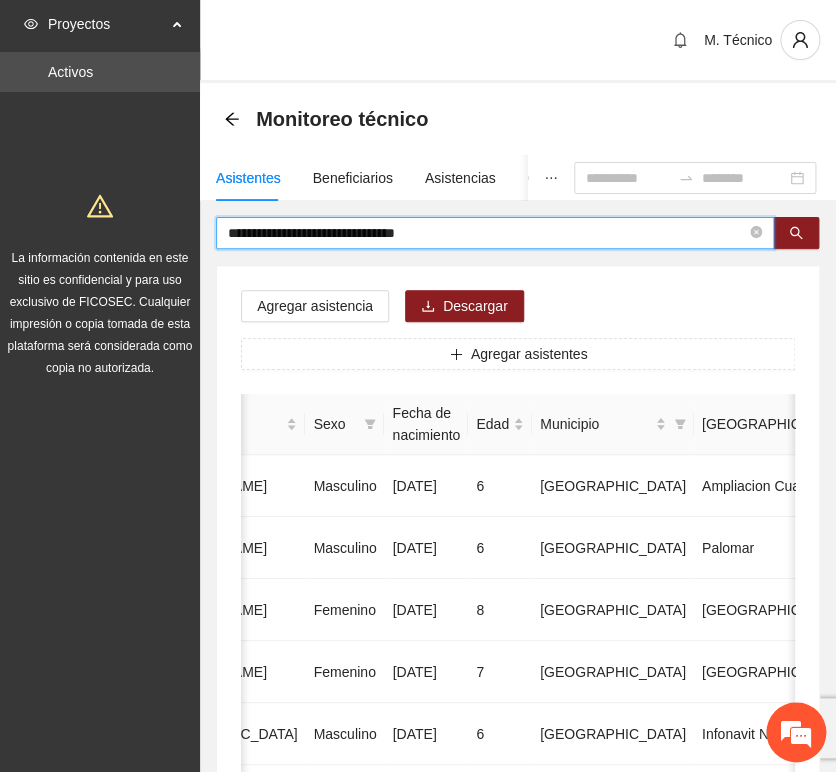 drag, startPoint x: 453, startPoint y: 227, endPoint x: 144, endPoint y: 209, distance: 309.52383 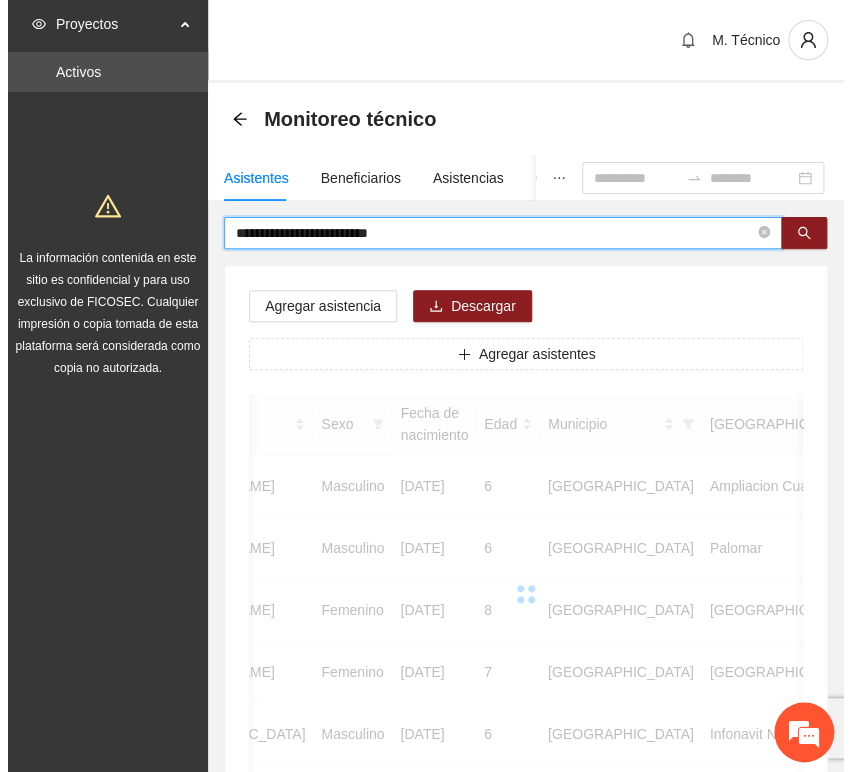 scroll, scrollTop: 0, scrollLeft: 450, axis: horizontal 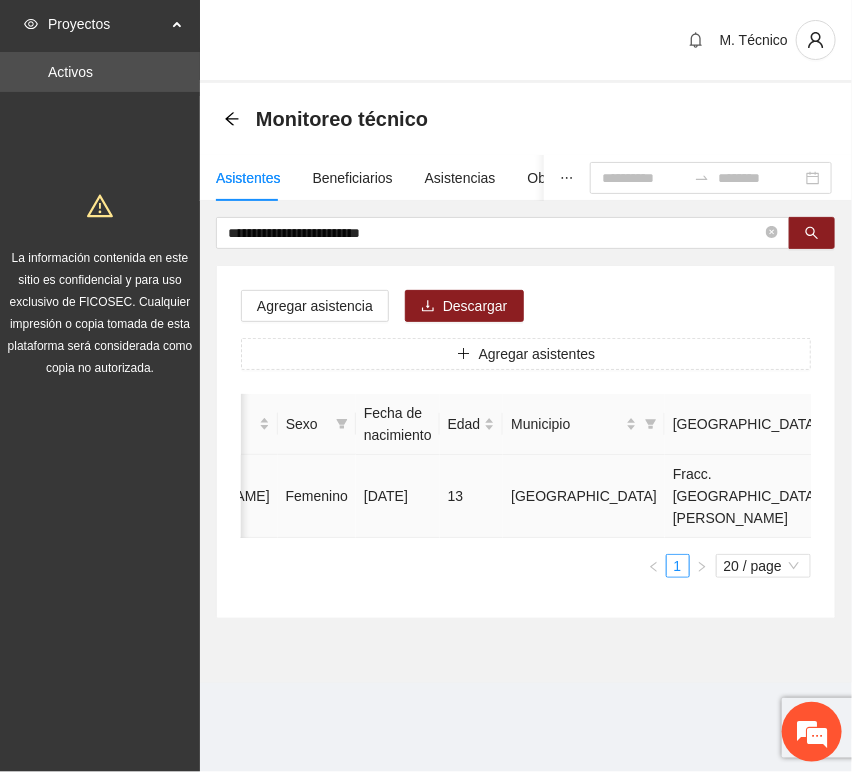 click 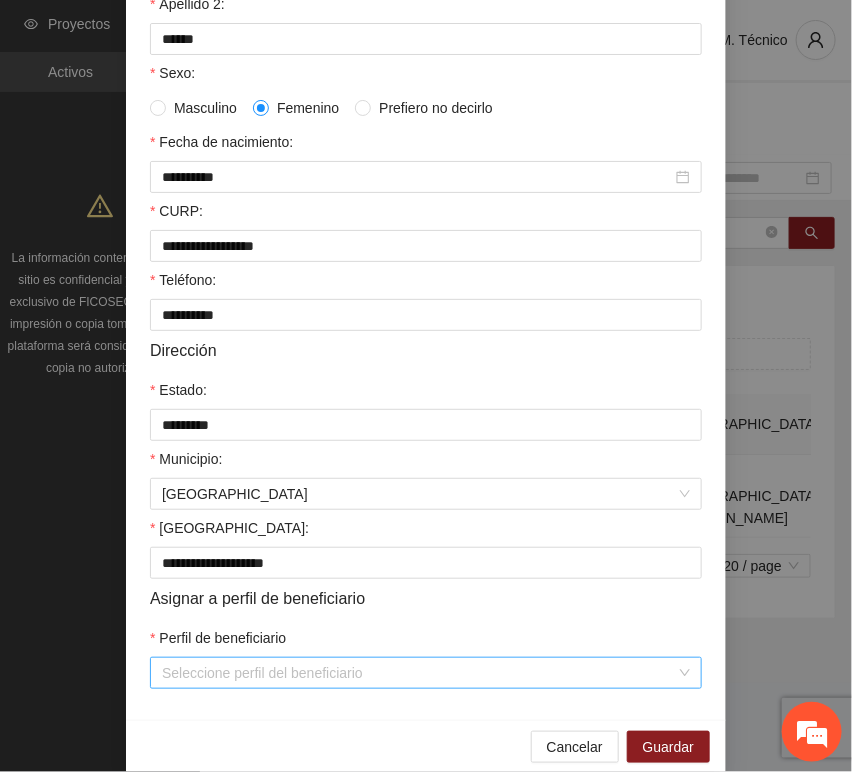 scroll, scrollTop: 394, scrollLeft: 0, axis: vertical 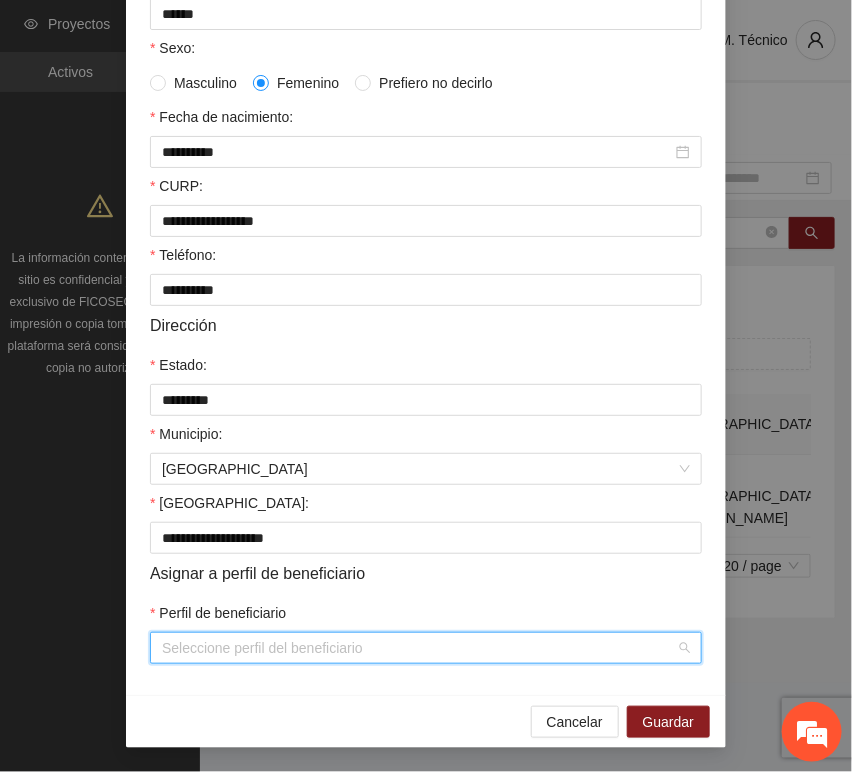 click on "Perfil de beneficiario" at bounding box center [419, 648] 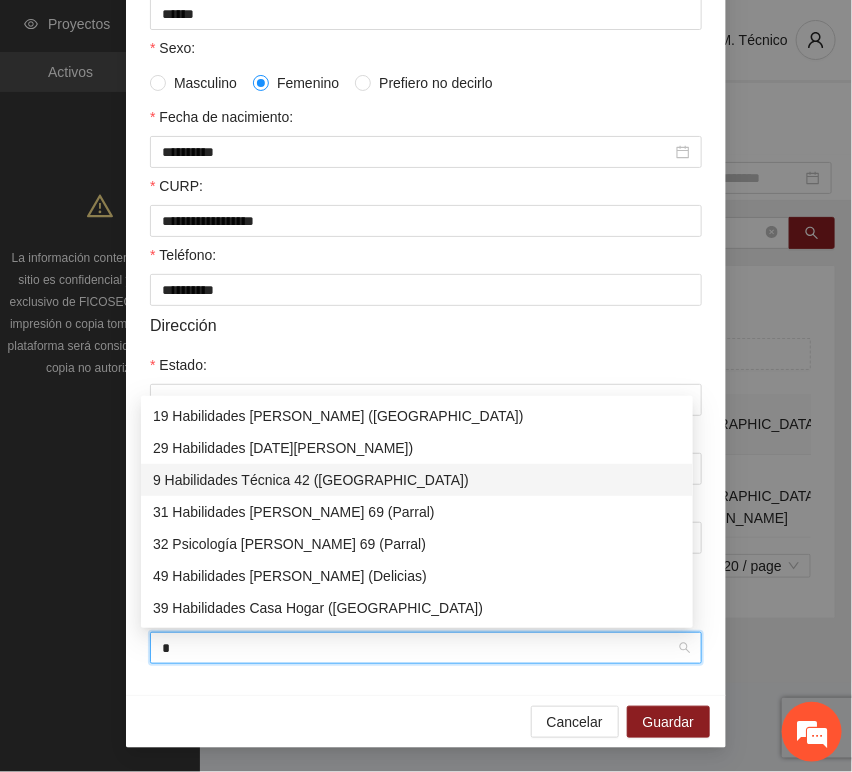 click on "9 Habilidades Técnica 42 ([GEOGRAPHIC_DATA])" at bounding box center (417, 480) 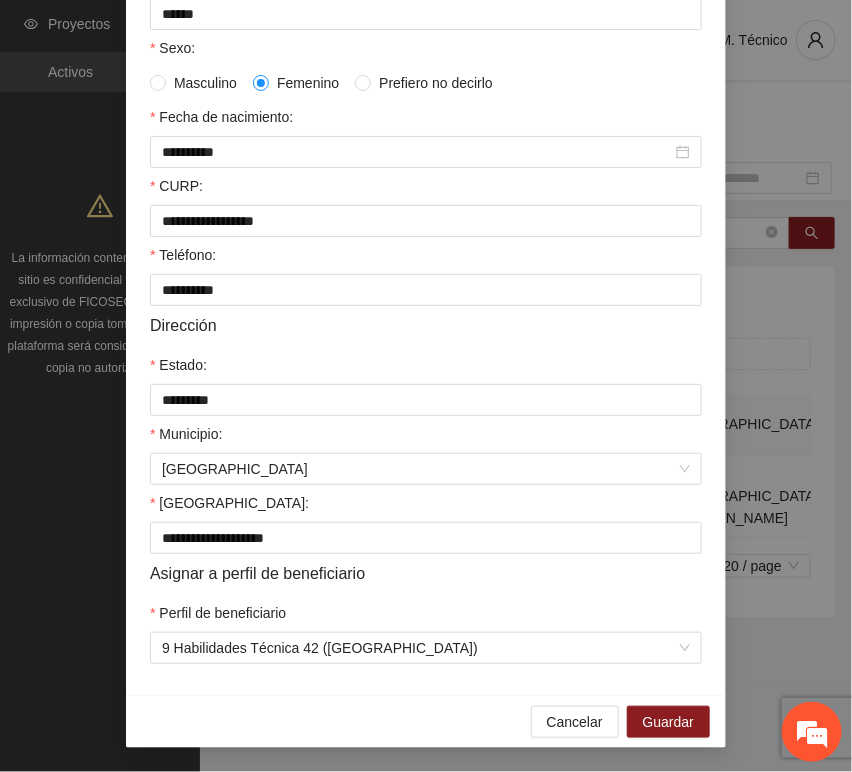 drag, startPoint x: 433, startPoint y: 703, endPoint x: 504, endPoint y: 706, distance: 71.063354 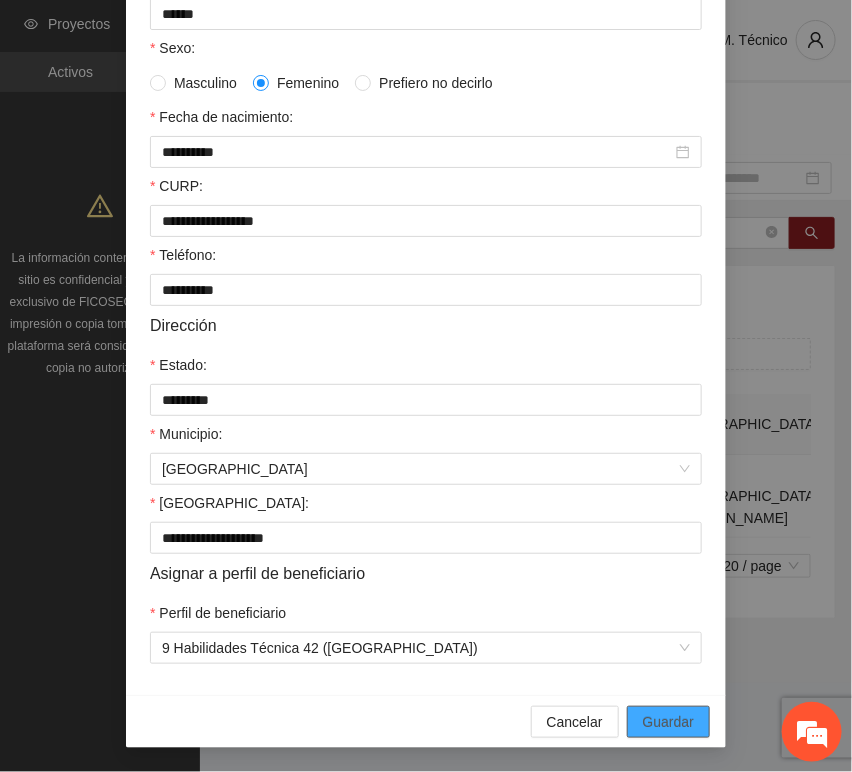 click on "Guardar" at bounding box center (668, 722) 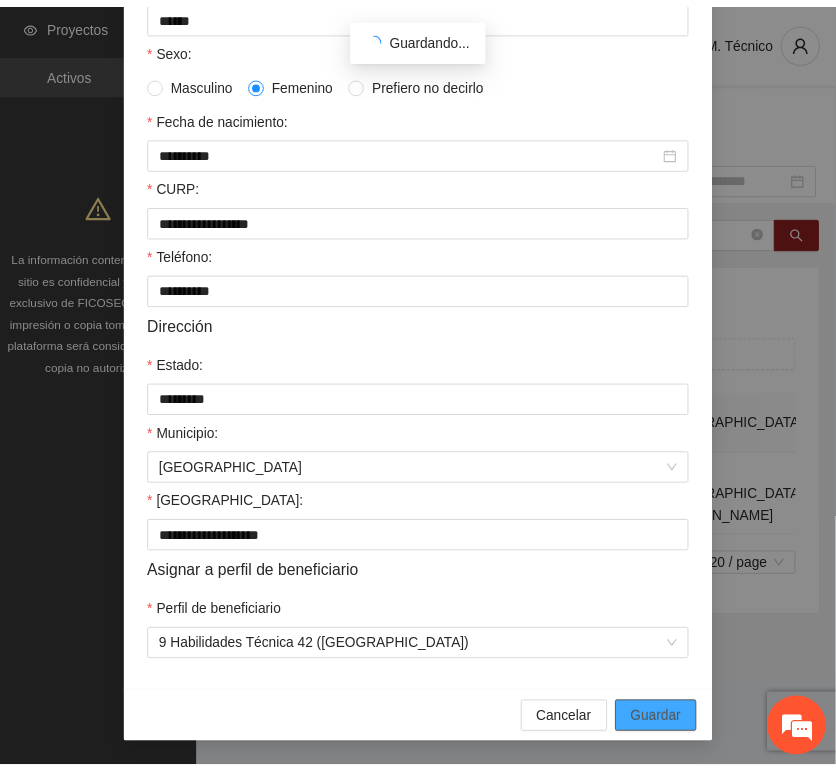 scroll, scrollTop: 294, scrollLeft: 0, axis: vertical 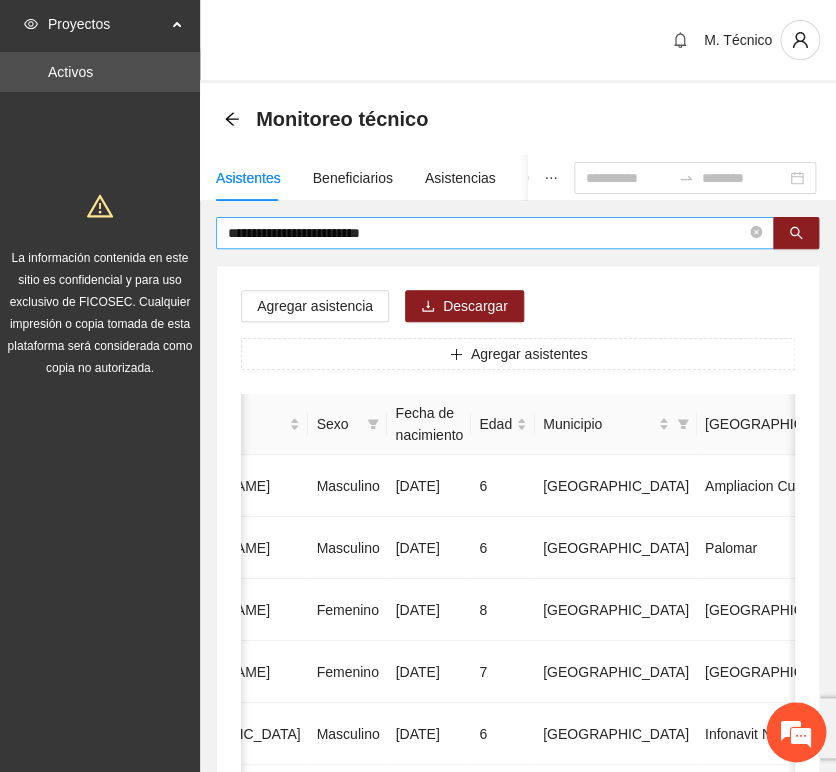 drag, startPoint x: 424, startPoint y: 264, endPoint x: 432, endPoint y: 239, distance: 26.24881 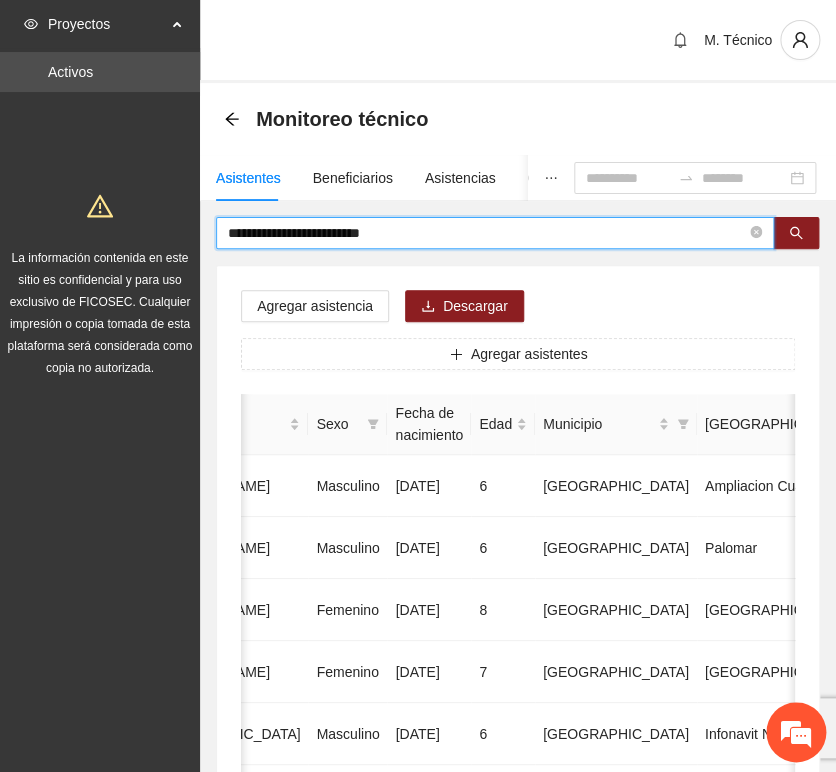 drag, startPoint x: 432, startPoint y: 239, endPoint x: 65, endPoint y: 205, distance: 368.57156 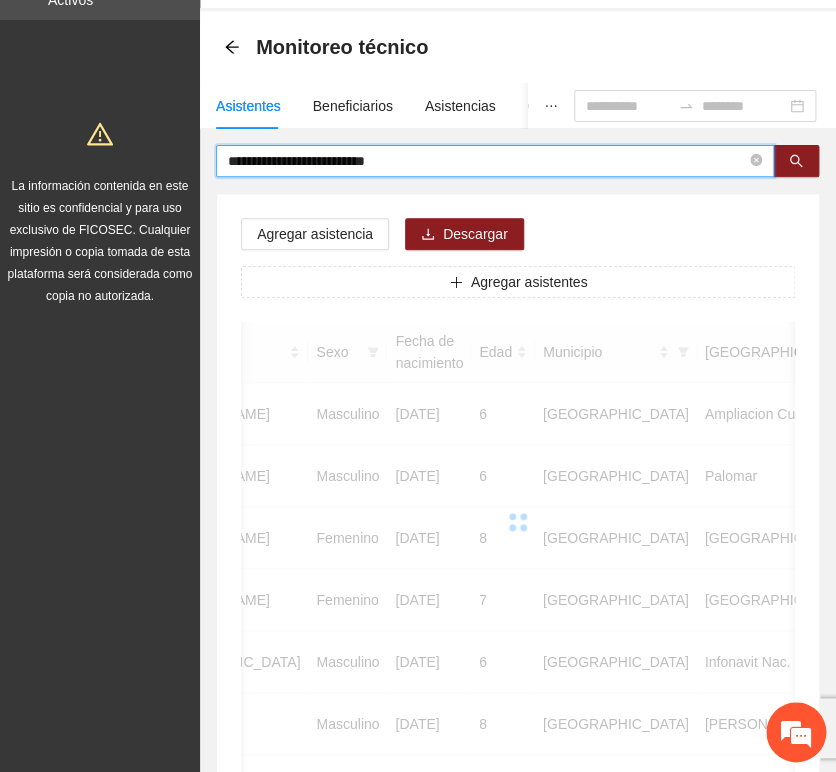 scroll, scrollTop: 111, scrollLeft: 0, axis: vertical 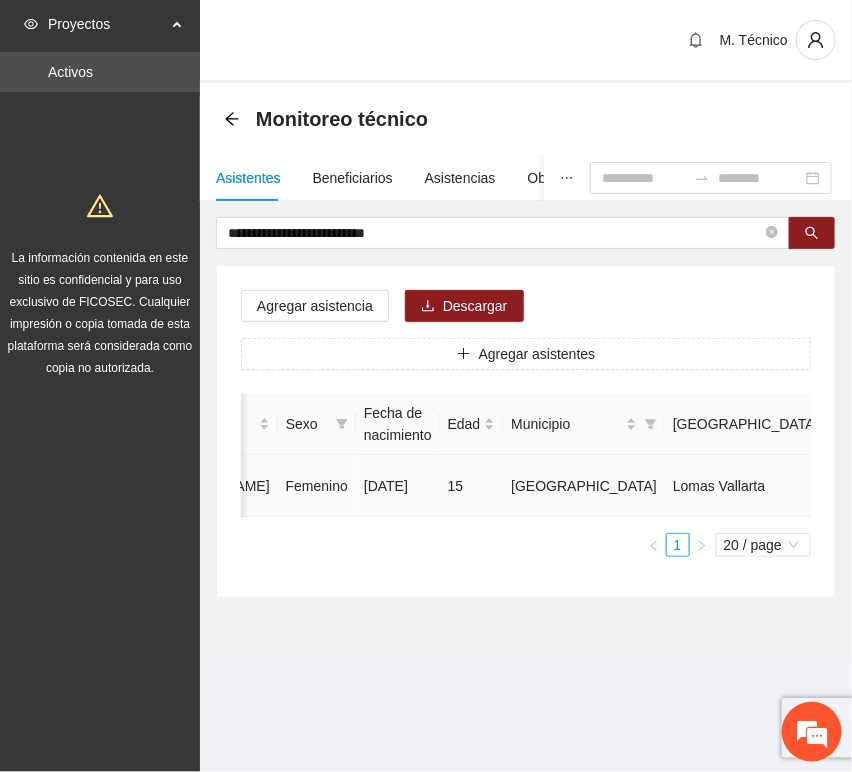 click 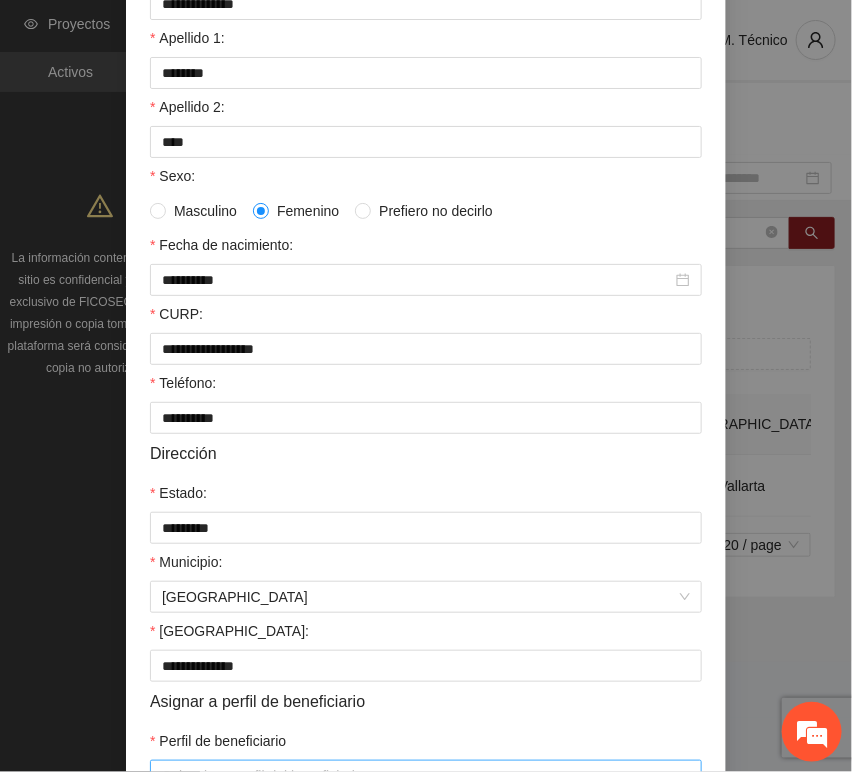 scroll, scrollTop: 333, scrollLeft: 0, axis: vertical 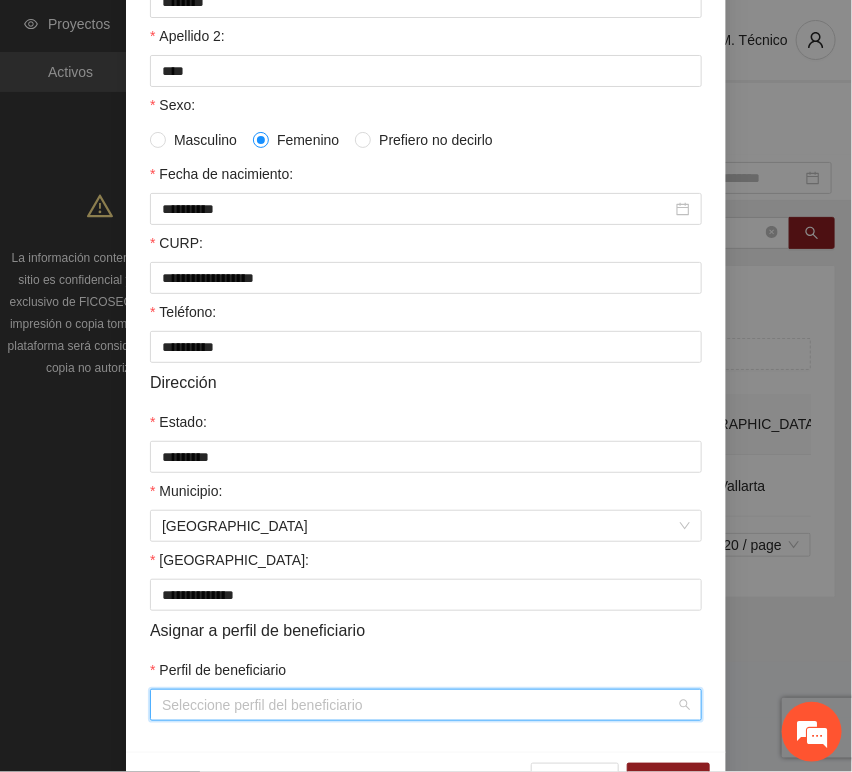 click on "Perfil de beneficiario" at bounding box center (419, 705) 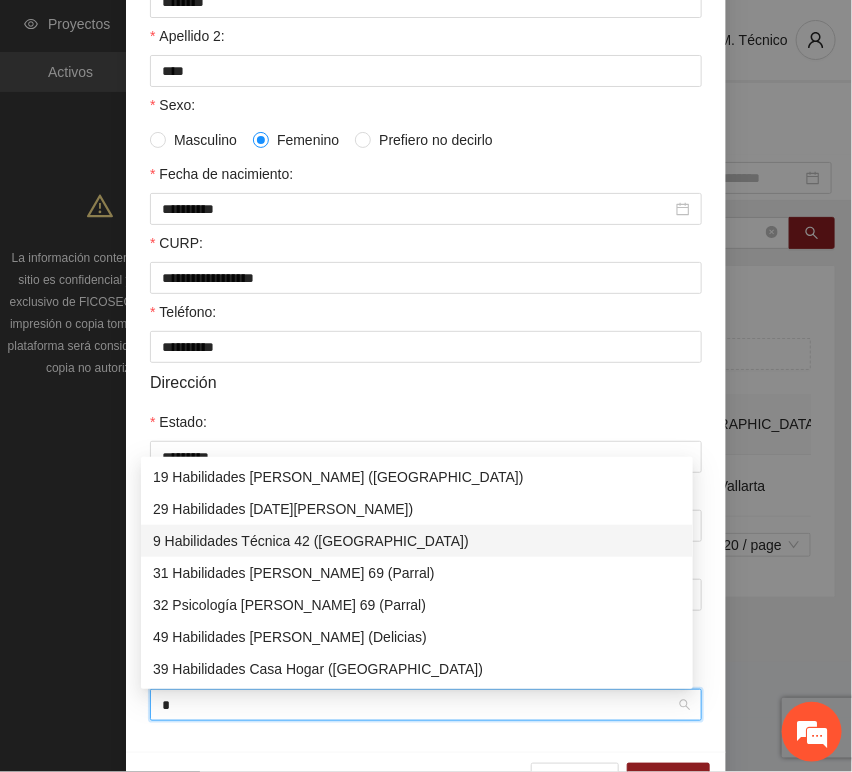 click on "9 Habilidades Técnica 42 ([GEOGRAPHIC_DATA])" at bounding box center (417, 541) 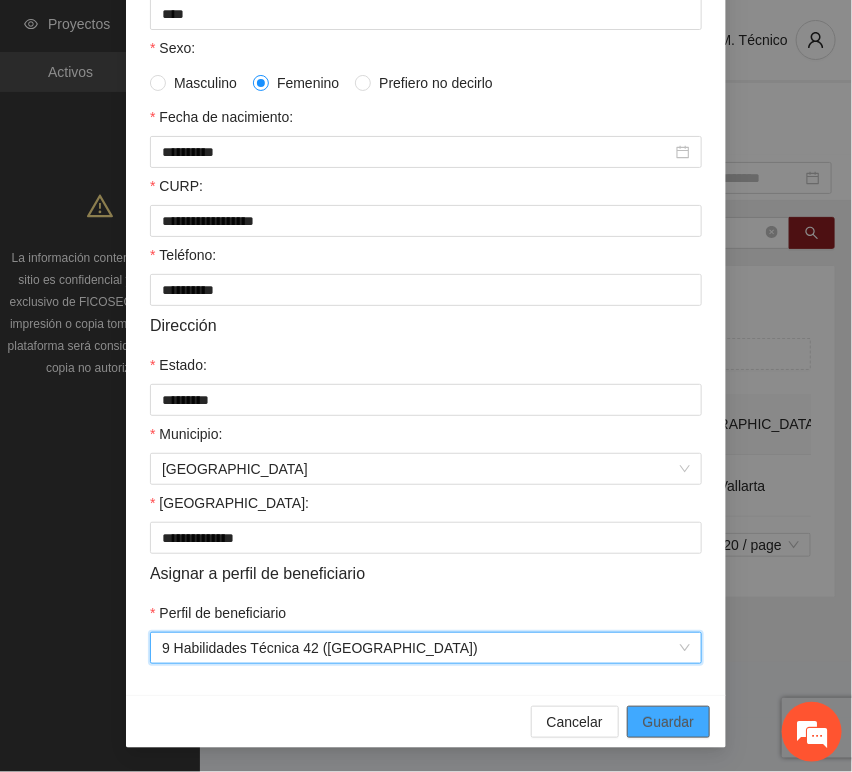 click on "Guardar" at bounding box center (668, 722) 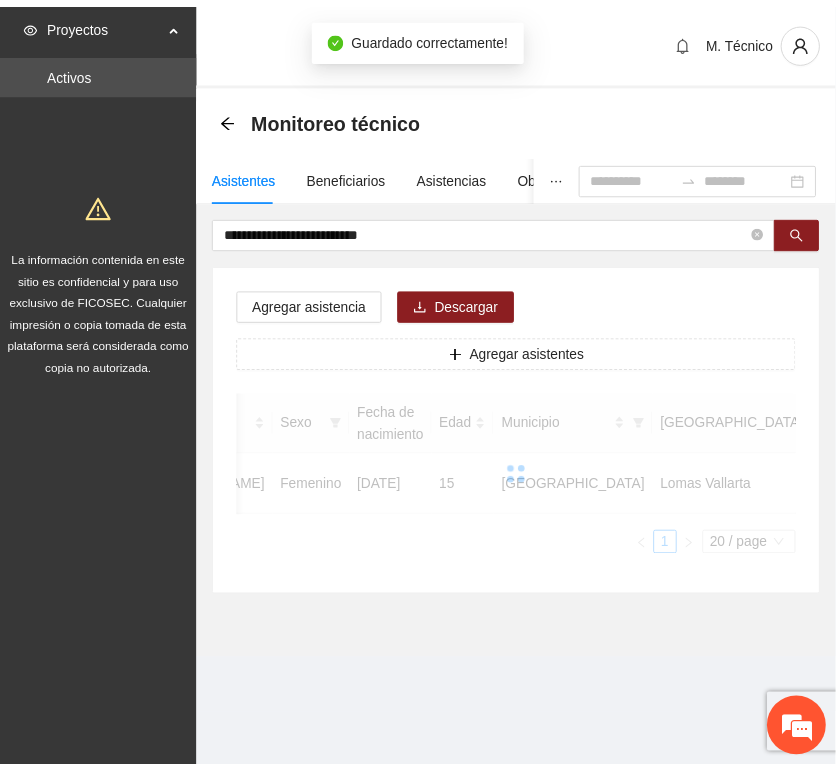 scroll, scrollTop: 294, scrollLeft: 0, axis: vertical 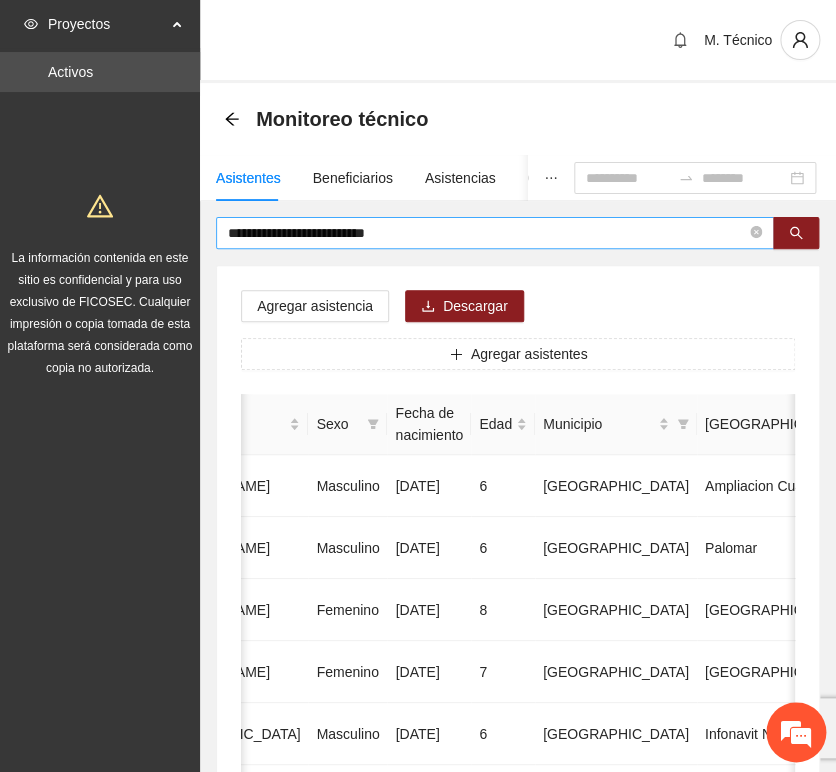 drag, startPoint x: 439, startPoint y: 242, endPoint x: 447, endPoint y: 230, distance: 14.422205 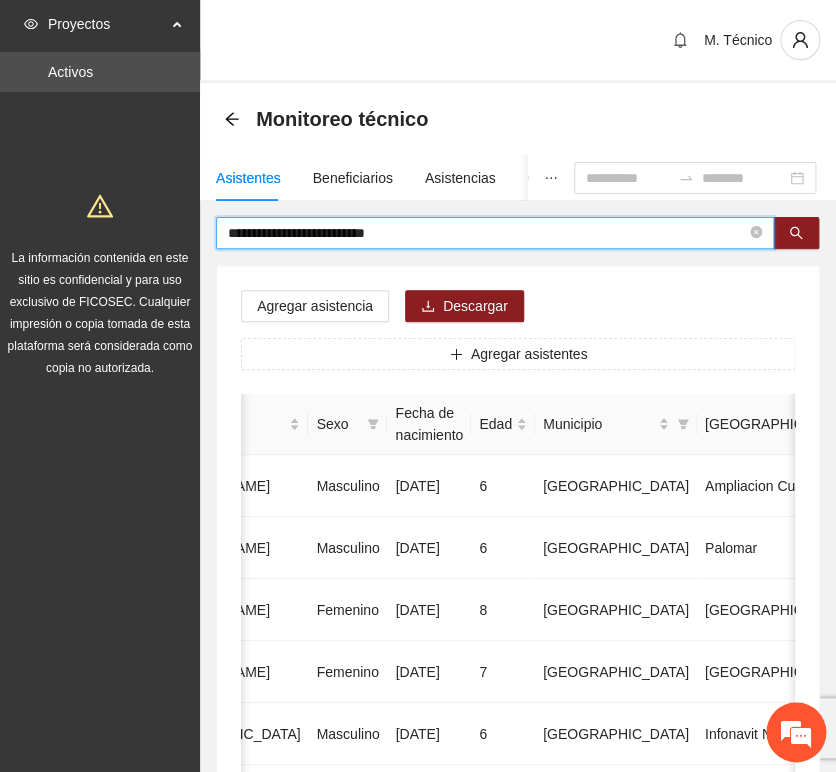 drag, startPoint x: 447, startPoint y: 230, endPoint x: 67, endPoint y: 192, distance: 381.89526 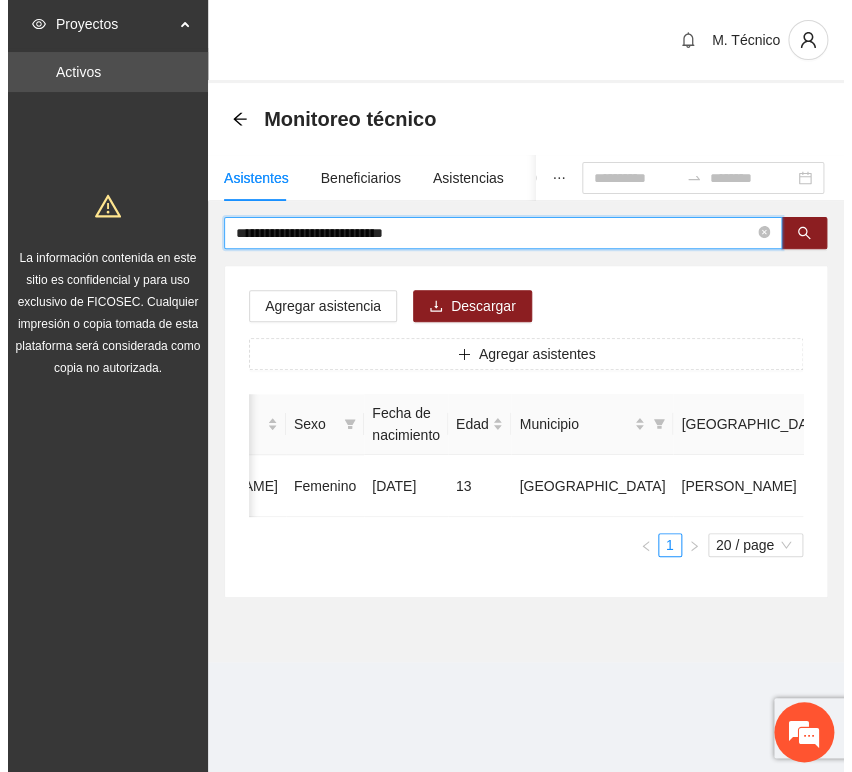 scroll, scrollTop: 0, scrollLeft: 0, axis: both 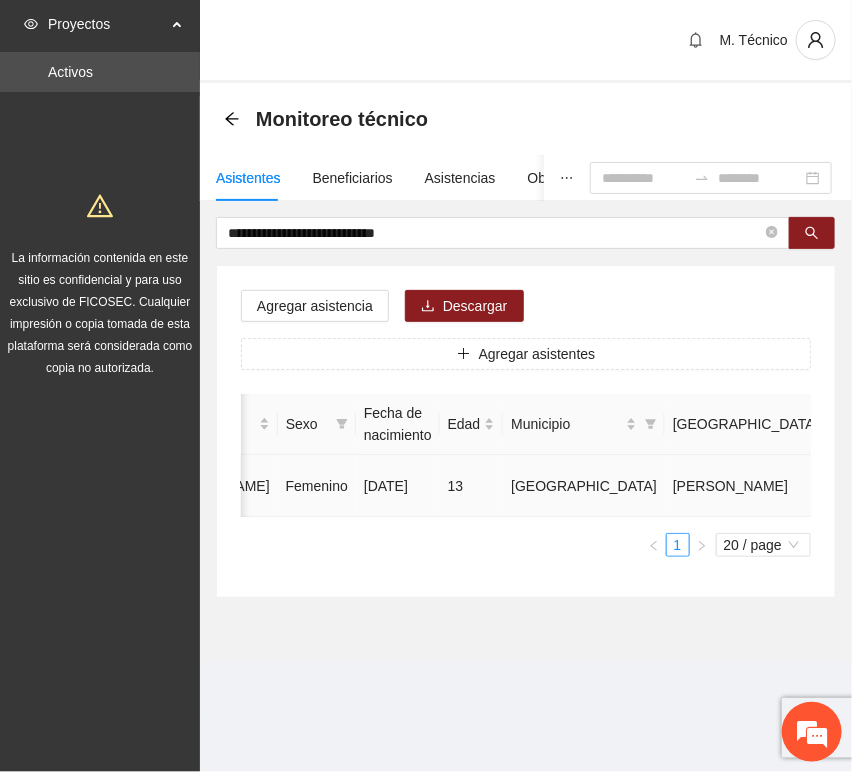 click 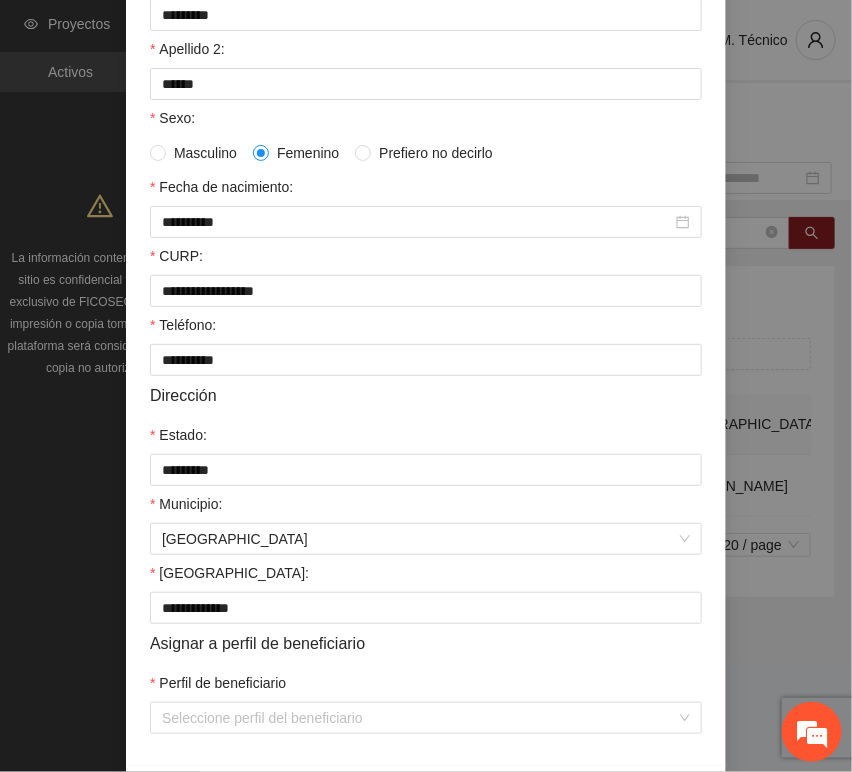 scroll, scrollTop: 333, scrollLeft: 0, axis: vertical 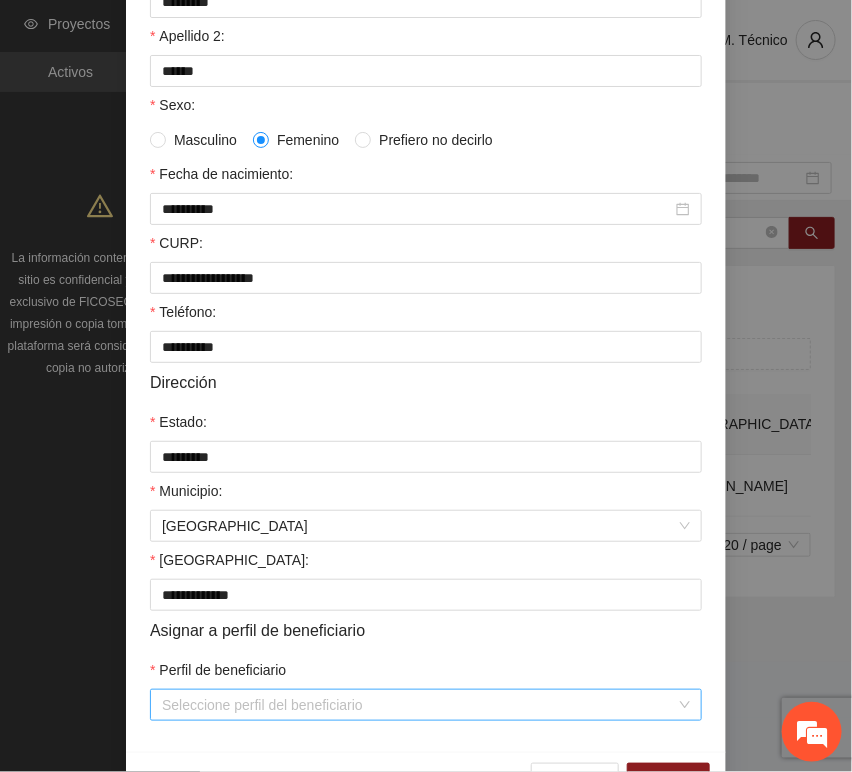click on "Perfil de beneficiario" at bounding box center (419, 705) 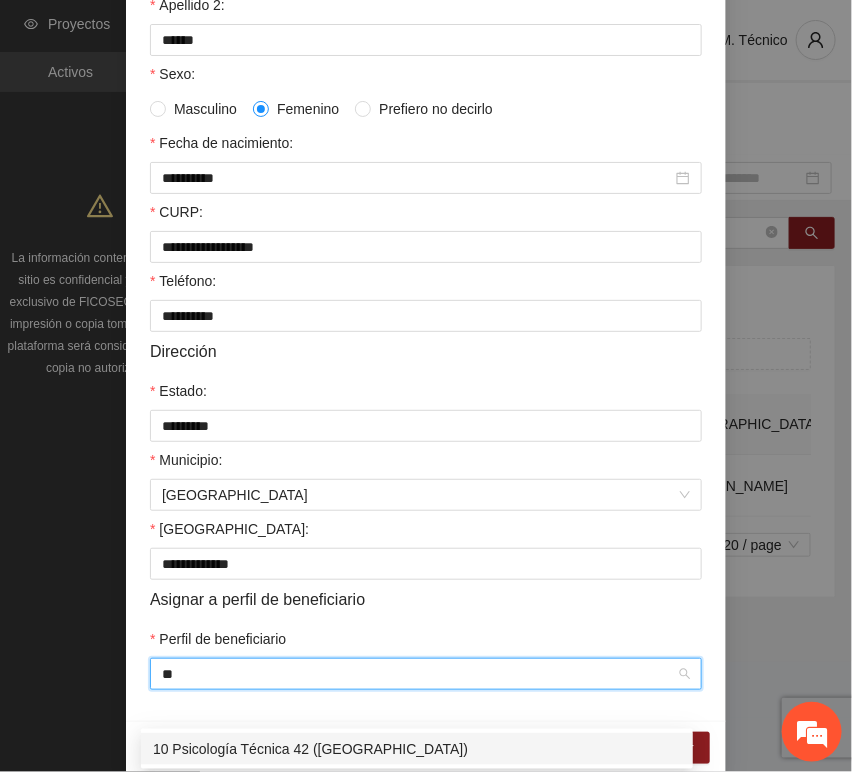 scroll, scrollTop: 394, scrollLeft: 0, axis: vertical 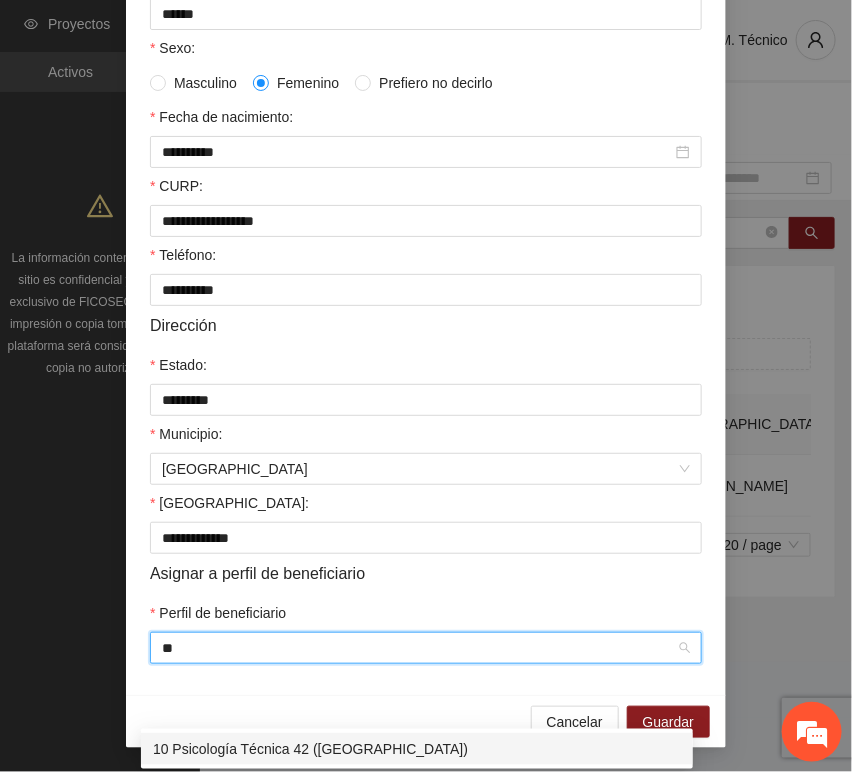 click on "10 Psicología Técnica 42 ([GEOGRAPHIC_DATA])" at bounding box center (417, 749) 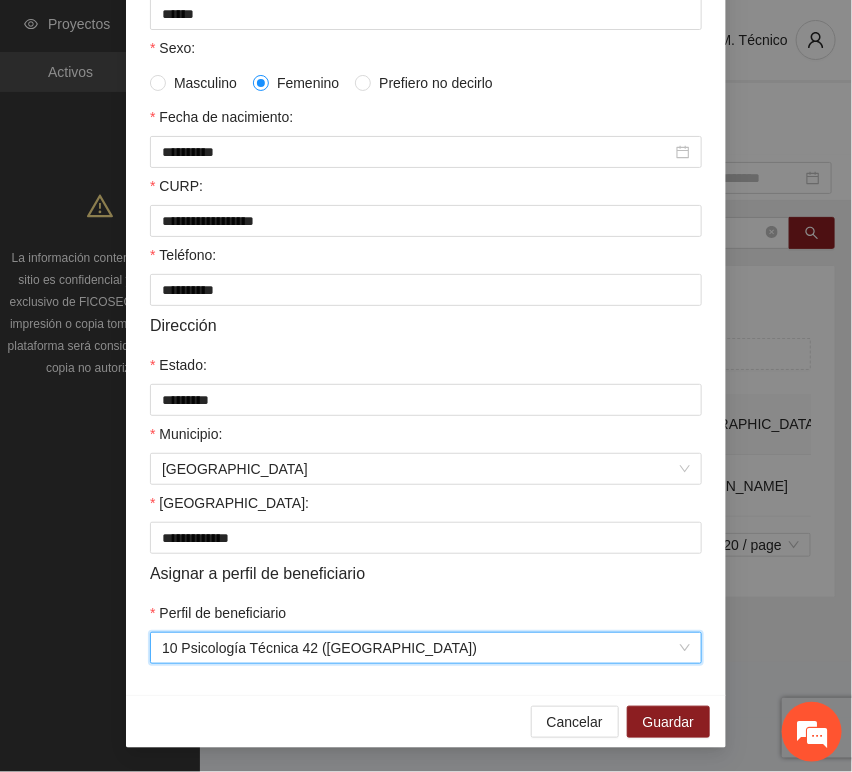 drag, startPoint x: 334, startPoint y: 700, endPoint x: 376, endPoint y: 694, distance: 42.426407 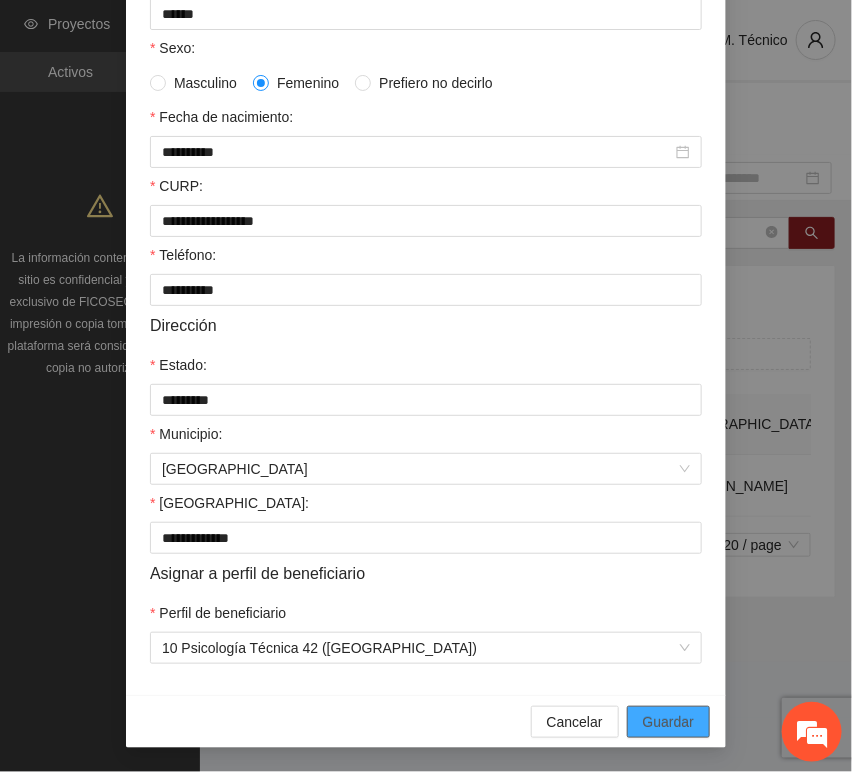 click on "Guardar" at bounding box center [668, 722] 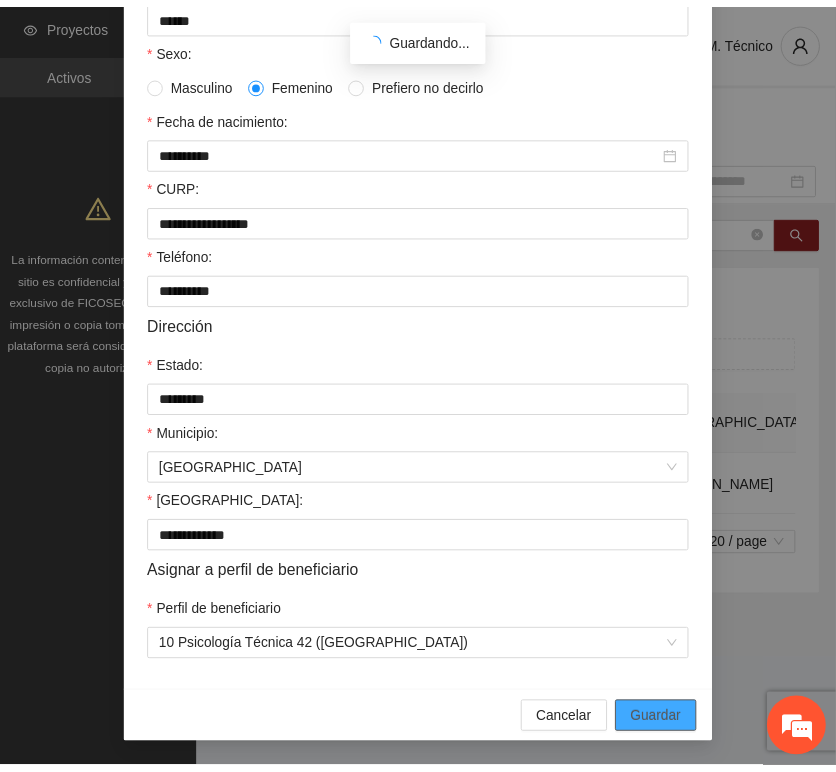 scroll, scrollTop: 294, scrollLeft: 0, axis: vertical 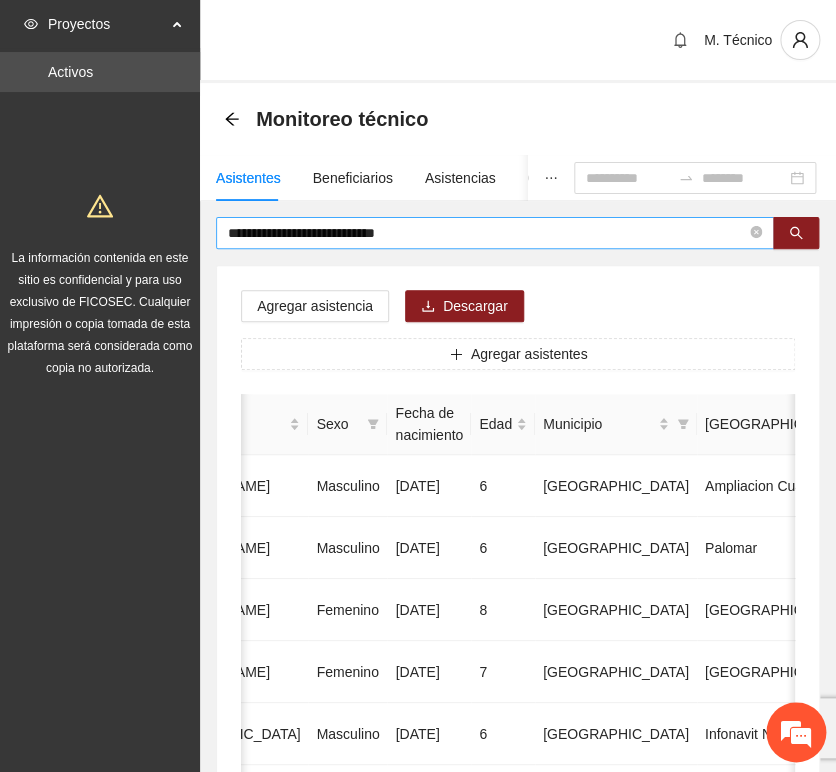 click on "**********" at bounding box center (487, 233) 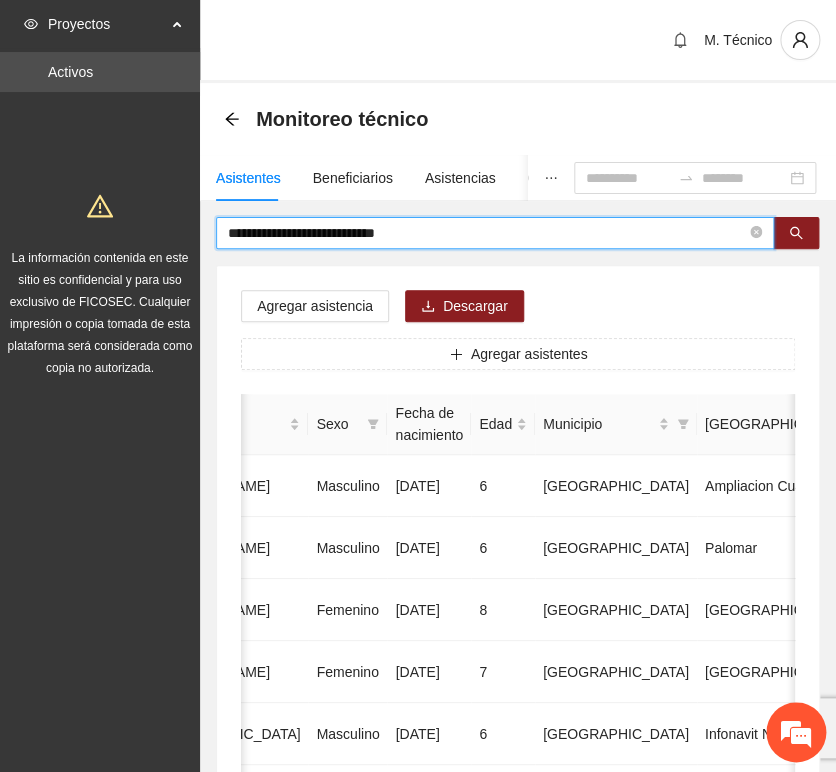 drag, startPoint x: 423, startPoint y: 224, endPoint x: 120, endPoint y: 217, distance: 303.08084 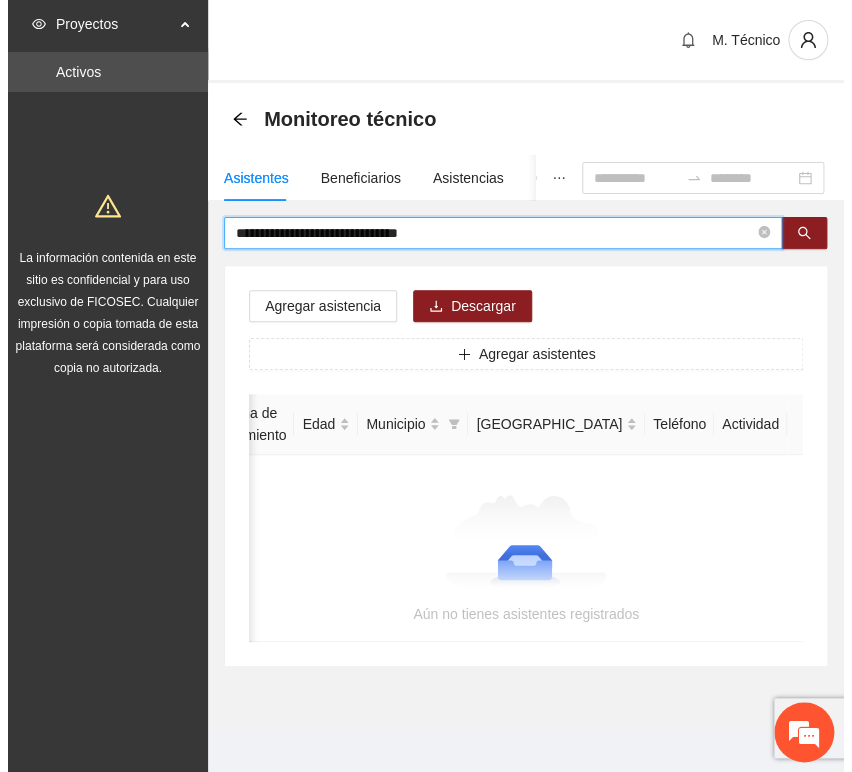 scroll, scrollTop: 0, scrollLeft: 363, axis: horizontal 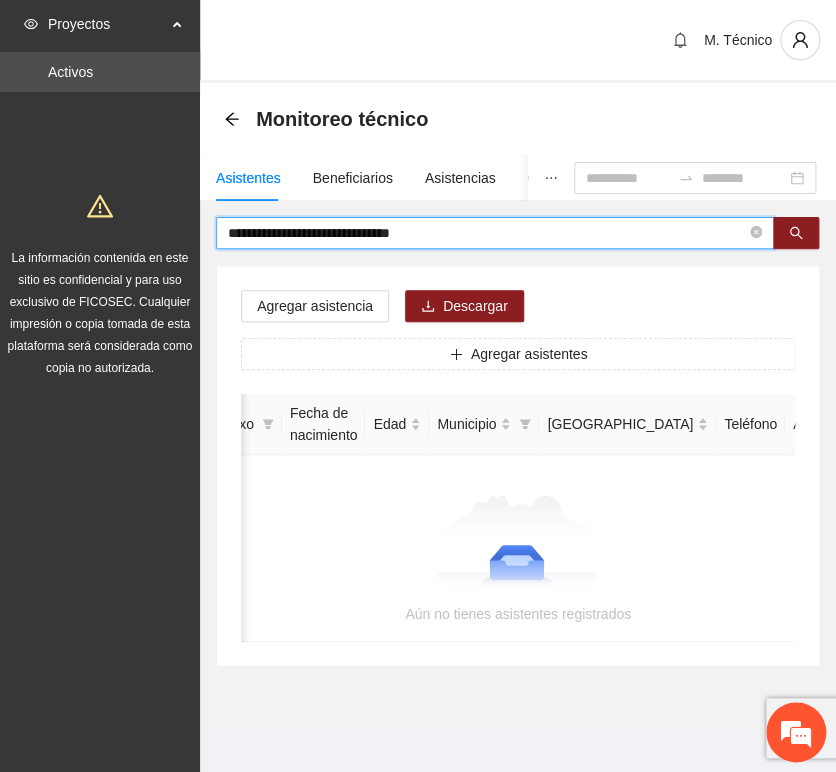 drag, startPoint x: 344, startPoint y: 225, endPoint x: 522, endPoint y: 246, distance: 179.23448 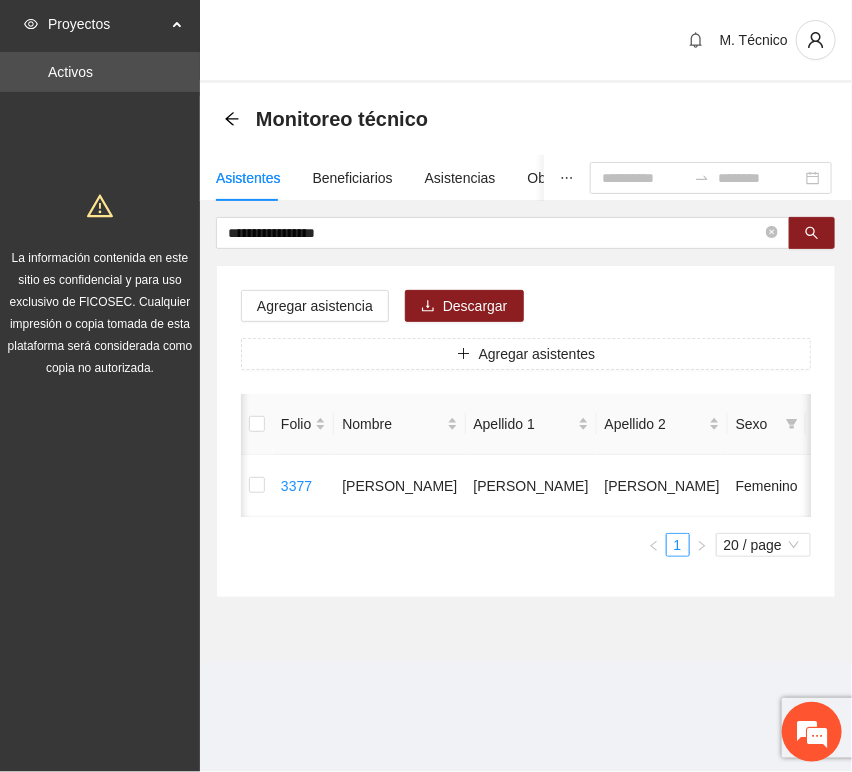 scroll, scrollTop: 0, scrollLeft: 450, axis: horizontal 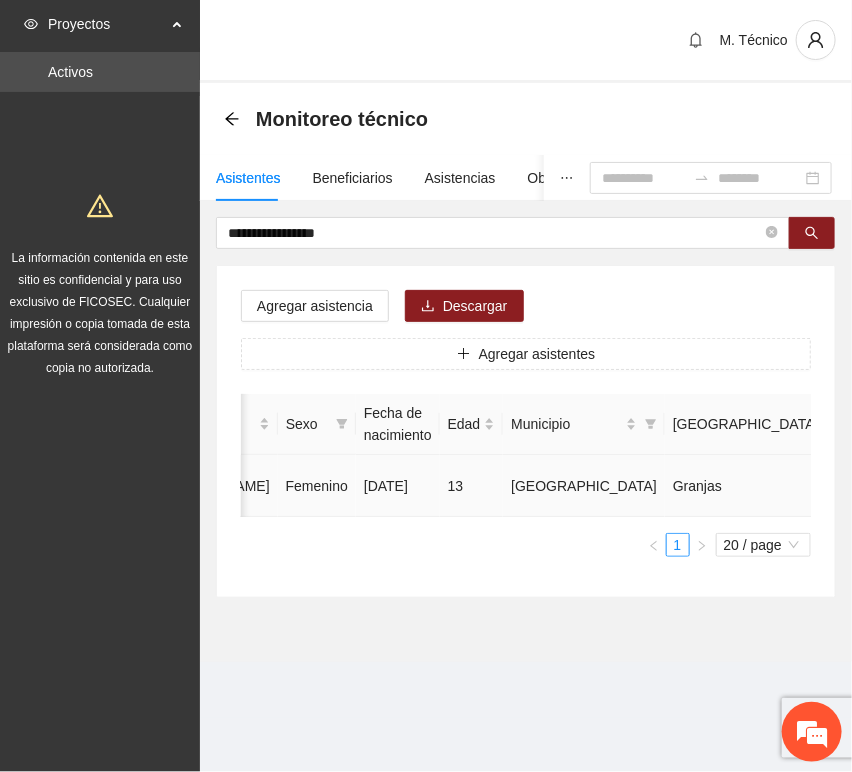 click at bounding box center [1033, 486] 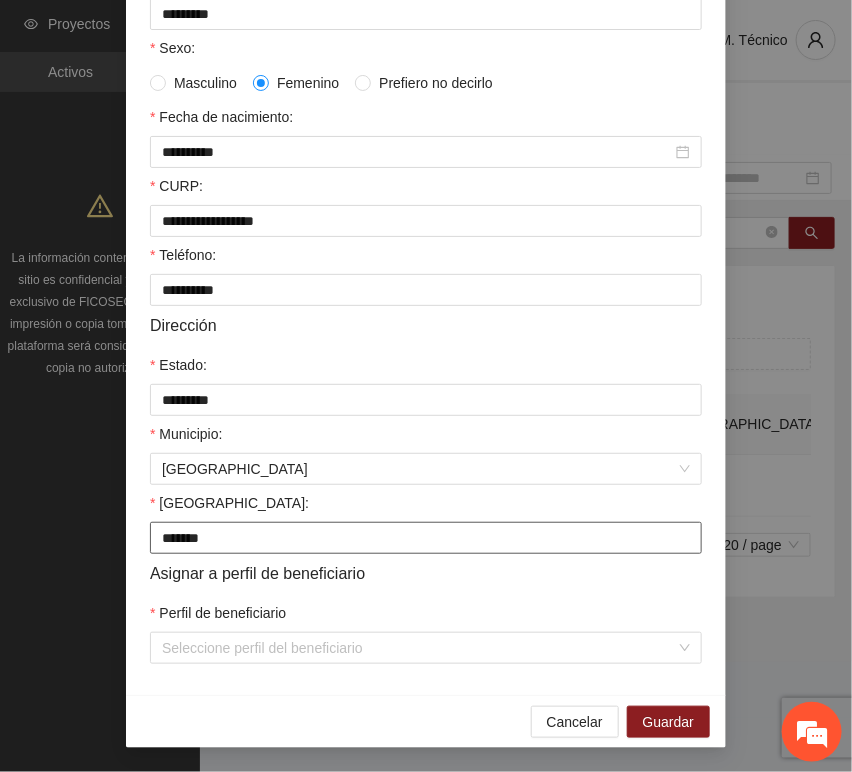 scroll, scrollTop: 394, scrollLeft: 0, axis: vertical 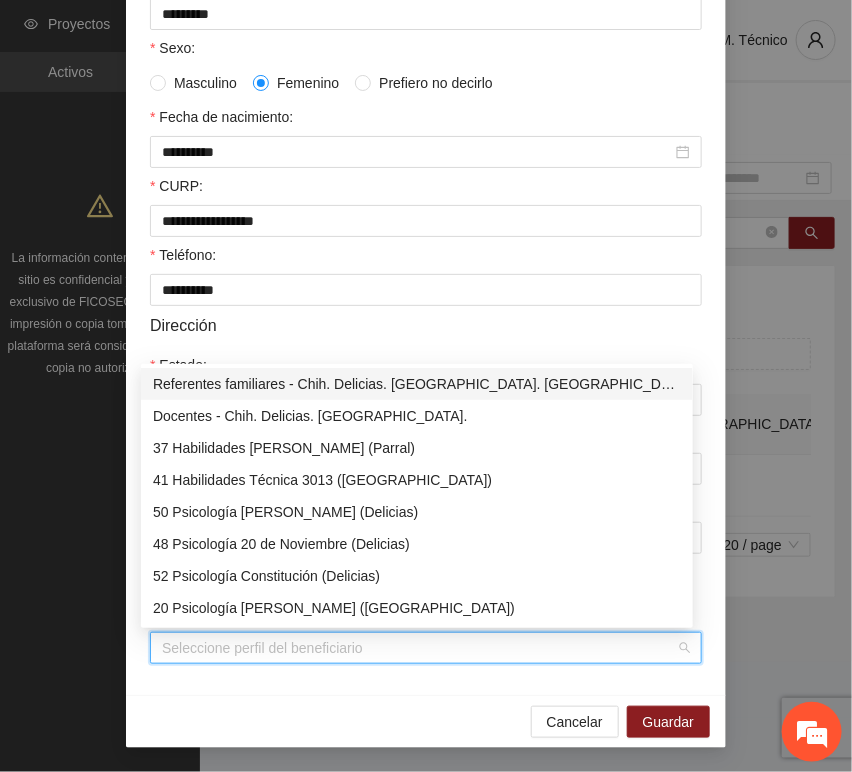 click on "Perfil de beneficiario" at bounding box center (419, 648) 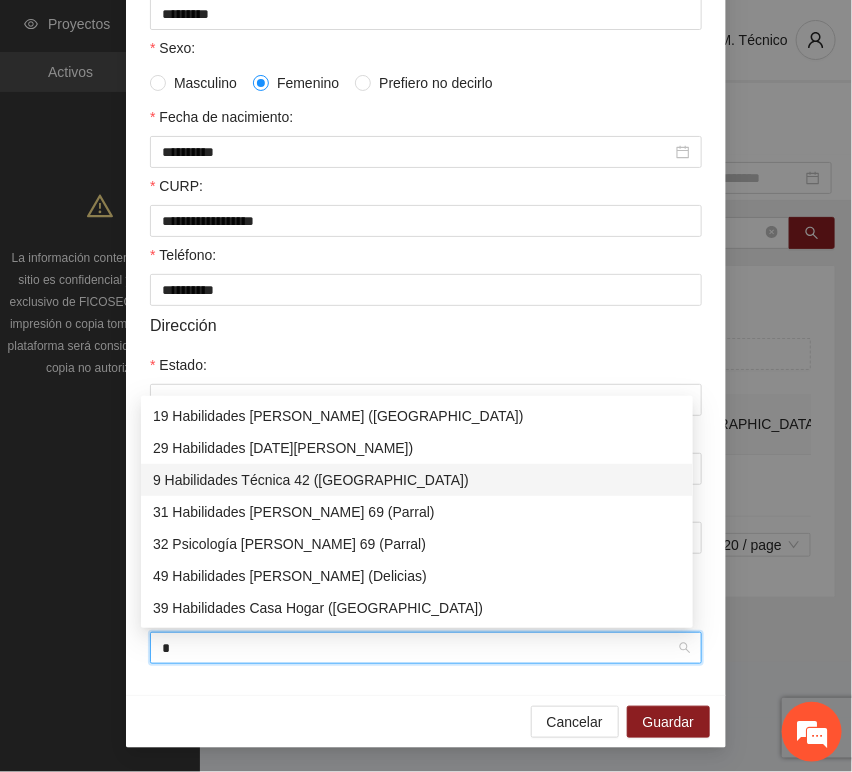 click on "9 Habilidades Técnica 42 ([GEOGRAPHIC_DATA])" at bounding box center (417, 480) 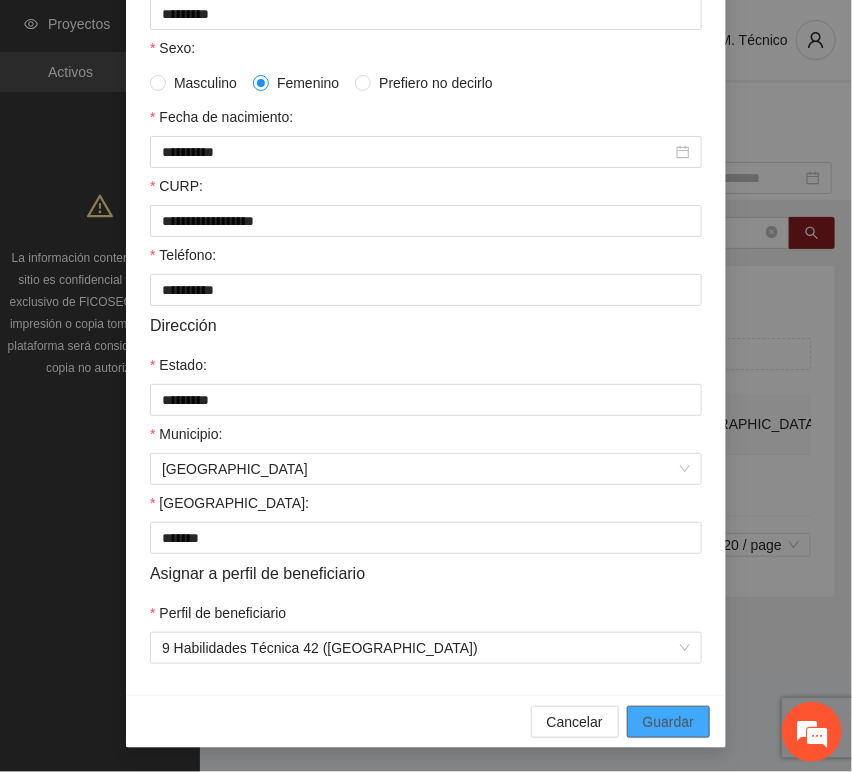 click on "Guardar" at bounding box center [668, 722] 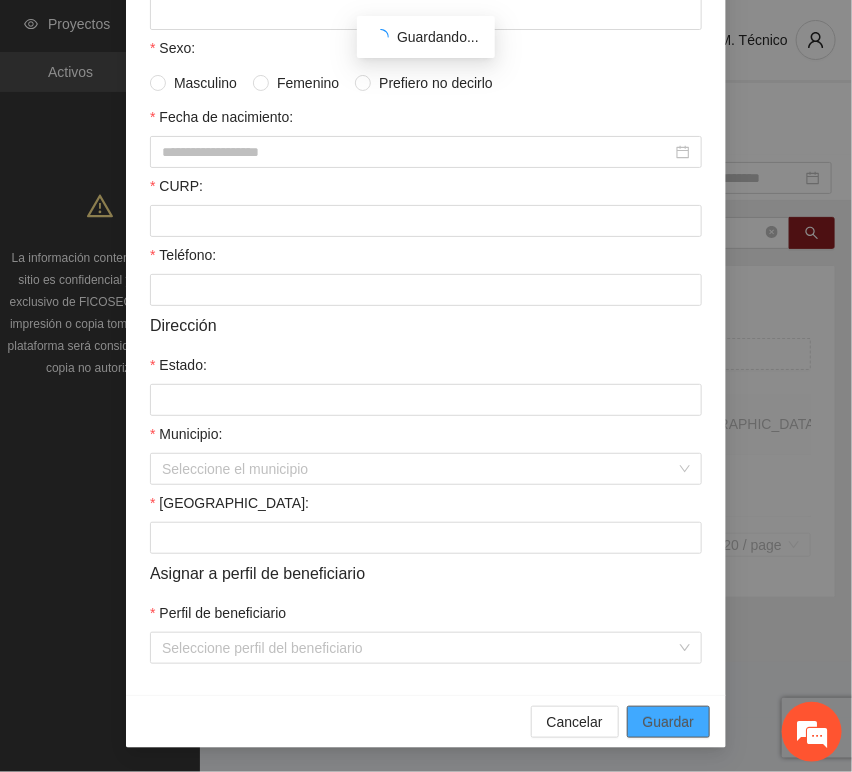 scroll, scrollTop: 294, scrollLeft: 0, axis: vertical 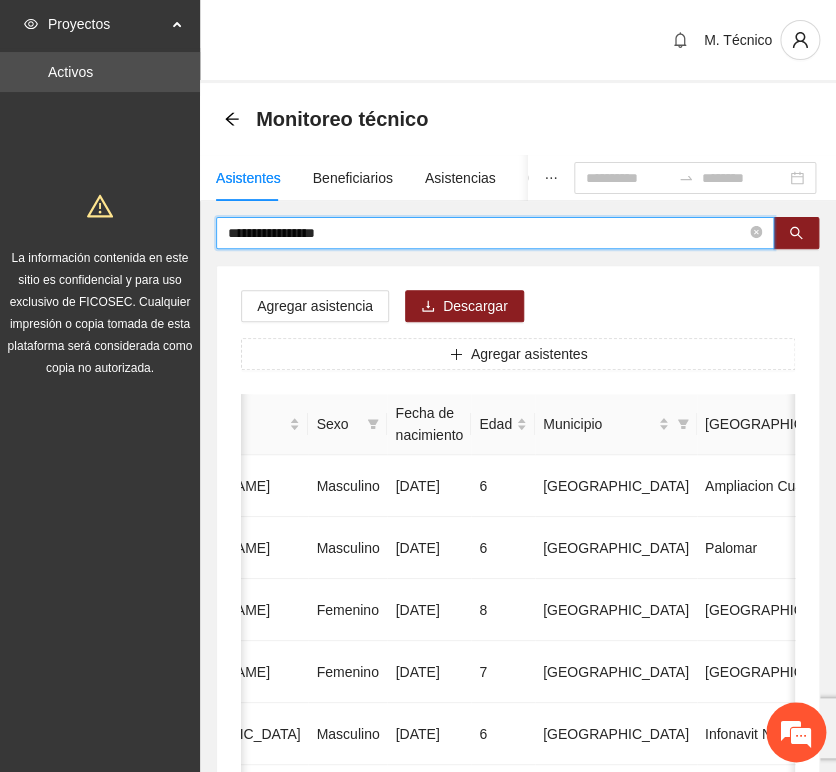 drag, startPoint x: 395, startPoint y: 228, endPoint x: 33, endPoint y: 221, distance: 362.0677 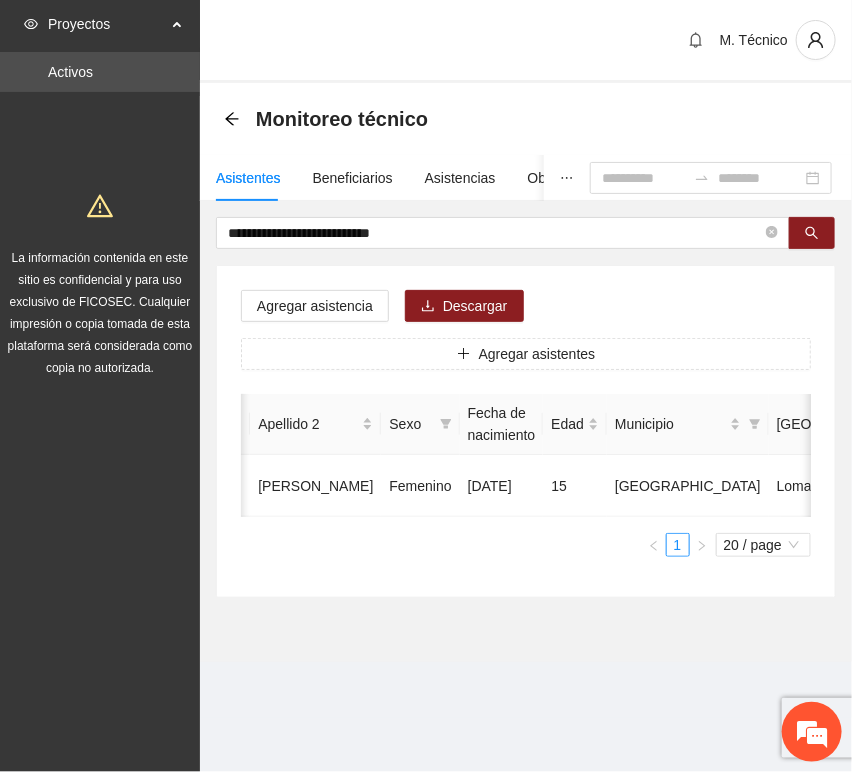 scroll, scrollTop: 0, scrollLeft: 450, axis: horizontal 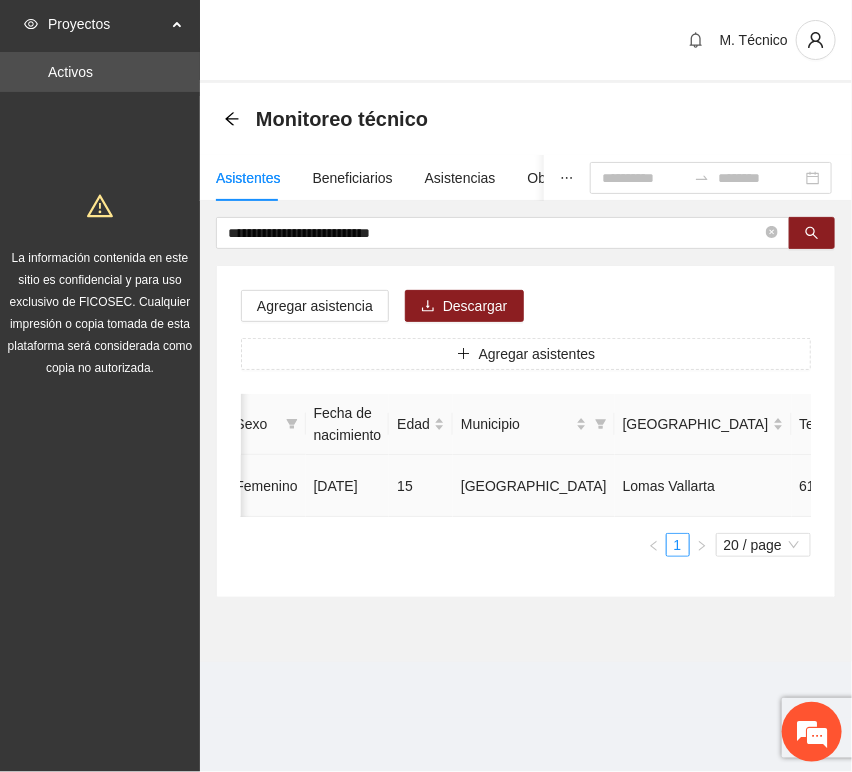 click 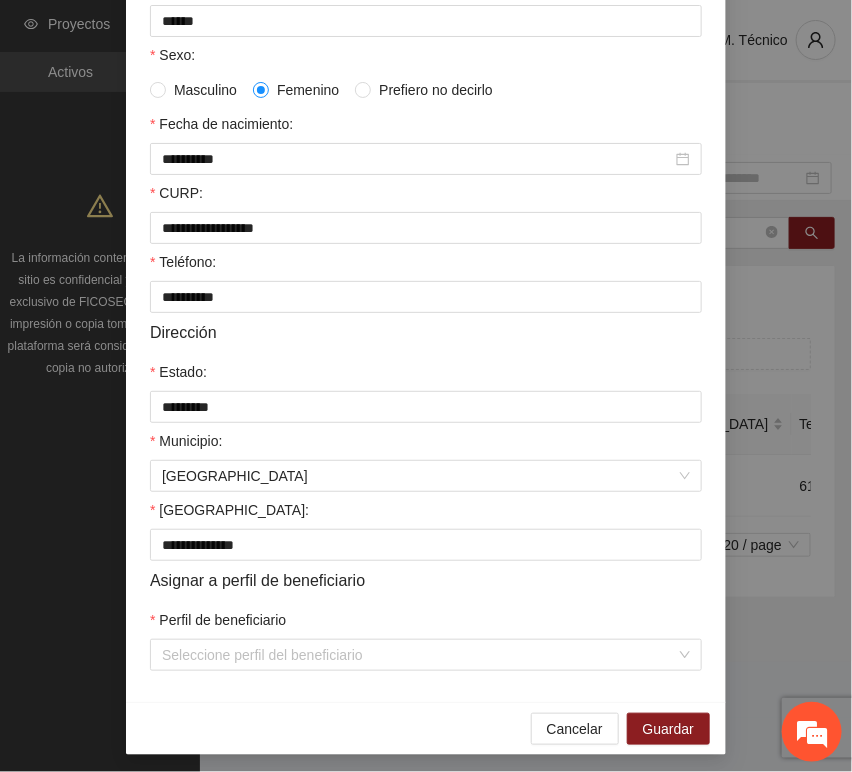 scroll, scrollTop: 394, scrollLeft: 0, axis: vertical 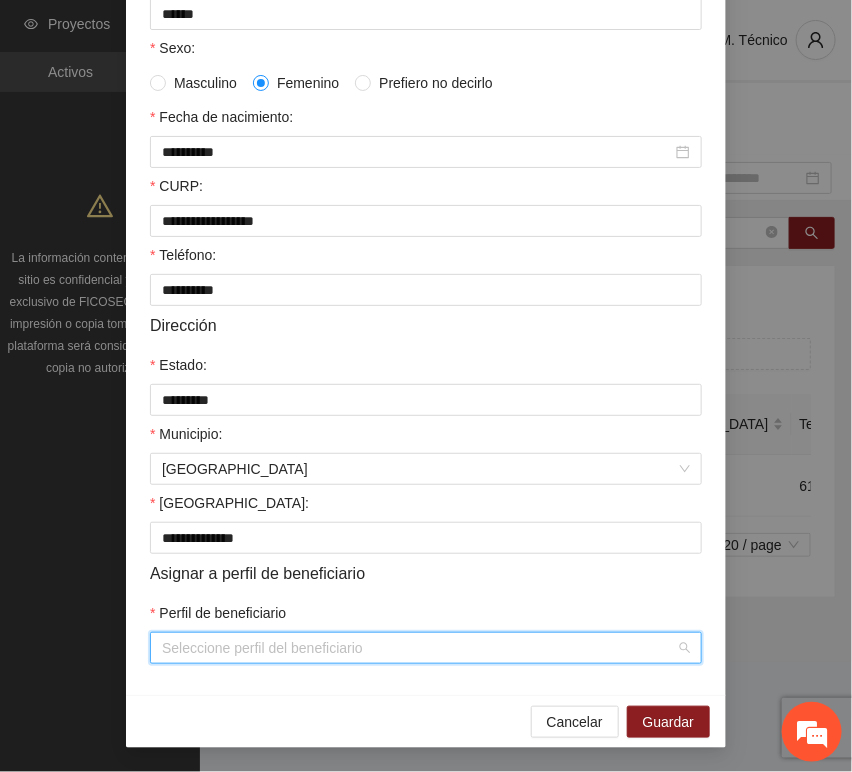 click on "Perfil de beneficiario" at bounding box center [419, 648] 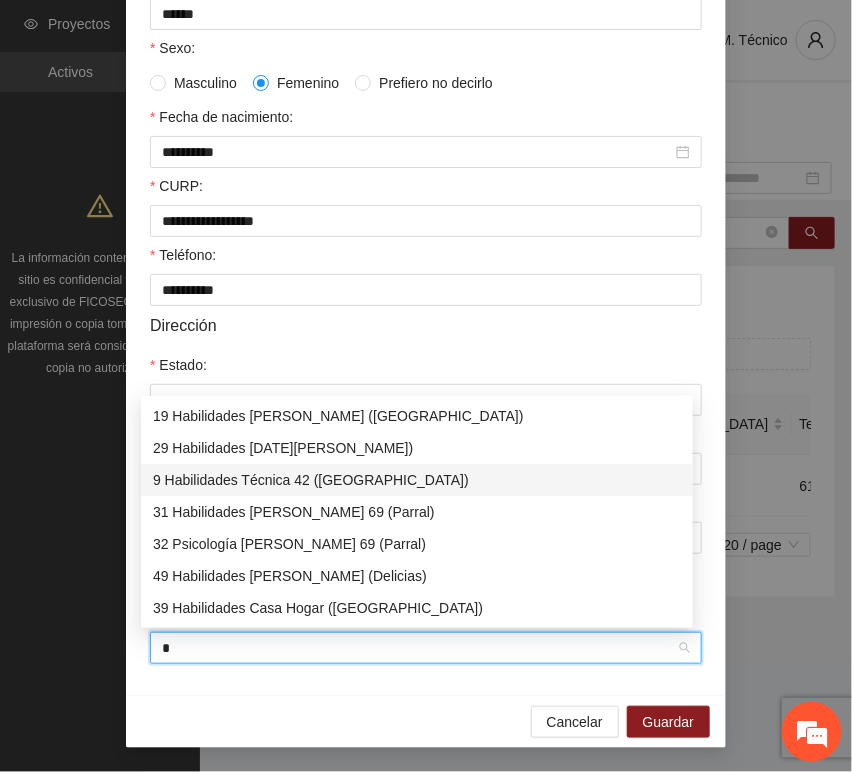 click on "9 Habilidades Técnica 42 ([GEOGRAPHIC_DATA])" at bounding box center (417, 480) 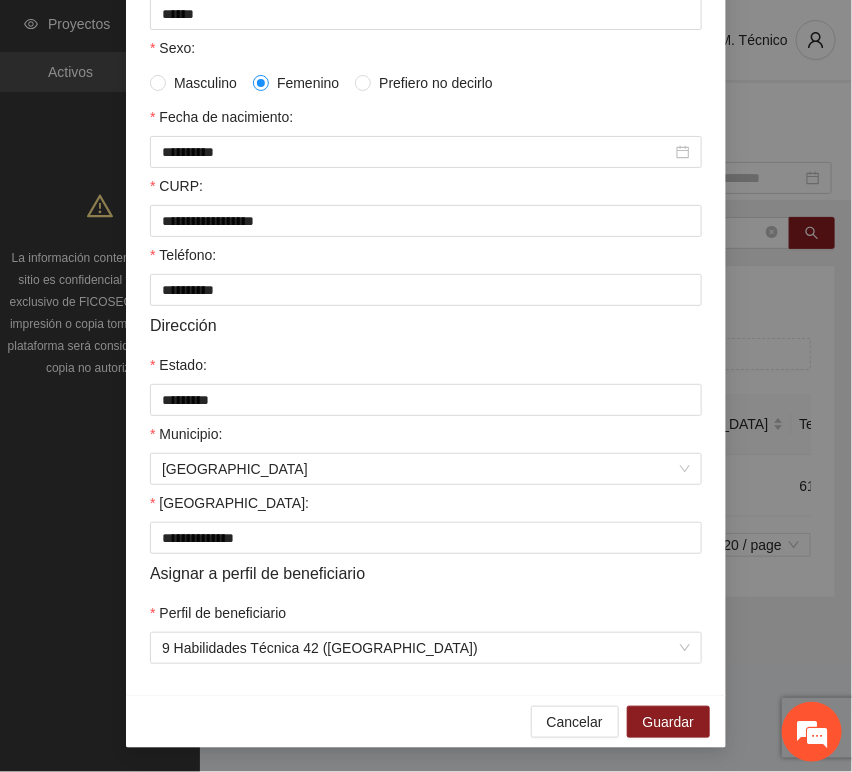 click on "Cancelar Guardar" at bounding box center [426, 721] 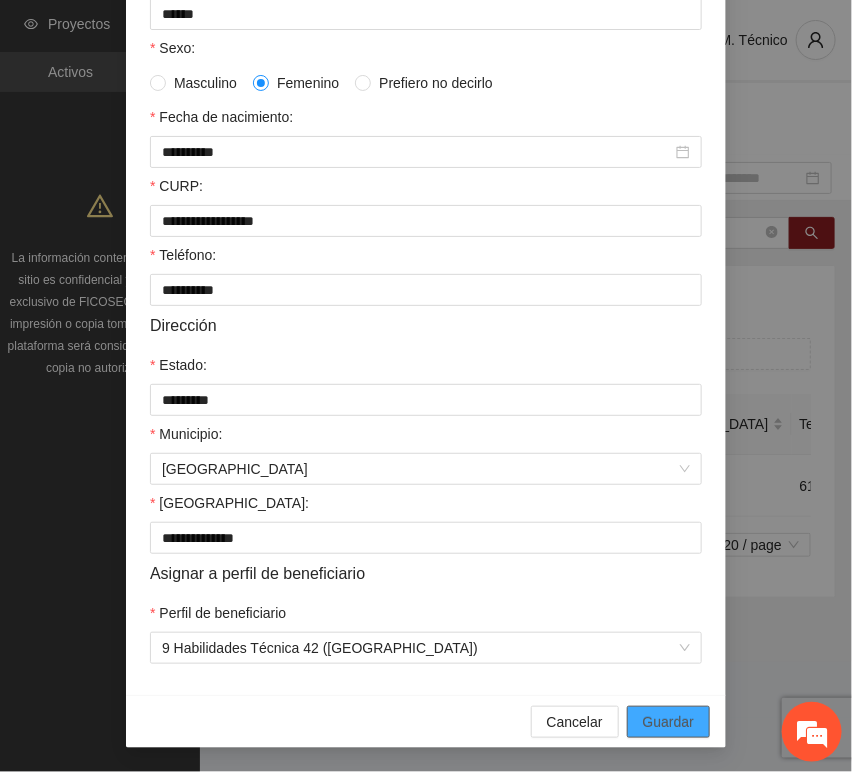 click on "Guardar" at bounding box center (668, 722) 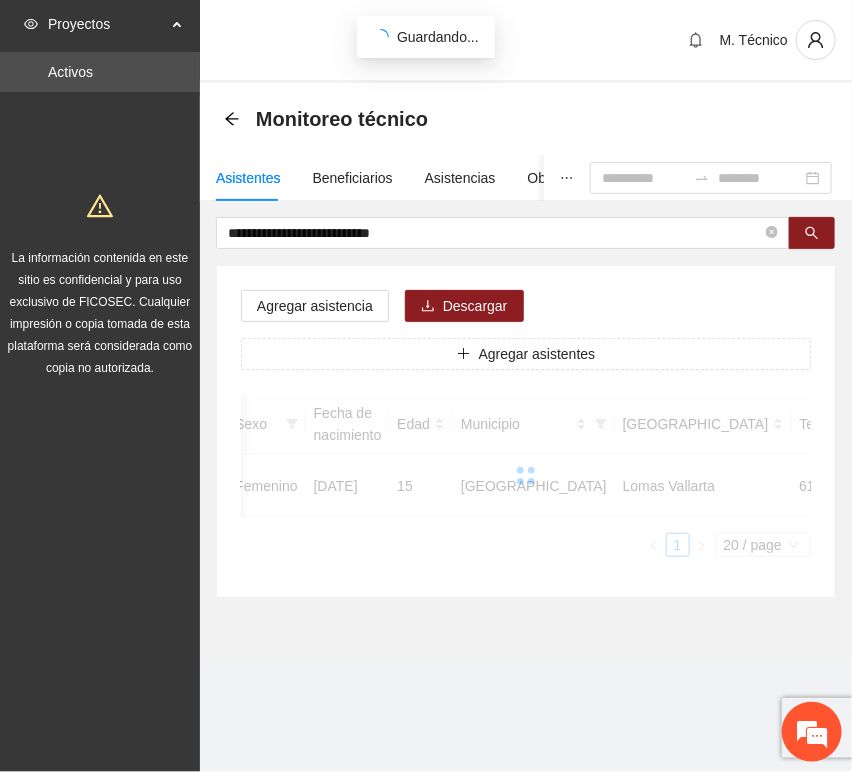 scroll, scrollTop: 294, scrollLeft: 0, axis: vertical 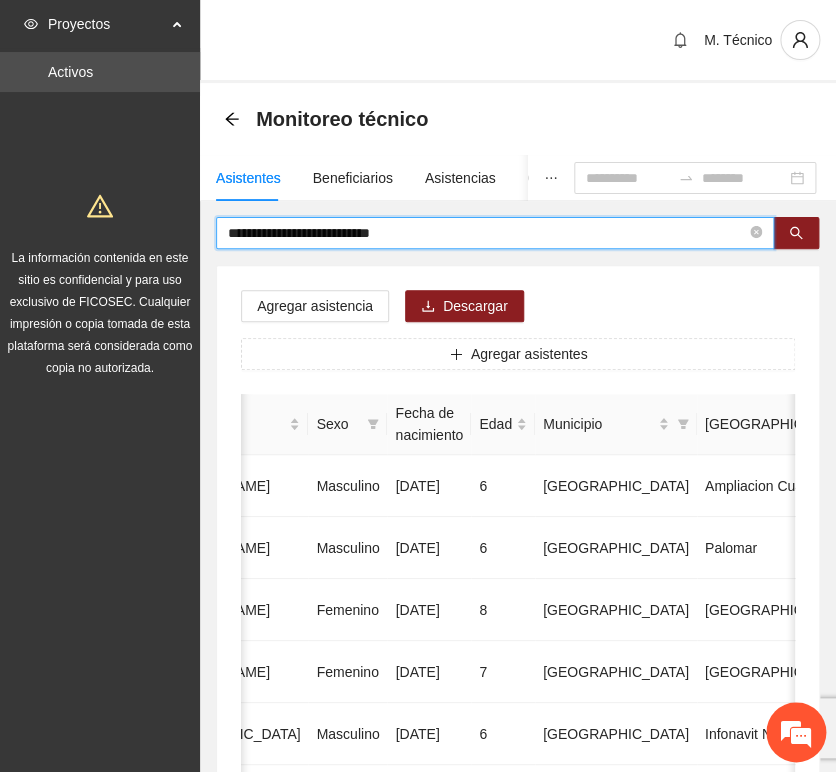 drag, startPoint x: 479, startPoint y: 237, endPoint x: 466, endPoint y: 250, distance: 18.384777 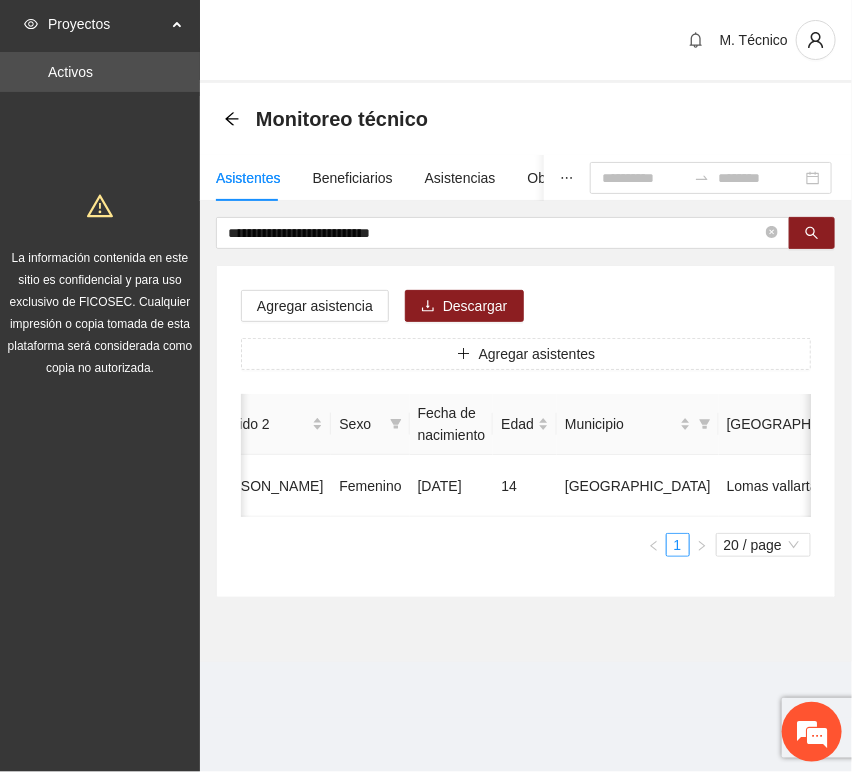 scroll, scrollTop: 0, scrollLeft: 450, axis: horizontal 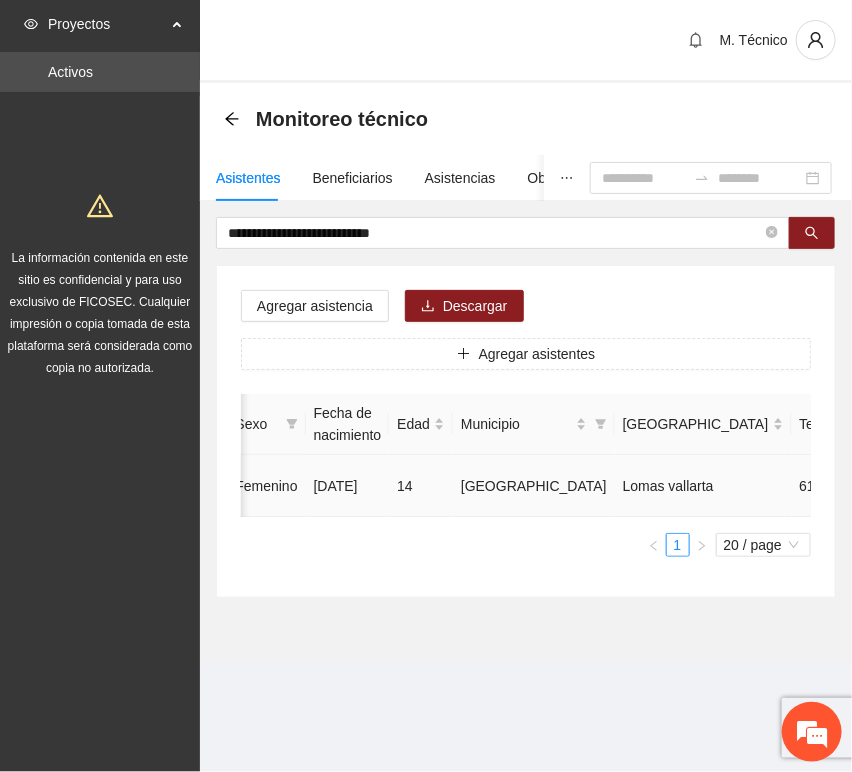 click 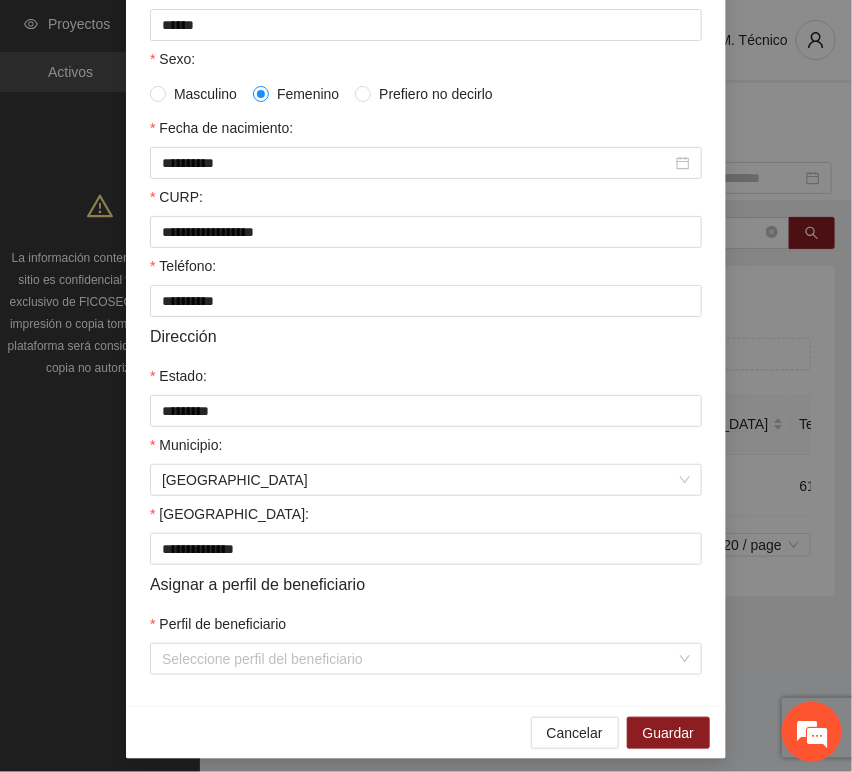 scroll, scrollTop: 394, scrollLeft: 0, axis: vertical 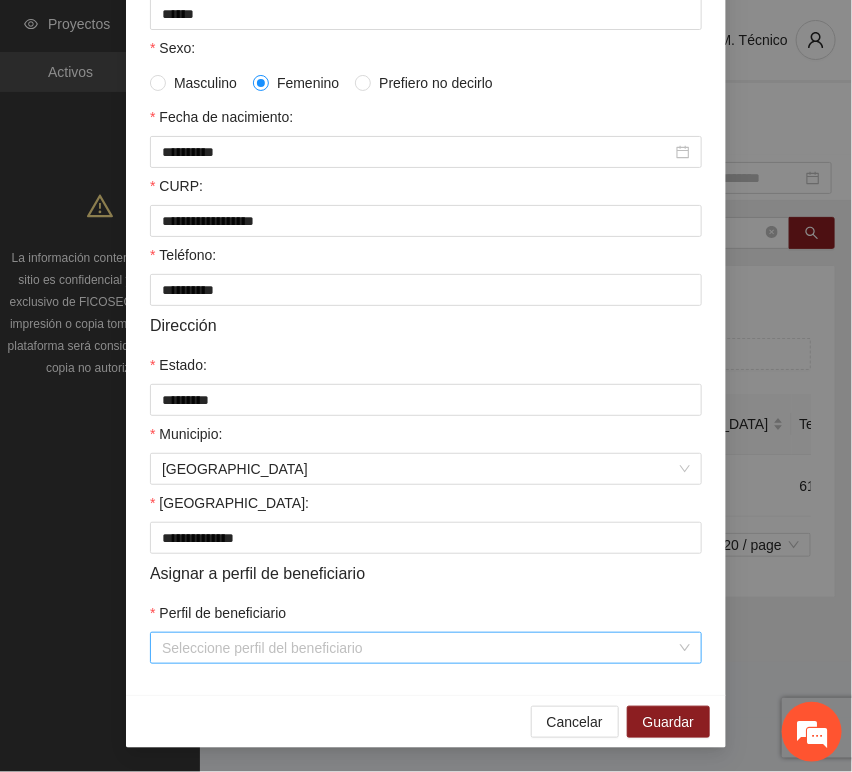 click on "Perfil de beneficiario" at bounding box center [419, 648] 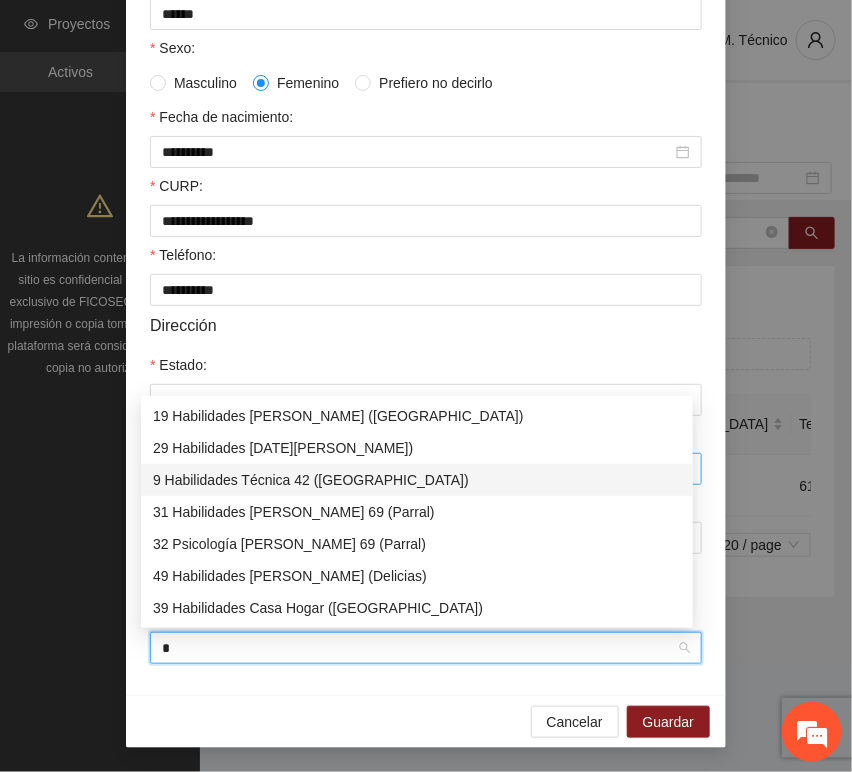 click on "9 Habilidades Técnica 42 ([GEOGRAPHIC_DATA])" at bounding box center [417, 480] 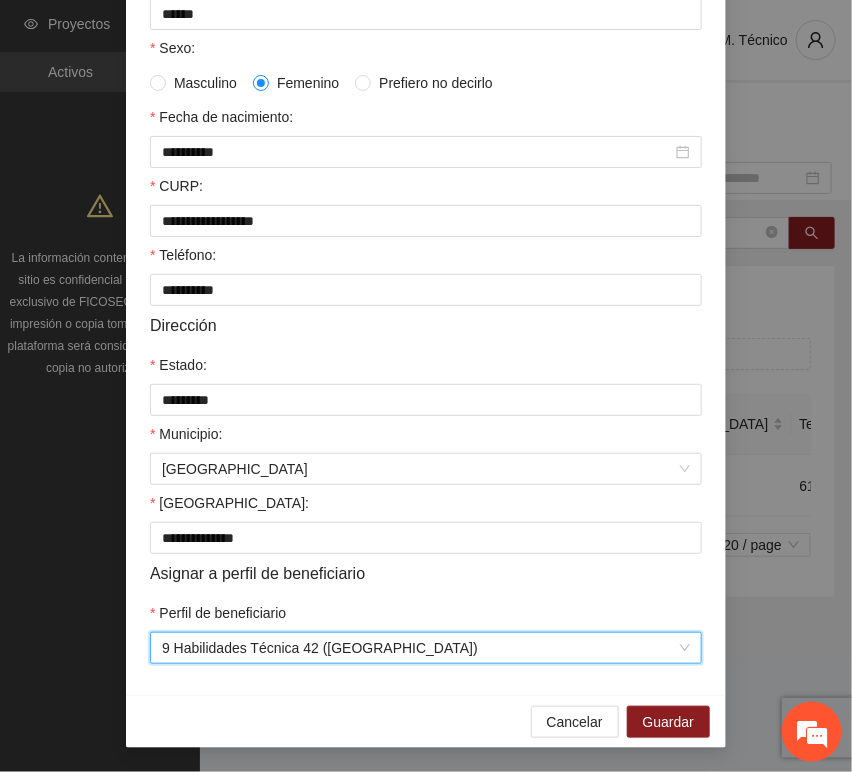 drag, startPoint x: 354, startPoint y: 702, endPoint x: 408, endPoint y: 701, distance: 54.00926 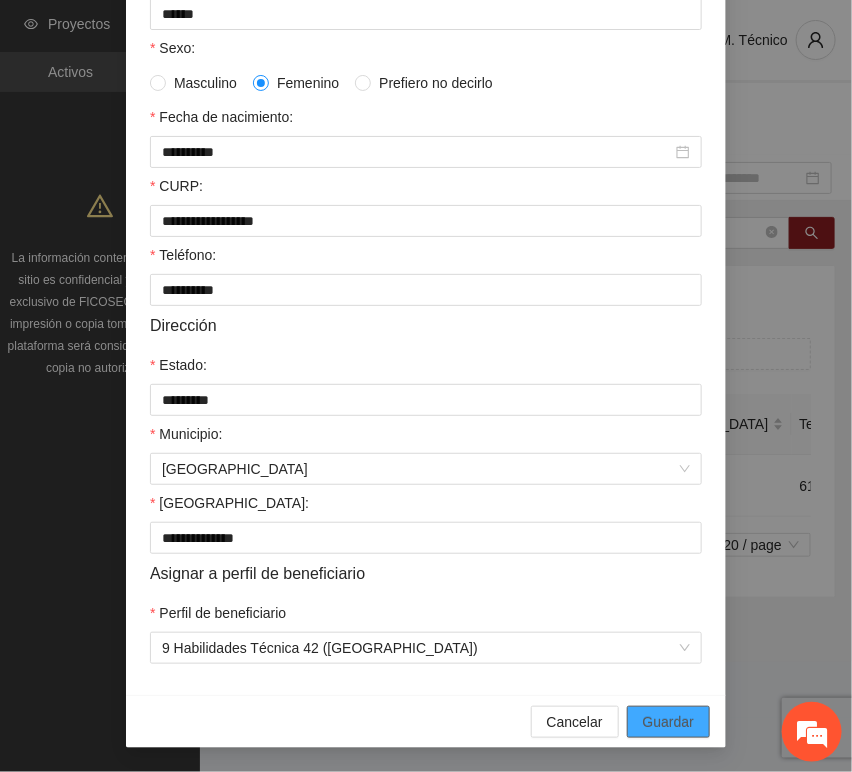 click on "Guardar" at bounding box center (668, 722) 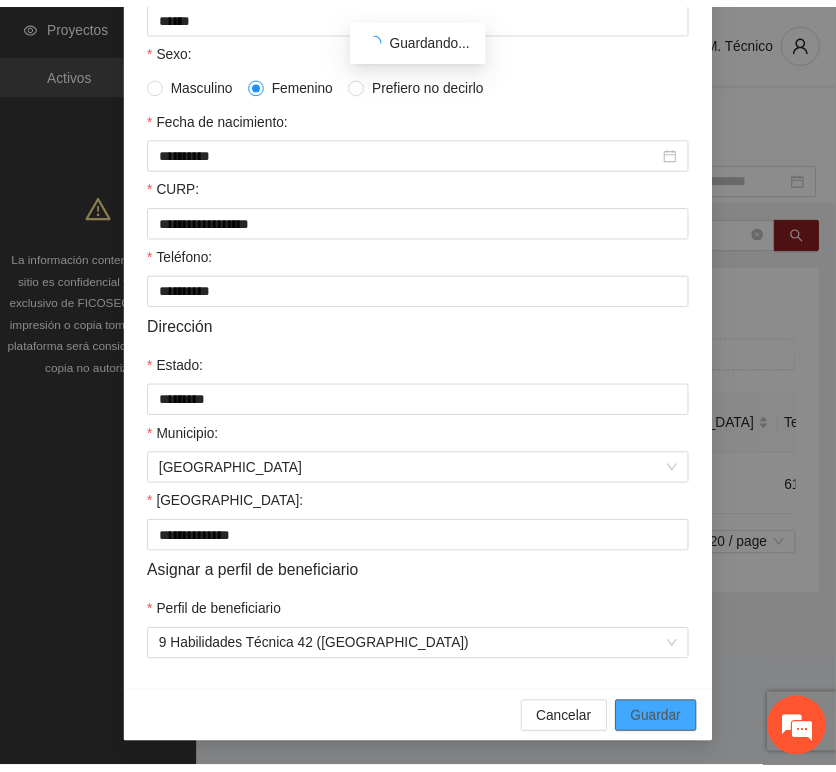 scroll, scrollTop: 294, scrollLeft: 0, axis: vertical 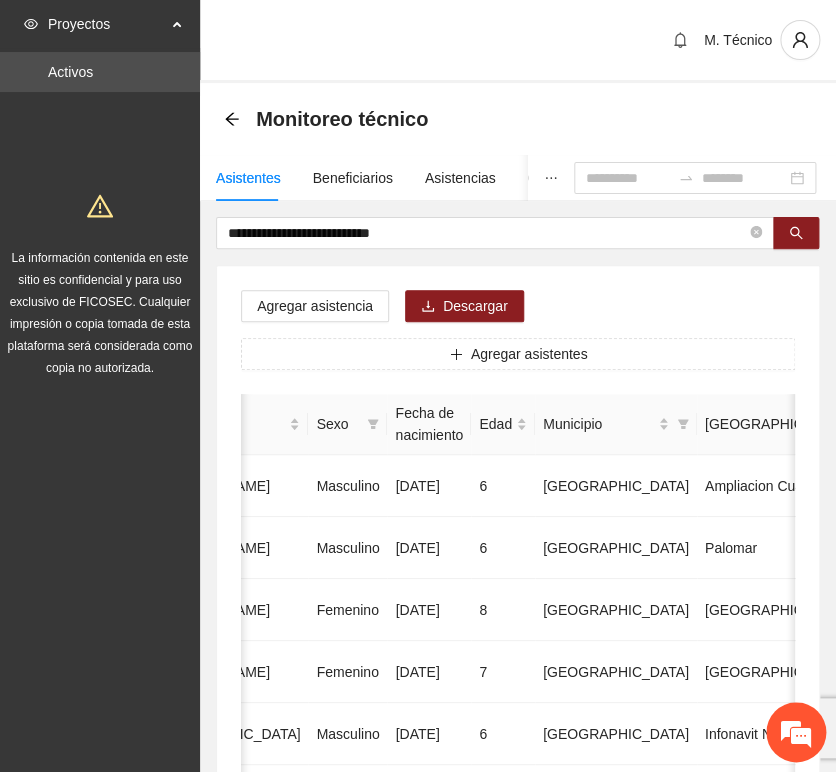 drag, startPoint x: 402, startPoint y: 271, endPoint x: 418, endPoint y: 239, distance: 35.77709 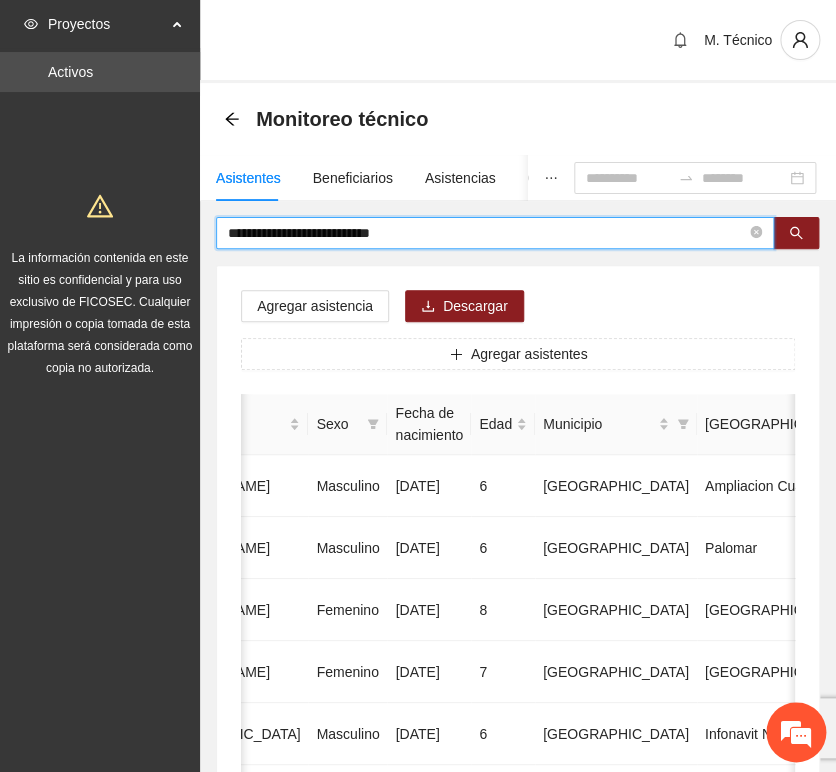 drag, startPoint x: 417, startPoint y: 235, endPoint x: 78, endPoint y: 203, distance: 340.507 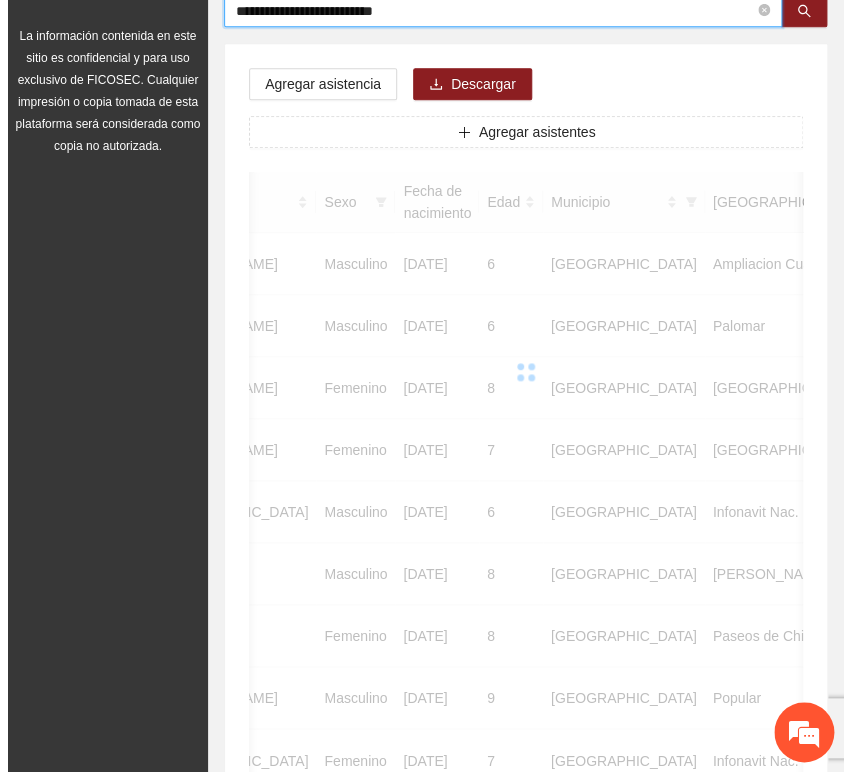 scroll, scrollTop: 0, scrollLeft: 0, axis: both 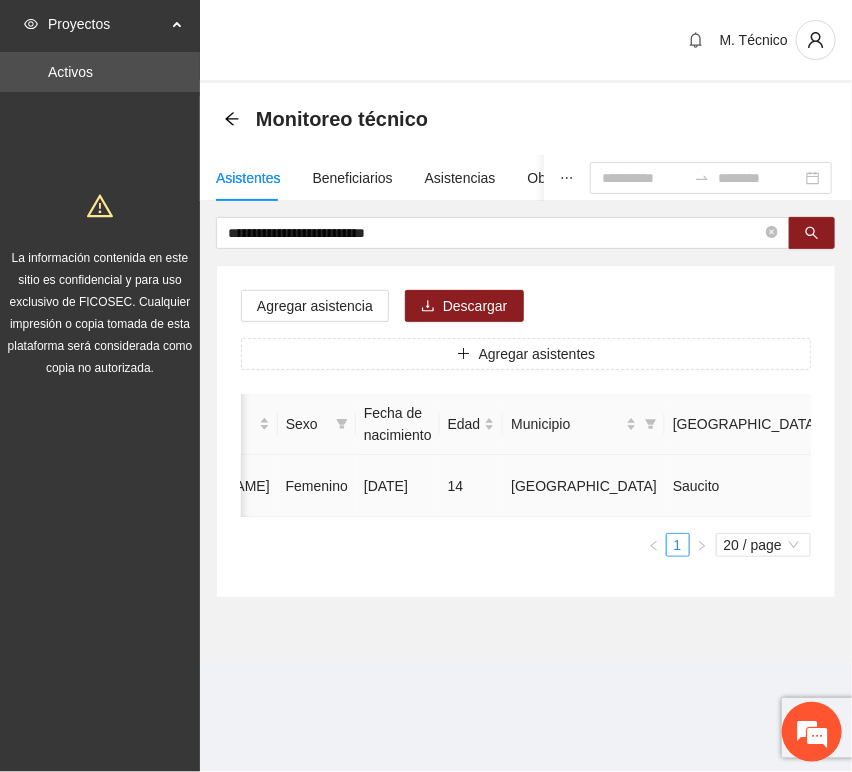 click 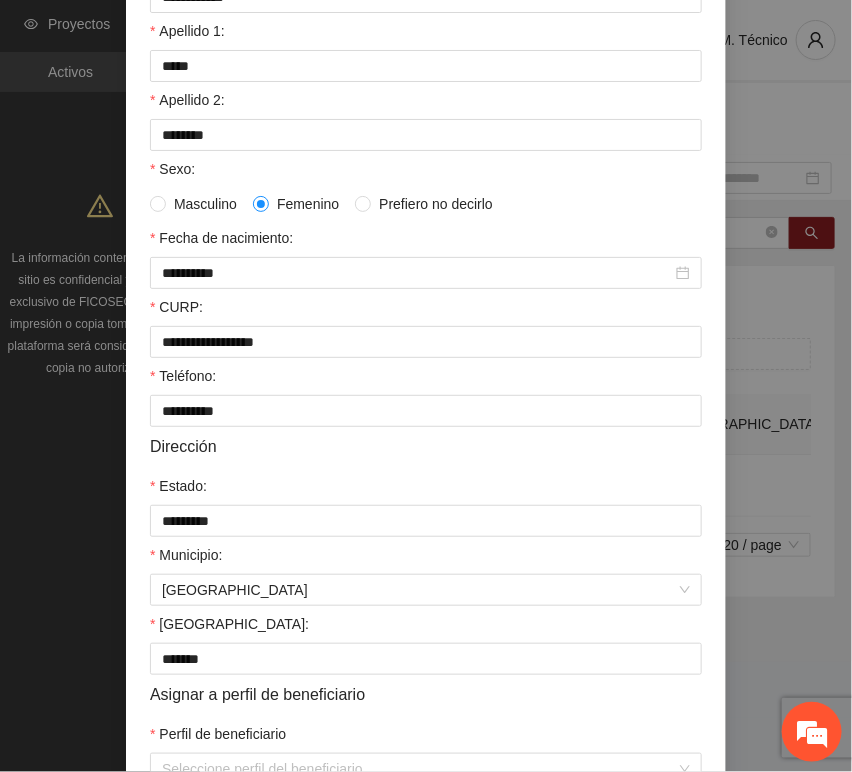 scroll, scrollTop: 333, scrollLeft: 0, axis: vertical 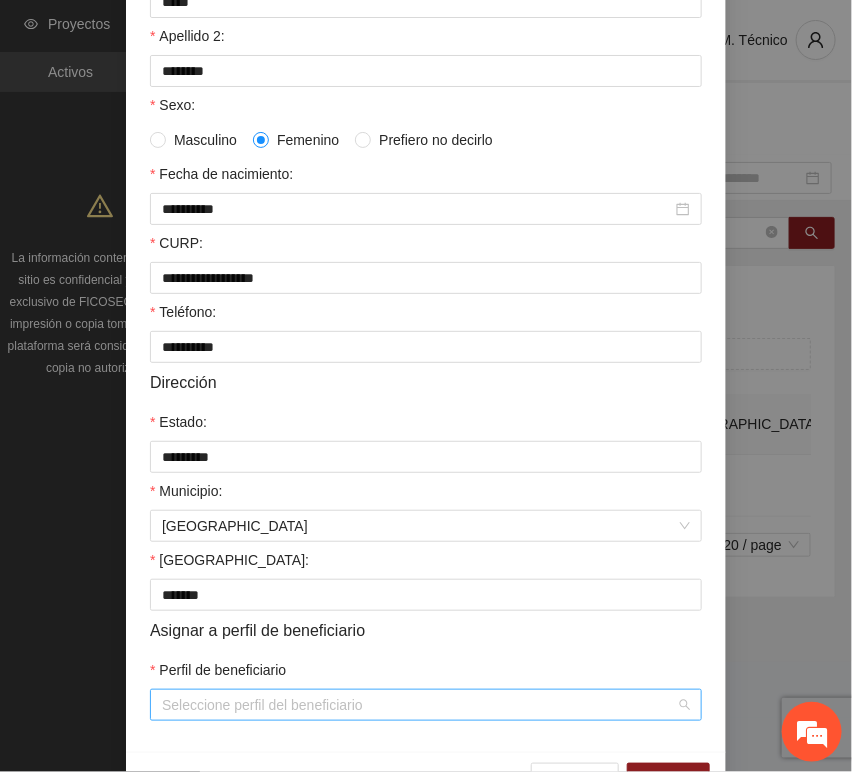 click on "Perfil de beneficiario" at bounding box center [419, 705] 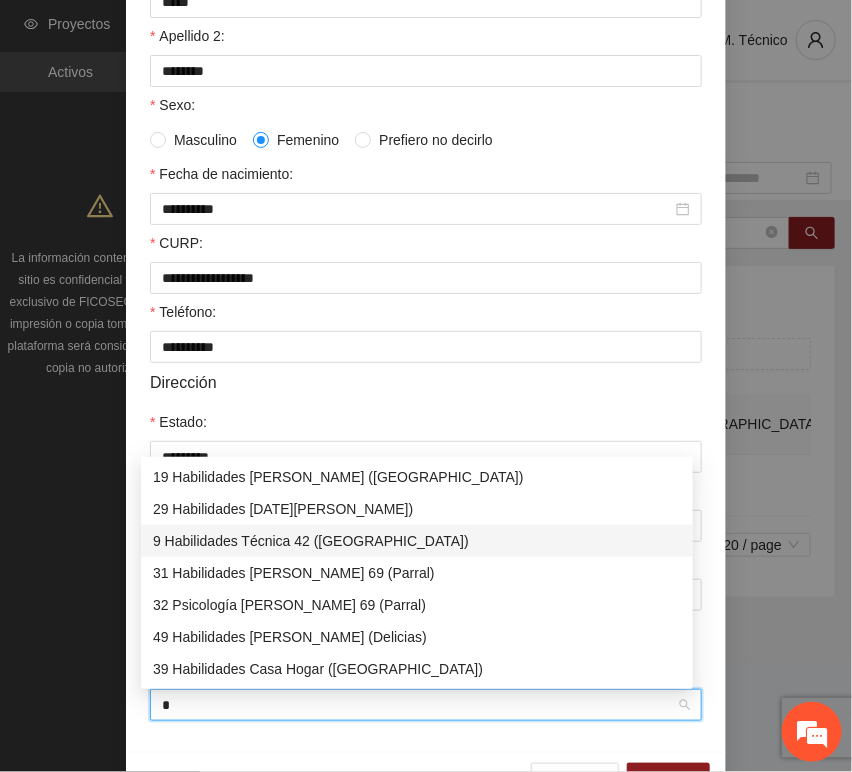 click on "9 Habilidades Técnica 42 ([GEOGRAPHIC_DATA])" at bounding box center (417, 541) 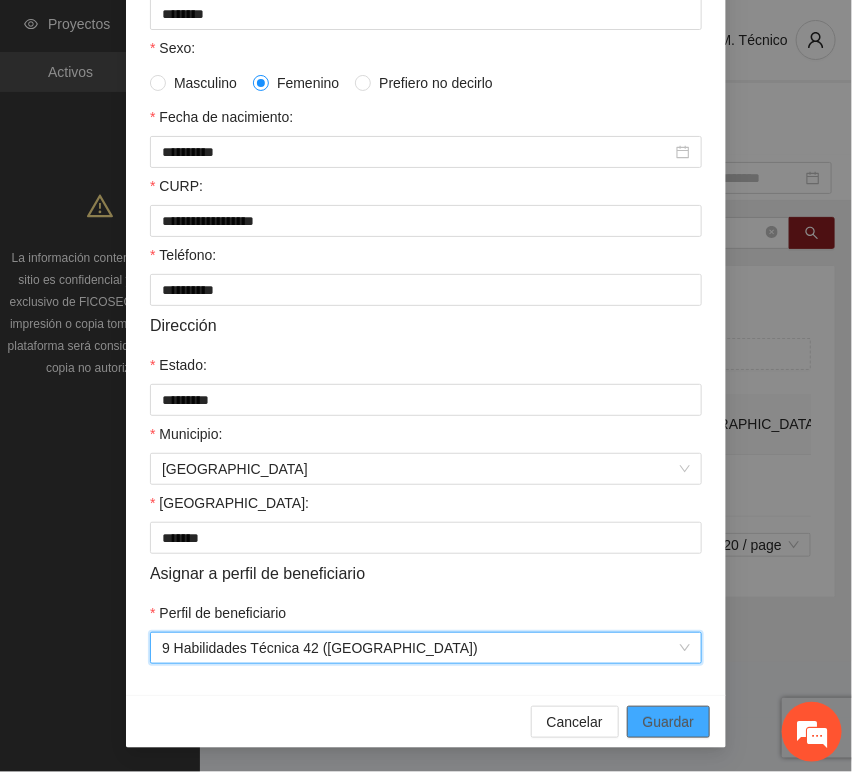 click on "Guardar" at bounding box center [668, 722] 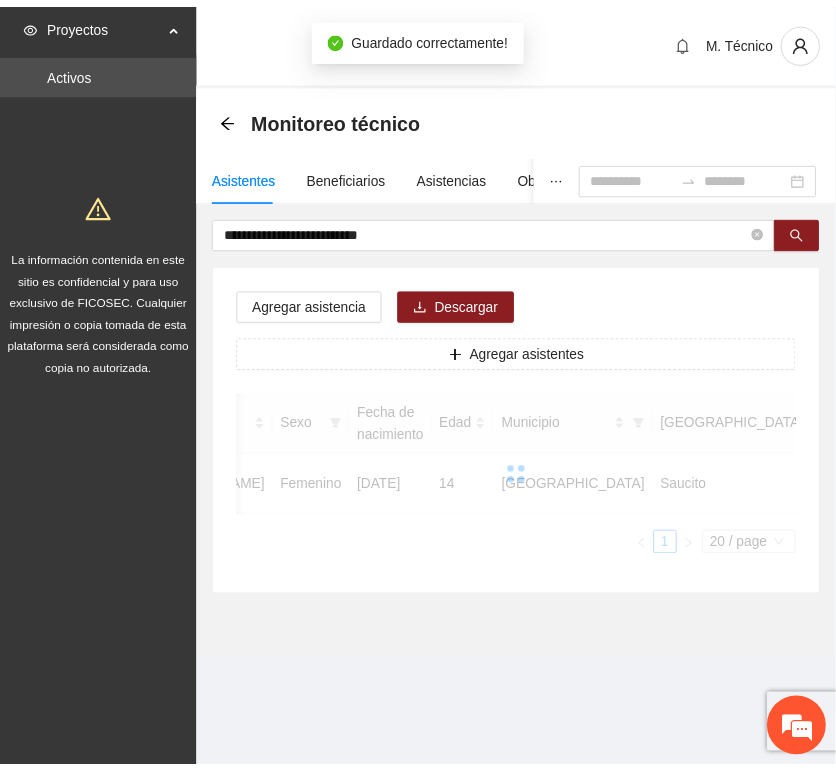 scroll, scrollTop: 294, scrollLeft: 0, axis: vertical 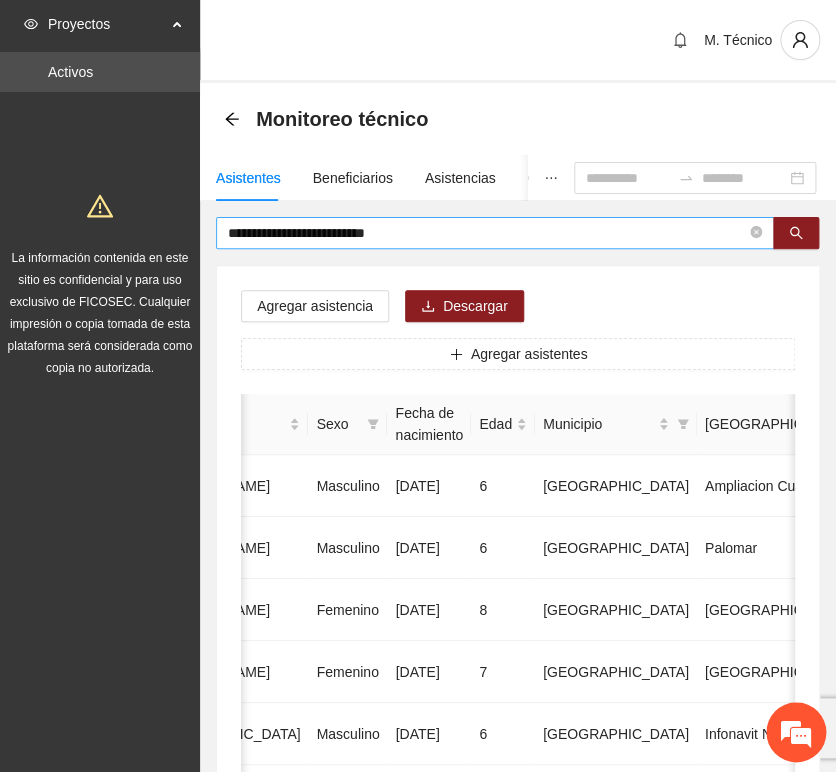 click on "**********" at bounding box center (518, 996) 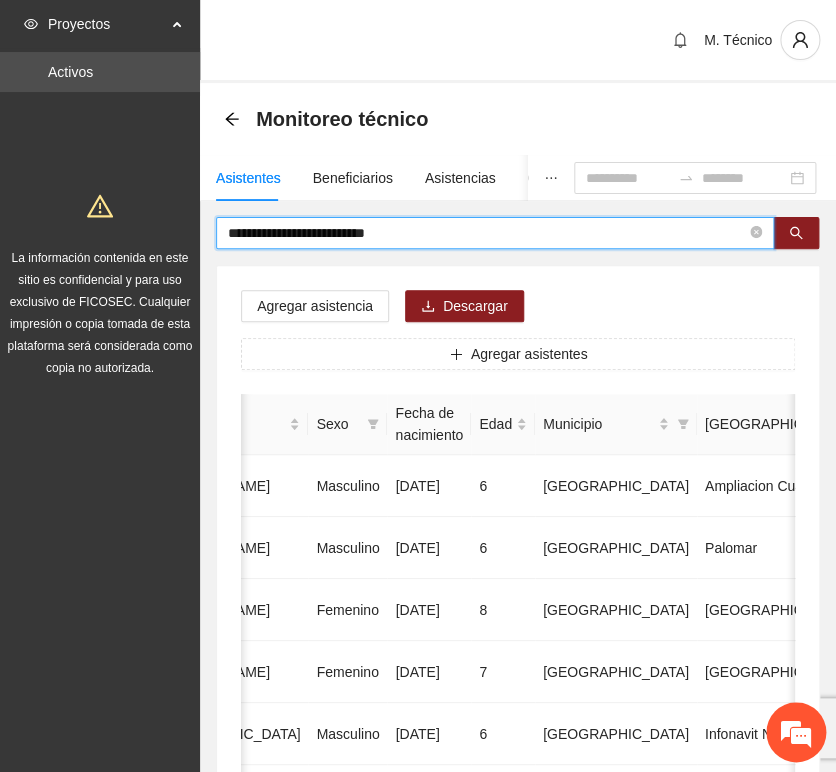 drag, startPoint x: 408, startPoint y: 233, endPoint x: 81, endPoint y: 210, distance: 327.80786 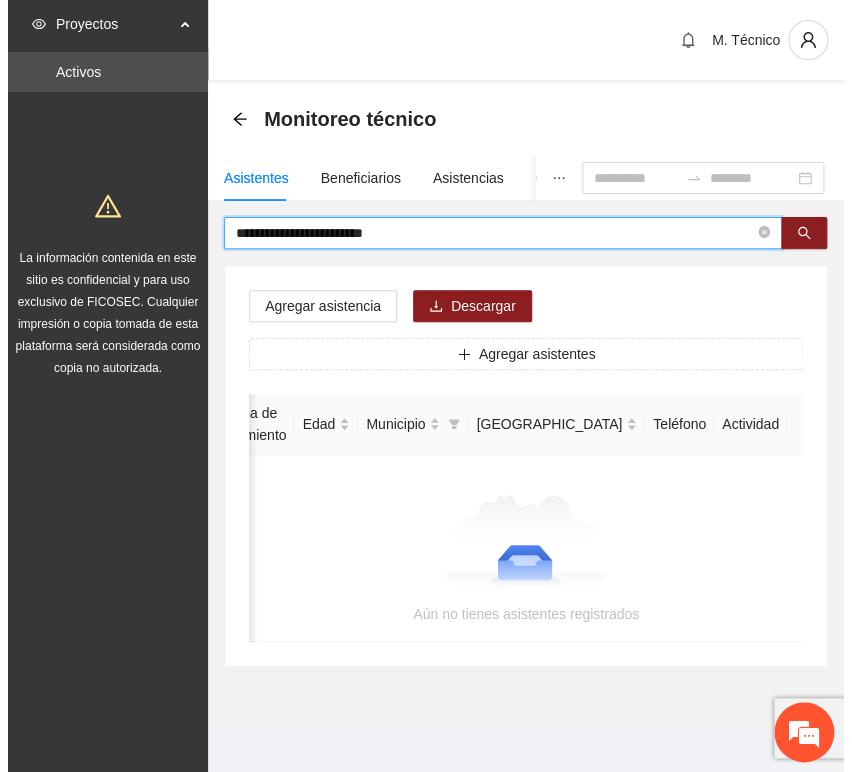 scroll, scrollTop: 0, scrollLeft: 363, axis: horizontal 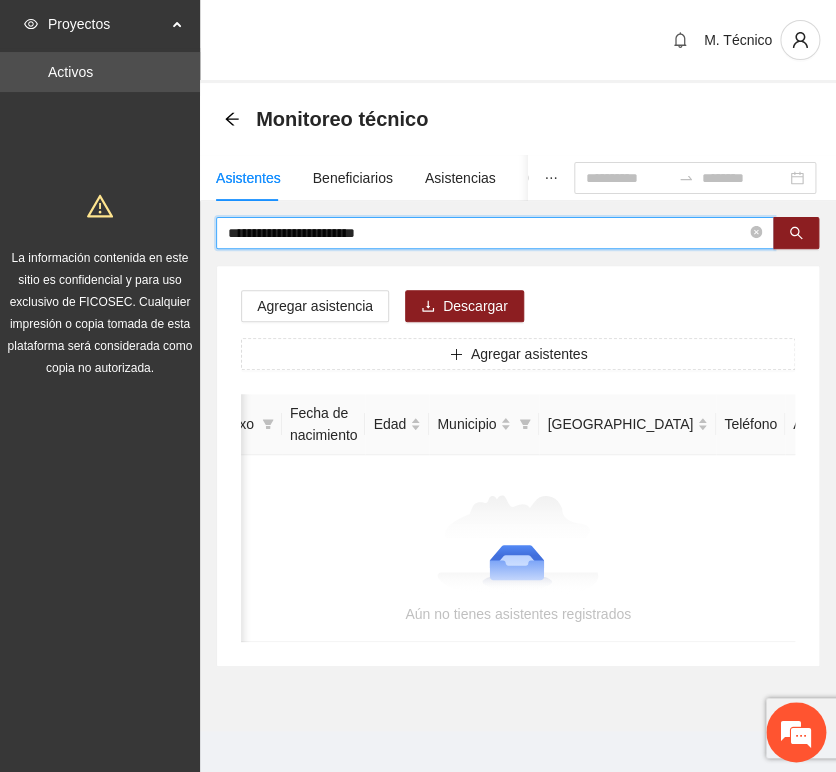 click on "**********" at bounding box center (487, 233) 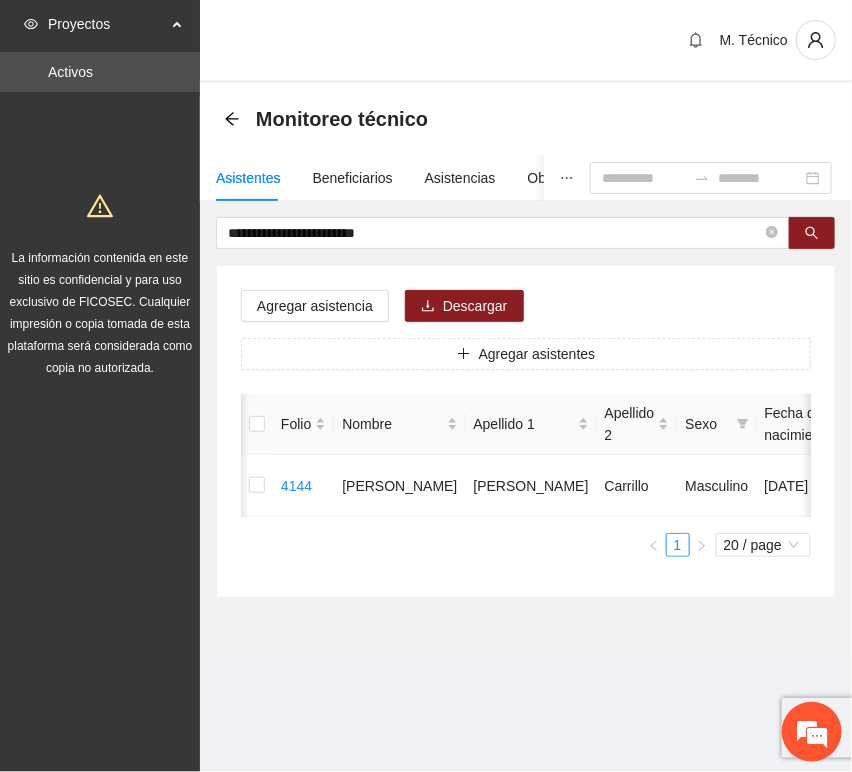 scroll, scrollTop: 0, scrollLeft: 452, axis: horizontal 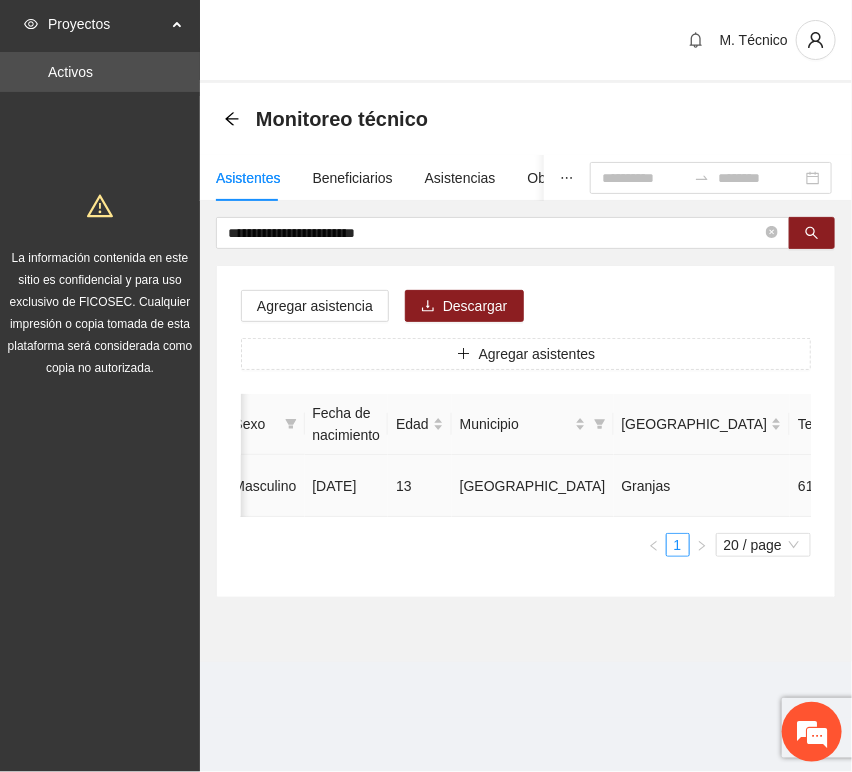 click 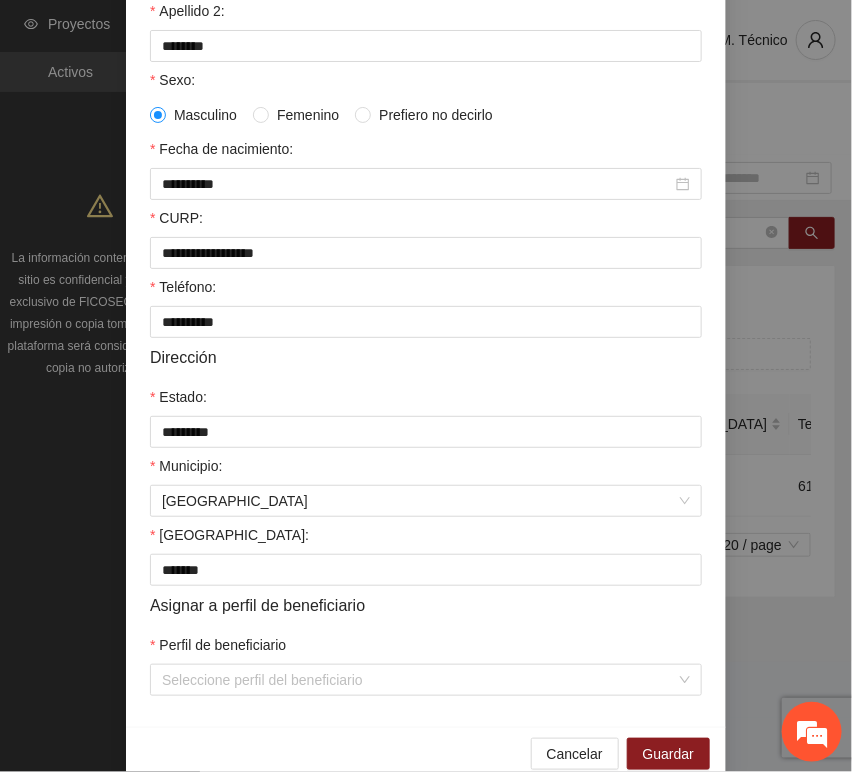 scroll, scrollTop: 394, scrollLeft: 0, axis: vertical 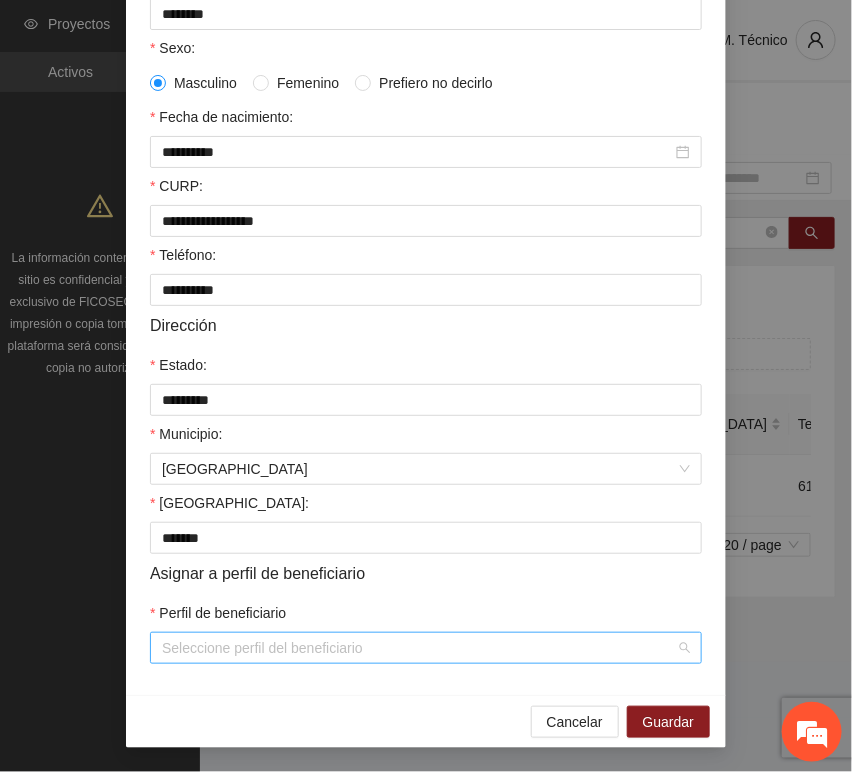 click on "Perfil de beneficiario" at bounding box center [419, 648] 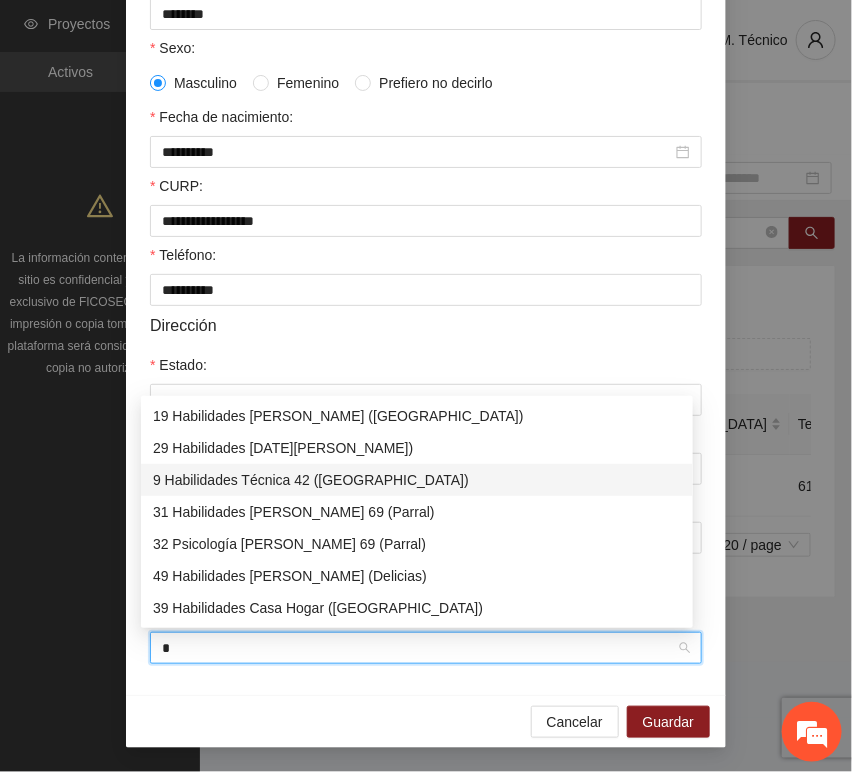 click on "9 Habilidades Técnica 42 ([GEOGRAPHIC_DATA])" at bounding box center [417, 480] 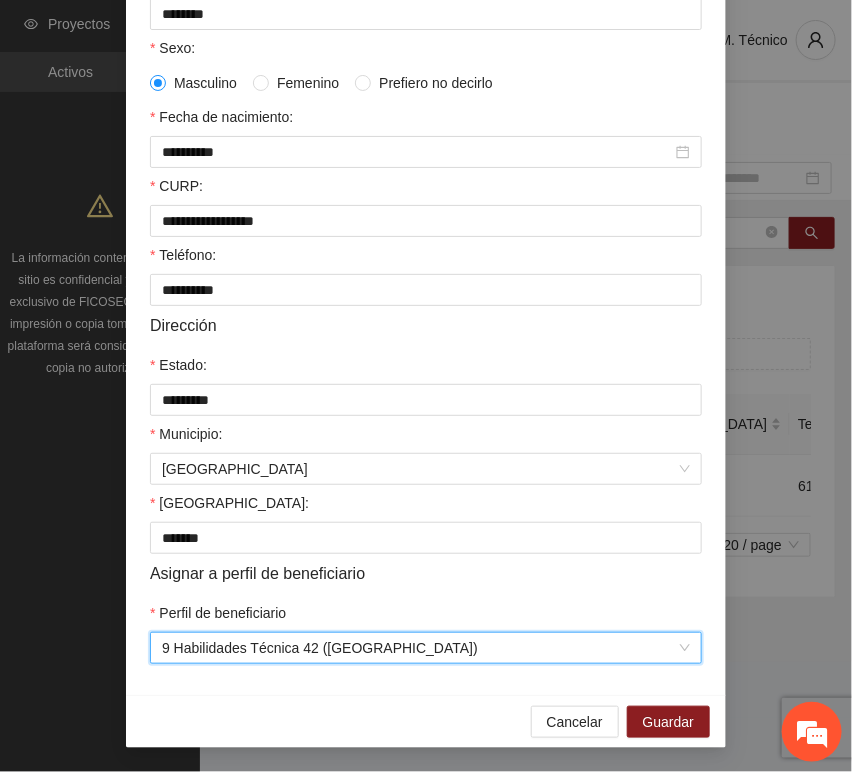 click on "Cancelar Guardar" at bounding box center (426, 721) 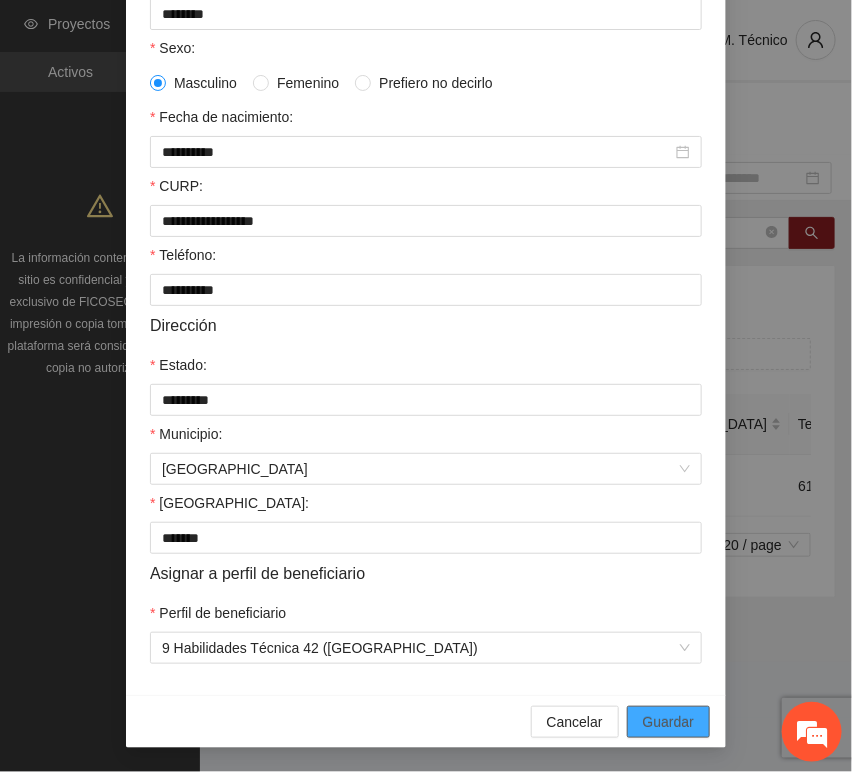 click on "Guardar" at bounding box center [668, 722] 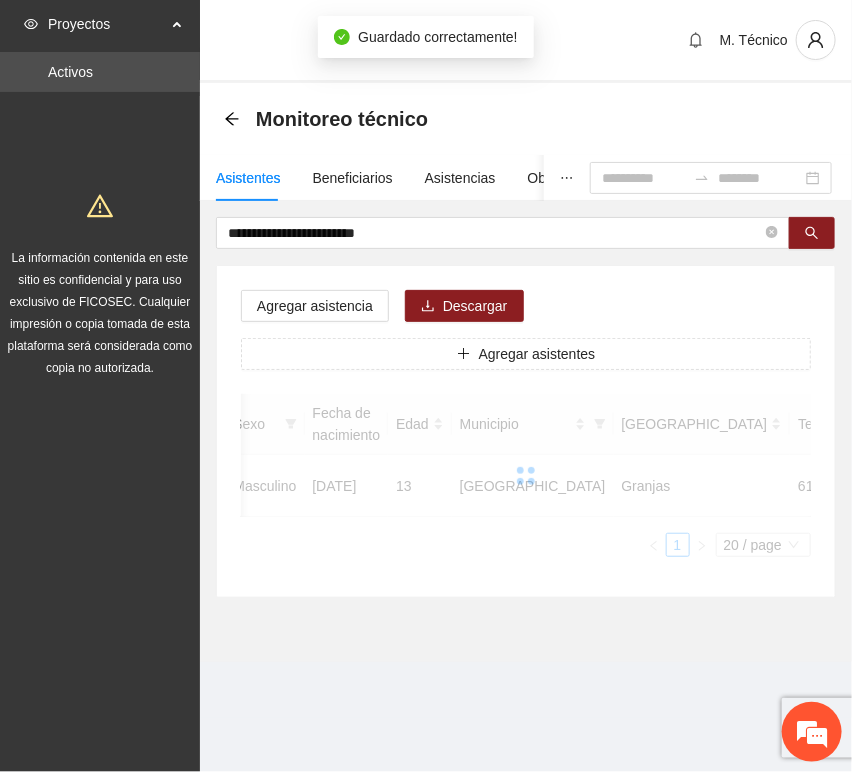 scroll, scrollTop: 294, scrollLeft: 0, axis: vertical 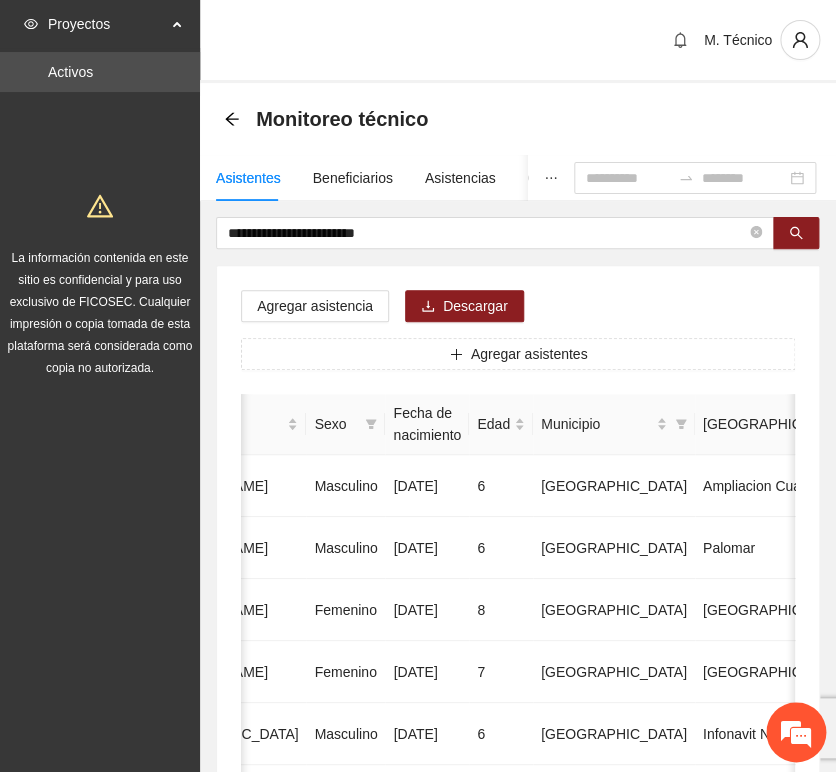 click on "**********" at bounding box center (518, 996) 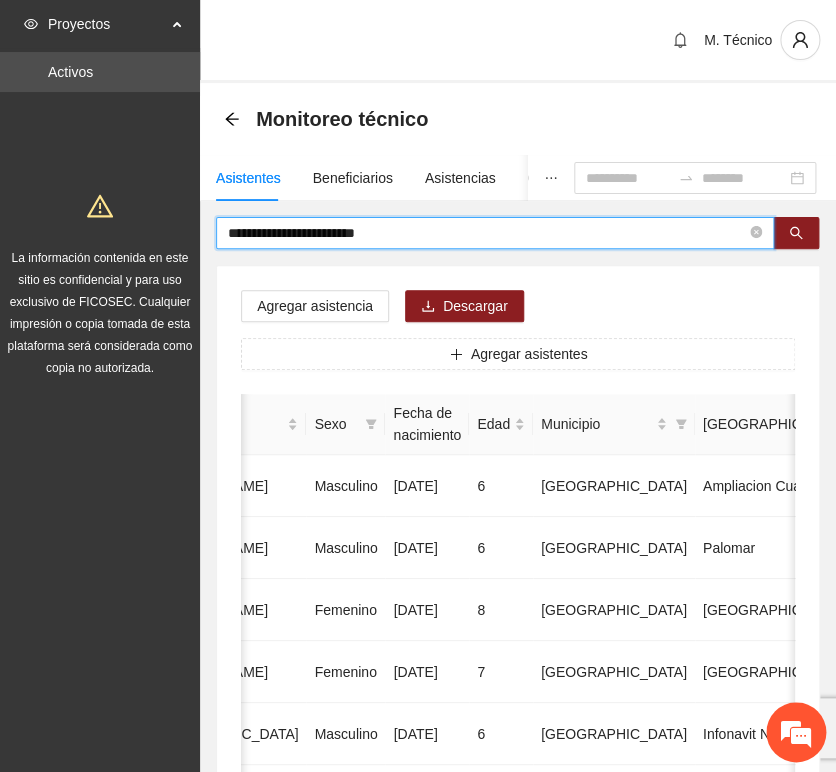 drag, startPoint x: 406, startPoint y: 238, endPoint x: 44, endPoint y: 185, distance: 365.85925 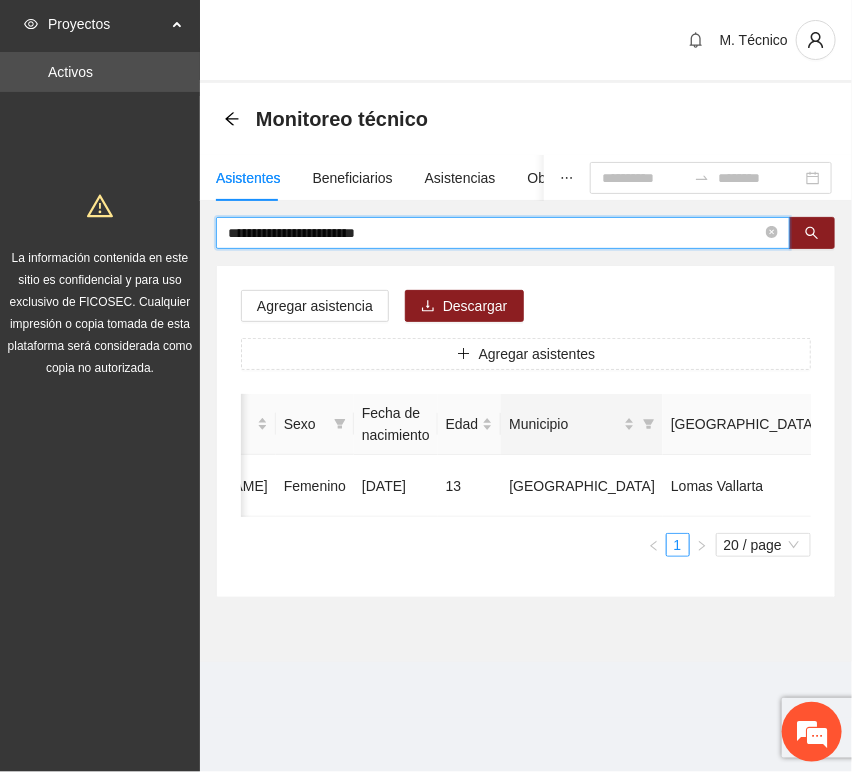 scroll, scrollTop: 0, scrollLeft: 450, axis: horizontal 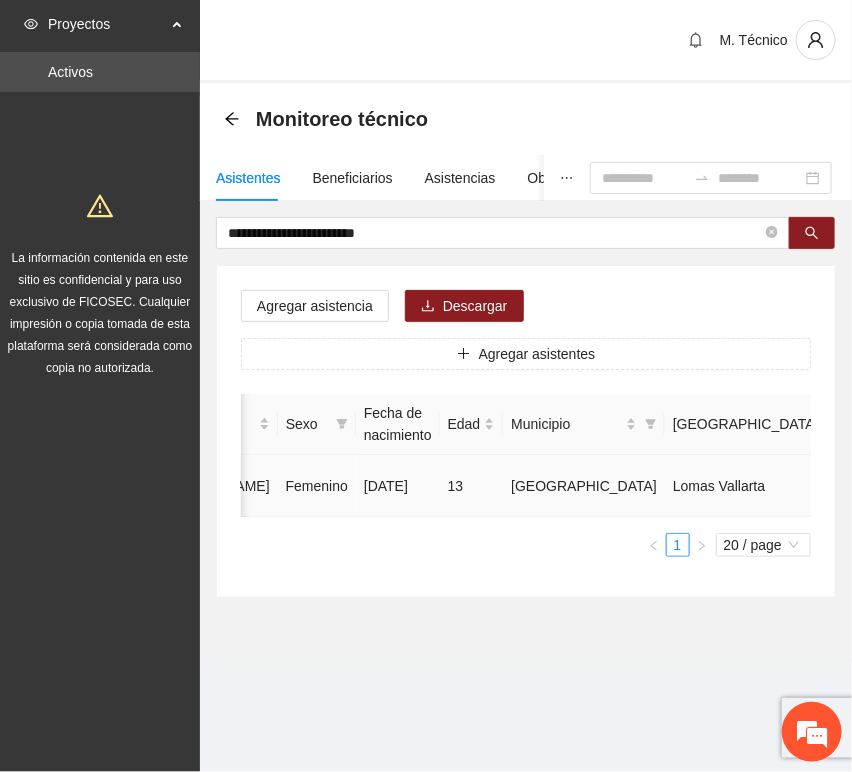 click at bounding box center [1033, 486] 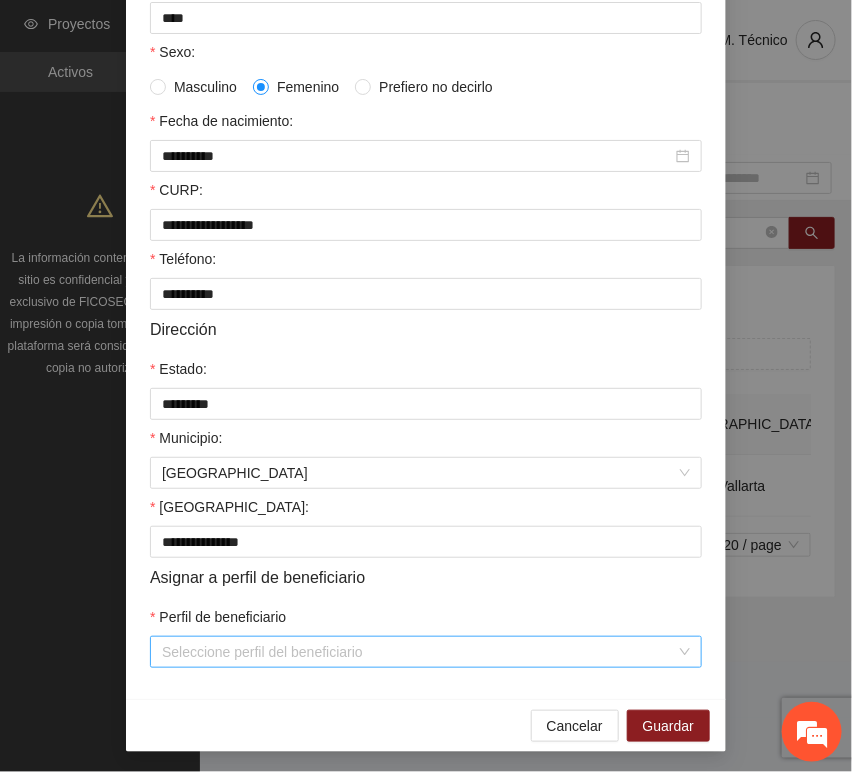 scroll, scrollTop: 394, scrollLeft: 0, axis: vertical 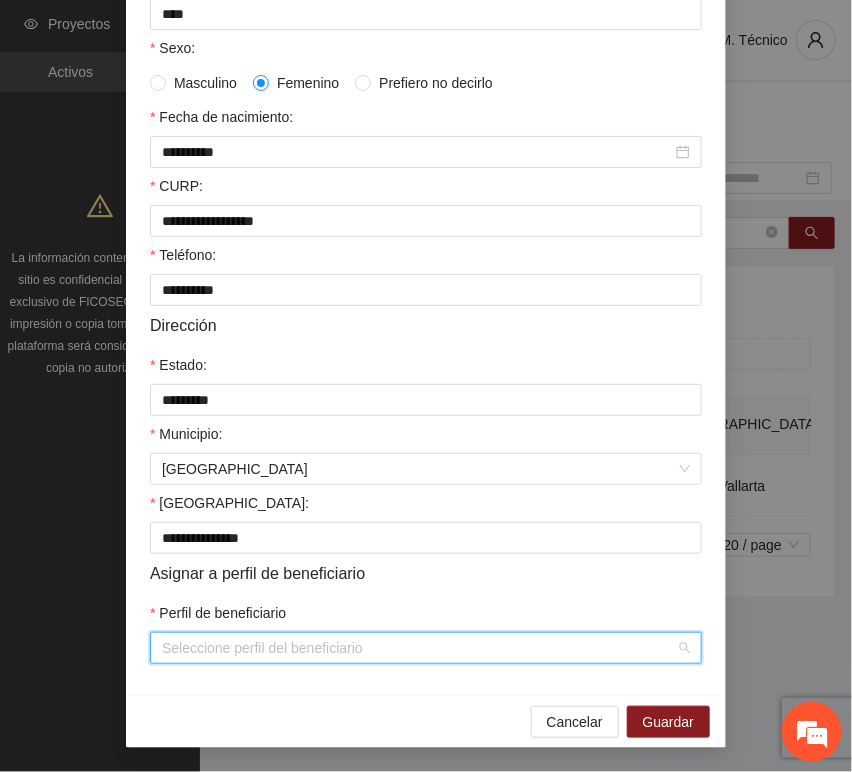 click on "Perfil de beneficiario" at bounding box center (419, 648) 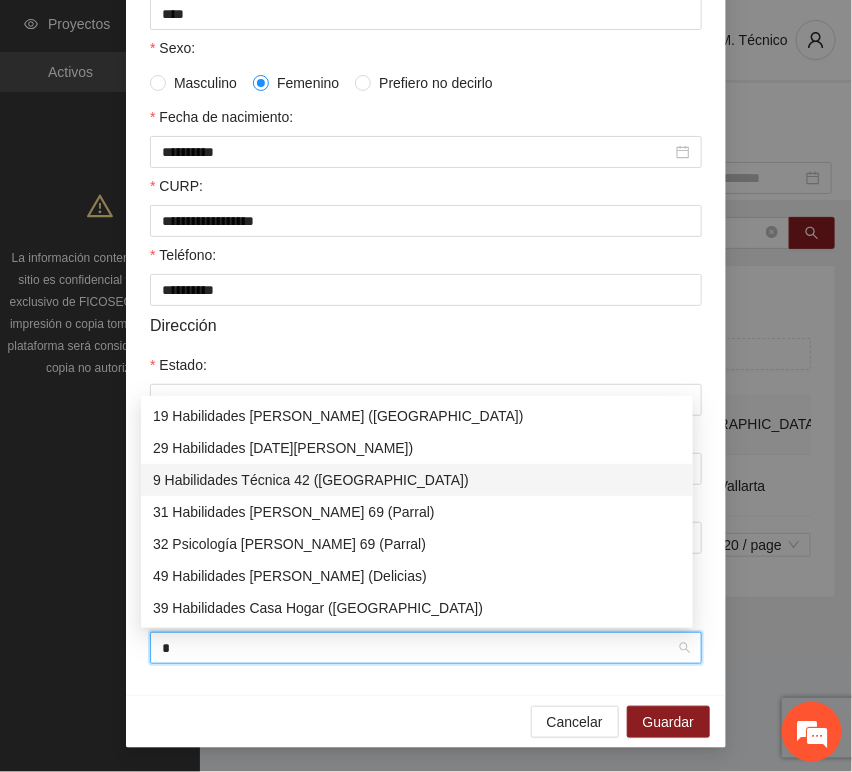 click on "9 Habilidades Técnica 42 ([GEOGRAPHIC_DATA])" at bounding box center (417, 480) 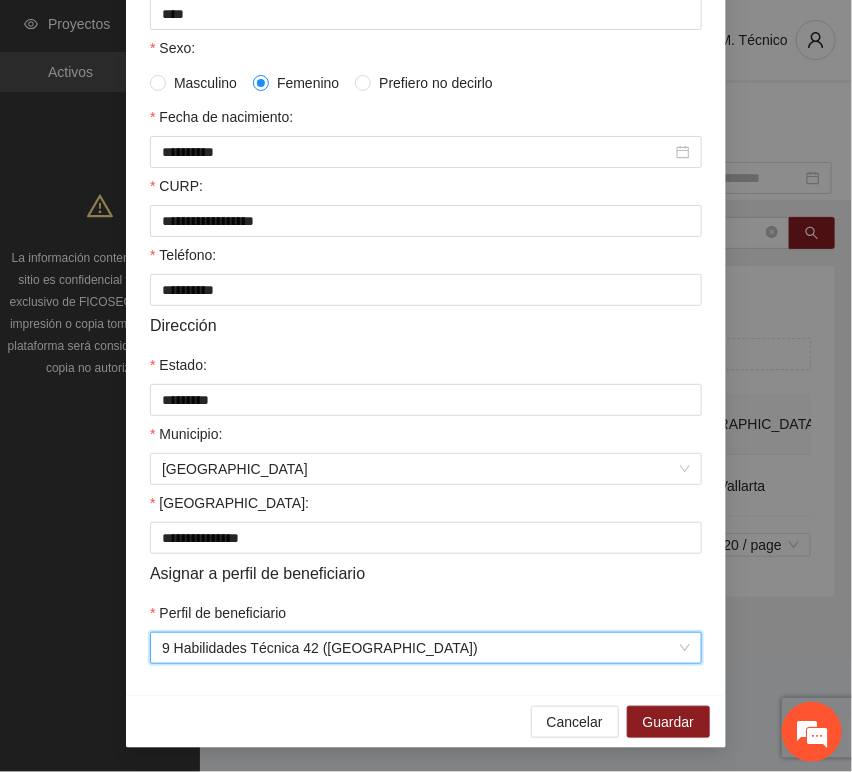 click on "Cancelar Guardar" at bounding box center [426, 721] 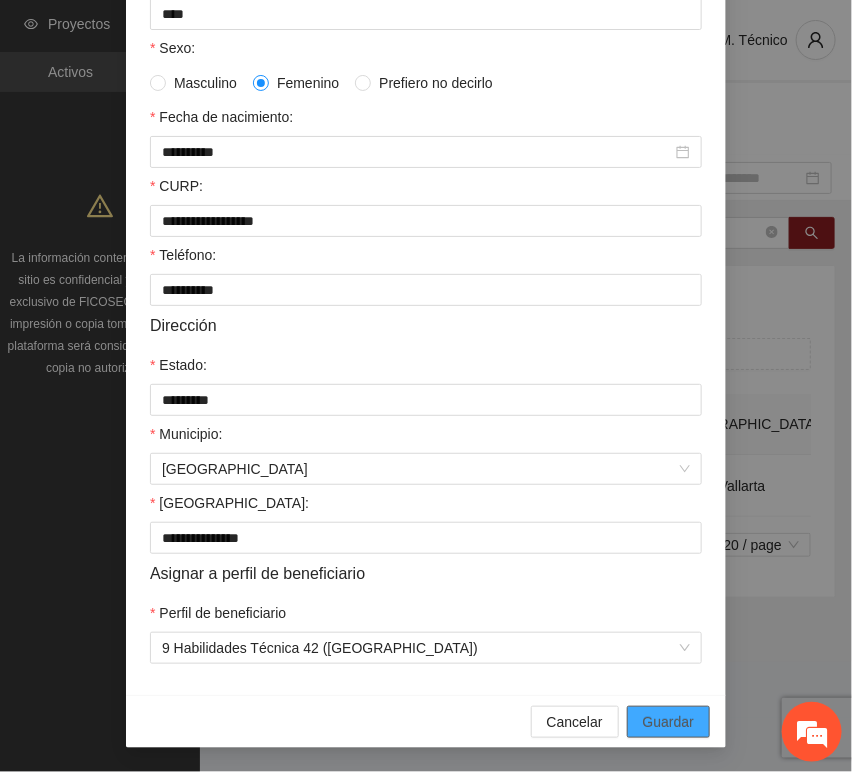 click on "Guardar" at bounding box center [668, 722] 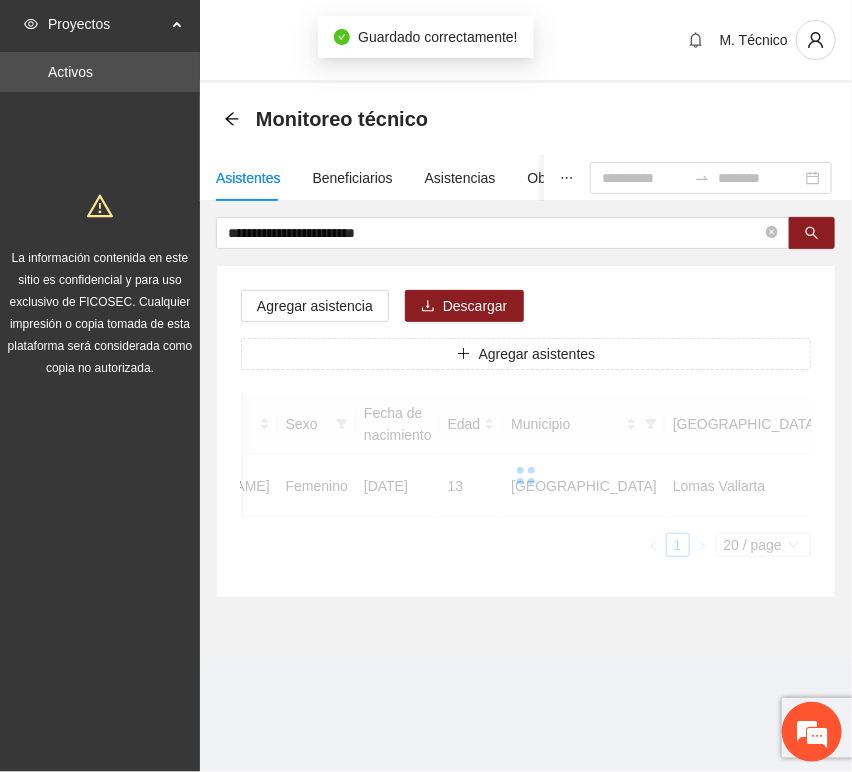 scroll, scrollTop: 294, scrollLeft: 0, axis: vertical 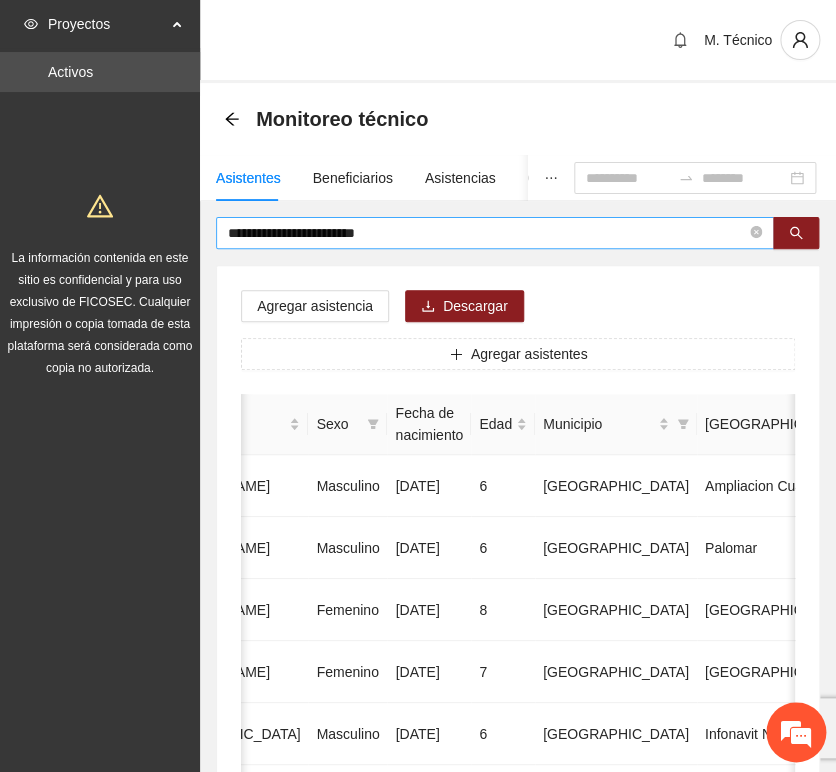 drag, startPoint x: 464, startPoint y: 244, endPoint x: 452, endPoint y: 235, distance: 15 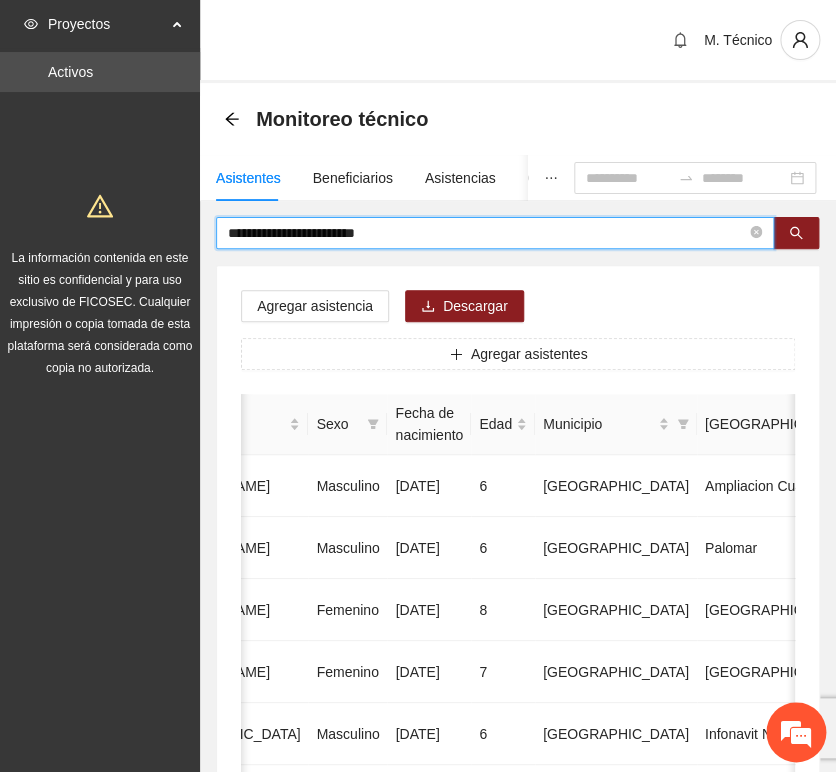 drag, startPoint x: 423, startPoint y: 229, endPoint x: 36, endPoint y: 191, distance: 388.86115 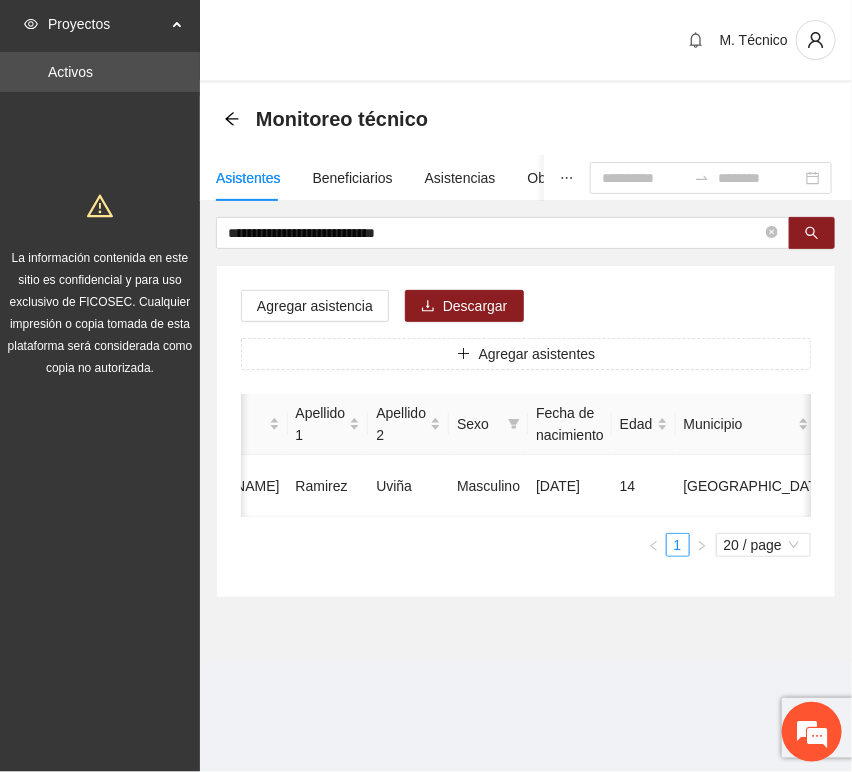scroll, scrollTop: 0, scrollLeft: 452, axis: horizontal 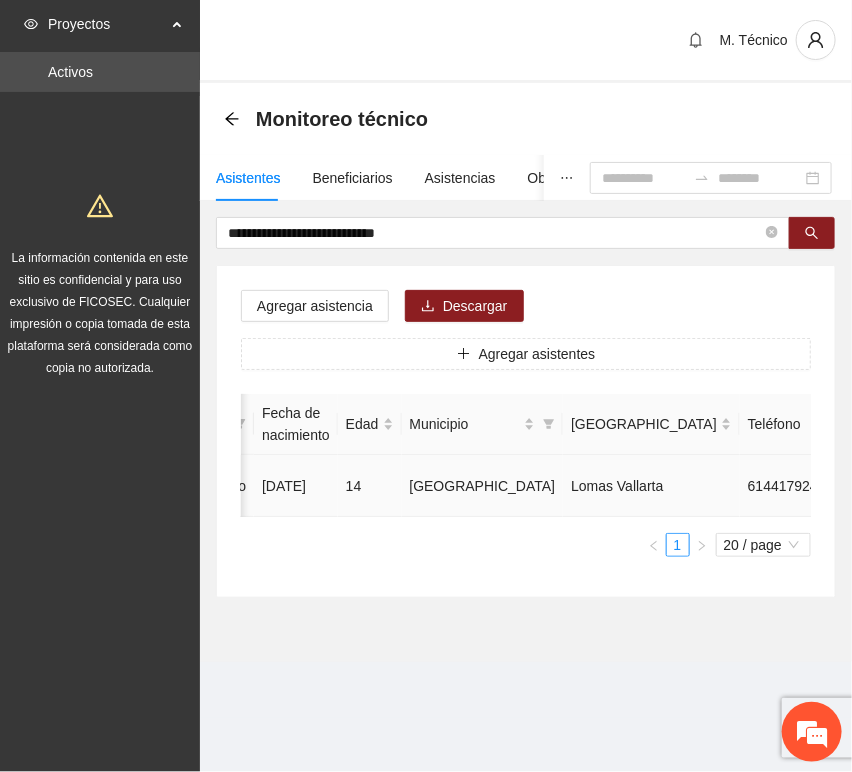 click at bounding box center (931, 486) 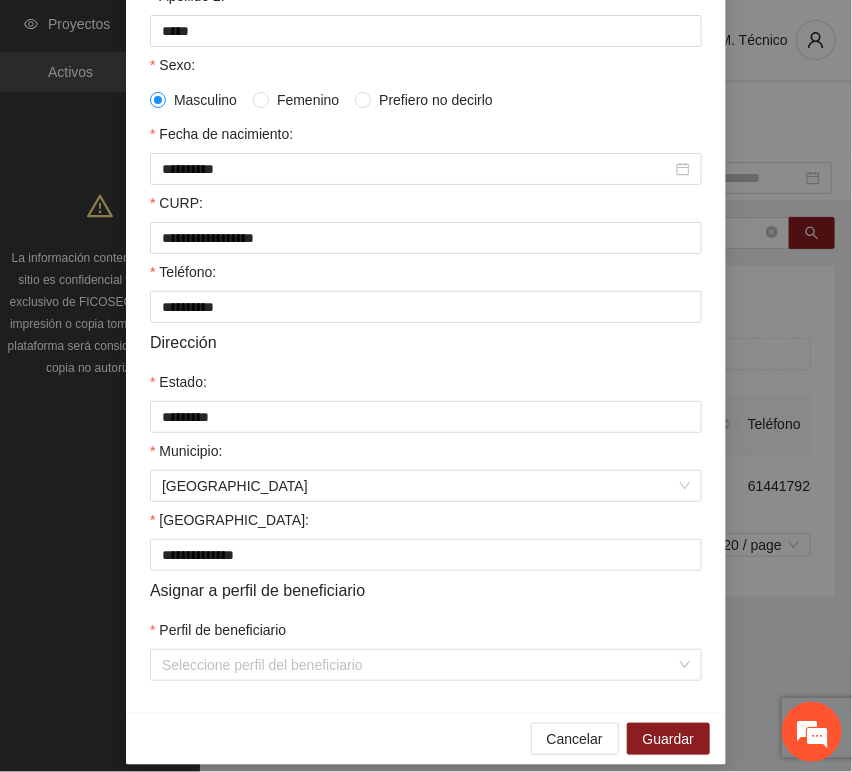 scroll, scrollTop: 394, scrollLeft: 0, axis: vertical 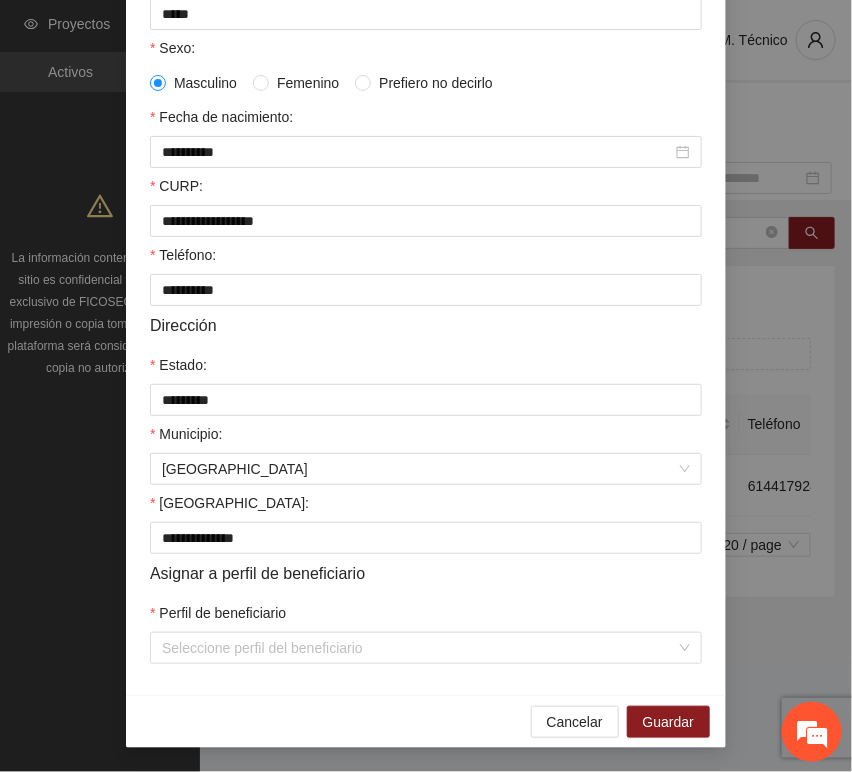 click on "**********" at bounding box center [426, 230] 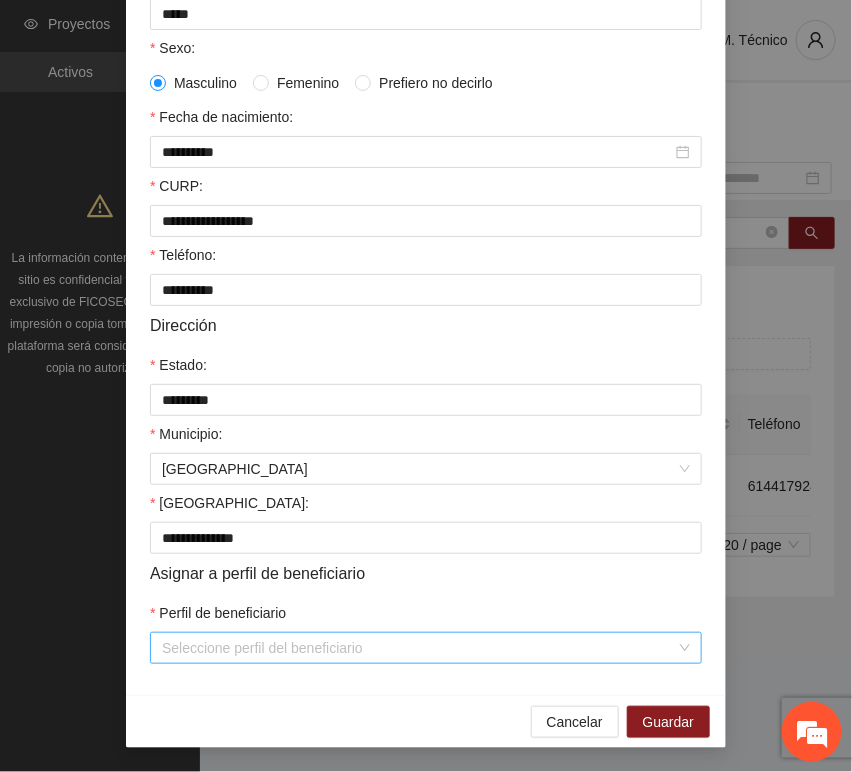 click on "Perfil de beneficiario" at bounding box center (419, 648) 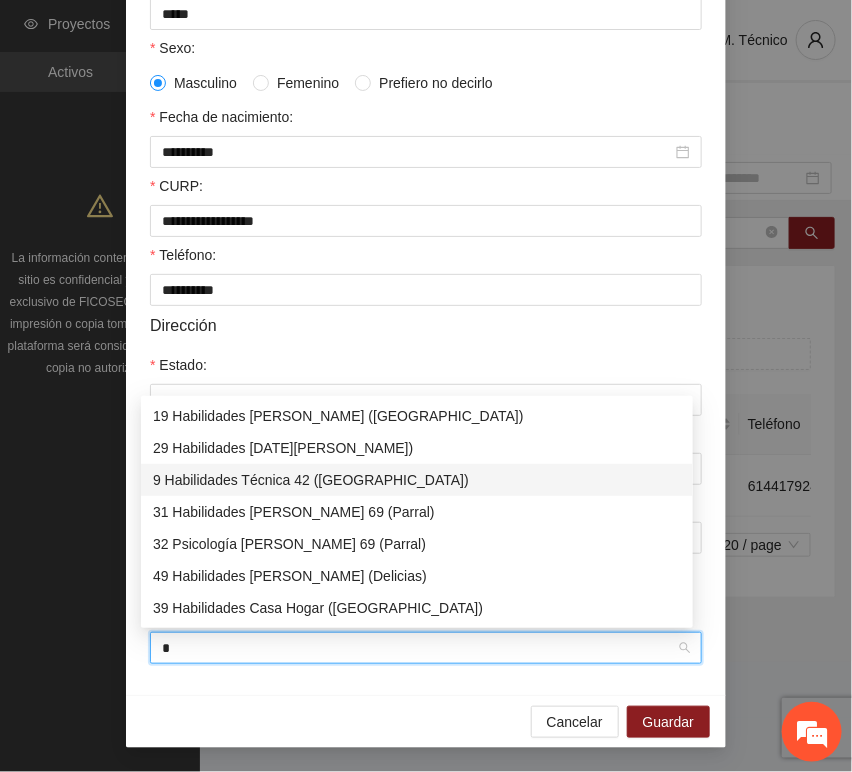 click on "9 Habilidades Técnica 42 ([GEOGRAPHIC_DATA])" at bounding box center (417, 480) 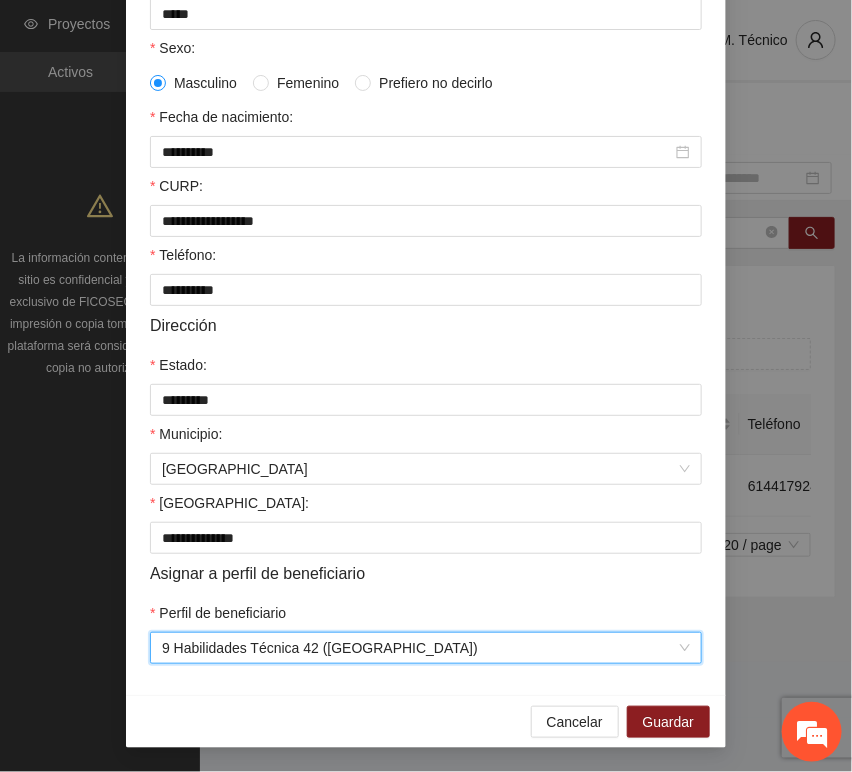 drag, startPoint x: 217, startPoint y: 710, endPoint x: 427, endPoint y: 718, distance: 210.15233 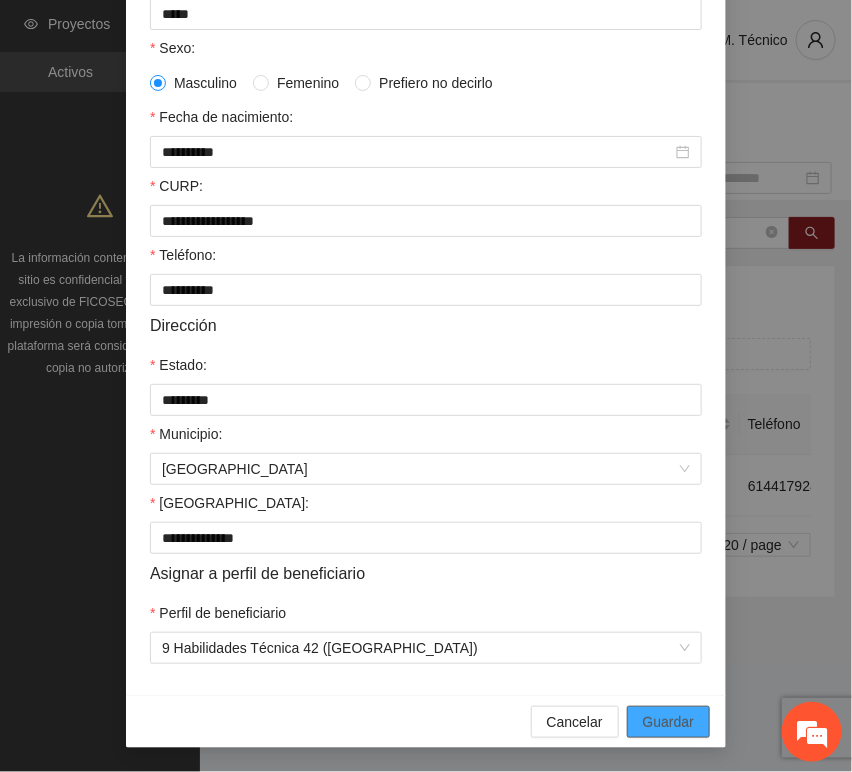 click on "Guardar" at bounding box center [668, 722] 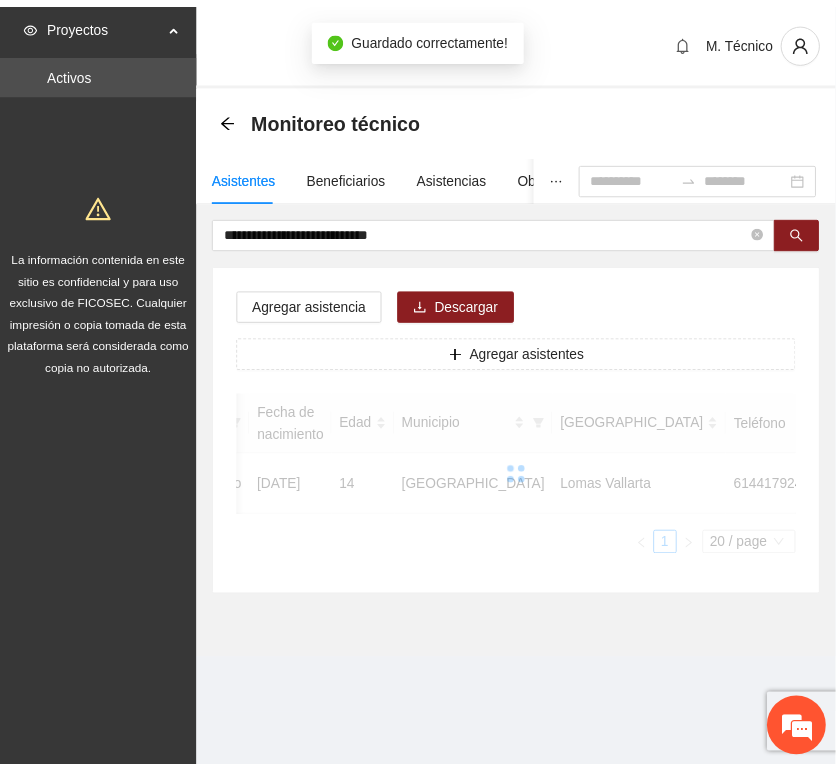 scroll, scrollTop: 294, scrollLeft: 0, axis: vertical 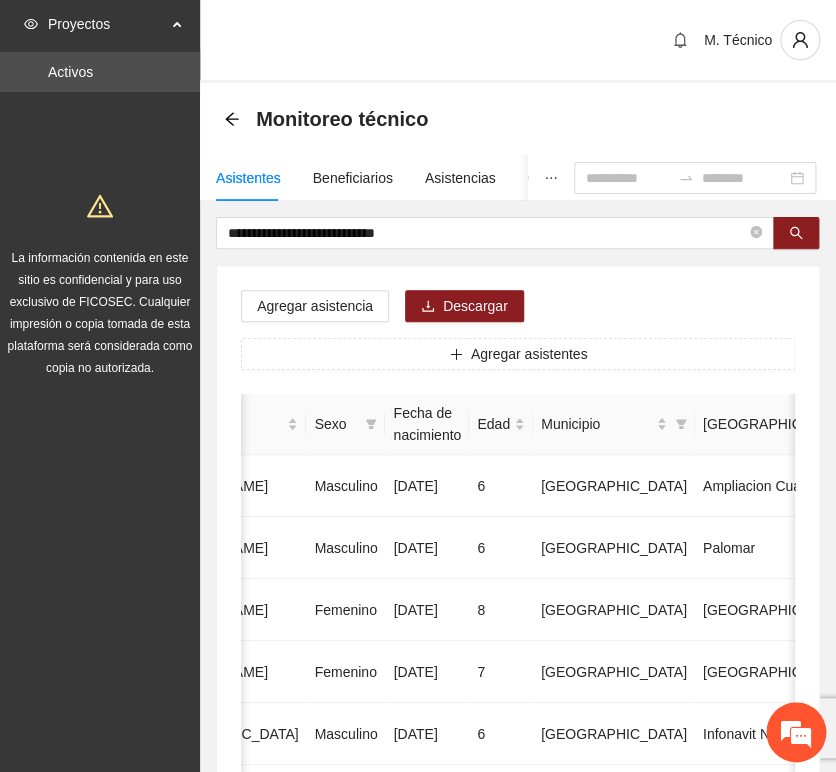 drag, startPoint x: 448, startPoint y: 227, endPoint x: -184, endPoint y: 227, distance: 632 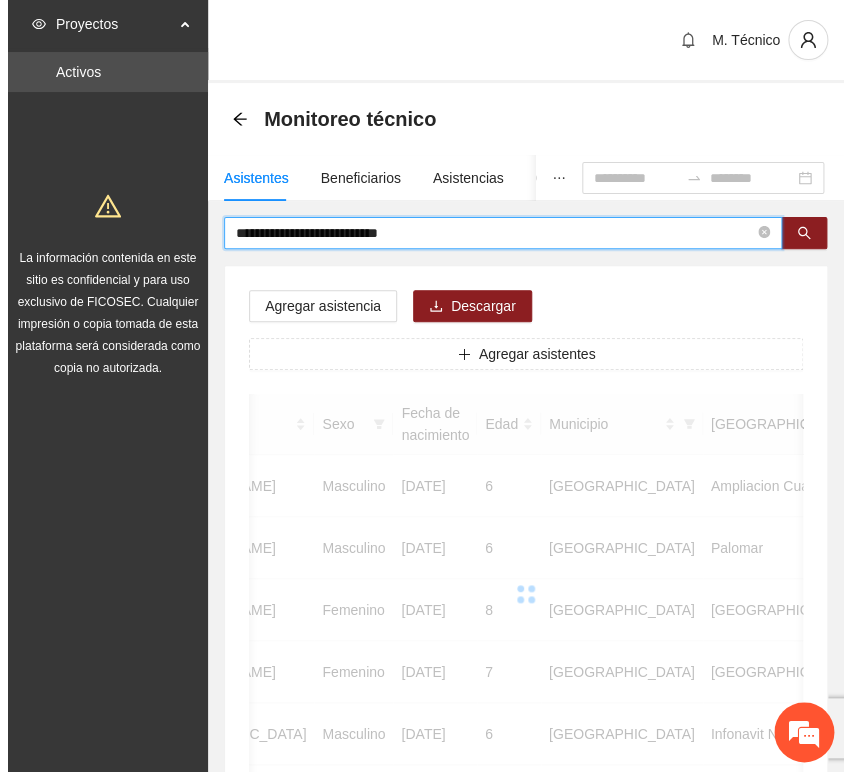 scroll, scrollTop: 0, scrollLeft: 363, axis: horizontal 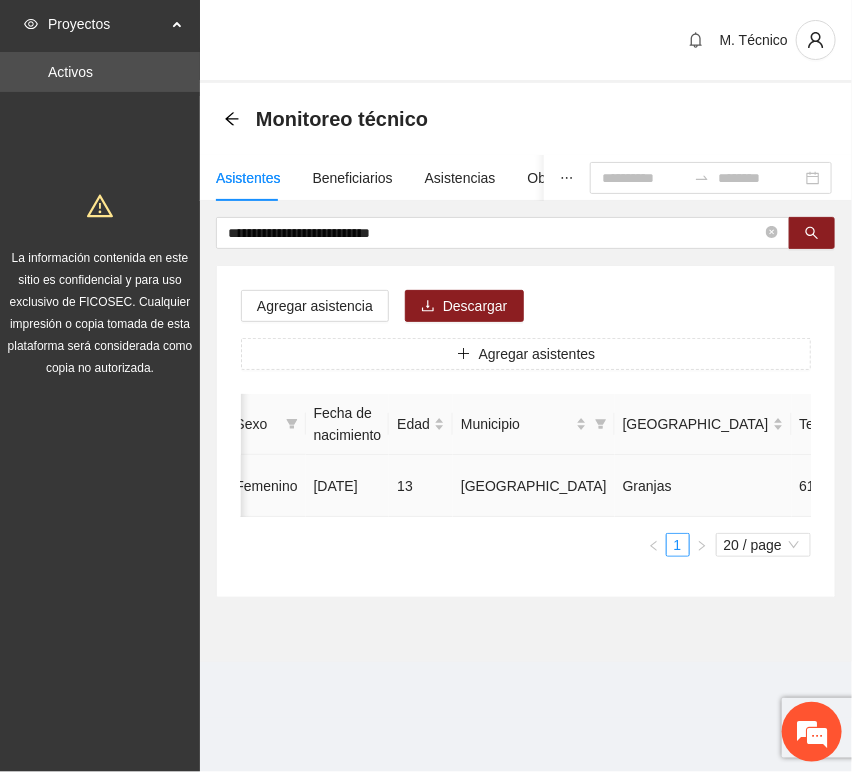 click 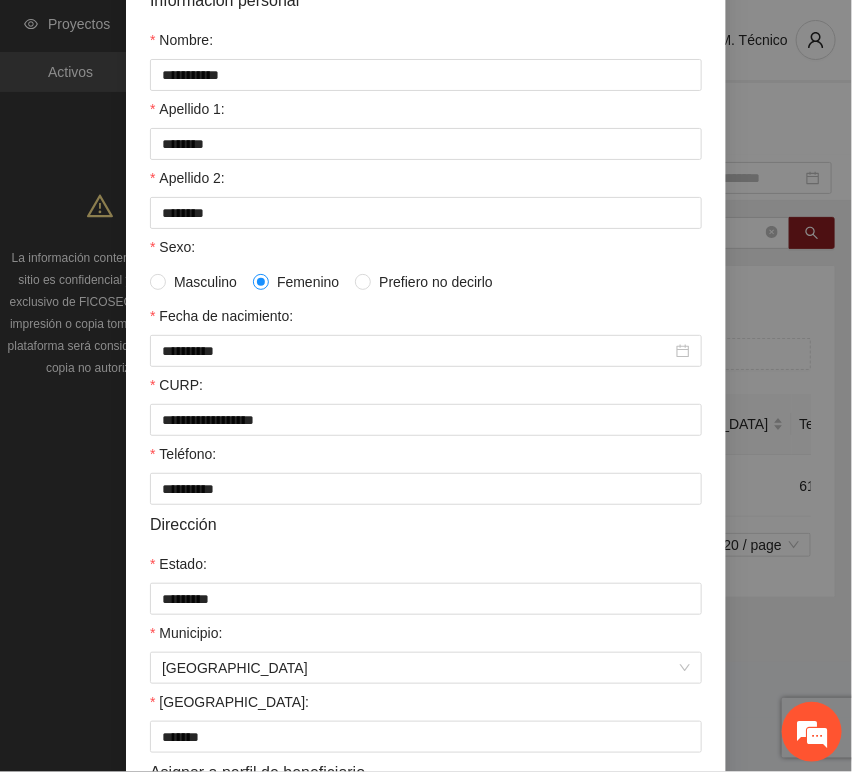 scroll, scrollTop: 394, scrollLeft: 0, axis: vertical 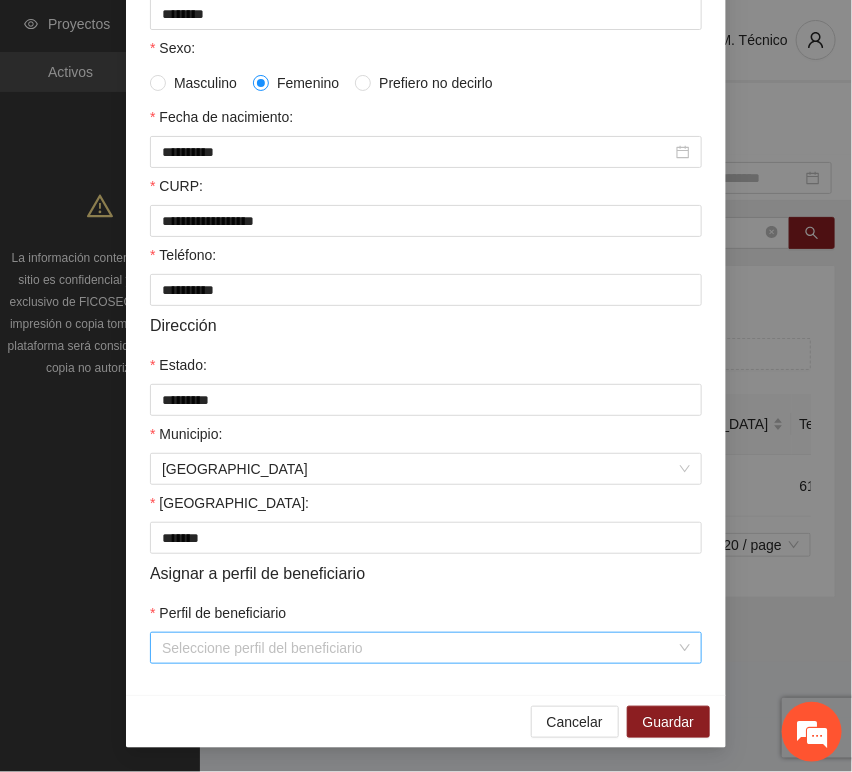 click on "Perfil de beneficiario" at bounding box center [419, 648] 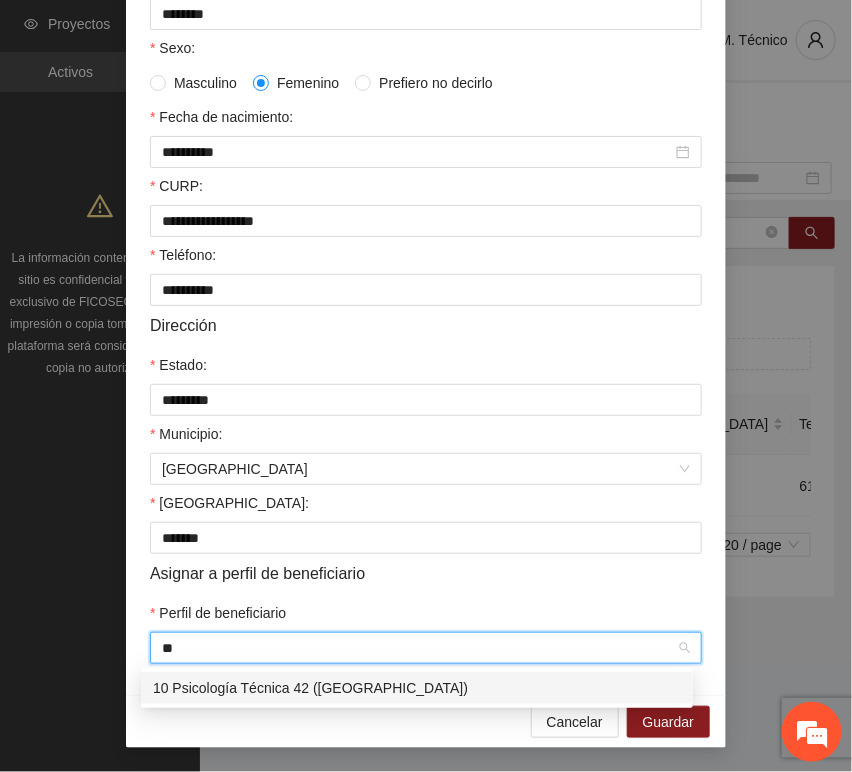 click on "10 Psicología Técnica 42 ([GEOGRAPHIC_DATA])" at bounding box center (417, 688) 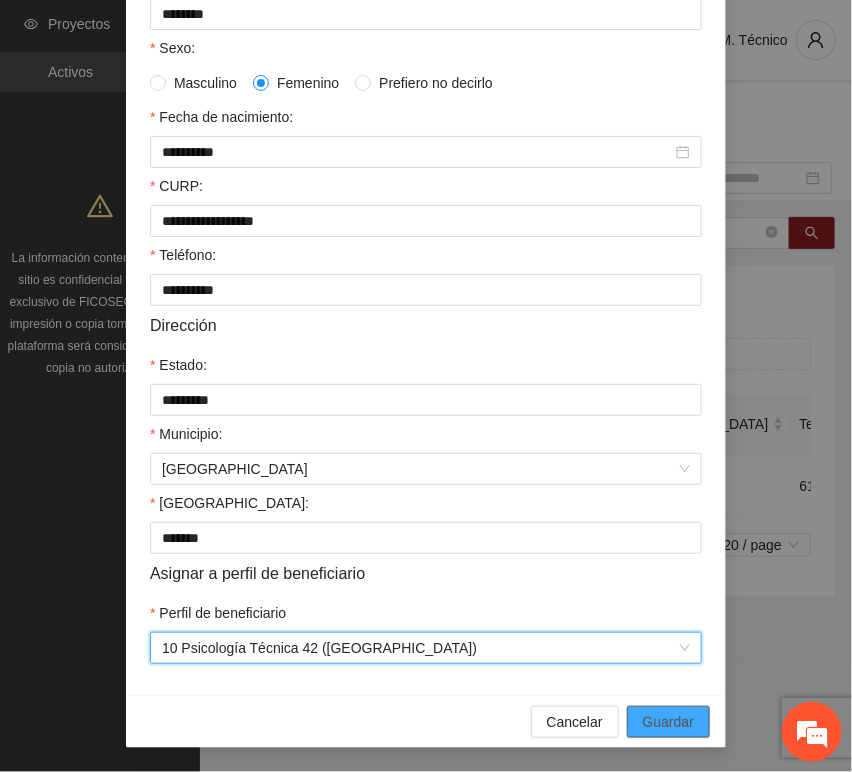 click on "Guardar" at bounding box center [668, 722] 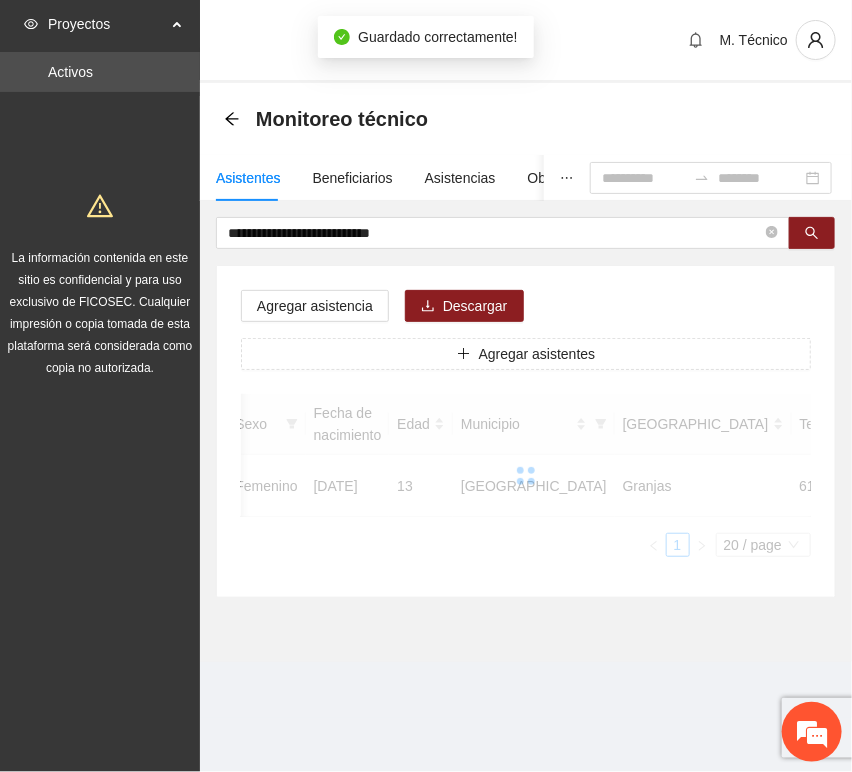 scroll, scrollTop: 294, scrollLeft: 0, axis: vertical 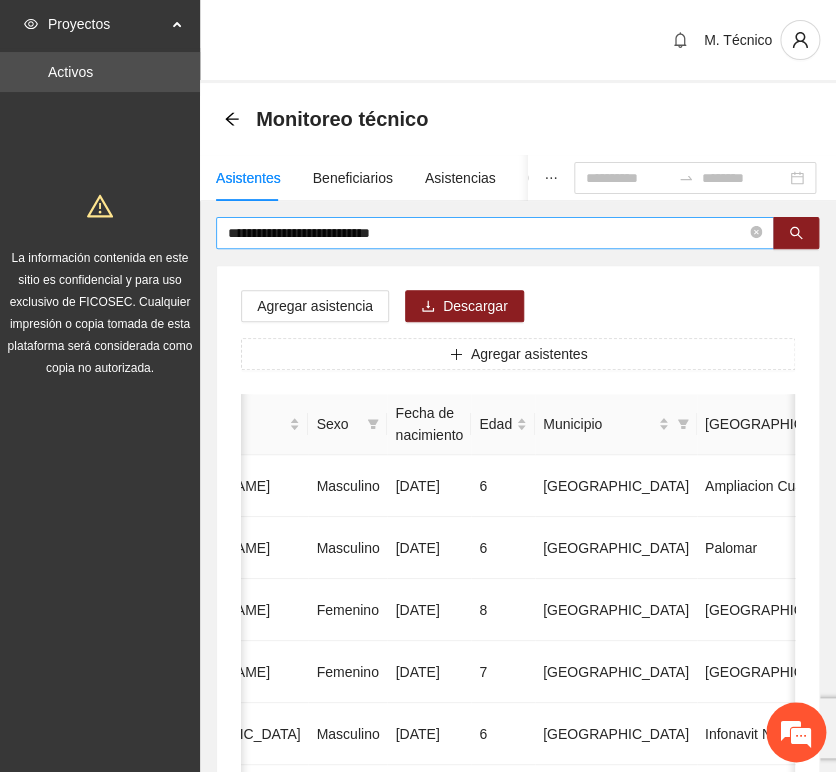 drag, startPoint x: 391, startPoint y: 246, endPoint x: 411, endPoint y: 235, distance: 22.825424 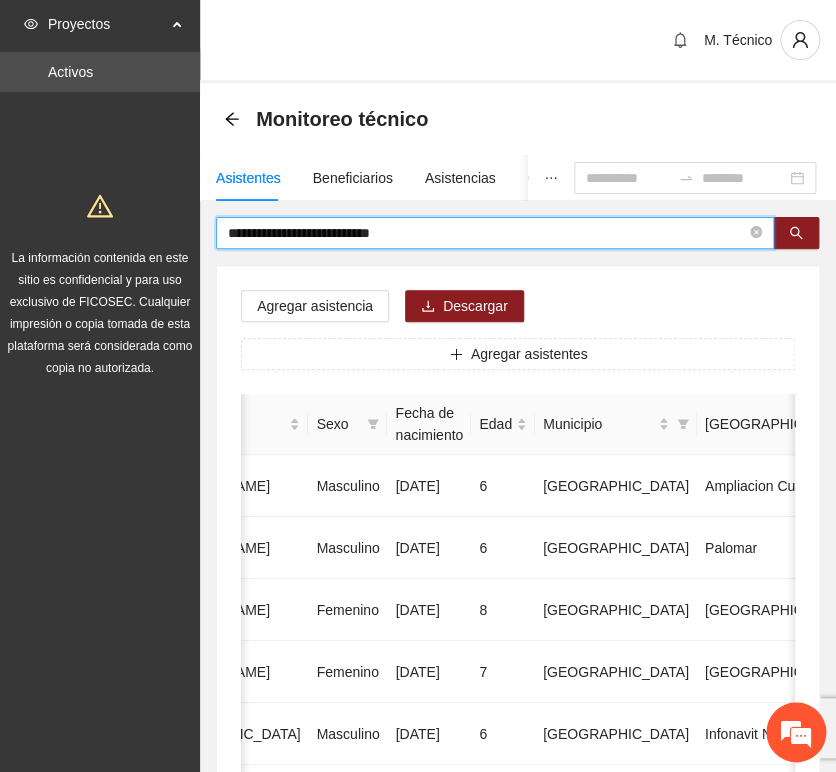 drag, startPoint x: 358, startPoint y: 225, endPoint x: -118, endPoint y: 203, distance: 476.50812 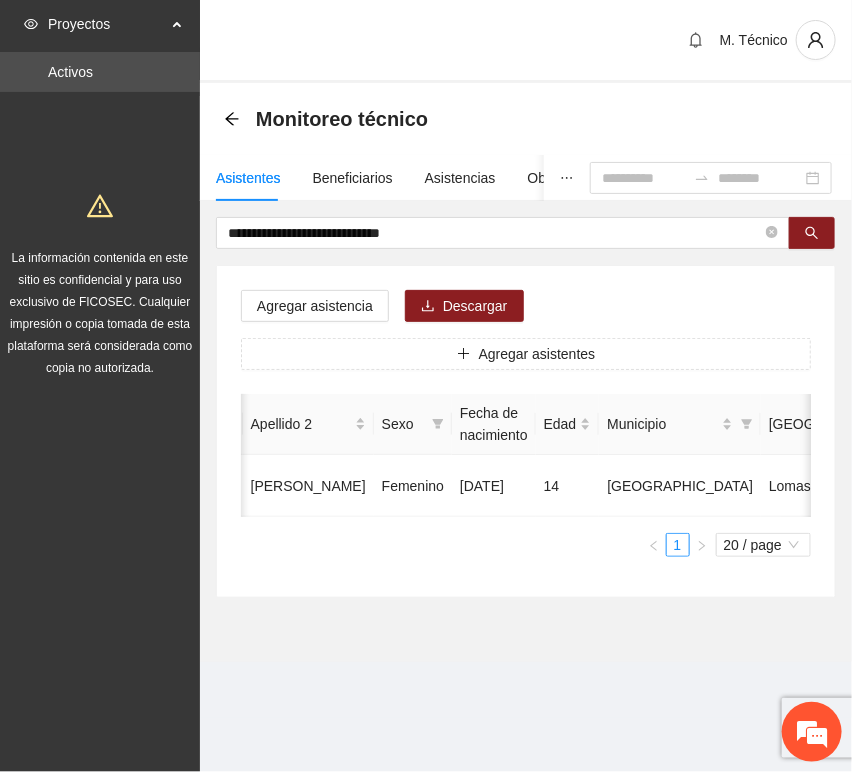 scroll, scrollTop: 0, scrollLeft: 450, axis: horizontal 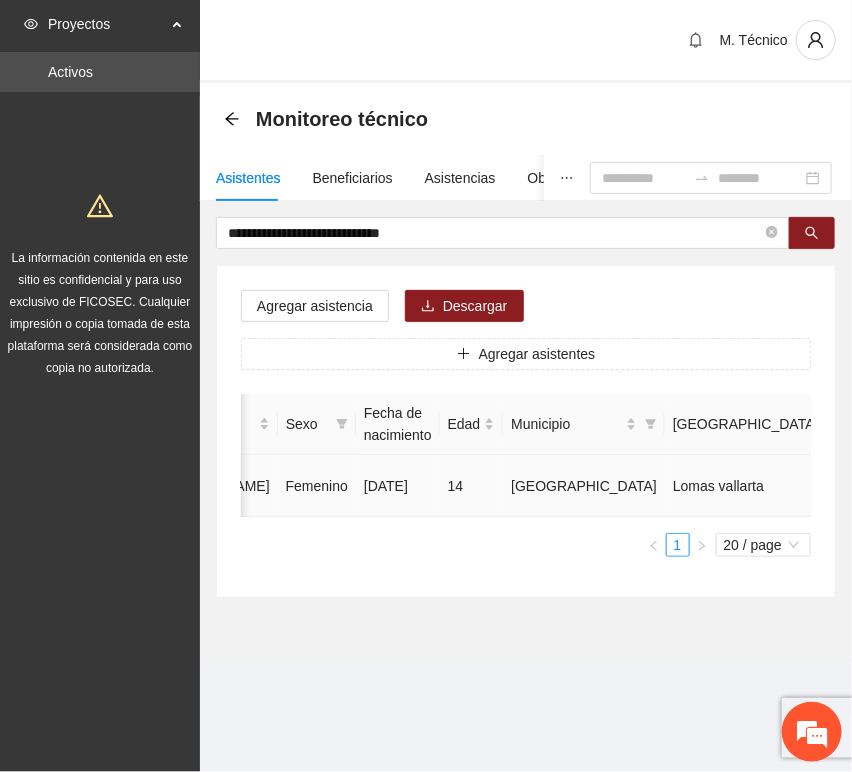click 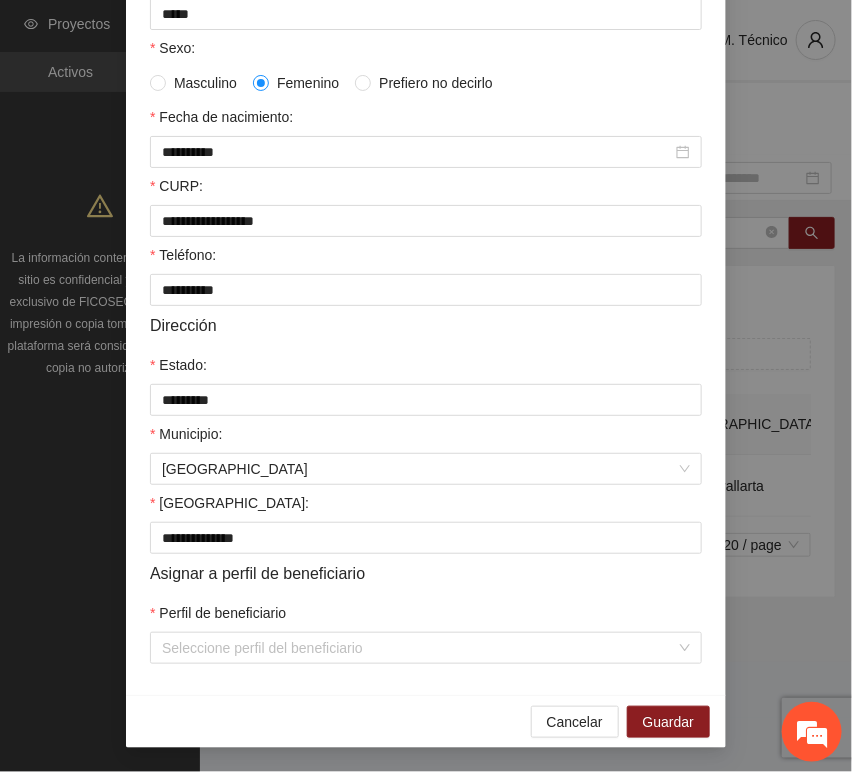 scroll, scrollTop: 394, scrollLeft: 0, axis: vertical 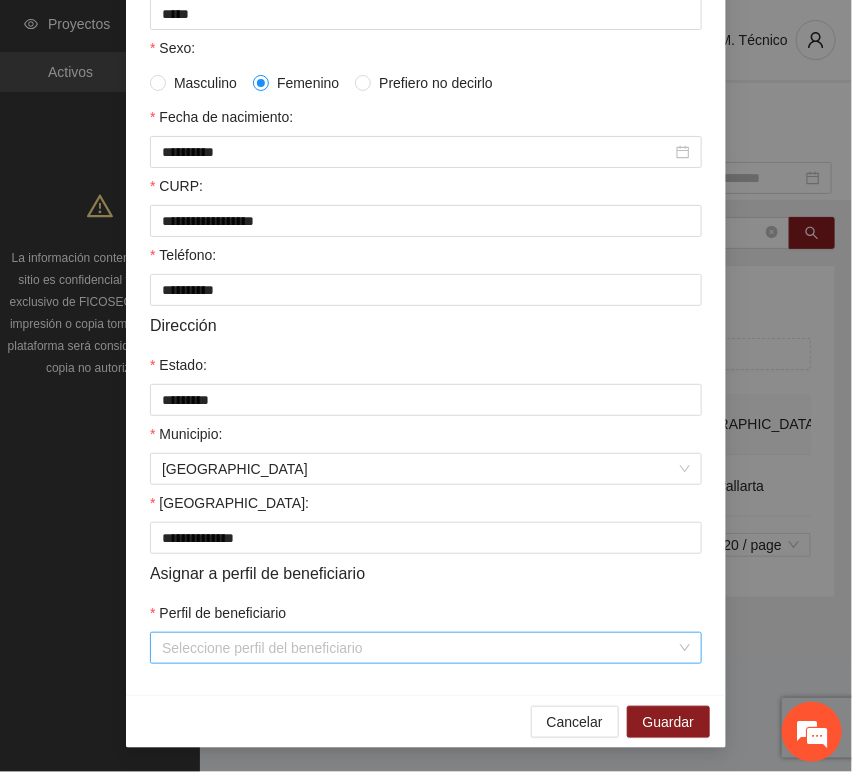click on "Perfil de beneficiario" at bounding box center (419, 648) 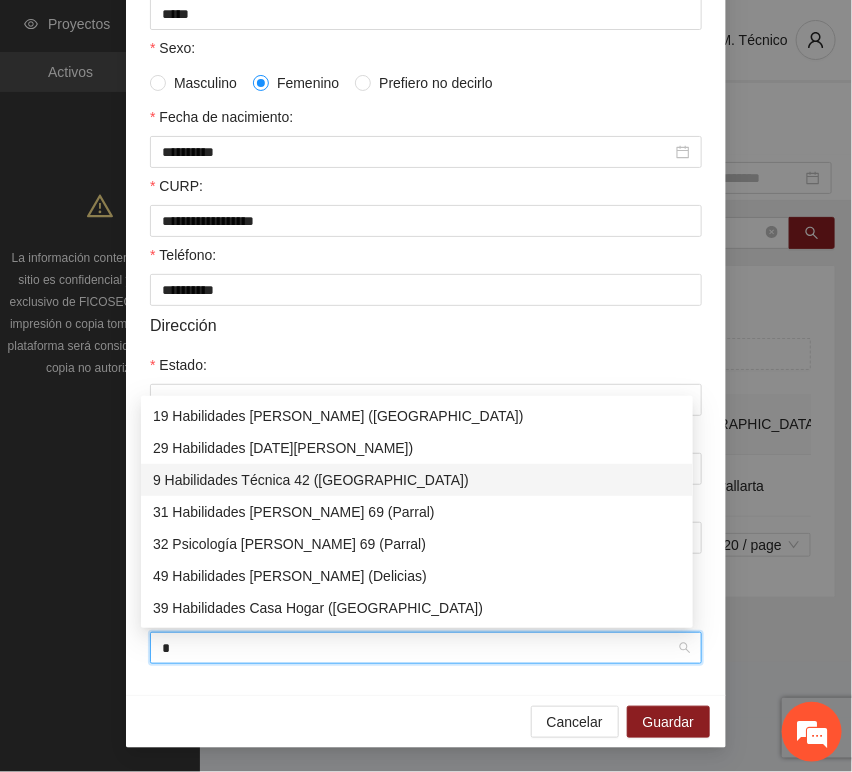 click on "9 Habilidades Técnica 42 ([GEOGRAPHIC_DATA])" at bounding box center [417, 480] 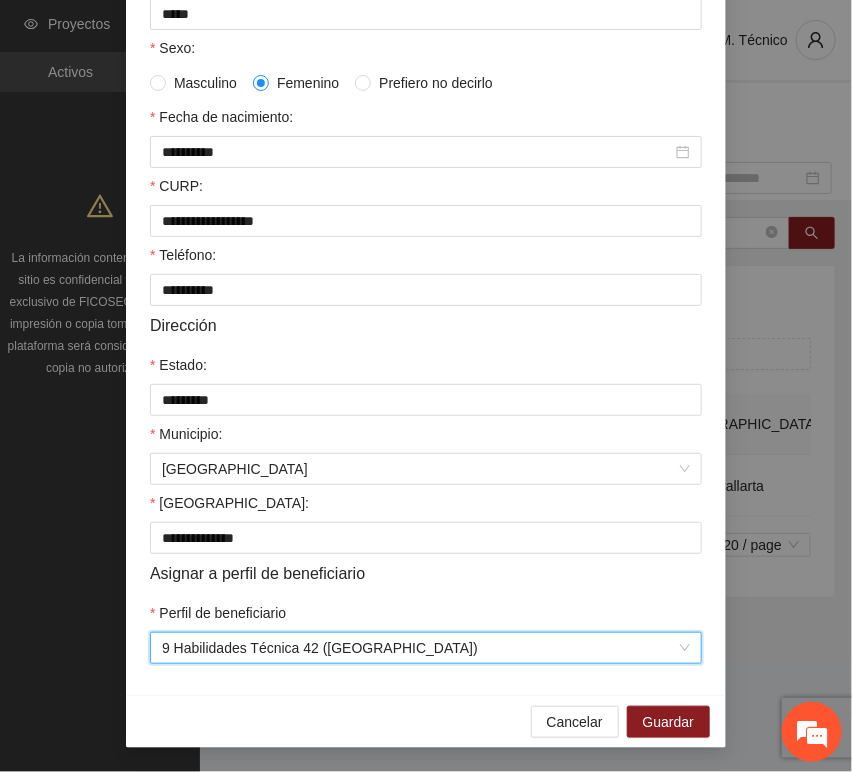 click on "Cancelar Guardar" at bounding box center [426, 721] 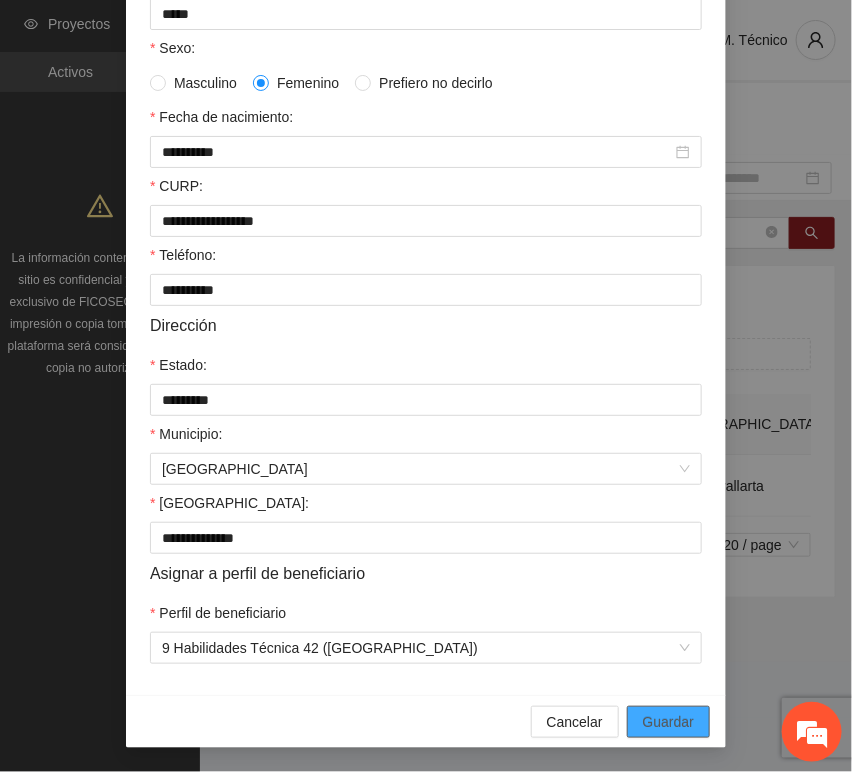 click on "Guardar" at bounding box center (668, 722) 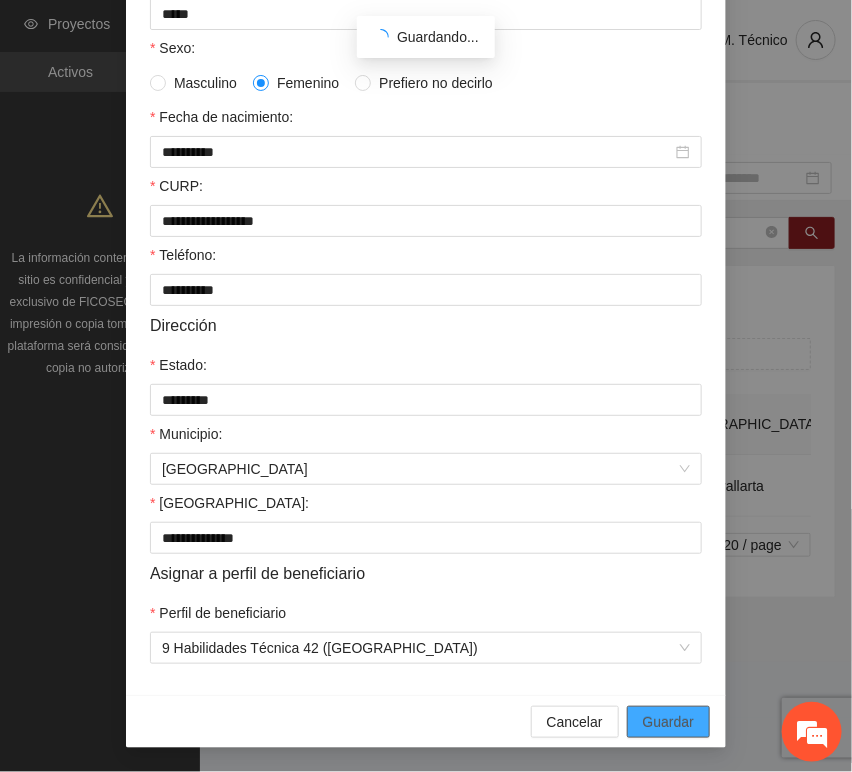 scroll, scrollTop: 294, scrollLeft: 0, axis: vertical 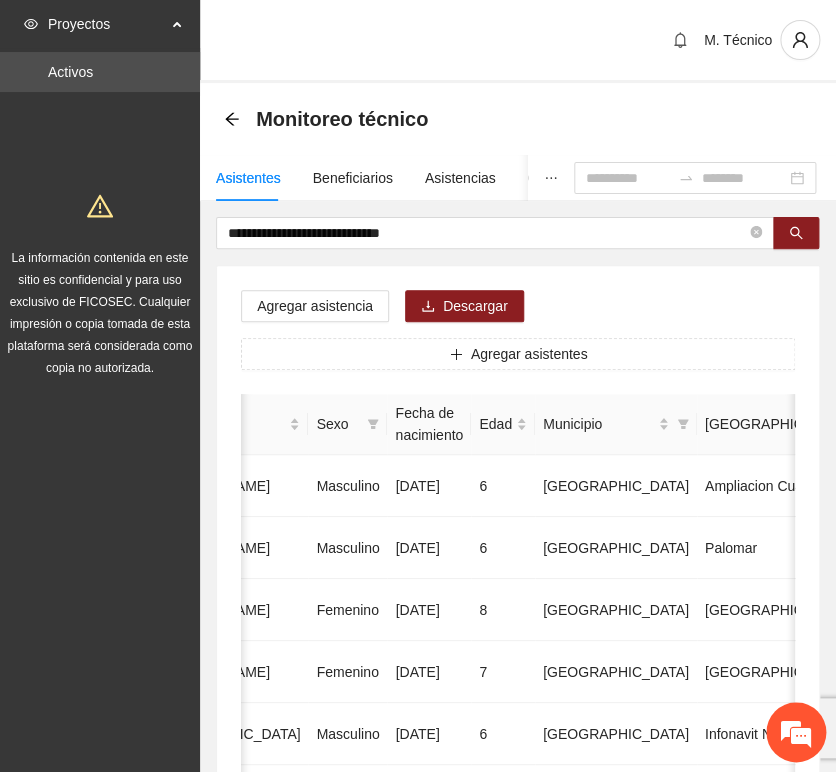 drag, startPoint x: 387, startPoint y: 255, endPoint x: 398, endPoint y: 256, distance: 11.045361 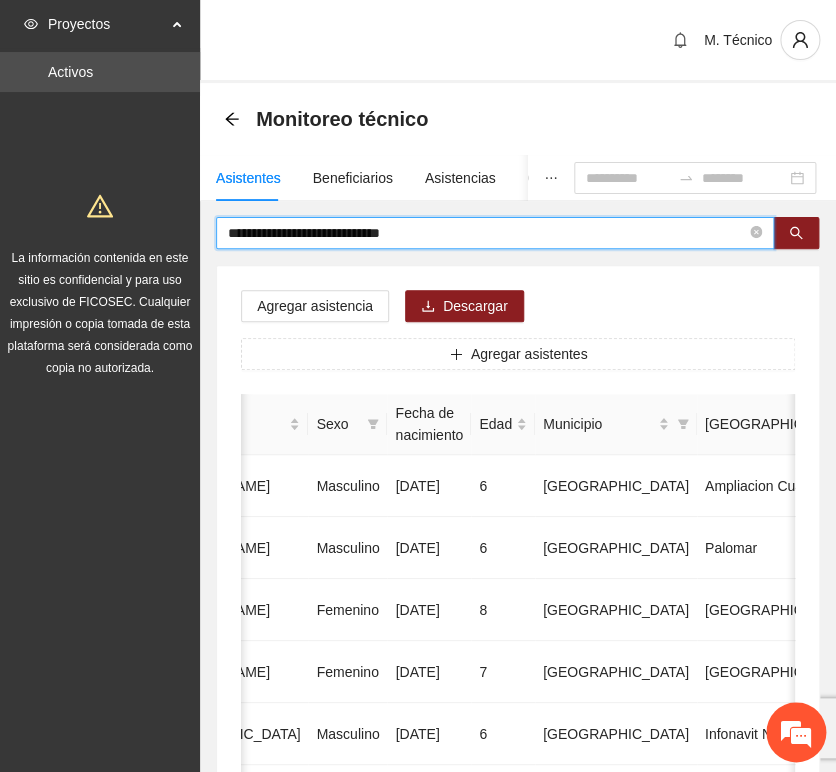 drag, startPoint x: 459, startPoint y: 232, endPoint x: 24, endPoint y: 225, distance: 435.0563 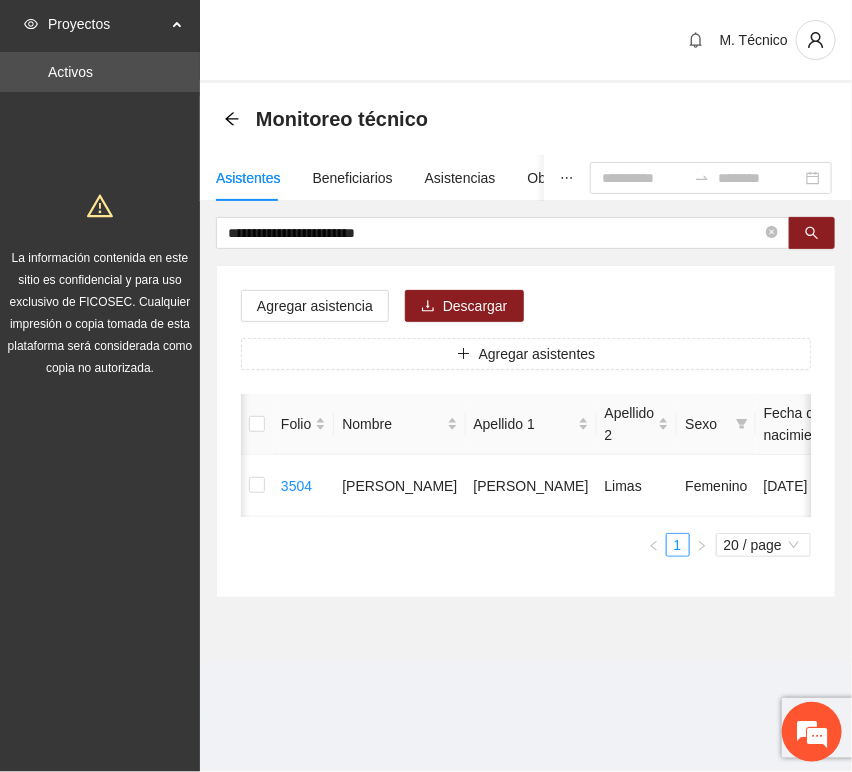 scroll, scrollTop: 0, scrollLeft: 450, axis: horizontal 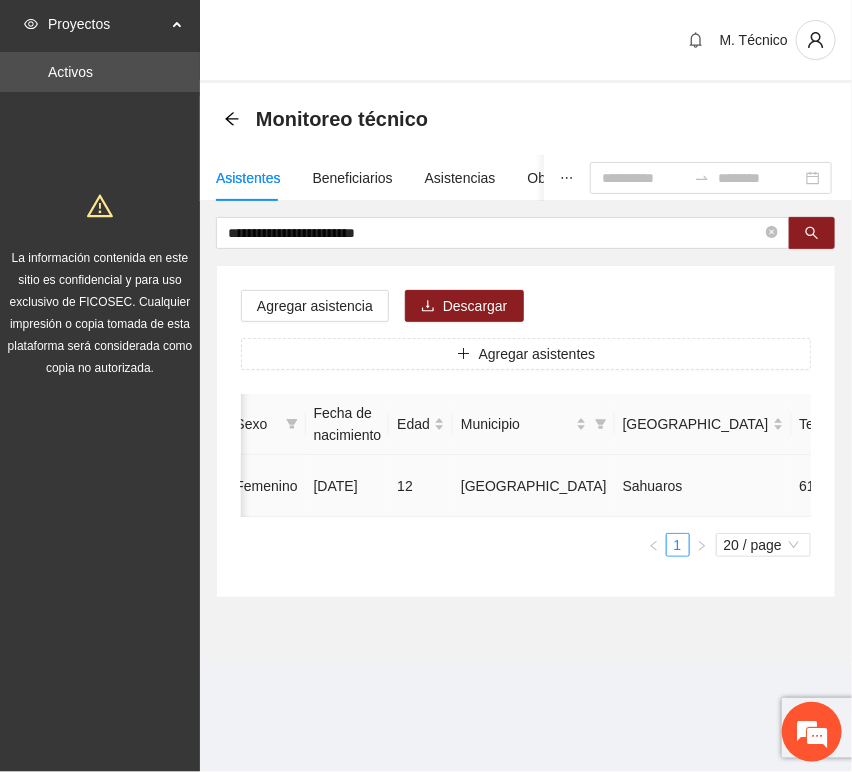 click at bounding box center [982, 486] 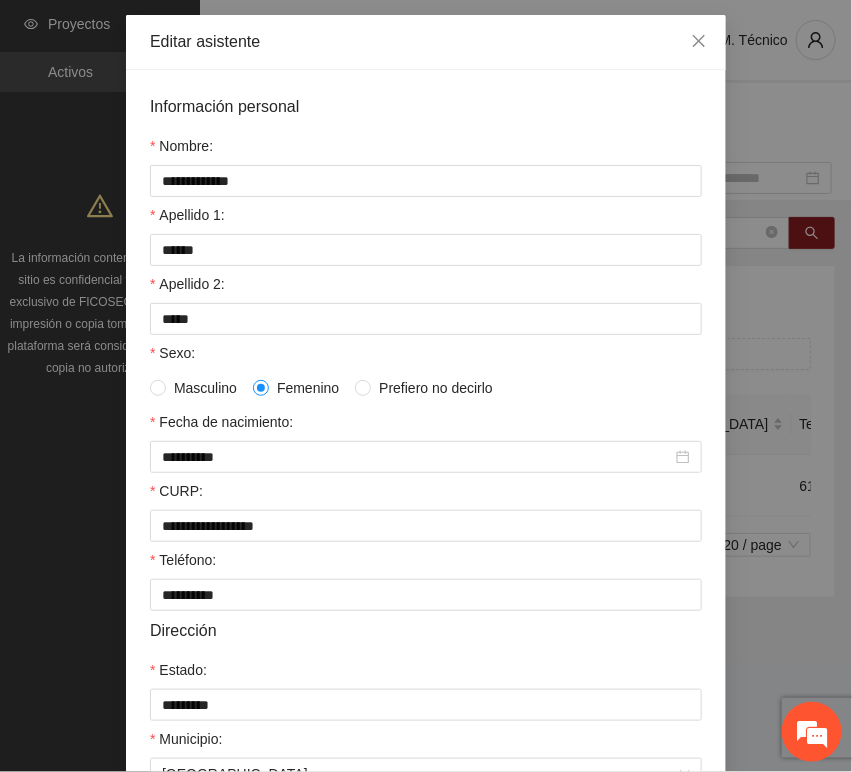 scroll, scrollTop: 333, scrollLeft: 0, axis: vertical 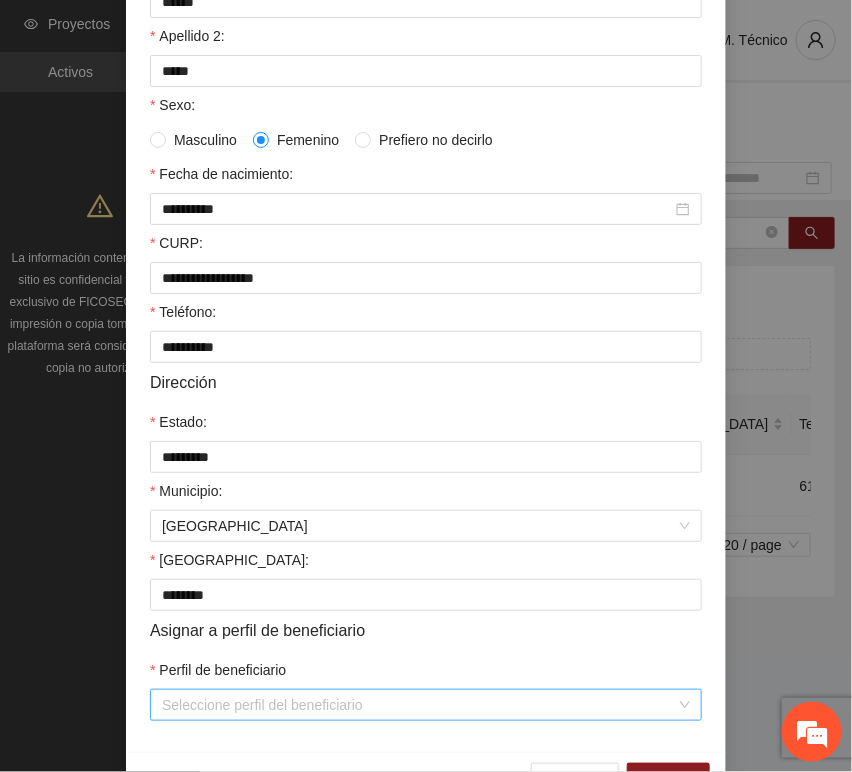 click on "Perfil de beneficiario" at bounding box center [419, 705] 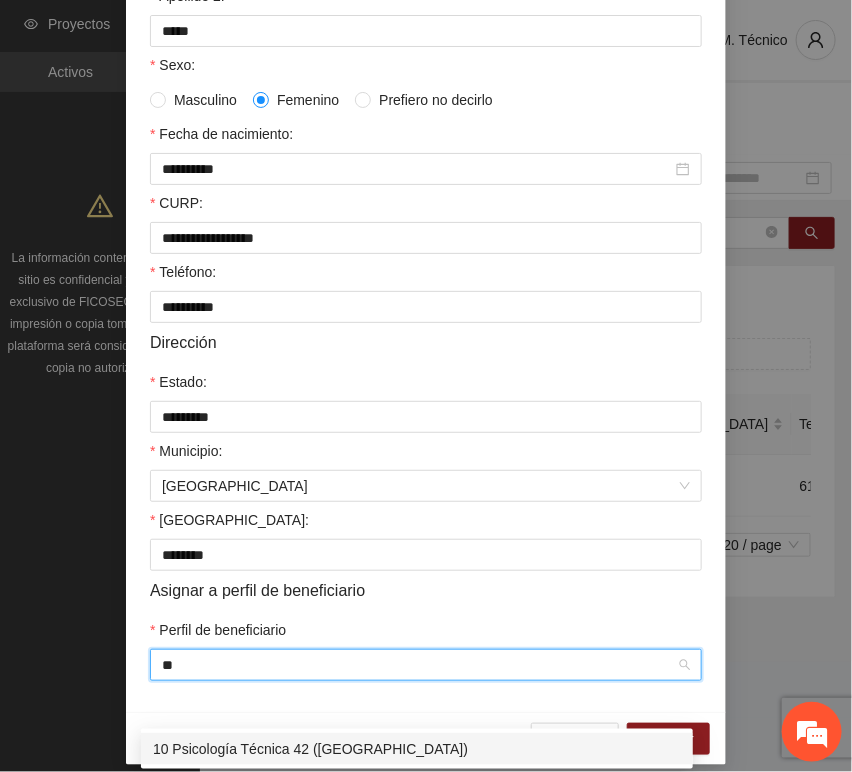 scroll, scrollTop: 394, scrollLeft: 0, axis: vertical 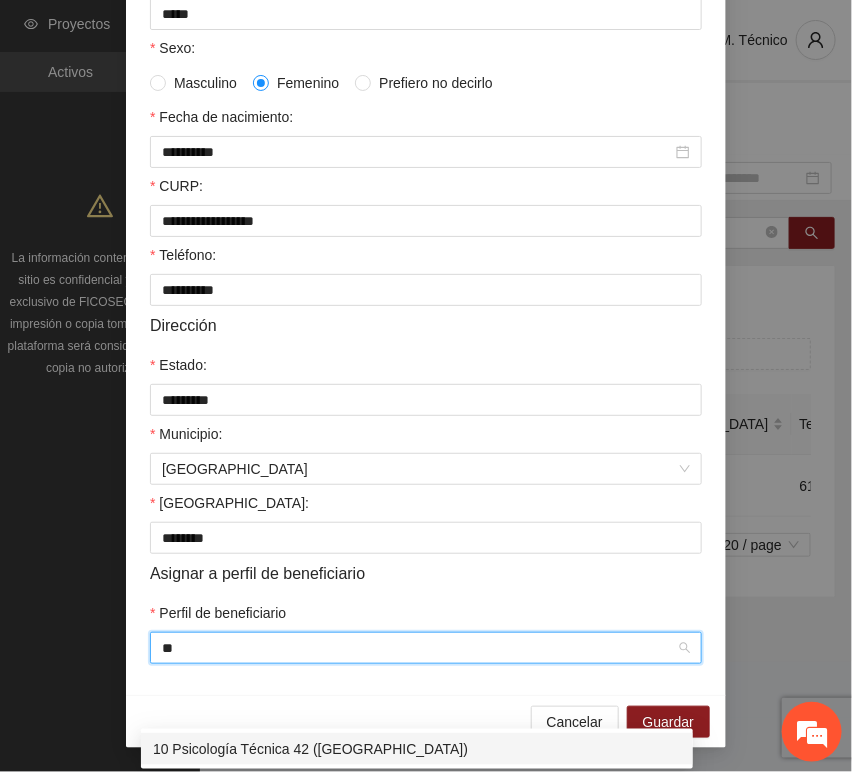 click on "10 Psicología Técnica 42 ([GEOGRAPHIC_DATA])" at bounding box center [417, 749] 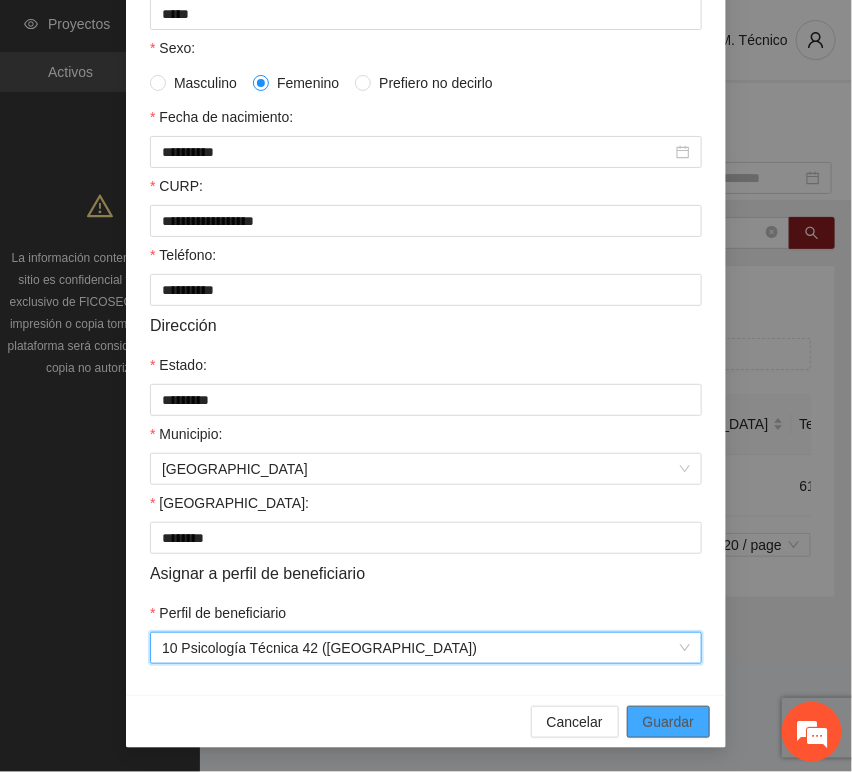 click on "Guardar" at bounding box center (668, 722) 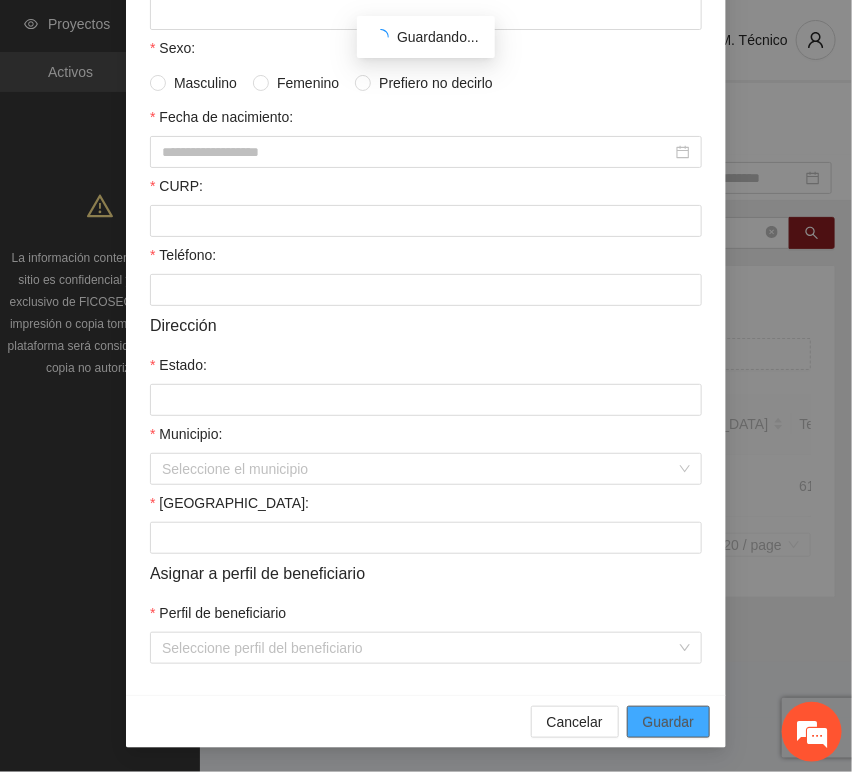 scroll, scrollTop: 294, scrollLeft: 0, axis: vertical 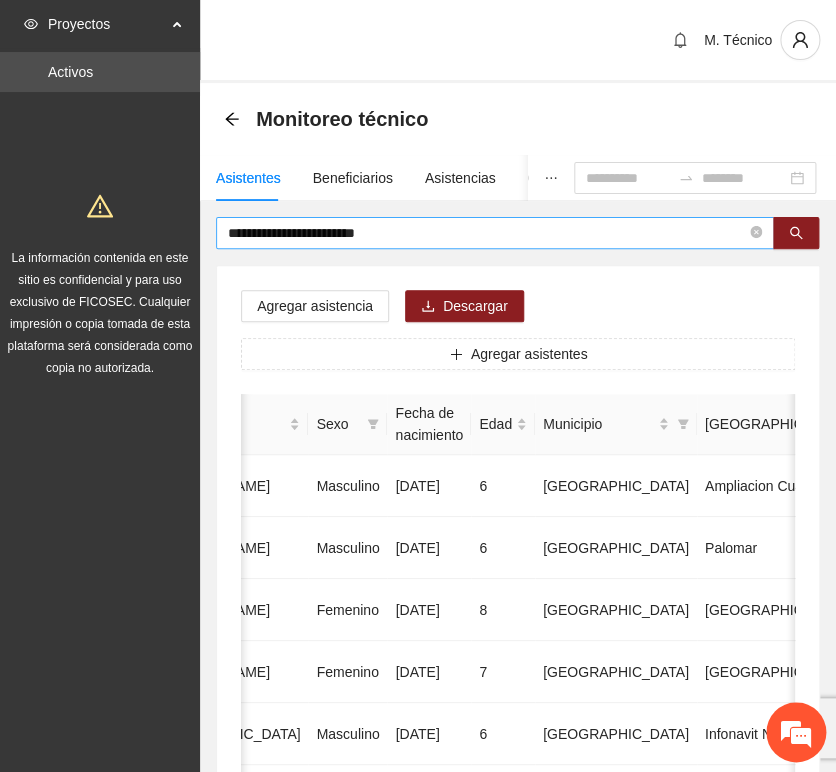 click on "**********" at bounding box center (487, 233) 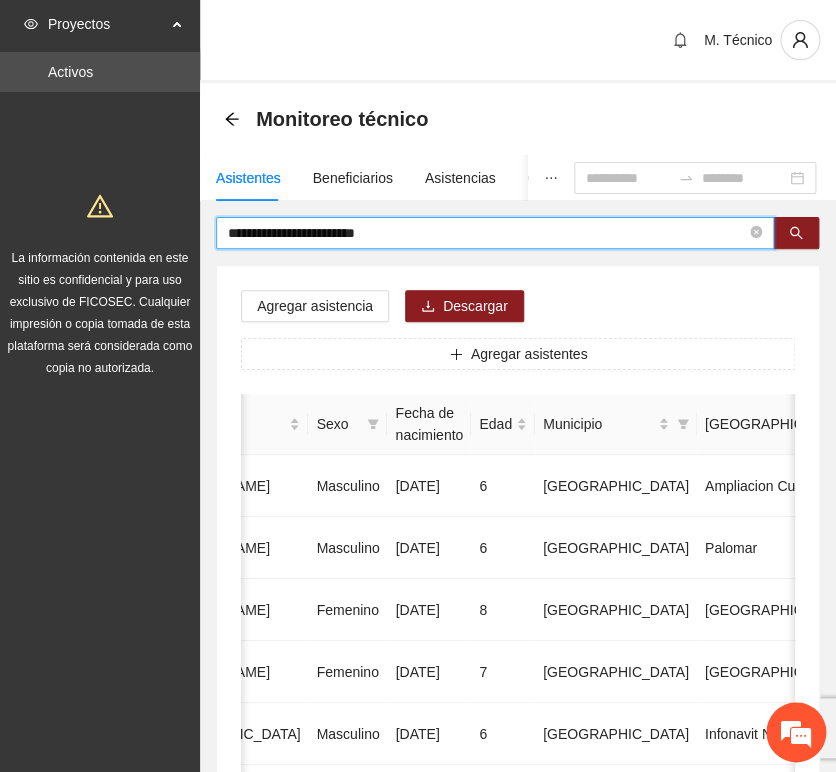 drag, startPoint x: 404, startPoint y: 239, endPoint x: 89, endPoint y: 221, distance: 315.51385 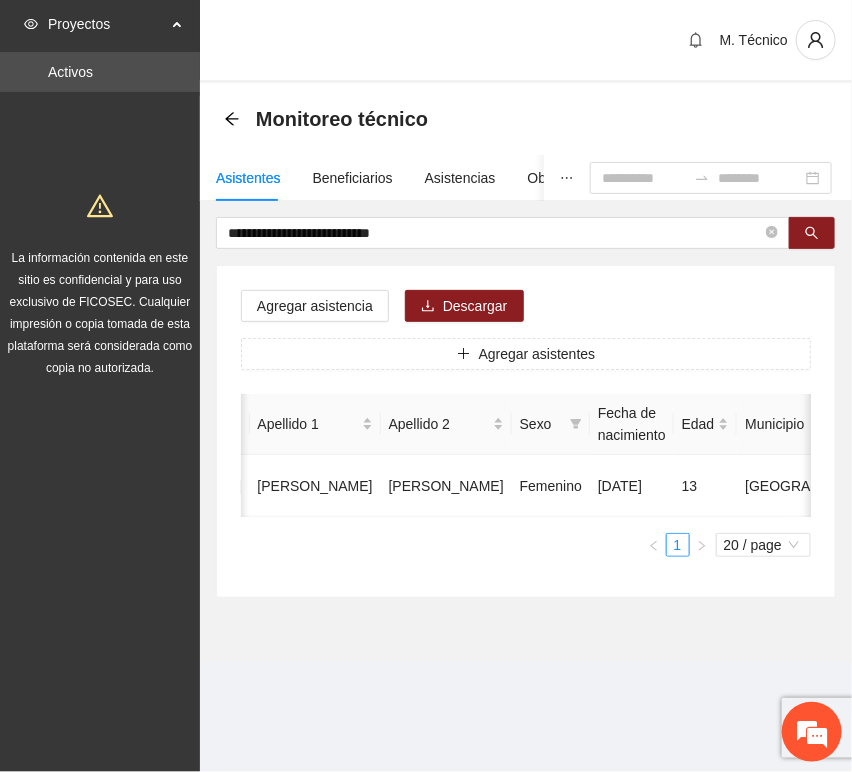 scroll, scrollTop: 0, scrollLeft: 450, axis: horizontal 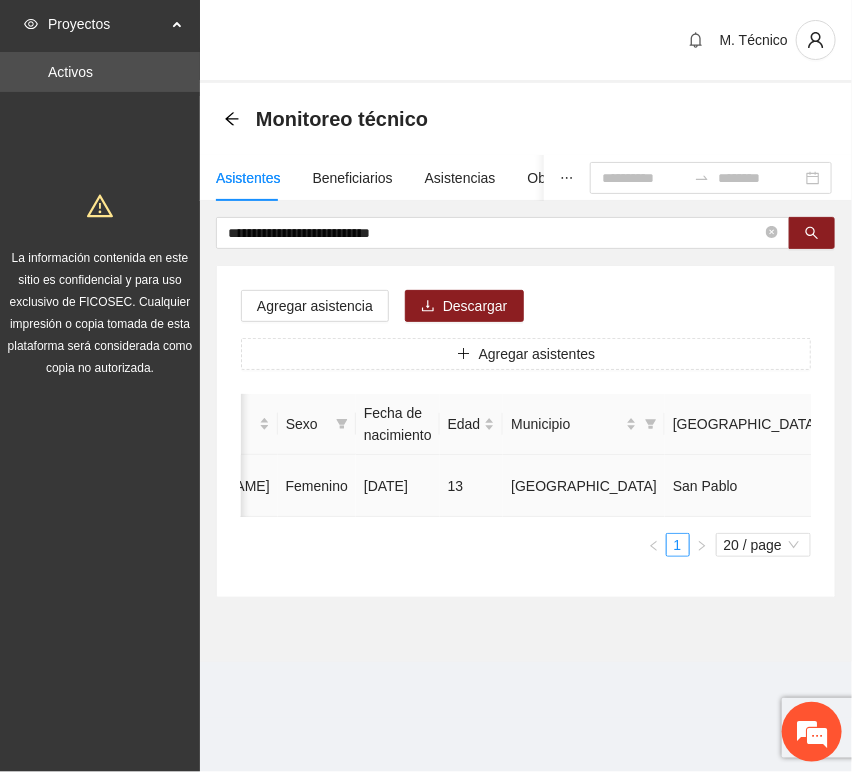 click 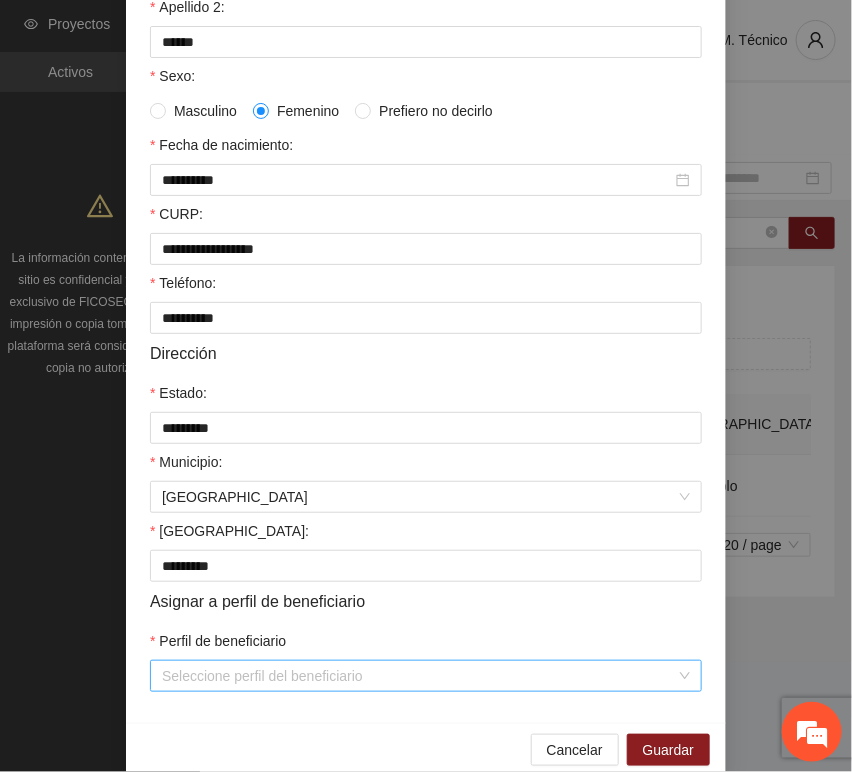 scroll, scrollTop: 394, scrollLeft: 0, axis: vertical 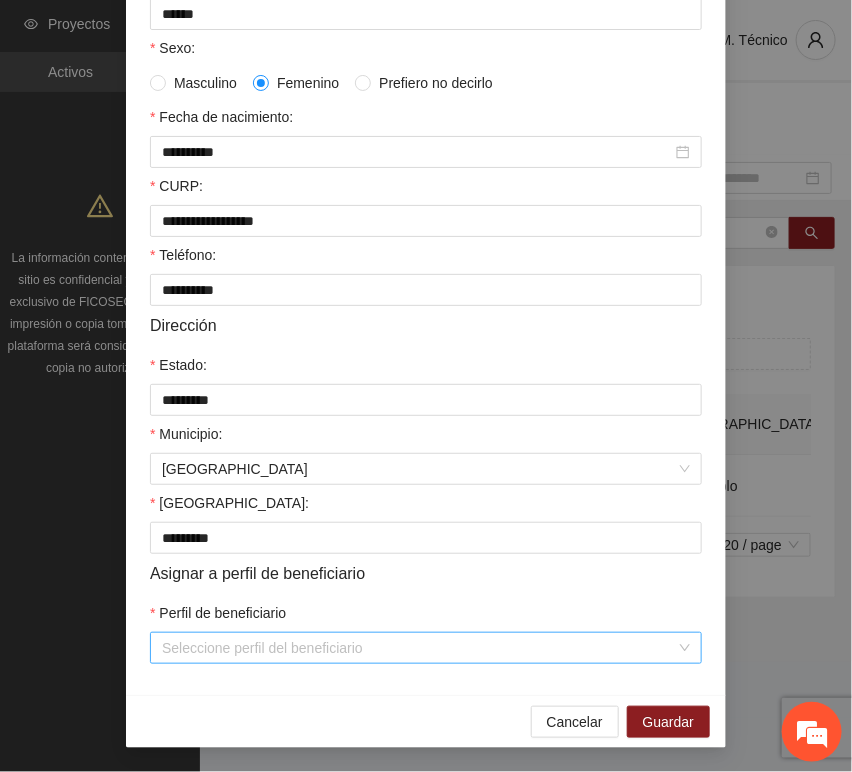 click on "Perfil de beneficiario" at bounding box center [419, 648] 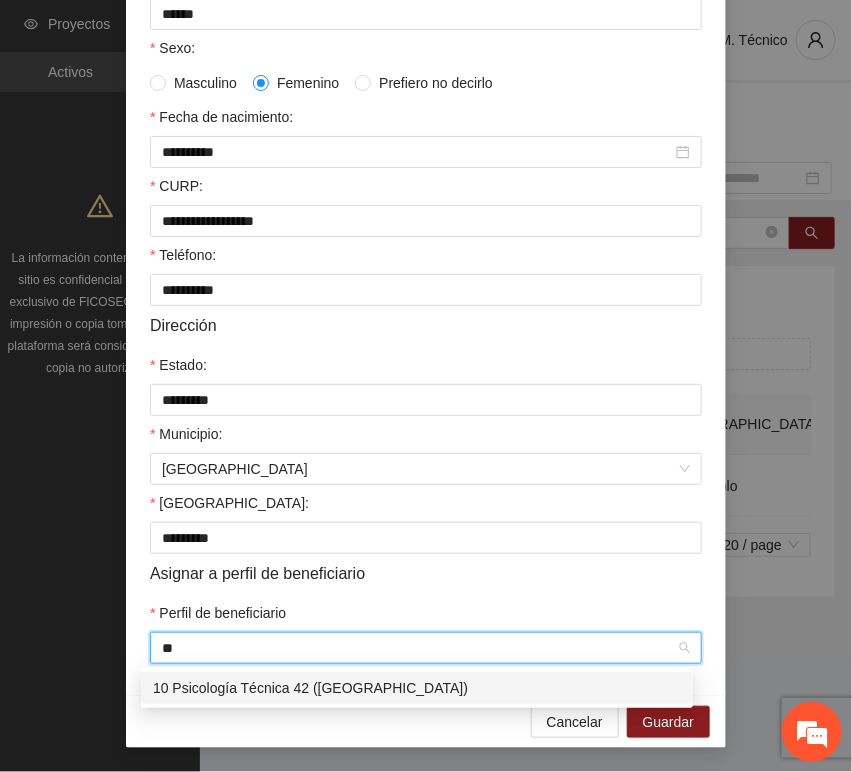 click on "10 Psicología Técnica 42 ([GEOGRAPHIC_DATA])" at bounding box center (417, 688) 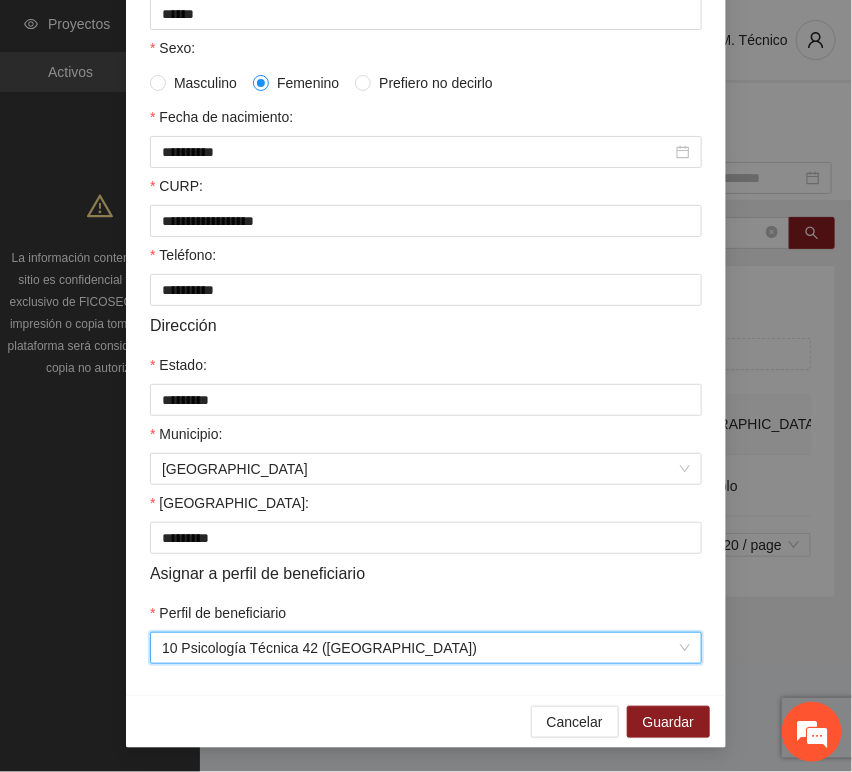 click on "Cancelar Guardar" at bounding box center (426, 721) 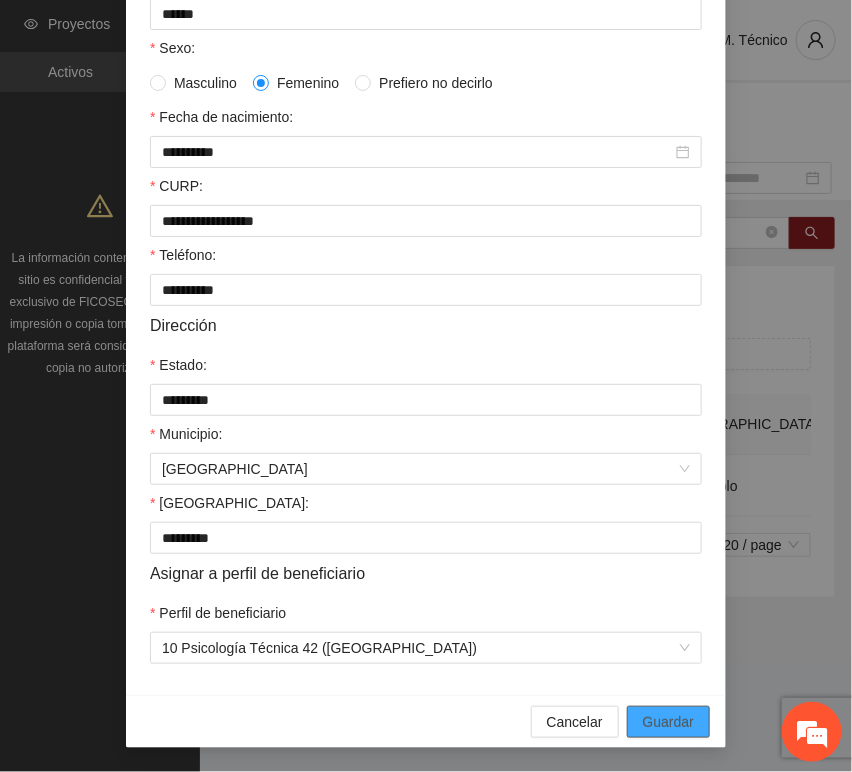 click on "Guardar" at bounding box center (668, 722) 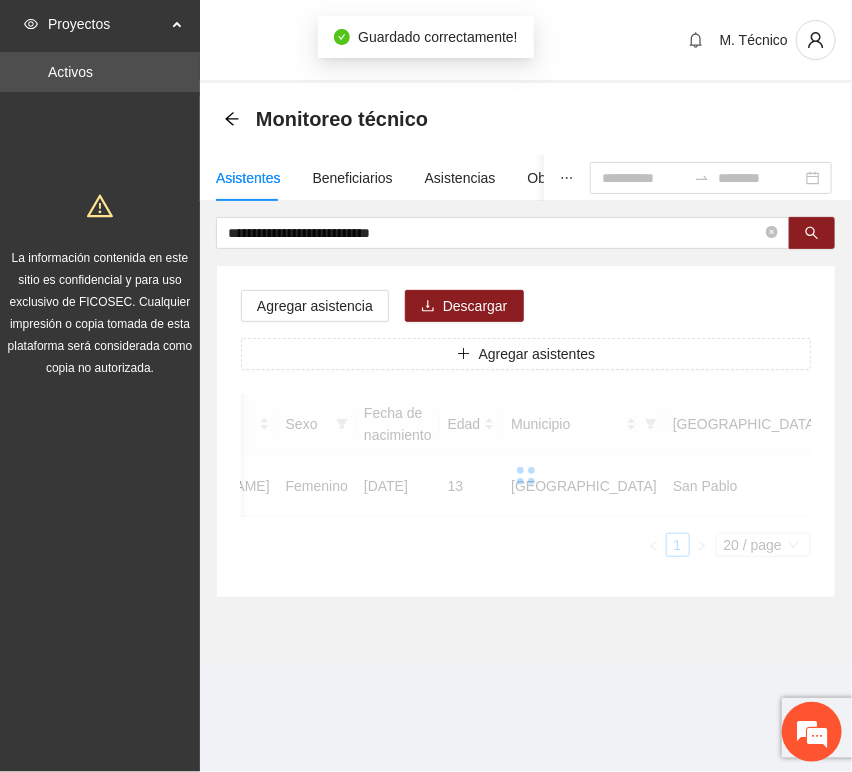 scroll, scrollTop: 294, scrollLeft: 0, axis: vertical 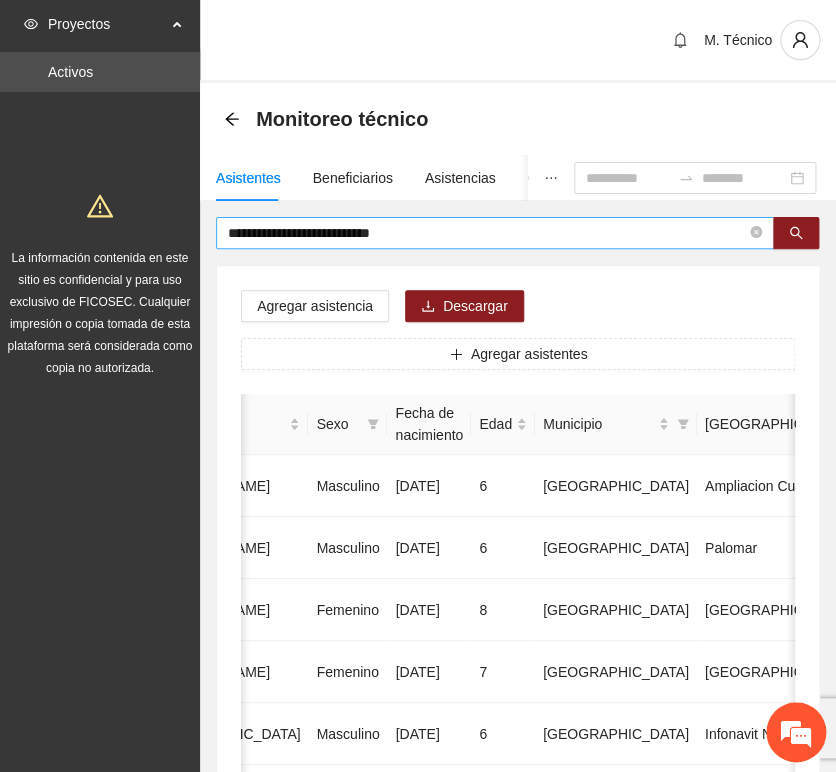 drag, startPoint x: 415, startPoint y: 254, endPoint x: 432, endPoint y: 238, distance: 23.345236 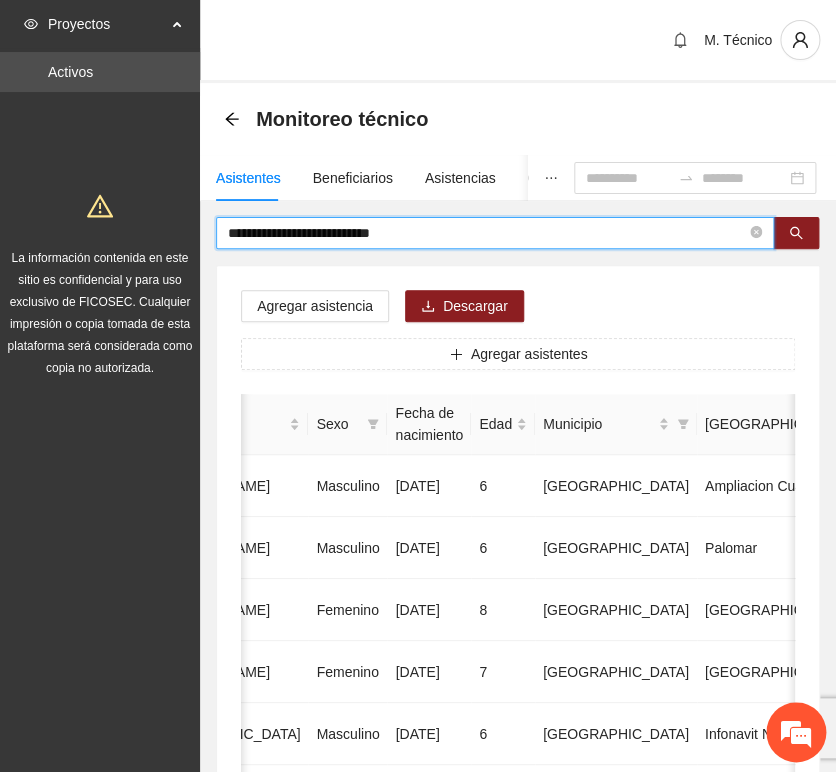 drag, startPoint x: 432, startPoint y: 236, endPoint x: -71, endPoint y: 242, distance: 503.0358 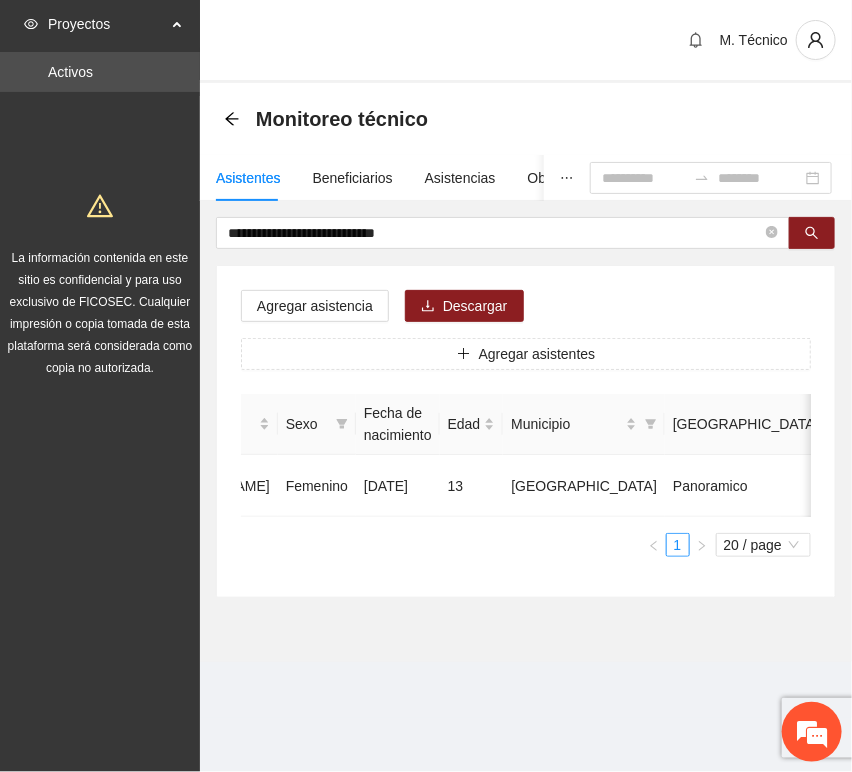 scroll, scrollTop: 0, scrollLeft: 0, axis: both 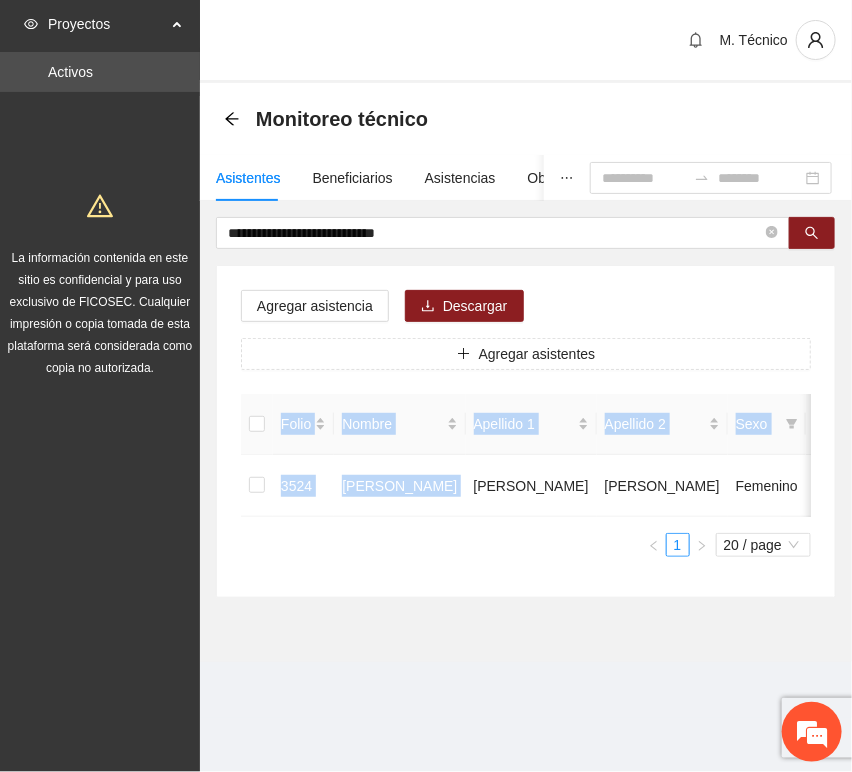 drag, startPoint x: 456, startPoint y: 520, endPoint x: 496, endPoint y: 520, distance: 40 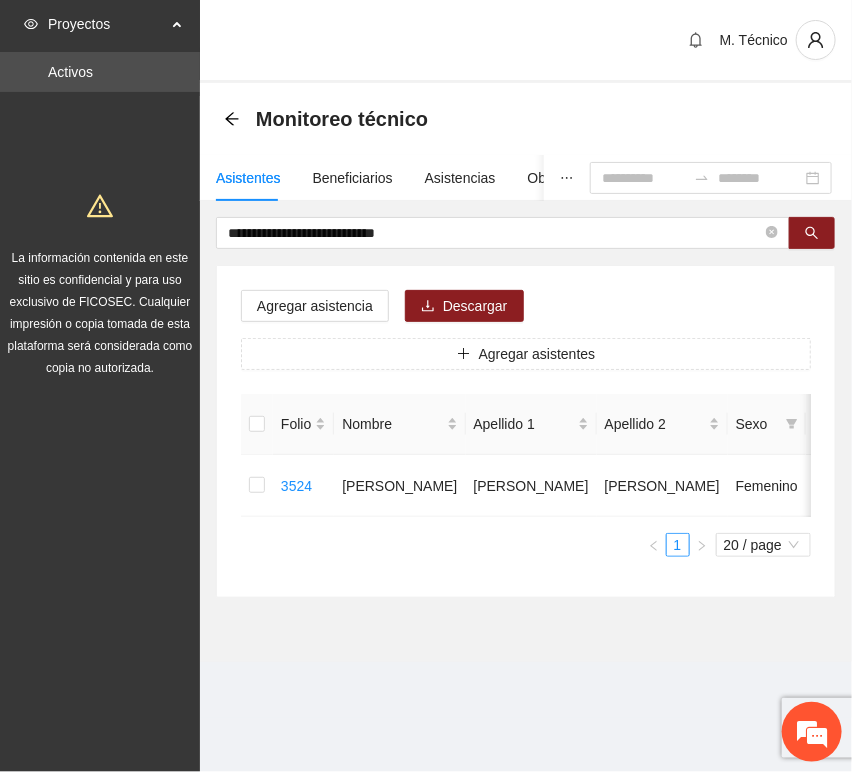 drag, startPoint x: 353, startPoint y: 566, endPoint x: 366, endPoint y: 533, distance: 35.468296 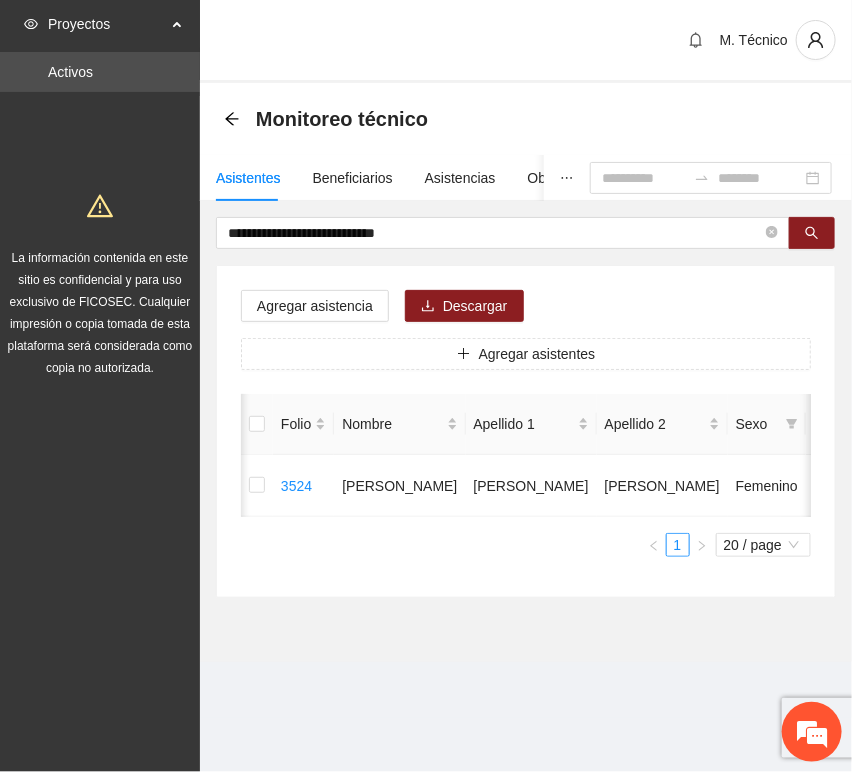 scroll, scrollTop: 0, scrollLeft: 460, axis: horizontal 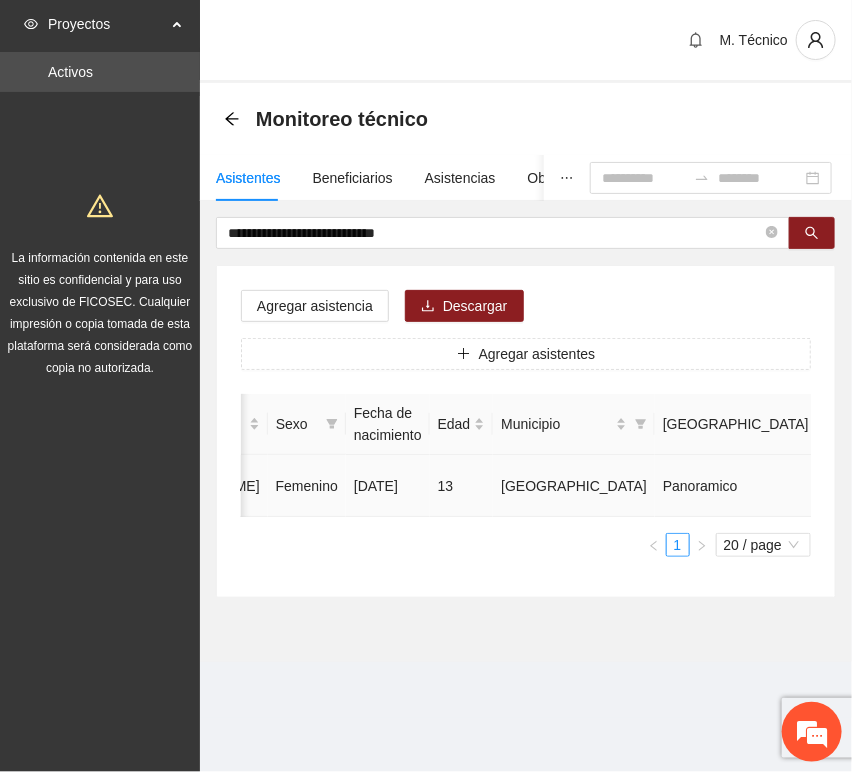click at bounding box center (1023, 486) 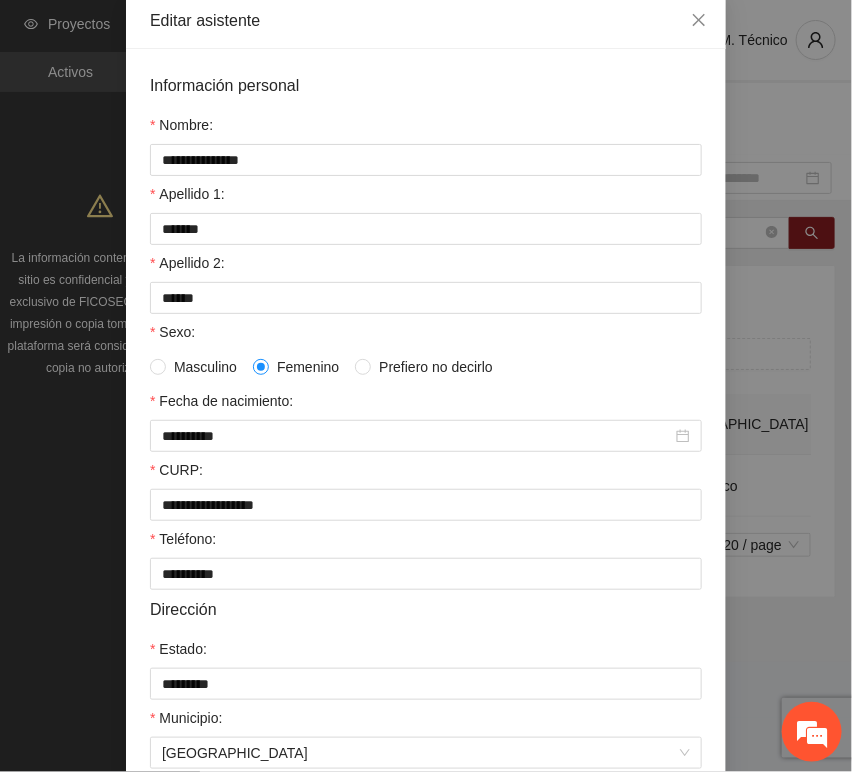 scroll, scrollTop: 394, scrollLeft: 0, axis: vertical 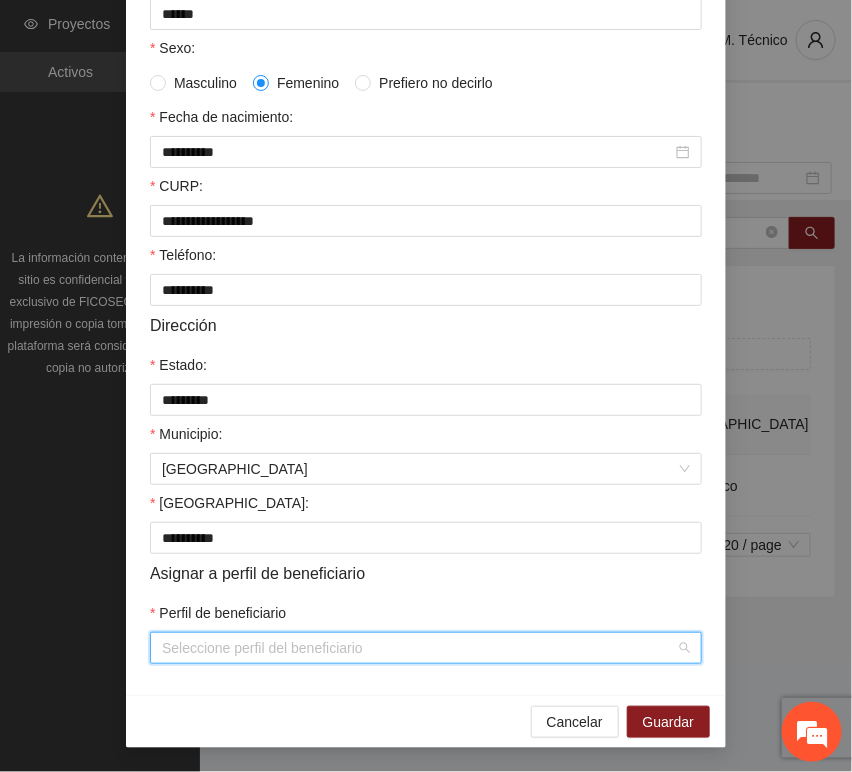 click on "Perfil de beneficiario" at bounding box center [419, 648] 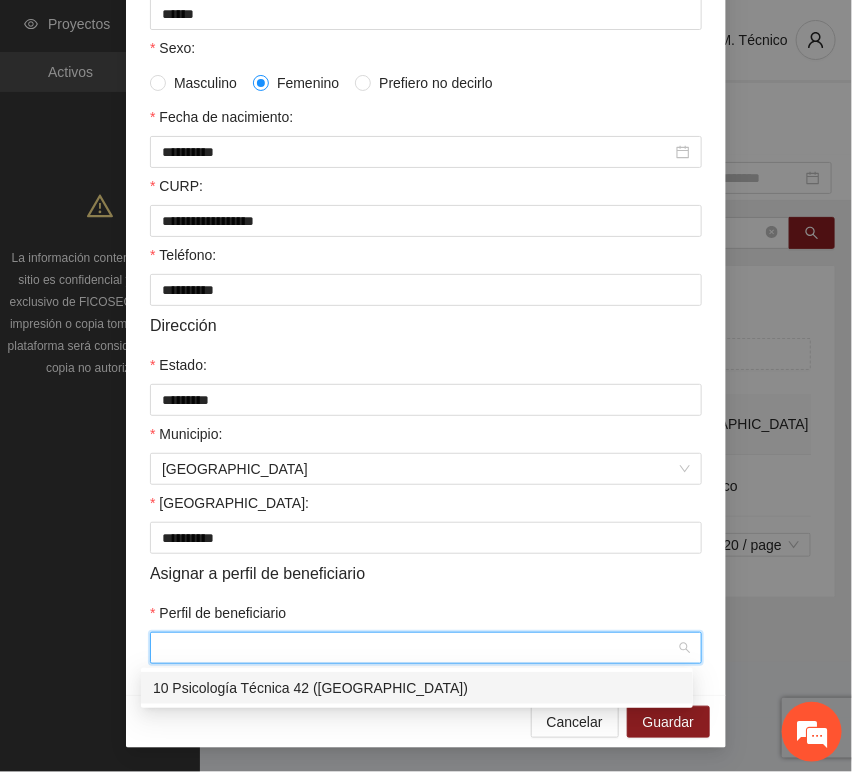 click on "**********" at bounding box center [426, 386] 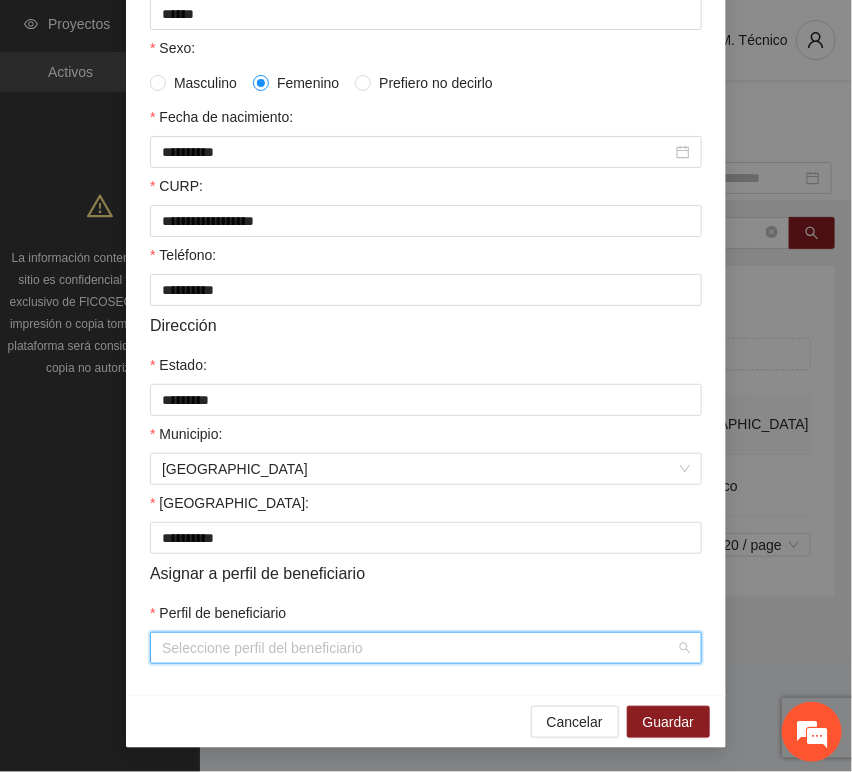 click on "Perfil de beneficiario" at bounding box center [419, 648] 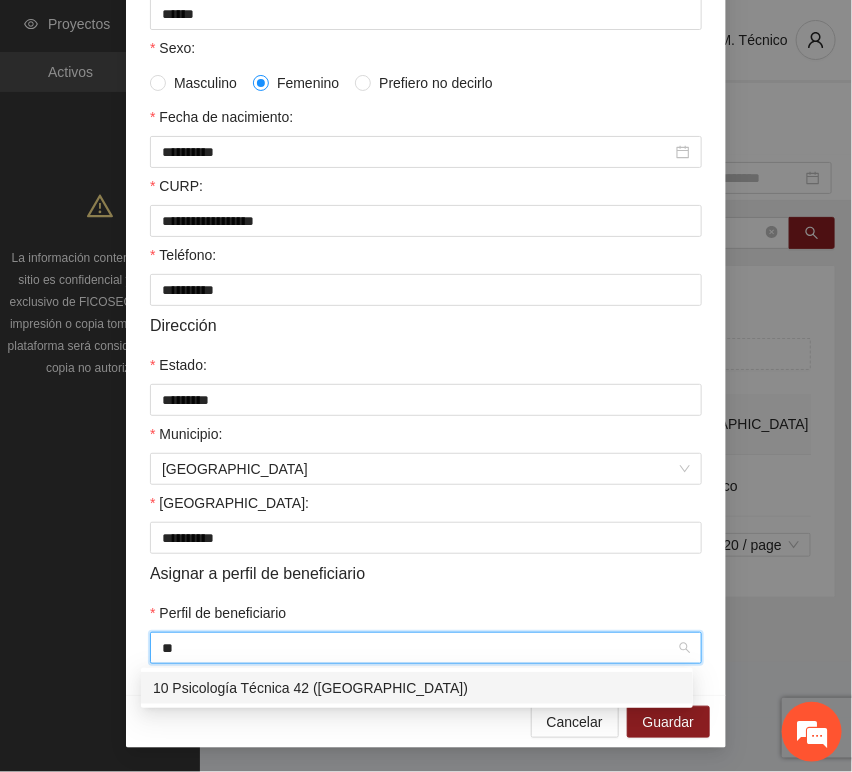 click on "10 Psicología Técnica 42 ([GEOGRAPHIC_DATA])" at bounding box center [417, 688] 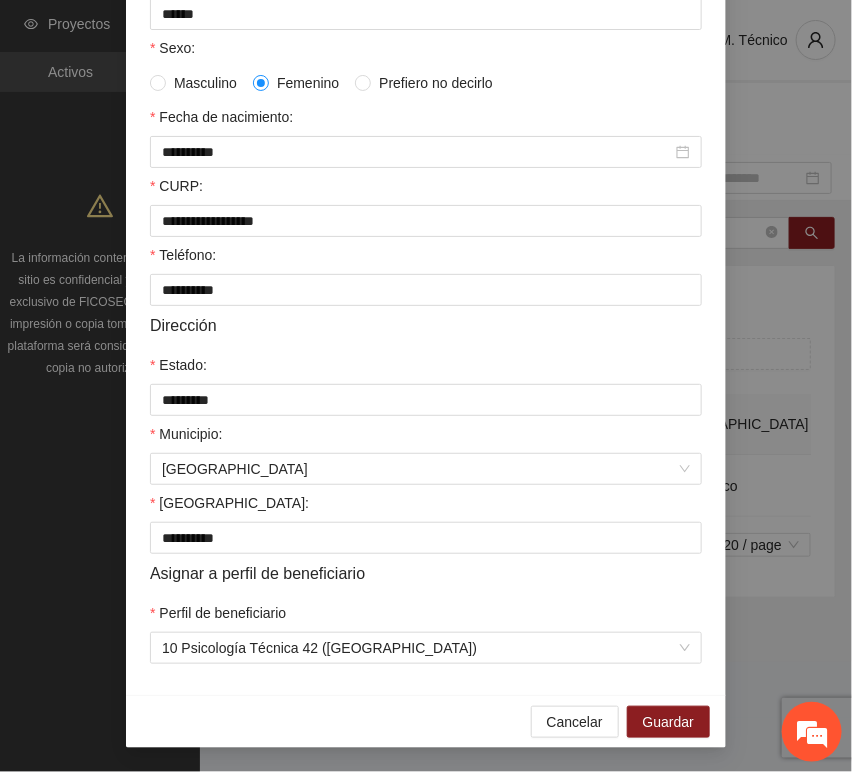 drag, startPoint x: 389, startPoint y: 714, endPoint x: 546, endPoint y: 714, distance: 157 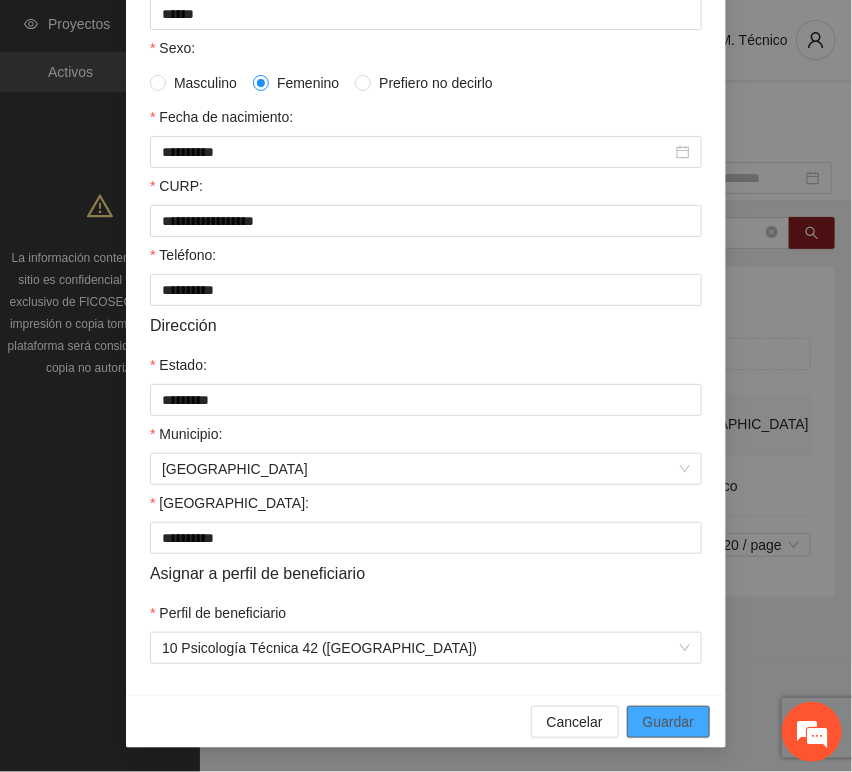 click on "Guardar" at bounding box center (668, 722) 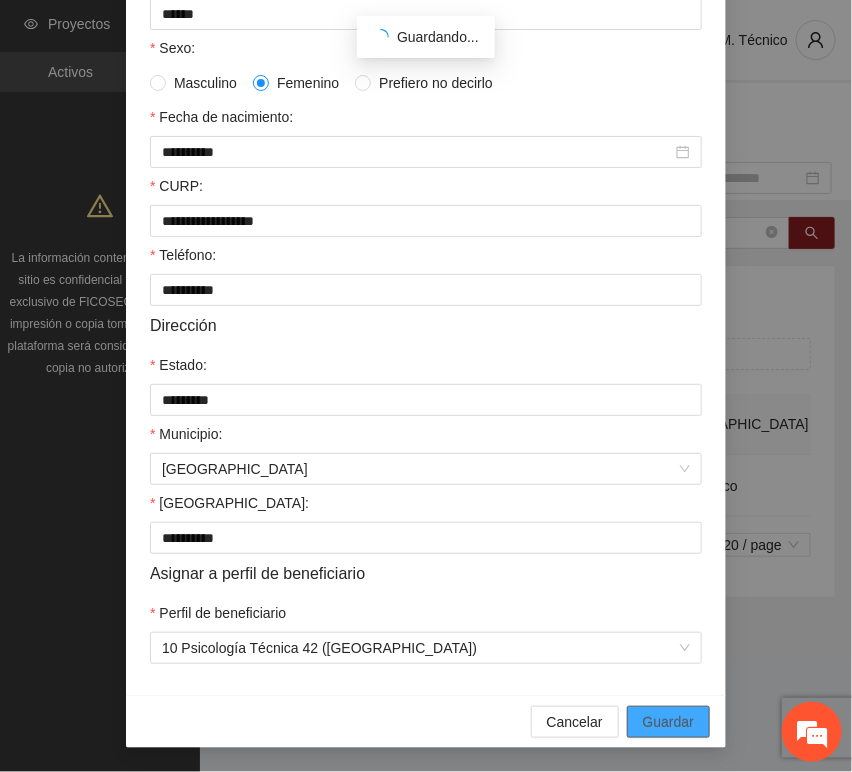 scroll, scrollTop: 294, scrollLeft: 0, axis: vertical 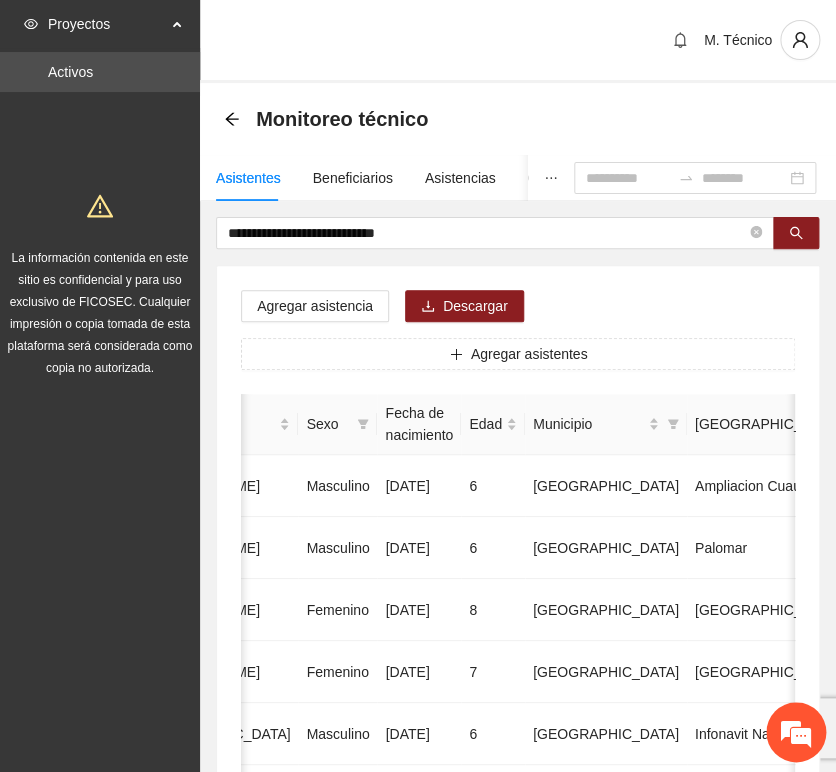 click on "Agregar asistencia Descargar Agregar asistentes Folio Nombre Apellido 1 Apellido 2 Sexo Fecha de nacimiento Edad Municipio Colonia Teléfono Actividad                           1 [PERSON_NAME] [DATE] 6 Chihuahua Ampliacion [PERSON_NAME] 6146098808 U P +11 2 [PERSON_NAME] Masculino [DATE] 6 [GEOGRAPHIC_DATA] [GEOGRAPHIC_DATA] 6142685790 U P +4 3 [PERSON_NAME] [DATE] 8 Chihuahua [GEOGRAPHIC_DATA] U P +6 4 [PERSON_NAME] [DATE] 7 [GEOGRAPHIC_DATA] U P +4 5 [PERSON_NAME]  Madrid Masculino [DATE] 6 Chihuahua Infonavit Nac.  6141246855 U P +4 6 [PERSON_NAME] Masculino [DATE] 8 Chihuahua [PERSON_NAME] 6141225744 U P +6 7 [PERSON_NAME][DATE] Femenino [DATE] 8 Chihuahua Paseos [PERSON_NAME] 6142154187 U P +7 8 [PERSON_NAME] [DATE] 9 Chihuahua Popular 6142434364 U P +3 9 [PERSON_NAME]  Madrid Femenino [DATE] 7 U P +8" at bounding box center (518, 1020) 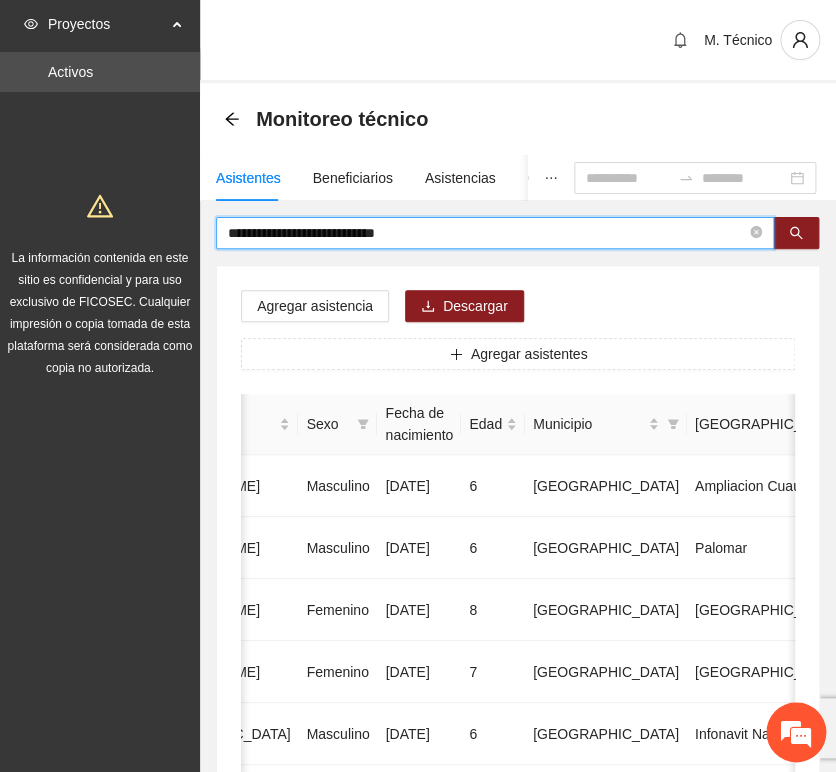 drag, startPoint x: 438, startPoint y: 231, endPoint x: 89, endPoint y: 218, distance: 349.24203 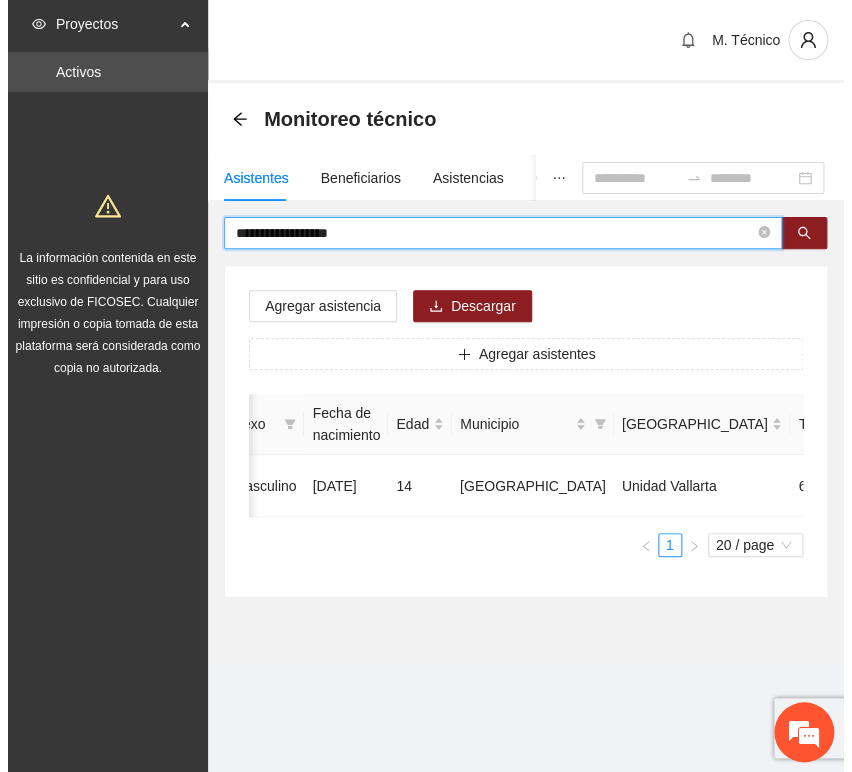 scroll, scrollTop: 0, scrollLeft: 452, axis: horizontal 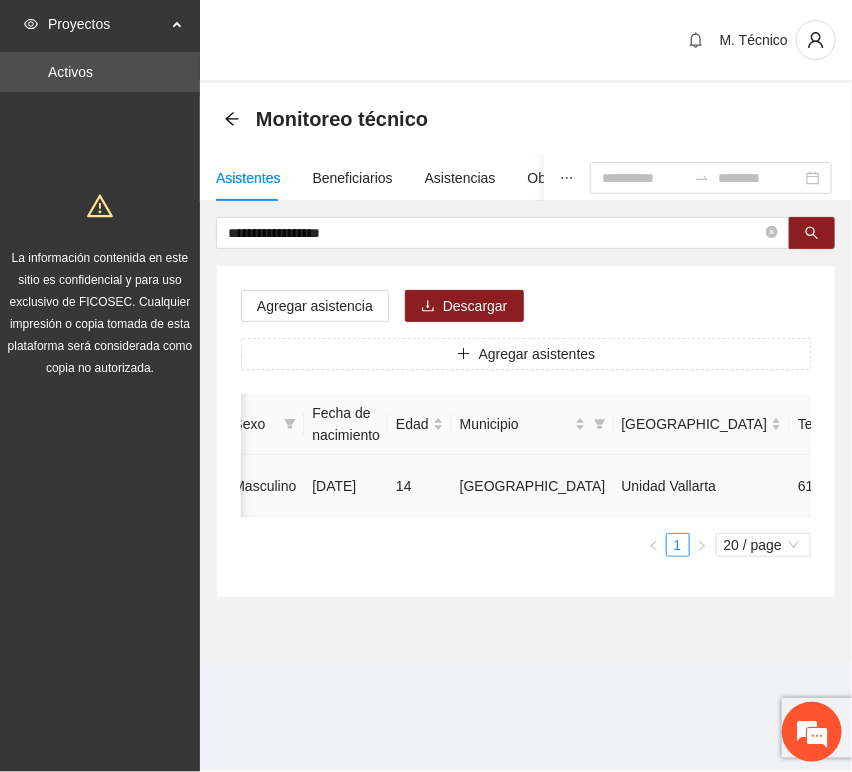 click 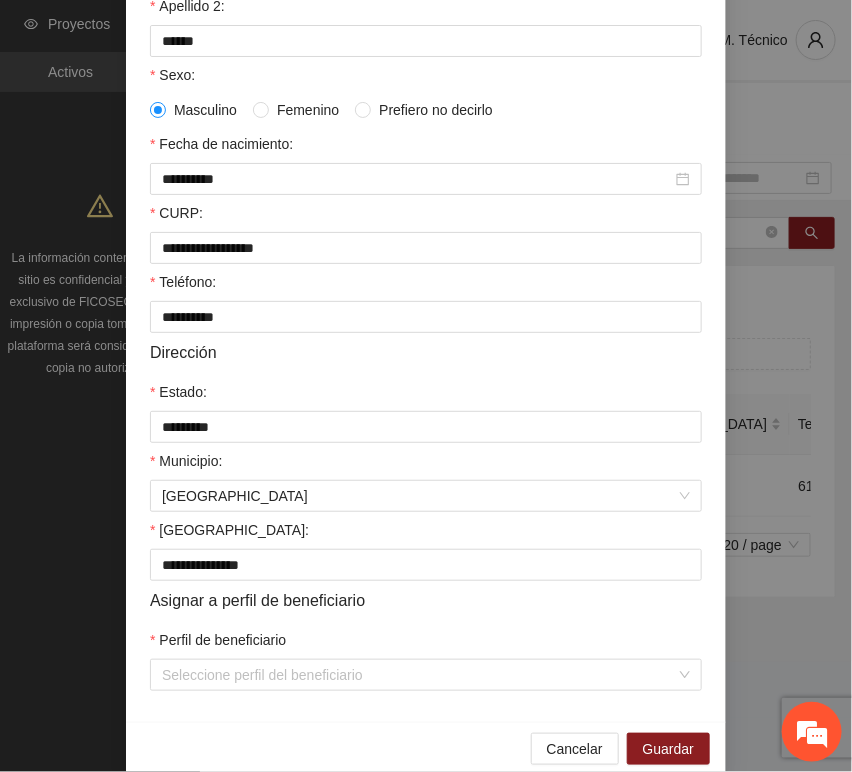 scroll, scrollTop: 394, scrollLeft: 0, axis: vertical 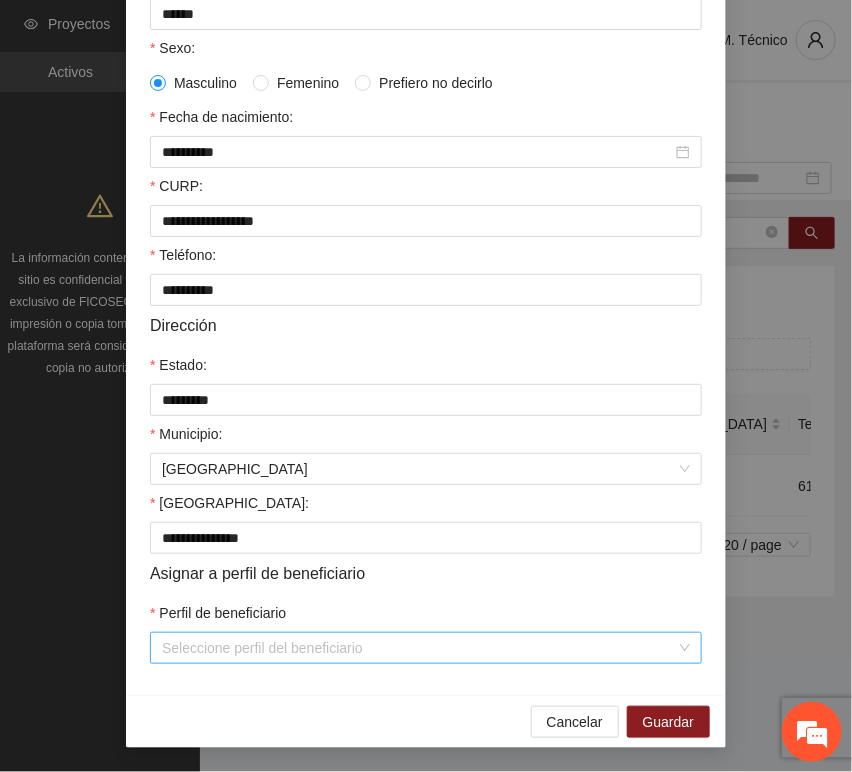 click on "Perfil de beneficiario" at bounding box center [419, 648] 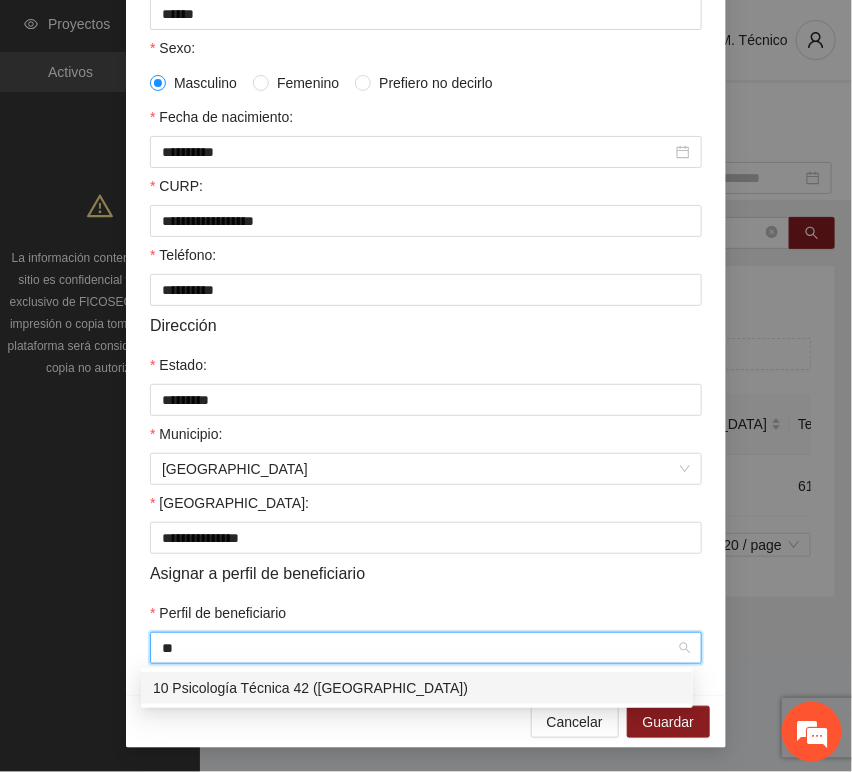 click on "10 Psicología Técnica 42 ([GEOGRAPHIC_DATA])" at bounding box center (417, 688) 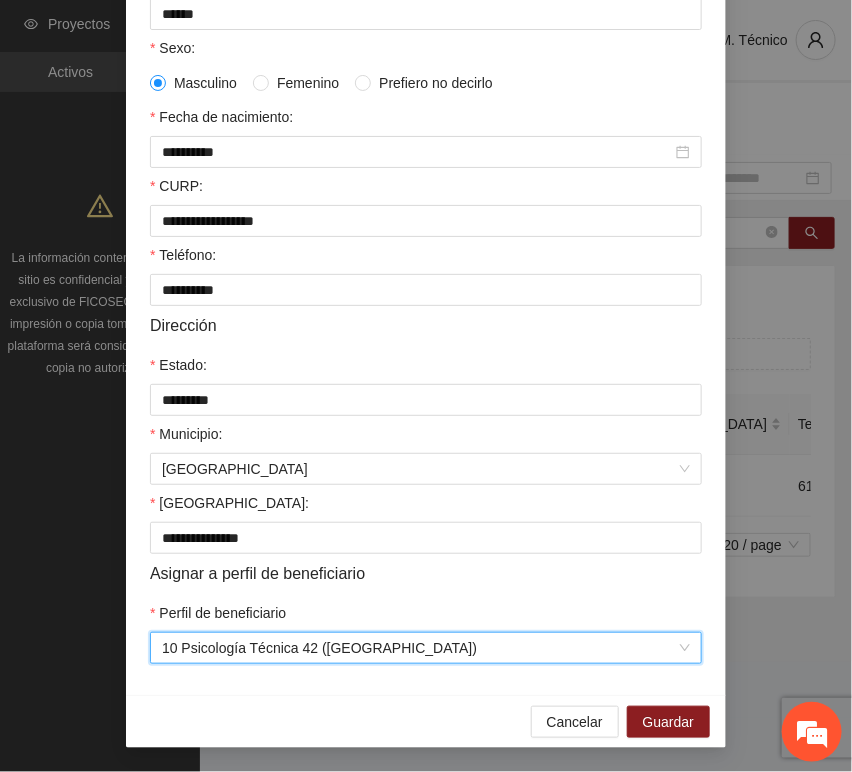 scroll, scrollTop: 1232, scrollLeft: 0, axis: vertical 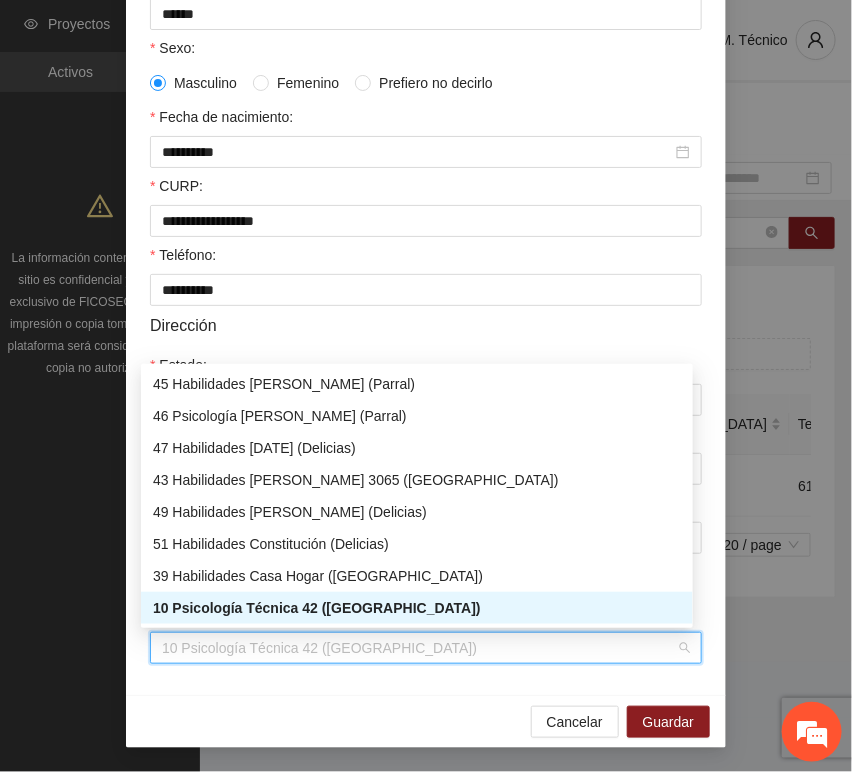 click on "10 Psicología Técnica 42 ([GEOGRAPHIC_DATA])" at bounding box center (417, 608) 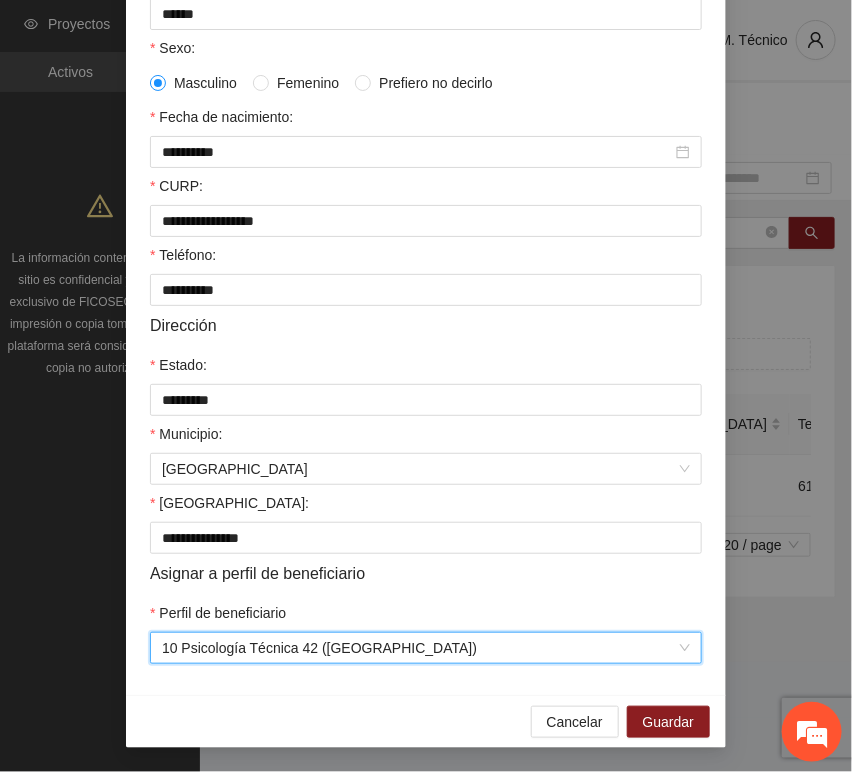 click on "Cancelar Guardar" at bounding box center [426, 721] 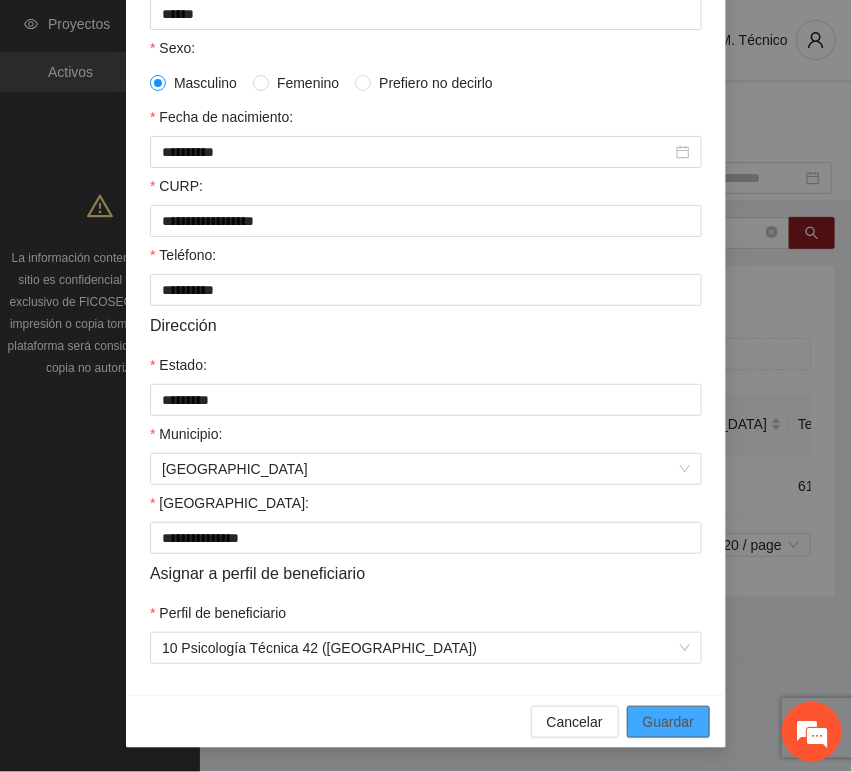 click on "Guardar" at bounding box center (668, 722) 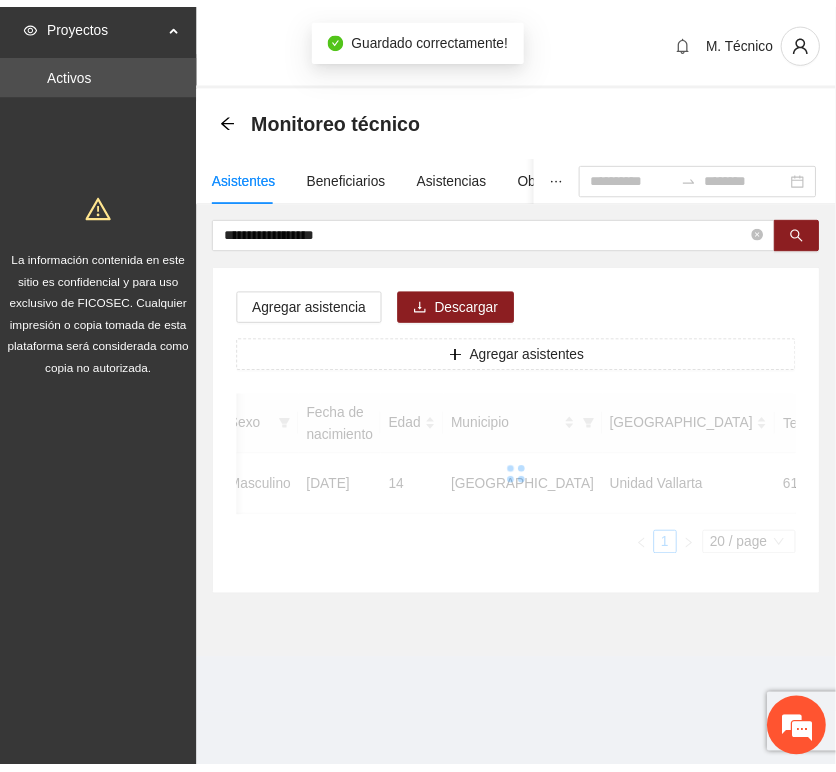 scroll, scrollTop: 294, scrollLeft: 0, axis: vertical 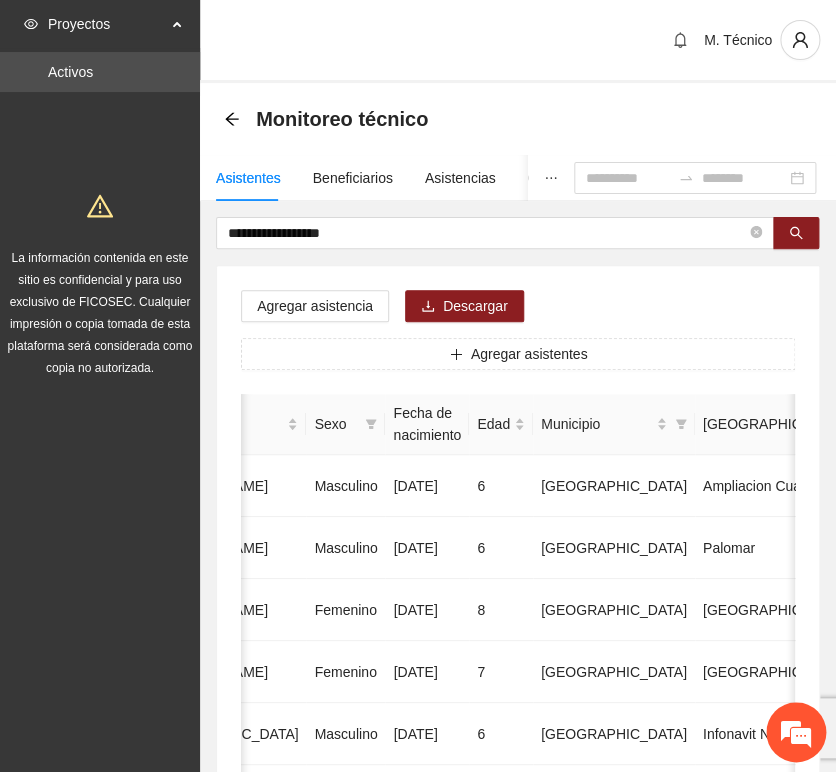 drag, startPoint x: 348, startPoint y: 270, endPoint x: 358, endPoint y: 241, distance: 30.675724 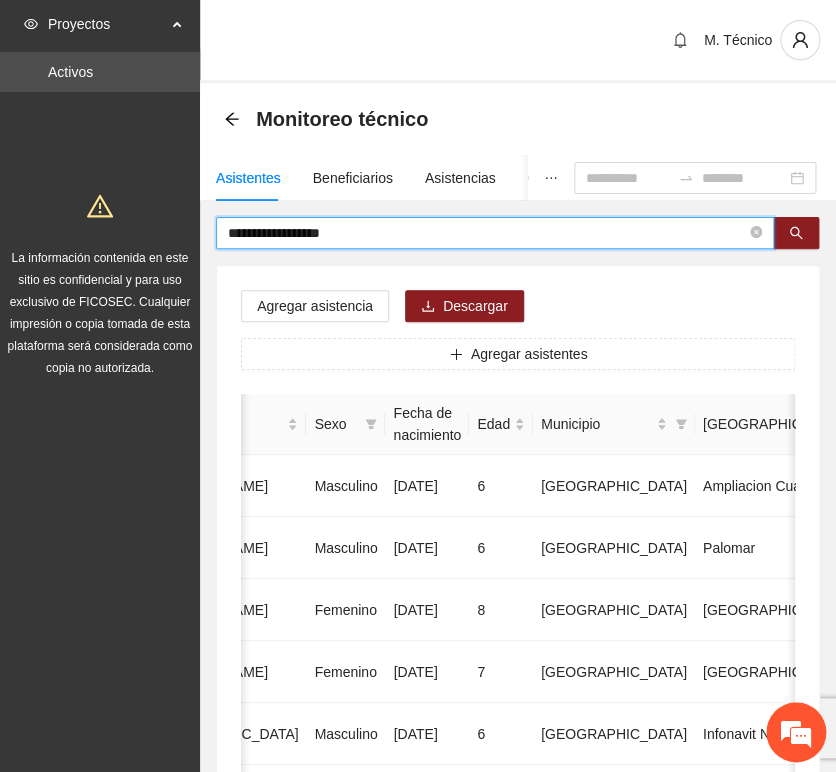 drag, startPoint x: 352, startPoint y: 233, endPoint x: 108, endPoint y: 221, distance: 244.2949 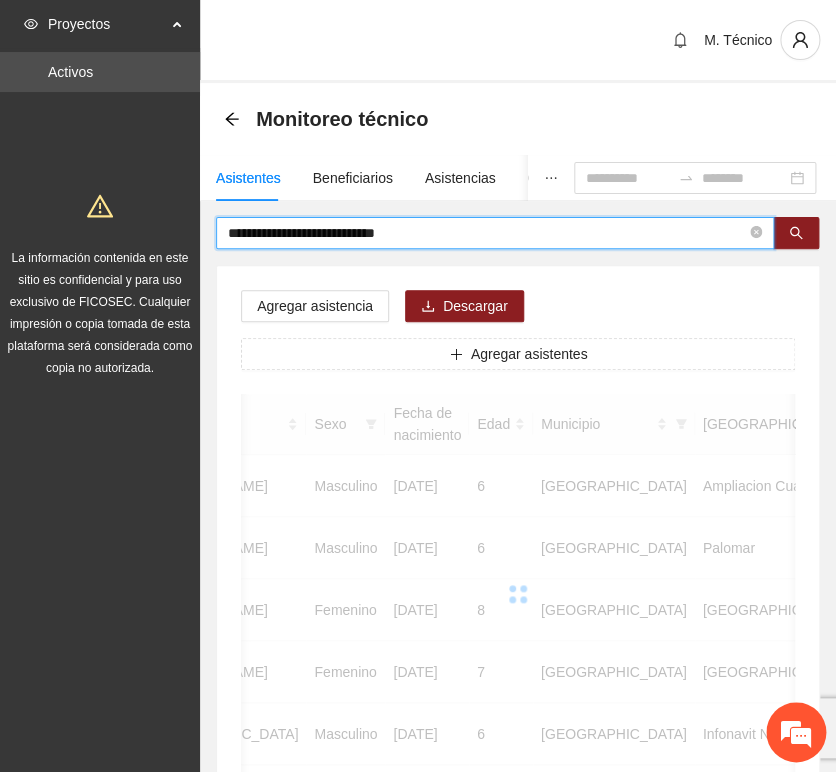 scroll, scrollTop: 0, scrollLeft: 363, axis: horizontal 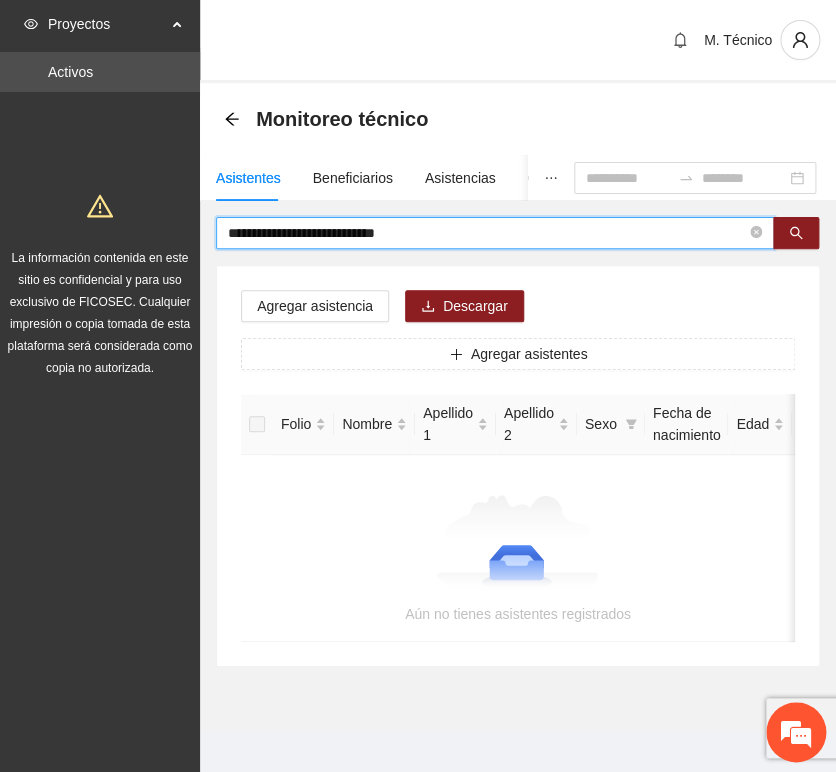 click on "**********" at bounding box center (487, 233) 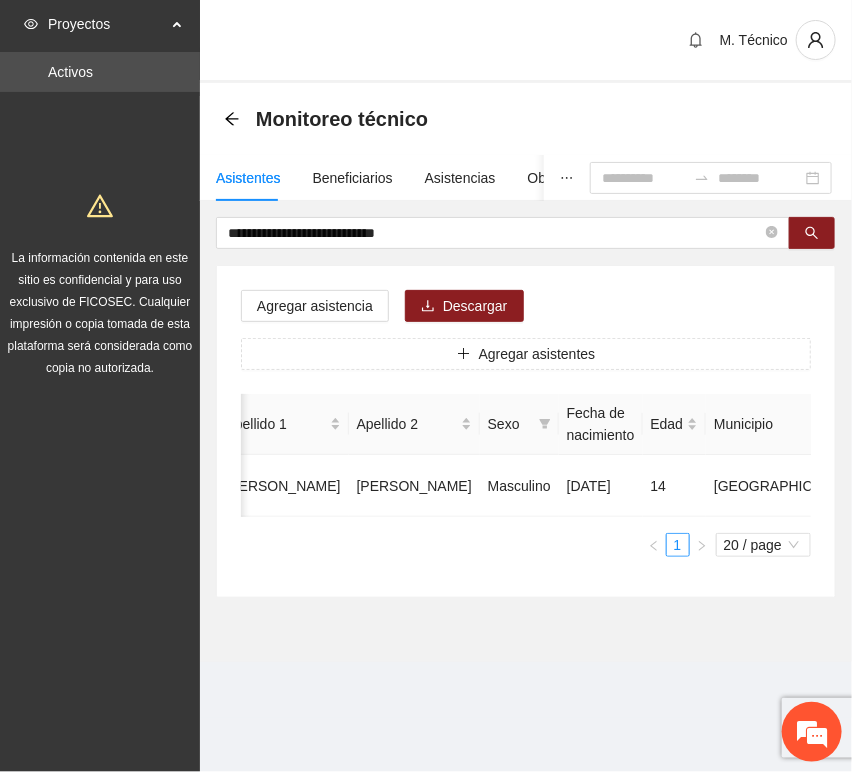 scroll, scrollTop: 0, scrollLeft: 452, axis: horizontal 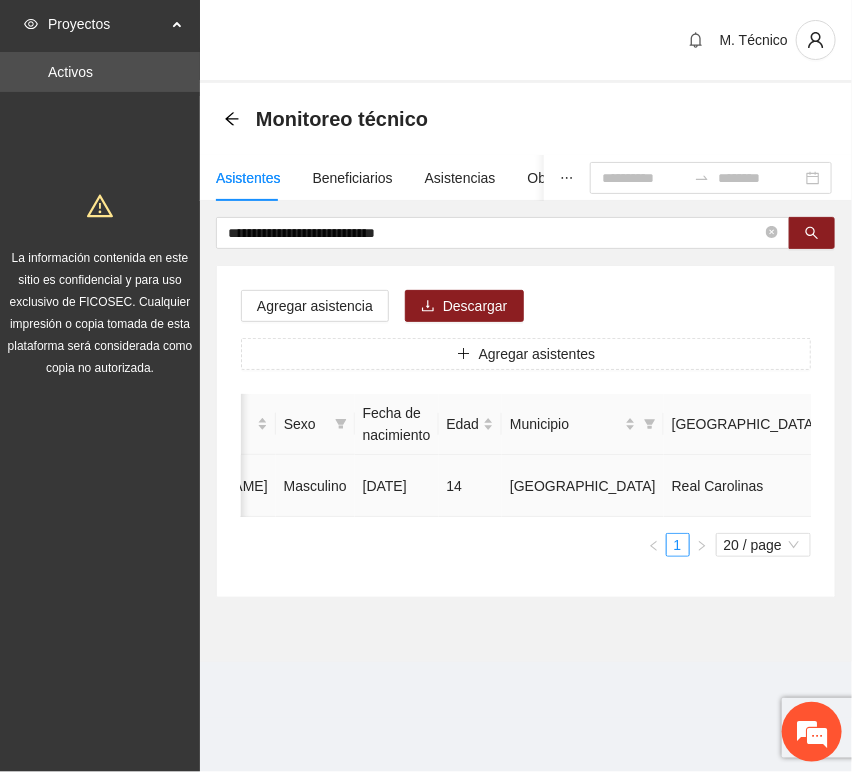 click at bounding box center [1031, 486] 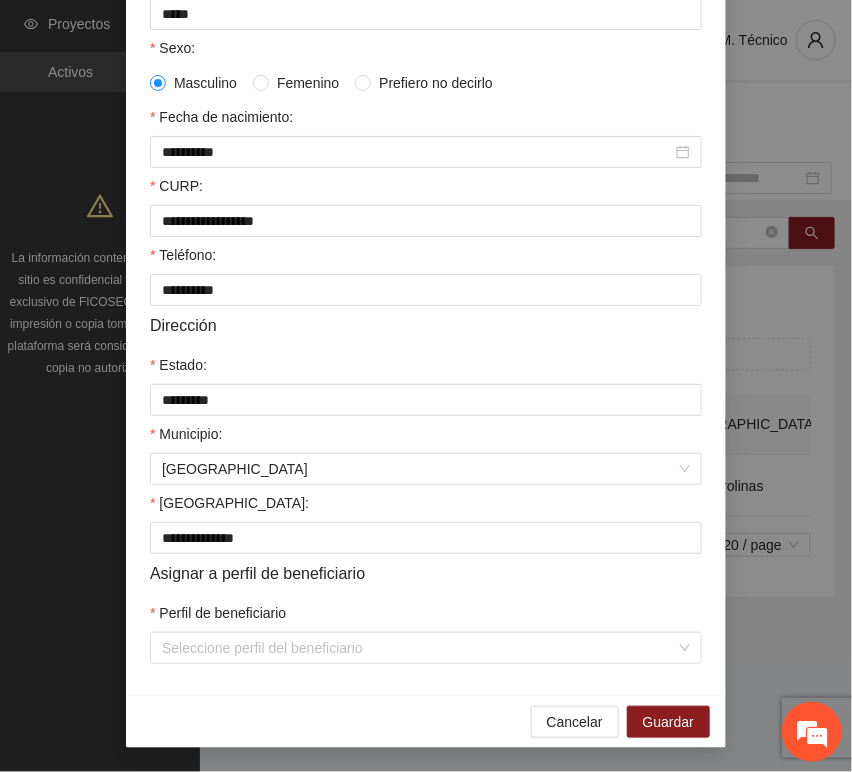 scroll, scrollTop: 394, scrollLeft: 0, axis: vertical 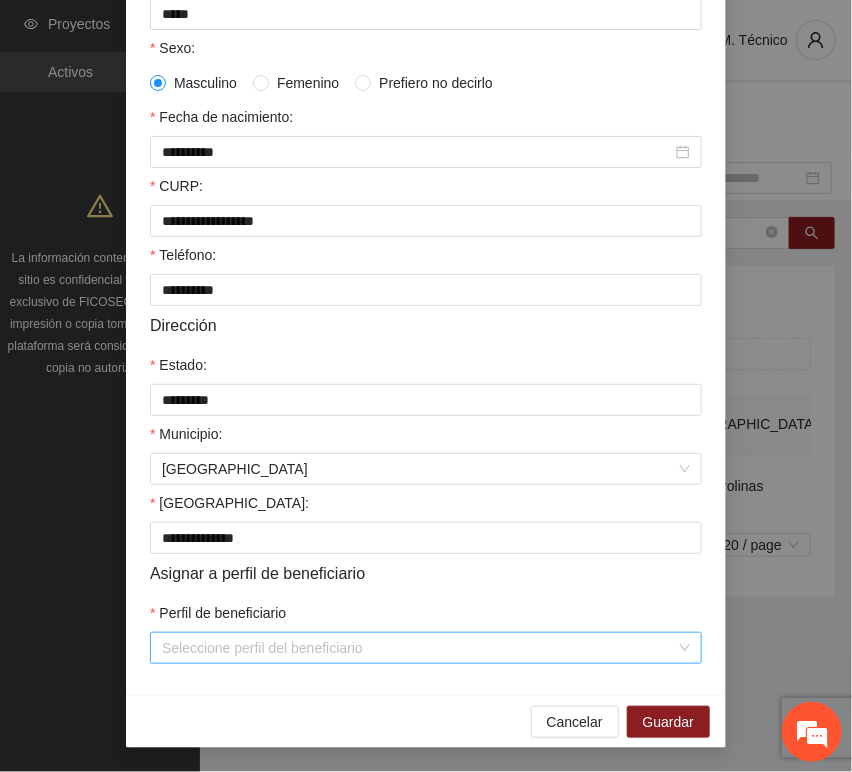 click on "Perfil de beneficiario" at bounding box center (419, 648) 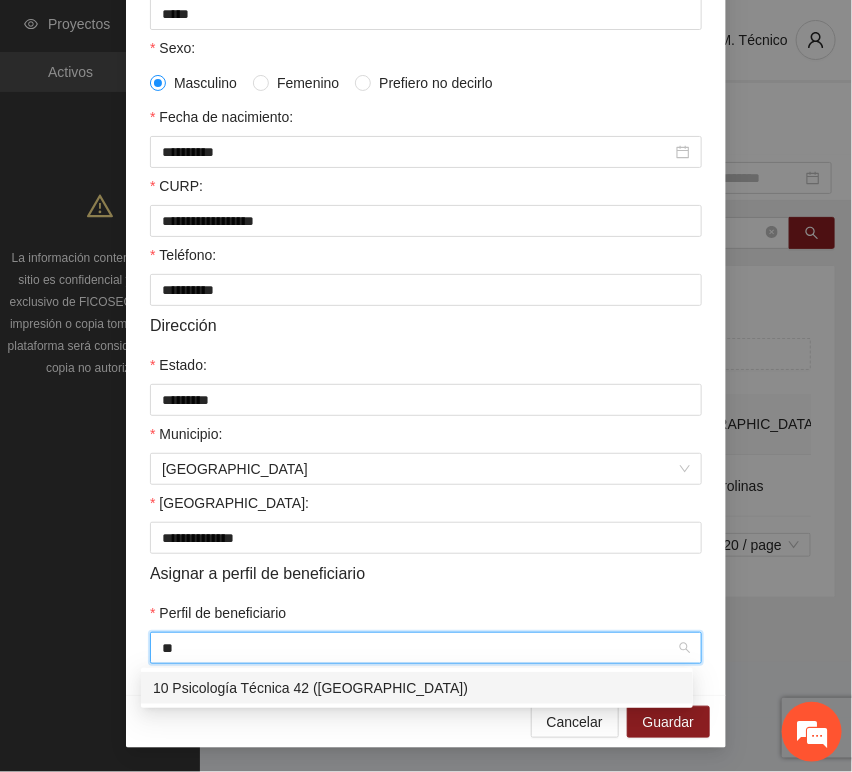 click on "10 Psicología Técnica 42 ([GEOGRAPHIC_DATA])" at bounding box center [417, 688] 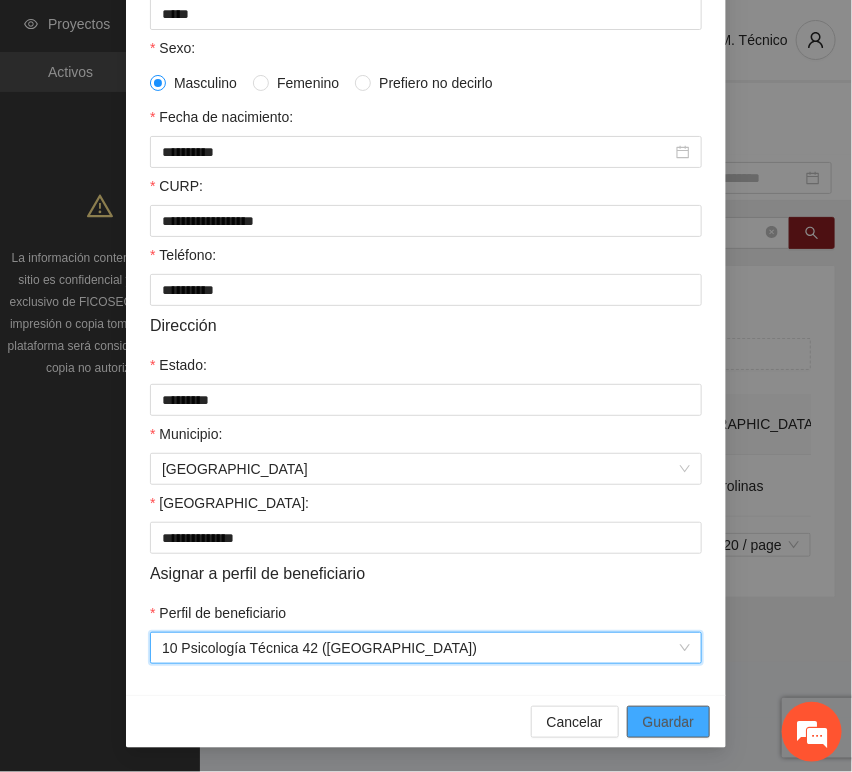 click on "Guardar" at bounding box center (668, 722) 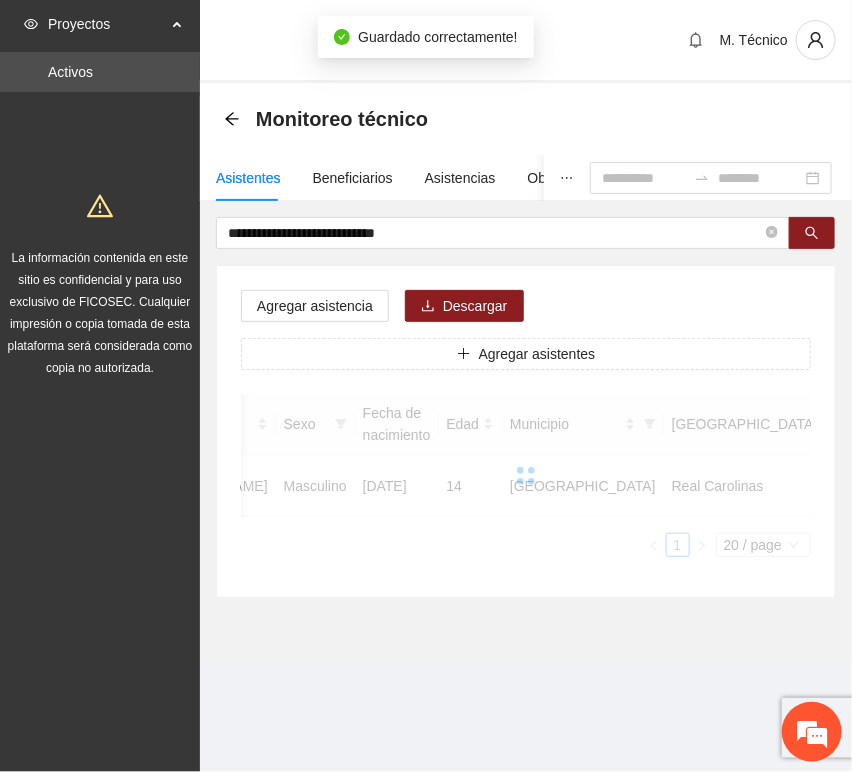 scroll, scrollTop: 294, scrollLeft: 0, axis: vertical 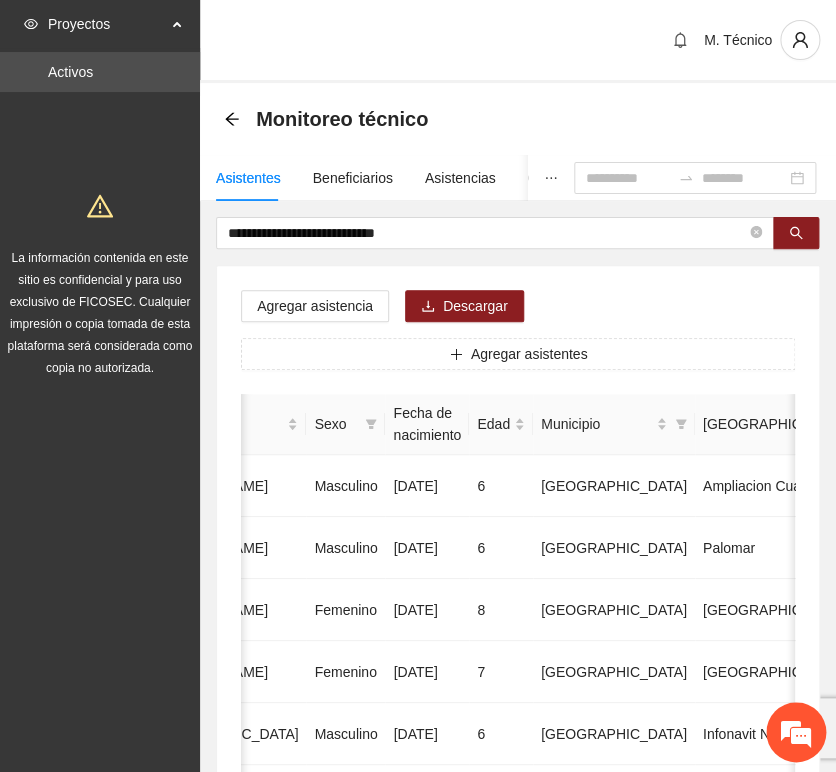 drag, startPoint x: 416, startPoint y: 267, endPoint x: 449, endPoint y: 238, distance: 43.931767 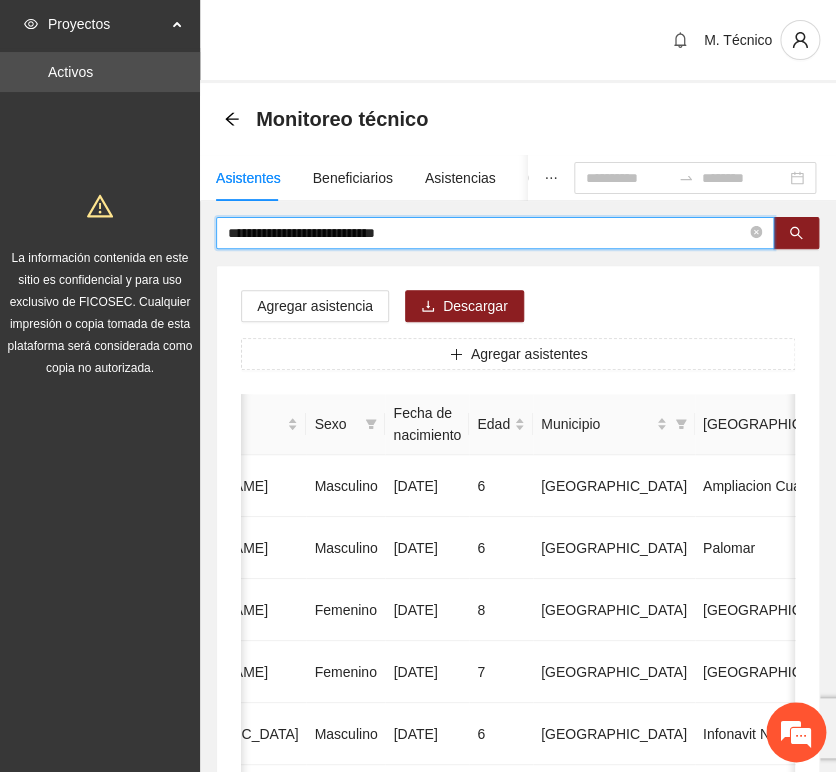 drag, startPoint x: 449, startPoint y: 236, endPoint x: -117, endPoint y: 182, distance: 568.5701 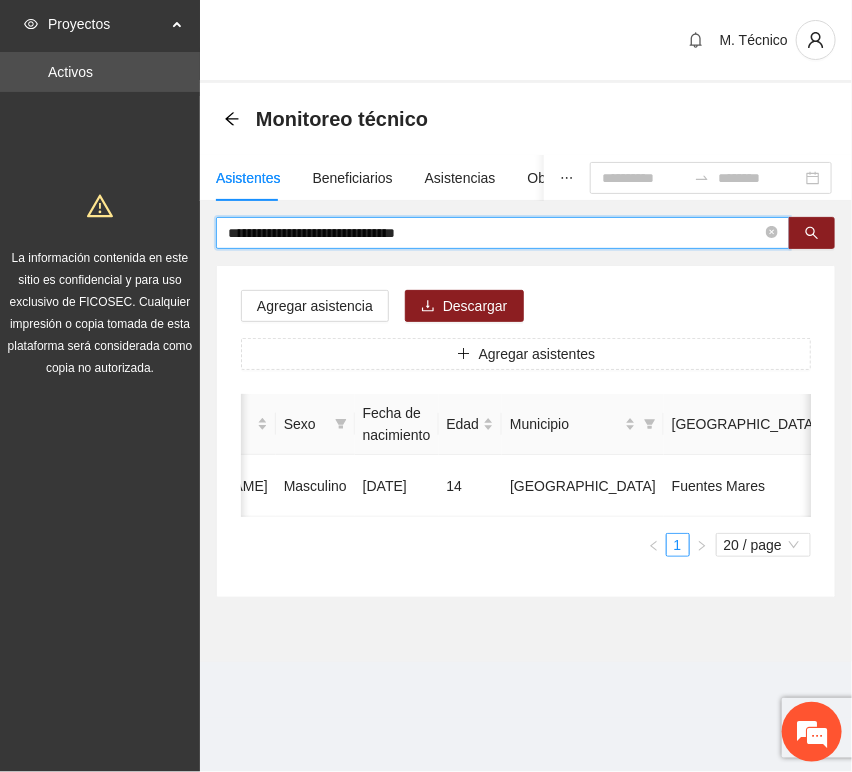 click on "**********" at bounding box center (495, 233) 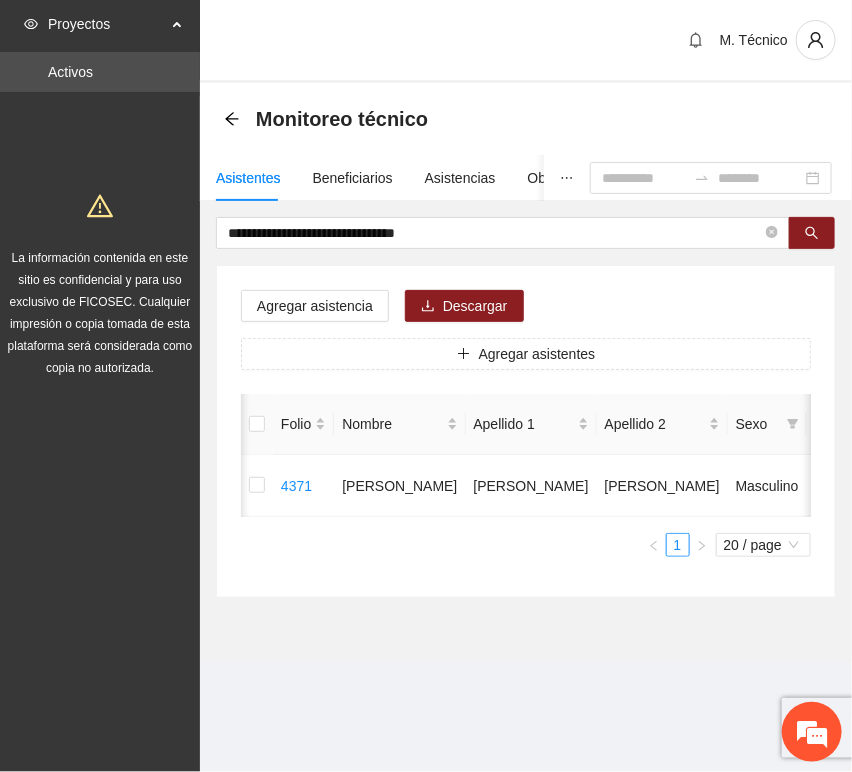 scroll, scrollTop: 0, scrollLeft: 461, axis: horizontal 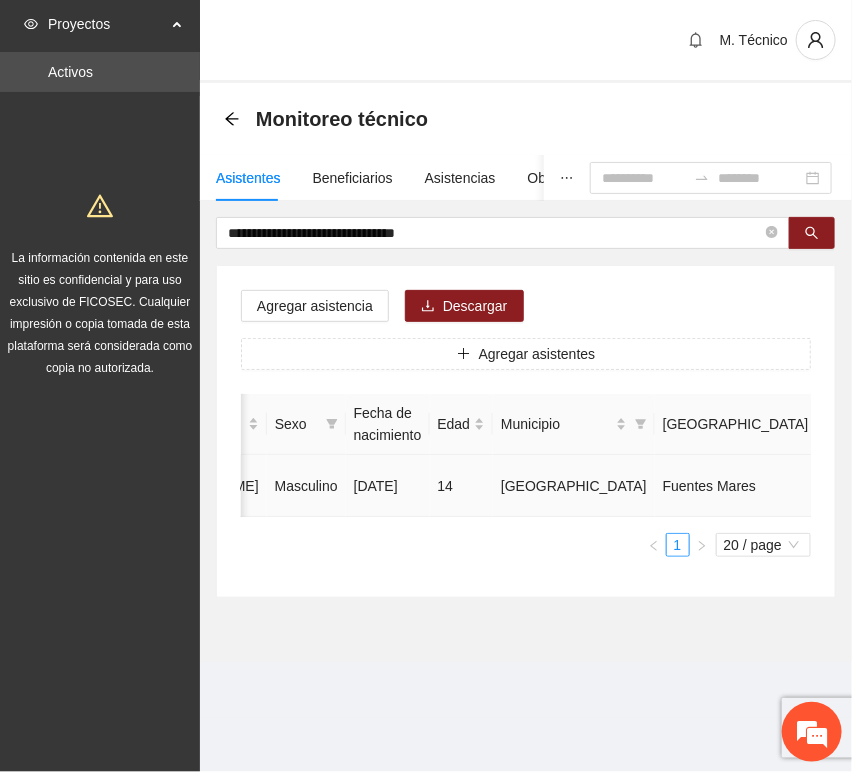 click 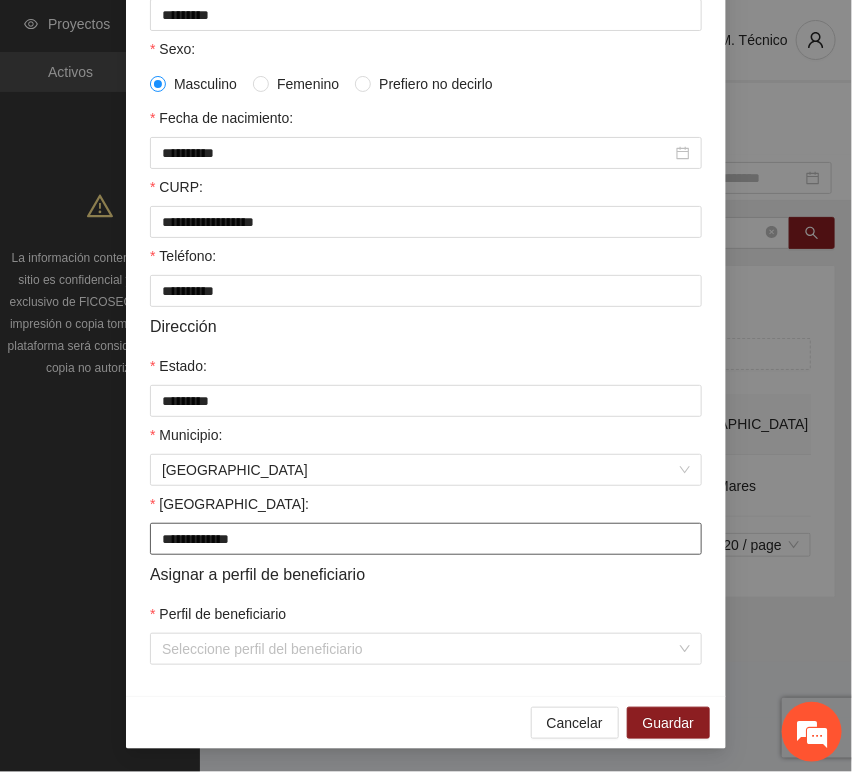 scroll, scrollTop: 394, scrollLeft: 0, axis: vertical 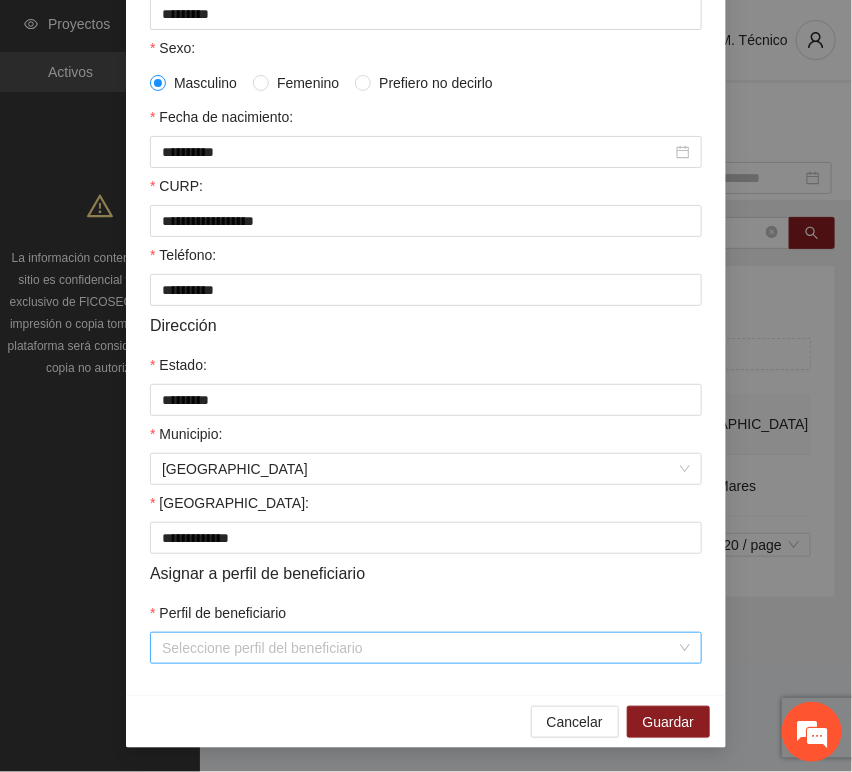 click on "Perfil de beneficiario" at bounding box center (419, 648) 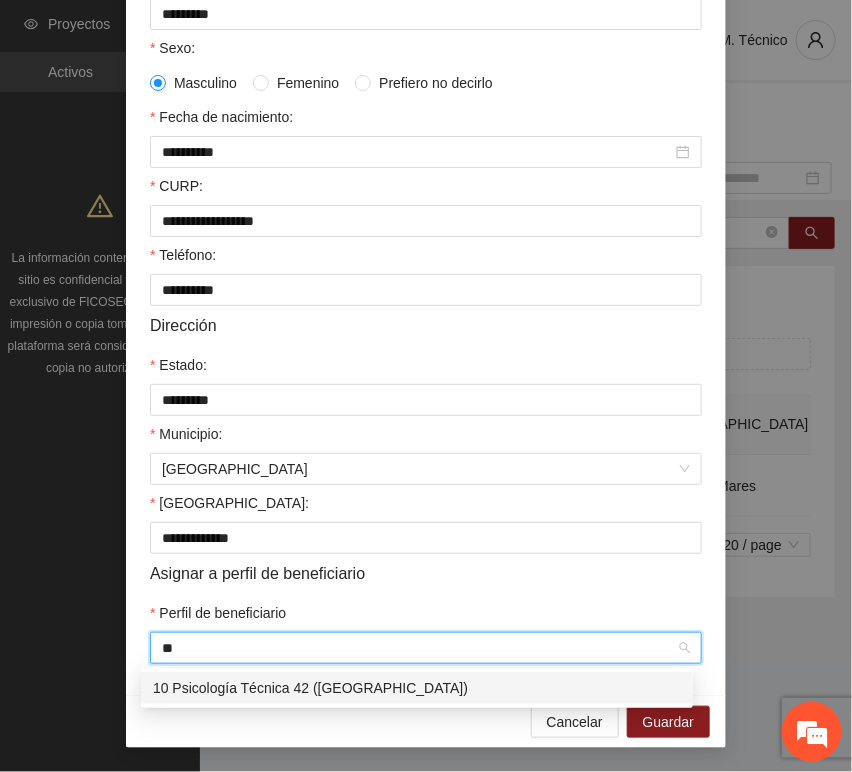 click on "10 Psicología Técnica 42 ([GEOGRAPHIC_DATA])" at bounding box center [417, 688] 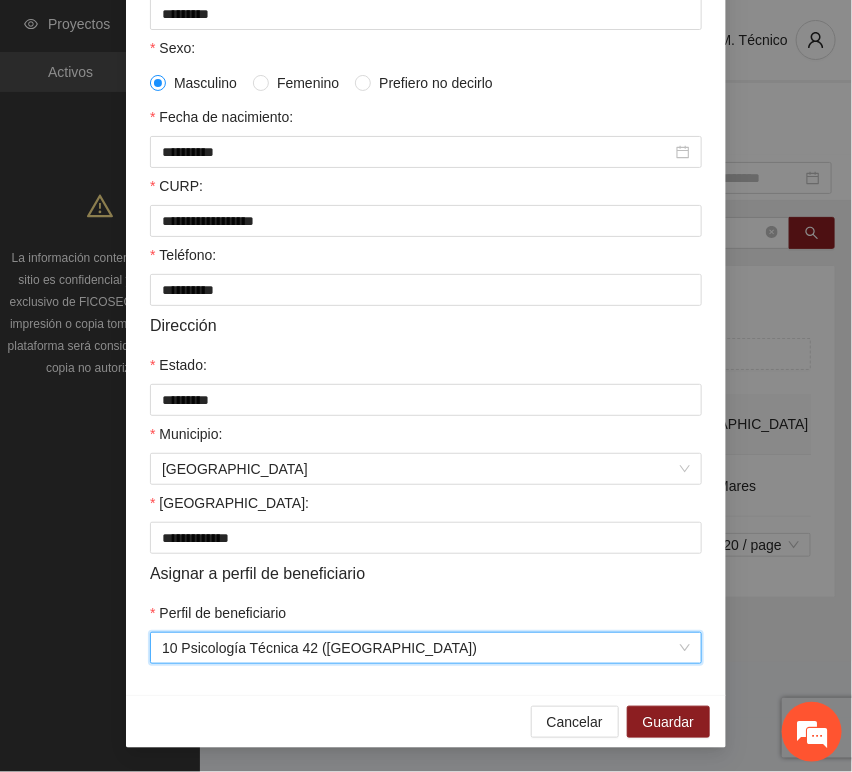 drag, startPoint x: 356, startPoint y: 714, endPoint x: 512, endPoint y: 710, distance: 156.05127 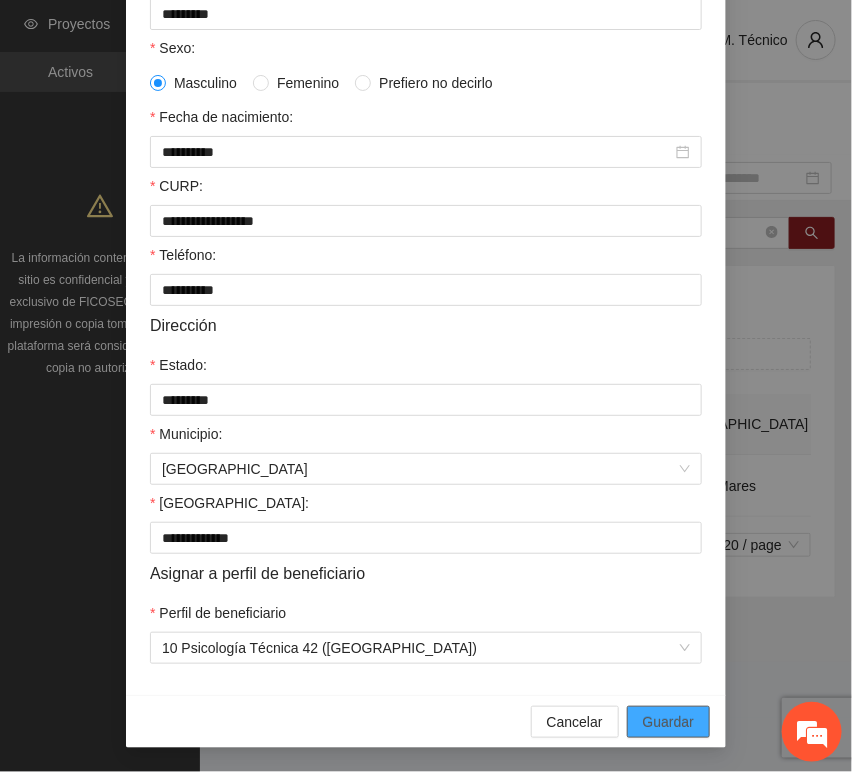 click on "Guardar" at bounding box center (668, 722) 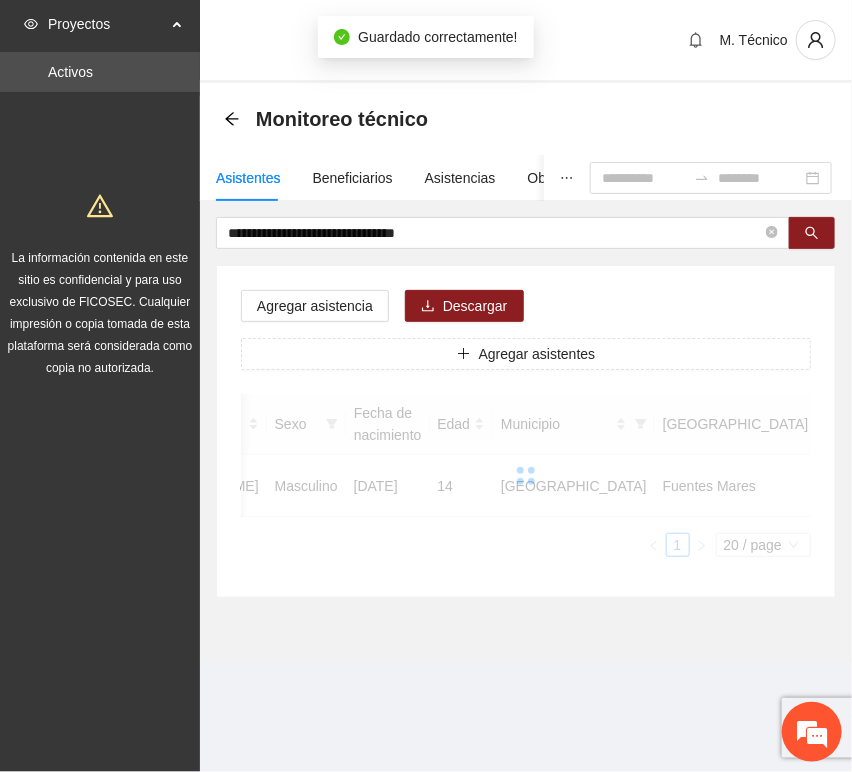 scroll, scrollTop: 294, scrollLeft: 0, axis: vertical 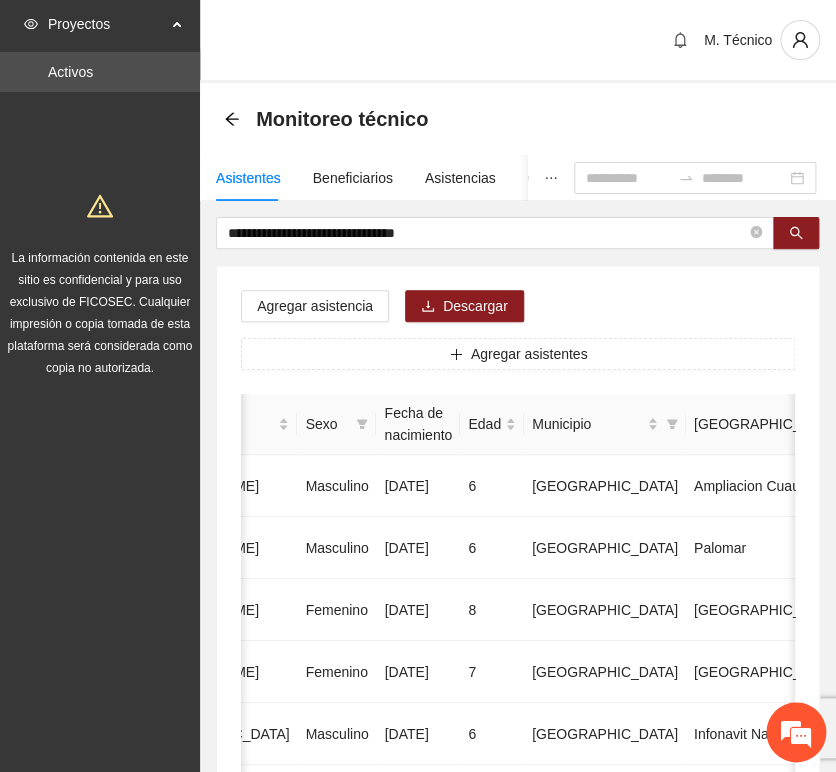 drag, startPoint x: 363, startPoint y: 269, endPoint x: 406, endPoint y: 252, distance: 46.238514 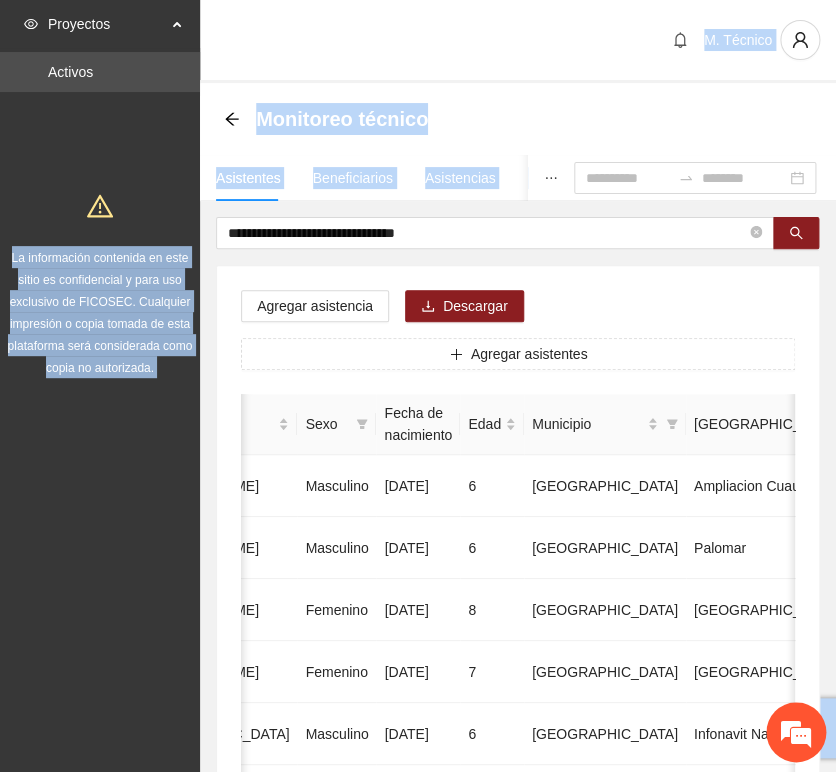 drag, startPoint x: 496, startPoint y: 214, endPoint x: -99, endPoint y: 202, distance: 595.121 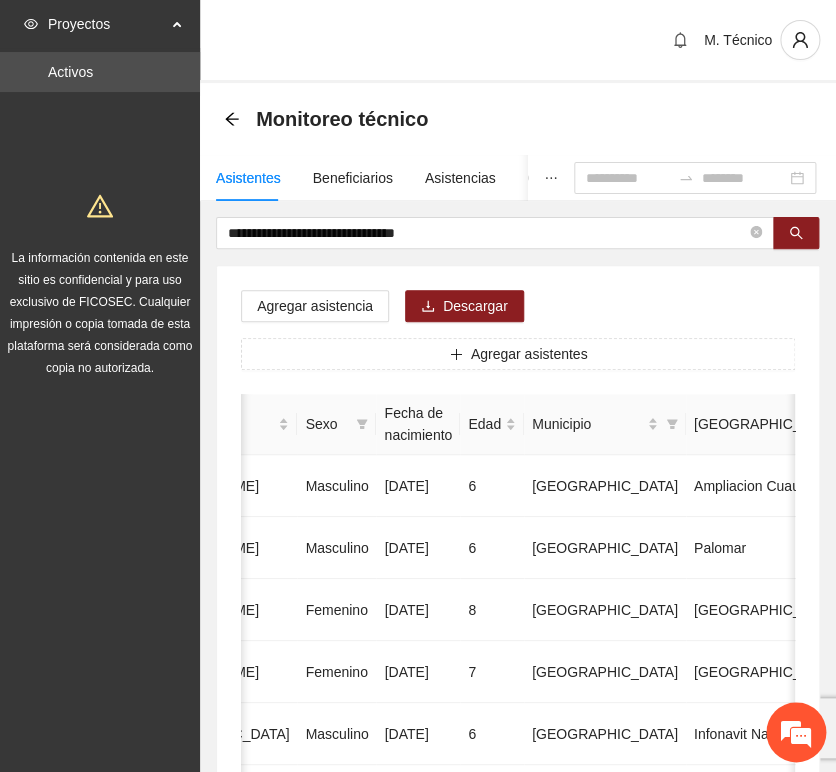 click on "**********" at bounding box center (518, 996) 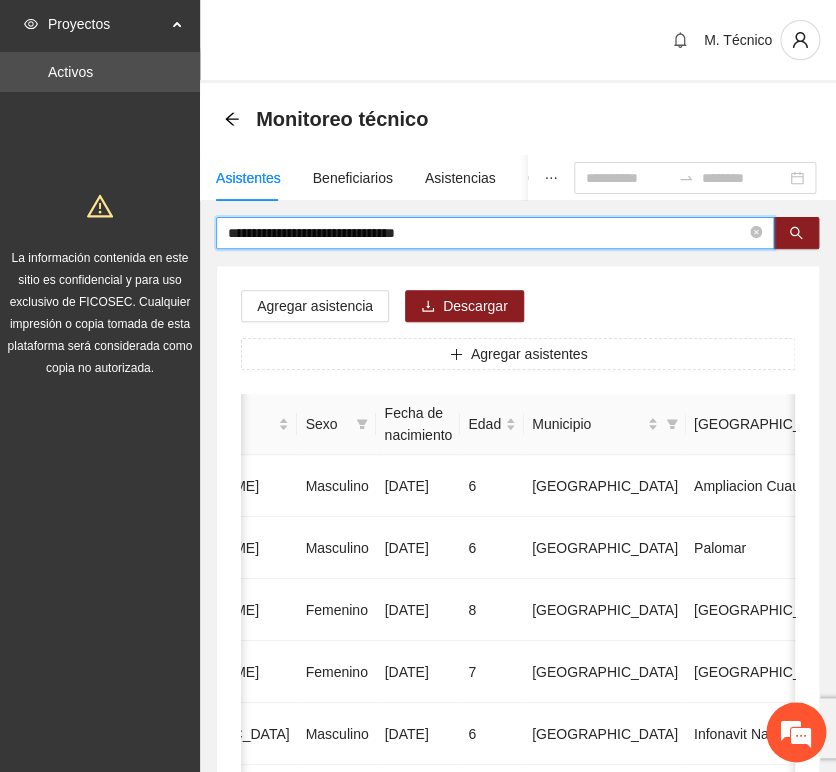 drag, startPoint x: 469, startPoint y: 235, endPoint x: 266, endPoint y: 189, distance: 208.14658 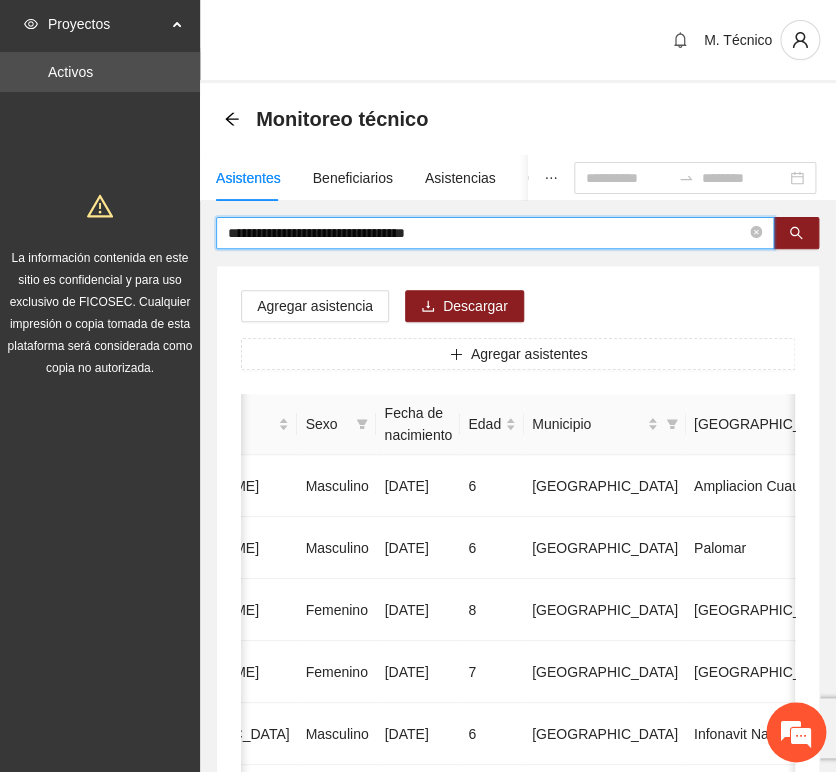 click on "Agregar asistencia Descargar Agregar asistentes Folio Nombre Apellido 1 Apellido 2 Sexo Fecha de nacimiento Edad Municipio Colonia Teléfono Actividad                           1 [PERSON_NAME] [DATE] 6 Chihuahua Ampliacion [PERSON_NAME] 6146098808 U P +11 2 [PERSON_NAME] Masculino [DATE] 6 [GEOGRAPHIC_DATA] [GEOGRAPHIC_DATA] 6142685790 U P +4 3 [PERSON_NAME] [DATE] 8 Chihuahua [GEOGRAPHIC_DATA] U P +6 4 [PERSON_NAME] [DATE] 7 [GEOGRAPHIC_DATA] U P +4 5 [PERSON_NAME]  Madrid Masculino [DATE] 6 Chihuahua Infonavit Nac.  6141246855 U P +4 6 [PERSON_NAME] Masculino [DATE] 8 Chihuahua [PERSON_NAME] 6141225744 U P +6 7 [PERSON_NAME][DATE] Femenino [DATE] 8 Chihuahua Paseos [PERSON_NAME] 6142154187 U P +7 8 [PERSON_NAME] [DATE] 9 Chihuahua Popular 6142434364 U P +3 9 [PERSON_NAME]  Madrid Femenino [DATE] 7 U P +8" at bounding box center [518, 1020] 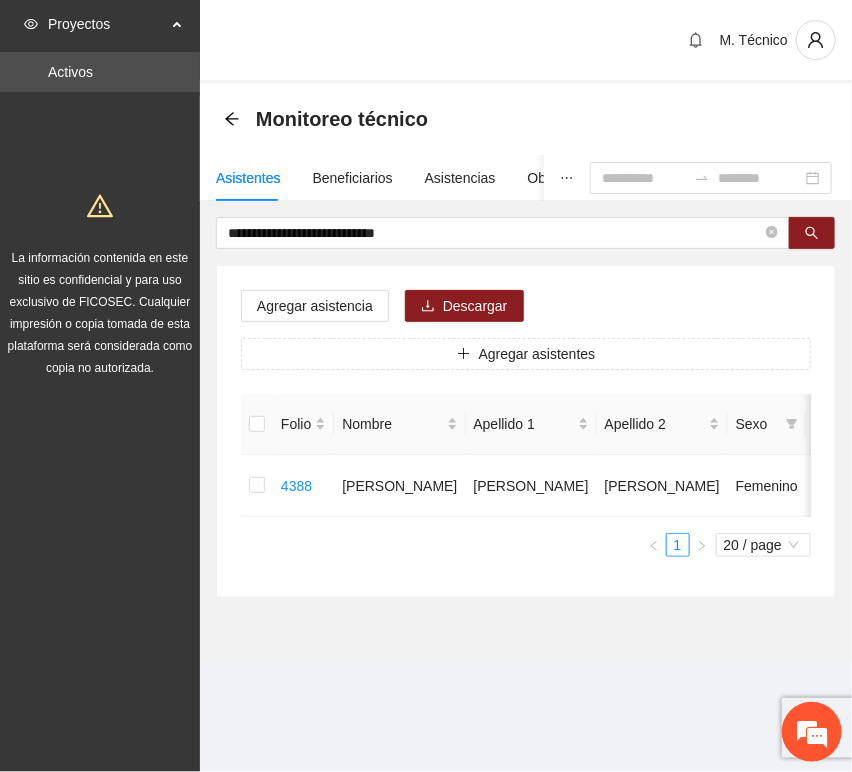 scroll, scrollTop: 0, scrollLeft: 450, axis: horizontal 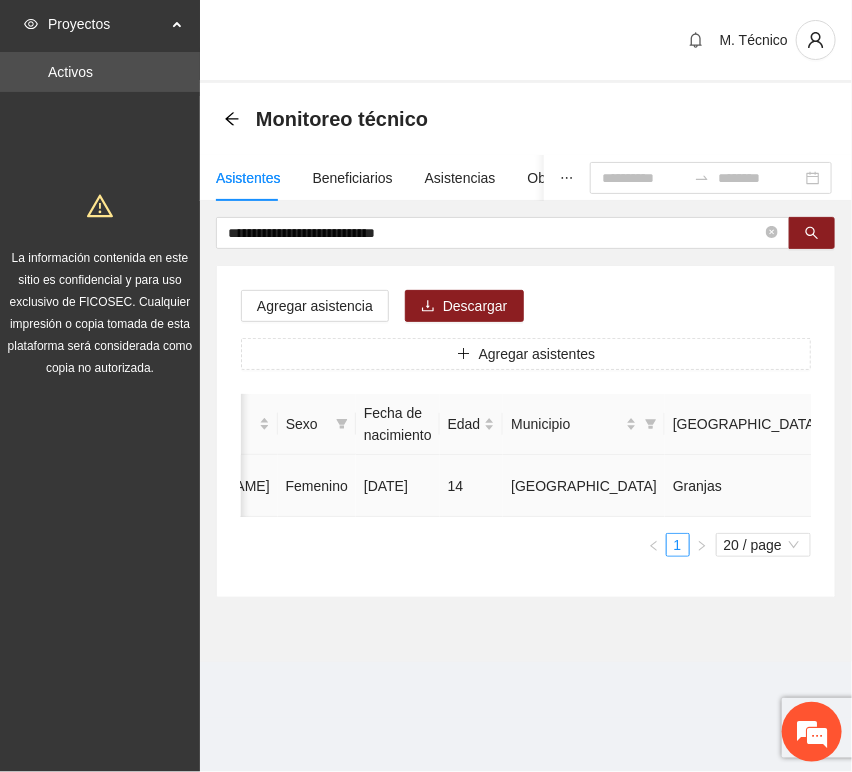 click at bounding box center (1033, 486) 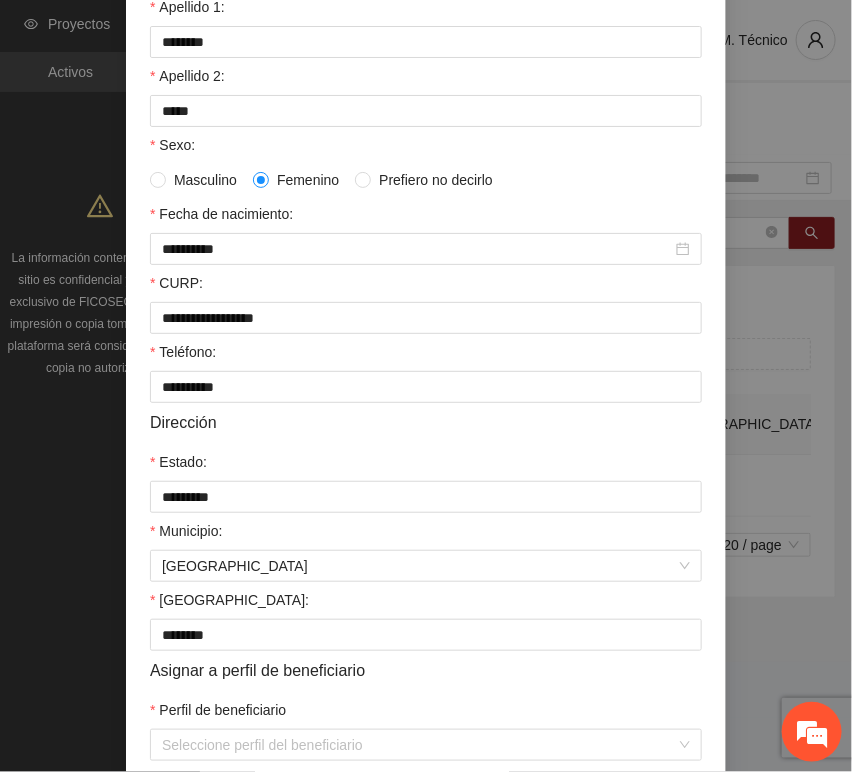 scroll, scrollTop: 394, scrollLeft: 0, axis: vertical 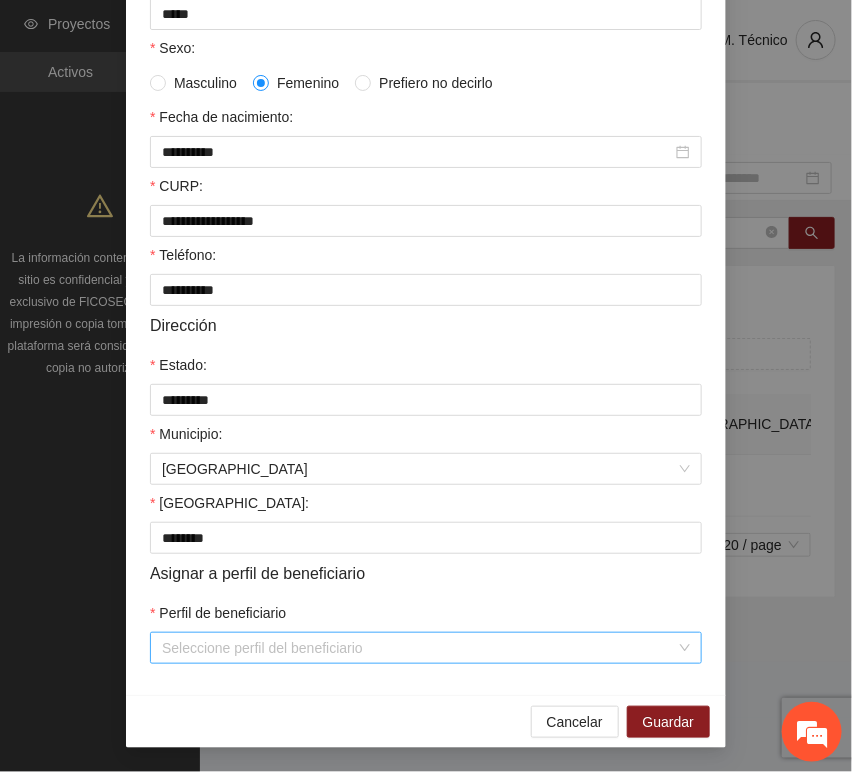 click on "Perfil de beneficiario" at bounding box center [419, 648] 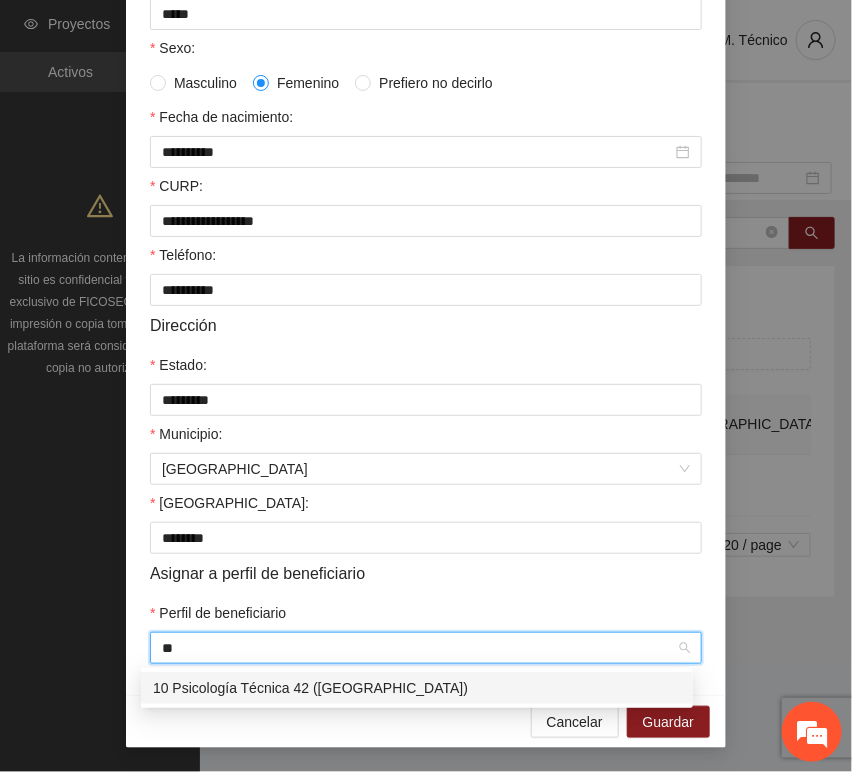 click on "10 Psicología Técnica 42 ([GEOGRAPHIC_DATA])" at bounding box center (417, 688) 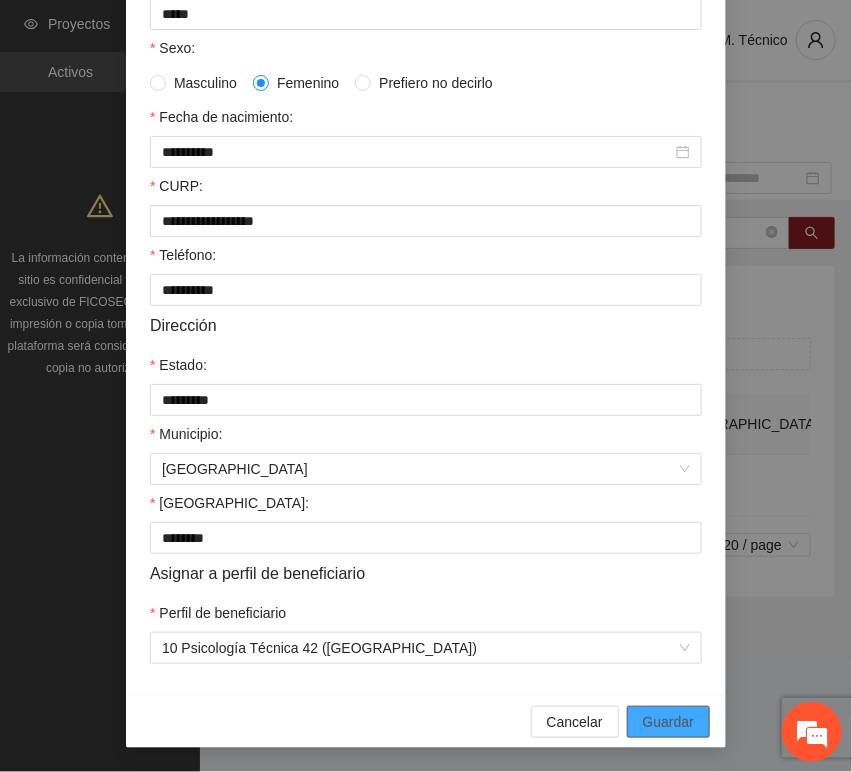 drag, startPoint x: 414, startPoint y: 698, endPoint x: 657, endPoint y: 721, distance: 244.08604 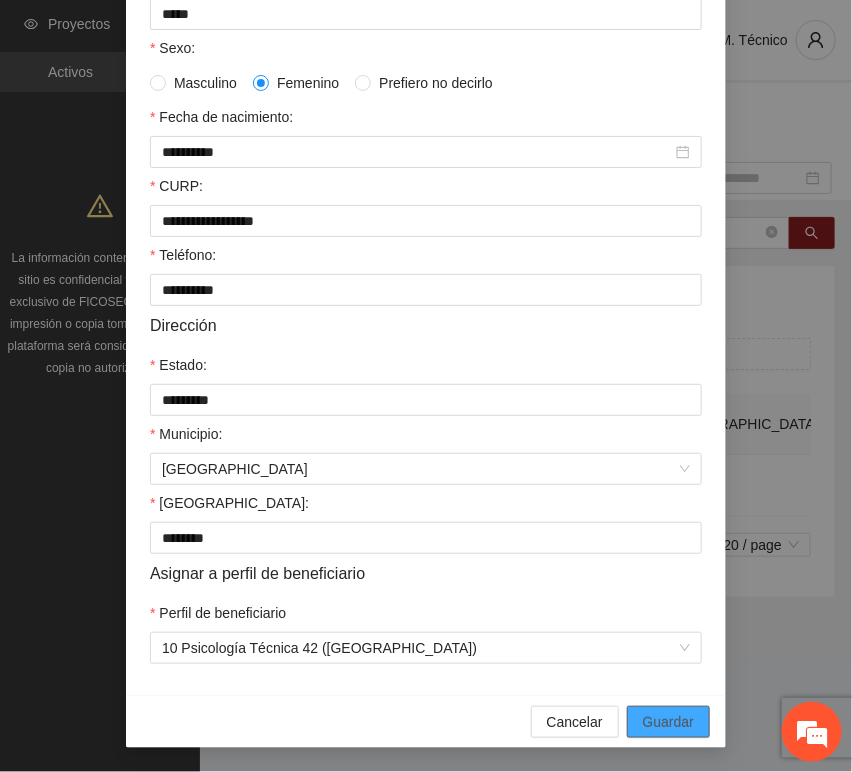 click on "Guardar" at bounding box center [668, 722] 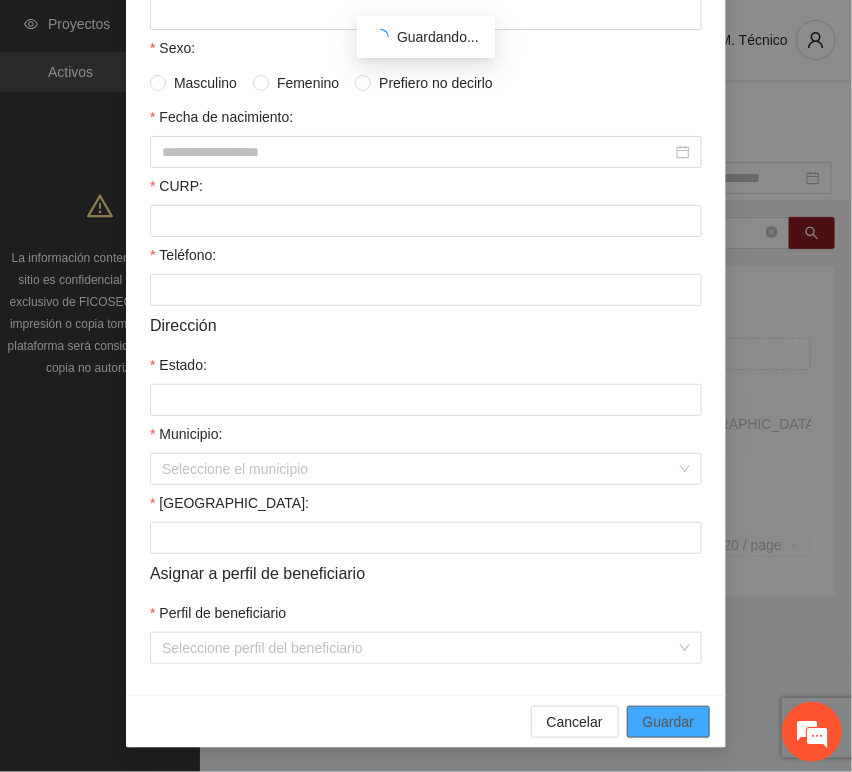 scroll, scrollTop: 294, scrollLeft: 0, axis: vertical 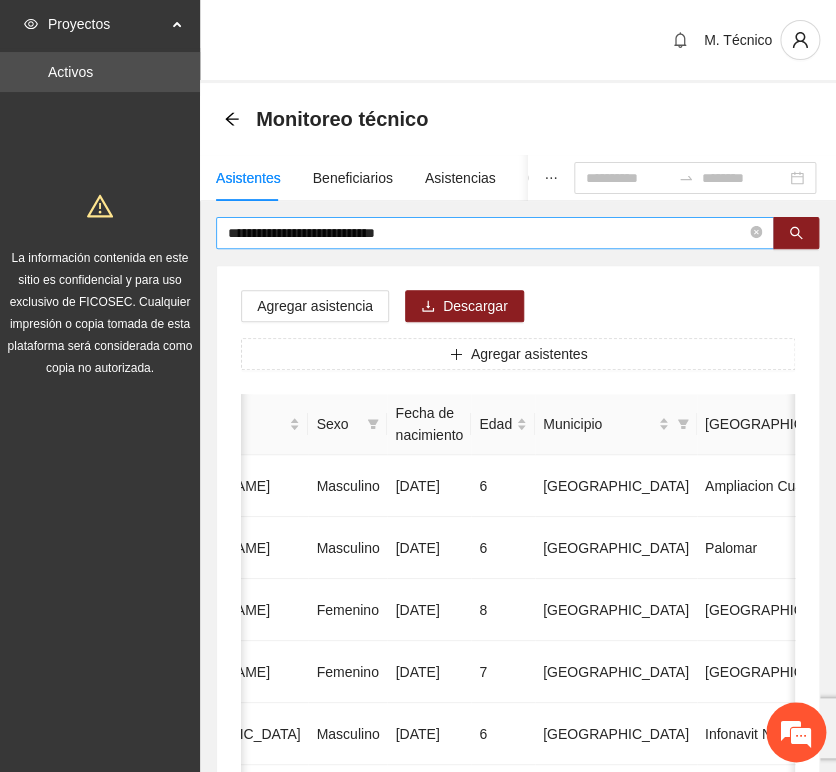 drag, startPoint x: 440, startPoint y: 252, endPoint x: 448, endPoint y: 244, distance: 11.313708 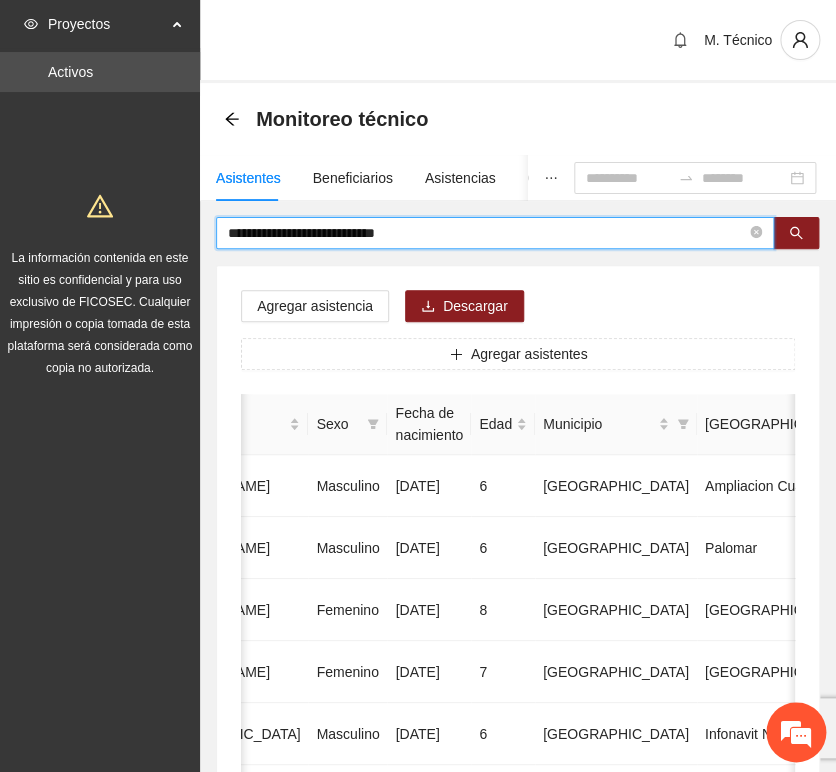 drag, startPoint x: 331, startPoint y: 221, endPoint x: 155, endPoint y: 210, distance: 176.34341 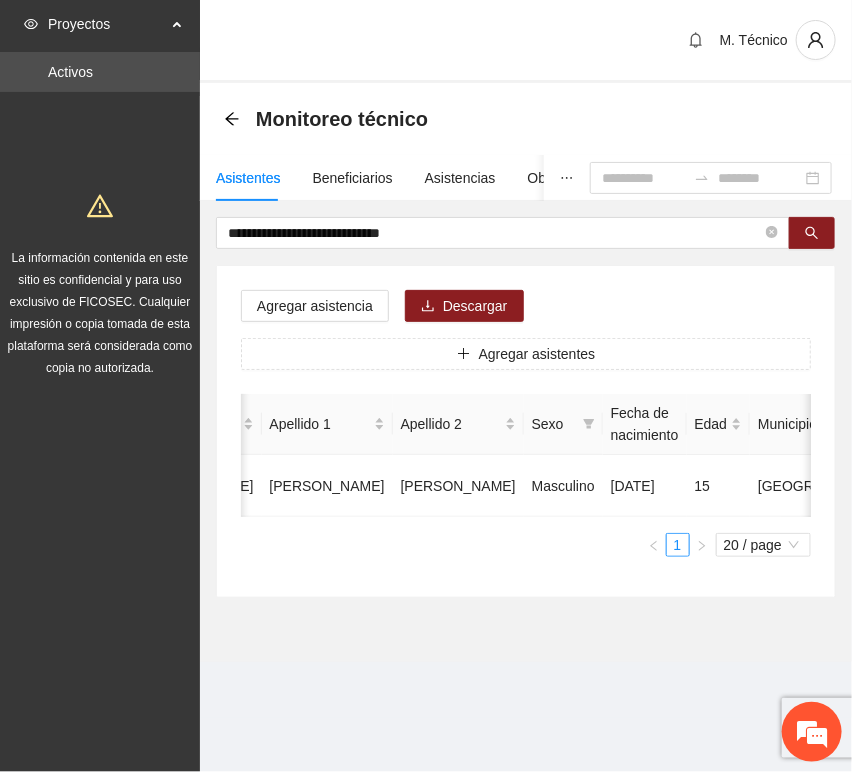 scroll, scrollTop: 0, scrollLeft: 452, axis: horizontal 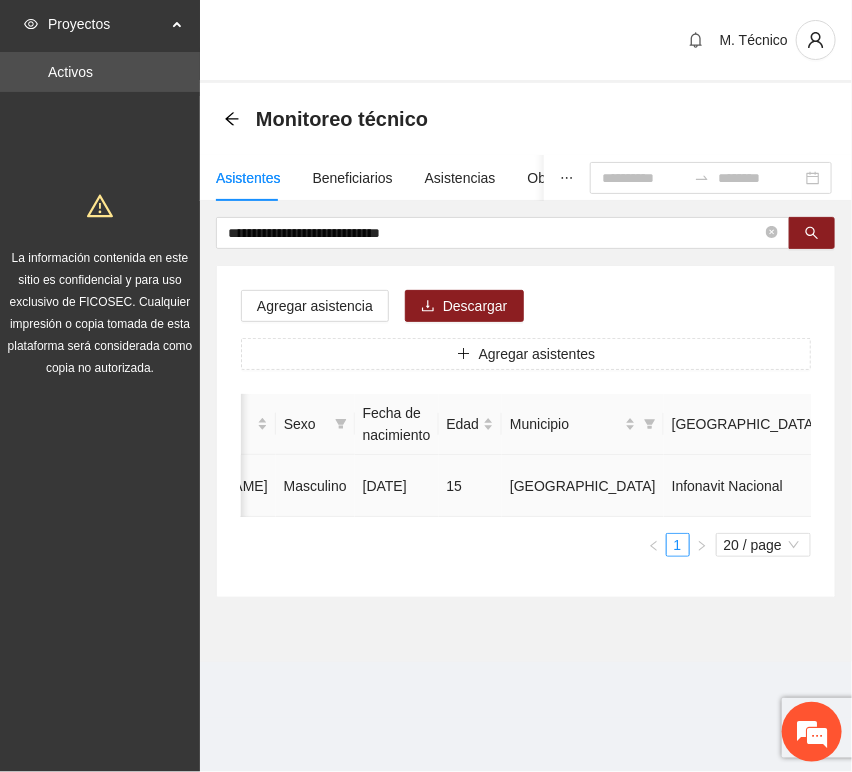 click 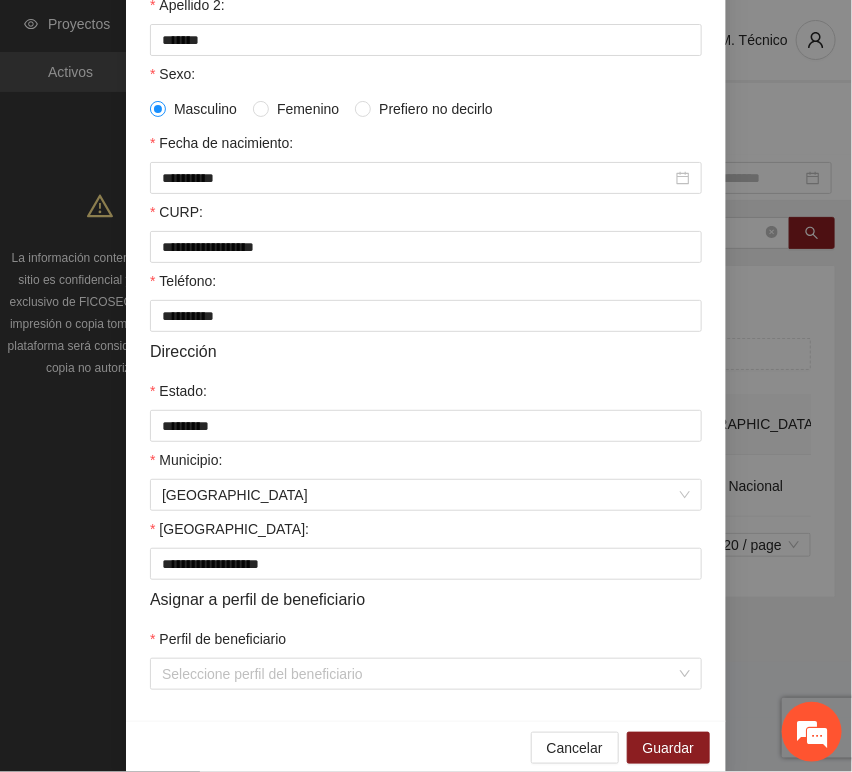 scroll, scrollTop: 394, scrollLeft: 0, axis: vertical 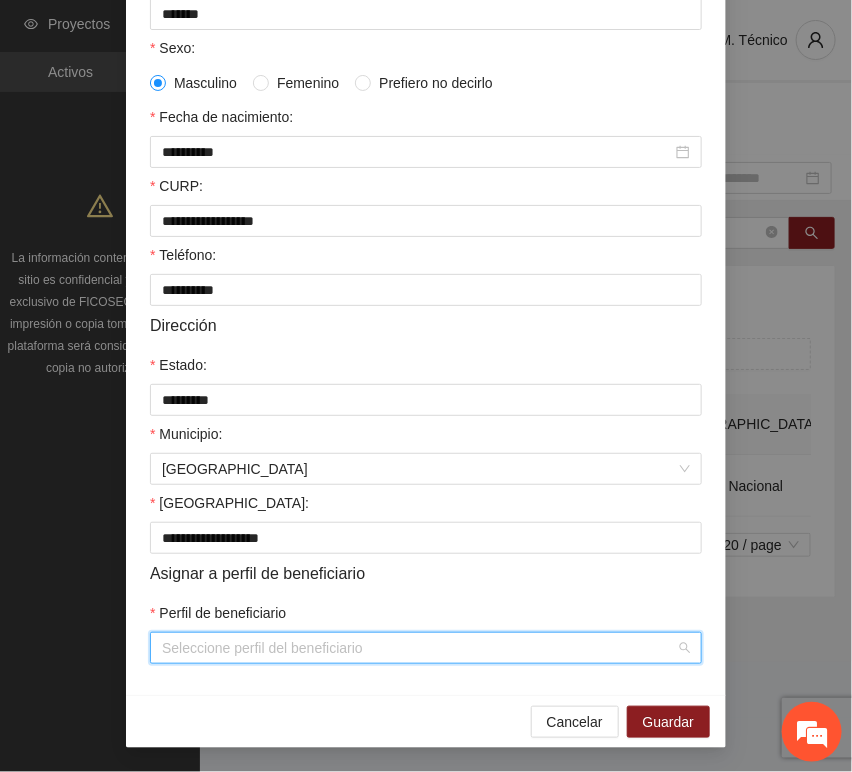 click on "Perfil de beneficiario" at bounding box center (419, 648) 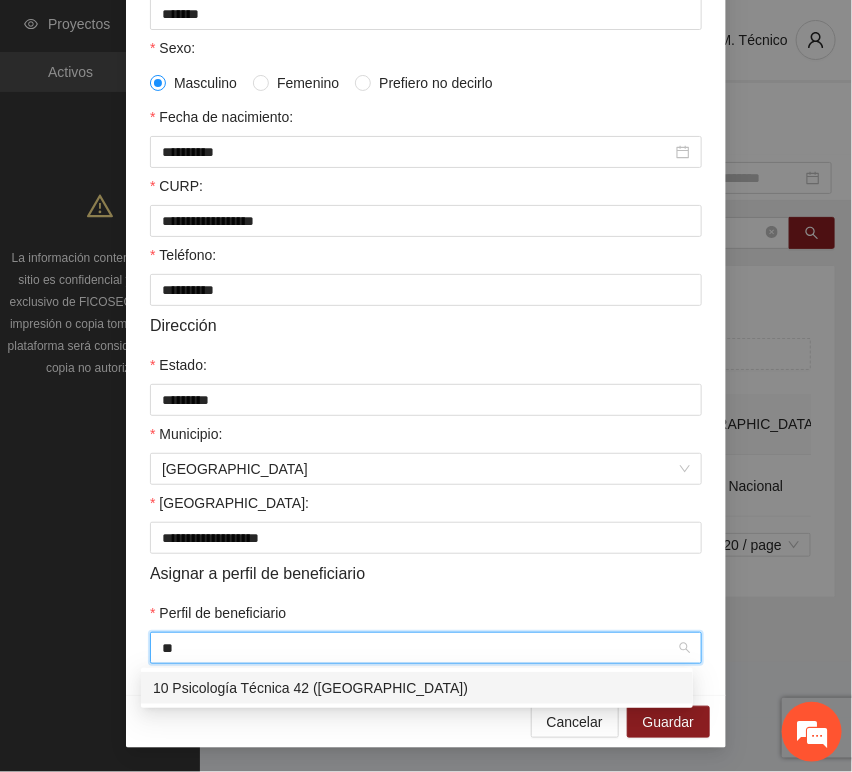 click on "10 Psicología Técnica 42 ([GEOGRAPHIC_DATA])" at bounding box center (417, 688) 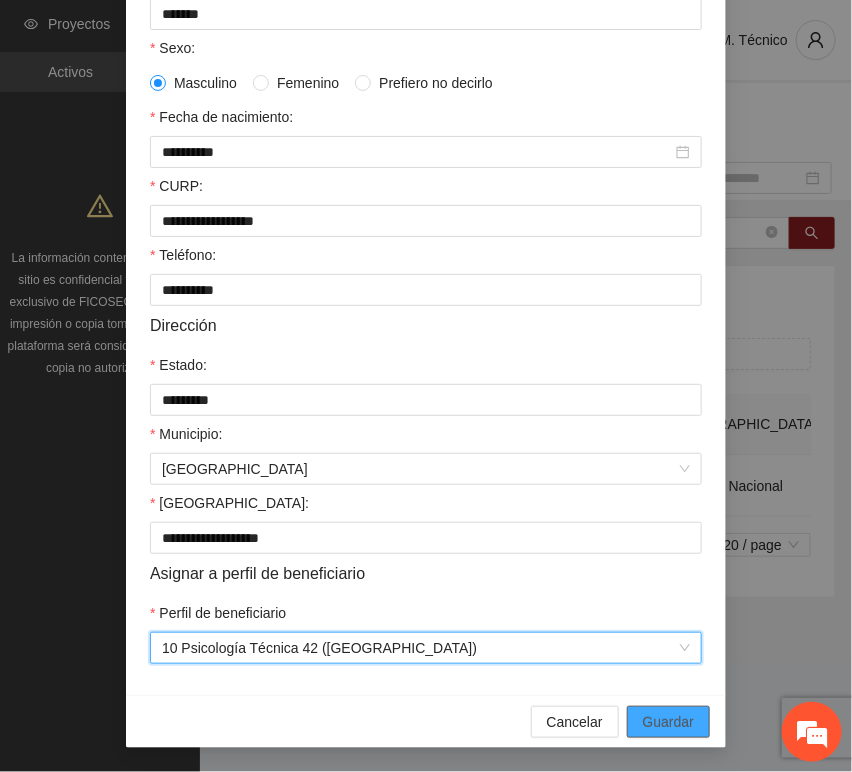 click on "Guardar" at bounding box center (668, 722) 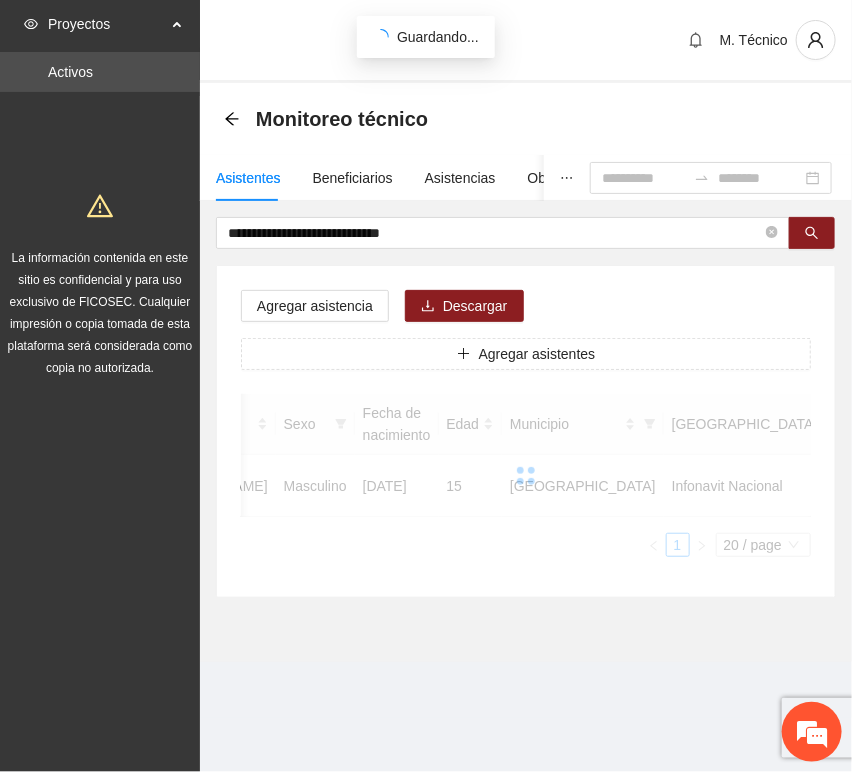 scroll, scrollTop: 294, scrollLeft: 0, axis: vertical 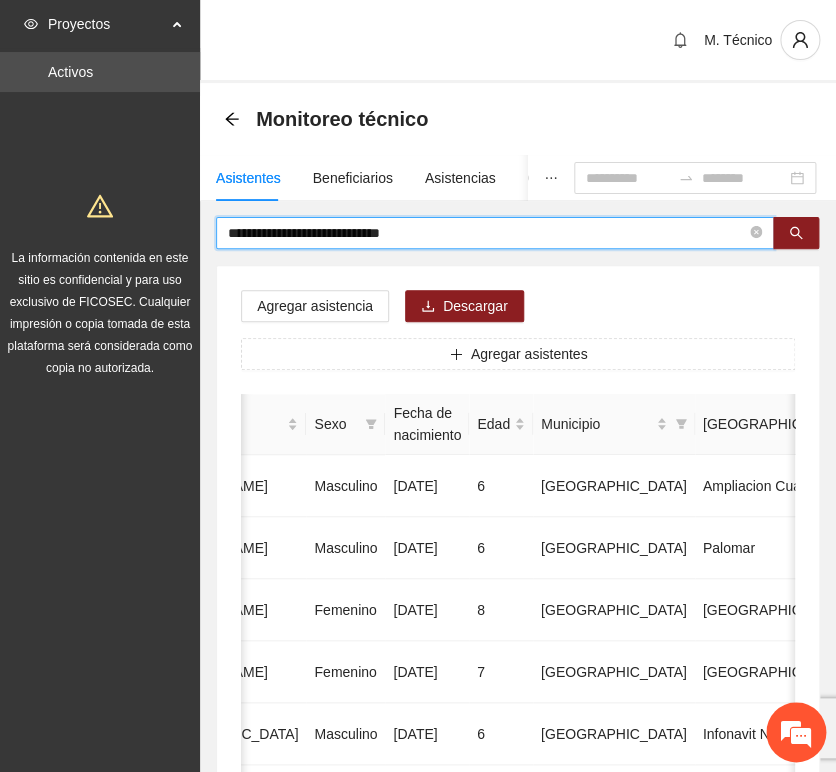 drag, startPoint x: 496, startPoint y: 240, endPoint x: 419, endPoint y: 242, distance: 77.02597 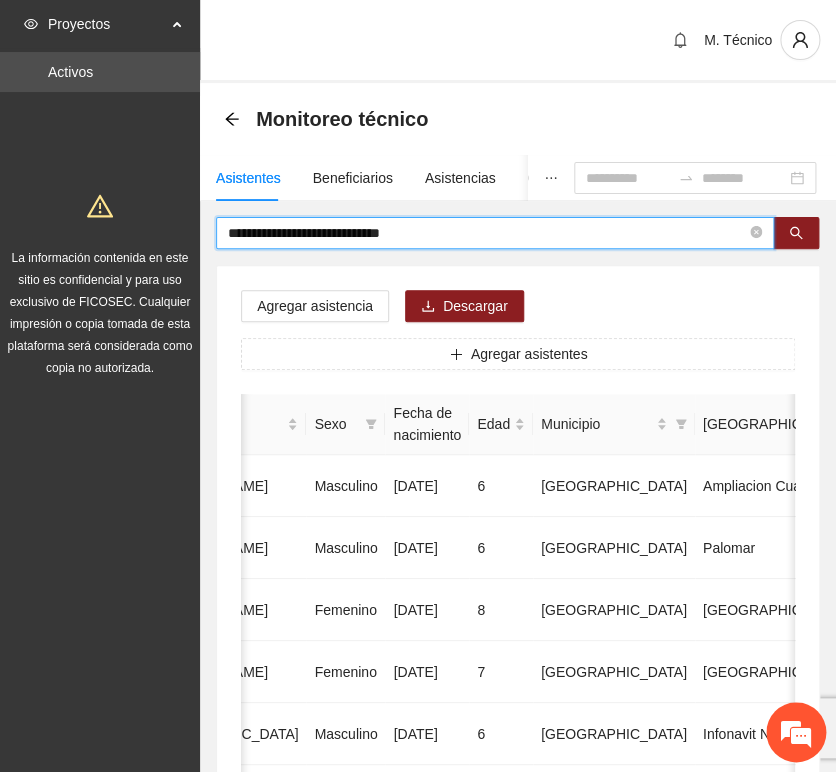 drag, startPoint x: 419, startPoint y: 242, endPoint x: 24, endPoint y: 203, distance: 396.92065 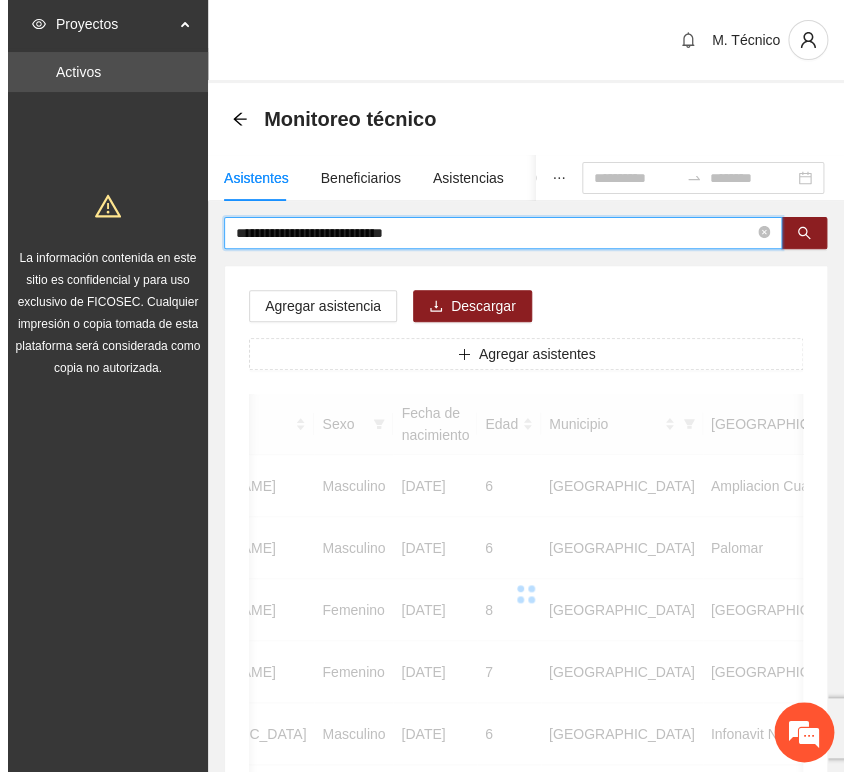 scroll, scrollTop: 0, scrollLeft: 450, axis: horizontal 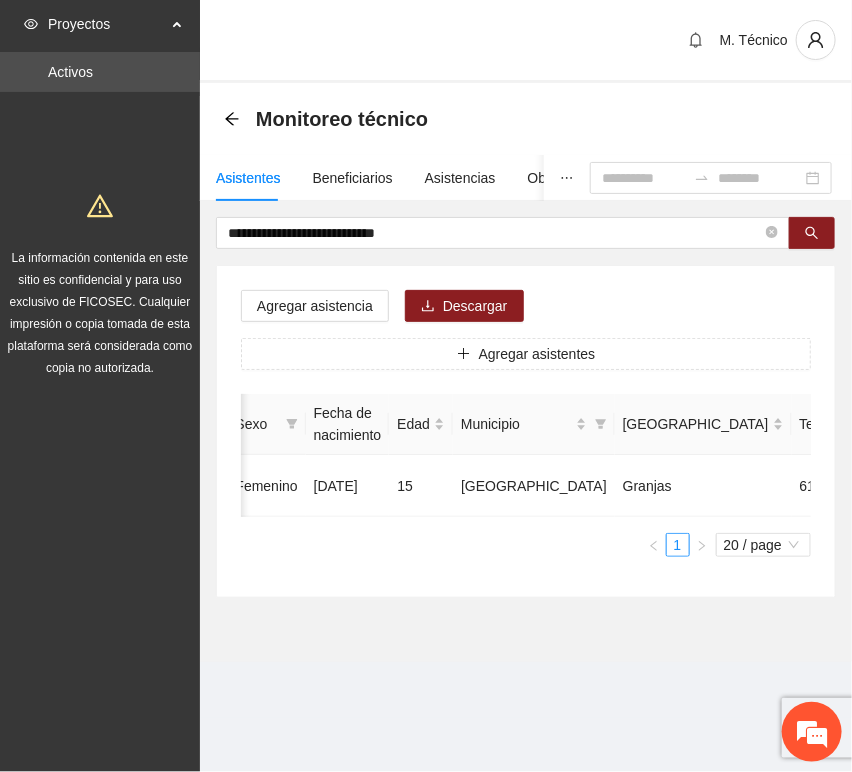 drag, startPoint x: 440, startPoint y: 531, endPoint x: 459, endPoint y: 526, distance: 19.646883 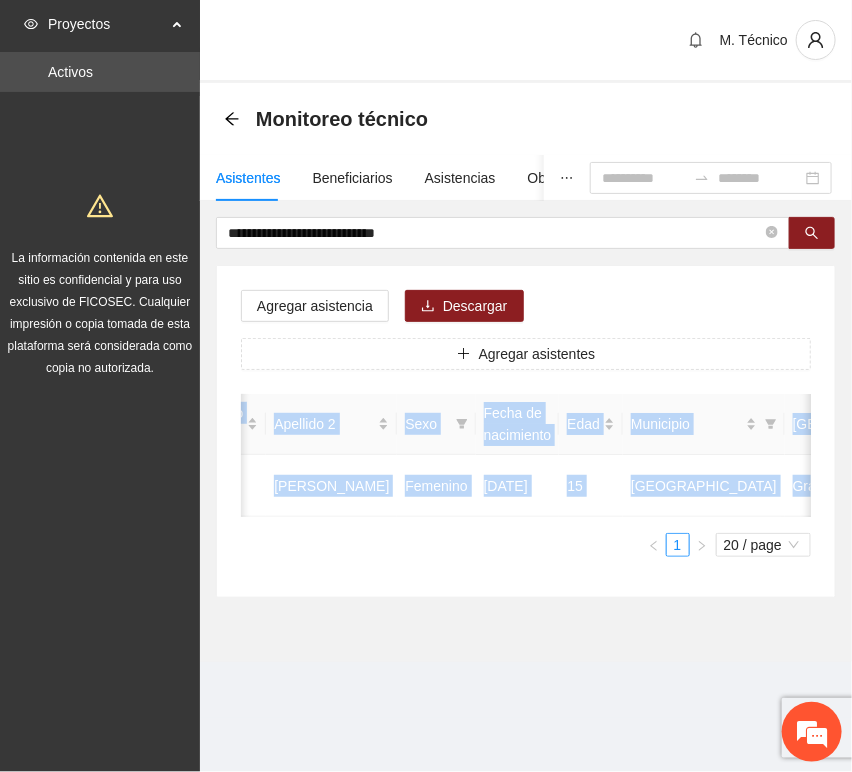 scroll, scrollTop: 0, scrollLeft: 450, axis: horizontal 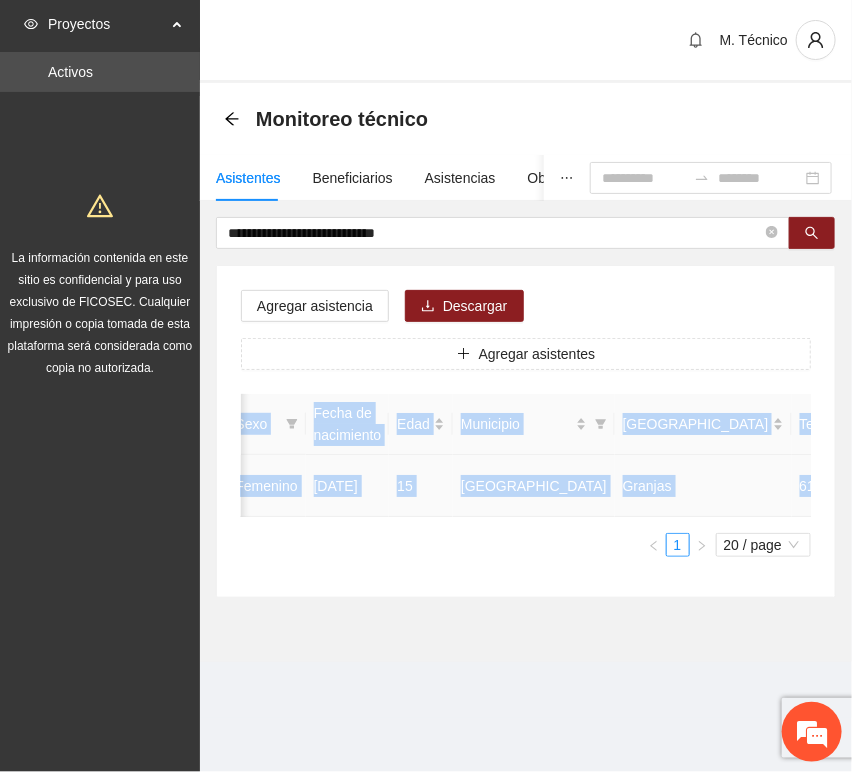 click at bounding box center (982, 486) 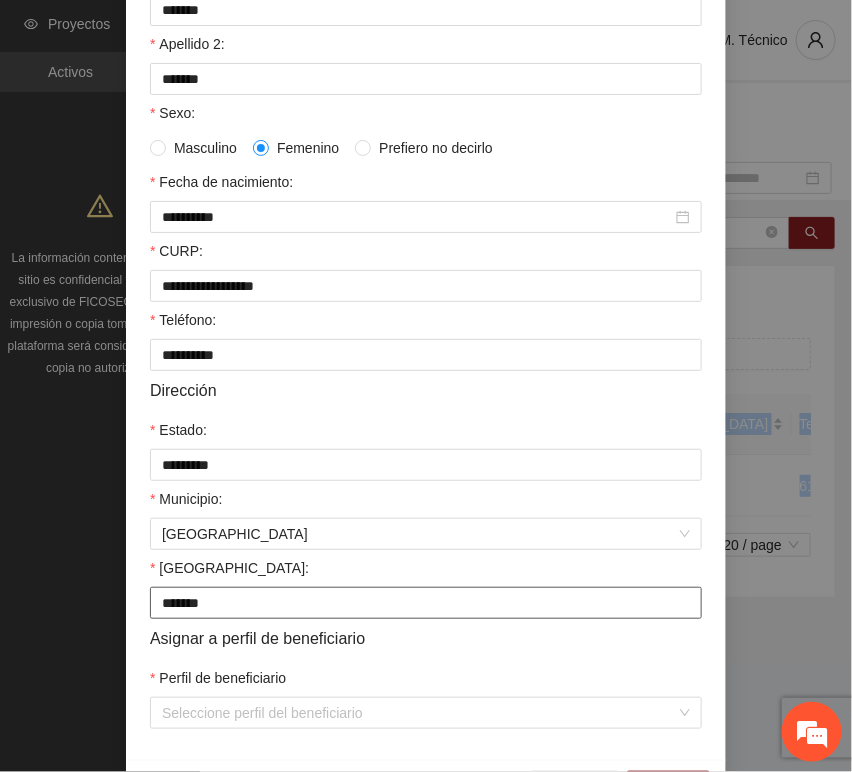 scroll, scrollTop: 394, scrollLeft: 0, axis: vertical 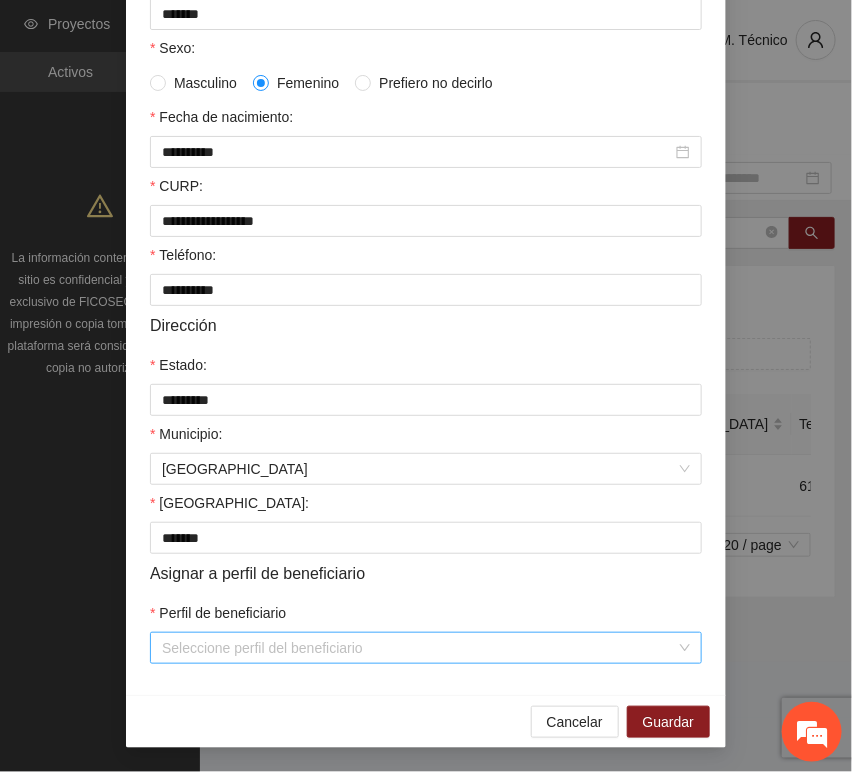 click on "Perfil de beneficiario" at bounding box center [419, 648] 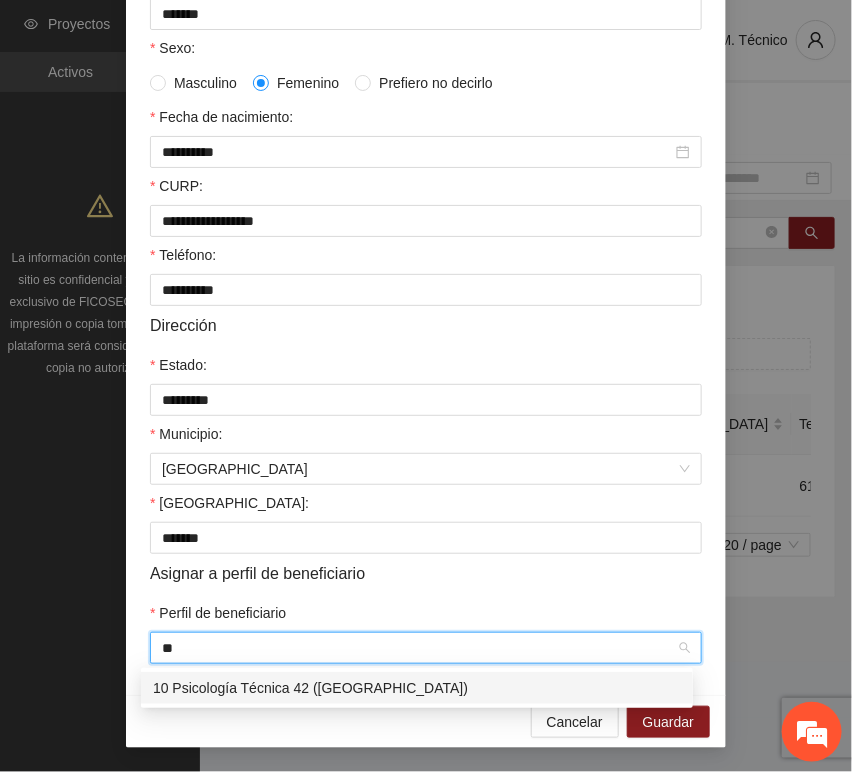 click on "10 Psicología Técnica 42 ([GEOGRAPHIC_DATA])" at bounding box center [417, 688] 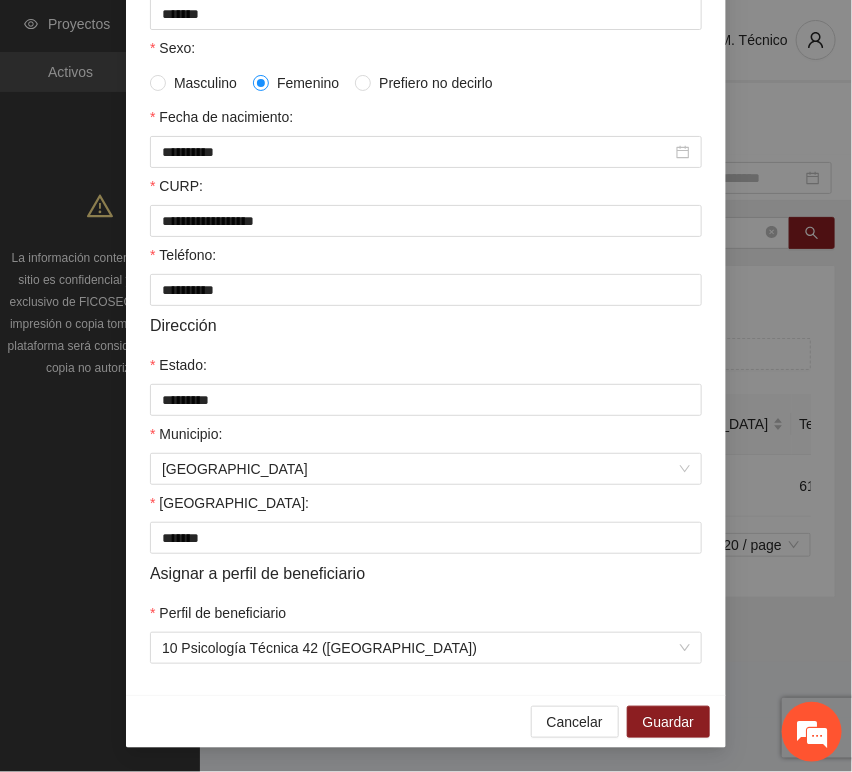 click on "Cancelar Guardar" at bounding box center [426, 721] 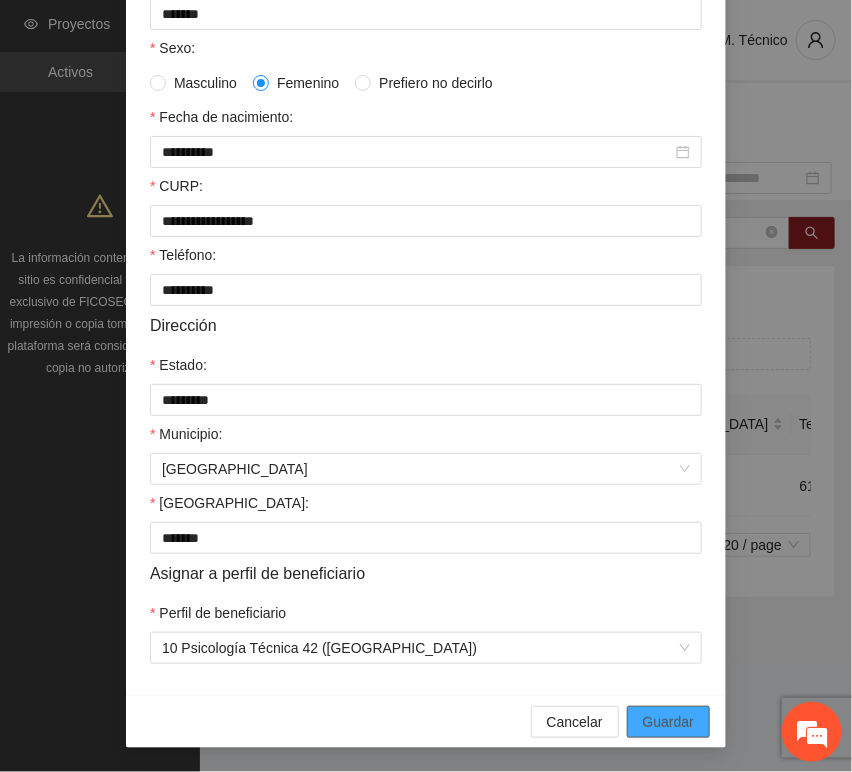 click on "Guardar" at bounding box center [668, 722] 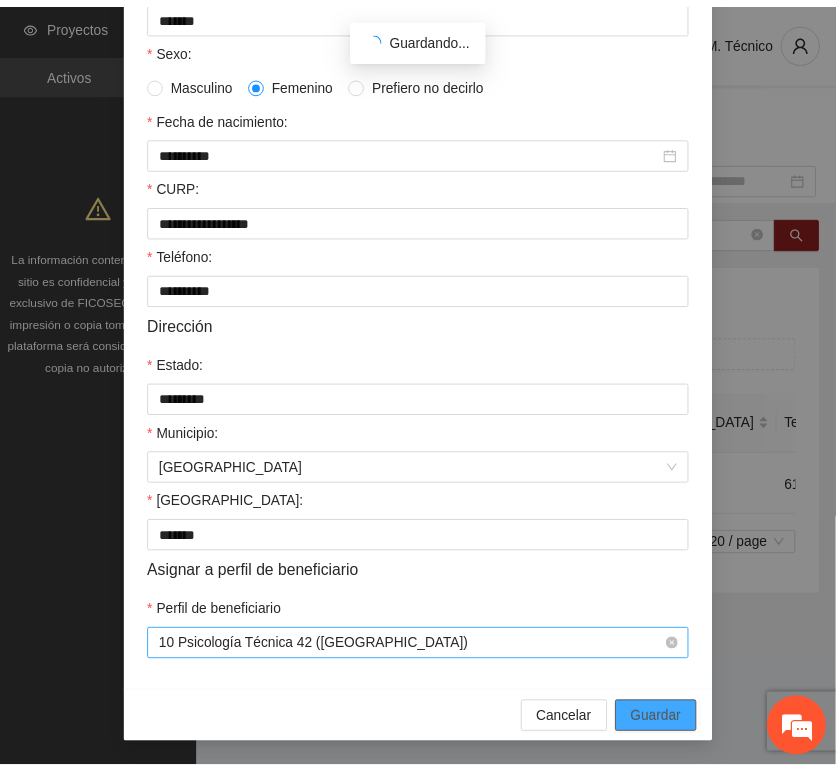 scroll, scrollTop: 294, scrollLeft: 0, axis: vertical 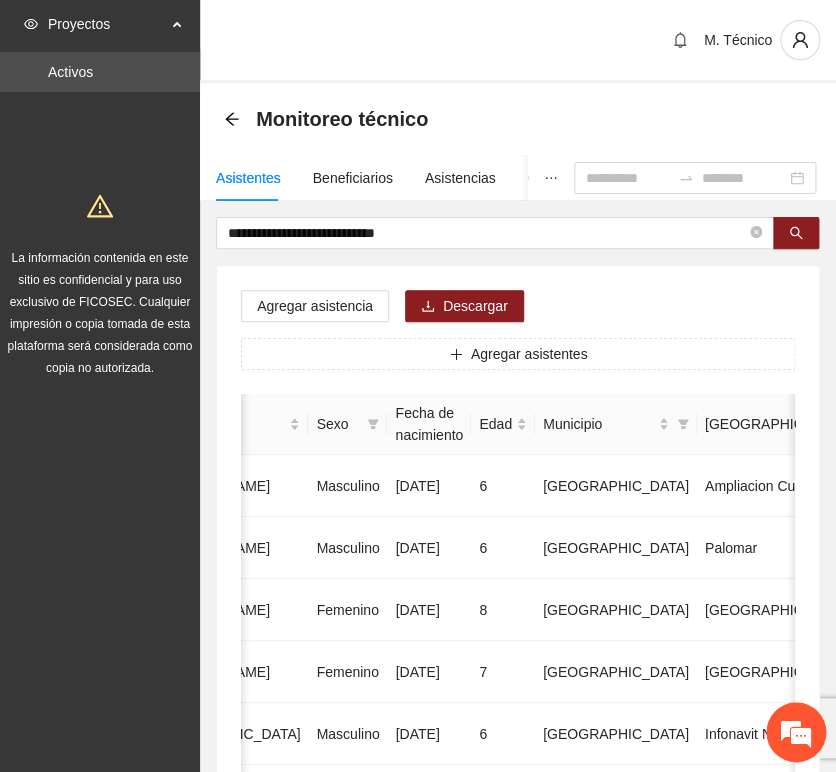 click on "**********" at bounding box center [518, 996] 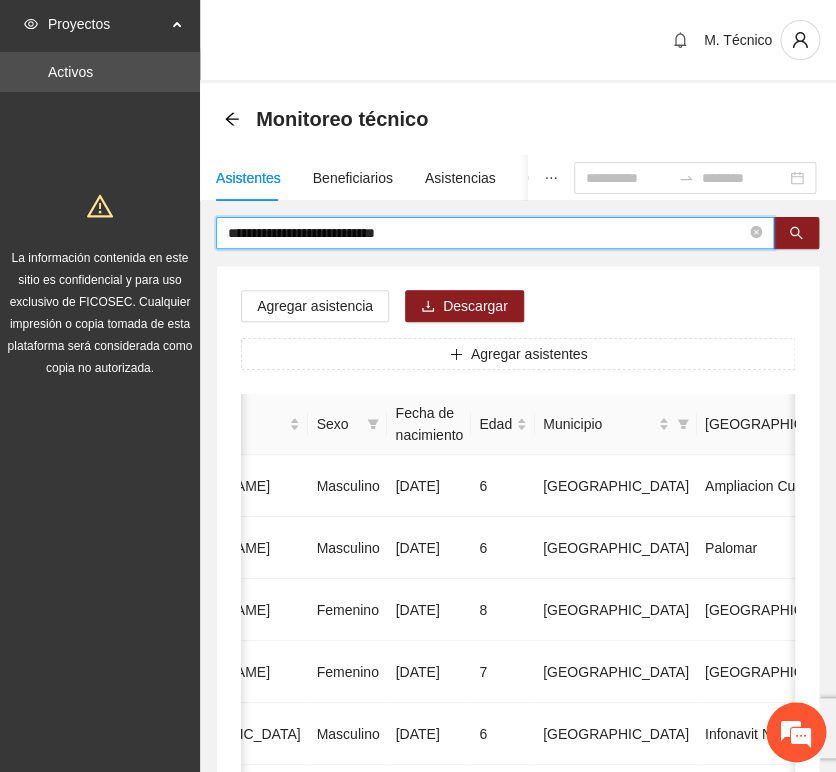 drag, startPoint x: 424, startPoint y: 228, endPoint x: -58, endPoint y: 190, distance: 483.4956 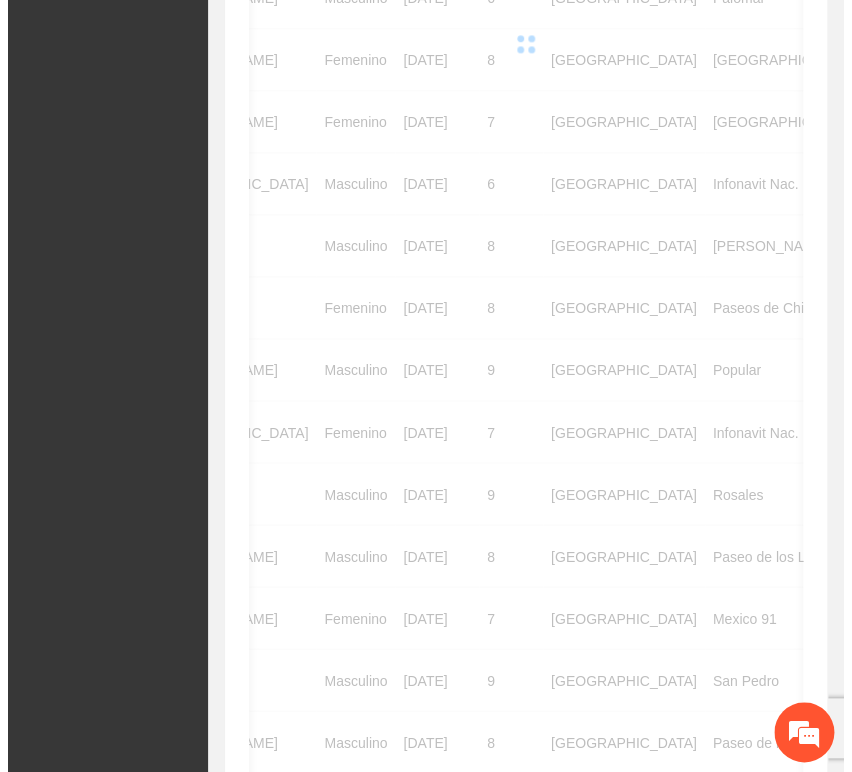 scroll, scrollTop: 0, scrollLeft: 0, axis: both 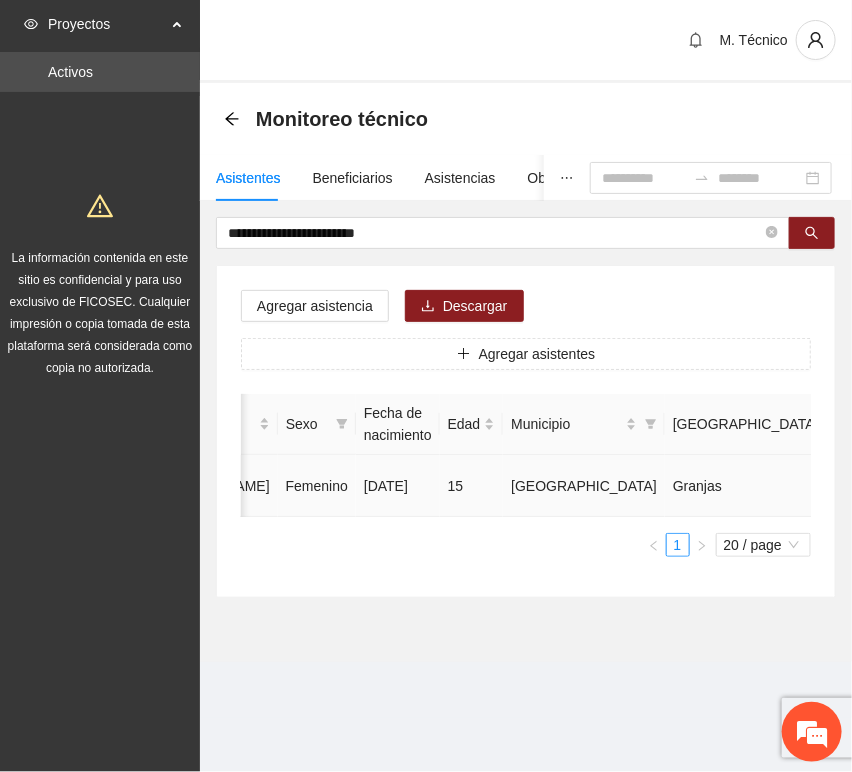 click 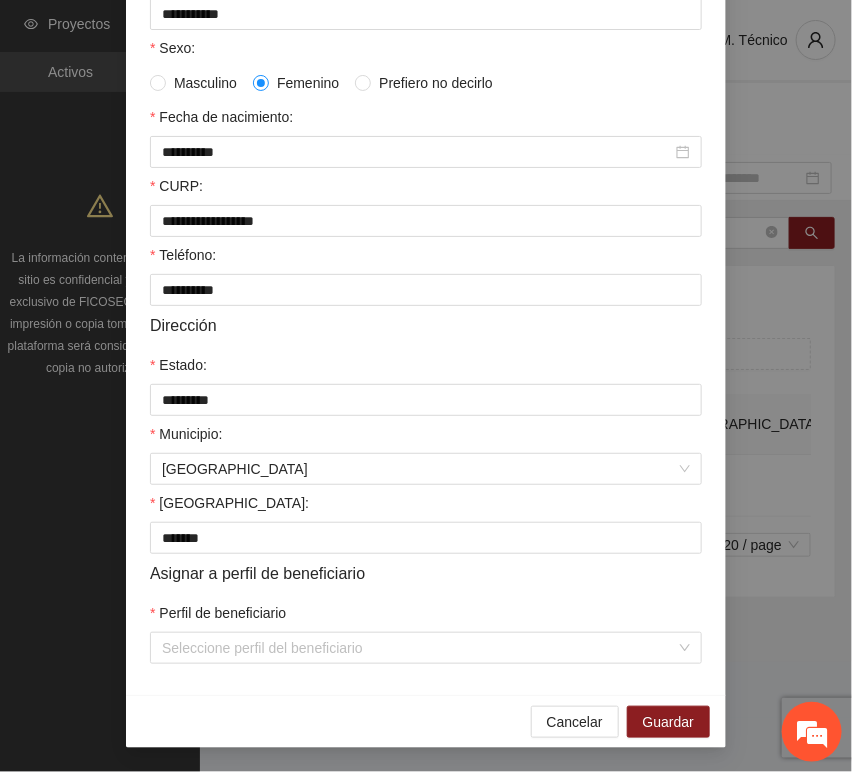 scroll, scrollTop: 394, scrollLeft: 0, axis: vertical 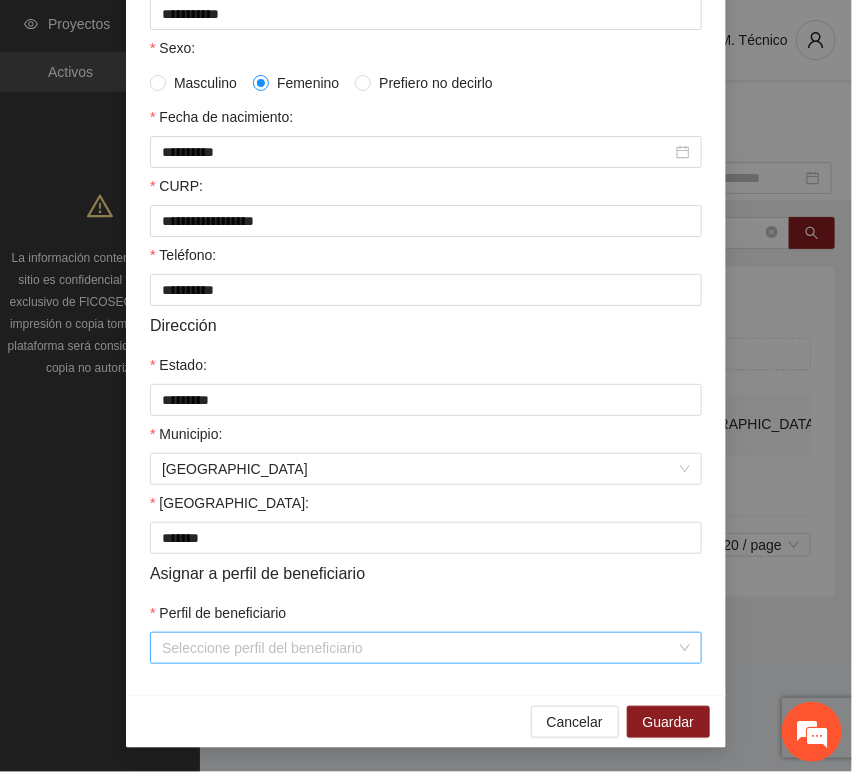 click on "Seleccione perfil del beneficiario" at bounding box center (426, 648) 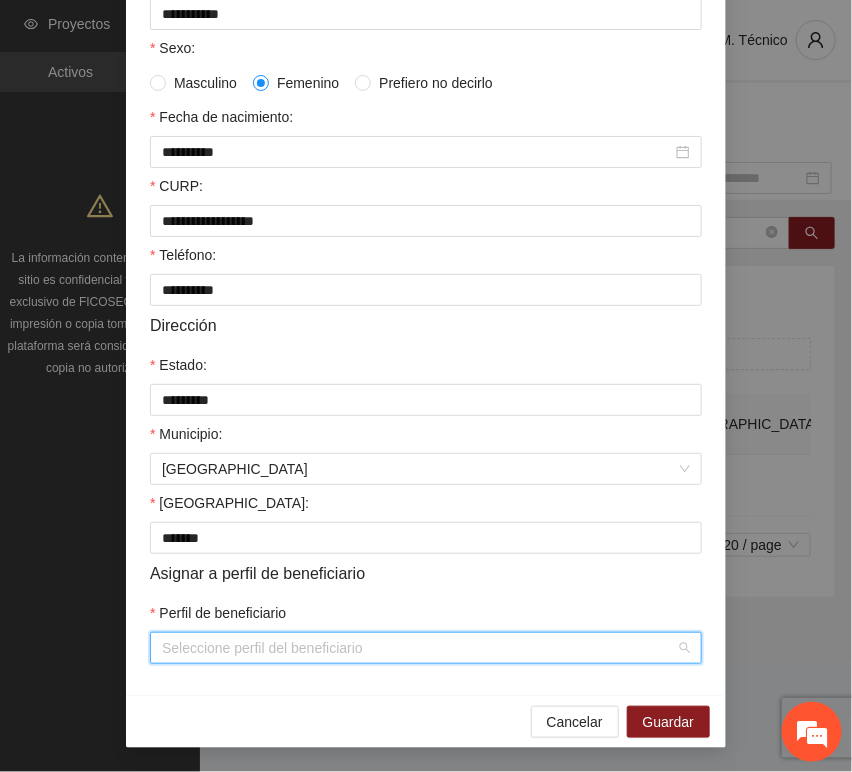 click on "Perfil de beneficiario" at bounding box center (419, 648) 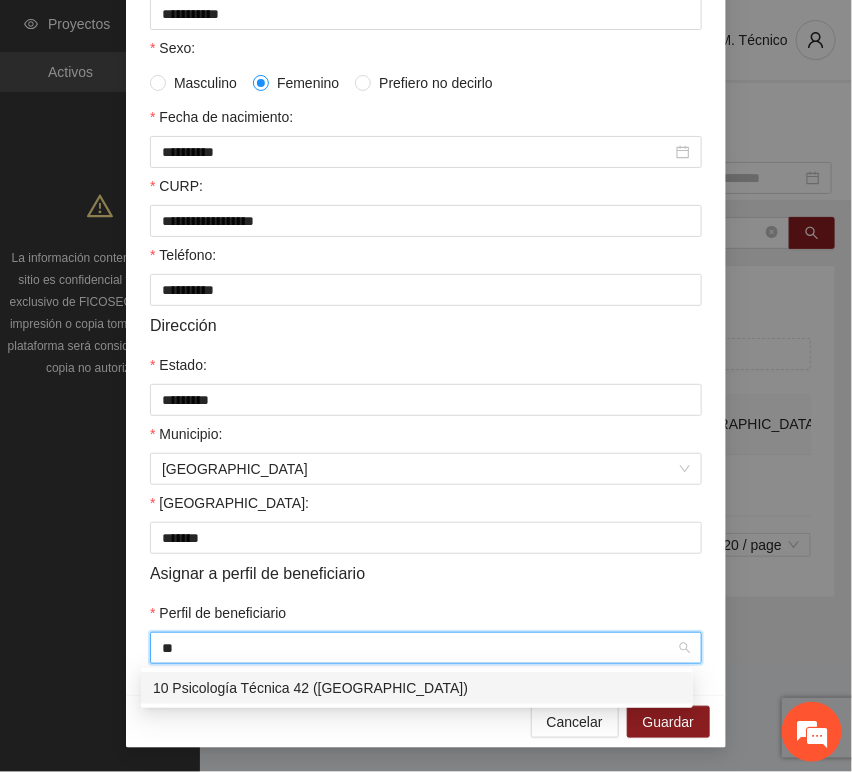 click on "10 Psicología Técnica 42 ([GEOGRAPHIC_DATA])" at bounding box center [417, 688] 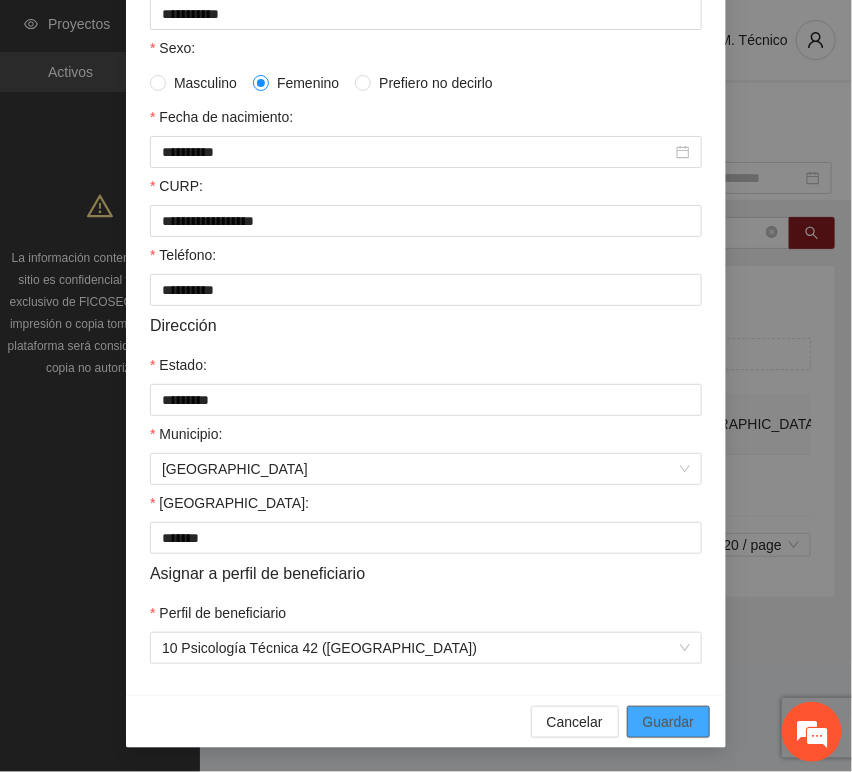 click on "Guardar" at bounding box center [668, 722] 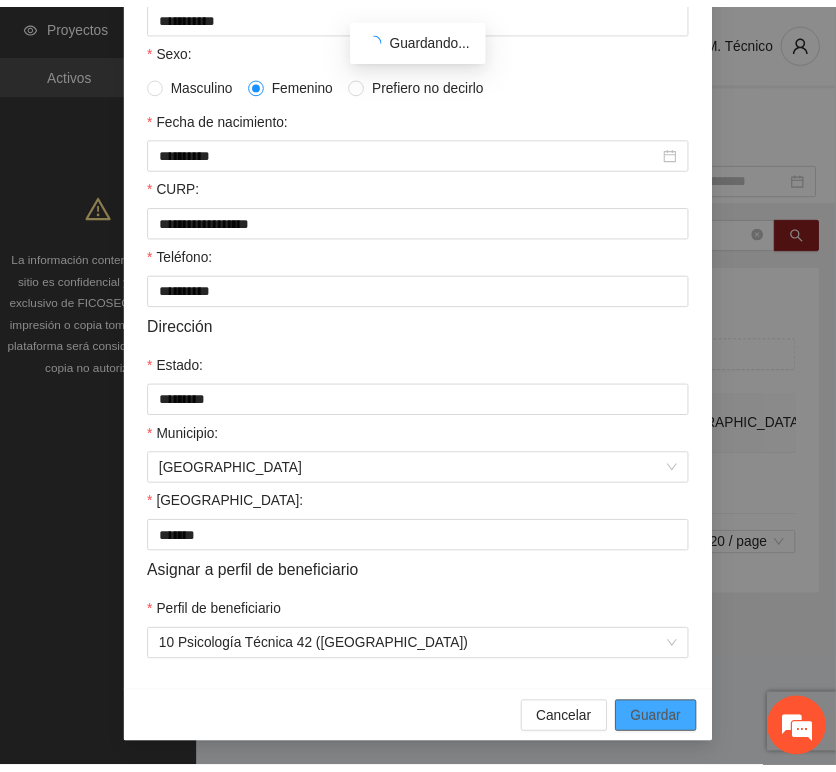 scroll, scrollTop: 294, scrollLeft: 0, axis: vertical 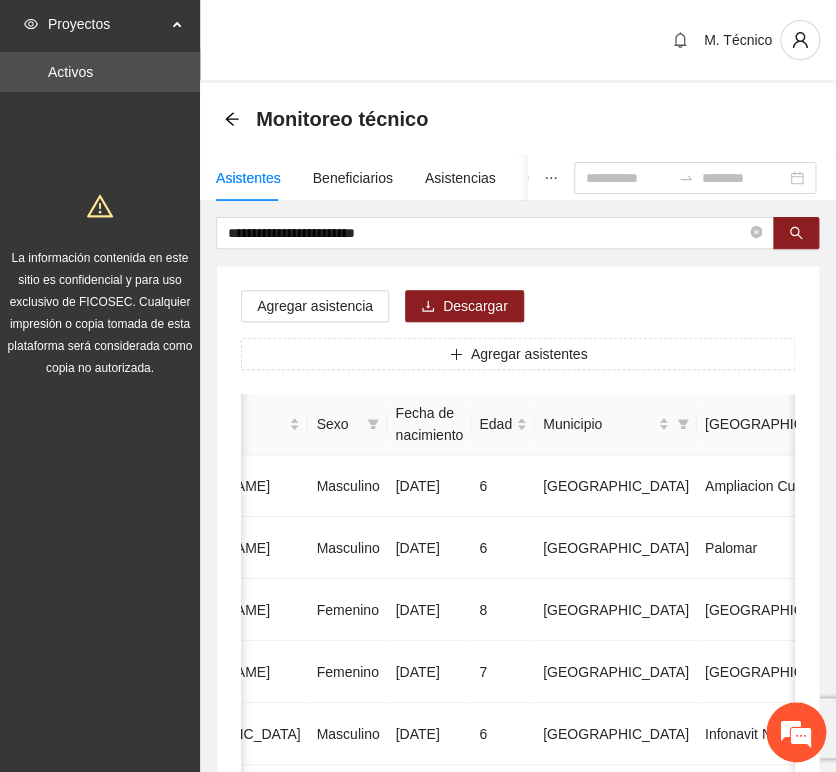 click on "**********" at bounding box center [518, 996] 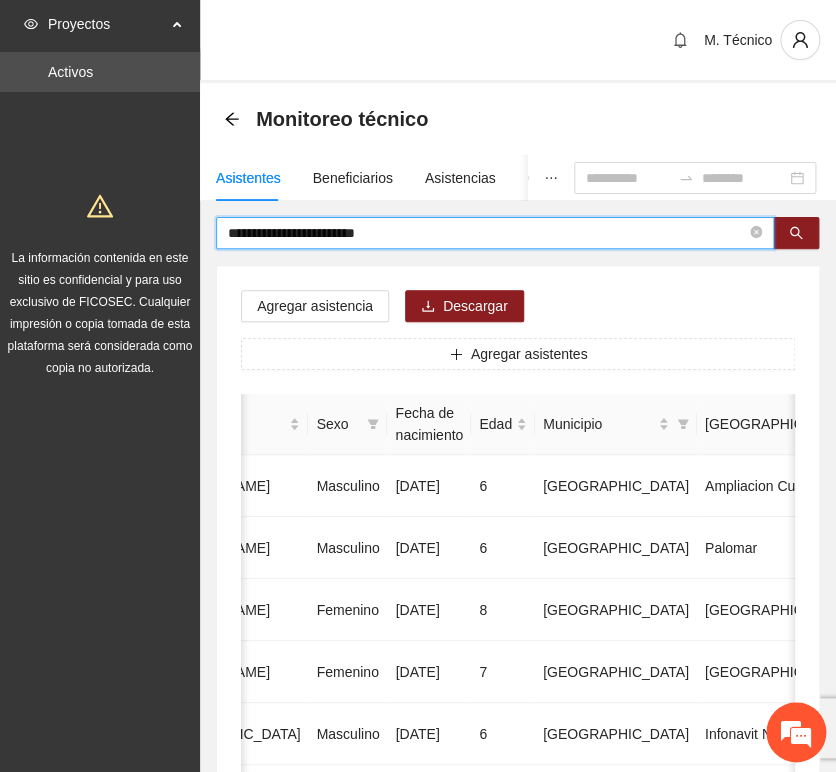 drag, startPoint x: 421, startPoint y: 235, endPoint x: 68, endPoint y: 203, distance: 354.44745 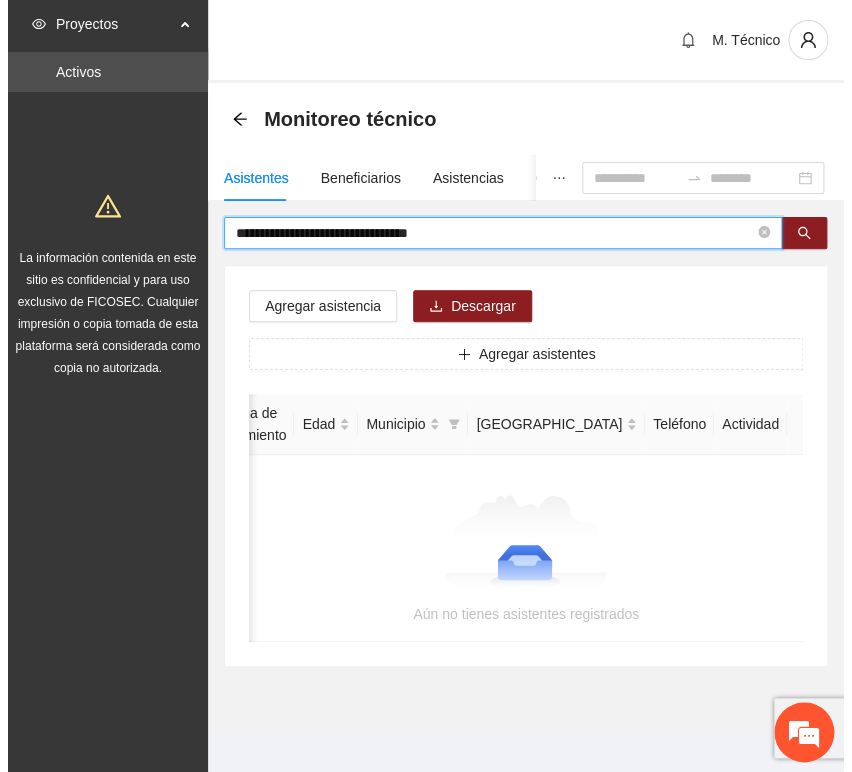 scroll, scrollTop: 0, scrollLeft: 363, axis: horizontal 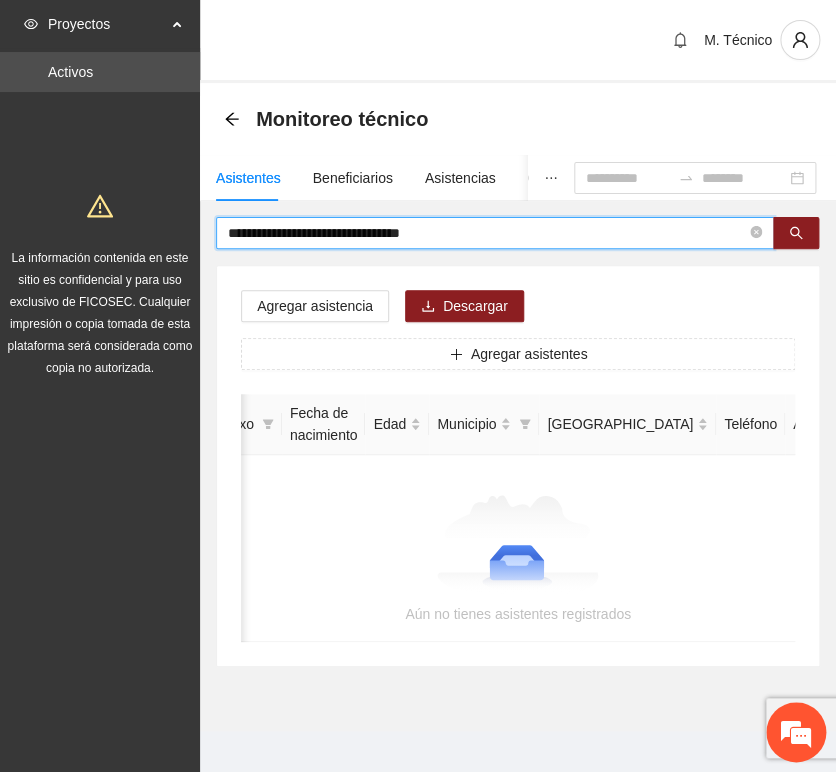 click on "**********" at bounding box center (487, 233) 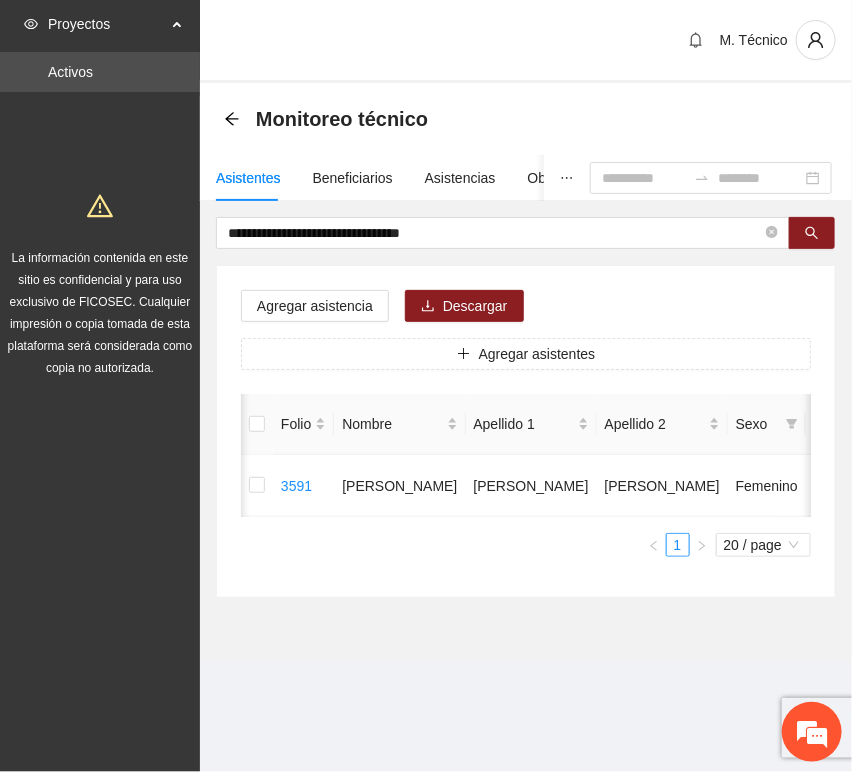 scroll, scrollTop: 0, scrollLeft: 450, axis: horizontal 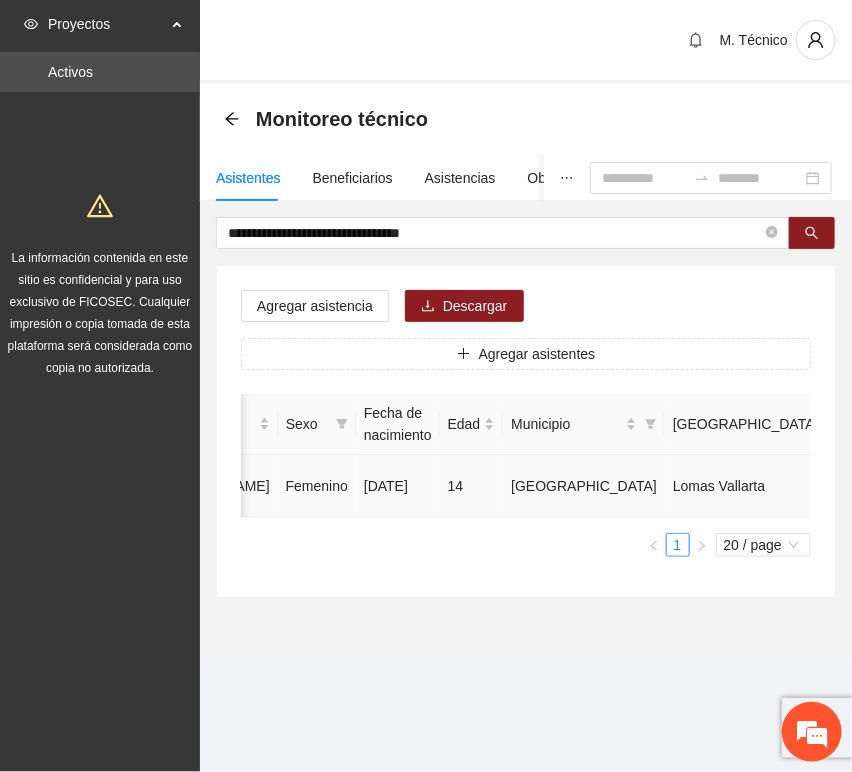 click 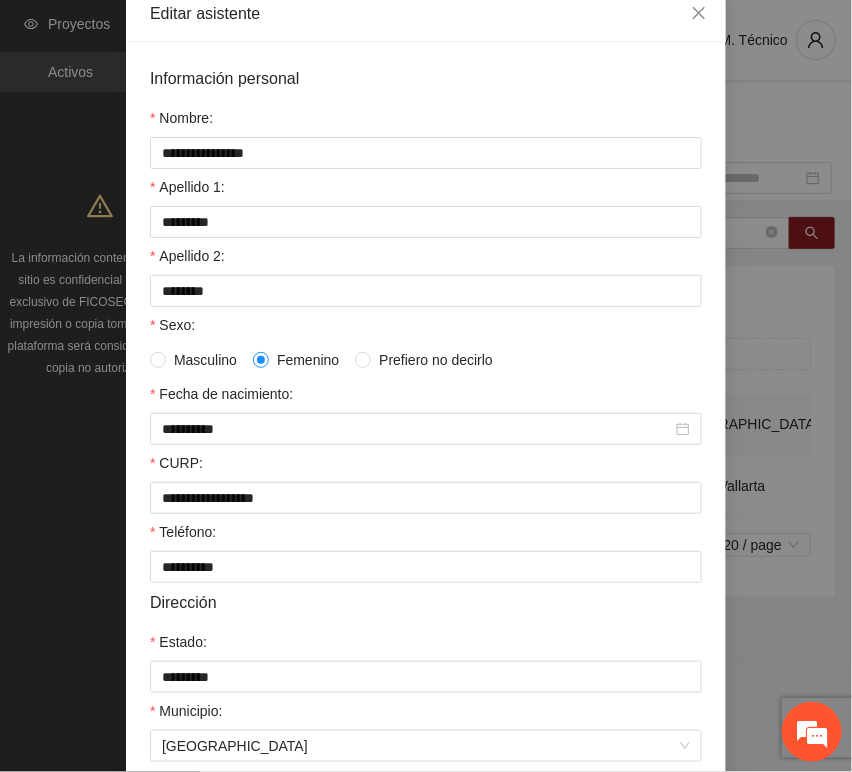 scroll, scrollTop: 394, scrollLeft: 0, axis: vertical 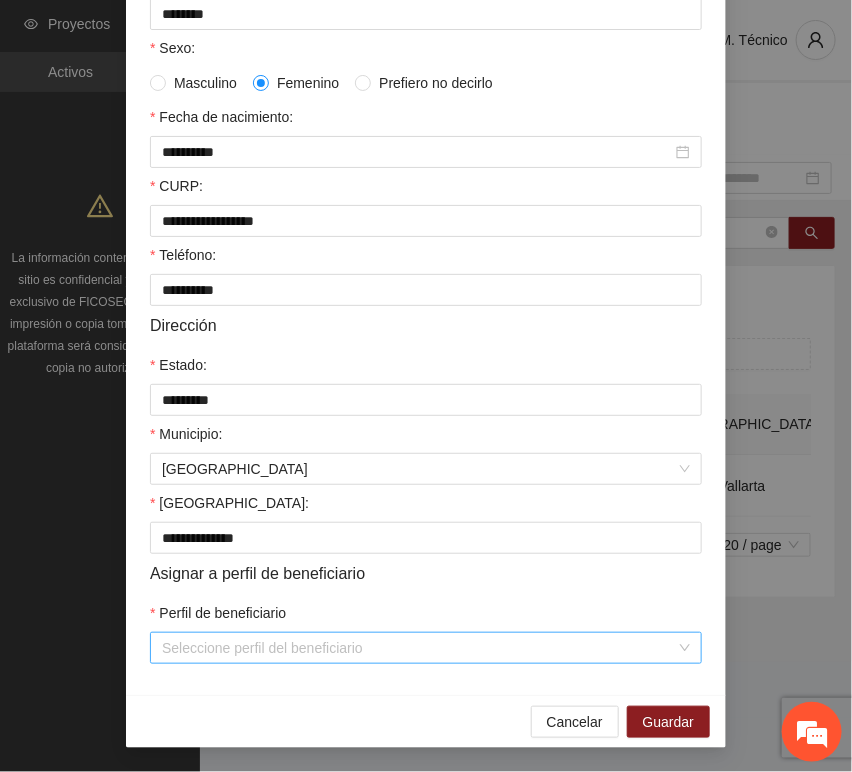 click on "Perfil de beneficiario" at bounding box center (419, 648) 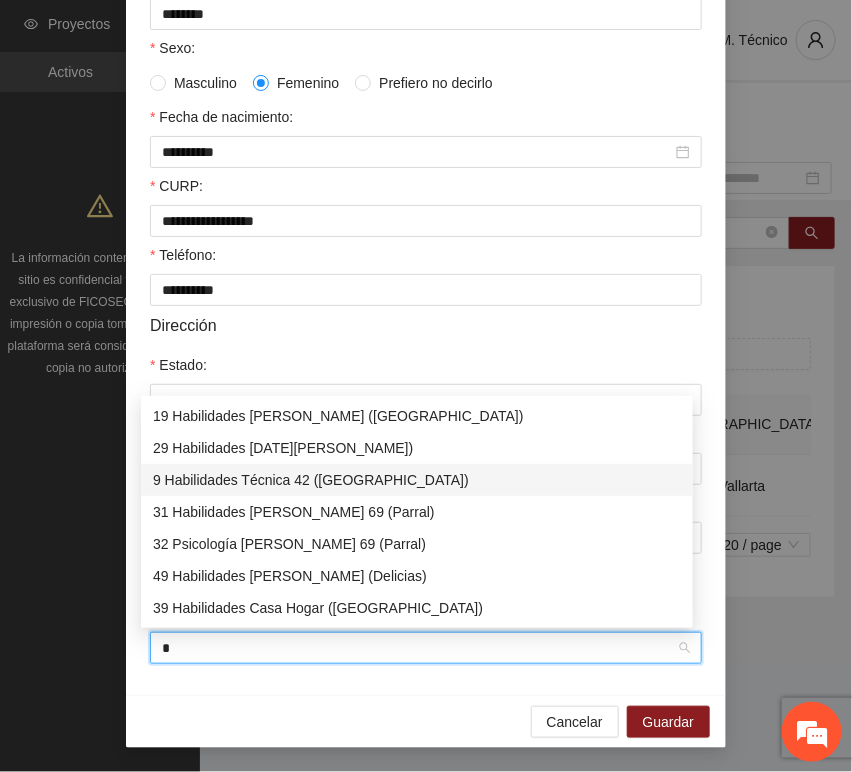 click on "9 Habilidades Técnica 42 ([GEOGRAPHIC_DATA])" at bounding box center (417, 480) 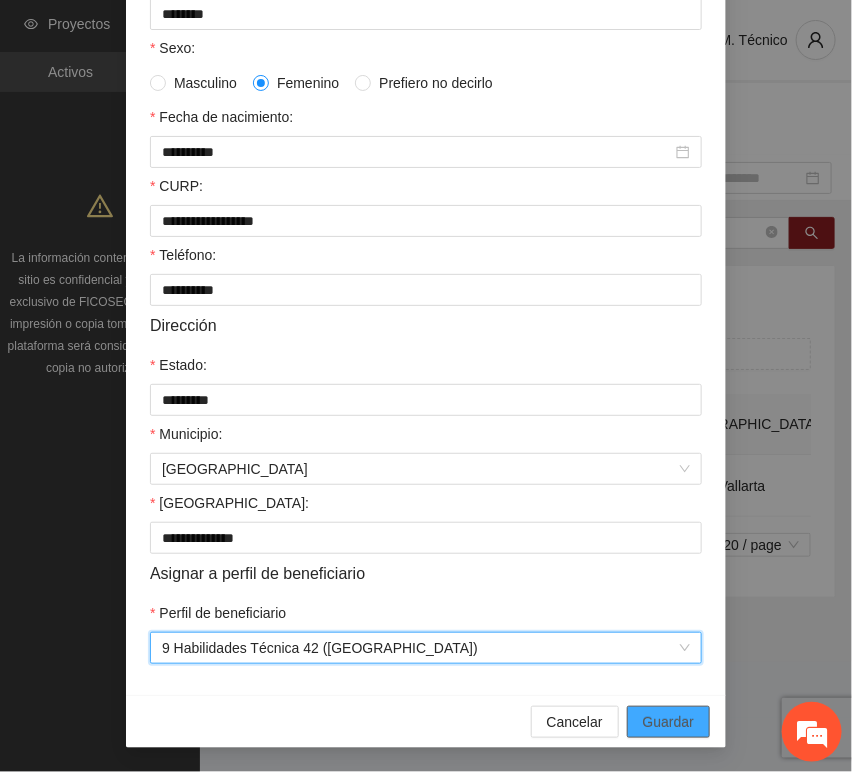 click on "Guardar" at bounding box center (668, 722) 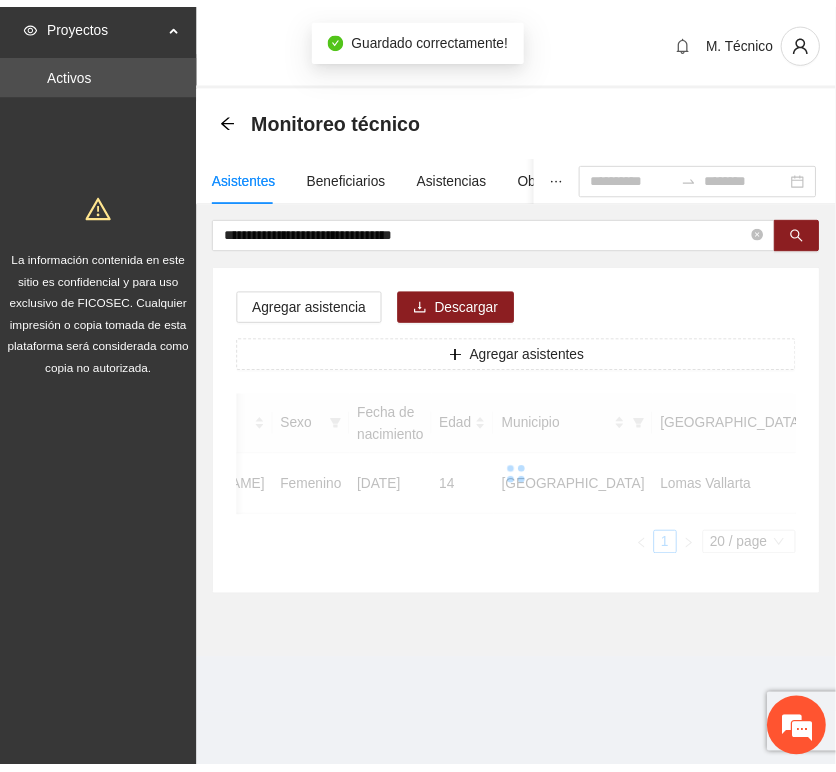 scroll, scrollTop: 294, scrollLeft: 0, axis: vertical 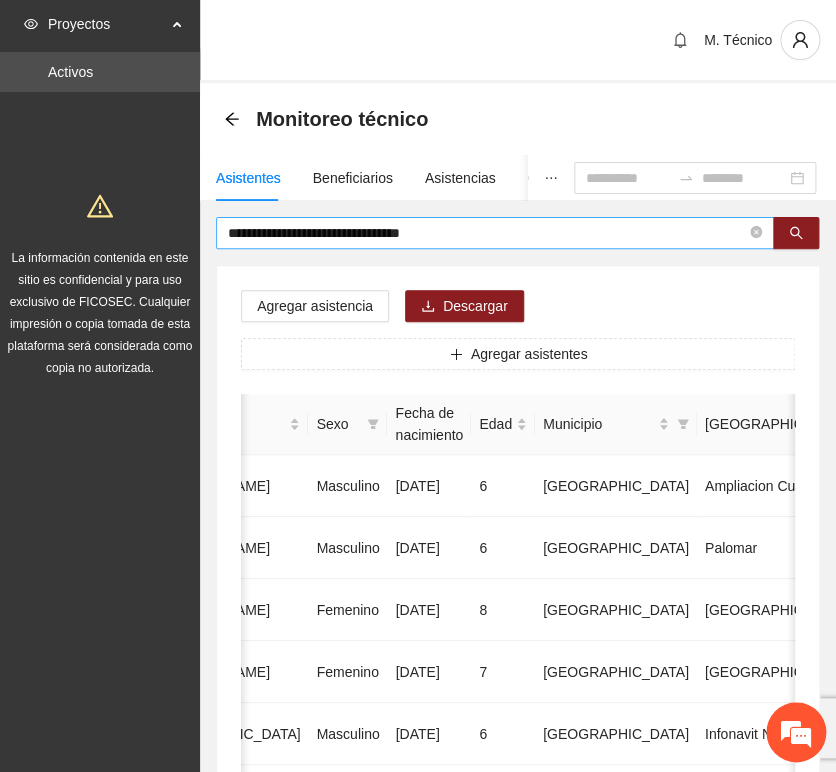 drag, startPoint x: 495, startPoint y: 262, endPoint x: 496, endPoint y: 242, distance: 20.024984 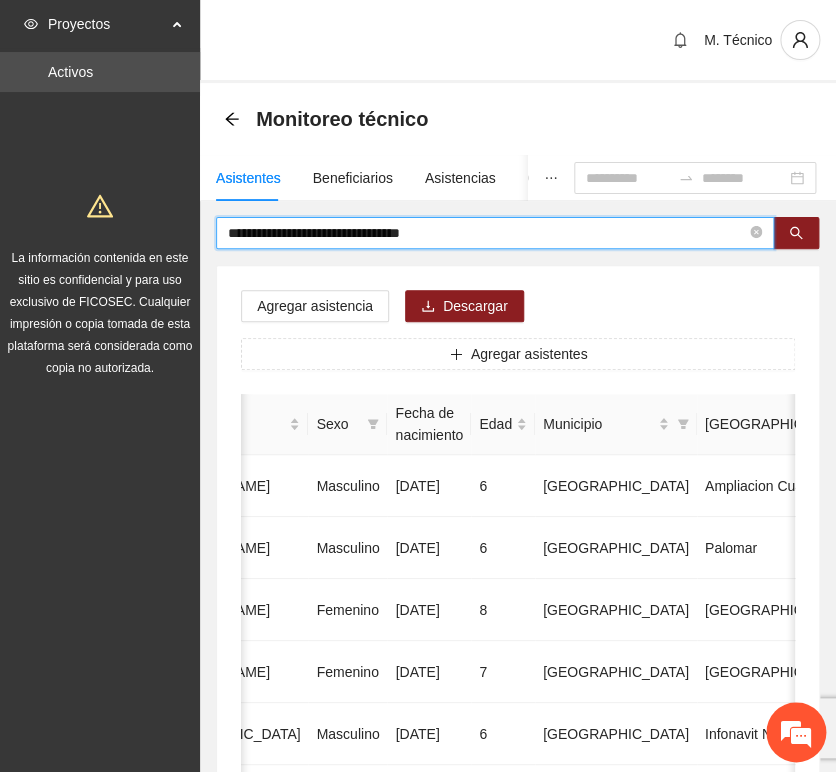drag, startPoint x: 437, startPoint y: 215, endPoint x: 40, endPoint y: 201, distance: 397.24677 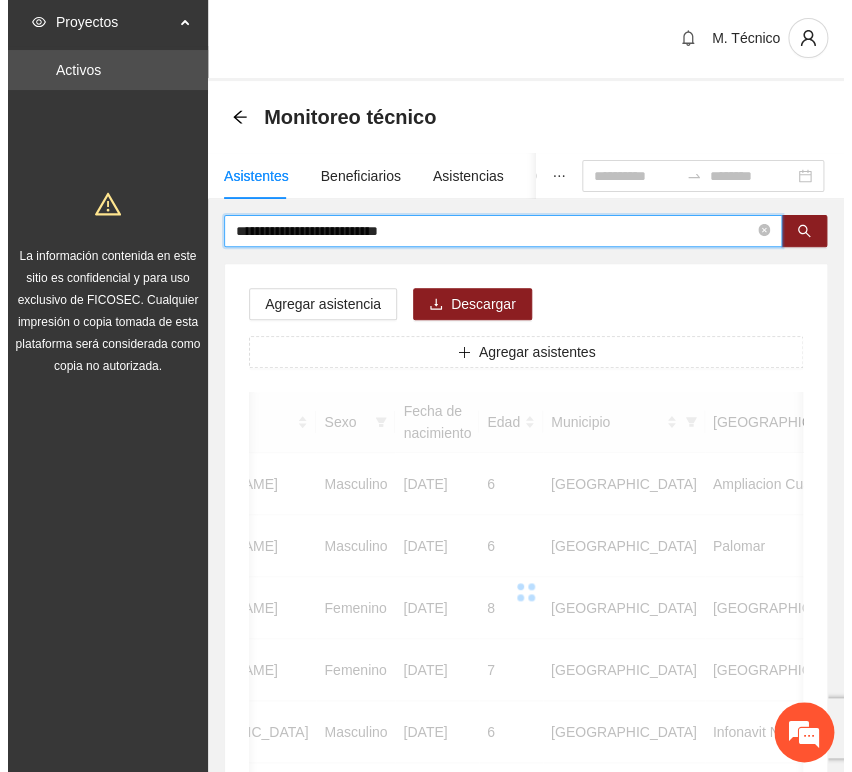 scroll, scrollTop: 0, scrollLeft: 0, axis: both 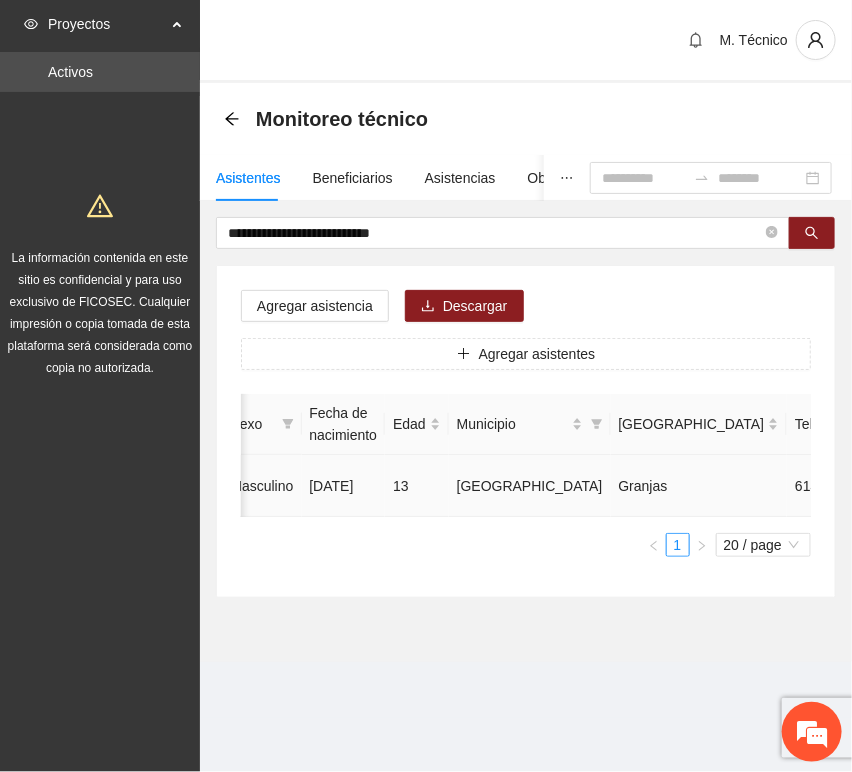 click at bounding box center [978, 486] 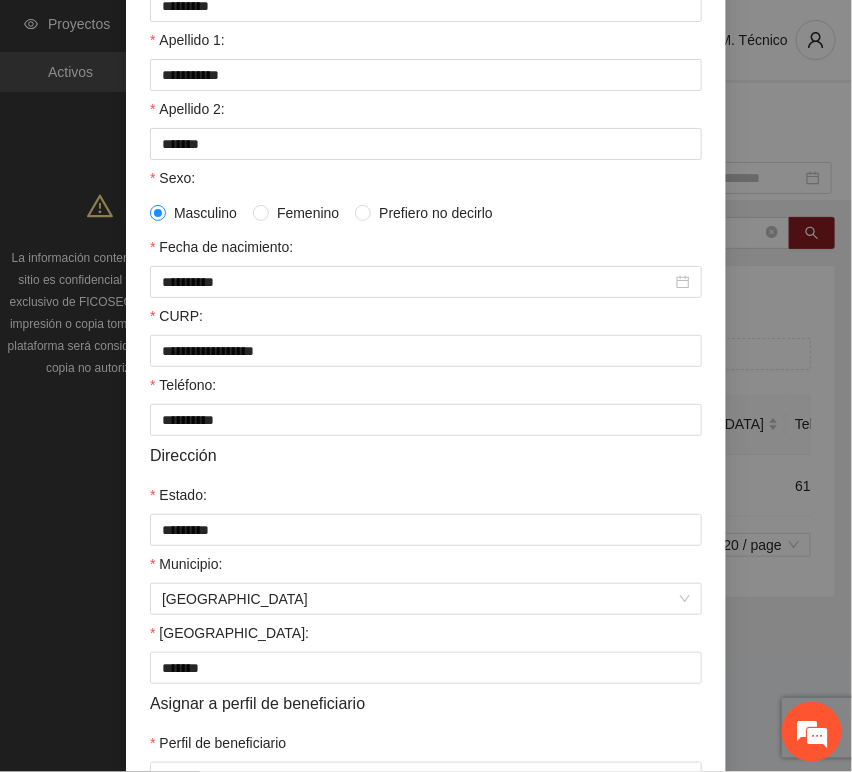 scroll, scrollTop: 394, scrollLeft: 0, axis: vertical 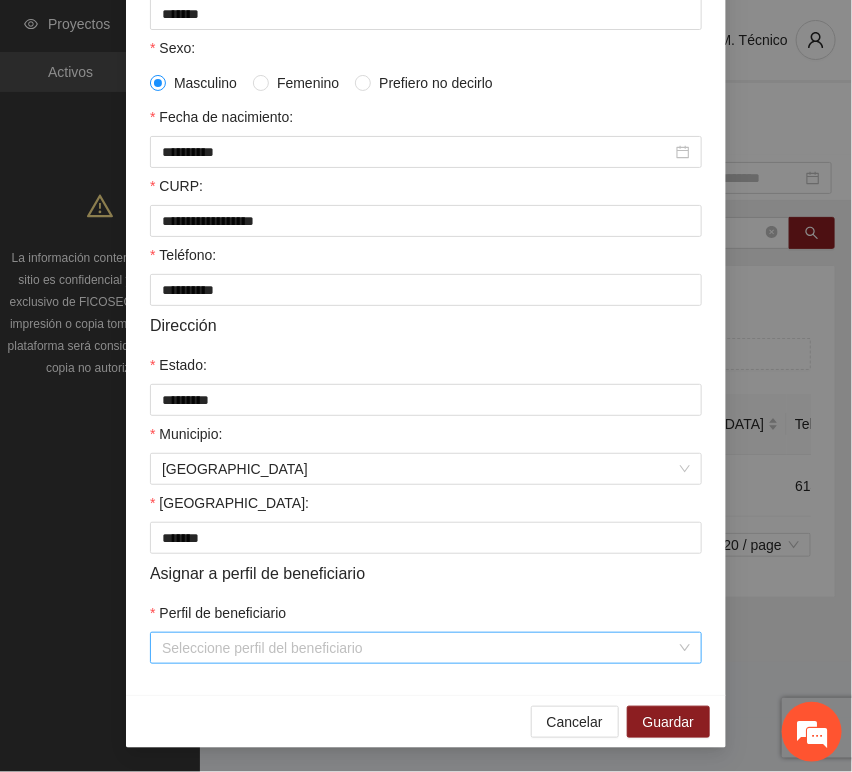 click on "Perfil de beneficiario" at bounding box center (419, 648) 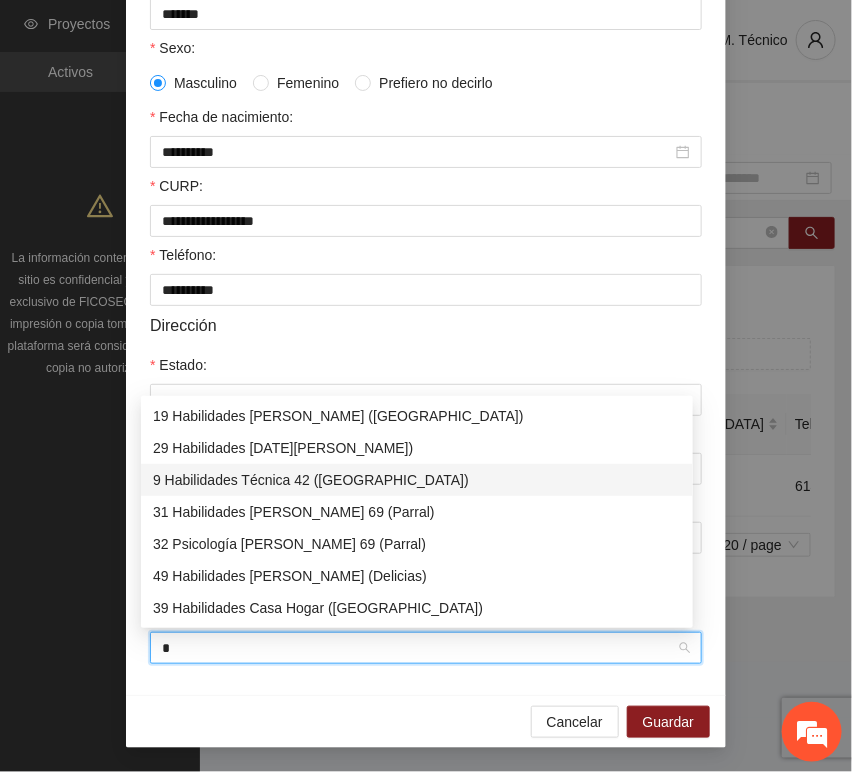 click on "9 Habilidades Técnica 42 ([GEOGRAPHIC_DATA])" at bounding box center (417, 480) 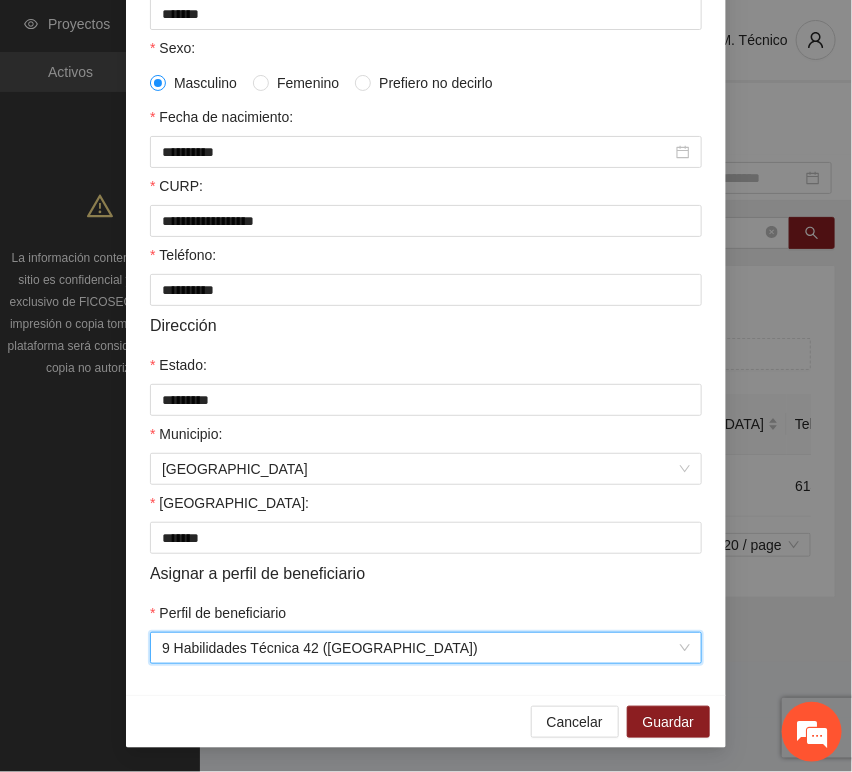 click on "**********" at bounding box center [426, 230] 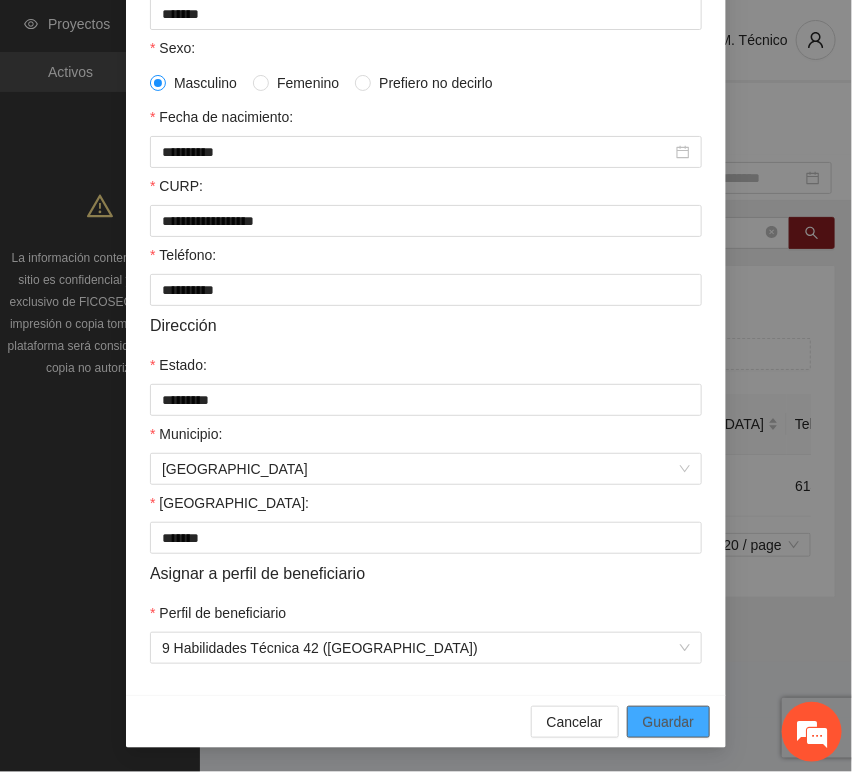 click on "Guardar" at bounding box center [668, 722] 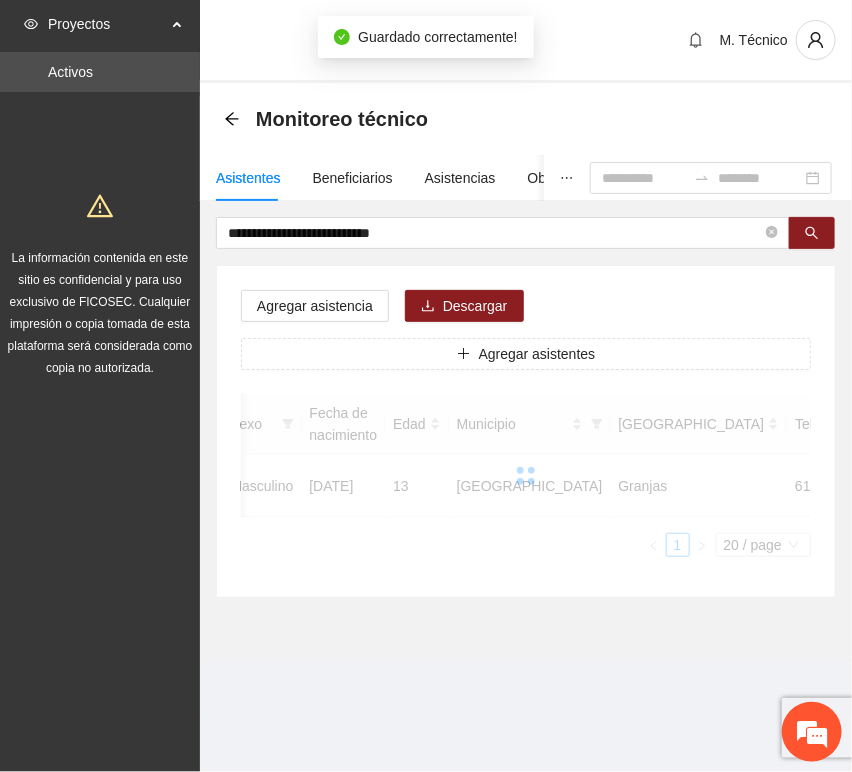 scroll, scrollTop: 294, scrollLeft: 0, axis: vertical 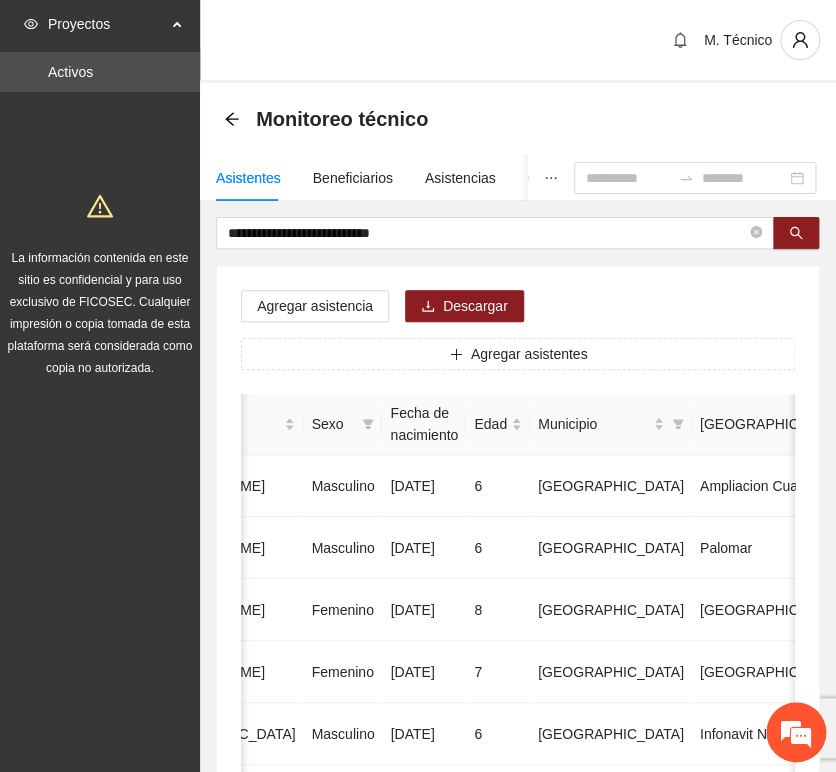 click on "Agregar asistencia Descargar Agregar asistentes Folio Nombre Apellido 1 Apellido 2 Sexo Fecha de nacimiento Edad Municipio Colonia Teléfono Actividad                           1 [PERSON_NAME] [DATE] 6 Chihuahua Ampliacion [PERSON_NAME] 6146098808 U P +11 2 [PERSON_NAME] Masculino [DATE] 6 [GEOGRAPHIC_DATA] [GEOGRAPHIC_DATA] 6142685790 U P +4 3 [PERSON_NAME] [DATE] 8 Chihuahua [GEOGRAPHIC_DATA] U P +6 4 [PERSON_NAME] [DATE] 7 [GEOGRAPHIC_DATA] U P +4 5 [PERSON_NAME]  Madrid Masculino [DATE] 6 Chihuahua Infonavit Nac.  6141246855 U P +4 6 [PERSON_NAME] Masculino [DATE] 8 Chihuahua [PERSON_NAME] 6141225744 U P +6 7 [PERSON_NAME][DATE] Femenino [DATE] 8 Chihuahua Paseos [PERSON_NAME] 6142154187 U P +7 8 [PERSON_NAME] [DATE] 9 Chihuahua Popular 6142434364 U P +3 9 [PERSON_NAME]  Madrid Femenino [DATE] 7 U P +8" at bounding box center (518, 1020) 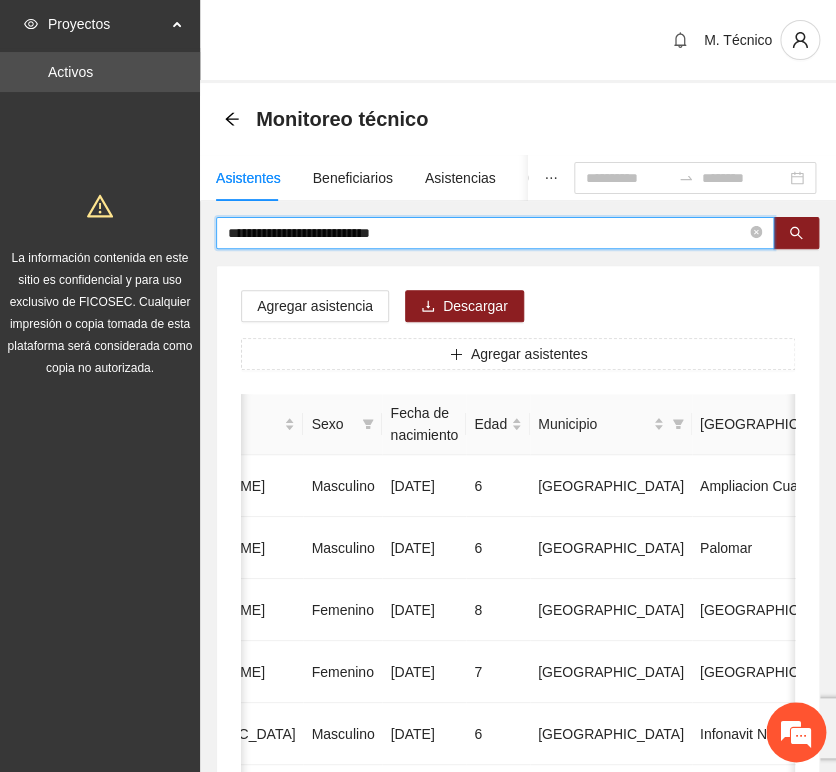 drag, startPoint x: 303, startPoint y: 198, endPoint x: 9, endPoint y: 192, distance: 294.06122 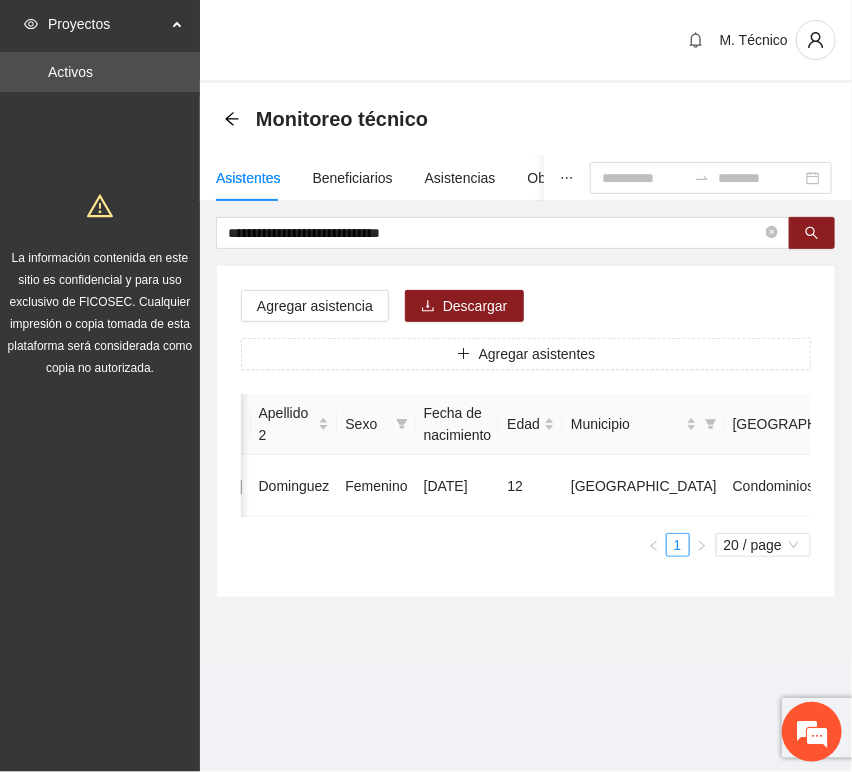scroll, scrollTop: 0, scrollLeft: 472, axis: horizontal 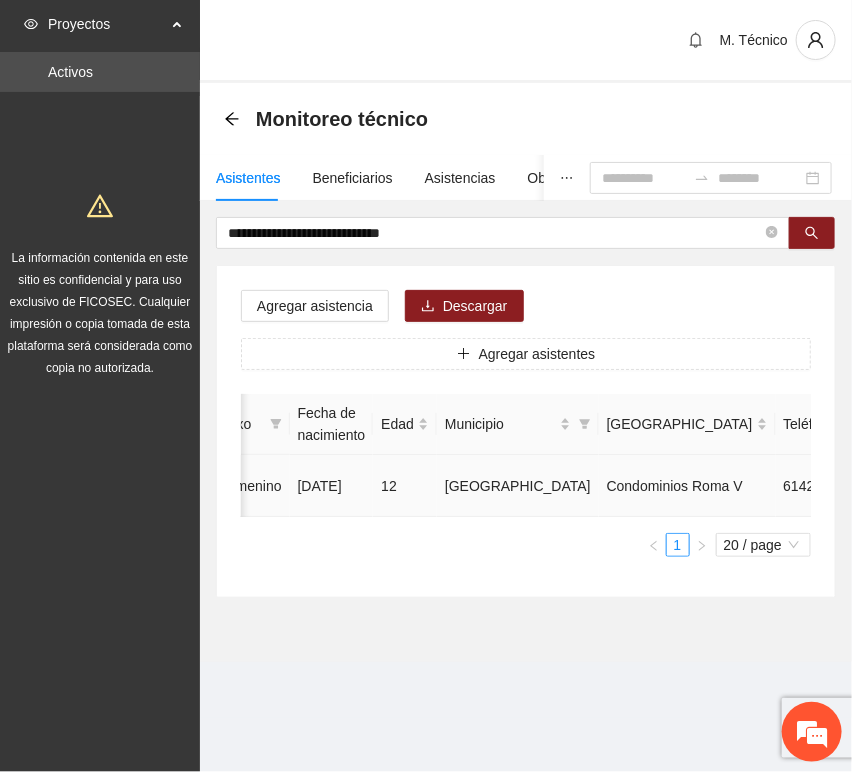 click at bounding box center [966, 486] 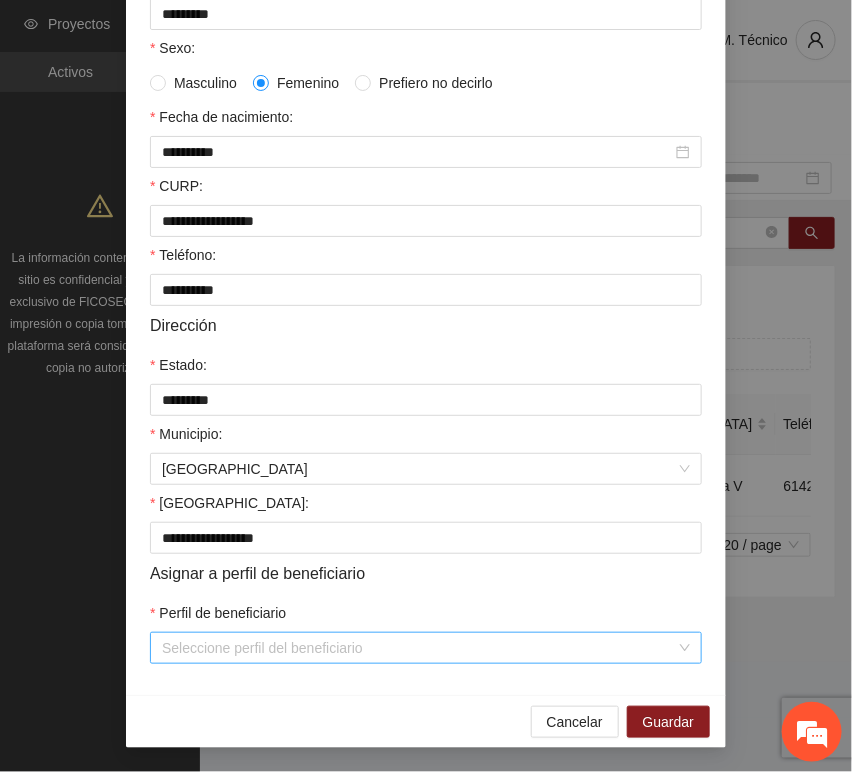 scroll, scrollTop: 394, scrollLeft: 0, axis: vertical 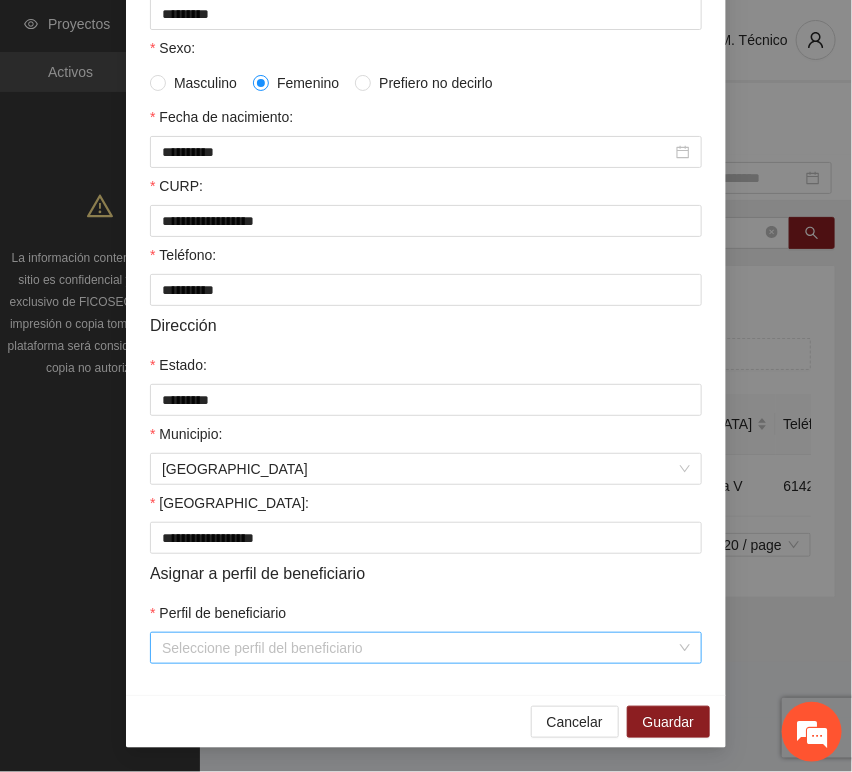 click on "Perfil de beneficiario" at bounding box center (419, 648) 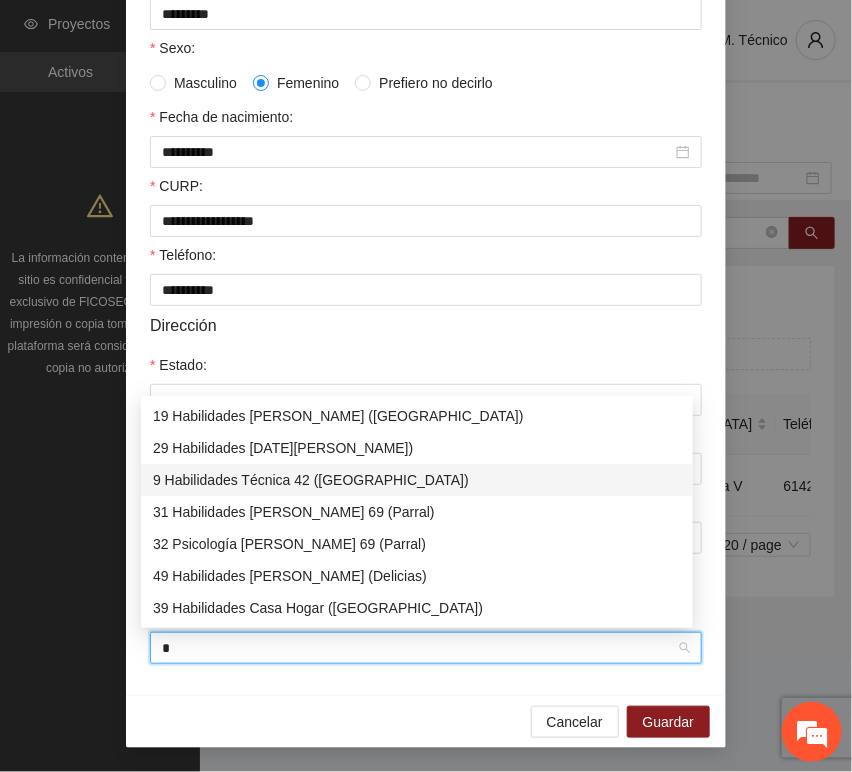 click on "9 Habilidades Técnica 42 ([GEOGRAPHIC_DATA])" at bounding box center (417, 480) 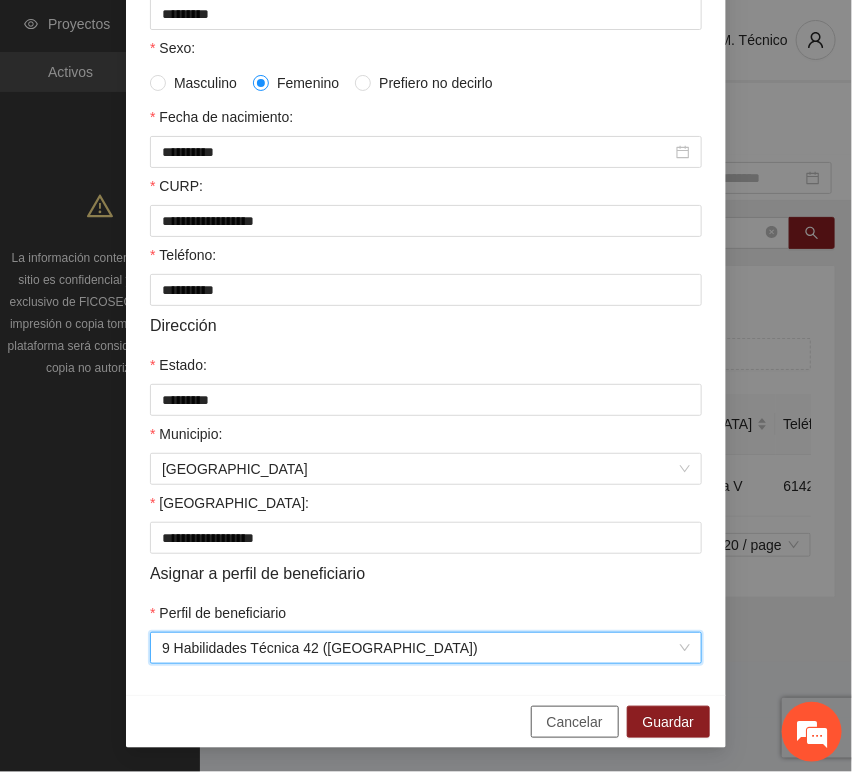 drag, startPoint x: 261, startPoint y: 704, endPoint x: 536, endPoint y: 709, distance: 275.04544 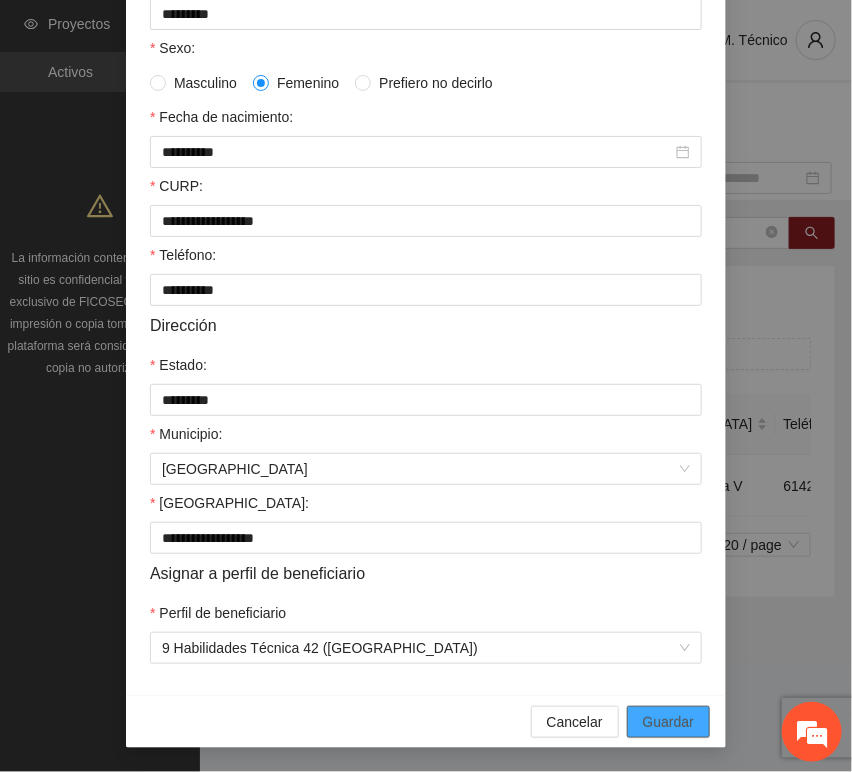click on "Guardar" at bounding box center [668, 722] 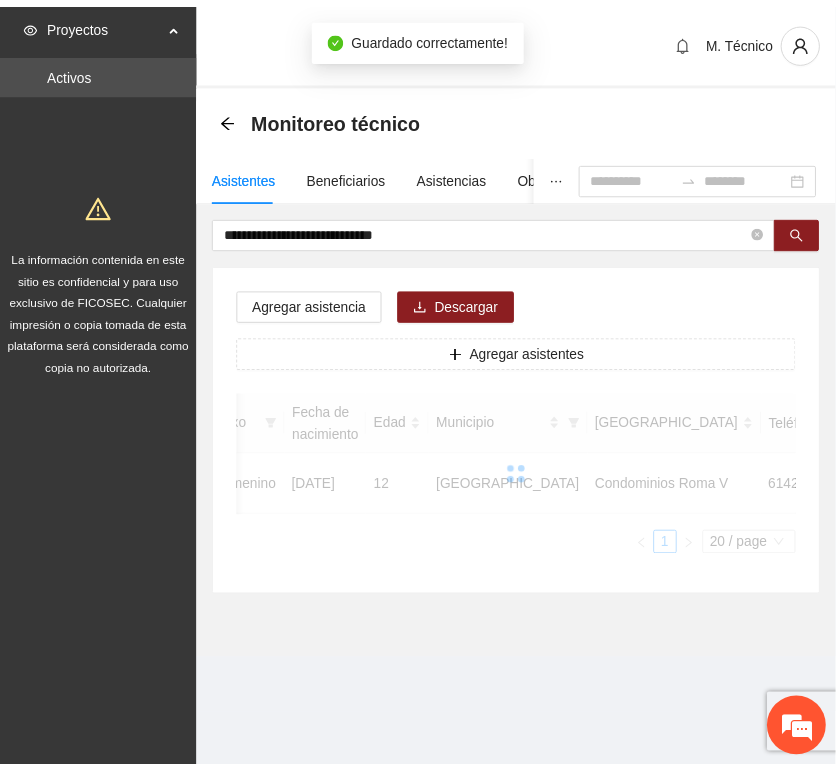 scroll, scrollTop: 294, scrollLeft: 0, axis: vertical 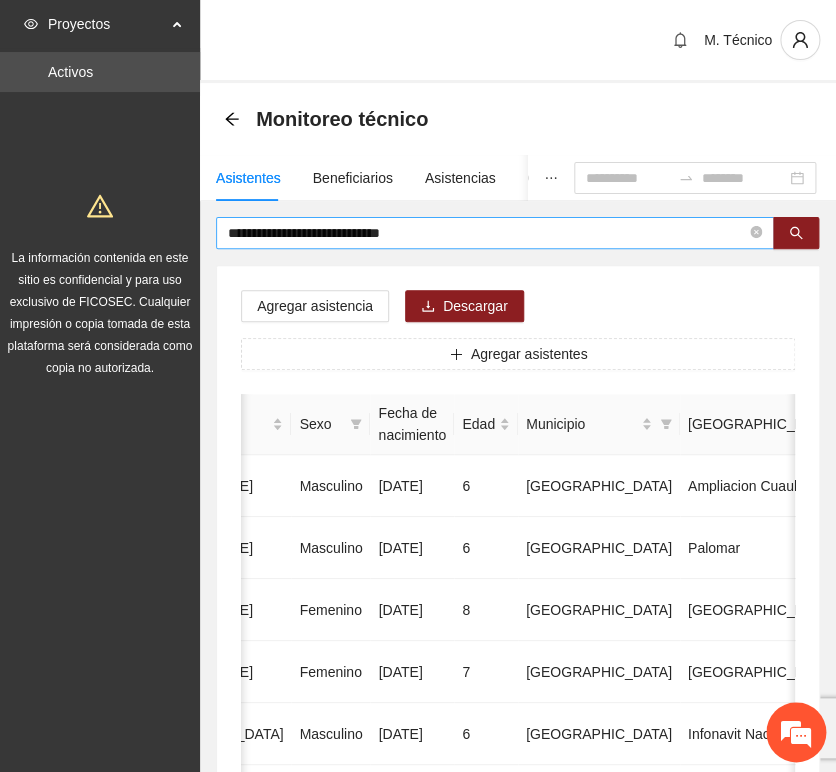 click on "**********" at bounding box center (495, 233) 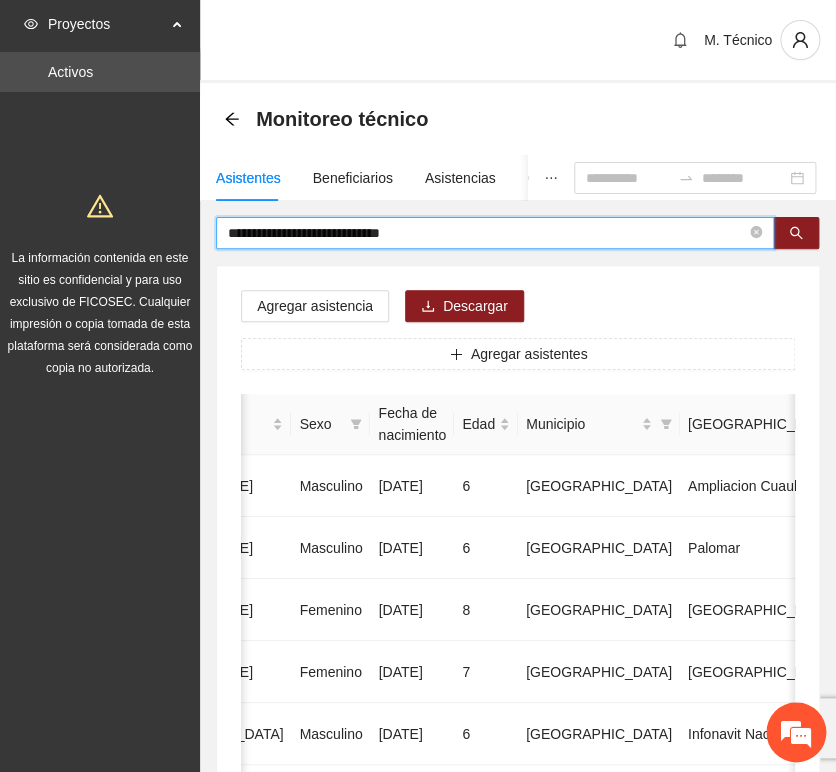 drag, startPoint x: 437, startPoint y: 230, endPoint x: 32, endPoint y: 232, distance: 405.00494 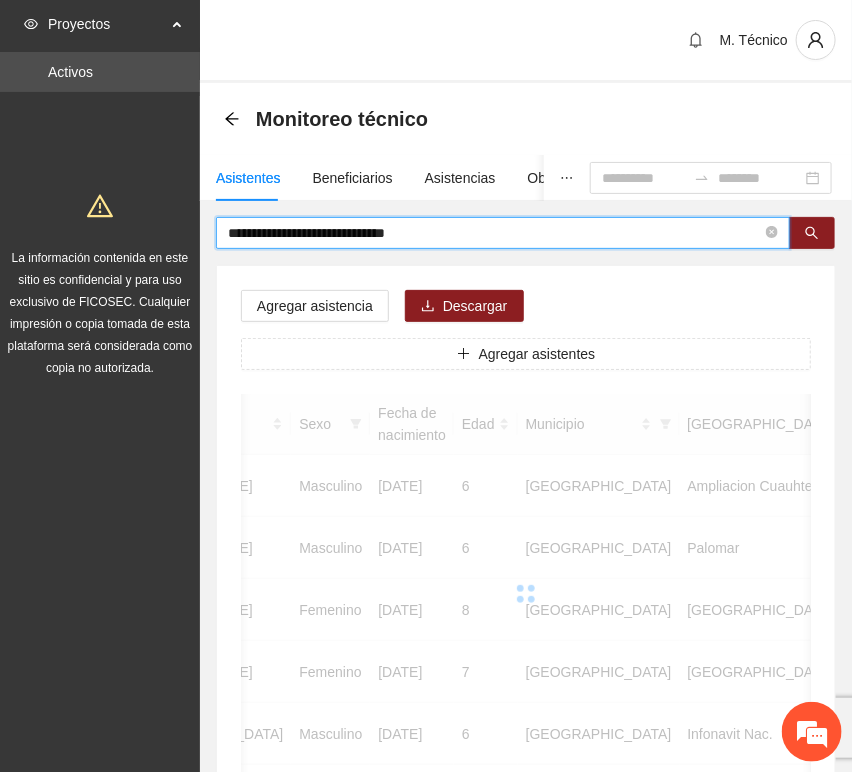 scroll, scrollTop: 0, scrollLeft: 452, axis: horizontal 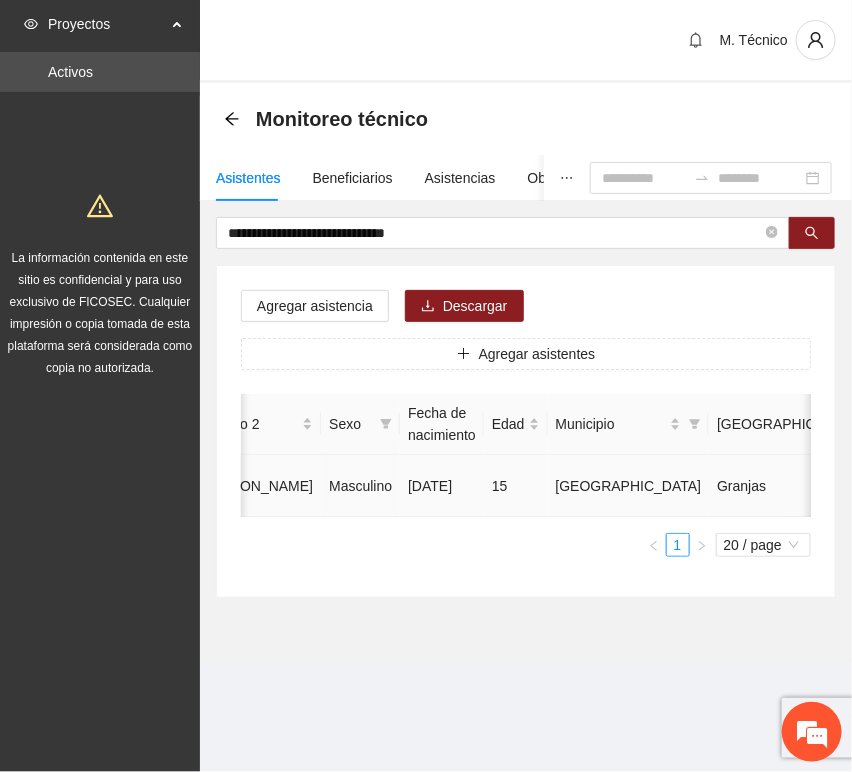 click 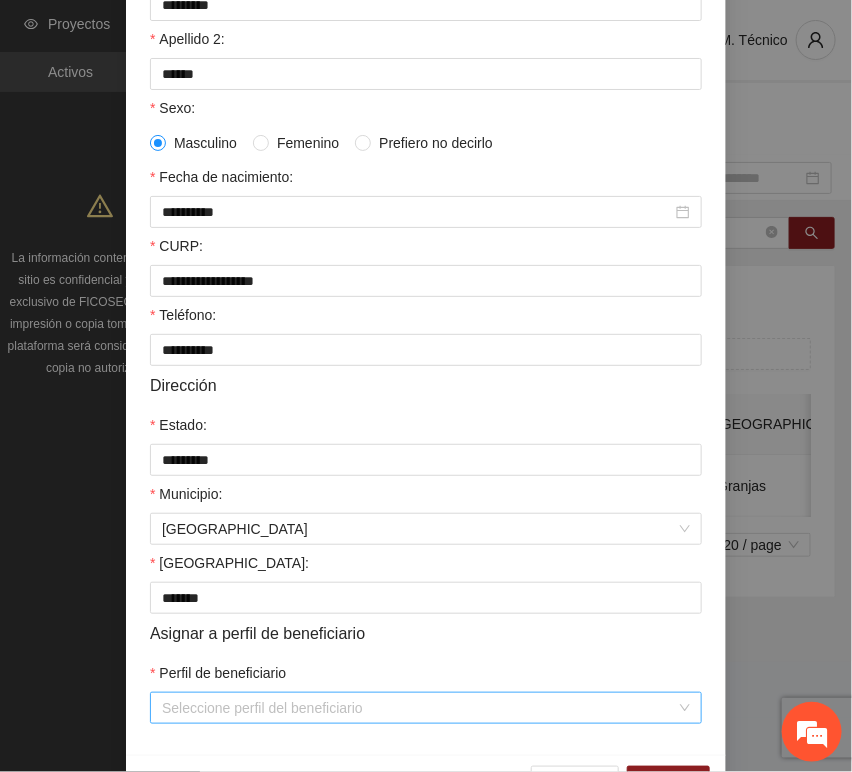 scroll, scrollTop: 394, scrollLeft: 0, axis: vertical 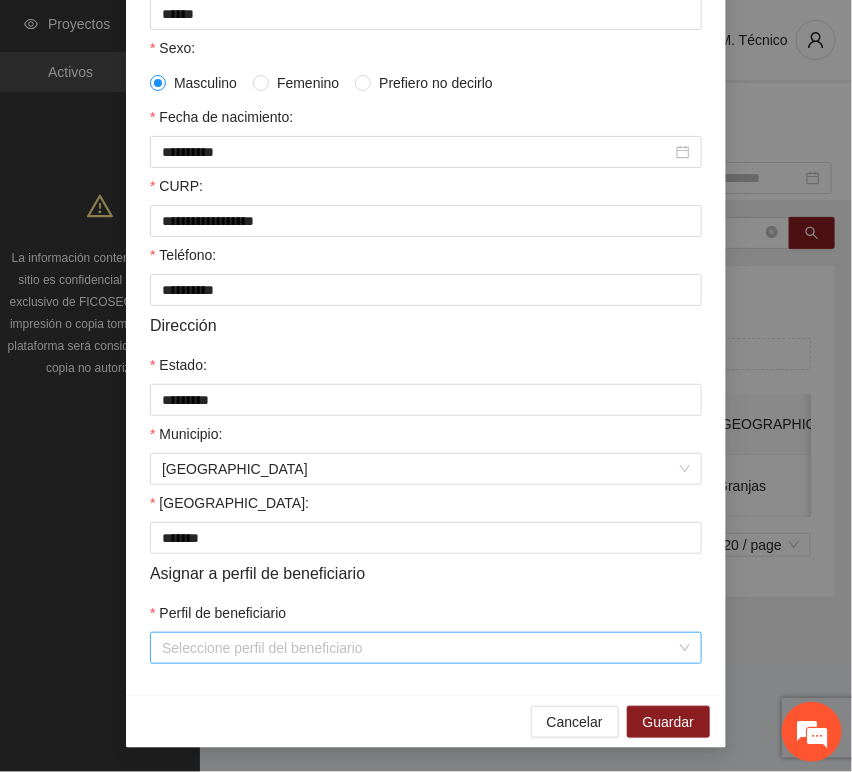 click on "Perfil de beneficiario" at bounding box center [419, 648] 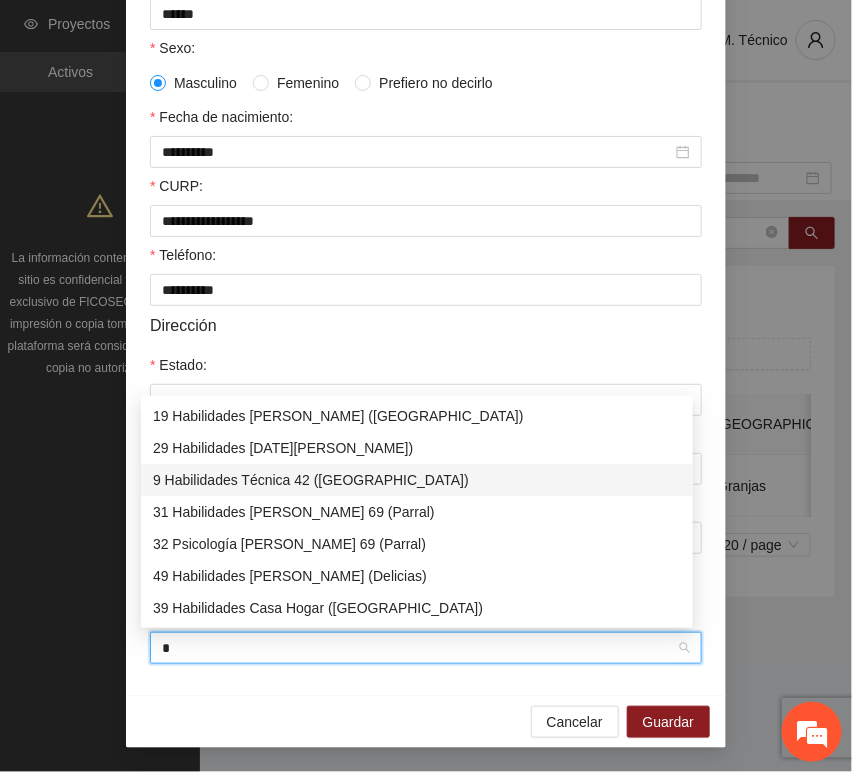 click on "9 Habilidades Técnica 42 ([GEOGRAPHIC_DATA])" at bounding box center (417, 480) 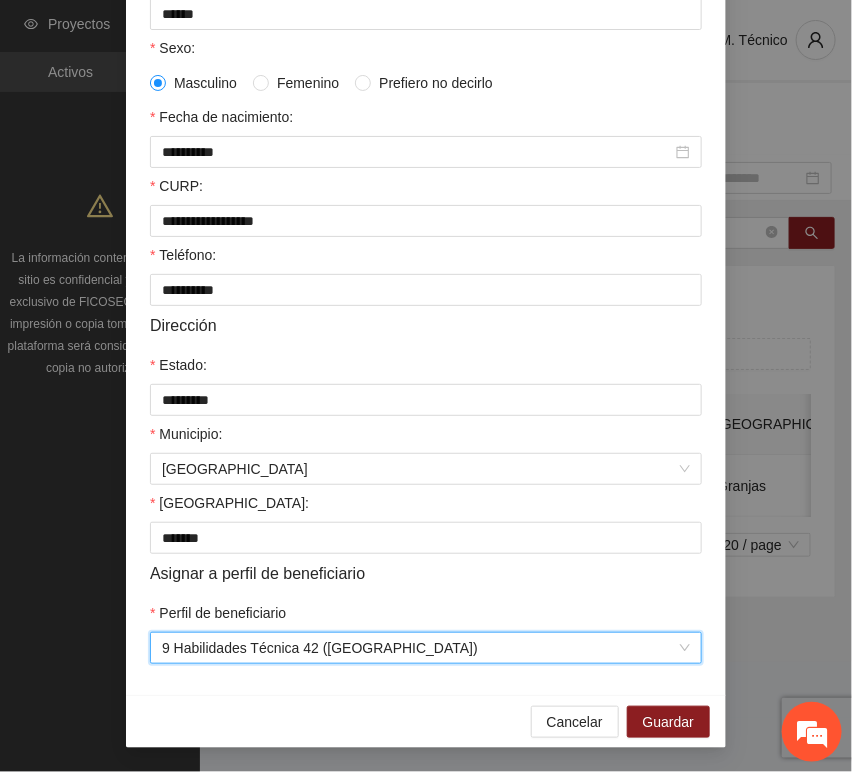 click on "Cancelar Guardar" at bounding box center (426, 721) 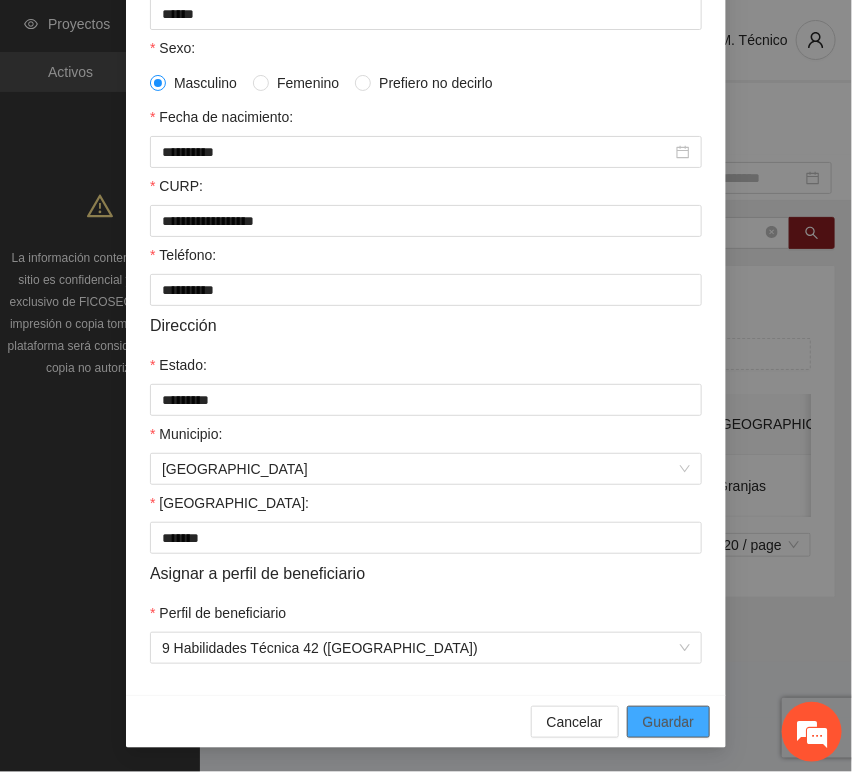 click on "Guardar" at bounding box center [668, 722] 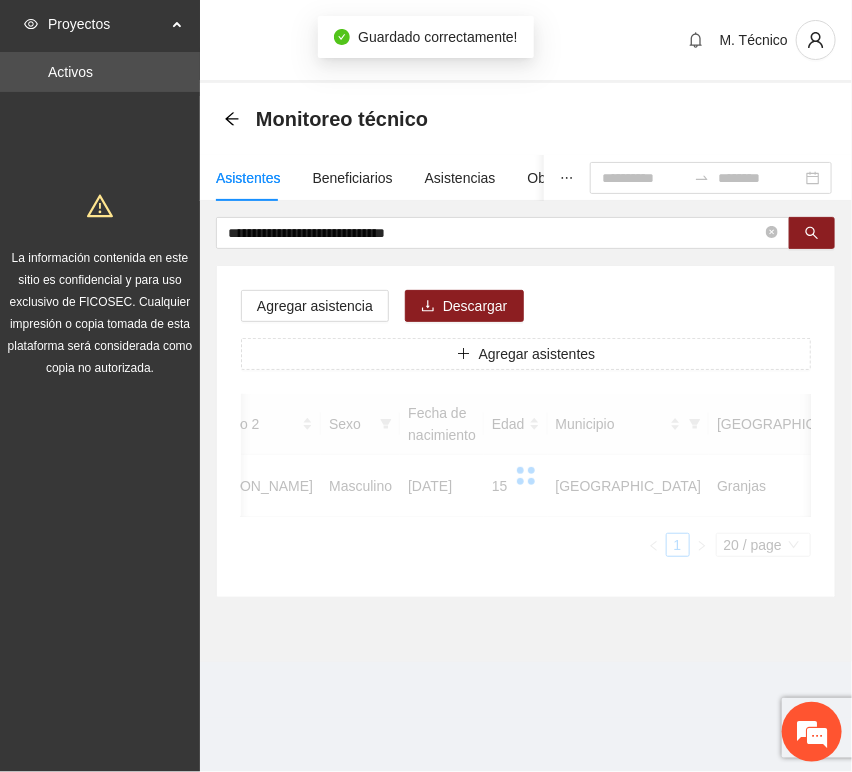 scroll, scrollTop: 294, scrollLeft: 0, axis: vertical 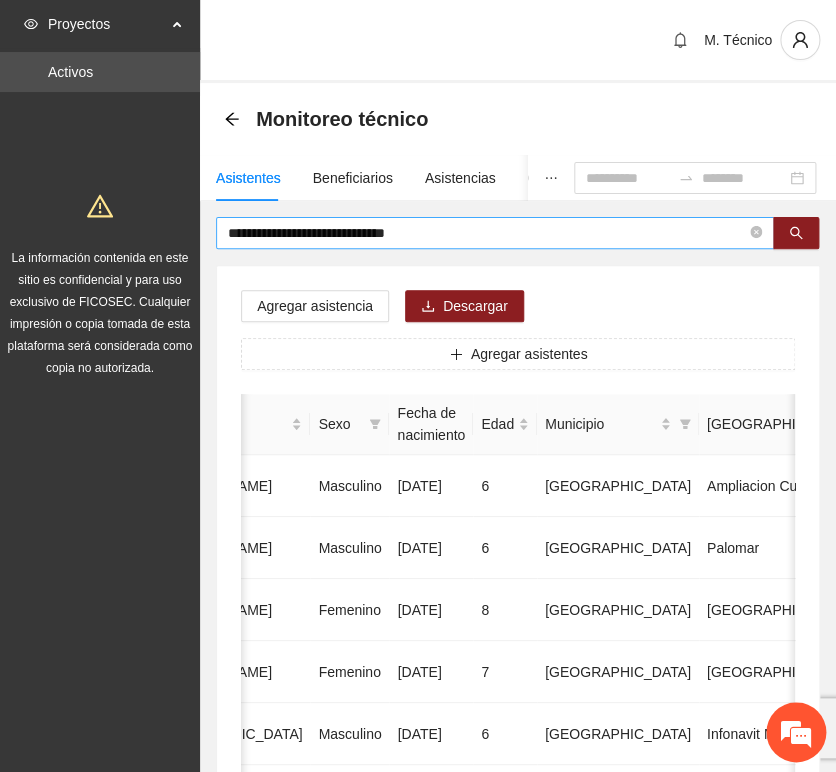 drag, startPoint x: 323, startPoint y: 260, endPoint x: 403, endPoint y: 246, distance: 81.21576 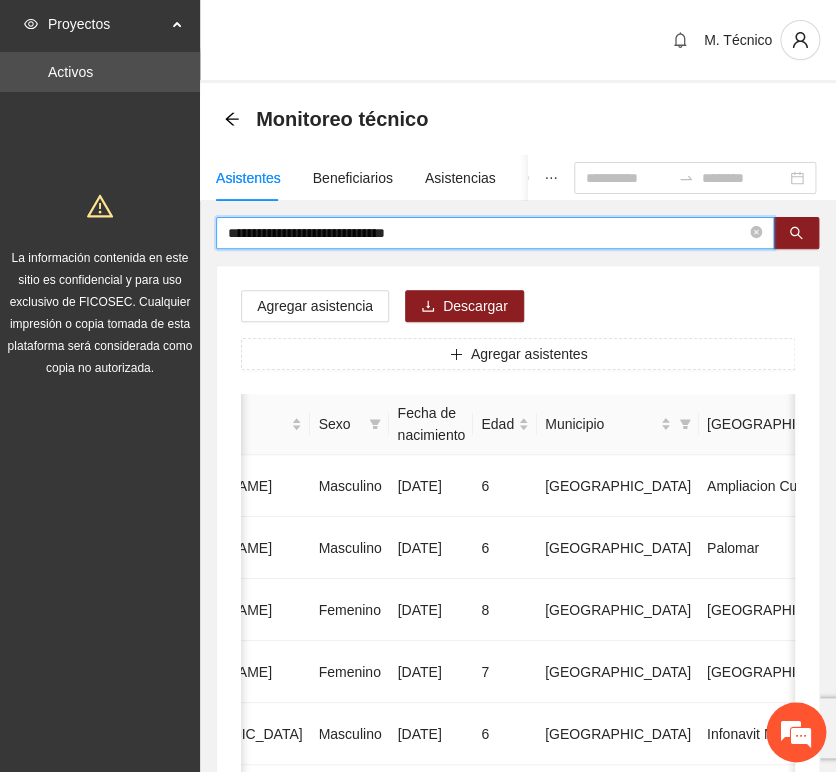 drag, startPoint x: 452, startPoint y: 232, endPoint x: -84, endPoint y: 247, distance: 536.20984 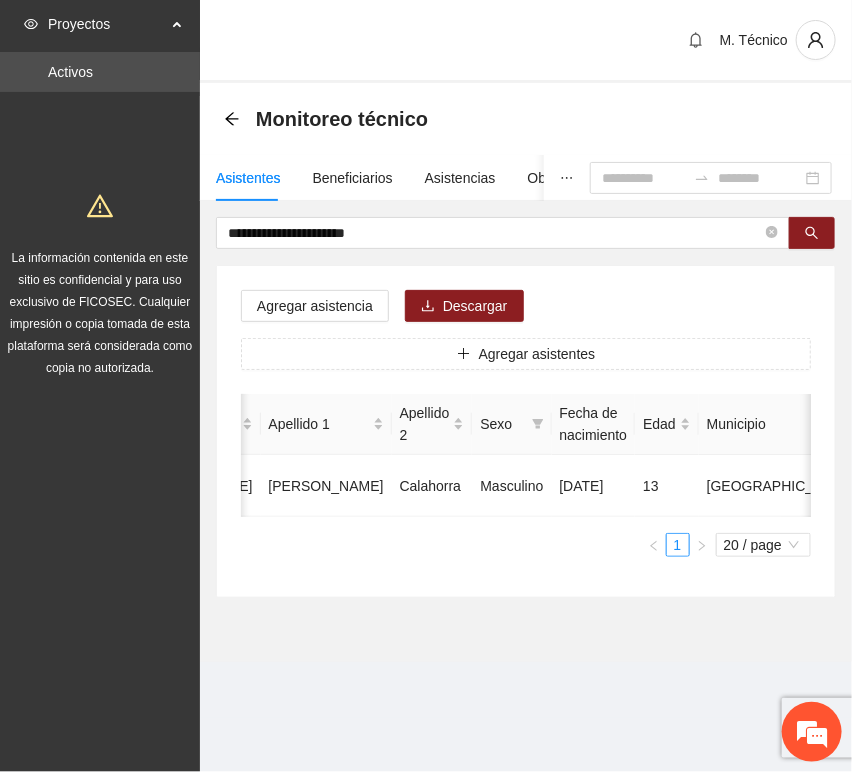 scroll, scrollTop: 0, scrollLeft: 452, axis: horizontal 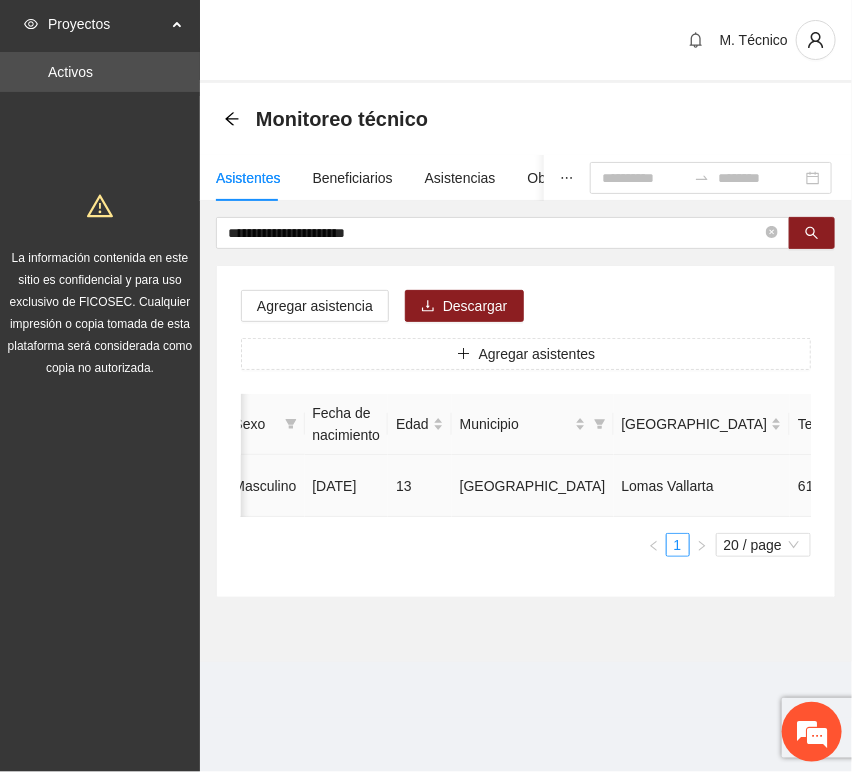 click at bounding box center (1001, 486) 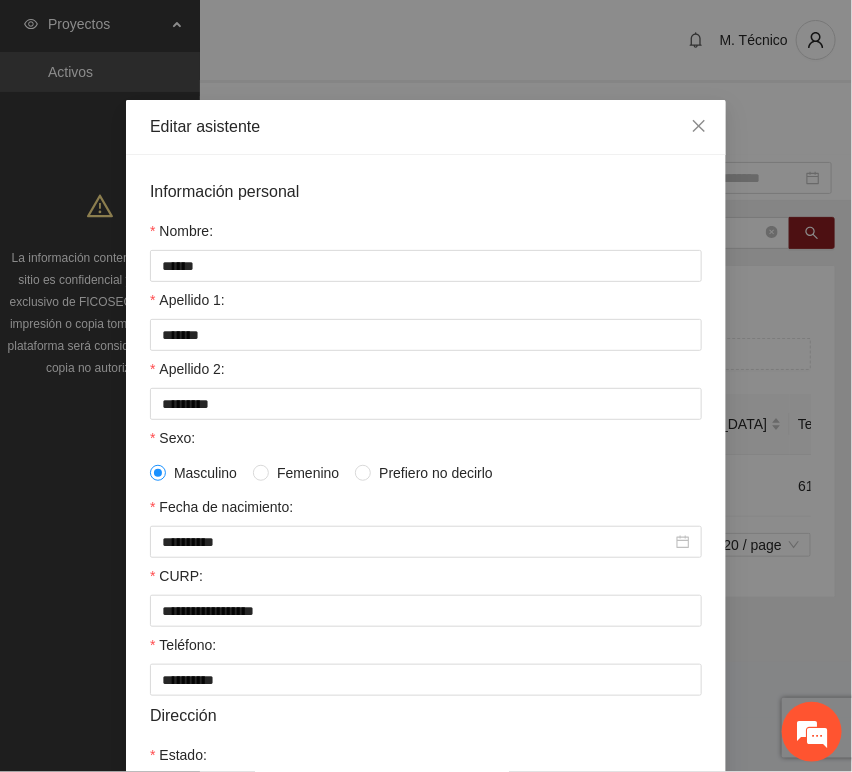 scroll, scrollTop: 394, scrollLeft: 0, axis: vertical 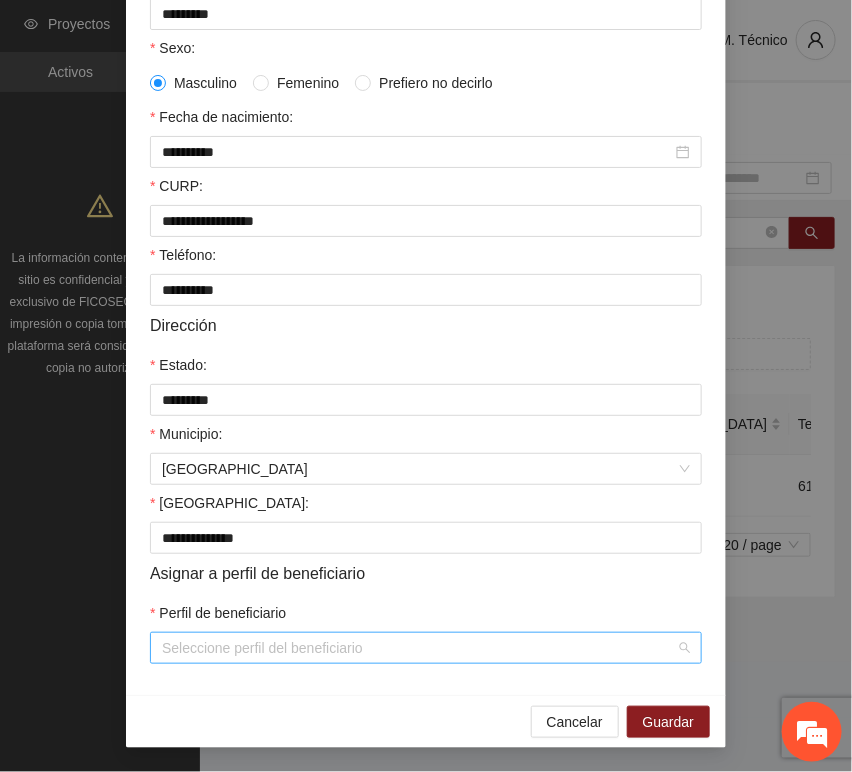 click on "Perfil de beneficiario" at bounding box center (419, 648) 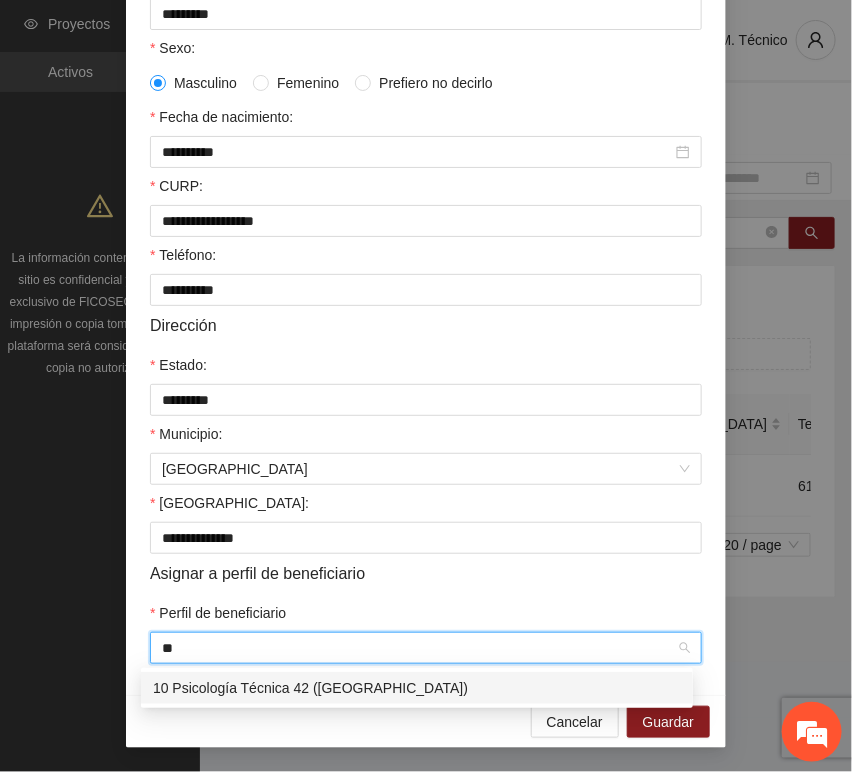 click on "10 Psicología Técnica 42 ([GEOGRAPHIC_DATA])" at bounding box center [417, 688] 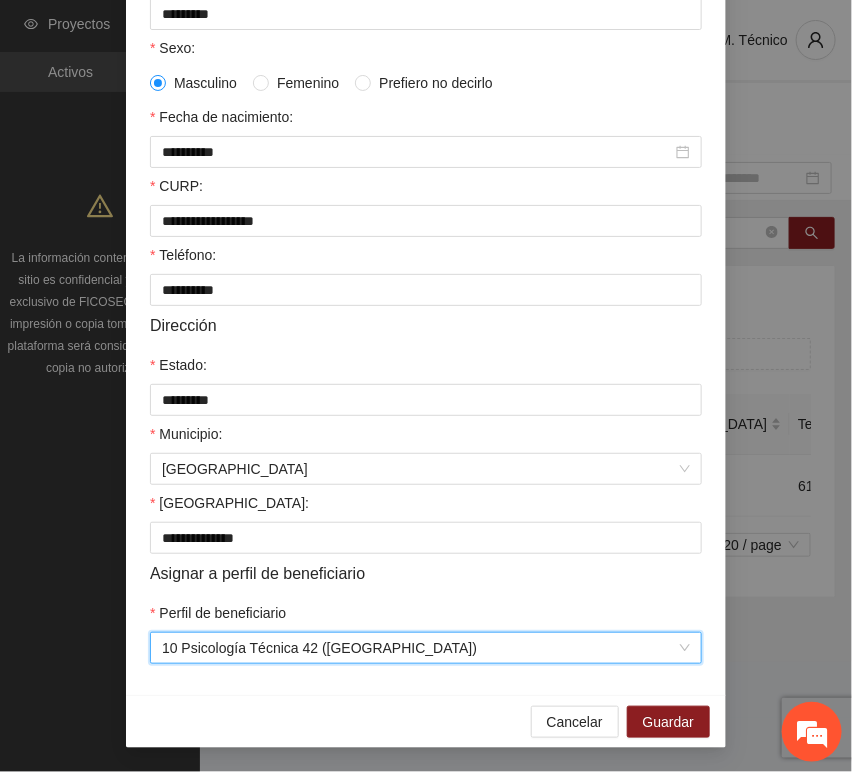 click on "Perfil de beneficiario" at bounding box center [426, 617] 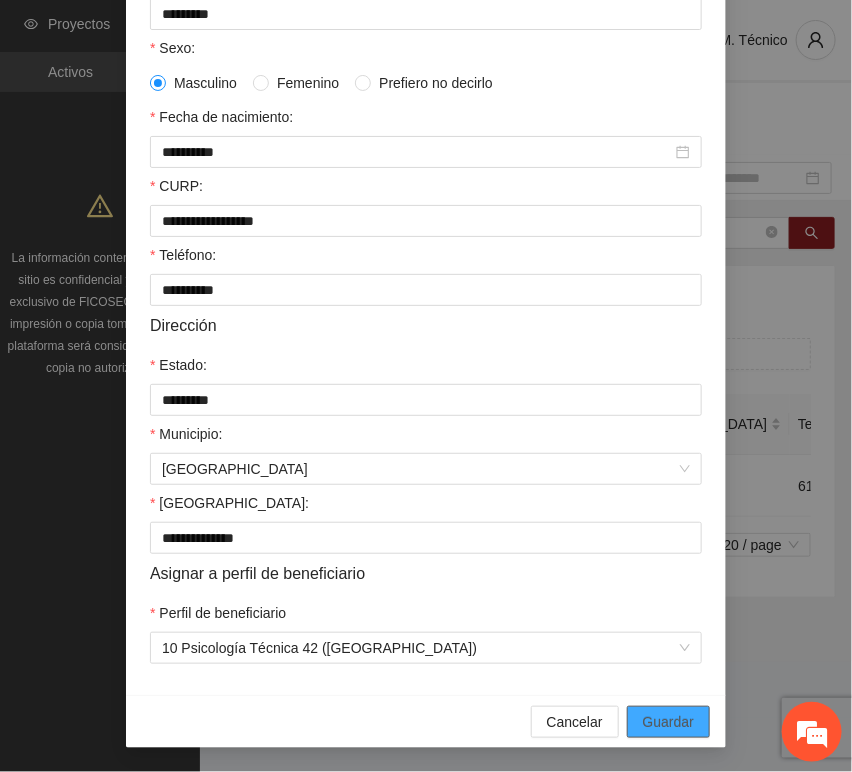 click on "Guardar" at bounding box center [668, 722] 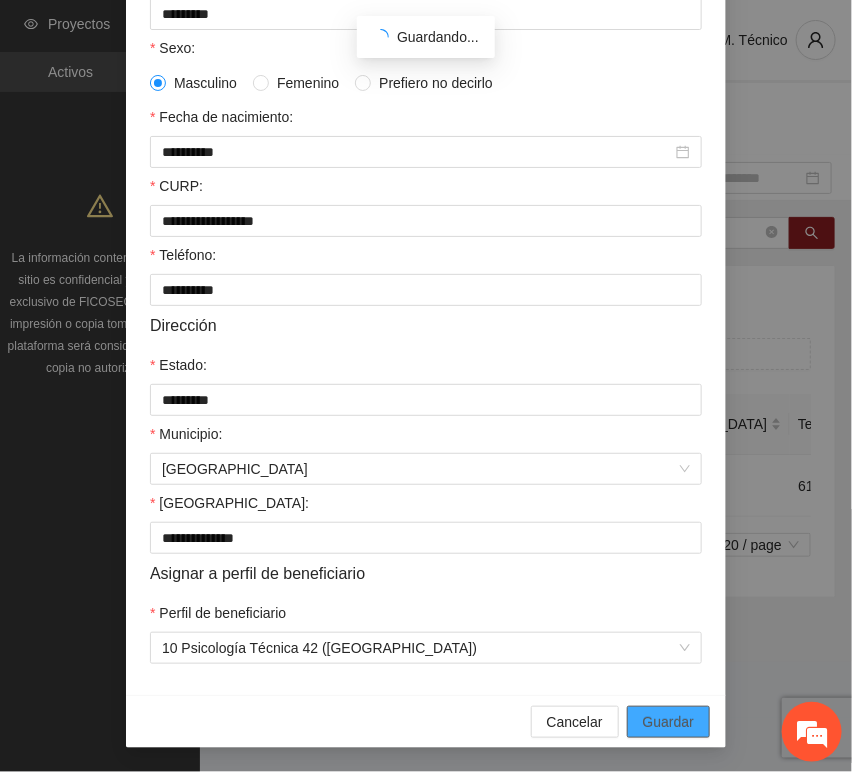 scroll, scrollTop: 294, scrollLeft: 0, axis: vertical 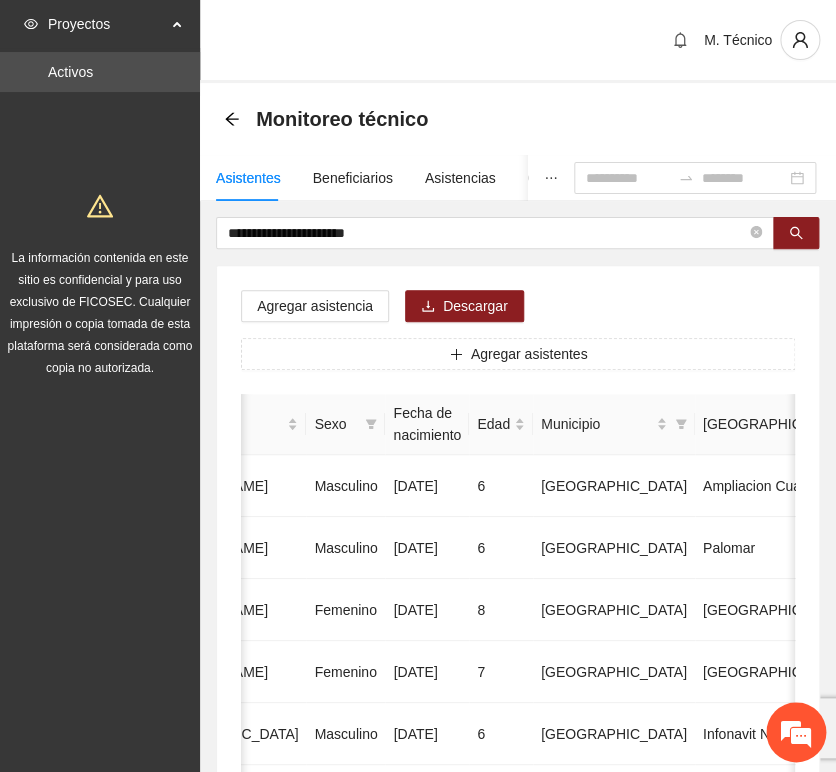 click on "**********" at bounding box center (518, 996) 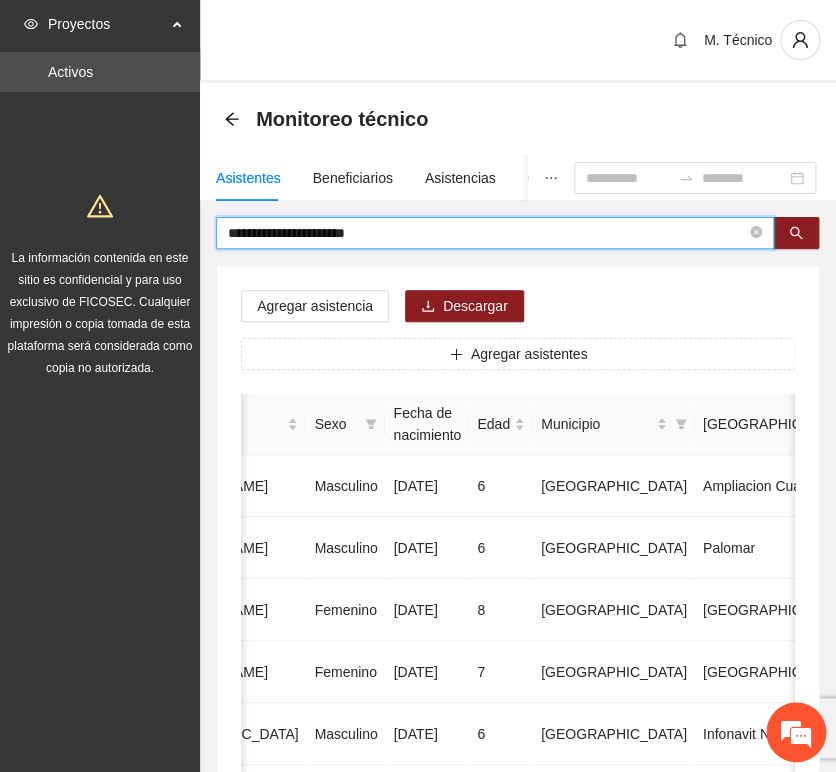 drag, startPoint x: 392, startPoint y: 232, endPoint x: 104, endPoint y: 230, distance: 288.00696 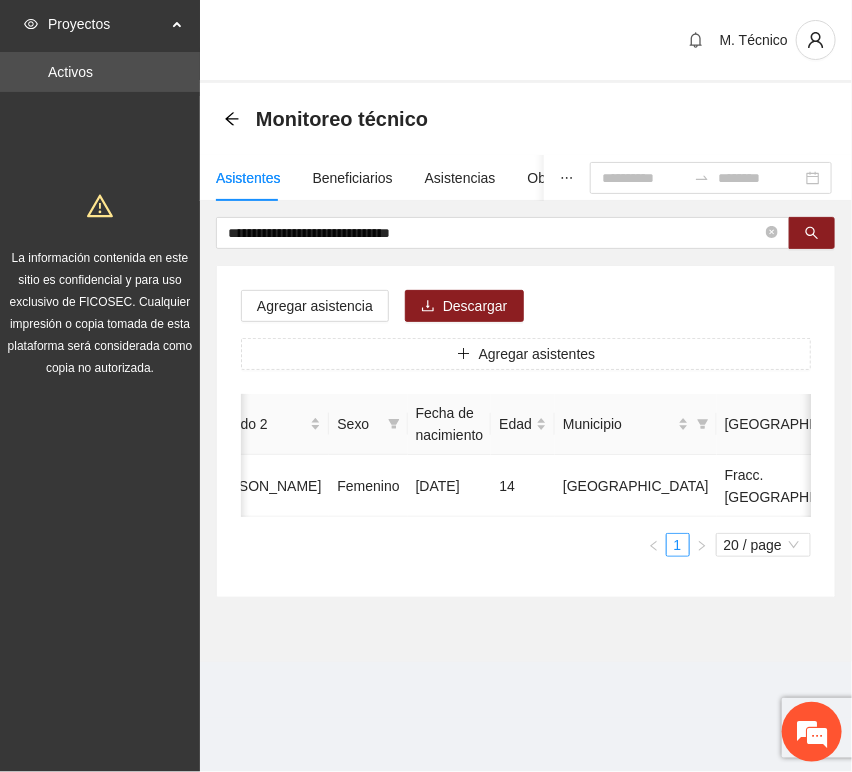scroll, scrollTop: 0, scrollLeft: 455, axis: horizontal 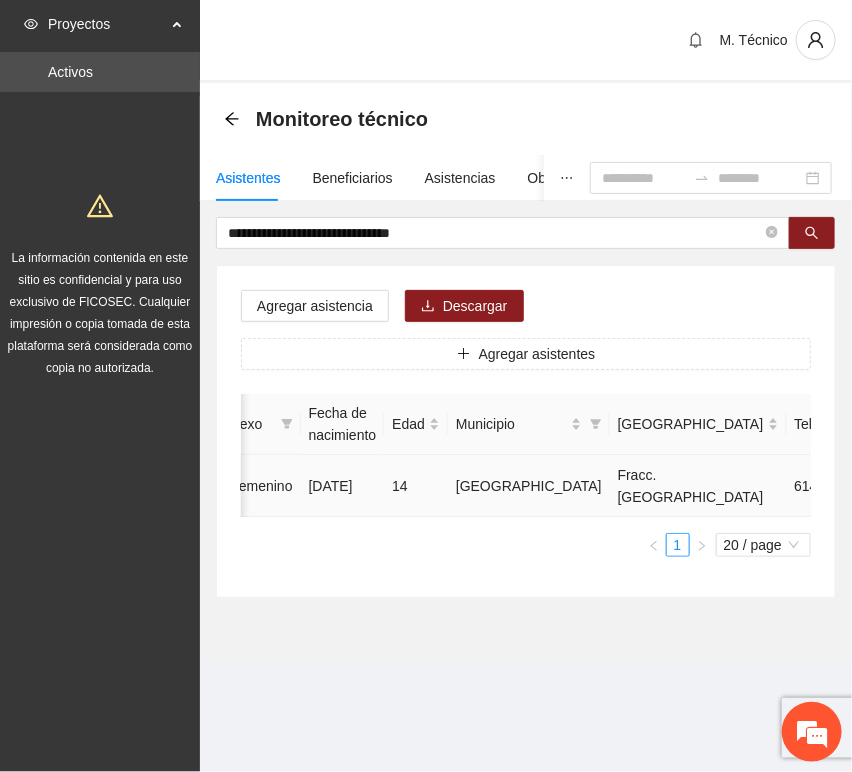 click at bounding box center [977, 486] 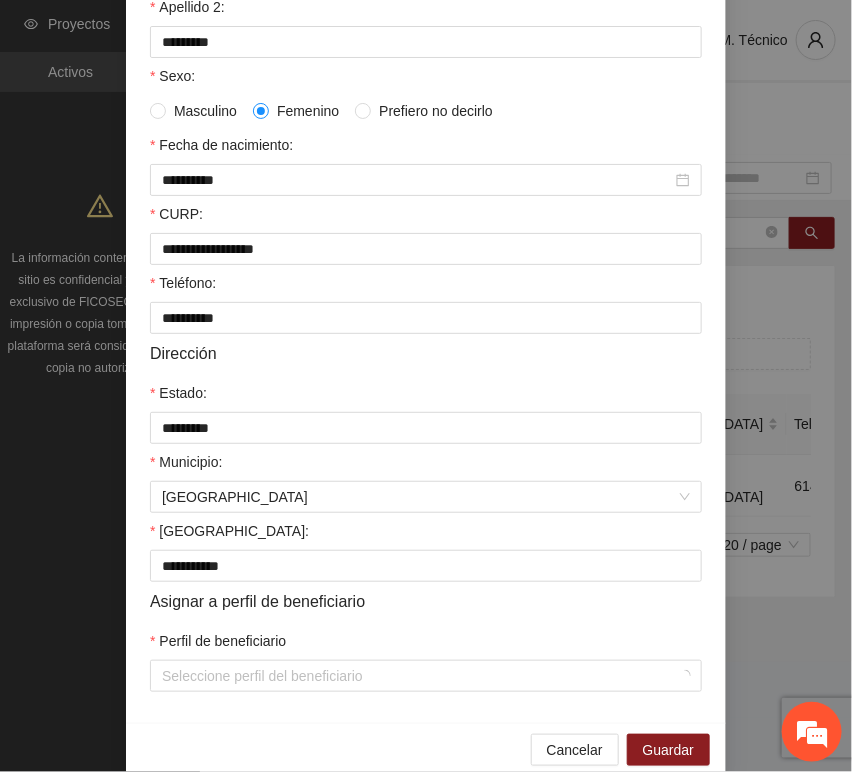 scroll, scrollTop: 394, scrollLeft: 0, axis: vertical 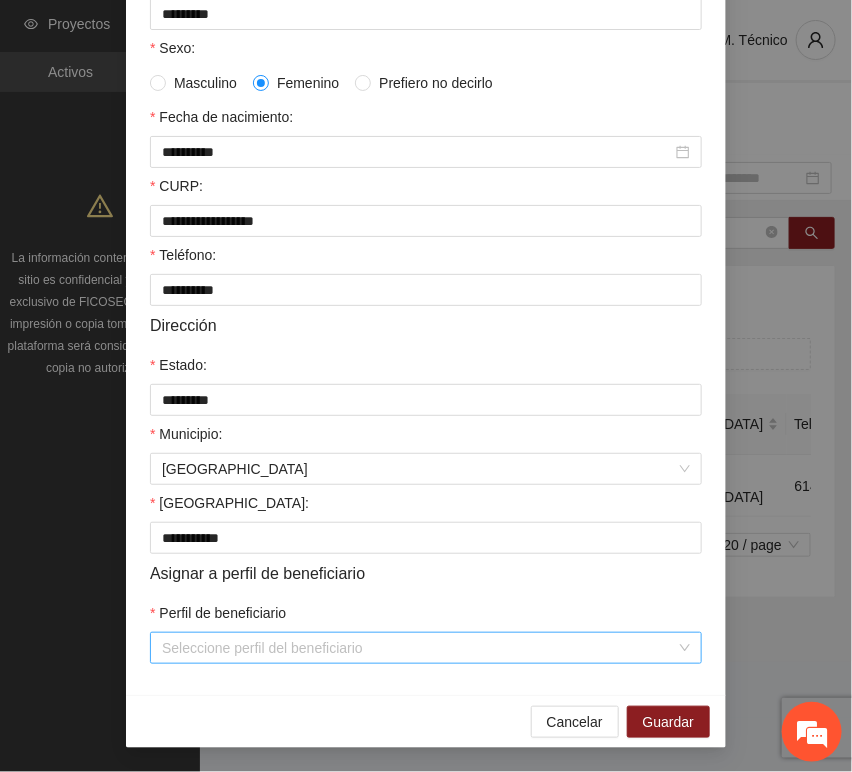 click on "Perfil de beneficiario" at bounding box center [419, 648] 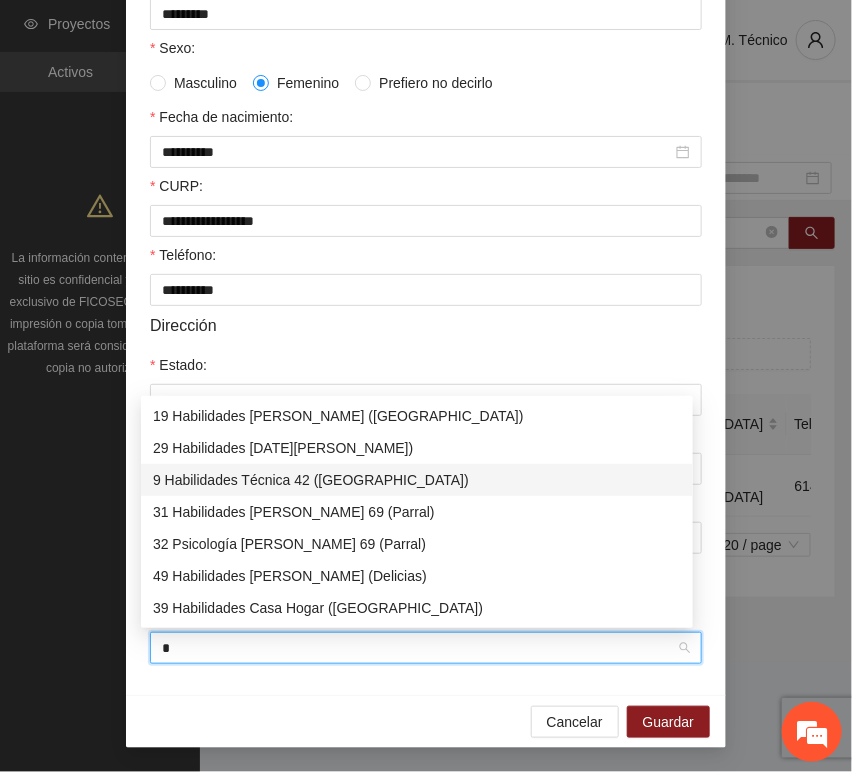 click on "9 Habilidades Técnica 42 ([GEOGRAPHIC_DATA])" at bounding box center [417, 480] 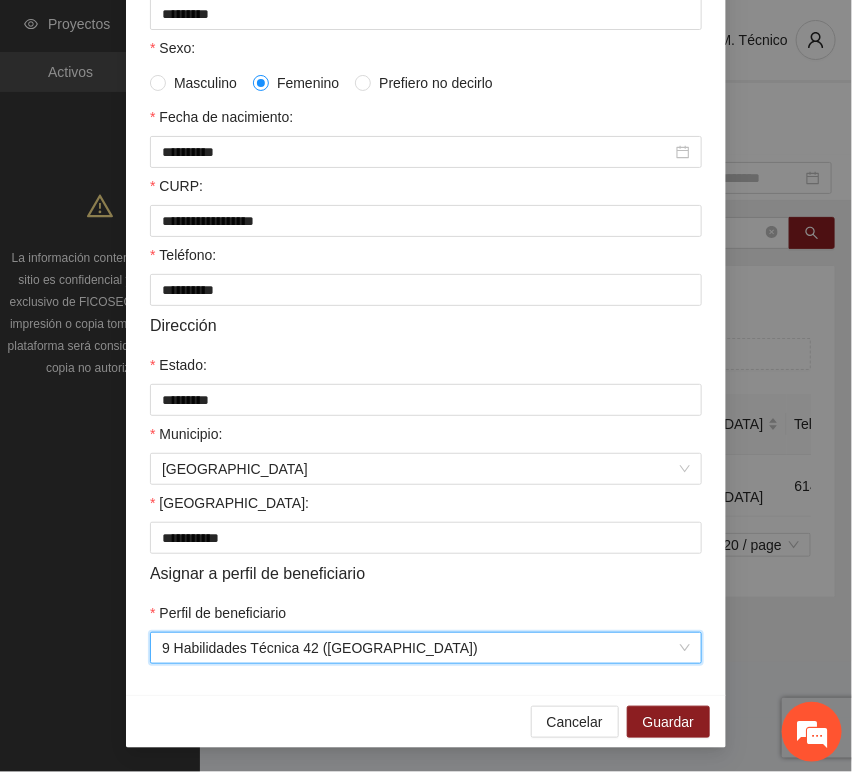 scroll, scrollTop: 608, scrollLeft: 0, axis: vertical 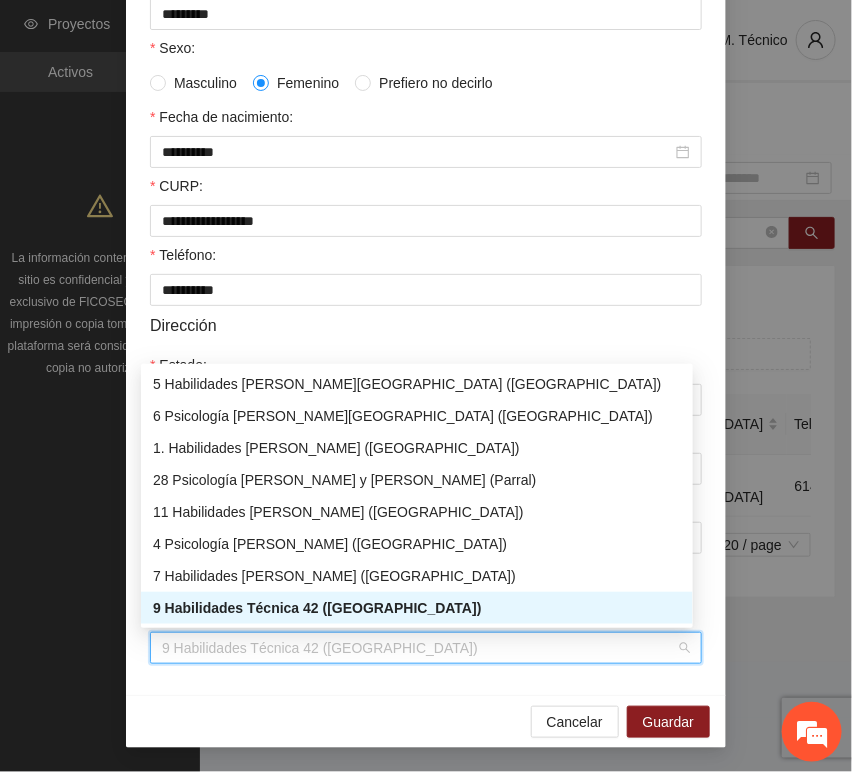 click on "9 Habilidades Técnica 42 ([GEOGRAPHIC_DATA])" at bounding box center (417, 608) 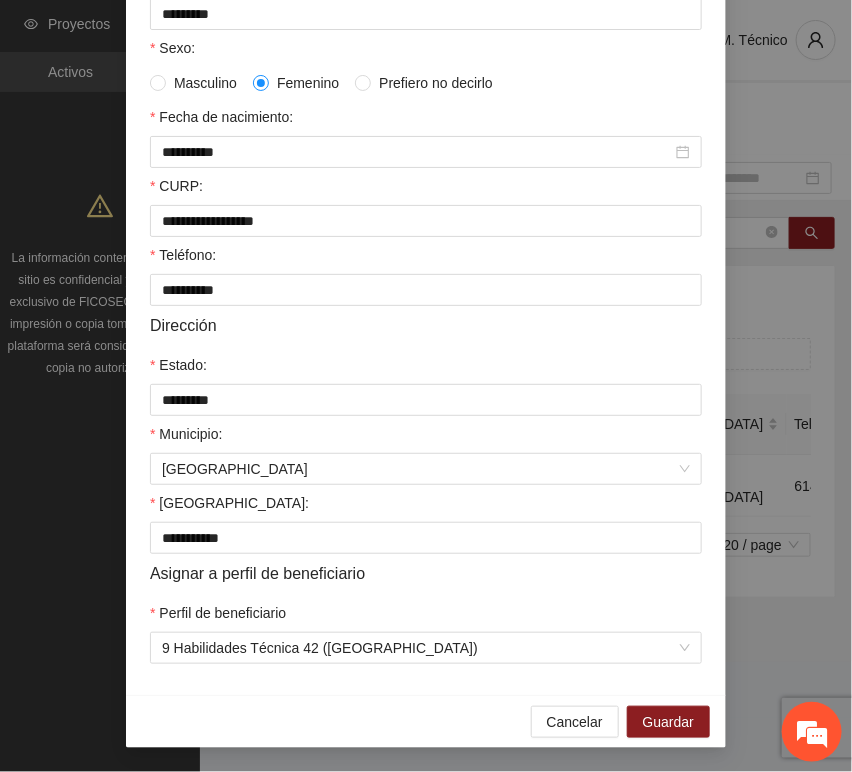 drag, startPoint x: 532, startPoint y: 679, endPoint x: 657, endPoint y: 680, distance: 125.004 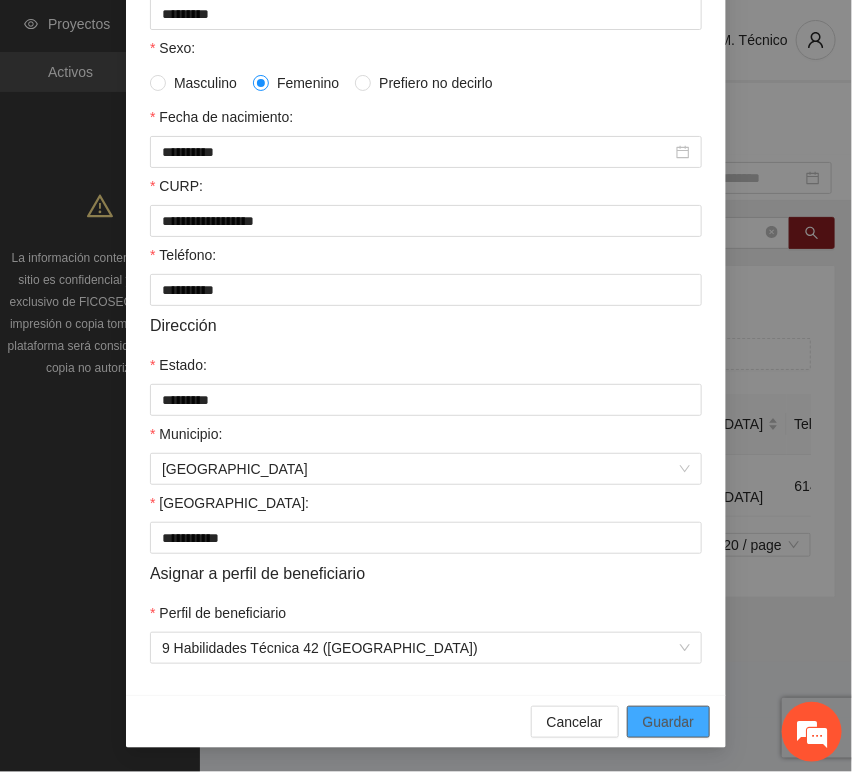 click on "Guardar" at bounding box center [668, 722] 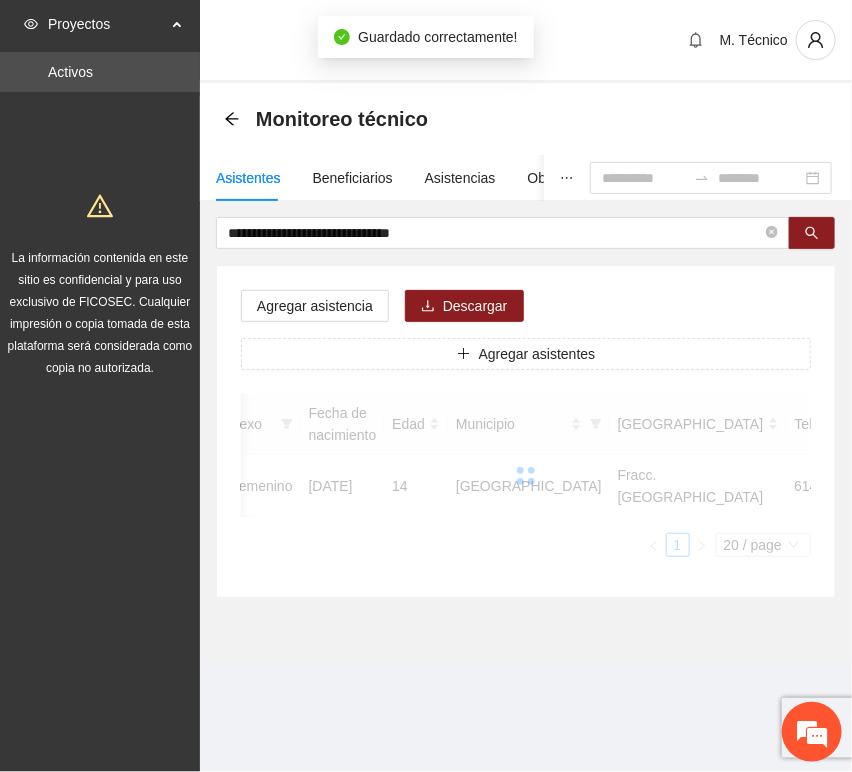 scroll, scrollTop: 294, scrollLeft: 0, axis: vertical 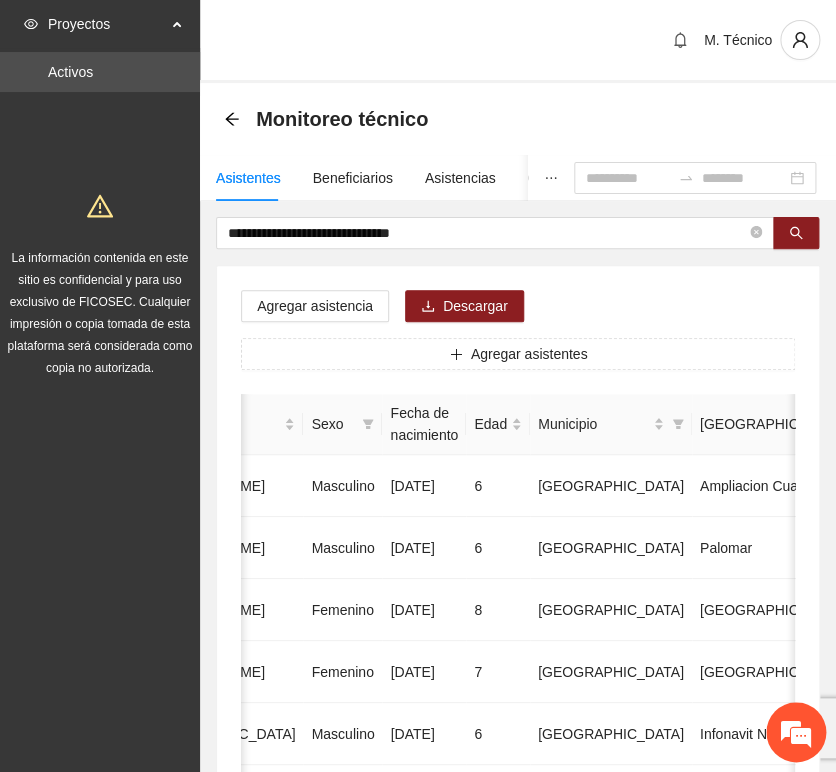 click on "Agregar asistencia Descargar Agregar asistentes Folio Nombre Apellido 1 Apellido 2 Sexo Fecha de nacimiento Edad Municipio Colonia Teléfono Actividad                           1 [PERSON_NAME] [DATE] 6 Chihuahua Ampliacion [PERSON_NAME] 6146098808 U P +11 2 [PERSON_NAME] Masculino [DATE] 6 [GEOGRAPHIC_DATA] [GEOGRAPHIC_DATA] 6142685790 U P +4 3 [PERSON_NAME] [DATE] 8 Chihuahua [GEOGRAPHIC_DATA] U P +6 4 [PERSON_NAME] [DATE] 7 [GEOGRAPHIC_DATA] U P +4 5 [PERSON_NAME]  Madrid Masculino [DATE] 6 Chihuahua Infonavit Nac.  6141246855 U P +4 6 [PERSON_NAME] Masculino [DATE] 8 Chihuahua [PERSON_NAME] 6141225744 U P +6 7 [PERSON_NAME][DATE] Femenino [DATE] 8 Chihuahua Paseos [PERSON_NAME] 6142154187 U P +7 8 [PERSON_NAME] [DATE] 9 Chihuahua Popular 6142434364 U P +3 9 [PERSON_NAME]  Madrid Femenino [DATE] 7 U P +8" at bounding box center (518, 1020) 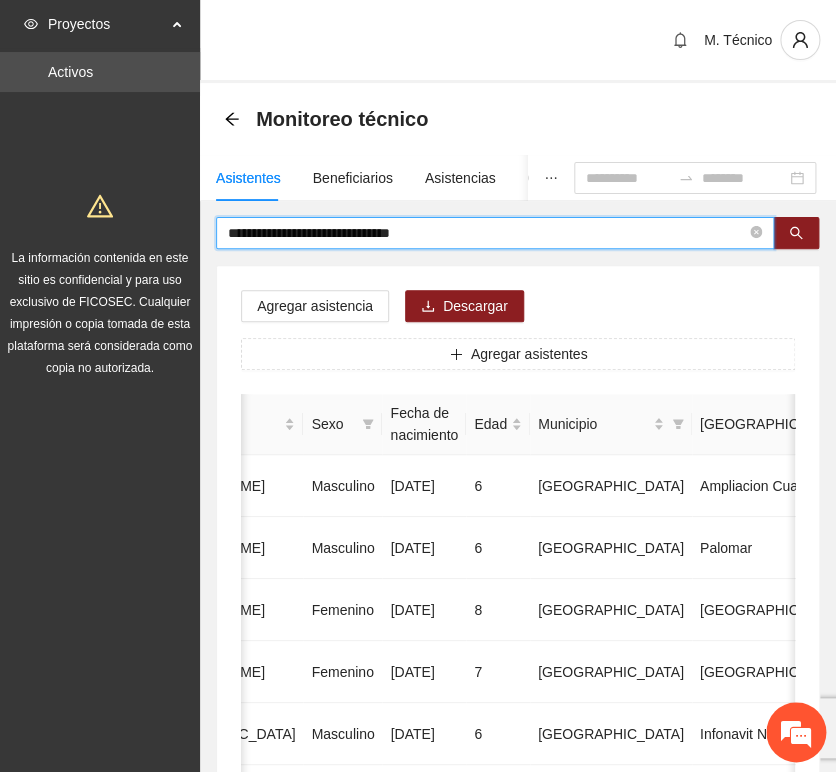 drag, startPoint x: 477, startPoint y: 233, endPoint x: 26, endPoint y: 213, distance: 451.44324 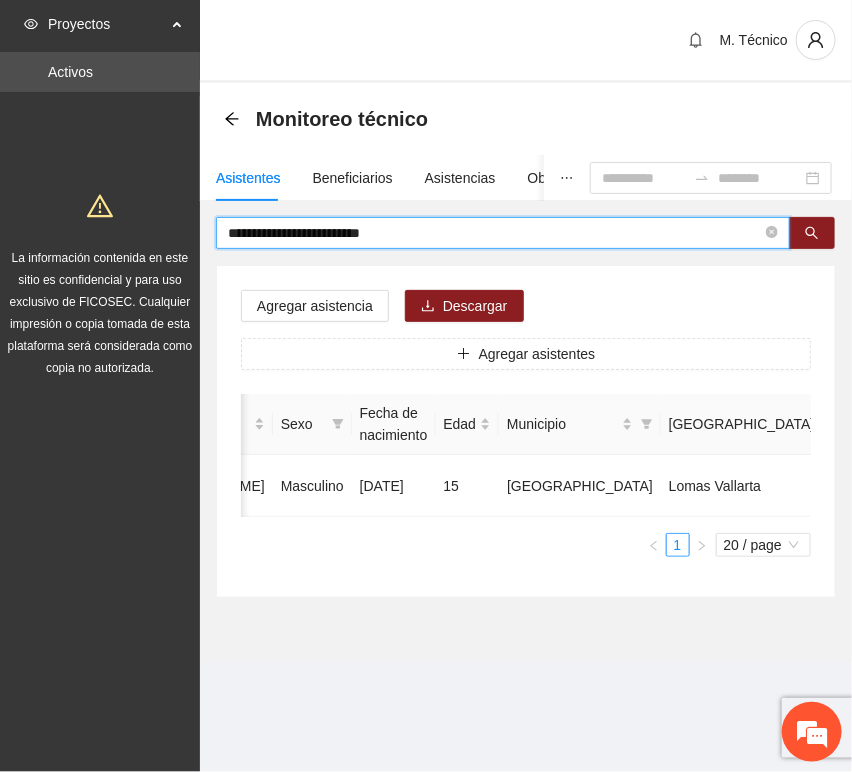 scroll, scrollTop: 0, scrollLeft: 452, axis: horizontal 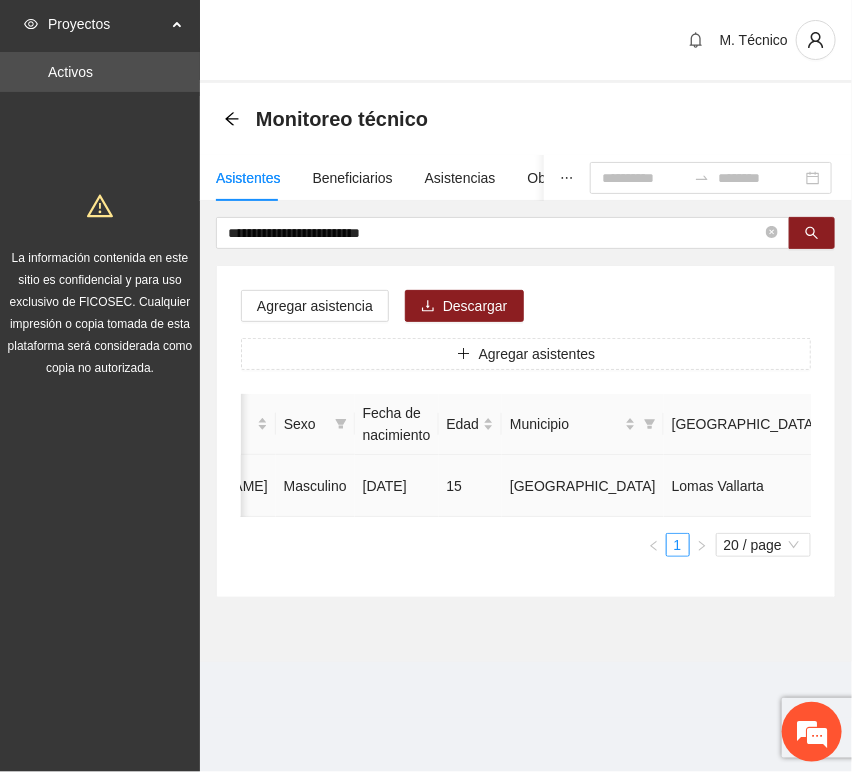 click 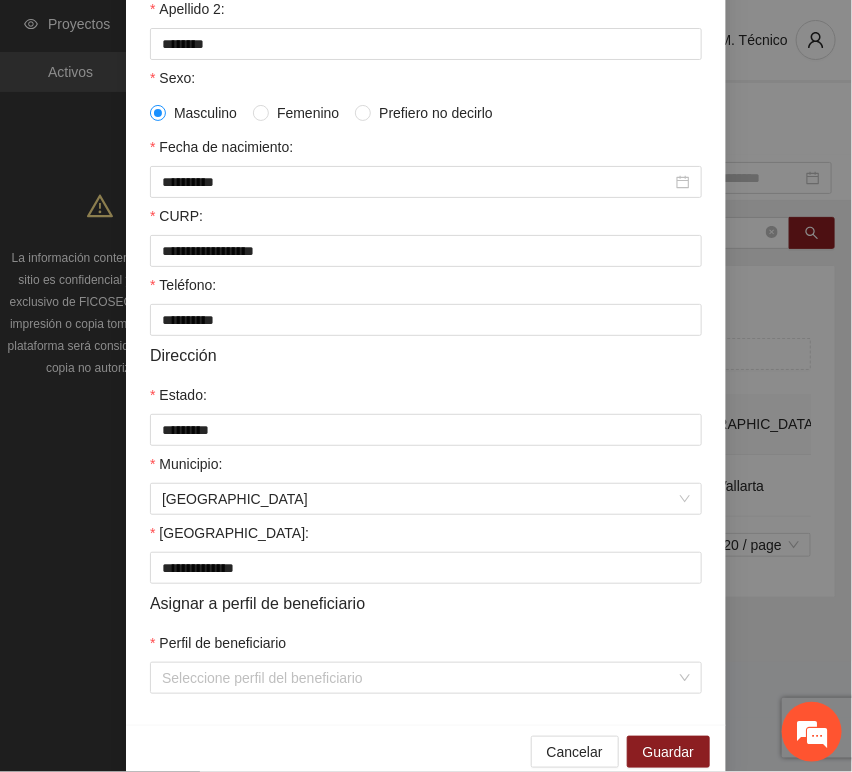 scroll, scrollTop: 394, scrollLeft: 0, axis: vertical 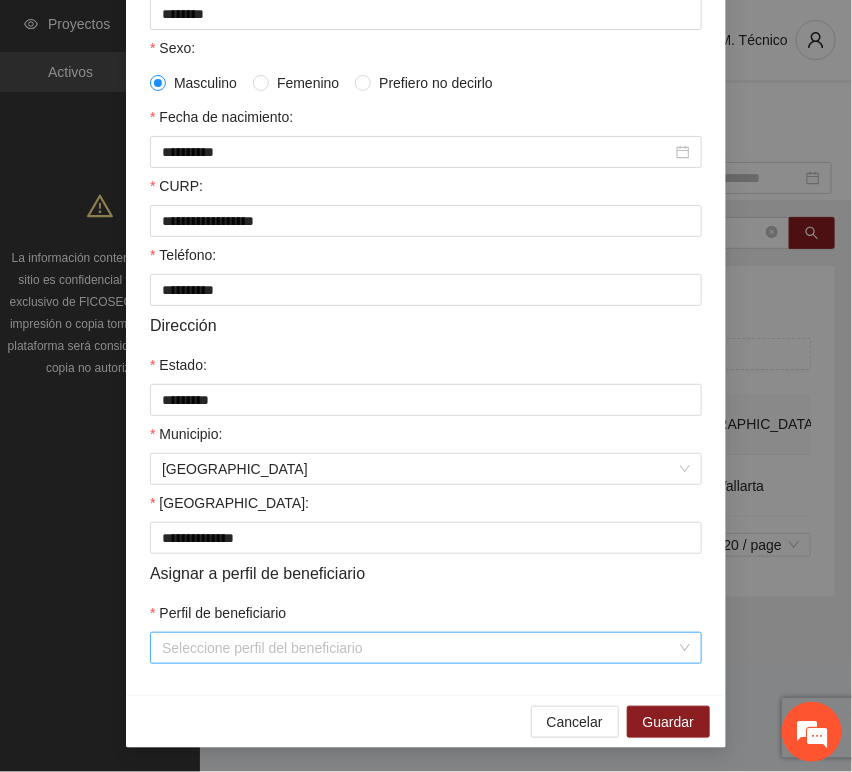 click on "Perfil de beneficiario" at bounding box center (419, 648) 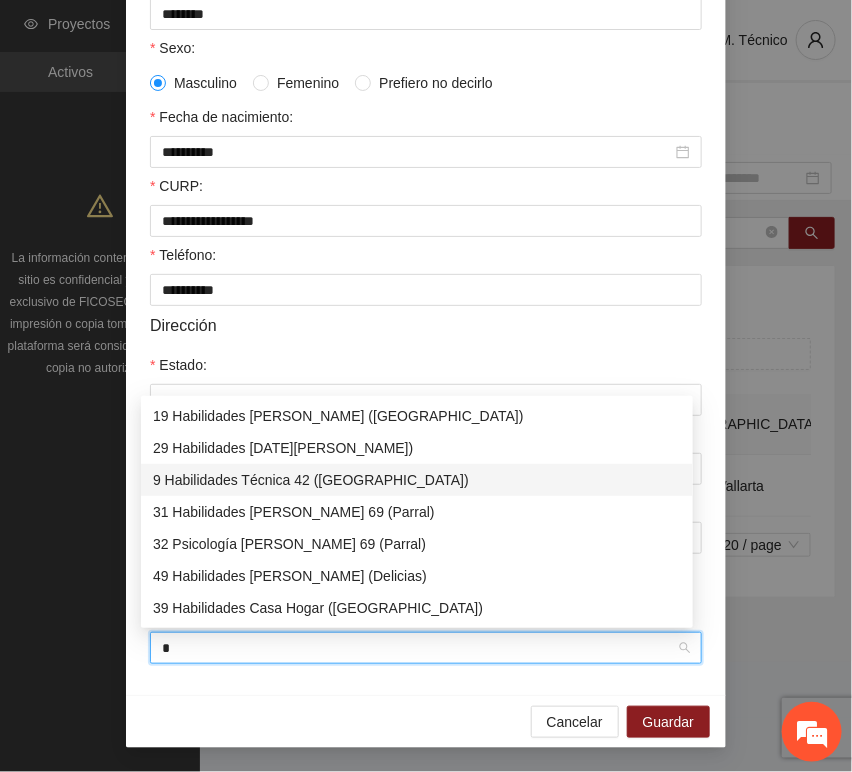 click on "9 Habilidades Técnica 42 ([GEOGRAPHIC_DATA])" at bounding box center [417, 480] 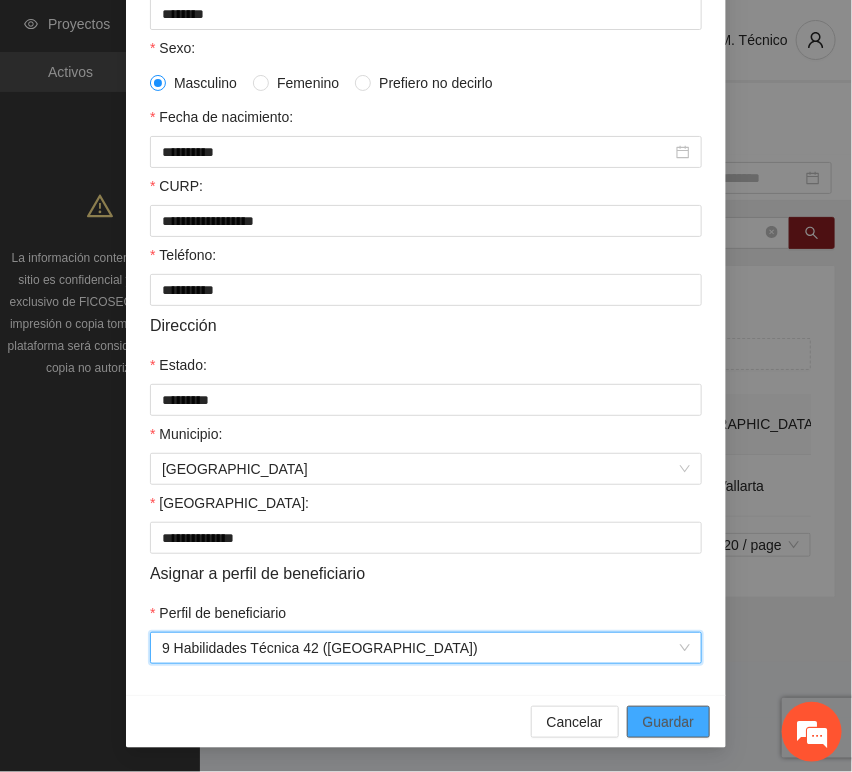 drag, startPoint x: 664, startPoint y: 727, endPoint x: 651, endPoint y: 707, distance: 23.853722 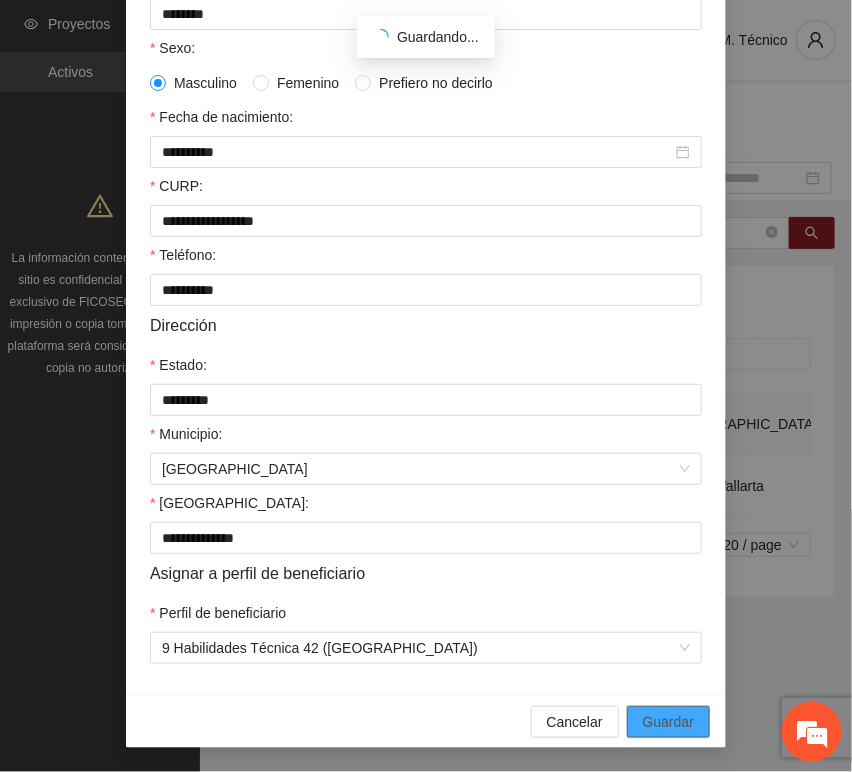 scroll, scrollTop: 294, scrollLeft: 0, axis: vertical 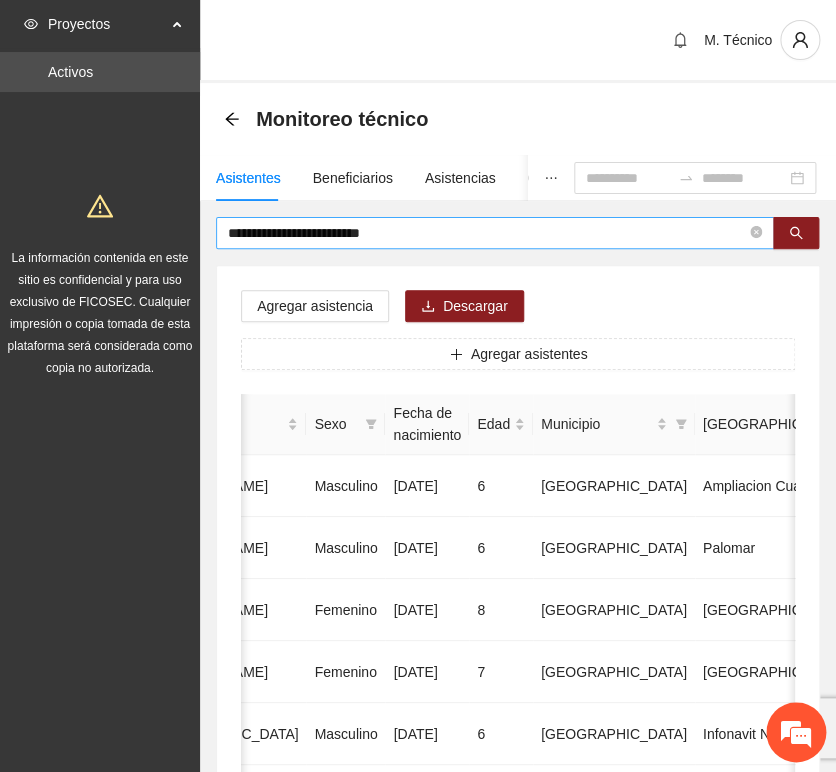 drag, startPoint x: 416, startPoint y: 259, endPoint x: 424, endPoint y: 232, distance: 28.160255 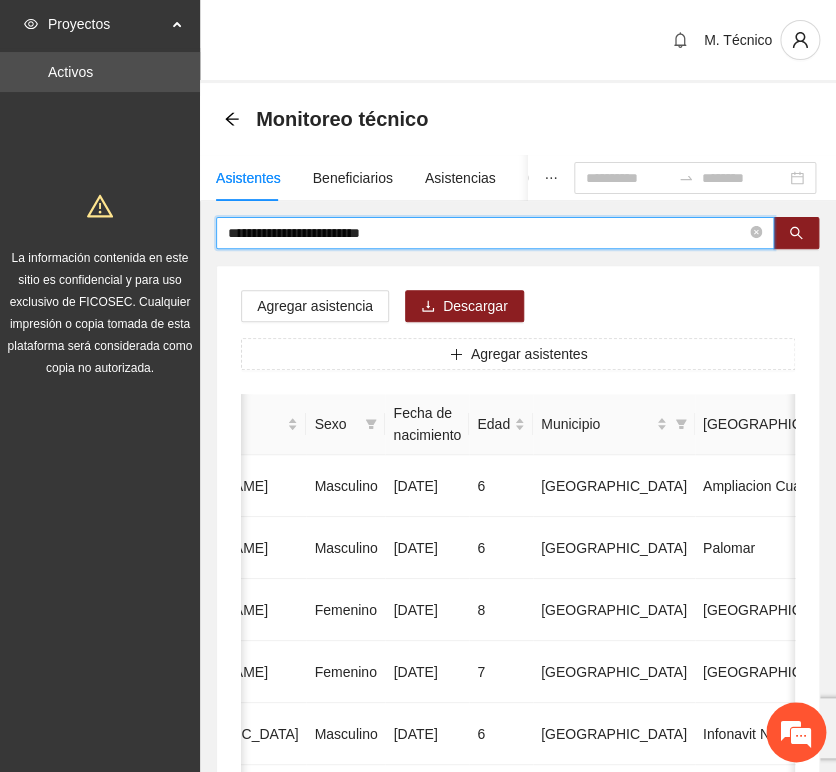 drag, startPoint x: 424, startPoint y: 232, endPoint x: 34, endPoint y: 202, distance: 391.15213 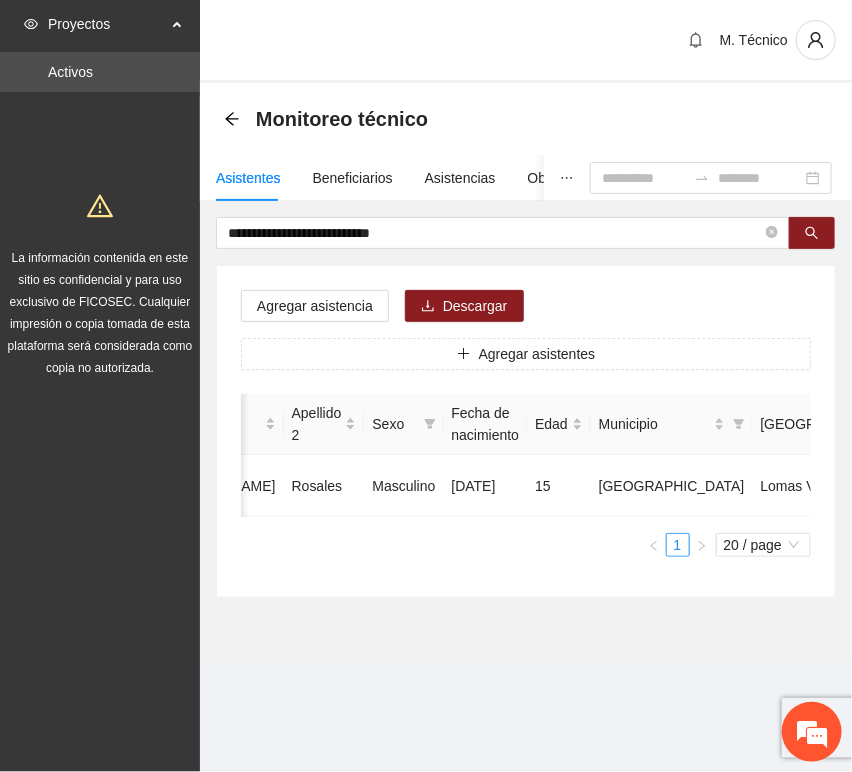scroll, scrollTop: 0, scrollLeft: 452, axis: horizontal 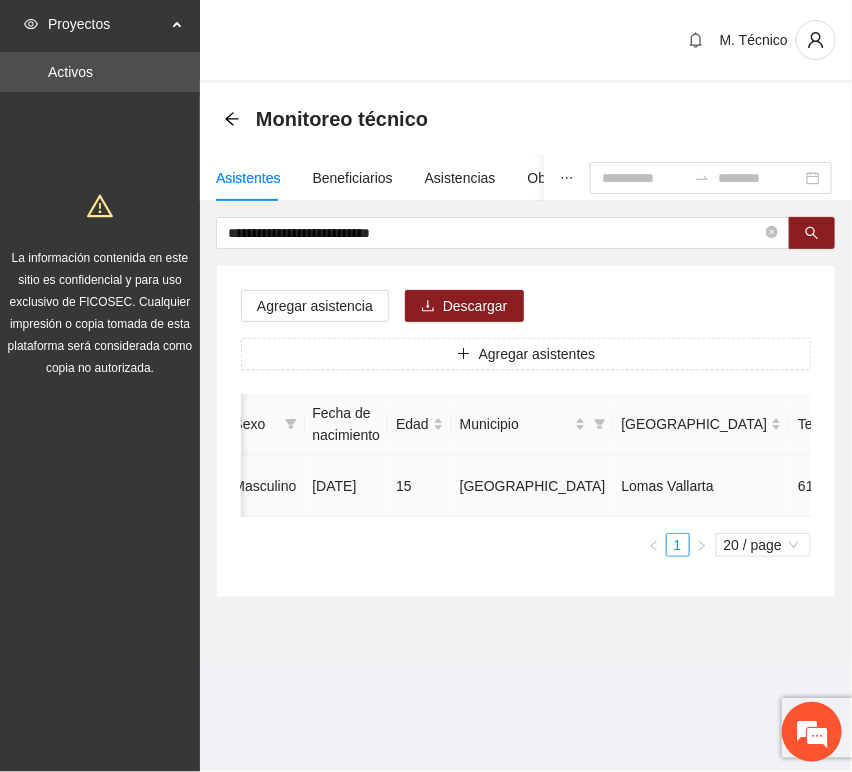 click 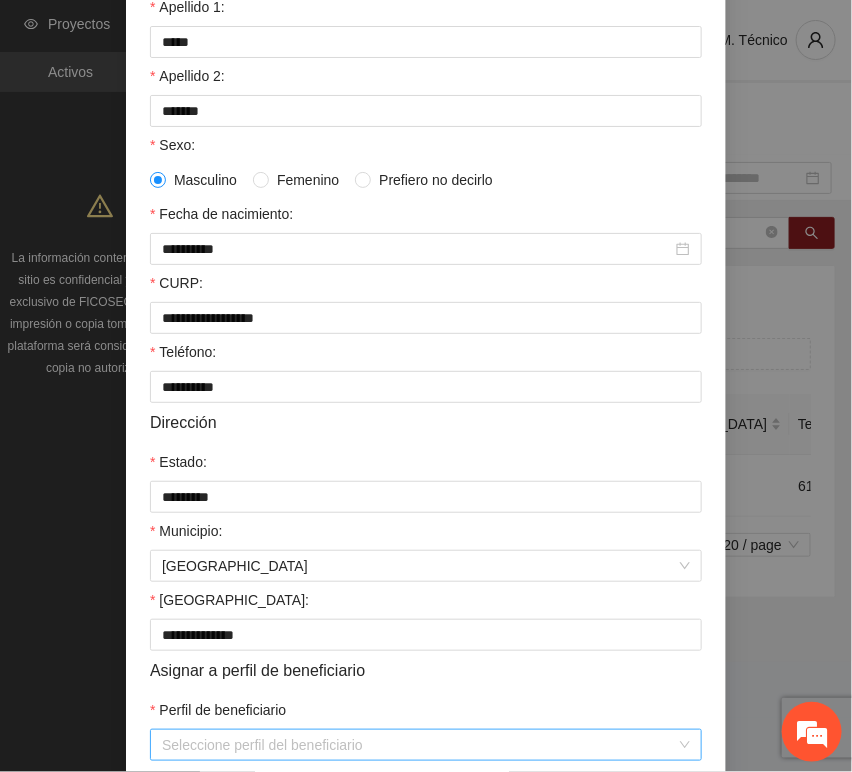 scroll, scrollTop: 394, scrollLeft: 0, axis: vertical 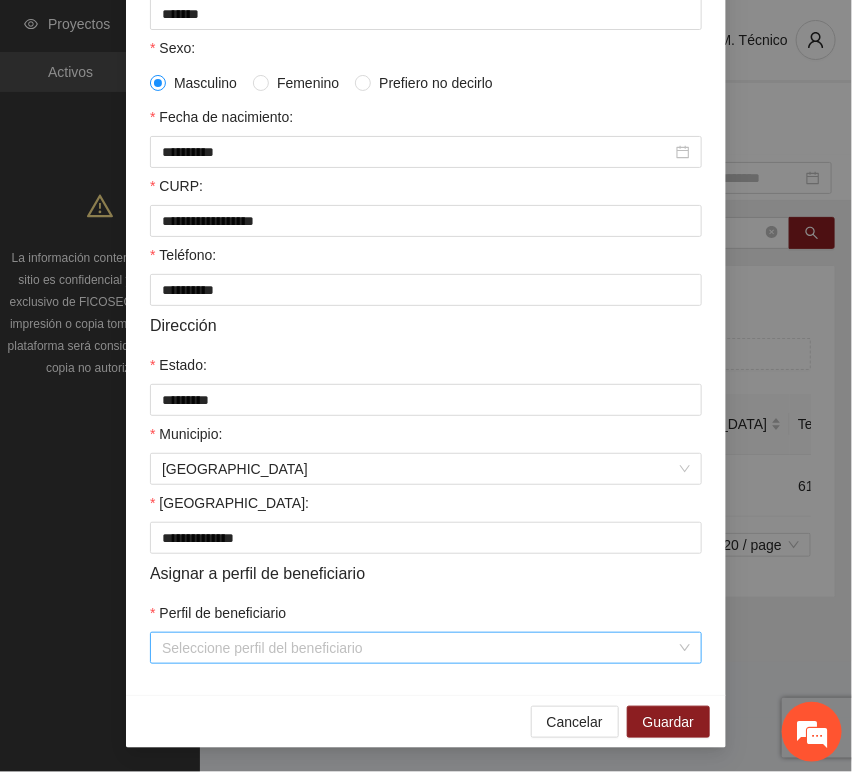 click on "Perfil de beneficiario" at bounding box center [419, 648] 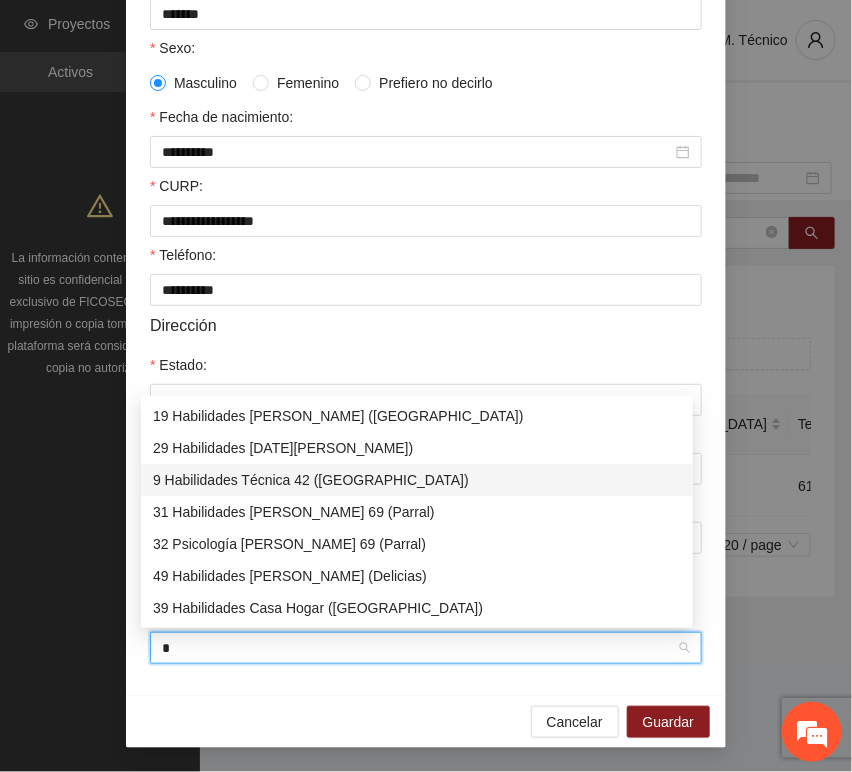 click on "9 Habilidades Técnica 42 ([GEOGRAPHIC_DATA])" at bounding box center (417, 480) 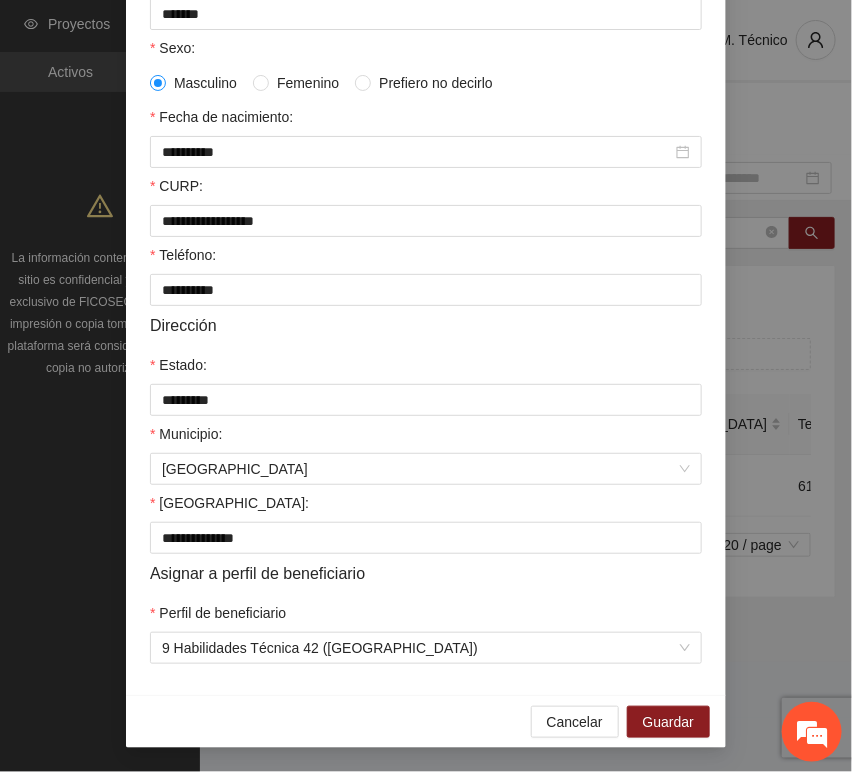 drag, startPoint x: 294, startPoint y: 698, endPoint x: 560, endPoint y: 723, distance: 267.17224 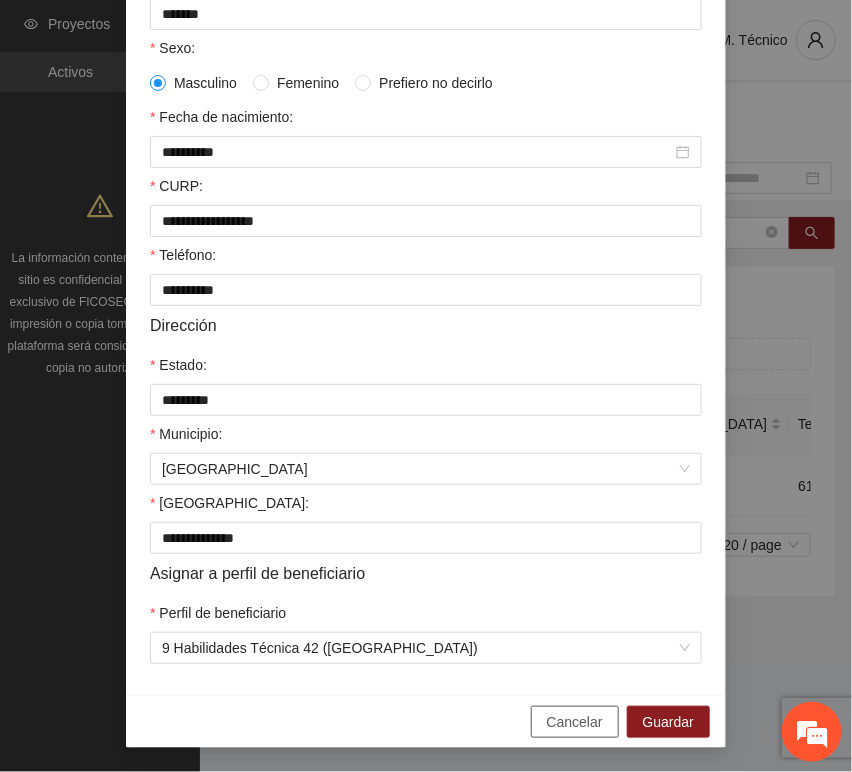 click on "Cancelar Guardar" at bounding box center (426, 721) 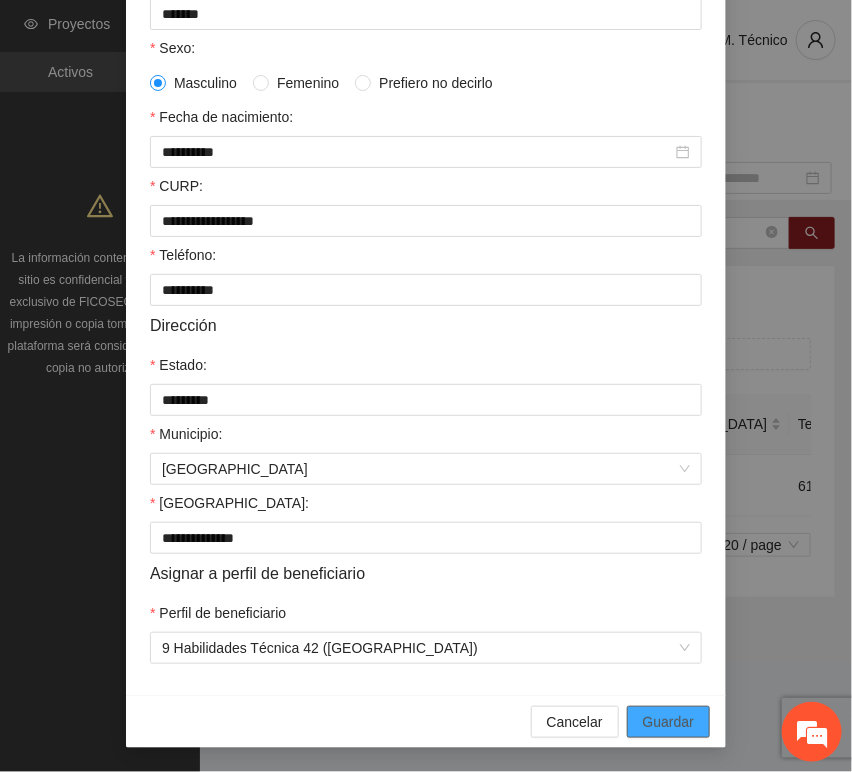 click on "Guardar" at bounding box center (668, 722) 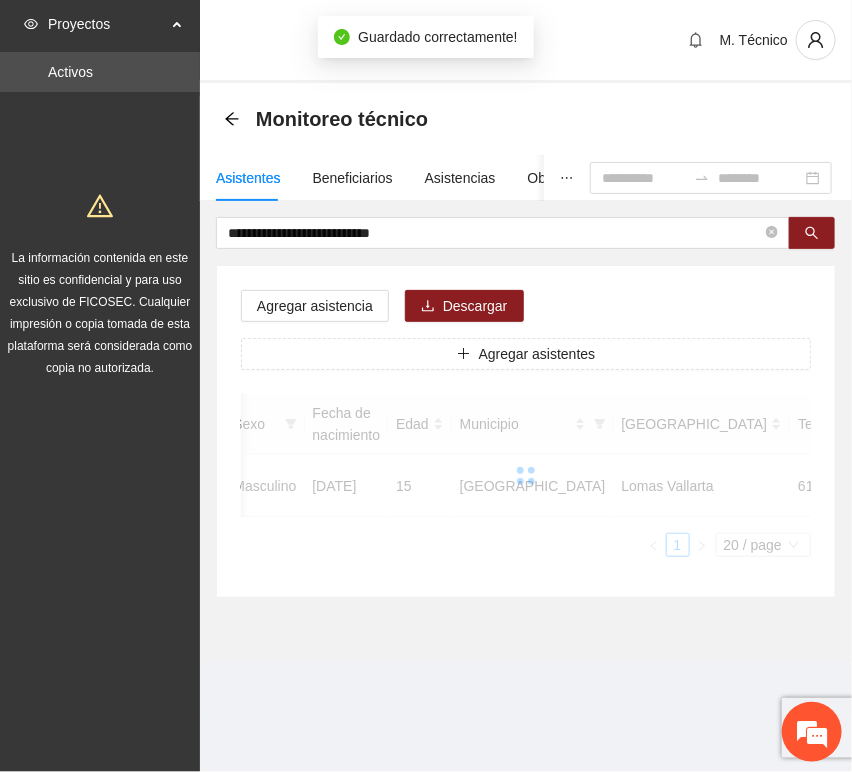 scroll, scrollTop: 294, scrollLeft: 0, axis: vertical 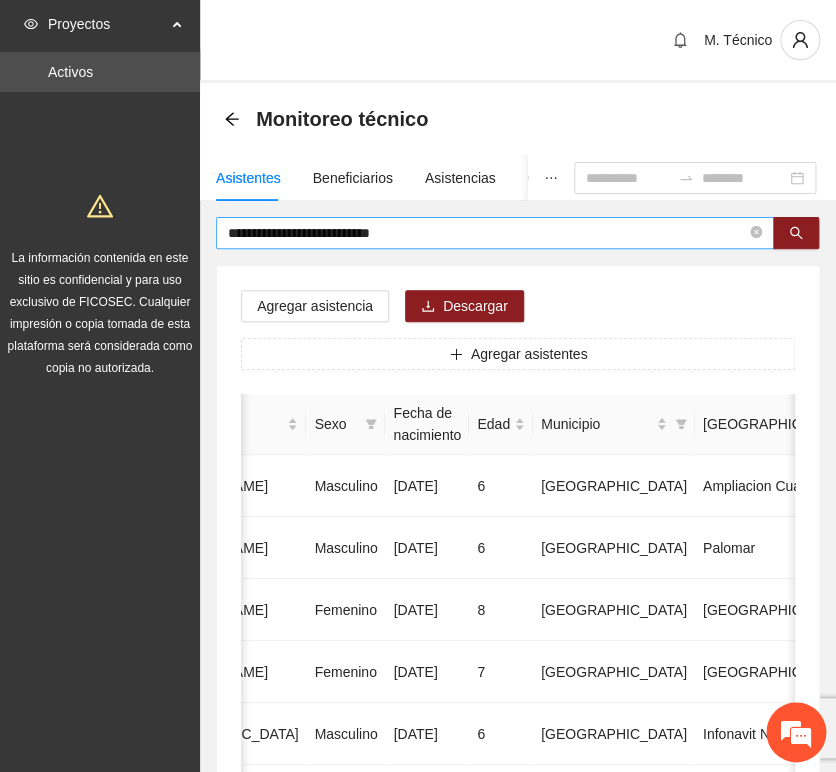 drag, startPoint x: 400, startPoint y: 266, endPoint x: 422, endPoint y: 235, distance: 38.013157 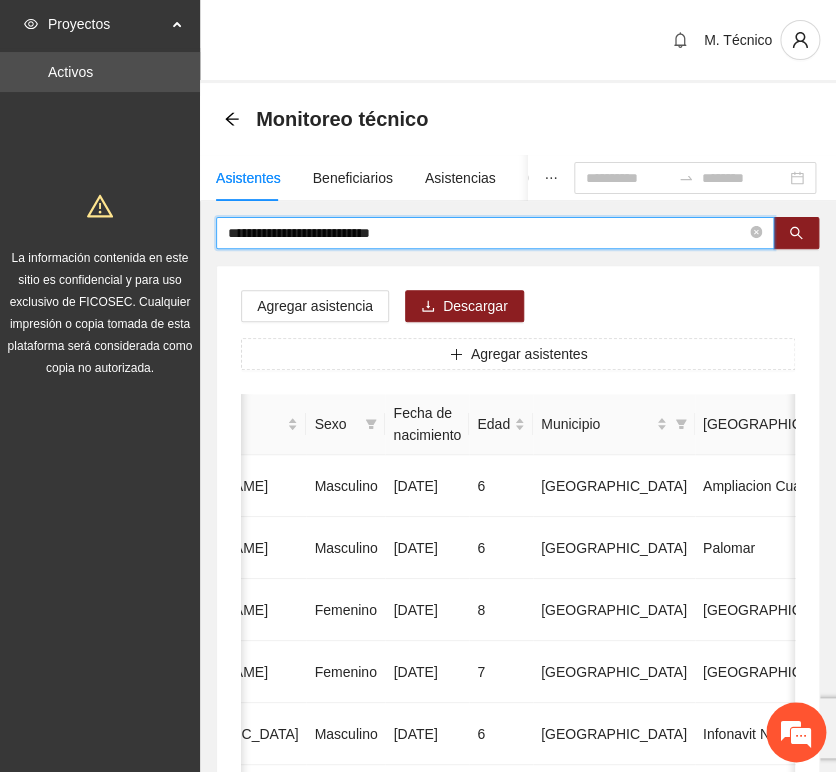 drag, startPoint x: 424, startPoint y: 230, endPoint x: 44, endPoint y: 210, distance: 380.52594 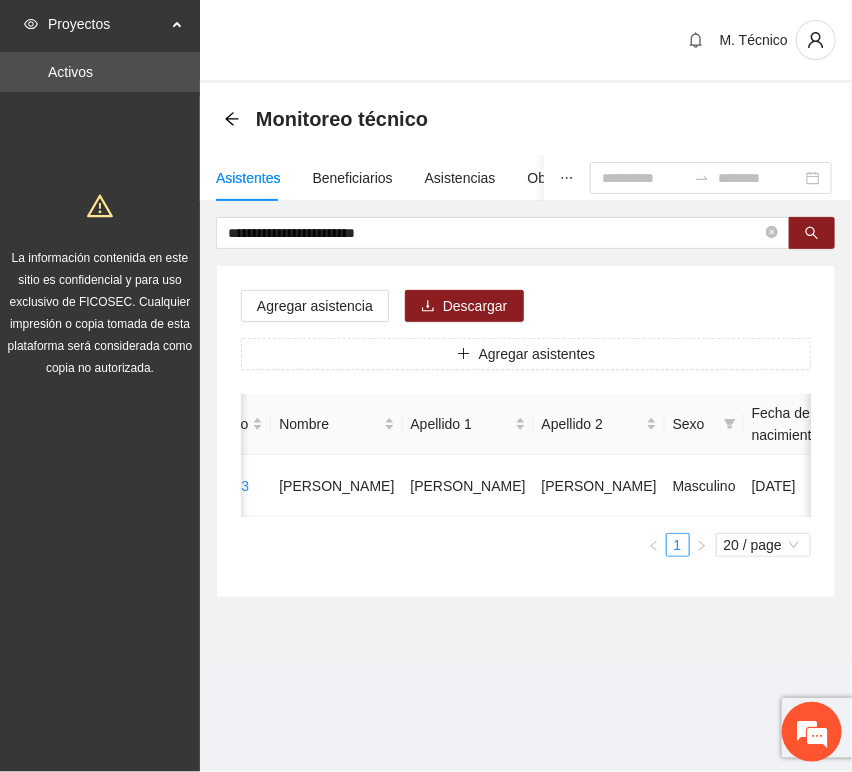 scroll, scrollTop: 0, scrollLeft: 452, axis: horizontal 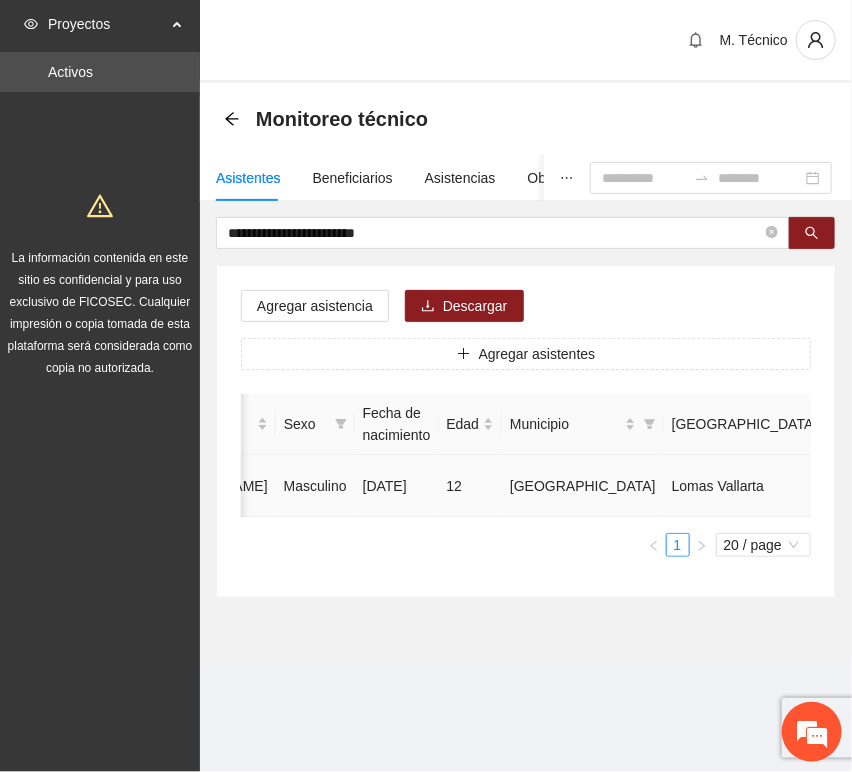 click at bounding box center (1031, 486) 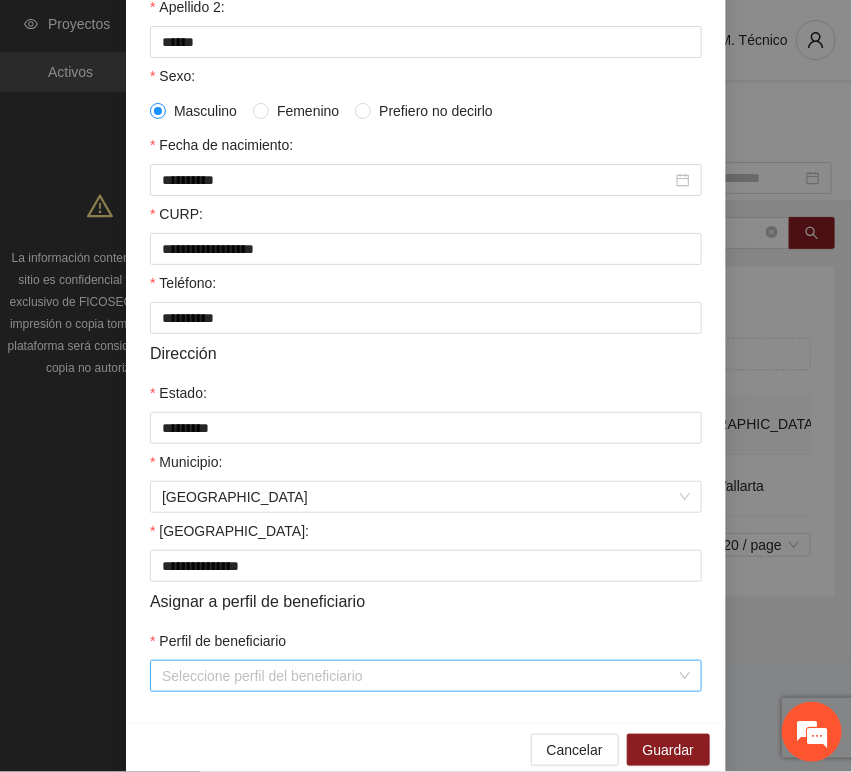 scroll, scrollTop: 394, scrollLeft: 0, axis: vertical 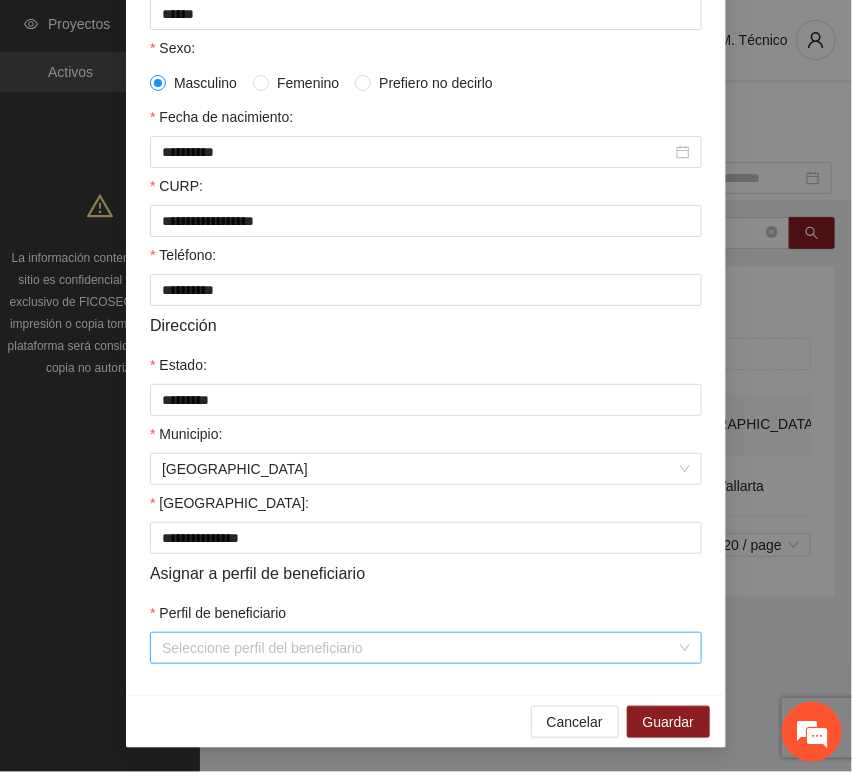 click on "Perfil de beneficiario" at bounding box center [419, 648] 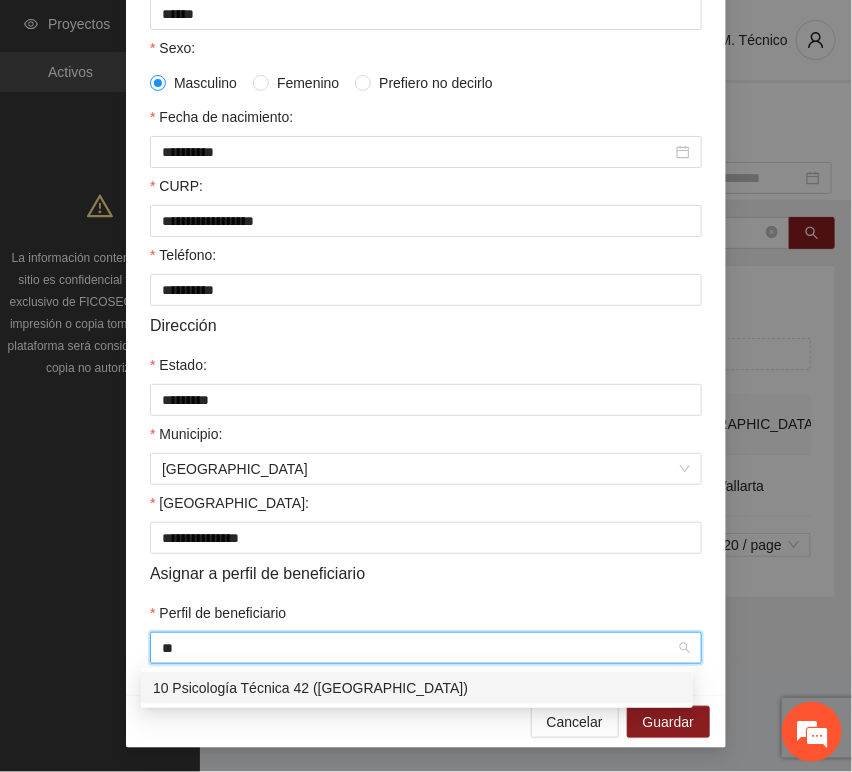 drag, startPoint x: 304, startPoint y: 684, endPoint x: 329, endPoint y: 671, distance: 28.178005 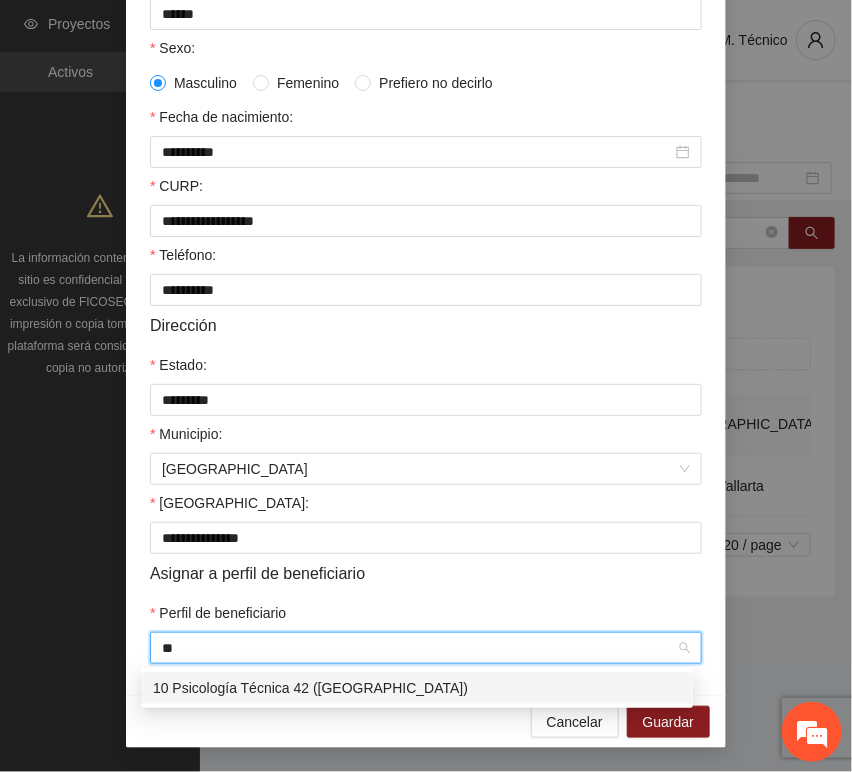 click on "10 Psicología Técnica 42 ([GEOGRAPHIC_DATA])" at bounding box center [417, 688] 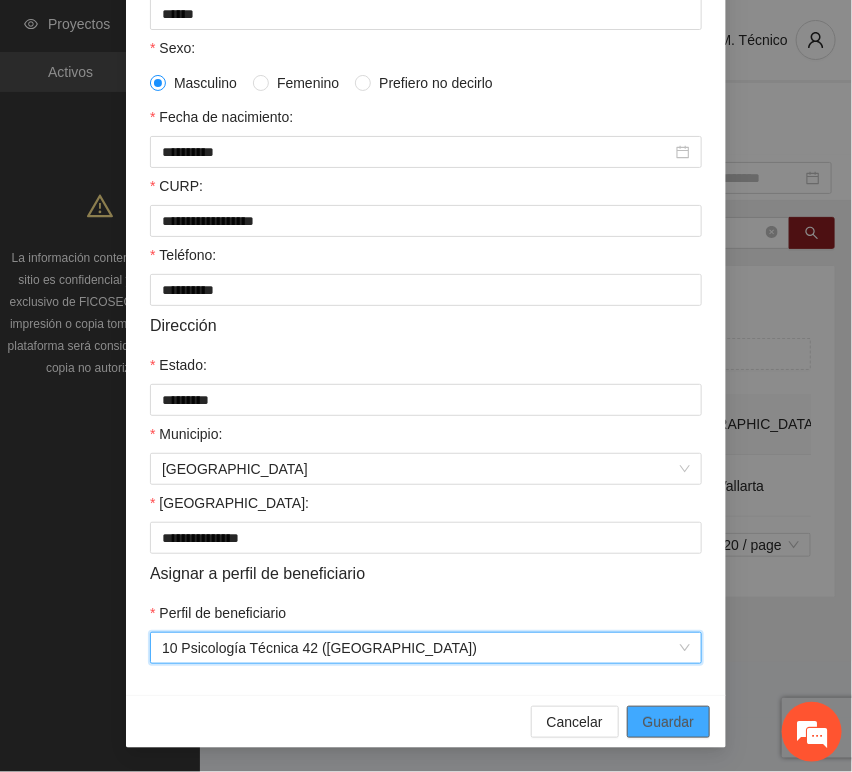 click on "Guardar" at bounding box center [668, 722] 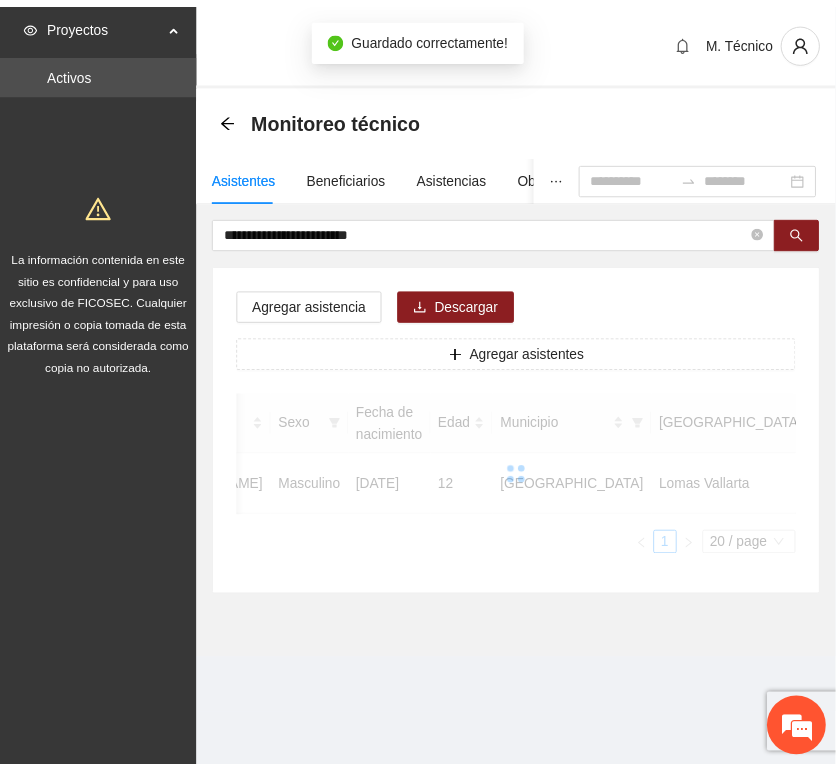 scroll, scrollTop: 294, scrollLeft: 0, axis: vertical 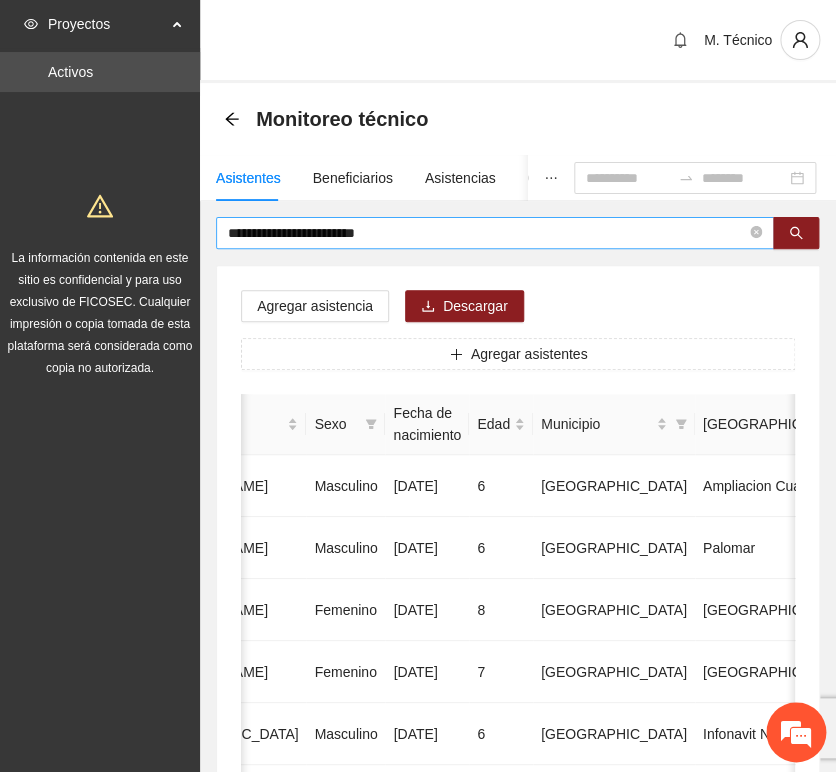 drag, startPoint x: 423, startPoint y: 270, endPoint x: 425, endPoint y: 242, distance: 28.071337 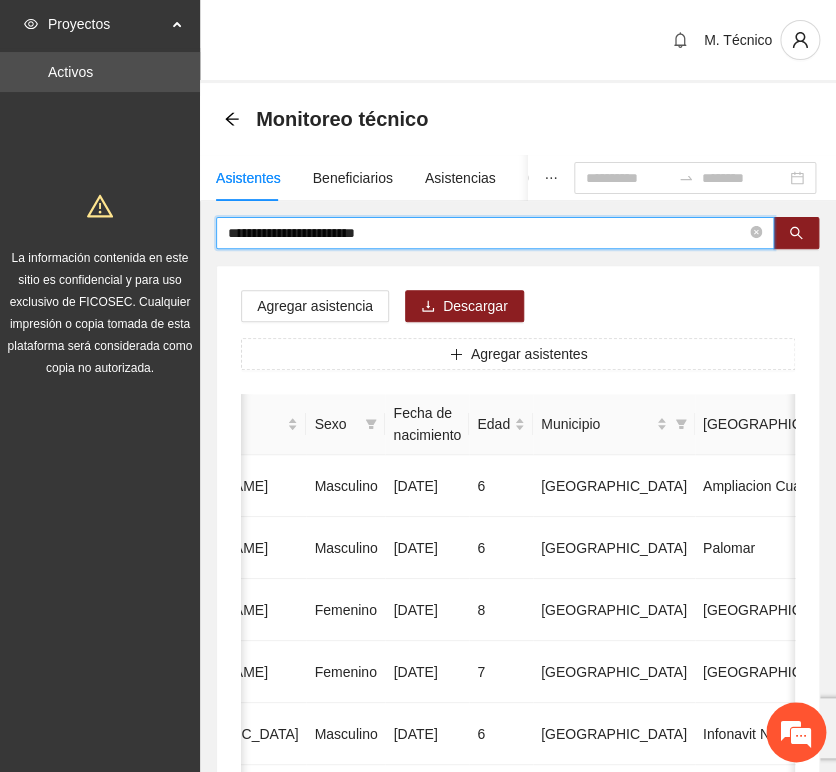 drag, startPoint x: 406, startPoint y: 235, endPoint x: 119, endPoint y: 212, distance: 287.92014 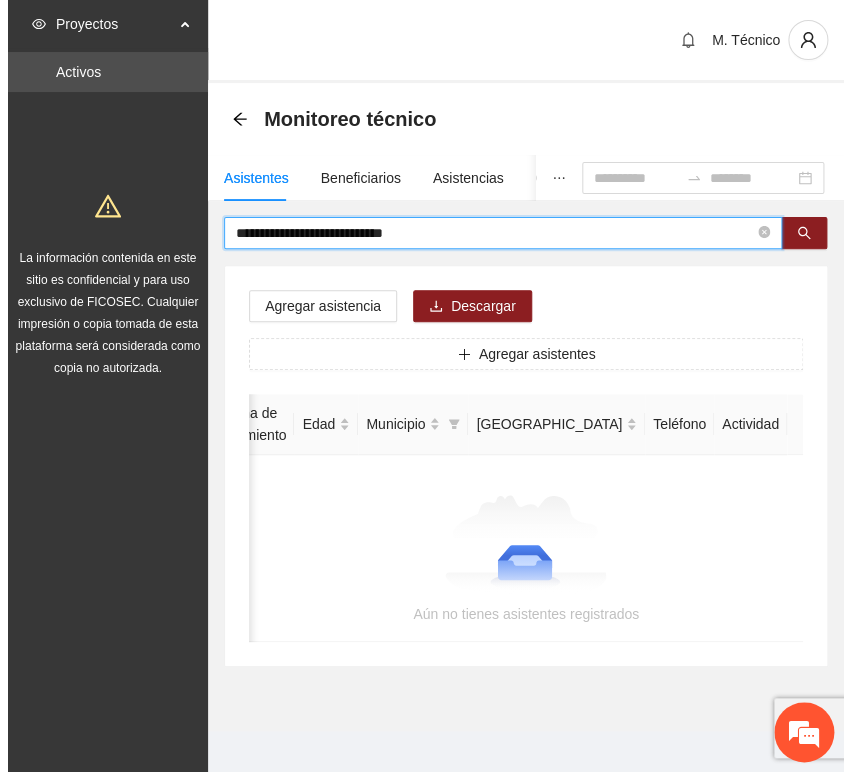 scroll, scrollTop: 0, scrollLeft: 363, axis: horizontal 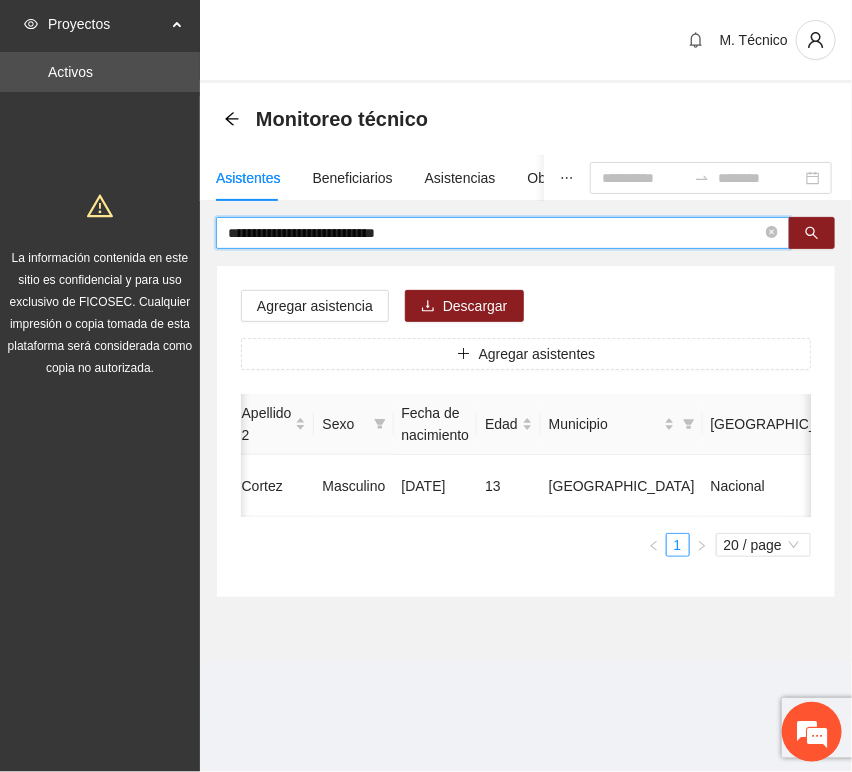 click on "**********" at bounding box center (495, 233) 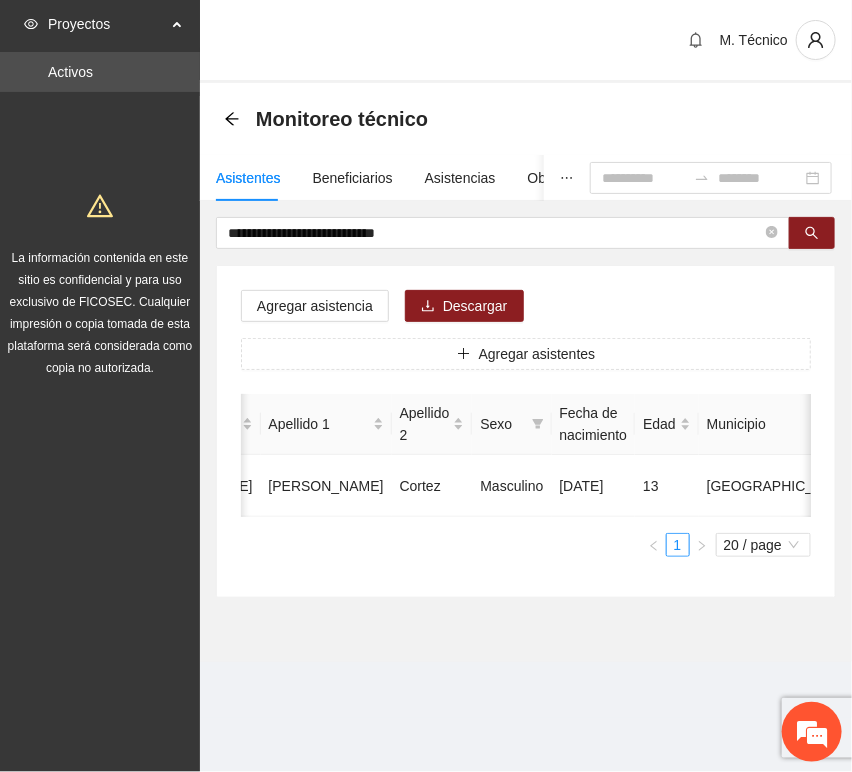 scroll, scrollTop: 0, scrollLeft: 452, axis: horizontal 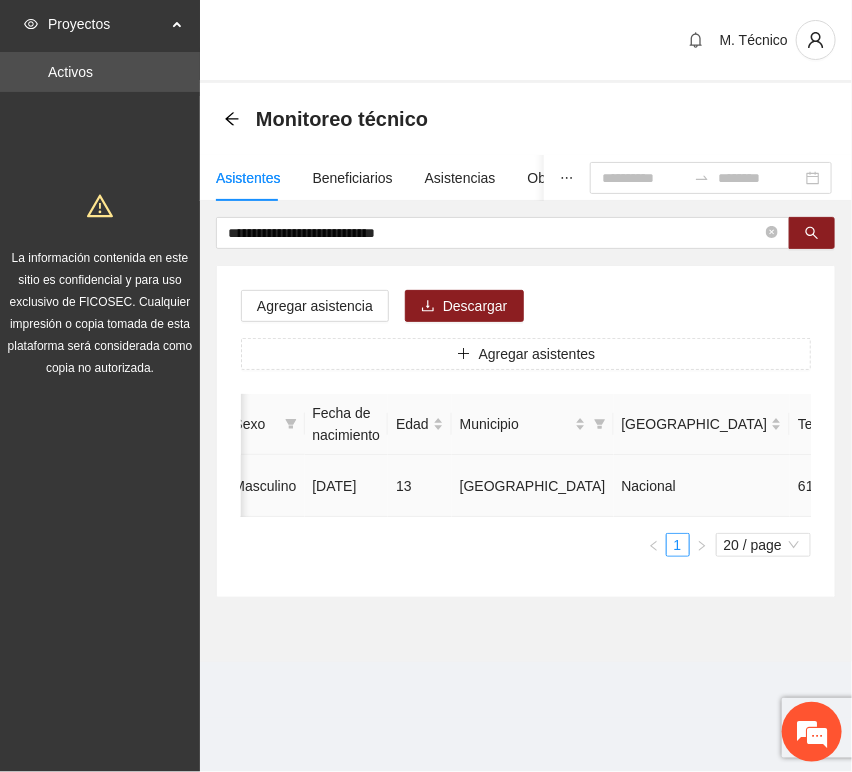 click 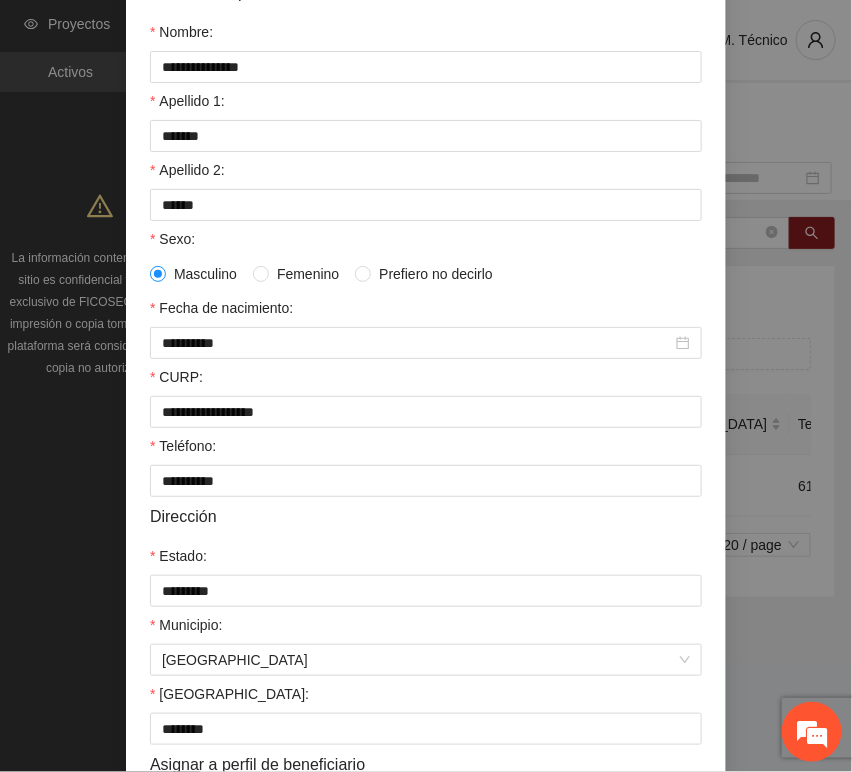 scroll, scrollTop: 394, scrollLeft: 0, axis: vertical 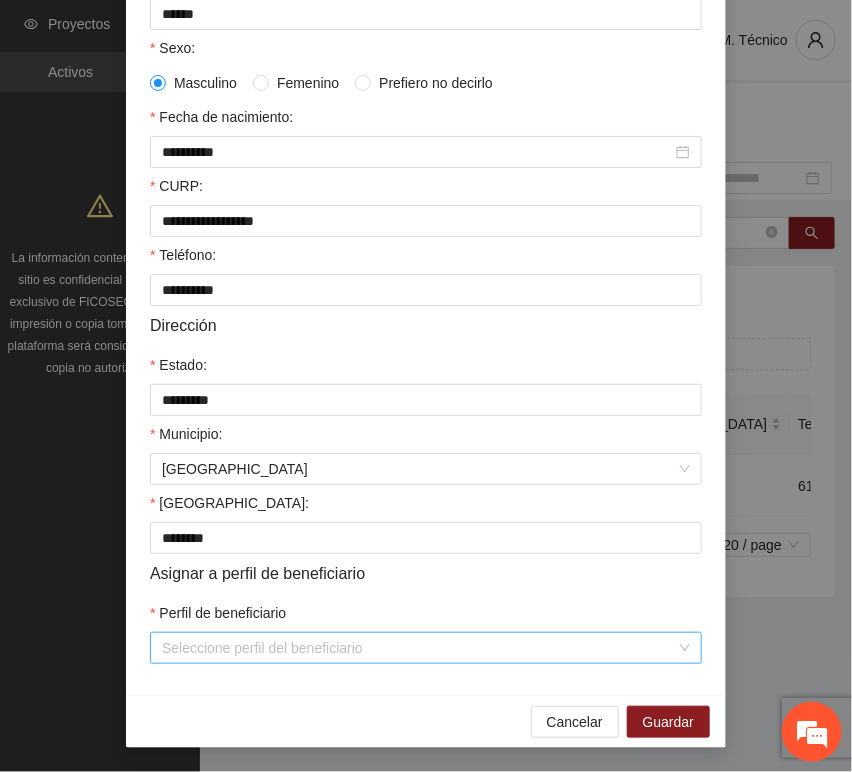 click on "Perfil de beneficiario" at bounding box center (419, 648) 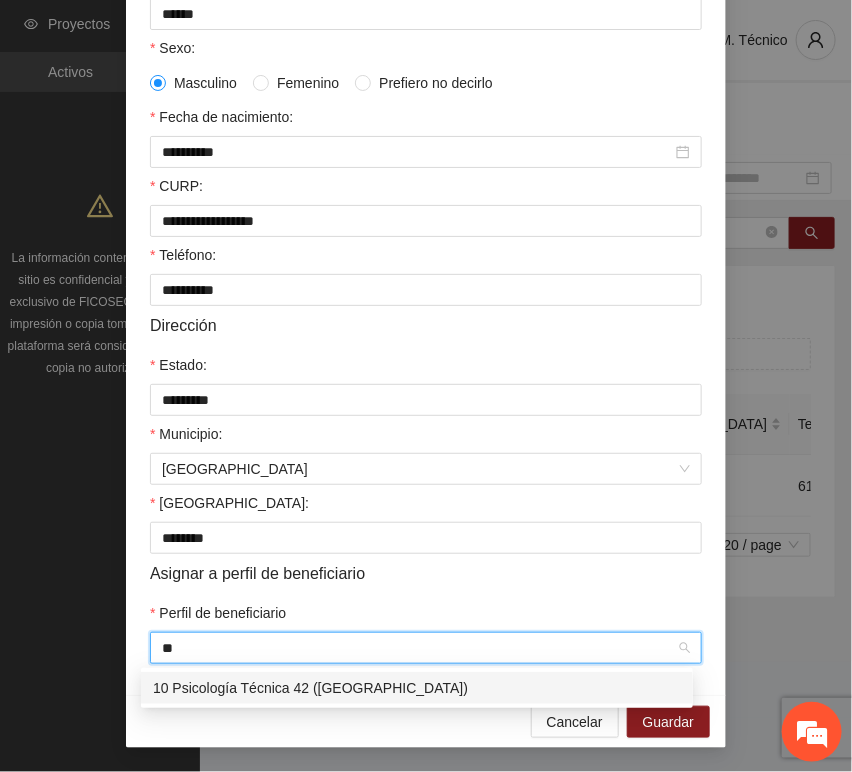 click on "10 Psicología Técnica 42 ([GEOGRAPHIC_DATA])" at bounding box center (417, 688) 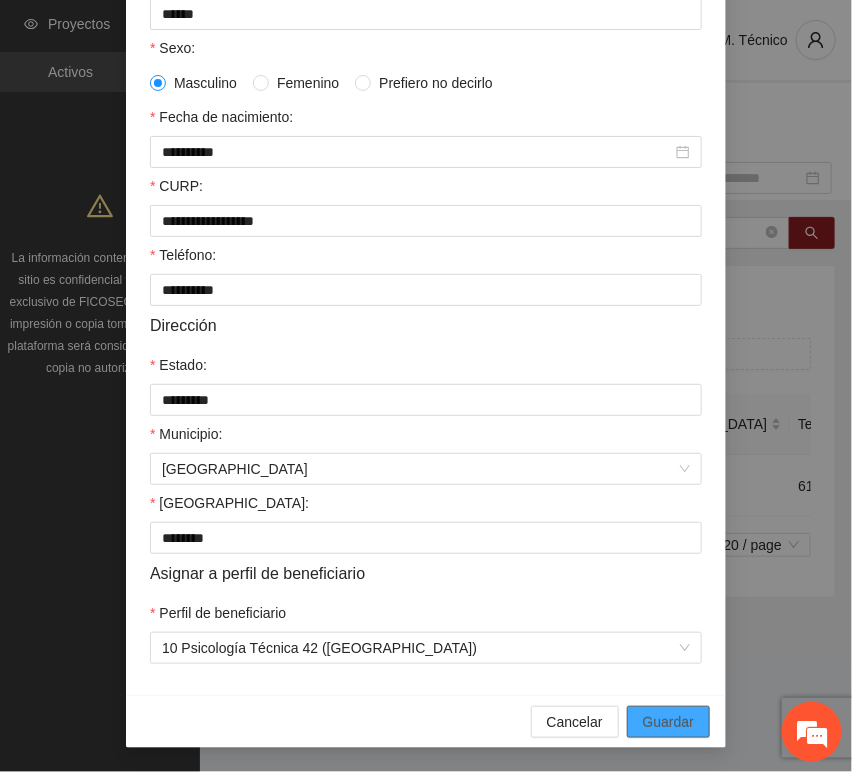 click on "Guardar" at bounding box center (668, 722) 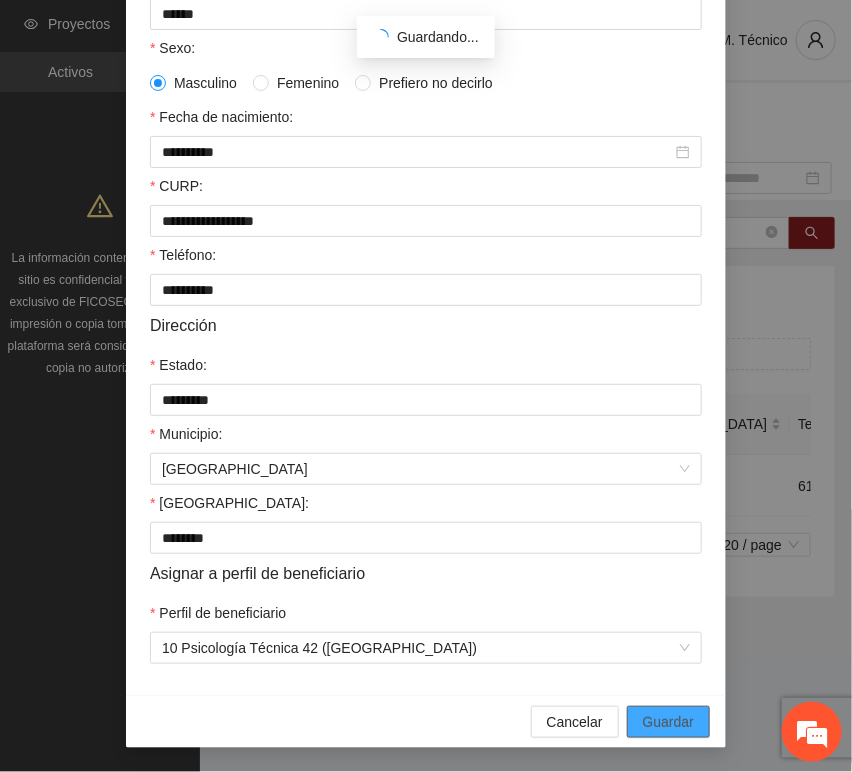 scroll, scrollTop: 294, scrollLeft: 0, axis: vertical 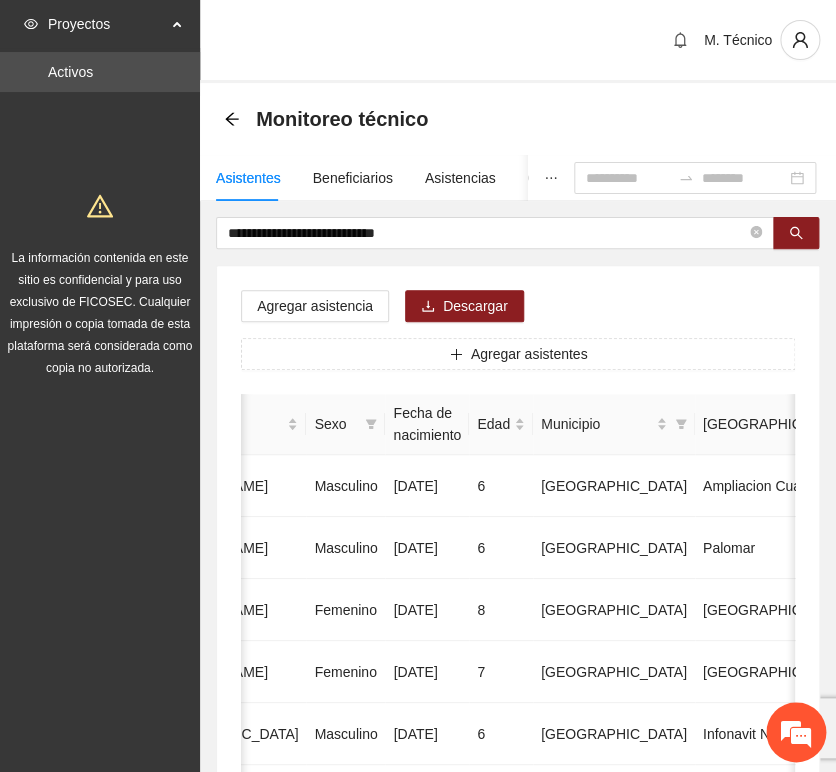 drag, startPoint x: 345, startPoint y: 269, endPoint x: 369, endPoint y: 265, distance: 24.33105 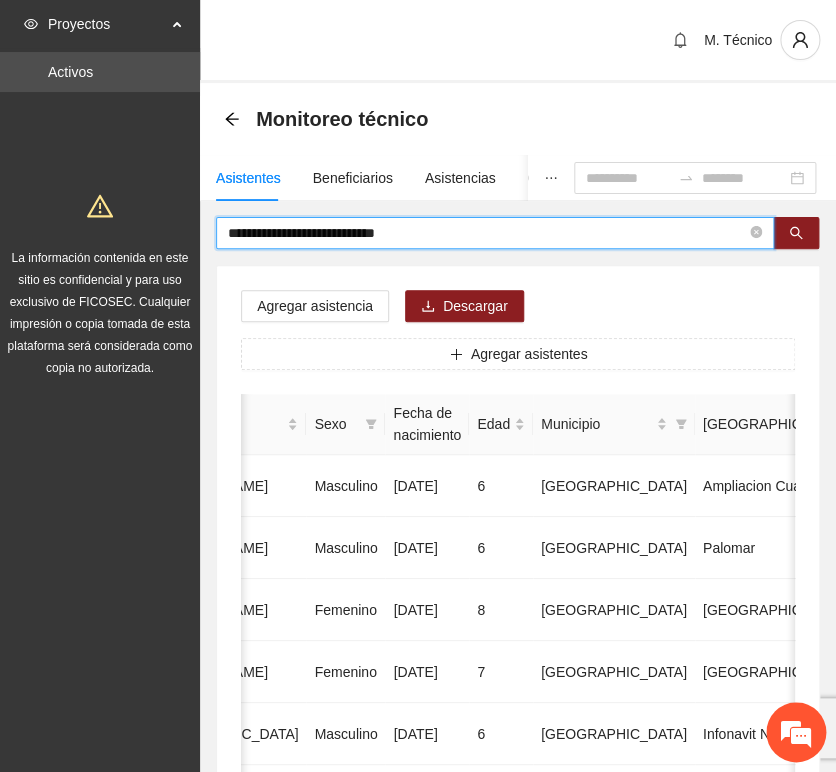 drag, startPoint x: 440, startPoint y: 234, endPoint x: 136, endPoint y: 221, distance: 304.27783 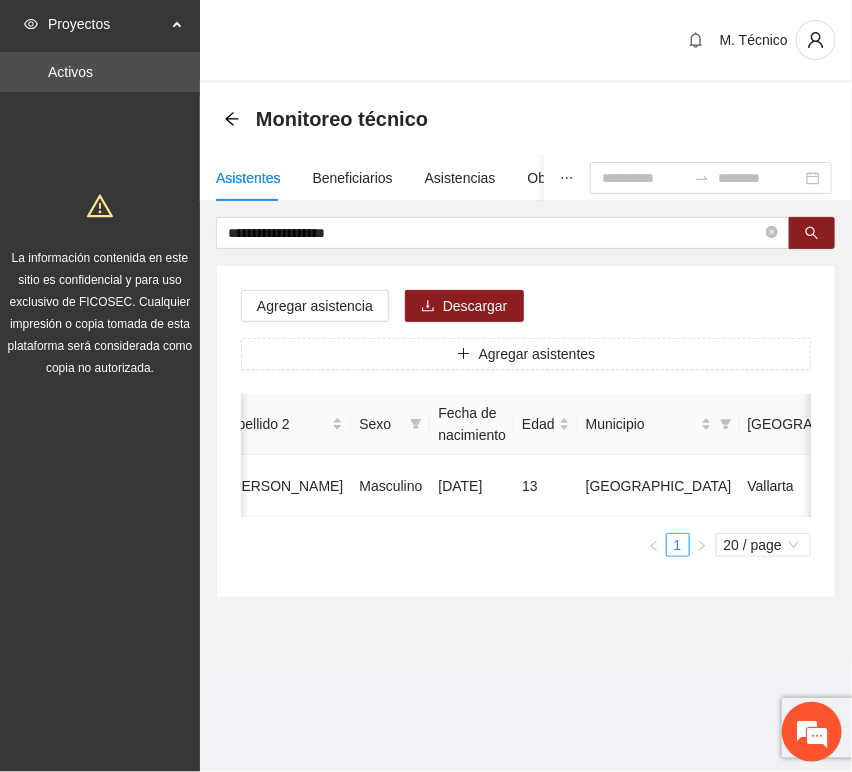 scroll, scrollTop: 0, scrollLeft: 452, axis: horizontal 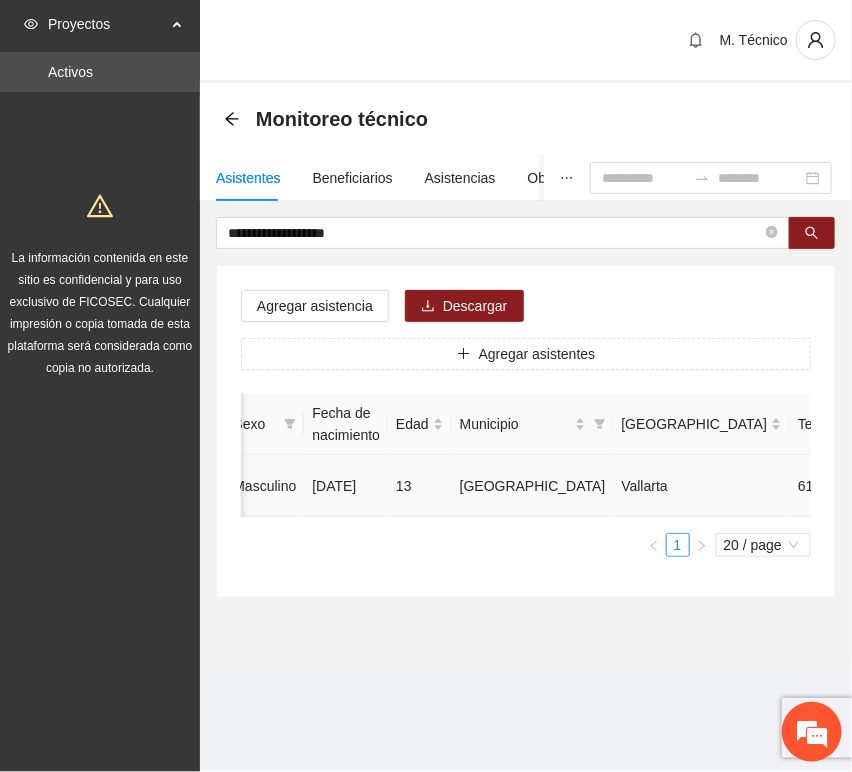 click 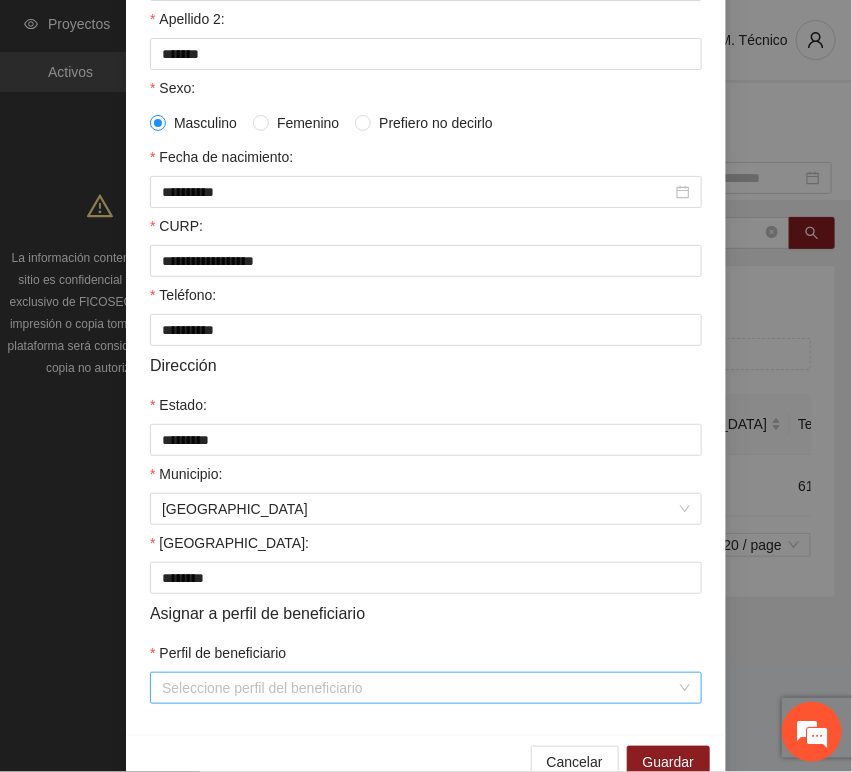 scroll, scrollTop: 394, scrollLeft: 0, axis: vertical 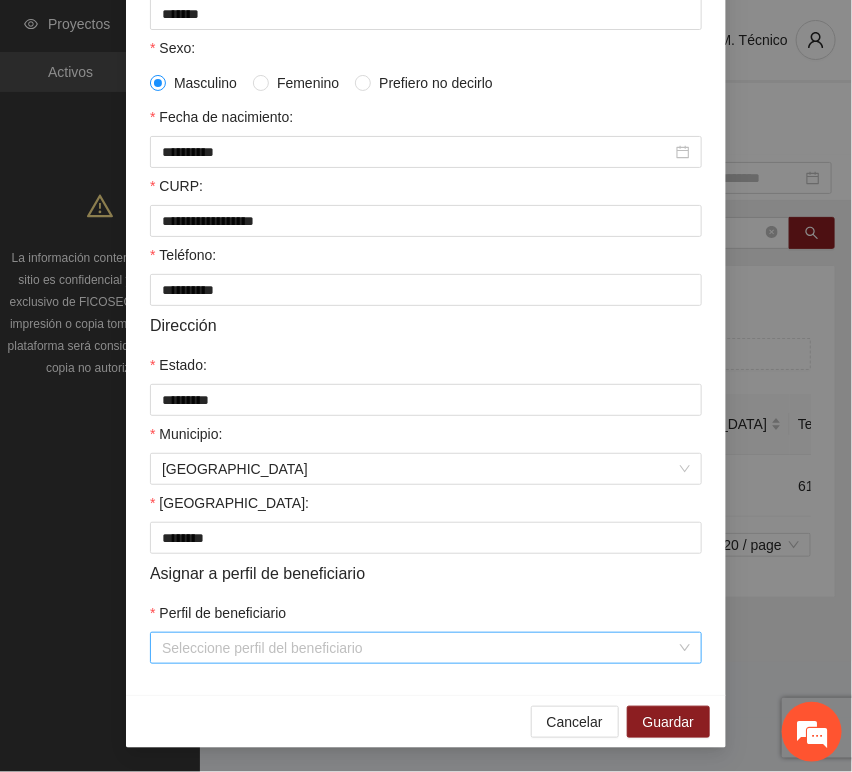click on "Perfil de beneficiario" at bounding box center [419, 648] 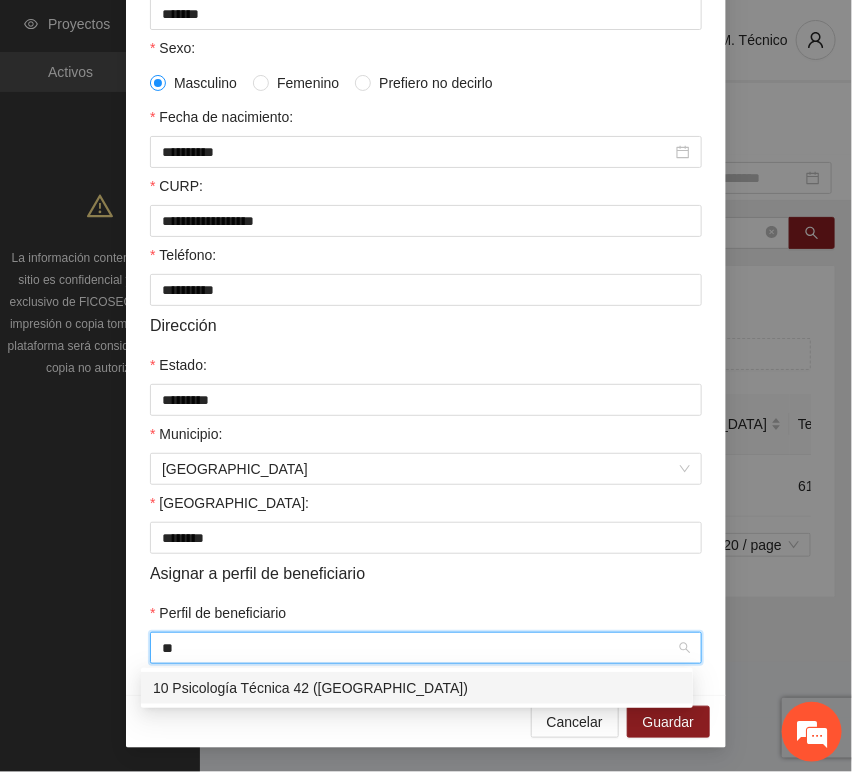click on "10 Psicología Técnica 42 ([GEOGRAPHIC_DATA])" at bounding box center (417, 688) 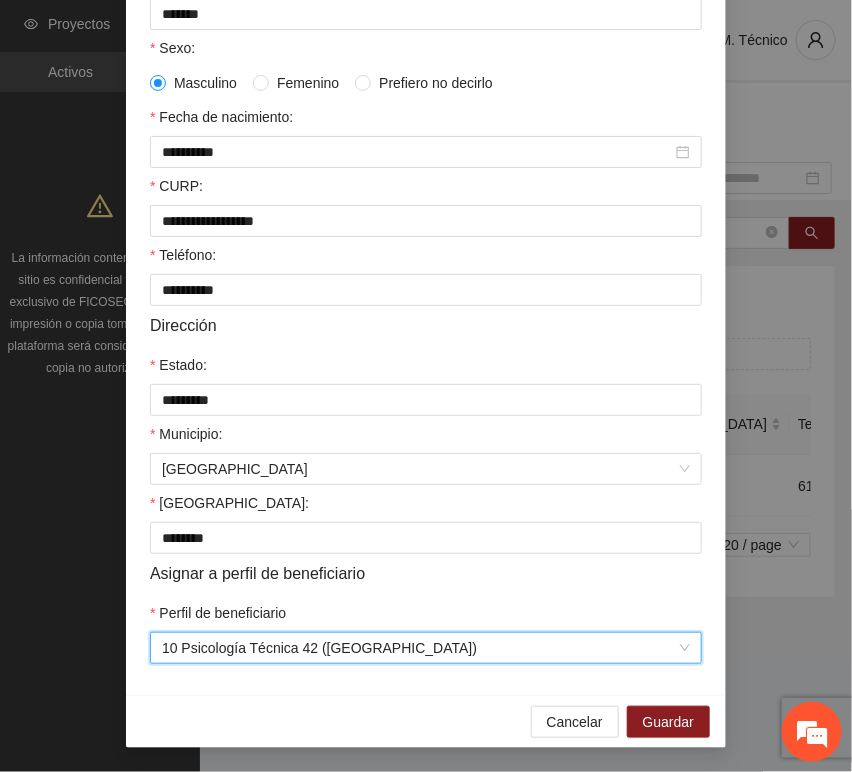 click on "**********" at bounding box center [426, 226] 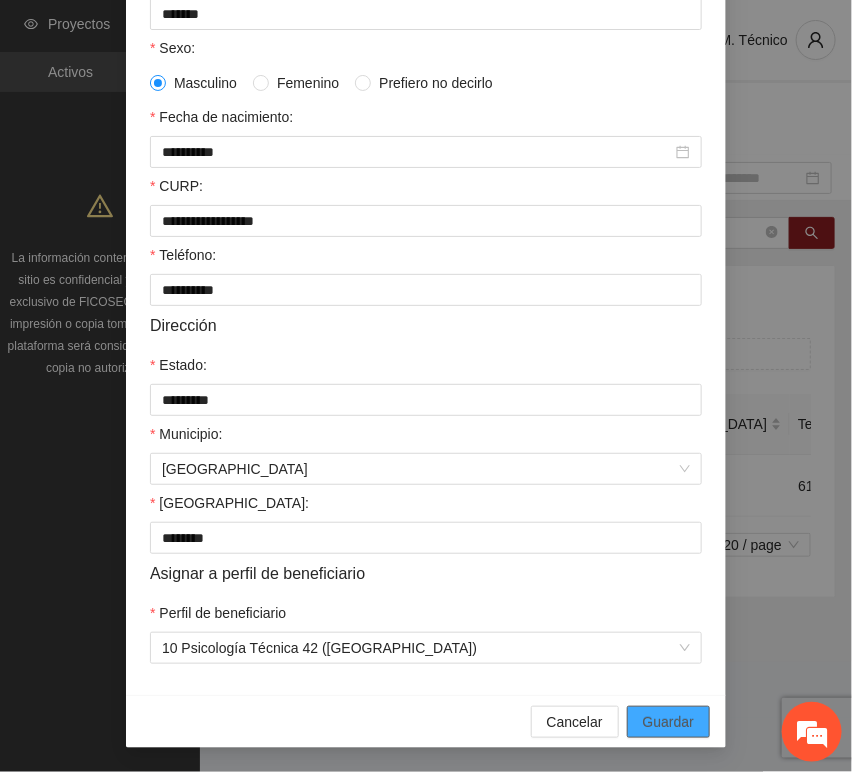 click on "Guardar" at bounding box center [668, 722] 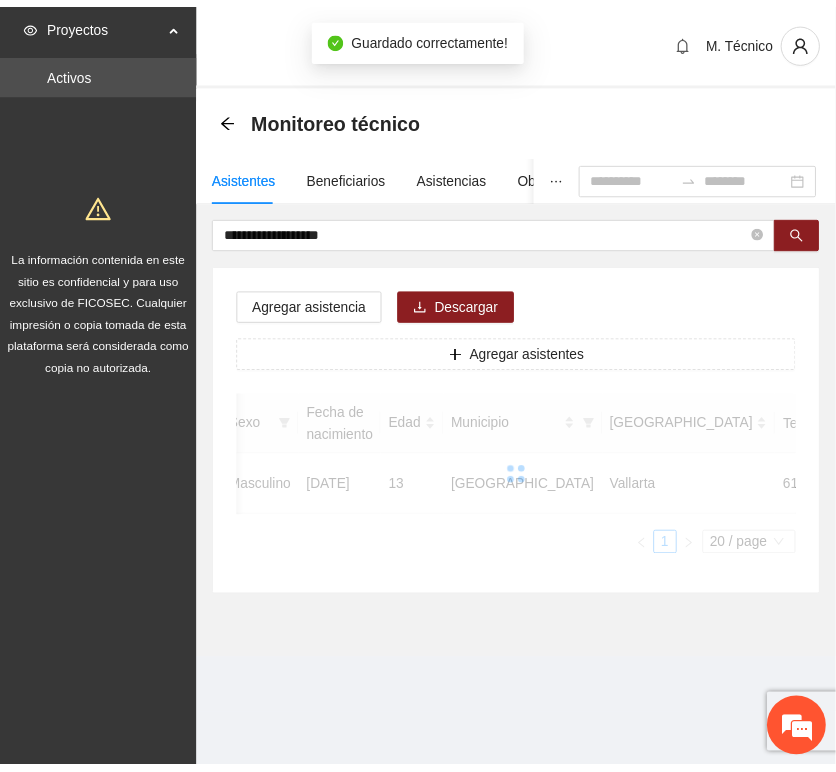 scroll, scrollTop: 294, scrollLeft: 0, axis: vertical 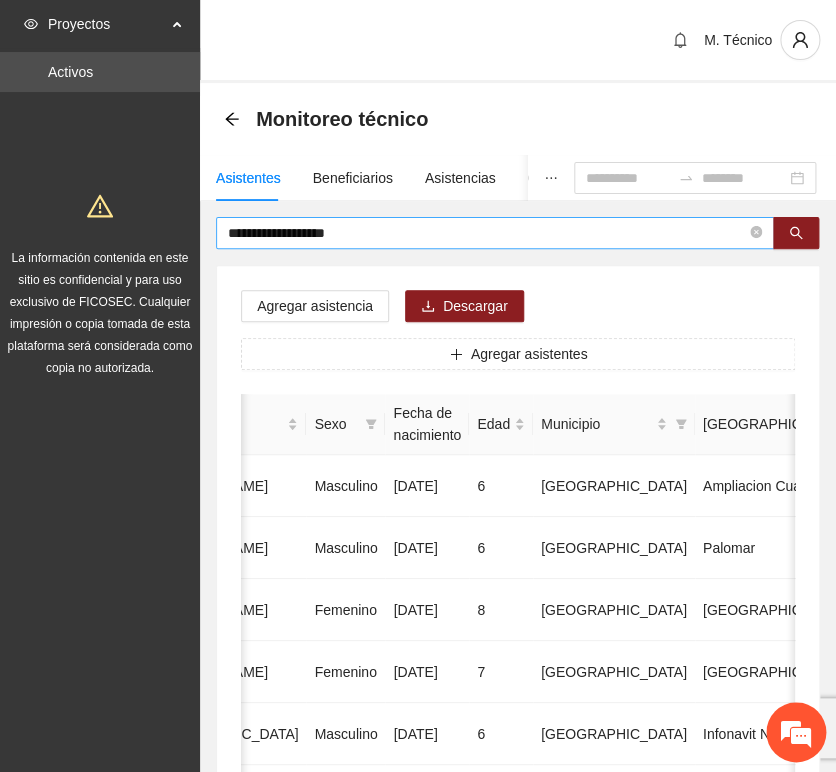 drag, startPoint x: 384, startPoint y: 240, endPoint x: 380, endPoint y: 230, distance: 10.770329 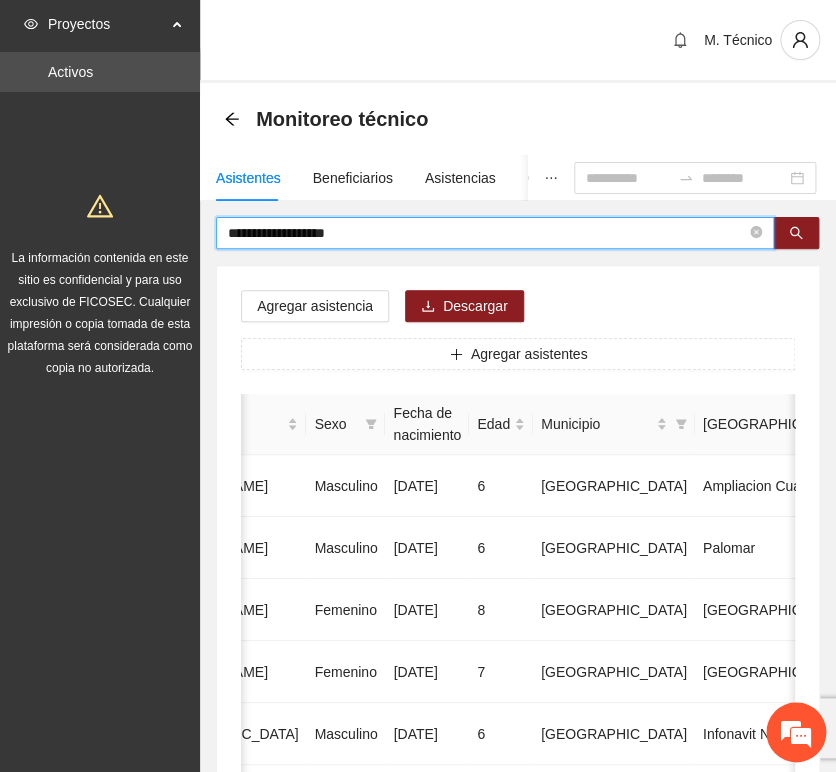 drag, startPoint x: 375, startPoint y: 228, endPoint x: -25, endPoint y: 183, distance: 402.5233 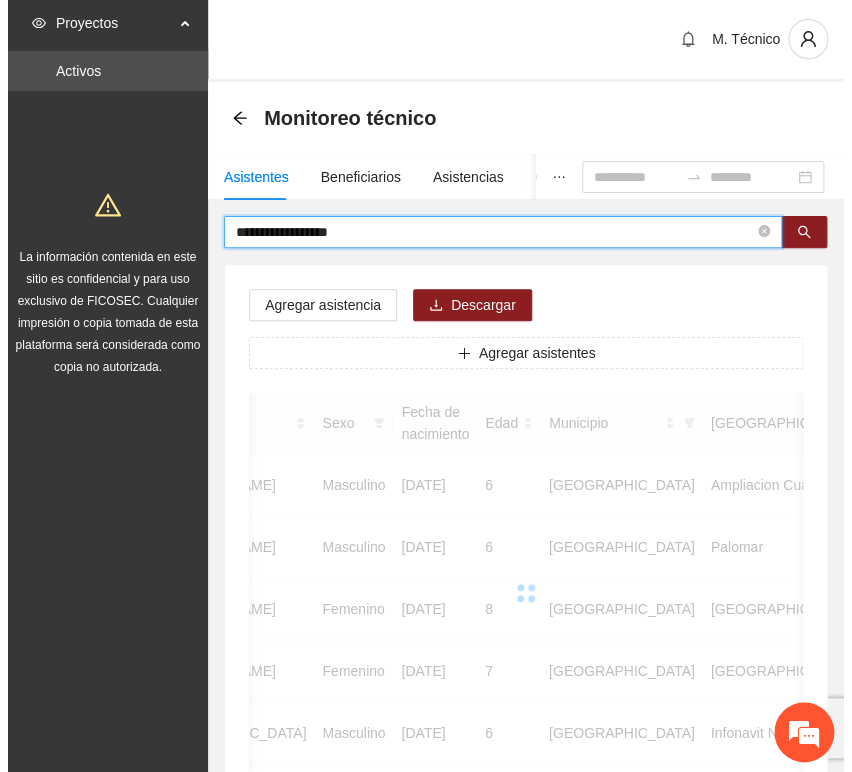 scroll, scrollTop: 0, scrollLeft: 0, axis: both 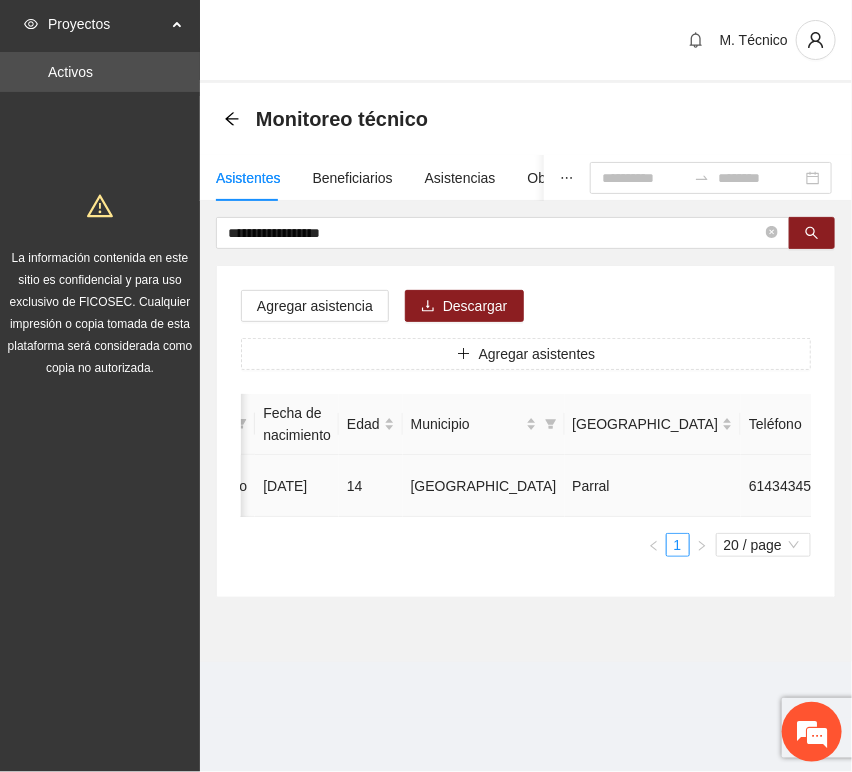 click 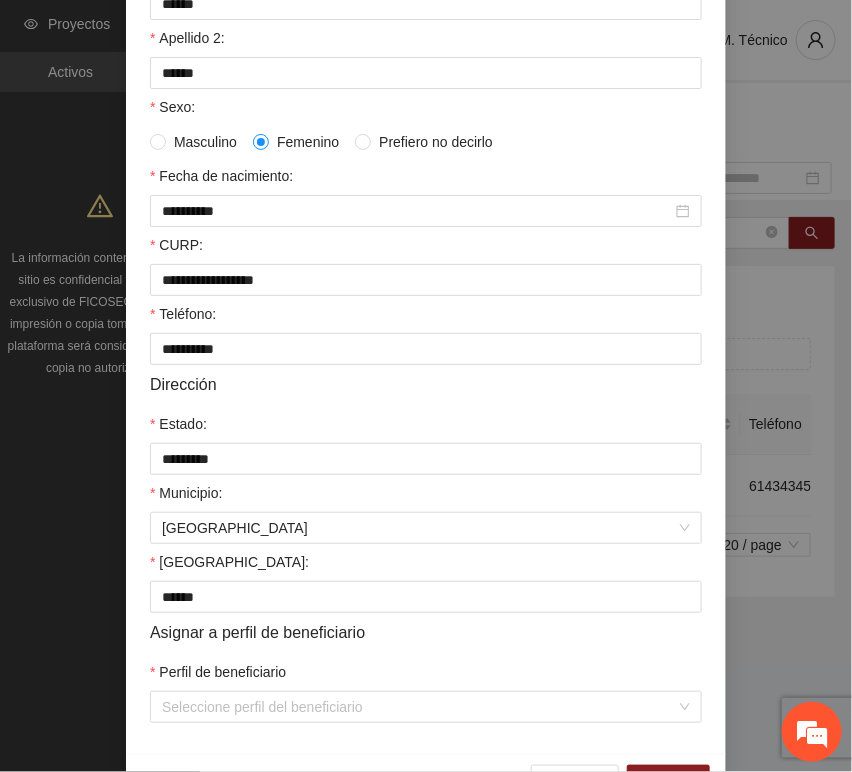 scroll, scrollTop: 394, scrollLeft: 0, axis: vertical 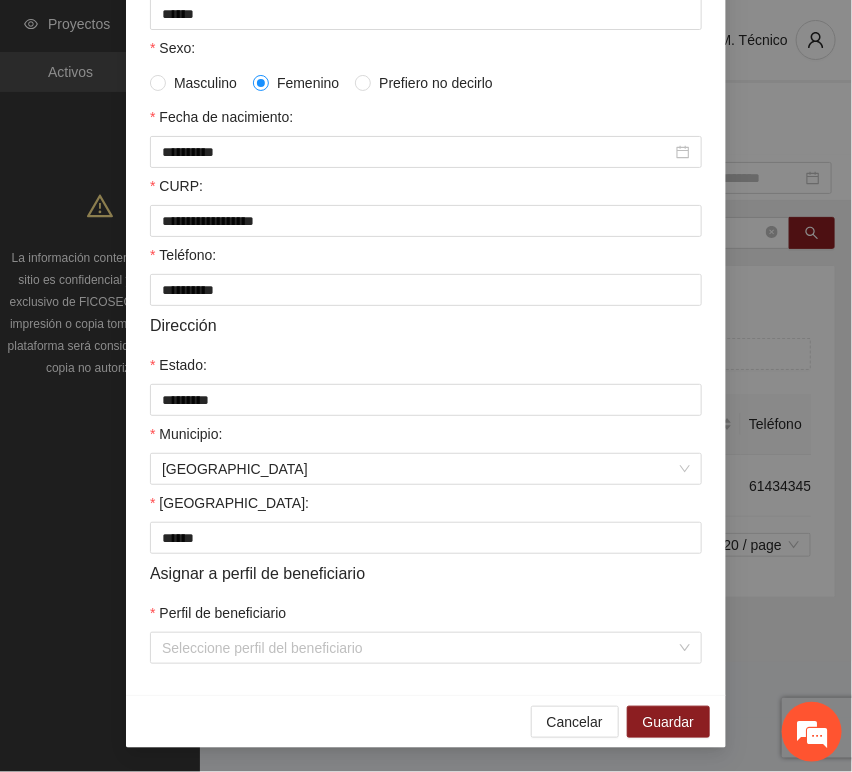 click on "Perfil de beneficiario" at bounding box center (426, 617) 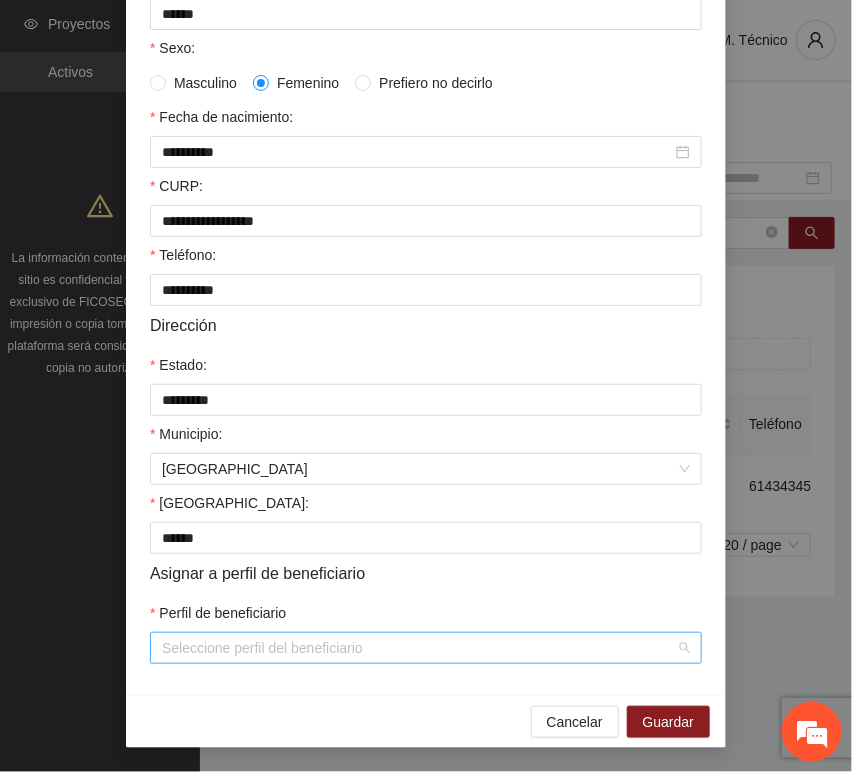 click on "Perfil de beneficiario" at bounding box center (419, 648) 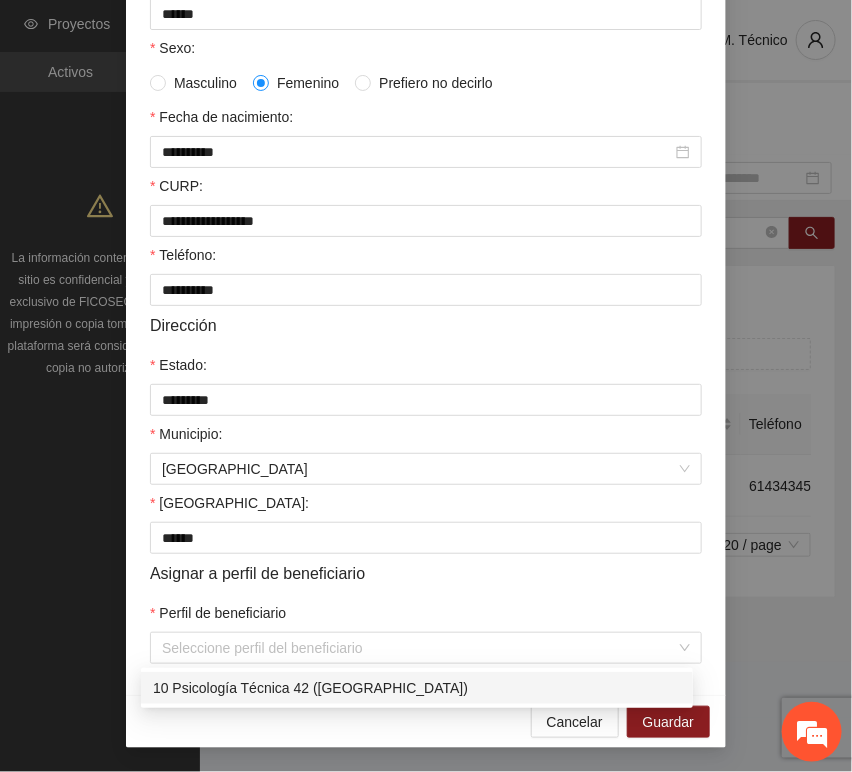 click on "Cancelar Guardar" at bounding box center (426, 721) 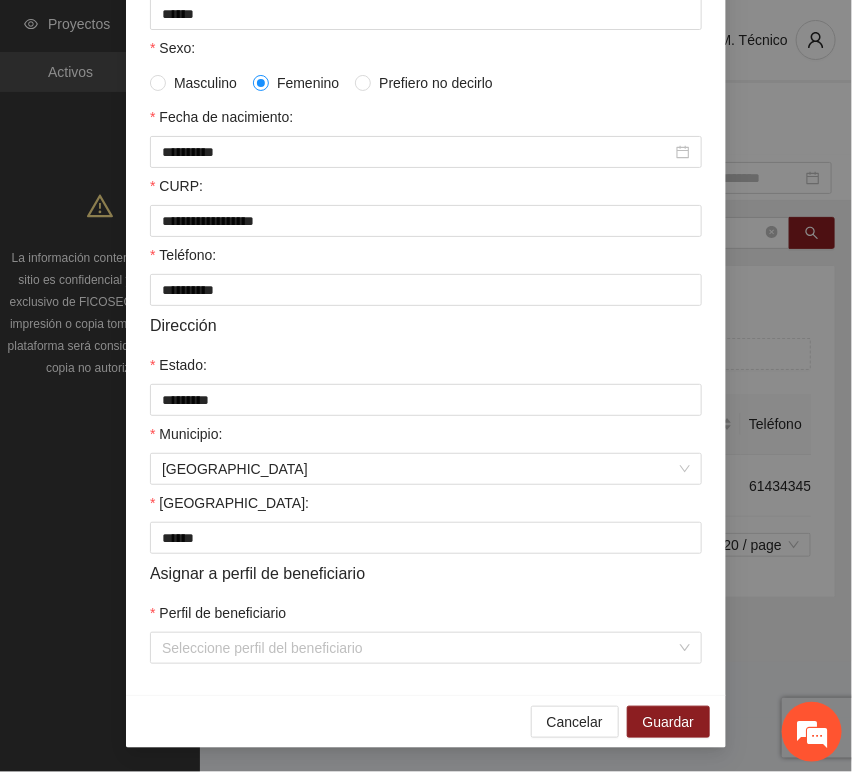 click on "**********" at bounding box center (426, 230) 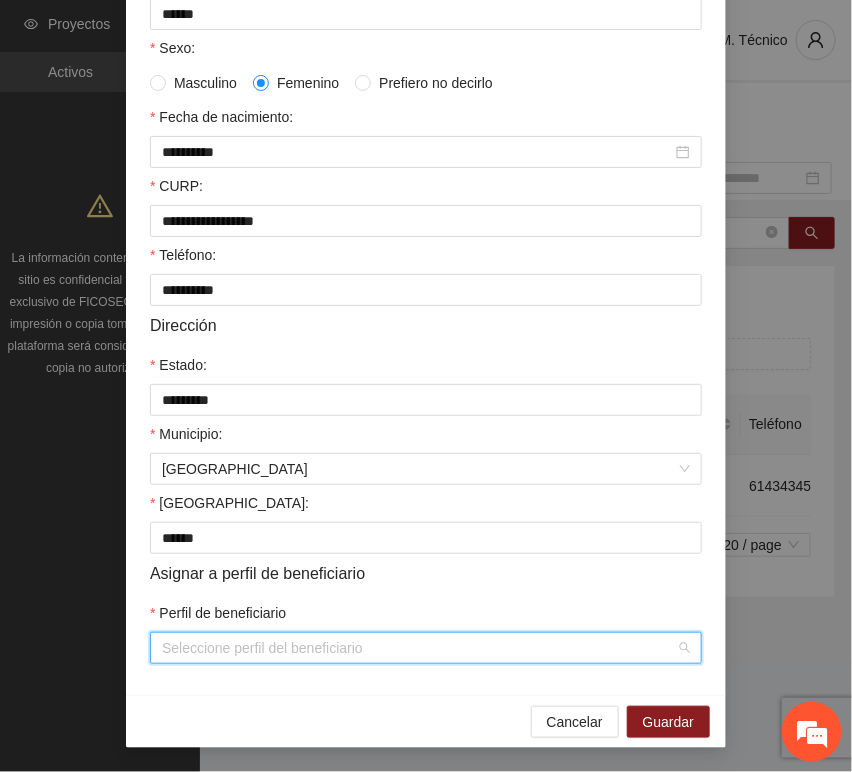 click on "Perfil de beneficiario" at bounding box center [419, 648] 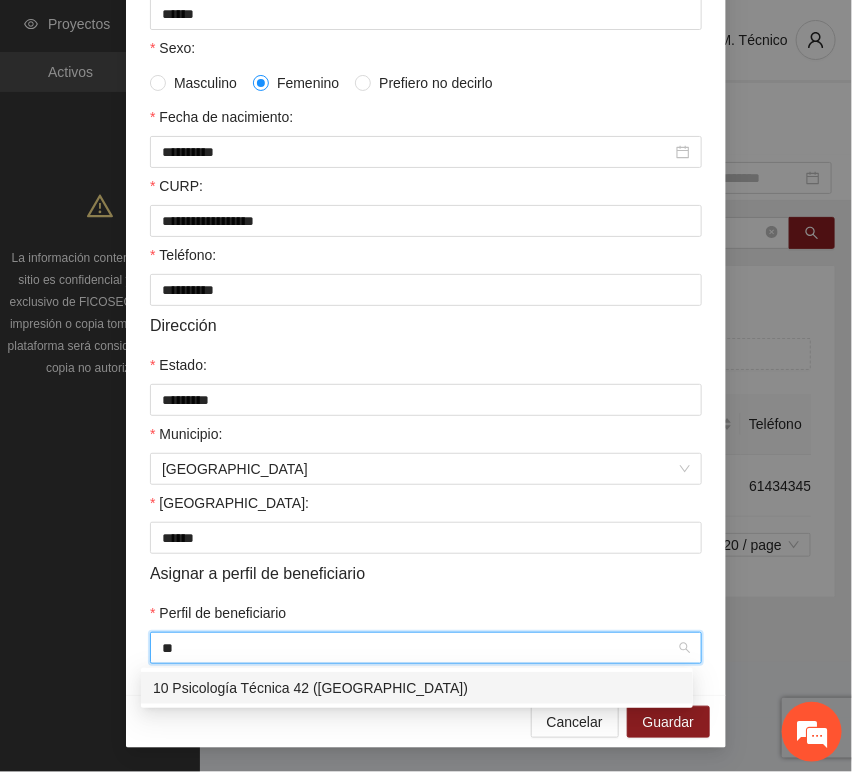 click on "10 Psicología Técnica 42 ([GEOGRAPHIC_DATA])" at bounding box center [417, 688] 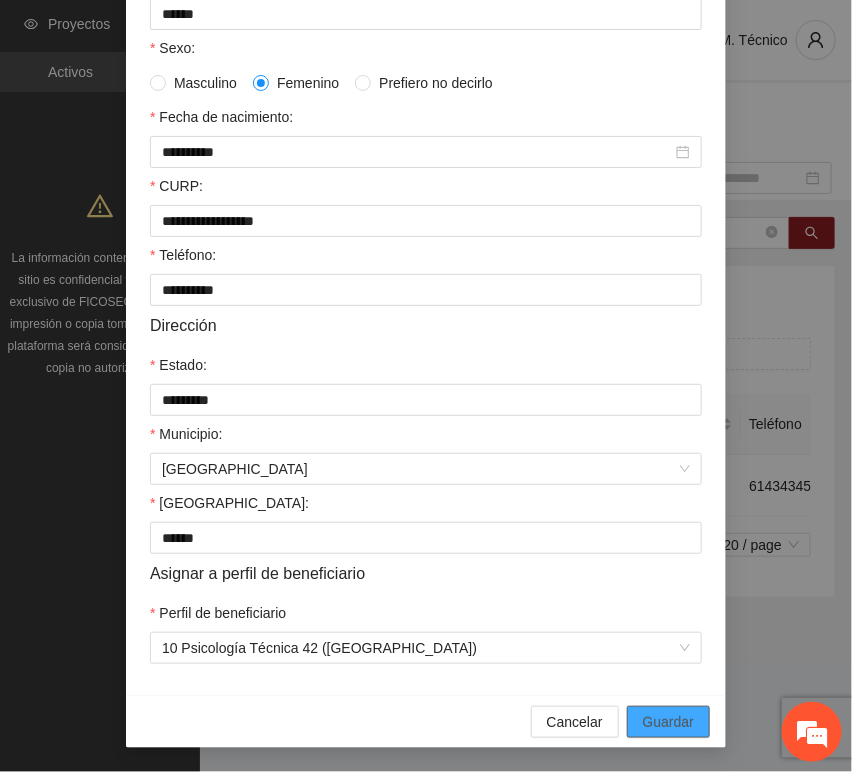 click on "Guardar" at bounding box center (668, 722) 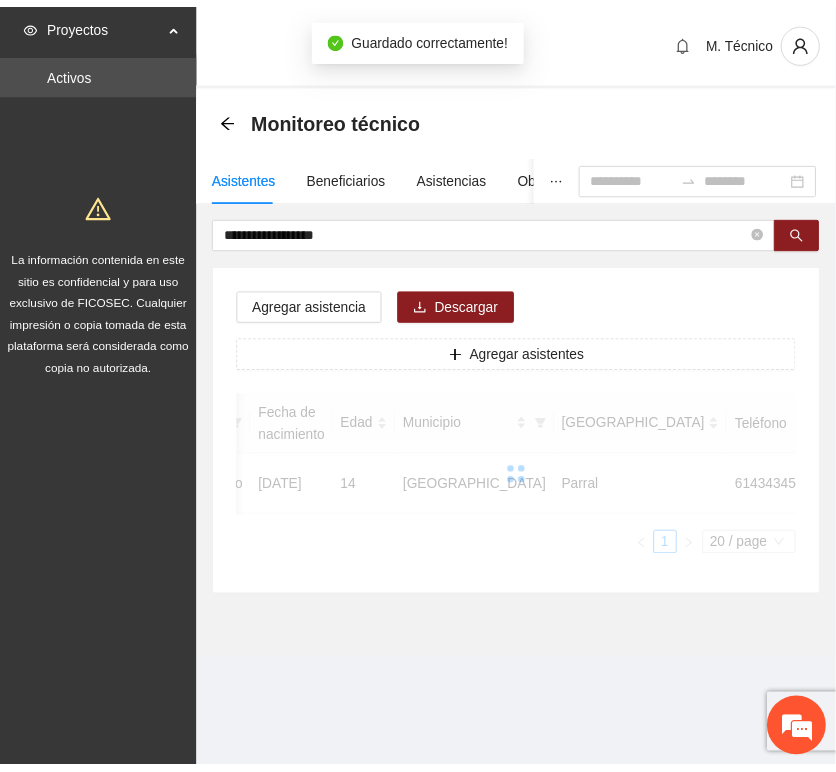 scroll, scrollTop: 294, scrollLeft: 0, axis: vertical 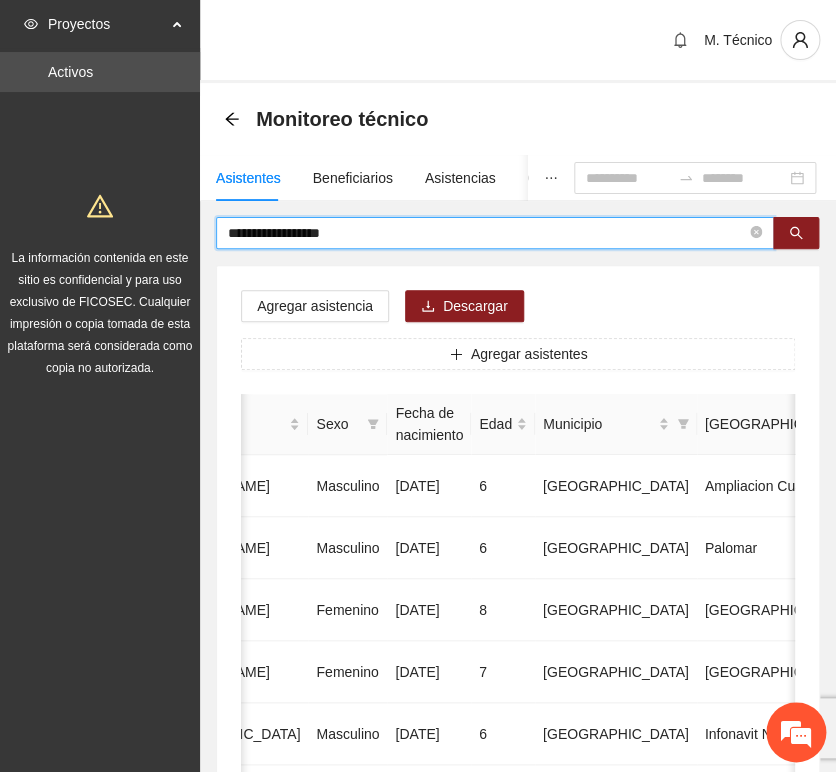 click on "**********" at bounding box center [487, 233] 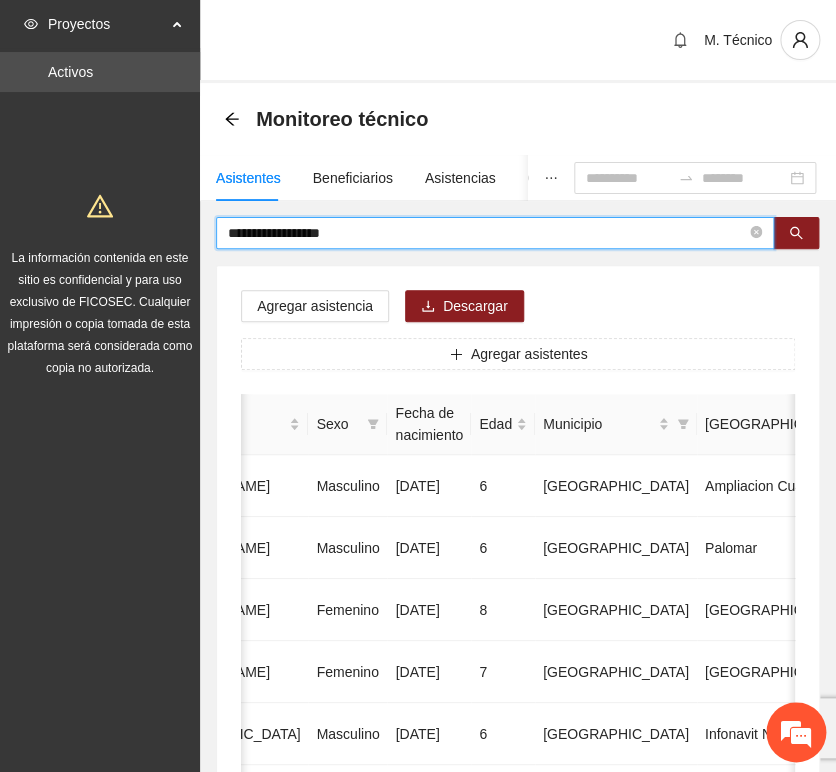 drag, startPoint x: 400, startPoint y: 234, endPoint x: 28, endPoint y: 199, distance: 373.64288 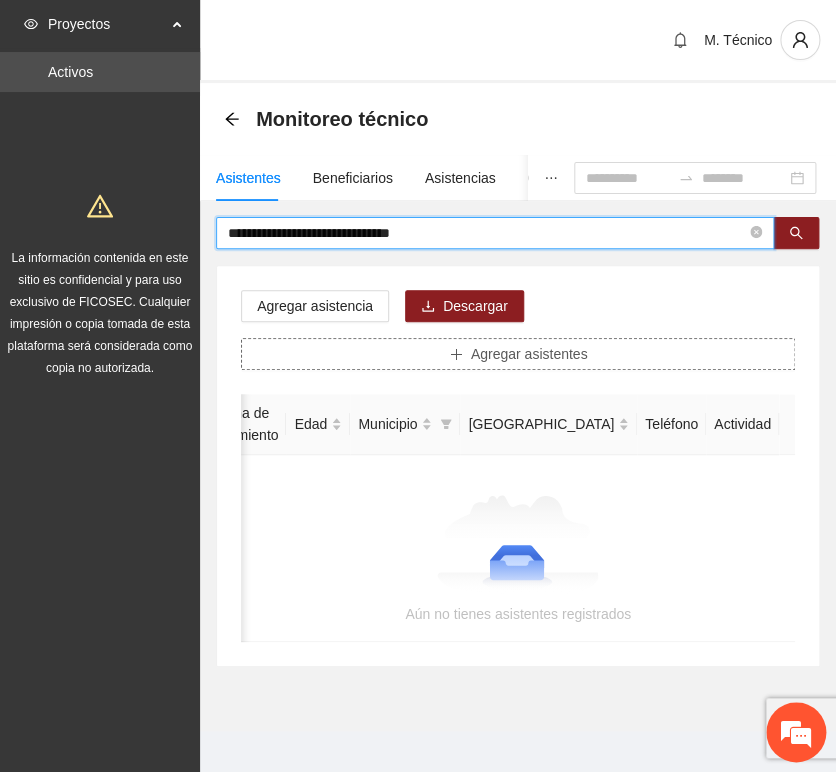scroll, scrollTop: 0, scrollLeft: 363, axis: horizontal 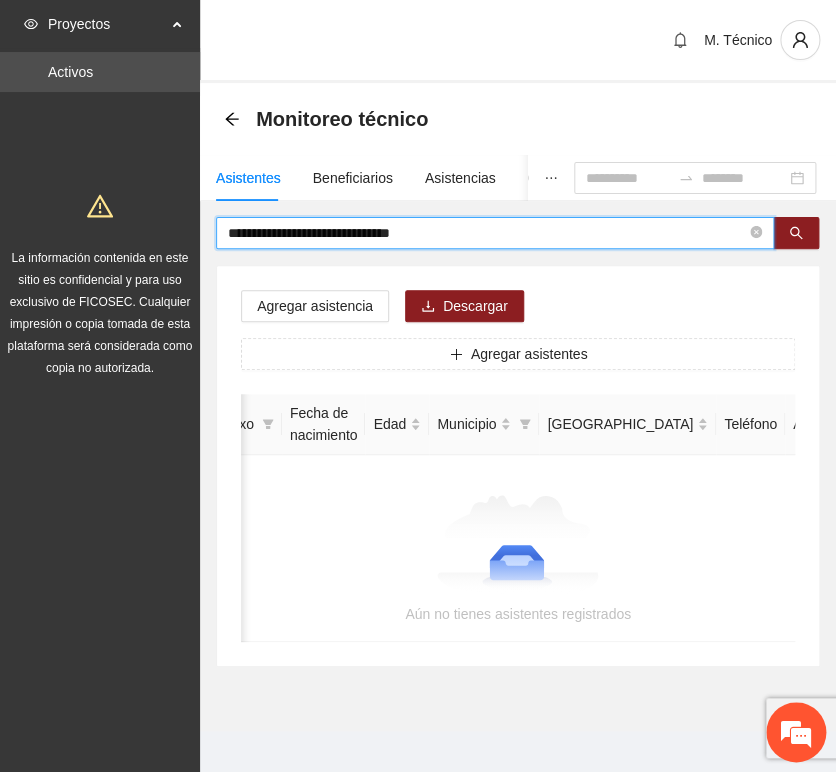 click on "Agregar asistencia Descargar Agregar asistentes Folio Nombre Apellido 1 Apellido 2 Sexo Fecha de nacimiento Edad Municipio Colonia Teléfono Actividad                           Aún no tienes asistentes registrados" at bounding box center (518, 466) 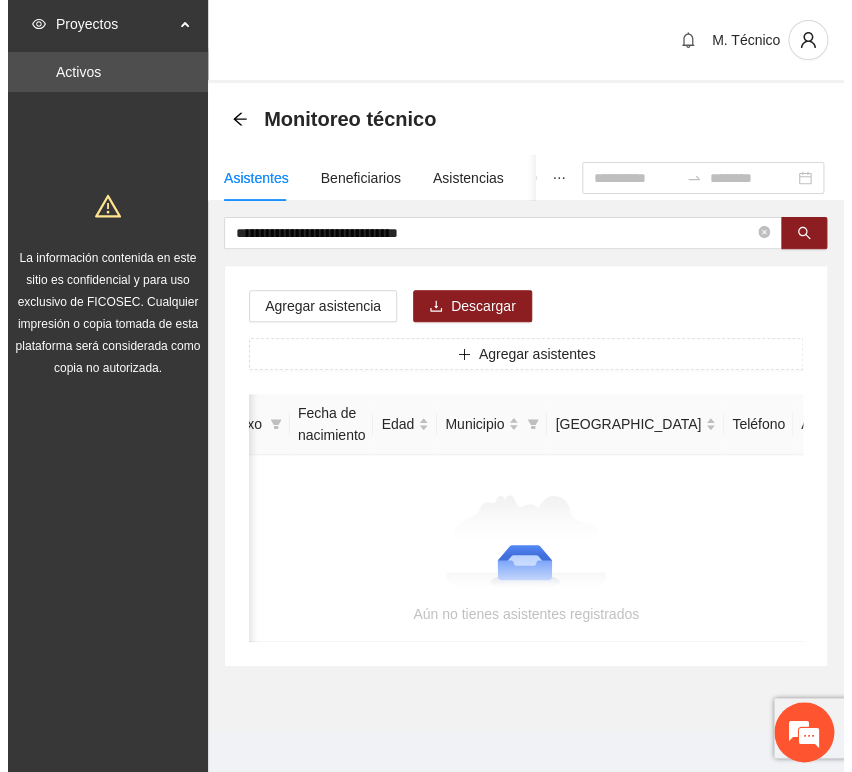 scroll, scrollTop: 0, scrollLeft: 0, axis: both 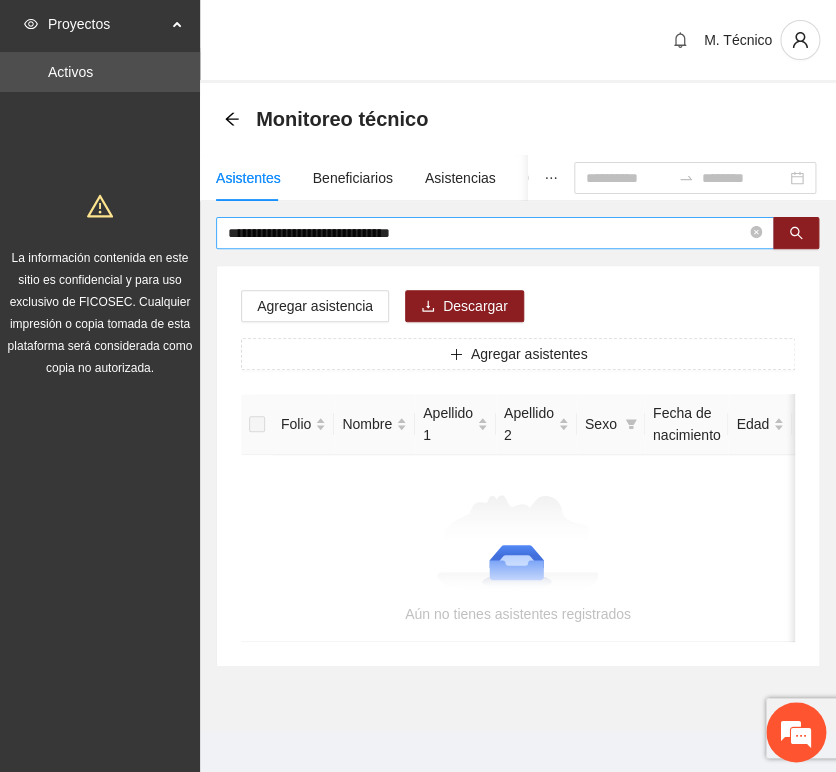 click on "**********" at bounding box center (487, 233) 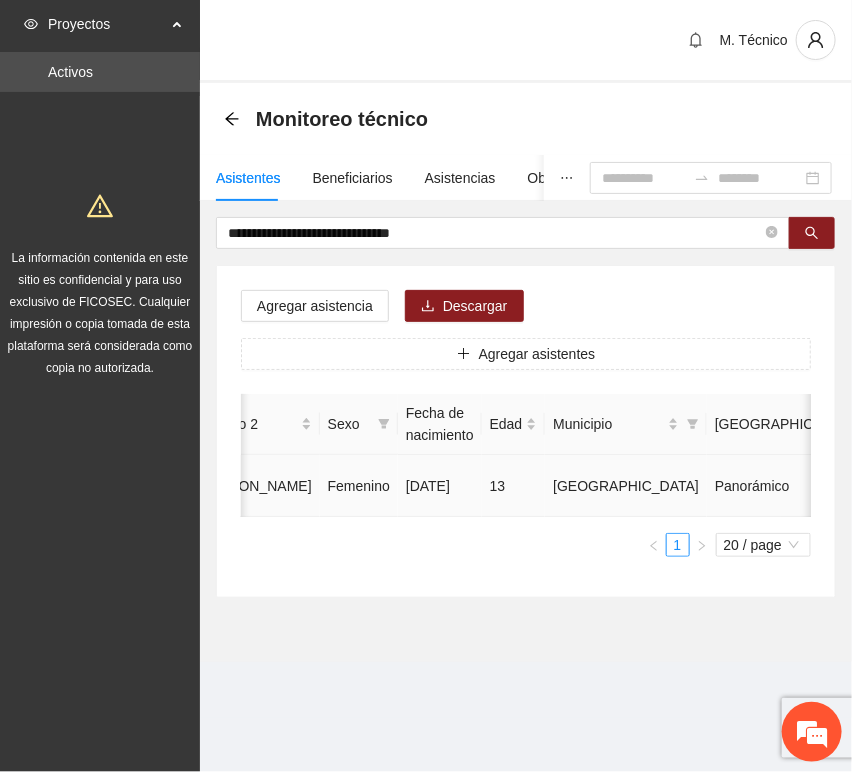 scroll, scrollTop: 0, scrollLeft: 453, axis: horizontal 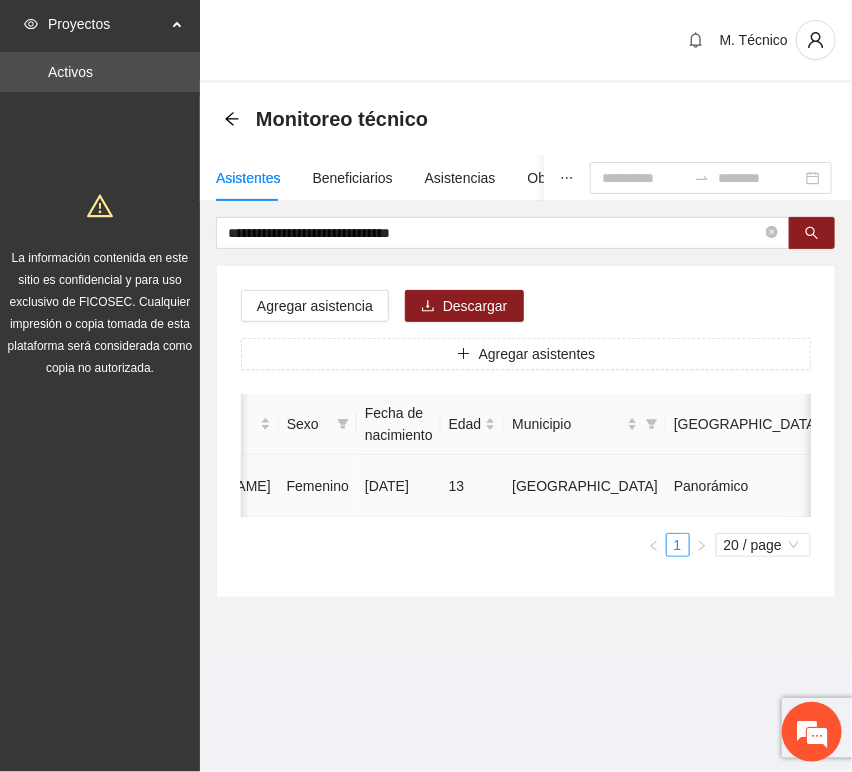 drag, startPoint x: 449, startPoint y: 532, endPoint x: 680, endPoint y: 503, distance: 232.81323 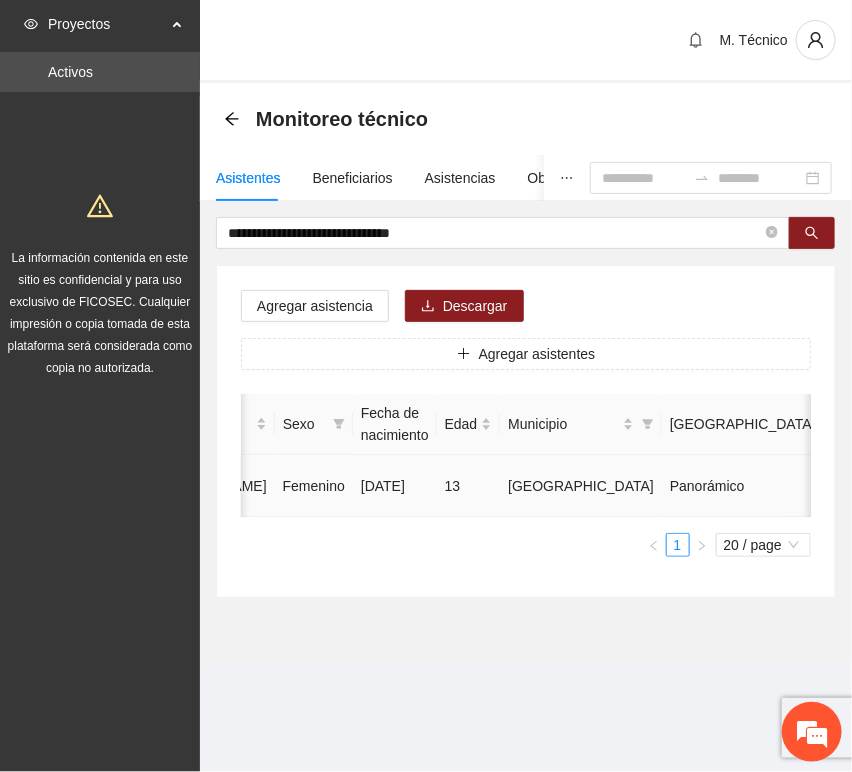 click 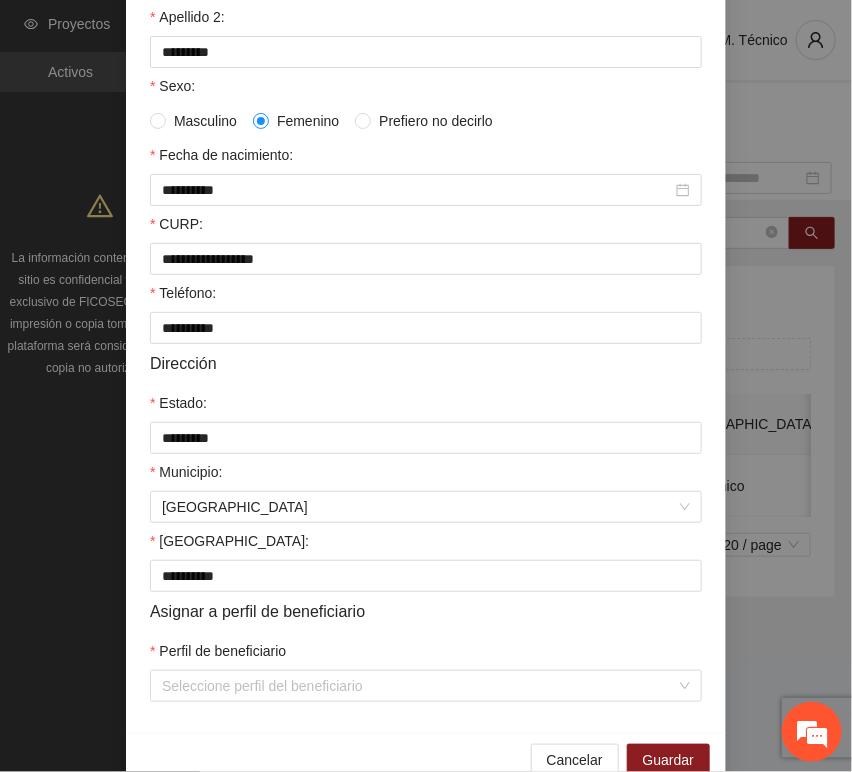 scroll, scrollTop: 394, scrollLeft: 0, axis: vertical 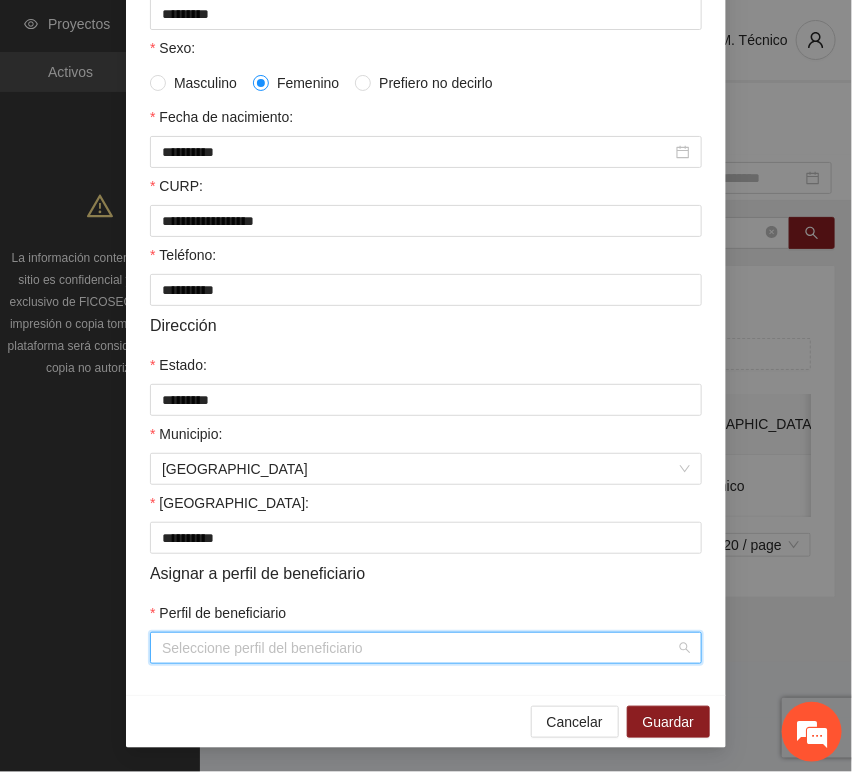 click on "Perfil de beneficiario" at bounding box center [419, 648] 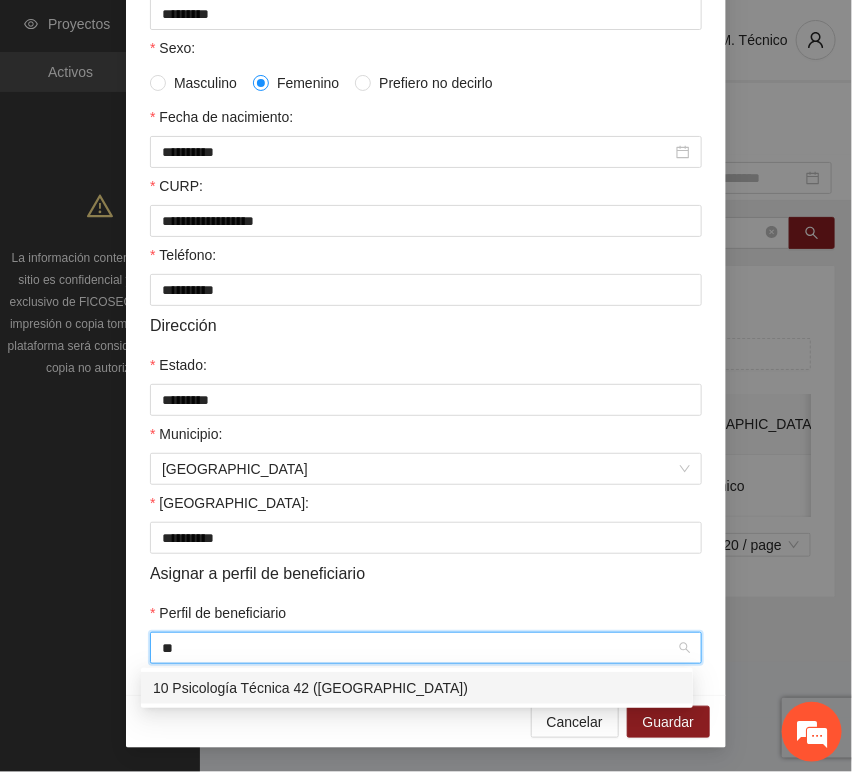 click on "10 Psicología Técnica 42 ([GEOGRAPHIC_DATA])" at bounding box center (417, 688) 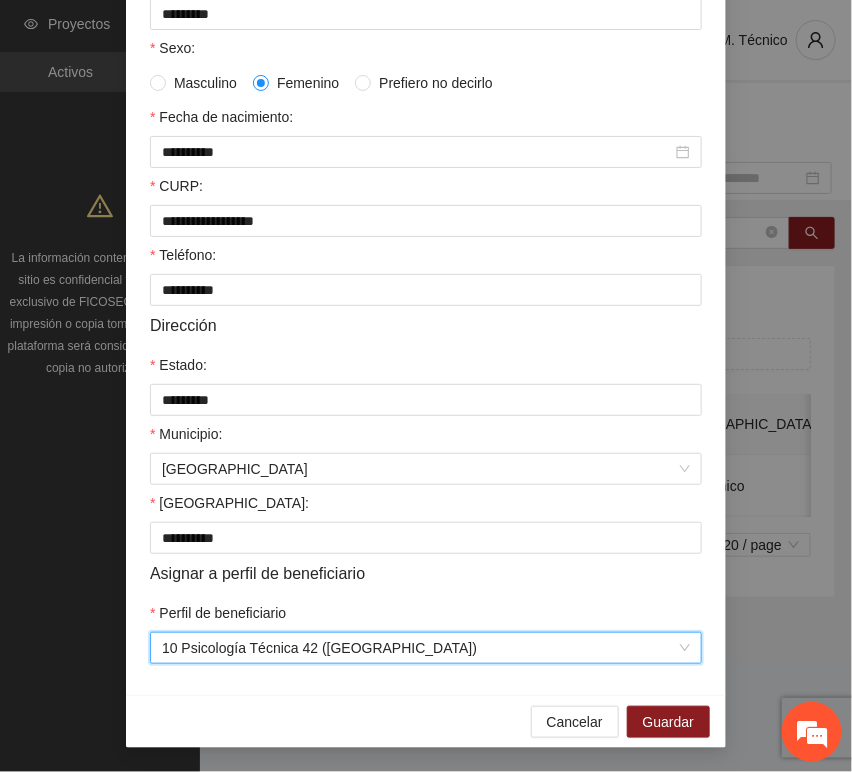 drag, startPoint x: 303, startPoint y: 714, endPoint x: 421, endPoint y: 709, distance: 118.10589 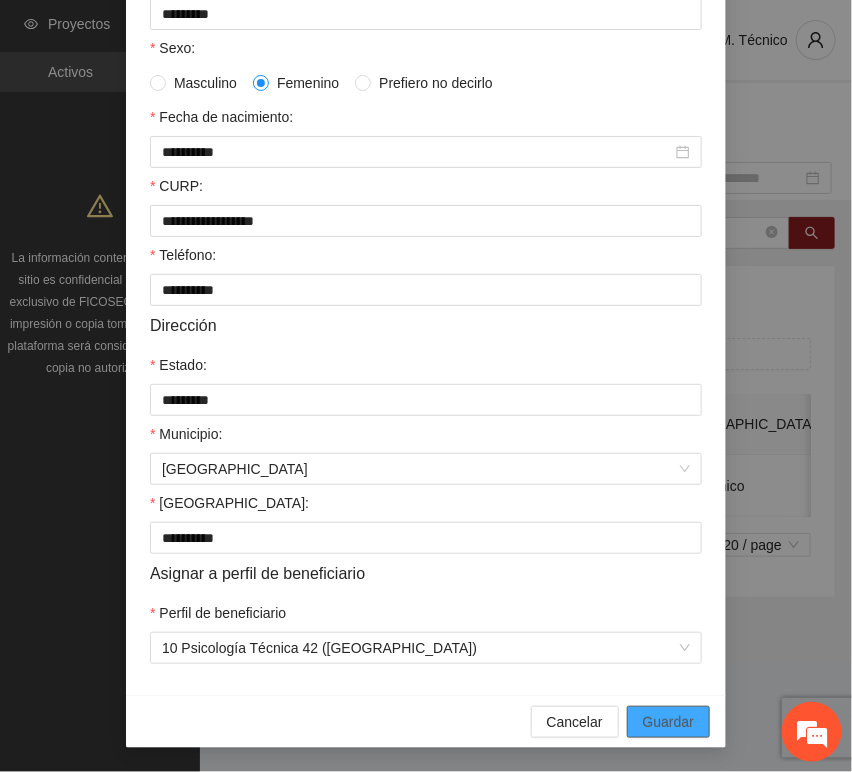 click on "Guardar" at bounding box center [668, 722] 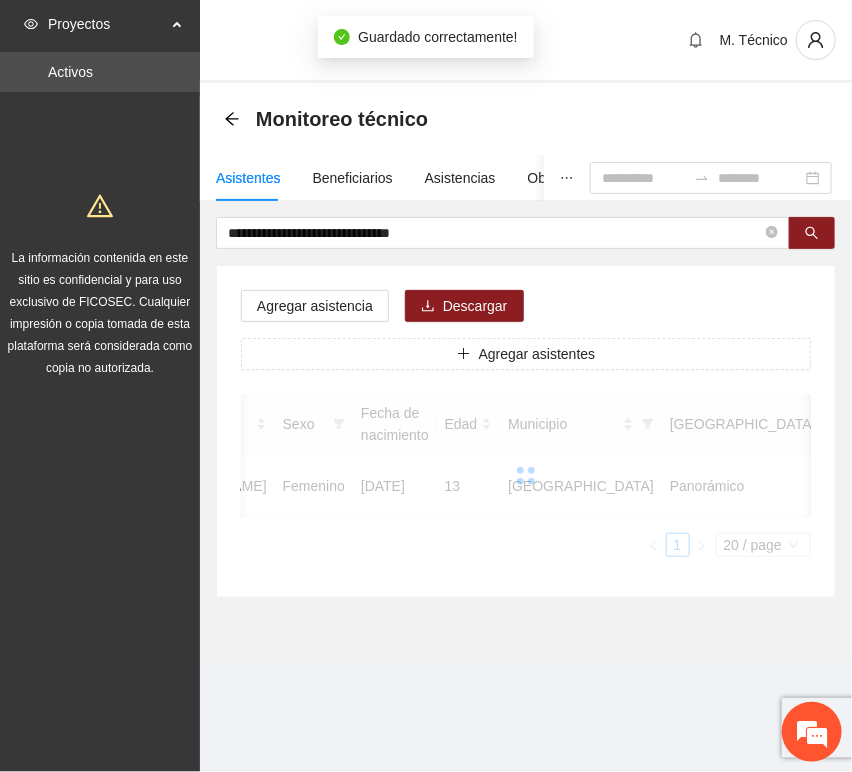 scroll, scrollTop: 294, scrollLeft: 0, axis: vertical 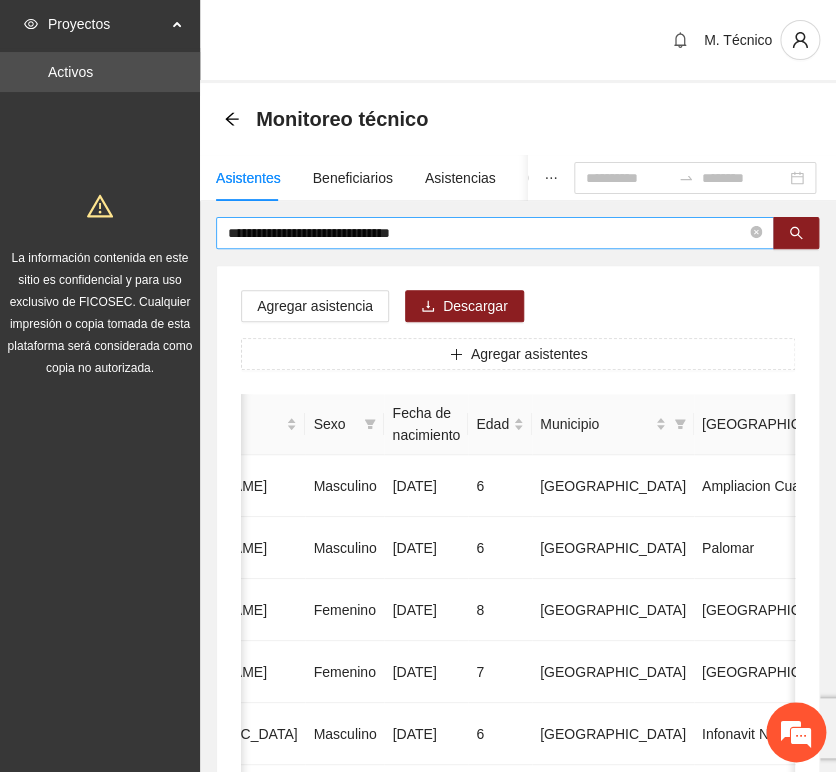 drag, startPoint x: 323, startPoint y: 259, endPoint x: 419, endPoint y: 234, distance: 99.20181 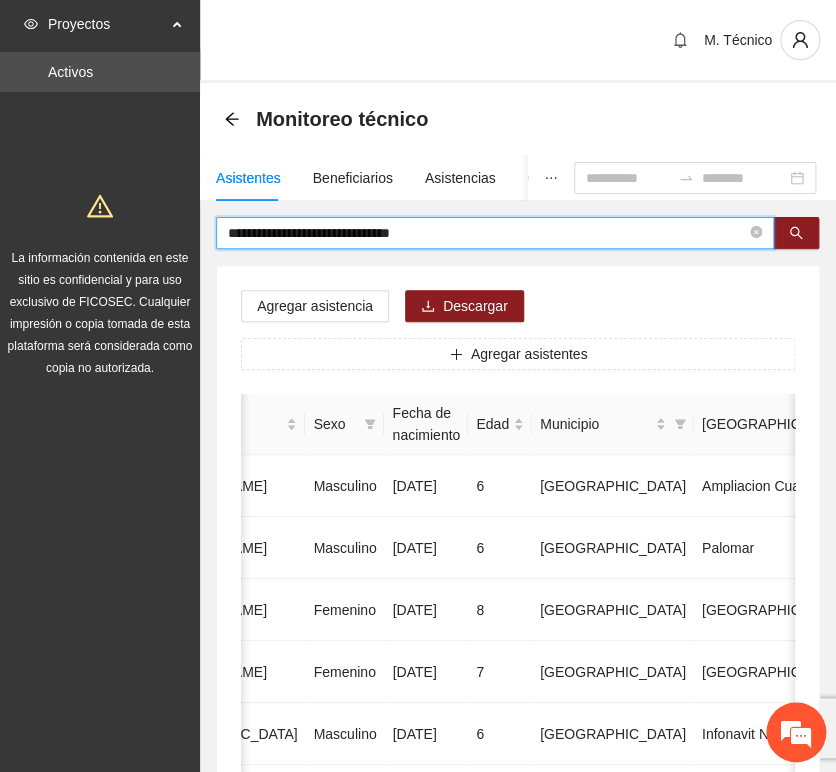 drag, startPoint x: 287, startPoint y: 216, endPoint x: -43, endPoint y: 204, distance: 330.2181 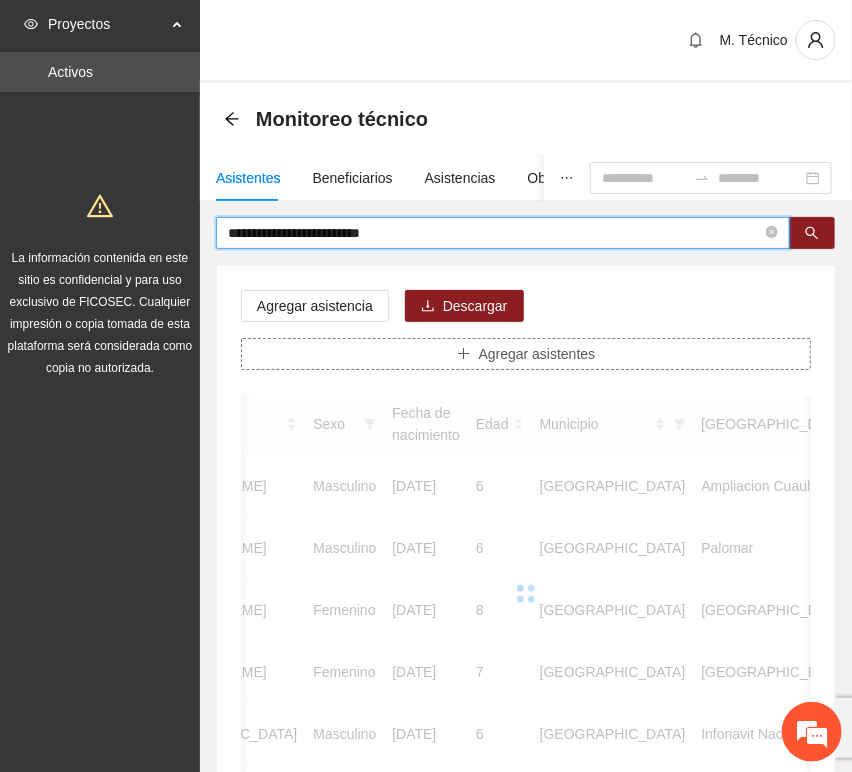 scroll, scrollTop: 0, scrollLeft: 452, axis: horizontal 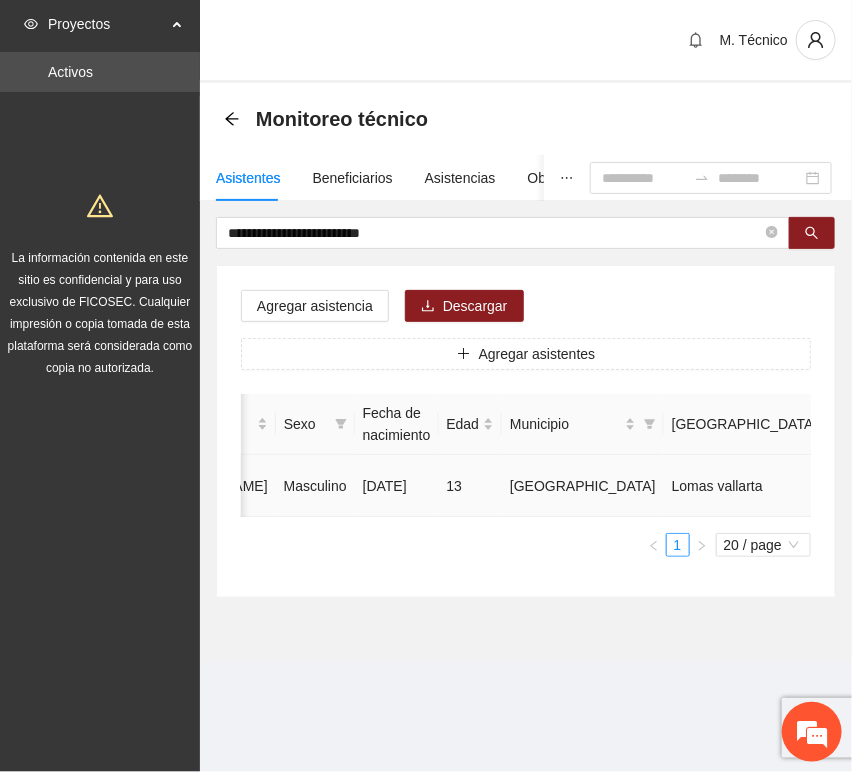 click 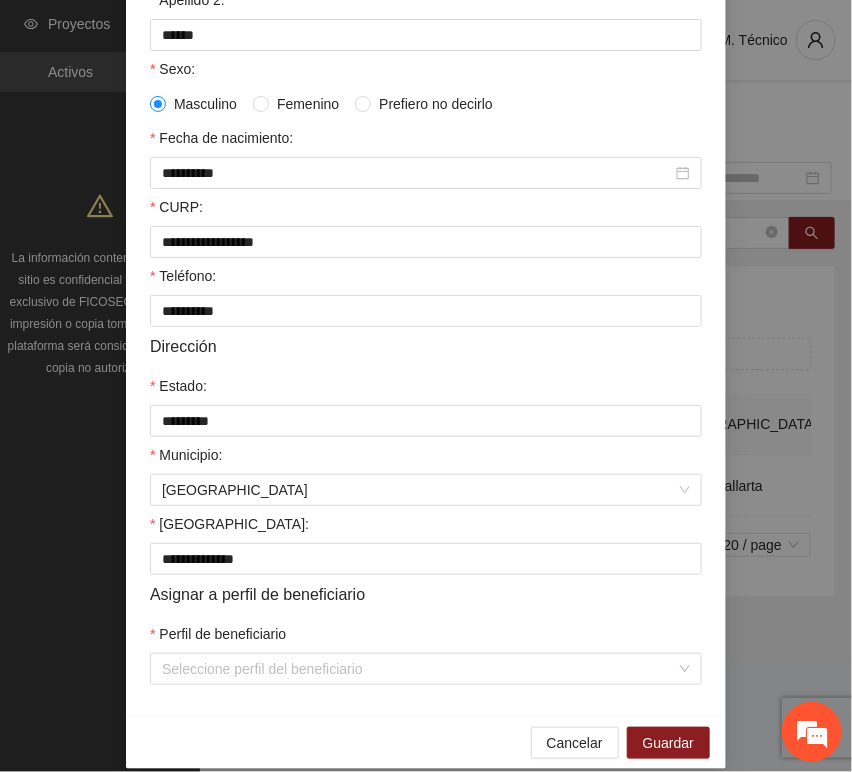 scroll, scrollTop: 394, scrollLeft: 0, axis: vertical 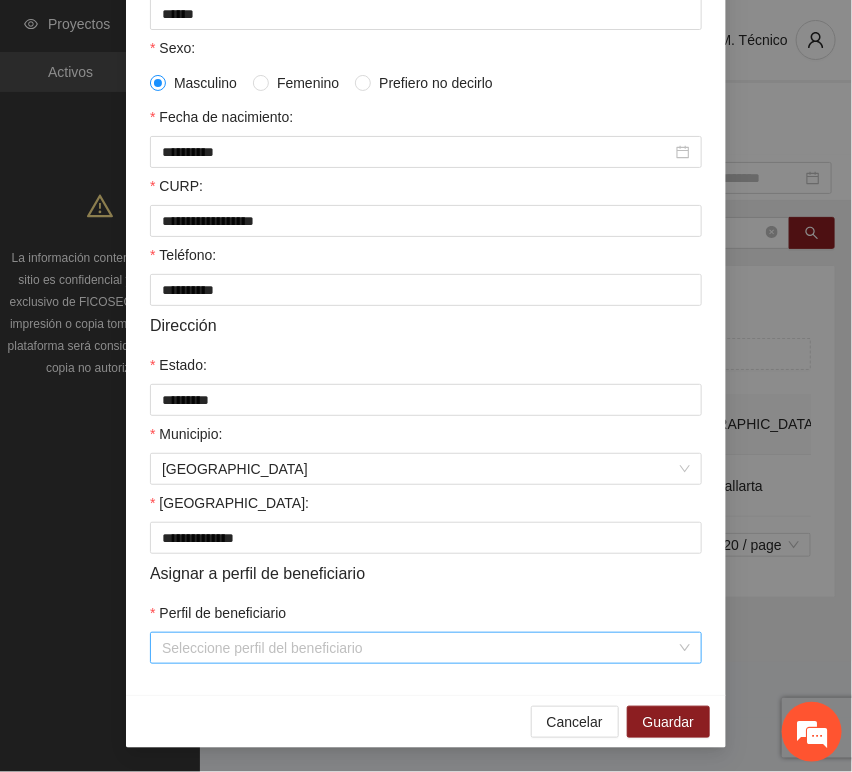 click on "Perfil de beneficiario" at bounding box center (419, 648) 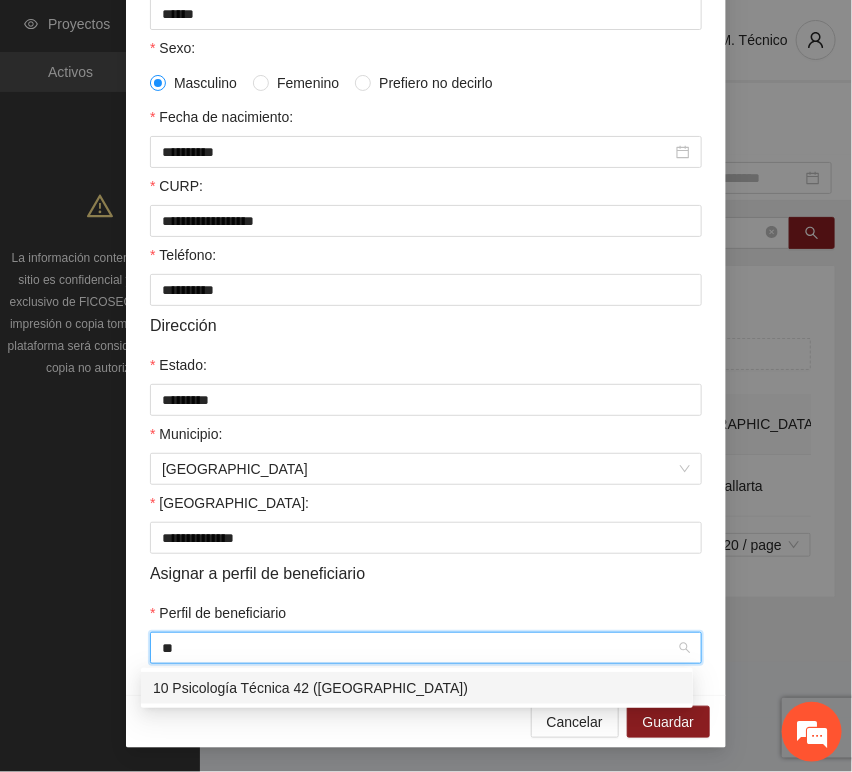 click on "10 Psicología Técnica 42 ([GEOGRAPHIC_DATA])" at bounding box center [417, 688] 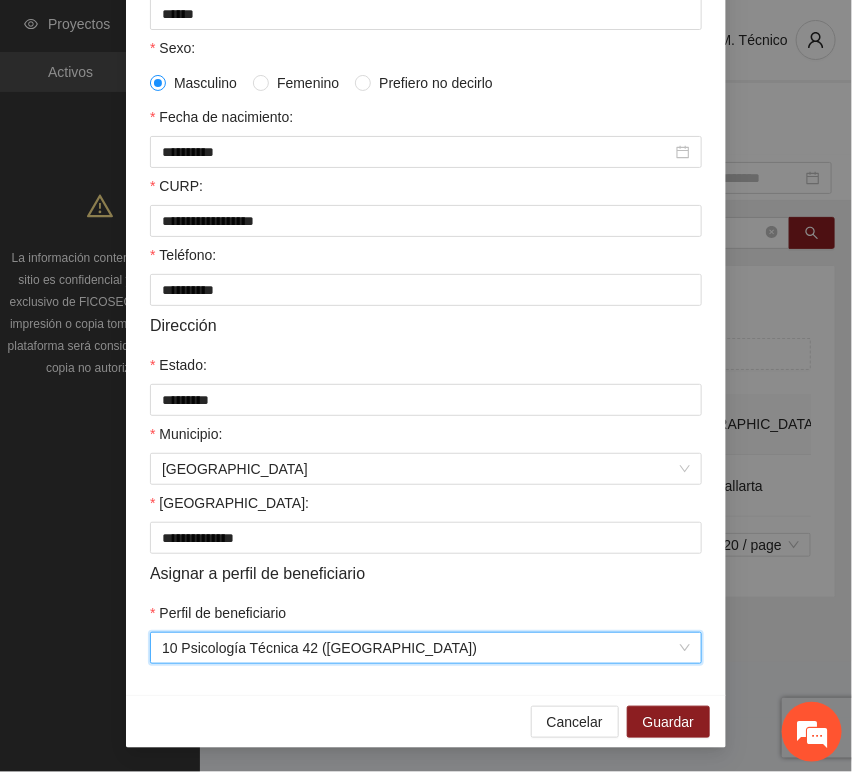 click on "Perfil de beneficiario" at bounding box center (426, 617) 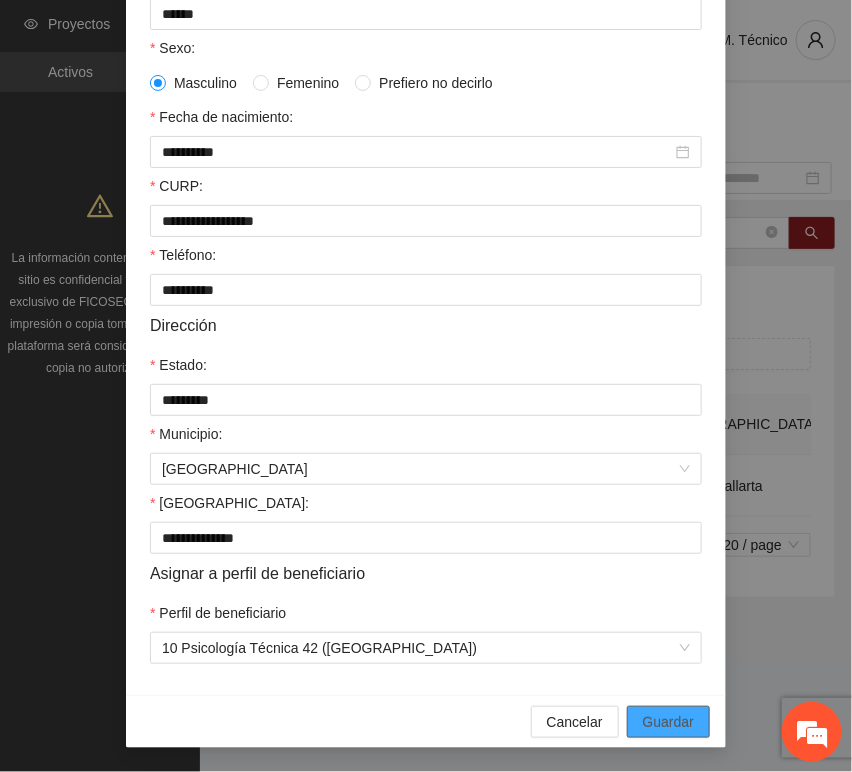 click on "Guardar" at bounding box center (668, 722) 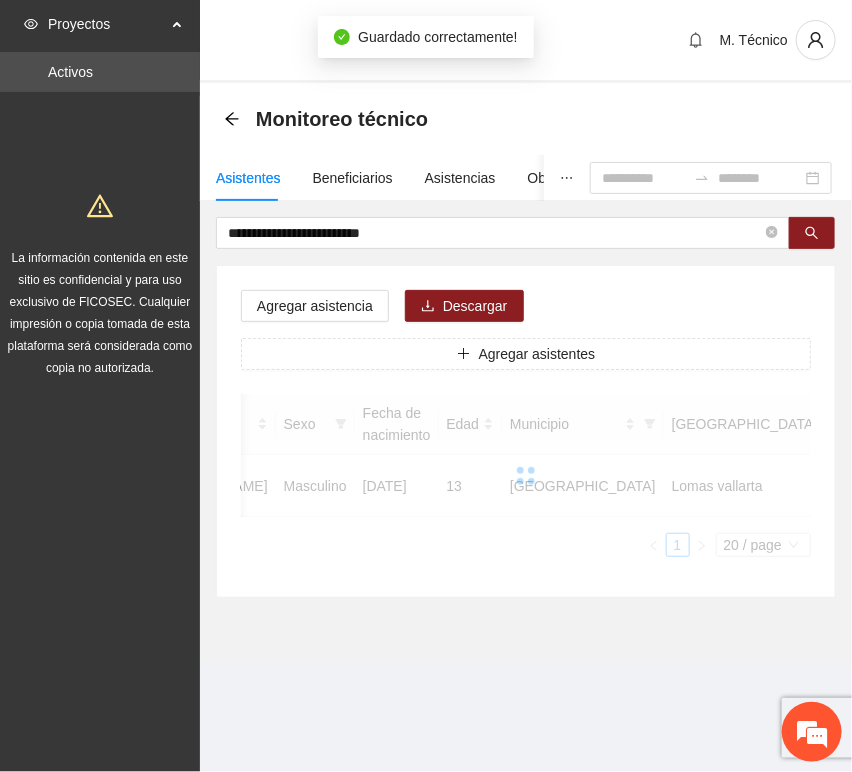 scroll, scrollTop: 294, scrollLeft: 0, axis: vertical 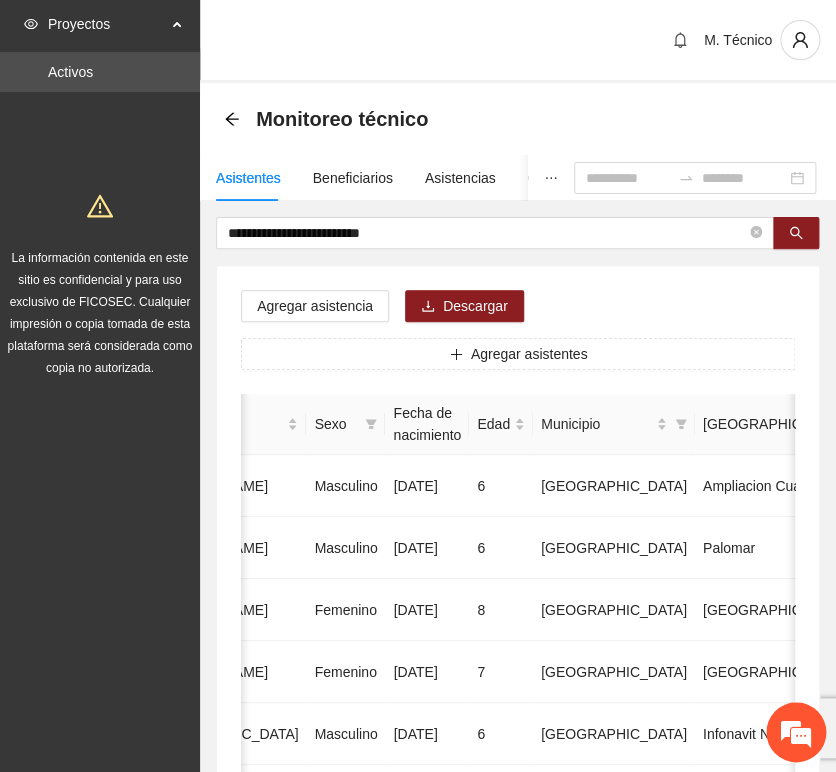 click on "Agregar asistencia Descargar Agregar asistentes Folio Nombre Apellido 1 Apellido 2 Sexo Fecha de nacimiento Edad Municipio Colonia Teléfono Actividad                           1 [PERSON_NAME] [DATE] 6 Chihuahua Ampliacion [PERSON_NAME] 6146098808 U P +11 2 [PERSON_NAME] Masculino [DATE] 6 [GEOGRAPHIC_DATA] [GEOGRAPHIC_DATA] 6142685790 U P +4 3 [PERSON_NAME] [DATE] 8 Chihuahua [GEOGRAPHIC_DATA] U P +6 4 [PERSON_NAME] [DATE] 7 [GEOGRAPHIC_DATA] U P +4 5 [PERSON_NAME]  Madrid Masculino [DATE] 6 Chihuahua Infonavit Nac.  6141246855 U P +4 6 [PERSON_NAME] Masculino [DATE] 8 Chihuahua [PERSON_NAME] 6141225744 U P +6 7 [PERSON_NAME][DATE] Femenino [DATE] 8 Chihuahua Paseos [PERSON_NAME] 6142154187 U P +7 8 [PERSON_NAME] [DATE] 9 Chihuahua Popular 6142434364 U P +3 9 [PERSON_NAME]  Madrid Femenino [DATE] 7 U P +8" at bounding box center (518, 1020) 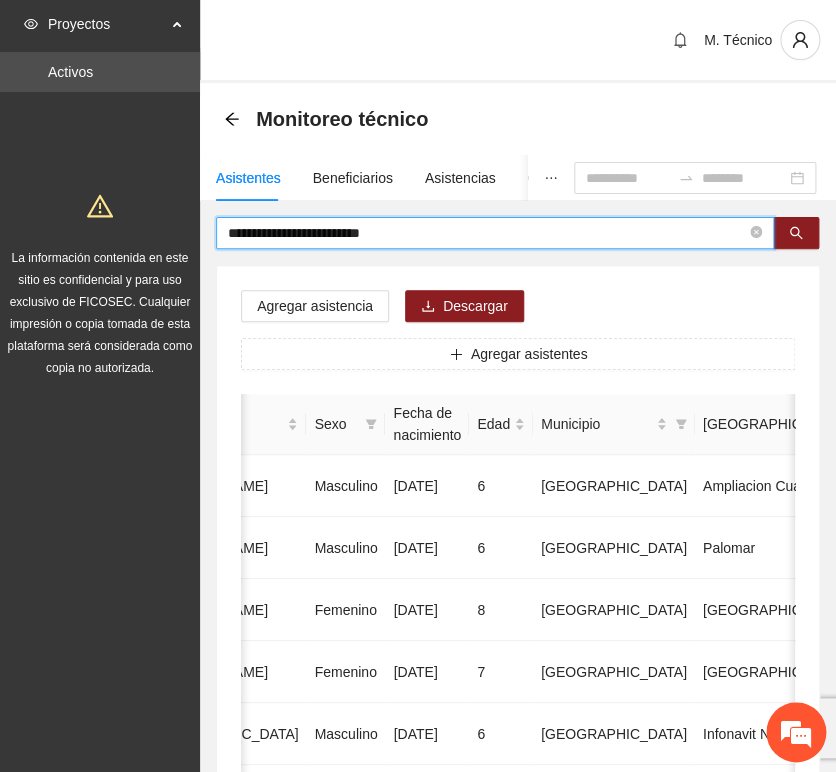 drag, startPoint x: 395, startPoint y: 226, endPoint x: -127, endPoint y: 196, distance: 522.8613 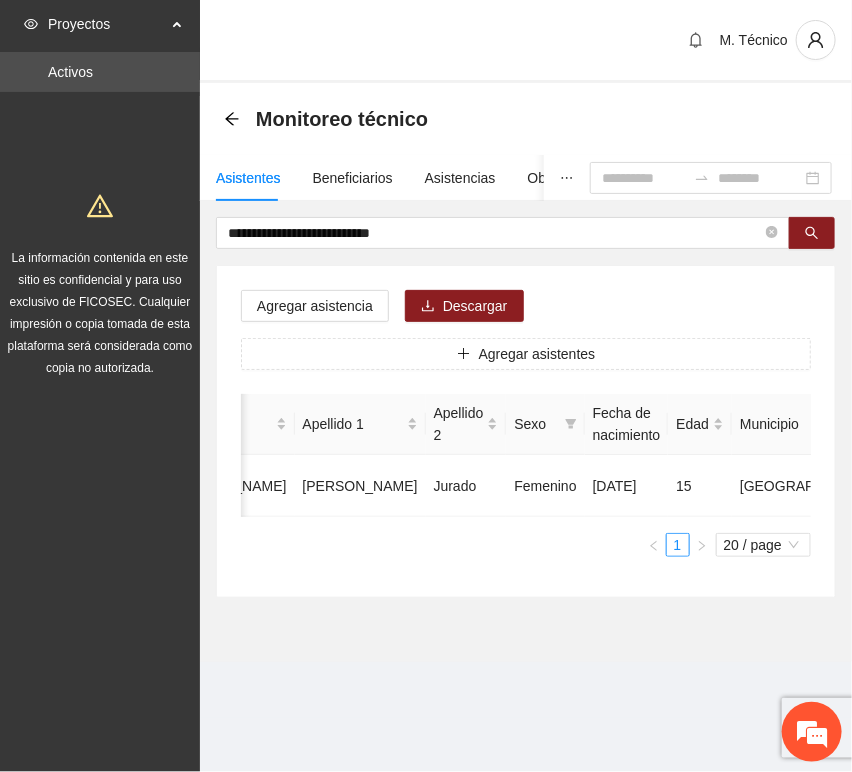 scroll, scrollTop: 0, scrollLeft: 450, axis: horizontal 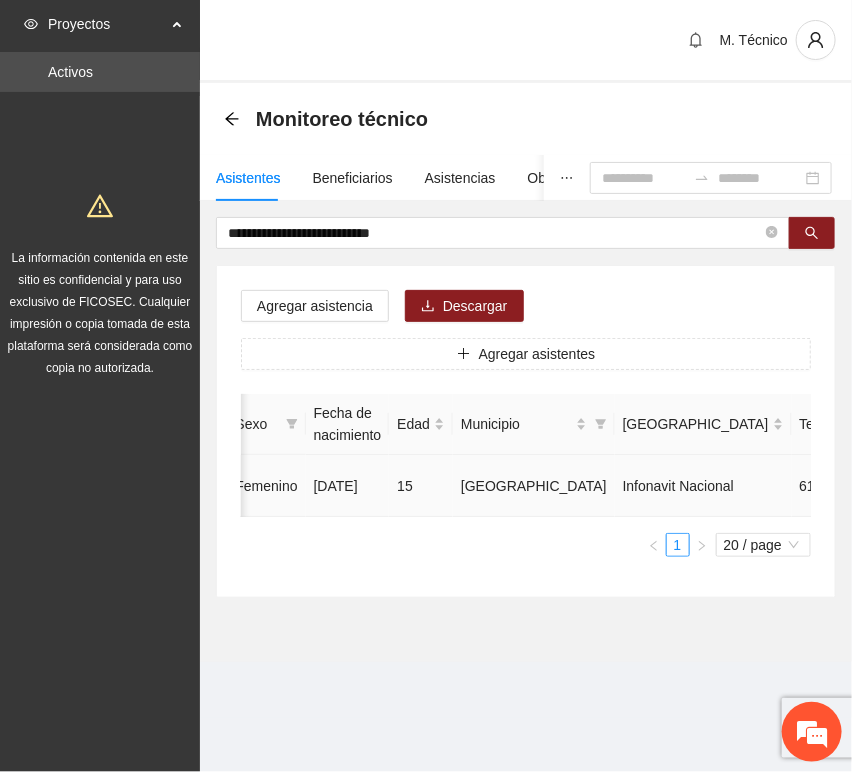 click 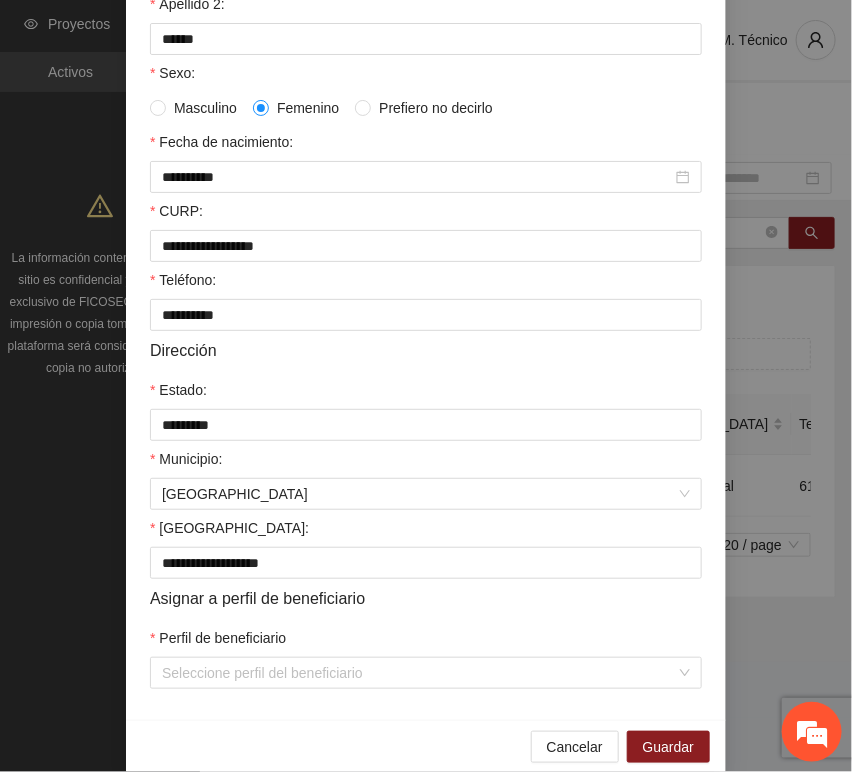 scroll, scrollTop: 394, scrollLeft: 0, axis: vertical 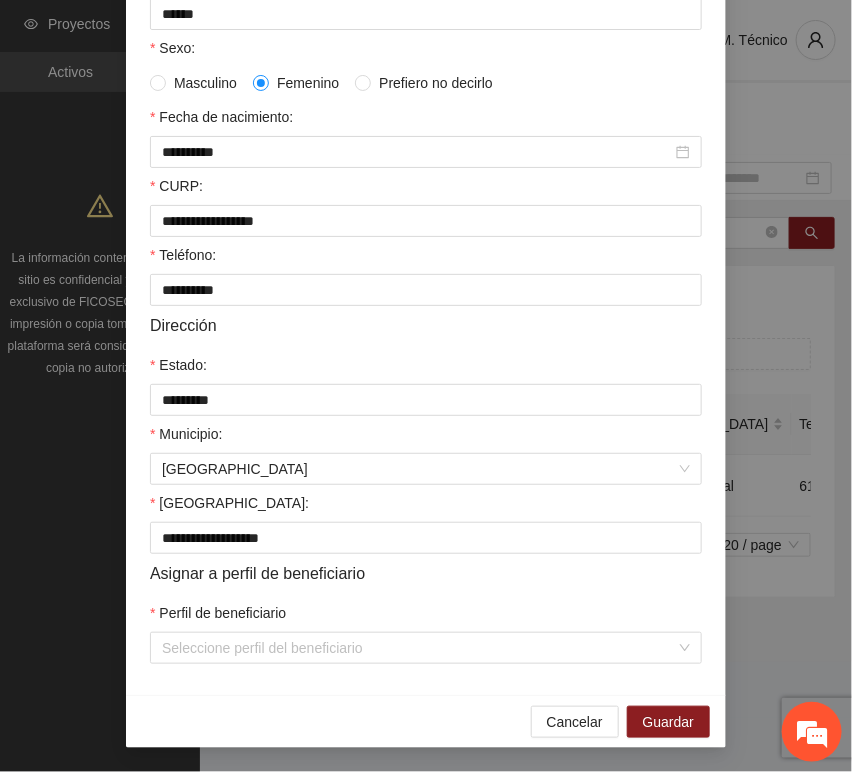 click on "Perfil de beneficiario" at bounding box center (426, 617) 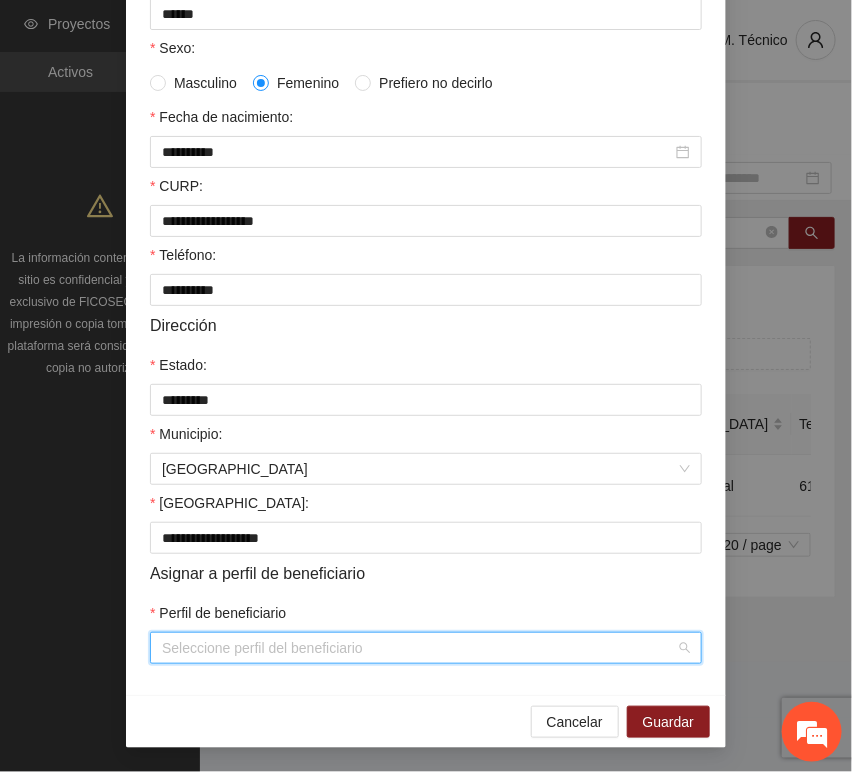 click on "Perfil de beneficiario" at bounding box center [419, 648] 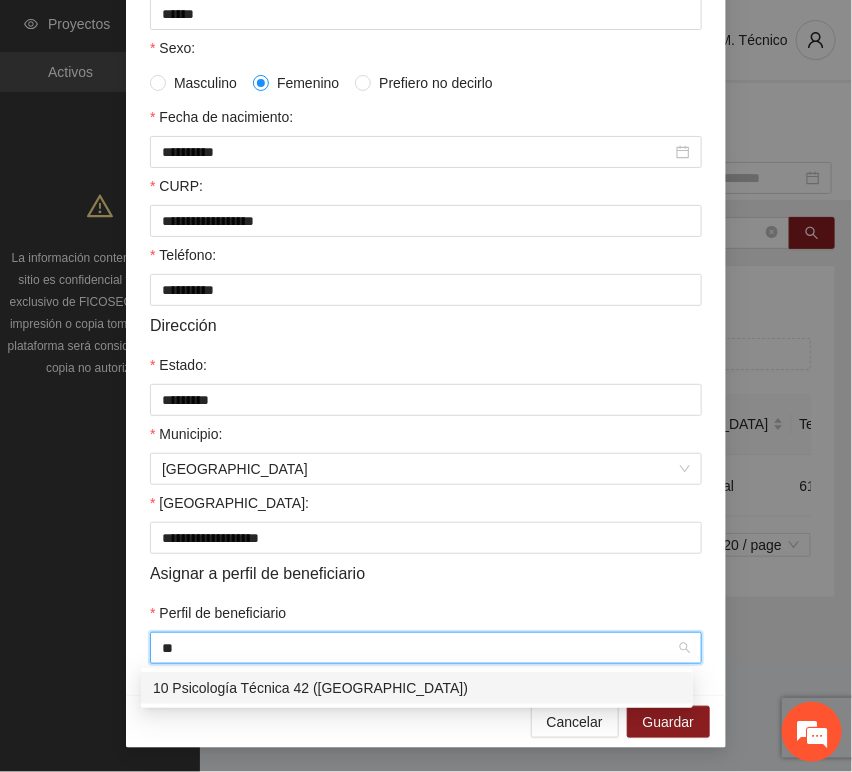 click on "10 Psicología Técnica 42 ([GEOGRAPHIC_DATA])" at bounding box center (417, 688) 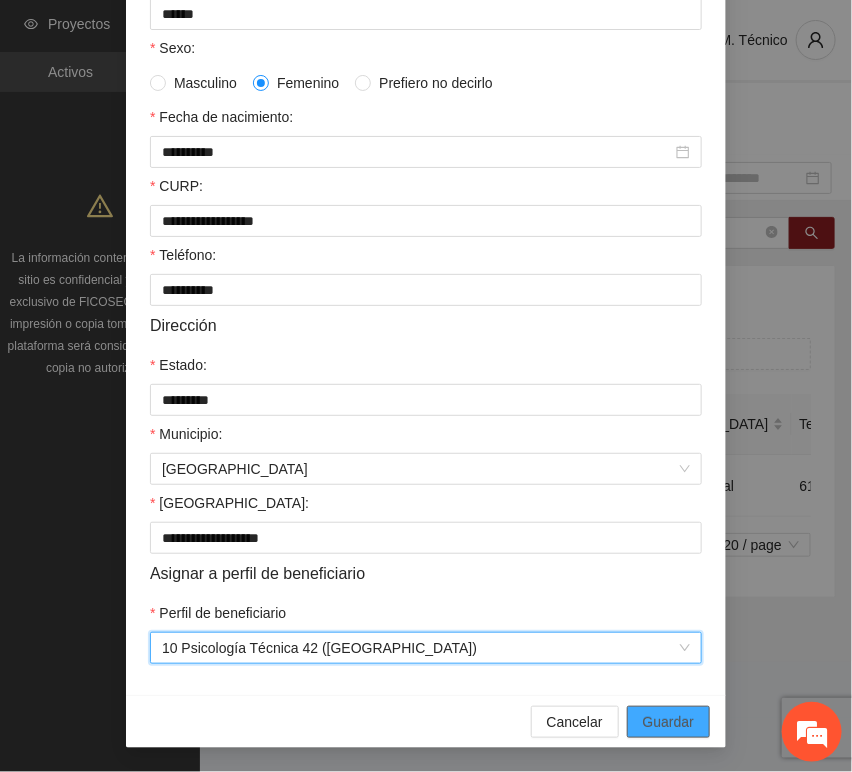 click on "Guardar" at bounding box center [668, 722] 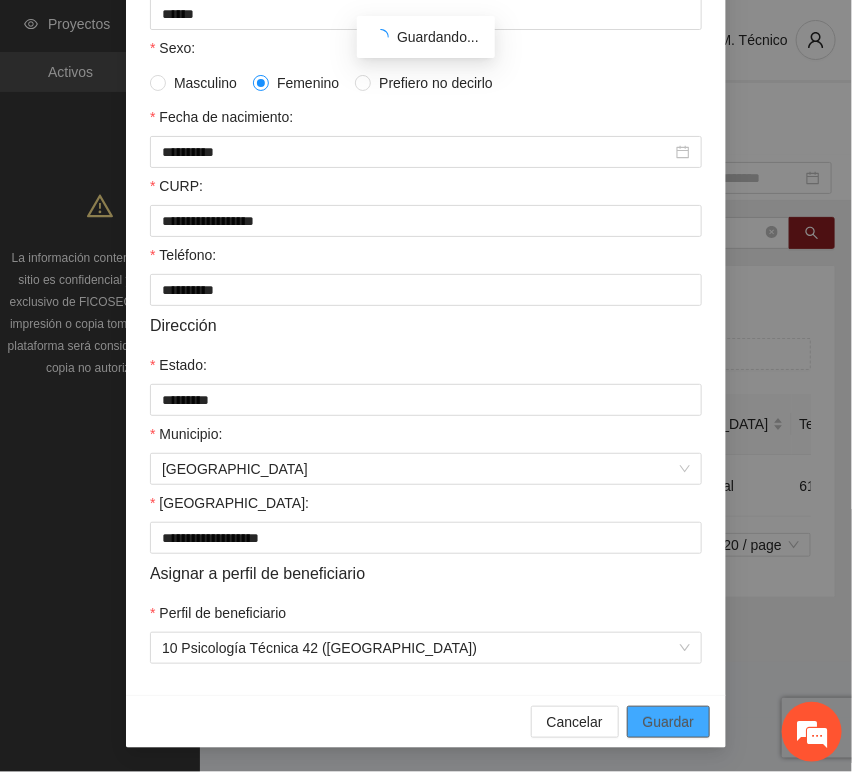 scroll, scrollTop: 294, scrollLeft: 0, axis: vertical 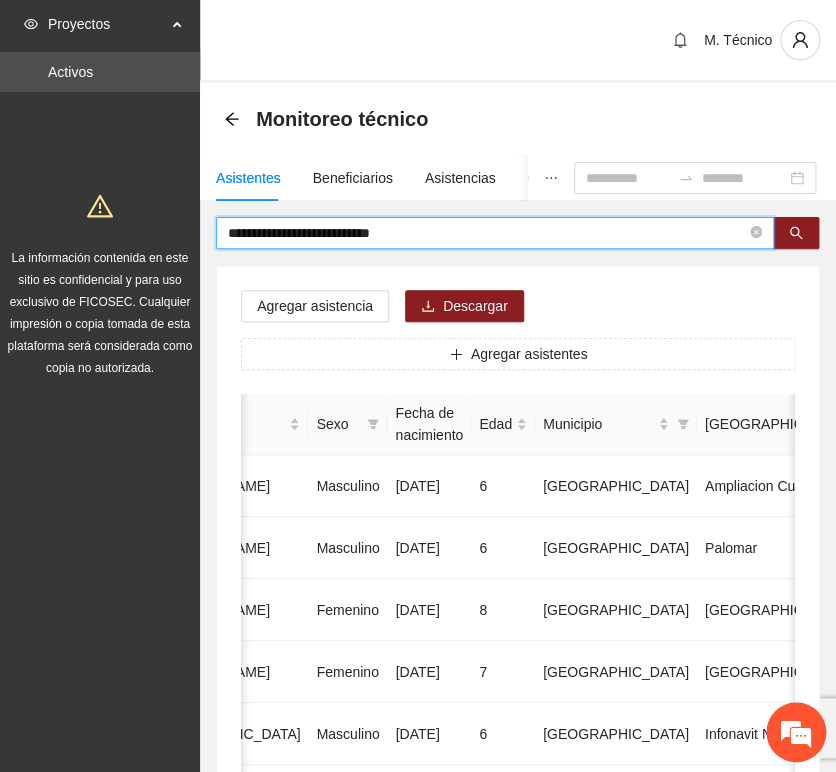 drag, startPoint x: 450, startPoint y: 228, endPoint x: -82, endPoint y: 155, distance: 536.9851 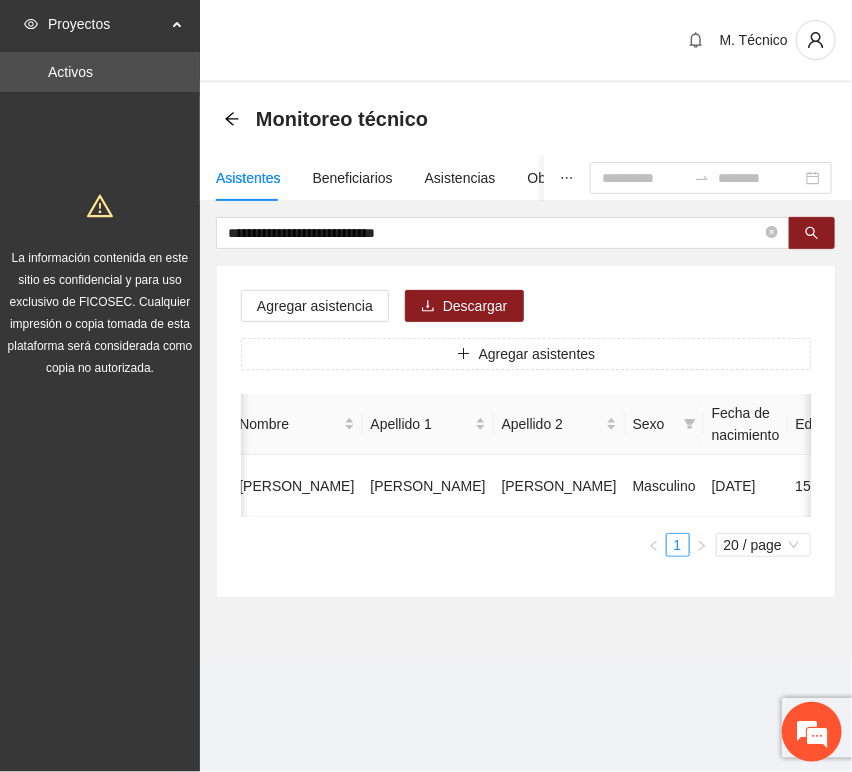 scroll, scrollTop: 0, scrollLeft: 452, axis: horizontal 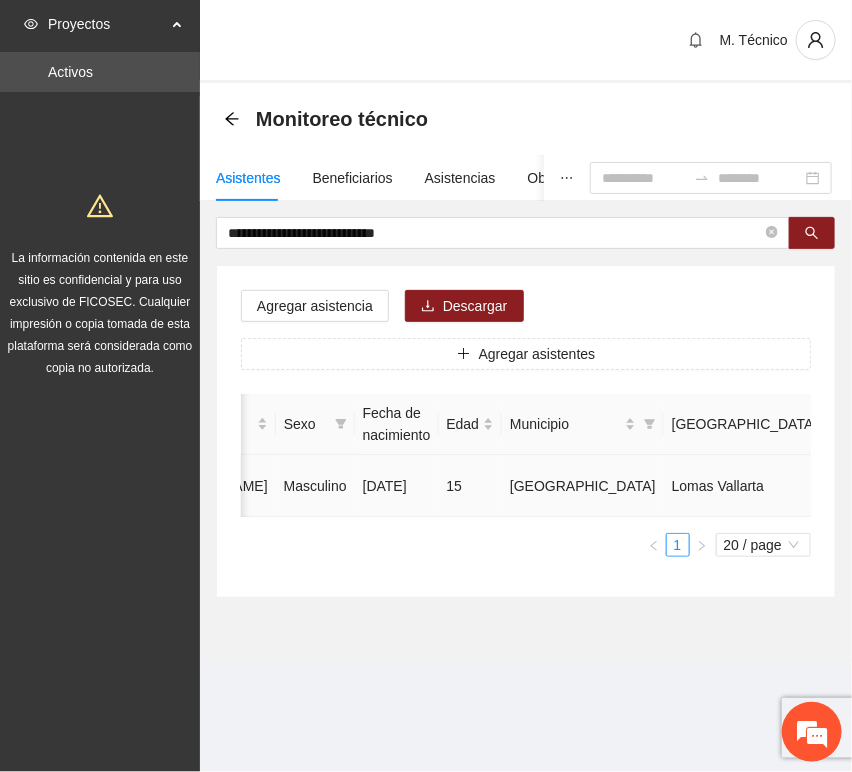 click at bounding box center (1031, 486) 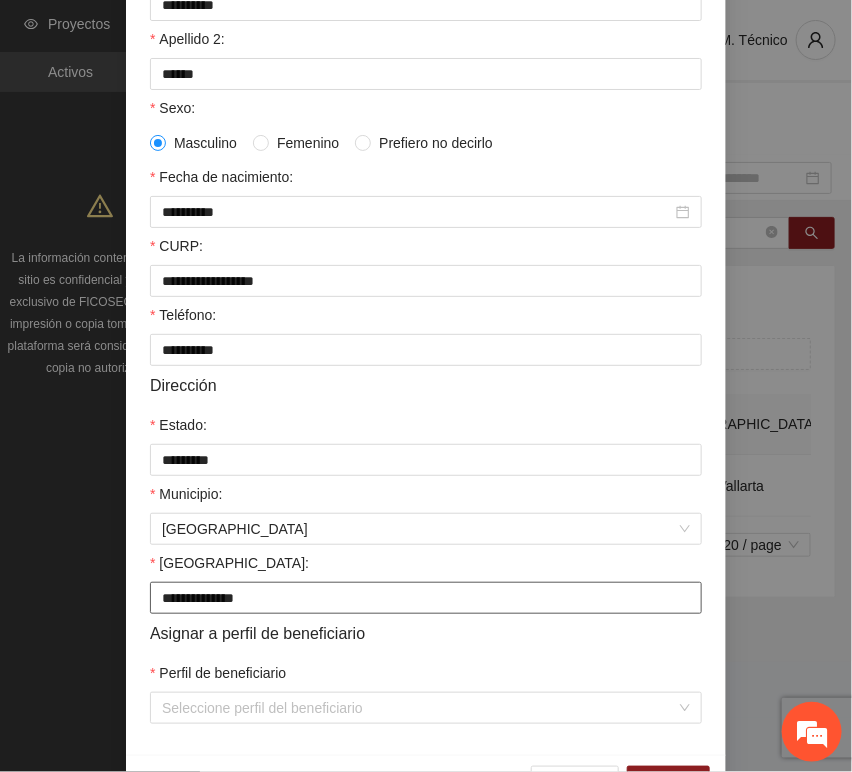 scroll, scrollTop: 394, scrollLeft: 0, axis: vertical 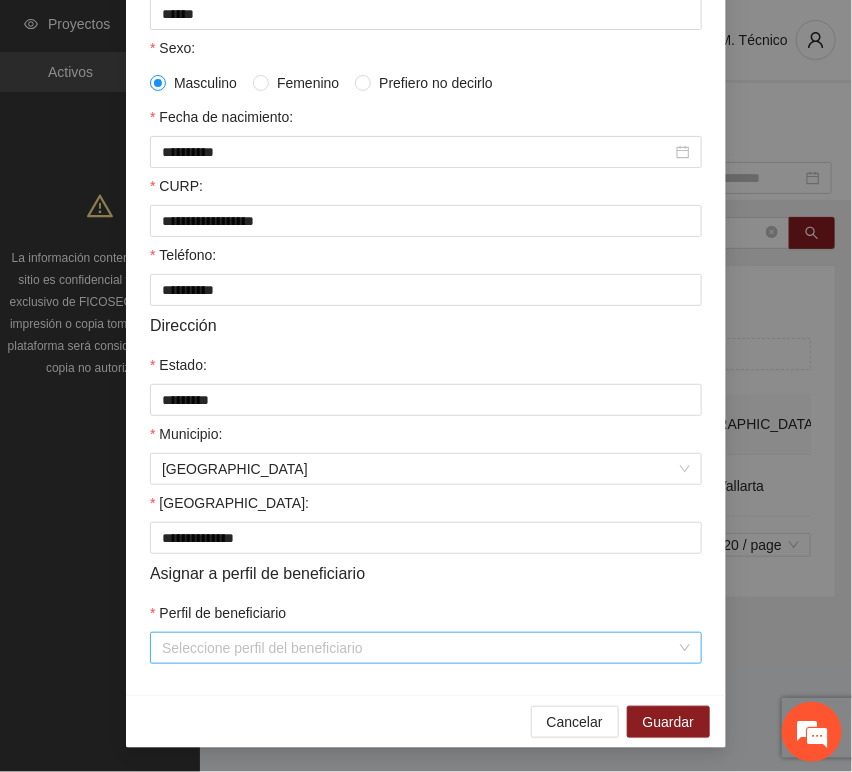 click on "Perfil de beneficiario" at bounding box center [419, 648] 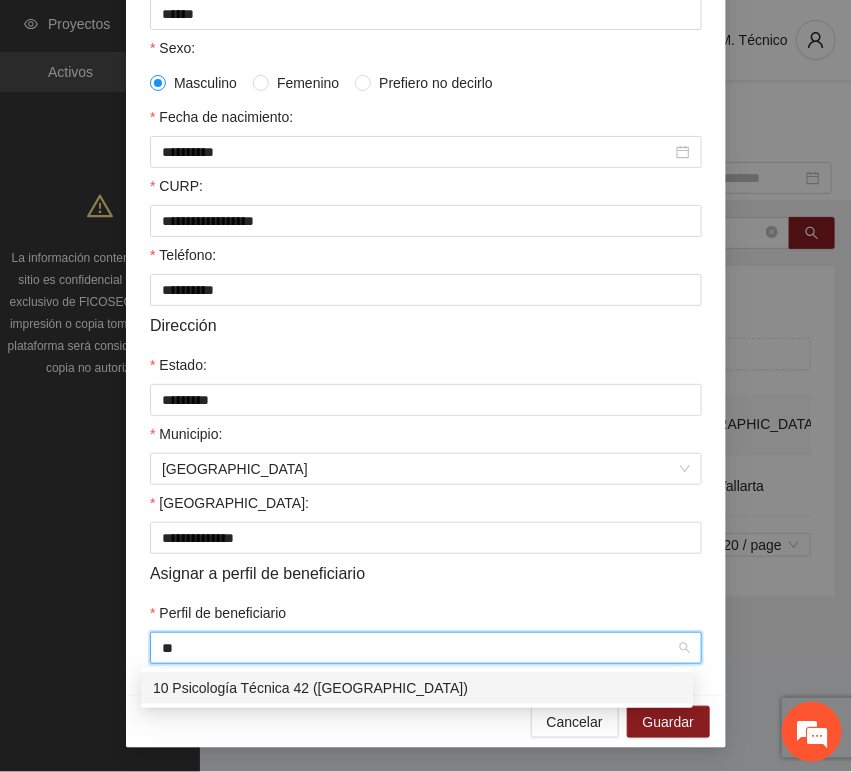 click on "10 Psicología Técnica 42 ([GEOGRAPHIC_DATA])" at bounding box center (417, 688) 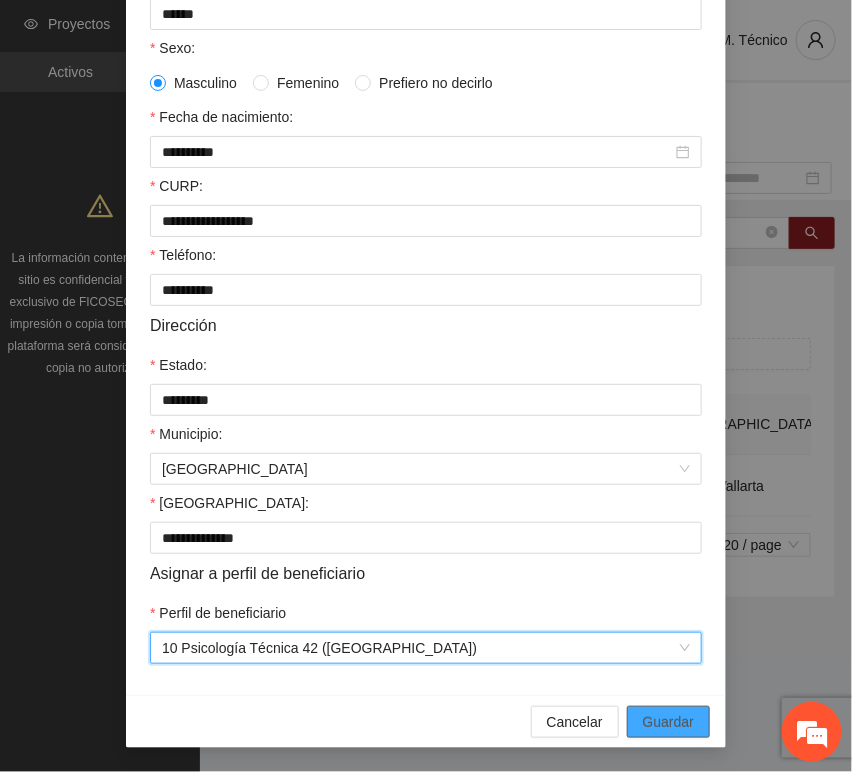 click on "Guardar" at bounding box center (668, 722) 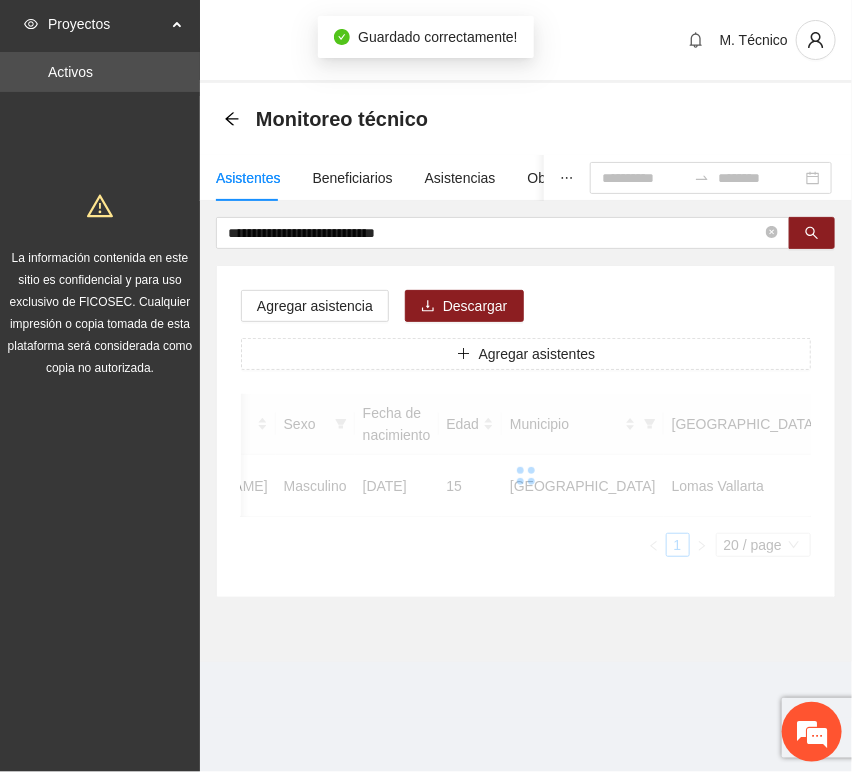 scroll, scrollTop: 294, scrollLeft: 0, axis: vertical 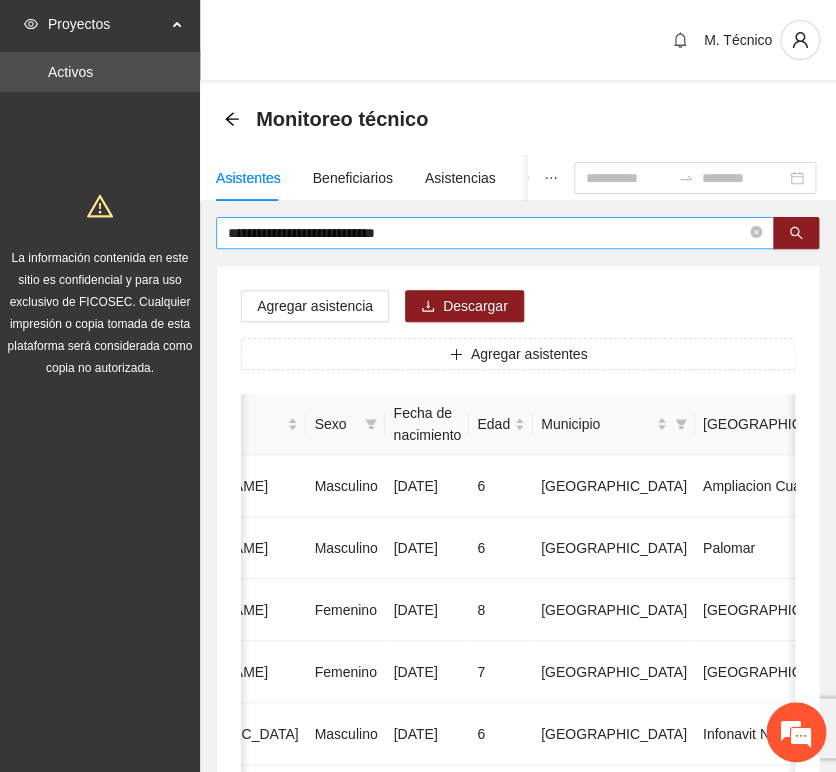drag, startPoint x: 387, startPoint y: 246, endPoint x: 422, endPoint y: 235, distance: 36.687874 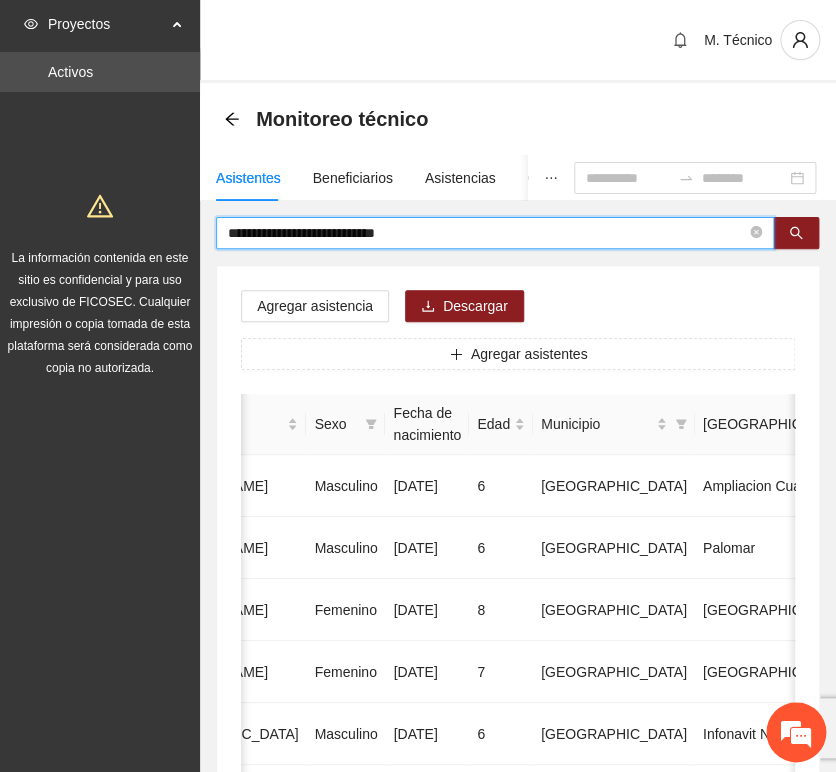 drag, startPoint x: 49, startPoint y: 174, endPoint x: -32, endPoint y: 162, distance: 81.88406 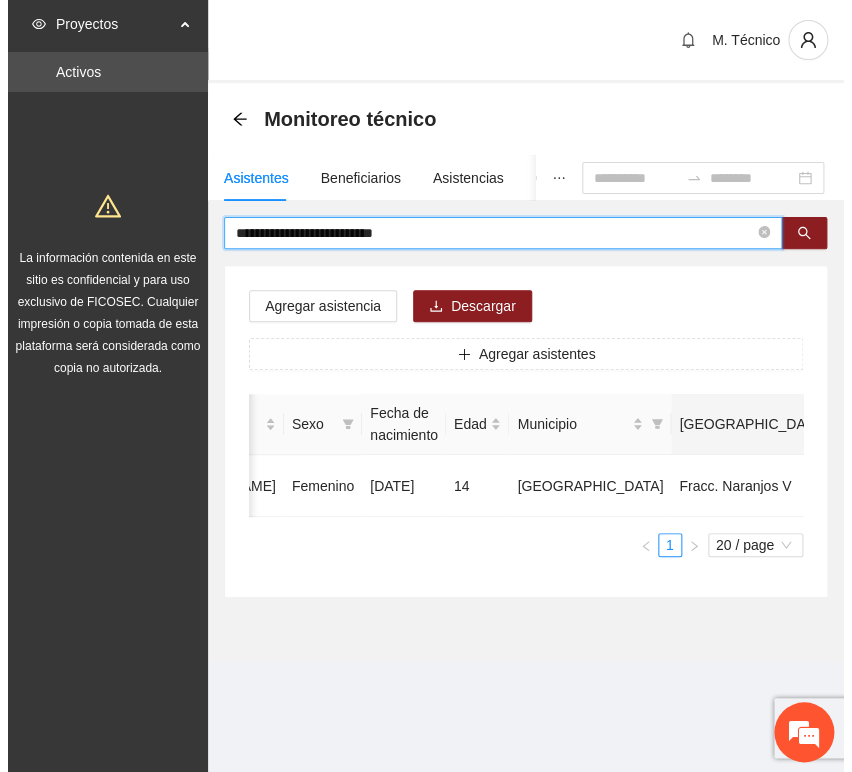 scroll, scrollTop: 0, scrollLeft: 450, axis: horizontal 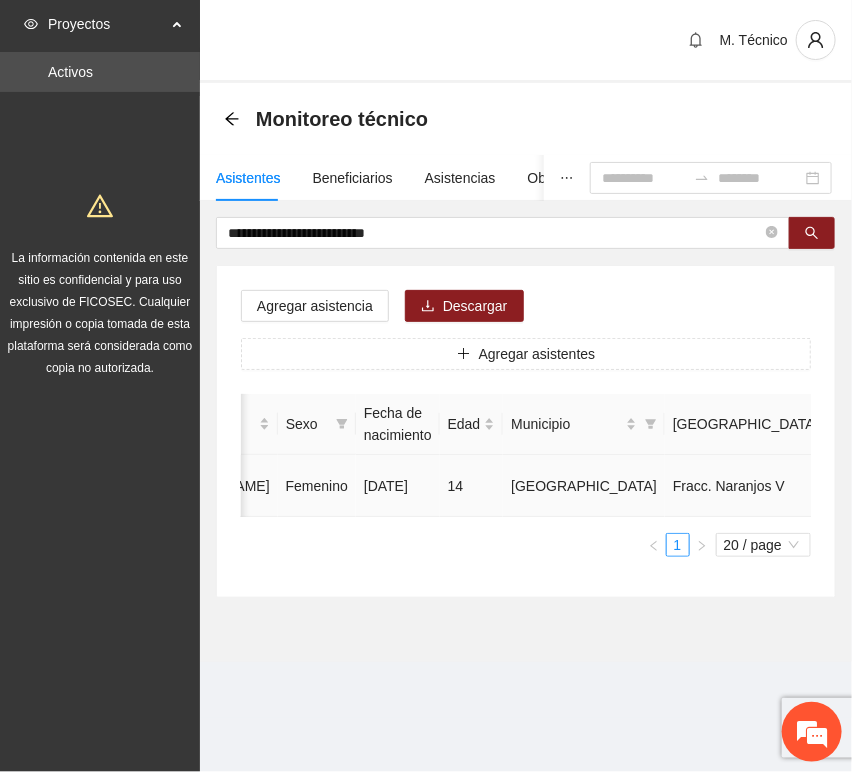 click 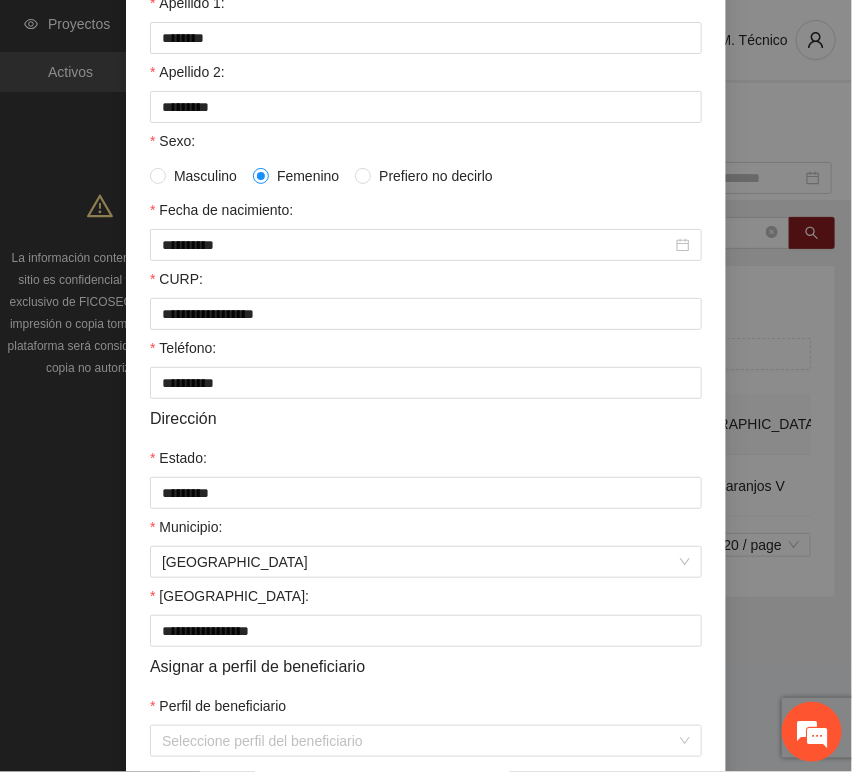 scroll, scrollTop: 394, scrollLeft: 0, axis: vertical 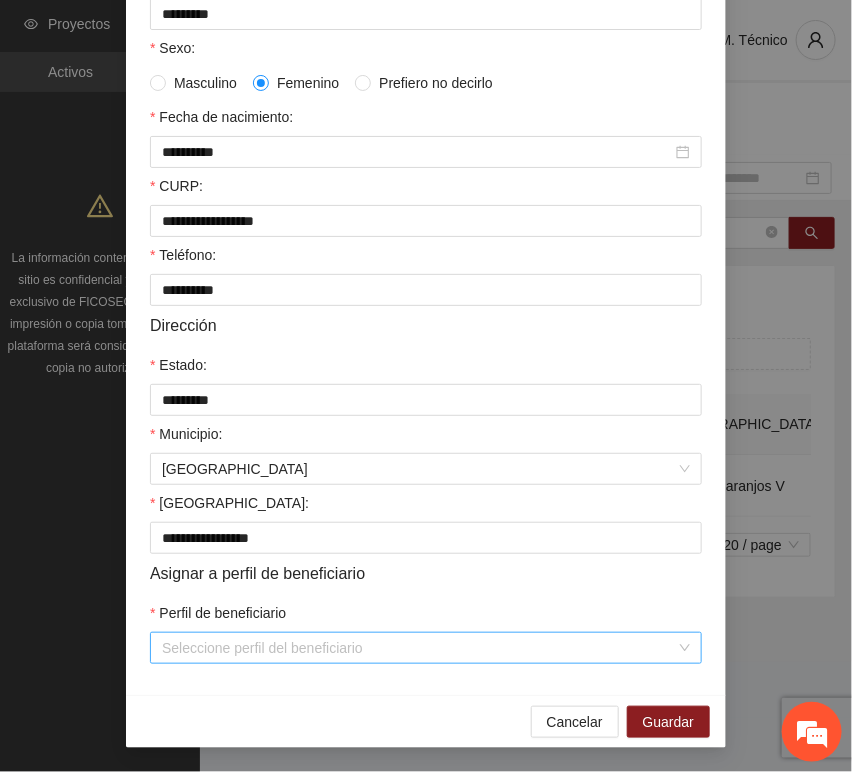click on "Perfil de beneficiario" at bounding box center [419, 648] 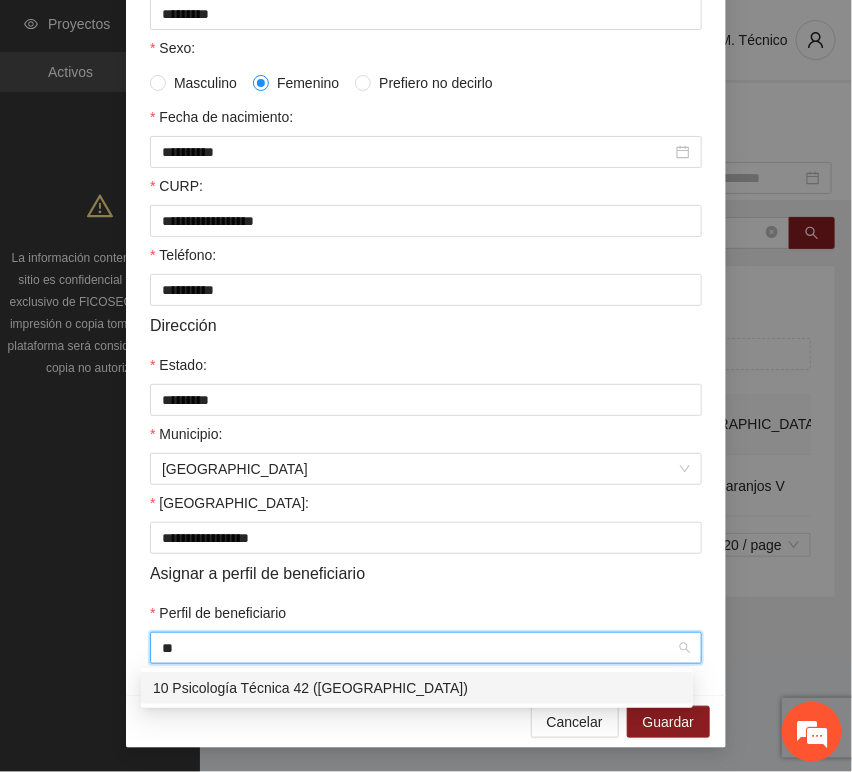 click on "10 Psicología Técnica 42 ([GEOGRAPHIC_DATA])" at bounding box center (417, 688) 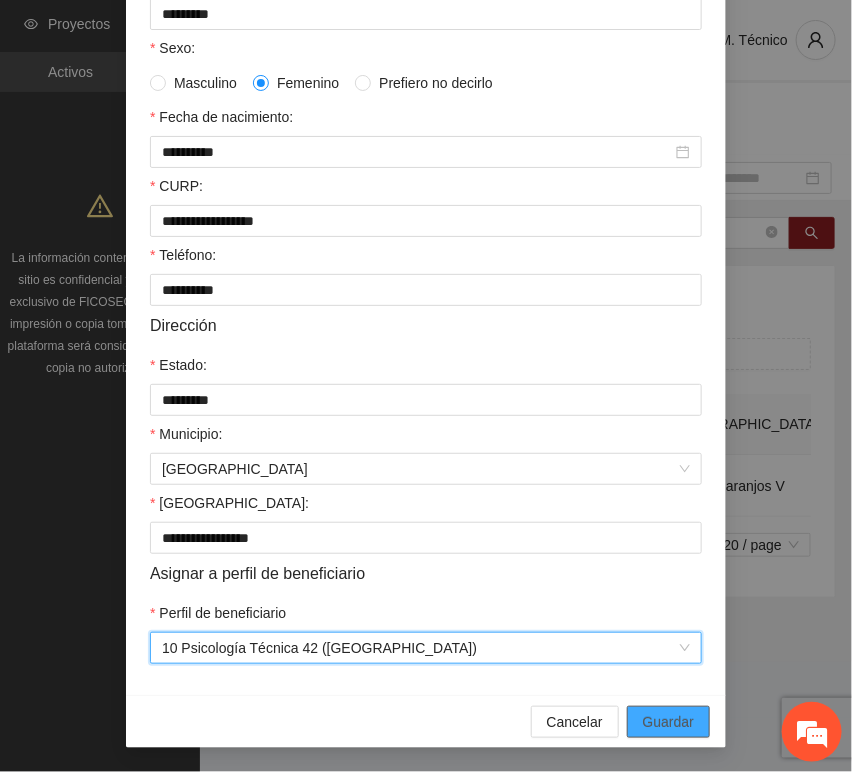 click on "Guardar" at bounding box center (668, 722) 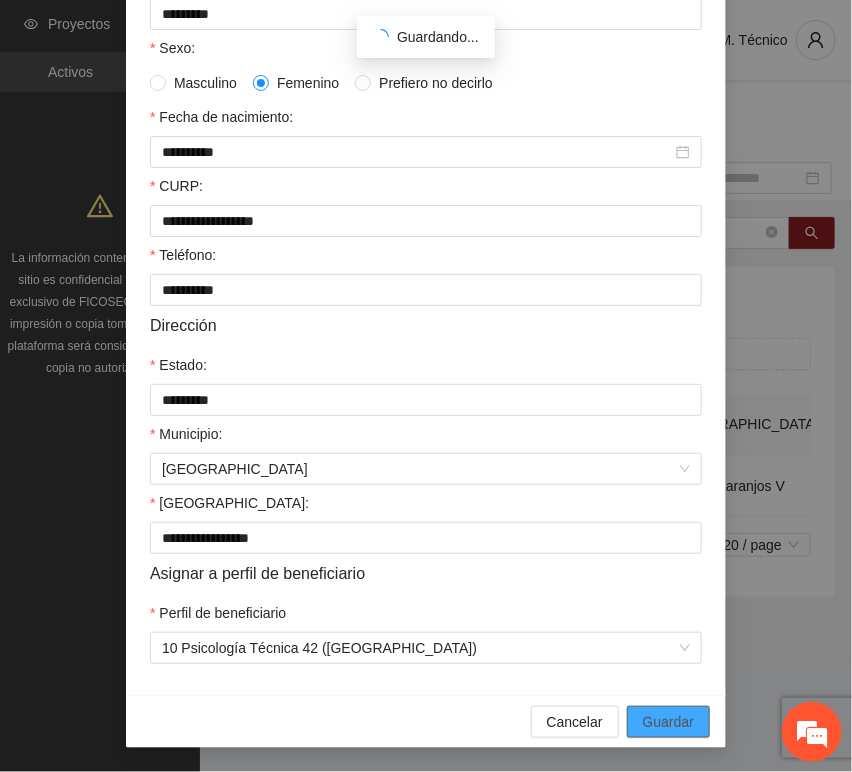 scroll, scrollTop: 294, scrollLeft: 0, axis: vertical 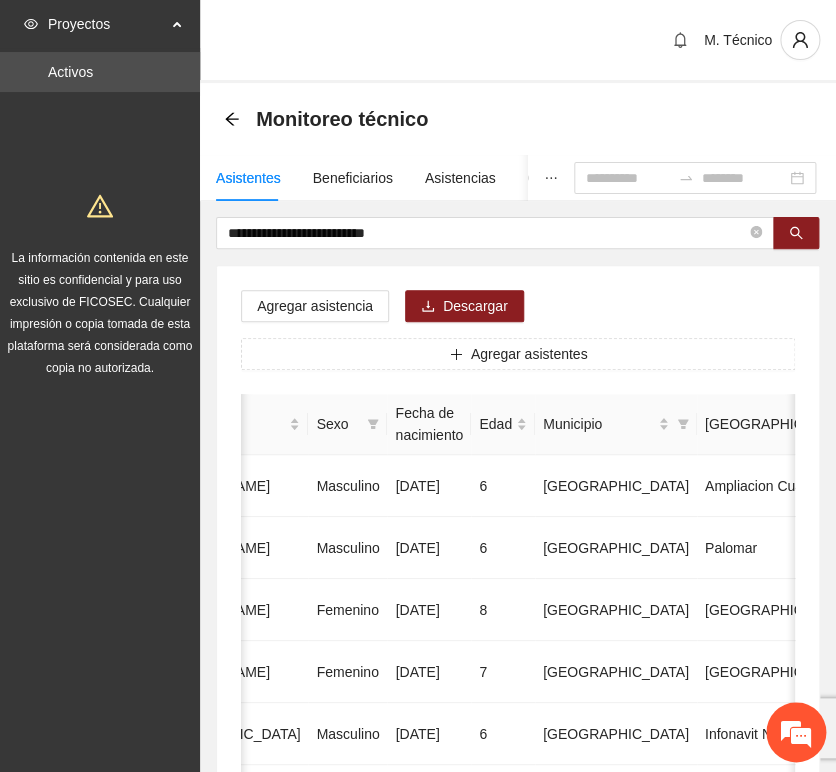 click on "**********" at bounding box center [518, 996] 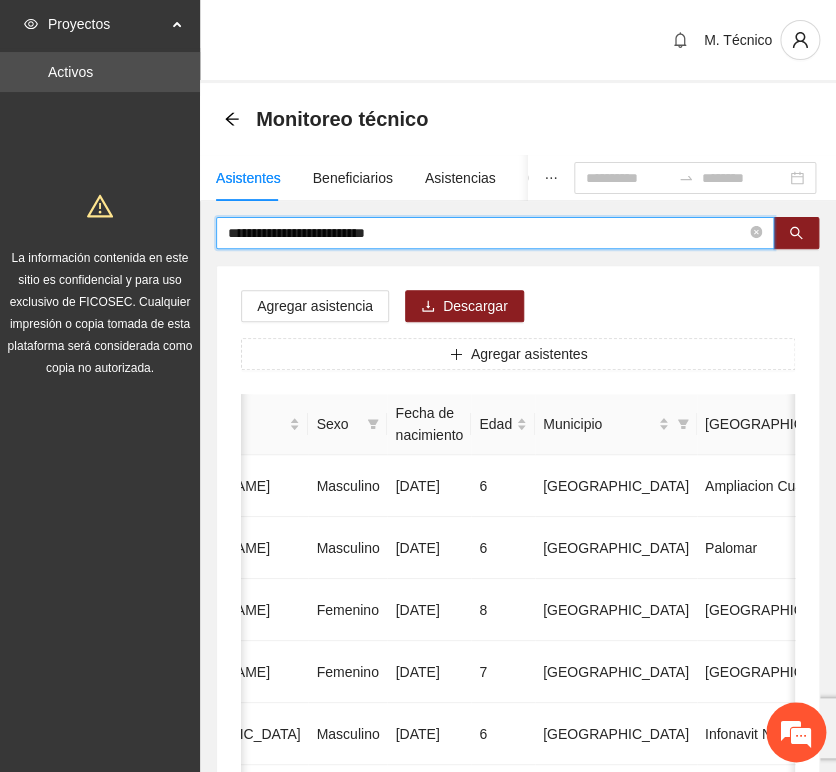 drag, startPoint x: 462, startPoint y: 230, endPoint x: 14, endPoint y: 216, distance: 448.2187 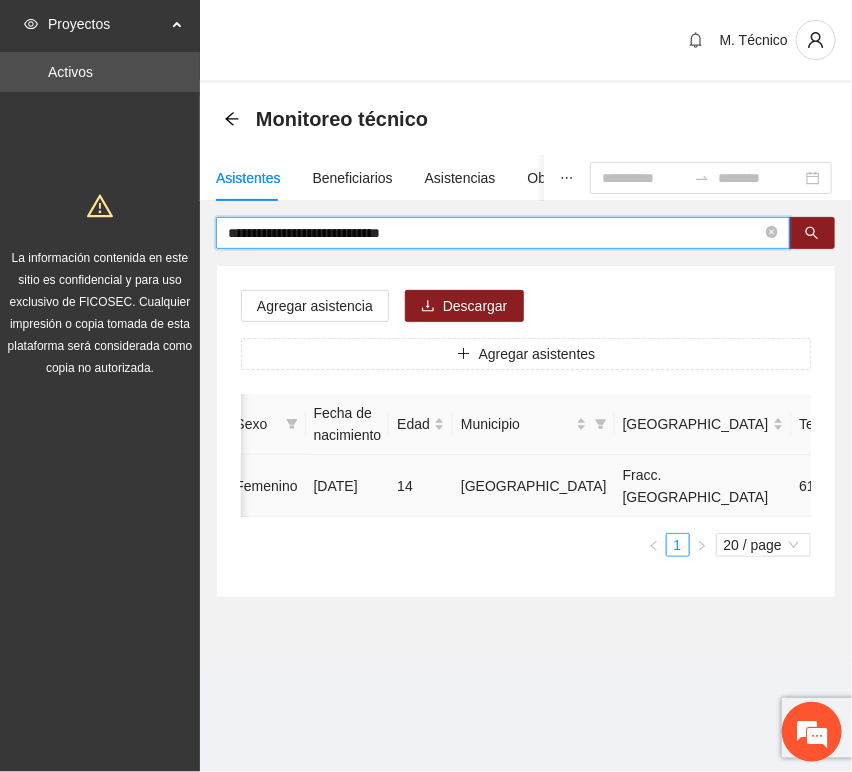click on "Folio Nombre Apellido 1 Apellido 2 Sexo Fecha de nacimiento Edad Municipio Colonia Teléfono Actividad                           4432 [PERSON_NAME] Femenino [DATE] 14 Chihuahua Fracc. Roma 6142246520 U P +8 1 20 / page" at bounding box center (526, 475) 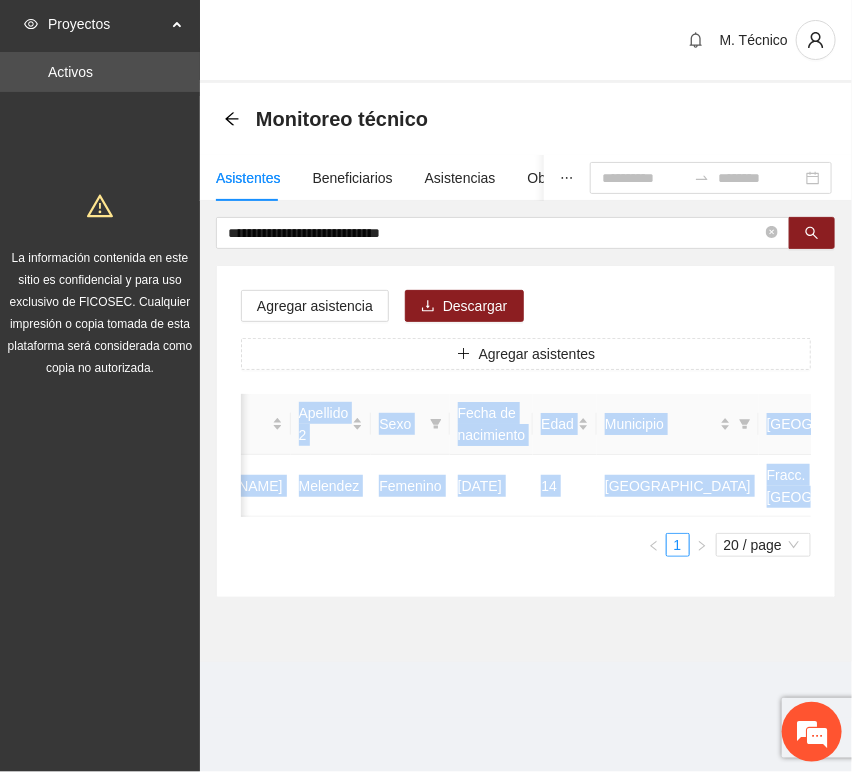 scroll, scrollTop: 0, scrollLeft: 450, axis: horizontal 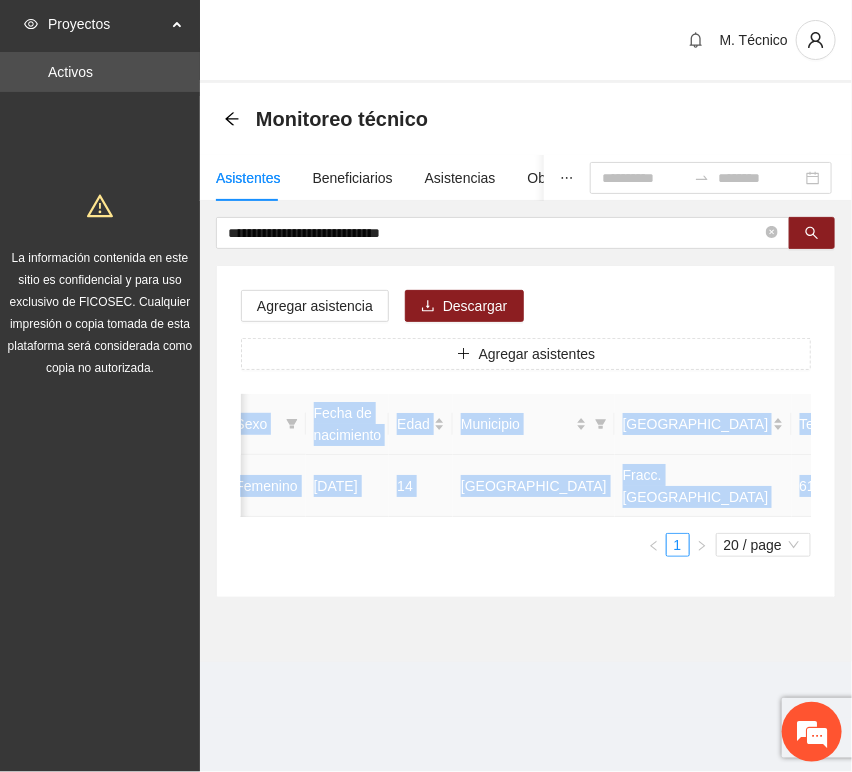 click at bounding box center (982, 486) 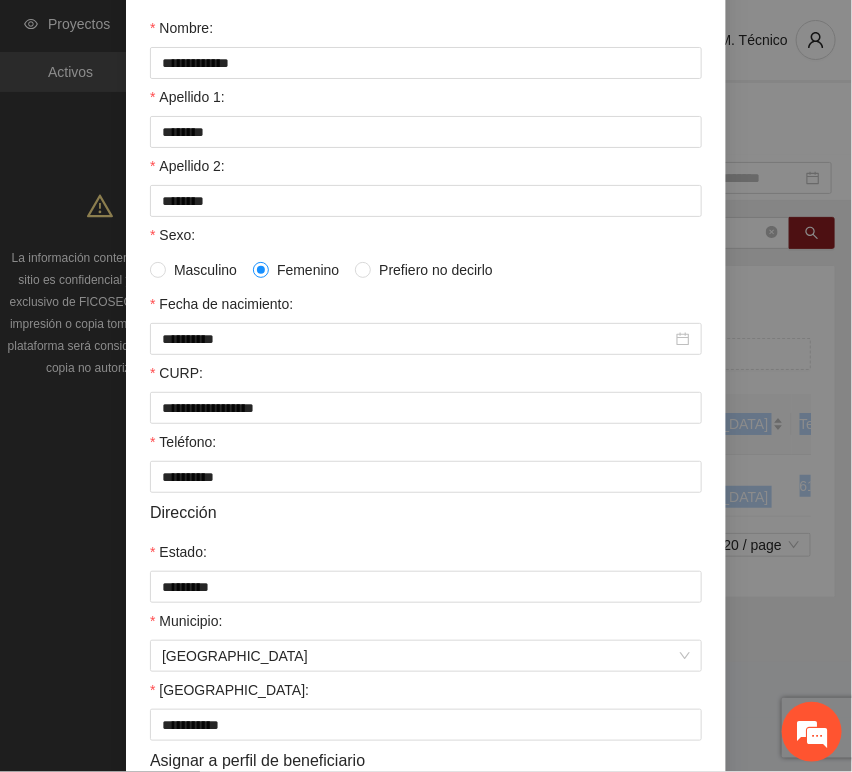 scroll, scrollTop: 394, scrollLeft: 0, axis: vertical 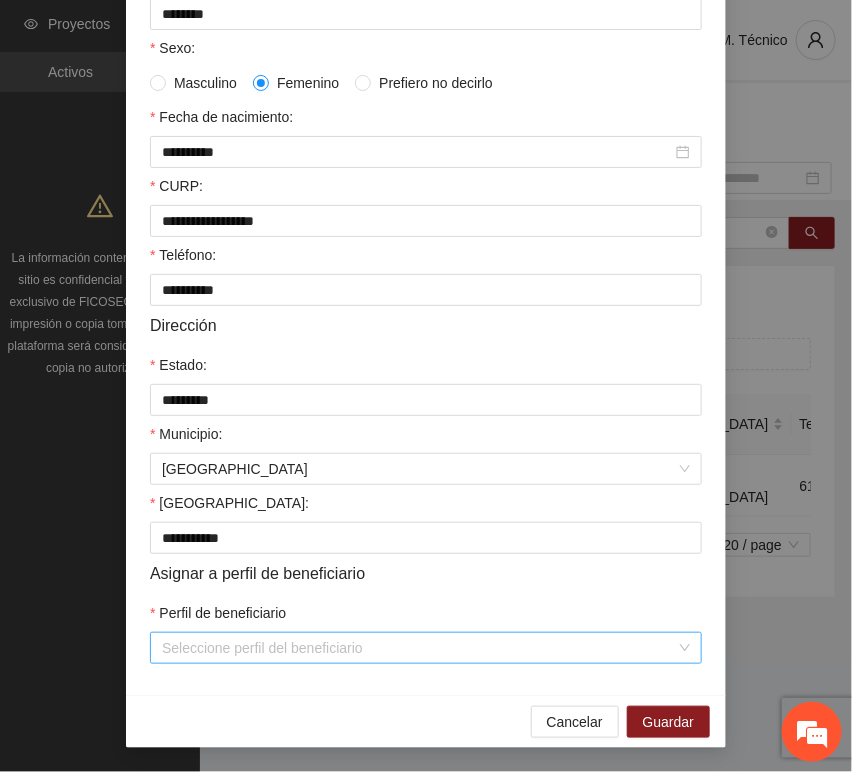 click on "Perfil de beneficiario" at bounding box center (419, 648) 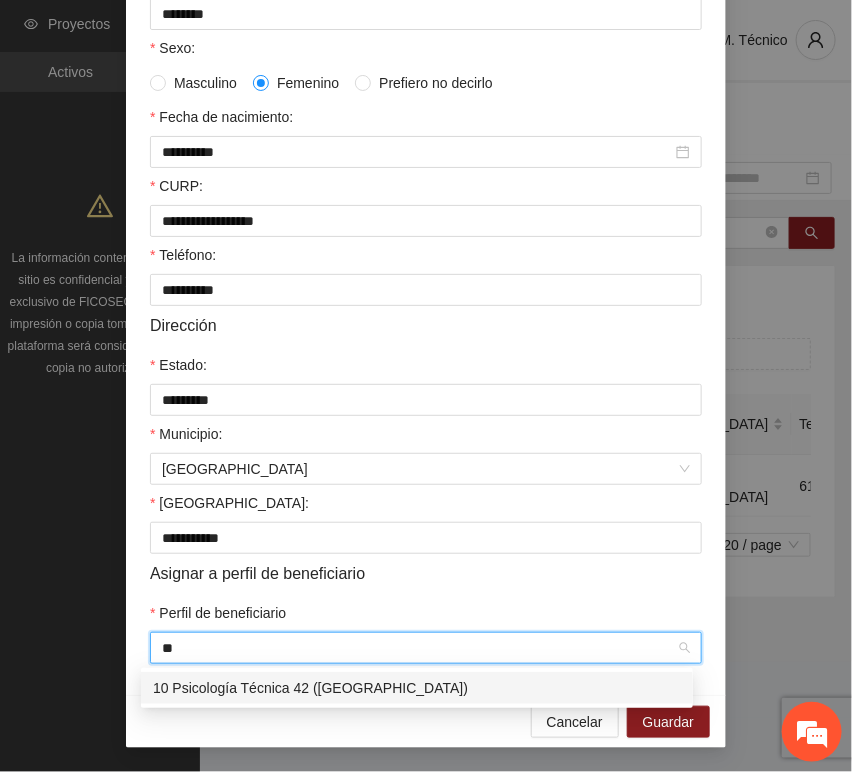 click on "10 Psicología Técnica 42 ([GEOGRAPHIC_DATA])" at bounding box center (417, 688) 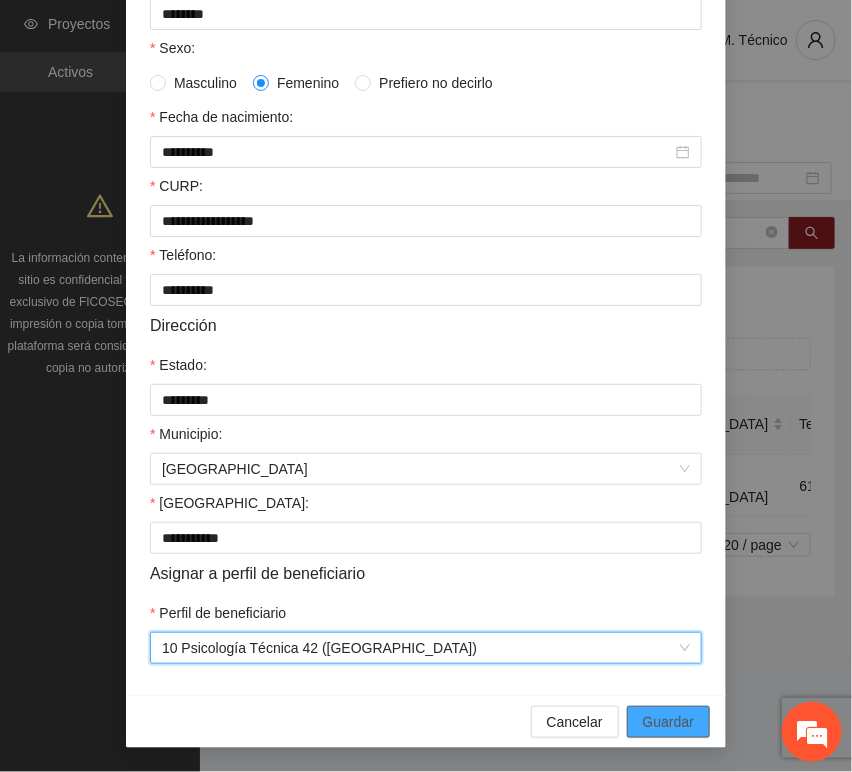 click on "Guardar" at bounding box center [668, 722] 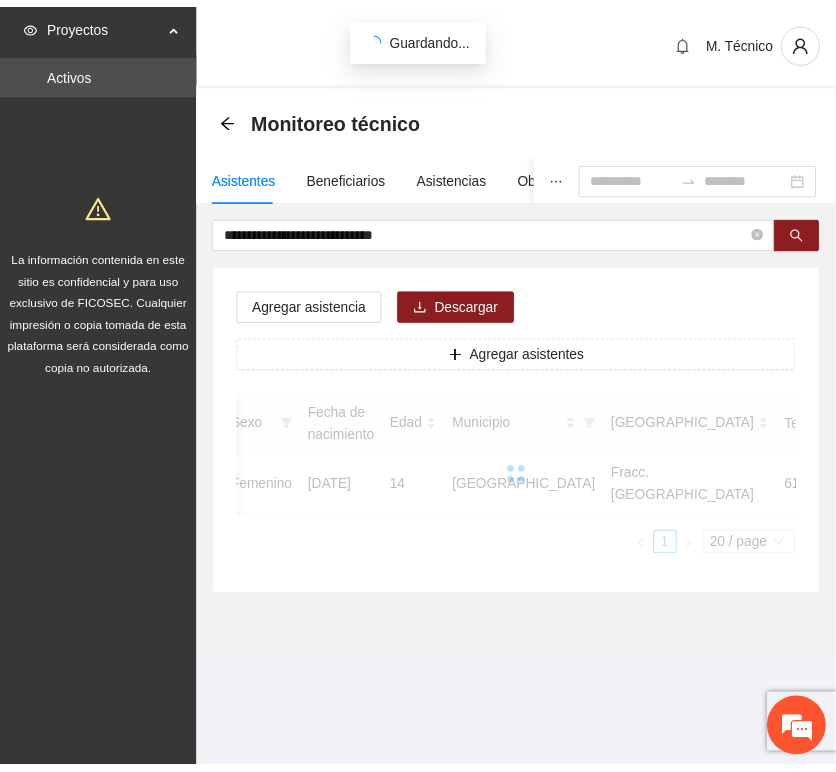 scroll, scrollTop: 294, scrollLeft: 0, axis: vertical 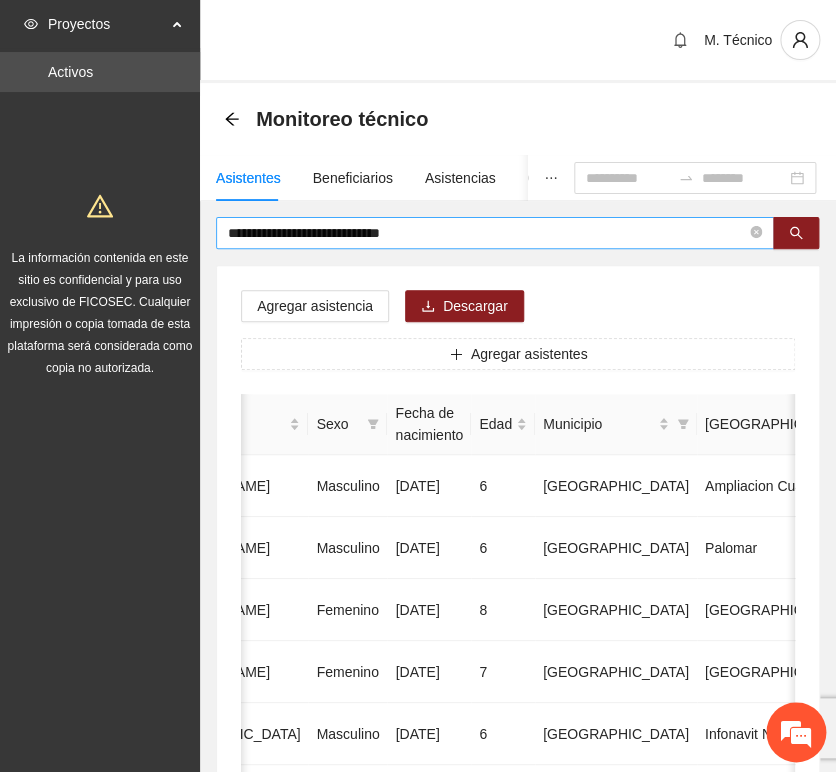 drag, startPoint x: 326, startPoint y: 253, endPoint x: 392, endPoint y: 238, distance: 67.68308 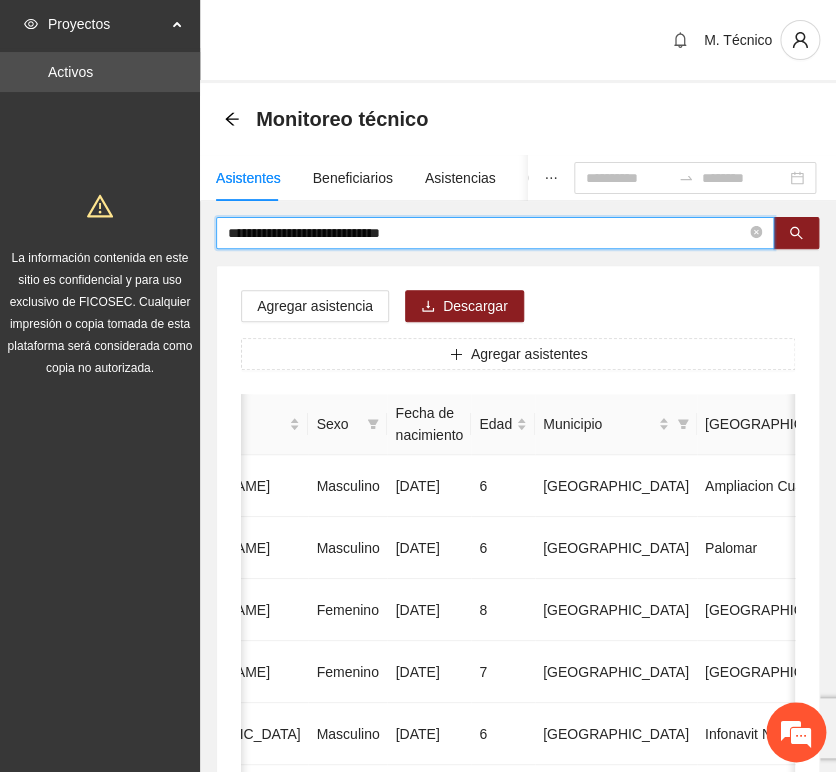 drag, startPoint x: 451, startPoint y: 229, endPoint x: 196, endPoint y: 202, distance: 256.4254 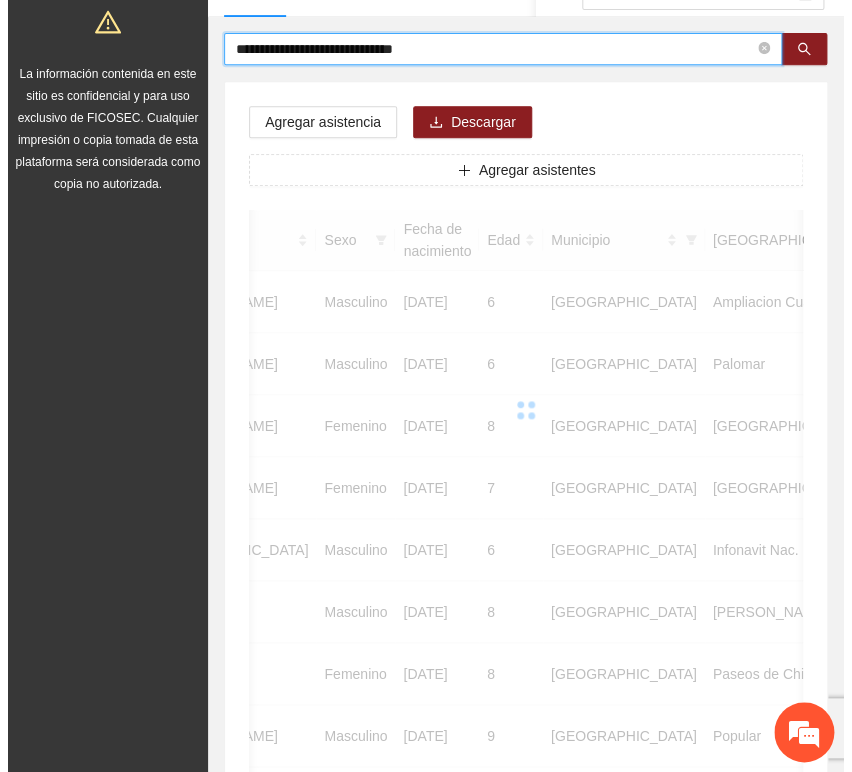 scroll, scrollTop: 0, scrollLeft: 0, axis: both 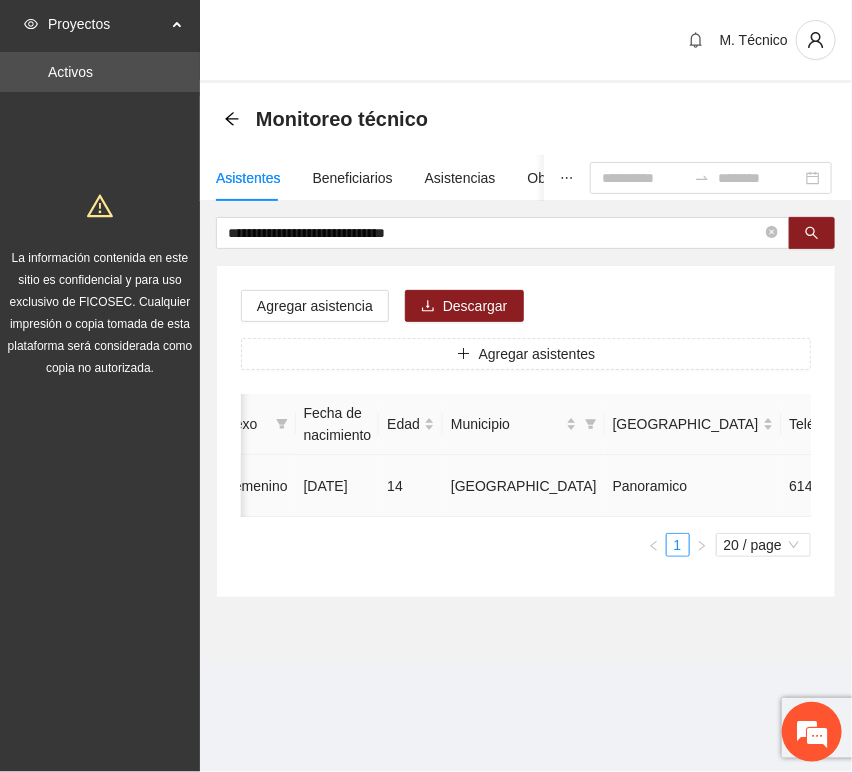 click 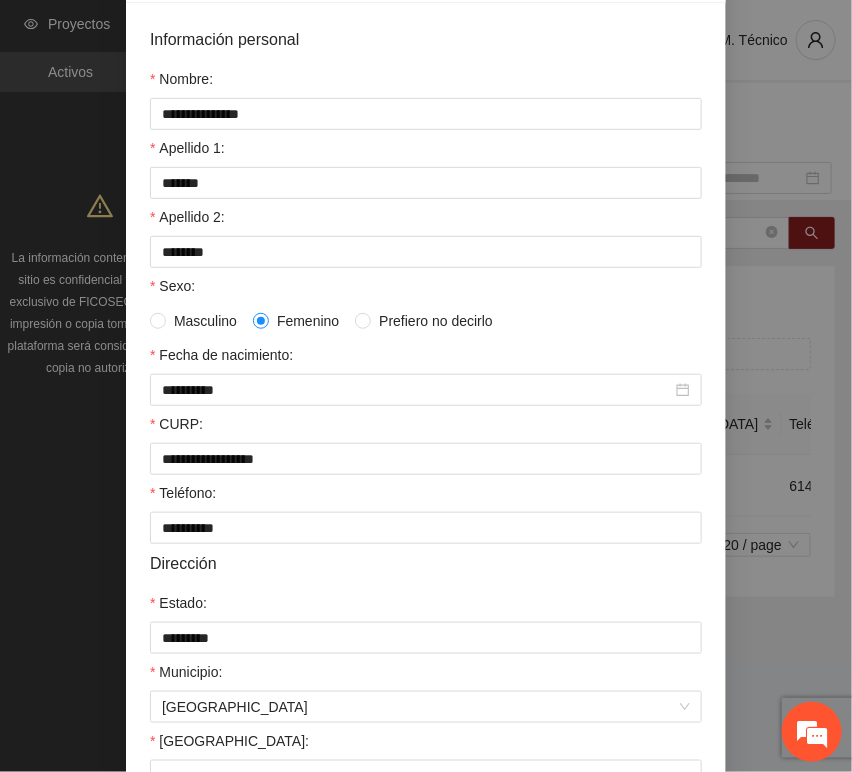 scroll, scrollTop: 394, scrollLeft: 0, axis: vertical 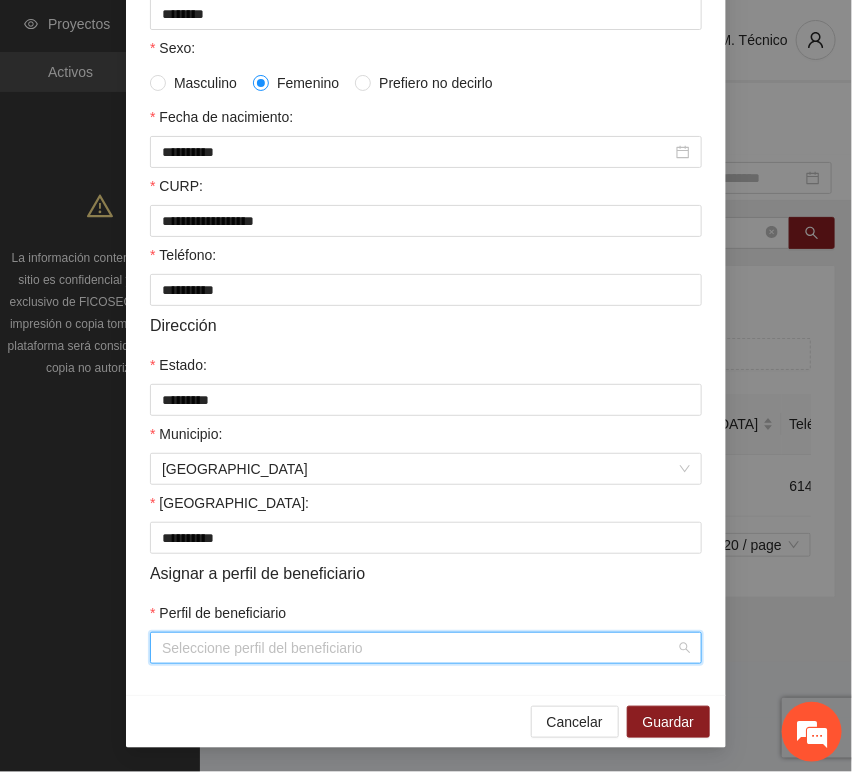 click on "Perfil de beneficiario" at bounding box center (419, 648) 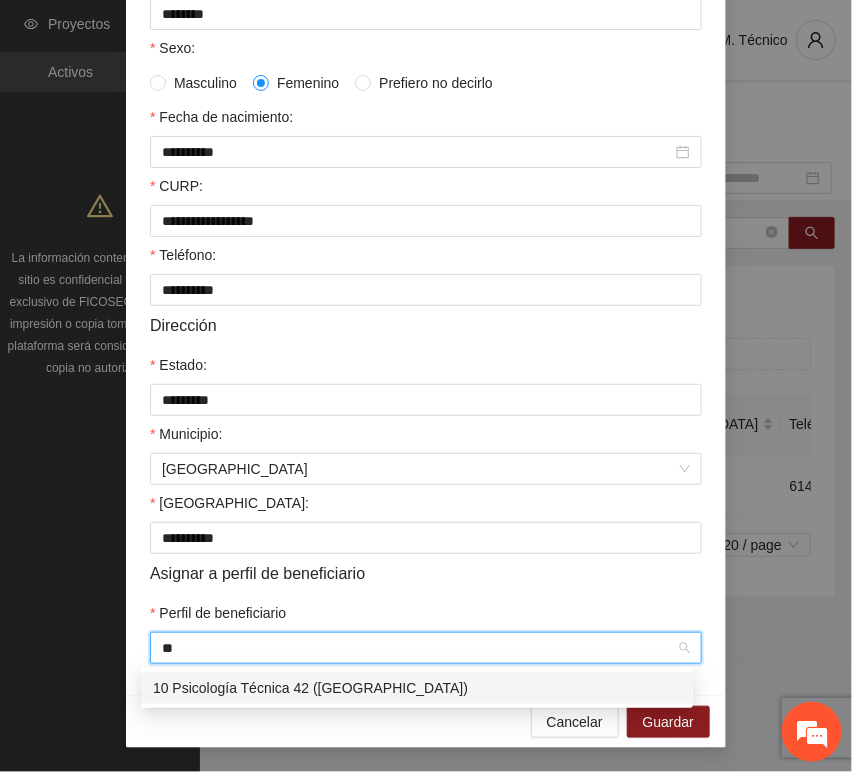 click on "10 Psicología Técnica 42 ([GEOGRAPHIC_DATA])" at bounding box center [417, 688] 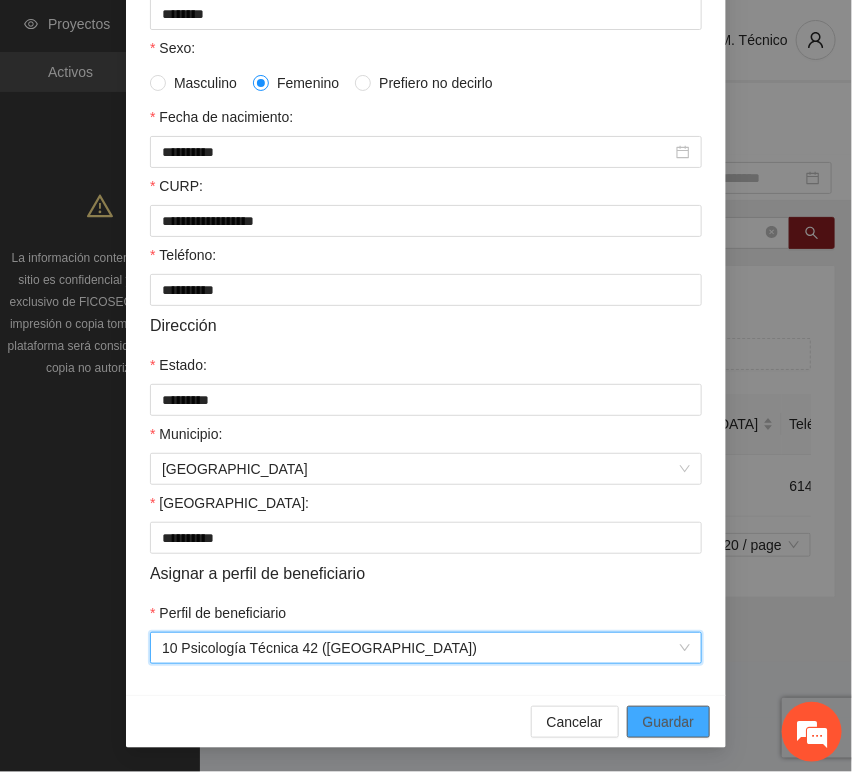 click on "Guardar" at bounding box center [668, 722] 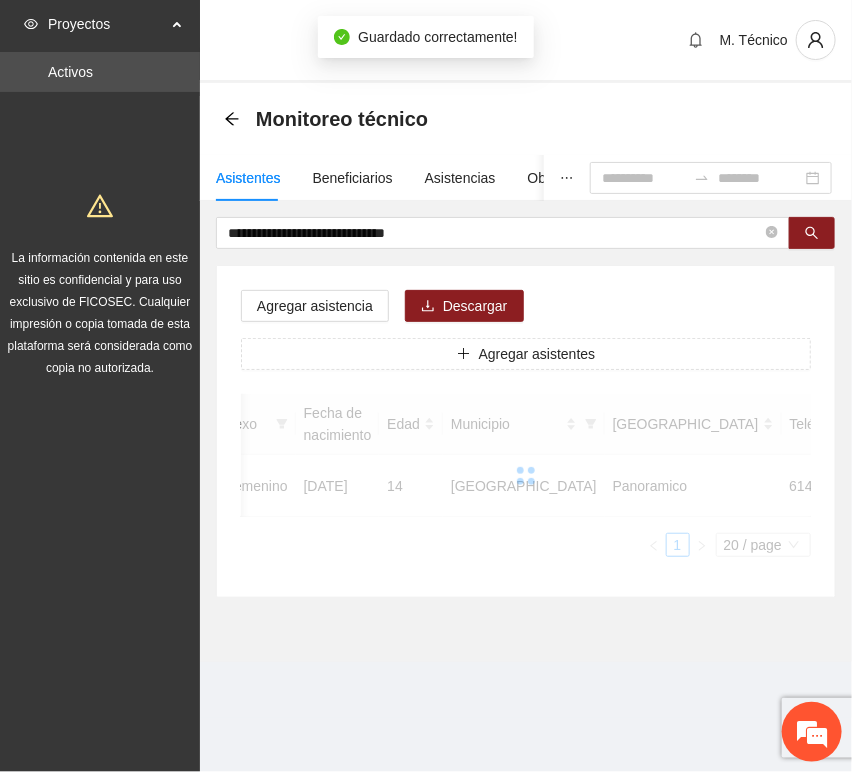 scroll, scrollTop: 294, scrollLeft: 0, axis: vertical 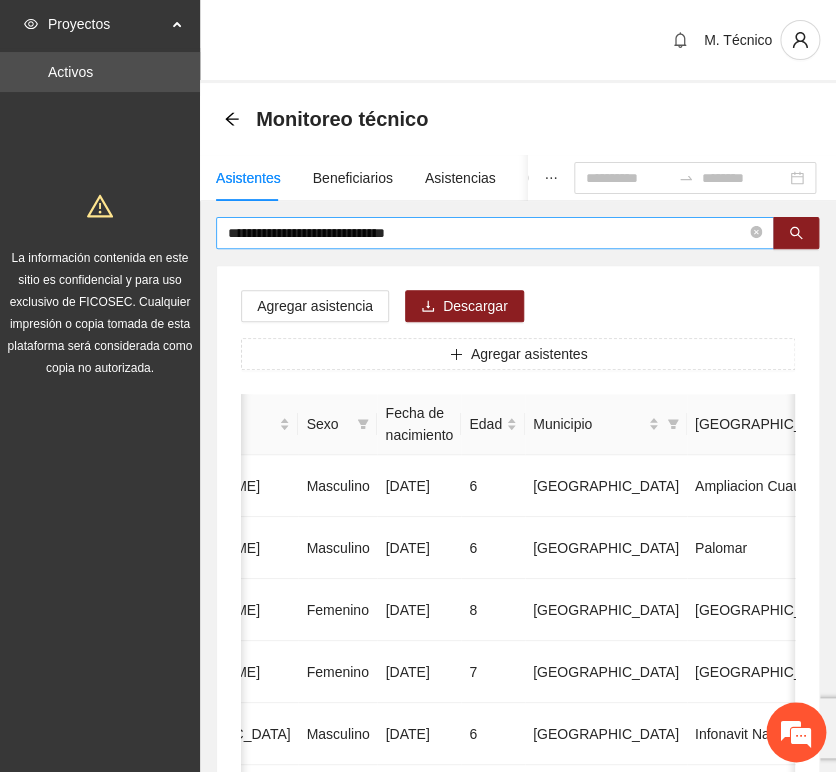 drag, startPoint x: 385, startPoint y: 254, endPoint x: 408, endPoint y: 245, distance: 24.698177 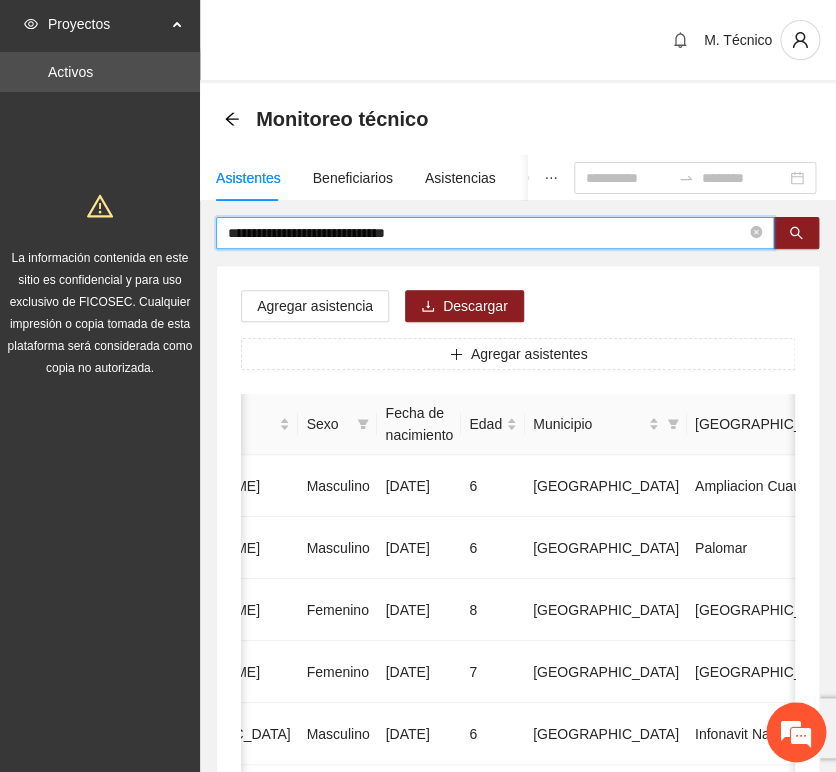 drag, startPoint x: 484, startPoint y: 229, endPoint x: -103, endPoint y: 139, distance: 593.85944 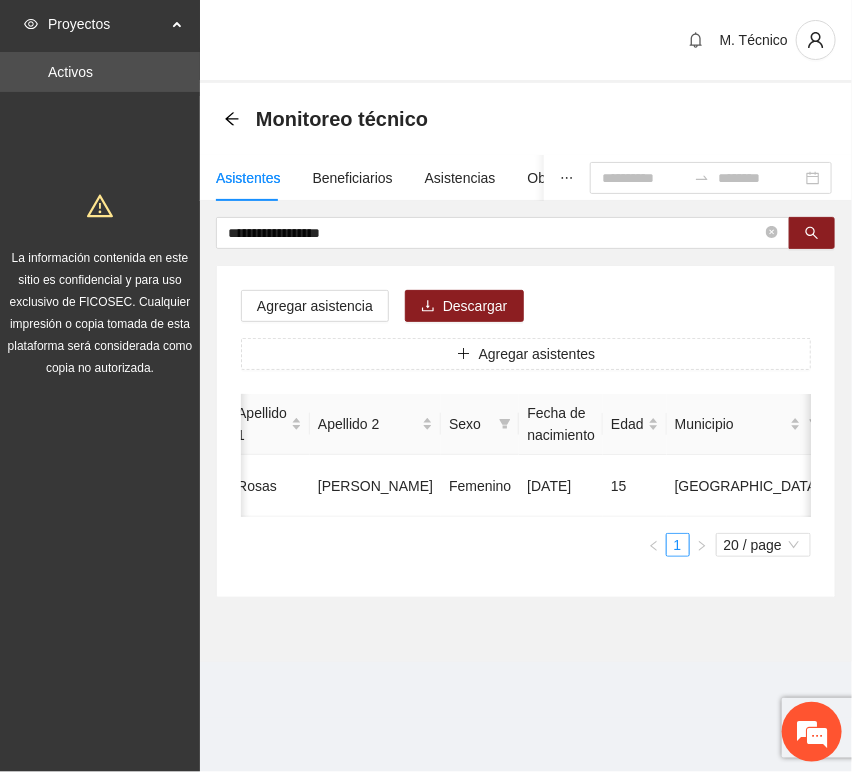 scroll, scrollTop: 0, scrollLeft: 450, axis: horizontal 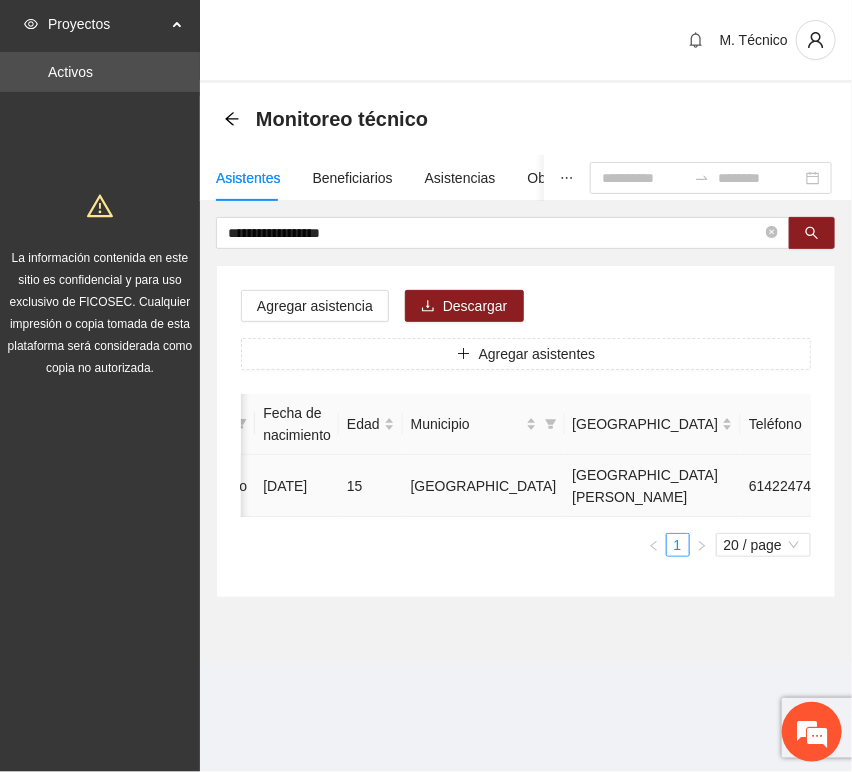 click 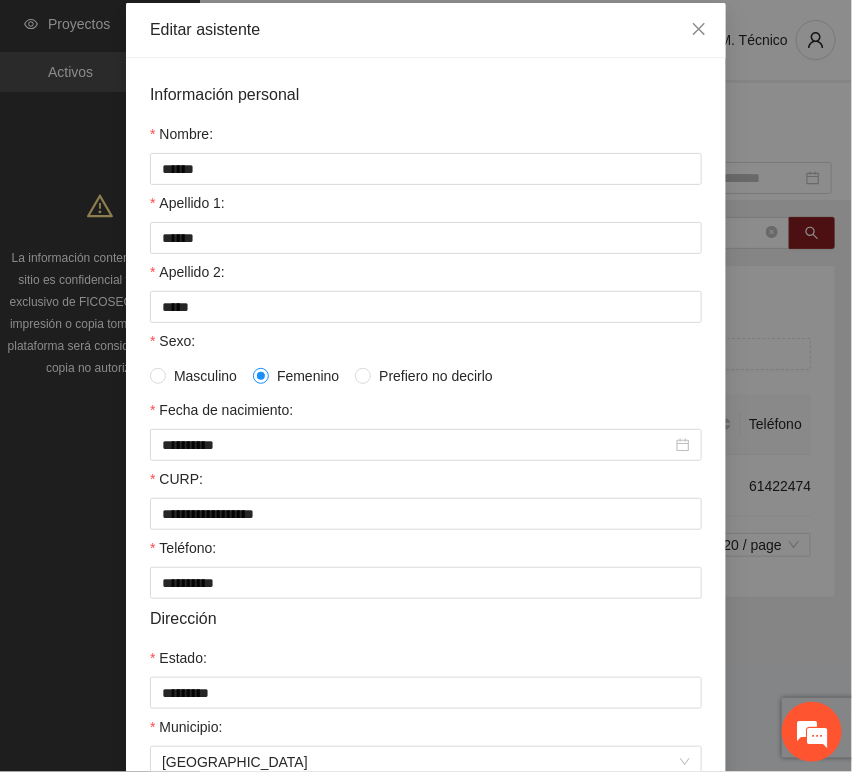 scroll, scrollTop: 394, scrollLeft: 0, axis: vertical 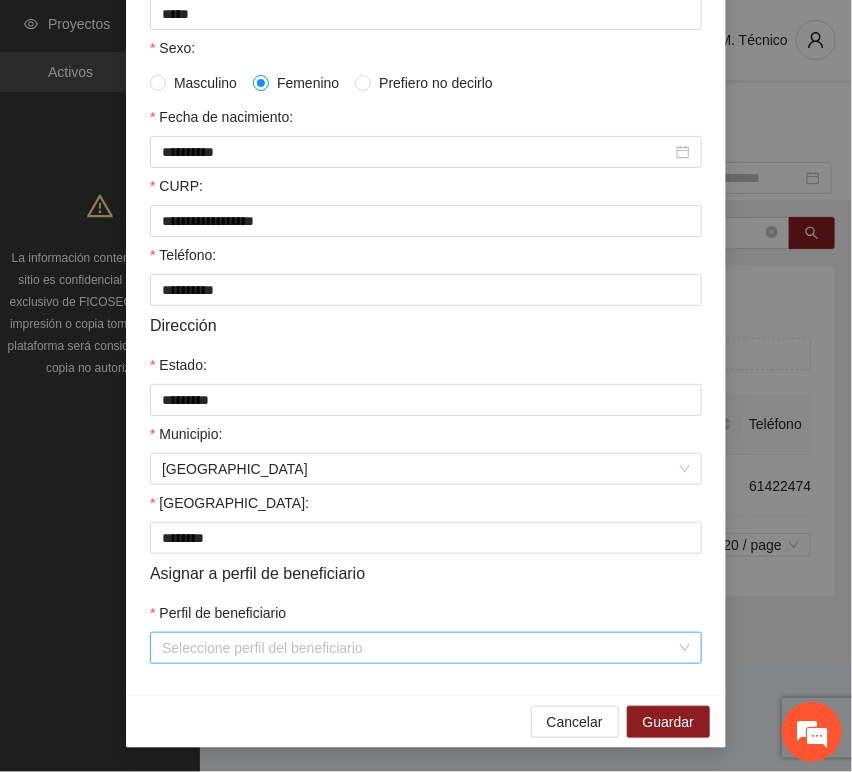 click on "Seleccione perfil del beneficiario" at bounding box center (426, 648) 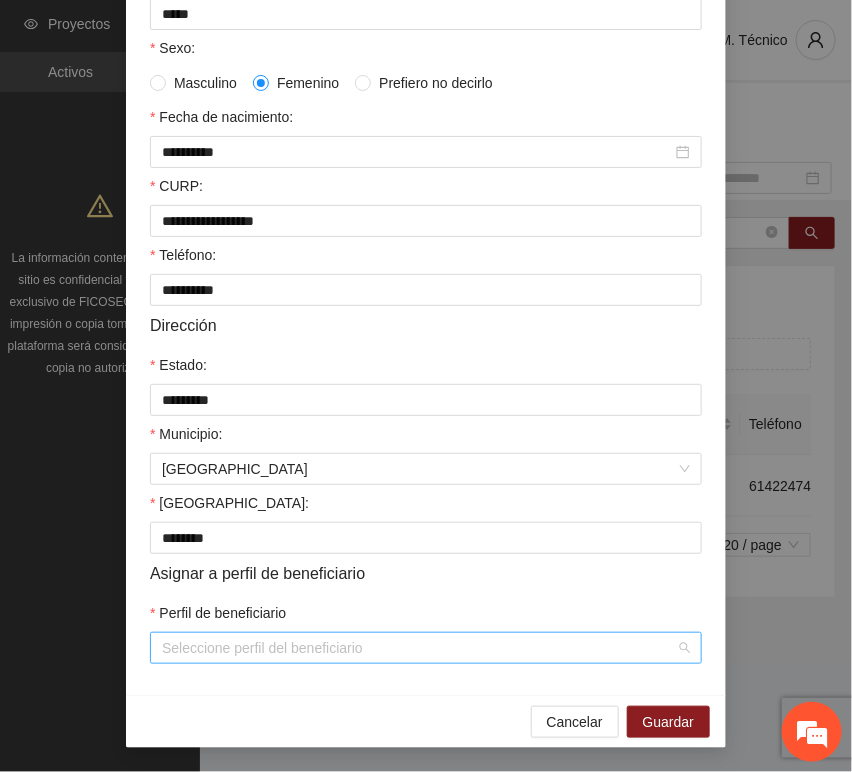 click on "Perfil de beneficiario" at bounding box center [419, 648] 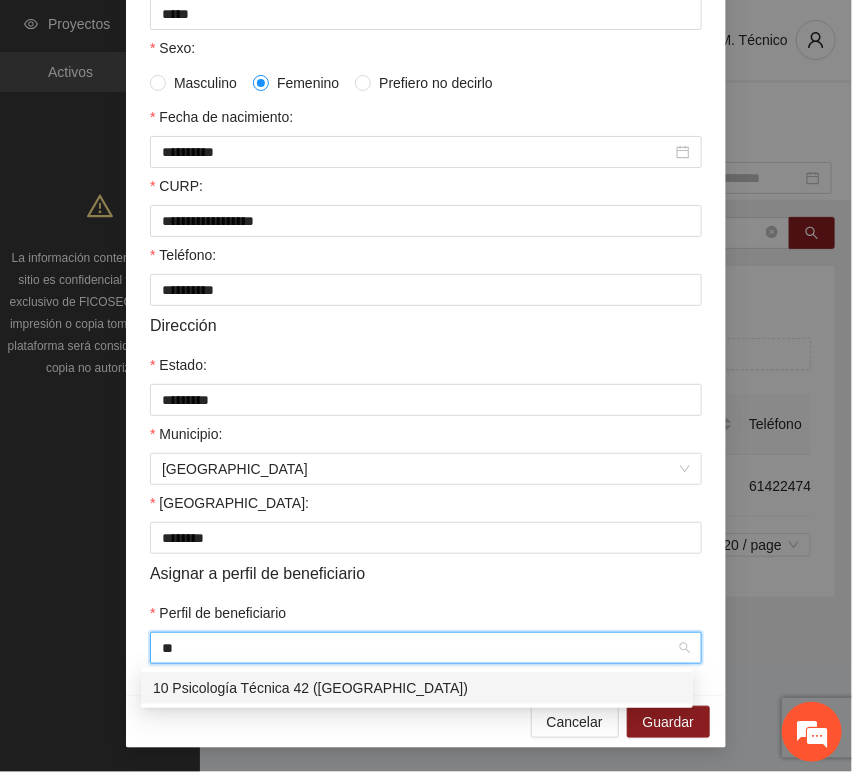 click on "10 Psicología Técnica 42 ([GEOGRAPHIC_DATA])" at bounding box center [417, 688] 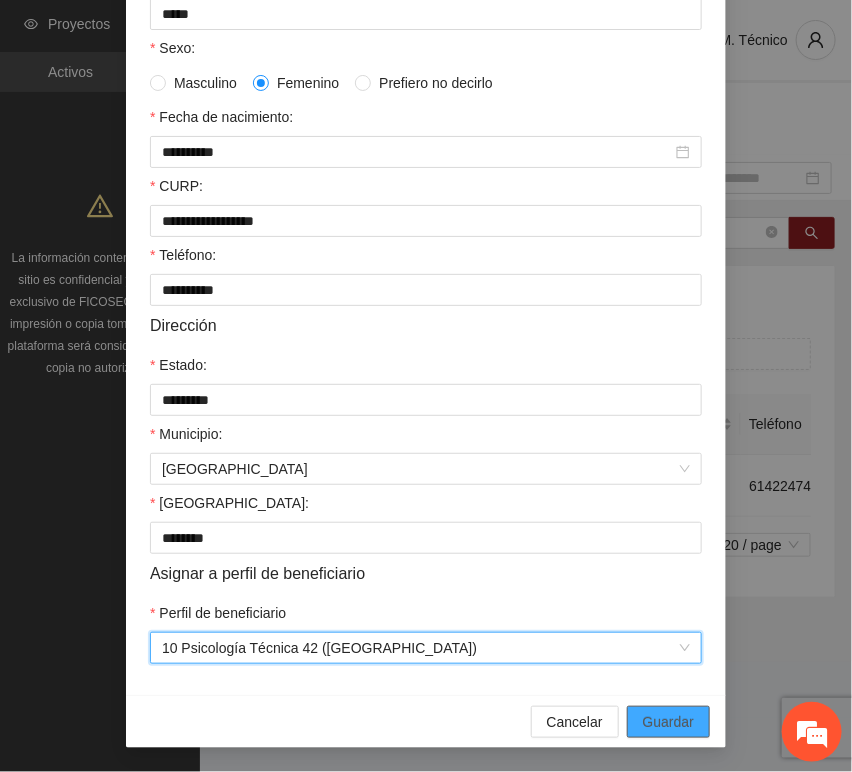 click on "Guardar" at bounding box center (668, 722) 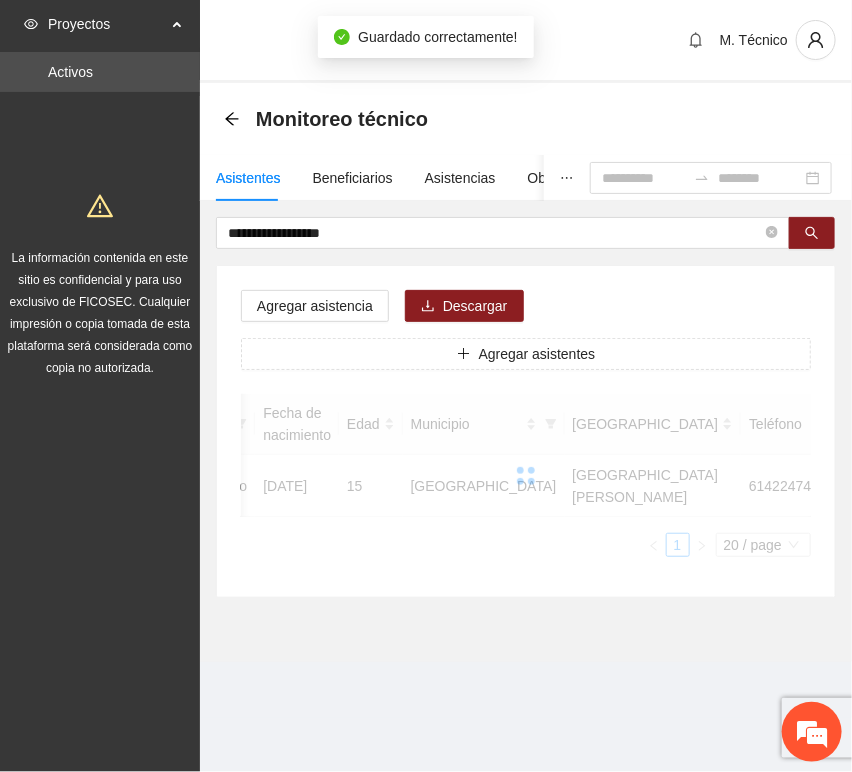 scroll, scrollTop: 294, scrollLeft: 0, axis: vertical 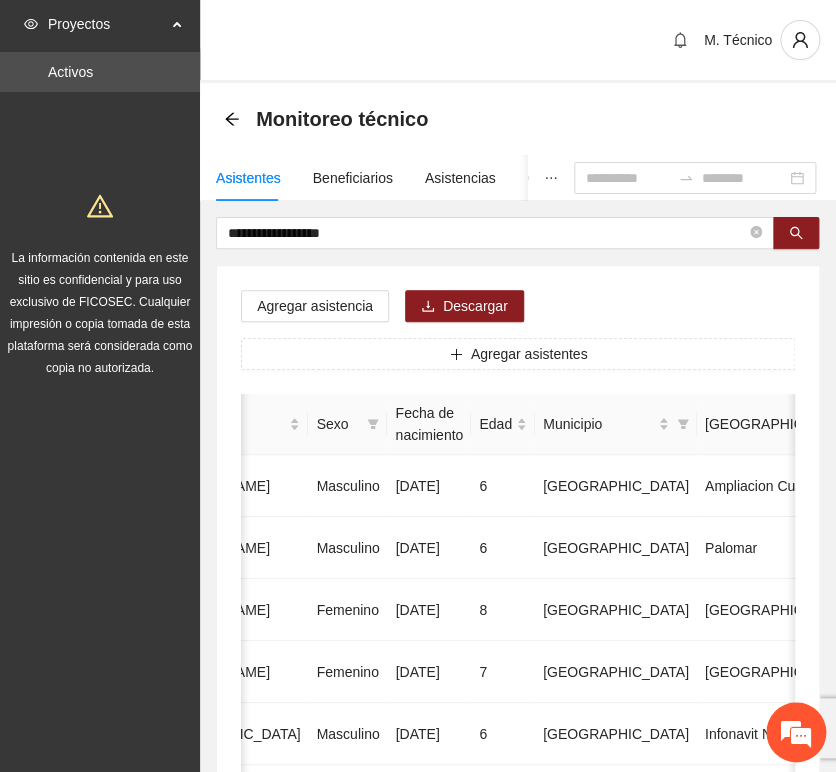 click on "**********" at bounding box center (518, 996) 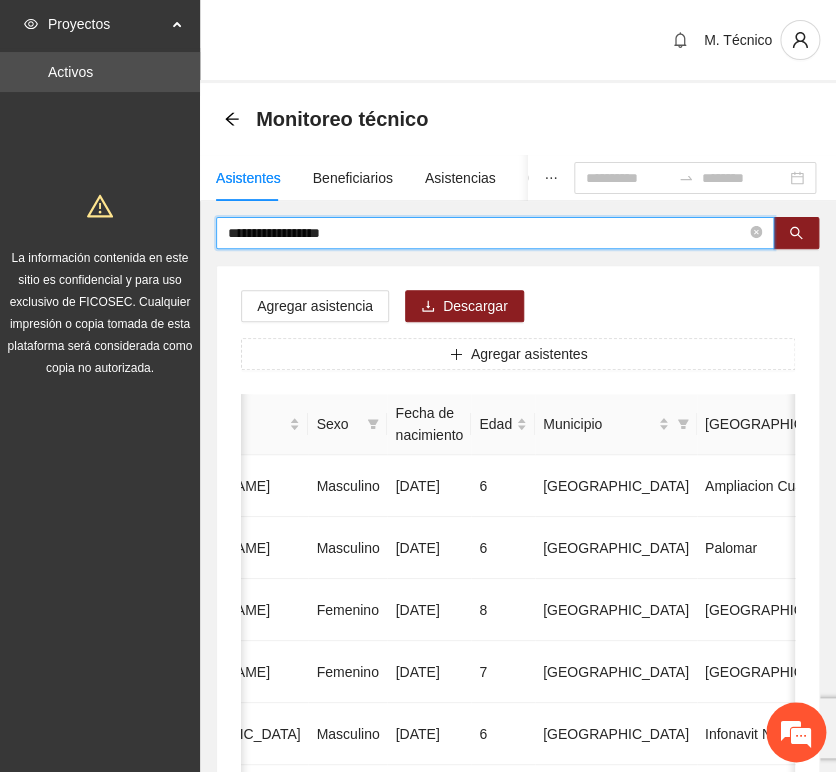 drag, startPoint x: 366, startPoint y: 227, endPoint x: 15, endPoint y: 229, distance: 351.0057 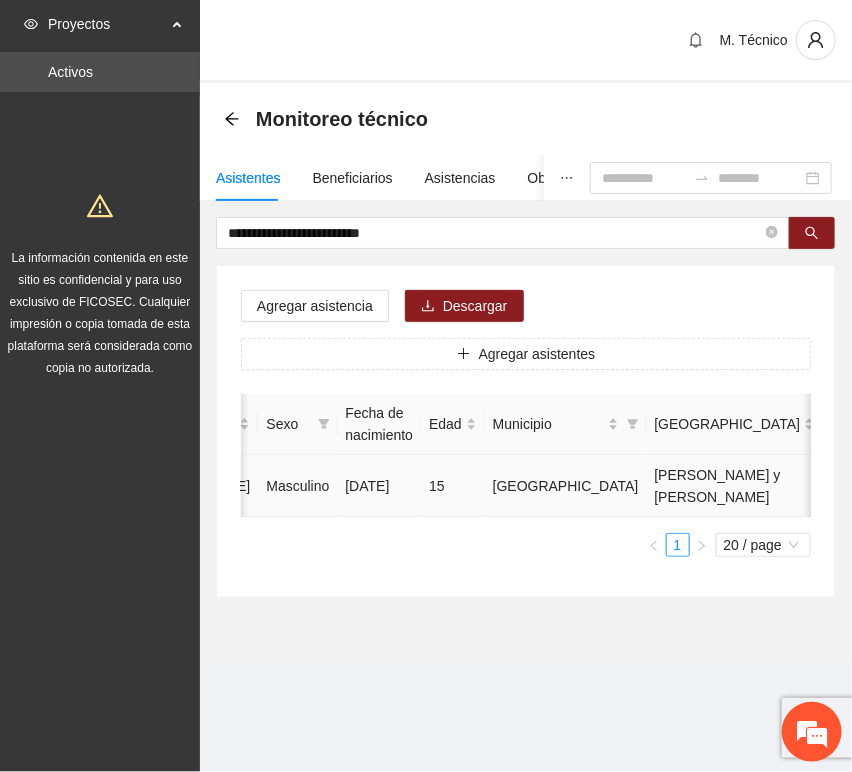 scroll, scrollTop: 0, scrollLeft: 442, axis: horizontal 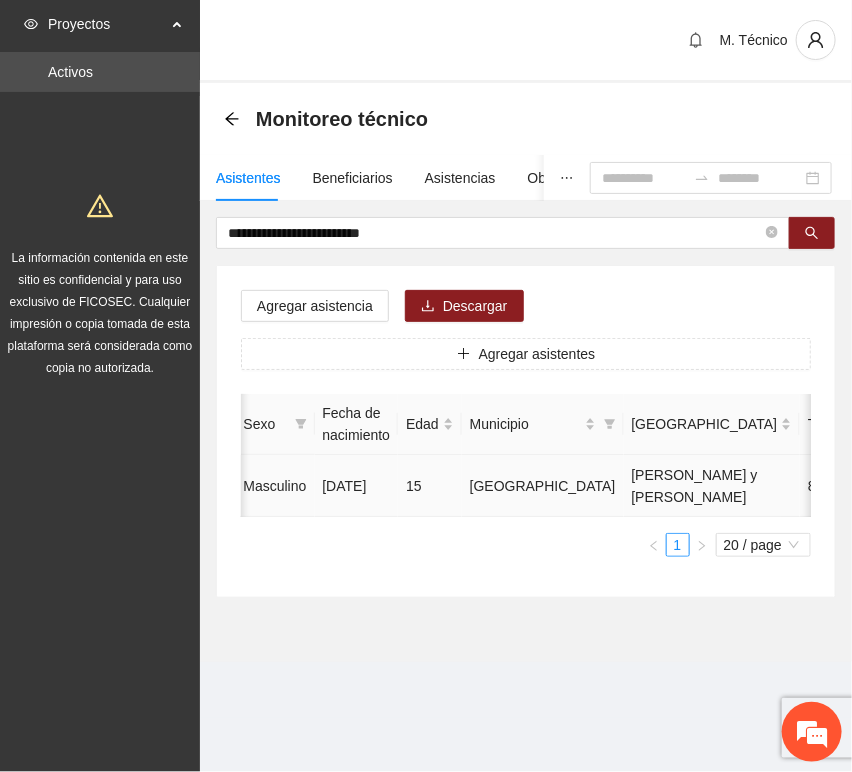 click 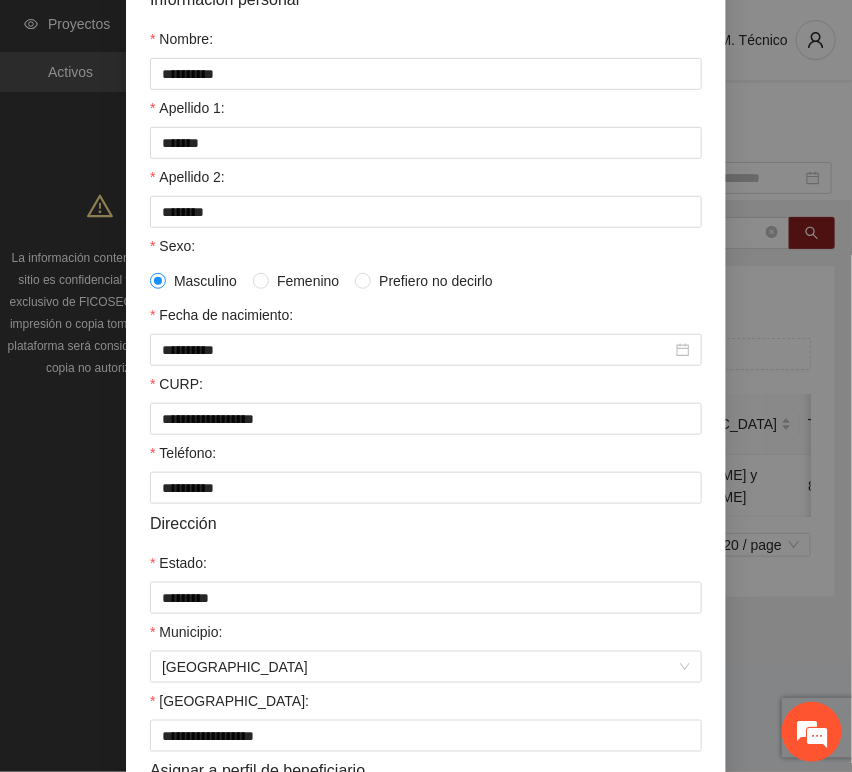 scroll, scrollTop: 394, scrollLeft: 0, axis: vertical 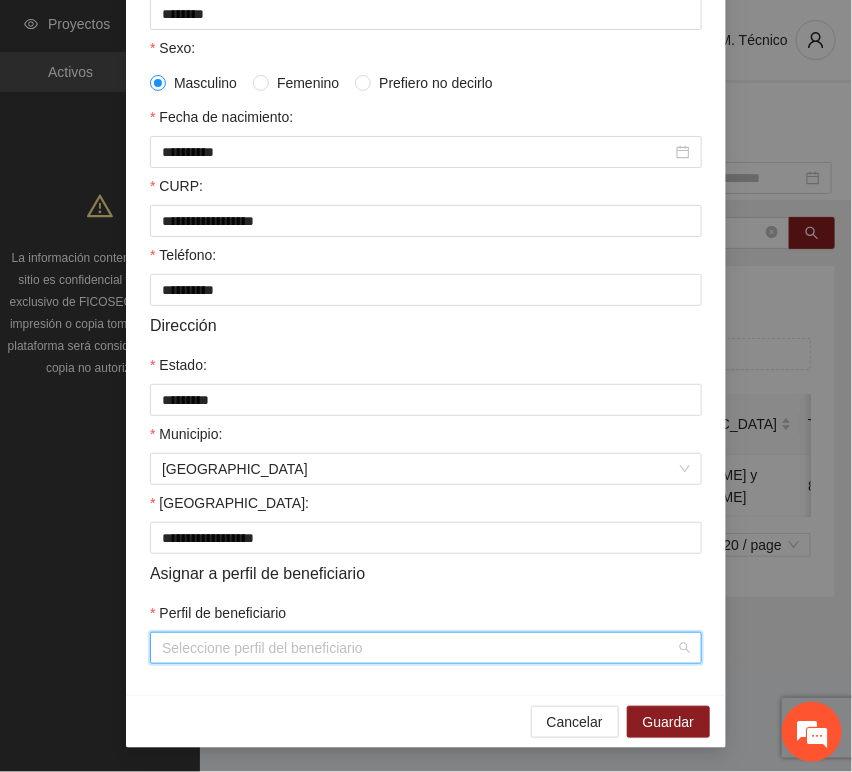 click on "Perfil de beneficiario" at bounding box center [419, 648] 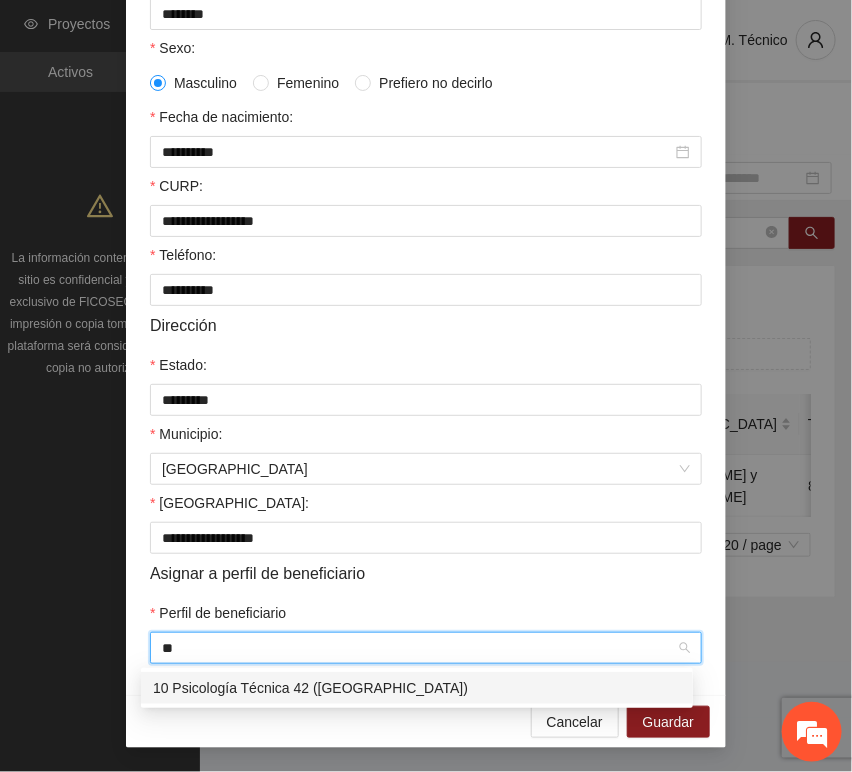 click on "10 Psicología Técnica 42 ([GEOGRAPHIC_DATA])" at bounding box center [417, 688] 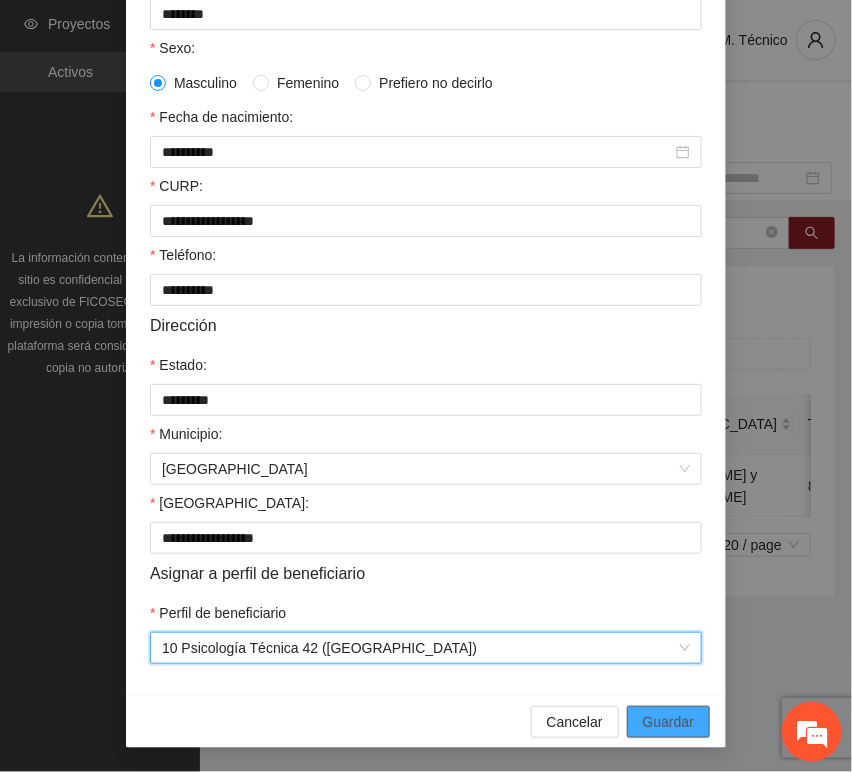 click on "Guardar" at bounding box center (668, 722) 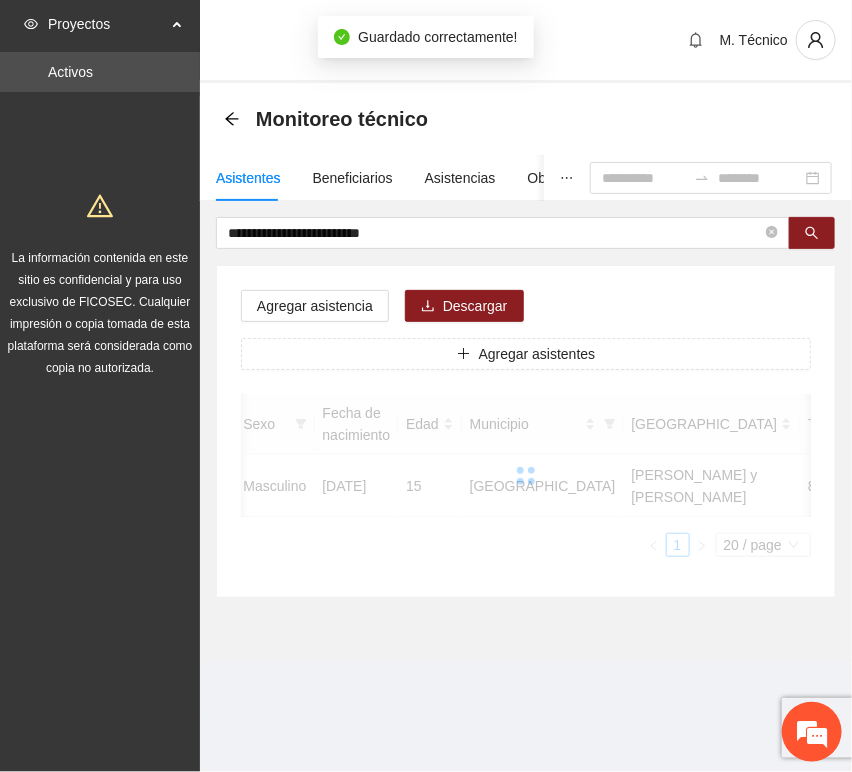 scroll, scrollTop: 294, scrollLeft: 0, axis: vertical 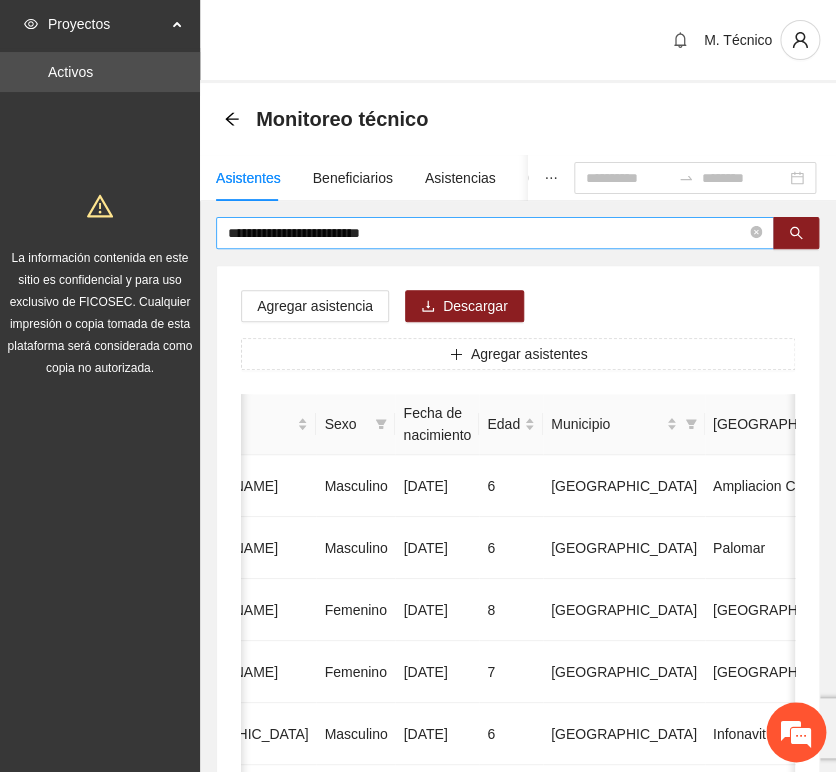 drag, startPoint x: 536, startPoint y: 235, endPoint x: 507, endPoint y: 244, distance: 30.364452 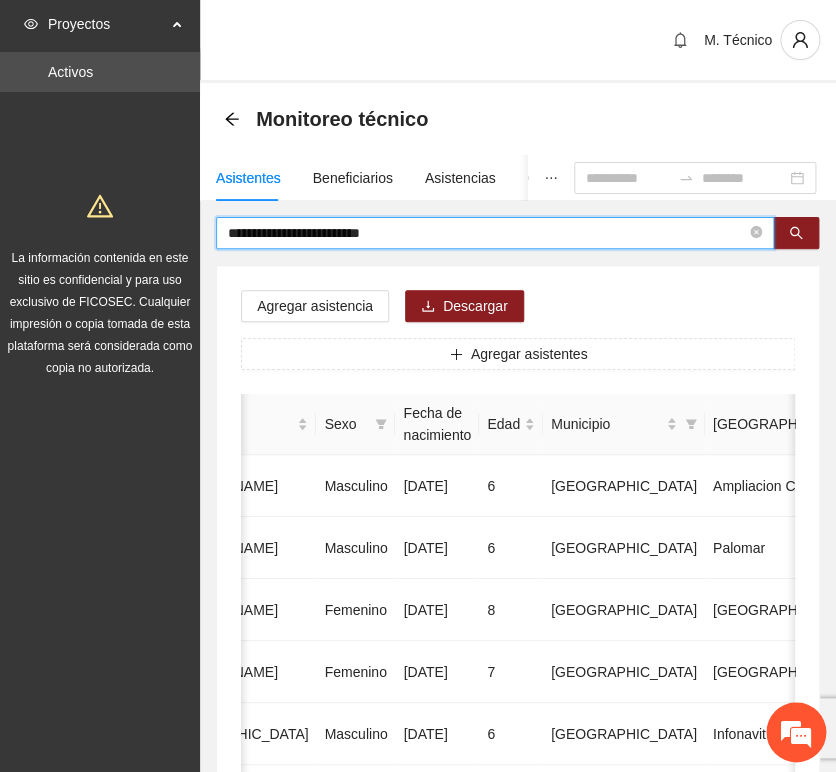 drag, startPoint x: 448, startPoint y: 239, endPoint x: 64, endPoint y: 200, distance: 385.9754 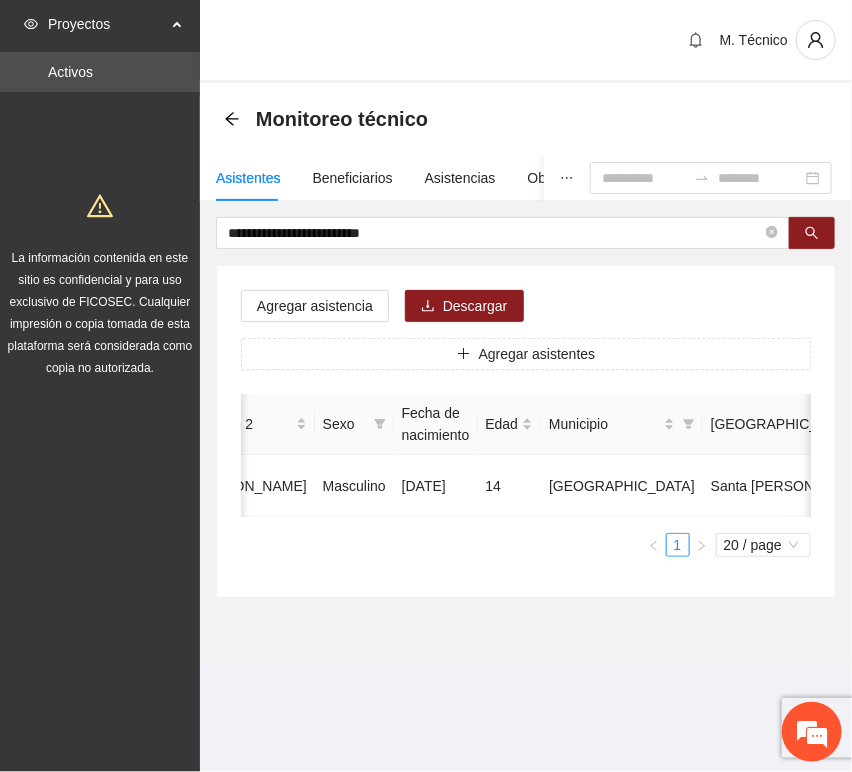 scroll, scrollTop: 0, scrollLeft: 432, axis: horizontal 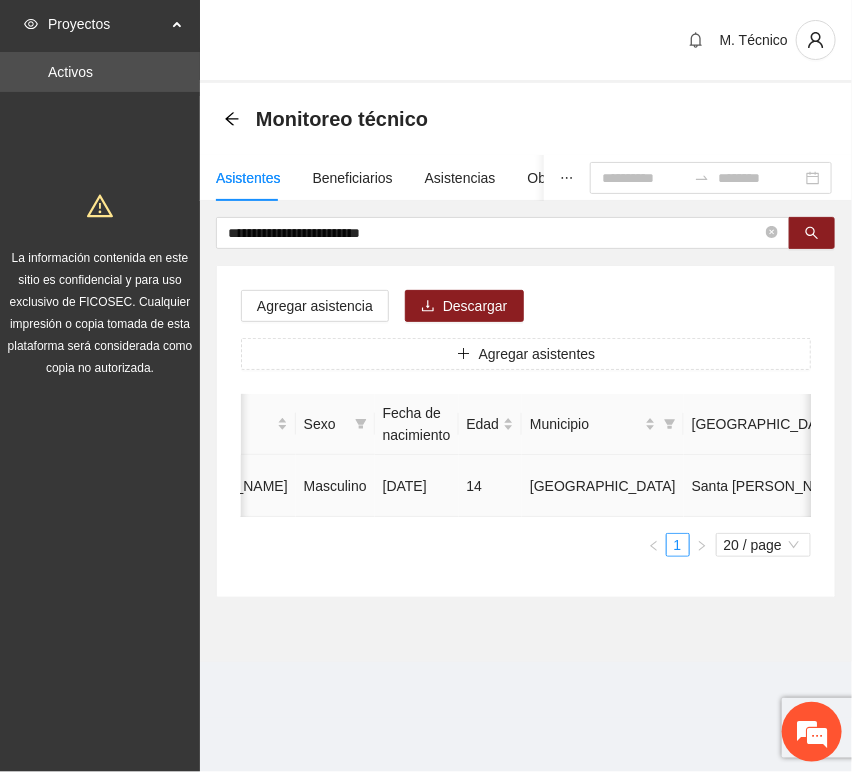 click 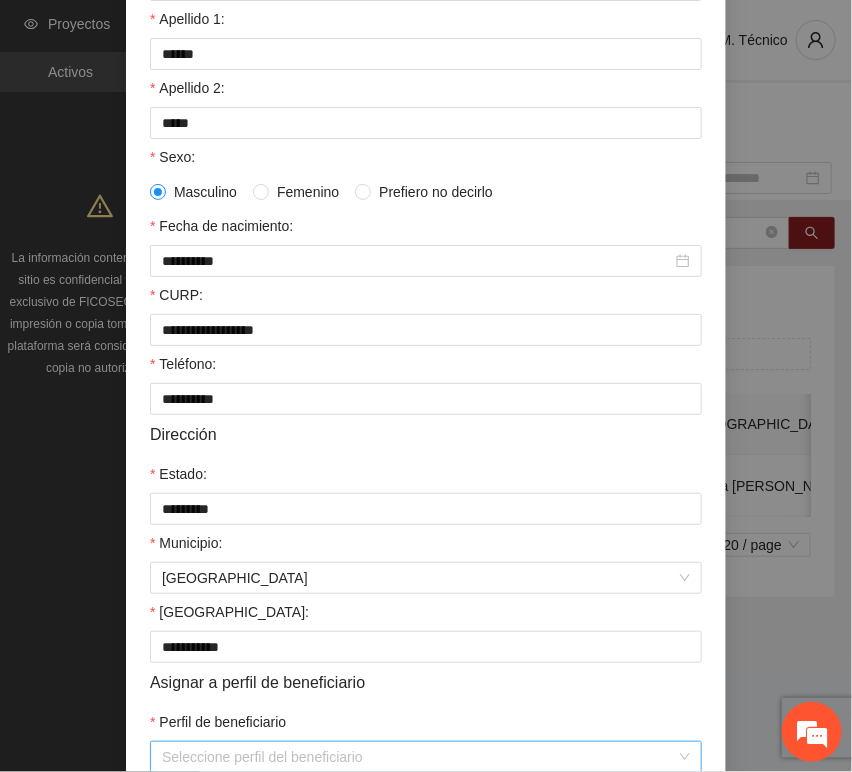 scroll, scrollTop: 394, scrollLeft: 0, axis: vertical 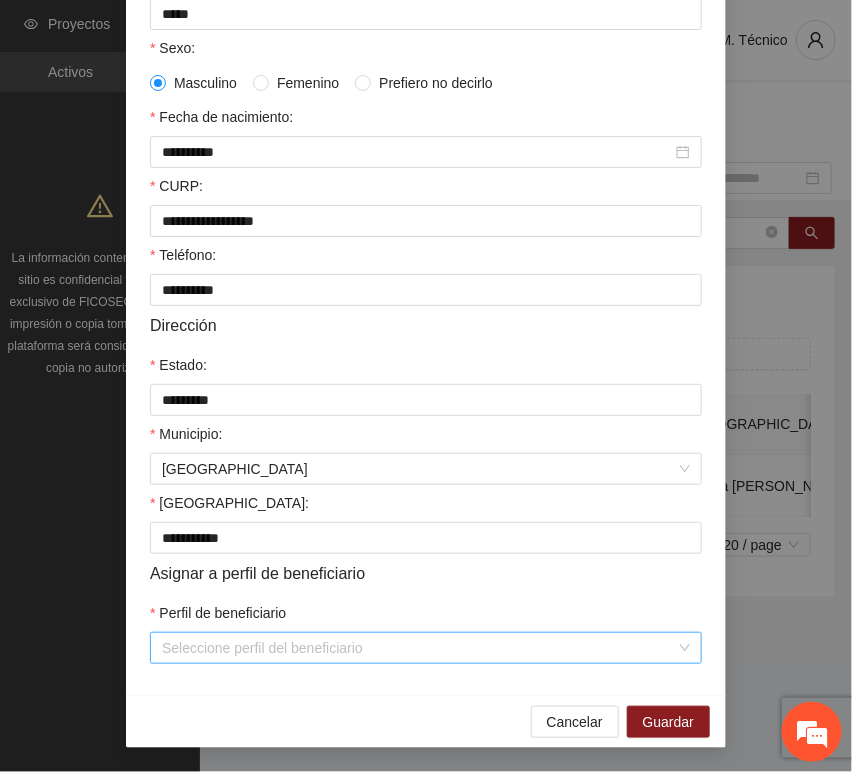 click on "Perfil de beneficiario" at bounding box center (419, 648) 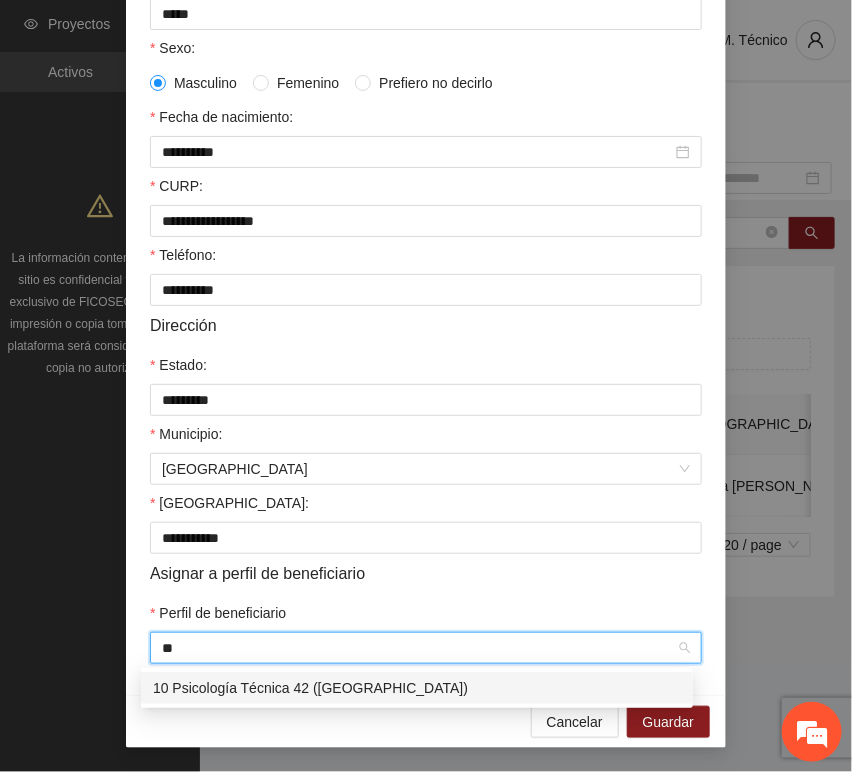 drag, startPoint x: 287, startPoint y: 689, endPoint x: 379, endPoint y: 689, distance: 92 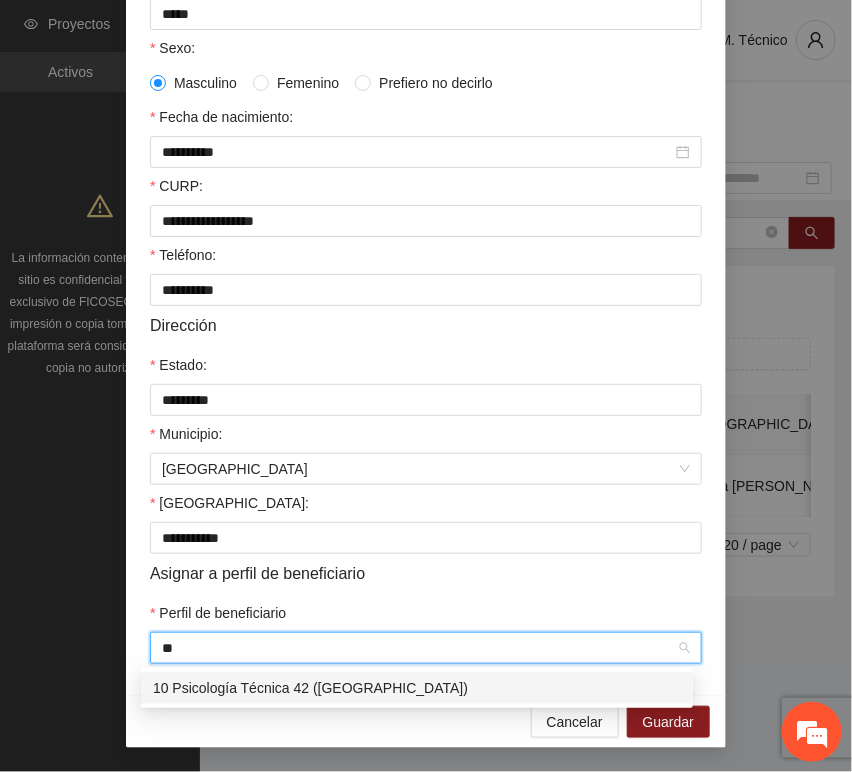 click on "10 Psicología Técnica 42 ([GEOGRAPHIC_DATA])" at bounding box center [417, 688] 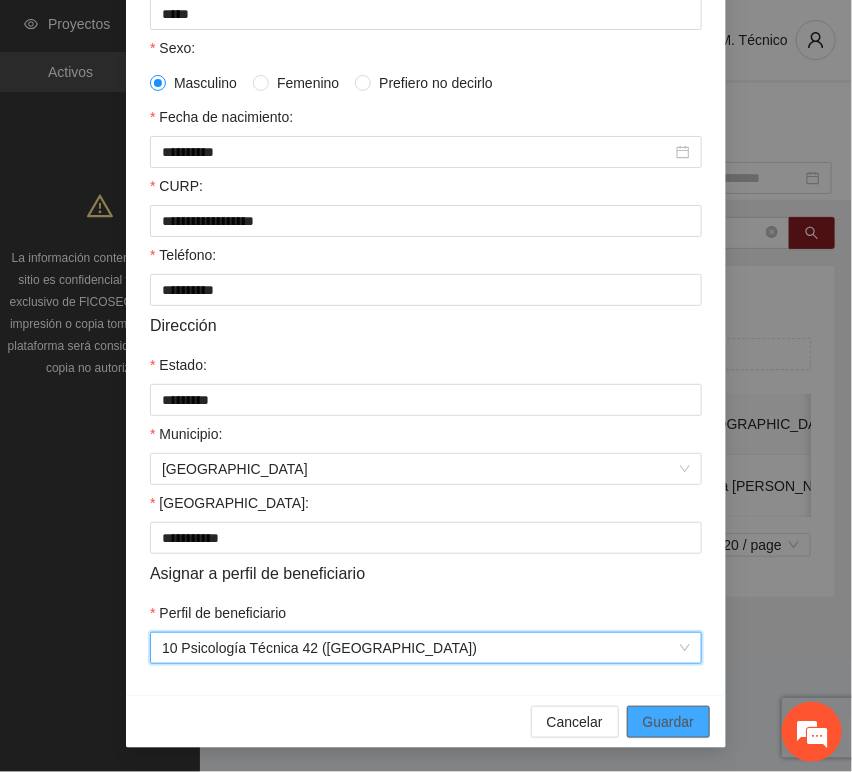 click on "Guardar" at bounding box center [668, 722] 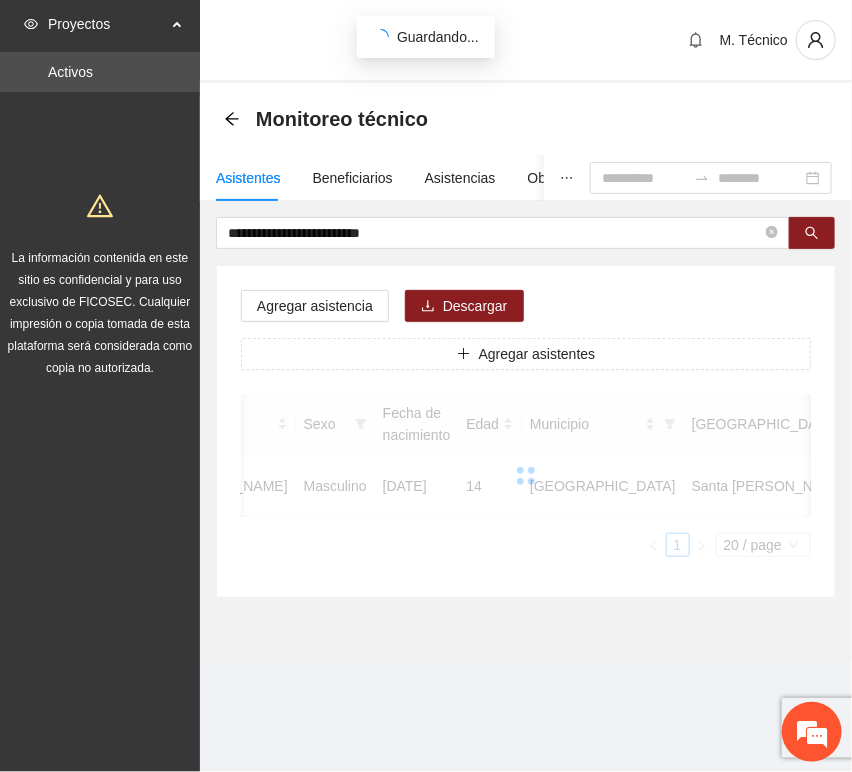scroll, scrollTop: 294, scrollLeft: 0, axis: vertical 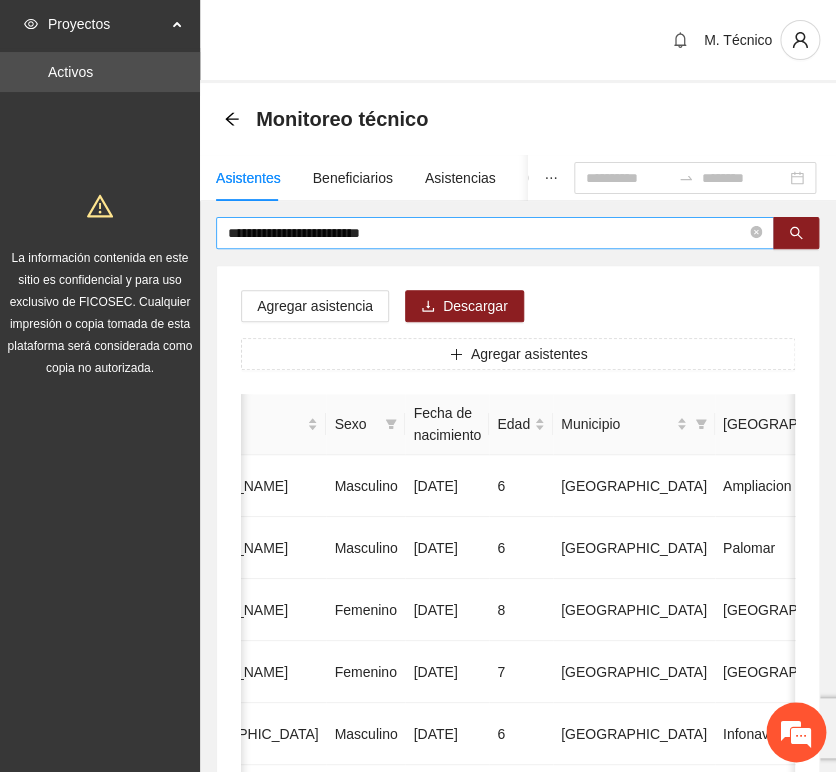 click on "**********" at bounding box center [487, 233] 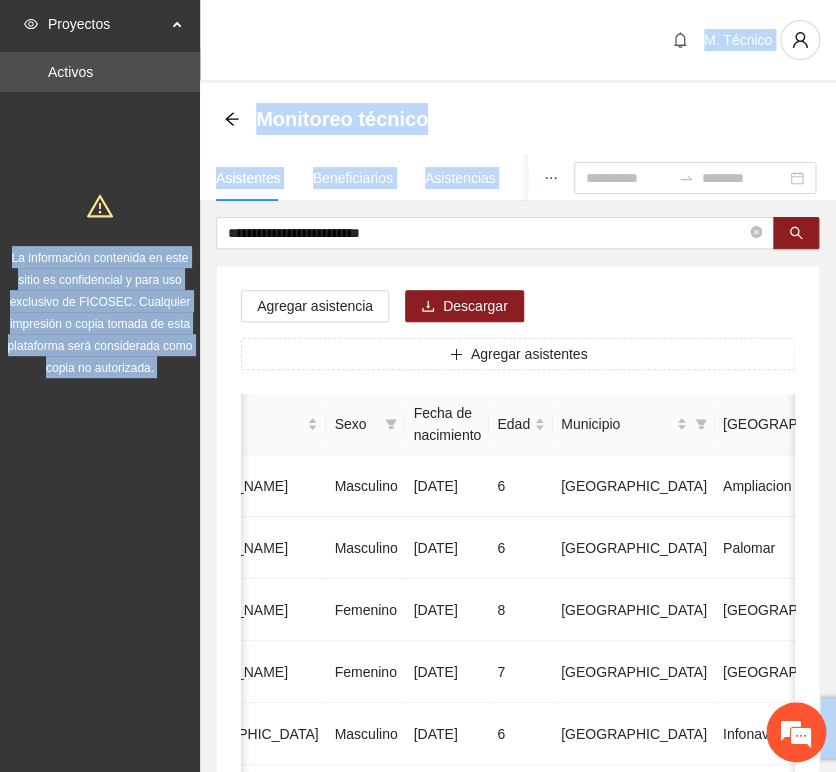 drag, startPoint x: 384, startPoint y: 230, endPoint x: 103, endPoint y: 194, distance: 283.29666 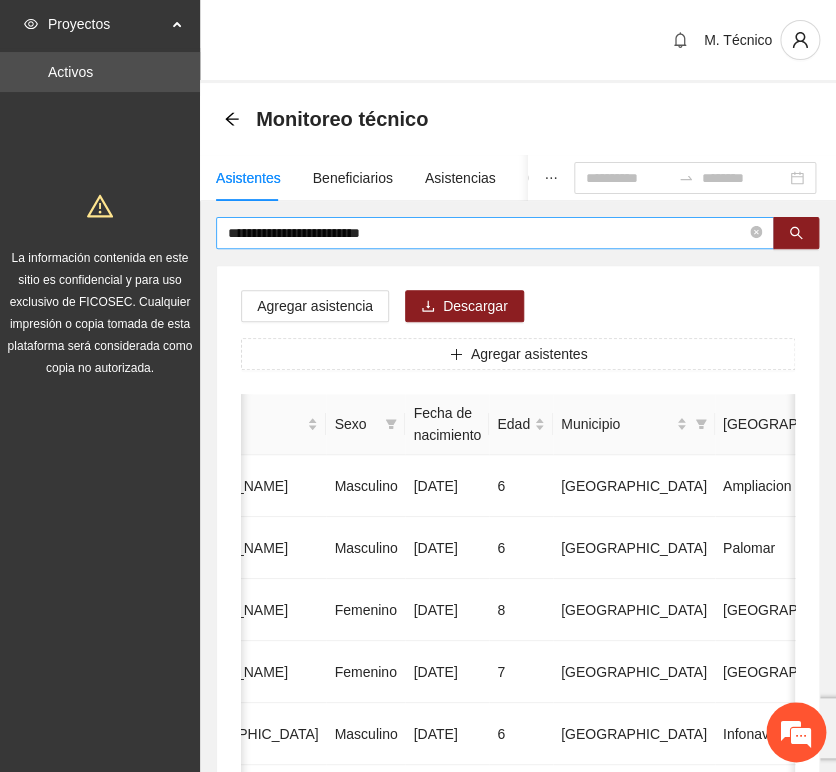 drag, startPoint x: 398, startPoint y: 252, endPoint x: 408, endPoint y: 244, distance: 12.806249 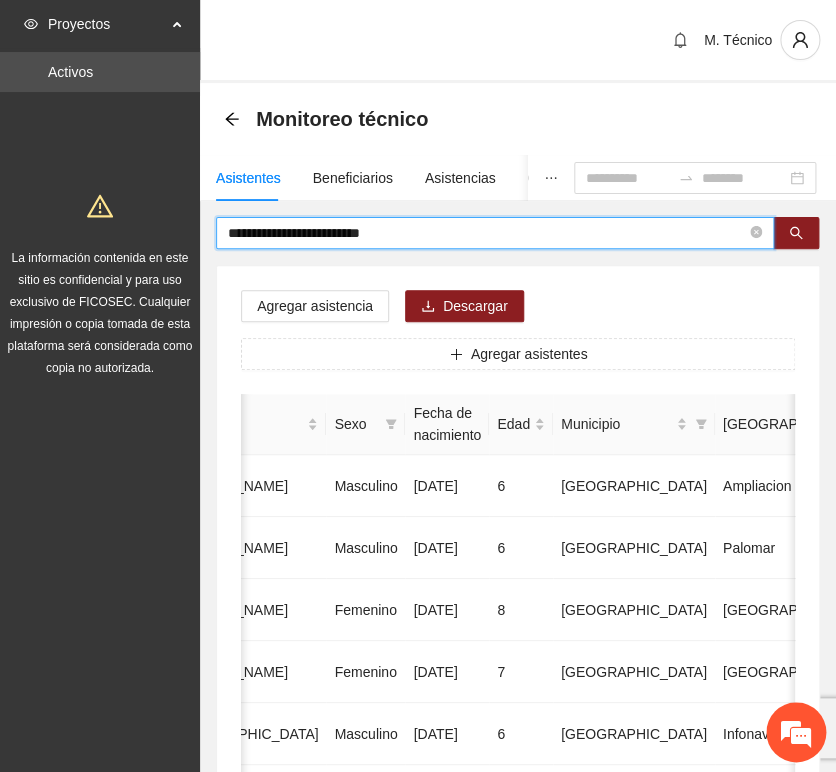 drag, startPoint x: 306, startPoint y: 223, endPoint x: 120, endPoint y: 199, distance: 187.54199 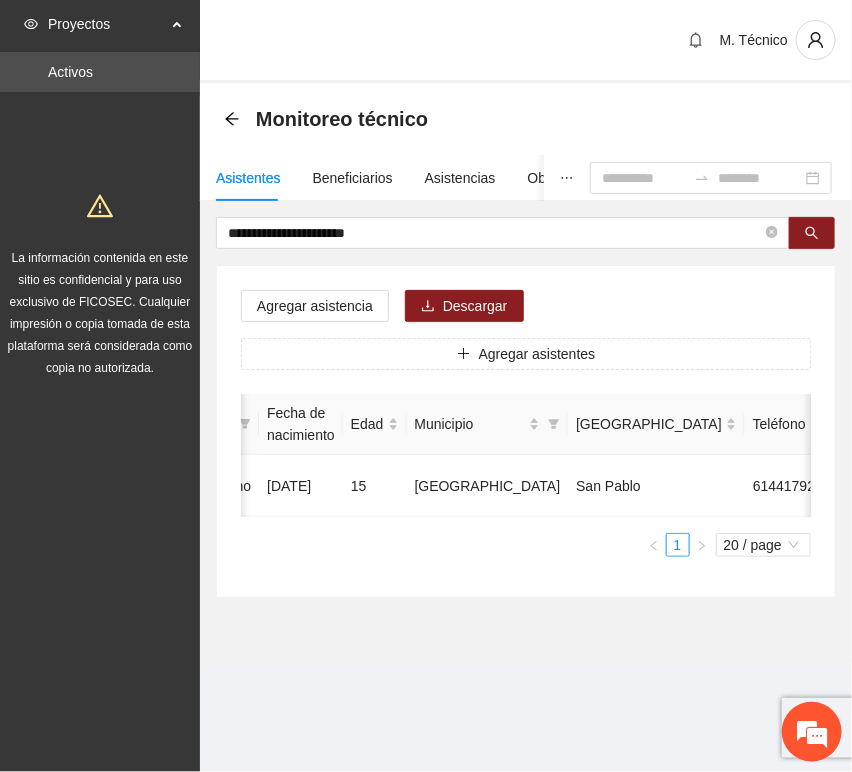 scroll, scrollTop: 0, scrollLeft: 452, axis: horizontal 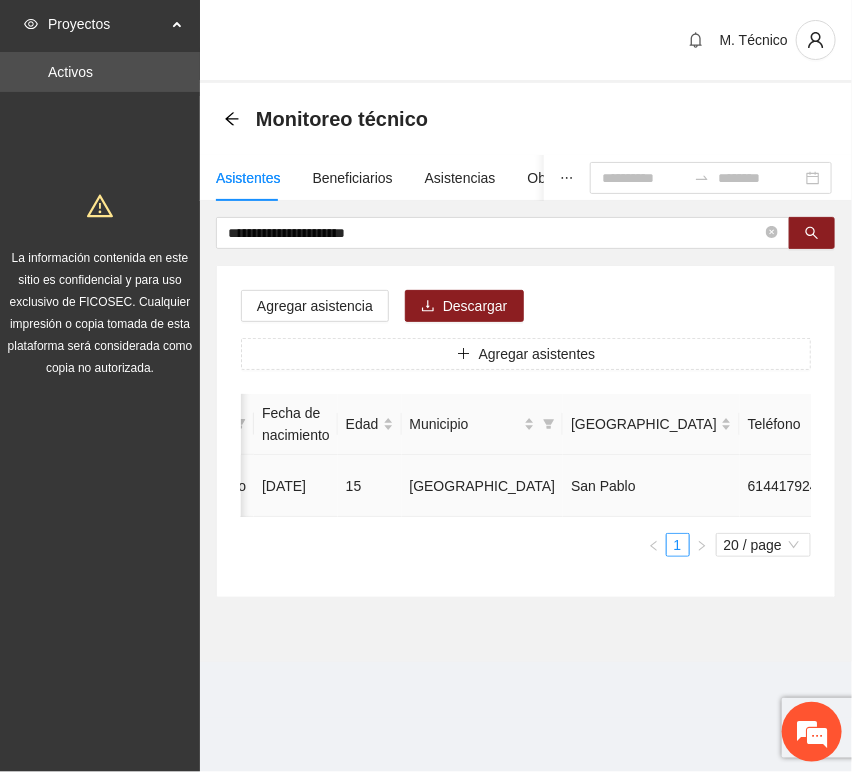 click 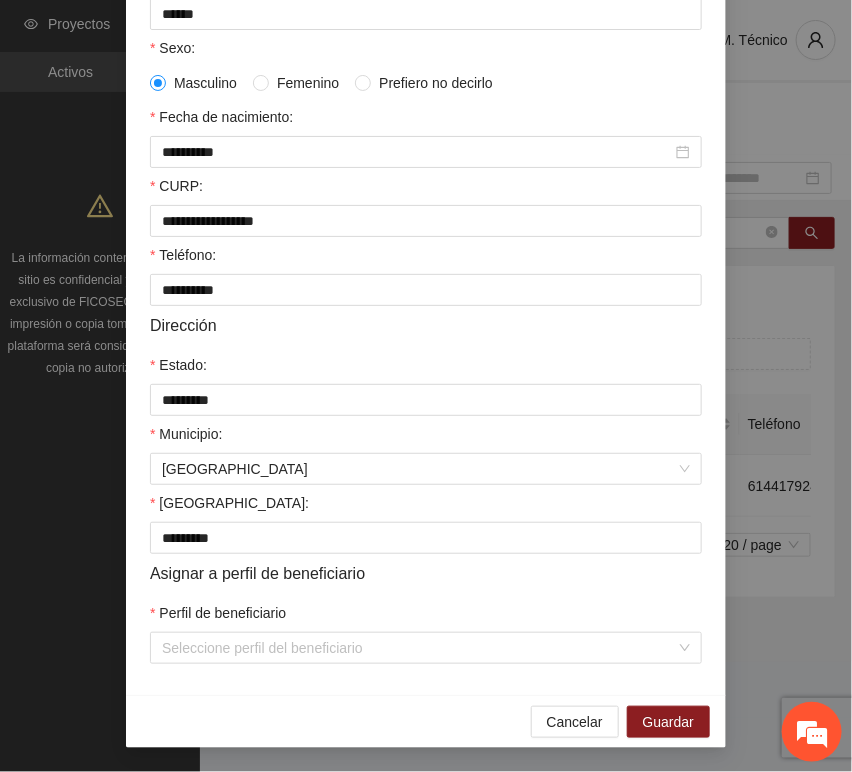 scroll, scrollTop: 394, scrollLeft: 0, axis: vertical 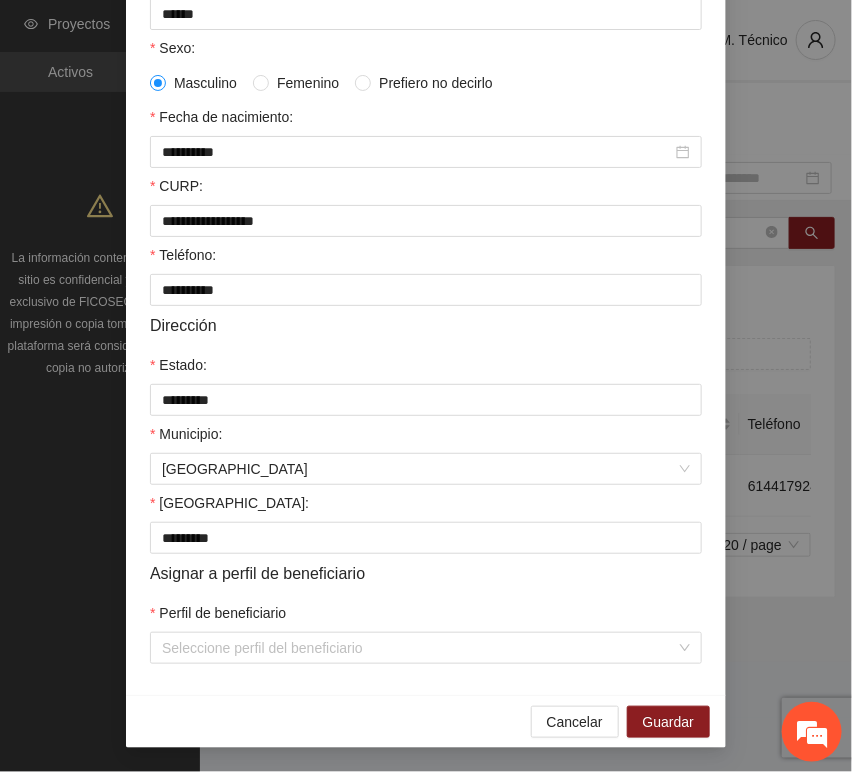 click on "**********" at bounding box center [426, 230] 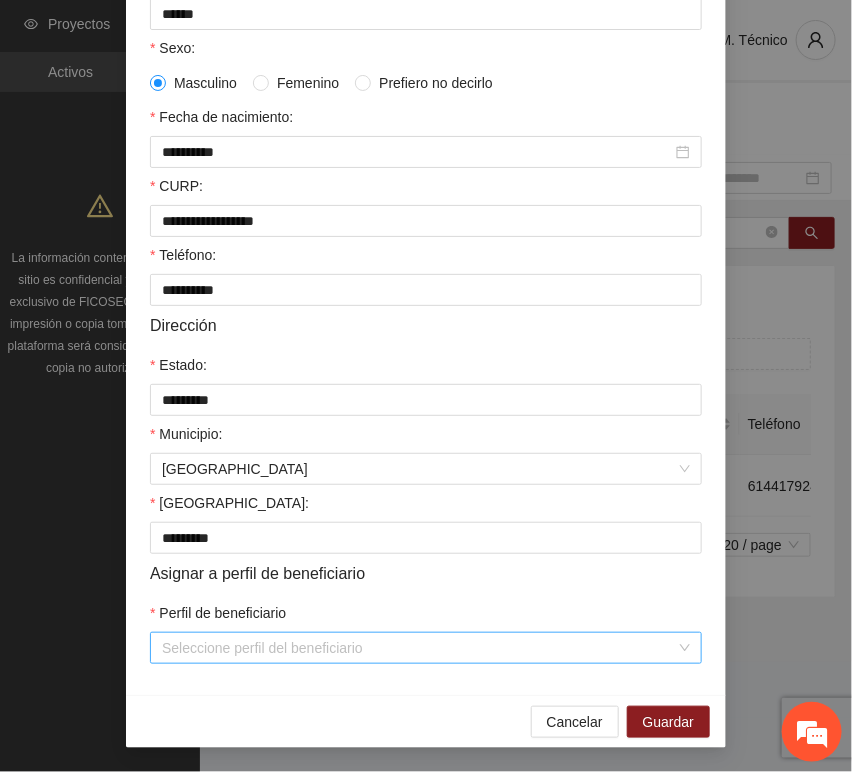 click on "Perfil de beneficiario" at bounding box center (419, 648) 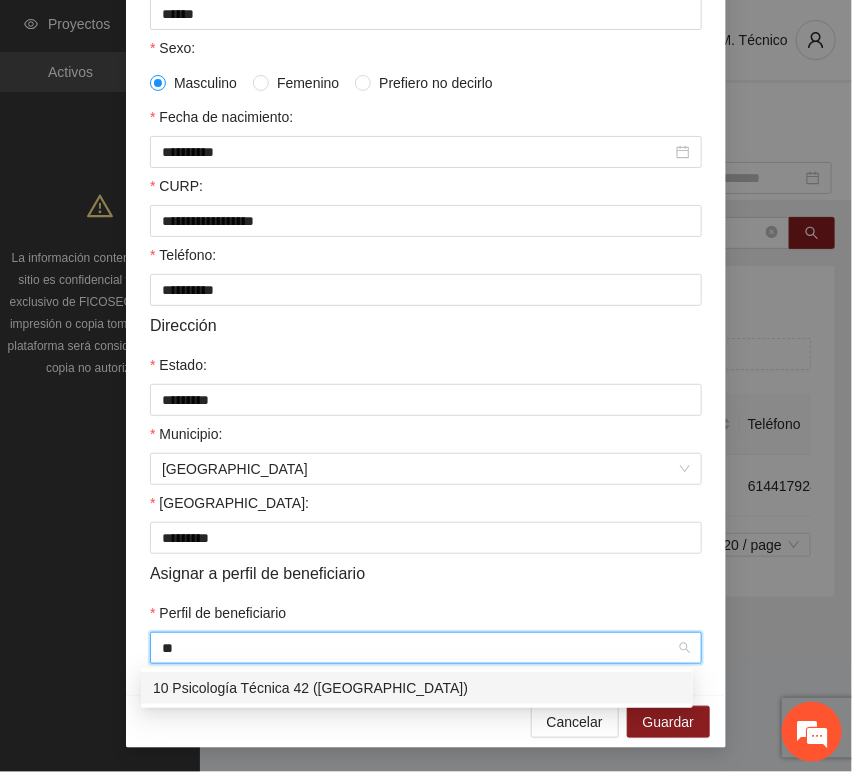 click on "10 Psicología Técnica 42 ([GEOGRAPHIC_DATA])" at bounding box center (417, 688) 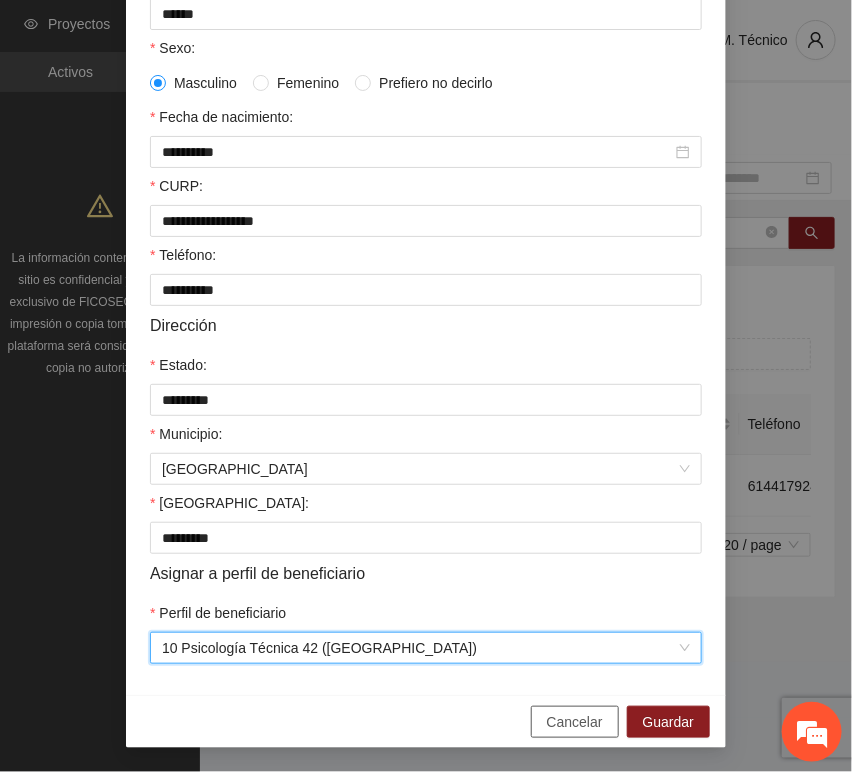 drag, startPoint x: 383, startPoint y: 707, endPoint x: 560, endPoint y: 717, distance: 177.28226 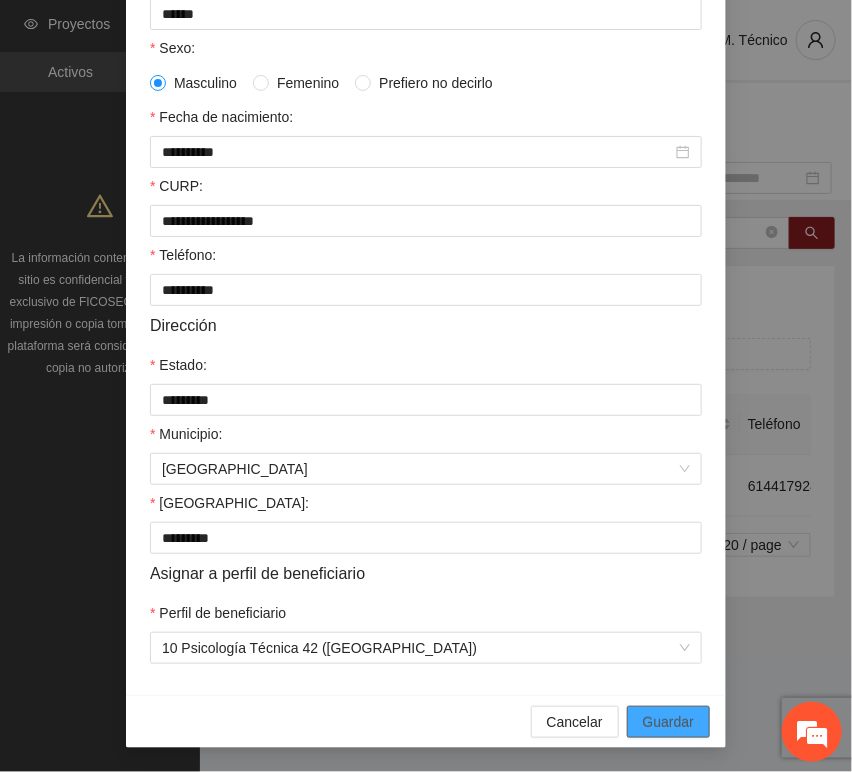 click on "Guardar" at bounding box center (668, 722) 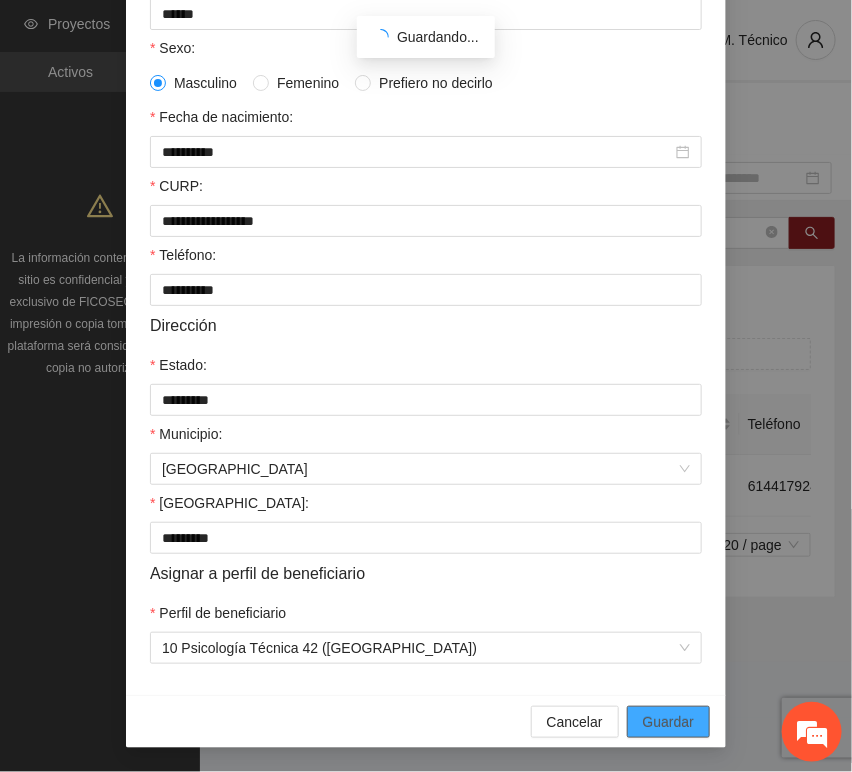 scroll, scrollTop: 294, scrollLeft: 0, axis: vertical 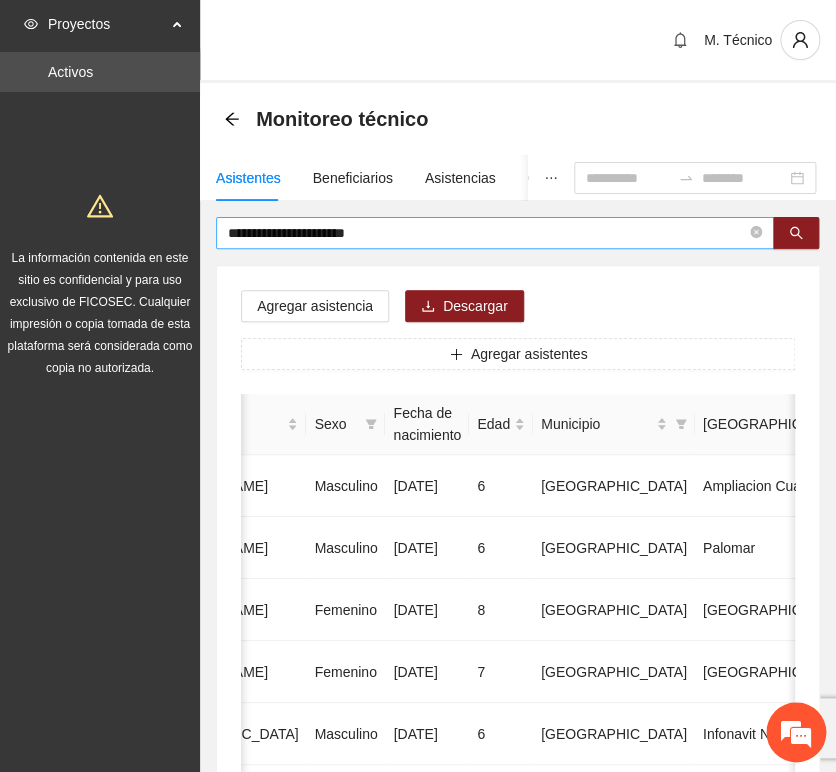 drag, startPoint x: 357, startPoint y: 278, endPoint x: 409, endPoint y: 245, distance: 61.587337 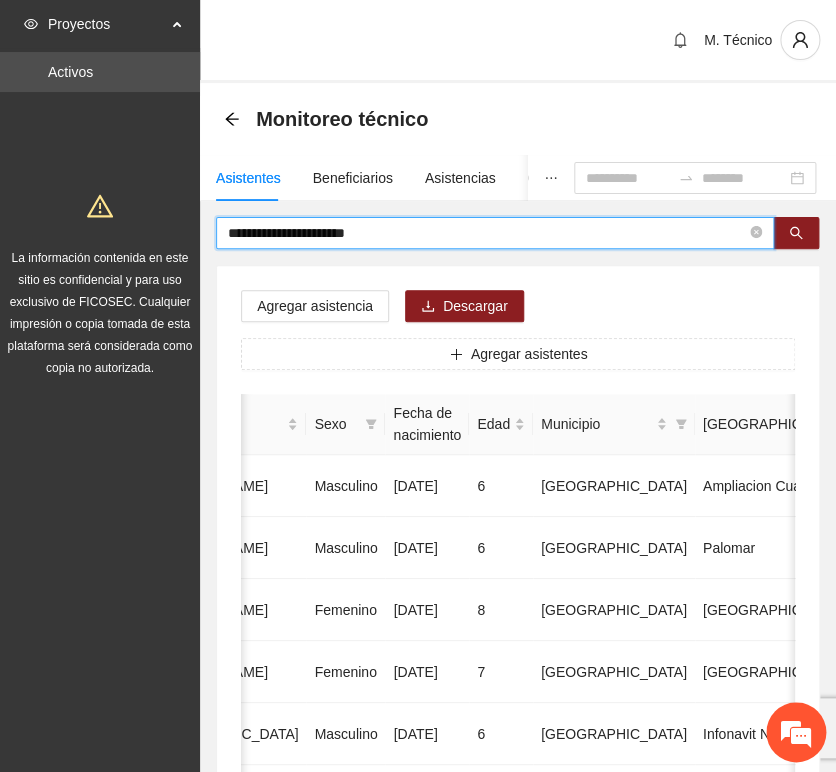 drag, startPoint x: 407, startPoint y: 235, endPoint x: -40, endPoint y: 171, distance: 451.5584 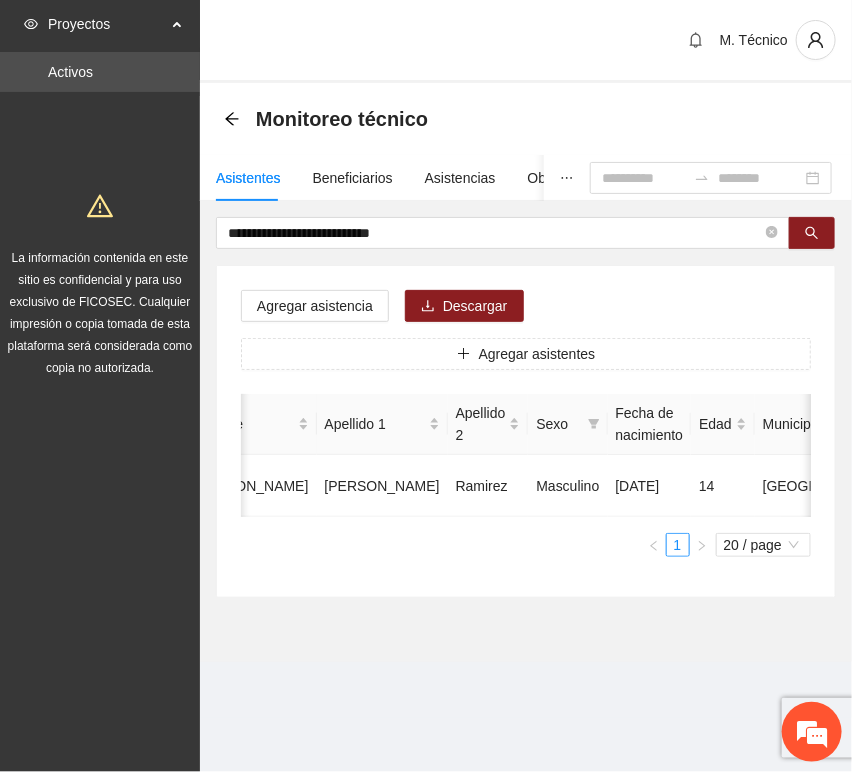 scroll, scrollTop: 0, scrollLeft: 452, axis: horizontal 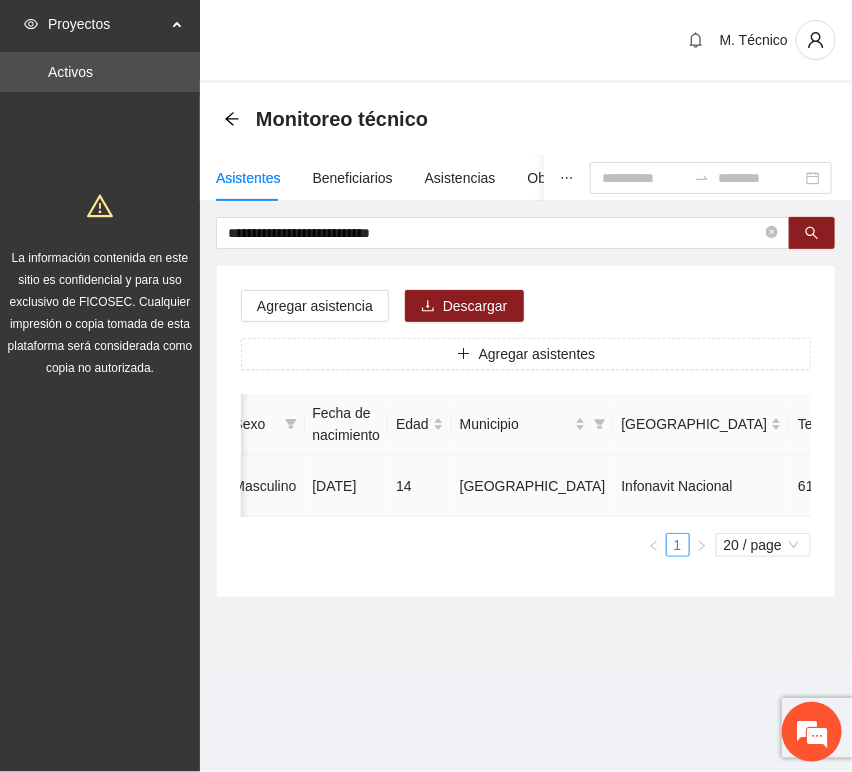 click 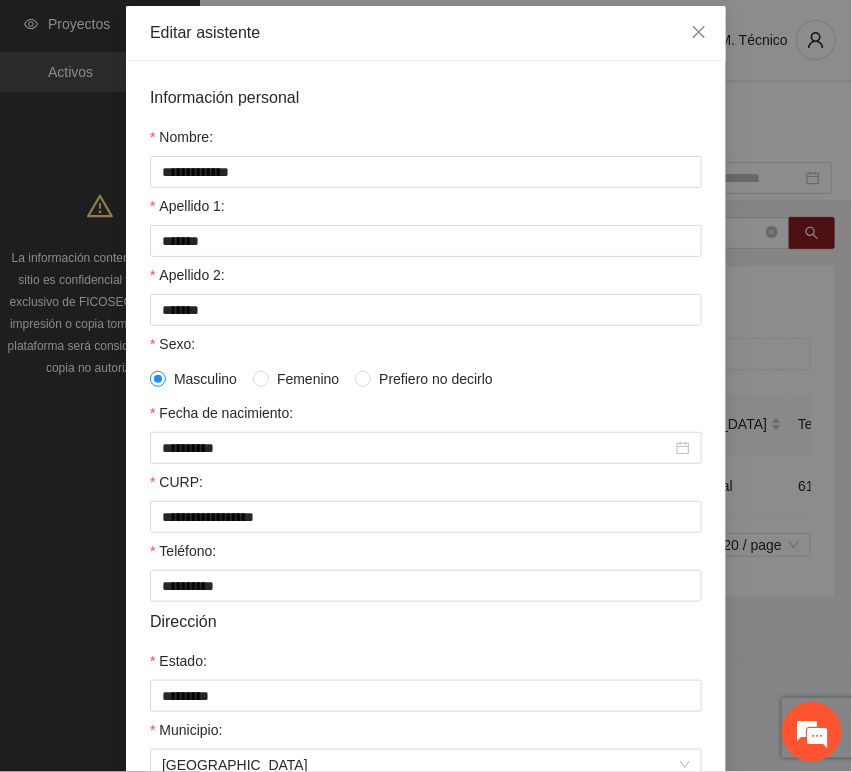 scroll, scrollTop: 394, scrollLeft: 0, axis: vertical 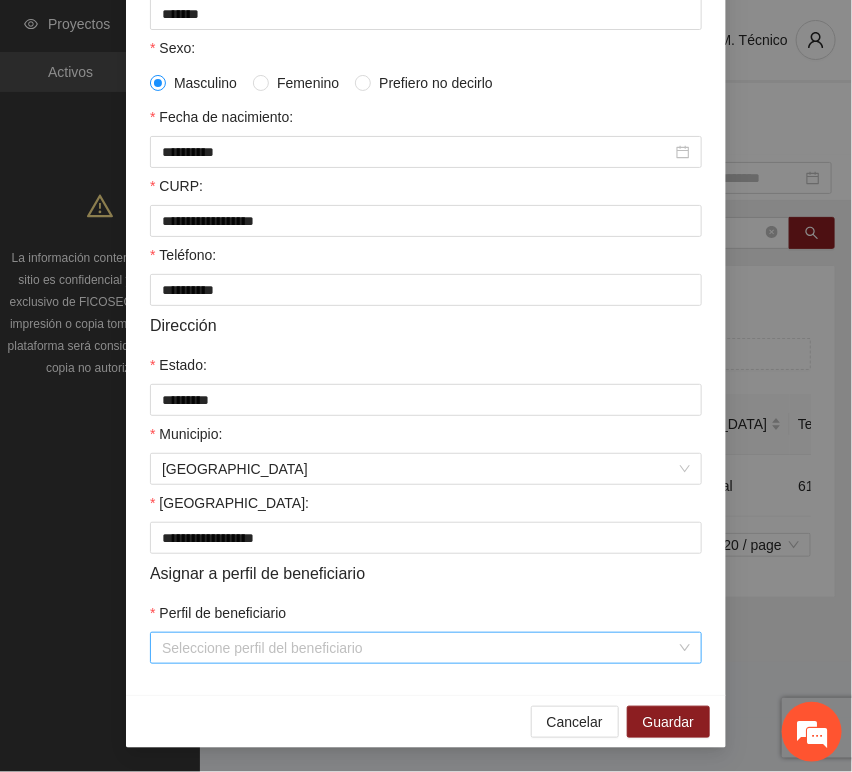 click on "Perfil de beneficiario" at bounding box center (419, 648) 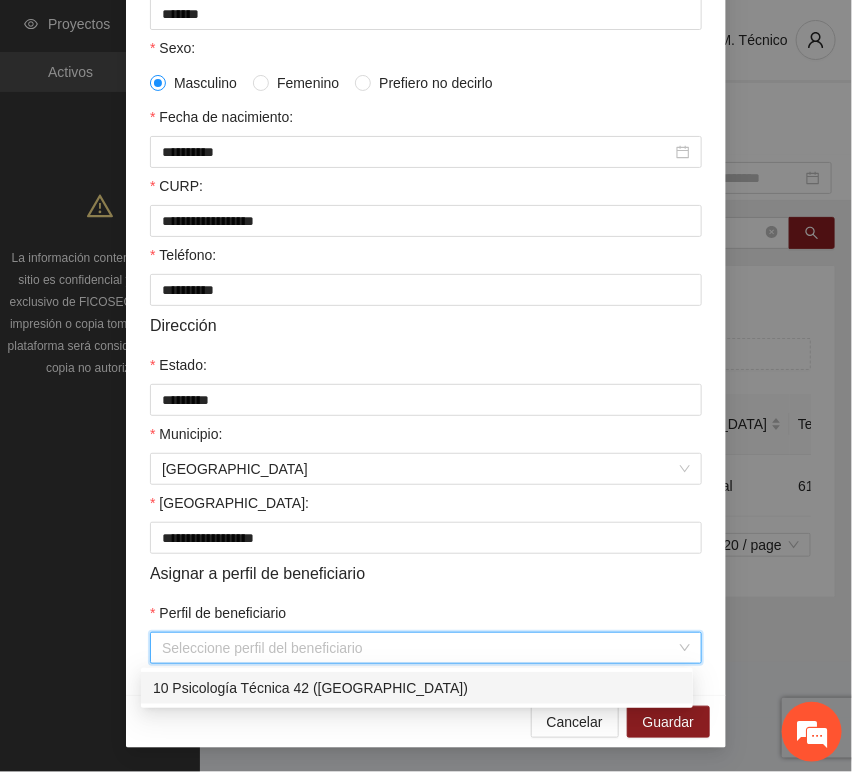 click on "Cancelar Guardar" at bounding box center [426, 721] 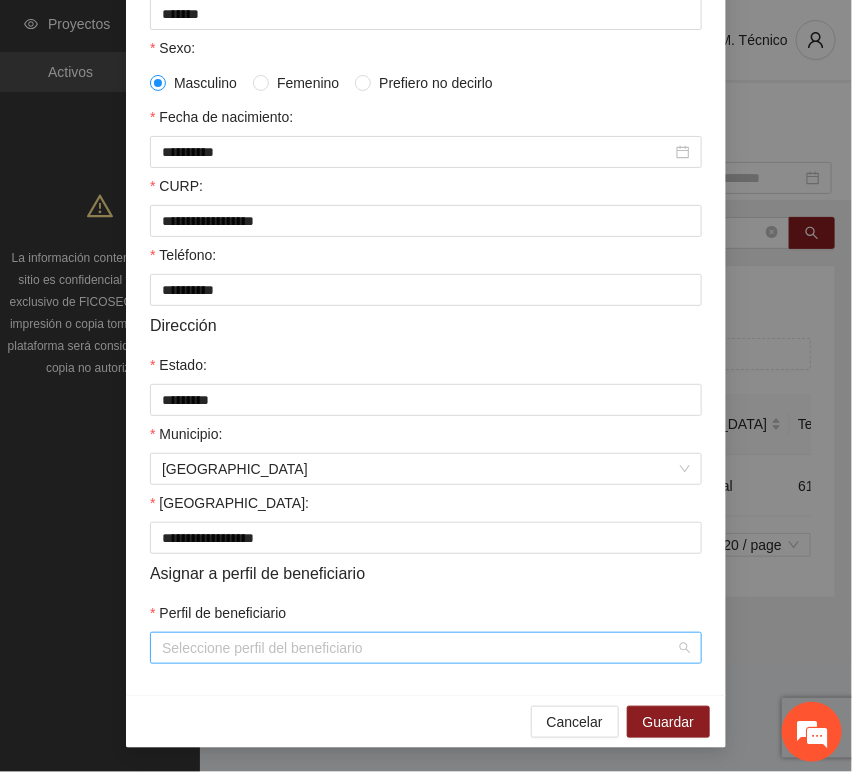 click on "Perfil de beneficiario" at bounding box center (419, 648) 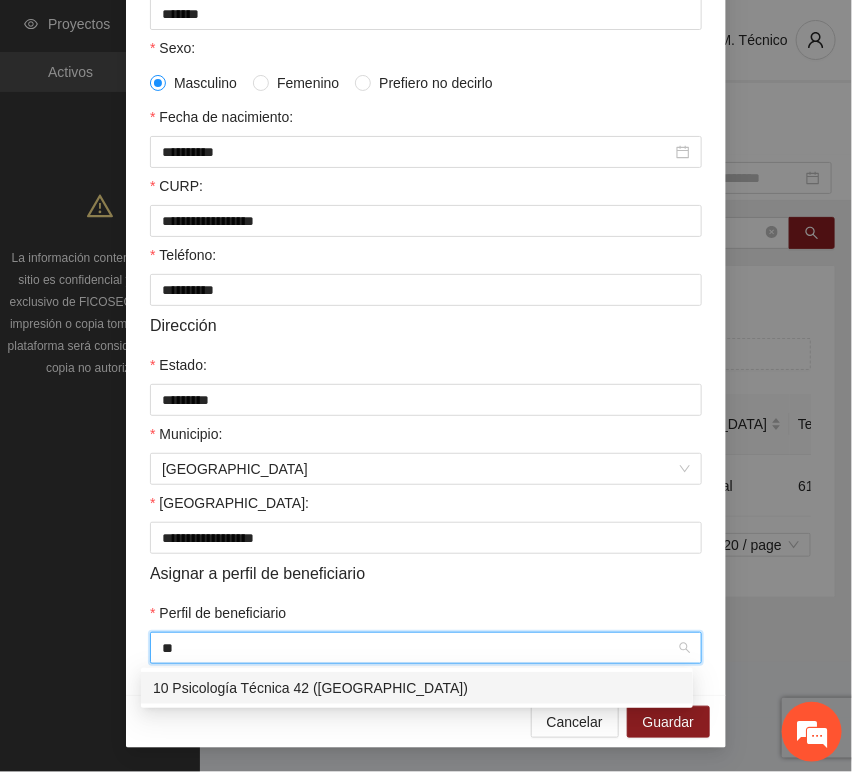 click on "10 Psicología Técnica 42 ([GEOGRAPHIC_DATA])" at bounding box center (417, 688) 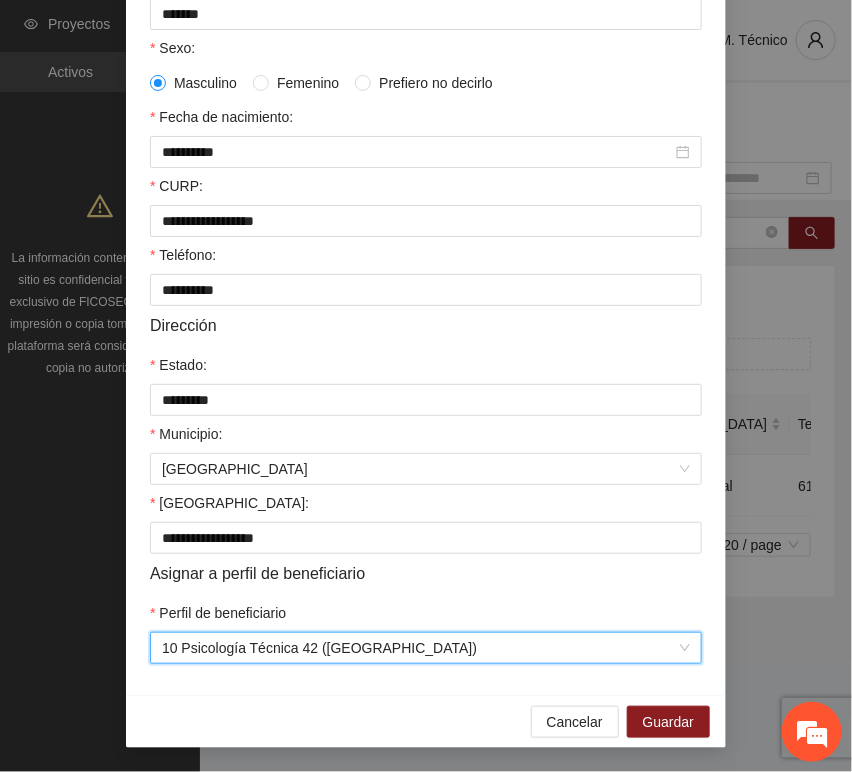 click on "Cancelar Guardar" at bounding box center (426, 721) 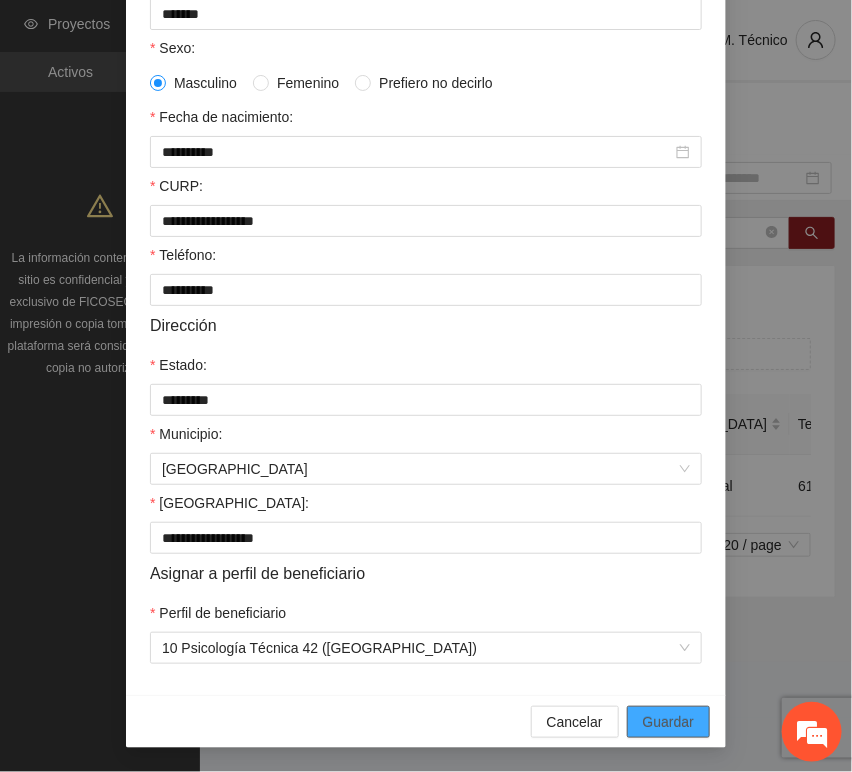 click on "Guardar" at bounding box center (668, 722) 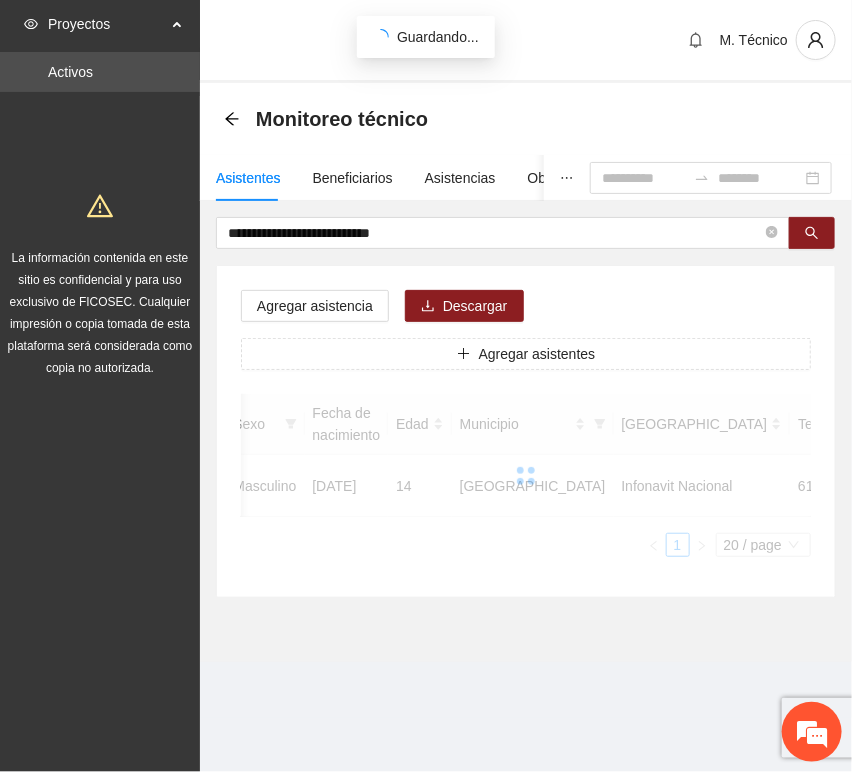scroll, scrollTop: 294, scrollLeft: 0, axis: vertical 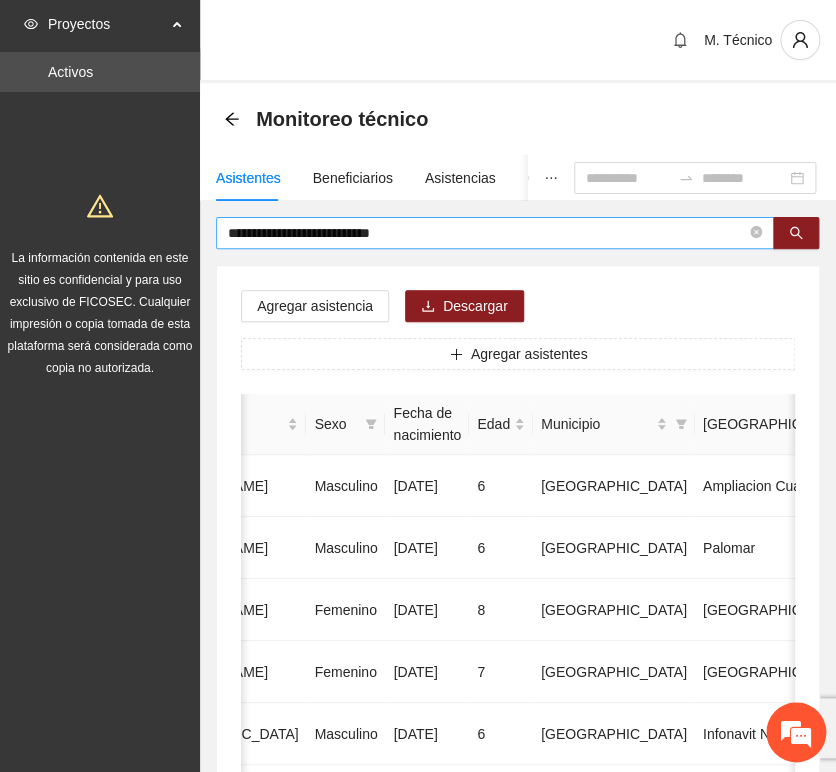 drag, startPoint x: 397, startPoint y: 250, endPoint x: 461, endPoint y: 224, distance: 69.079666 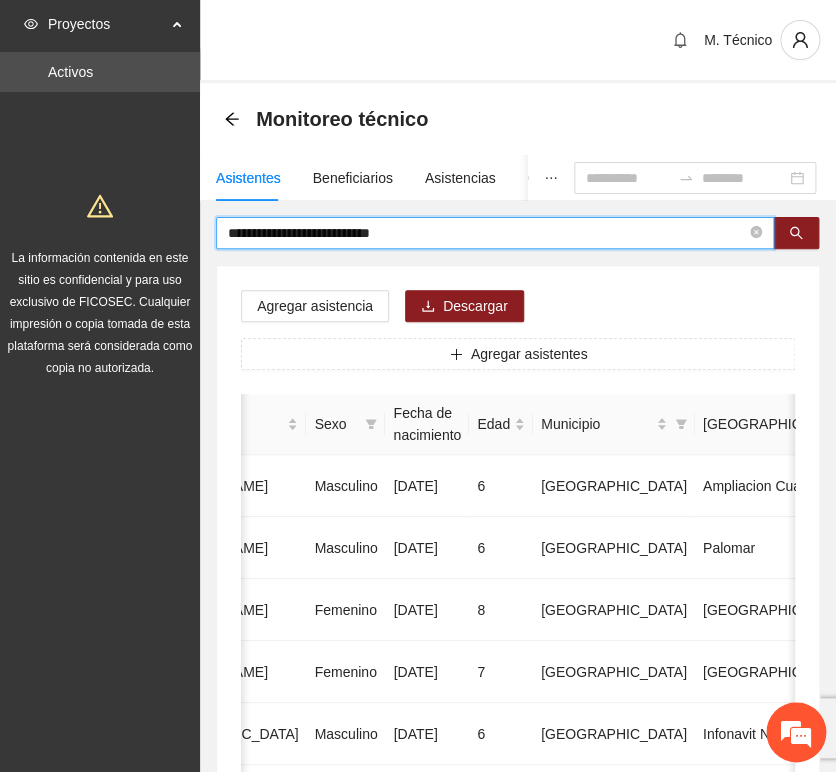 drag, startPoint x: 461, startPoint y: 224, endPoint x: 14, endPoint y: 211, distance: 447.189 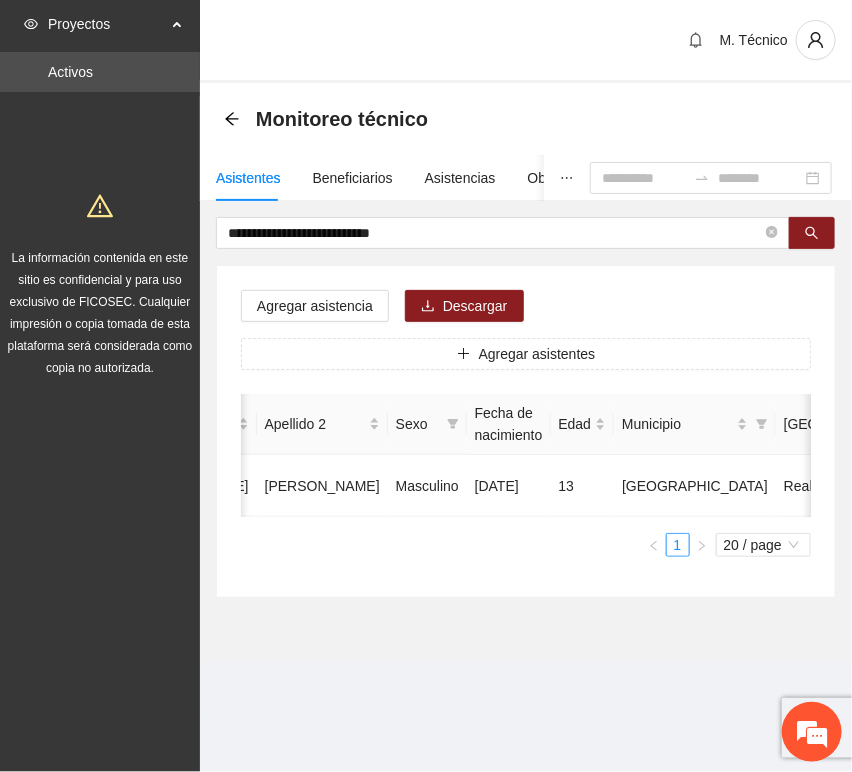 scroll, scrollTop: 0, scrollLeft: 452, axis: horizontal 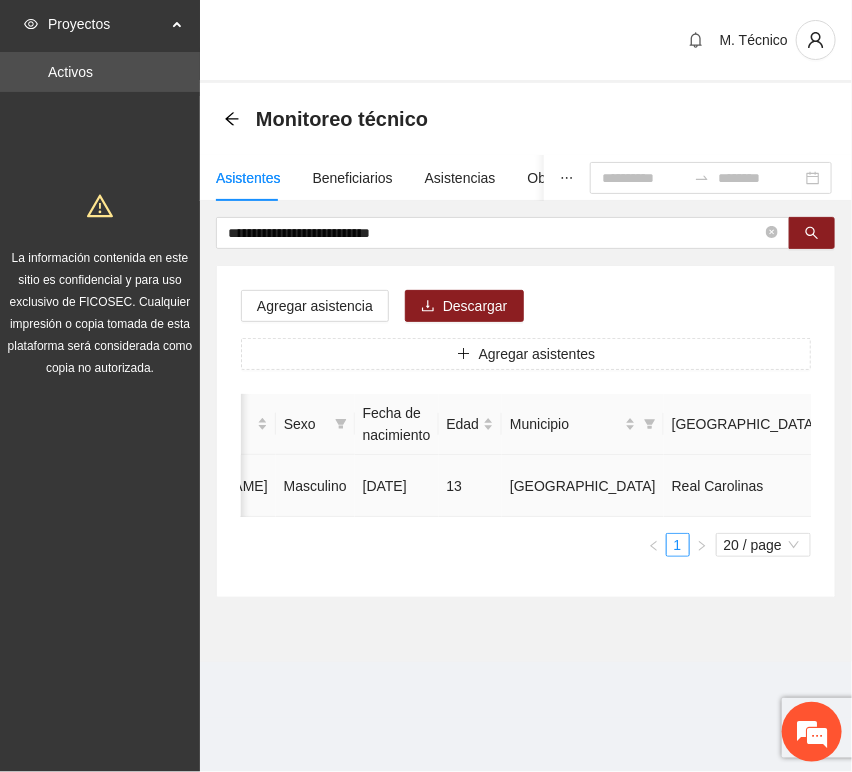 click at bounding box center [1051, 486] 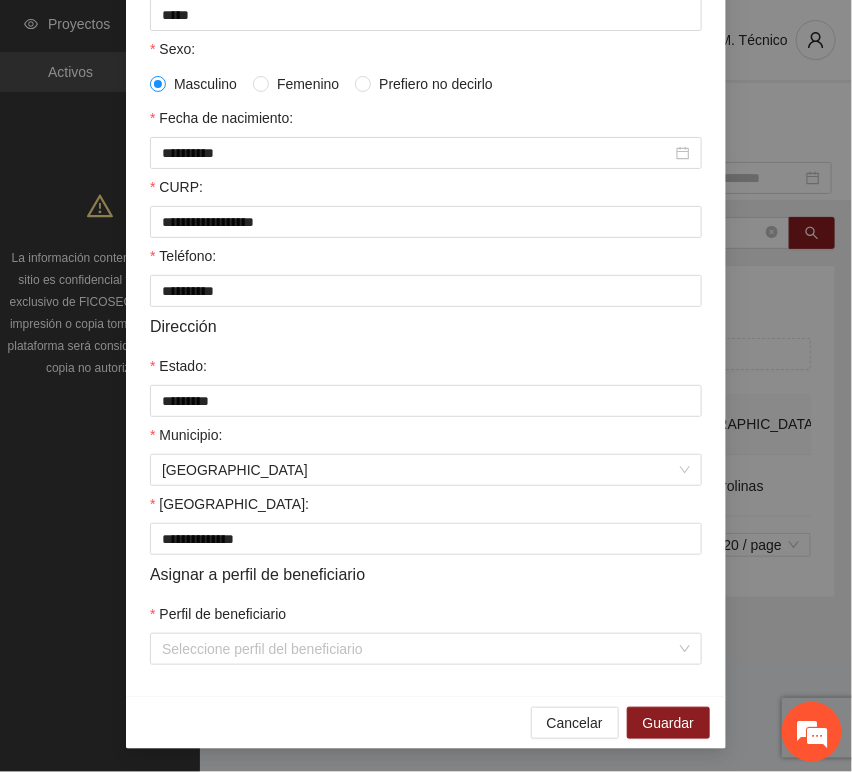 scroll, scrollTop: 394, scrollLeft: 0, axis: vertical 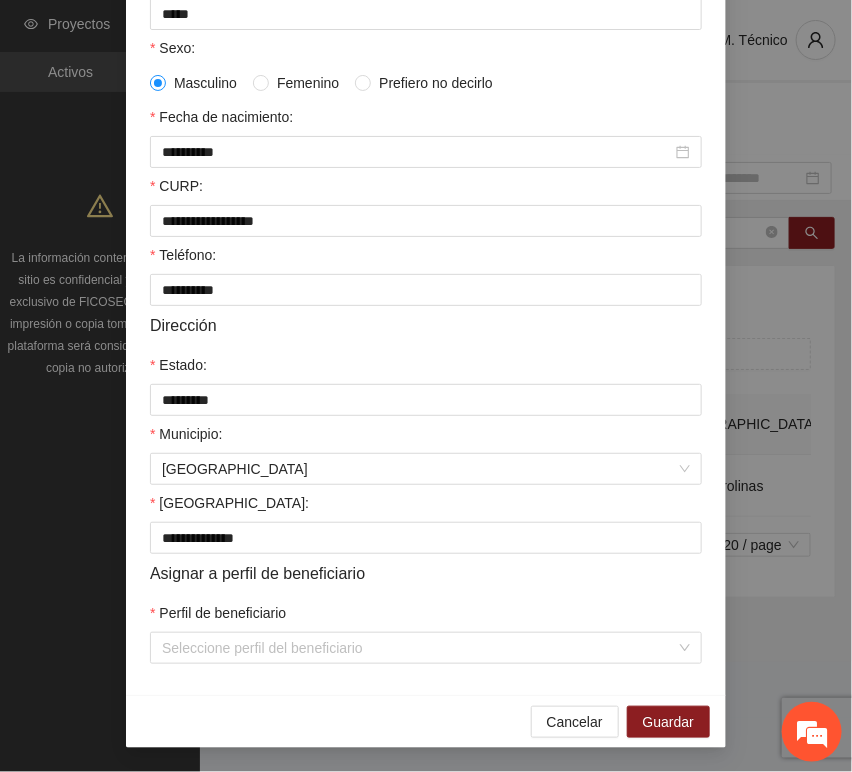 click on "Perfil de beneficiario" at bounding box center (426, 617) 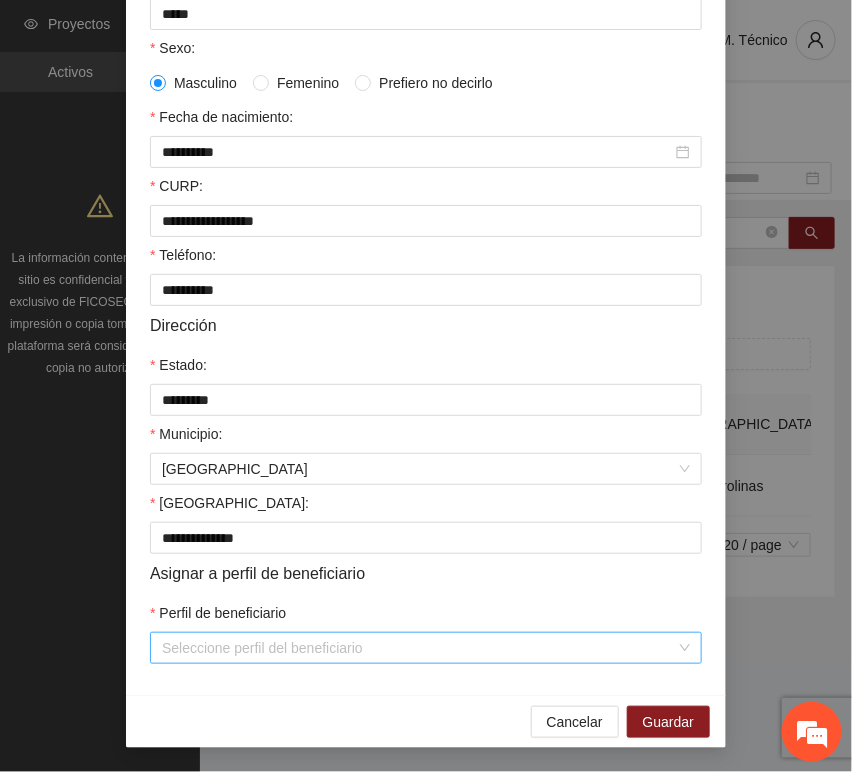 click on "Seleccione perfil del beneficiario" at bounding box center [426, 648] 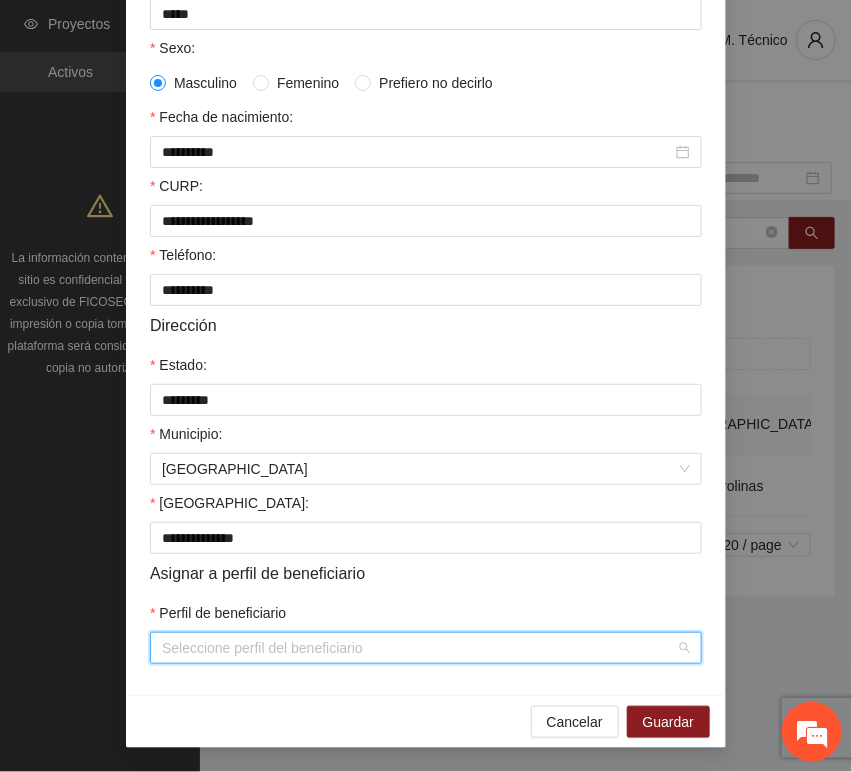 click on "Perfil de beneficiario" at bounding box center (419, 648) 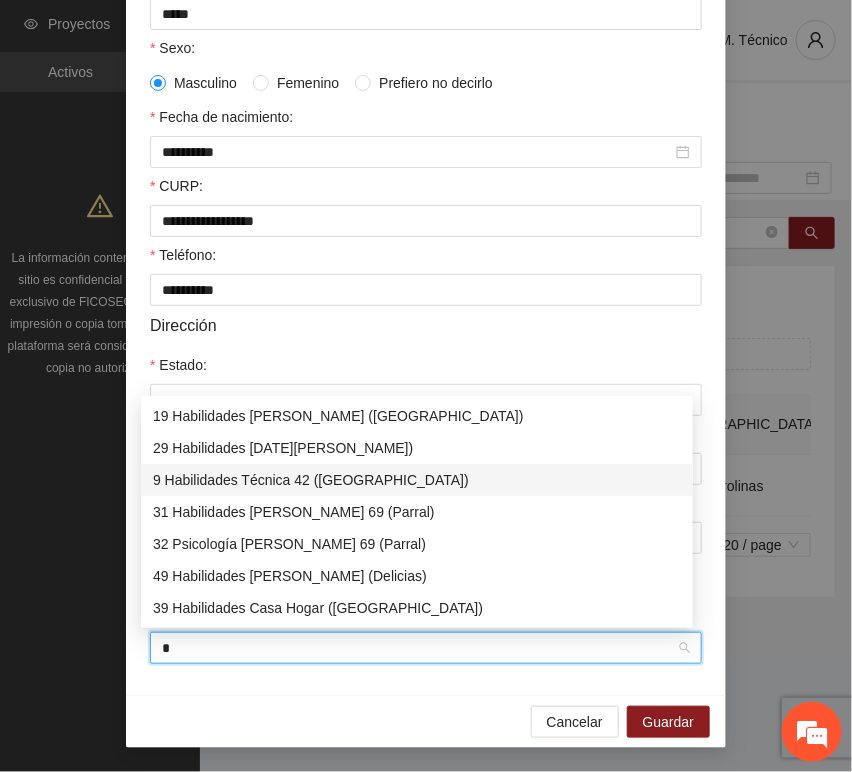 click on "9 Habilidades Técnica 42 ([GEOGRAPHIC_DATA])" at bounding box center (417, 480) 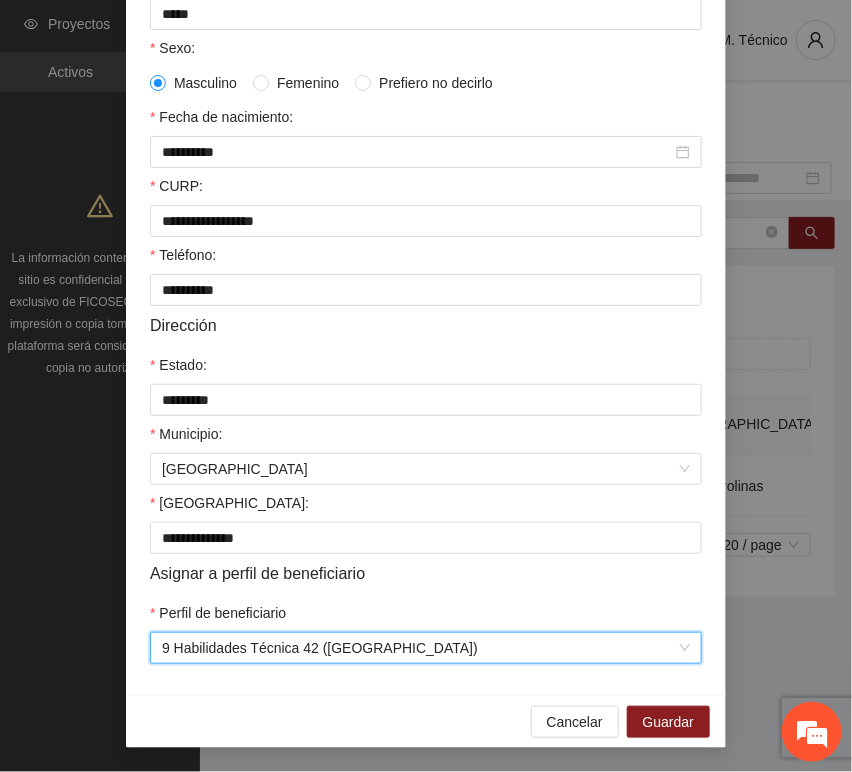 click on "**********" at bounding box center [426, 230] 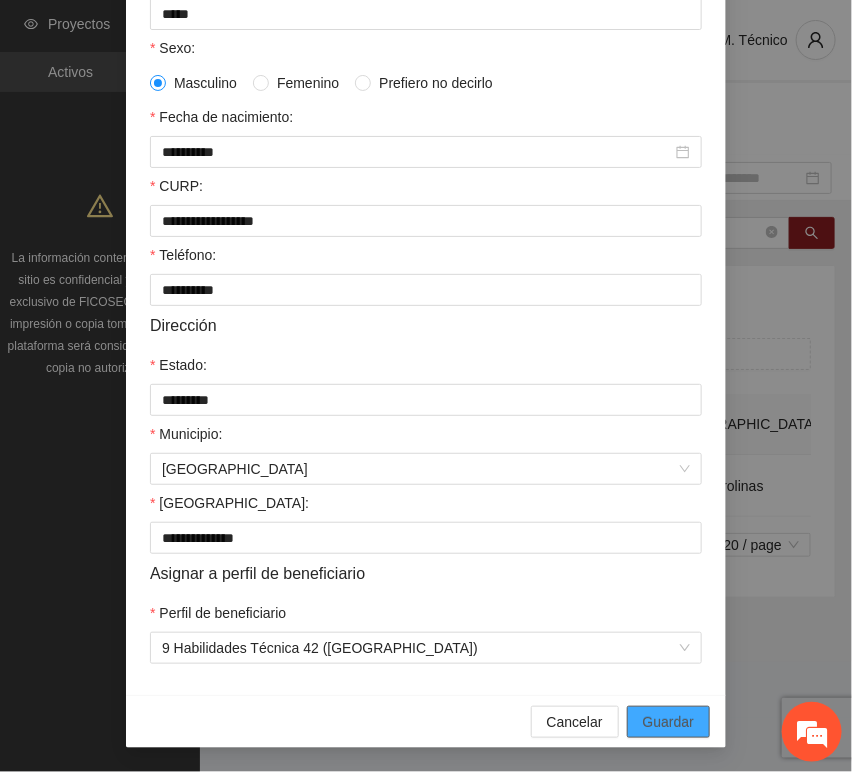 click on "Guardar" at bounding box center (668, 722) 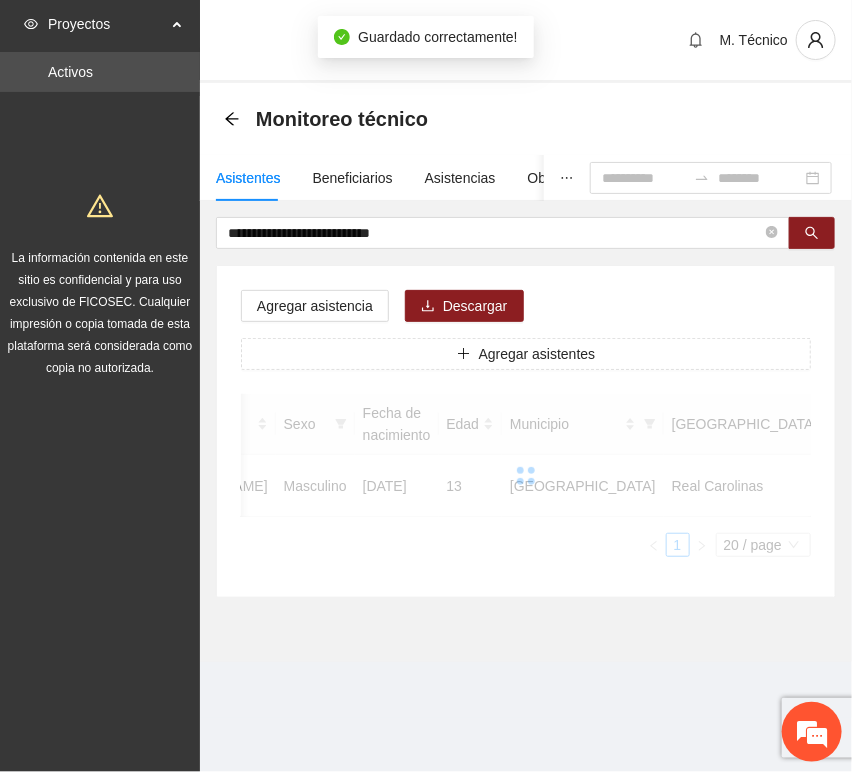 scroll, scrollTop: 294, scrollLeft: 0, axis: vertical 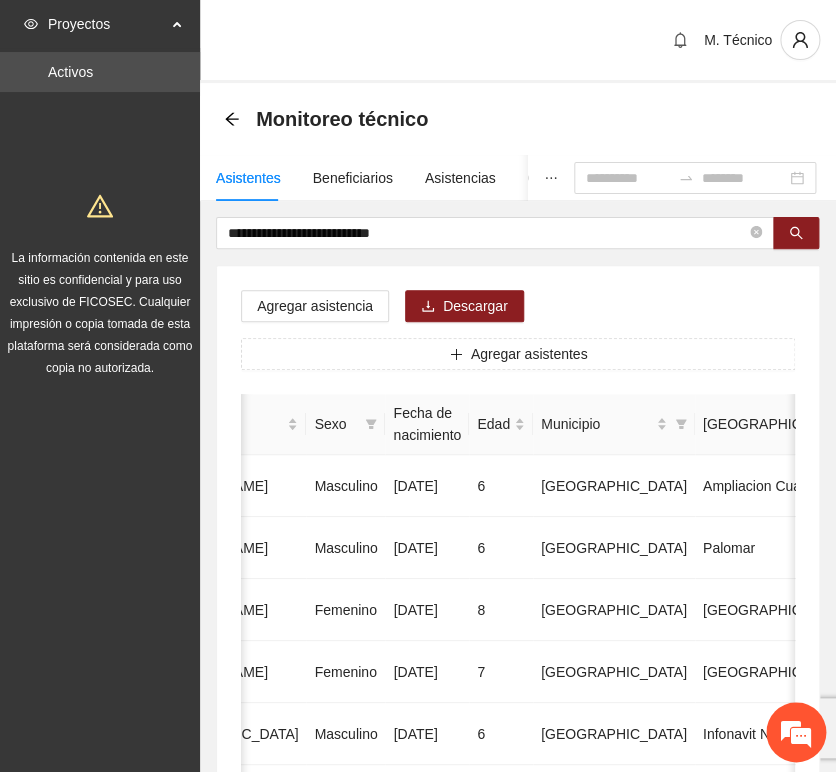 click on "**********" at bounding box center [518, 996] 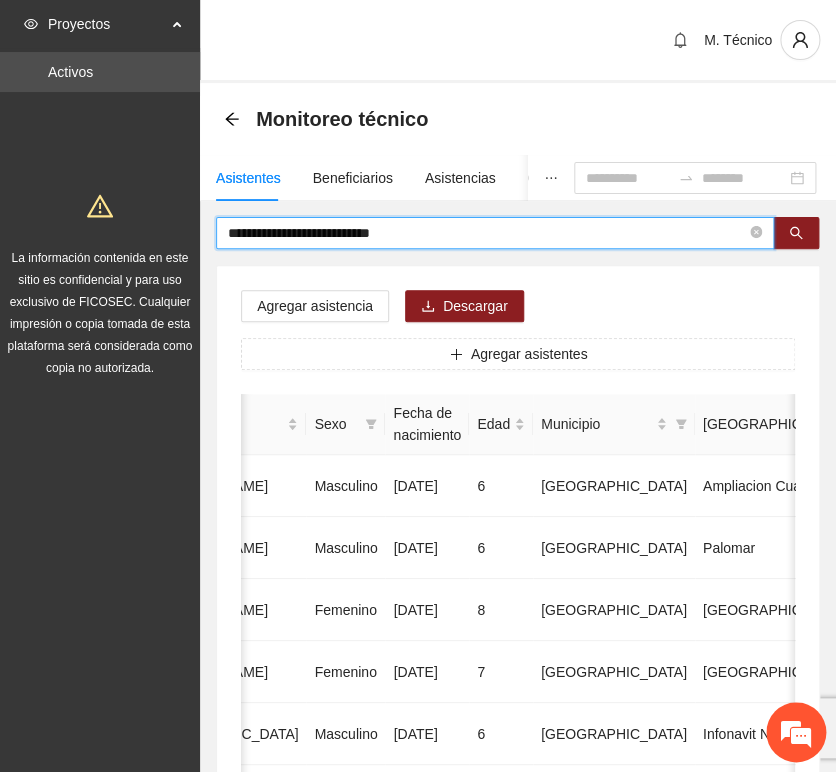 drag, startPoint x: 436, startPoint y: 240, endPoint x: 32, endPoint y: 215, distance: 404.77277 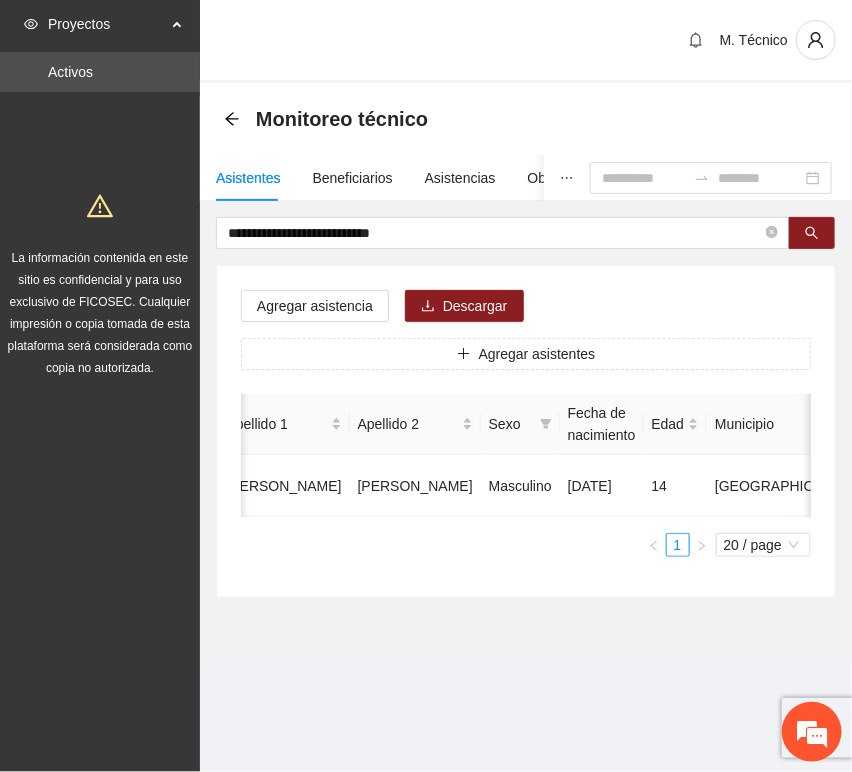 scroll, scrollTop: 0, scrollLeft: 452, axis: horizontal 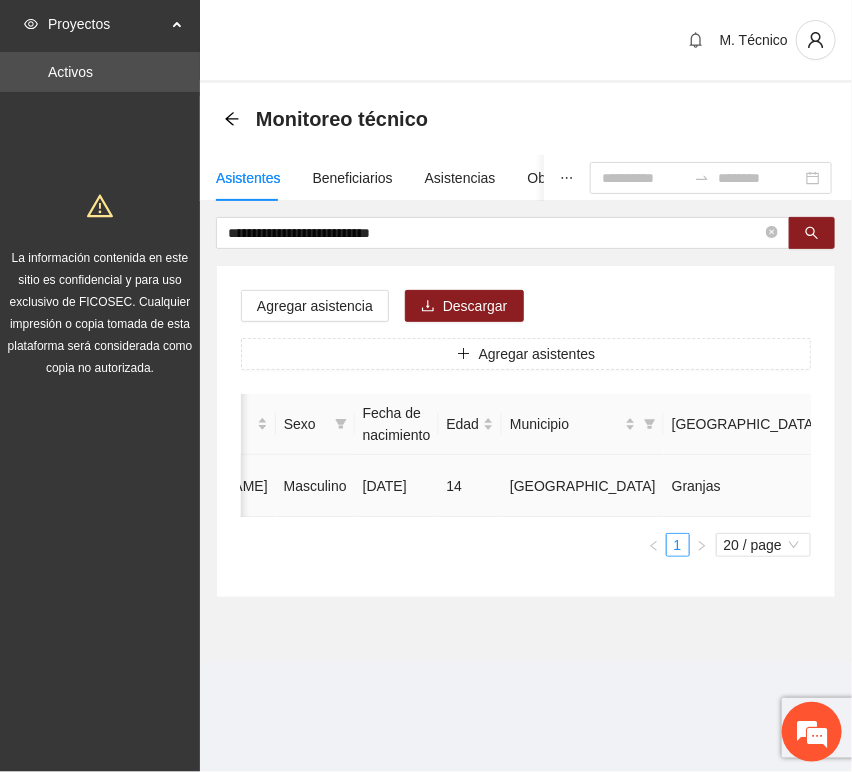 click at bounding box center [1031, 486] 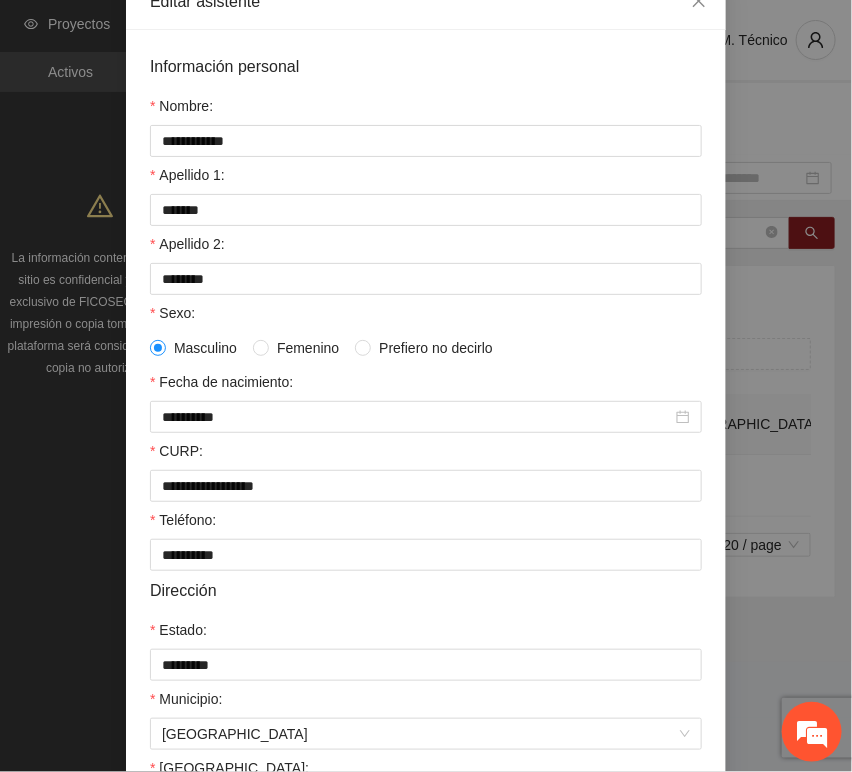 scroll, scrollTop: 394, scrollLeft: 0, axis: vertical 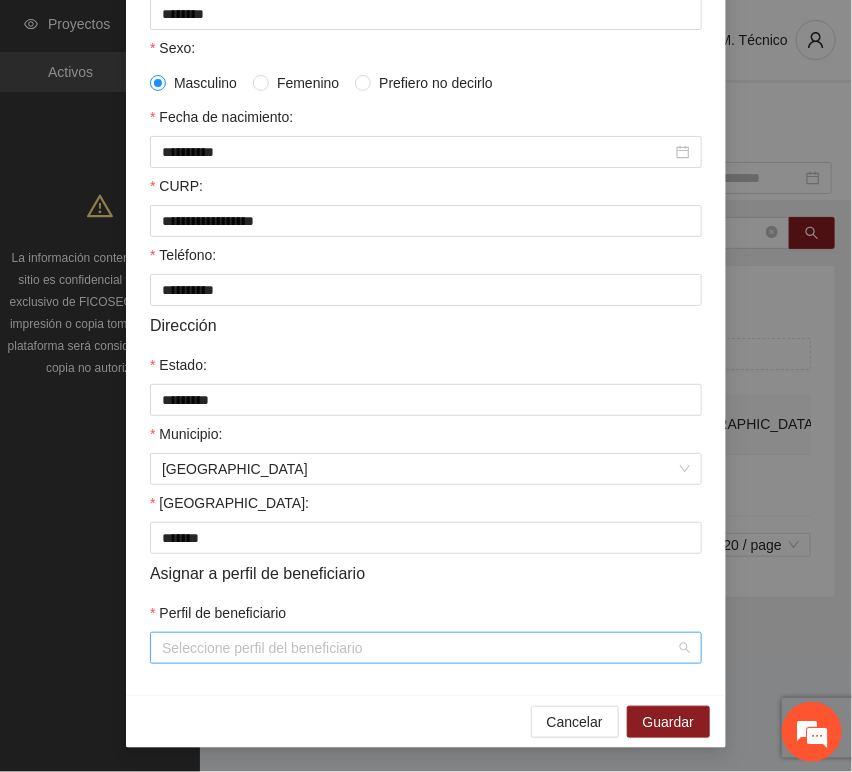 click on "Perfil de beneficiario" at bounding box center [419, 648] 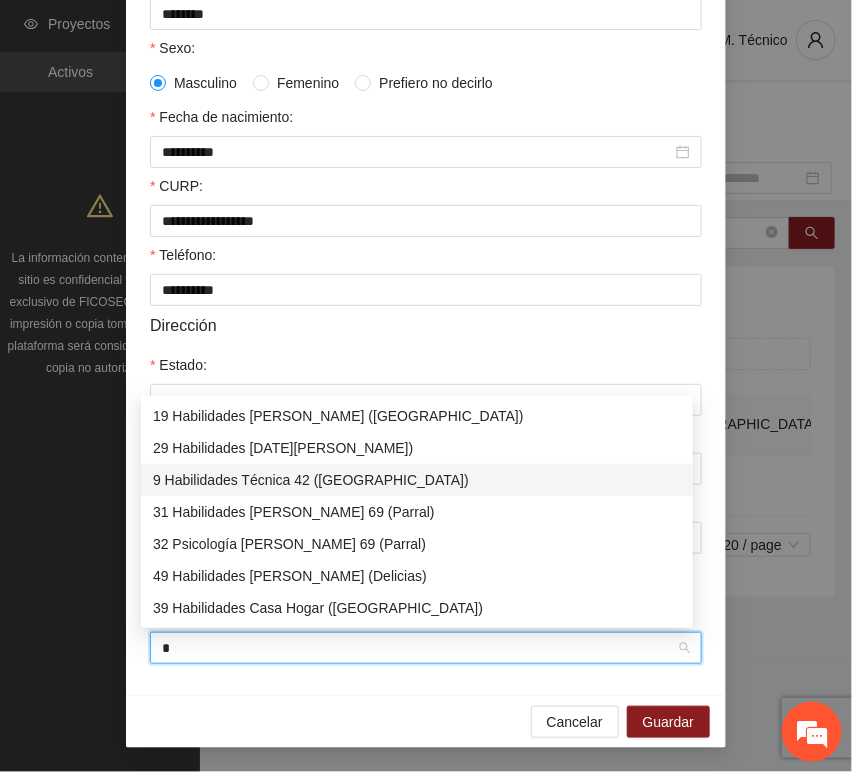 click on "9 Habilidades Técnica 42 ([GEOGRAPHIC_DATA])" at bounding box center [417, 480] 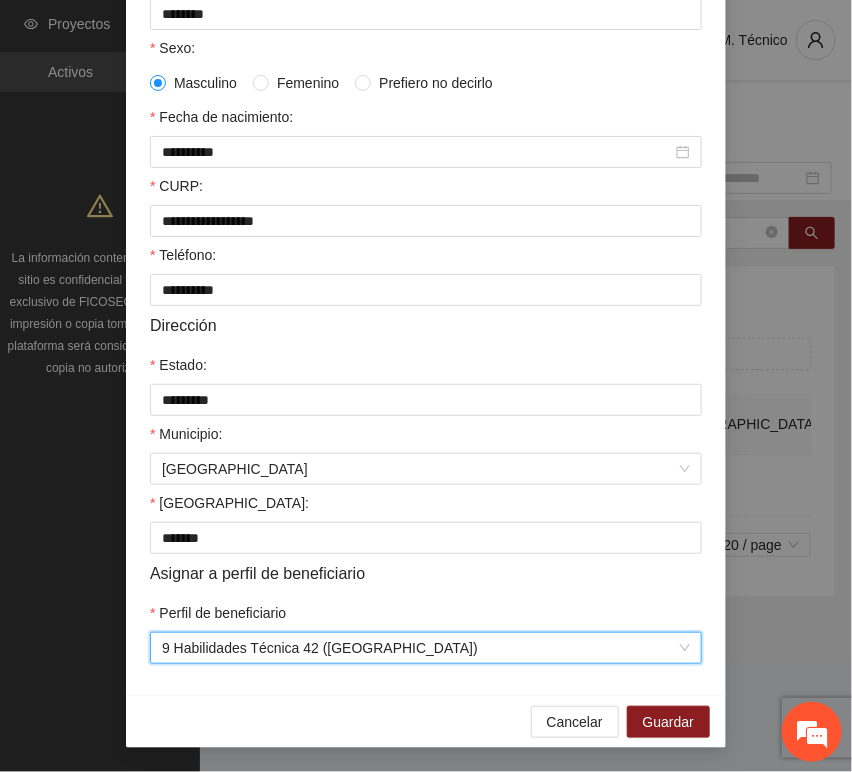 click on "**********" at bounding box center (426, 230) 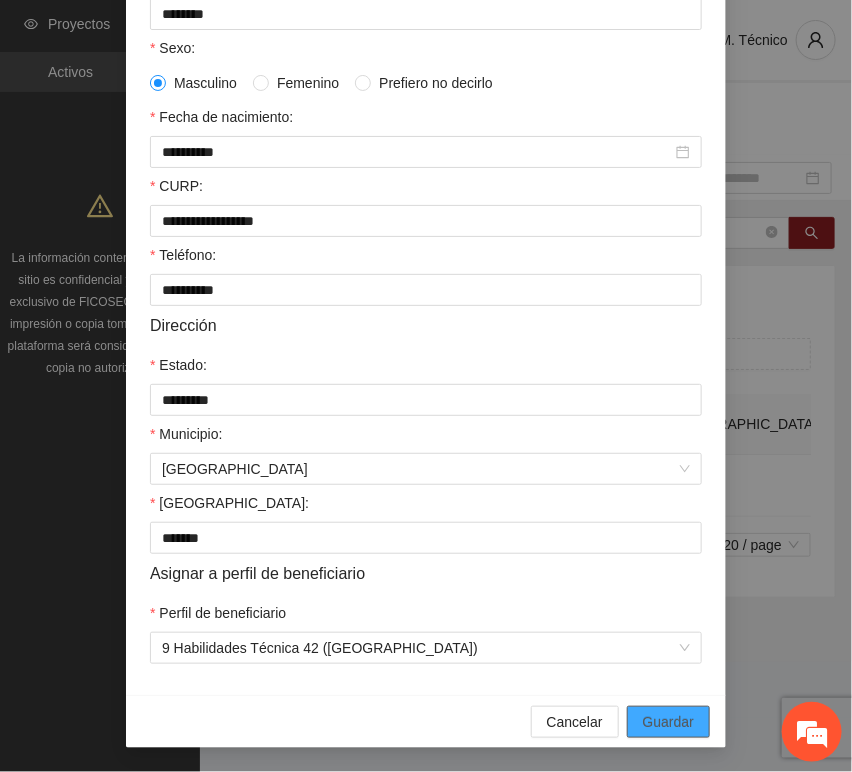 click on "Guardar" at bounding box center (668, 722) 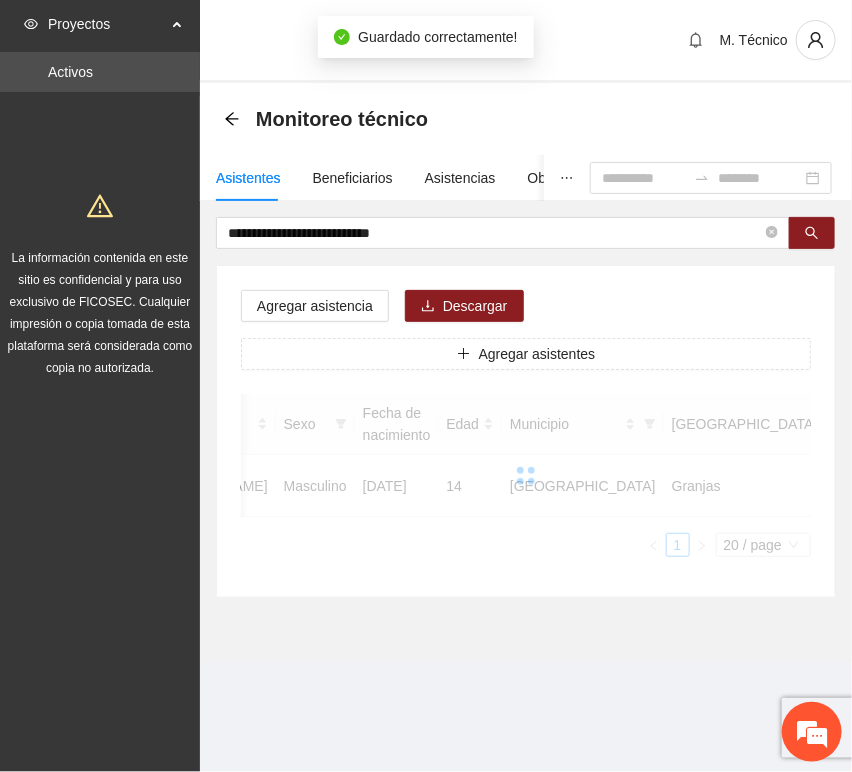 scroll, scrollTop: 294, scrollLeft: 0, axis: vertical 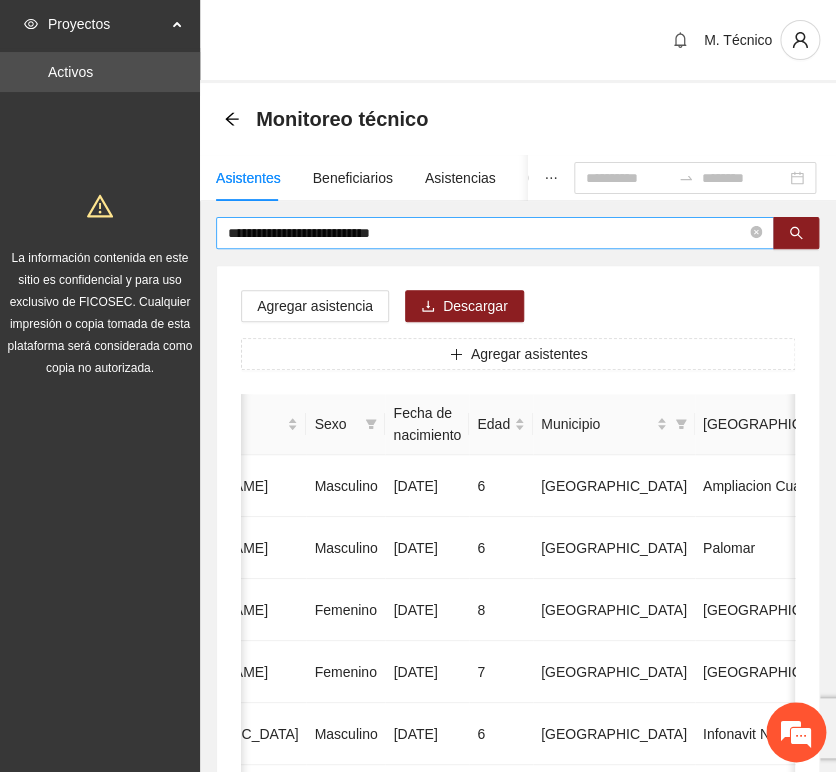 drag, startPoint x: 376, startPoint y: 258, endPoint x: 498, endPoint y: 231, distance: 124.95199 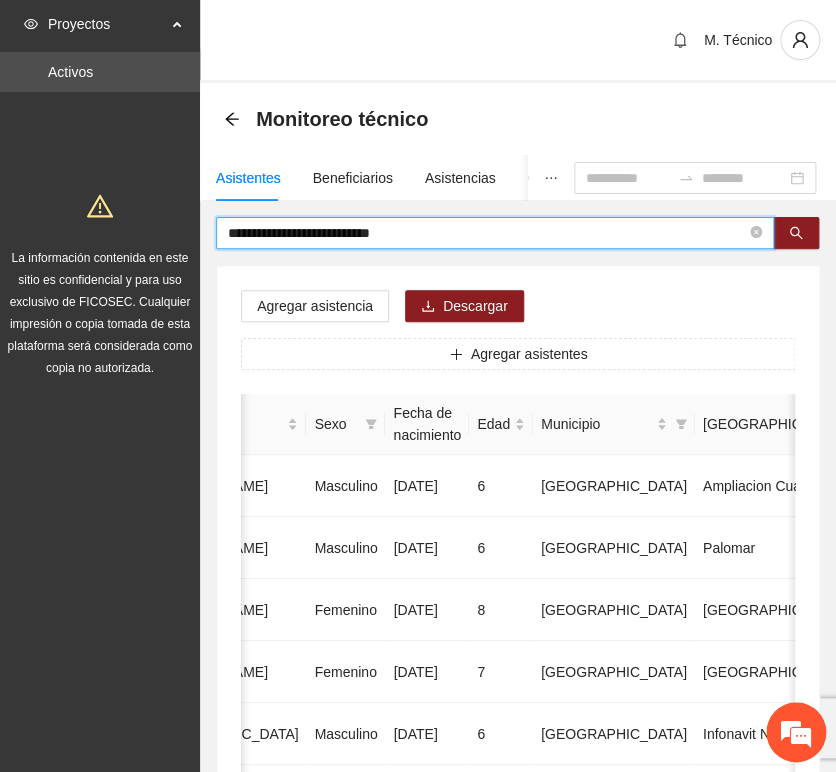 drag, startPoint x: 433, startPoint y: 224, endPoint x: -208, endPoint y: 196, distance: 641.61127 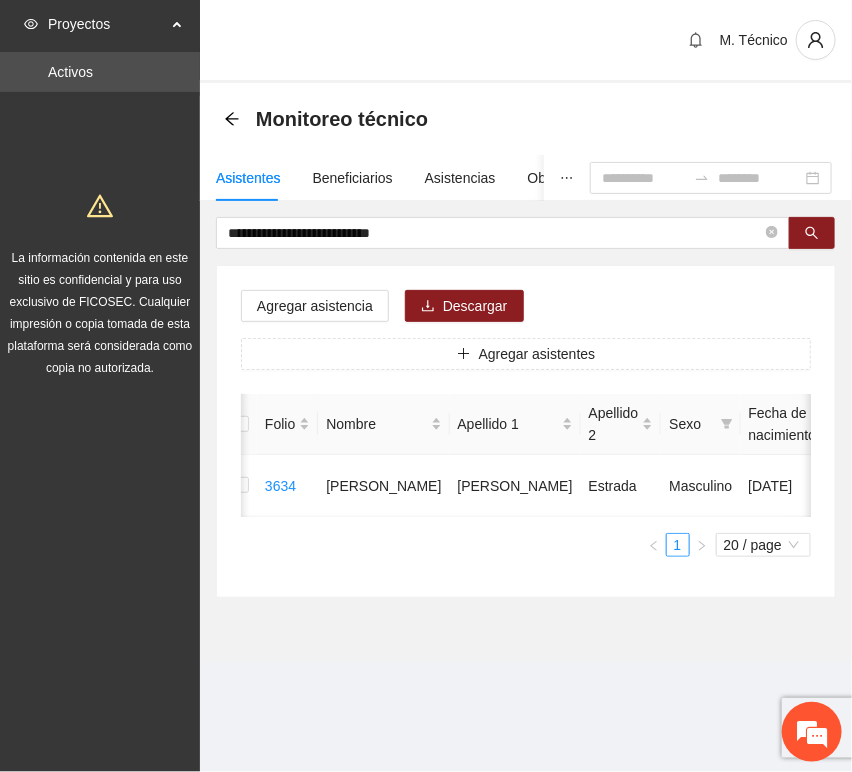 scroll, scrollTop: 0, scrollLeft: 452, axis: horizontal 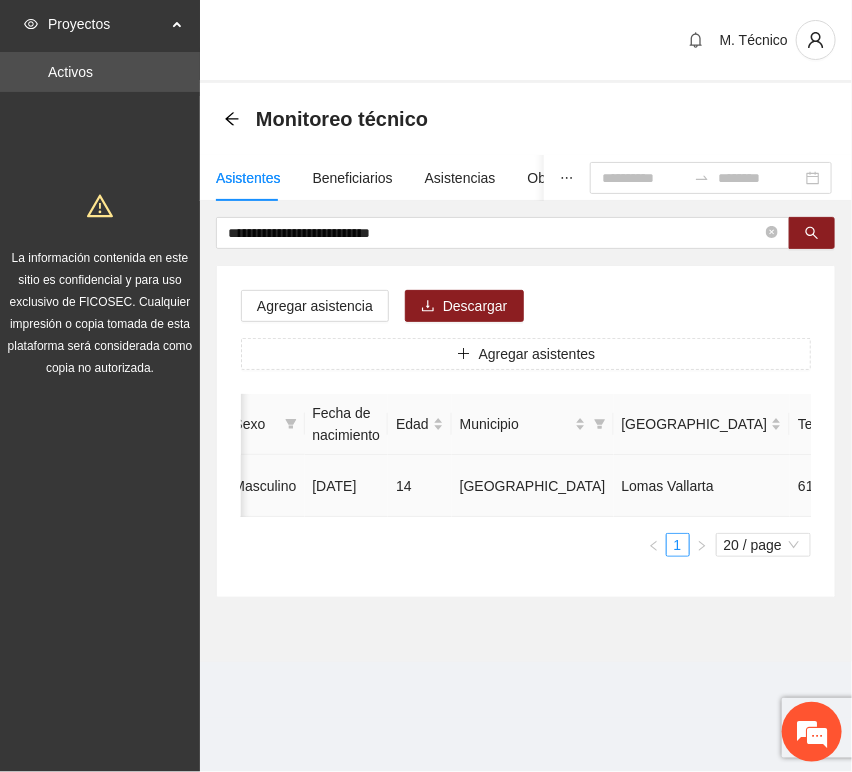 click 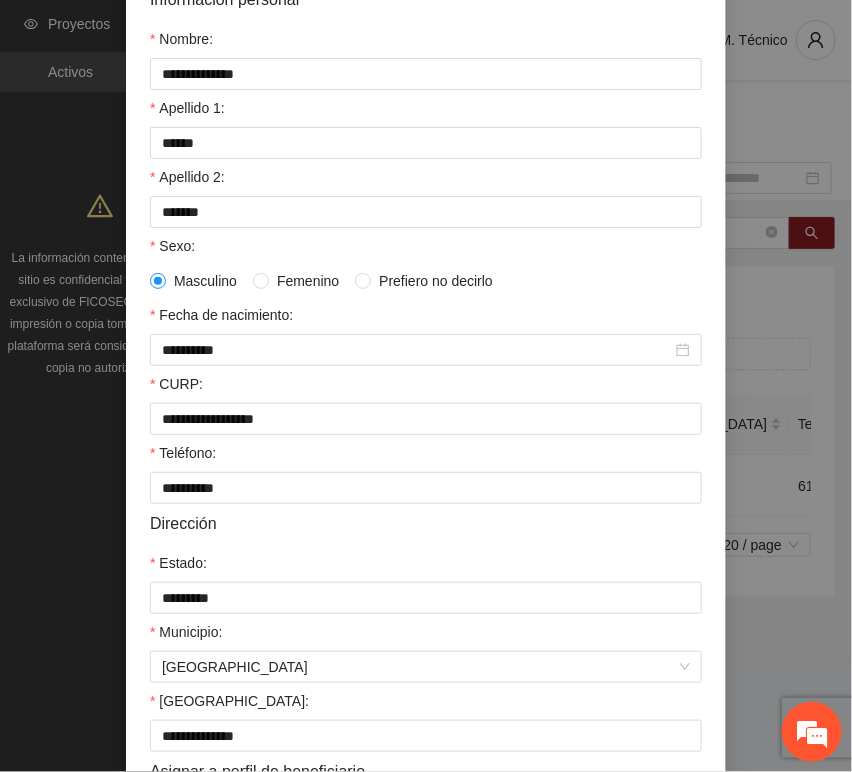 scroll, scrollTop: 394, scrollLeft: 0, axis: vertical 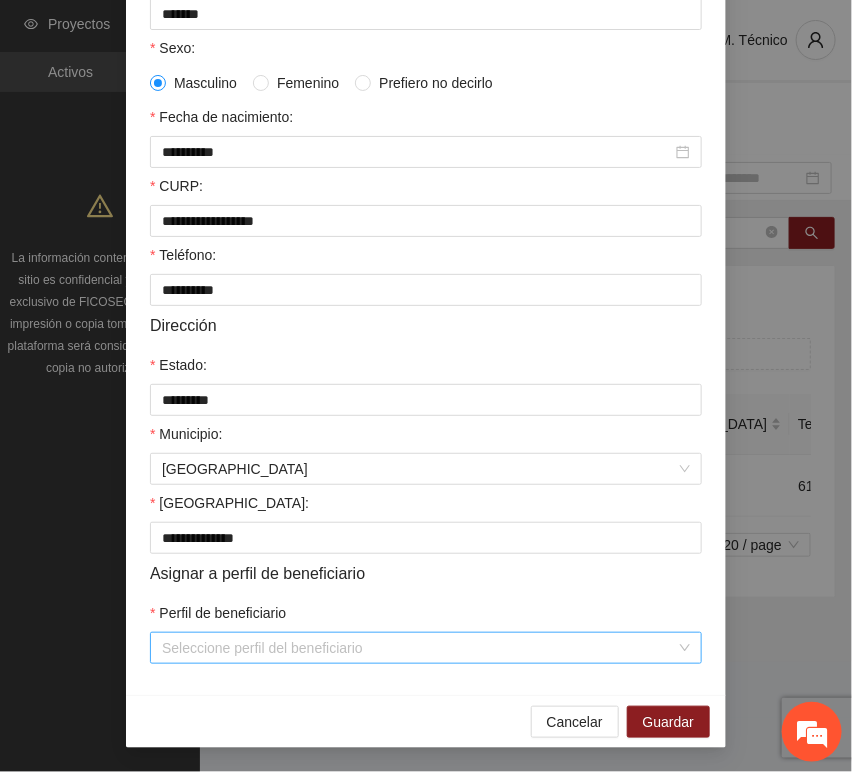 click on "Perfil de beneficiario" at bounding box center [419, 648] 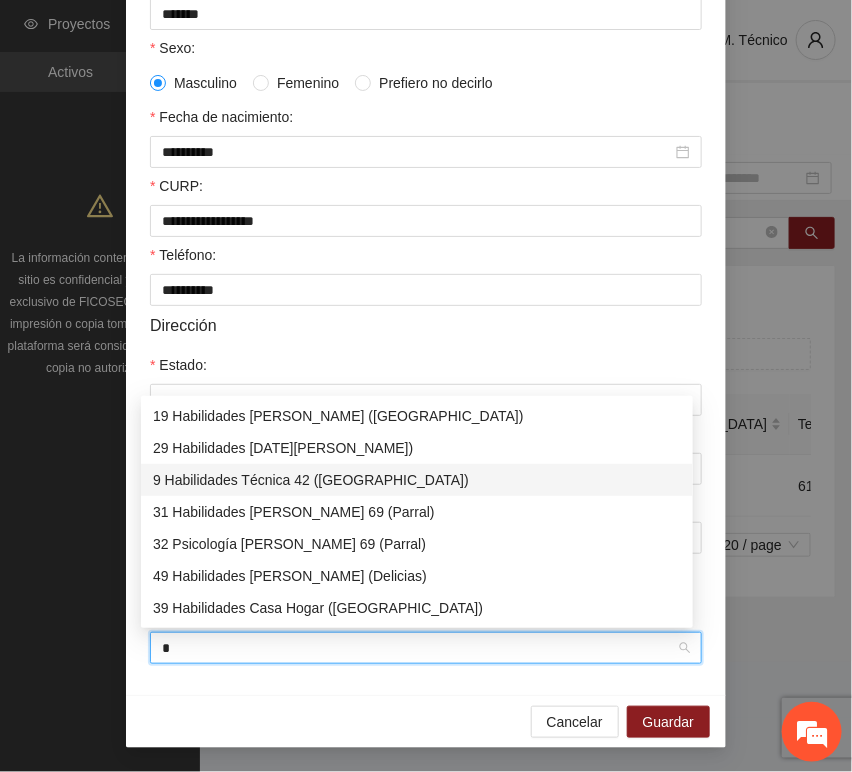 click on "9 Habilidades Técnica 42 ([GEOGRAPHIC_DATA])" at bounding box center [417, 480] 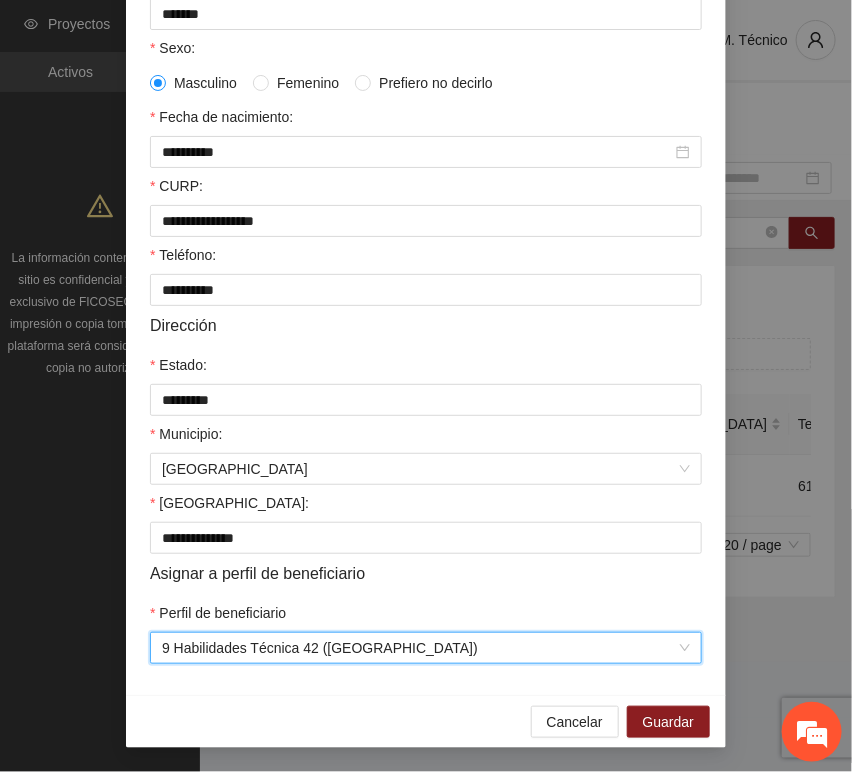 click on "Cancelar Guardar" at bounding box center [426, 721] 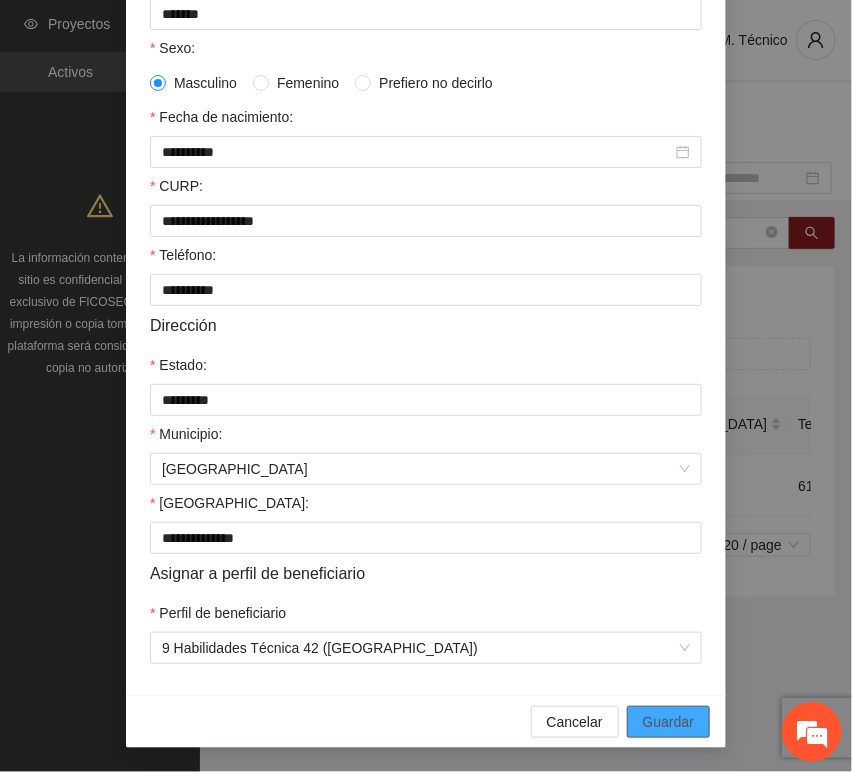 click on "Guardar" at bounding box center (668, 722) 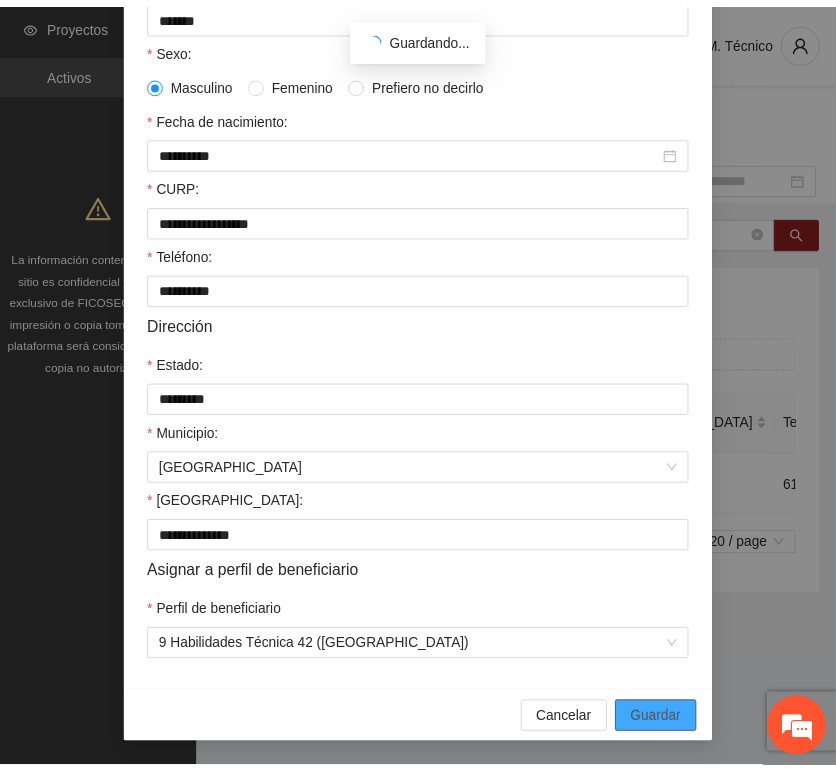 scroll, scrollTop: 294, scrollLeft: 0, axis: vertical 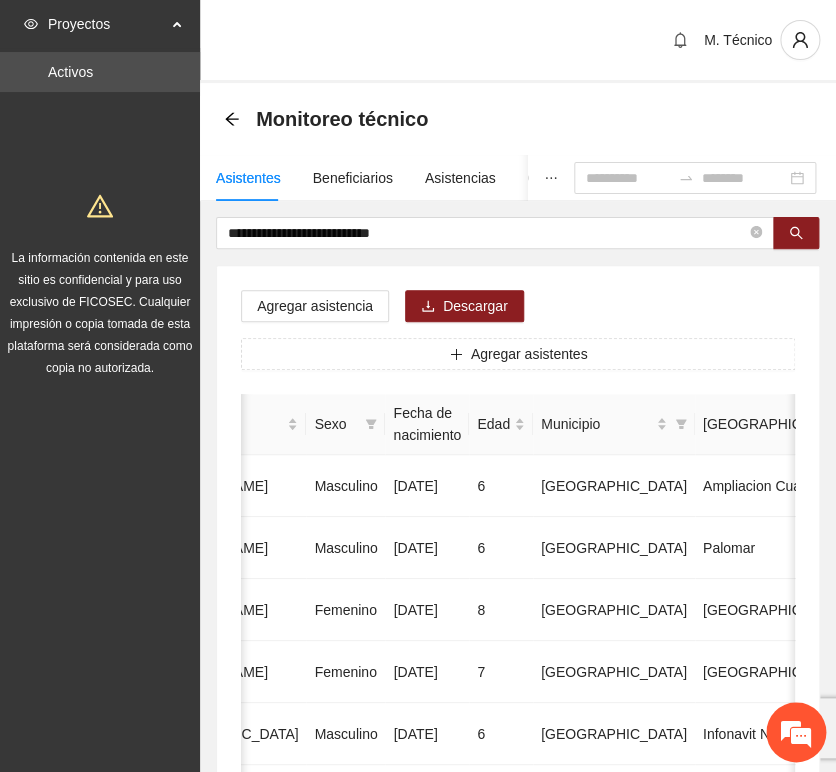 drag, startPoint x: 390, startPoint y: 257, endPoint x: 399, endPoint y: 252, distance: 10.29563 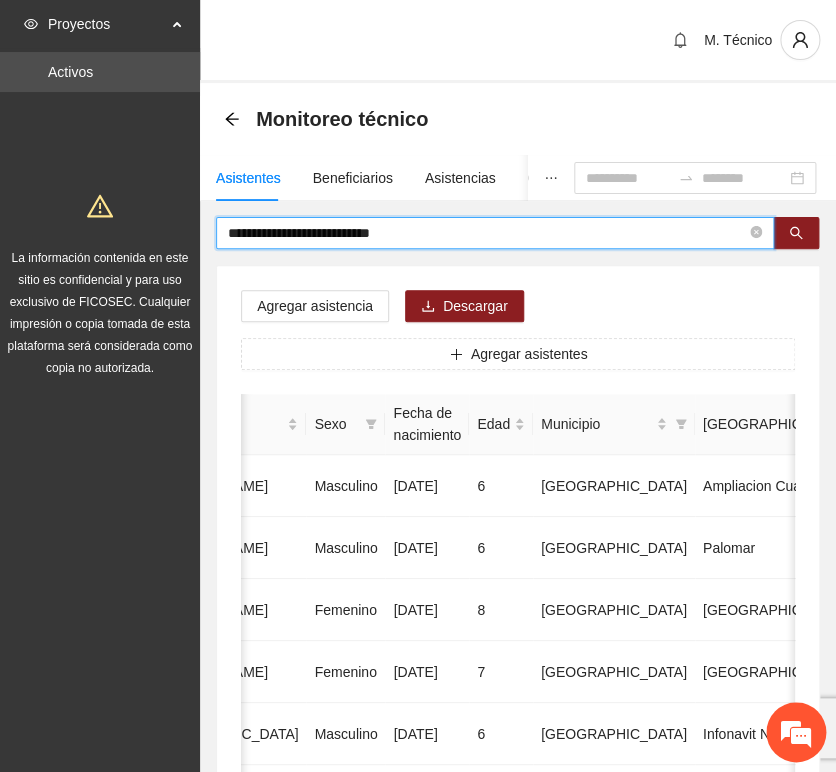 drag, startPoint x: 328, startPoint y: 220, endPoint x: 86, endPoint y: 205, distance: 242.46443 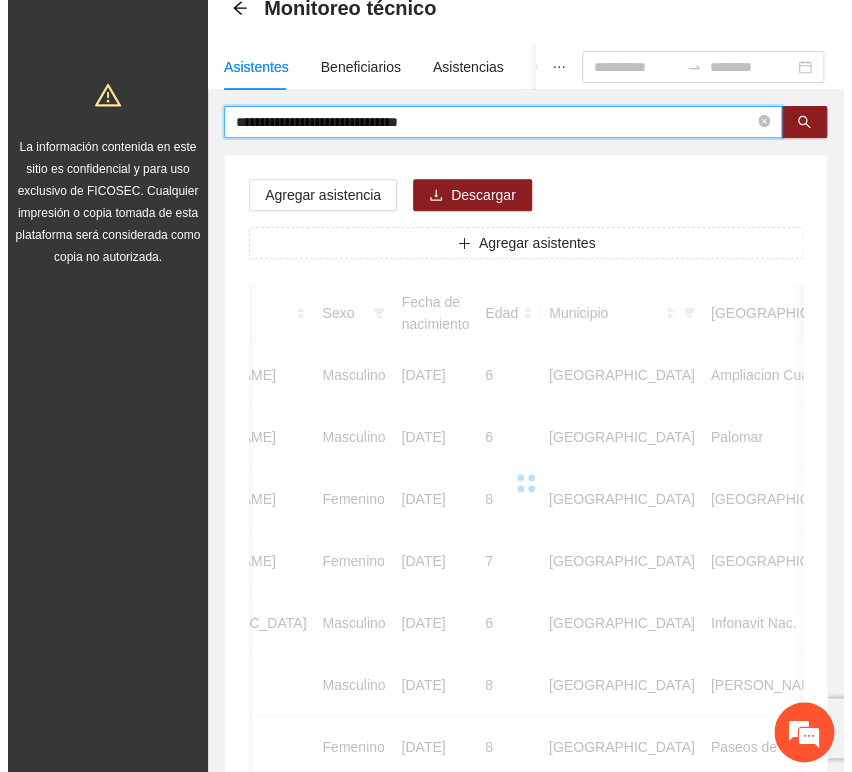 scroll, scrollTop: 0, scrollLeft: 0, axis: both 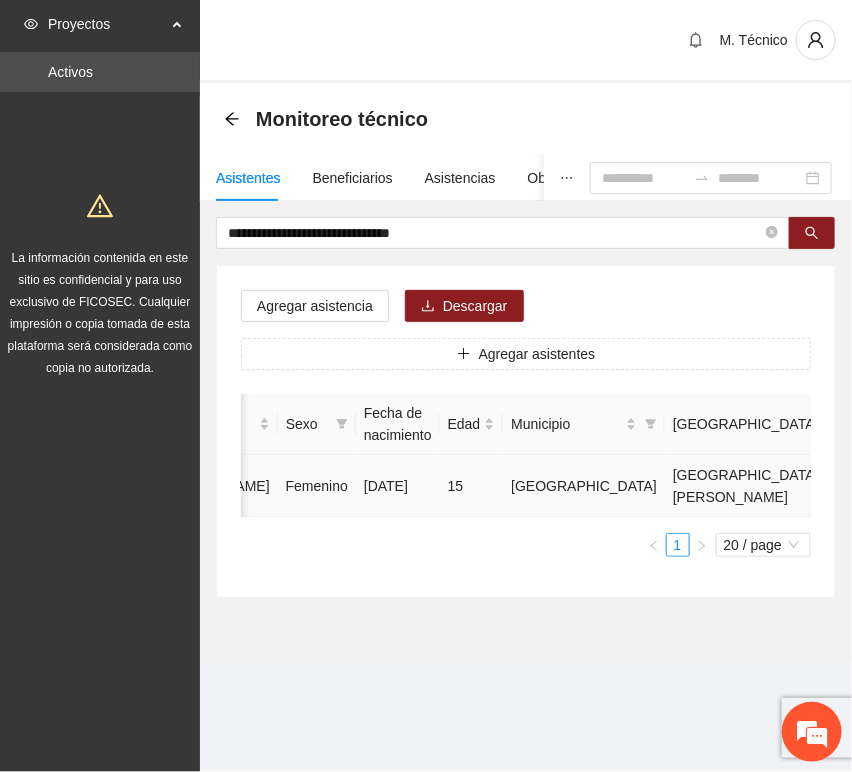 click 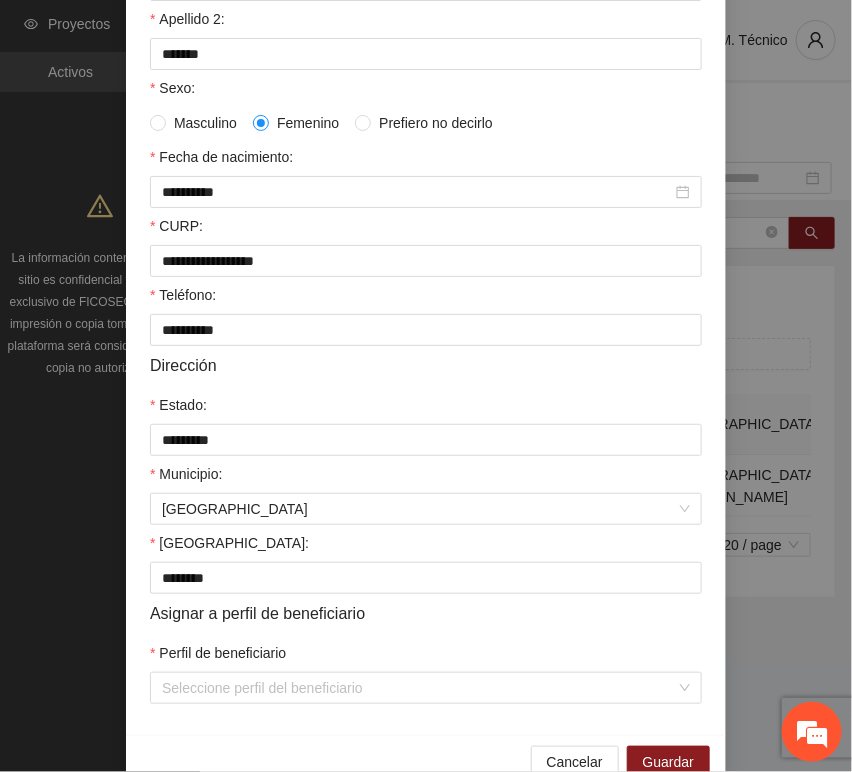 scroll, scrollTop: 394, scrollLeft: 0, axis: vertical 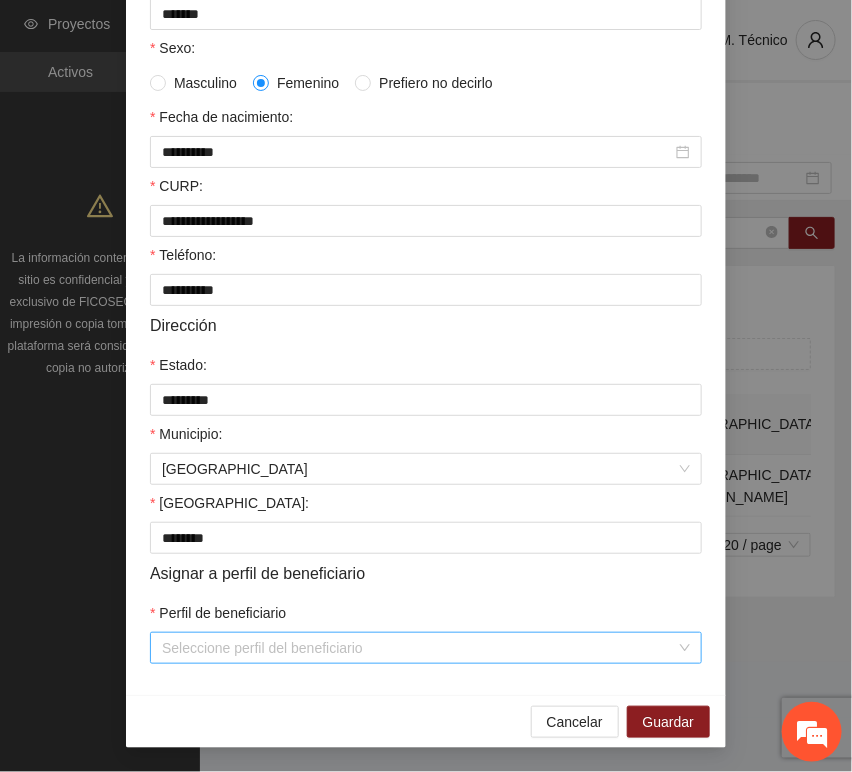 click on "Perfil de beneficiario" at bounding box center (419, 648) 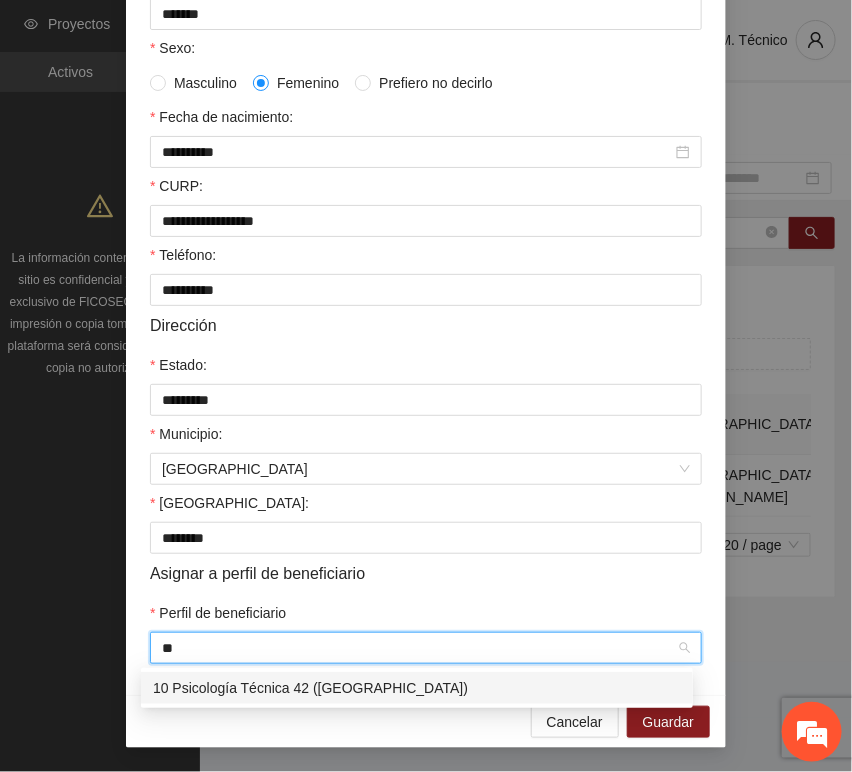 click on "10 Psicología Técnica 42 ([GEOGRAPHIC_DATA])" at bounding box center [417, 688] 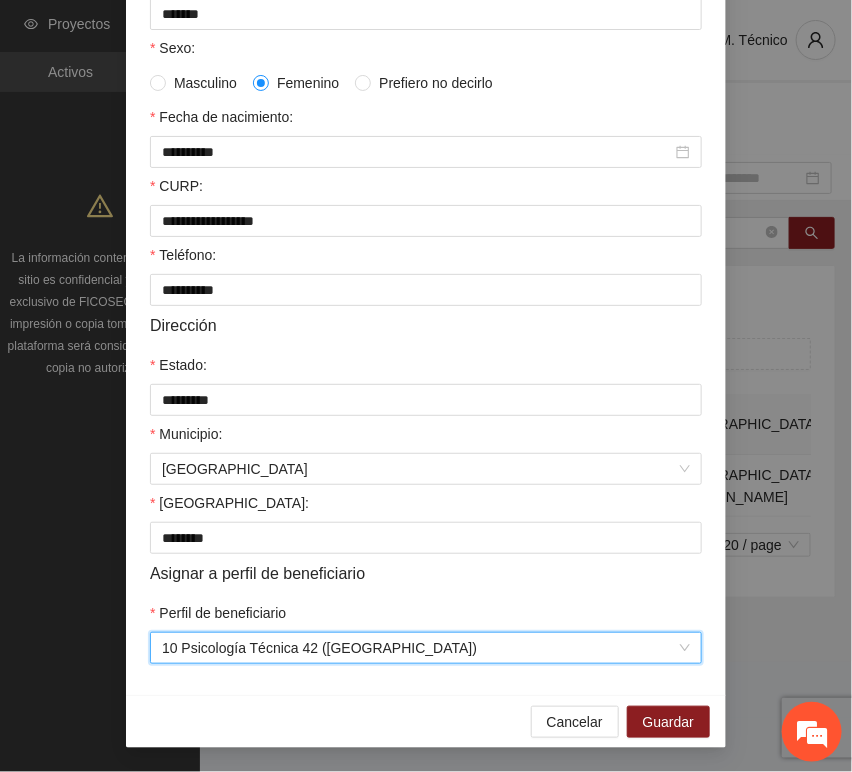 drag, startPoint x: 549, startPoint y: 615, endPoint x: 565, endPoint y: 617, distance: 16.124516 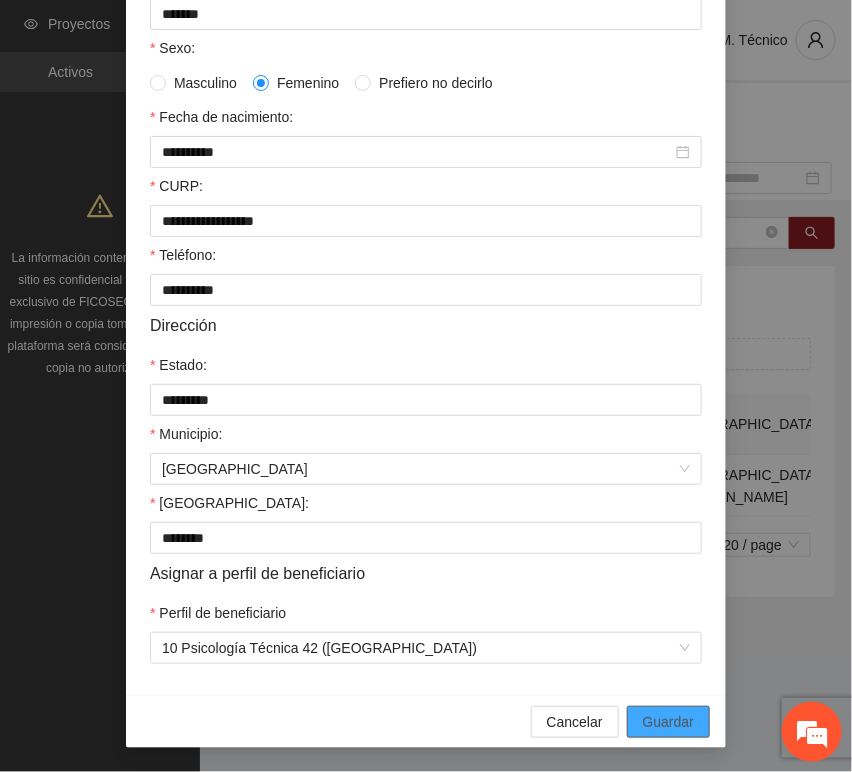click on "Guardar" at bounding box center (668, 722) 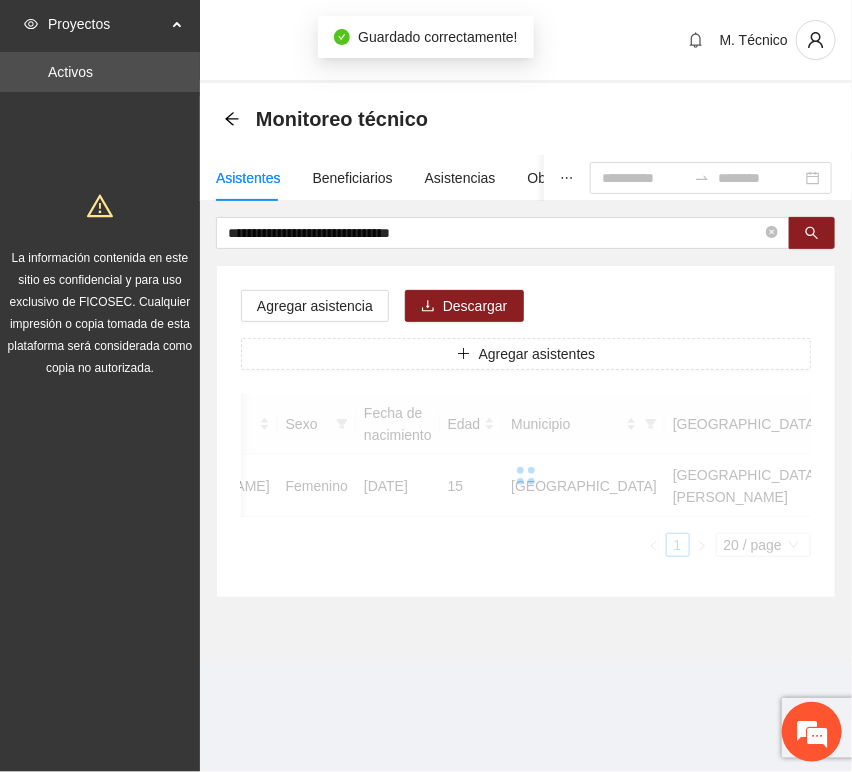 scroll, scrollTop: 294, scrollLeft: 0, axis: vertical 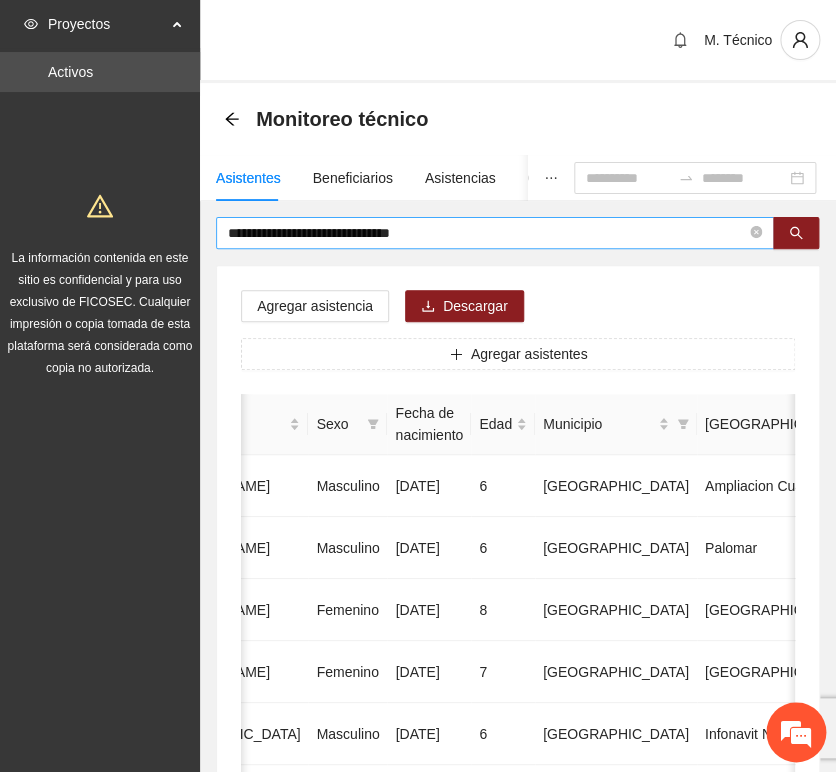 drag, startPoint x: 368, startPoint y: 267, endPoint x: 478, endPoint y: 244, distance: 112.37882 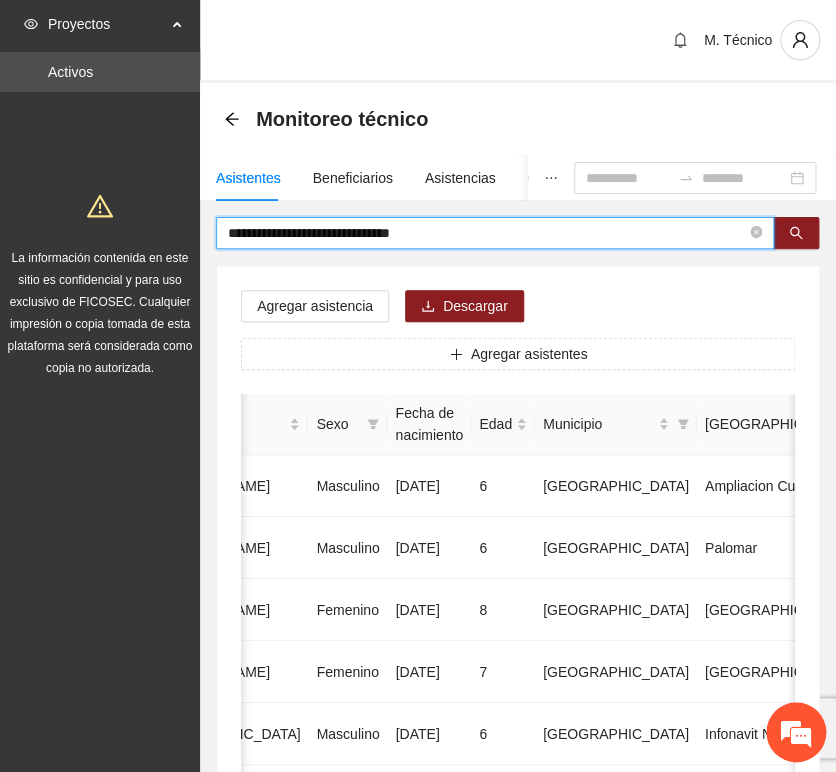 drag, startPoint x: 472, startPoint y: 229, endPoint x: -9, endPoint y: 212, distance: 481.30032 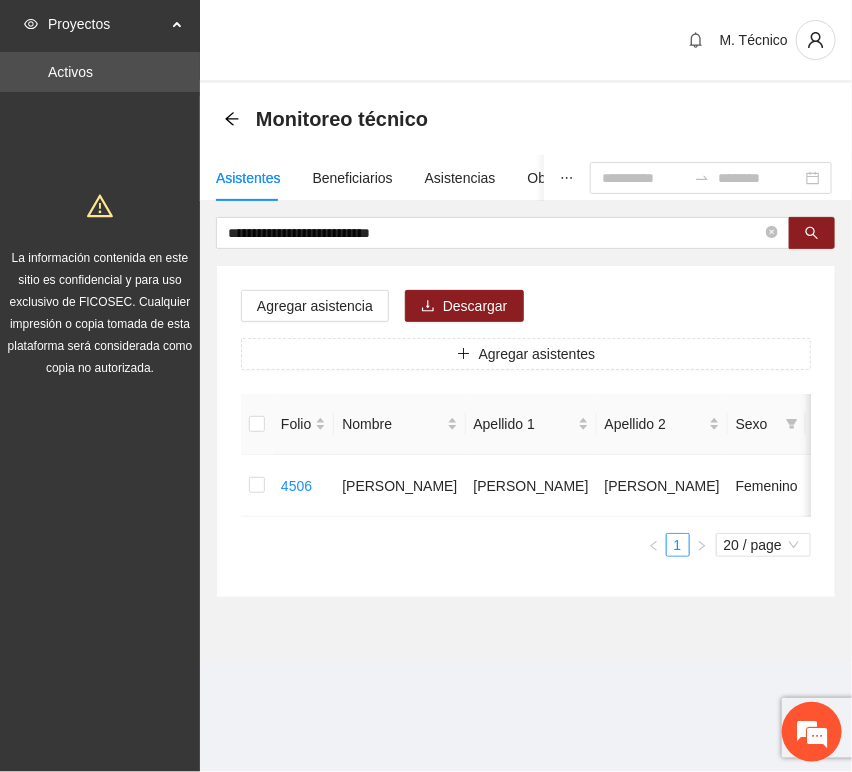 scroll, scrollTop: 0, scrollLeft: 450, axis: horizontal 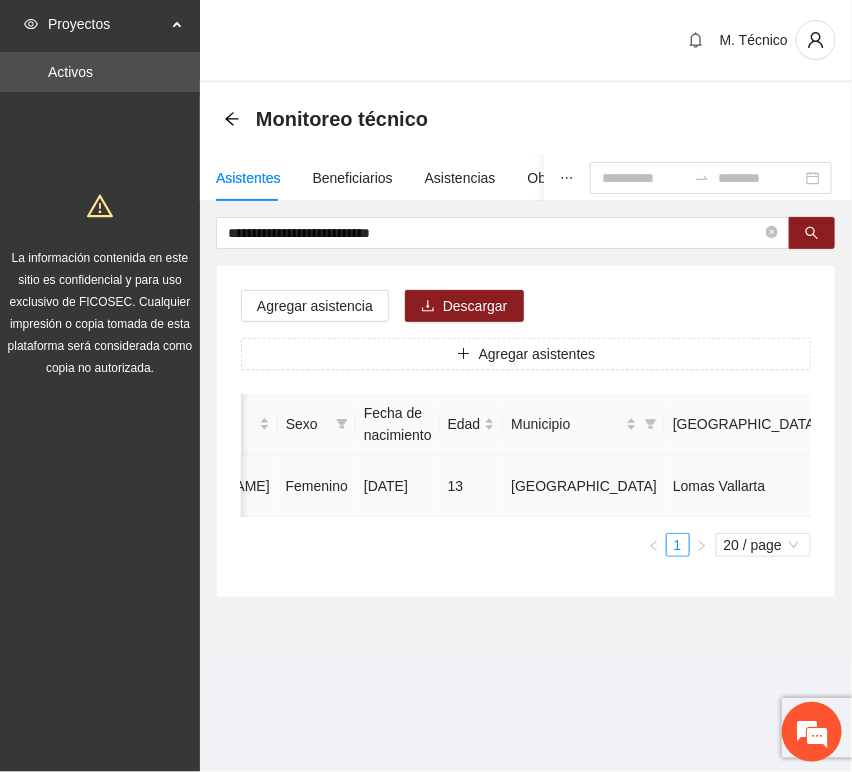 click 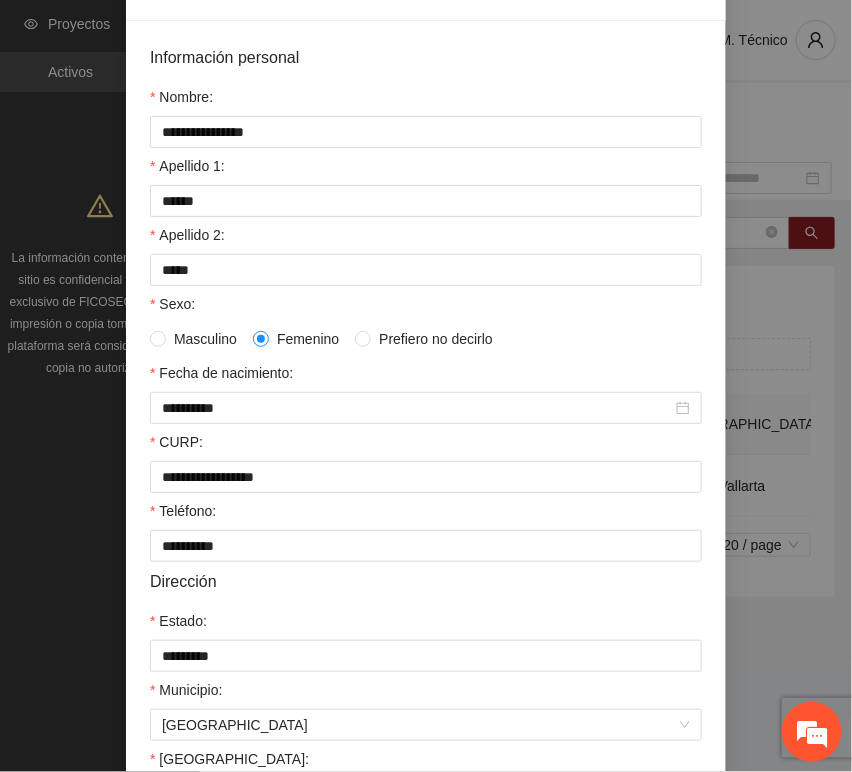 scroll, scrollTop: 394, scrollLeft: 0, axis: vertical 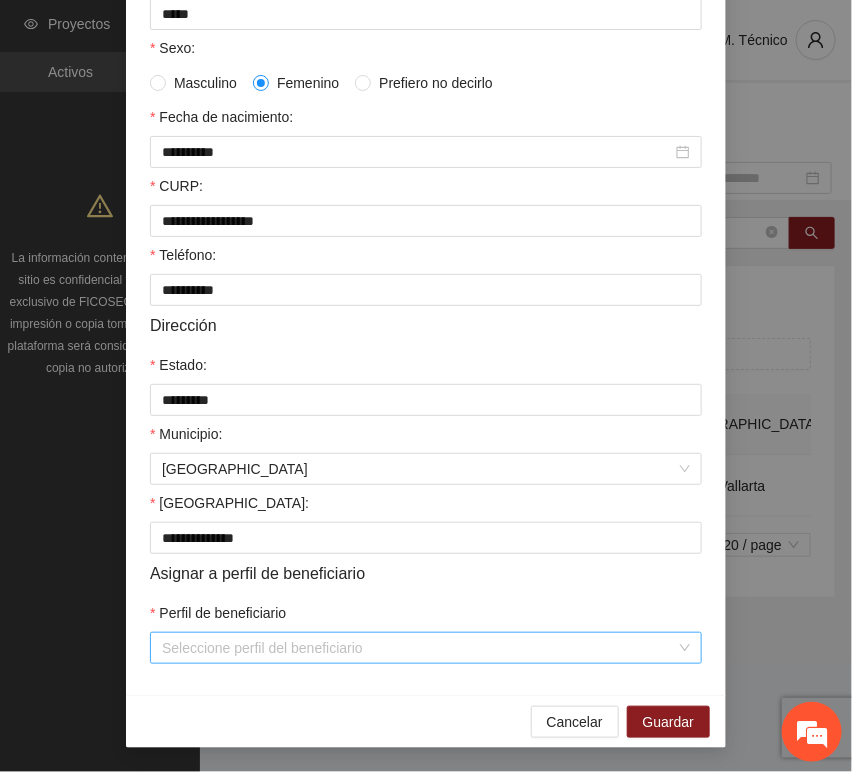 click on "Perfil de beneficiario" at bounding box center (419, 648) 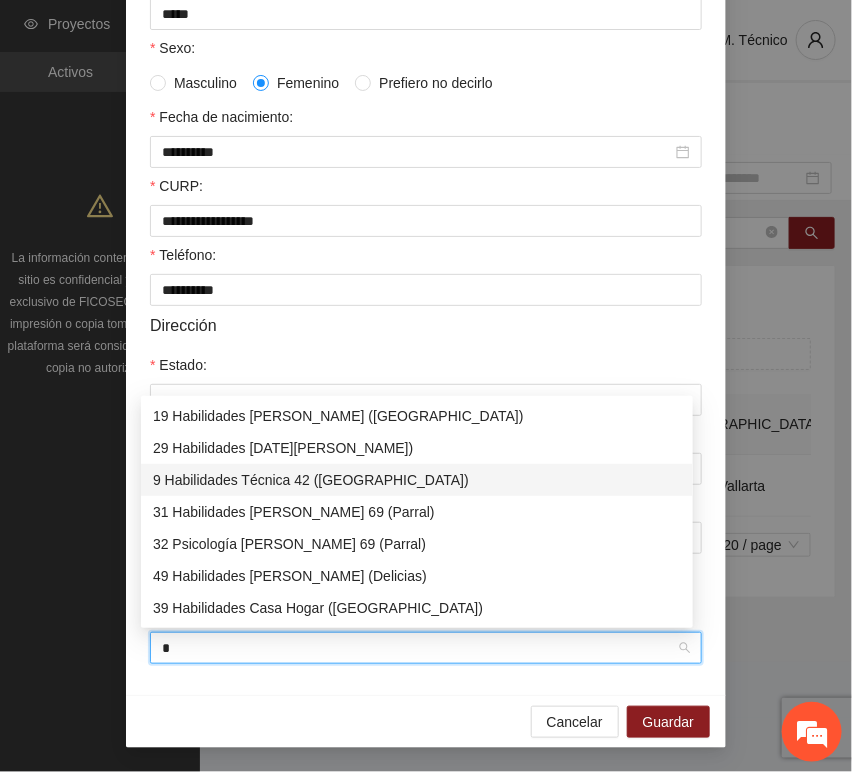 click on "9 Habilidades Técnica 42 ([GEOGRAPHIC_DATA])" at bounding box center [417, 480] 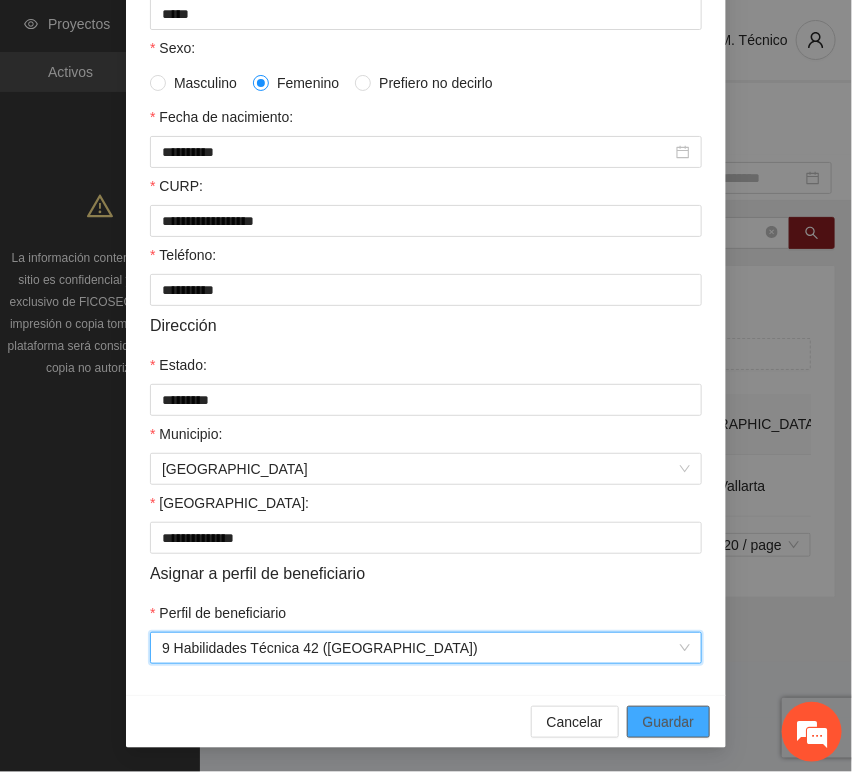click on "Guardar" at bounding box center (668, 722) 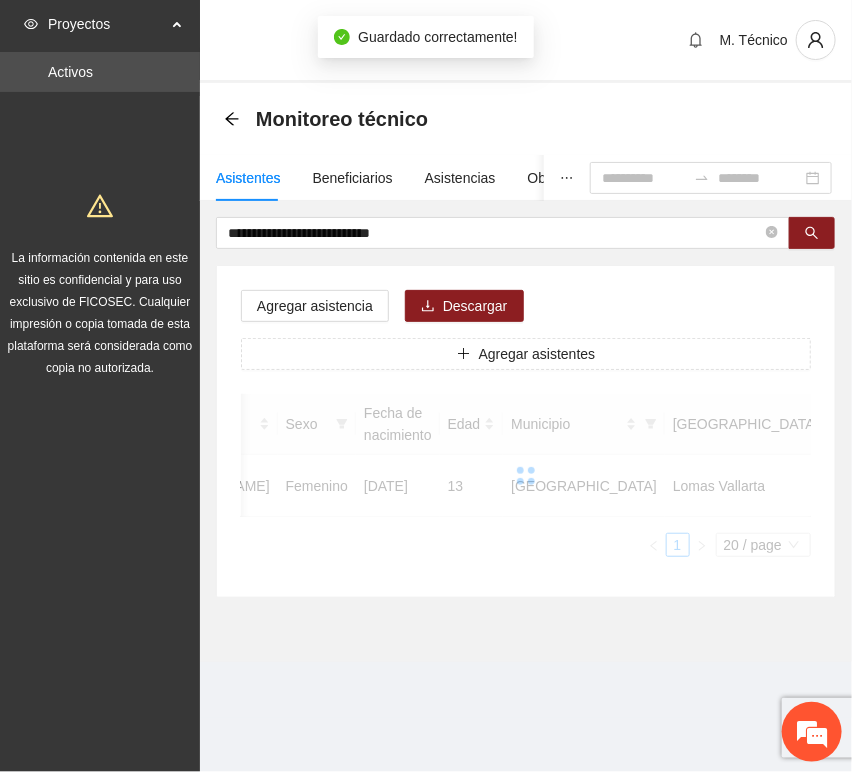 scroll, scrollTop: 294, scrollLeft: 0, axis: vertical 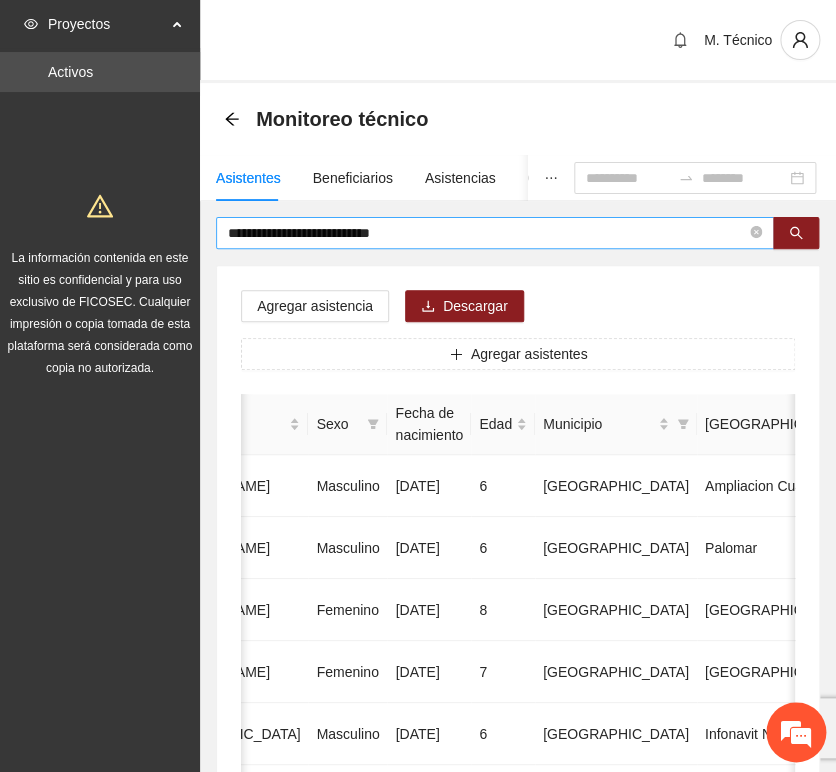 click on "**********" at bounding box center (495, 233) 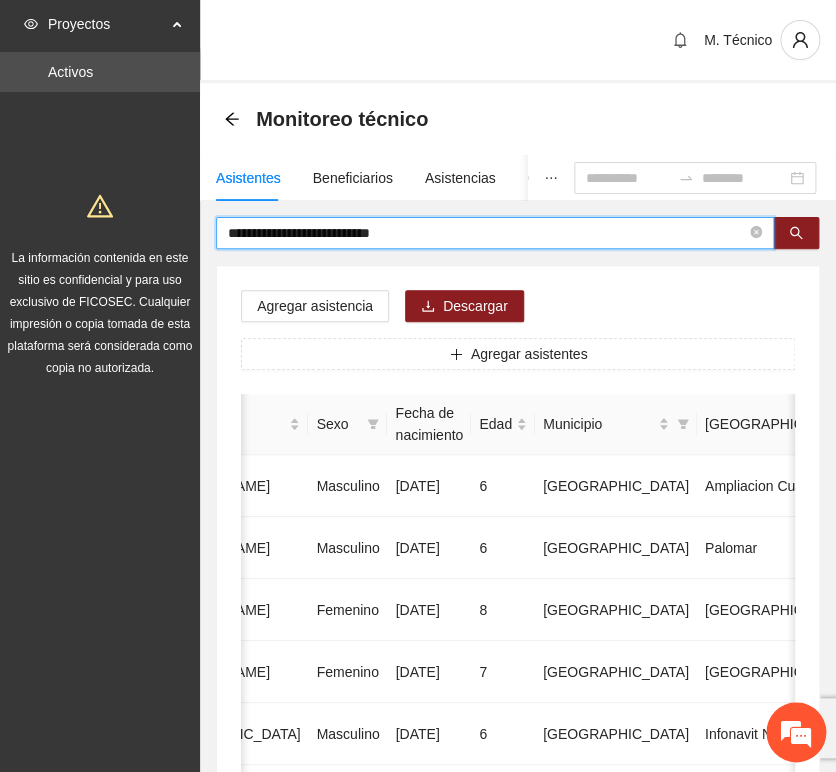 drag, startPoint x: 416, startPoint y: 242, endPoint x: 81, endPoint y: 186, distance: 339.64835 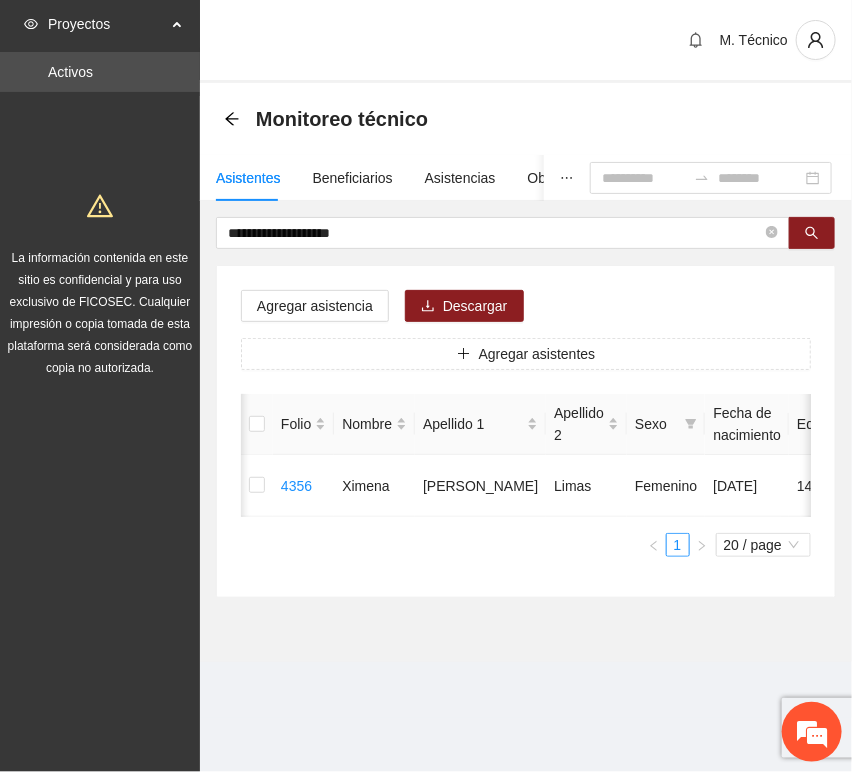 scroll, scrollTop: 0, scrollLeft: 450, axis: horizontal 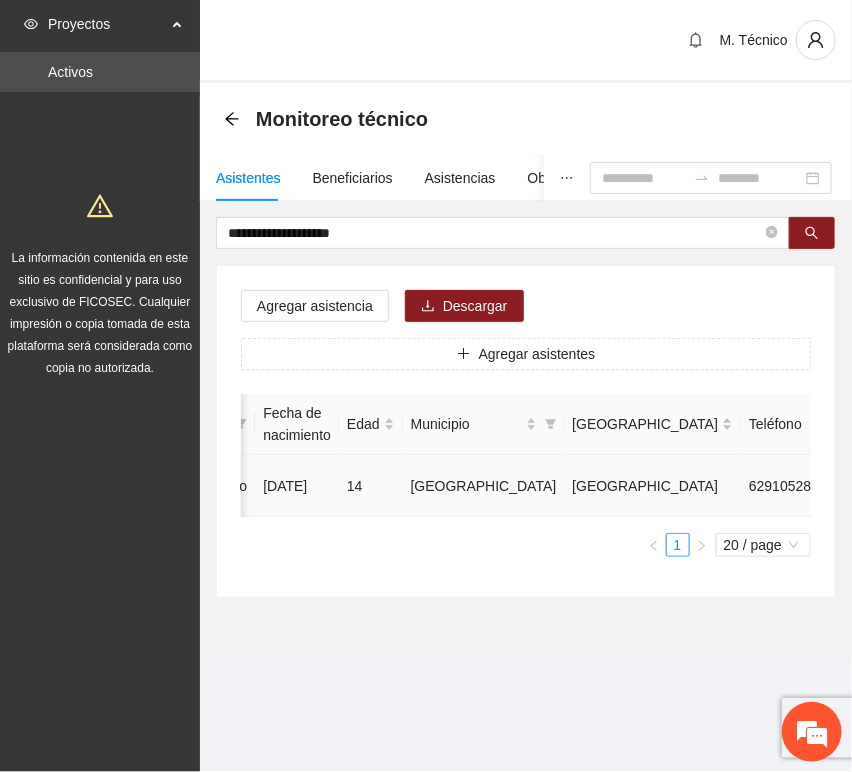 click 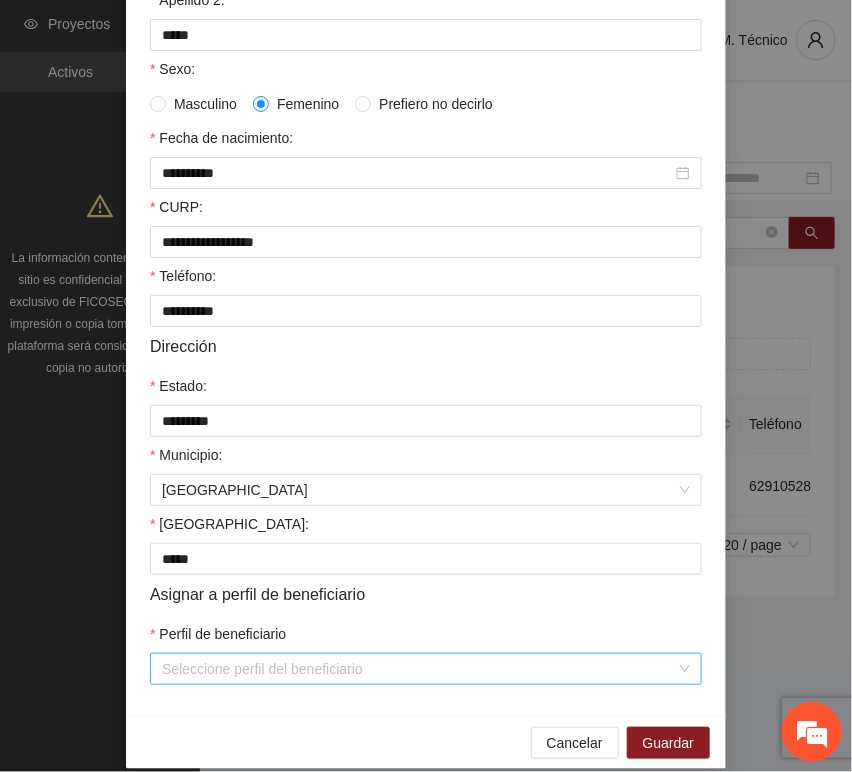 scroll, scrollTop: 394, scrollLeft: 0, axis: vertical 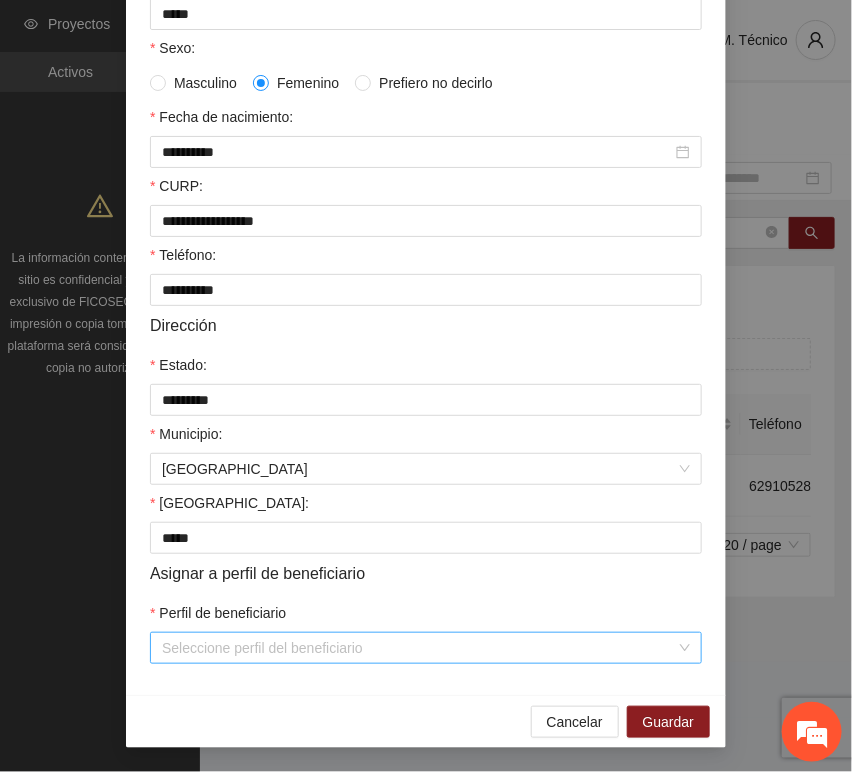 click on "Perfil de beneficiario" at bounding box center [419, 648] 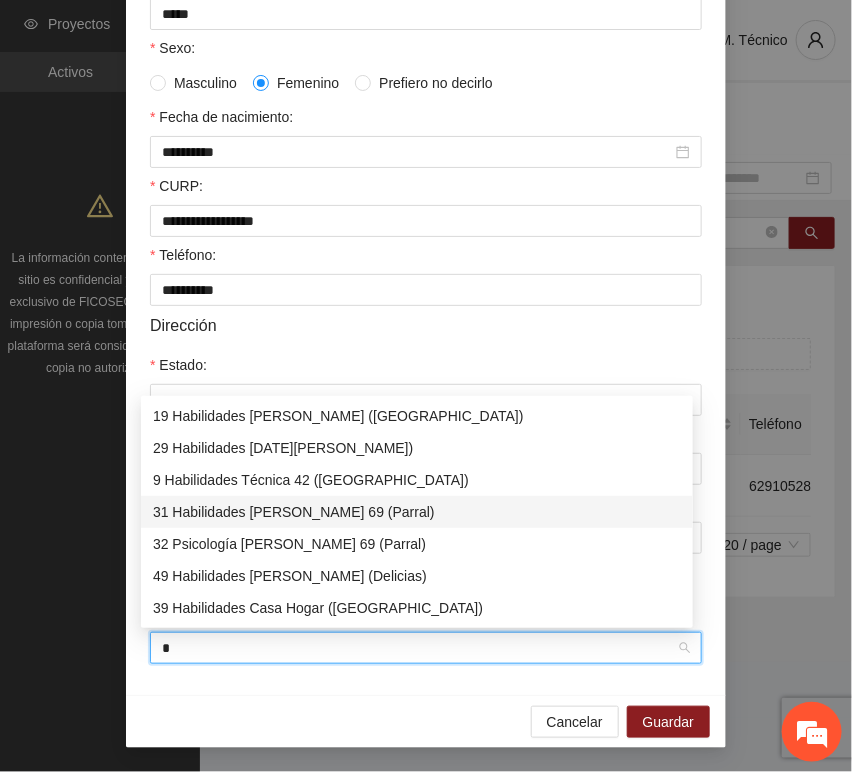 click on "31 Habilidades [PERSON_NAME] 69 (Parral)" at bounding box center (417, 512) 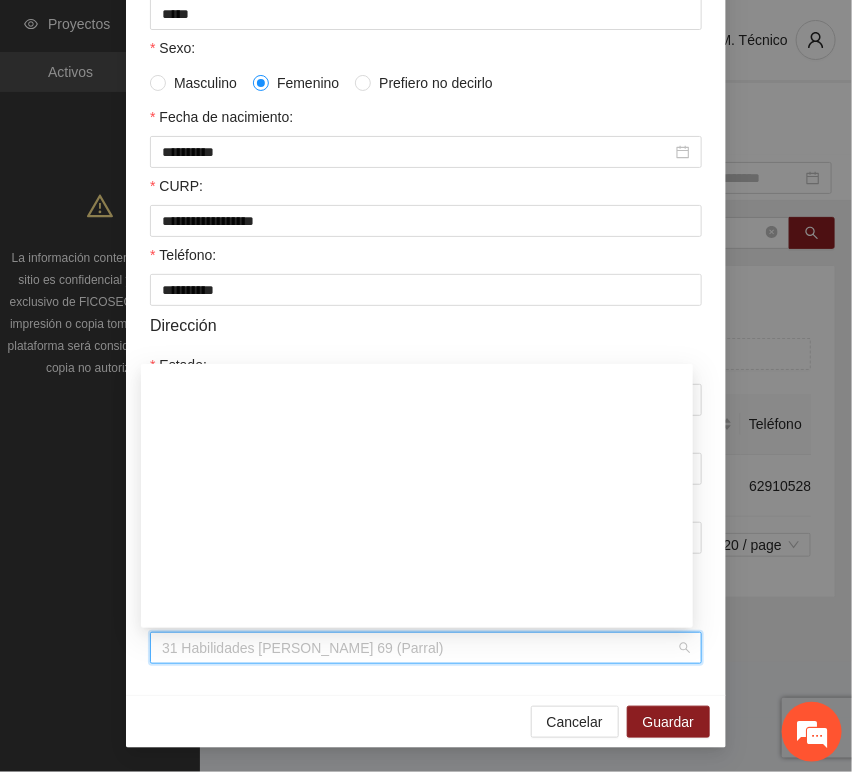 scroll, scrollTop: 744, scrollLeft: 0, axis: vertical 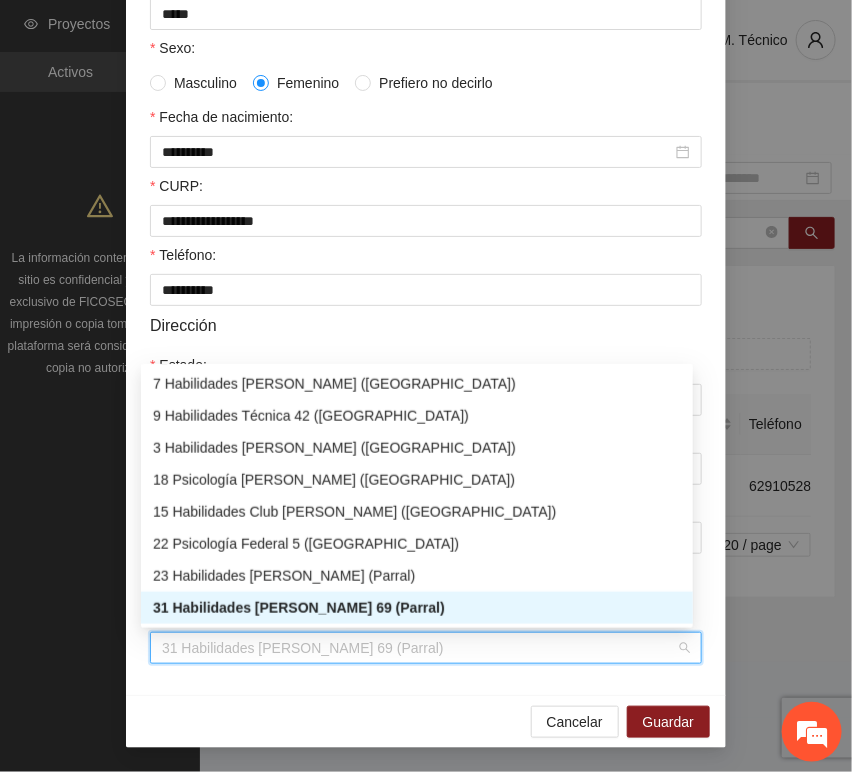 drag, startPoint x: 377, startPoint y: 654, endPoint x: 96, endPoint y: 627, distance: 282.29416 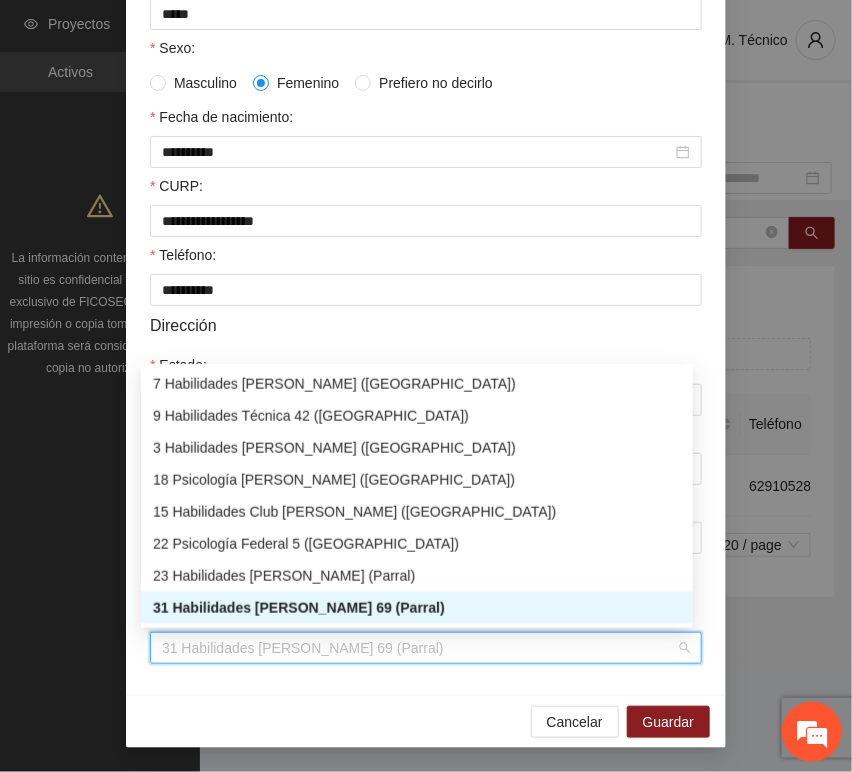 click on "**********" at bounding box center (426, 386) 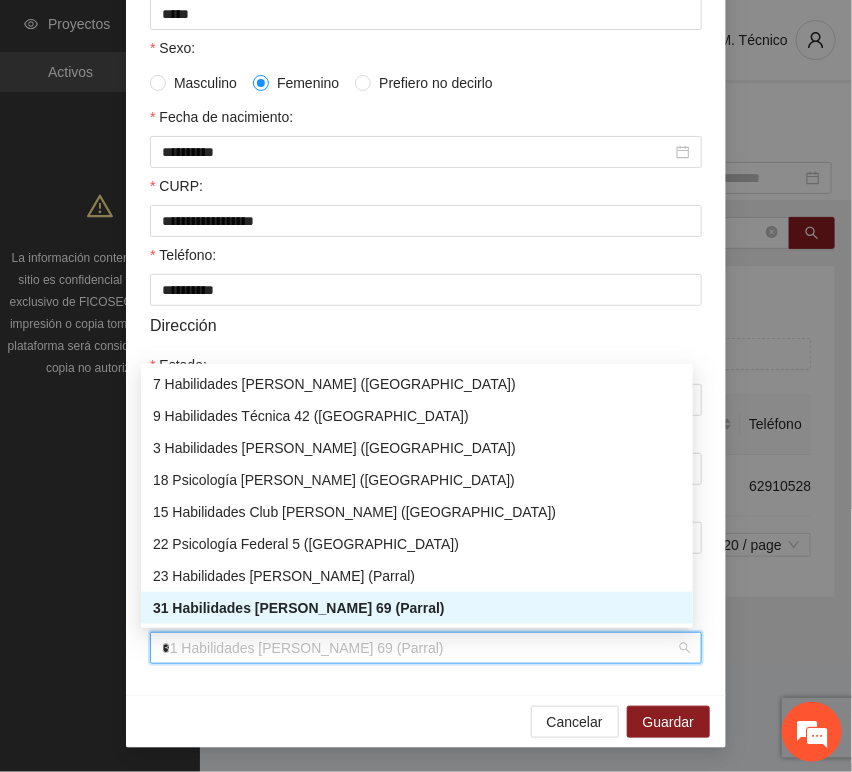 scroll, scrollTop: 0, scrollLeft: 0, axis: both 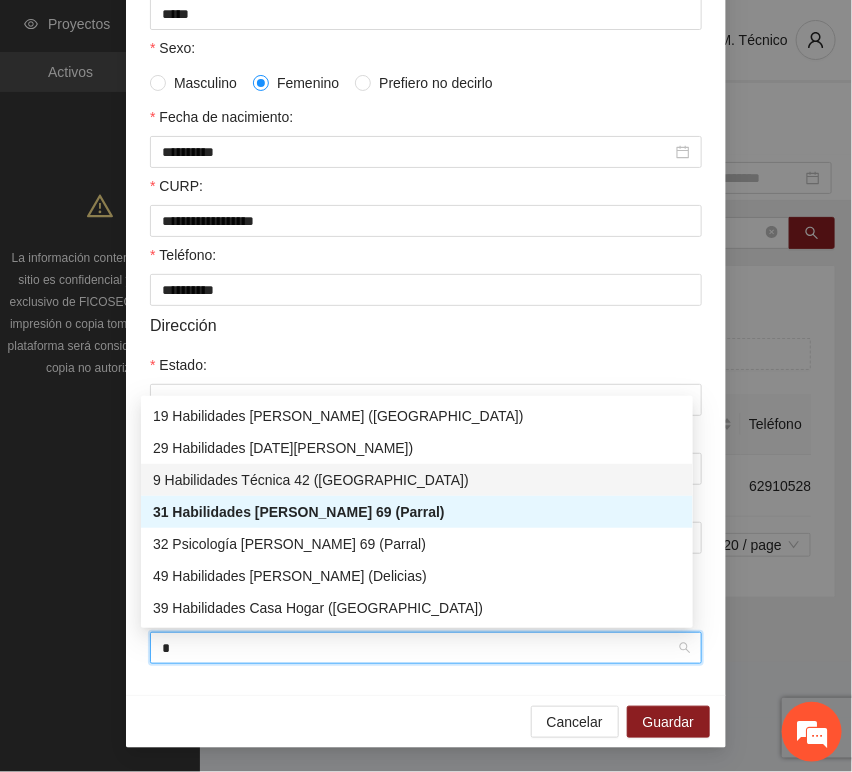 click on "9 Habilidades Técnica 42 ([GEOGRAPHIC_DATA])" at bounding box center (417, 480) 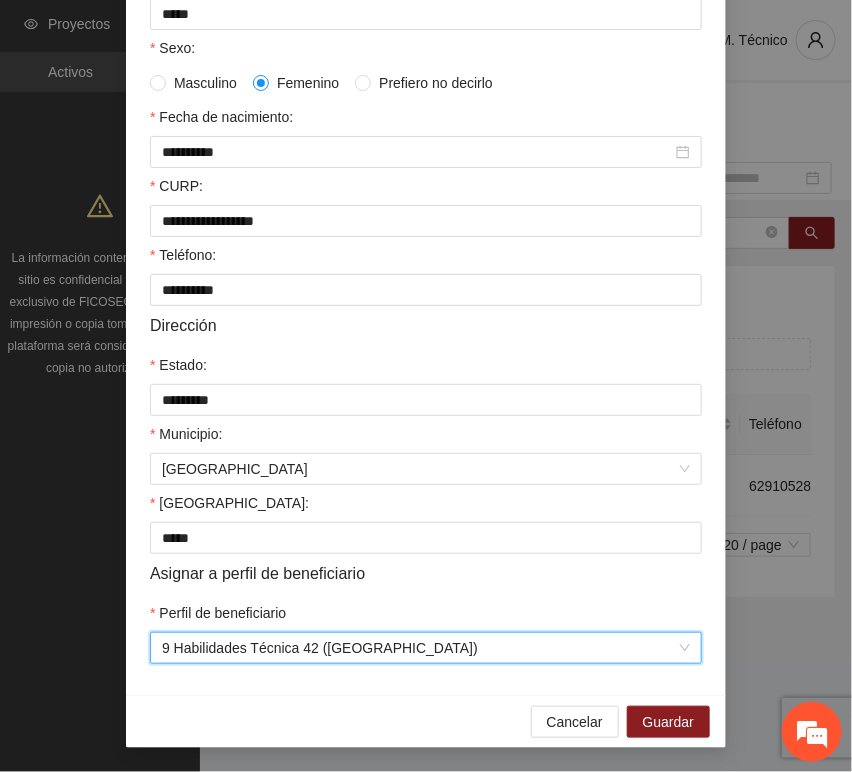 drag, startPoint x: 257, startPoint y: 692, endPoint x: 493, endPoint y: 703, distance: 236.25621 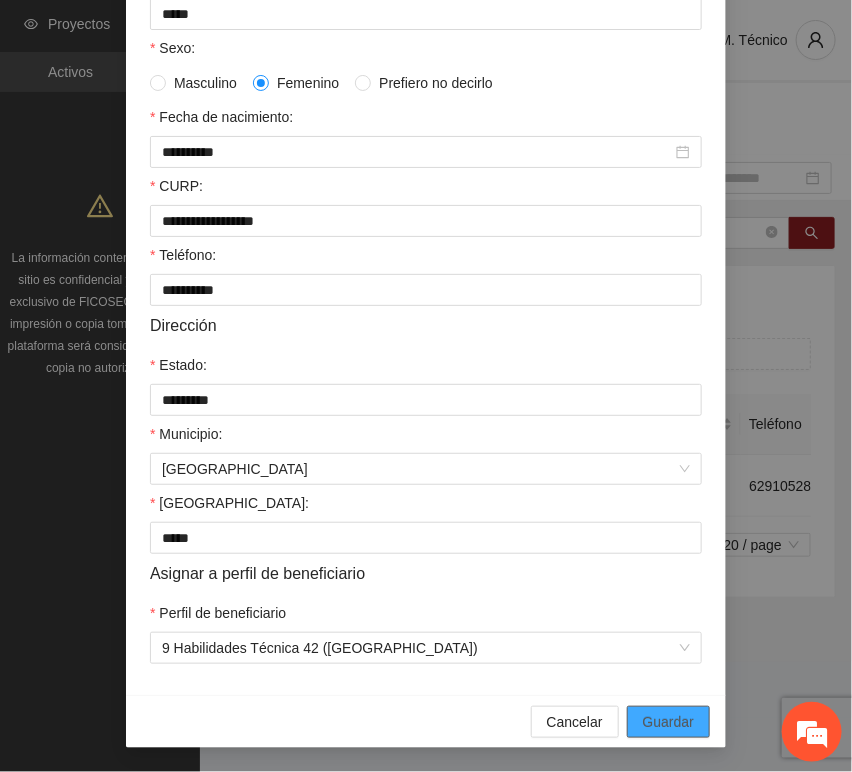 click on "Guardar" at bounding box center [668, 722] 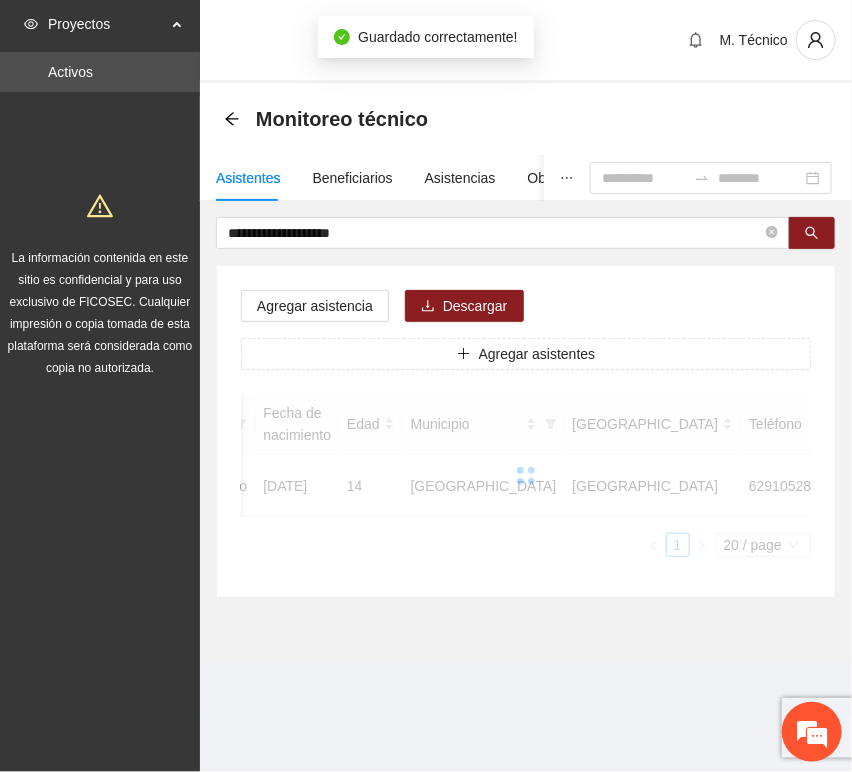 scroll, scrollTop: 294, scrollLeft: 0, axis: vertical 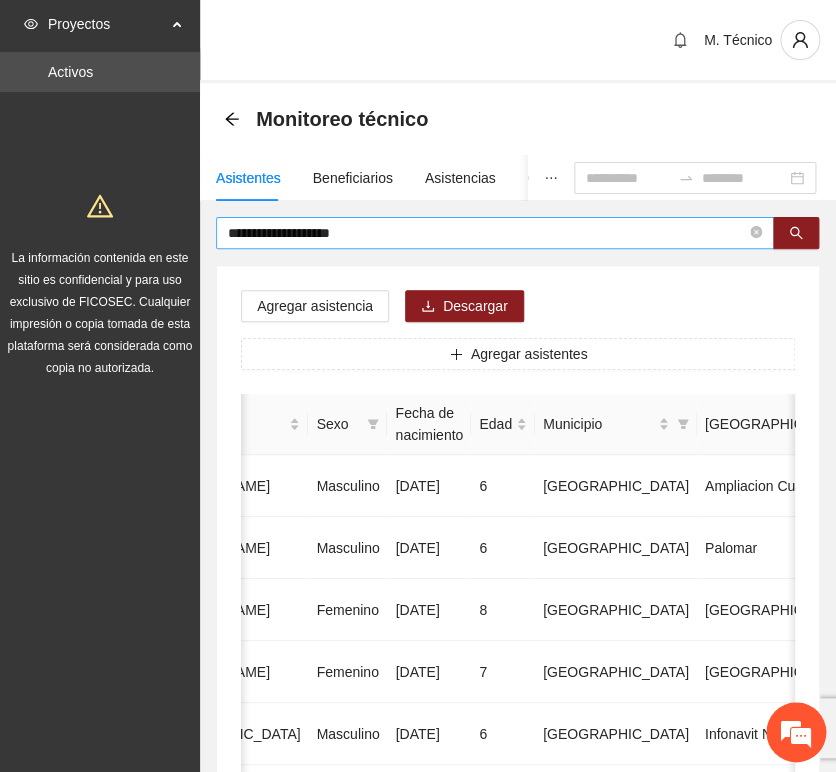drag, startPoint x: 386, startPoint y: 262, endPoint x: 385, endPoint y: 244, distance: 18.027756 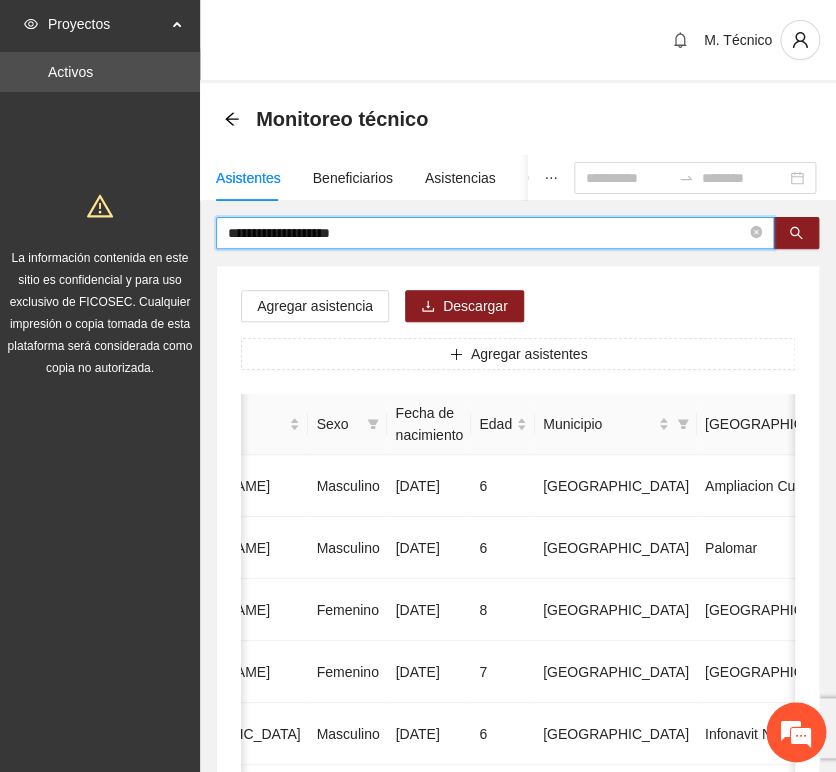 drag, startPoint x: 346, startPoint y: 226, endPoint x: -21, endPoint y: 203, distance: 367.72 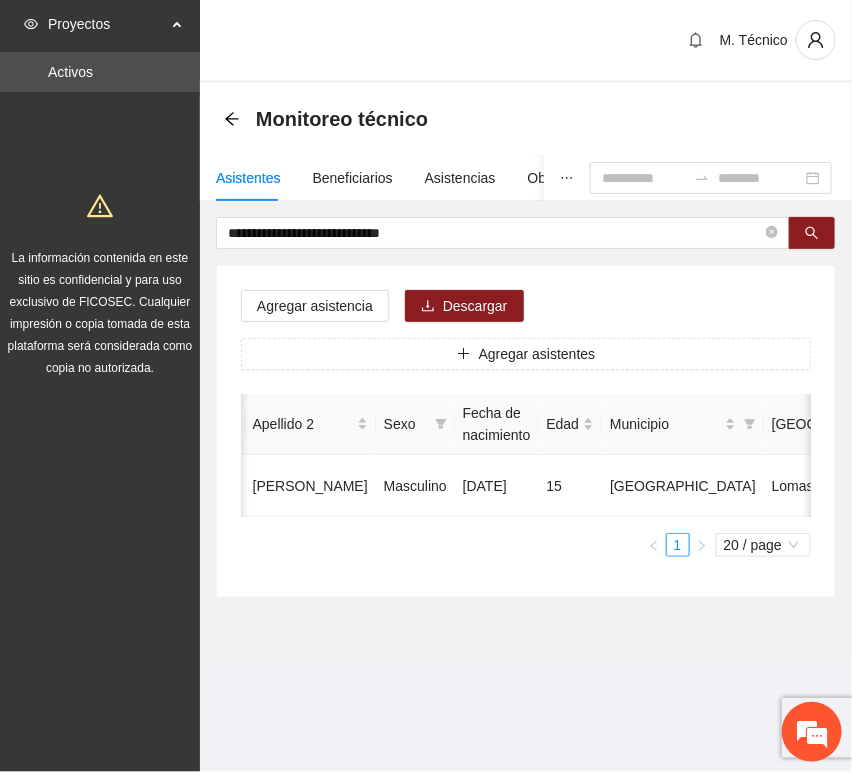 scroll, scrollTop: 0, scrollLeft: 452, axis: horizontal 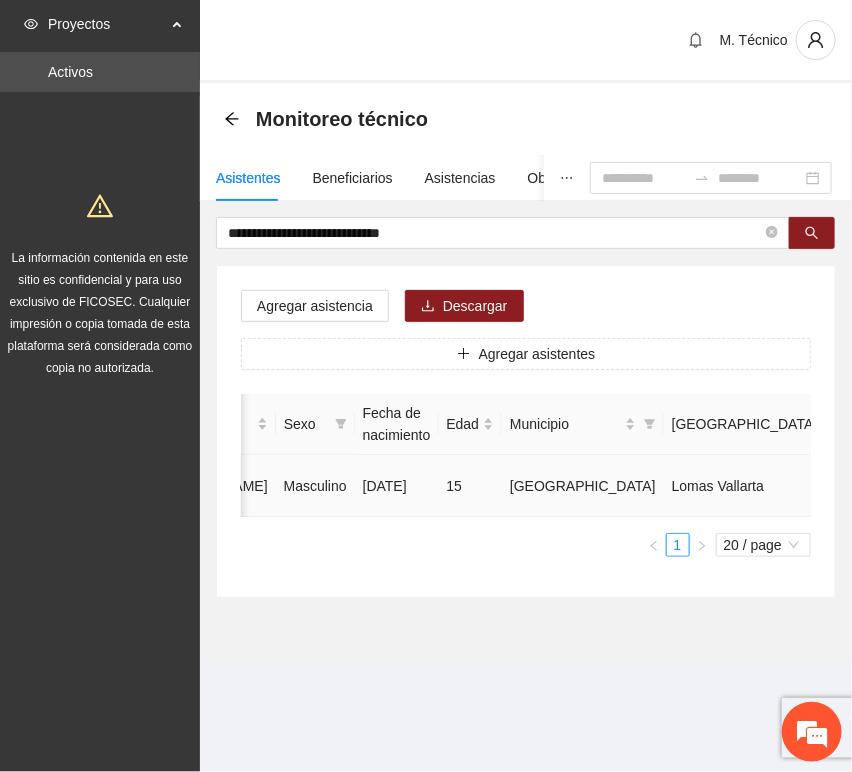 click 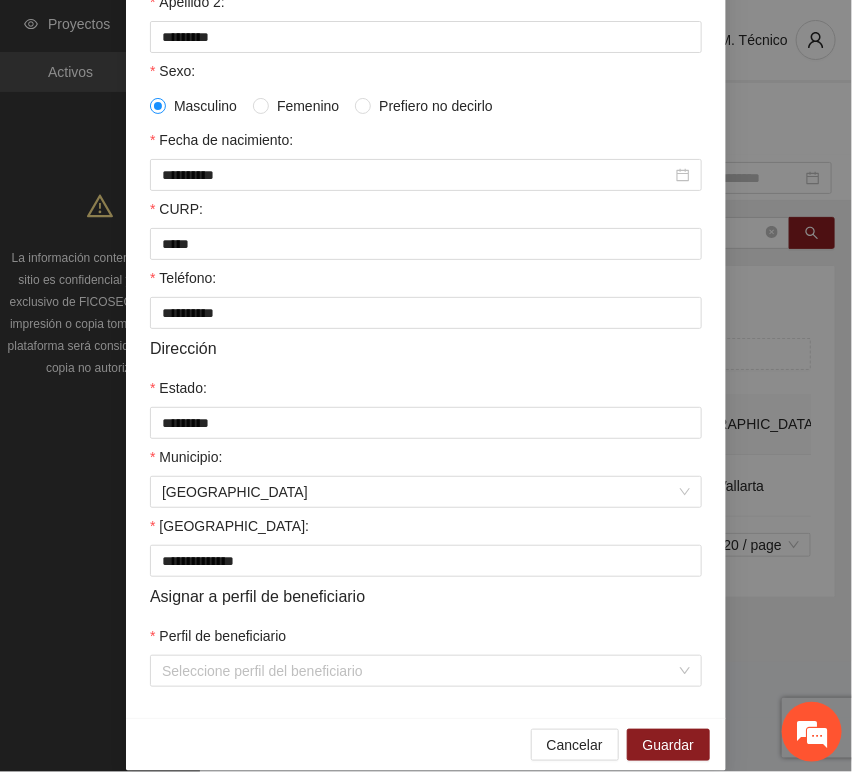 scroll, scrollTop: 394, scrollLeft: 0, axis: vertical 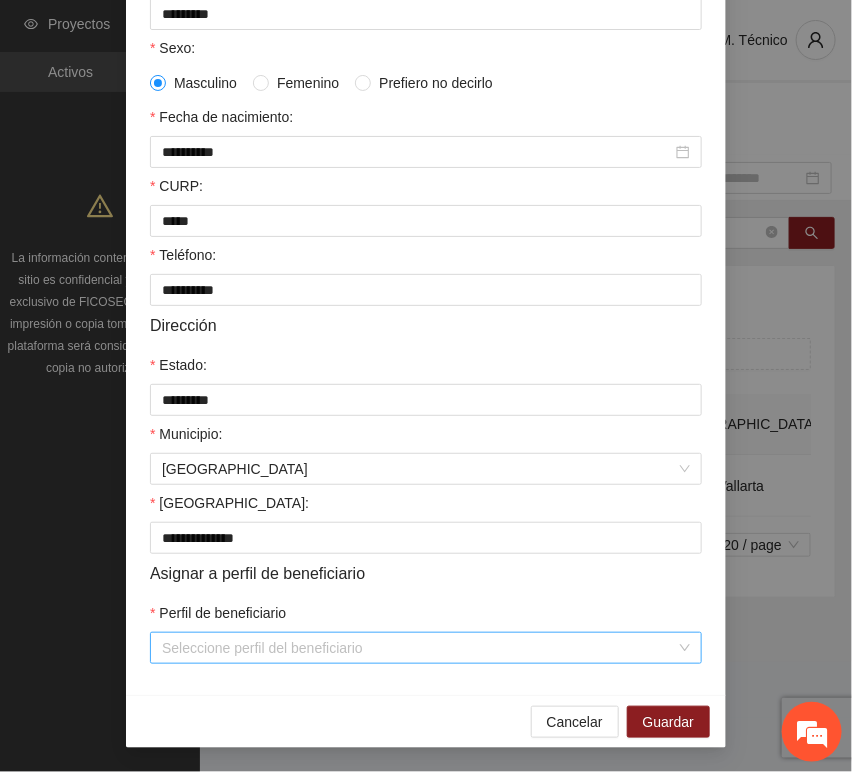 click on "Perfil de beneficiario" at bounding box center [419, 648] 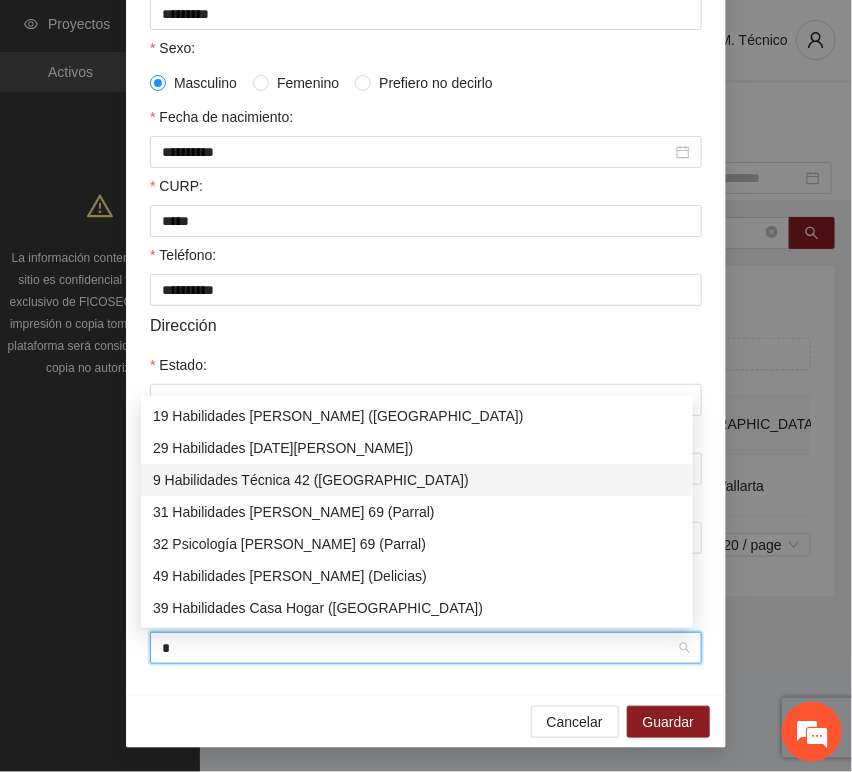 click on "9 Habilidades Técnica 42 ([GEOGRAPHIC_DATA])" at bounding box center [417, 480] 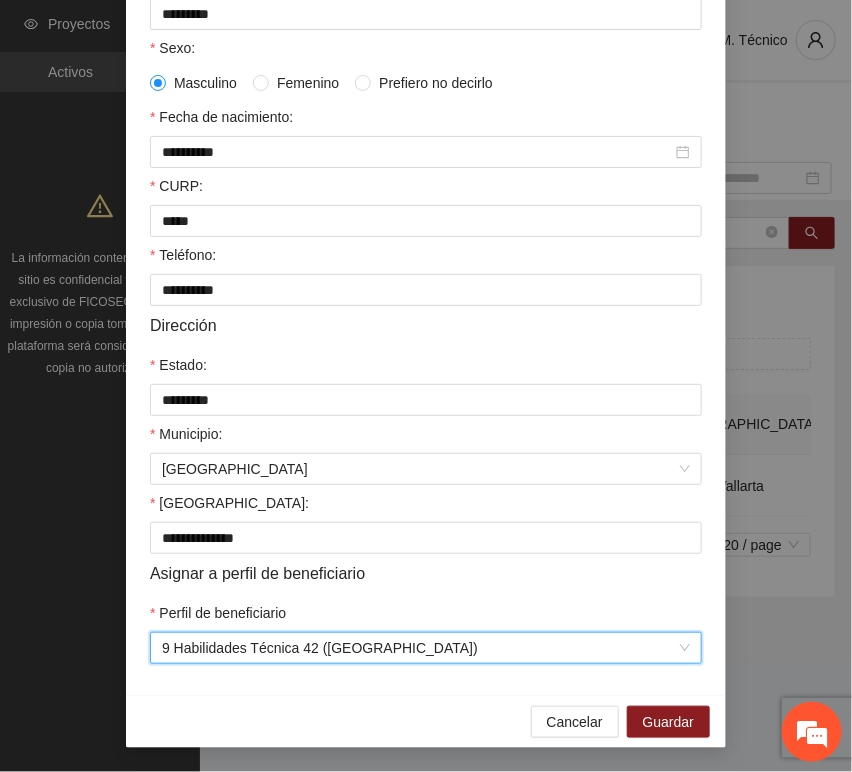 click on "Cancelar Guardar" at bounding box center [426, 721] 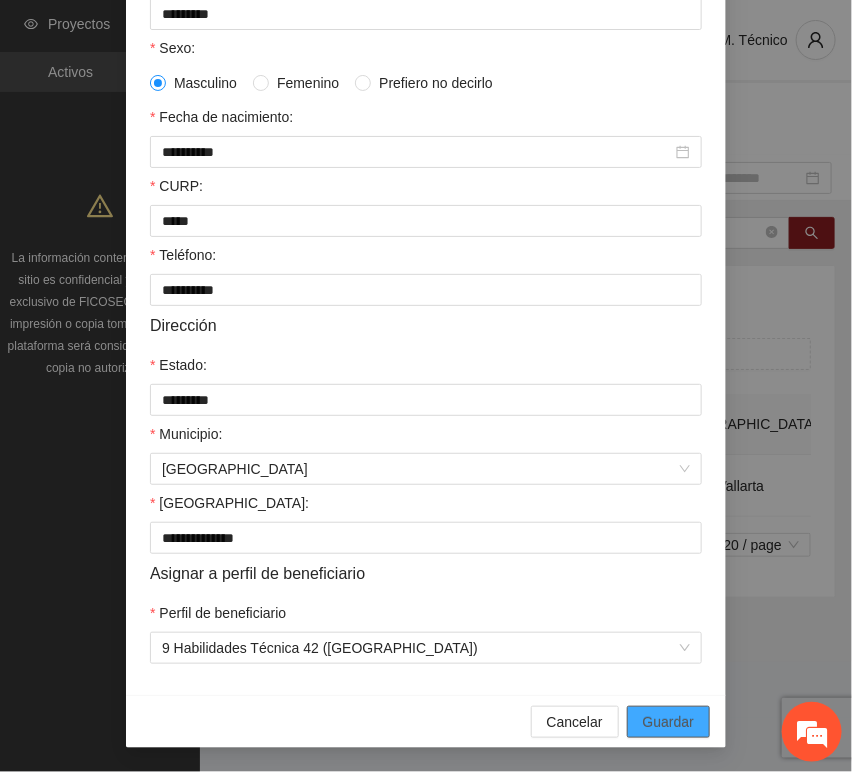 click on "Guardar" at bounding box center (668, 722) 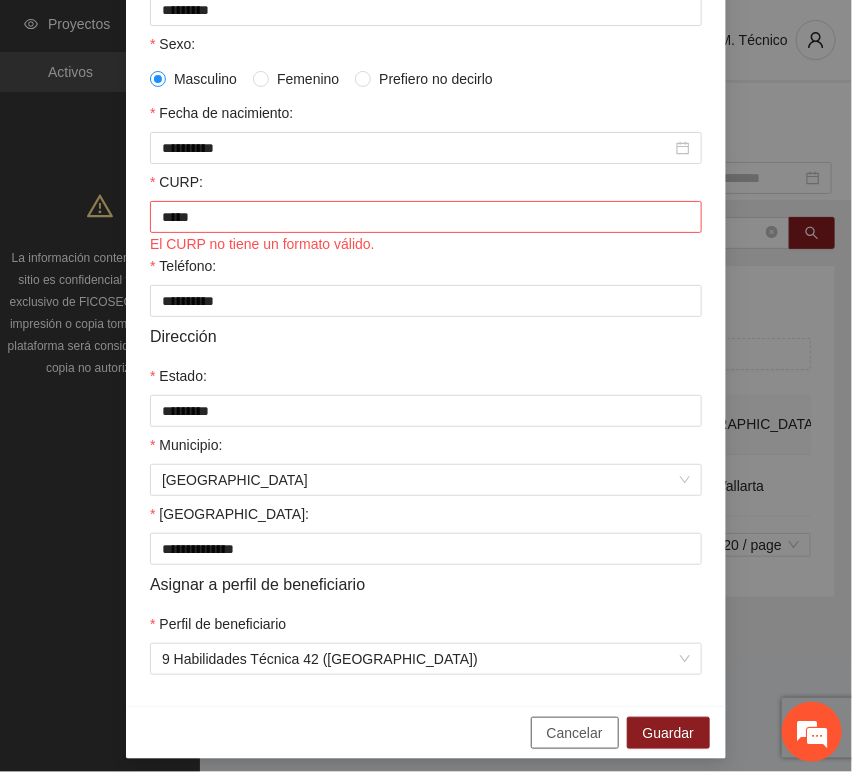 click on "Cancelar" at bounding box center (575, 733) 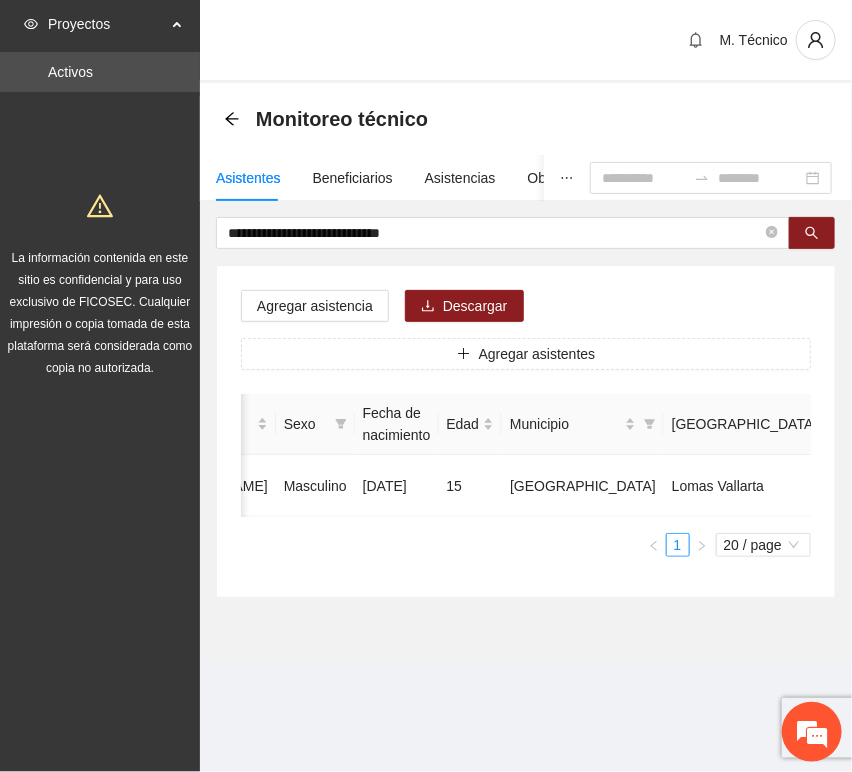 scroll, scrollTop: 294, scrollLeft: 0, axis: vertical 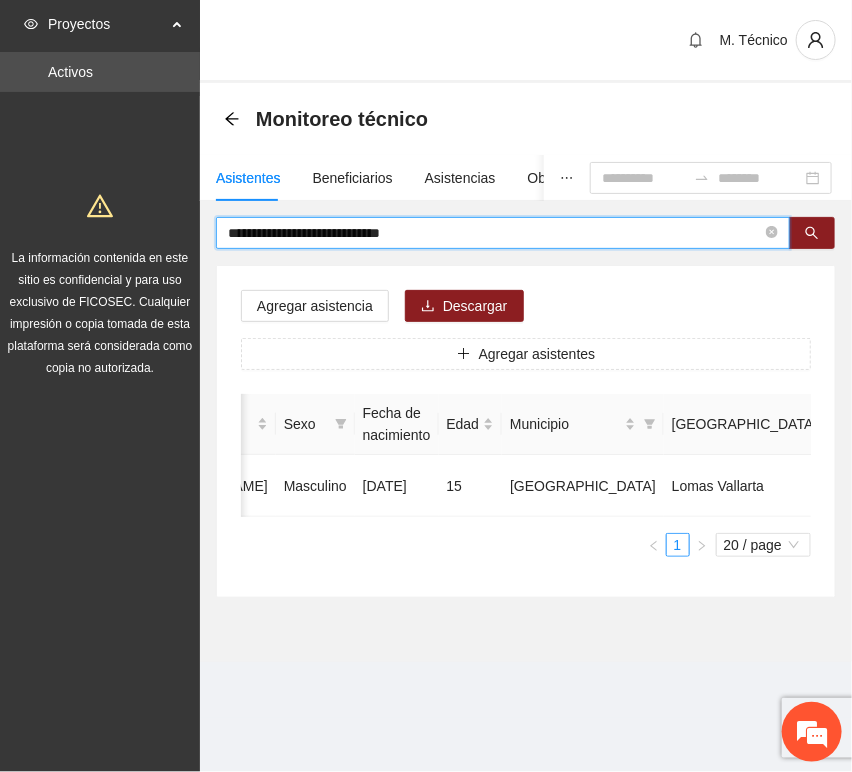 drag, startPoint x: 438, startPoint y: 239, endPoint x: 1, endPoint y: 203, distance: 438.48032 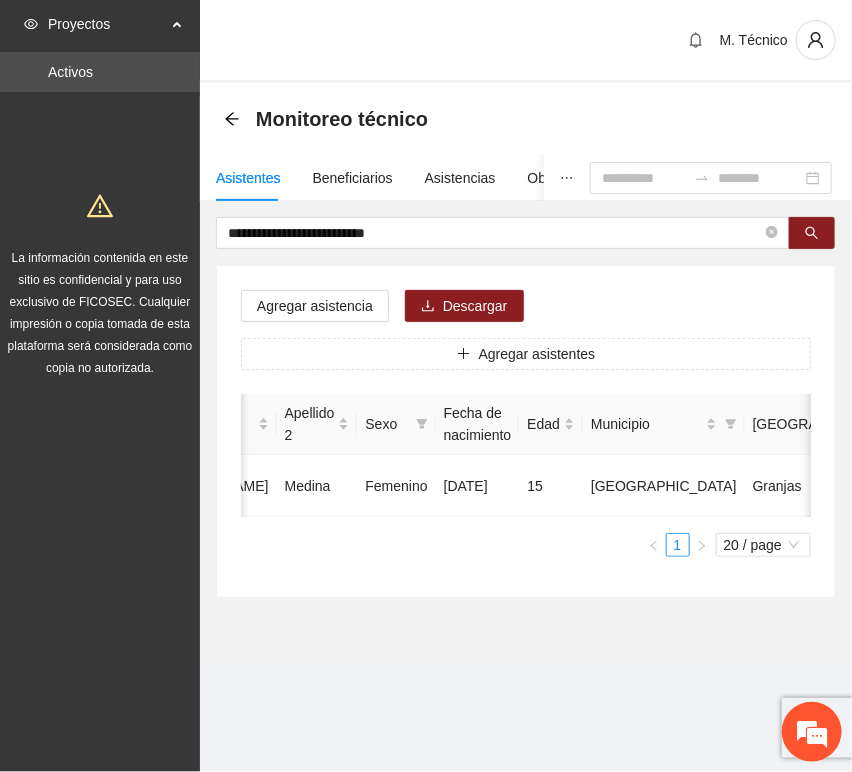 scroll, scrollTop: 0, scrollLeft: 450, axis: horizontal 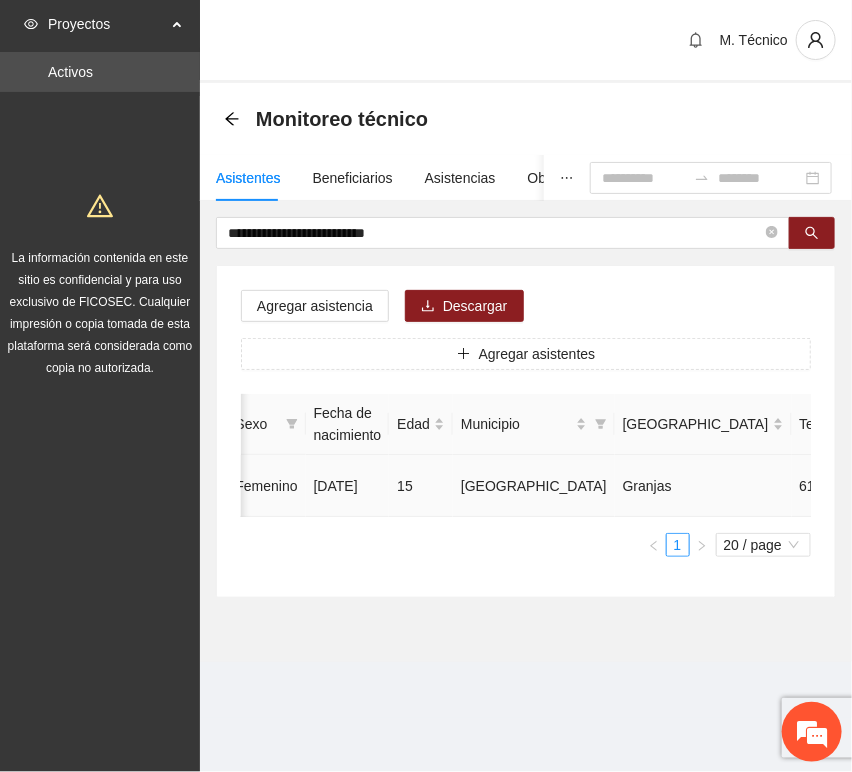 click 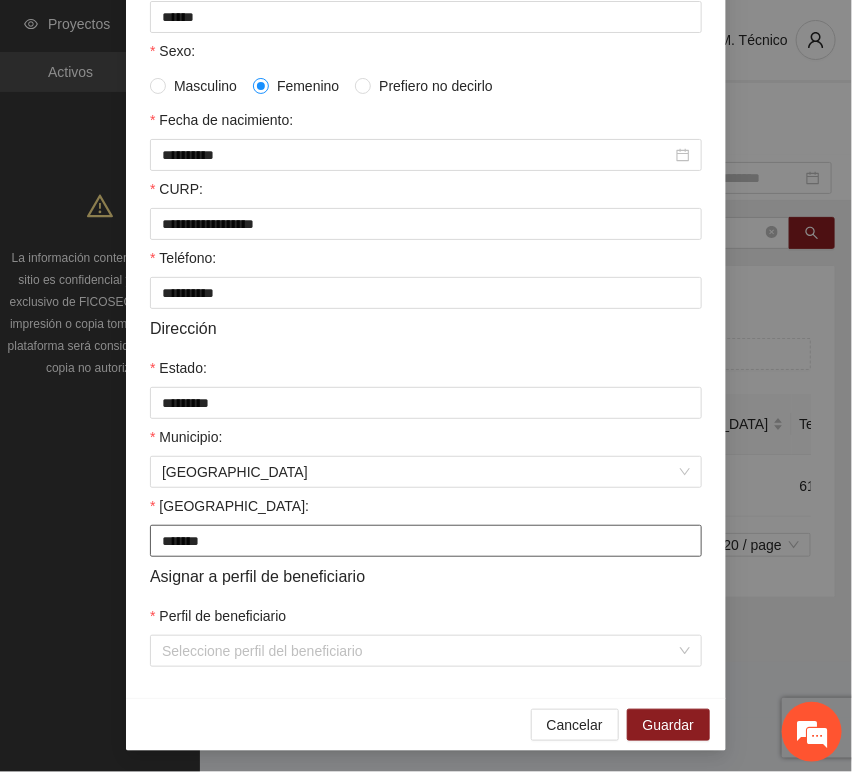 scroll, scrollTop: 394, scrollLeft: 0, axis: vertical 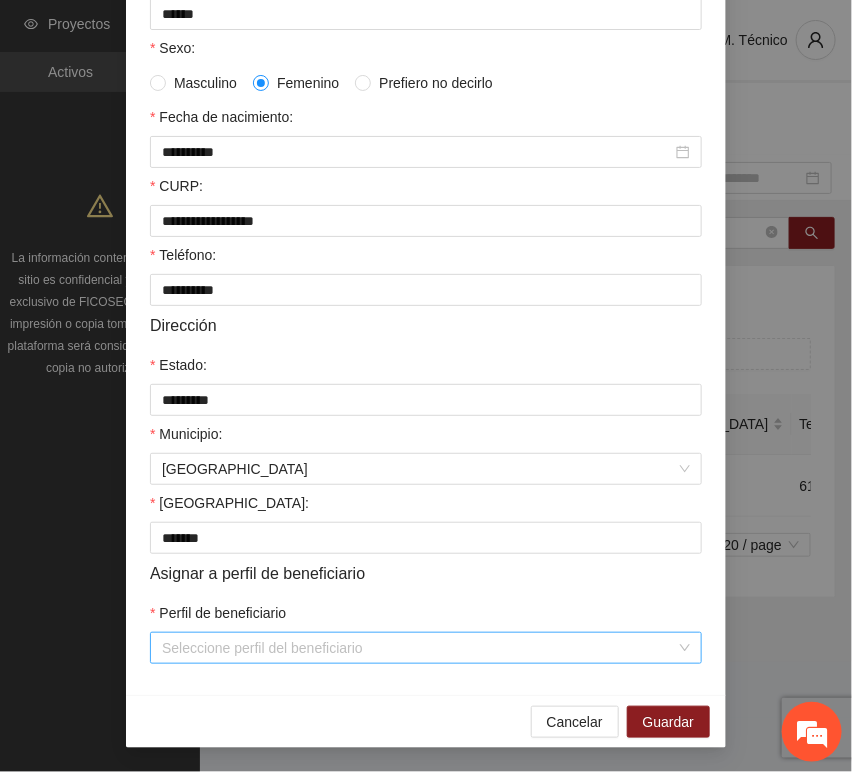 click on "Perfil de beneficiario" at bounding box center (419, 648) 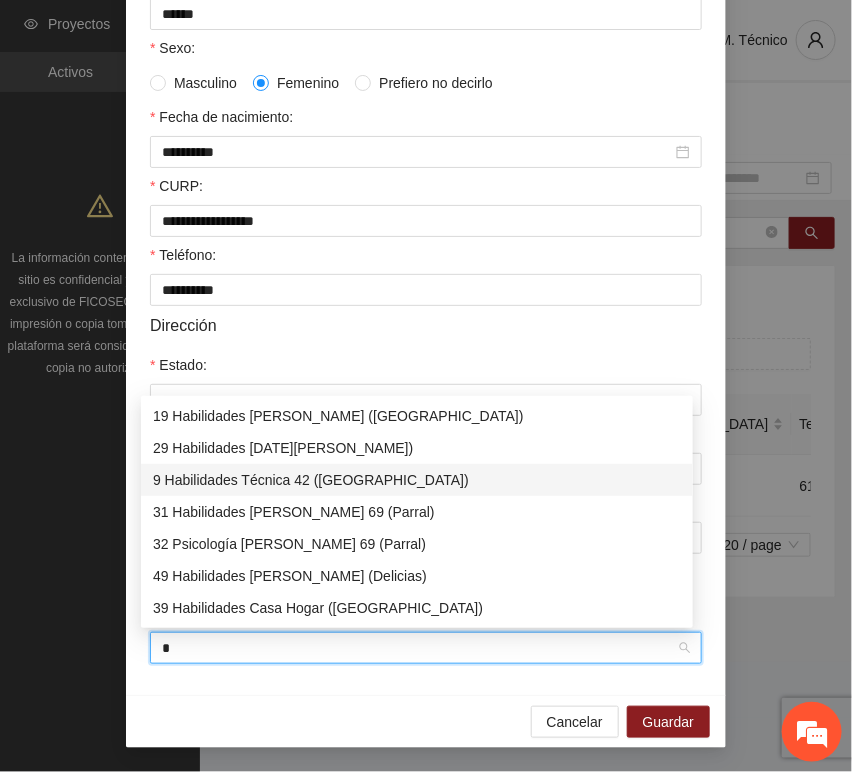 click on "9 Habilidades Técnica 42 ([GEOGRAPHIC_DATA])" at bounding box center (417, 480) 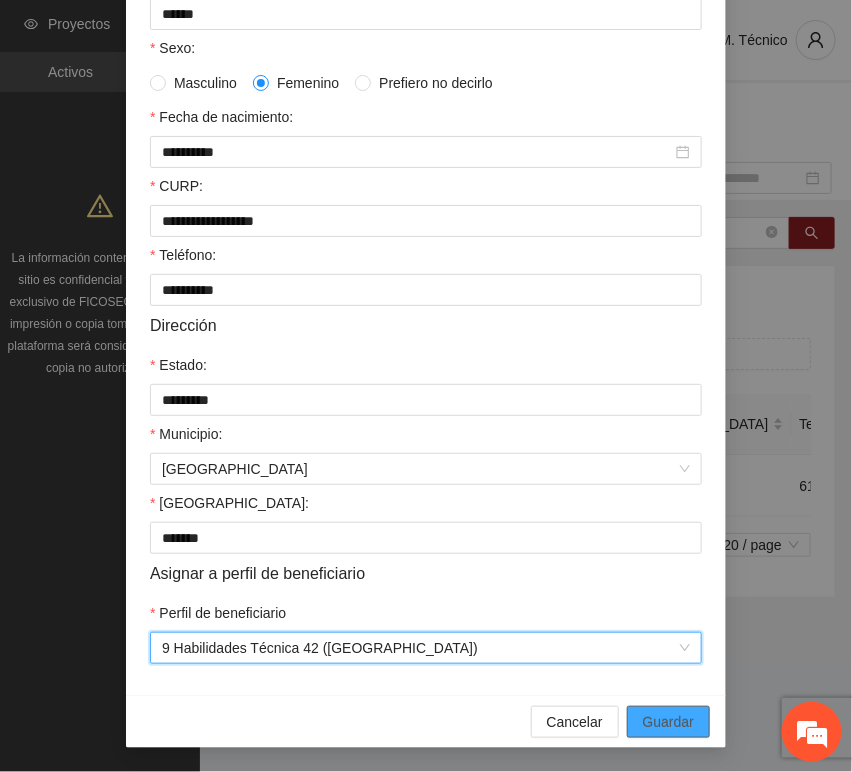click on "Guardar" at bounding box center (668, 722) 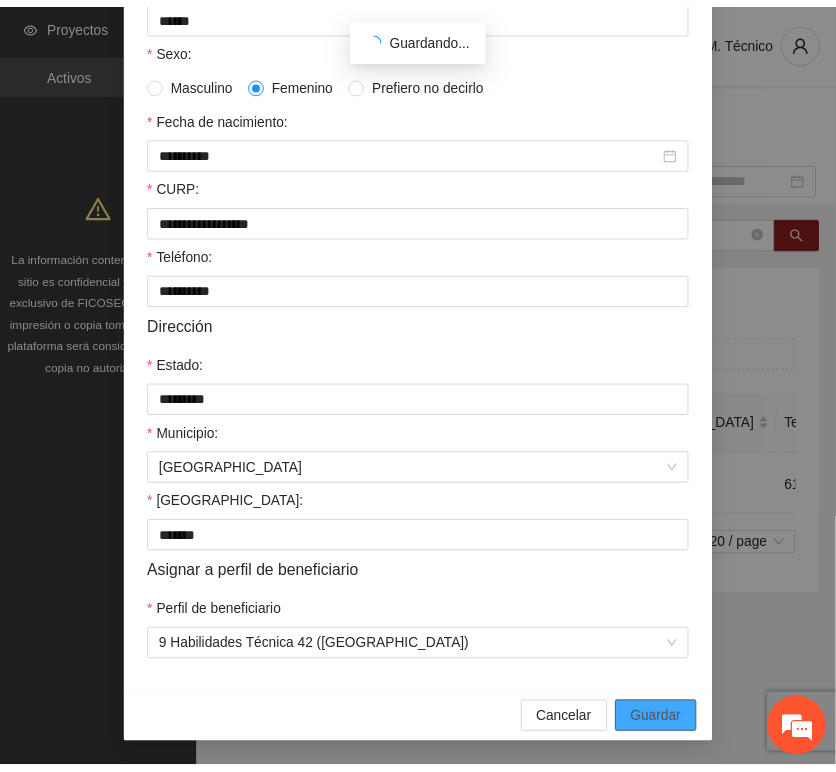 scroll, scrollTop: 294, scrollLeft: 0, axis: vertical 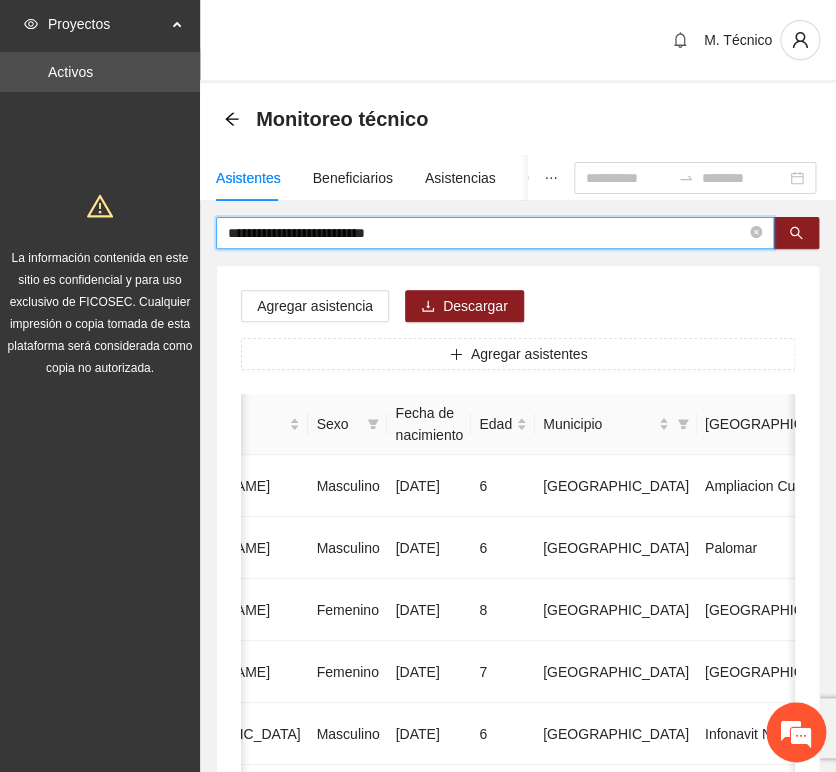 drag, startPoint x: 444, startPoint y: 232, endPoint x: -16, endPoint y: 207, distance: 460.67883 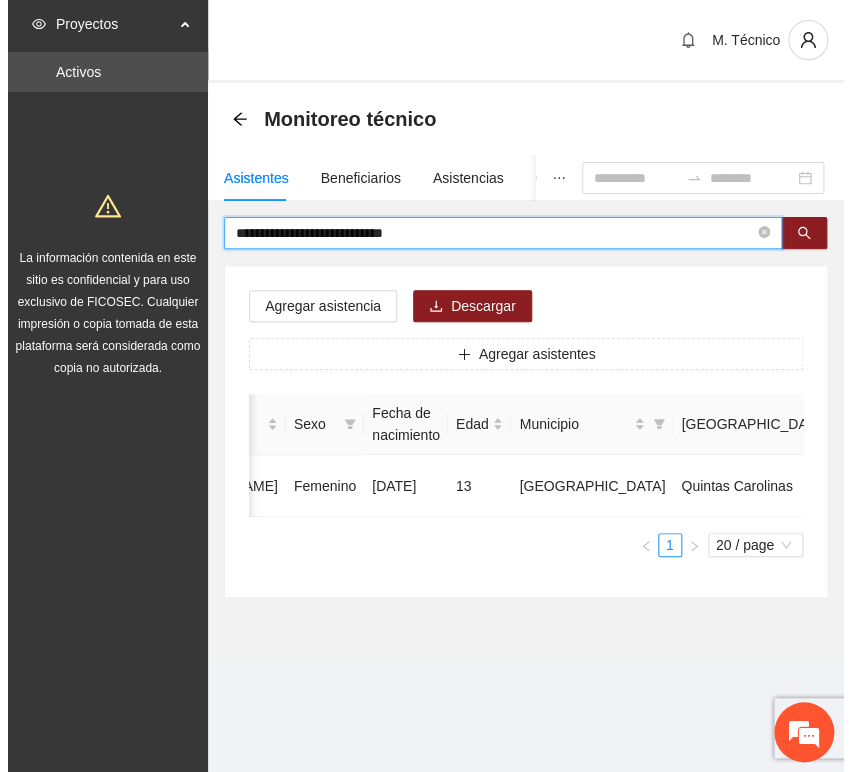 scroll, scrollTop: 0, scrollLeft: 0, axis: both 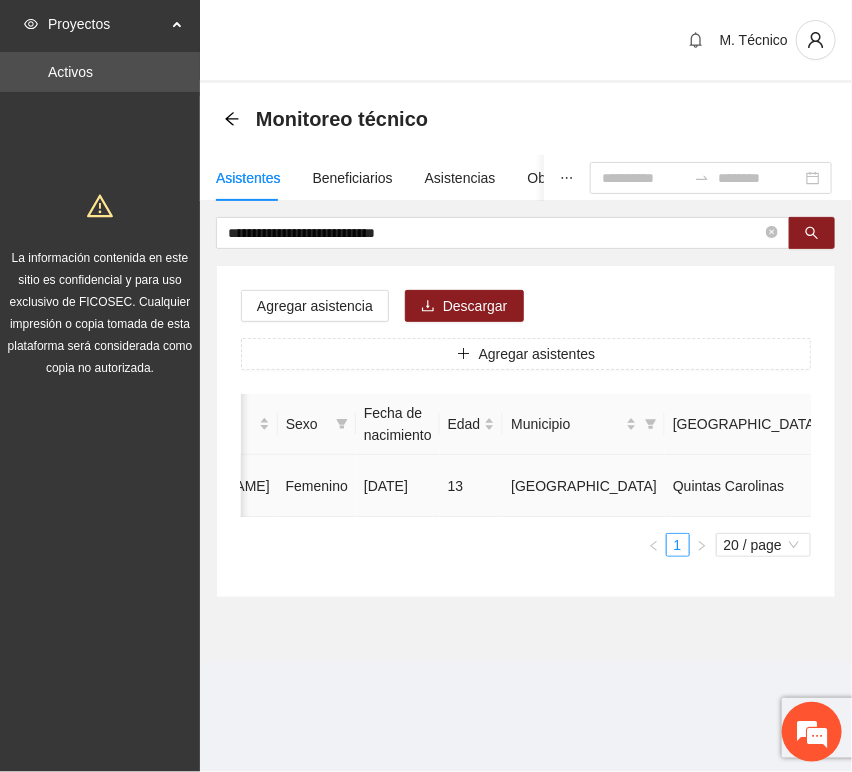 click 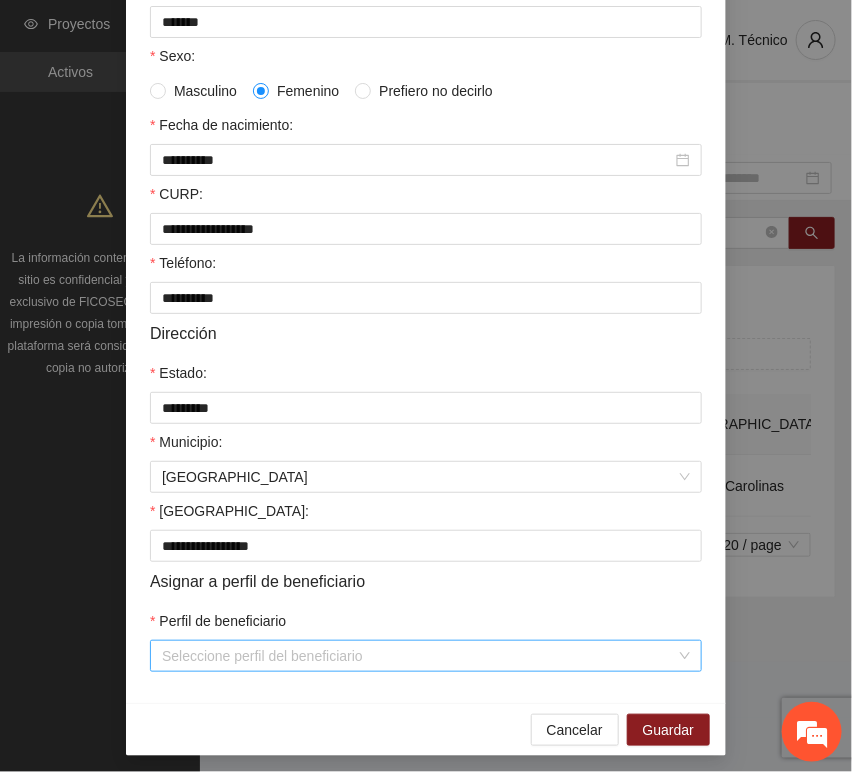 scroll, scrollTop: 394, scrollLeft: 0, axis: vertical 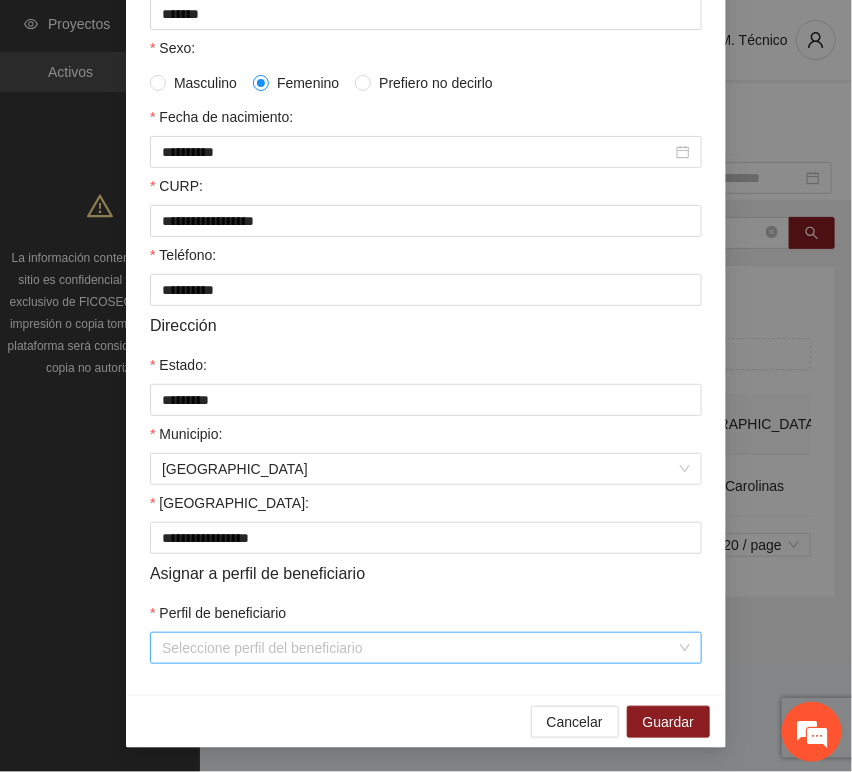 click on "**********" at bounding box center [426, 230] 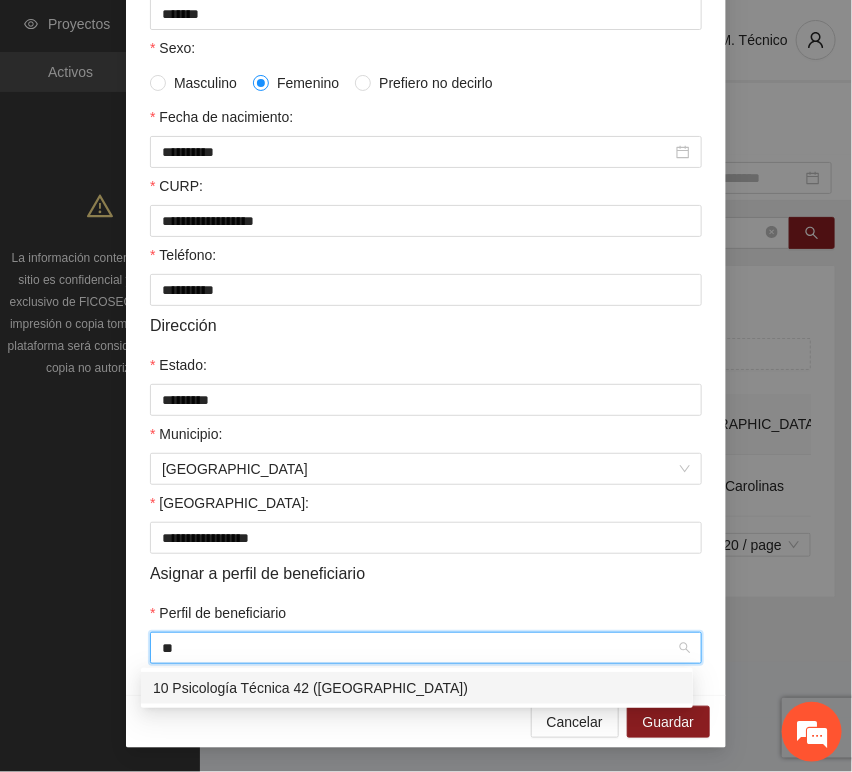 click on "10 Psicología Técnica 42 ([GEOGRAPHIC_DATA])" at bounding box center [417, 688] 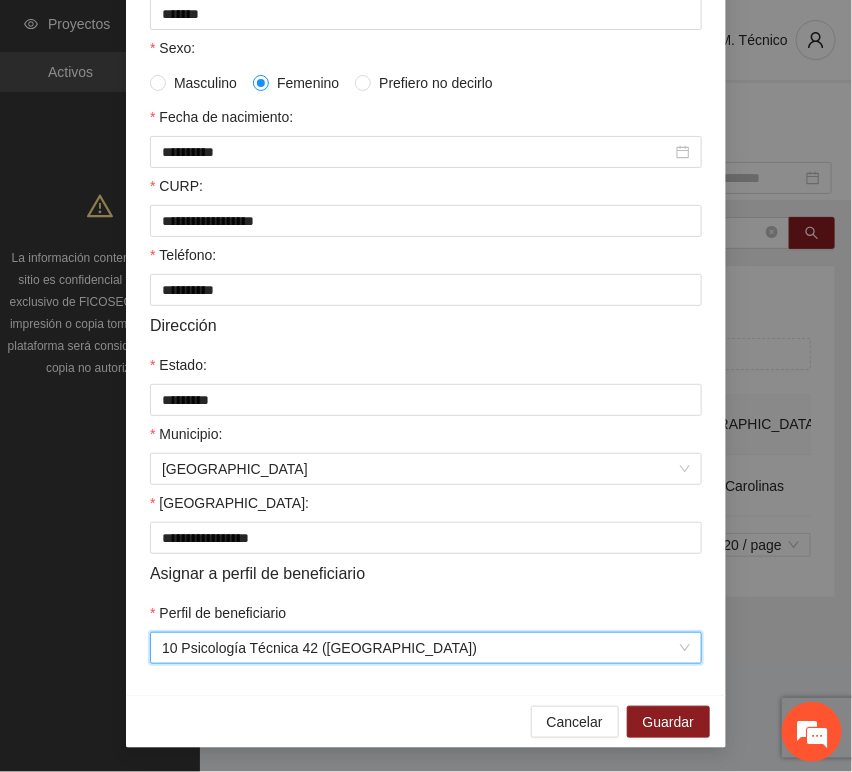 drag, startPoint x: 504, startPoint y: 700, endPoint x: 598, endPoint y: 702, distance: 94.02127 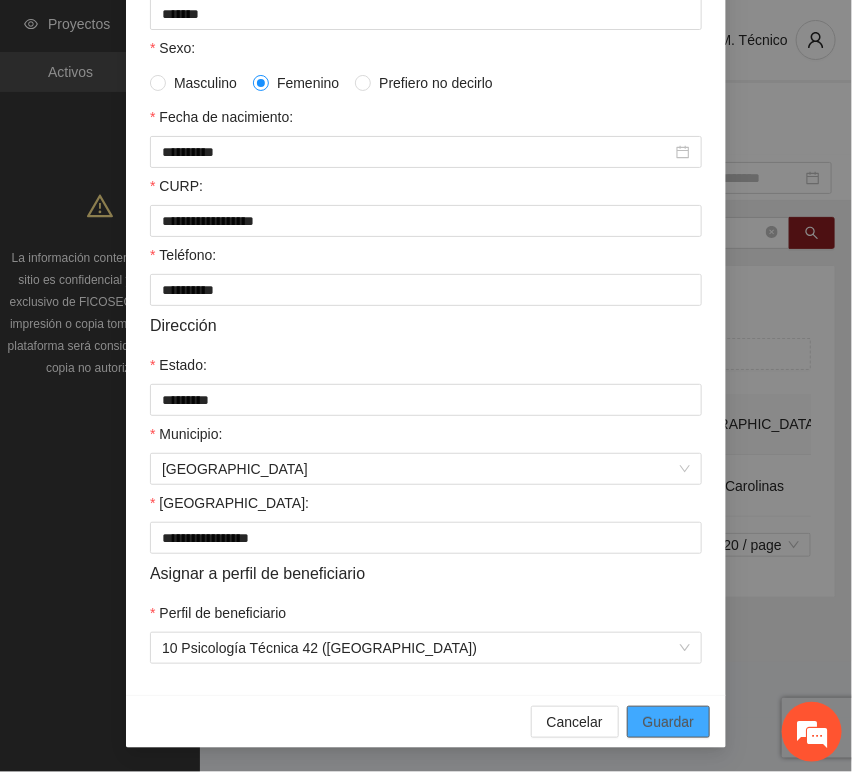 click on "Guardar" at bounding box center [668, 722] 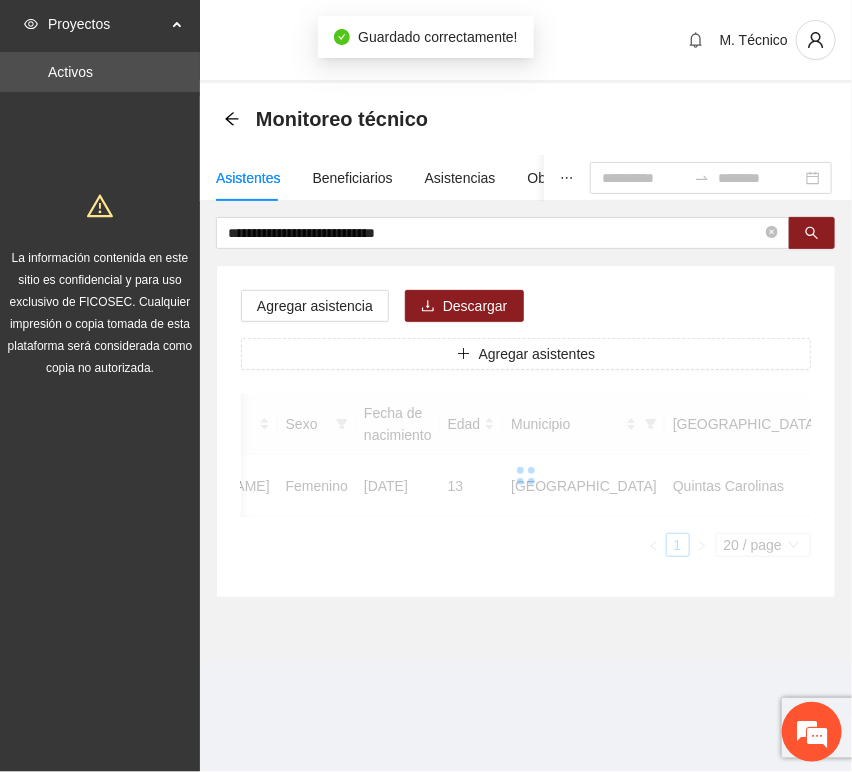 scroll, scrollTop: 294, scrollLeft: 0, axis: vertical 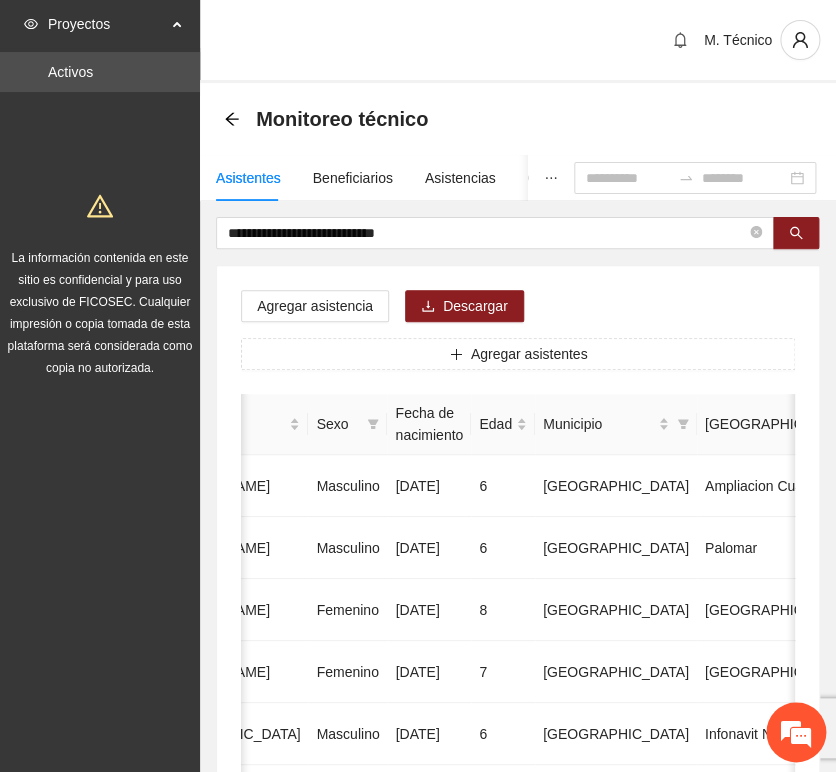 click on "Agregar asistencia Descargar Agregar asistentes Folio Nombre Apellido 1 Apellido 2 Sexo Fecha de nacimiento Edad Municipio Colonia Teléfono Actividad                           1 [PERSON_NAME] [DATE] 6 Chihuahua Ampliacion [PERSON_NAME] 6146098808 U P +11 2 [PERSON_NAME] Masculino [DATE] 6 [GEOGRAPHIC_DATA] [GEOGRAPHIC_DATA] 6142685790 U P +4 3 [PERSON_NAME] [DATE] 8 Chihuahua [GEOGRAPHIC_DATA] U P +6 4 [PERSON_NAME] [DATE] 7 [GEOGRAPHIC_DATA] U P +4 5 [PERSON_NAME]  Madrid Masculino [DATE] 6 Chihuahua Infonavit Nac.  6141246855 U P +4 6 [PERSON_NAME] Masculino [DATE] 8 Chihuahua [PERSON_NAME] 6141225744 U P +6 7 [PERSON_NAME][DATE] Femenino [DATE] 8 Chihuahua Paseos [PERSON_NAME] 6142154187 U P +7 8 [PERSON_NAME] [DATE] 9 Chihuahua Popular 6142434364 U P +3 9 [PERSON_NAME]  Madrid Femenino [DATE] 7 U P +8" at bounding box center [518, 1020] 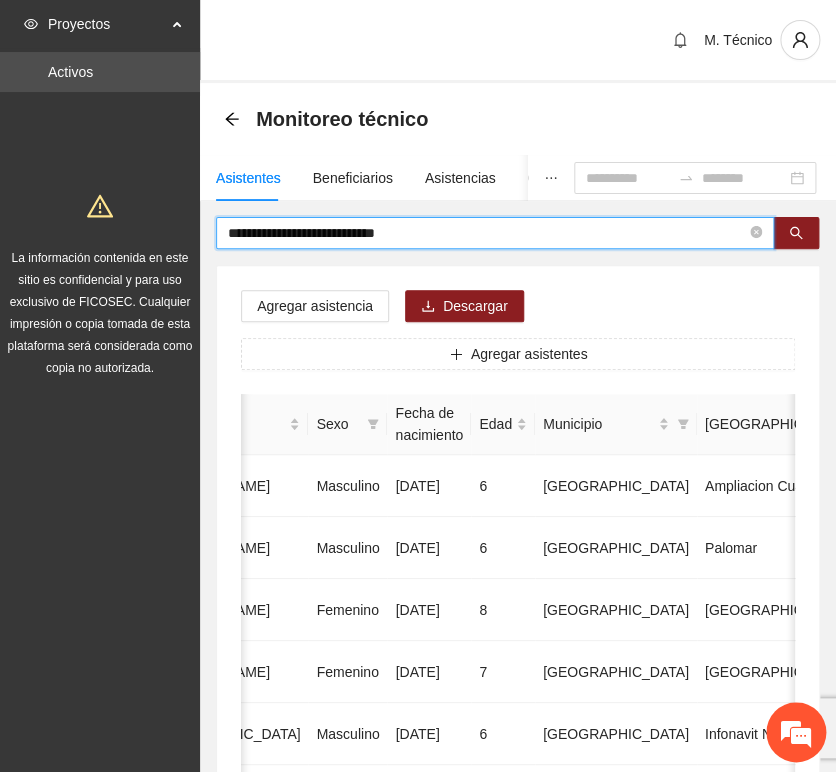 drag, startPoint x: 431, startPoint y: 238, endPoint x: 31, endPoint y: 214, distance: 400.71936 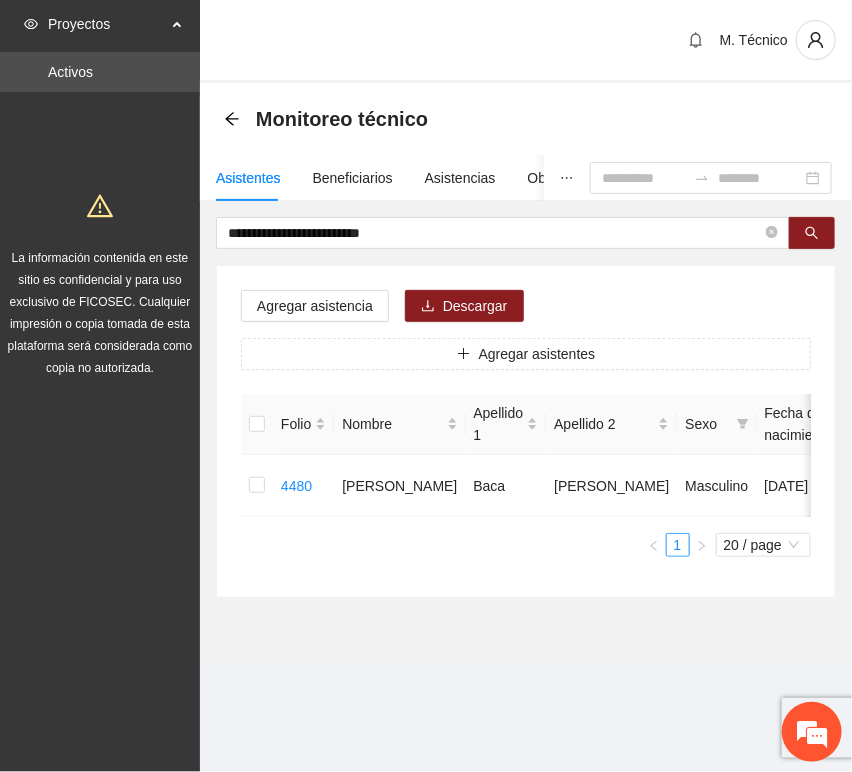 scroll, scrollTop: 0, scrollLeft: 452, axis: horizontal 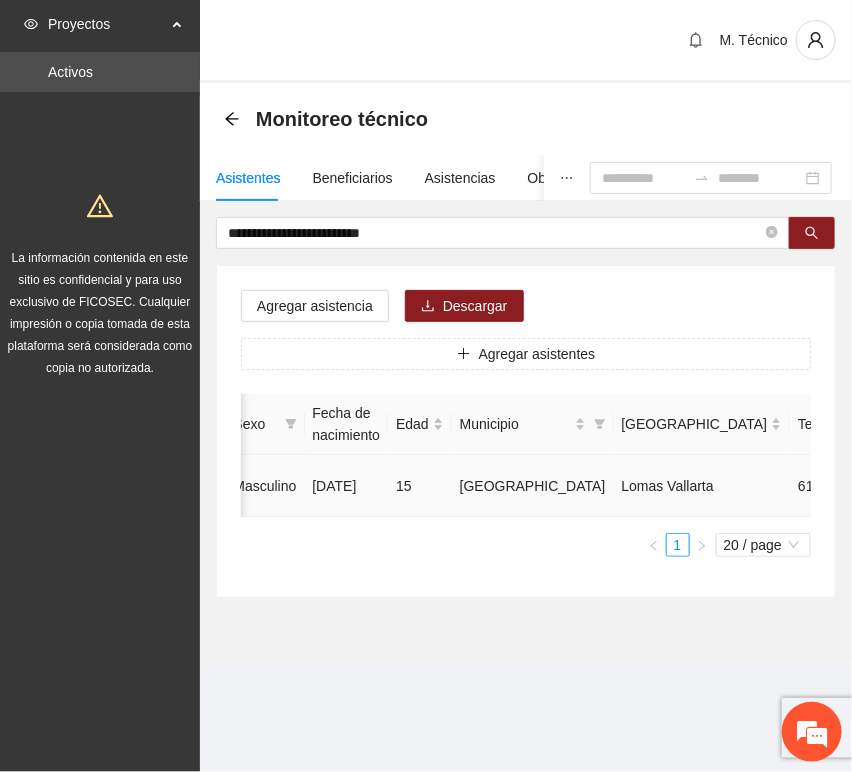 click 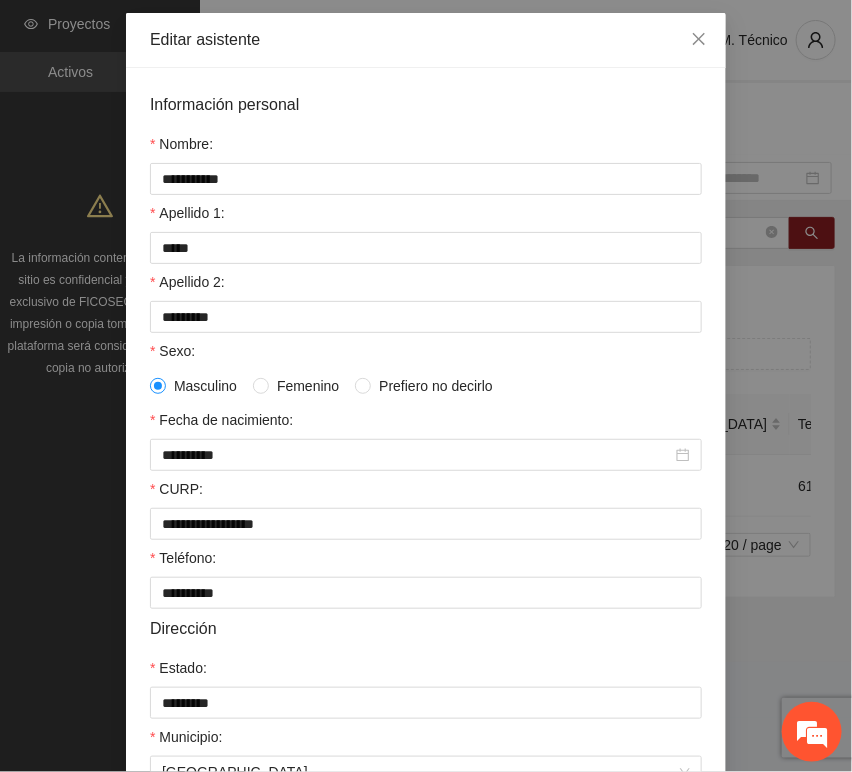 scroll, scrollTop: 394, scrollLeft: 0, axis: vertical 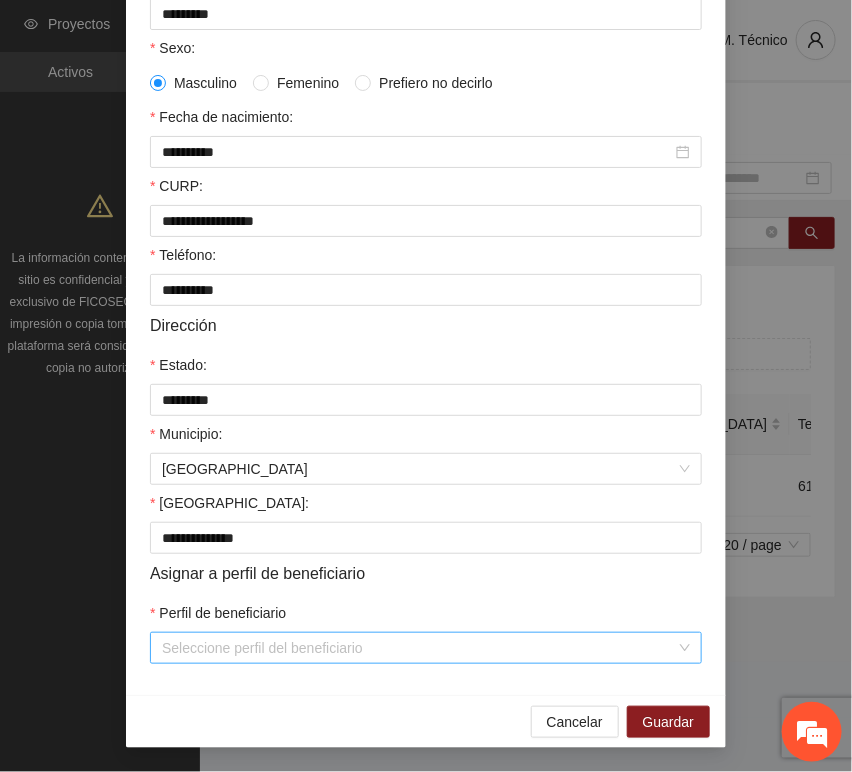 click on "Perfil de beneficiario" at bounding box center [419, 648] 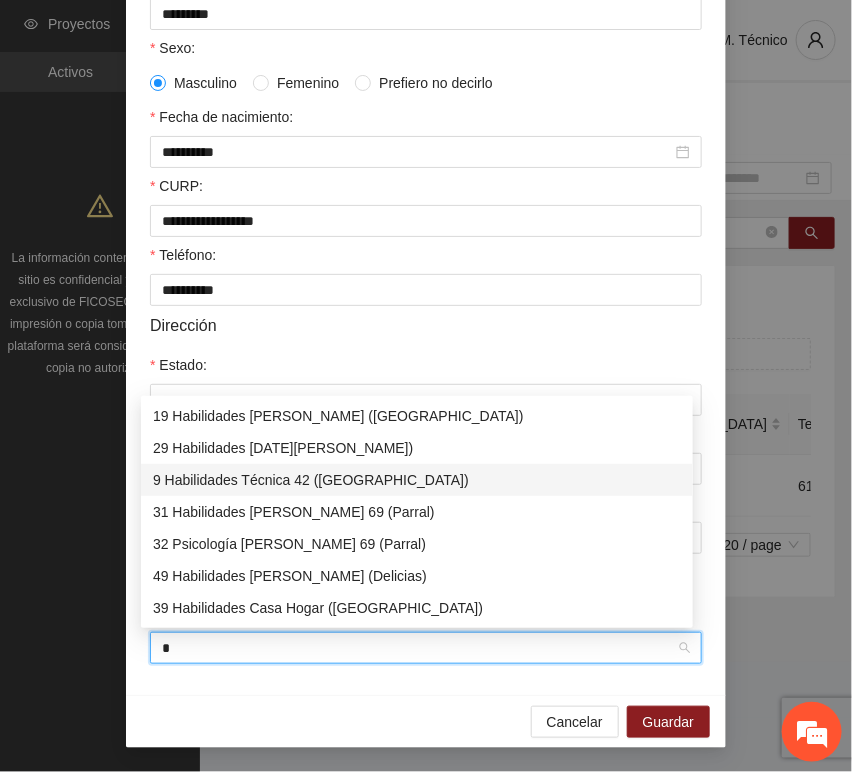 click on "9 Habilidades Técnica 42 ([GEOGRAPHIC_DATA])" at bounding box center (417, 480) 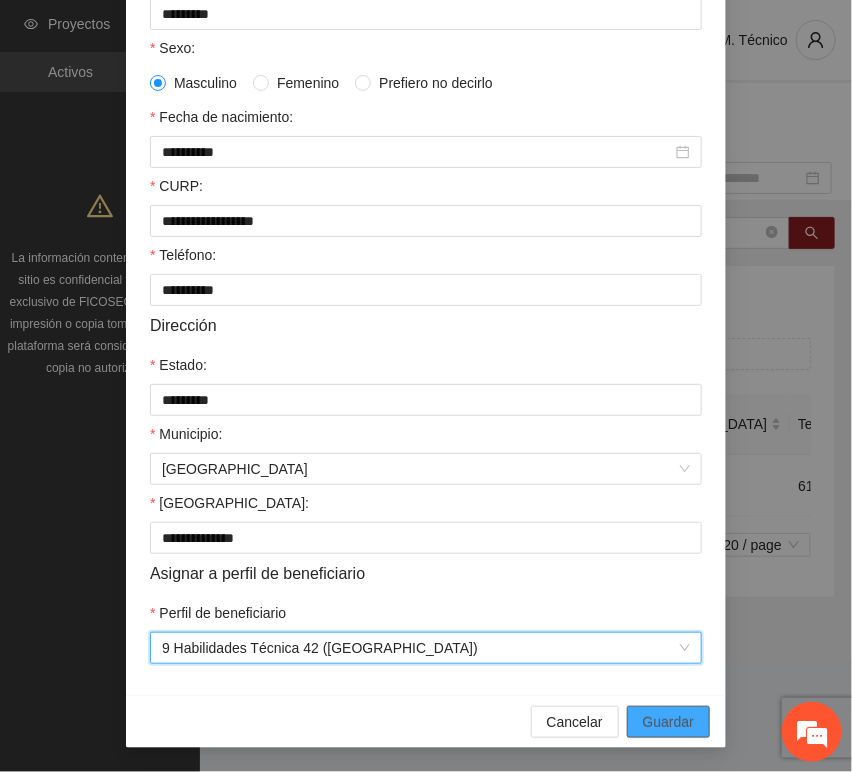 click on "Guardar" at bounding box center (668, 722) 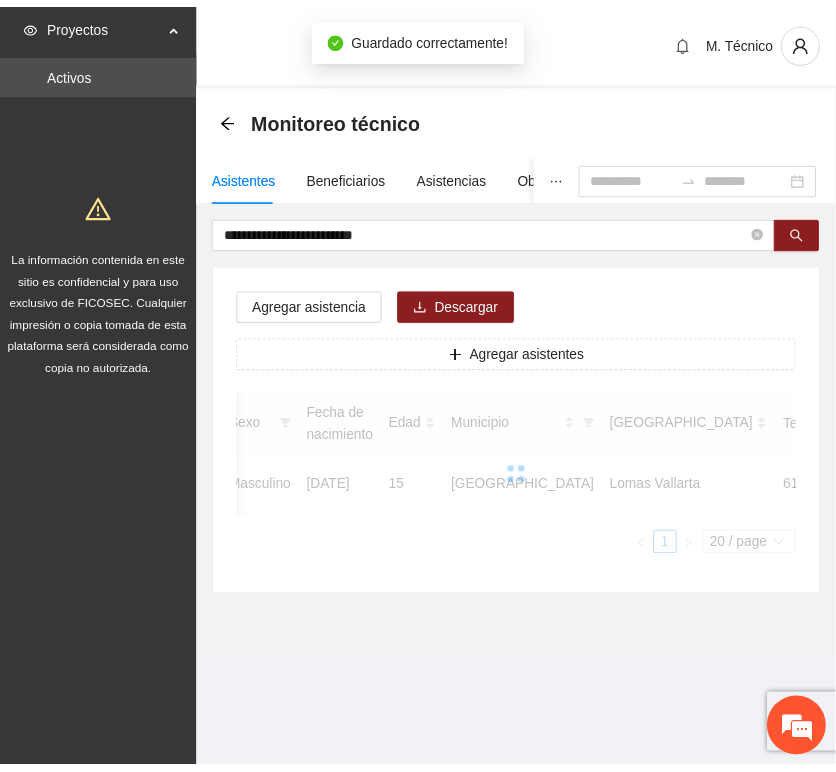 scroll, scrollTop: 294, scrollLeft: 0, axis: vertical 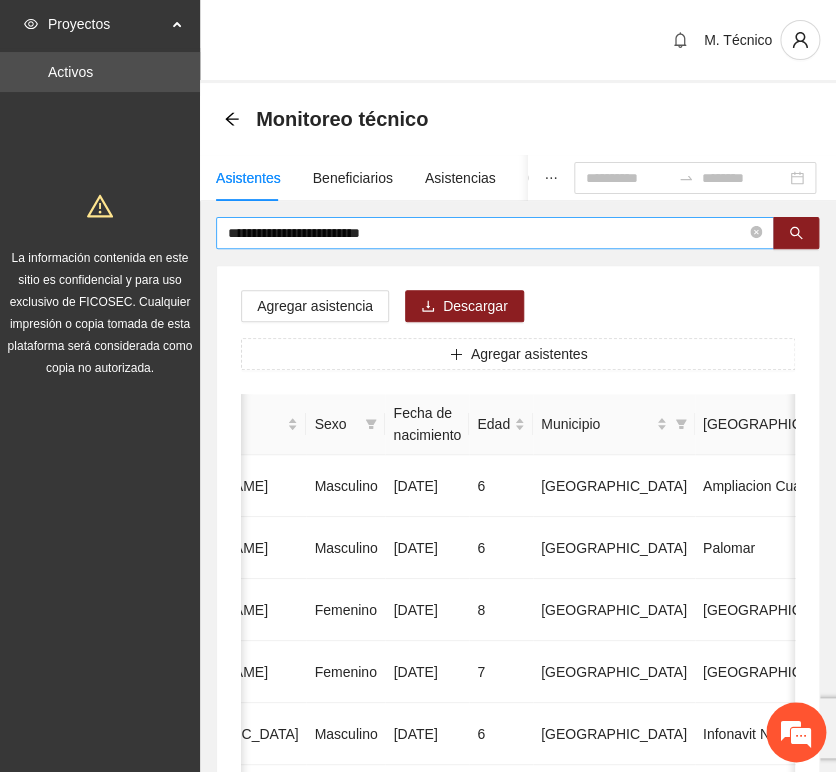 click on "**********" at bounding box center [495, 233] 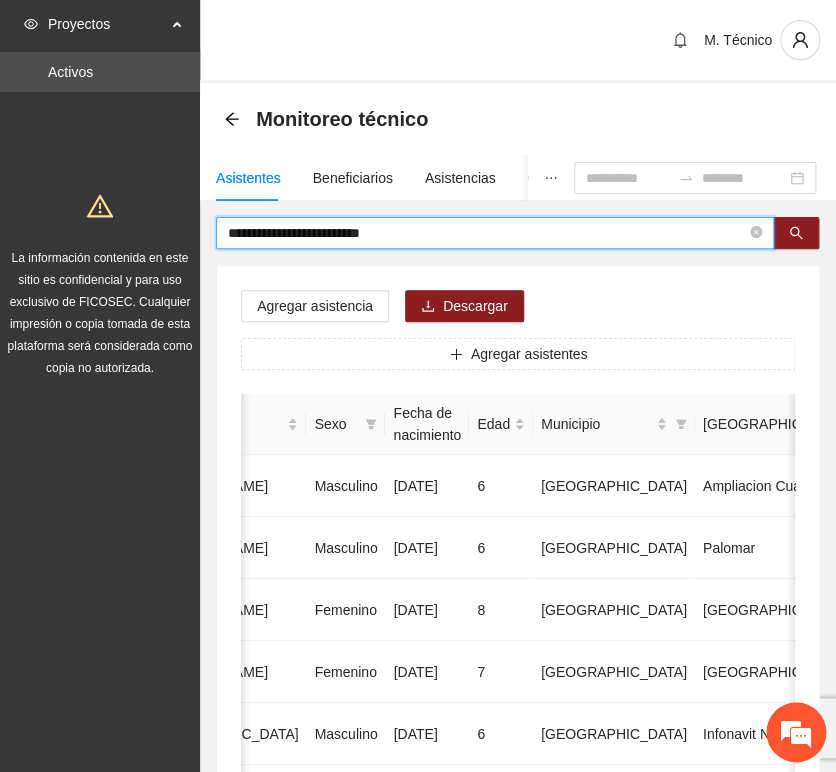 drag, startPoint x: 320, startPoint y: 227, endPoint x: -133, endPoint y: 214, distance: 453.1865 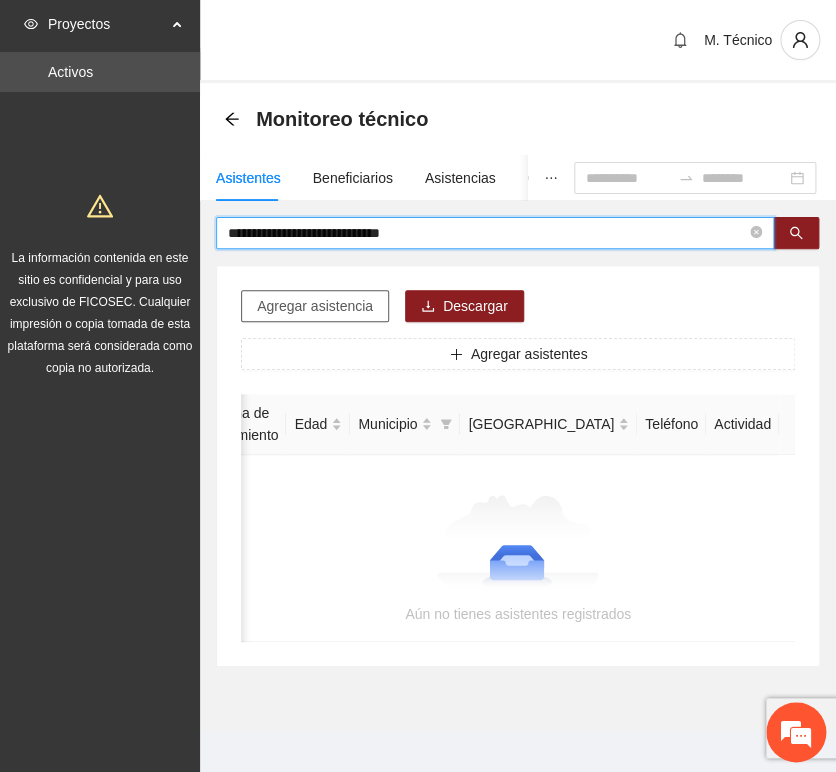 scroll, scrollTop: 0, scrollLeft: 363, axis: horizontal 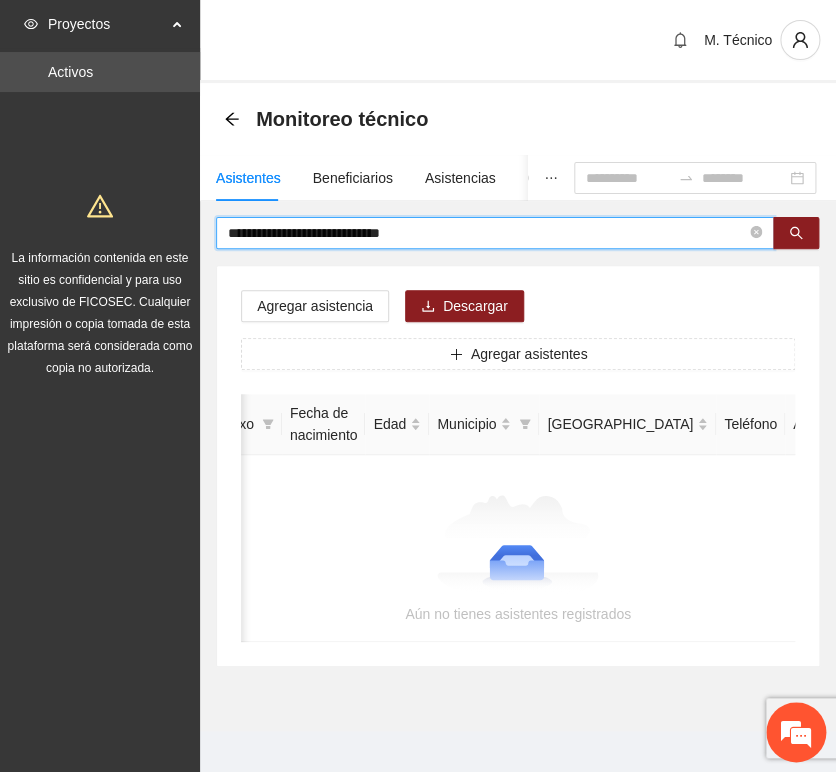 click on "**********" at bounding box center [487, 233] 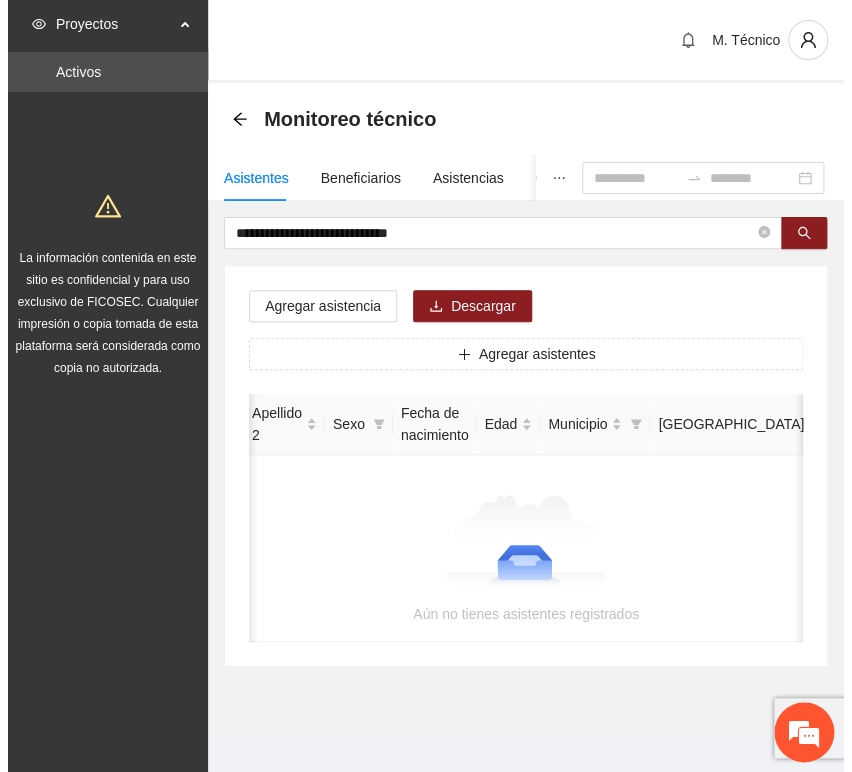scroll, scrollTop: 0, scrollLeft: 0, axis: both 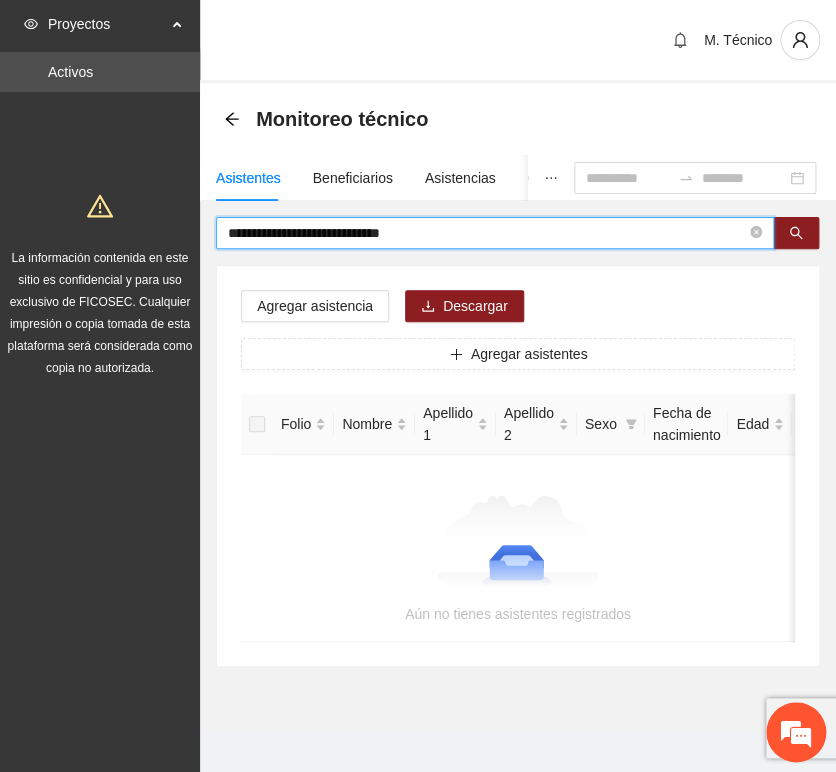 drag, startPoint x: 388, startPoint y: 238, endPoint x: 520, endPoint y: 254, distance: 132.96616 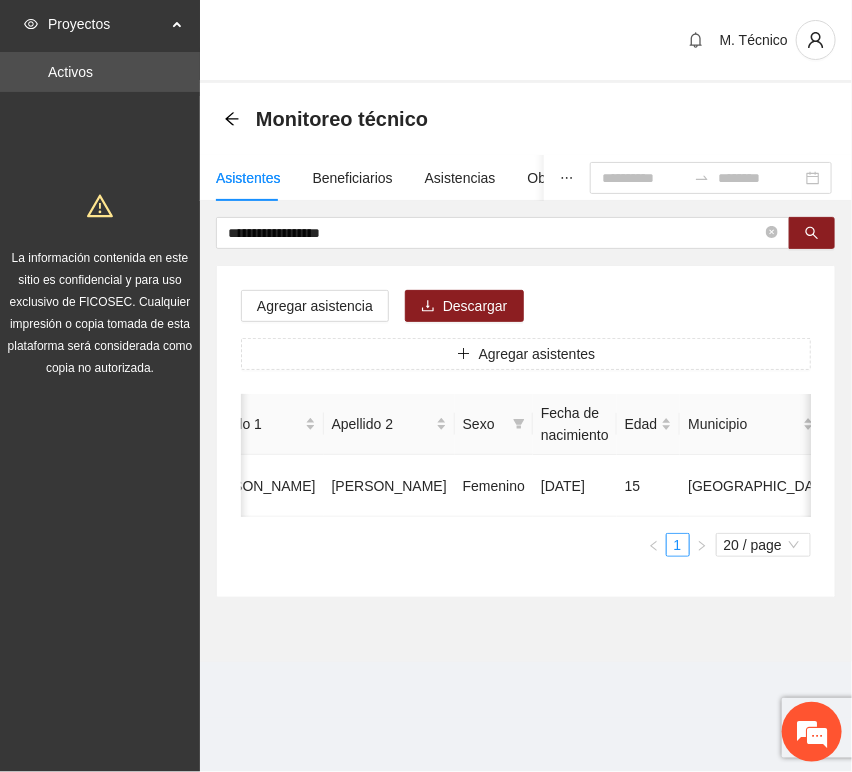 scroll, scrollTop: 0, scrollLeft: 450, axis: horizontal 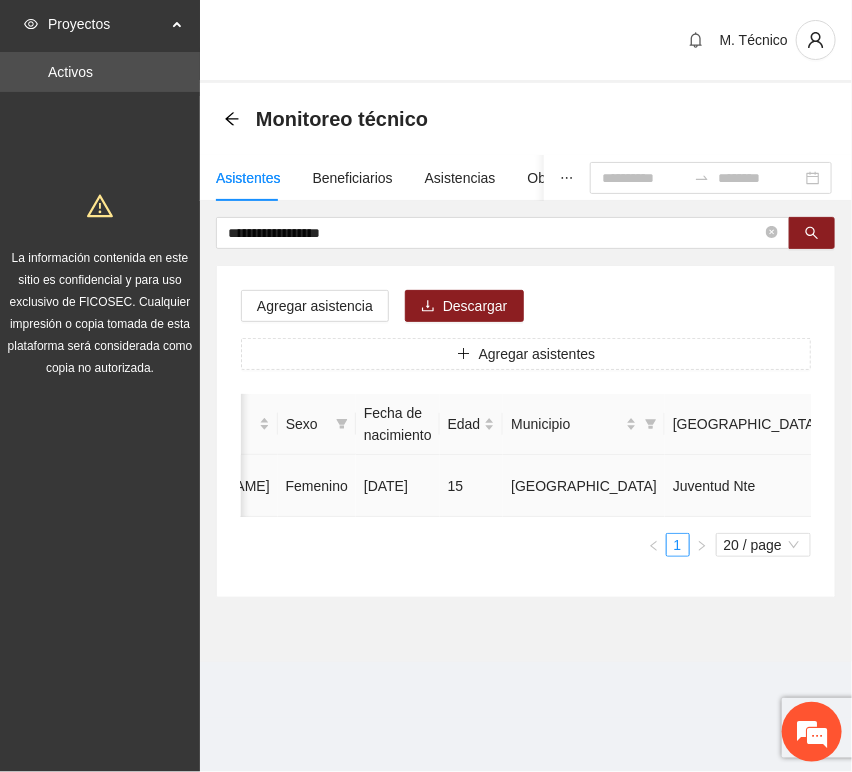 click 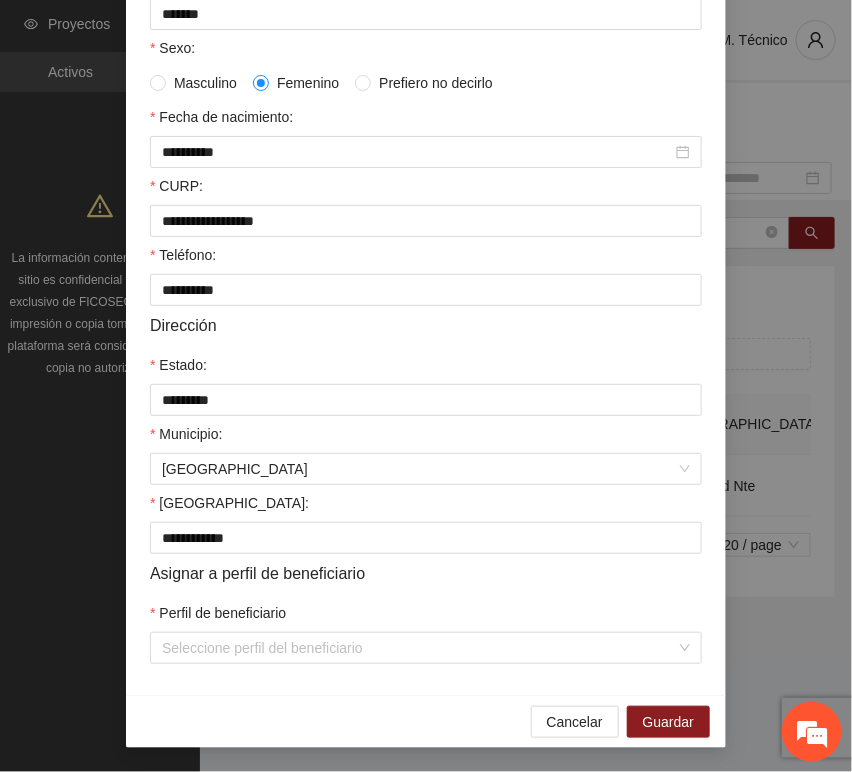 scroll, scrollTop: 394, scrollLeft: 0, axis: vertical 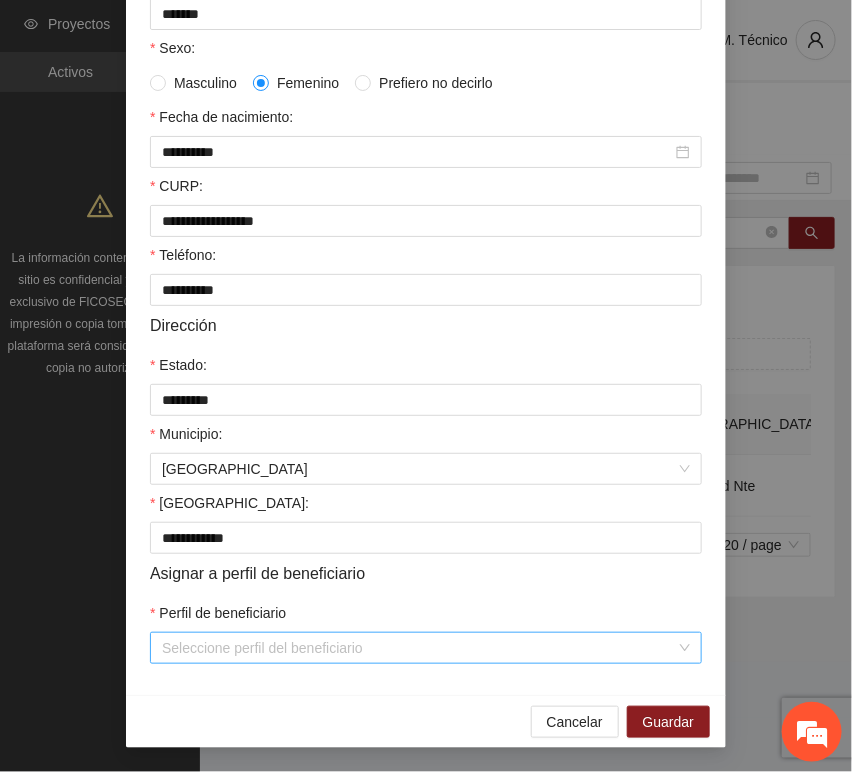 click on "Perfil de beneficiario" at bounding box center [419, 648] 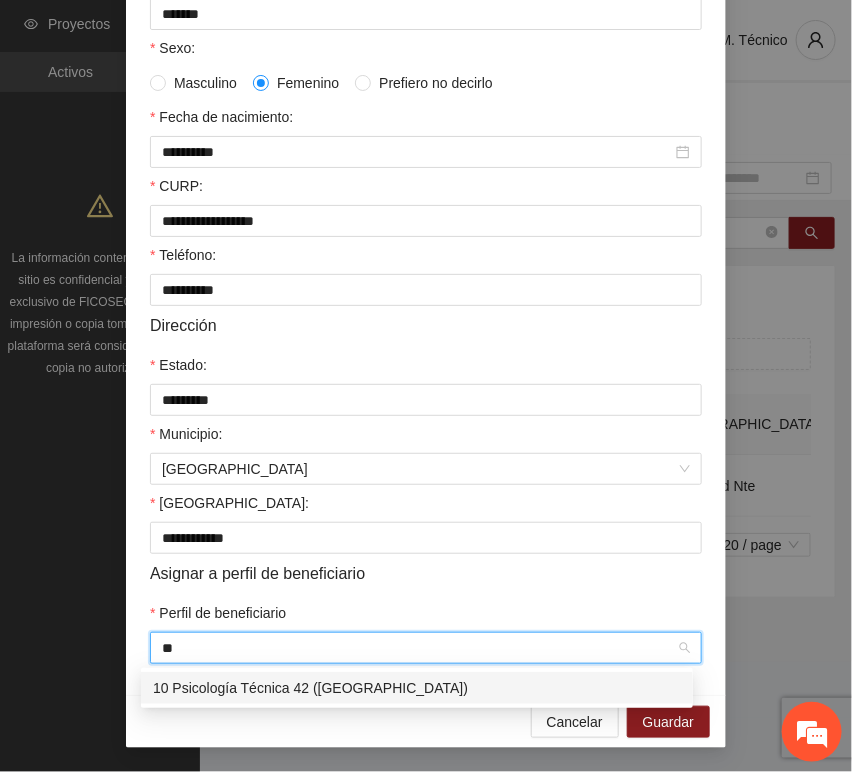 click on "10 Psicología Técnica 42 ([GEOGRAPHIC_DATA])" at bounding box center [417, 688] 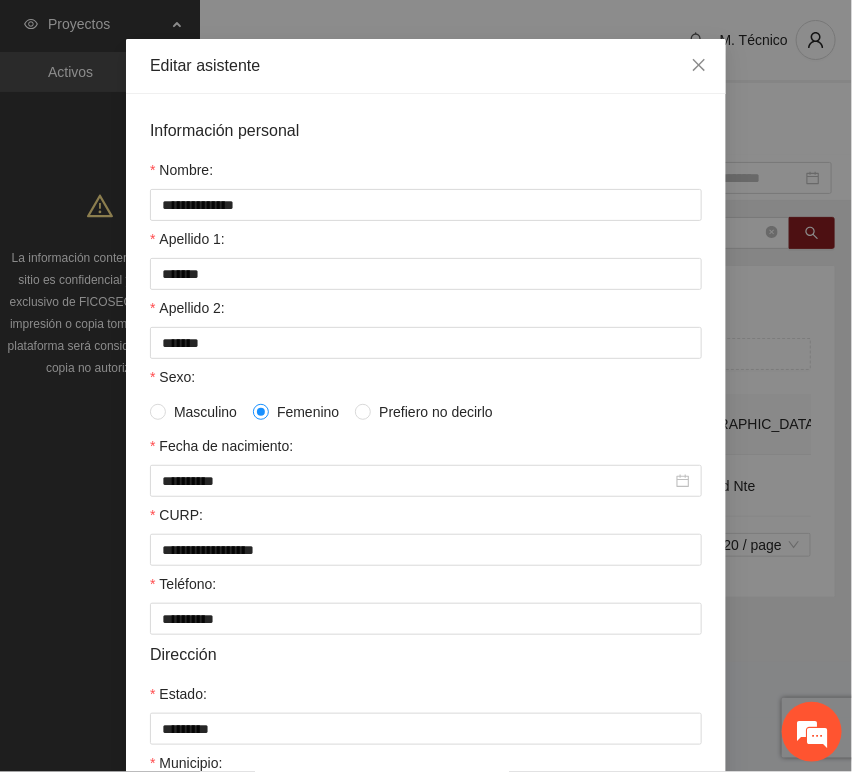 scroll, scrollTop: 0, scrollLeft: 0, axis: both 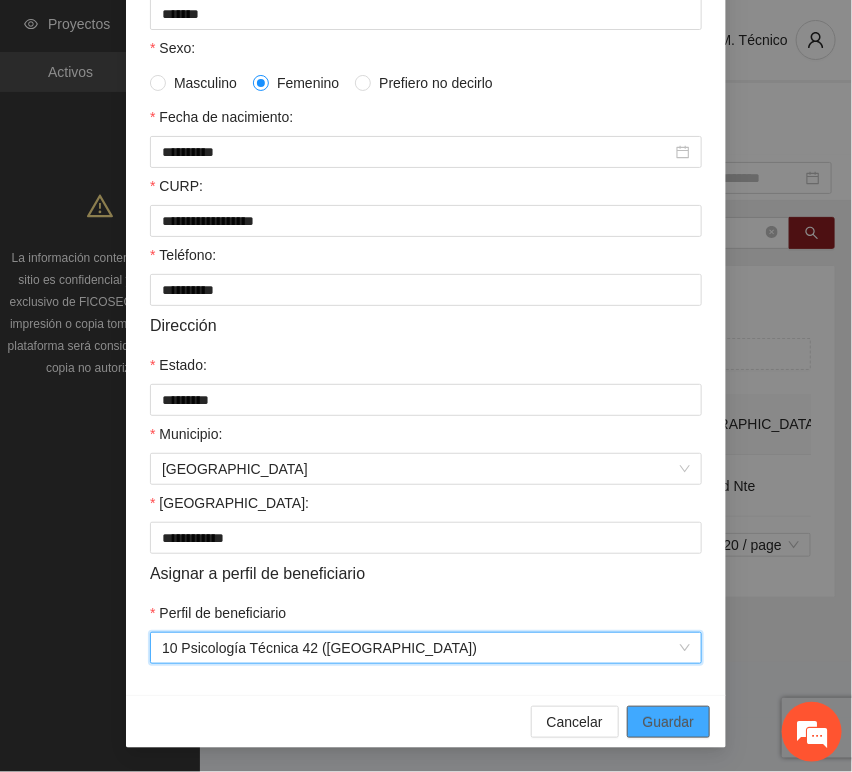 click on "Guardar" at bounding box center (668, 722) 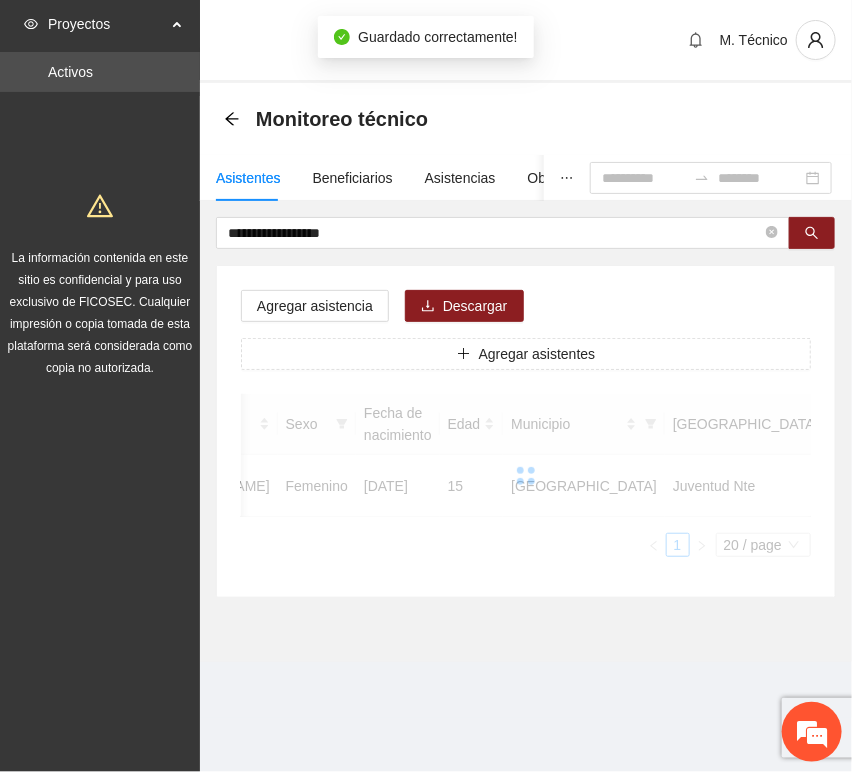 scroll, scrollTop: 294, scrollLeft: 0, axis: vertical 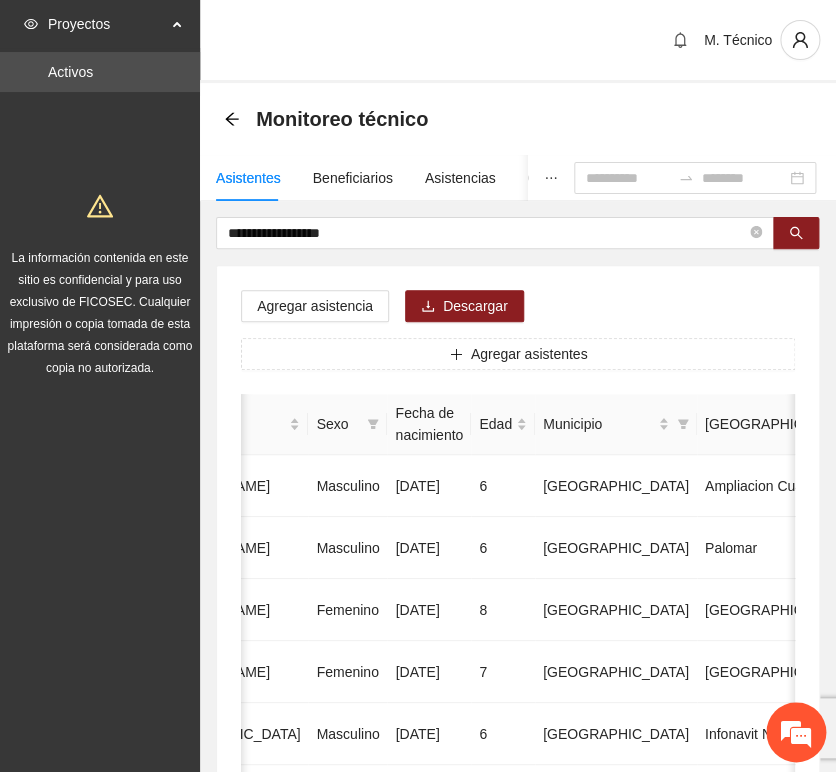 drag, startPoint x: 356, startPoint y: 266, endPoint x: 361, endPoint y: 254, distance: 13 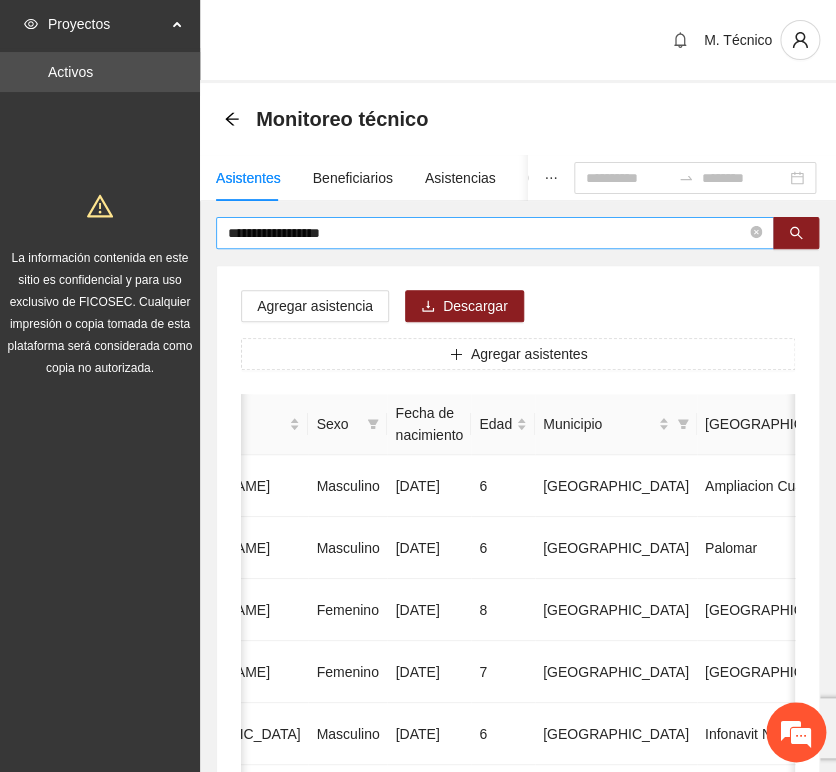 drag, startPoint x: 253, startPoint y: 192, endPoint x: 351, endPoint y: 239, distance: 108.68762 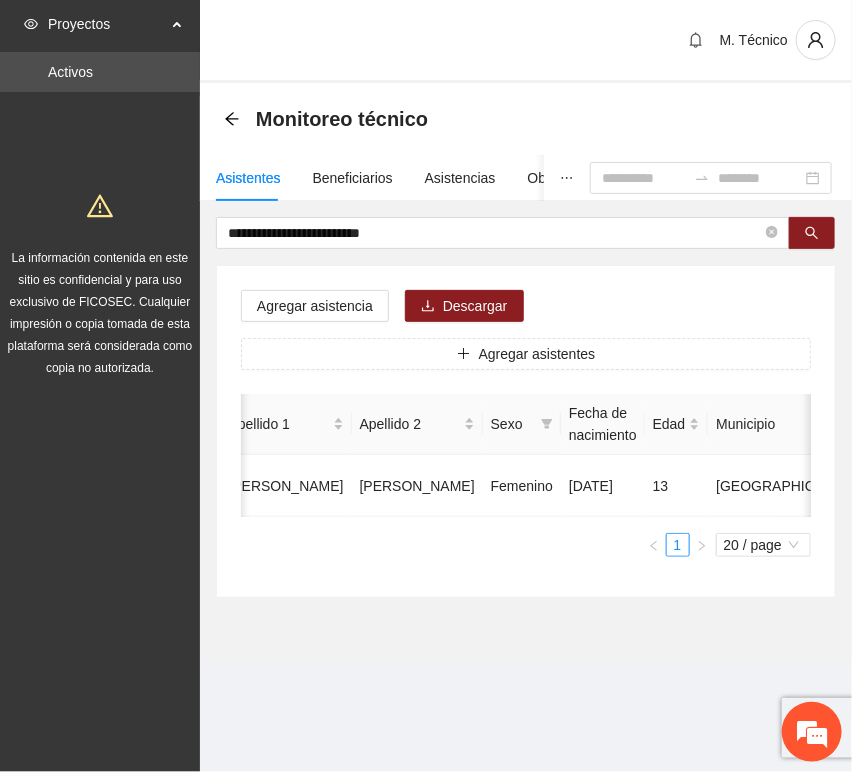 scroll, scrollTop: 0, scrollLeft: 450, axis: horizontal 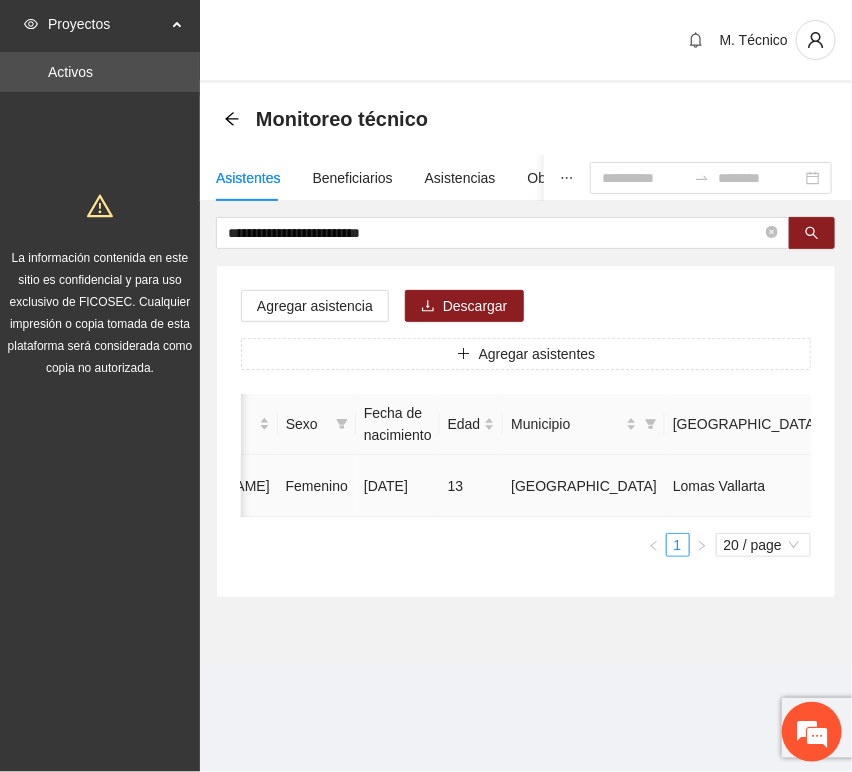 click 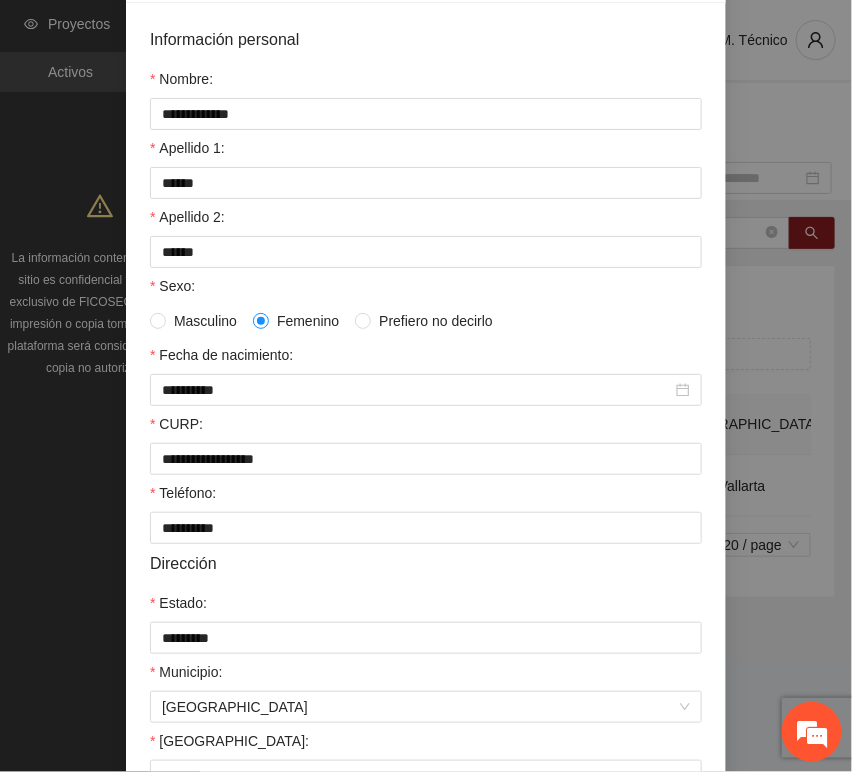 scroll, scrollTop: 394, scrollLeft: 0, axis: vertical 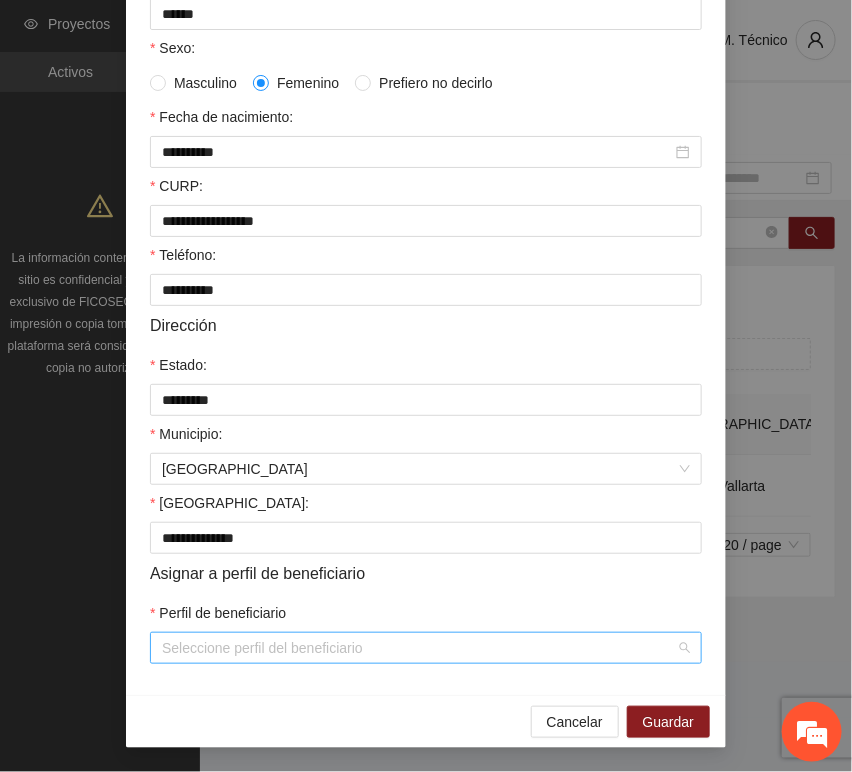 click on "Perfil de beneficiario" at bounding box center [419, 648] 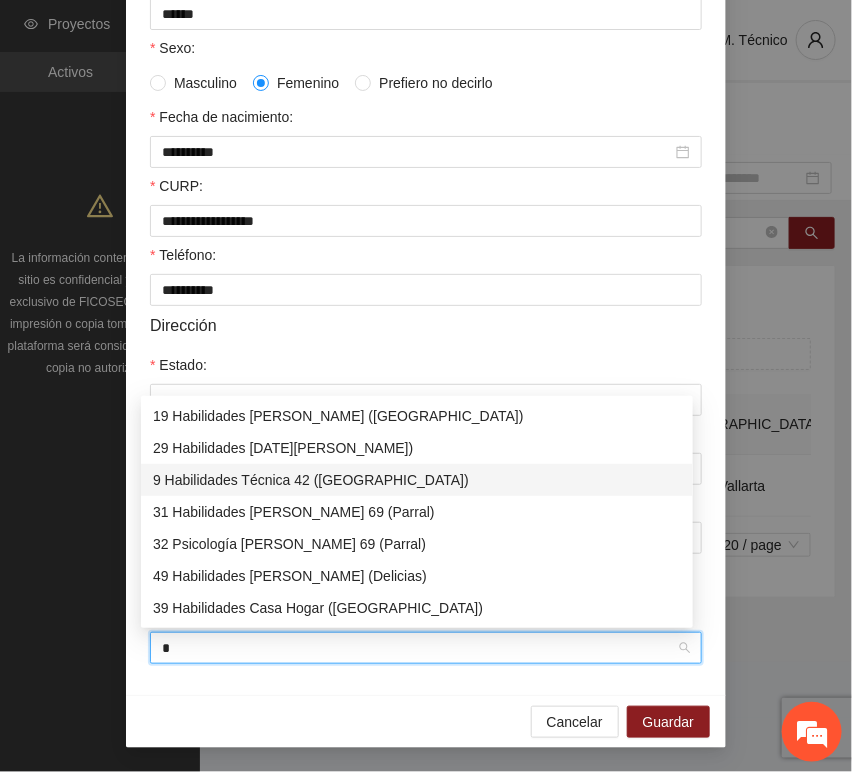 click on "9 Habilidades Técnica 42 ([GEOGRAPHIC_DATA])" at bounding box center (417, 480) 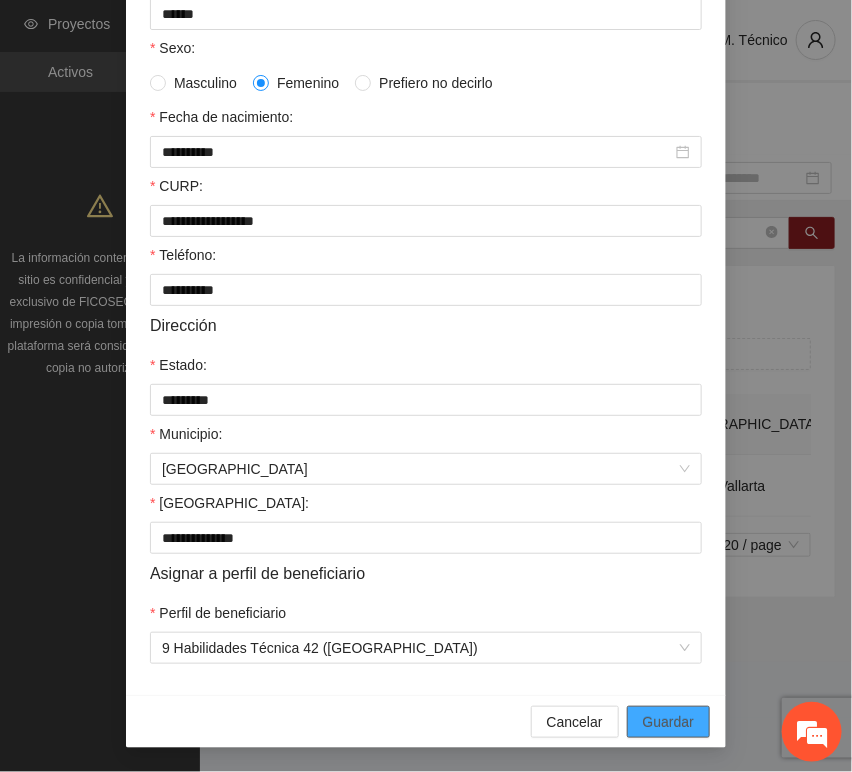 drag, startPoint x: 397, startPoint y: 686, endPoint x: 654, endPoint y: 721, distance: 259.3723 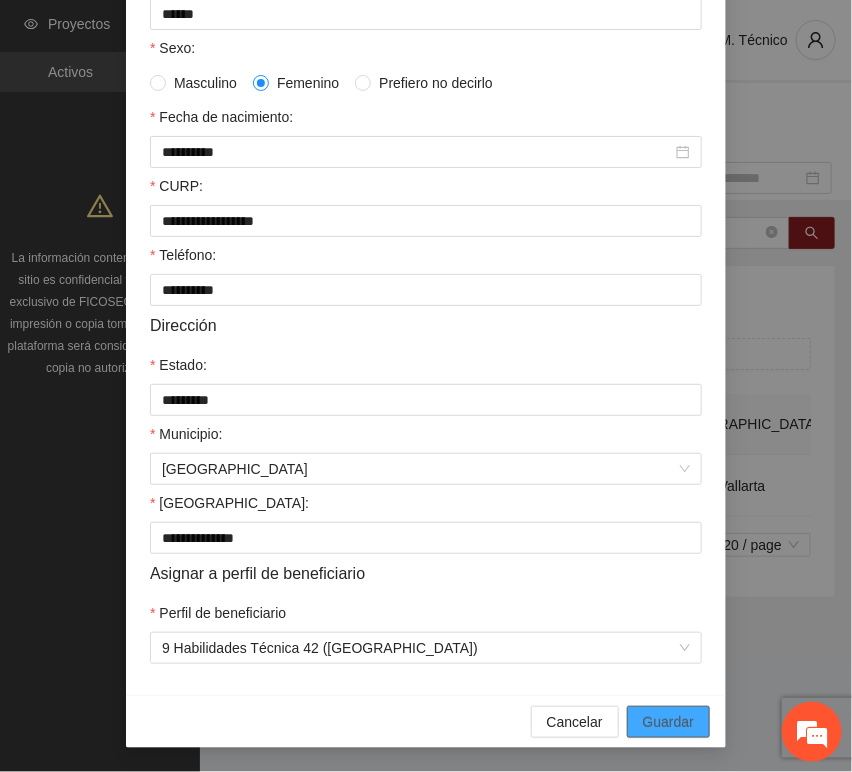 click on "**********" at bounding box center [426, 230] 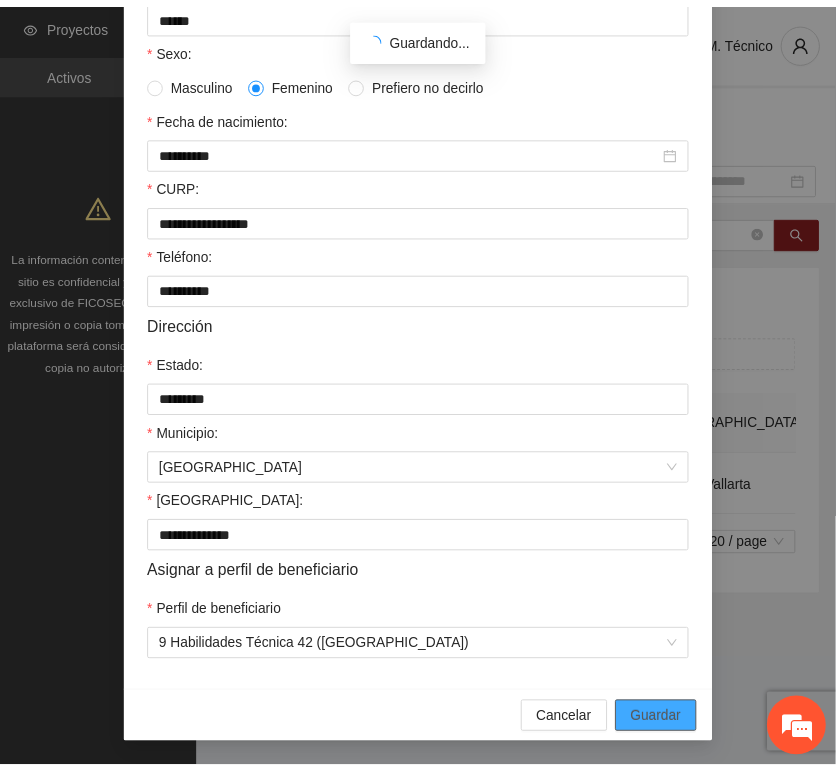 scroll, scrollTop: 294, scrollLeft: 0, axis: vertical 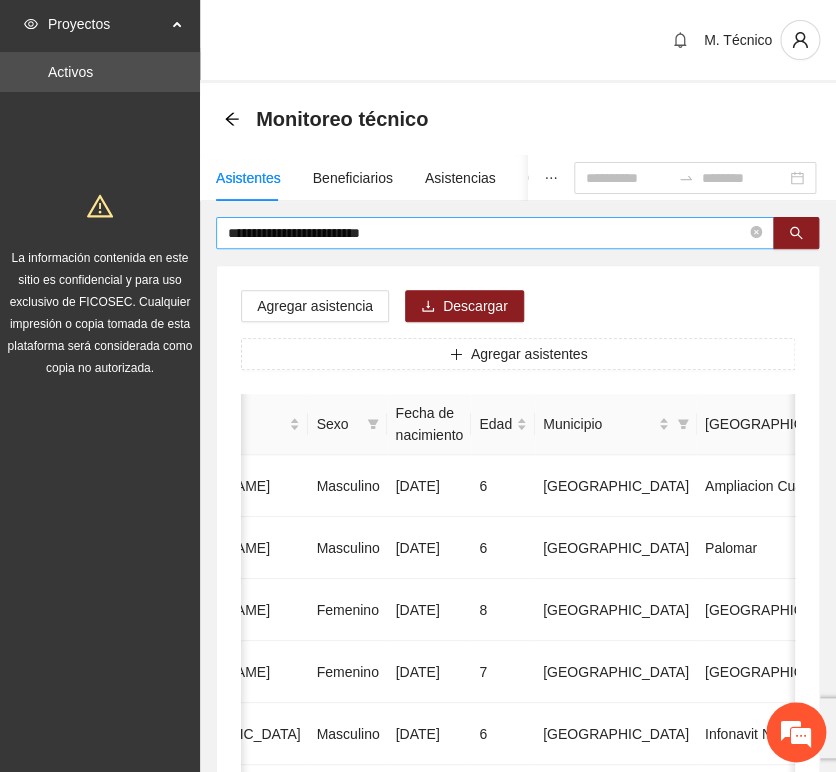 click on "**********" at bounding box center [487, 233] 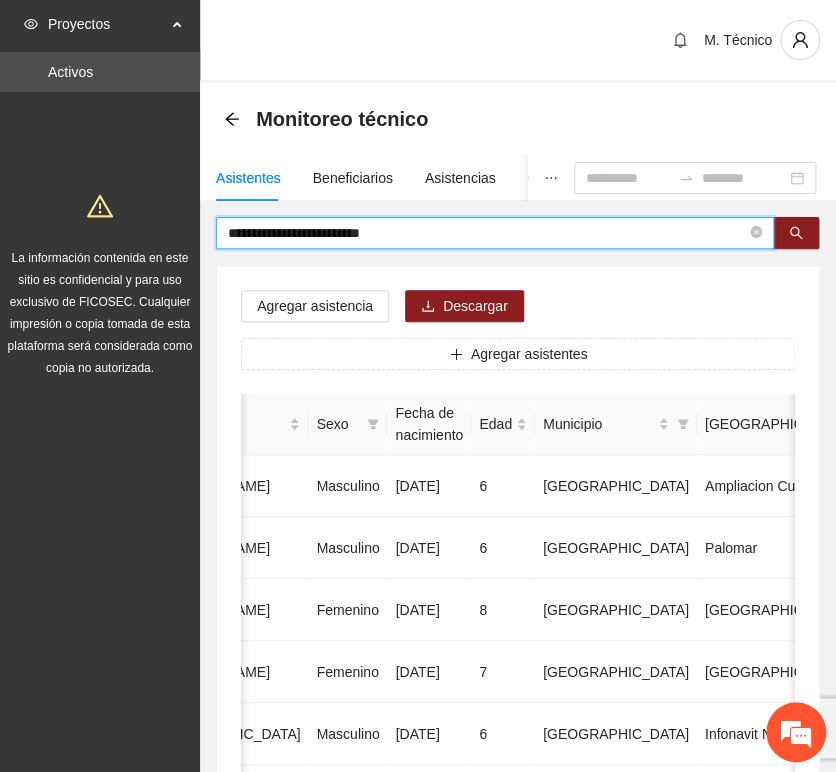 drag, startPoint x: 306, startPoint y: 214, endPoint x: 16, endPoint y: 173, distance: 292.88394 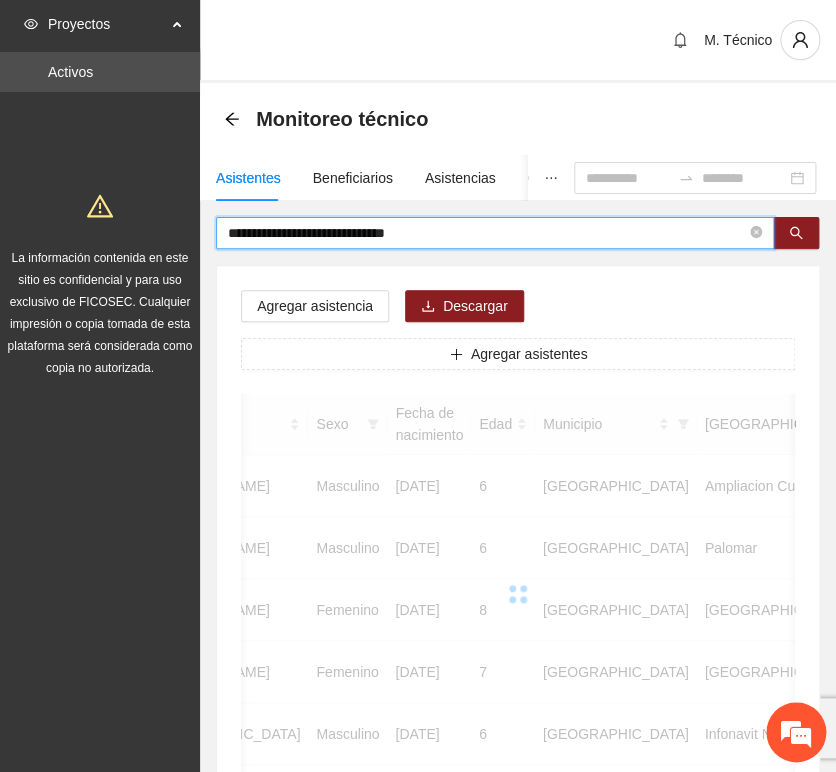 scroll, scrollTop: 26, scrollLeft: 0, axis: vertical 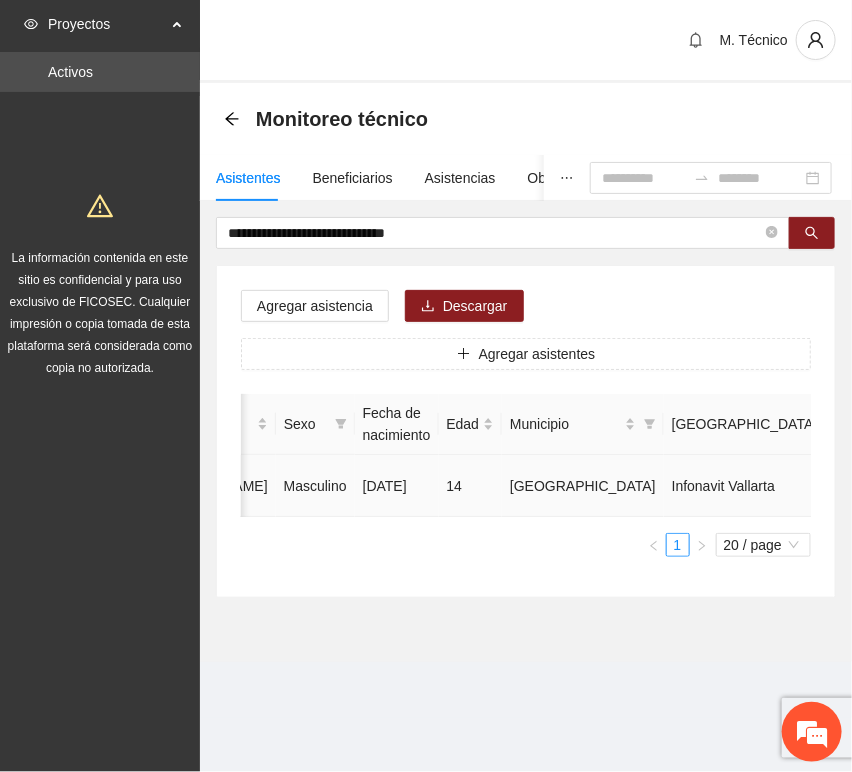 click at bounding box center [1031, 486] 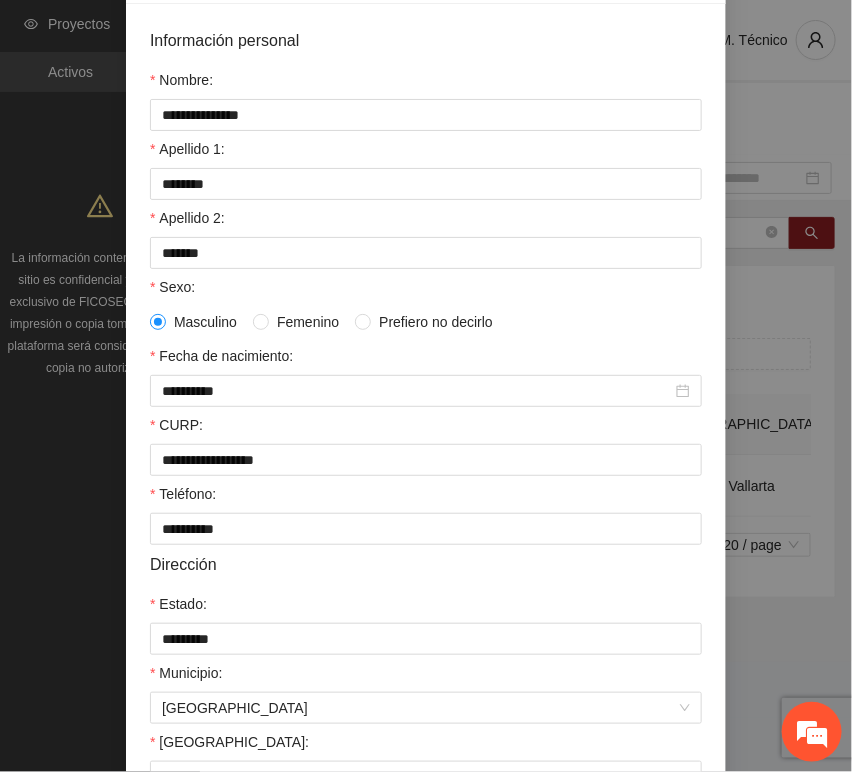 scroll, scrollTop: 394, scrollLeft: 0, axis: vertical 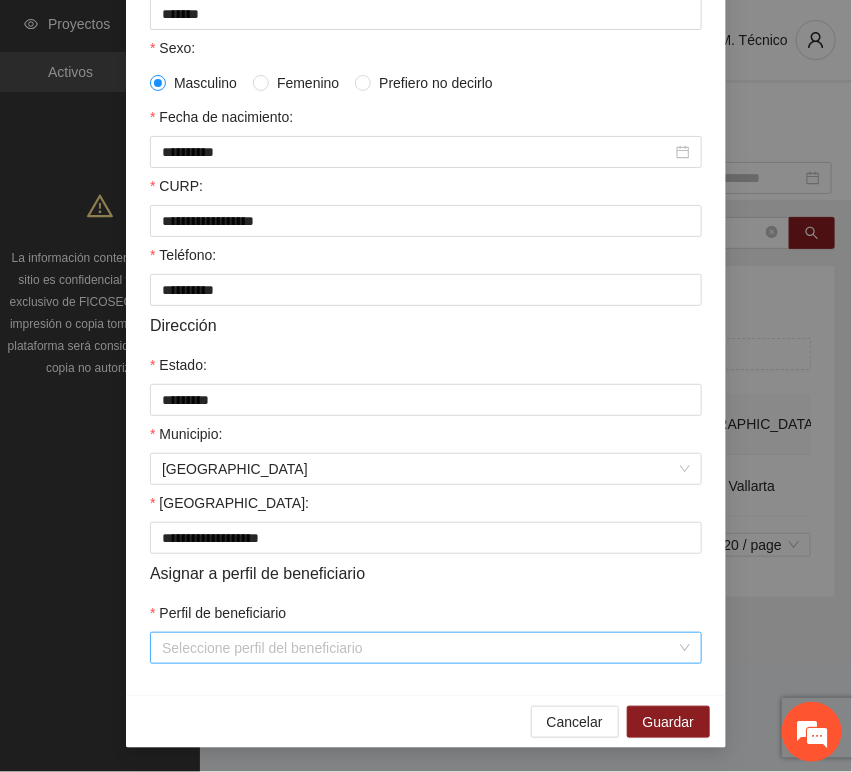 click on "Perfil de beneficiario" at bounding box center (419, 648) 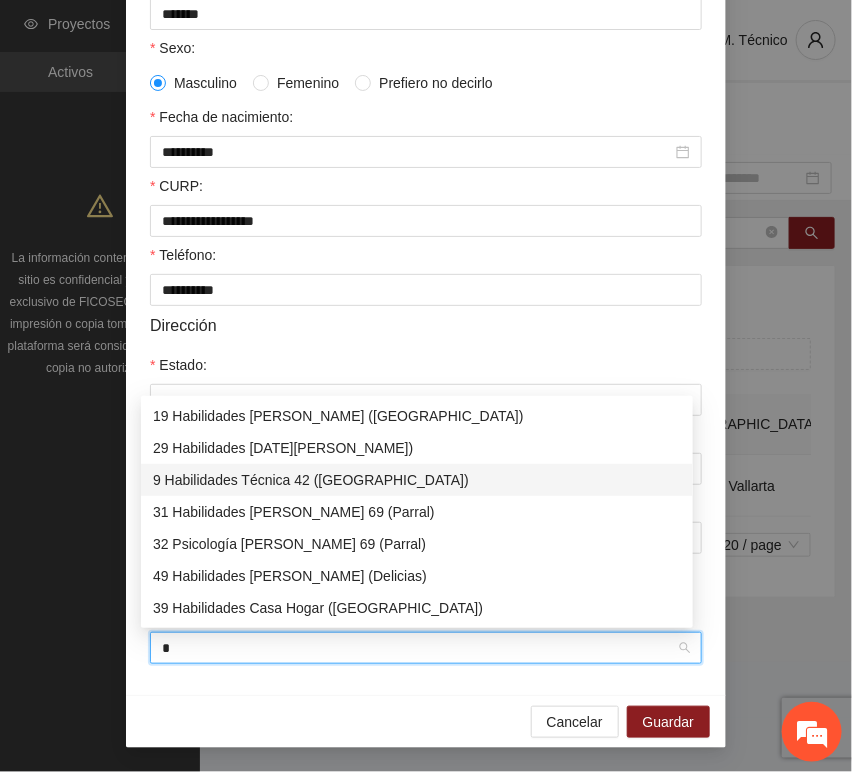 click on "9 Habilidades Técnica 42 ([GEOGRAPHIC_DATA])" at bounding box center (417, 480) 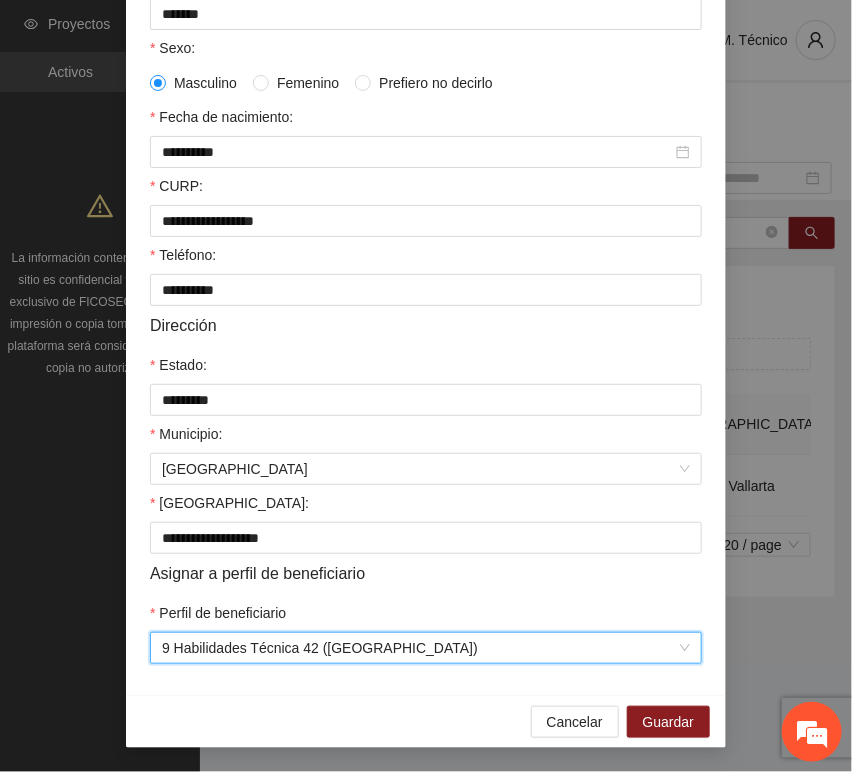 drag, startPoint x: 528, startPoint y: 687, endPoint x: 669, endPoint y: 710, distance: 142.86357 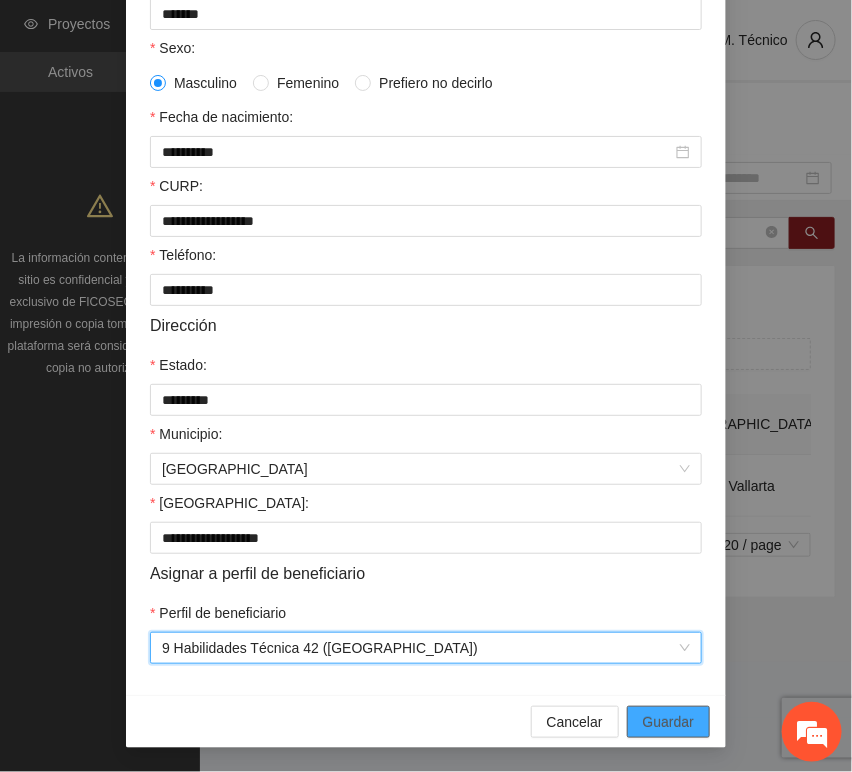 click on "**********" at bounding box center (426, 230) 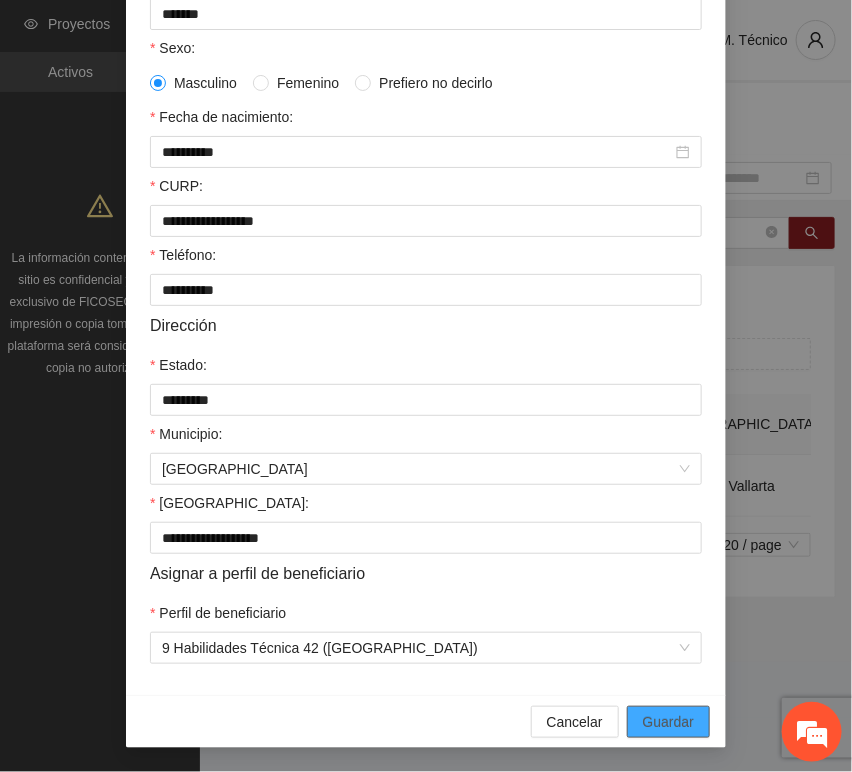 click on "Guardar" at bounding box center (668, 722) 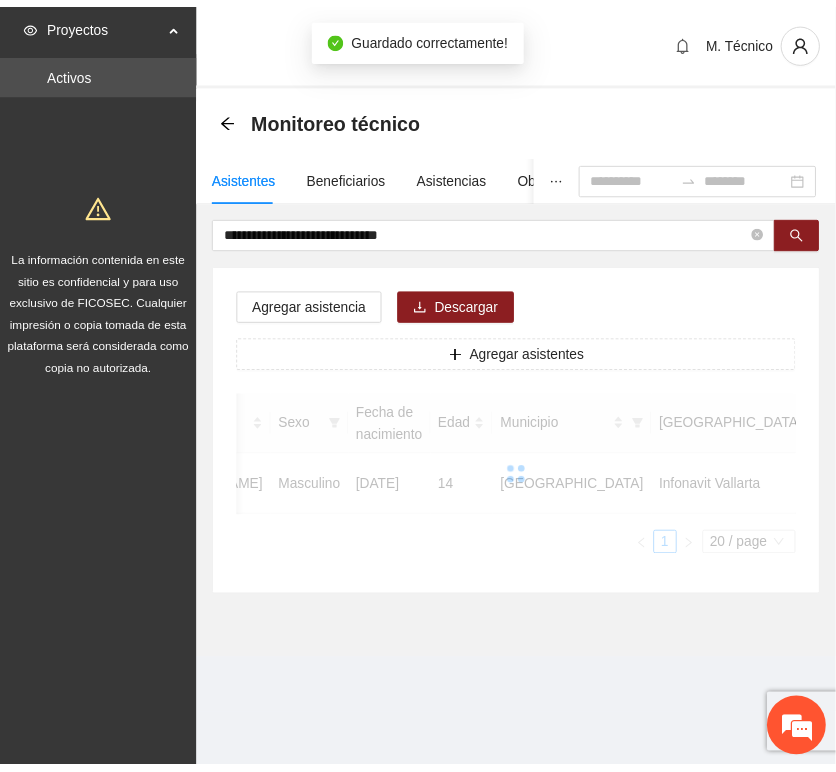 scroll, scrollTop: 294, scrollLeft: 0, axis: vertical 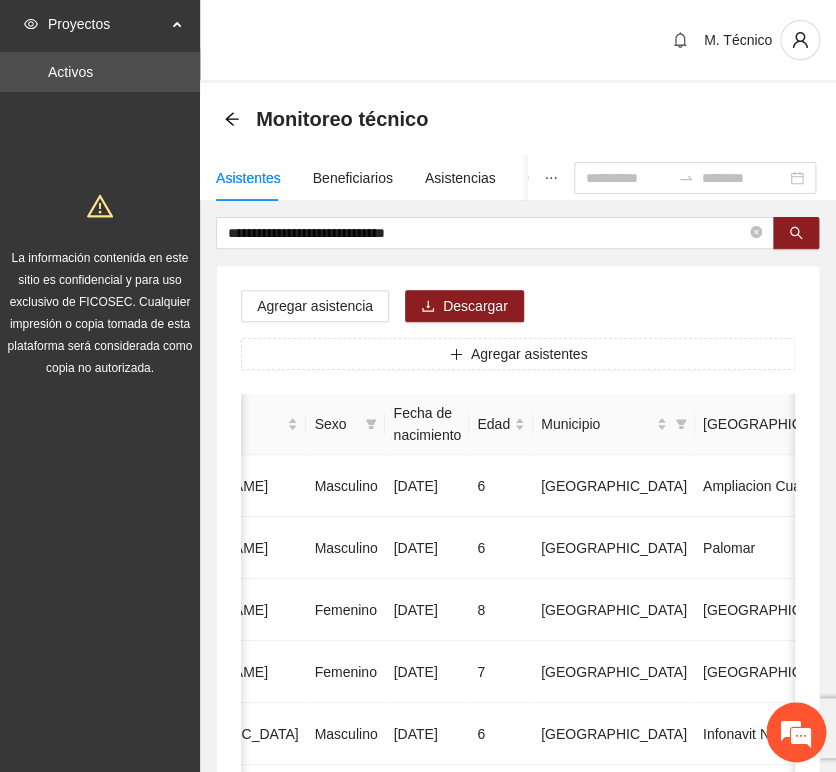 click on "**********" at bounding box center (518, 996) 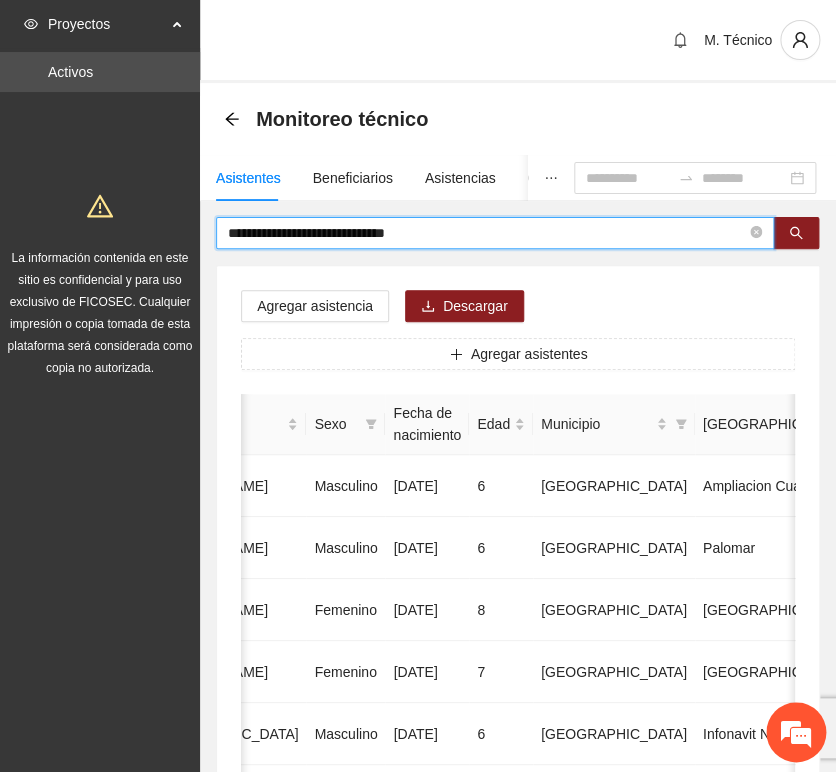 drag, startPoint x: 304, startPoint y: 212, endPoint x: 103, endPoint y: 184, distance: 202.94087 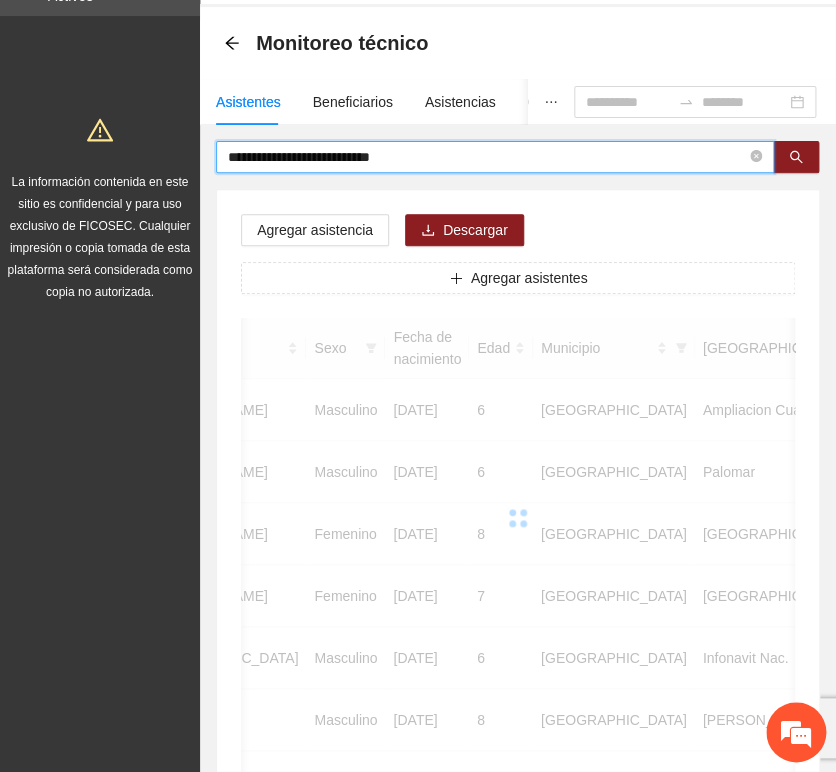 scroll, scrollTop: 0, scrollLeft: 0, axis: both 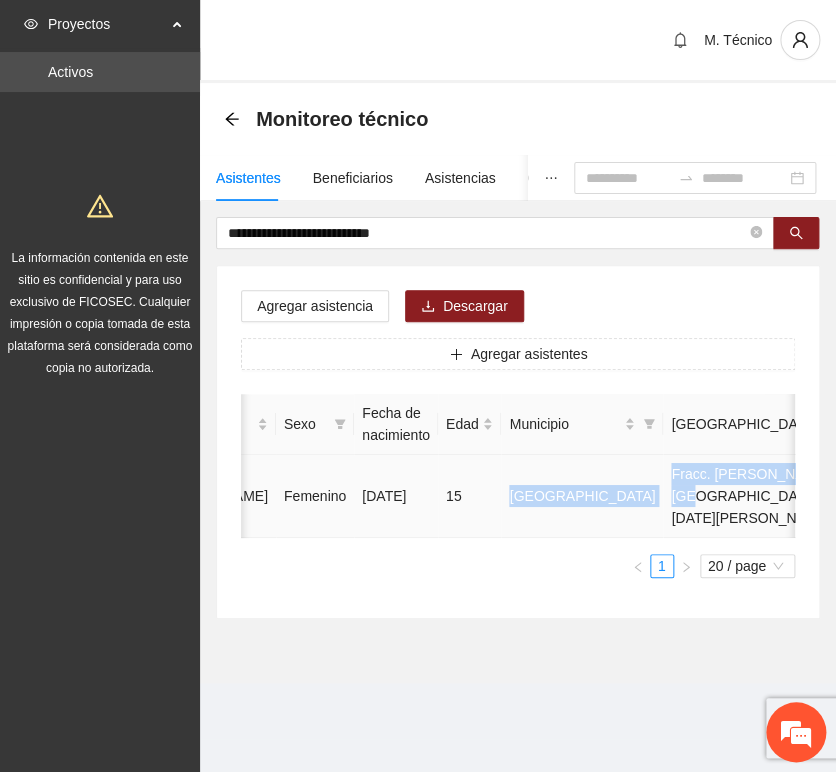 drag, startPoint x: 512, startPoint y: 555, endPoint x: 356, endPoint y: 561, distance: 156.11534 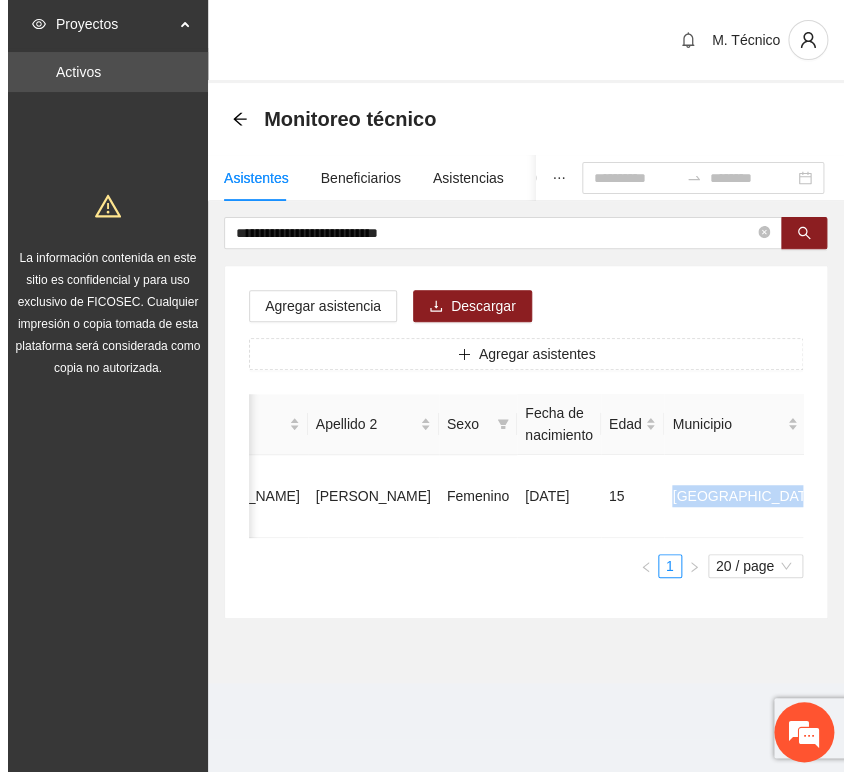 scroll, scrollTop: 0, scrollLeft: 467, axis: horizontal 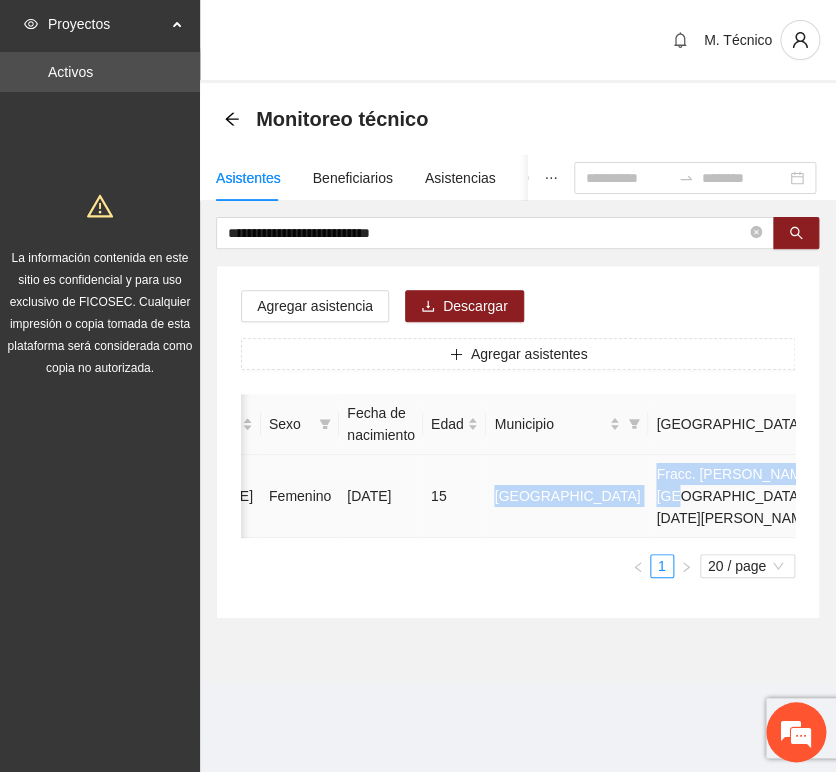 click at bounding box center [1016, 496] 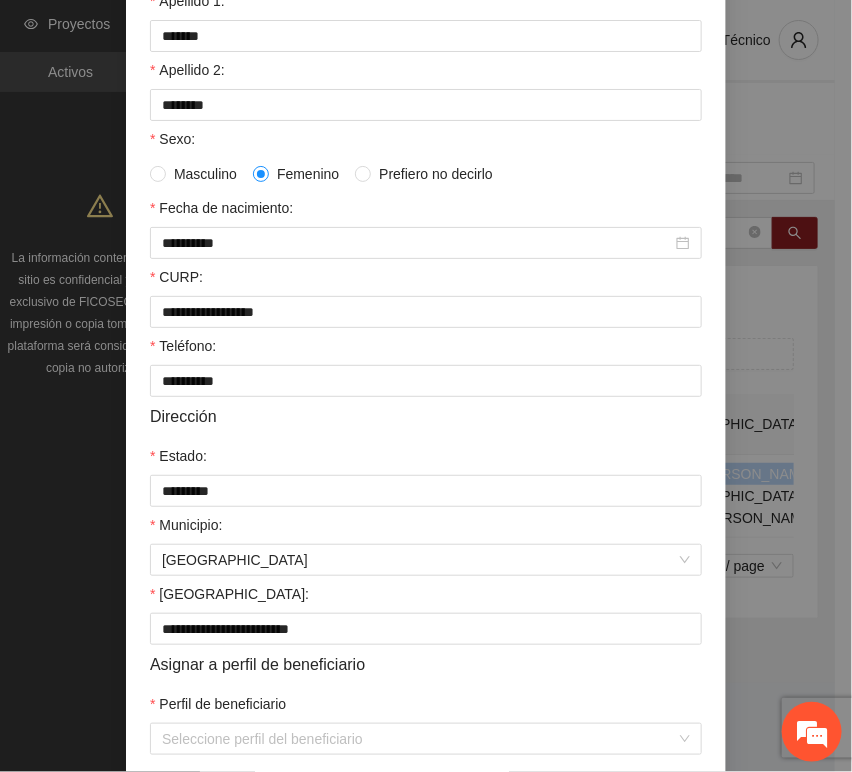 scroll, scrollTop: 394, scrollLeft: 0, axis: vertical 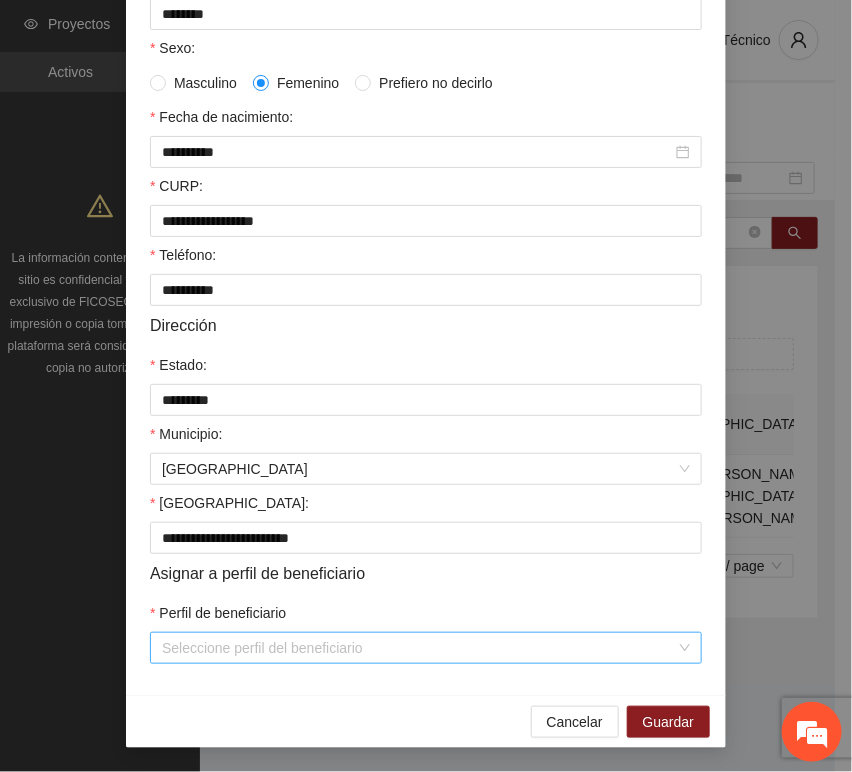 click on "Perfil de beneficiario" at bounding box center [419, 648] 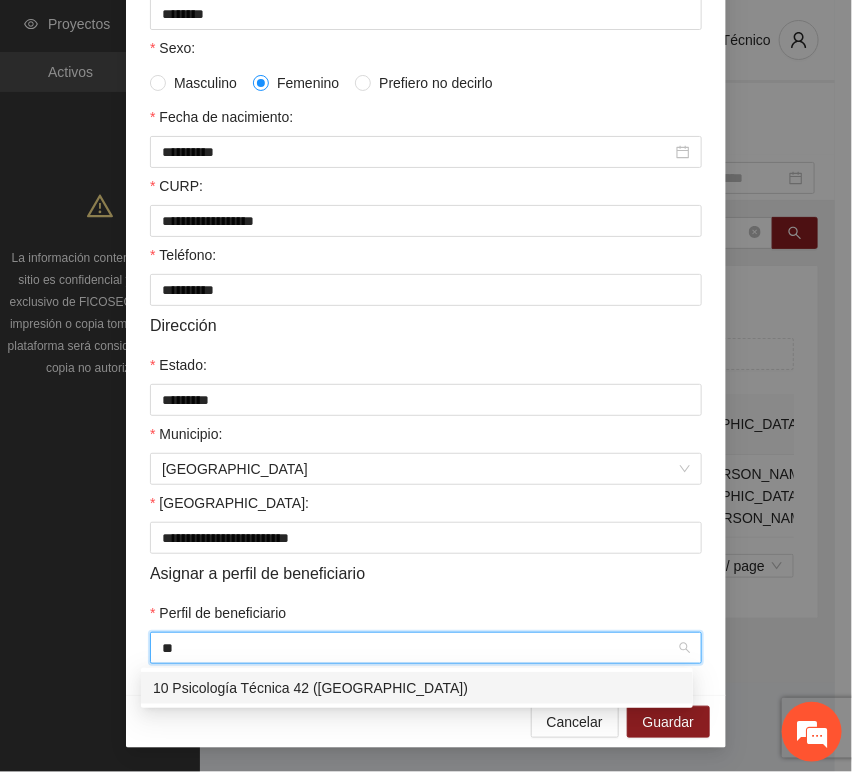 click on "10 Psicología Técnica 42 ([GEOGRAPHIC_DATA])" at bounding box center [417, 688] 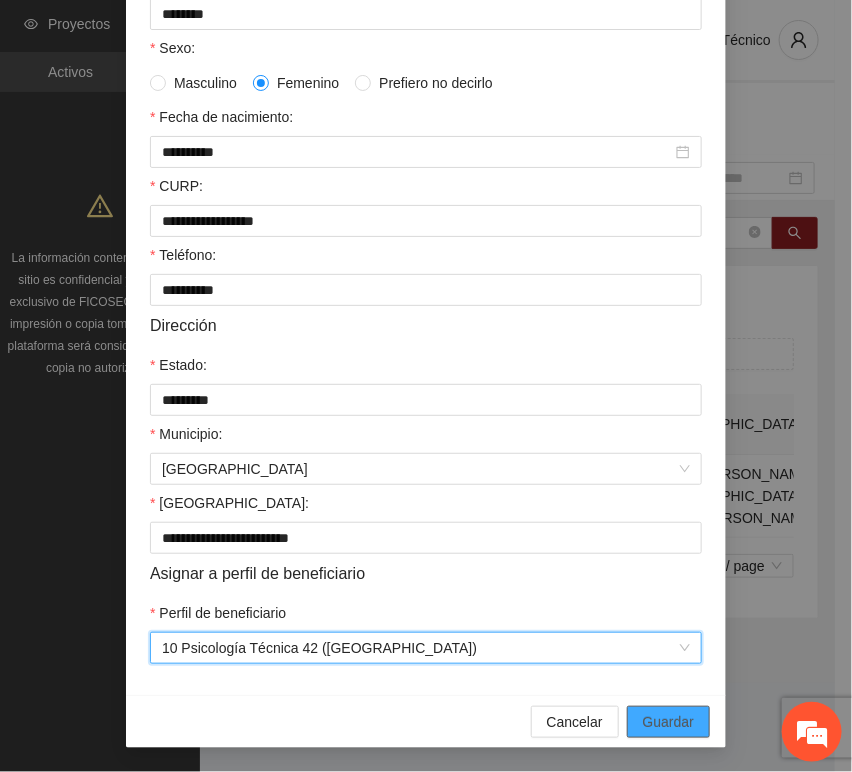 click on "Guardar" at bounding box center [668, 722] 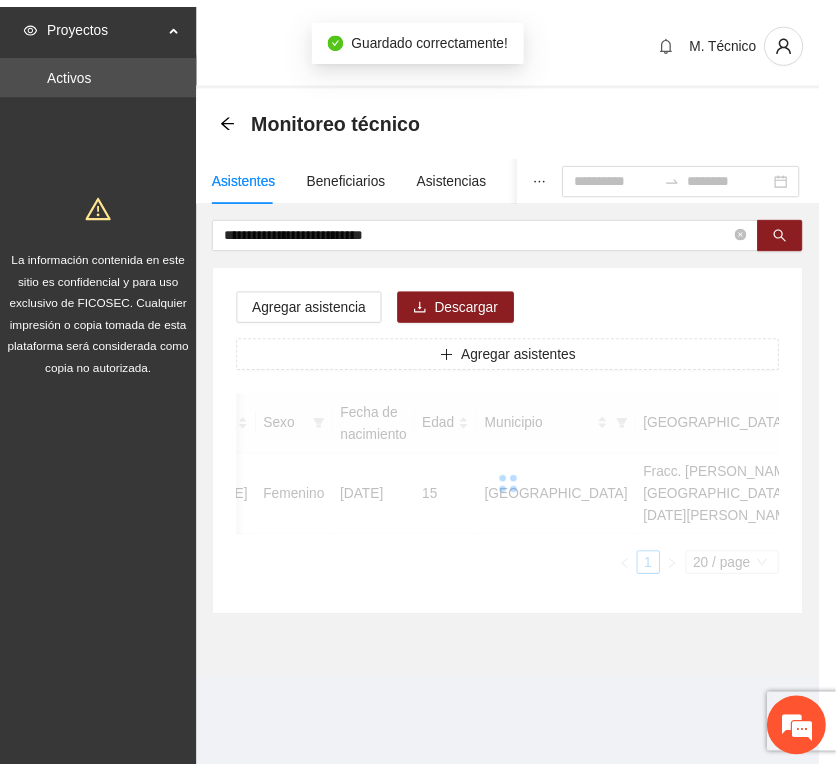 scroll, scrollTop: 294, scrollLeft: 0, axis: vertical 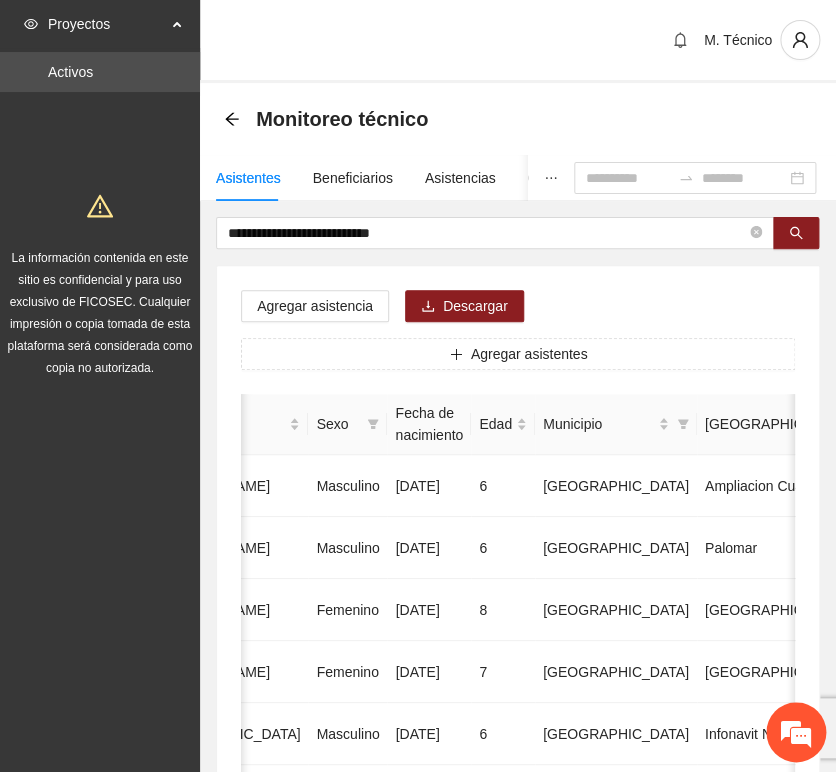 click on "**********" at bounding box center (518, 996) 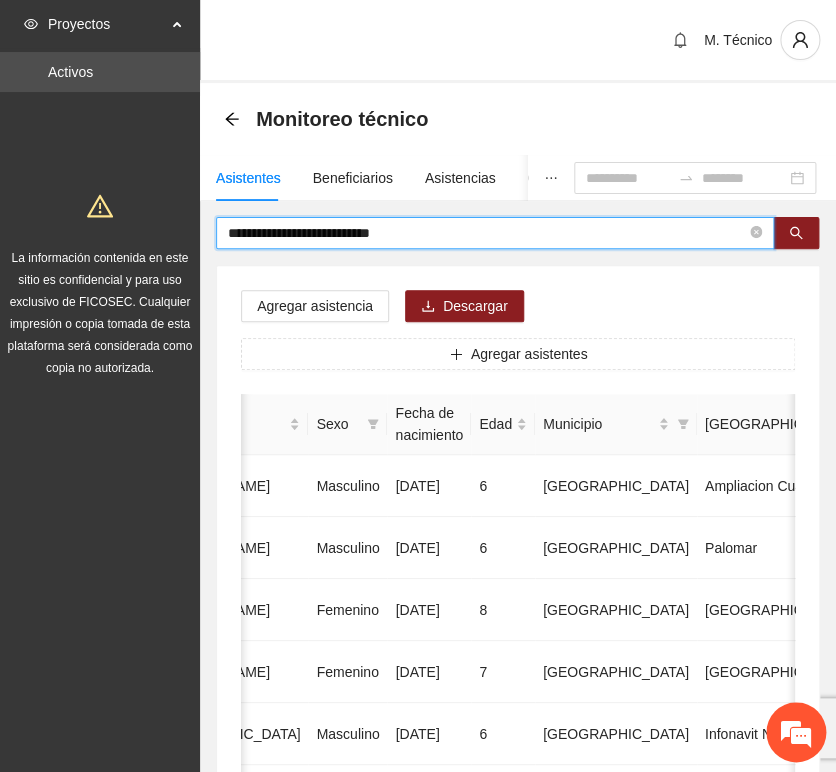 drag, startPoint x: 451, startPoint y: 236, endPoint x: -107, endPoint y: 214, distance: 558.43353 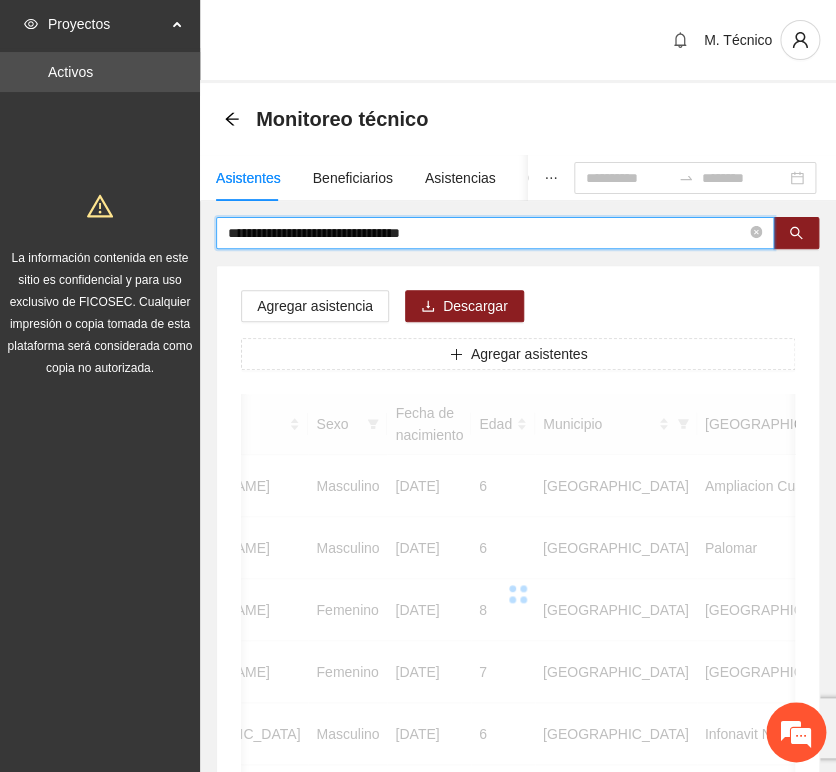 scroll, scrollTop: 0, scrollLeft: 0, axis: both 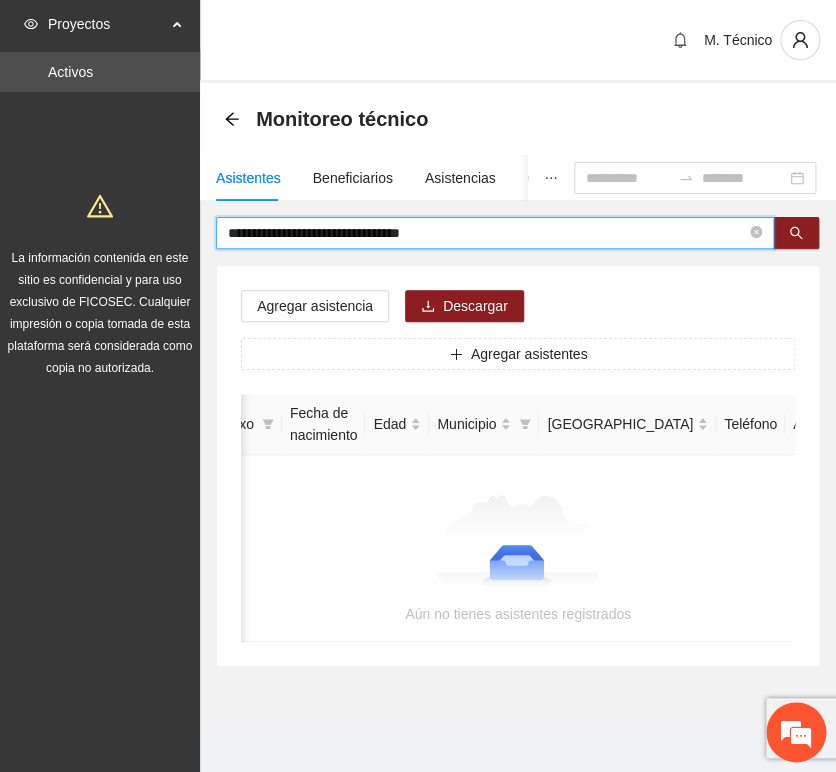 click on "**********" at bounding box center (518, 442) 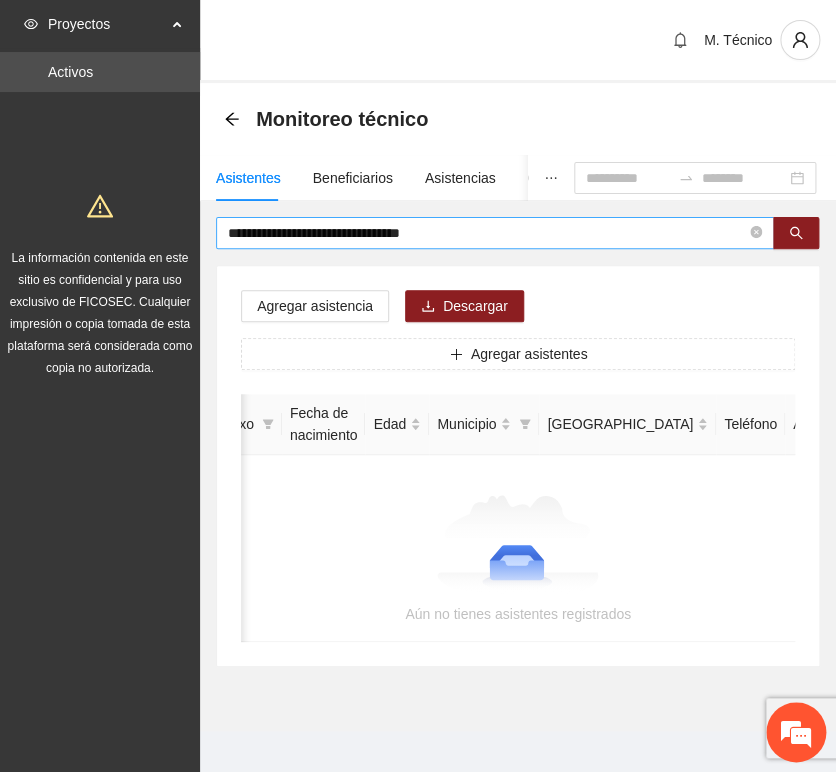 click on "**********" at bounding box center [487, 233] 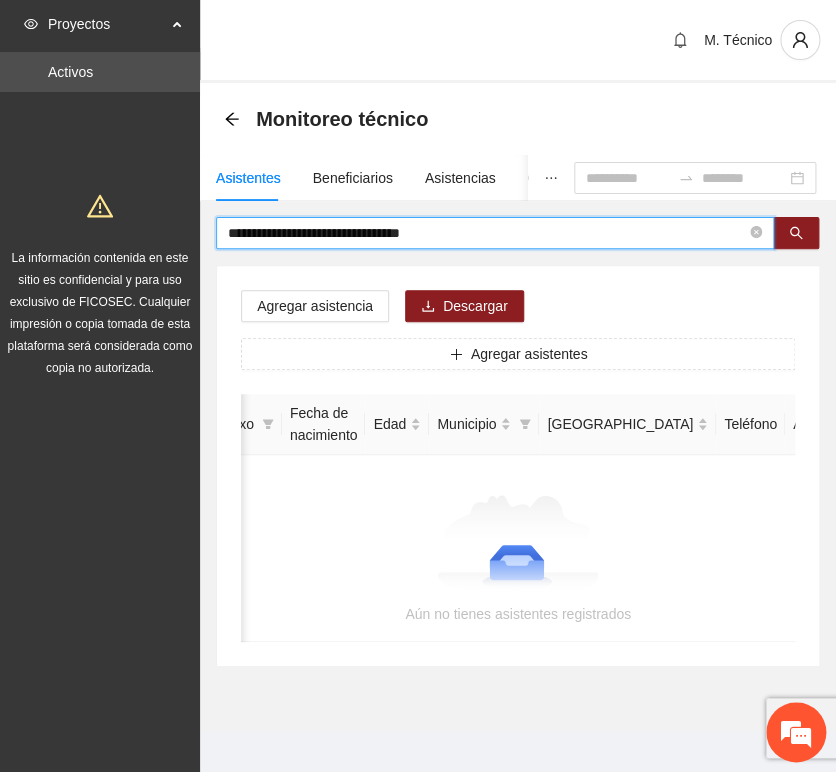 drag, startPoint x: 351, startPoint y: 236, endPoint x: 554, endPoint y: 270, distance: 205.82759 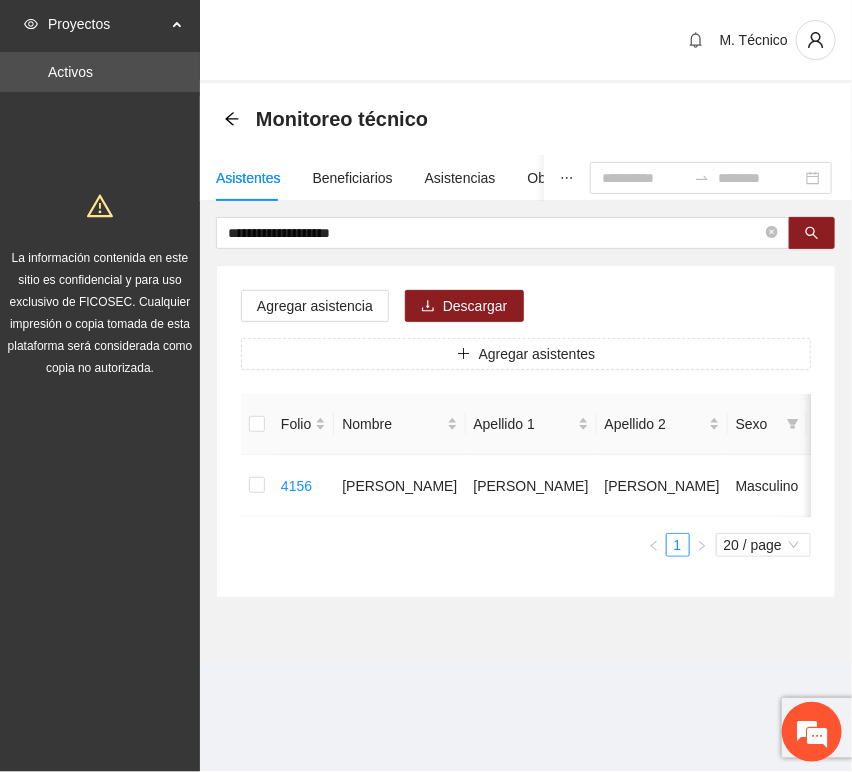 scroll, scrollTop: 0, scrollLeft: 452, axis: horizontal 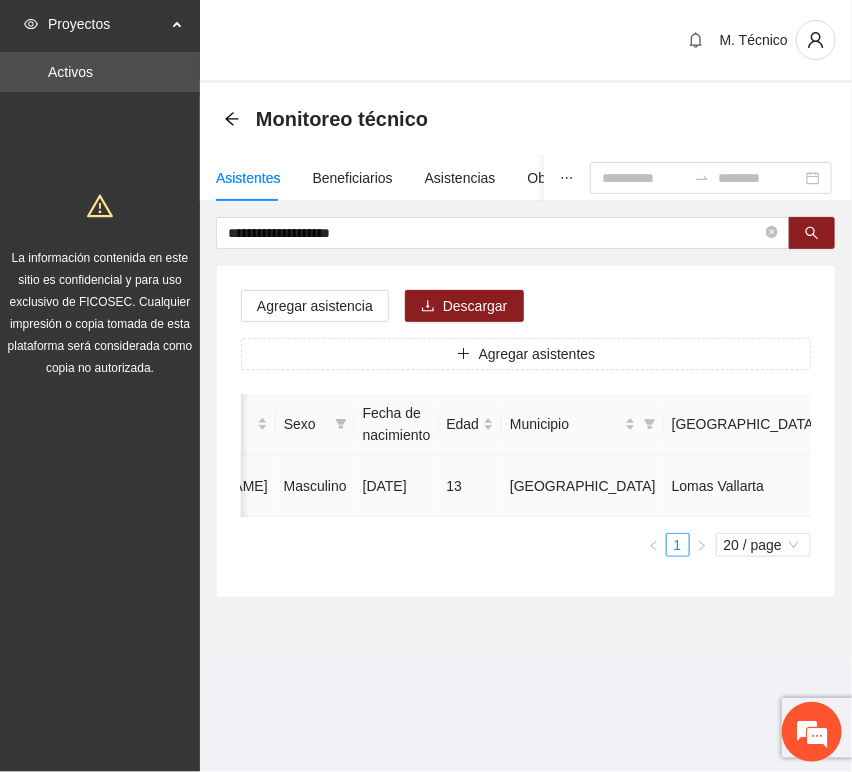 click 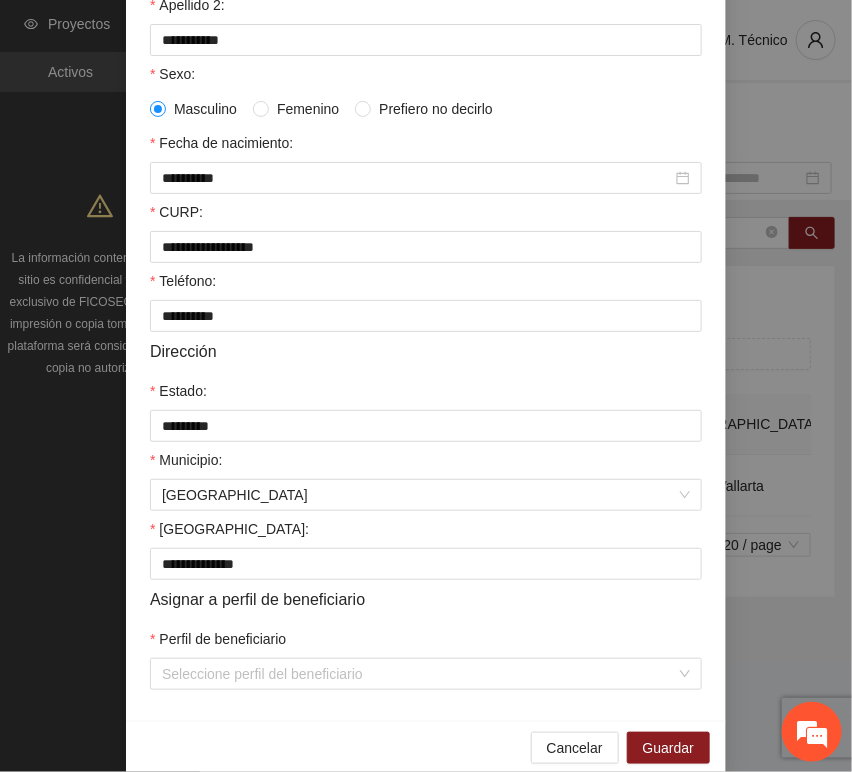 scroll, scrollTop: 394, scrollLeft: 0, axis: vertical 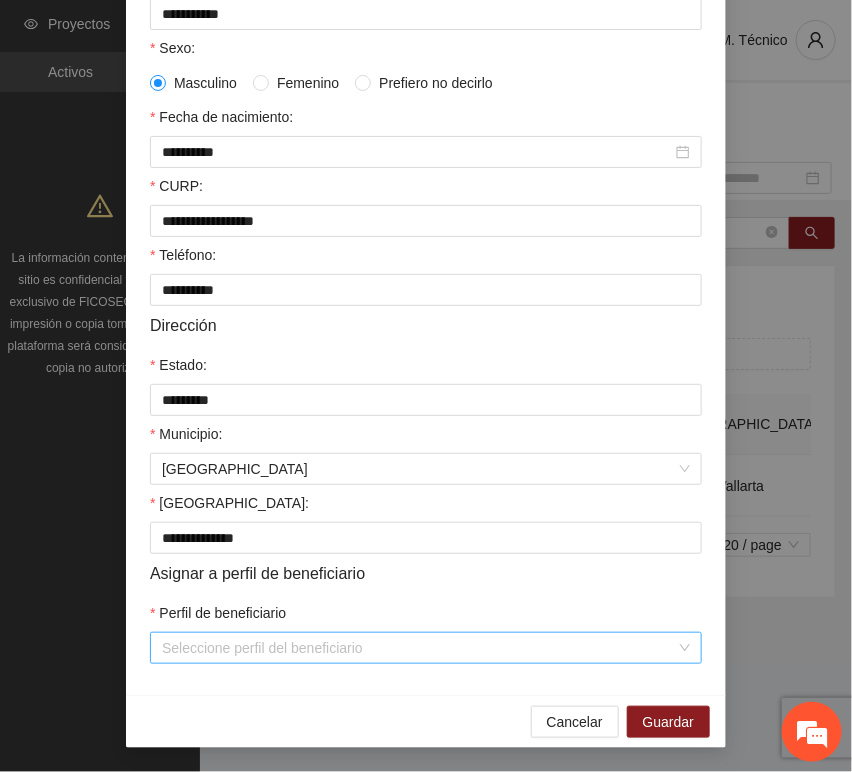 click on "Perfil de beneficiario" at bounding box center [419, 648] 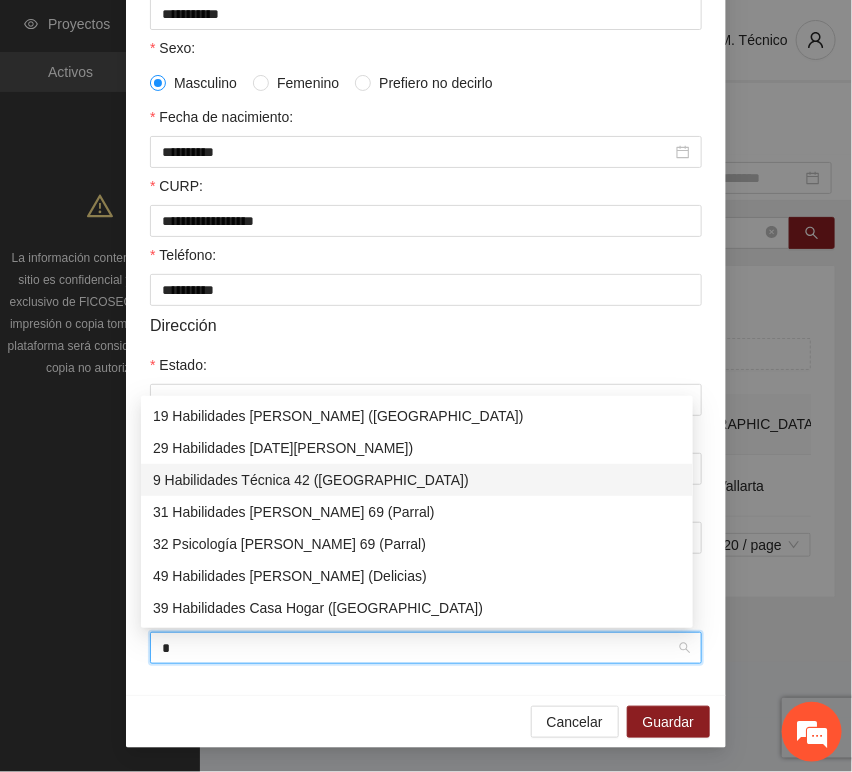 click on "9 Habilidades Técnica 42 ([GEOGRAPHIC_DATA])" at bounding box center (417, 480) 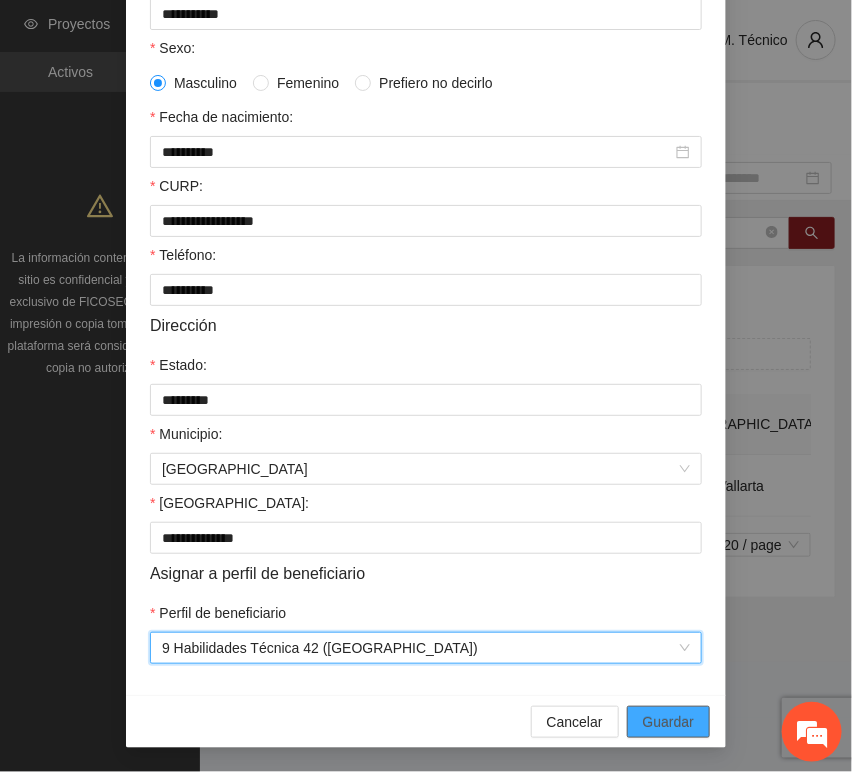 click on "Guardar" at bounding box center (668, 722) 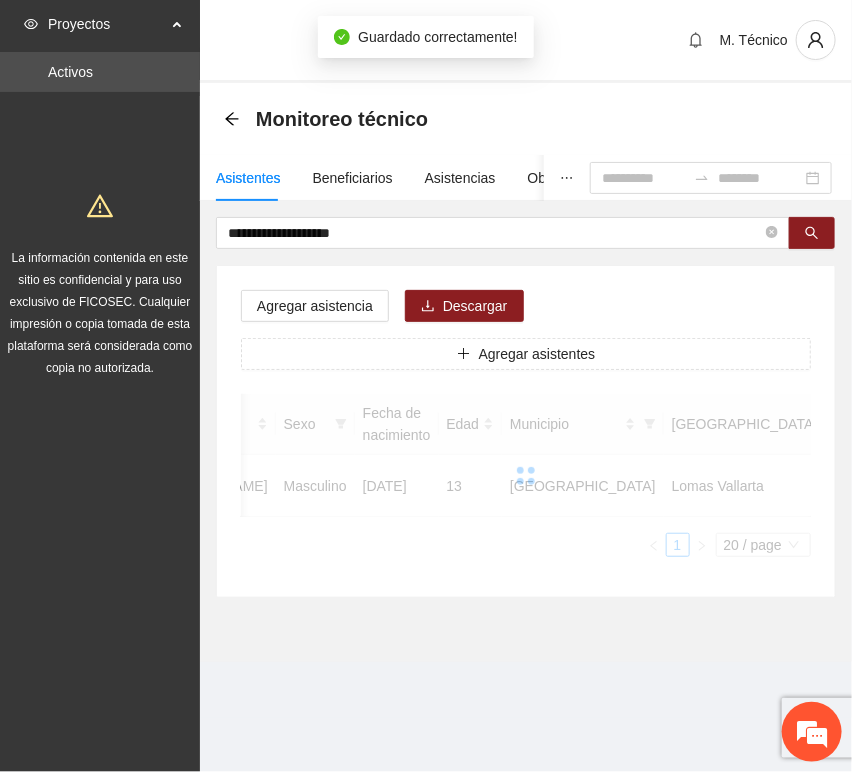 scroll, scrollTop: 294, scrollLeft: 0, axis: vertical 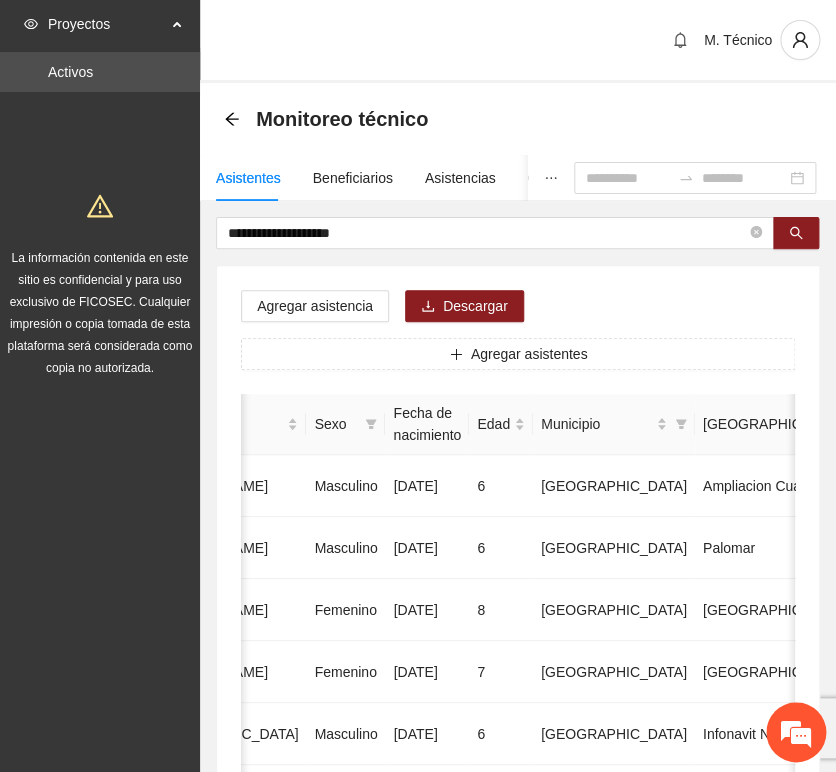 drag, startPoint x: 325, startPoint y: 256, endPoint x: 345, endPoint y: 249, distance: 21.189621 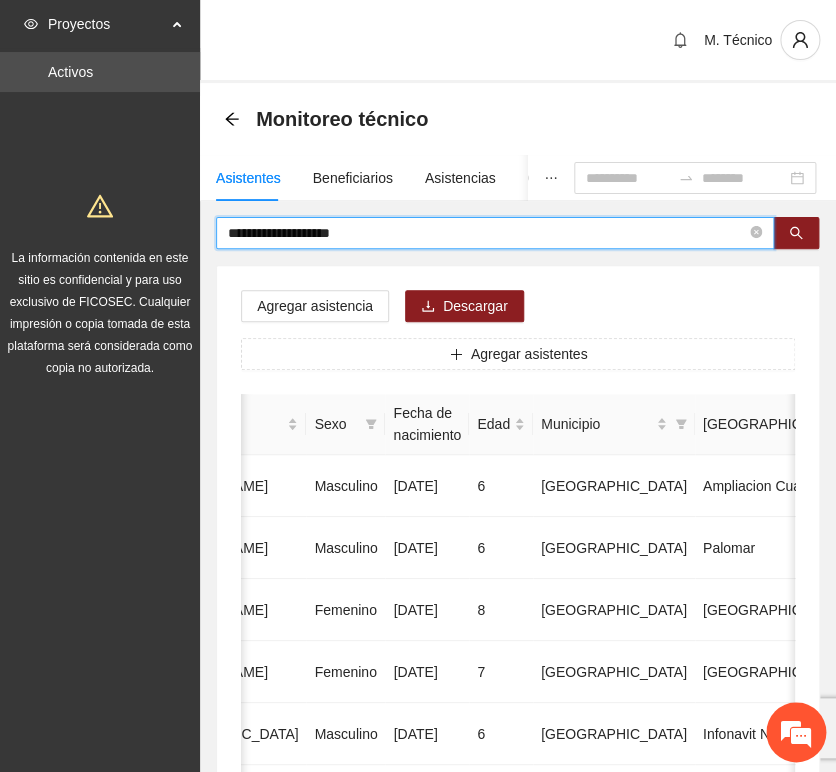 drag, startPoint x: 262, startPoint y: 208, endPoint x: 60, endPoint y: 174, distance: 204.8414 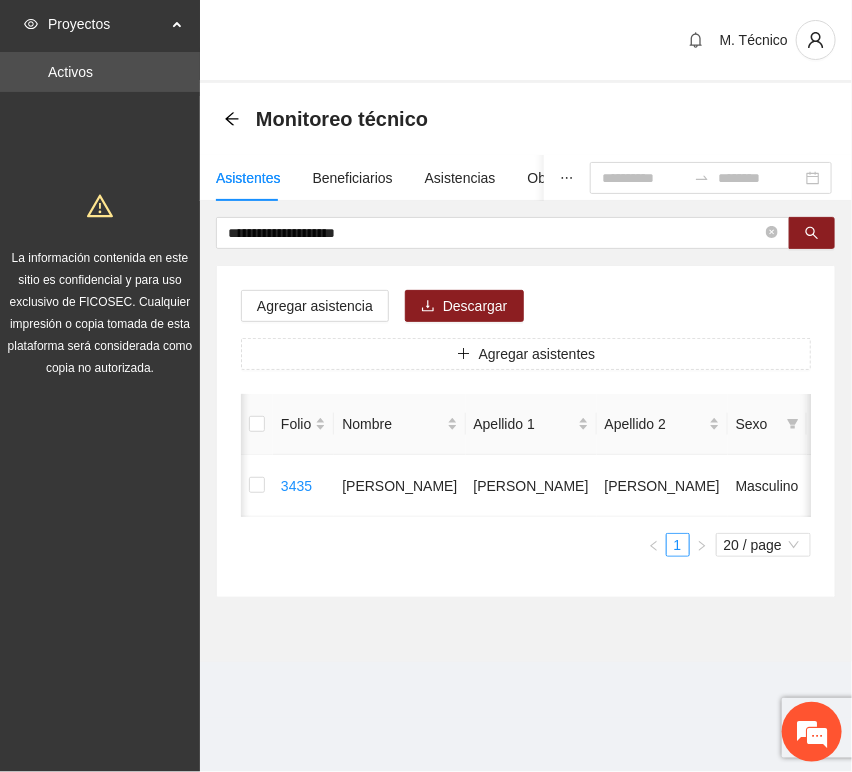 scroll, scrollTop: 0, scrollLeft: 456, axis: horizontal 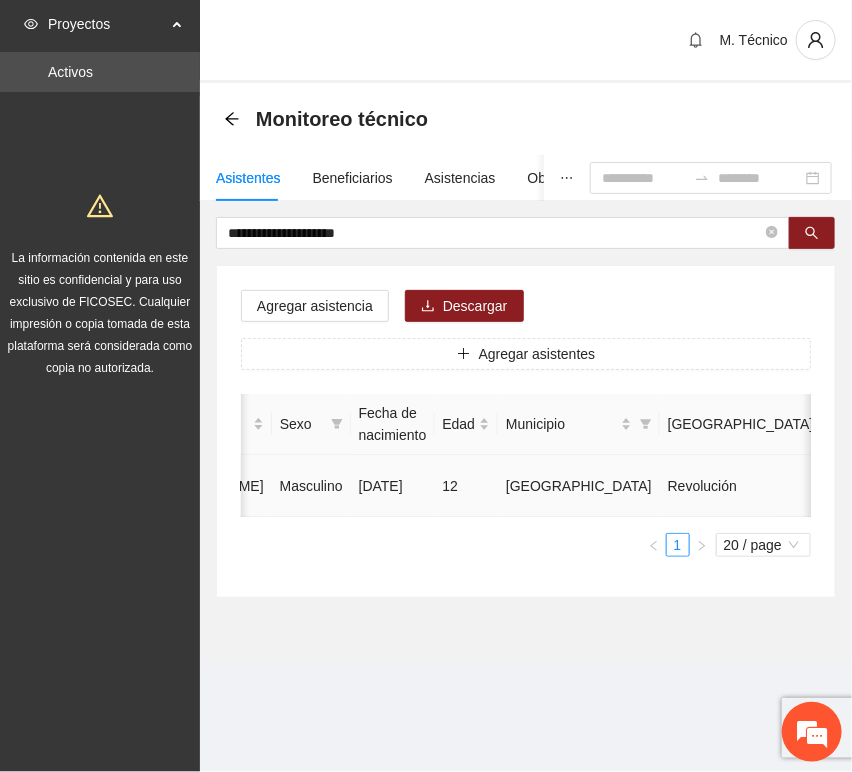 click at bounding box center (1027, 486) 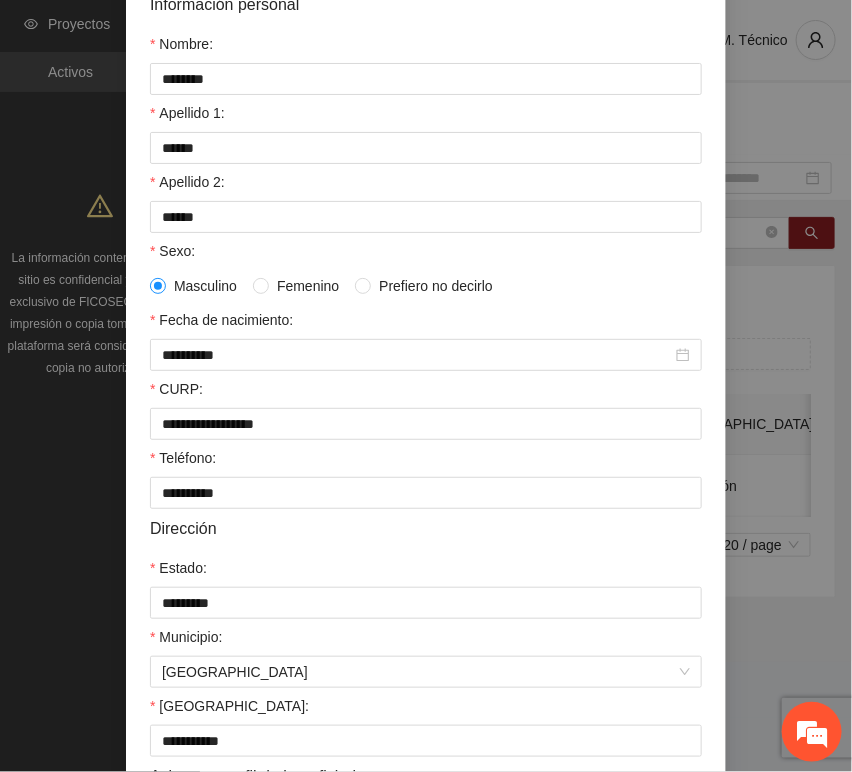 scroll, scrollTop: 394, scrollLeft: 0, axis: vertical 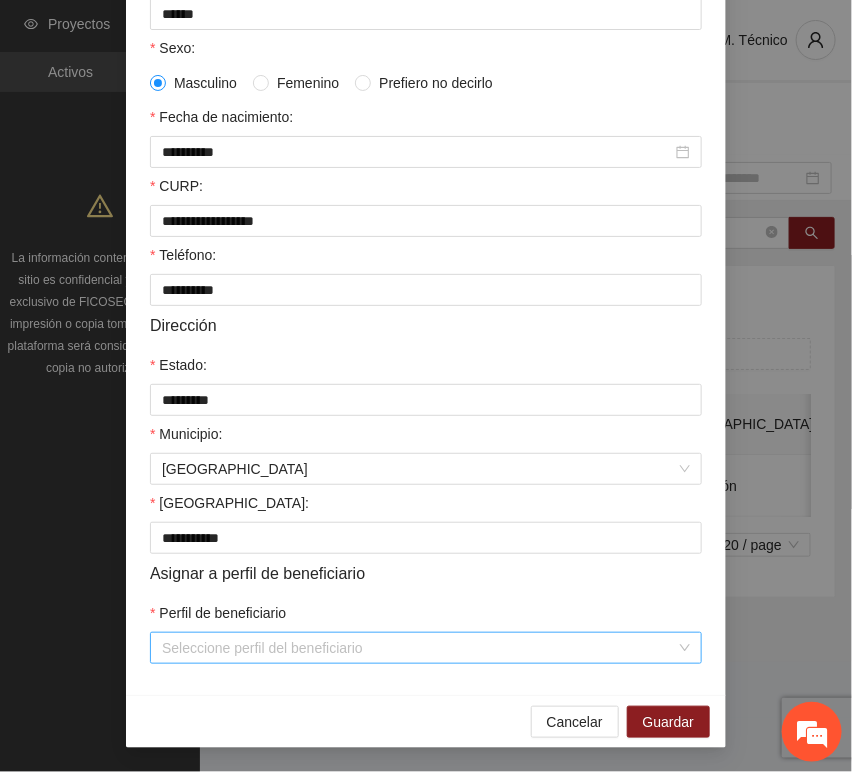 click on "Perfil de beneficiario" at bounding box center (419, 648) 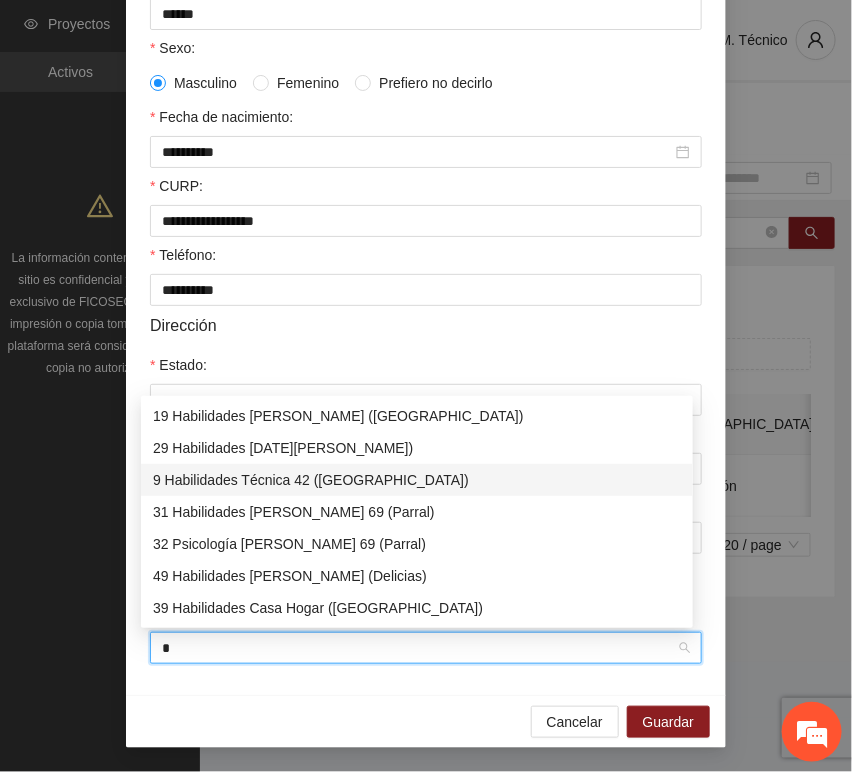 click on "9 Habilidades Técnica 42 ([GEOGRAPHIC_DATA])" at bounding box center (417, 480) 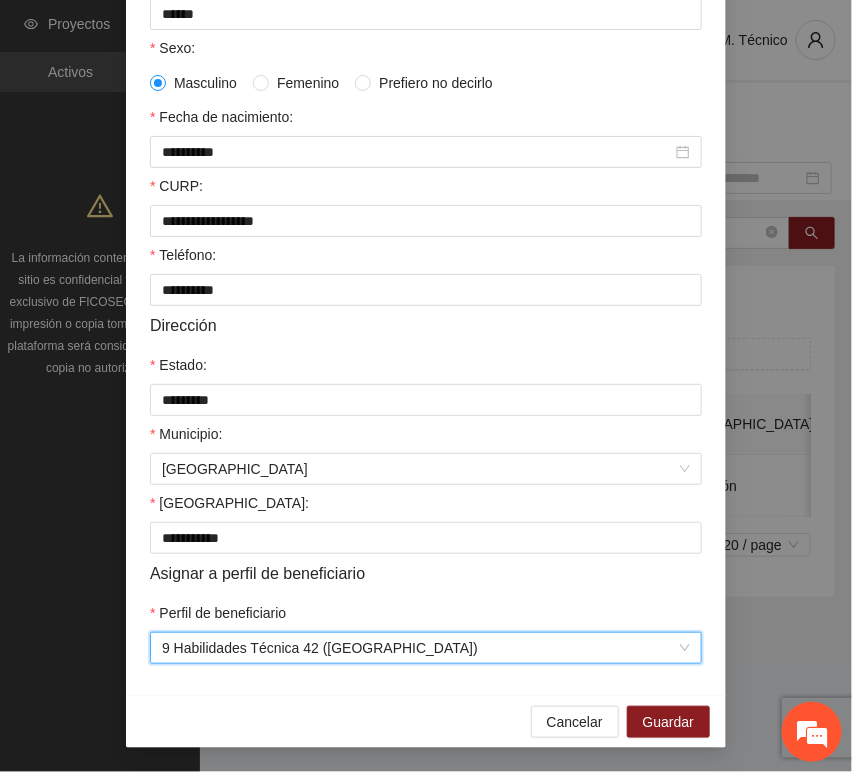 drag, startPoint x: 330, startPoint y: 726, endPoint x: 530, endPoint y: 717, distance: 200.2024 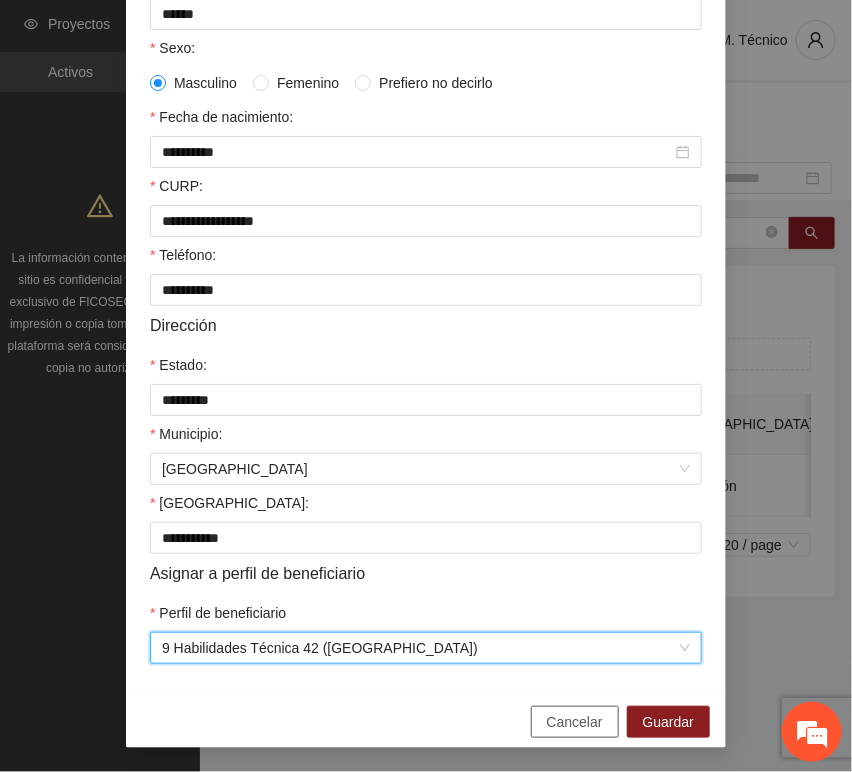 click on "Cancelar Guardar" at bounding box center (426, 721) 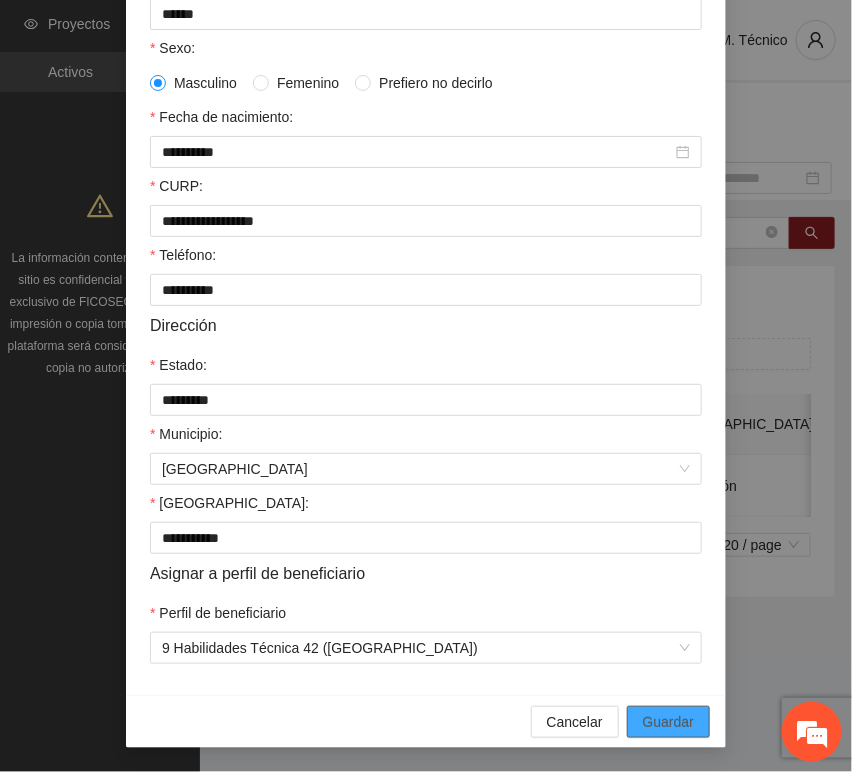 click on "Guardar" at bounding box center (668, 722) 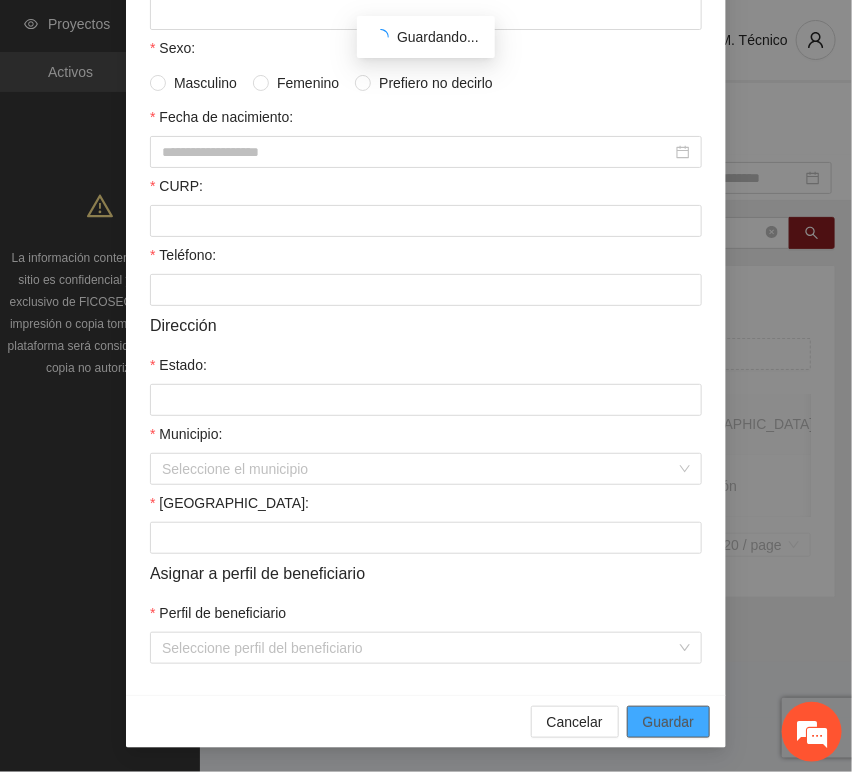 scroll, scrollTop: 294, scrollLeft: 0, axis: vertical 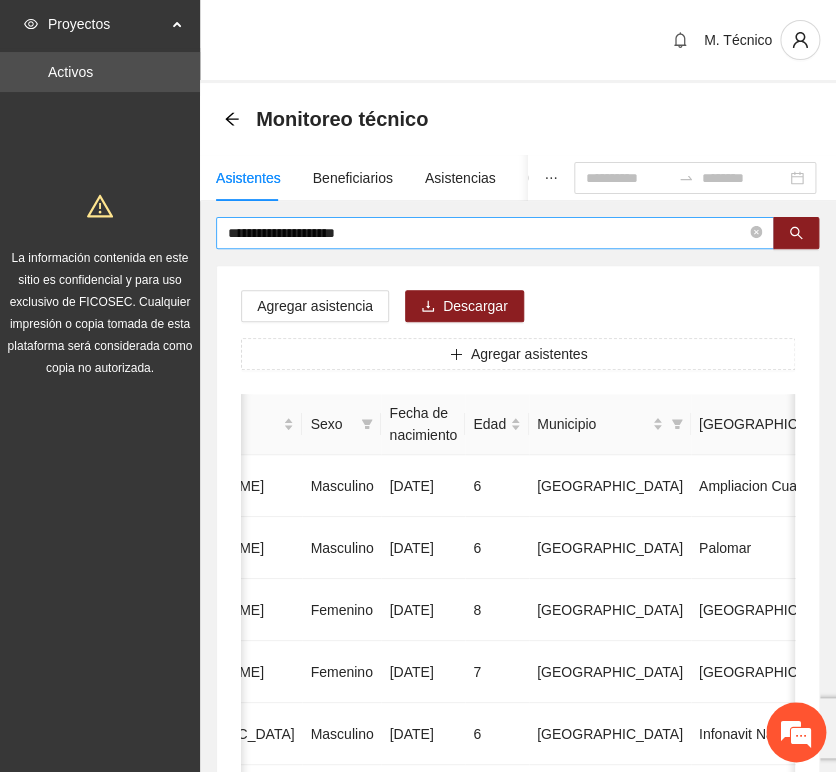 drag, startPoint x: 402, startPoint y: 254, endPoint x: 407, endPoint y: 243, distance: 12.083046 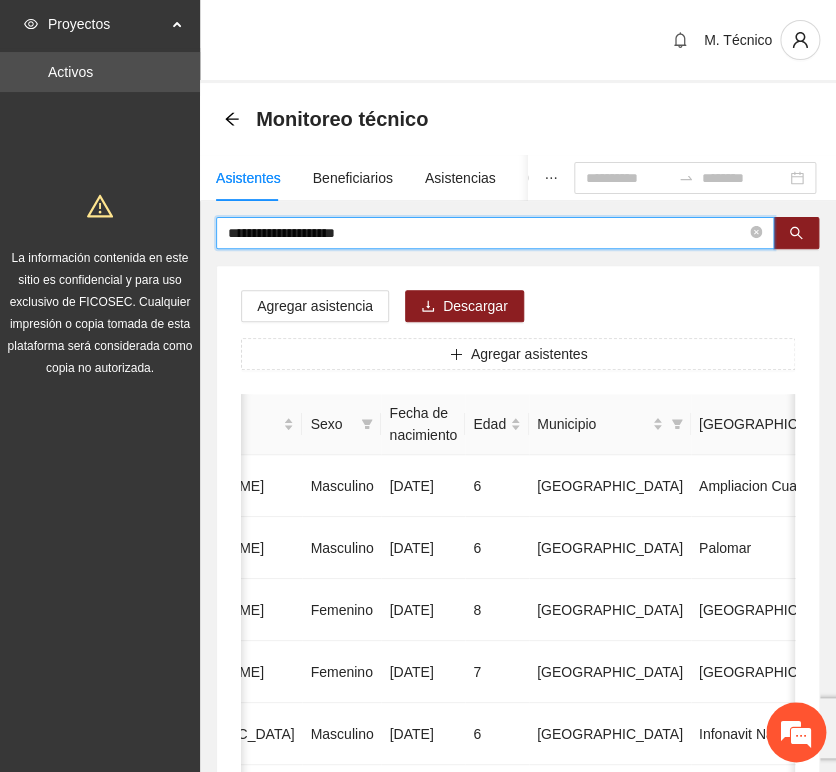 drag, startPoint x: 320, startPoint y: 213, endPoint x: 96, endPoint y: 188, distance: 225.39078 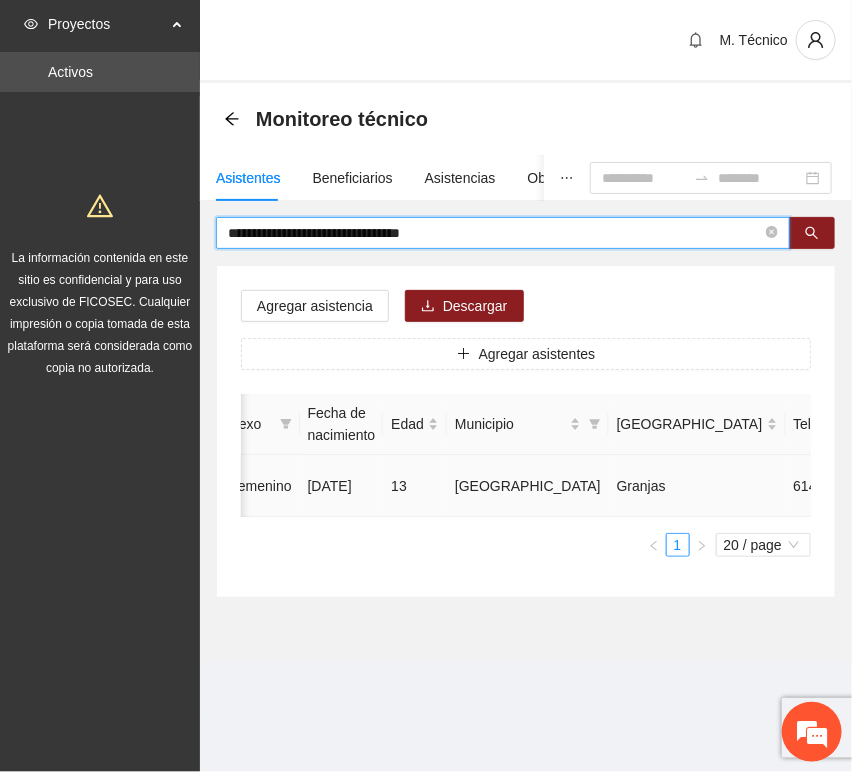 scroll, scrollTop: 0, scrollLeft: 450, axis: horizontal 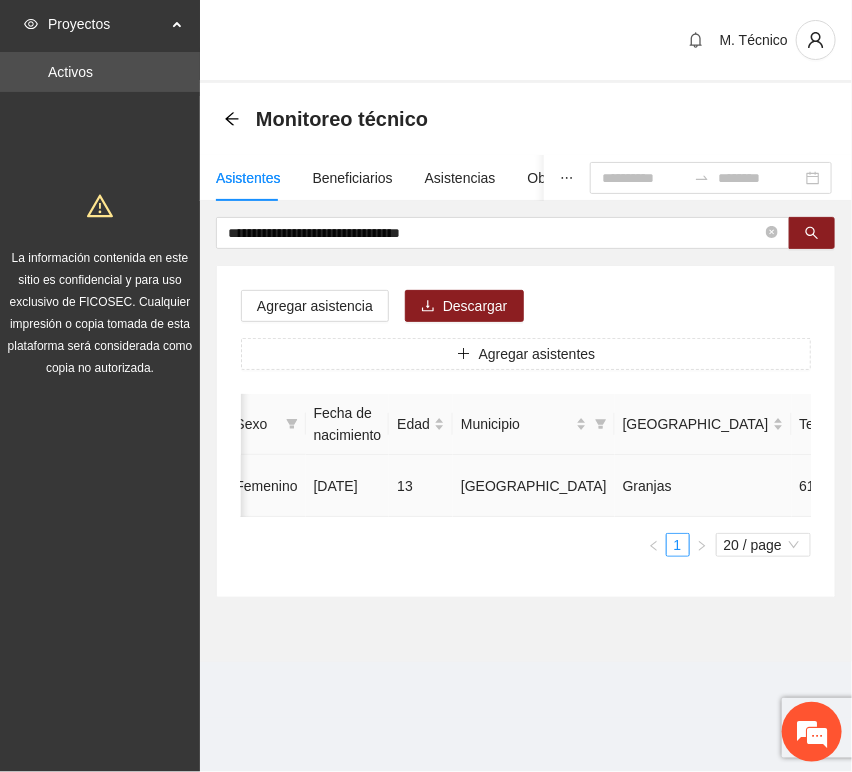 click at bounding box center [982, 486] 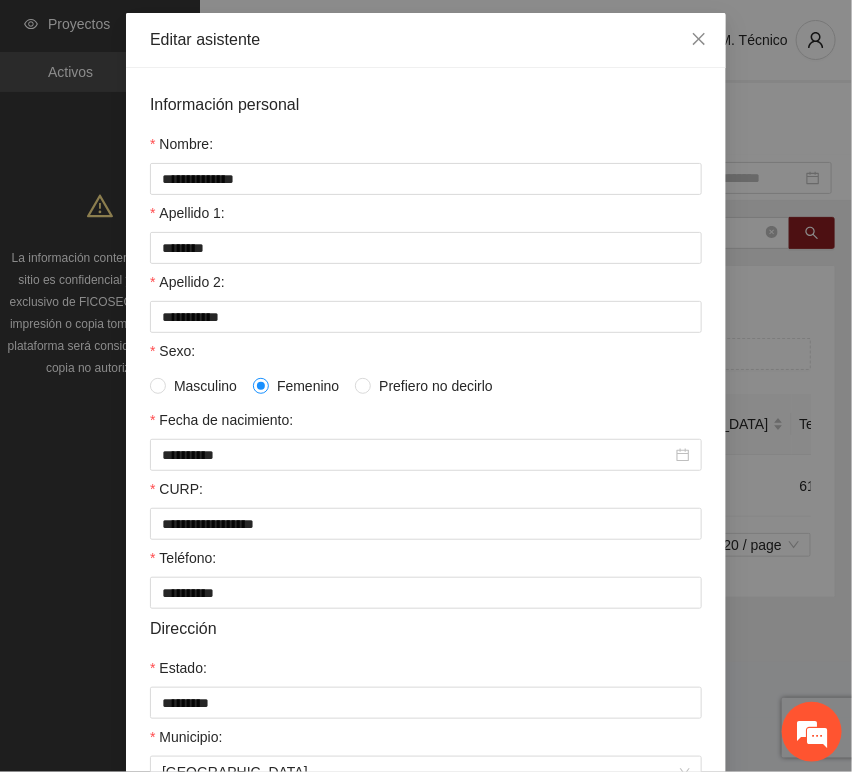 scroll, scrollTop: 394, scrollLeft: 0, axis: vertical 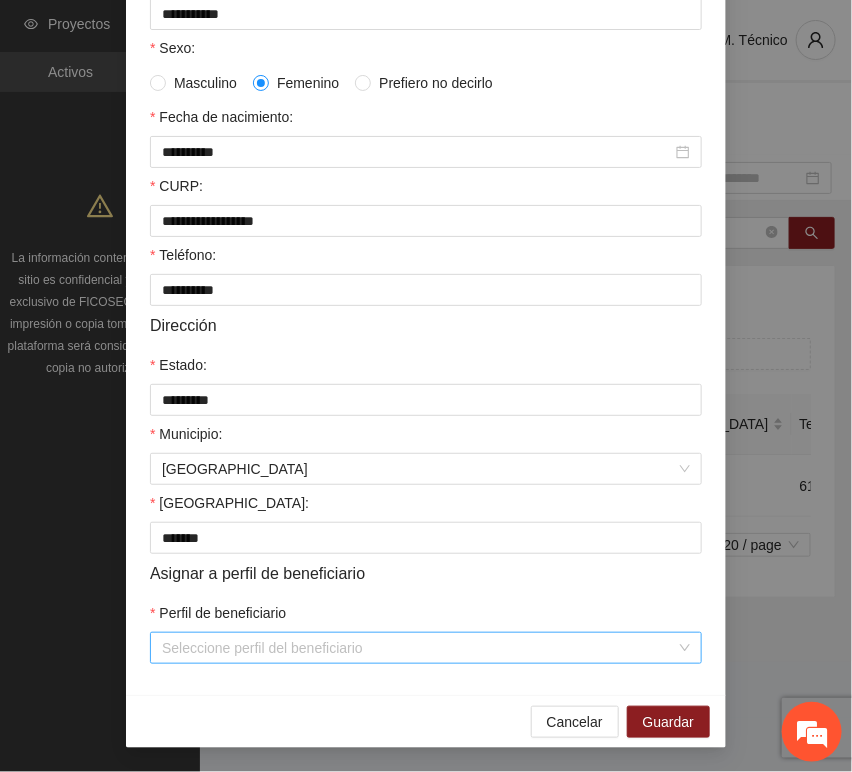 drag, startPoint x: 310, startPoint y: 665, endPoint x: 312, endPoint y: 646, distance: 19.104973 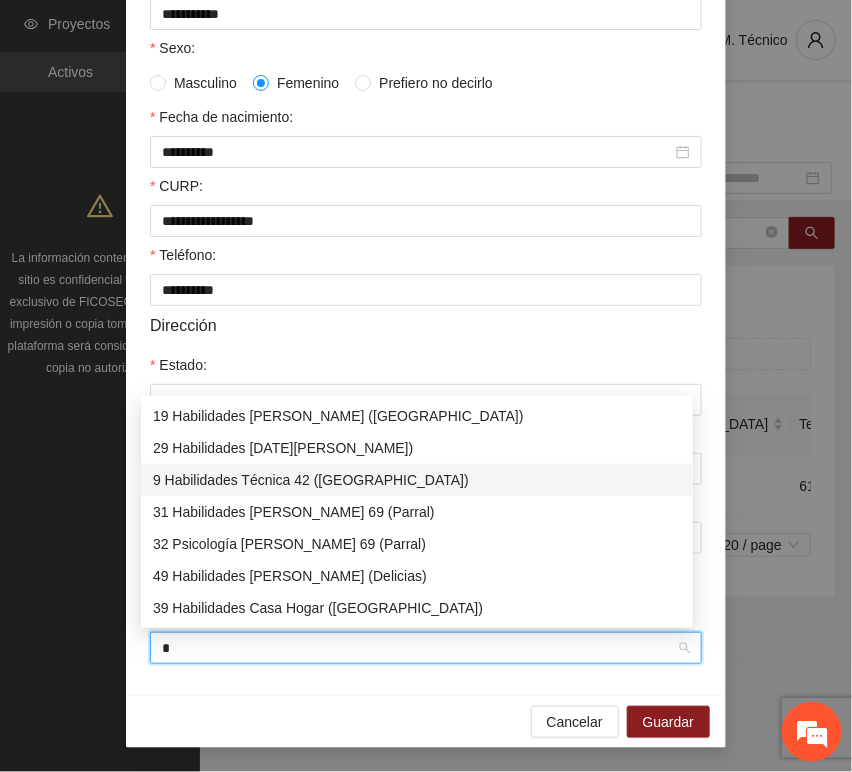 click on "9 Habilidades Técnica 42 ([GEOGRAPHIC_DATA])" at bounding box center (417, 480) 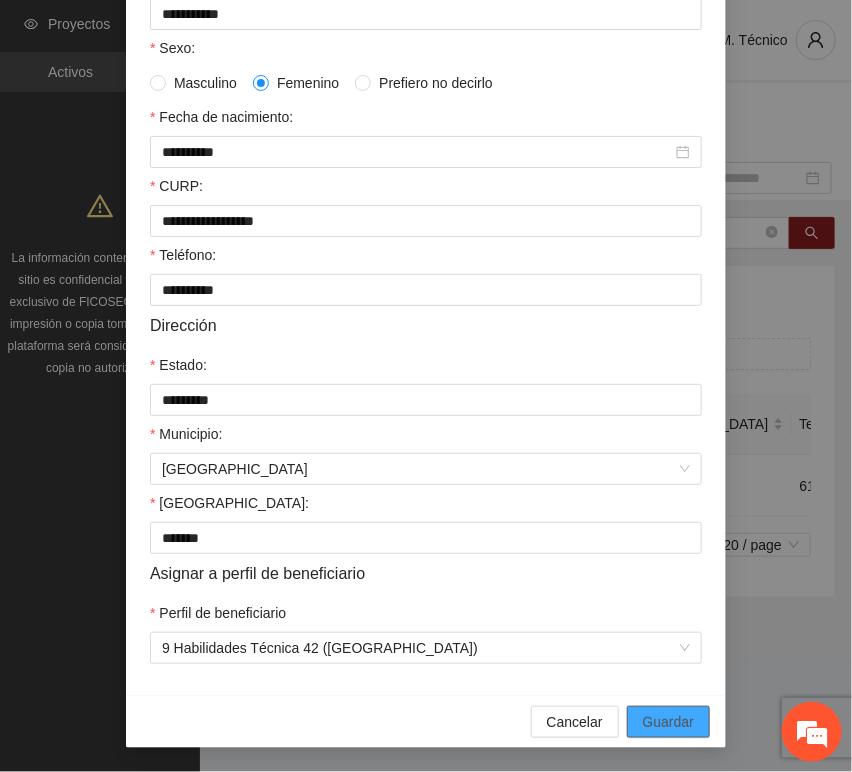 click on "Guardar" at bounding box center (668, 722) 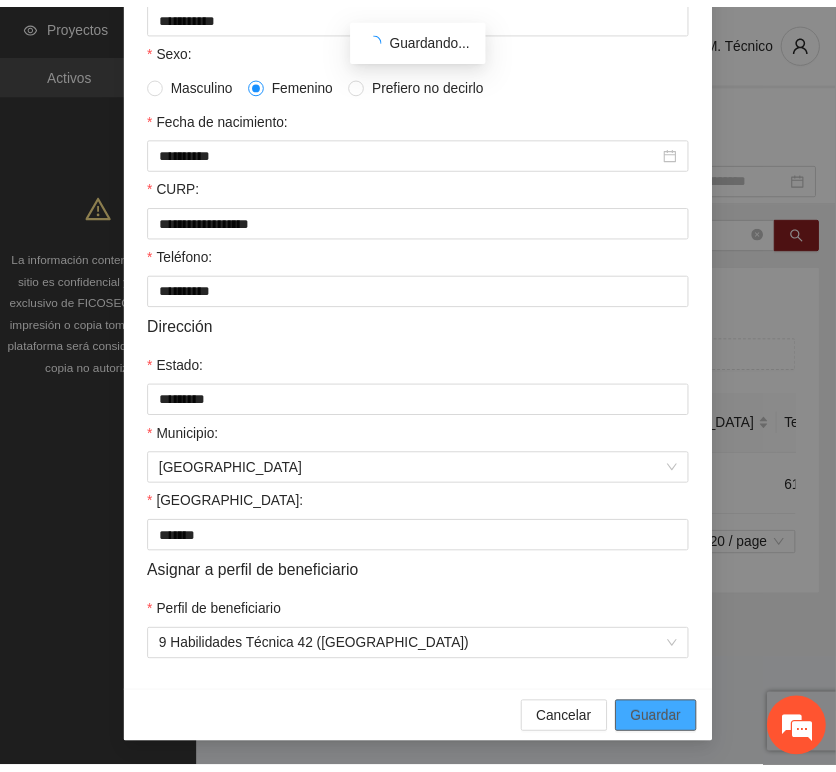 scroll, scrollTop: 294, scrollLeft: 0, axis: vertical 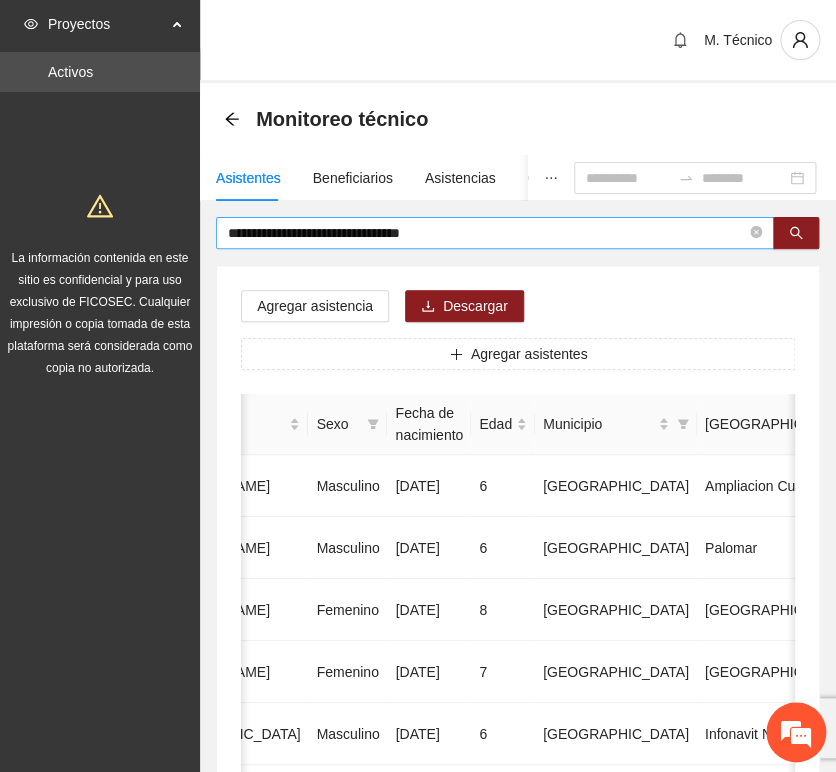 click on "**********" at bounding box center (495, 233) 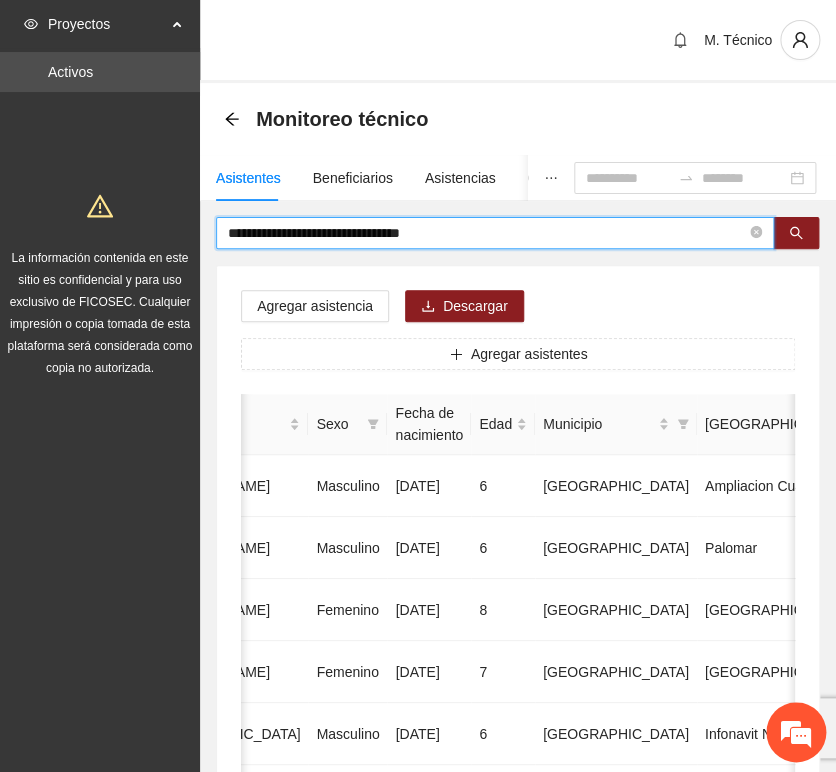 drag, startPoint x: 522, startPoint y: 238, endPoint x: 47, endPoint y: 220, distance: 475.34094 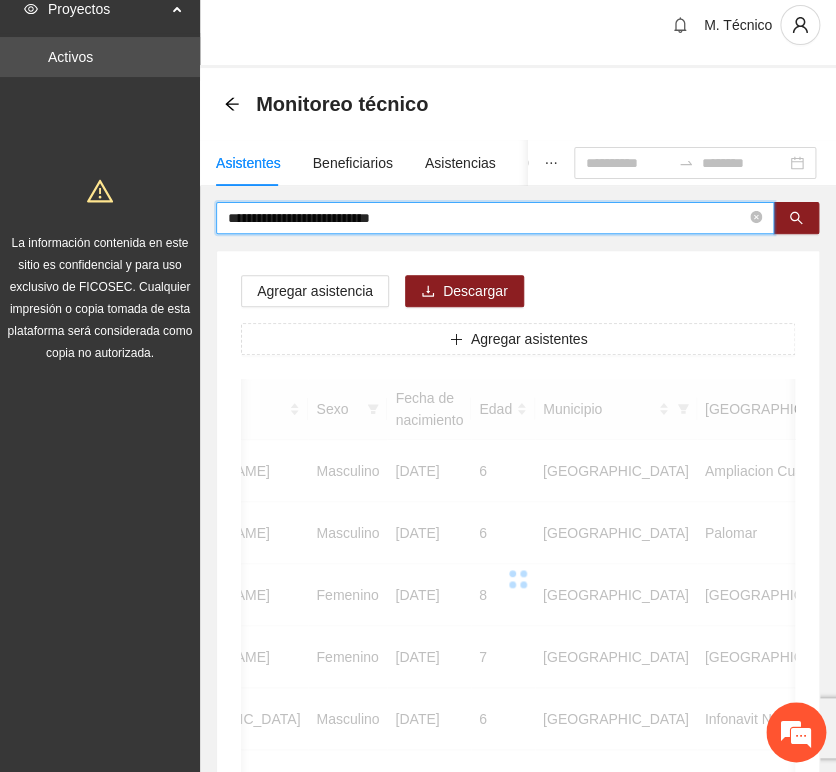 scroll, scrollTop: 111, scrollLeft: 0, axis: vertical 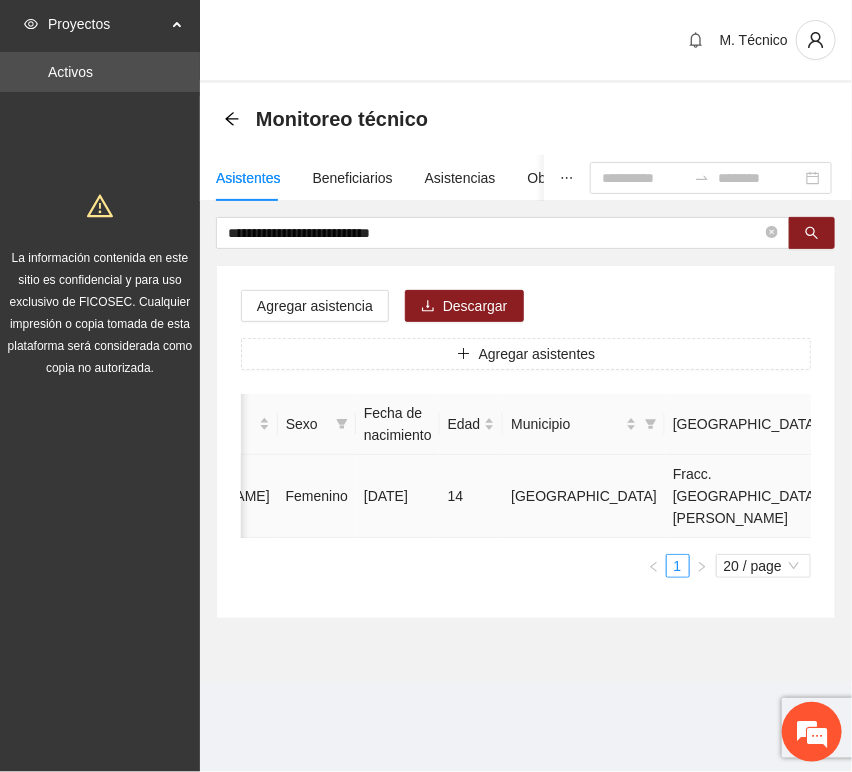 click at bounding box center (1033, 496) 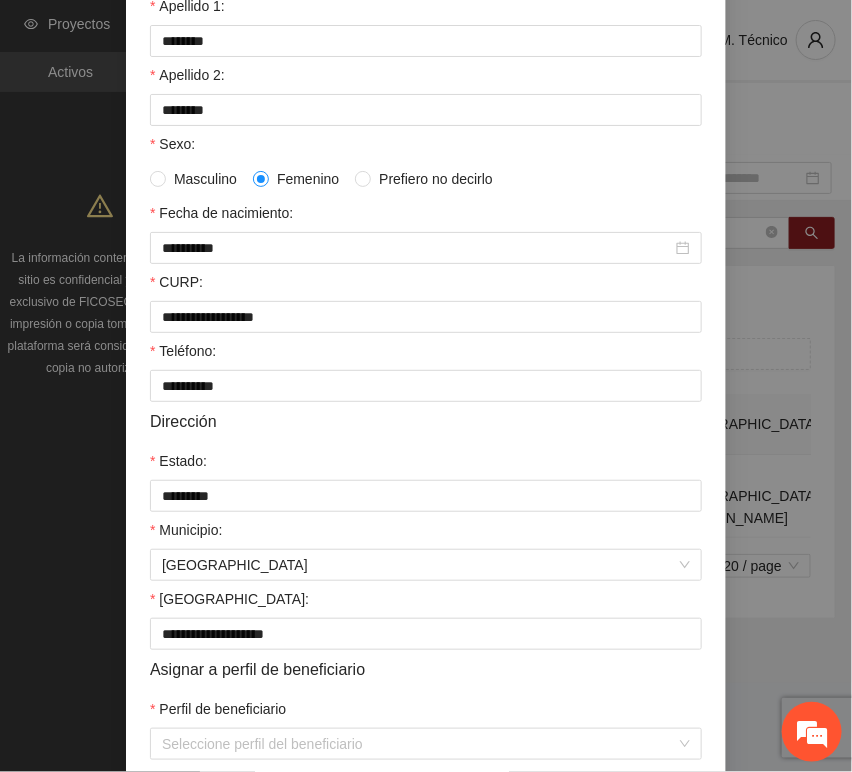 scroll, scrollTop: 394, scrollLeft: 0, axis: vertical 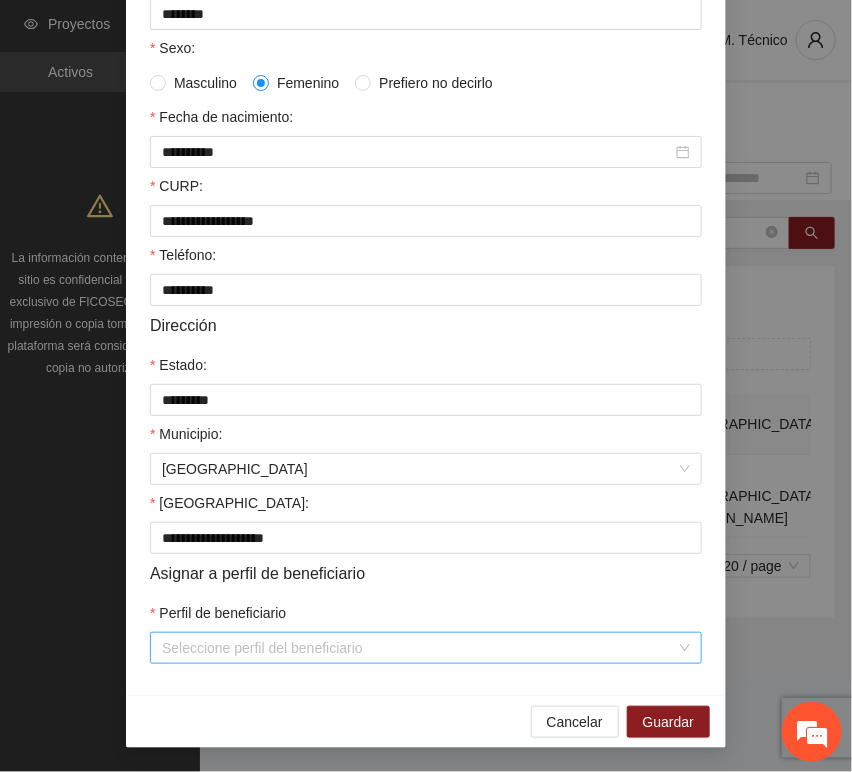 click on "Perfil de beneficiario" at bounding box center (419, 648) 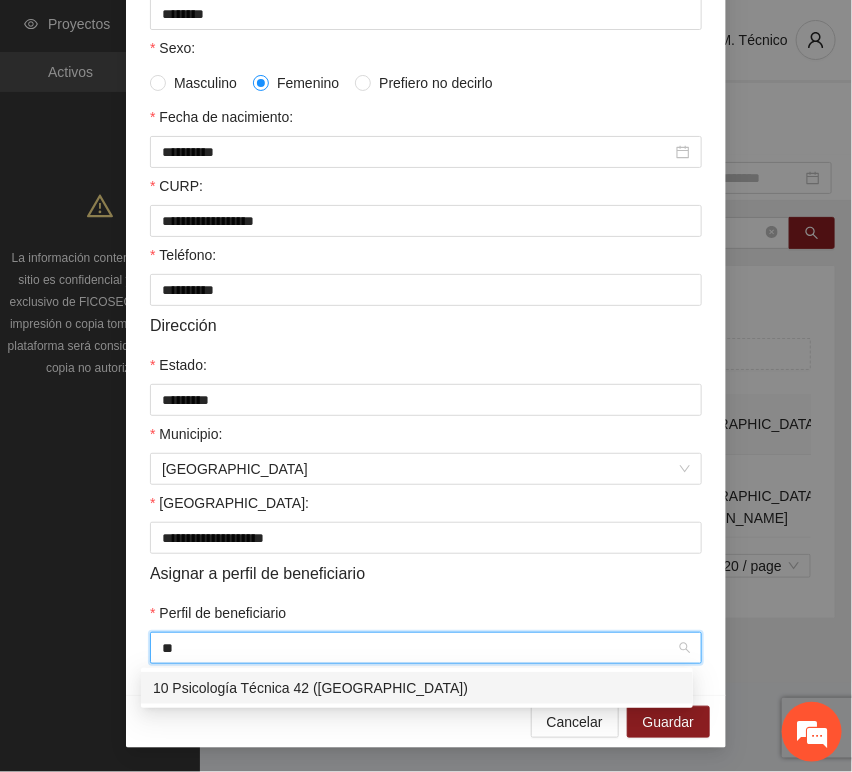 click on "10 Psicología Técnica 42 ([GEOGRAPHIC_DATA])" at bounding box center (417, 688) 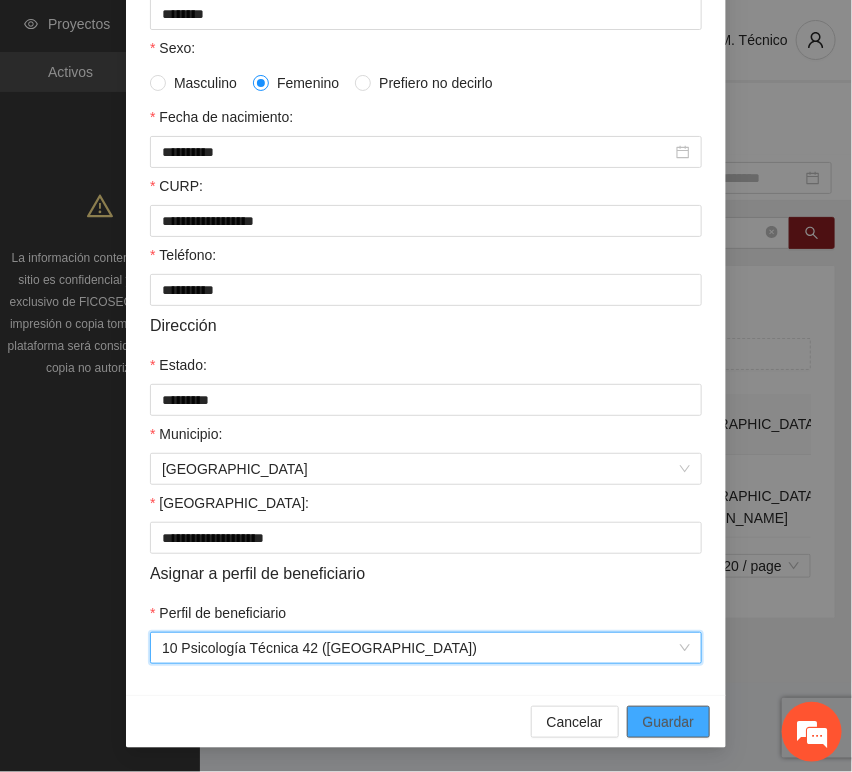 click on "Guardar" at bounding box center [668, 722] 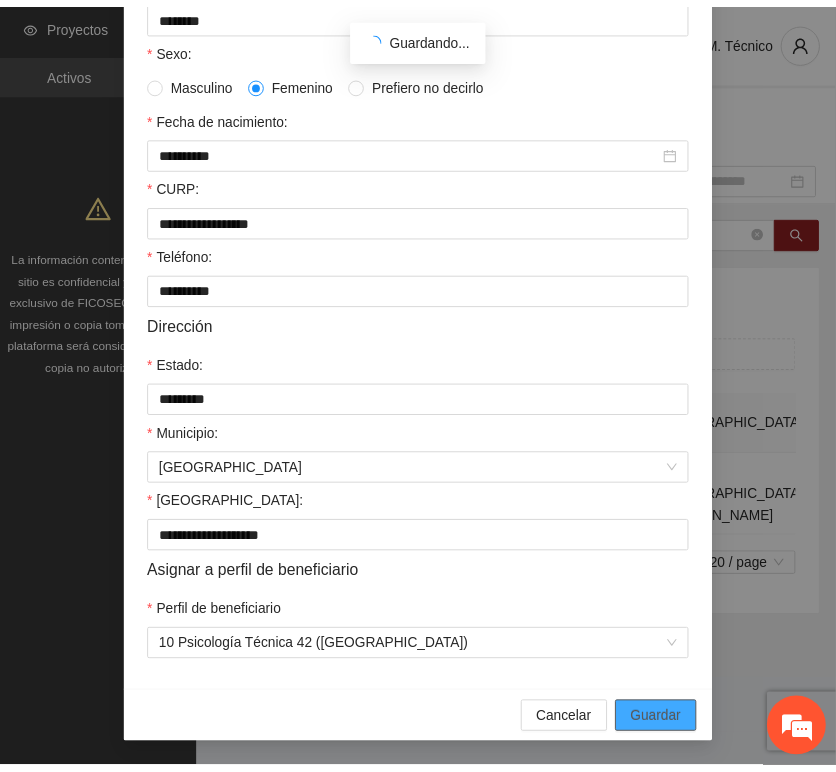 scroll, scrollTop: 294, scrollLeft: 0, axis: vertical 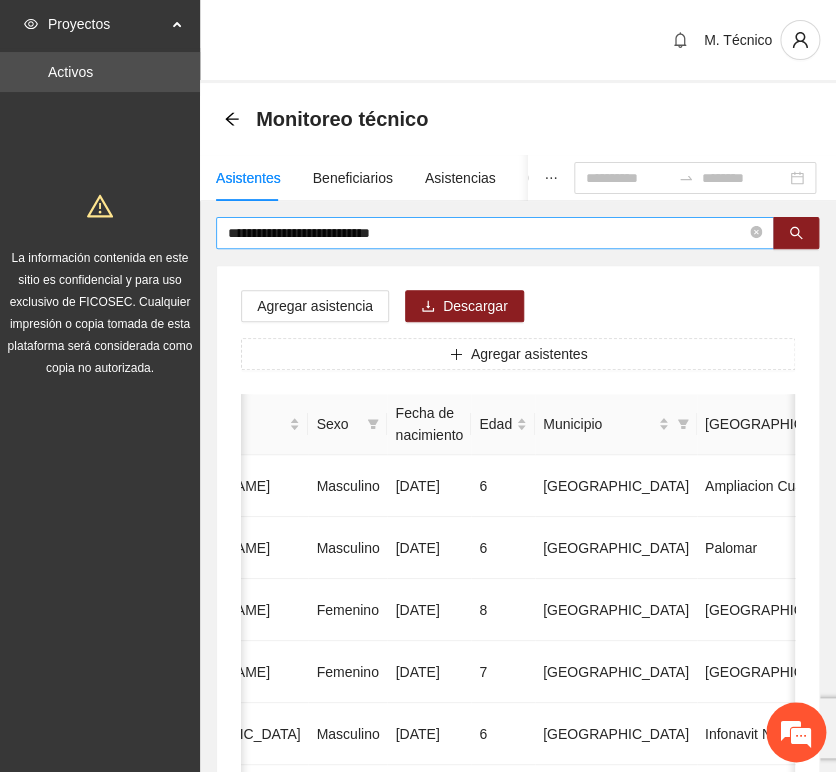 click on "**********" at bounding box center (487, 233) 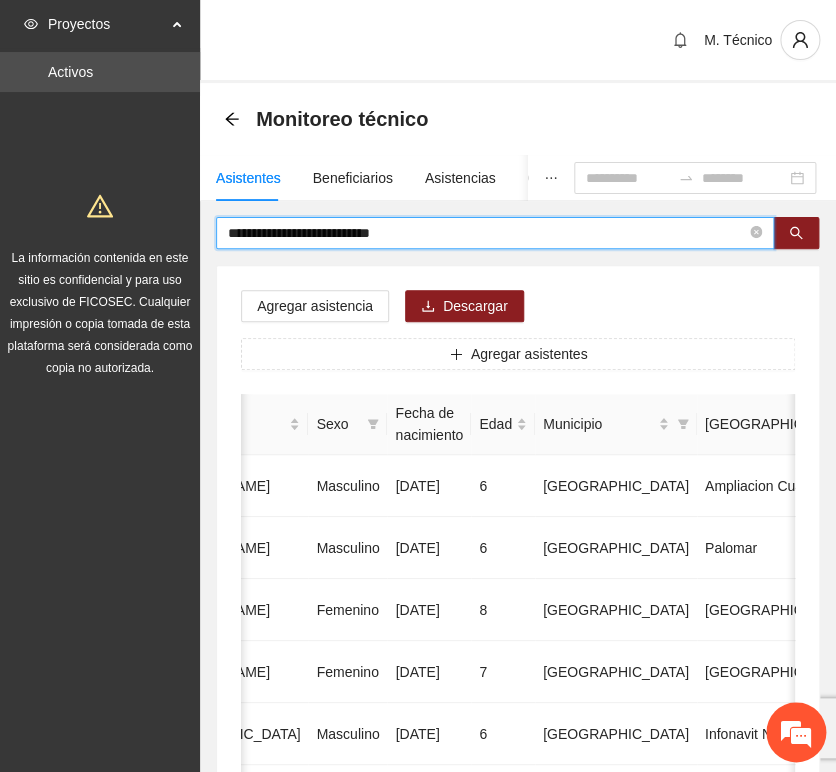 drag, startPoint x: 388, startPoint y: 228, endPoint x: -150, endPoint y: 158, distance: 542.5348 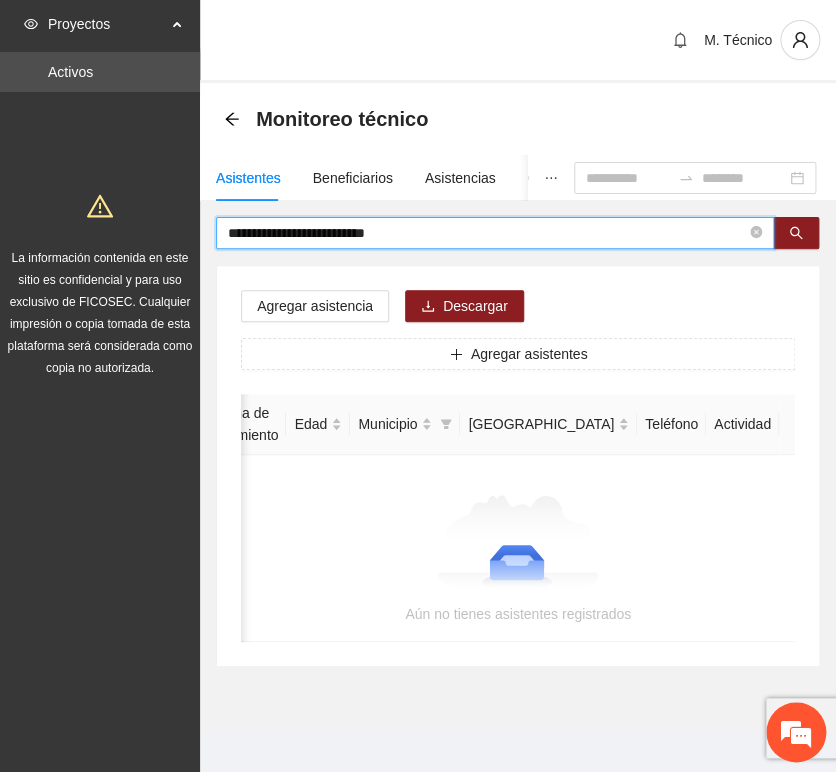 scroll, scrollTop: 0, scrollLeft: 363, axis: horizontal 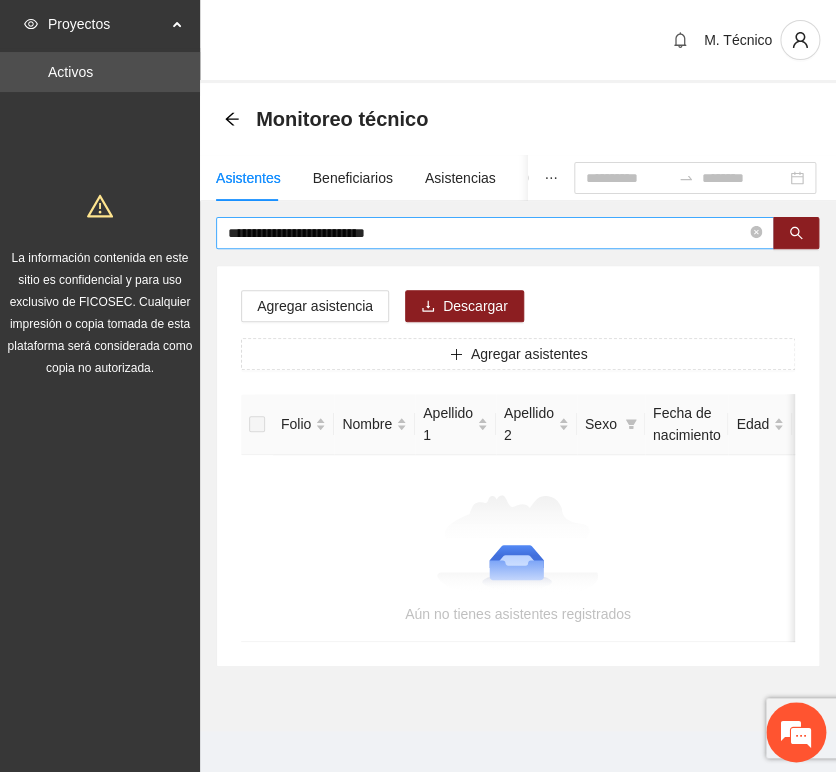 click on "**********" at bounding box center [487, 233] 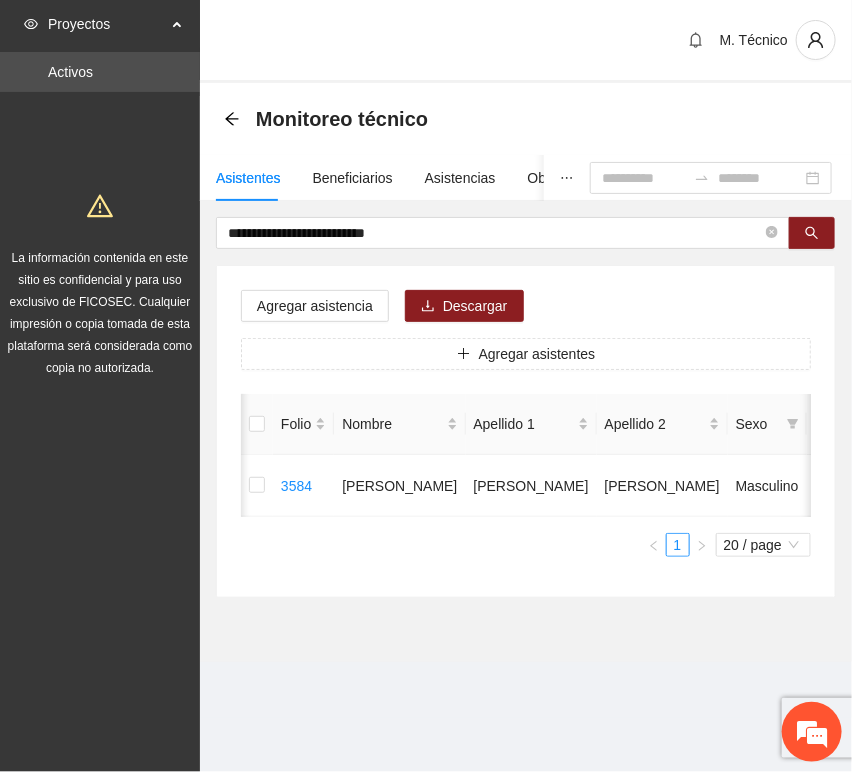 scroll, scrollTop: 0, scrollLeft: 452, axis: horizontal 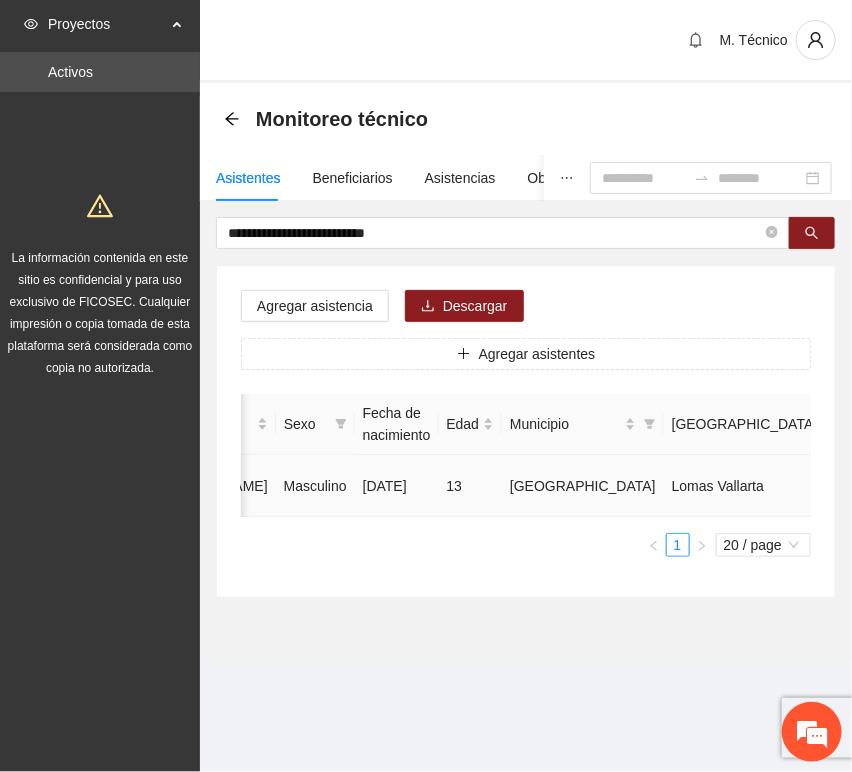 click 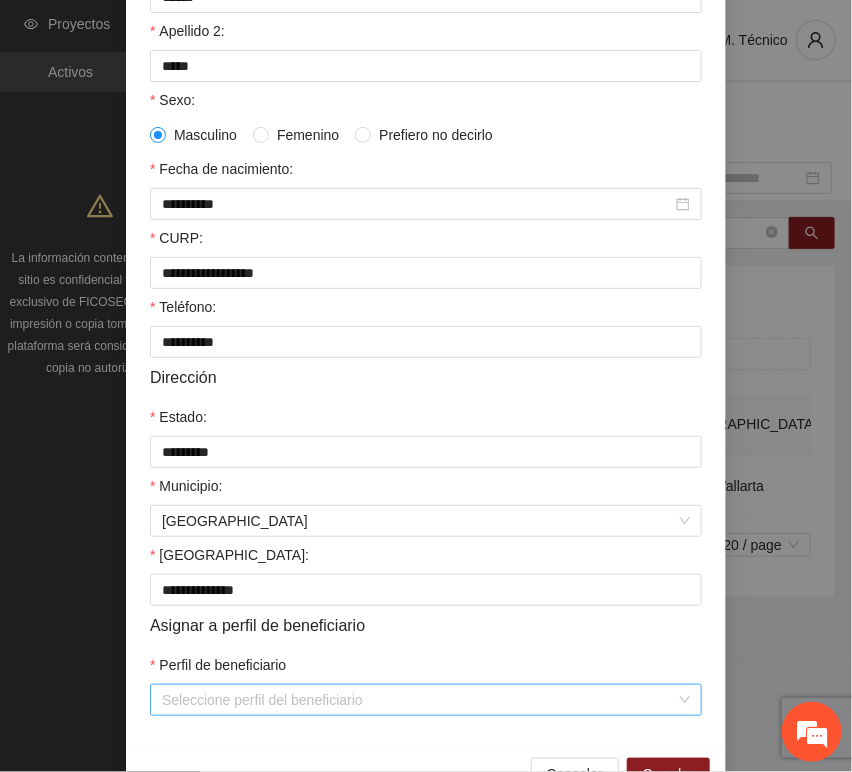 scroll, scrollTop: 394, scrollLeft: 0, axis: vertical 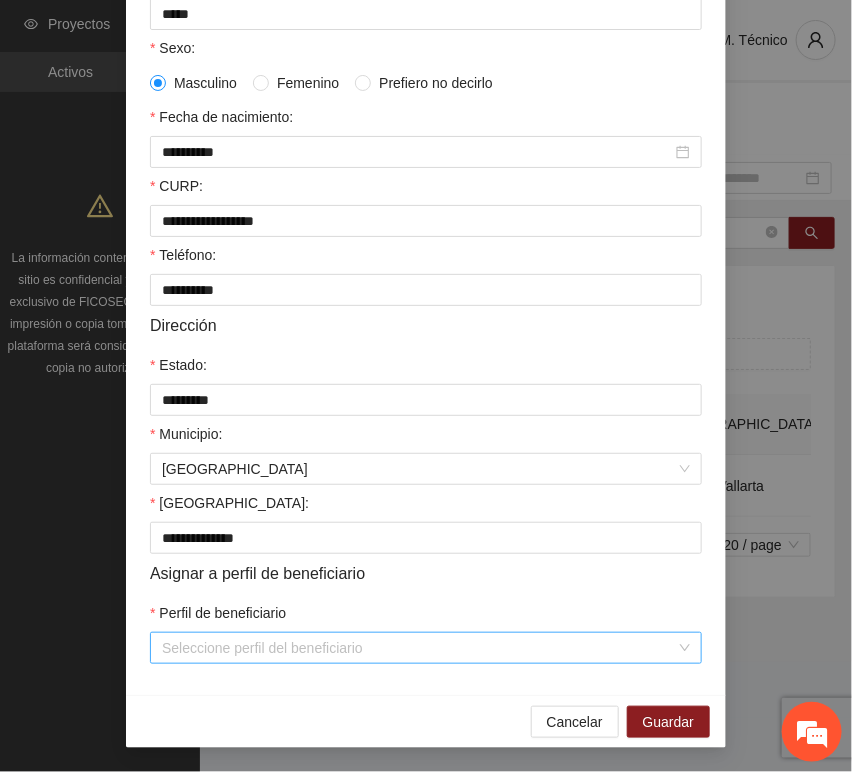 click on "Perfil de beneficiario" at bounding box center [419, 648] 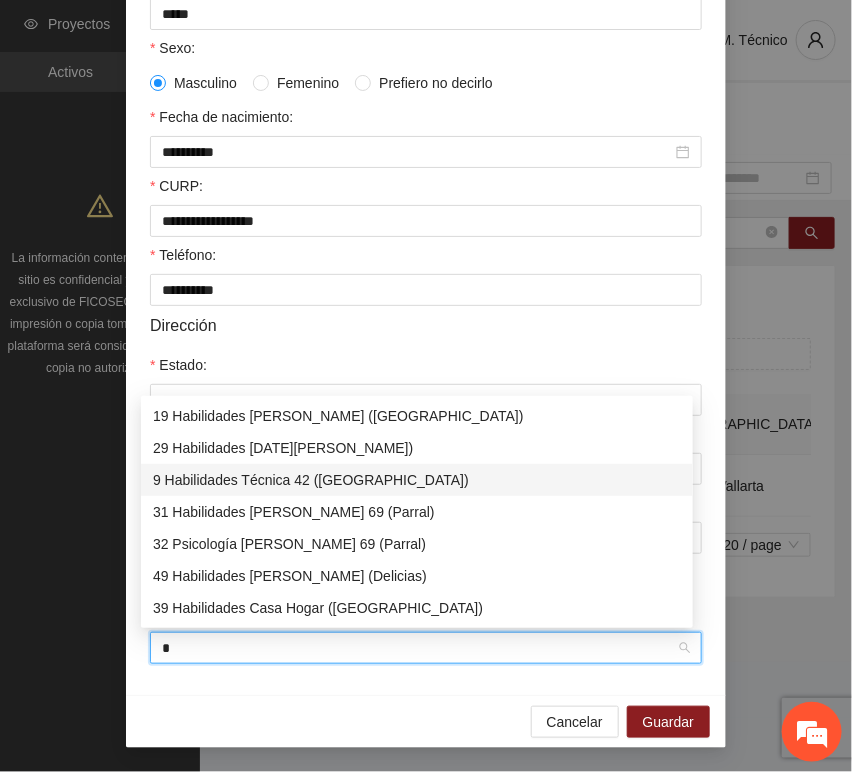 click on "9 Habilidades Técnica 42 ([GEOGRAPHIC_DATA])" at bounding box center (417, 480) 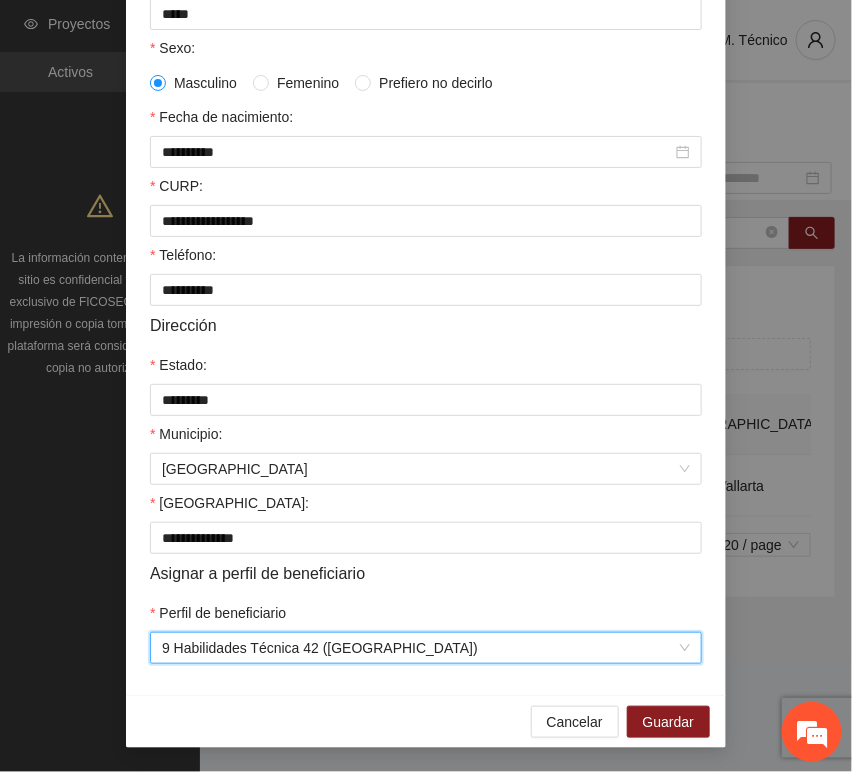drag, startPoint x: 264, startPoint y: 687, endPoint x: 336, endPoint y: 701, distance: 73.34848 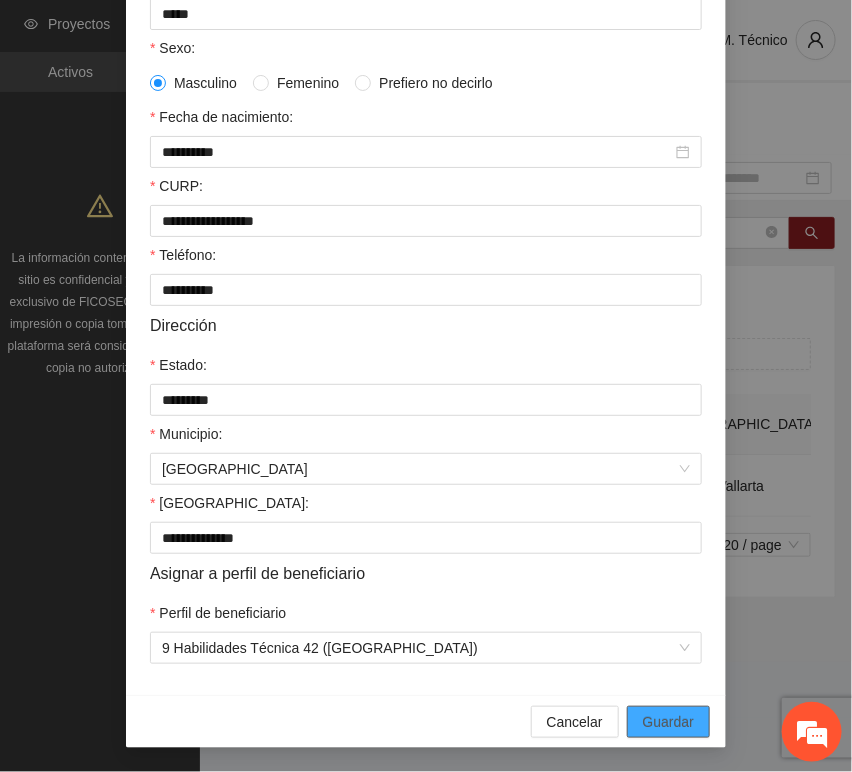 click on "Guardar" at bounding box center (668, 722) 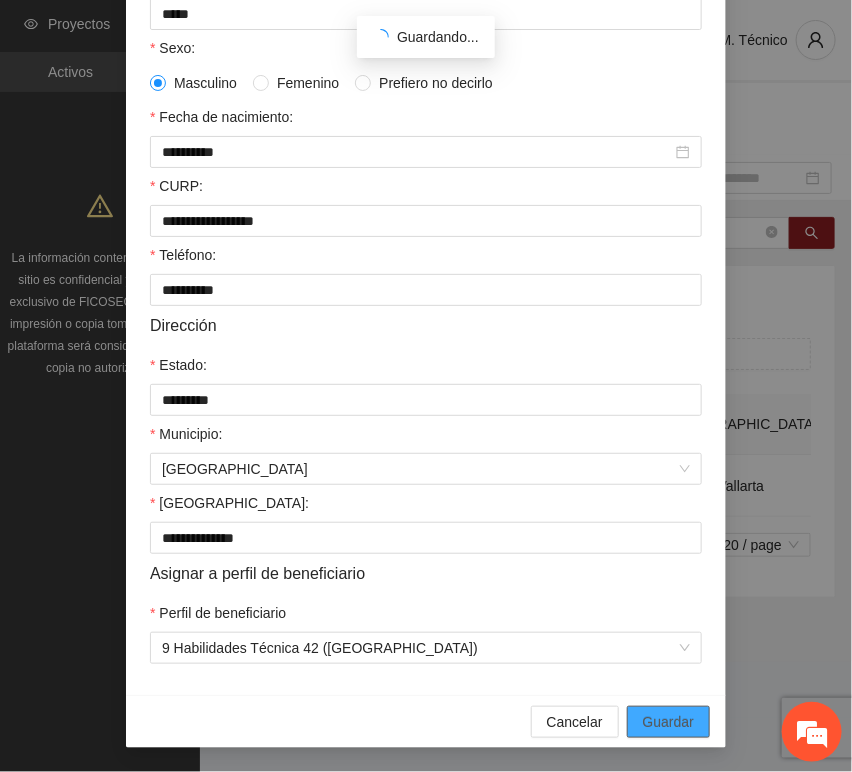 scroll, scrollTop: 294, scrollLeft: 0, axis: vertical 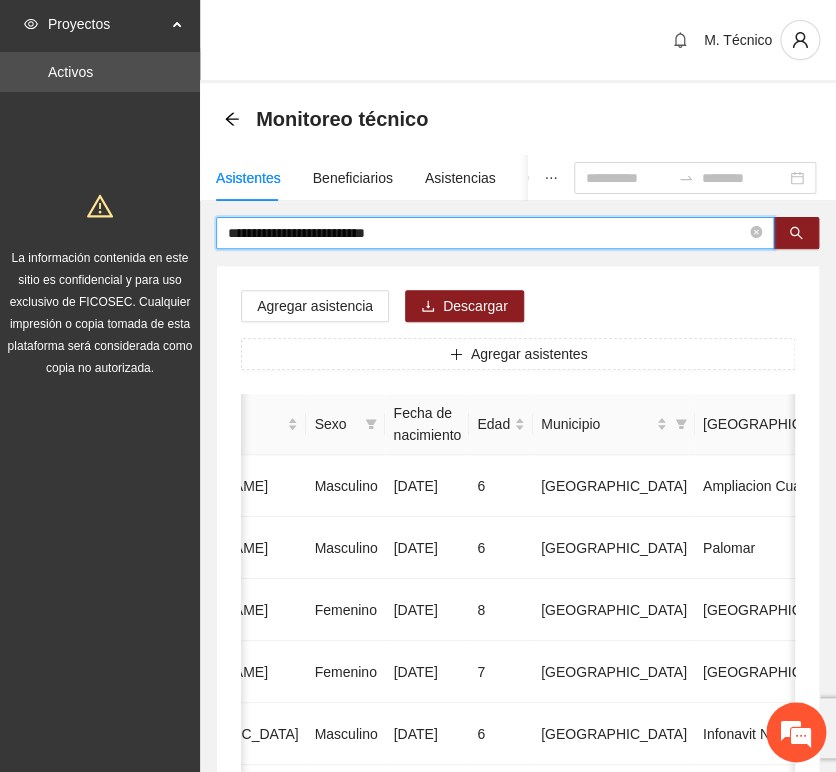 drag, startPoint x: 512, startPoint y: 236, endPoint x: 29, endPoint y: 230, distance: 483.03726 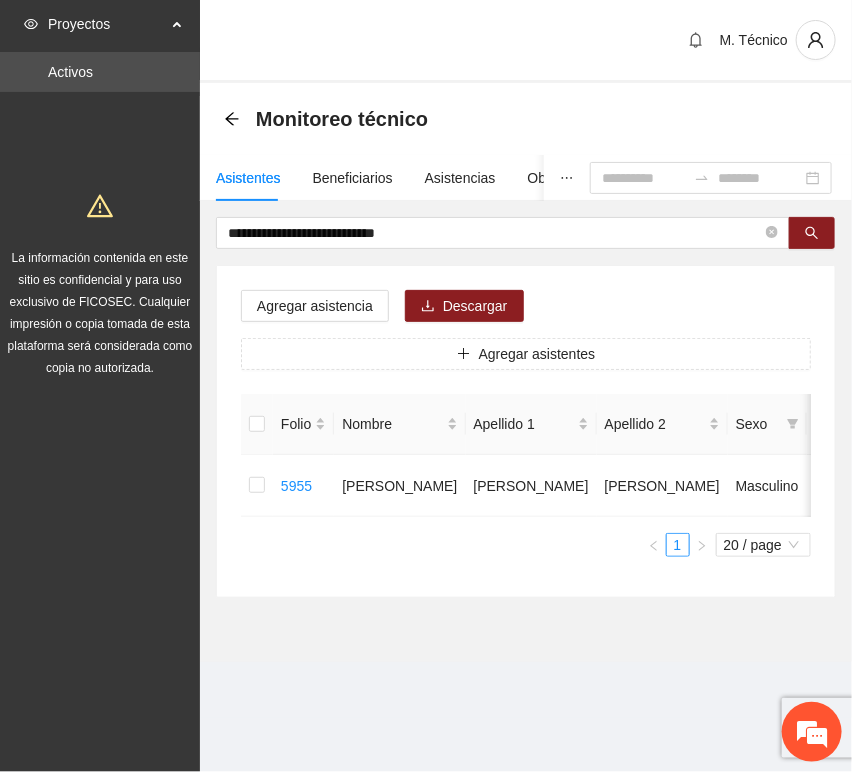 scroll, scrollTop: 0, scrollLeft: 460, axis: horizontal 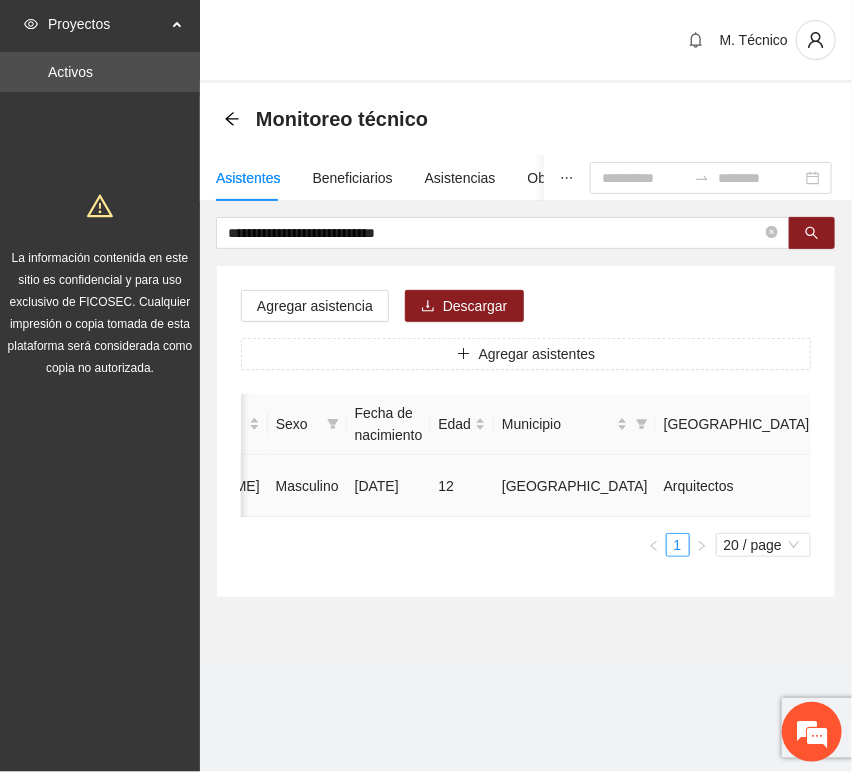 click 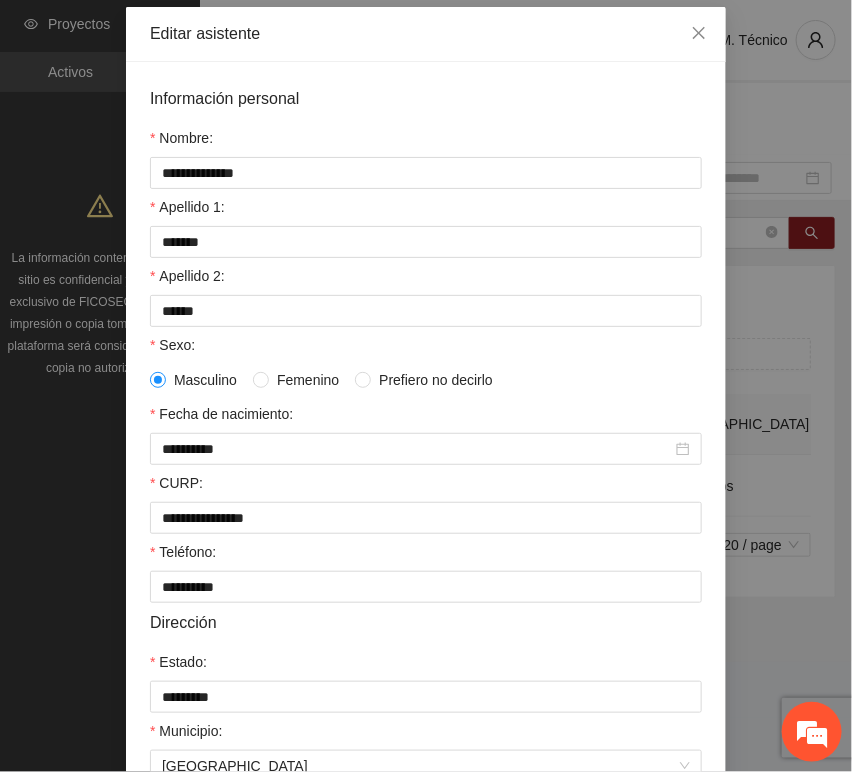 scroll, scrollTop: 394, scrollLeft: 0, axis: vertical 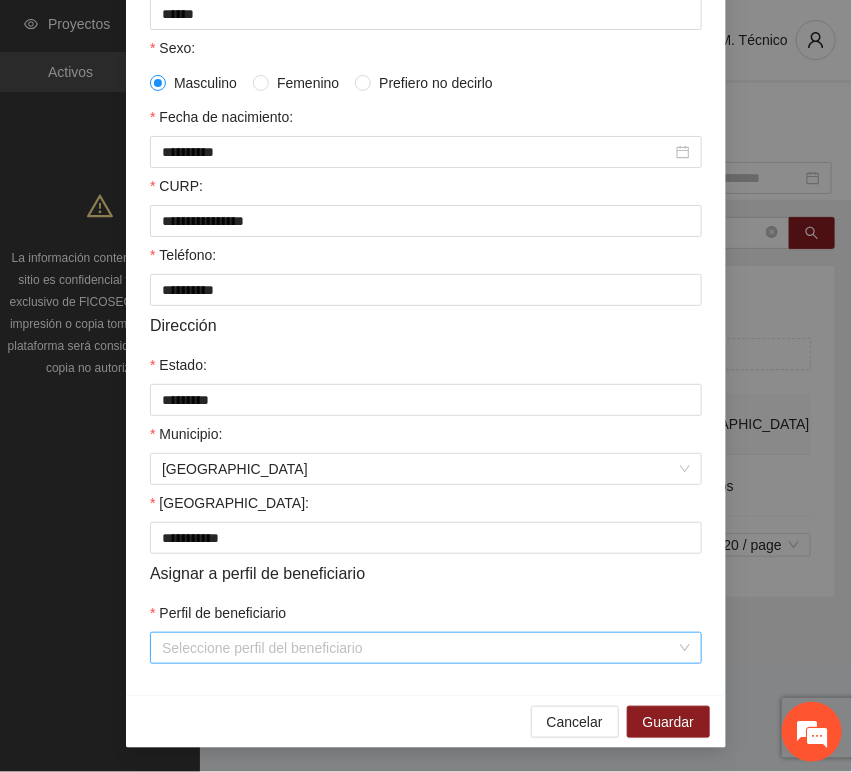 click on "Perfil de beneficiario" at bounding box center (419, 648) 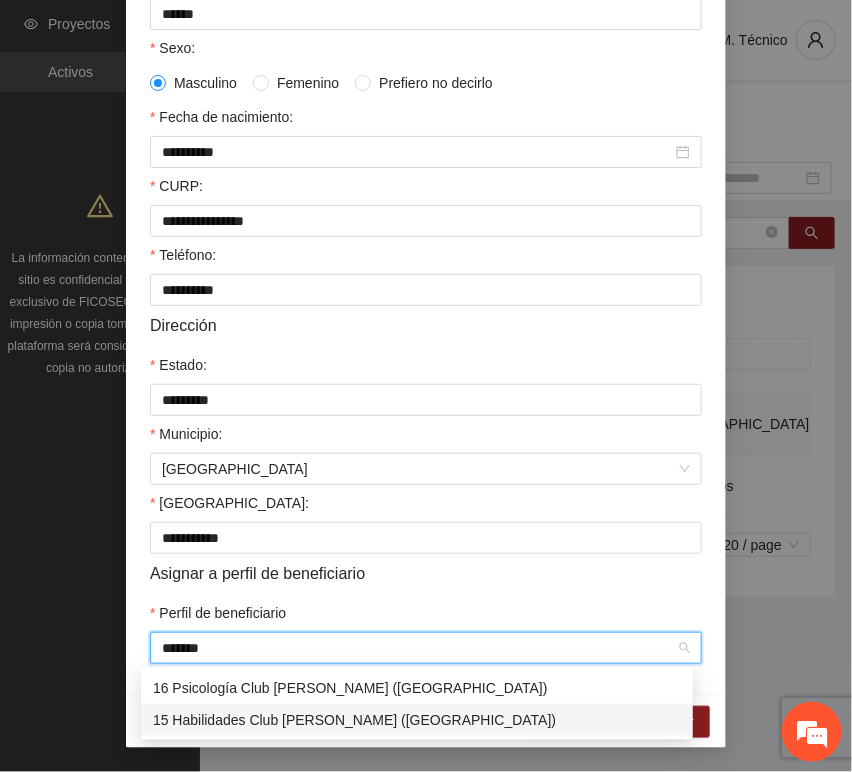 click on "15 Habilidades Club [PERSON_NAME] ([GEOGRAPHIC_DATA])" at bounding box center (417, 720) 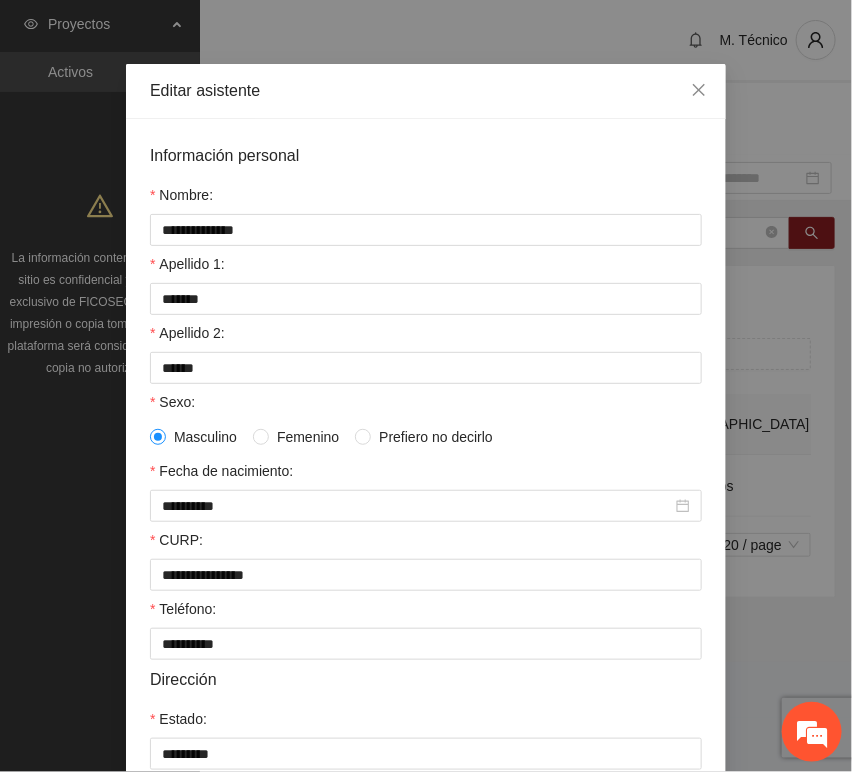 scroll, scrollTop: 0, scrollLeft: 0, axis: both 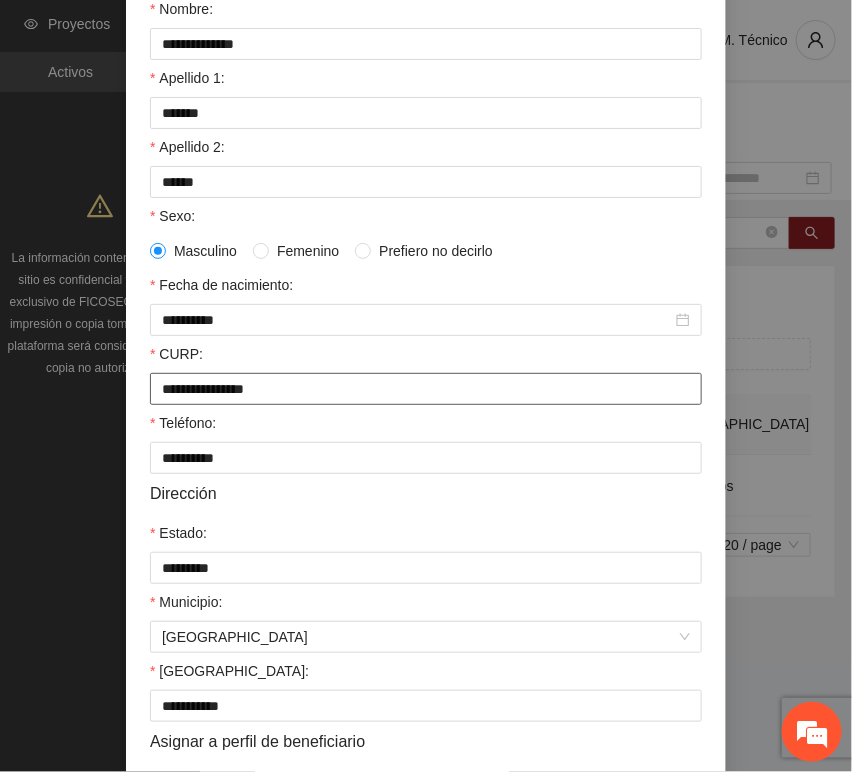 drag, startPoint x: 299, startPoint y: 395, endPoint x: 270, endPoint y: 394, distance: 29.017237 